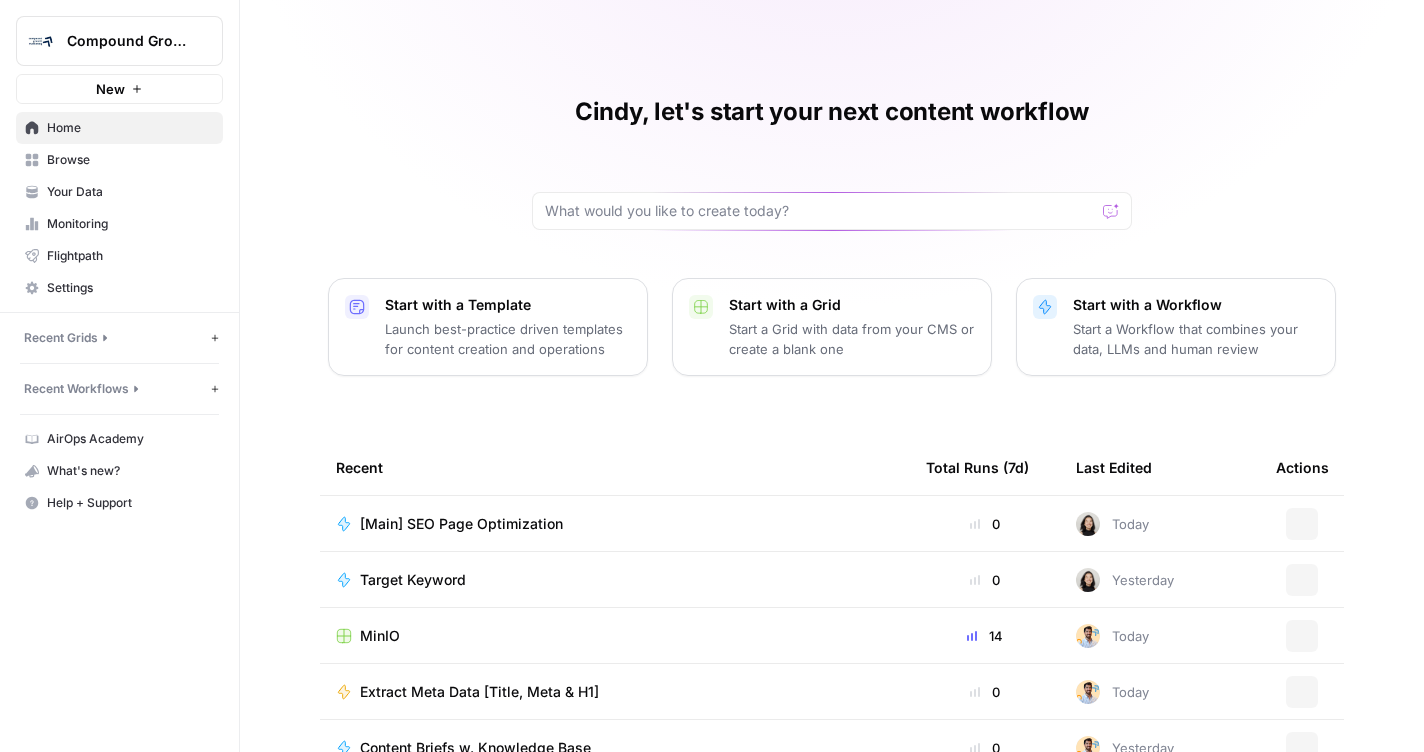 scroll, scrollTop: 0, scrollLeft: 0, axis: both 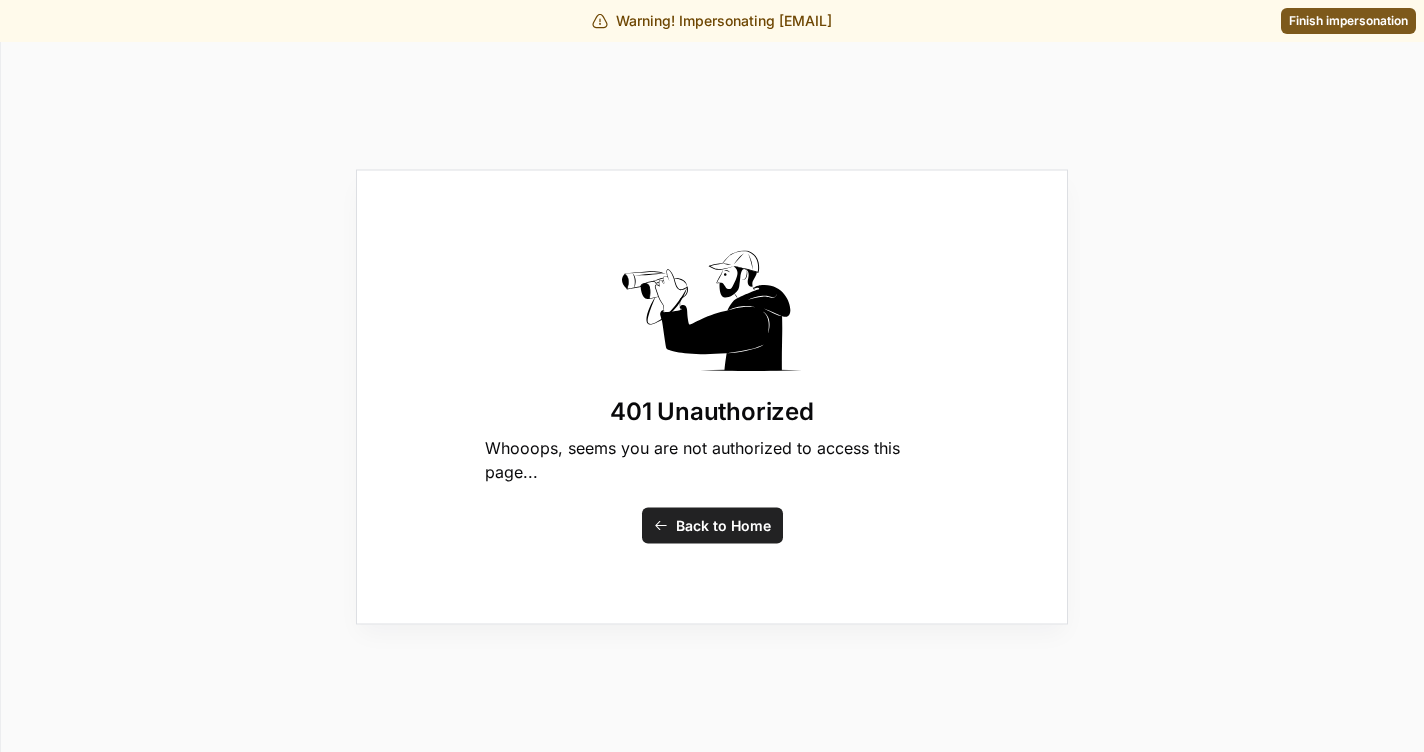 click on "Finish impersonation" at bounding box center (1348, 21) 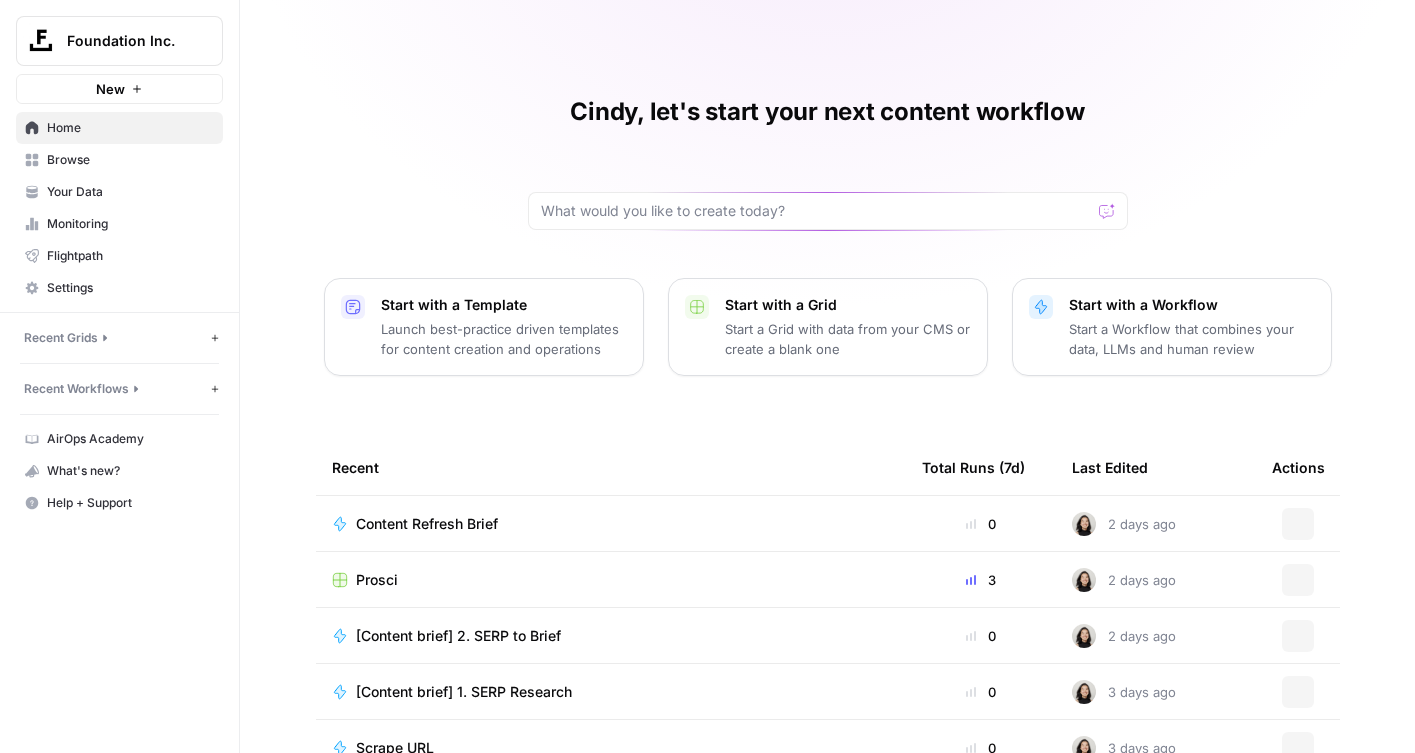 scroll, scrollTop: 0, scrollLeft: 0, axis: both 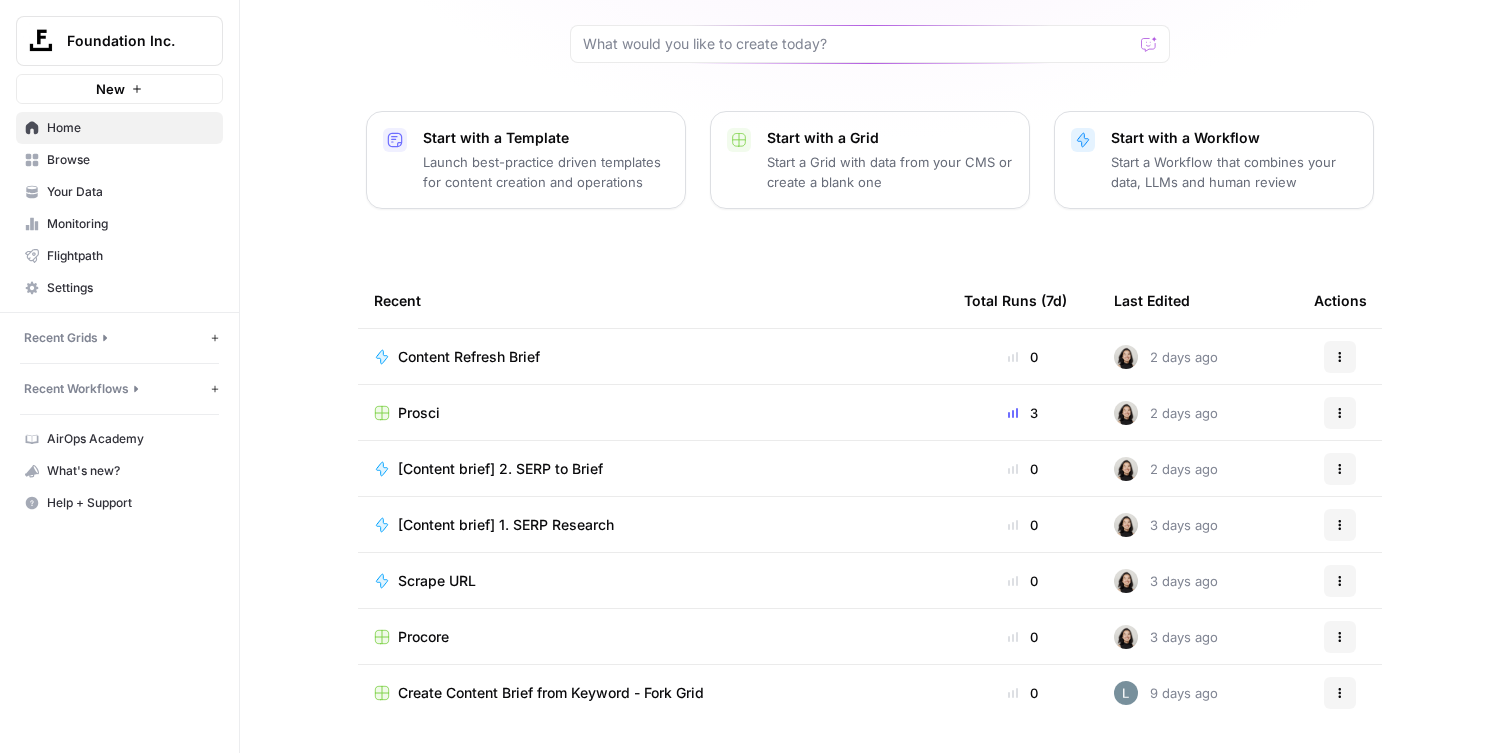 click on "Prosci" at bounding box center [419, 413] 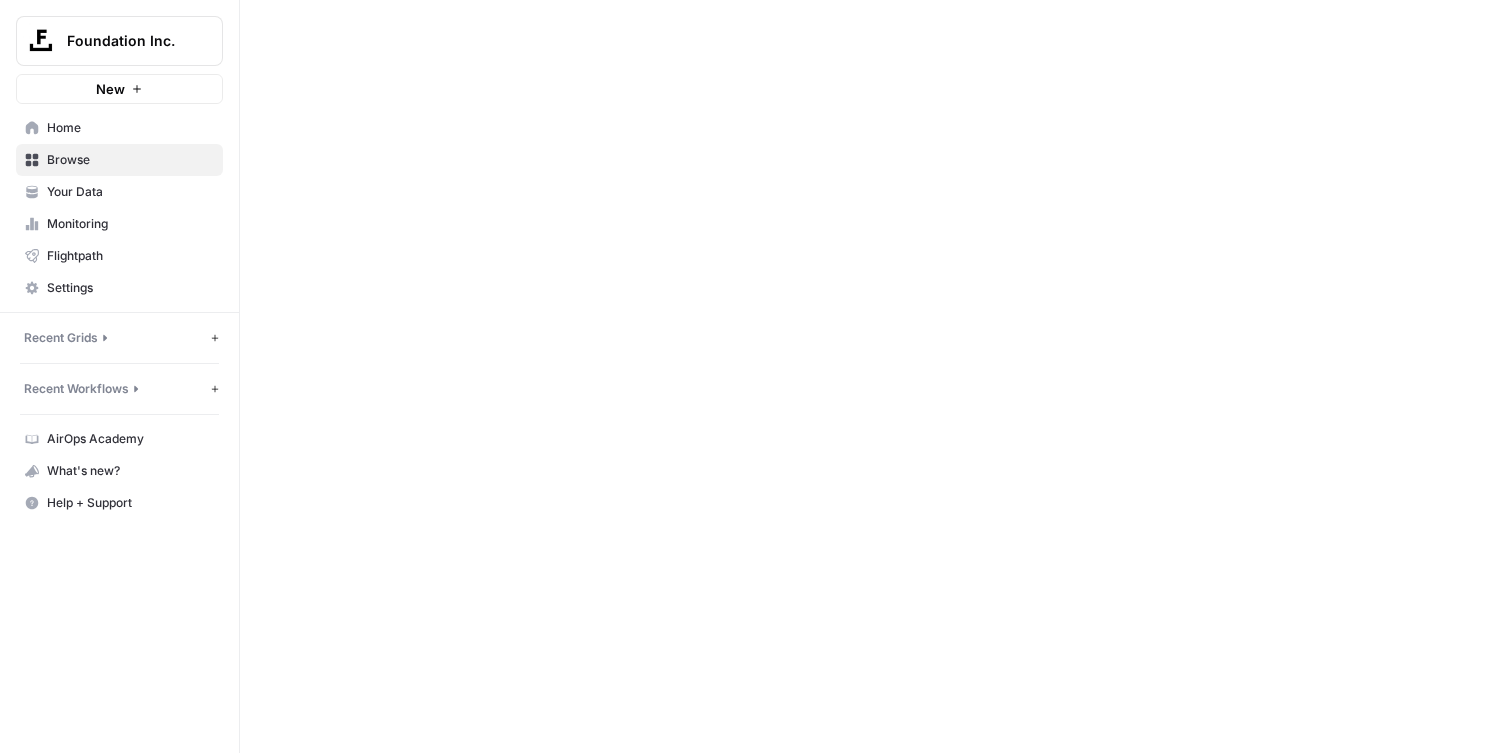 scroll, scrollTop: 0, scrollLeft: 0, axis: both 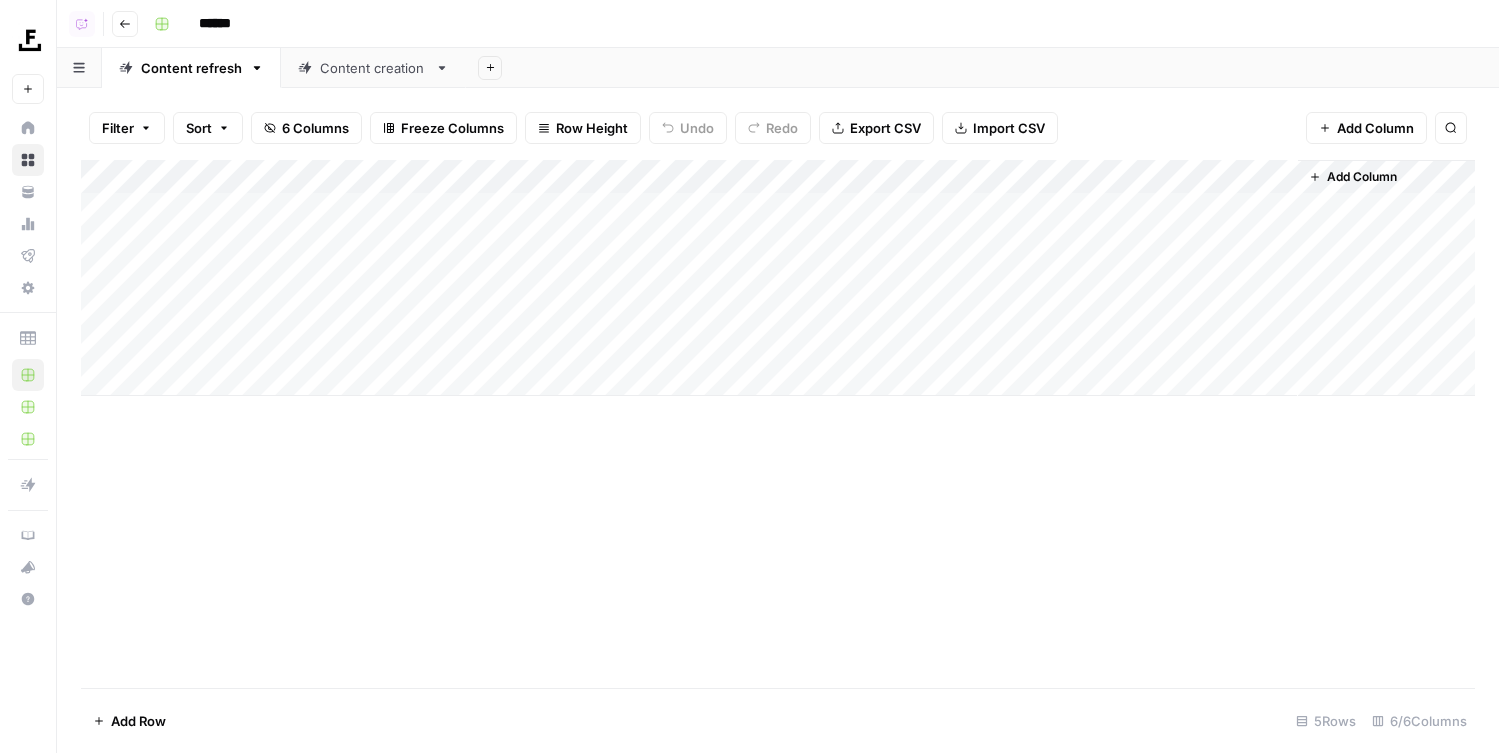 click on "Add Column" at bounding box center (778, 278) 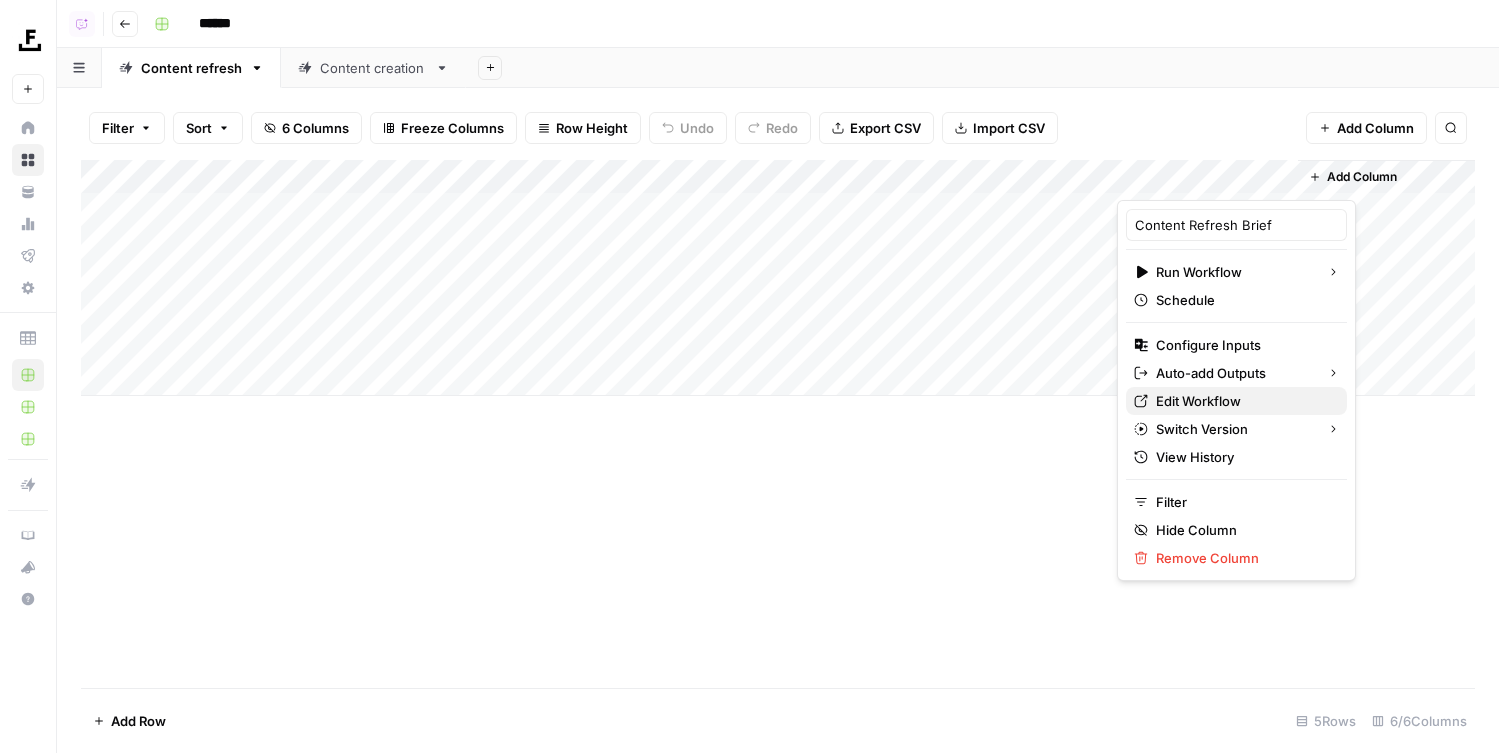 click on "Edit Workflow" at bounding box center [1243, 401] 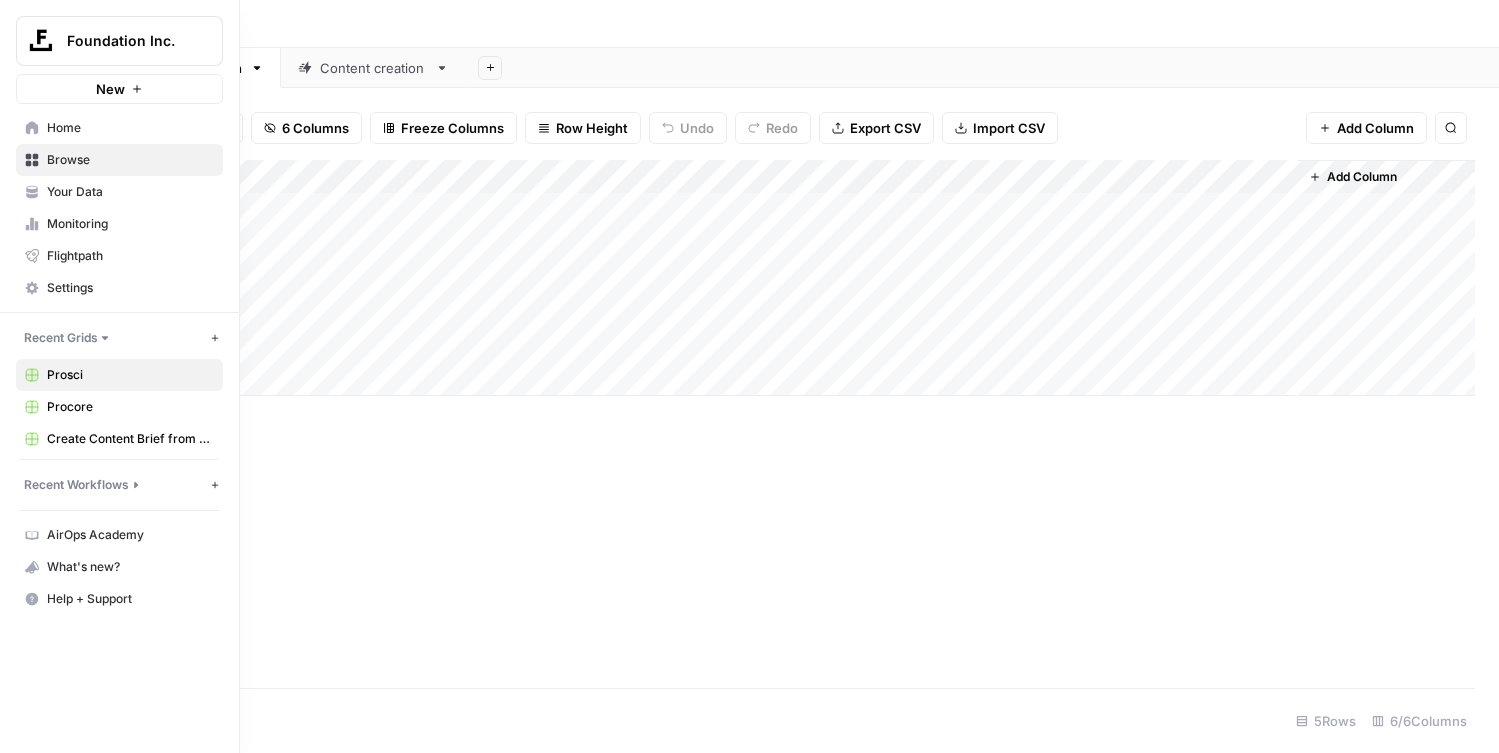 click on "Your Data" at bounding box center [130, 192] 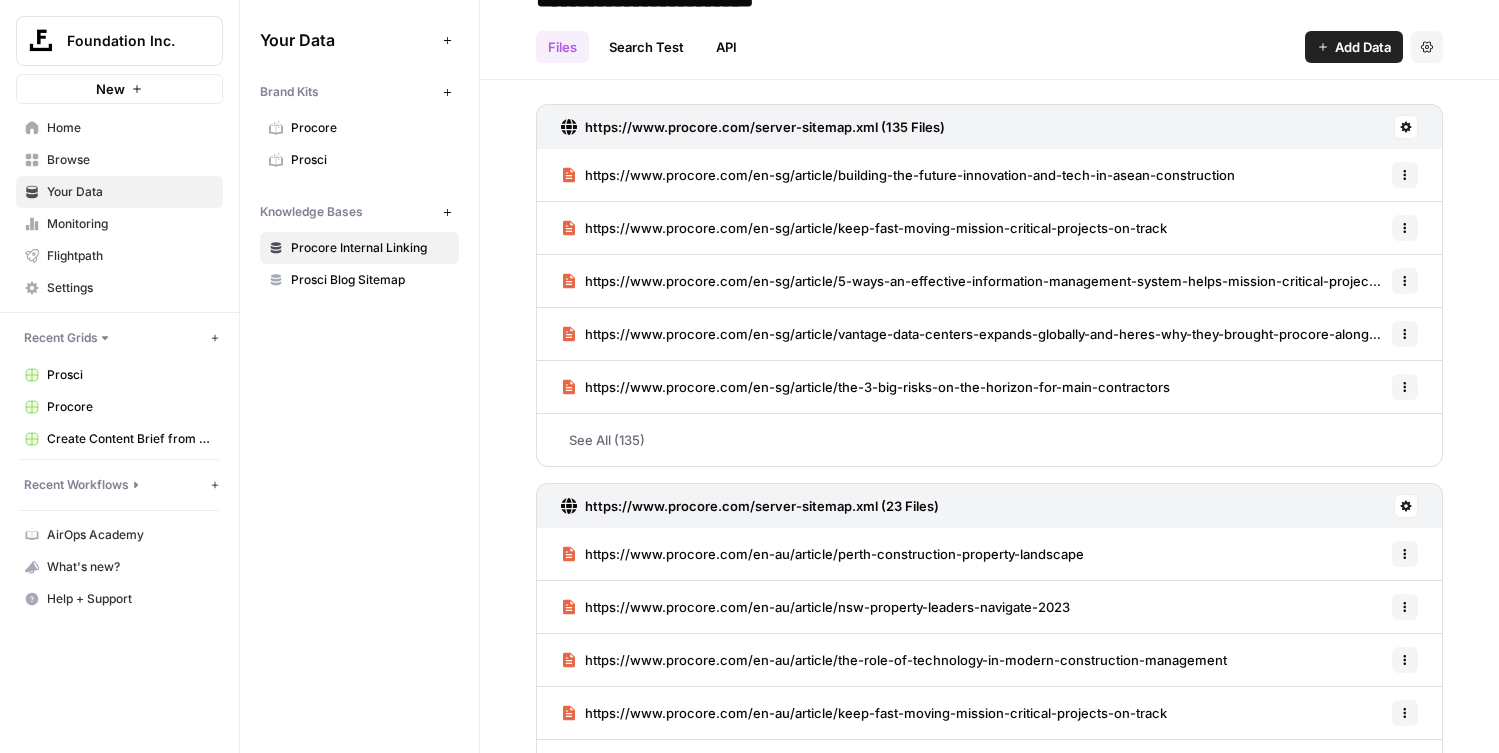 scroll, scrollTop: 0, scrollLeft: 0, axis: both 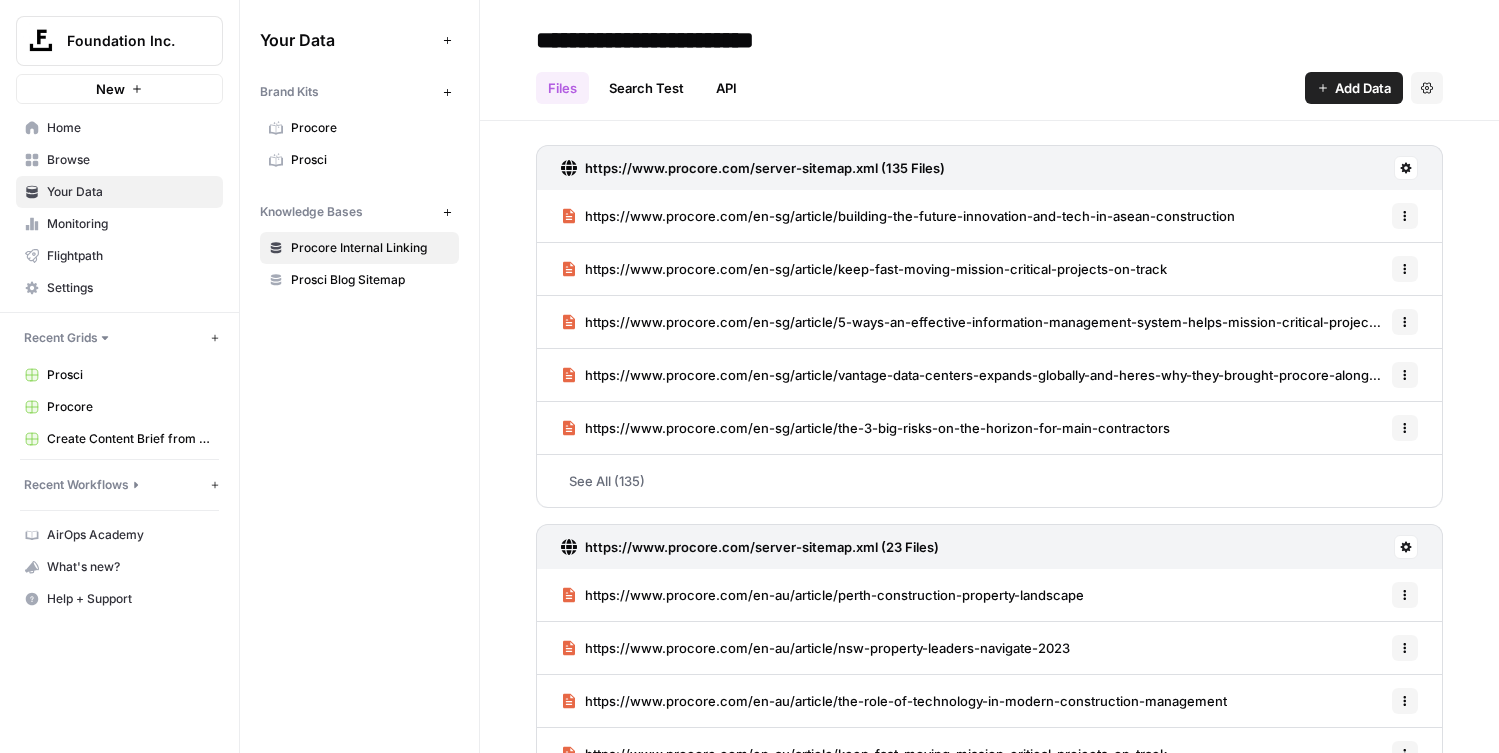 click on "Add Data" at bounding box center [1354, 88] 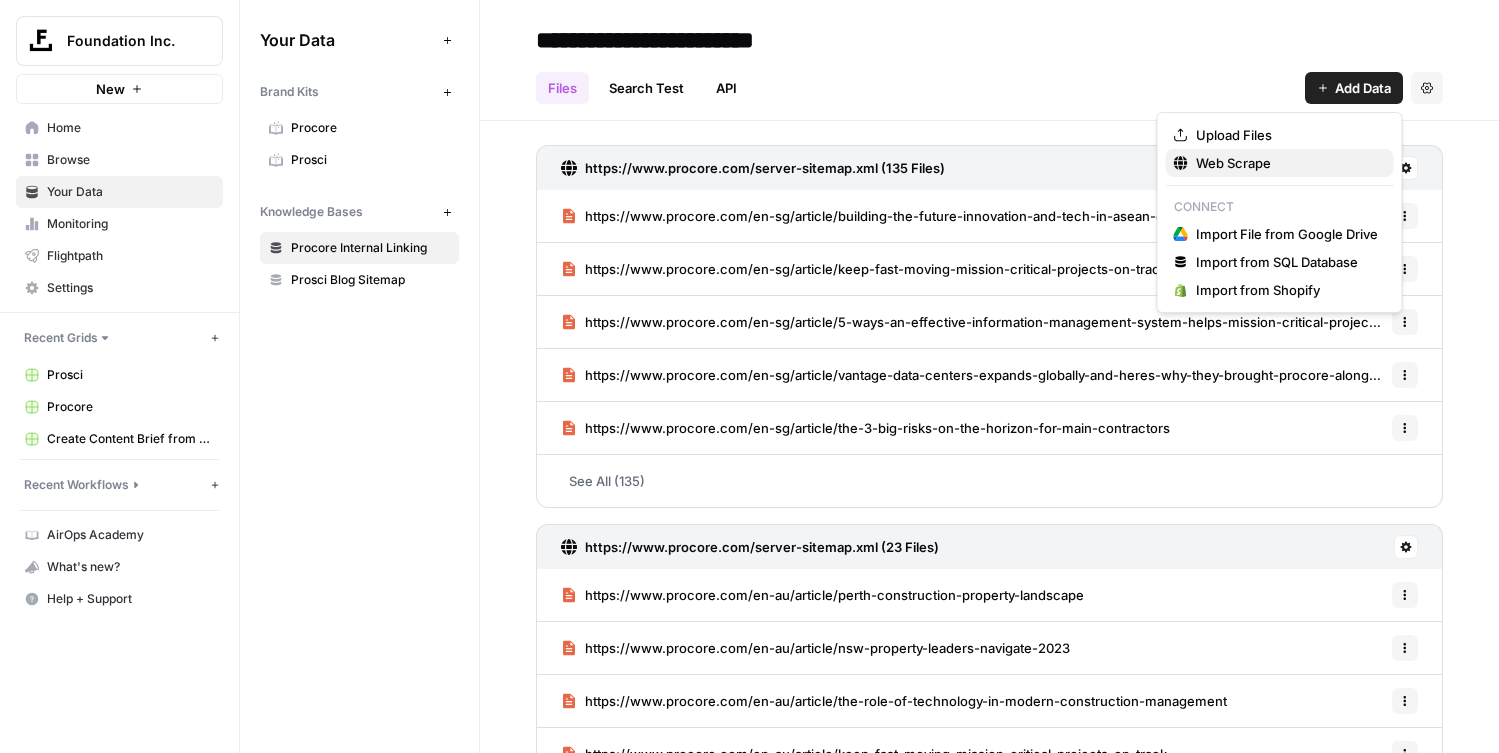 click on "Web Scrape" at bounding box center (1287, 163) 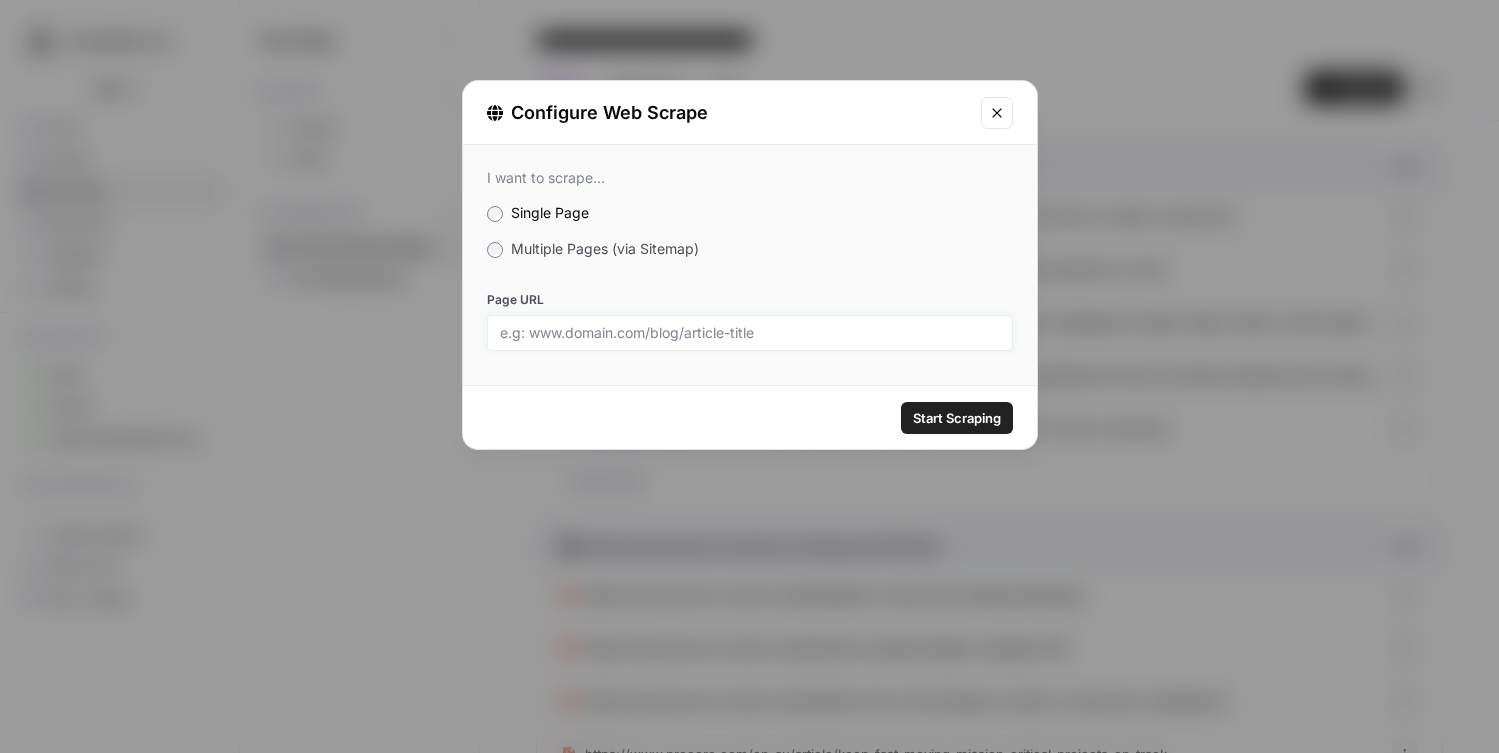 click on "Page URL" at bounding box center (750, 333) 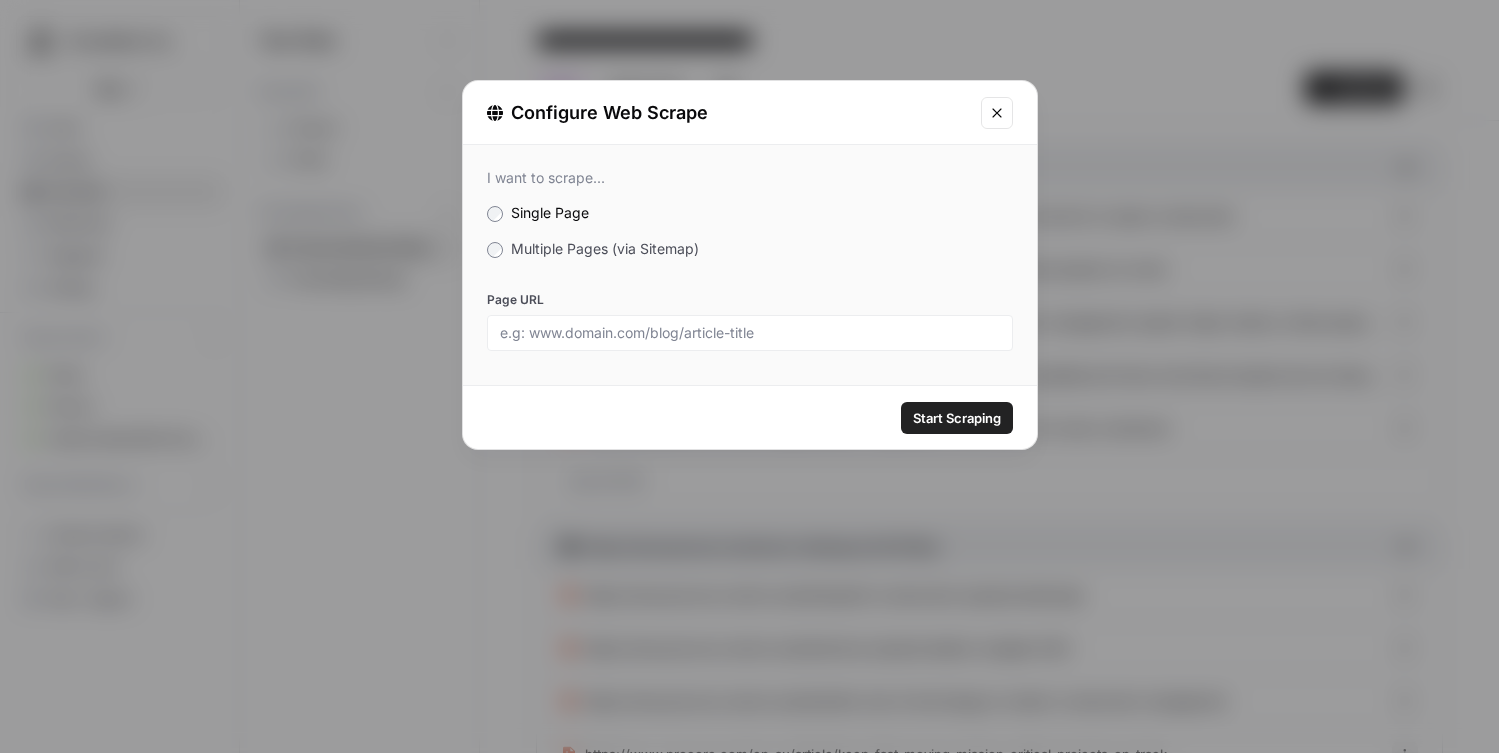 click 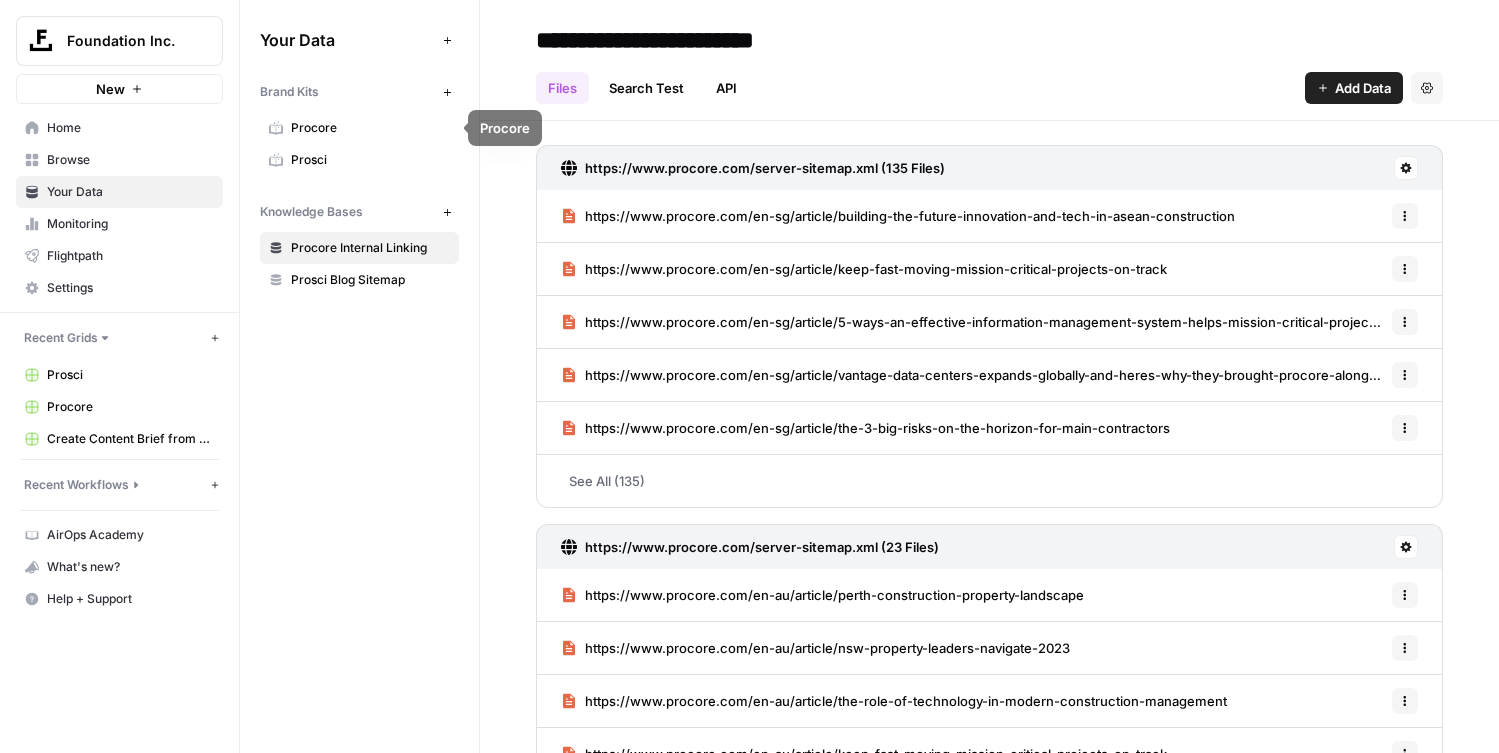 click on "Prosci" at bounding box center (359, 160) 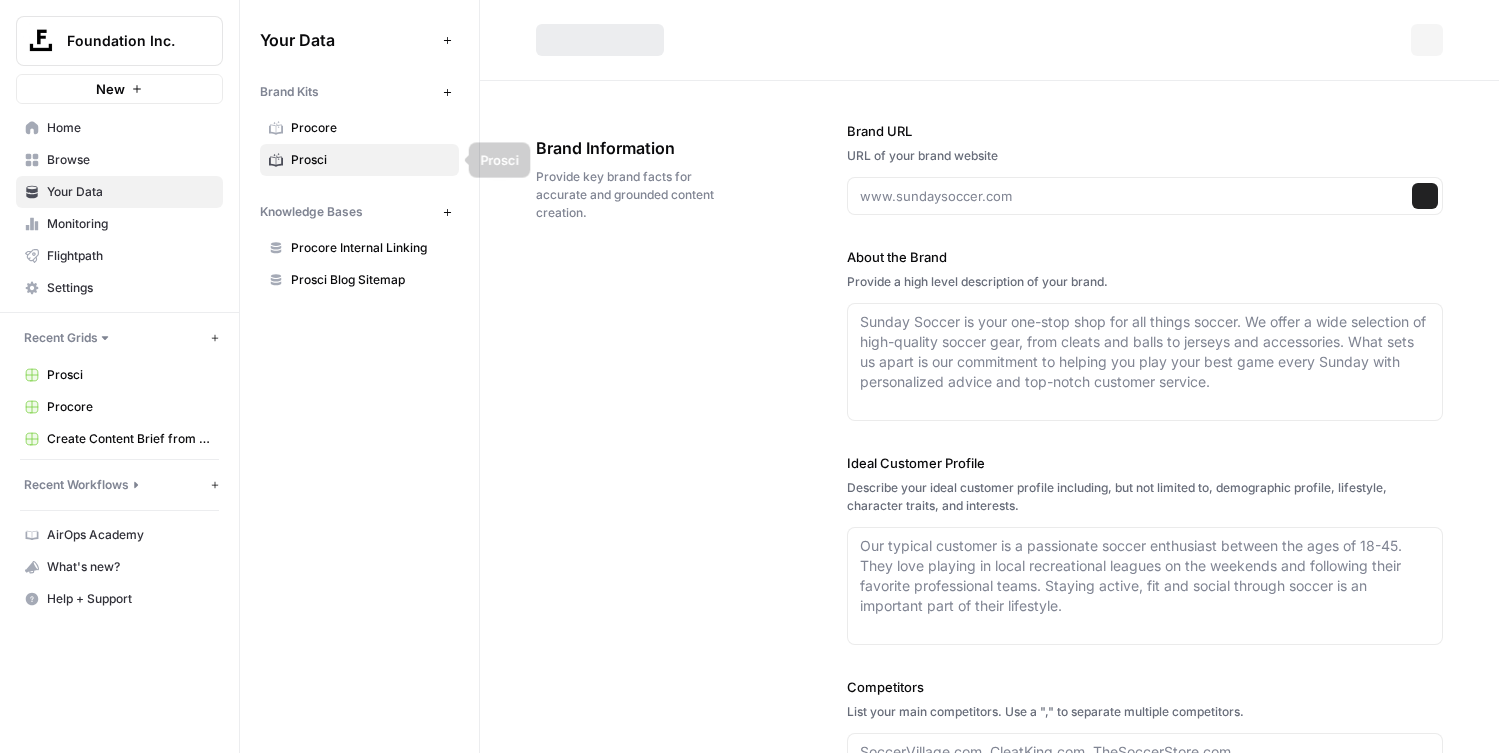 type on "https://www.prosci.com/" 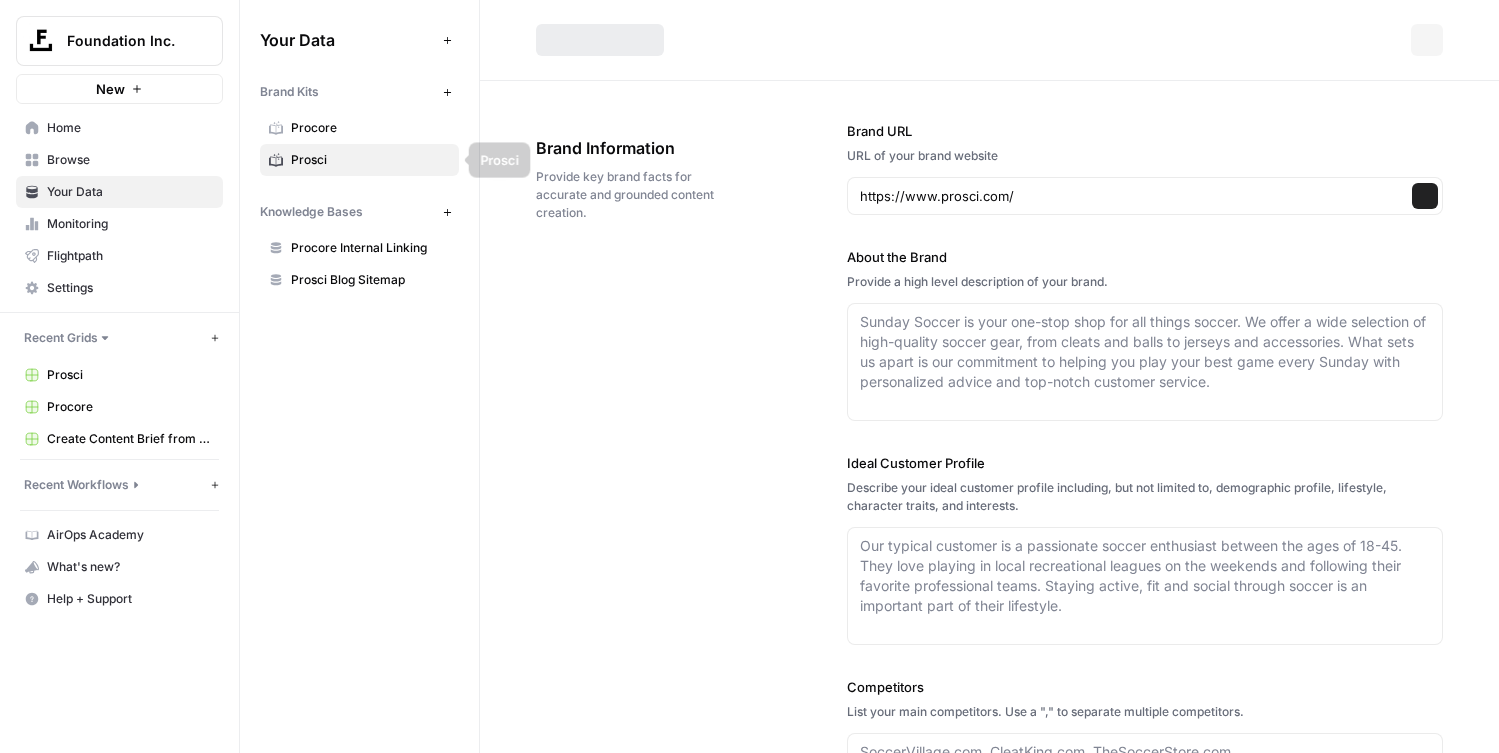 type on "Prosci is a global leader in change management, empowering organizations to navigate transformation by focusing on the people behind the change. With over 25 years of research and a presence in more than 80 countries, Prosci offers a proven, people-centric methodology that helps businesses implement change smoothly. Their solutions—spanning software, training, certifications, advisory services, and research—prepare teams to lead and adapt rather than react. By fostering a culture that values and equips every individual during transitions, Prosci promotes not just successful outcomes but healthier workplaces." 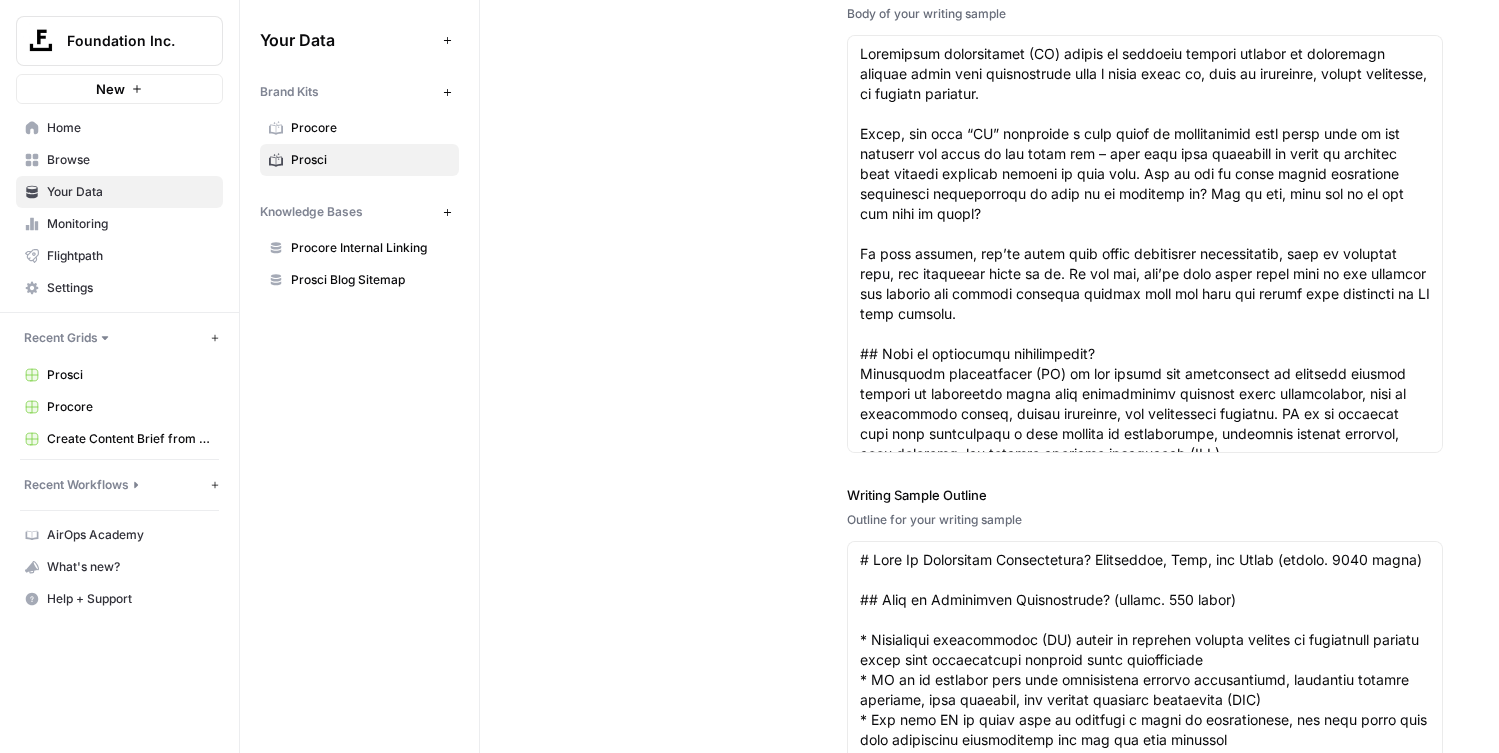 scroll, scrollTop: 3367, scrollLeft: 0, axis: vertical 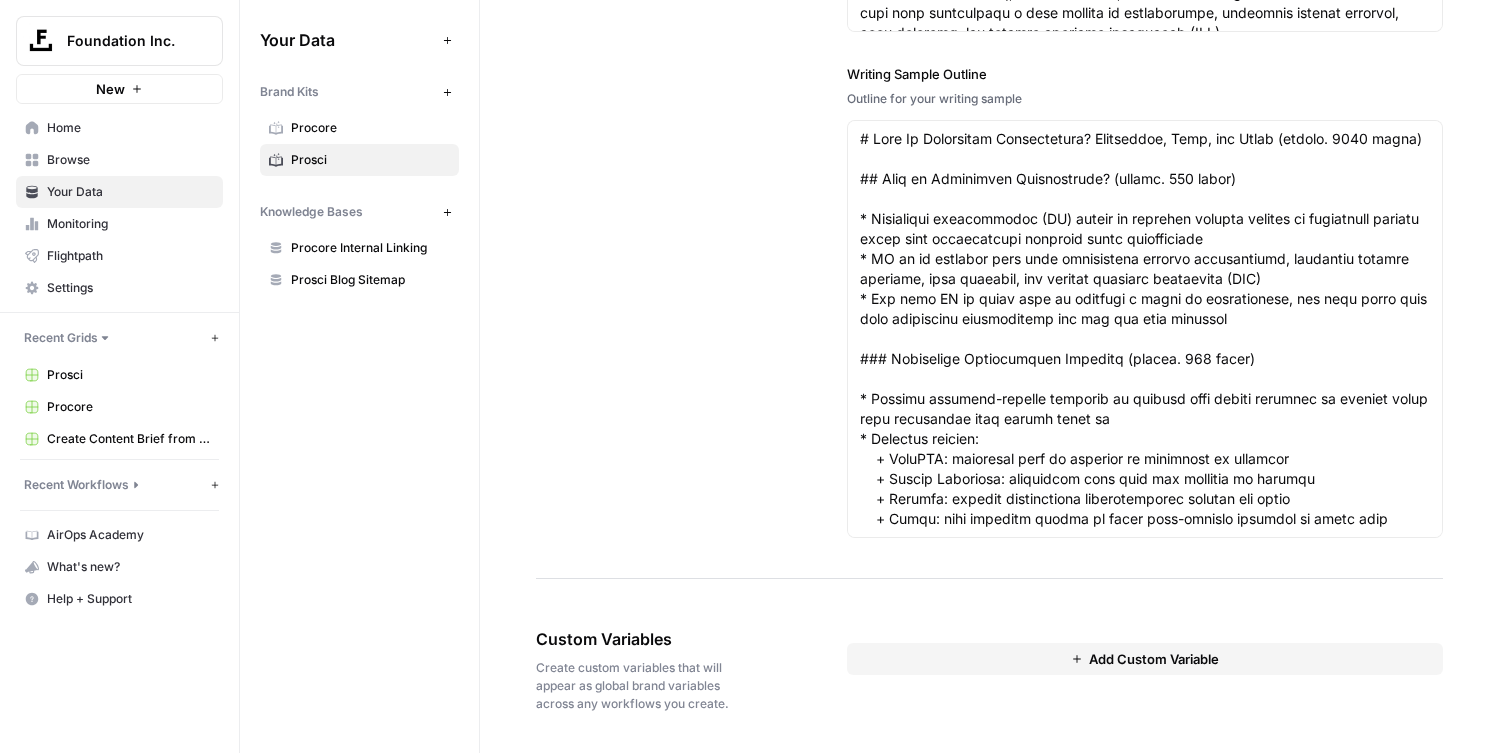 click on "Add Custom Variable" at bounding box center [1145, 659] 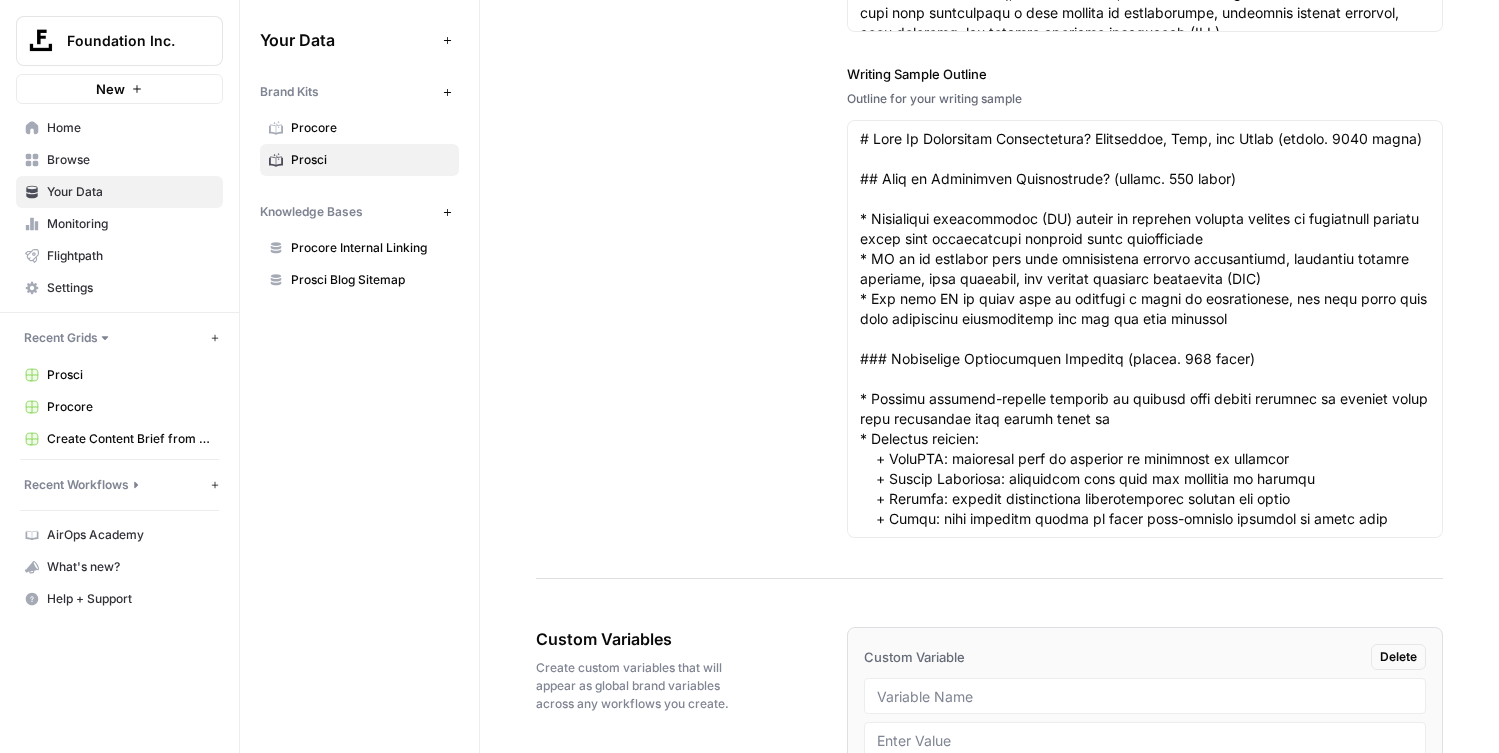 scroll, scrollTop: 3601, scrollLeft: 0, axis: vertical 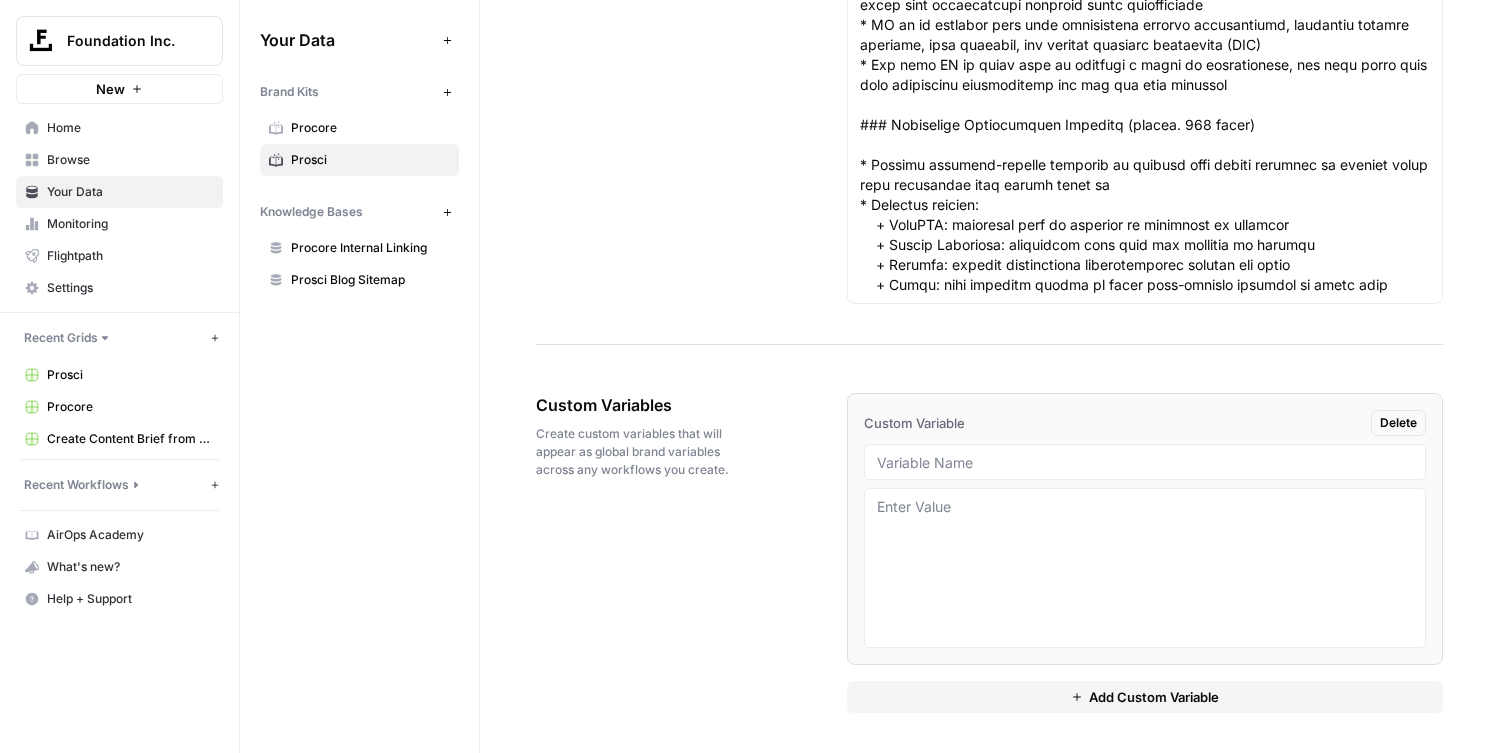 click at bounding box center [1145, 462] 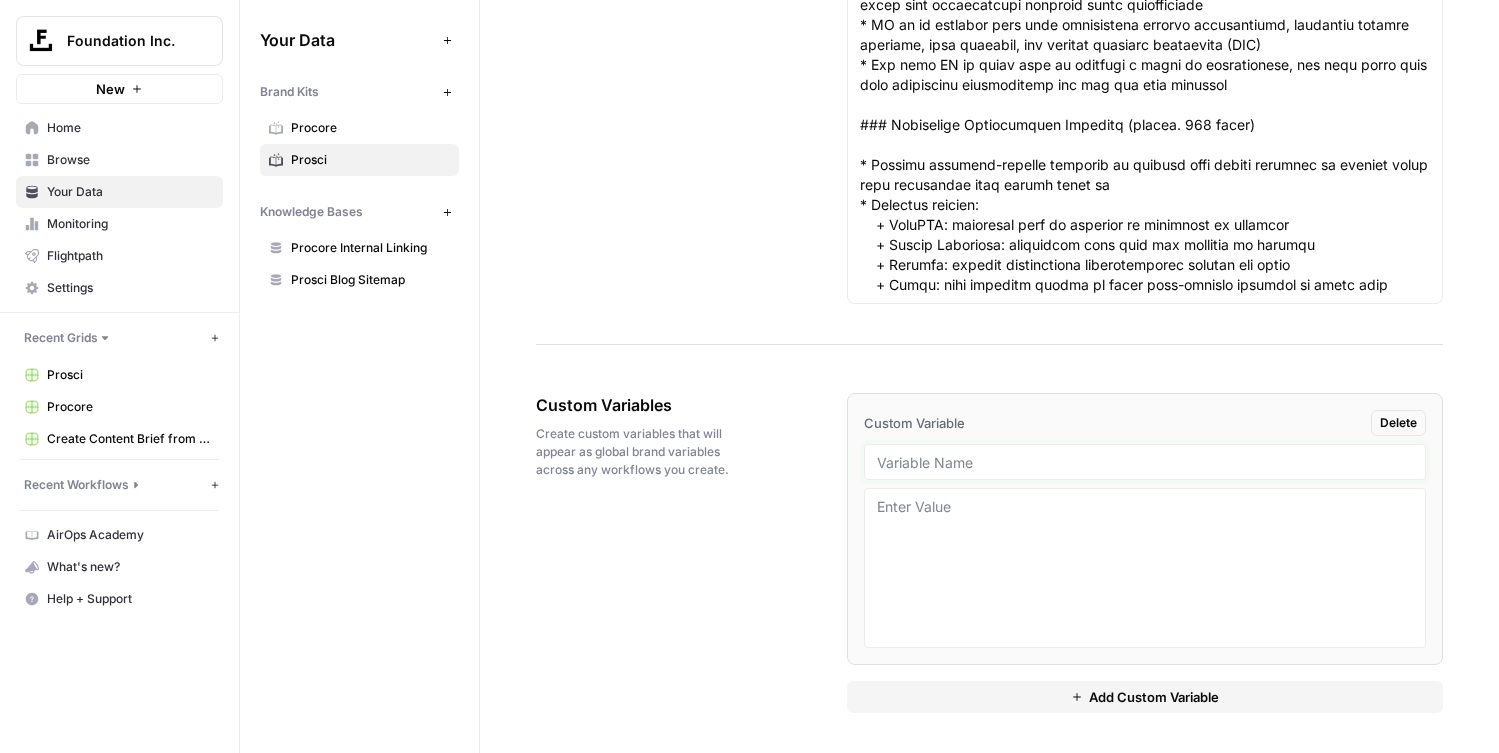 click at bounding box center (1145, 462) 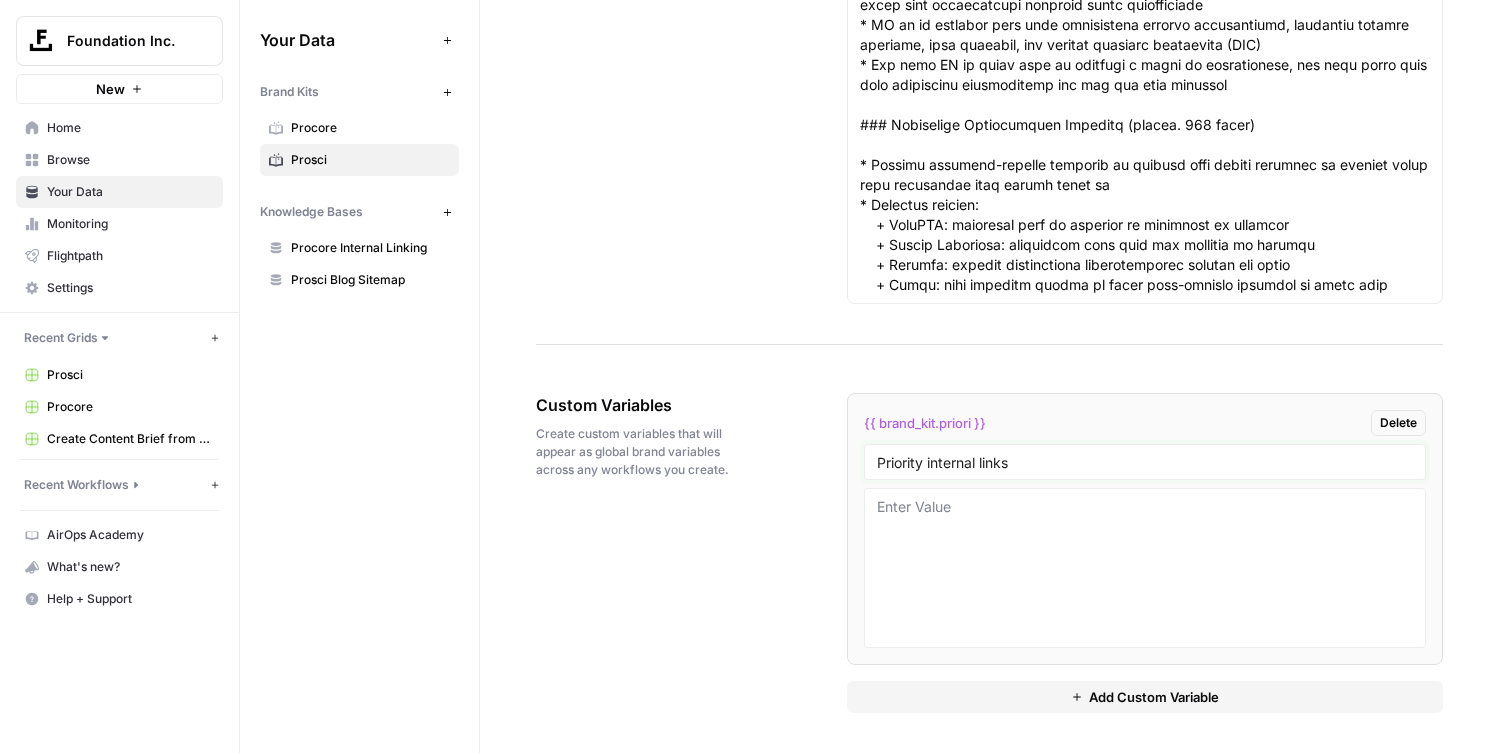 type on "Priority internal links" 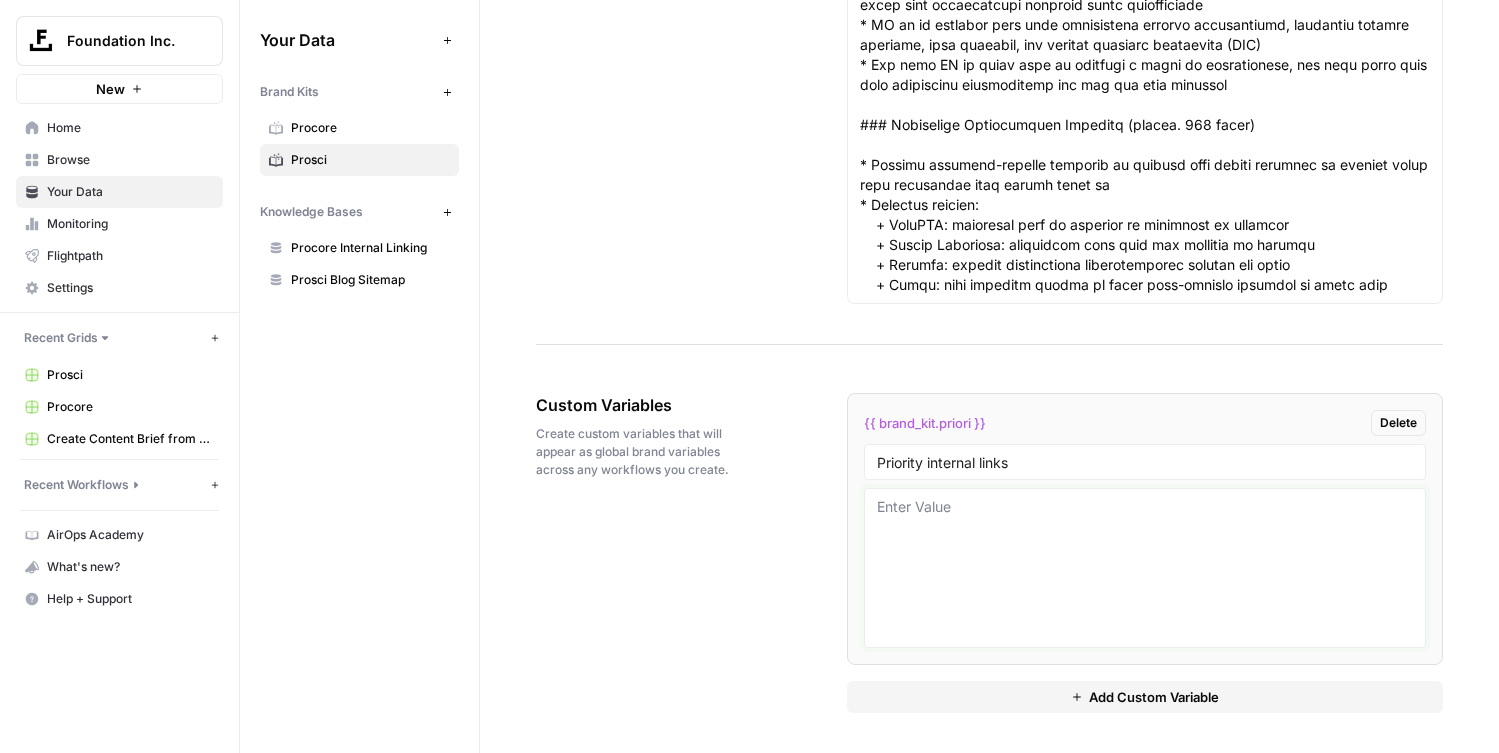 click at bounding box center (1145, 568) 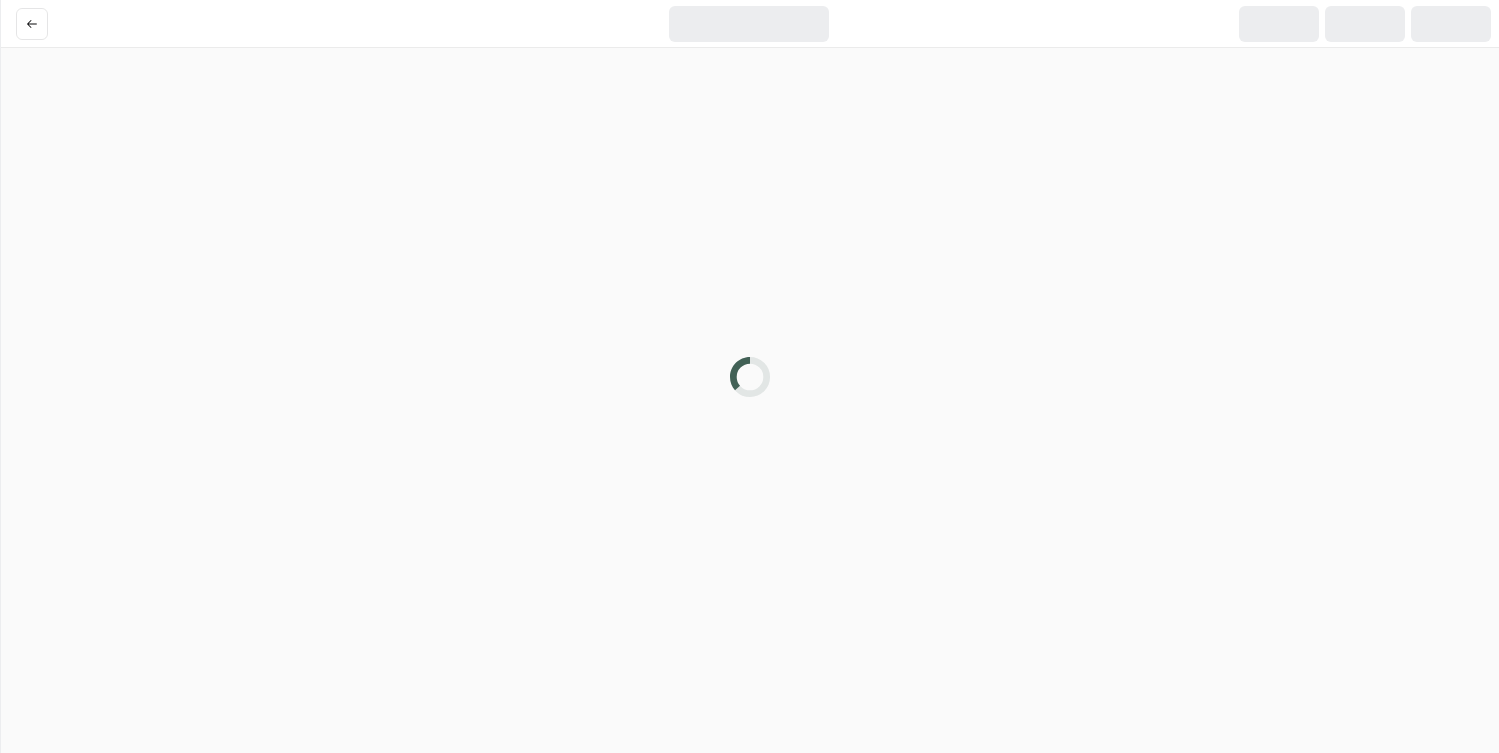 scroll, scrollTop: 0, scrollLeft: 0, axis: both 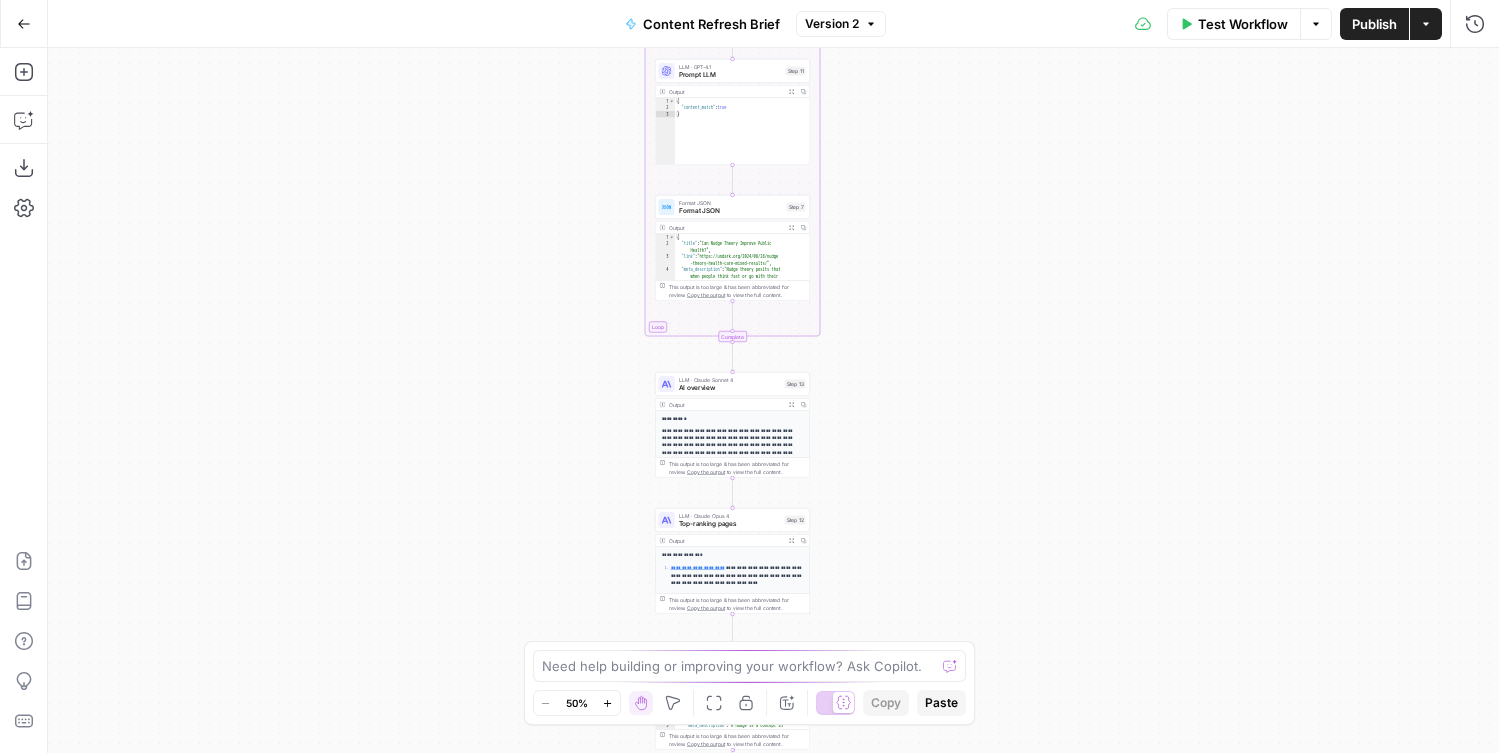drag, startPoint x: 941, startPoint y: 277, endPoint x: 897, endPoint y: 137, distance: 146.7515 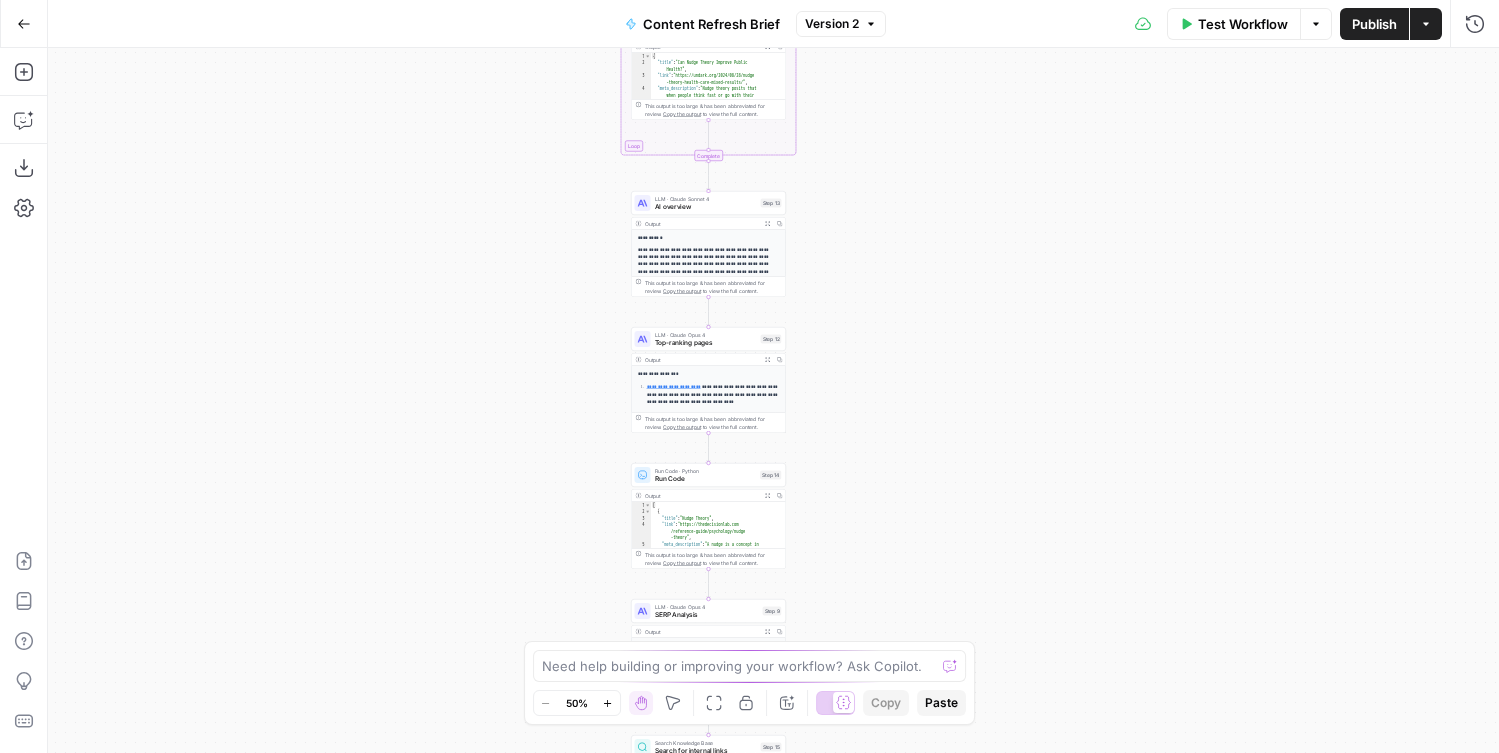 drag, startPoint x: 895, startPoint y: 342, endPoint x: 886, endPoint y: 234, distance: 108.37435 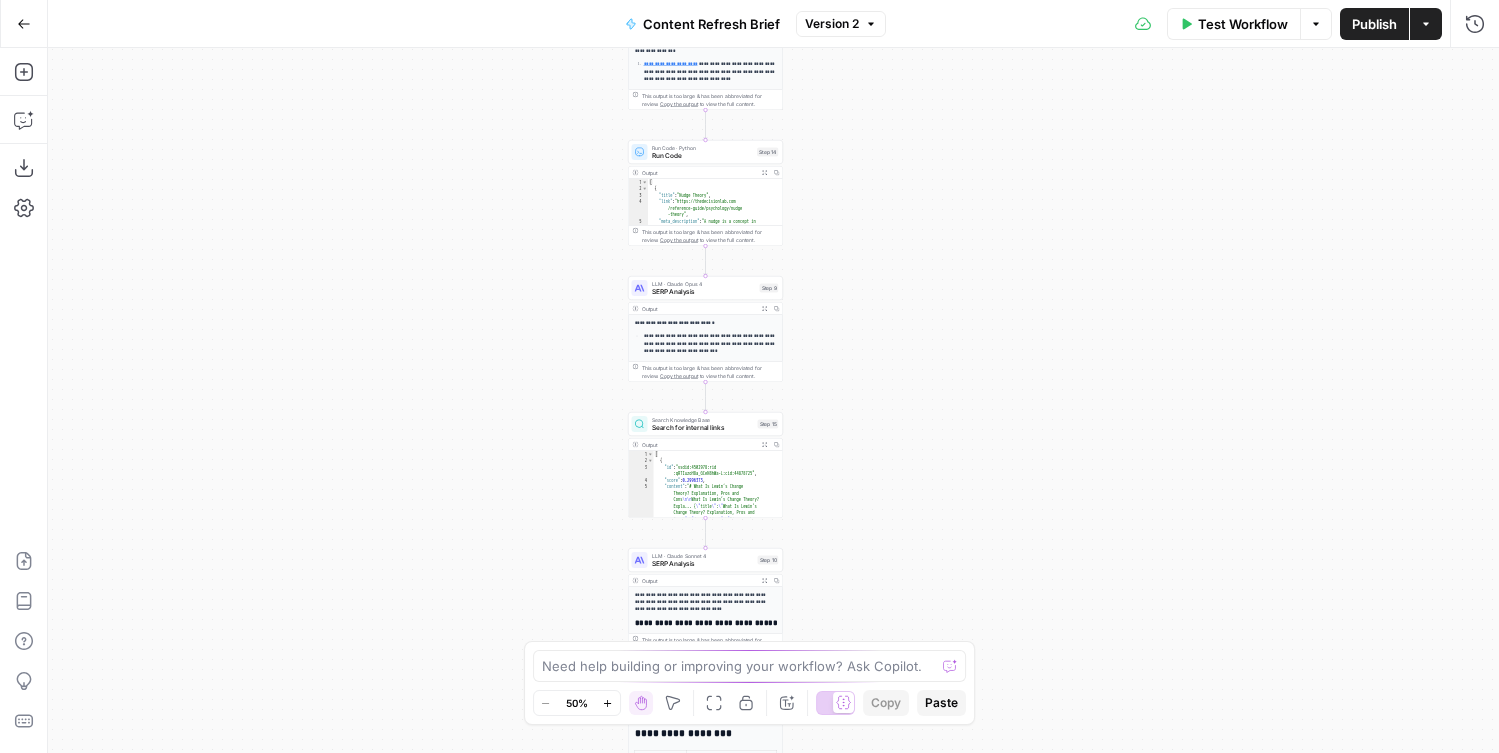 drag, startPoint x: 866, startPoint y: 528, endPoint x: 866, endPoint y: 277, distance: 251 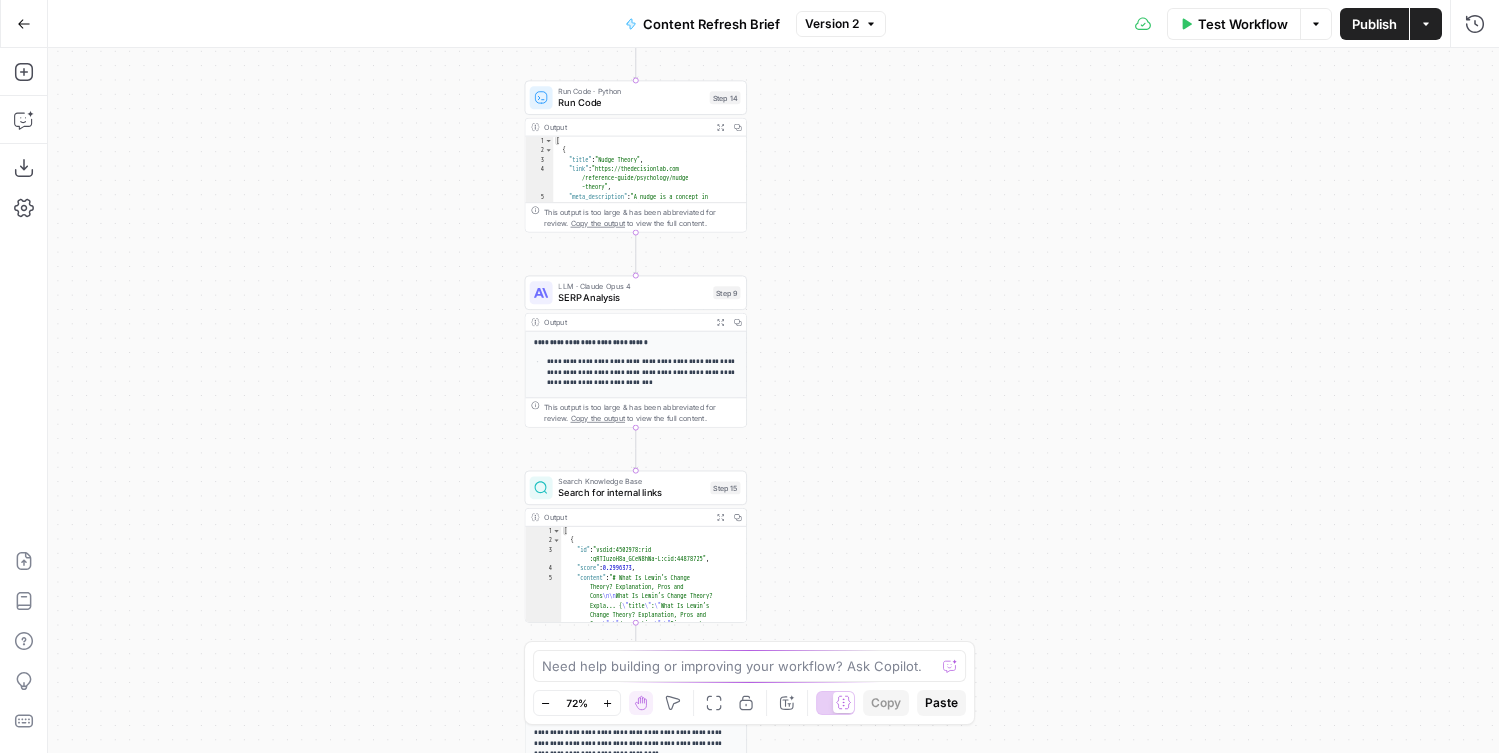 drag, startPoint x: 878, startPoint y: 416, endPoint x: 878, endPoint y: 180, distance: 236 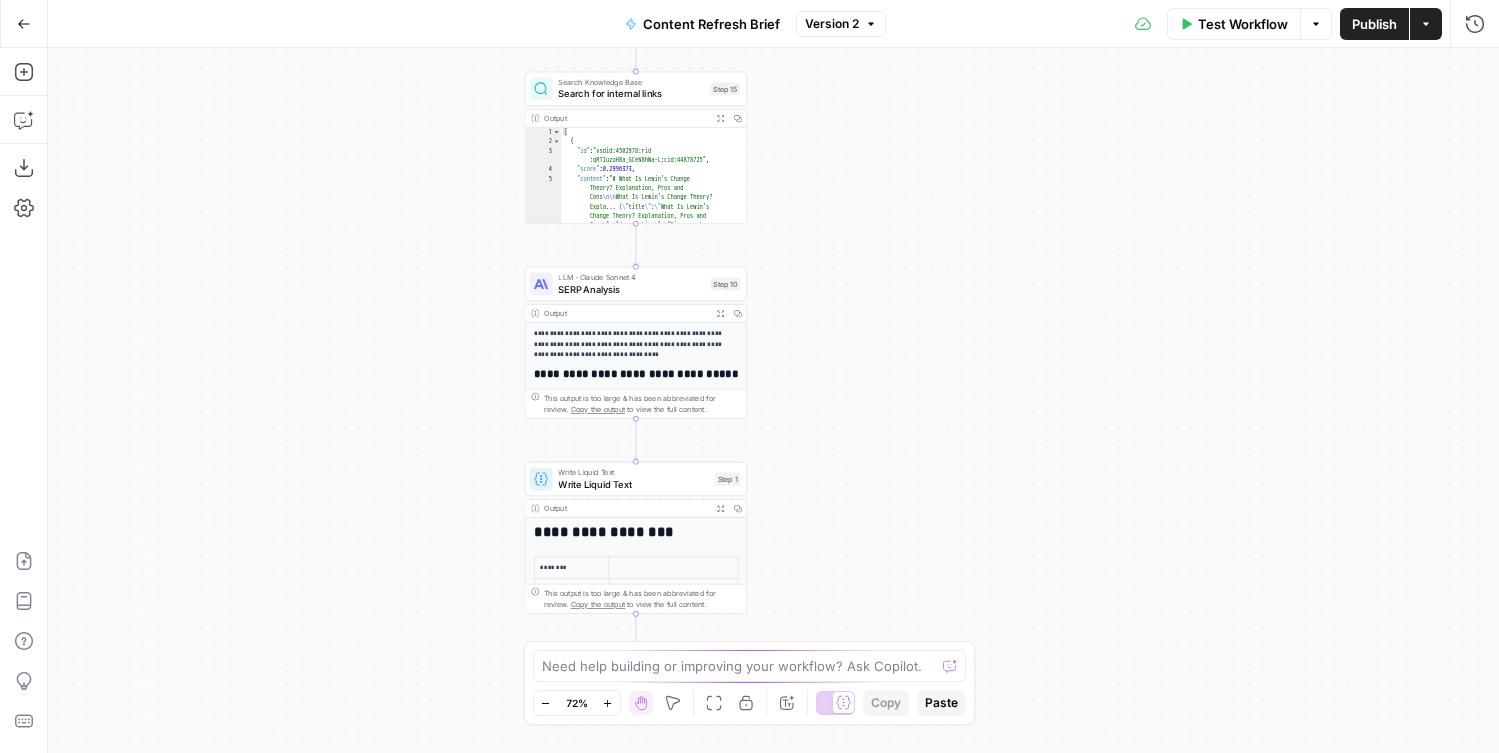 drag, startPoint x: 867, startPoint y: 466, endPoint x: 867, endPoint y: 354, distance: 112 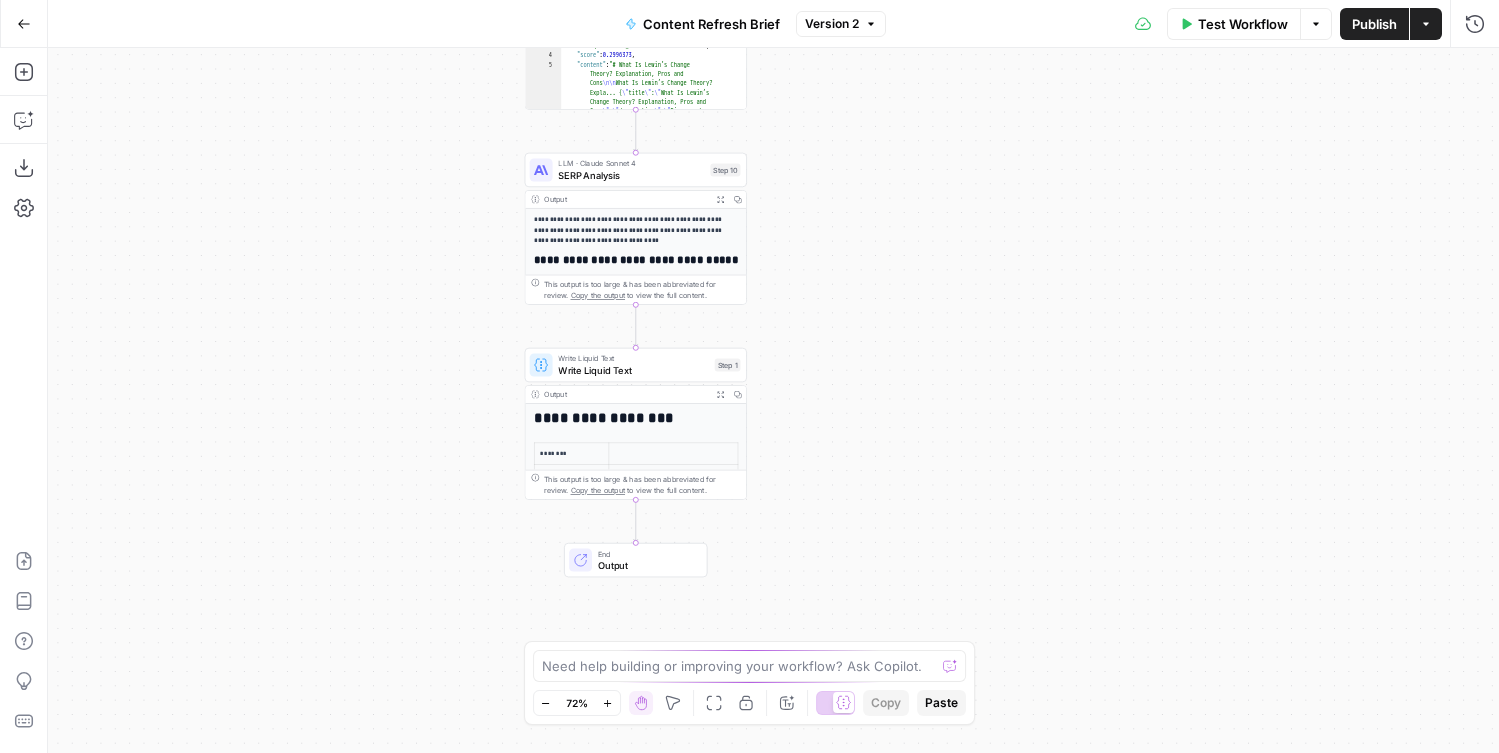 drag, startPoint x: 867, startPoint y: 529, endPoint x: 867, endPoint y: 396, distance: 133 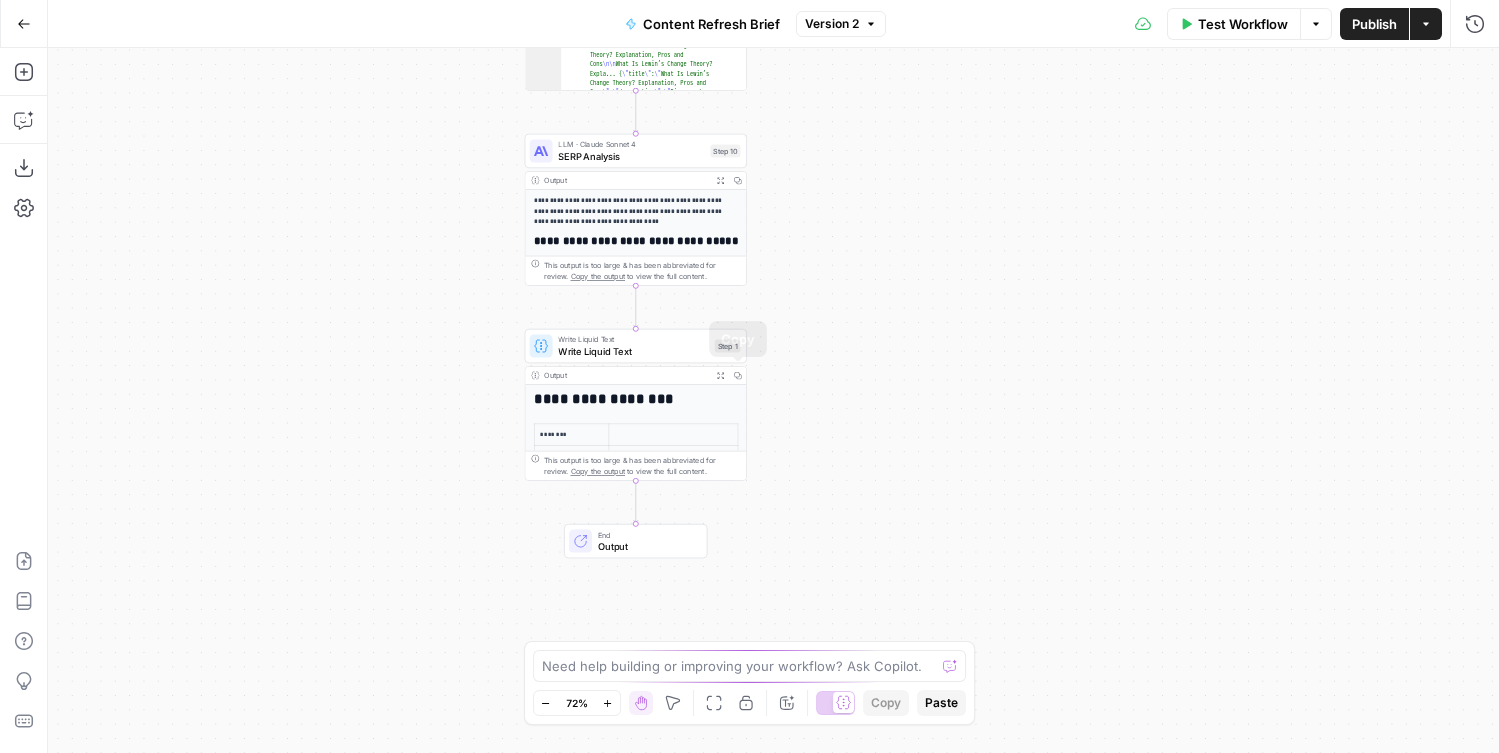 click 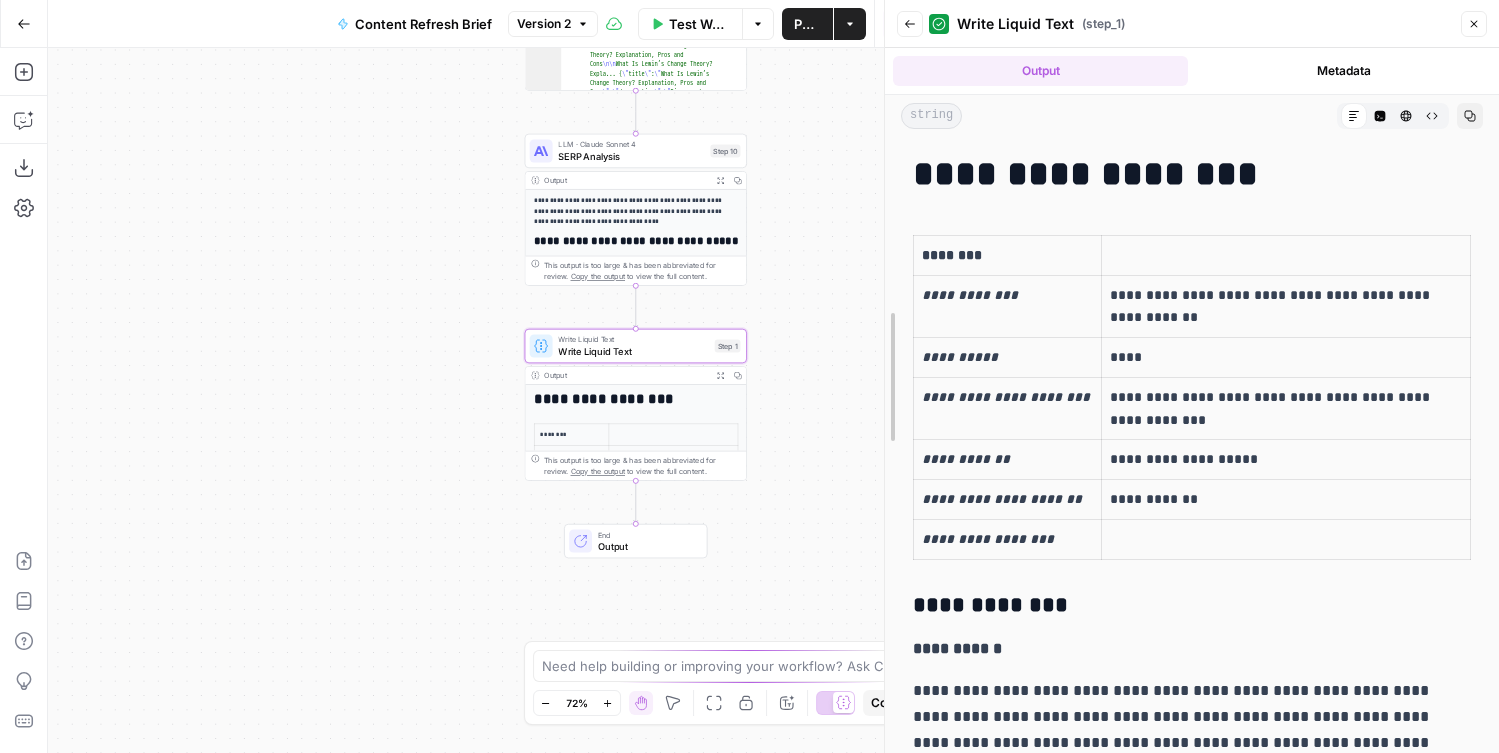 drag, startPoint x: 918, startPoint y: 354, endPoint x: 809, endPoint y: 354, distance: 109 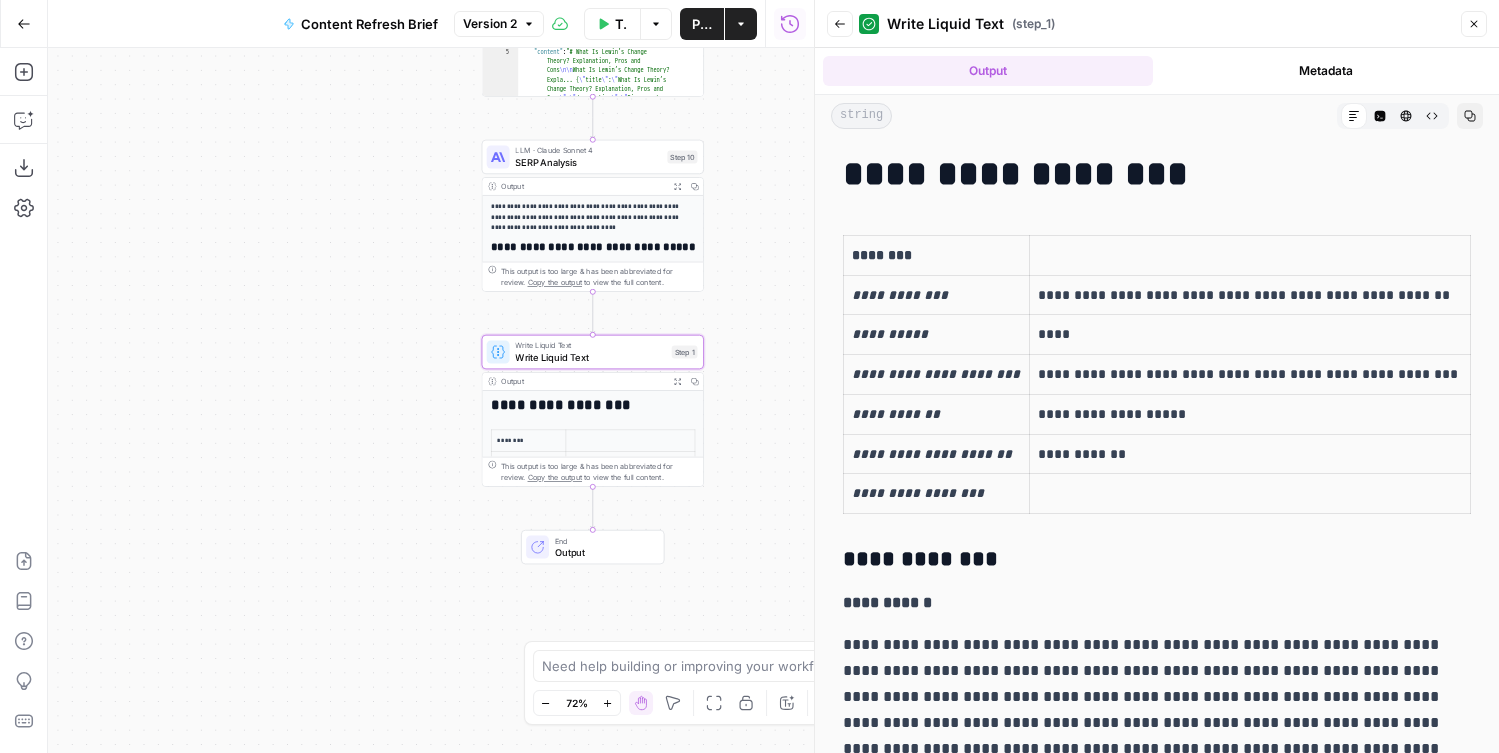 drag, startPoint x: 318, startPoint y: 427, endPoint x: 149, endPoint y: 458, distance: 171.81967 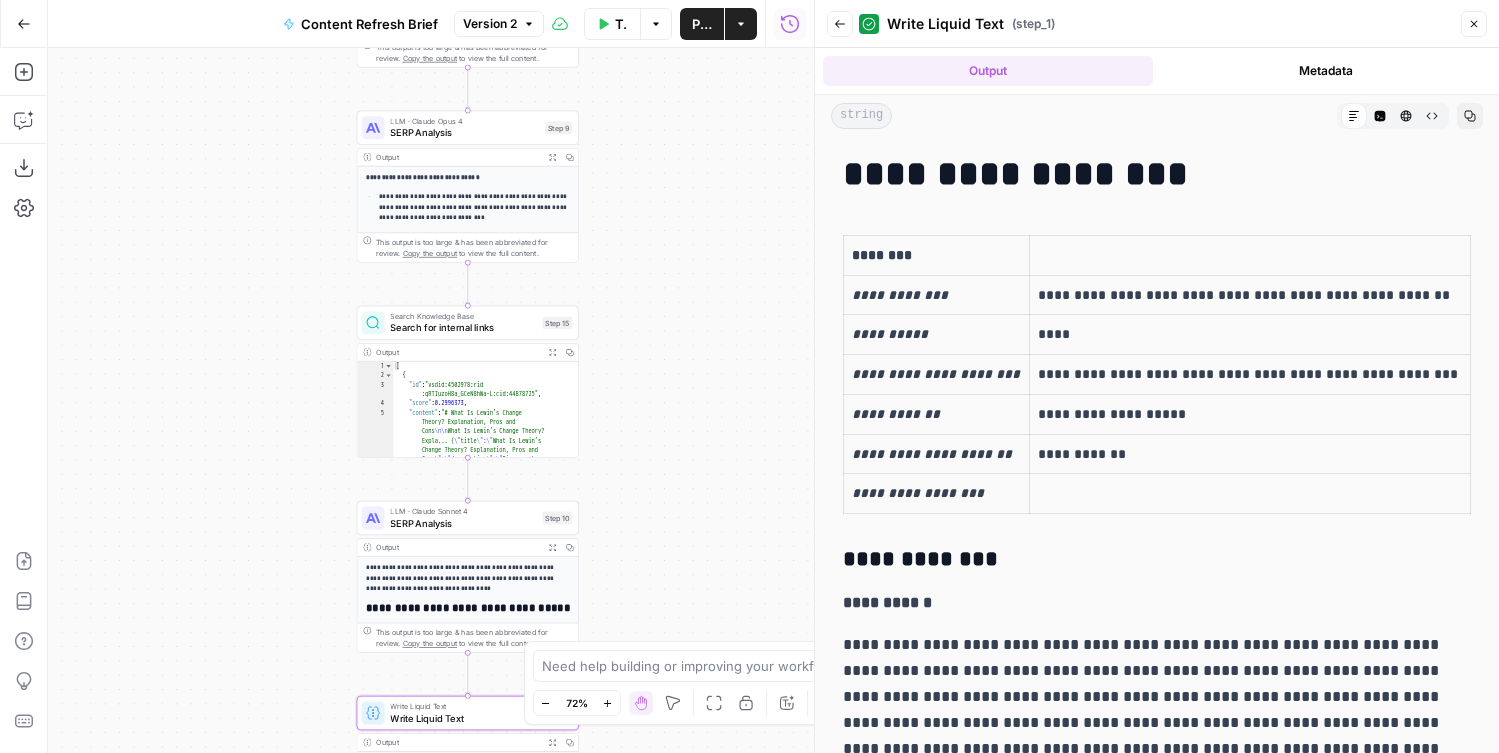 drag, startPoint x: 649, startPoint y: 241, endPoint x: 649, endPoint y: 580, distance: 339 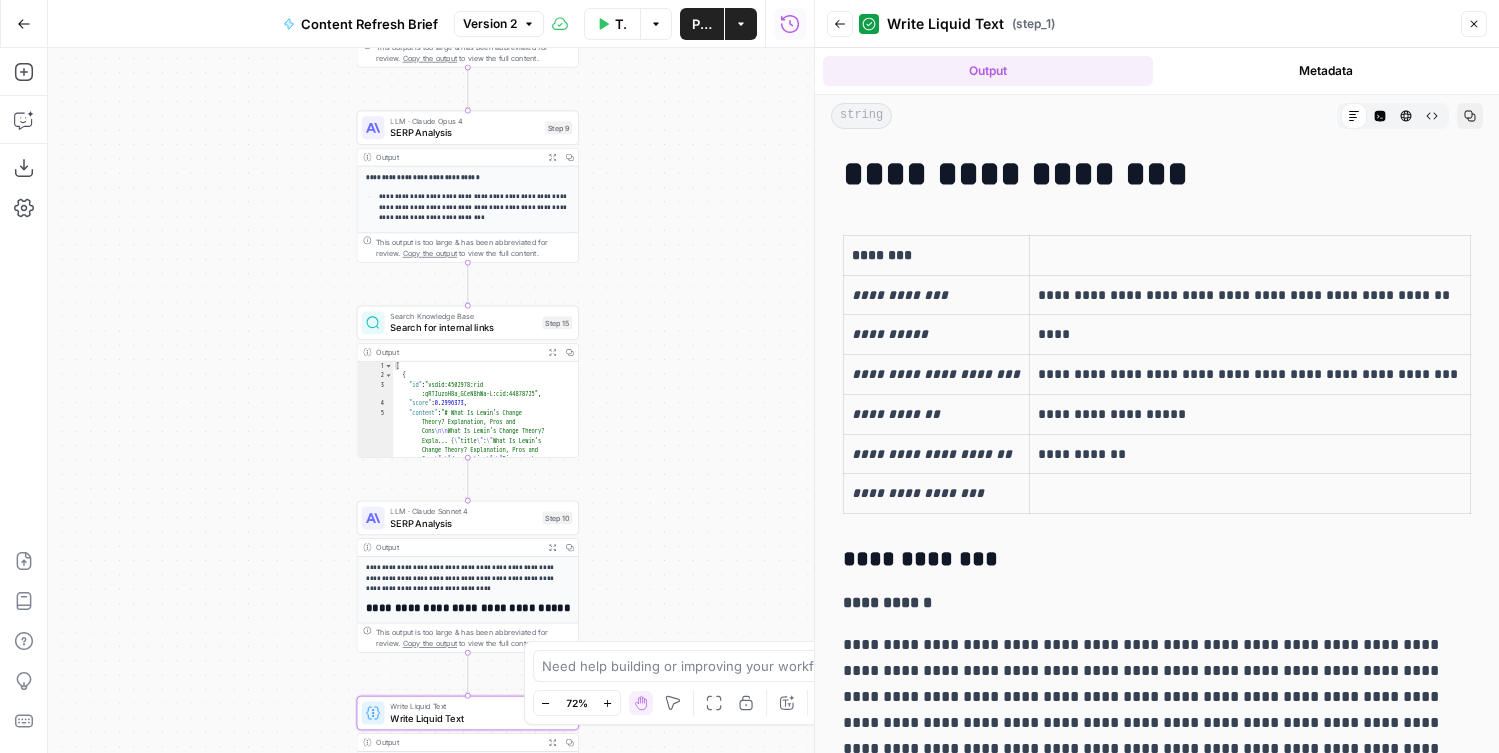 click on "Workflow Set Inputs Inputs Run Code · Python Word count Step 3 Output Expand Output Copy 1 2 3 {    "word_count" :  3093 }     XXXXXXXXXXXXXXXXXXXXXXXXXXXXXXXXXXXXXXXXXXXXXXXXXXXXXXXXXXXXXXXXXXXXXXXXXXXXXXXXXXXXXXXXXXXXXXXXXXXXXXXXXXXXXXXXXXXXXXXXXXXXXXXXXXXXXXXXXXXXXXXXXXXXXXXXXXXXXXXXXXXXXXXXXXXXXXXXXXXXXXXXXXXXXXXXXXXXXXXXXXXXXXXXXXXXXXXXXXXXXXXXXXXXXXXXXXXXXXXXXXXXXXXXXXXXXXXXXXXXXXXXXXXXXXXXXXXXXXXXXXXXXXXXXXXXXXXXXXXXXXXXXXXXXXXXXXXXXXXXXXXXXXXXXXXXXXXXXXXXXXXXXXXXXXXXXXXXXXXXXXXXXXXXXXXXXXXXXXXXXXXXXXXXXXXXXXXXXXXXXXXXXXXXXXXXXXXXXXXXXXXXXXXXXXXXXXXXXXXXXXXXXXXXXXXXXXXXXXXXXXXXXXXXXXXXXXXXXXXXXXXXXXXXXXXXXXXXXXXXXXXXXXXXXXXX LLM · GPT-4.1 Get title and audience Step 2 Output Expand Output Copy 1 2 3 4 5 {    "article_title" :  "What Is Nudge Theory? Does         It Apply to Change Management?" ,    "audience" :  "Change management professionals         and organizational leaders" ,    "word_count" :  3000 }     Google Search Google Search - US Step 4 Output Expand Output Copy 1 2 3 4" at bounding box center [431, 400] 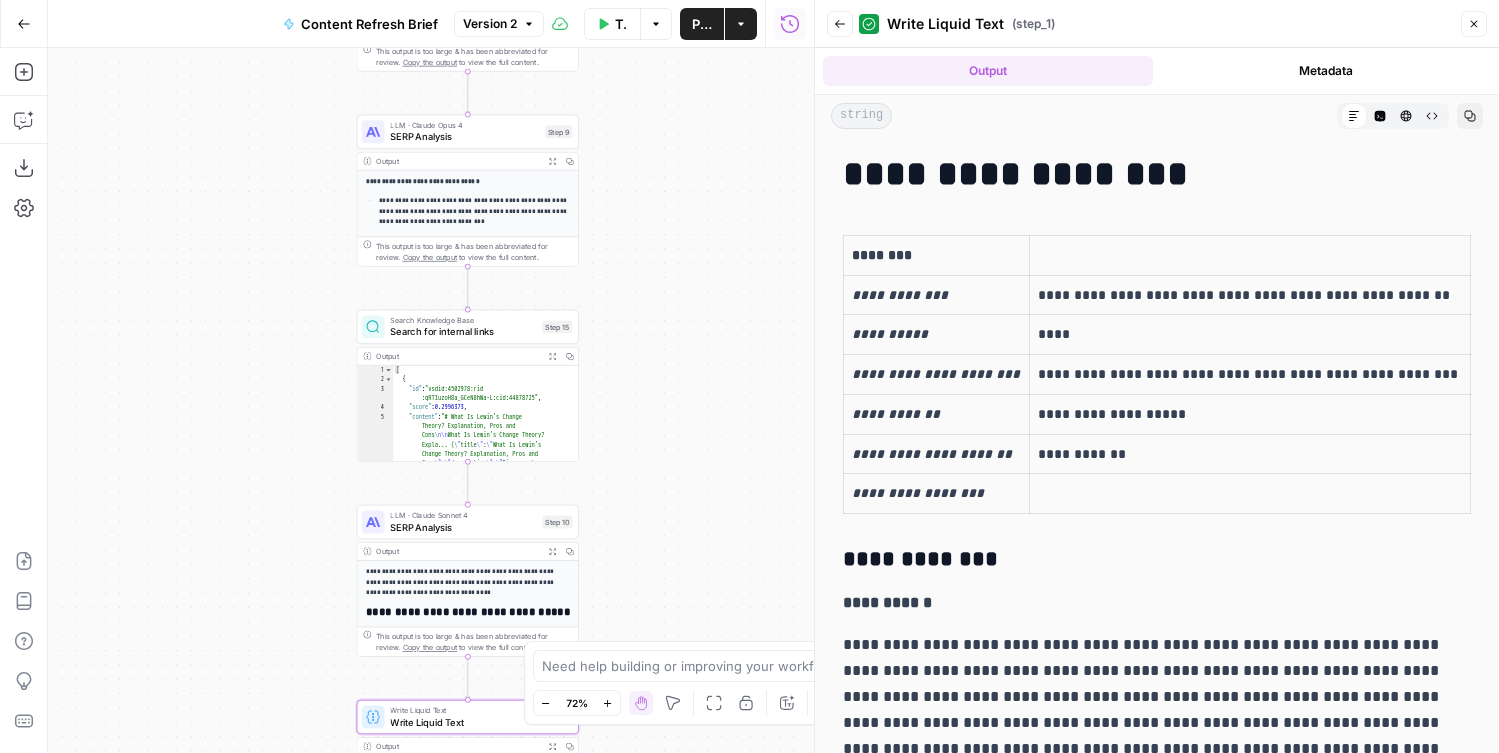 drag, startPoint x: 699, startPoint y: 187, endPoint x: 693, endPoint y: 550, distance: 363.0496 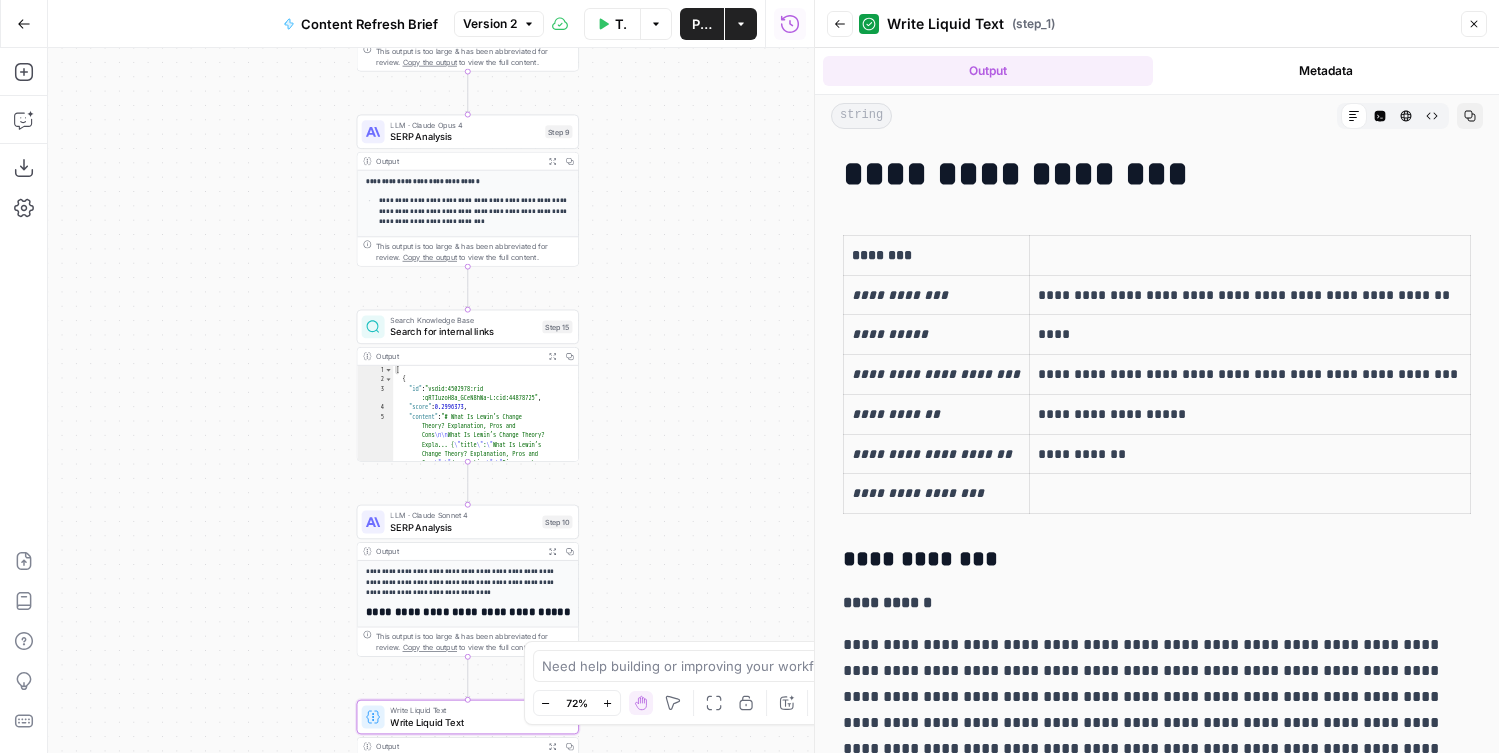 click on "Workflow Set Inputs Inputs Run Code · Python Word count Step 3 Output Expand Output Copy 1 2 3 {    "word_count" :  3093 }     XXXXXXXXXXXXXXXXXXXXXXXXXXXXXXXXXXXXXXXXXXXXXXXXXXXXXXXXXXXXXXXXXXXXXXXXXXXXXXXXXXXXXXXXXXXXXXXXXXXXXXXXXXXXXXXXXXXXXXXXXXXXXXXXXXXXXXXXXXXXXXXXXXXXXXXXXXXXXXXXXXXXXXXXXXXXXXXXXXXXXXXXXXXXXXXXXXXXXXXXXXXXXXXXXXXXXXXXXXXXXXXXXXXXXXXXXXXXXXXXXXXXXXXXXXXXXXXXXXXXXXXXXXXXXXXXXXXXXXXXXXXXXXXXXXXXXXXXXXXXXXXXXXXXXXXXXXXXXXXXXXXXXXXXXXXXXXXXXXXXXXXXXXXXXXXXXXXXXXXXXXXXXXXXXXXXXXXXXXXXXXXXXXXXXXXXXXXXXXXXXXXXXXXXXXXXXXXXXXXXXXXXXXXXXXXXXXXXXXXXXXXXXXXXXXXXXXXXXXXXXXXXXXXXXXXXXXXXXXXXXXXXXXXXXXXXXXXXXXXXXXXXXXXXXXXX LLM · GPT-4.1 Get title and audience Step 2 Output Expand Output Copy 1 2 3 4 5 {    "article_title" :  "What Is Nudge Theory? Does         It Apply to Change Management?" ,    "audience" :  "Change management professionals         and organizational leaders" ,    "word_count" :  3000 }     Google Search Google Search - US Step 4 Output Expand Output Copy 1 2 3 4" at bounding box center (431, 400) 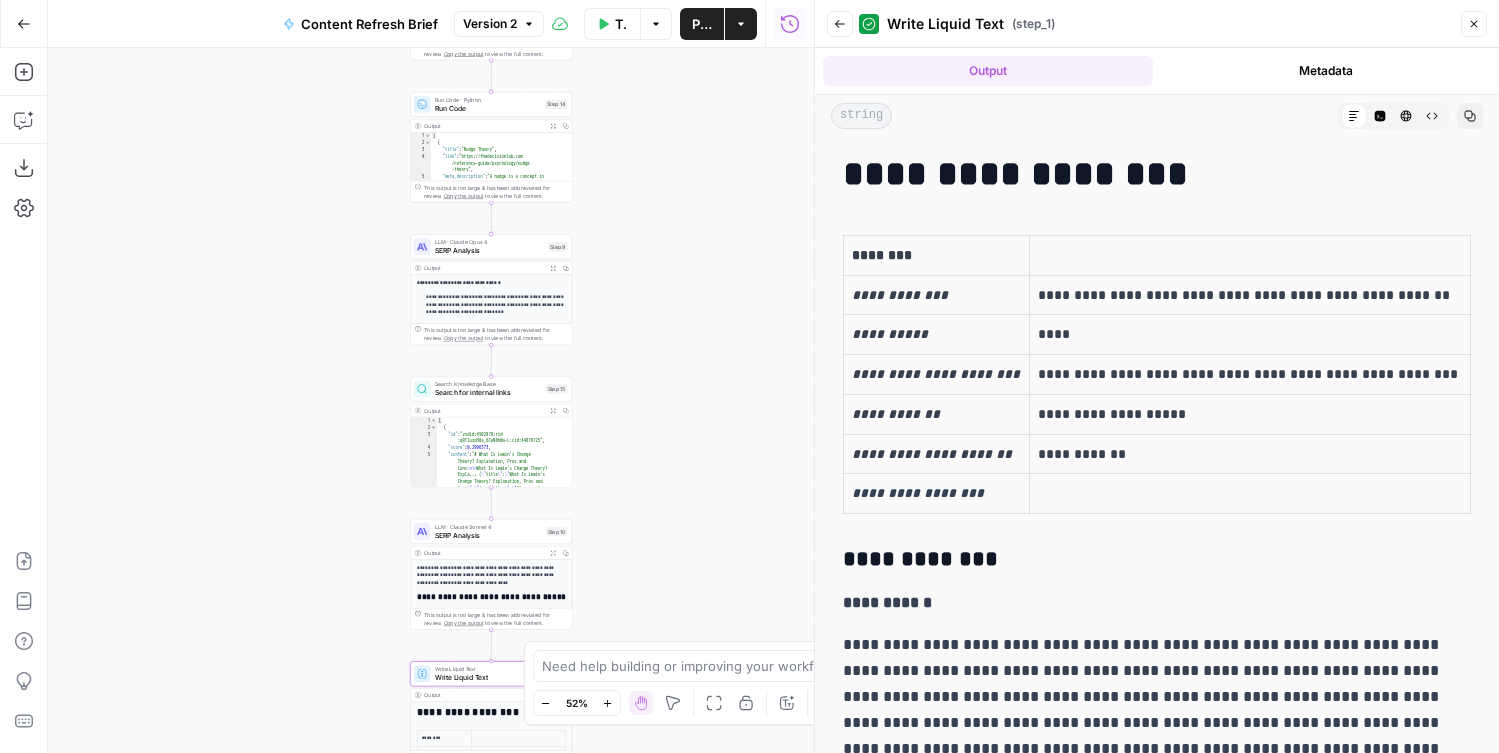 drag, startPoint x: 693, startPoint y: 550, endPoint x: 660, endPoint y: 287, distance: 265.06226 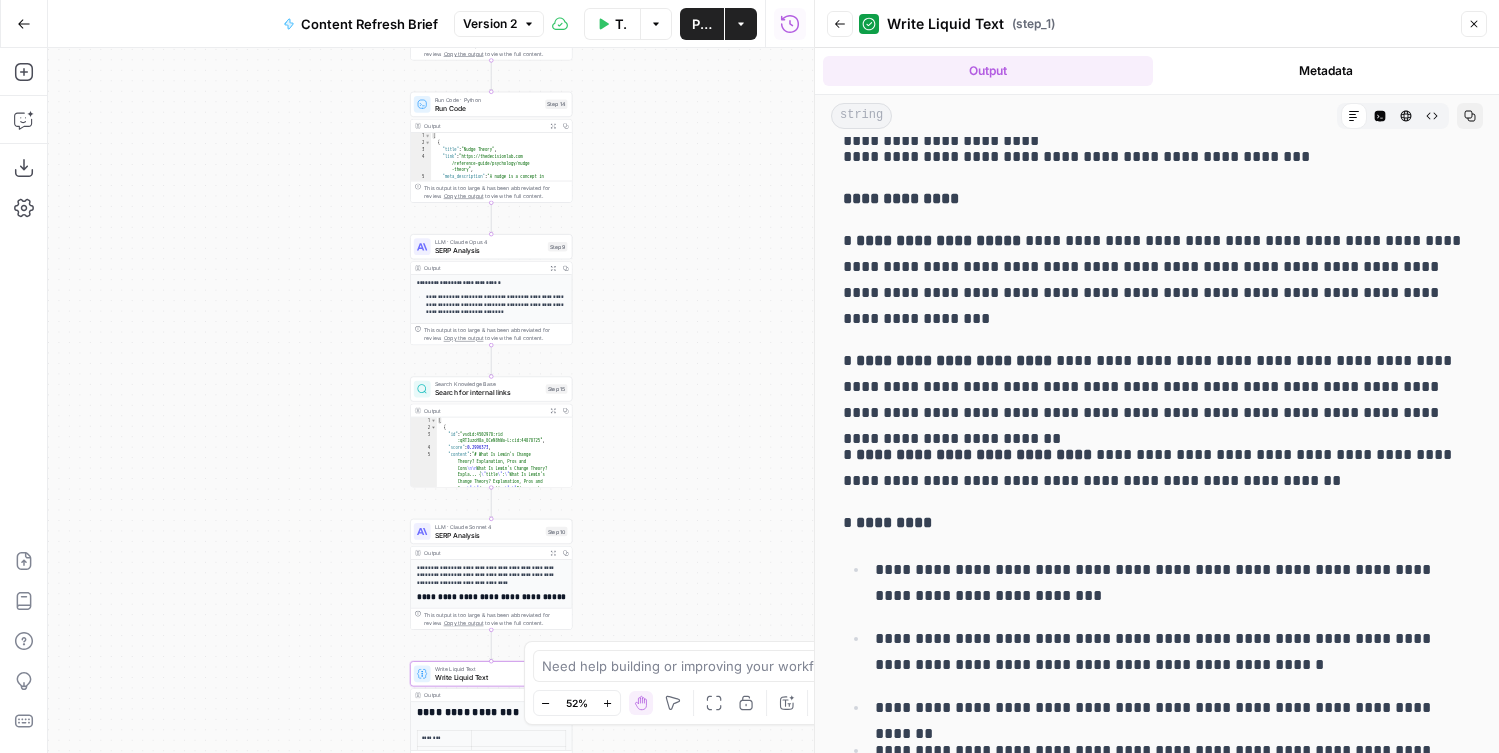 scroll, scrollTop: 0, scrollLeft: 0, axis: both 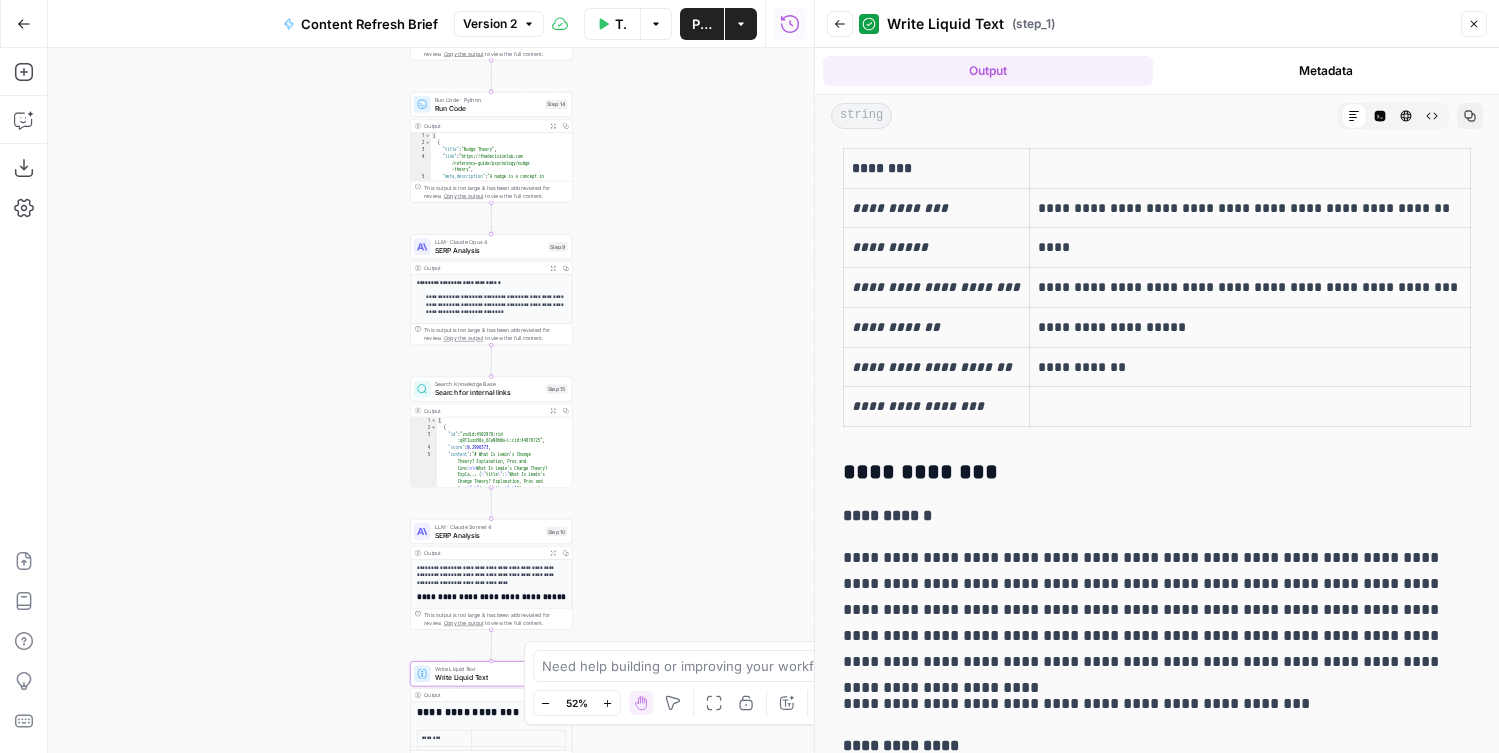 drag, startPoint x: 862, startPoint y: 501, endPoint x: 972, endPoint y: 589, distance: 140.86873 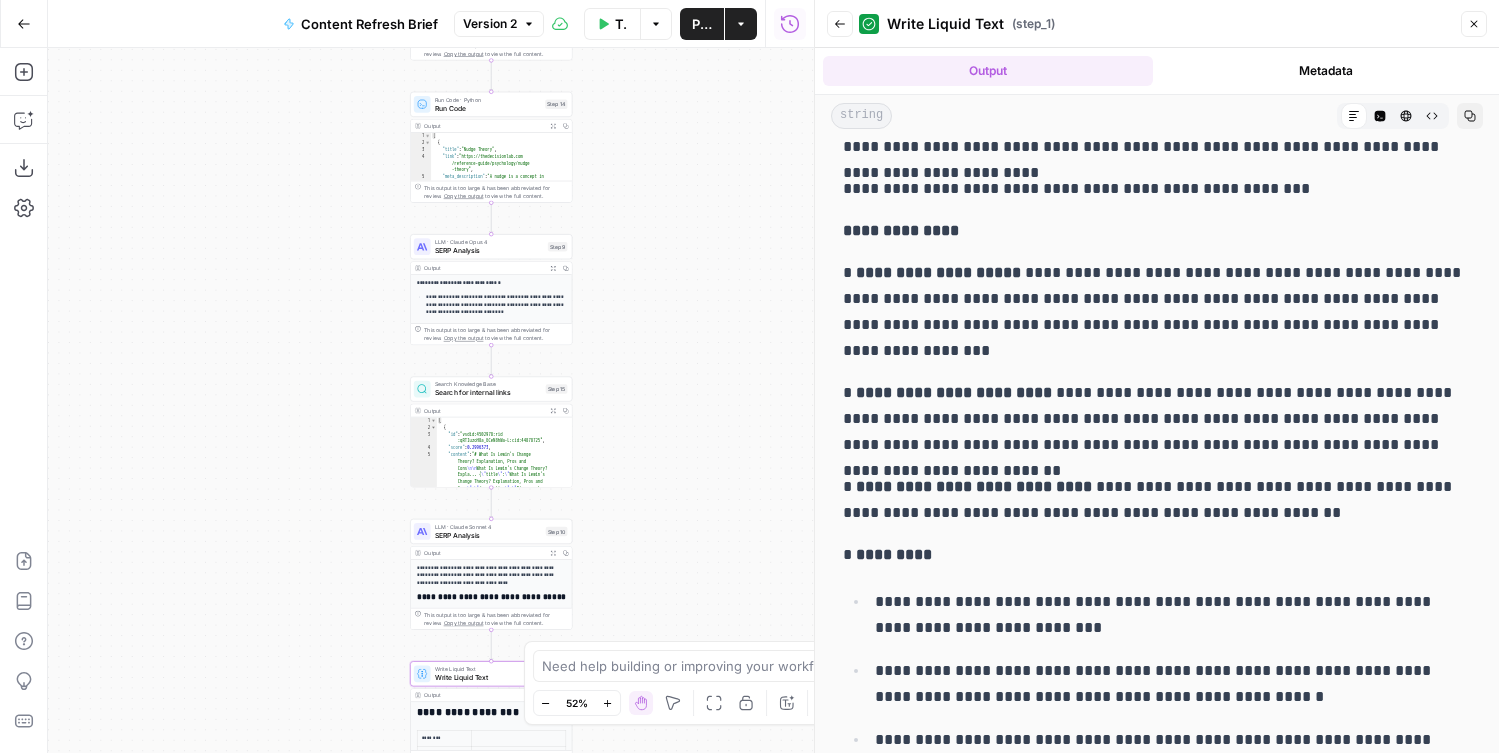 scroll, scrollTop: 0, scrollLeft: 0, axis: both 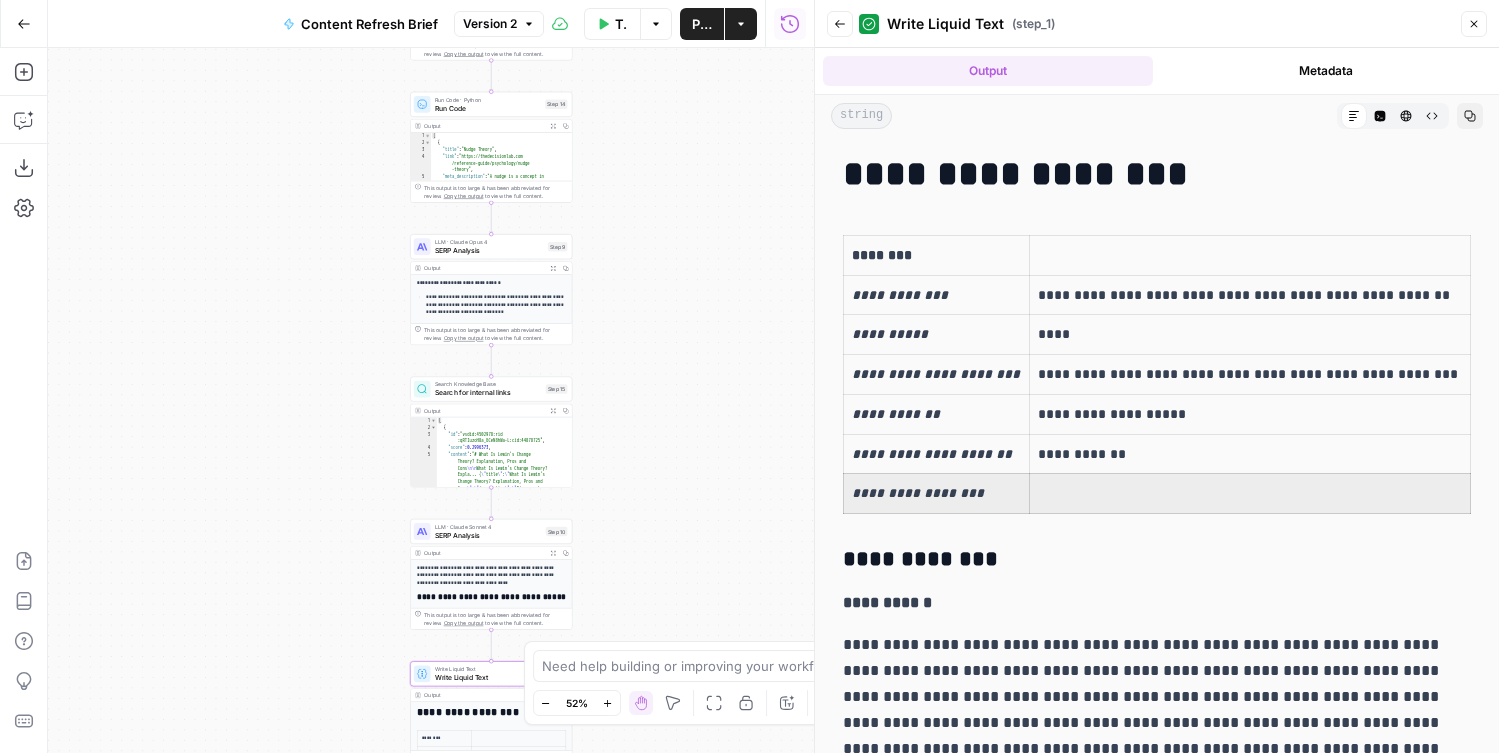 drag, startPoint x: 1067, startPoint y: 485, endPoint x: 935, endPoint y: 485, distance: 132 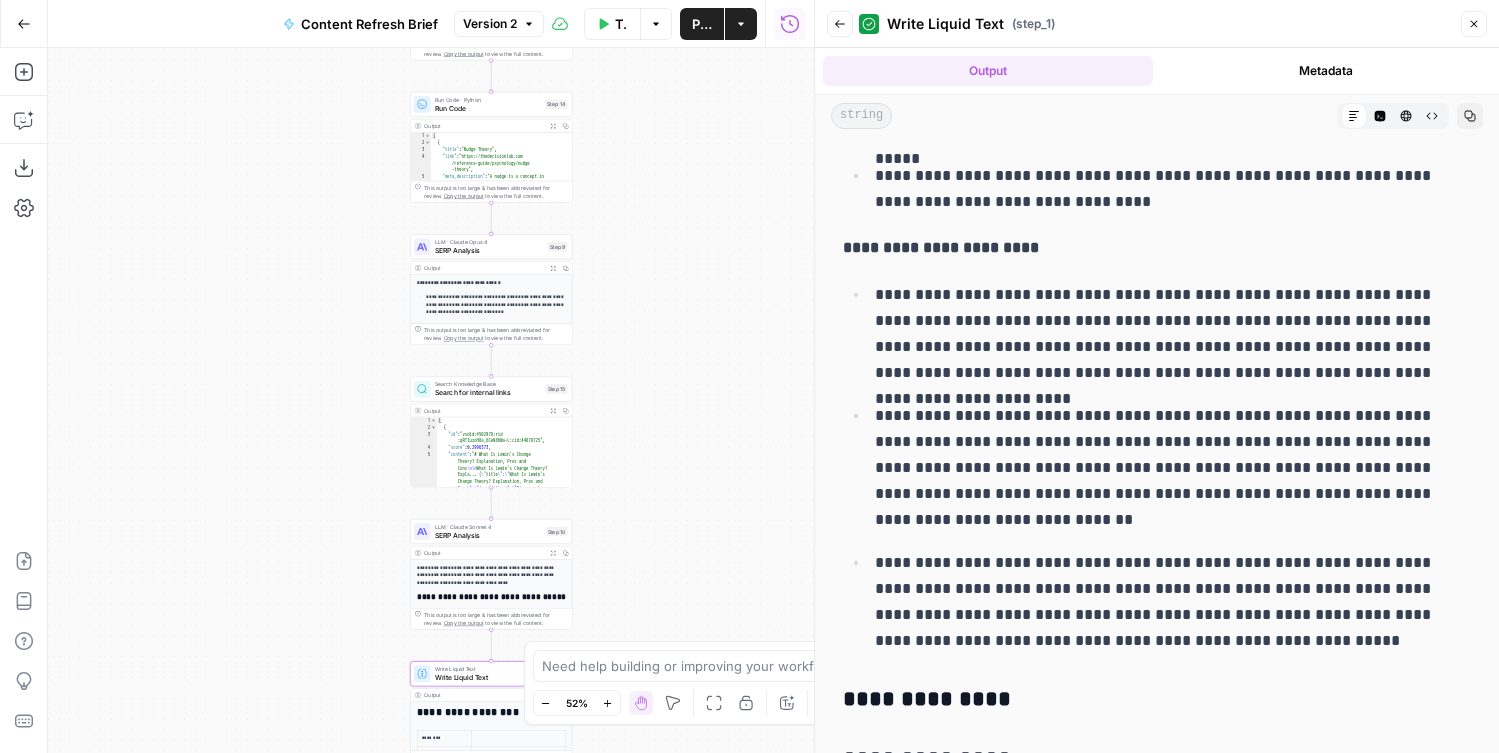scroll, scrollTop: 2883, scrollLeft: 0, axis: vertical 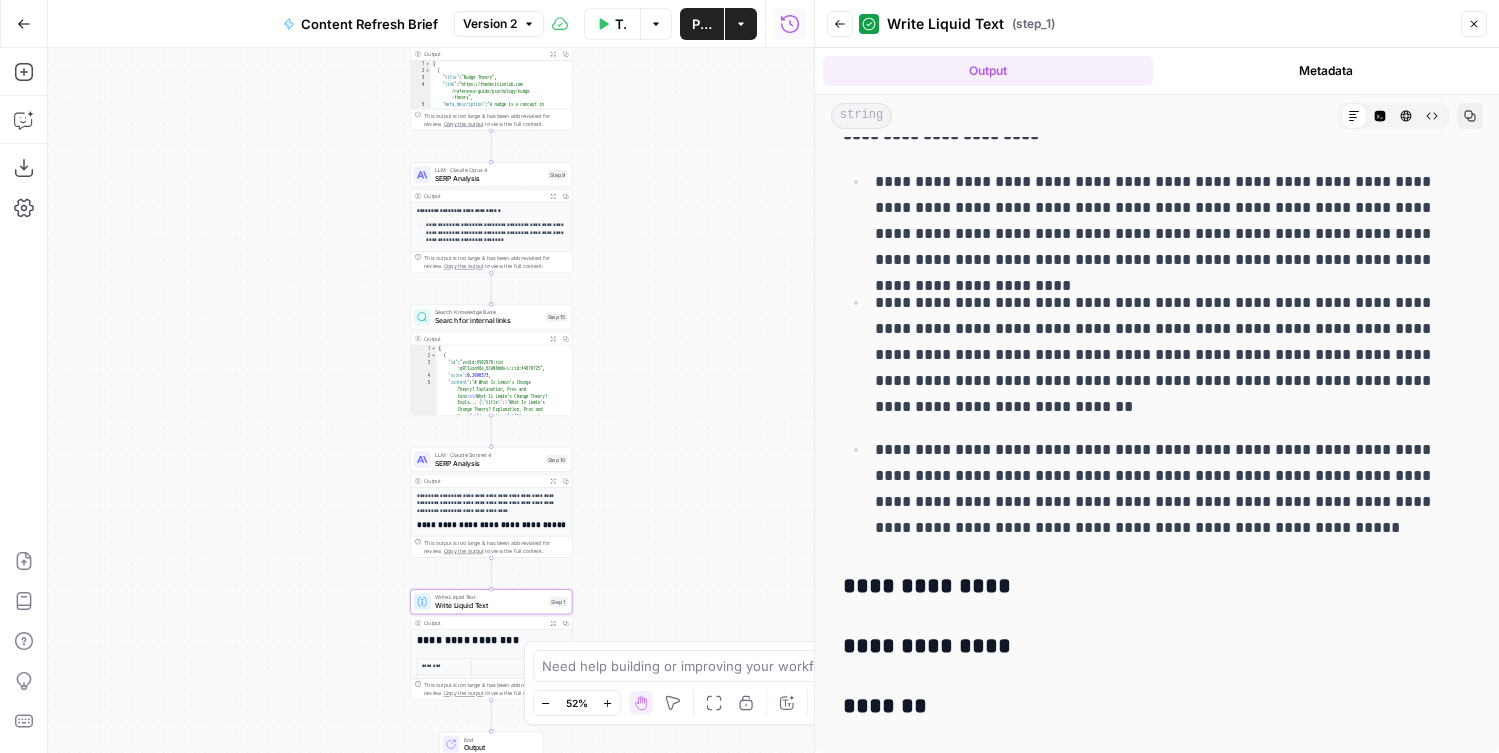 drag, startPoint x: 698, startPoint y: 389, endPoint x: 698, endPoint y: 292, distance: 97 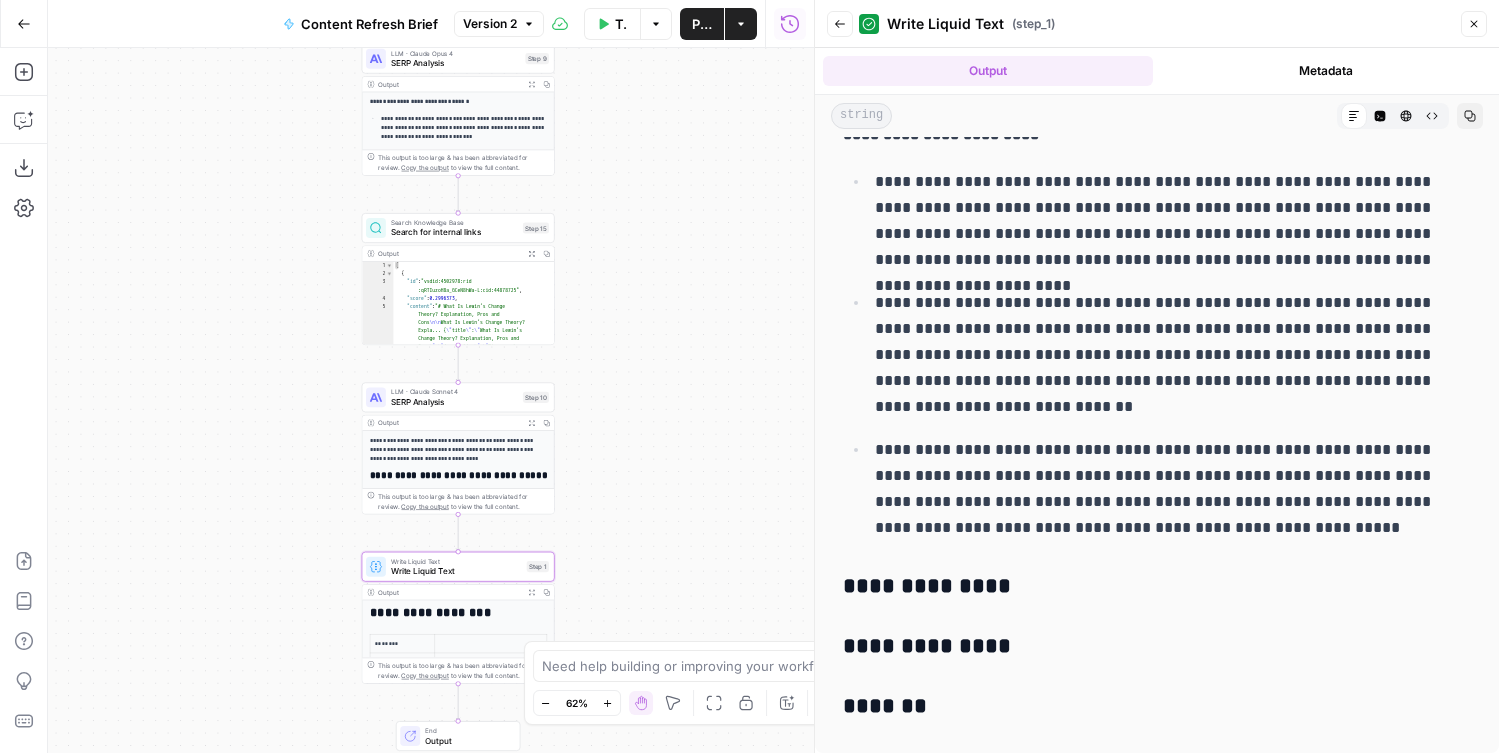 drag, startPoint x: 644, startPoint y: 567, endPoint x: 656, endPoint y: 534, distance: 35.1141 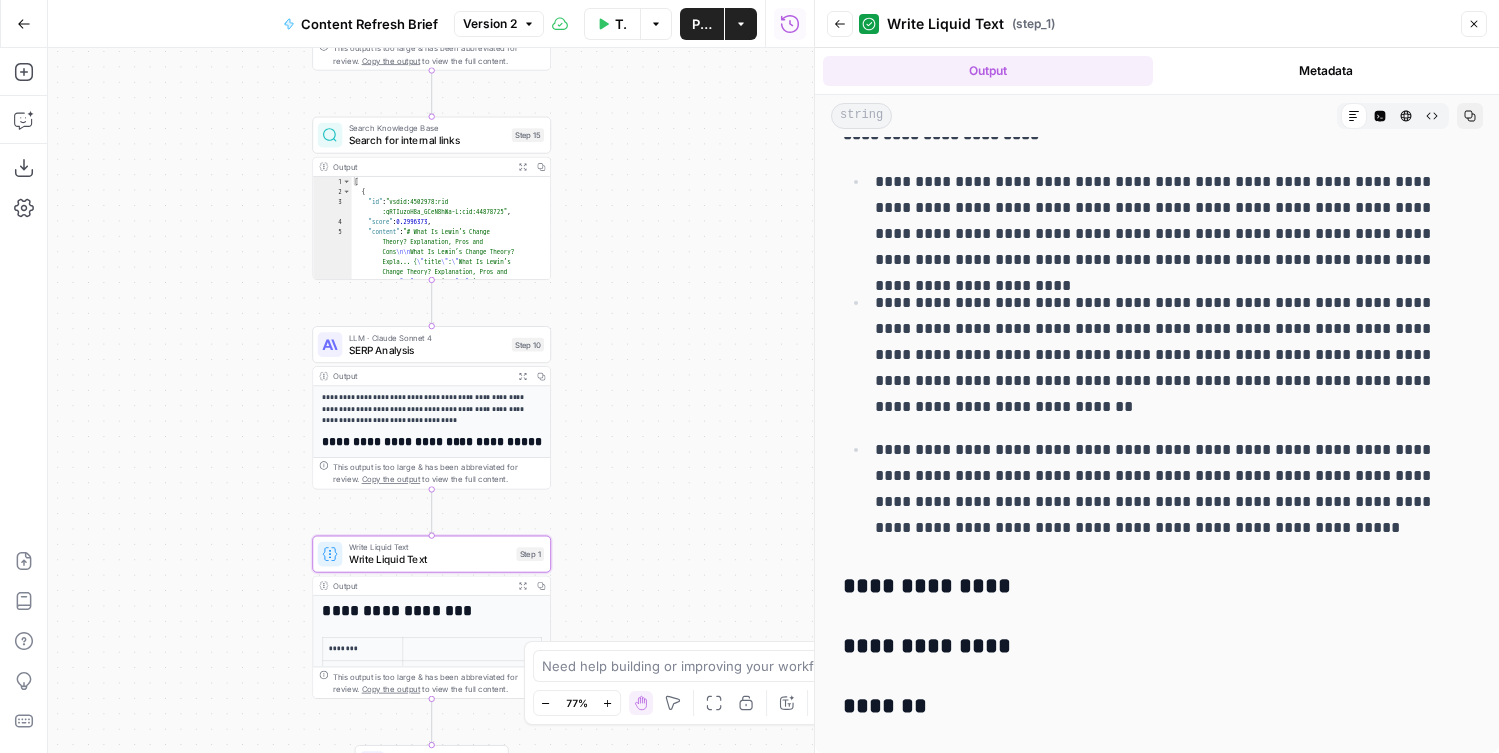 drag, startPoint x: 645, startPoint y: 435, endPoint x: 672, endPoint y: 413, distance: 34.828148 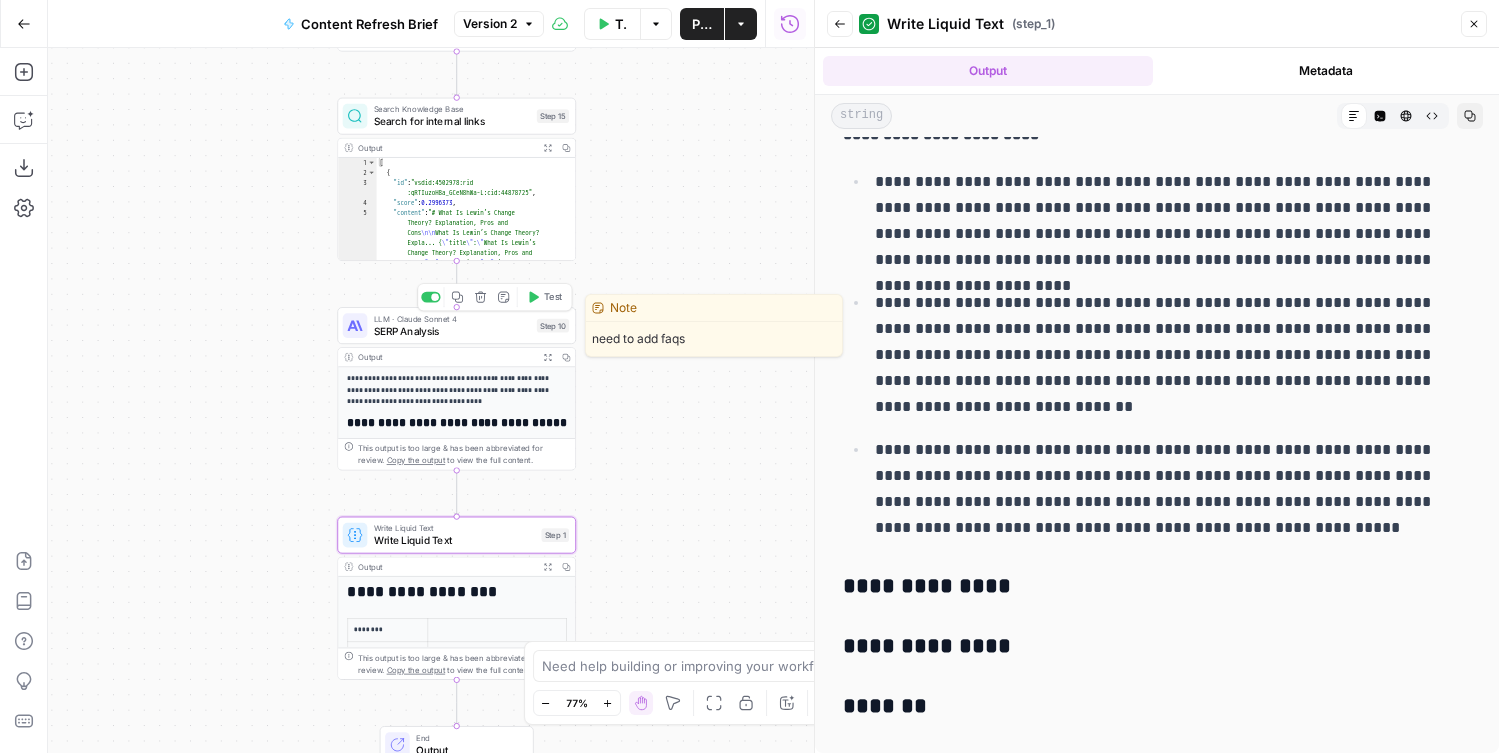 click on "SERP Analysis" at bounding box center [452, 330] 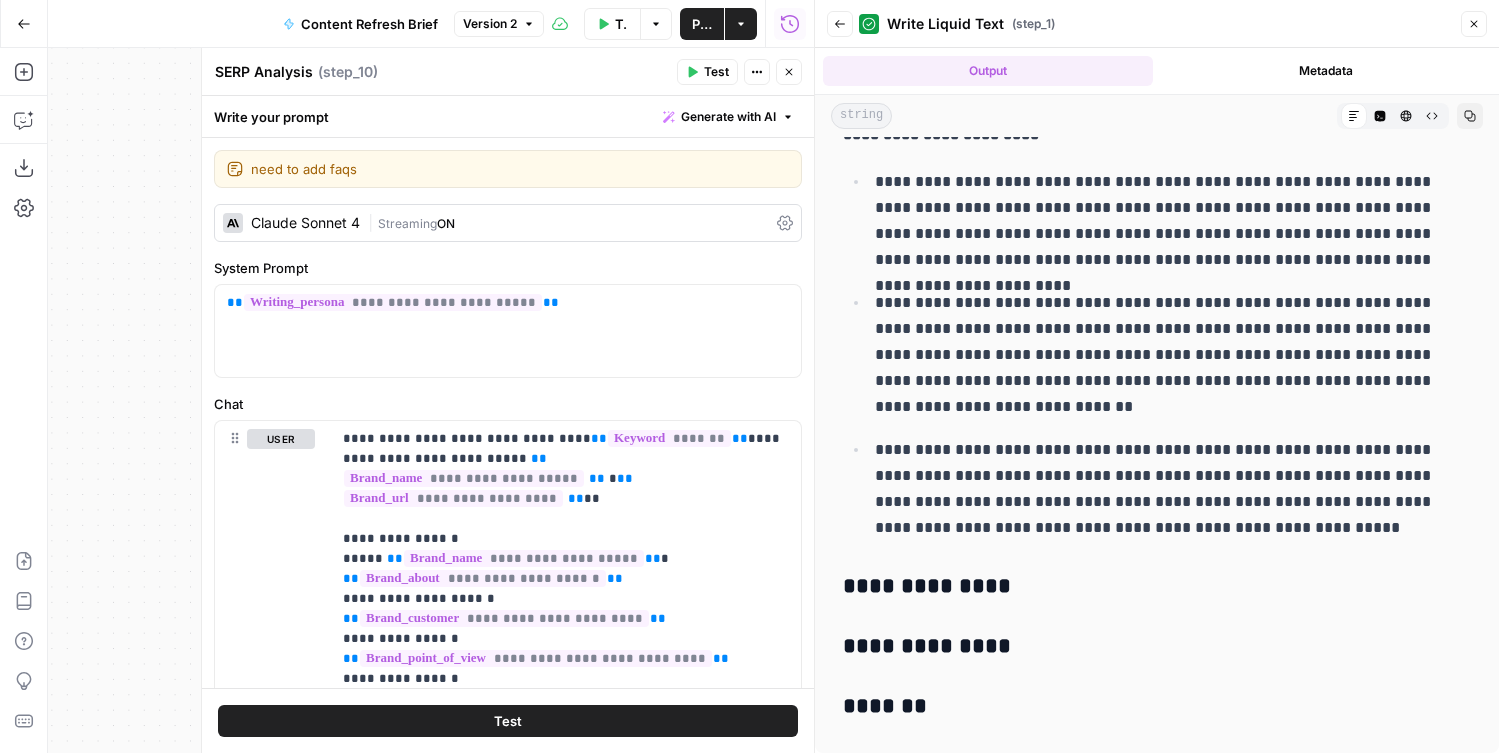 click on "Close" at bounding box center [789, 72] 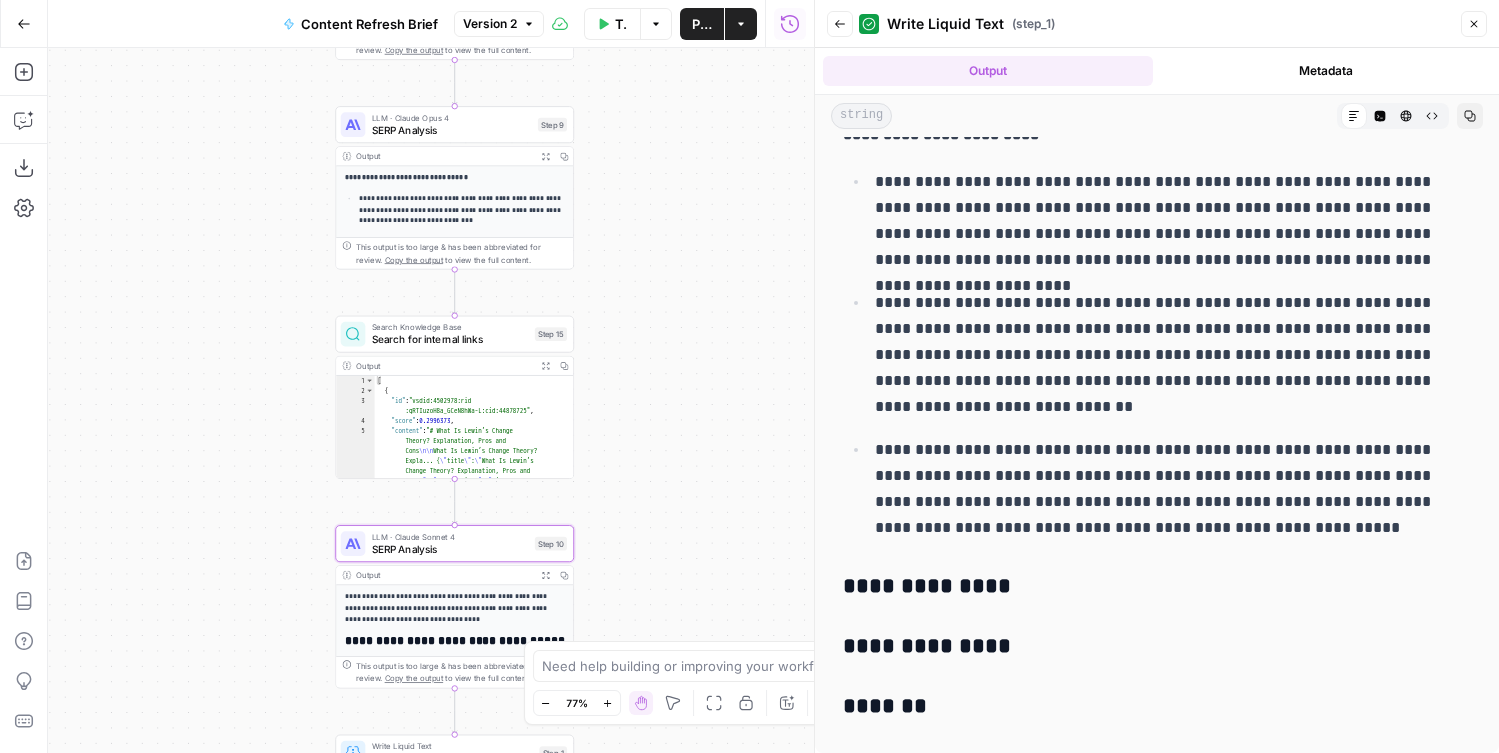 drag, startPoint x: 655, startPoint y: 147, endPoint x: 653, endPoint y: 364, distance: 217.00922 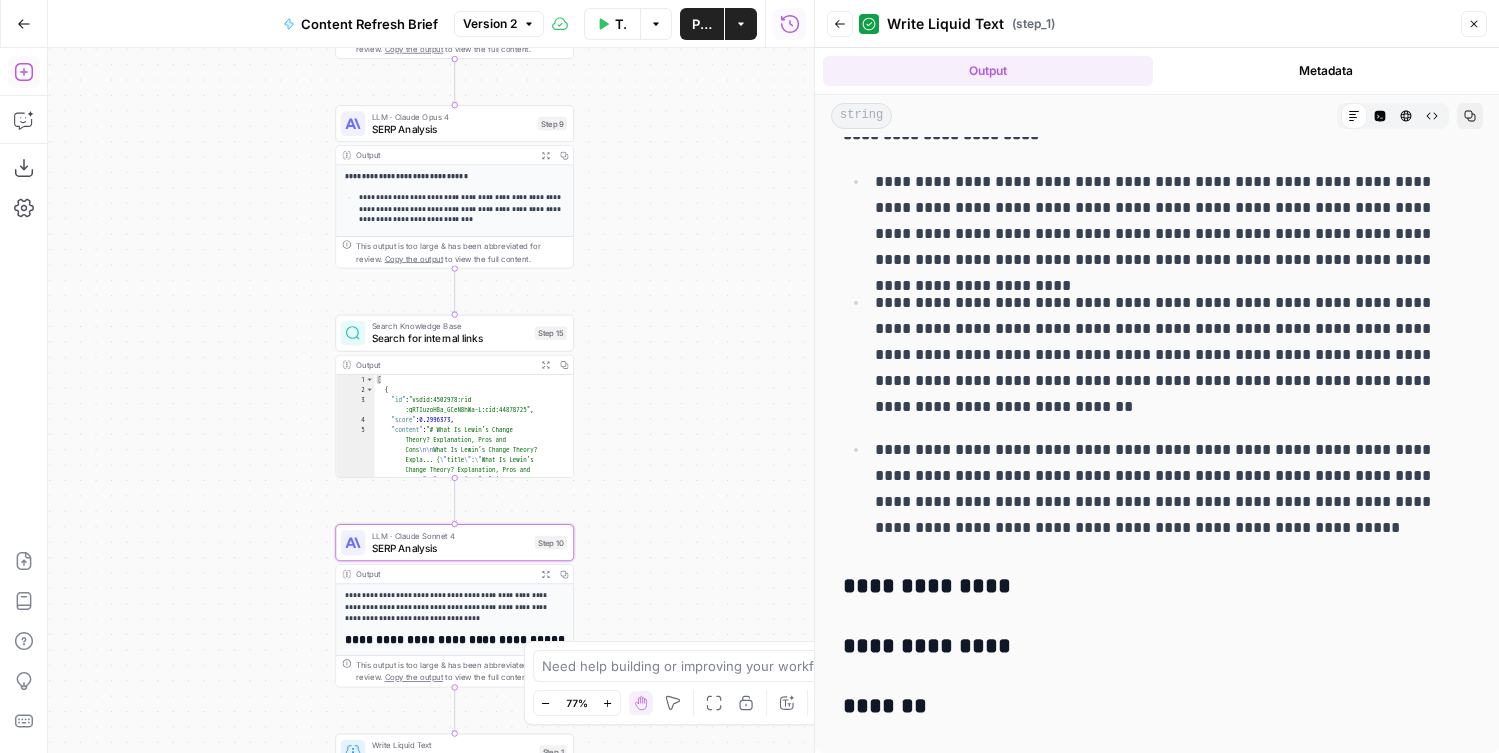 click 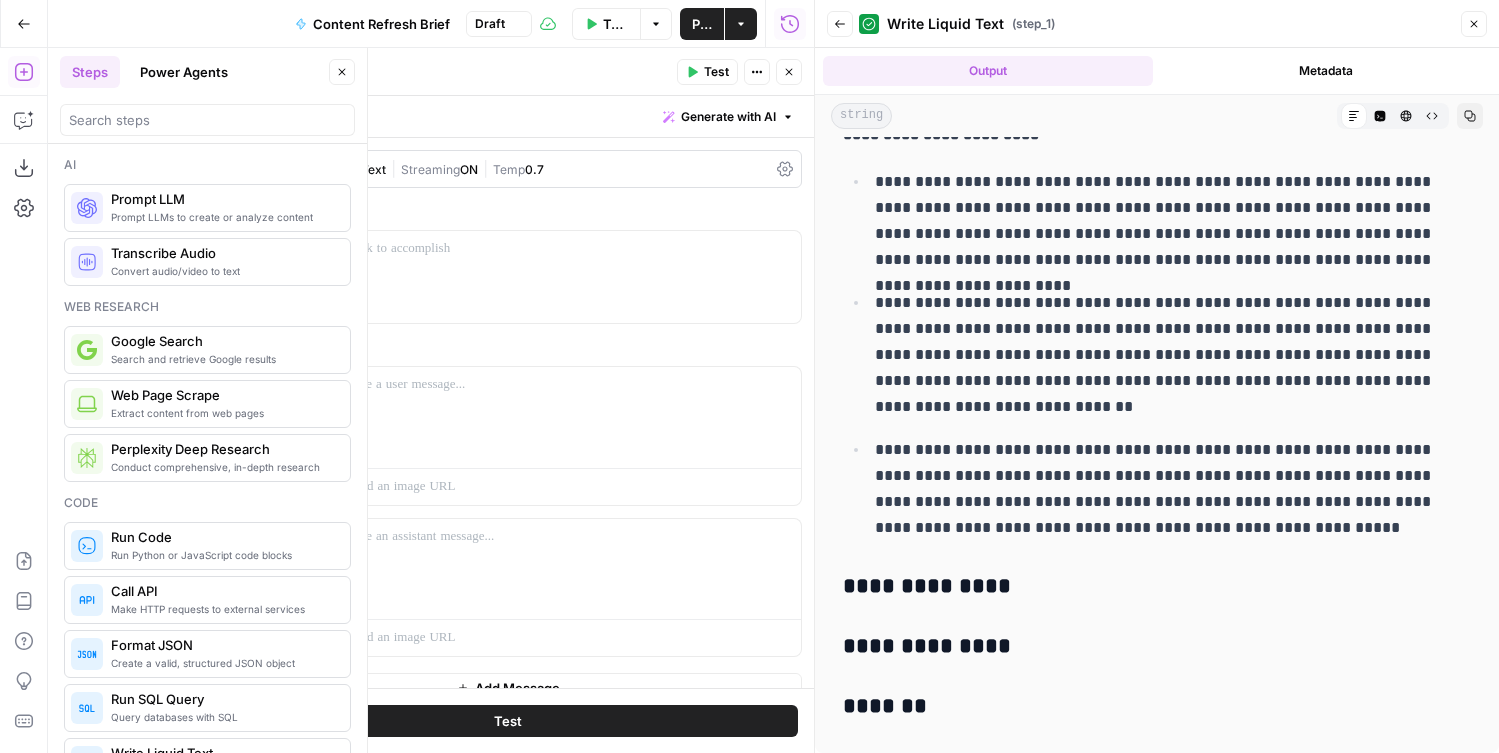 click on "Prompt LLM" at bounding box center [257, 72] 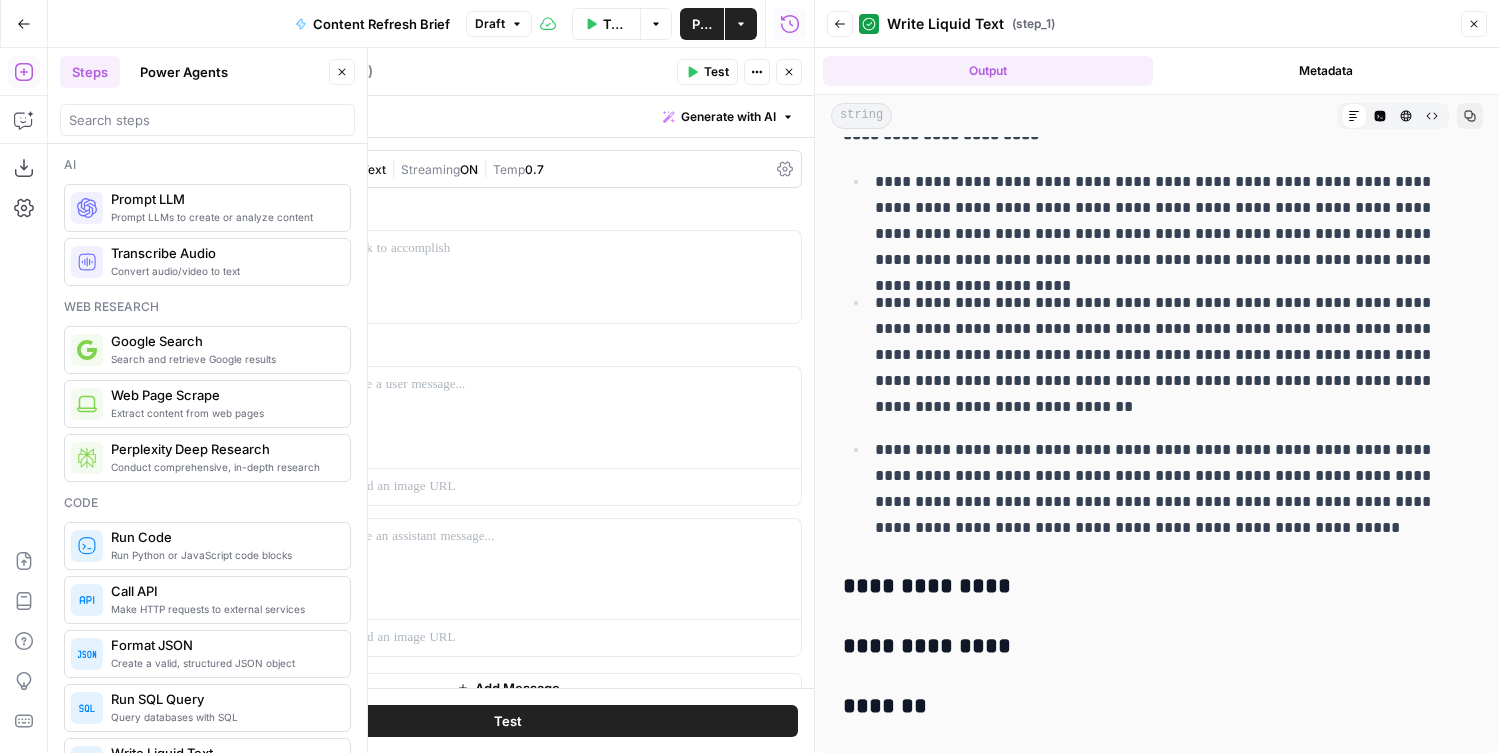 type on "External links" 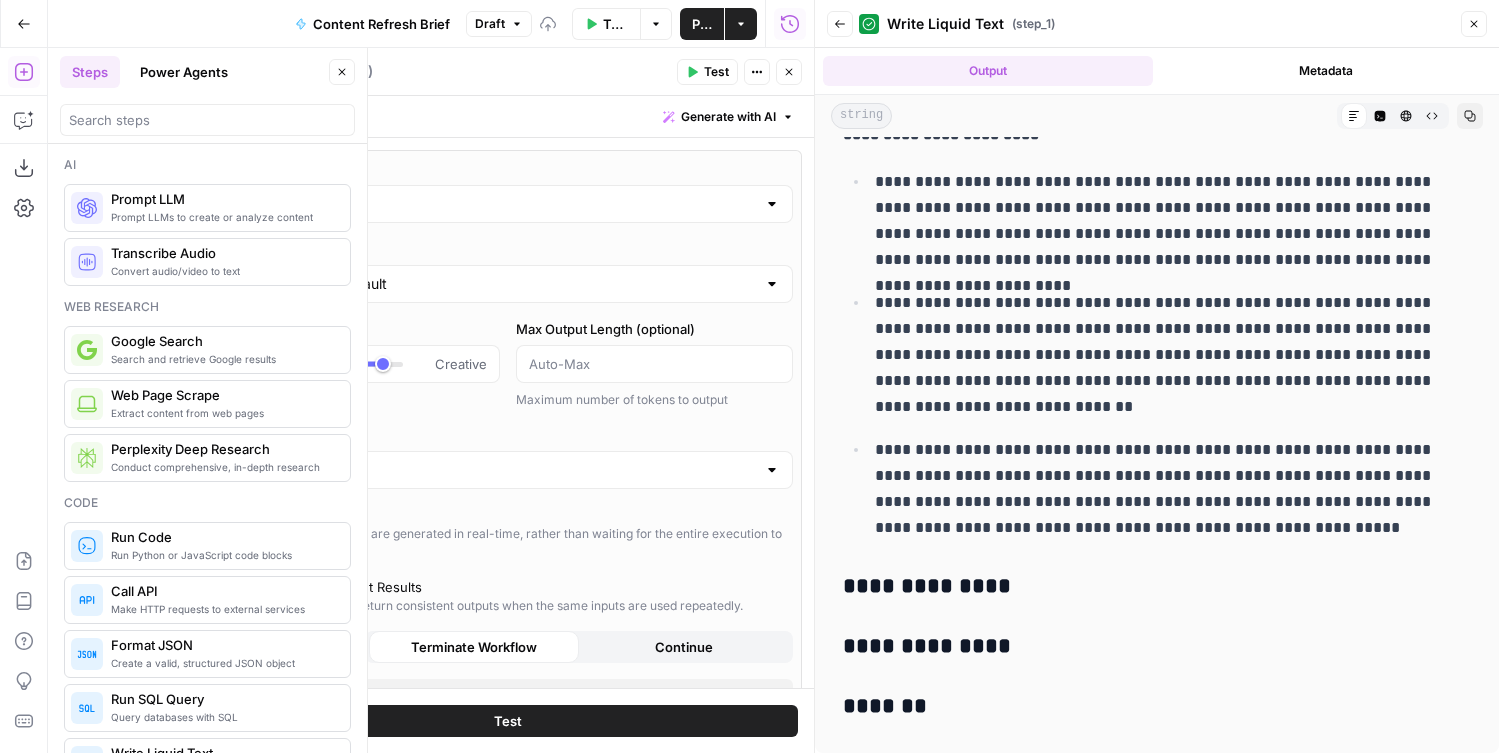 click on "GPT-4.1" at bounding box center (508, 204) 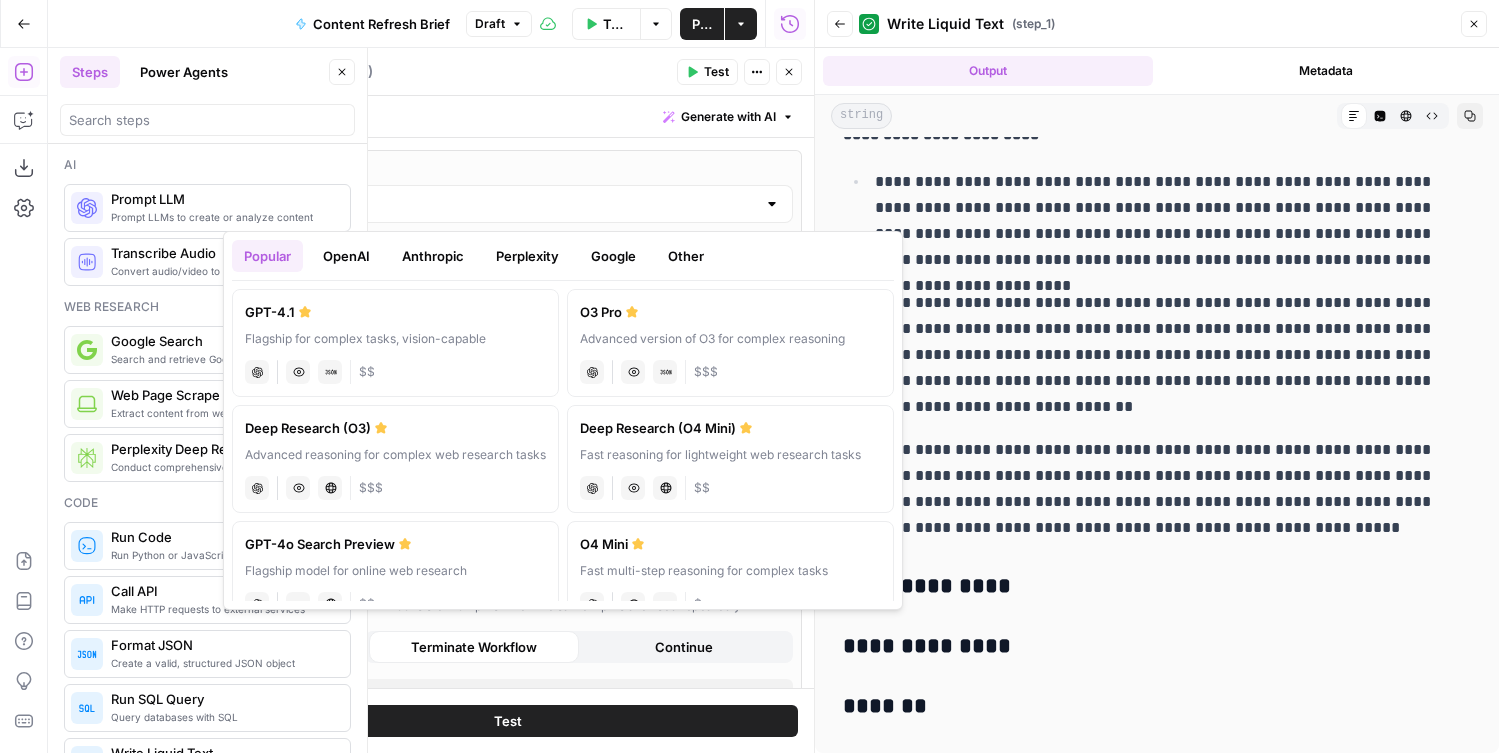 click on "Anthropic" at bounding box center [433, 256] 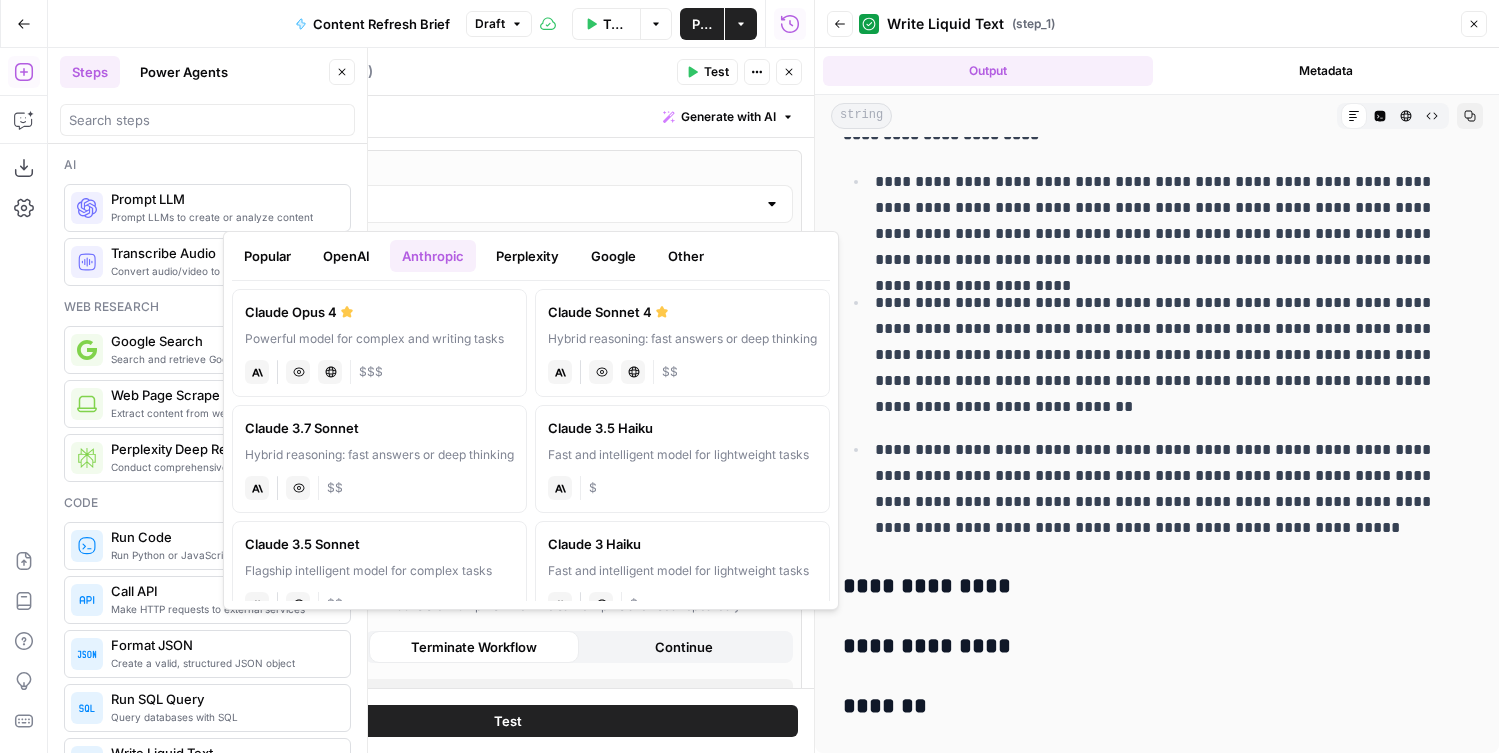 click on "Hybrid reasoning: fast answers or deep thinking" at bounding box center [682, 339] 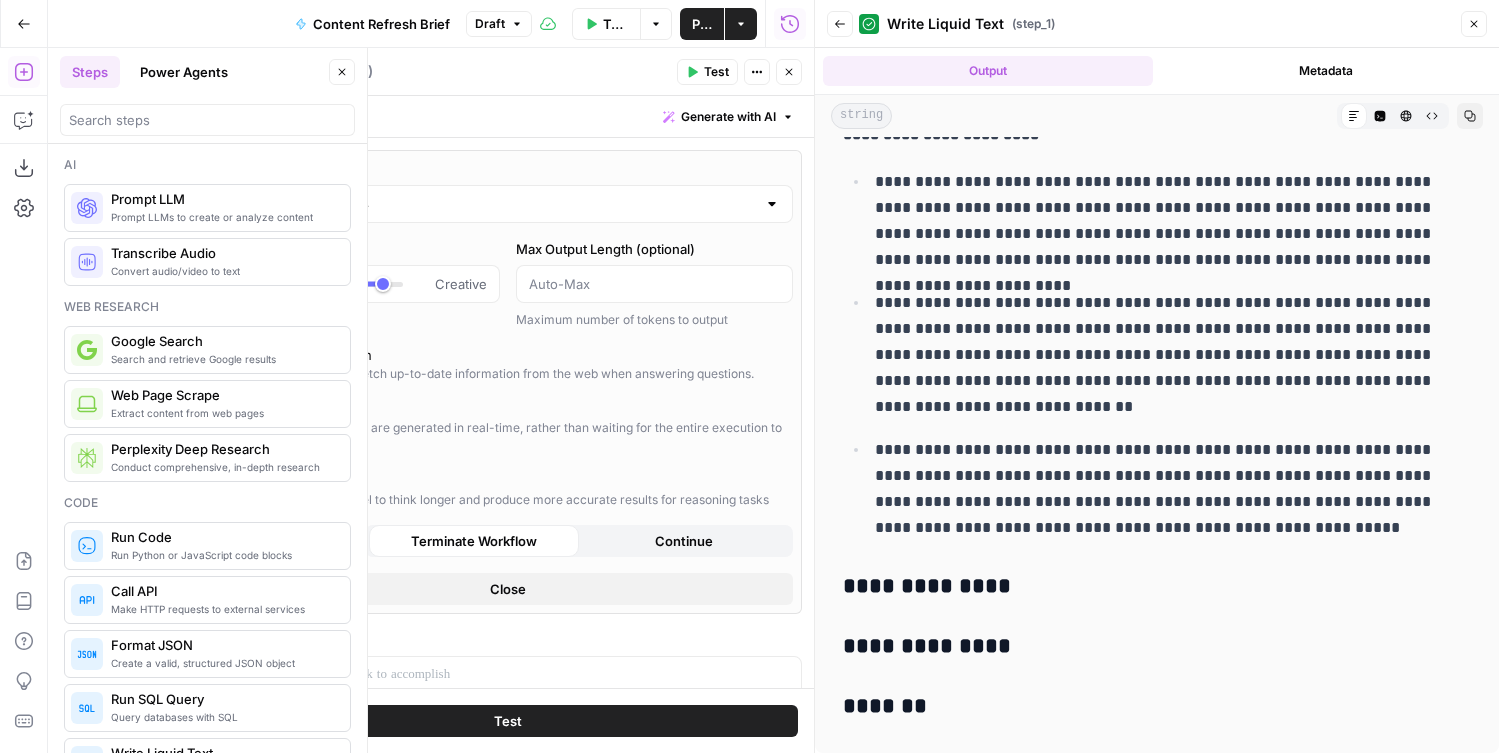click 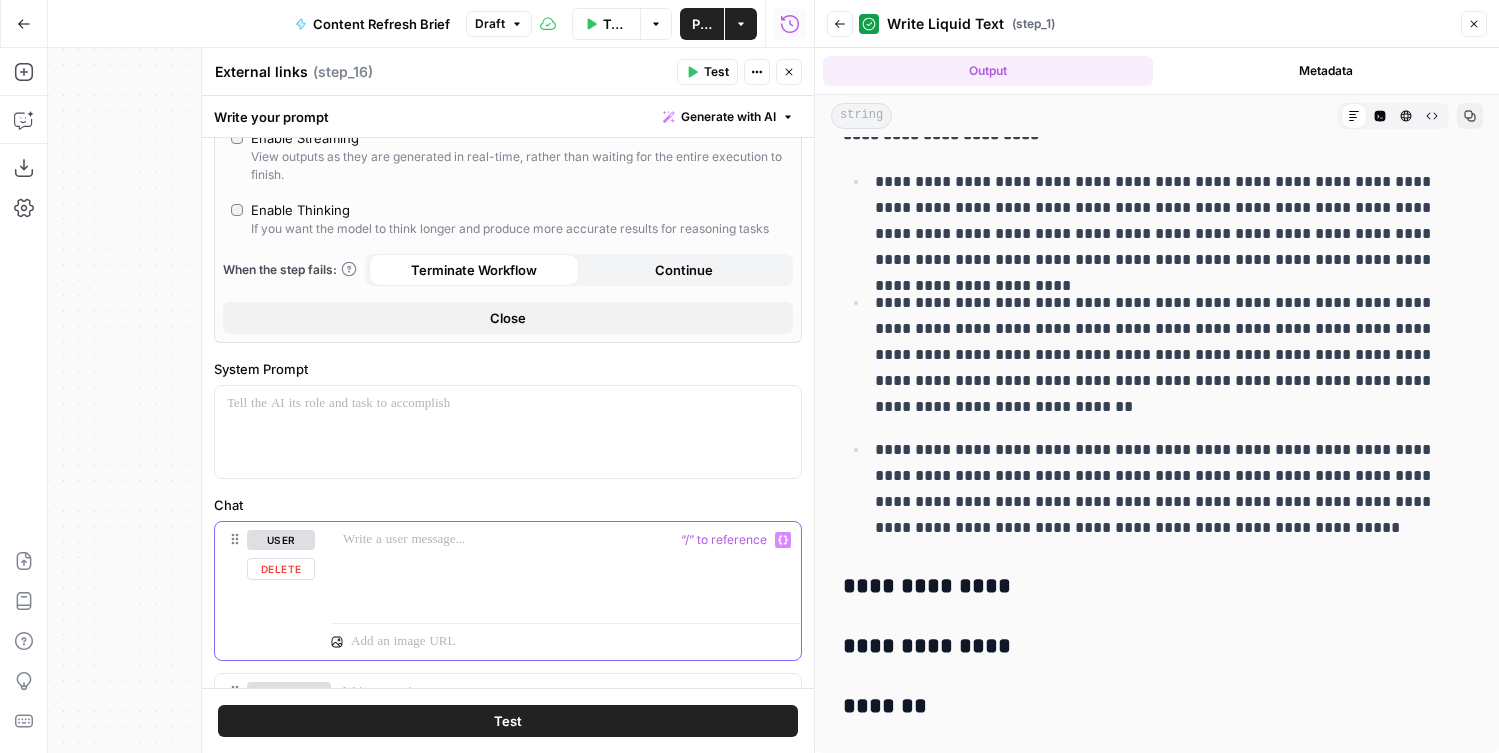 click at bounding box center (566, 568) 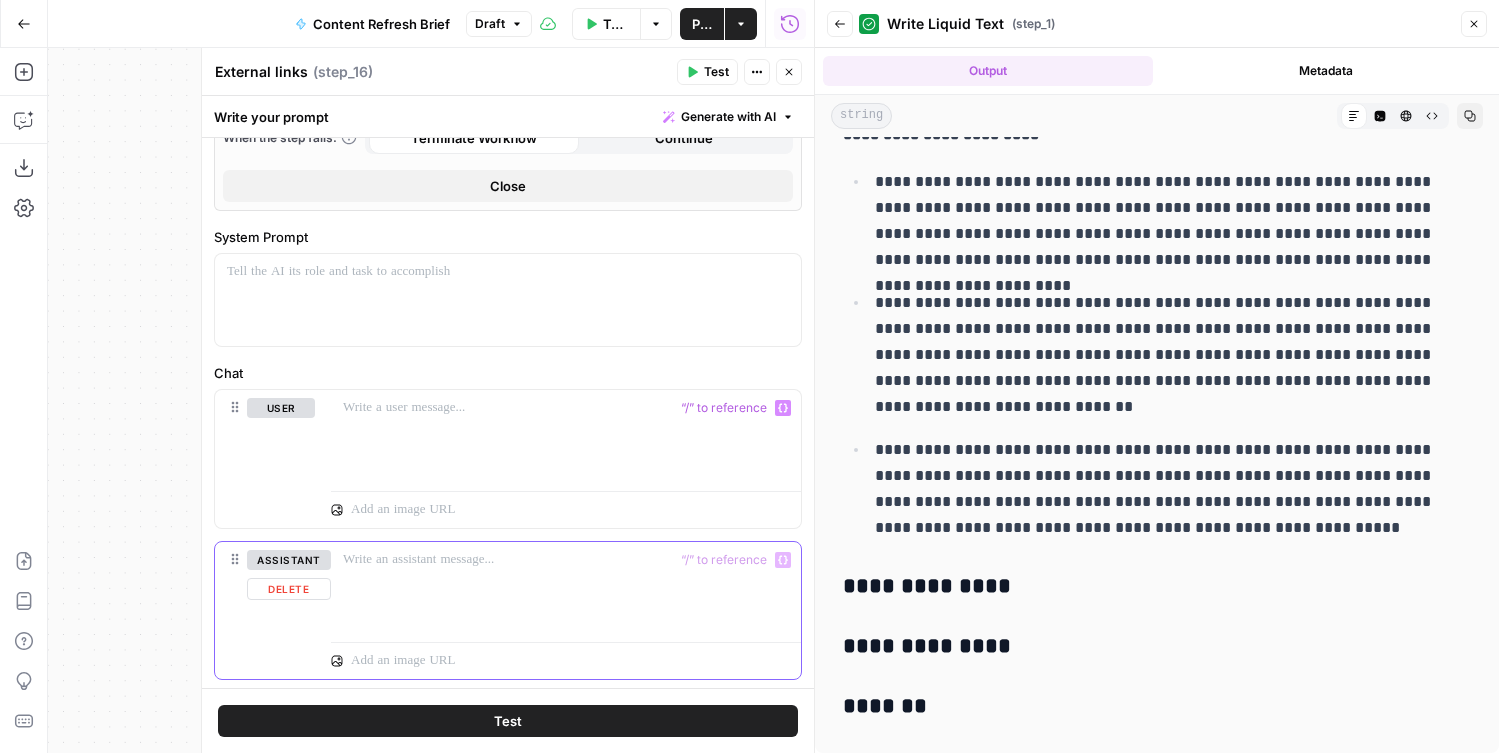 click on "Delete" at bounding box center (289, 589) 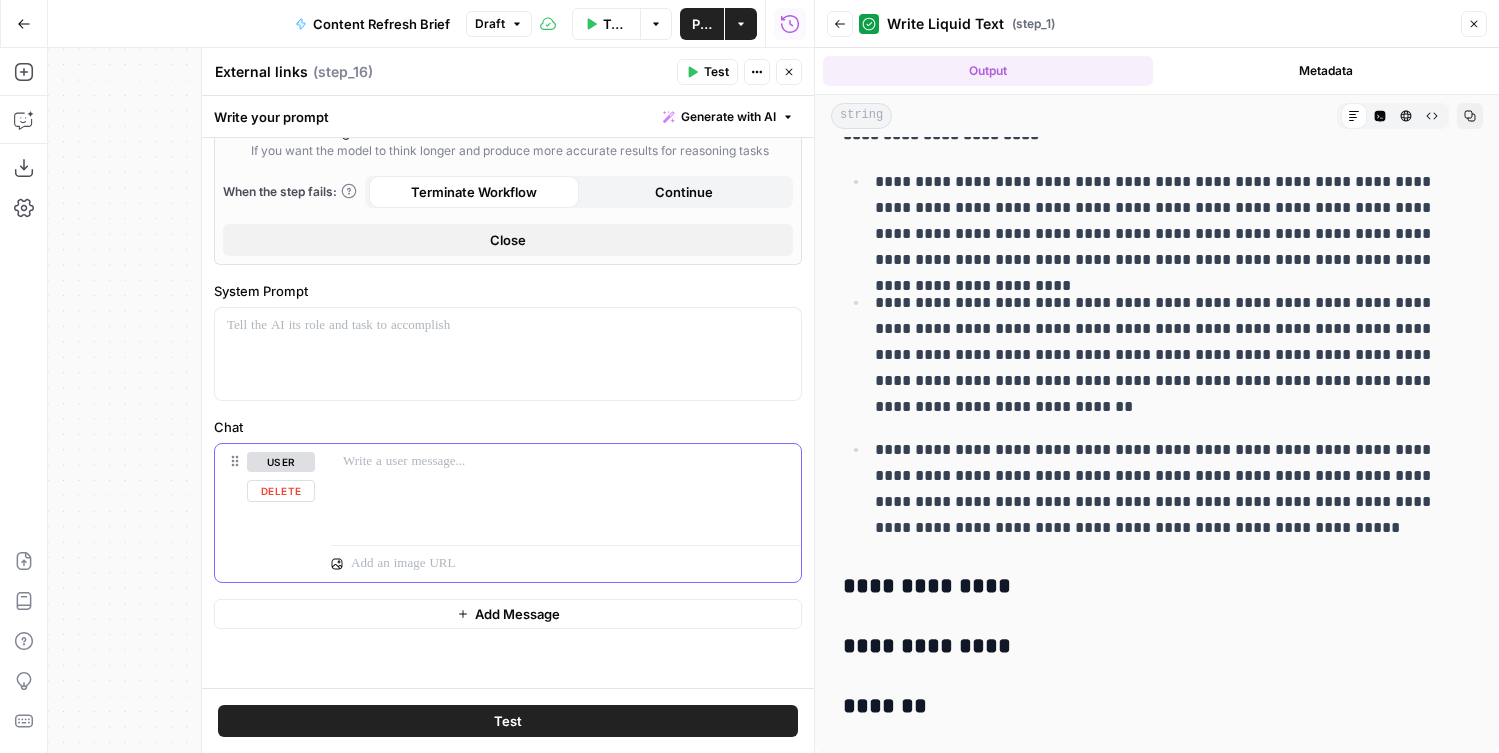 click at bounding box center [566, 490] 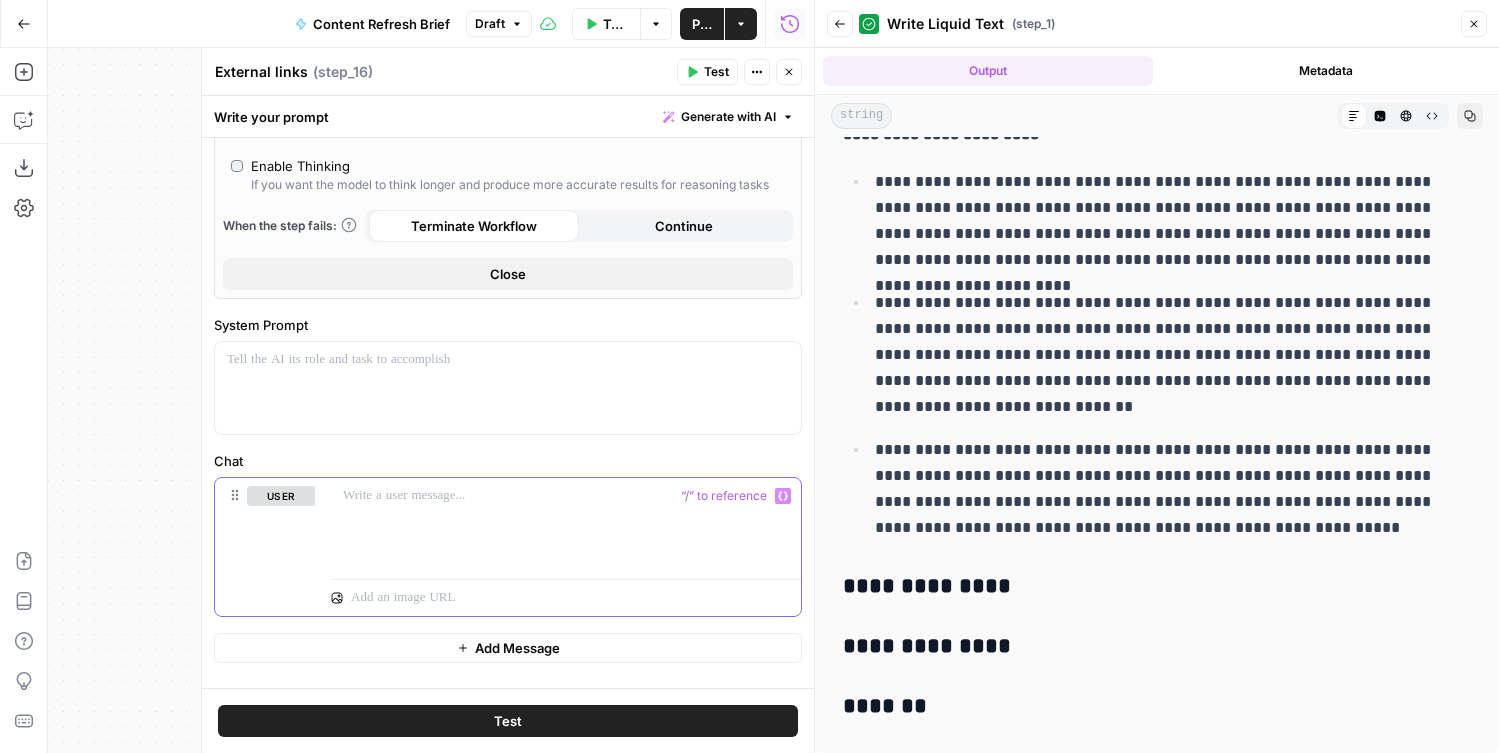 scroll, scrollTop: 321, scrollLeft: 0, axis: vertical 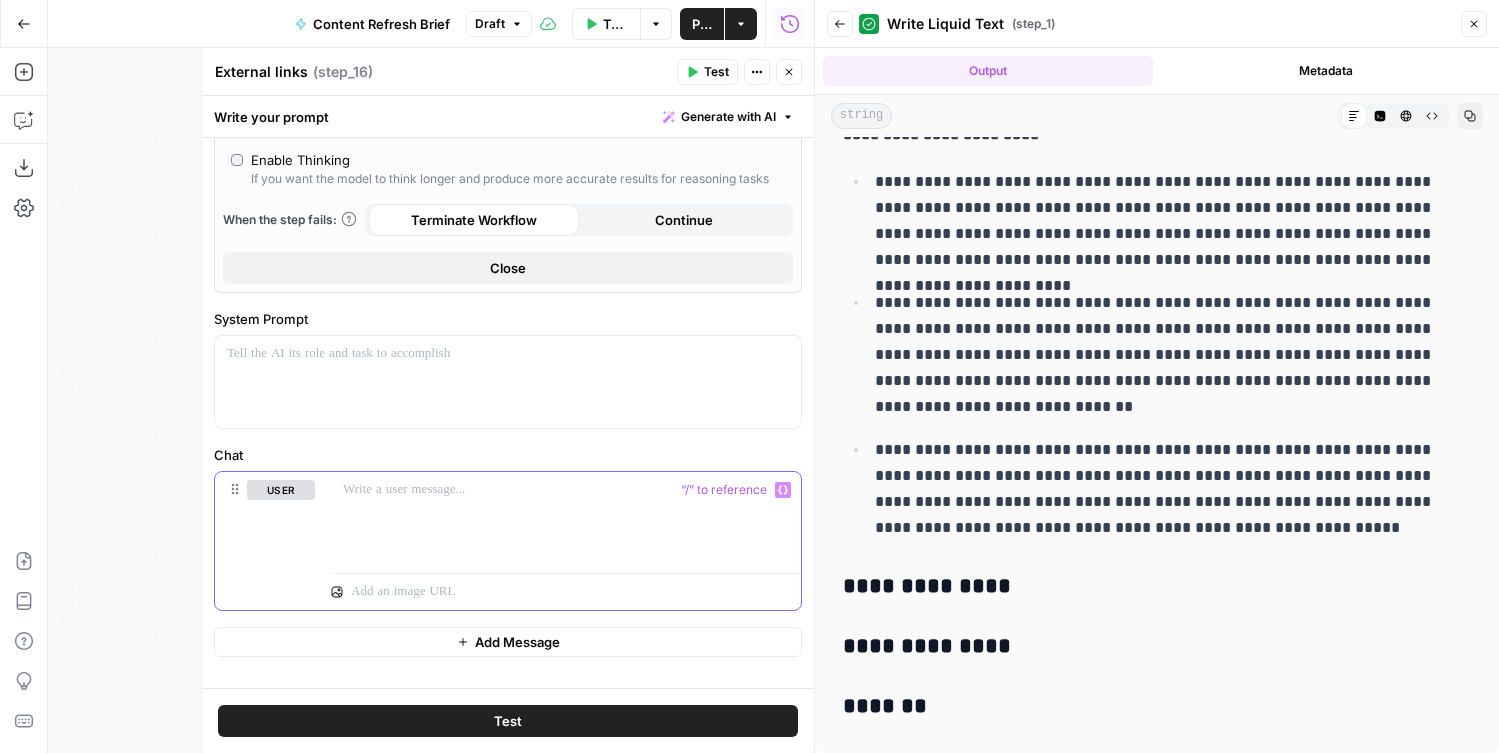 type 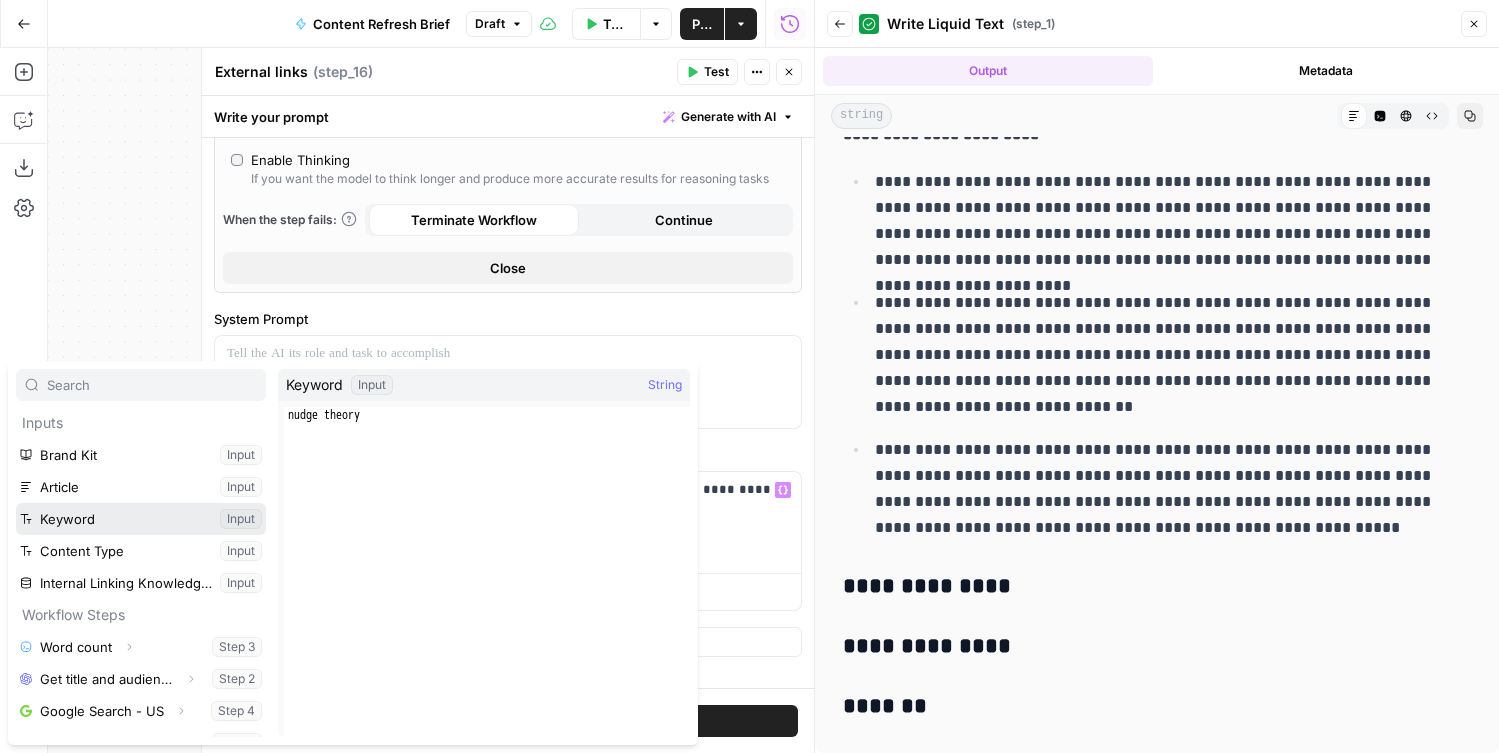 click at bounding box center [141, 519] 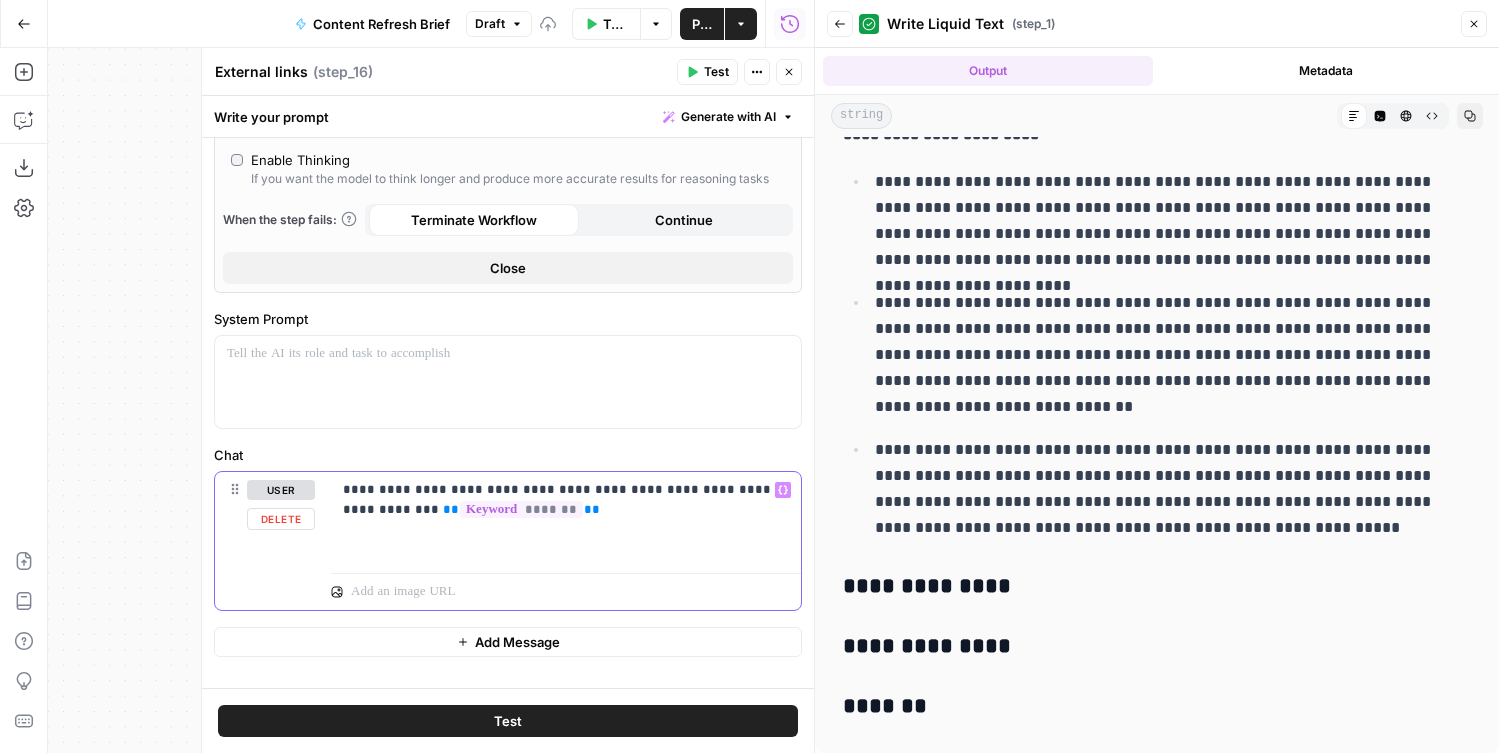 click on "**********" at bounding box center [566, 500] 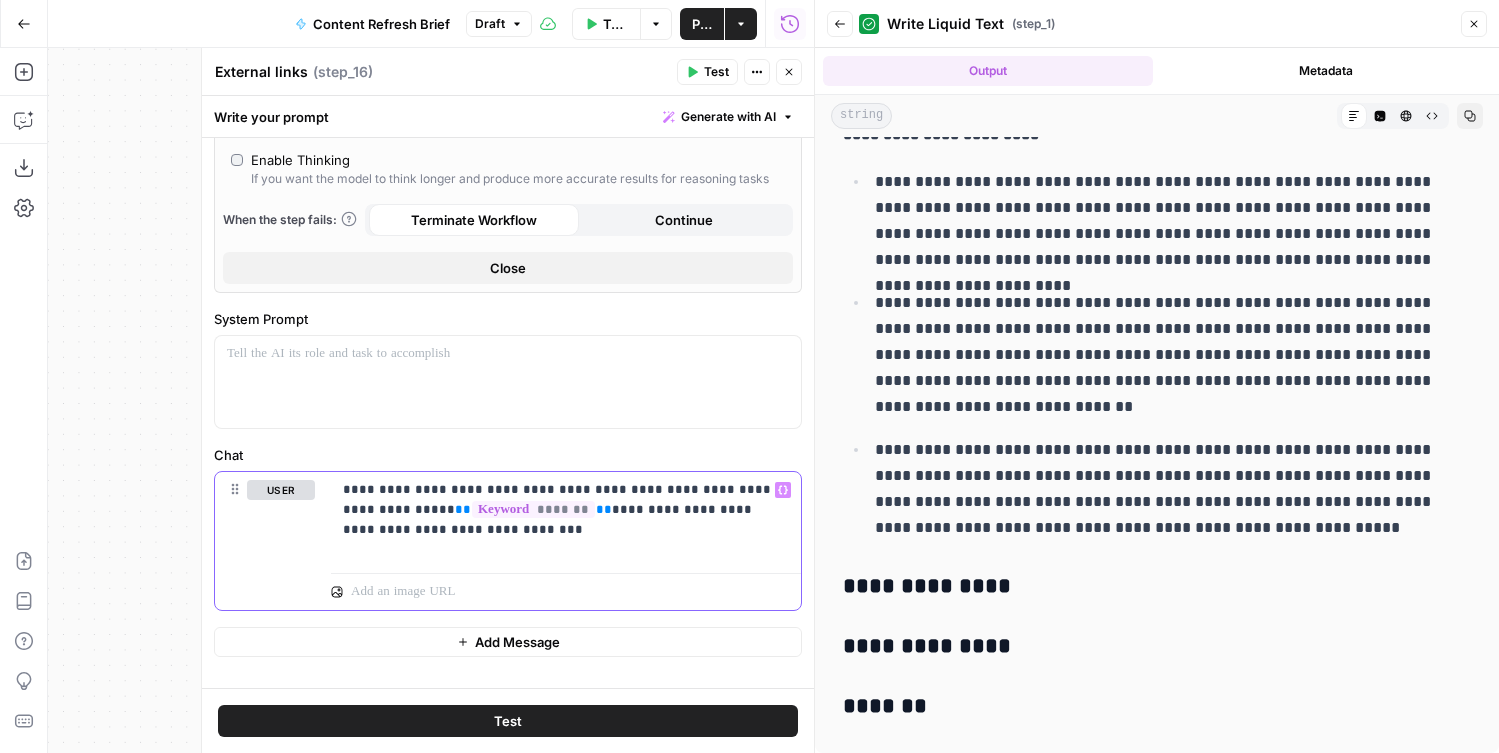 click on "**********" at bounding box center [566, 518] 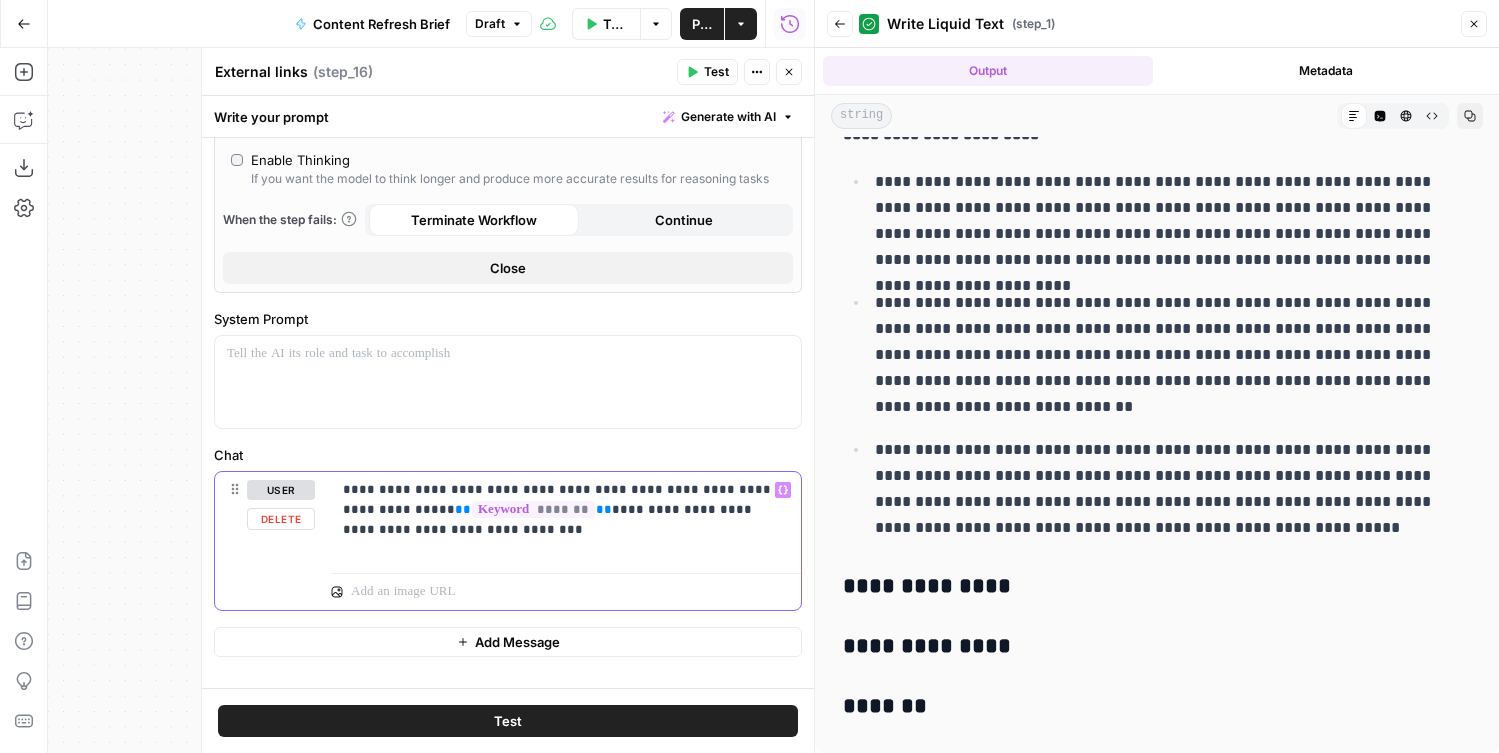click 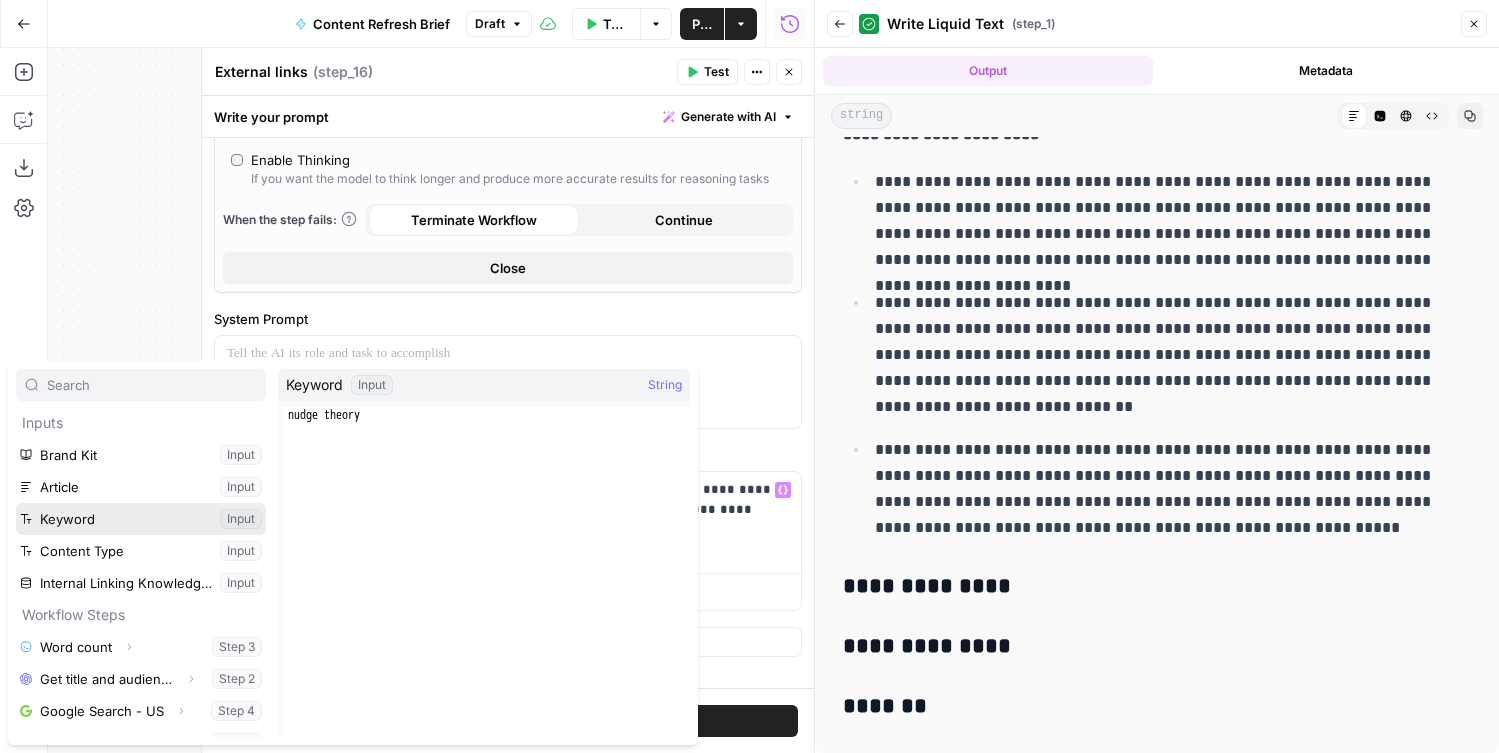 click at bounding box center (141, 519) 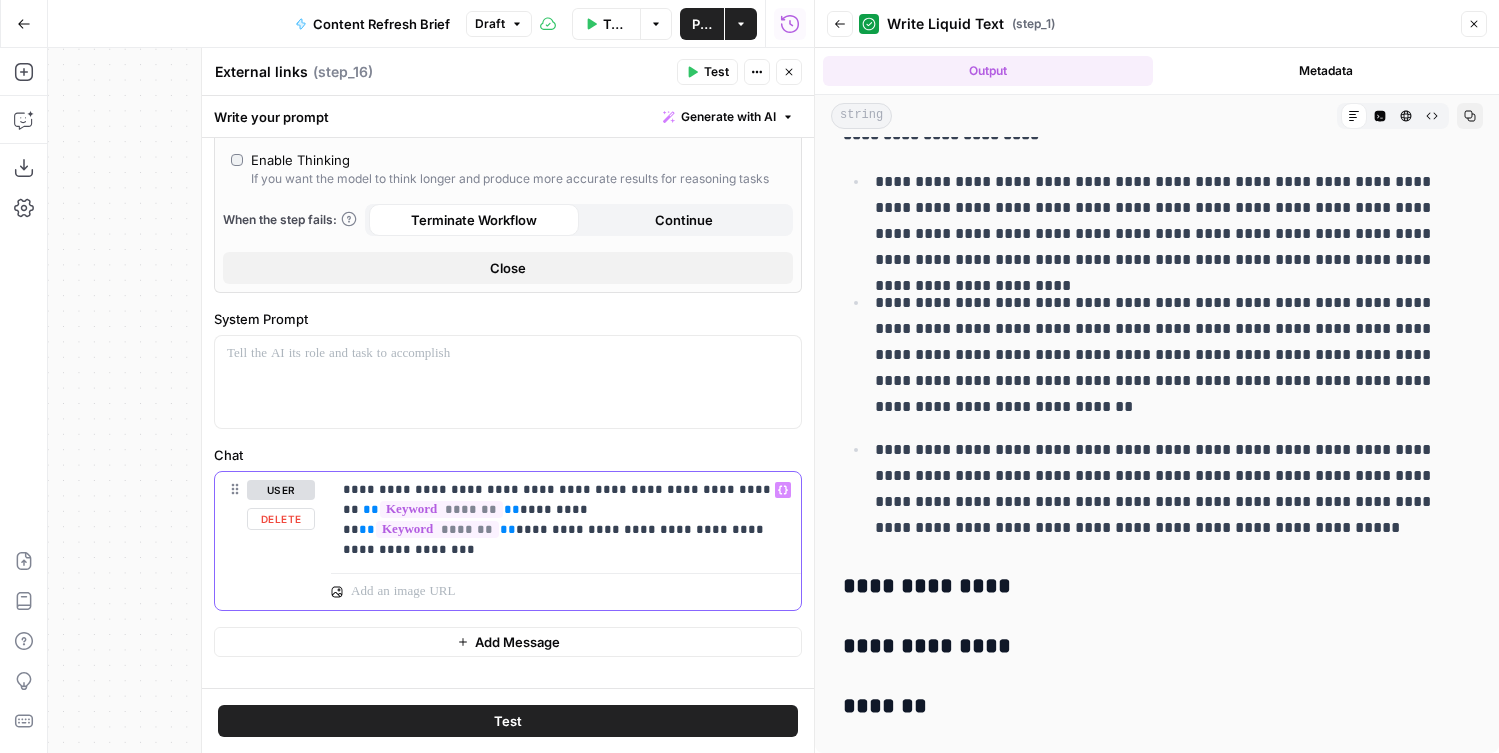 click on "**********" at bounding box center [566, 518] 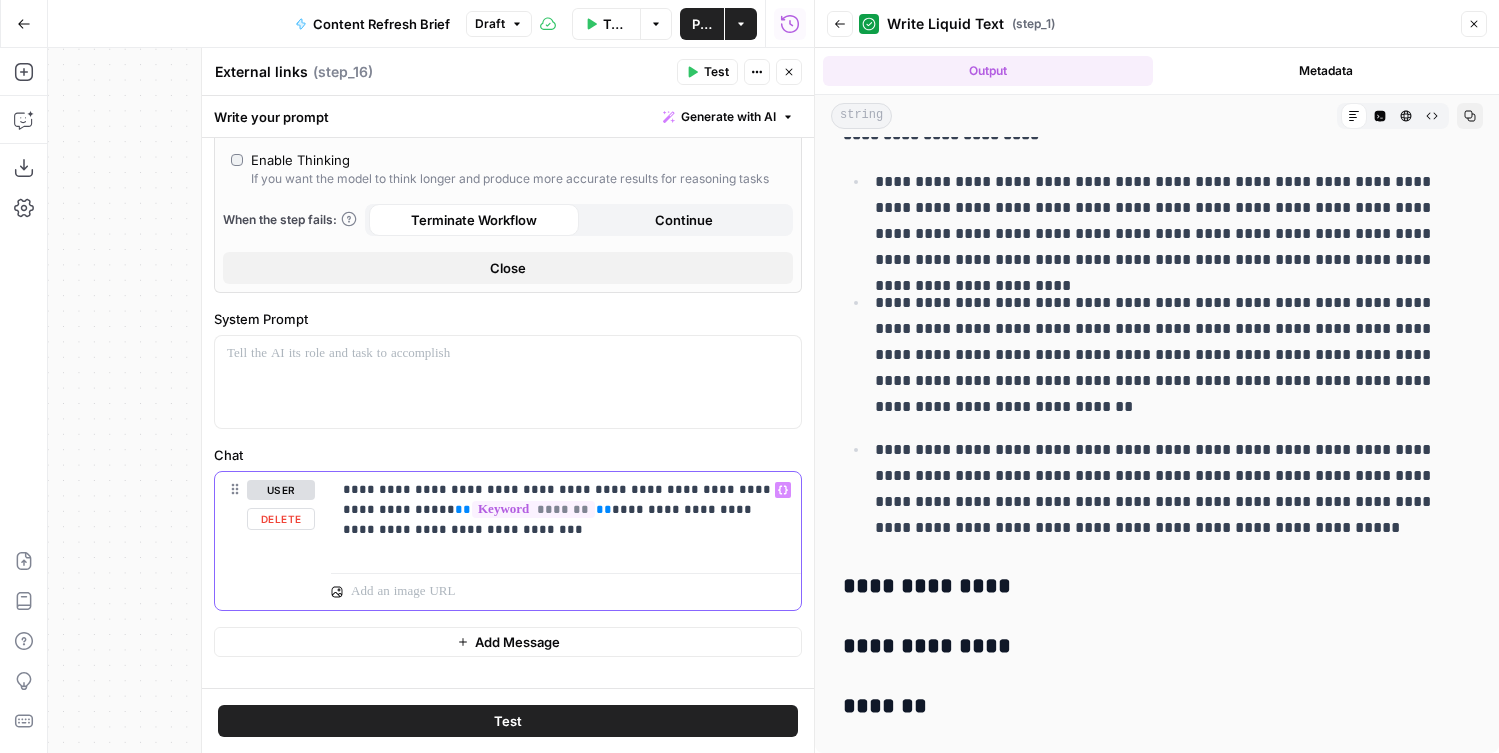 click on "**********" at bounding box center [566, 510] 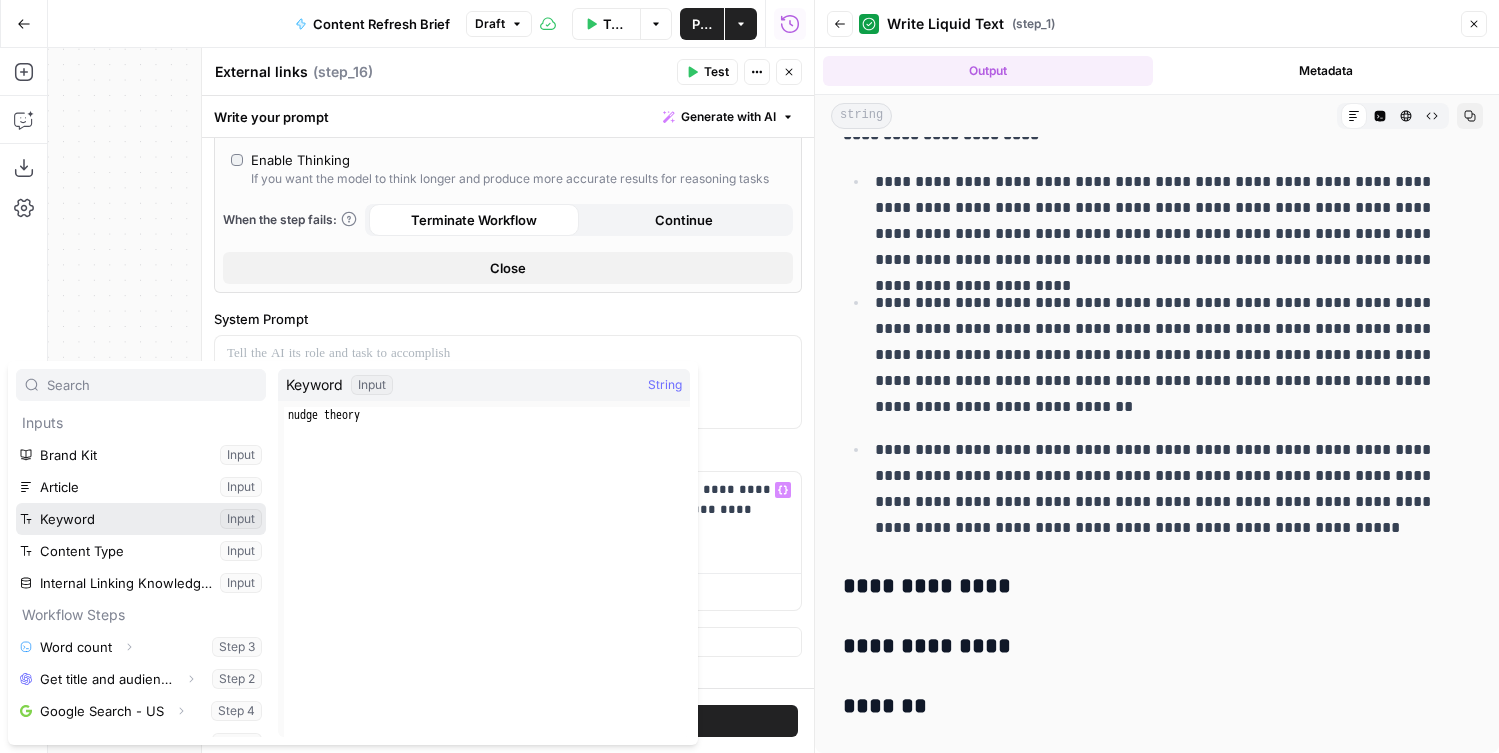 click at bounding box center [141, 519] 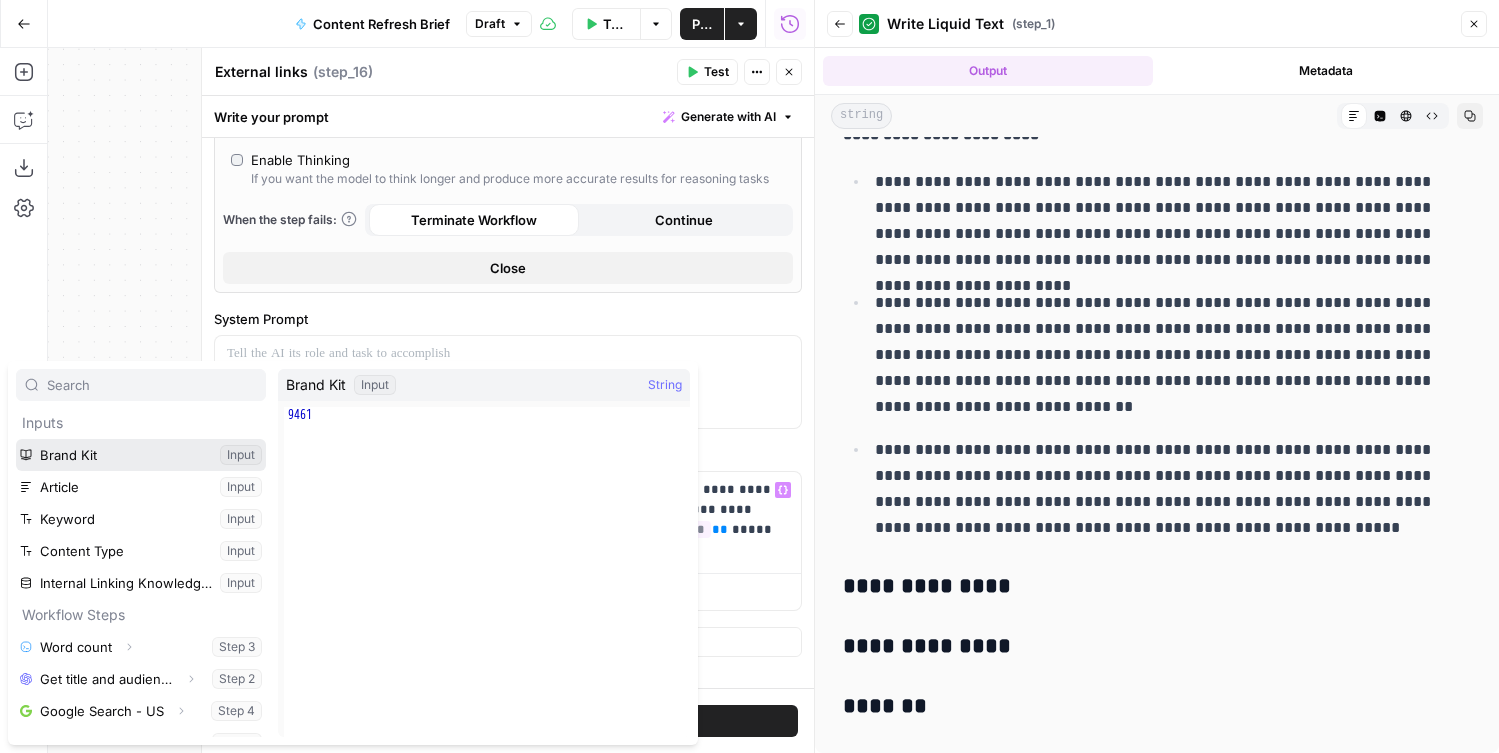 click at bounding box center [141, 455] 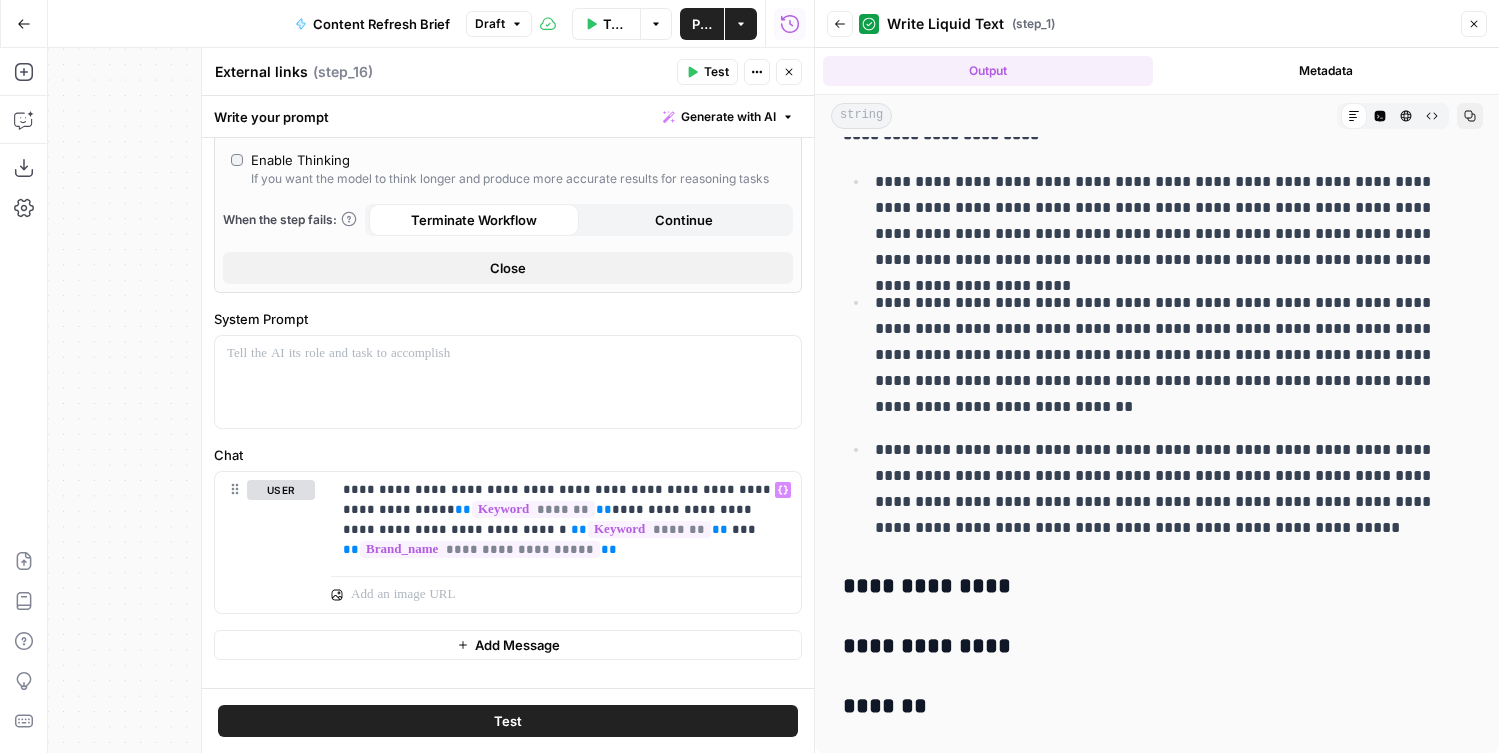 click on "Test" at bounding box center [508, 721] 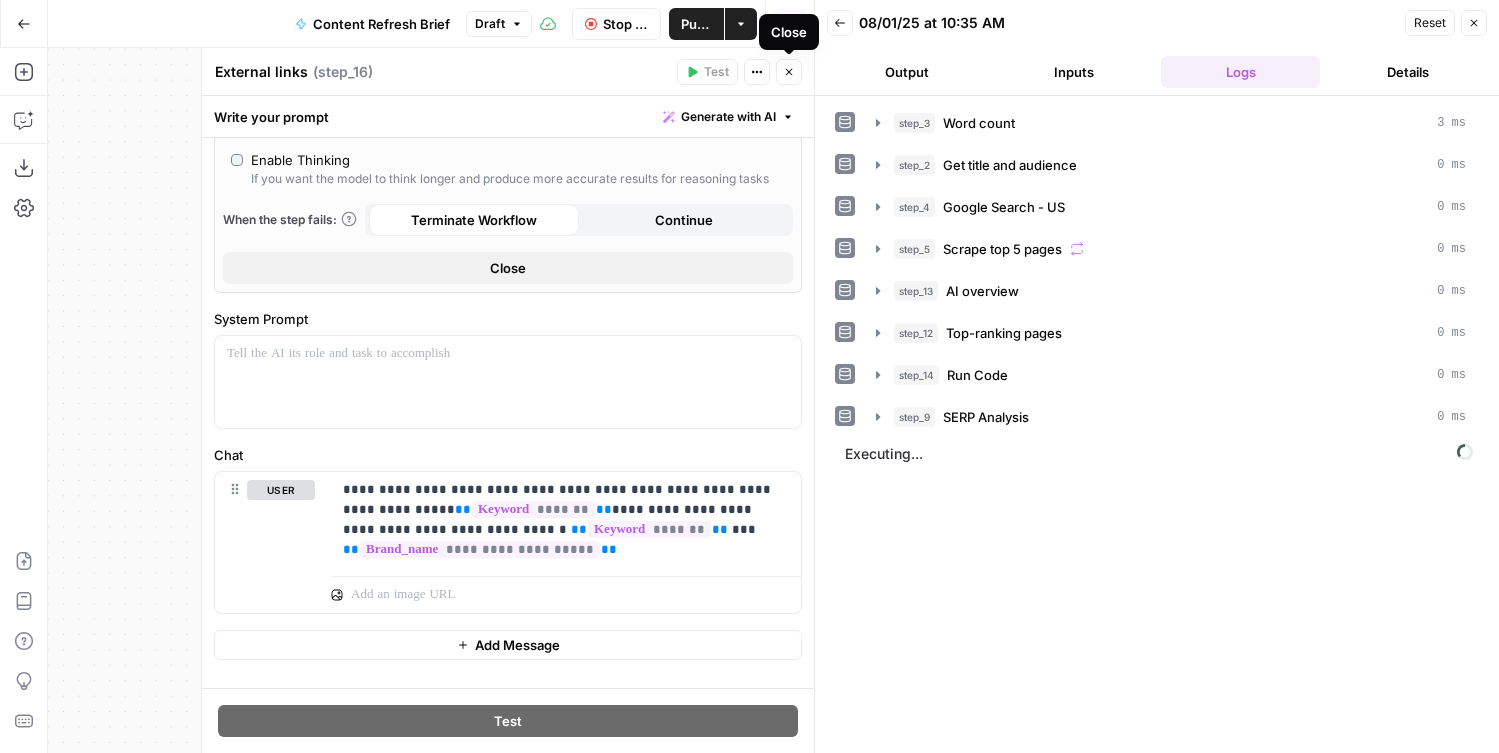 click 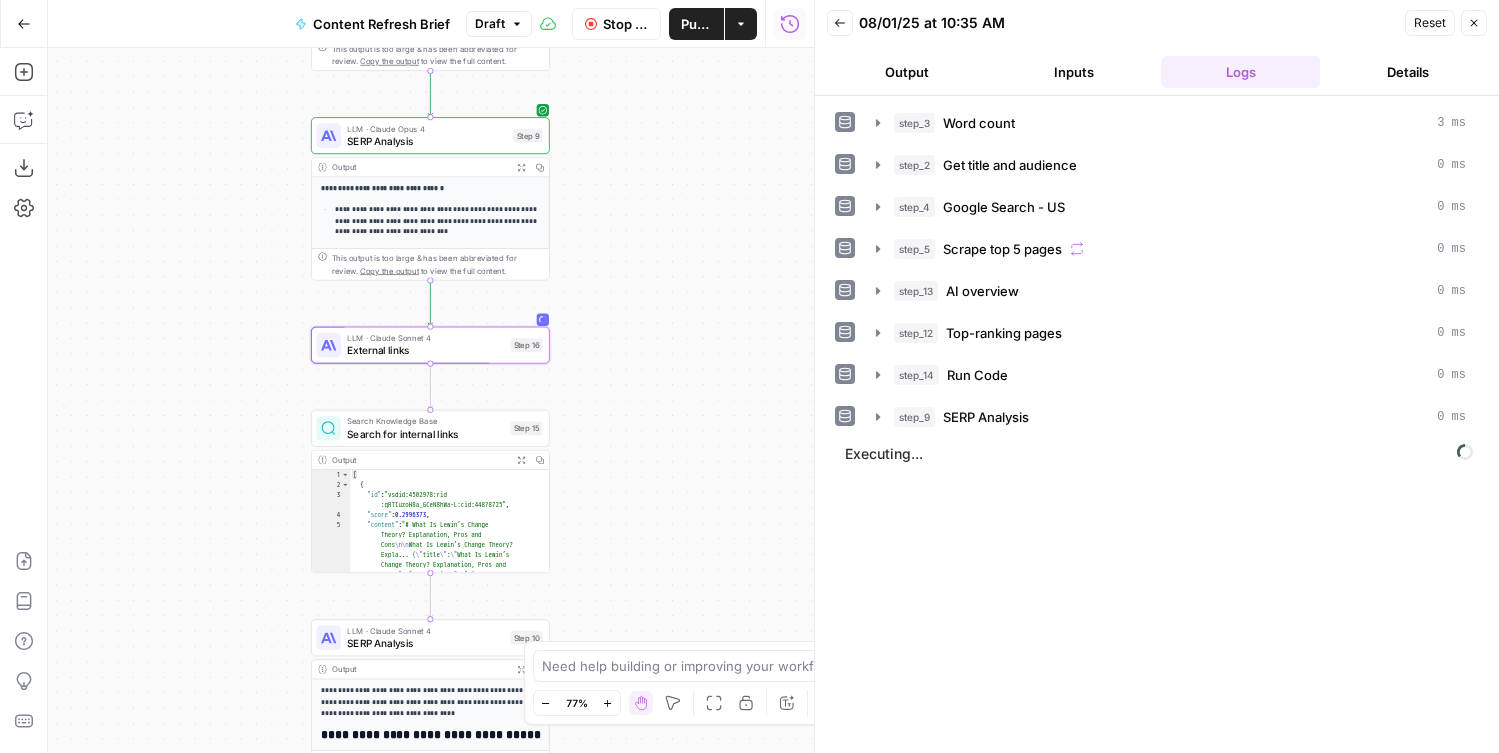 drag, startPoint x: 636, startPoint y: 279, endPoint x: 698, endPoint y: 300, distance: 65.459915 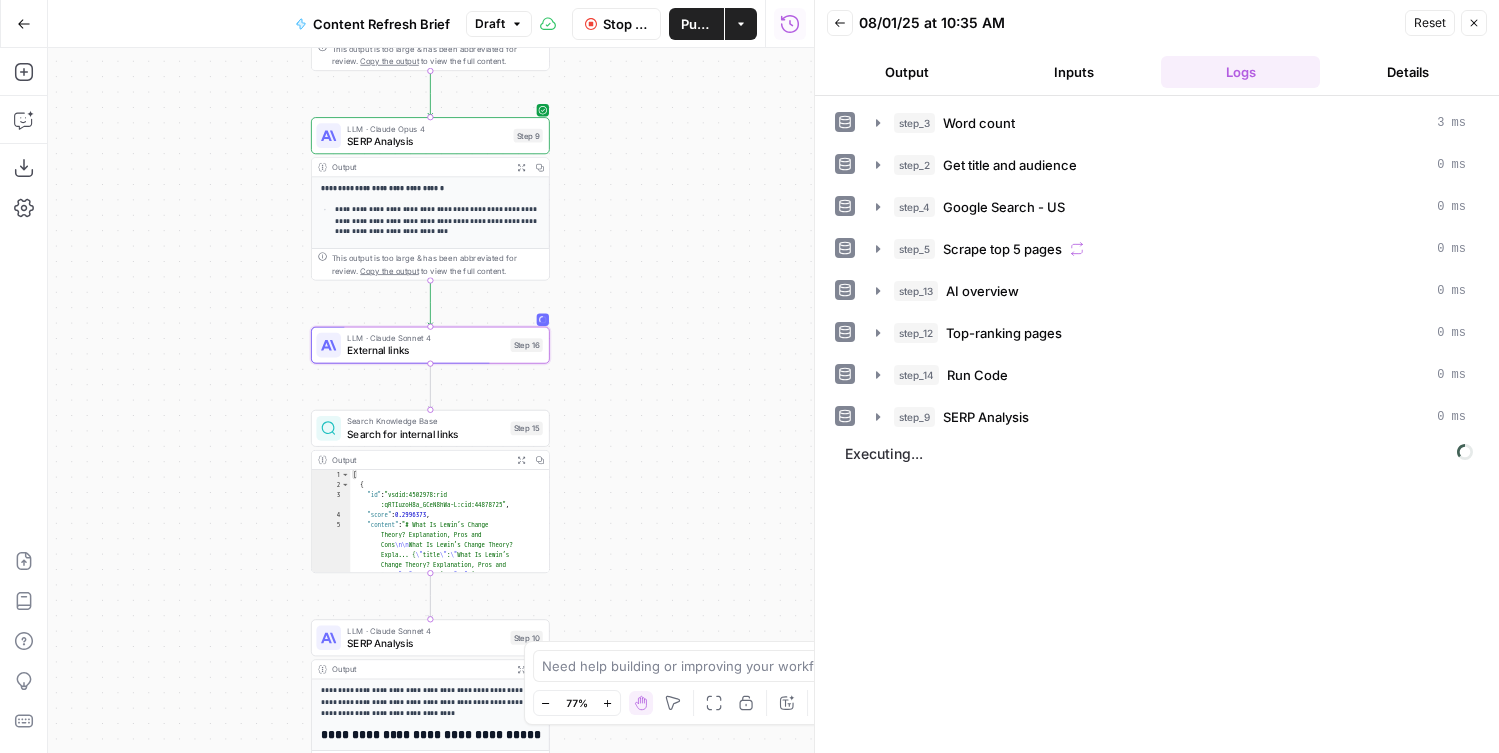 click on "Workflow Set Inputs Inputs Run Code · Python Word count Step 3 Output Expand Output Copy 1 2 3 {    "word_count" :  3093 }     XXXXXXXXXXXXXXXXXXXXXXXXXXXXXXXXXXXXXXXXXXXXXXXXXXXXXXXXXXXXXXXXXXXXXXXXXXXXXXXXXXXXXXXXXXXXXXXXXXXXXXXXXXXXXXXXXXXXXXXXXXXXXXXXXXXXXXXXXXXXXXXXXXXXXXXXXXXXXXXXXXXXXXXXXXXXXXXXXXXXXXXXXXXXXXXXXXXXXXXXXXXXXXXXXXXXXXXXXXXXXXXXXXXXXXXXXXXXXXXXXXXXXXXXXXXXXXXXXXXXXXXXXXXXXXXXXXXXXXXXXXXXXXXXXXXXXXXXXXXXXXXXXXXXXXXXXXXXXXXXXXXXXXXXXXXXXXXXXXXXXXXXXXXXXXXXXXXXXXXXXXXXXXXXXXXXXXXXXXXXXXXXXXXXXXXXXXXXXXXXXXXXXXXXXXXXXXXXXXXXXXXXXXXXXXXXXXXXXXXXXXXXXXXXXXXXXXXXXXXXXXXXXXXXXXXXXXXXXXXXXXXXXXXXXXXXXXXXXXXXXXXXXXXXXXXX LLM · GPT-4.1 Get title and audience Step 2 Output Expand Output Copy 1 2 3 4 5 {    "article_title" :  "What Is Nudge Theory? Does         It Apply to Change Management?" ,    "audience" :  "Change management professionals         and organizational leaders" ,    "word_count" :  3000 }     Google Search Google Search - US Step 4 Output Expand Output Copy 1 2 3 4" at bounding box center [431, 400] 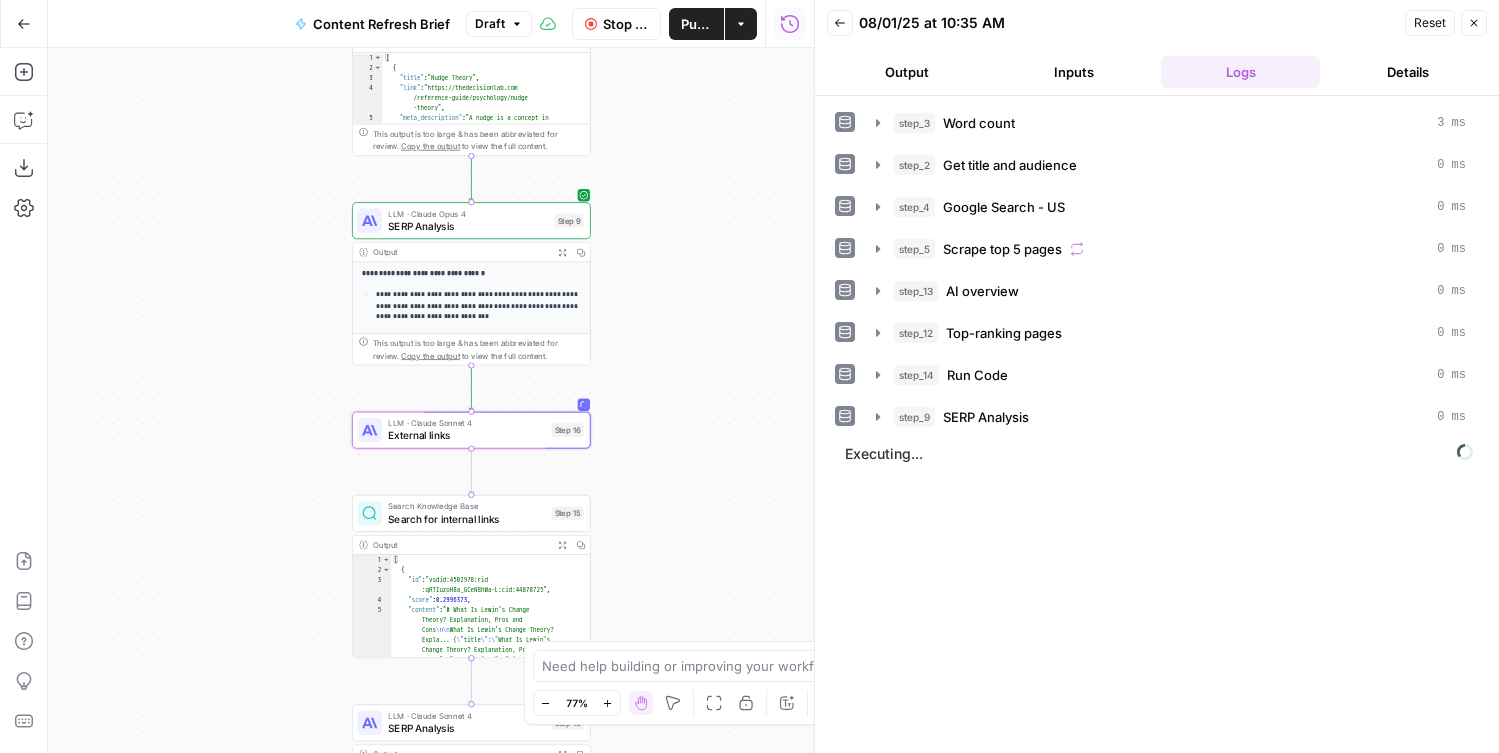 drag, startPoint x: 672, startPoint y: 175, endPoint x: 723, endPoint y: 393, distance: 223.88614 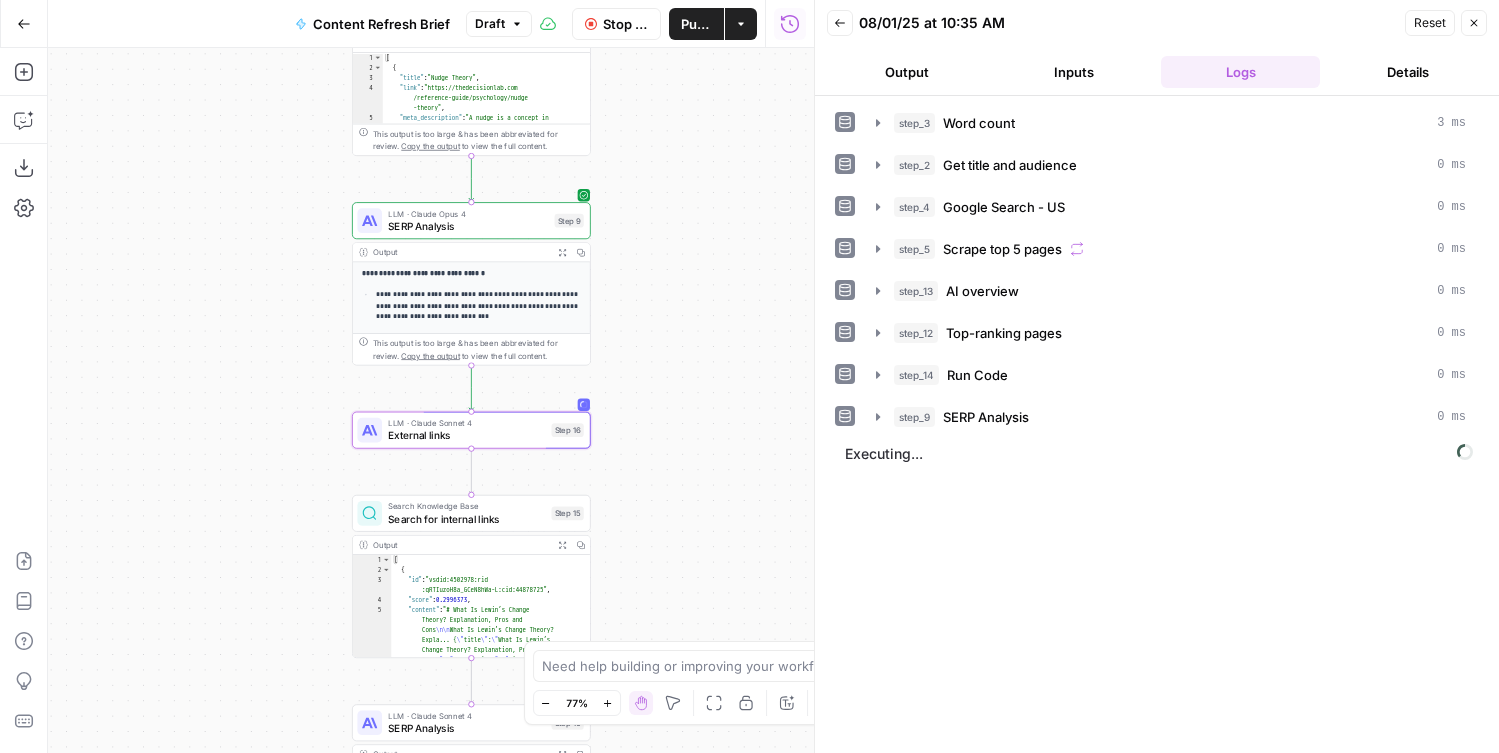 click on "Workflow Set Inputs Inputs Run Code · Python Word count Step 3 Output Expand Output Copy 1 2 3 {    "word_count" :  3093 }     XXXXXXXXXXXXXXXXXXXXXXXXXXXXXXXXXXXXXXXXXXXXXXXXXXXXXXXXXXXXXXXXXXXXXXXXXXXXXXXXXXXXXXXXXXXXXXXXXXXXXXXXXXXXXXXXXXXXXXXXXXXXXXXXXXXXXXXXXXXXXXXXXXXXXXXXXXXXXXXXXXXXXXXXXXXXXXXXXXXXXXXXXXXXXXXXXXXXXXXXXXXXXXXXXXXXXXXXXXXXXXXXXXXXXXXXXXXXXXXXXXXXXXXXXXXXXXXXXXXXXXXXXXXXXXXXXXXXXXXXXXXXXXXXXXXXXXXXXXXXXXXXXXXXXXXXXXXXXXXXXXXXXXXXXXXXXXXXXXXXXXXXXXXXXXXXXXXXXXXXXXXXXXXXXXXXXXXXXXXXXXXXXXXXXXXXXXXXXXXXXXXXXXXXXXXXXXXXXXXXXXXXXXXXXXXXXXXXXXXXXXXXXXXXXXXXXXXXXXXXXXXXXXXXXXXXXXXXXXXXXXXXXXXXXXXXXXXXXXXXXXXXXXXXXXXX LLM · GPT-4.1 Get title and audience Step 2 Output Expand Output Copy 1 2 3 4 5 {    "article_title" :  "What Is Nudge Theory? Does         It Apply to Change Management?" ,    "audience" :  "Change management professionals         and organizational leaders" ,    "word_count" :  3000 }     Google Search Google Search - US Step 4 Output Expand Output Copy 1 2 3 4" at bounding box center [431, 400] 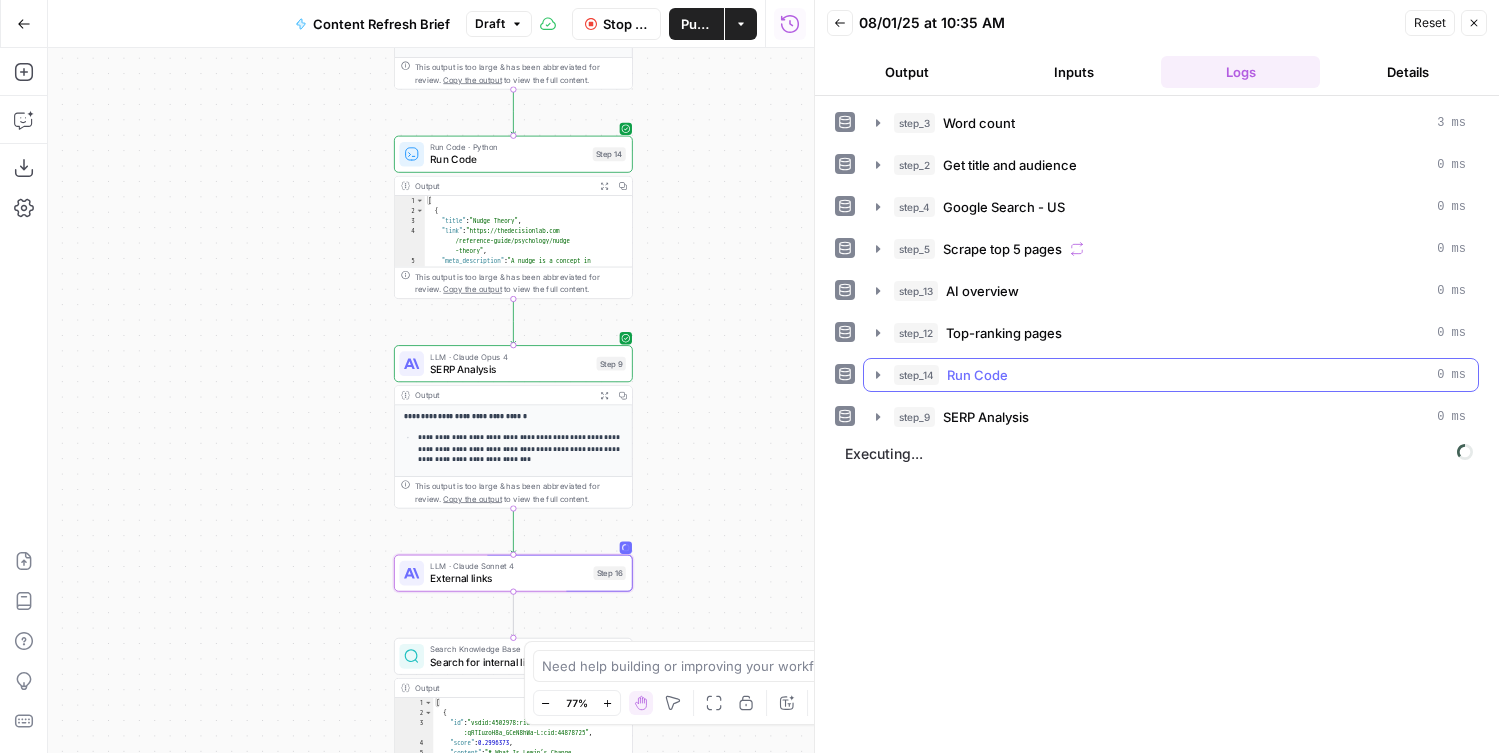 click 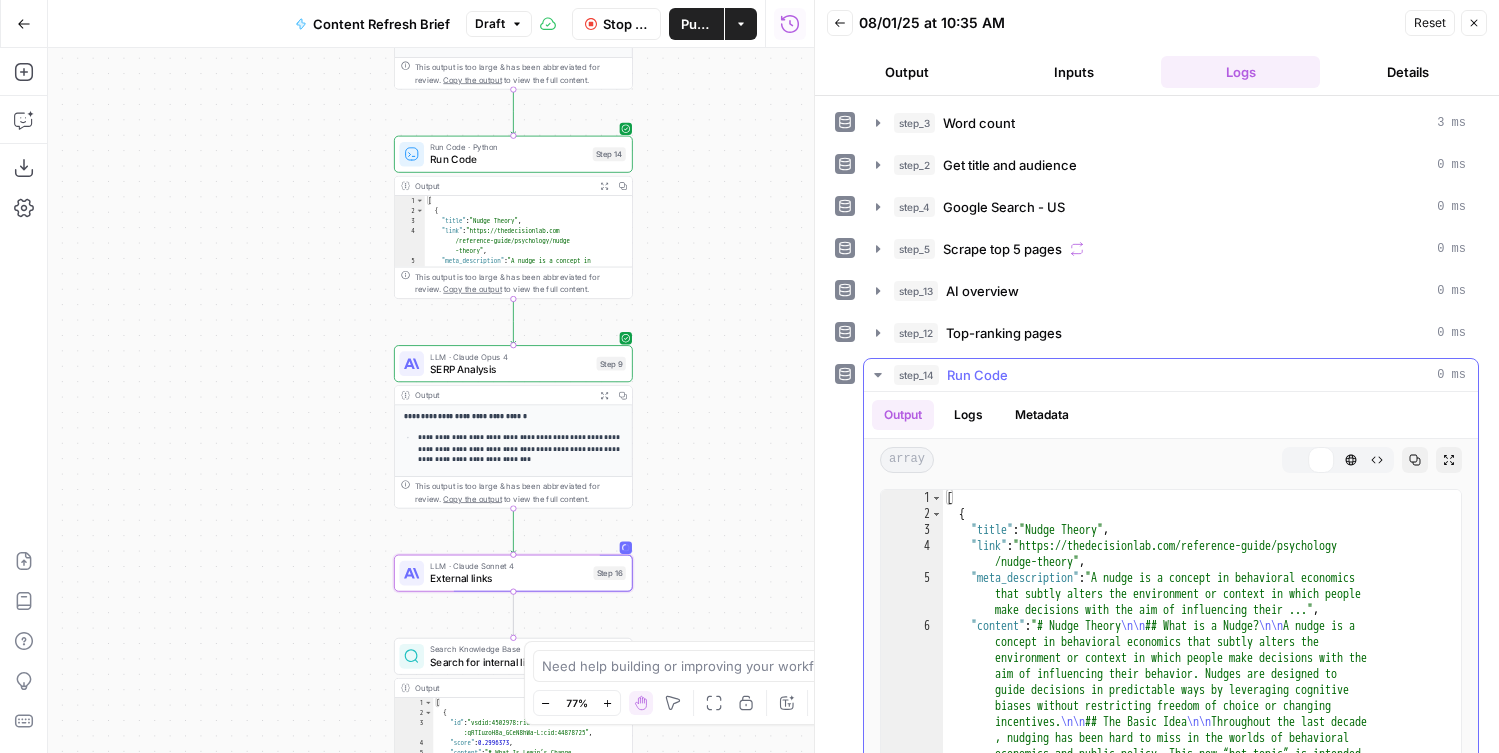 click 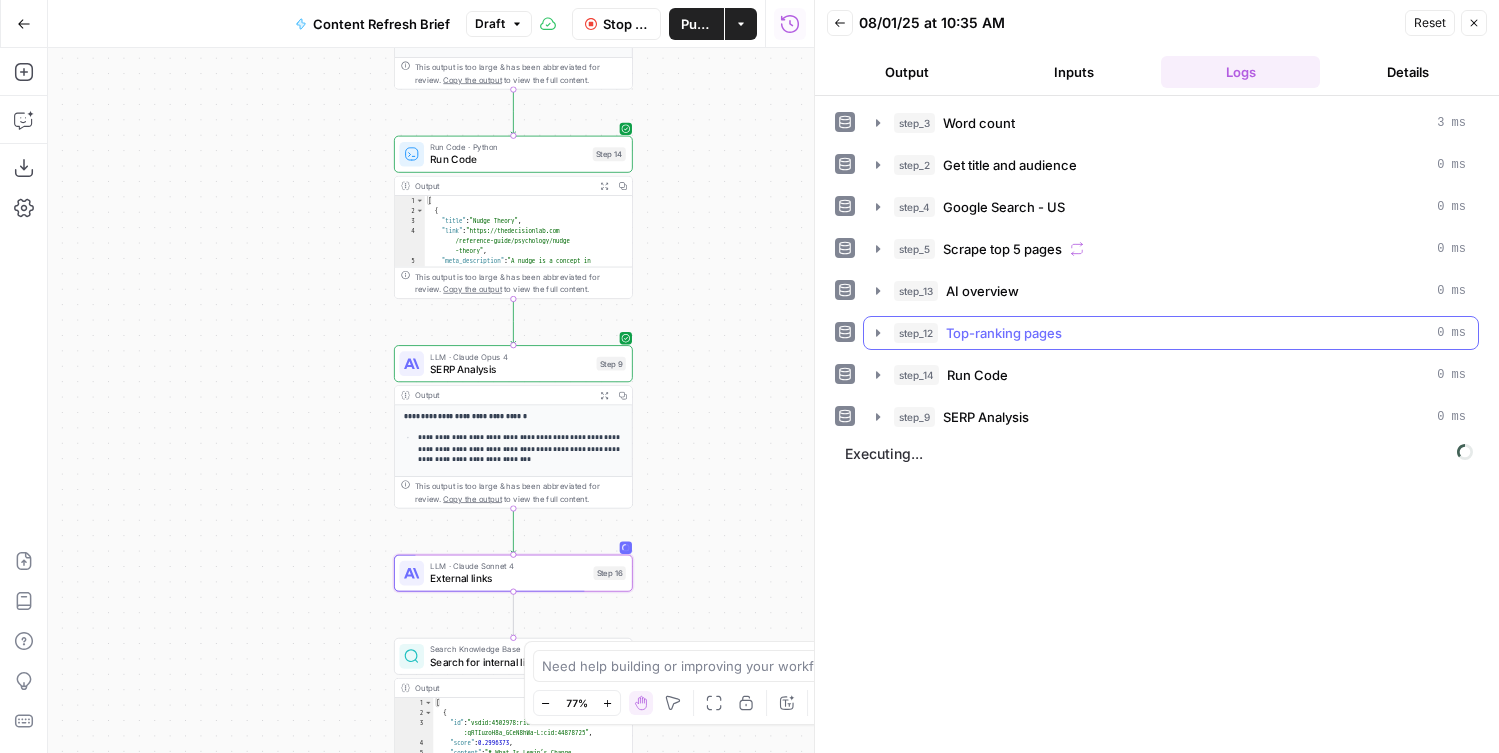 click 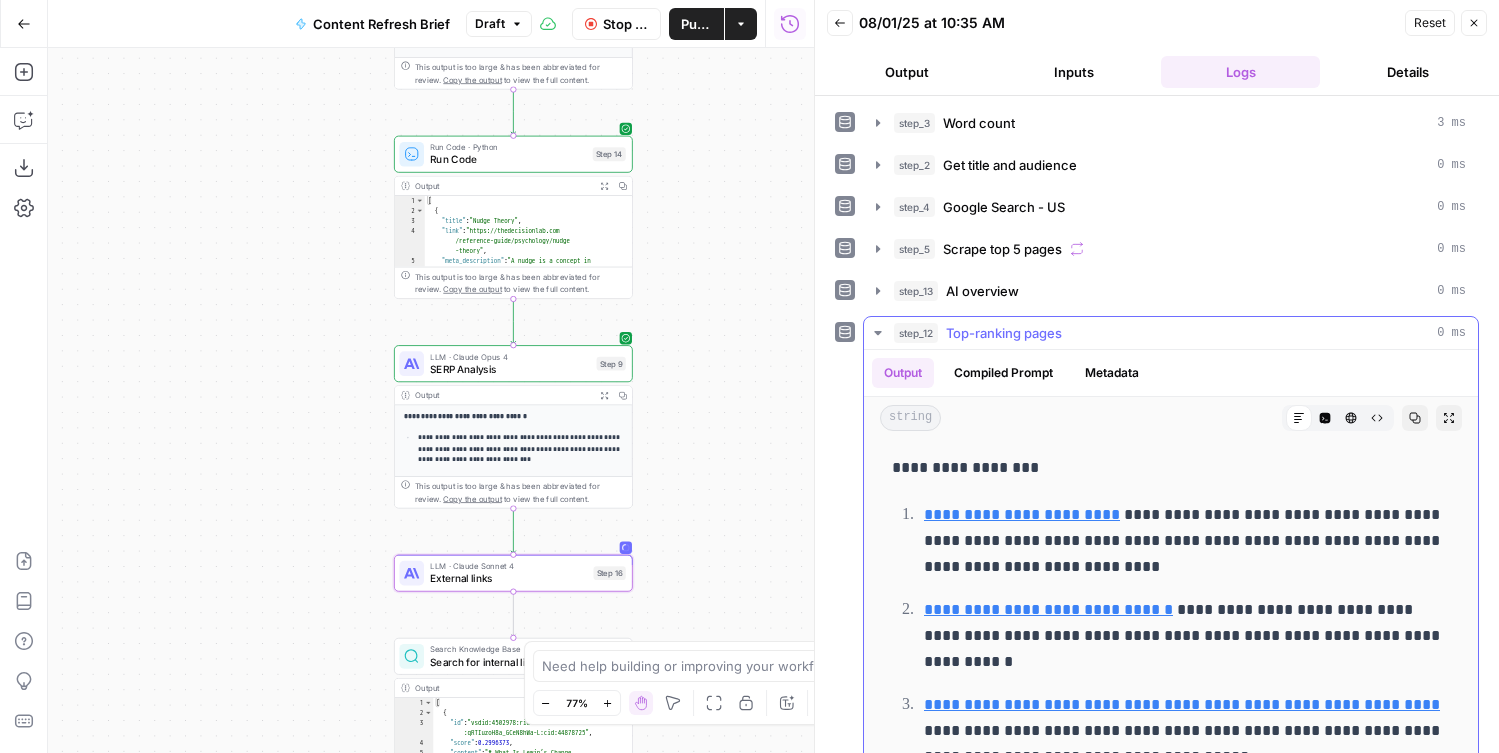 scroll, scrollTop: 134, scrollLeft: 0, axis: vertical 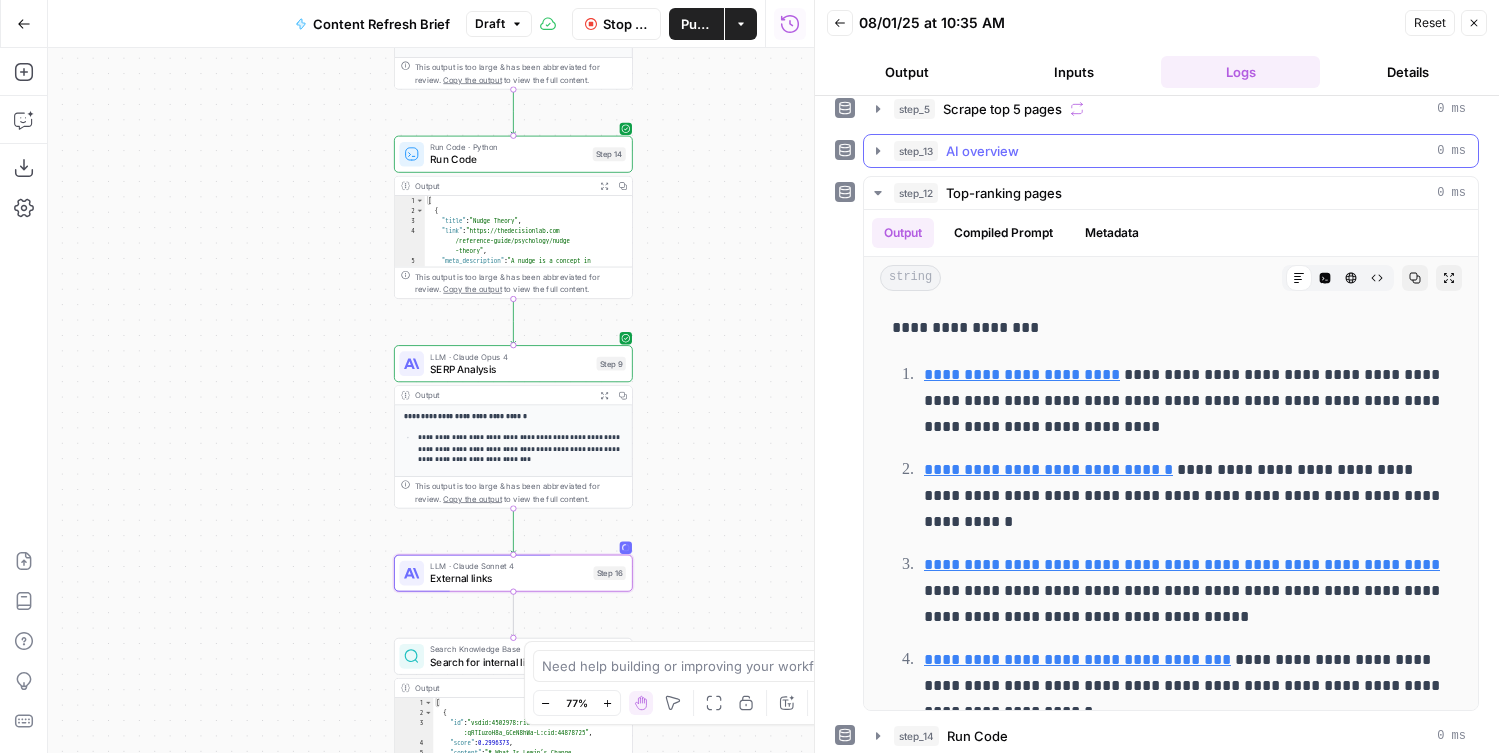 click 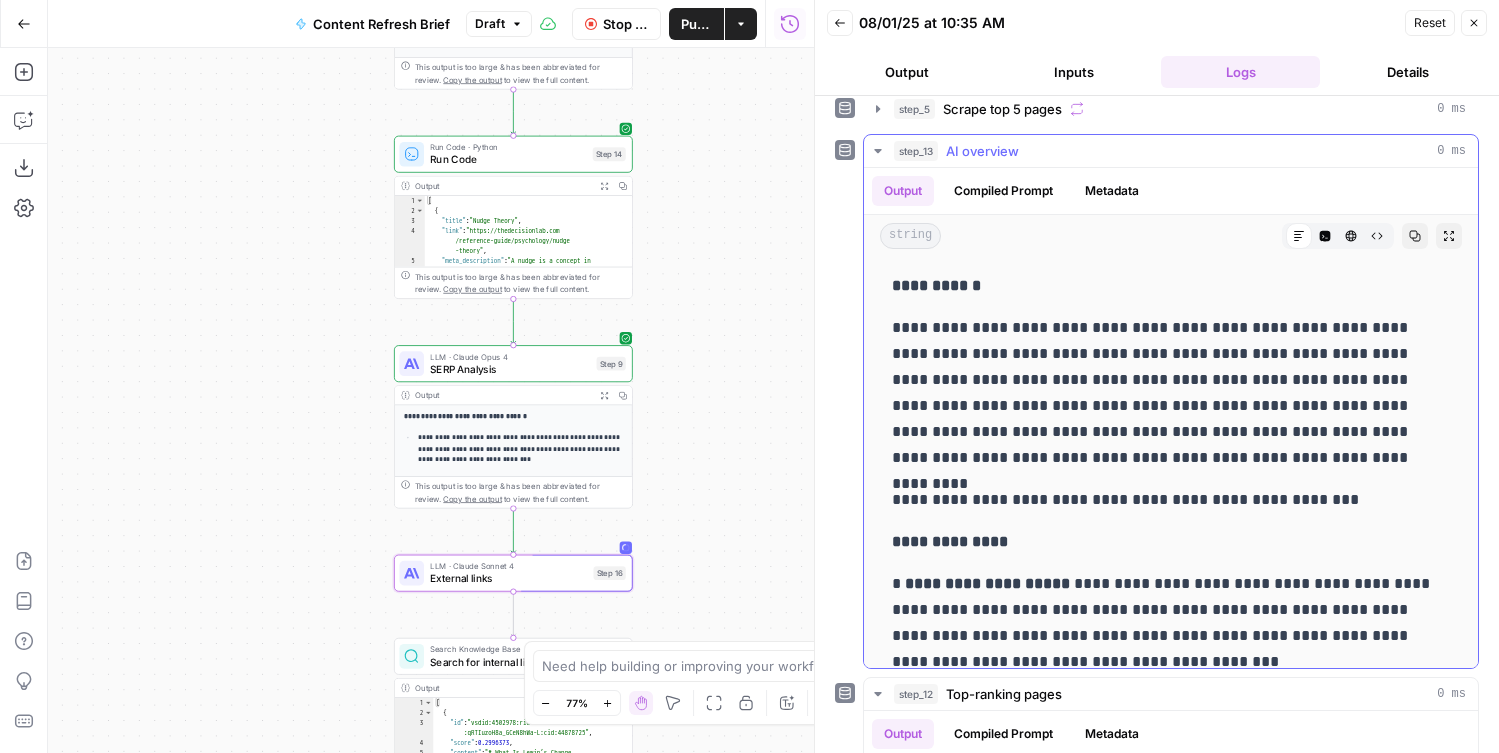 scroll, scrollTop: 46, scrollLeft: 0, axis: vertical 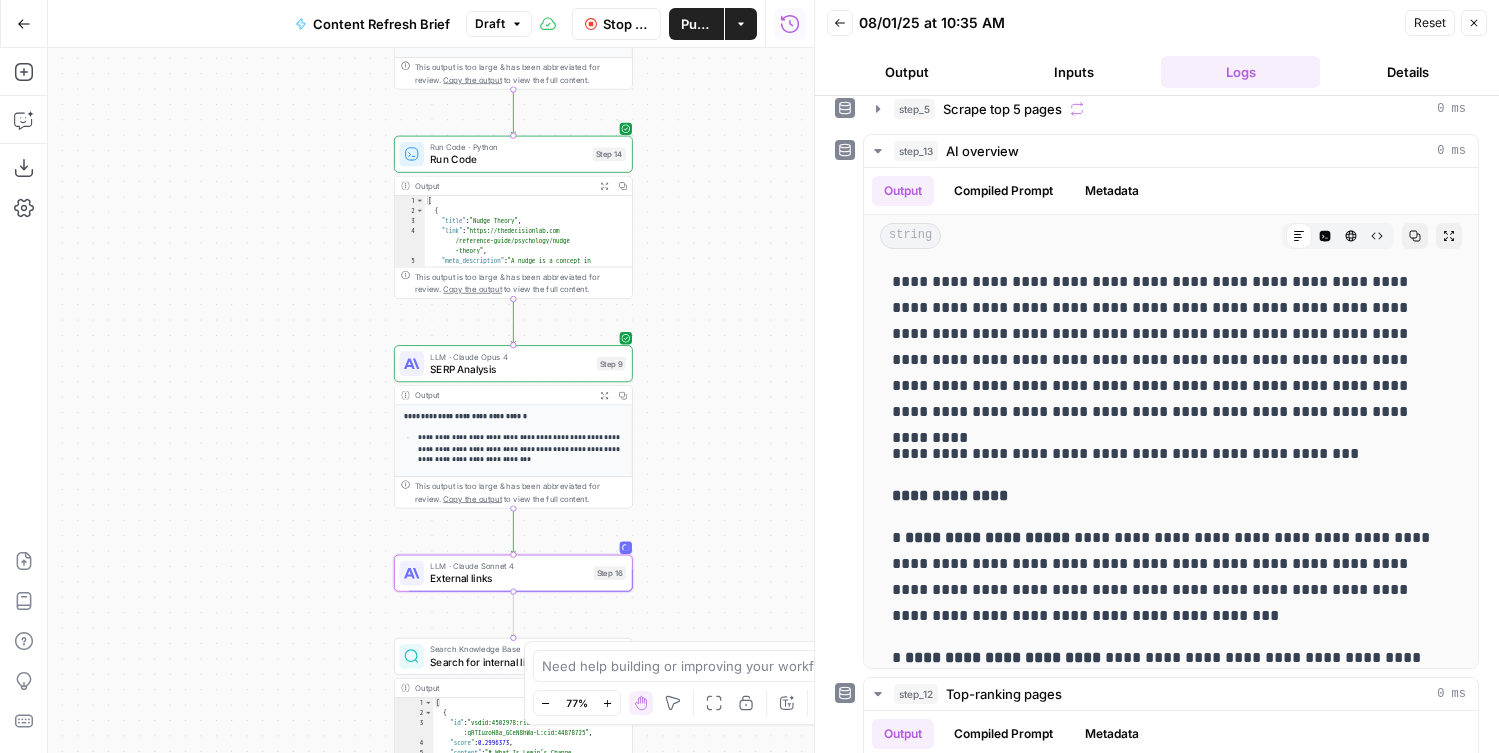 drag, startPoint x: 726, startPoint y: 219, endPoint x: 726, endPoint y: 446, distance: 227 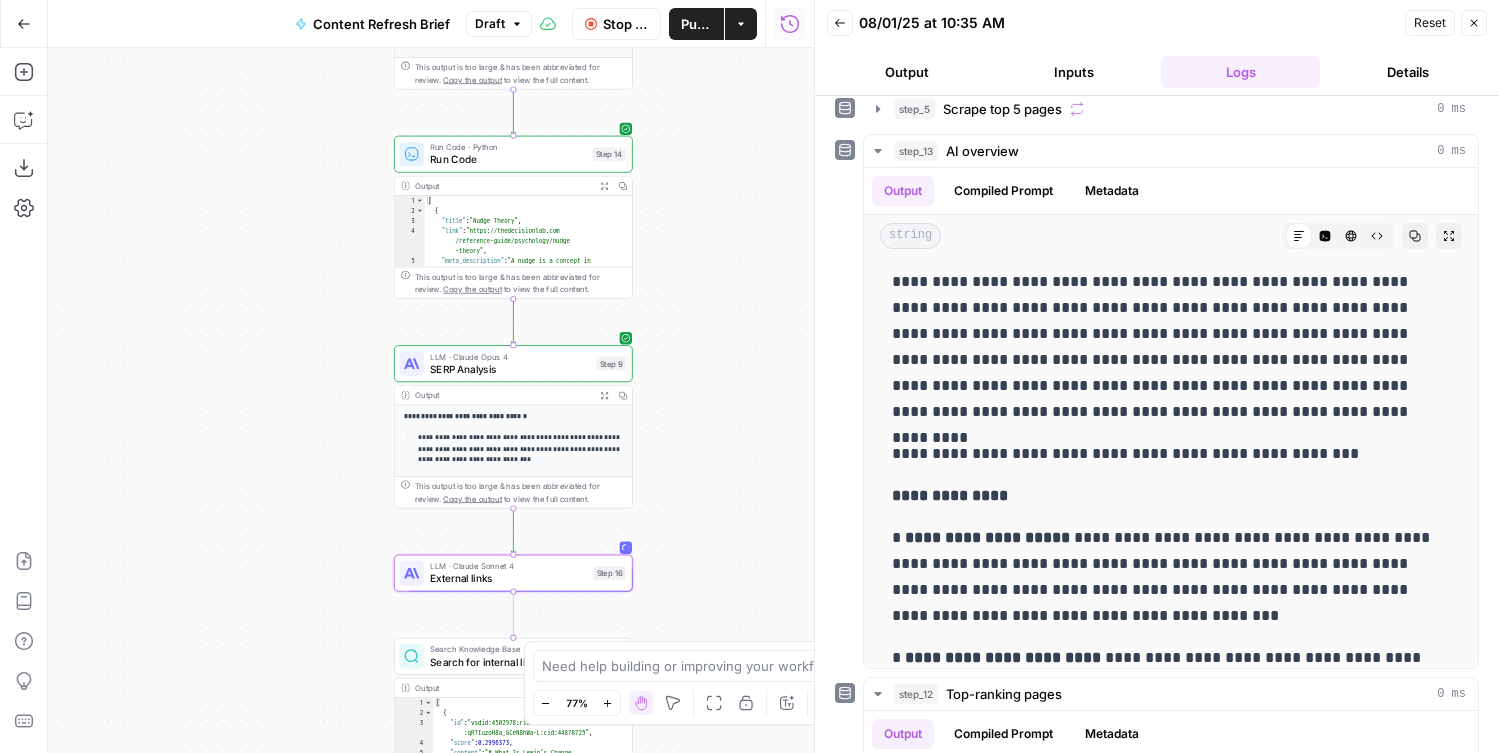 click on "Workflow Set Inputs Inputs Run Code · Python Word count Step 3 Output Expand Output Copy 1 2 3 {    "word_count" :  3093 }     XXXXXXXXXXXXXXXXXXXXXXXXXXXXXXXXXXXXXXXXXXXXXXXXXXXXXXXXXXXXXXXXXXXXXXXXXXXXXXXXXXXXXXXXXXXXXXXXXXXXXXXXXXXXXXXXXXXXXXXXXXXXXXXXXXXXXXXXXXXXXXXXXXXXXXXXXXXXXXXXXXXXXXXXXXXXXXXXXXXXXXXXXXXXXXXXXXXXXXXXXXXXXXXXXXXXXXXXXXXXXXXXXXXXXXXXXXXXXXXXXXXXXXXXXXXXXXXXXXXXXXXXXXXXXXXXXXXXXXXXXXXXXXXXXXXXXXXXXXXXXXXXXXXXXXXXXXXXXXXXXXXXXXXXXXXXXXXXXXXXXXXXXXXXXXXXXXXXXXXXXXXXXXXXXXXXXXXXXXXXXXXXXXXXXXXXXXXXXXXXXXXXXXXXXXXXXXXXXXXXXXXXXXXXXXXXXXXXXXXXXXXXXXXXXXXXXXXXXXXXXXXXXXXXXXXXXXXXXXXXXXXXXXXXXXXXXXXXXXXXXXXXXXXXXXXX LLM · GPT-4.1 Get title and audience Step 2 Output Expand Output Copy 1 2 3 4 5 {    "article_title" :  "What Is Nudge Theory? Does         It Apply to Change Management?" ,    "audience" :  "Change management professionals         and organizational leaders" ,    "word_count" :  3000 }     Google Search Google Search - US Step 4 Output Expand Output Copy 1 2 3 4" at bounding box center (431, 400) 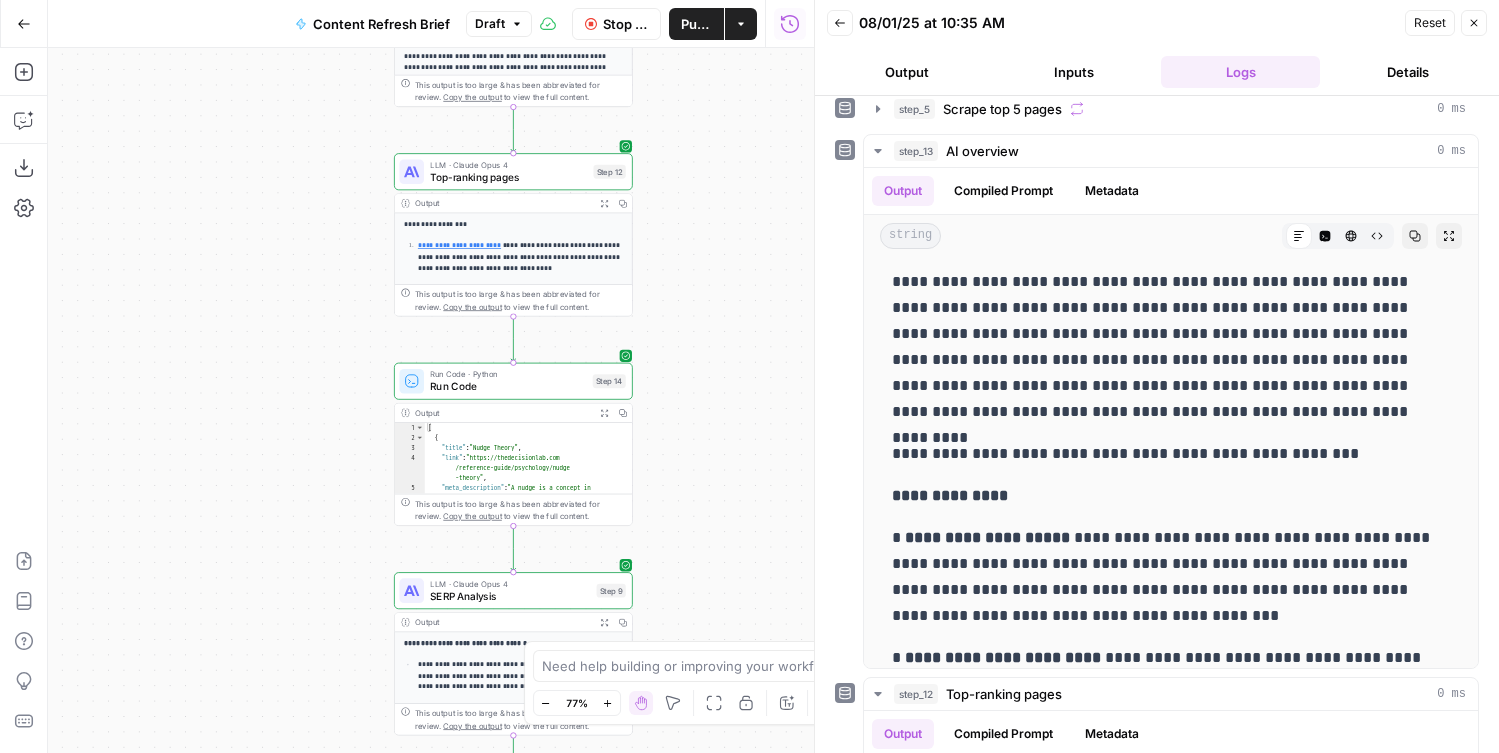 drag, startPoint x: 741, startPoint y: 156, endPoint x: 742, endPoint y: 321, distance: 165.00304 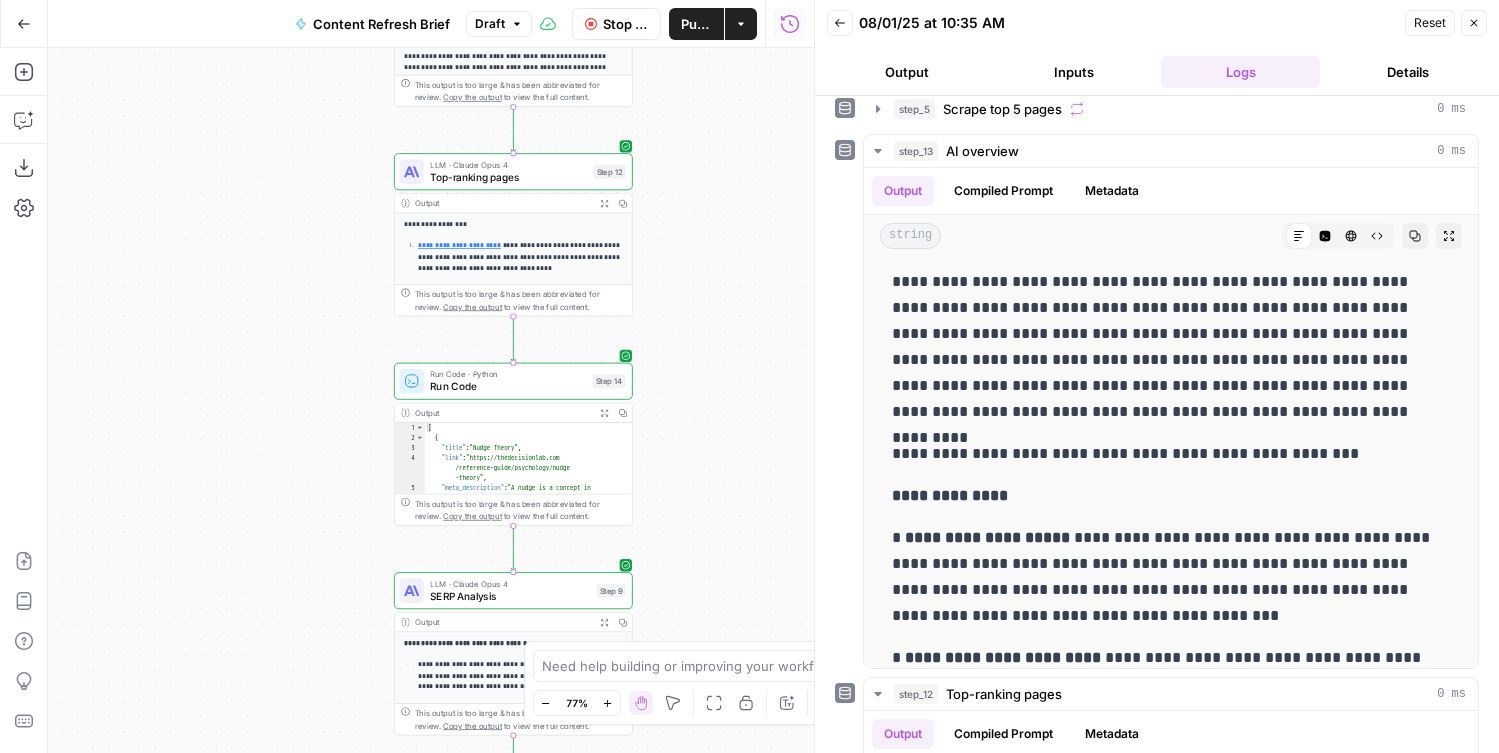 click on "Workflow Set Inputs Inputs Run Code · Python Word count Step 3 Output Expand Output Copy 1 2 3 {    "word_count" :  3093 }     XXXXXXXXXXXXXXXXXXXXXXXXXXXXXXXXXXXXXXXXXXXXXXXXXXXXXXXXXXXXXXXXXXXXXXXXXXXXXXXXXXXXXXXXXXXXXXXXXXXXXXXXXXXXXXXXXXXXXXXXXXXXXXXXXXXXXXXXXXXXXXXXXXXXXXXXXXXXXXXXXXXXXXXXXXXXXXXXXXXXXXXXXXXXXXXXXXXXXXXXXXXXXXXXXXXXXXXXXXXXXXXXXXXXXXXXXXXXXXXXXXXXXXXXXXXXXXXXXXXXXXXXXXXXXXXXXXXXXXXXXXXXXXXXXXXXXXXXXXXXXXXXXXXXXXXXXXXXXXXXXXXXXXXXXXXXXXXXXXXXXXXXXXXXXXXXXXXXXXXXXXXXXXXXXXXXXXXXXXXXXXXXXXXXXXXXXXXXXXXXXXXXXXXXXXXXXXXXXXXXXXXXXXXXXXXXXXXXXXXXXXXXXXXXXXXXXXXXXXXXXXXXXXXXXXXXXXXXXXXXXXXXXXXXXXXXXXXXXXXXXXXXXXXXXXXX LLM · GPT-4.1 Get title and audience Step 2 Output Expand Output Copy 1 2 3 4 5 {    "article_title" :  "What Is Nudge Theory? Does         It Apply to Change Management?" ,    "audience" :  "Change management professionals         and organizational leaders" ,    "word_count" :  3000 }     Google Search Google Search - US Step 4 Output Expand Output Copy 1 2 3 4" at bounding box center [431, 400] 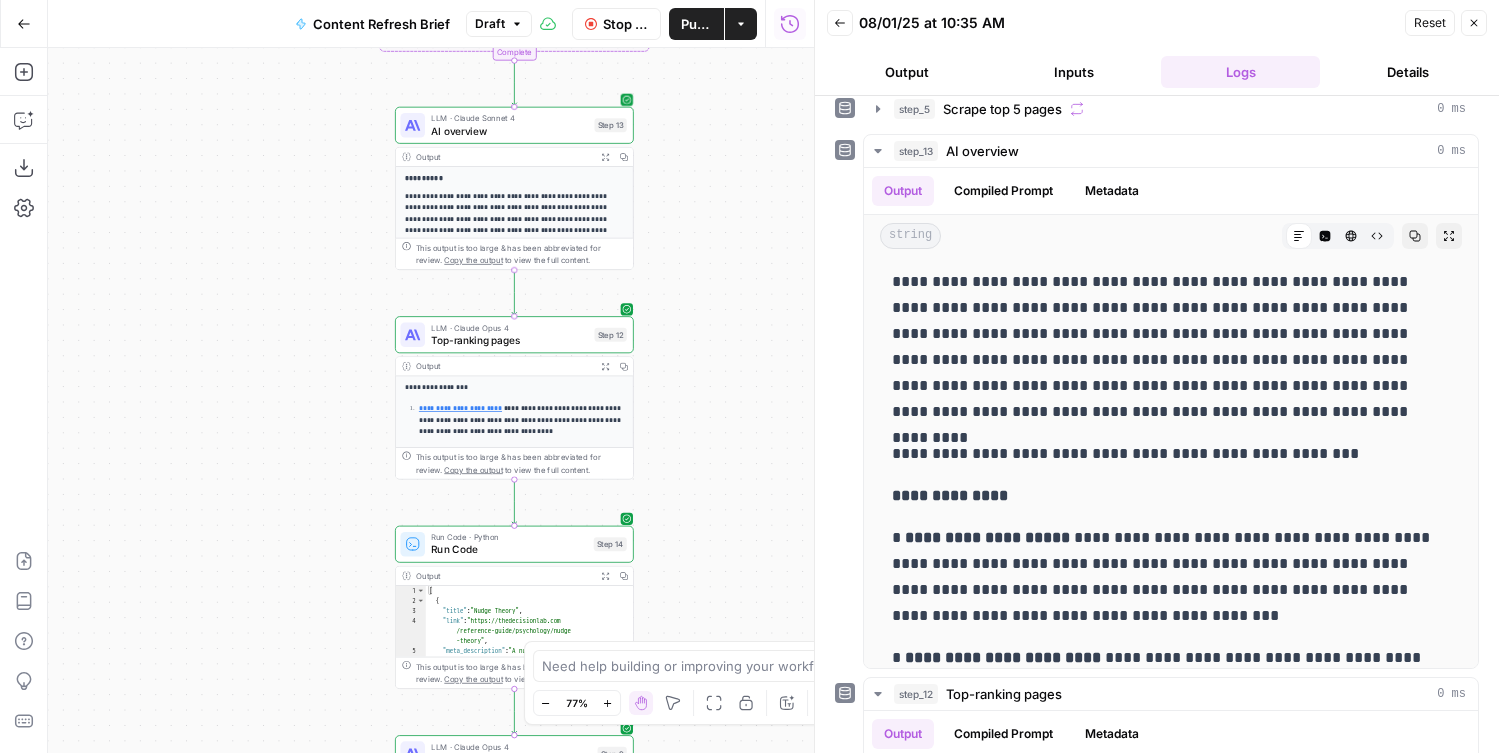 click on "LLM · Claude Sonnet 4 AI overview Step 13 Copy step Delete step Add Note Test" at bounding box center [514, 125] 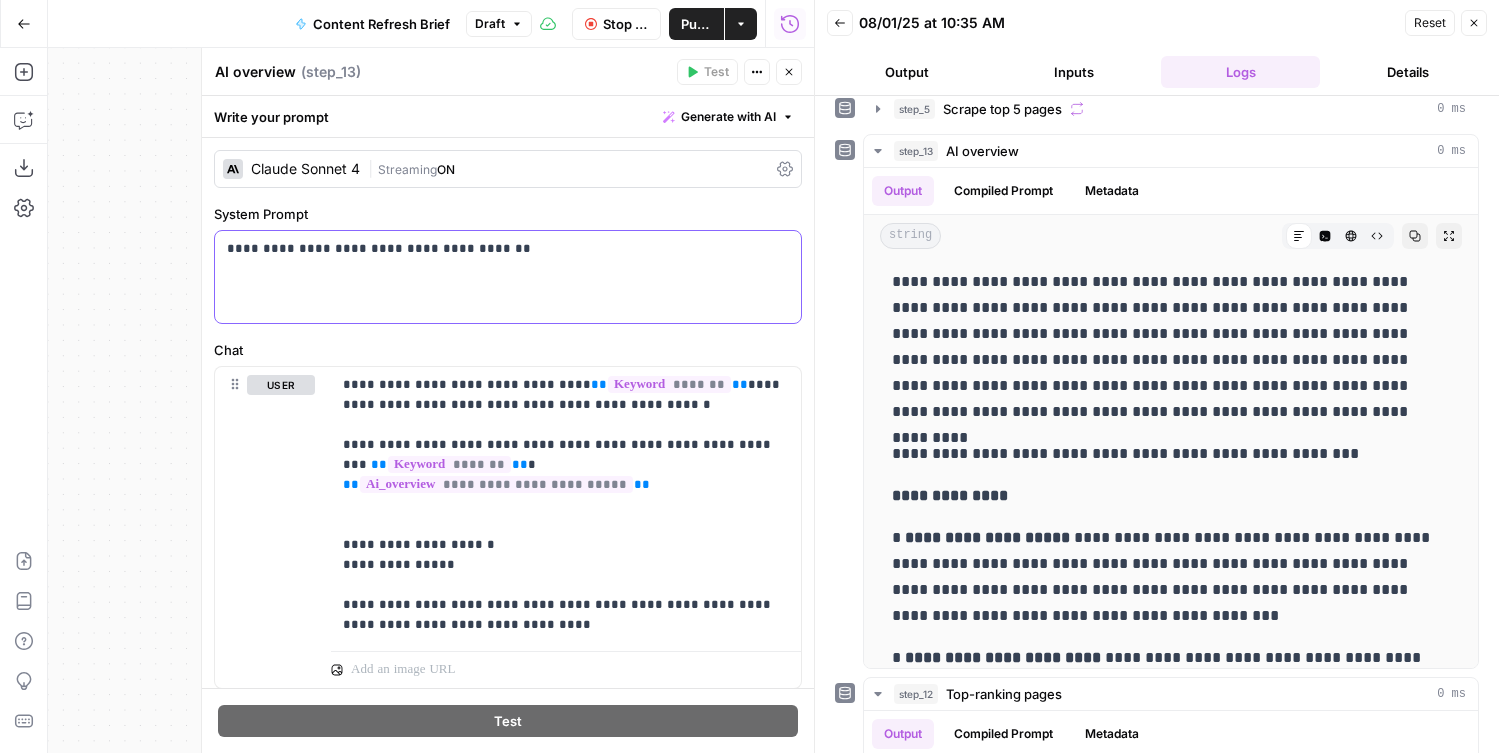 click on "**********" at bounding box center [508, 249] 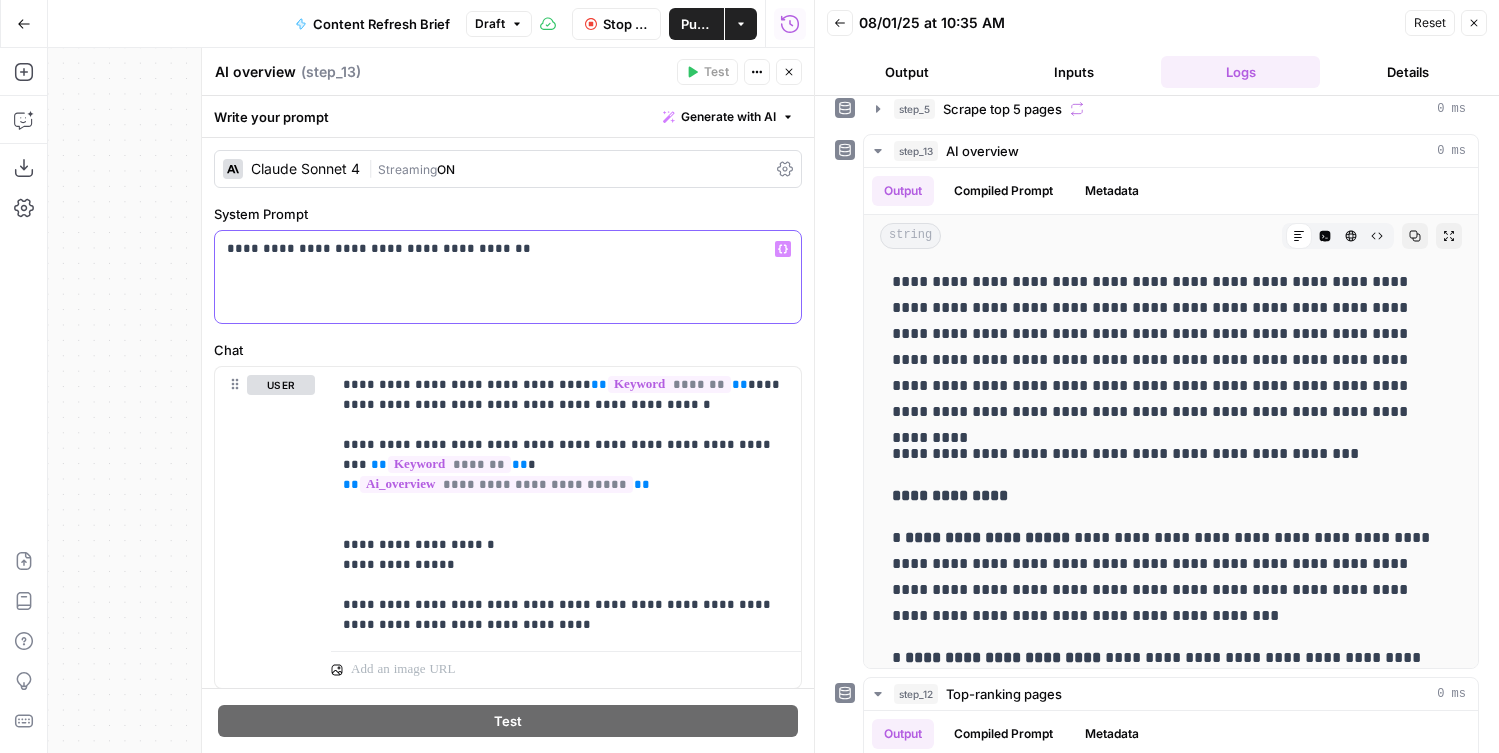 drag, startPoint x: 508, startPoint y: 246, endPoint x: 386, endPoint y: 246, distance: 122 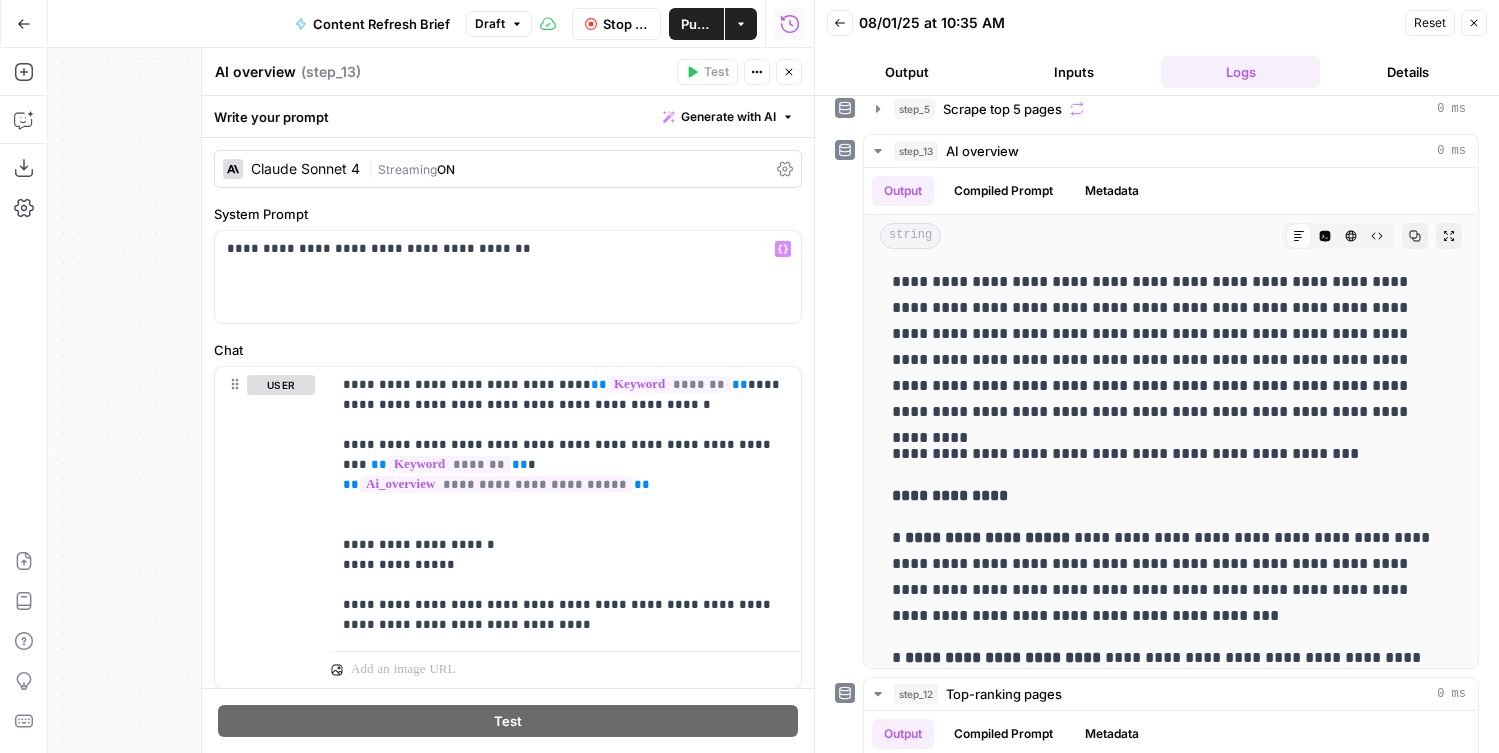 drag, startPoint x: 782, startPoint y: 77, endPoint x: 782, endPoint y: 126, distance: 49 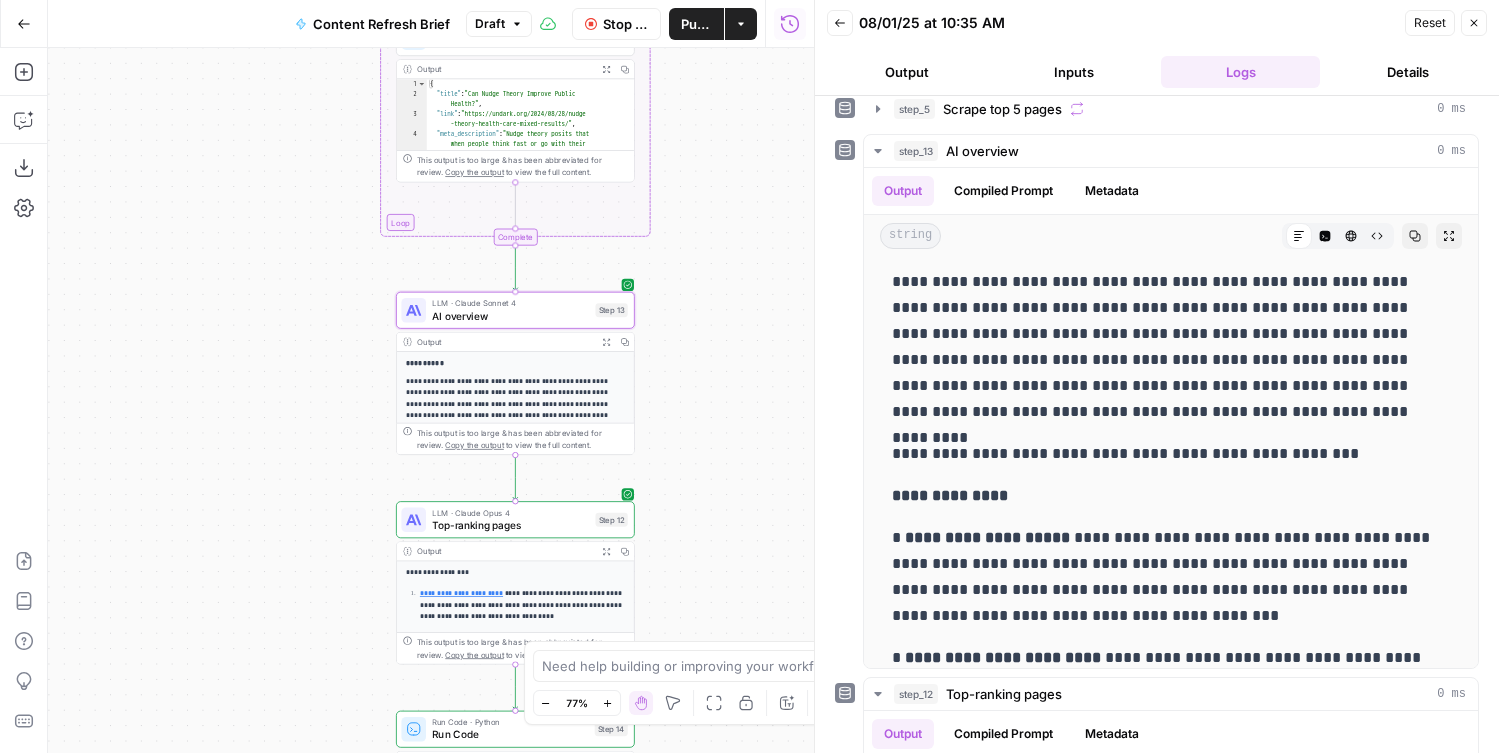 drag, startPoint x: 719, startPoint y: 218, endPoint x: 720, endPoint y: 595, distance: 377.0013 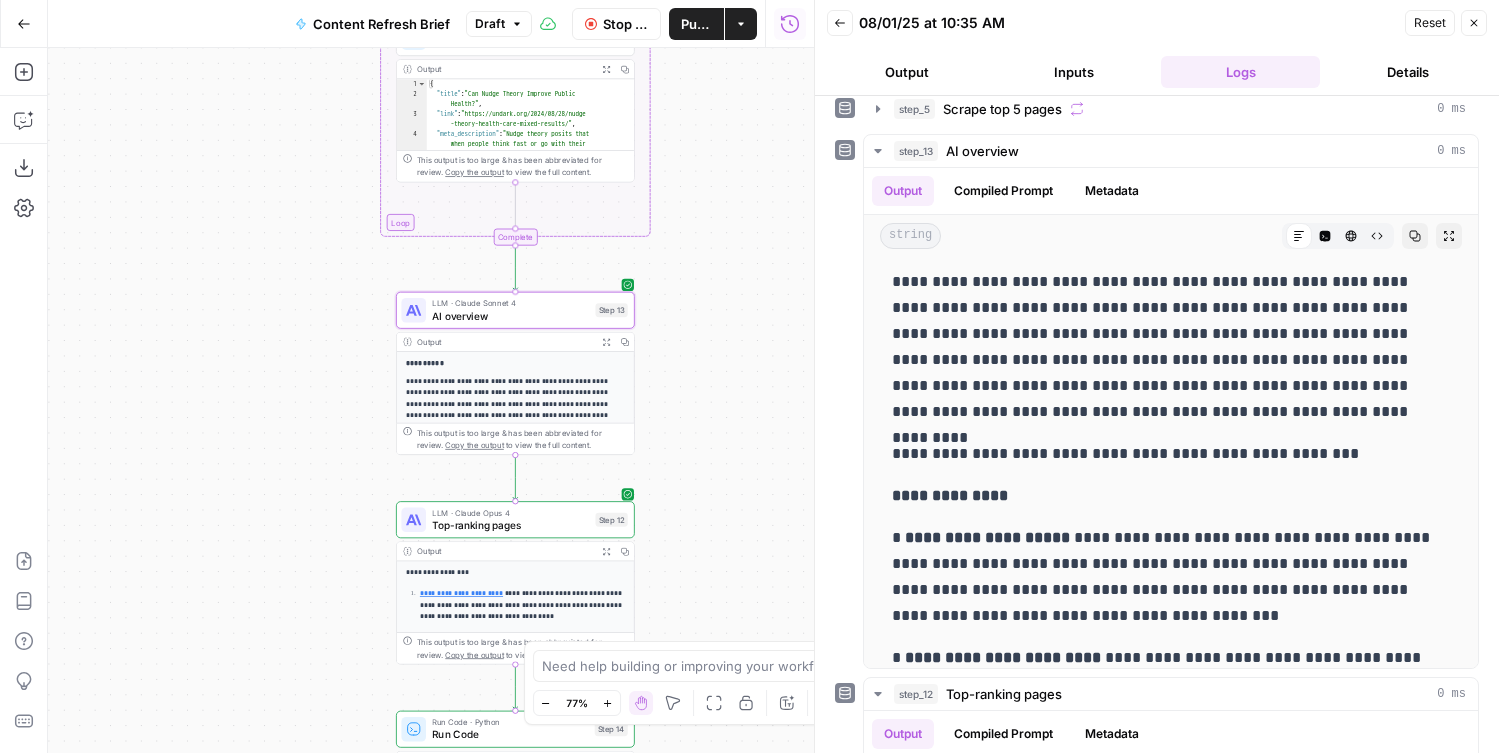 click on "Workflow Set Inputs Inputs Run Code · Python Word count Step 3 Output Expand Output Copy 1 2 3 {    "word_count" :  3093 }     XXXXXXXXXXXXXXXXXXXXXXXXXXXXXXXXXXXXXXXXXXXXXXXXXXXXXXXXXXXXXXXXXXXXXXXXXXXXXXXXXXXXXXXXXXXXXXXXXXXXXXXXXXXXXXXXXXXXXXXXXXXXXXXXXXXXXXXXXXXXXXXXXXXXXXXXXXXXXXXXXXXXXXXXXXXXXXXXXXXXXXXXXXXXXXXXXXXXXXXXXXXXXXXXXXXXXXXXXXXXXXXXXXXXXXXXXXXXXXXXXXXXXXXXXXXXXXXXXXXXXXXXXXXXXXXXXXXXXXXXXXXXXXXXXXXXXXXXXXXXXXXXXXXXXXXXXXXXXXXXXXXXXXXXXXXXXXXXXXXXXXXXXXXXXXXXXXXXXXXXXXXXXXXXXXXXXXXXXXXXXXXXXXXXXXXXXXXXXXXXXXXXXXXXXXXXXXXXXXXXXXXXXXXXXXXXXXXXXXXXXXXXXXXXXXXXXXXXXXXXXXXXXXXXXXXXXXXXXXXXXXXXXXXXXXXXXXXXXXXXXXXXXXXXXXXX LLM · GPT-4.1 Get title and audience Step 2 Output Expand Output Copy 1 2 3 4 5 {    "article_title" :  "What Is Nudge Theory? Does         It Apply to Change Management?" ,    "audience" :  "Change management professionals         and organizational leaders" ,    "word_count" :  3000 }     Google Search Google Search - US Step 4 Output Expand Output Copy 1 2 3 4" at bounding box center [431, 400] 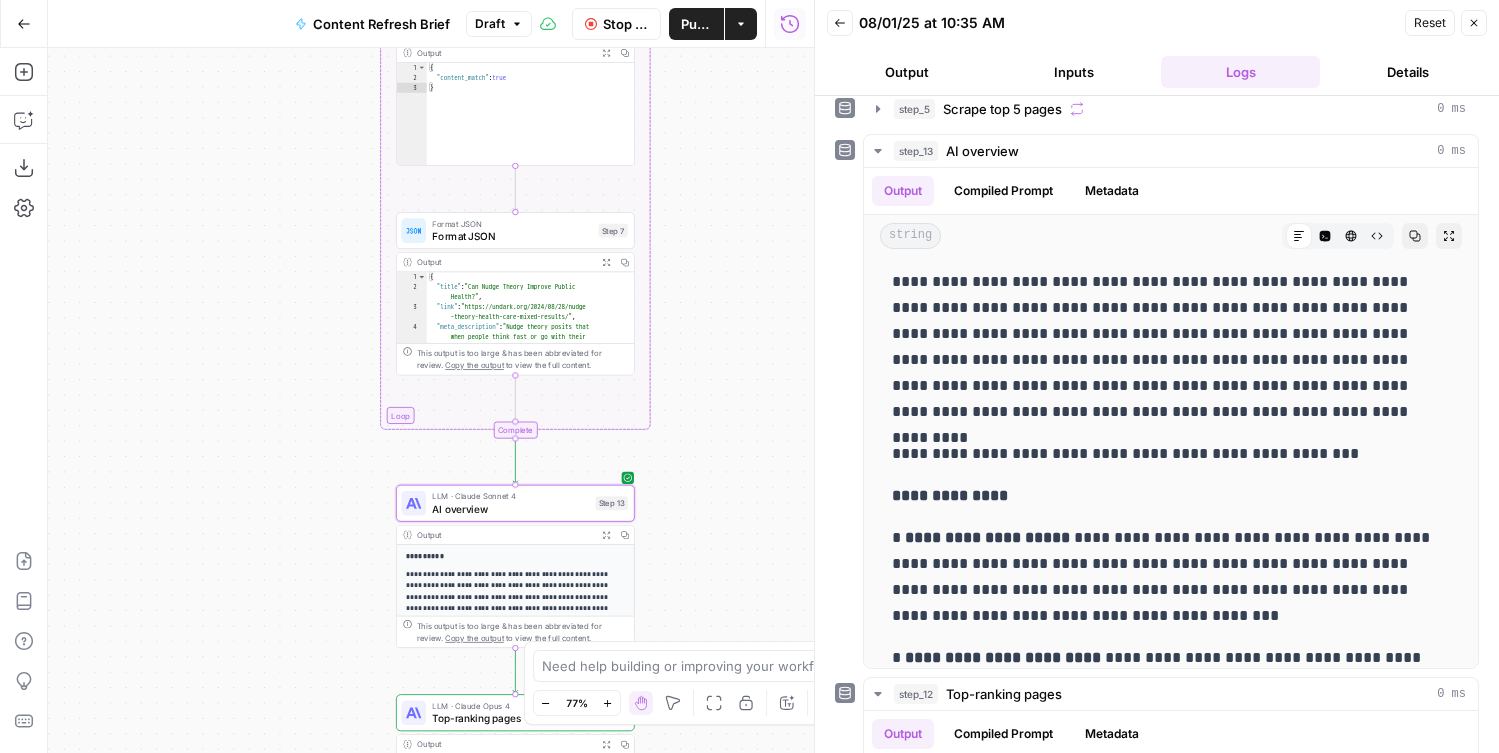 drag, startPoint x: 717, startPoint y: 314, endPoint x: 722, endPoint y: 566, distance: 252.04959 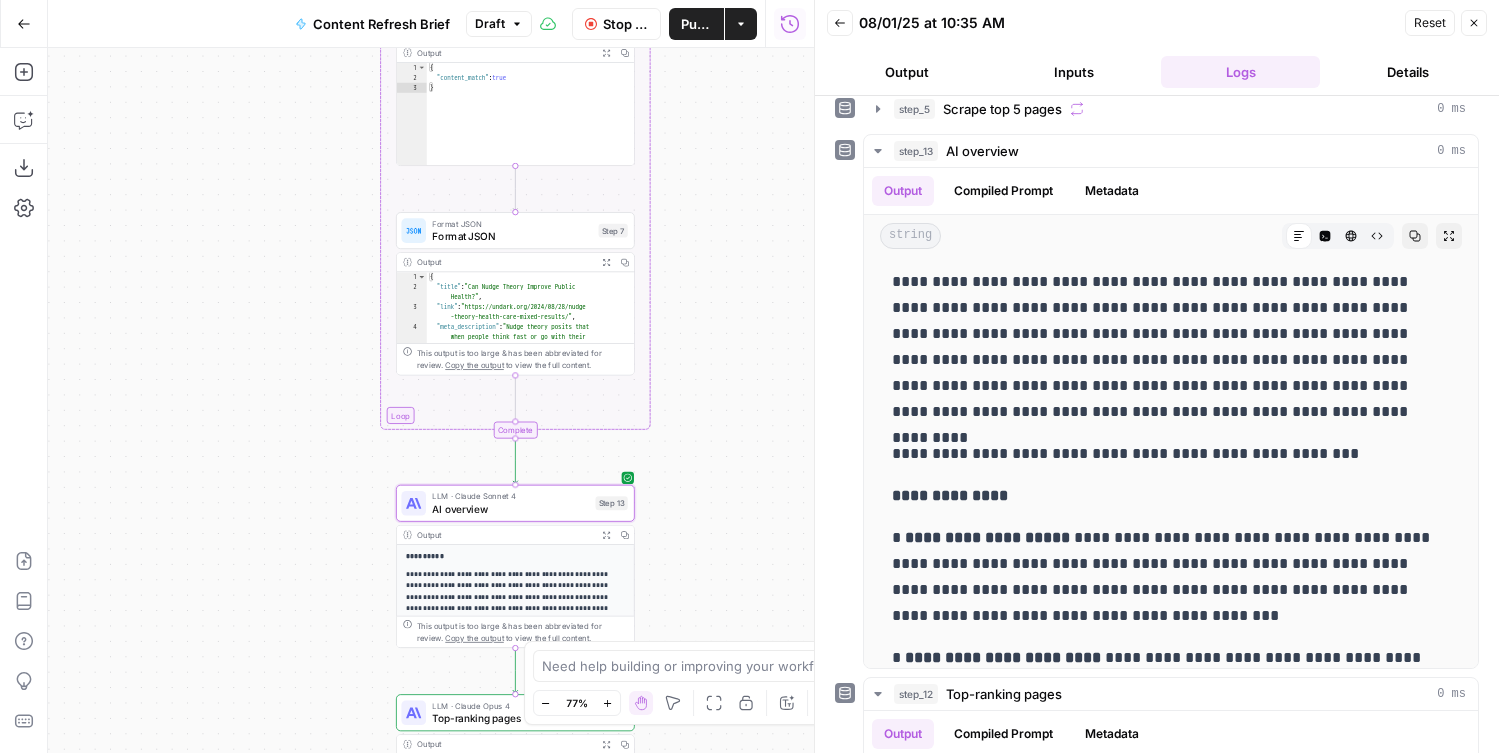 click on "Workflow Set Inputs Inputs Run Code · Python Word count Step 3 Output Expand Output Copy 1 2 3 {    "word_count" :  3093 }     XXXXXXXXXXXXXXXXXXXXXXXXXXXXXXXXXXXXXXXXXXXXXXXXXXXXXXXXXXXXXXXXXXXXXXXXXXXXXXXXXXXXXXXXXXXXXXXXXXXXXXXXXXXXXXXXXXXXXXXXXXXXXXXXXXXXXXXXXXXXXXXXXXXXXXXXXXXXXXXXXXXXXXXXXXXXXXXXXXXXXXXXXXXXXXXXXXXXXXXXXXXXXXXXXXXXXXXXXXXXXXXXXXXXXXXXXXXXXXXXXXXXXXXXXXXXXXXXXXXXXXXXXXXXXXXXXXXXXXXXXXXXXXXXXXXXXXXXXXXXXXXXXXXXXXXXXXXXXXXXXXXXXXXXXXXXXXXXXXXXXXXXXXXXXXXXXXXXXXXXXXXXXXXXXXXXXXXXXXXXXXXXXXXXXXXXXXXXXXXXXXXXXXXXXXXXXXXXXXXXXXXXXXXXXXXXXXXXXXXXXXXXXXXXXXXXXXXXXXXXXXXXXXXXXXXXXXXXXXXXXXXXXXXXXXXXXXXXXXXXXXXXXXXXXXXX LLM · GPT-4.1 Get title and audience Step 2 Output Expand Output Copy 1 2 3 4 5 {    "article_title" :  "What Is Nudge Theory? Does         It Apply to Change Management?" ,    "audience" :  "Change management professionals         and organizational leaders" ,    "word_count" :  3000 }     Google Search Google Search - US Step 4 Output Expand Output Copy 1 2 3 4" at bounding box center (431, 400) 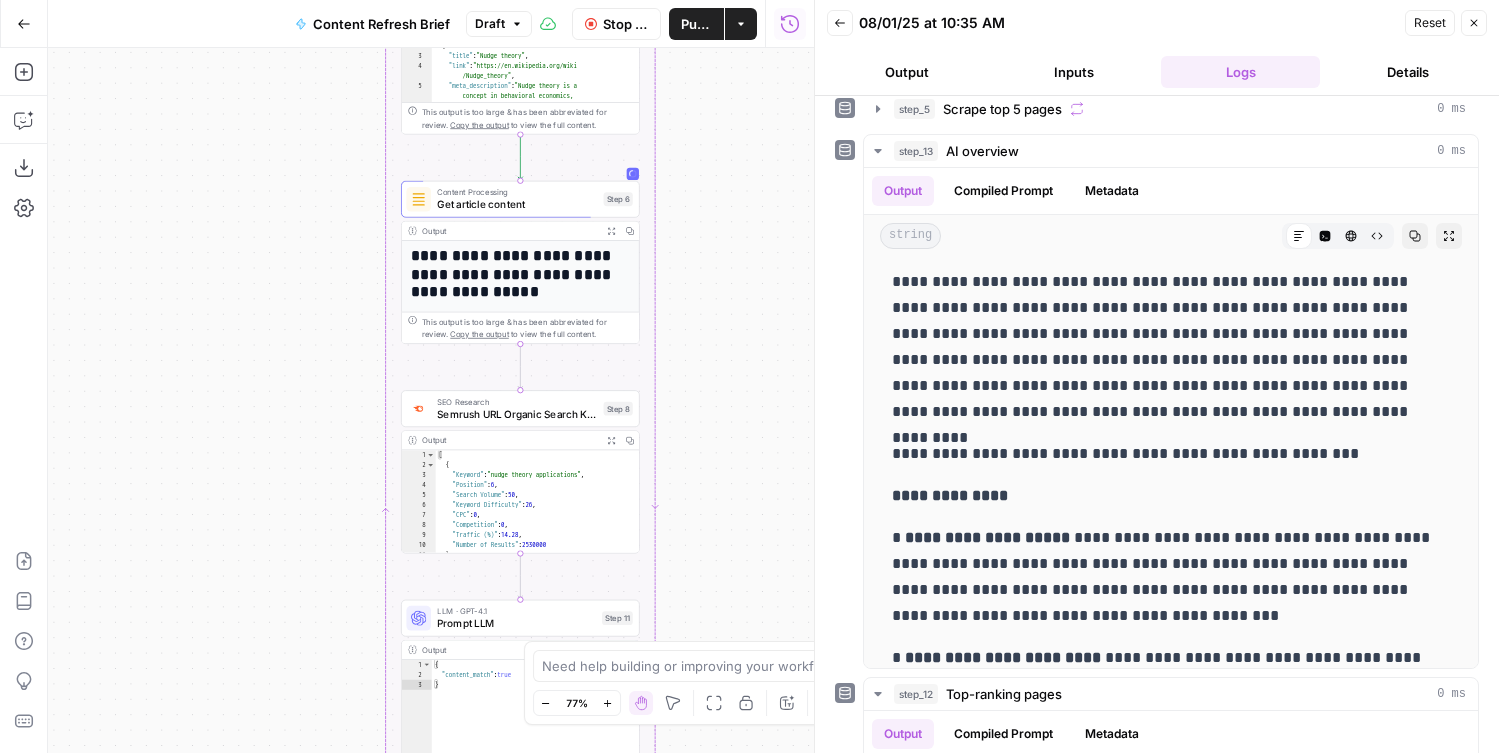 drag, startPoint x: 714, startPoint y: 189, endPoint x: 714, endPoint y: 537, distance: 348 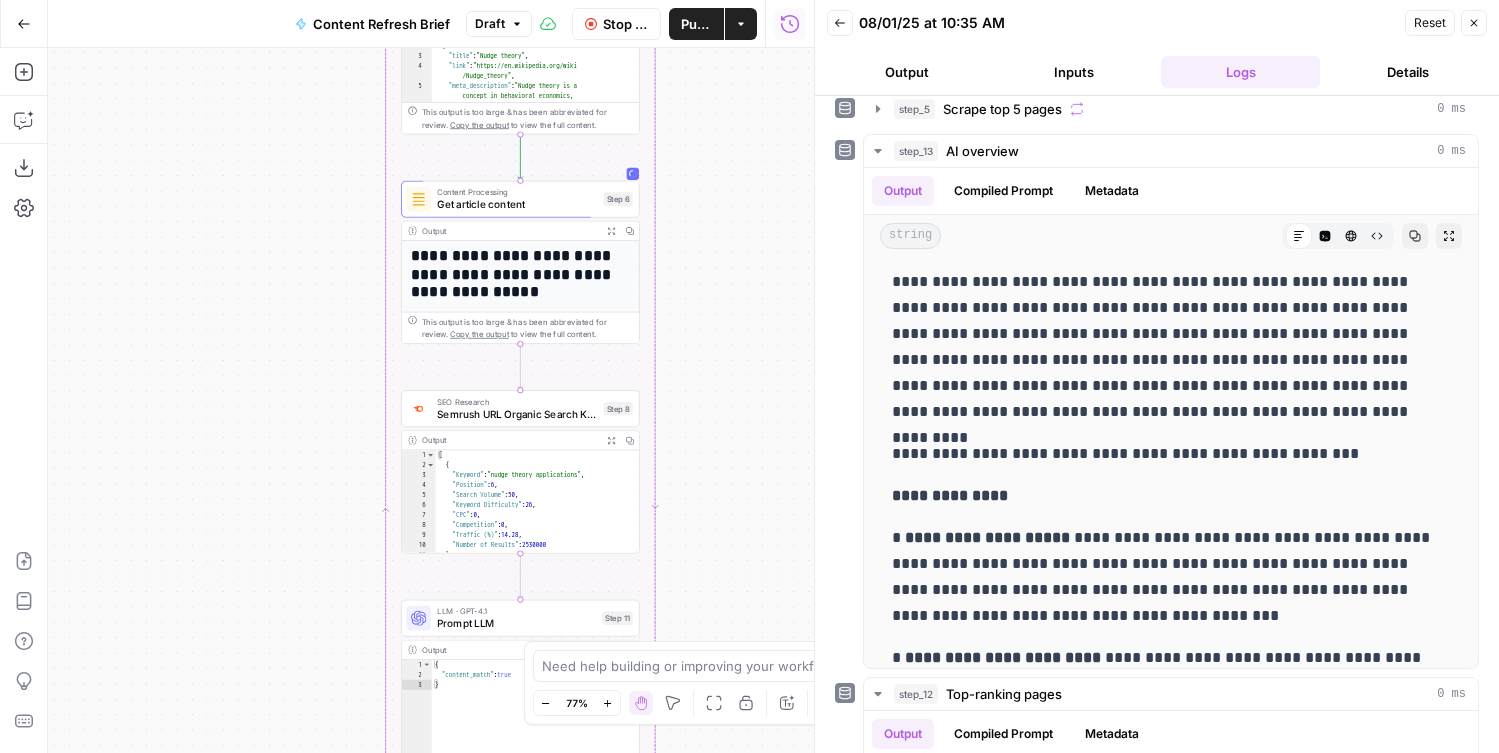 click on "Workflow Set Inputs Inputs Run Code · Python Word count Step 3 Output Expand Output Copy 1 2 3 {    "word_count" :  3093 }     XXXXXXXXXXXXXXXXXXXXXXXXXXXXXXXXXXXXXXXXXXXXXXXXXXXXXXXXXXXXXXXXXXXXXXXXXXXXXXXXXXXXXXXXXXXXXXXXXXXXXXXXXXXXXXXXXXXXXXXXXXXXXXXXXXXXXXXXXXXXXXXXXXXXXXXXXXXXXXXXXXXXXXXXXXXXXXXXXXXXXXXXXXXXXXXXXXXXXXXXXXXXXXXXXXXXXXXXXXXXXXXXXXXXXXXXXXXXXXXXXXXXXXXXXXXXXXXXXXXXXXXXXXXXXXXXXXXXXXXXXXXXXXXXXXXXXXXXXXXXXXXXXXXXXXXXXXXXXXXXXXXXXXXXXXXXXXXXXXXXXXXXXXXXXXXXXXXXXXXXXXXXXXXXXXXXXXXXXXXXXXXXXXXXXXXXXXXXXXXXXXXXXXXXXXXXXXXXXXXXXXXXXXXXXXXXXXXXXXXXXXXXXXXXXXXXXXXXXXXXXXXXXXXXXXXXXXXXXXXXXXXXXXXXXXXXXXXXXXXXXXXXXXXXXXXX LLM · GPT-4.1 Get title and audience Step 2 Output Expand Output Copy 1 2 3 4 5 {    "article_title" :  "What Is Nudge Theory? Does         It Apply to Change Management?" ,    "audience" :  "Change management professionals         and organizational leaders" ,    "word_count" :  3000 }     Google Search Google Search - US Step 4 Output Expand Output Copy 1 2 3 4" at bounding box center [431, 400] 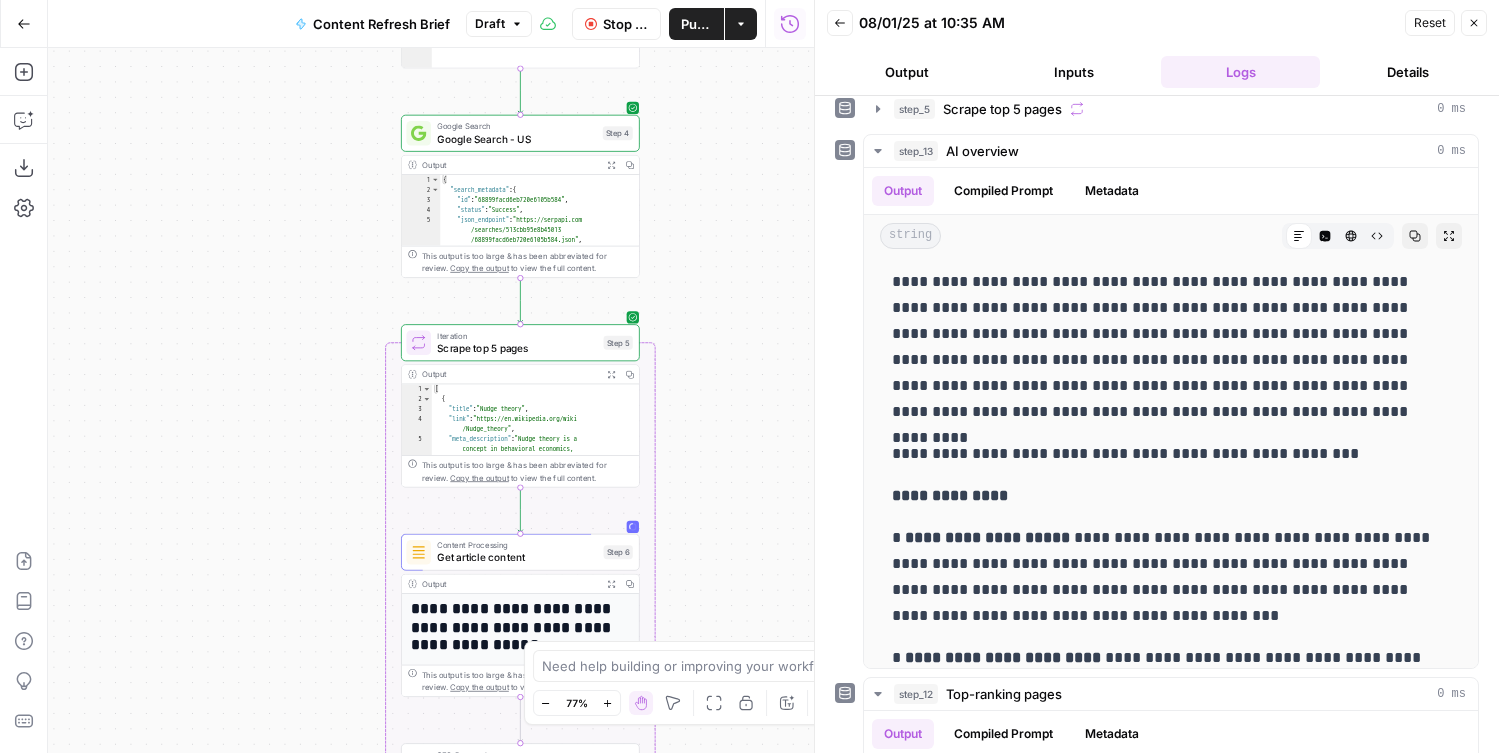 drag, startPoint x: 712, startPoint y: 291, endPoint x: 711, endPoint y: 539, distance: 248.00201 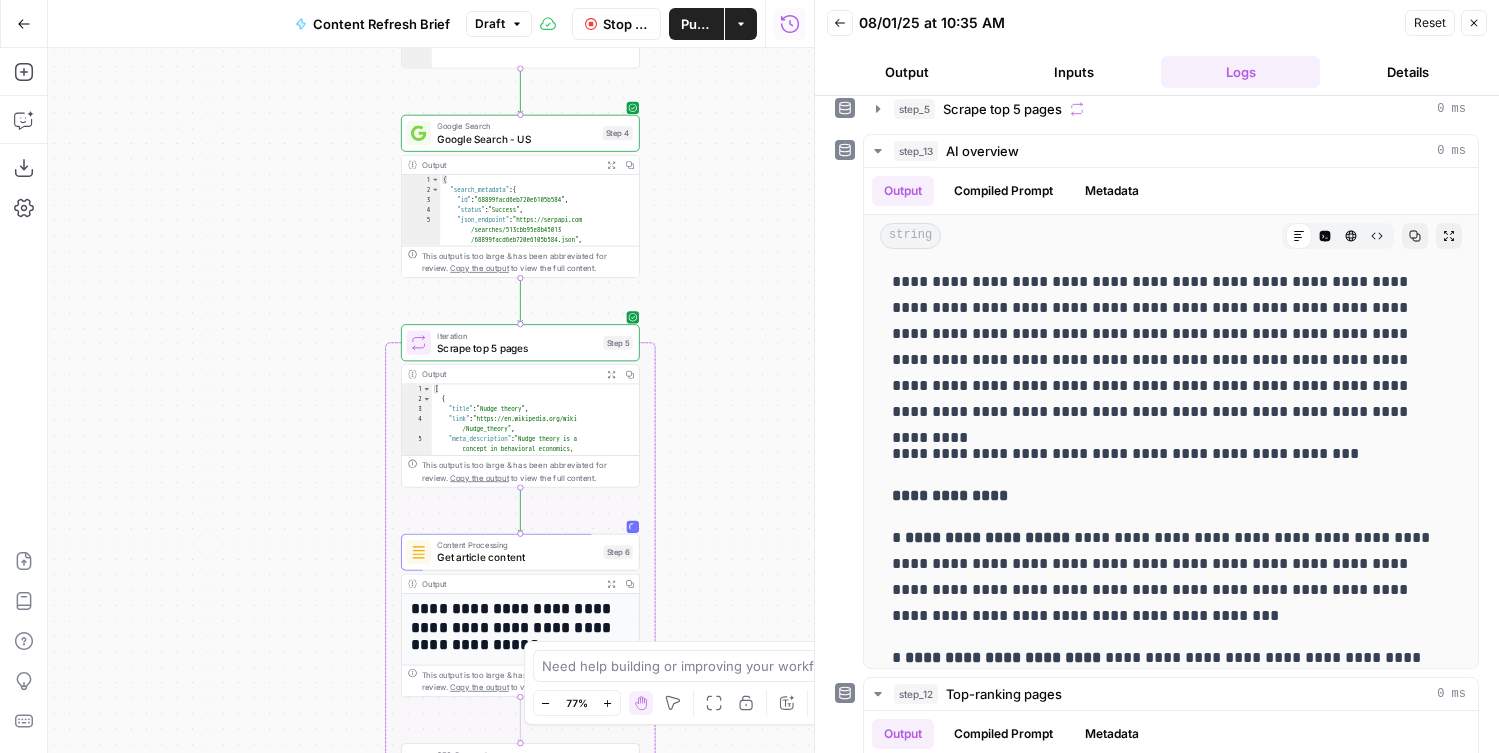 click on "Workflow Set Inputs Inputs Run Code · Python Word count Step 3 Output Expand Output Copy 1 2 3 {    "word_count" :  3093 }     XXXXXXXXXXXXXXXXXXXXXXXXXXXXXXXXXXXXXXXXXXXXXXXXXXXXXXXXXXXXXXXXXXXXXXXXXXXXXXXXXXXXXXXXXXXXXXXXXXXXXXXXXXXXXXXXXXXXXXXXXXXXXXXXXXXXXXXXXXXXXXXXXXXXXXXXXXXXXXXXXXXXXXXXXXXXXXXXXXXXXXXXXXXXXXXXXXXXXXXXXXXXXXXXXXXXXXXXXXXXXXXXXXXXXXXXXXXXXXXXXXXXXXXXXXXXXXXXXXXXXXXXXXXXXXXXXXXXXXXXXXXXXXXXXXXXXXXXXXXXXXXXXXXXXXXXXXXXXXXXXXXXXXXXXXXXXXXXXXXXXXXXXXXXXXXXXXXXXXXXXXXXXXXXXXXXXXXXXXXXXXXXXXXXXXXXXXXXXXXXXXXXXXXXXXXXXXXXXXXXXXXXXXXXXXXXXXXXXXXXXXXXXXXXXXXXXXXXXXXXXXXXXXXXXXXXXXXXXXXXXXXXXXXXXXXXXXXXXXXXXXXXXXXXXXXX LLM · GPT-4.1 Get title and audience Step 2 Output Expand Output Copy 1 2 3 4 5 {    "article_title" :  "What Is Nudge Theory? Does         It Apply to Change Management?" ,    "audience" :  "Change management professionals         and organizational leaders" ,    "word_count" :  3000 }     Google Search Google Search - US Step 4 Output Expand Output Copy 1 2 3 4" at bounding box center (431, 400) 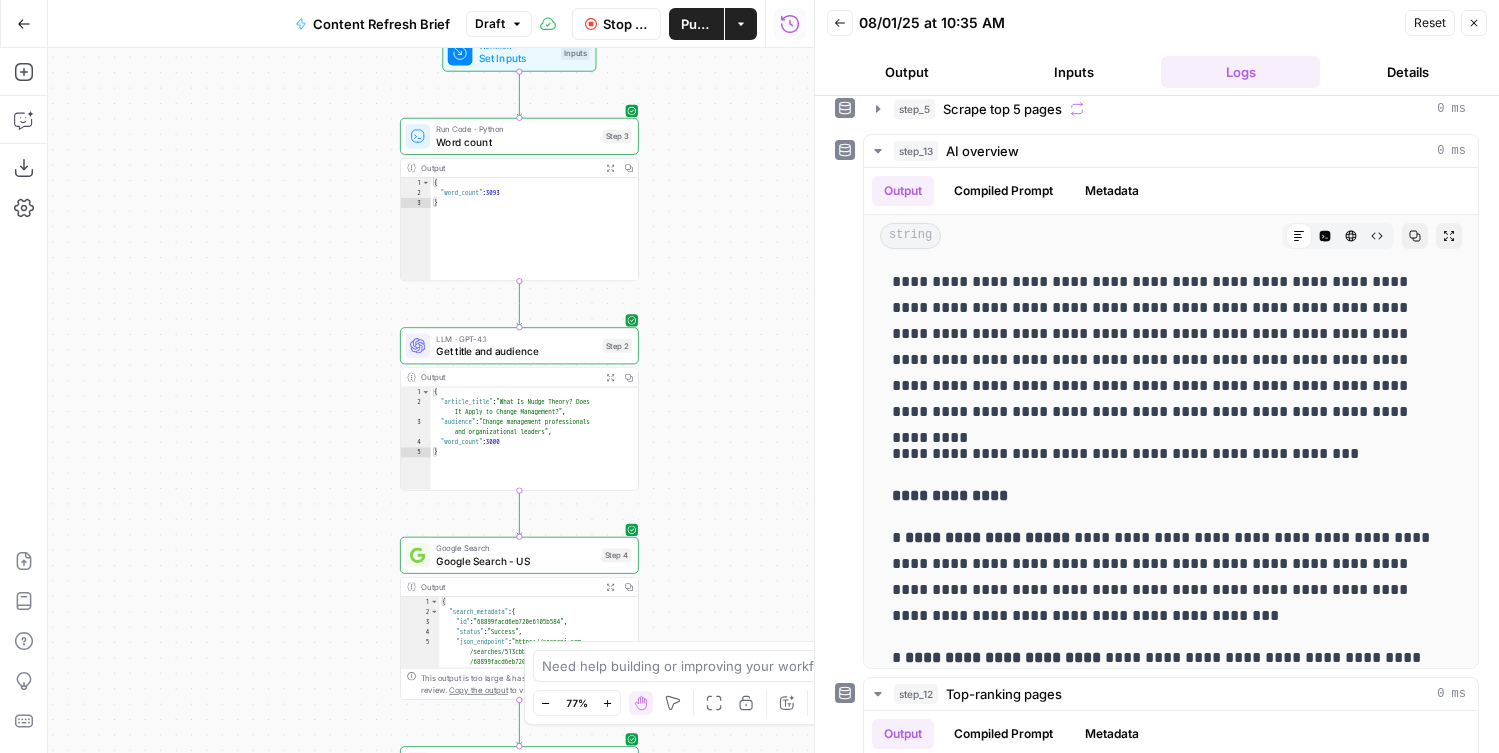drag, startPoint x: 710, startPoint y: 343, endPoint x: 677, endPoint y: -33, distance: 377.44537 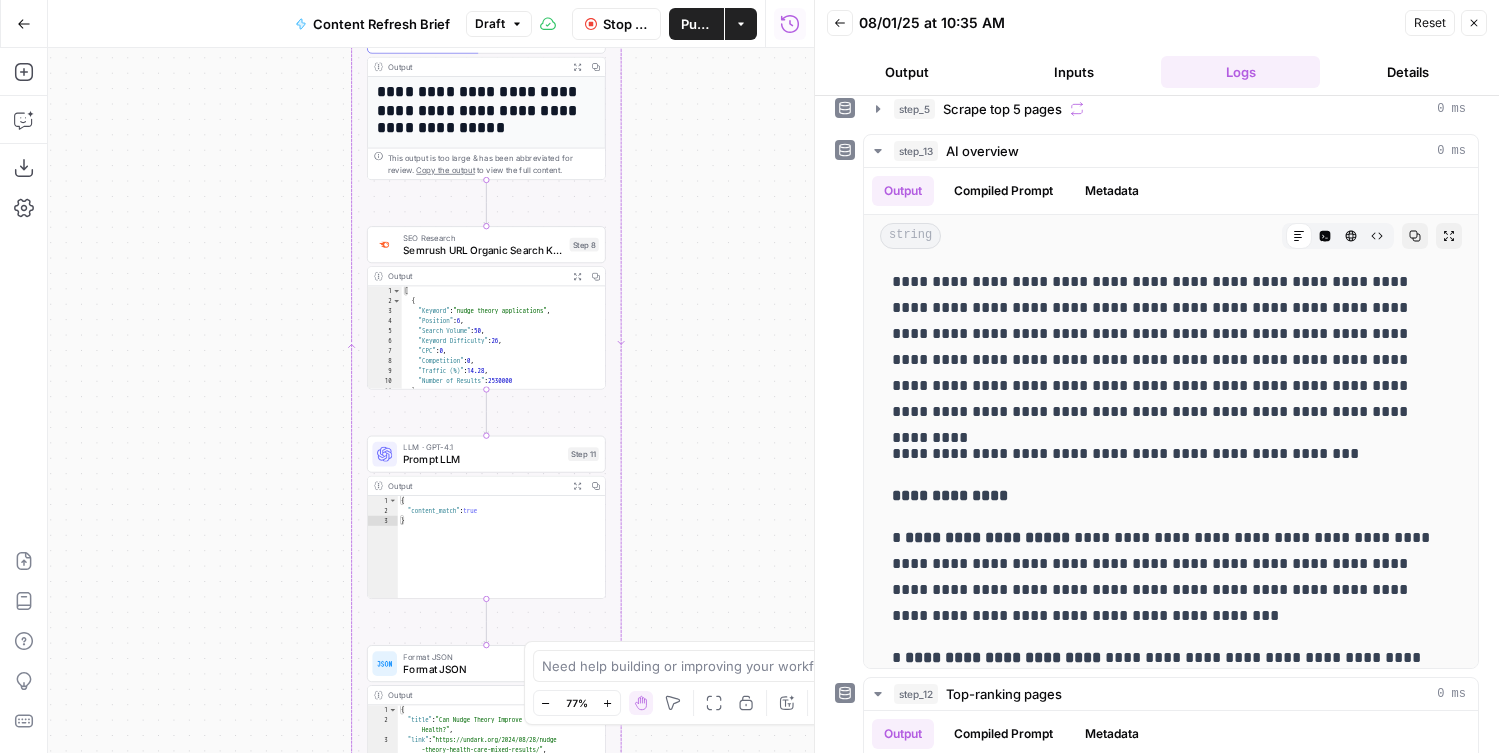 drag, startPoint x: 693, startPoint y: 441, endPoint x: 698, endPoint y: 20, distance: 421.0297 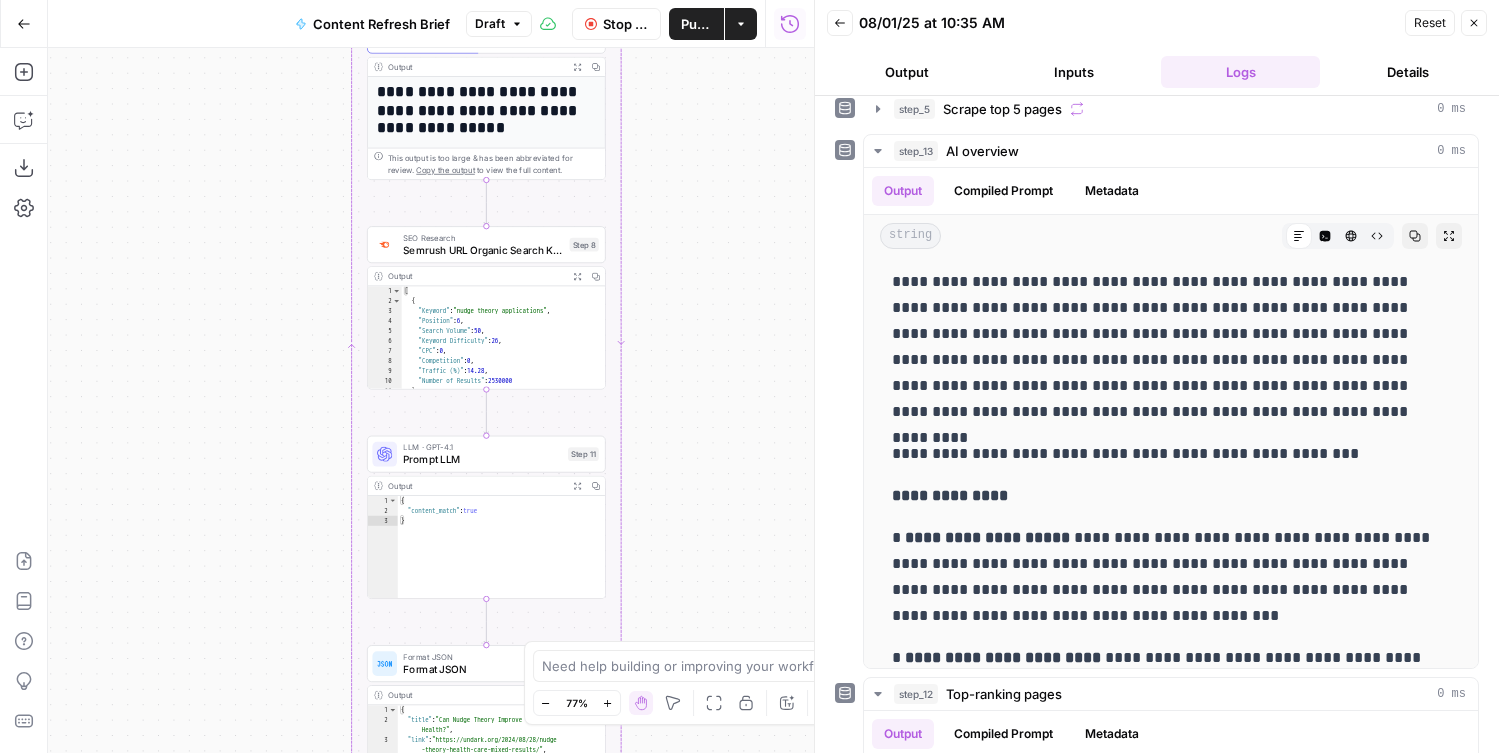 click on "Go Back Content Refresh Brief Draft Stop Run Publish Actions Run History Add Steps Copilot Download as JSON Settings Import JSON AirOps Academy Help Give Feedback Shortcuts Workflow Set Inputs Inputs Run Code · Python Word count Step 3 Output Expand Output Copy 1 2 3 {    "word_count" :  3093 }     XXXXXXXXXXXXXXXXXXXXXXXXXXXXXXXXXXXXXXXXXXXXXXXXXXXXXXXXXXXXXXXXXXXXXXXXXXXXXXXXXXXXXXXXXXXXXXXXXXXXXXXXXXXXXXXXXXXXXXXXXXXXXXXXXXXXXXXXXXXXXXXXXXXXXXXXXXXXXXXXXXXXXXXXXXXXXXXXXXXXXXXXXXXXXXXXXXXXXXXXXXXXXXXXXXXXXXXXXXXXXXXXXXXXXXXXXXXXXXXXXXXXXXXXXXXXXXXXXXXXXXXXXXXXXXXXXXXXXXXXXXXXXXXXXXXXXXXXXXXXXXXXXXXXXXXXXXXXXXXXXXXXXXXXXXXXXXXXXXXXXXXXXXXXXXXXXXXXXXXXXXXXXXXXXXXXXXXXXXXXXXXXXXXXXXXXXXXXXXXXXXXXXXXXXXXXXXXXXXXXXXXXXXXXXXXXXXXXXXXXXXXXXXXXXXXXXXXXXXXXXXXXXXXXXXXXXXXXXXXXXXXXXXXXXXXXXXXXXXXXXXXXXXXXXXXX LLM · GPT-4.1 Get title and audience Step 2 Output Expand Output Copy 1 2 3 4 5 {    "article_title" :  "What Is Nudge Theory? Does         It Apply to Change Management?" ,    "audience" :  ,    :  }" at bounding box center [407, 376] 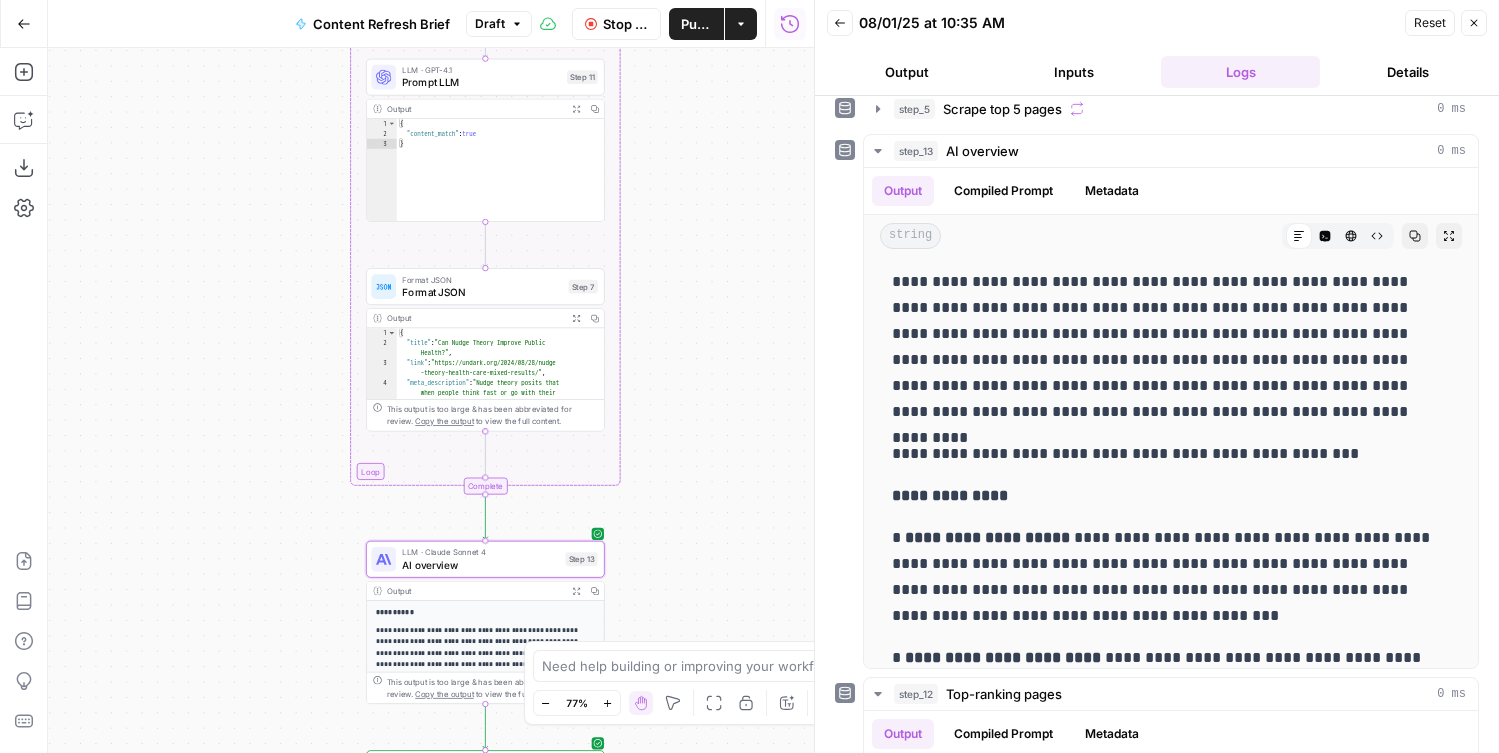 drag, startPoint x: 692, startPoint y: 338, endPoint x: 690, endPoint y: 75, distance: 263.0076 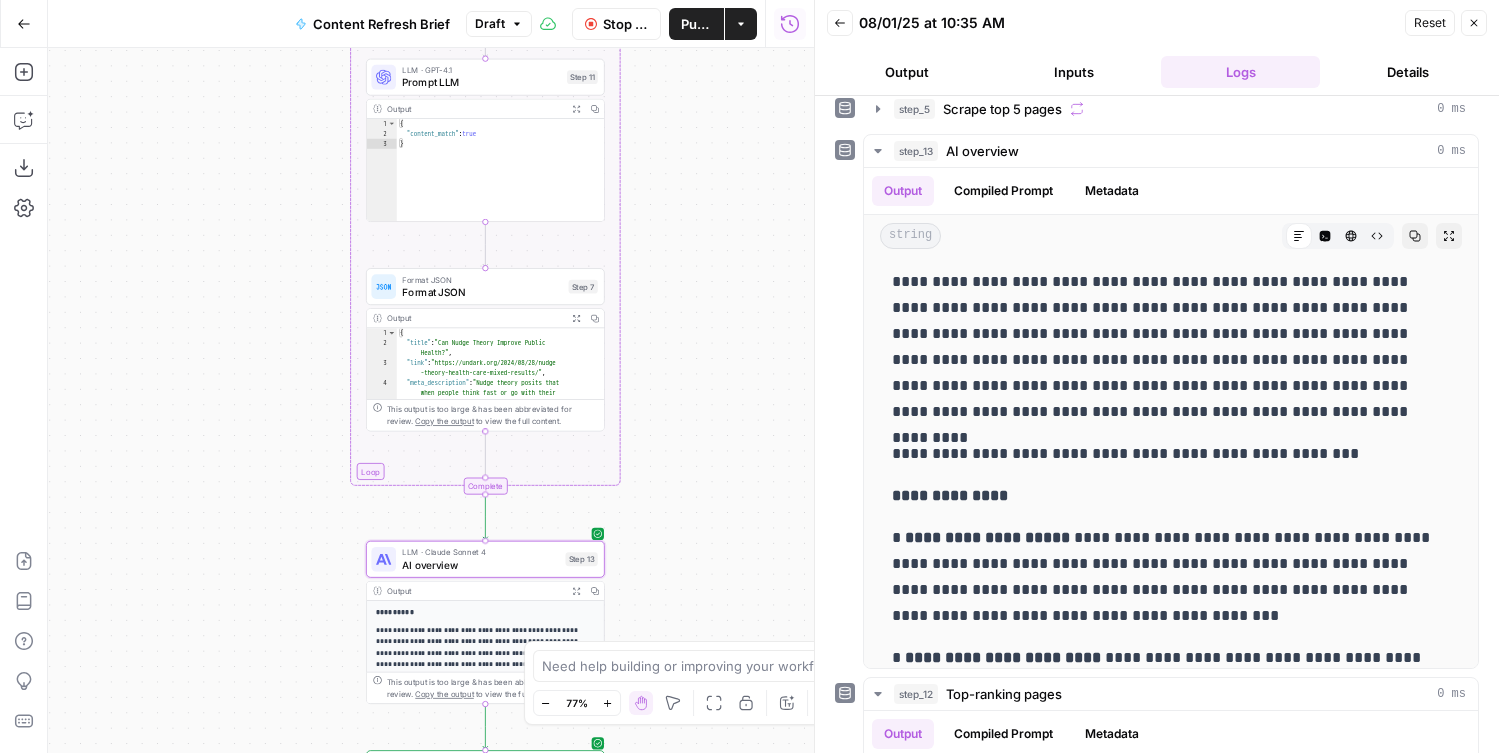 click on "Workflow Set Inputs Inputs Run Code · Python Word count Step 3 Output Expand Output Copy 1 2 3 {    "word_count" :  3093 }     XXXXXXXXXXXXXXXXXXXXXXXXXXXXXXXXXXXXXXXXXXXXXXXXXXXXXXXXXXXXXXXXXXXXXXXXXXXXXXXXXXXXXXXXXXXXXXXXXXXXXXXXXXXXXXXXXXXXXXXXXXXXXXXXXXXXXXXXXXXXXXXXXXXXXXXXXXXXXXXXXXXXXXXXXXXXXXXXXXXXXXXXXXXXXXXXXXXXXXXXXXXXXXXXXXXXXXXXXXXXXXXXXXXXXXXXXXXXXXXXXXXXXXXXXXXXXXXXXXXXXXXXXXXXXXXXXXXXXXXXXXXXXXXXXXXXXXXXXXXXXXXXXXXXXXXXXXXXXXXXXXXXXXXXXXXXXXXXXXXXXXXXXXXXXXXXXXXXXXXXXXXXXXXXXXXXXXXXXXXXXXXXXXXXXXXXXXXXXXXXXXXXXXXXXXXXXXXXXXXXXXXXXXXXXXXXXXXXXXXXXXXXXXXXXXXXXXXXXXXXXXXXXXXXXXXXXXXXXXXXXXXXXXXXXXXXXXXXXXXXXXXXXXXXXXXX LLM · GPT-4.1 Get title and audience Step 2 Output Expand Output Copy 1 2 3 4 5 {    "article_title" :  "What Is Nudge Theory? Does         It Apply to Change Management?" ,    "audience" :  "Change management professionals         and organizational leaders" ,    "word_count" :  3000 }     Google Search Google Search - US Step 4 Output Expand Output Copy 1 2 3 4" at bounding box center (431, 400) 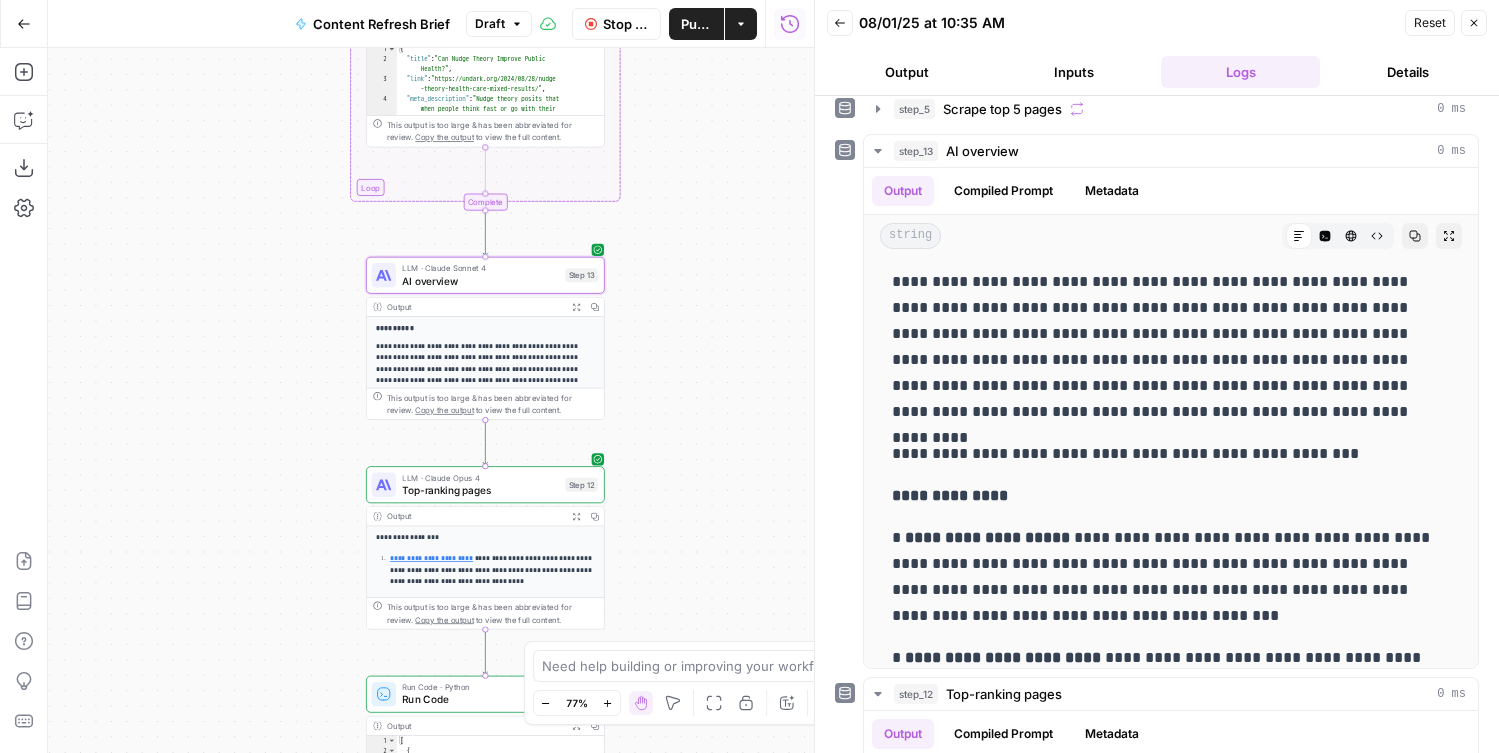 drag, startPoint x: 674, startPoint y: 382, endPoint x: 673, endPoint y: 222, distance: 160.00313 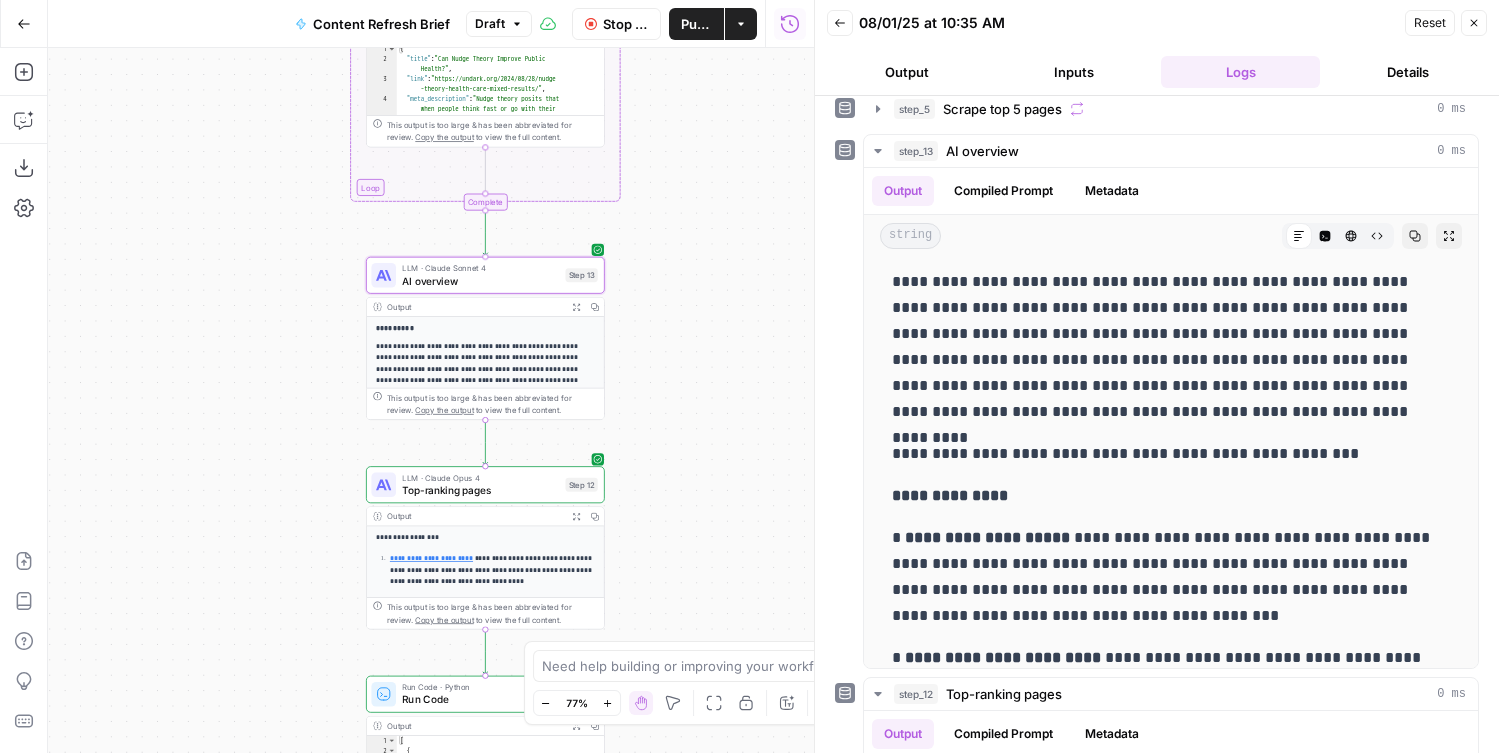 click on "Workflow Set Inputs Inputs Run Code · Python Word count Step 3 Output Expand Output Copy 1 2 3 {    "word_count" :  3093 }     XXXXXXXXXXXXXXXXXXXXXXXXXXXXXXXXXXXXXXXXXXXXXXXXXXXXXXXXXXXXXXXXXXXXXXXXXXXXXXXXXXXXXXXXXXXXXXXXXXXXXXXXXXXXXXXXXXXXXXXXXXXXXXXXXXXXXXXXXXXXXXXXXXXXXXXXXXXXXXXXXXXXXXXXXXXXXXXXXXXXXXXXXXXXXXXXXXXXXXXXXXXXXXXXXXXXXXXXXXXXXXXXXXXXXXXXXXXXXXXXXXXXXXXXXXXXXXXXXXXXXXXXXXXXXXXXXXXXXXXXXXXXXXXXXXXXXXXXXXXXXXXXXXXXXXXXXXXXXXXXXXXXXXXXXXXXXXXXXXXXXXXXXXXXXXXXXXXXXXXXXXXXXXXXXXXXXXXXXXXXXXXXXXXXXXXXXXXXXXXXXXXXXXXXXXXXXXXXXXXXXXXXXXXXXXXXXXXXXXXXXXXXXXXXXXXXXXXXXXXXXXXXXXXXXXXXXXXXXXXXXXXXXXXXXXXXXXXXXXXXXXXXXXXXXXXX LLM · GPT-4.1 Get title and audience Step 2 Output Expand Output Copy 1 2 3 4 5 {    "article_title" :  "What Is Nudge Theory? Does         It Apply to Change Management?" ,    "audience" :  "Change management professionals         and organizational leaders" ,    "word_count" :  3000 }     Google Search Google Search - US Step 4 Output Expand Output Copy 1 2 3 4" at bounding box center [431, 400] 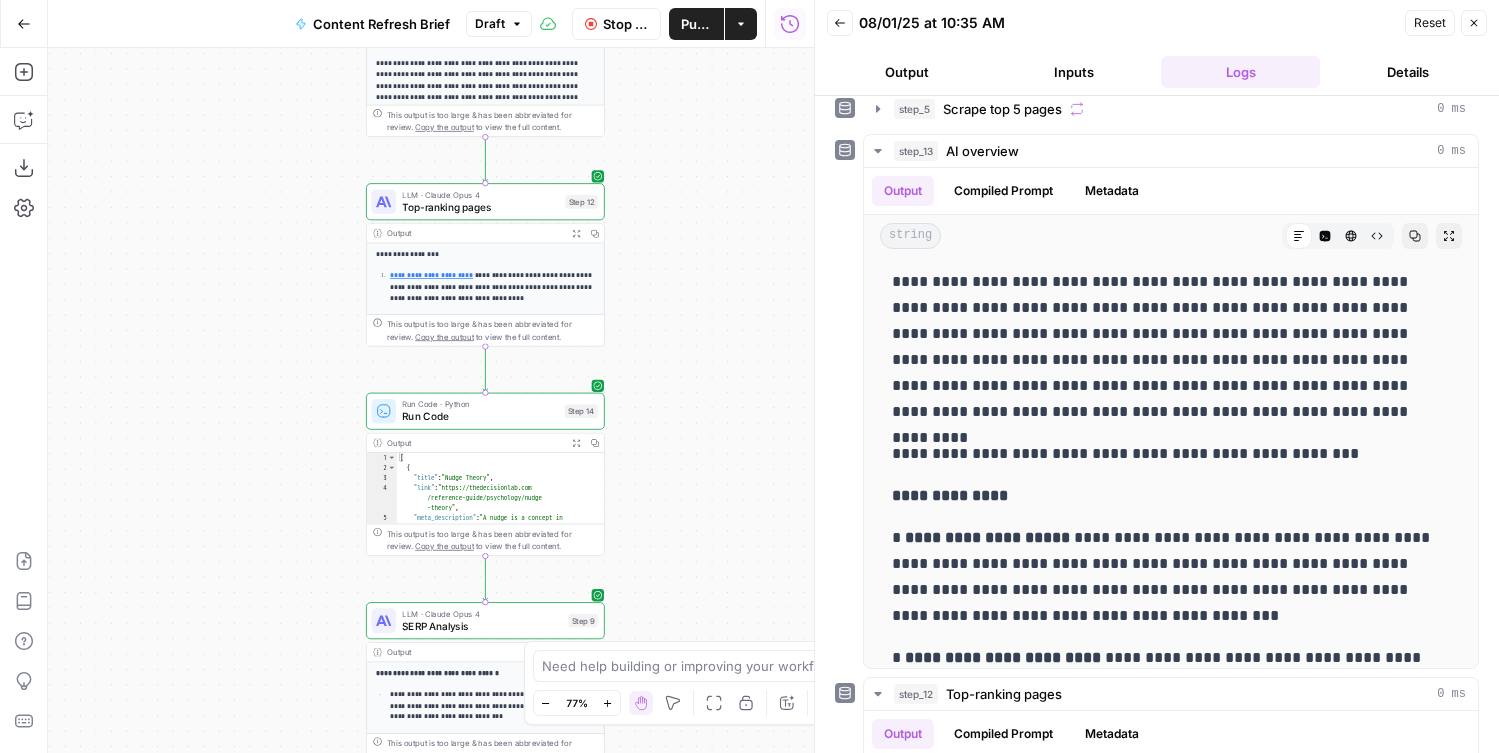 drag, startPoint x: 673, startPoint y: 425, endPoint x: 671, endPoint y: 290, distance: 135.01482 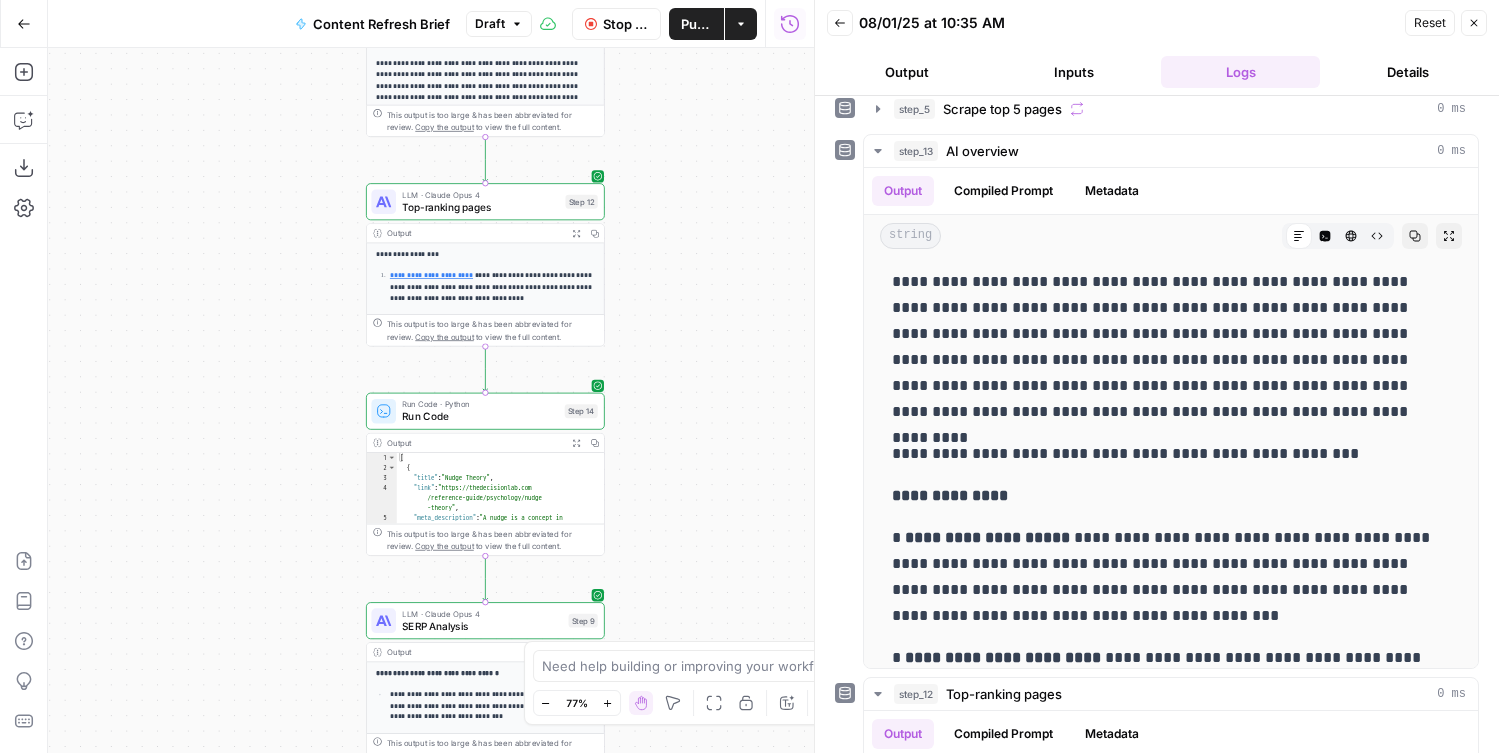 click on "Workflow Set Inputs Inputs Run Code · Python Word count Step 3 Output Expand Output Copy 1 2 3 {    "word_count" :  3093 }     XXXXXXXXXXXXXXXXXXXXXXXXXXXXXXXXXXXXXXXXXXXXXXXXXXXXXXXXXXXXXXXXXXXXXXXXXXXXXXXXXXXXXXXXXXXXXXXXXXXXXXXXXXXXXXXXXXXXXXXXXXXXXXXXXXXXXXXXXXXXXXXXXXXXXXXXXXXXXXXXXXXXXXXXXXXXXXXXXXXXXXXXXXXXXXXXXXXXXXXXXXXXXXXXXXXXXXXXXXXXXXXXXXXXXXXXXXXXXXXXXXXXXXXXXXXXXXXXXXXXXXXXXXXXXXXXXXXXXXXXXXXXXXXXXXXXXXXXXXXXXXXXXXXXXXXXXXXXXXXXXXXXXXXXXXXXXXXXXXXXXXXXXXXXXXXXXXXXXXXXXXXXXXXXXXXXXXXXXXXXXXXXXXXXXXXXXXXXXXXXXXXXXXXXXXXXXXXXXXXXXXXXXXXXXXXXXXXXXXXXXXXXXXXXXXXXXXXXXXXXXXXXXXXXXXXXXXXXXXXXXXXXXXXXXXXXXXXXXXXXXXXXXXXXXXXX LLM · GPT-4.1 Get title and audience Step 2 Output Expand Output Copy 1 2 3 4 5 {    "article_title" :  "What Is Nudge Theory? Does         It Apply to Change Management?" ,    "audience" :  "Change management professionals         and organizational leaders" ,    "word_count" :  3000 }     Google Search Google Search - US Step 4 Output Expand Output Copy 1 2 3 4" at bounding box center [431, 400] 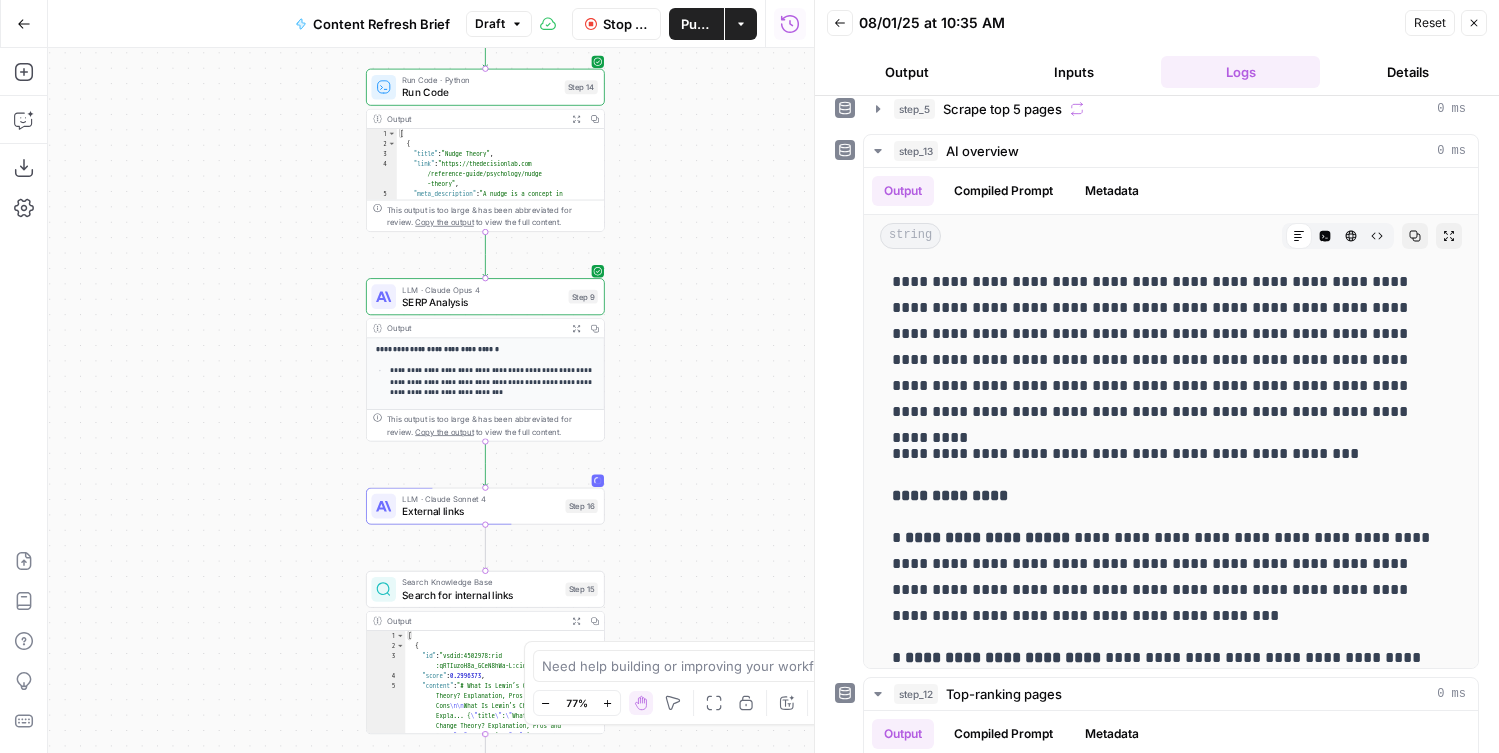 drag, startPoint x: 676, startPoint y: 411, endPoint x: 676, endPoint y: 340, distance: 71 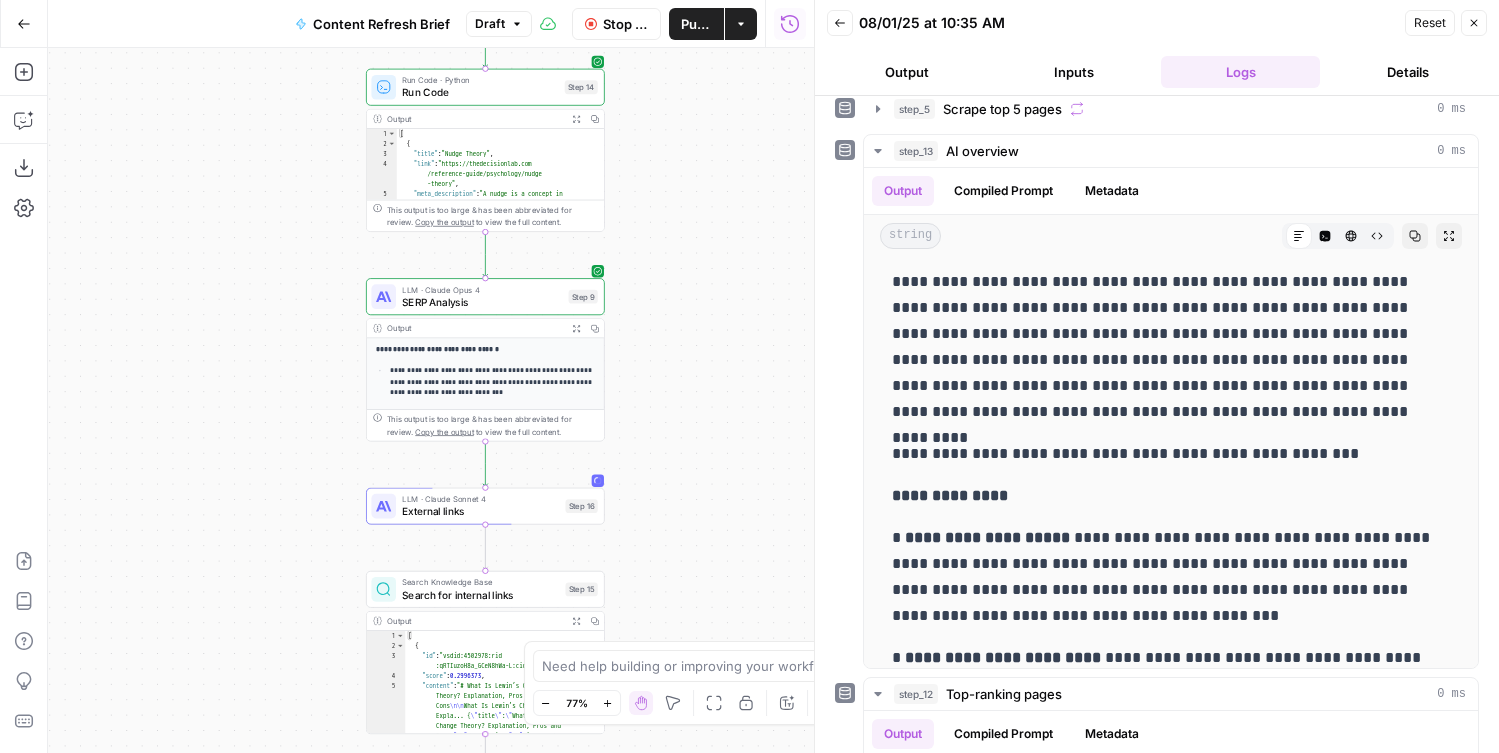 click on "Workflow Set Inputs Inputs Run Code · Python Word count Step 3 Output Expand Output Copy 1 2 3 {    "word_count" :  3093 }     XXXXXXXXXXXXXXXXXXXXXXXXXXXXXXXXXXXXXXXXXXXXXXXXXXXXXXXXXXXXXXXXXXXXXXXXXXXXXXXXXXXXXXXXXXXXXXXXXXXXXXXXXXXXXXXXXXXXXXXXXXXXXXXXXXXXXXXXXXXXXXXXXXXXXXXXXXXXXXXXXXXXXXXXXXXXXXXXXXXXXXXXXXXXXXXXXXXXXXXXXXXXXXXXXXXXXXXXXXXXXXXXXXXXXXXXXXXXXXXXXXXXXXXXXXXXXXXXXXXXXXXXXXXXXXXXXXXXXXXXXXXXXXXXXXXXXXXXXXXXXXXXXXXXXXXXXXXXXXXXXXXXXXXXXXXXXXXXXXXXXXXXXXXXXXXXXXXXXXXXXXXXXXXXXXXXXXXXXXXXXXXXXXXXXXXXXXXXXXXXXXXXXXXXXXXXXXXXXXXXXXXXXXXXXXXXXXXXXXXXXXXXXXXXXXXXXXXXXXXXXXXXXXXXXXXXXXXXXXXXXXXXXXXXXXXXXXXXXXXXXXXXXXXXXXXX LLM · GPT-4.1 Get title and audience Step 2 Output Expand Output Copy 1 2 3 4 5 {    "article_title" :  "What Is Nudge Theory? Does         It Apply to Change Management?" ,    "audience" :  "Change management professionals         and organizational leaders" ,    "word_count" :  3000 }     Google Search Google Search - US Step 4 Output Expand Output Copy 1 2 3 4" at bounding box center [431, 400] 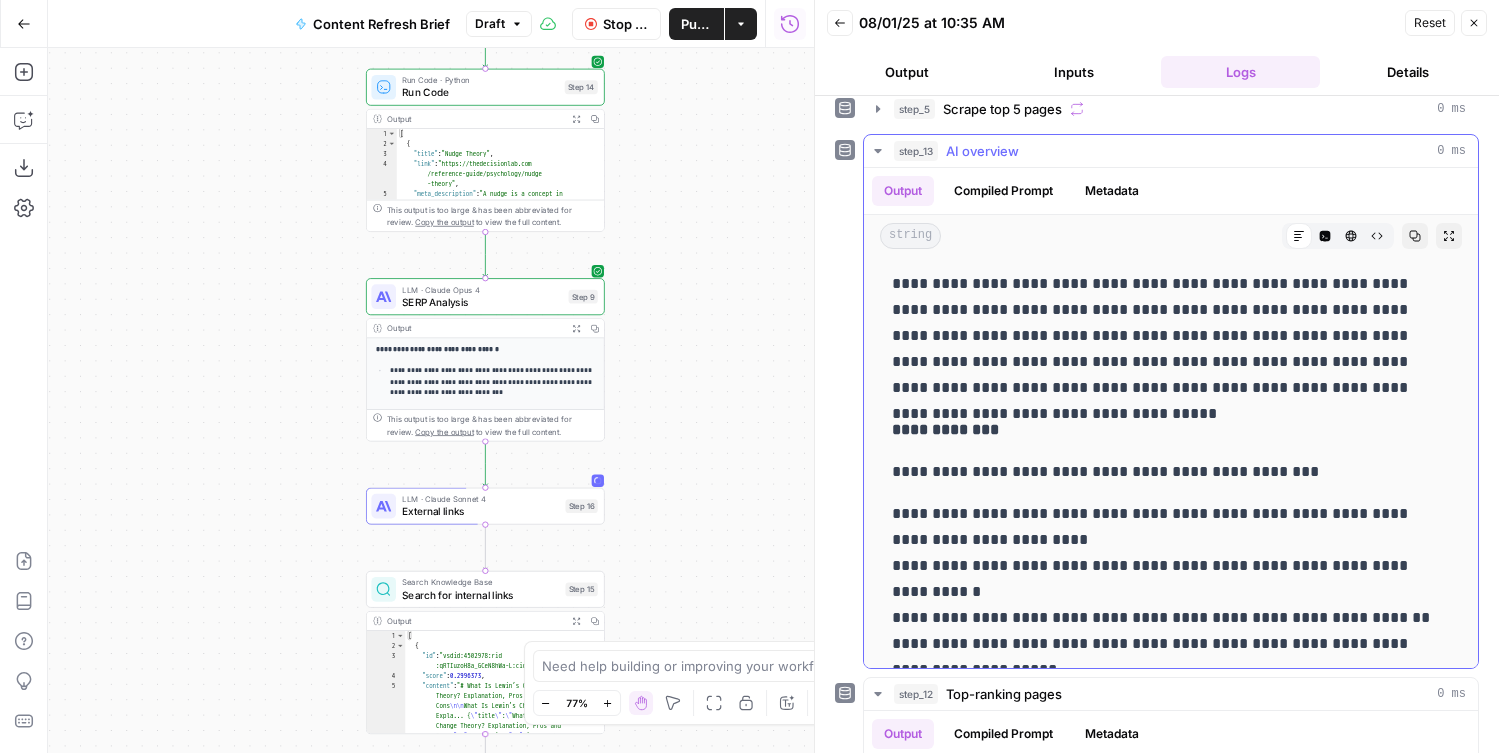 scroll, scrollTop: 1049, scrollLeft: 0, axis: vertical 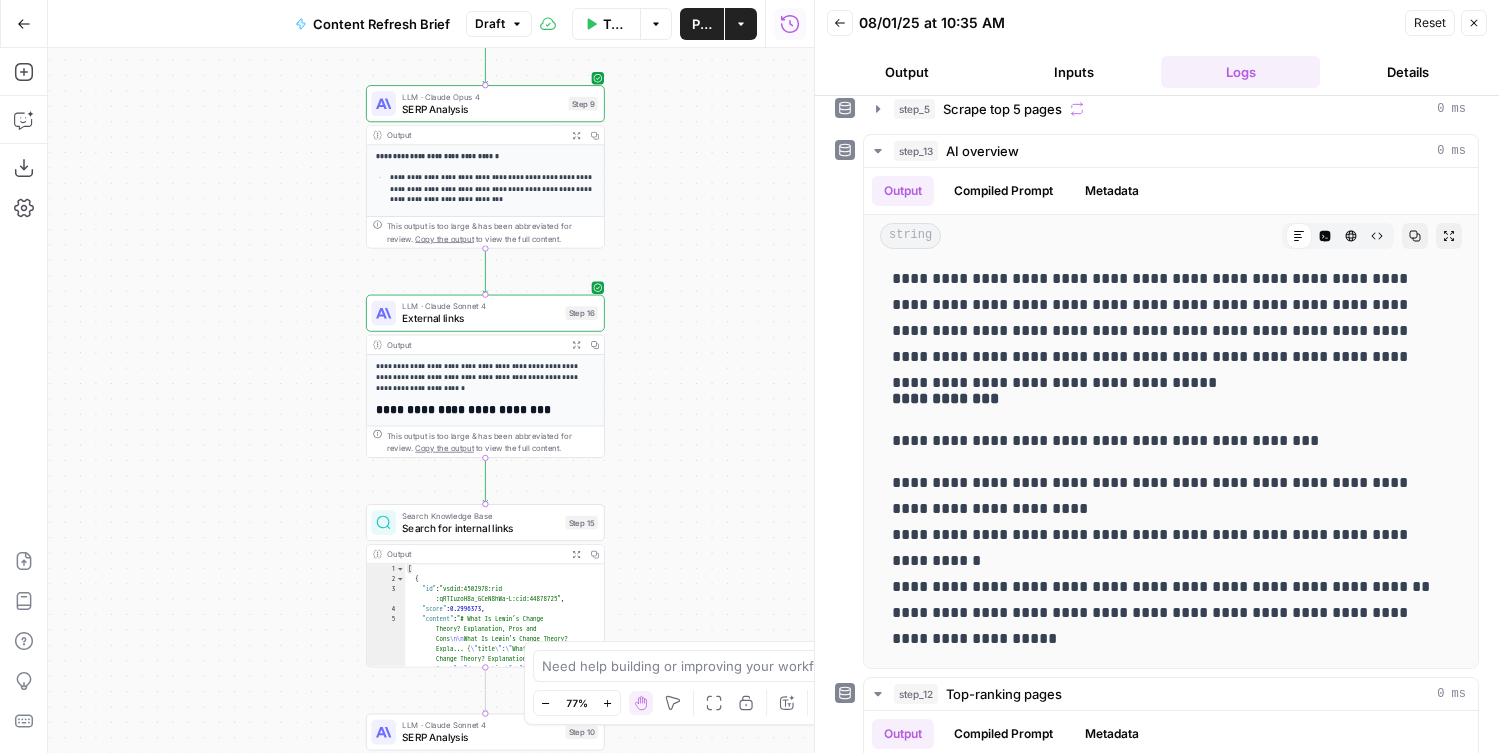 drag, startPoint x: 698, startPoint y: 485, endPoint x: 698, endPoint y: 288, distance: 197 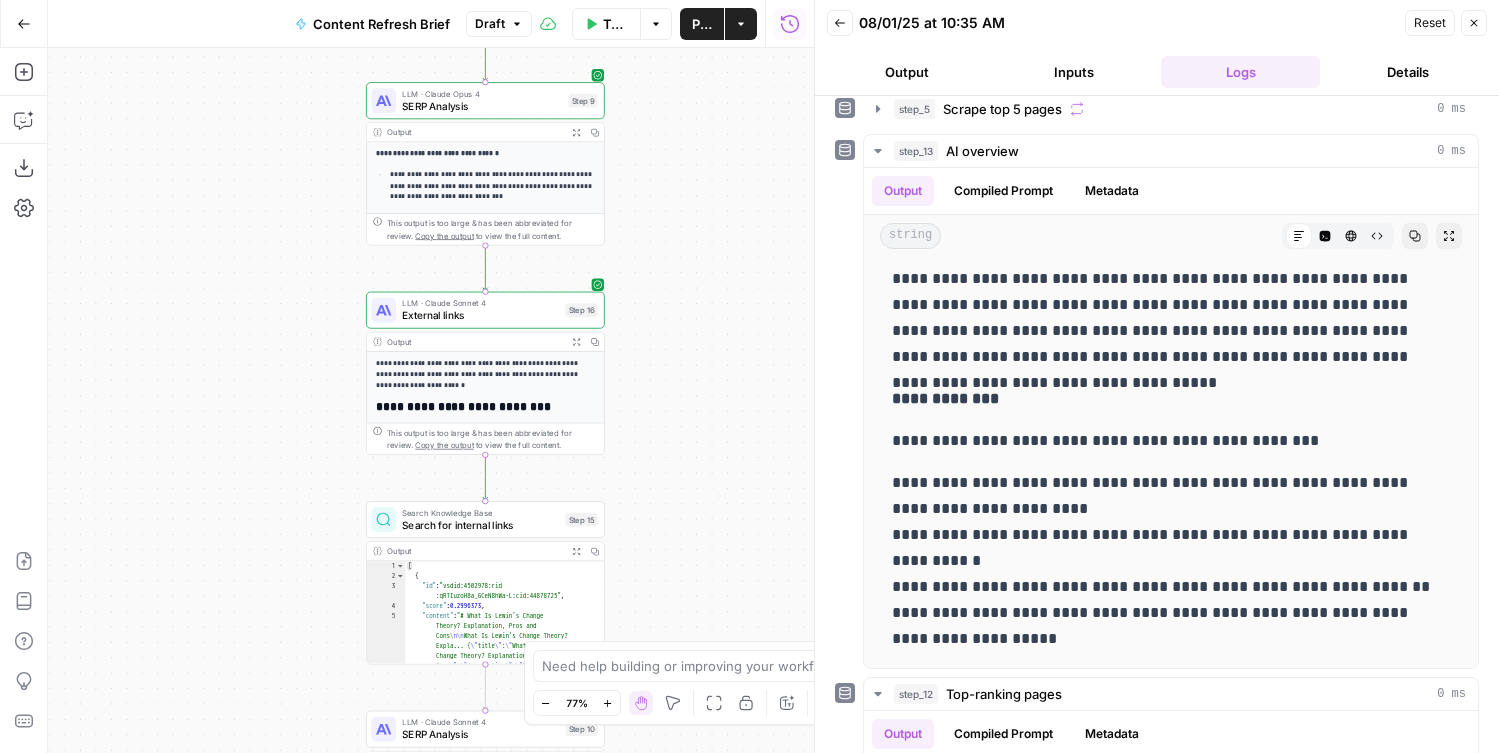 click 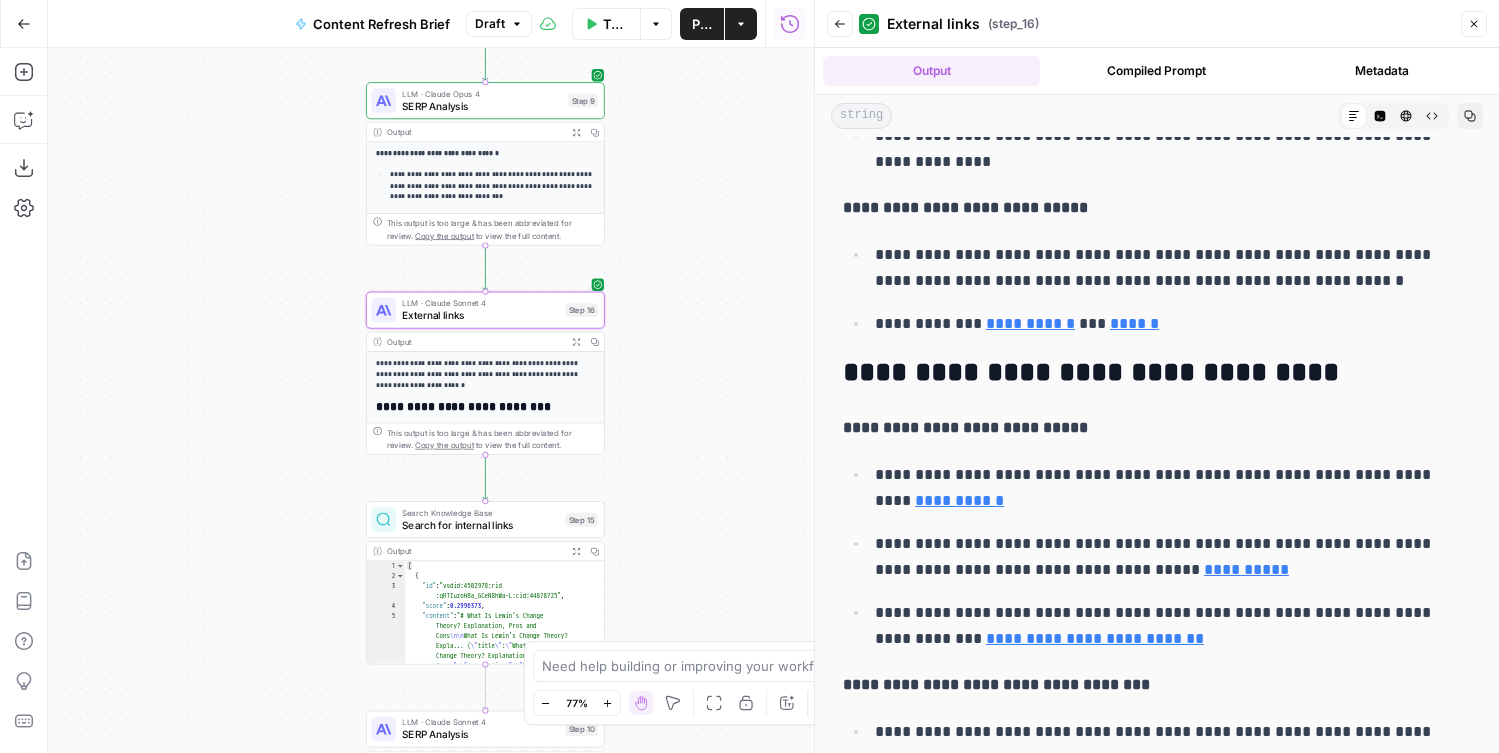 scroll, scrollTop: 349, scrollLeft: 0, axis: vertical 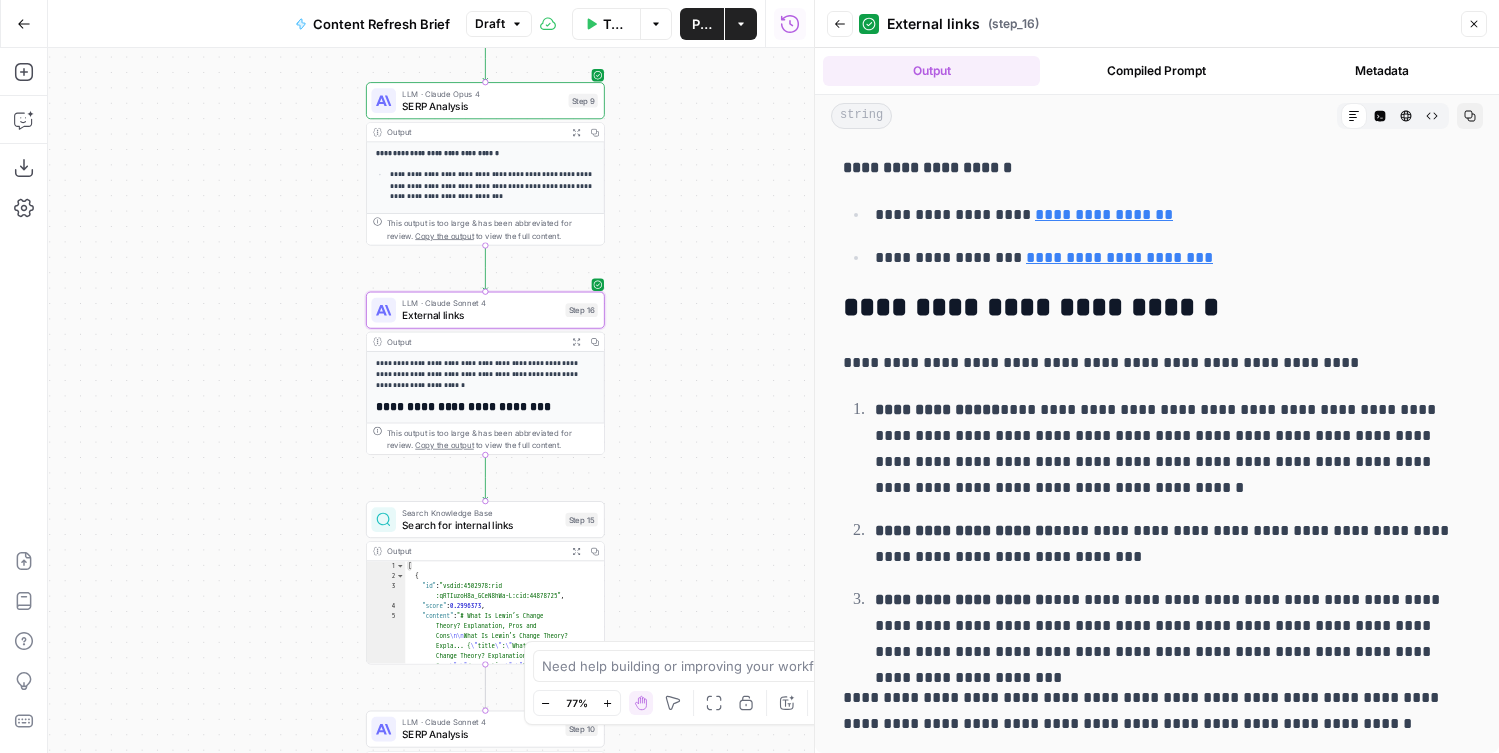 drag, startPoint x: 1066, startPoint y: 550, endPoint x: 1013, endPoint y: 524, distance: 59.03389 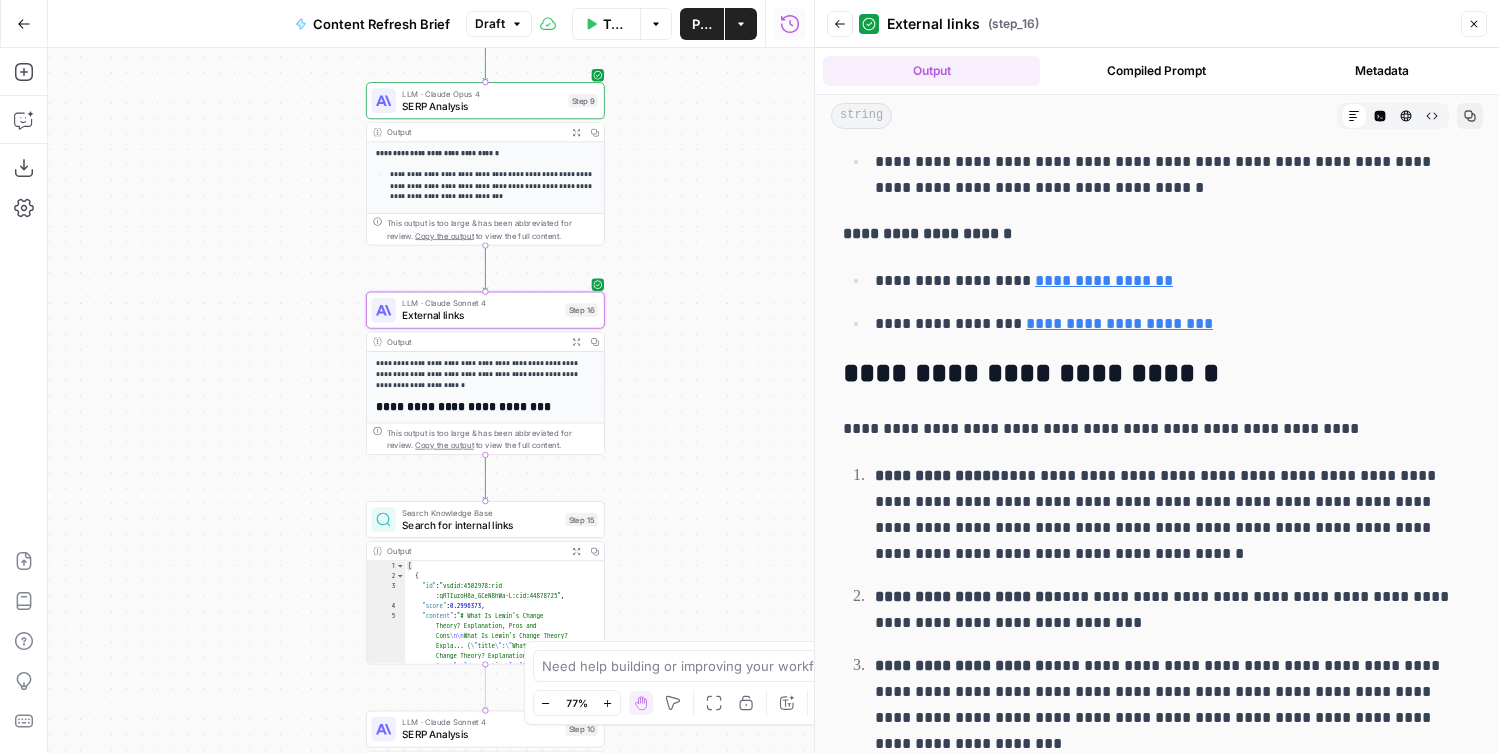 scroll, scrollTop: 1427, scrollLeft: 0, axis: vertical 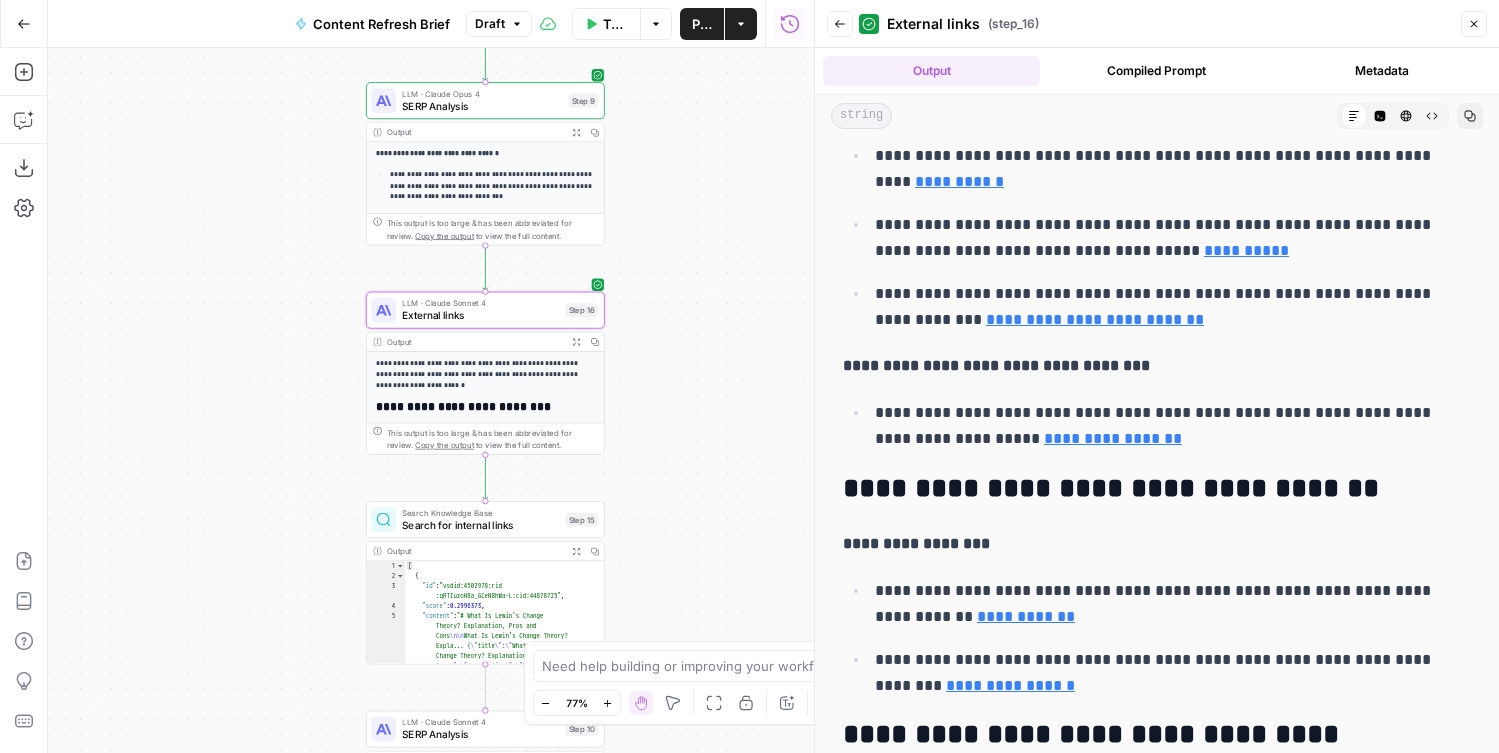 click on "External links" at bounding box center [480, 315] 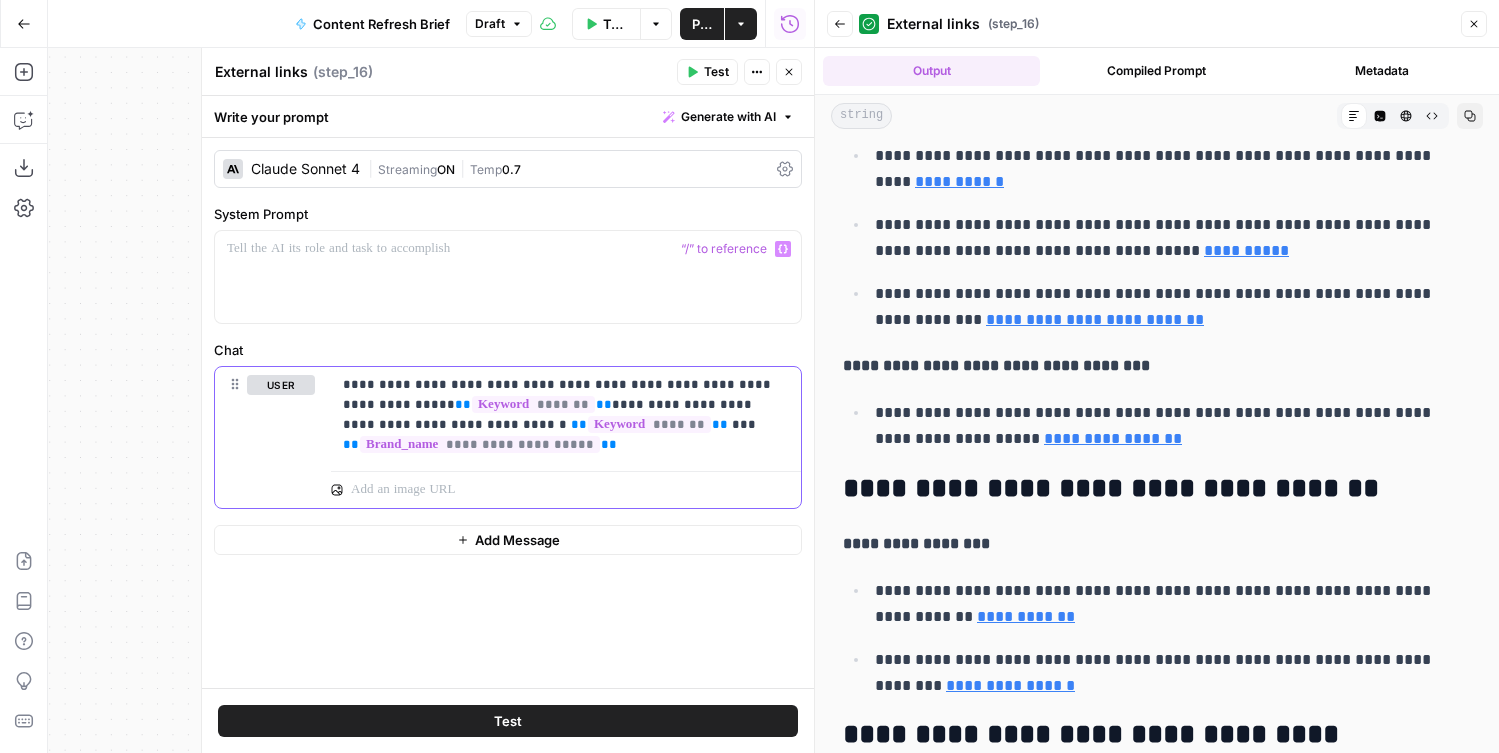 click on "**********" at bounding box center (566, 415) 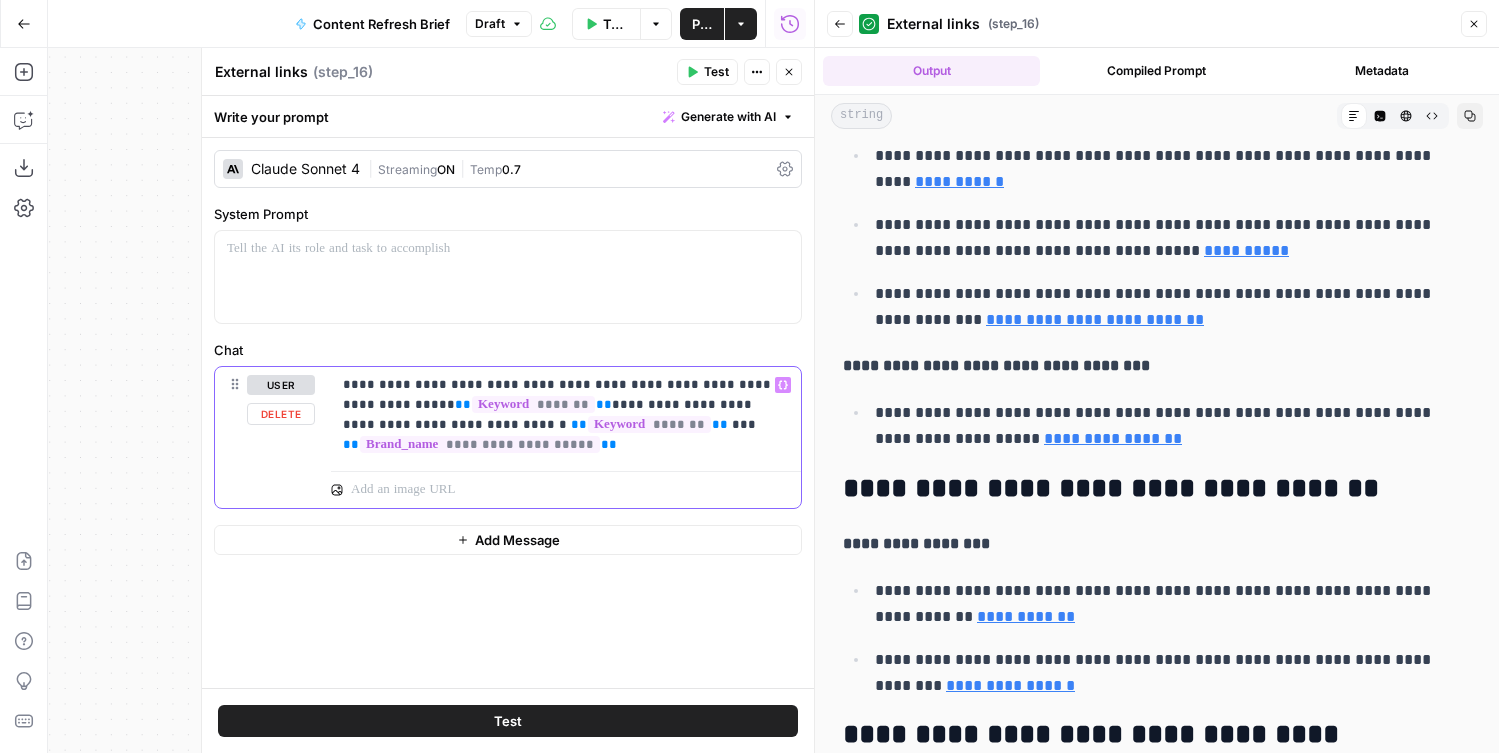 click on "**********" at bounding box center (566, 415) 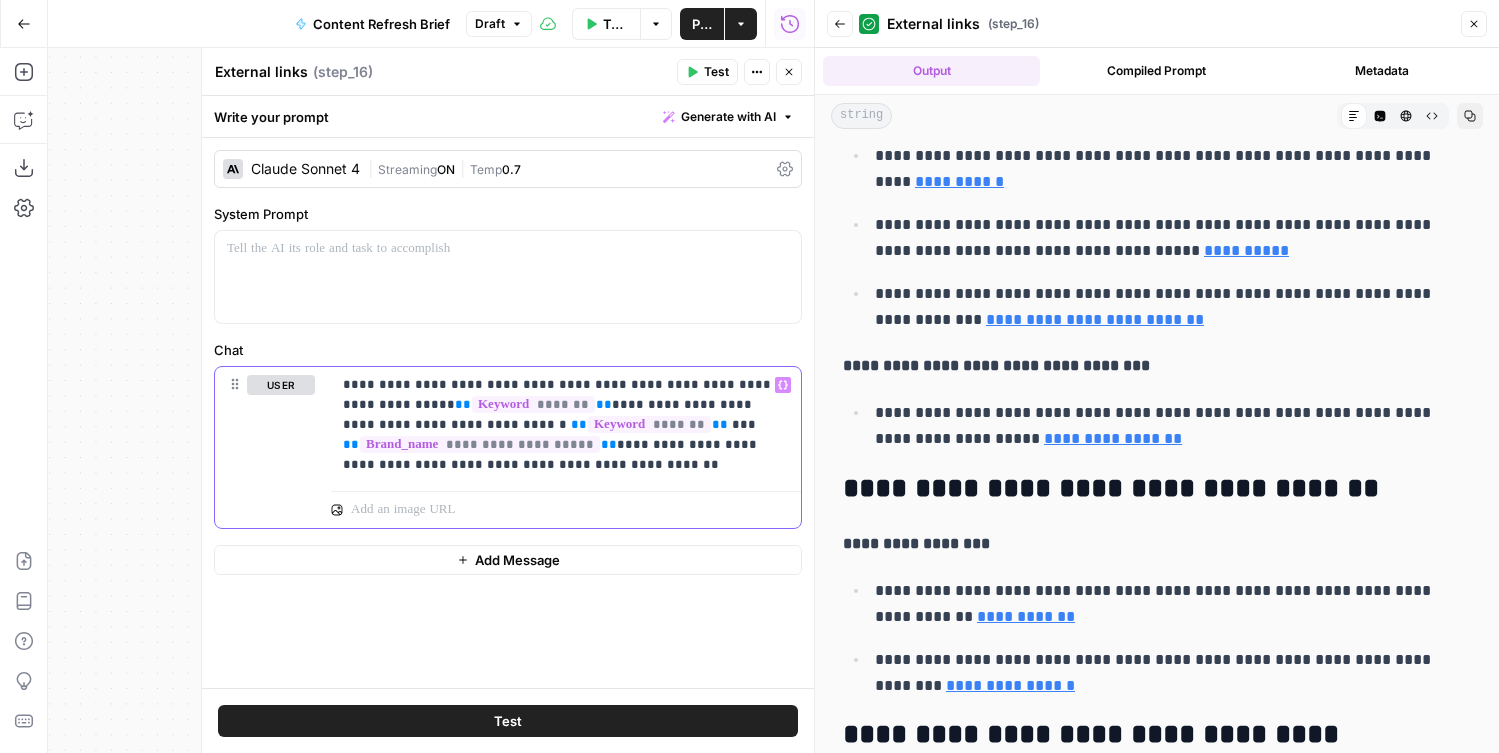 click on "**********" at bounding box center [566, 425] 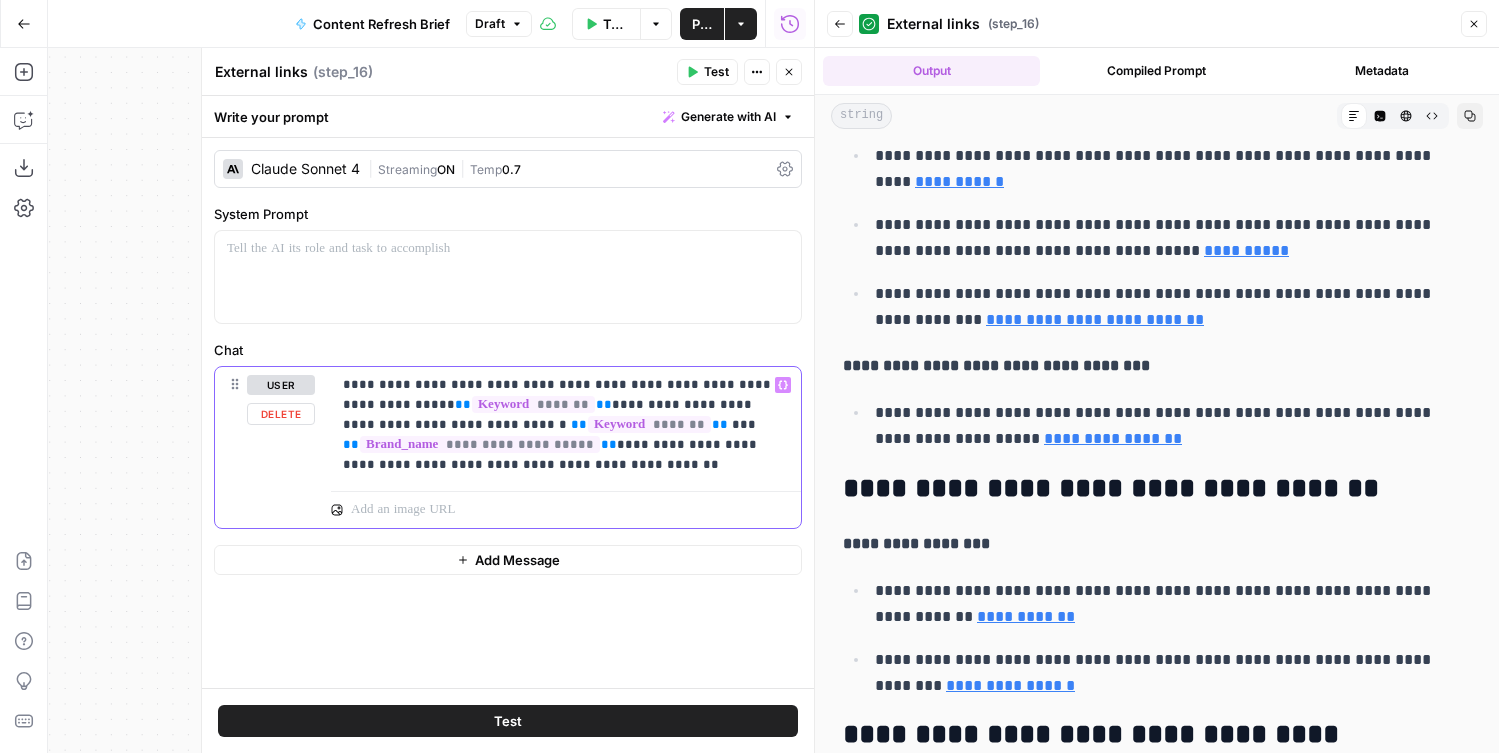 click on "**********" at bounding box center (566, 425) 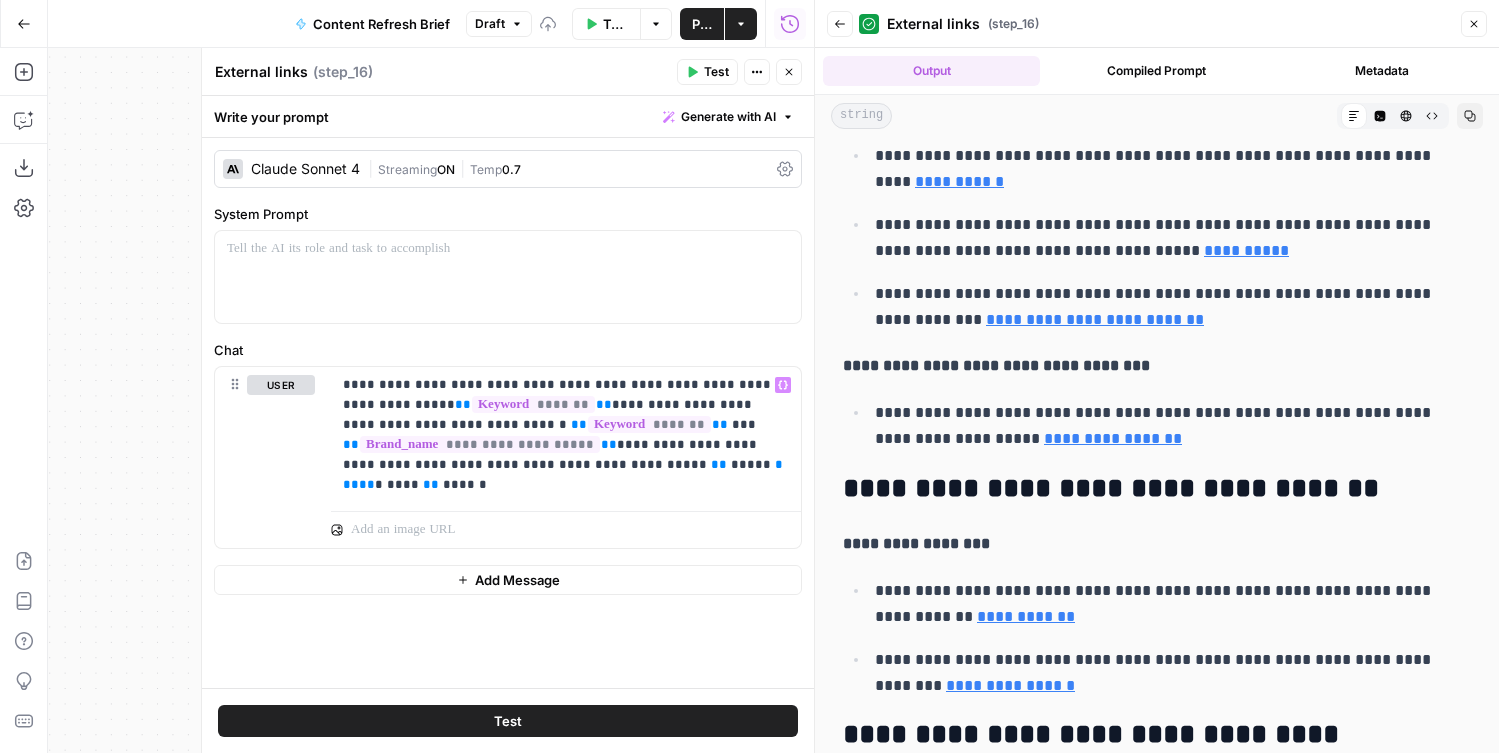 click on "Test" at bounding box center [508, 721] 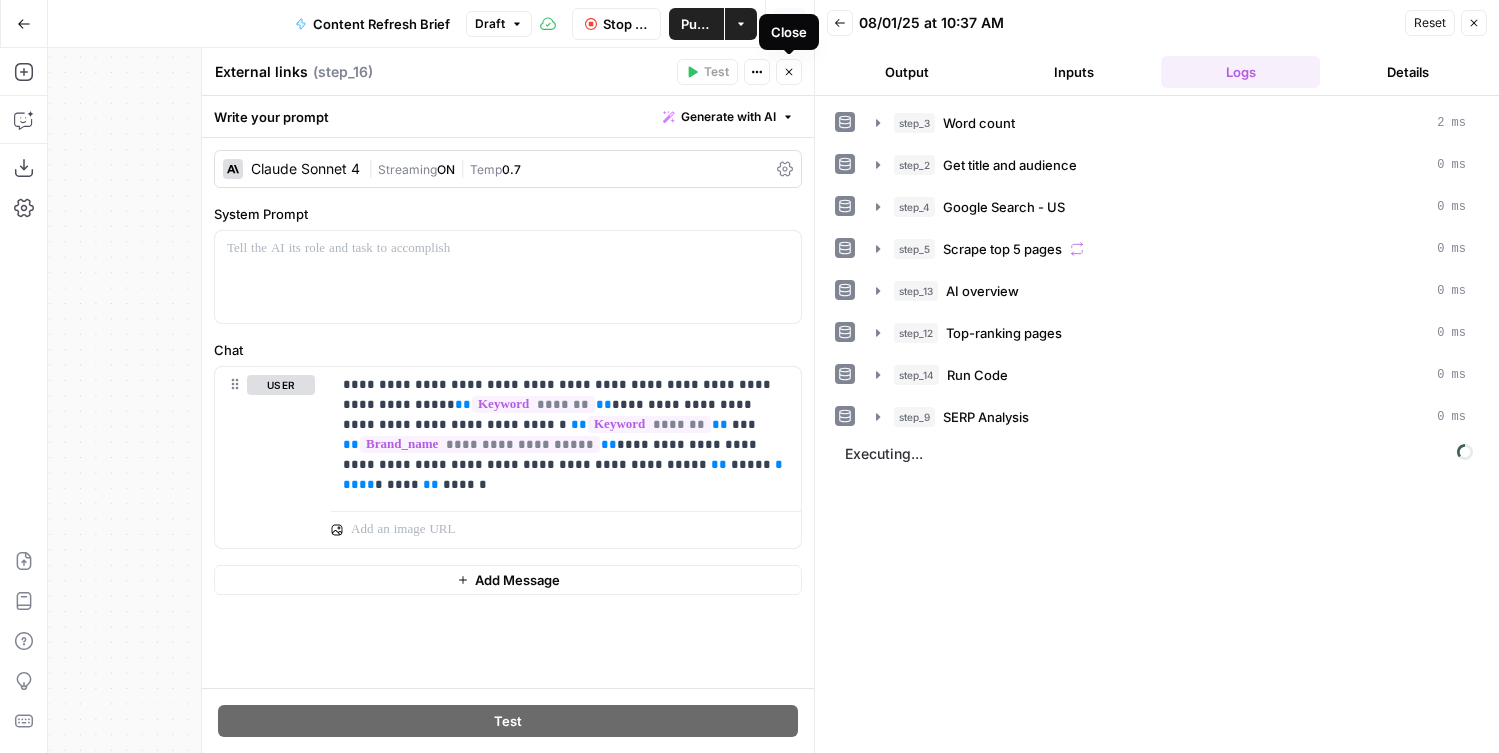 click on "Close" at bounding box center (789, 72) 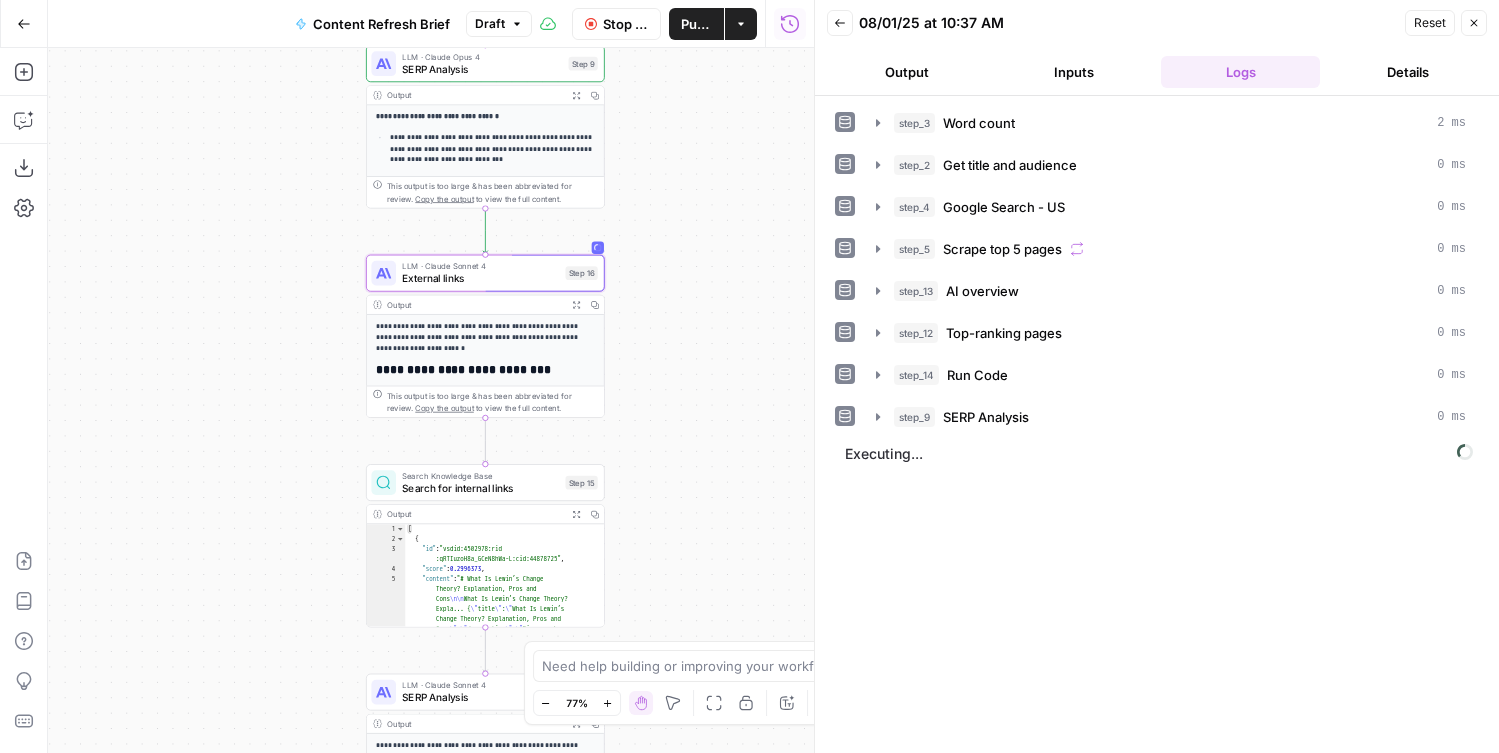 drag, startPoint x: 673, startPoint y: 452, endPoint x: 671, endPoint y: 180, distance: 272.00735 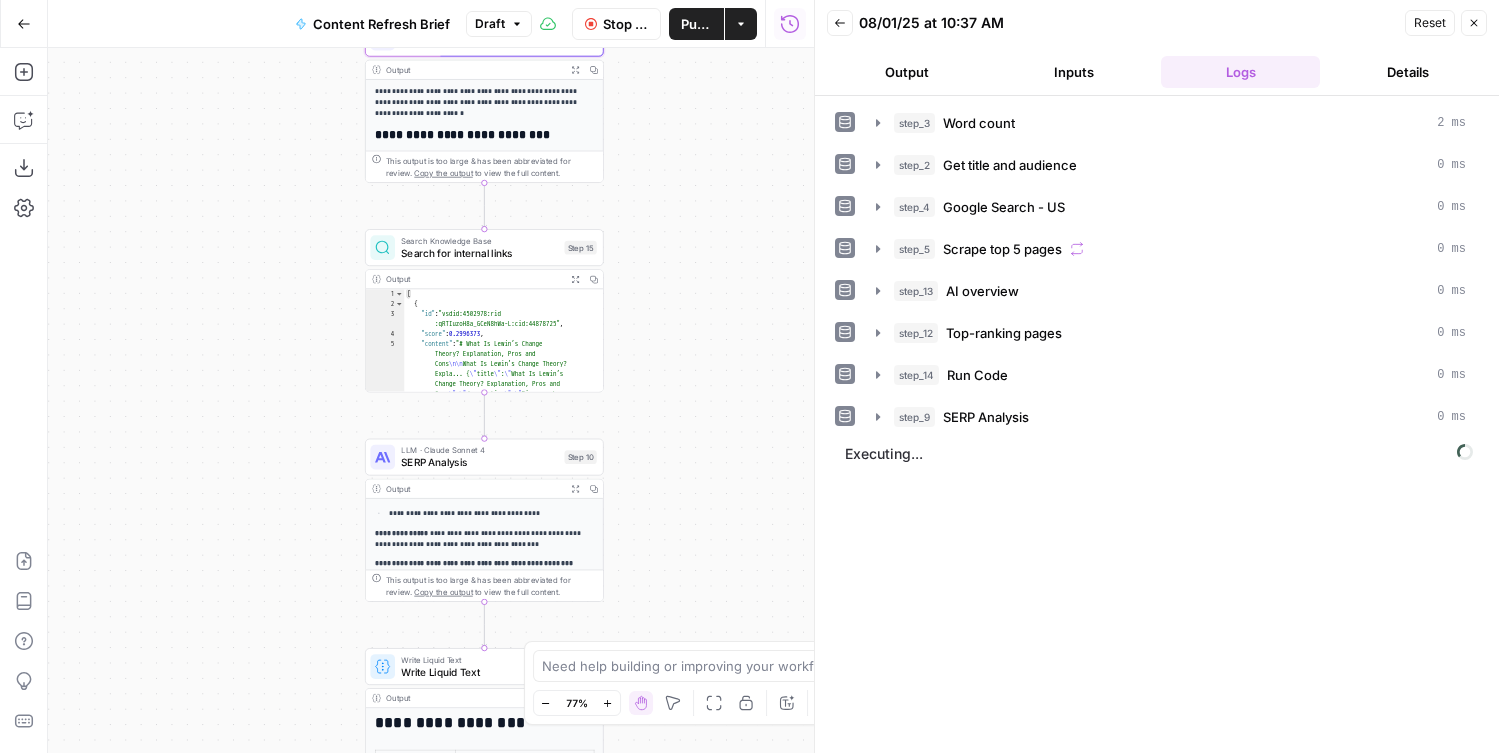 scroll, scrollTop: 387, scrollLeft: 0, axis: vertical 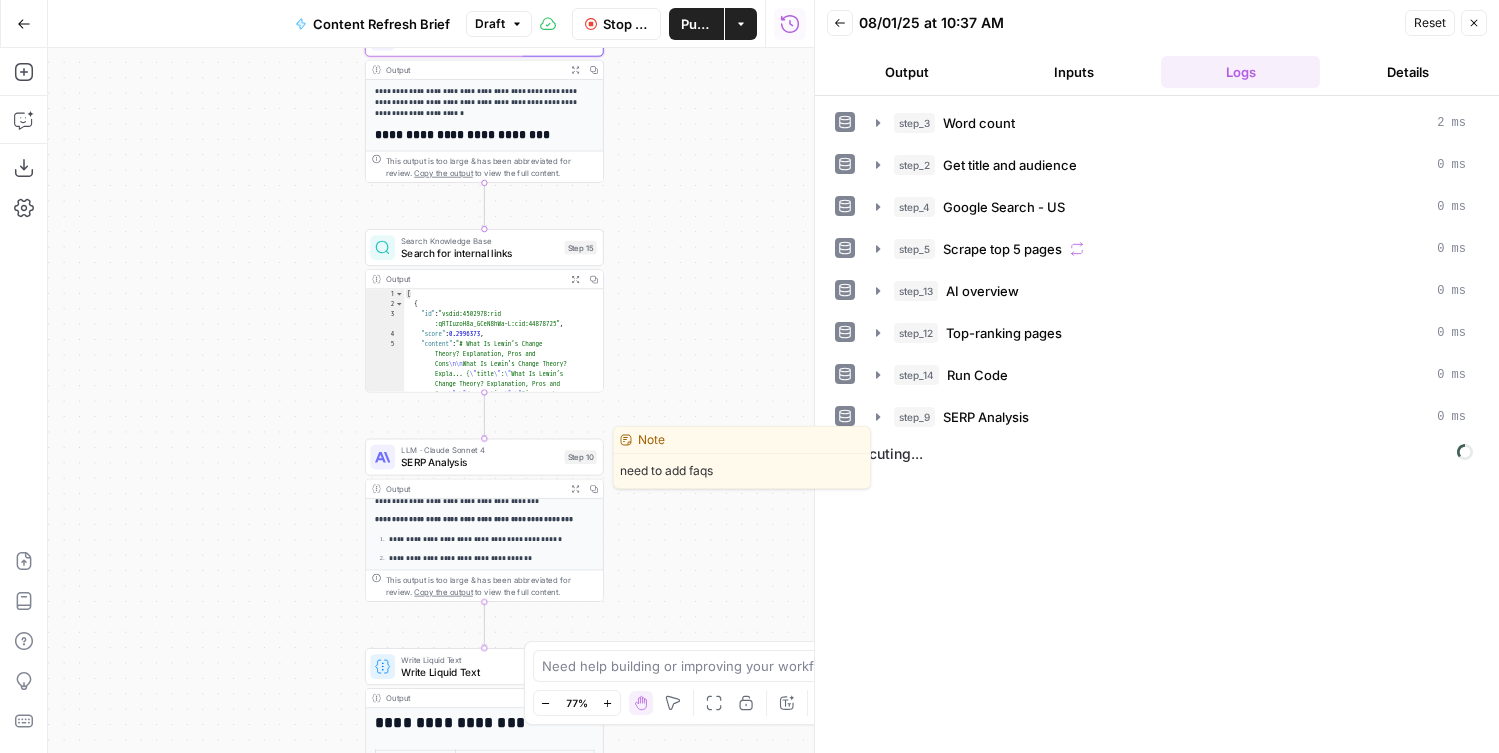 click on "SERP Analysis" at bounding box center [479, 462] 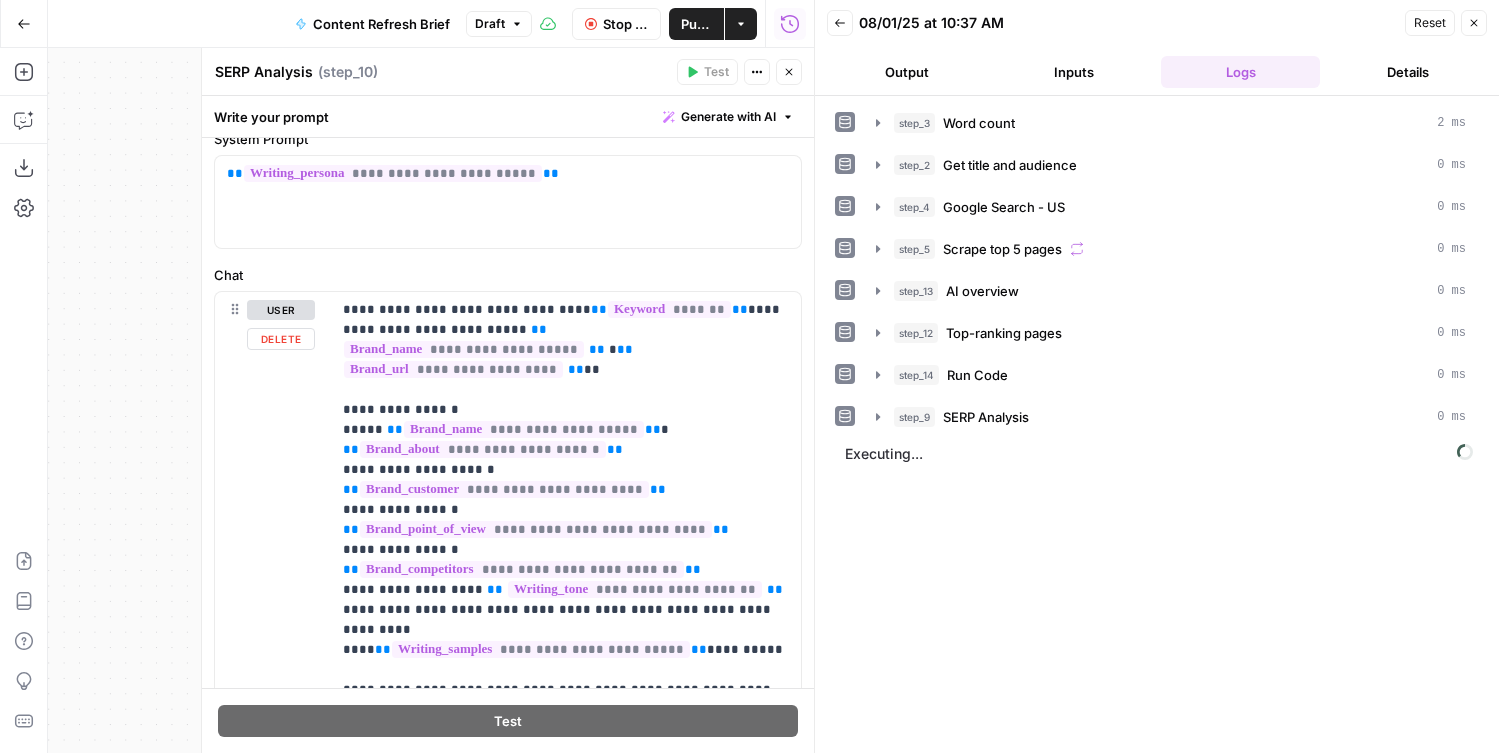 scroll, scrollTop: 0, scrollLeft: 0, axis: both 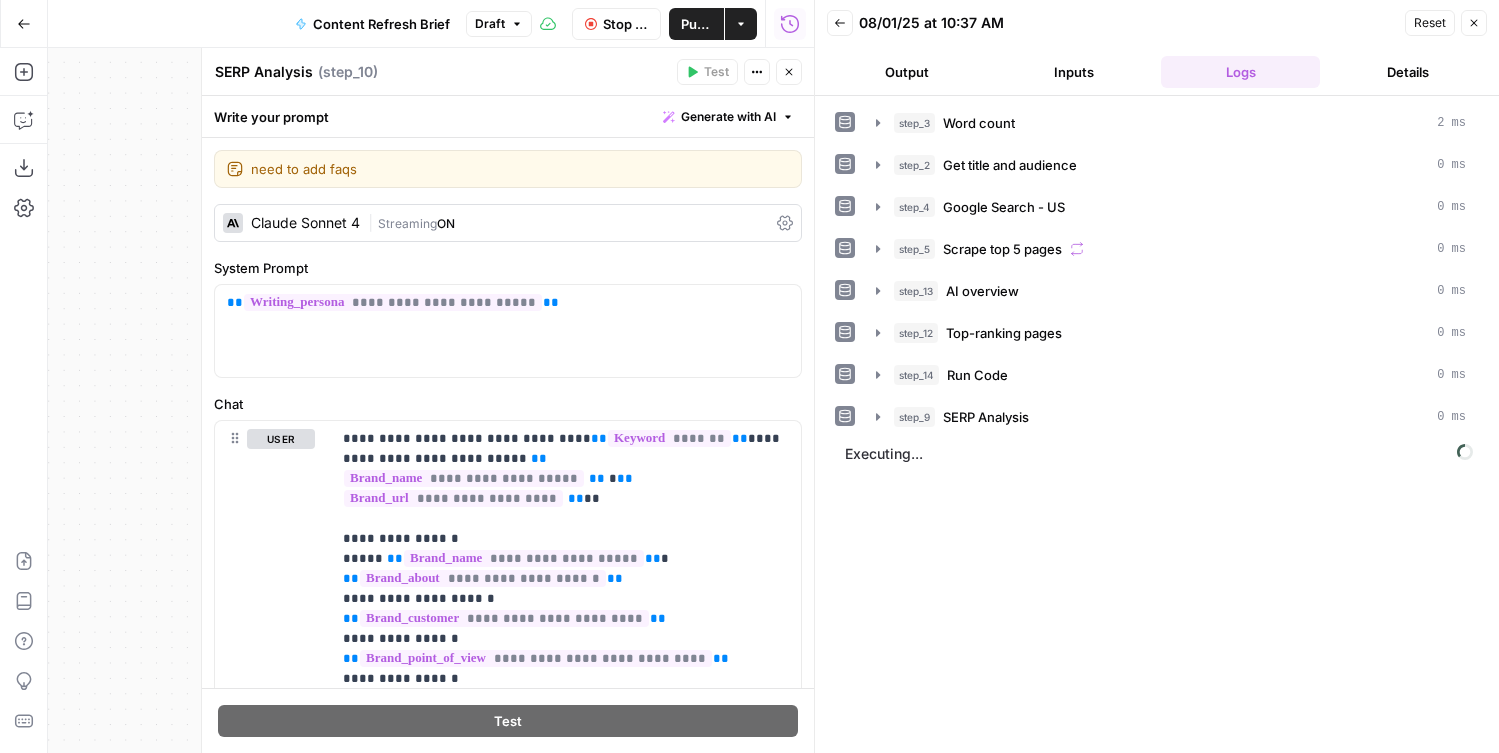 click 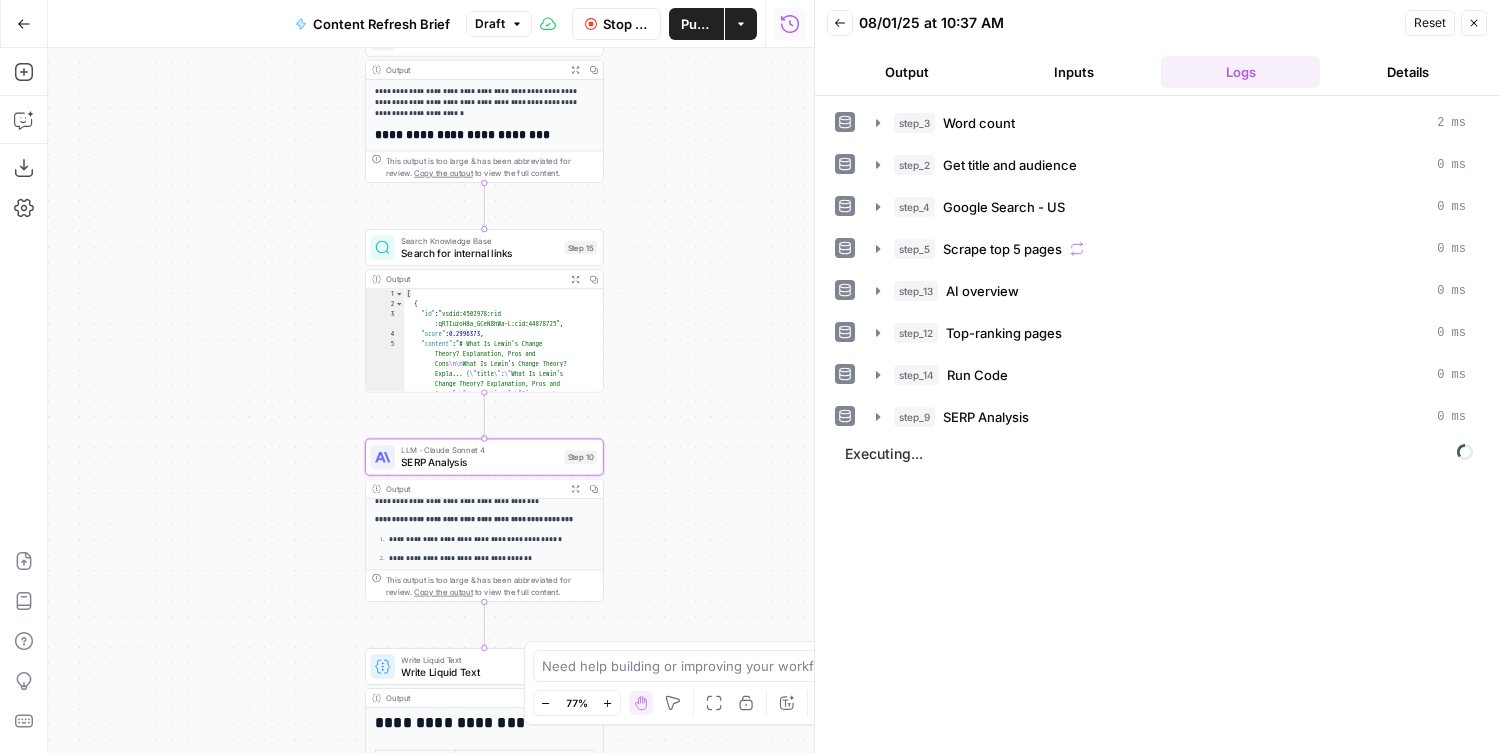 drag, startPoint x: 643, startPoint y: 235, endPoint x: 643, endPoint y: 319, distance: 84 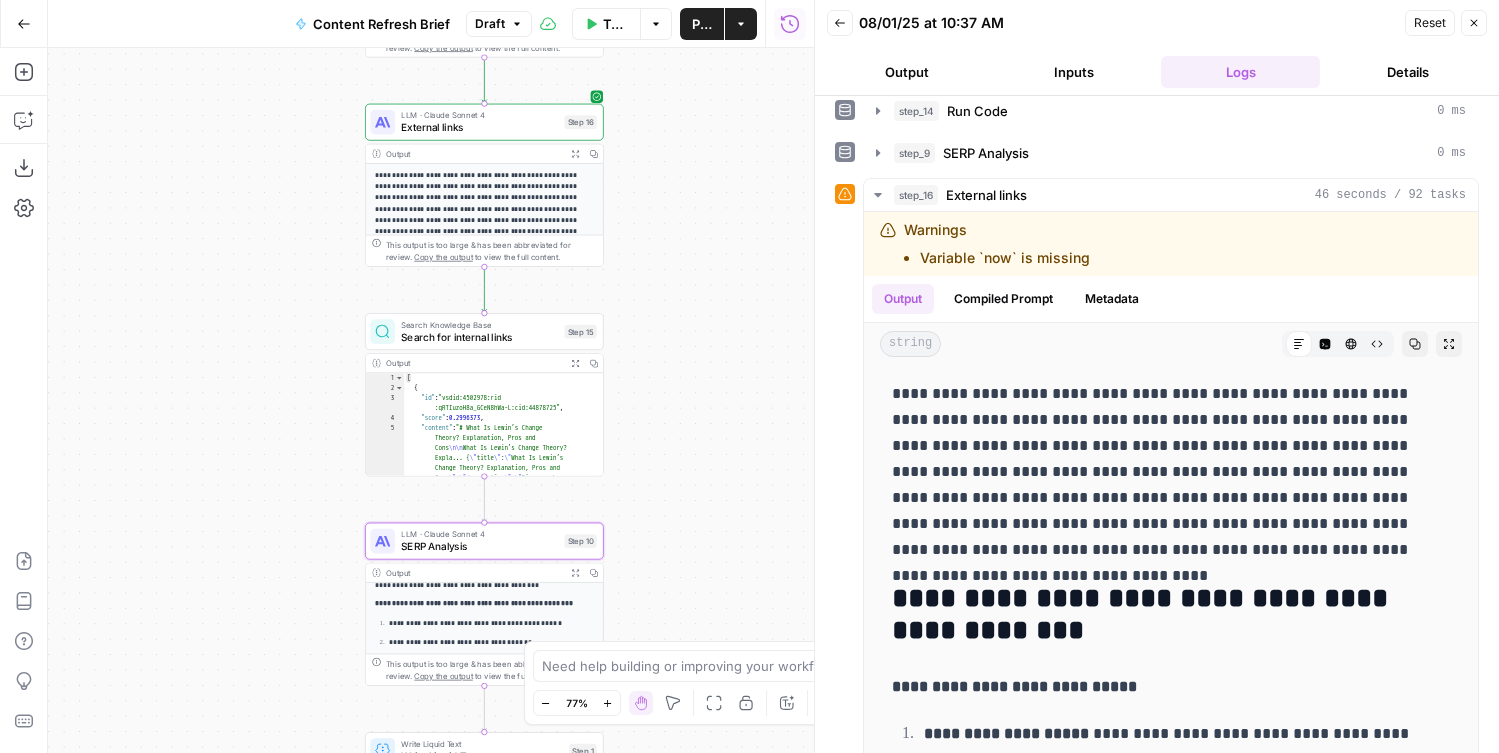 scroll, scrollTop: 298, scrollLeft: 0, axis: vertical 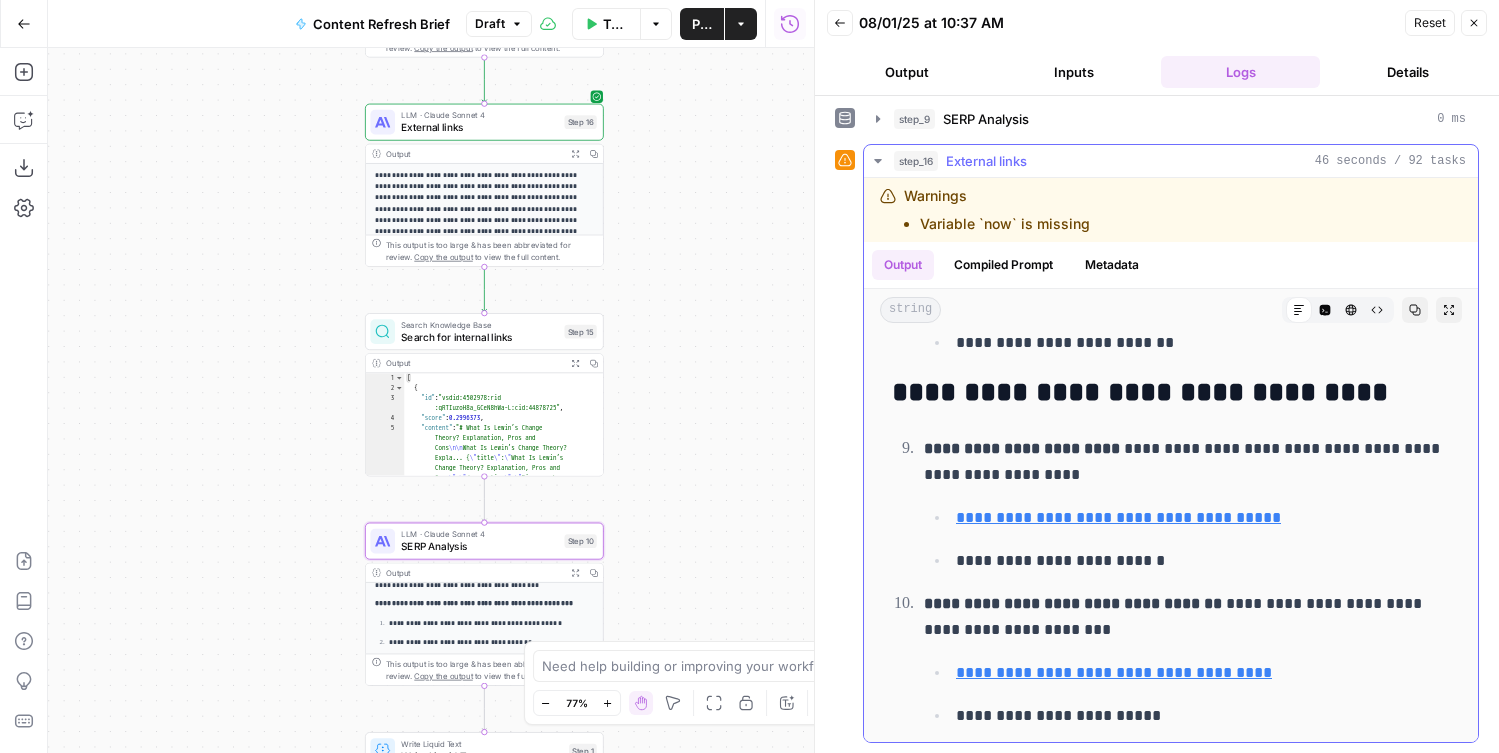 drag, startPoint x: 956, startPoint y: 459, endPoint x: 1088, endPoint y: 475, distance: 132.96616 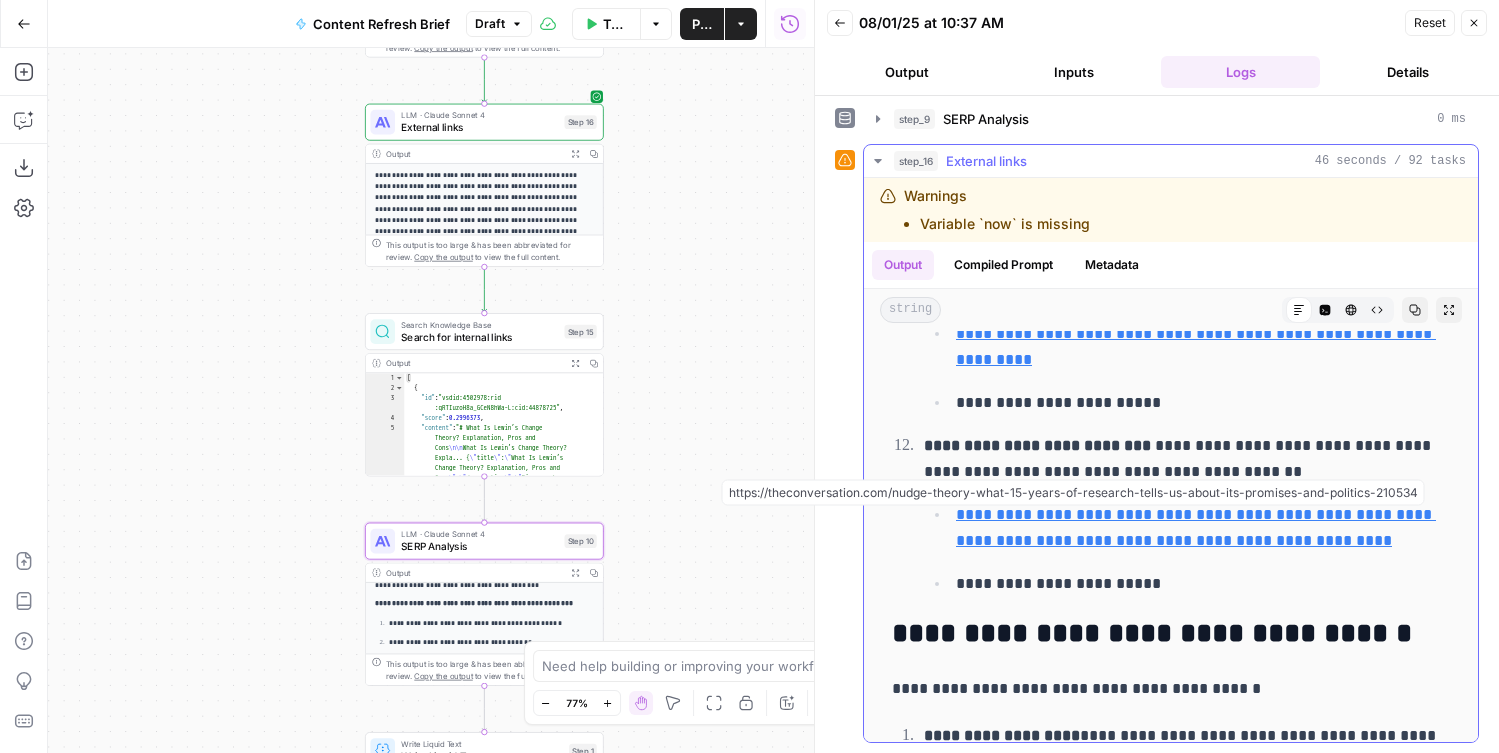 scroll, scrollTop: 2504, scrollLeft: 0, axis: vertical 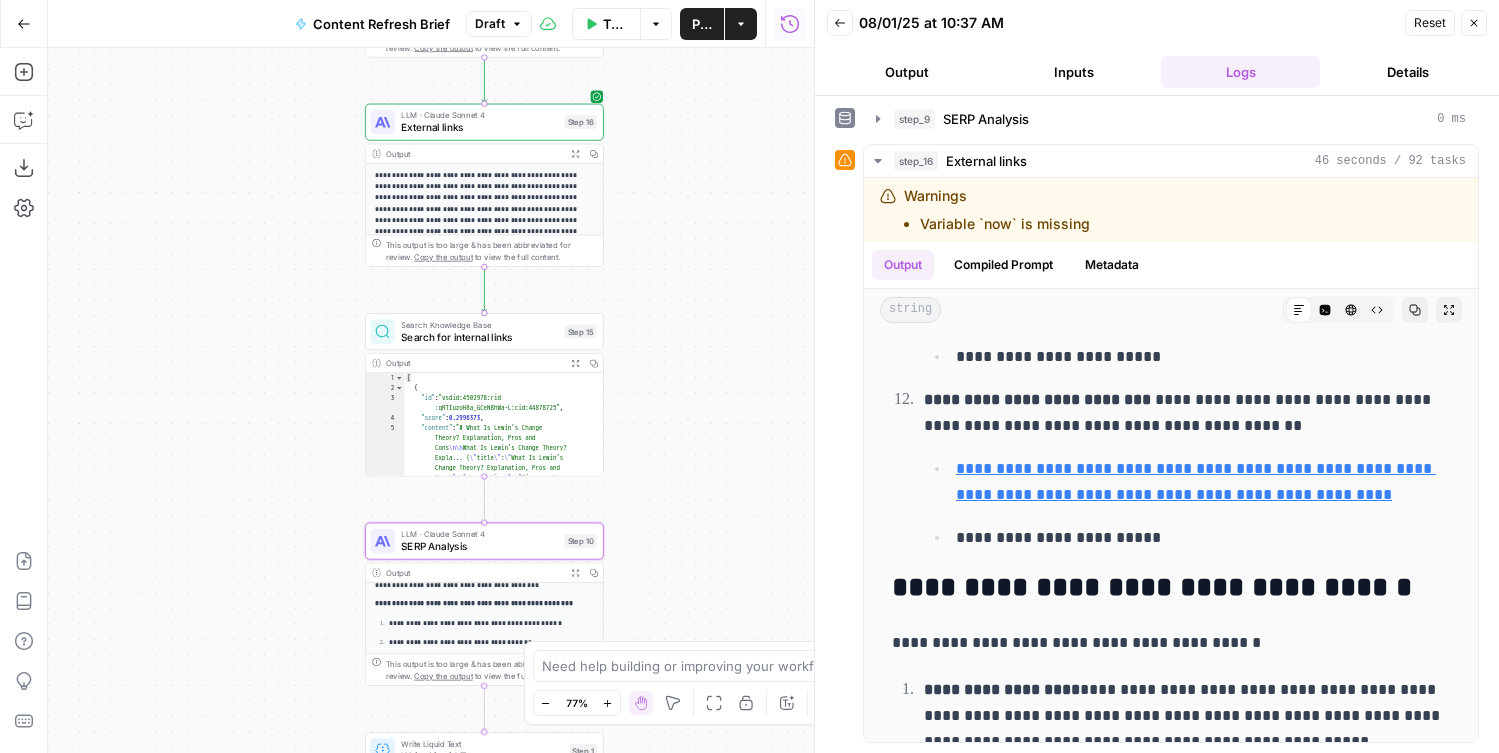click on "SERP Analysis" at bounding box center [479, 546] 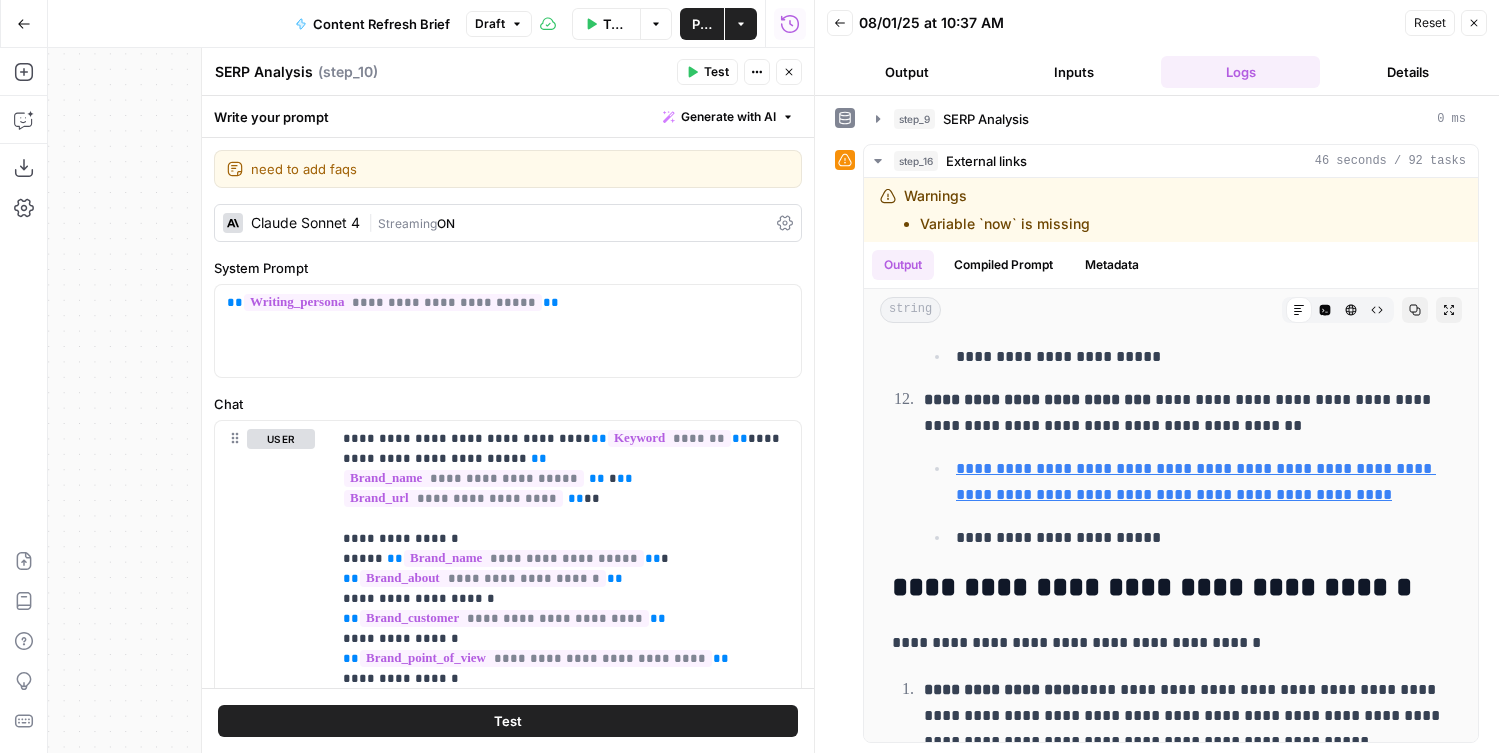 click on "Run History E" at bounding box center [790, 66] 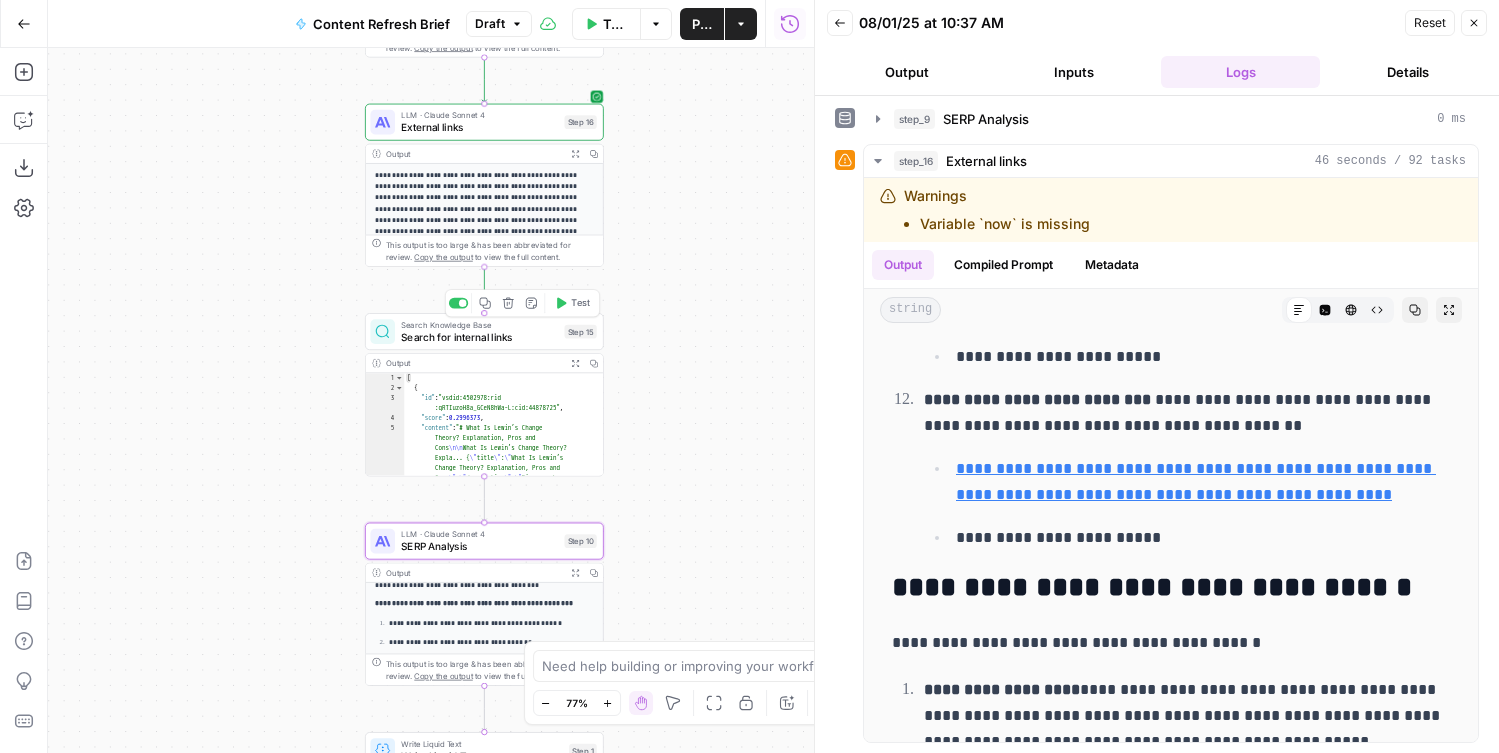 click on "External links" at bounding box center (479, 127) 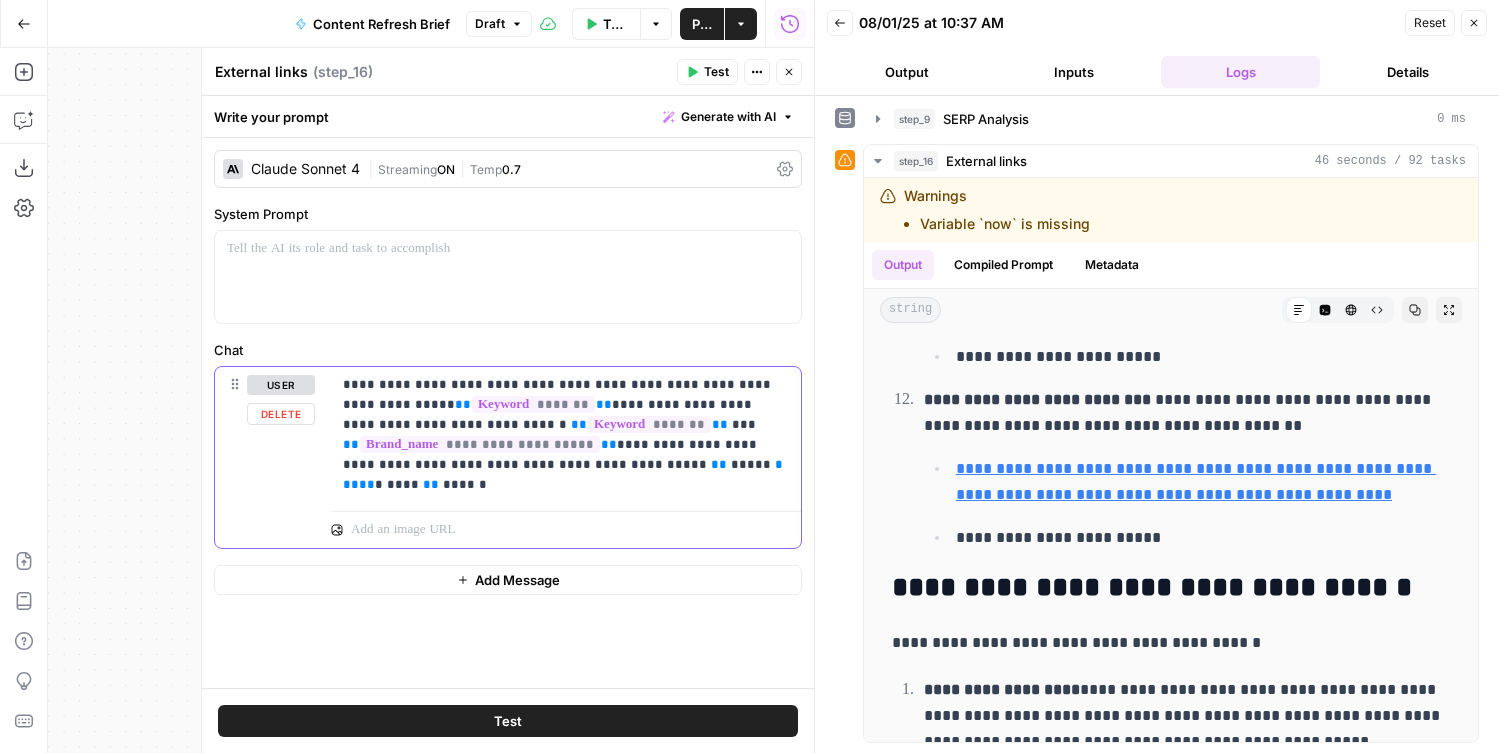 click on "**********" at bounding box center [566, 435] 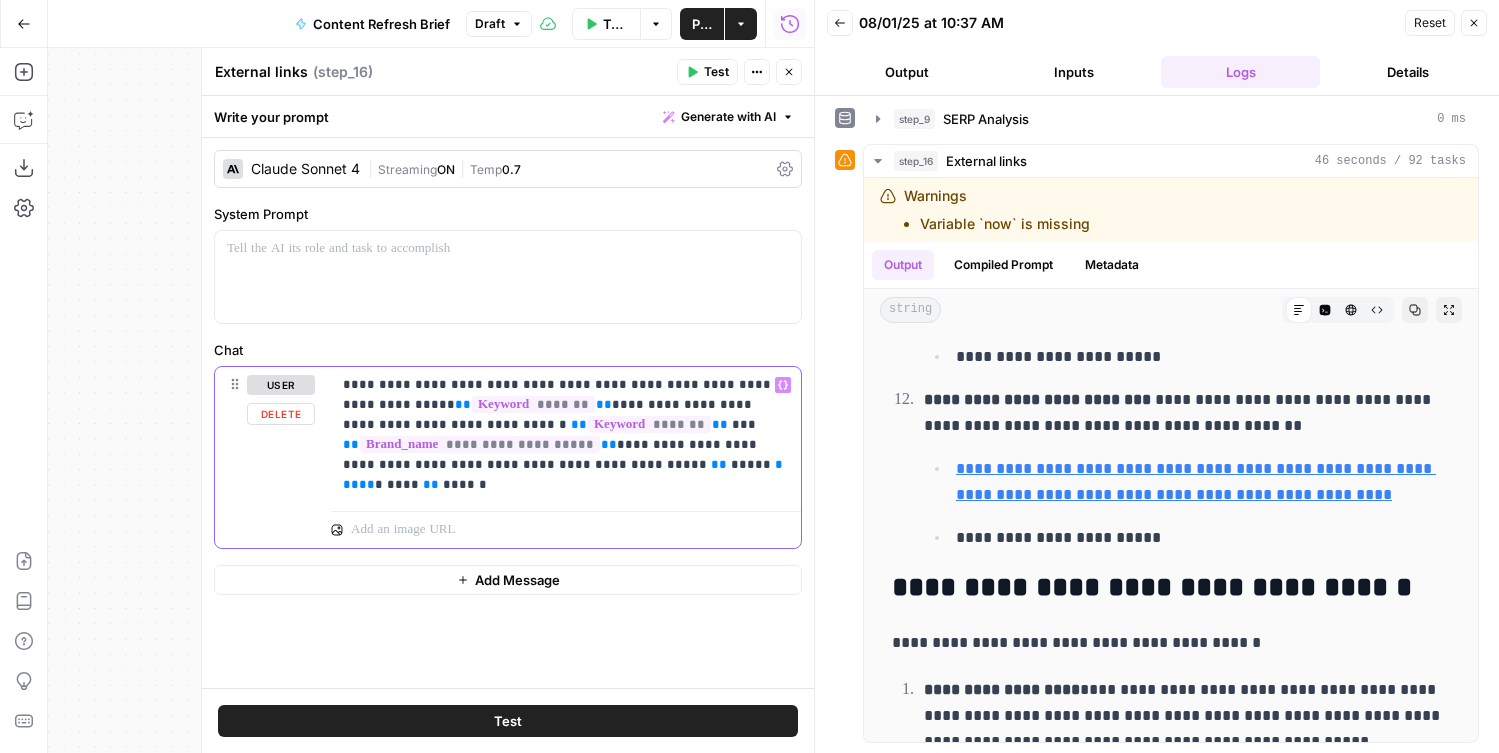 type 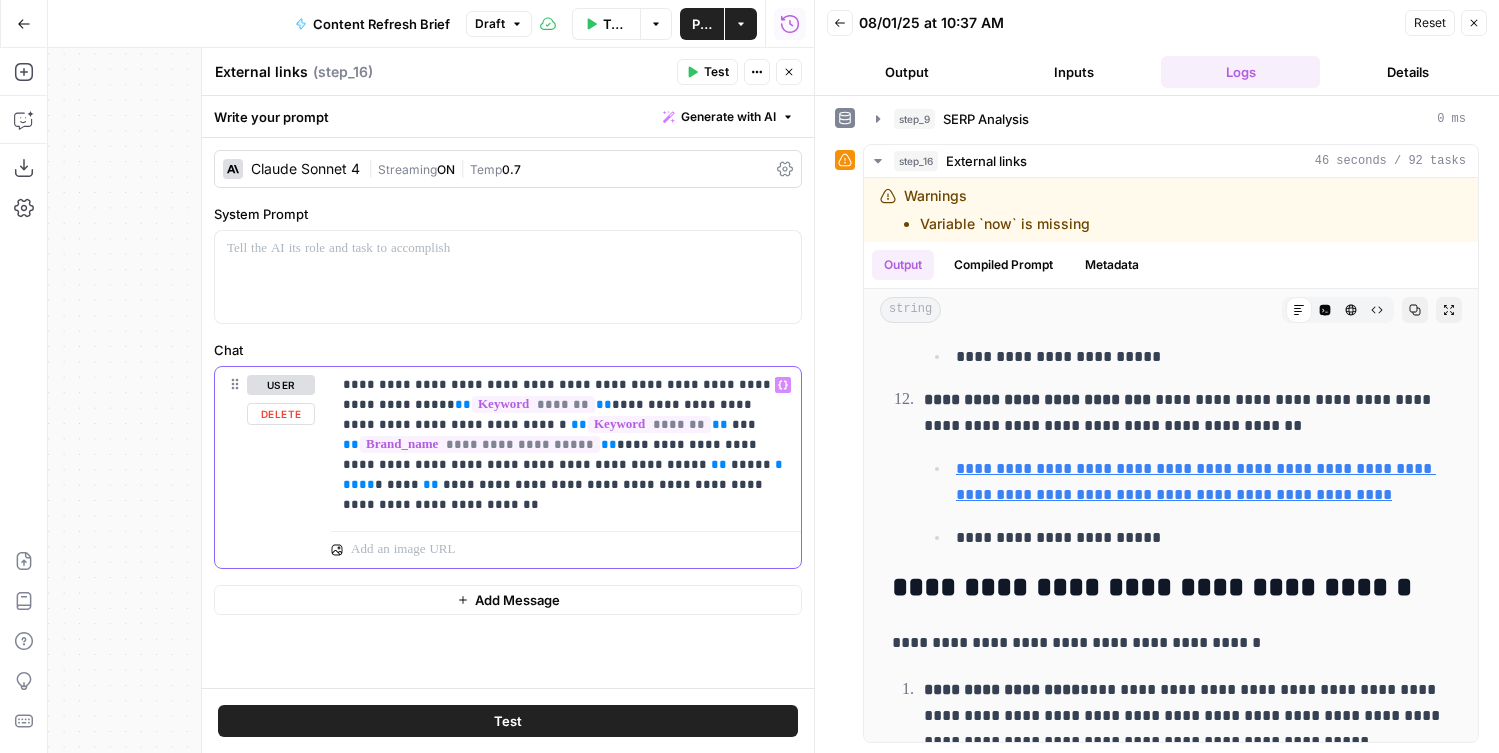 drag, startPoint x: 622, startPoint y: 508, endPoint x: 616, endPoint y: 492, distance: 17.088007 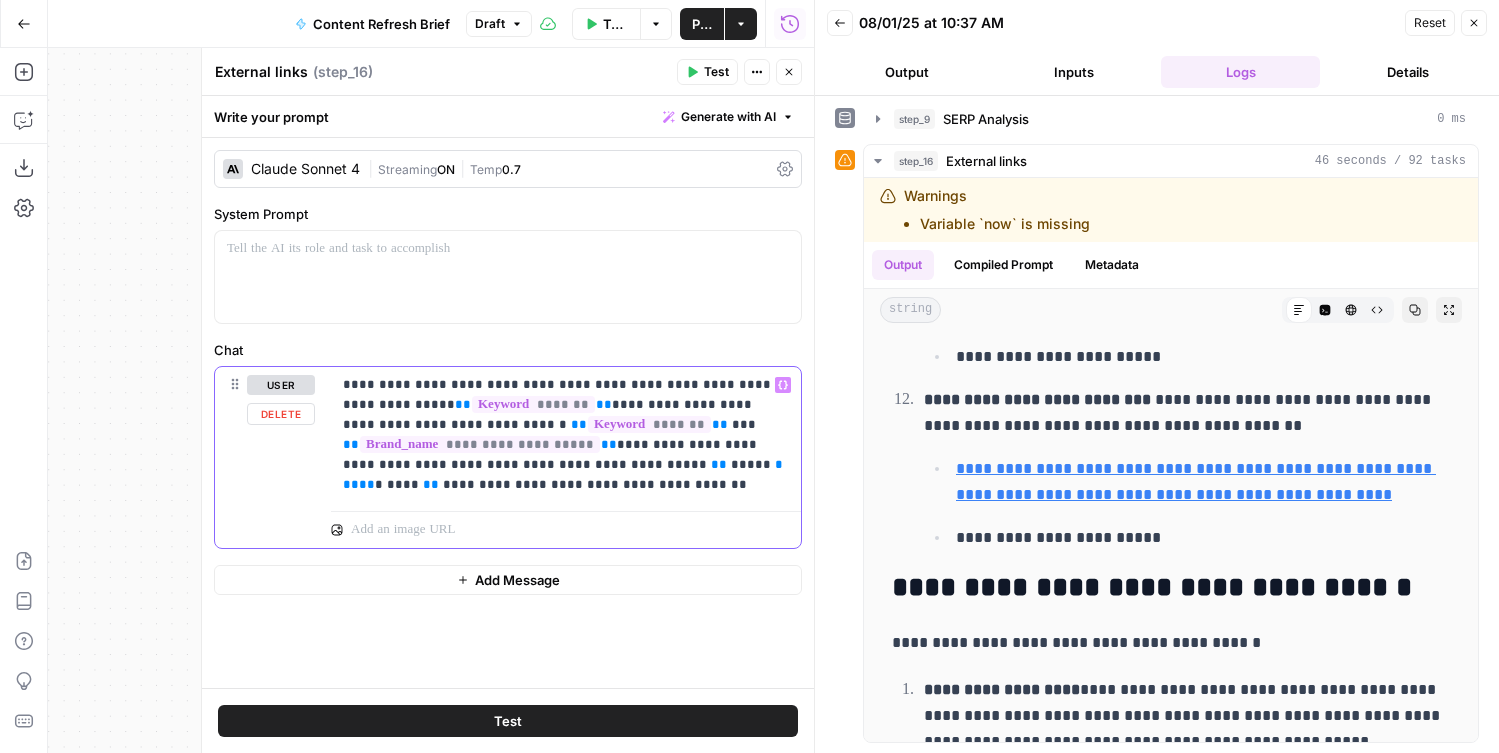 drag, startPoint x: 603, startPoint y: 447, endPoint x: 302, endPoint y: 445, distance: 301.00665 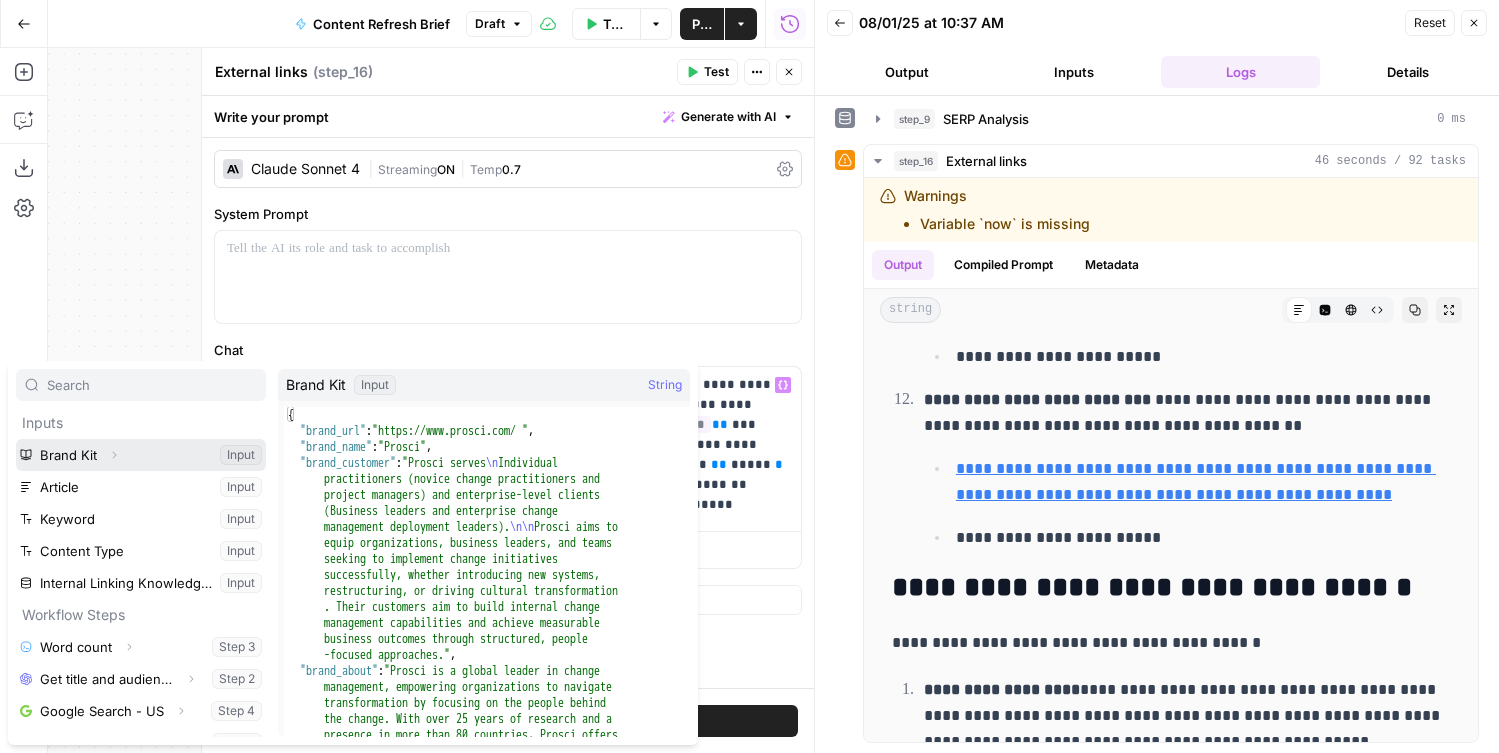 click on "Expand" at bounding box center [114, 455] 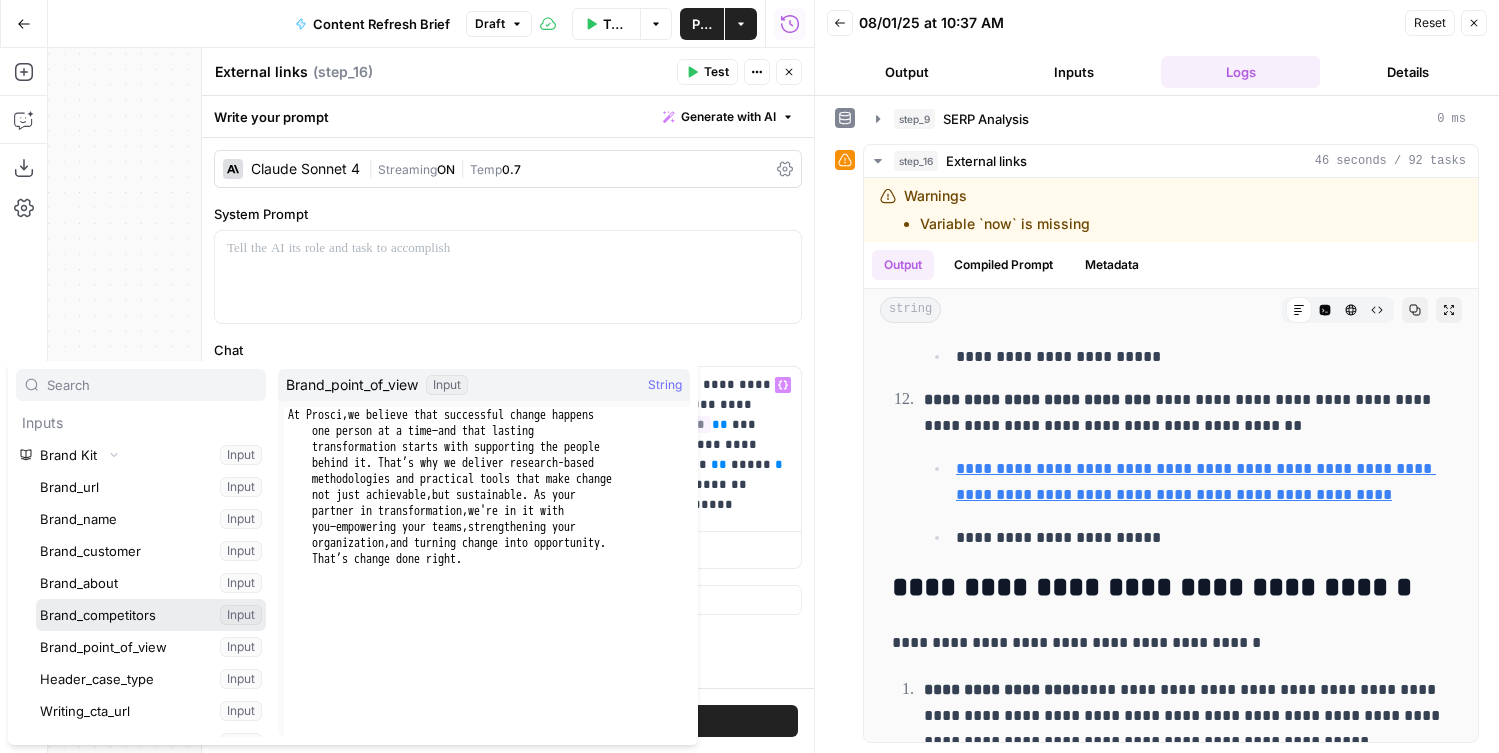 click at bounding box center (151, 615) 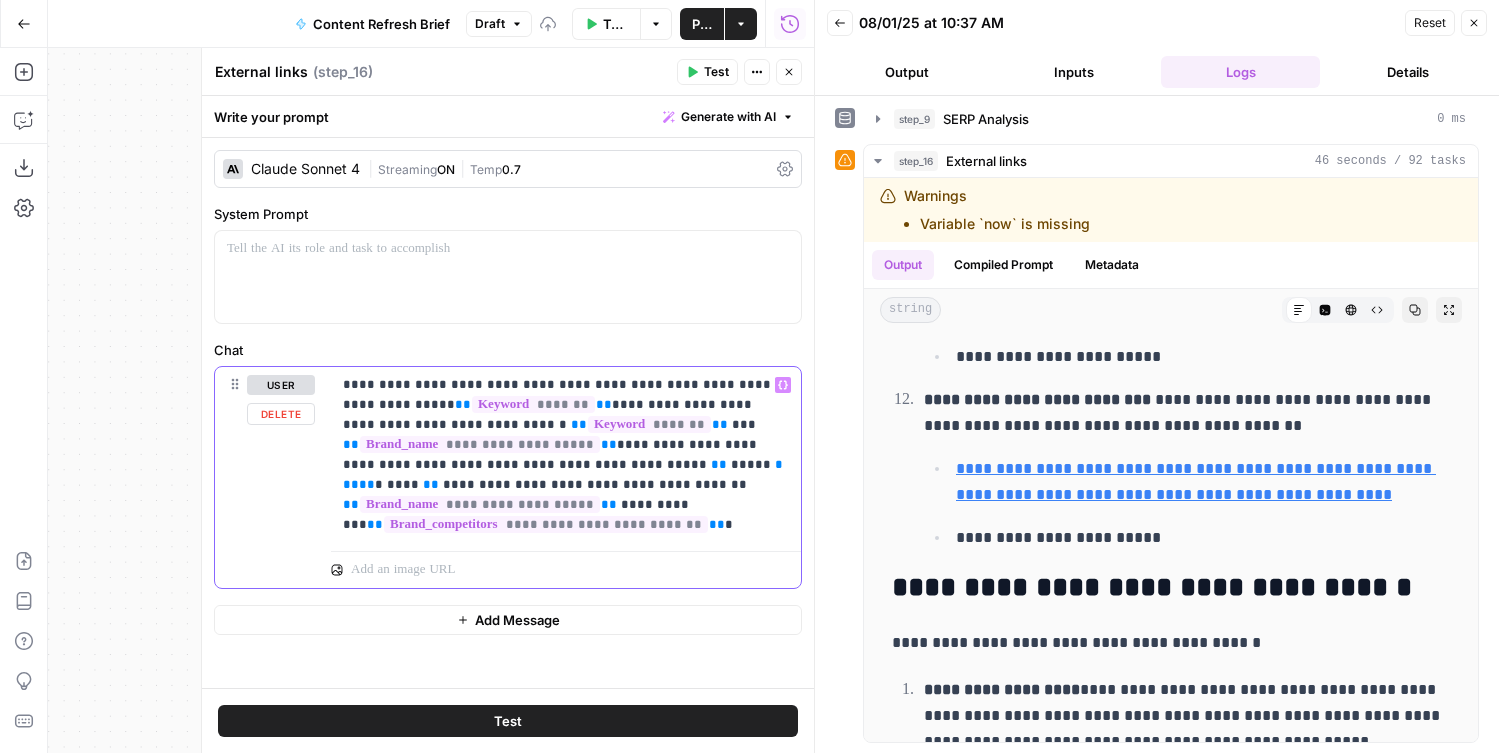 click on "**********" at bounding box center [566, 455] 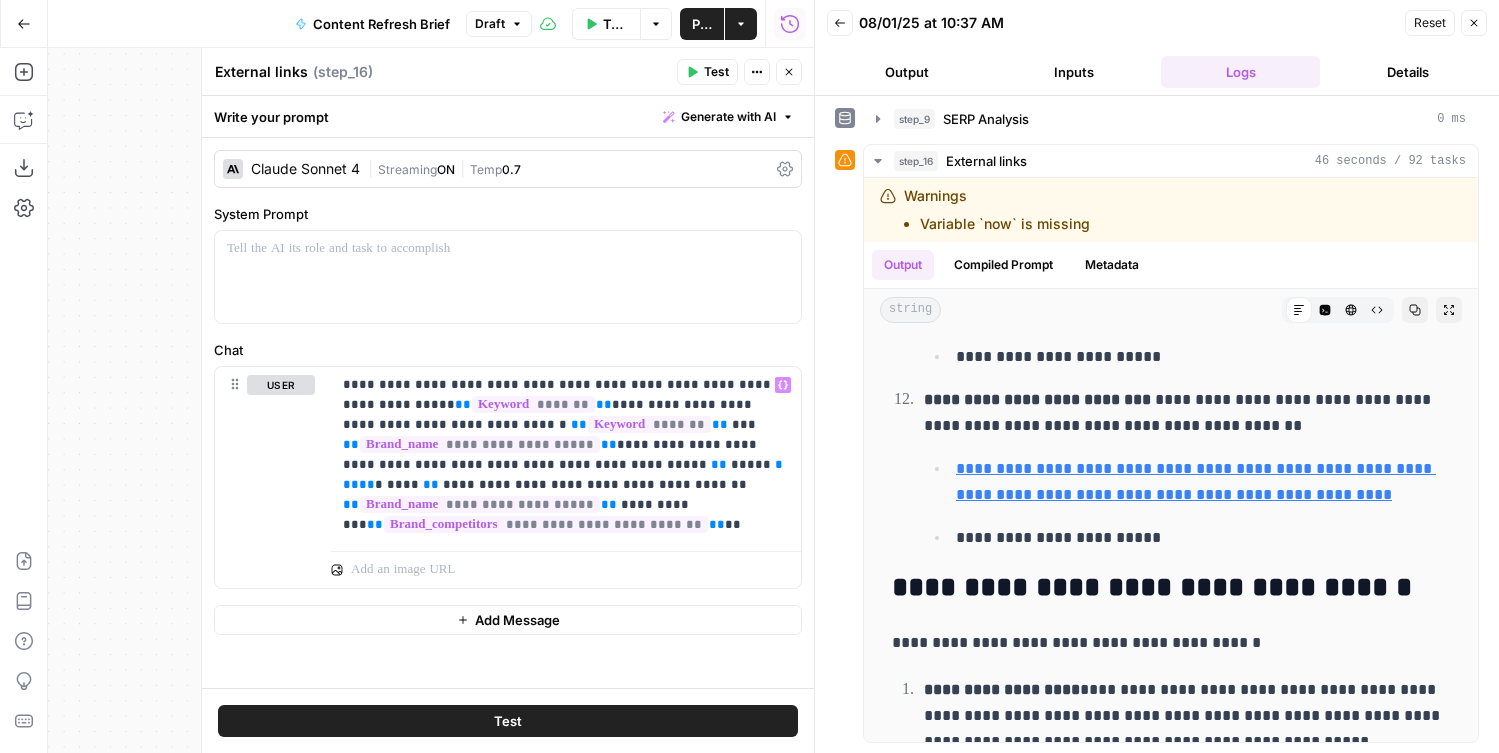 click 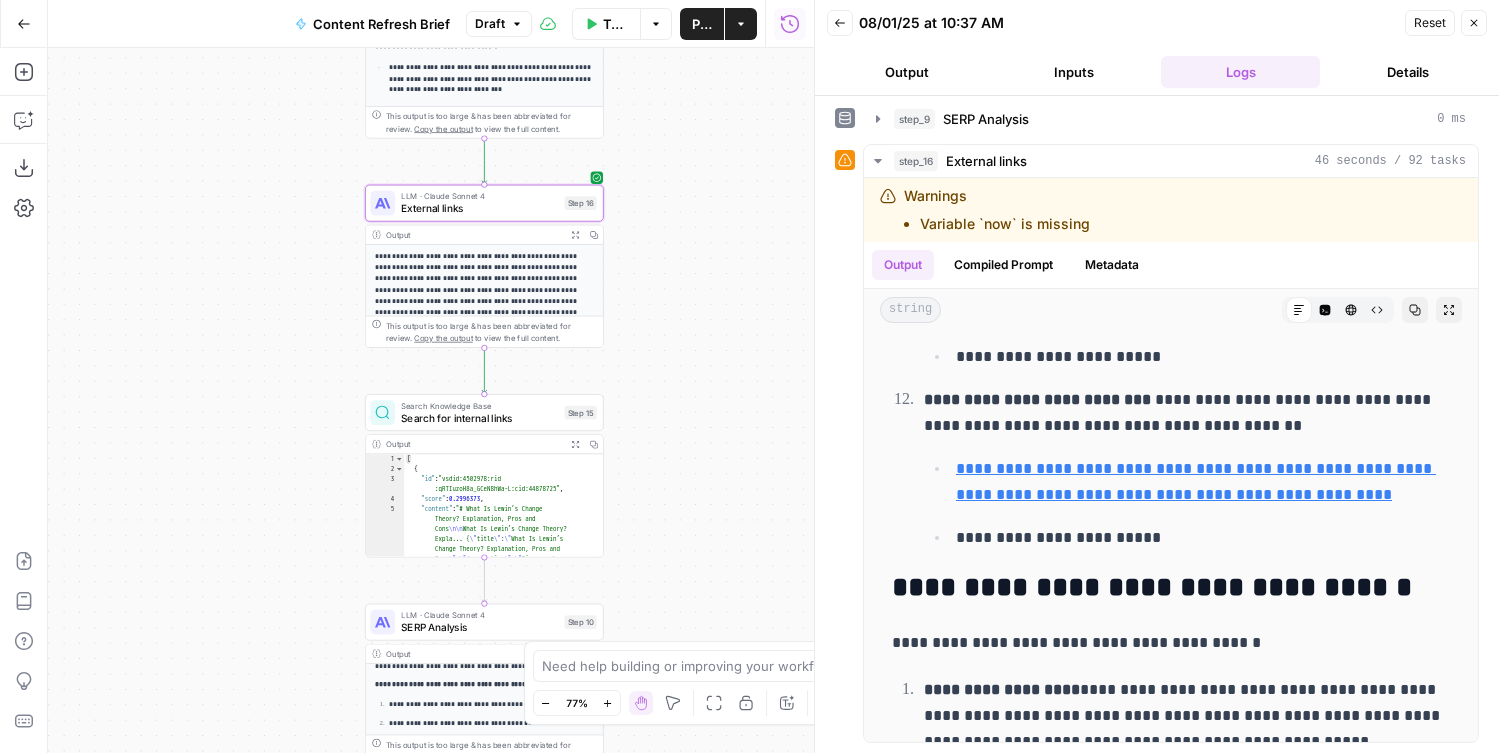 drag, startPoint x: 714, startPoint y: 378, endPoint x: 720, endPoint y: 501, distance: 123.146255 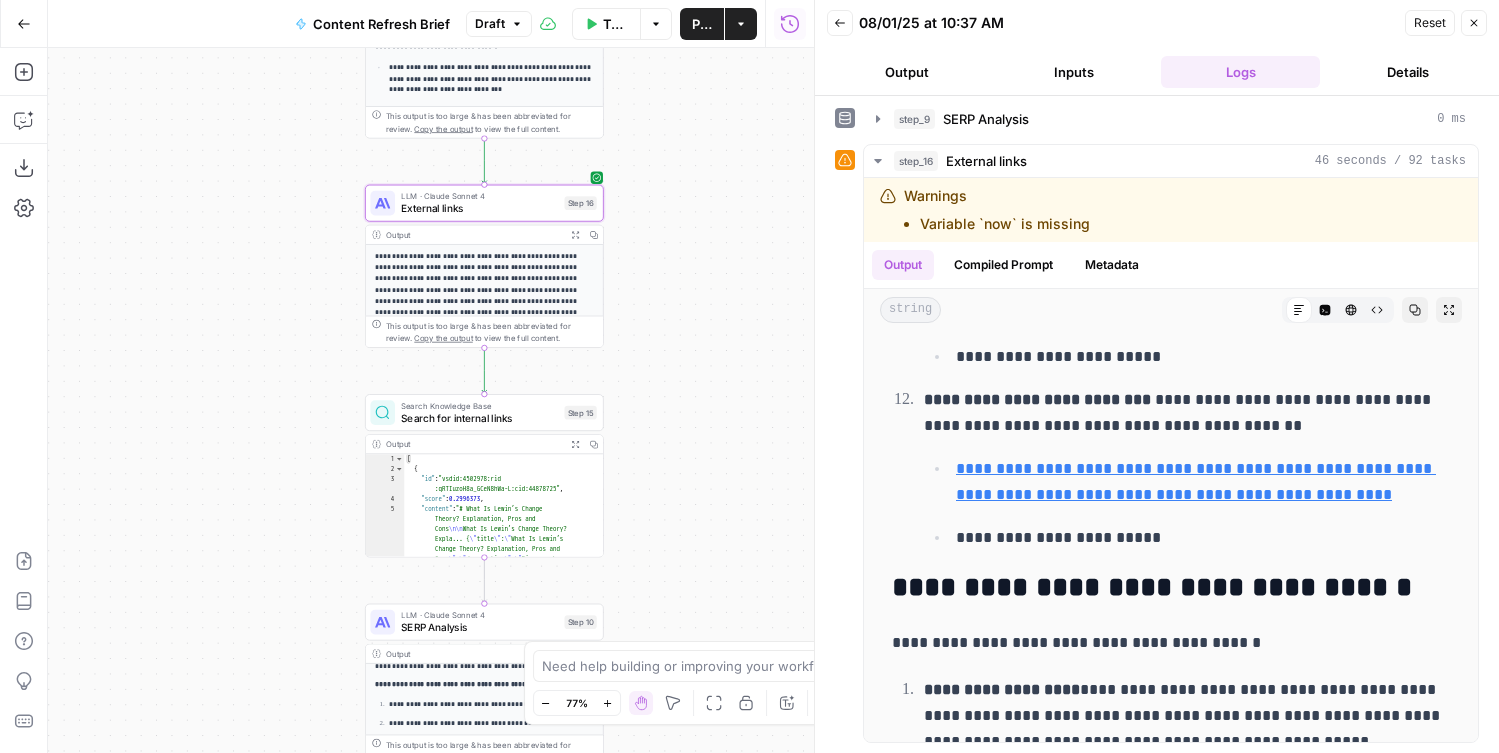 click on "Workflow Set Inputs Inputs Run Code · Python Word count Step 3 Output Expand Output Copy 1 2 3 {    "word_count" :  3093 }     XXXXXXXXXXXXXXXXXXXXXXXXXXXXXXXXXXXXXXXXXXXXXXXXXXXXXXXXXXXXXXXXXXXXXXXXXXXXXXXXXXXXXXXXXXXXXXXXXXXXXXXXXXXXXXXXXXXXXXXXXXXXXXXXXXXXXXXXXXXXXXXXXXXXXXXXXXXXXXXXXXXXXXXXXXXXXXXXXXXXXXXXXXXXXXXXXXXXXXXXXXXXXXXXXXXXXXXXXXXXXXXXXXXXXXXXXXXXXXXXXXXXXXXXXXXXXXXXXXXXXXXXXXXXXXXXXXXXXXXXXXXXXXXXXXXXXXXXXXXXXXXXXXXXXXXXXXXXXXXXXXXXXXXXXXXXXXXXXXXXXXXXXXXXXXXXXXXXXXXXXXXXXXXXXXXXXXXXXXXXXXXXXXXXXXXXXXXXXXXXXXXXXXXXXXXXXXXXXXXXXXXXXXXXXXXXXXXXXXXXXXXXXXXXXXXXXXXXXXXXXXXXXXXXXXXXXXXXXXXXXXXXXXXXXXXXXXXXXXXXXXXXXXXXXXXX LLM · GPT-4.1 Get title and audience Step 2 Output Expand Output Copy 1 2 3 4 5 {    "article_title" :  "What Is Nudge Theory? Does         It Apply to Change Management?" ,    "audience" :  "Change management professionals         and organizational leaders" ,    "word_count" :  3000 }     Google Search Google Search - US Step 4 Output Expand Output Copy 1 2 3 4" at bounding box center (431, 400) 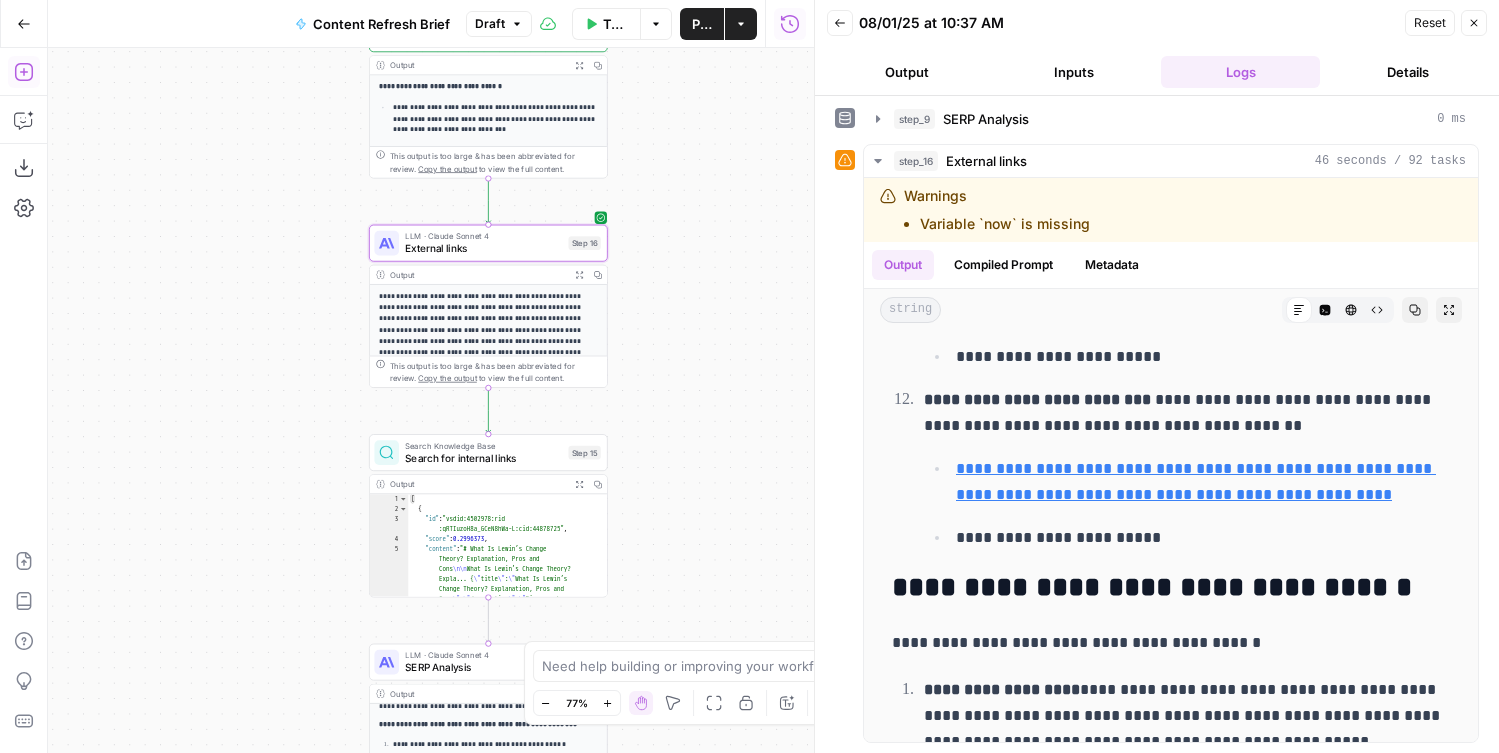 click 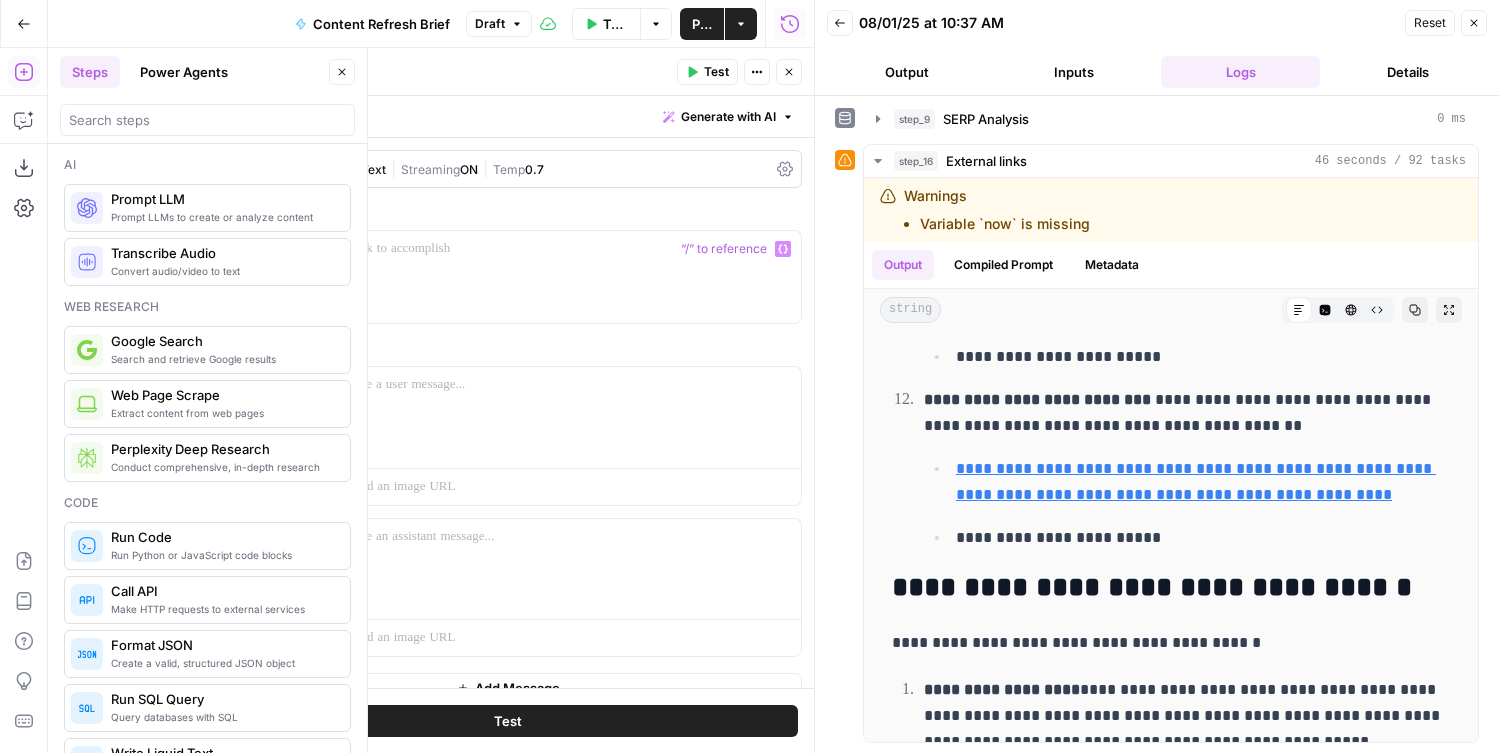 click on "GPT-4.1   |   Format  Text   |   Streaming  ON   |   Temp  0.7" at bounding box center (508, 169) 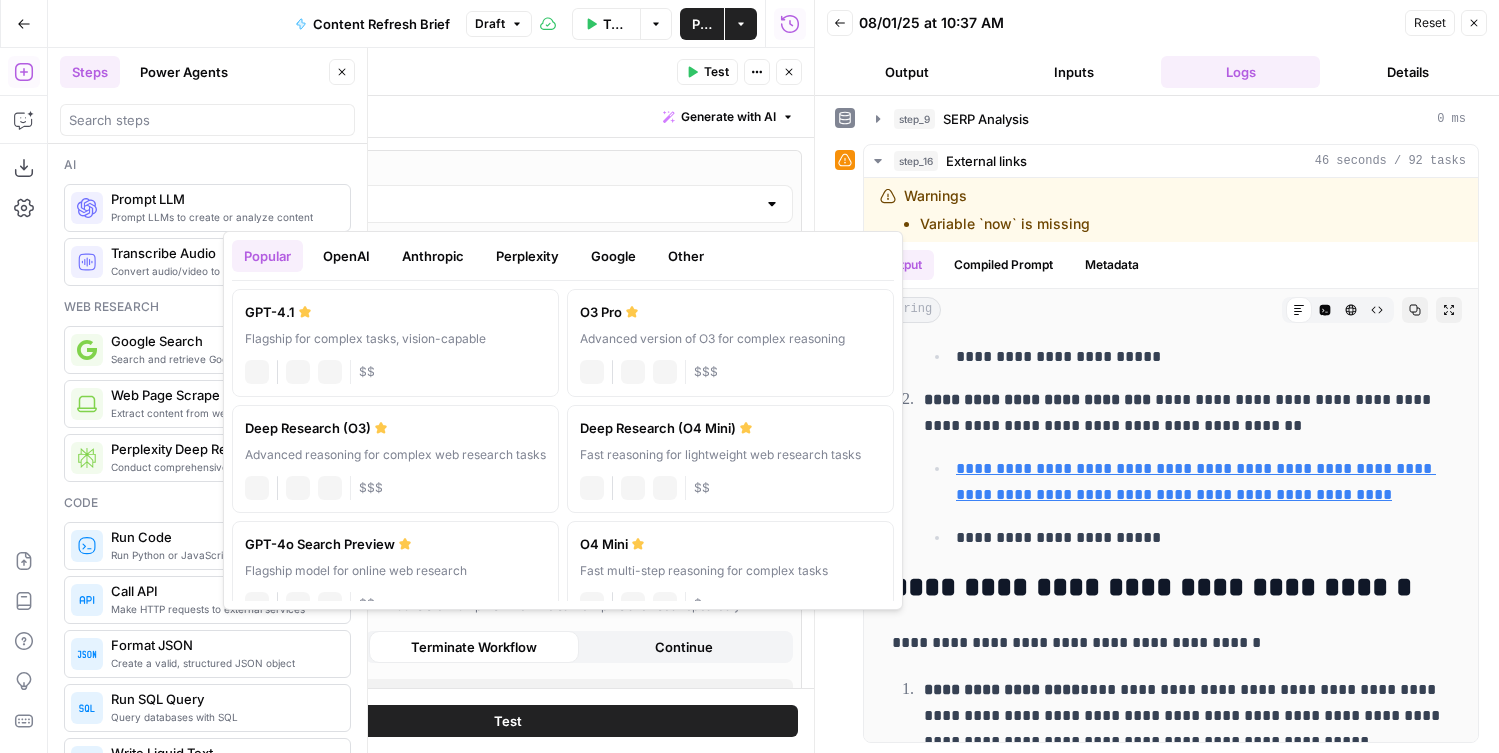 click on "GPT-4.1" at bounding box center (508, 204) 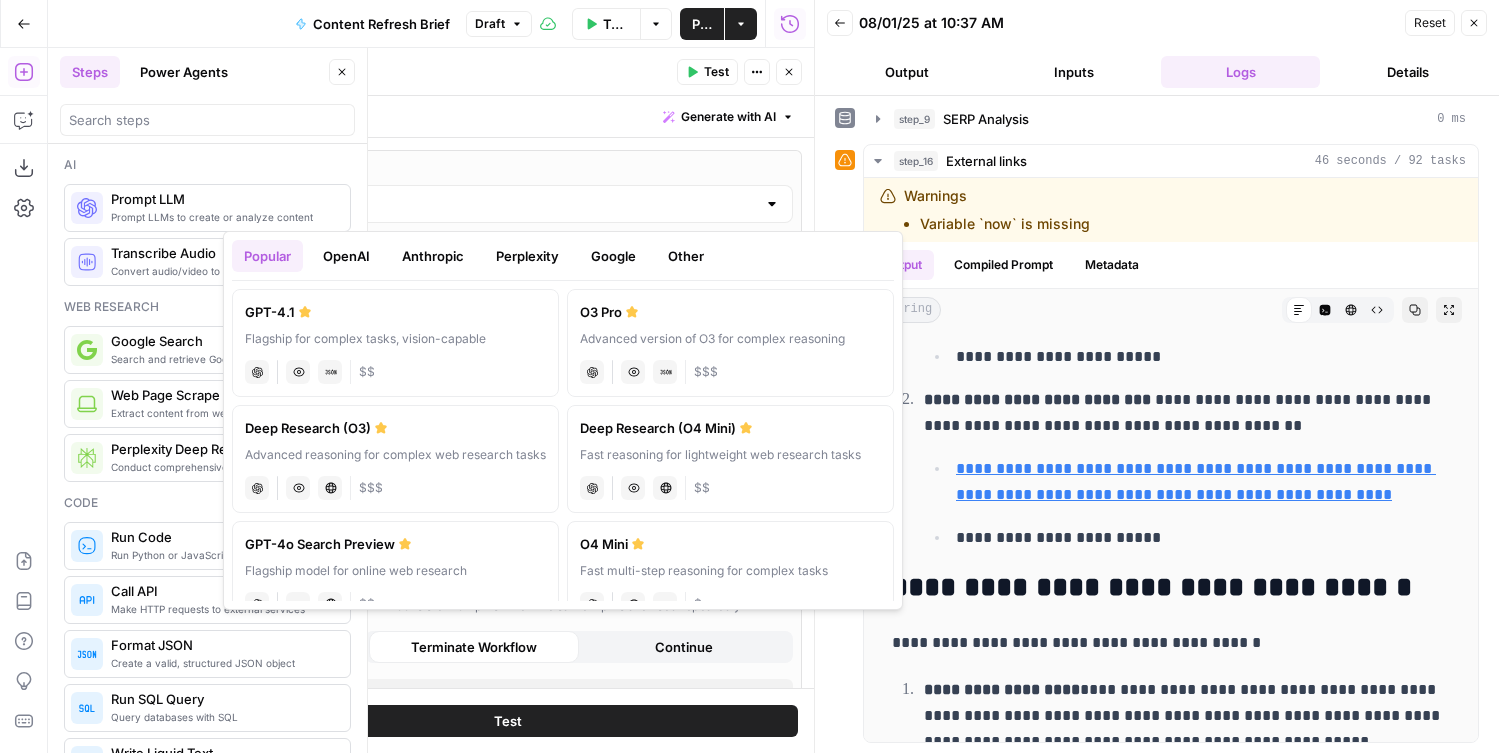 click on "Google" at bounding box center (613, 256) 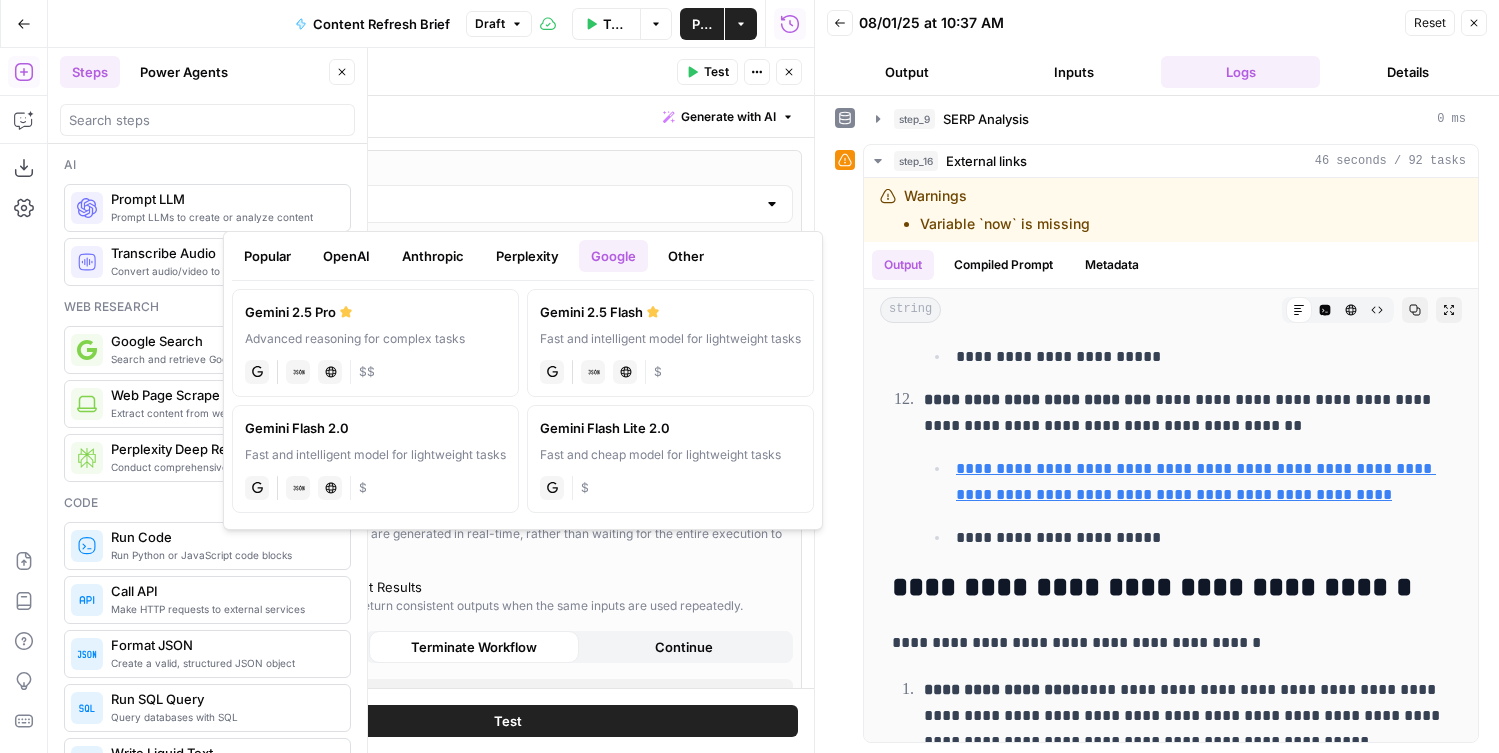 click on "Gemini 2.5 Pro Advanced reasoning for complex tasks gemini JSON Mode Live Web Research $$" at bounding box center (375, 343) 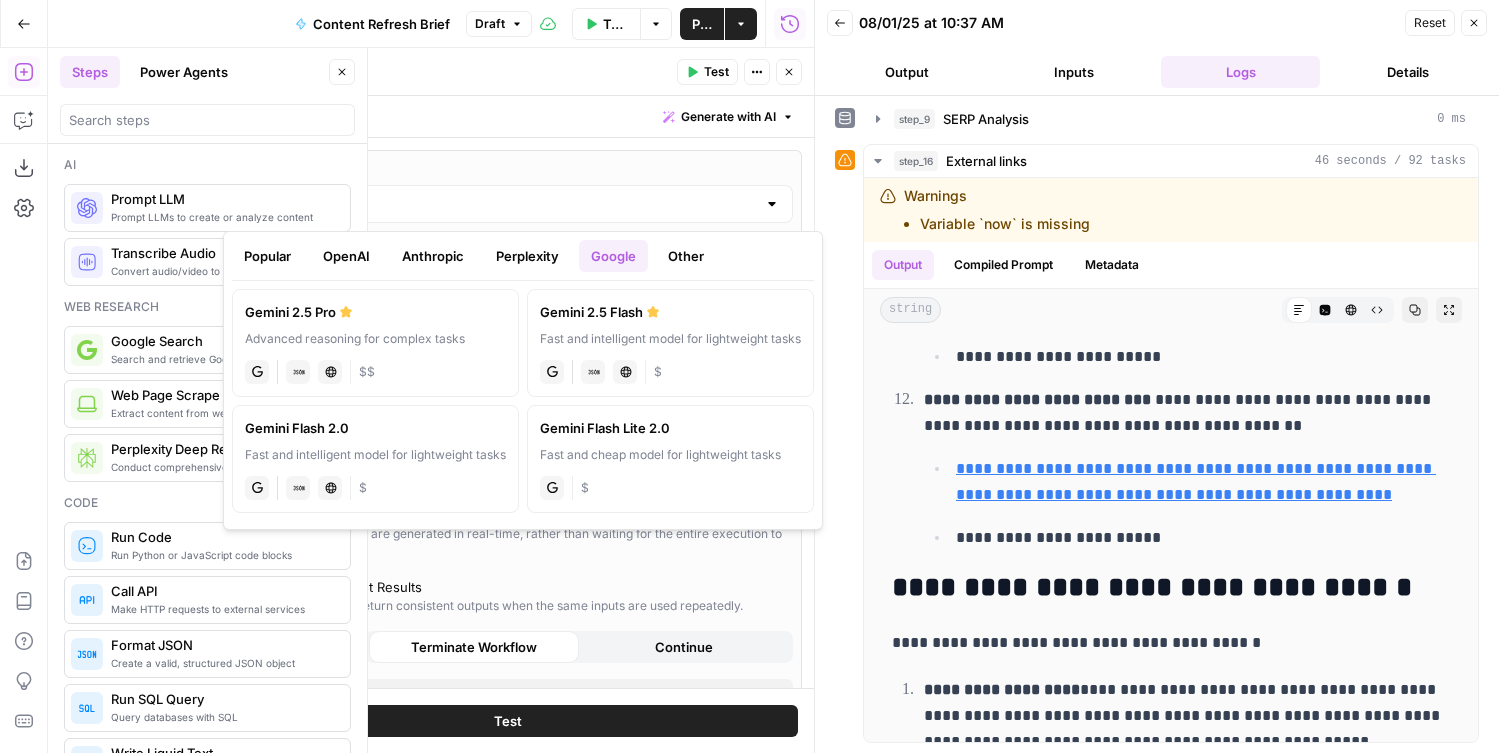 type on "Gemini 2.5 Pro" 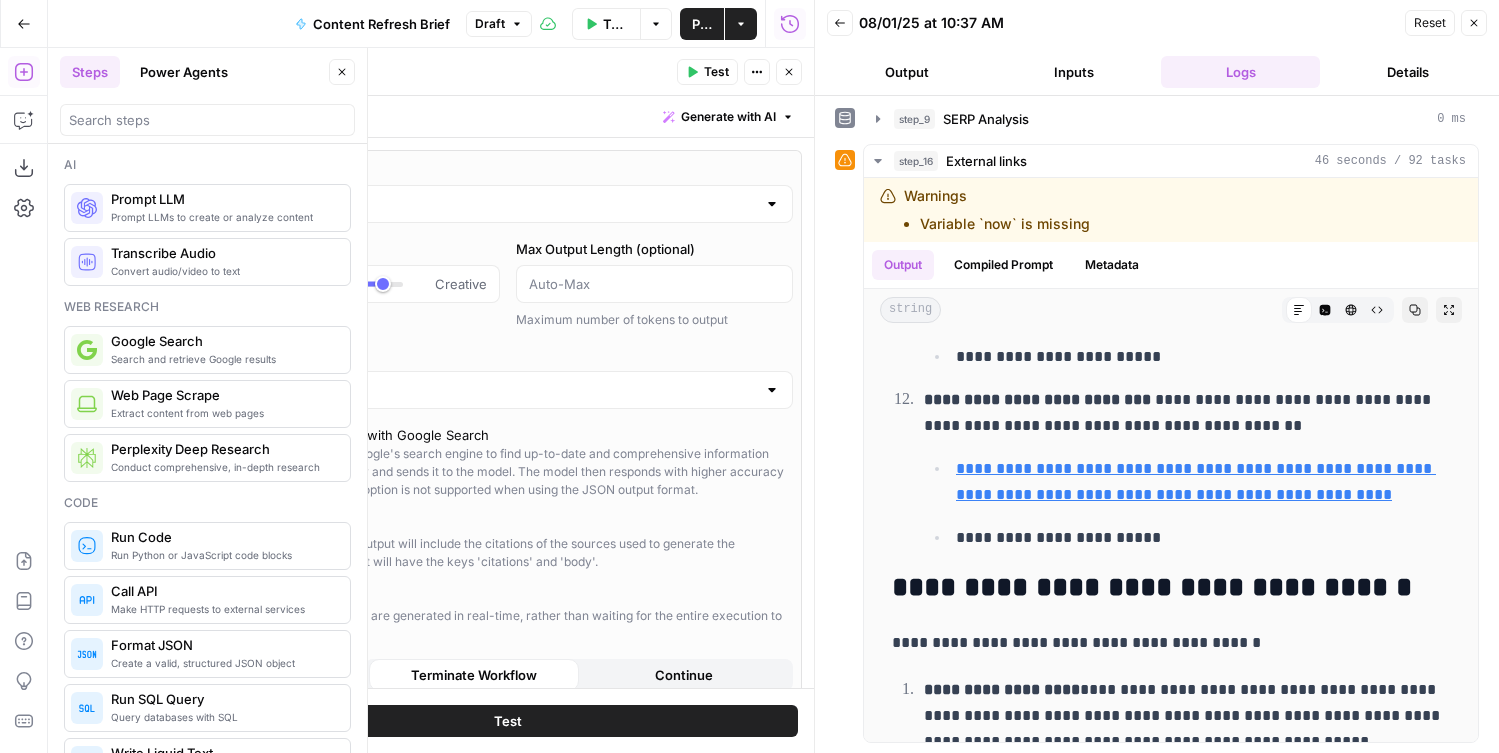 click on "Close" at bounding box center [342, 72] 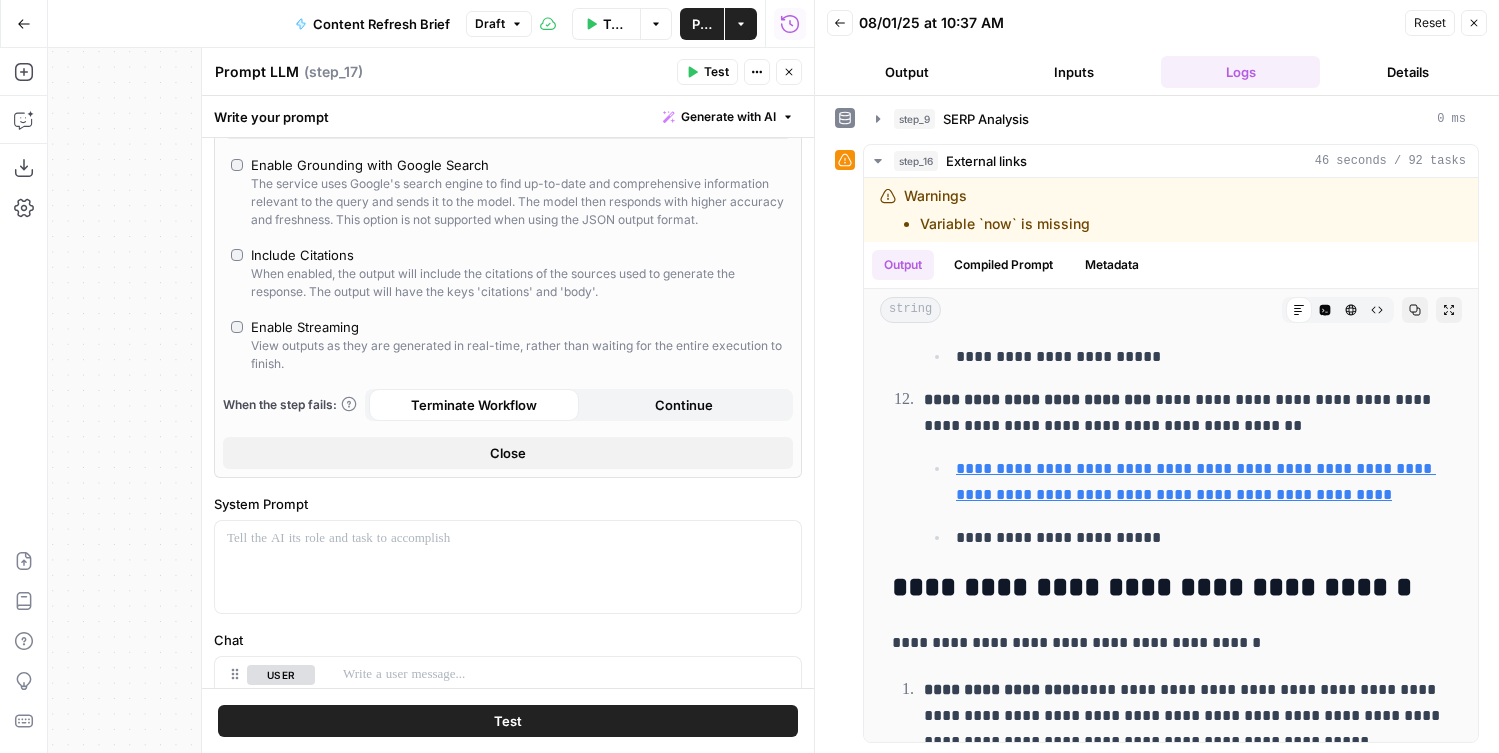 scroll, scrollTop: 431, scrollLeft: 0, axis: vertical 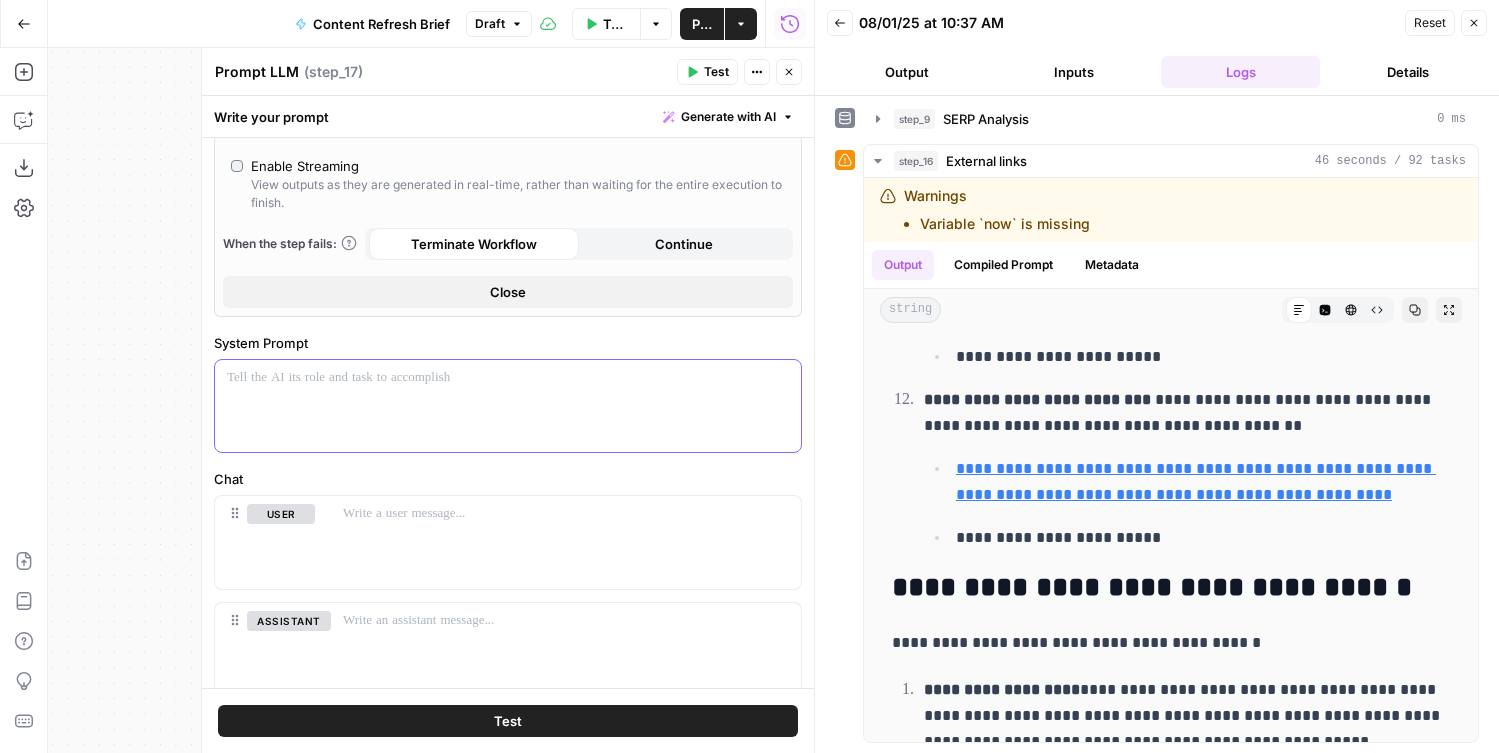click at bounding box center (508, 406) 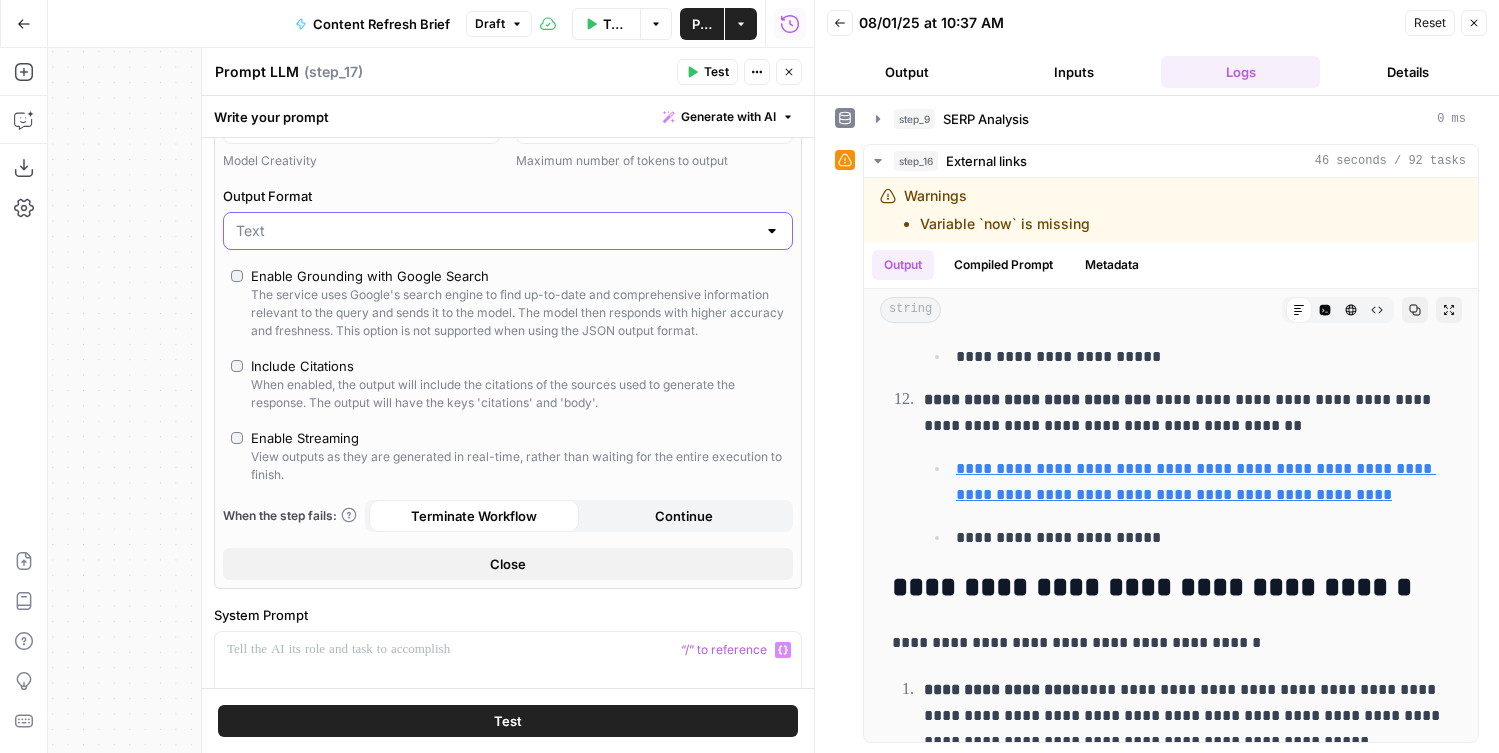 click on "Output Format" at bounding box center [496, 231] 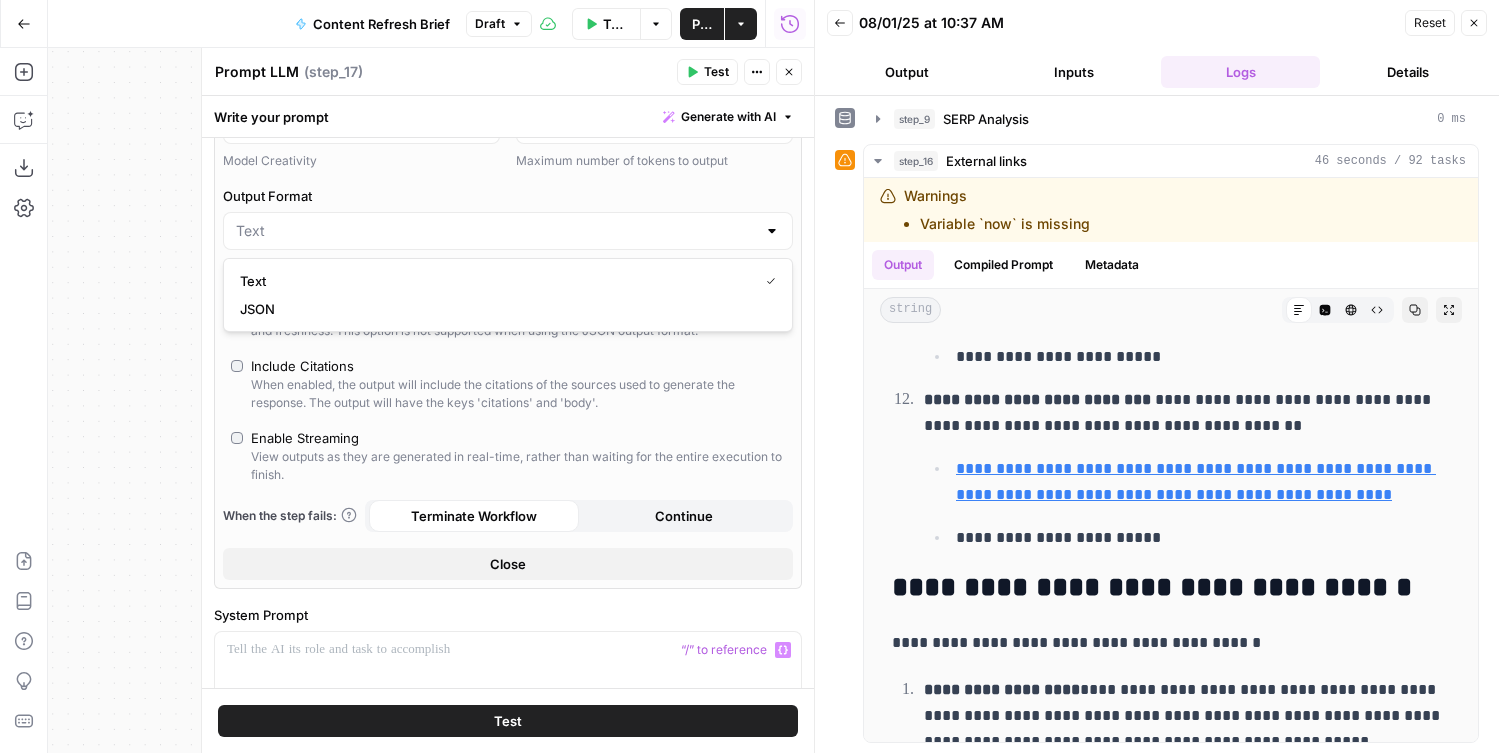 click on "JSON" at bounding box center [504, 309] 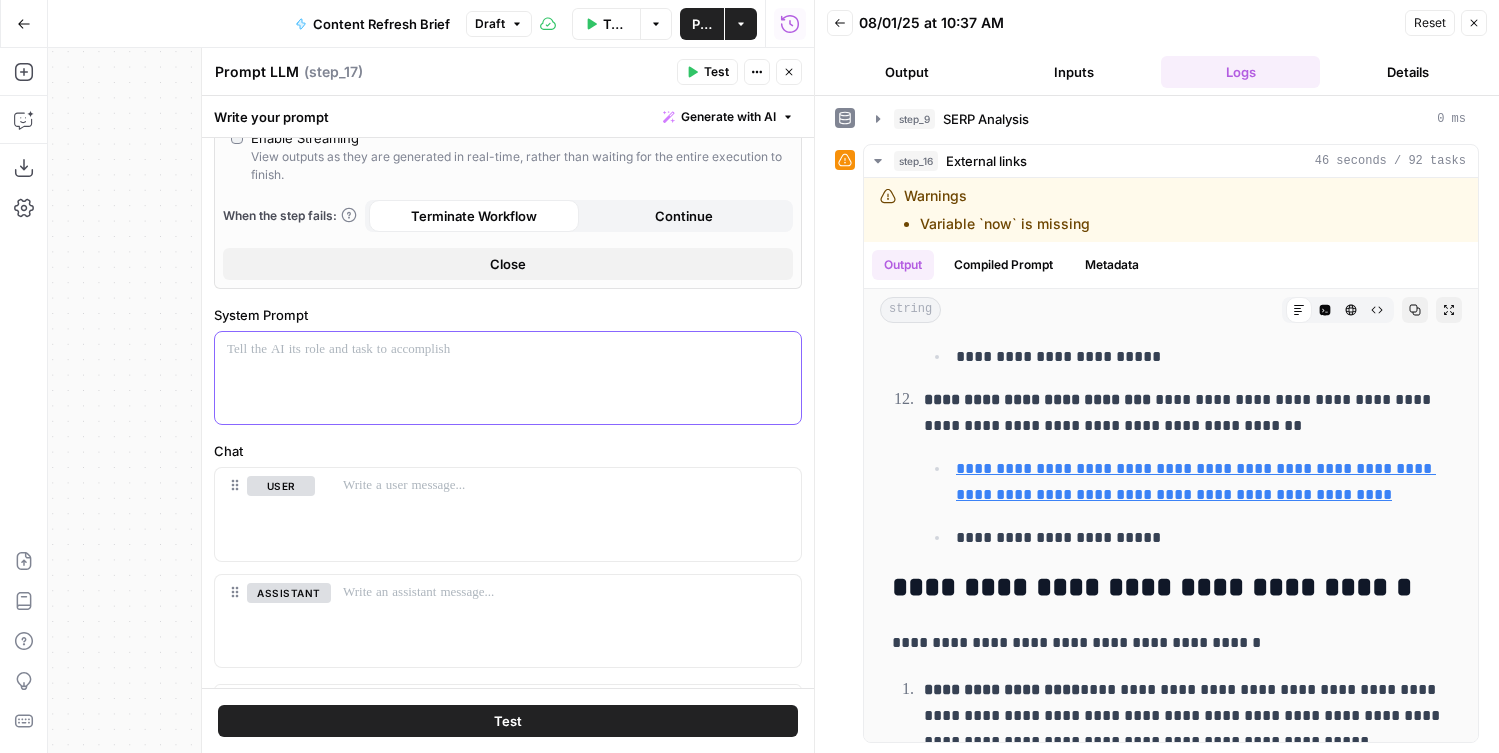 click at bounding box center [508, 350] 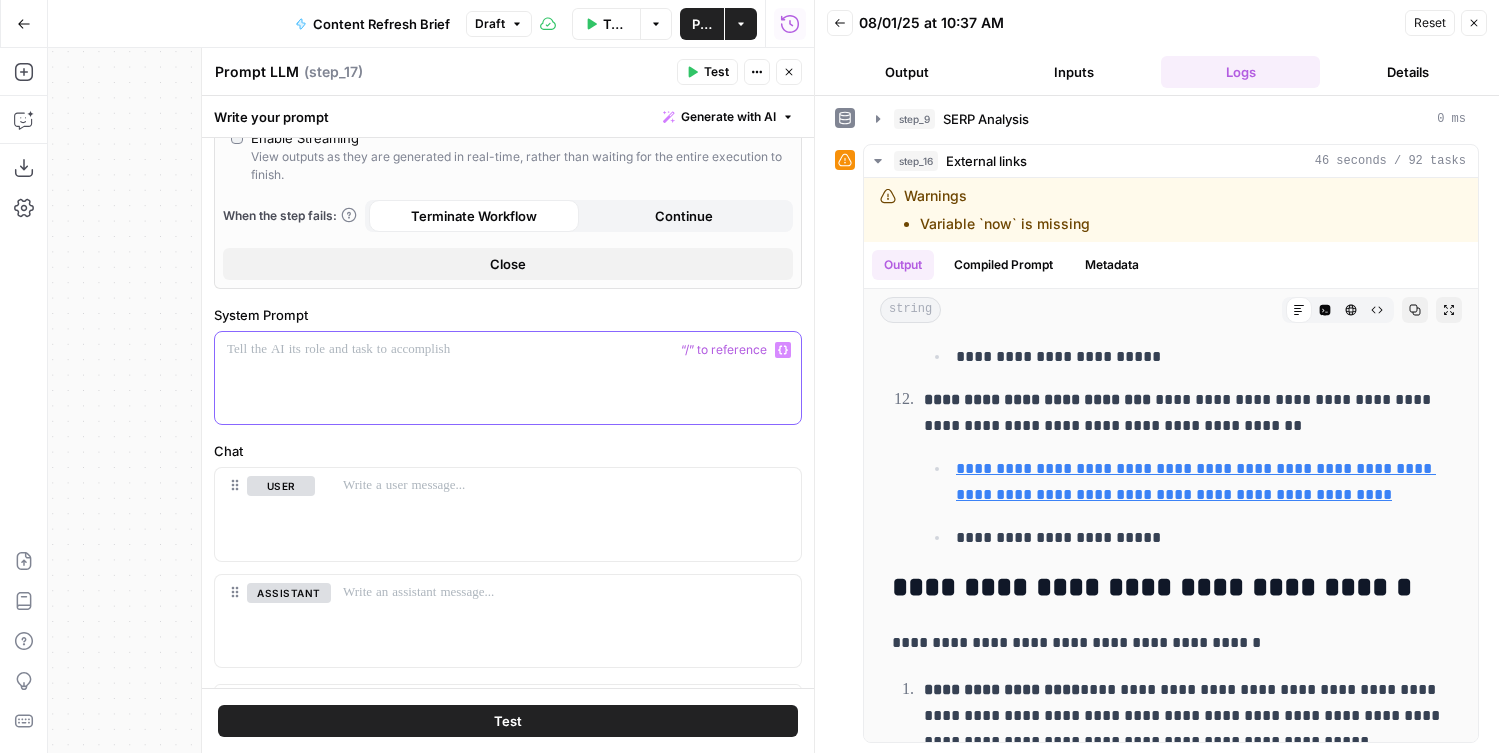 scroll, scrollTop: 751, scrollLeft: 0, axis: vertical 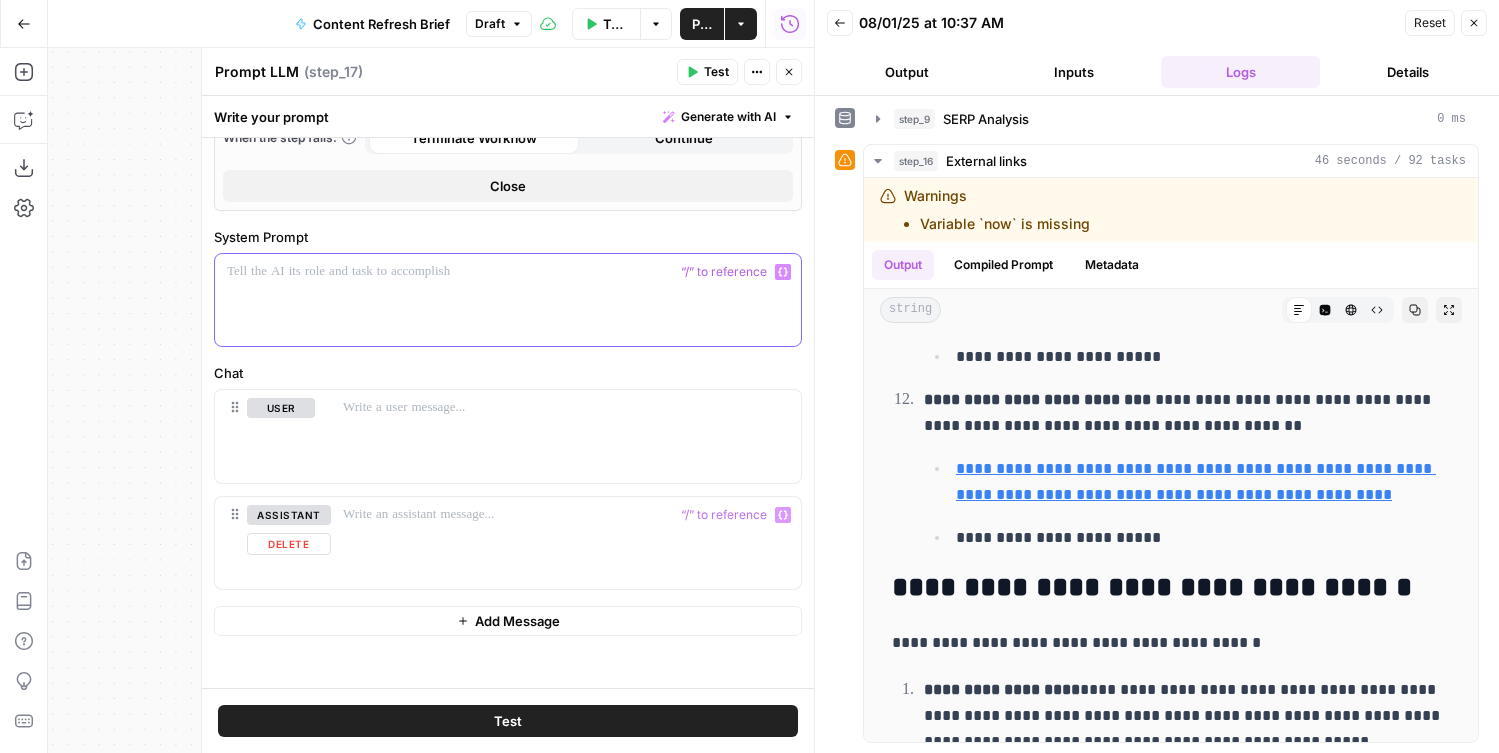 click on "assistant Delete" at bounding box center [289, 543] 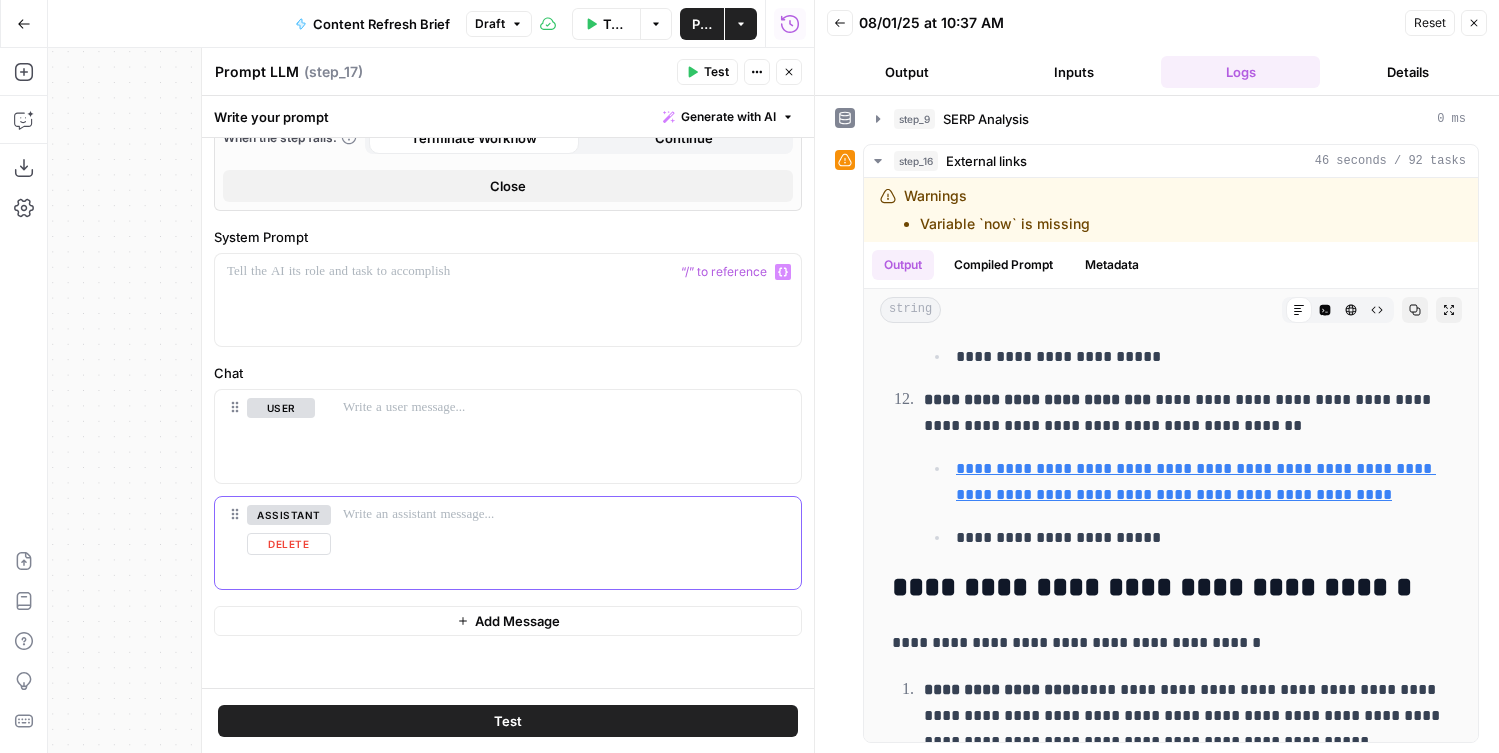 click on "Delete" at bounding box center [289, 544] 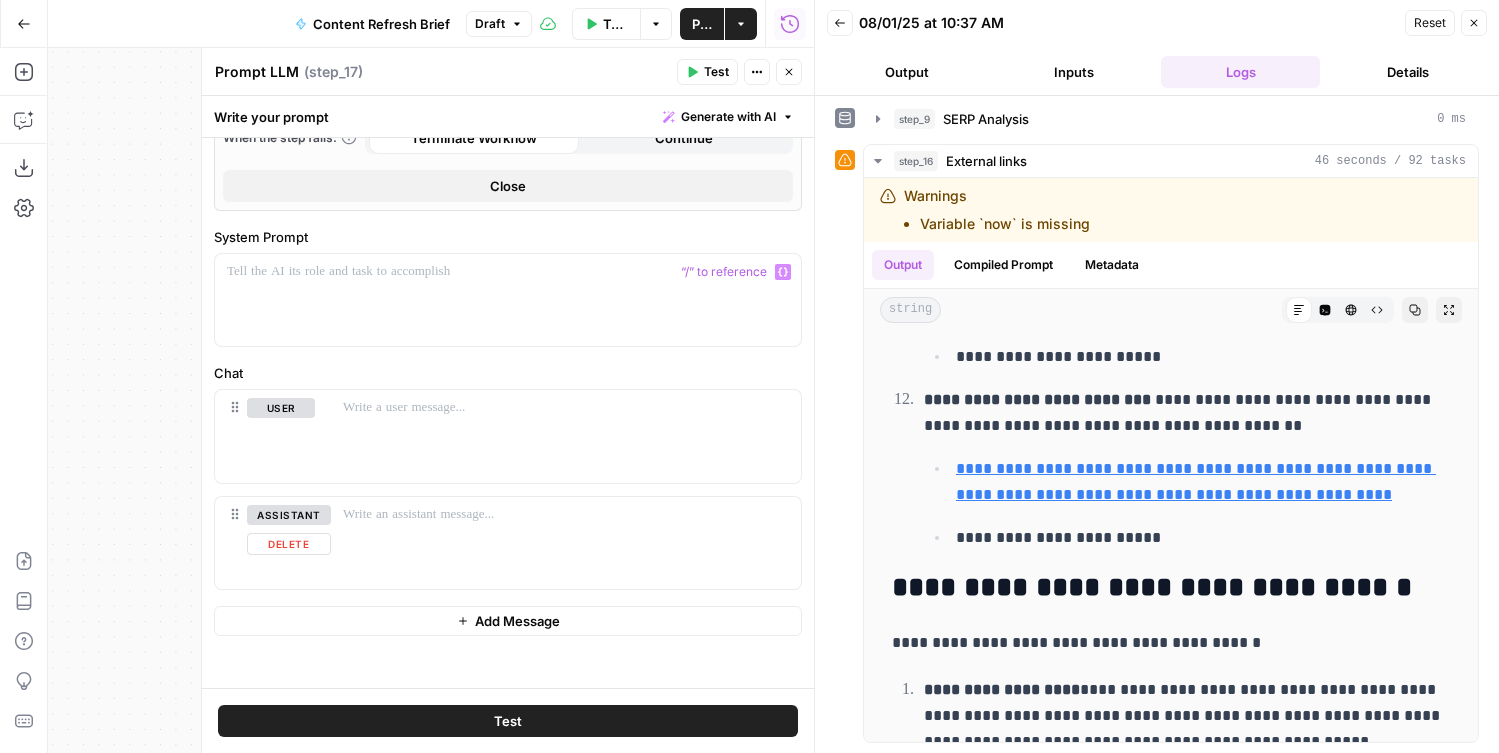 scroll, scrollTop: 636, scrollLeft: 0, axis: vertical 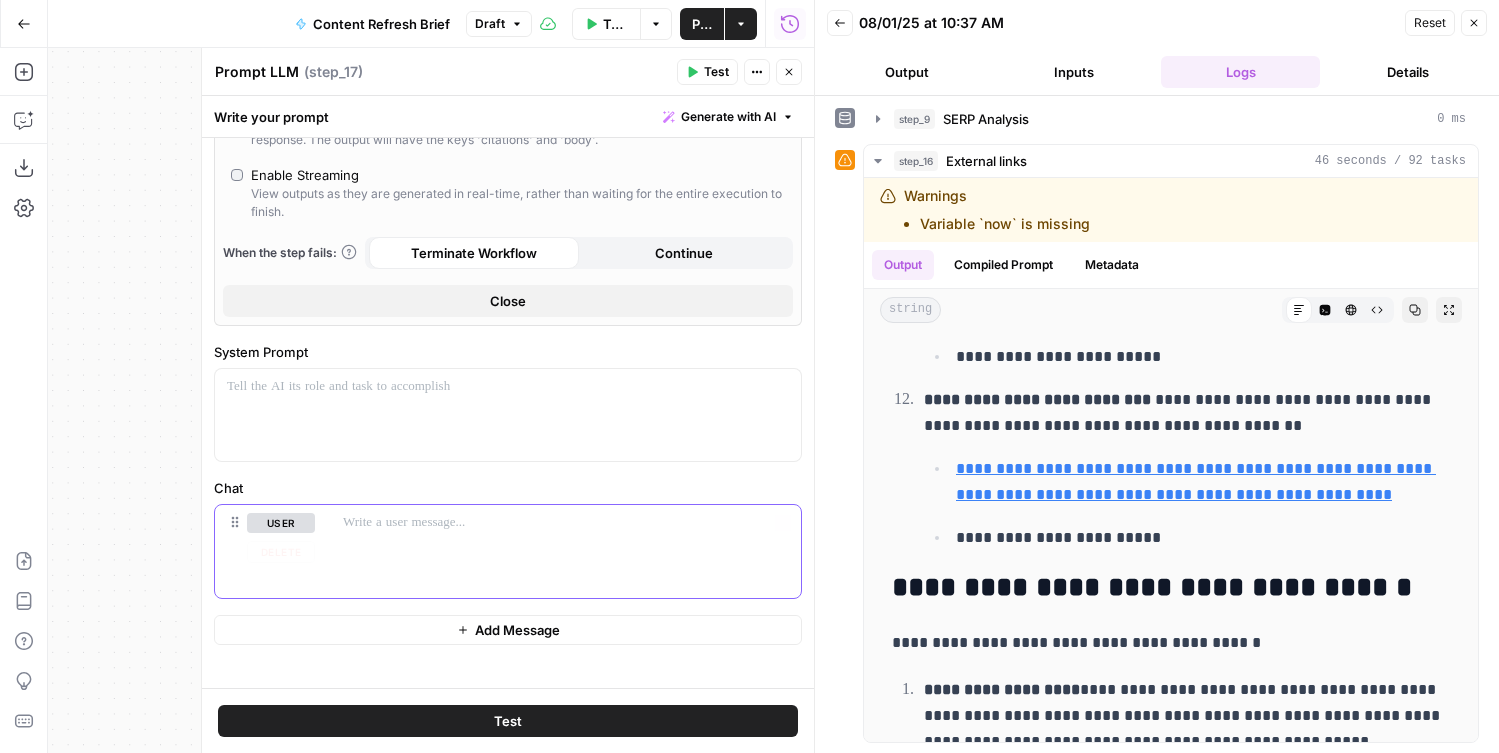 click at bounding box center (566, 523) 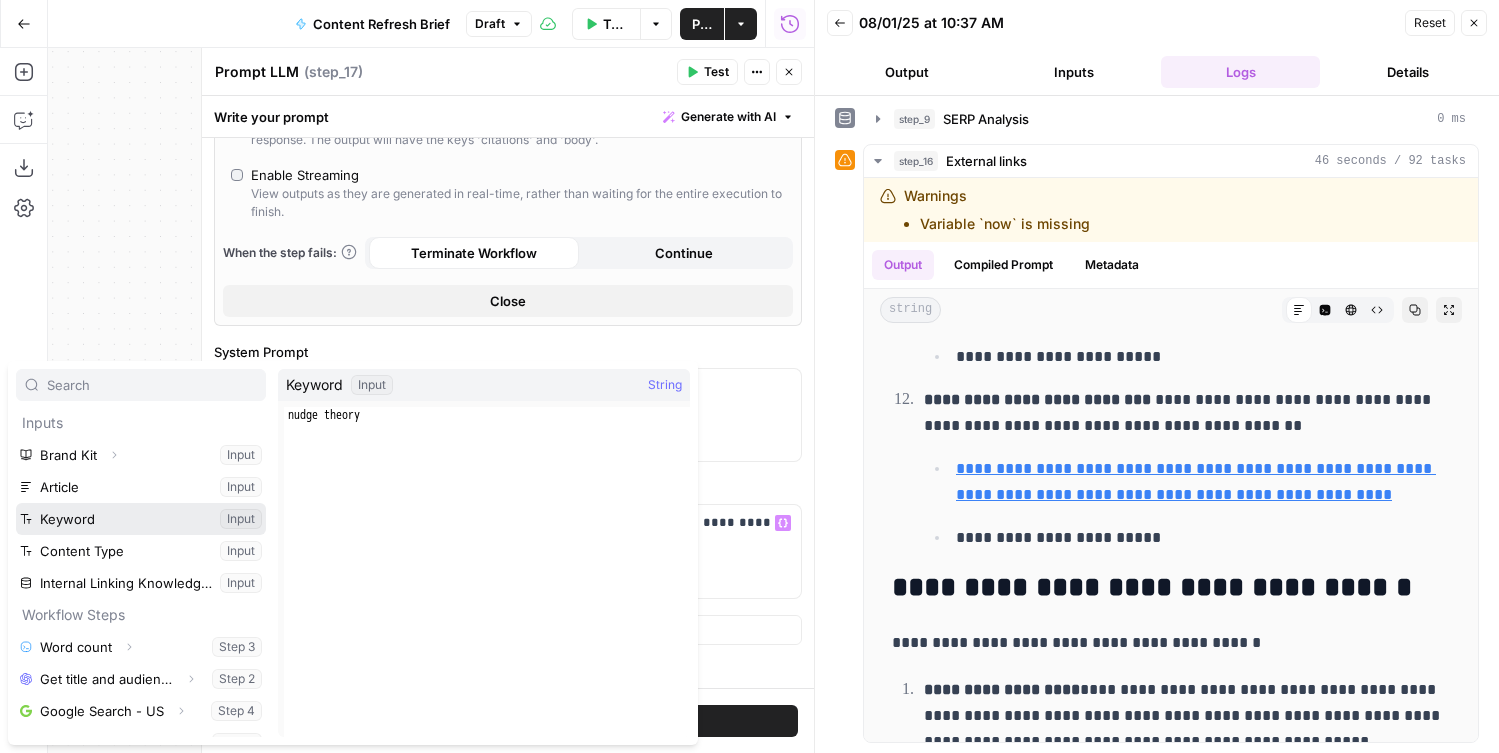 click at bounding box center [141, 519] 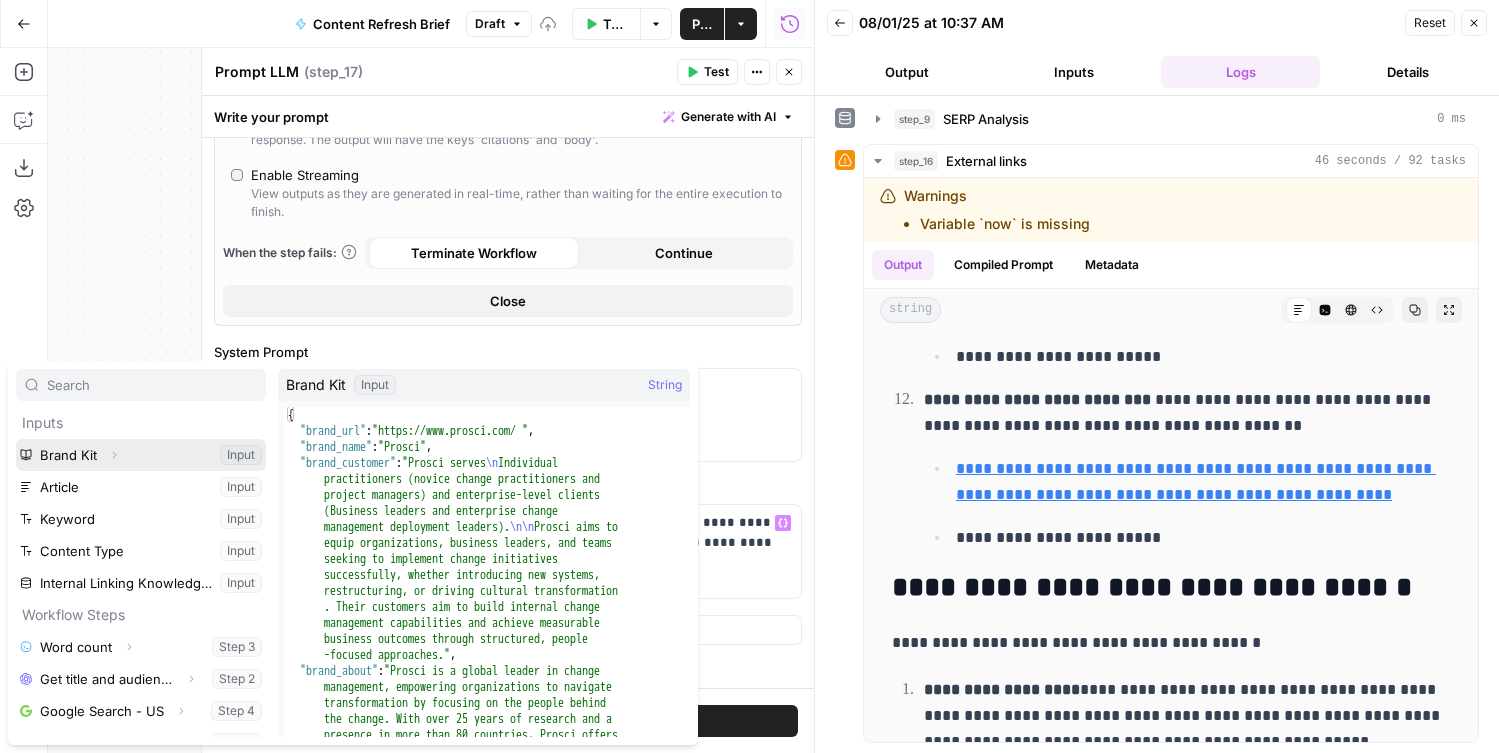 click 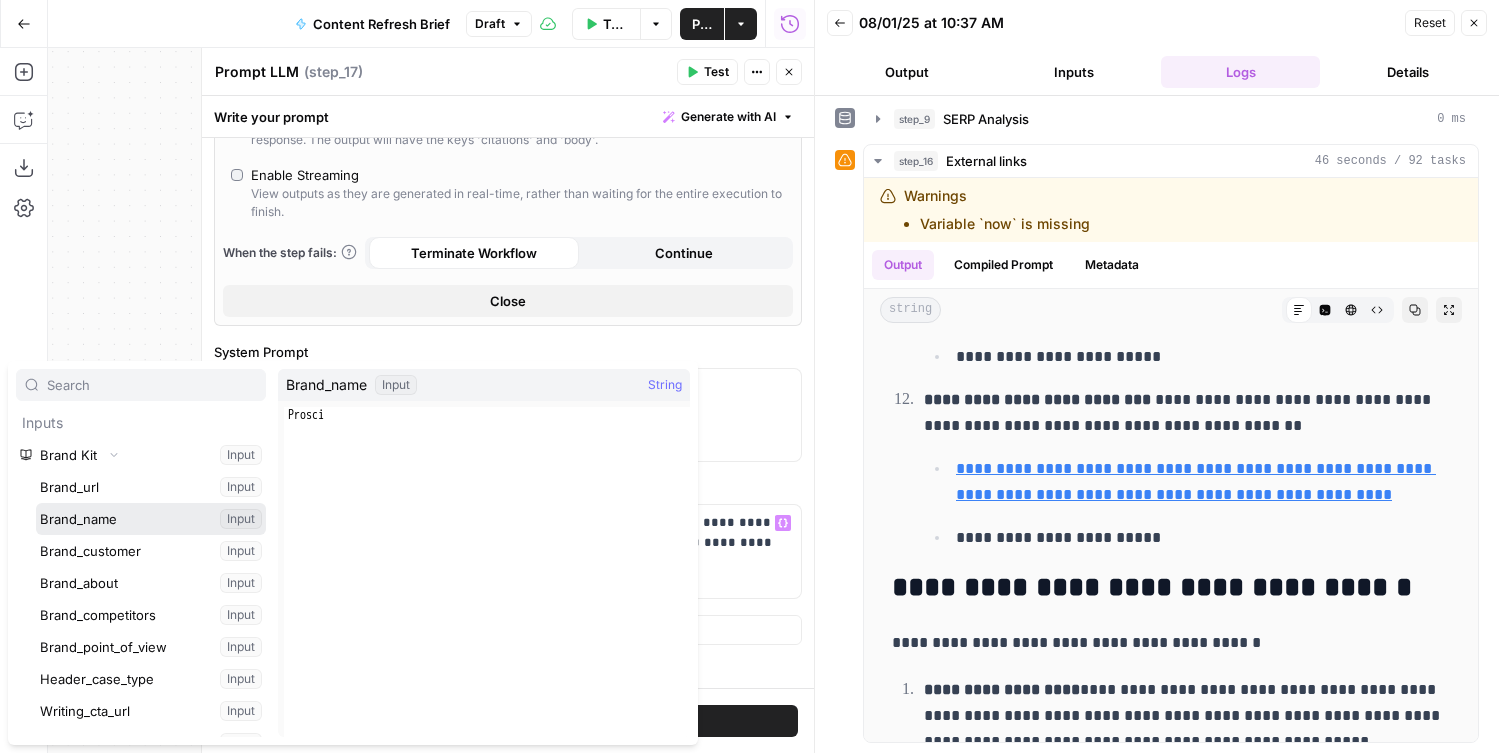 click at bounding box center [151, 519] 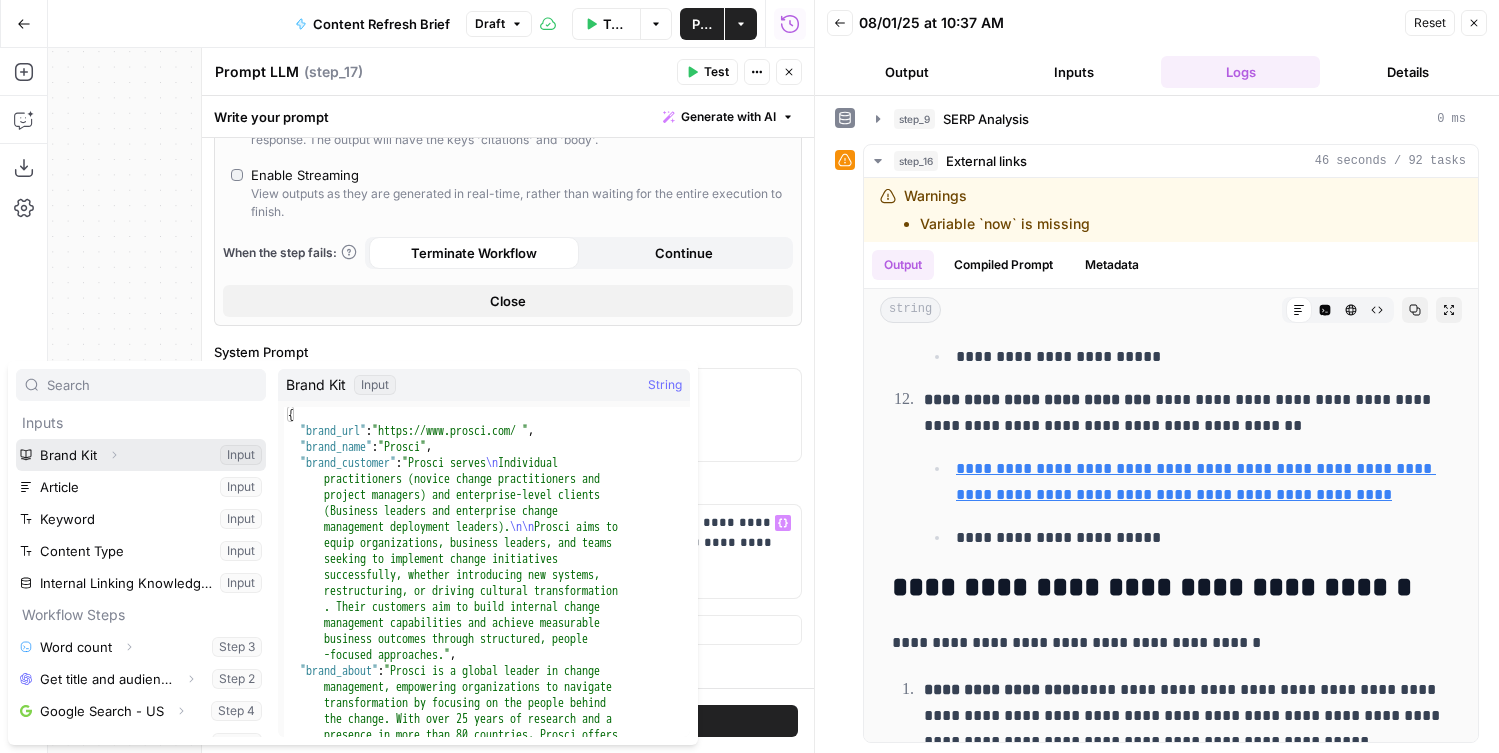 click 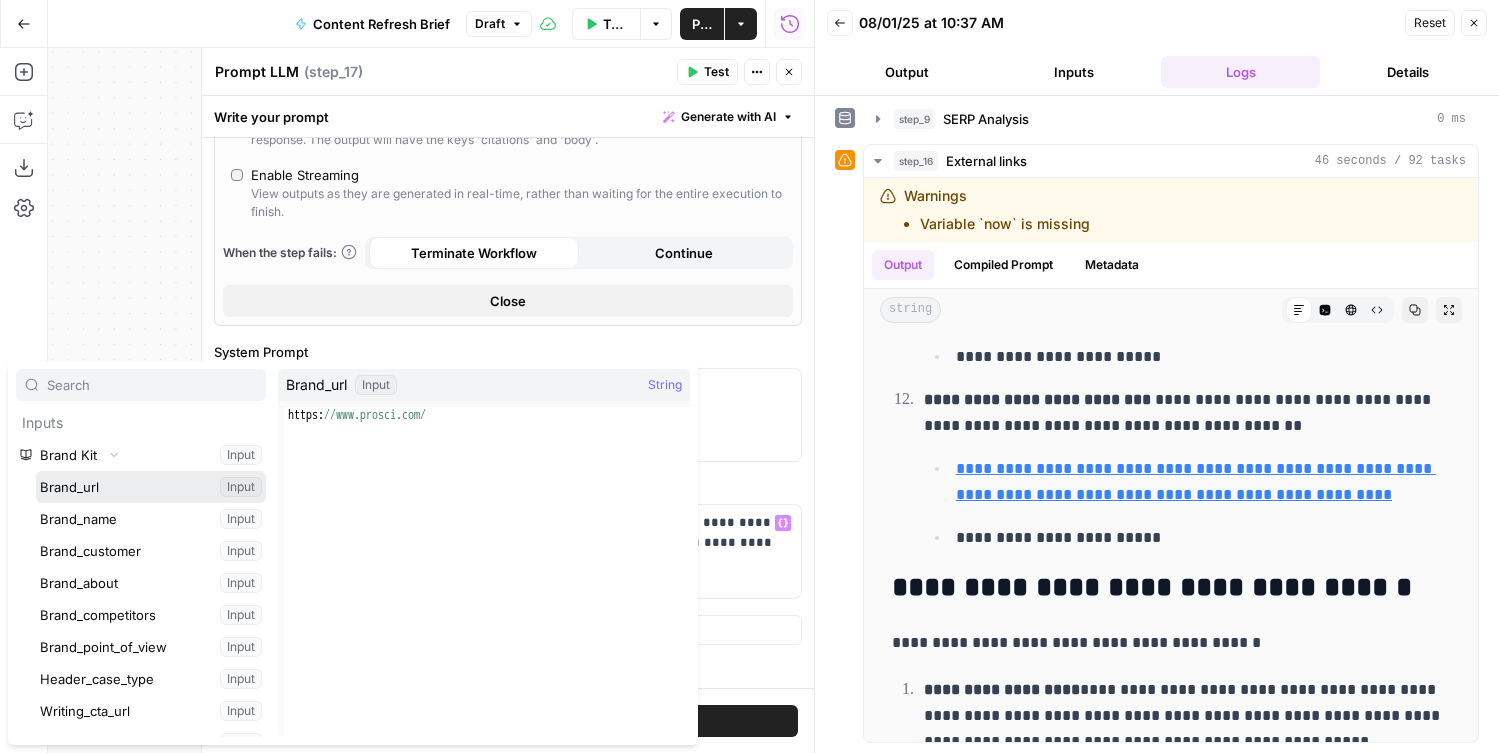 click at bounding box center (151, 487) 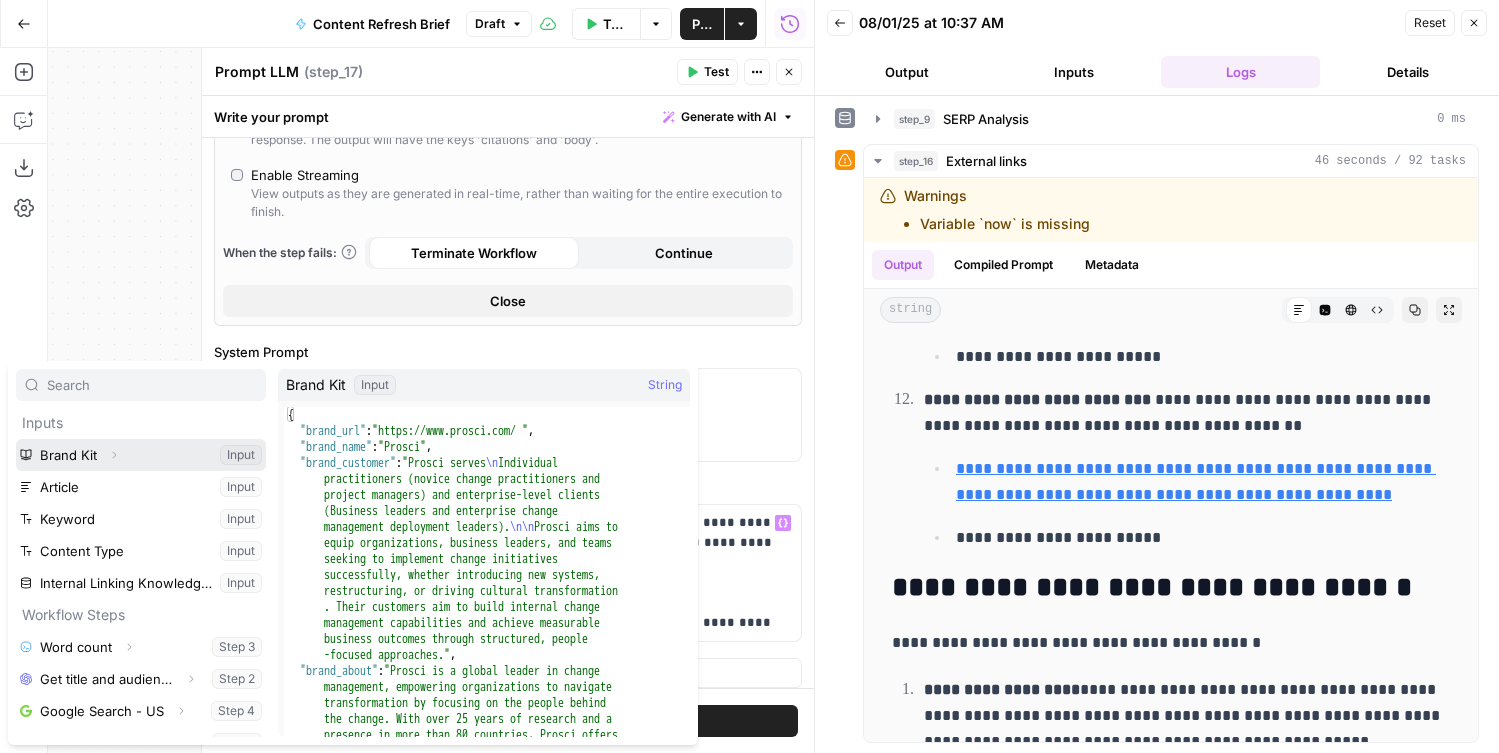 click on "Expand" at bounding box center (114, 455) 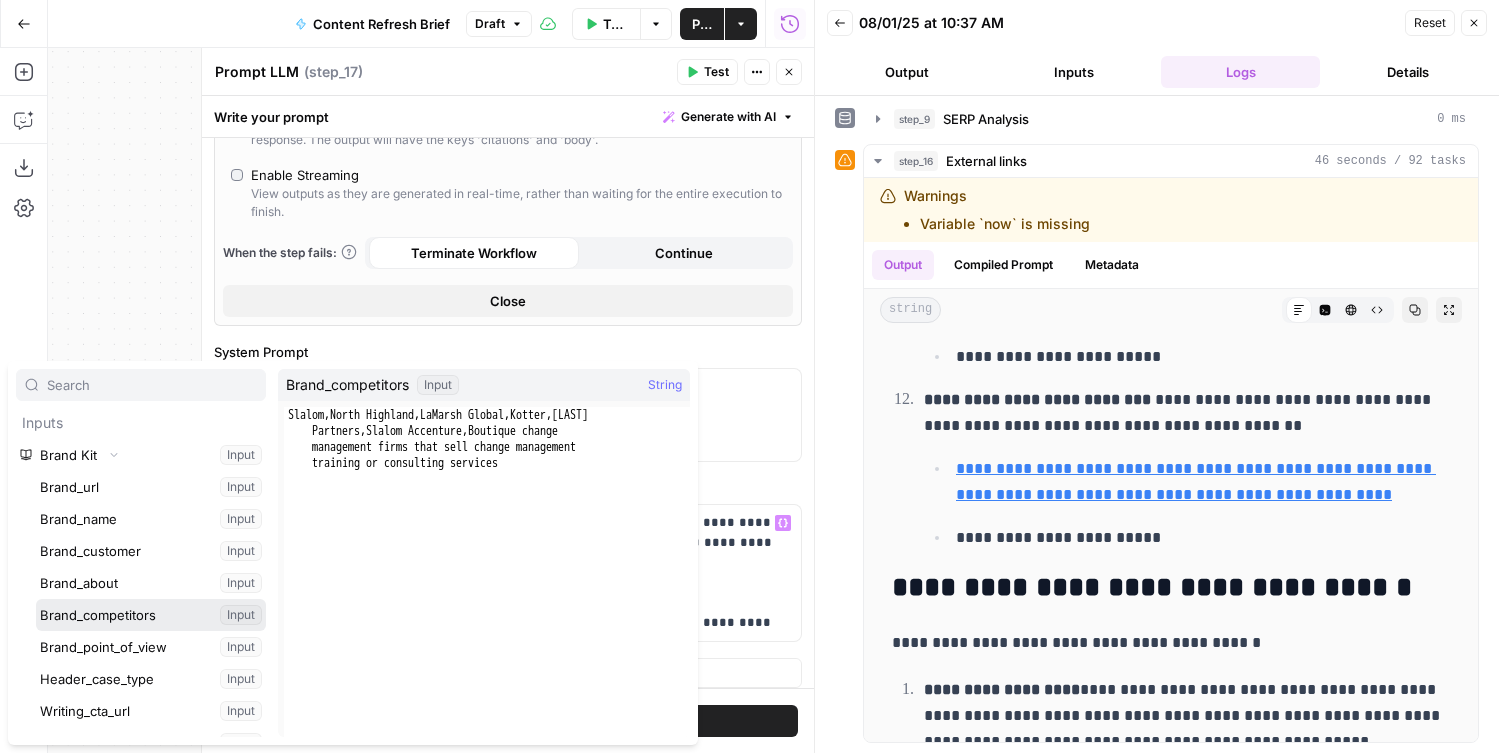 click at bounding box center (151, 615) 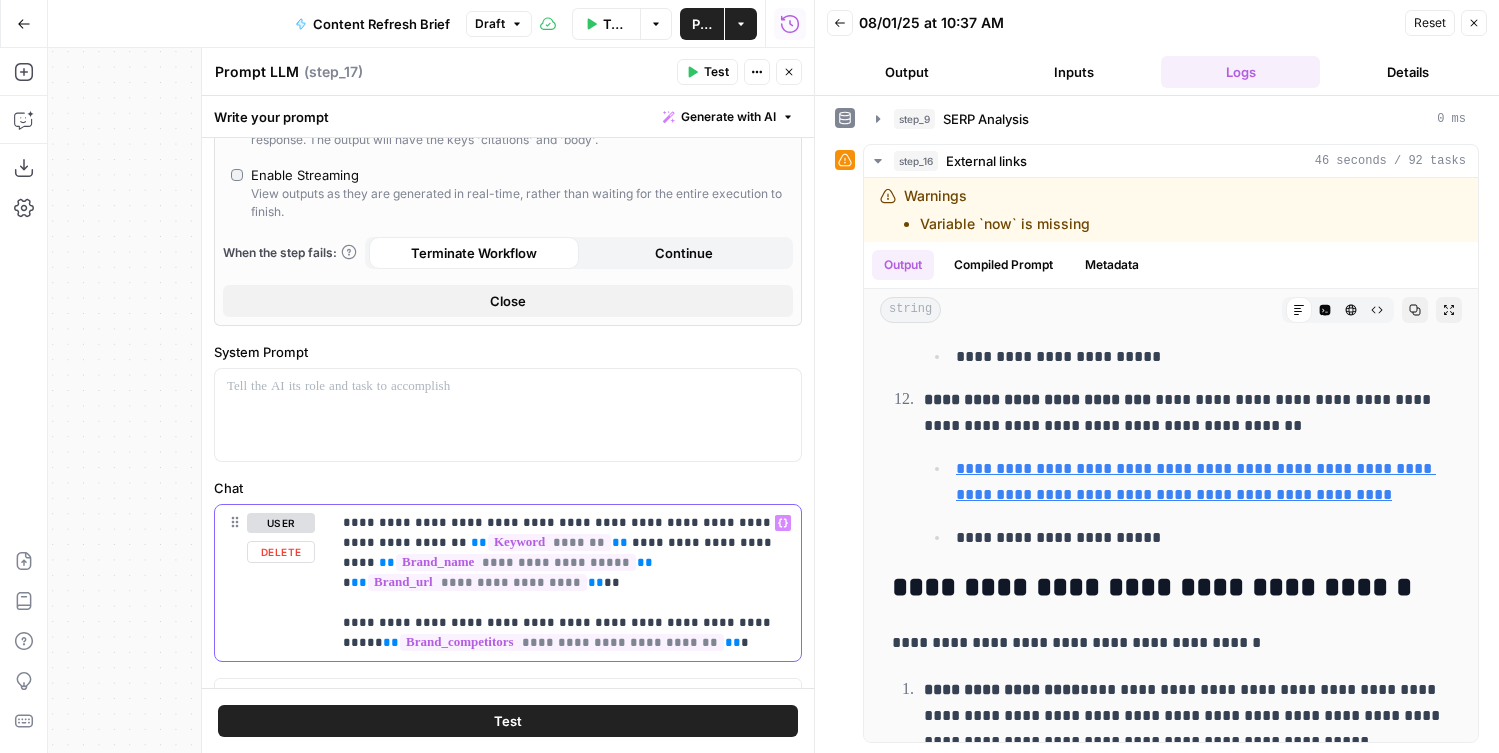 click on "**********" at bounding box center [566, 583] 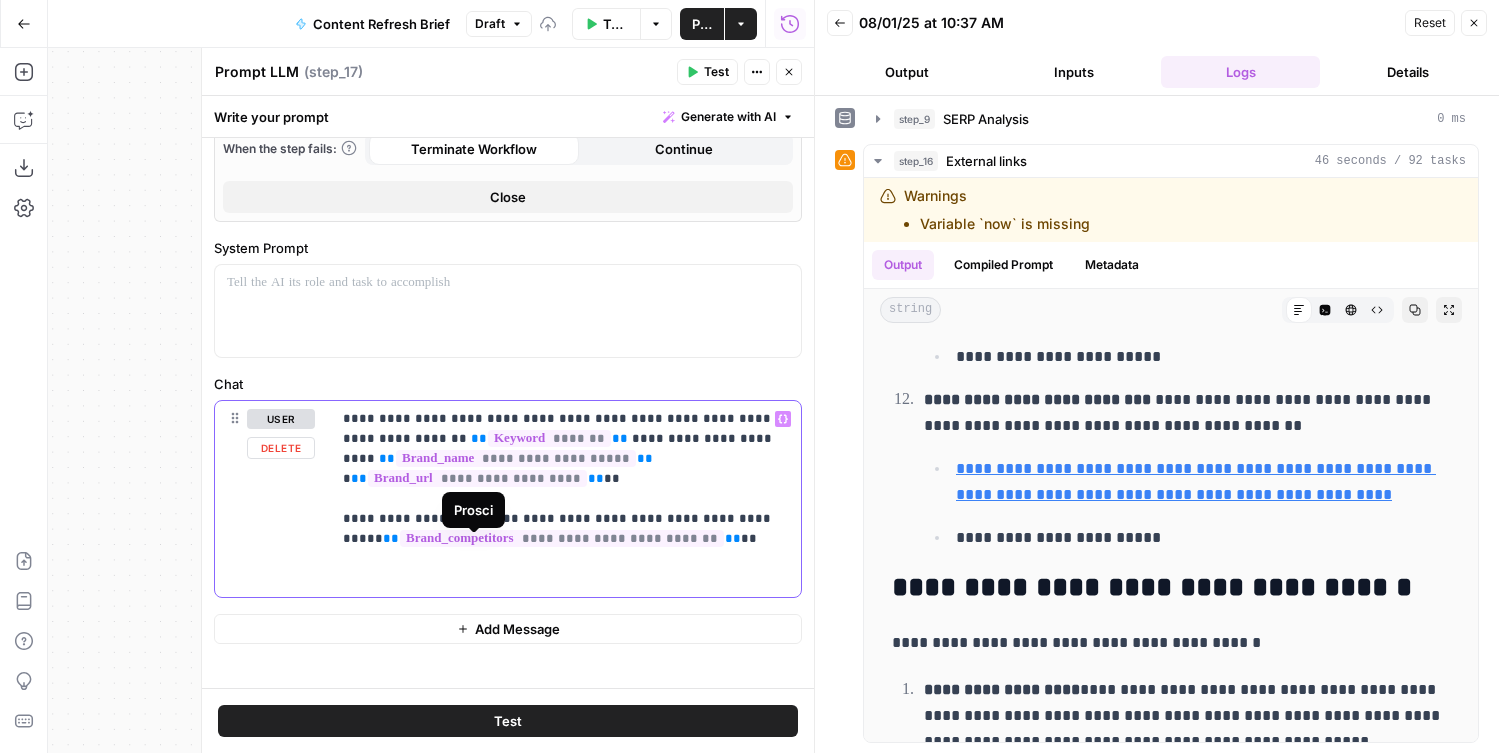 scroll, scrollTop: 737, scrollLeft: 0, axis: vertical 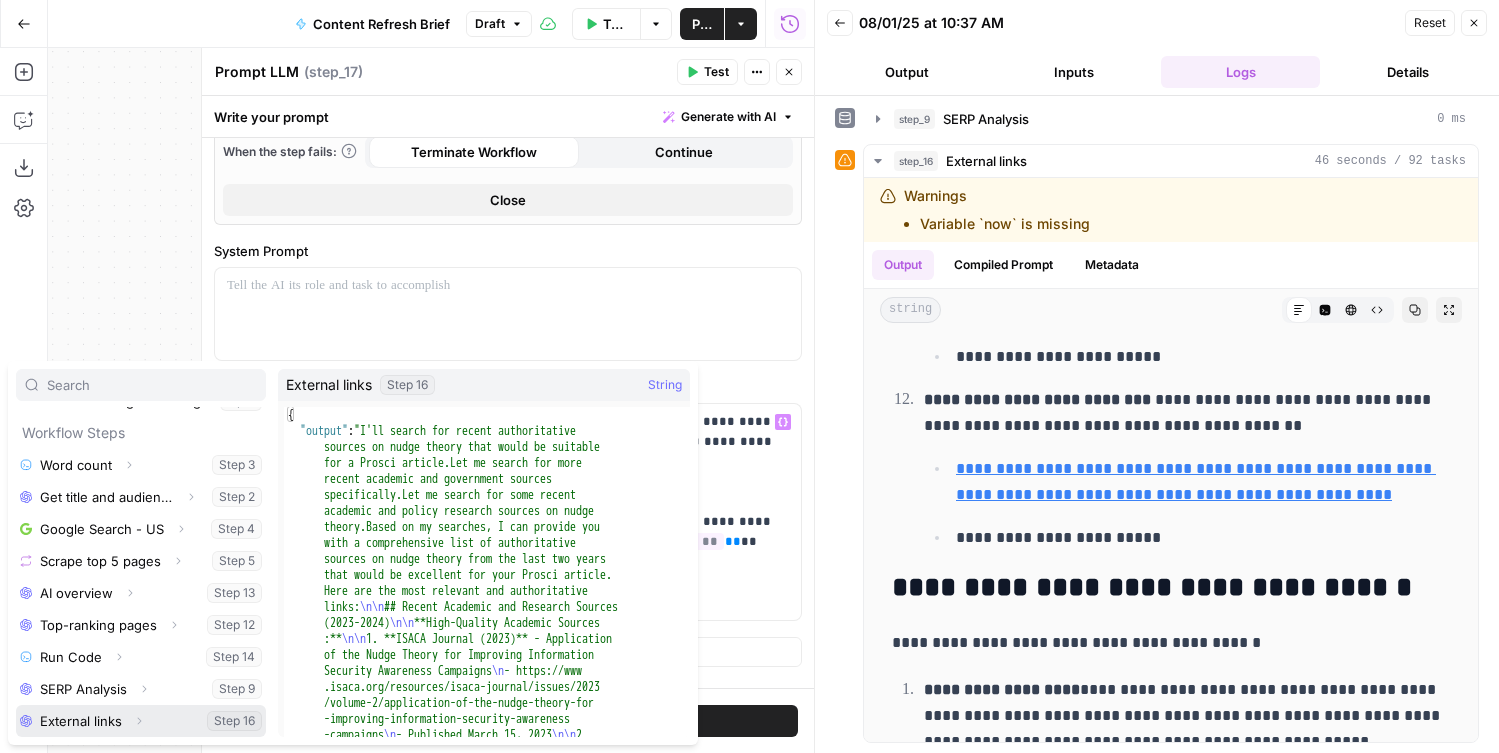 click at bounding box center (141, 721) 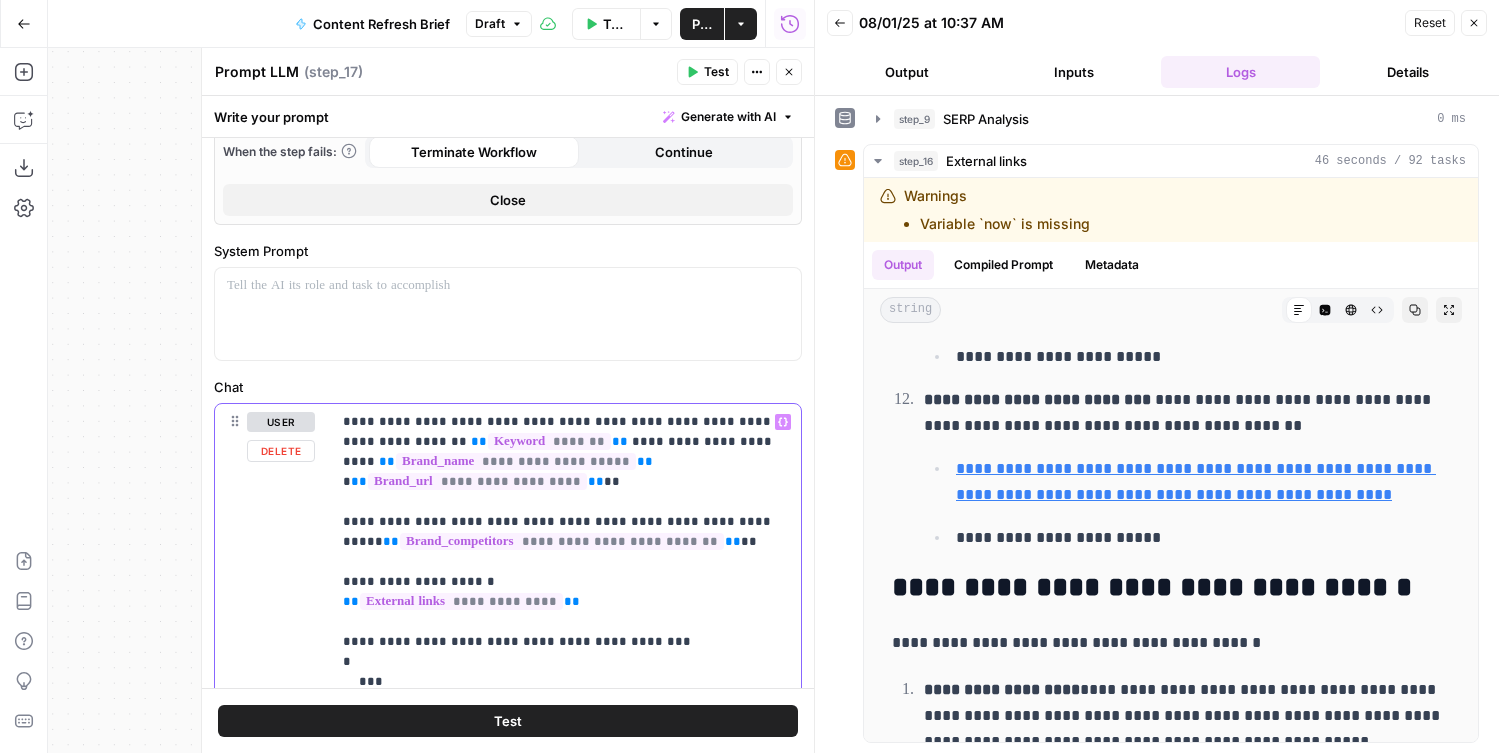 scroll, scrollTop: 672, scrollLeft: 0, axis: vertical 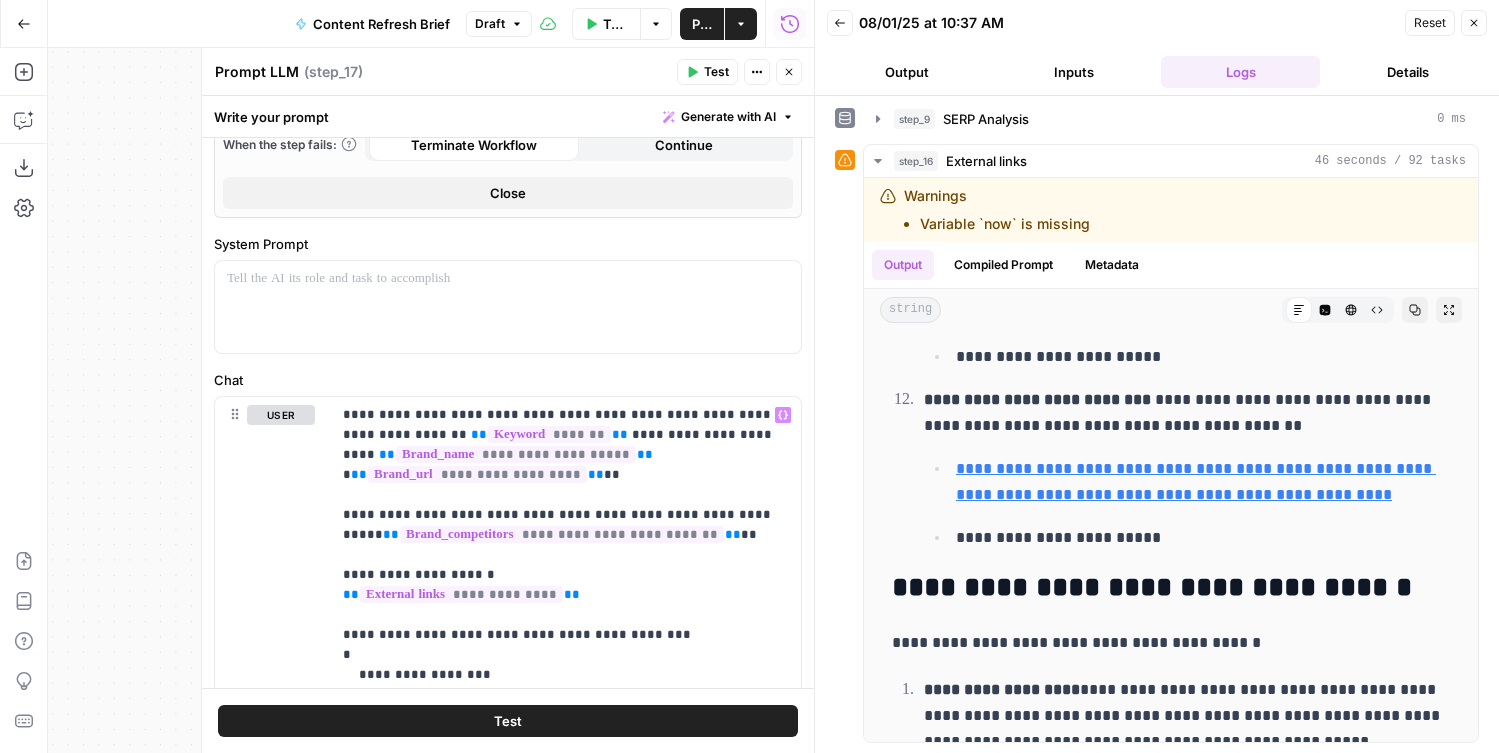 click on "Test" at bounding box center (508, 721) 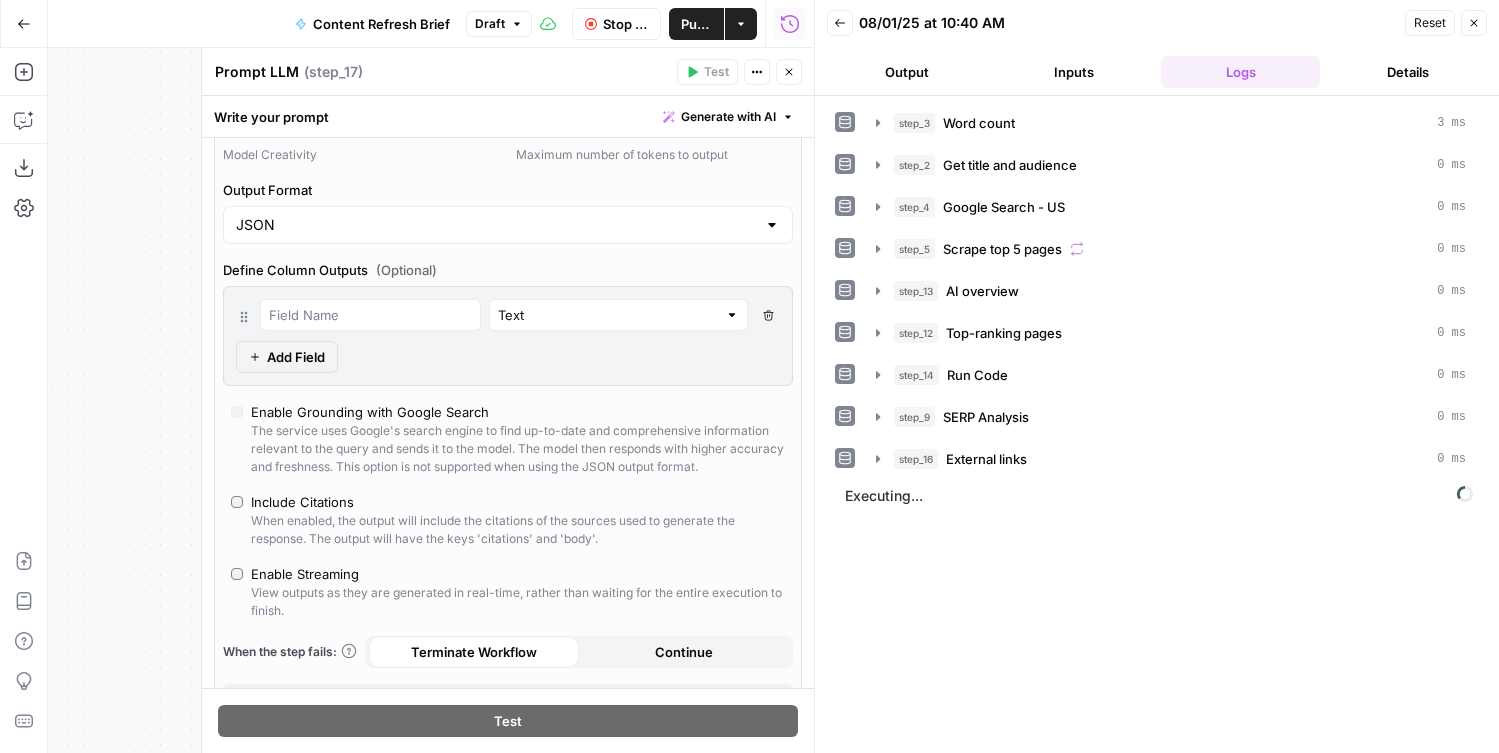 scroll, scrollTop: 272, scrollLeft: 0, axis: vertical 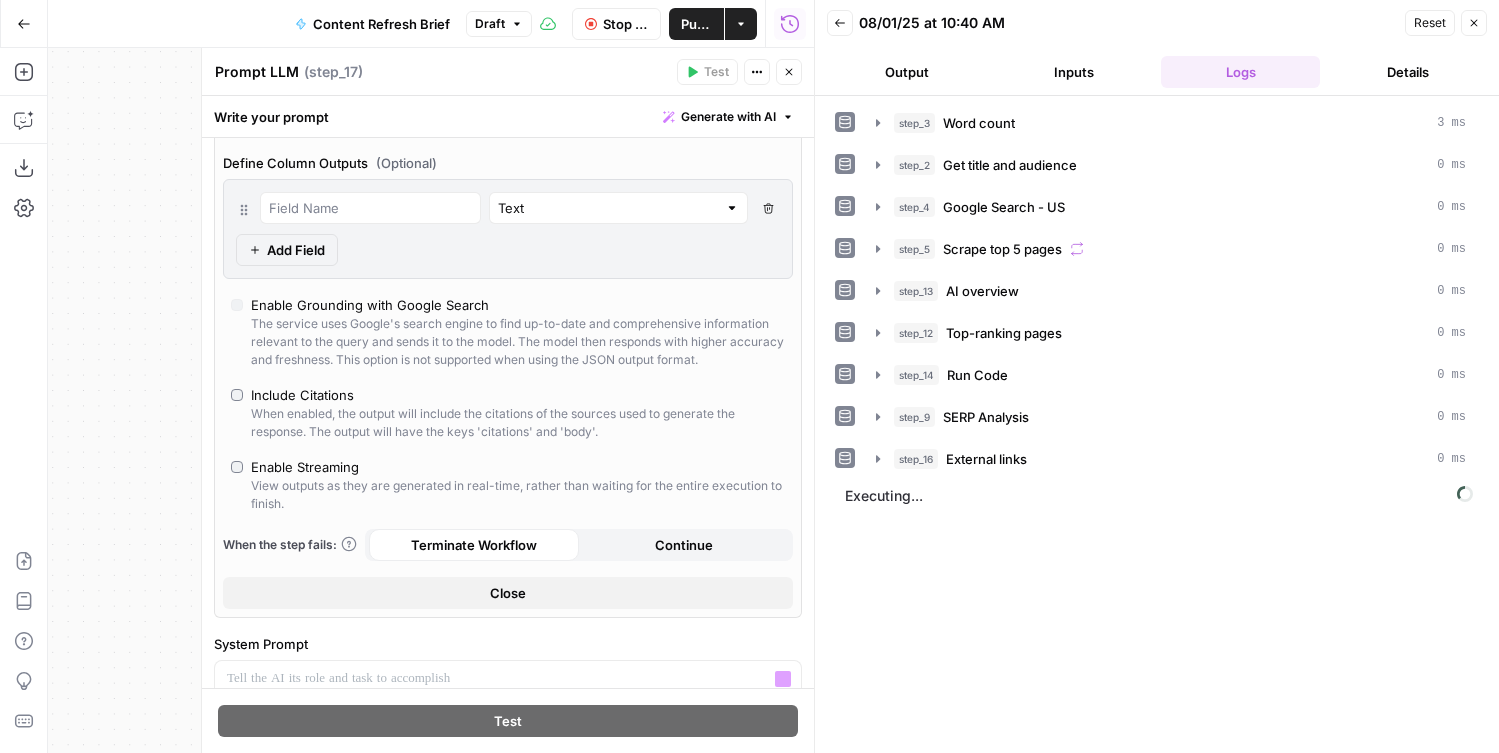 click on "Close" at bounding box center [508, 593] 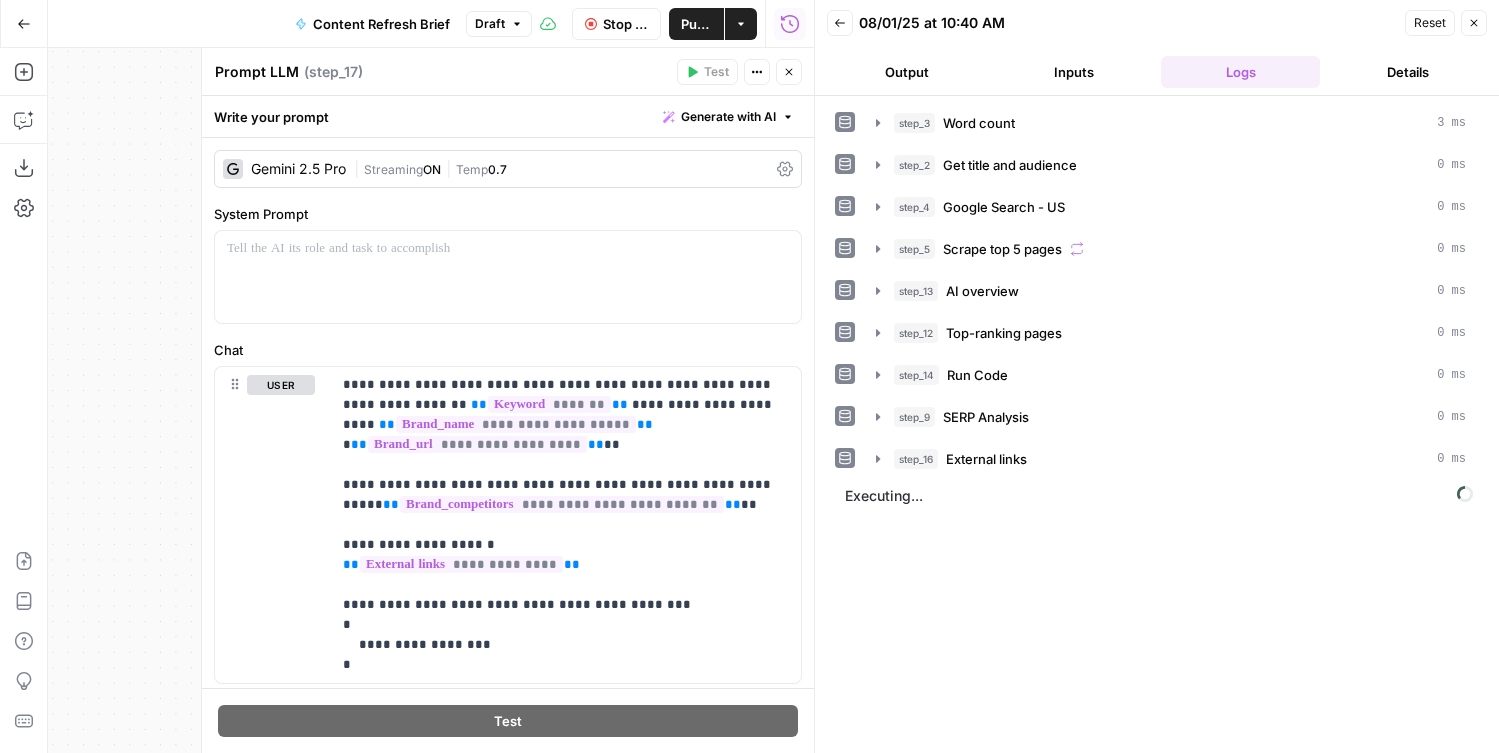scroll, scrollTop: 86, scrollLeft: 0, axis: vertical 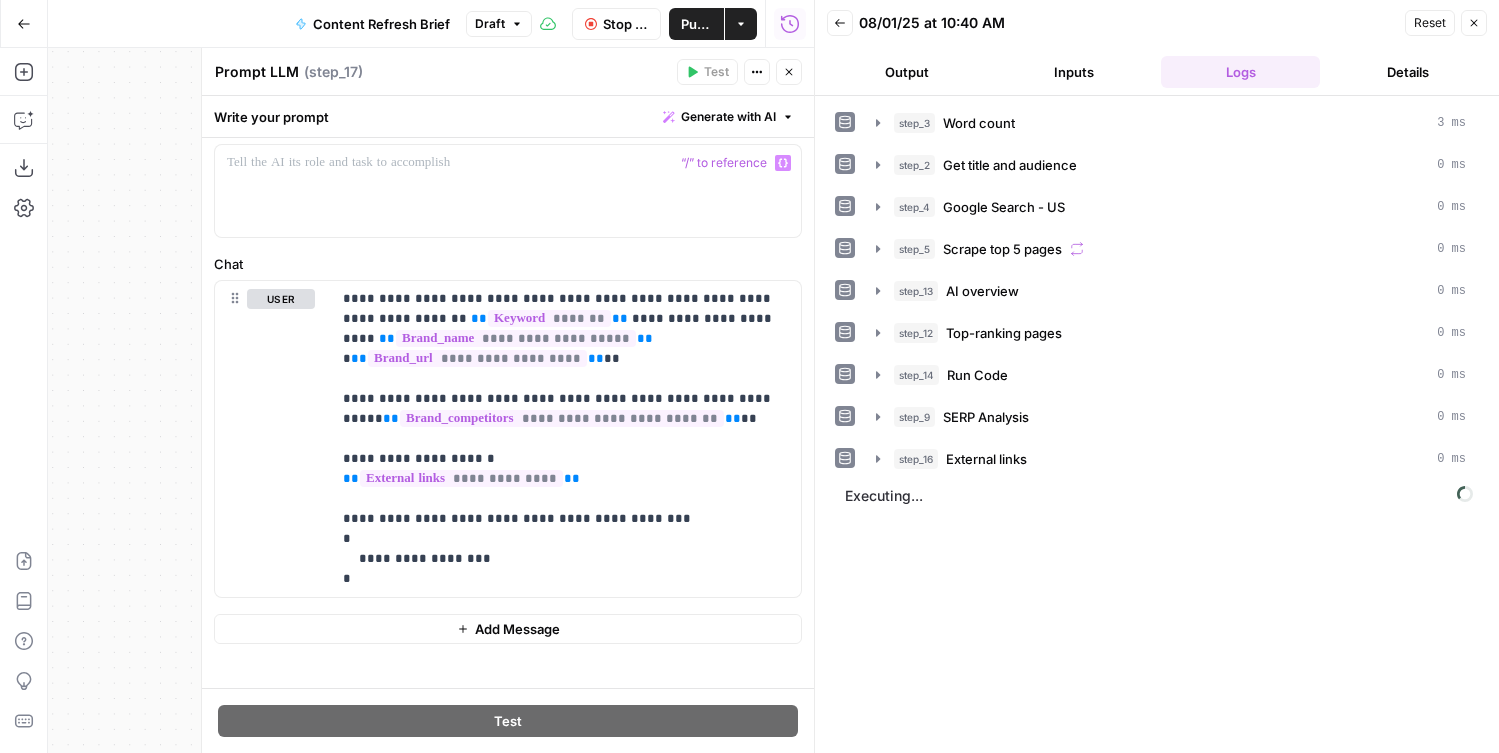 click on "Output" at bounding box center [906, 72] 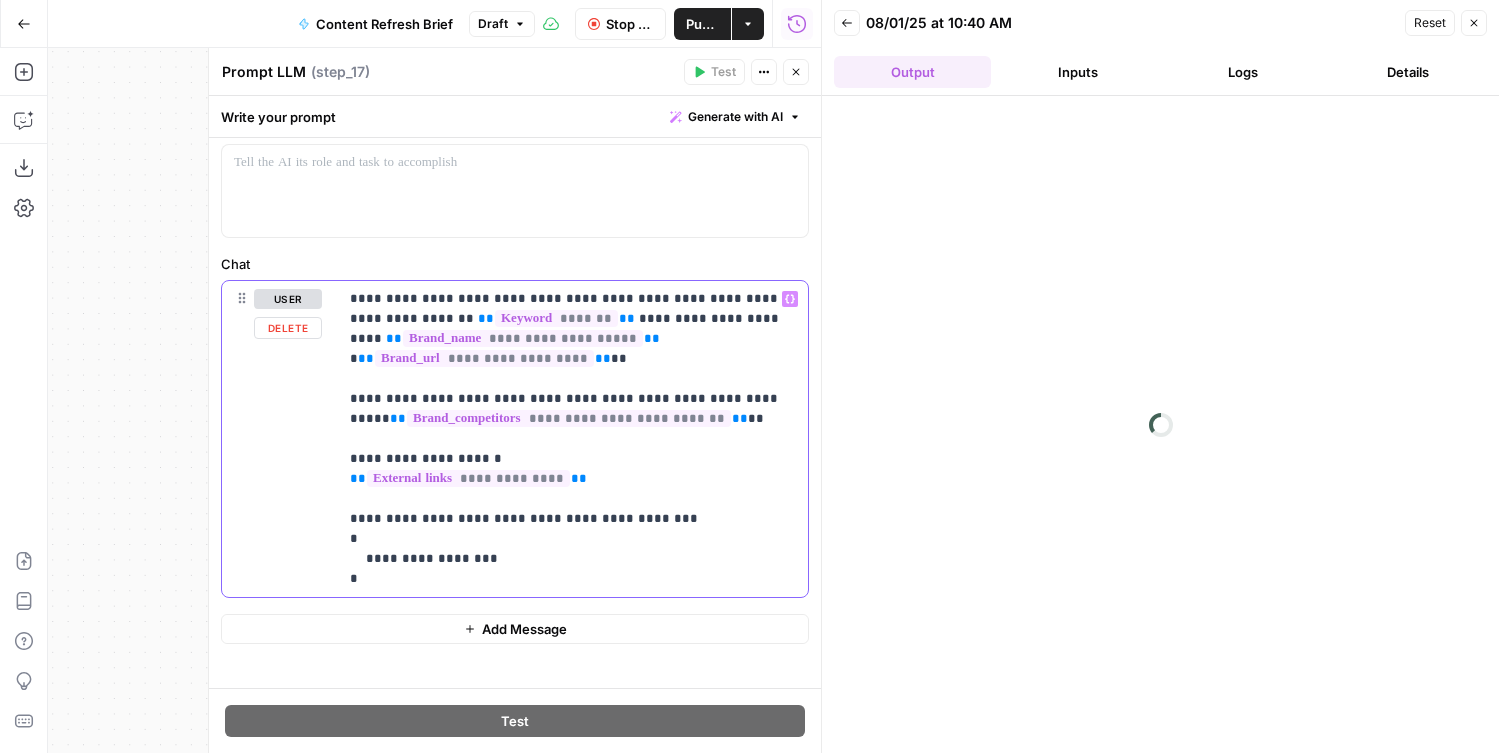 click on "**********" at bounding box center (573, 439) 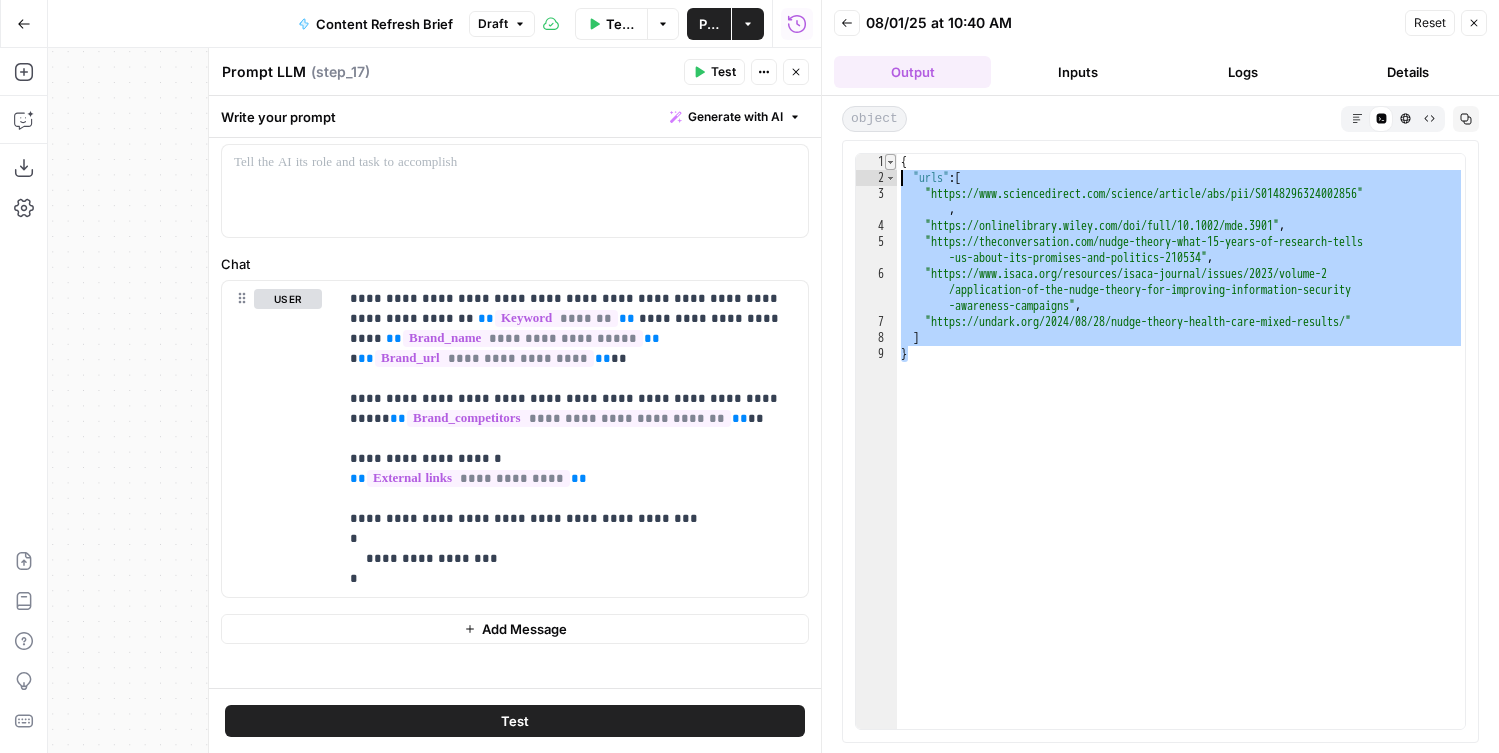 drag, startPoint x: 1124, startPoint y: 471, endPoint x: 891, endPoint y: 163, distance: 386.2033 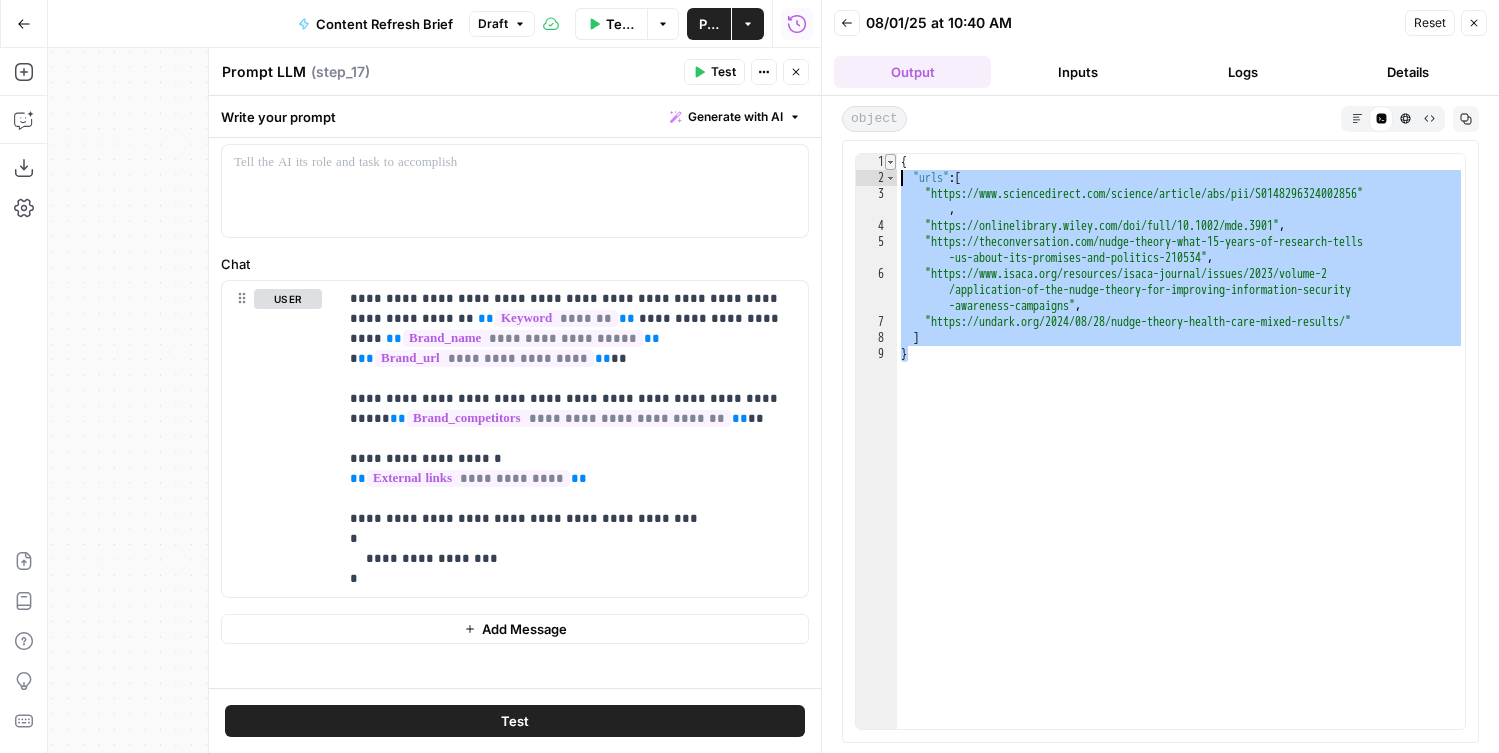 click on "* 1 2 3 4 5 6 7 8 9 {    "urls" :  [      "https://www.sciencedirect.com/science/article/abs/pii/S0148296324002856"          ,      "https://onlinelibrary.wiley.com/doi/full/10.1002/mde.3901" ,      "https://theconversation.com/nudge-theory-what-15-years-of-research-tells          -us-about-its-promises-and-politics-210534" ,      "https://www.isaca.org/resources/isaca-journal/issues/2023/volume-2          /application-of-the-nudge-theory-for-improving-information-security          -awareness-campaigns" ,      "https://undark.org/2024/08/28/nudge-theory-health-care-mixed-results/"    ] }" at bounding box center (1160, 441) 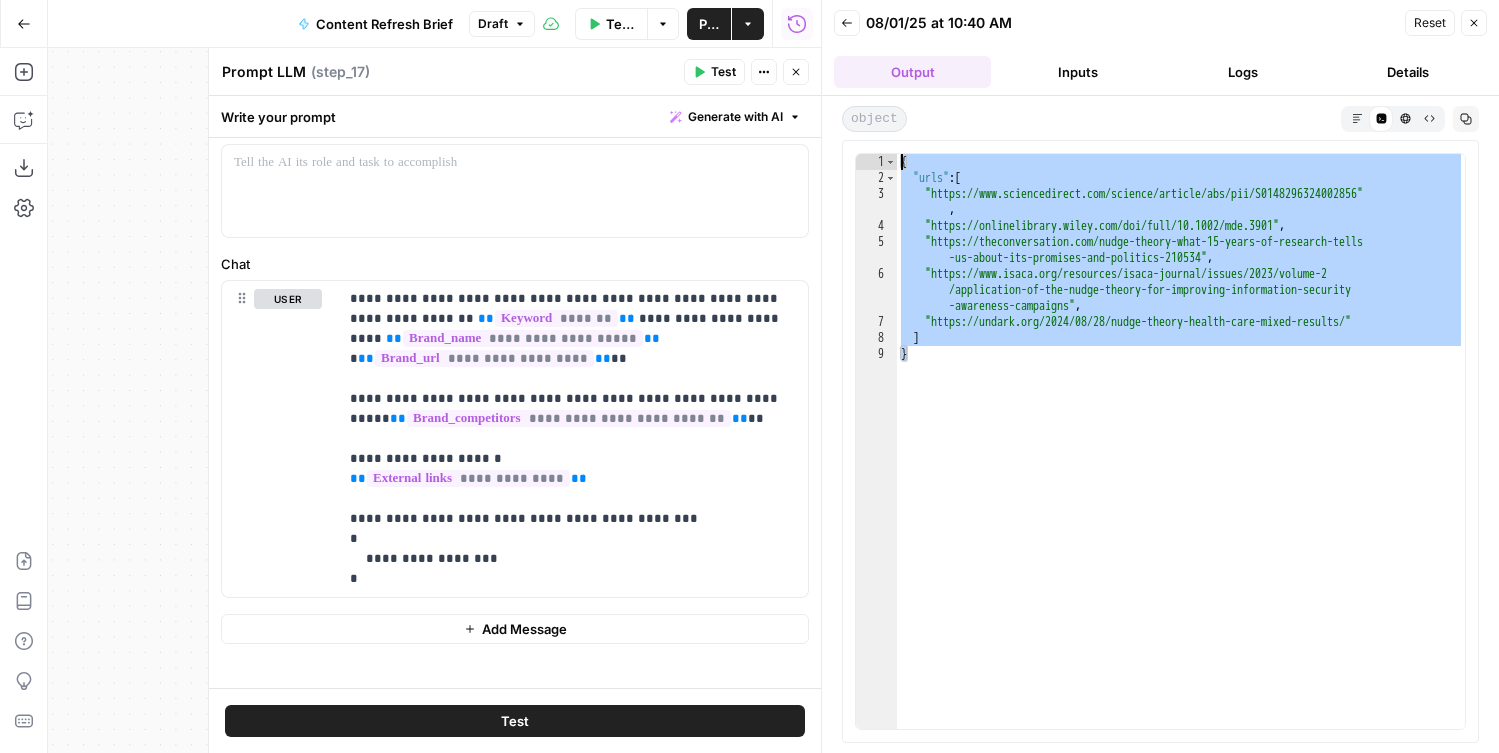 click on "{    "urls" :  [      "https://www.sciencedirect.com/science/article/abs/pii/S0148296324002856"          ,      "https://onlinelibrary.wiley.com/doi/full/10.1002/mde.3901" ,      "https://theconversation.com/nudge-theory-what-15-years-of-research-tells          -us-about-its-promises-and-politics-210534" ,      "https://www.isaca.org/resources/isaca-journal/issues/2023/volume-2          /application-of-the-nudge-theory-for-improving-information-security          -awareness-campaigns" ,      "https://undark.org/2024/08/28/nudge-theory-health-care-mixed-results/"    ] }" at bounding box center (1181, 457) 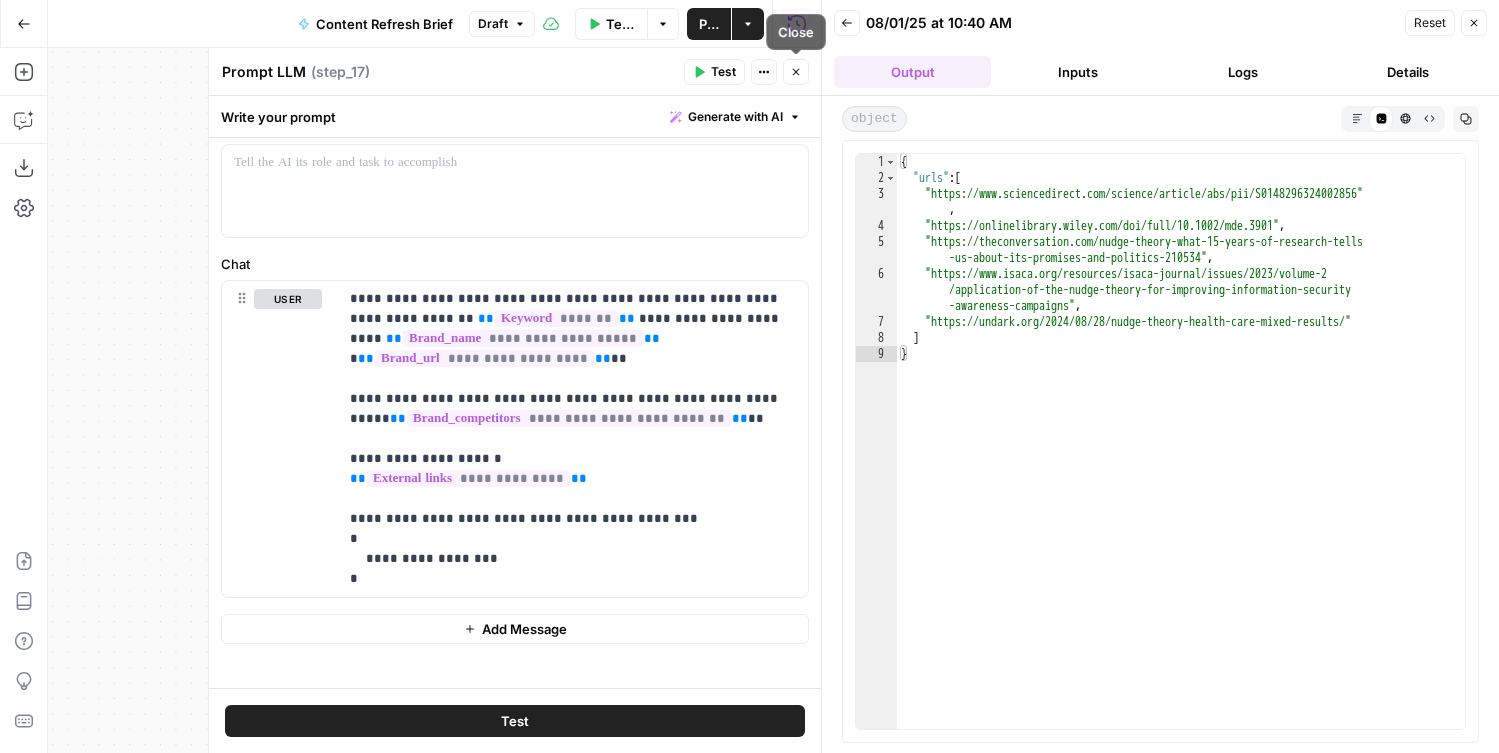 click 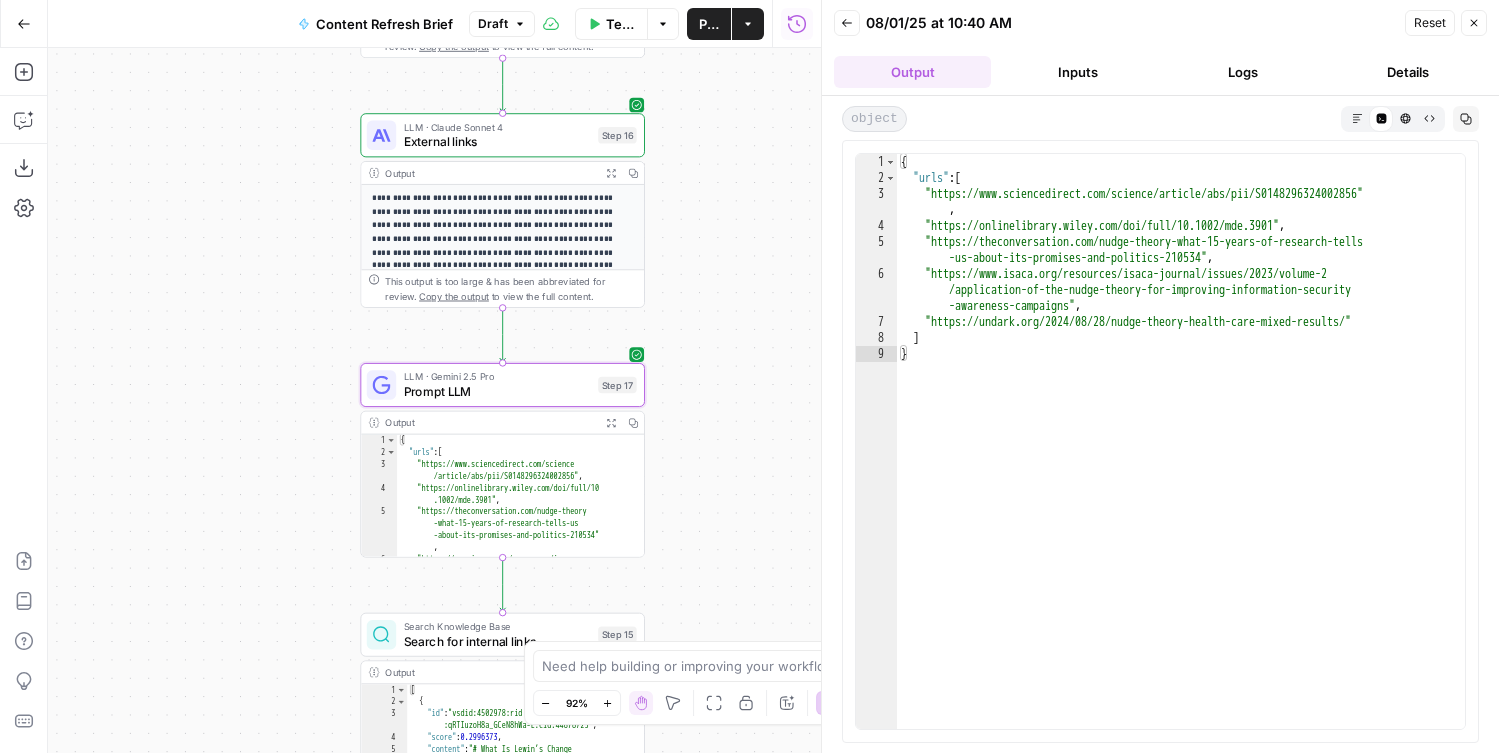 drag, startPoint x: 669, startPoint y: 508, endPoint x: 718, endPoint y: 450, distance: 75.9276 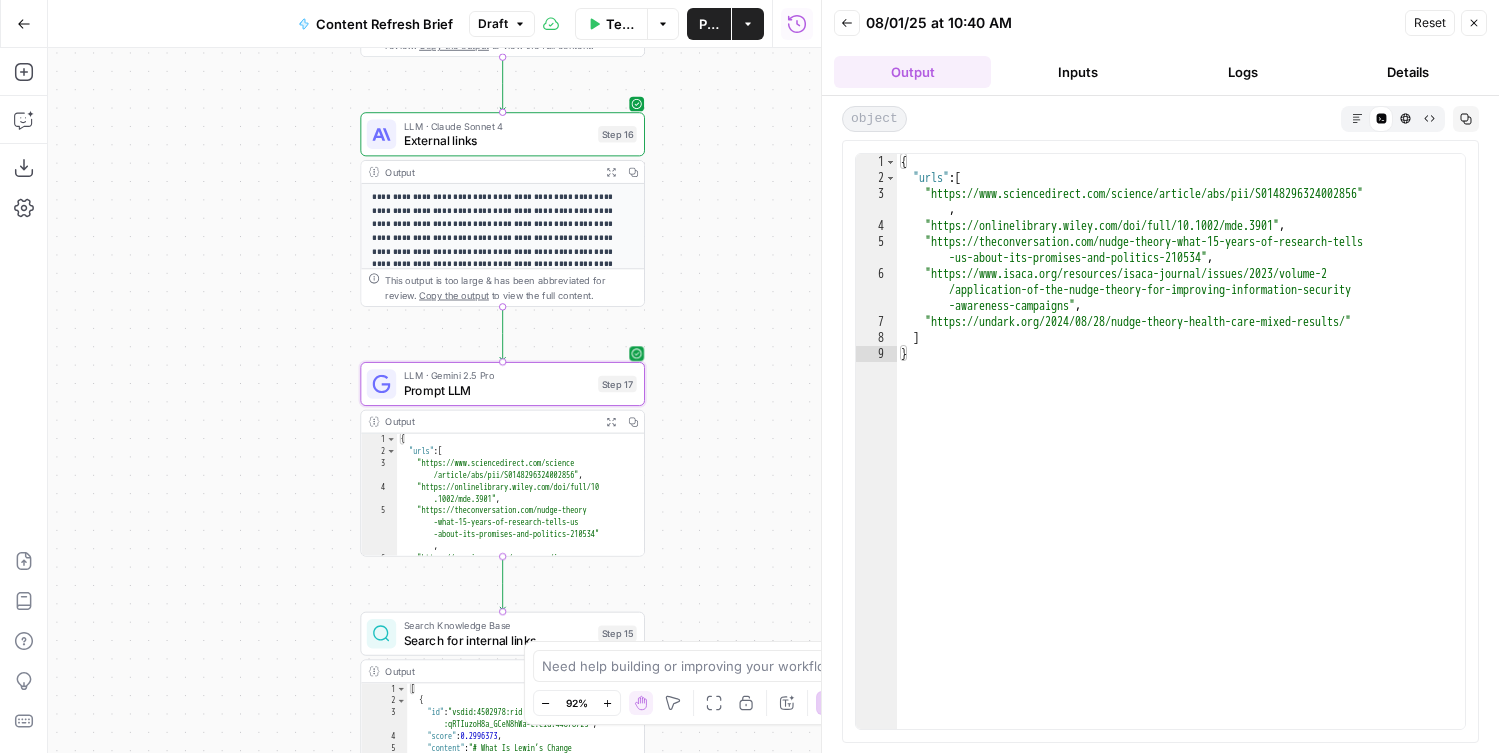 click on "Prompt LLM" at bounding box center (497, 390) 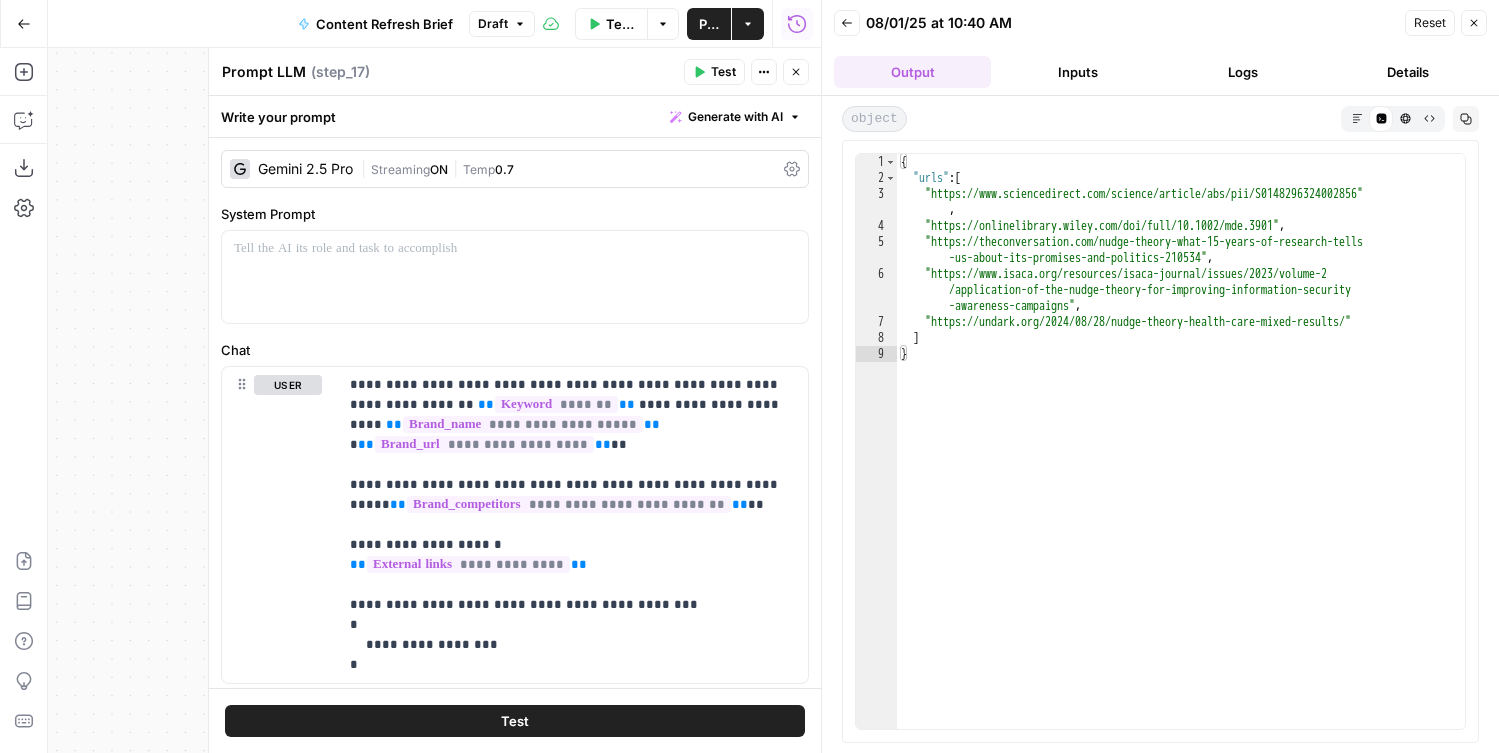 click on "Prompt LLM" at bounding box center [264, 72] 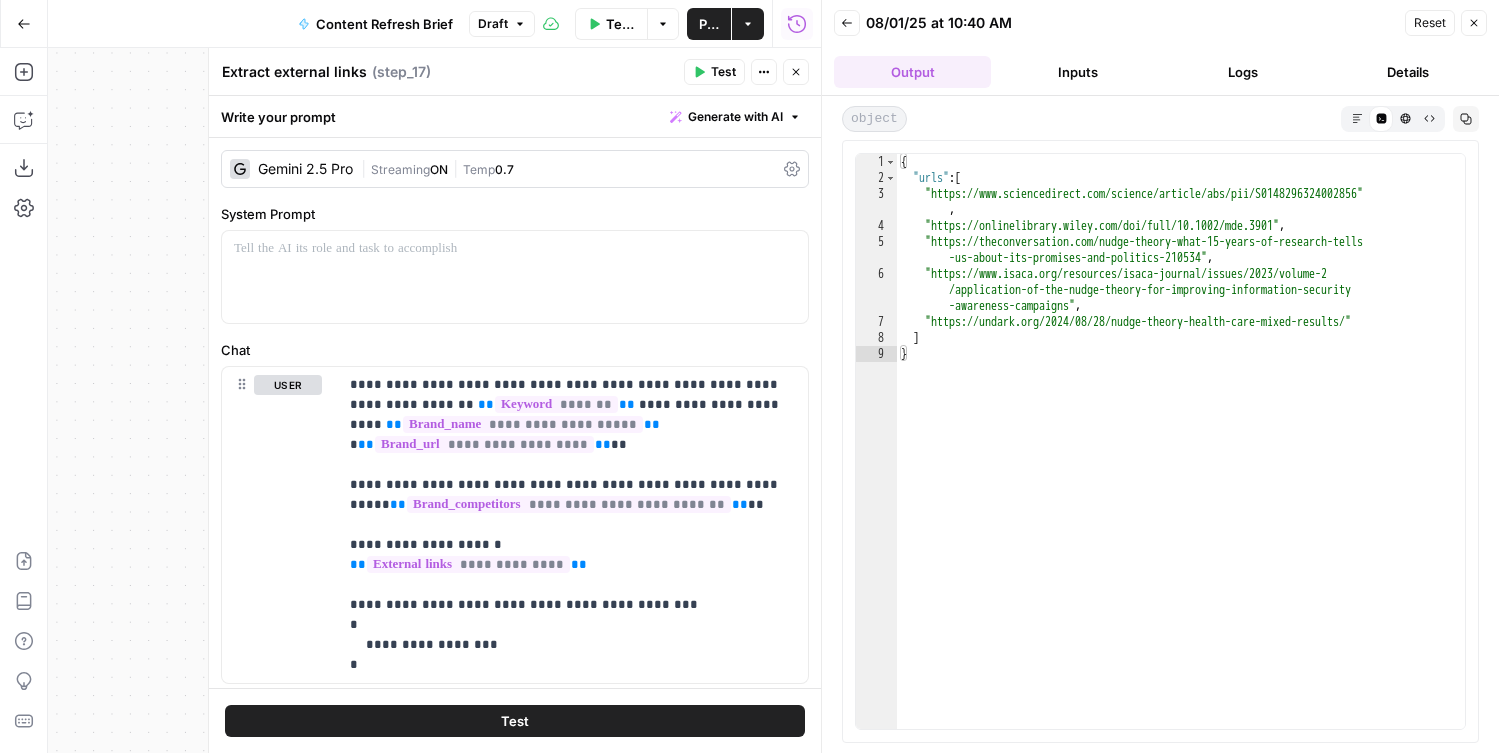 type on "Extract external links" 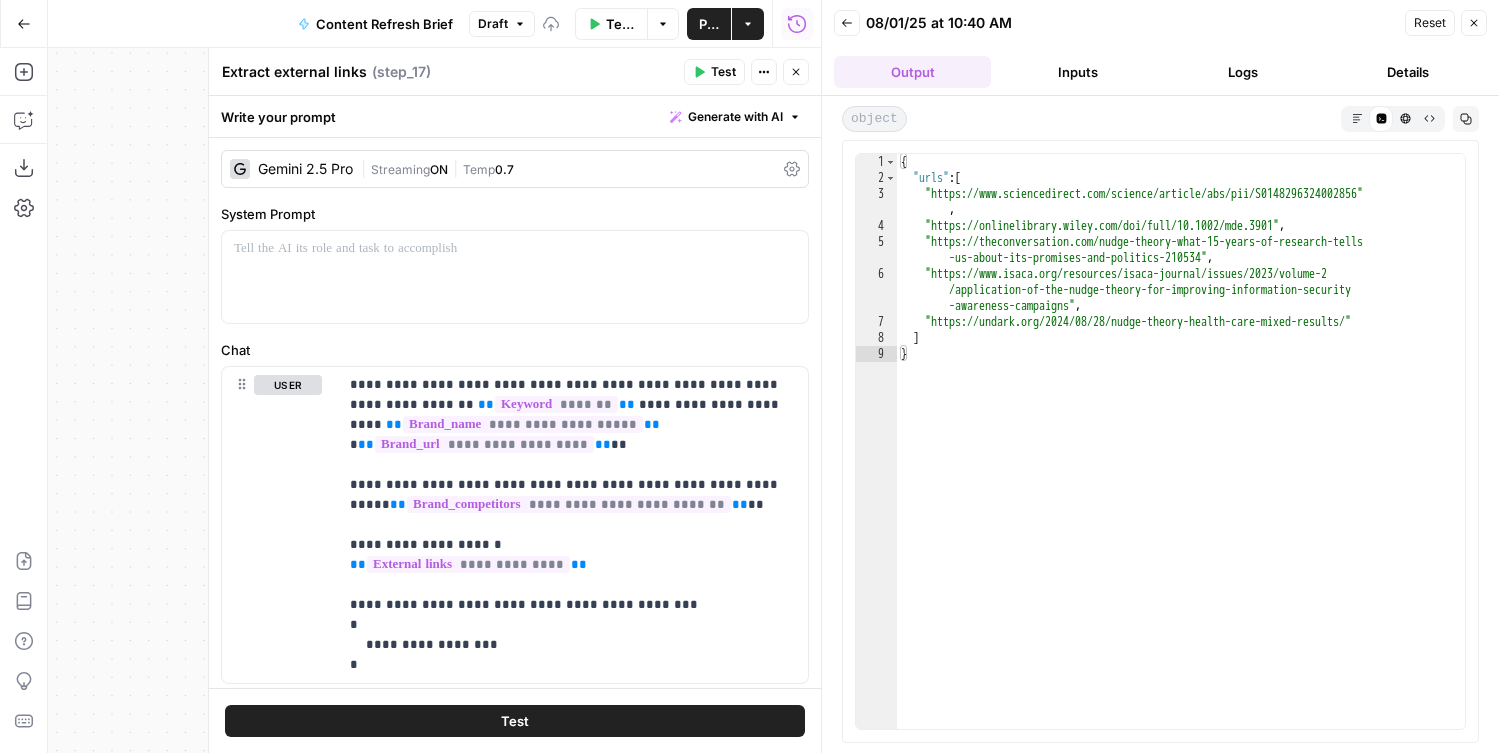 click on "Close" at bounding box center (796, 72) 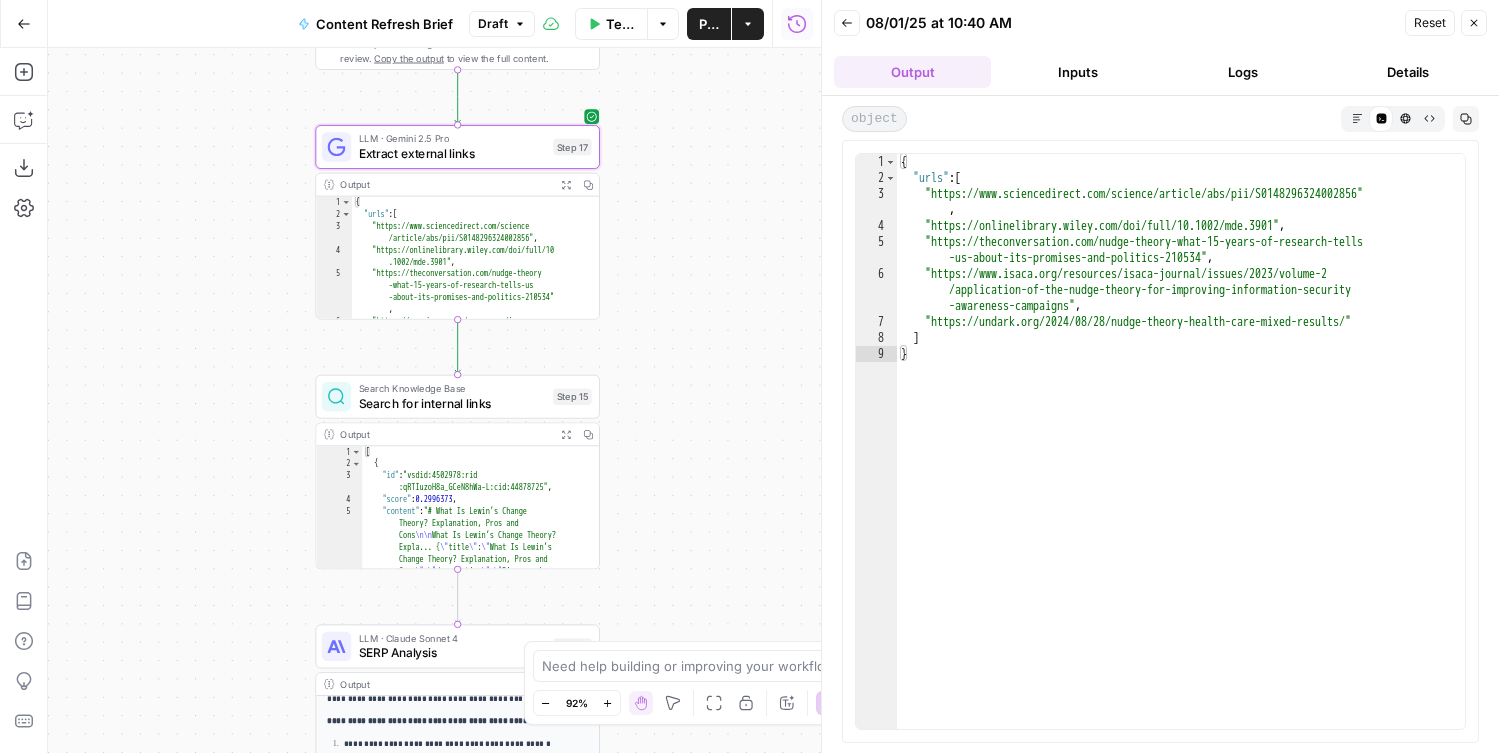 drag, startPoint x: 719, startPoint y: 557, endPoint x: 673, endPoint y: 303, distance: 258.13174 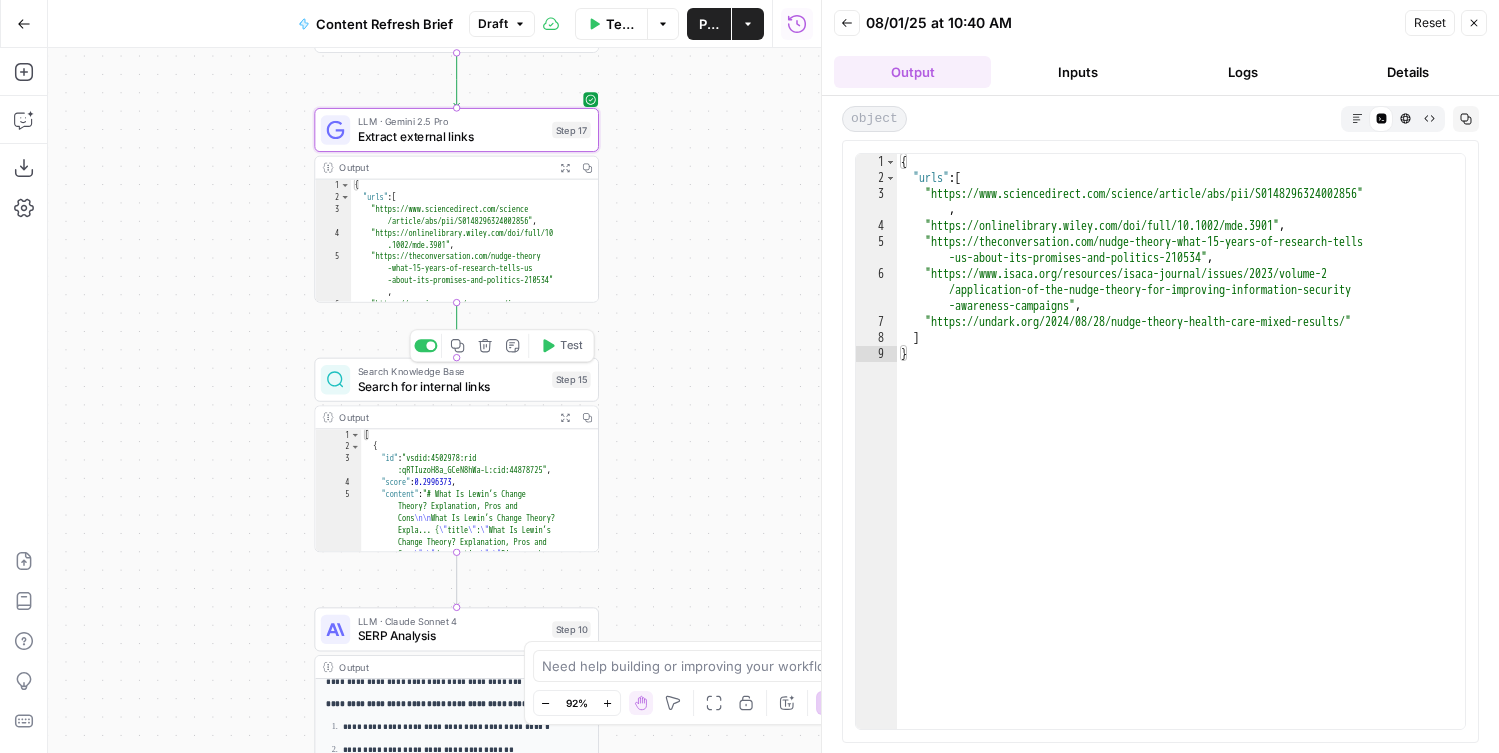 click on "Search for internal links" at bounding box center [451, 386] 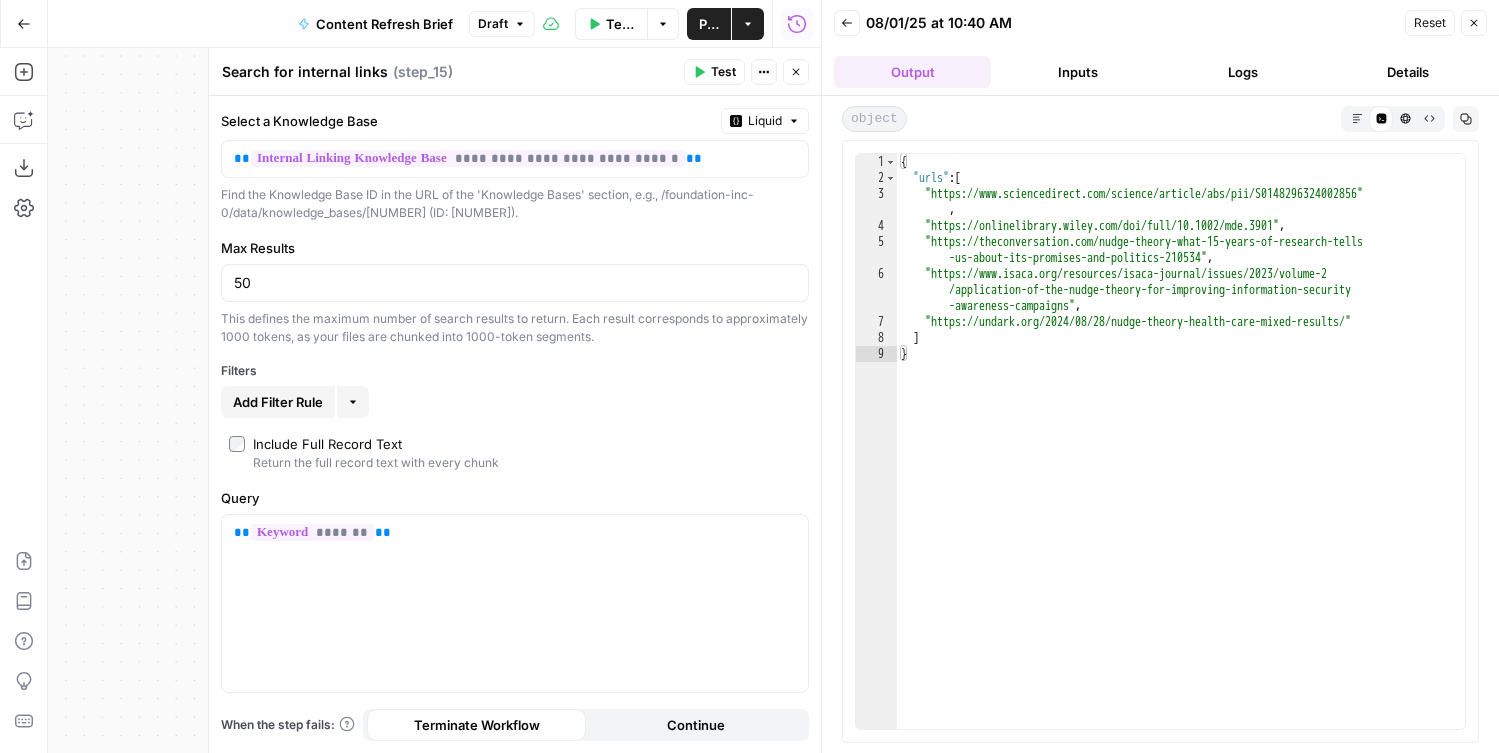 click on "Close" at bounding box center (796, 72) 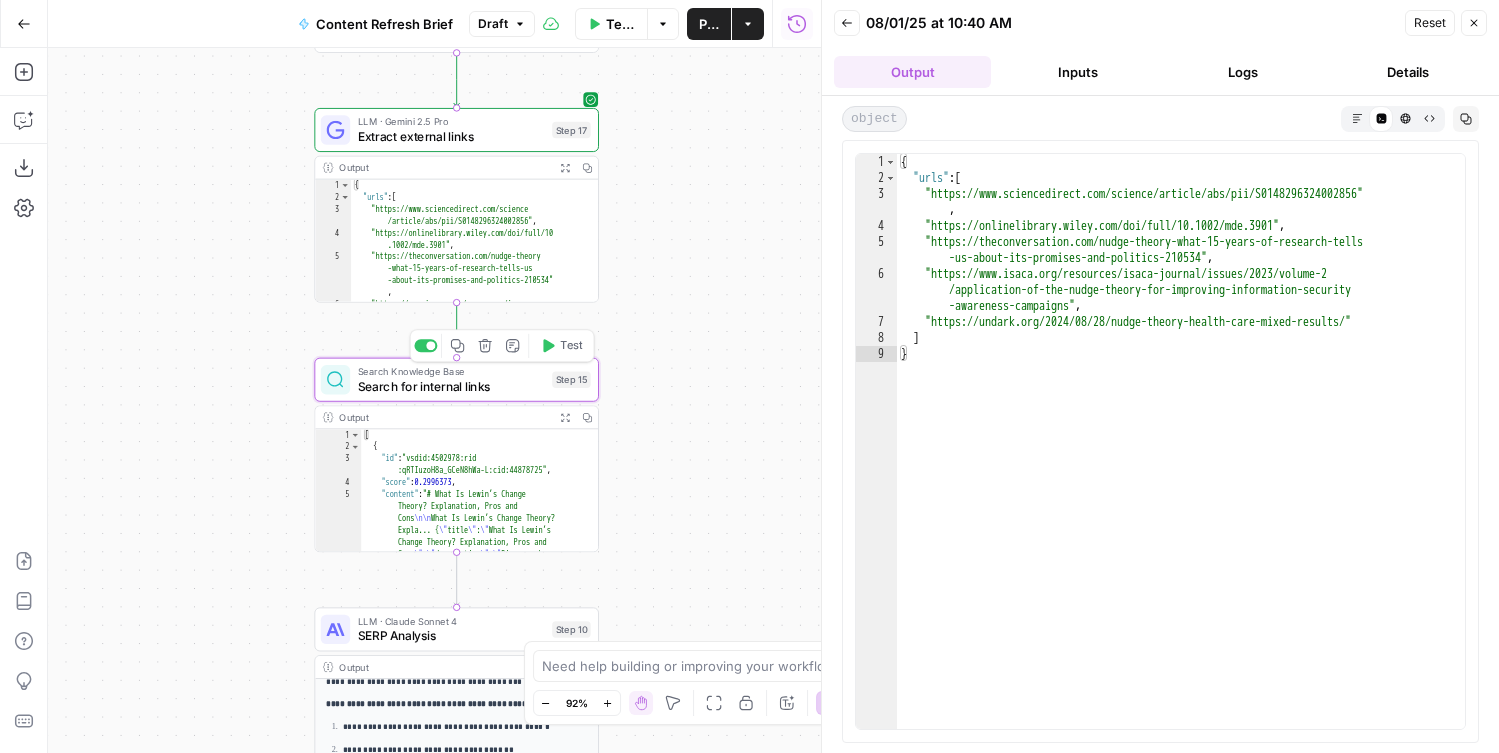 drag, startPoint x: 649, startPoint y: 392, endPoint x: 649, endPoint y: 153, distance: 239 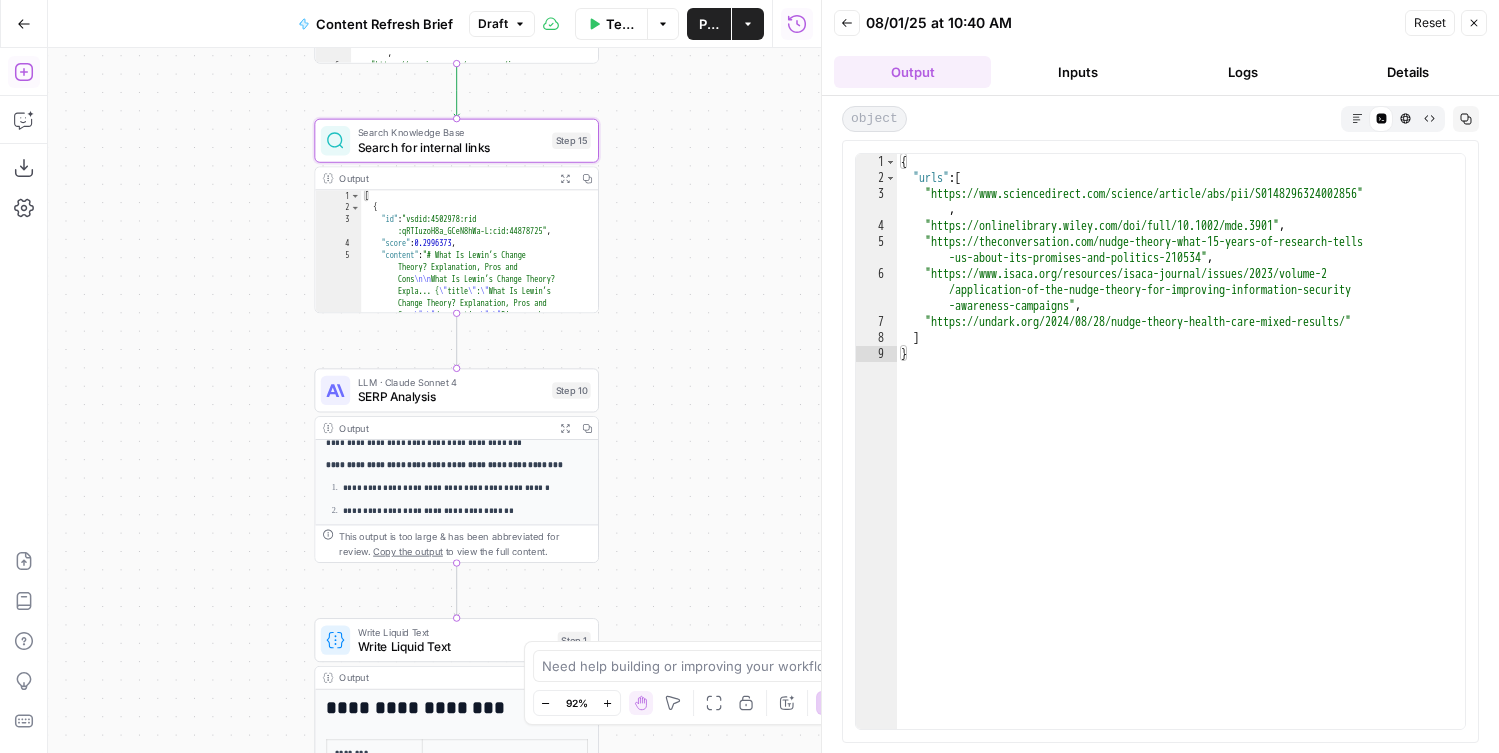 click on "Add Steps" at bounding box center [24, 72] 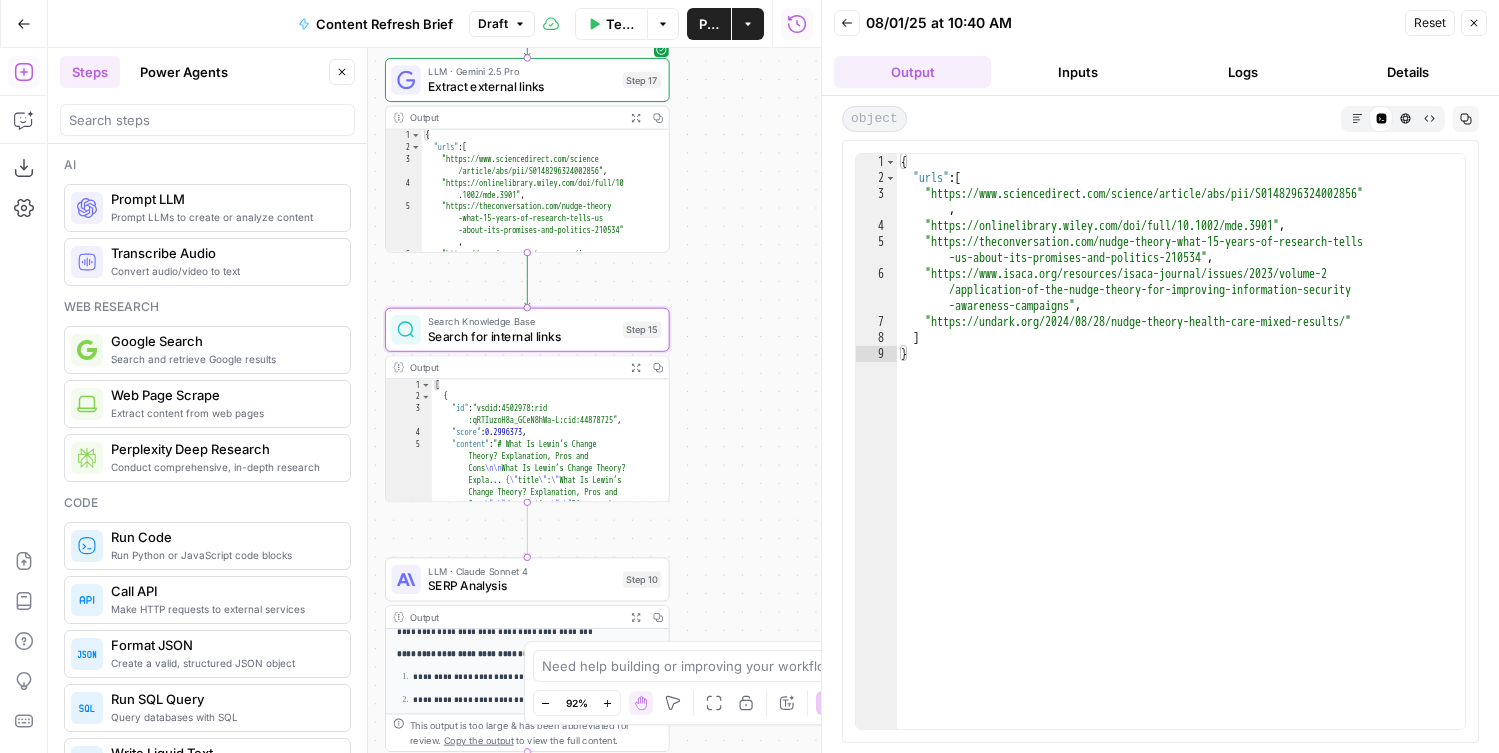 drag, startPoint x: 783, startPoint y: 169, endPoint x: 793, endPoint y: 360, distance: 191.2616 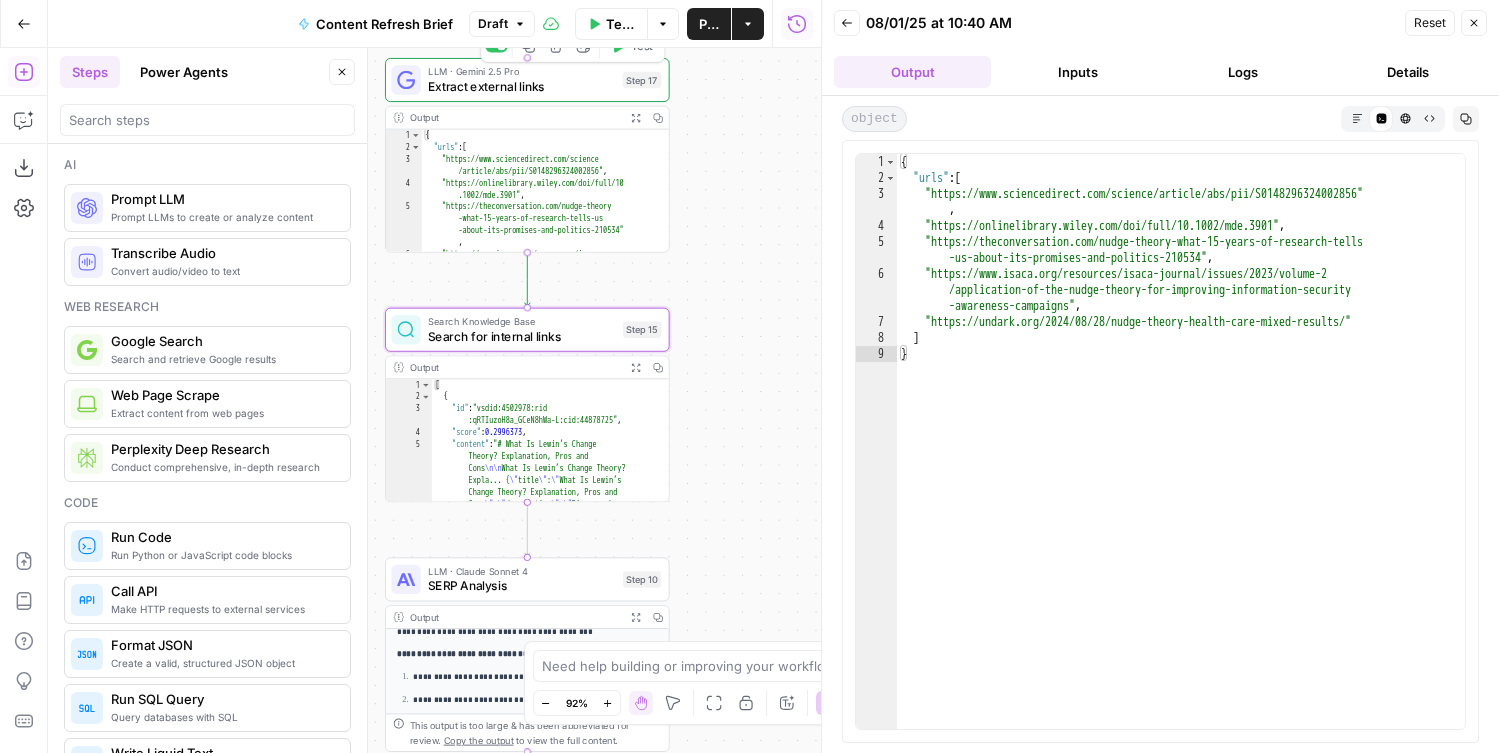 drag, startPoint x: 720, startPoint y: 142, endPoint x: 772, endPoint y: 258, distance: 127.12199 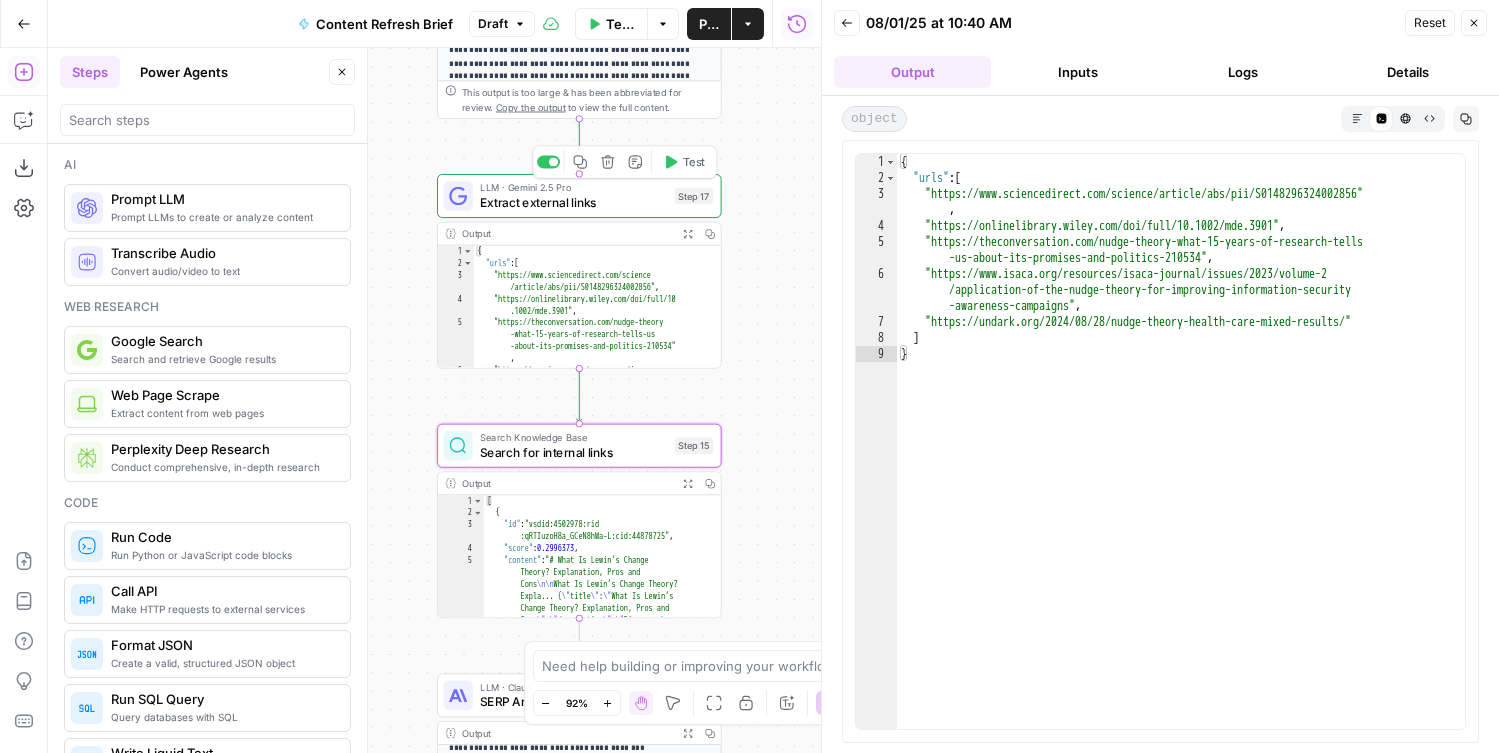 click 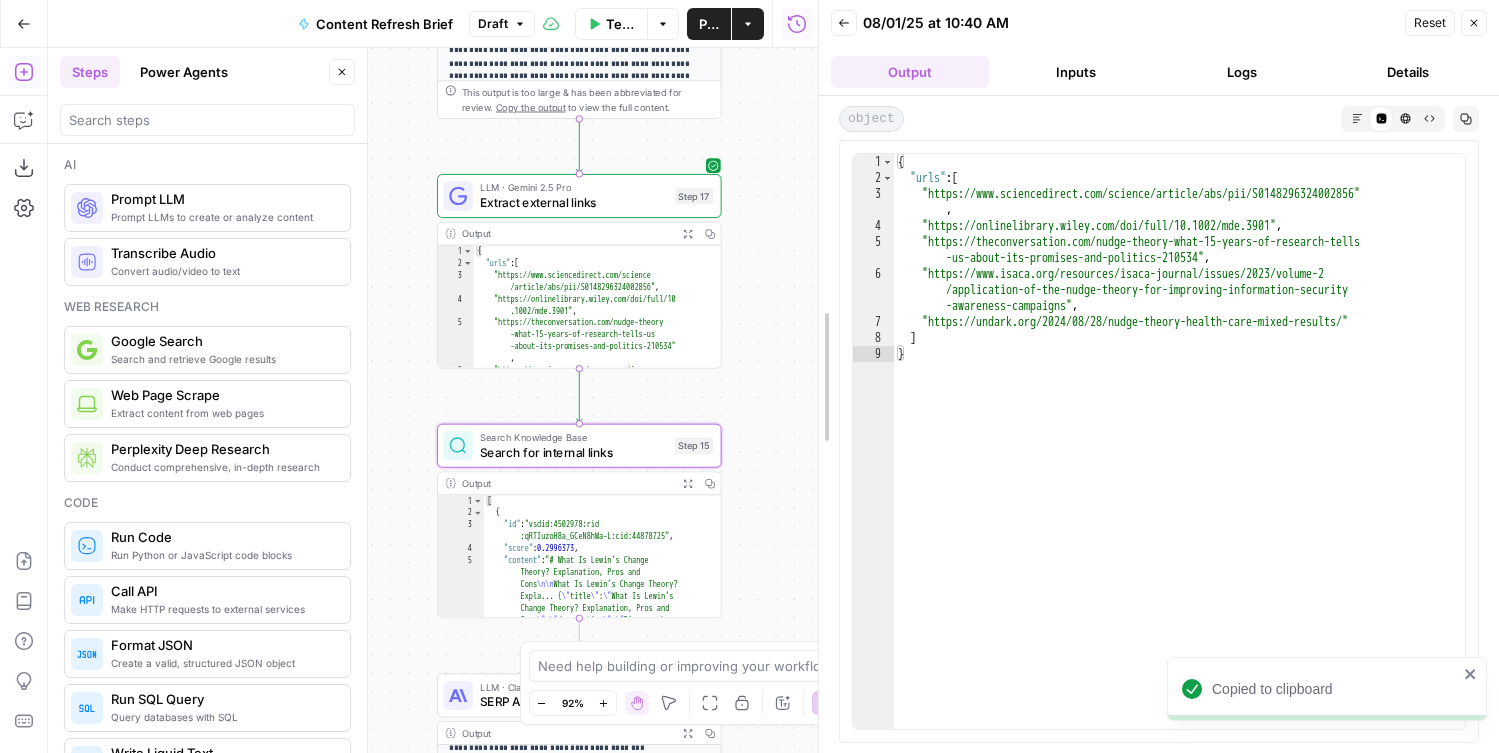 drag, startPoint x: 815, startPoint y: 406, endPoint x: 812, endPoint y: 197, distance: 209.02153 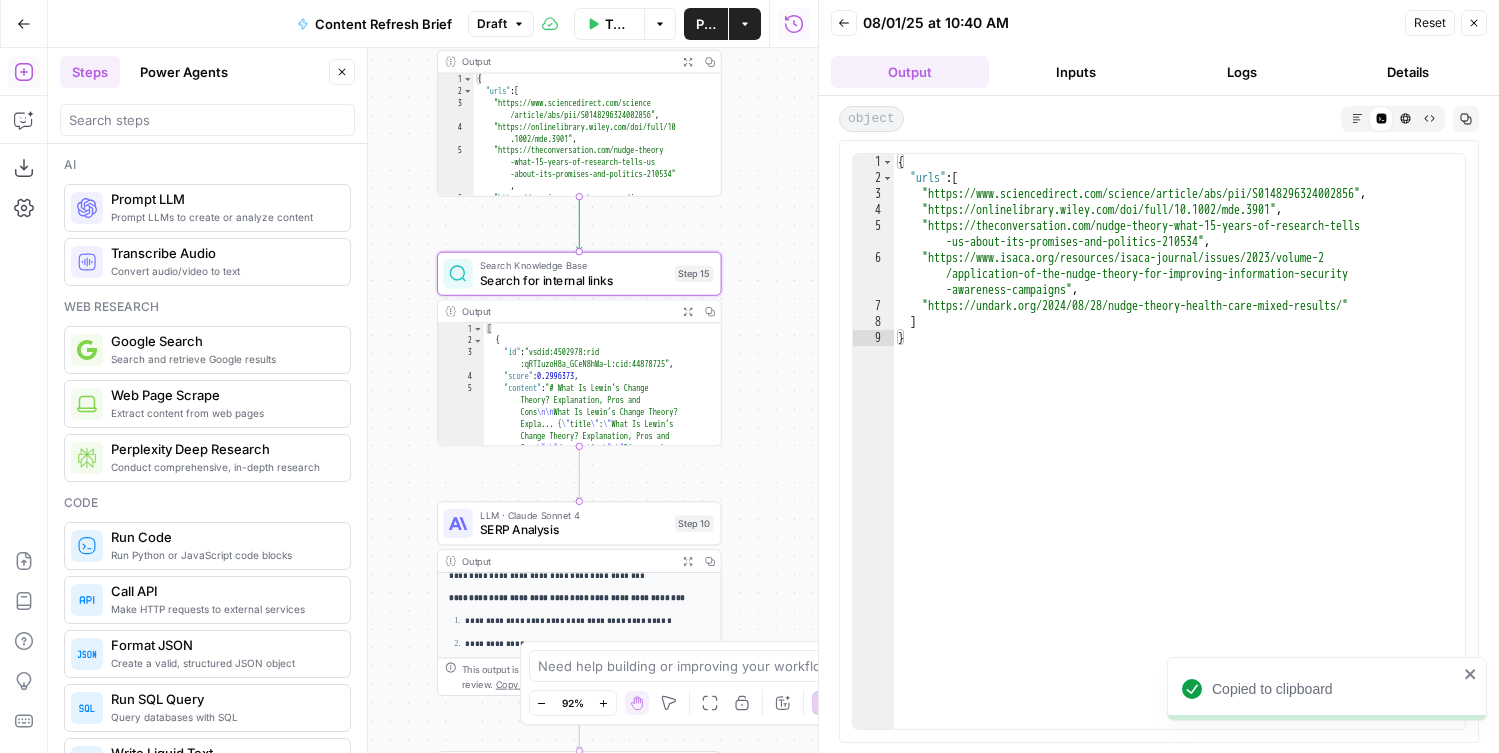 drag, startPoint x: 766, startPoint y: 330, endPoint x: 766, endPoint y: 77, distance: 253 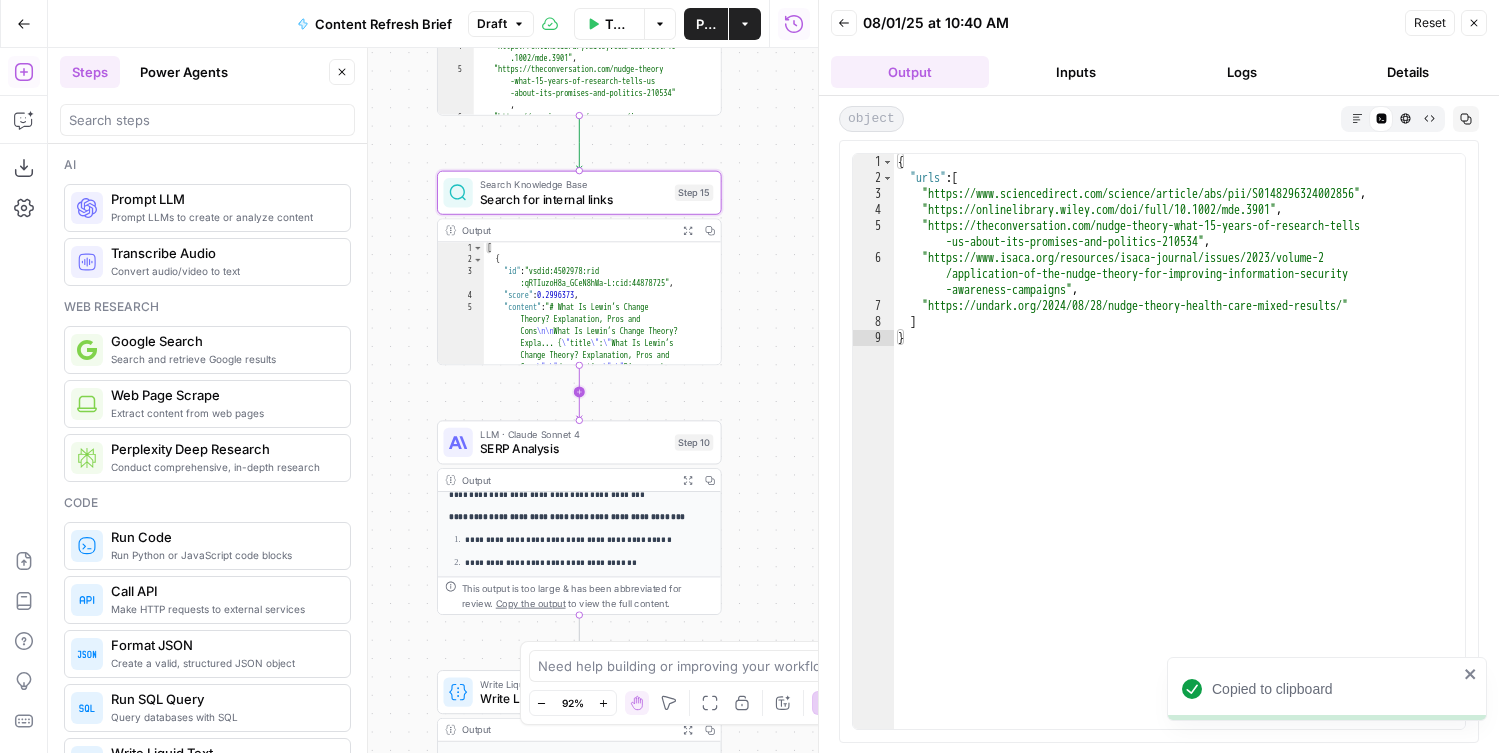click 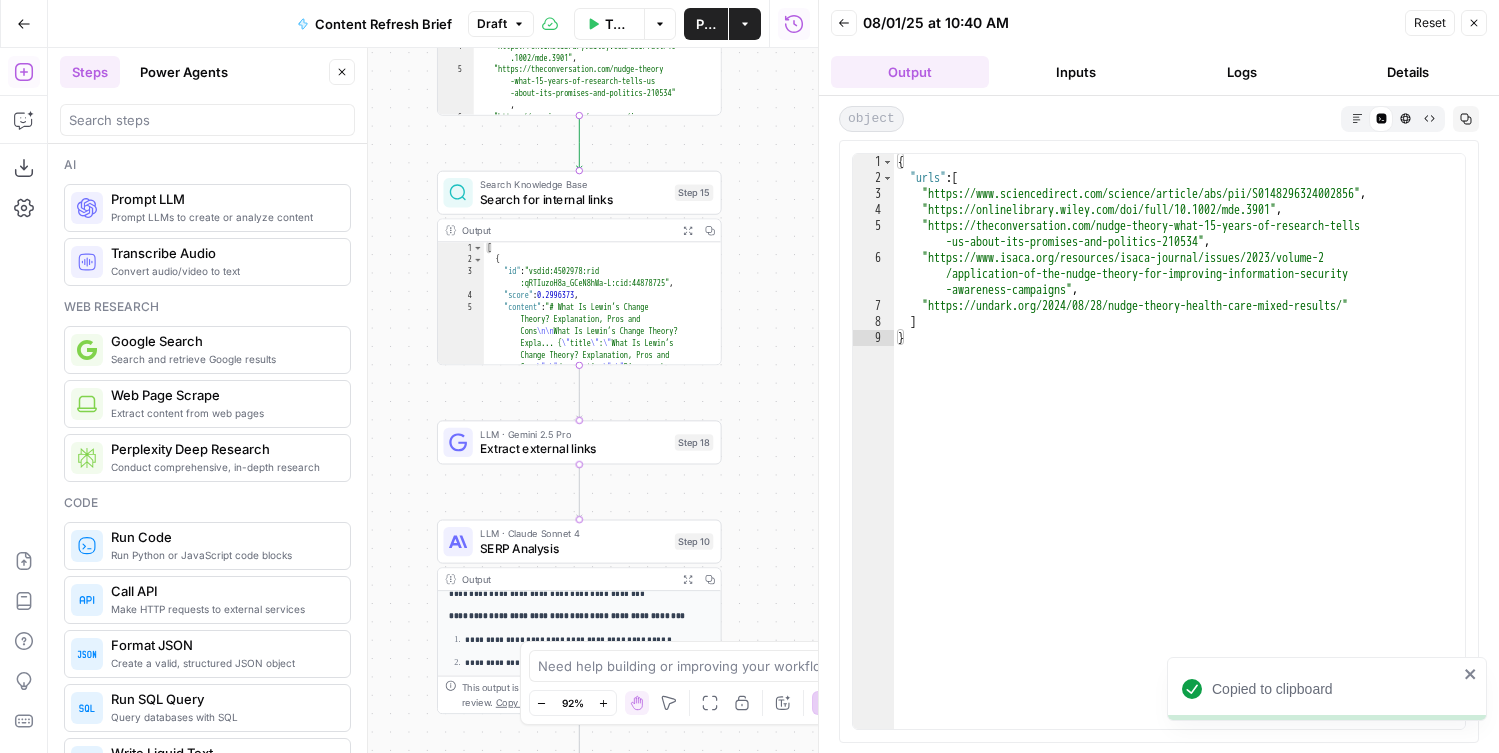 click on "Extract external links" at bounding box center [573, 449] 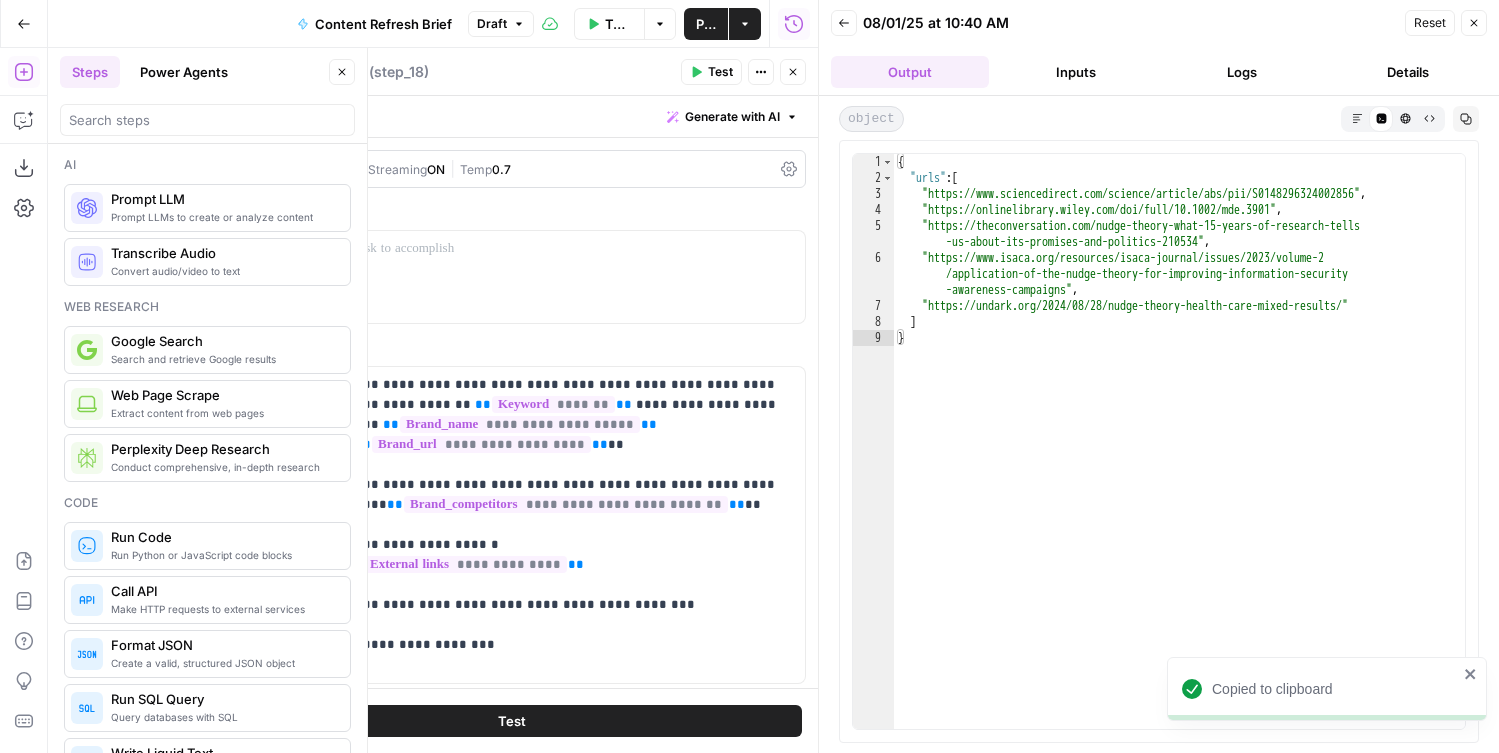 click on "Extract external links" at bounding box center (291, 72) 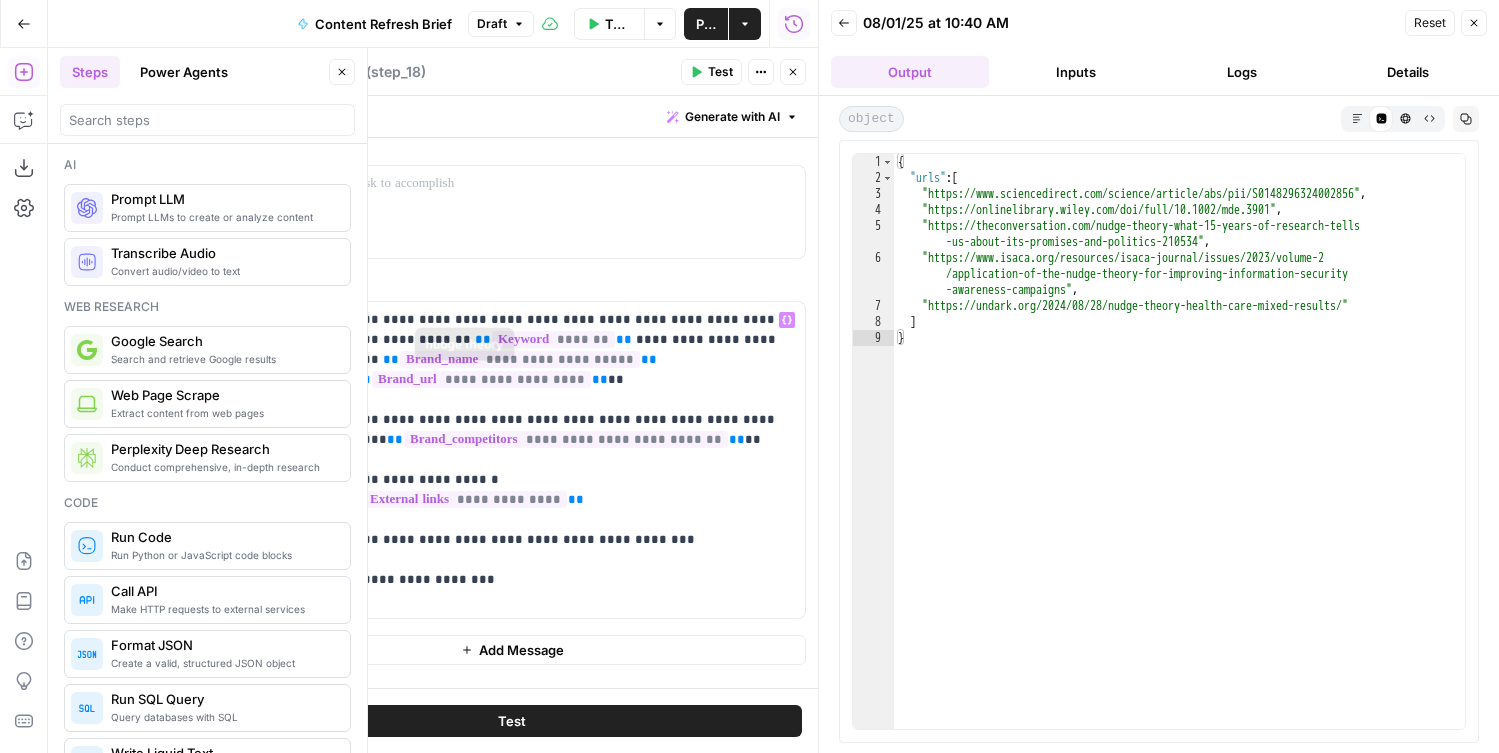 scroll, scrollTop: 64, scrollLeft: 0, axis: vertical 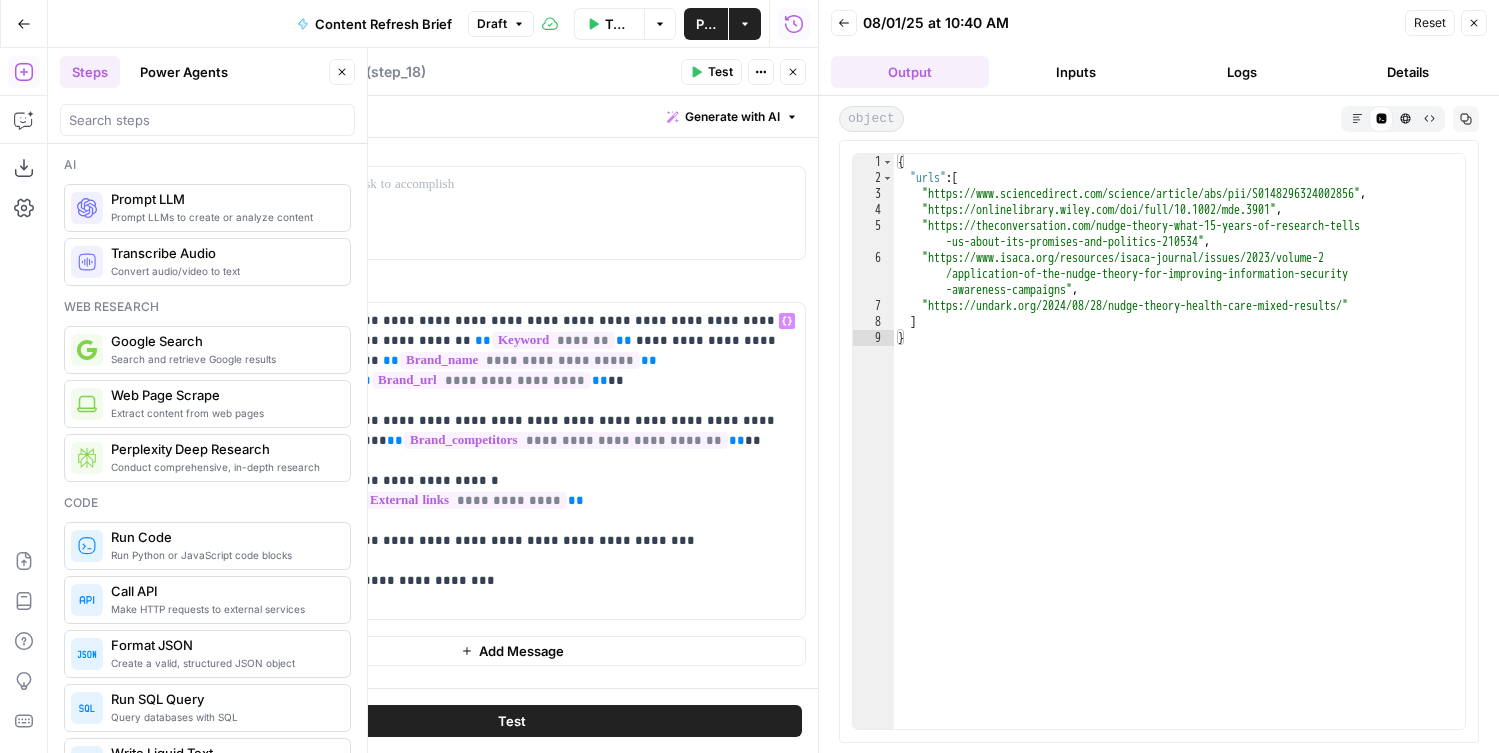 type on "Extract internal links" 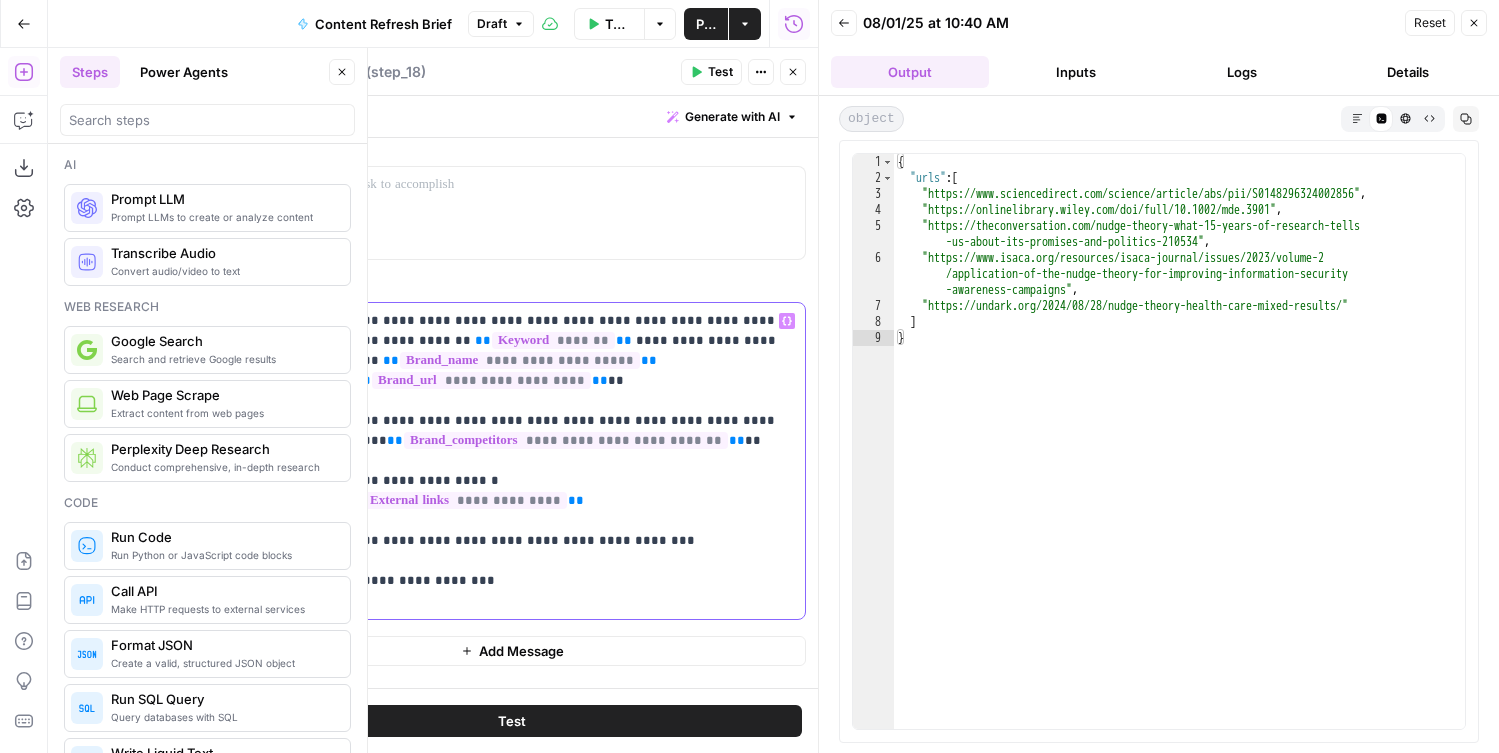 click on "**********" at bounding box center (570, 461) 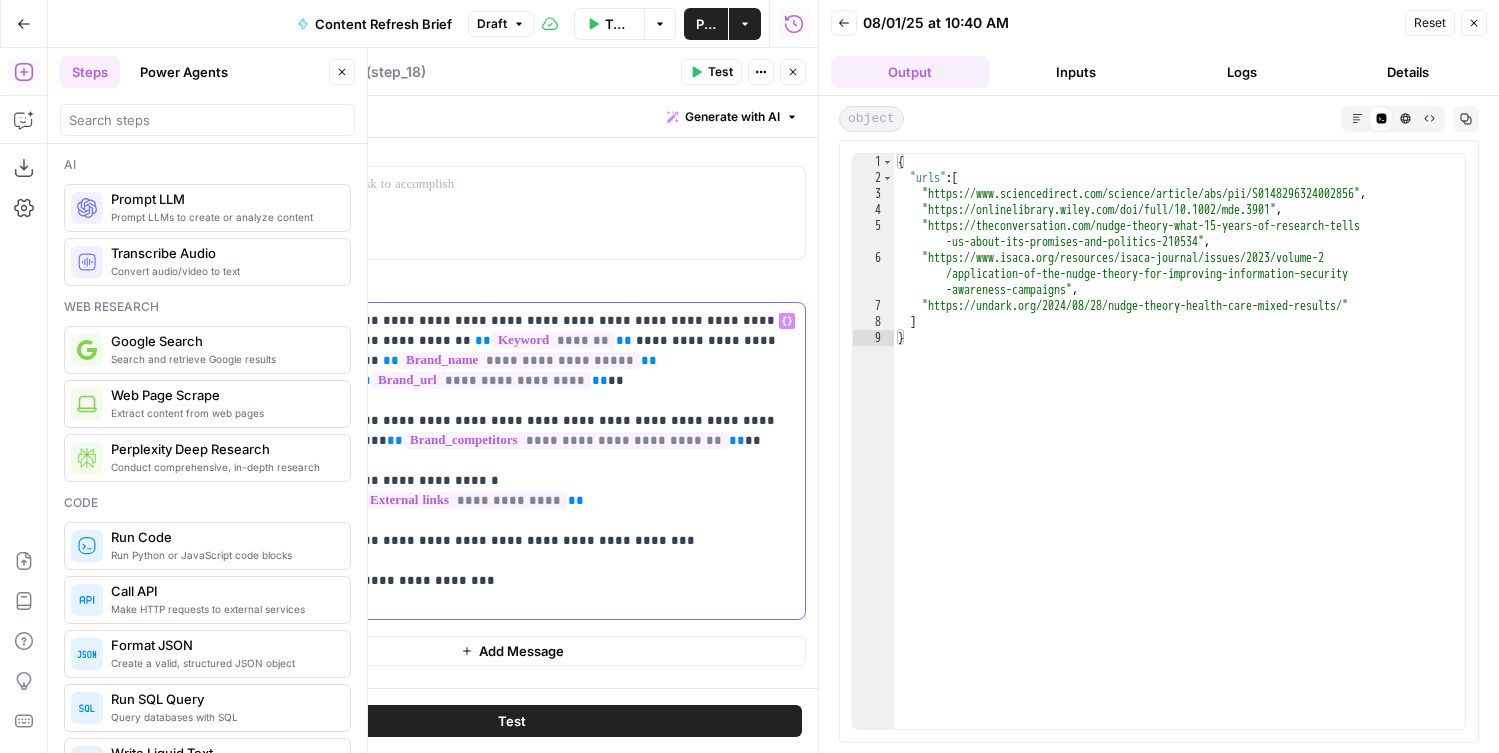 click on "**********" at bounding box center [570, 461] 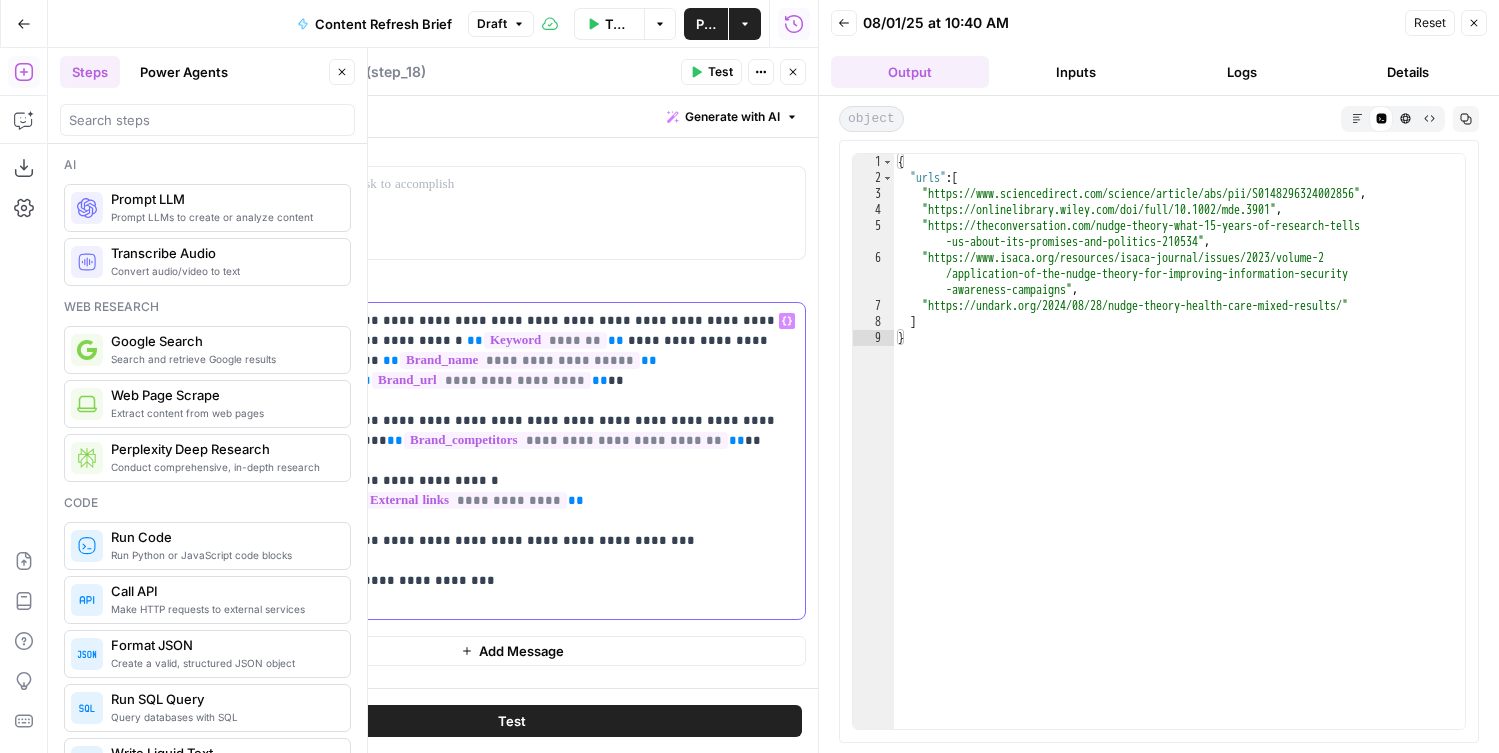 click on "**********" at bounding box center (570, 461) 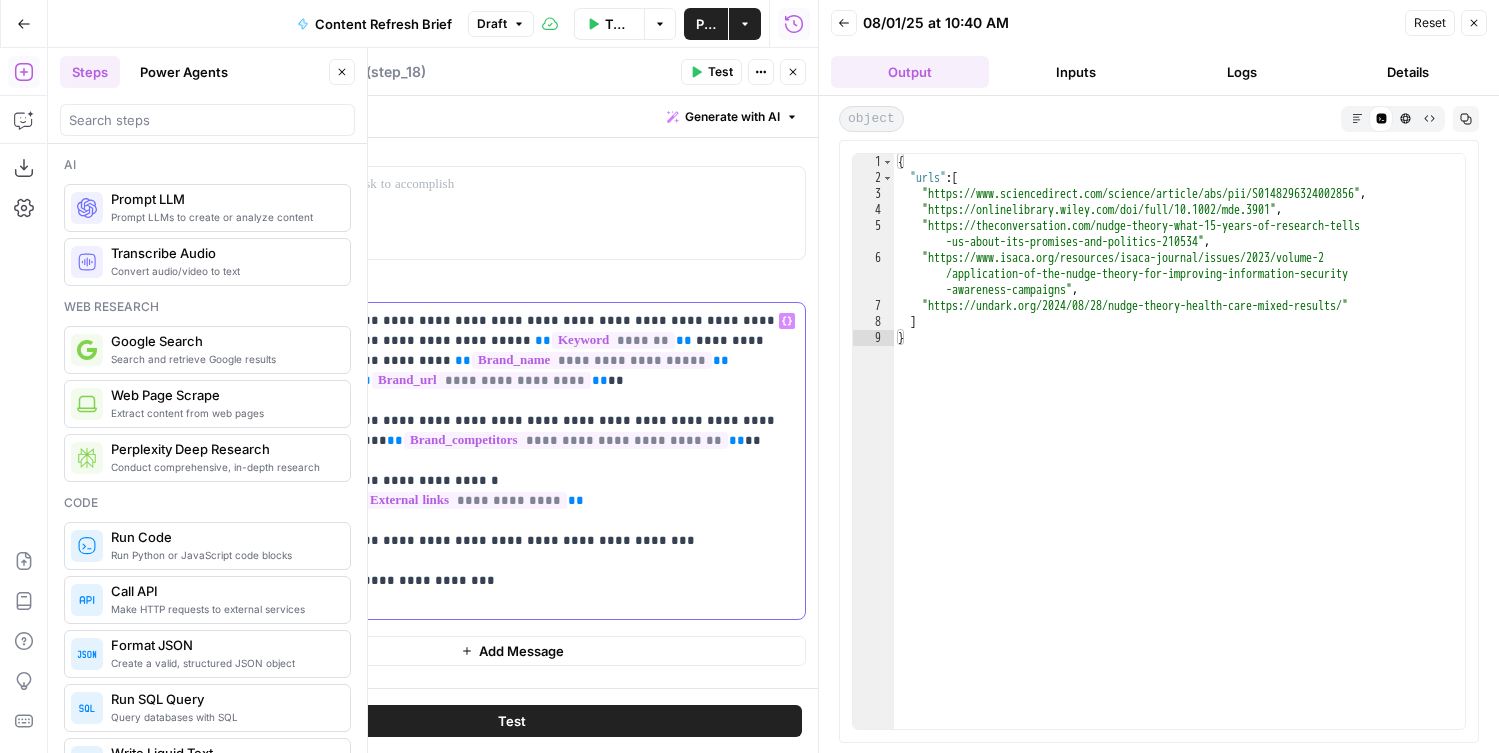 drag, startPoint x: 563, startPoint y: 321, endPoint x: 734, endPoint y: 323, distance: 171.01169 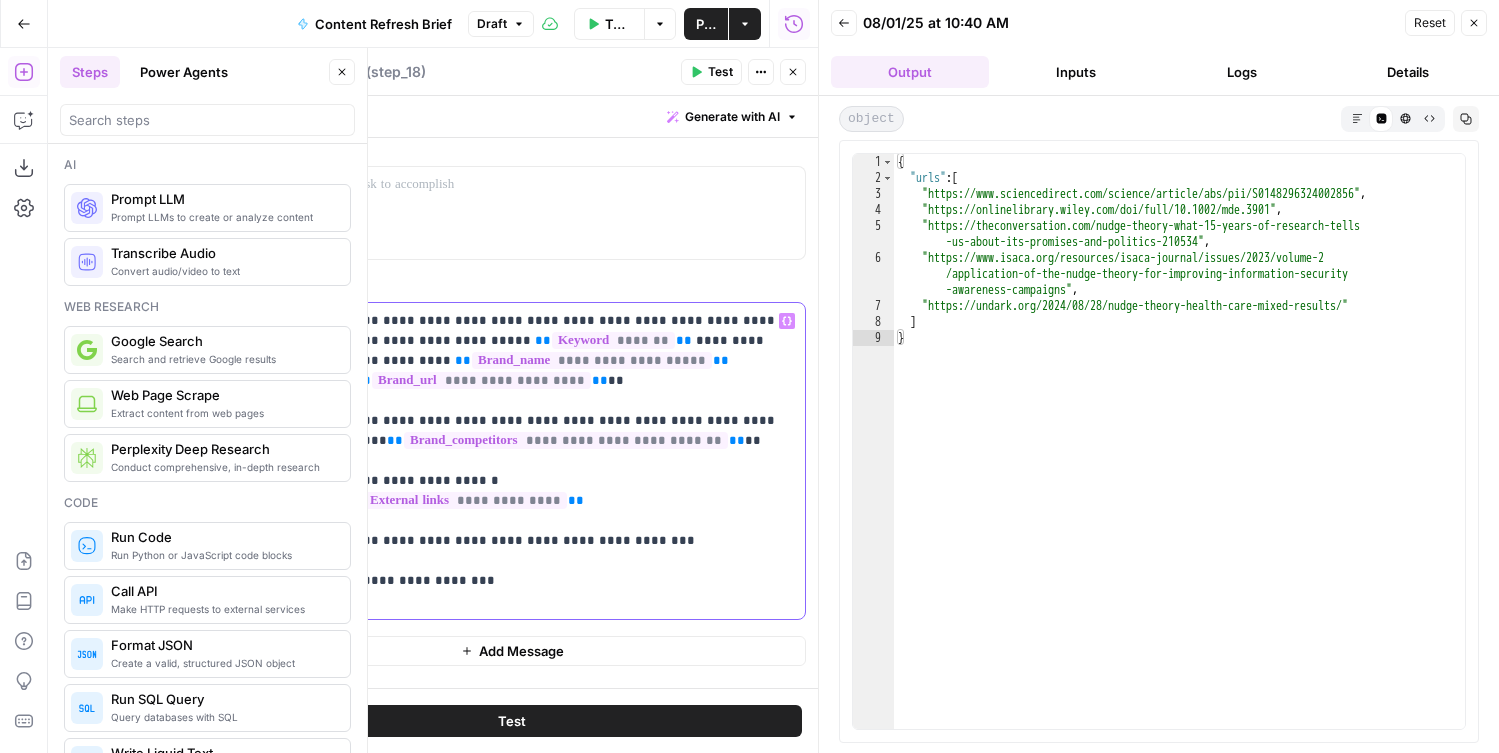 click on "**********" at bounding box center (570, 461) 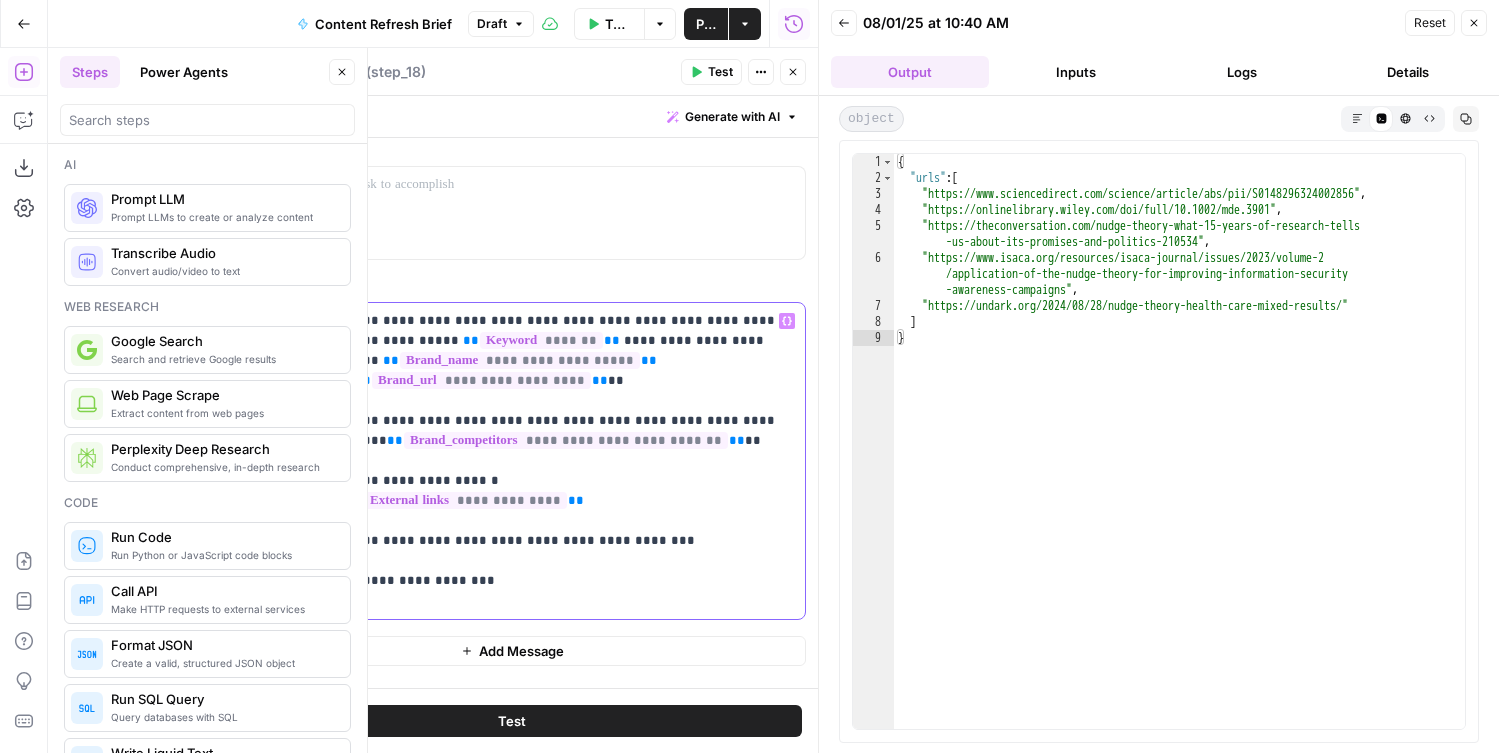 click on "**********" at bounding box center [570, 461] 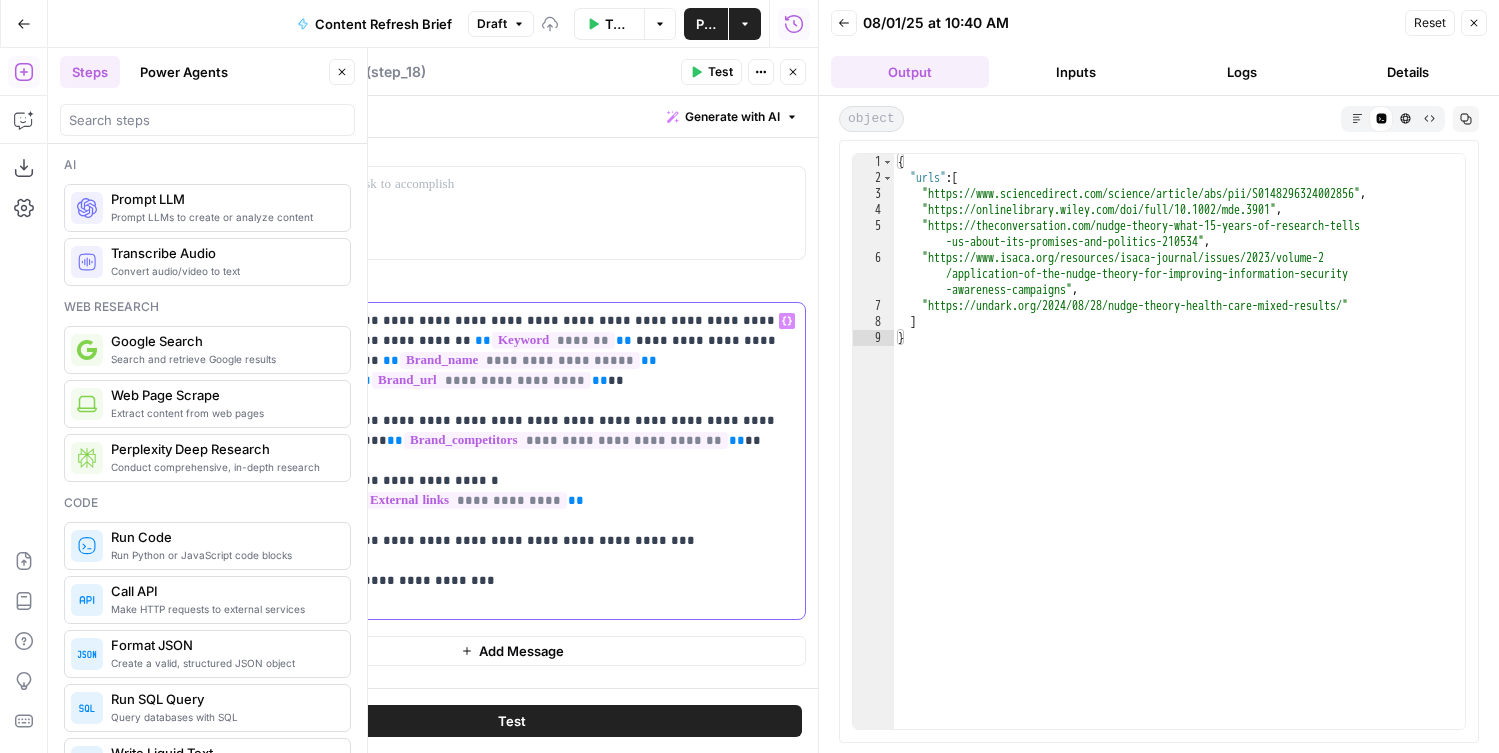 click on "**********" at bounding box center (570, 461) 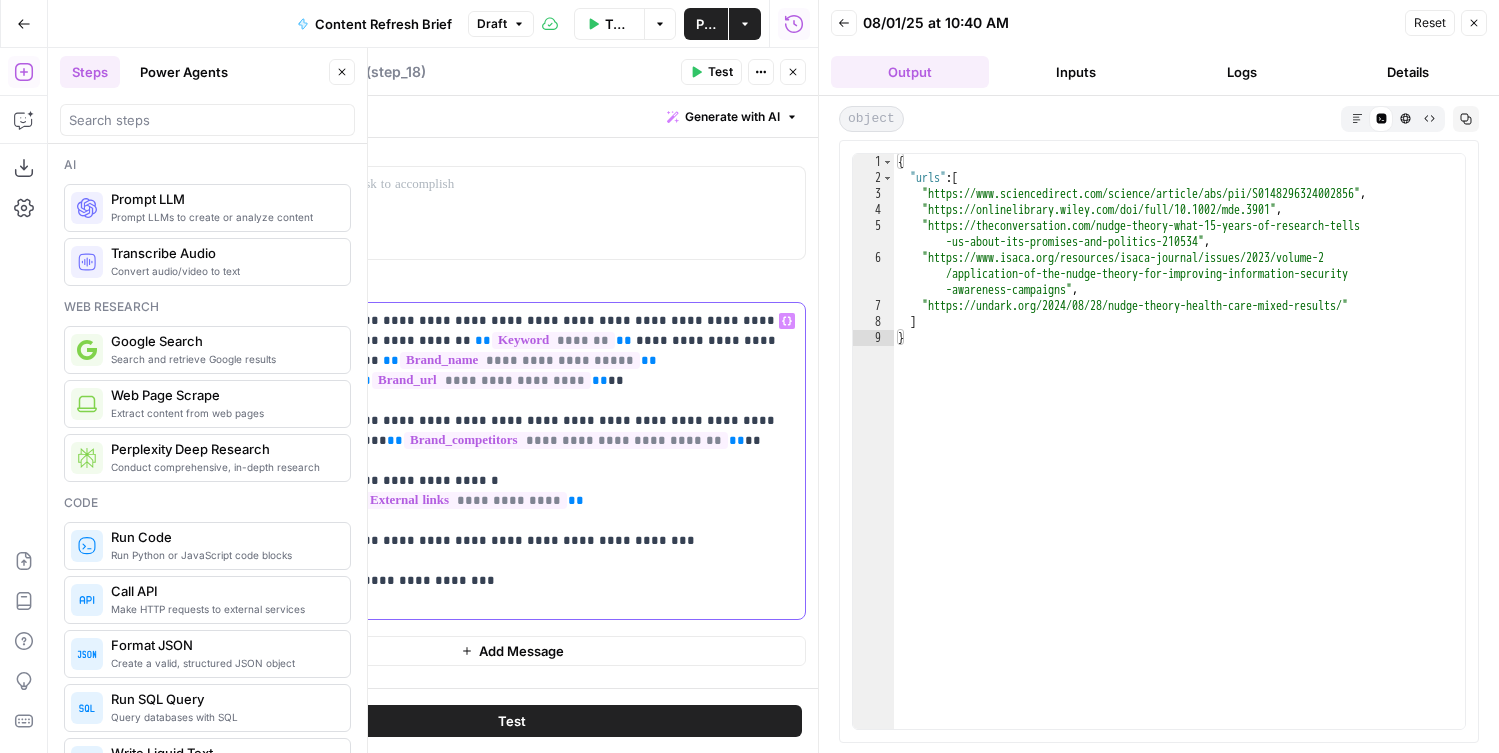 click on "**********" at bounding box center (570, 461) 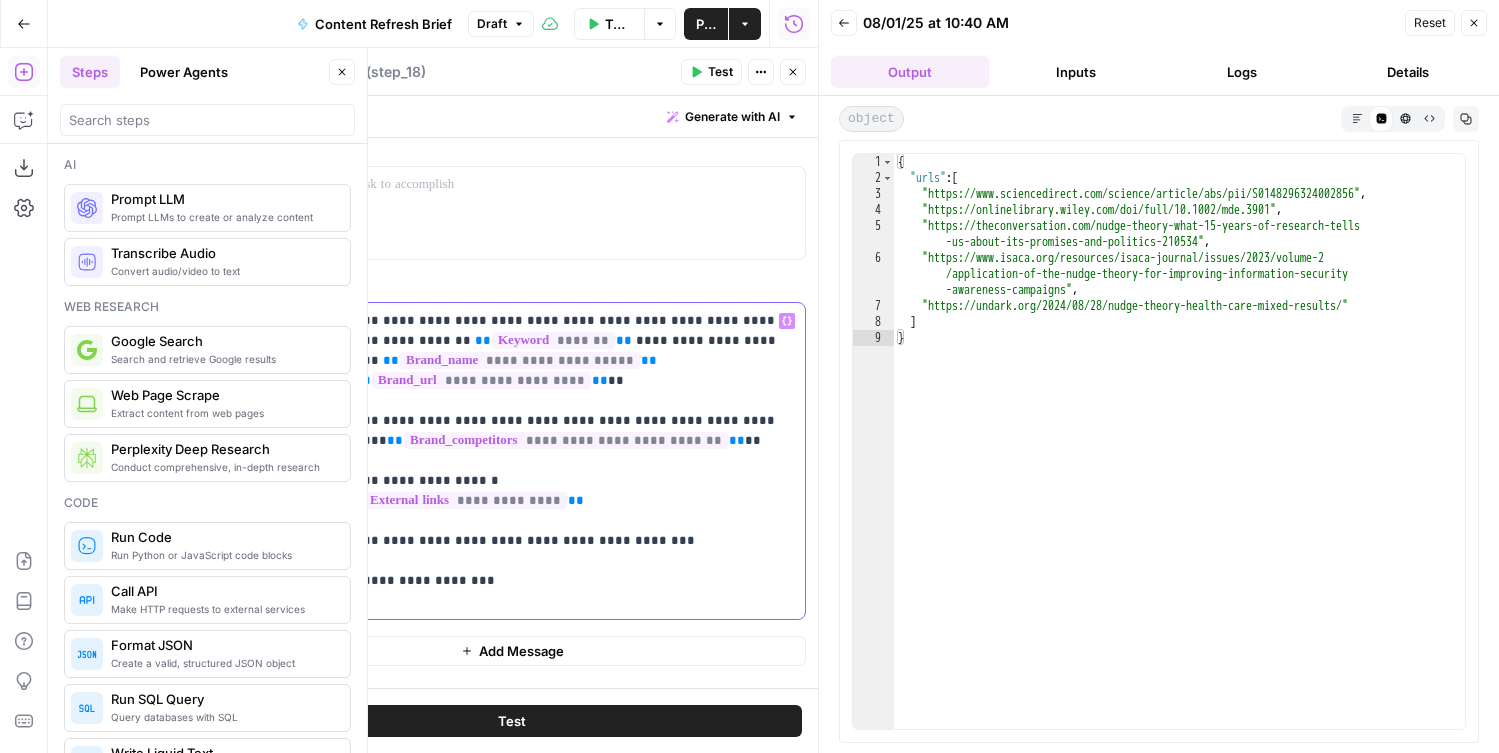 drag, startPoint x: 715, startPoint y: 423, endPoint x: 689, endPoint y: 411, distance: 28.635643 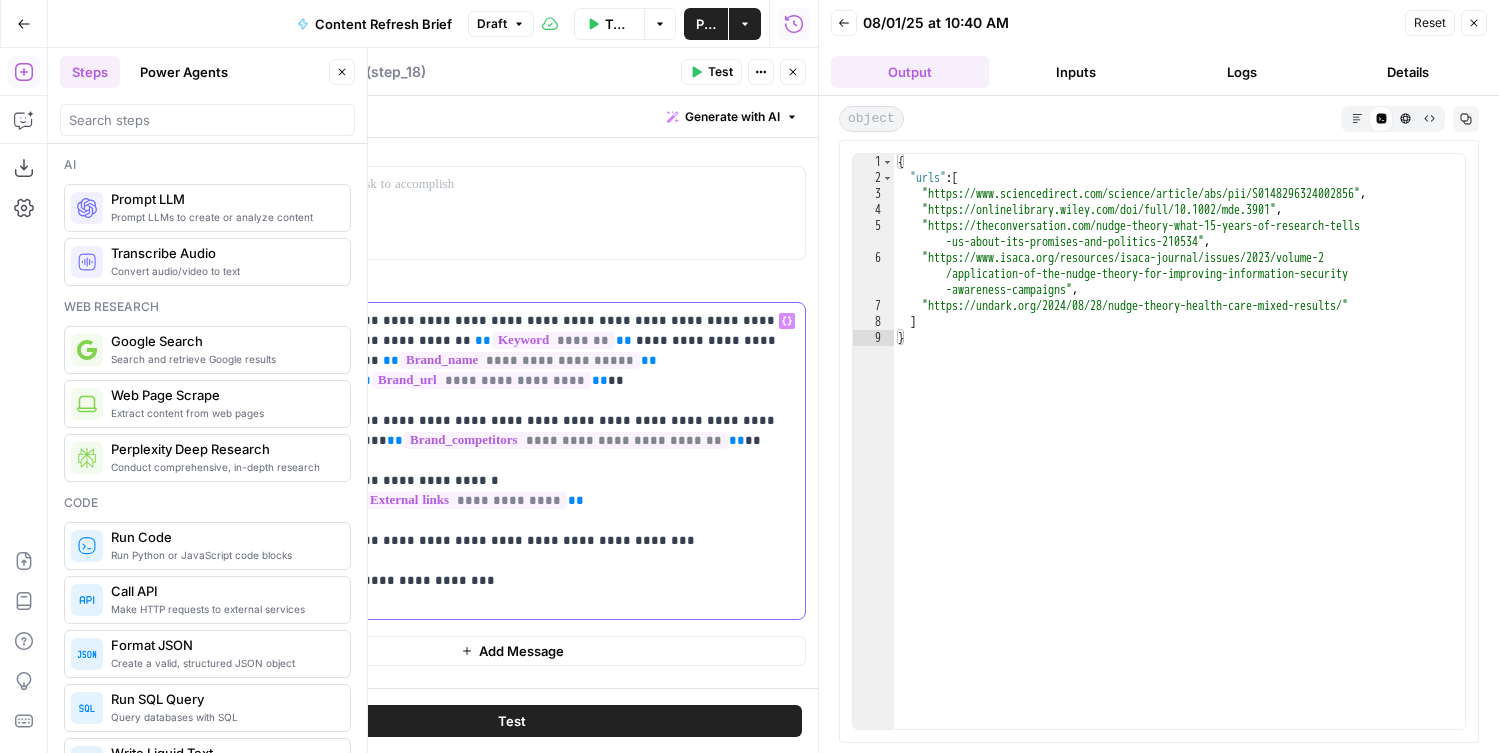 click on "**********" at bounding box center (570, 461) 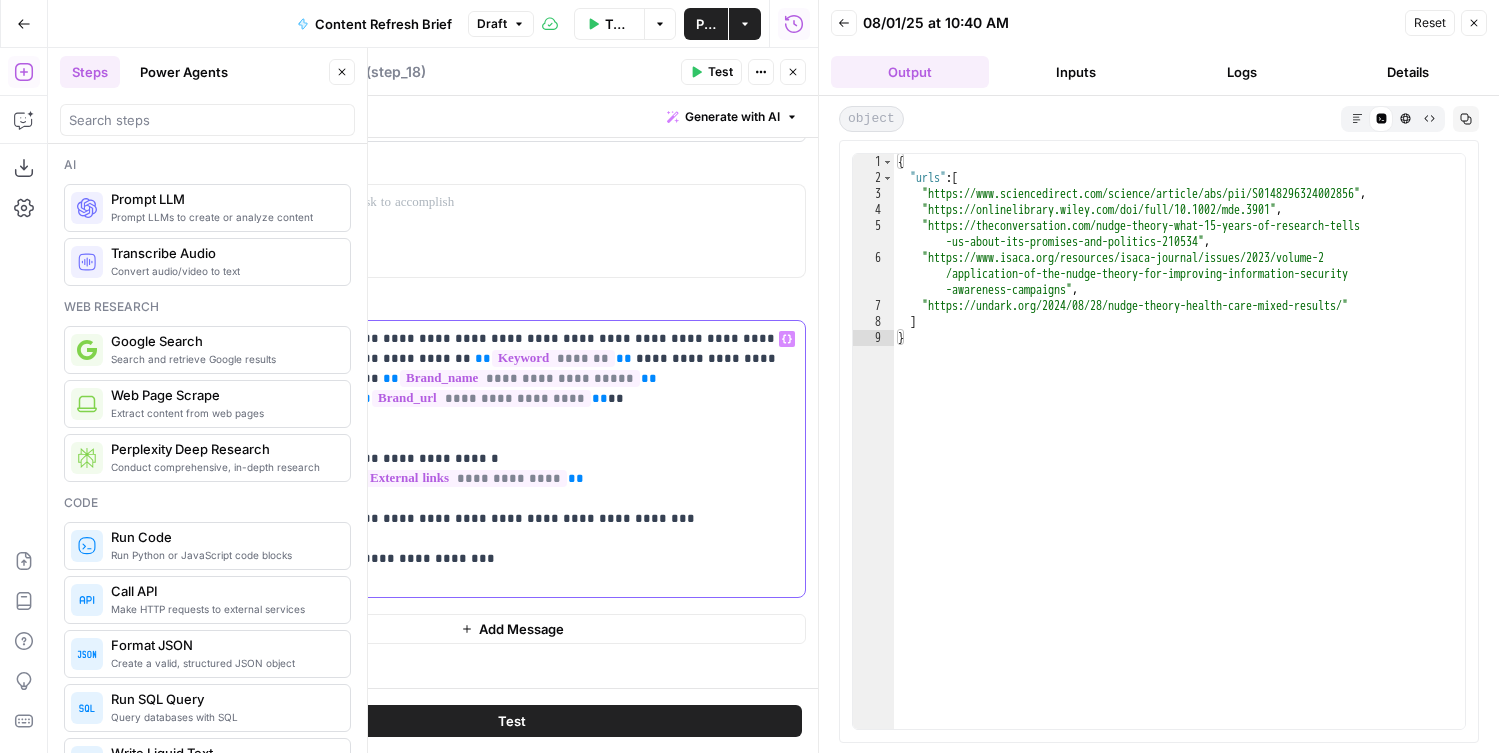 scroll, scrollTop: 46, scrollLeft: 0, axis: vertical 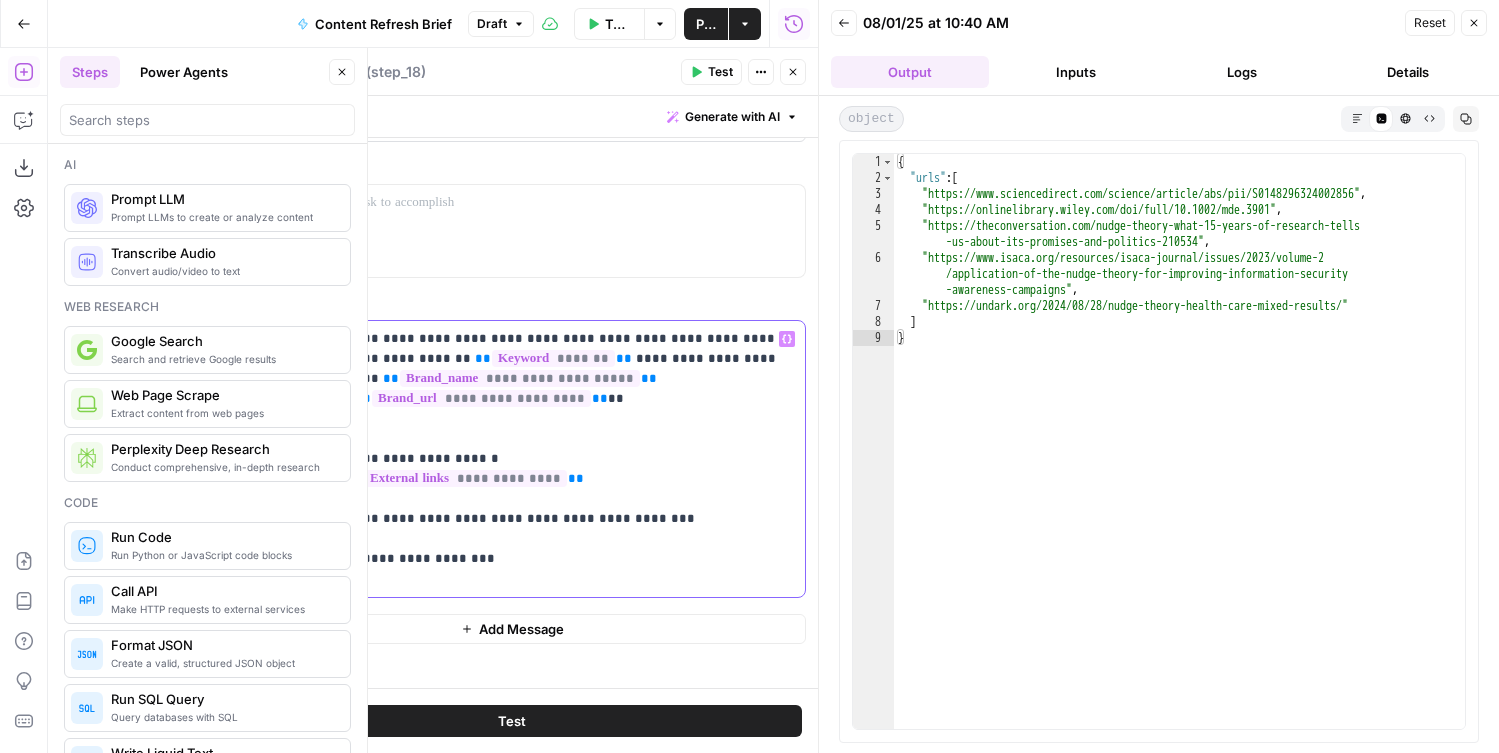 drag, startPoint x: 562, startPoint y: 480, endPoint x: 288, endPoint y: 459, distance: 274.80356 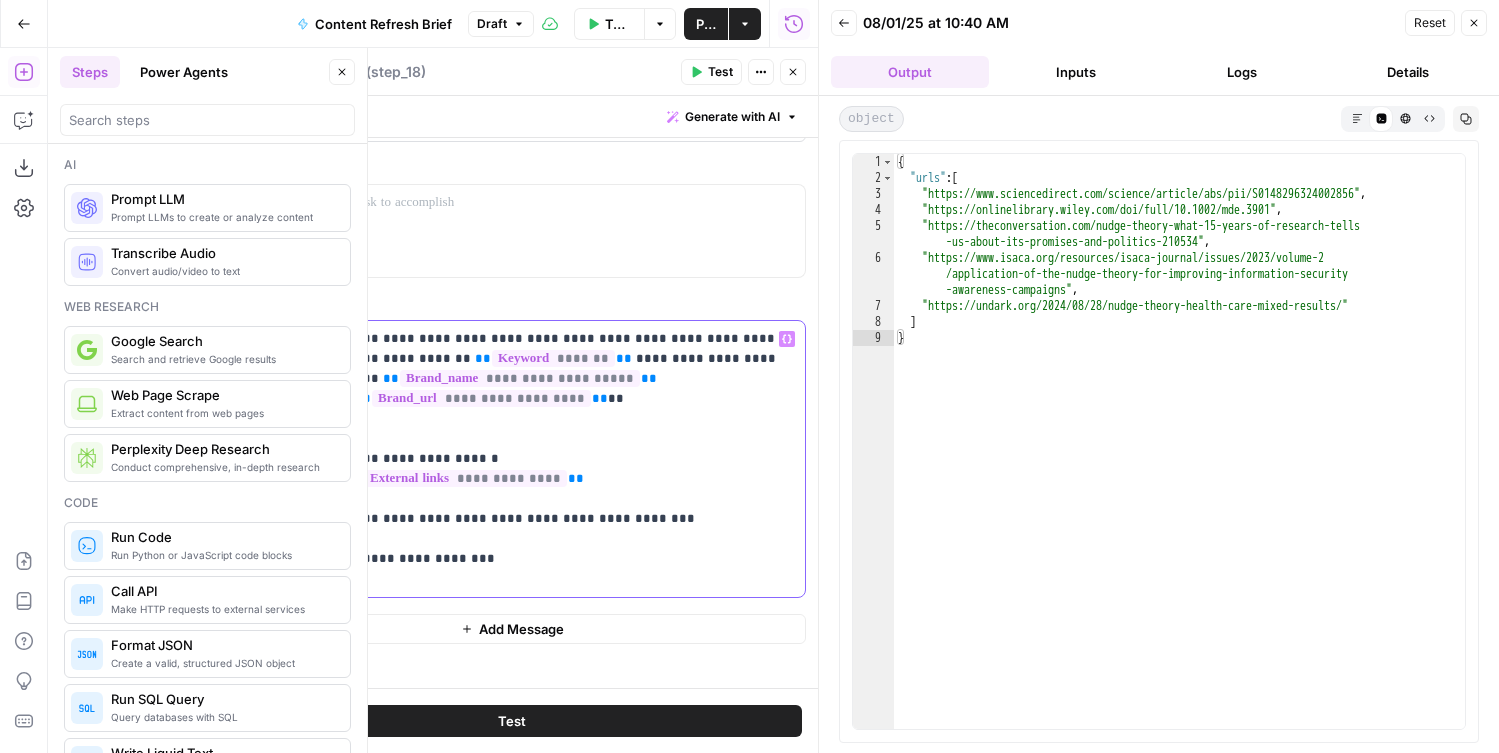 click on "**********" at bounding box center [512, 459] 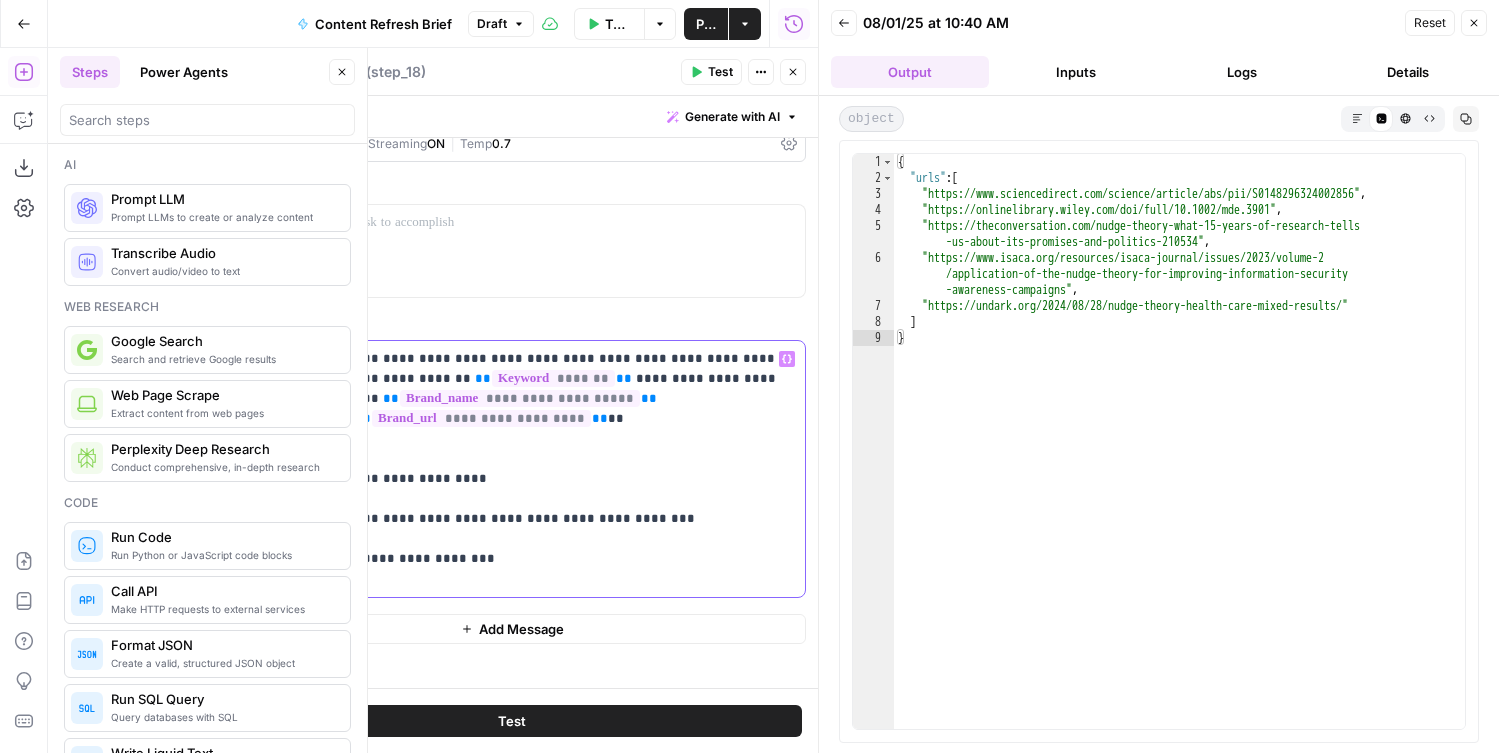 scroll, scrollTop: 46, scrollLeft: 0, axis: vertical 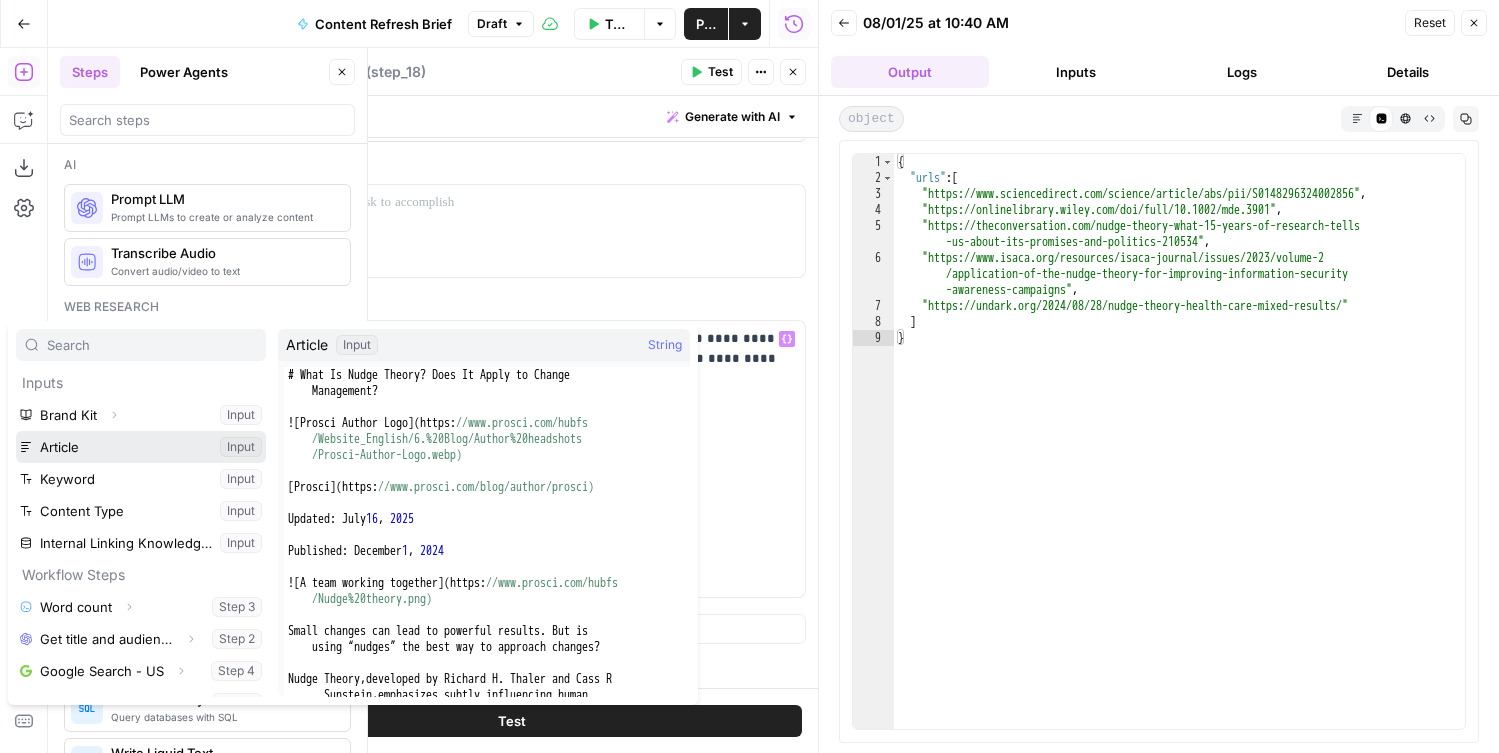 click at bounding box center (141, 447) 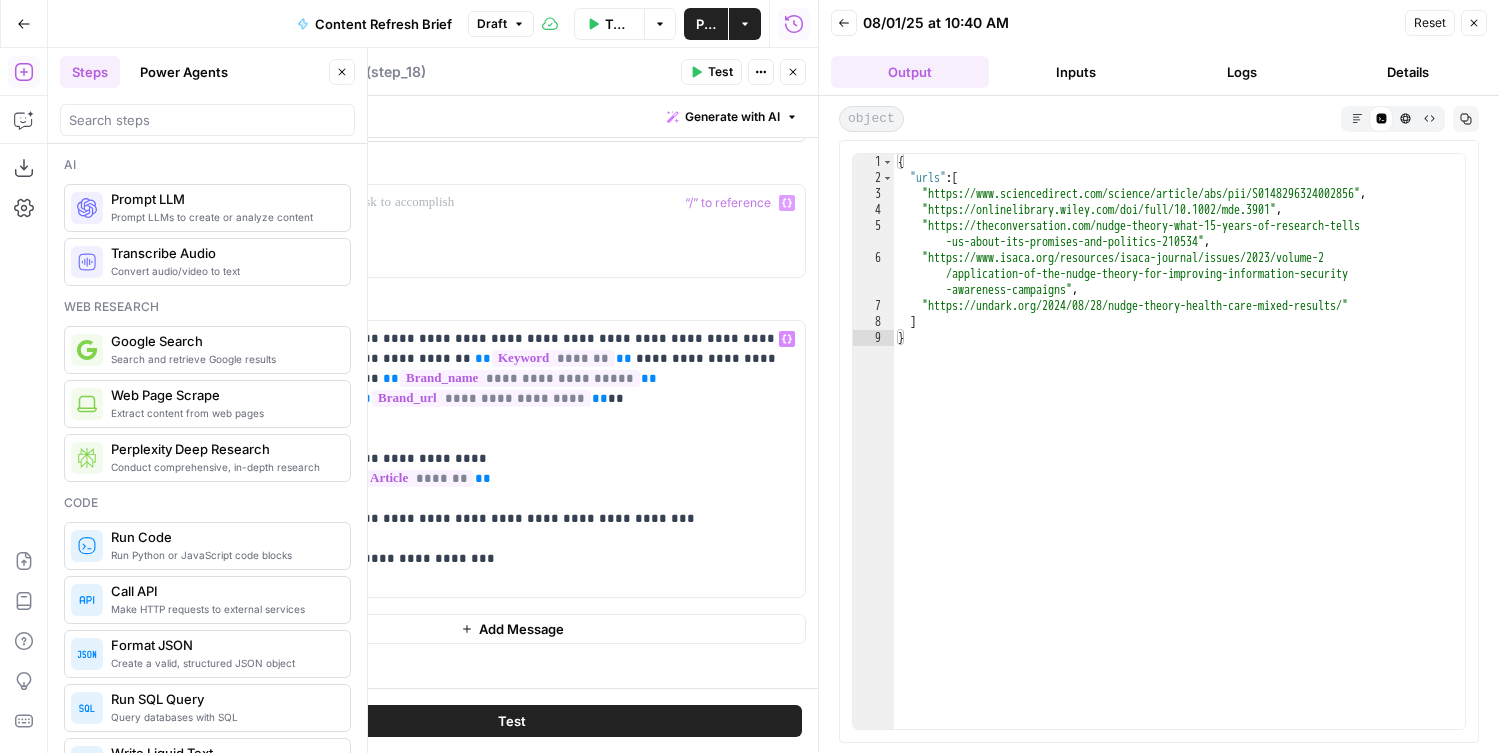 click on "Close" at bounding box center (793, 72) 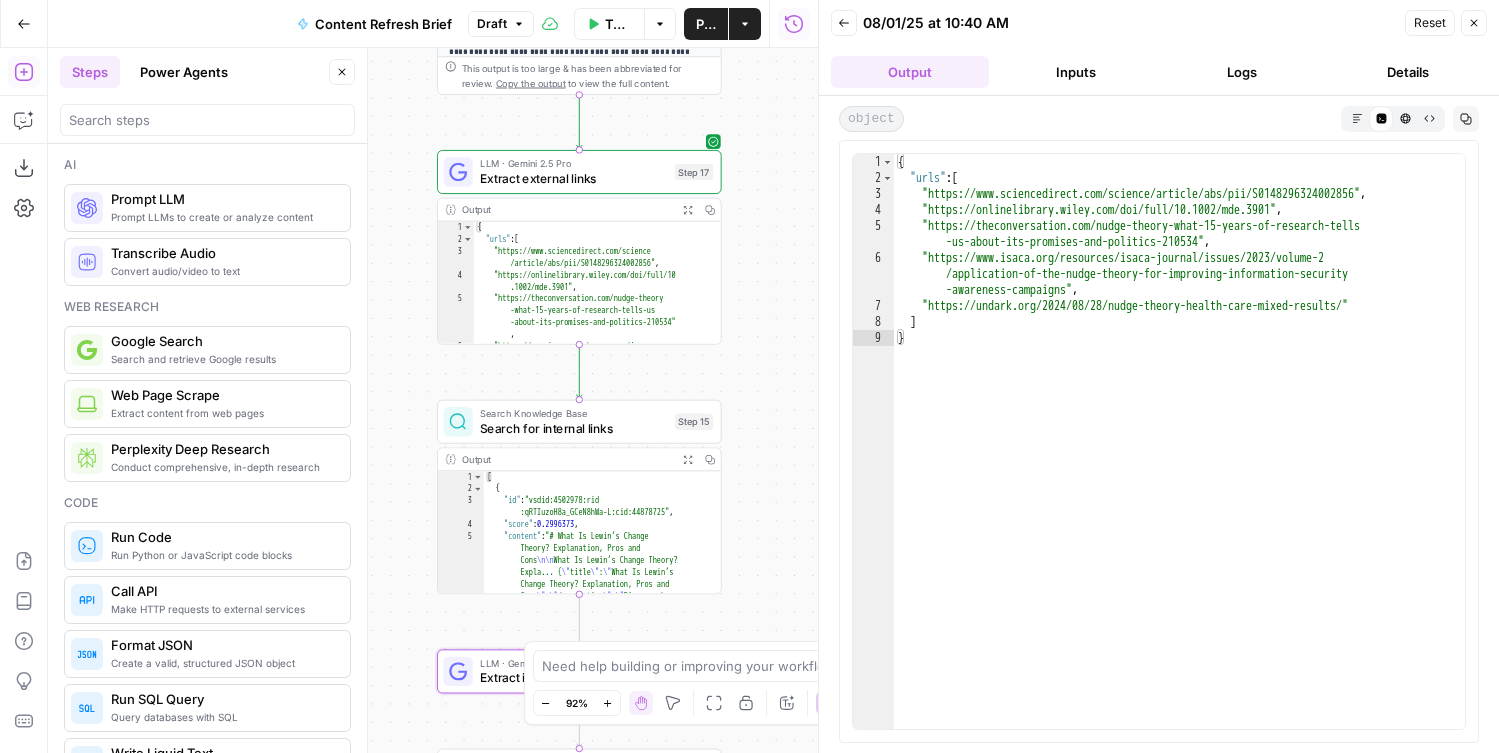 drag, startPoint x: 416, startPoint y: 332, endPoint x: 415, endPoint y: 510, distance: 178.0028 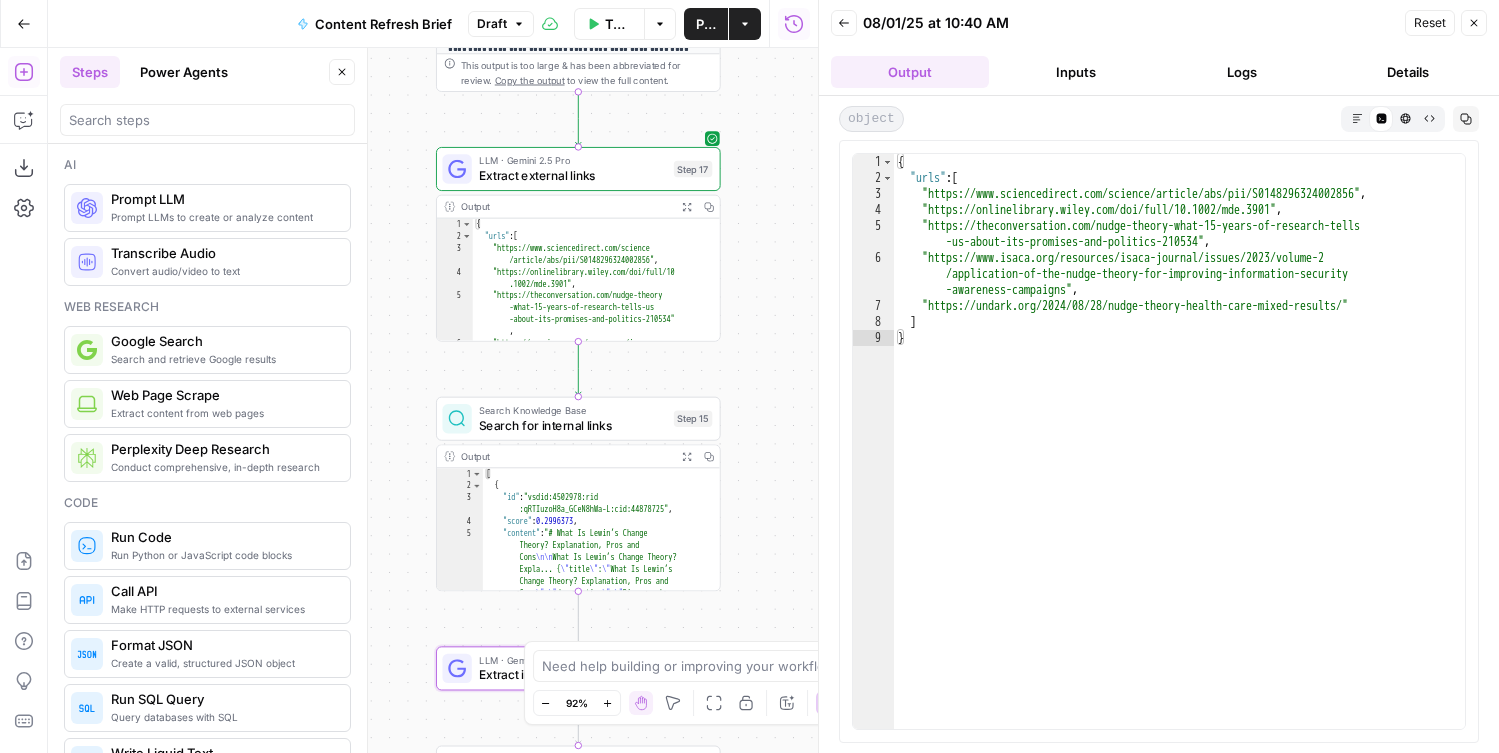 click on "LLM · Gemini 2.5 Pro Extract external links Step 17" 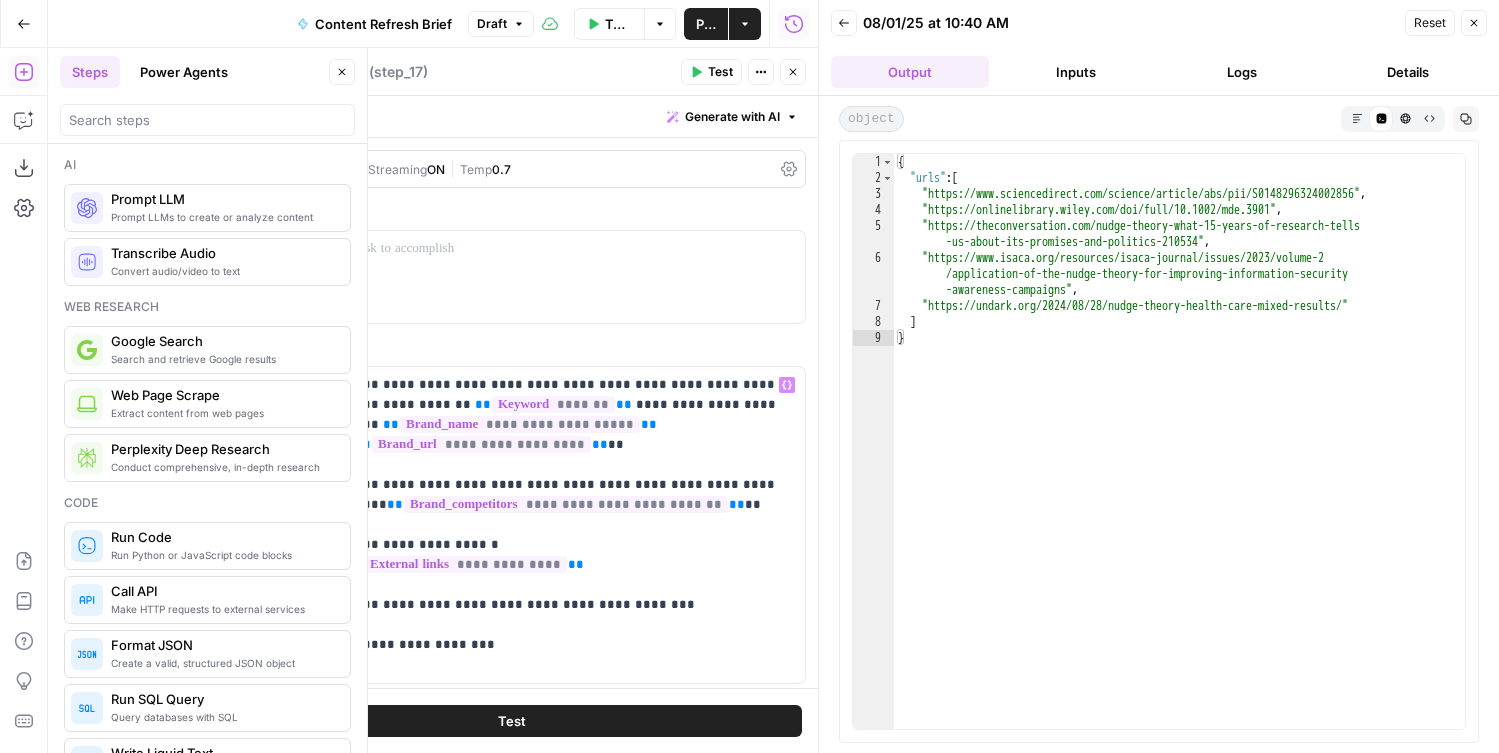 scroll, scrollTop: 35, scrollLeft: 0, axis: vertical 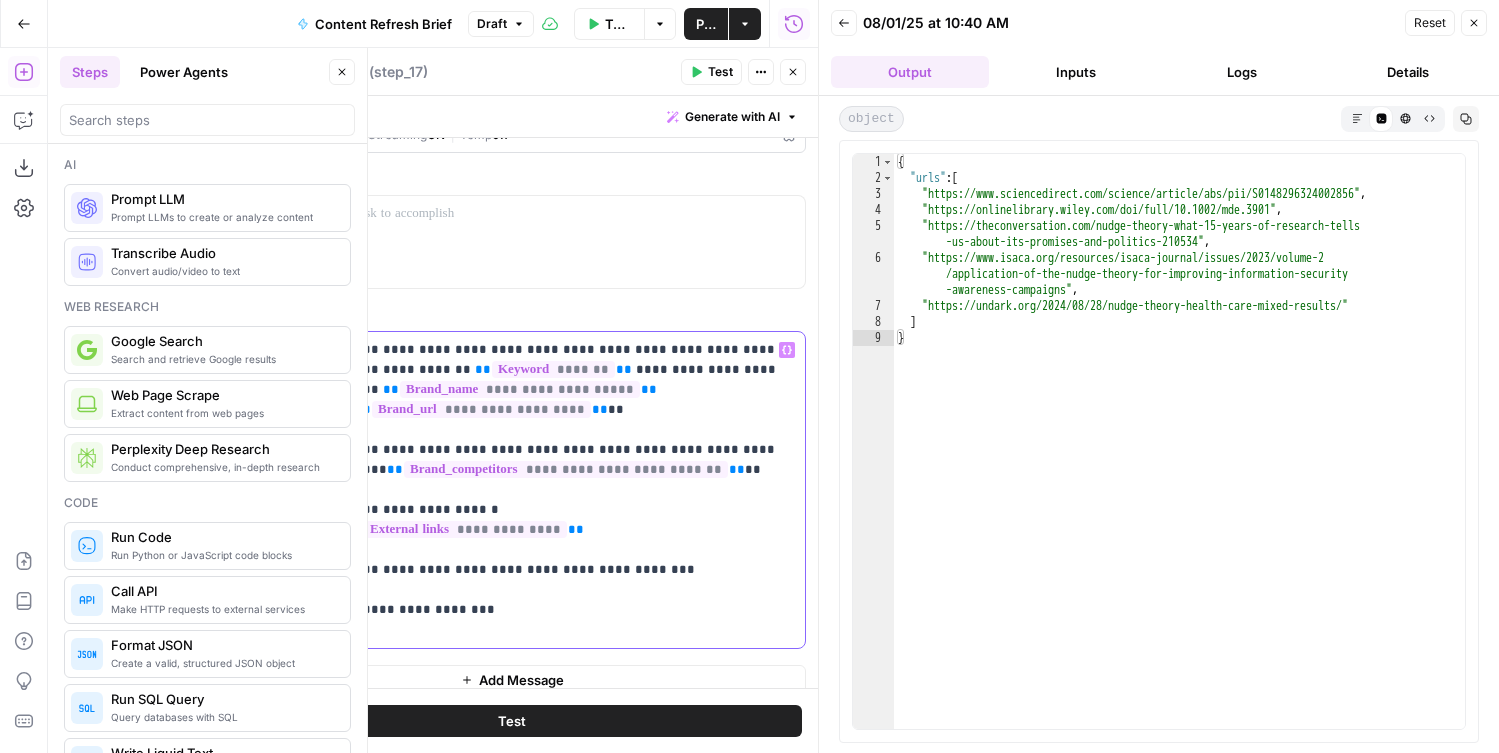 click on "**********" 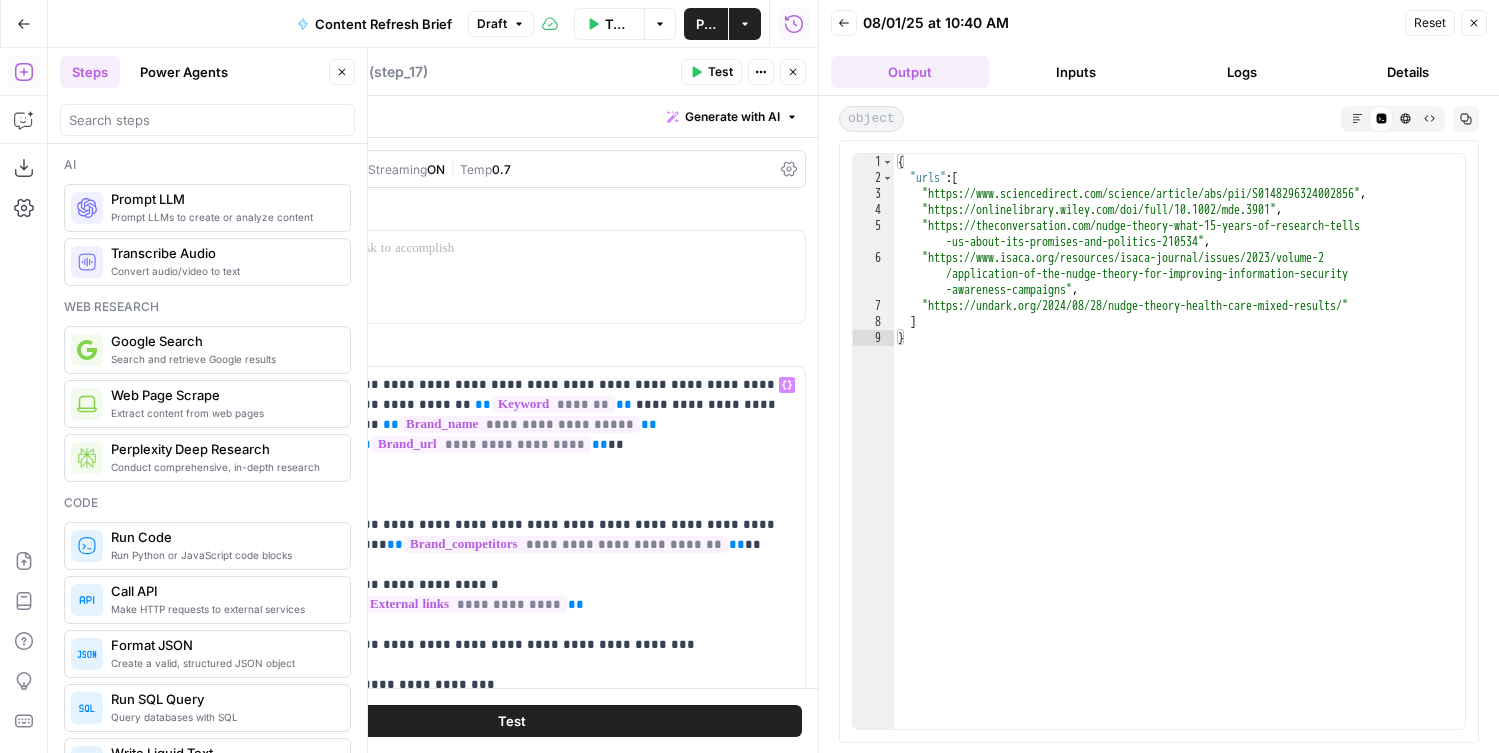 scroll, scrollTop: 0, scrollLeft: 0, axis: both 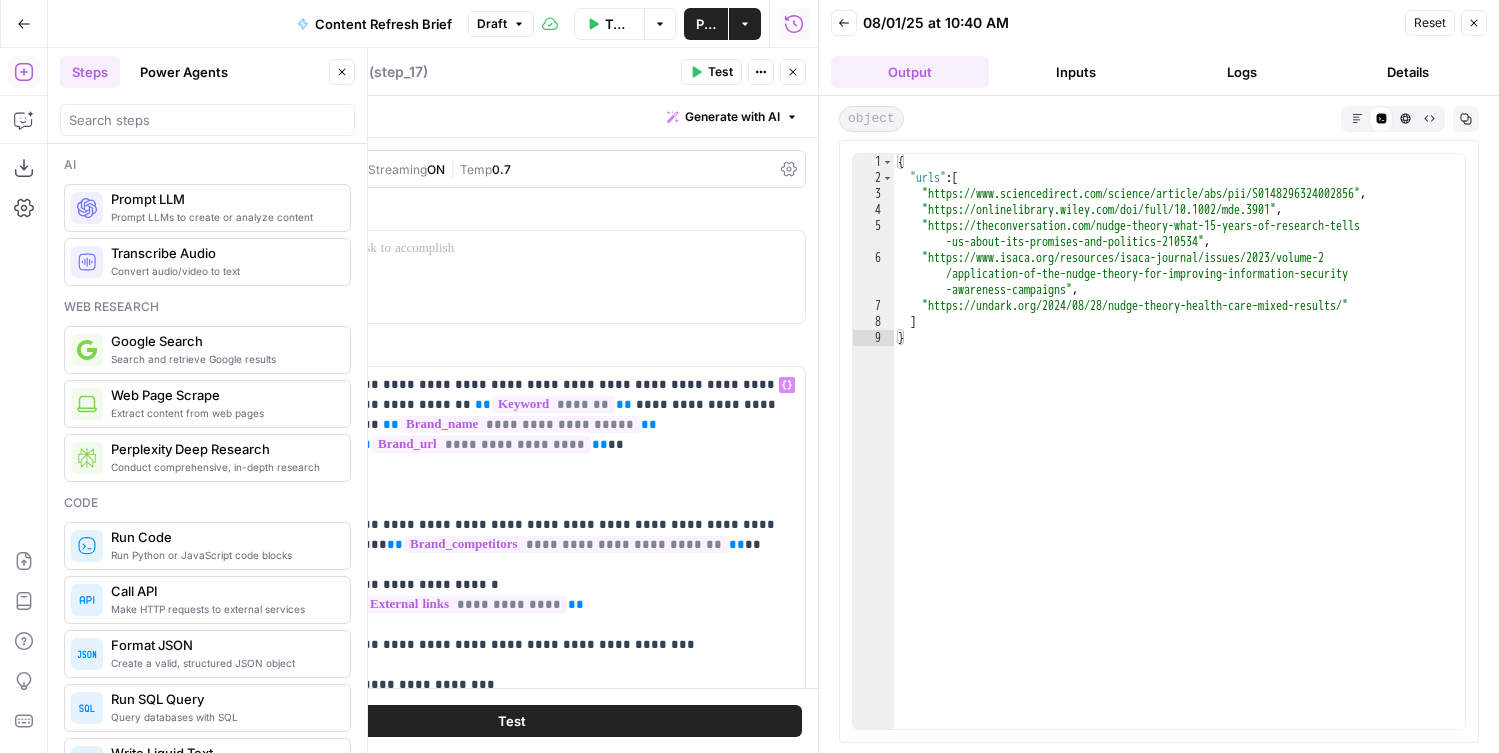 type 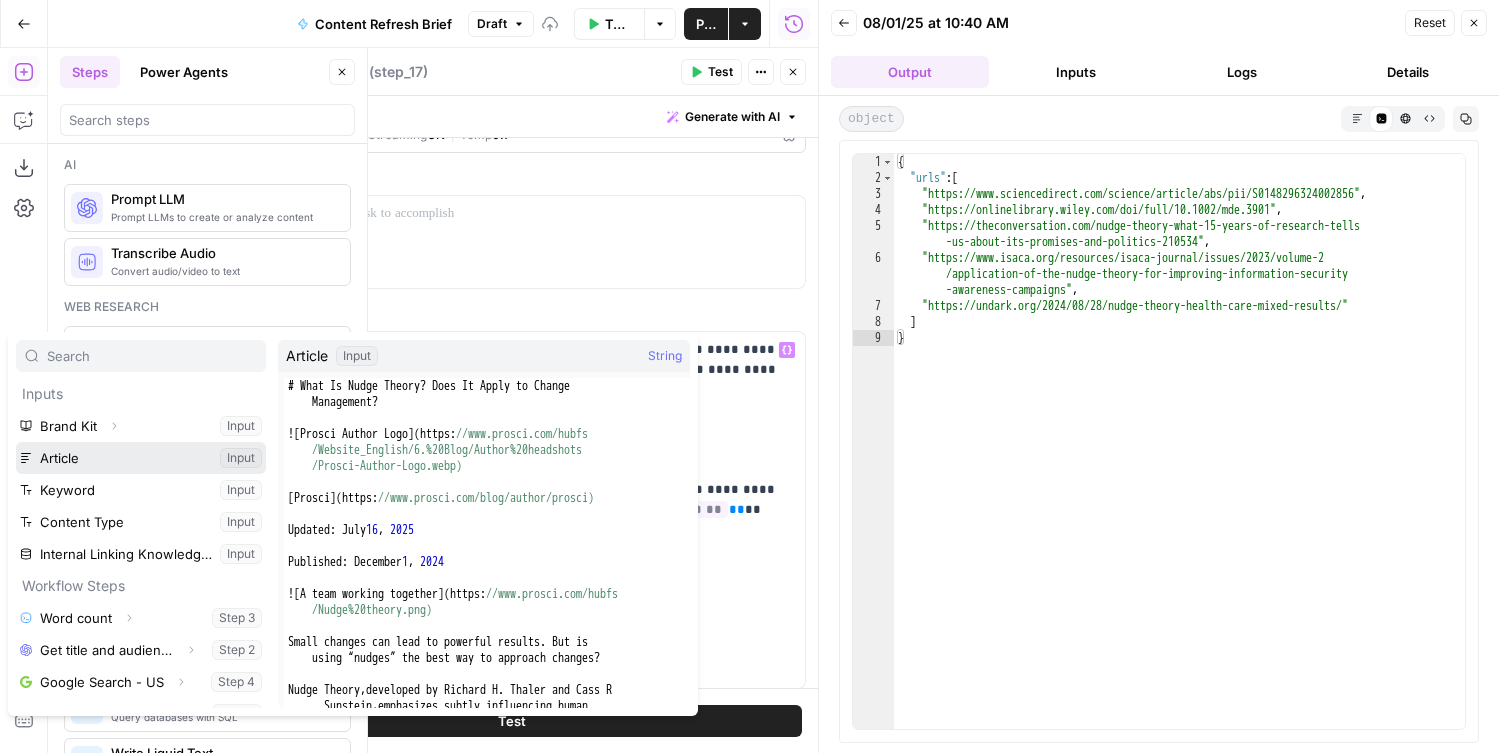 click at bounding box center (141, 458) 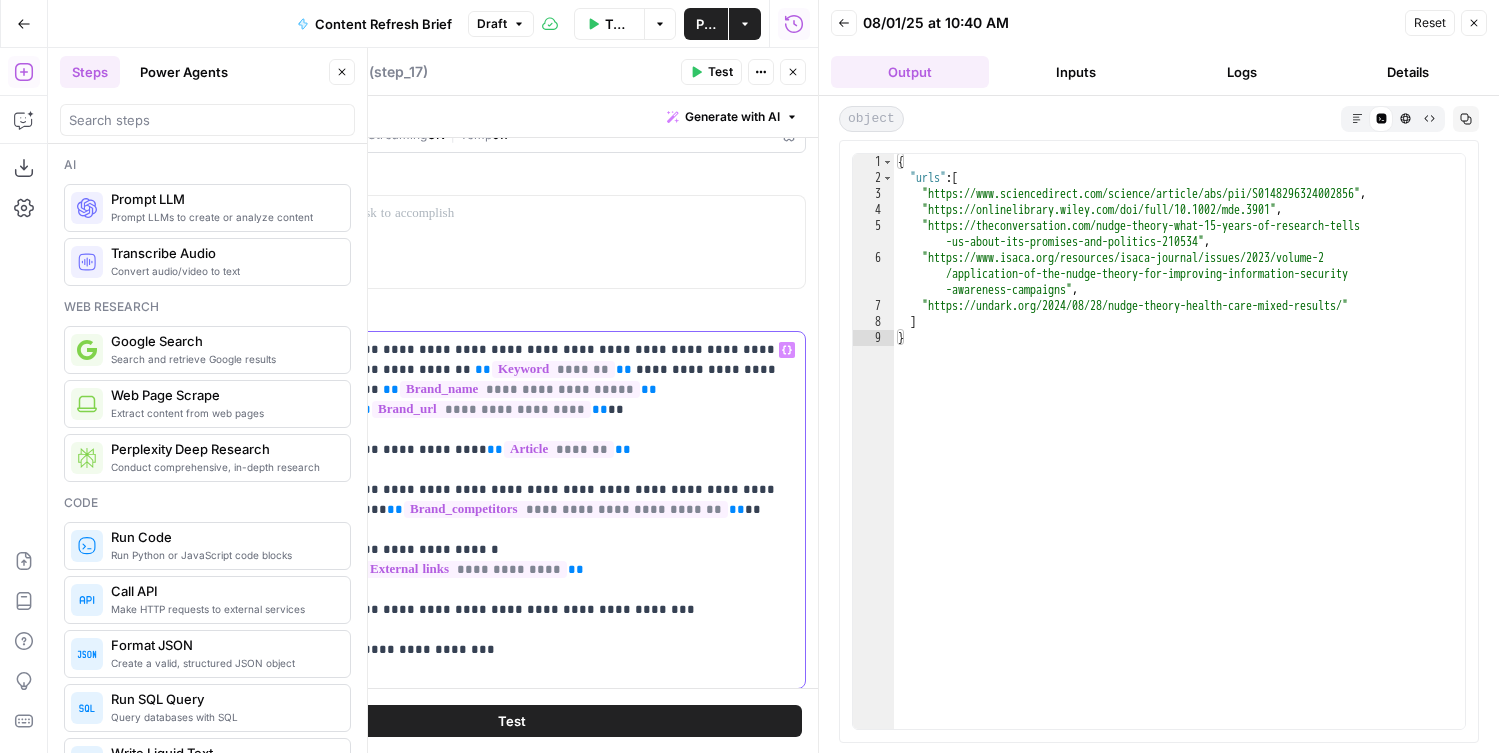 click on "**********" at bounding box center (570, 510) 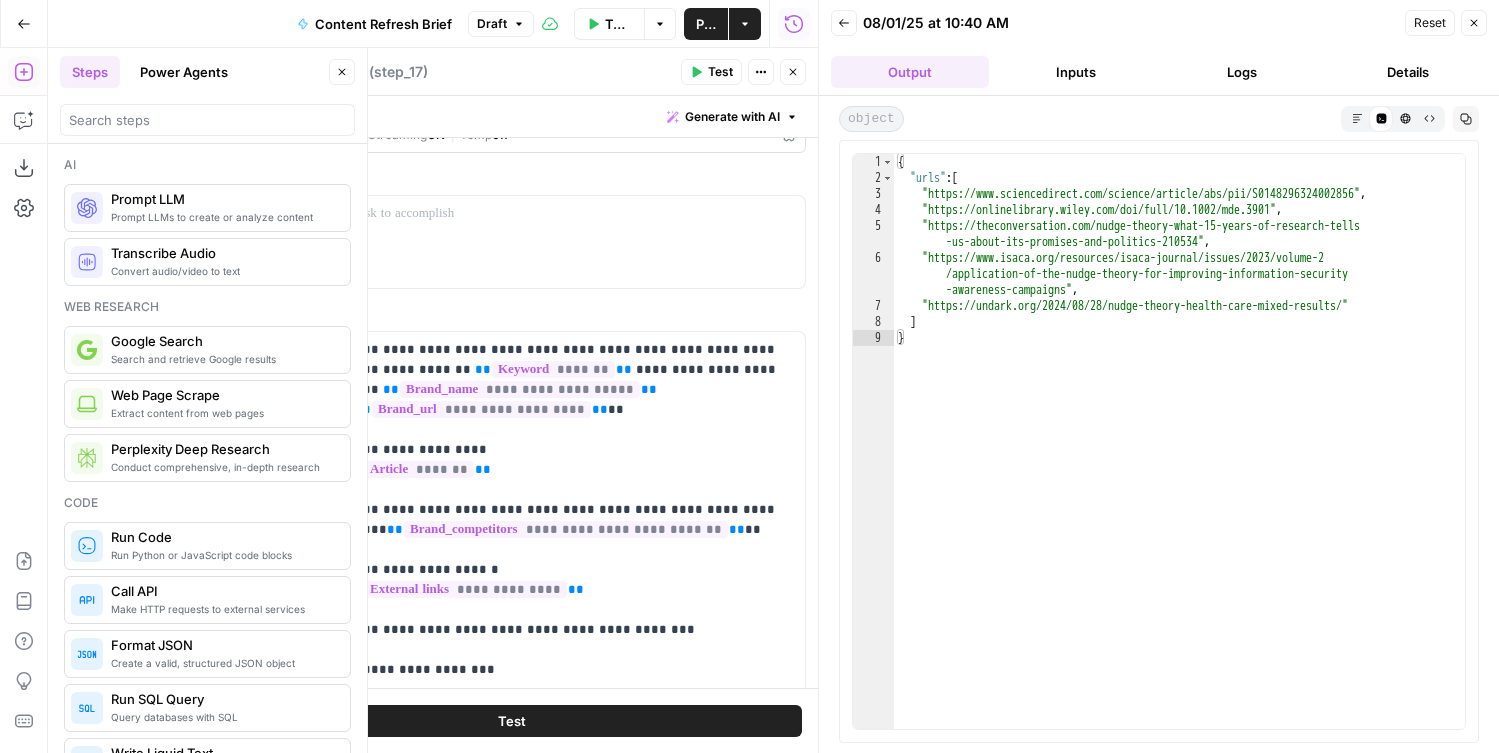 click on "Close" at bounding box center [793, 72] 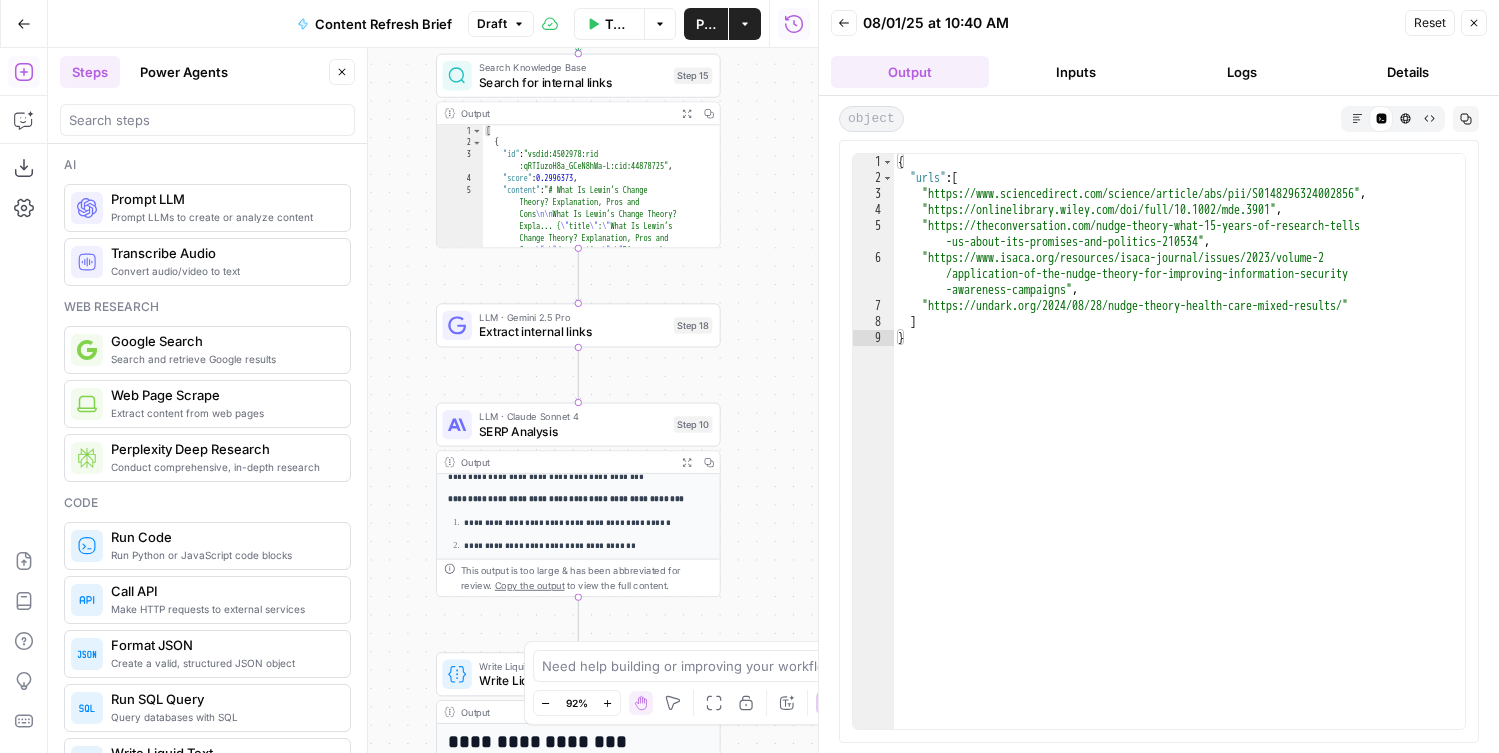 drag, startPoint x: 744, startPoint y: 566, endPoint x: 744, endPoint y: 213, distance: 353 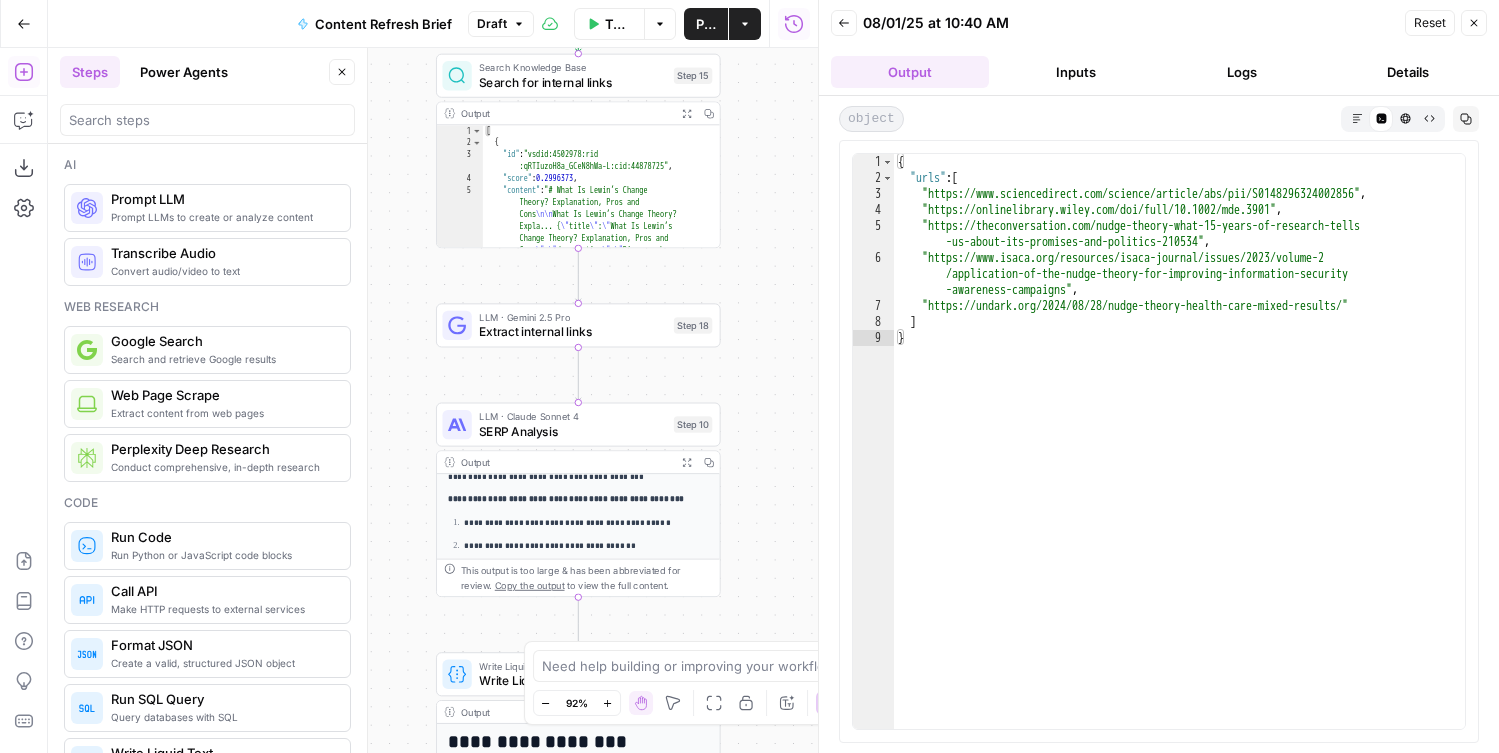click on "Workflow Set Inputs Inputs Run Code · Python Word count Step 3 Output Expand Output Copy 1 2 3 {    "word_count" :  3093 }     XXXXXXXXXXXXXXXXXXXXXXXXXXXXXXXXXXXXXXXXXXXXXXXXXXXXXXXXXXXXXXXXXXXXXXXXXXXXXXXXXXXXXXXXXXXXXXXXXXXXXXXXXXXXXXXXXXXXXXXXXXXXXXXXXXXXXXXXXXXXXXXXXXXXXXXXXXXXXXXXXXXXXXXXXXXXXXXXXXXXXXXXXXXXXXXXXXXXXXXXXXXXXXXXXXXXXXXXXXXXXXXXXXXXXXXXXXXXXXXXXXXXXXXXXXXXXXXXXXXXXXXXXXXXXXXXXXXXXXXXXXXXXXXXXXXXXXXXXXXXXXXXXXXXXXXXXXXXXXXXXXXXXXXXXXXXXXXXXXXXXXXXXXXXXXXXXXXXXXXXXXXXXXXXXXXXXXXXXXXXXXXXXXXXXXXXXXXXXXXXXXXXXXXXXXXXXXXXXXXXXXXXXXXXXXXXXXXXXXXXXXXXXXXXXXXXXXXXXXXXXXXXXXXXXXXXXXXXXXXXXXXXXXXXXXXXXXXXXXXXXXXXXXXXXXXX LLM · GPT-4.1 Get title and audience Step 2 Output Expand Output Copy 1 2 3 4 5 {    "article_title" :  "What Is Nudge Theory? Does         It Apply to Change Management?" ,    "audience" :  "Change management professionals         and organizational leaders" ,    "word_count" :  3000 }     Google Search Google Search - US Step 4 Output Expand Output Copy 1 2 3 4" at bounding box center (433, 400) 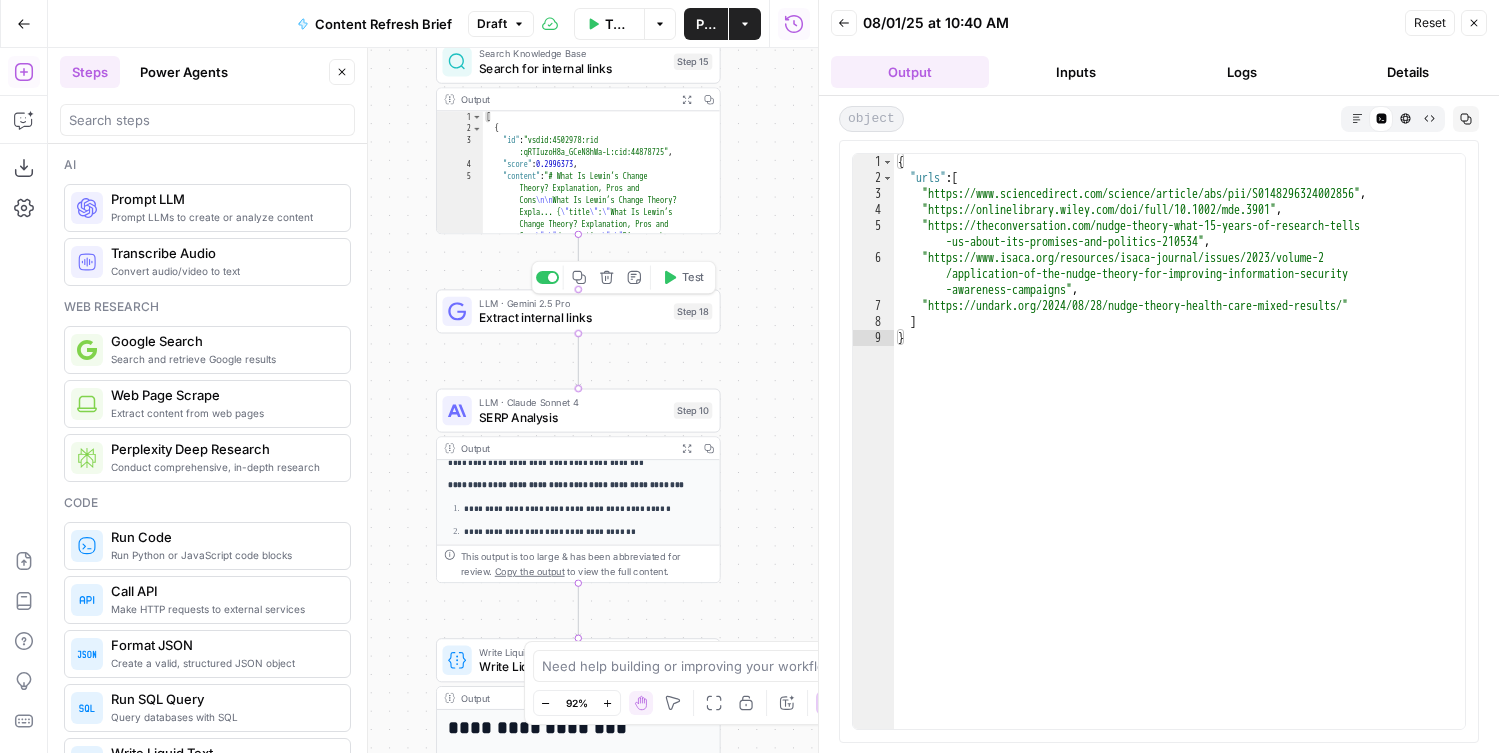 click on "Extract internal links" at bounding box center [572, 318] 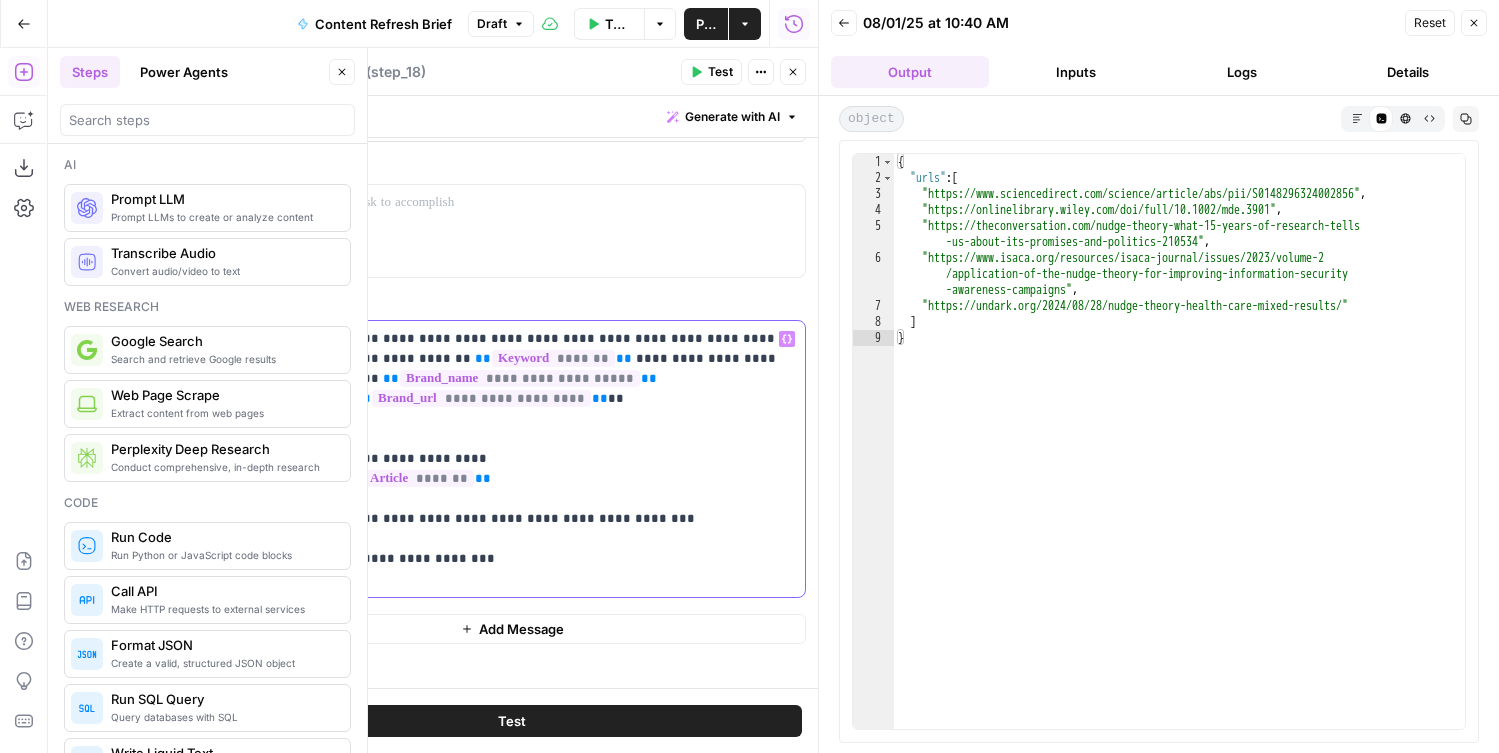click on "**********" at bounding box center (570, 459) 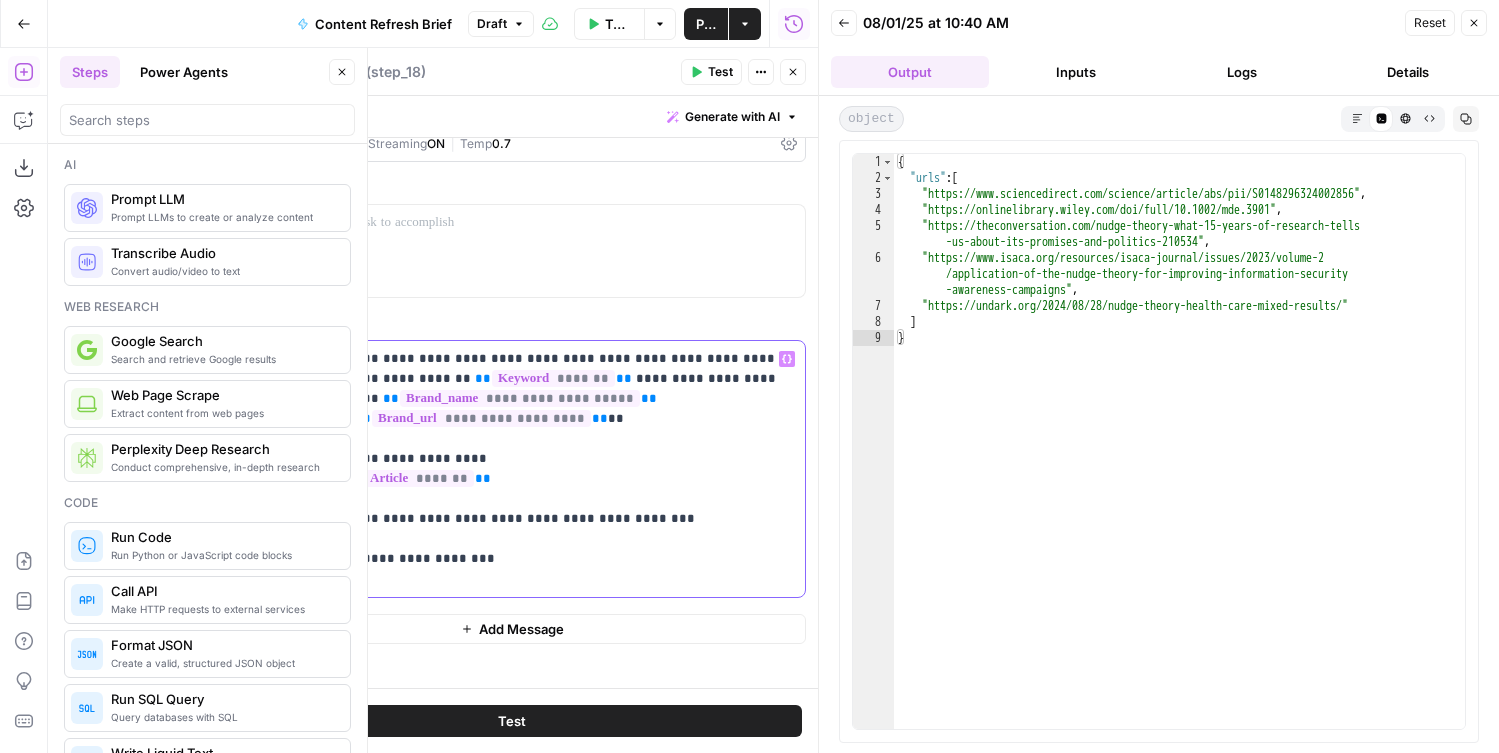 click on "**********" at bounding box center (570, 469) 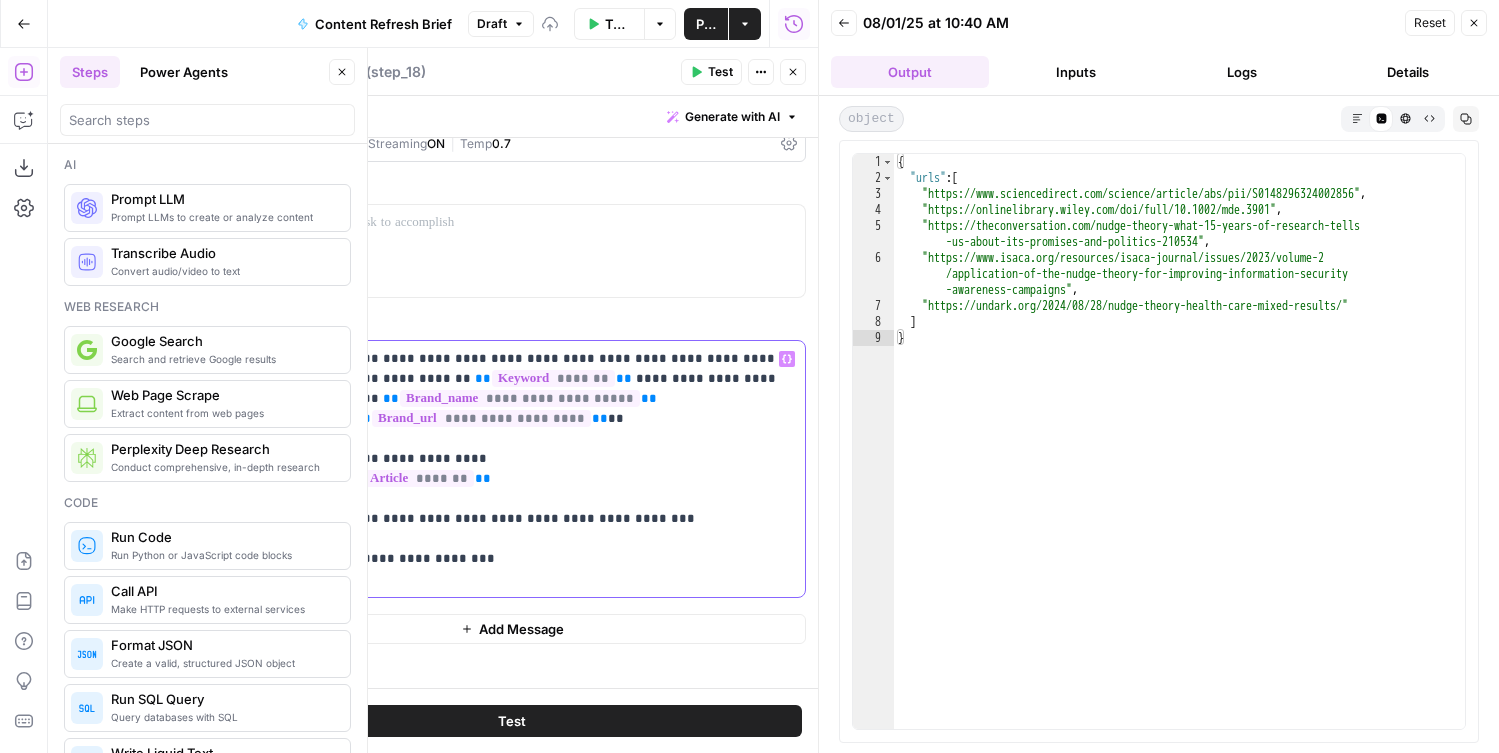 scroll, scrollTop: 46, scrollLeft: 0, axis: vertical 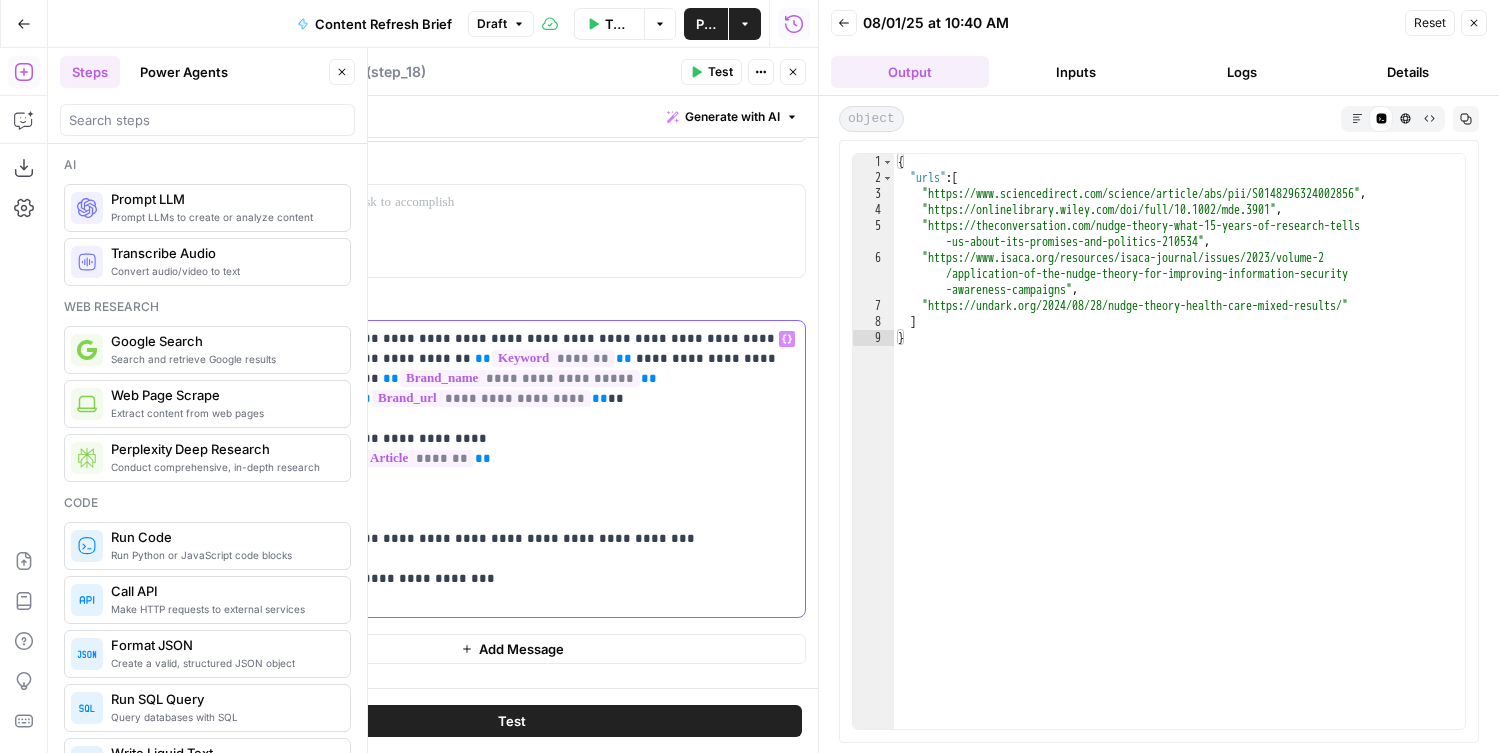 type 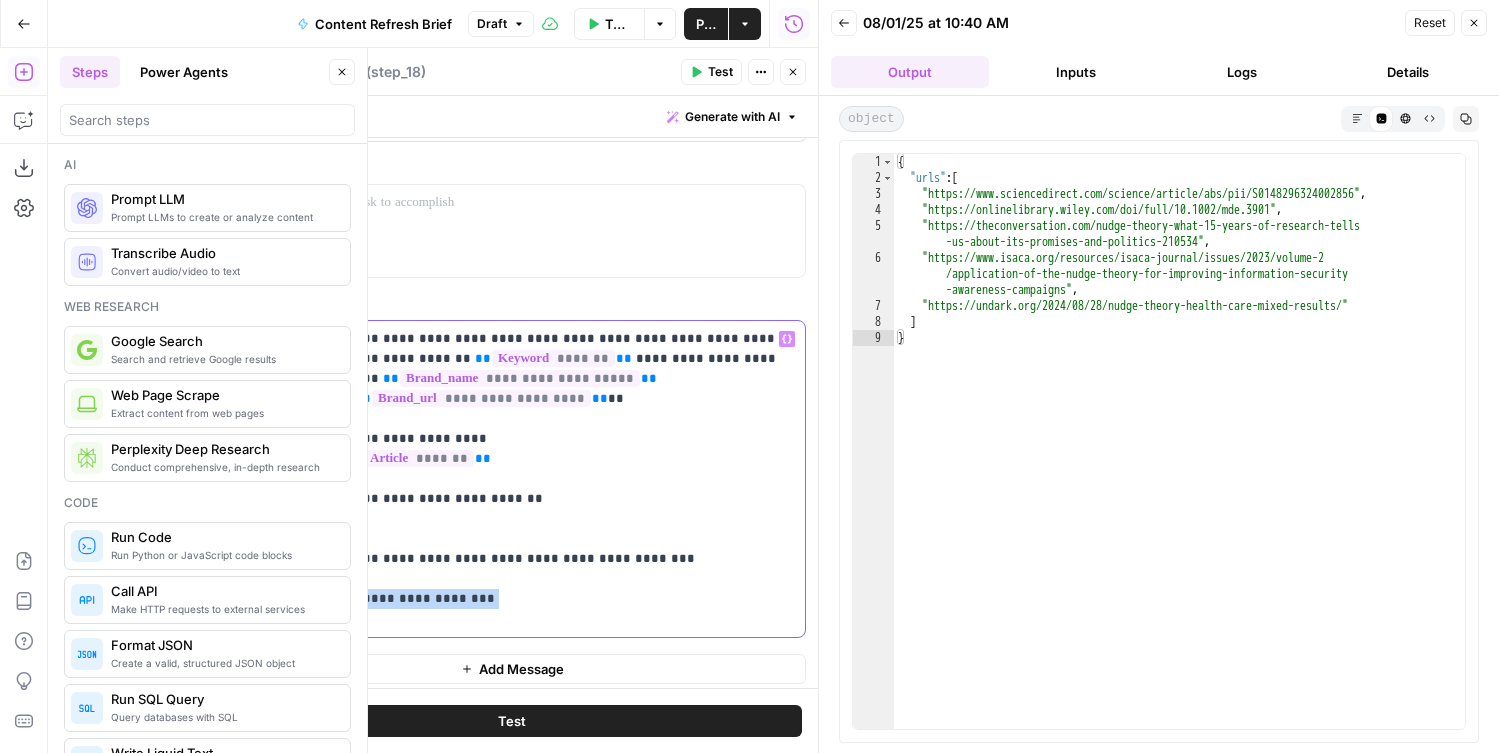 drag, startPoint x: 339, startPoint y: 576, endPoint x: 382, endPoint y: 634, distance: 72.20111 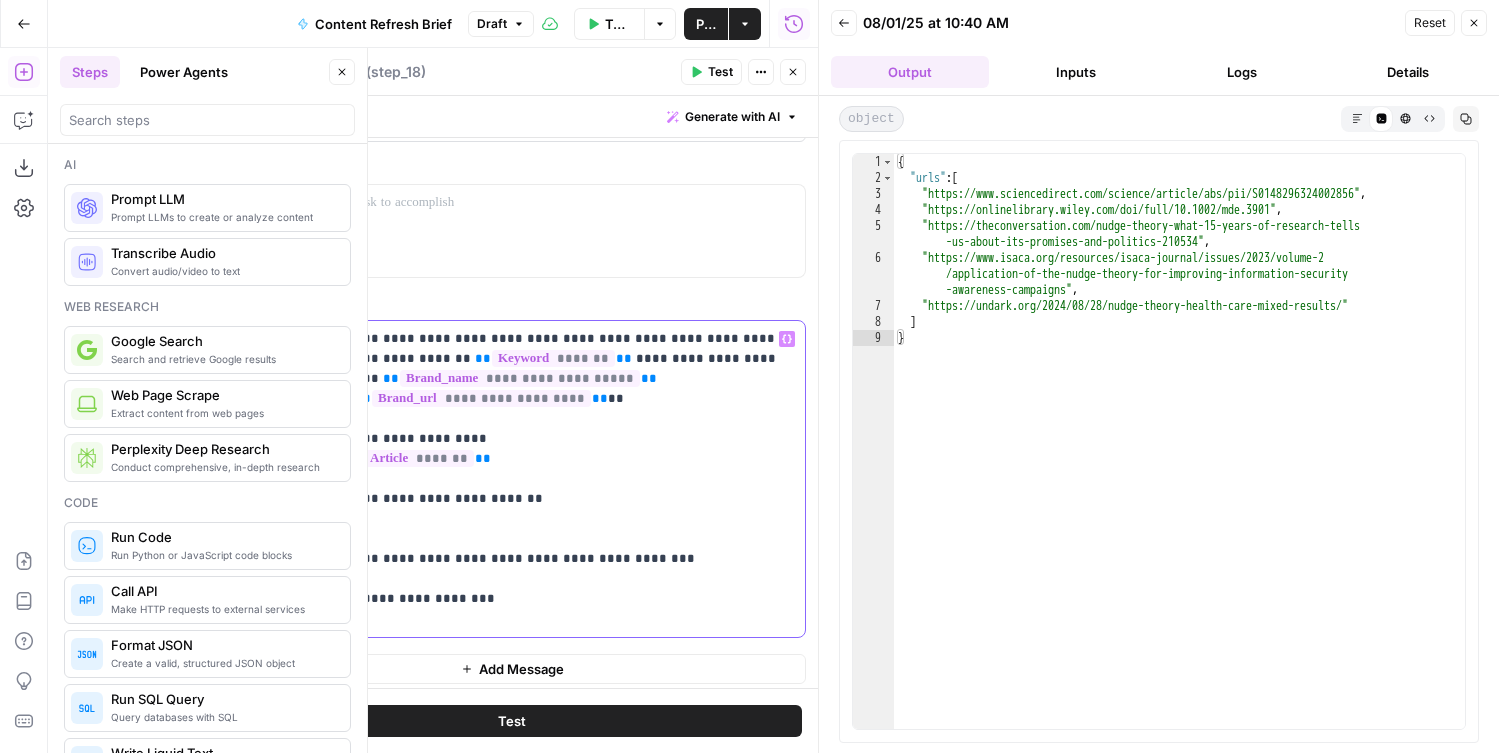 click on "**********" at bounding box center (570, 479) 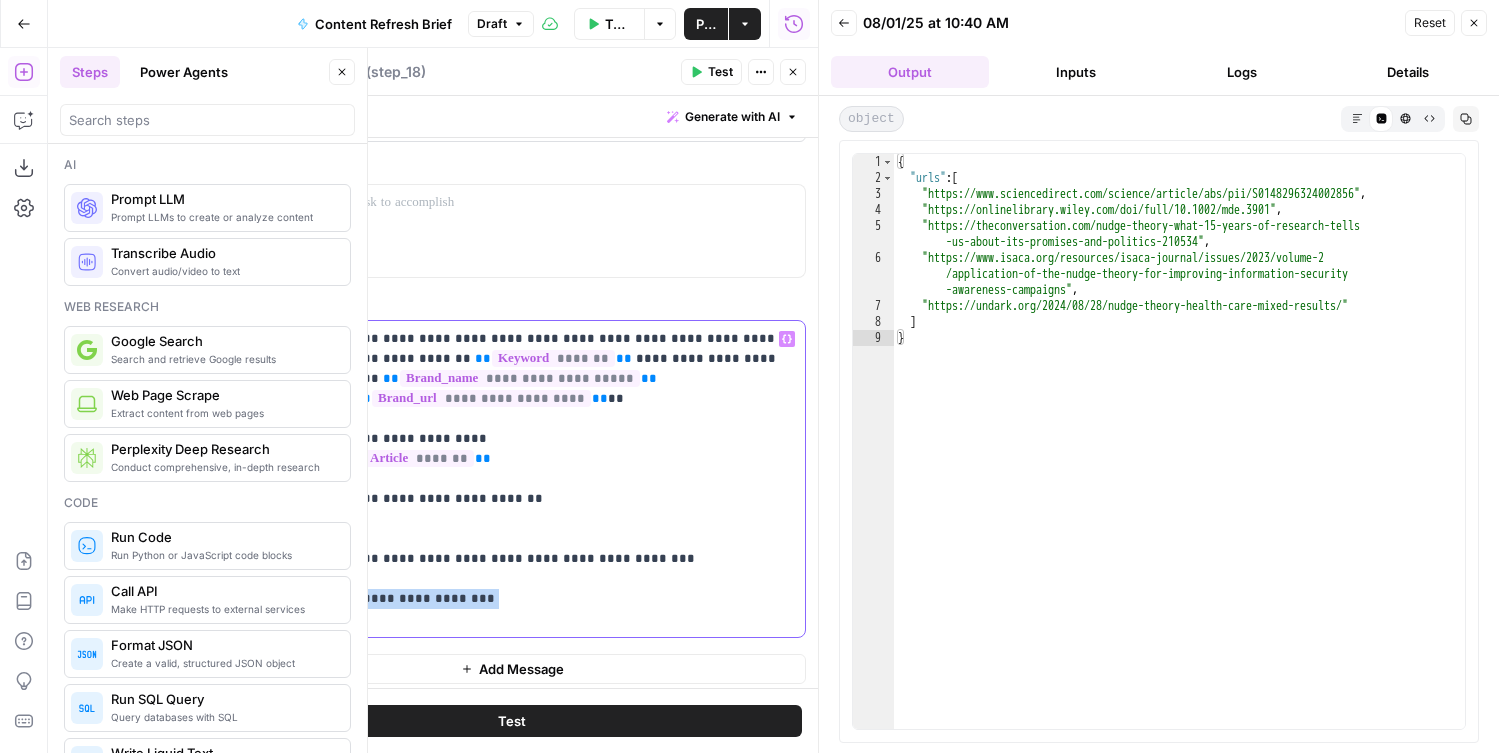 drag, startPoint x: 387, startPoint y: 611, endPoint x: 338, endPoint y: 575, distance: 60.80296 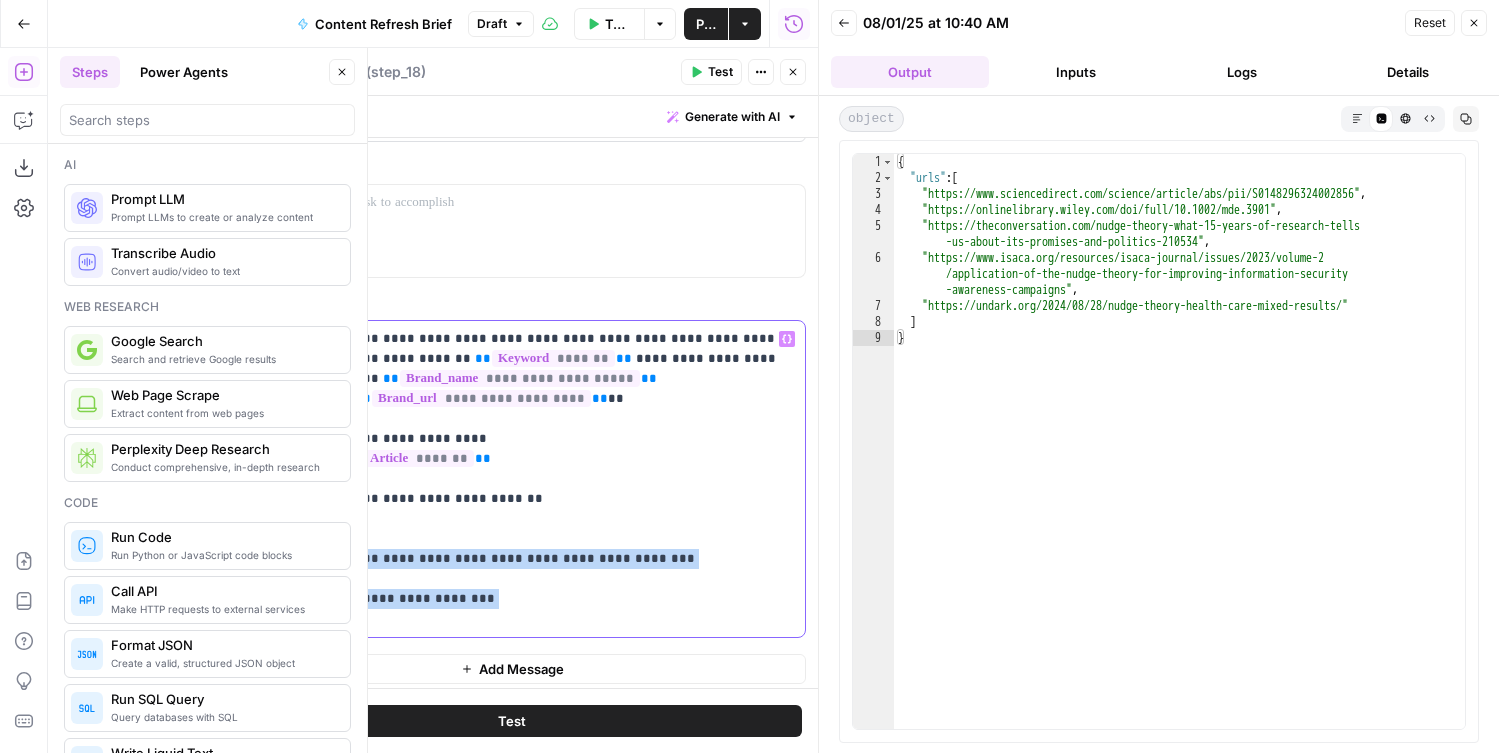 drag, startPoint x: 350, startPoint y: 553, endPoint x: 385, endPoint y: 611, distance: 67.74216 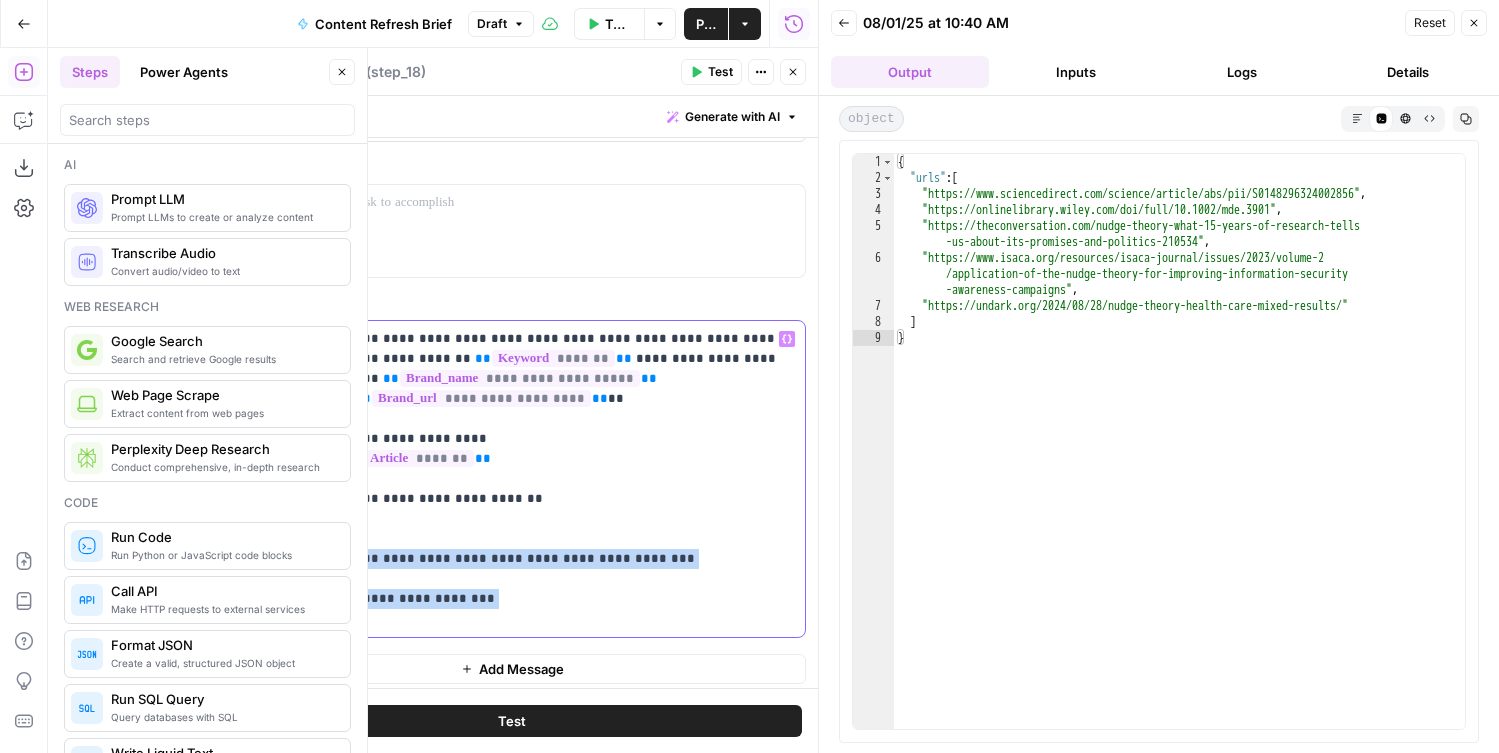 click on "**********" at bounding box center (570, 479) 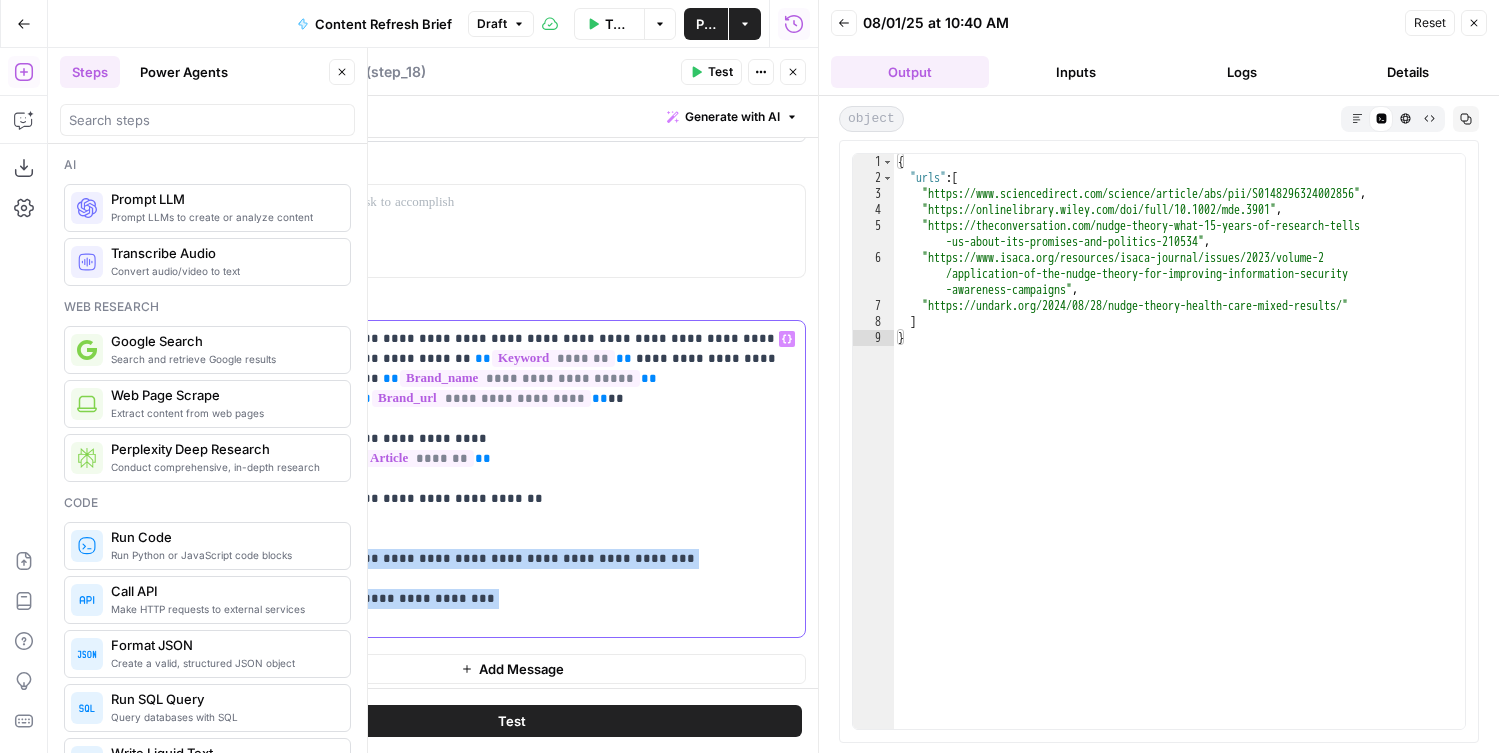 click on "**********" at bounding box center (570, 479) 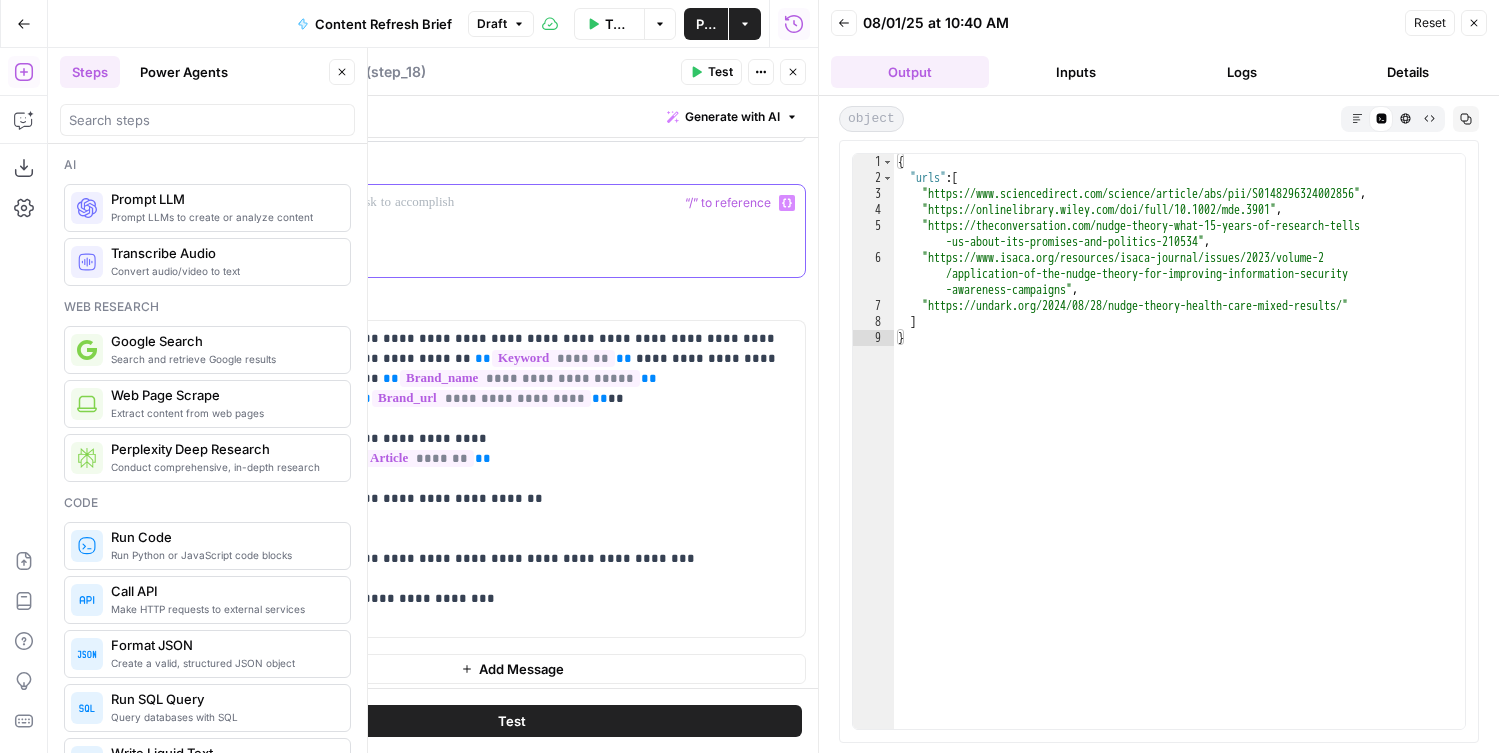 click at bounding box center (512, 231) 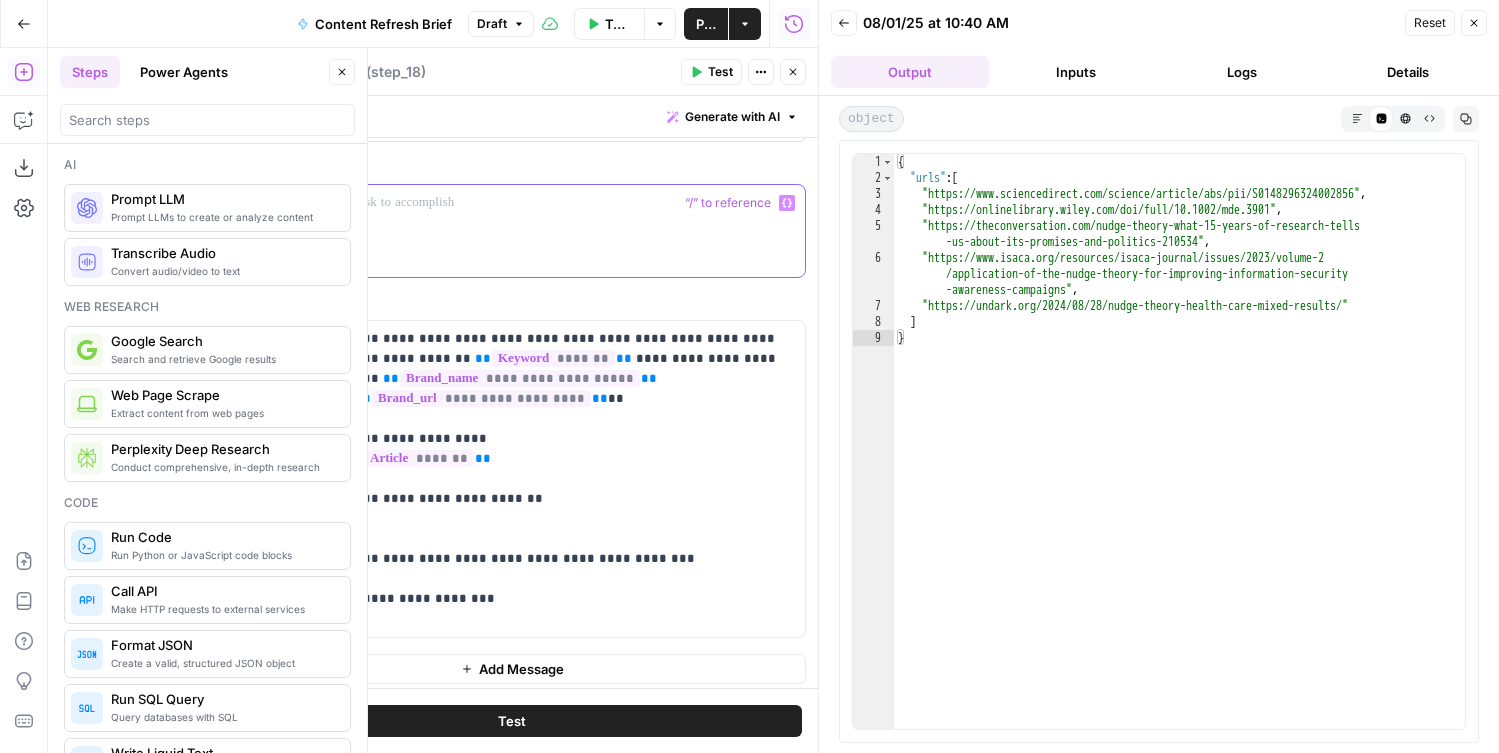 scroll, scrollTop: 0, scrollLeft: 0, axis: both 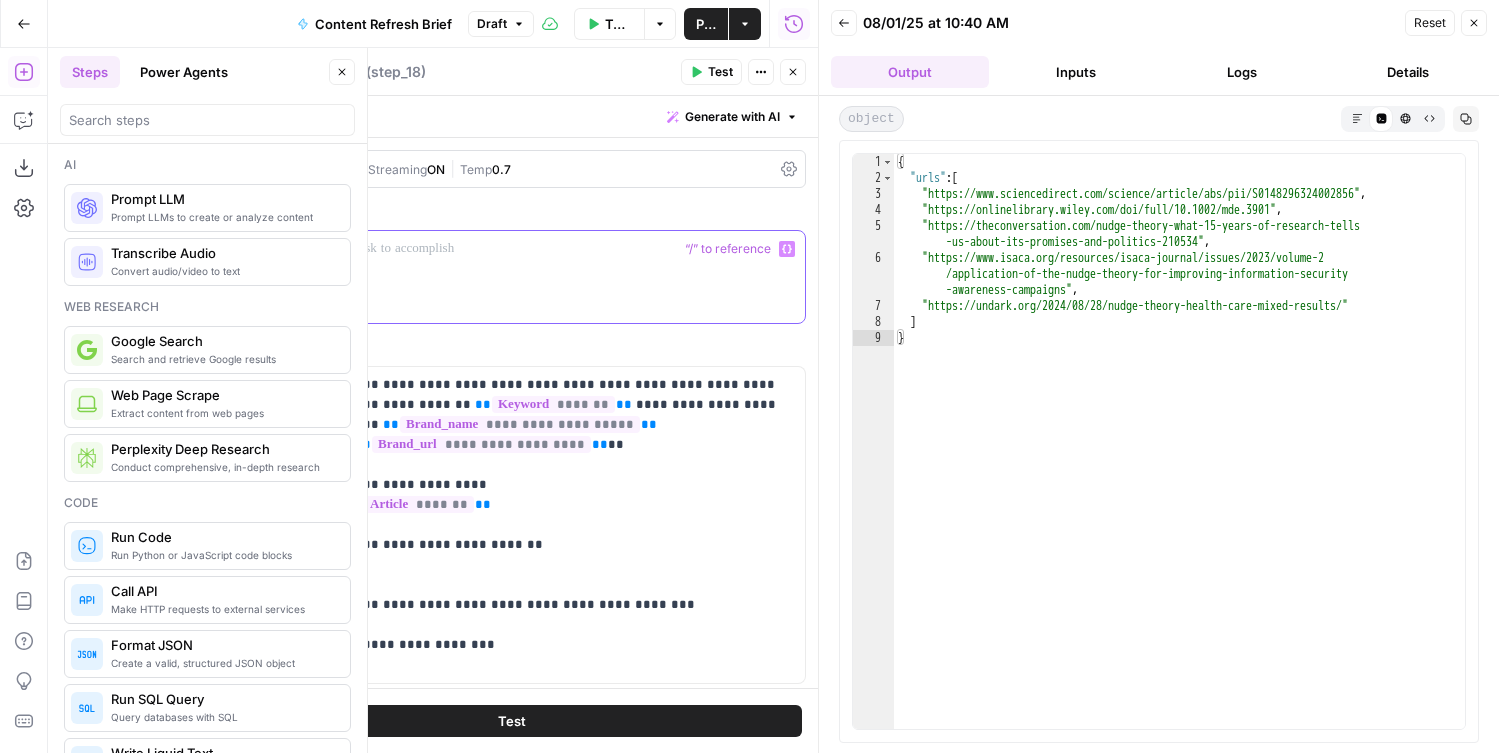 click at bounding box center [512, 277] 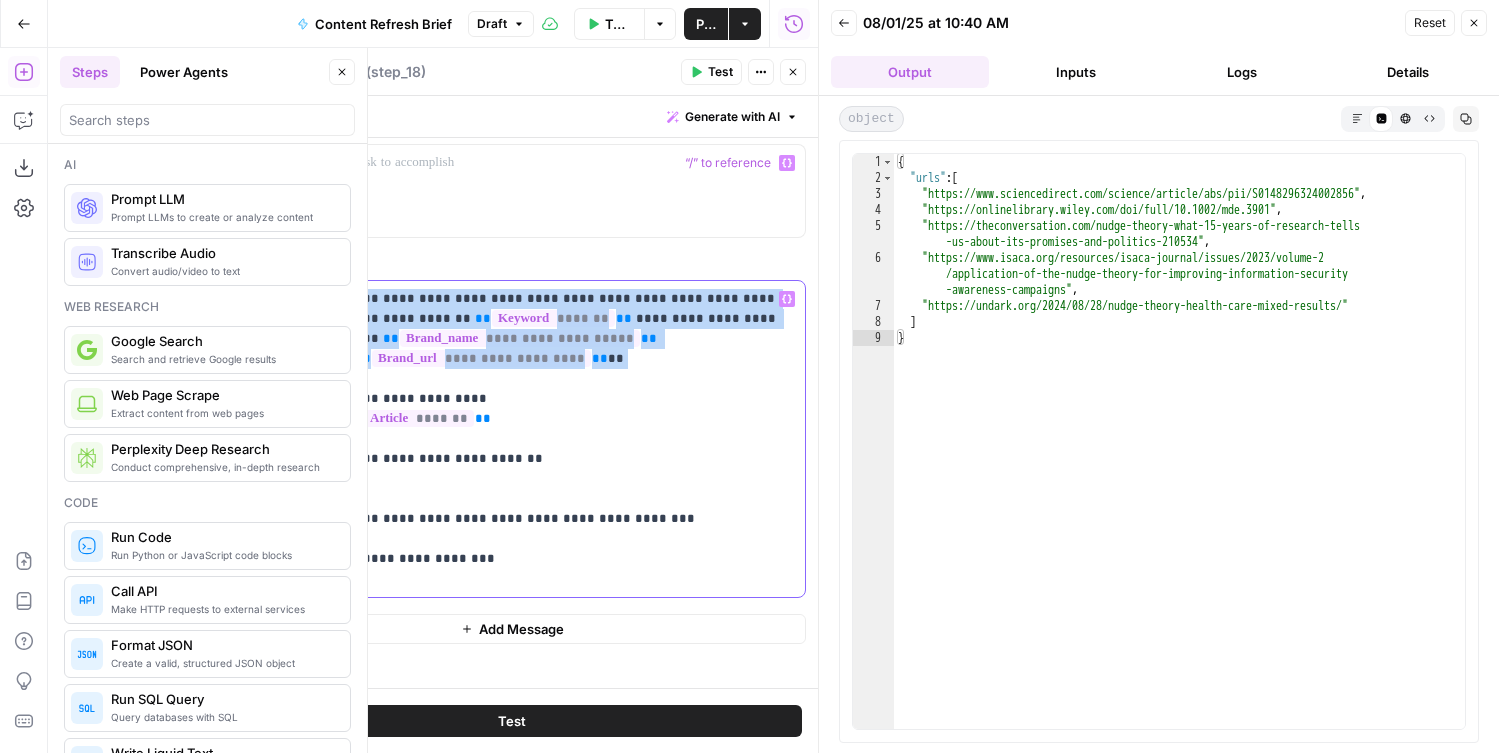 drag, startPoint x: 669, startPoint y: 360, endPoint x: 330, endPoint y: 202, distance: 374.01202 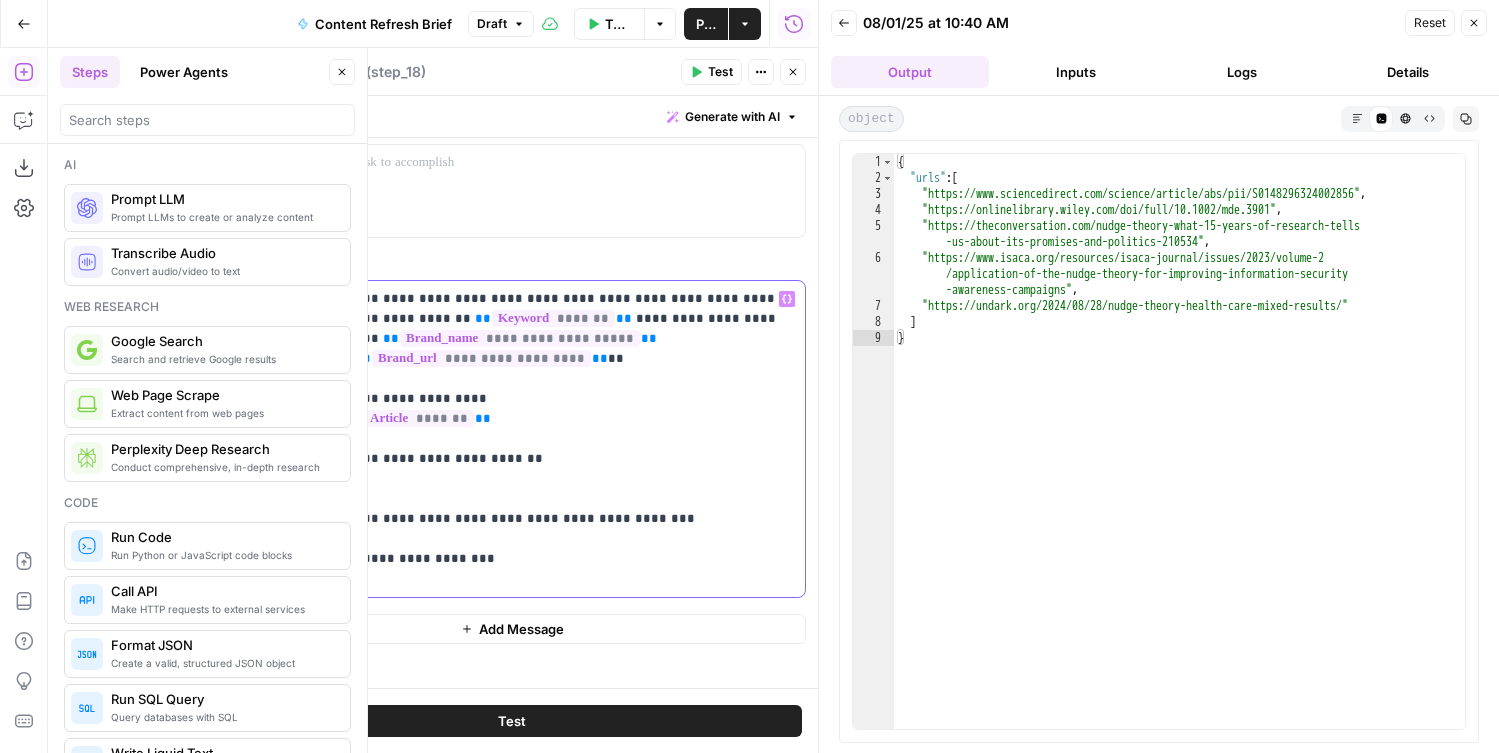 click on "**********" at bounding box center [570, 439] 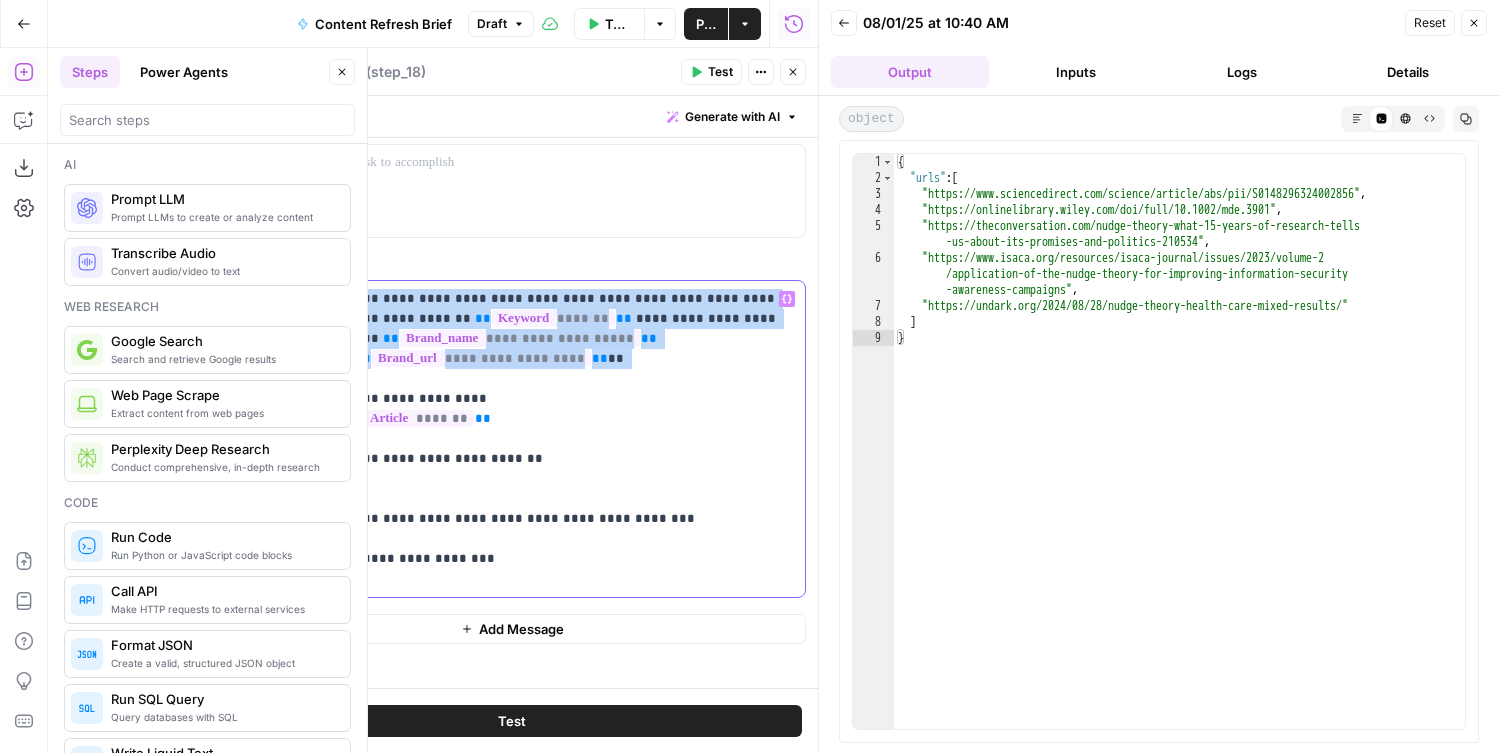 drag, startPoint x: 685, startPoint y: 372, endPoint x: 414, endPoint y: 242, distance: 300.5678 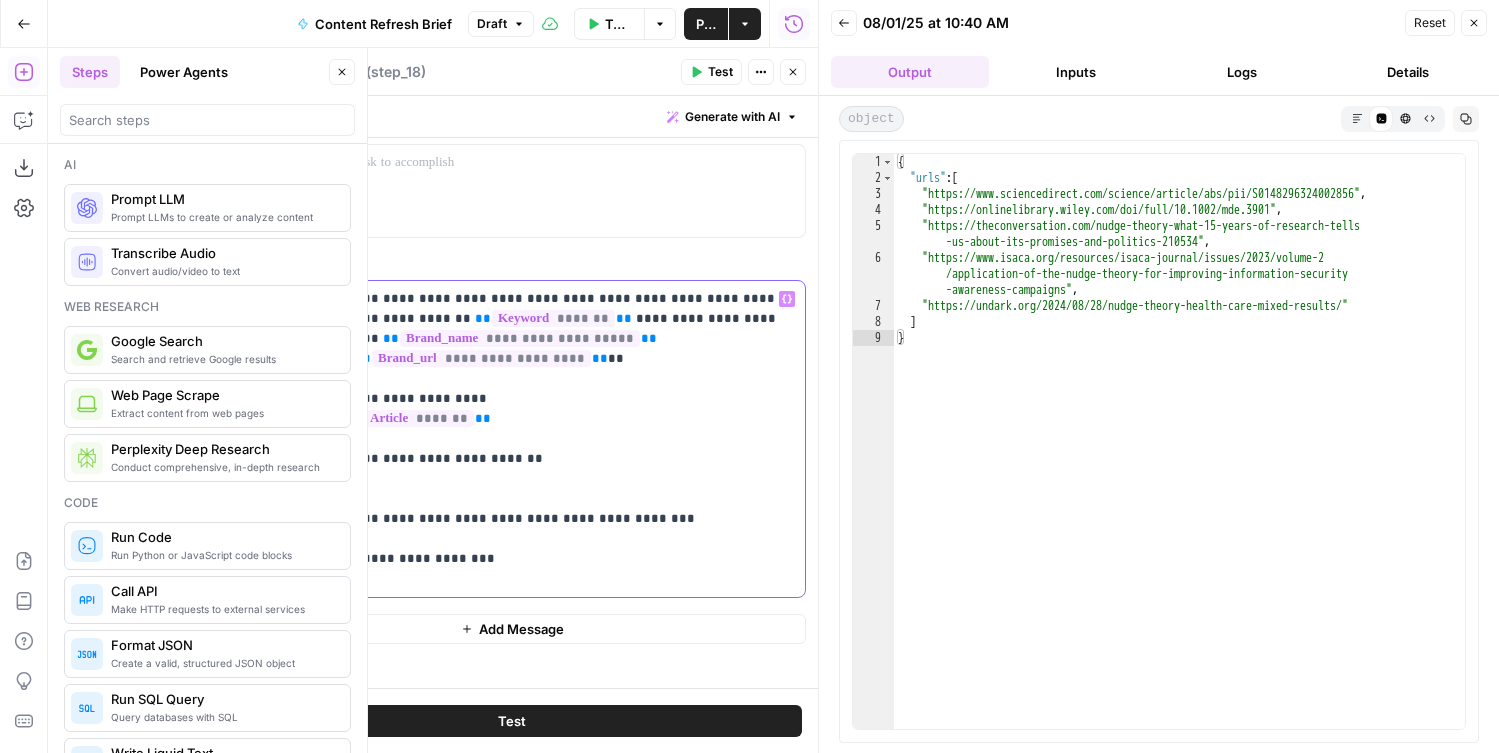 click on "**********" at bounding box center (570, 439) 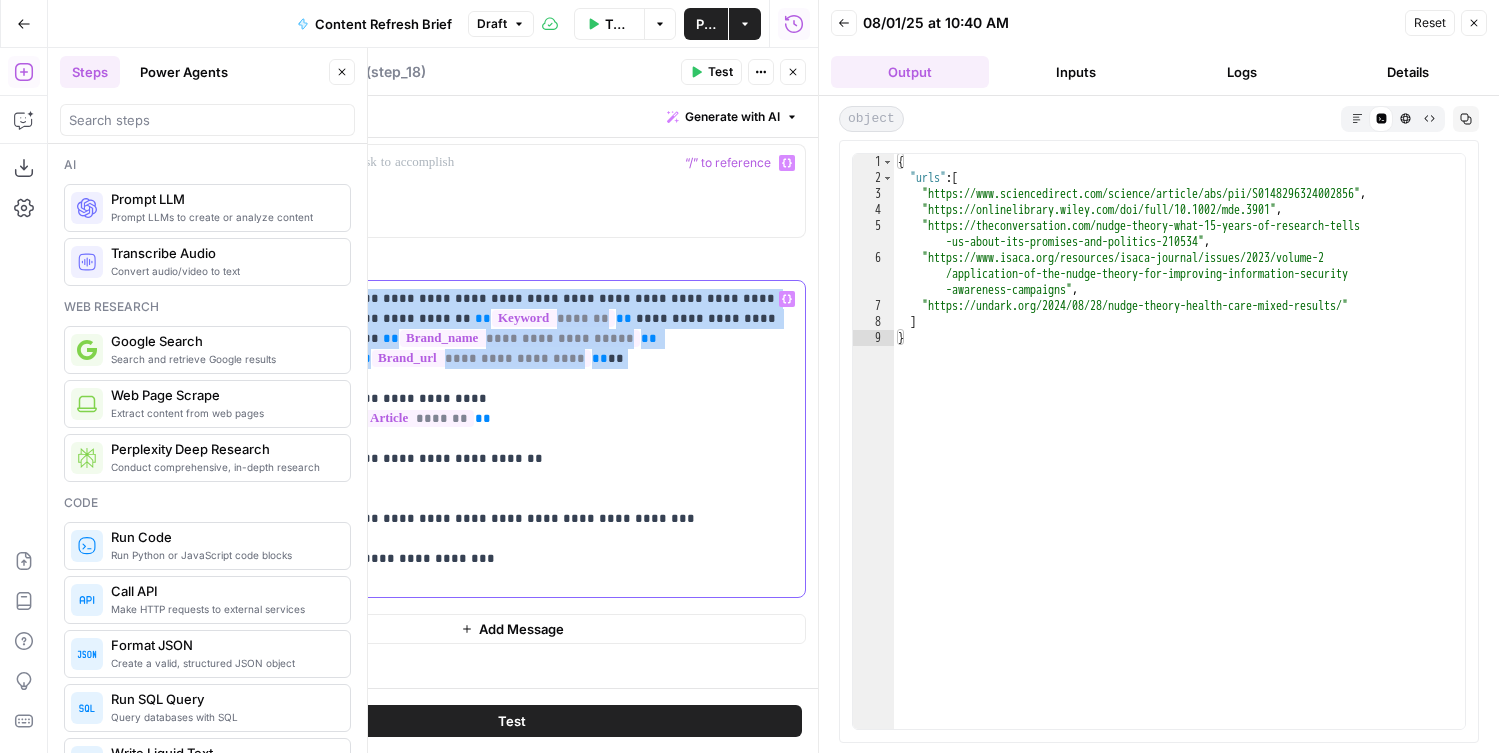 drag, startPoint x: 634, startPoint y: 364, endPoint x: 306, endPoint y: 168, distance: 382.09946 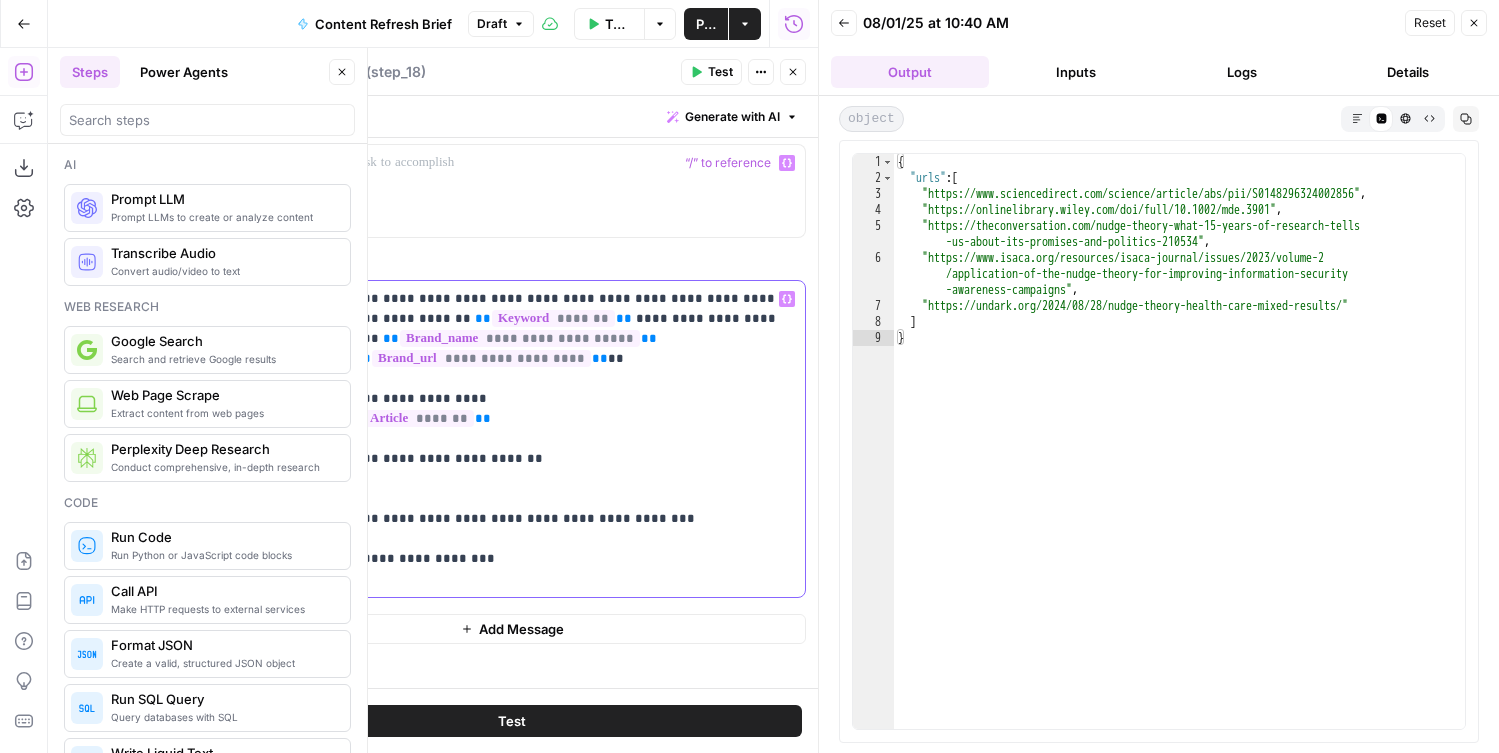 click on "**********" at bounding box center [570, 439] 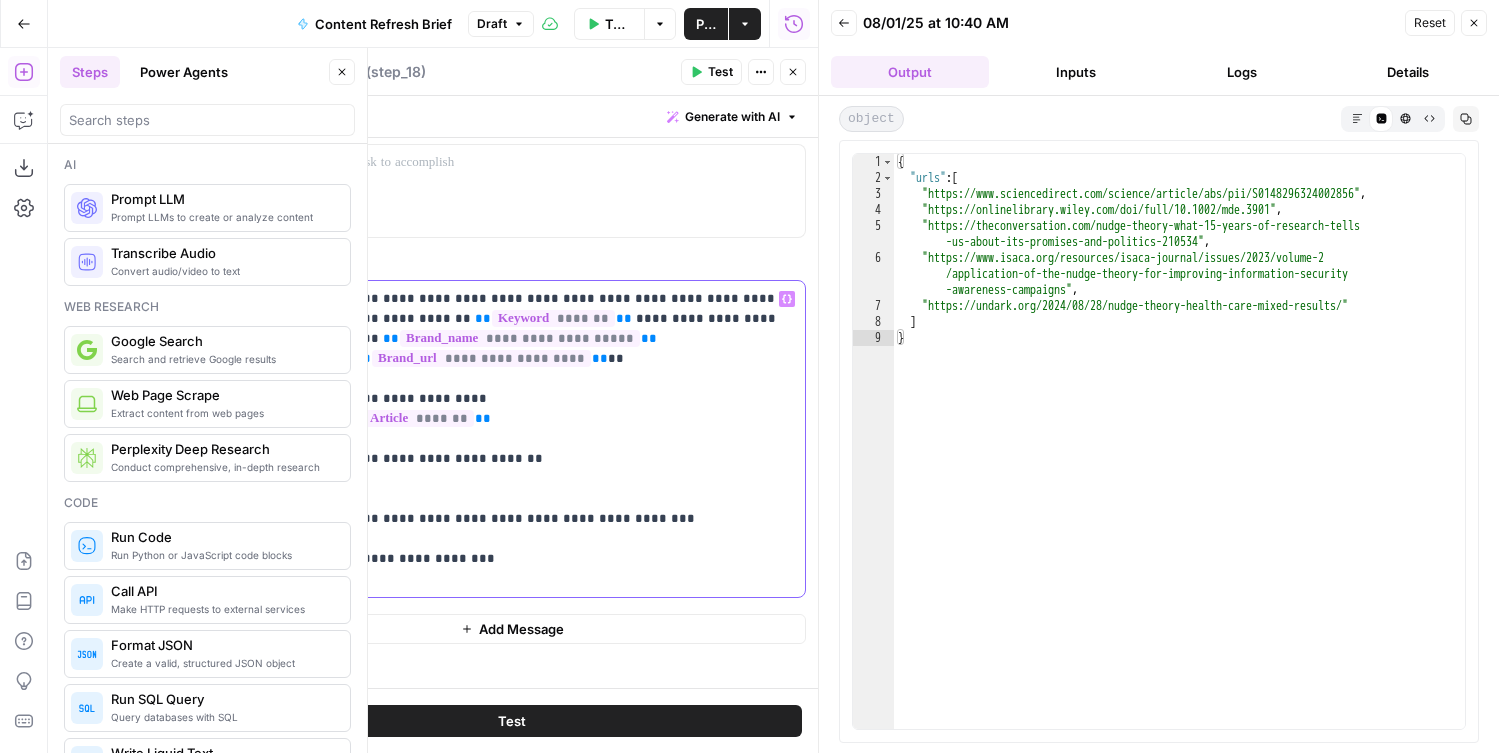 click on "**********" at bounding box center (570, 439) 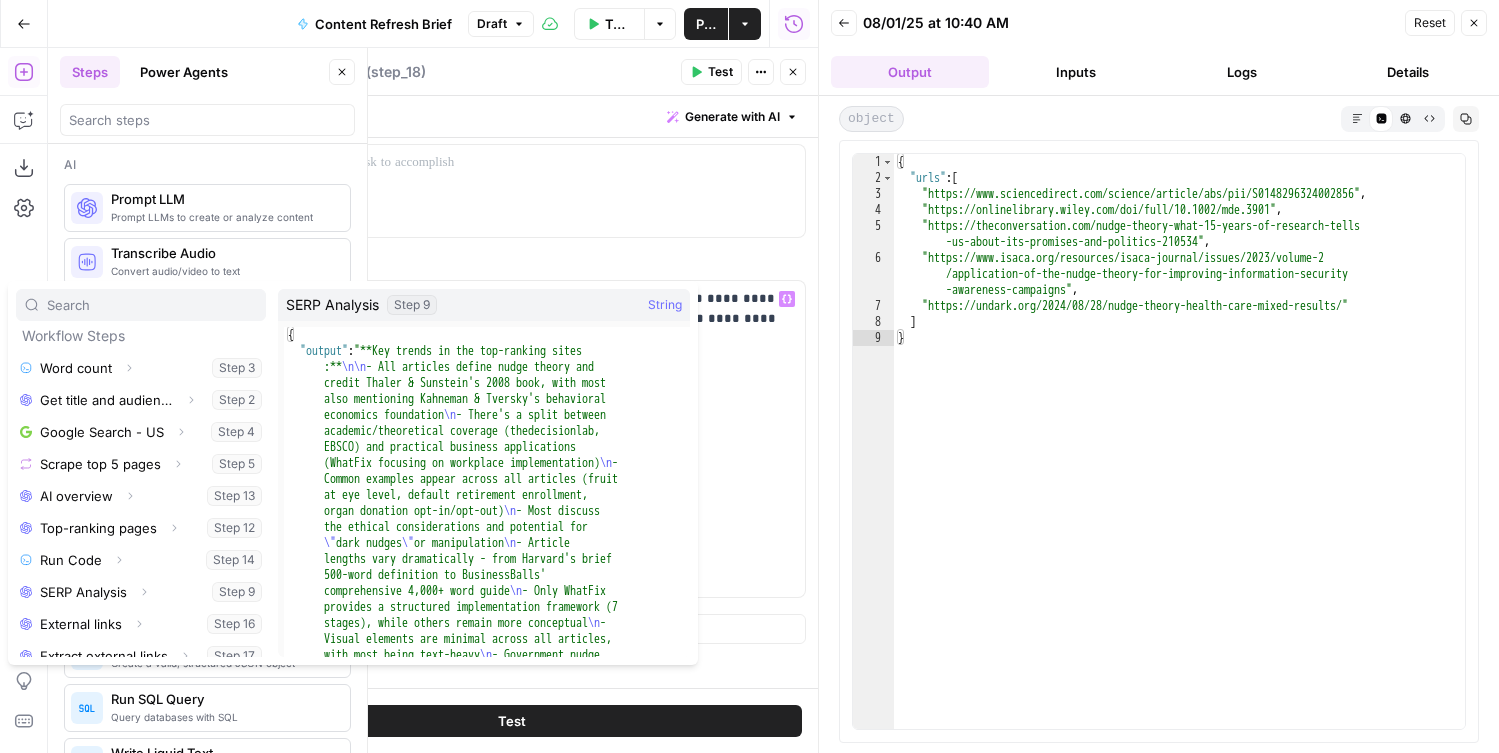 scroll, scrollTop: 246, scrollLeft: 0, axis: vertical 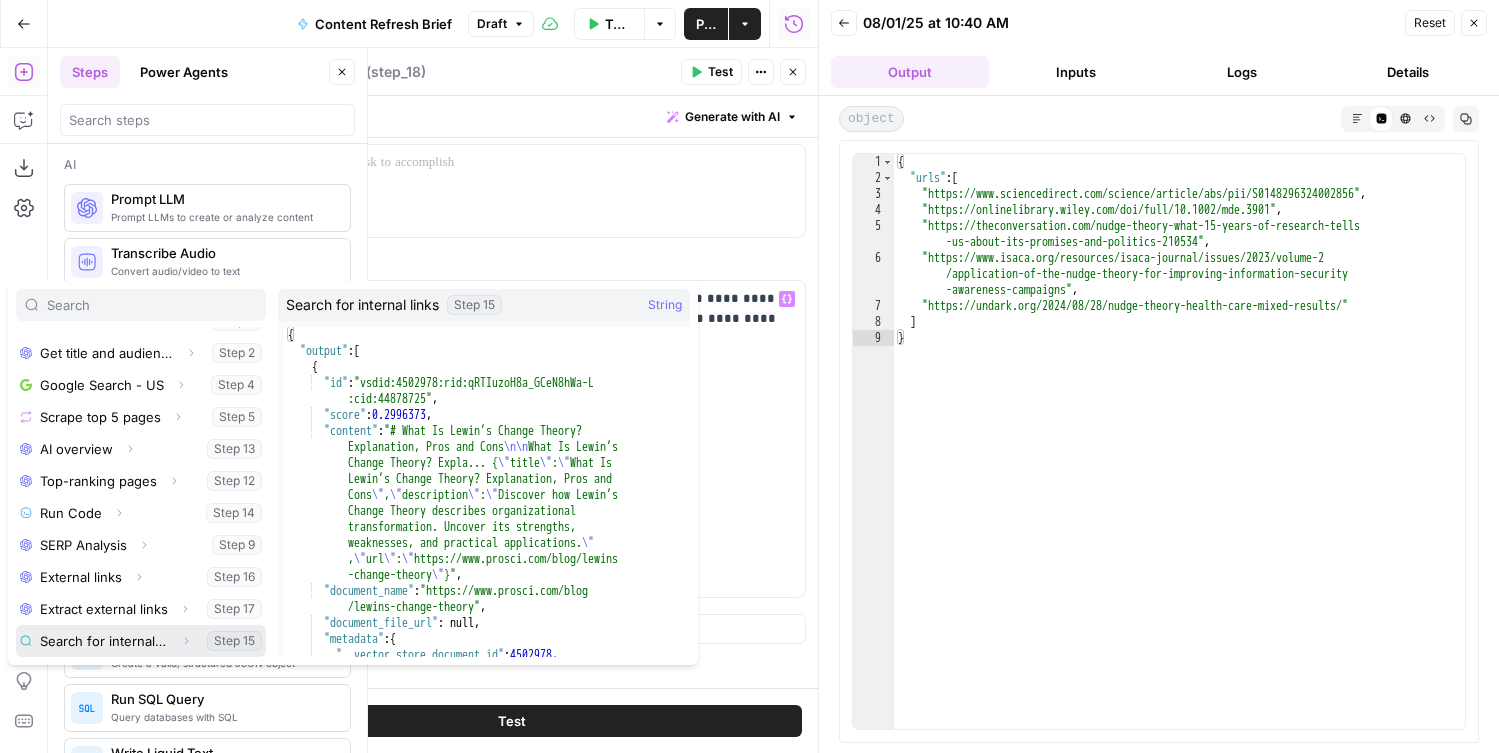 click at bounding box center [141, 641] 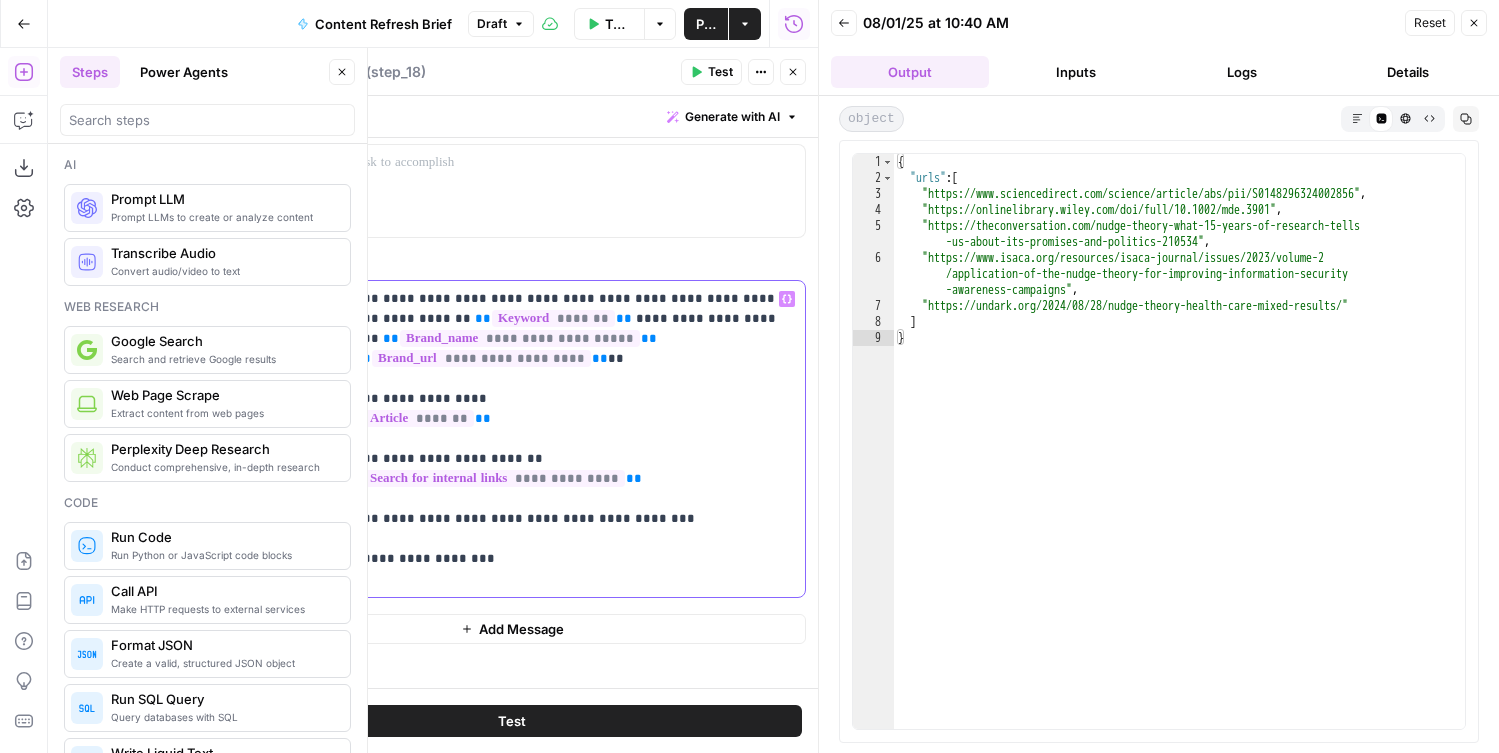 click on "**********" at bounding box center (570, 439) 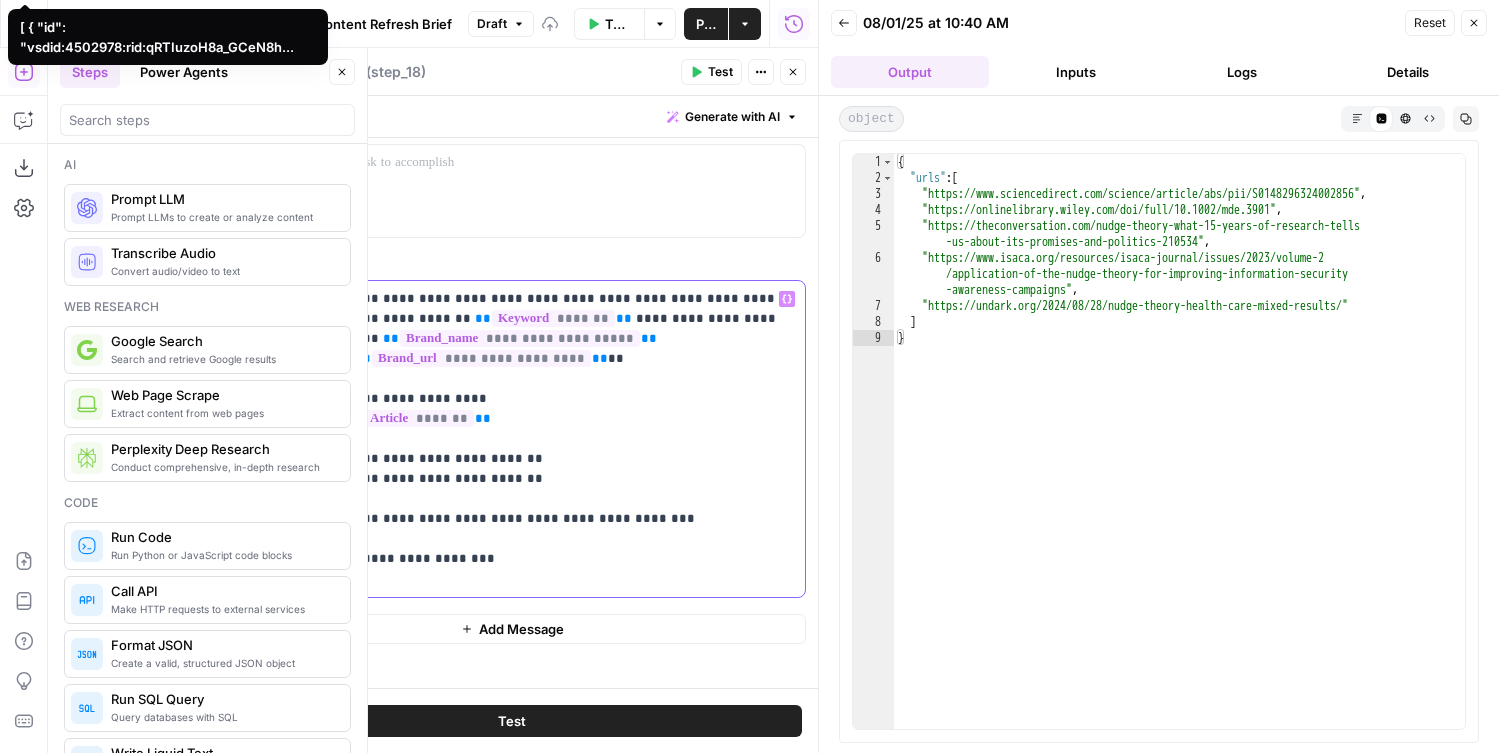 click on "**********" at bounding box center (570, 439) 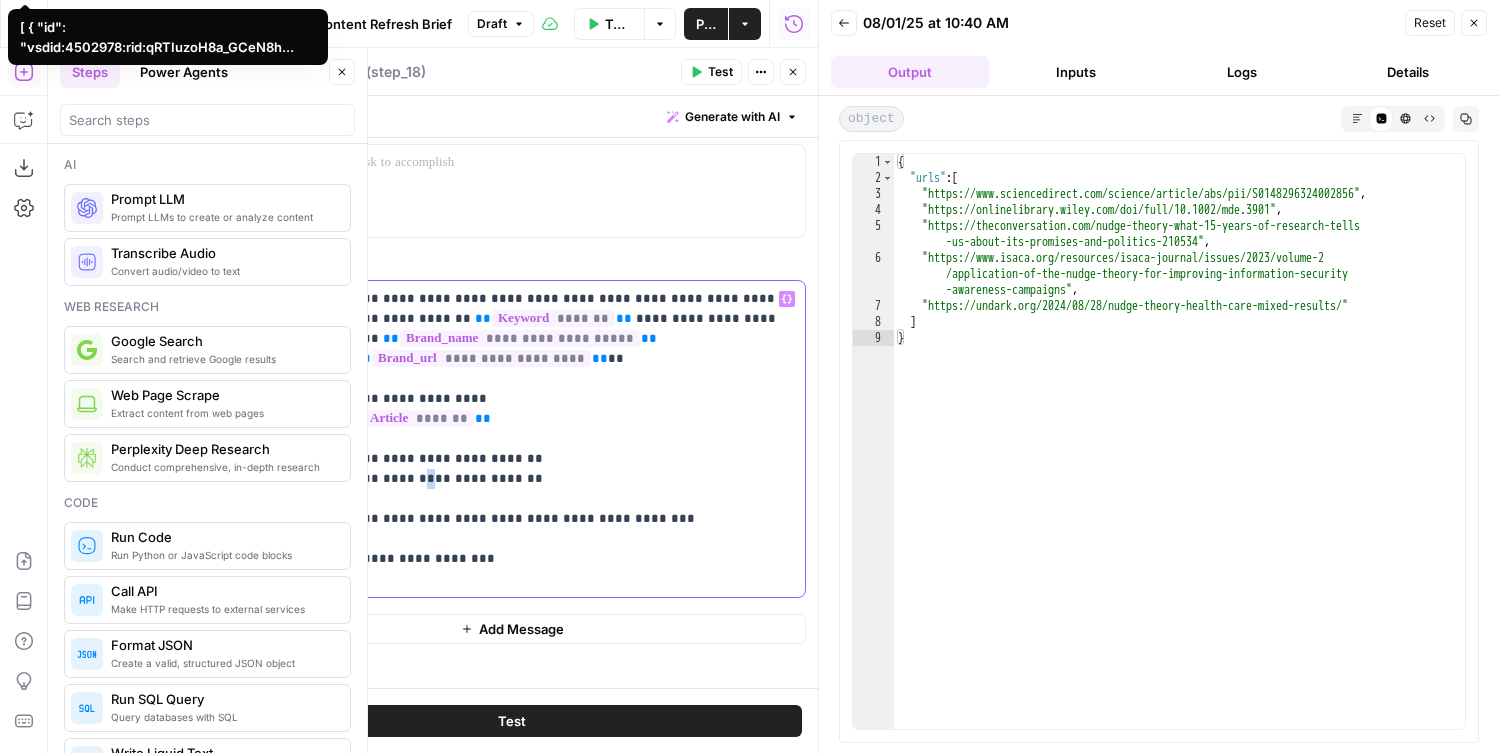 click on "**********" at bounding box center [570, 439] 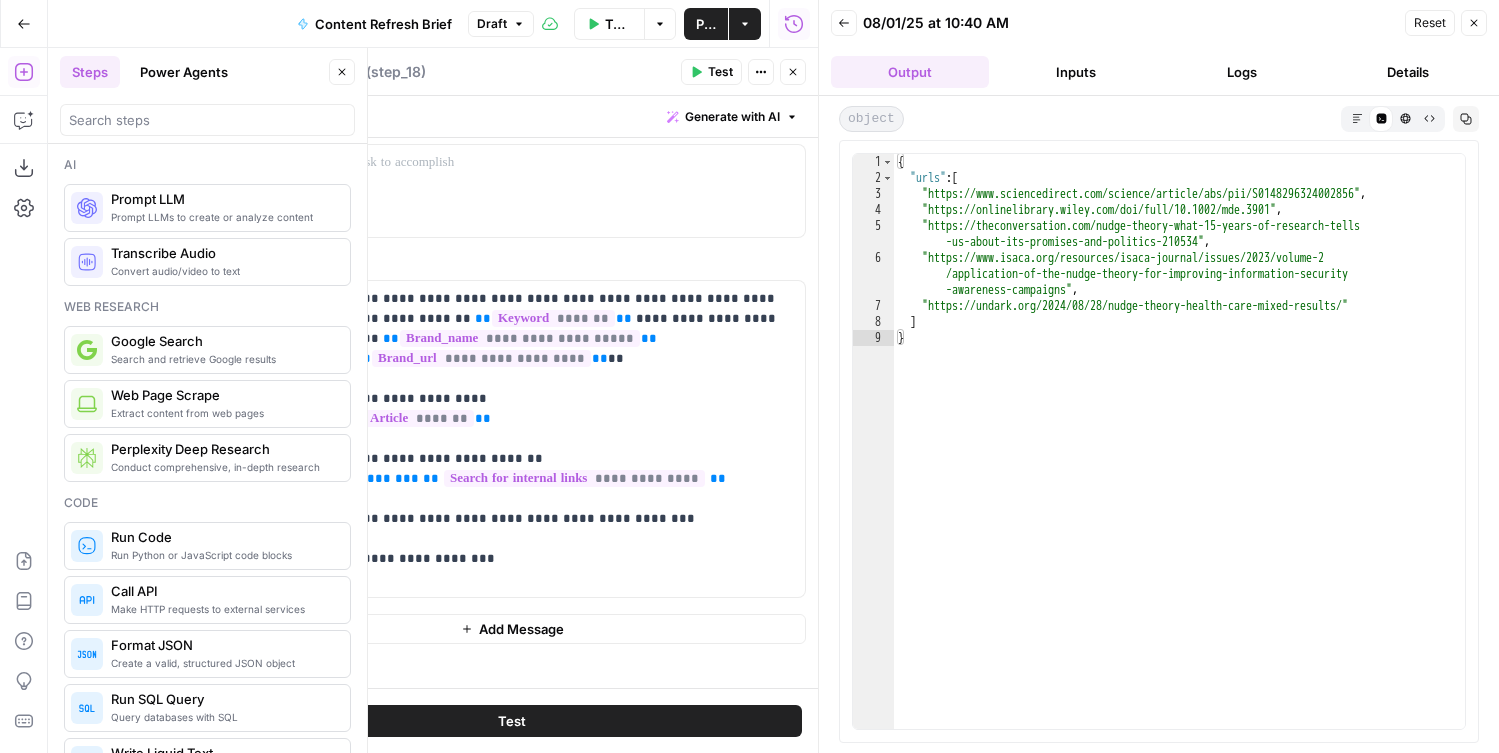 click on "Logs" at bounding box center [1242, 72] 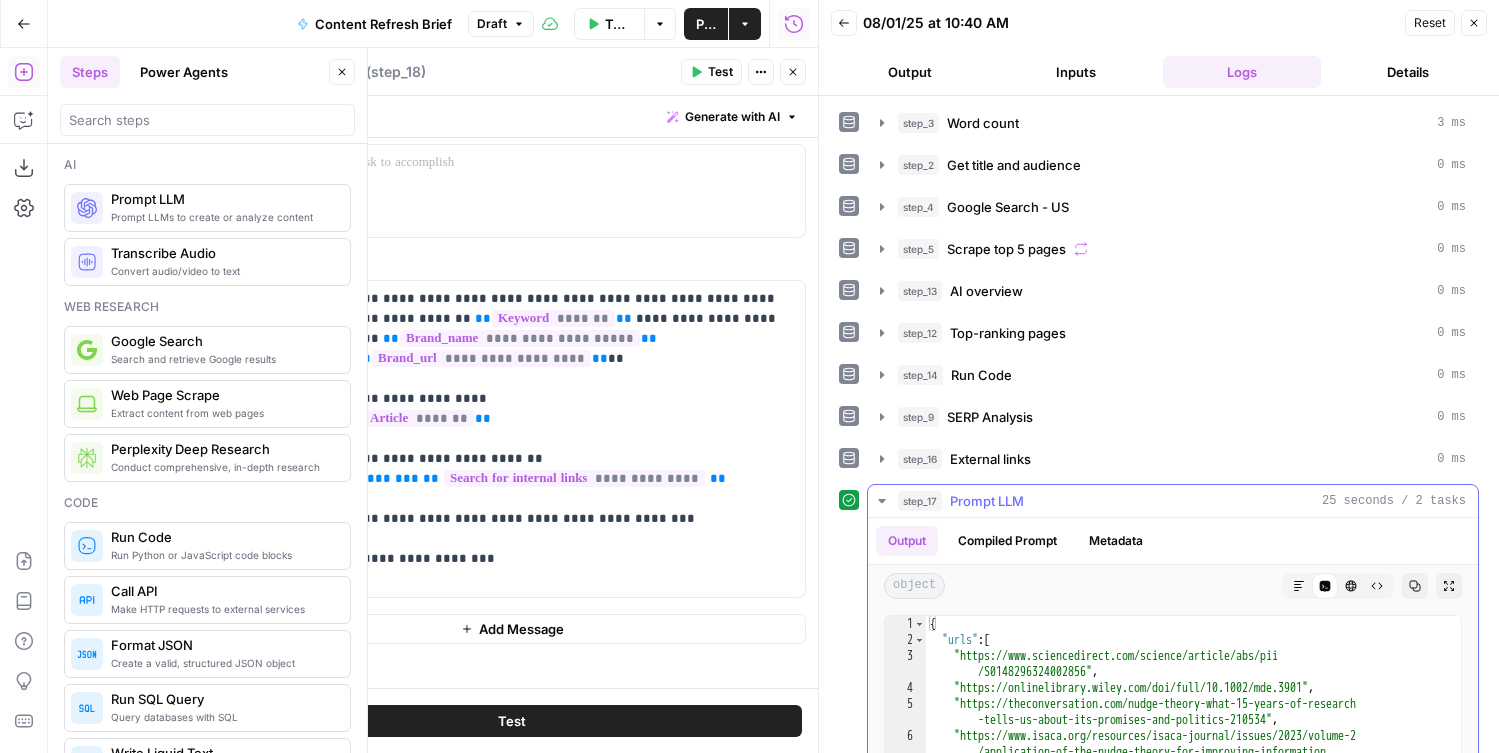 scroll, scrollTop: 276, scrollLeft: 0, axis: vertical 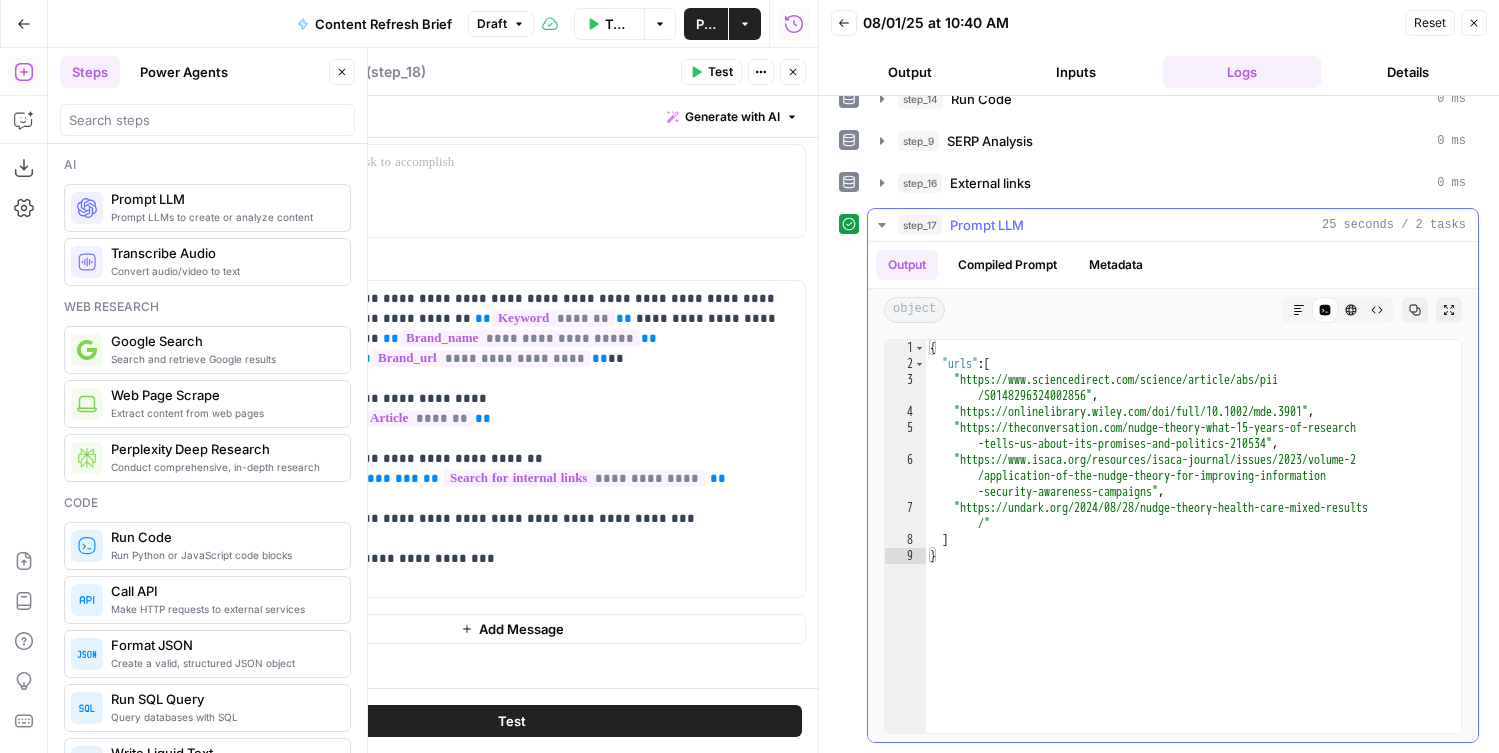 click 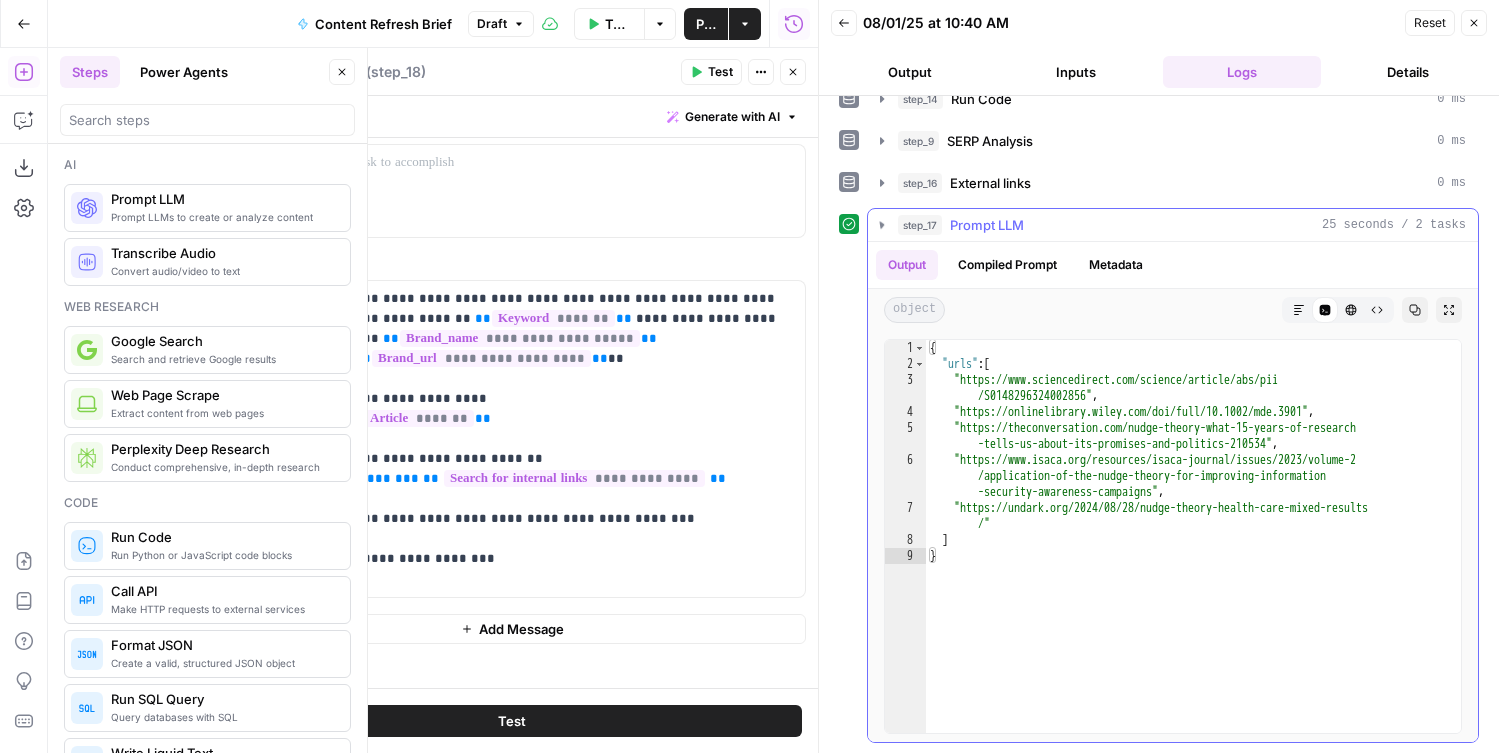 scroll, scrollTop: 0, scrollLeft: 0, axis: both 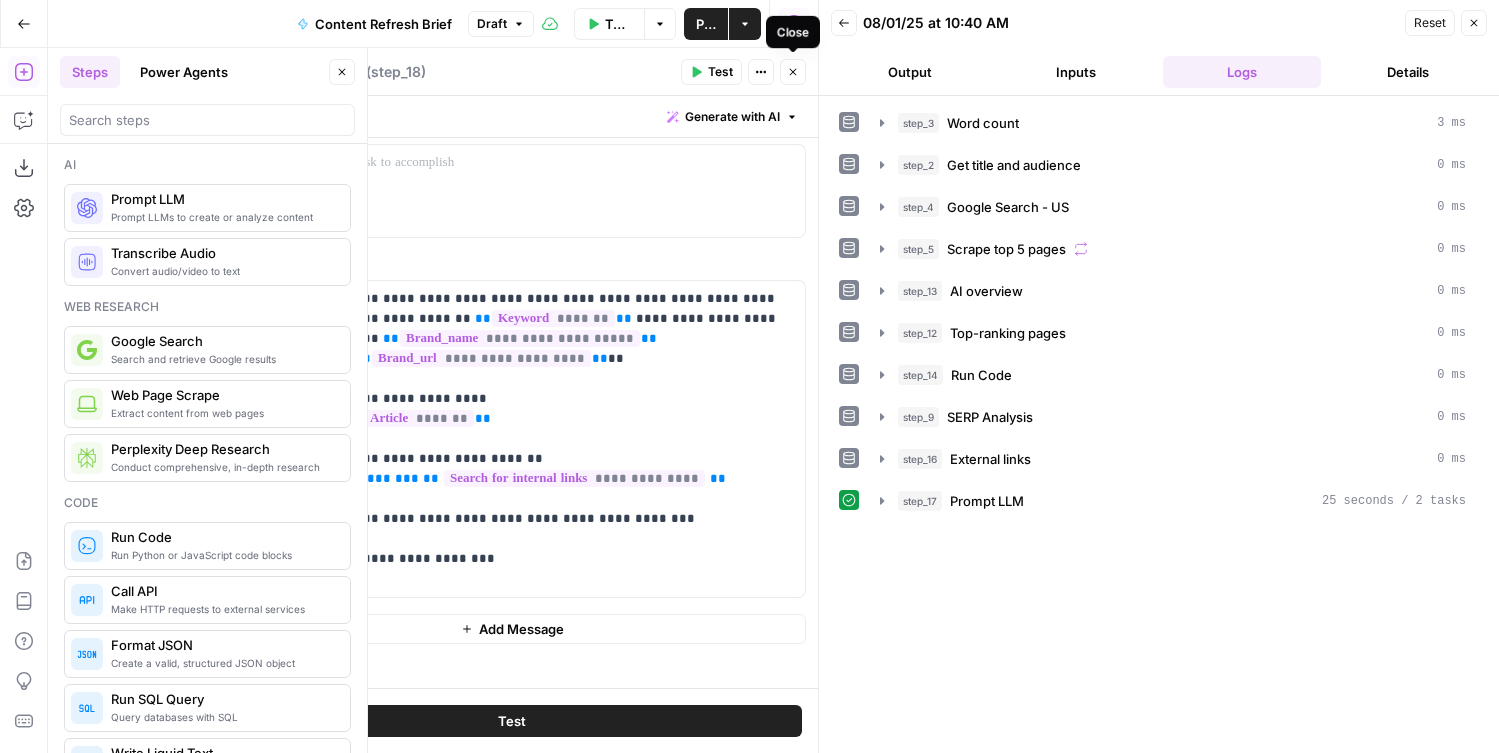 click 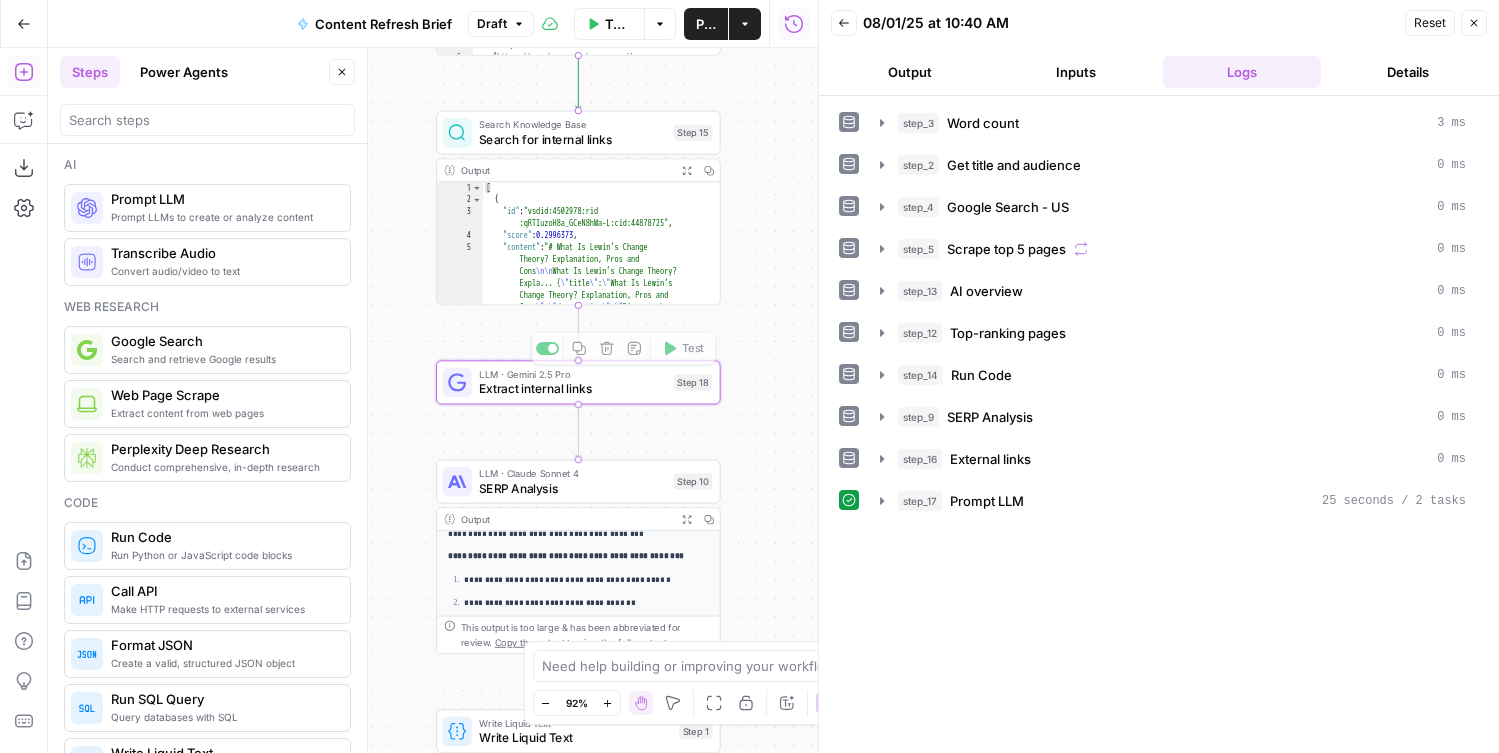 drag, startPoint x: 735, startPoint y: 229, endPoint x: 735, endPoint y: 501, distance: 272 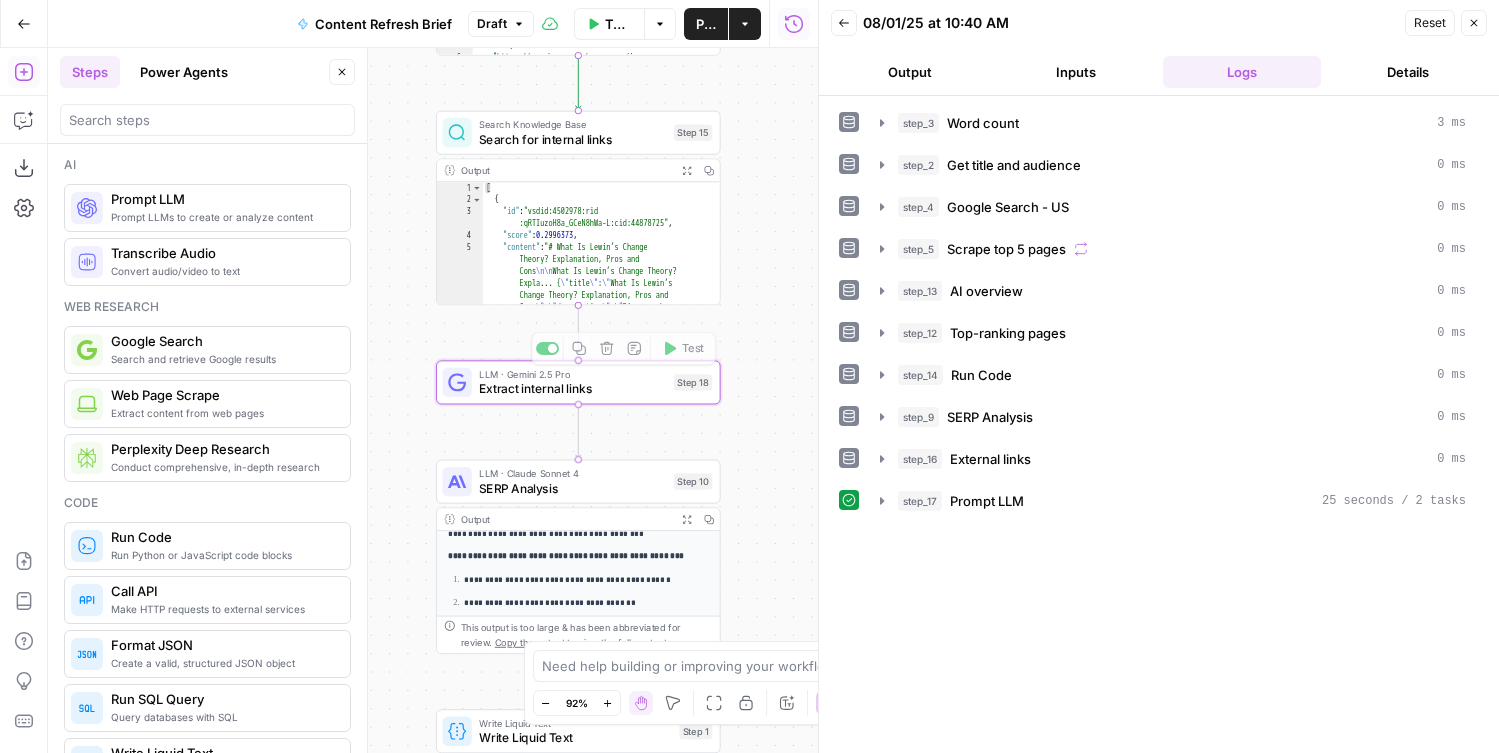 click on "Workflow Set Inputs Inputs Run Code · Python Word count Step 3 Output Expand Output Copy 1 2 3 {    "word_count" :  3093 }     XXXXXXXXXXXXXXXXXXXXXXXXXXXXXXXXXXXXXXXXXXXXXXXXXXXXXXXXXXXXXXXXXXXXXXXXXXXXXXXXXXXXXXXXXXXXXXXXXXXXXXXXXXXXXXXXXXXXXXXXXXXXXXXXXXXXXXXXXXXXXXXXXXXXXXXXXXXXXXXXXXXXXXXXXXXXXXXXXXXXXXXXXXXXXXXXXXXXXXXXXXXXXXXXXXXXXXXXXXXXXXXXXXXXXXXXXXXXXXXXXXXXXXXXXXXXXXXXXXXXXXXXXXXXXXXXXXXXXXXXXXXXXXXXXXXXXXXXXXXXXXXXXXXXXXXXXXXXXXXXXXXXXXXXXXXXXXXXXXXXXXXXXXXXXXXXXXXXXXXXXXXXXXXXXXXXXXXXXXXXXXXXXXXXXXXXXXXXXXXXXXXXXXXXXXXXXXXXXXXXXXXXXXXXXXXXXXXXXXXXXXXXXXXXXXXXXXXXXXXXXXXXXXXXXXXXXXXXXXXXXXXXXXXXXXXXXXXXXXXXXXXXXXXXXXXX LLM · GPT-4.1 Get title and audience Step 2 Output Expand Output Copy 1 2 3 4 5 {    "article_title" :  "What Is Nudge Theory? Does         It Apply to Change Management?" ,    "audience" :  "Change management professionals         and organizational leaders" ,    "word_count" :  3000 }     Google Search Google Search - US Step 4 Output Expand Output Copy 1 2 3 4" at bounding box center (433, 400) 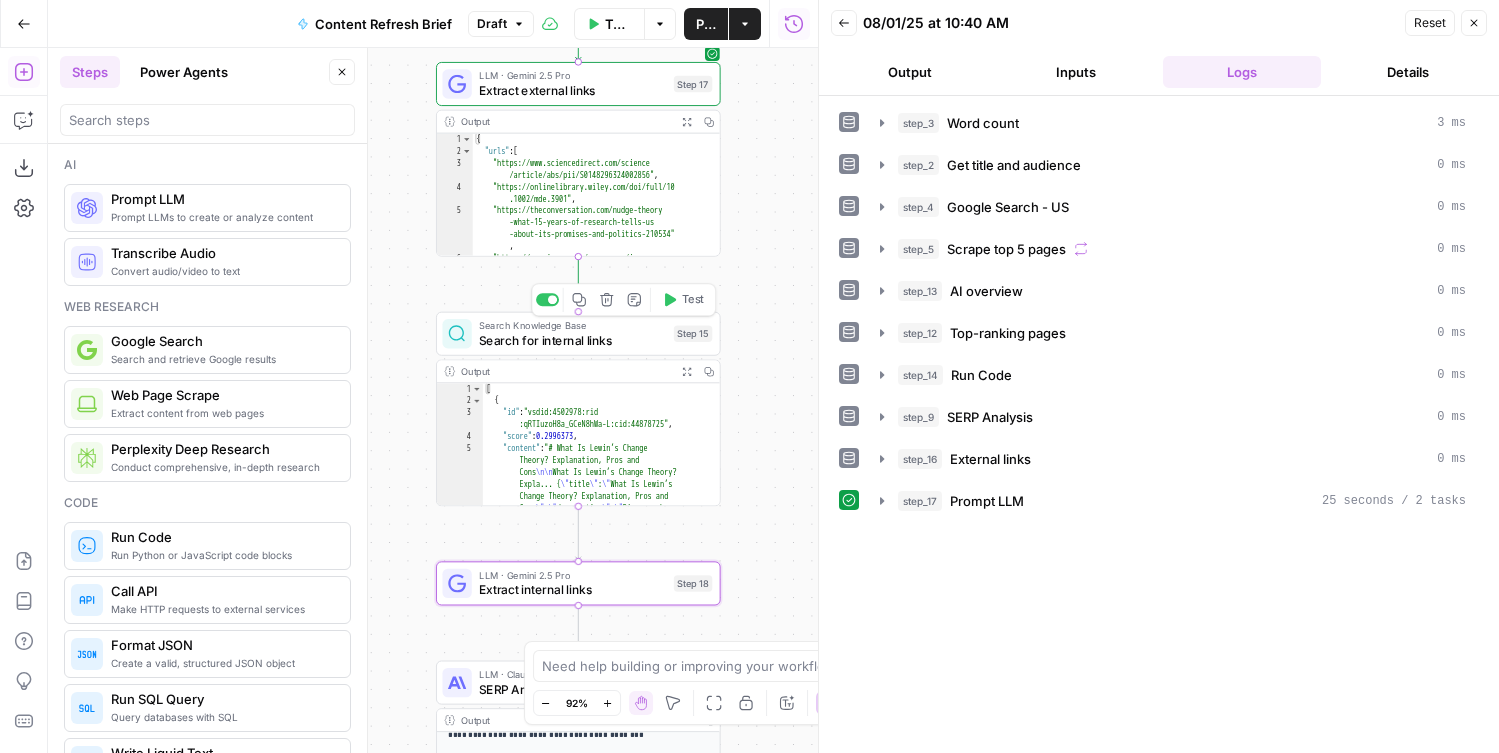 click 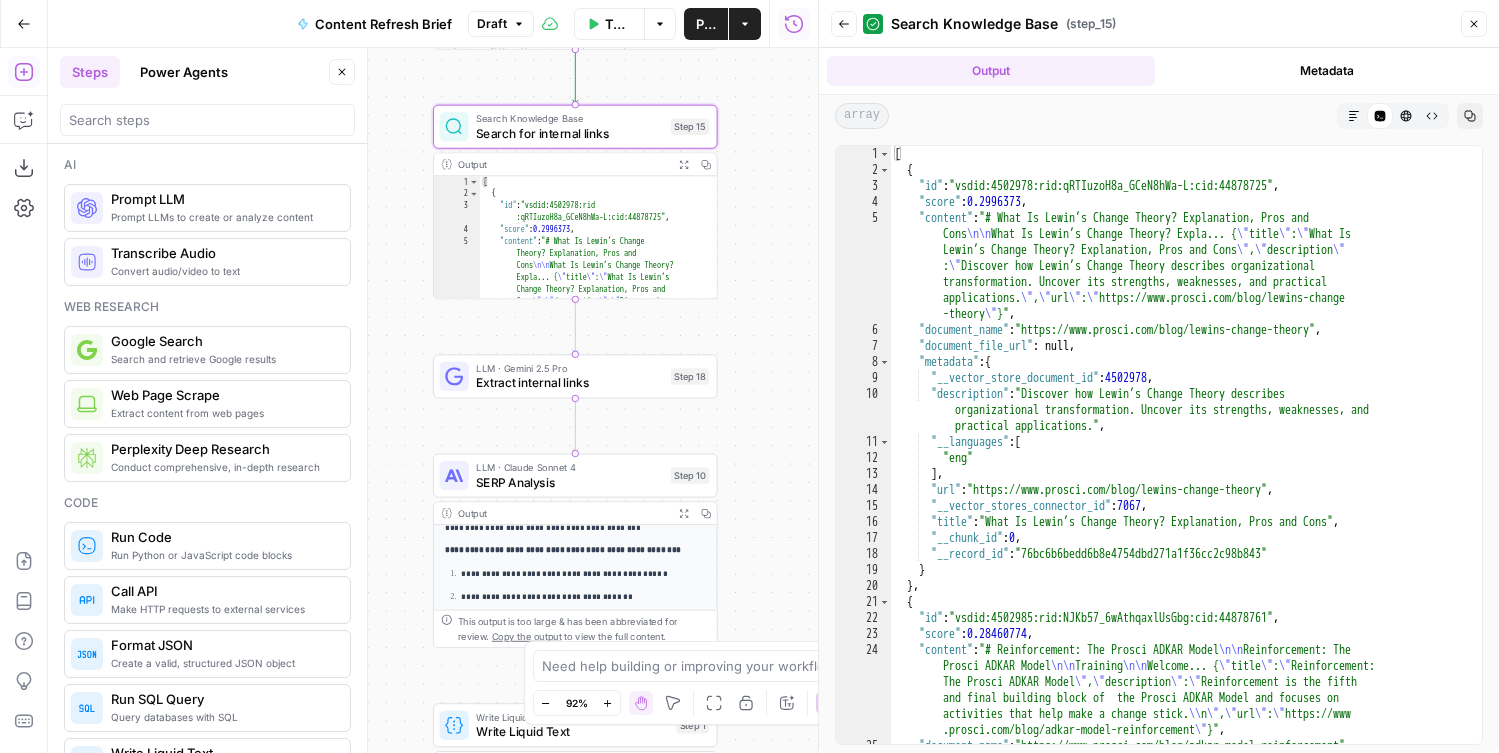 drag, startPoint x: 742, startPoint y: 423, endPoint x: 739, endPoint y: 213, distance: 210.02142 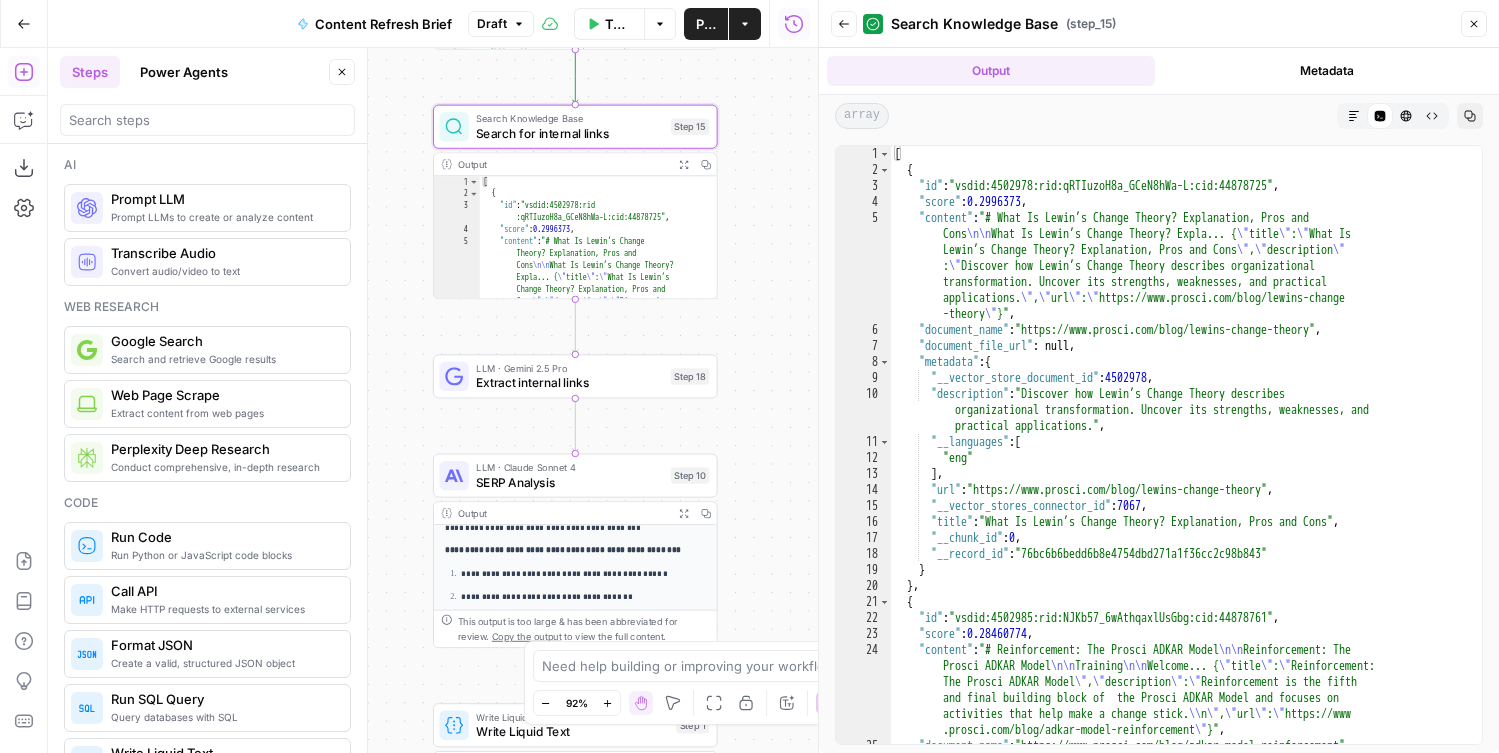 click on "Workflow Set Inputs Inputs Run Code · Python Word count Step 3 Output Expand Output Copy 1 2 3 {    "word_count" :  3093 }     XXXXXXXXXXXXXXXXXXXXXXXXXXXXXXXXXXXXXXXXXXXXXXXXXXXXXXXXXXXXXXXXXXXXXXXXXXXXXXXXXXXXXXXXXXXXXXXXXXXXXXXXXXXXXXXXXXXXXXXXXXXXXXXXXXXXXXXXXXXXXXXXXXXXXXXXXXXXXXXXXXXXXXXXXXXXXXXXXXXXXXXXXXXXXXXXXXXXXXXXXXXXXXXXXXXXXXXXXXXXXXXXXXXXXXXXXXXXXXXXXXXXXXXXXXXXXXXXXXXXXXXXXXXXXXXXXXXXXXXXXXXXXXXXXXXXXXXXXXXXXXXXXXXXXXXXXXXXXXXXXXXXXXXXXXXXXXXXXXXXXXXXXXXXXXXXXXXXXXXXXXXXXXXXXXXXXXXXXXXXXXXXXXXXXXXXXXXXXXXXXXXXXXXXXXXXXXXXXXXXXXXXXXXXXXXXXXXXXXXXXXXXXXXXXXXXXXXXXXXXXXXXXXXXXXXXXXXXXXXXXXXXXXXXXXXXXXXXXXXXXXXXXXXXXXXX LLM · GPT-4.1 Get title and audience Step 2 Output Expand Output Copy 1 2 3 4 5 {    "article_title" :  "What Is Nudge Theory? Does         It Apply to Change Management?" ,    "audience" :  "Change management professionals         and organizational leaders" ,    "word_count" :  3000 }     Google Search Google Search - US Step 4 Output Expand Output Copy 1 2 3 4" at bounding box center (433, 400) 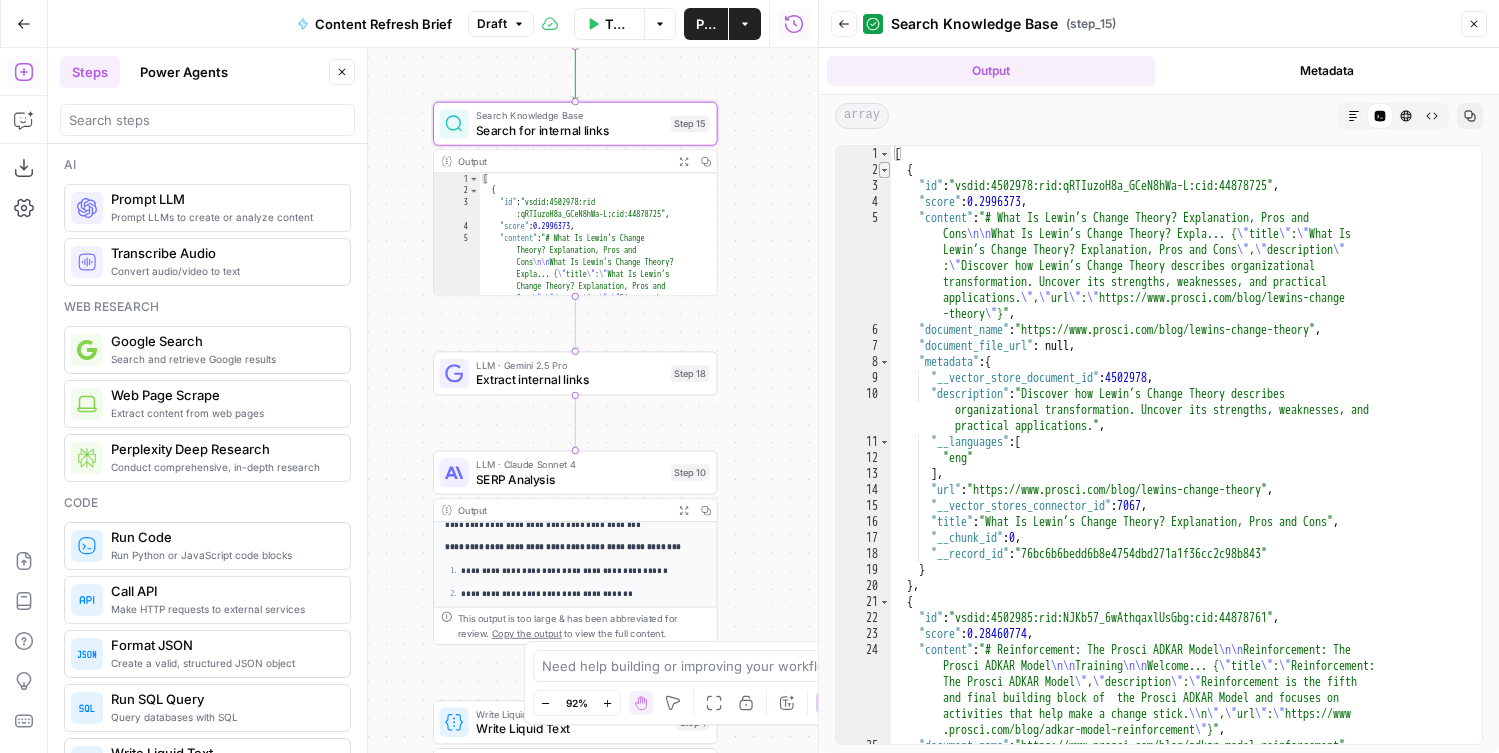 click at bounding box center [884, 170] 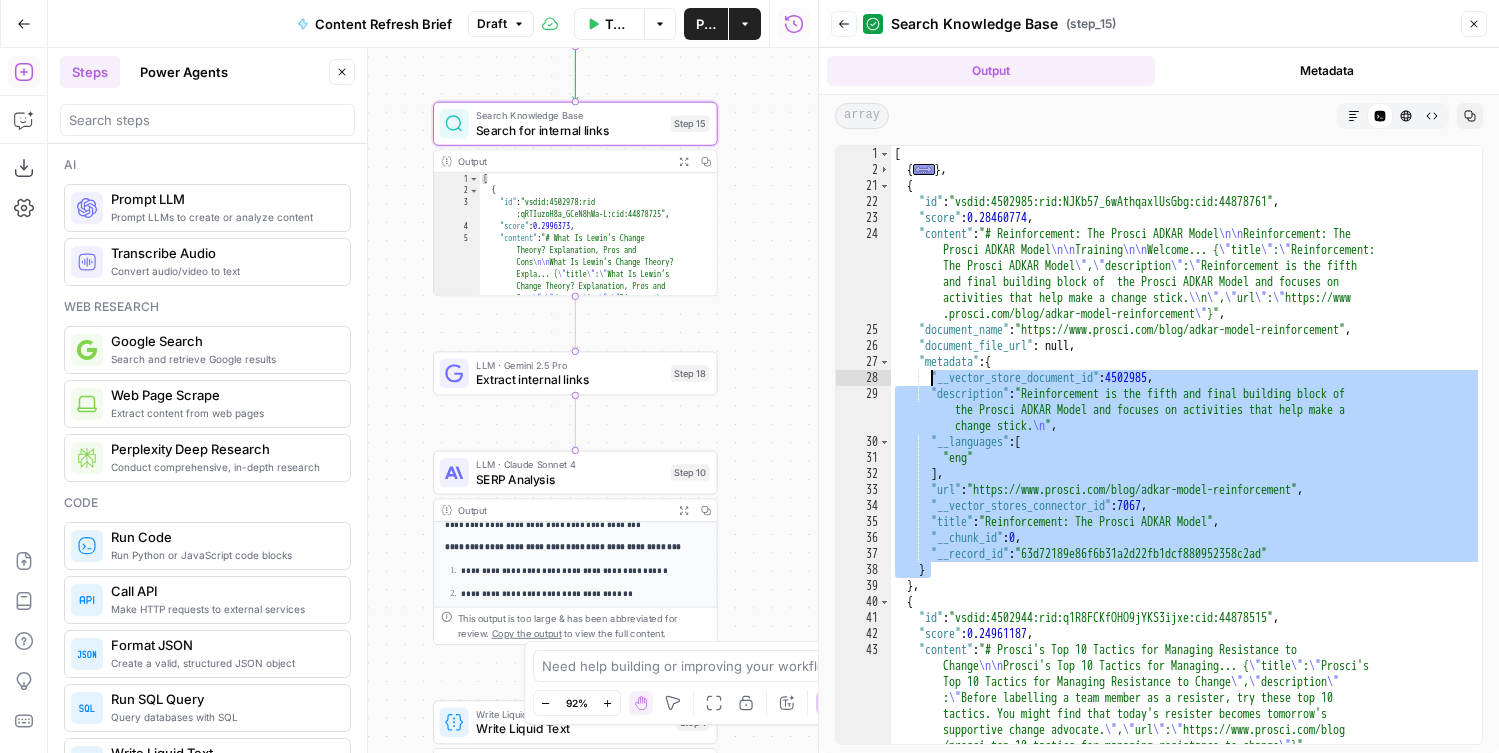 drag, startPoint x: 933, startPoint y: 570, endPoint x: 918, endPoint y: 366, distance: 204.55072 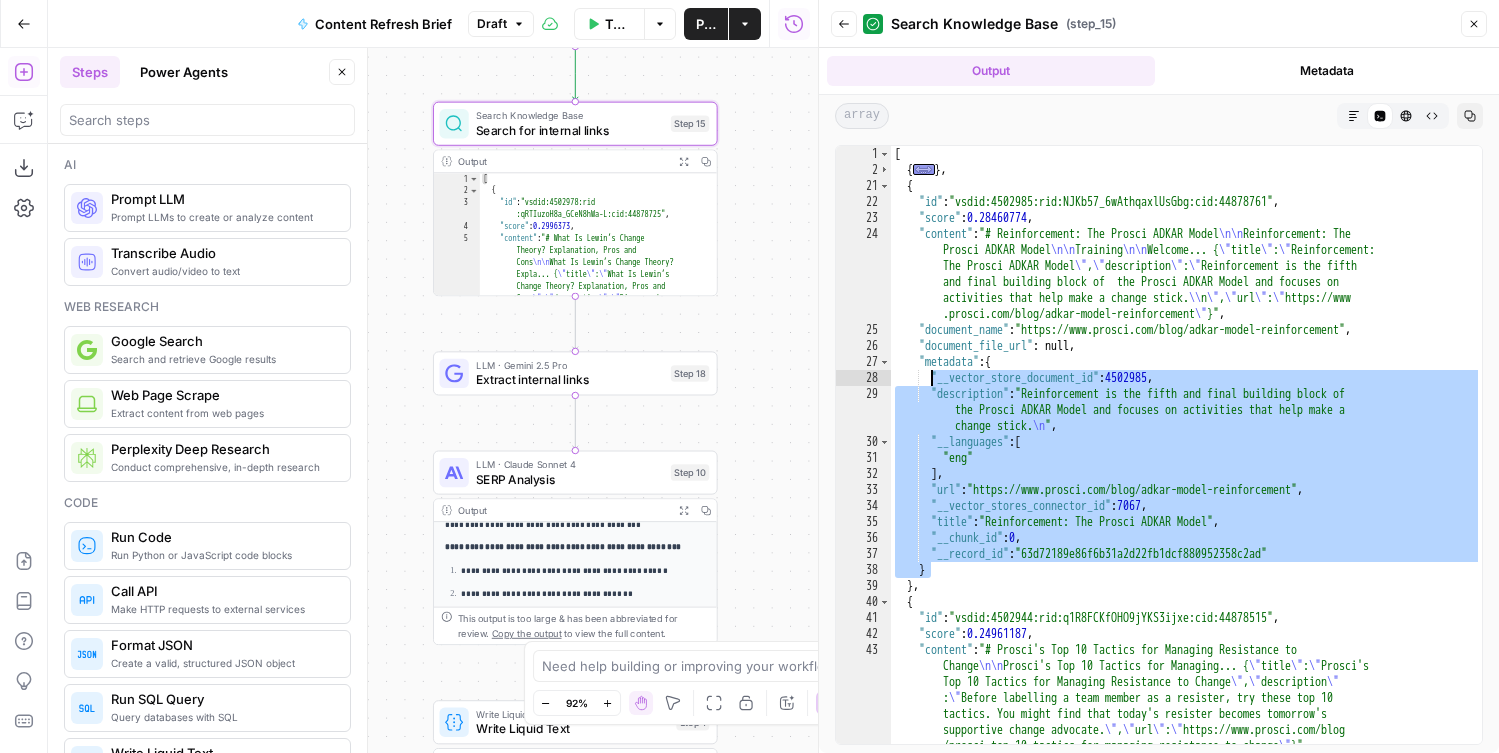 click on "[    { ... } ,    {      "id" :  "vsdid:4502985:rid:NJKb57_6wAthqaxlUsGbg:cid:44878761" ,      "score" :  0.28460774 ,      "content" :  "# Reinforcement: The Prosci ADKAR Model \n\n Reinforcement: The           Prosci ADKAR Model \n\n Training \n\n Welcome... { \" title \" : \" Reinforcement:           The Prosci ADKAR Model \" , \" description \" : \" Reinforcement is the fifth           and final building block of  the Prosci ADKAR Model and focuses on           activities that help make a change stick. \\ n \" , \" url \" : \" https://www          .prosci.com/blog/adkar-model-reinforcement \" }" ,      "document_name" :  "https://www.prosci.com/blog/adkar-model-reinforcement" ,      "document_file_url" : null ,      "metadata" :  {         "__vector_store_document_id" :  4502985 ,         "description" :  "Reinforcement is the fifth and final building block of              the Prosci ADKAR Model and focuses on activities that help make a  change stick. \n" at bounding box center (1186, 469) 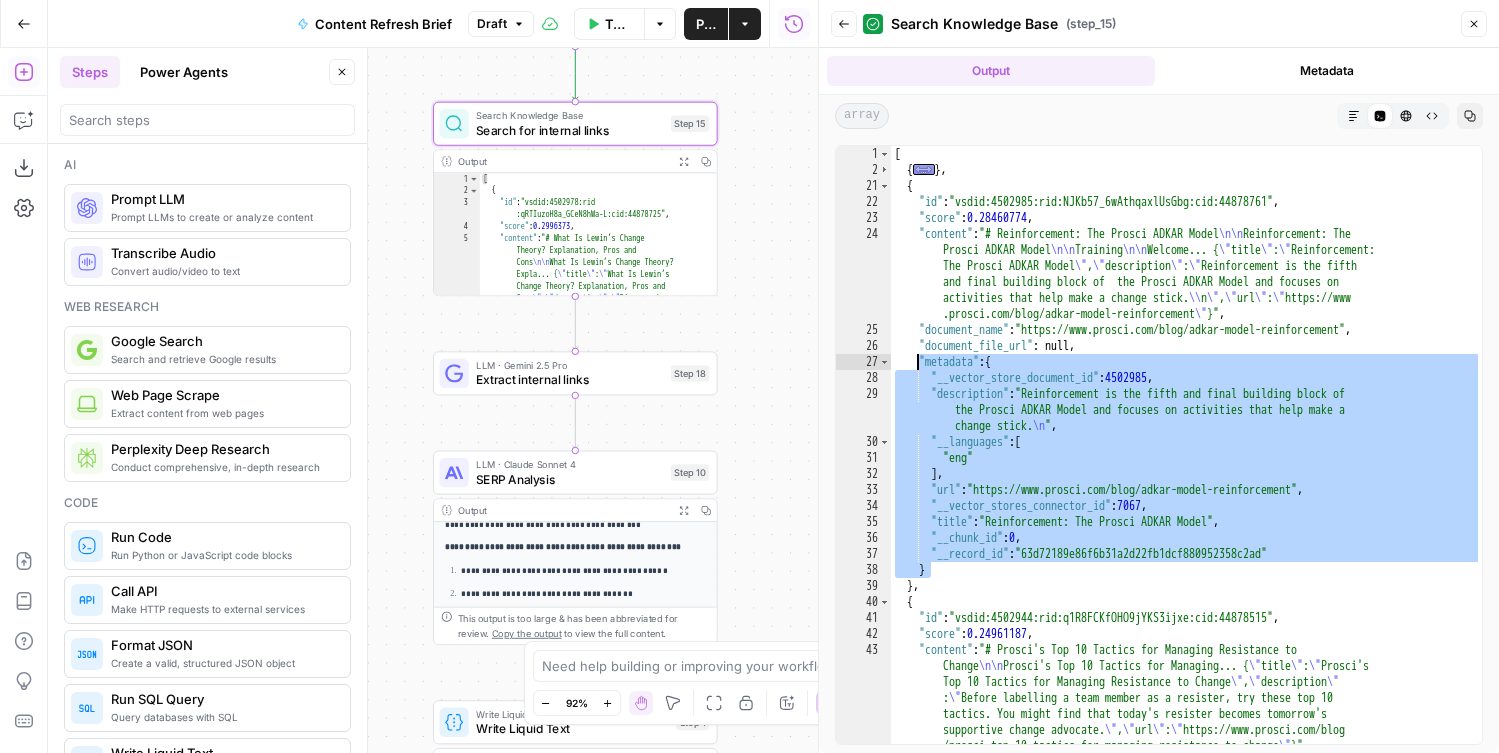 click on "[    { ... } ,    {      "id" :  "vsdid:4502985:rid:NJKb57_6wAthqaxlUsGbg:cid:44878761" ,      "score" :  0.28460774 ,      "content" :  "# Reinforcement: The Prosci ADKAR Model \n\n Reinforcement: The           Prosci ADKAR Model \n\n Training \n\n Welcome... { \" title \" : \" Reinforcement:           The Prosci ADKAR Model \" , \" description \" : \" Reinforcement is the fifth           and final building block of  the Prosci ADKAR Model and focuses on           activities that help make a change stick. \\ n \" , \" url \" : \" https://www          .prosci.com/blog/adkar-model-reinforcement \" }" ,      "document_name" :  "https://www.prosci.com/blog/adkar-model-reinforcement" ,      "document_file_url" : null ,      "metadata" :  {         "__vector_store_document_id" :  4502985 ,         "description" :  "Reinforcement is the fifth and final building block of              the Prosci ADKAR Model and focuses on activities that help make a  change stick. \n" at bounding box center [1186, 469] 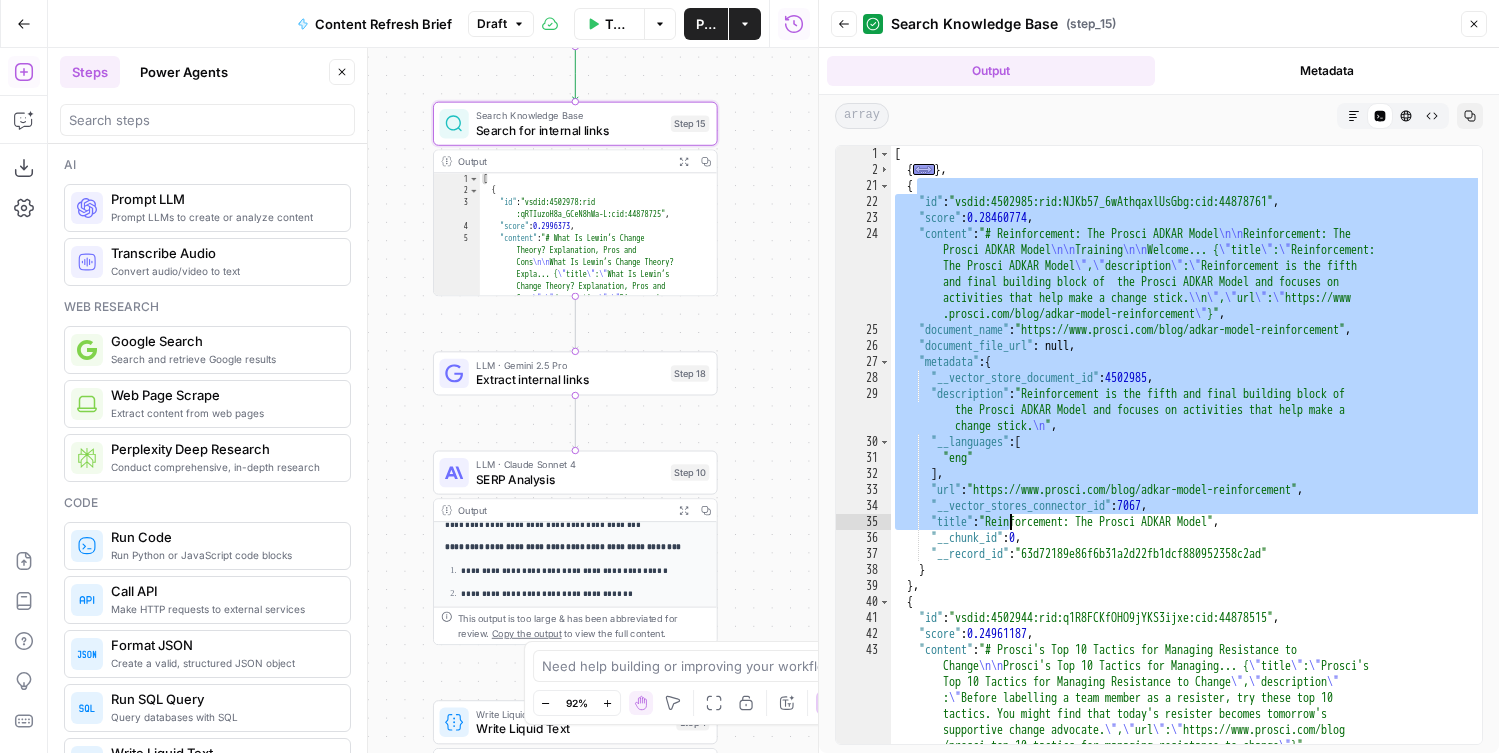 drag, startPoint x: 914, startPoint y: 190, endPoint x: 1013, endPoint y: 524, distance: 348.3633 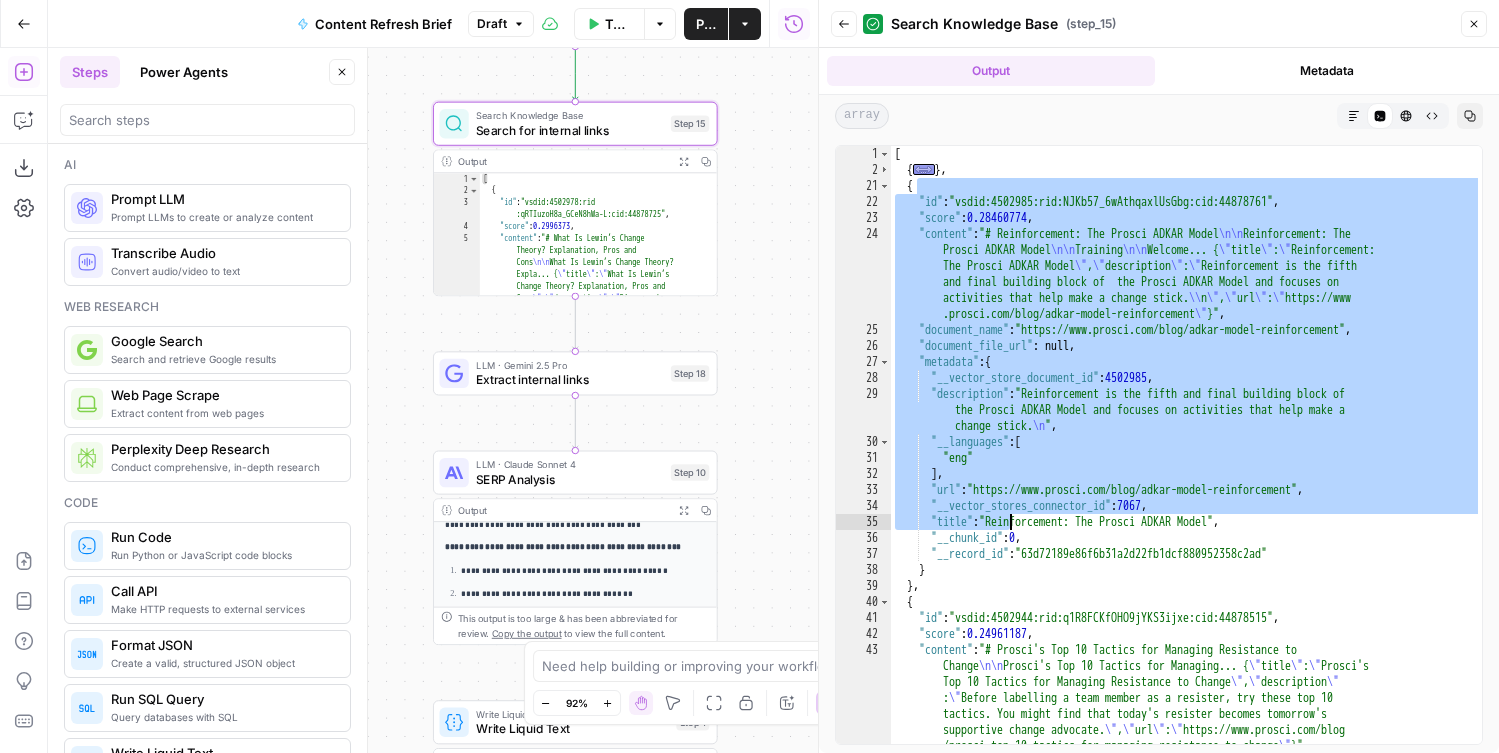 click on "[    { ... } ,    {      "id" :  "vsdid:4502985:rid:NJKb57_6wAthqaxlUsGbg:cid:44878761" ,      "score" :  0.28460774 ,      "content" :  "# Reinforcement: The Prosci ADKAR Model \n\n Reinforcement: The           Prosci ADKAR Model \n\n Training \n\n Welcome... { \" title \" : \" Reinforcement:           The Prosci ADKAR Model \" , \" description \" : \" Reinforcement is the fifth           and final building block of  the Prosci ADKAR Model and focuses on           activities that help make a change stick. \\ n \" , \" url \" : \" https://www          .prosci.com/blog/adkar-model-reinforcement \" }" ,      "document_name" :  "https://www.prosci.com/blog/adkar-model-reinforcement" ,      "document_file_url" : null ,      "metadata" :  {         "__vector_store_document_id" :  4502985 ,         "description" :  "Reinforcement is the fifth and final building block of              the Prosci ADKAR Model and focuses on activities that help make a  change stick. \n" at bounding box center [1186, 469] 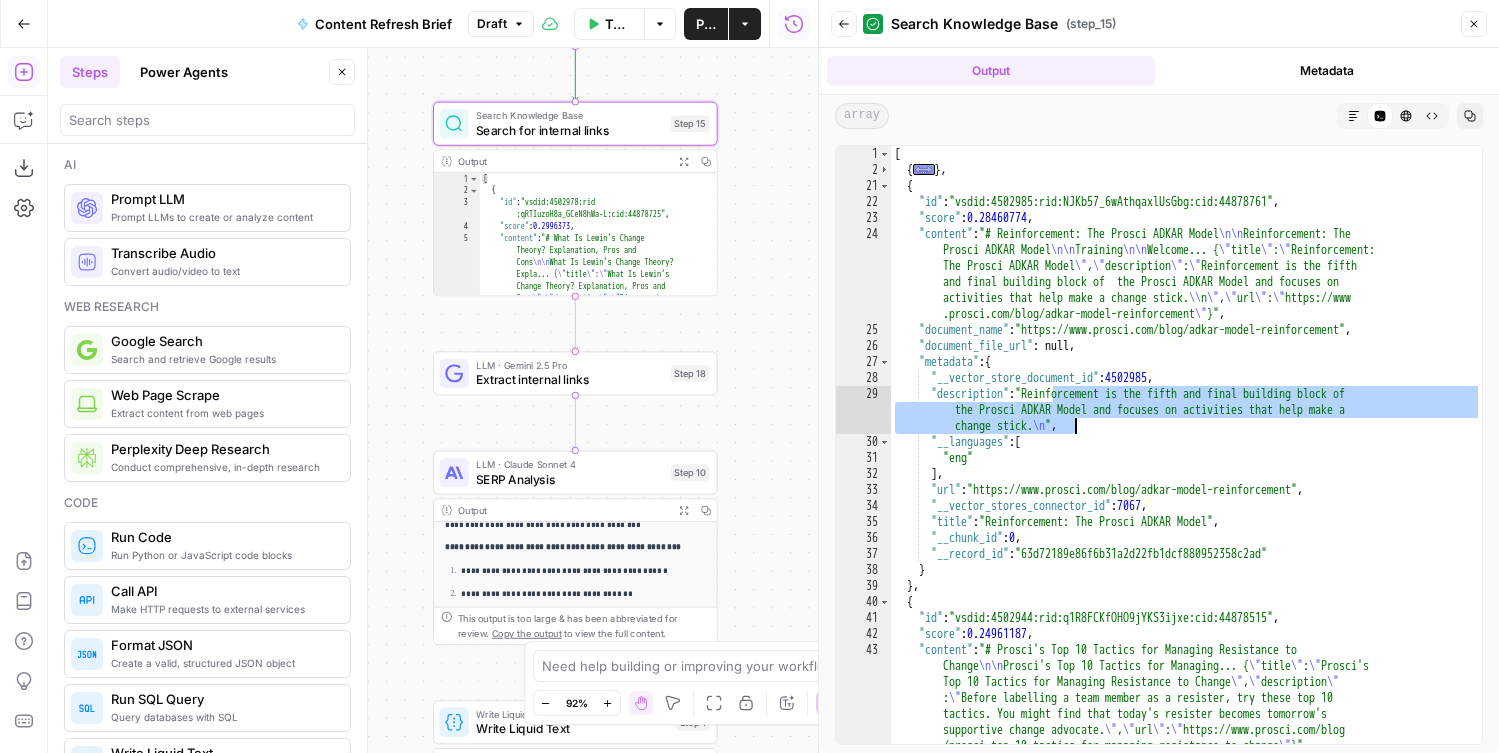 drag, startPoint x: 1050, startPoint y: 396, endPoint x: 1079, endPoint y: 430, distance: 44.687805 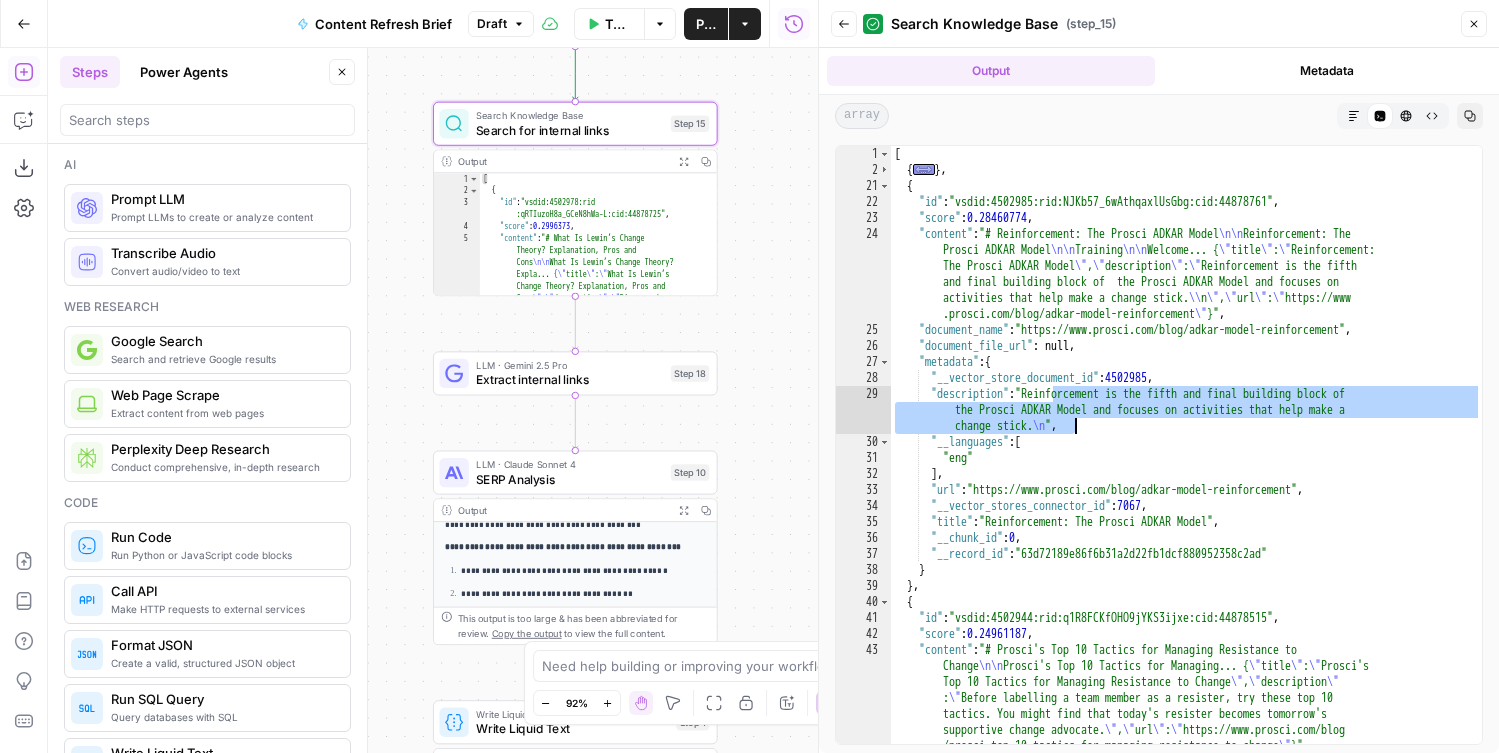 click on "[    { ... } ,    {      "id" :  "vsdid:4502985:rid:NJKb57_6wAthqaxlUsGbg:cid:44878761" ,      "score" :  0.28460774 ,      "content" :  "# Reinforcement: The Prosci ADKAR Model \n\n Reinforcement: The           Prosci ADKAR Model \n\n Training \n\n Welcome... { \" title \" : \" Reinforcement:           The Prosci ADKAR Model \" , \" description \" : \" Reinforcement is the fifth           and final building block of  the Prosci ADKAR Model and focuses on           activities that help make a change stick. \\ n \" , \" url \" : \" https://www          .prosci.com/blog/adkar-model-reinforcement \" }" ,      "document_name" :  "https://www.prosci.com/blog/adkar-model-reinforcement" ,      "document_file_url" : null ,      "metadata" :  {         "__vector_store_document_id" :  4502985 ,         "description" :  "Reinforcement is the fifth and final building block of              the Prosci ADKAR Model and focuses on activities that help make a  change stick. \n" at bounding box center [1186, 469] 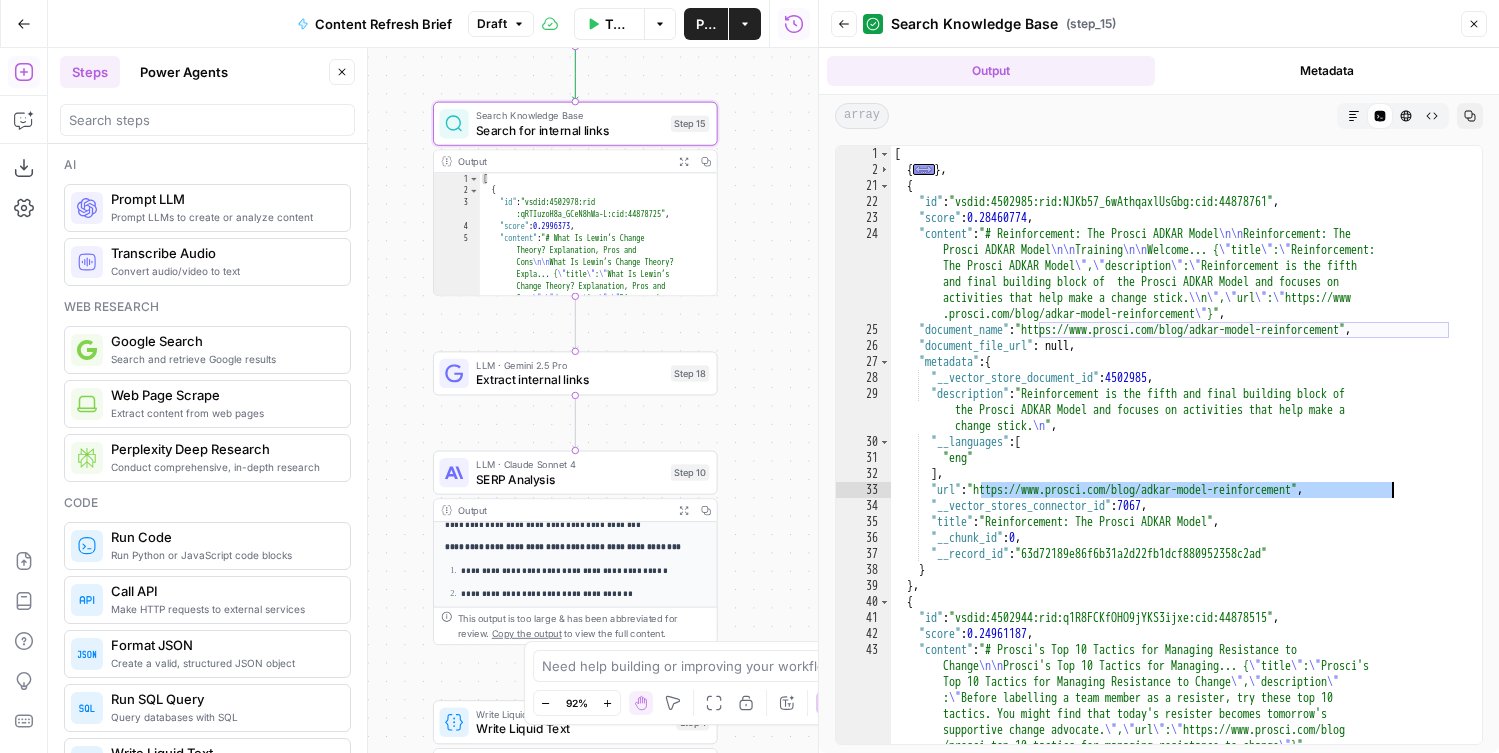 drag, startPoint x: 986, startPoint y: 493, endPoint x: 1435, endPoint y: 493, distance: 449 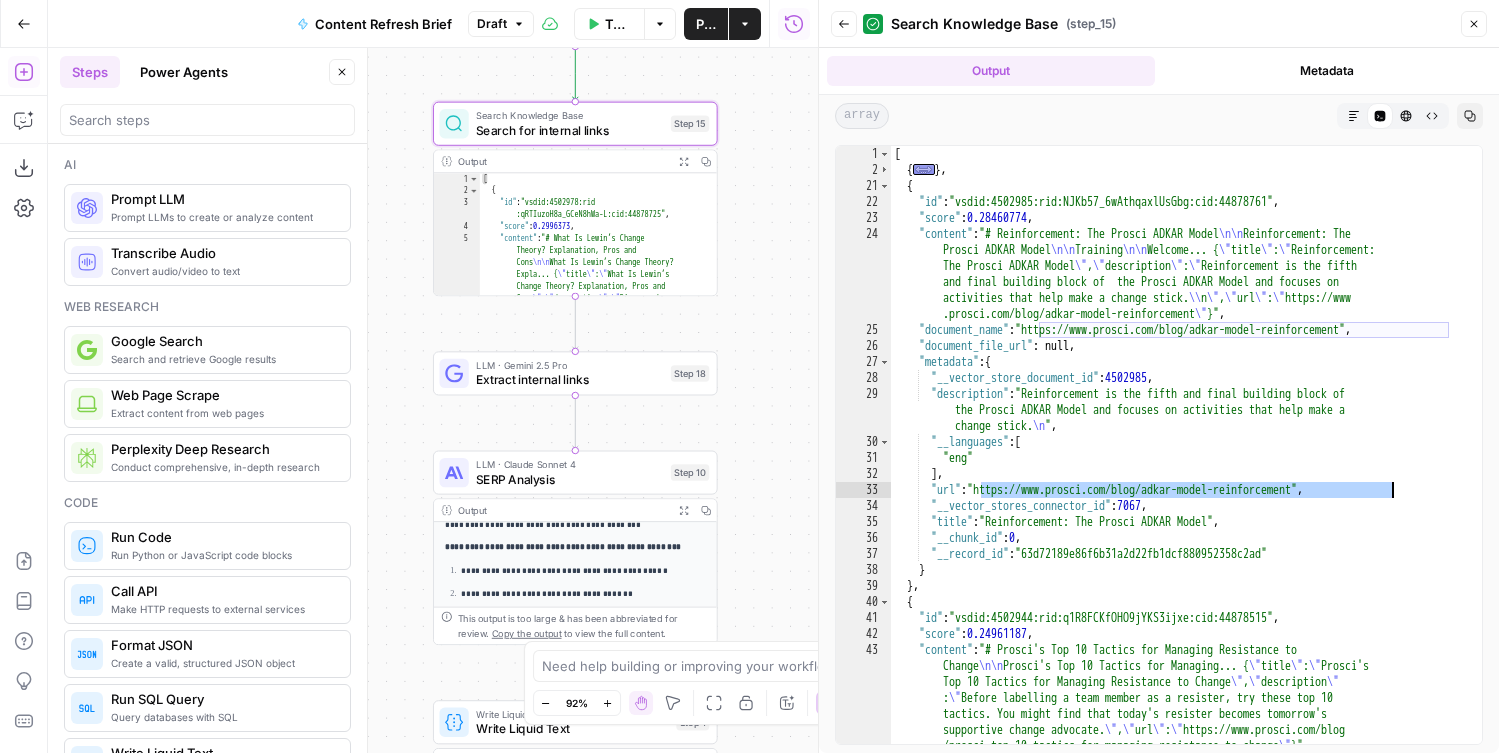 click on "[    { ... } ,    {      "id" :  "vsdid:4502985:rid:NJKb57_6wAthqaxlUsGbg:cid:44878761" ,      "score" :  0.28460774 ,      "content" :  "# Reinforcement: The Prosci ADKAR Model \n\n Reinforcement: The           Prosci ADKAR Model \n\n Training \n\n Welcome... { \" title \" : \" Reinforcement:           The Prosci ADKAR Model \" , \" description \" : \" Reinforcement is the fifth           and final building block of  the Prosci ADKAR Model and focuses on           activities that help make a change stick. \\ n \" , \" url \" : \" https://www          .prosci.com/blog/adkar-model-reinforcement \" }" ,      "document_name" :  "https://www.prosci.com/blog/adkar-model-reinforcement" ,      "document_file_url" : null ,      "metadata" :  {         "__vector_store_document_id" :  4502985 ,         "description" :  "Reinforcement is the fifth and final building block of              the Prosci ADKAR Model and focuses on activities that help make a  change stick. \n" at bounding box center (1186, 469) 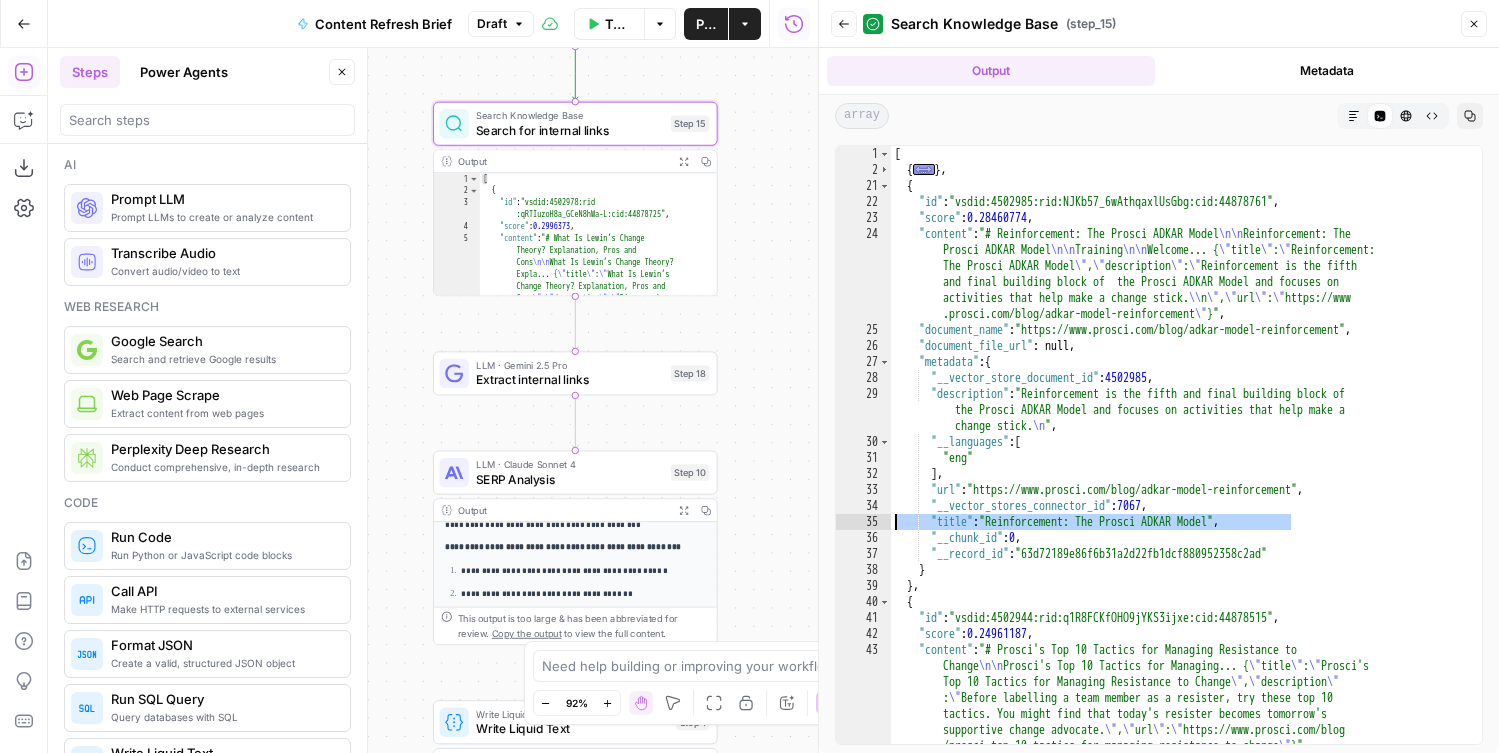 drag, startPoint x: 1308, startPoint y: 521, endPoint x: 876, endPoint y: 521, distance: 432 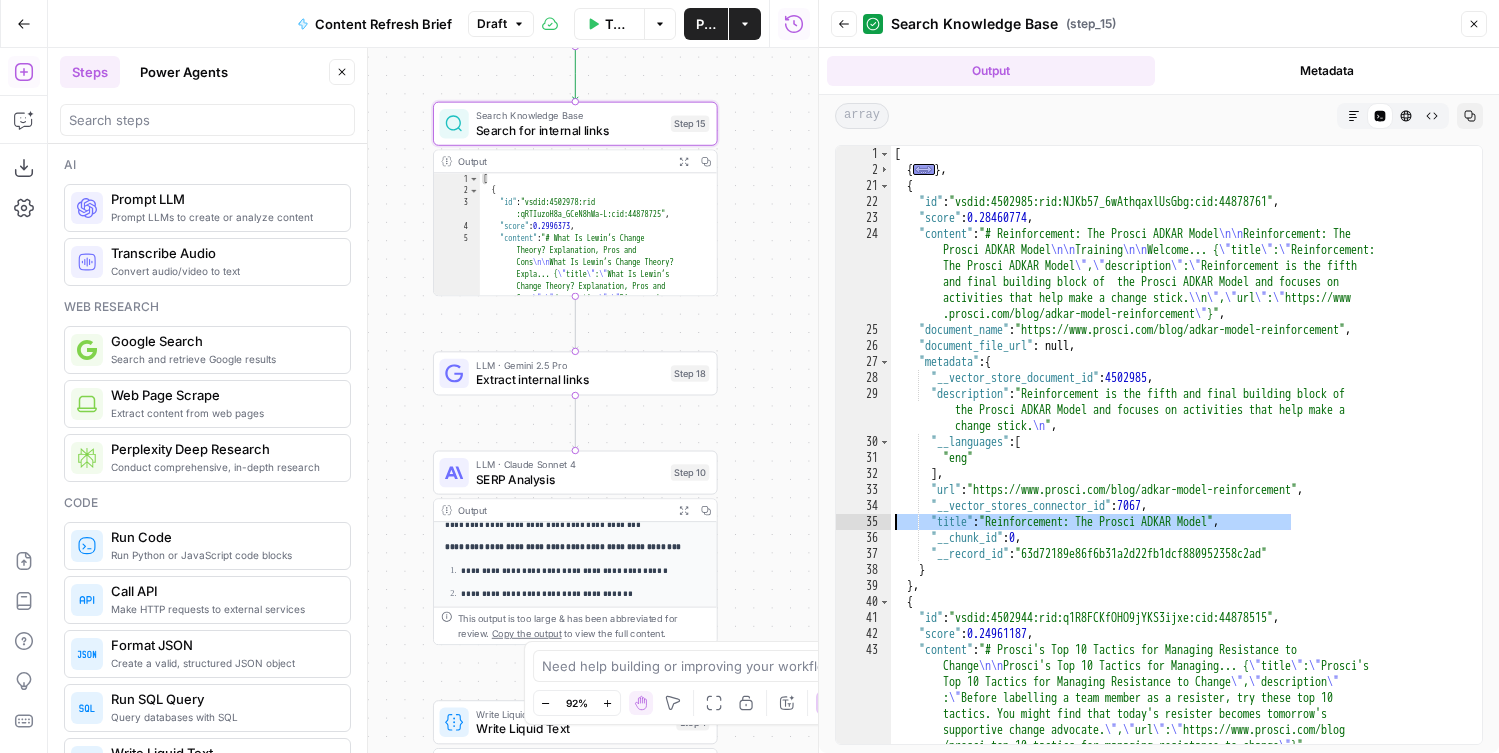 click on "**********" at bounding box center [1159, 445] 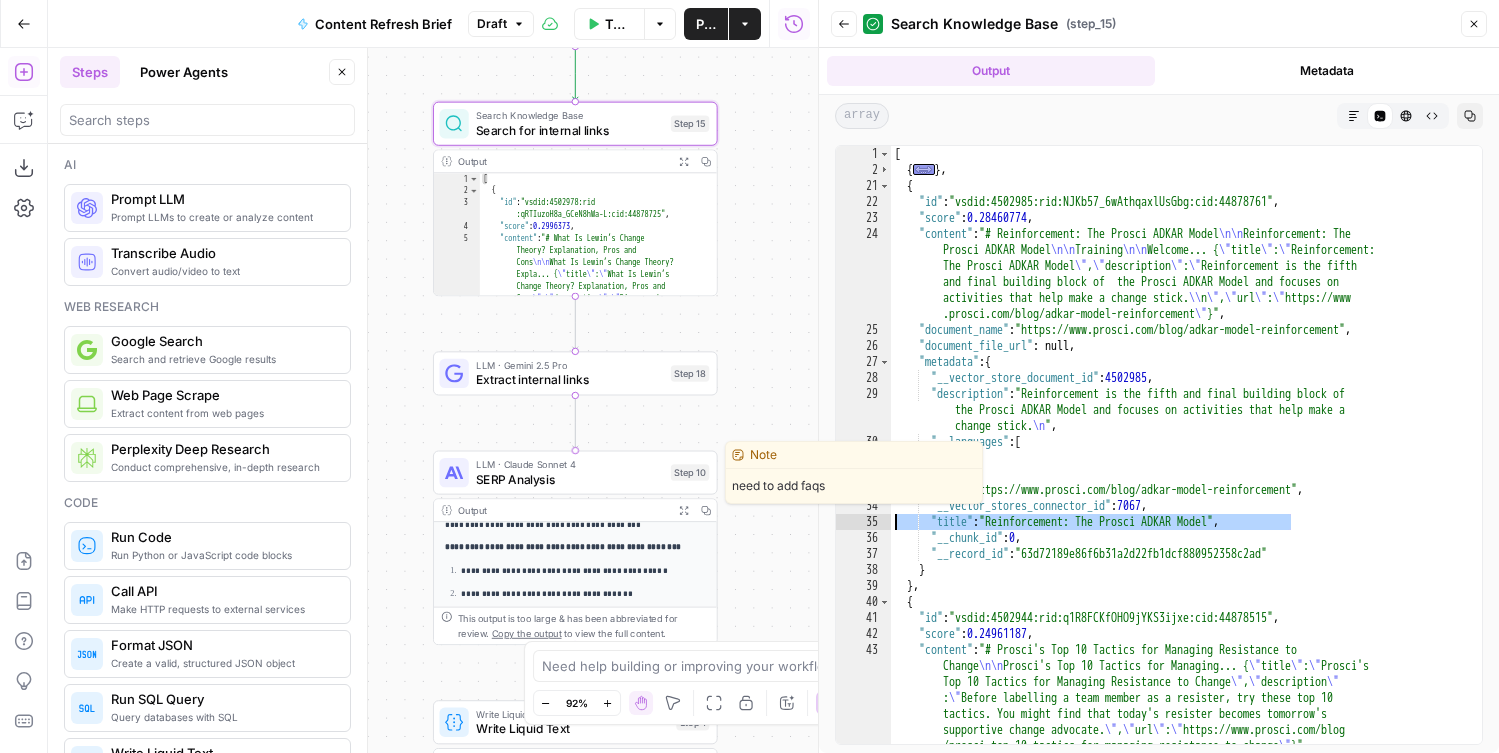 click on "SERP Analysis" at bounding box center [569, 479] 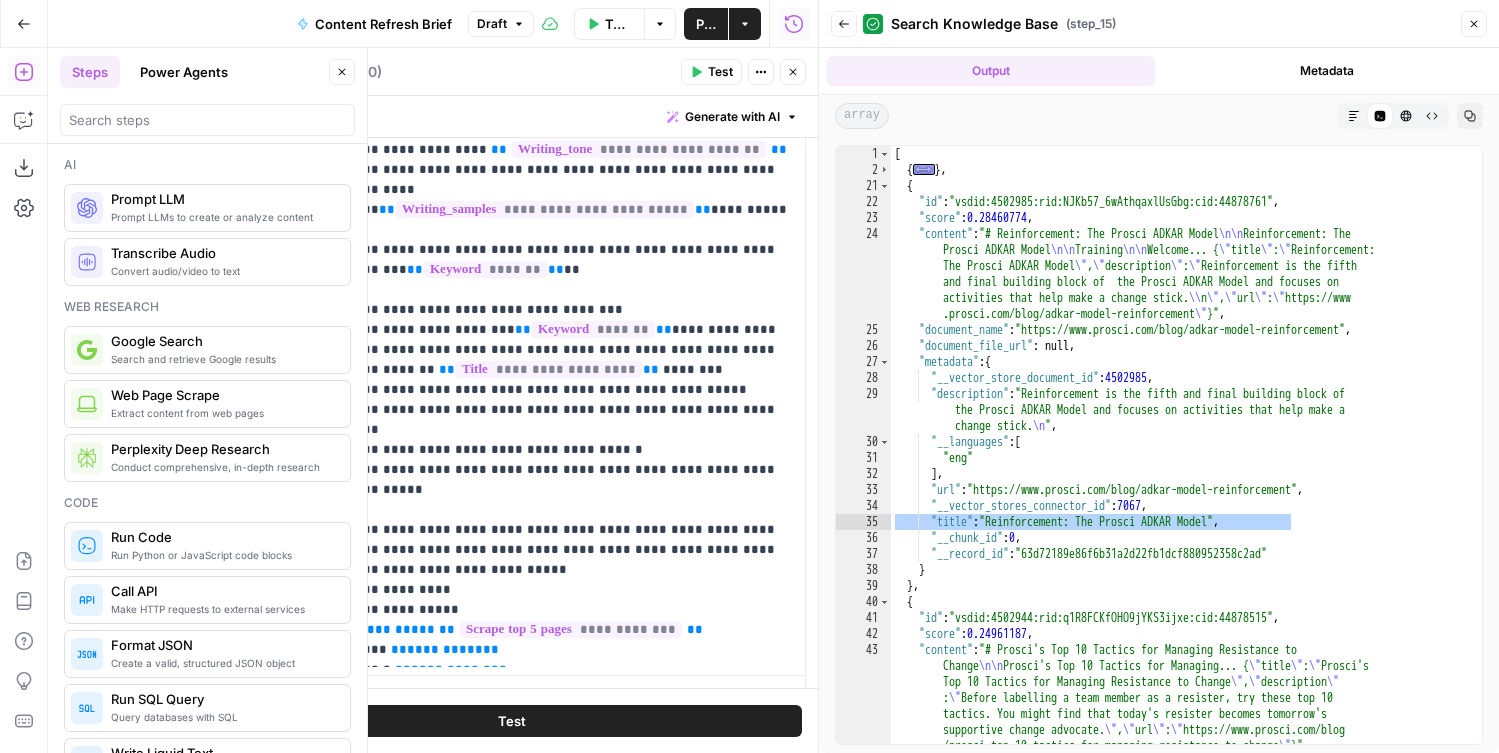 scroll, scrollTop: 675, scrollLeft: 0, axis: vertical 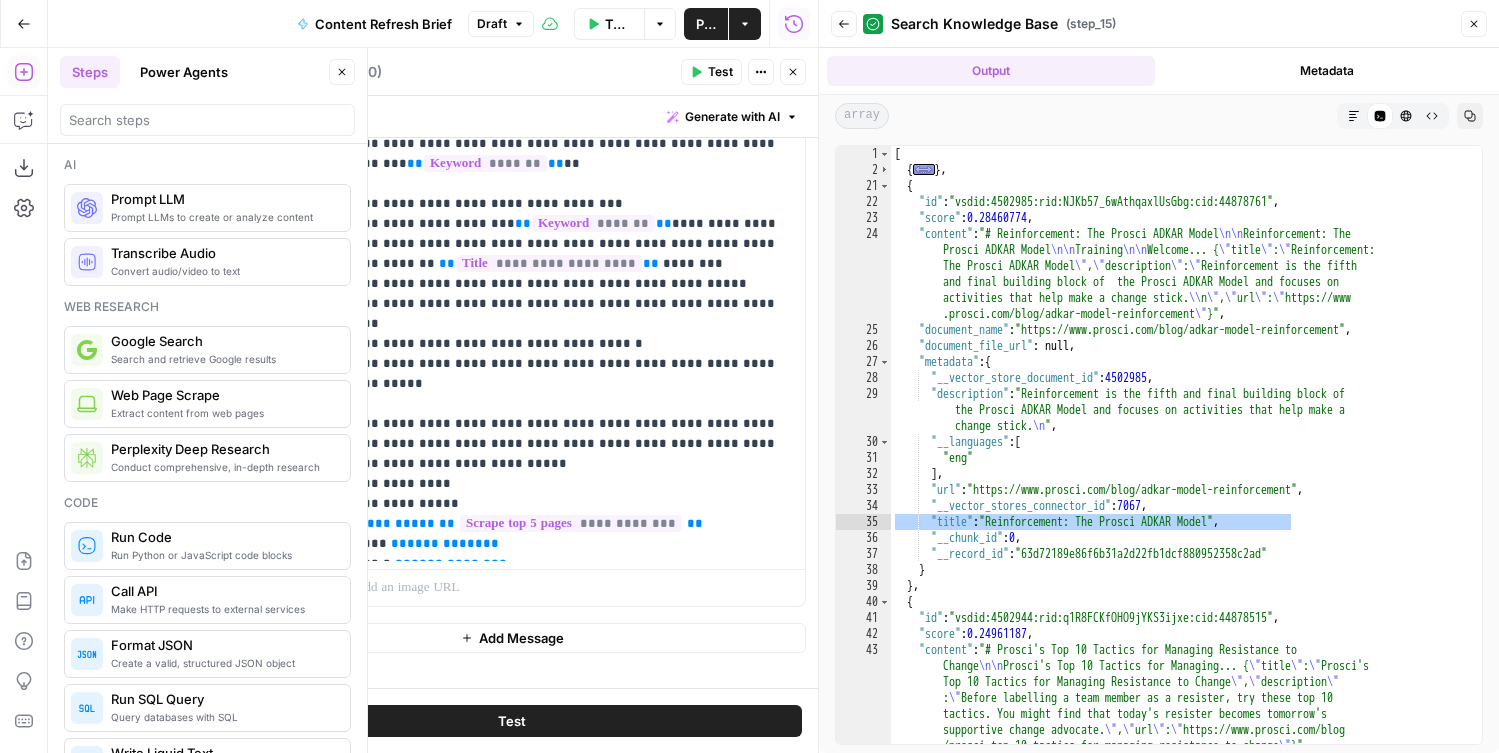 click 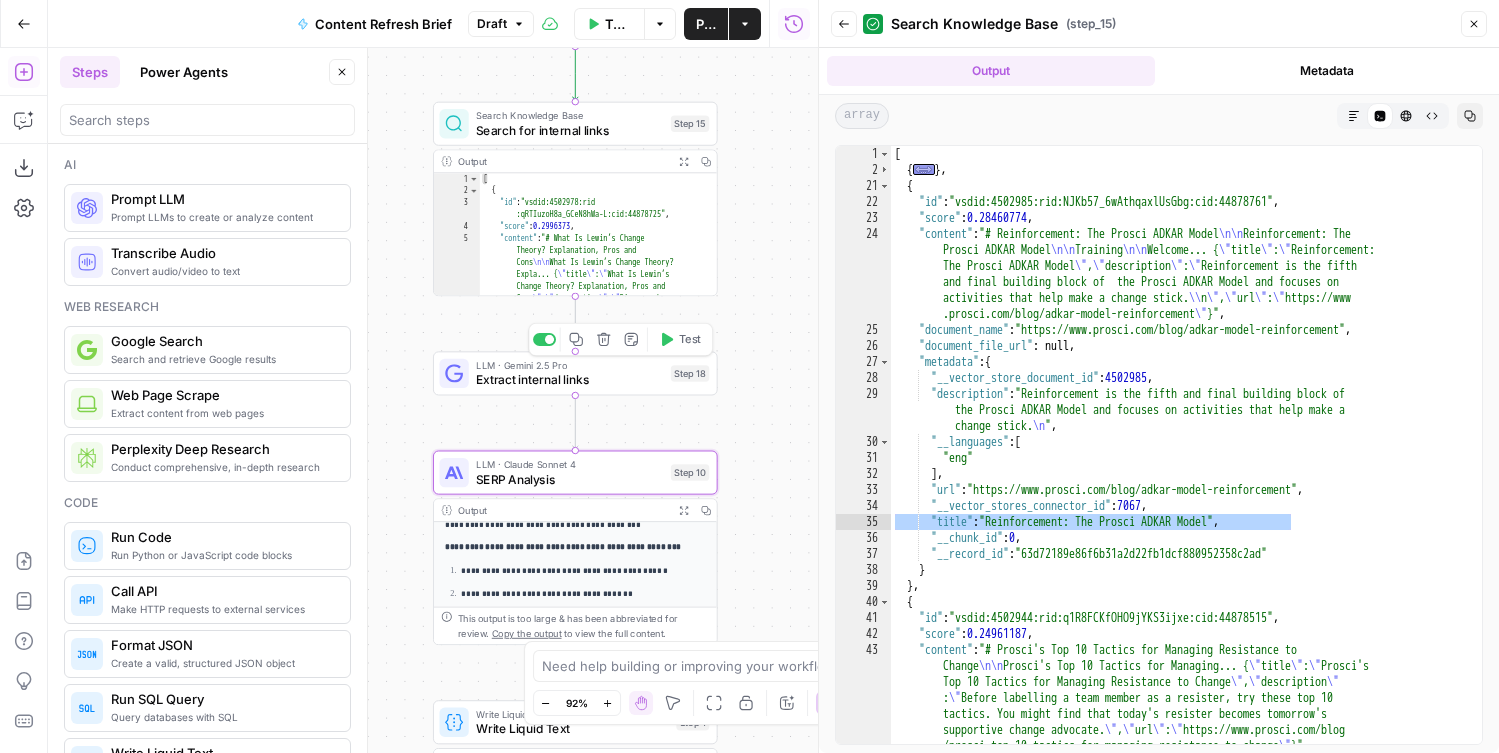 click on "Extract internal links" at bounding box center [569, 380] 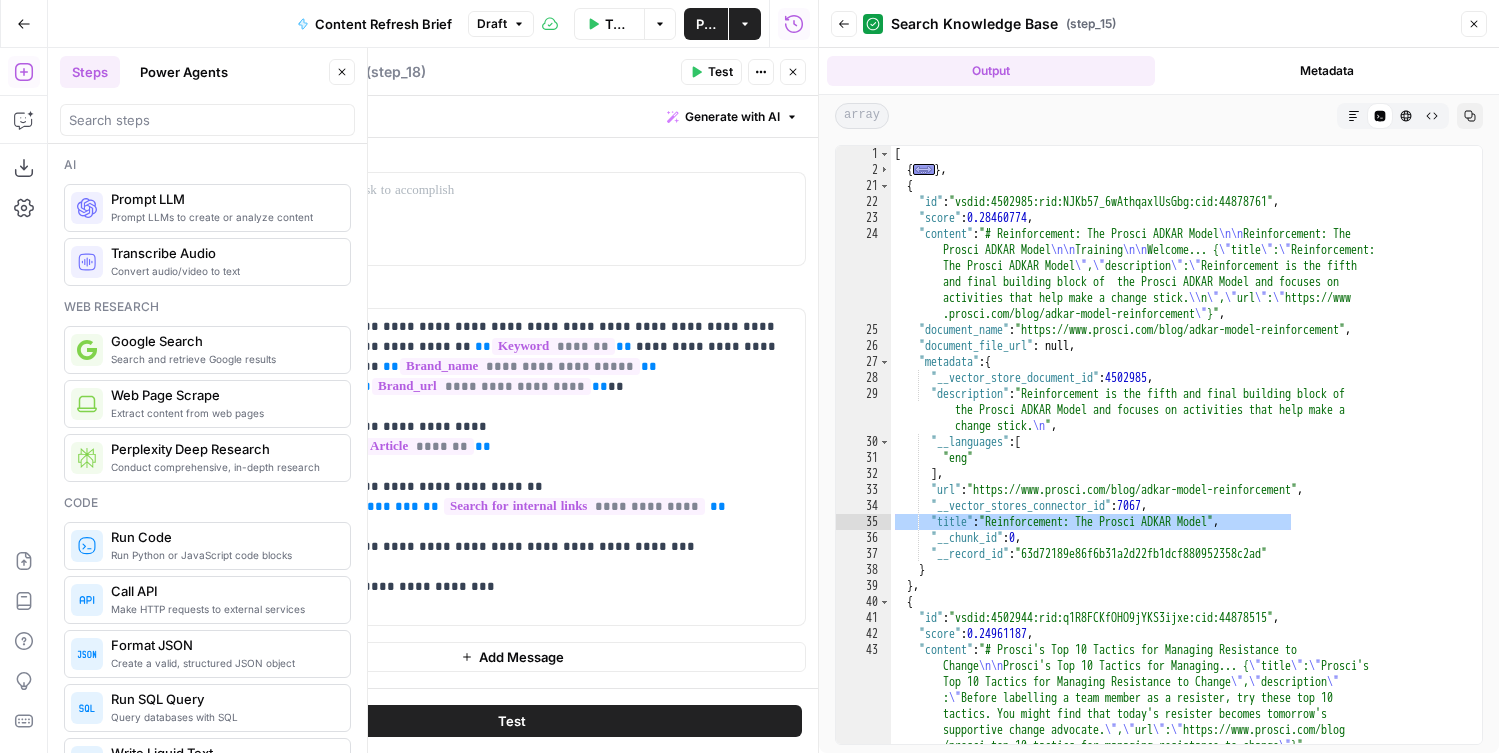 scroll, scrollTop: 86, scrollLeft: 0, axis: vertical 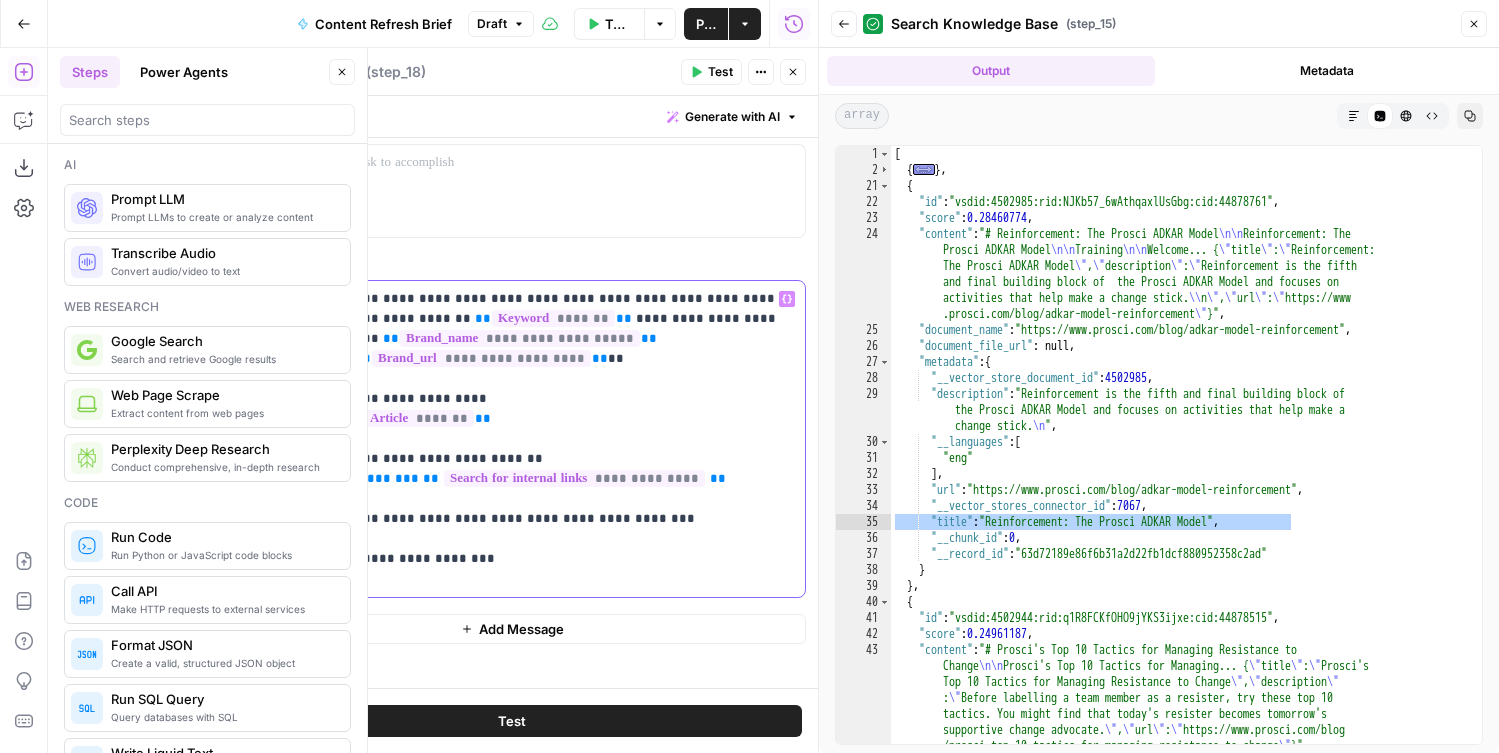 click on "**********" at bounding box center (570, 439) 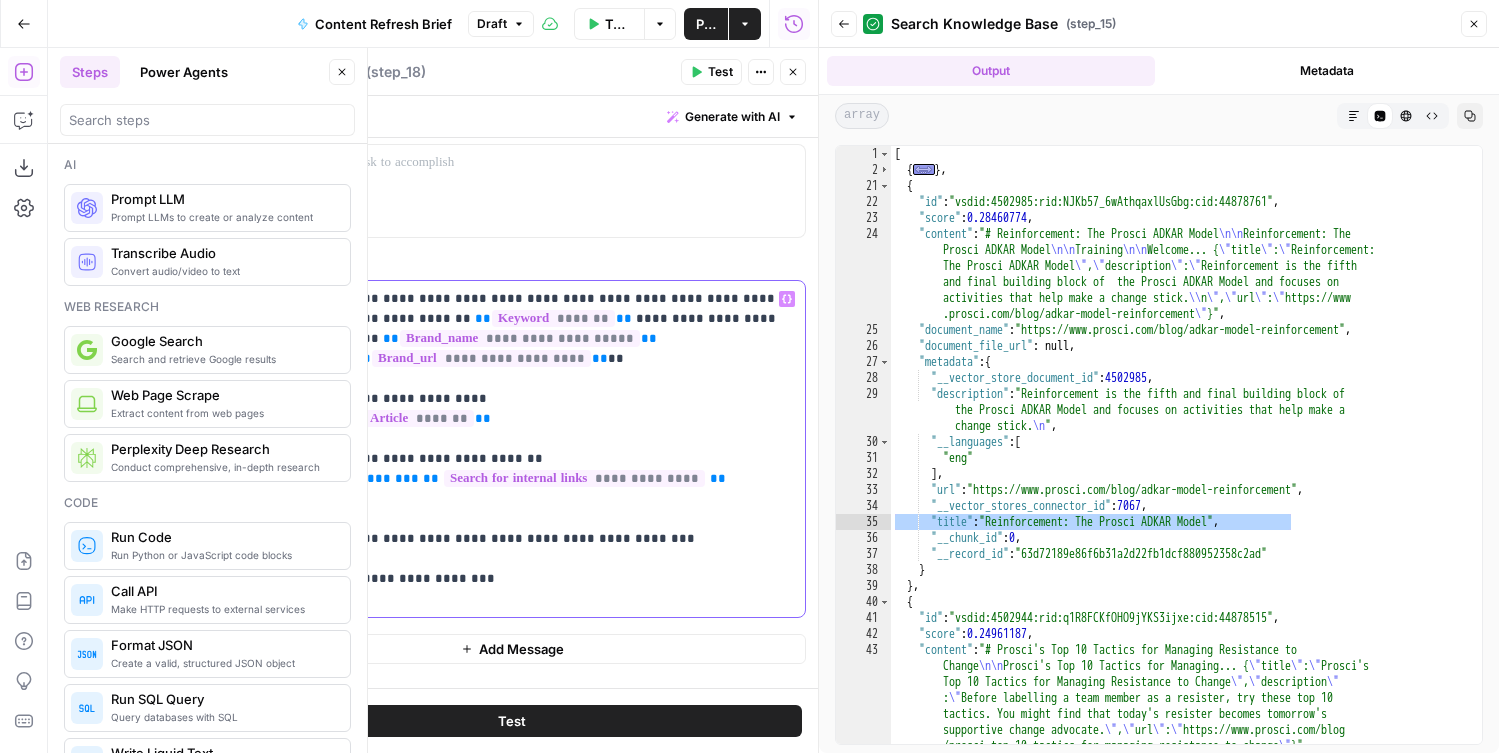 type 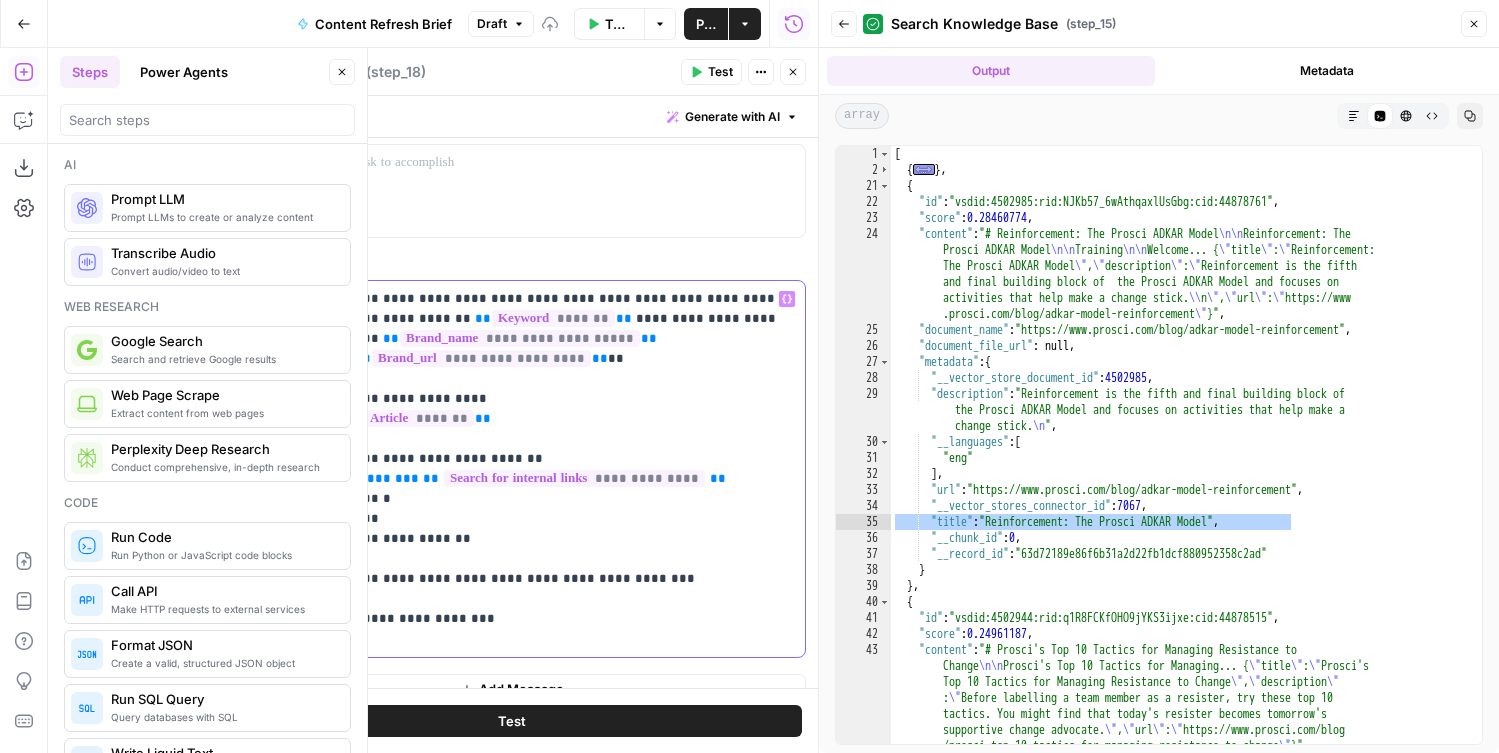 click on "**********" at bounding box center [570, 469] 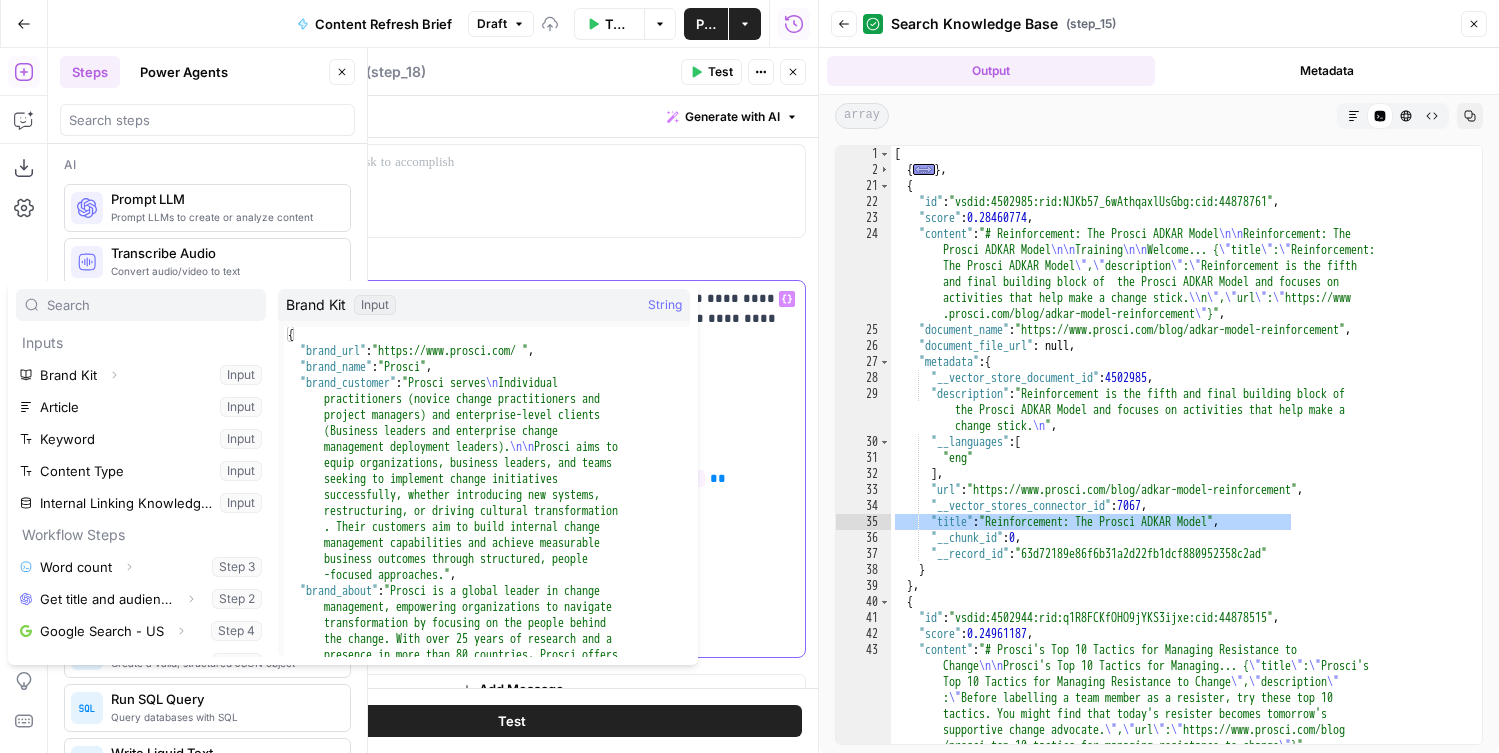 click on "**********" at bounding box center (570, 469) 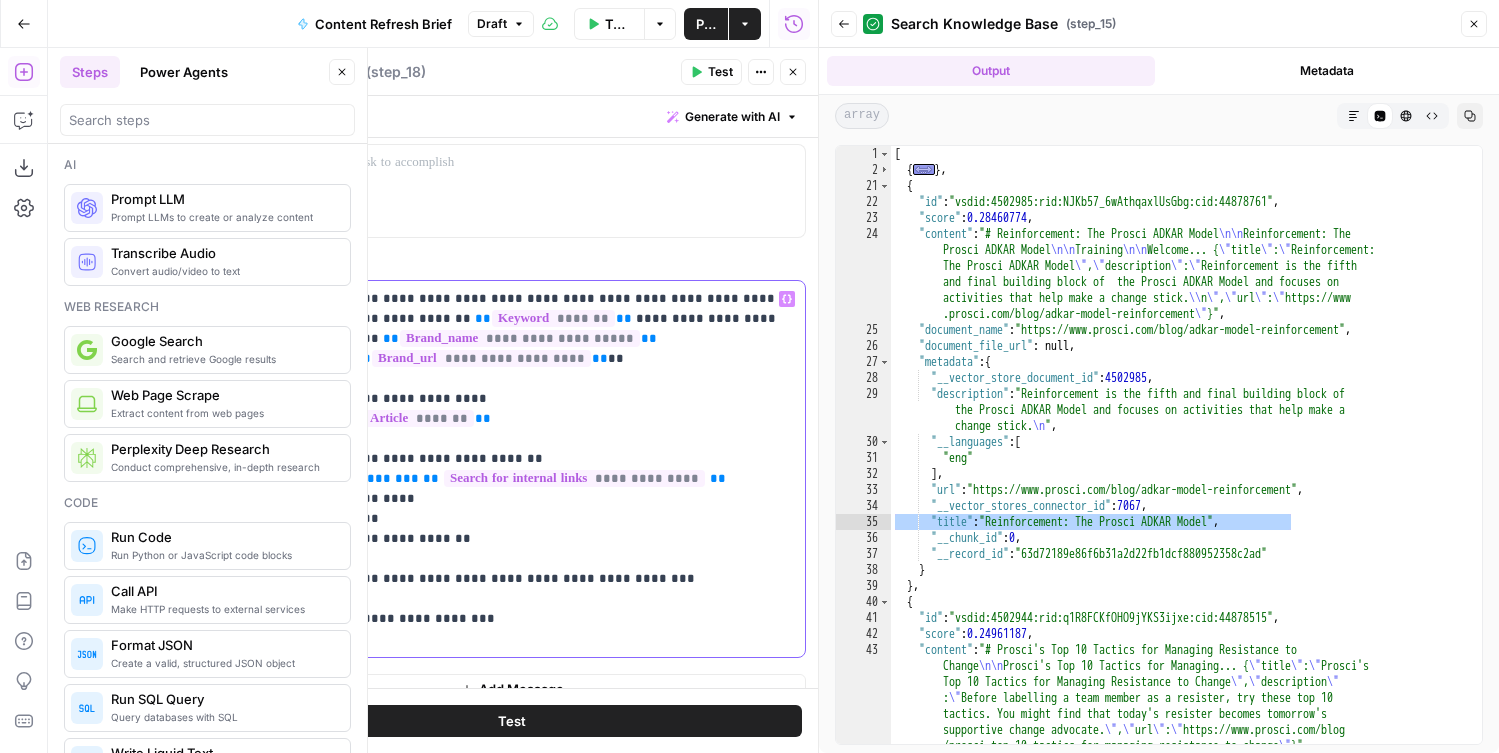 click on "**********" at bounding box center (570, 469) 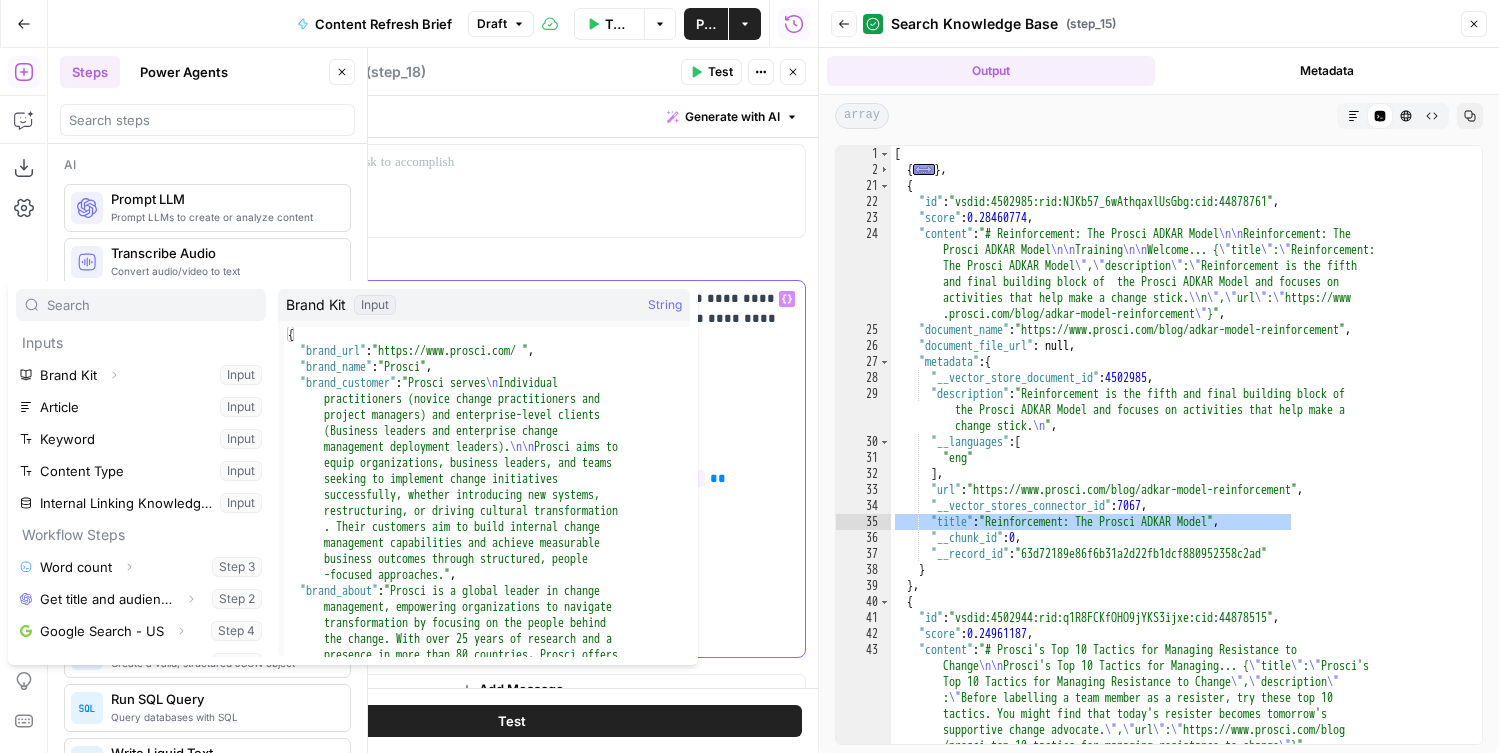 click on "**********" at bounding box center [570, 469] 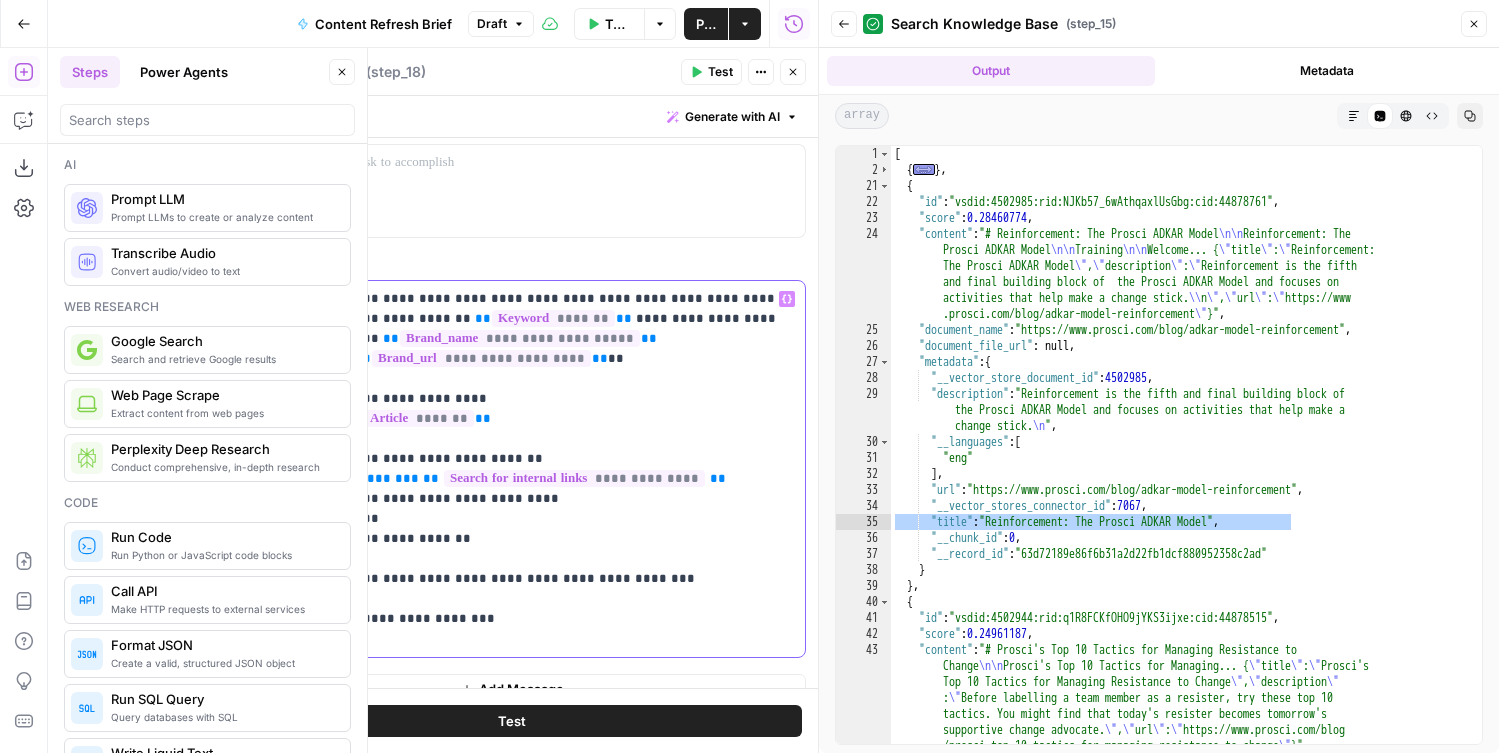 click on "**********" at bounding box center [570, 469] 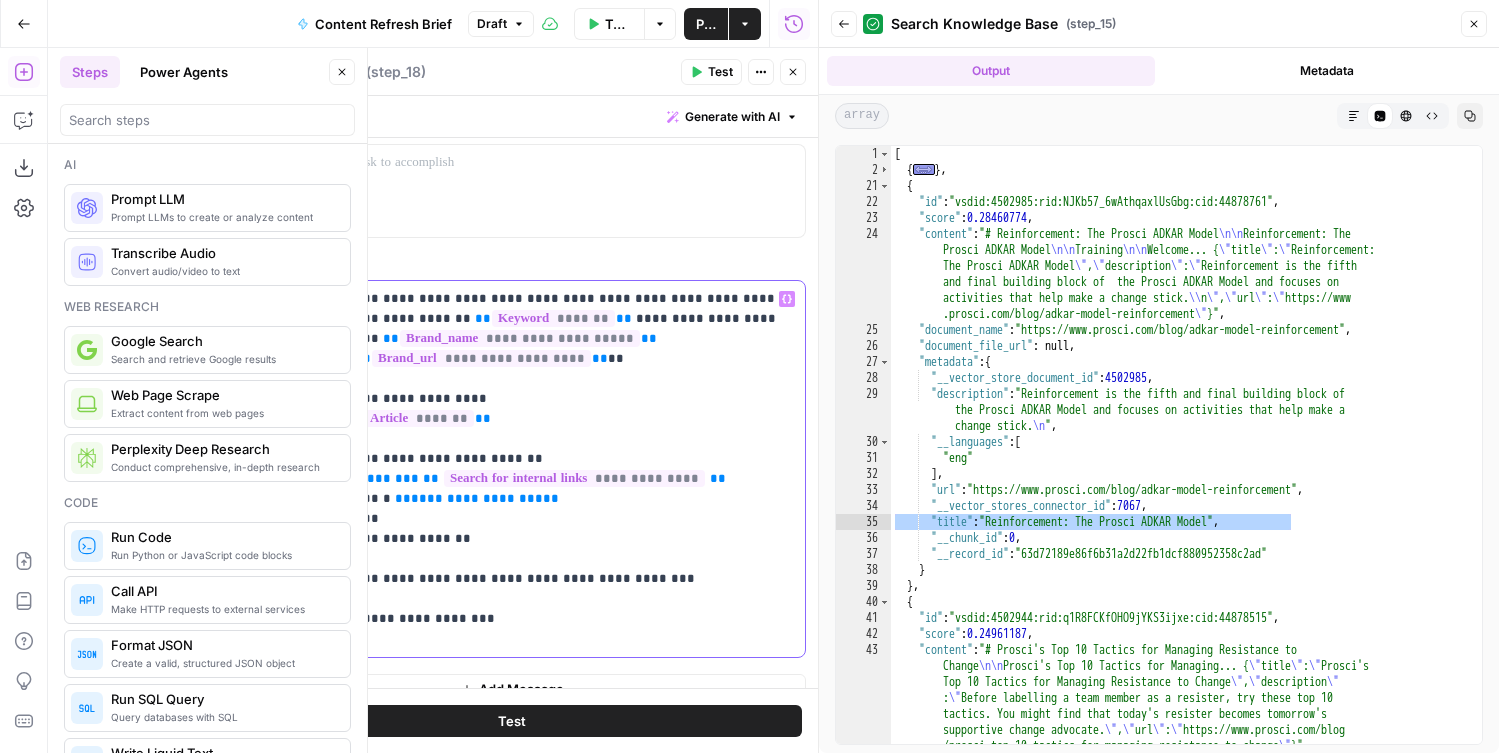 click on "**********" at bounding box center [570, 469] 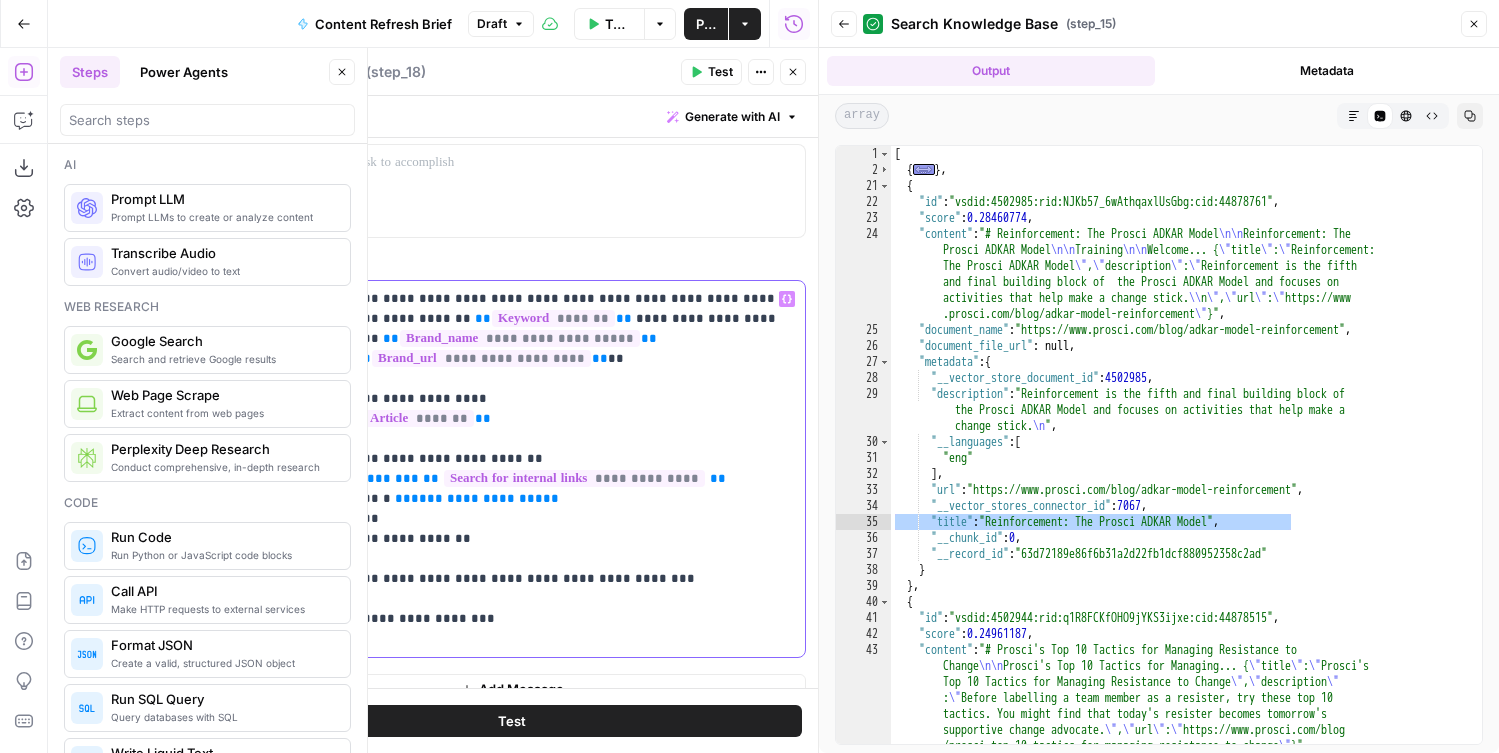 click on "**********" at bounding box center (570, 469) 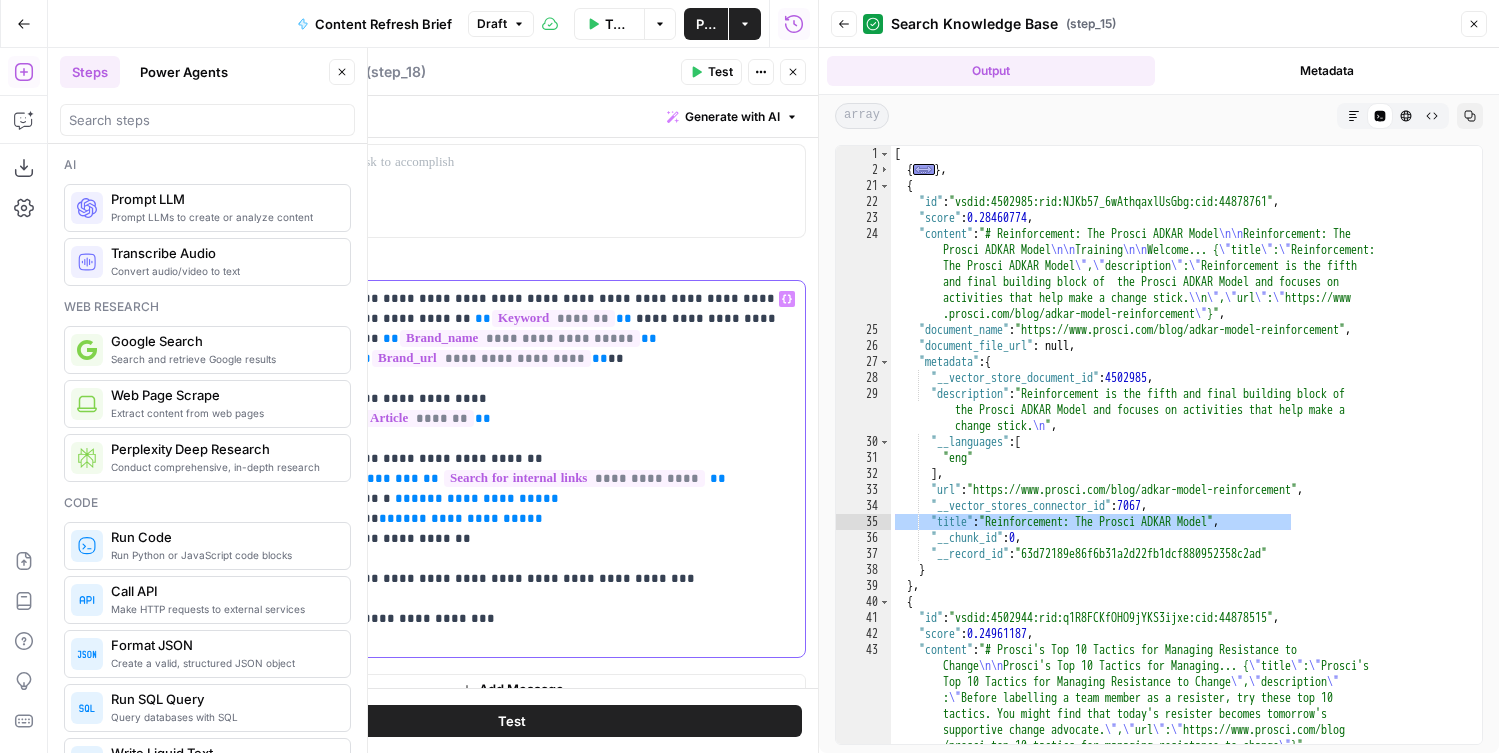 click on "**" at bounding box center (387, 518) 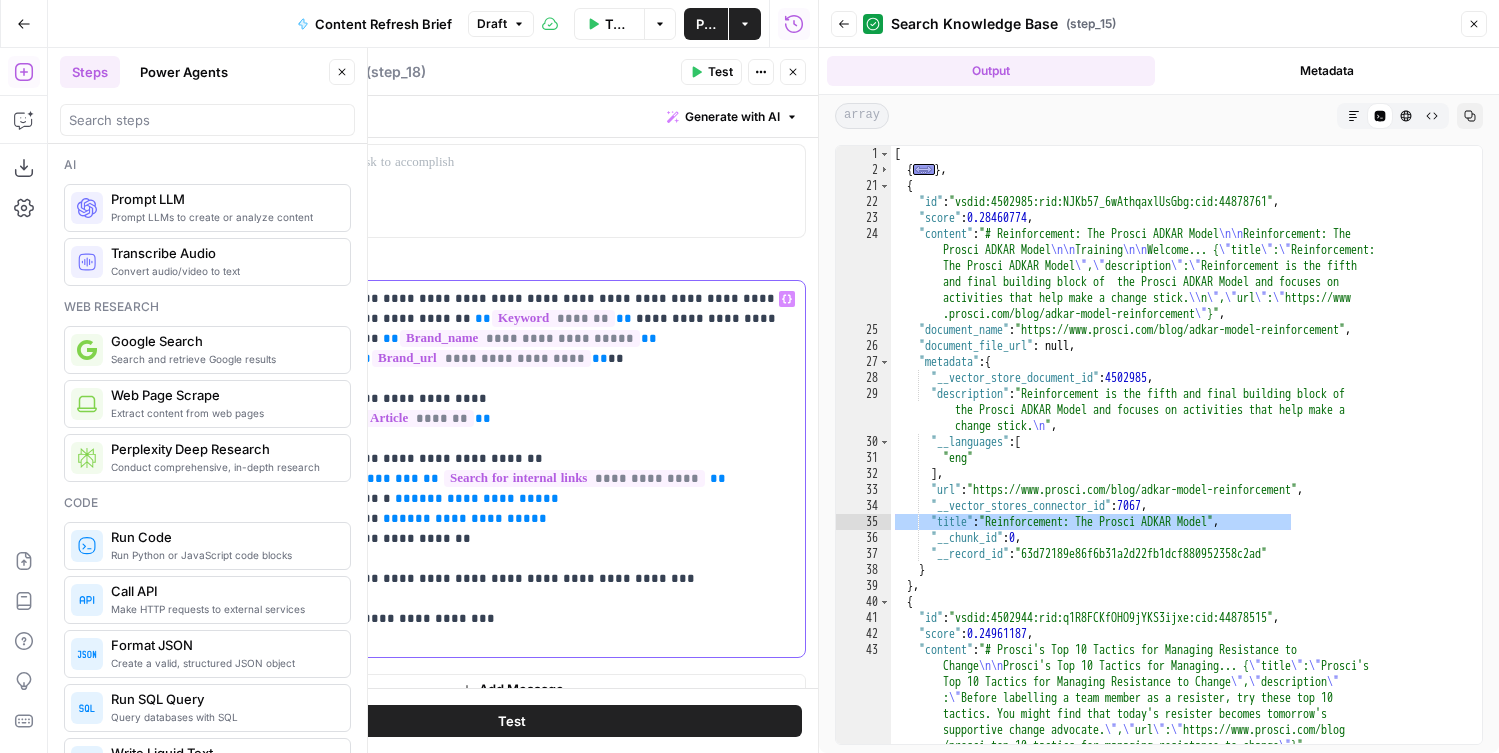 click on "**********" at bounding box center [465, 518] 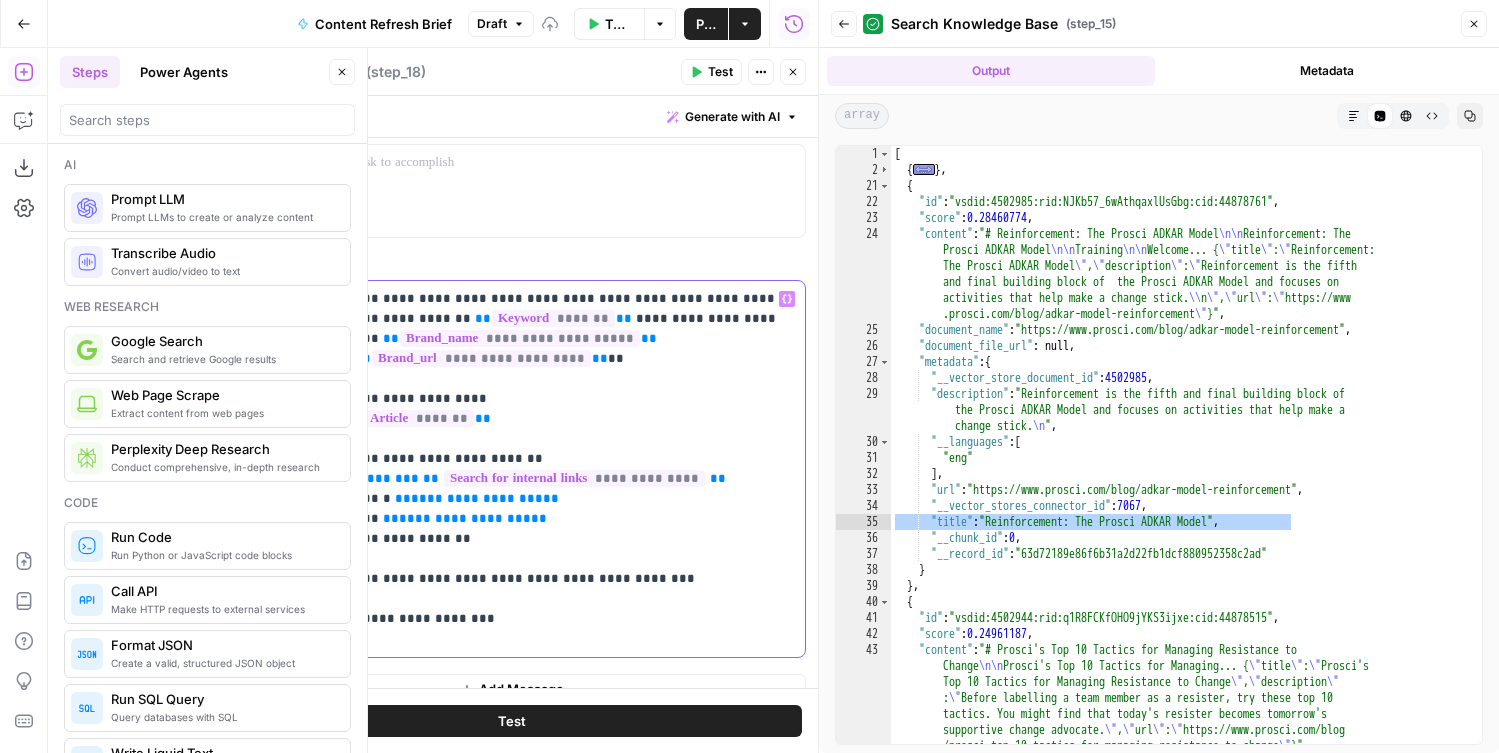 click on "**********" at bounding box center [465, 518] 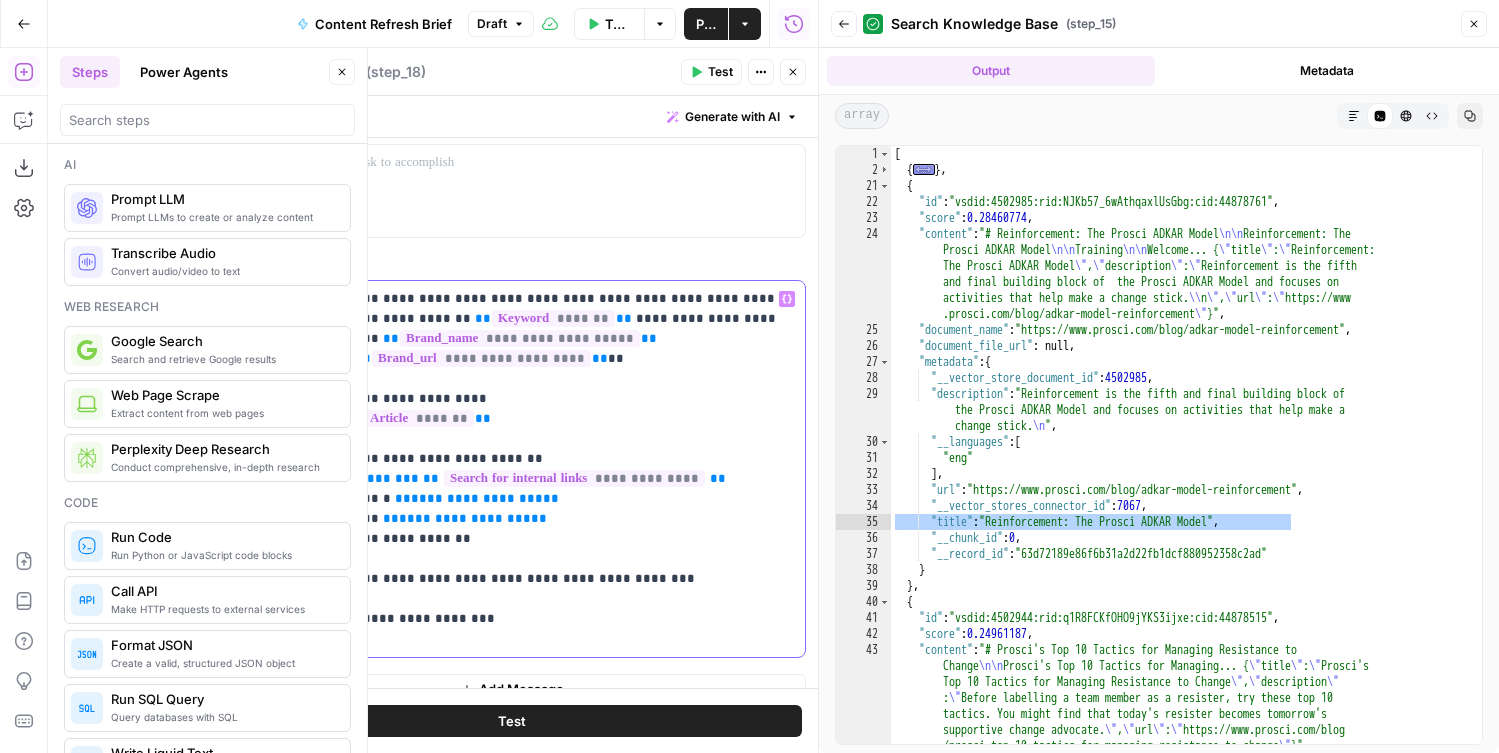 click on "**********" at bounding box center [465, 518] 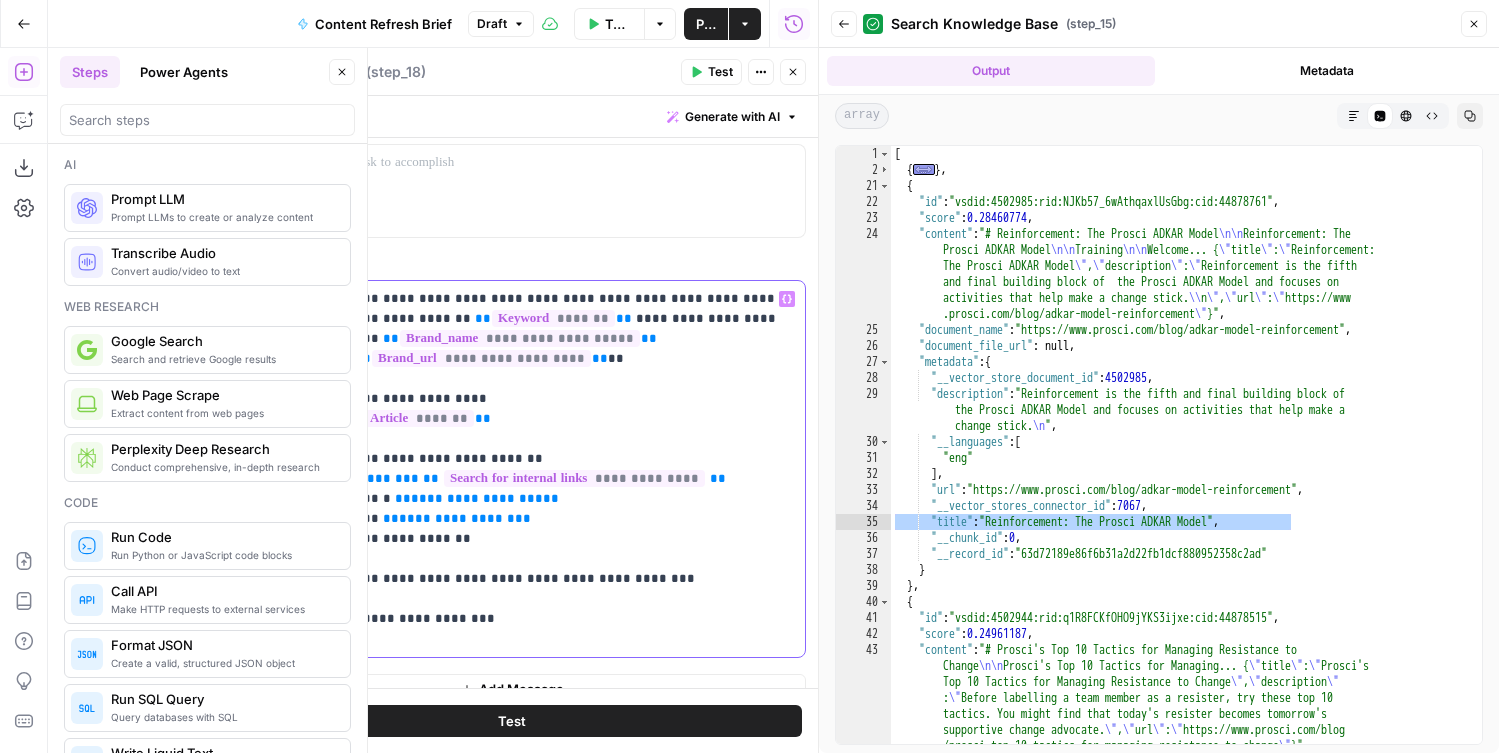 click on "**********" at bounding box center [570, 469] 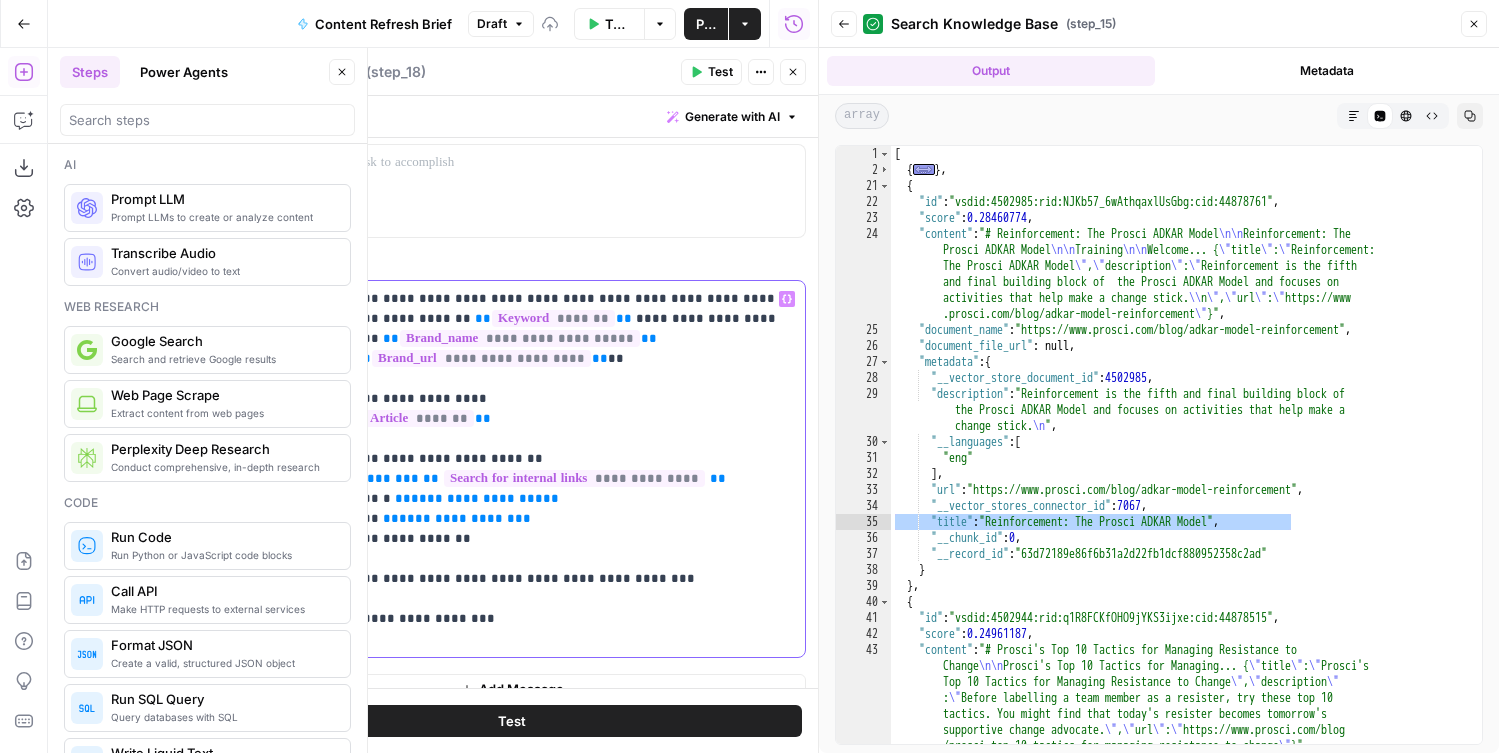 click on "**********" at bounding box center (570, 469) 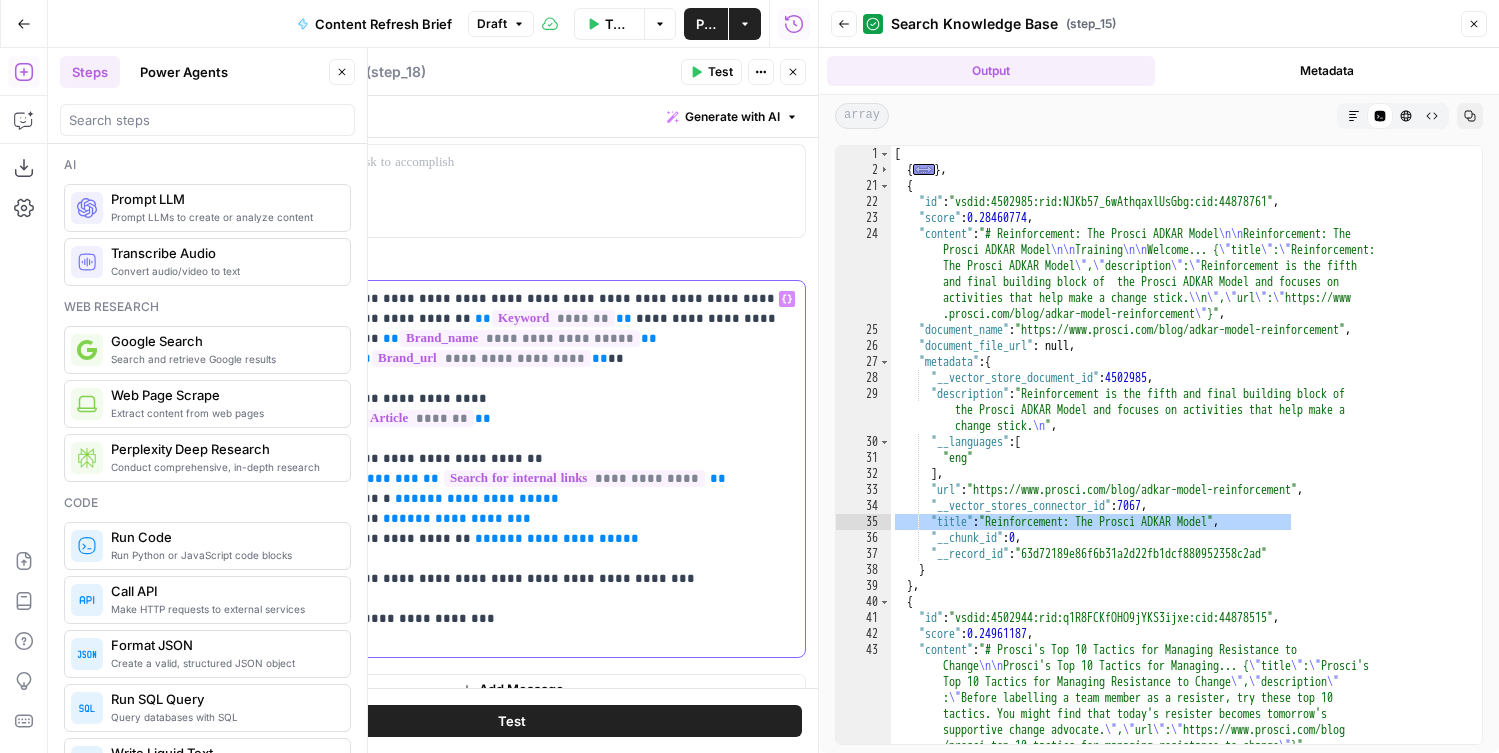 click on "**********" at bounding box center [557, 538] 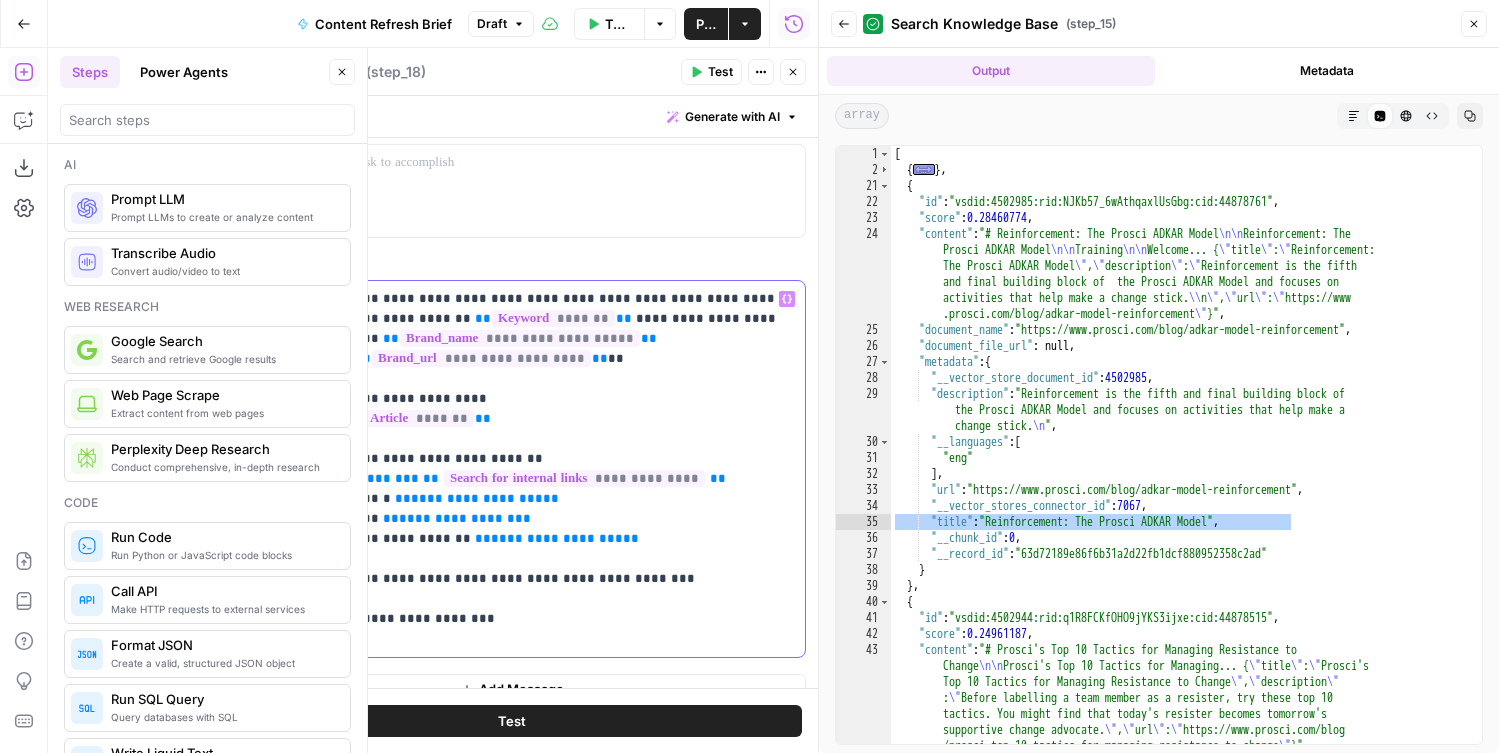 click on "**********" at bounding box center [557, 538] 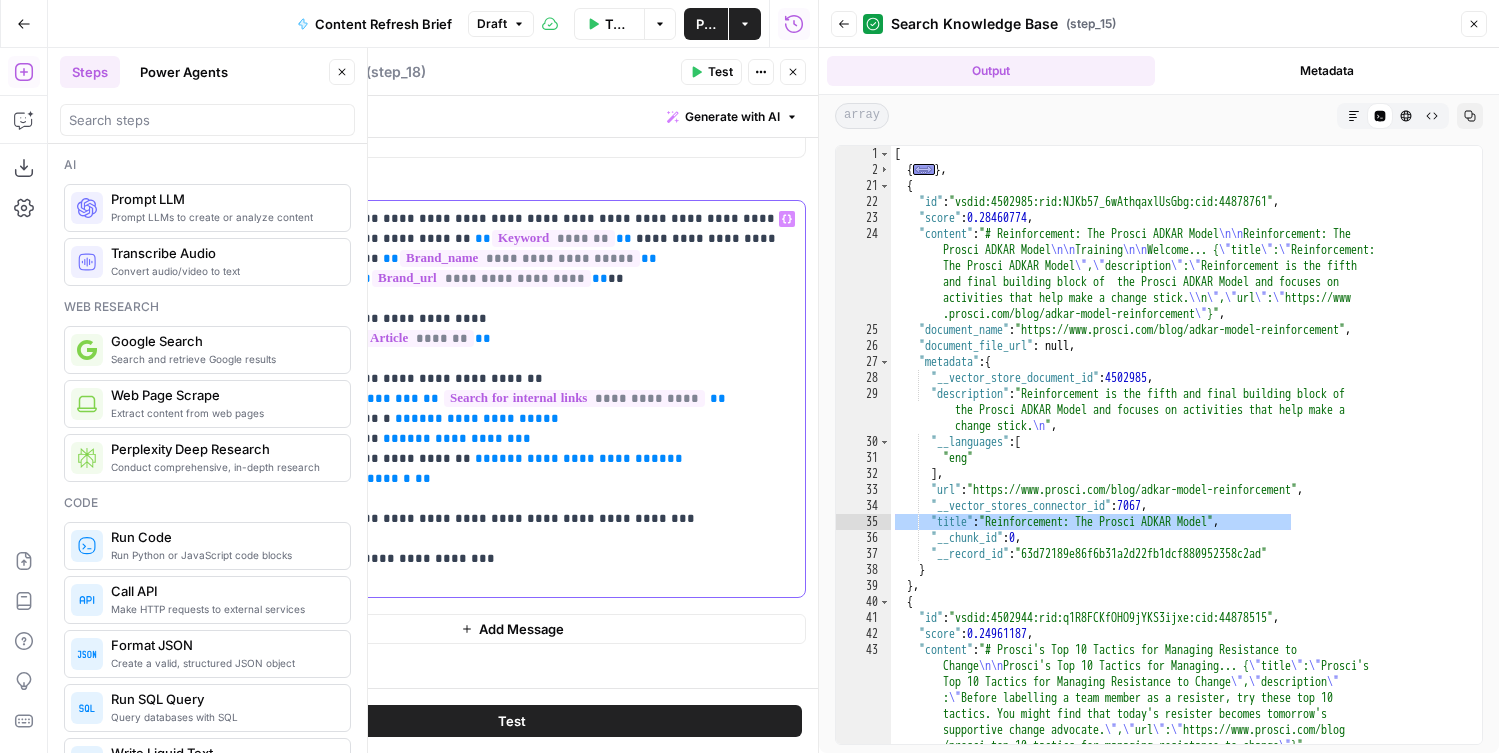 scroll, scrollTop: 0, scrollLeft: 0, axis: both 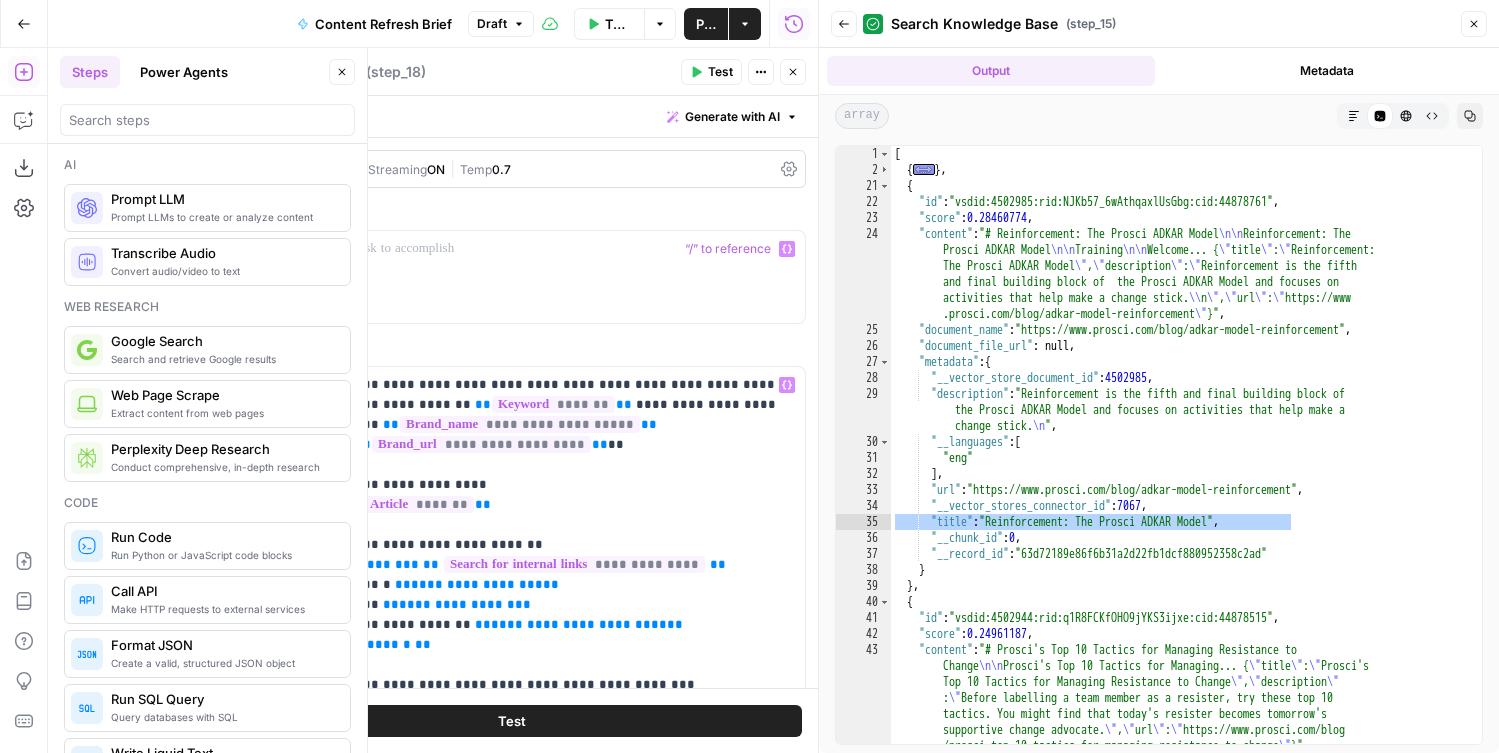 click on "Gemini 2.5 Pro   |   Streaming  ON   |   Temp  0.7" at bounding box center (512, 169) 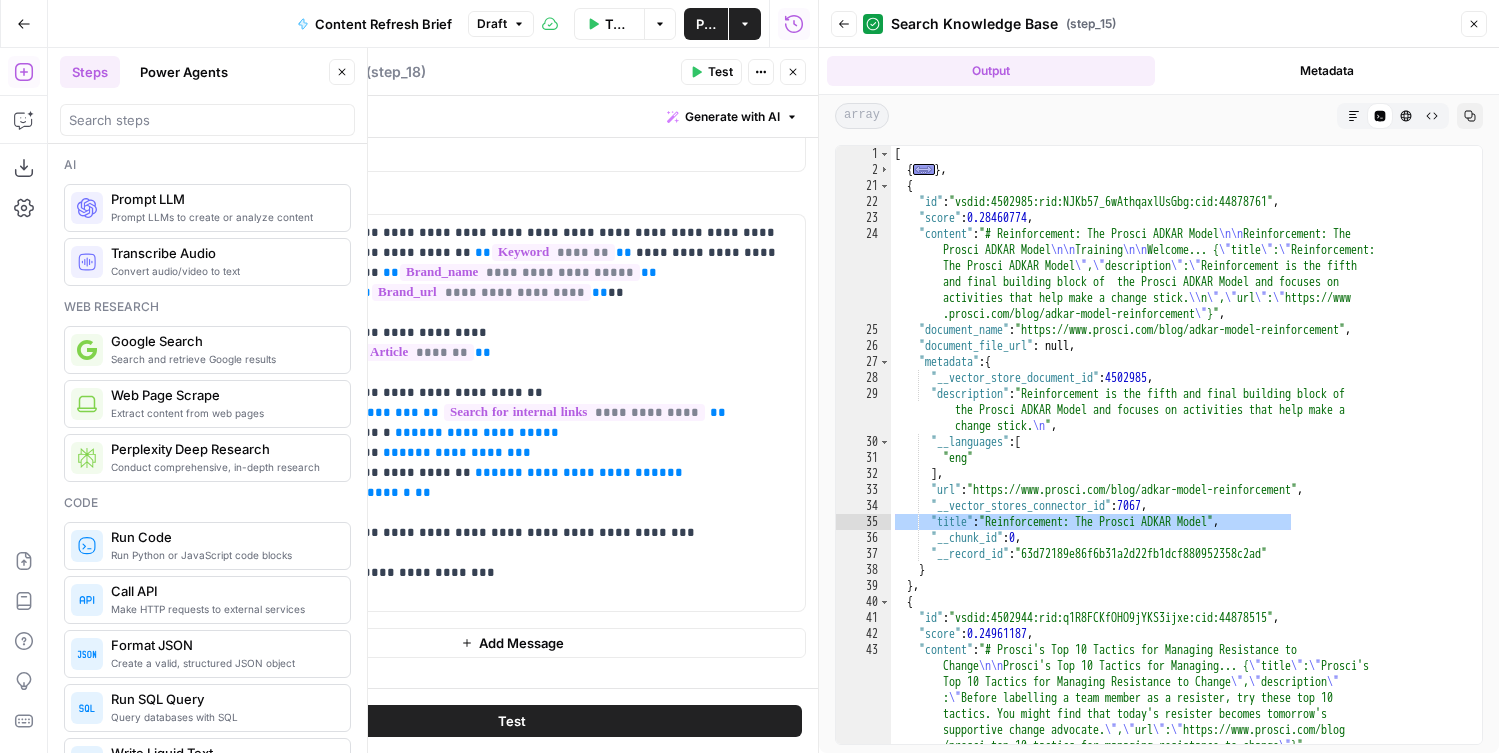 scroll, scrollTop: 868, scrollLeft: 0, axis: vertical 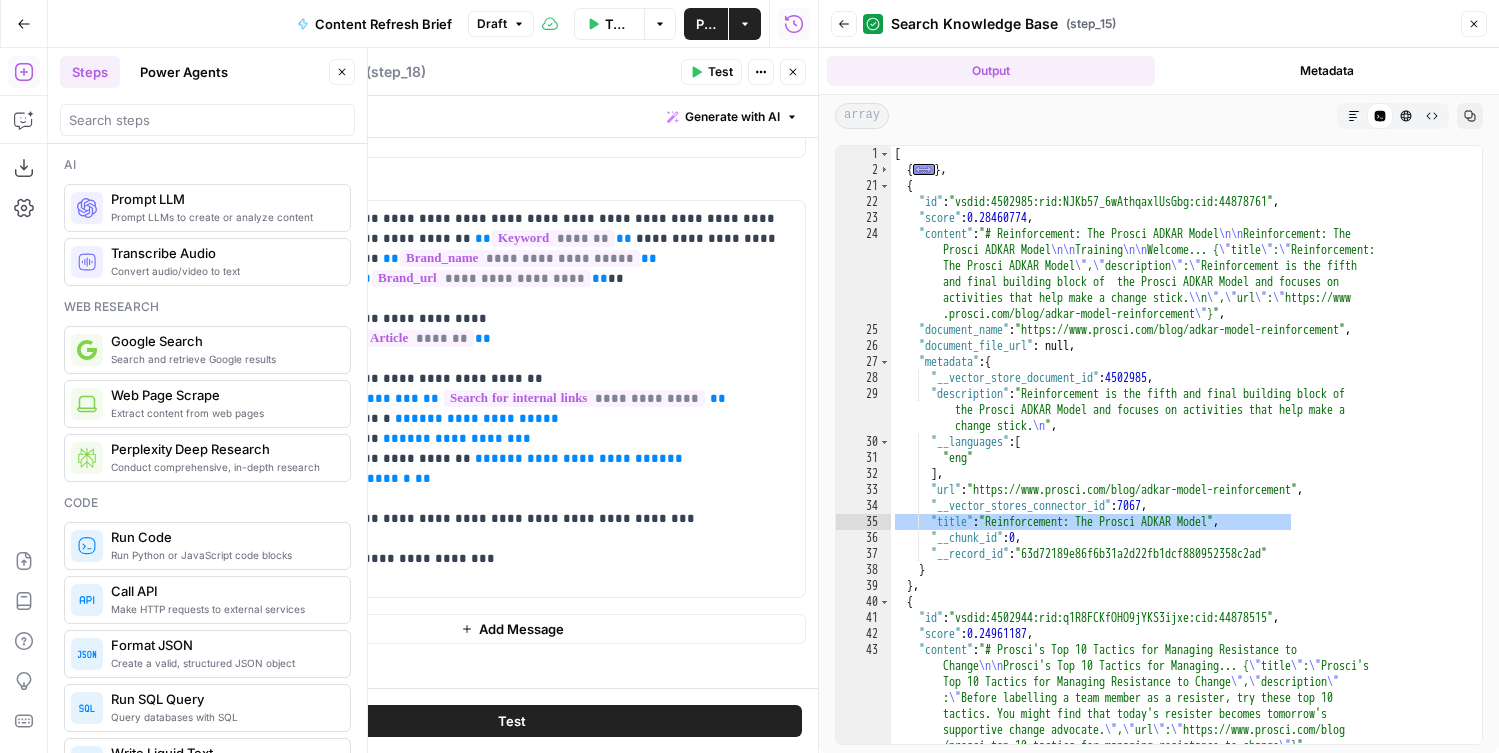 click on "Test" at bounding box center (512, 721) 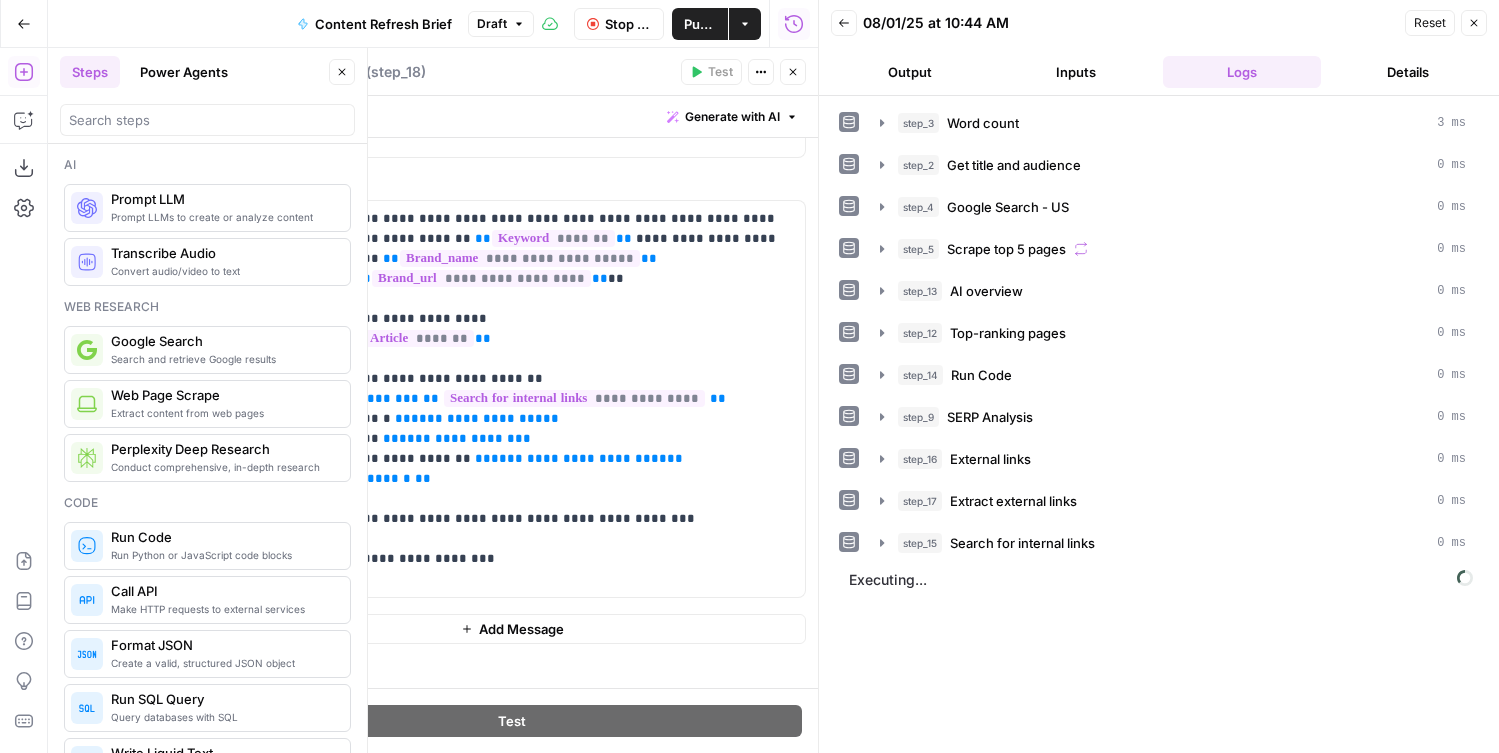 click on "Close" at bounding box center [342, 72] 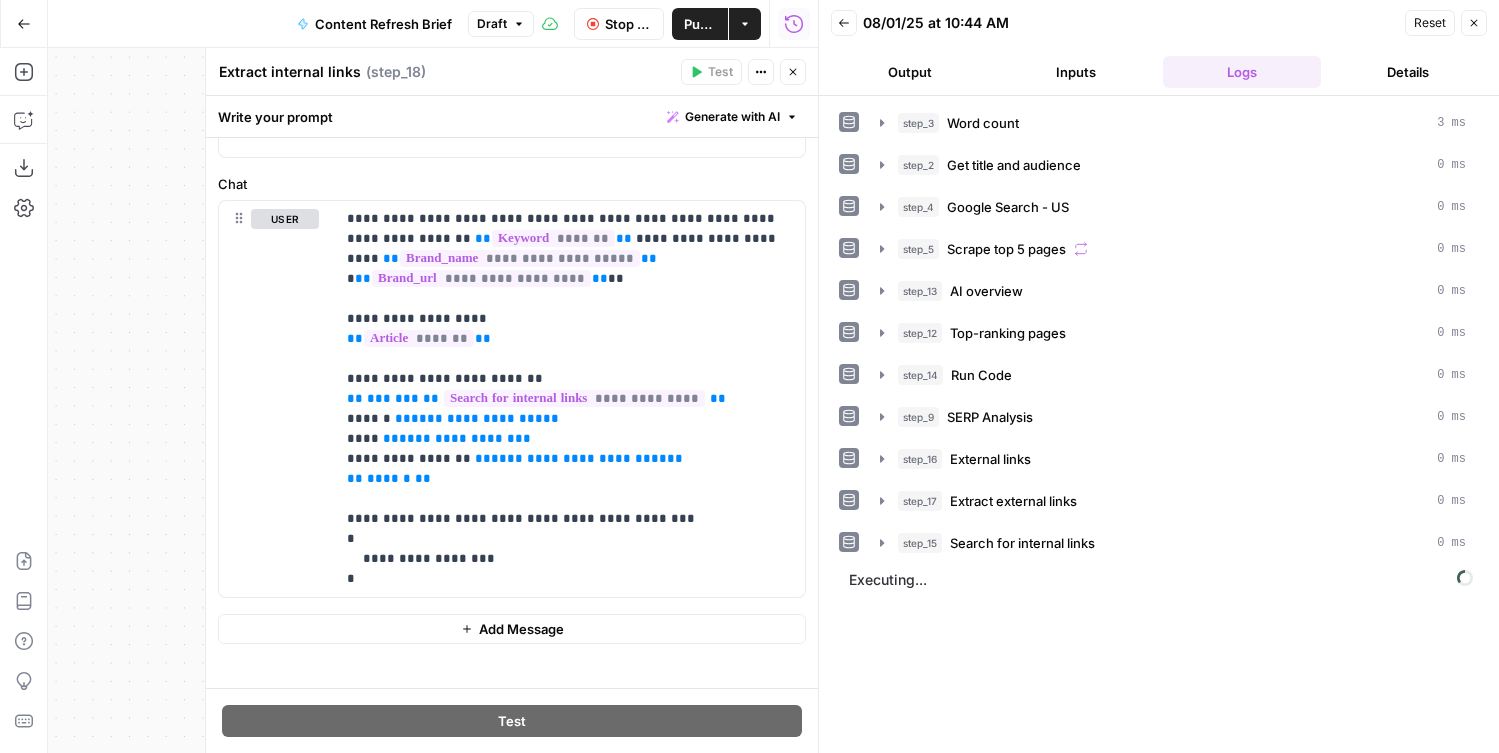 click on "Output" at bounding box center (910, 72) 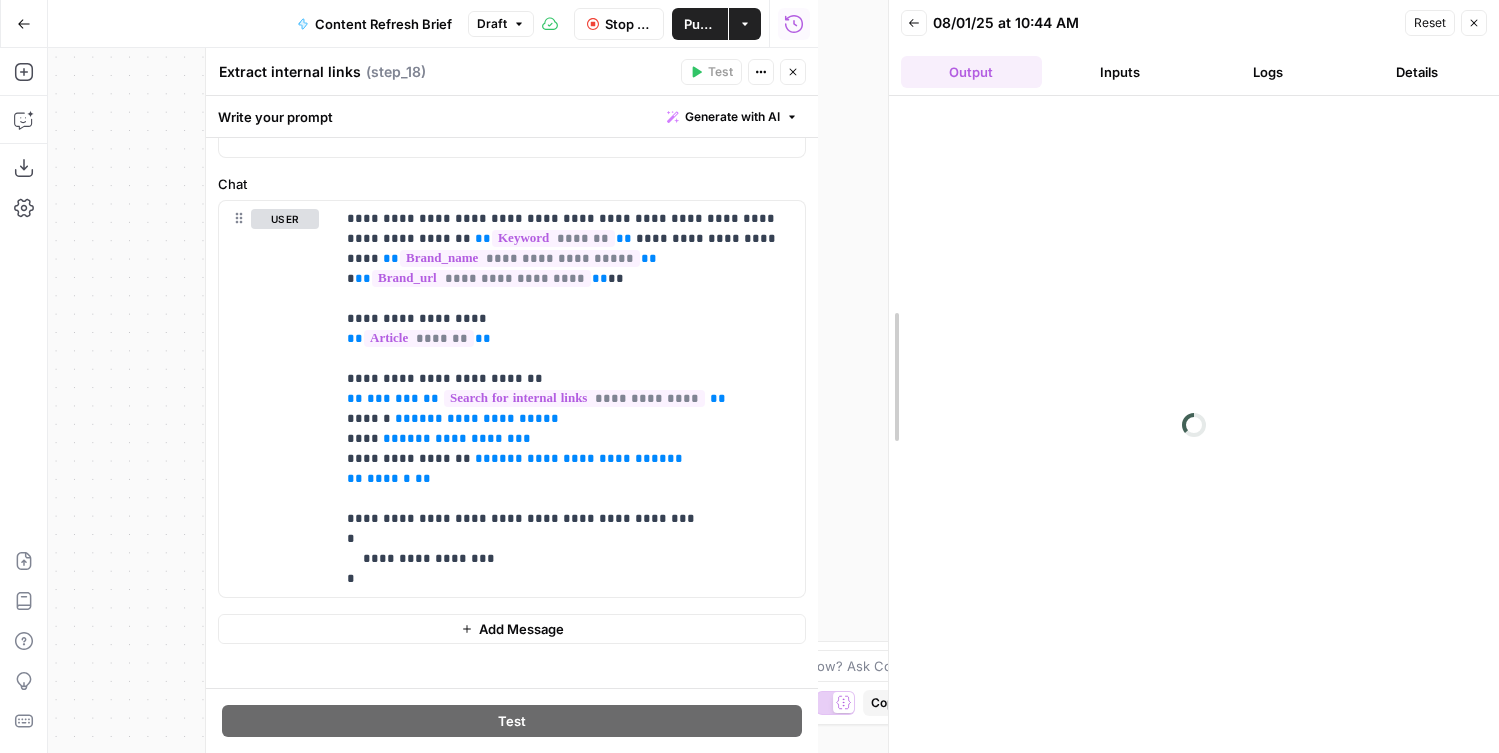 drag, startPoint x: 820, startPoint y: 118, endPoint x: 890, endPoint y: 117, distance: 70.00714 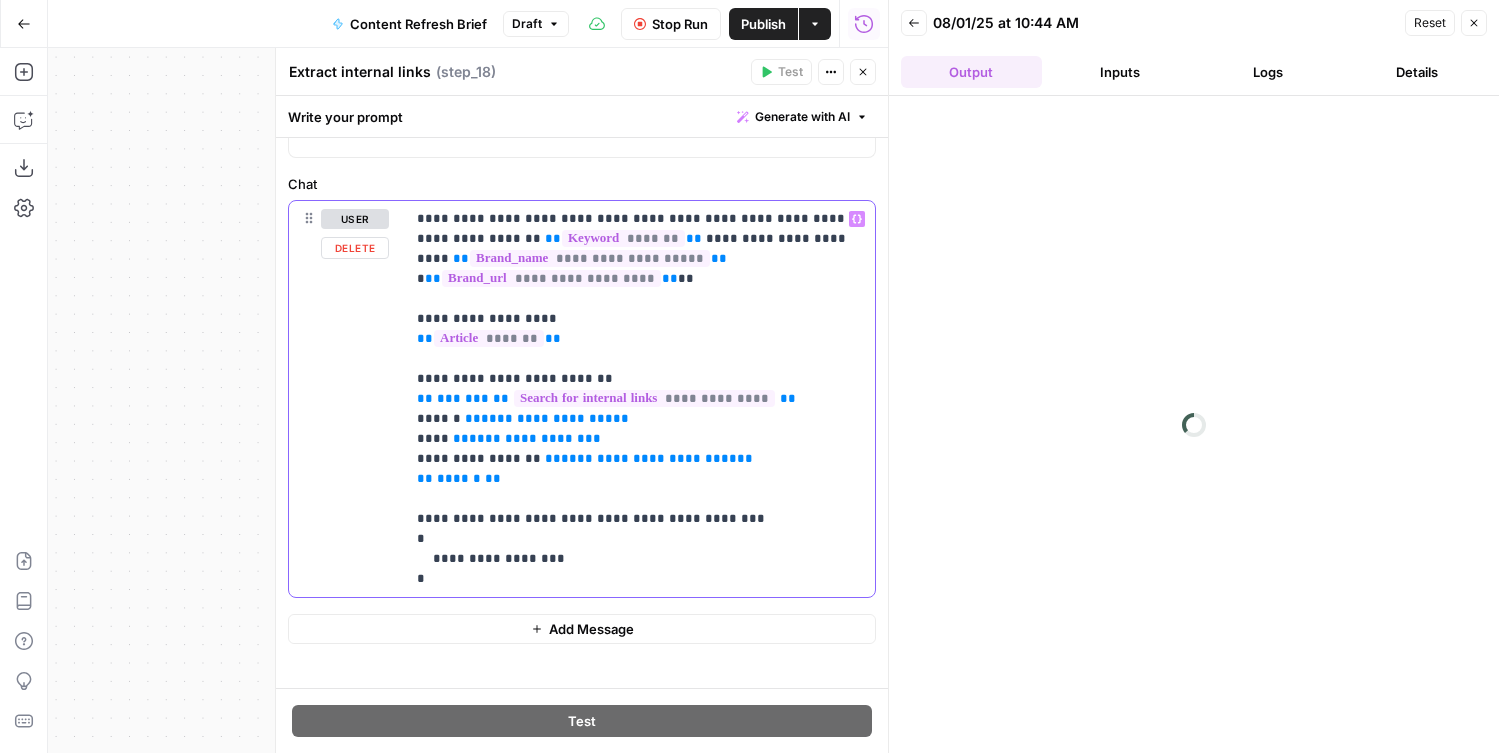 click on "**********" at bounding box center (640, 399) 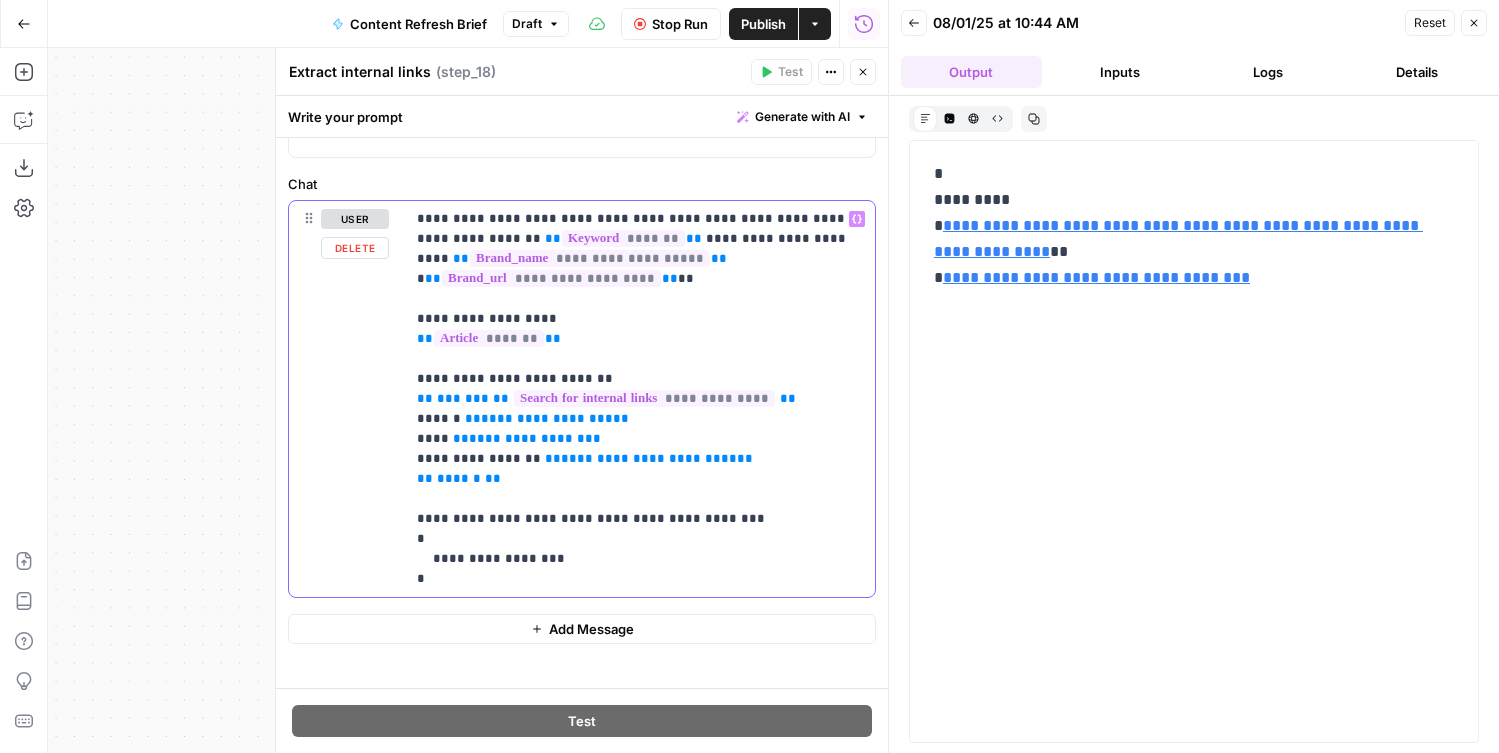 click on "**********" at bounding box center (640, 399) 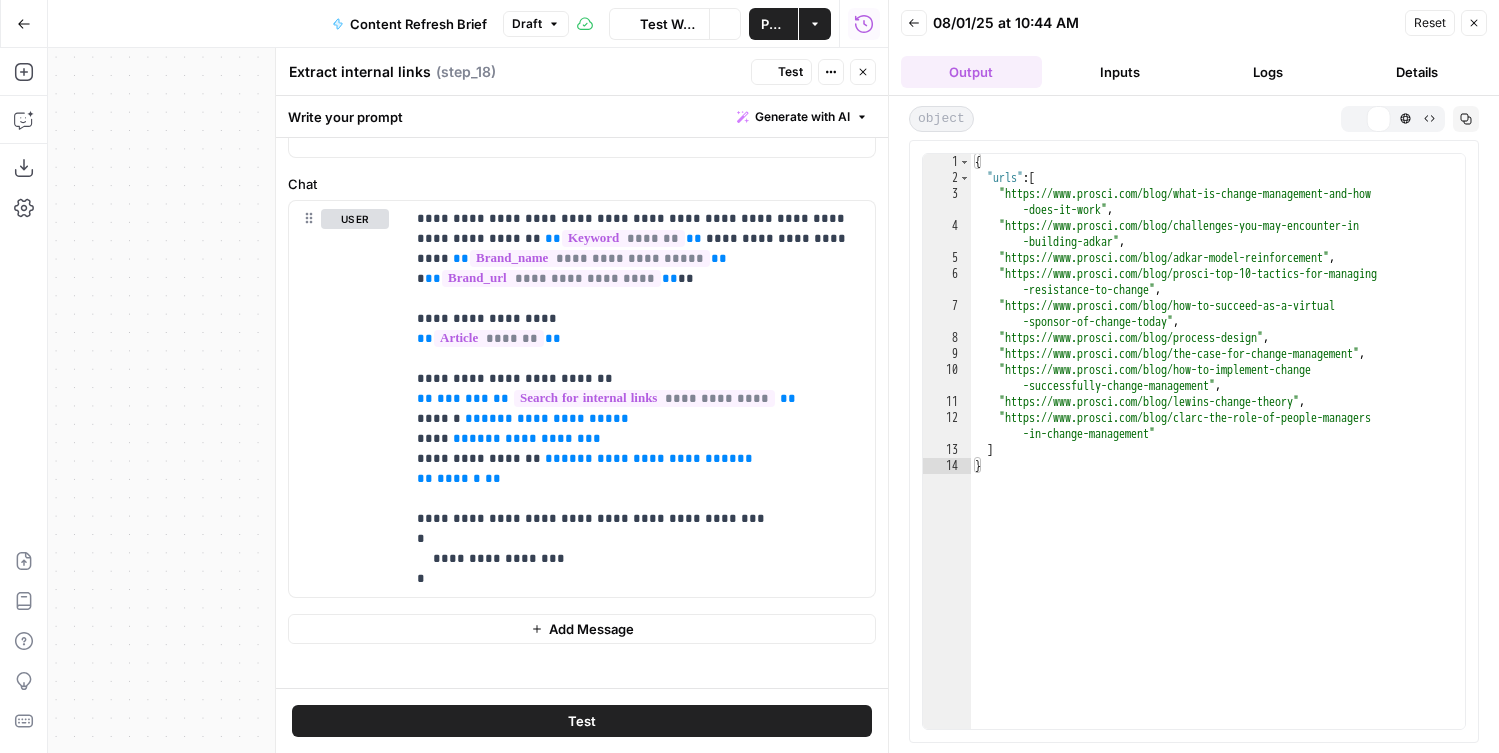 drag, startPoint x: 1096, startPoint y: 253, endPoint x: 948, endPoint y: 223, distance: 151.00993 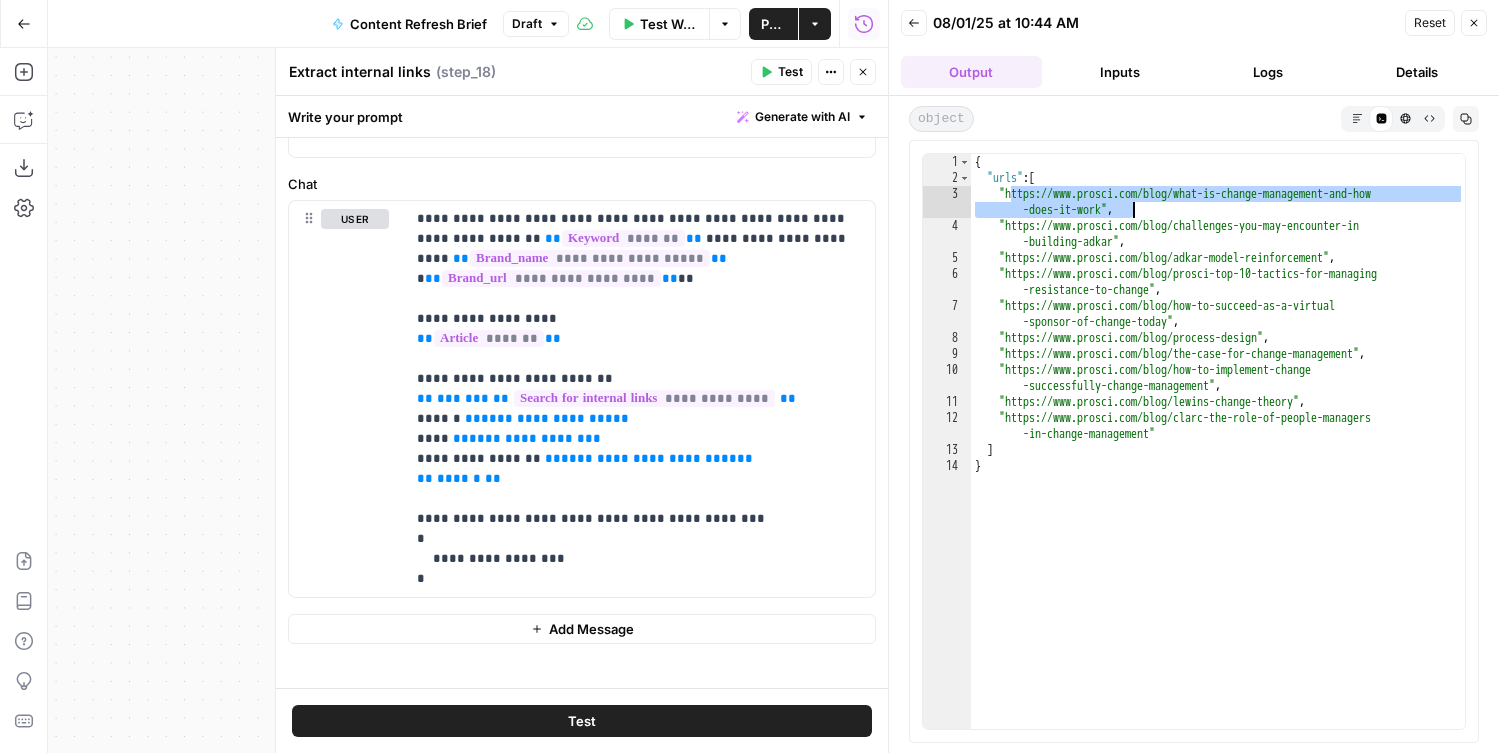 drag, startPoint x: 1010, startPoint y: 195, endPoint x: 1132, endPoint y: 213, distance: 123.32072 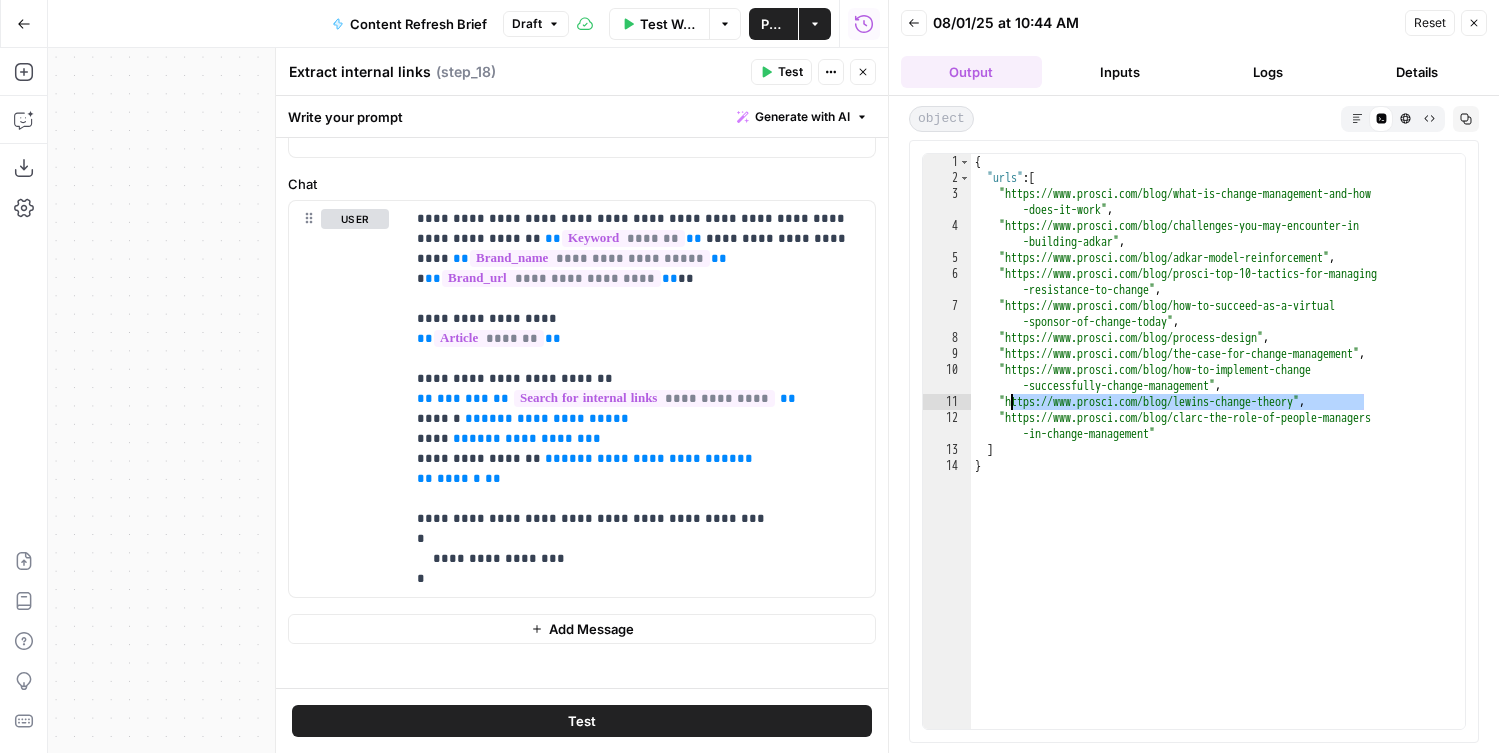 drag, startPoint x: 1363, startPoint y: 408, endPoint x: 1013, endPoint y: 406, distance: 350.0057 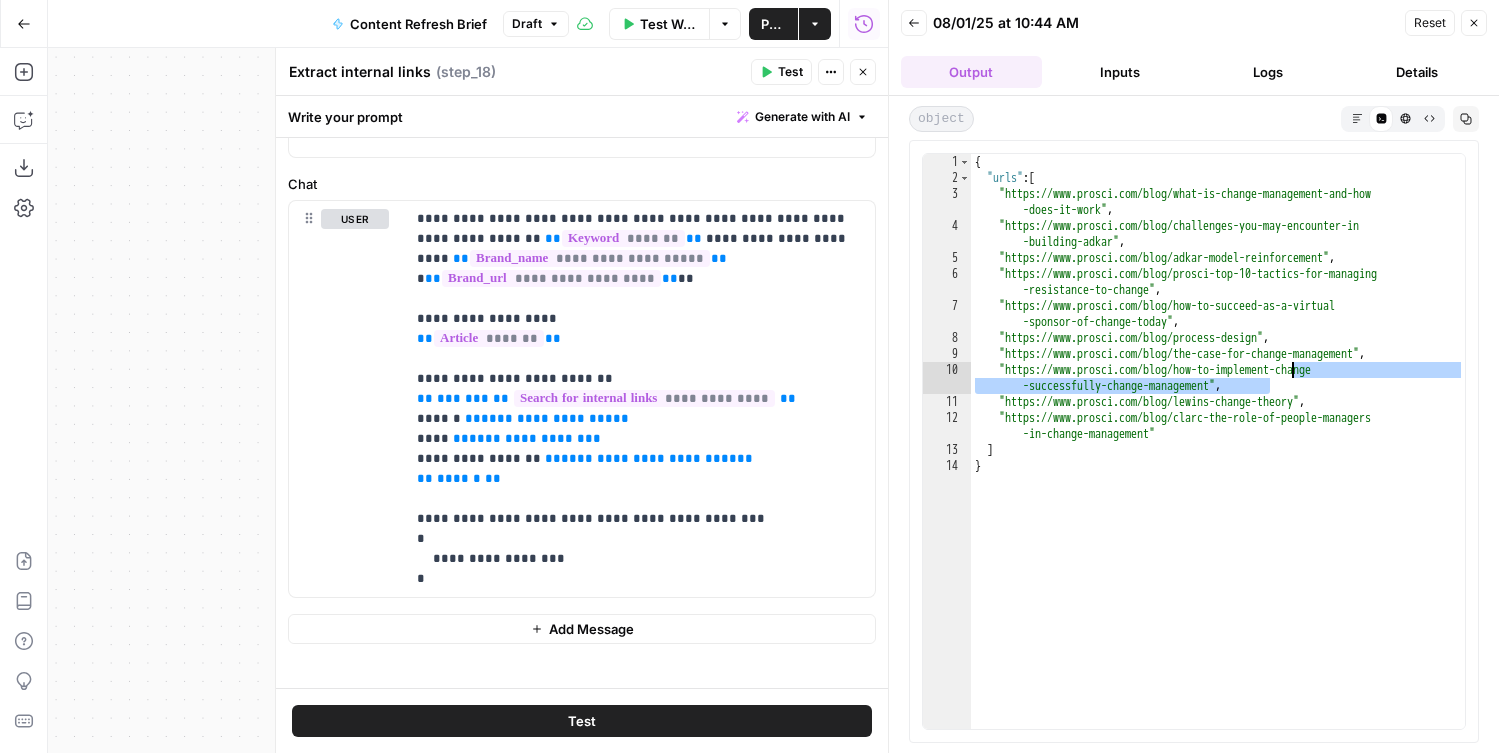 drag, startPoint x: 1310, startPoint y: 380, endPoint x: 1294, endPoint y: 362, distance: 24.083189 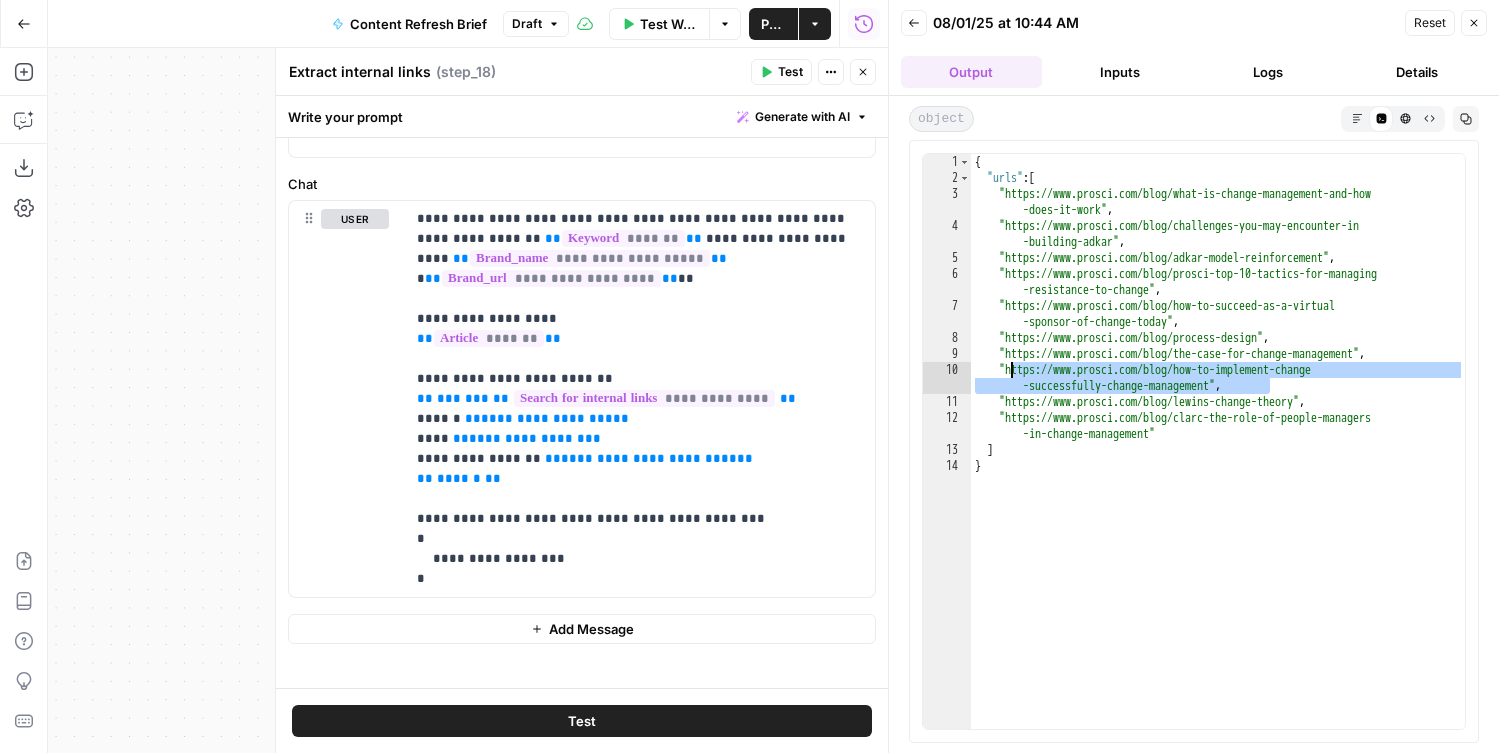 drag, startPoint x: 1269, startPoint y: 380, endPoint x: 1012, endPoint y: 373, distance: 257.0953 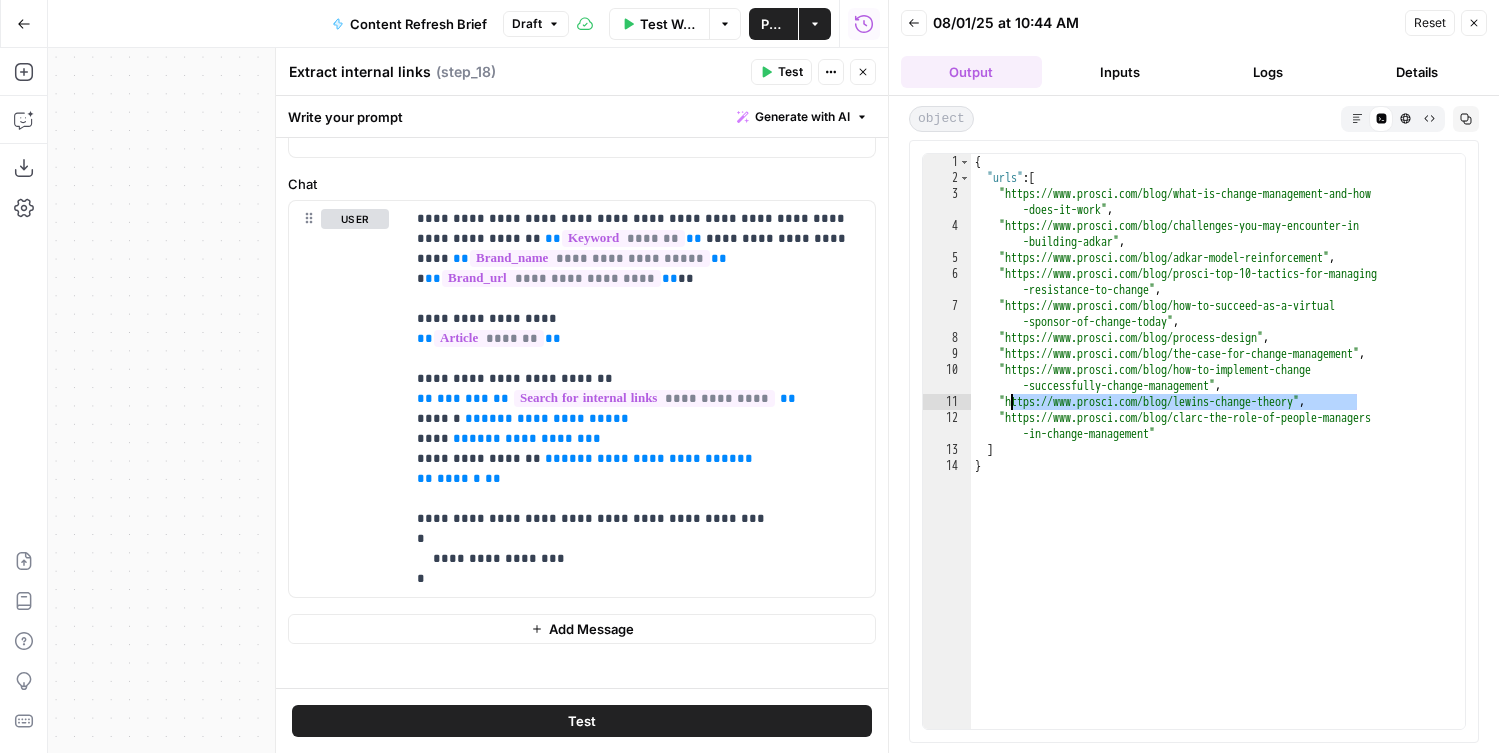 drag, startPoint x: 1356, startPoint y: 404, endPoint x: 1008, endPoint y: 404, distance: 348 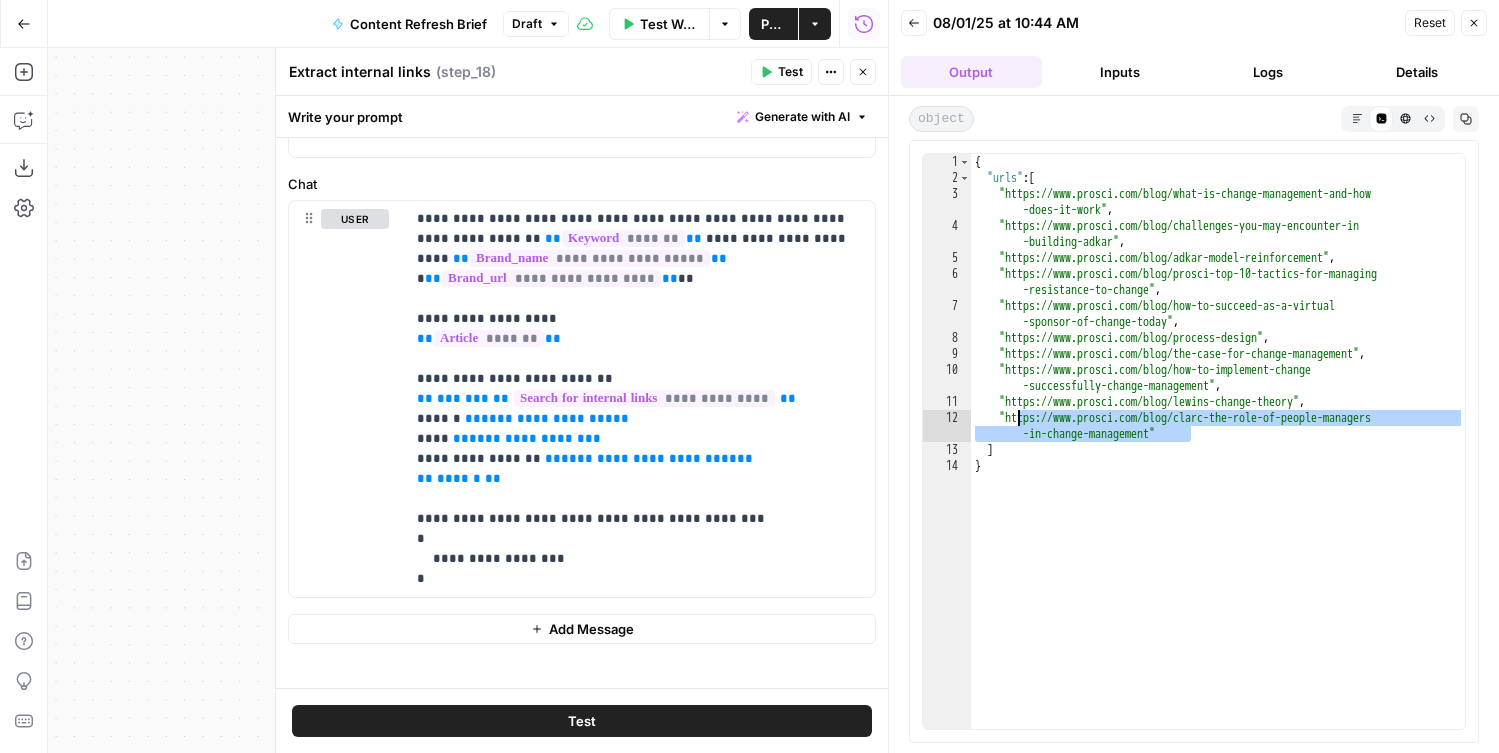 drag, startPoint x: 1189, startPoint y: 437, endPoint x: 1017, endPoint y: 424, distance: 172.49059 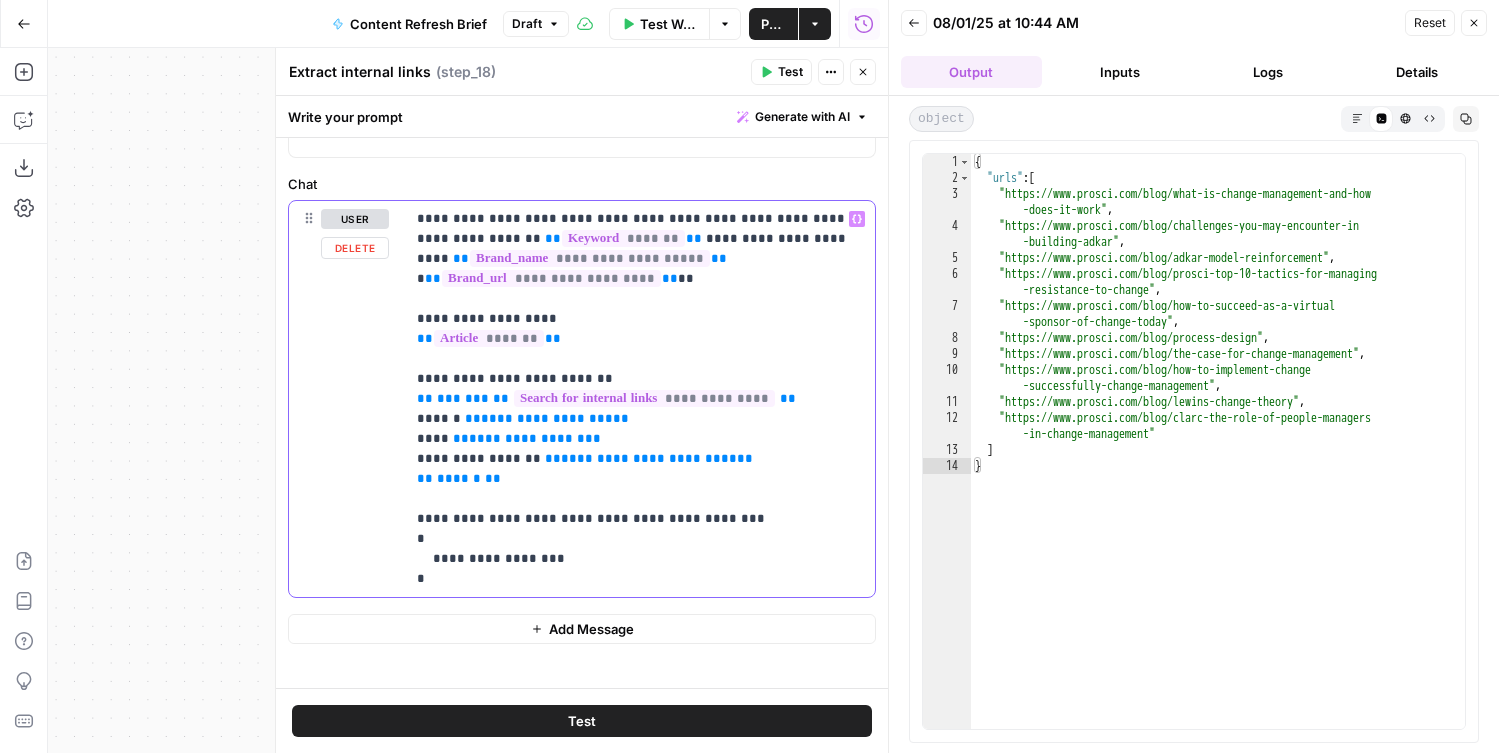 click on "**********" at bounding box center (640, 399) 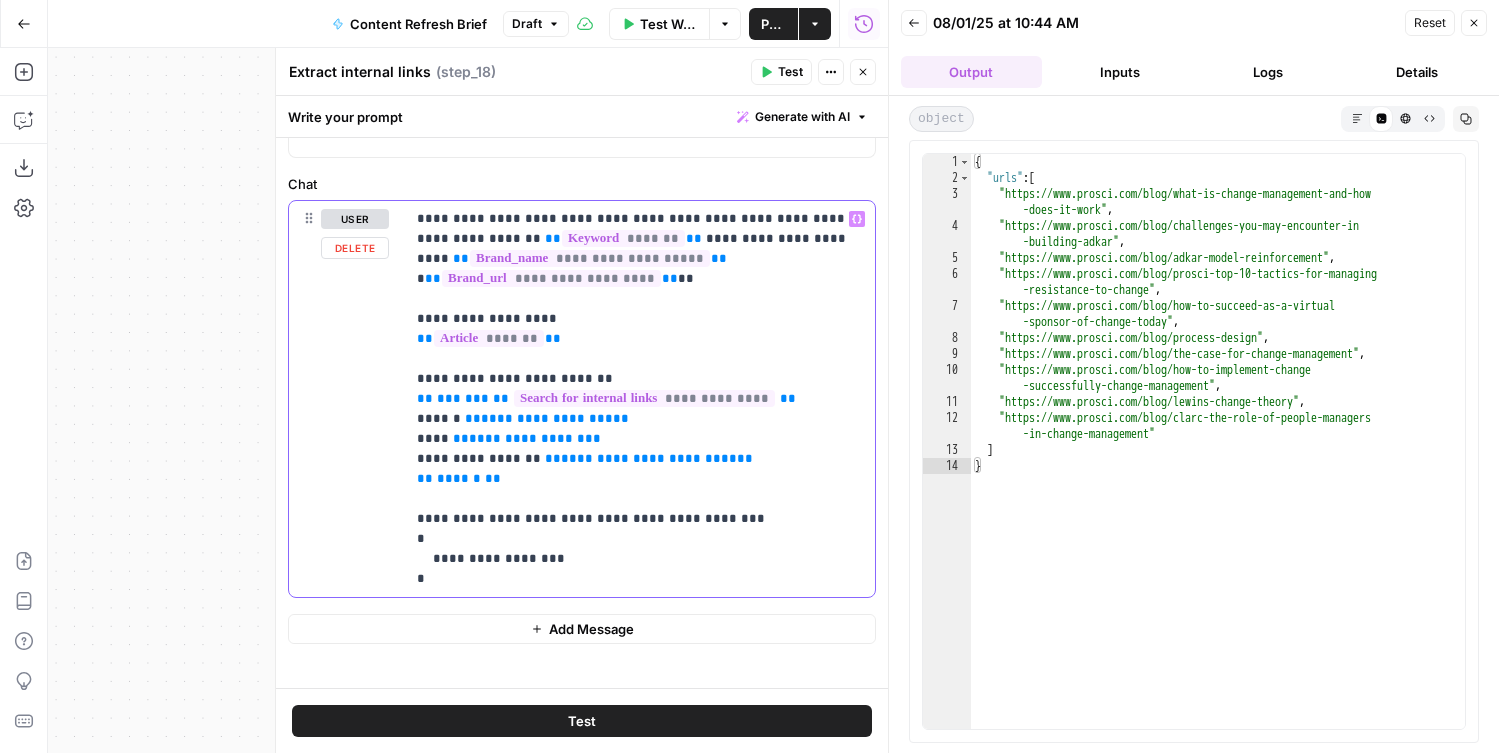 click on "**********" at bounding box center [640, 399] 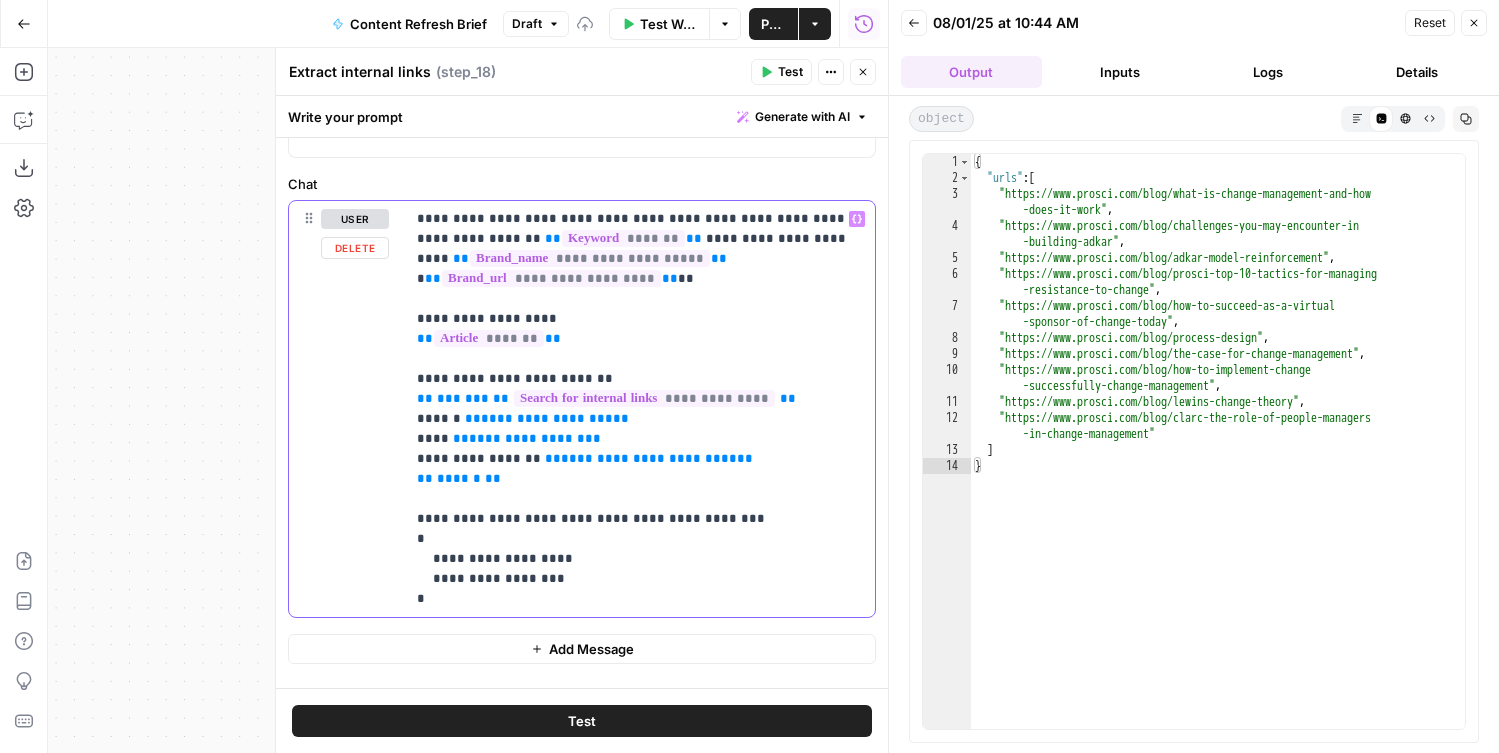click on "**********" at bounding box center [640, 409] 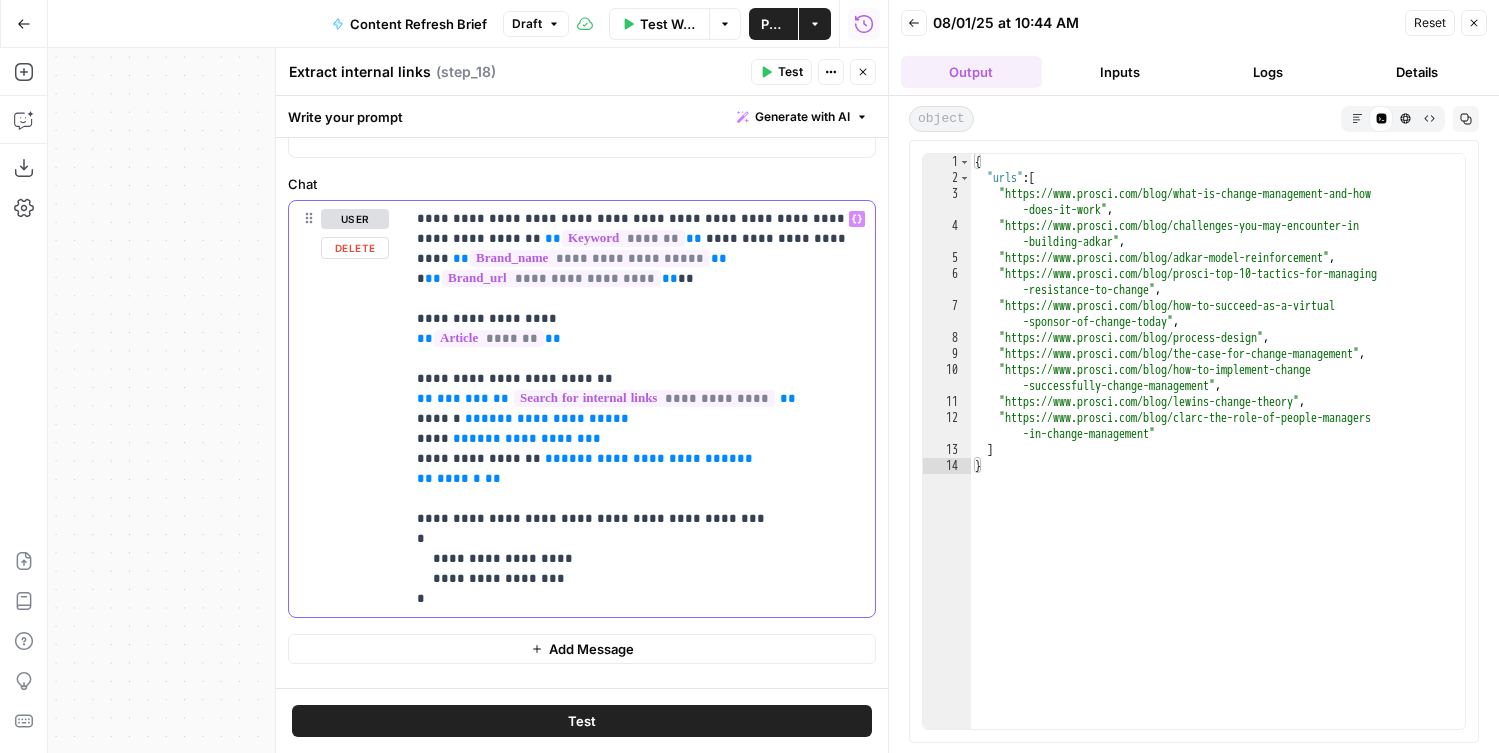 click on "**********" at bounding box center (640, 409) 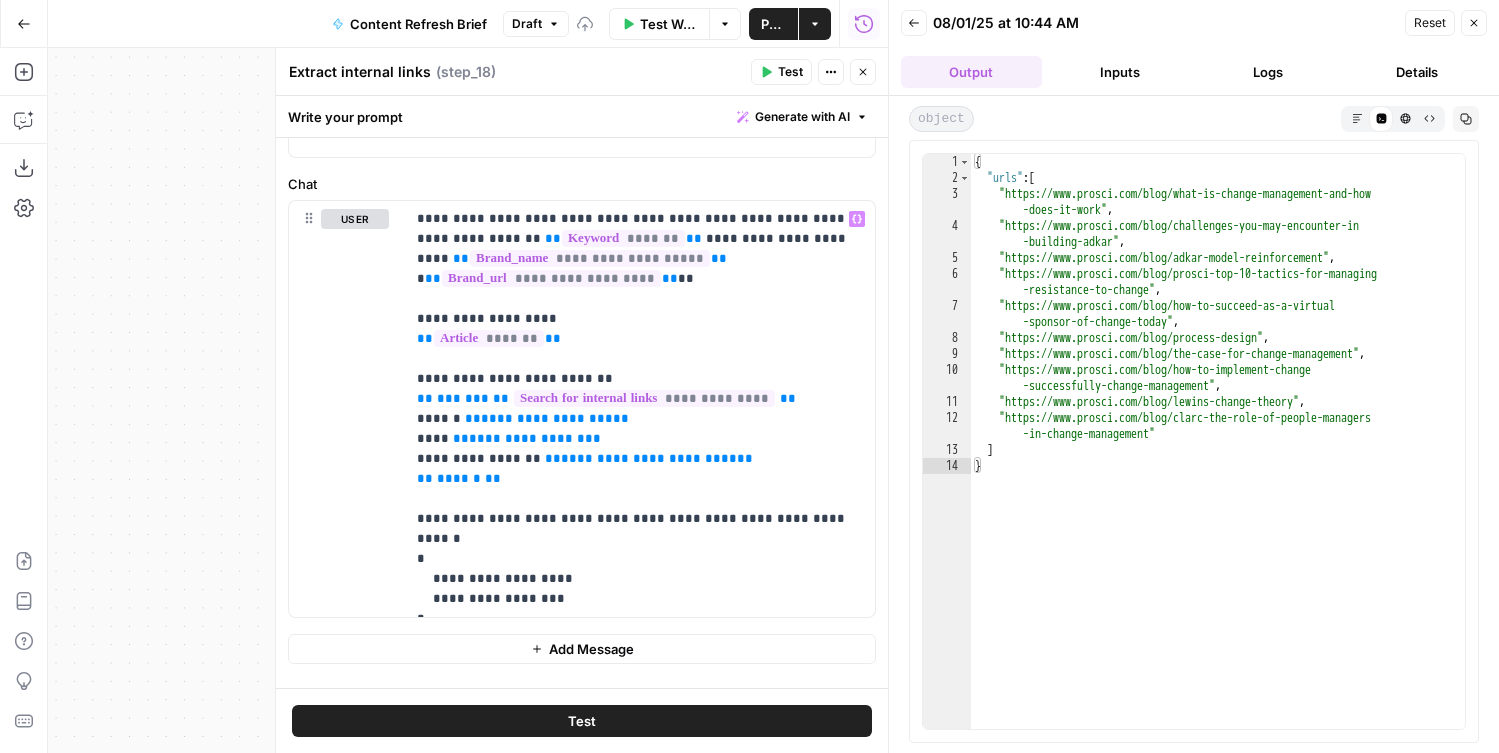 click on "Test" at bounding box center (582, 721) 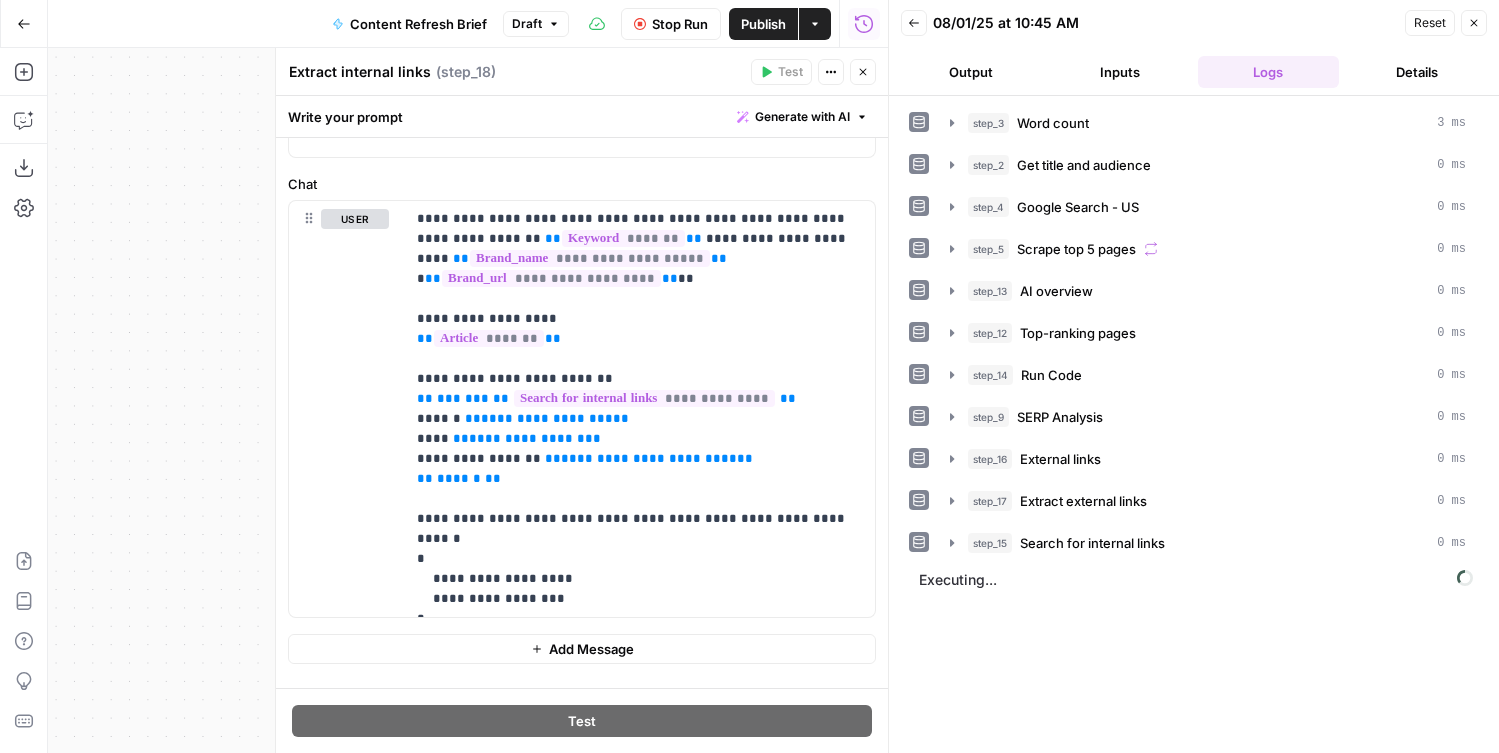 click on "Output" at bounding box center (971, 72) 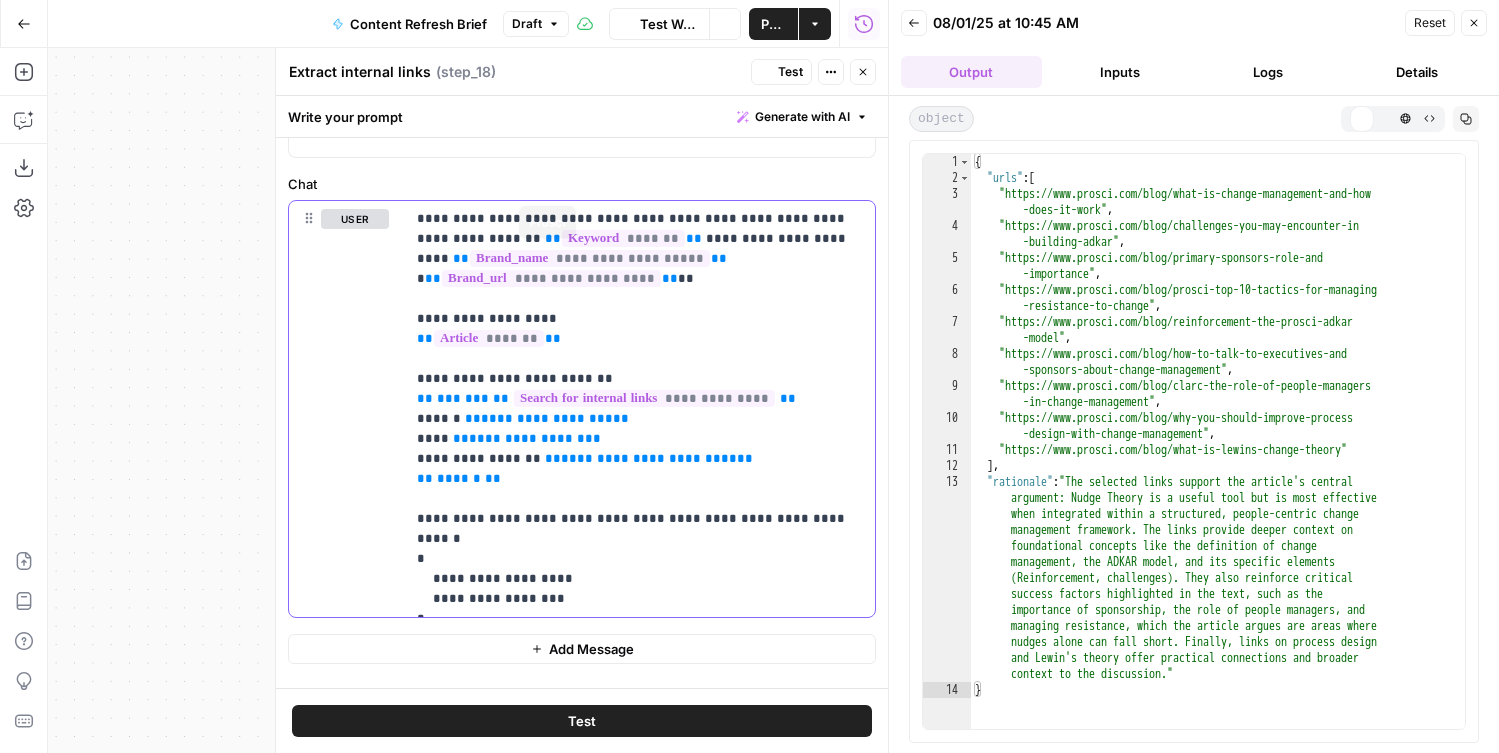 click on "**********" at bounding box center (640, 409) 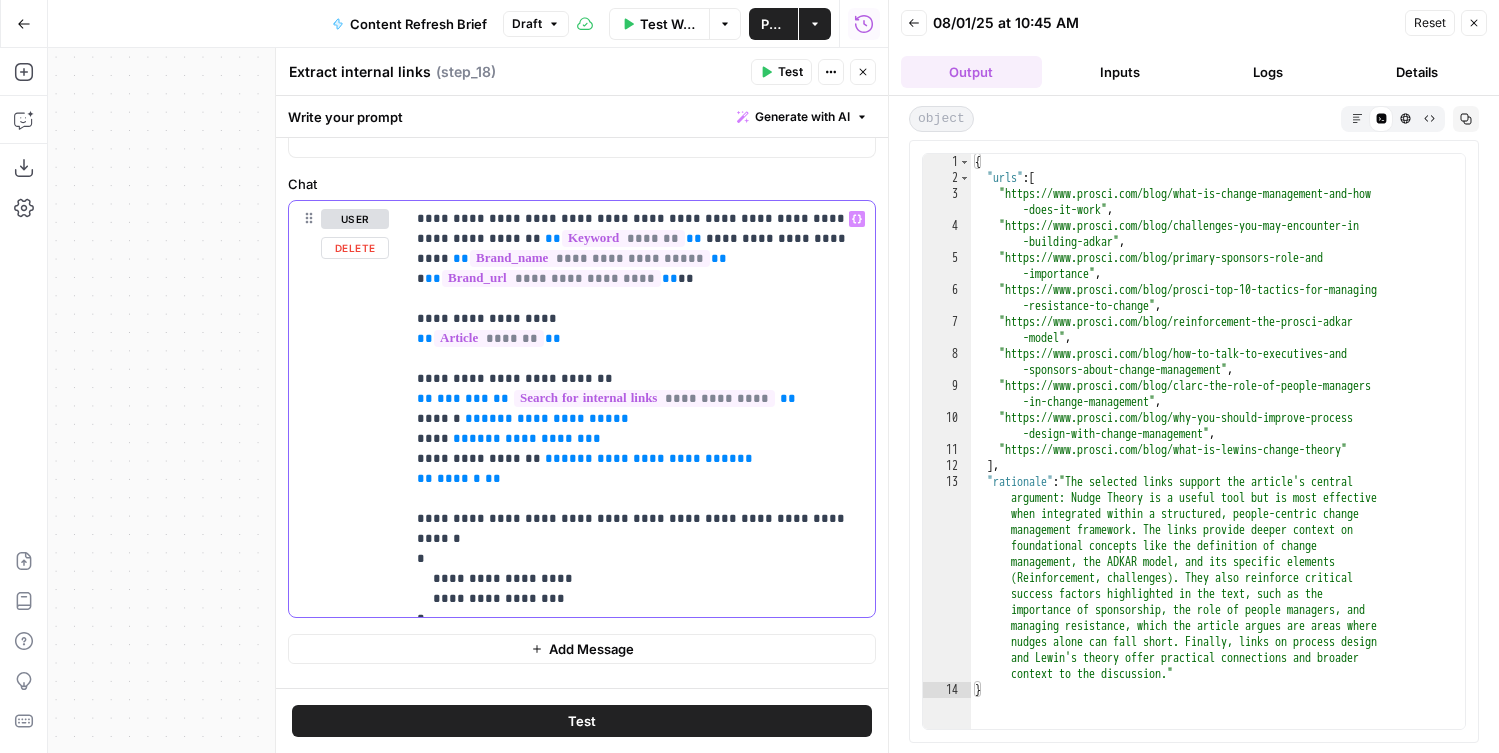 click on "**********" at bounding box center (640, 409) 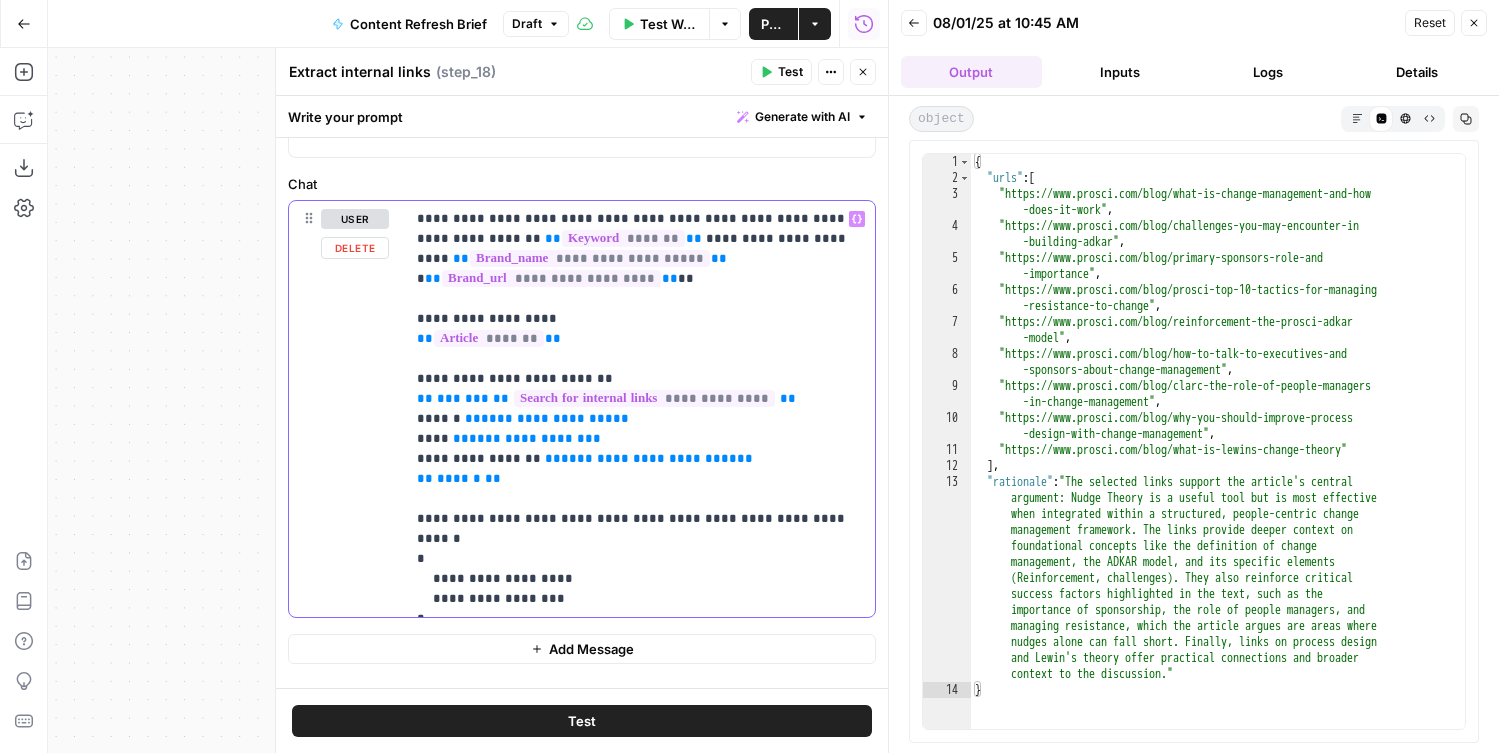 click on "**********" at bounding box center (640, 409) 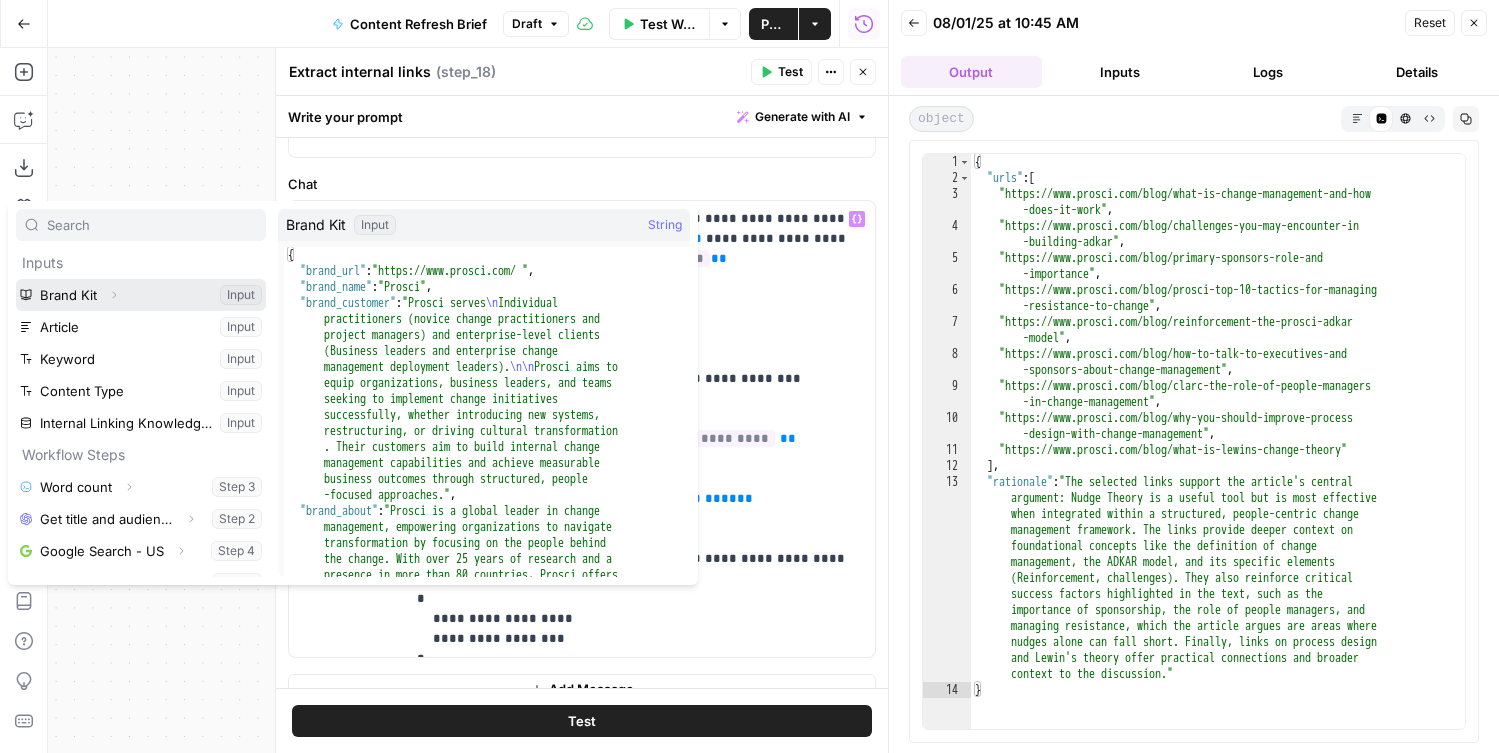 click on "Expand" at bounding box center [114, 295] 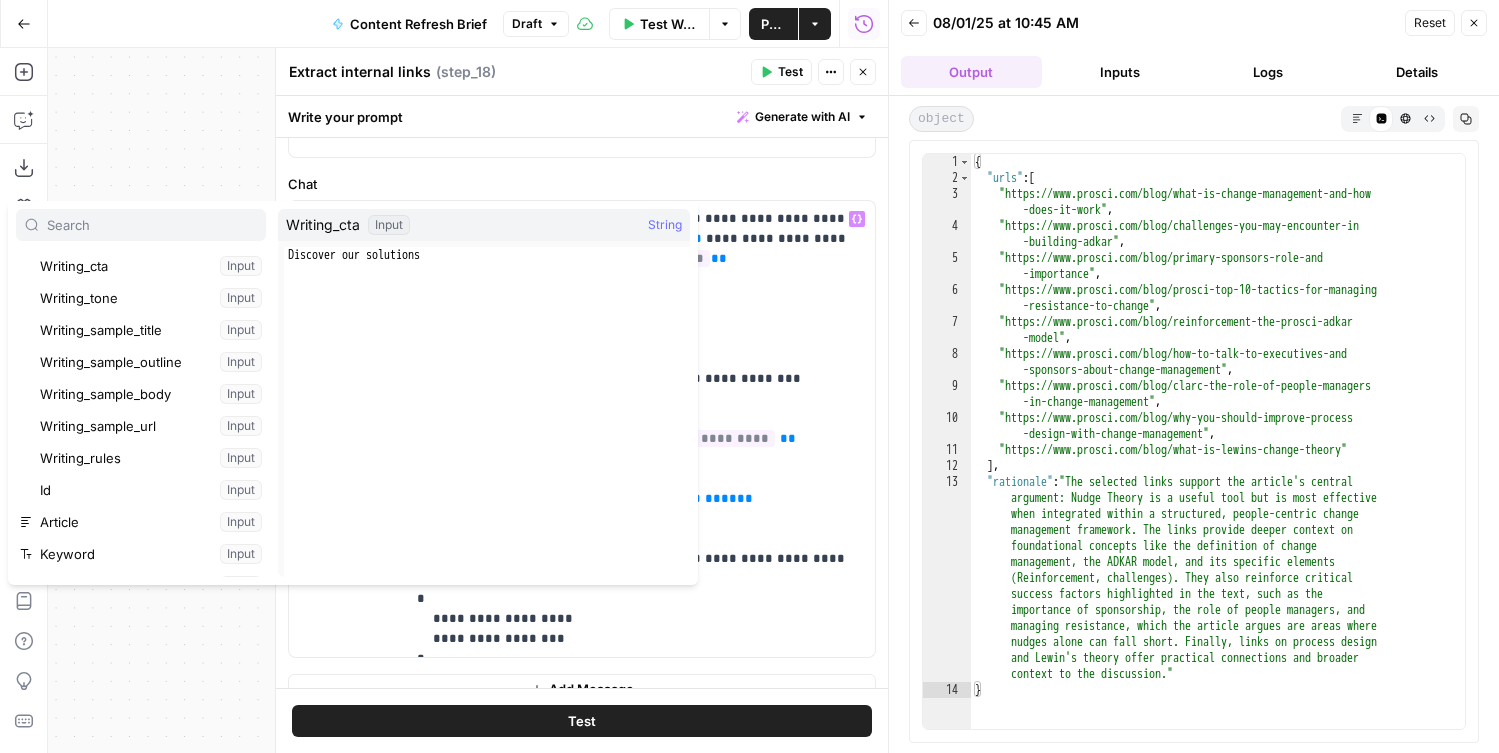 scroll, scrollTop: 348, scrollLeft: 0, axis: vertical 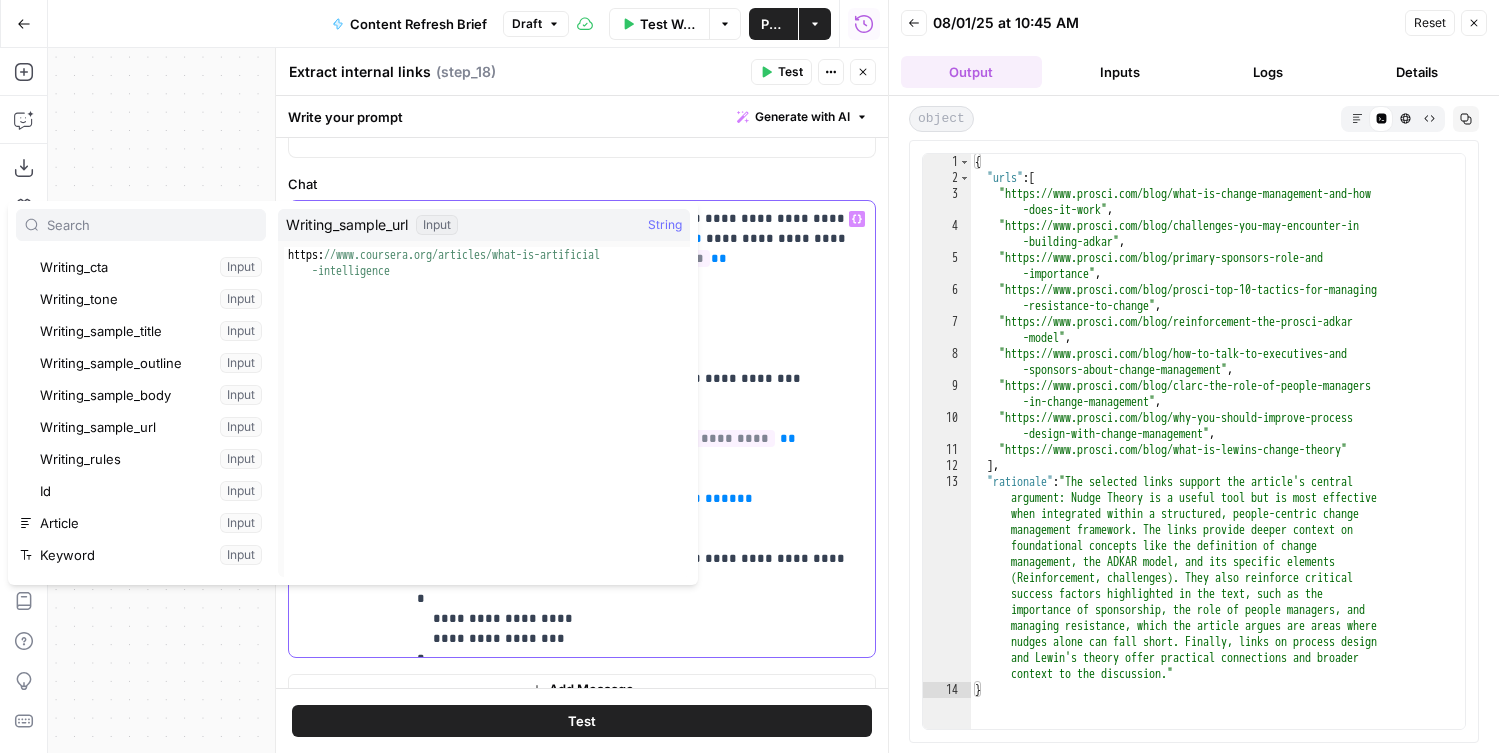 click on "**********" at bounding box center [640, 429] 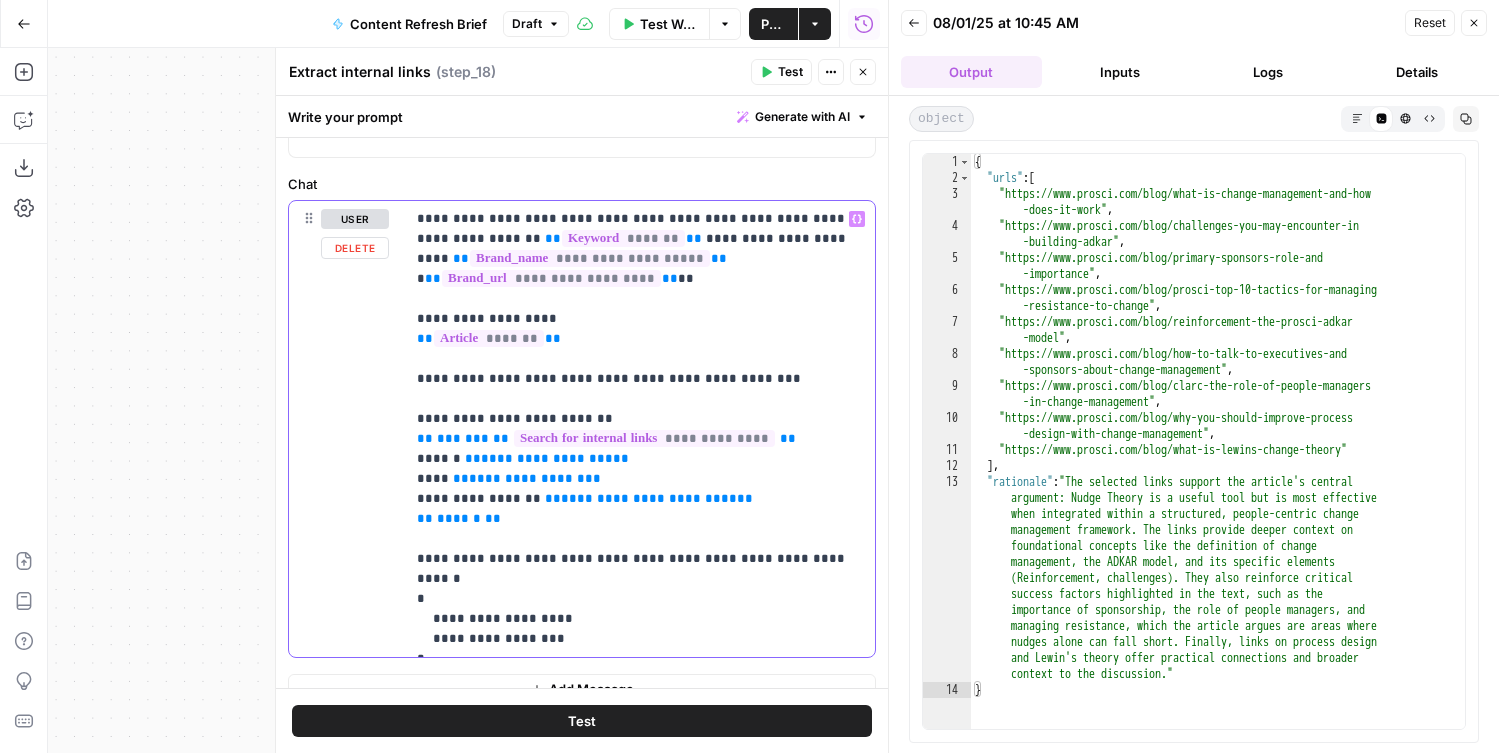 click on "**********" at bounding box center [640, 429] 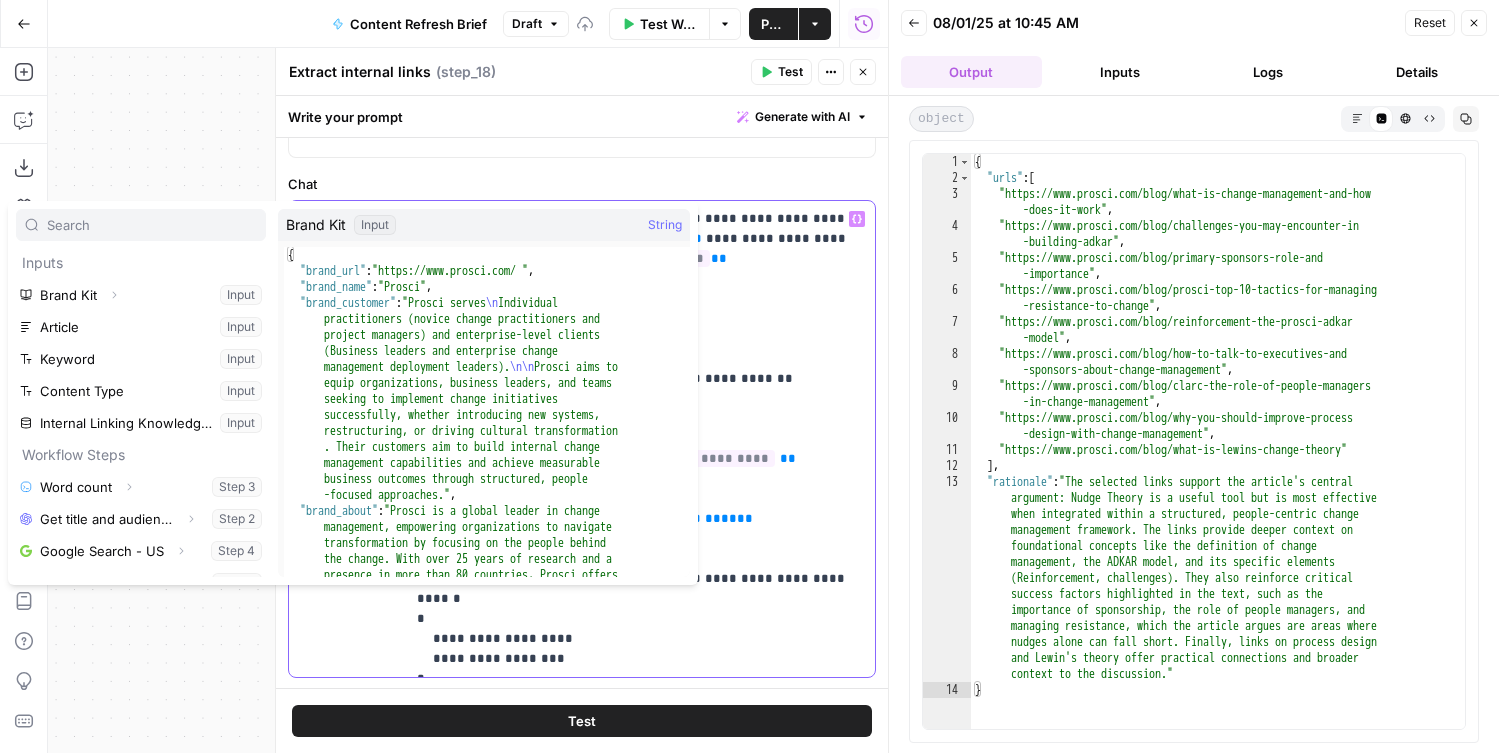 click on "**********" at bounding box center [640, 439] 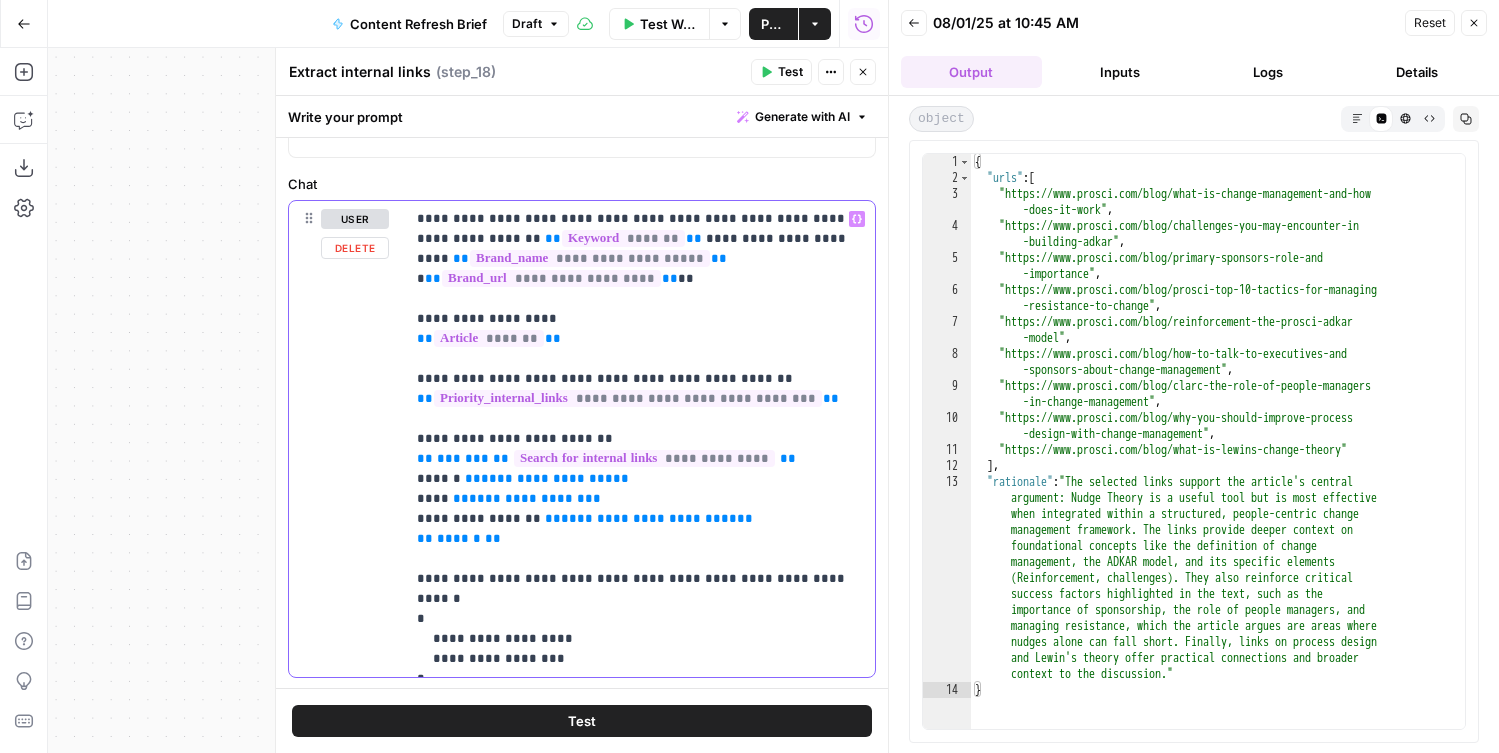 drag, startPoint x: 852, startPoint y: 398, endPoint x: 384, endPoint y: 364, distance: 469.23343 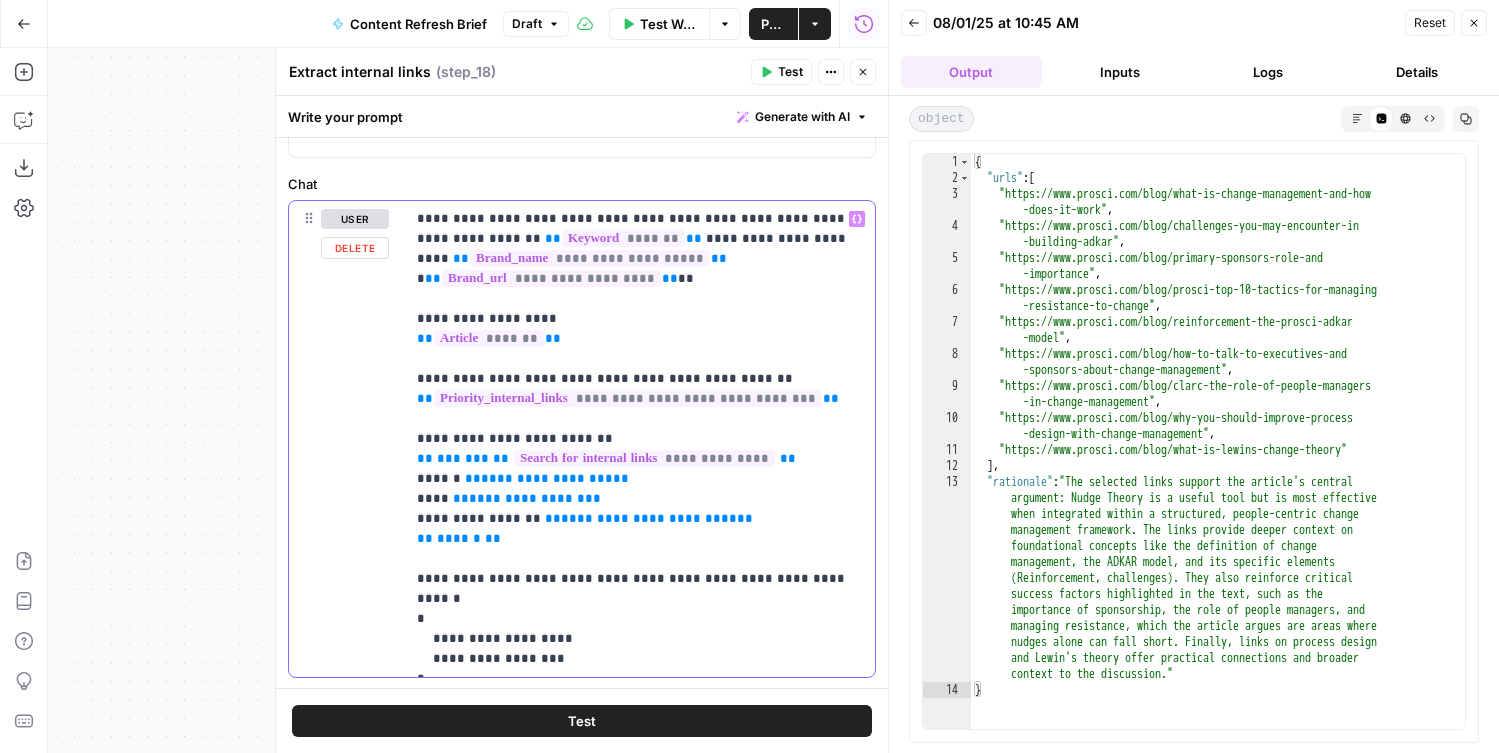 click on "**********" at bounding box center (582, 439) 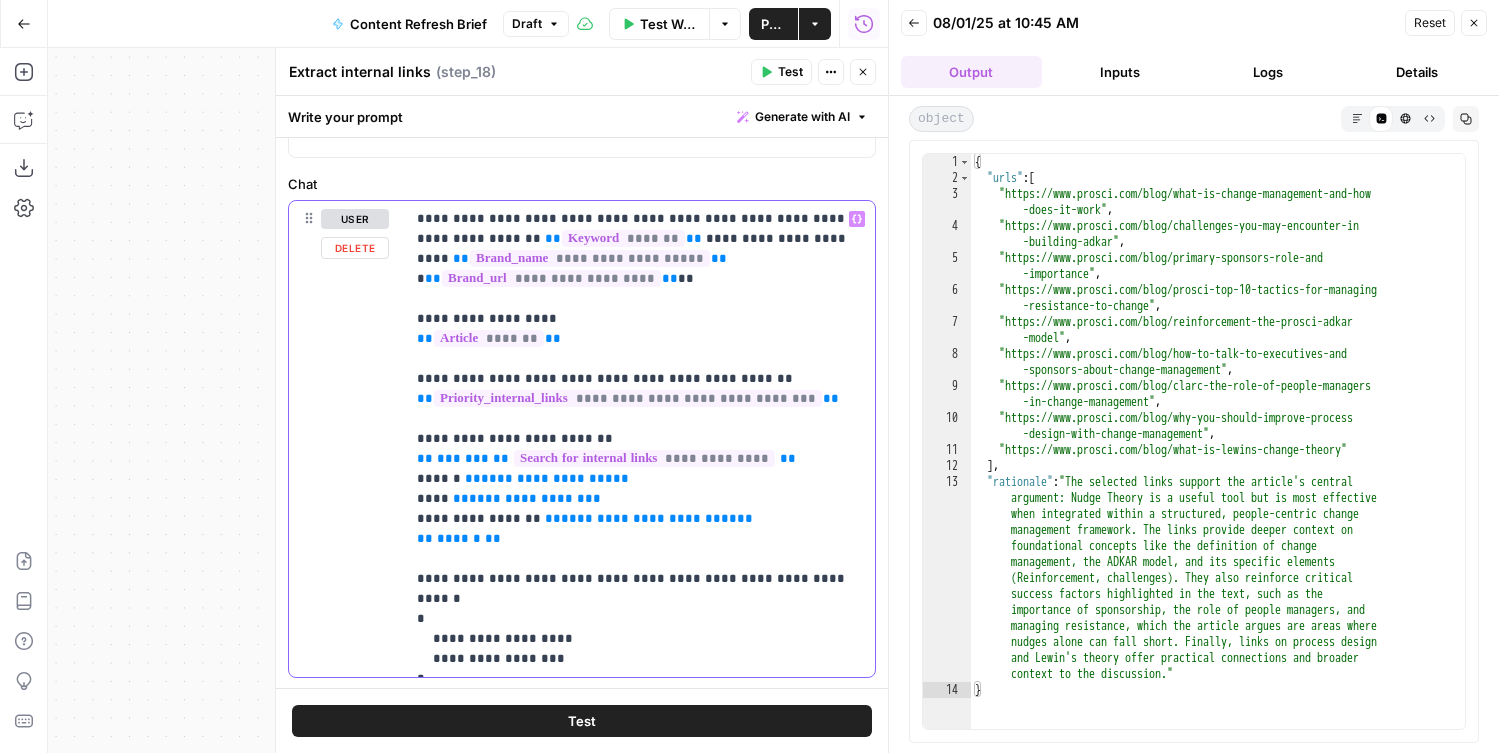 click on "**********" at bounding box center [640, 439] 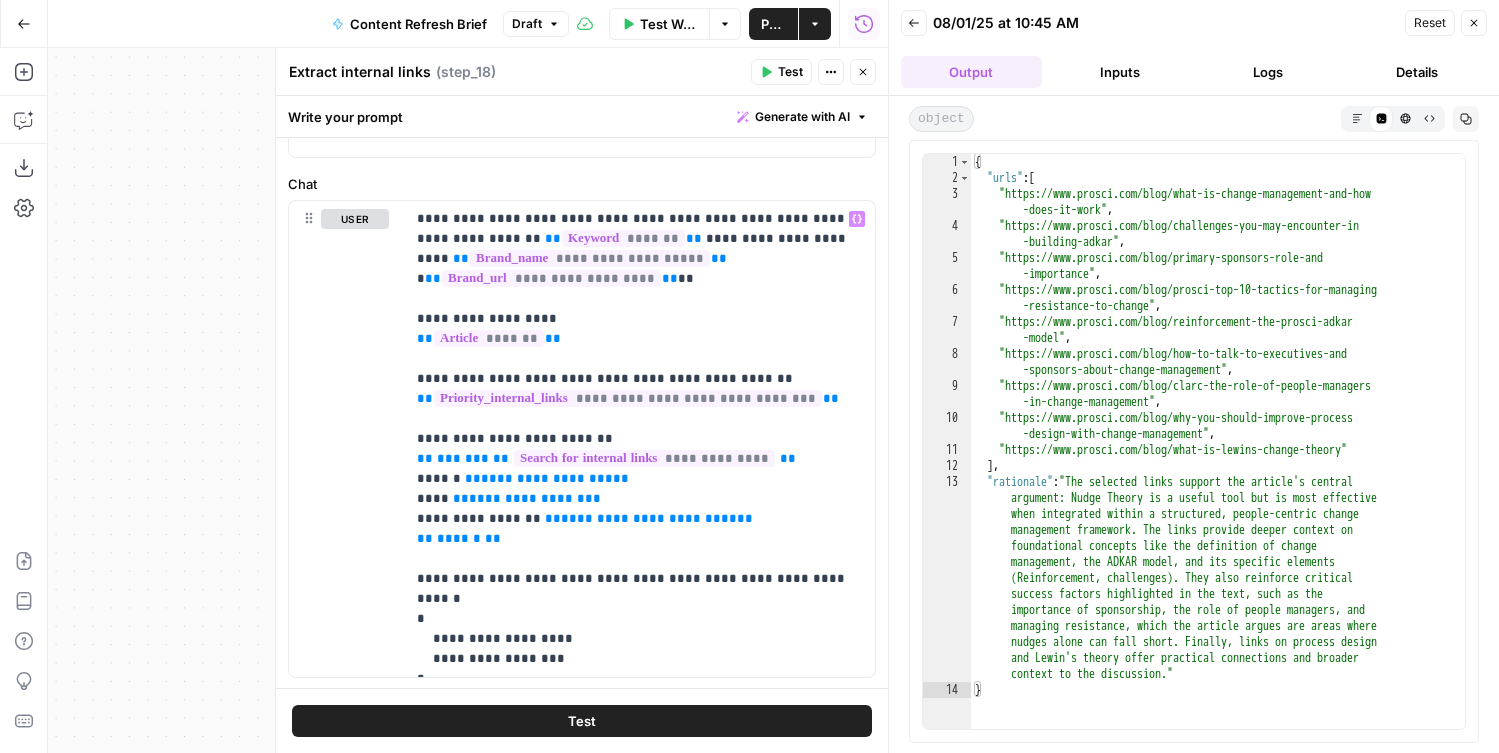 type on "*" 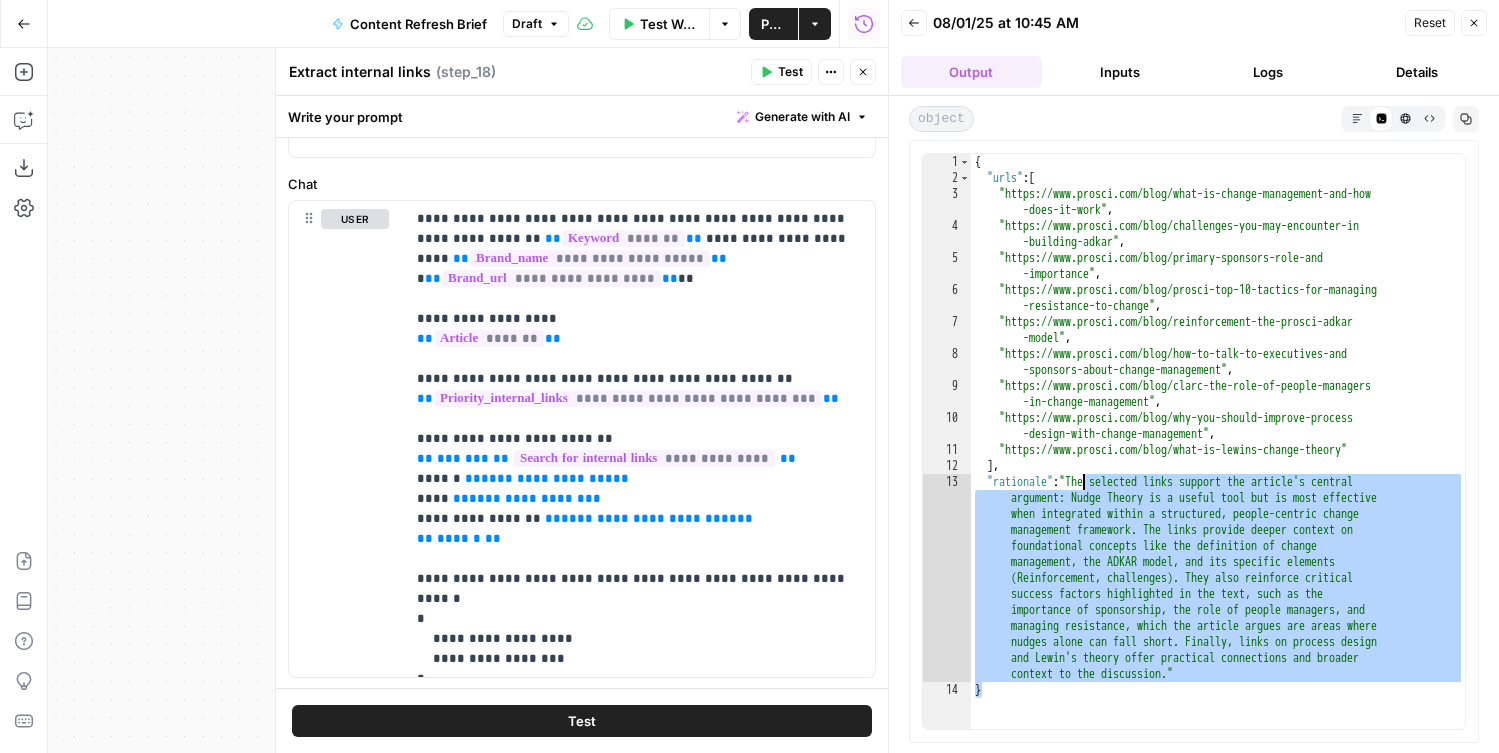 drag, startPoint x: 1199, startPoint y: 684, endPoint x: 1085, endPoint y: 488, distance: 226.74214 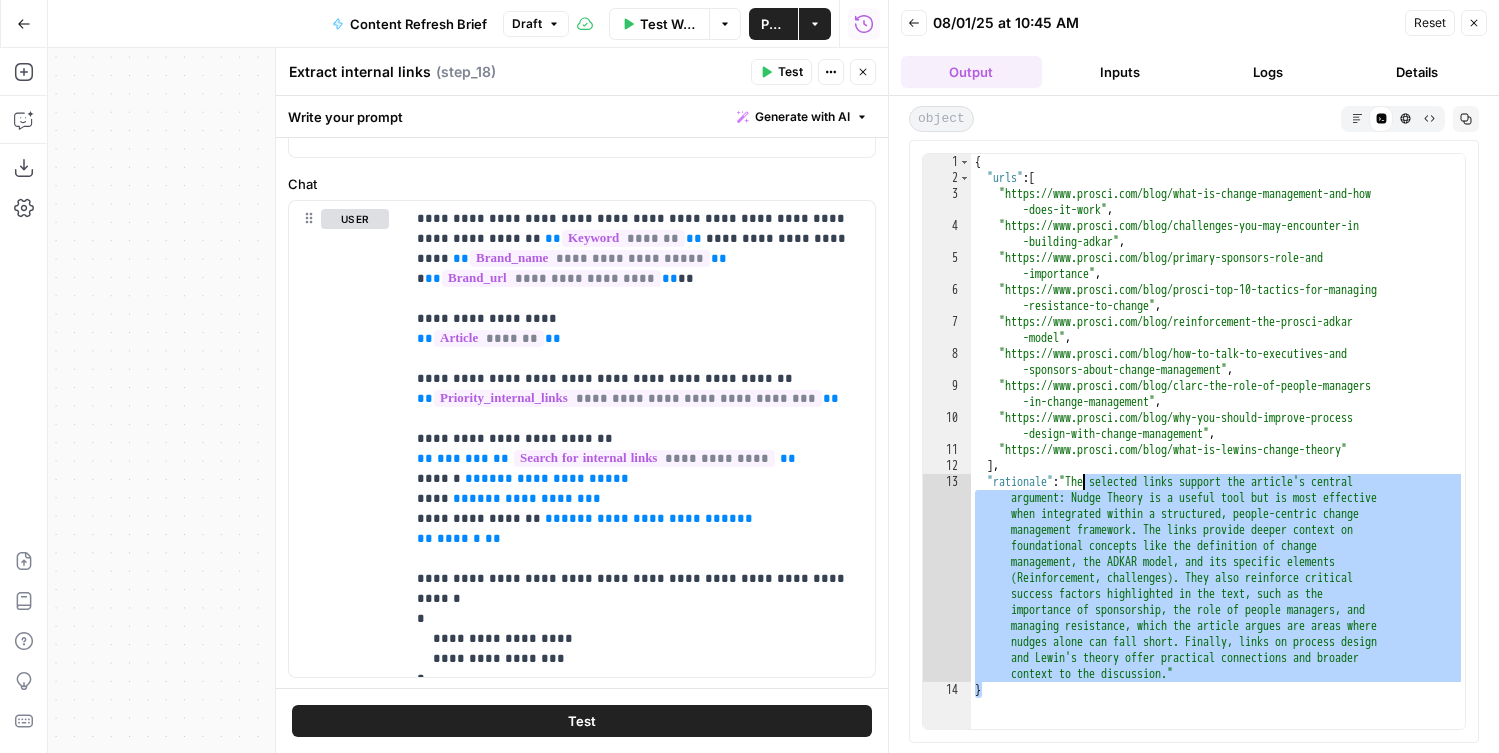 click on "{    "urls" :  [      "https://www.prosci.com/blog/what-is-change-management-and-how          -does-it-work" ,      "https://www.prosci.com/blog/challenges-you-may-encounter-in          -building-adkar" ,      "https://www.prosci.com/blog/primary-sponsors-role-and          -importance" ,      "https://www.prosci.com/blog/prosci-top-10-tactics-for-managing          -resistance-to-change" ,      "https://www.prosci.com/blog/reinforcement-the-prosci-adkar          -model" ,      "https://www.prosci.com/blog/how-to-talk-to-executives-and          -sponsors-about-change-management" ,      "https://www.prosci.com/blog/clarc-the-role-of-people-managers          -in-change-management" ,      "https://www.prosci.com/blog/why-you-should-improve-process          -design-with-change-management" ,      "https://www.prosci.com/blog/what-is-lewins-change-theory"    ] ,    "rationale" :  "The selected links support the article's central         }" at bounding box center [1218, 457] 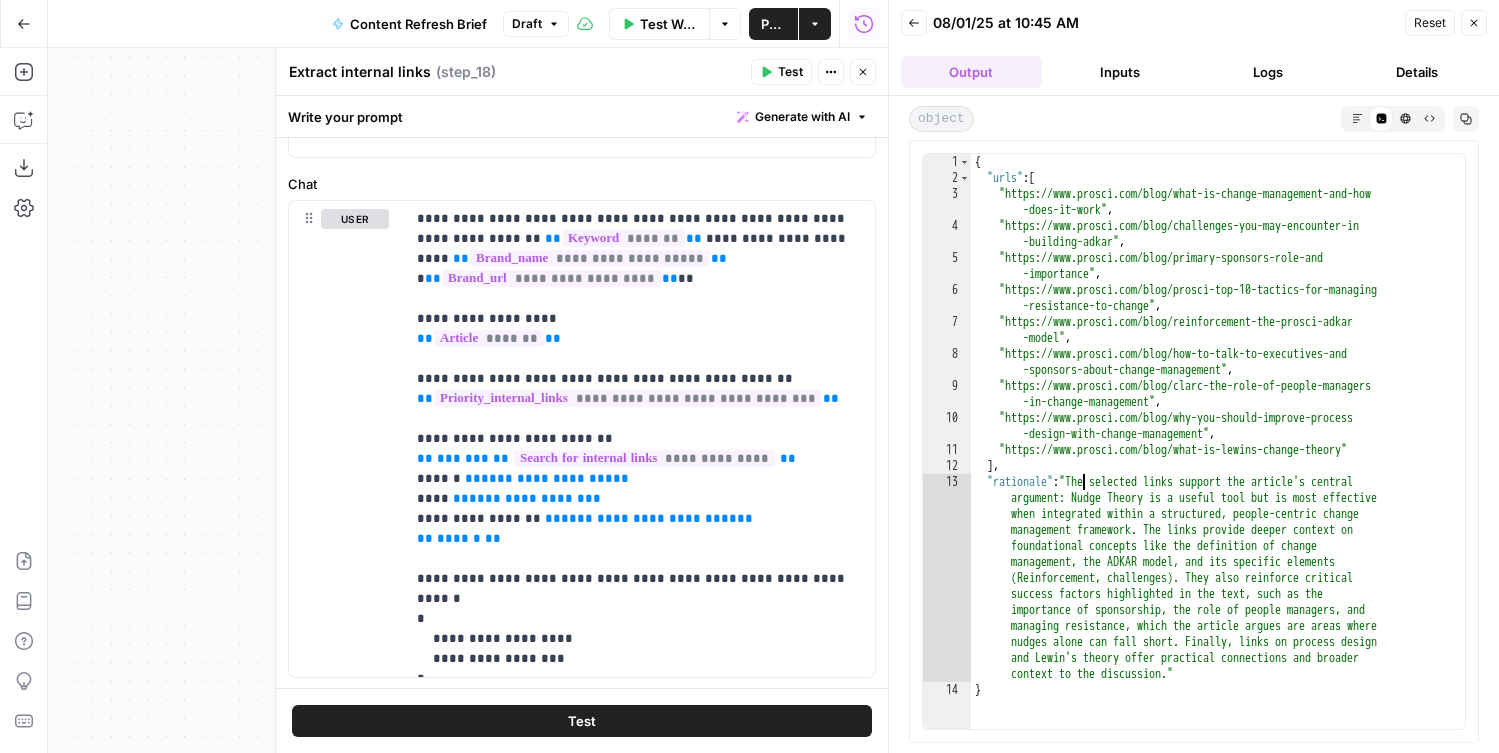 click on "Close" at bounding box center (863, 72) 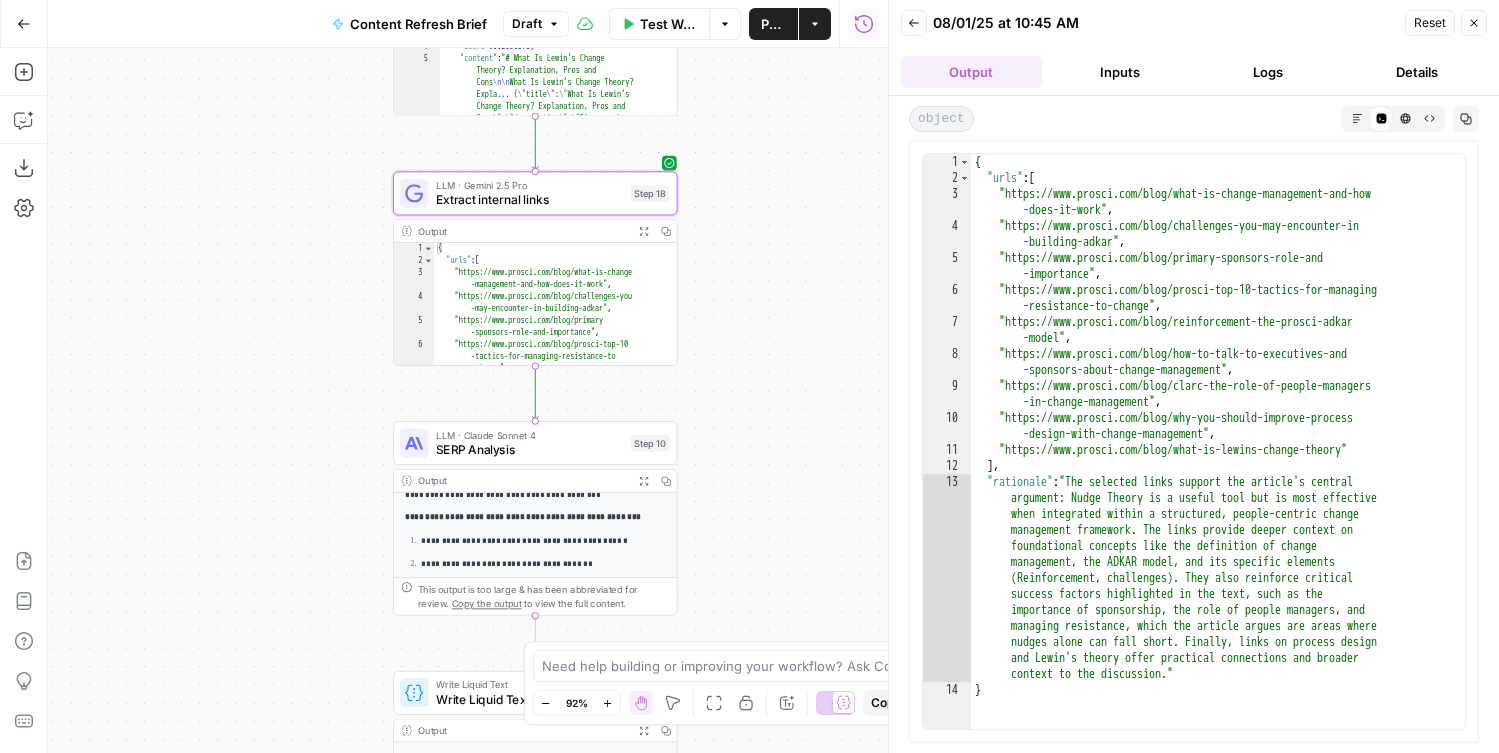 drag, startPoint x: 767, startPoint y: 505, endPoint x: 726, endPoint y: 322, distance: 187.53667 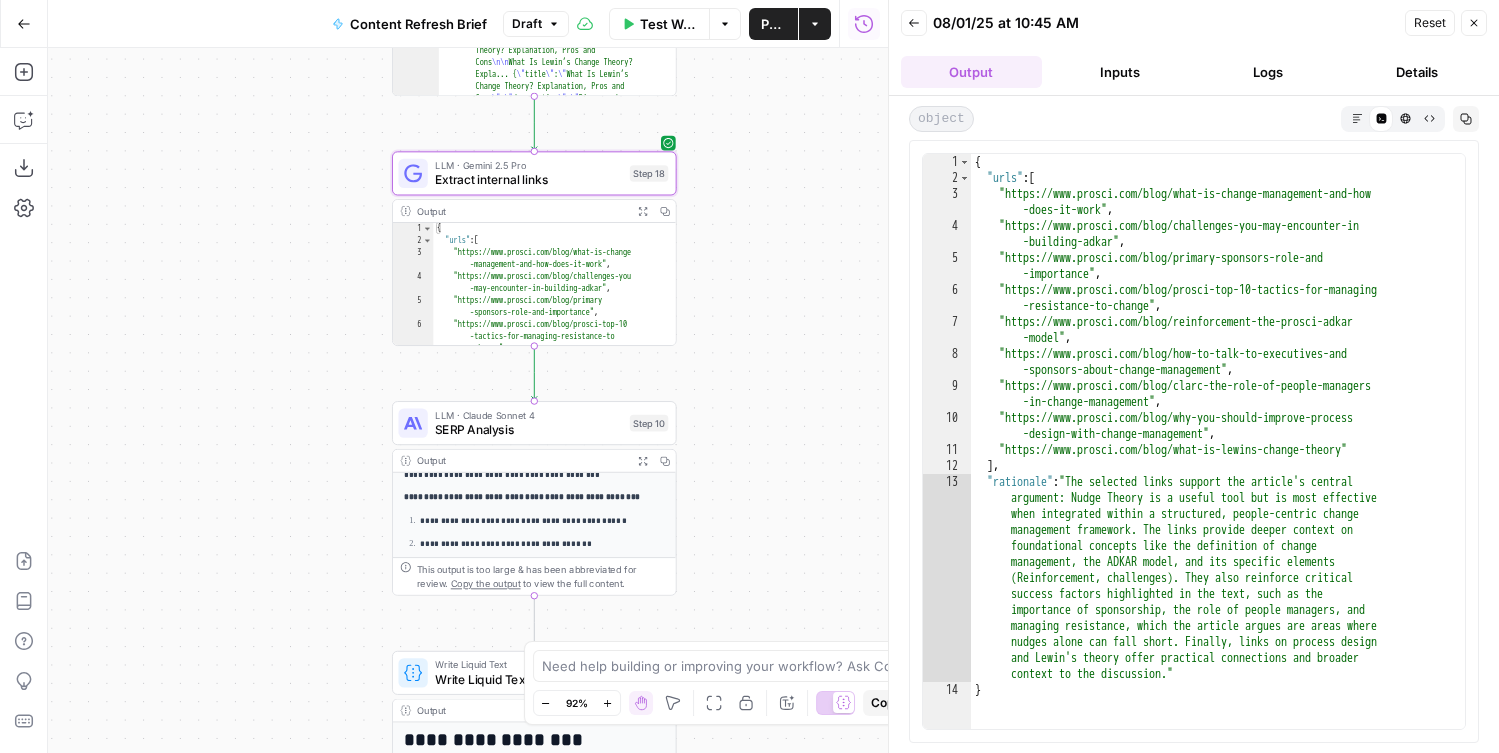 drag, startPoint x: 753, startPoint y: 457, endPoint x: 753, endPoint y: 439, distance: 18 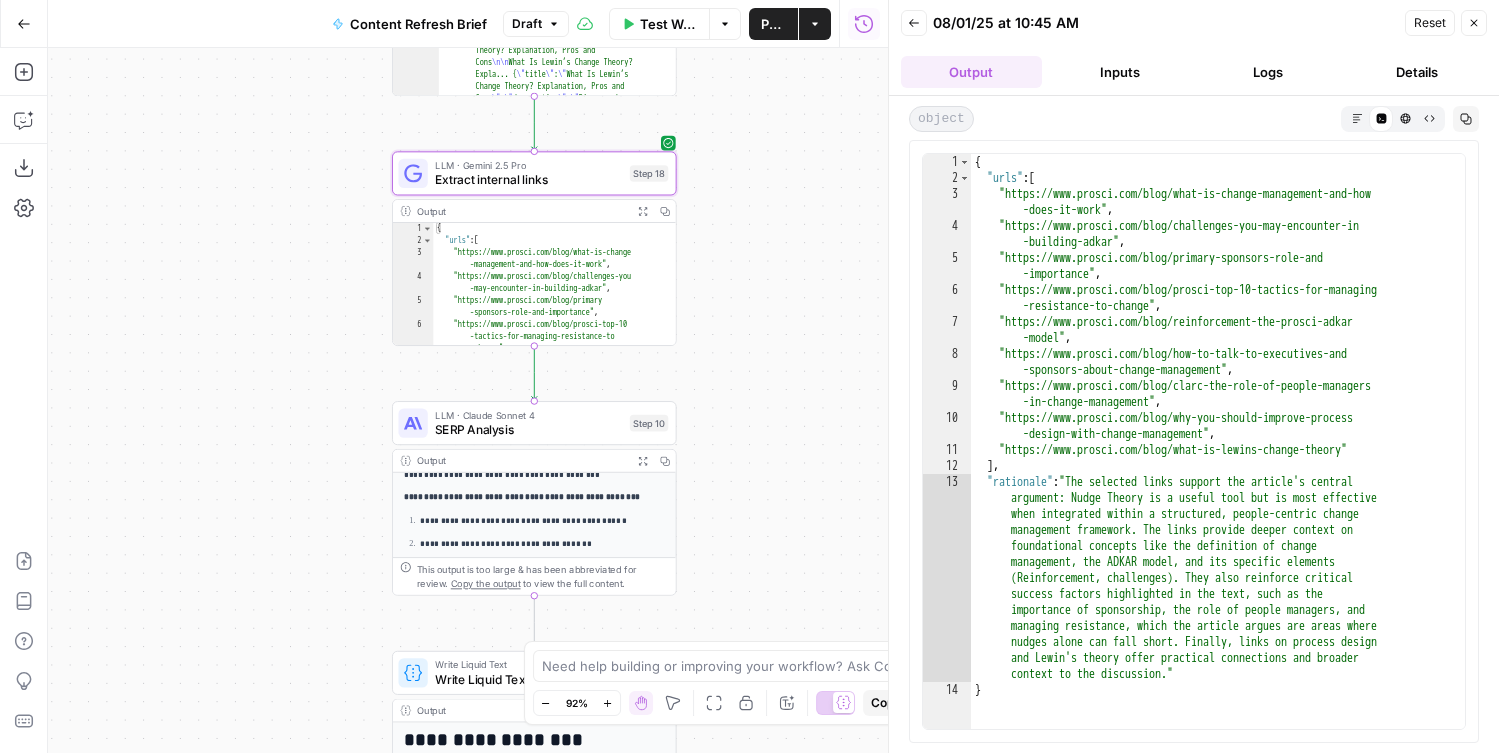 drag, startPoint x: 723, startPoint y: 436, endPoint x: 681, endPoint y: 330, distance: 114.01754 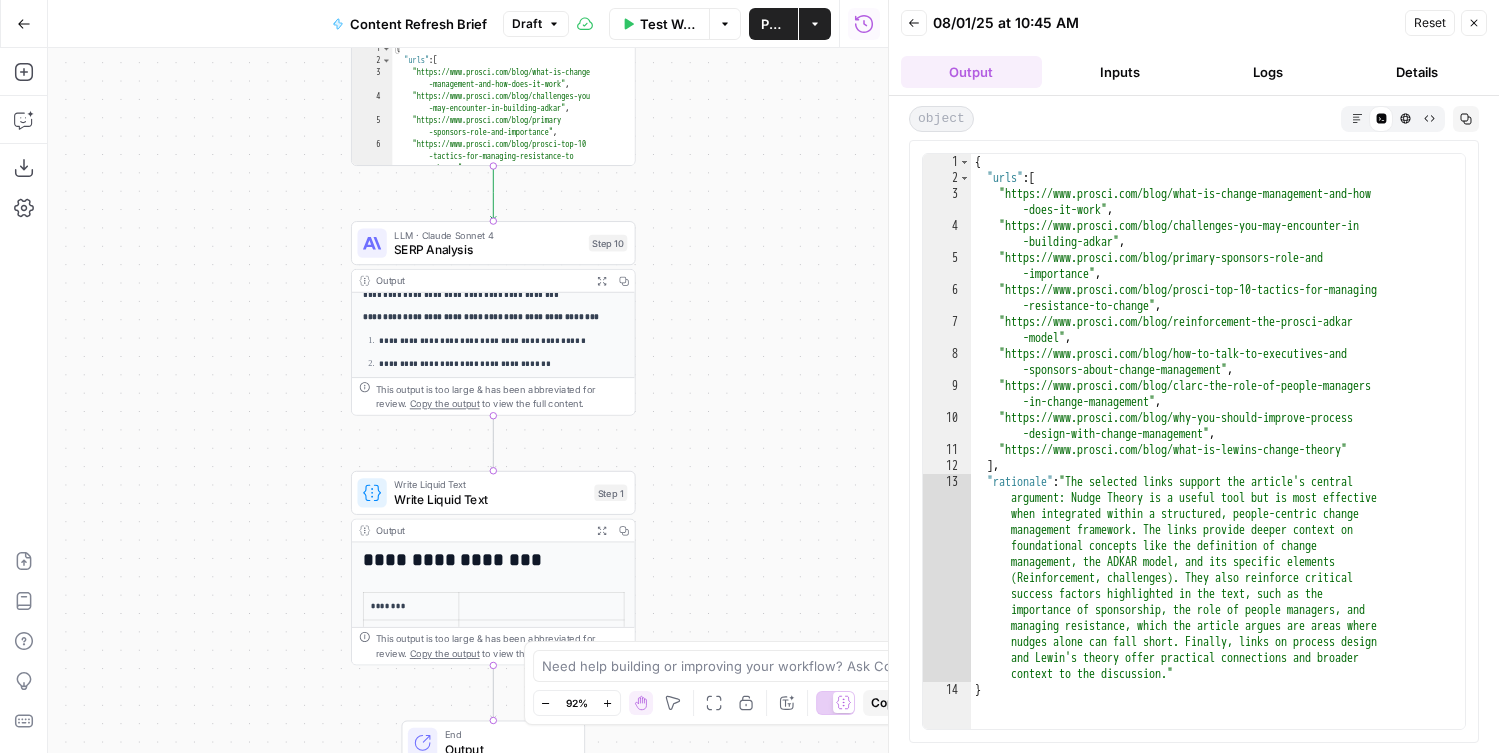 drag, startPoint x: 687, startPoint y: 472, endPoint x: 687, endPoint y: 385, distance: 87 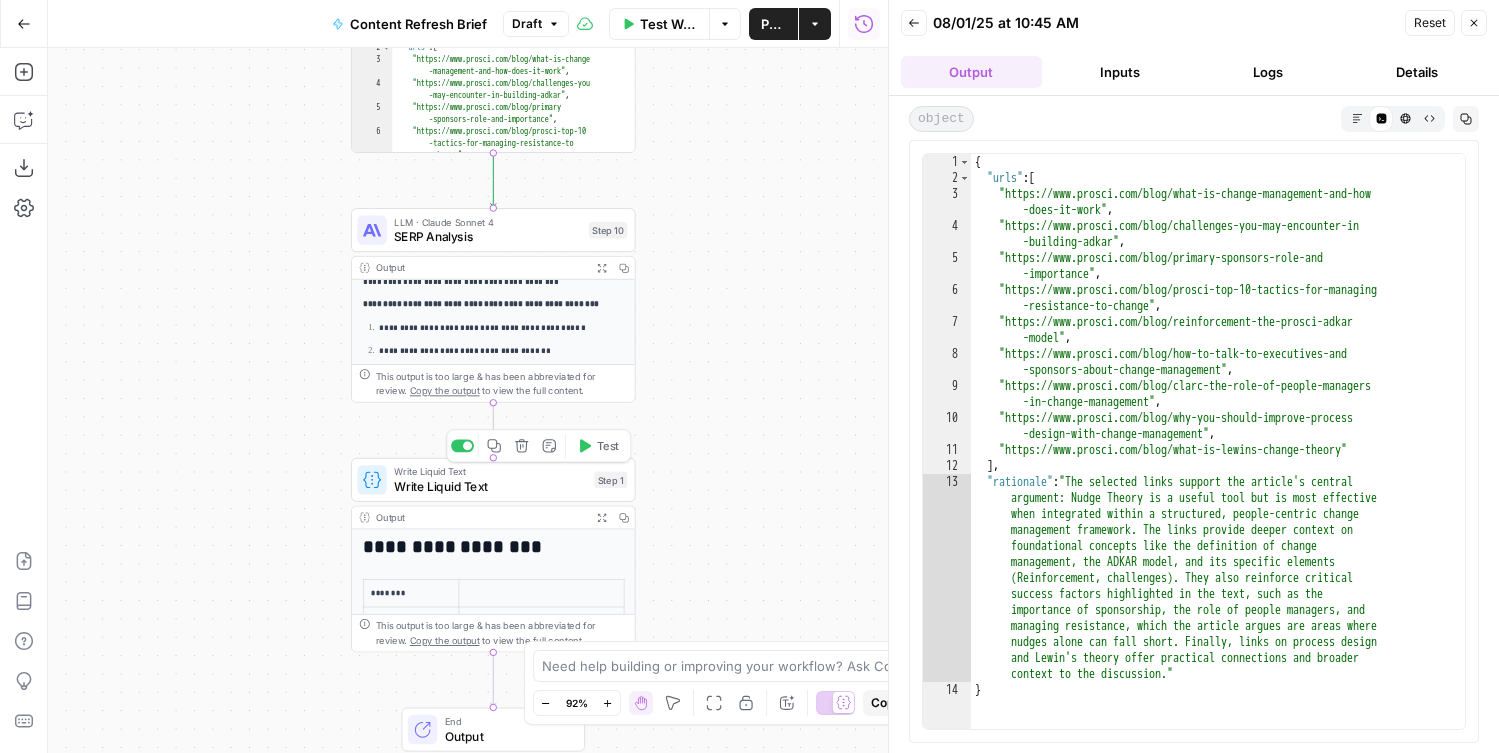click on "Write Liquid Text" at bounding box center [490, 486] 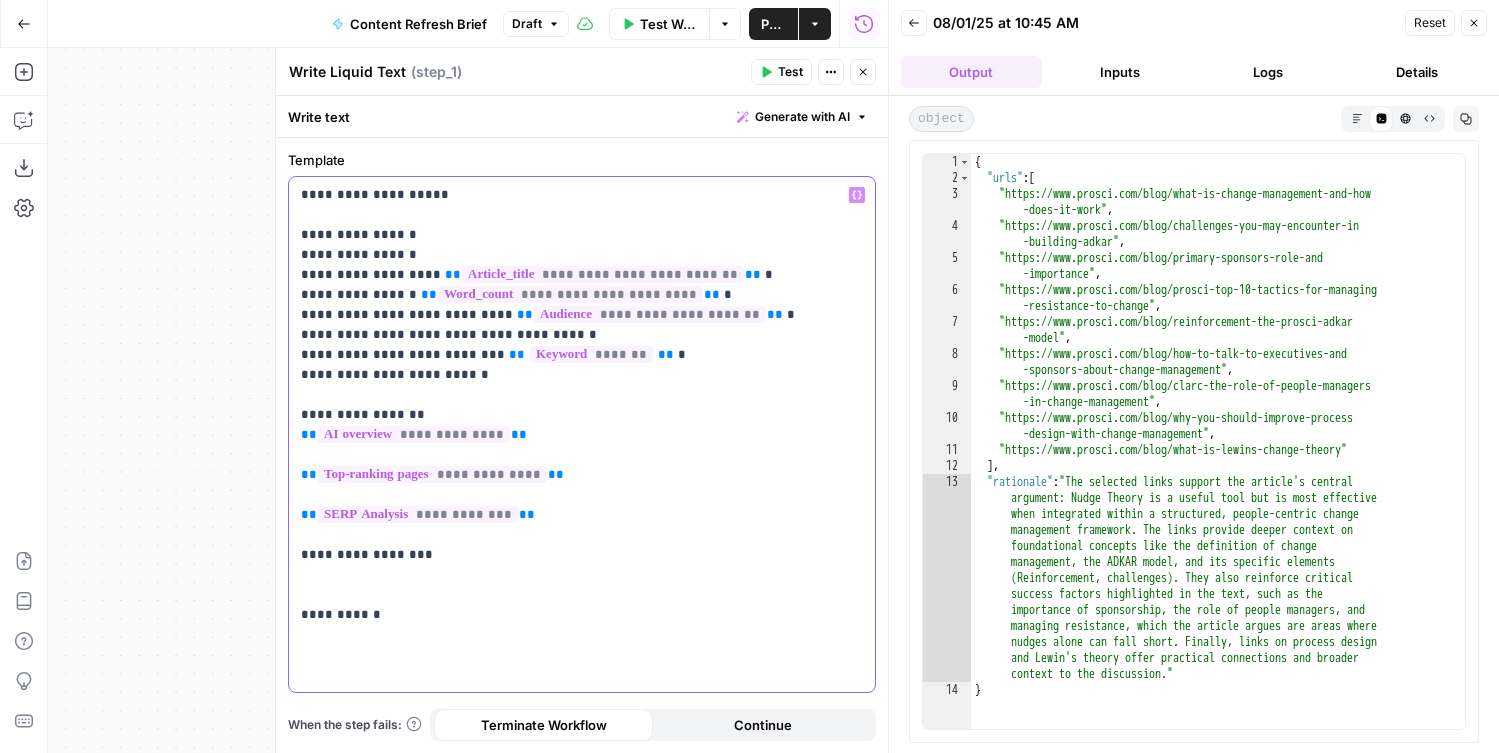 click on "**********" at bounding box center [582, 405] 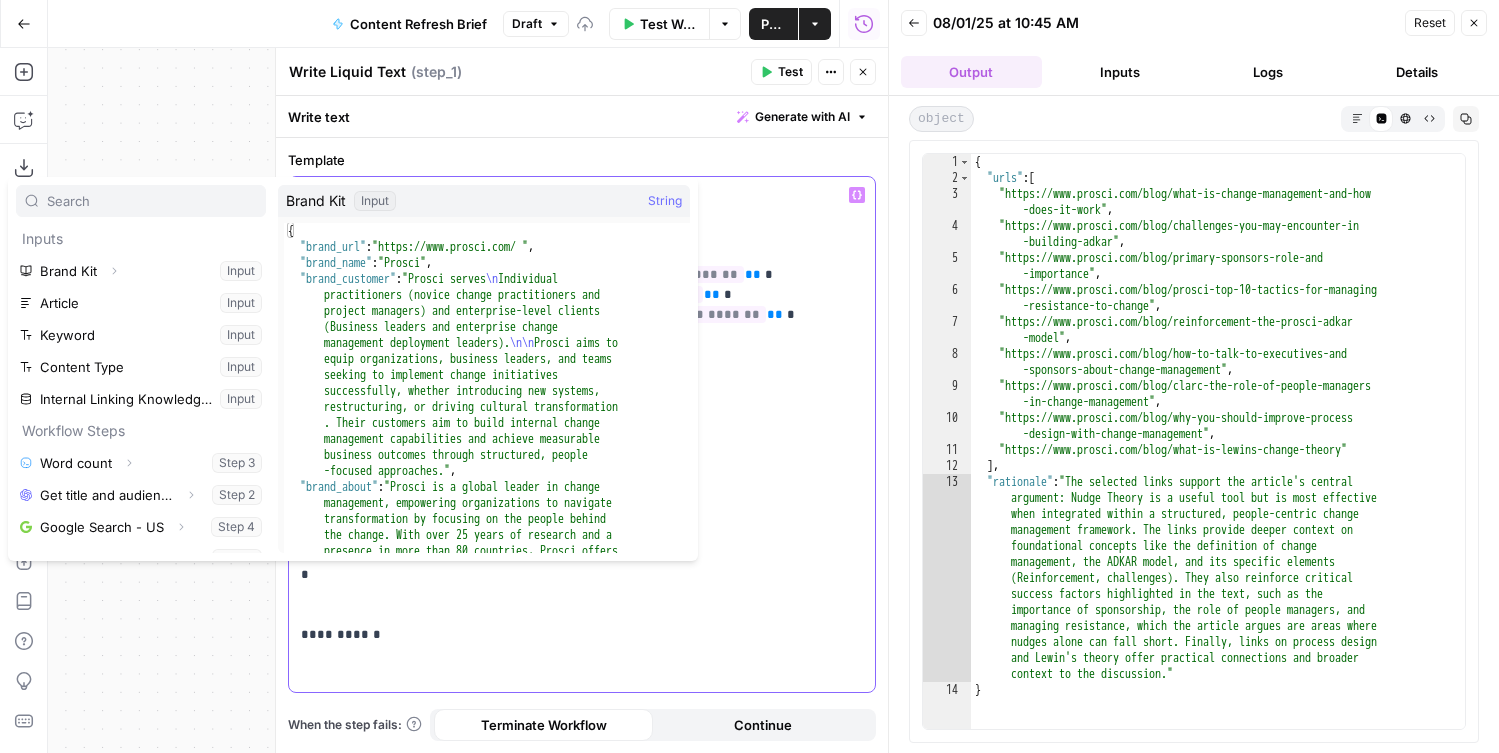 click on "**********" at bounding box center [582, 415] 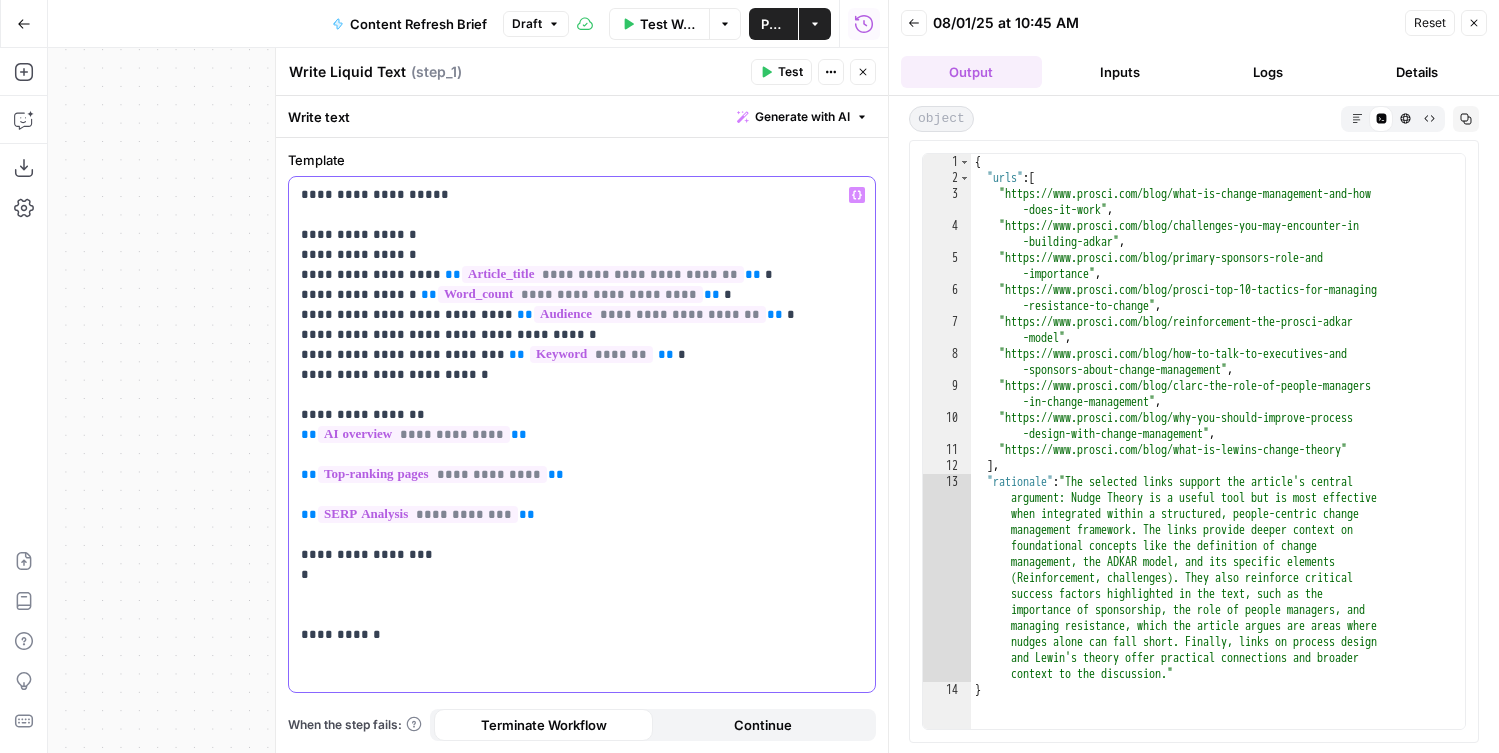 click on "**********" at bounding box center [582, 415] 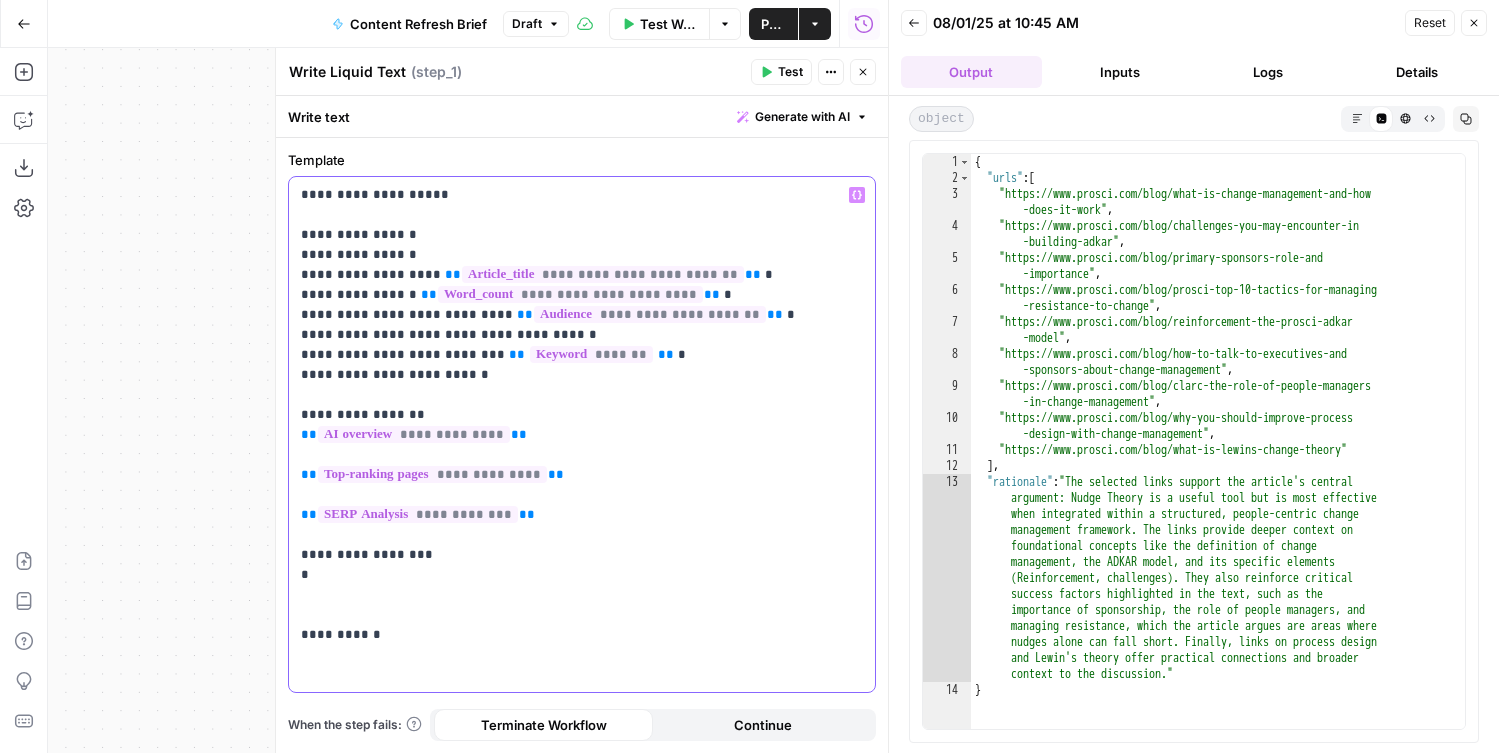 type 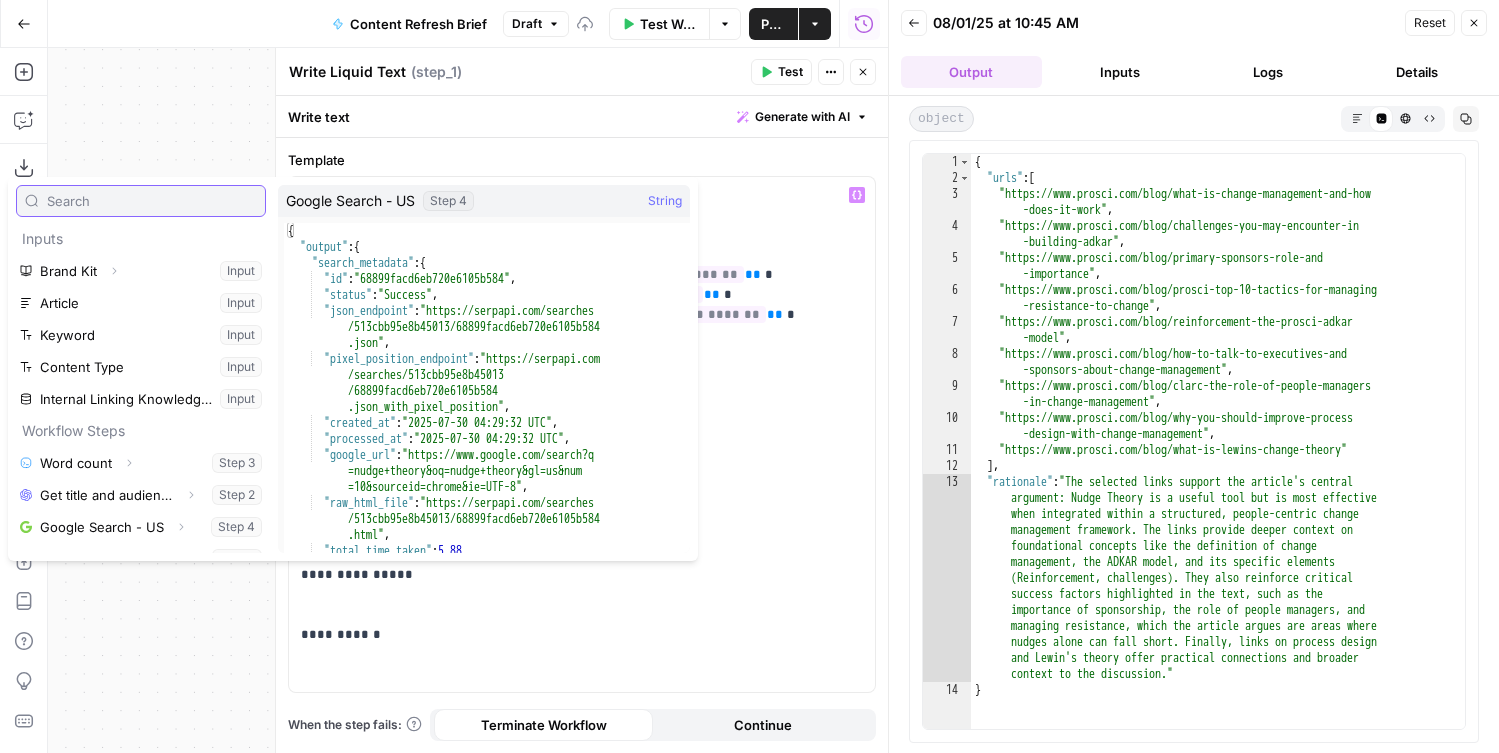 scroll, scrollTop: 310, scrollLeft: 0, axis: vertical 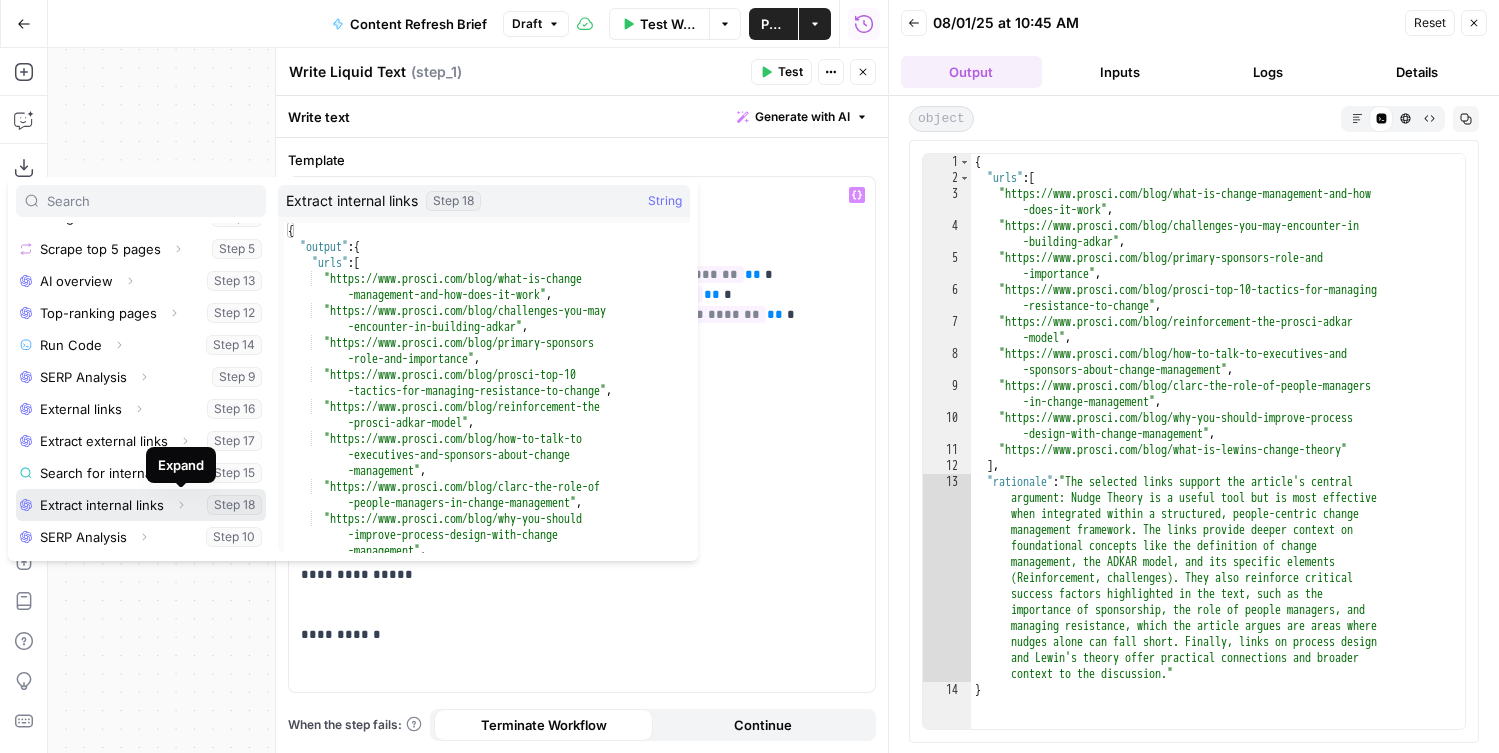 click 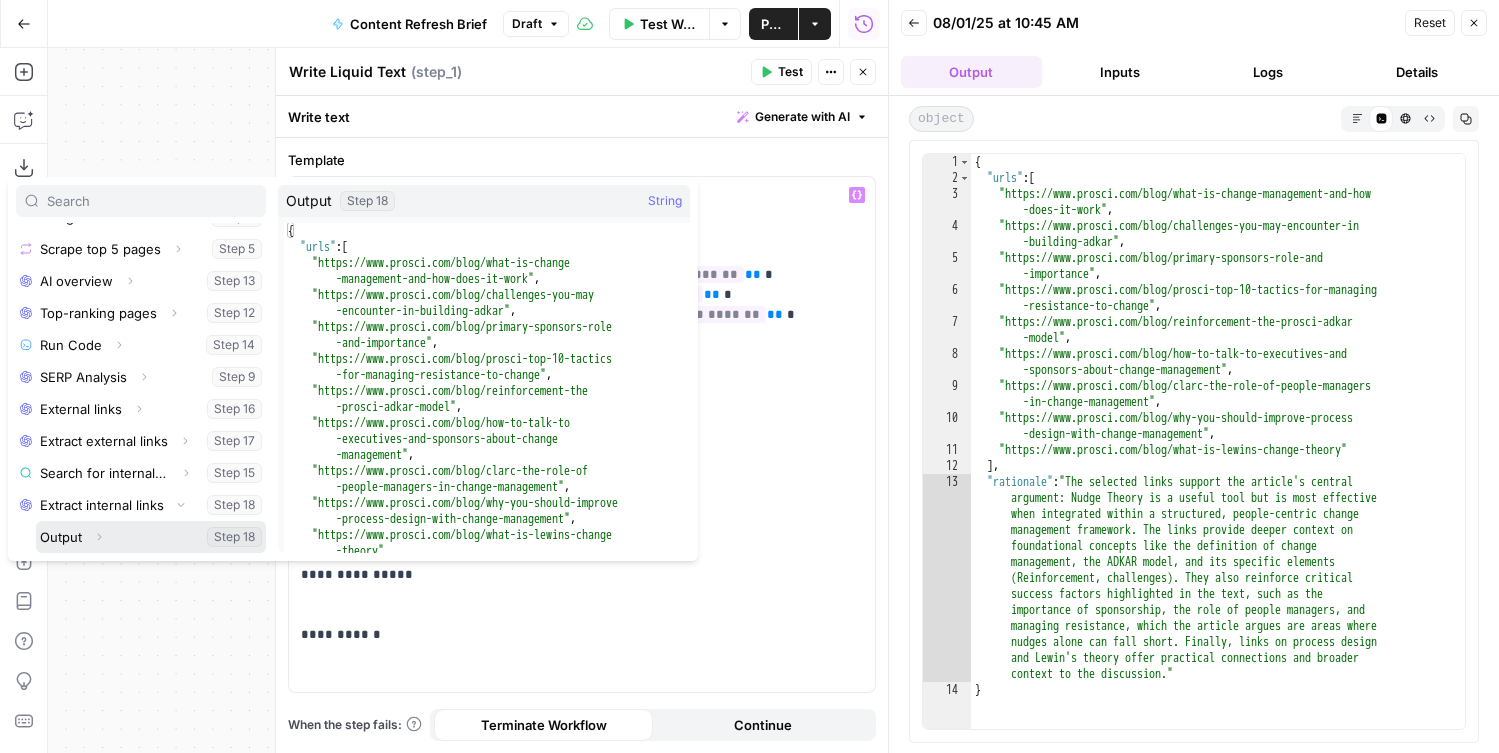 click 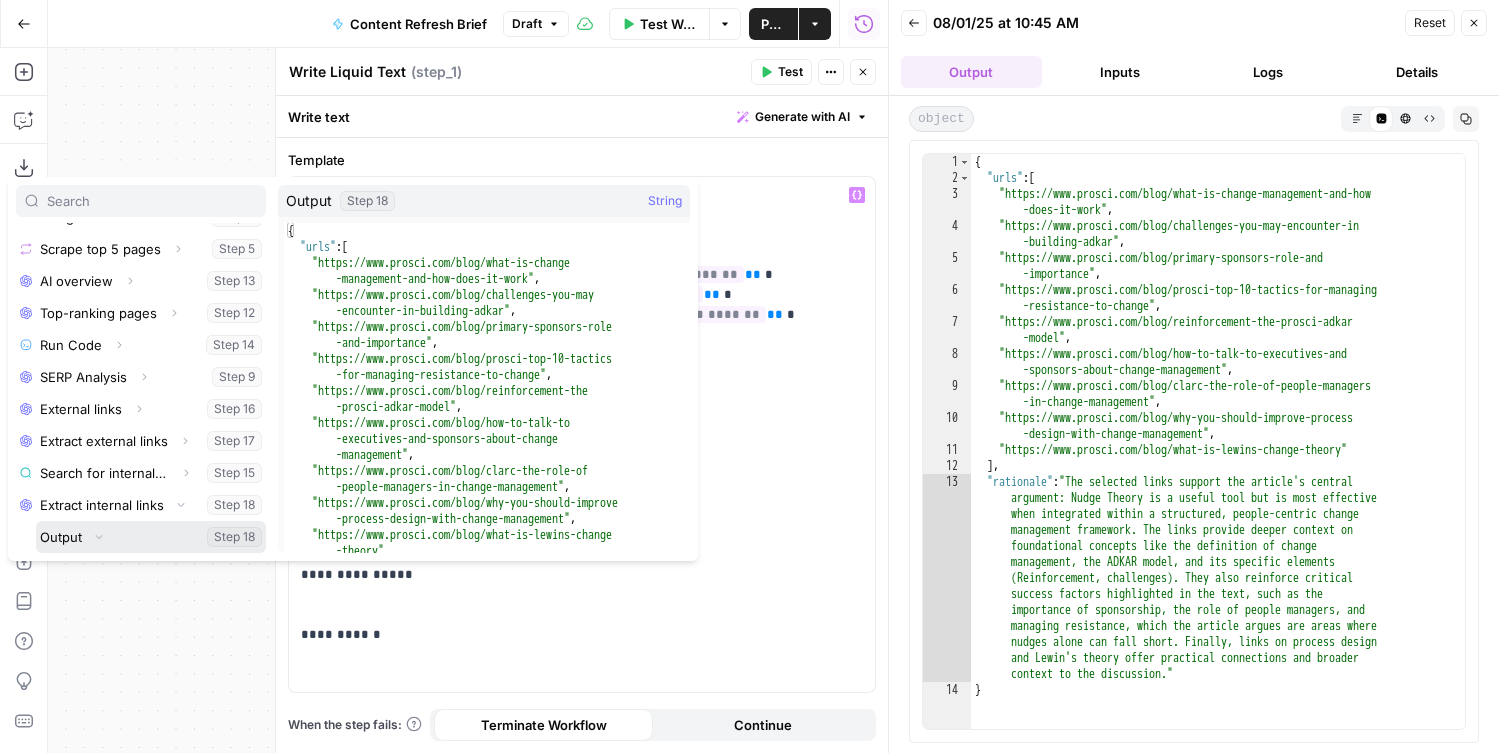 scroll, scrollTop: 376, scrollLeft: 0, axis: vertical 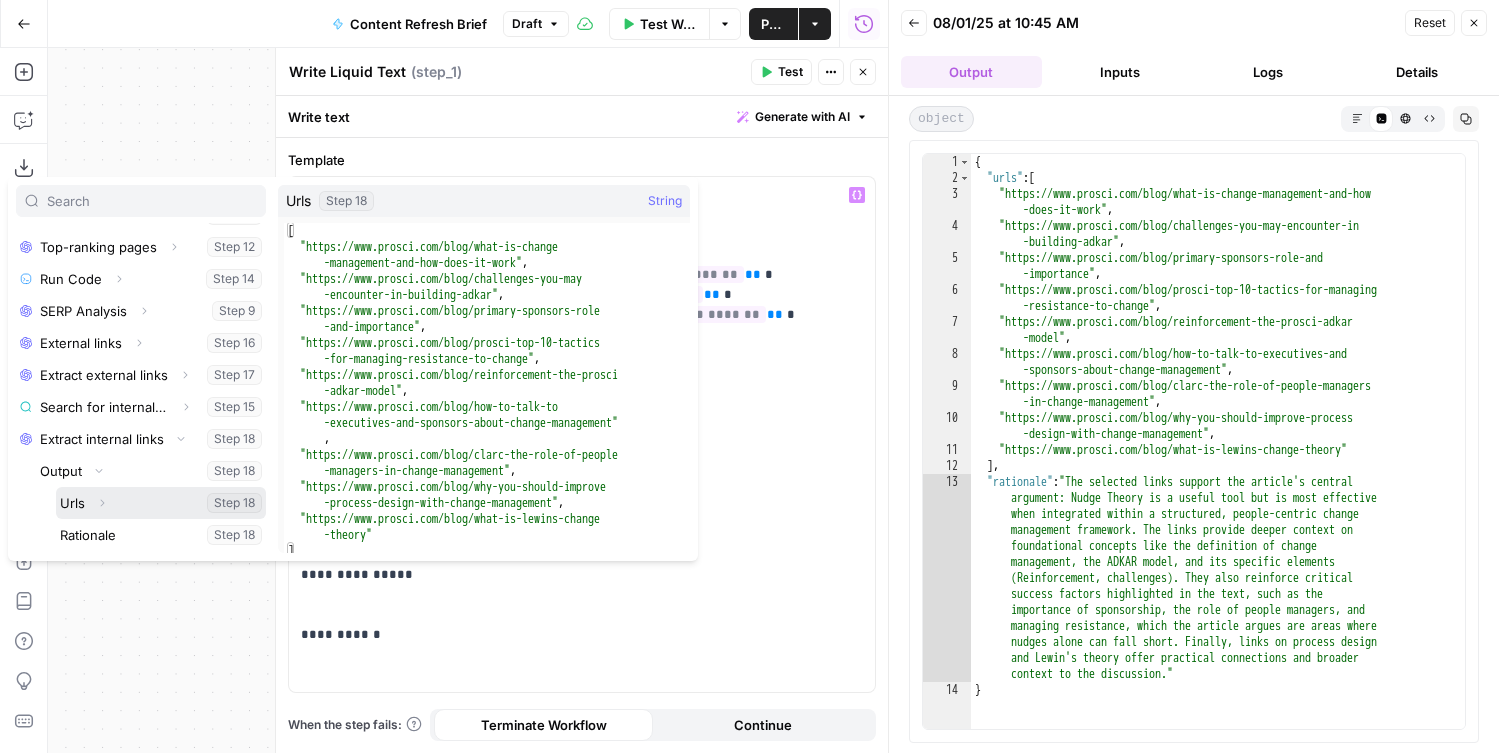 click at bounding box center [161, 503] 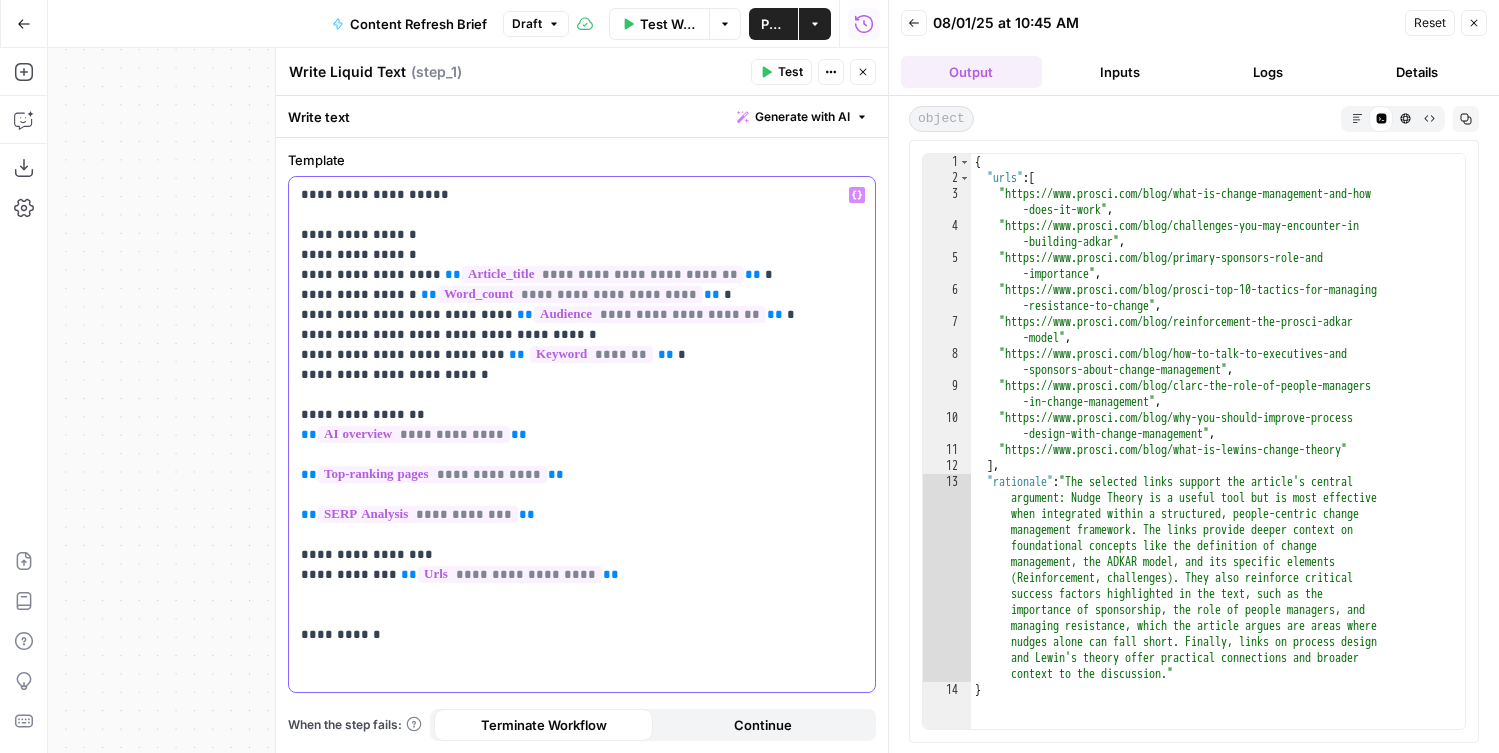 click on "**" at bounding box center [409, 574] 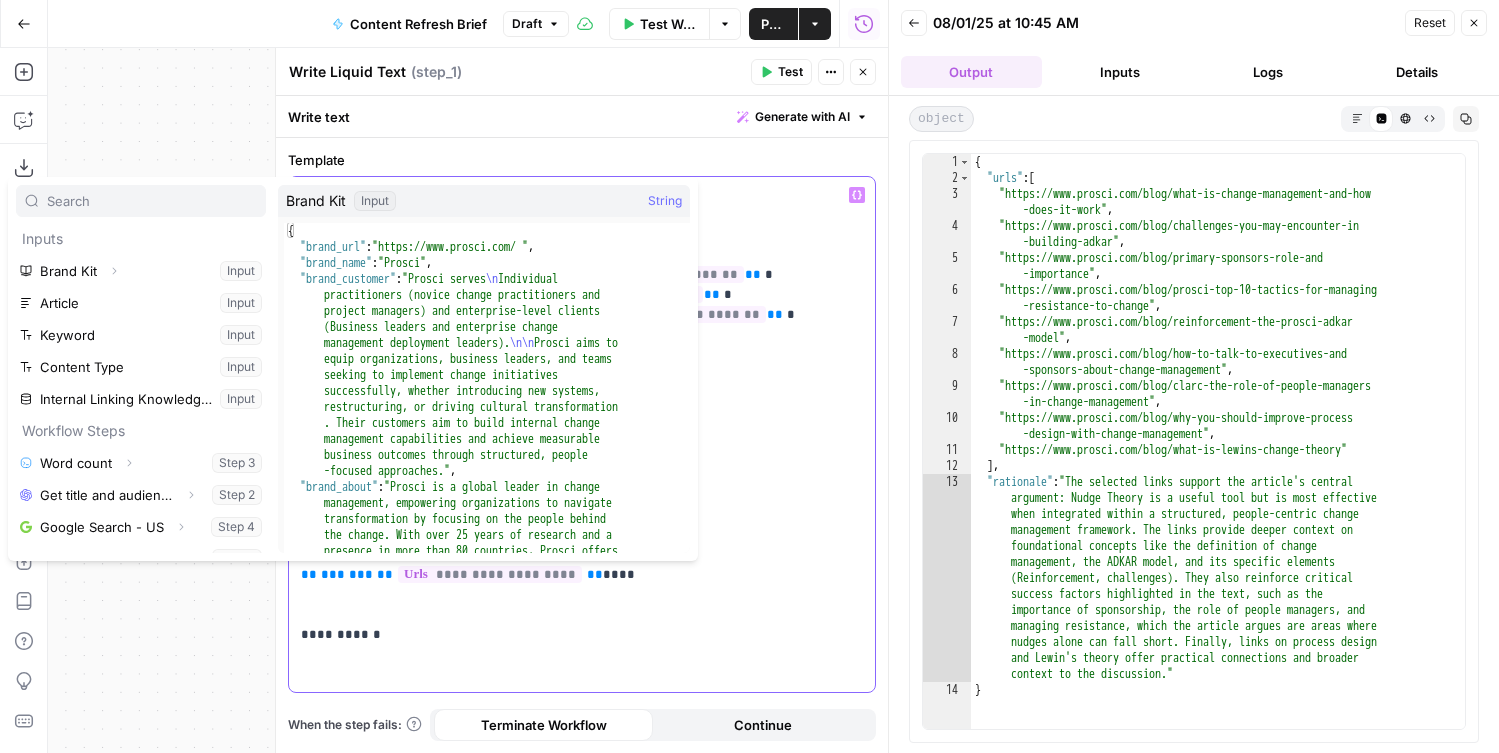 click on "**********" at bounding box center [582, 415] 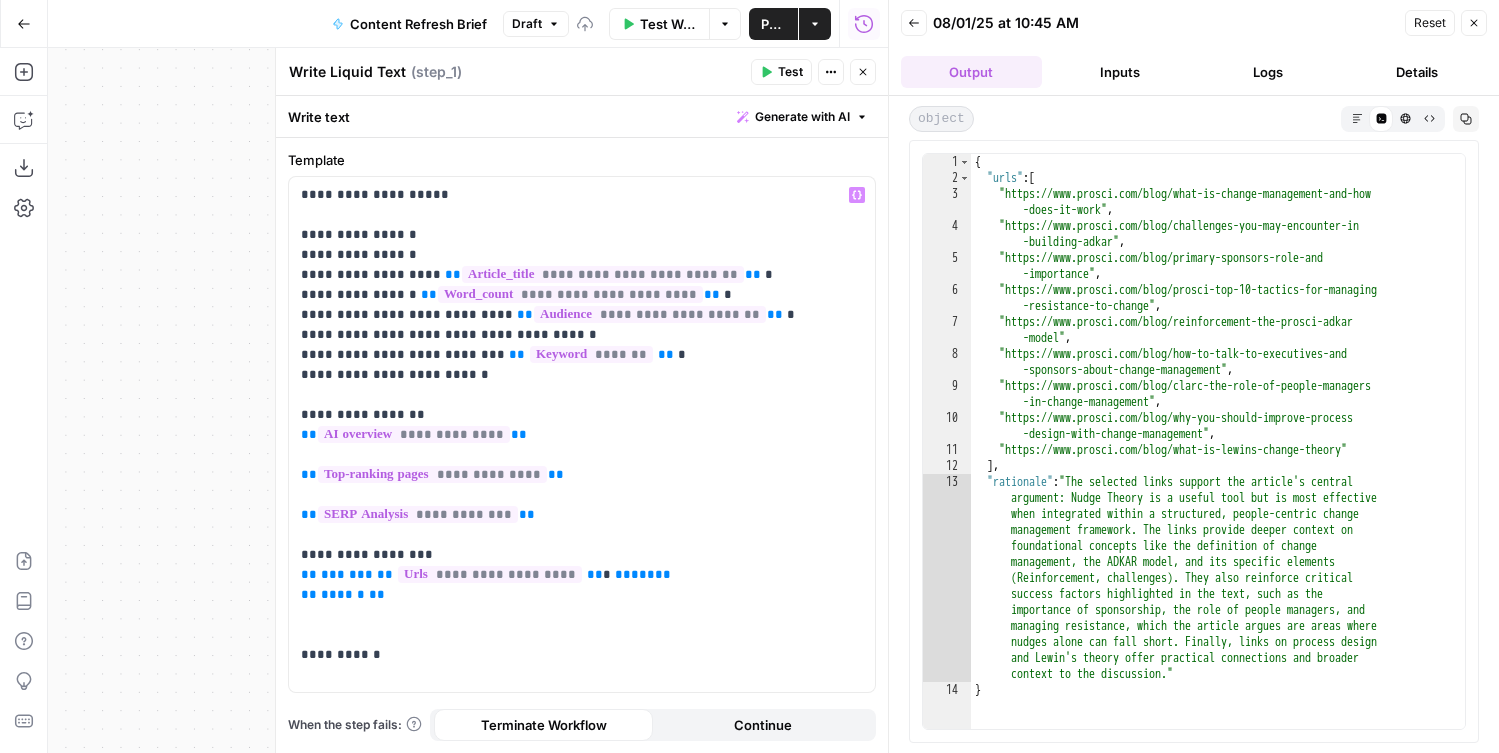click 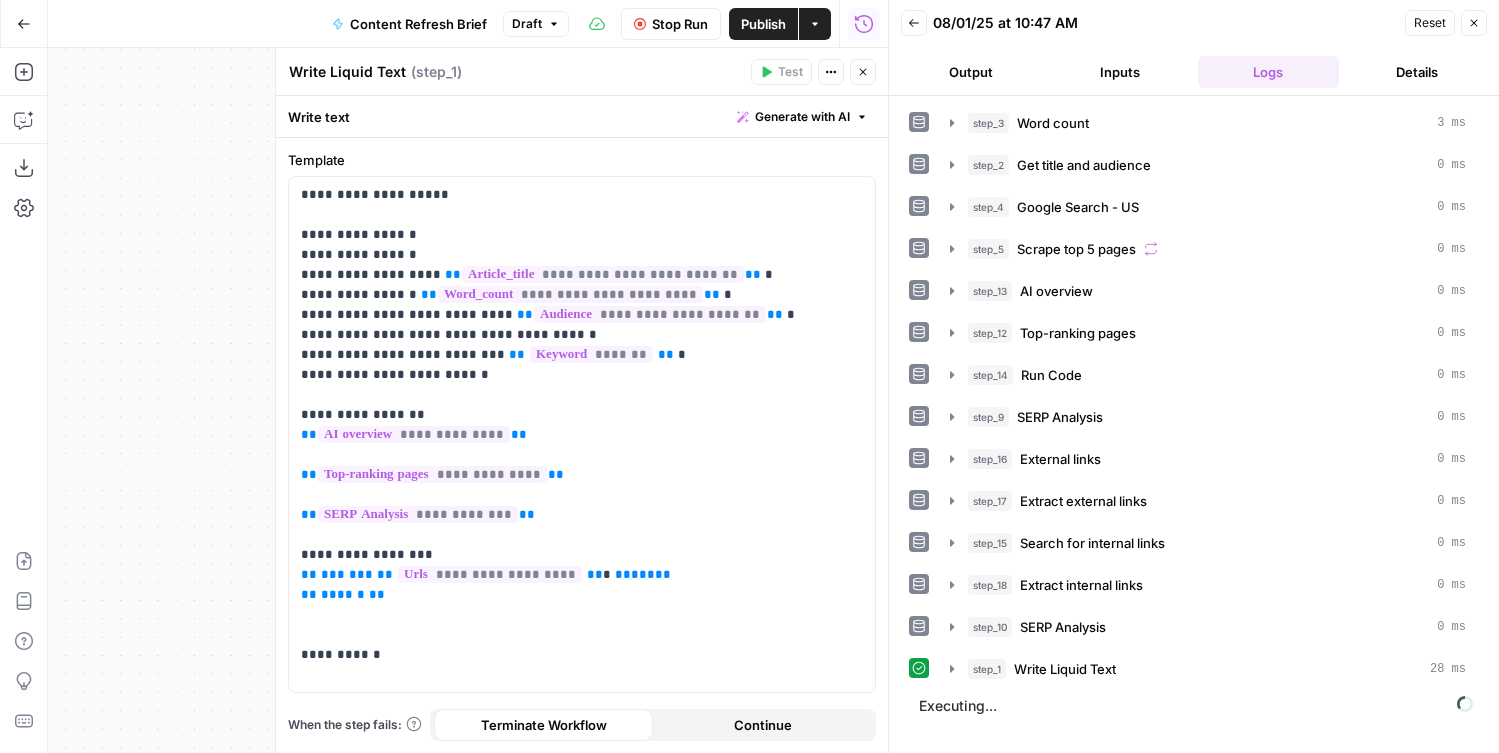 click on "Output" at bounding box center [971, 72] 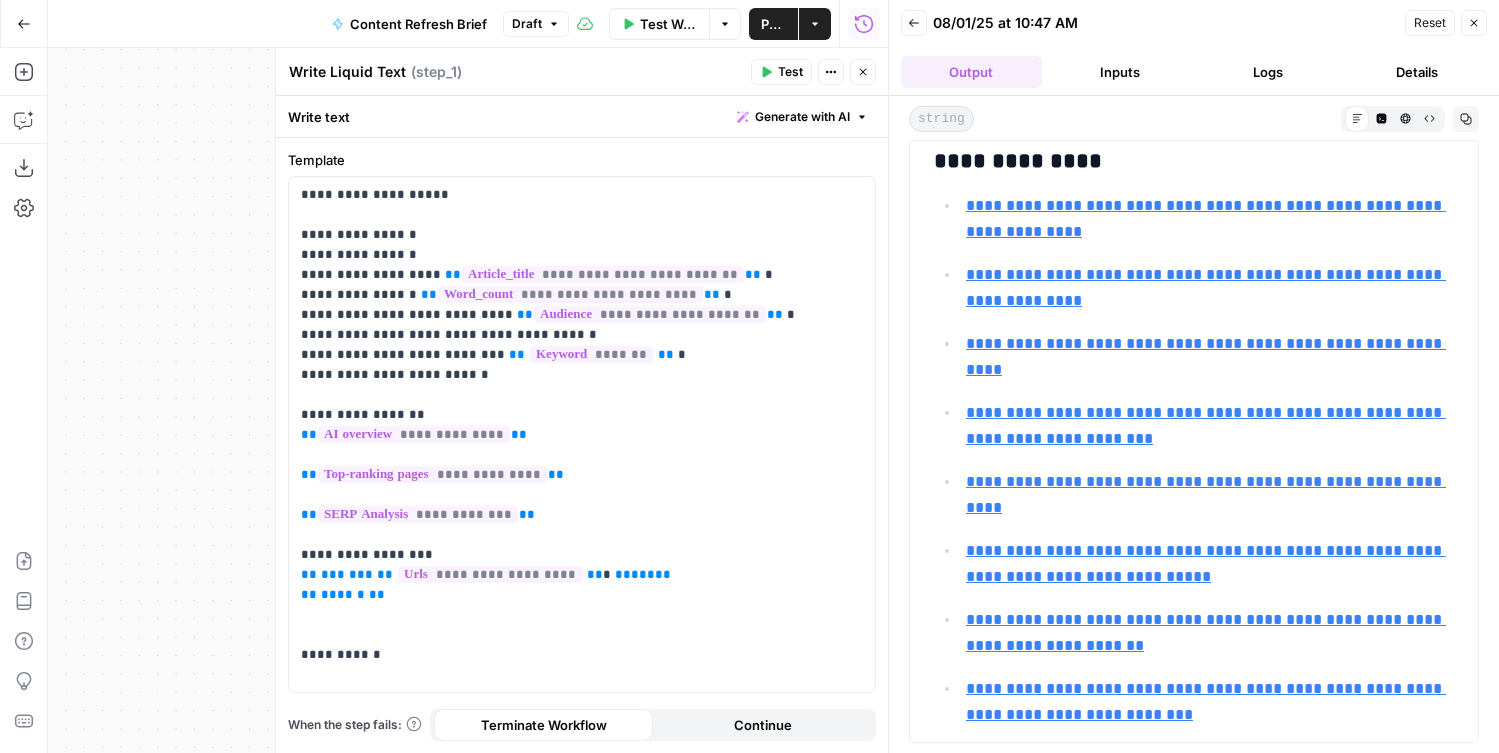 scroll, scrollTop: 3713, scrollLeft: 0, axis: vertical 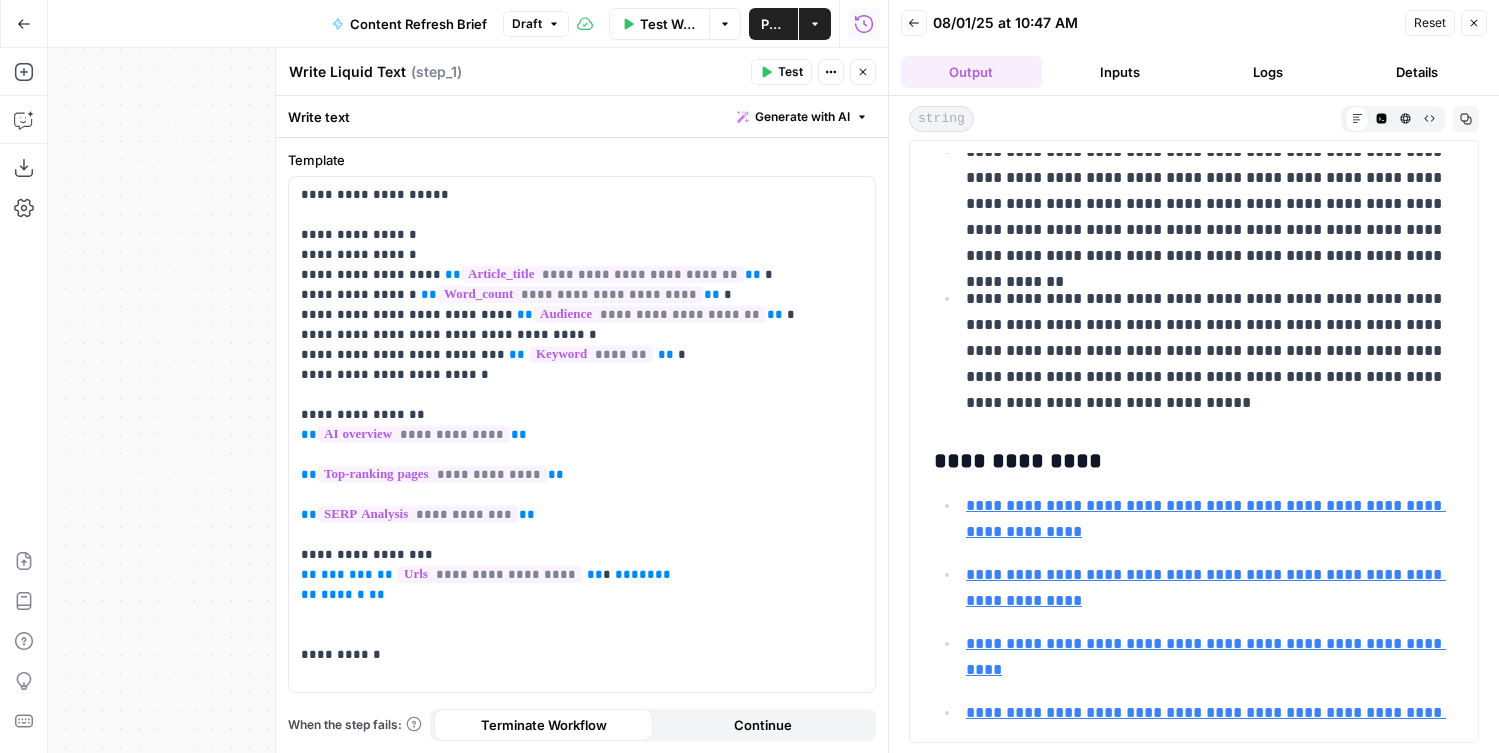 drag, startPoint x: 1127, startPoint y: 398, endPoint x: 1051, endPoint y: 398, distance: 76 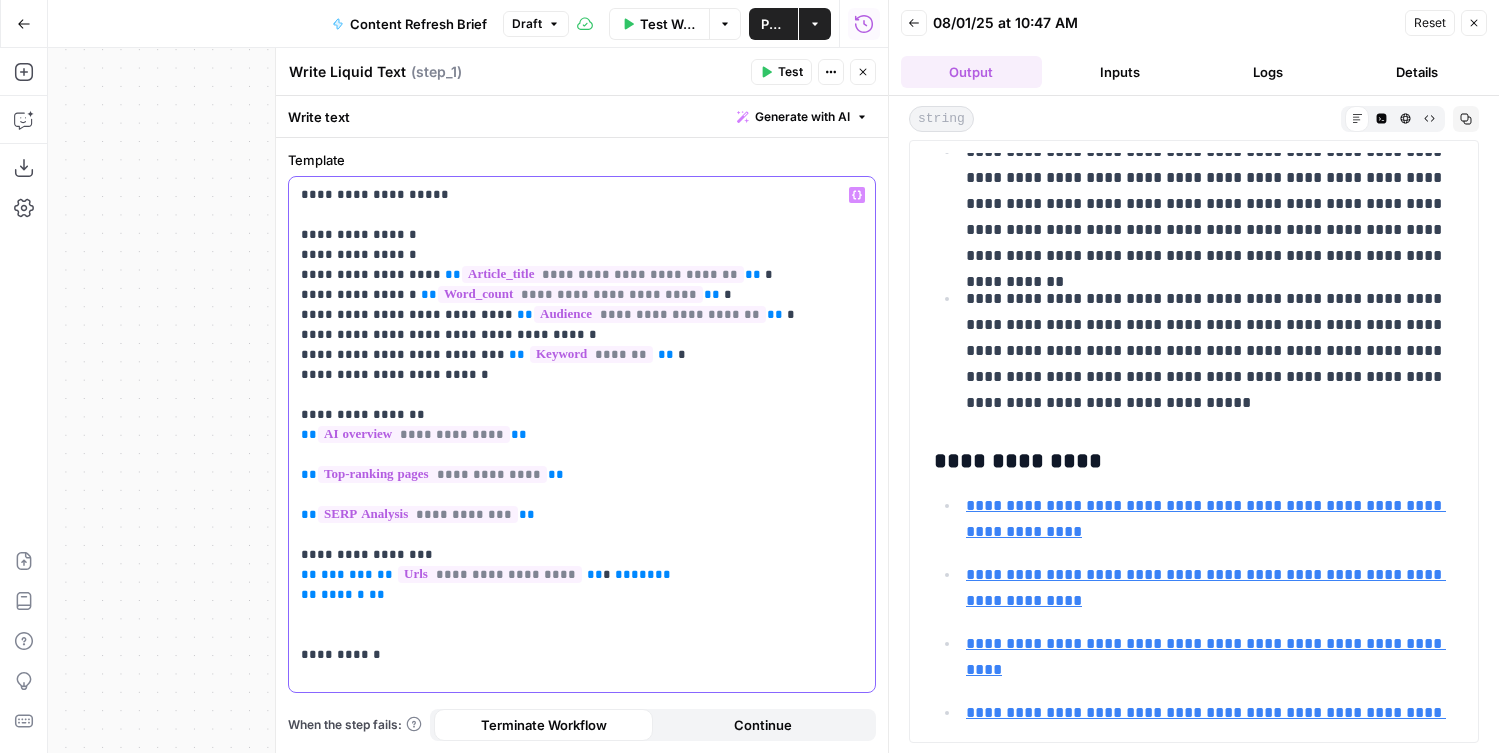 drag, startPoint x: 420, startPoint y: 551, endPoint x: 283, endPoint y: 551, distance: 137 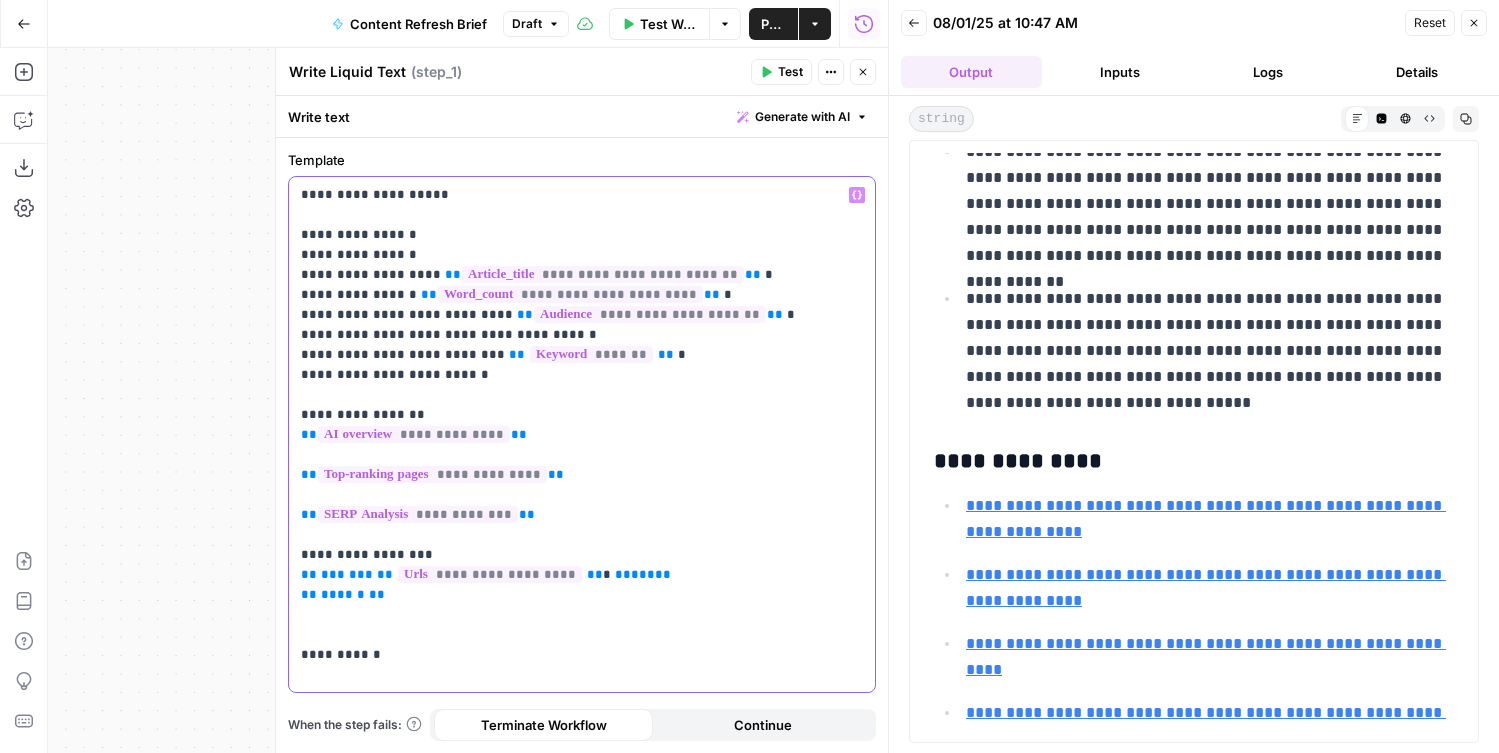 click on "**********" at bounding box center [581, 400] 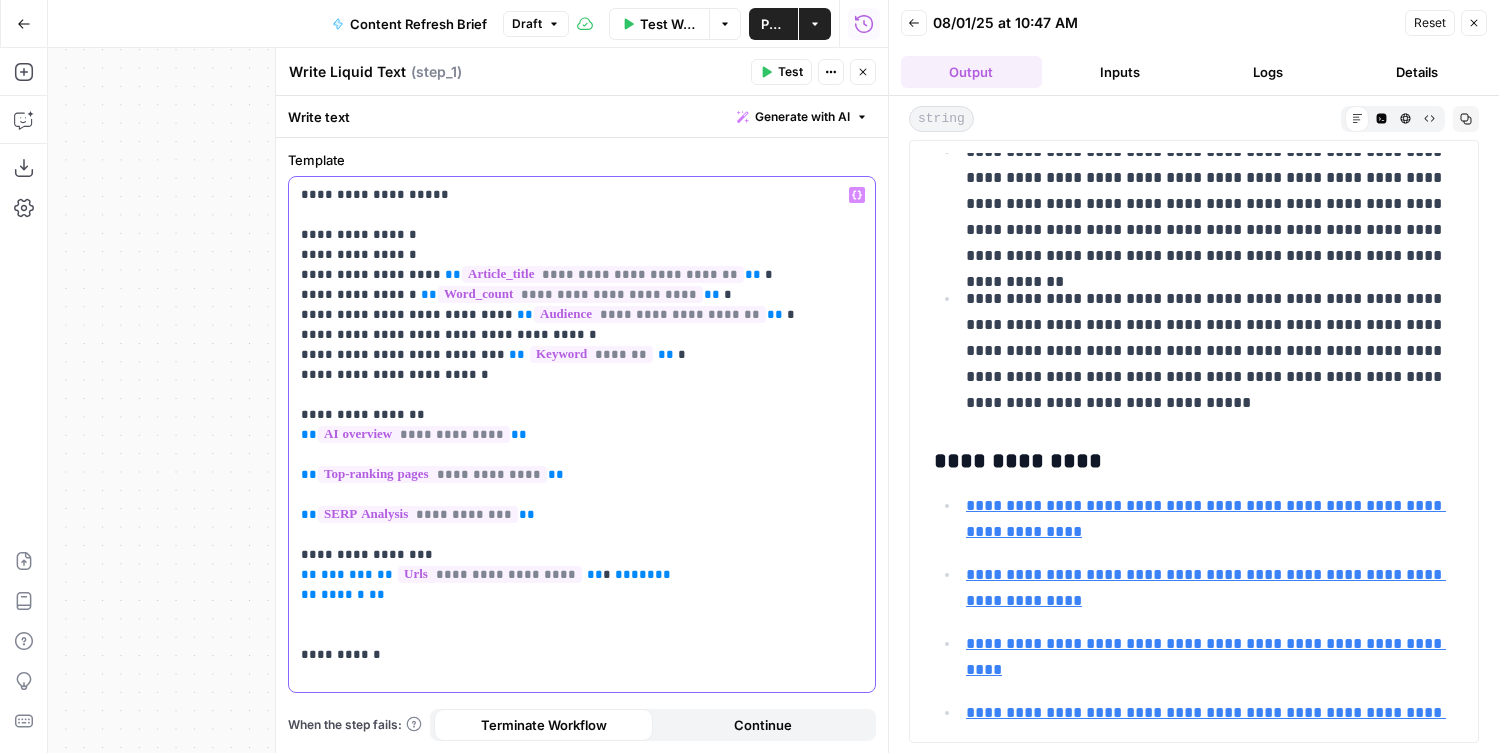 drag, startPoint x: 470, startPoint y: 596, endPoint x: 289, endPoint y: 564, distance: 183.80696 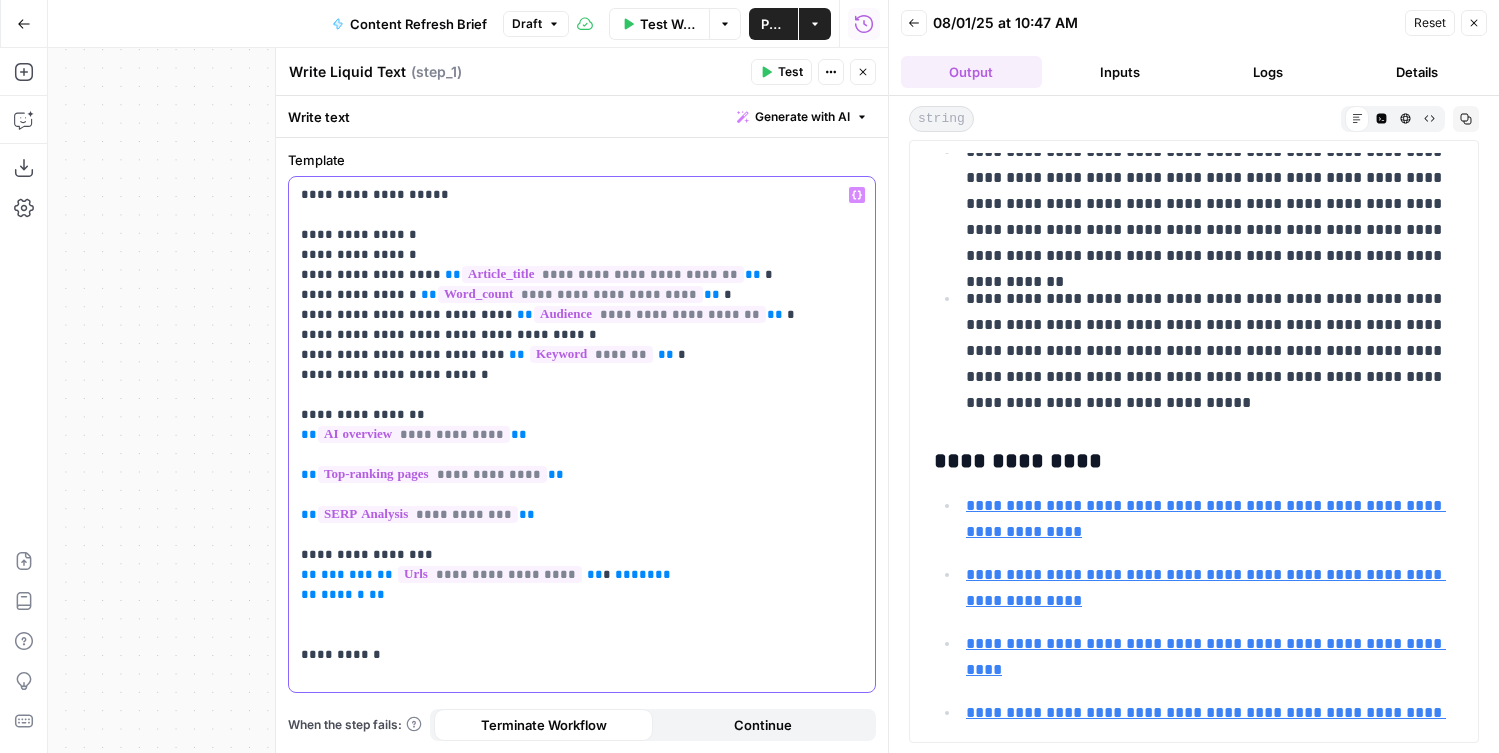 click on "**********" at bounding box center (582, 434) 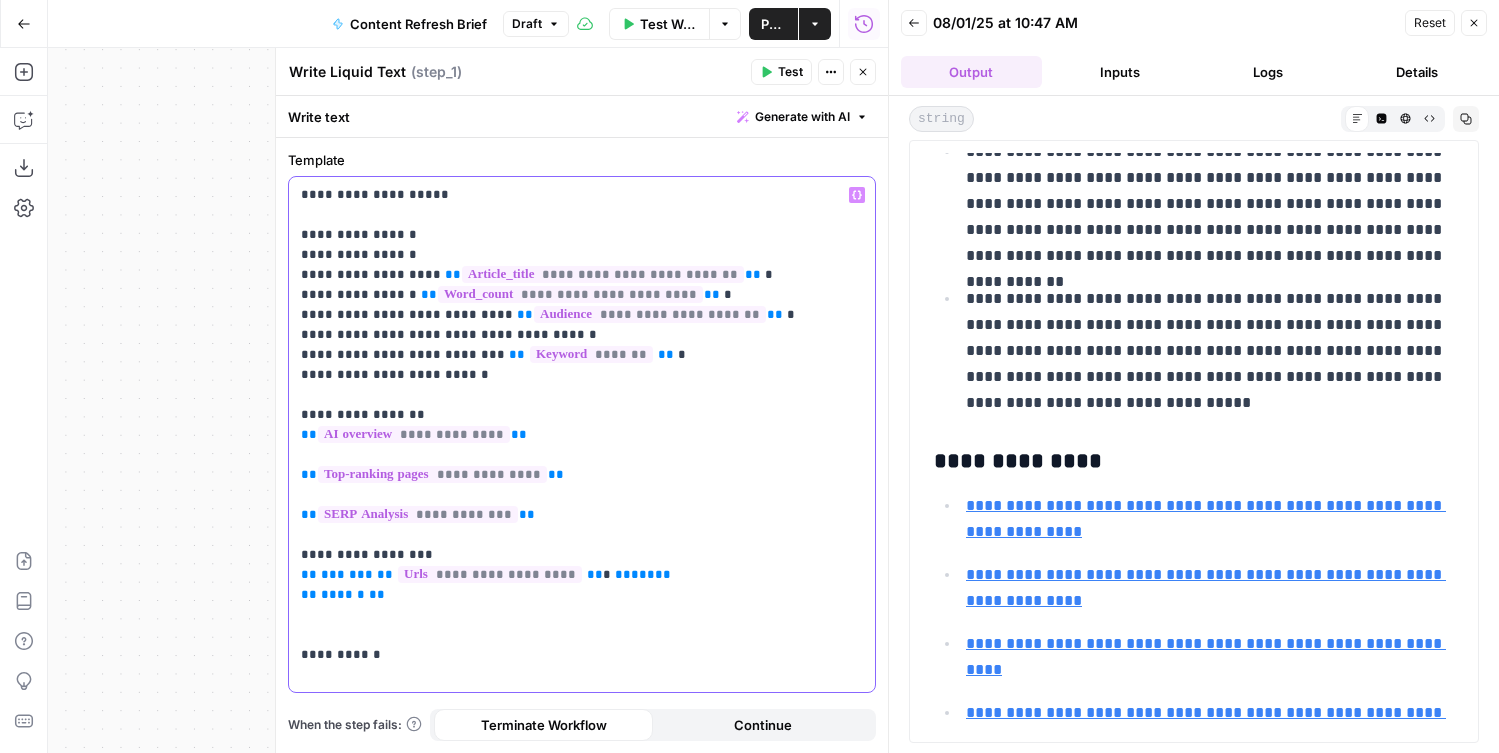 click on "**********" at bounding box center [582, 425] 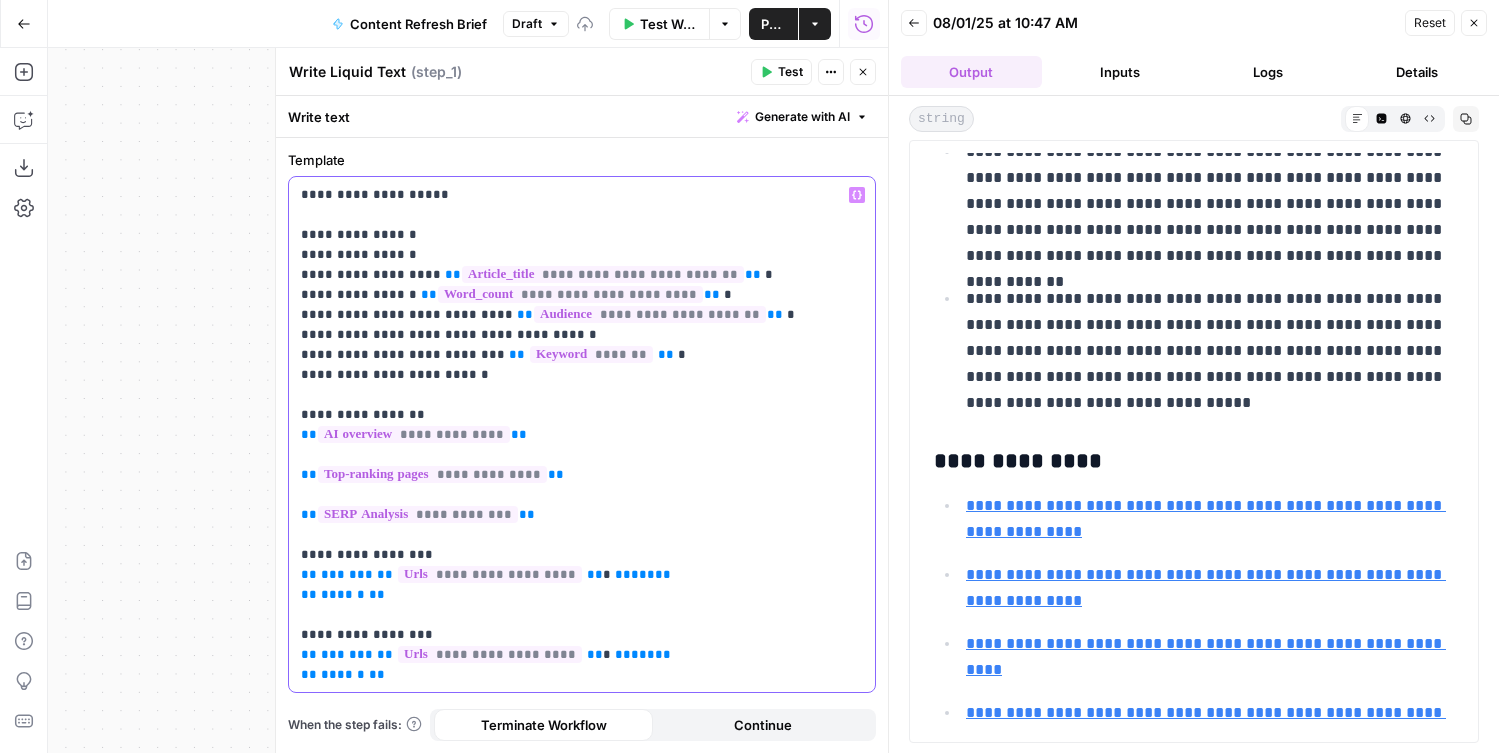 click on "**********" at bounding box center [582, 465] 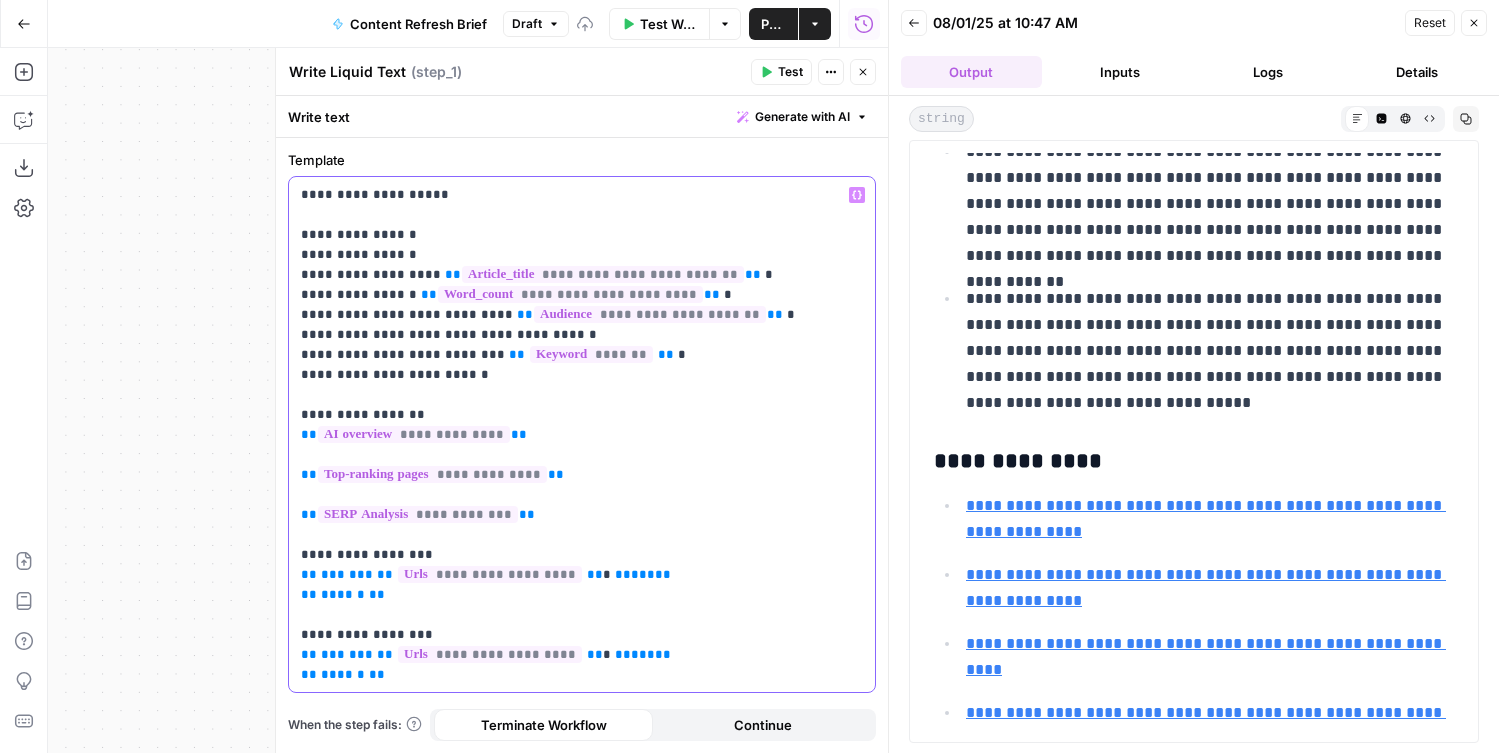 click on "**********" at bounding box center (582, 465) 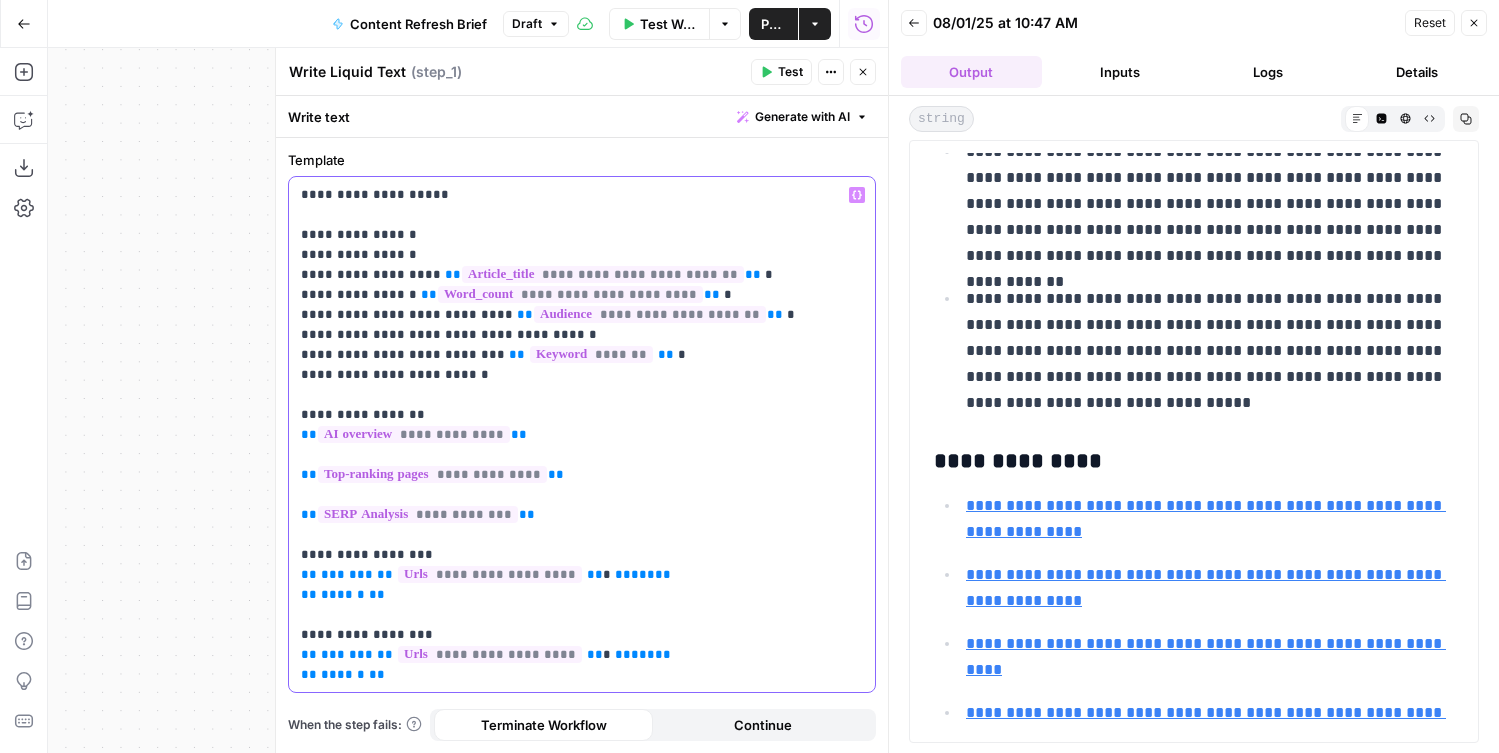 click on "**********" at bounding box center (490, 574) 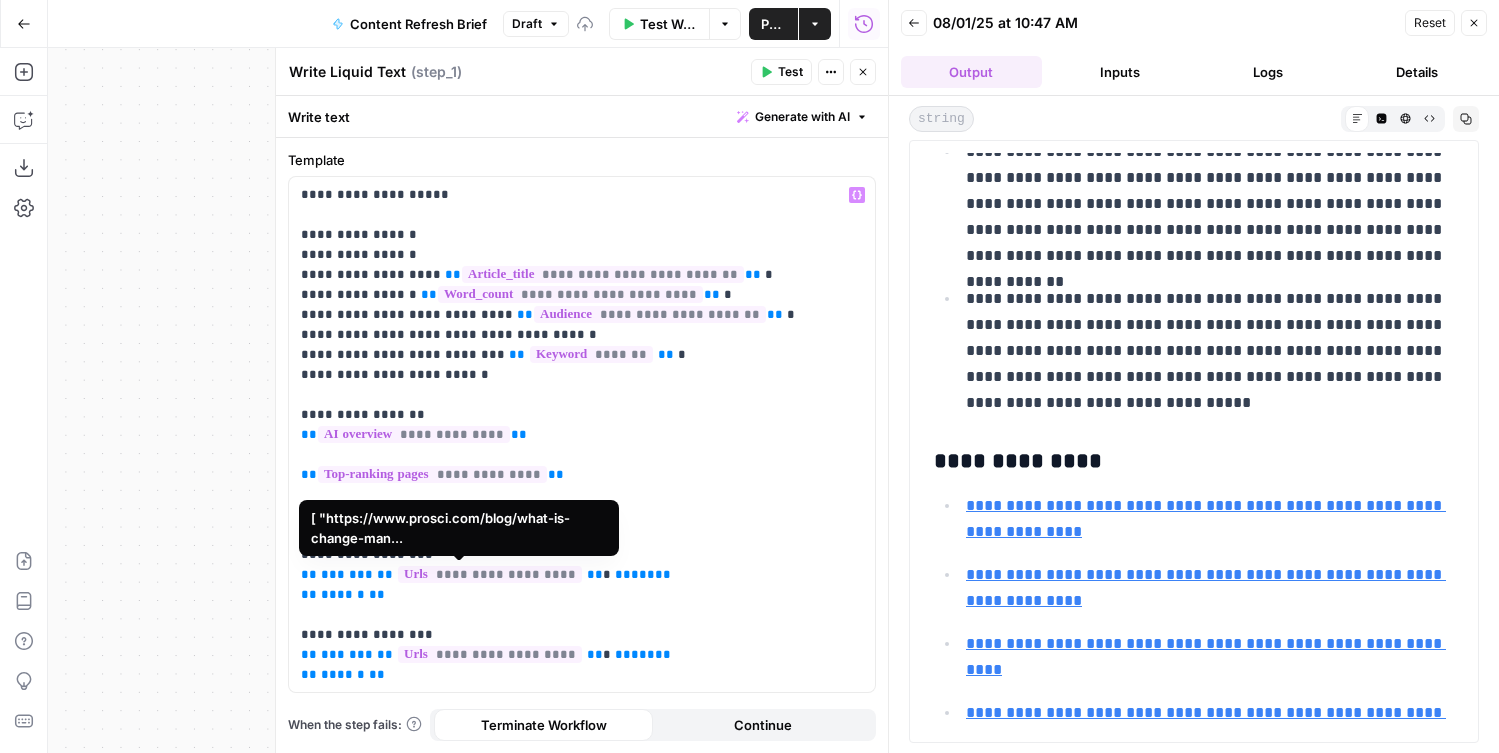 scroll, scrollTop: 406, scrollLeft: 0, axis: vertical 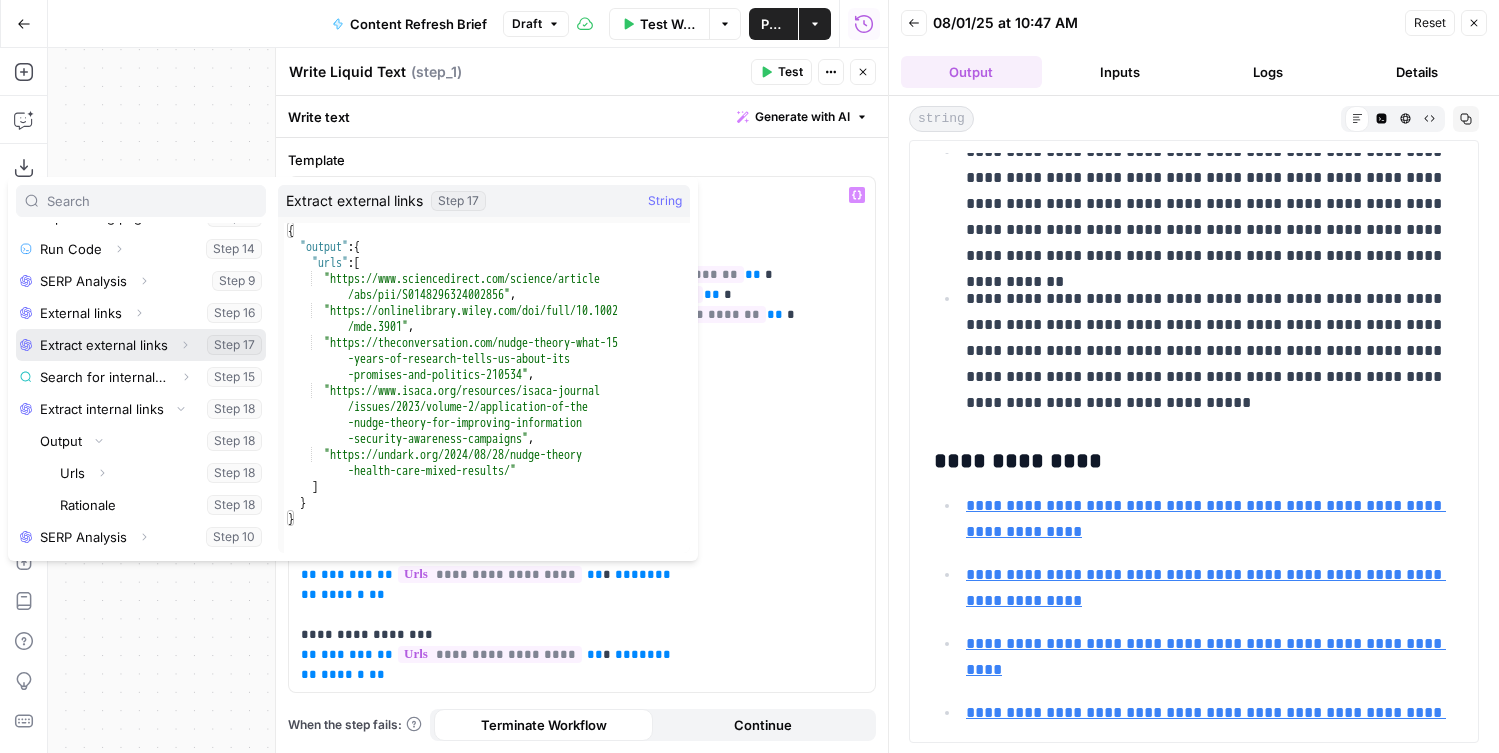click 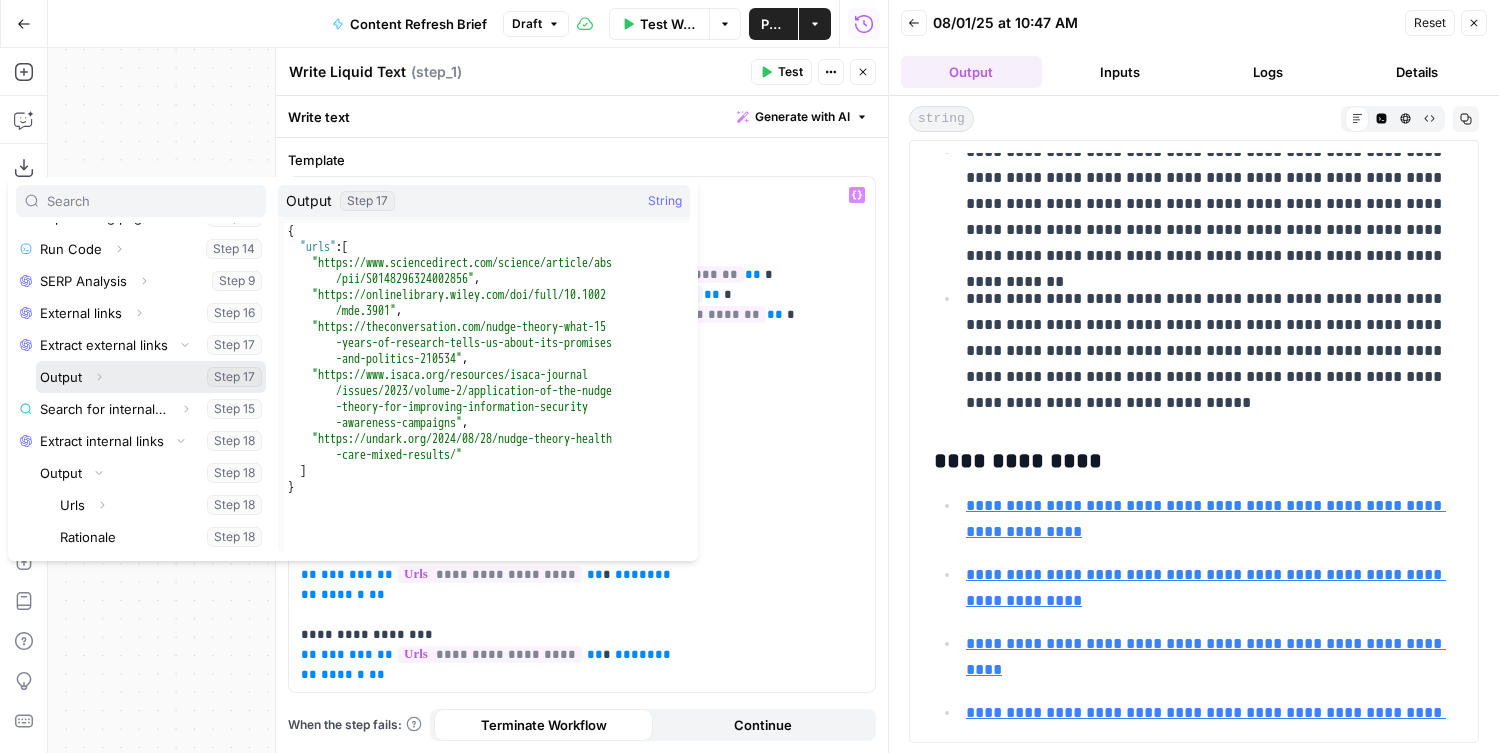 click 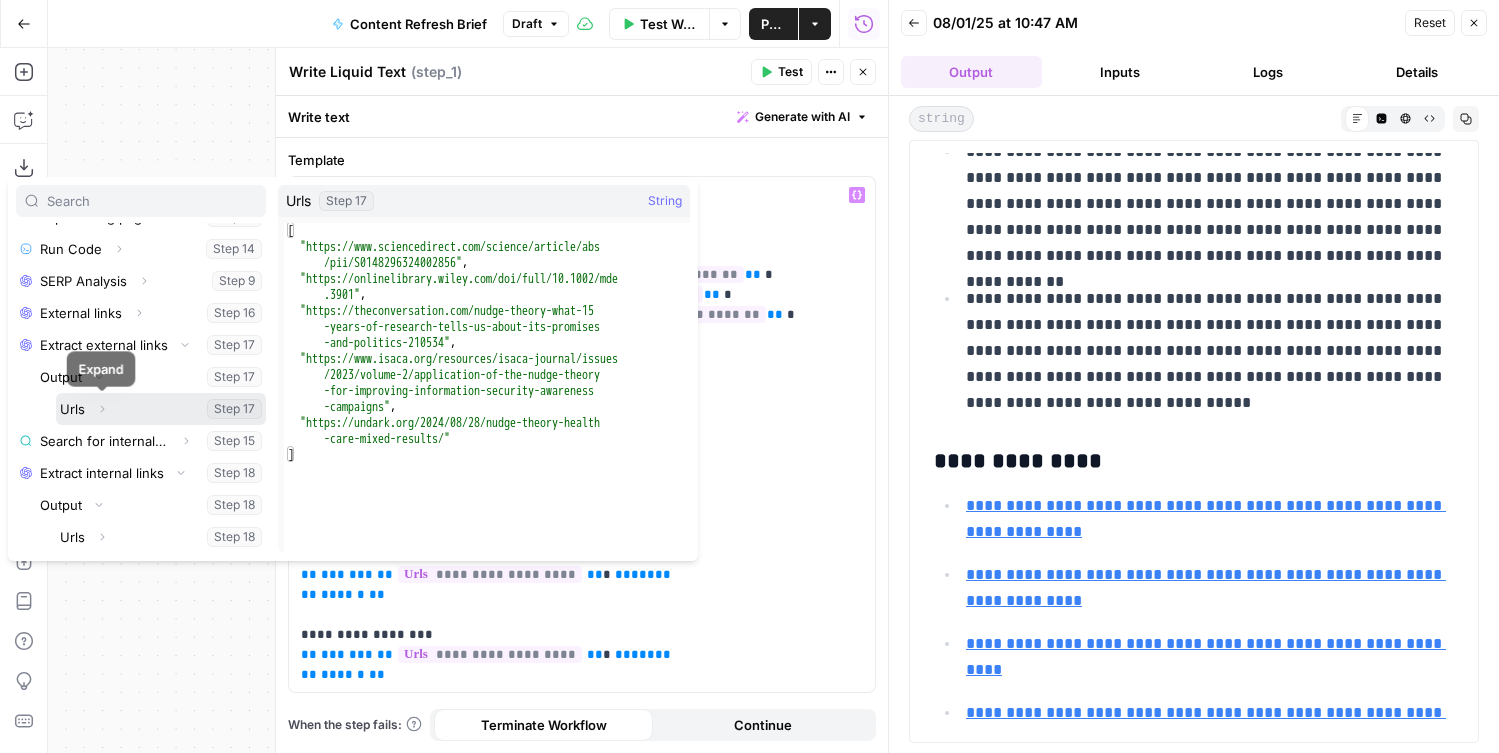 click on "Expand" at bounding box center [102, 409] 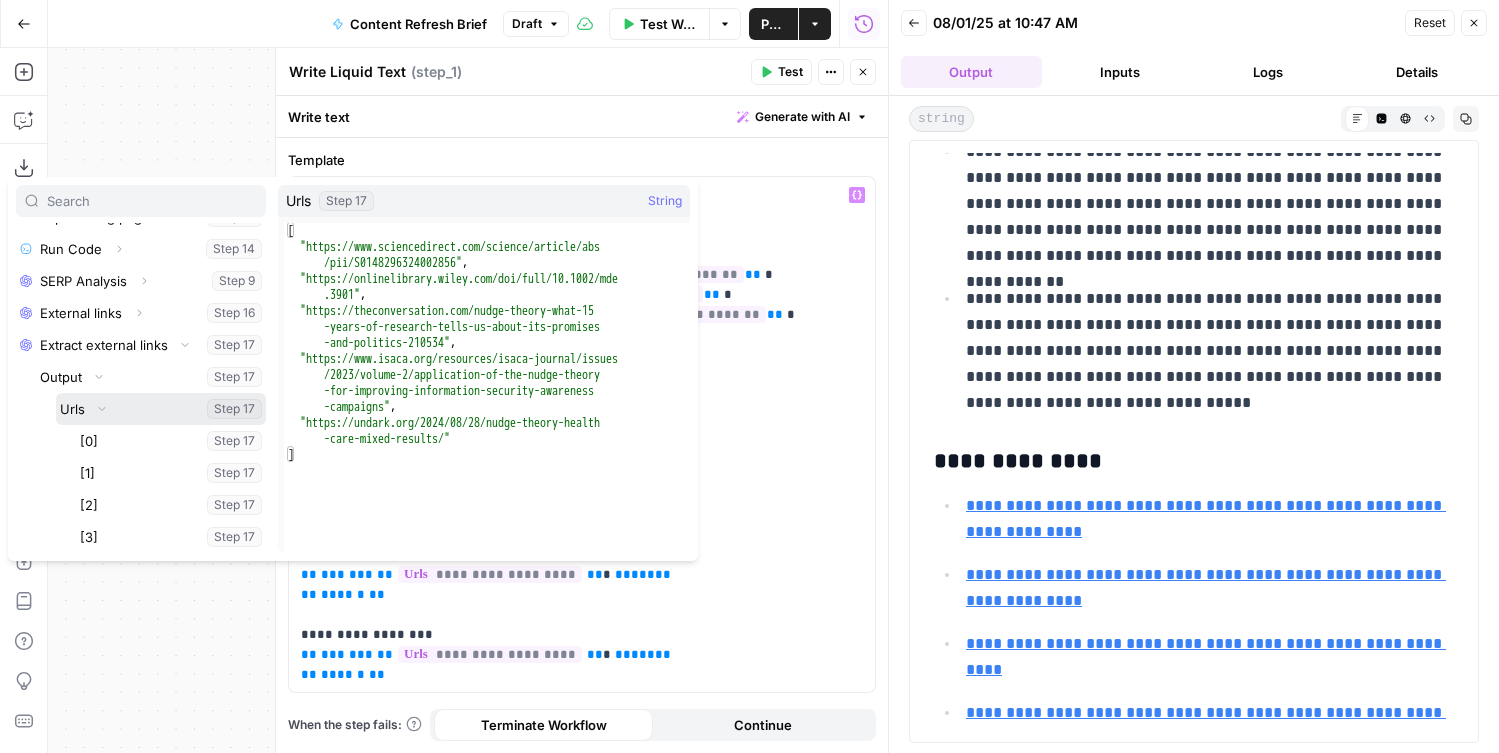 click at bounding box center (161, 409) 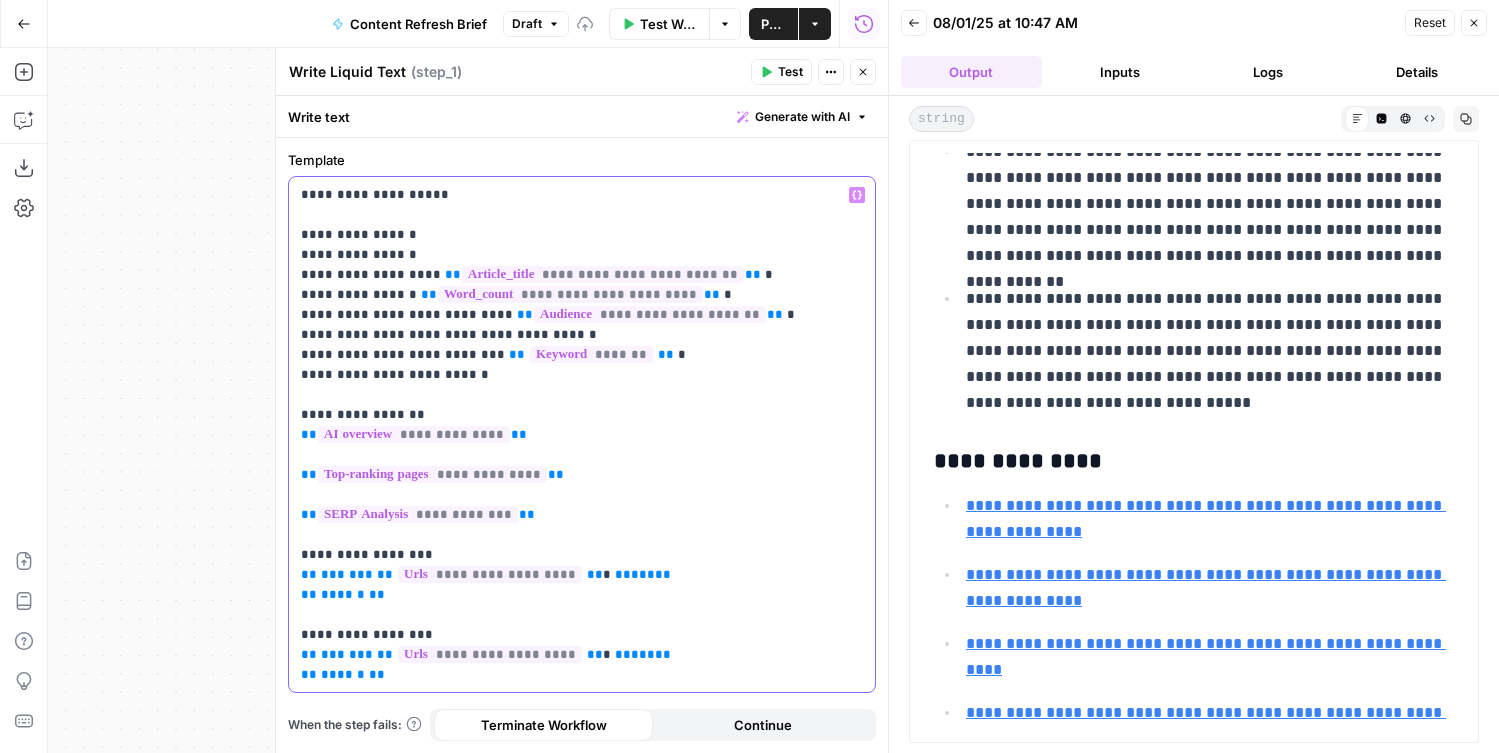click on "**********" at bounding box center [582, 465] 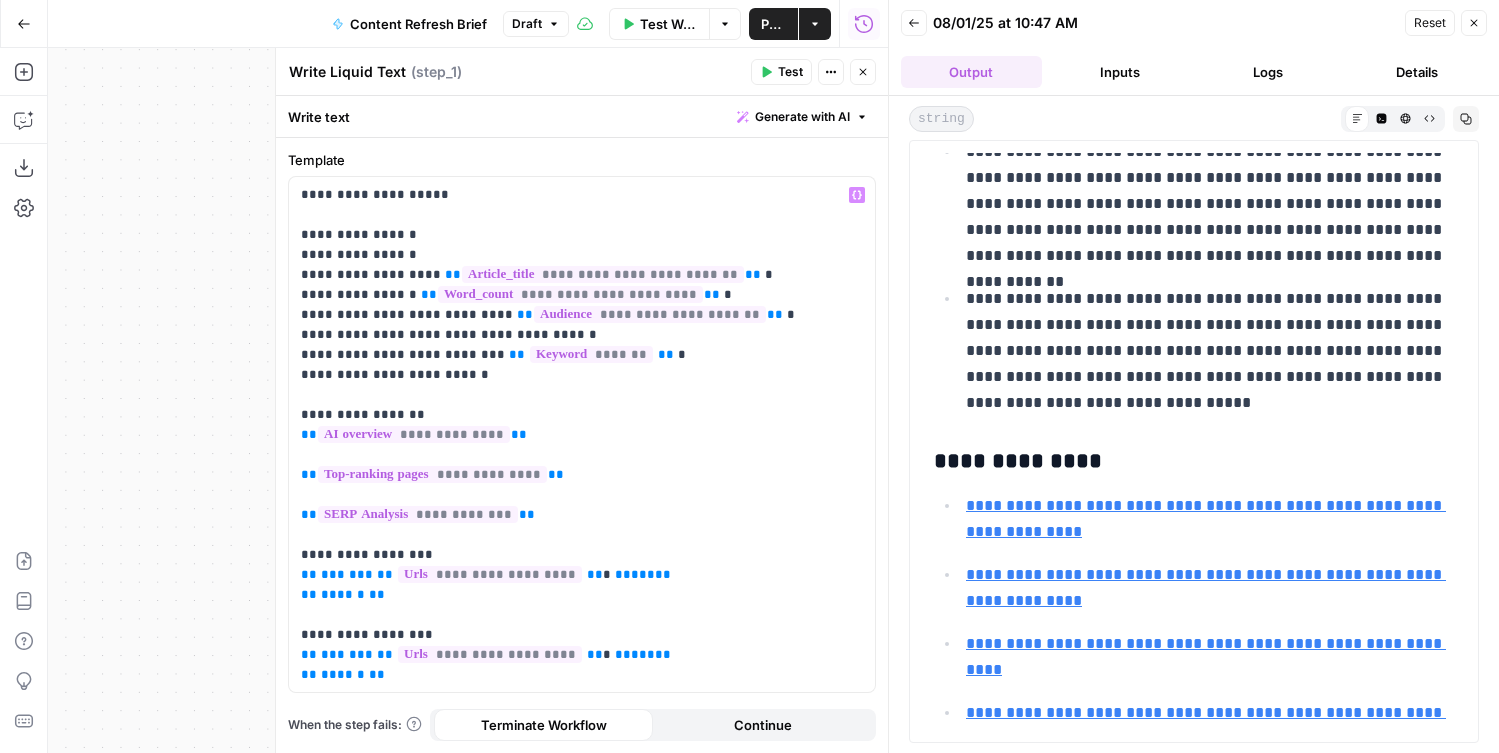 click 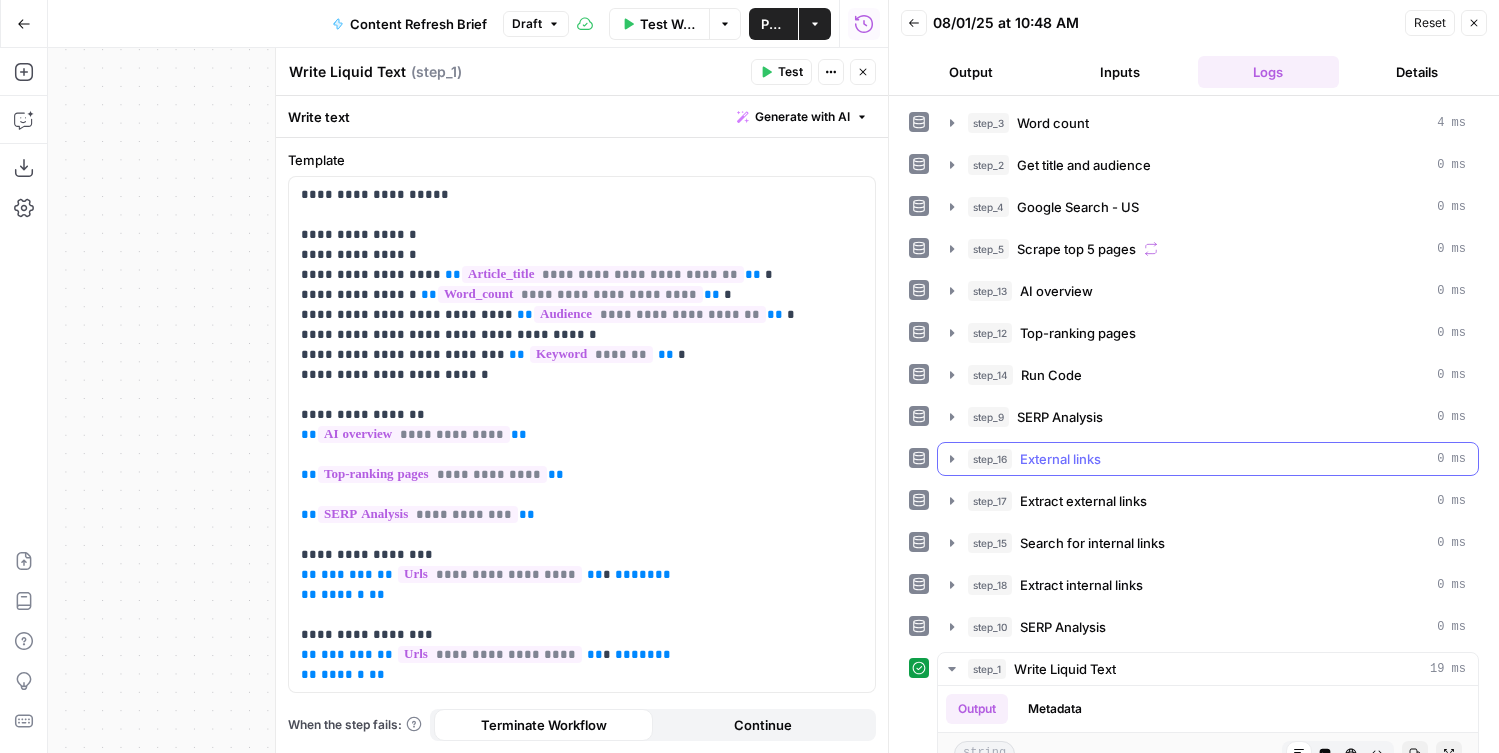 scroll, scrollTop: 444, scrollLeft: 0, axis: vertical 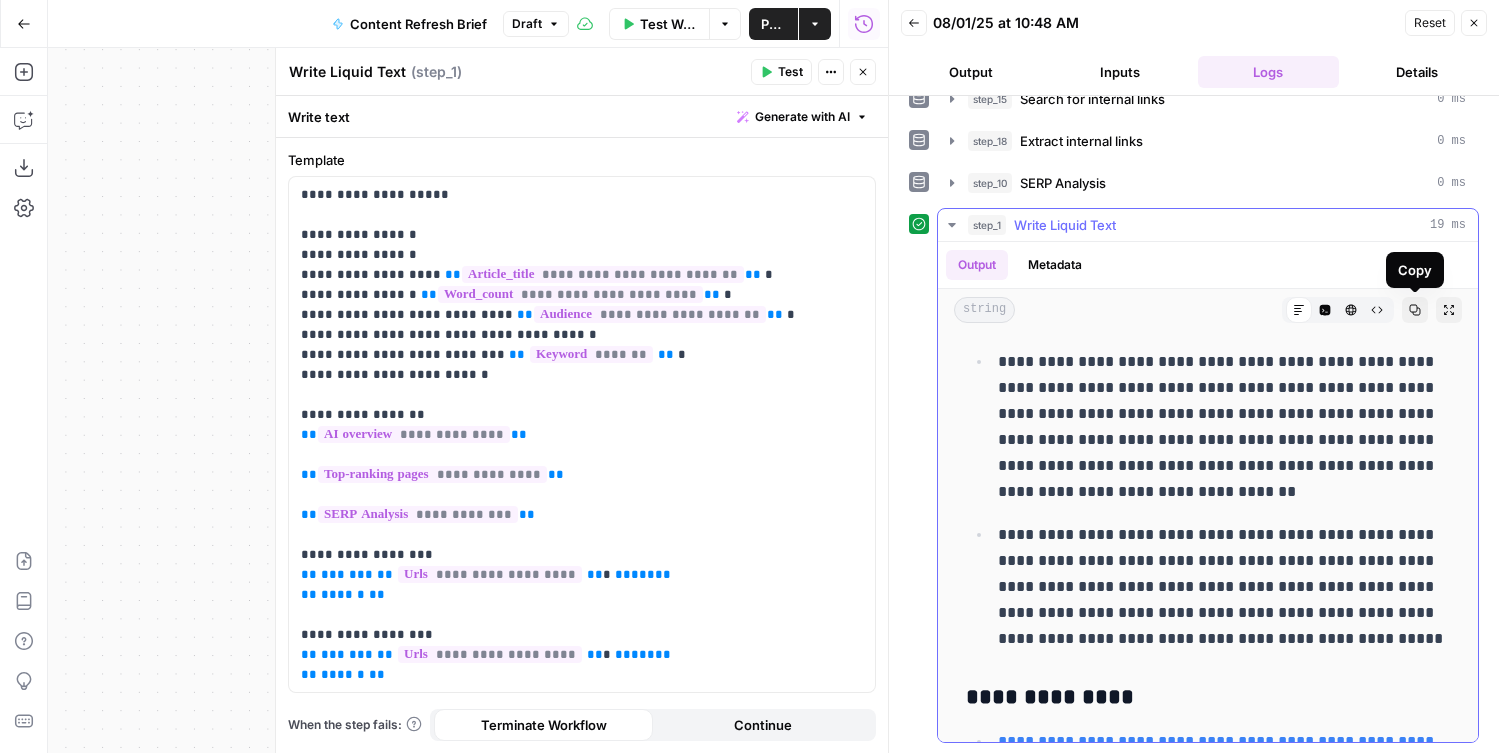 click 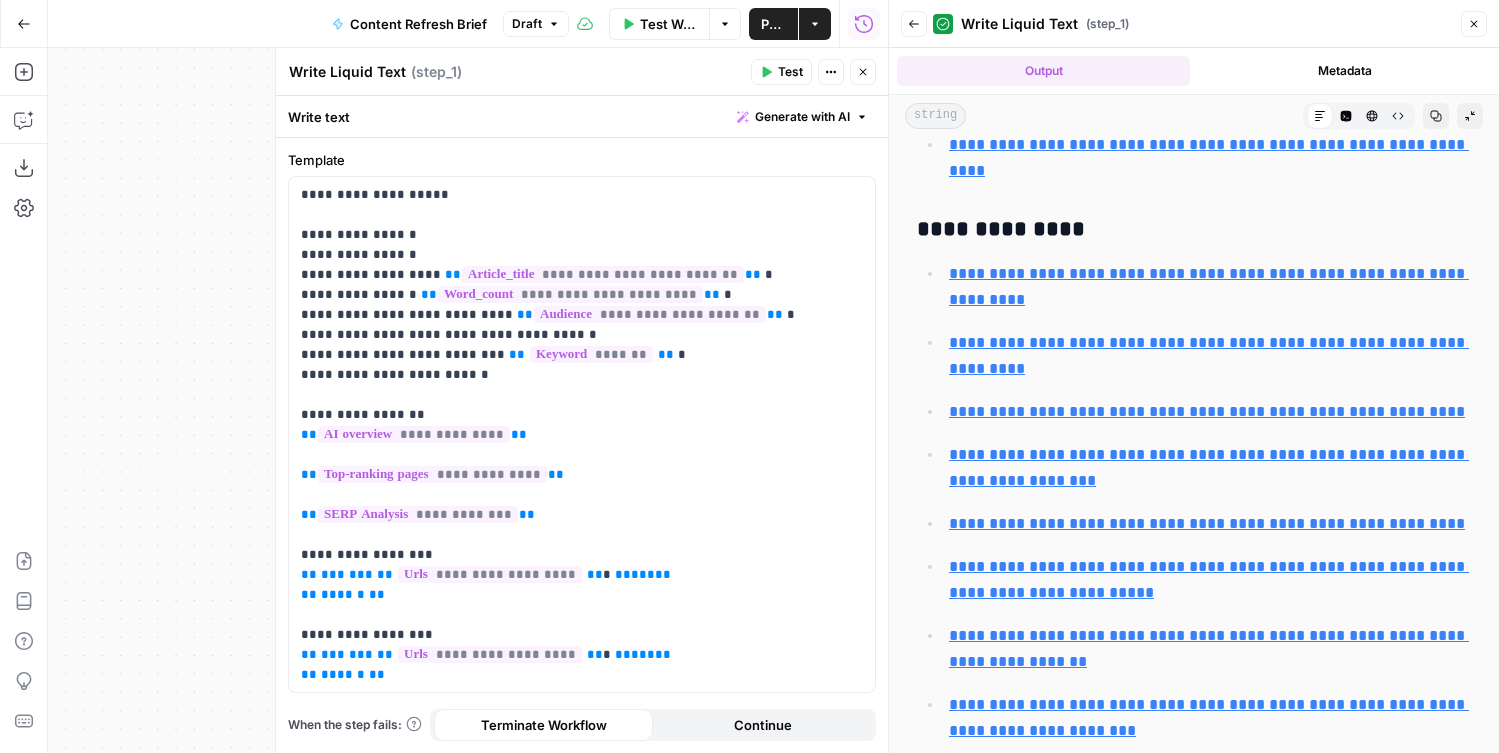 scroll, scrollTop: 4073, scrollLeft: 0, axis: vertical 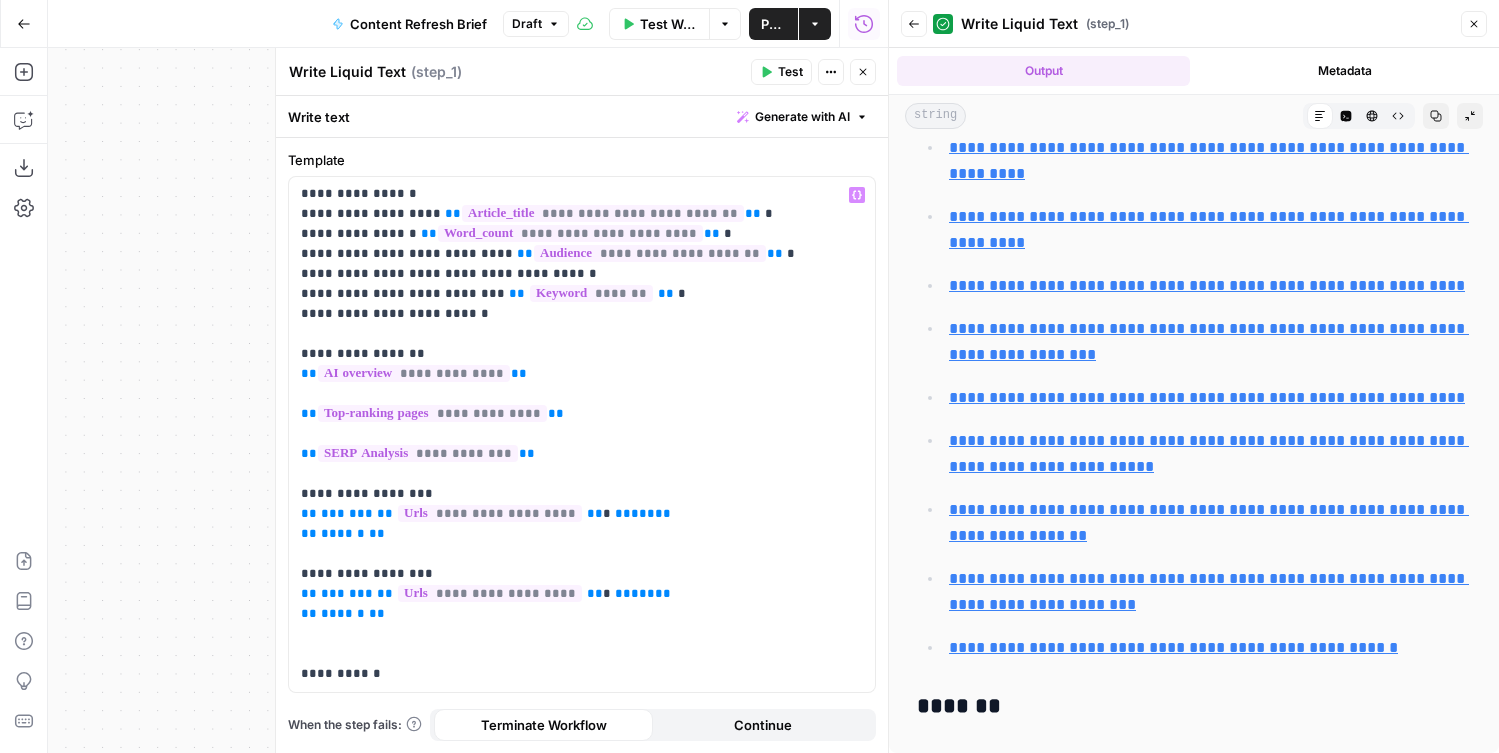 click 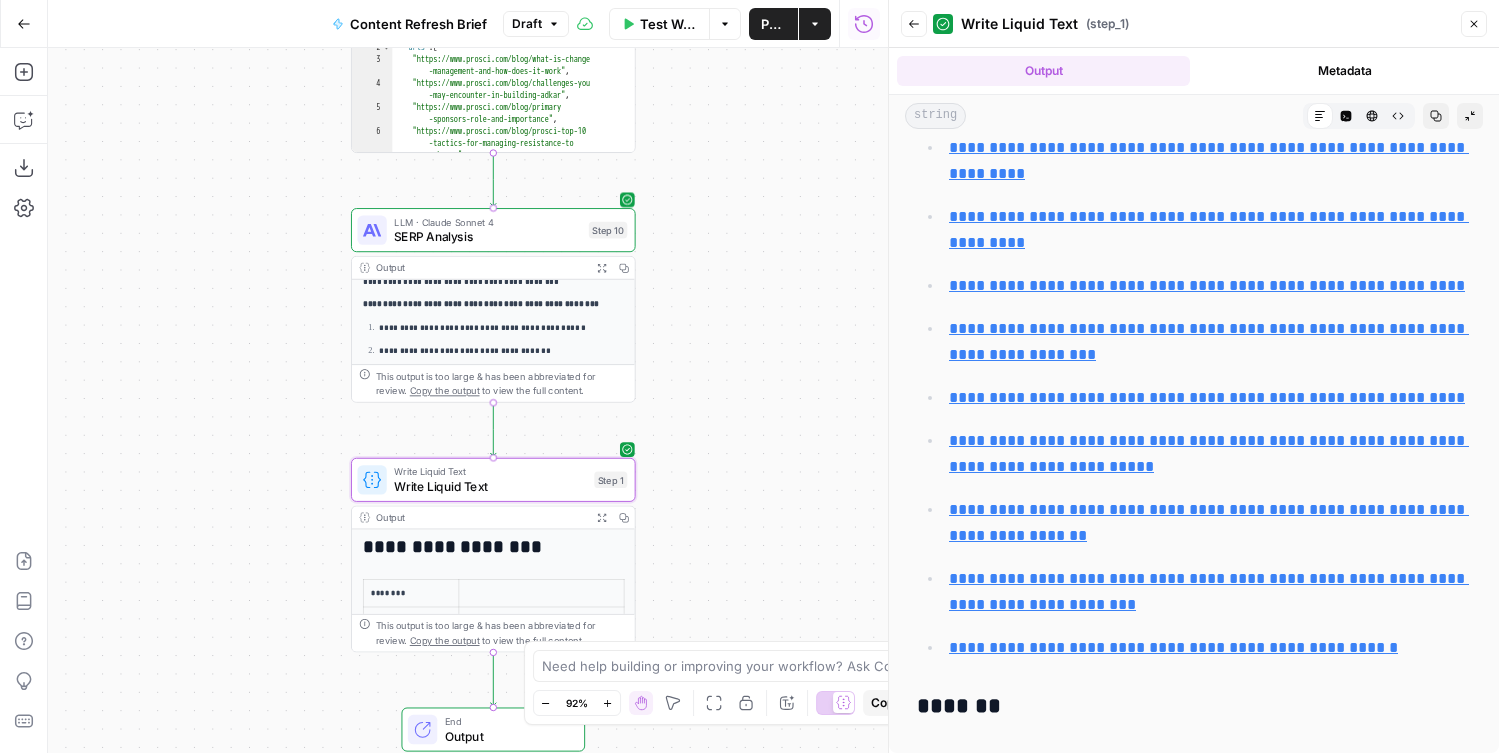 click on "SERP Analysis" at bounding box center (487, 236) 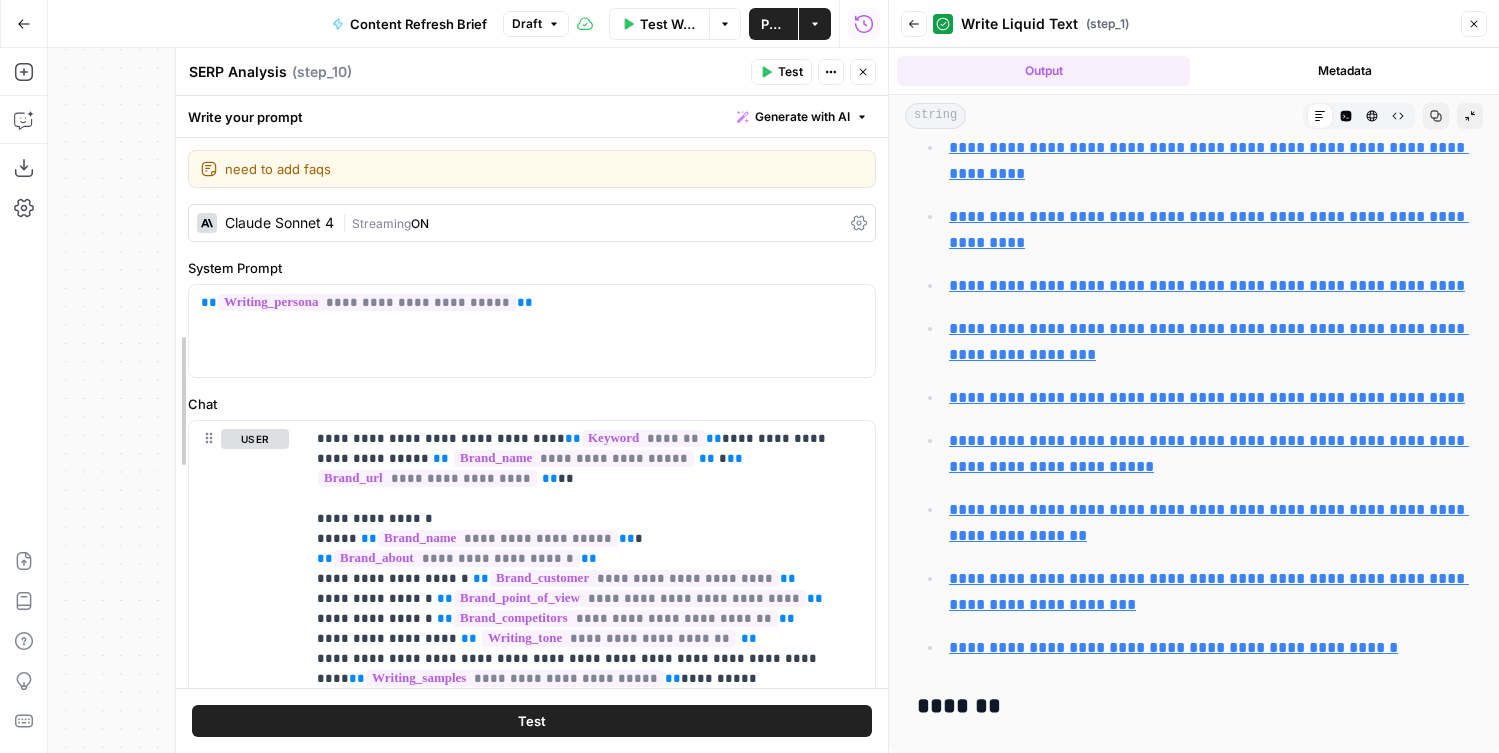 drag, startPoint x: 278, startPoint y: 487, endPoint x: 184, endPoint y: 487, distance: 94 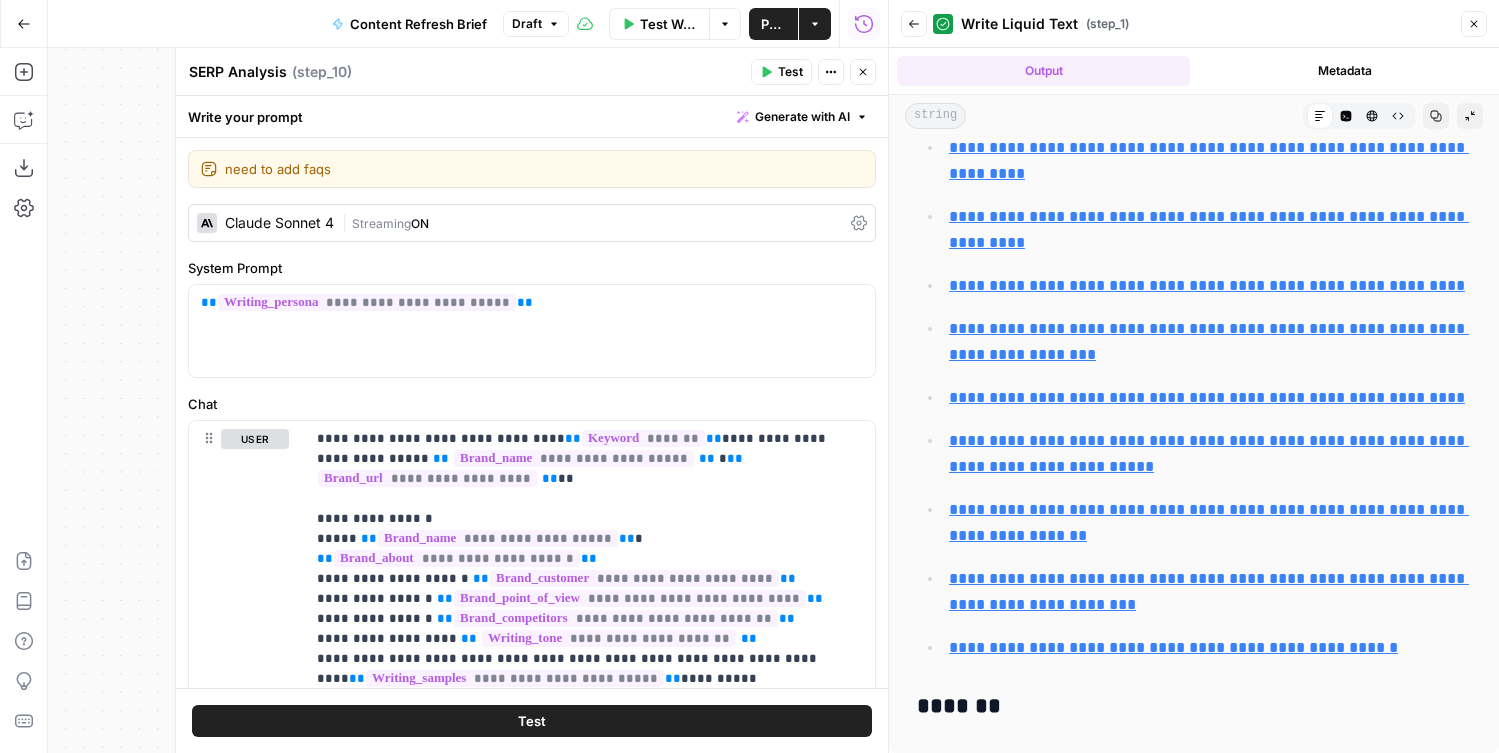 scroll, scrollTop: 312, scrollLeft: 0, axis: vertical 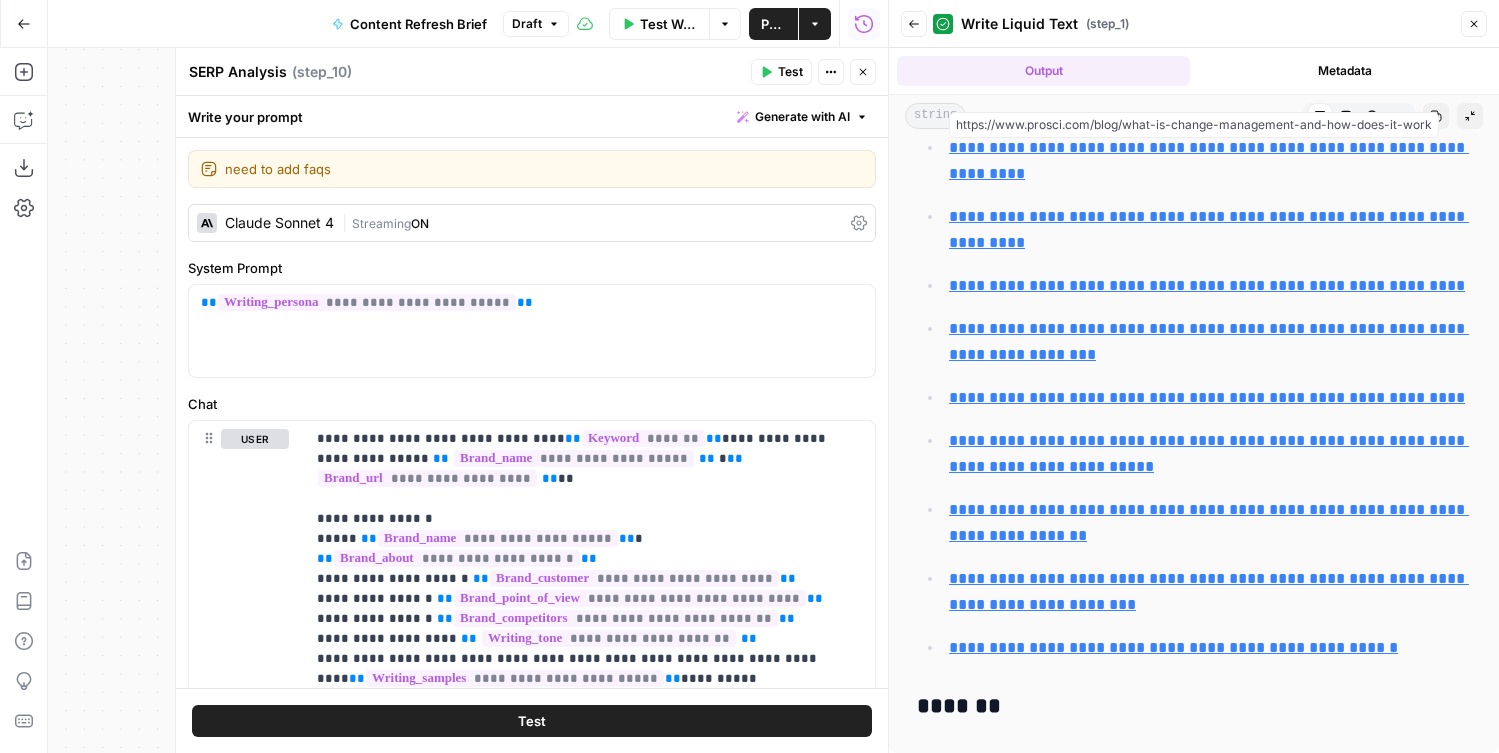 click 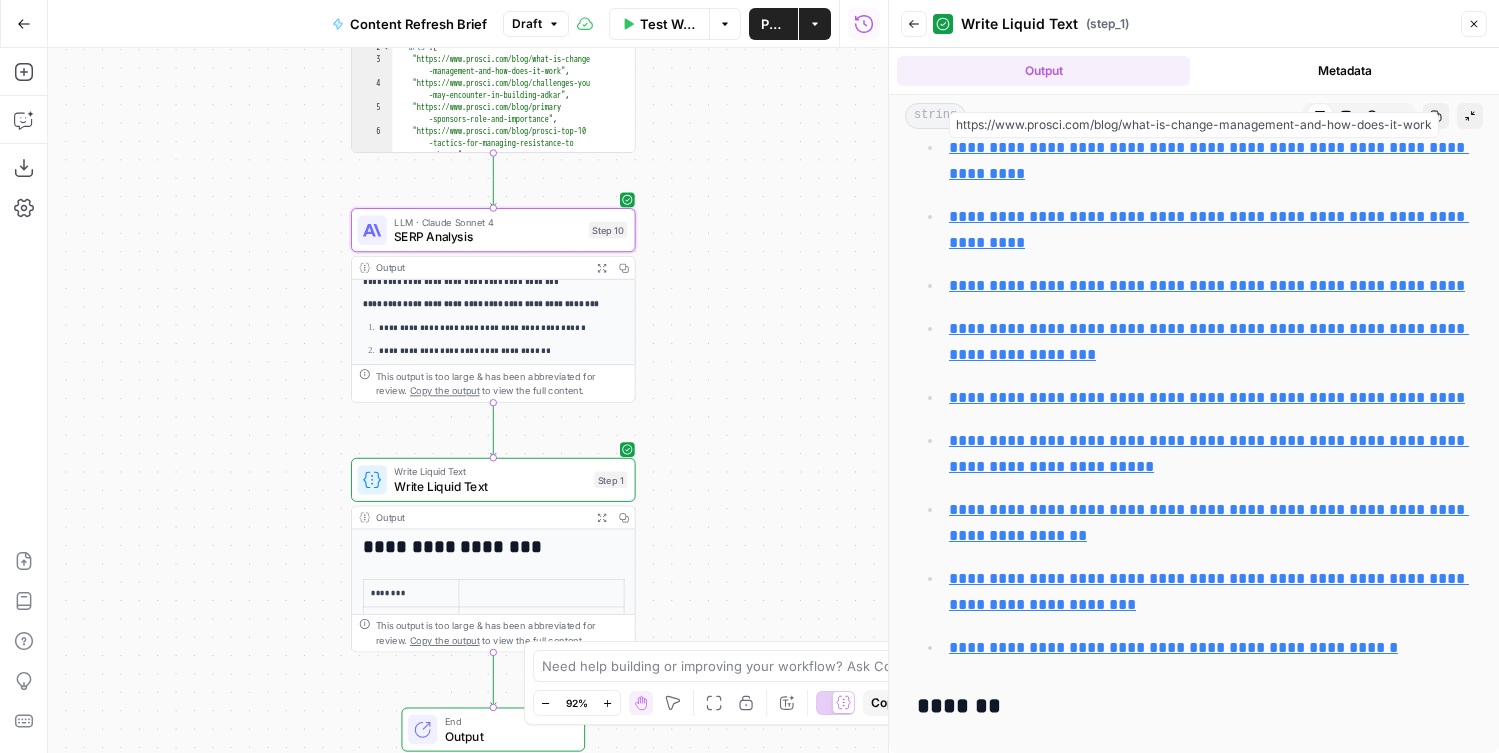 click 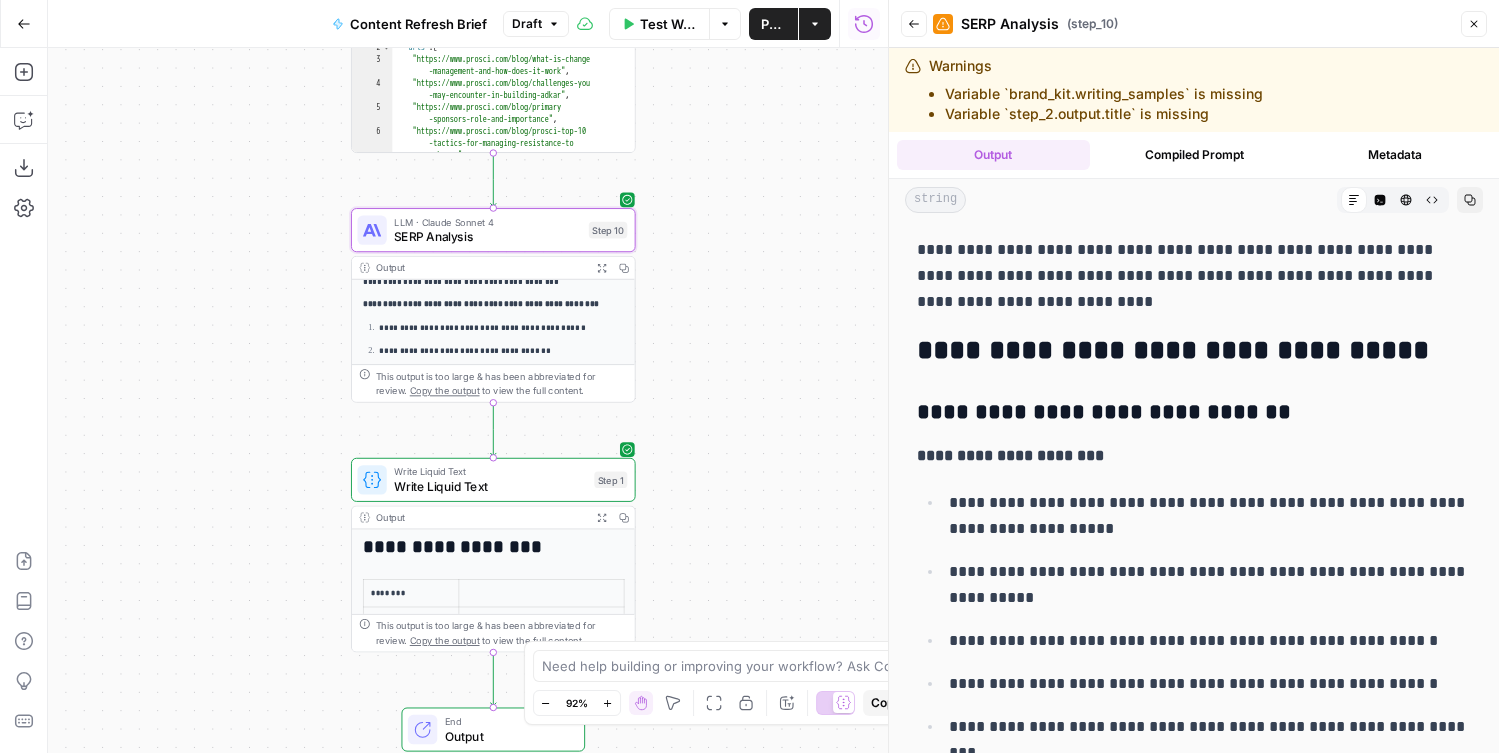 scroll, scrollTop: 135, scrollLeft: 0, axis: vertical 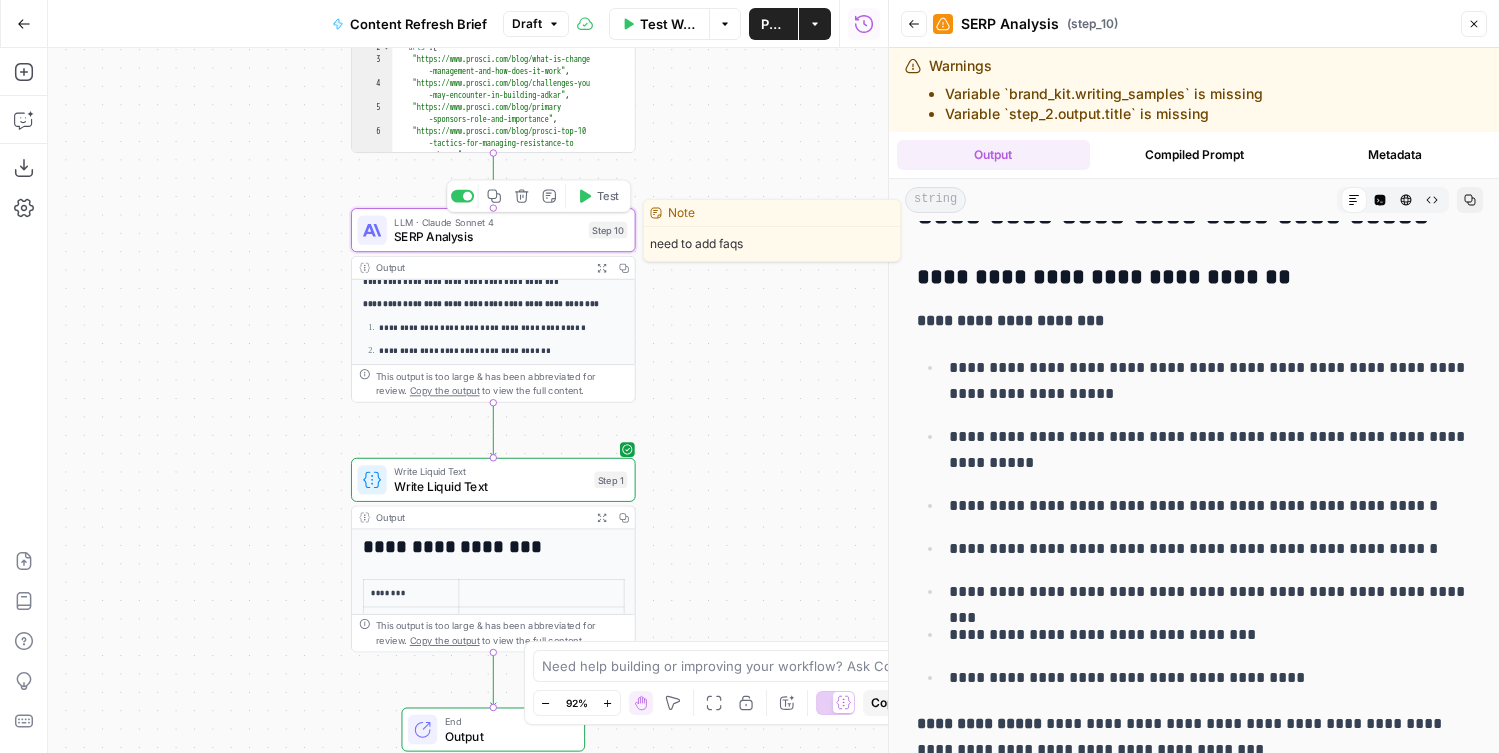 click on "SERP Analysis" at bounding box center (487, 236) 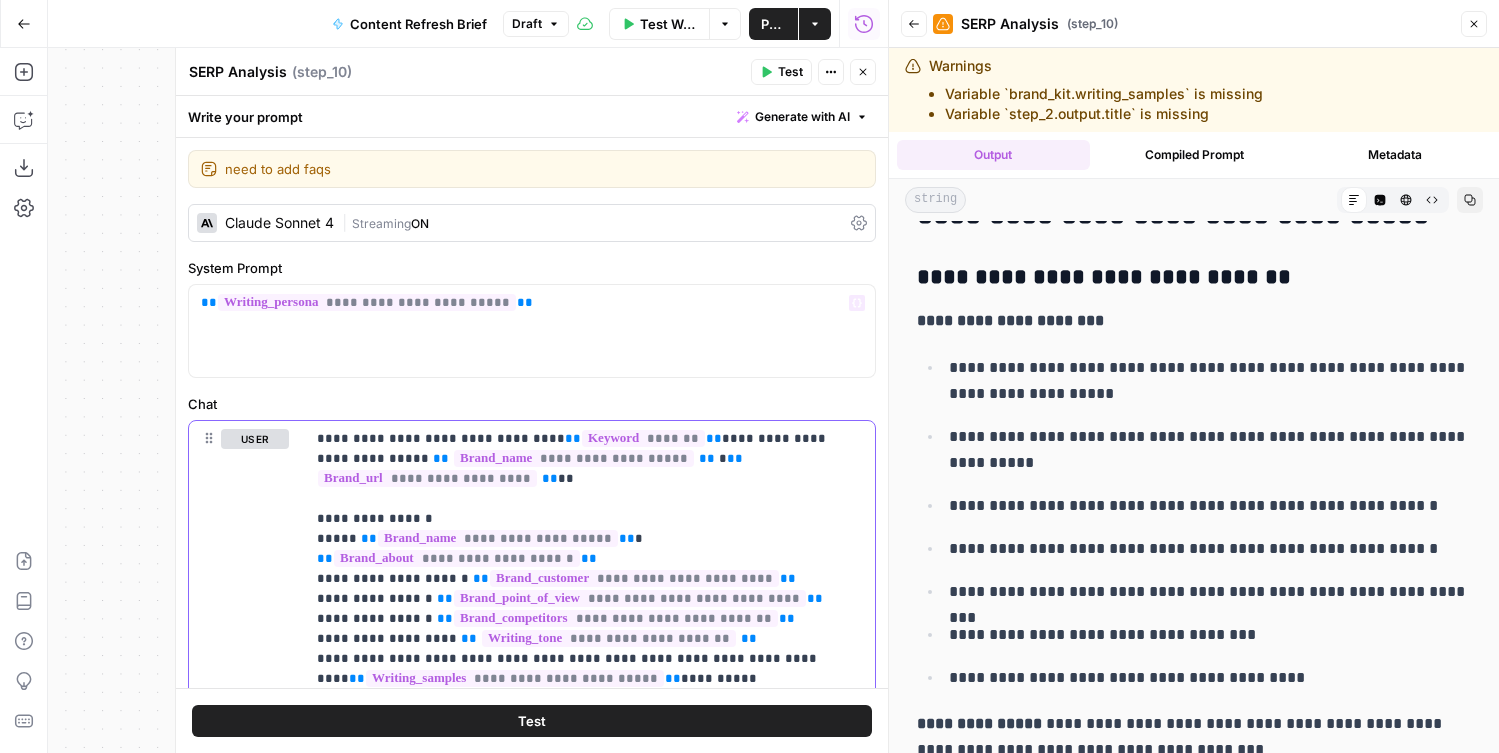 click on "**********" at bounding box center (590, 1719) 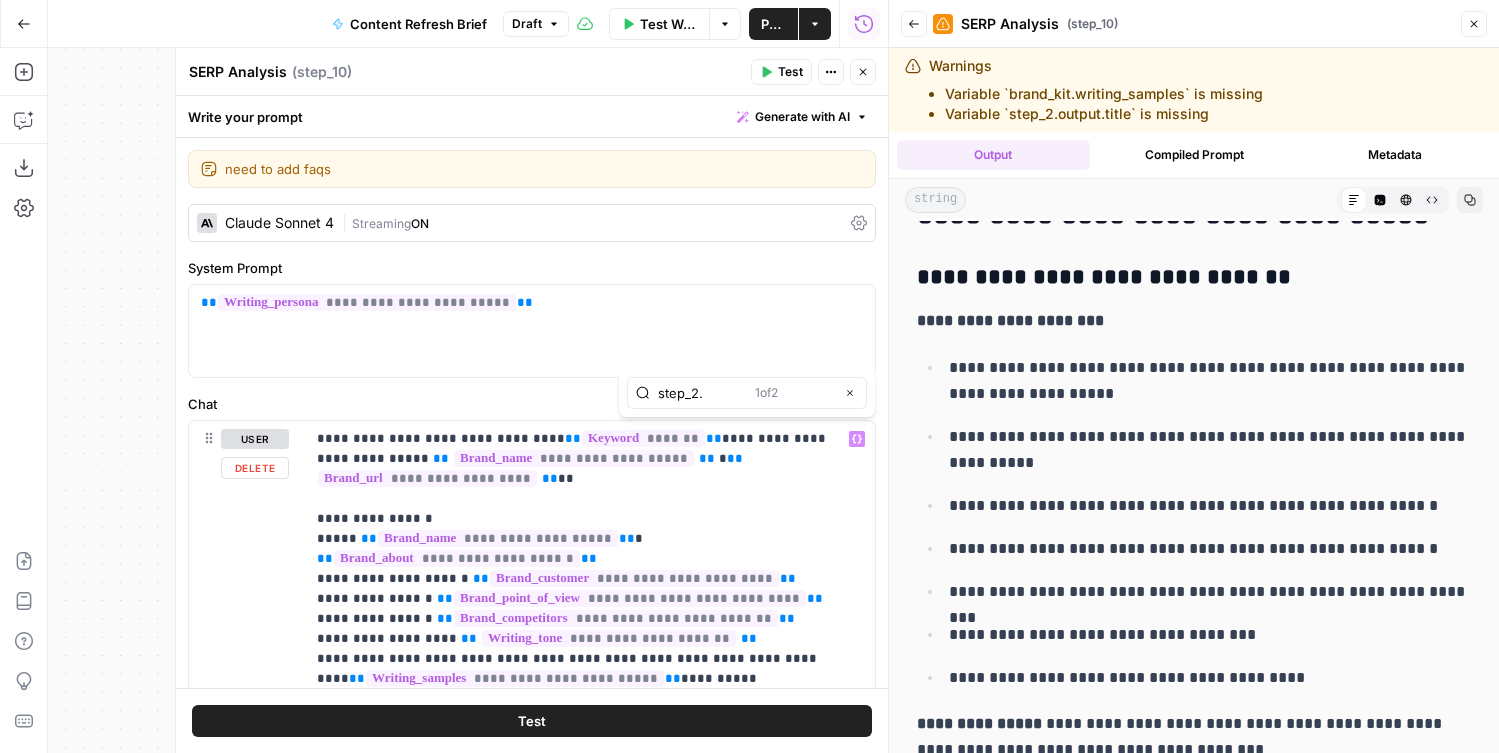 type on "step_2." 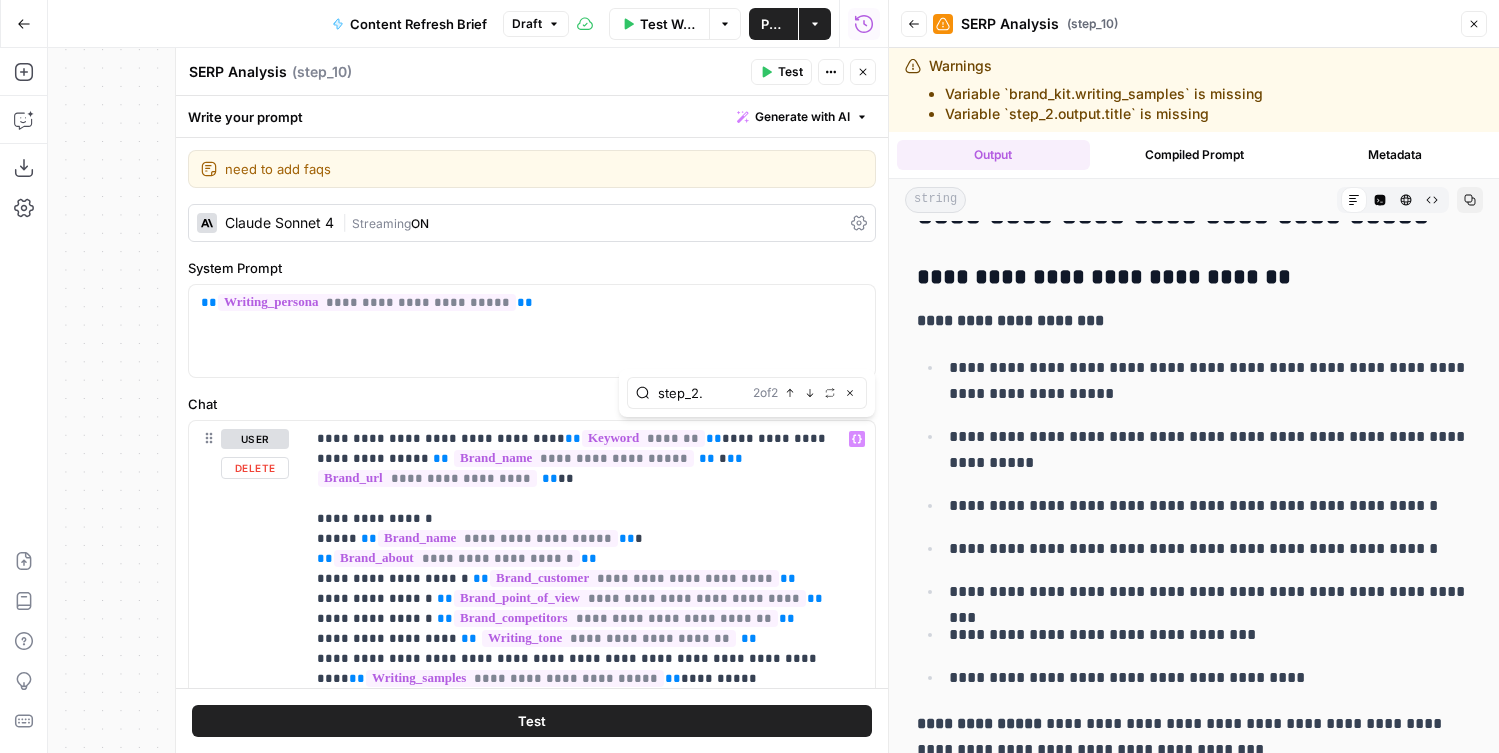 scroll, scrollTop: 112, scrollLeft: 0, axis: vertical 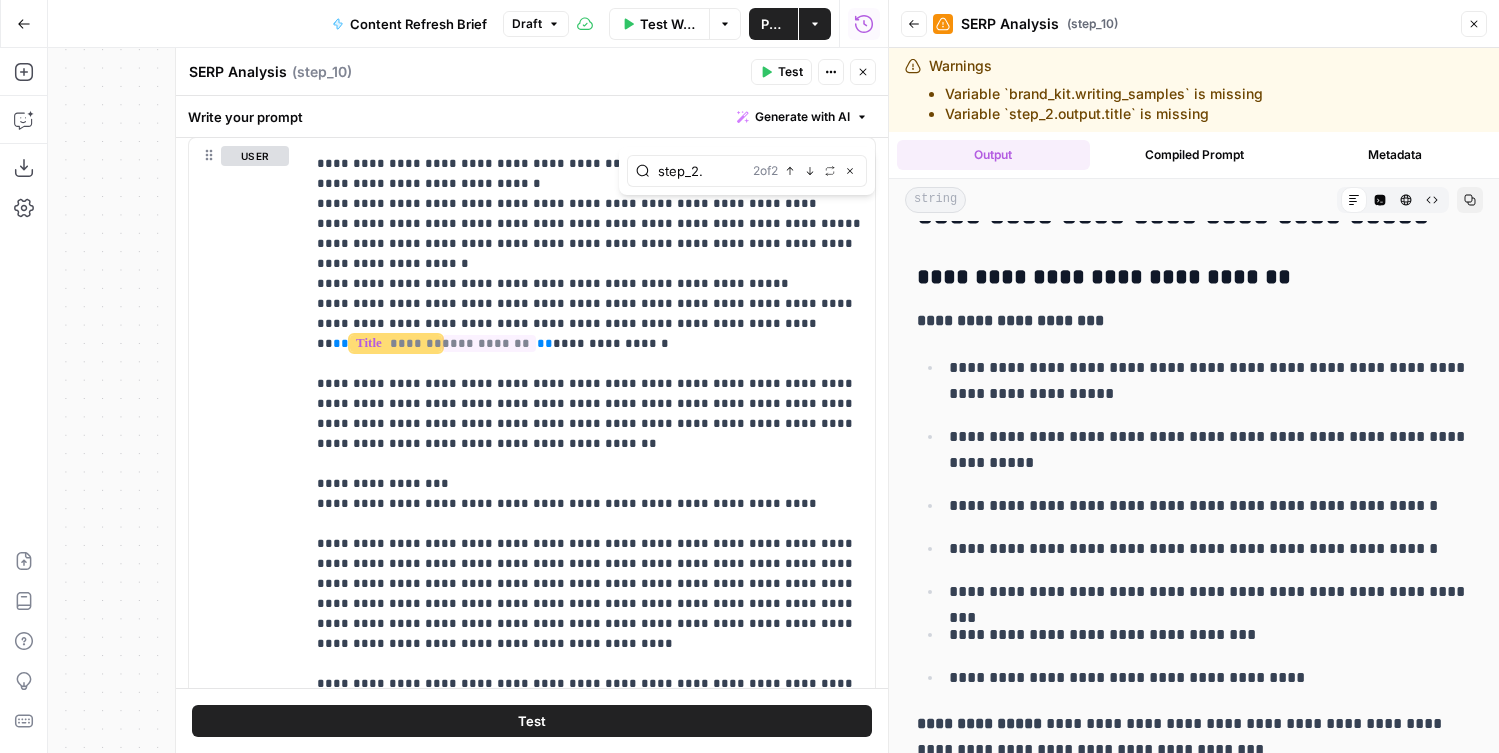 click 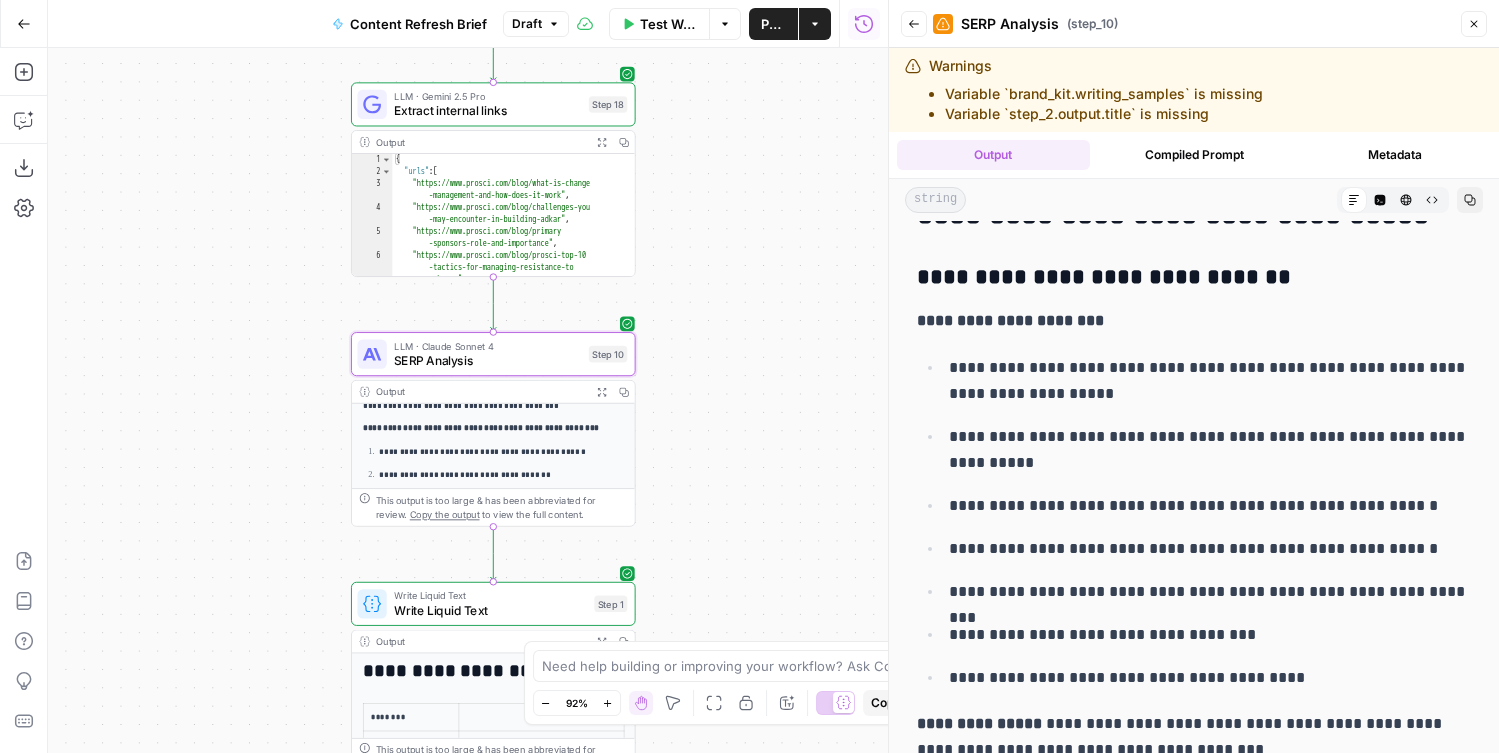 drag, startPoint x: 753, startPoint y: 217, endPoint x: 753, endPoint y: 512, distance: 295 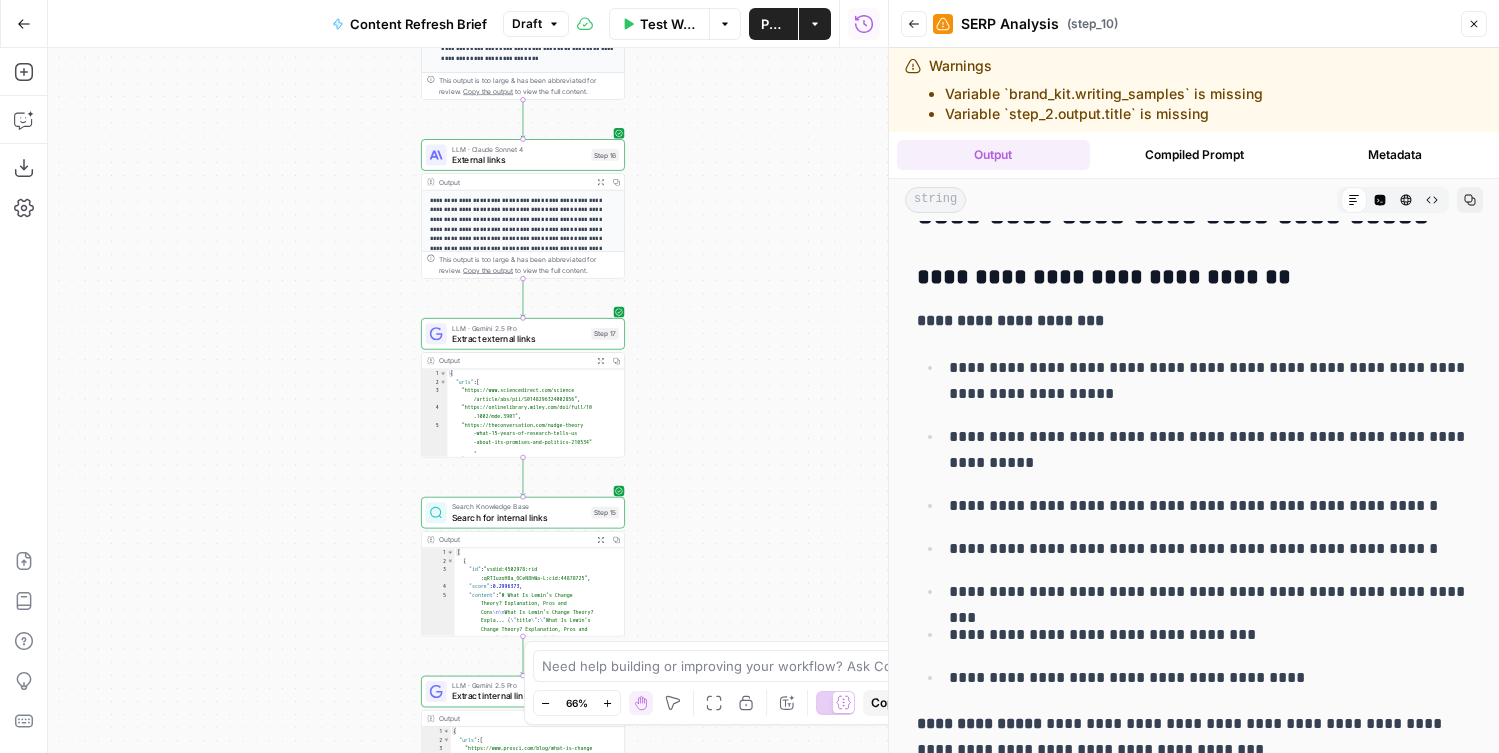 drag, startPoint x: 770, startPoint y: 219, endPoint x: 727, endPoint y: 555, distance: 338.74033 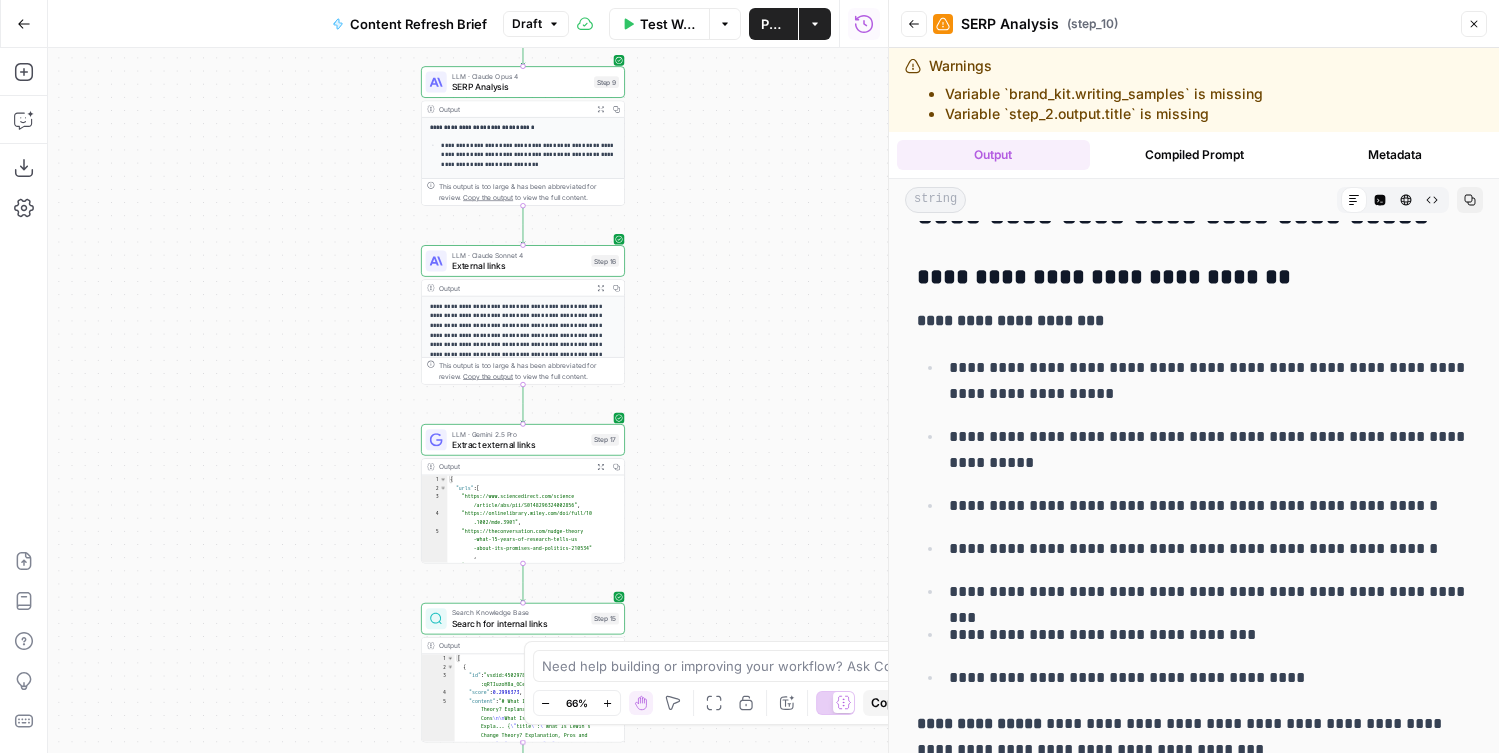 drag, startPoint x: 721, startPoint y: 174, endPoint x: 721, endPoint y: 595, distance: 421 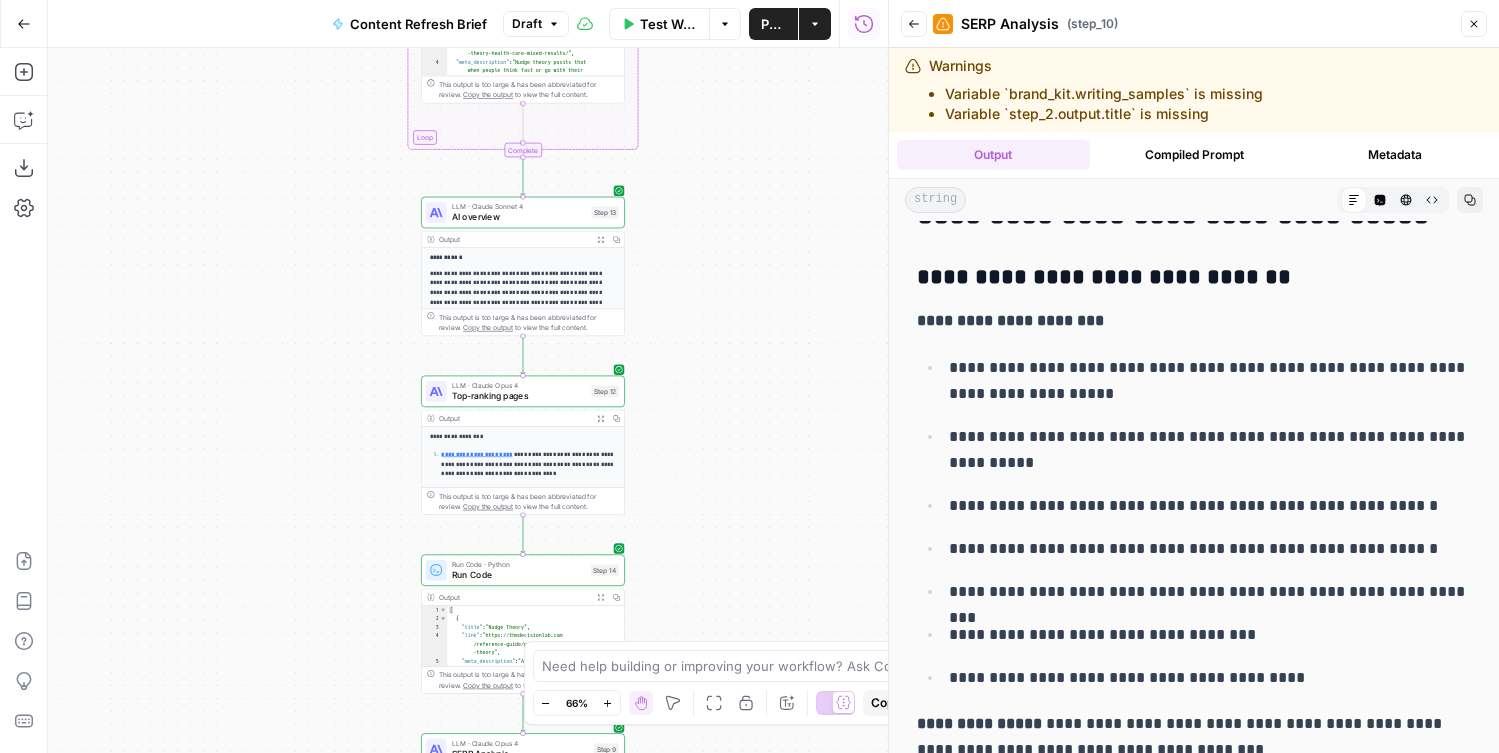 drag, startPoint x: 715, startPoint y: 127, endPoint x: 715, endPoint y: 473, distance: 346 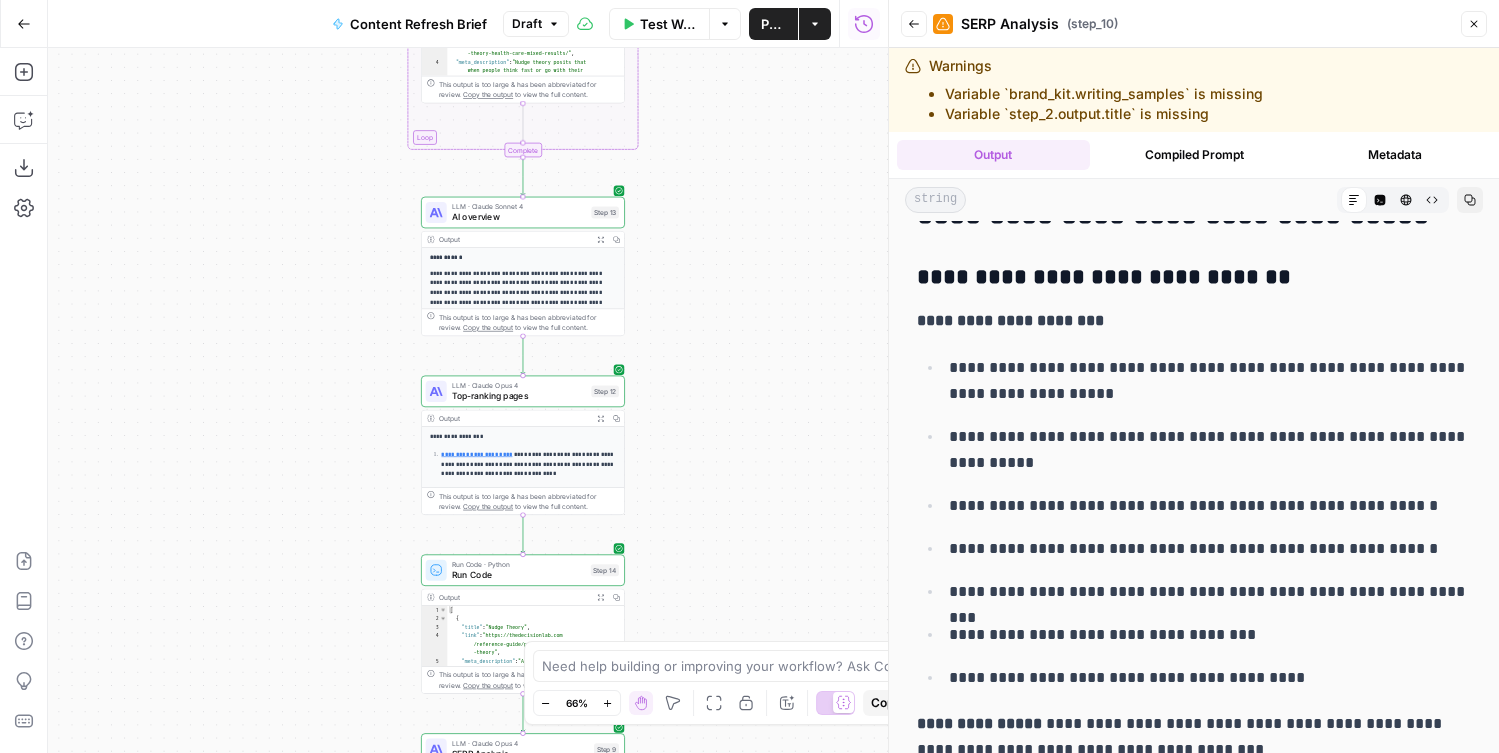 click on "Workflow Set Inputs Inputs Run Code · Python Word count Step 3 Output Expand Output Copy 1 2 3 {    "word_count" :  3093 }     XXXXXXXXXXXXXXXXXXXXXXXXXXXXXXXXXXXXXXXXXXXXXXXXXXXXXXXXXXXXXXXXXXXXXXXXXXXXXXXXXXXXXXXXXXXXXXXXXXXXXXXXXXXXXXXXXXXXXXXXXXXXXXXXXXXXXXXXXXXXXXXXXXXXXXXXXXXXXXXXXXXXXXXXXXXXXXXXXXXXXXXXXXXXXXXXXXXXXXXXXXXXXXXXXXXXXXXXXXXXXXXXXXXXXXXXXXXXXXXXXXXXXXXXXXXXXXXXXXXXXXXXXXXXXXXXXXXXXXXXXXXXXXXXXXXXXXXXXXXXXXXXXXXXXXXXXXXXXXXXXXXXXXXXXXXXXXXXXXXXXXXXXXXXXXXXXXXXXXXXXXXXXXXXXXXXXXXXXXXXXXXXXXXXXXXXXXXXXXXXXXXXXXXXXXXXXXXXXXXXXXXXXXXXXXXXXXXXXXXXXXXXXXXXXXXXXXXXXXXXXXXXXXXXXXXXXXXXXXXXXXXXXXXXXXXXXXXXXXXXXXXXXXXXXXXX LLM · GPT-4.1 Get title and audience Step 2 Output Expand Output Copy 1 2 3 4 5 {    "article_title" :  "What Is Nudge Theory? Does         It Apply to Change Management?" ,    "audience" :  "Change management professionals         and organizational leaders" ,    "word_count" :  3000 }     Google Search Google Search - US Step 4 Output Expand Output Copy 1 2 3 4" at bounding box center (468, 400) 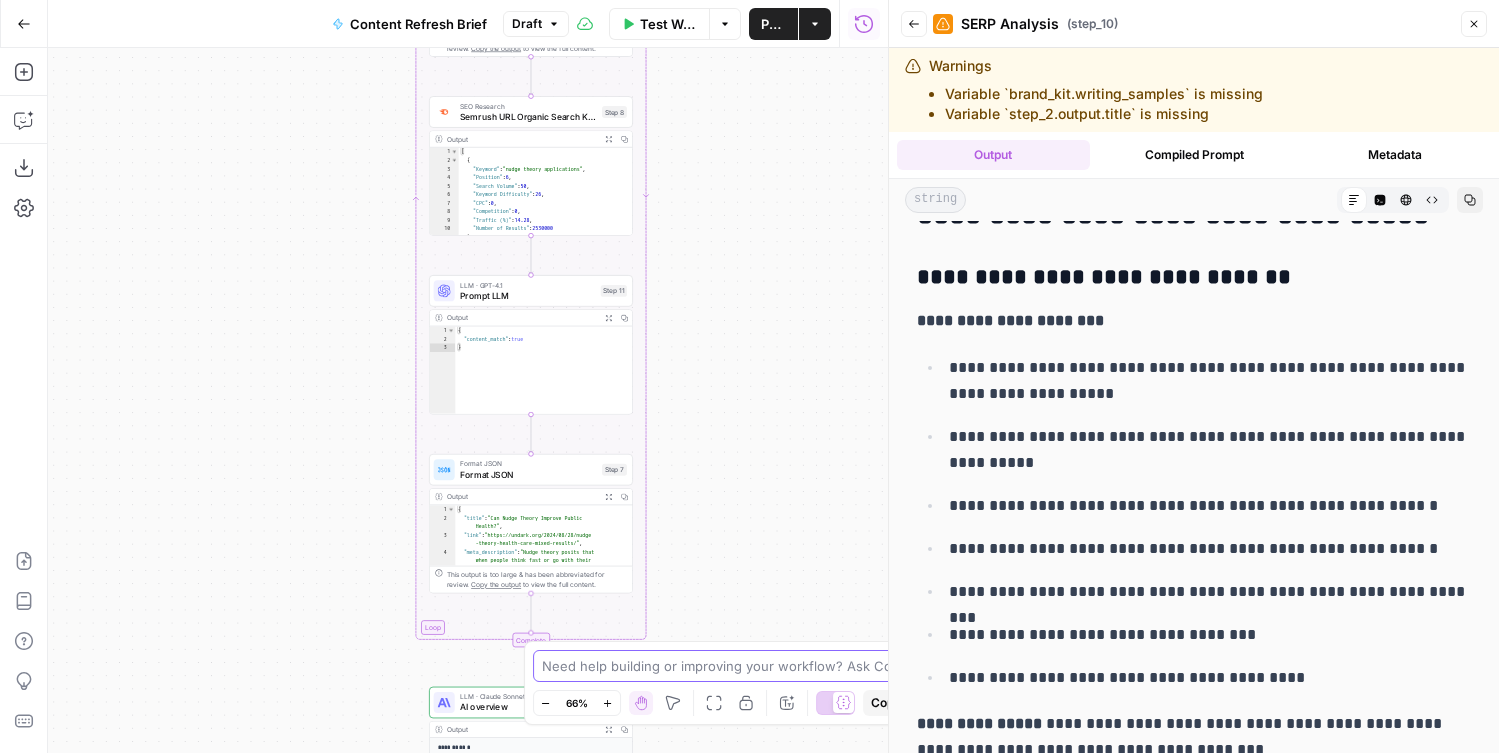 drag, startPoint x: 706, startPoint y: 151, endPoint x: 723, endPoint y: 664, distance: 513.2816 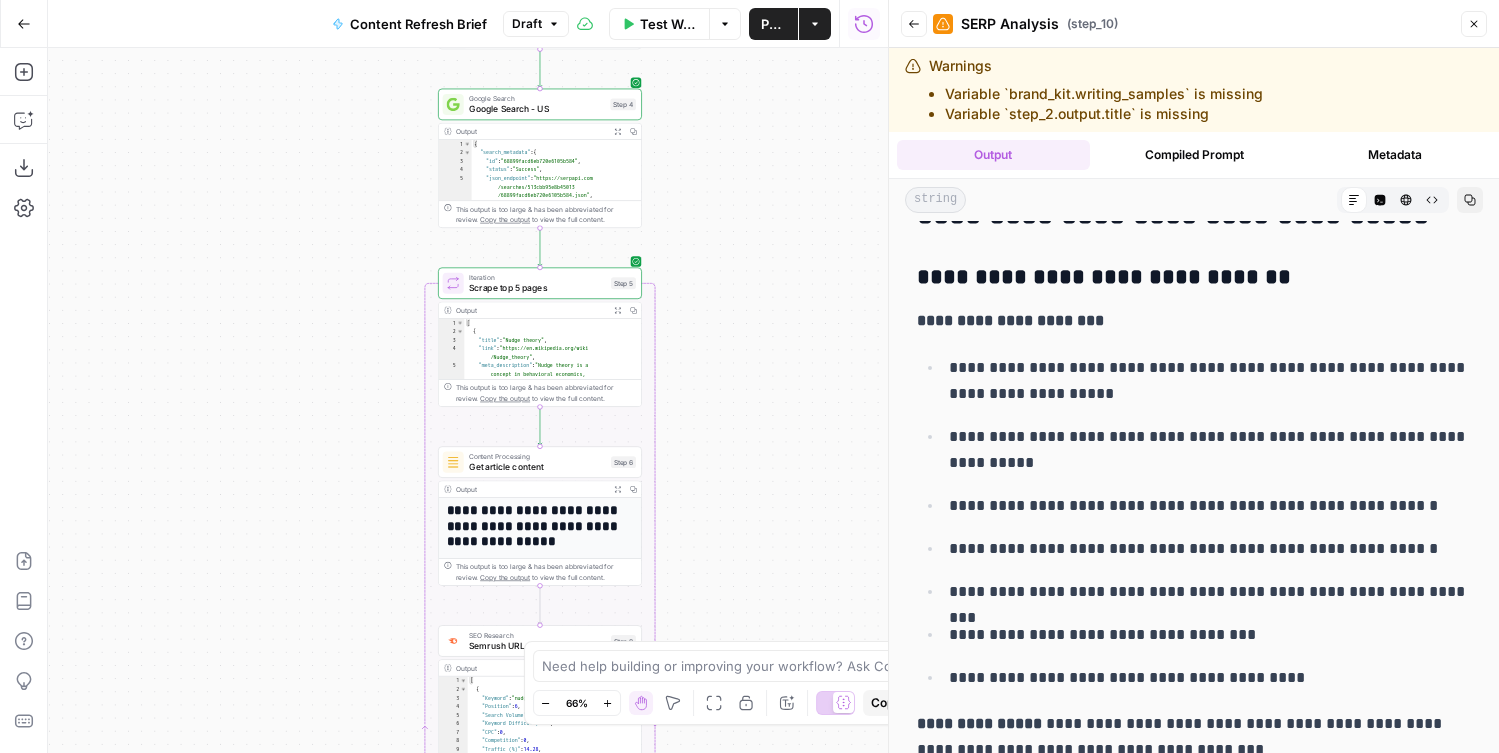 drag, startPoint x: 715, startPoint y: 116, endPoint x: 715, endPoint y: 616, distance: 500 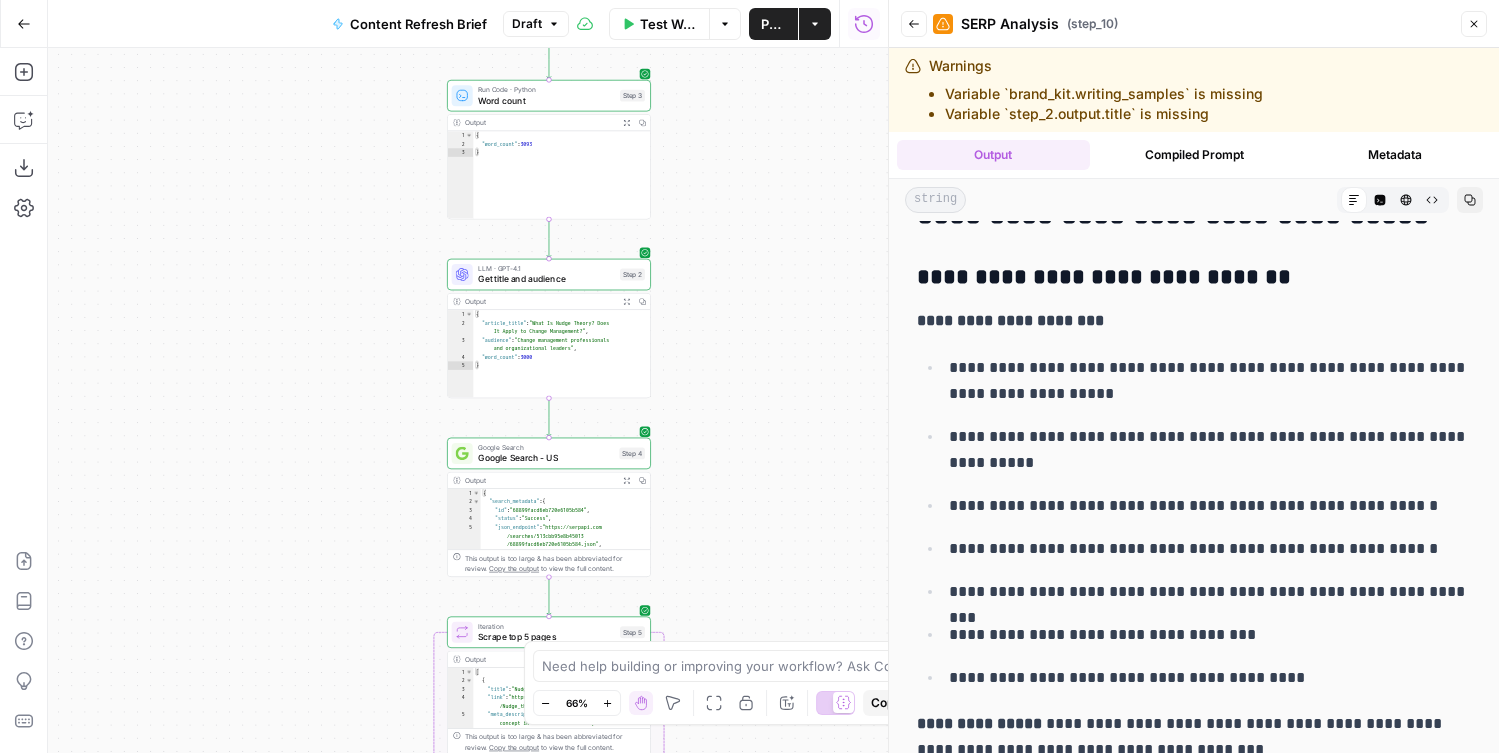 drag, startPoint x: 708, startPoint y: 253, endPoint x: 717, endPoint y: 602, distance: 349.11603 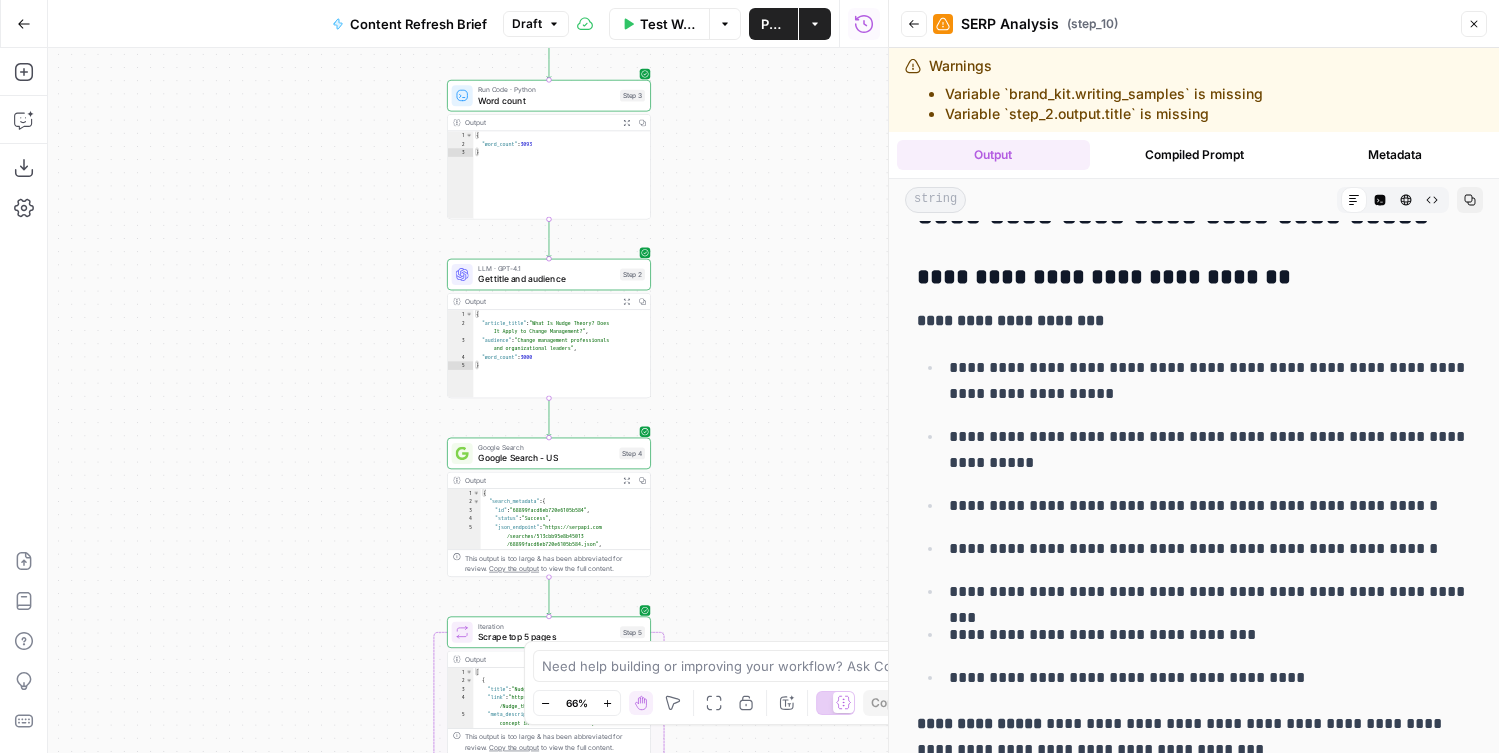 click on "Workflow Set Inputs Inputs Run Code · Python Word count Step 3 Output Expand Output Copy 1 2 3 {    "word_count" :  3093 }     XXXXXXXXXXXXXXXXXXXXXXXXXXXXXXXXXXXXXXXXXXXXXXXXXXXXXXXXXXXXXXXXXXXXXXXXXXXXXXXXXXXXXXXXXXXXXXXXXXXXXXXXXXXXXXXXXXXXXXXXXXXXXXXXXXXXXXXXXXXXXXXXXXXXXXXXXXXXXXXXXXXXXXXXXXXXXXXXXXXXXXXXXXXXXXXXXXXXXXXXXXXXXXXXXXXXXXXXXXXXXXXXXXXXXXXXXXXXXXXXXXXXXXXXXXXXXXXXXXXXXXXXXXXXXXXXXXXXXXXXXXXXXXXXXXXXXXXXXXXXXXXXXXXXXXXXXXXXXXXXXXXXXXXXXXXXXXXXXXXXXXXXXXXXXXXXXXXXXXXXXXXXXXXXXXXXXXXXXXXXXXXXXXXXXXXXXXXXXXXXXXXXXXXXXXXXXXXXXXXXXXXXXXXXXXXXXXXXXXXXXXXXXXXXXXXXXXXXXXXXXXXXXXXXXXXXXXXXXXXXXXXXXXXXXXXXXXXXXXXXXXXXXXXXXXXX LLM · GPT-4.1 Get title and audience Step 2 Output Expand Output Copy 1 2 3 4 5 {    "article_title" :  "What Is Nudge Theory? Does         It Apply to Change Management?" ,    "audience" :  "Change management professionals         and organizational leaders" ,    "word_count" :  3000 }     Google Search Google Search - US Step 4 Output Expand Output Copy 1 2 3 4" at bounding box center (468, 400) 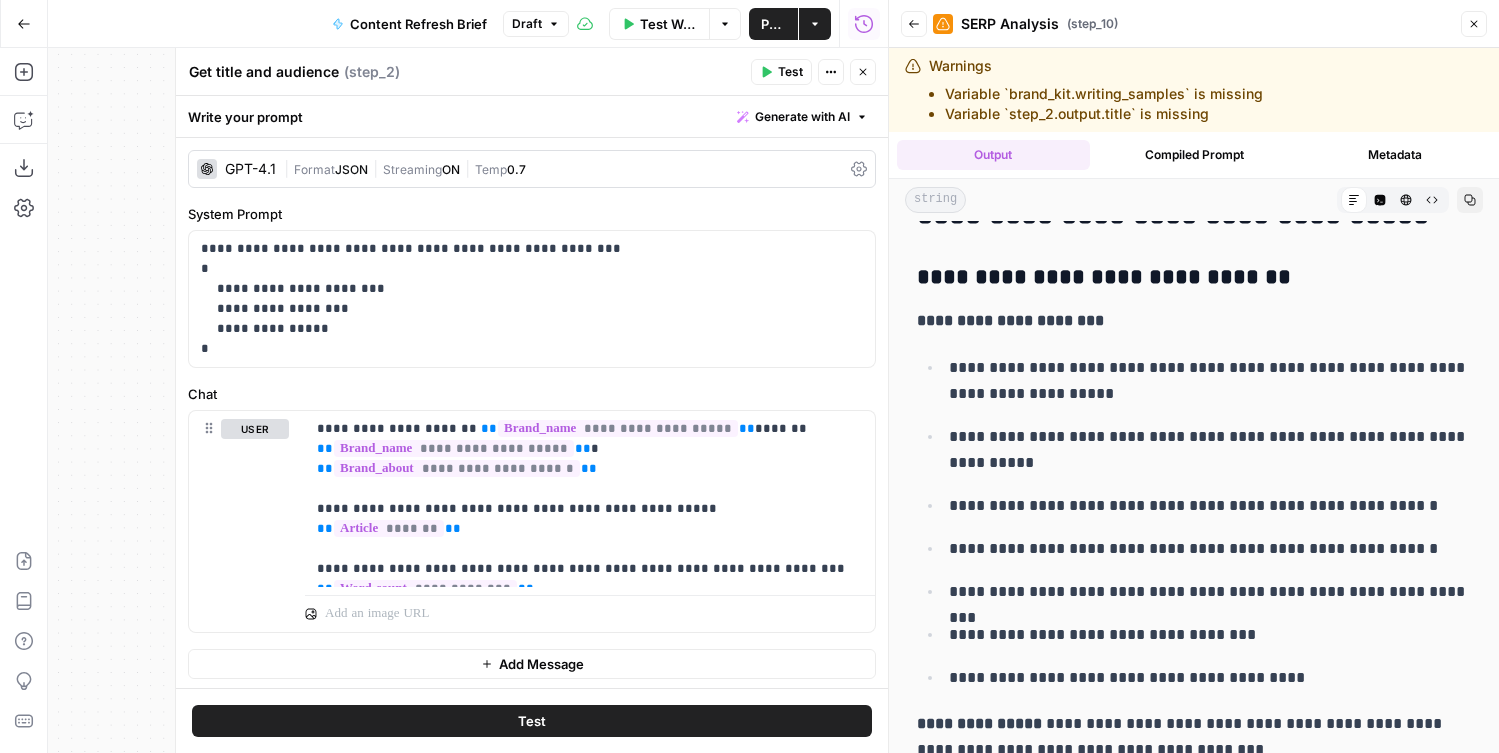 click on "Close" at bounding box center (863, 72) 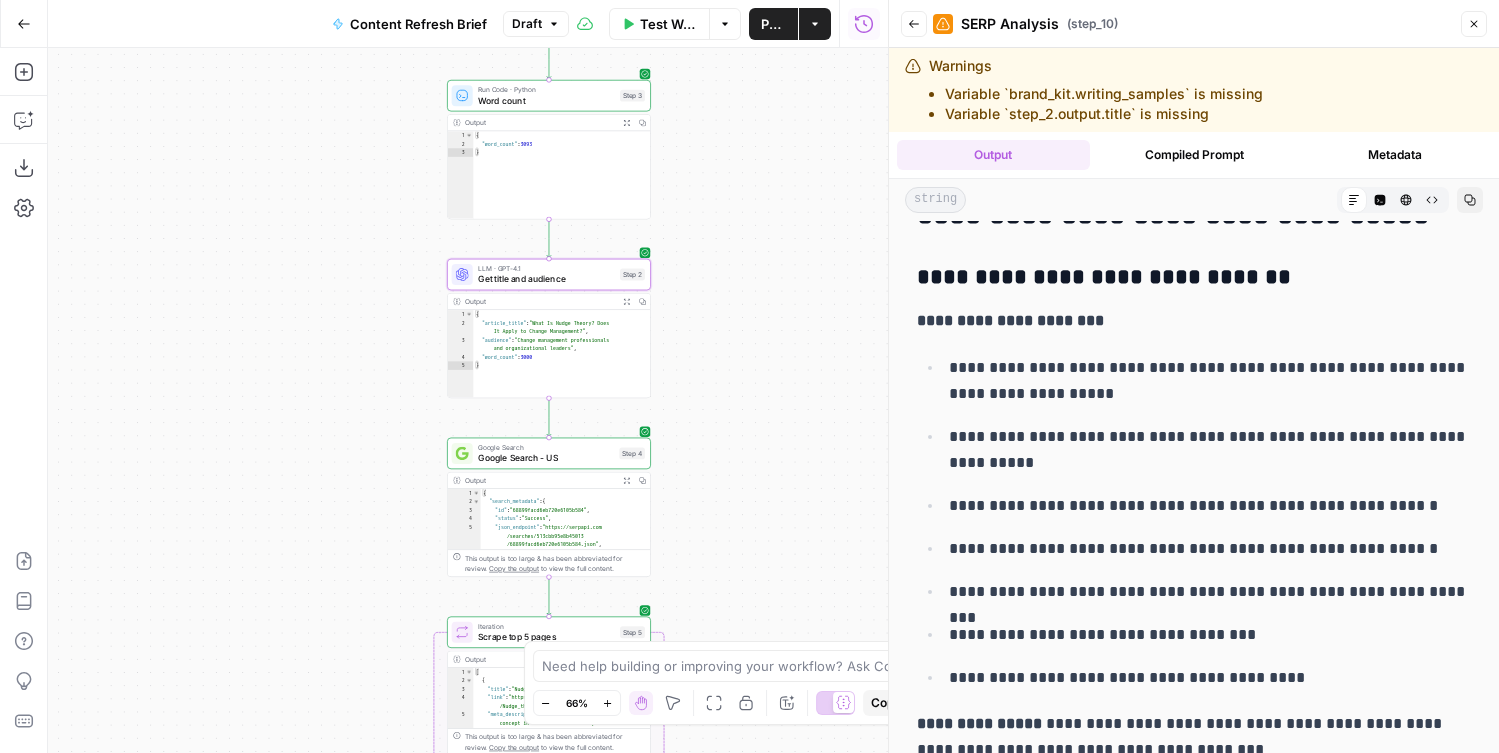 drag, startPoint x: 812, startPoint y: 493, endPoint x: 767, endPoint y: 163, distance: 333.05405 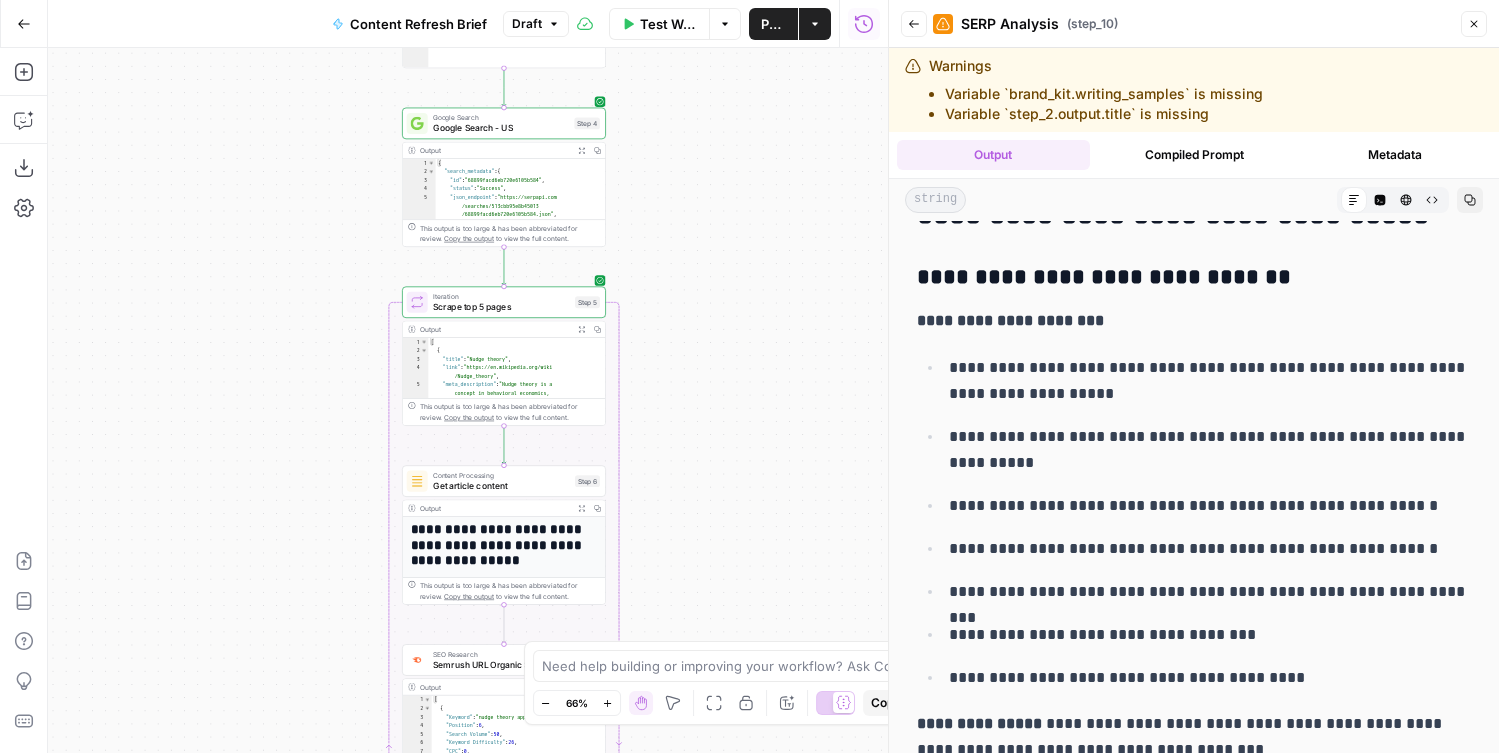 drag, startPoint x: 743, startPoint y: 553, endPoint x: 743, endPoint y: 177, distance: 376 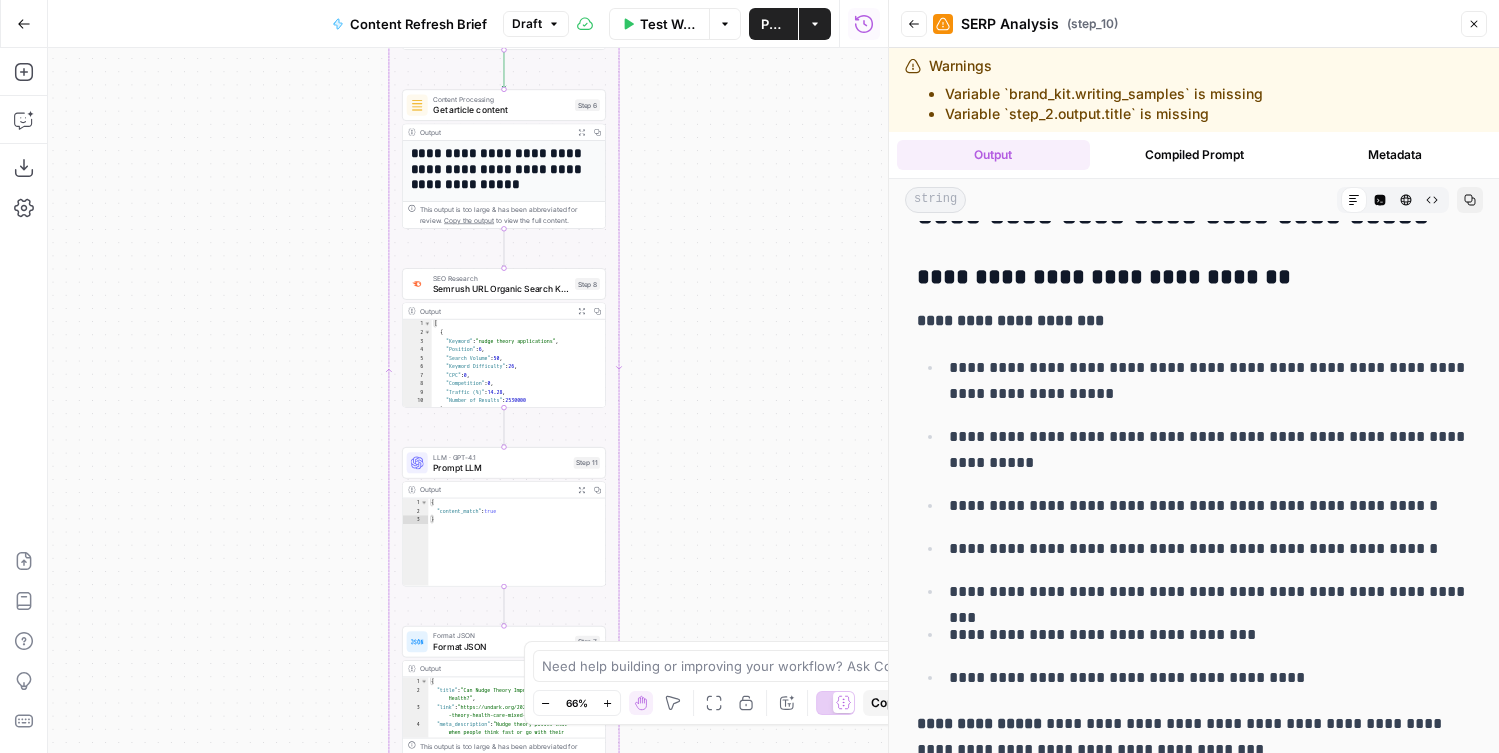 drag, startPoint x: 744, startPoint y: 522, endPoint x: 744, endPoint y: 143, distance: 379 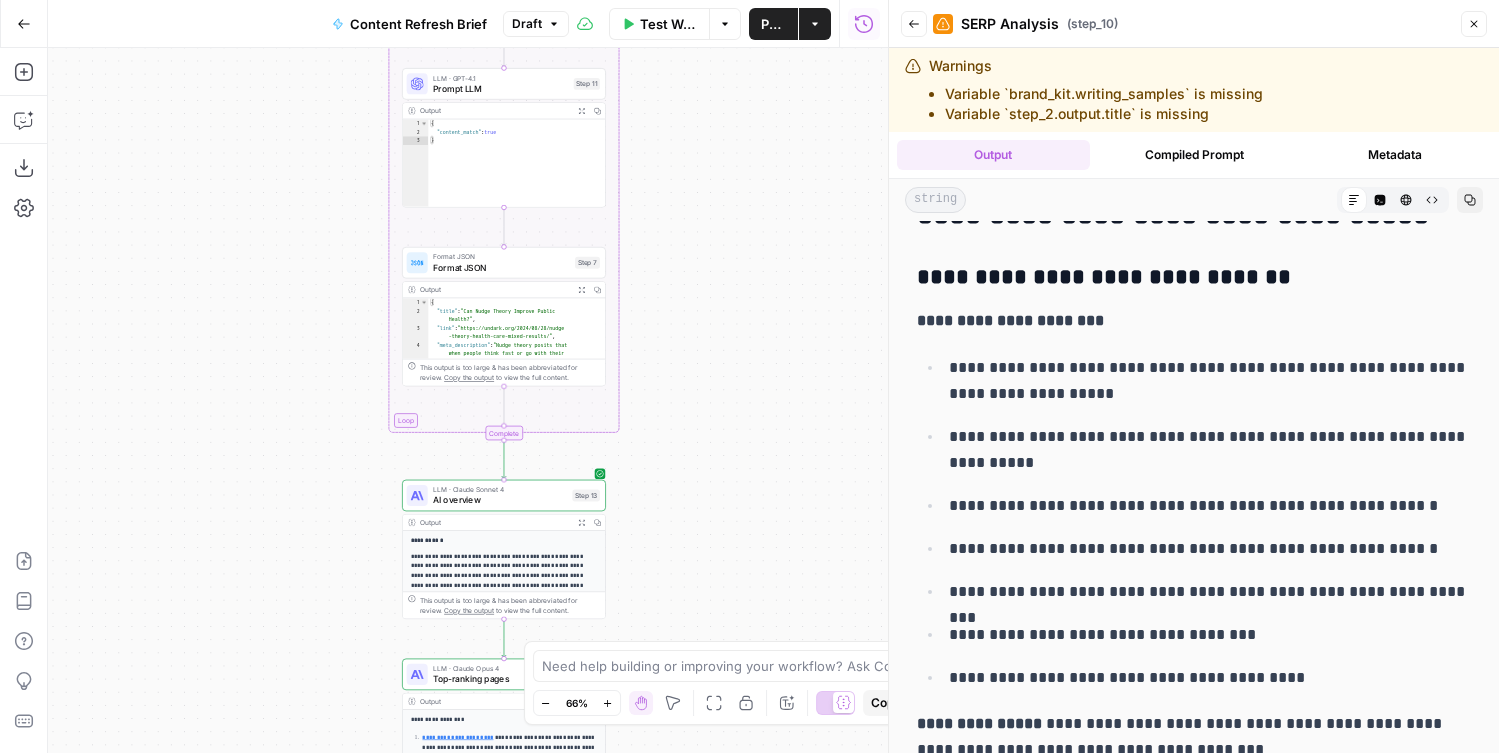 drag, startPoint x: 745, startPoint y: 547, endPoint x: 745, endPoint y: 379, distance: 168 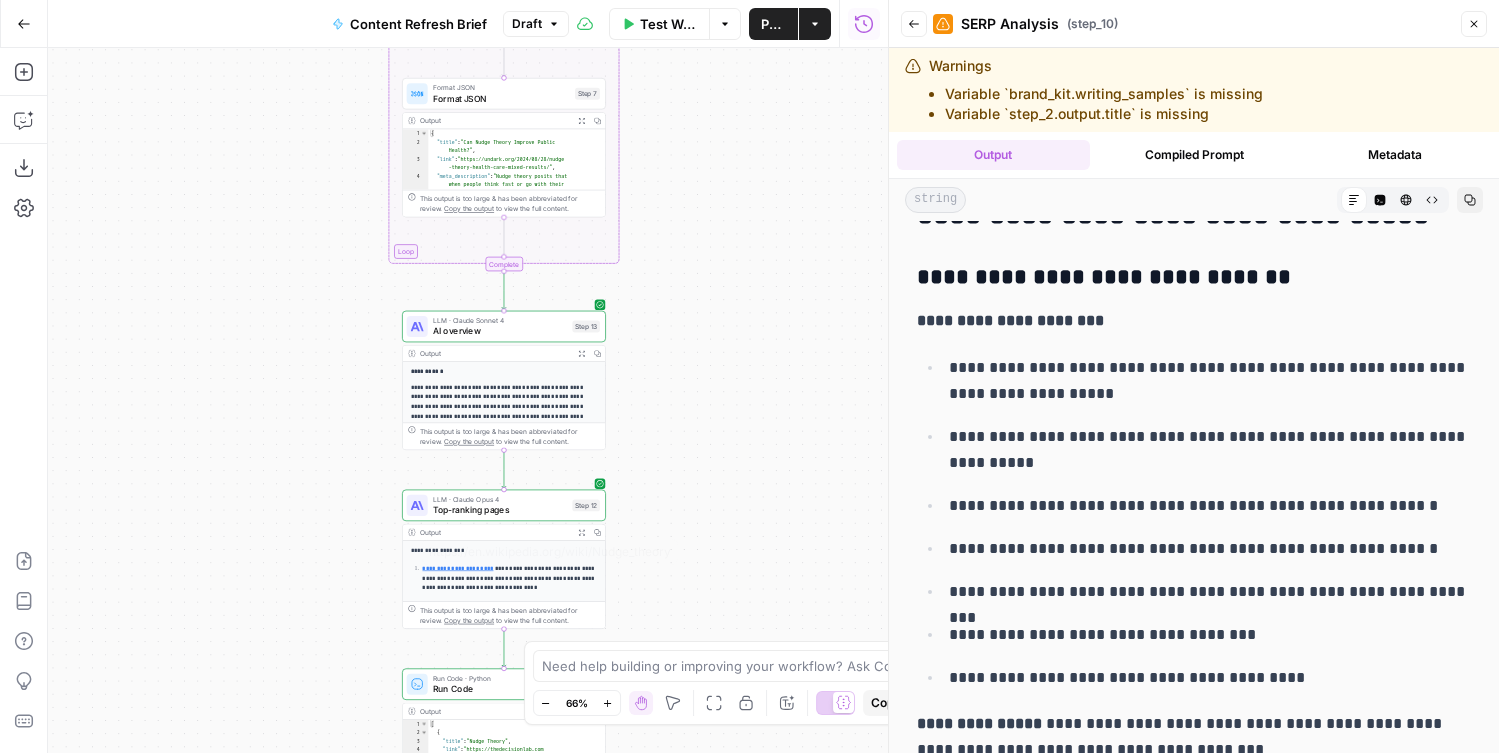 drag, startPoint x: 359, startPoint y: 629, endPoint x: 364, endPoint y: 259, distance: 370.03378 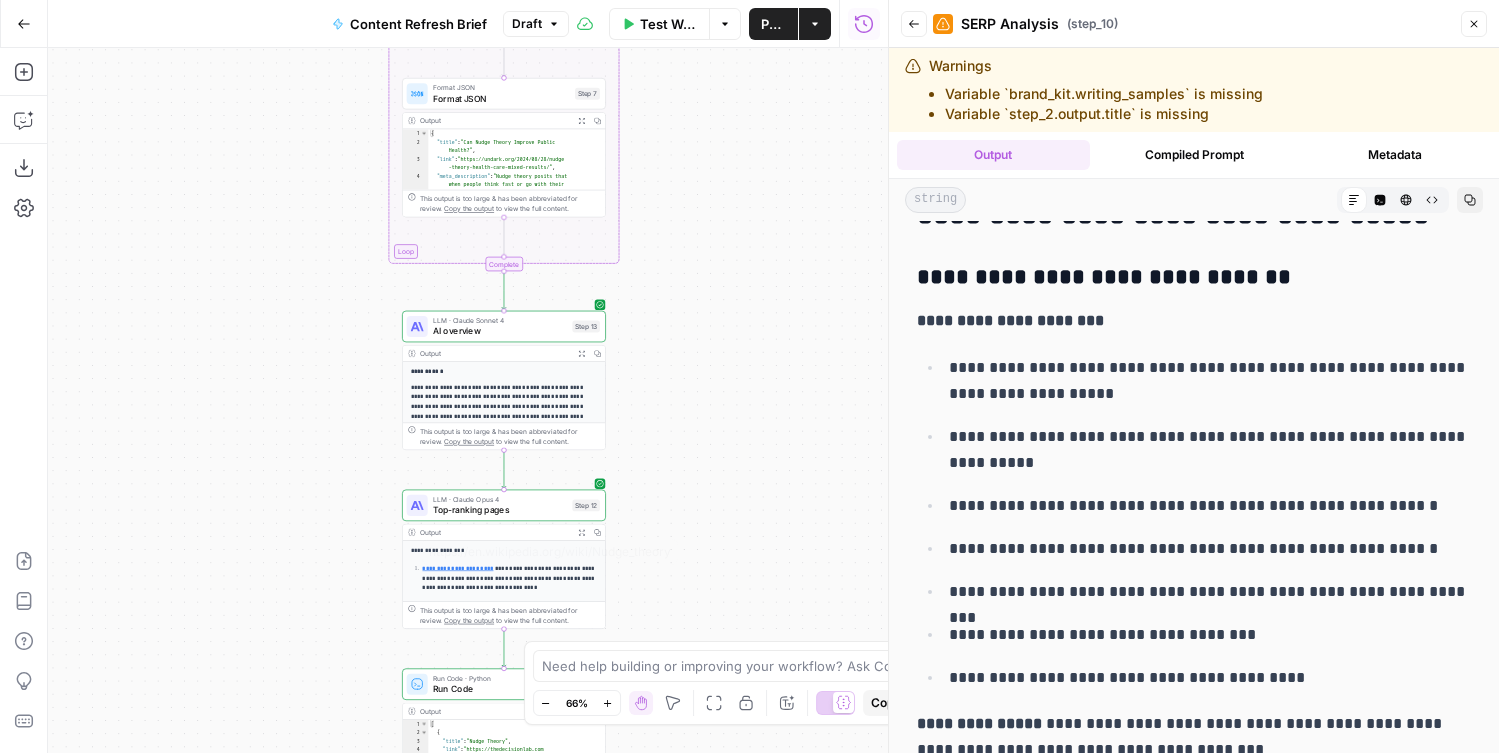 click on "Workflow Set Inputs Inputs Run Code · Python Word count Step 3 Output Expand Output Copy 1 2 3 {    "word_count" :  3093 }     XXXXXXXXXXXXXXXXXXXXXXXXXXXXXXXXXXXXXXXXXXXXXXXXXXXXXXXXXXXXXXXXXXXXXXXXXXXXXXXXXXXXXXXXXXXXXXXXXXXXXXXXXXXXXXXXXXXXXXXXXXXXXXXXXXXXXXXXXXXXXXXXXXXXXXXXXXXXXXXXXXXXXXXXXXXXXXXXXXXXXXXXXXXXXXXXXXXXXXXXXXXXXXXXXXXXXXXXXXXXXXXXXXXXXXXXXXXXXXXXXXXXXXXXXXXXXXXXXXXXXXXXXXXXXXXXXXXXXXXXXXXXXXXXXXXXXXXXXXXXXXXXXXXXXXXXXXXXXXXXXXXXXXXXXXXXXXXXXXXXXXXXXXXXXXXXXXXXXXXXXXXXXXXXXXXXXXXXXXXXXXXXXXXXXXXXXXXXXXXXXXXXXXXXXXXXXXXXXXXXXXXXXXXXXXXXXXXXXXXXXXXXXXXXXXXXXXXXXXXXXXXXXXXXXXXXXXXXXXXXXXXXXXXXXXXXXXXXXXXXXXXXXXXXXXXX LLM · GPT-4.1 Get title and audience Step 2 Output Expand Output Copy 1 2 3 4 5 {    "article_title" :  "What Is Nudge Theory? Does         It Apply to Change Management?" ,    "audience" :  "Change management professionals         and organizational leaders" ,    "word_count" :  3000 }     Google Search Google Search - US Step 4 Output Expand Output Copy 1 2 3 4" at bounding box center [468, 400] 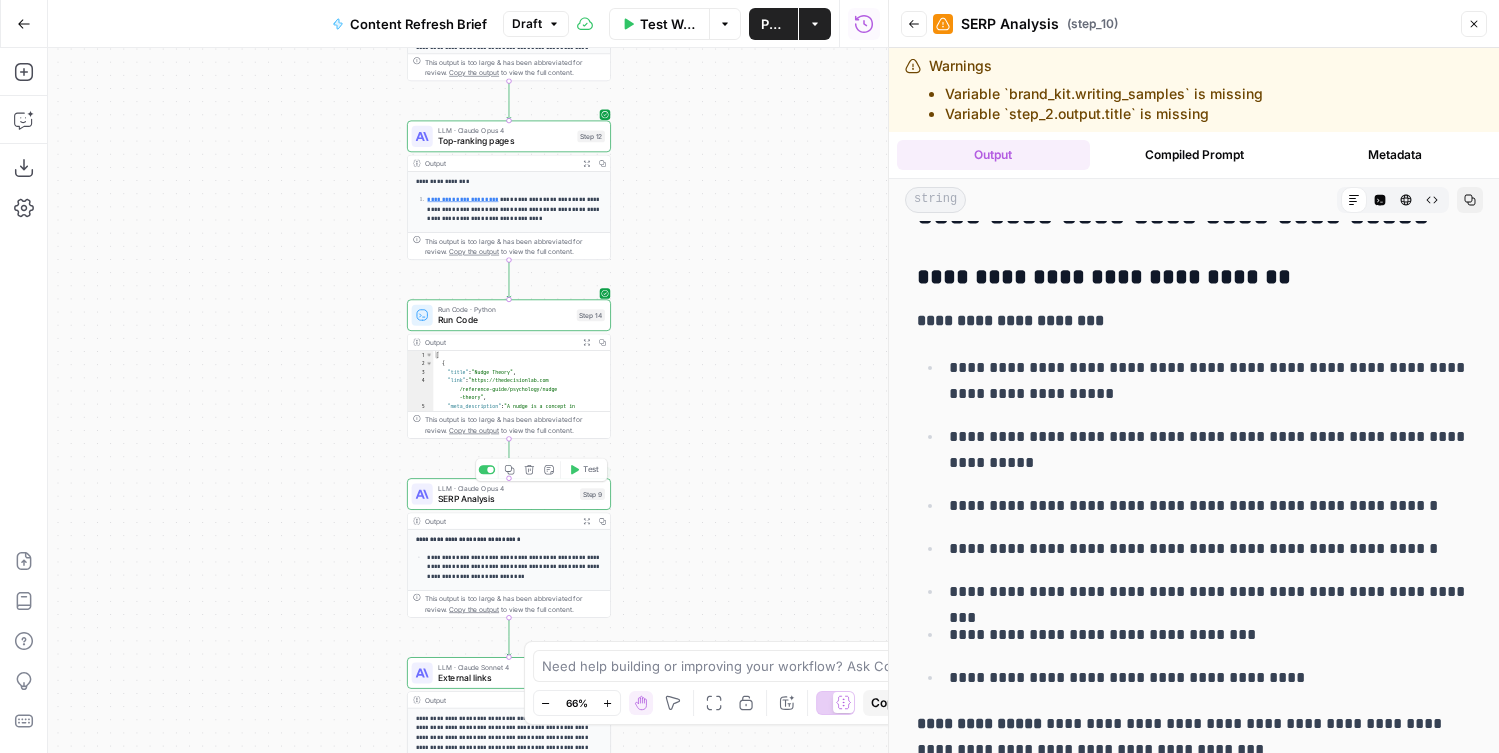 drag, startPoint x: 349, startPoint y: 543, endPoint x: 348, endPoint y: 295, distance: 248.00201 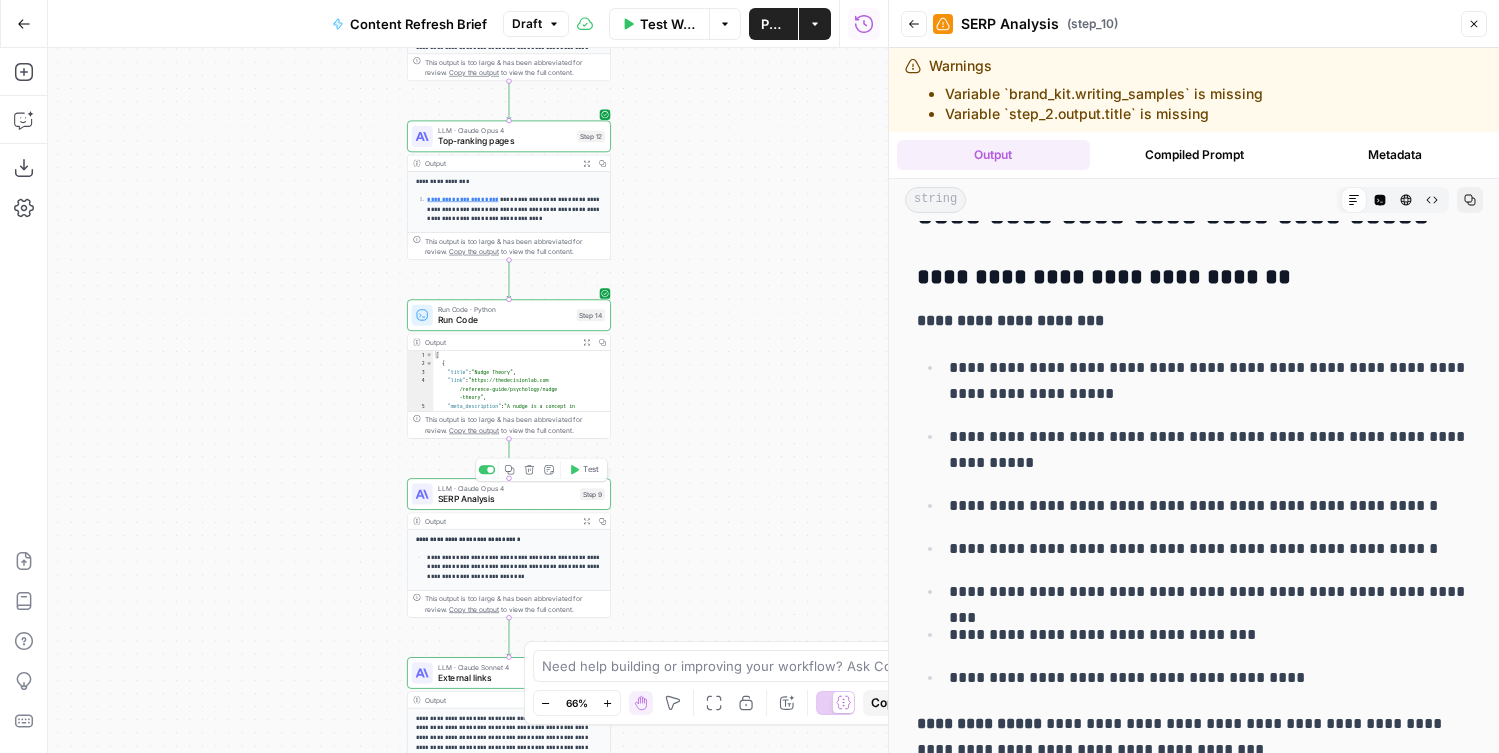 click on "Workflow Set Inputs Inputs Run Code · Python Word count Step 3 Output Expand Output Copy 1 2 3 {    "word_count" :  3093 }     XXXXXXXXXXXXXXXXXXXXXXXXXXXXXXXXXXXXXXXXXXXXXXXXXXXXXXXXXXXXXXXXXXXXXXXXXXXXXXXXXXXXXXXXXXXXXXXXXXXXXXXXXXXXXXXXXXXXXXXXXXXXXXXXXXXXXXXXXXXXXXXXXXXXXXXXXXXXXXXXXXXXXXXXXXXXXXXXXXXXXXXXXXXXXXXXXXXXXXXXXXXXXXXXXXXXXXXXXXXXXXXXXXXXXXXXXXXXXXXXXXXXXXXXXXXXXXXXXXXXXXXXXXXXXXXXXXXXXXXXXXXXXXXXXXXXXXXXXXXXXXXXXXXXXXXXXXXXXXXXXXXXXXXXXXXXXXXXXXXXXXXXXXXXXXXXXXXXXXXXXXXXXXXXXXXXXXXXXXXXXXXXXXXXXXXXXXXXXXXXXXXXXXXXXXXXXXXXXXXXXXXXXXXXXXXXXXXXXXXXXXXXXXXXXXXXXXXXXXXXXXXXXXXXXXXXXXXXXXXXXXXXXXXXXXXXXXXXXXXXXXXXXXXXXXXX LLM · GPT-4.1 Get title and audience Step 2 Output Expand Output Copy 1 2 3 4 5 {    "article_title" :  "What Is Nudge Theory? Does         It Apply to Change Management?" ,    "audience" :  "Change management professionals         and organizational leaders" ,    "word_count" :  3000 }     Google Search Google Search - US Step 4 Output Expand Output Copy 1 2 3 4" at bounding box center (468, 400) 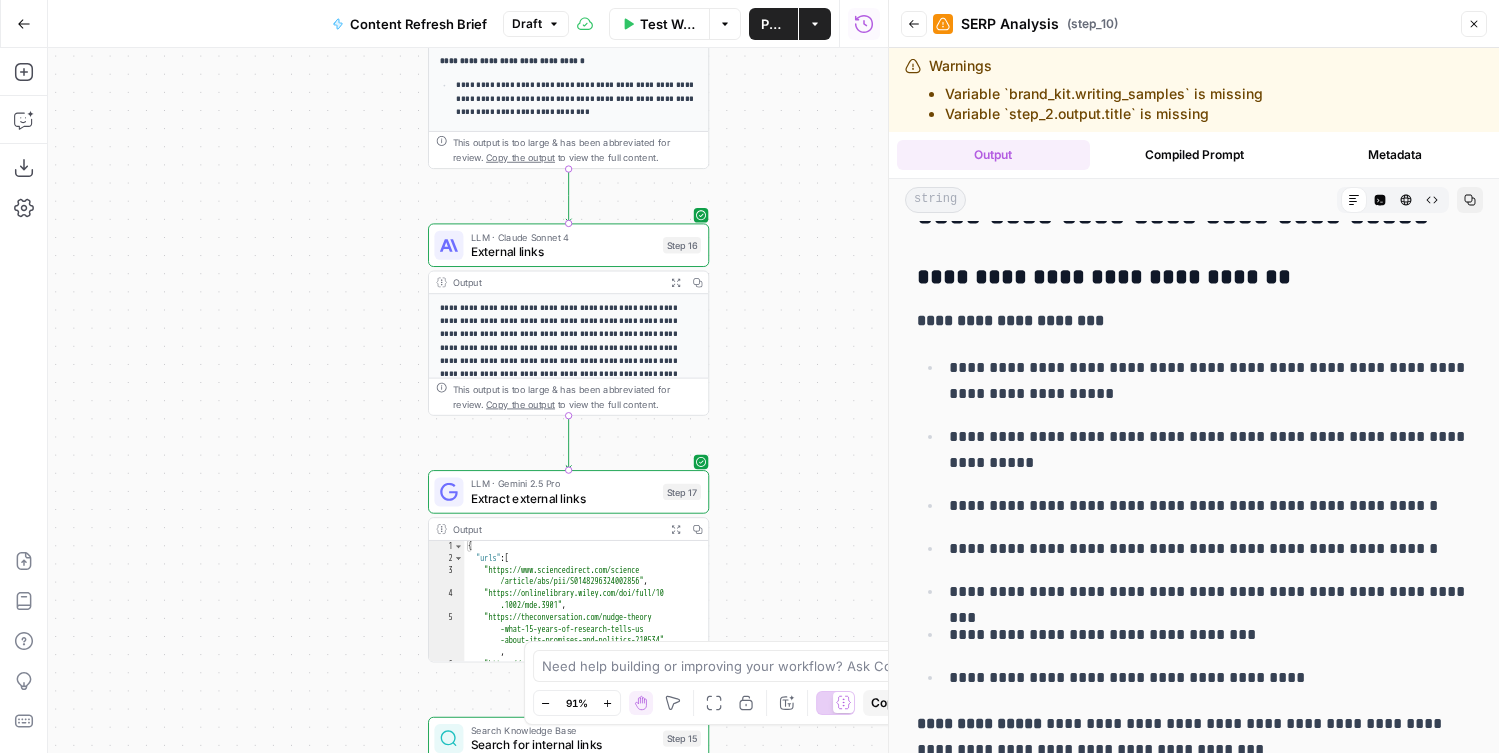 drag, startPoint x: 341, startPoint y: 308, endPoint x: 341, endPoint y: 208, distance: 100 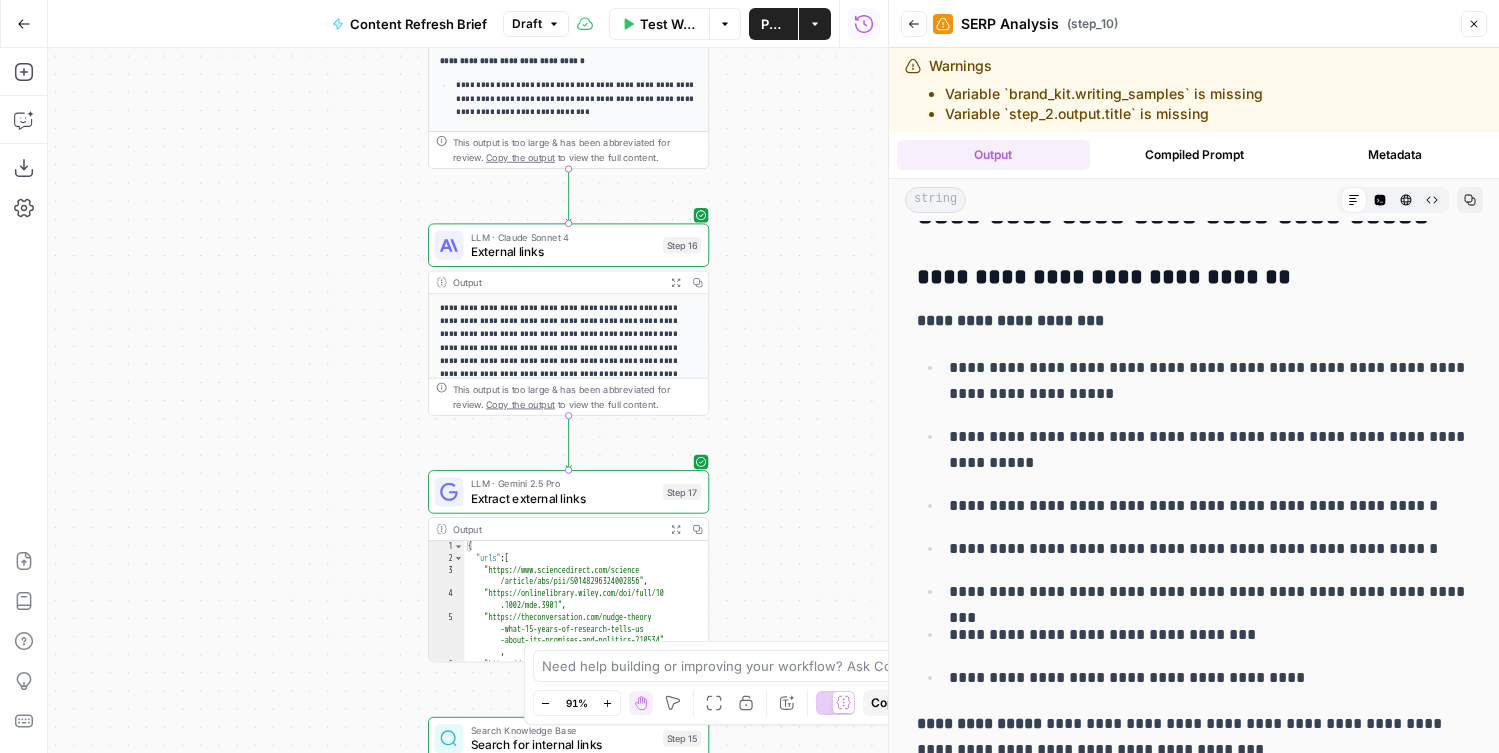 click on "Workflow Set Inputs Inputs Run Code · Python Word count Step 3 Output Expand Output Copy 1 2 3 {    "word_count" :  3093 }     XXXXXXXXXXXXXXXXXXXXXXXXXXXXXXXXXXXXXXXXXXXXXXXXXXXXXXXXXXXXXXXXXXXXXXXXXXXXXXXXXXXXXXXXXXXXXXXXXXXXXXXXXXXXXXXXXXXXXXXXXXXXXXXXXXXXXXXXXXXXXXXXXXXXXXXXXXXXXXXXXXXXXXXXXXXXXXXXXXXXXXXXXXXXXXXXXXXXXXXXXXXXXXXXXXXXXXXXXXXXXXXXXXXXXXXXXXXXXXXXXXXXXXXXXXXXXXXXXXXXXXXXXXXXXXXXXXXXXXXXXXXXXXXXXXXXXXXXXXXXXXXXXXXXXXXXXXXXXXXXXXXXXXXXXXXXXXXXXXXXXXXXXXXXXXXXXXXXXXXXXXXXXXXXXXXXXXXXXXXXXXXXXXXXXXXXXXXXXXXXXXXXXXXXXXXXXXXXXXXXXXXXXXXXXXXXXXXXXXXXXXXXXXXXXXXXXXXXXXXXXXXXXXXXXXXXXXXXXXXXXXXXXXXXXXXXXXXXXXXXXXXXXXXXXXXX LLM · GPT-4.1 Get title and audience Step 2 Output Expand Output Copy 1 2 3 4 5 {    "article_title" :  "What Is Nudge Theory? Does         It Apply to Change Management?" ,    "audience" :  "Change management professionals         and organizational leaders" ,    "word_count" :  3000 }     Google Search Google Search - US Step 4 Output Expand Output Copy 1 2 3 4" at bounding box center (468, 400) 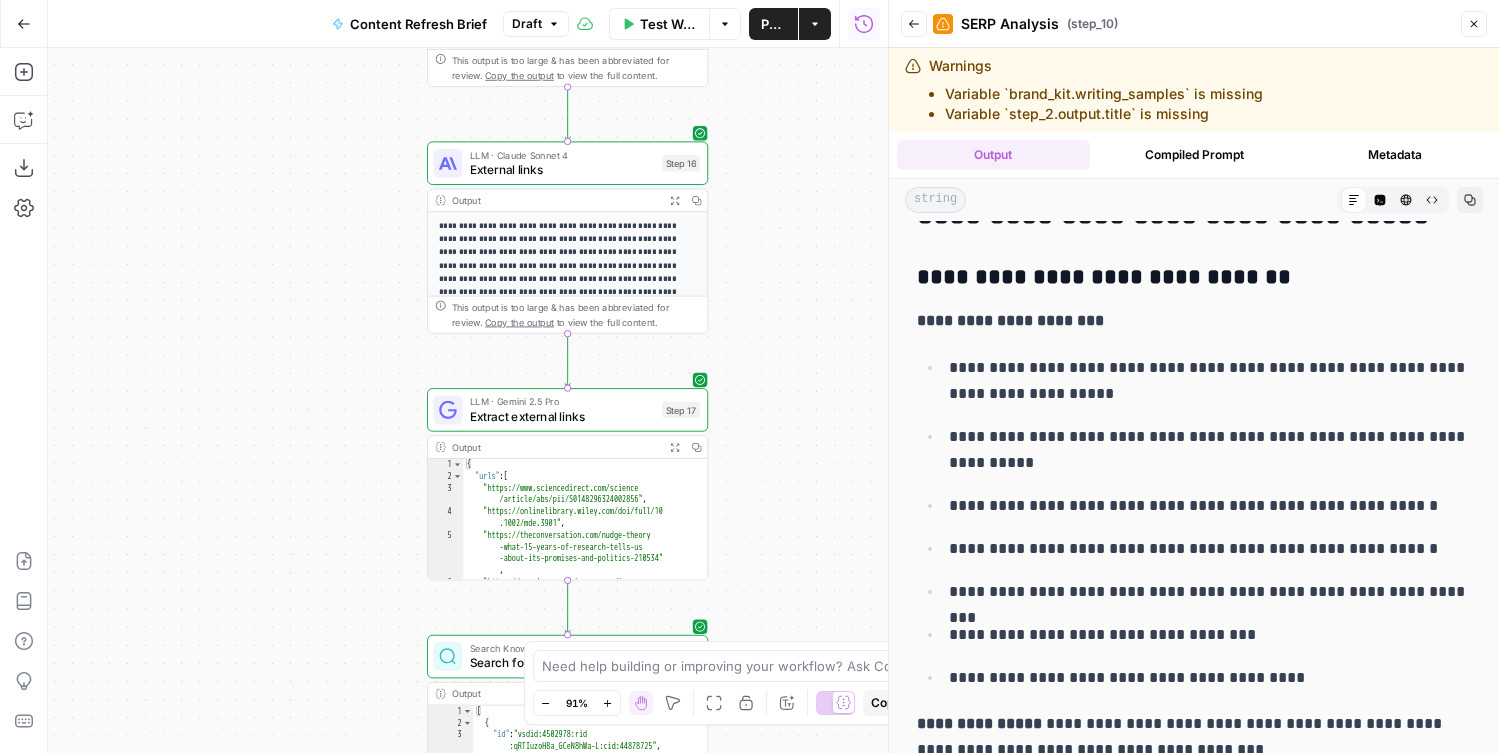 drag, startPoint x: 341, startPoint y: 512, endPoint x: 282, endPoint y: 186, distance: 331.29593 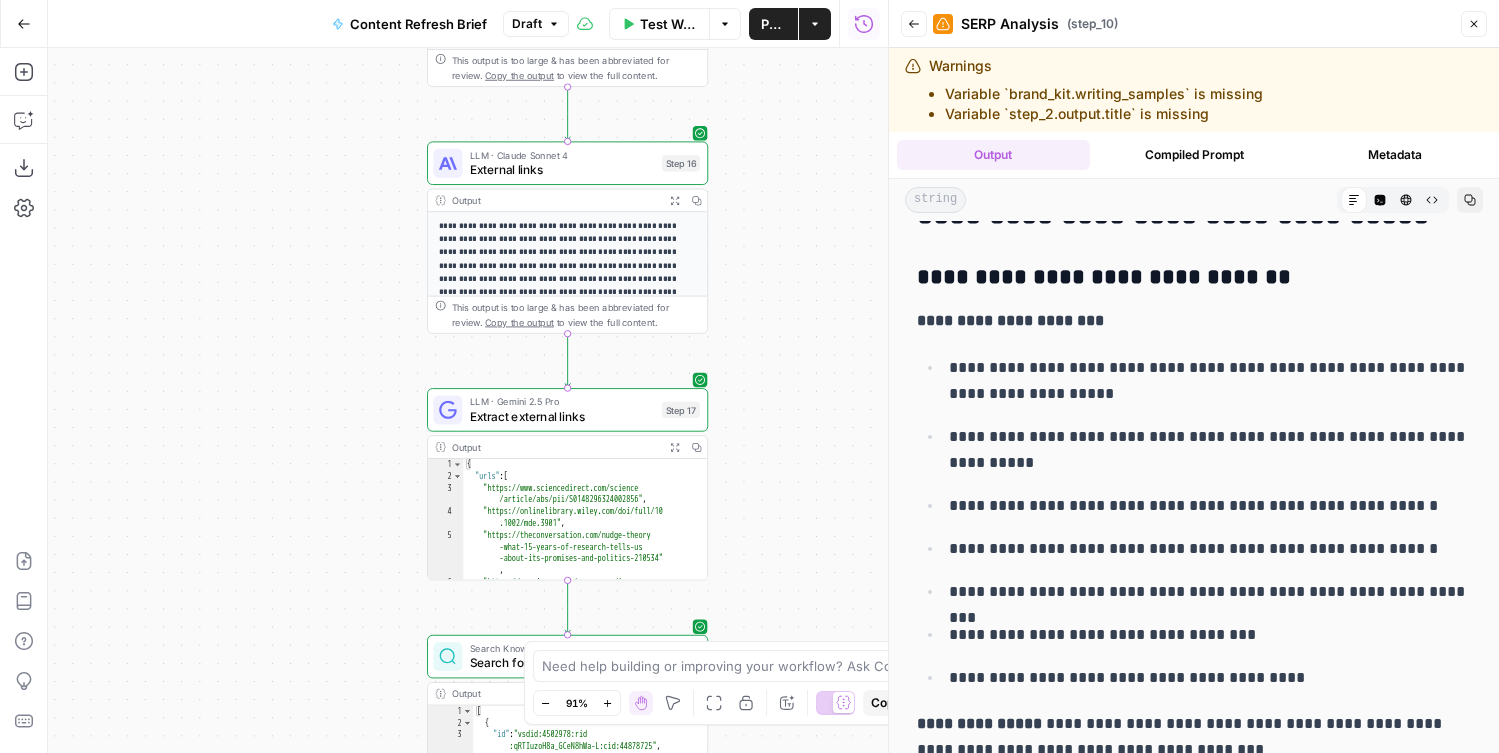 click on "Workflow Set Inputs Inputs Run Code · Python Word count Step 3 Output Expand Output Copy 1 2 3 {    "word_count" :  3093 }     XXXXXXXXXXXXXXXXXXXXXXXXXXXXXXXXXXXXXXXXXXXXXXXXXXXXXXXXXXXXXXXXXXXXXXXXXXXXXXXXXXXXXXXXXXXXXXXXXXXXXXXXXXXXXXXXXXXXXXXXXXXXXXXXXXXXXXXXXXXXXXXXXXXXXXXXXXXXXXXXXXXXXXXXXXXXXXXXXXXXXXXXXXXXXXXXXXXXXXXXXXXXXXXXXXXXXXXXXXXXXXXXXXXXXXXXXXXXXXXXXXXXXXXXXXXXXXXXXXXXXXXXXXXXXXXXXXXXXXXXXXXXXXXXXXXXXXXXXXXXXXXXXXXXXXXXXXXXXXXXXXXXXXXXXXXXXXXXXXXXXXXXXXXXXXXXXXXXXXXXXXXXXXXXXXXXXXXXXXXXXXXXXXXXXXXXXXXXXXXXXXXXXXXXXXXXXXXXXXXXXXXXXXXXXXXXXXXXXXXXXXXXXXXXXXXXXXXXXXXXXXXXXXXXXXXXXXXXXXXXXXXXXXXXXXXXXXXXXXXXXXXXXXXXXXXX LLM · GPT-4.1 Get title and audience Step 2 Output Expand Output Copy 1 2 3 4 5 {    "article_title" :  "What Is Nudge Theory? Does         It Apply to Change Management?" ,    "audience" :  "Change management professionals         and organizational leaders" ,    "word_count" :  3000 }     Google Search Google Search - US Step 4 Output Expand Output Copy 1 2 3 4" at bounding box center [468, 400] 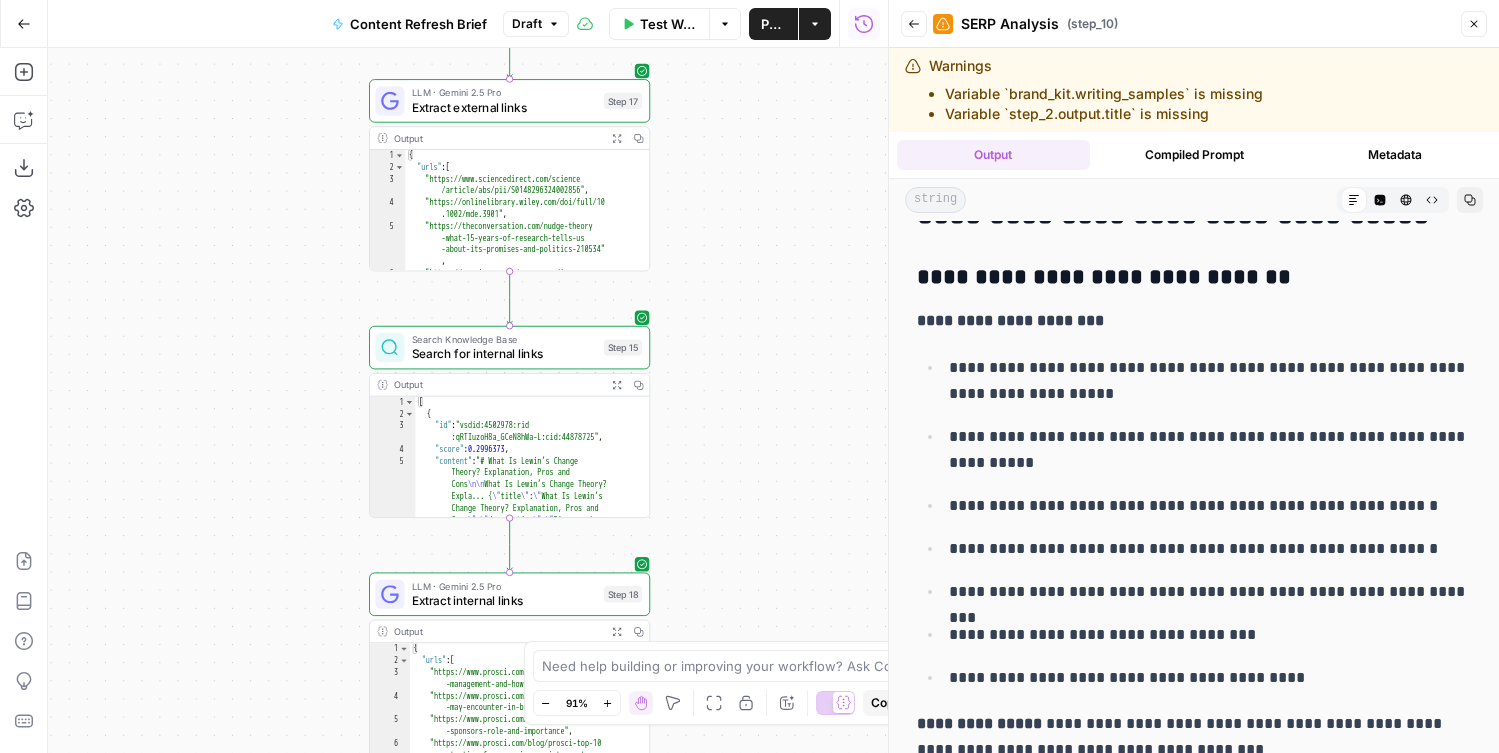 drag, startPoint x: 314, startPoint y: 526, endPoint x: 311, endPoint y: 216, distance: 310.01453 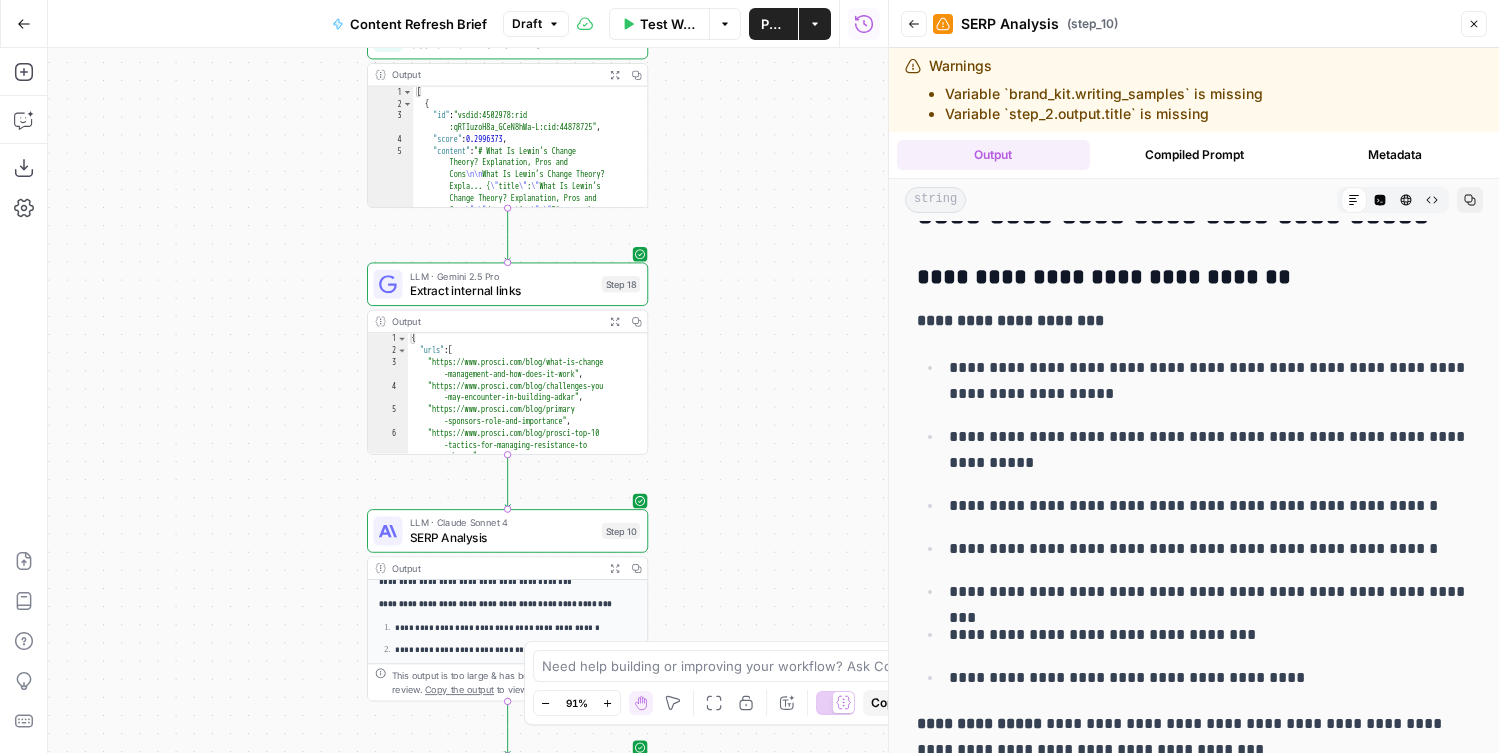 drag, startPoint x: 328, startPoint y: 436, endPoint x: 324, endPoint y: 250, distance: 186.043 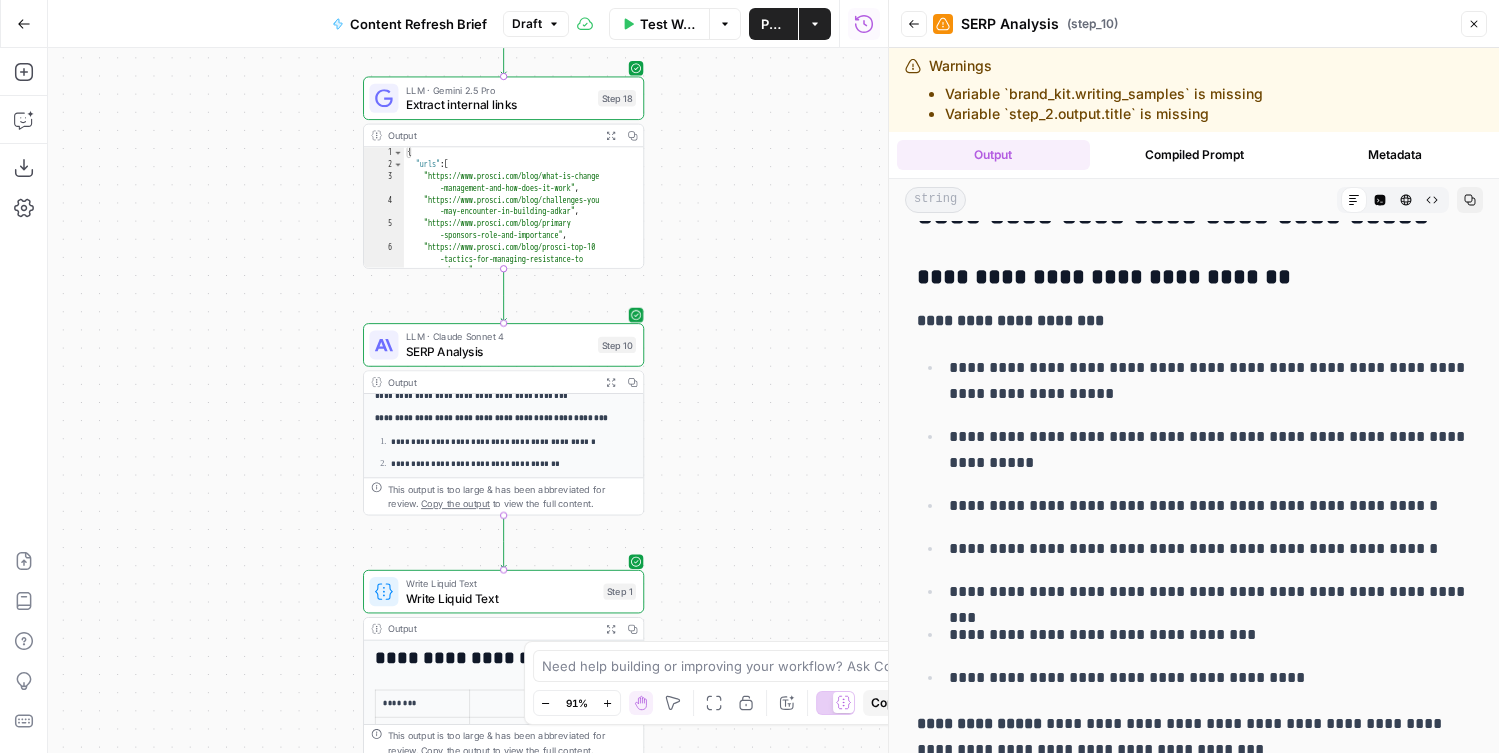 click on "SERP Analysis" at bounding box center (498, 351) 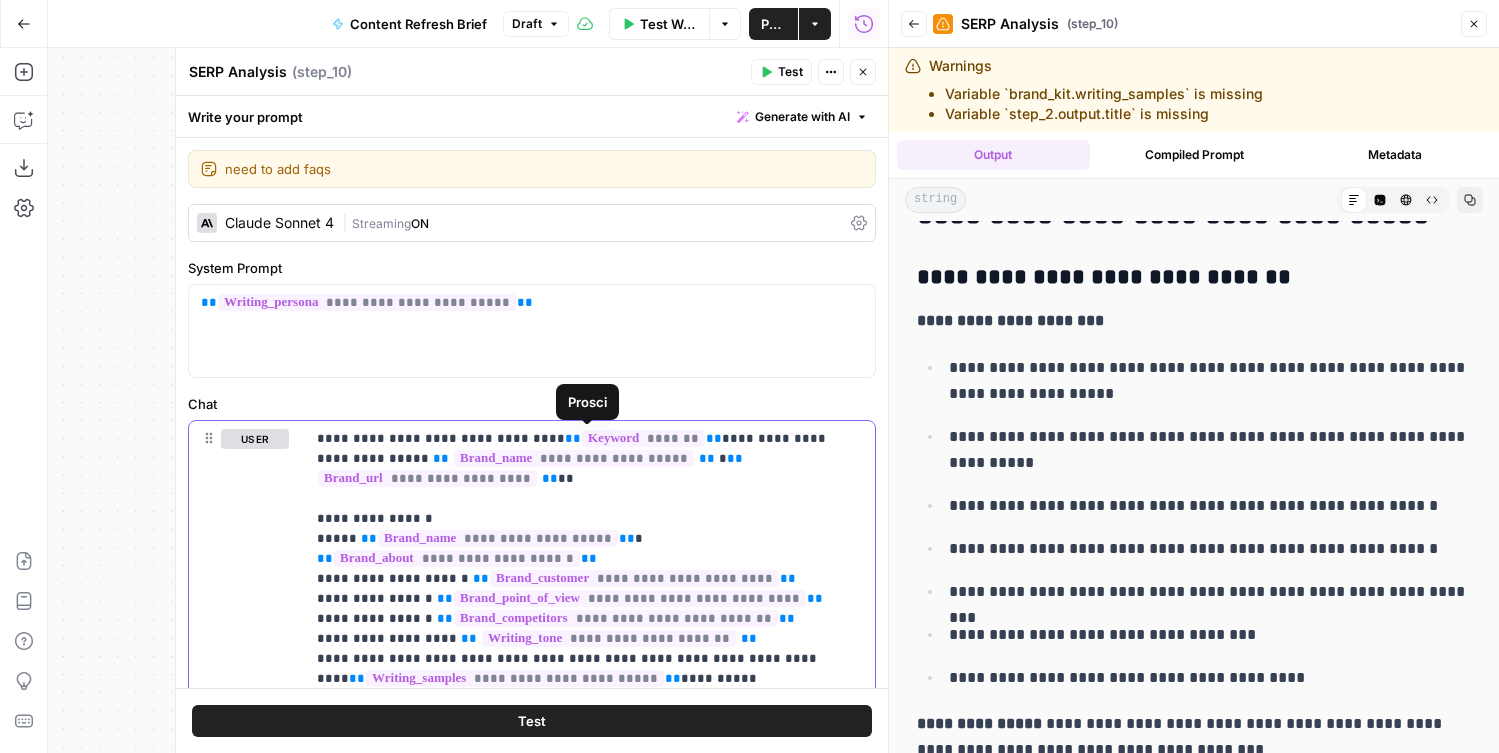 click on "**********" at bounding box center [590, 1719] 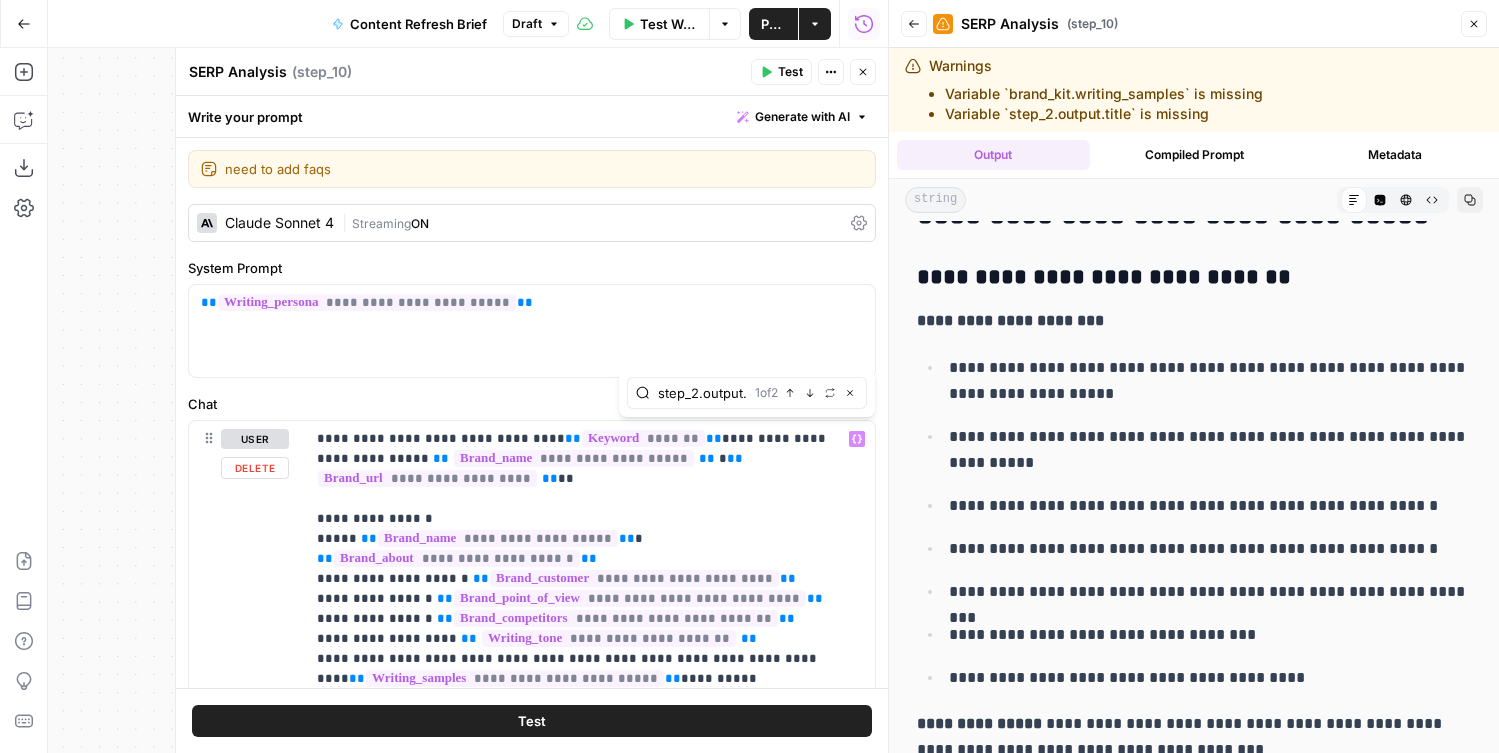 type on "step_2.output.title" 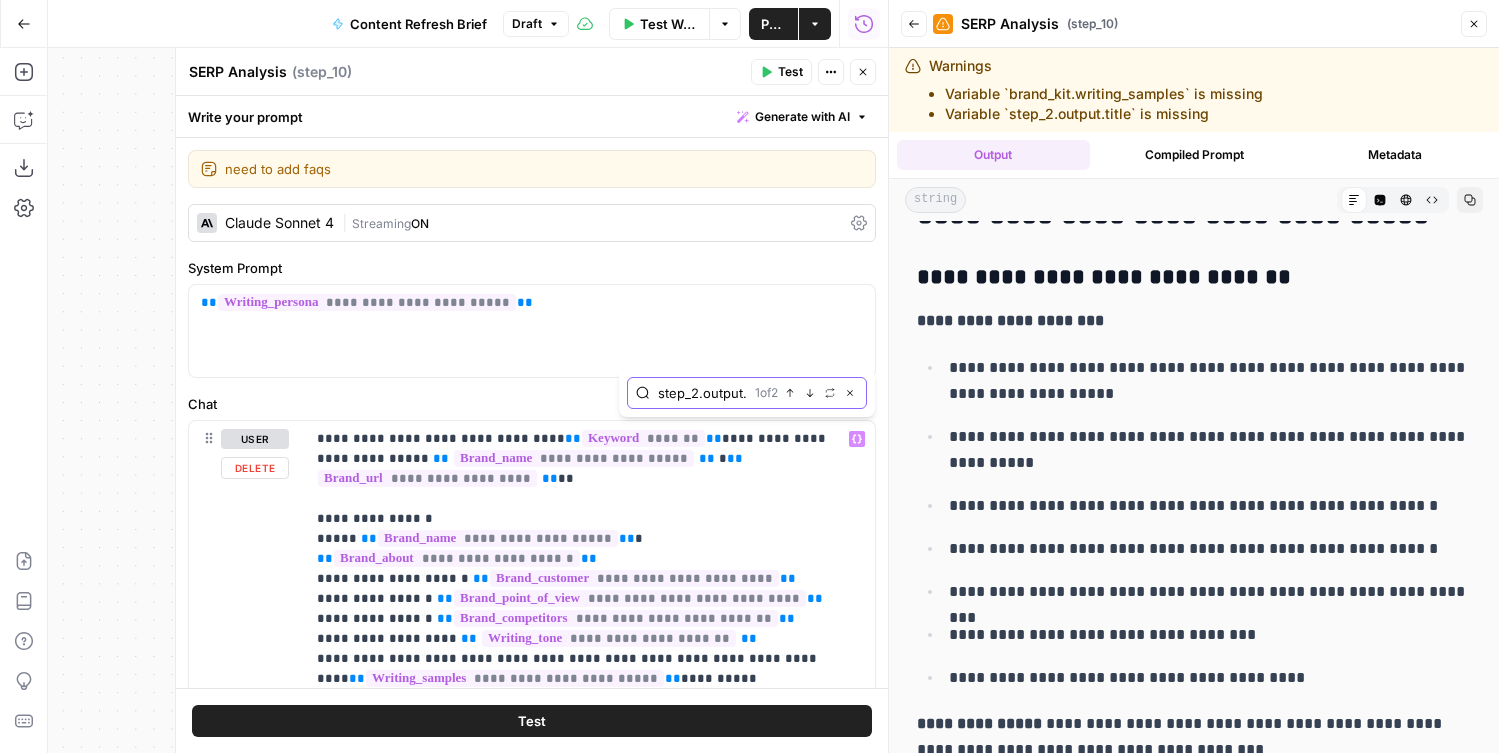 click on "Replace" at bounding box center [830, 393] 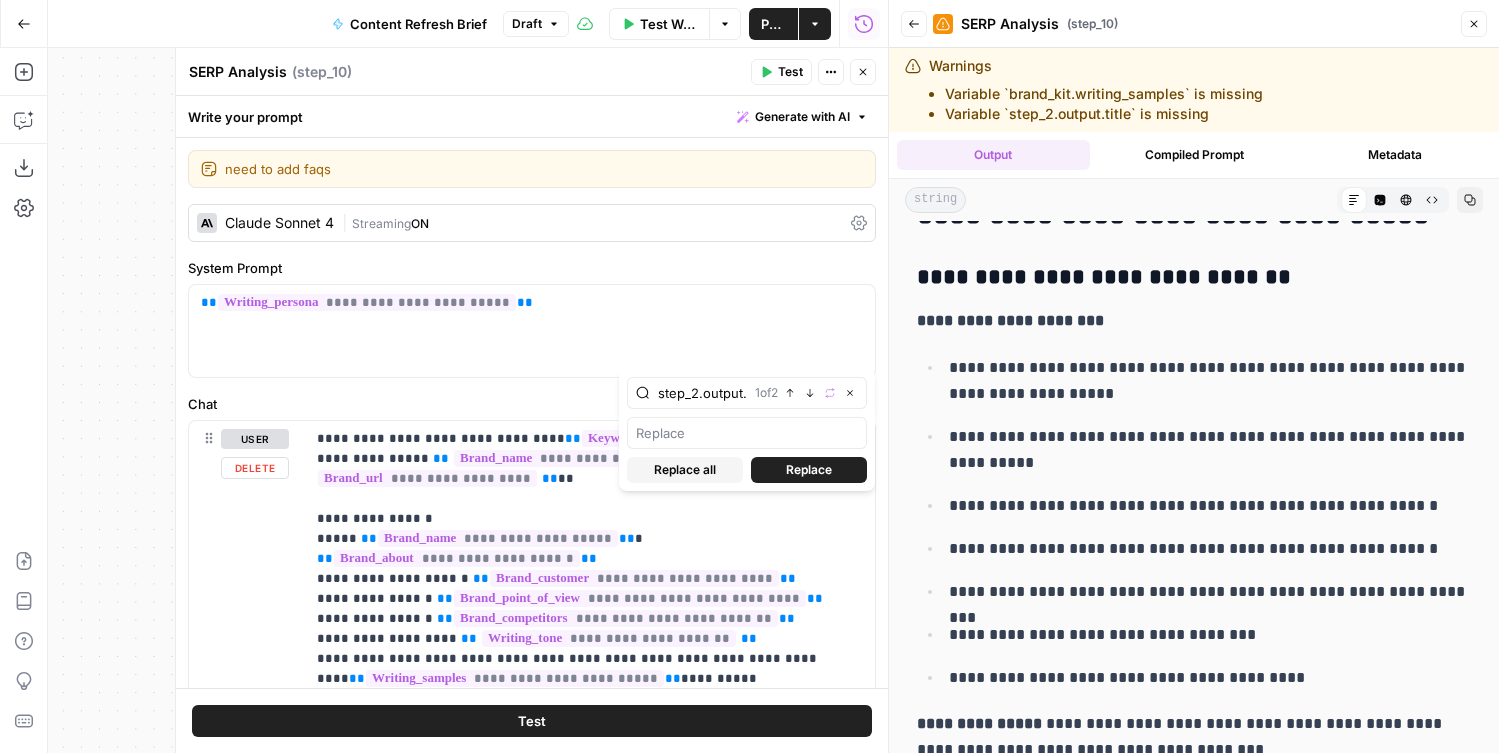 click at bounding box center (747, 433) 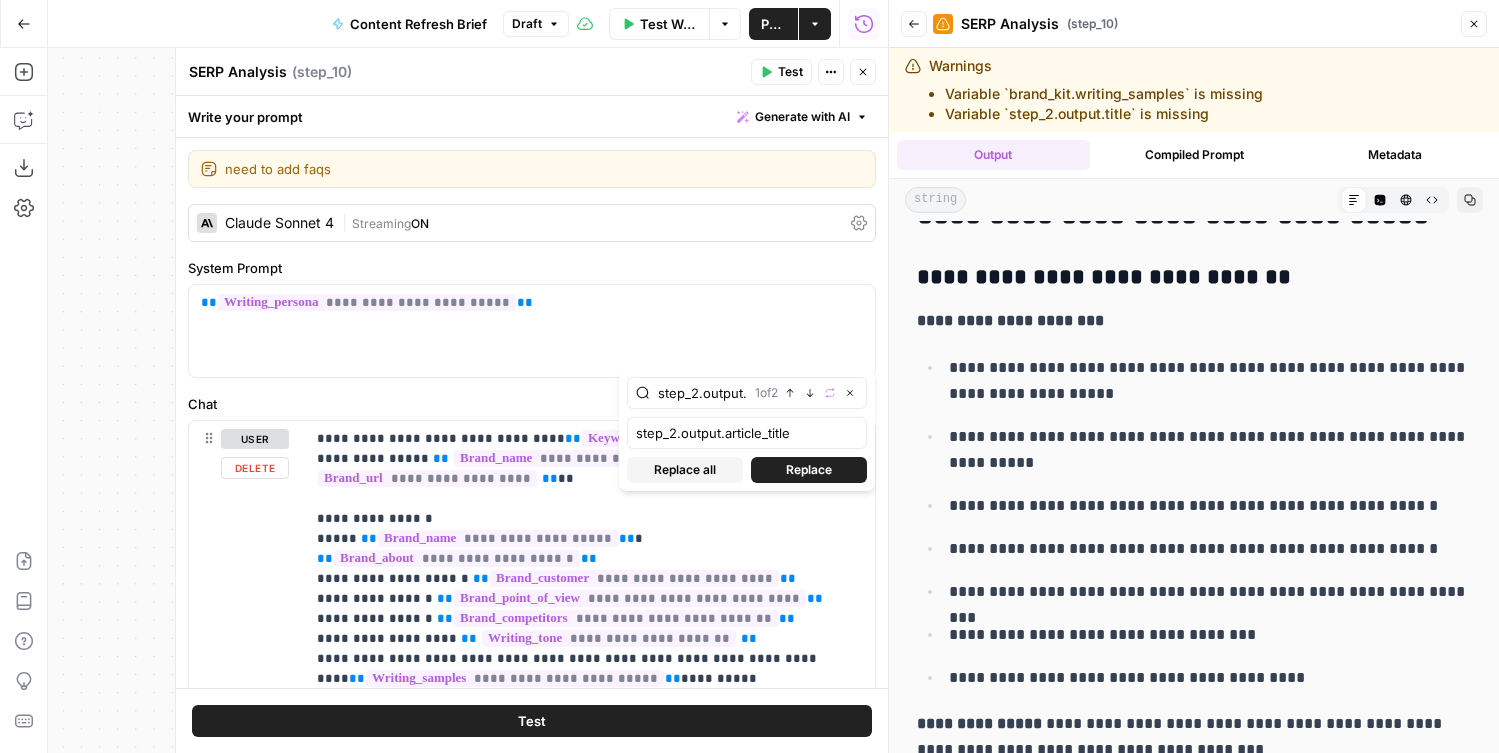 type on "step_2.output.article_title" 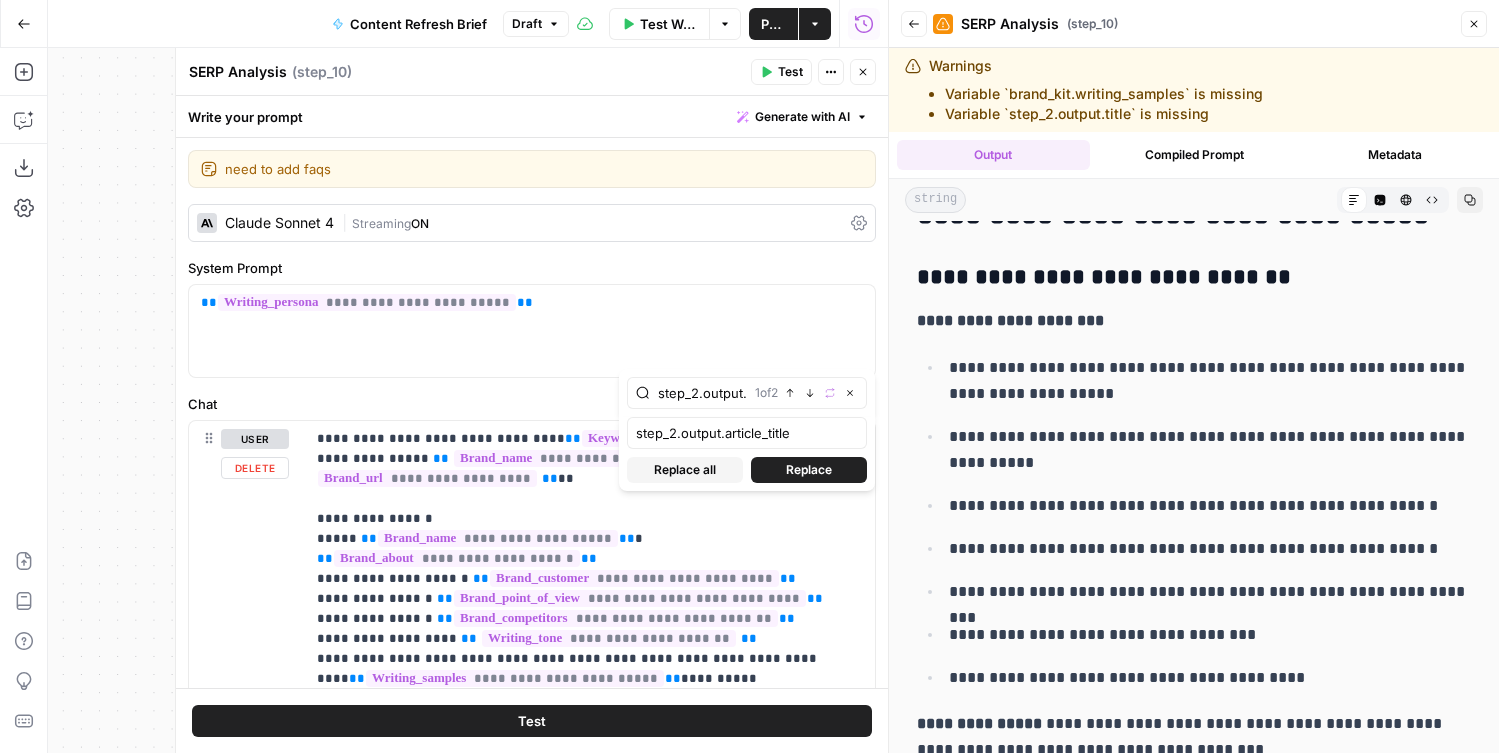 click on "Replace all" at bounding box center [685, 470] 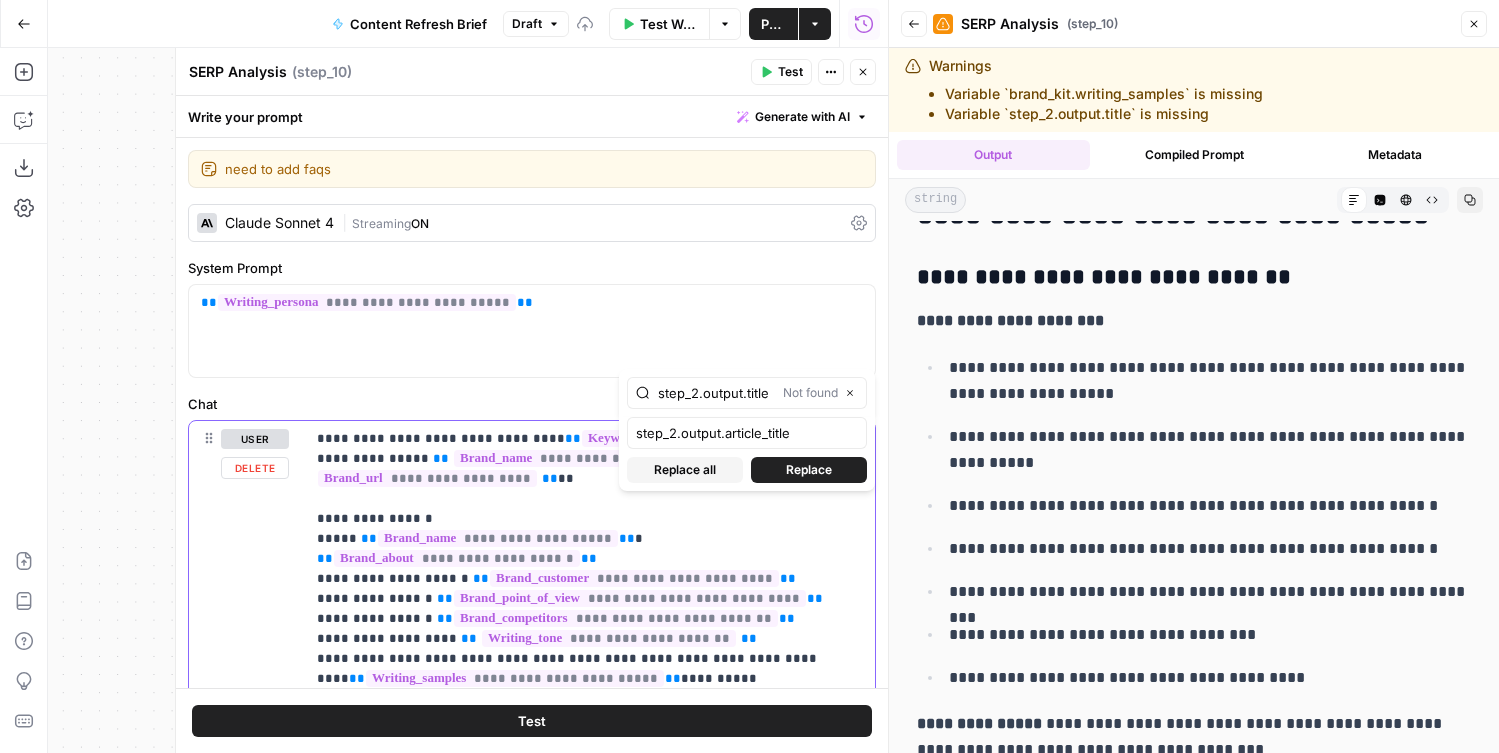click on "**********" at bounding box center (590, 1729) 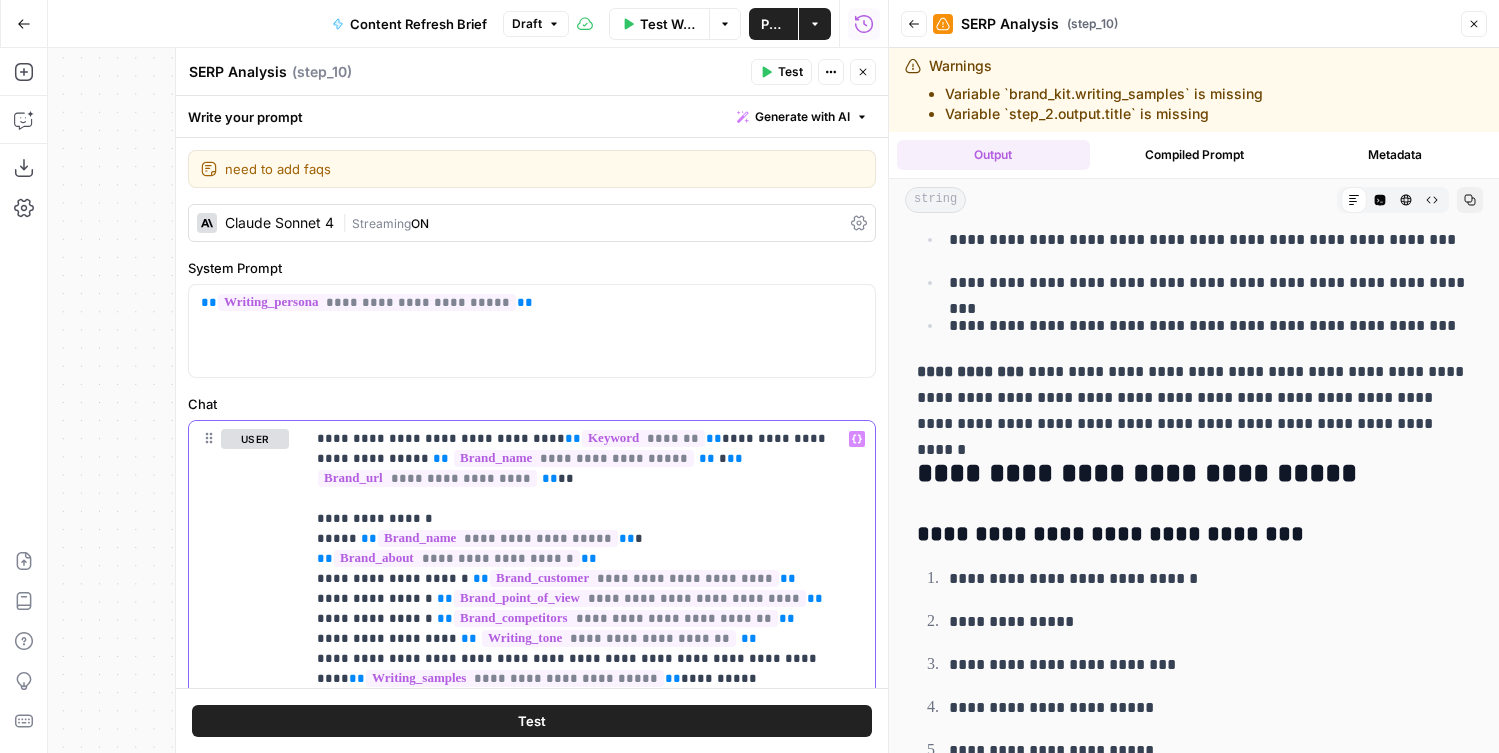 scroll, scrollTop: 1656, scrollLeft: 0, axis: vertical 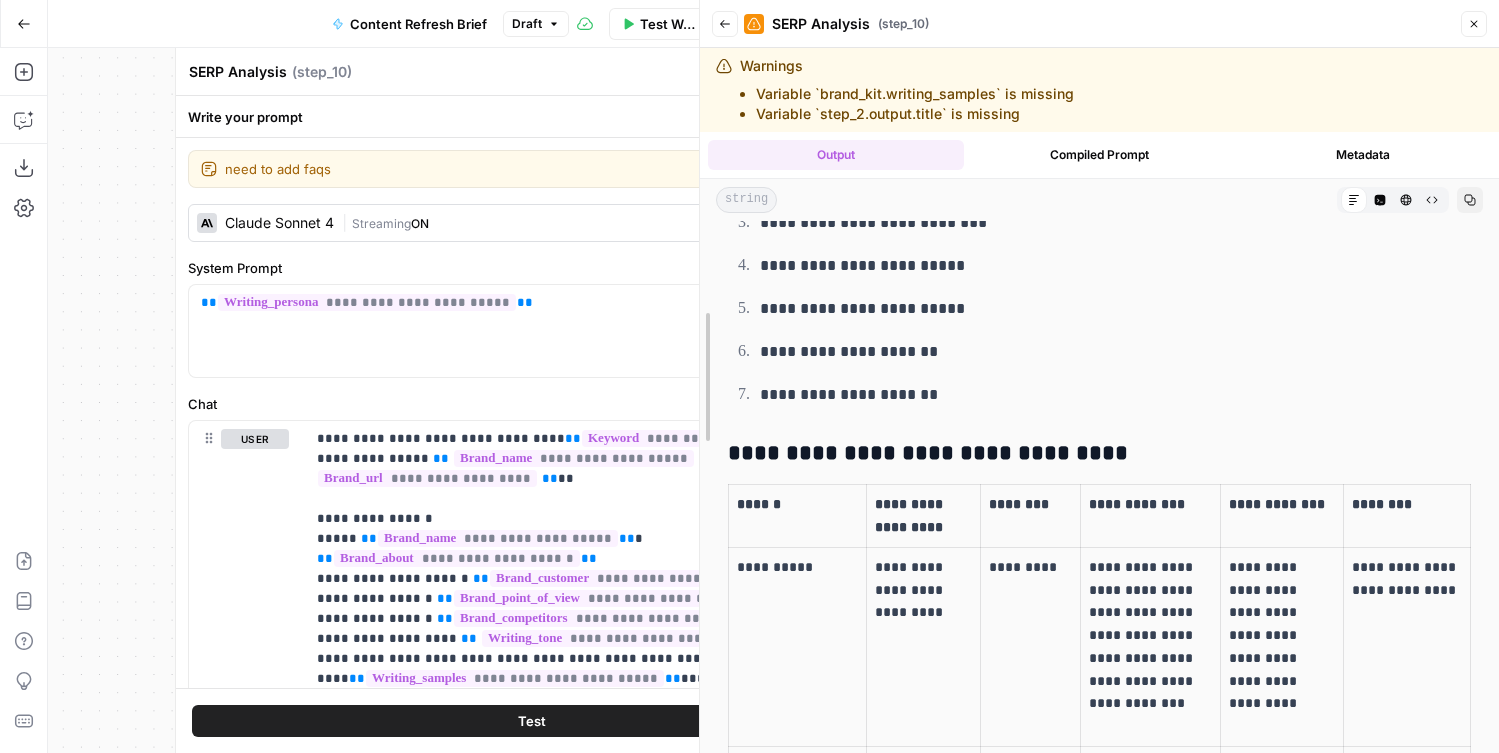 drag, startPoint x: 881, startPoint y: 463, endPoint x: 691, endPoint y: 463, distance: 190 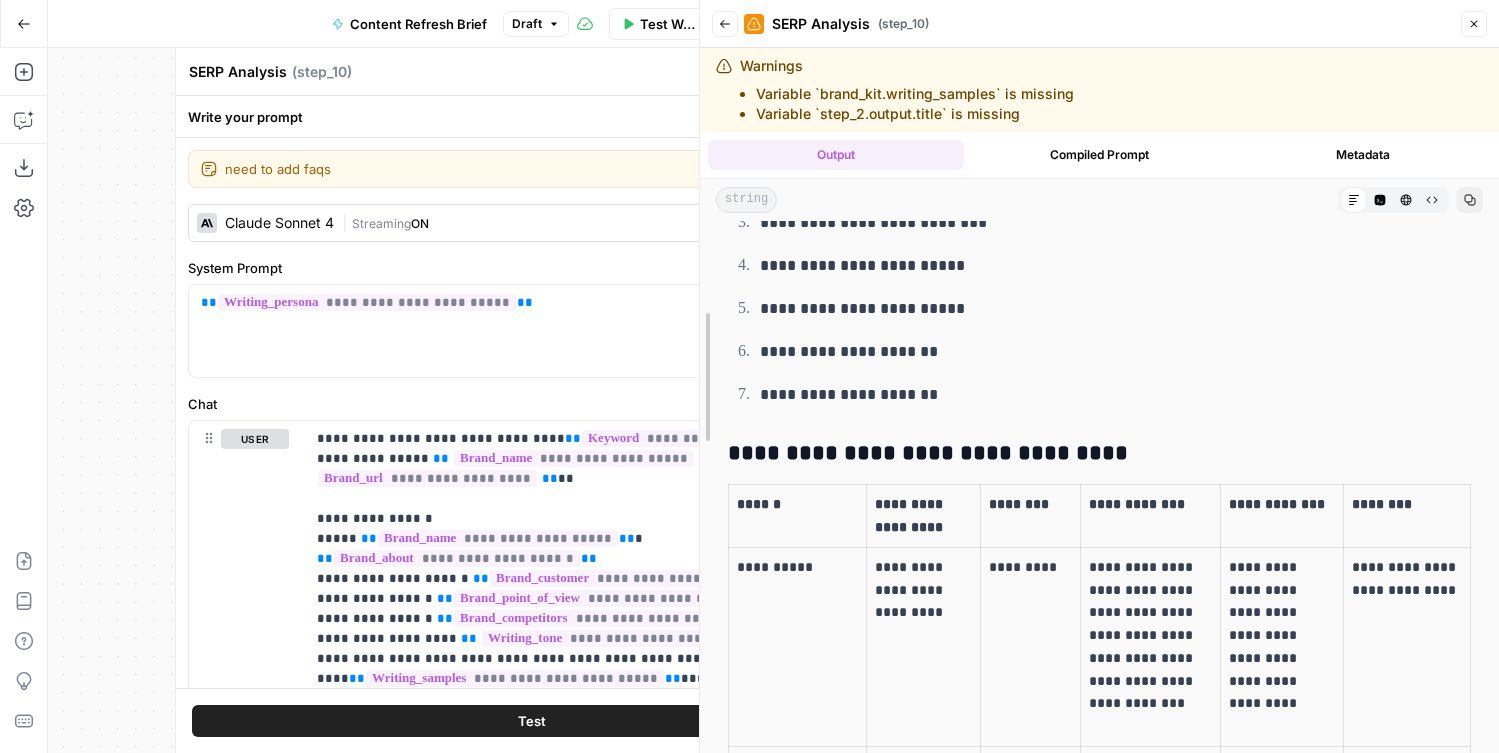 click at bounding box center [700, 376] 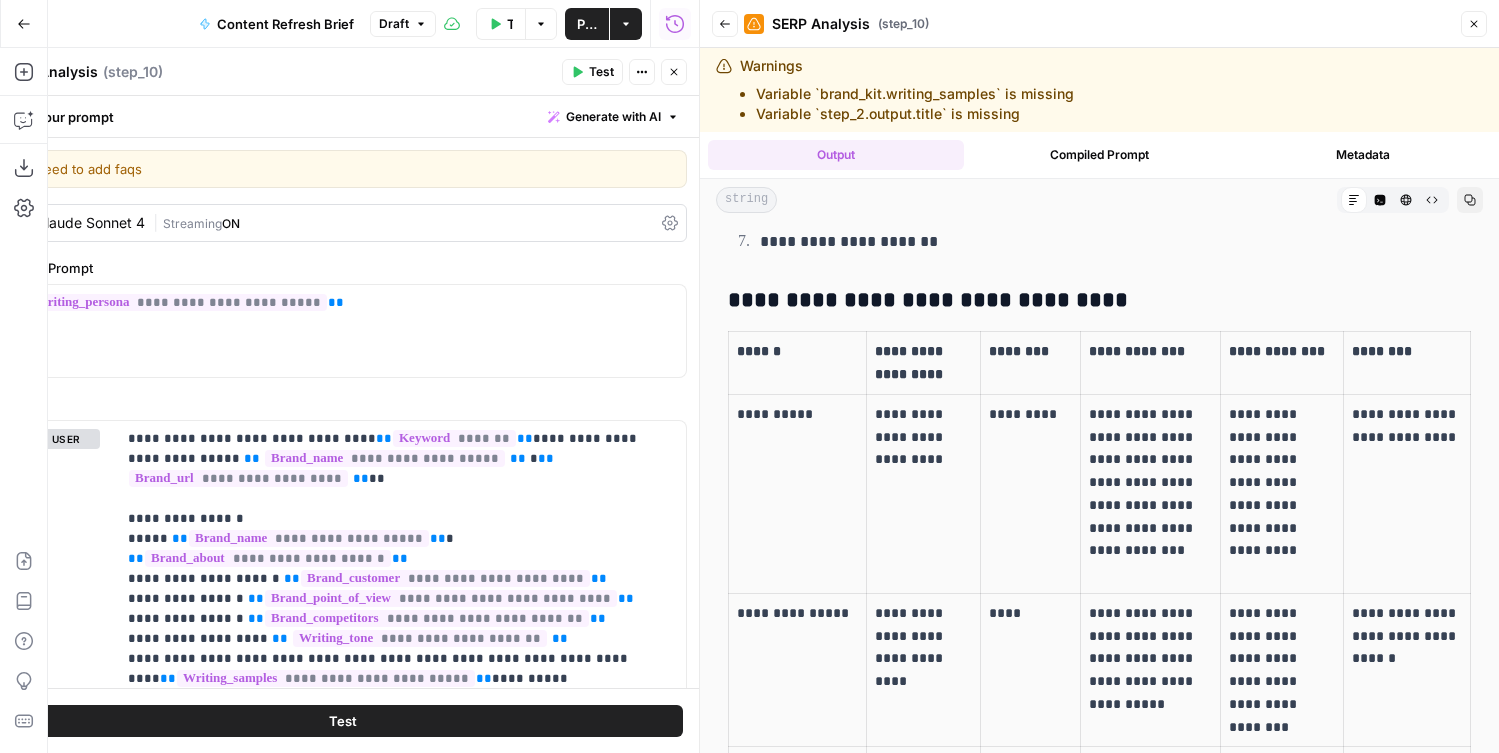 scroll, scrollTop: 1745, scrollLeft: 0, axis: vertical 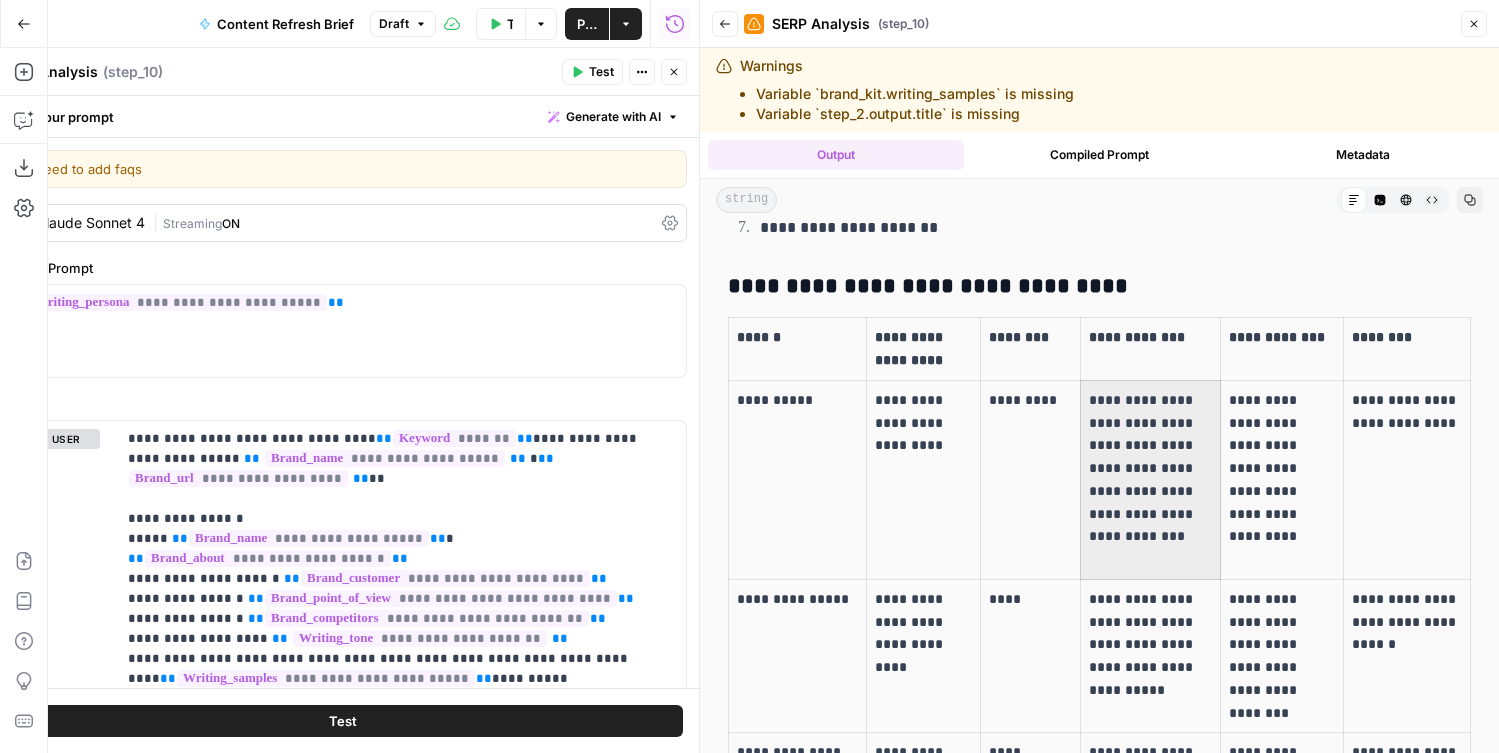 drag, startPoint x: 1204, startPoint y: 563, endPoint x: 1092, endPoint y: 414, distance: 186.4001 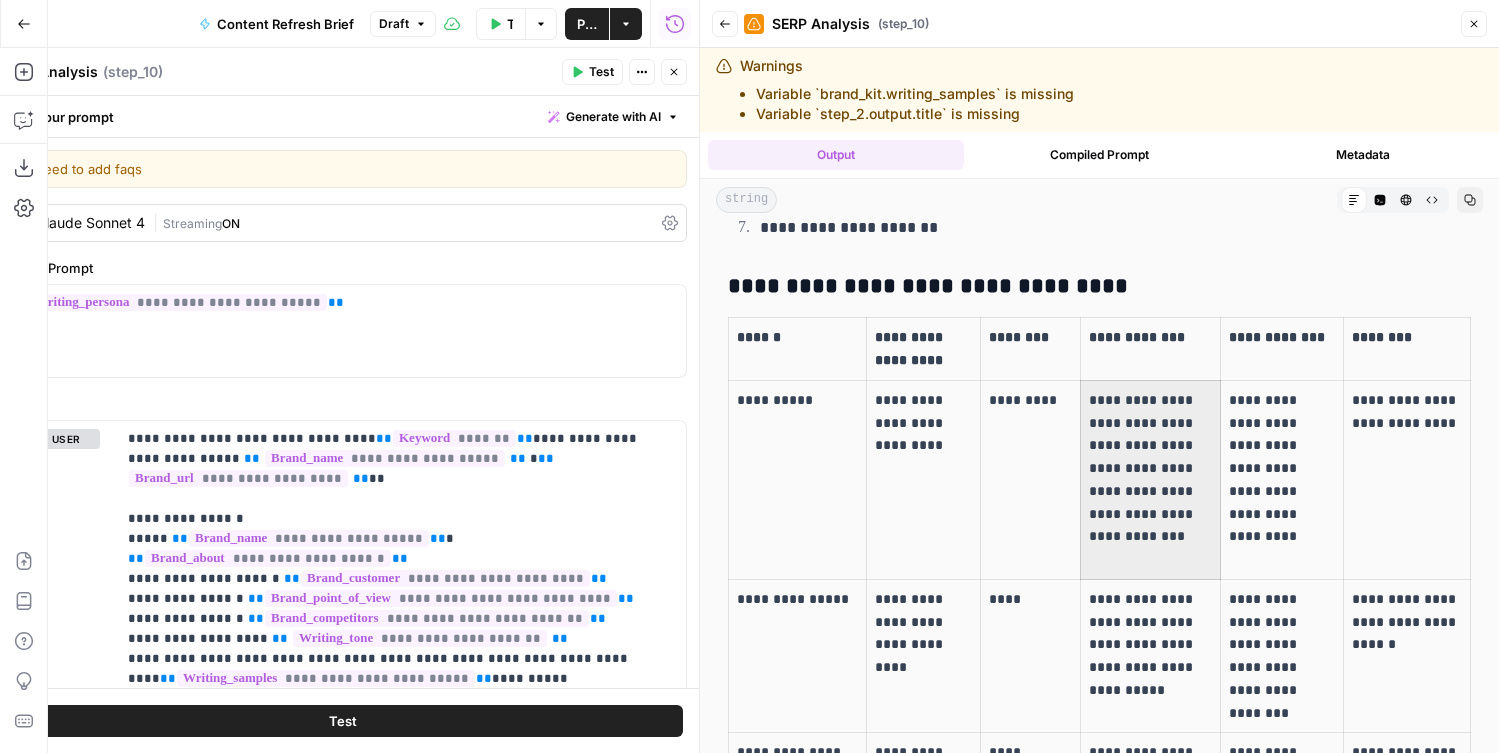 click on "**********" at bounding box center (1150, 480) 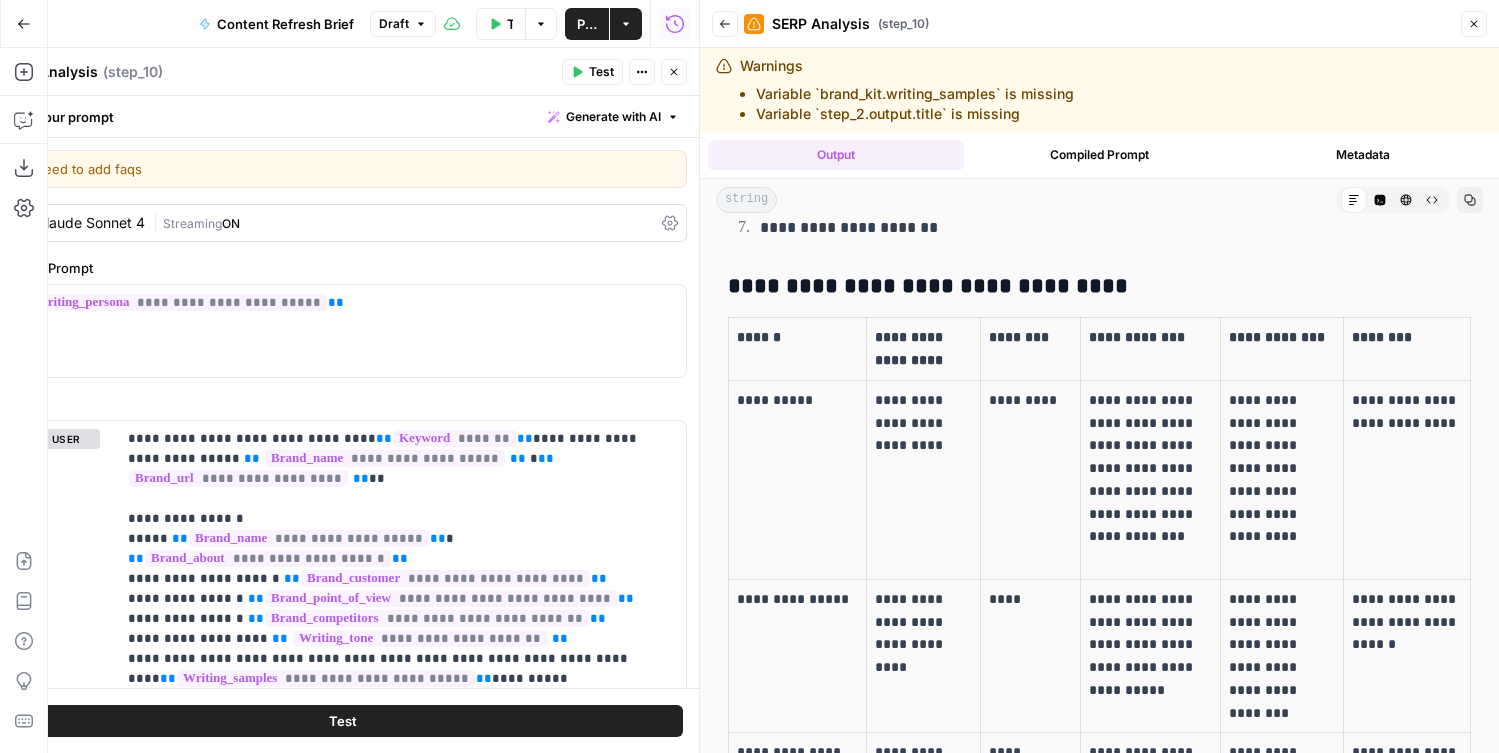 click on "**********" at bounding box center [1150, 480] 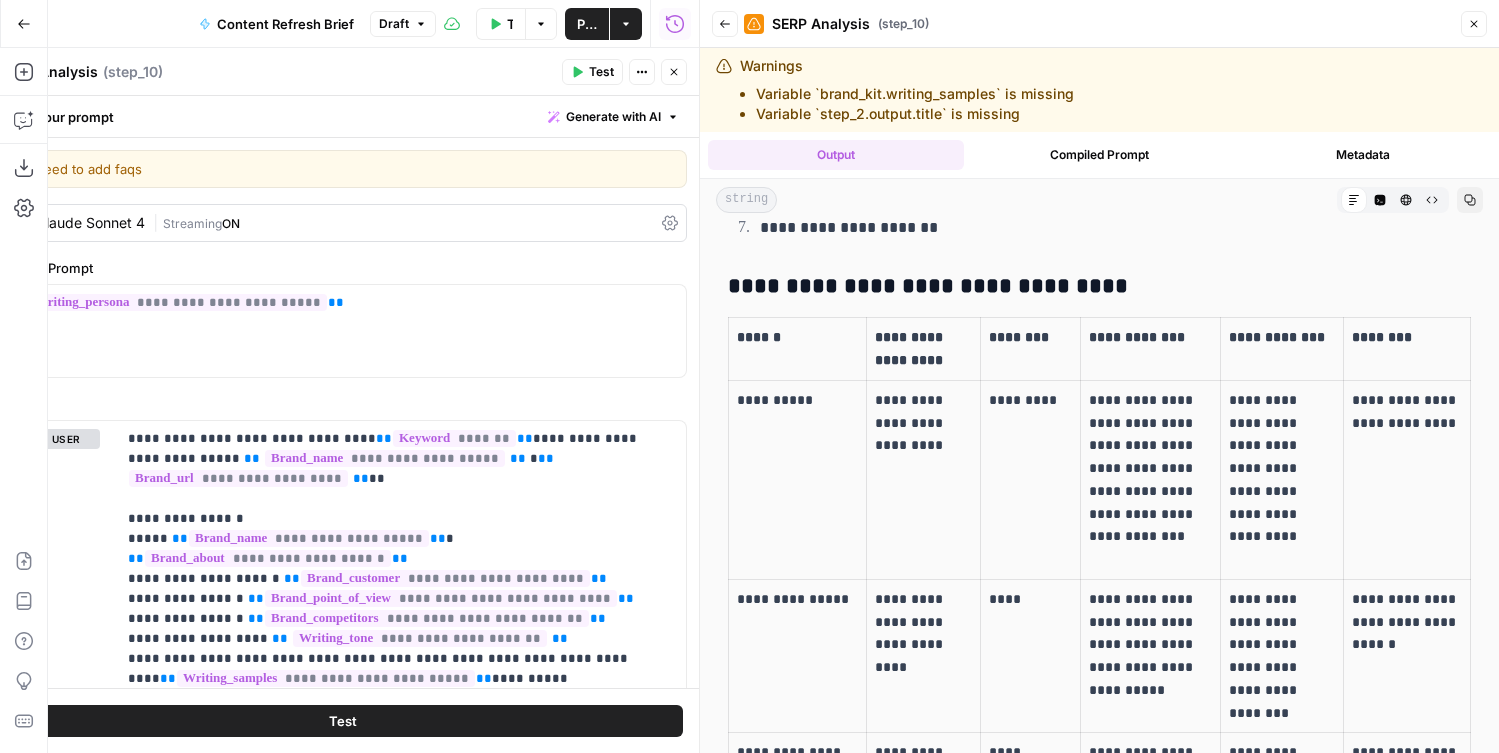 click on "**********" at bounding box center (1151, 479) 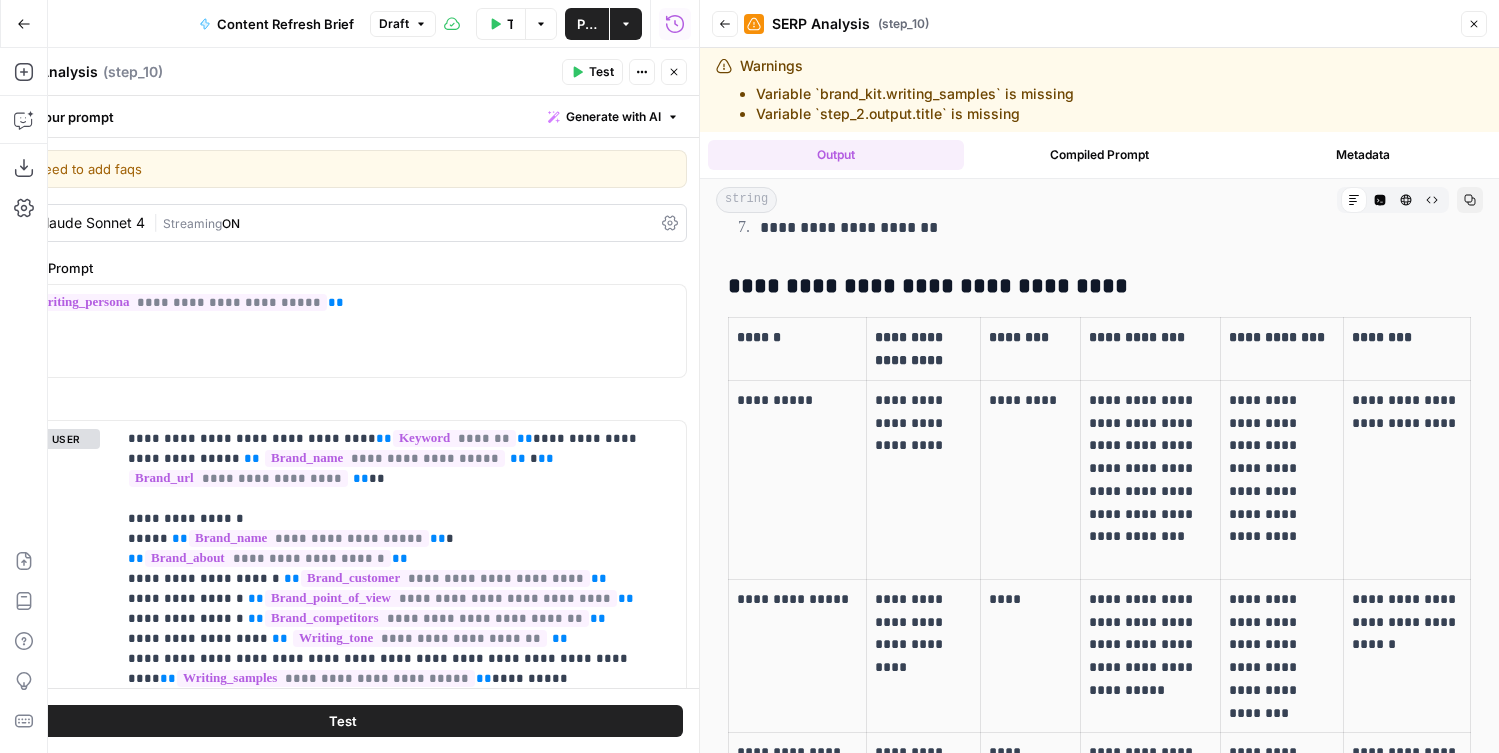 click on "**********" at bounding box center [343, 413] 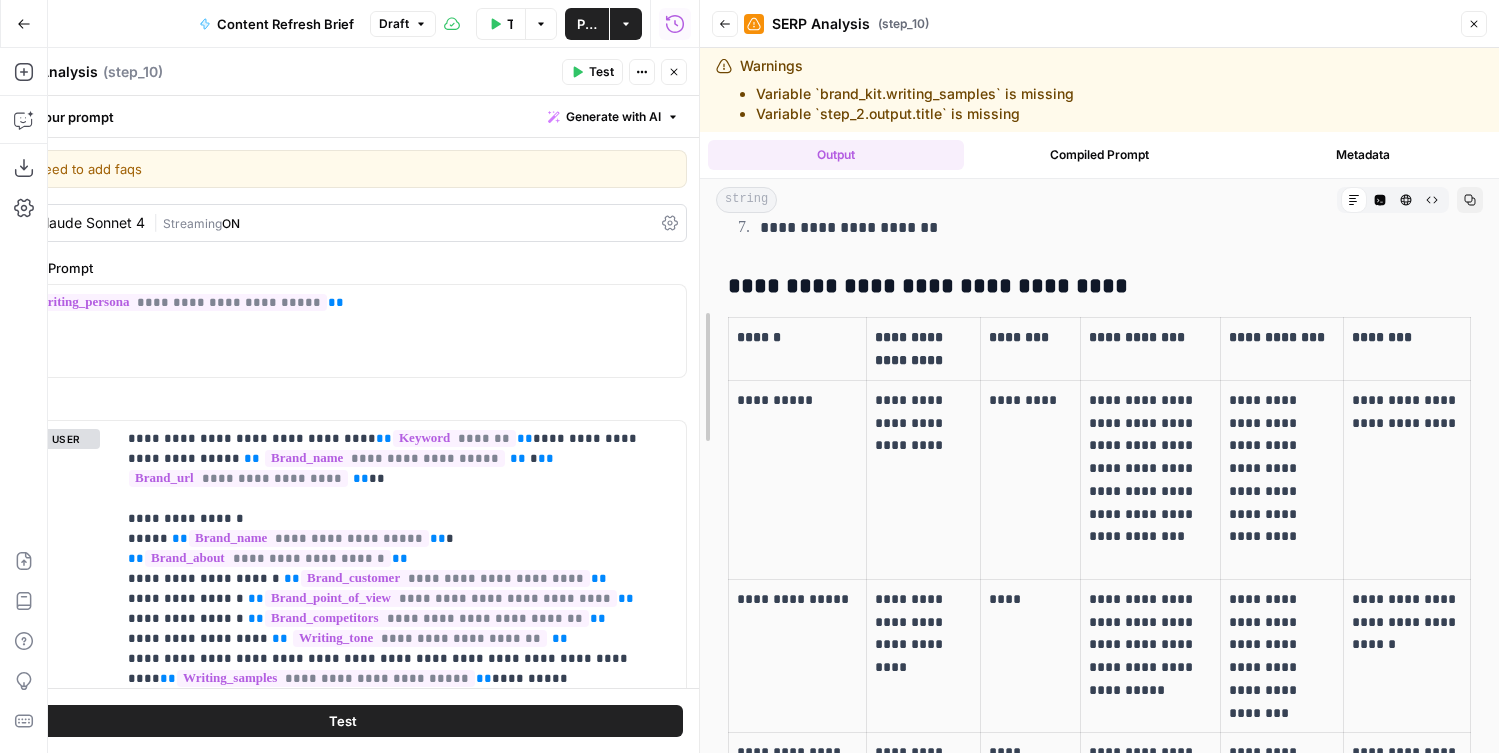 drag, startPoint x: 691, startPoint y: 418, endPoint x: 732, endPoint y: 418, distance: 41 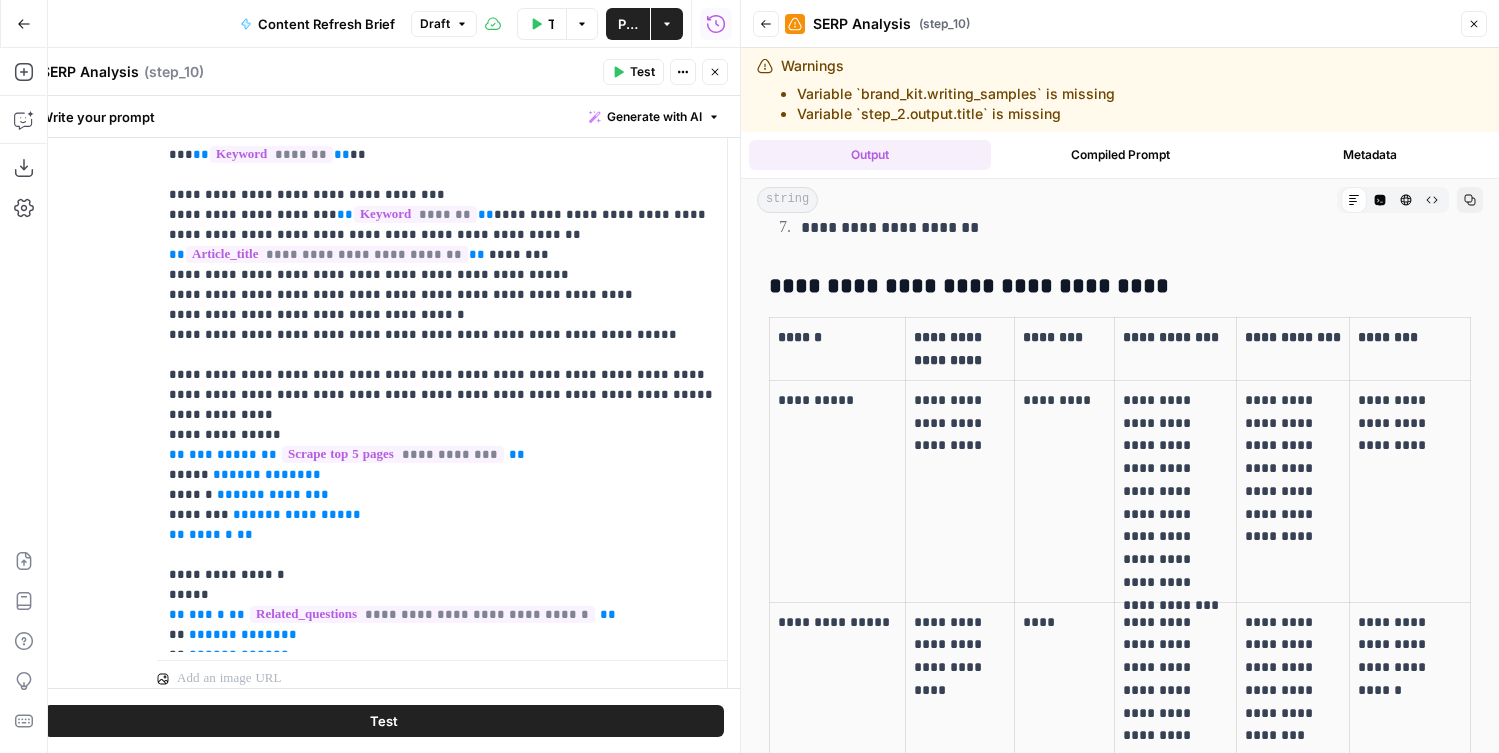 scroll, scrollTop: 603, scrollLeft: 0, axis: vertical 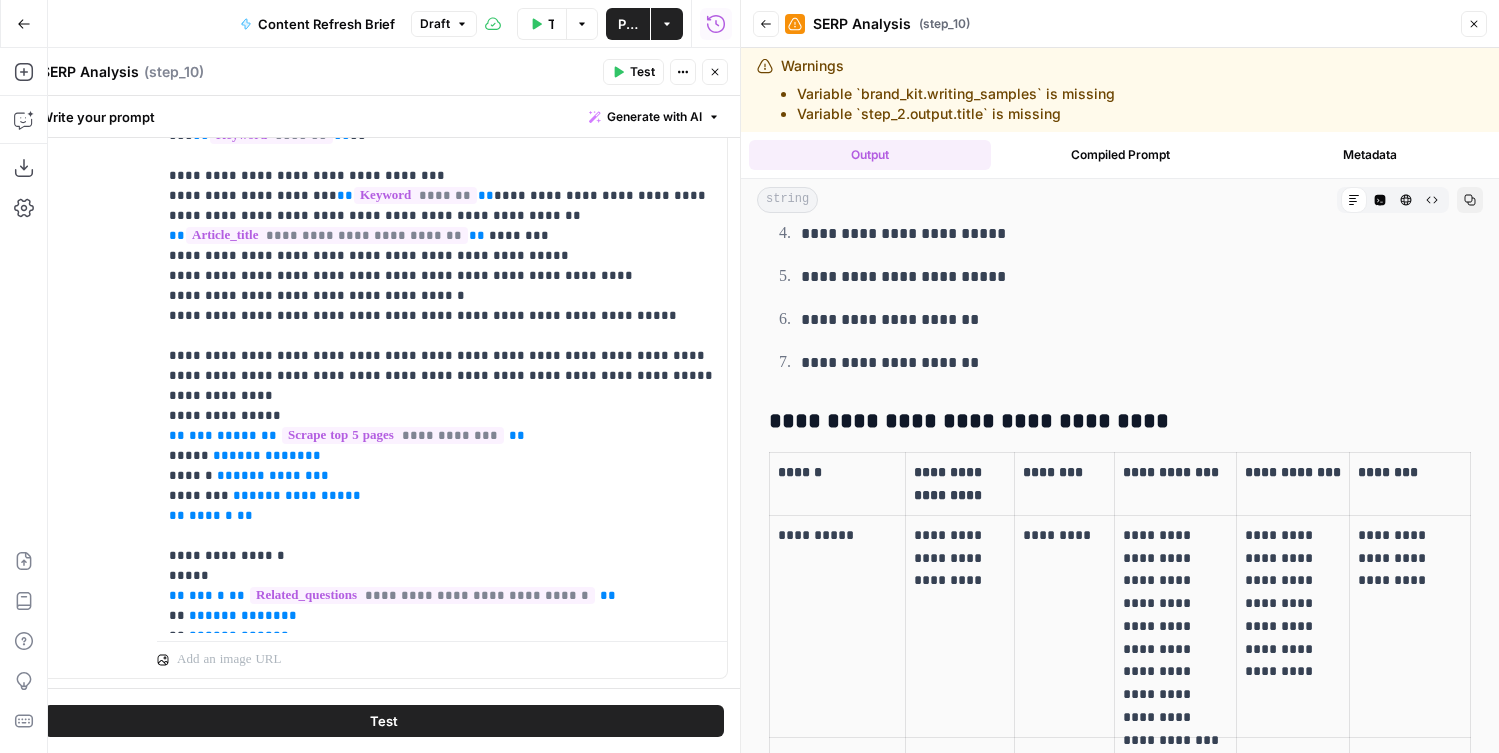 click on "Back" at bounding box center [766, 24] 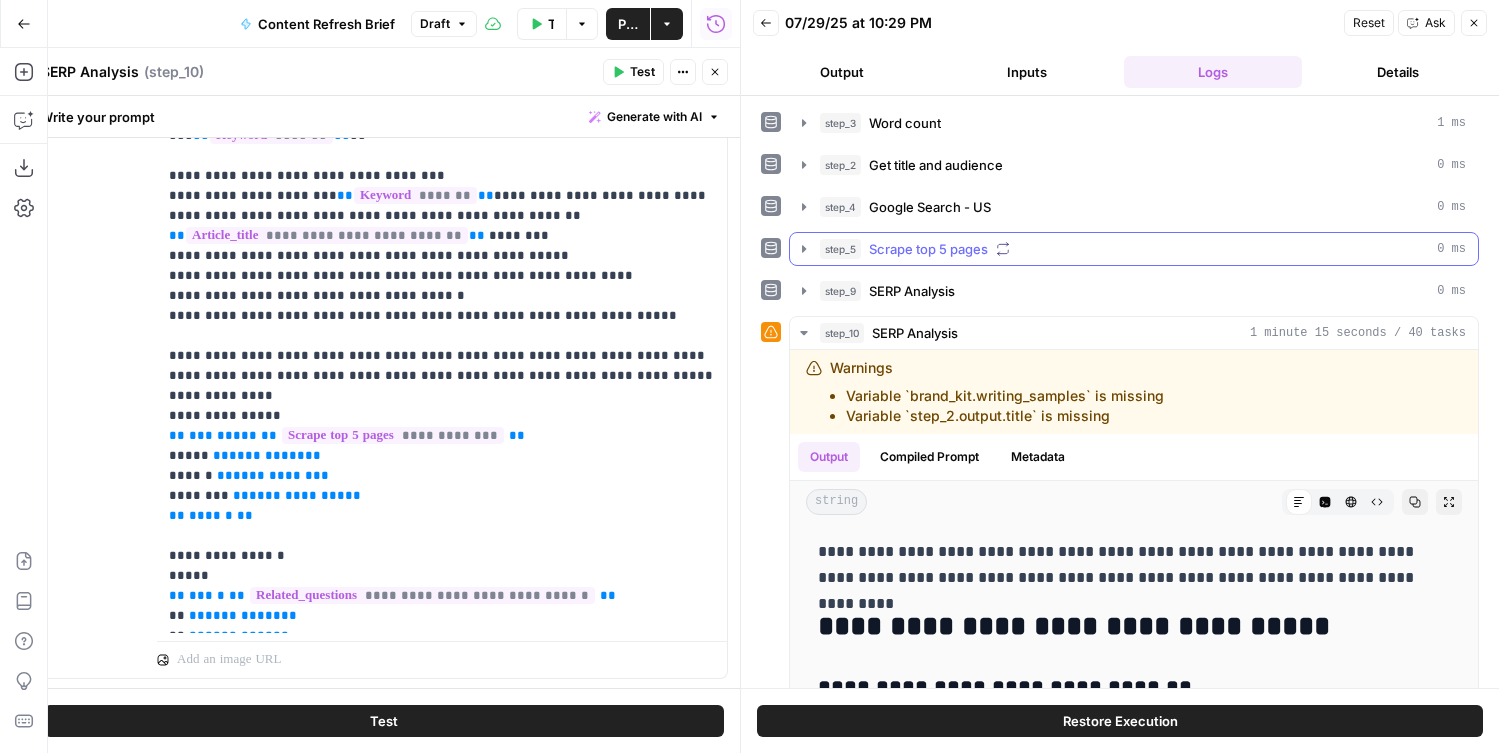 click on "Scrape top 5 pages" at bounding box center (928, 249) 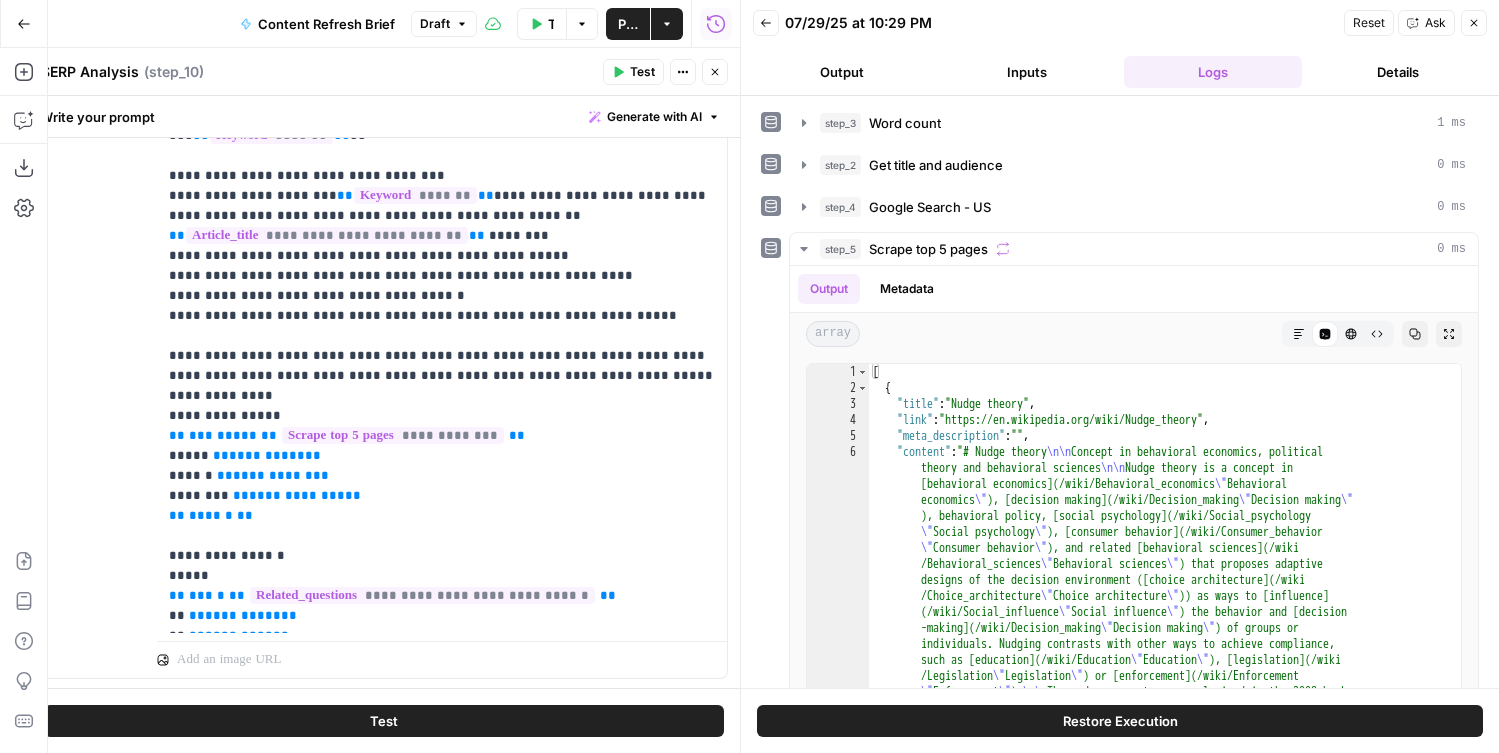click on "Close" at bounding box center [715, 72] 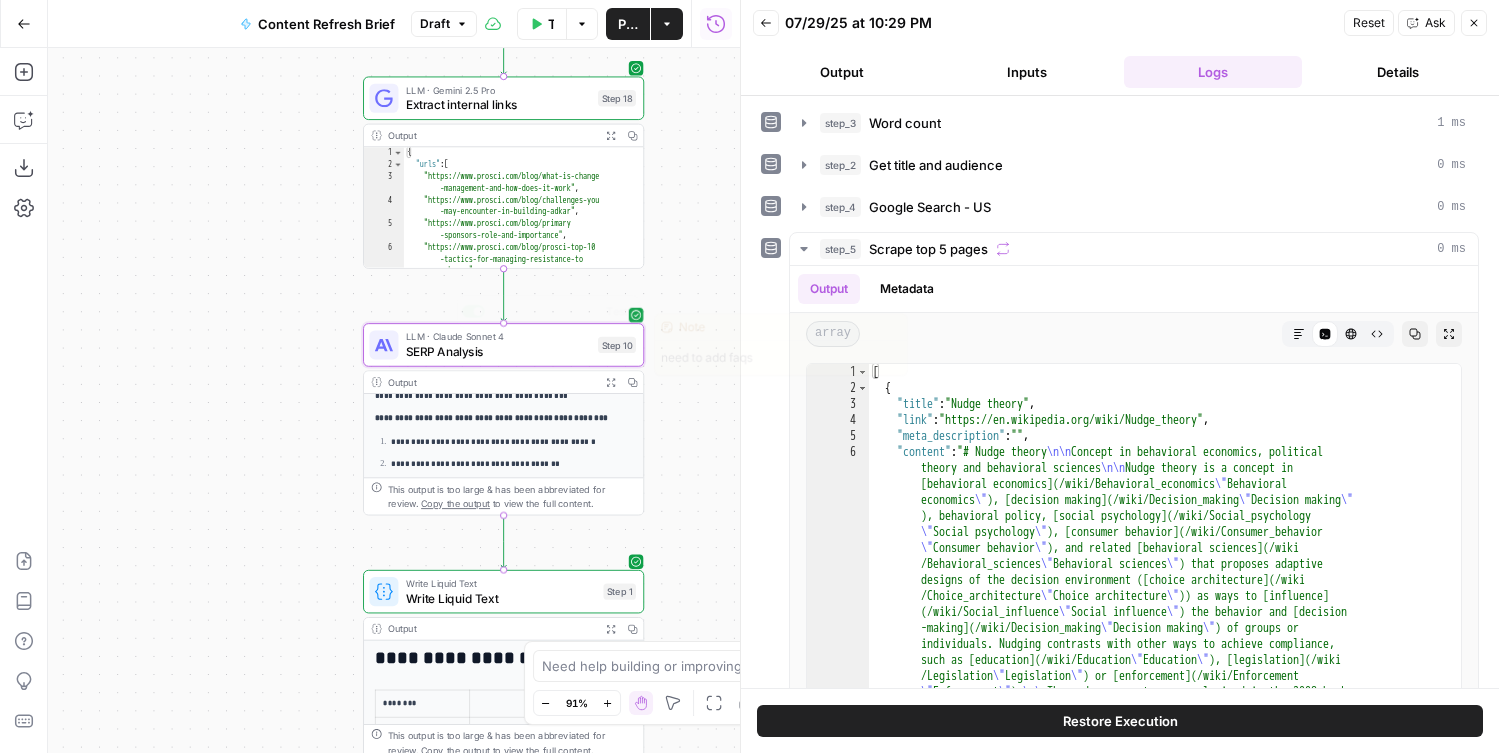 drag, startPoint x: 273, startPoint y: 268, endPoint x: 273, endPoint y: 672, distance: 404 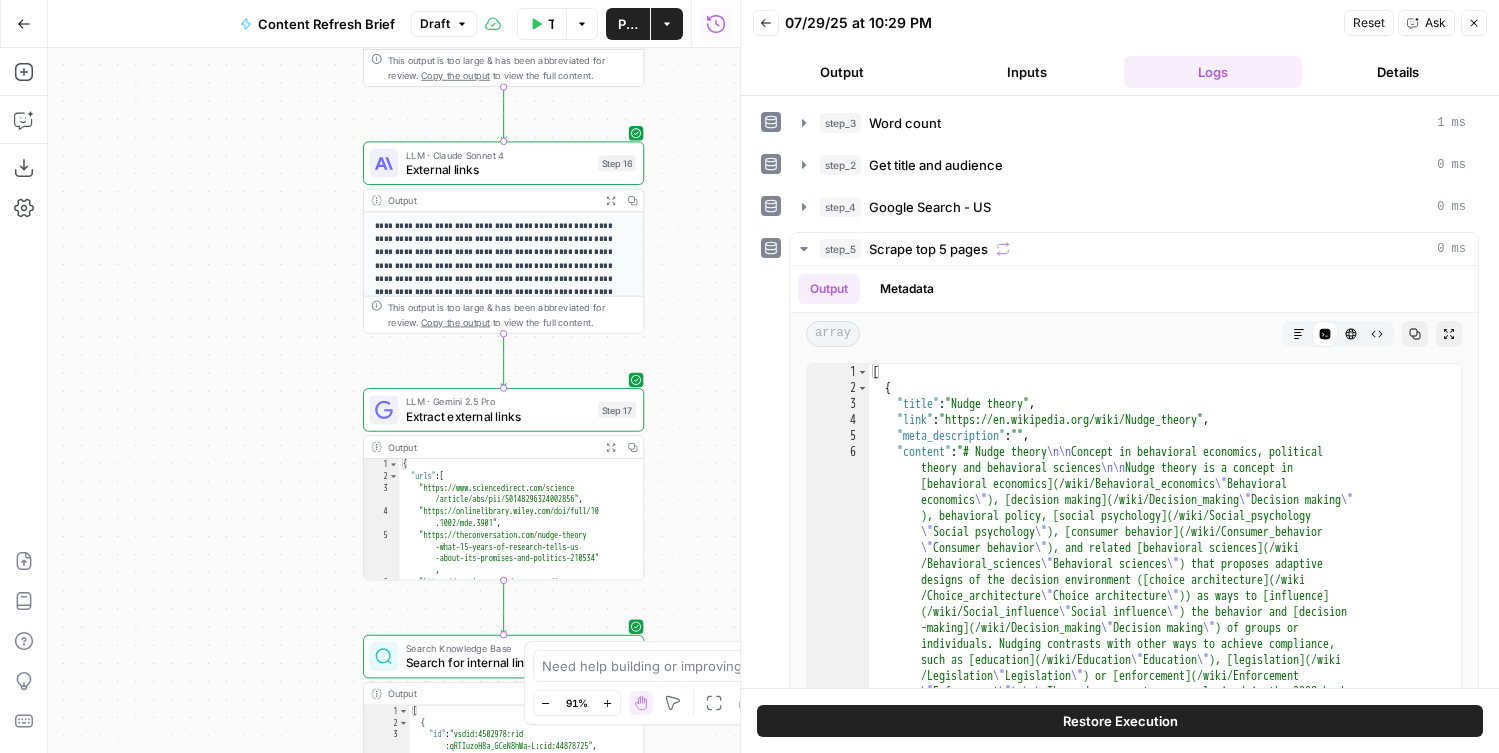 drag, startPoint x: 244, startPoint y: 354, endPoint x: 244, endPoint y: 648, distance: 294 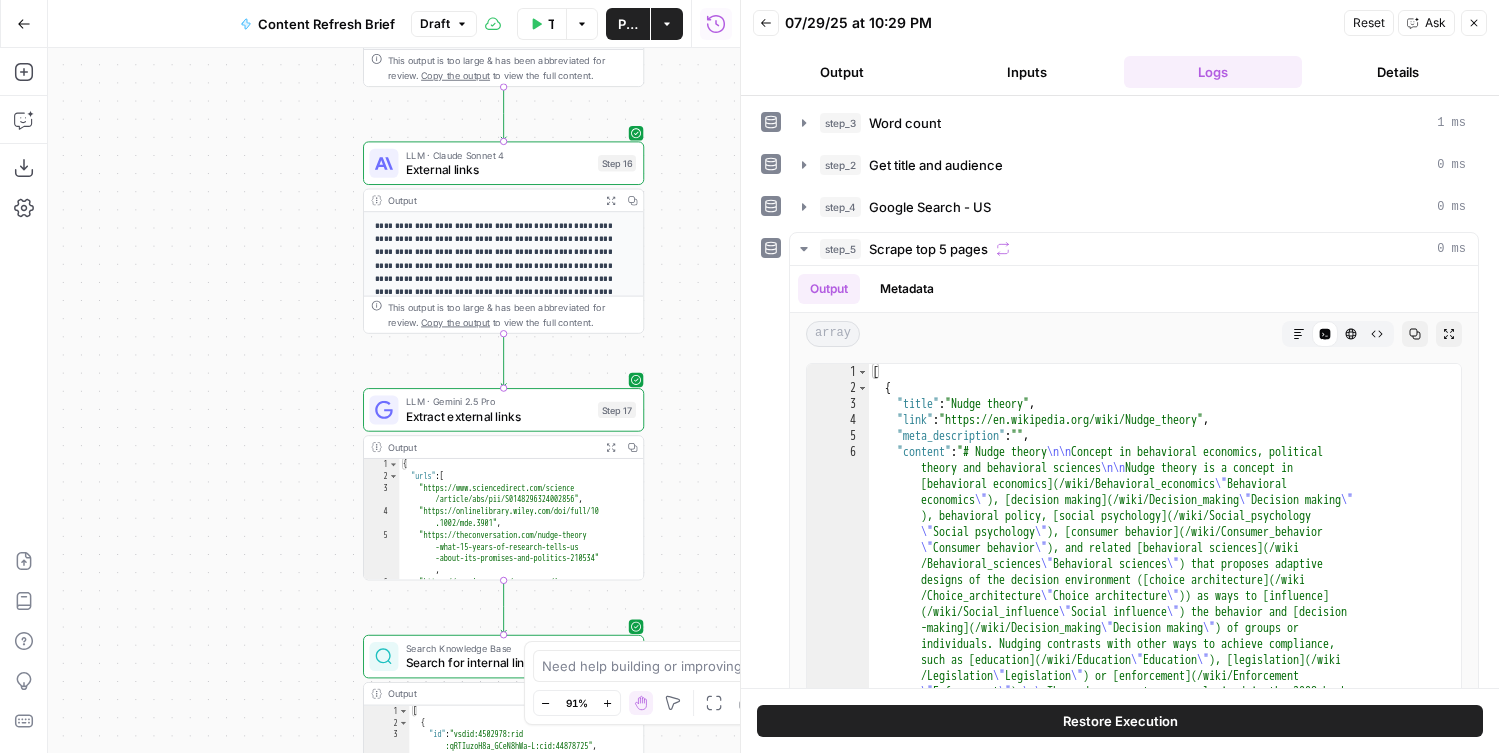 click on "Workflow Set Inputs Inputs Run Code · Python Word count Step 3 Output Expand Output Copy 1 2 3 {    "word_count" :  3093 }     XXXXXXXXXXXXXXXXXXXXXXXXXXXXXXXXXXXXXXXXXXXXXXXXXXXXXXXXXXXXXXXXXXXXXXXXXXXXXXXXXXXXXXXXXXXXXXXXXXXXXXXXXXXXXXXXXXXXXXXXXXXXXXXXXXXXXXXXXXXXXXXXXXXXXXXXXXXXXXXXXXXXXXXXXXXXXXXXXXXXXXXXXXXXXXXXXXXXXXXXXXXXXXXXXXXXXXXXXXXXXXXXXXXXXXXXXXXXXXXXXXXXXXXXXXXXXXXXXXXXXXXXXXXXXXXXXXXXXXXXXXXXXXXXXXXXXXXXXXXXXXXXXXXXXXXXXXXXXXXXXXXXXXXXXXXXXXXXXXXXXXXXXXXXXXXXXXXXXXXXXXXXXXXXXXXXXXXXXXXXXXXXXXXXXXXXXXXXXXXXXXXXXXXXXXXXXXXXXXXXXXXXXXXXXXXXXXXXXXXXXXXXXXXXXXXXXXXXXXXXXXXXXXXXXXXXXXXXXXXXXXXXXXXXXXXXXXXXXXXXXXXXXXXXXXXX LLM · GPT-4.1 Get title and audience Step 2 Output Expand Output Copy 1 2 3 4 5 {    "article_title" :  "What Is Nudge Theory? Does         It Apply to Change Management?" ,    "audience" :  "Change management professionals         and organizational leaders" ,    "word_count" :  3000 }     Google Search Google Search - US Step 4 Output Expand Output Copy 1 2 3 4" at bounding box center [394, 400] 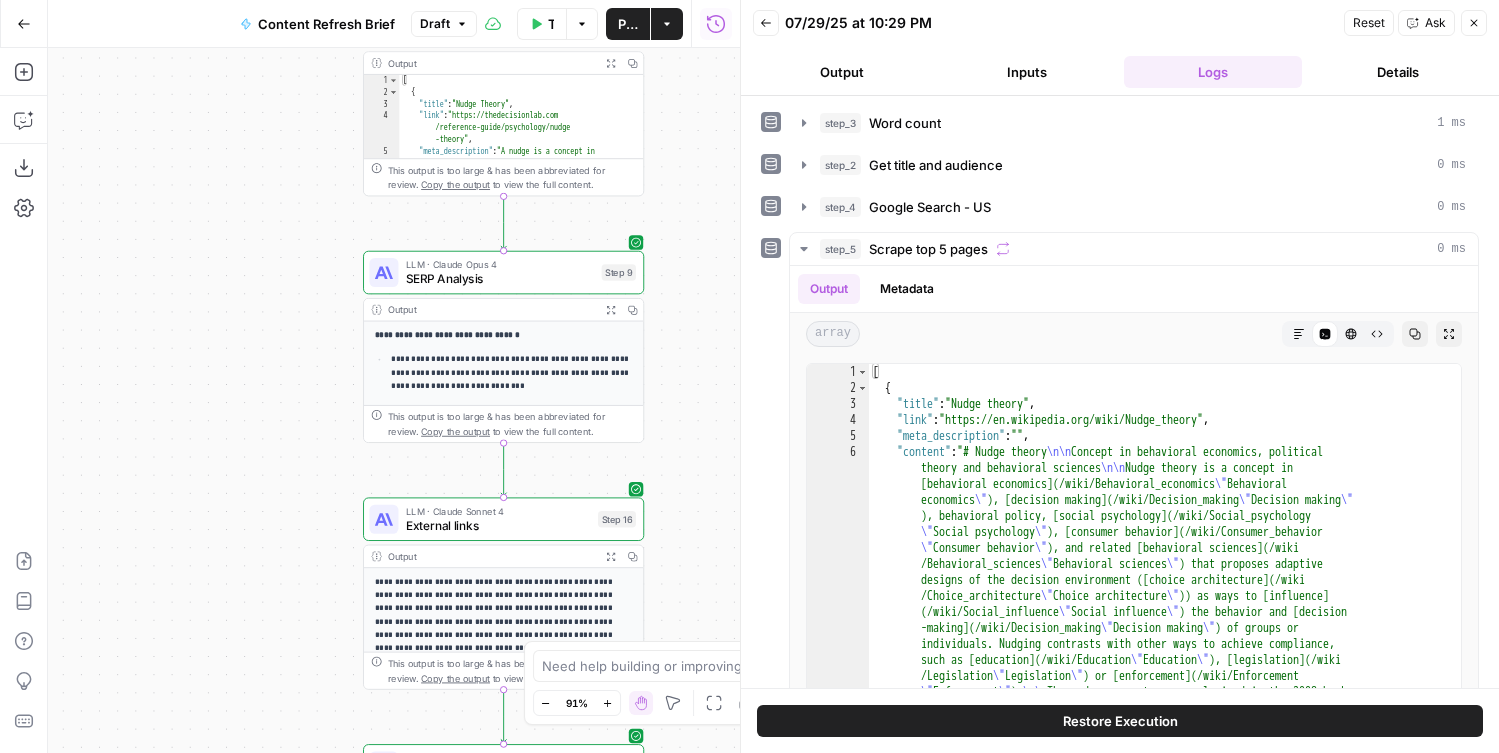 drag, startPoint x: 239, startPoint y: 208, endPoint x: 239, endPoint y: 599, distance: 391 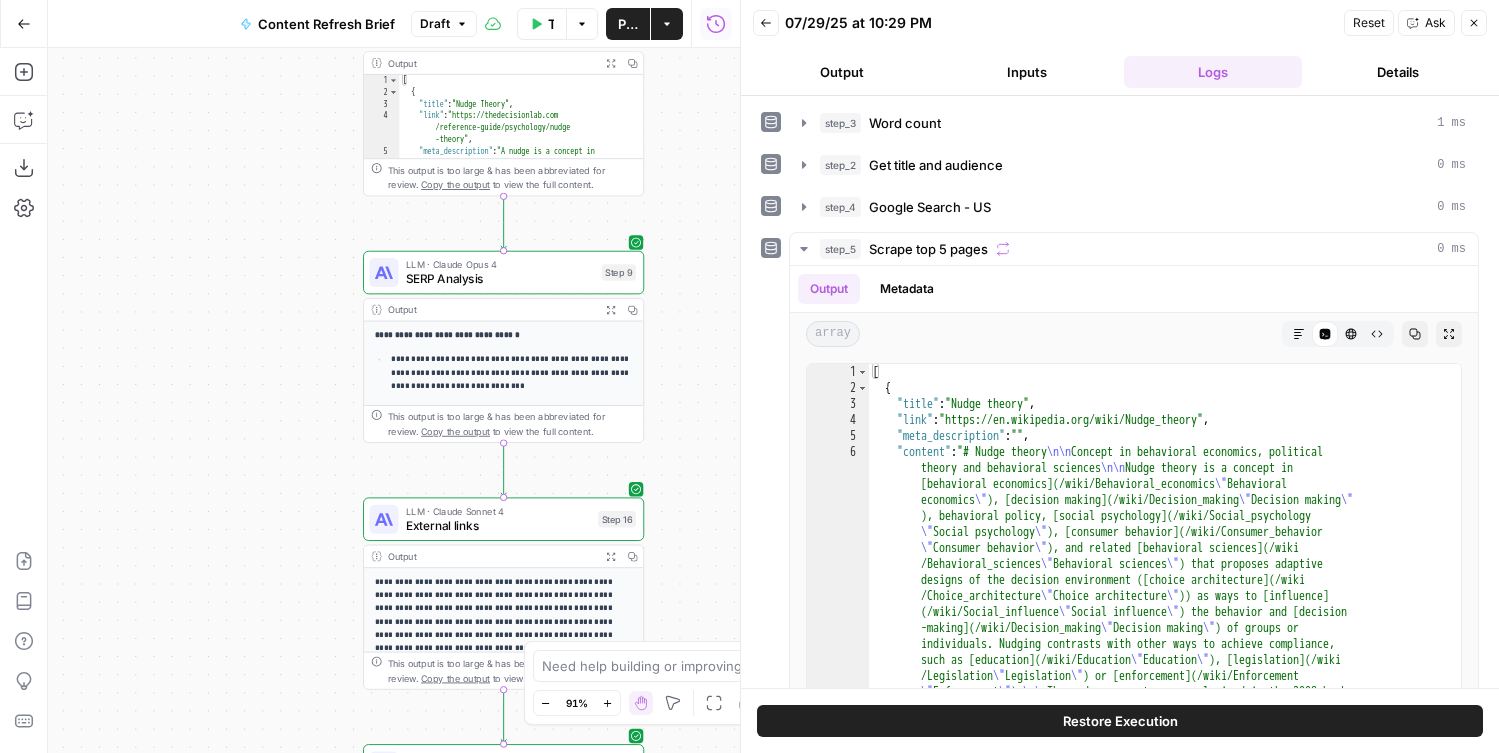 click on "Workflow Set Inputs Inputs Run Code · Python Word count Step 3 Output Expand Output Copy 1 2 3 {    "word_count" :  3093 }     XXXXXXXXXXXXXXXXXXXXXXXXXXXXXXXXXXXXXXXXXXXXXXXXXXXXXXXXXXXXXXXXXXXXXXXXXXXXXXXXXXXXXXXXXXXXXXXXXXXXXXXXXXXXXXXXXXXXXXXXXXXXXXXXXXXXXXXXXXXXXXXXXXXXXXXXXXXXXXXXXXXXXXXXXXXXXXXXXXXXXXXXXXXXXXXXXXXXXXXXXXXXXXXXXXXXXXXXXXXXXXXXXXXXXXXXXXXXXXXXXXXXXXXXXXXXXXXXXXXXXXXXXXXXXXXXXXXXXXXXXXXXXXXXXXXXXXXXXXXXXXXXXXXXXXXXXXXXXXXXXXXXXXXXXXXXXXXXXXXXXXXXXXXXXXXXXXXXXXXXXXXXXXXXXXXXXXXXXXXXXXXXXXXXXXXXXXXXXXXXXXXXXXXXXXXXXXXXXXXXXXXXXXXXXXXXXXXXXXXXXXXXXXXXXXXXXXXXXXXXXXXXXXXXXXXXXXXXXXXXXXXXXXXXXXXXXXXXXXXXXXXXXXXXXXXX LLM · GPT-4.1 Get title and audience Step 2 Output Expand Output Copy 1 2 3 4 5 {    "article_title" :  "What Is Nudge Theory? Does         It Apply to Change Management?" ,    "audience" :  "Change management professionals         and organizational leaders" ,    "word_count" :  3000 }     Google Search Google Search - US Step 4 Output Expand Output Copy 1 2 3 4" at bounding box center (394, 400) 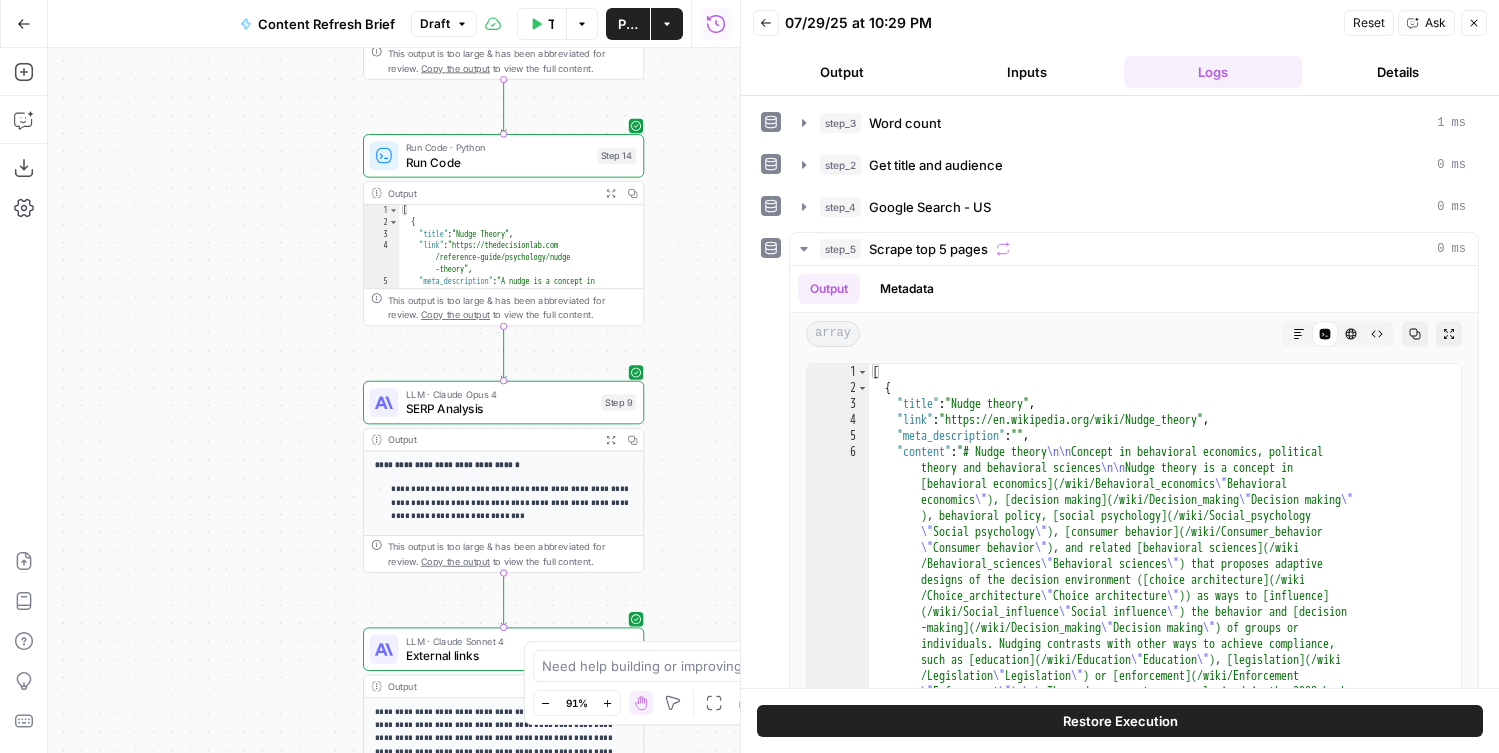 drag, startPoint x: 236, startPoint y: 207, endPoint x: 242, endPoint y: 492, distance: 285.06314 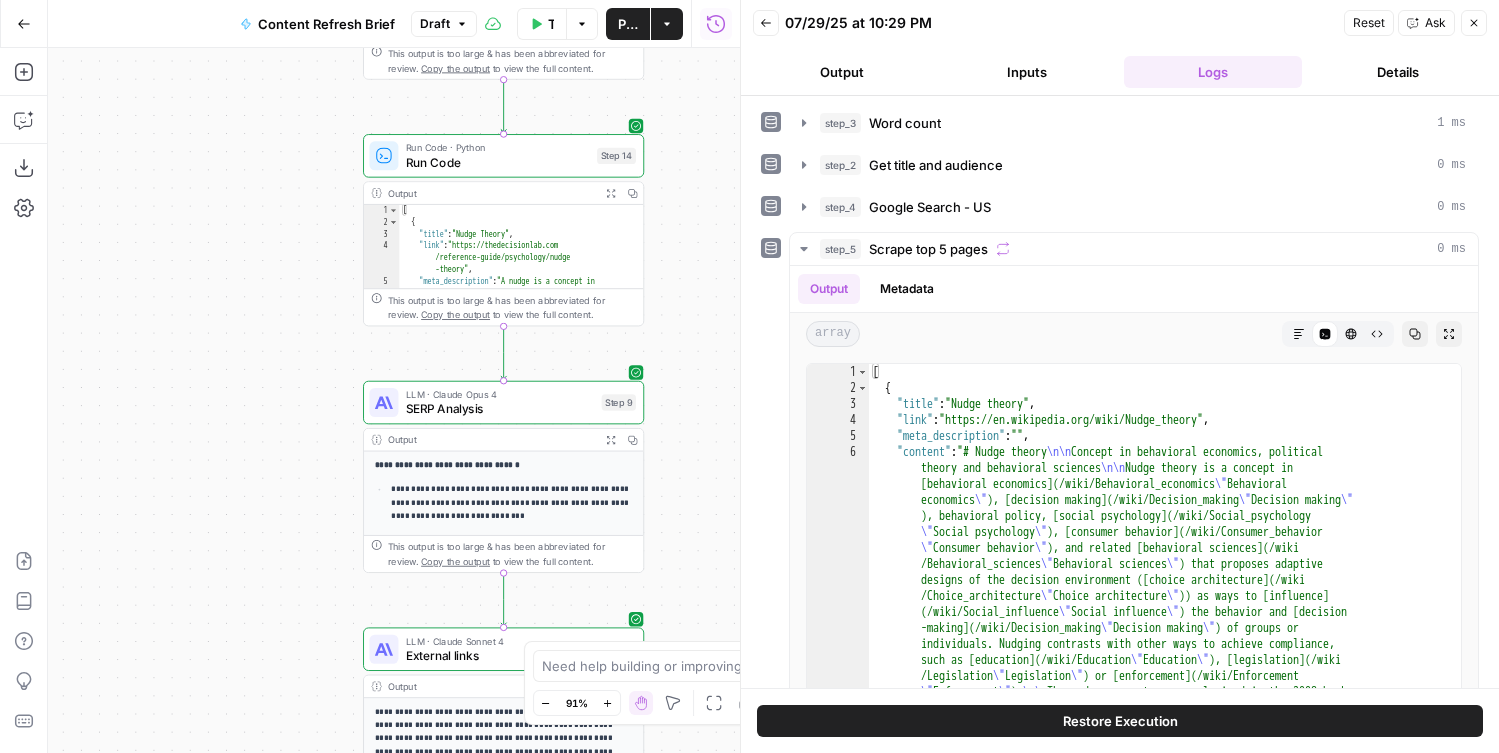 click on "Workflow Set Inputs Inputs Run Code · Python Word count Step 3 Output Expand Output Copy 1 2 3 {    "word_count" :  3093 }     XXXXXXXXXXXXXXXXXXXXXXXXXXXXXXXXXXXXXXXXXXXXXXXXXXXXXXXXXXXXXXXXXXXXXXXXXXXXXXXXXXXXXXXXXXXXXXXXXXXXXXXXXXXXXXXXXXXXXXXXXXXXXXXXXXXXXXXXXXXXXXXXXXXXXXXXXXXXXXXXXXXXXXXXXXXXXXXXXXXXXXXXXXXXXXXXXXXXXXXXXXXXXXXXXXXXXXXXXXXXXXXXXXXXXXXXXXXXXXXXXXXXXXXXXXXXXXXXXXXXXXXXXXXXXXXXXXXXXXXXXXXXXXXXXXXXXXXXXXXXXXXXXXXXXXXXXXXXXXXXXXXXXXXXXXXXXXXXXXXXXXXXXXXXXXXXXXXXXXXXXXXXXXXXXXXXXXXXXXXXXXXXXXXXXXXXXXXXXXXXXXXXXXXXXXXXXXXXXXXXXXXXXXXXXXXXXXXXXXXXXXXXXXXXXXXXXXXXXXXXXXXXXXXXXXXXXXXXXXXXXXXXXXXXXXXXXXXXXXXXXXXXXXXXXXXX LLM · GPT-4.1 Get title and audience Step 2 Output Expand Output Copy 1 2 3 4 5 {    "article_title" :  "What Is Nudge Theory? Does         It Apply to Change Management?" ,    "audience" :  "Change management professionals         and organizational leaders" ,    "word_count" :  3000 }     Google Search Google Search - US Step 4 Output Expand Output Copy 1 2 3 4" at bounding box center [394, 400] 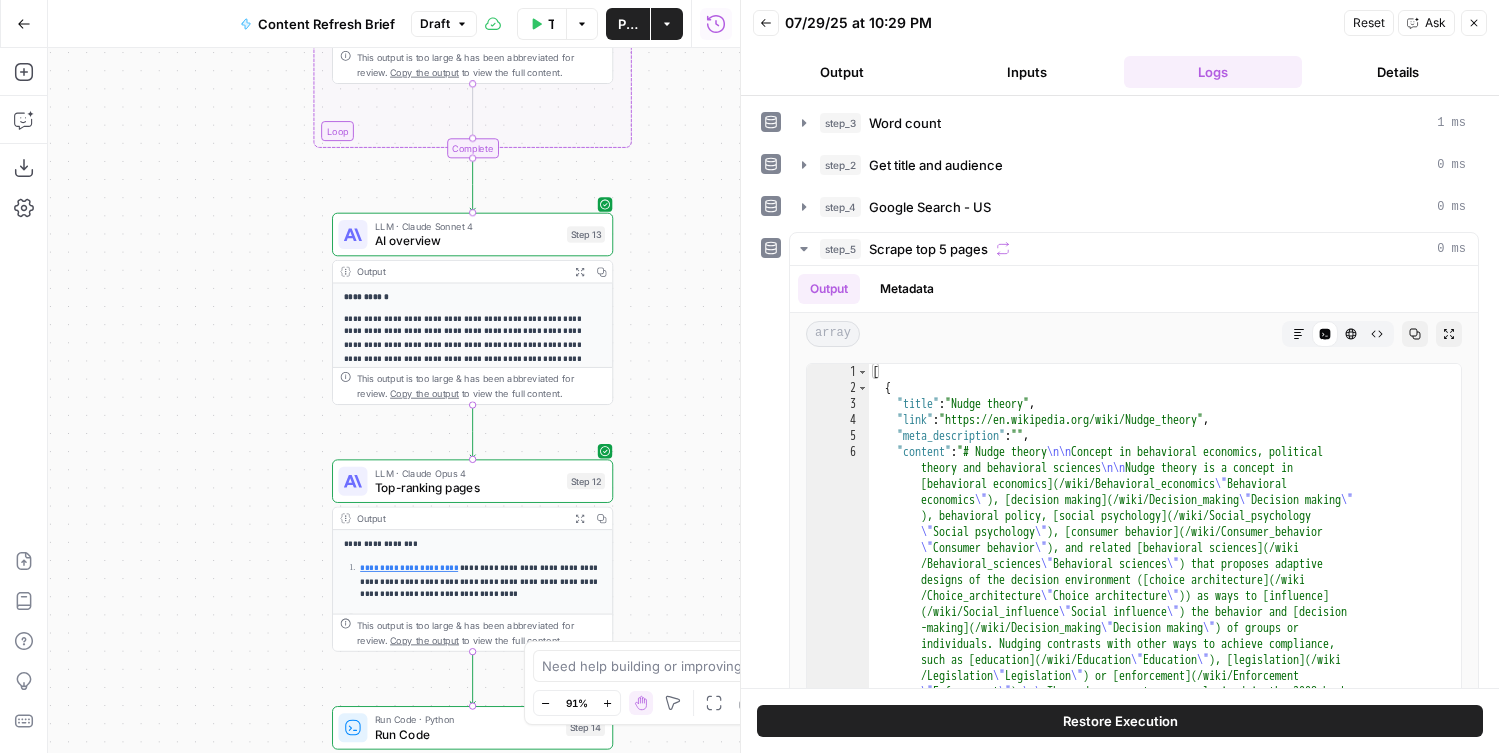 drag, startPoint x: 239, startPoint y: 216, endPoint x: 202, endPoint y: 509, distance: 295.32693 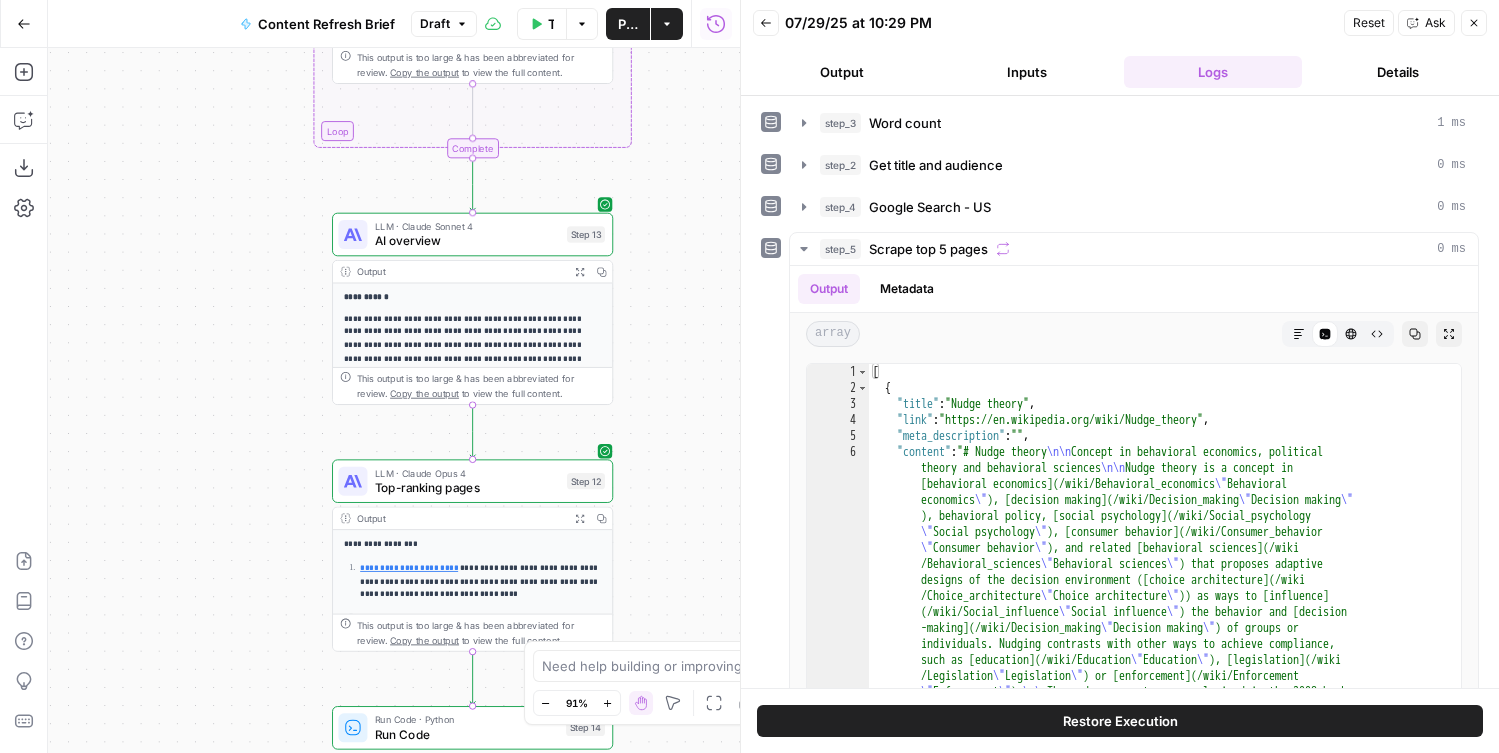 click on "Workflow Set Inputs Inputs Run Code · Python Word count Step 3 Output Expand Output Copy 1 2 3 {    "word_count" :  3093 }     XXXXXXXXXXXXXXXXXXXXXXXXXXXXXXXXXXXXXXXXXXXXXXXXXXXXXXXXXXXXXXXXXXXXXXXXXXXXXXXXXXXXXXXXXXXXXXXXXXXXXXXXXXXXXXXXXXXXXXXXXXXXXXXXXXXXXXXXXXXXXXXXXXXXXXXXXXXXXXXXXXXXXXXXXXXXXXXXXXXXXXXXXXXXXXXXXXXXXXXXXXXXXXXXXXXXXXXXXXXXXXXXXXXXXXXXXXXXXXXXXXXXXXXXXXXXXXXXXXXXXXXXXXXXXXXXXXXXXXXXXXXXXXXXXXXXXXXXXXXXXXXXXXXXXXXXXXXXXXXXXXXXXXXXXXXXXXXXXXXXXXXXXXXXXXXXXXXXXXXXXXXXXXXXXXXXXXXXXXXXXXXXXXXXXXXXXXXXXXXXXXXXXXXXXXXXXXXXXXXXXXXXXXXXXXXXXXXXXXXXXXXXXXXXXXXXXXXXXXXXXXXXXXXXXXXXXXXXXXXXXXXXXXXXXXXXXXXXXXXXXXXXXXXXXXXX LLM · GPT-4.1 Get title and audience Step 2 Output Expand Output Copy 1 2 3 4 5 {    "article_title" :  "What Is Nudge Theory? Does         It Apply to Change Management?" ,    "audience" :  "Change management professionals         and organizational leaders" ,    "word_count" :  3000 }     Google Search Google Search - US Step 4 Output Expand Output Copy 1 2 3 4" at bounding box center (394, 400) 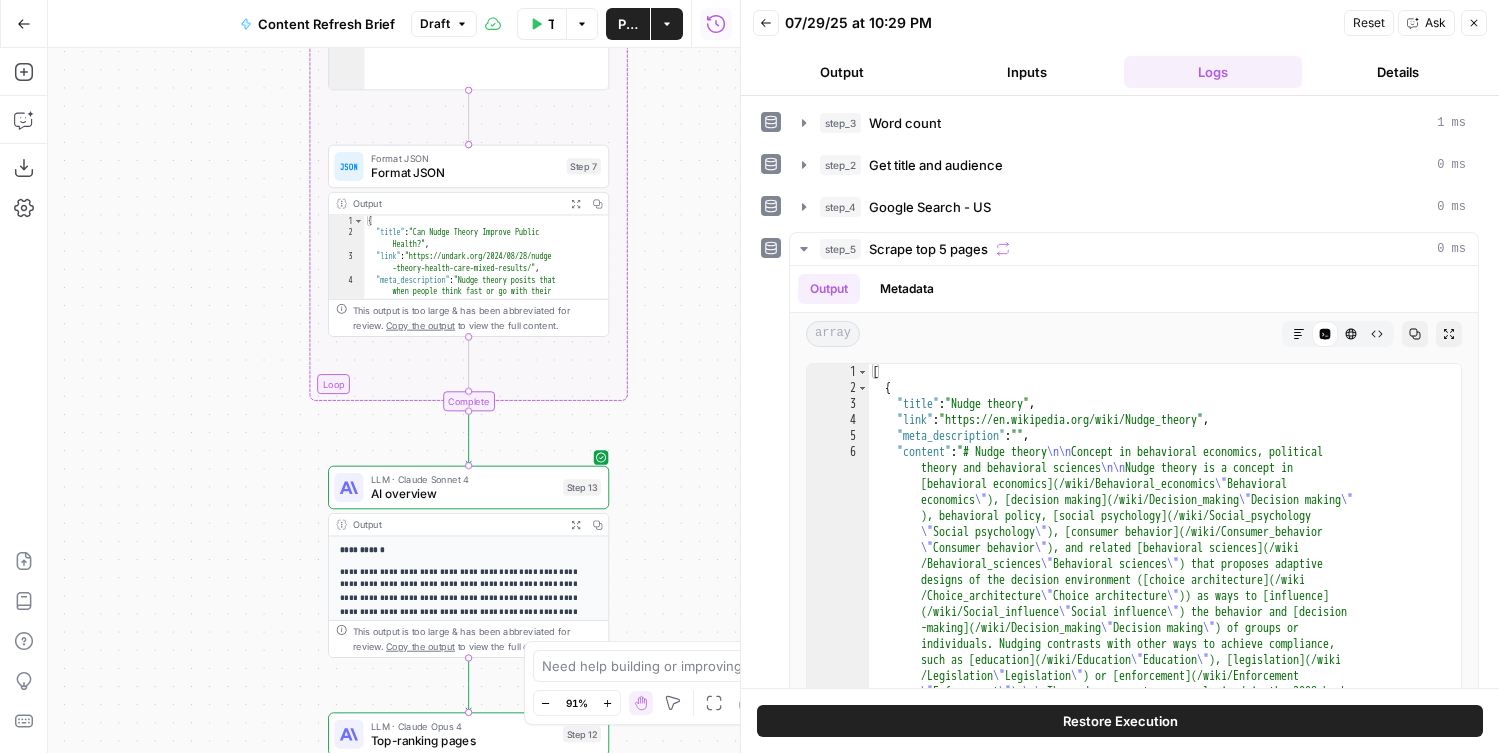 drag, startPoint x: 222, startPoint y: 363, endPoint x: 218, endPoint y: 627, distance: 264.0303 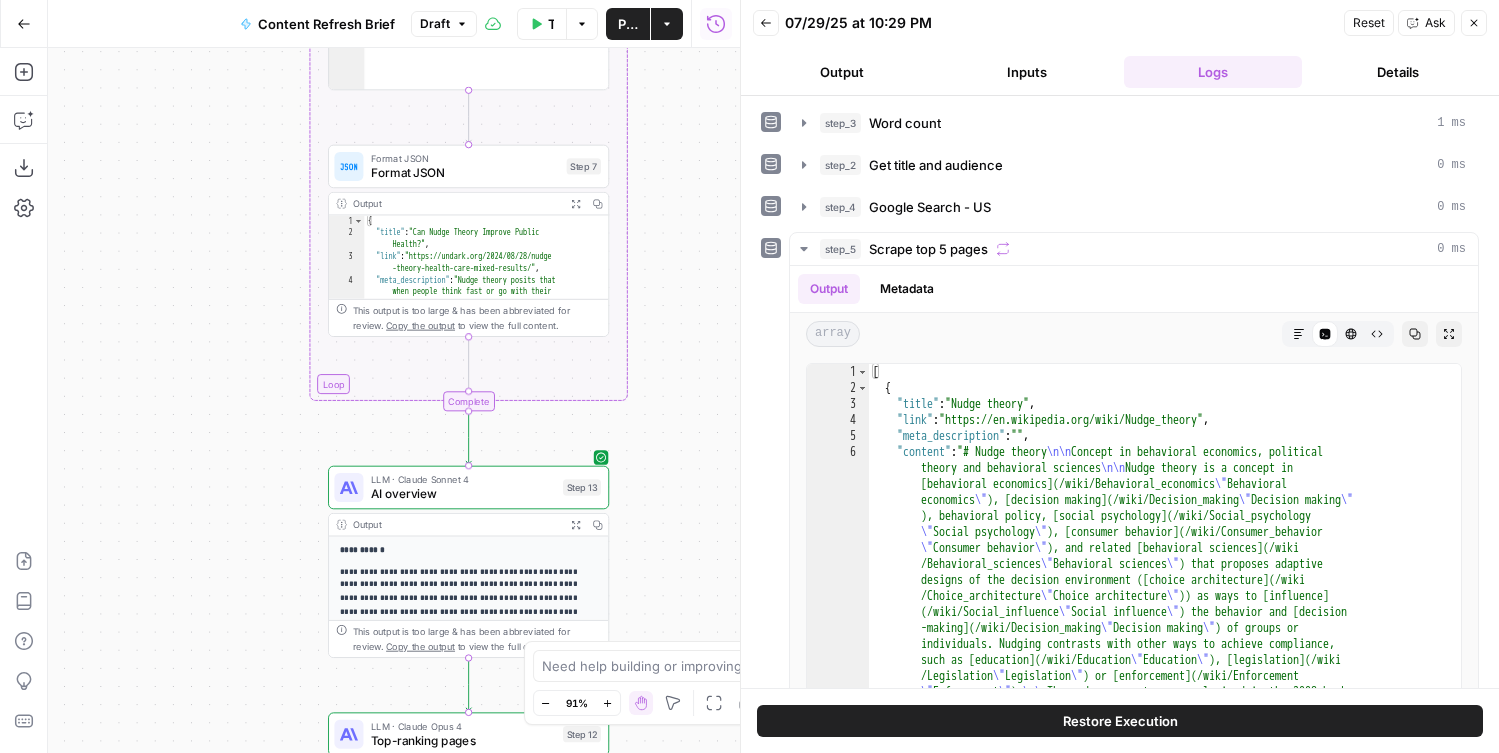 click on "Workflow Set Inputs Inputs Run Code · Python Word count Step 3 Output Expand Output Copy 1 2 3 {    "word_count" :  3093 }     XXXXXXXXXXXXXXXXXXXXXXXXXXXXXXXXXXXXXXXXXXXXXXXXXXXXXXXXXXXXXXXXXXXXXXXXXXXXXXXXXXXXXXXXXXXXXXXXXXXXXXXXXXXXXXXXXXXXXXXXXXXXXXXXXXXXXXXXXXXXXXXXXXXXXXXXXXXXXXXXXXXXXXXXXXXXXXXXXXXXXXXXXXXXXXXXXXXXXXXXXXXXXXXXXXXXXXXXXXXXXXXXXXXXXXXXXXXXXXXXXXXXXXXXXXXXXXXXXXXXXXXXXXXXXXXXXXXXXXXXXXXXXXXXXXXXXXXXXXXXXXXXXXXXXXXXXXXXXXXXXXXXXXXXXXXXXXXXXXXXXXXXXXXXXXXXXXXXXXXXXXXXXXXXXXXXXXXXXXXXXXXXXXXXXXXXXXXXXXXXXXXXXXXXXXXXXXXXXXXXXXXXXXXXXXXXXXXXXXXXXXXXXXXXXXXXXXXXXXXXXXXXXXXXXXXXXXXXXXXXXXXXXXXXXXXXXXXXXXXXXXXXXXXXXXXX LLM · GPT-4.1 Get title and audience Step 2 Output Expand Output Copy 1 2 3 4 5 {    "article_title" :  "What Is Nudge Theory? Does         It Apply to Change Management?" ,    "audience" :  "Change management professionals         and organizational leaders" ,    "word_count" :  3000 }     Google Search Google Search - US Step 4 Output Expand Output Copy 1 2 3 4" at bounding box center [394, 400] 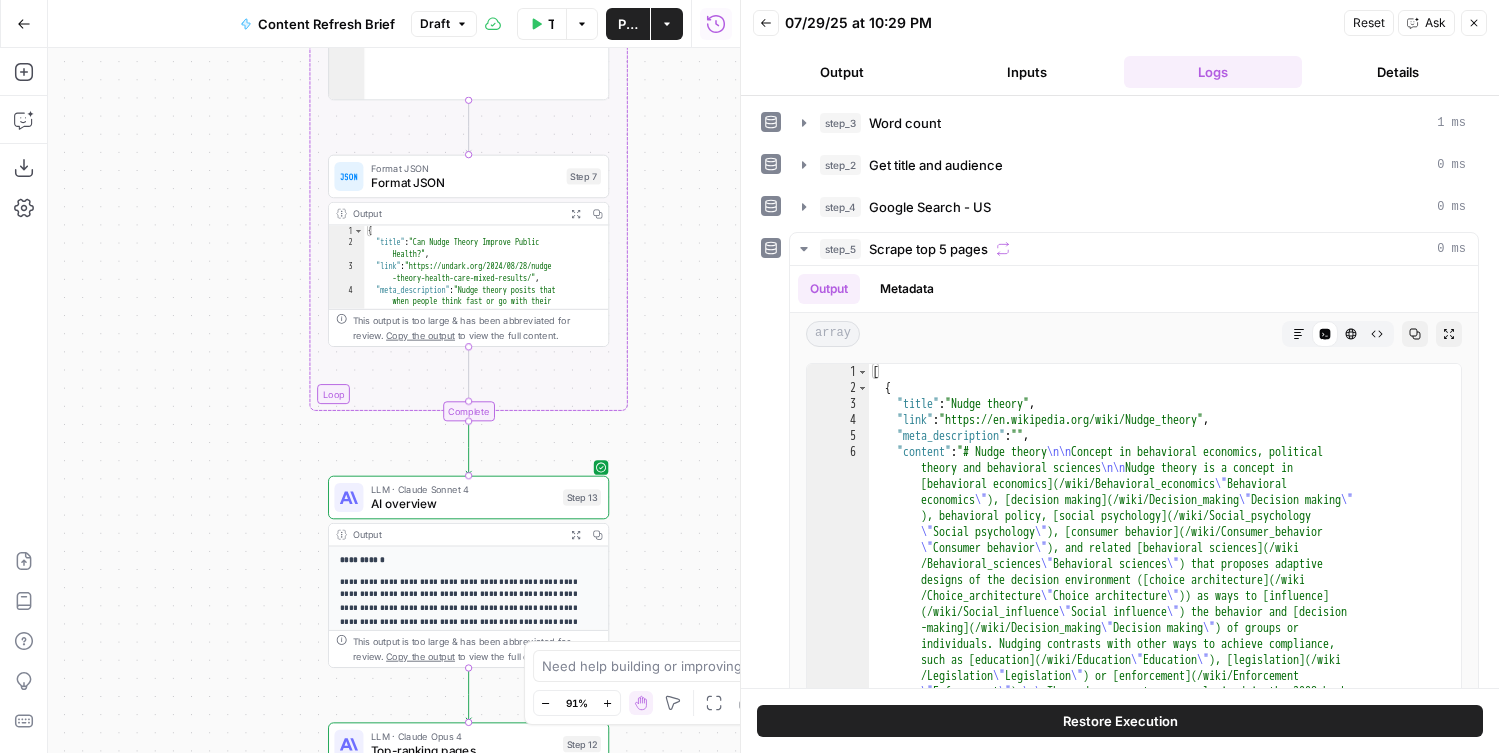 click on "Workflow Set Inputs Inputs Run Code · Python Word count Step 3 Output Expand Output Copy 1 2 3 {    "word_count" :  3093 }     XXXXXXXXXXXXXXXXXXXXXXXXXXXXXXXXXXXXXXXXXXXXXXXXXXXXXXXXXXXXXXXXXXXXXXXXXXXXXXXXXXXXXXXXXXXXXXXXXXXXXXXXXXXXXXXXXXXXXXXXXXXXXXXXXXXXXXXXXXXXXXXXXXXXXXXXXXXXXXXXXXXXXXXXXXXXXXXXXXXXXXXXXXXXXXXXXXXXXXXXXXXXXXXXXXXXXXXXXXXXXXXXXXXXXXXXXXXXXXXXXXXXXXXXXXXXXXXXXXXXXXXXXXXXXXXXXXXXXXXXXXXXXXXXXXXXXXXXXXXXXXXXXXXXXXXXXXXXXXXXXXXXXXXXXXXXXXXXXXXXXXXXXXXXXXXXXXXXXXXXXXXXXXXXXXXXXXXXXXXXXXXXXXXXXXXXXXXXXXXXXXXXXXXXXXXXXXXXXXXXXXXXXXXXXXXXXXXXXXXXXXXXXXXXXXXXXXXXXXXXXXXXXXXXXXXXXXXXXXXXXXXXXXXXXXXXXXXXXXXXXXXXXXXXXXXX LLM · GPT-4.1 Get title and audience Step 2 Output Expand Output Copy 1 2 3 4 5 {    "article_title" :  "What Is Nudge Theory? Does         It Apply to Change Management?" ,    "audience" :  "Change management professionals         and organizational leaders" ,    "word_count" :  3000 }     Google Search Google Search - US Step 4 Output Expand Output Copy 1 2 3 4" at bounding box center [394, 400] 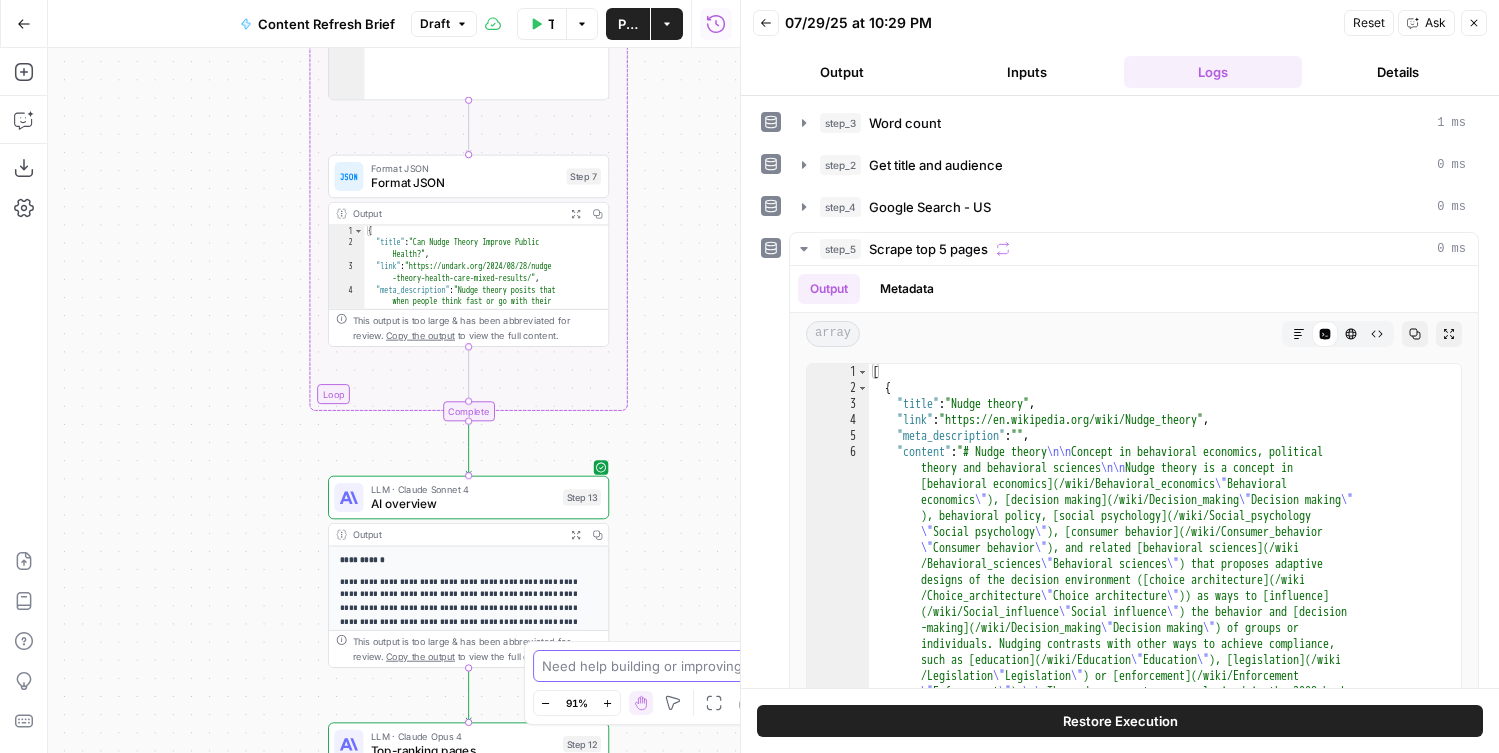 drag, startPoint x: 679, startPoint y: 516, endPoint x: 677, endPoint y: 689, distance: 173.01157 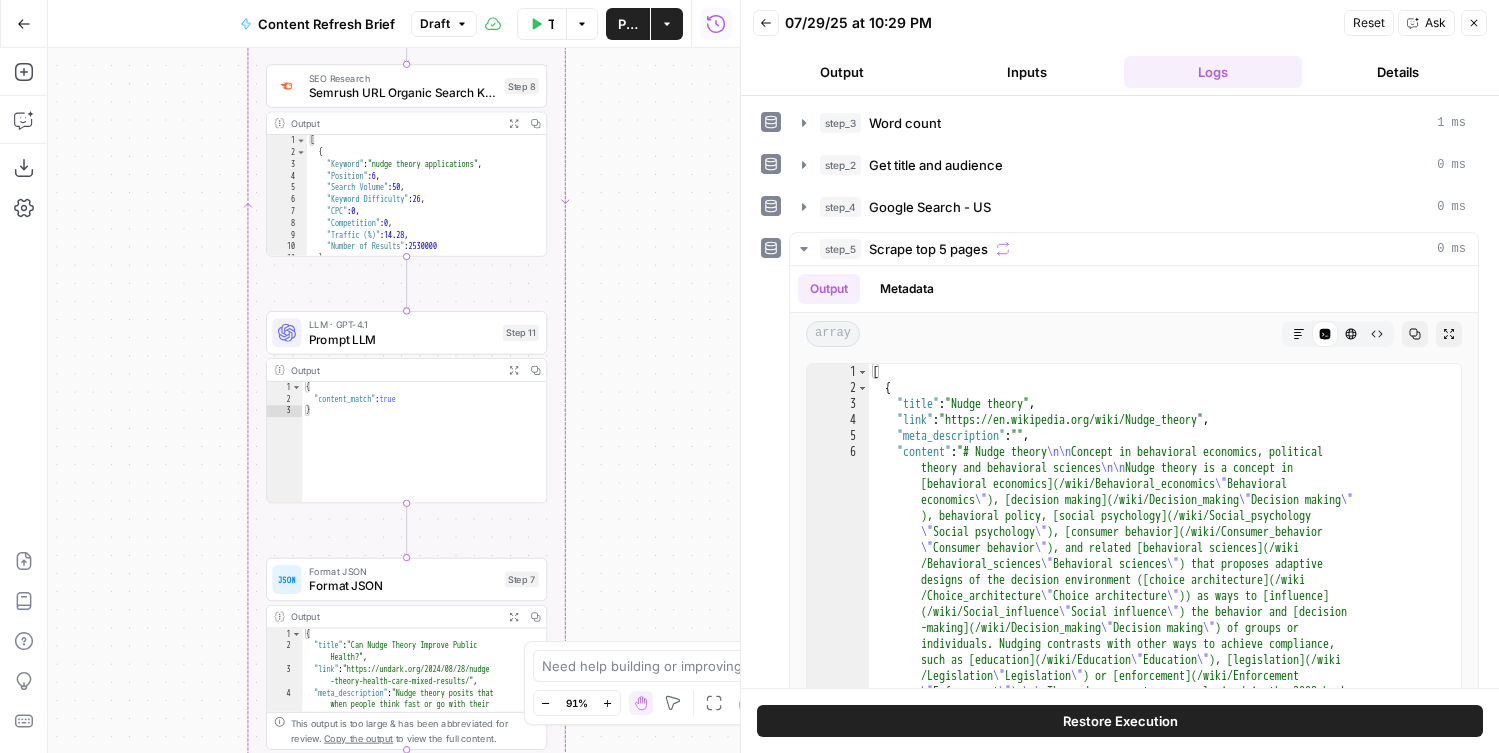 drag, startPoint x: 683, startPoint y: 164, endPoint x: 590, endPoint y: 664, distance: 508.57547 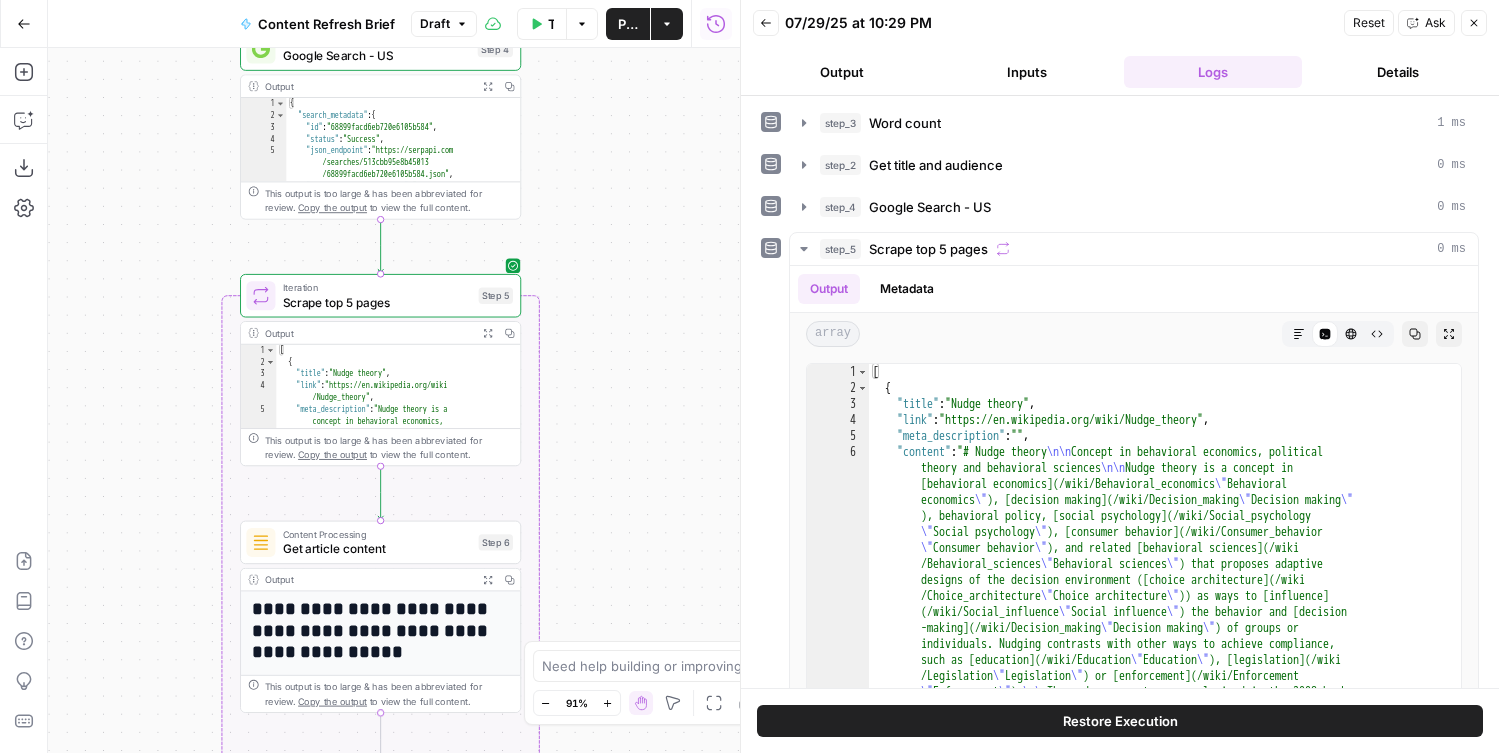 drag, startPoint x: 625, startPoint y: 195, endPoint x: 632, endPoint y: 629, distance: 434.05646 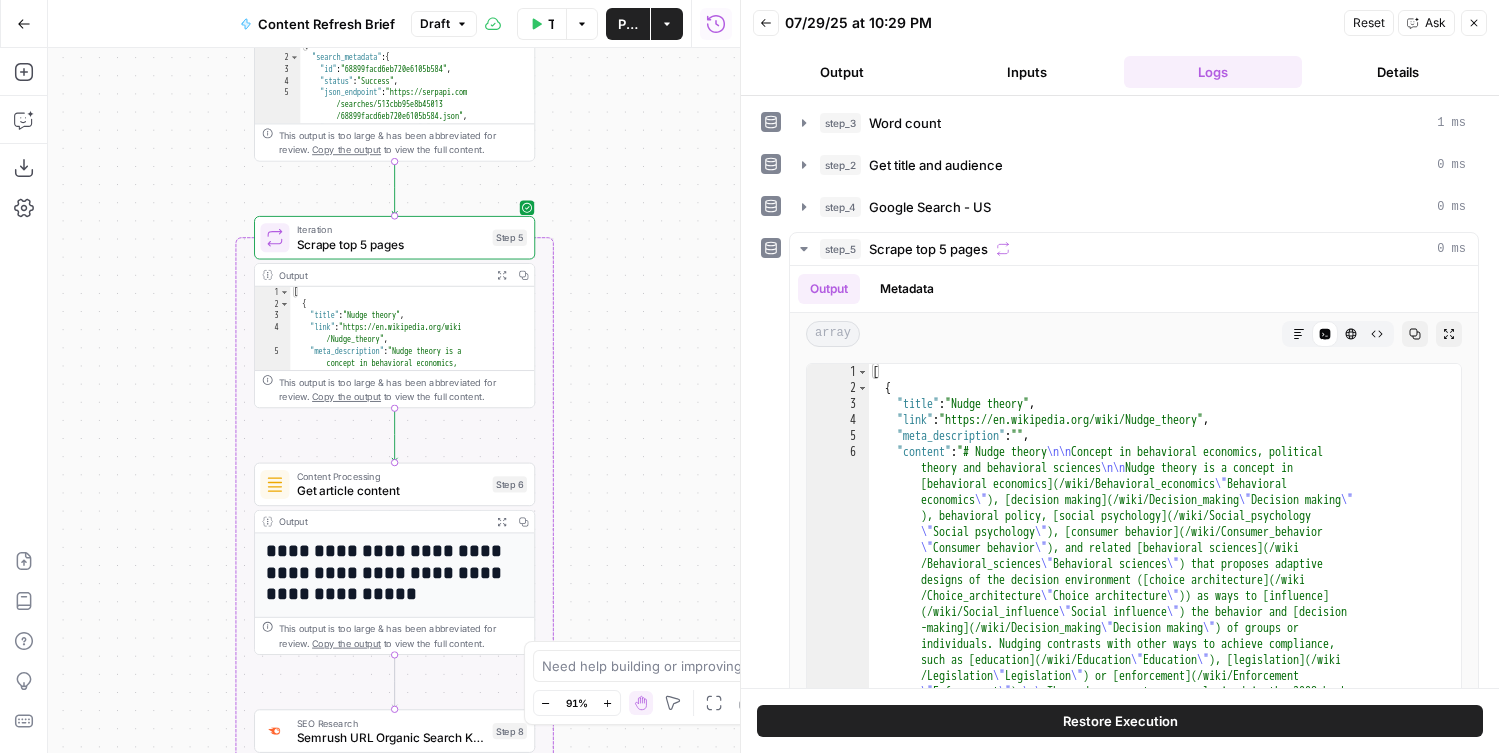 drag, startPoint x: 603, startPoint y: 251, endPoint x: 617, endPoint y: 182, distance: 70.40597 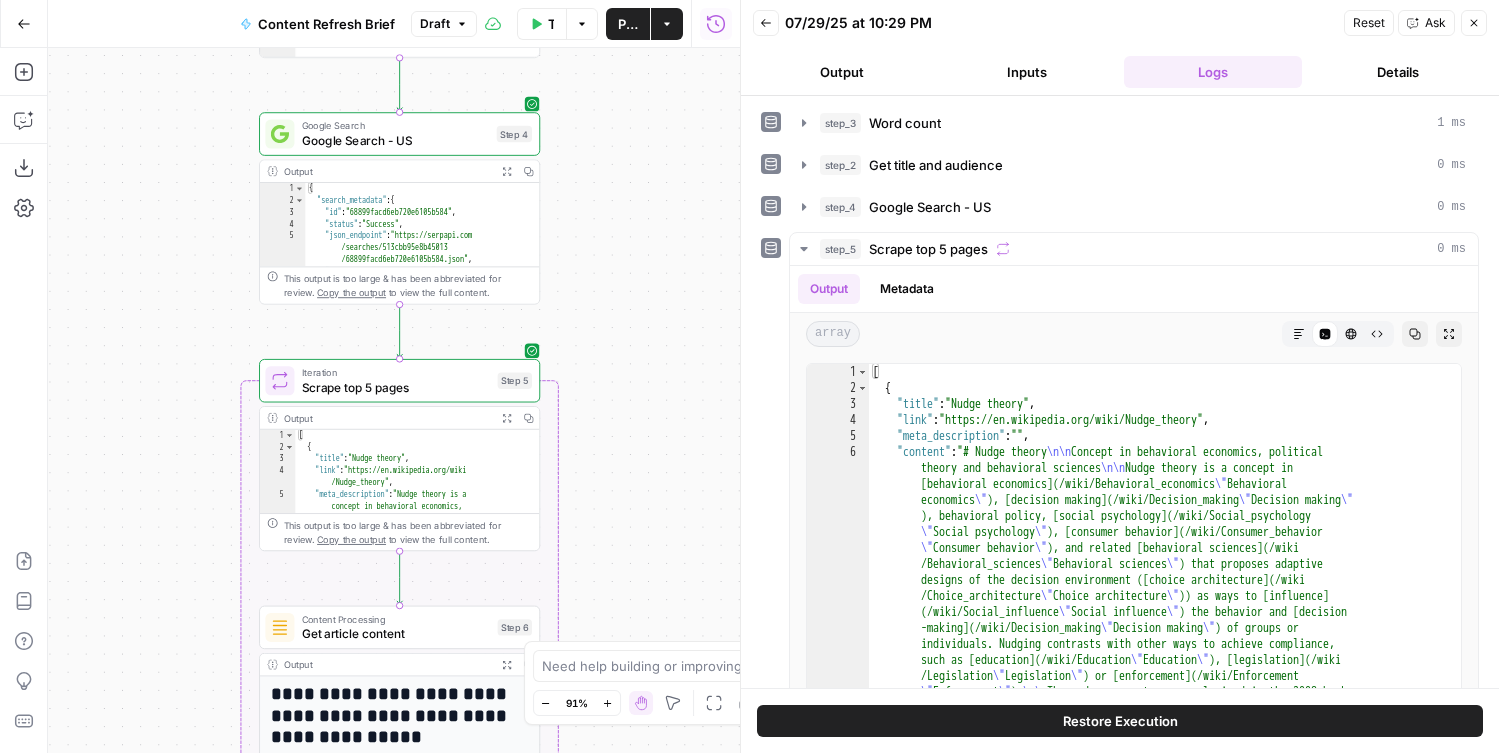 drag, startPoint x: 612, startPoint y: 475, endPoint x: 615, endPoint y: 614, distance: 139.03236 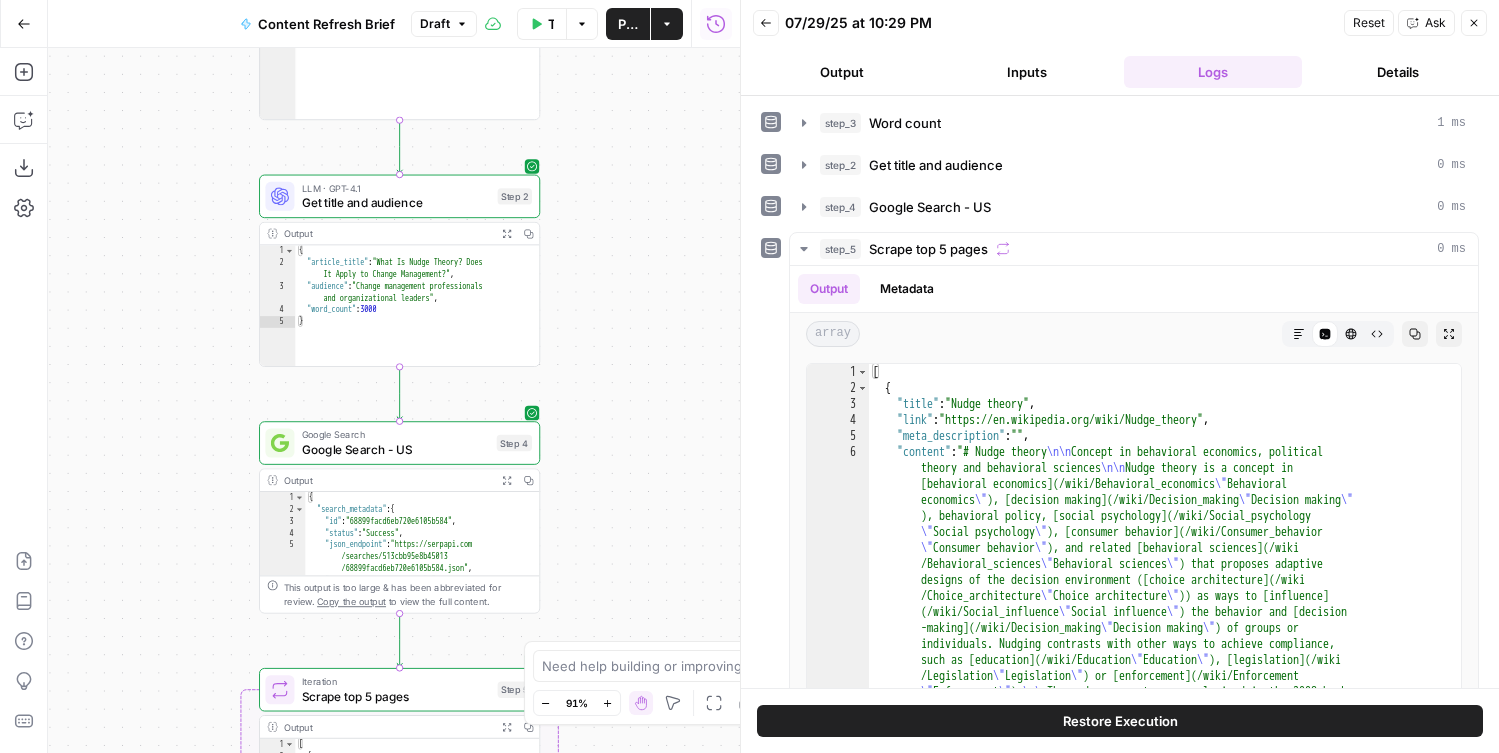 drag, startPoint x: 607, startPoint y: 449, endPoint x: 607, endPoint y: 510, distance: 61 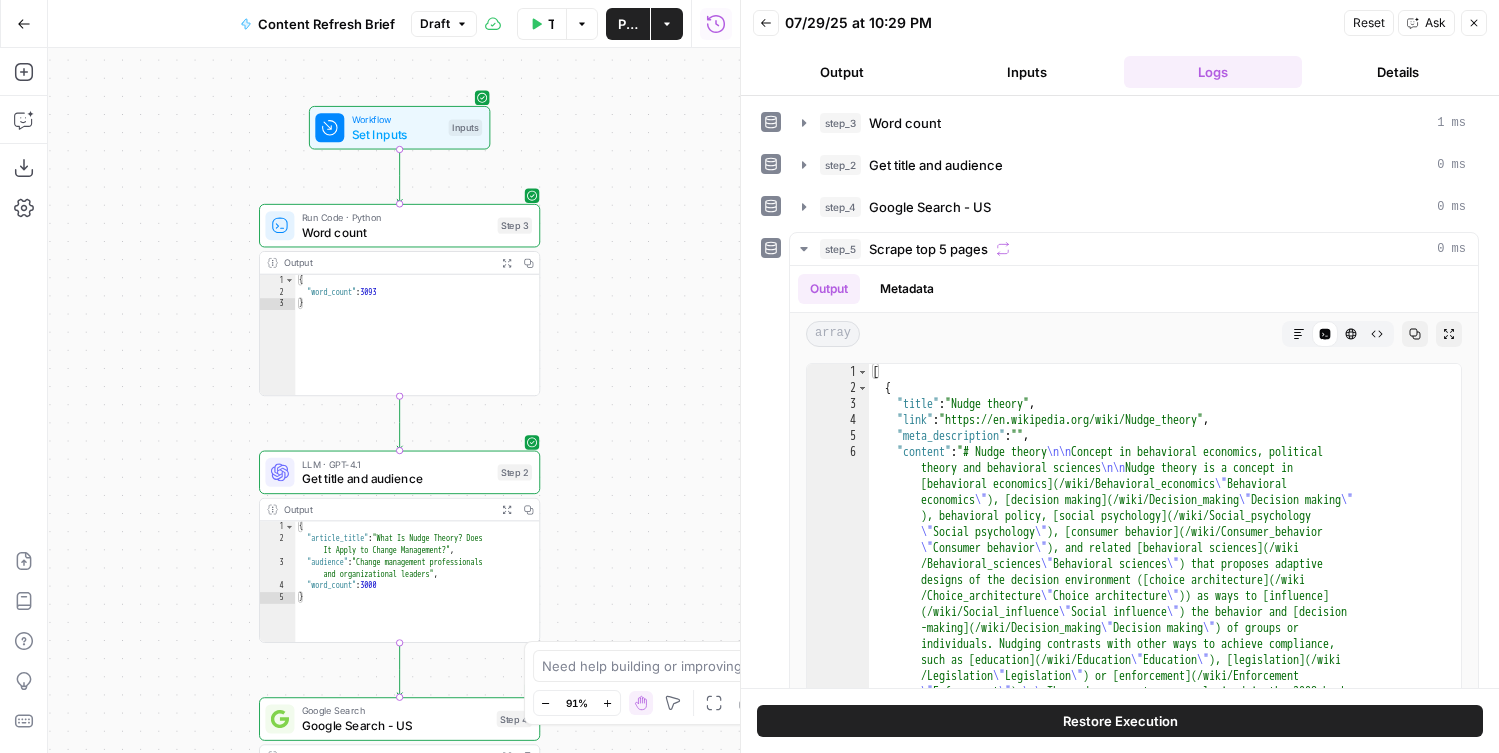 drag, startPoint x: 611, startPoint y: 419, endPoint x: 611, endPoint y: 476, distance: 57 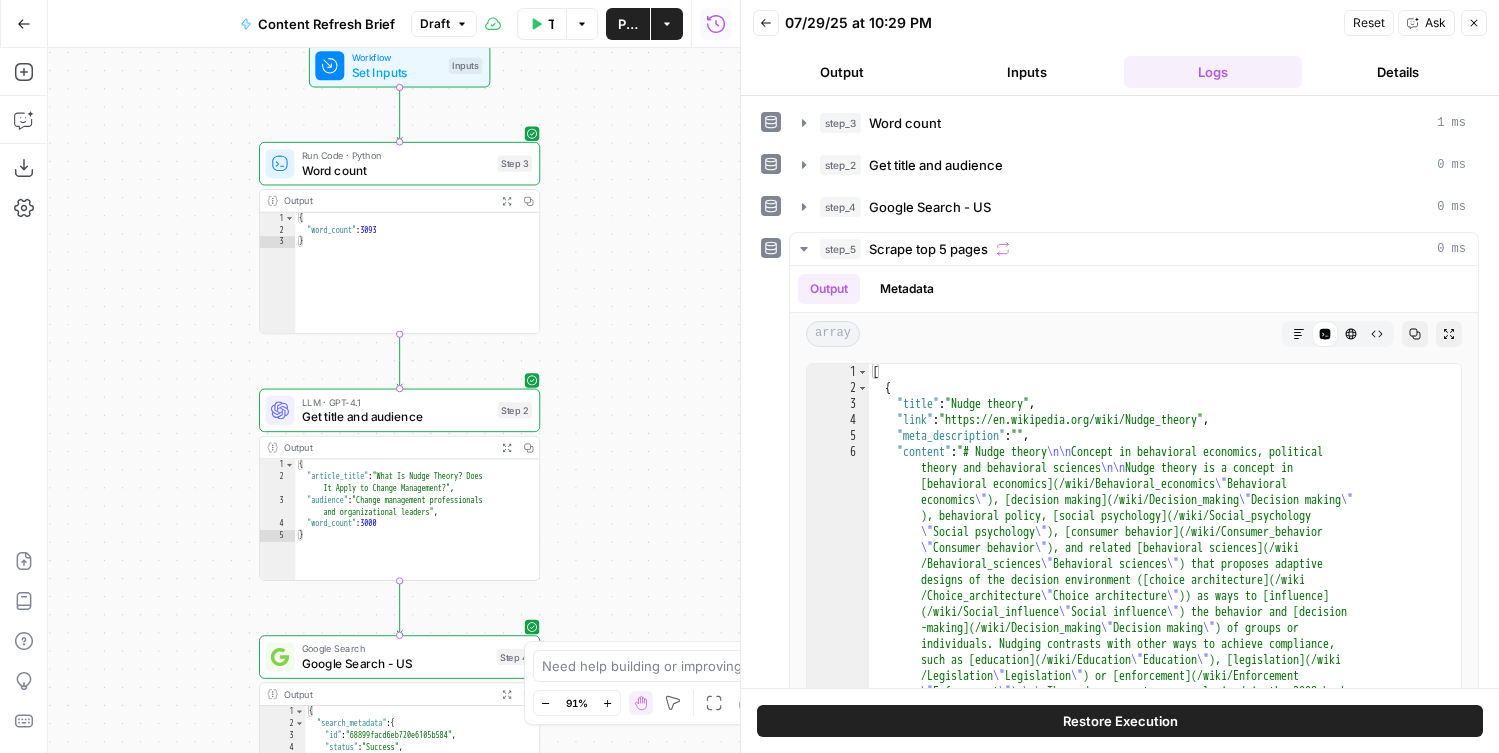 drag, startPoint x: 619, startPoint y: 284, endPoint x: 619, endPoint y: 223, distance: 61 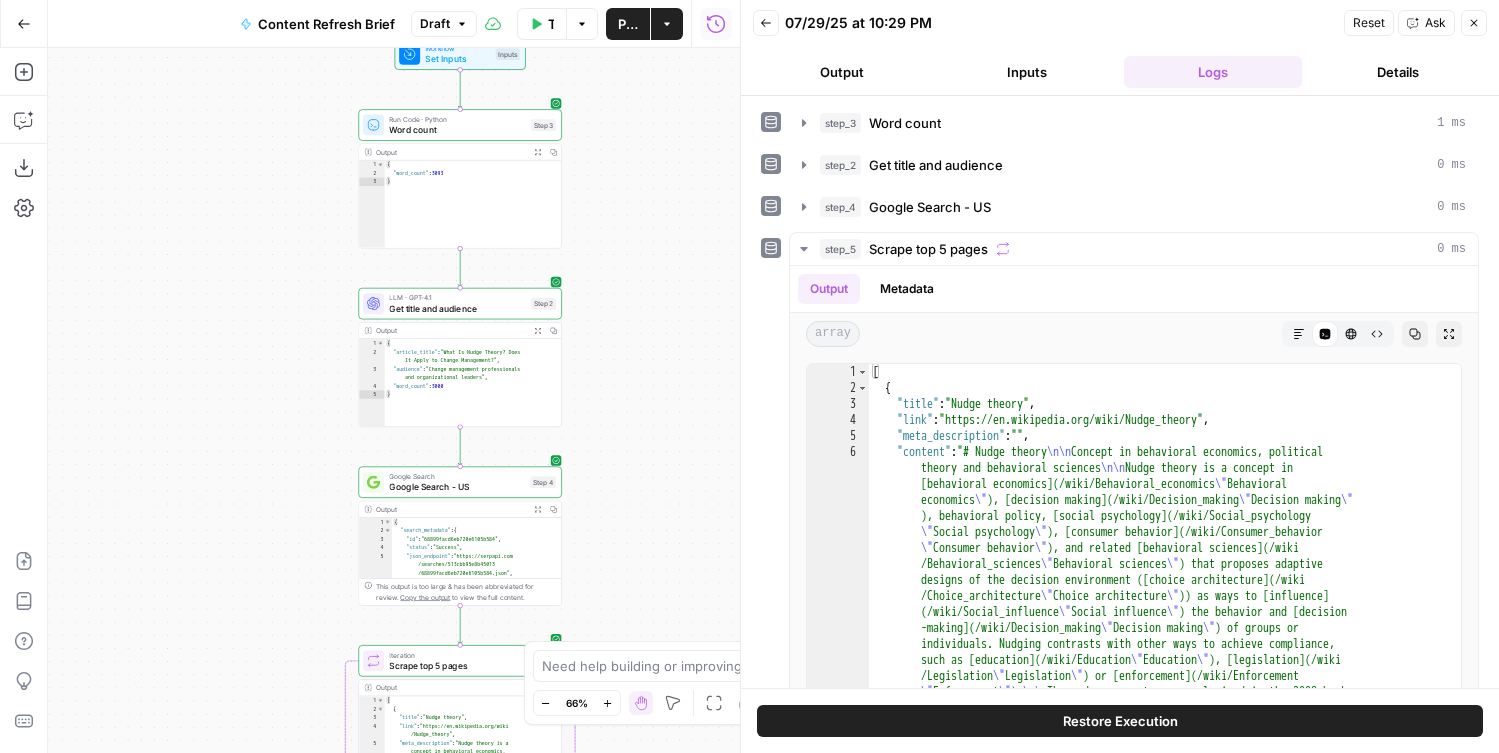 drag, startPoint x: 653, startPoint y: 391, endPoint x: 653, endPoint y: 298, distance: 93 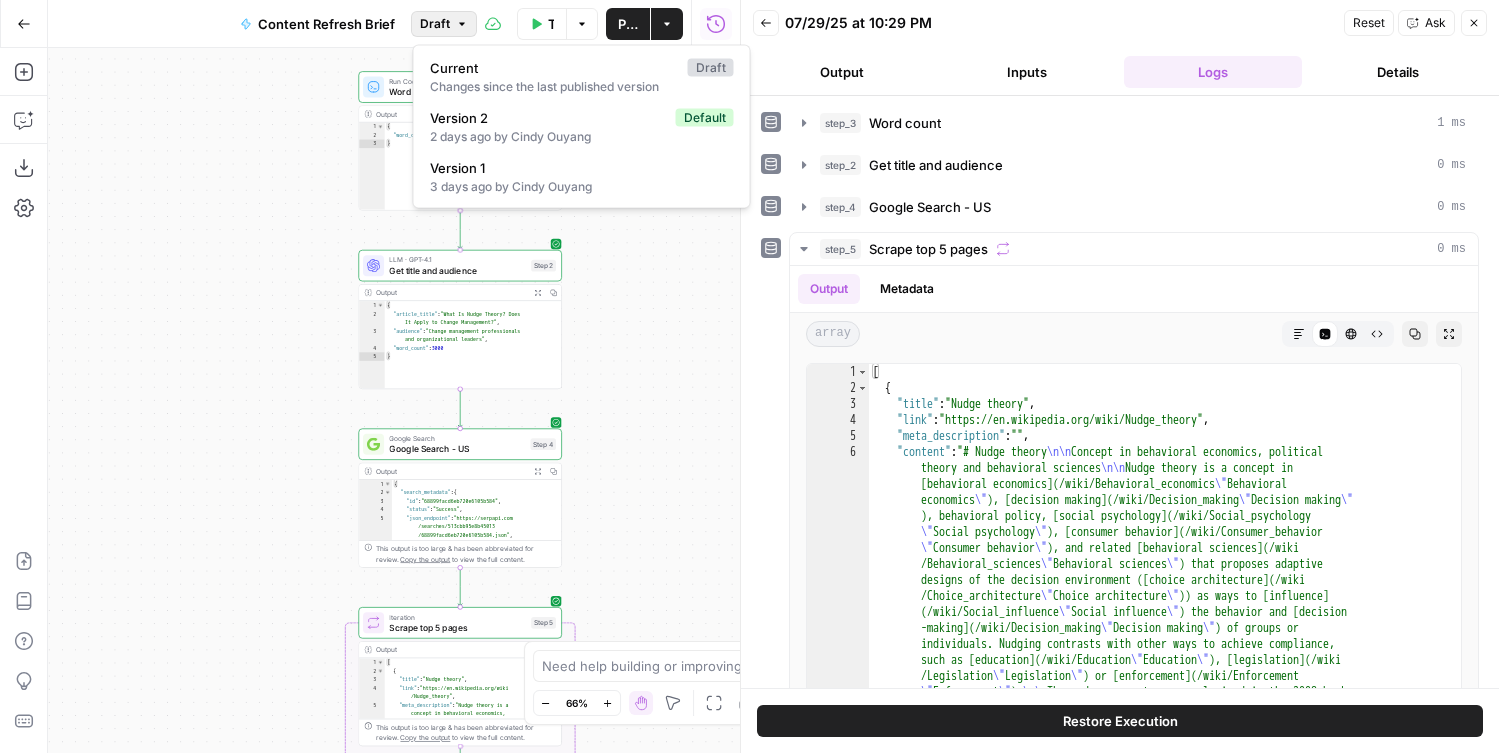 click on "Draft" at bounding box center (435, 24) 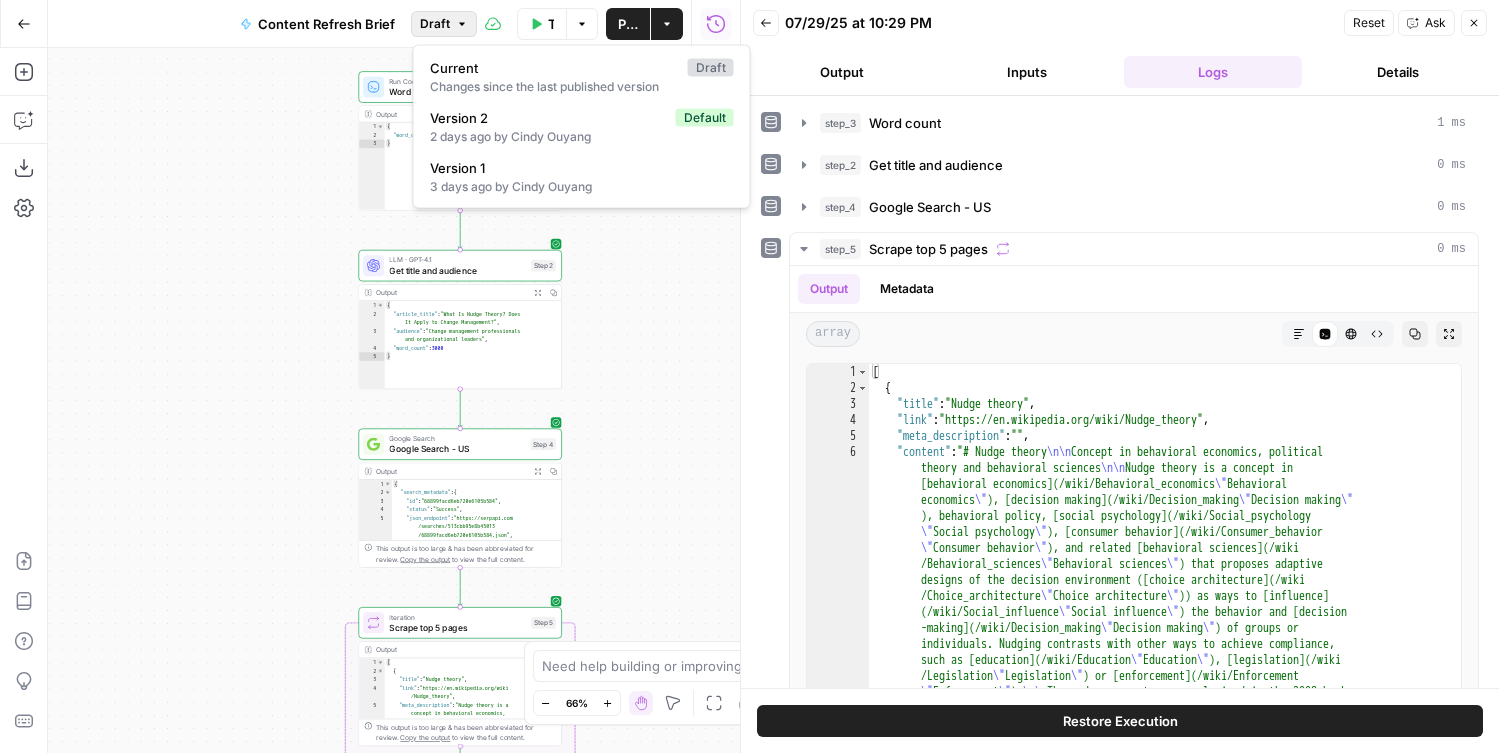 drag, startPoint x: 678, startPoint y: 524, endPoint x: 678, endPoint y: 551, distance: 27 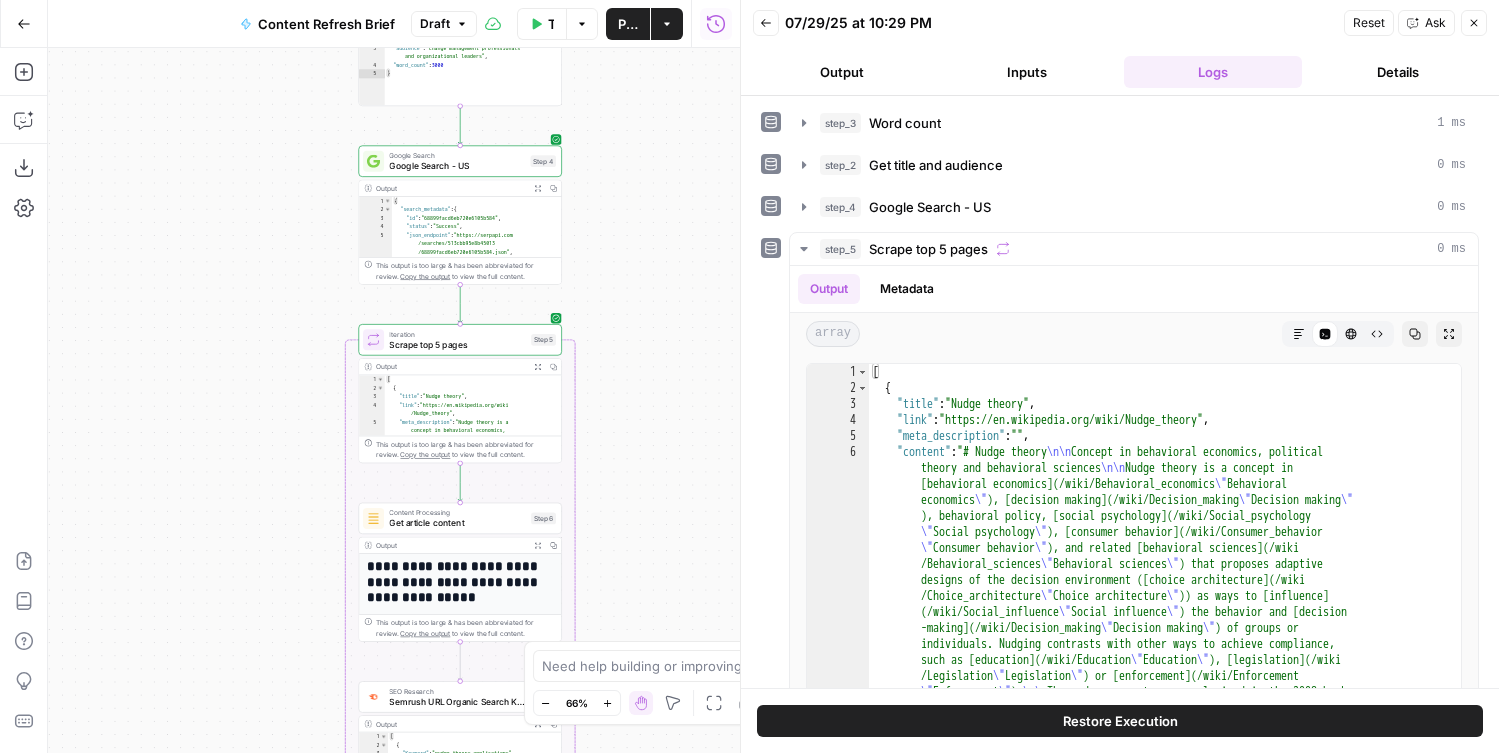 drag, startPoint x: 674, startPoint y: 593, endPoint x: 674, endPoint y: 145, distance: 448 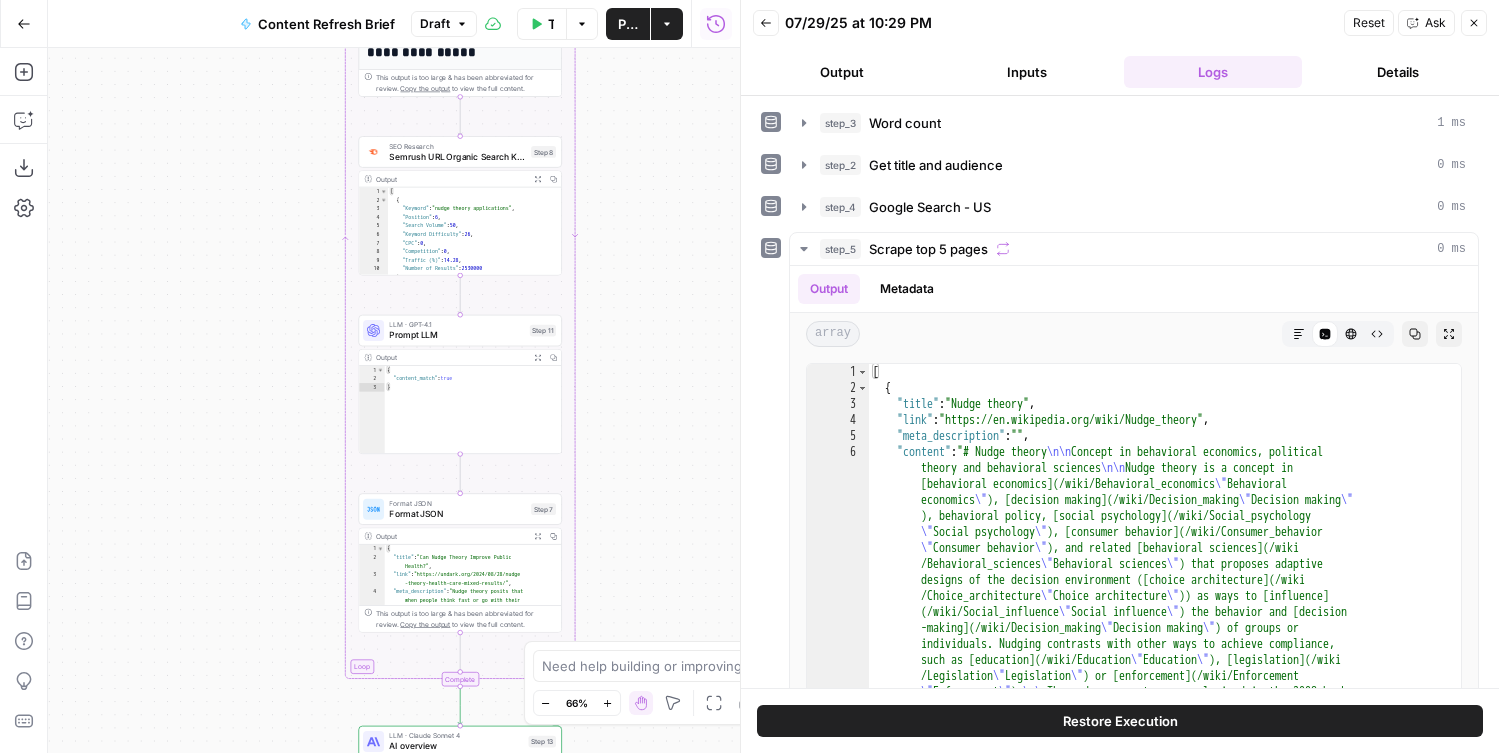 drag, startPoint x: 671, startPoint y: 485, endPoint x: 671, endPoint y: 105, distance: 380 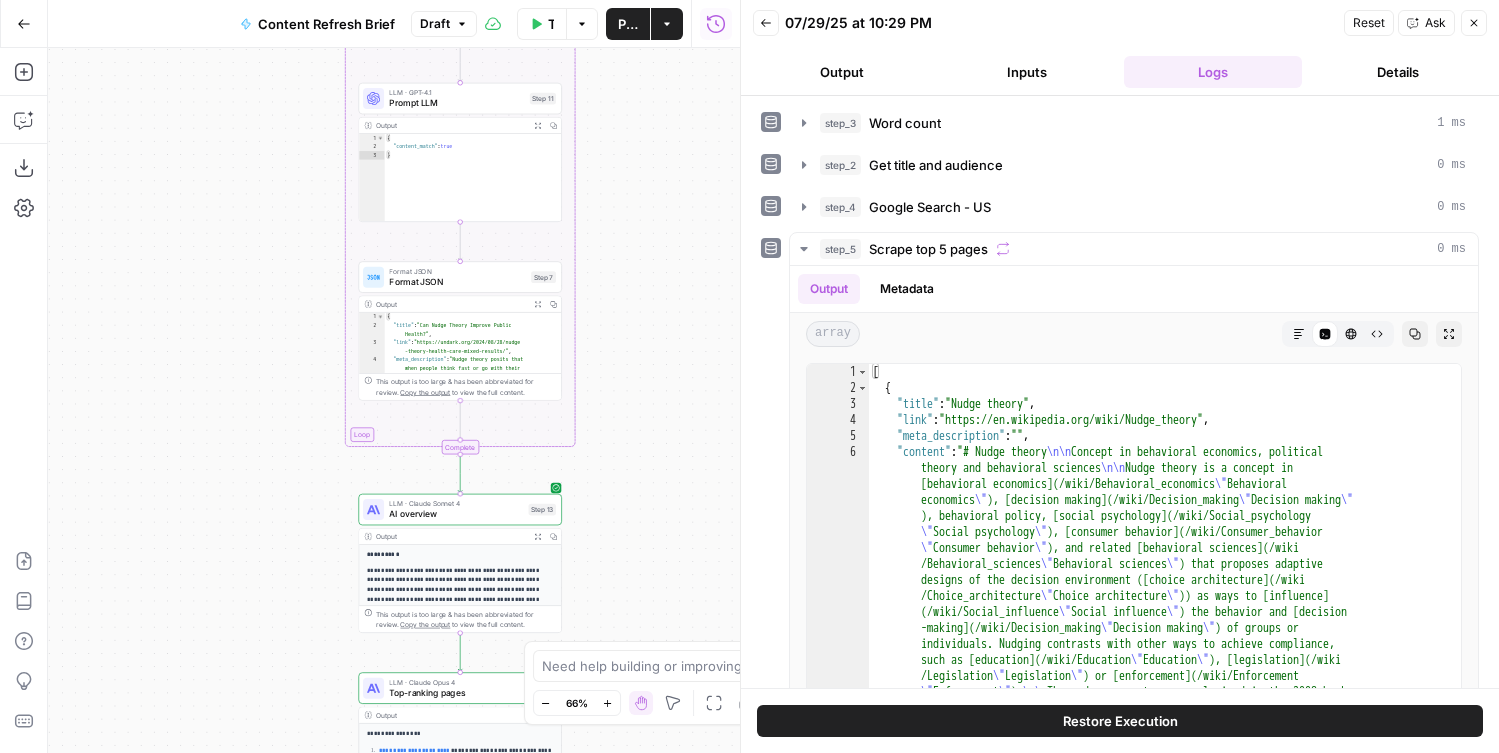 drag, startPoint x: 652, startPoint y: 388, endPoint x: 651, endPoint y: 74, distance: 314.0016 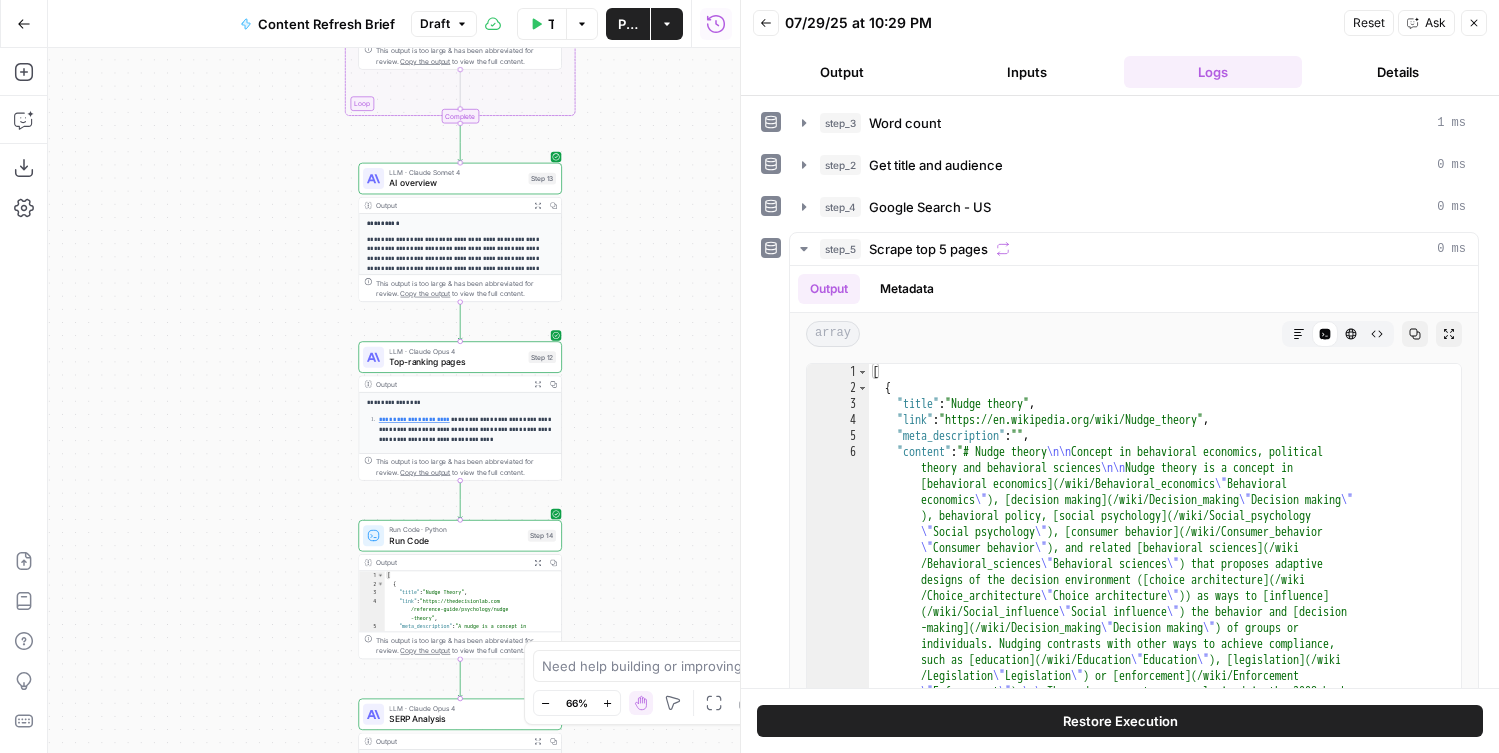 drag, startPoint x: 626, startPoint y: 416, endPoint x: 626, endPoint y: 175, distance: 241 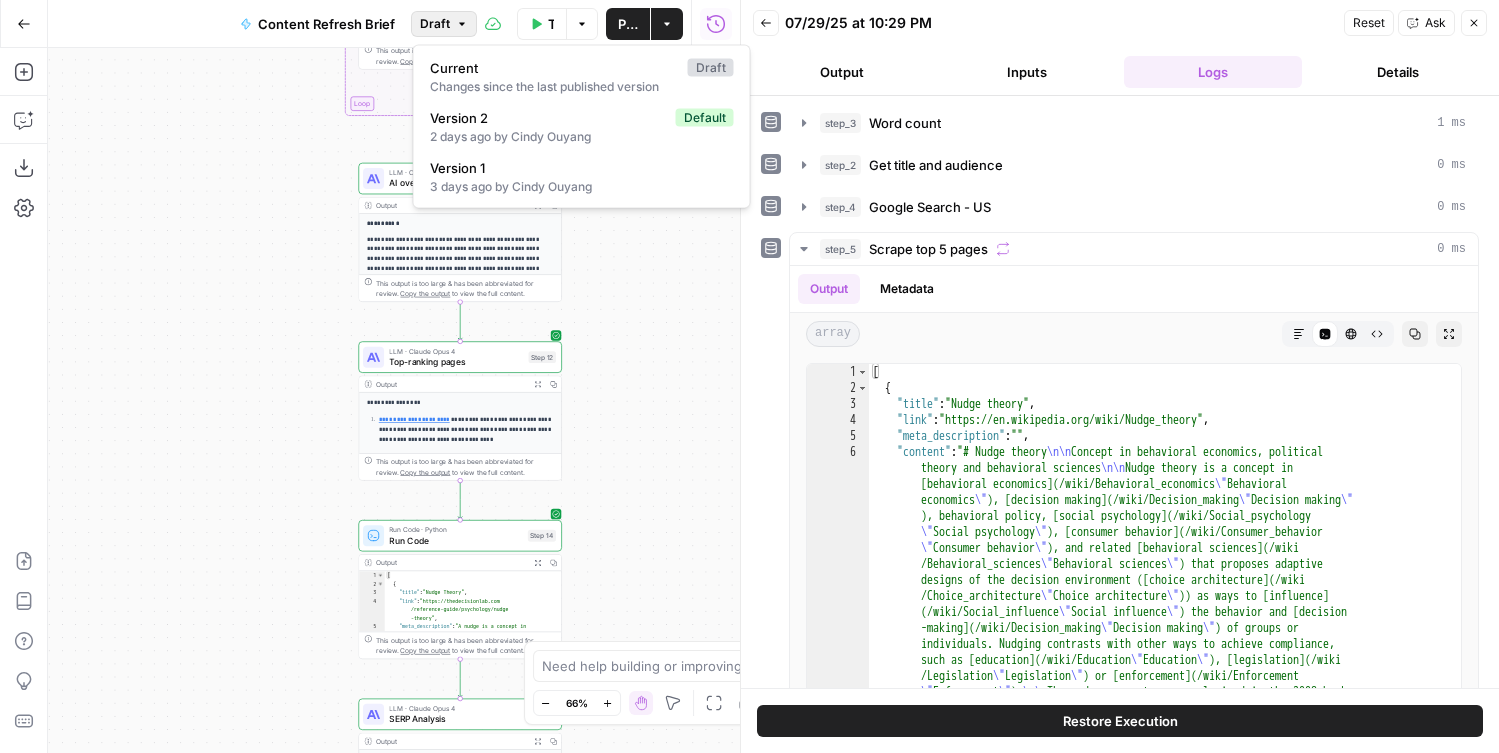 click on "Draft" at bounding box center [435, 24] 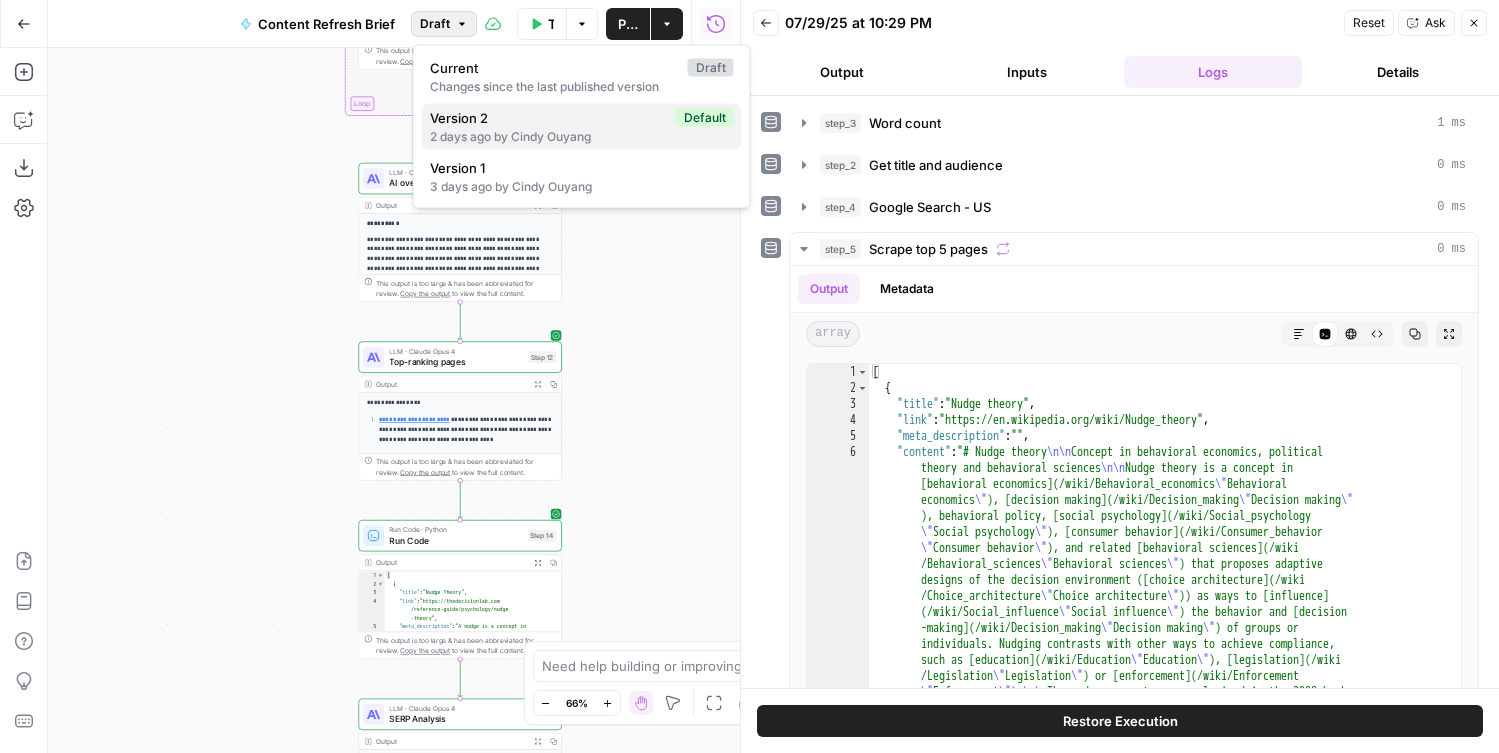 click on "2 days ago
by Cindy Ouyang" at bounding box center [582, 137] 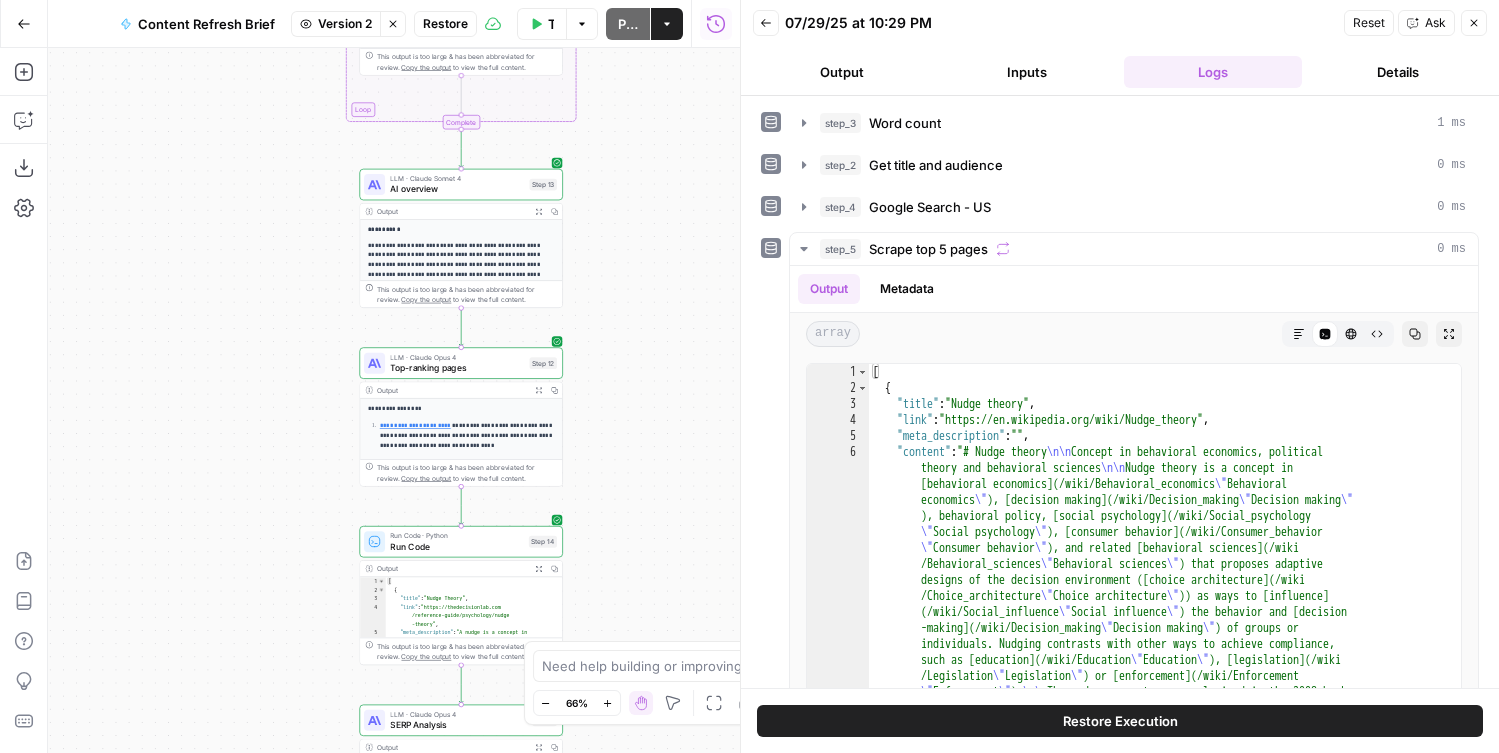 drag, startPoint x: 214, startPoint y: 211, endPoint x: 214, endPoint y: 591, distance: 380 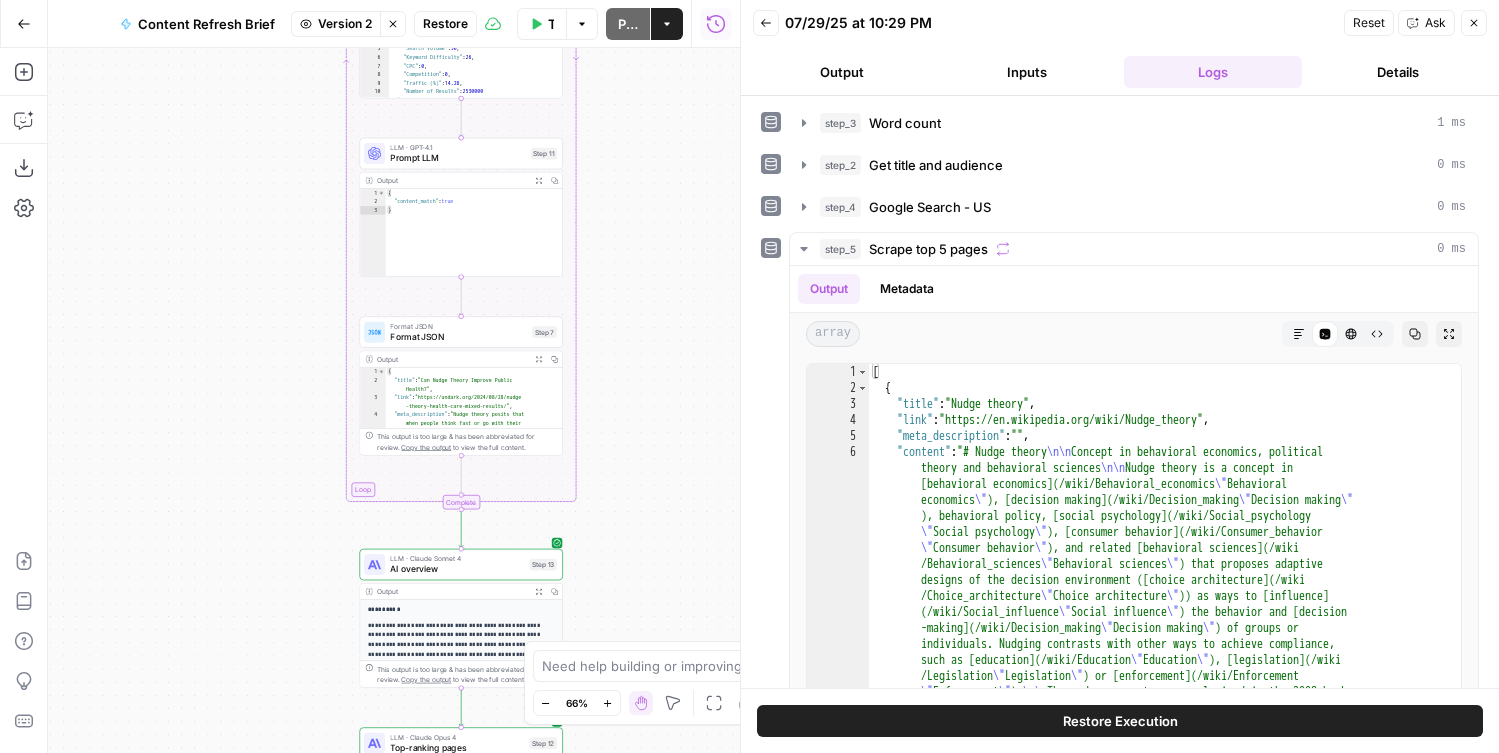 drag, startPoint x: 214, startPoint y: 236, endPoint x: 214, endPoint y: 620, distance: 384 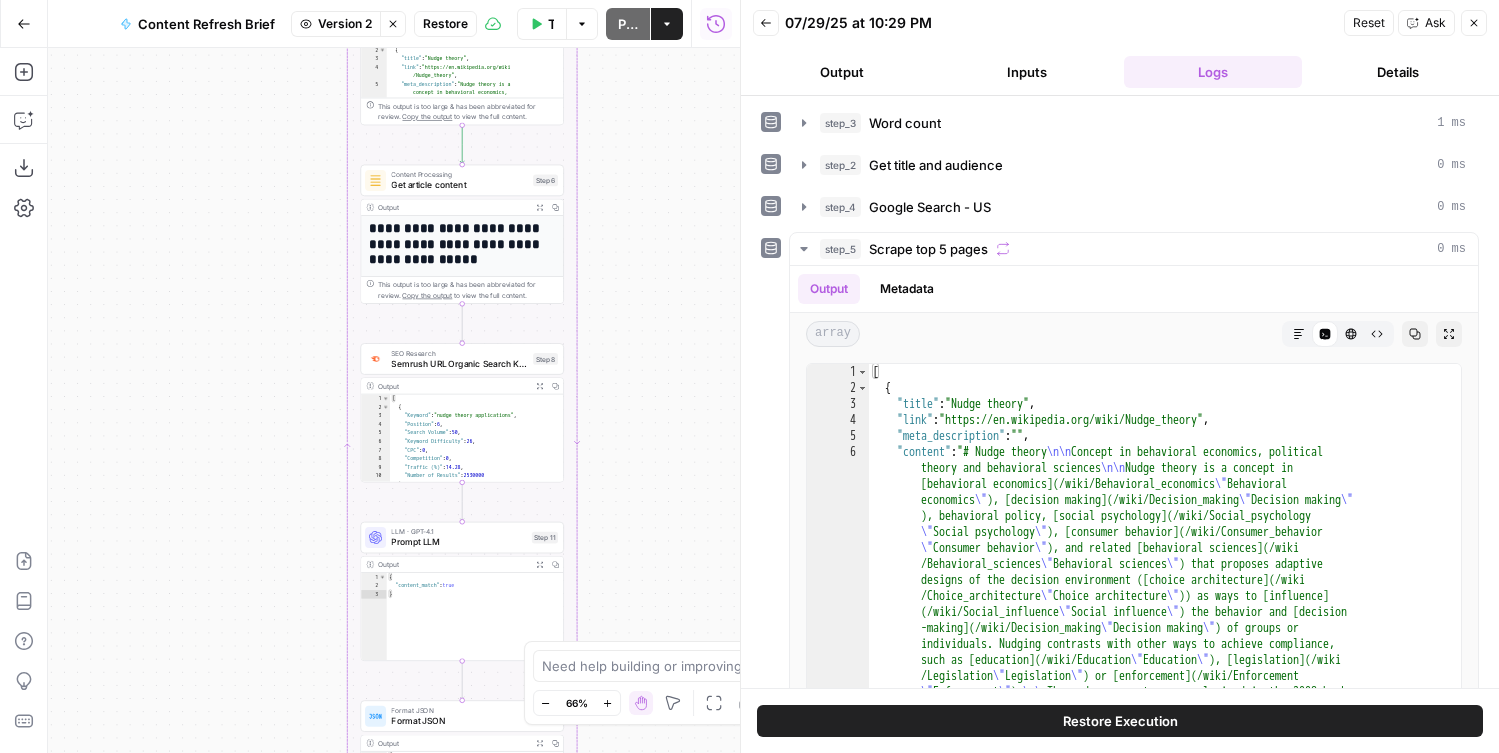 drag, startPoint x: 233, startPoint y: 527, endPoint x: 232, endPoint y: 336, distance: 191.00262 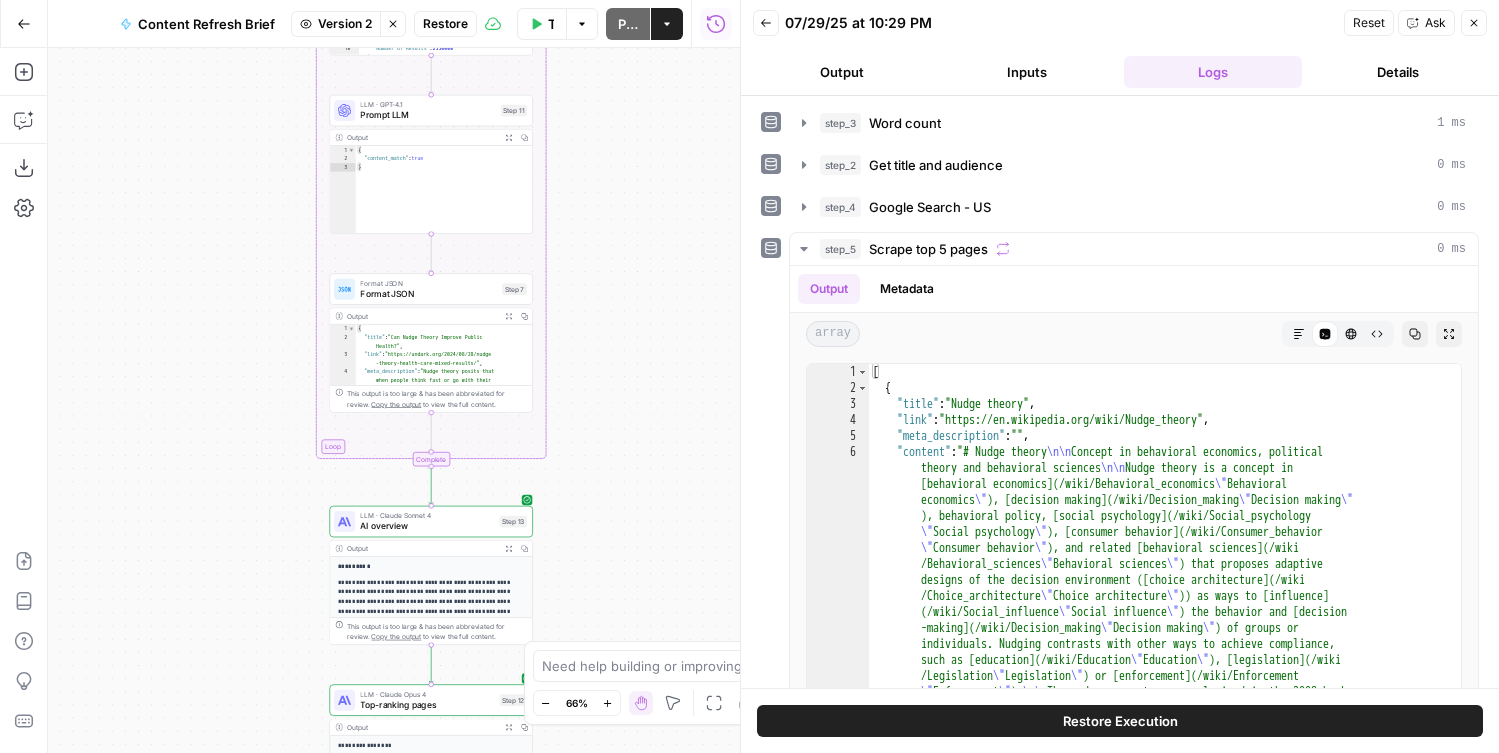 drag, startPoint x: 659, startPoint y: 502, endPoint x: 628, endPoint y: 261, distance: 242.9856 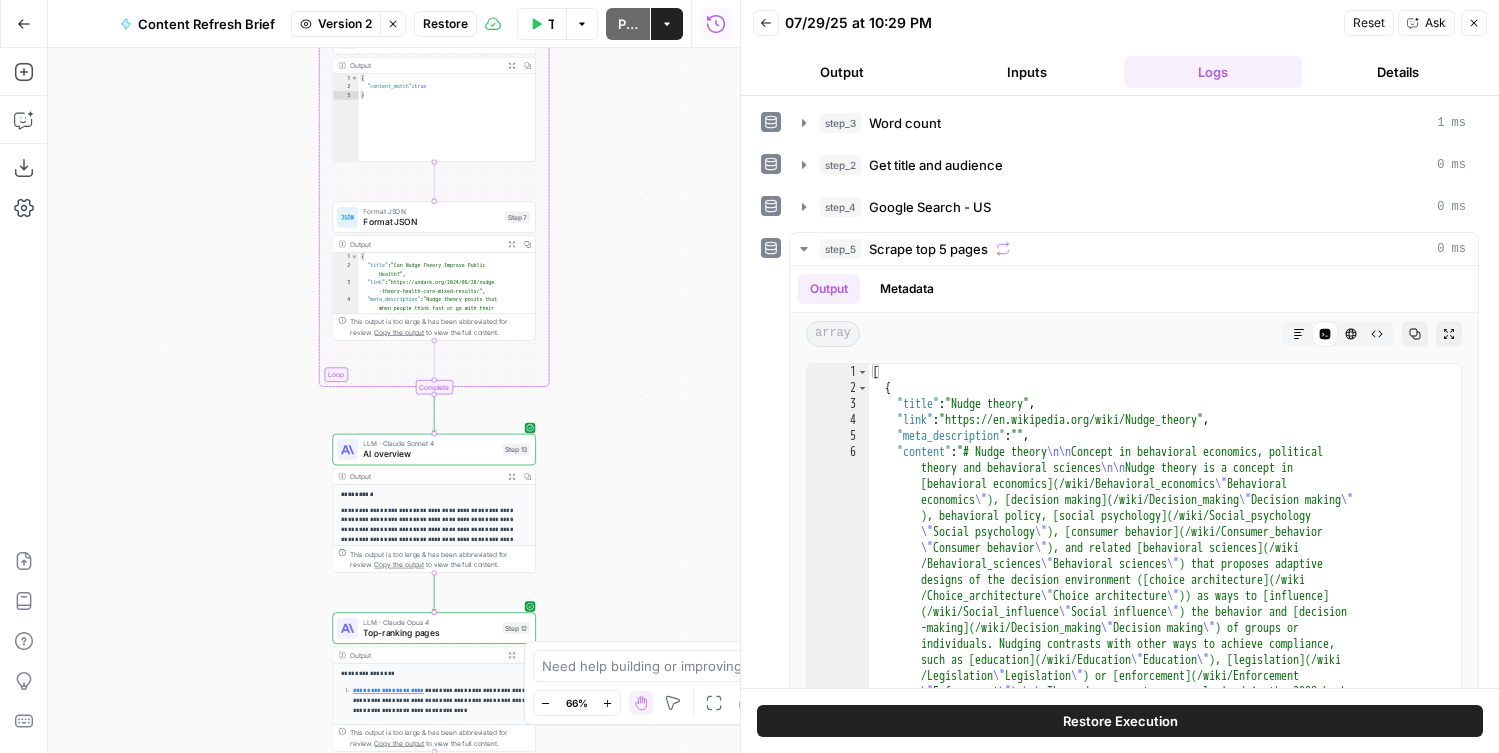 drag, startPoint x: 584, startPoint y: 267, endPoint x: 587, endPoint y: 177, distance: 90.04999 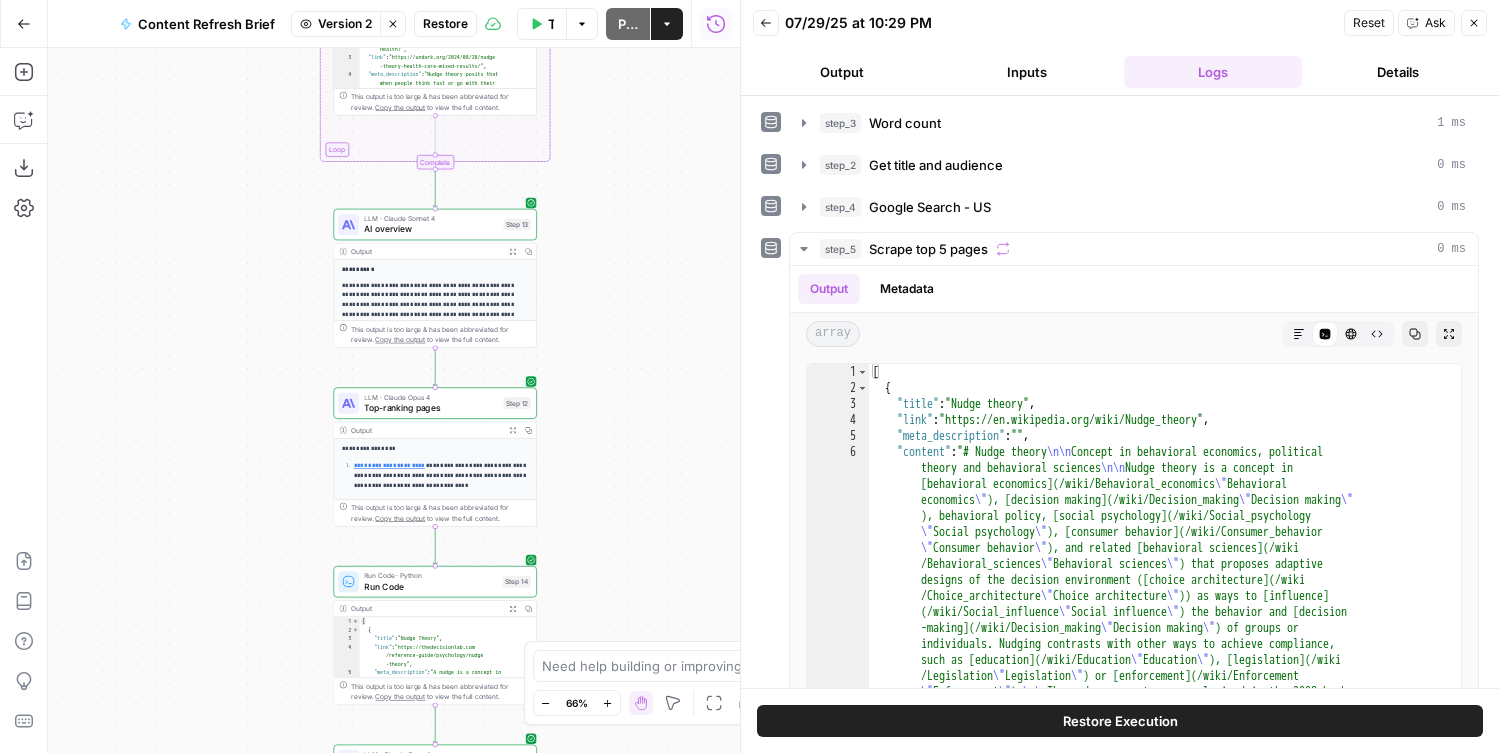 drag, startPoint x: 623, startPoint y: 459, endPoint x: 620, endPoint y: 253, distance: 206.02185 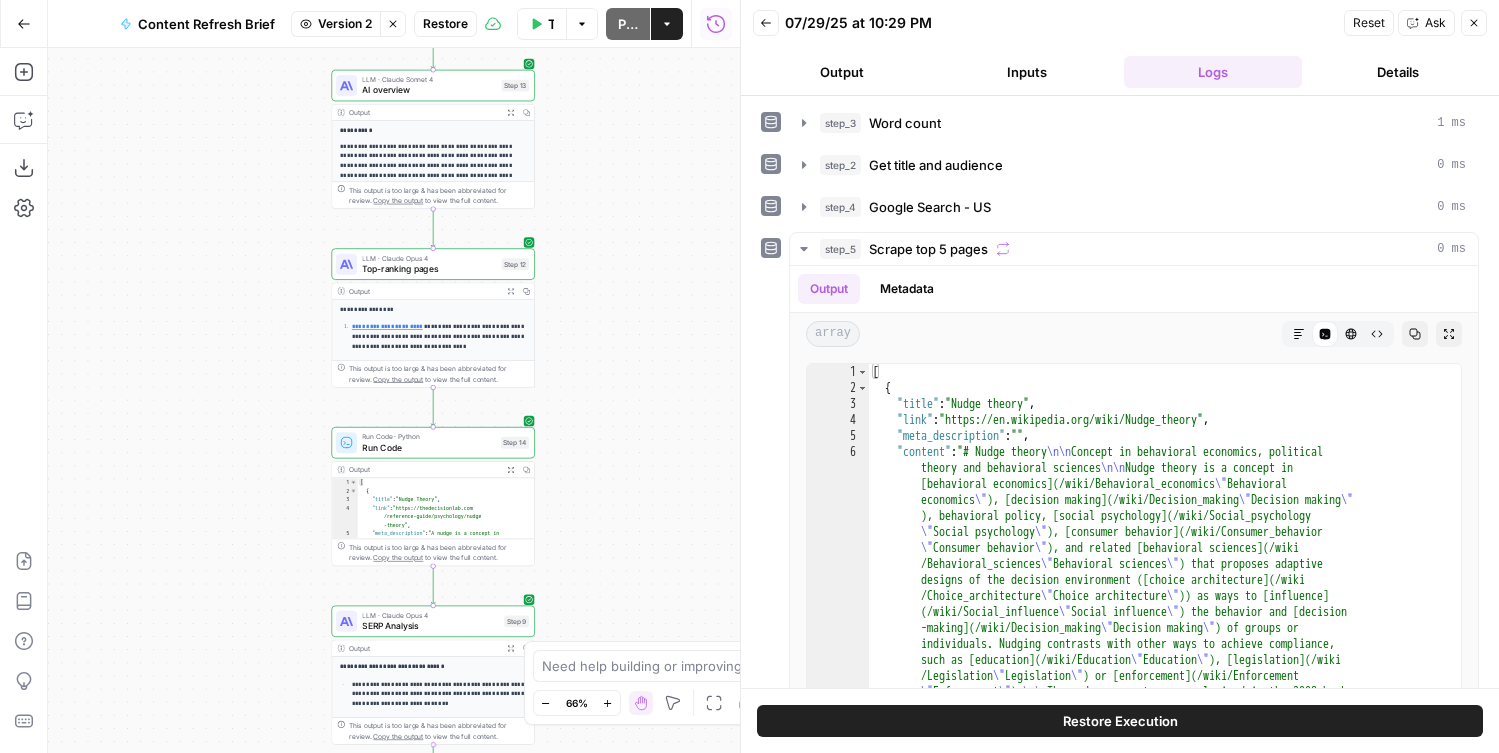 drag, startPoint x: 612, startPoint y: 520, endPoint x: 612, endPoint y: 383, distance: 137 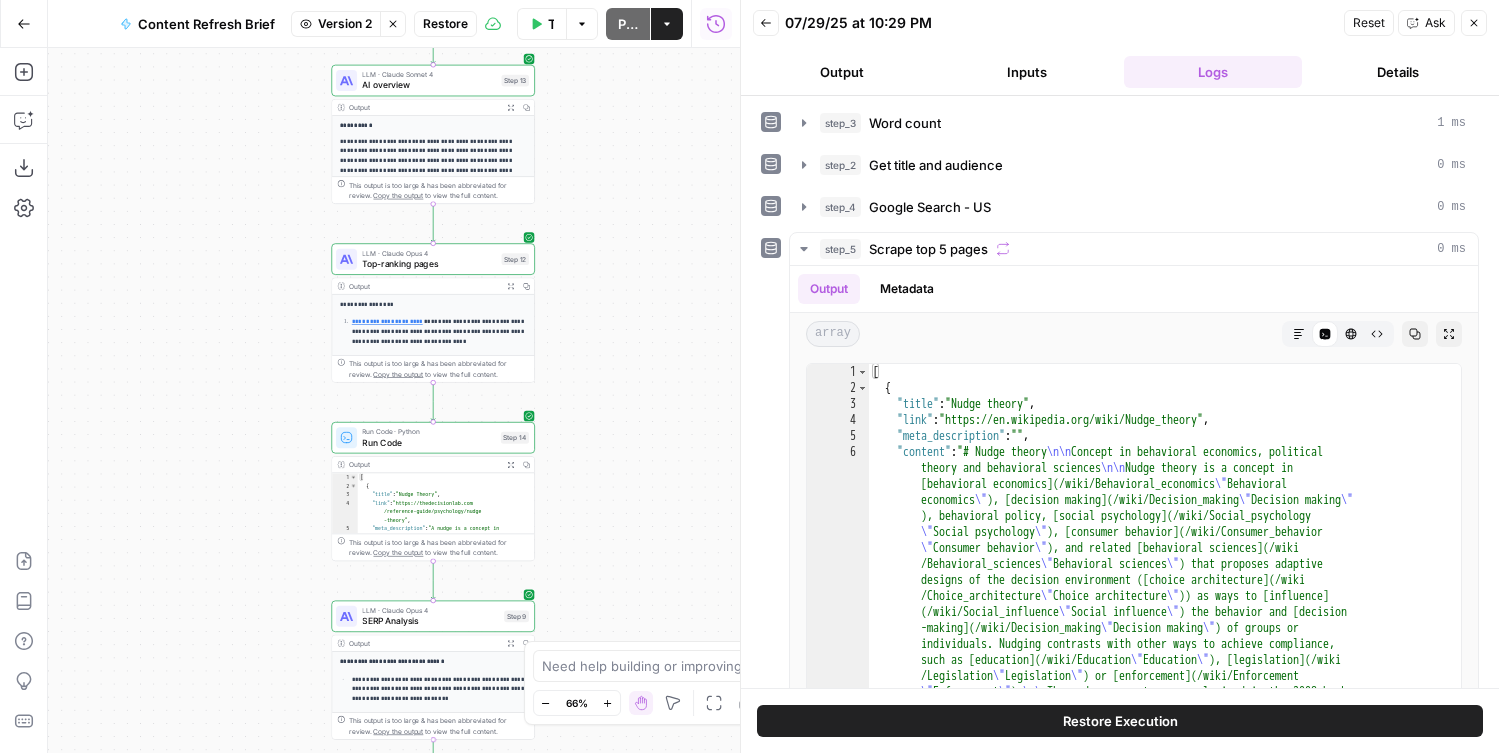 click on "Run Code" at bounding box center [428, 442] 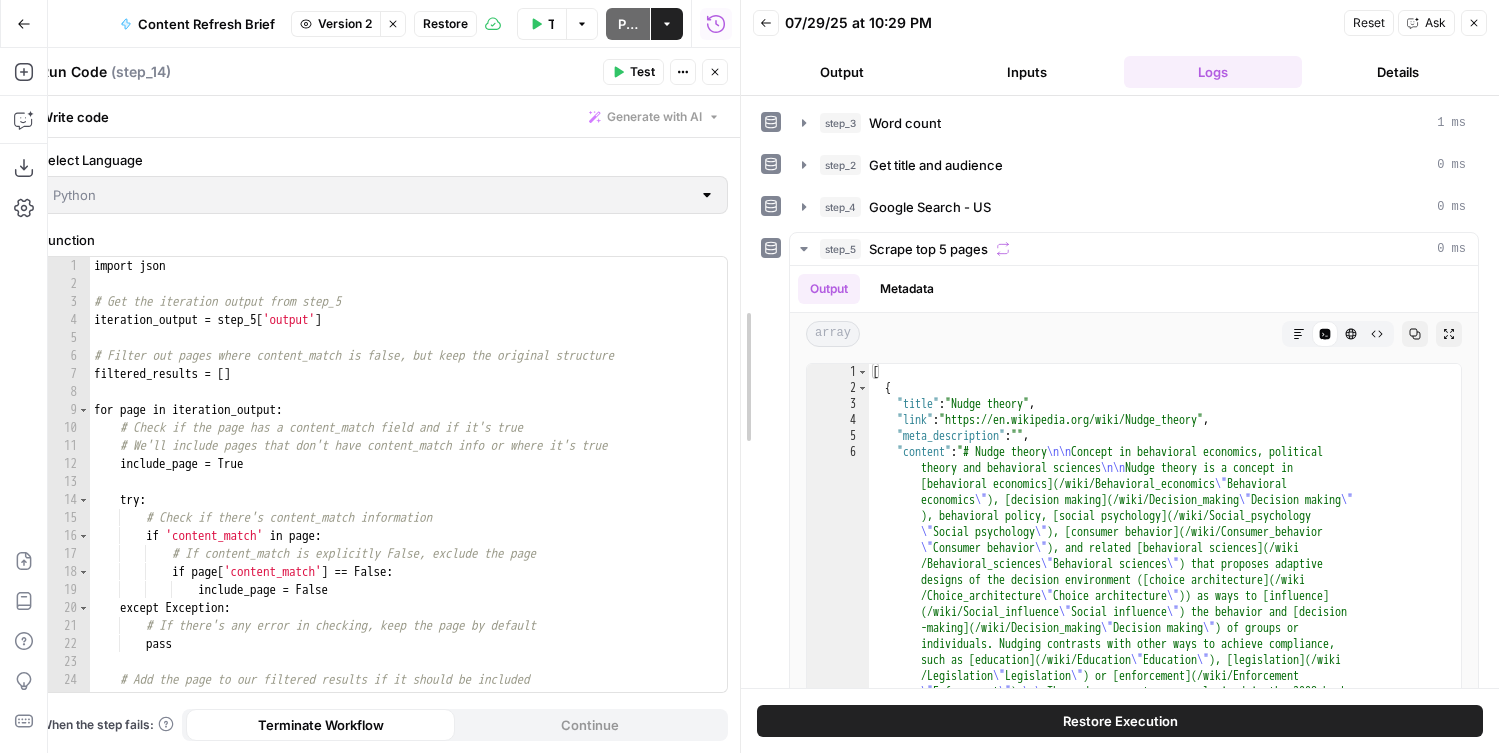 drag, startPoint x: 743, startPoint y: 468, endPoint x: 796, endPoint y: 468, distance: 53 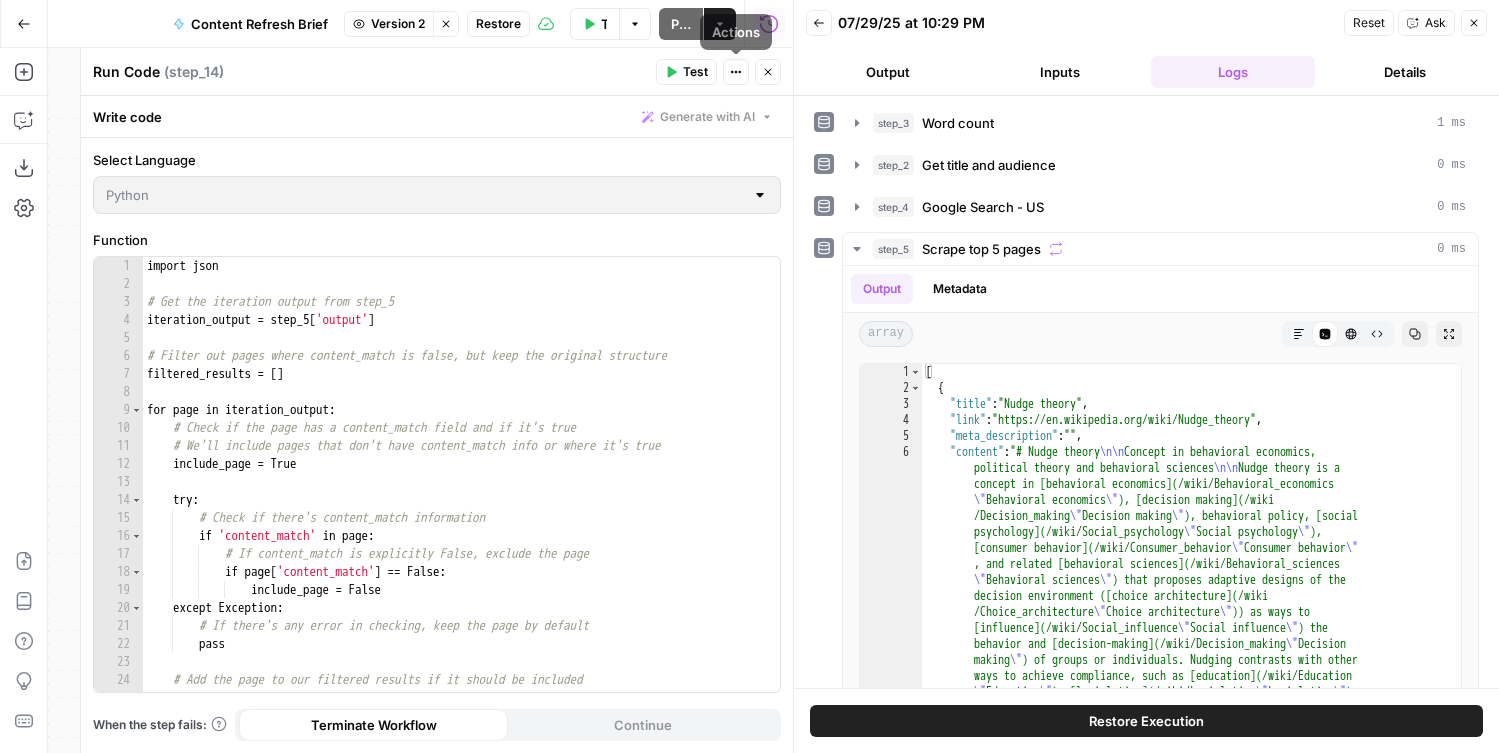 click on "Close" at bounding box center (768, 72) 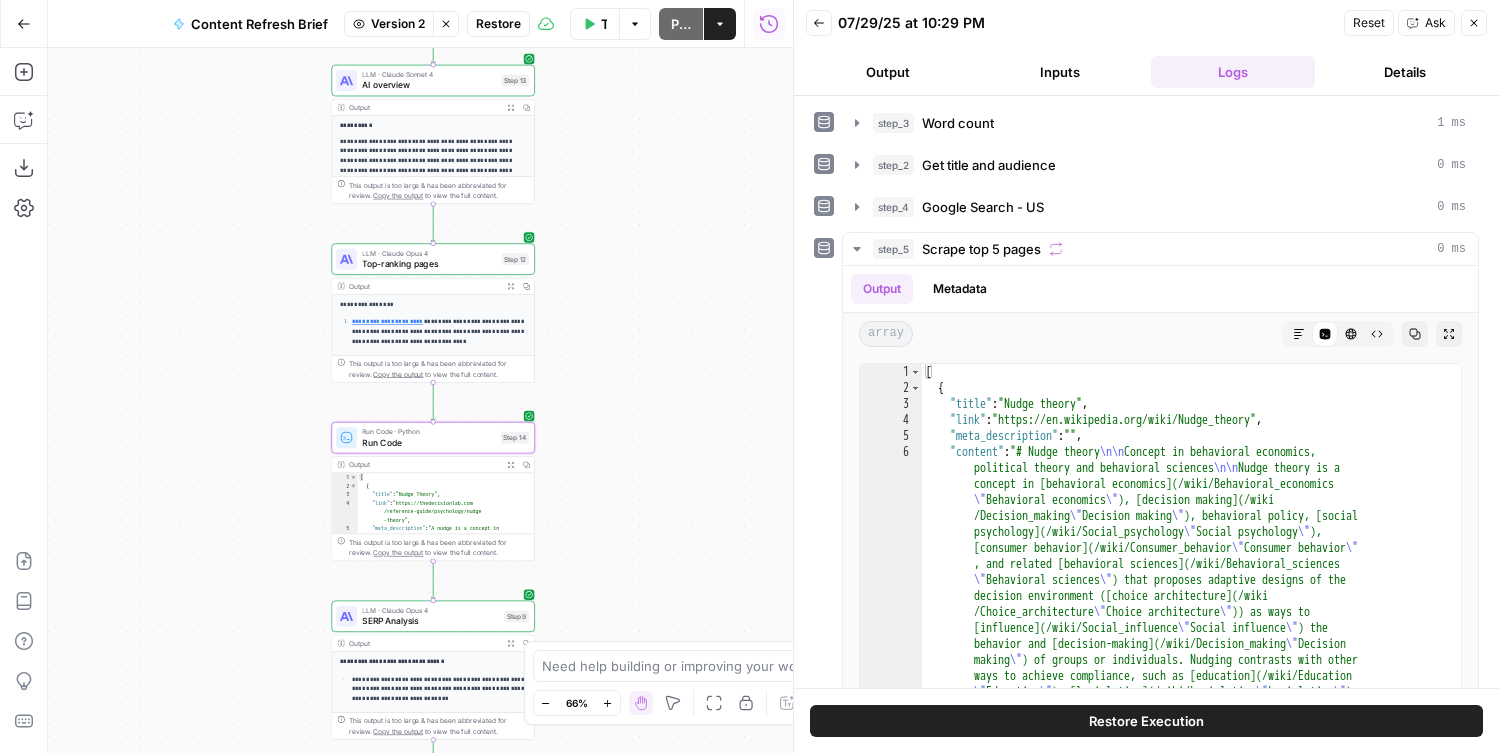 click on "Run Code" at bounding box center (428, 442) 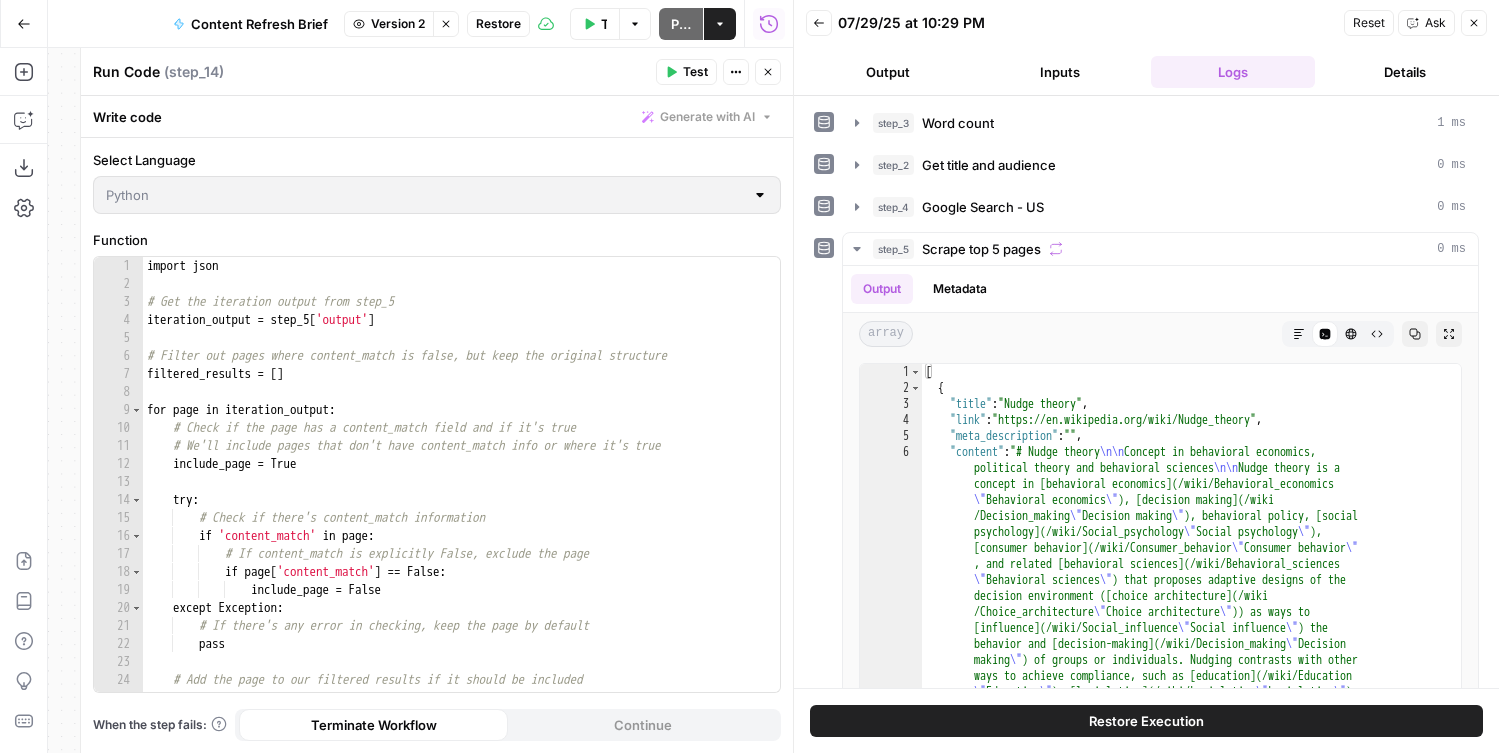 click on "Run Code  ( step_14 )" at bounding box center [371, 72] 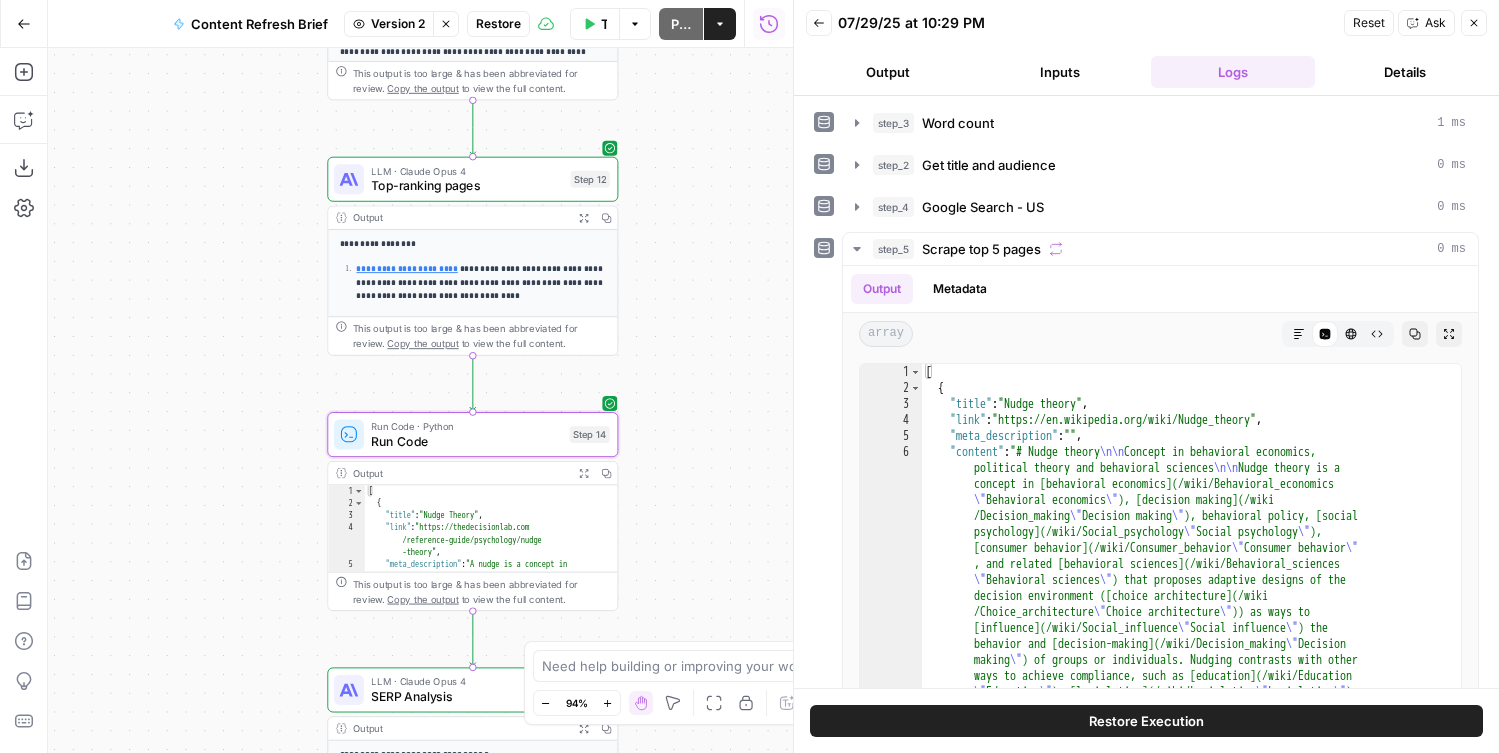 click on "Run Code · Python" at bounding box center (466, 426) 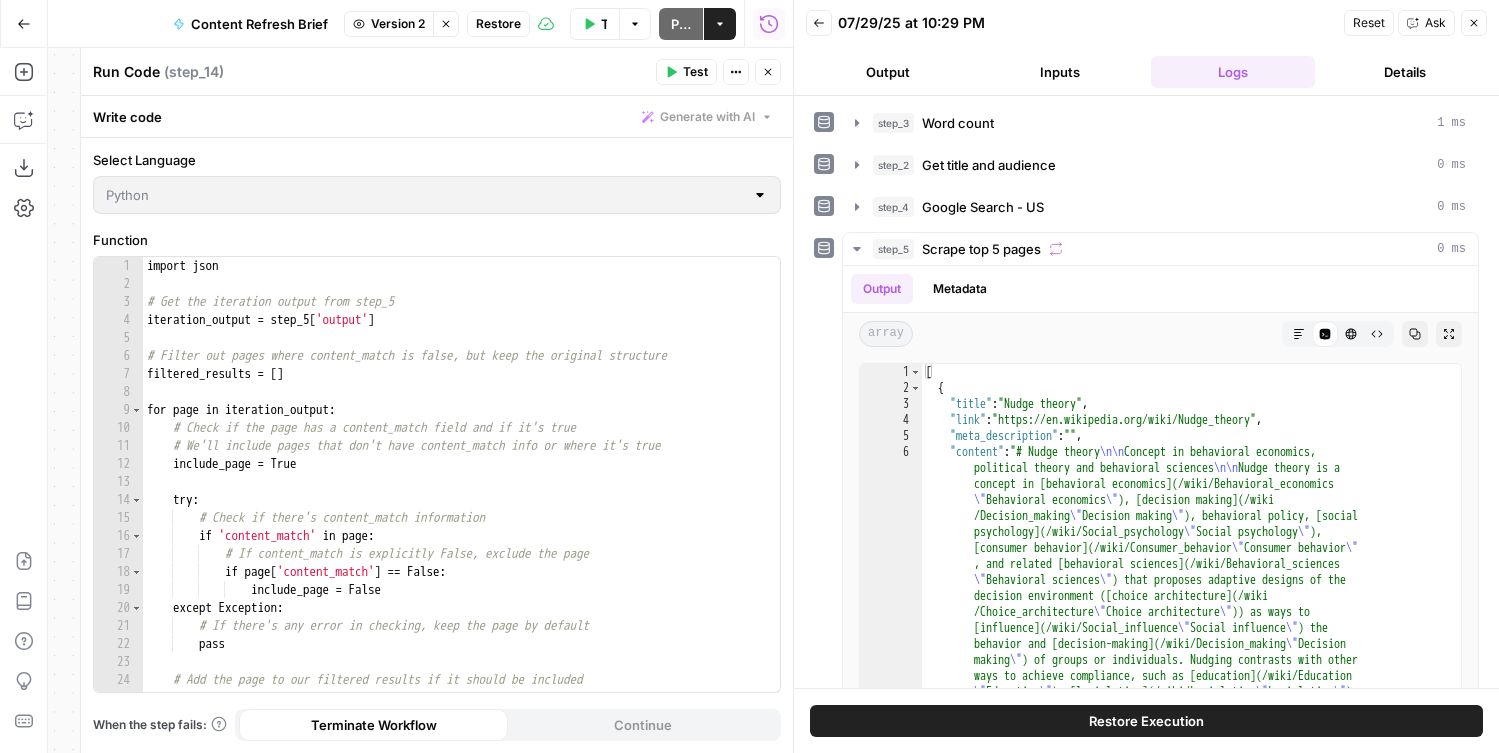 drag, startPoint x: 454, startPoint y: 19, endPoint x: 462, endPoint y: 41, distance: 23.409399 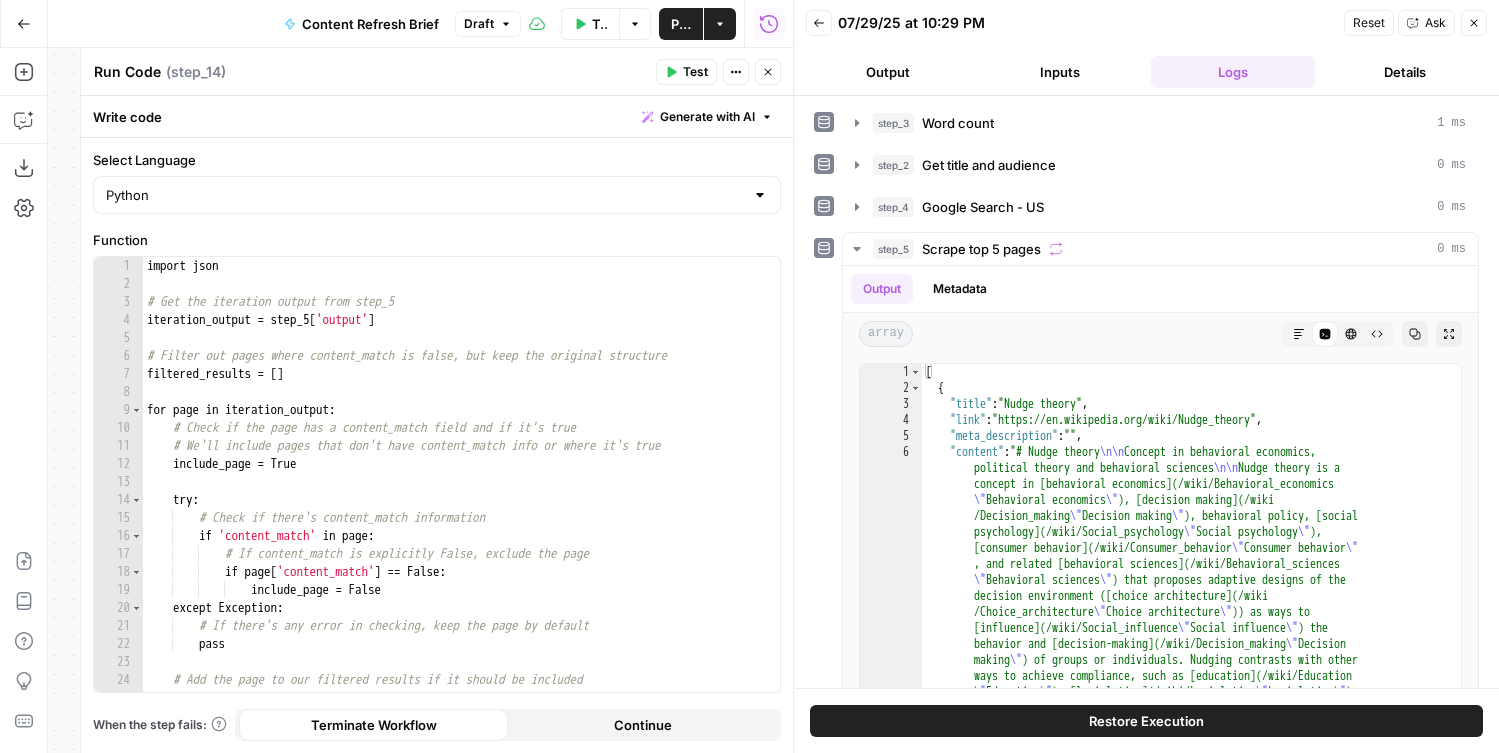 click 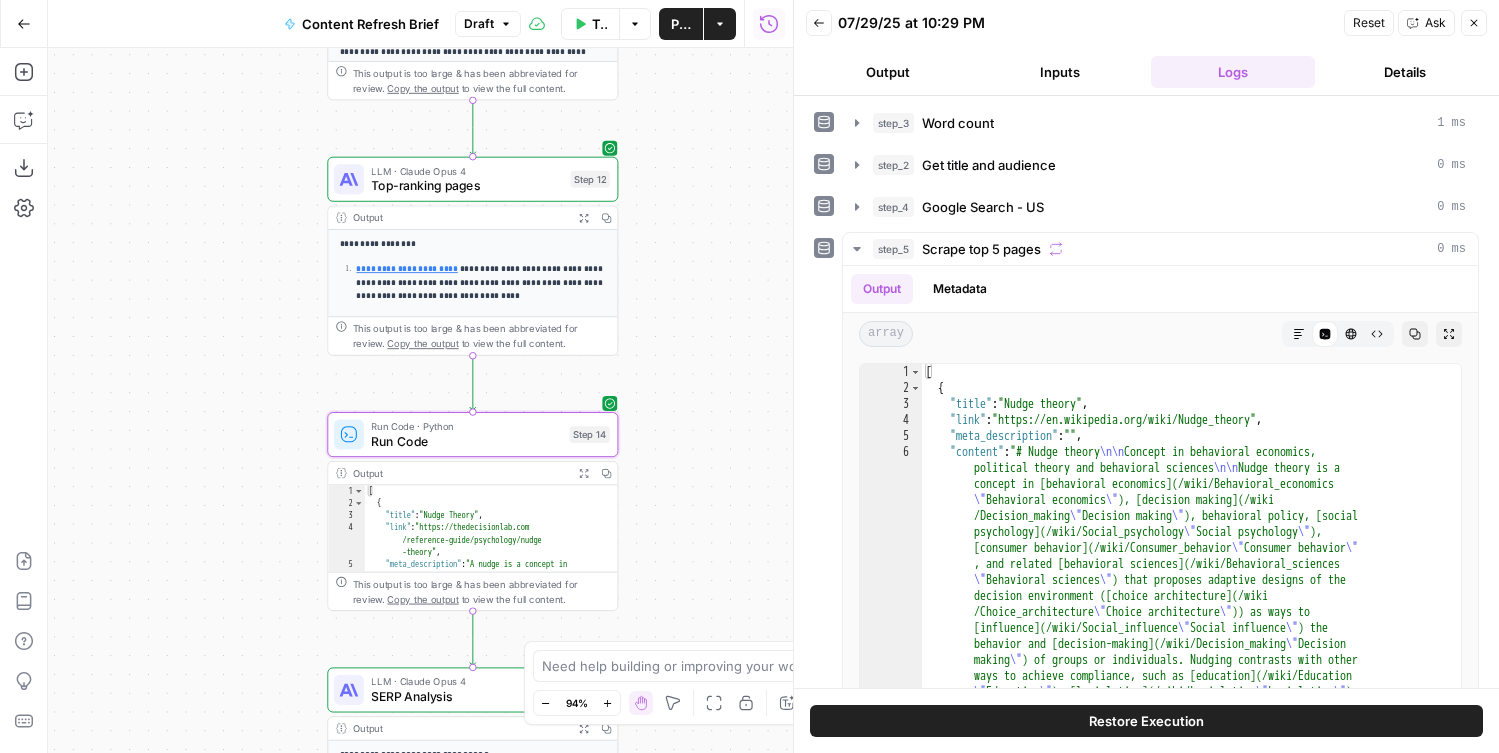 drag, startPoint x: 671, startPoint y: 445, endPoint x: 671, endPoint y: 362, distance: 83 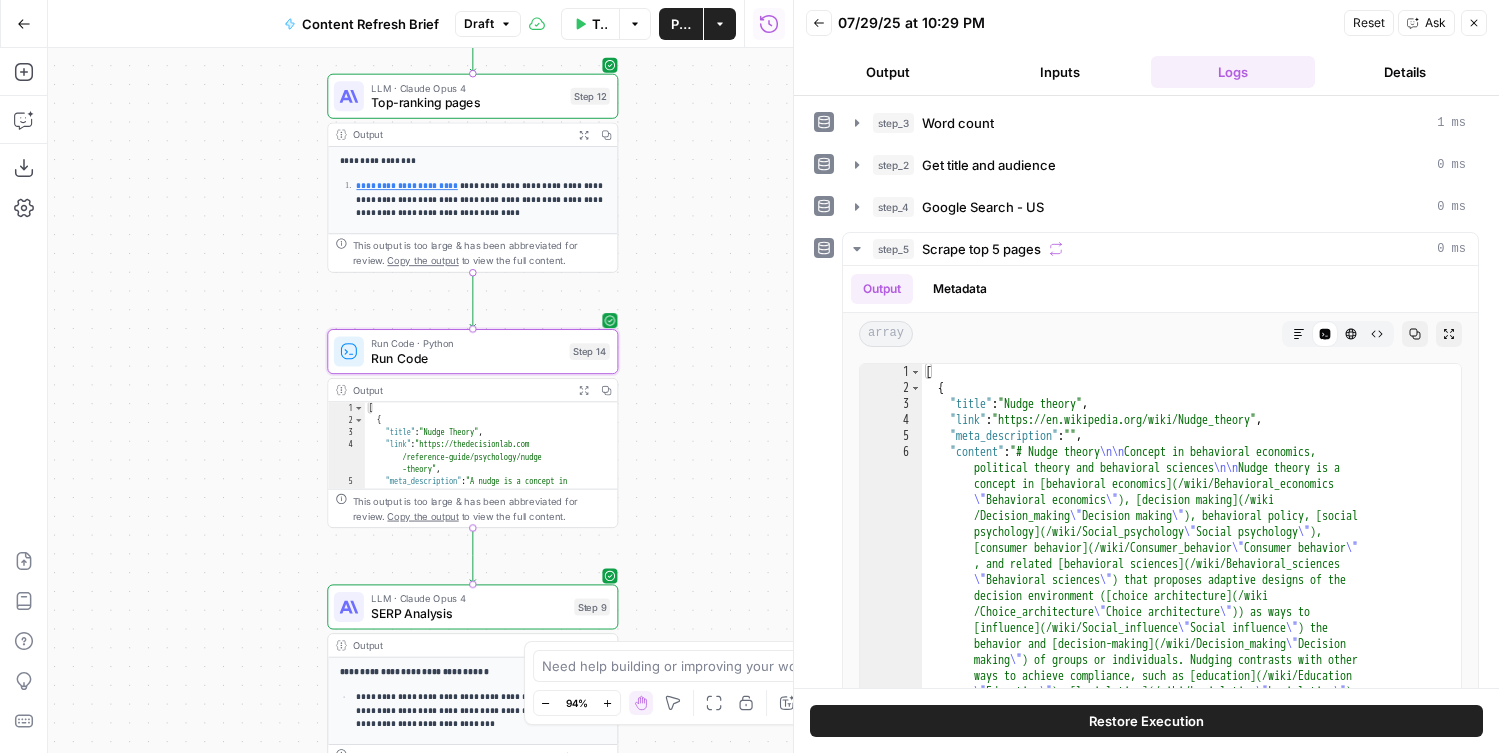 click on "Run Code" at bounding box center [466, 358] 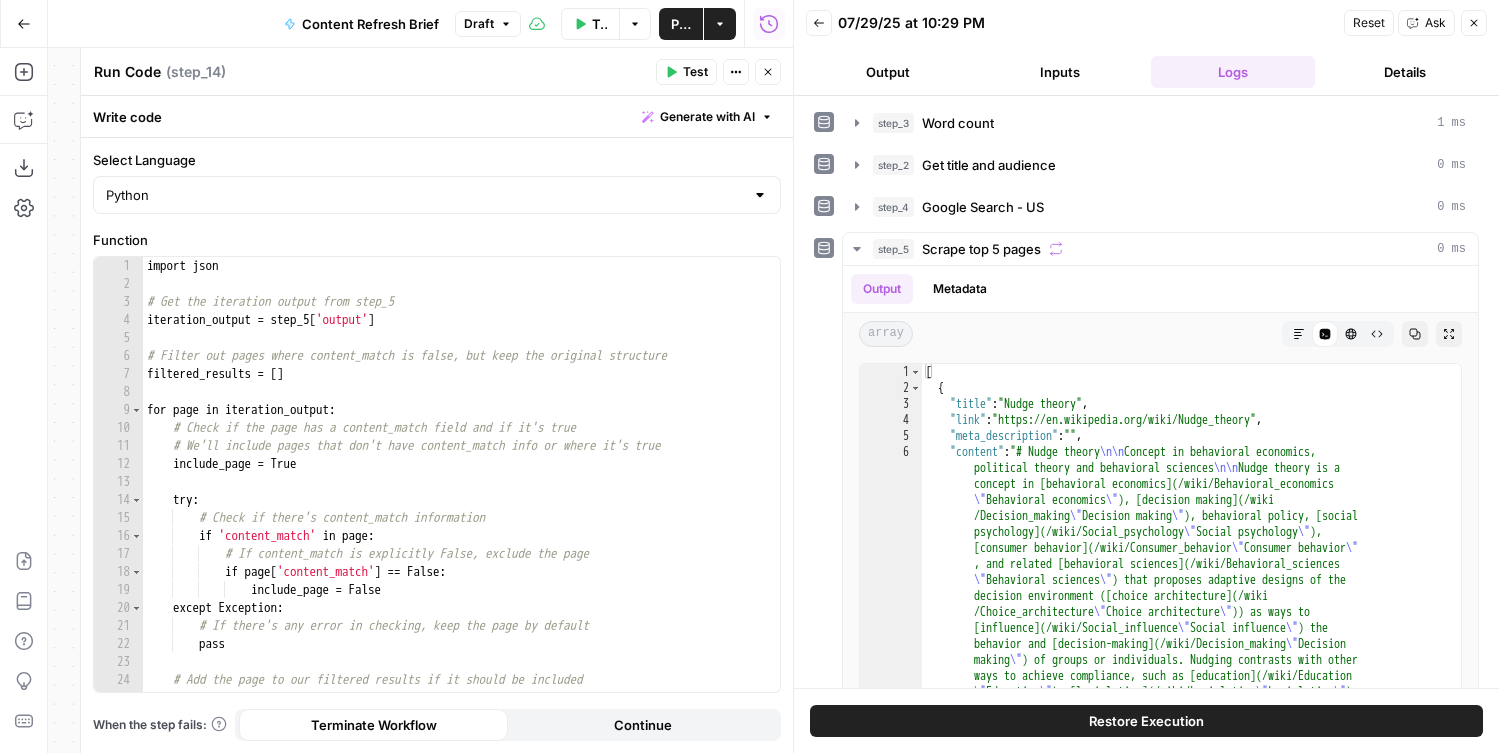 click on "Run Code" at bounding box center (127, 72) 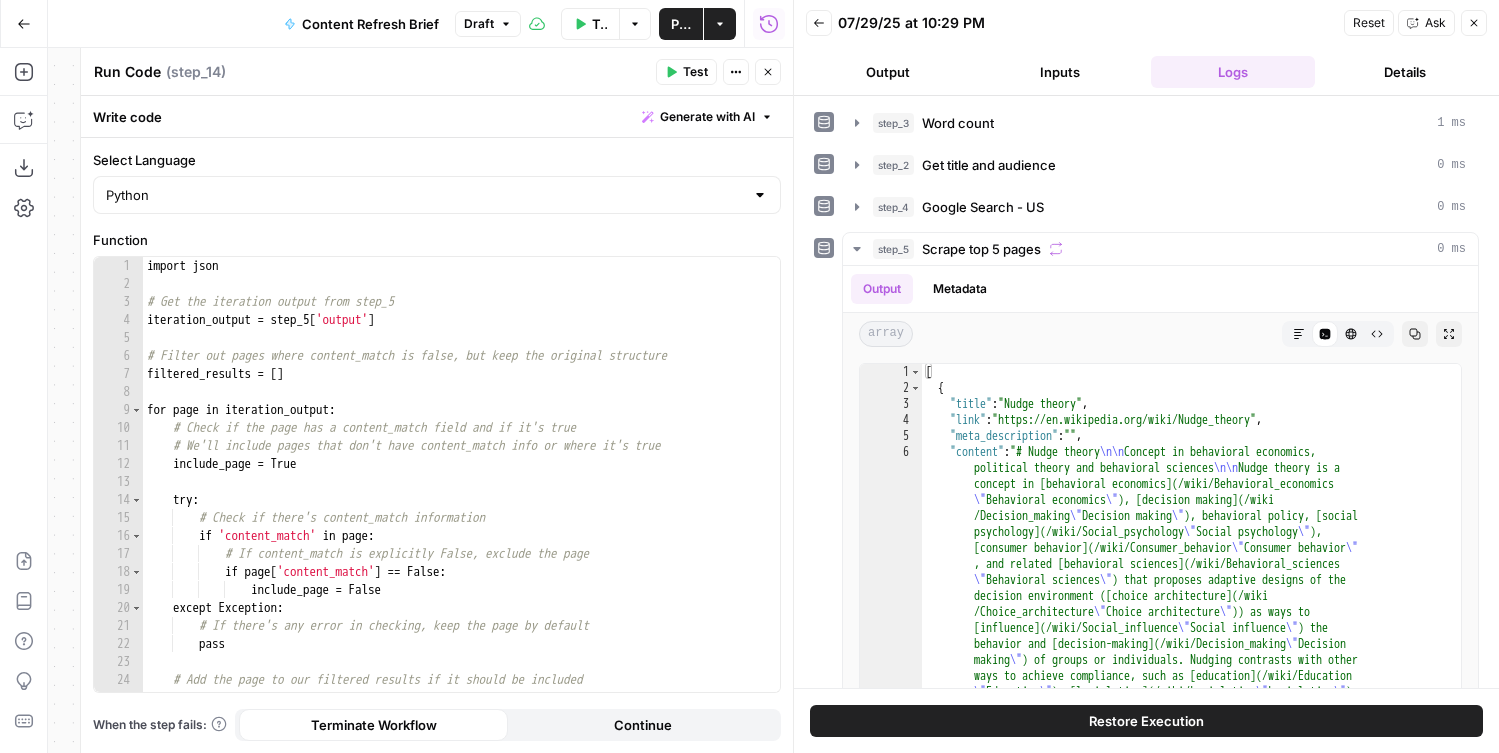 click on "Run Code" at bounding box center (127, 72) 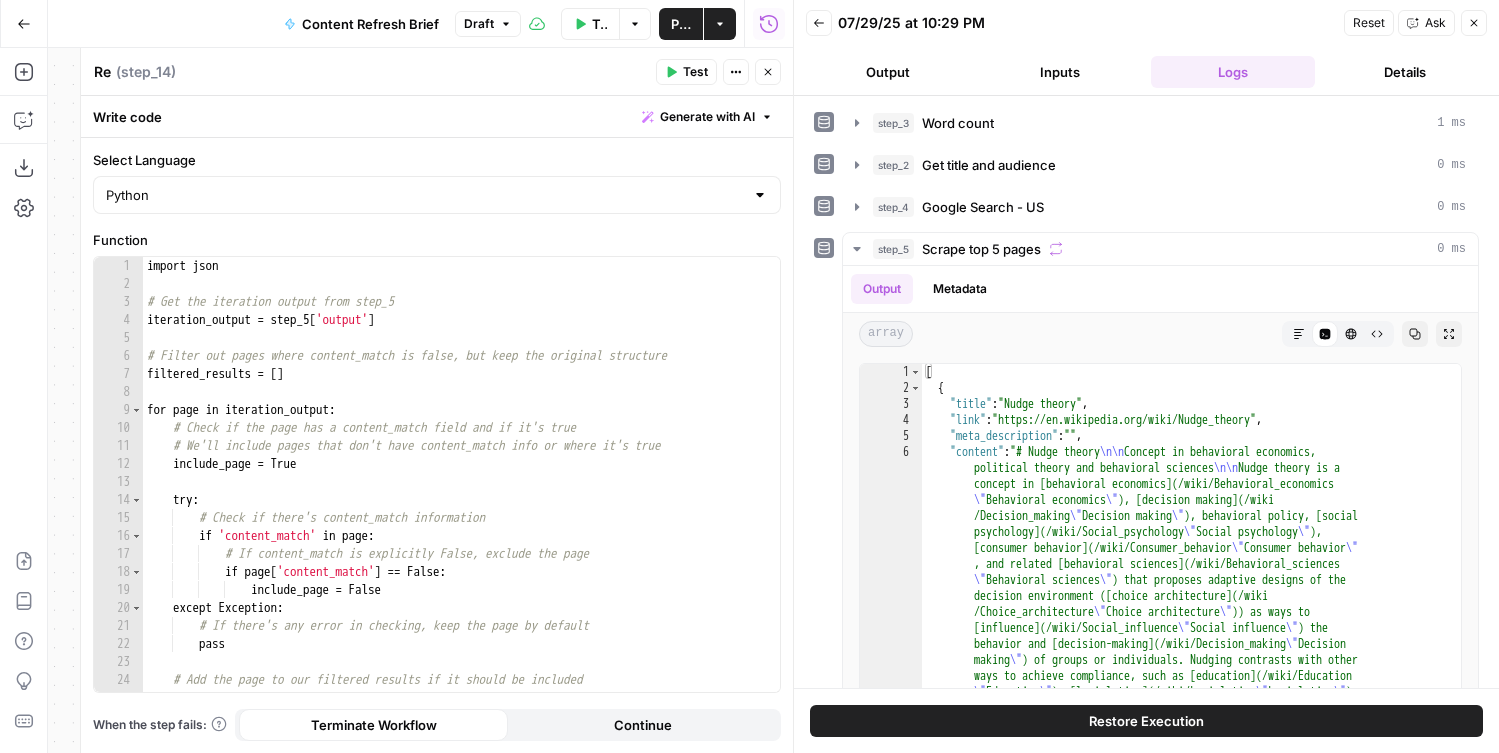 type on "R" 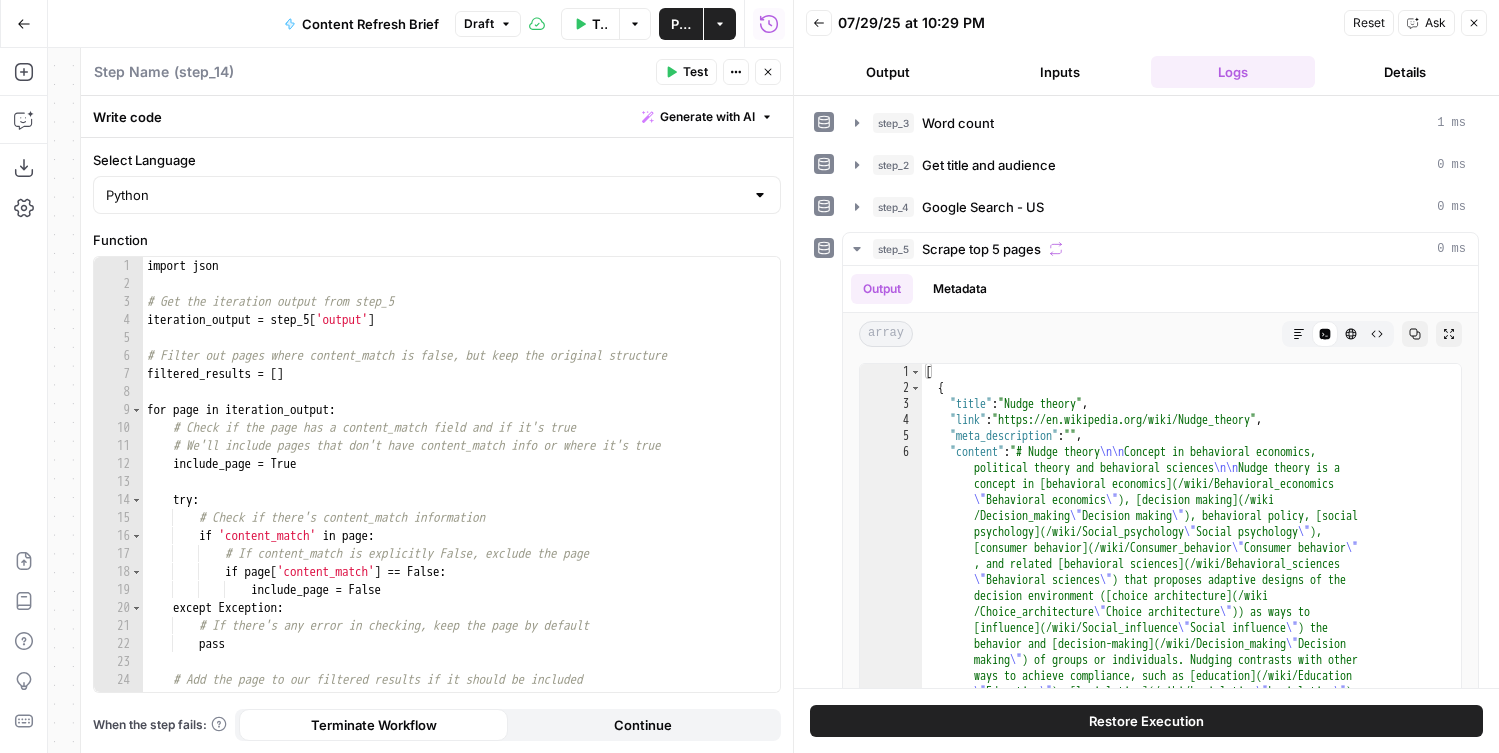 type on "R" 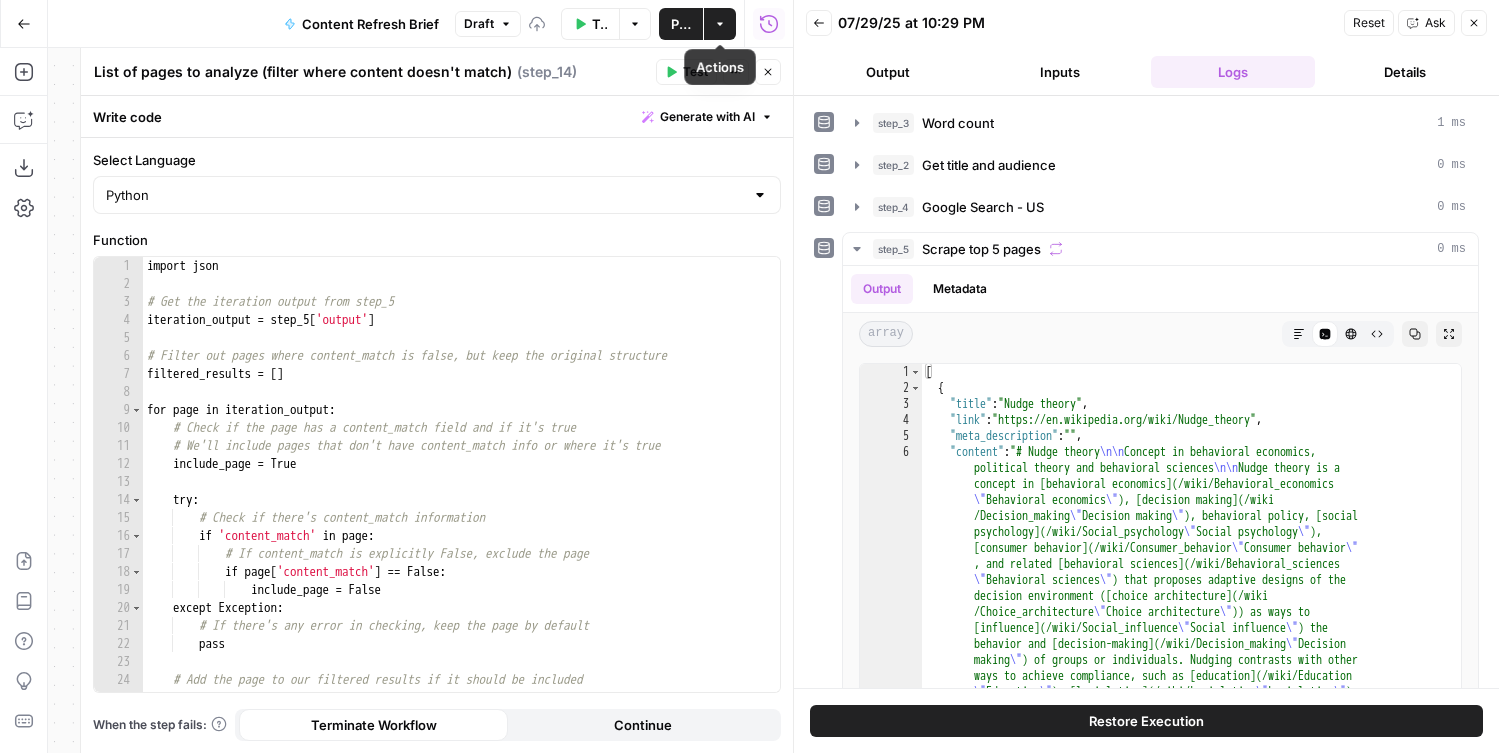 type on "List of pages to analyze (filter where content doesn't match)" 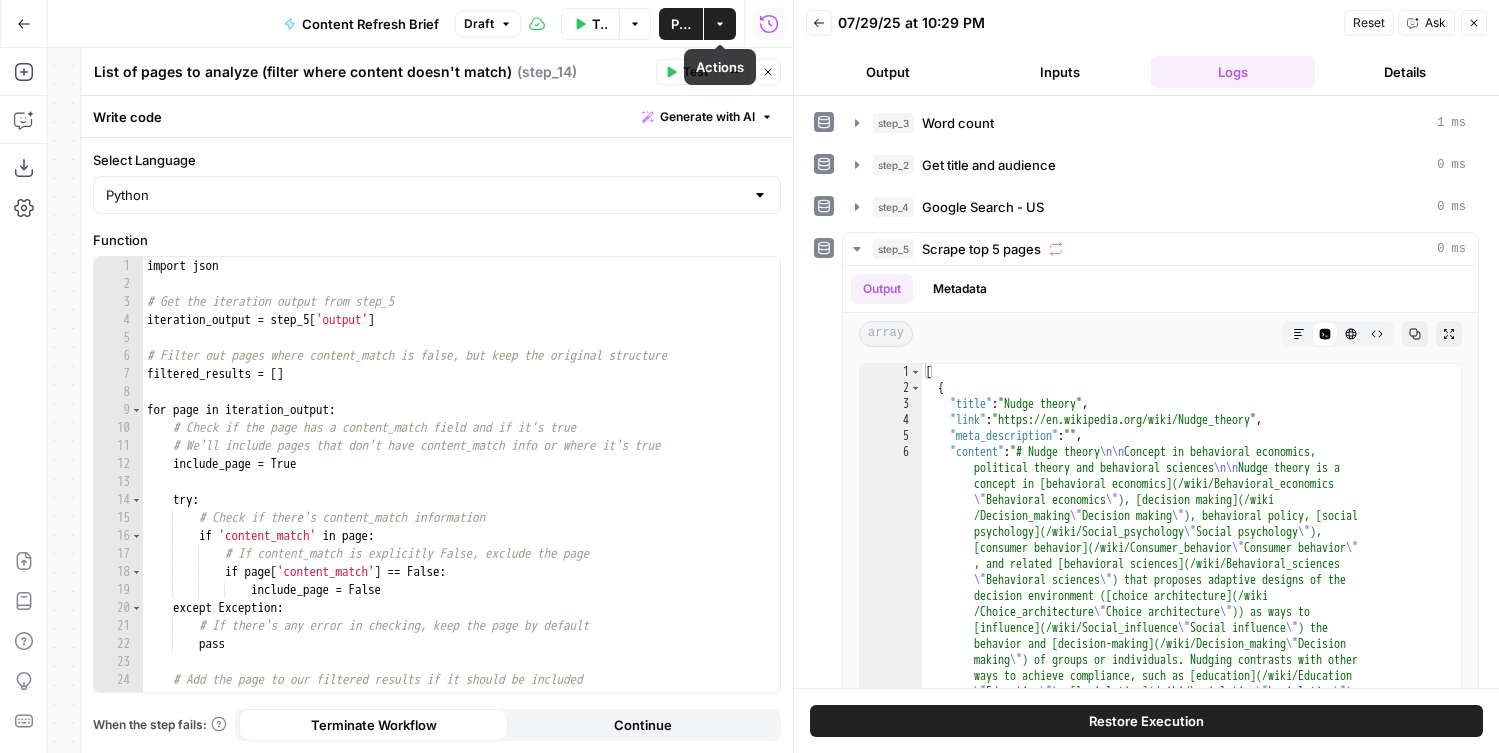 click 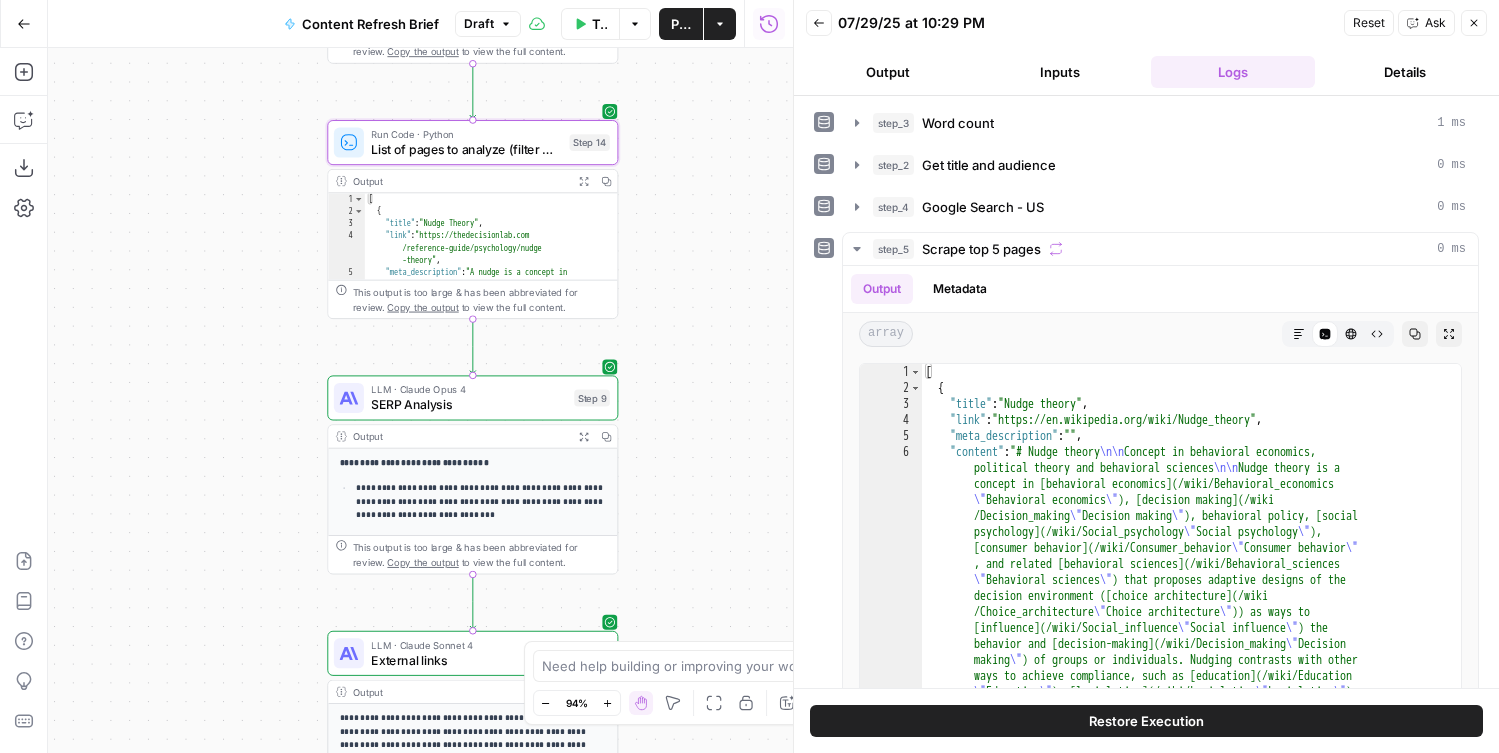 drag, startPoint x: 729, startPoint y: 544, endPoint x: 729, endPoint y: 339, distance: 205 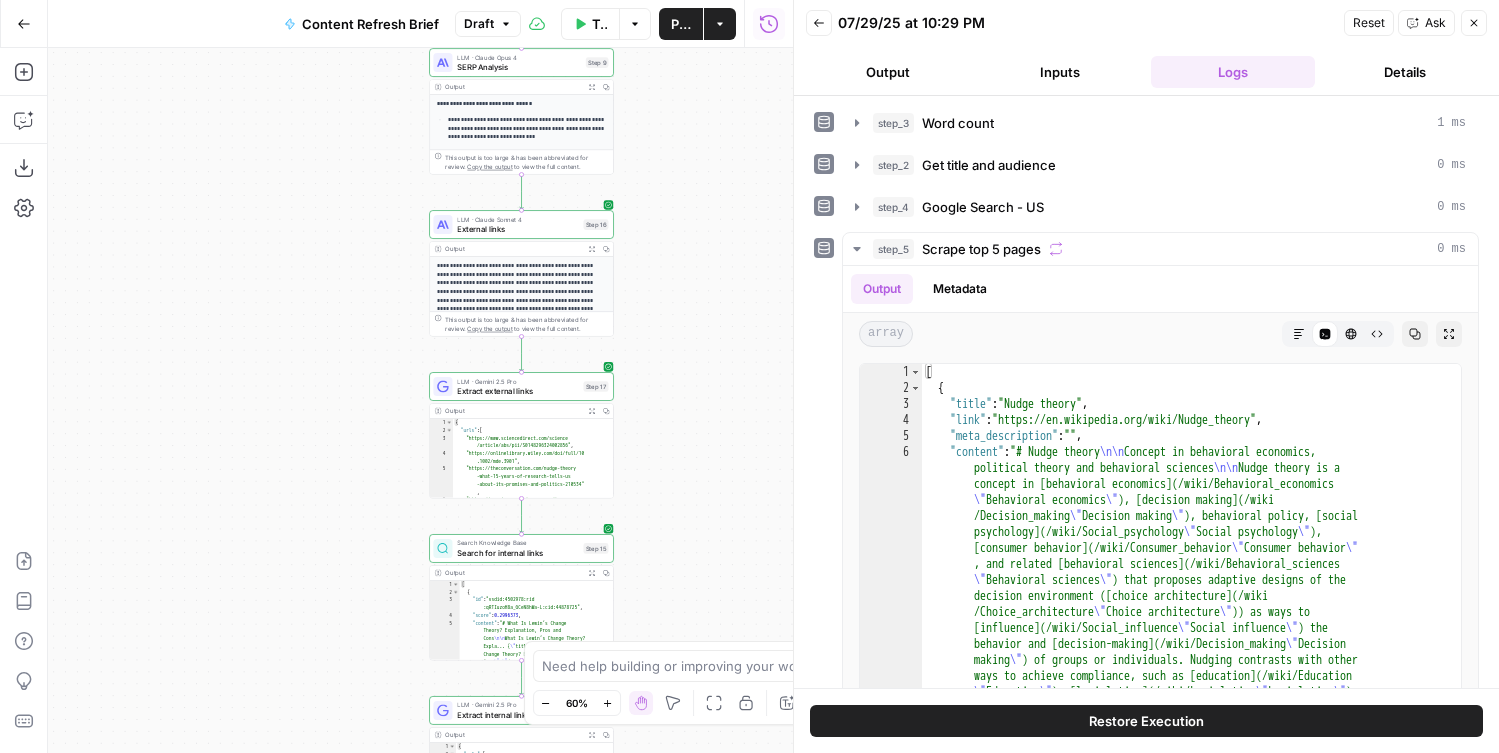 drag, startPoint x: 690, startPoint y: 338, endPoint x: 682, endPoint y: 223, distance: 115.27792 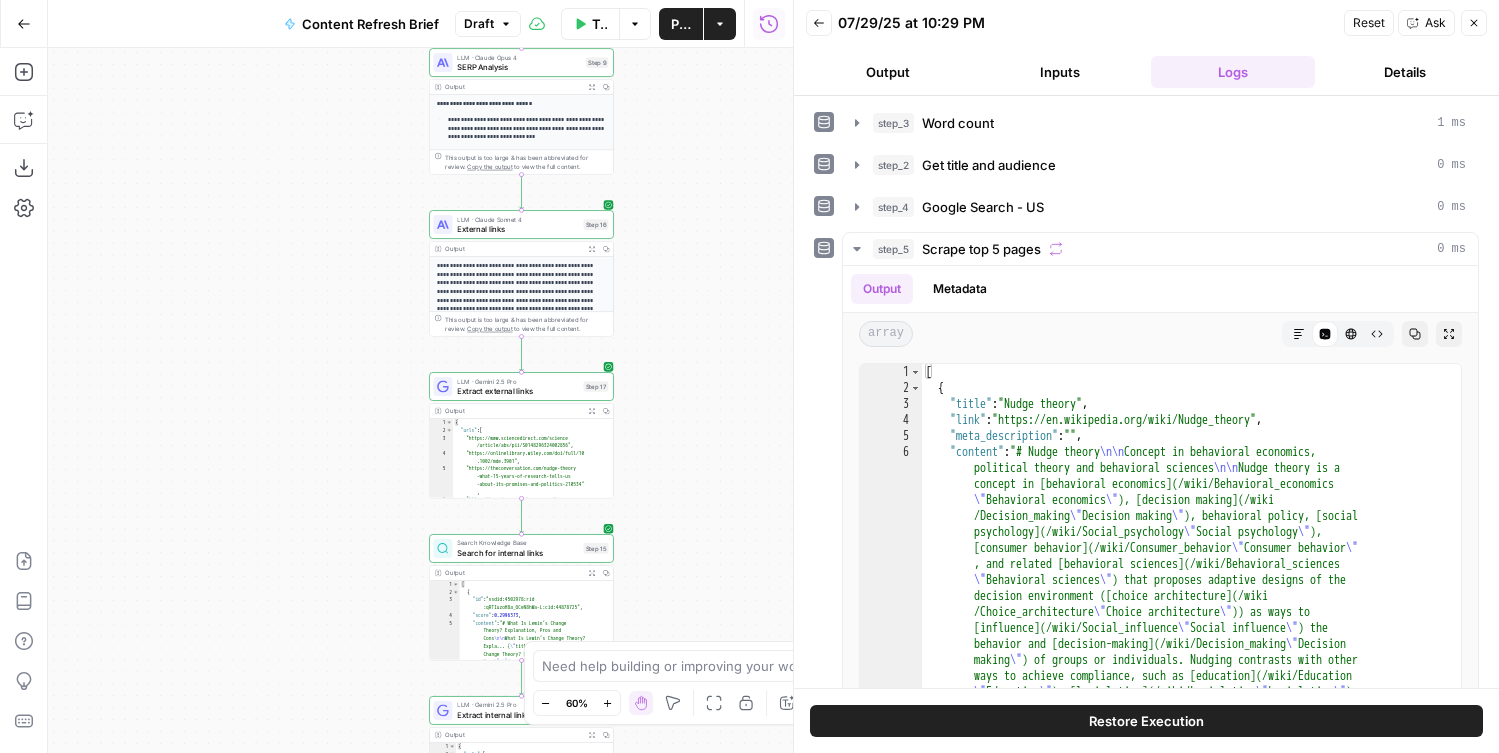 click on "Workflow Set Inputs Inputs Run Code · Python Word count Step 3 Output Expand Output Copy 1 2 3 {    "word_count" :  3093 }     XXXXXXXXXXXXXXXXXXXXXXXXXXXXXXXXXXXXXXXXXXXXXXXXXXXXXXXXXXXXXXXXXXXXXXXXXXXXXXXXXXXXXXXXXXXXXXXXXXXXXXXXXXXXXXXXXXXXXXXXXXXXXXXXXXXXXXXXXXXXXXXXXXXXXXXXXXXXXXXXXXXXXXXXXXXXXXXXXXXXXXXXXXXXXXXXXXXXXXXXXXXXXXXXXXXXXXXXXXXXXXXXXXXXXXXXXXXXXXXXXXXXXXXXXXXXXXXXXXXXXXXXXXXXXXXXXXXXXXXXXXXXXXXXXXXXXXXXXXXXXXXXXXXXXXXXXXXXXXXXXXXXXXXXXXXXXXXXXXXXXXXXXXXXXXXXXXXXXXXXXXXXXXXXXXXXXXXXXXXXXXXXXXXXXXXXXXXXXXXXXXXXXXXXXXXXXXXXXXXXXXXXXXXXXXXXXXXXXXXXXXXXXXXXXXXXXXXXXXXXXXXXXXXXXXXXXXXXXXXXXXXXXXXXXXXXXXXXXXXXXXXXXXXXXXXX LLM · GPT-4.1 Get title and audience Step 2 Output Expand Output Copy 1 2 3 4 5 {    "article_title" :  "What Is Nudge Theory? Does         It Apply to Change Management?" ,    "audience" :  "Change management professionals         and organizational leaders" ,    "word_count" :  3000 }     Google Search Google Search - US Step 4 Output Expand Output Copy 1 2 3 4" at bounding box center (420, 400) 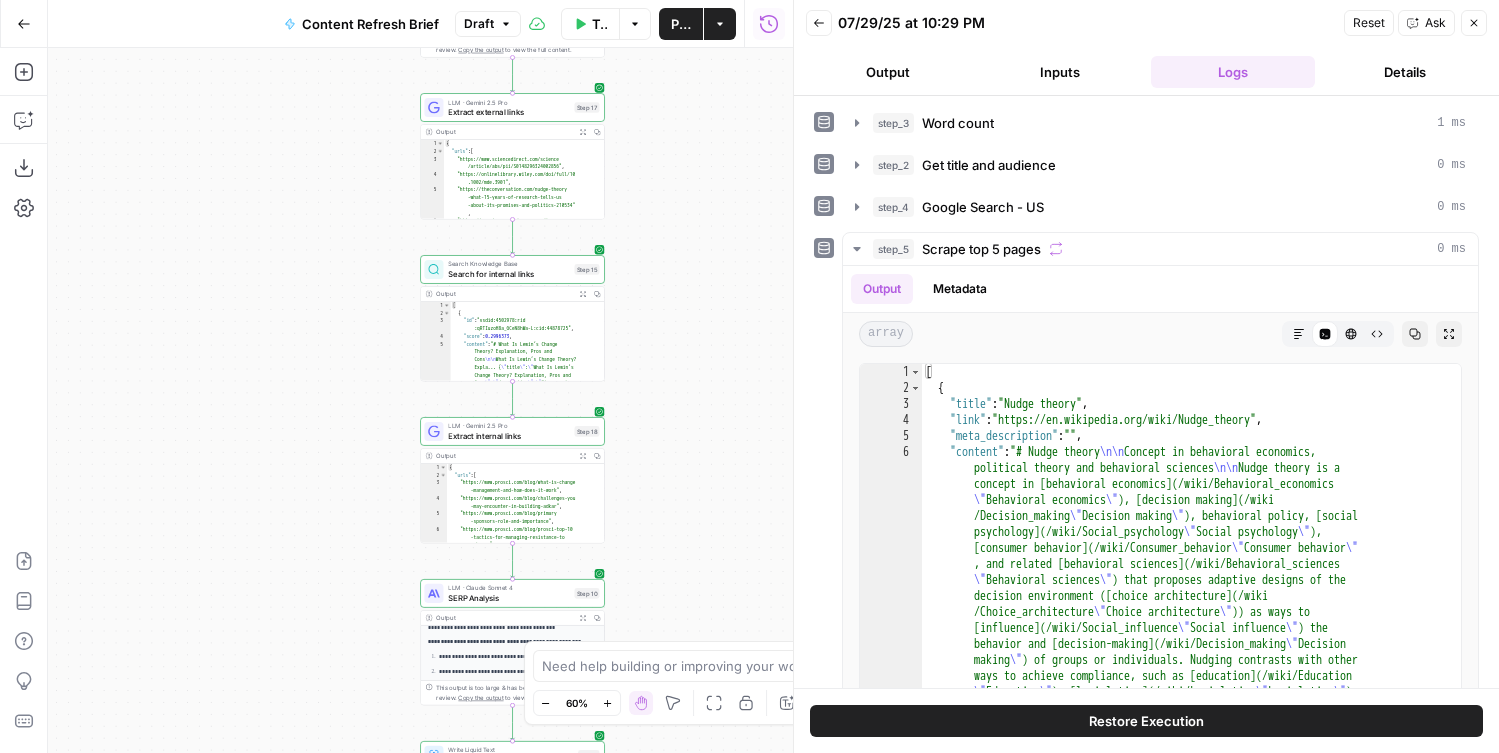 drag, startPoint x: 689, startPoint y: 442, endPoint x: 682, endPoint y: 215, distance: 227.10791 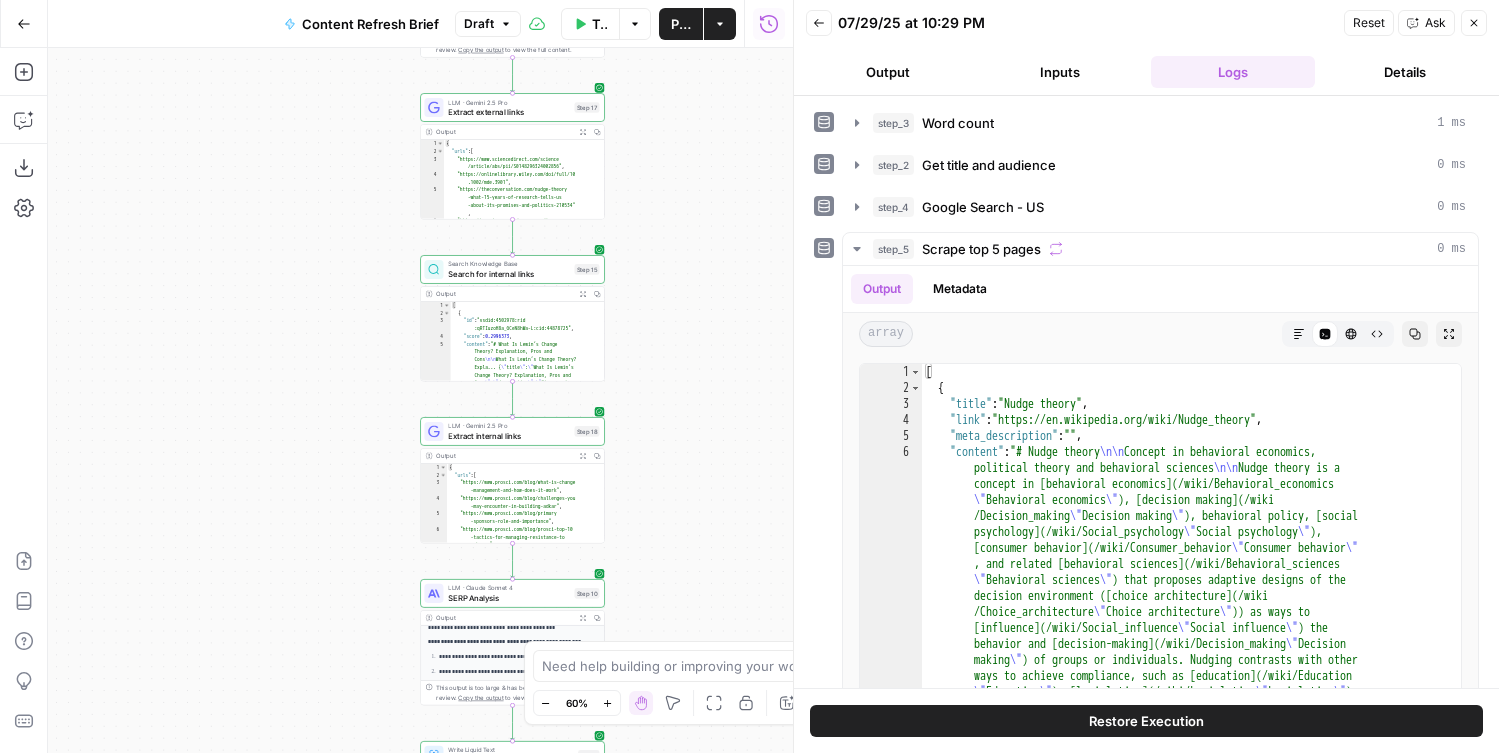 click on "Workflow Set Inputs Inputs Run Code · Python Word count Step 3 Output Expand Output Copy 1 2 3 {    "word_count" :  3093 }     XXXXXXXXXXXXXXXXXXXXXXXXXXXXXXXXXXXXXXXXXXXXXXXXXXXXXXXXXXXXXXXXXXXXXXXXXXXXXXXXXXXXXXXXXXXXXXXXXXXXXXXXXXXXXXXXXXXXXXXXXXXXXXXXXXXXXXXXXXXXXXXXXXXXXXXXXXXXXXXXXXXXXXXXXXXXXXXXXXXXXXXXXXXXXXXXXXXXXXXXXXXXXXXXXXXXXXXXXXXXXXXXXXXXXXXXXXXXXXXXXXXXXXXXXXXXXXXXXXXXXXXXXXXXXXXXXXXXXXXXXXXXXXXXXXXXXXXXXXXXXXXXXXXXXXXXXXXXXXXXXXXXXXXXXXXXXXXXXXXXXXXXXXXXXXXXXXXXXXXXXXXXXXXXXXXXXXXXXXXXXXXXXXXXXXXXXXXXXXXXXXXXXXXXXXXXXXXXXXXXXXXXXXXXXXXXXXXXXXXXXXXXXXXXXXXXXXXXXXXXXXXXXXXXXXXXXXXXXXXXXXXXXXXXXXXXXXXXXXXXXXXXXXXXXXXX LLM · GPT-4.1 Get title and audience Step 2 Output Expand Output Copy 1 2 3 4 5 {    "article_title" :  "What Is Nudge Theory? Does         It Apply to Change Management?" ,    "audience" :  "Change management professionals         and organizational leaders" ,    "word_count" :  3000 }     Google Search Google Search - US Step 4 Output Expand Output Copy 1 2 3 4" at bounding box center [420, 400] 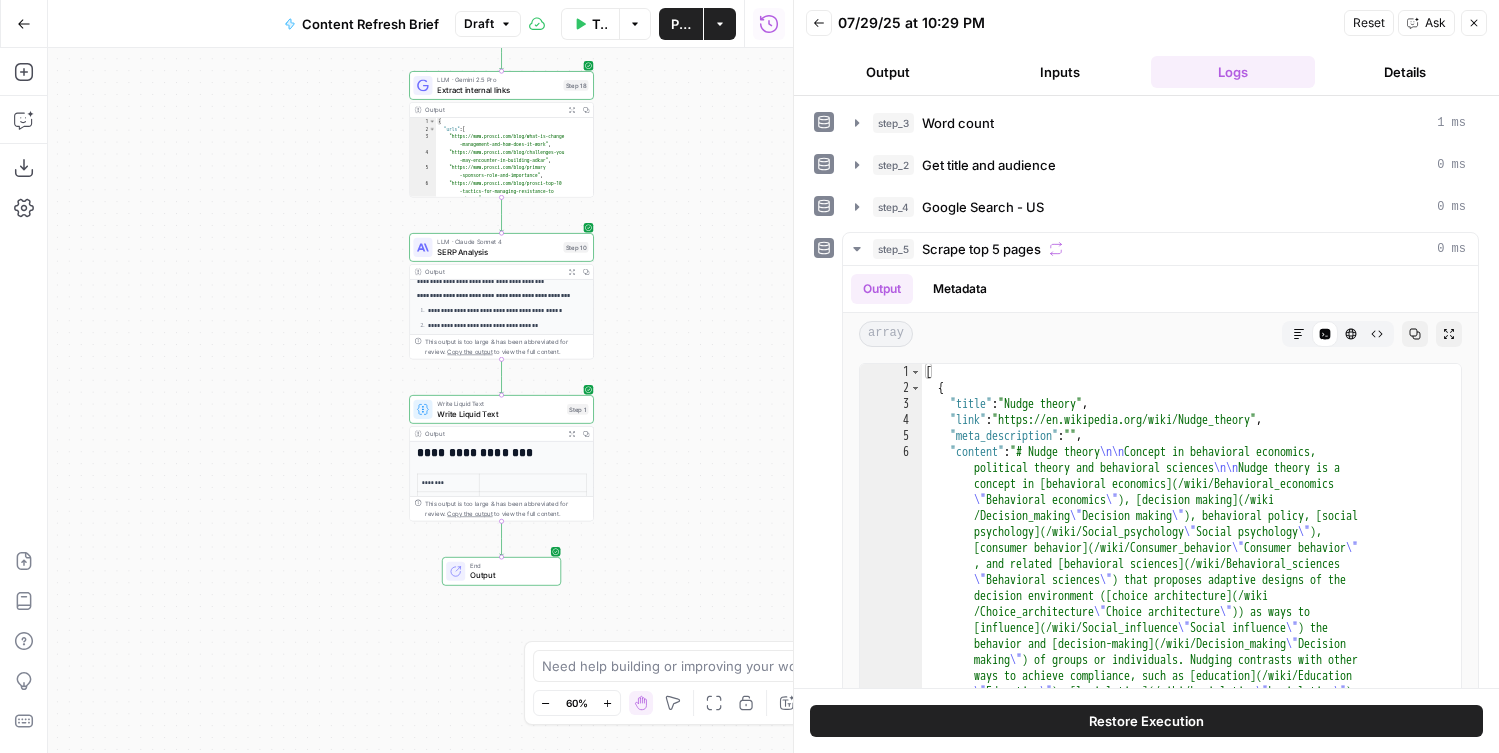 drag, startPoint x: 680, startPoint y: 297, endPoint x: 680, endPoint y: 200, distance: 97 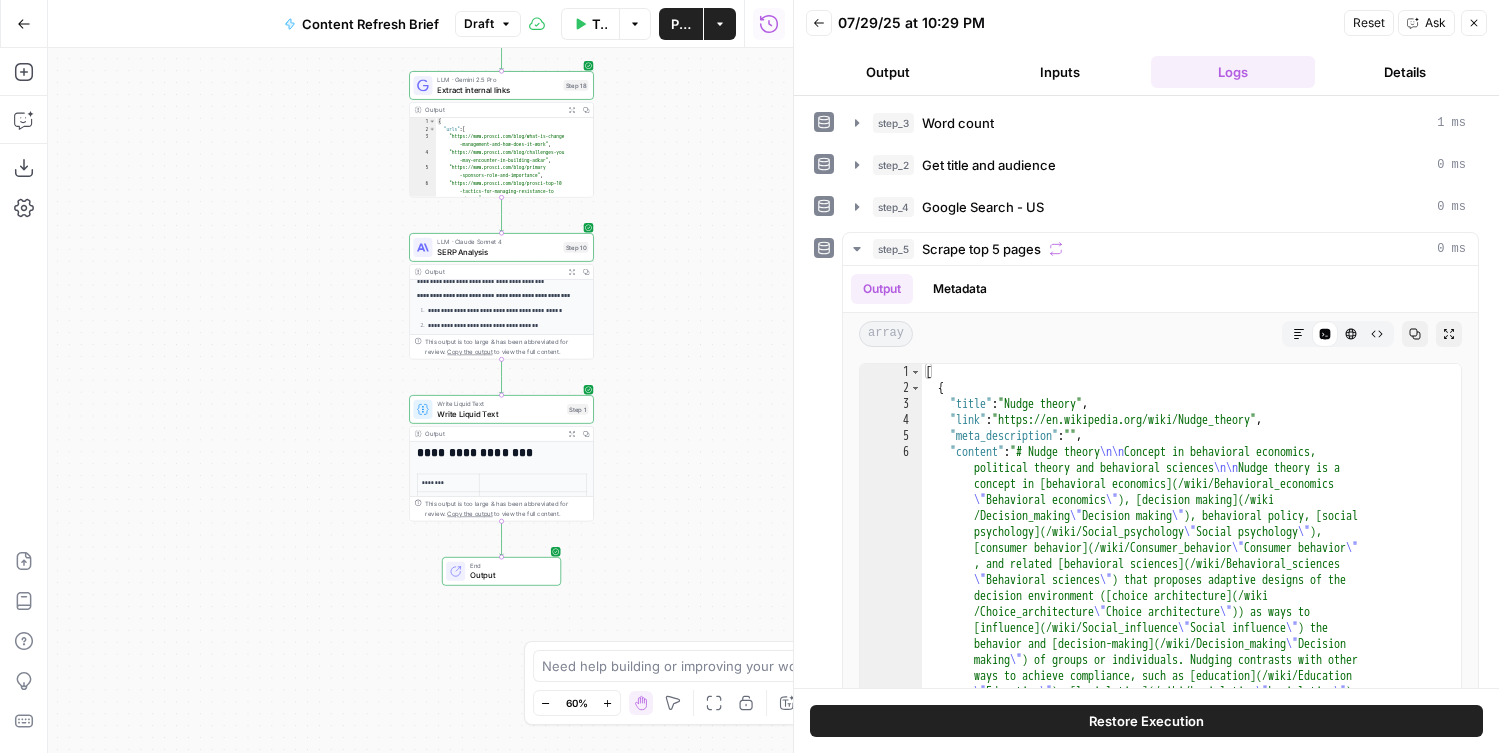click on "Workflow Set Inputs Inputs Run Code · Python Word count Step 3 Output Expand Output Copy 1 2 3 {    "word_count" :  3093 }     XXXXXXXXXXXXXXXXXXXXXXXXXXXXXXXXXXXXXXXXXXXXXXXXXXXXXXXXXXXXXXXXXXXXXXXXXXXXXXXXXXXXXXXXXXXXXXXXXXXXXXXXXXXXXXXXXXXXXXXXXXXXXXXXXXXXXXXXXXXXXXXXXXXXXXXXXXXXXXXXXXXXXXXXXXXXXXXXXXXXXXXXXXXXXXXXXXXXXXXXXXXXXXXXXXXXXXXXXXXXXXXXXXXXXXXXXXXXXXXXXXXXXXXXXXXXXXXXXXXXXXXXXXXXXXXXXXXXXXXXXXXXXXXXXXXXXXXXXXXXXXXXXXXXXXXXXXXXXXXXXXXXXXXXXXXXXXXXXXXXXXXXXXXXXXXXXXXXXXXXXXXXXXXXXXXXXXXXXXXXXXXXXXXXXXXXXXXXXXXXXXXXXXXXXXXXXXXXXXXXXXXXXXXXXXXXXXXXXXXXXXXXXXXXXXXXXXXXXXXXXXXXXXXXXXXXXXXXXXXXXXXXXXXXXXXXXXXXXXXXXXXXXXXXXXXX LLM · GPT-4.1 Get title and audience Step 2 Output Expand Output Copy 1 2 3 4 5 {    "article_title" :  "What Is Nudge Theory? Does         It Apply to Change Management?" ,    "audience" :  "Change management professionals         and organizational leaders" ,    "word_count" :  3000 }     Google Search Google Search - US Step 4 Output Expand Output Copy 1 2 3 4" at bounding box center (420, 400) 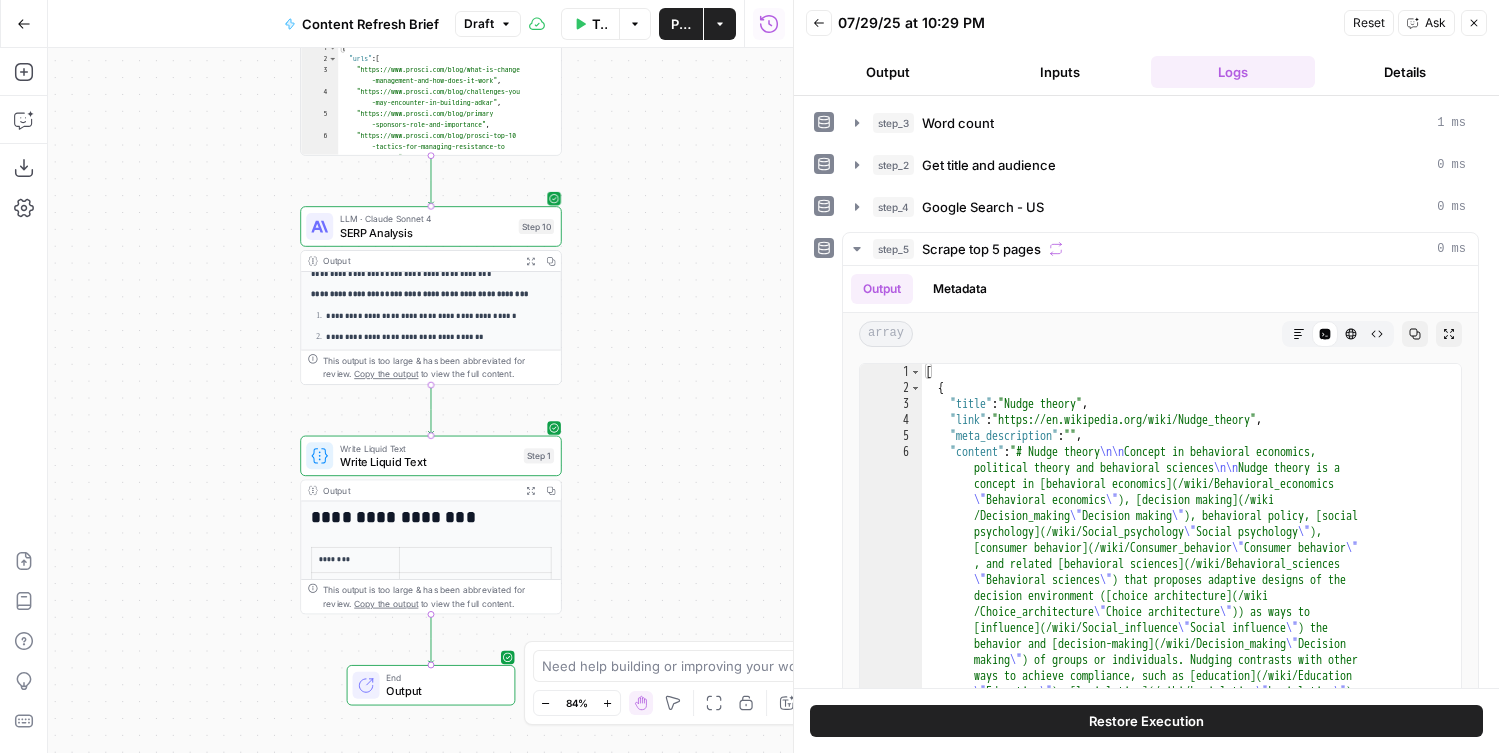 click on "LLM · Claude Sonnet 4 SERP Analysis Step 10 Copy step Delete step Edit Note Test" at bounding box center [430, 226] 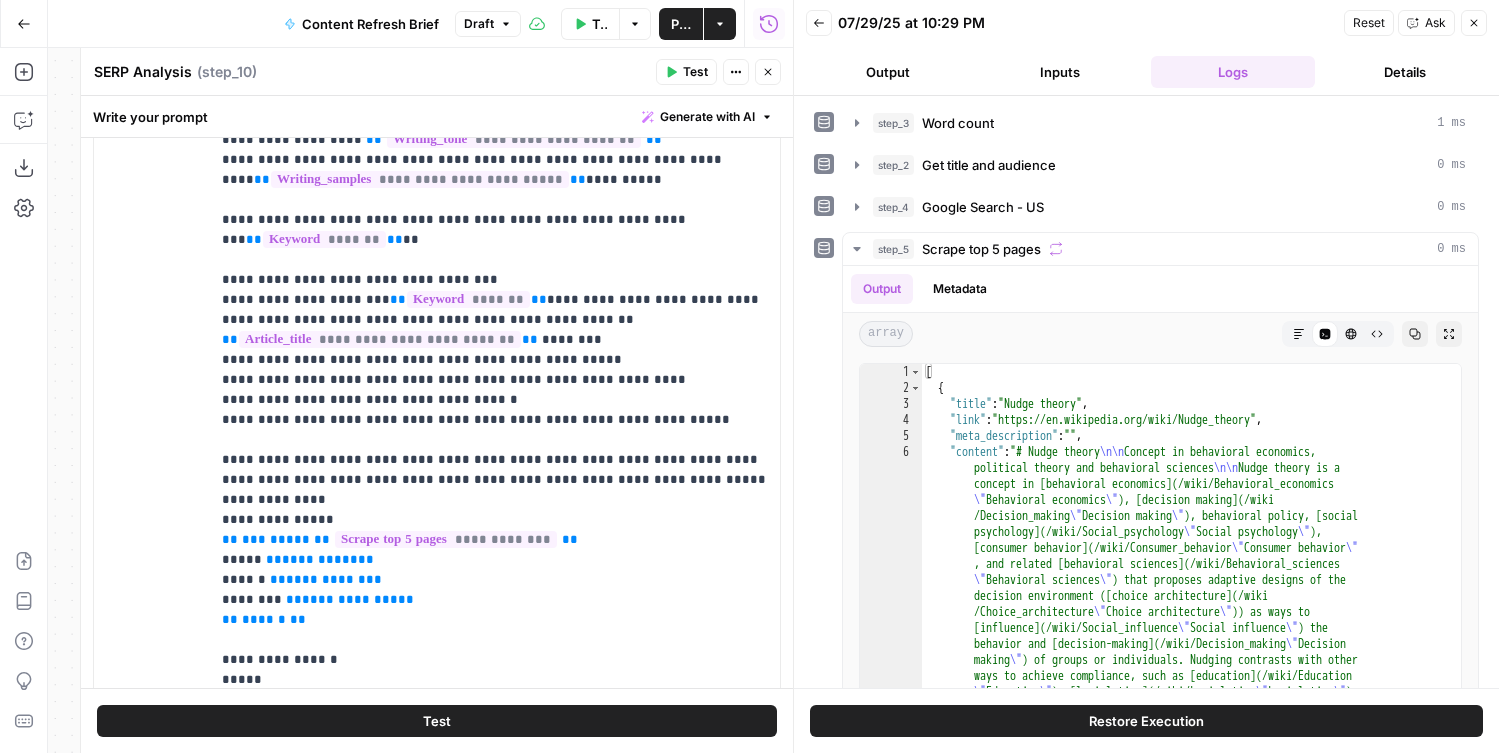 scroll, scrollTop: 553, scrollLeft: 0, axis: vertical 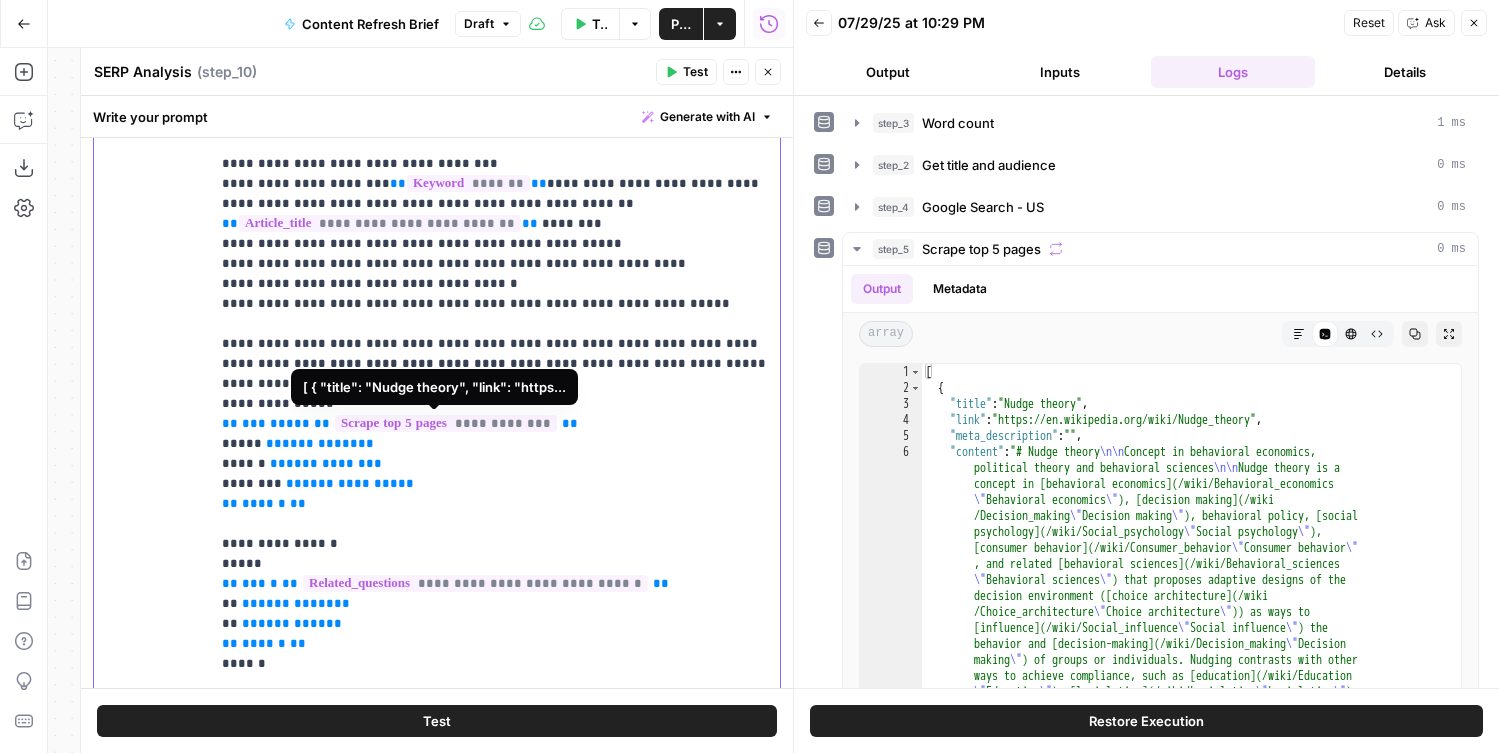 click on "**********" at bounding box center [446, 423] 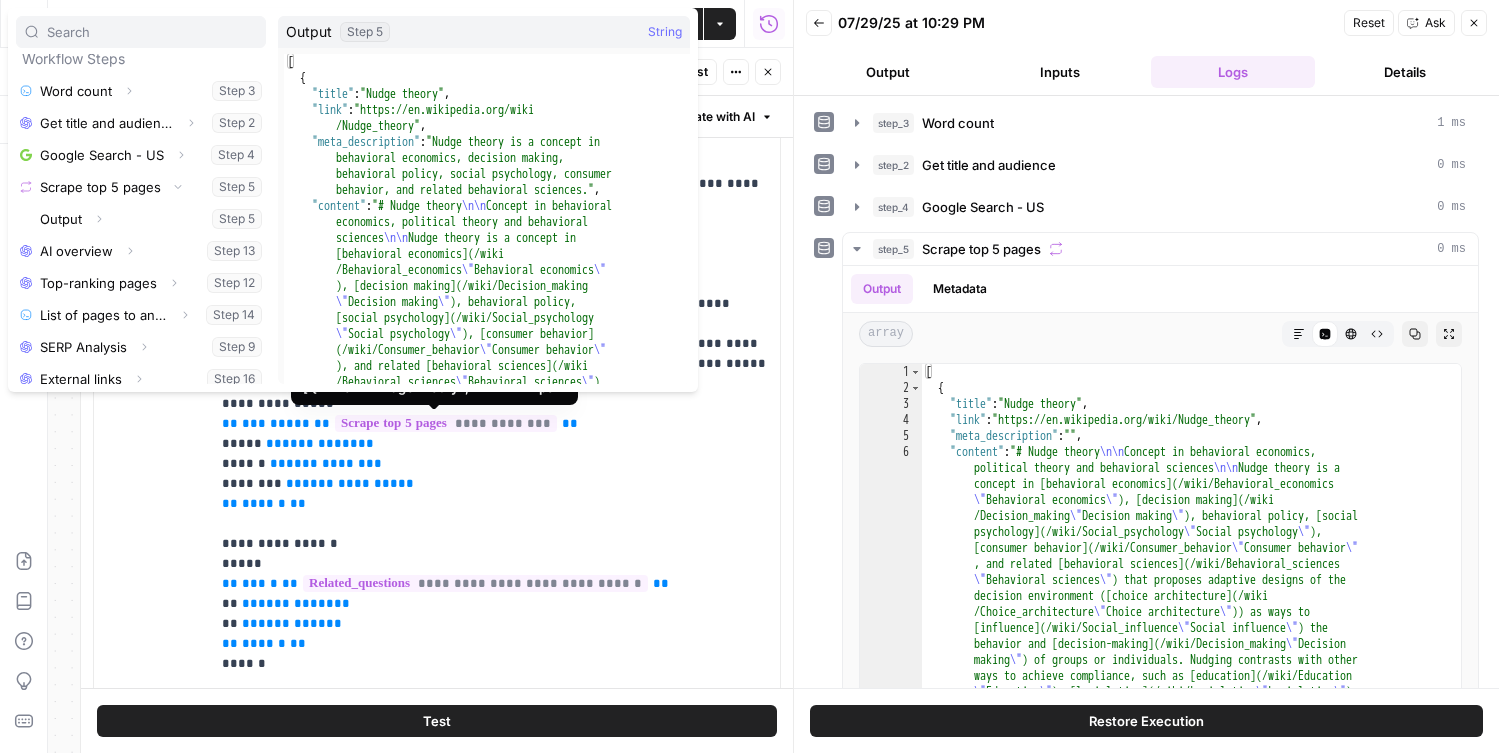 type 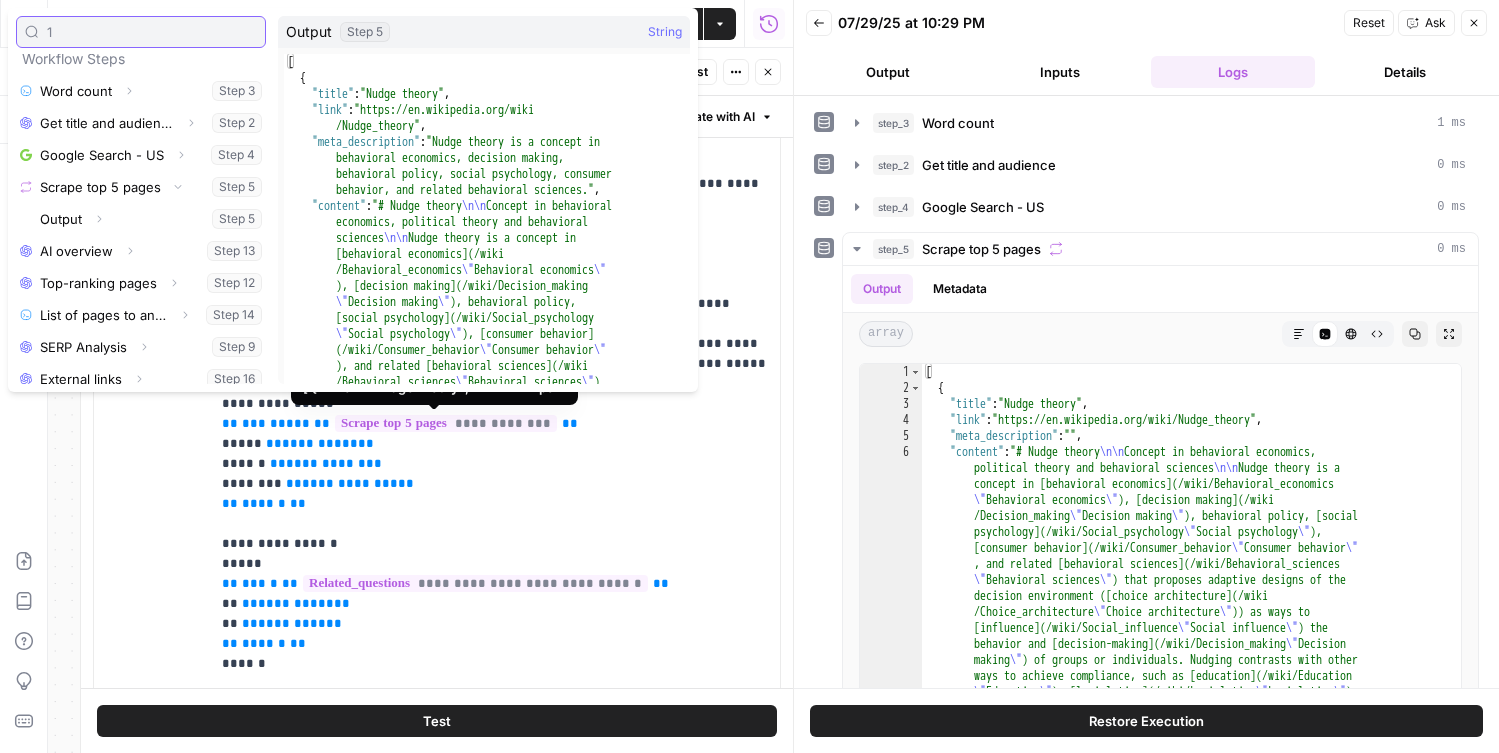scroll, scrollTop: 11, scrollLeft: 0, axis: vertical 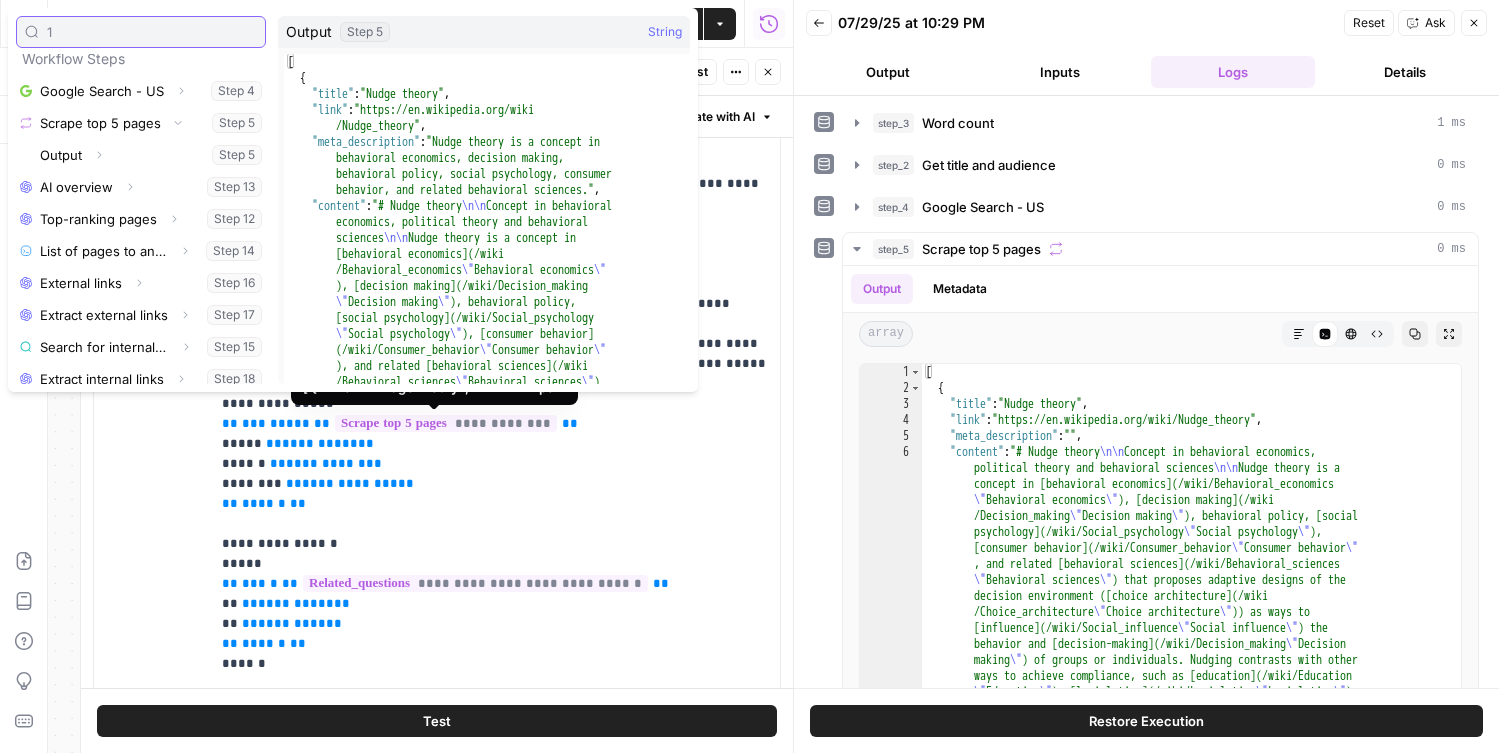 type on "1" 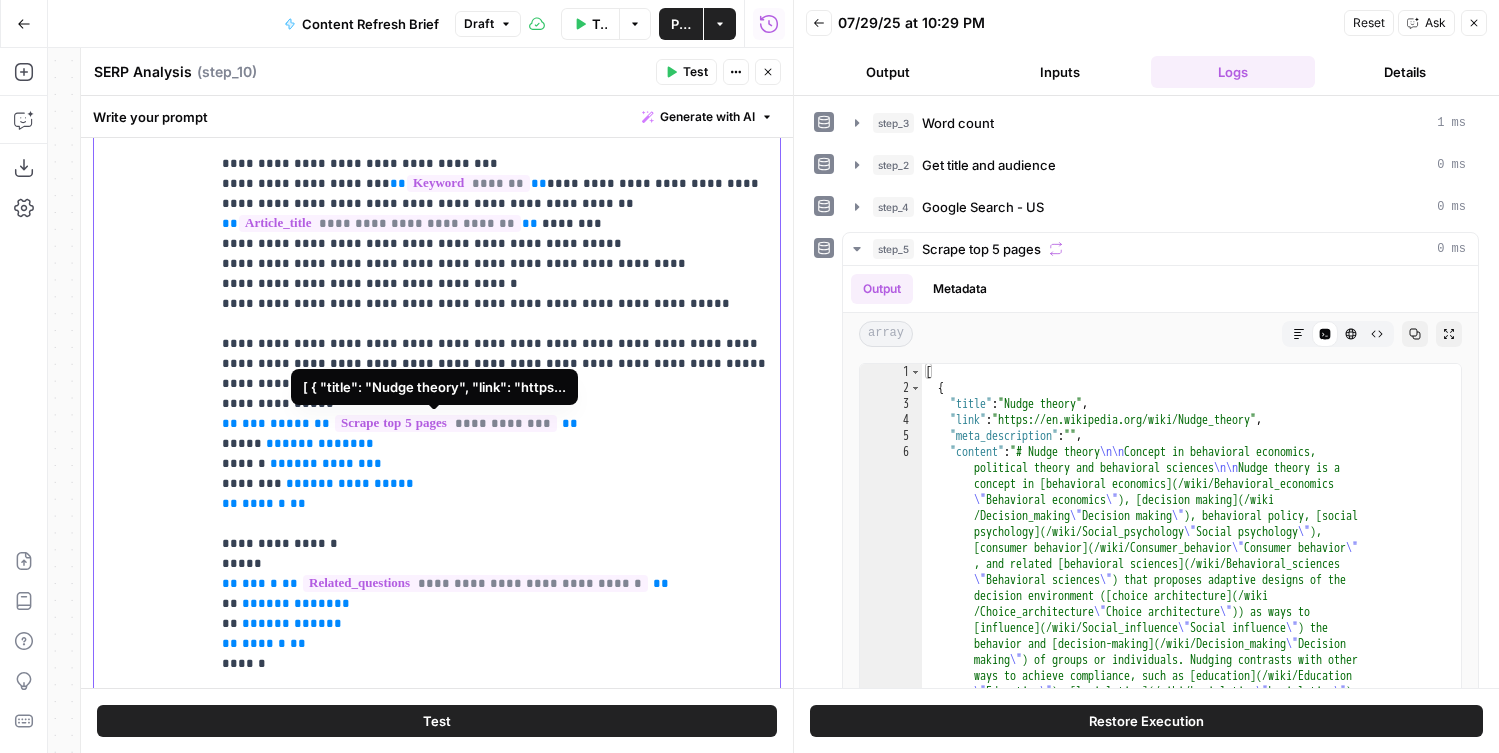 click on "**********" at bounding box center [446, 423] 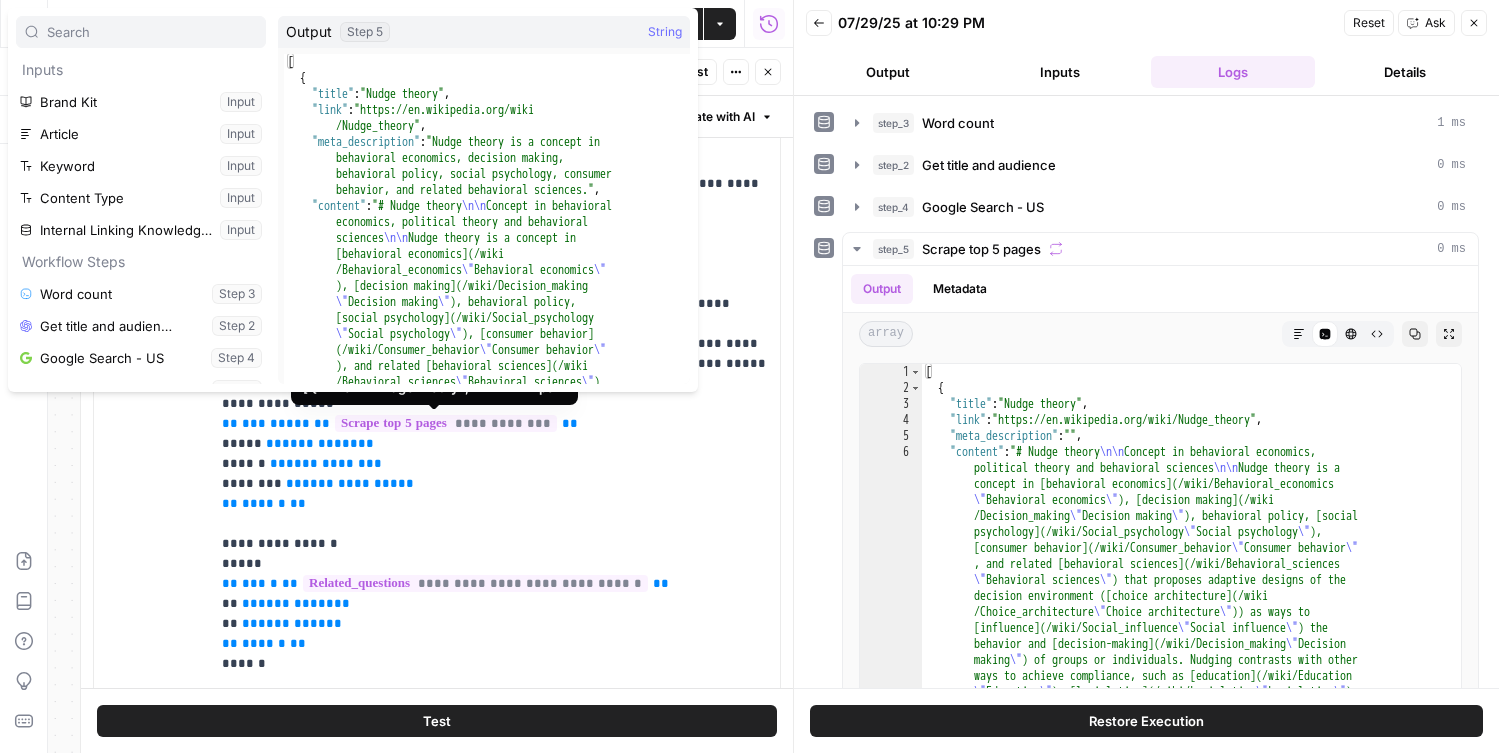 scroll, scrollTop: 203, scrollLeft: 0, axis: vertical 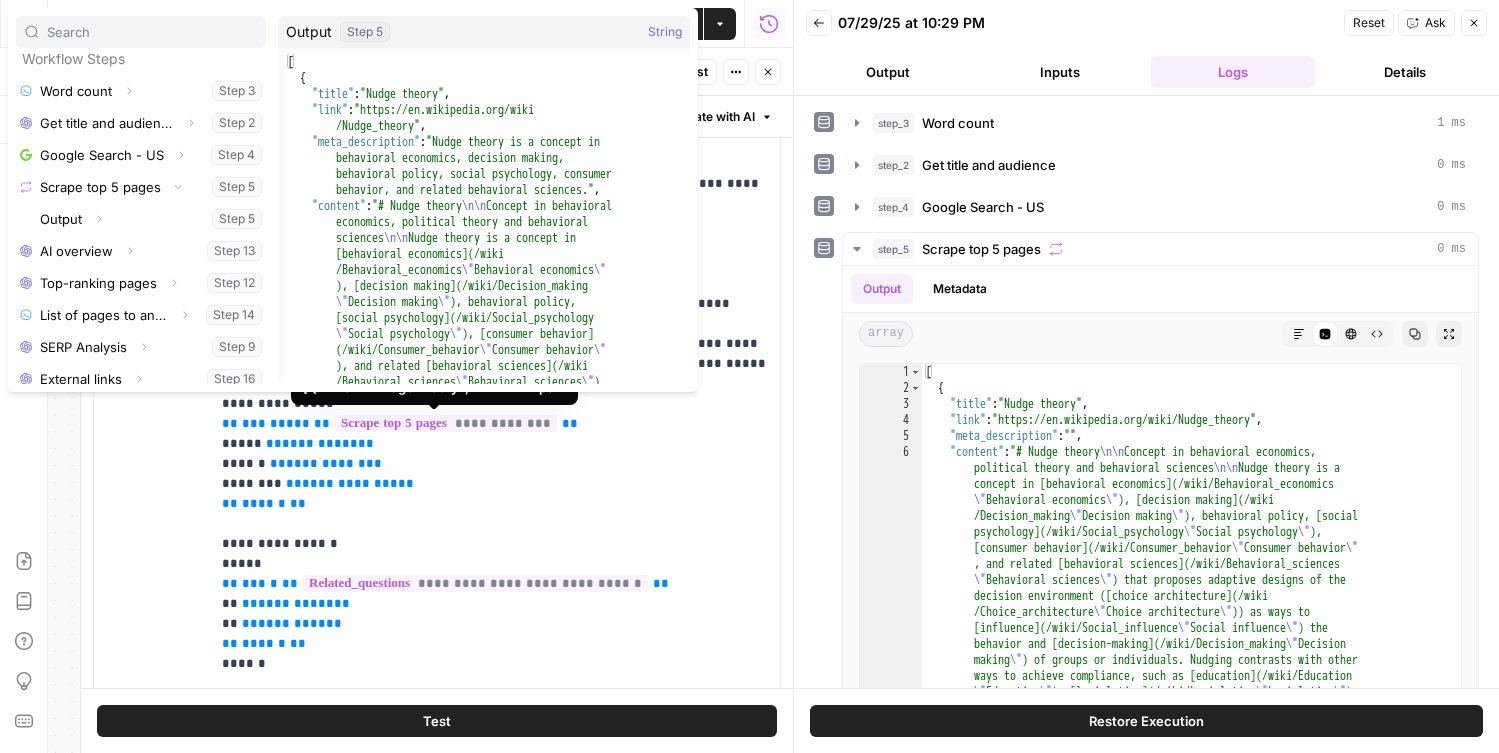 type 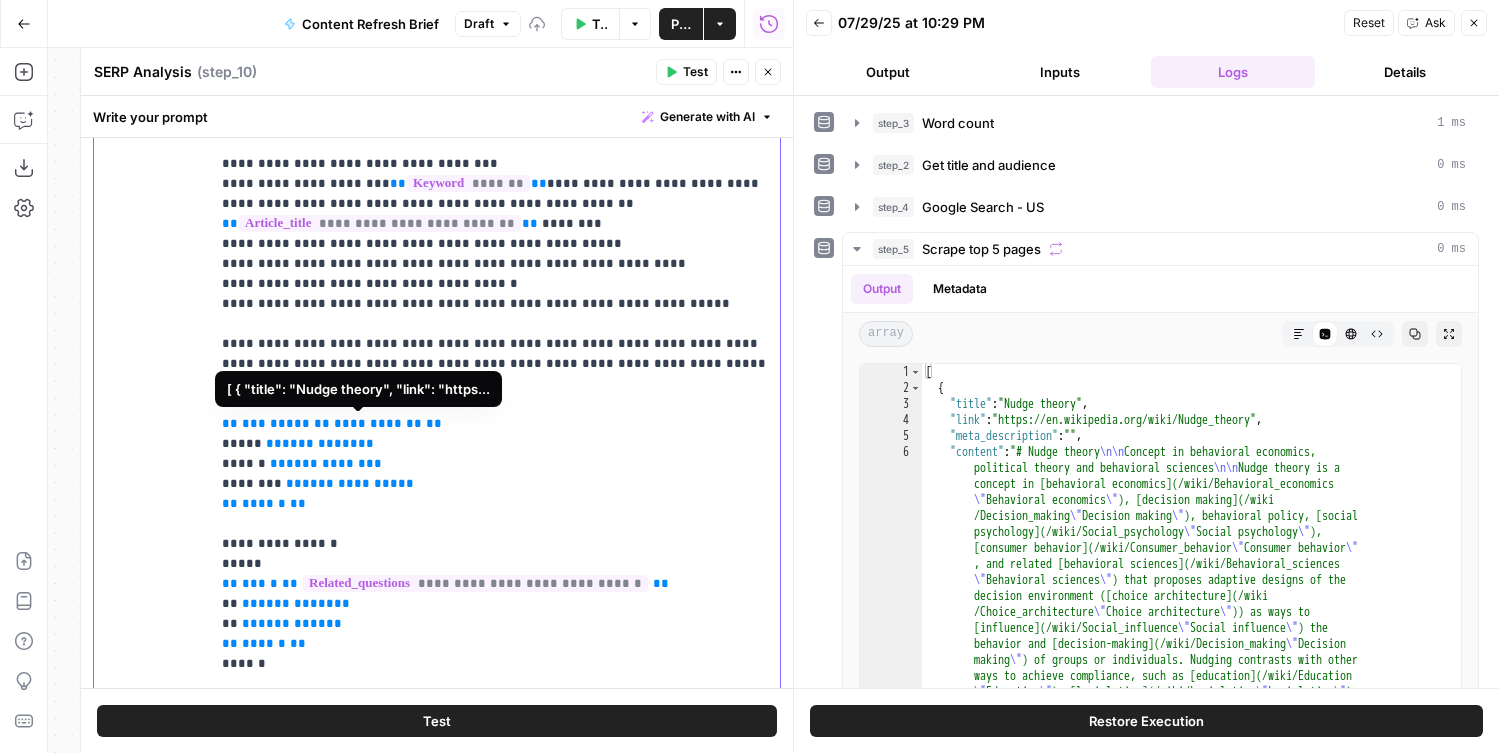 type 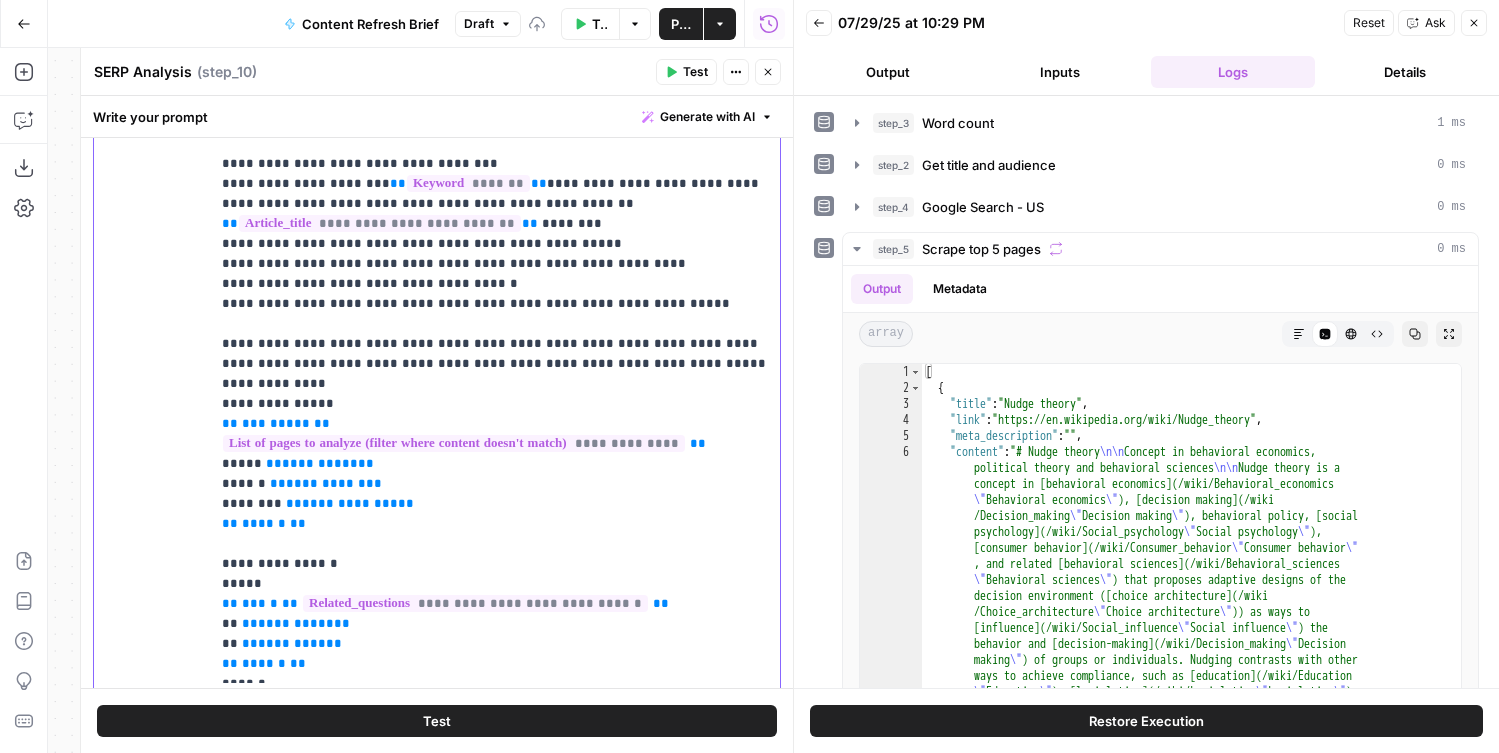 click on "**********" at bounding box center (495, 1124) 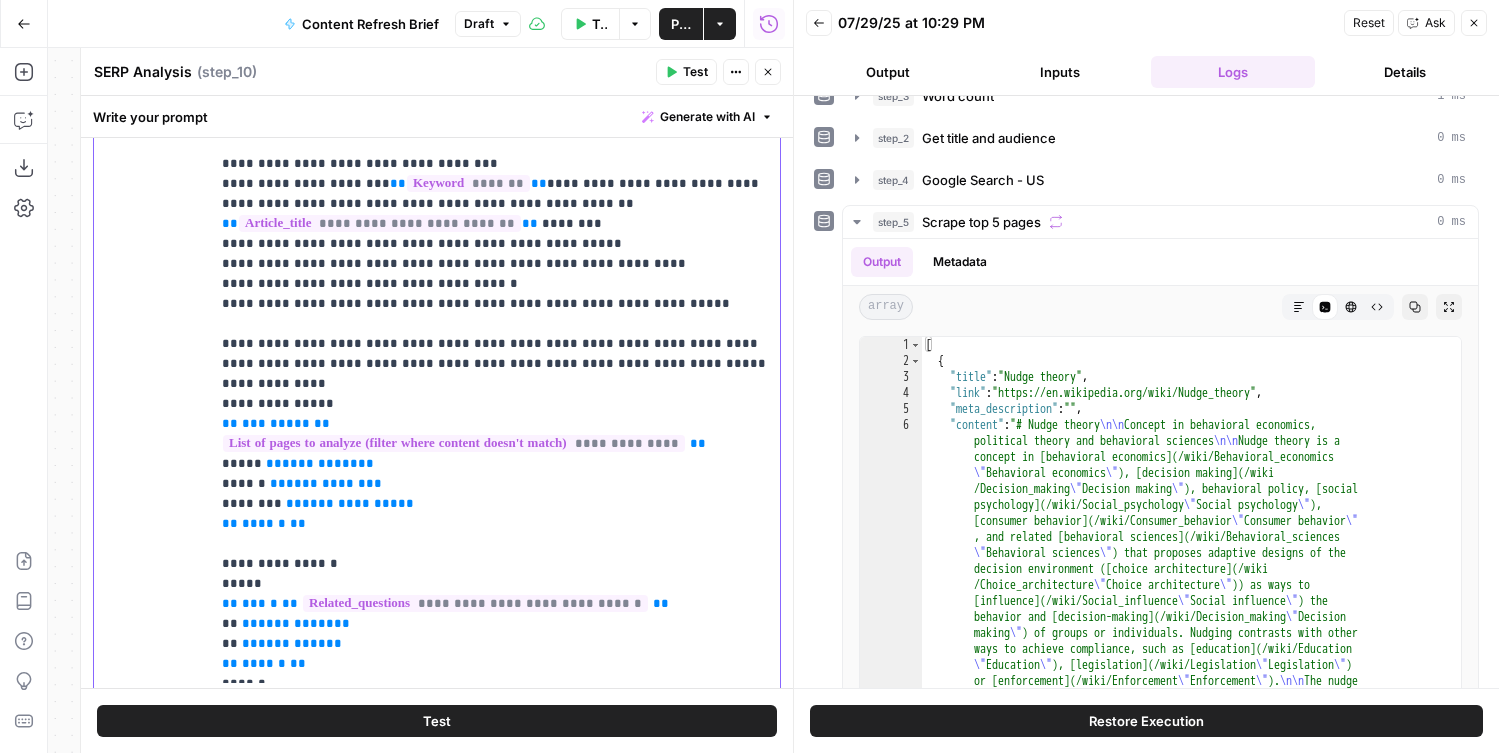 scroll, scrollTop: 28, scrollLeft: 0, axis: vertical 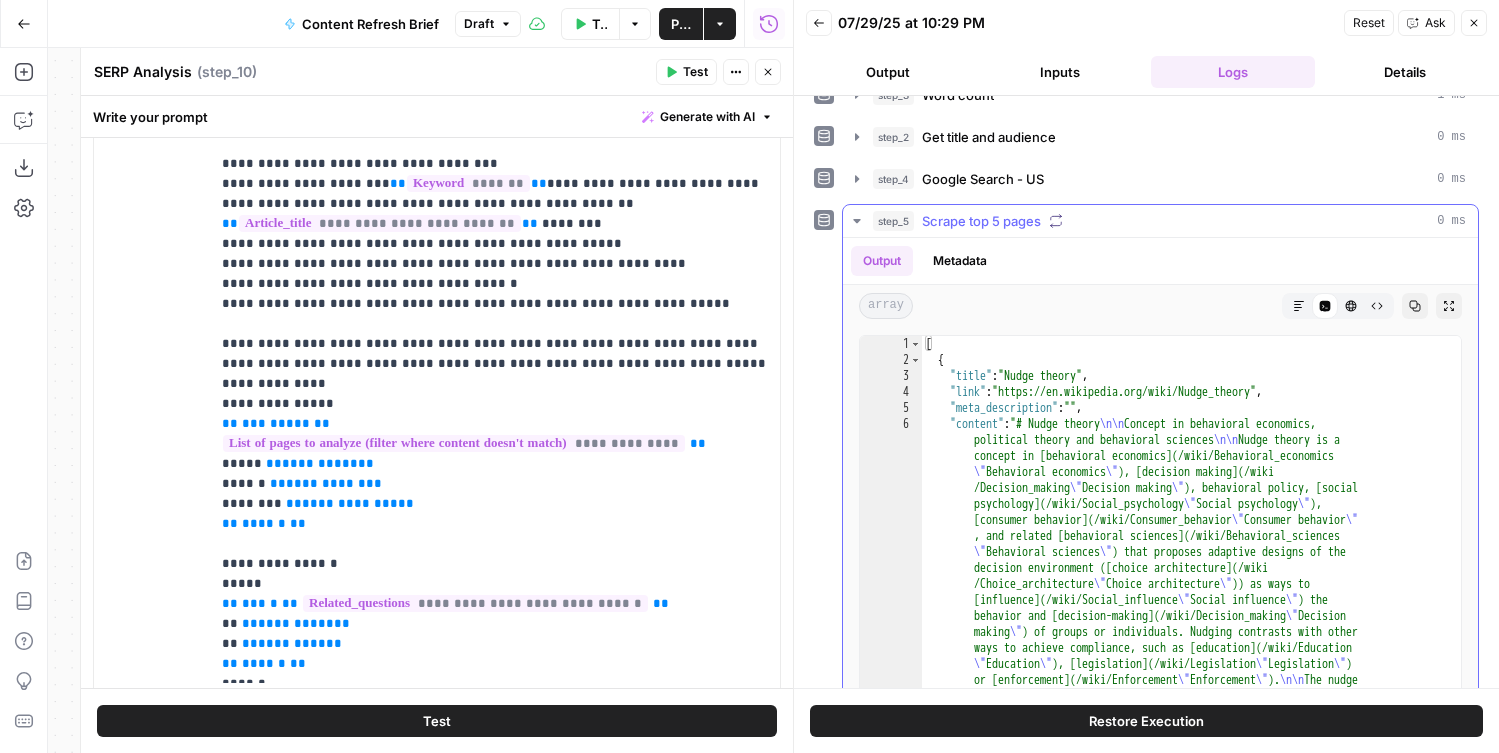 click 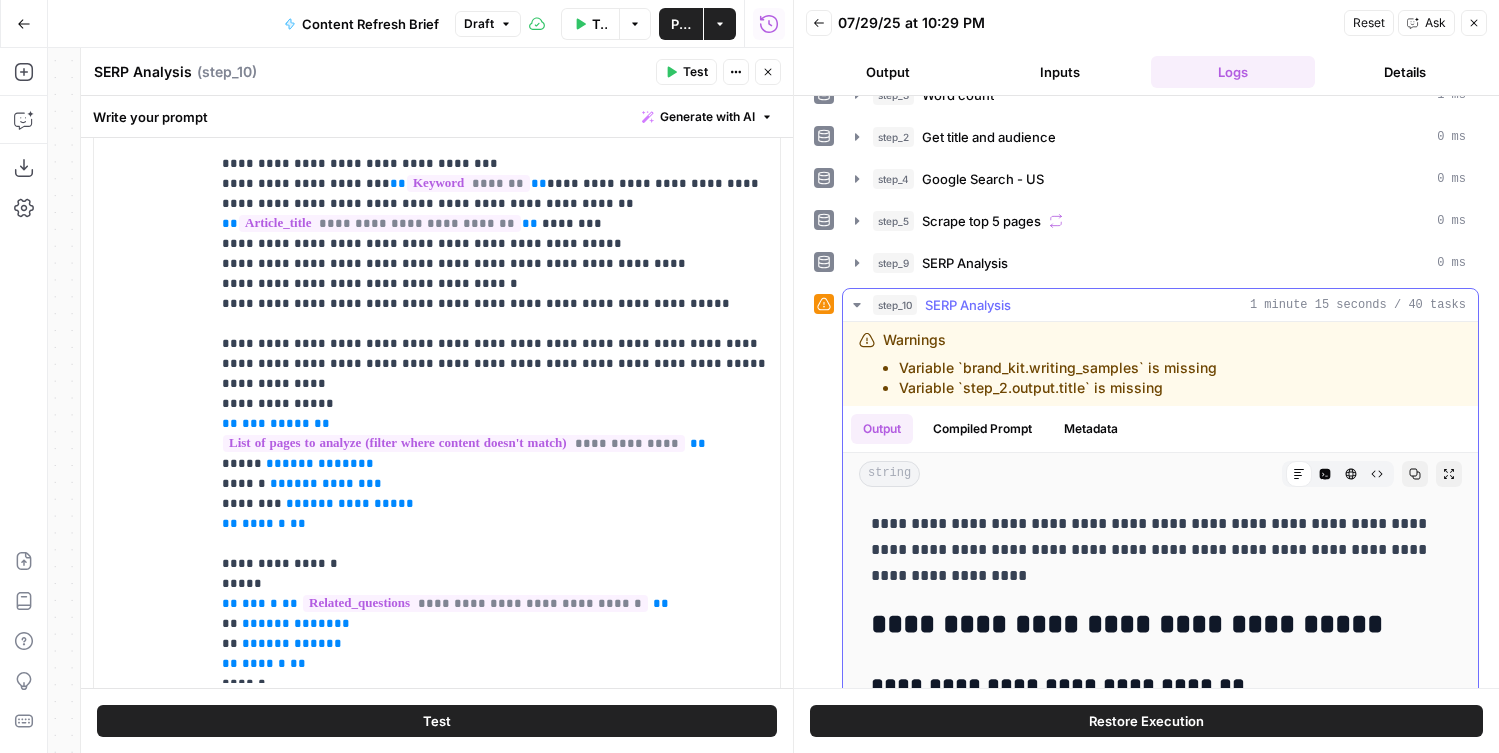 scroll, scrollTop: 67, scrollLeft: 0, axis: vertical 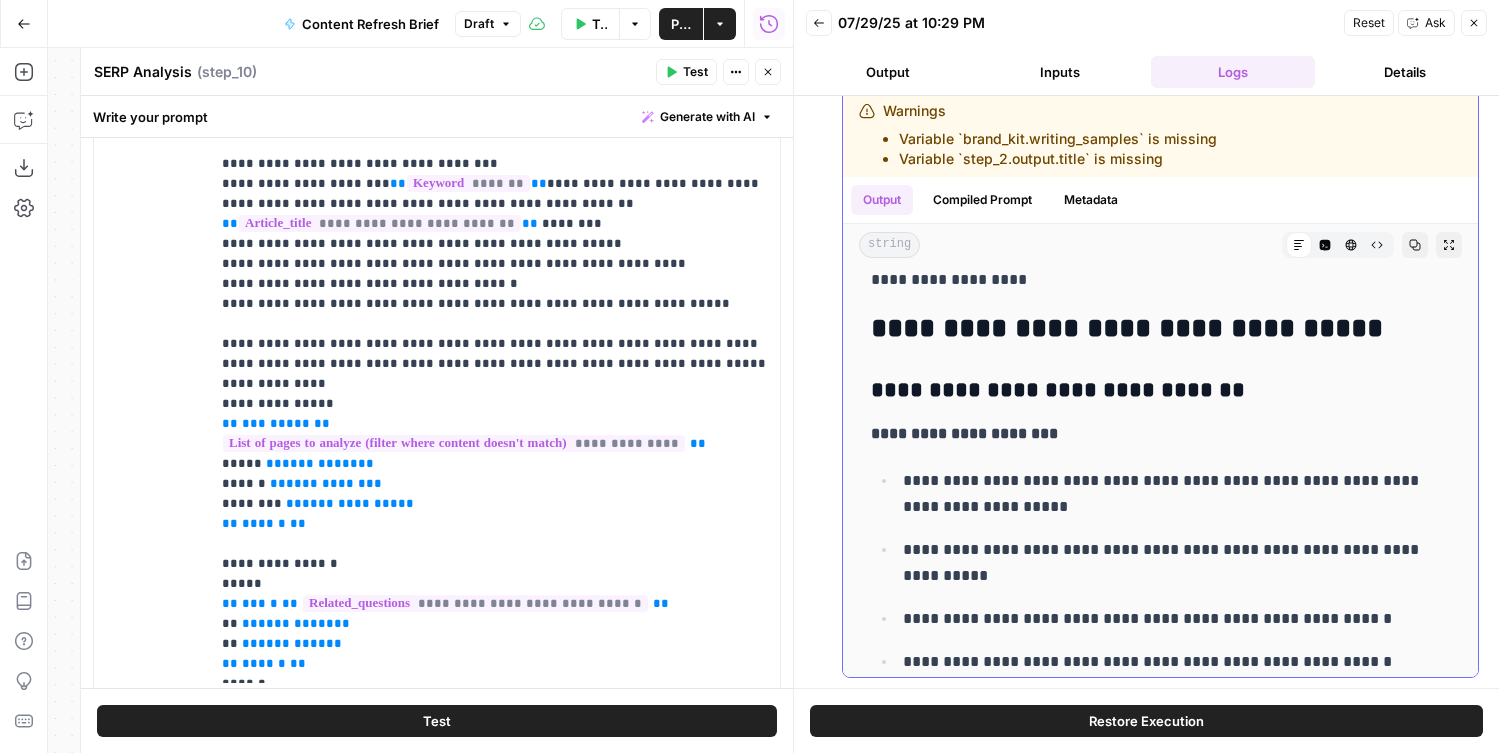 click 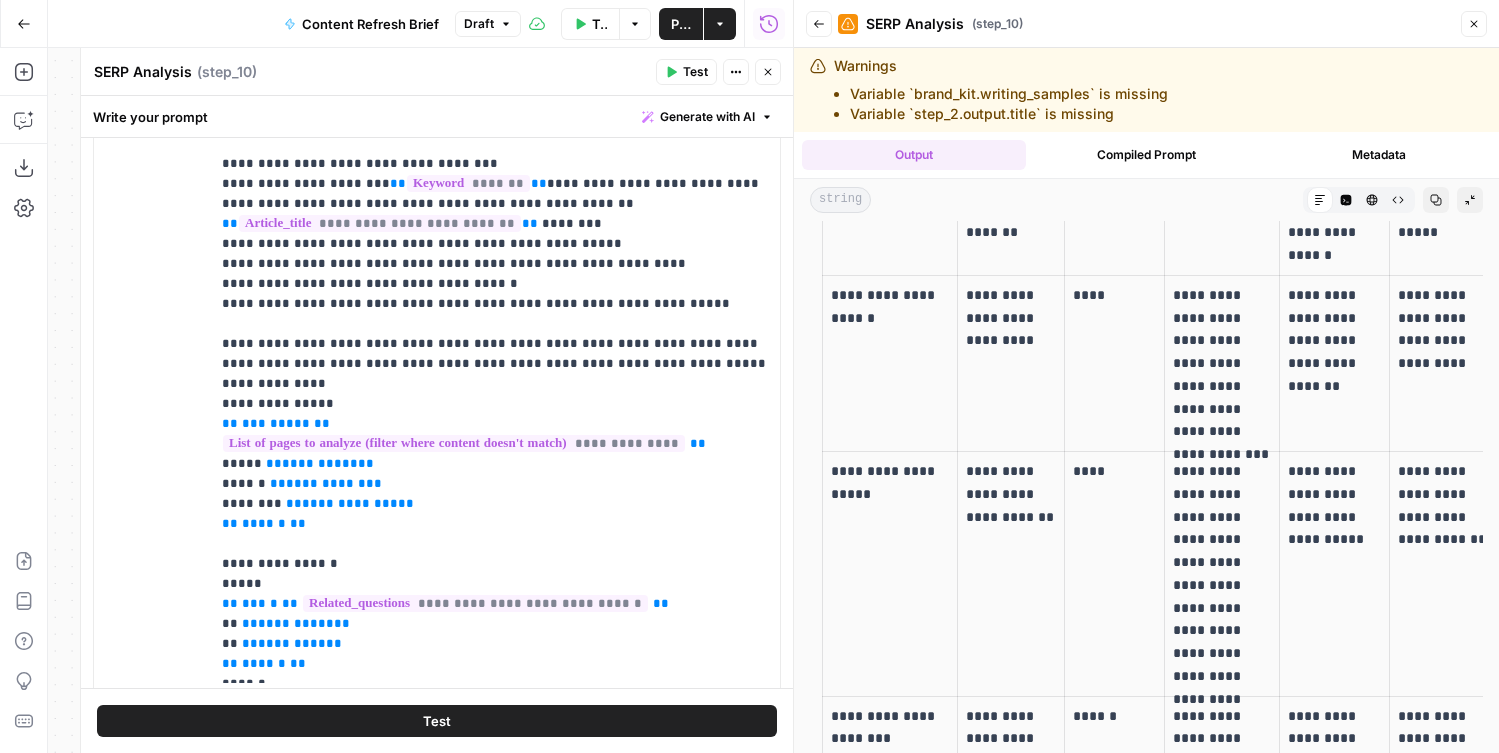 scroll, scrollTop: 2768, scrollLeft: 0, axis: vertical 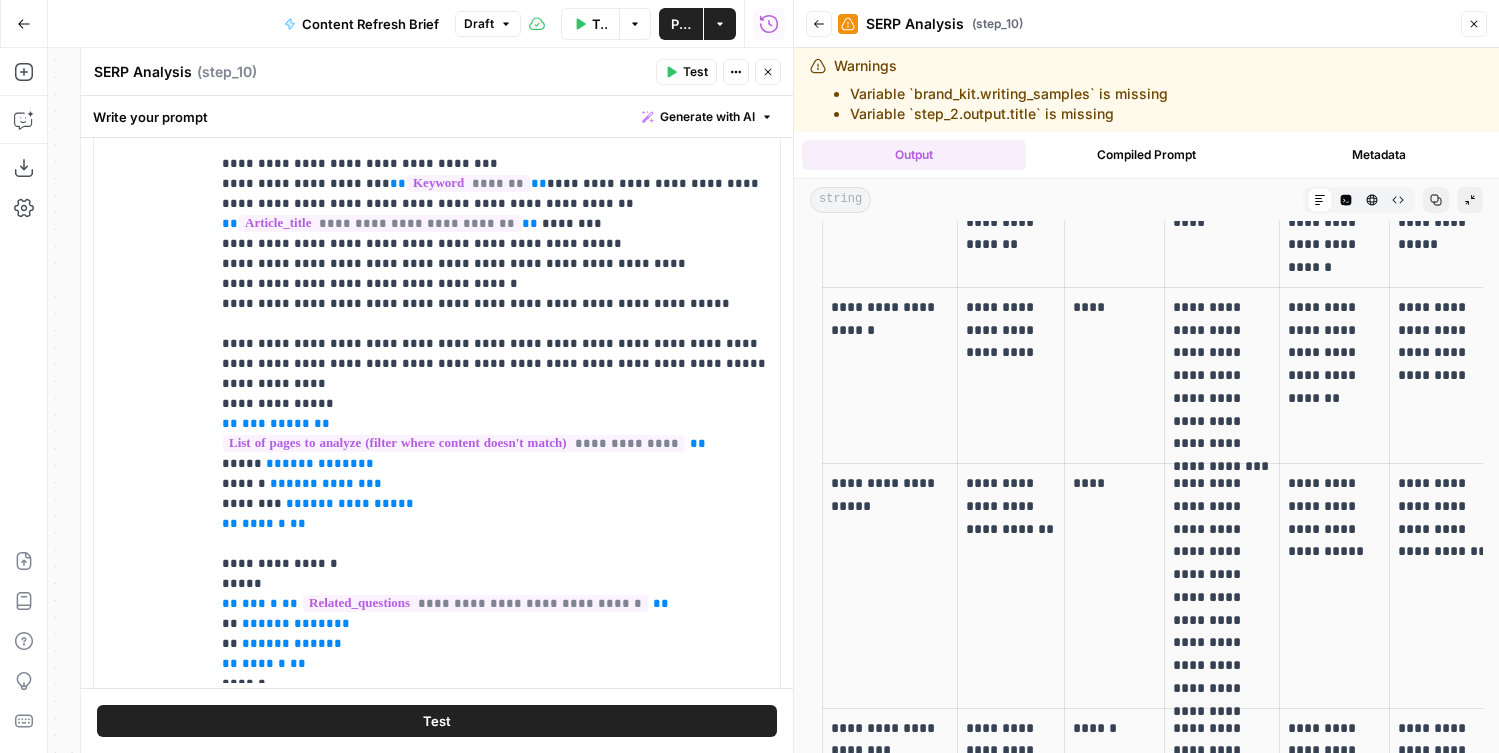 drag, startPoint x: 1266, startPoint y: 326, endPoint x: 1206, endPoint y: 320, distance: 60.299255 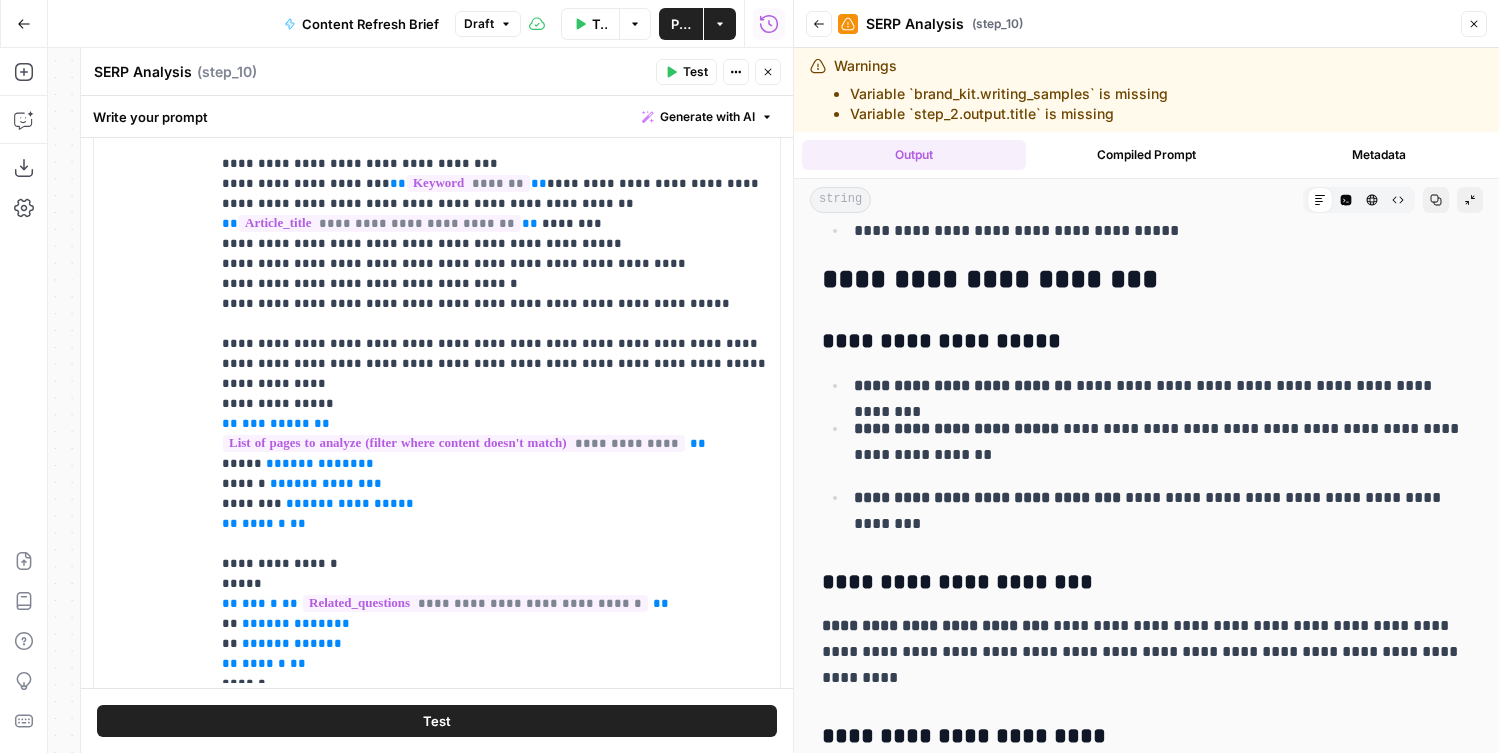 scroll, scrollTop: 4238, scrollLeft: 0, axis: vertical 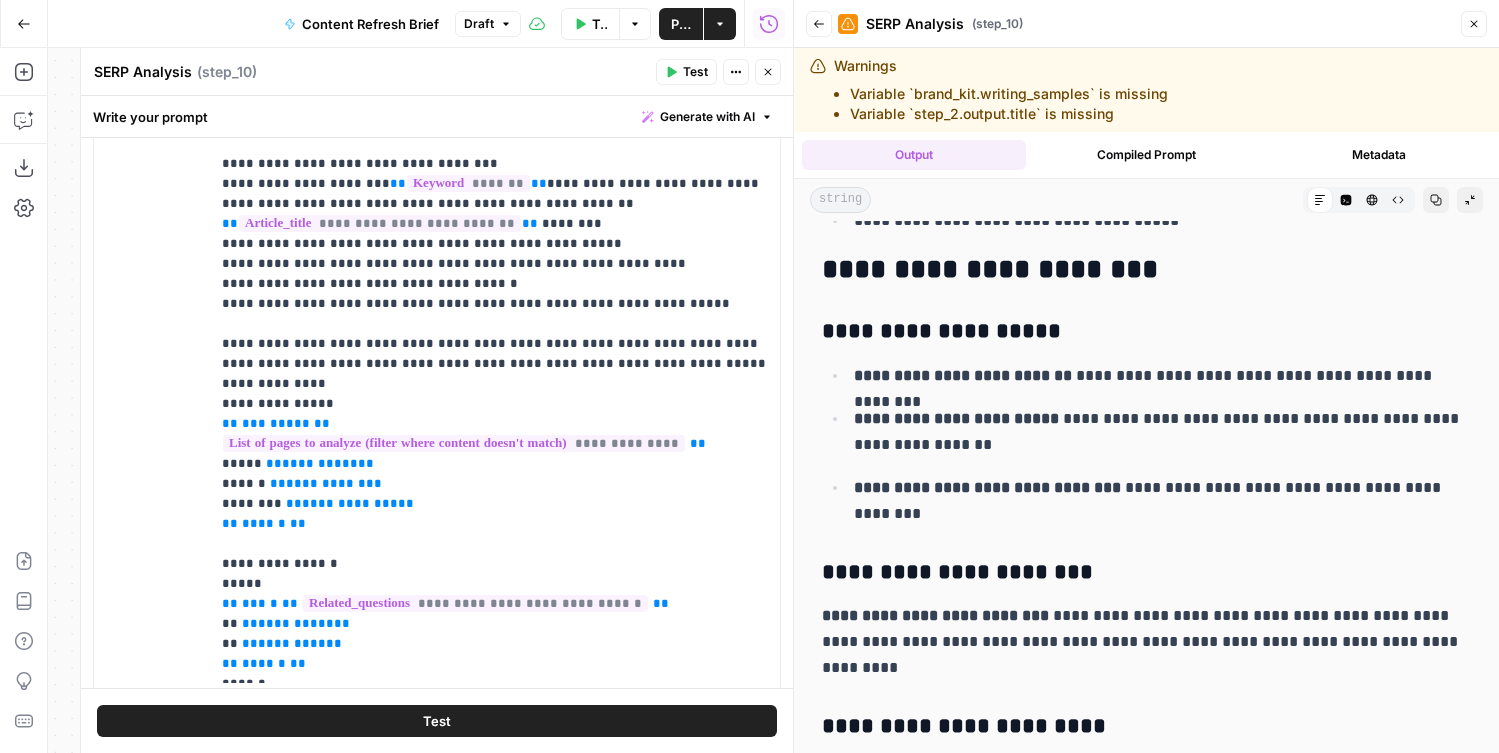 drag, startPoint x: 870, startPoint y: 296, endPoint x: 1001, endPoint y: 456, distance: 206.78732 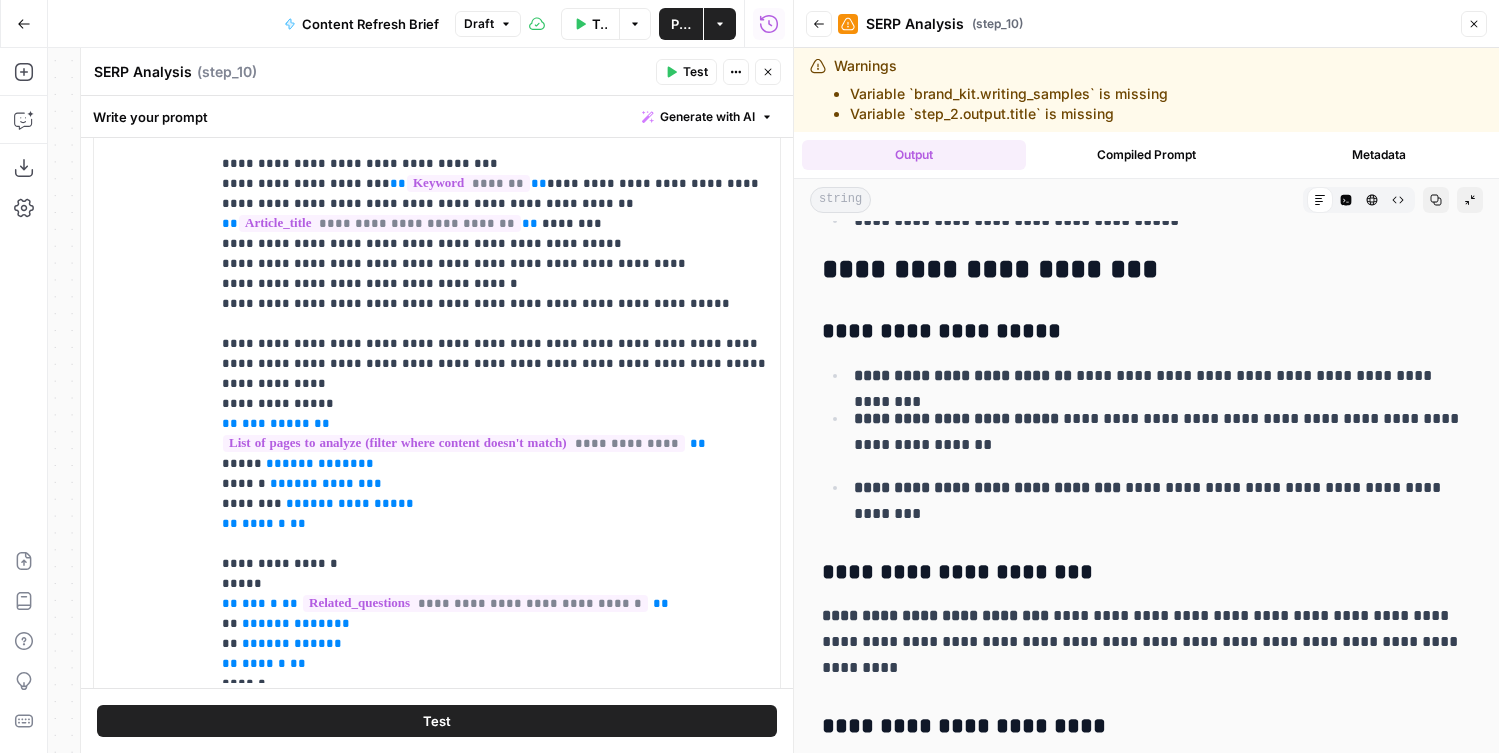 drag, startPoint x: 853, startPoint y: 376, endPoint x: 1041, endPoint y: 533, distance: 244.9347 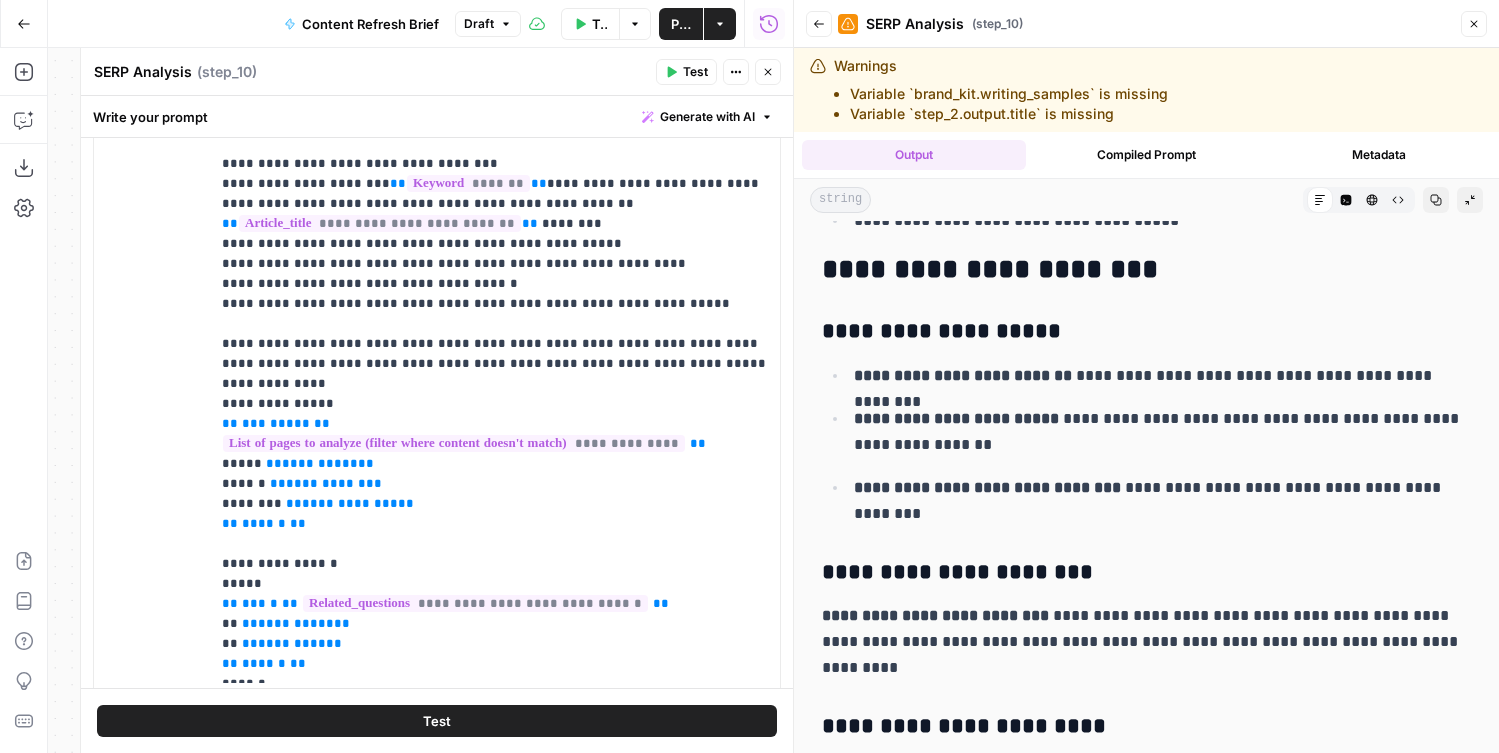click on "**********" at bounding box center (1146, -864) 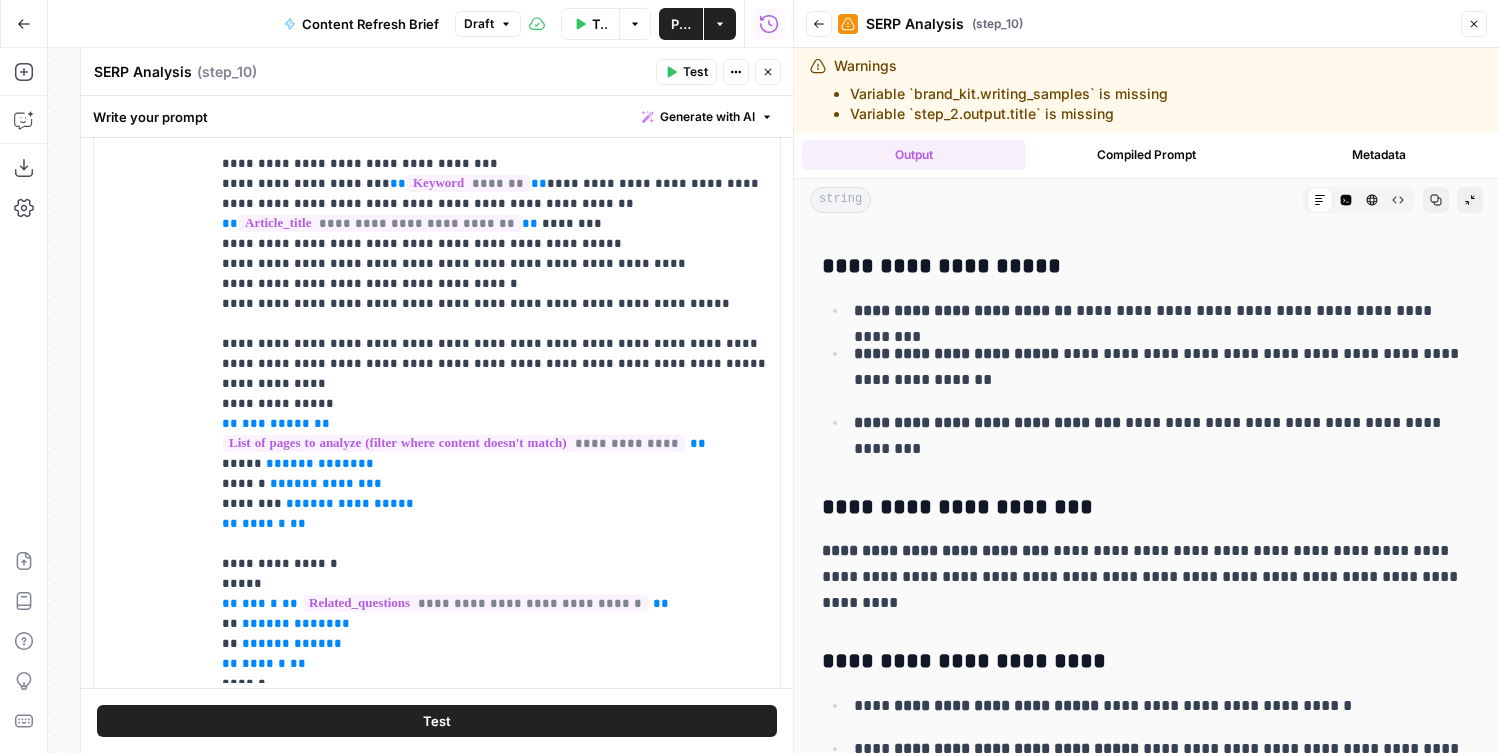 scroll, scrollTop: 4368, scrollLeft: 0, axis: vertical 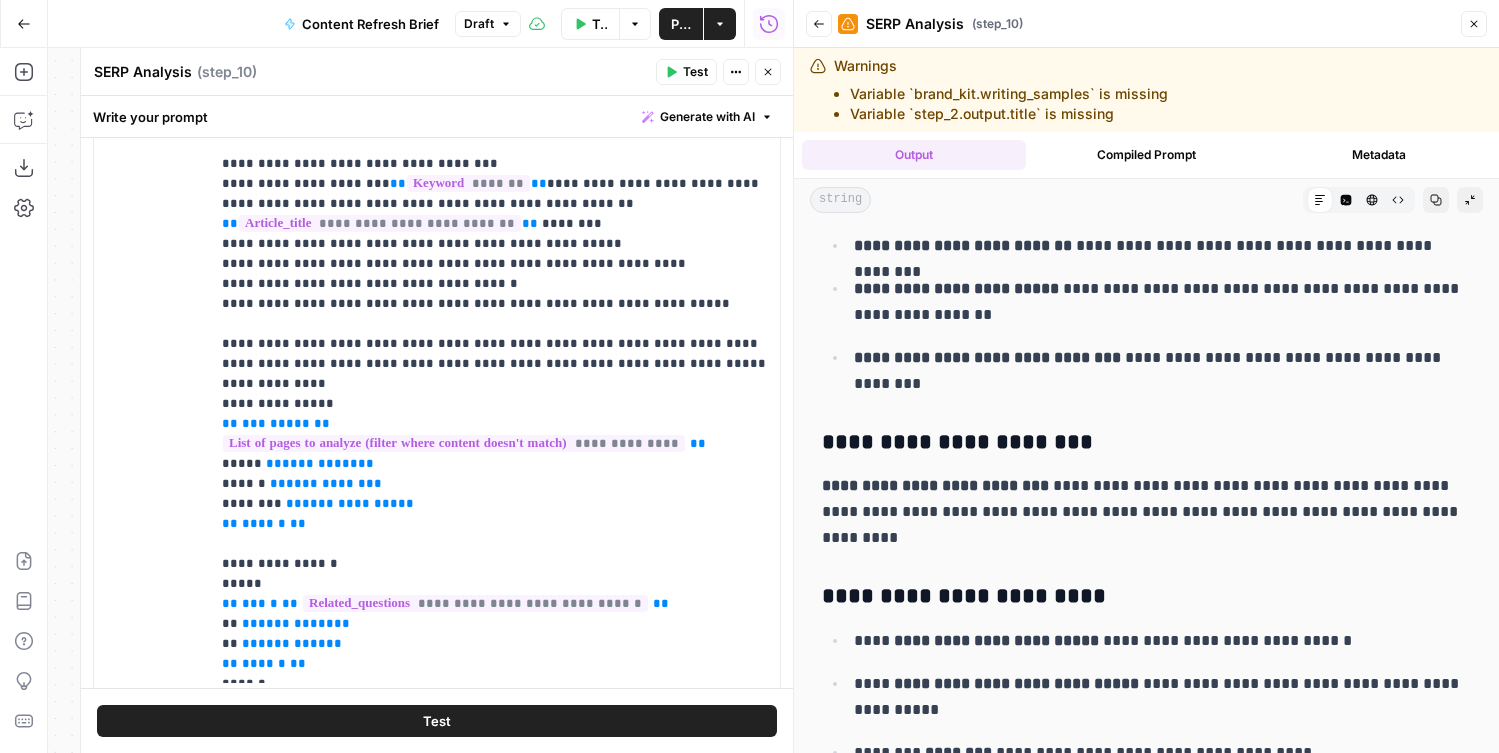 drag, startPoint x: 963, startPoint y: 553, endPoint x: 867, endPoint y: 475, distance: 123.69317 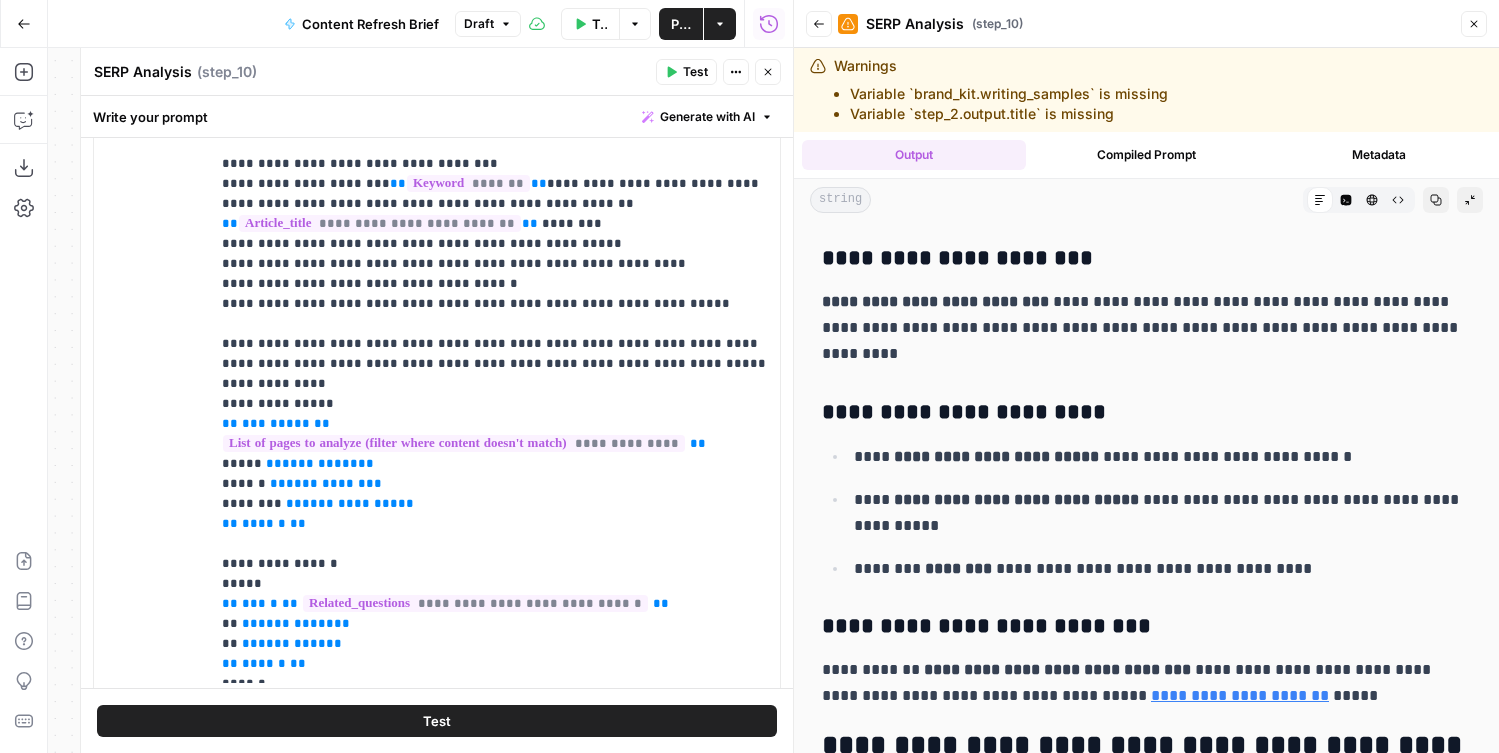 drag, startPoint x: 974, startPoint y: 556, endPoint x: 891, endPoint y: 453, distance: 132.28 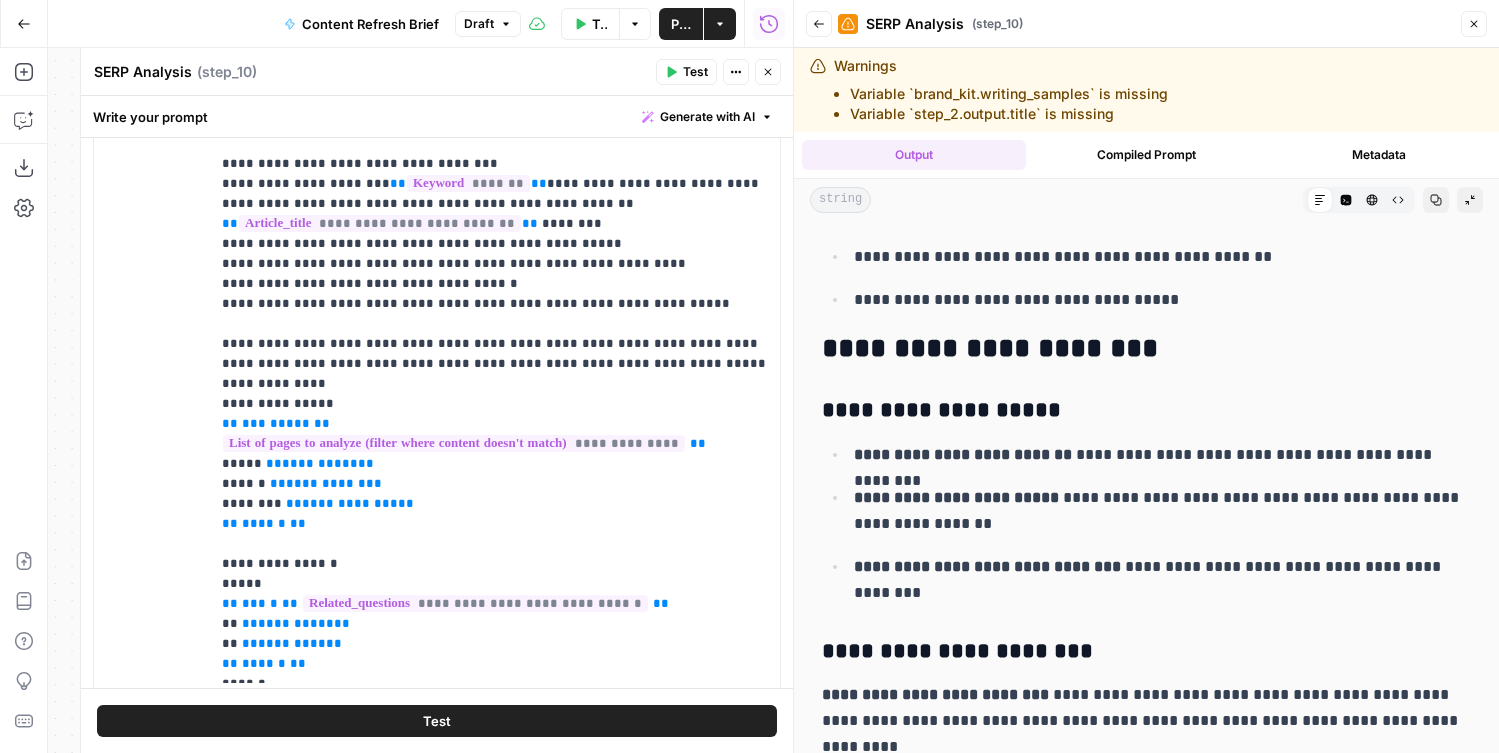 scroll, scrollTop: 4144, scrollLeft: 0, axis: vertical 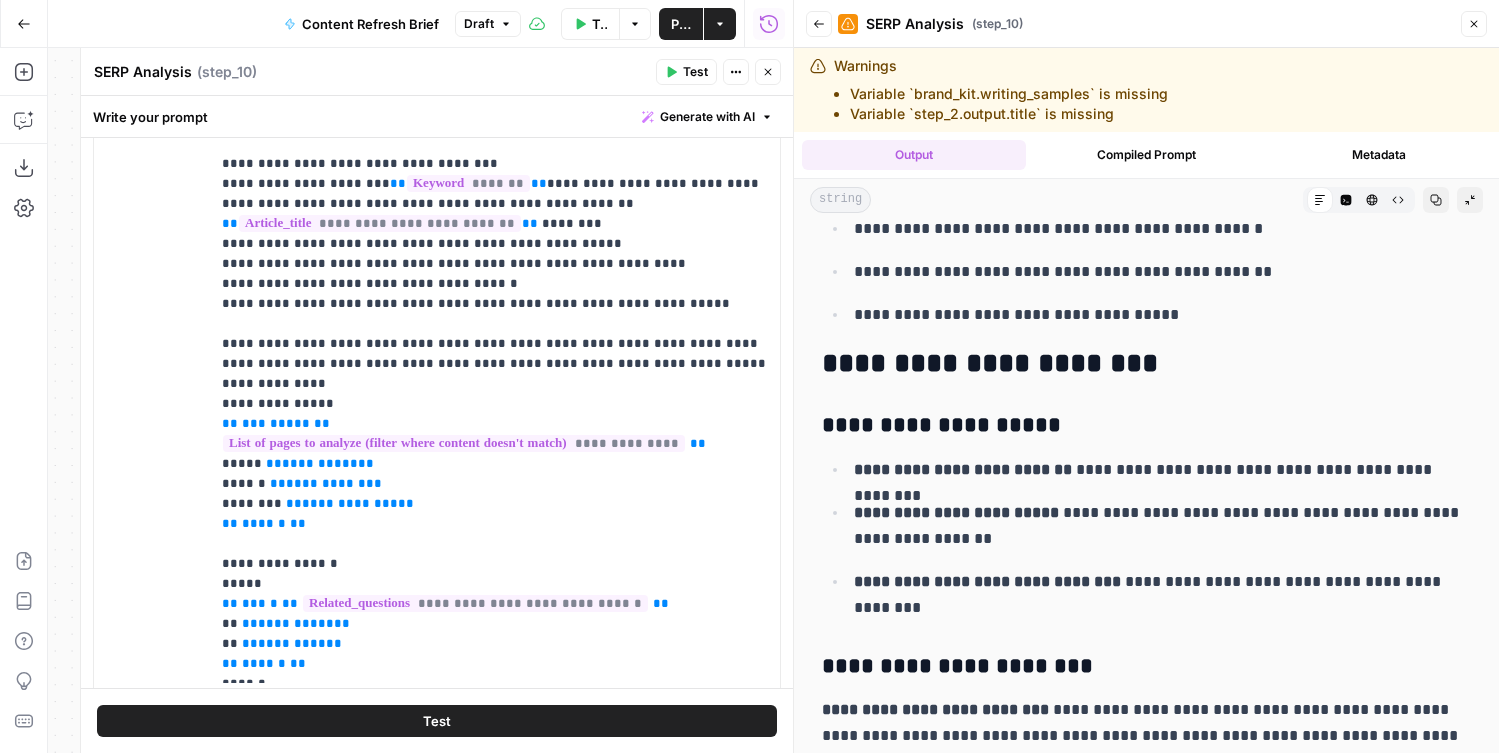 drag, startPoint x: 853, startPoint y: 415, endPoint x: 1050, endPoint y: 600, distance: 270.24805 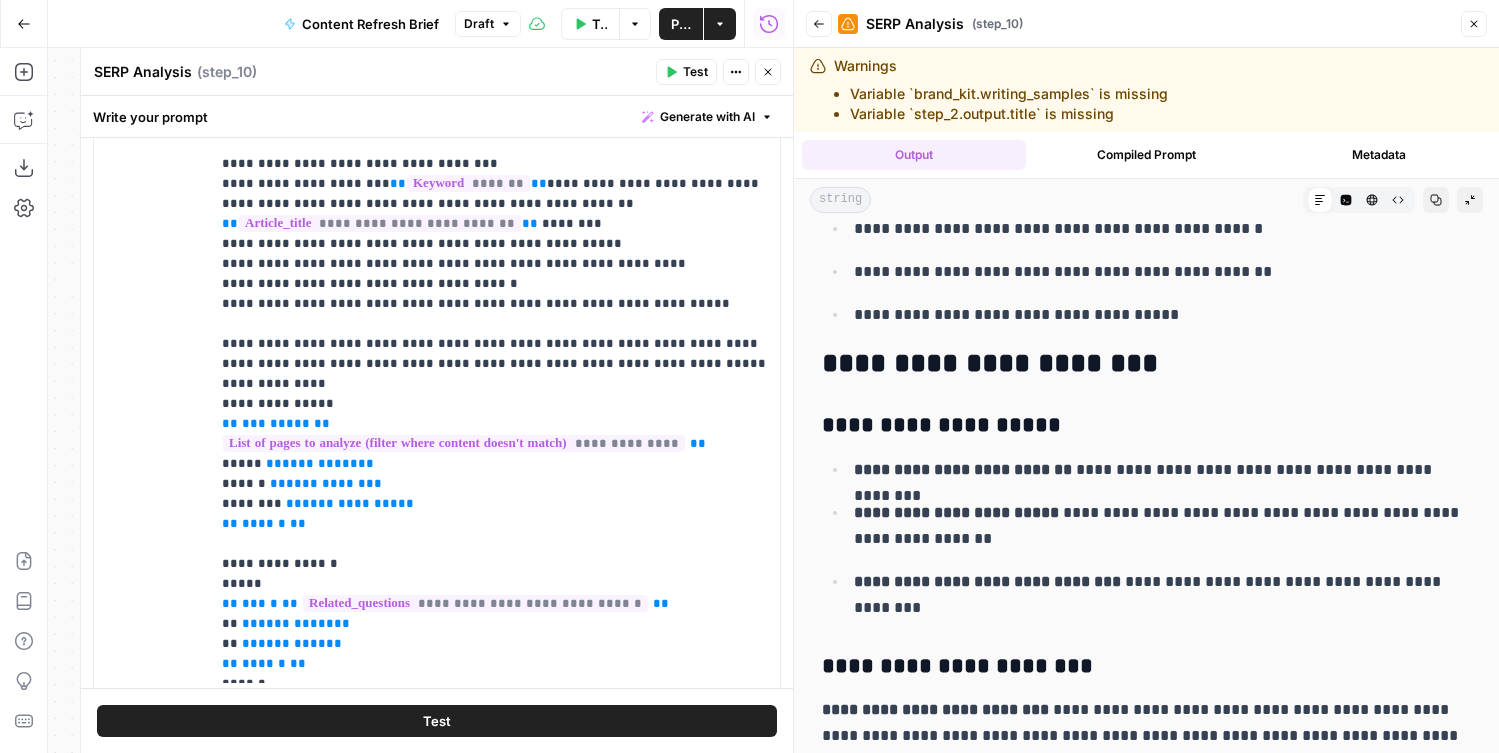 click on "**********" at bounding box center [1146, -770] 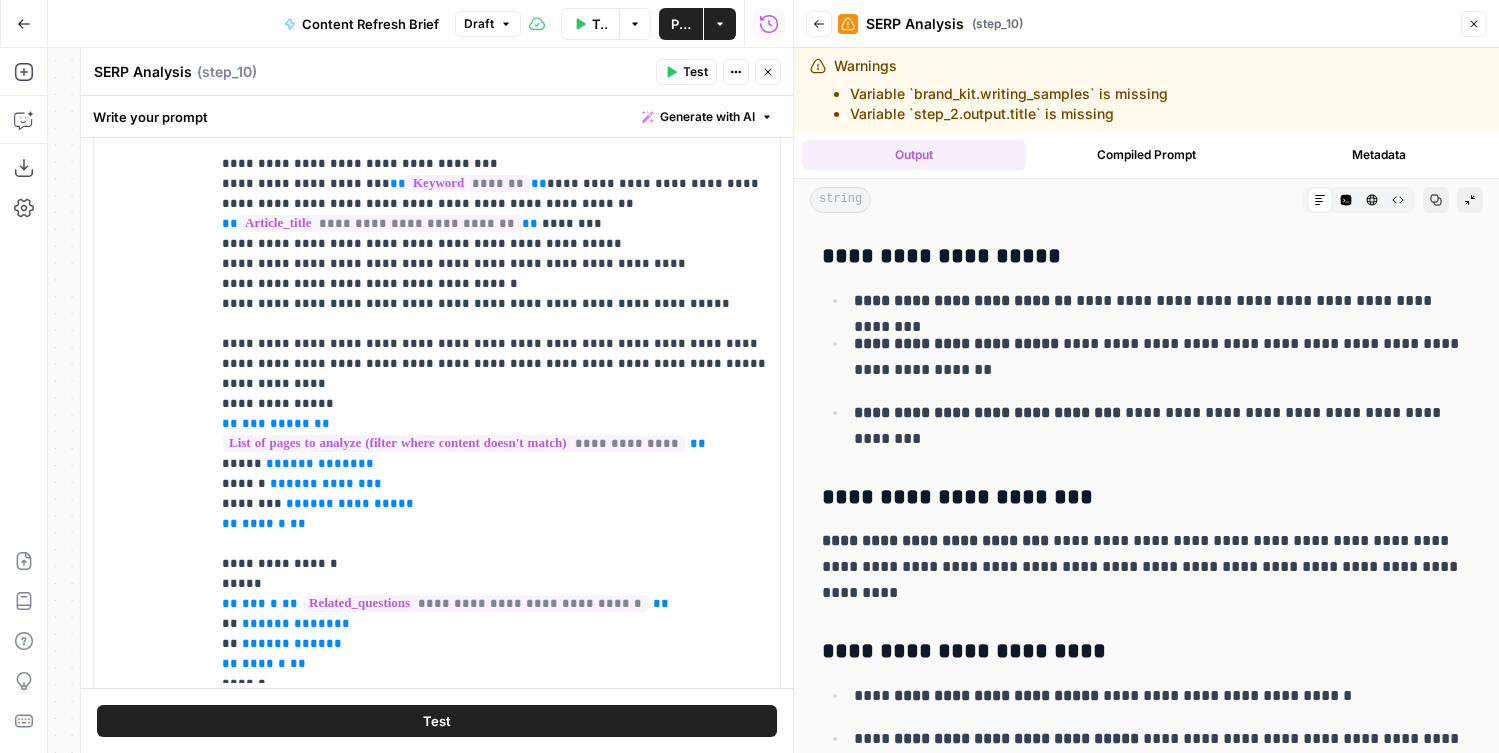 scroll, scrollTop: 4315, scrollLeft: 0, axis: vertical 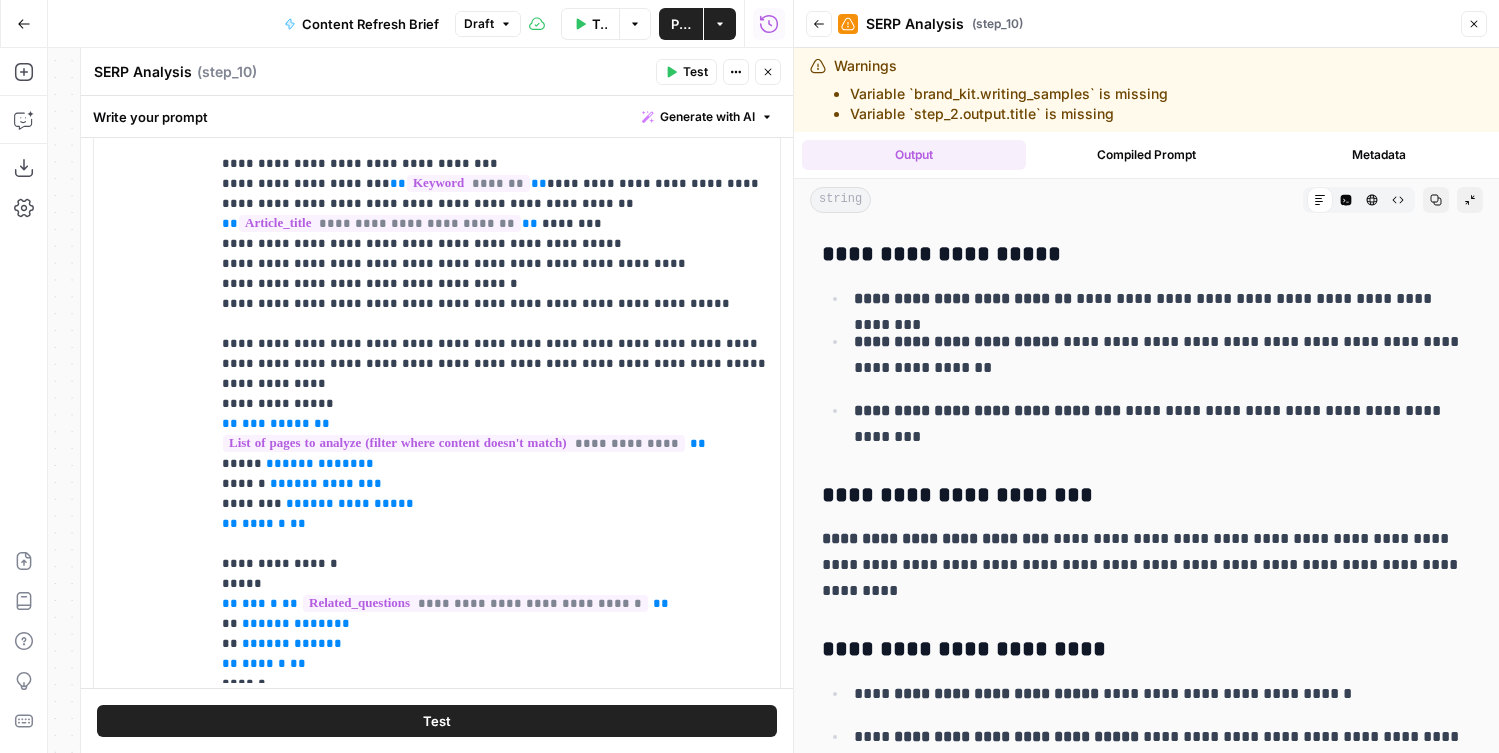 drag, startPoint x: 990, startPoint y: 598, endPoint x: 989, endPoint y: 531, distance: 67.00746 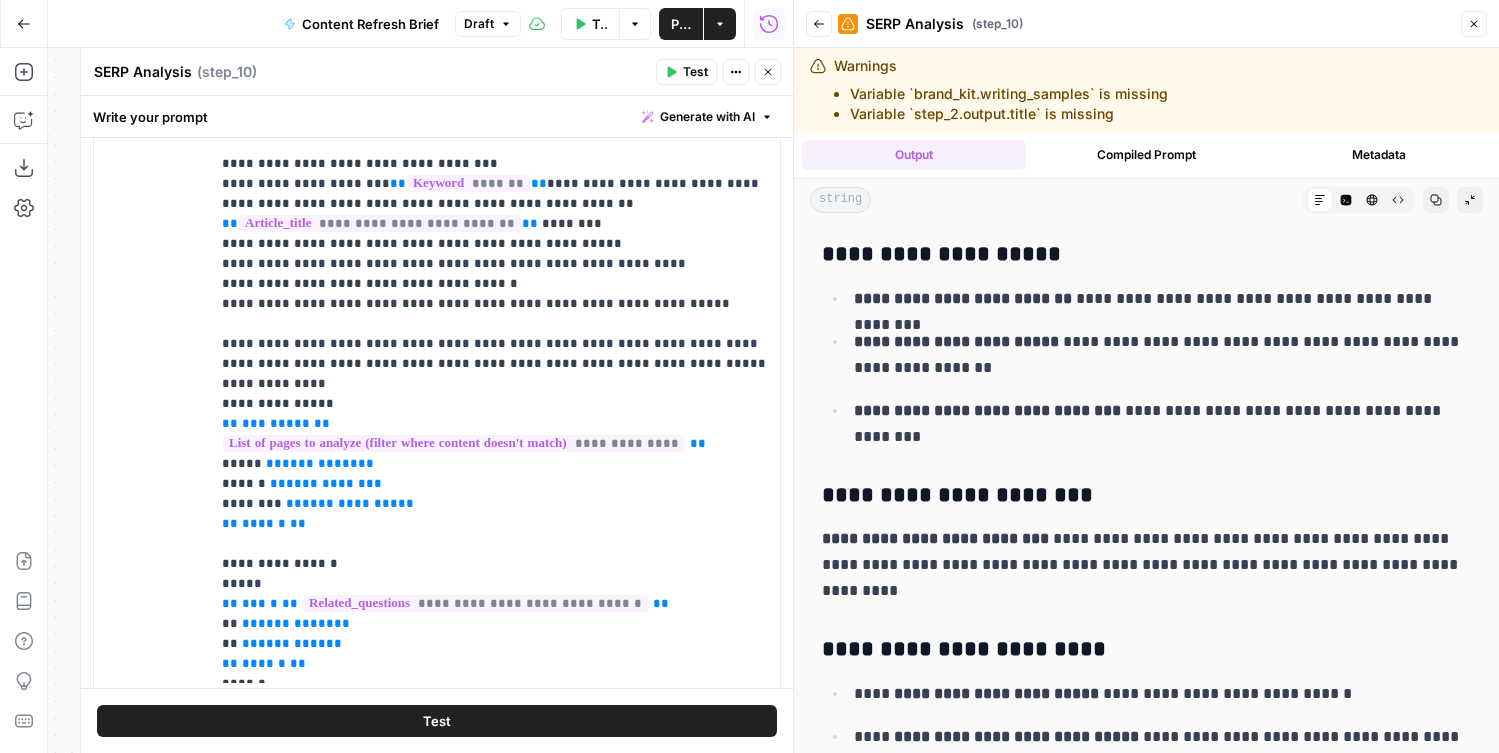 click on "**********" at bounding box center (1146, 565) 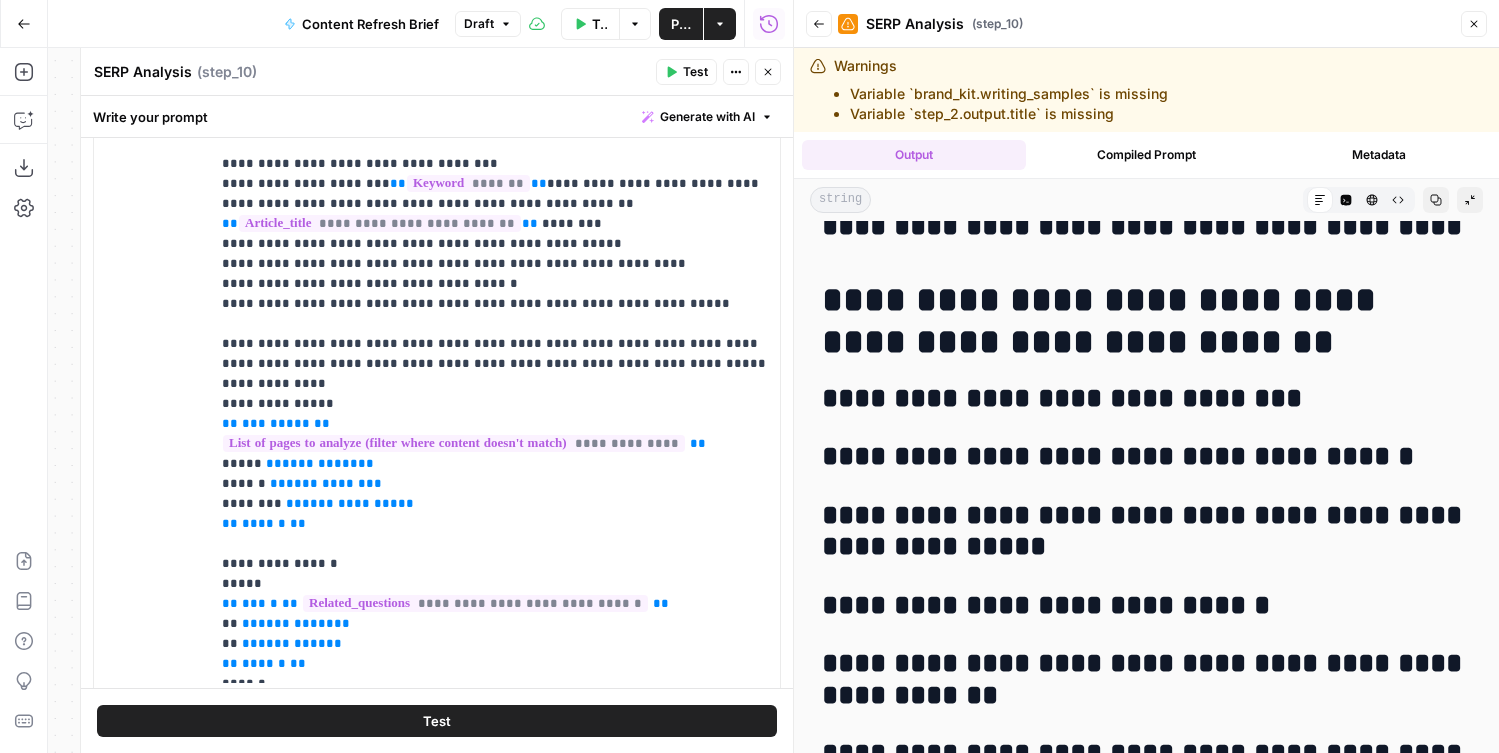 scroll, scrollTop: 5100, scrollLeft: 0, axis: vertical 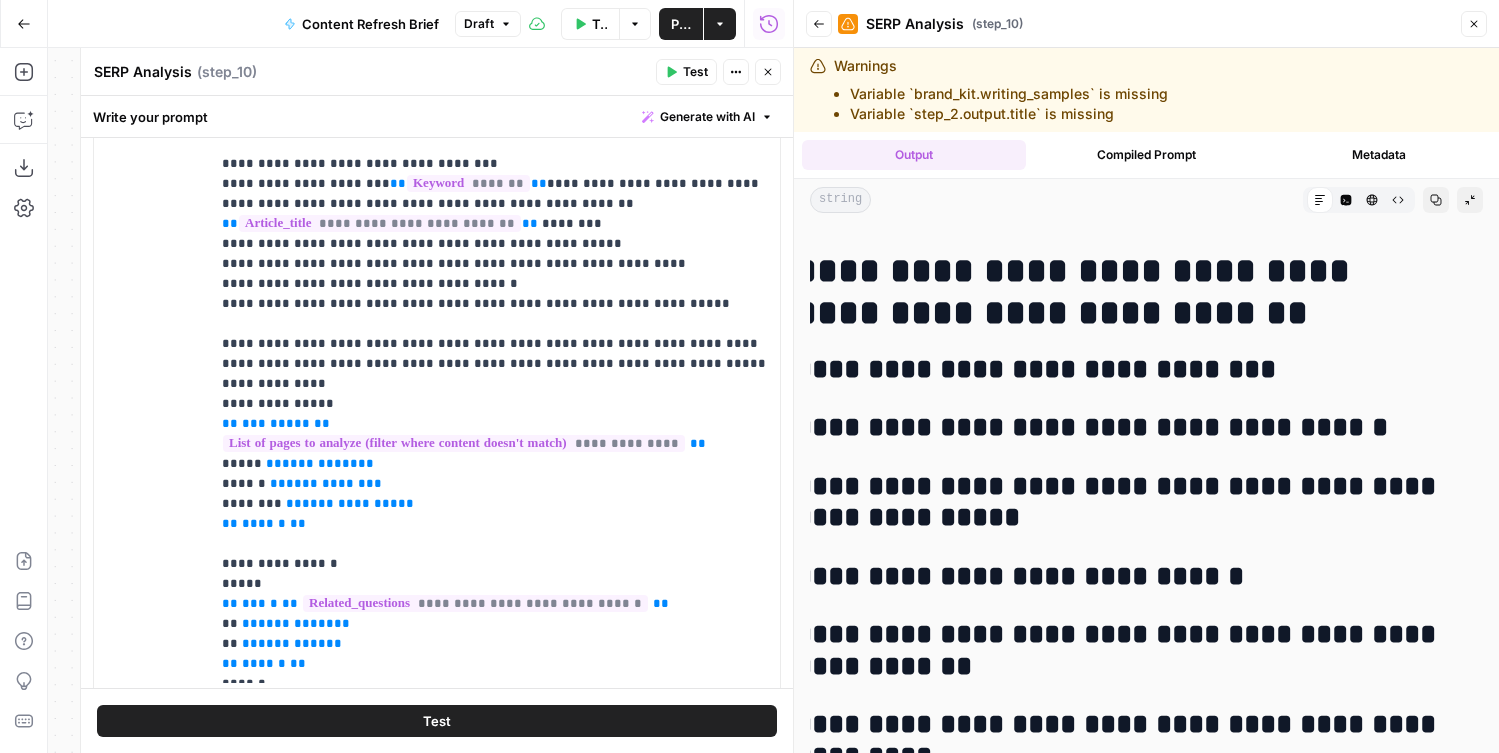 drag, startPoint x: 816, startPoint y: 433, endPoint x: 1506, endPoint y: 383, distance: 691.8092 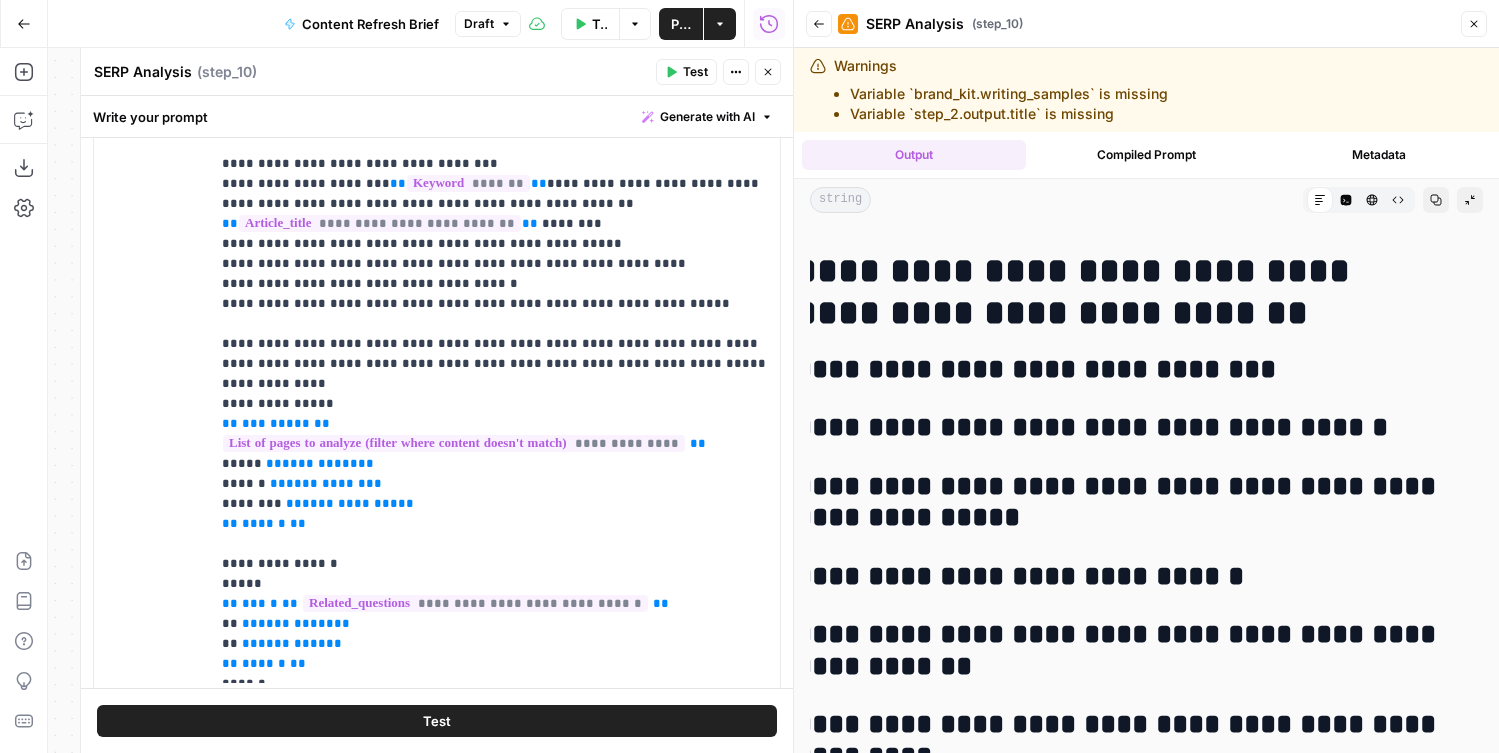scroll, scrollTop: 0, scrollLeft: 0, axis: both 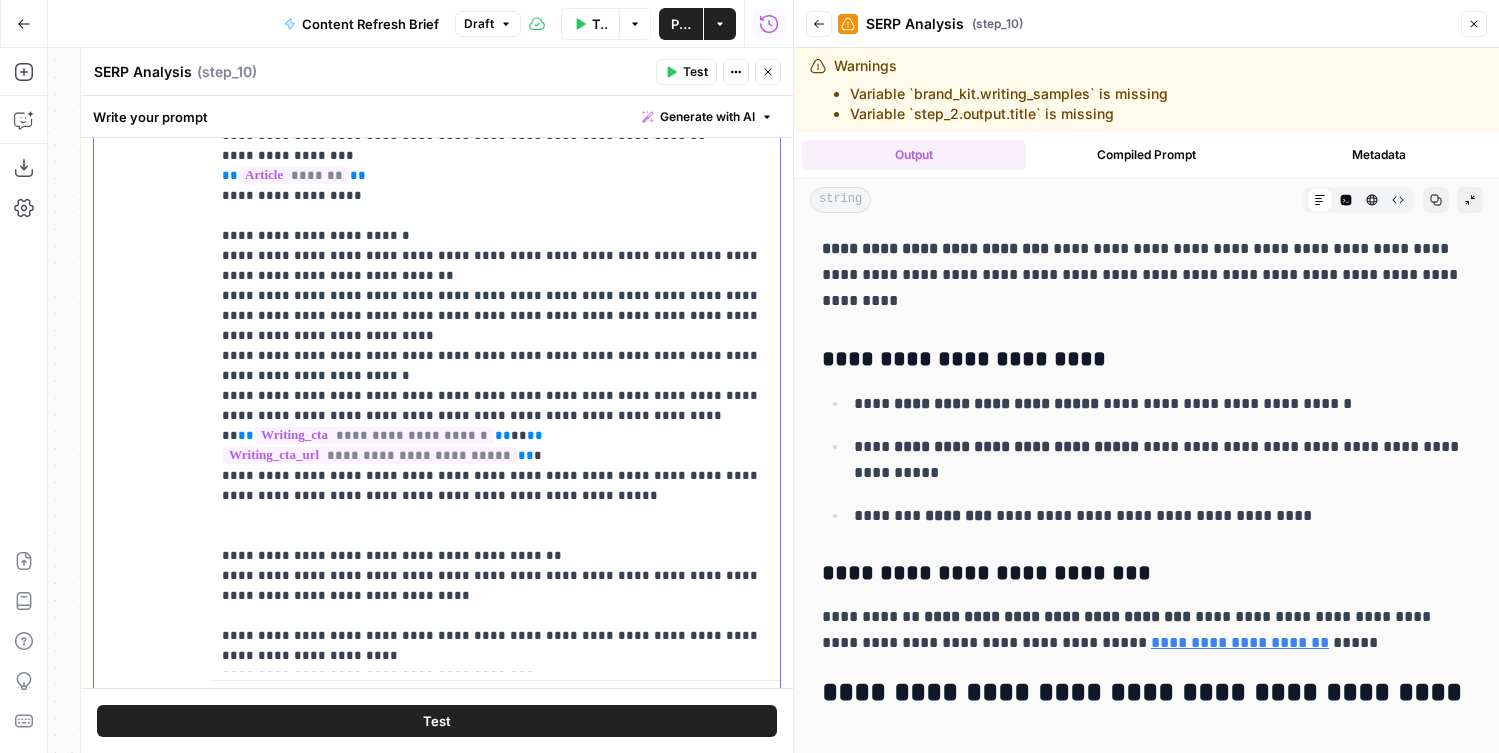 click on "**********" at bounding box center (495, -204) 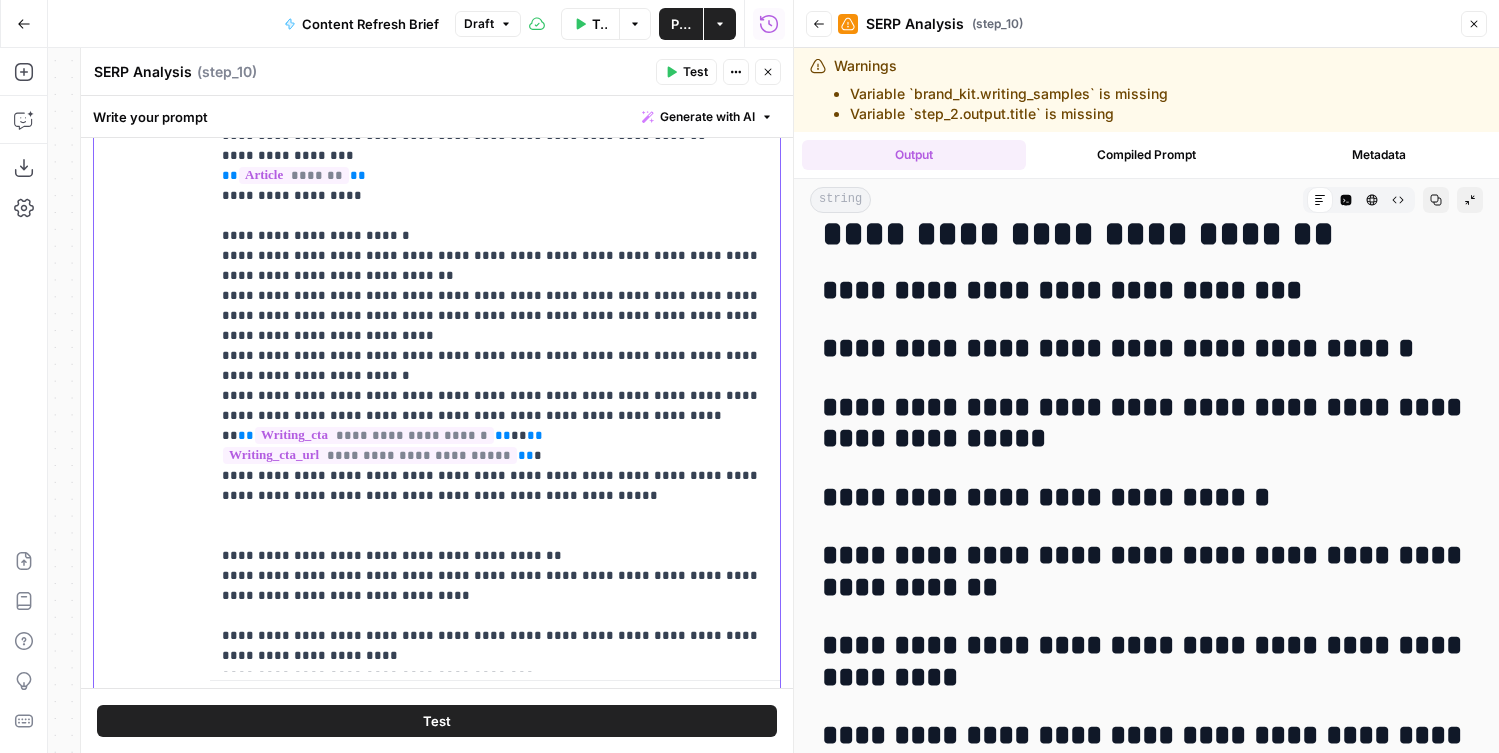 scroll, scrollTop: 5255, scrollLeft: 0, axis: vertical 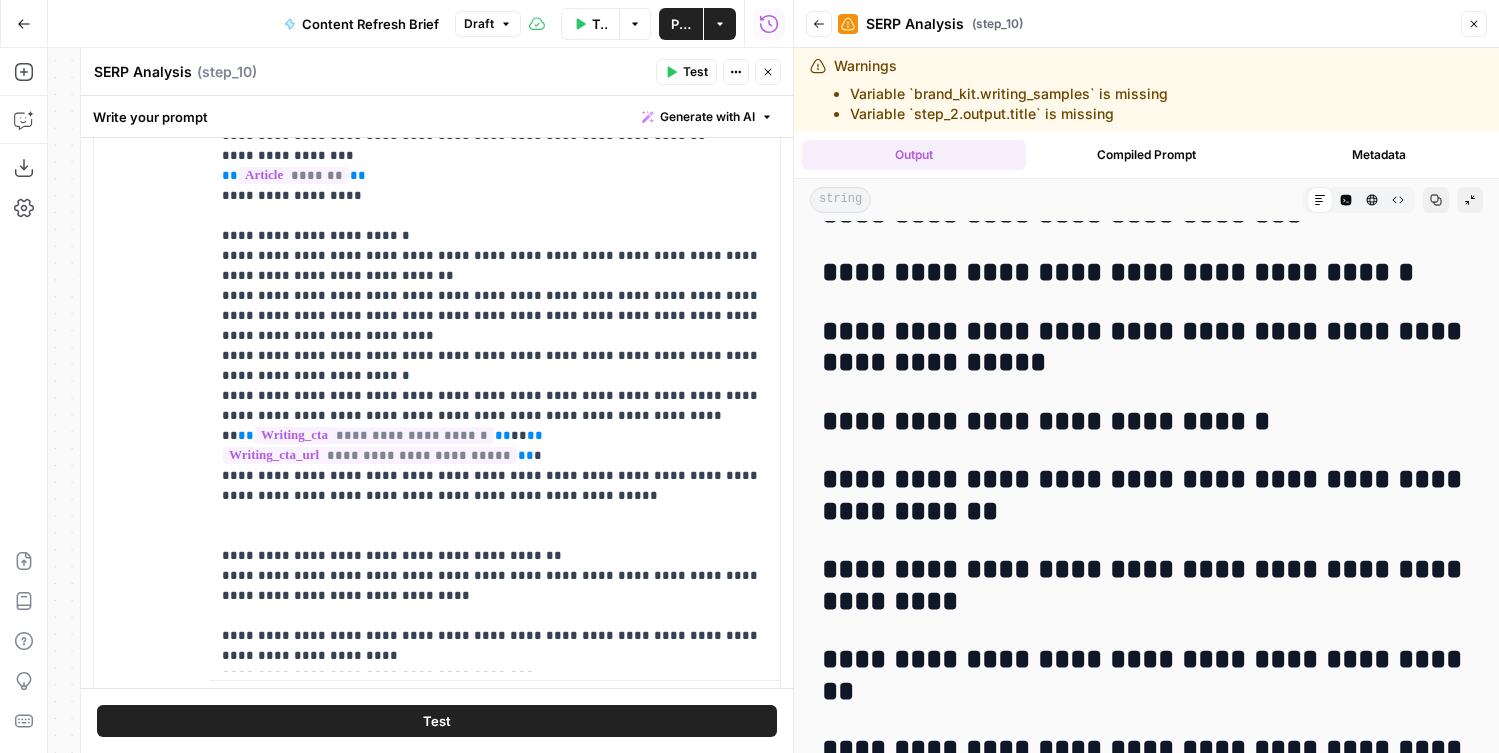 drag, startPoint x: 1118, startPoint y: 515, endPoint x: 819, endPoint y: 484, distance: 300.60272 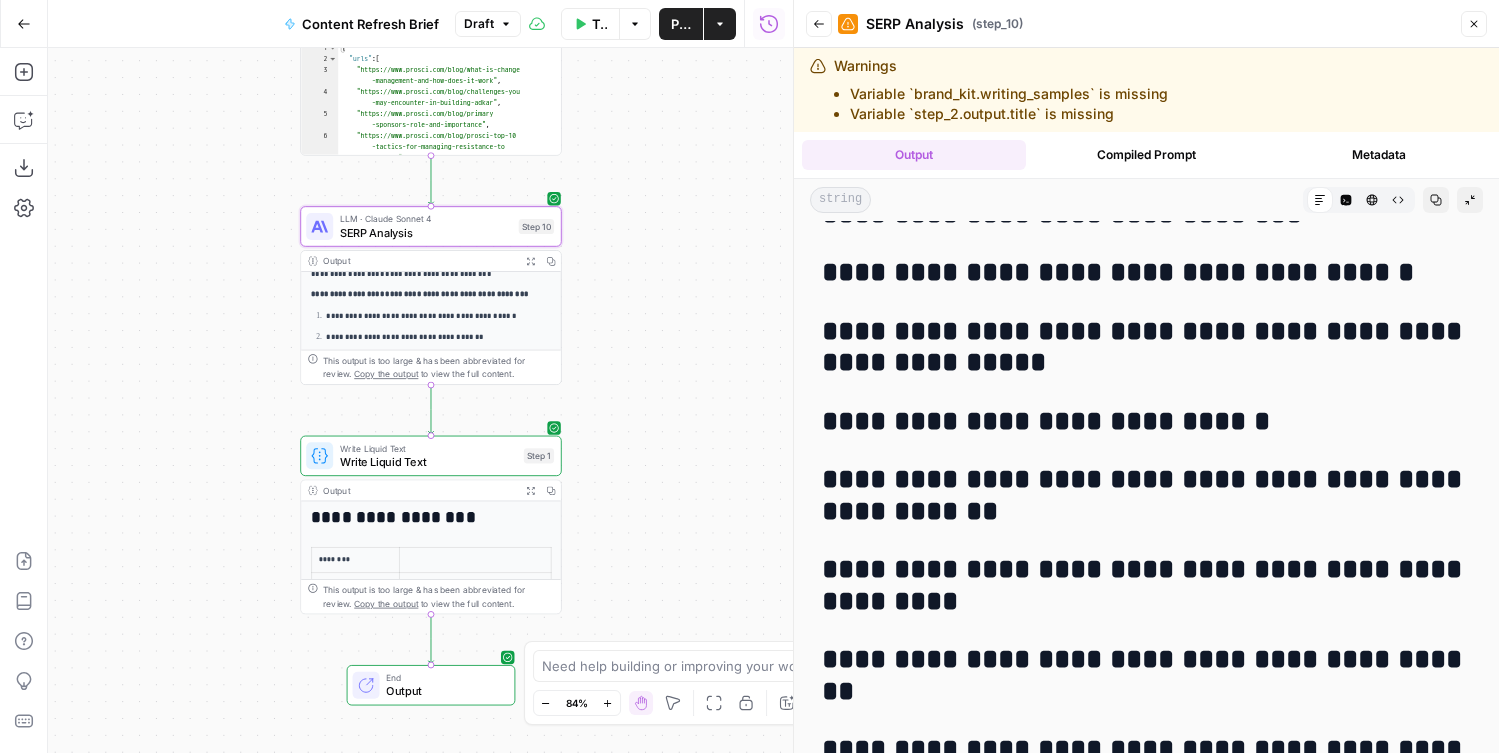 click on "Test Workflow" at bounding box center [590, 24] 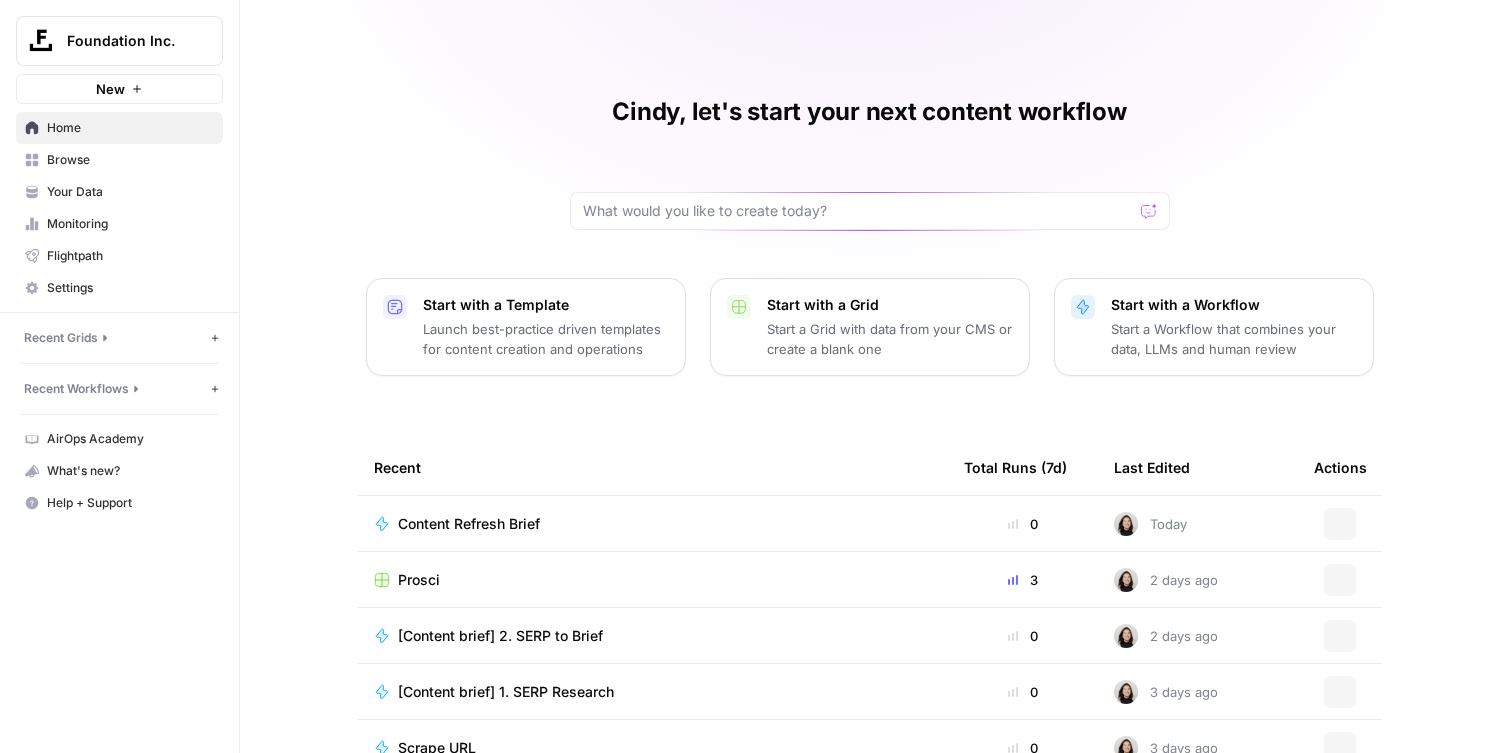 scroll, scrollTop: 0, scrollLeft: 0, axis: both 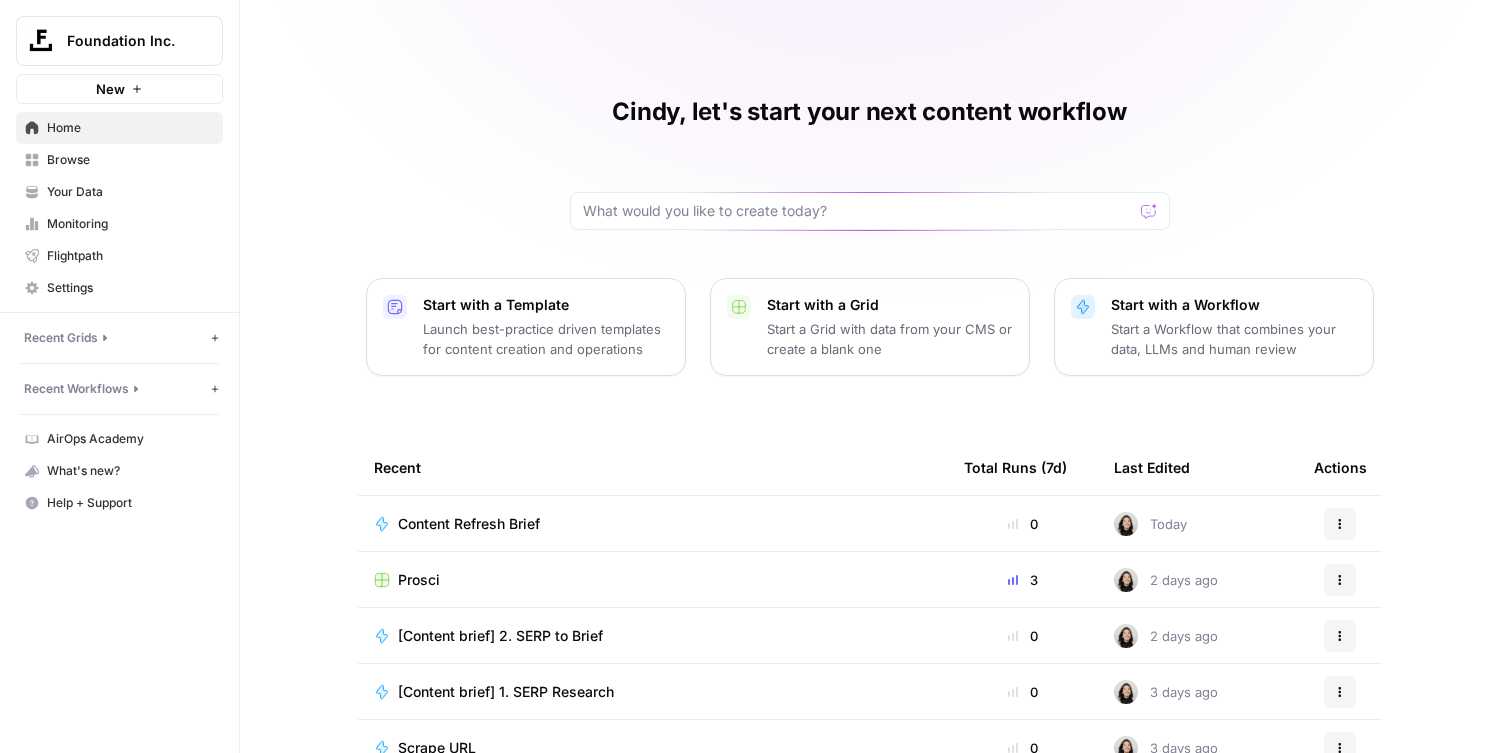 click 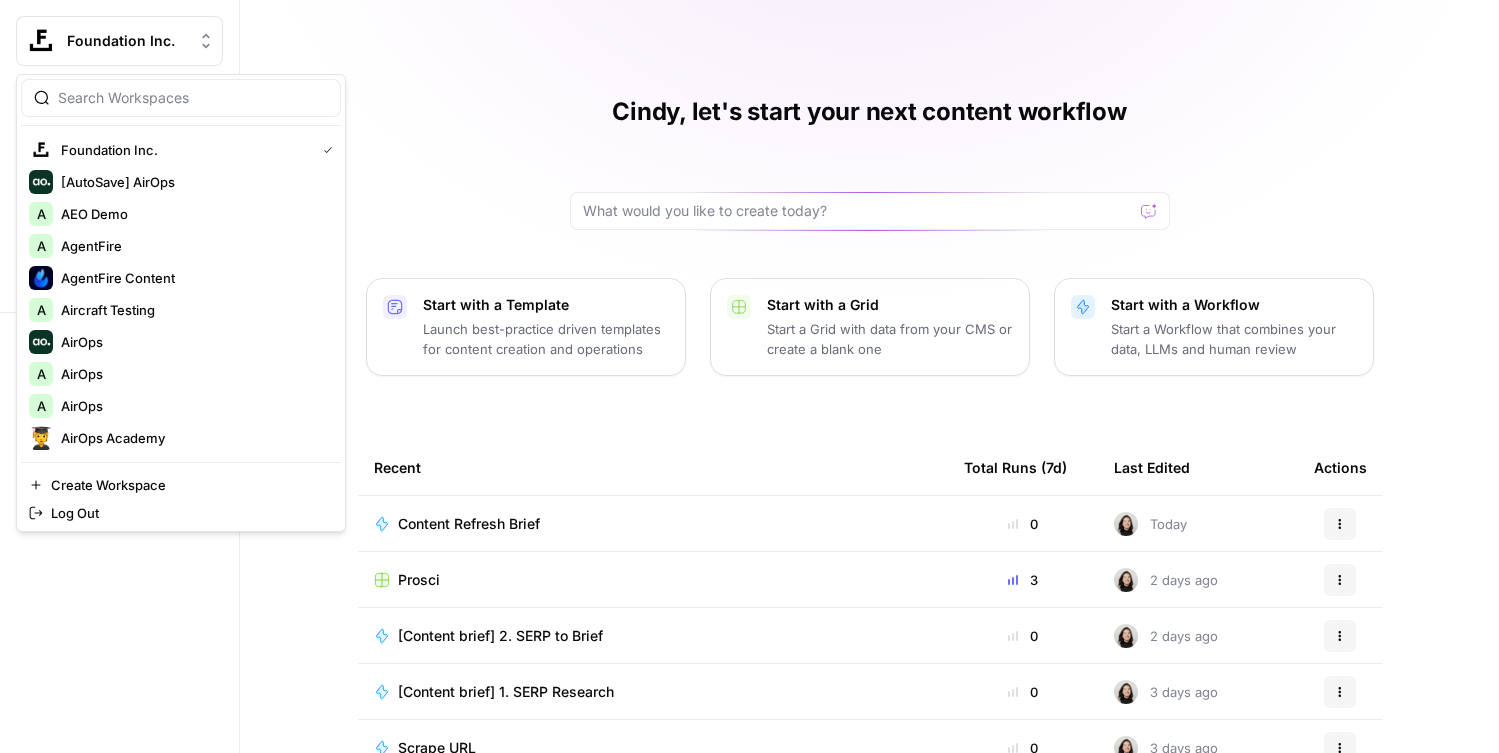 click at bounding box center [193, 98] 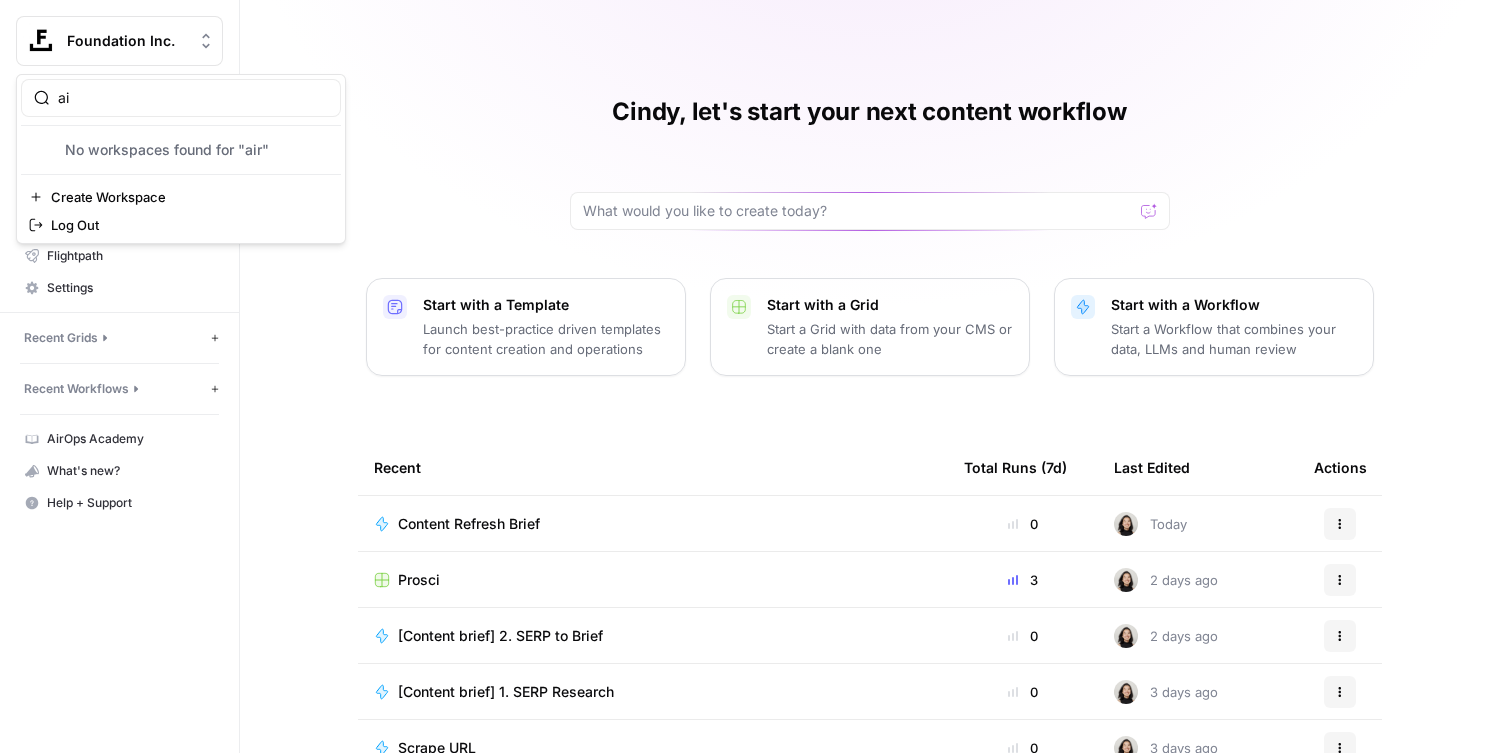 type on "a" 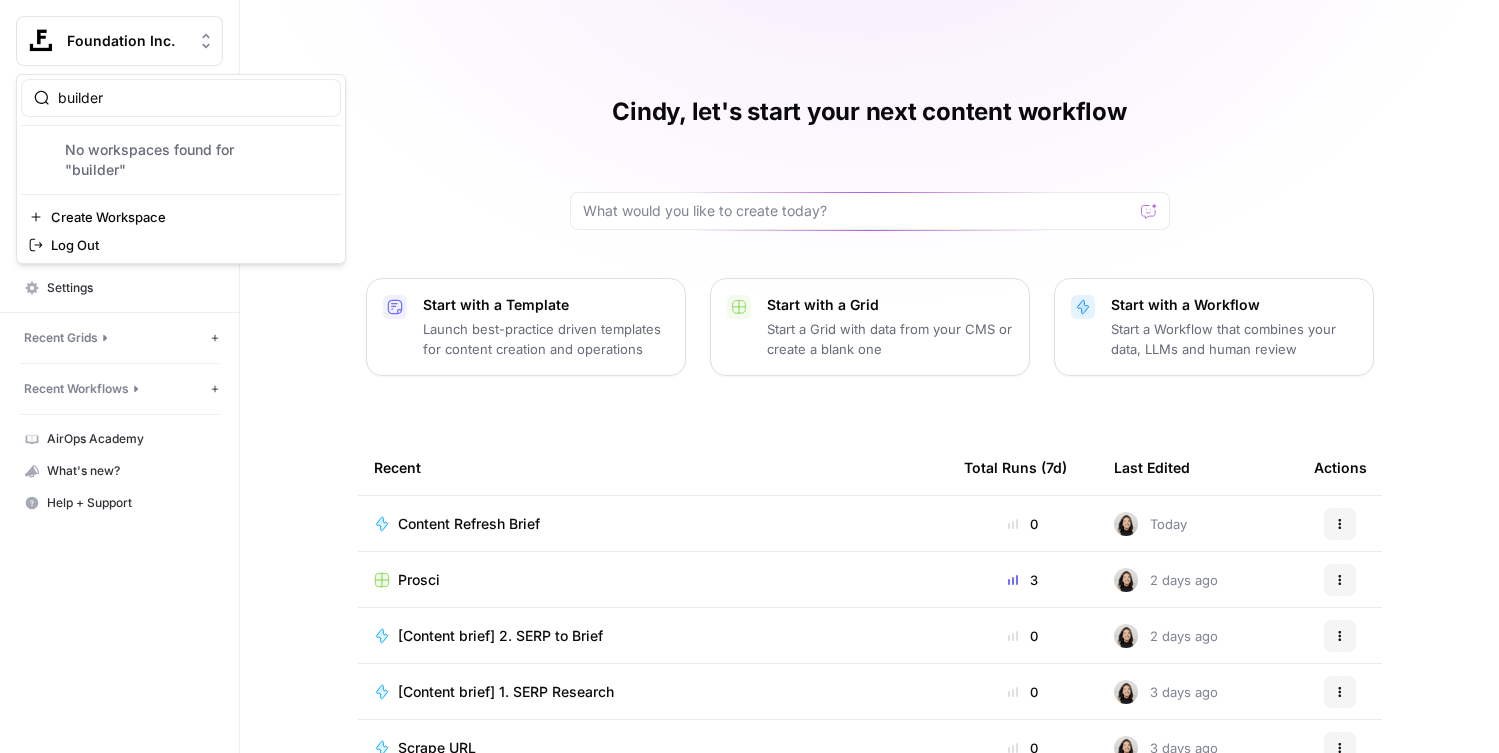 type on "builder" 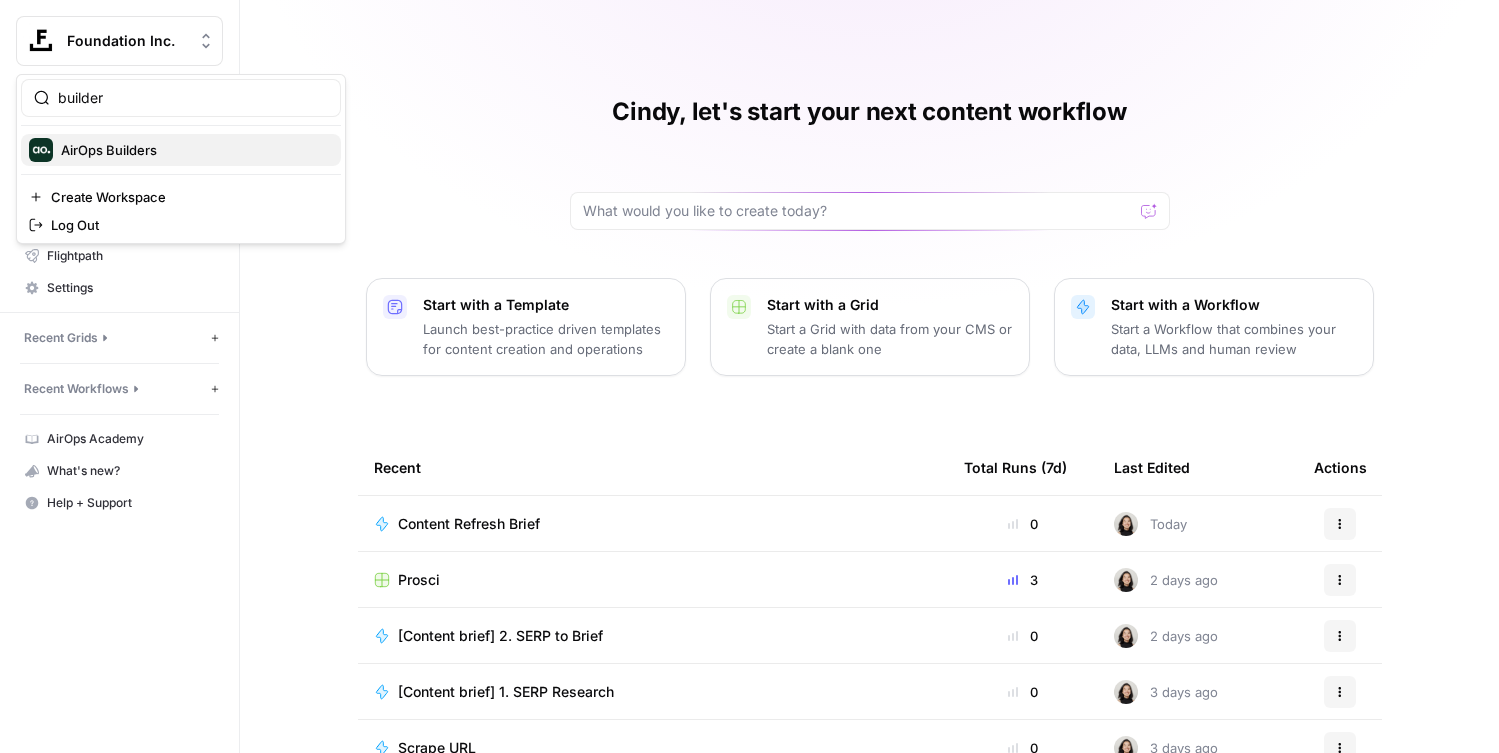 click on "AirOps Builders" at bounding box center [193, 150] 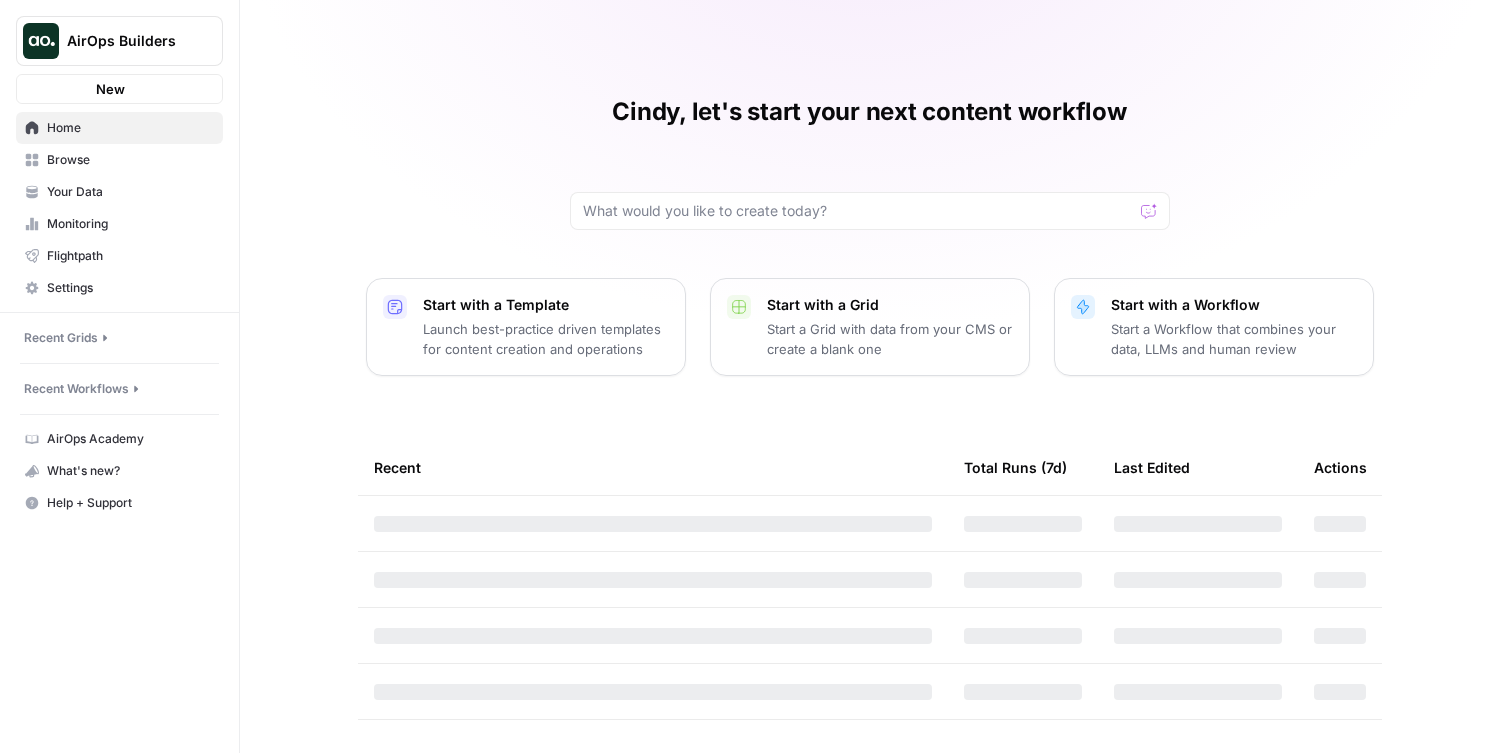 scroll, scrollTop: 0, scrollLeft: 0, axis: both 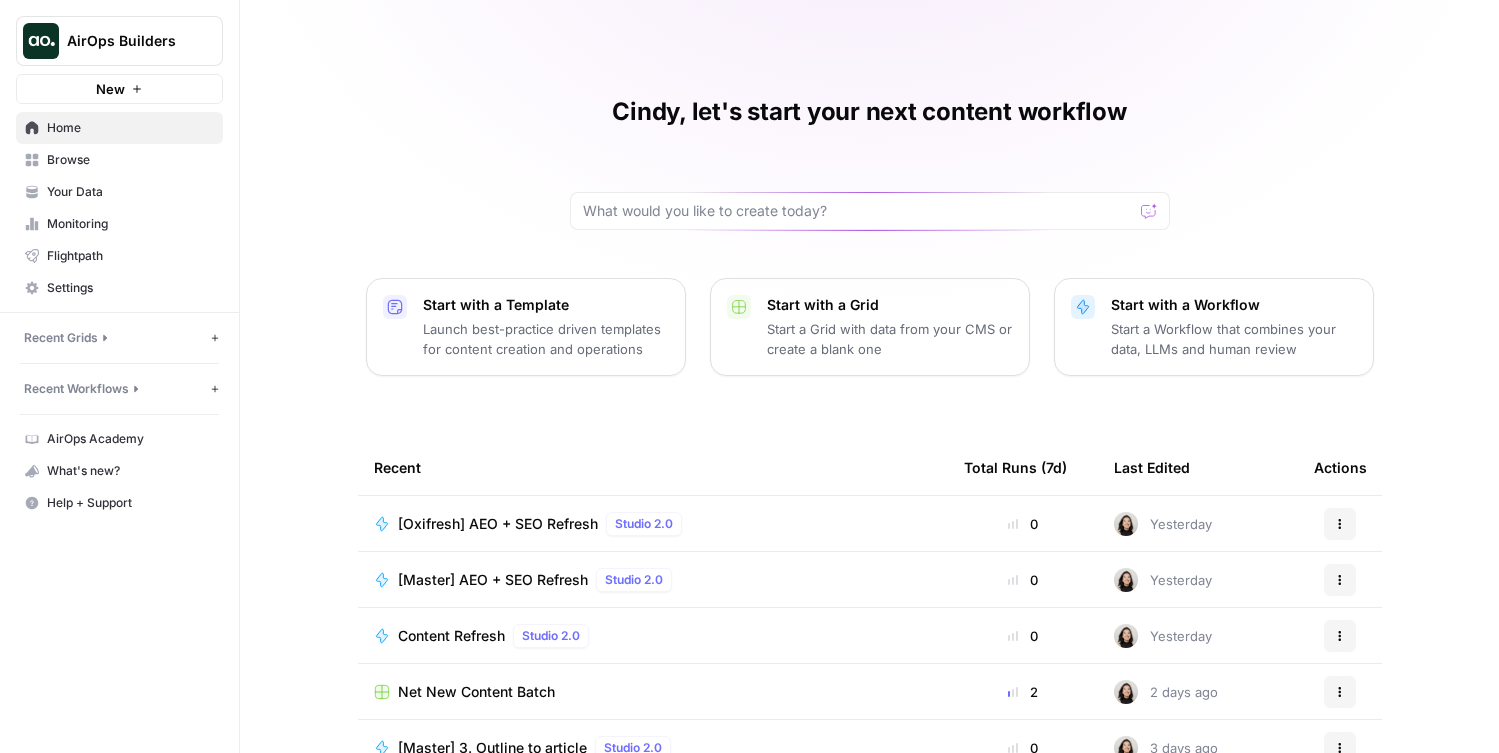 click on "[Master] AEO + SEO Refresh" at bounding box center (493, 580) 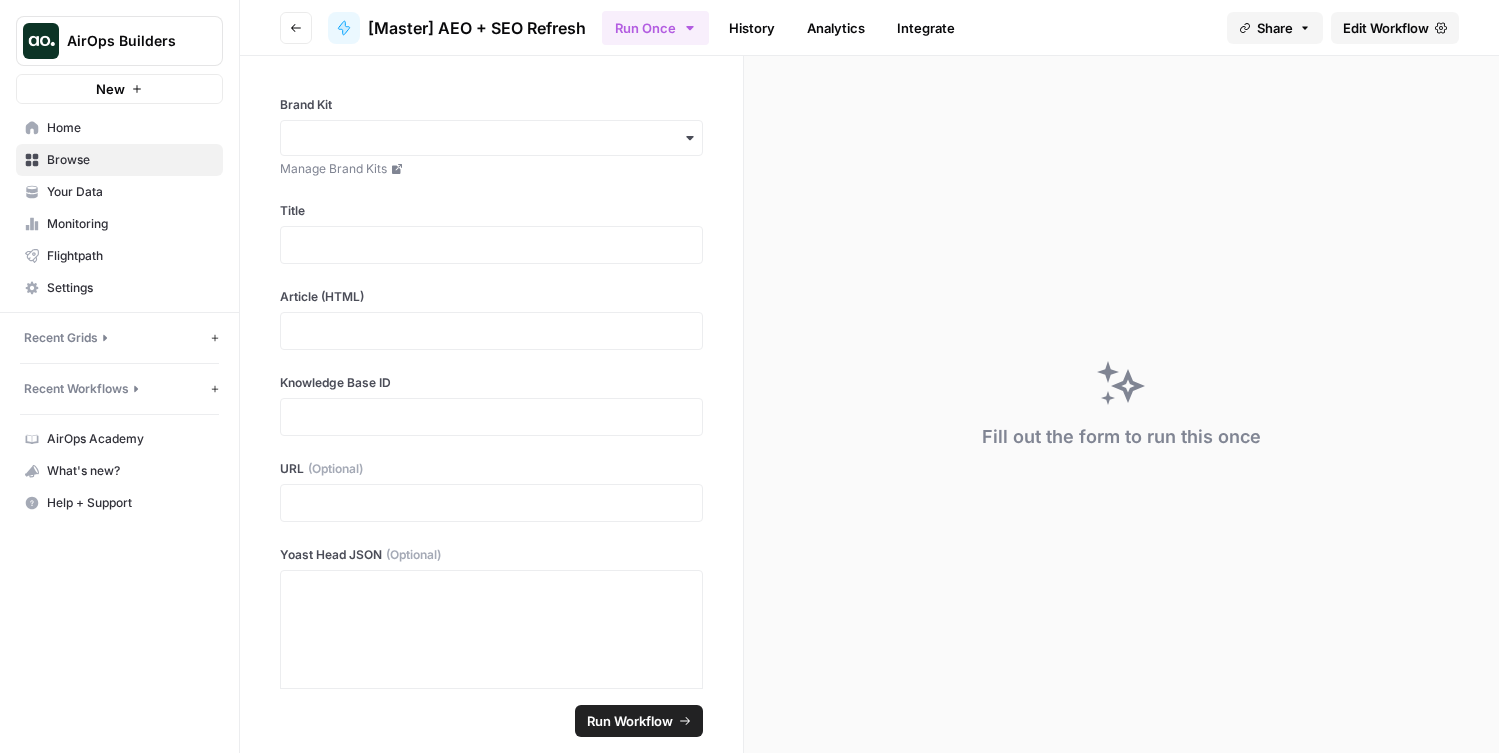 click on "Edit Workflow" at bounding box center (1395, 28) 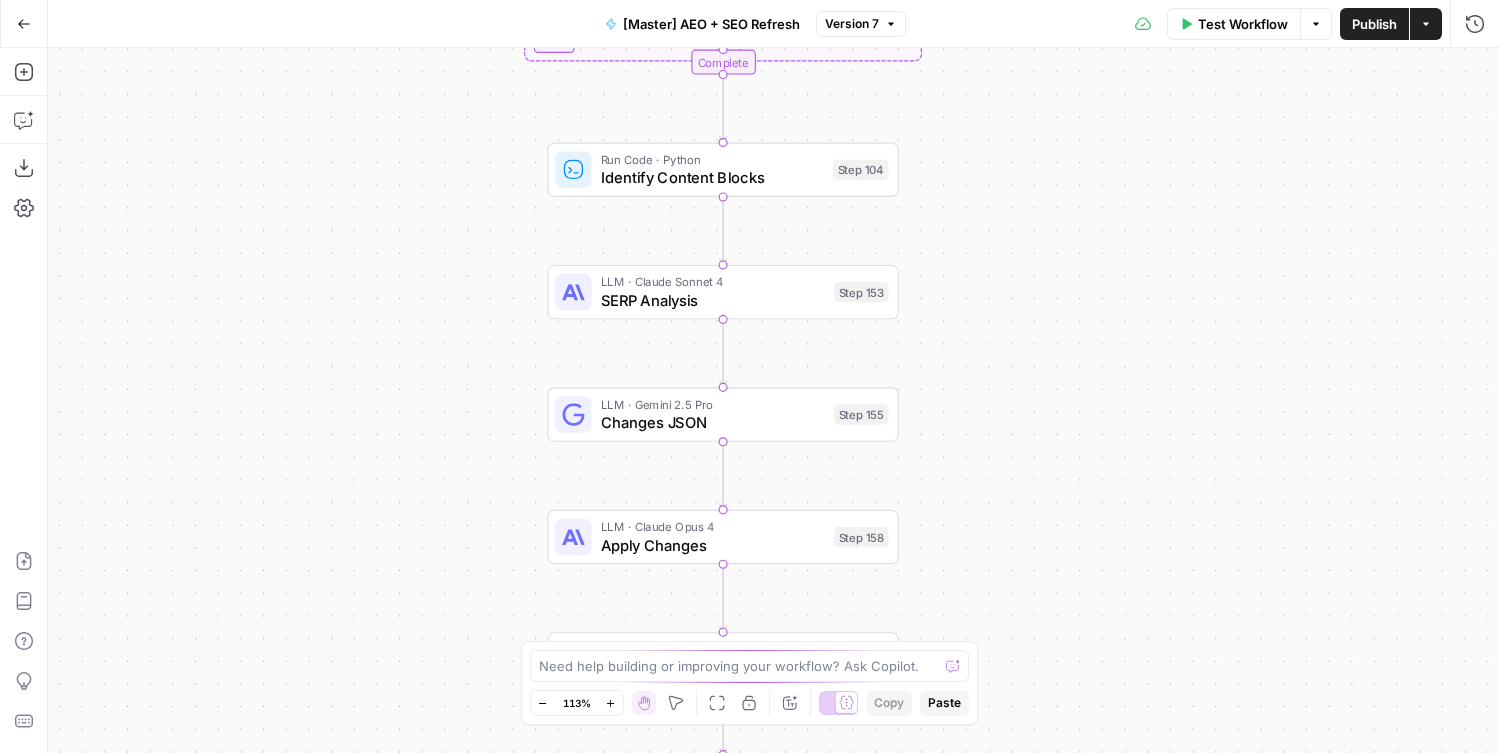 drag, startPoint x: 922, startPoint y: 207, endPoint x: 1014, endPoint y: 432, distance: 243.08229 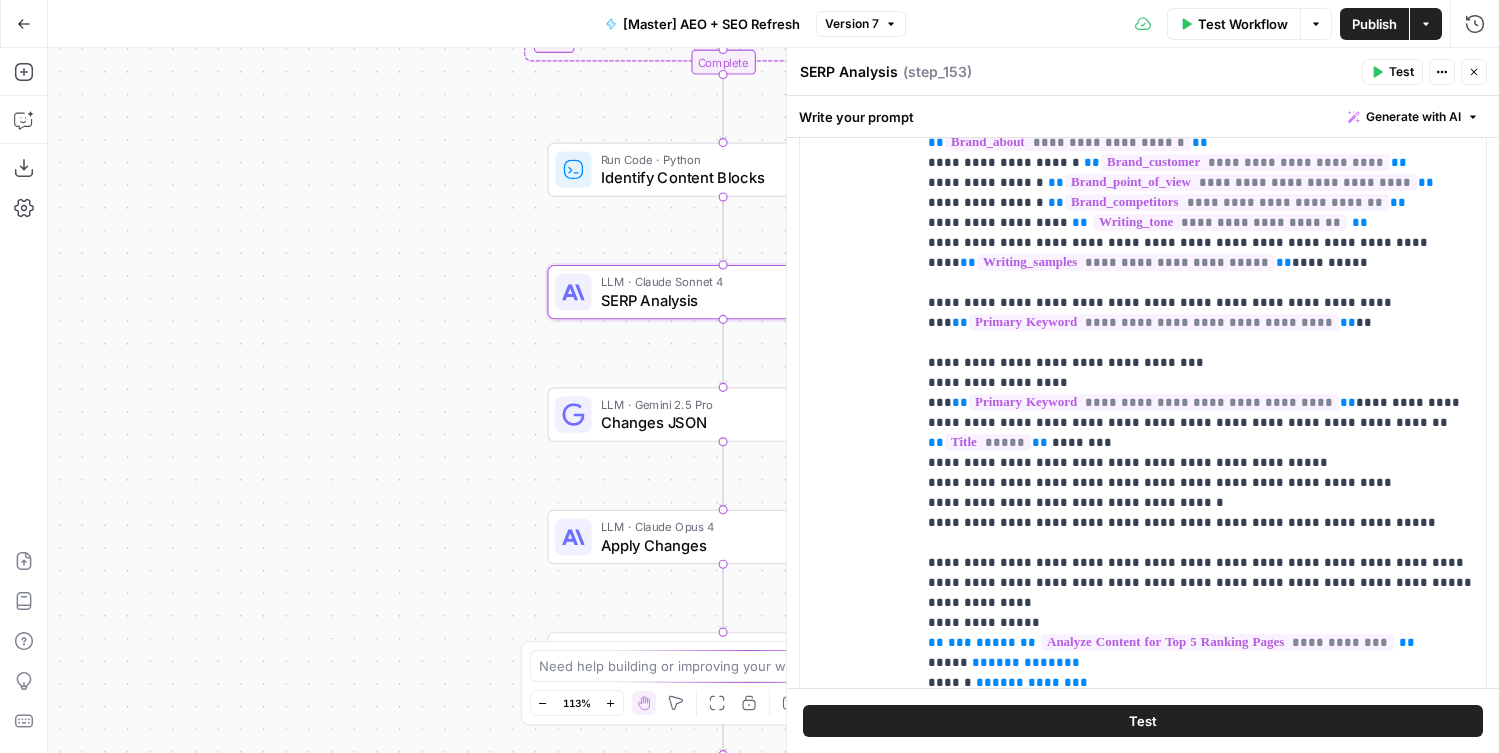 scroll, scrollTop: 584, scrollLeft: 0, axis: vertical 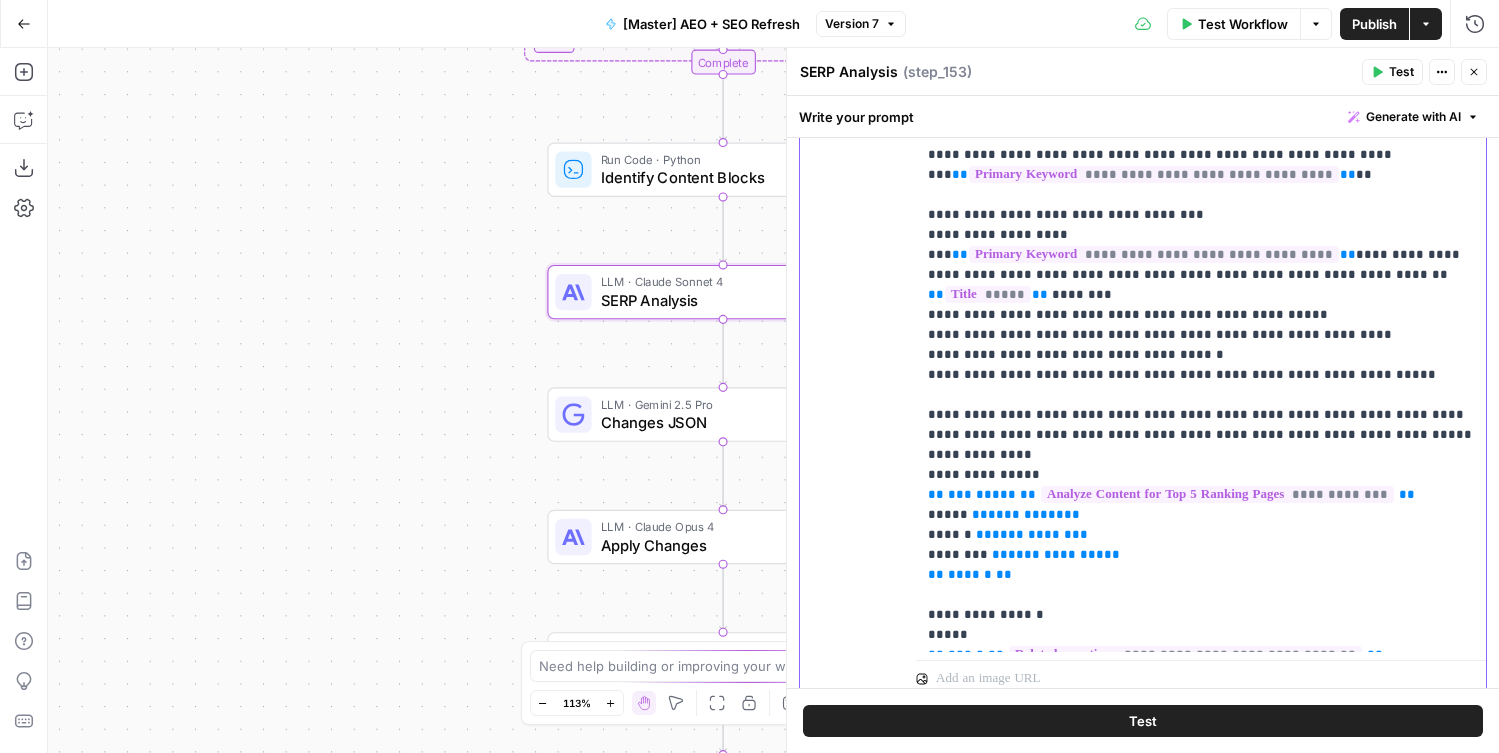 click on "**********" at bounding box center (1201, 1155) 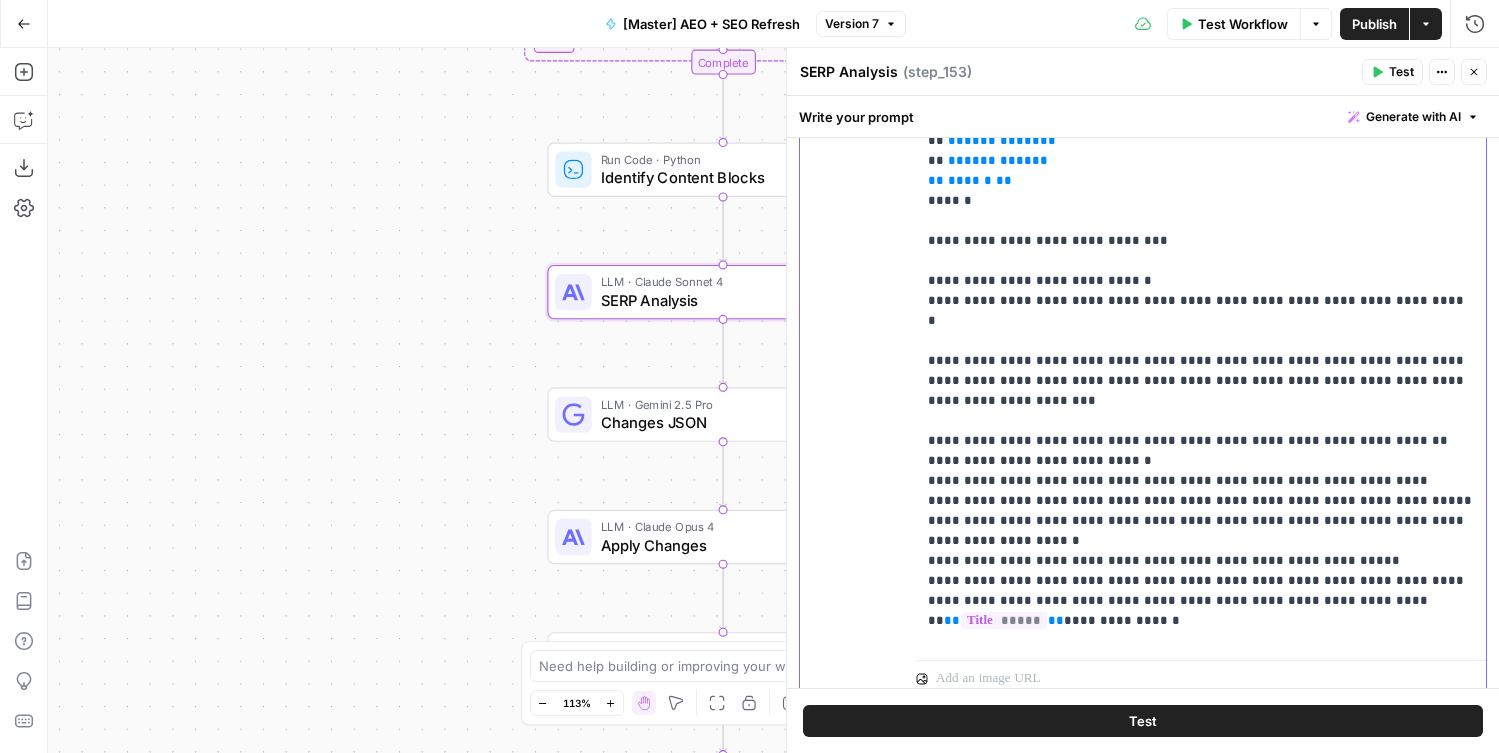 scroll, scrollTop: 549, scrollLeft: 0, axis: vertical 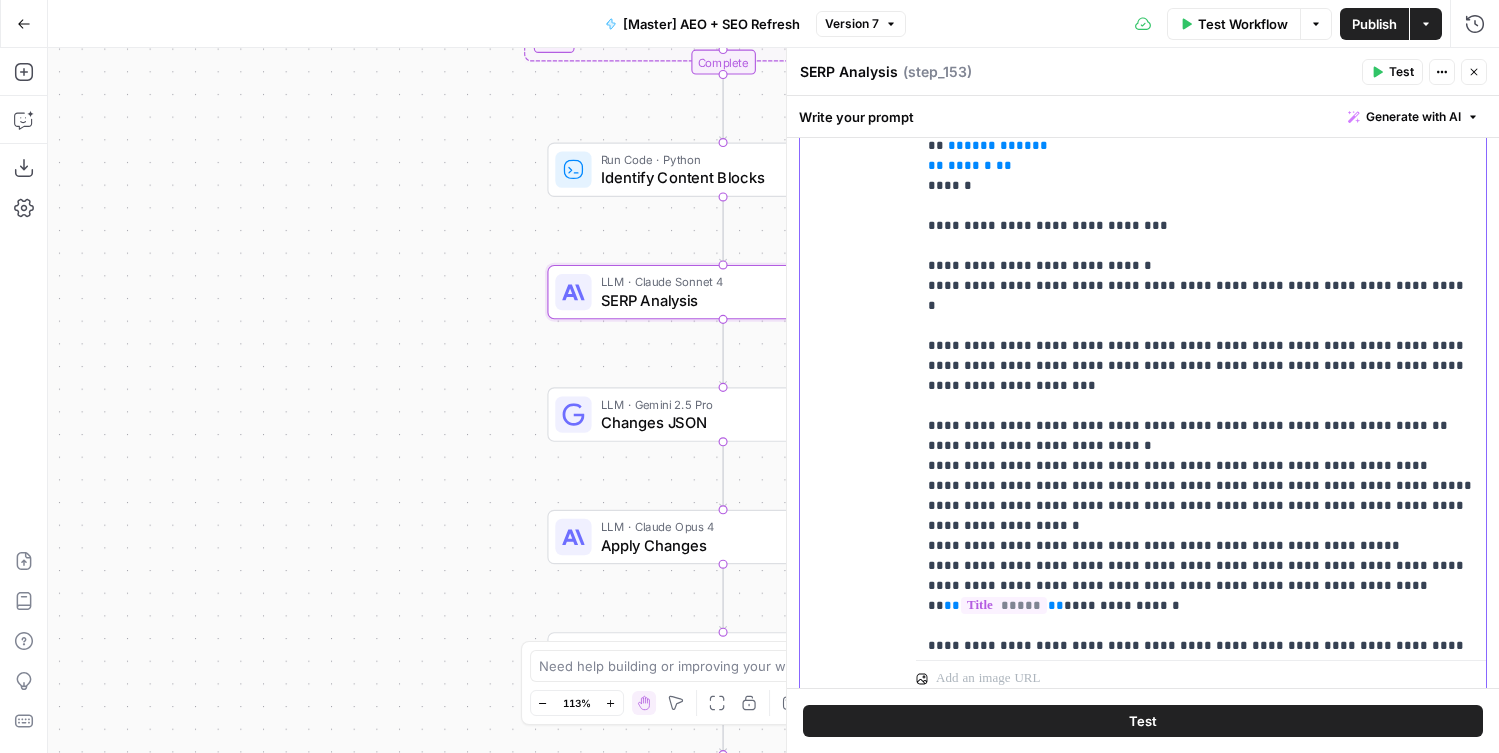 click on "**********" at bounding box center [1201, 606] 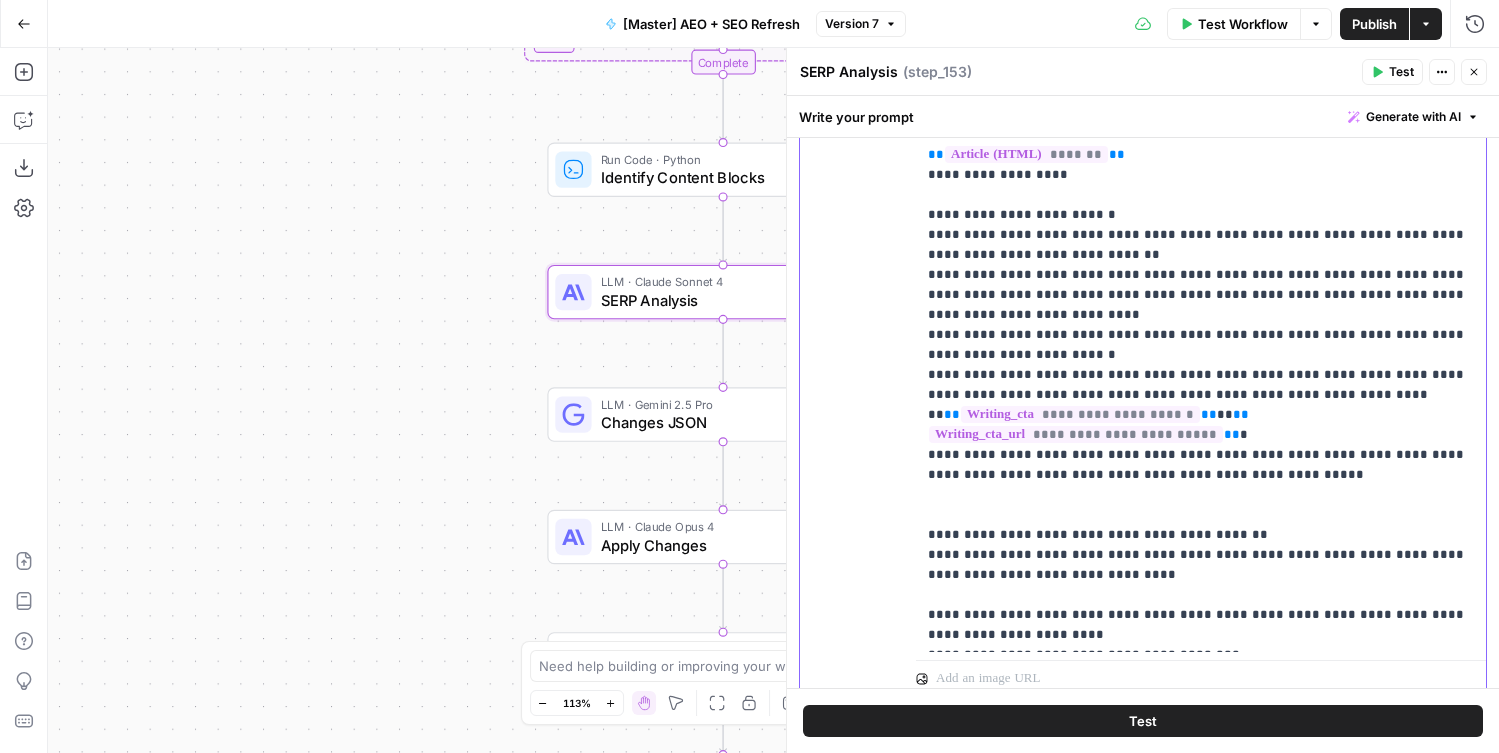 scroll, scrollTop: 1428, scrollLeft: 0, axis: vertical 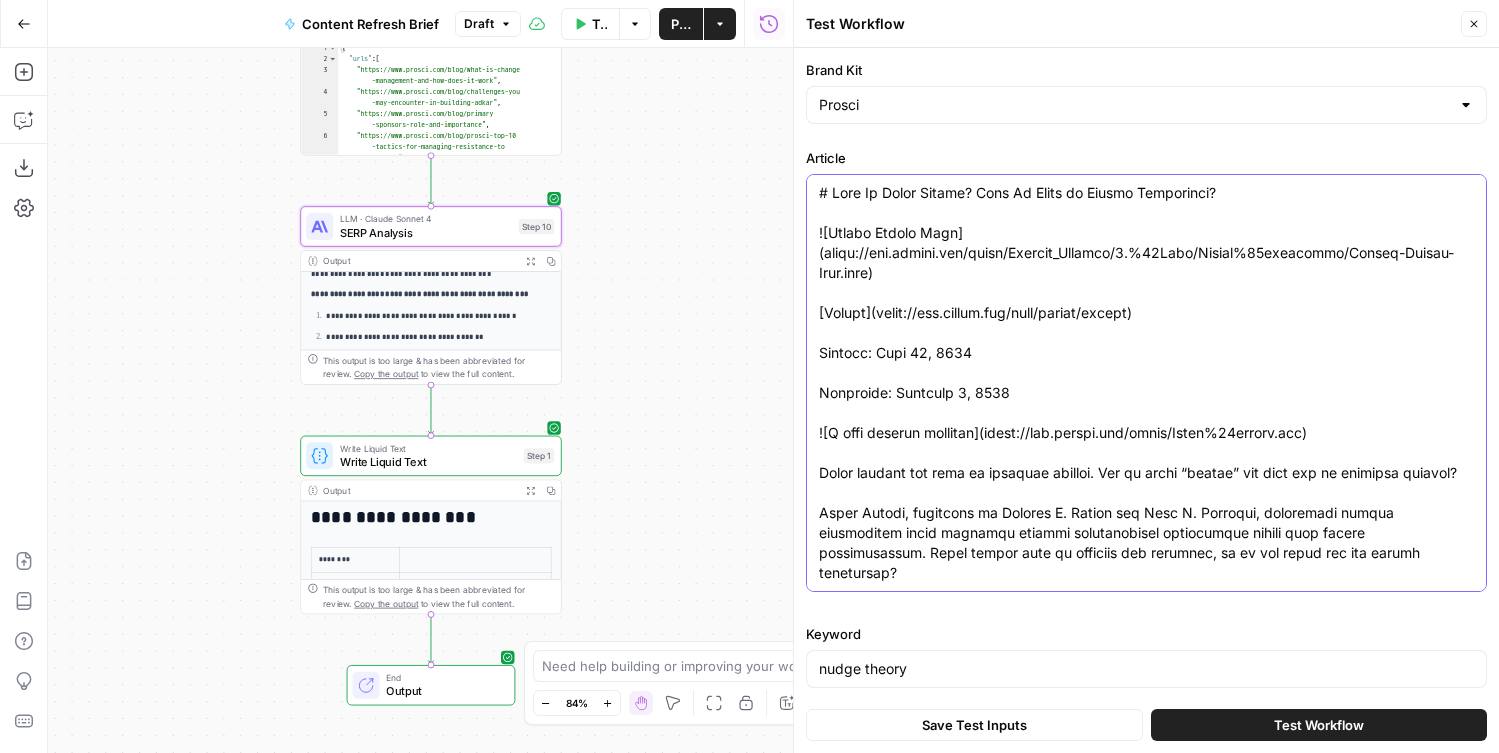 click on "Article" at bounding box center (1146, 4103) 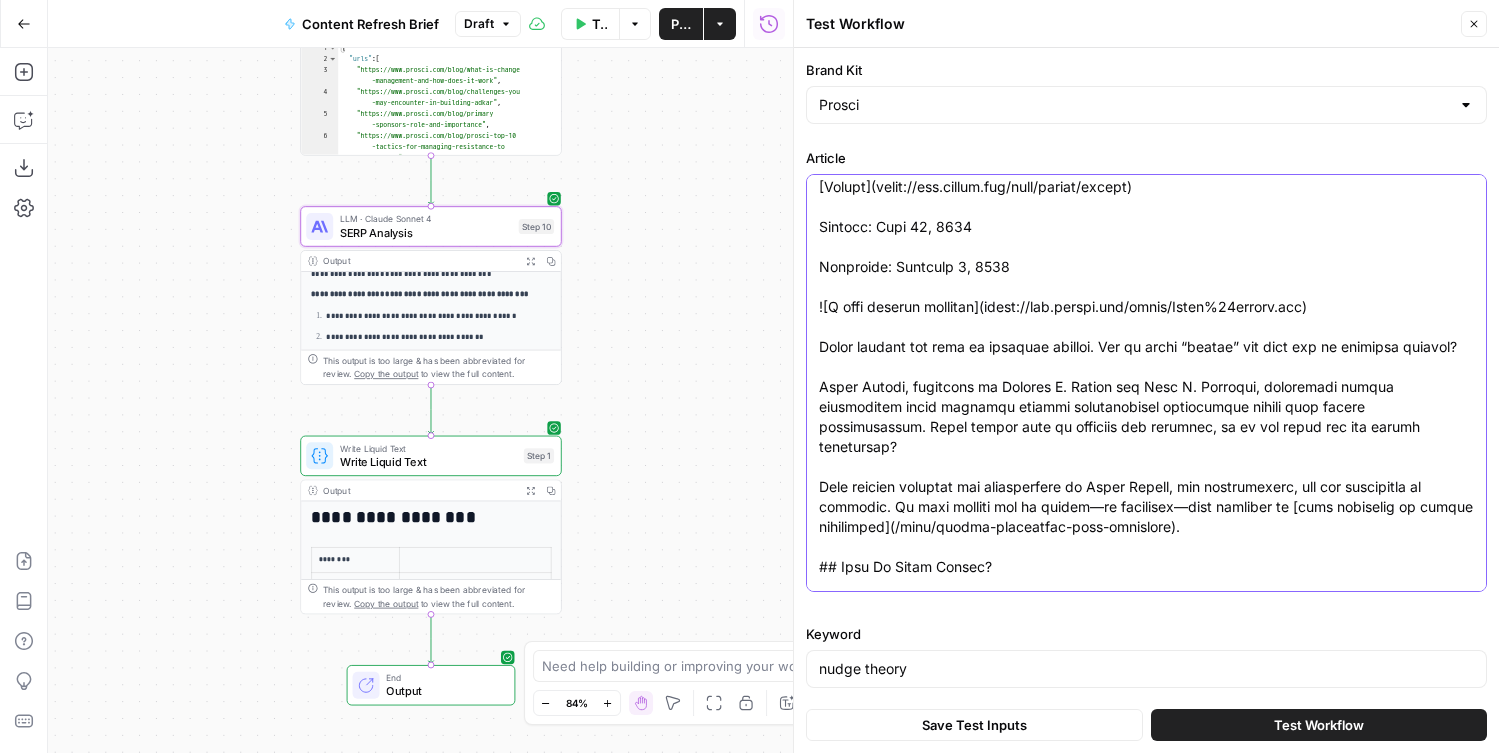 scroll, scrollTop: 207, scrollLeft: 0, axis: vertical 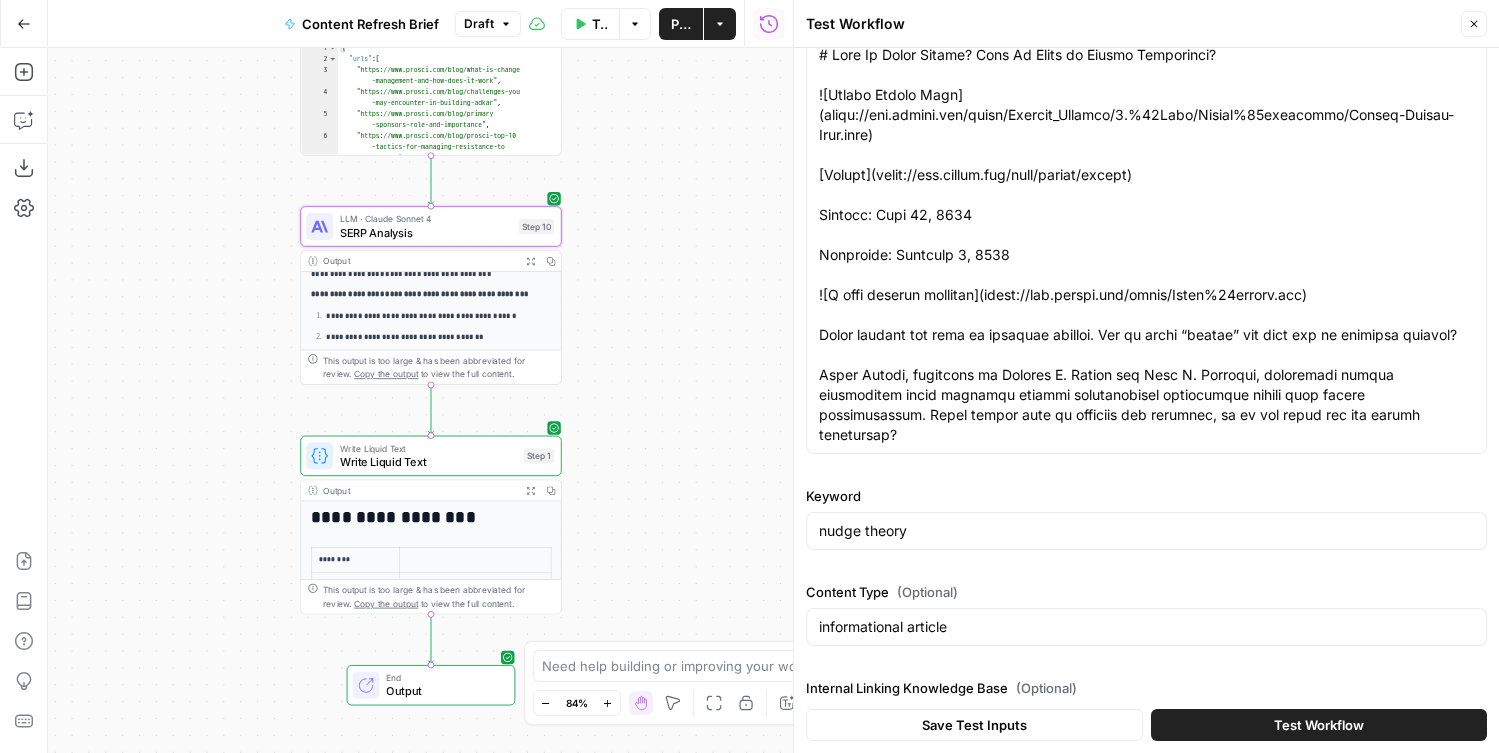 click 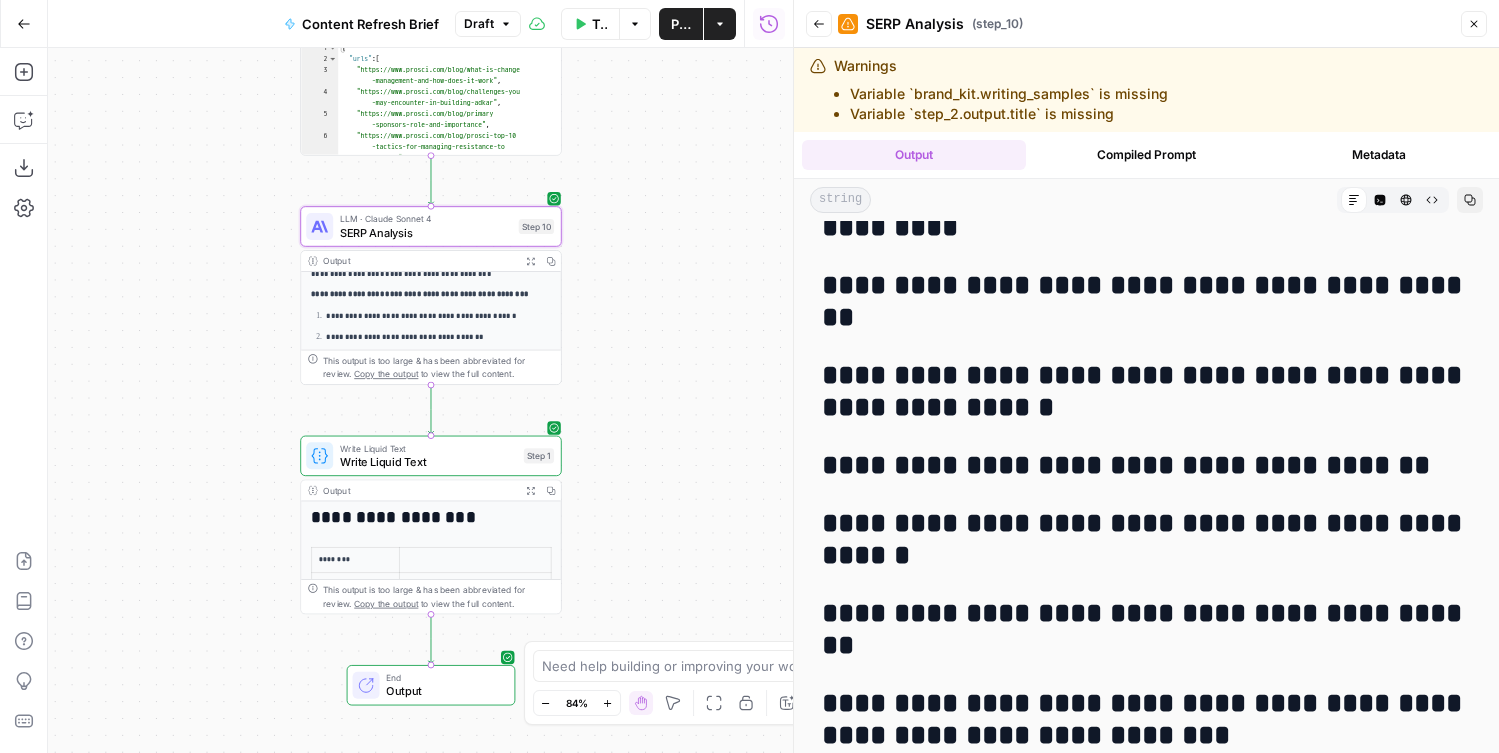 scroll, scrollTop: 5606, scrollLeft: 0, axis: vertical 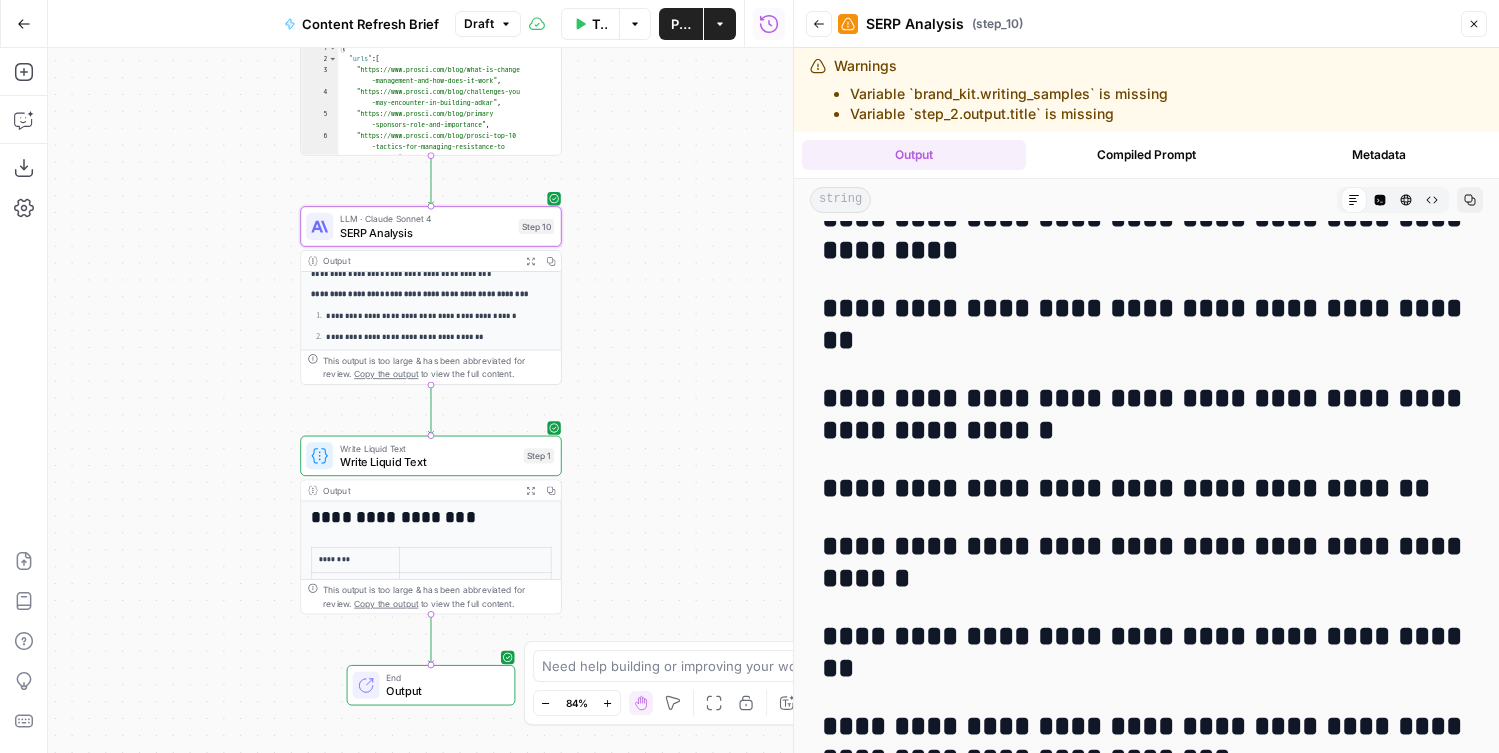 click on "**********" at bounding box center (1146, 235) 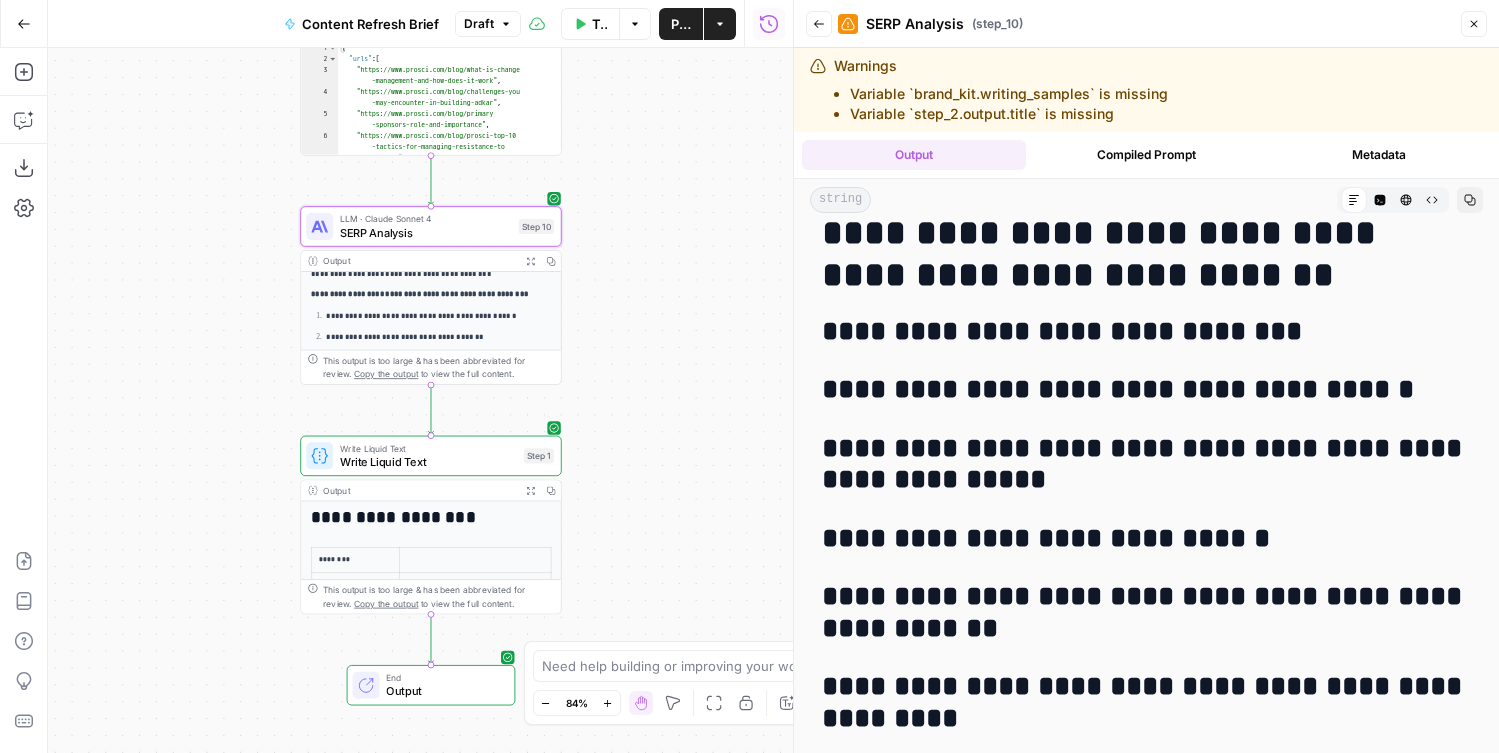 scroll, scrollTop: 4836, scrollLeft: 0, axis: vertical 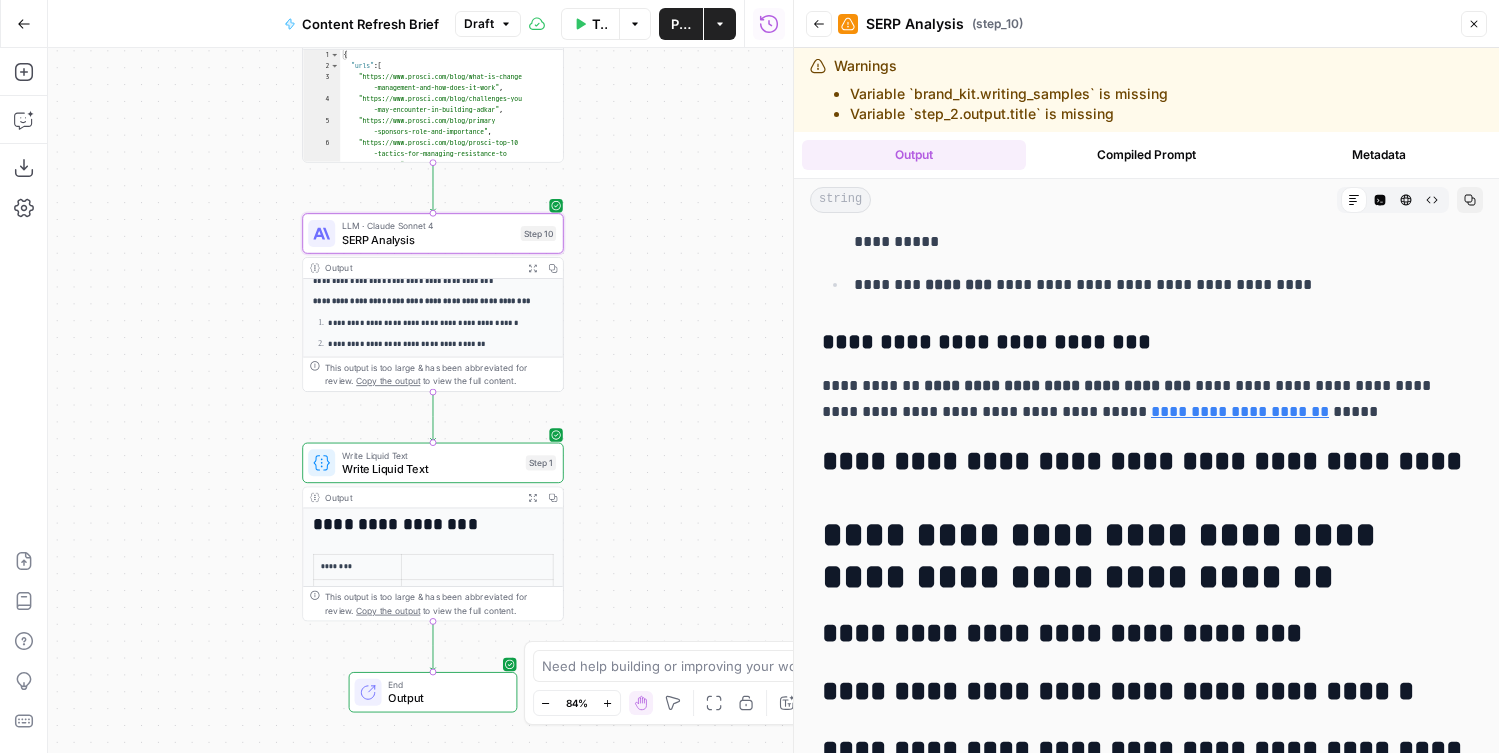 drag, startPoint x: 701, startPoint y: 239, endPoint x: 740, endPoint y: 311, distance: 81.88406 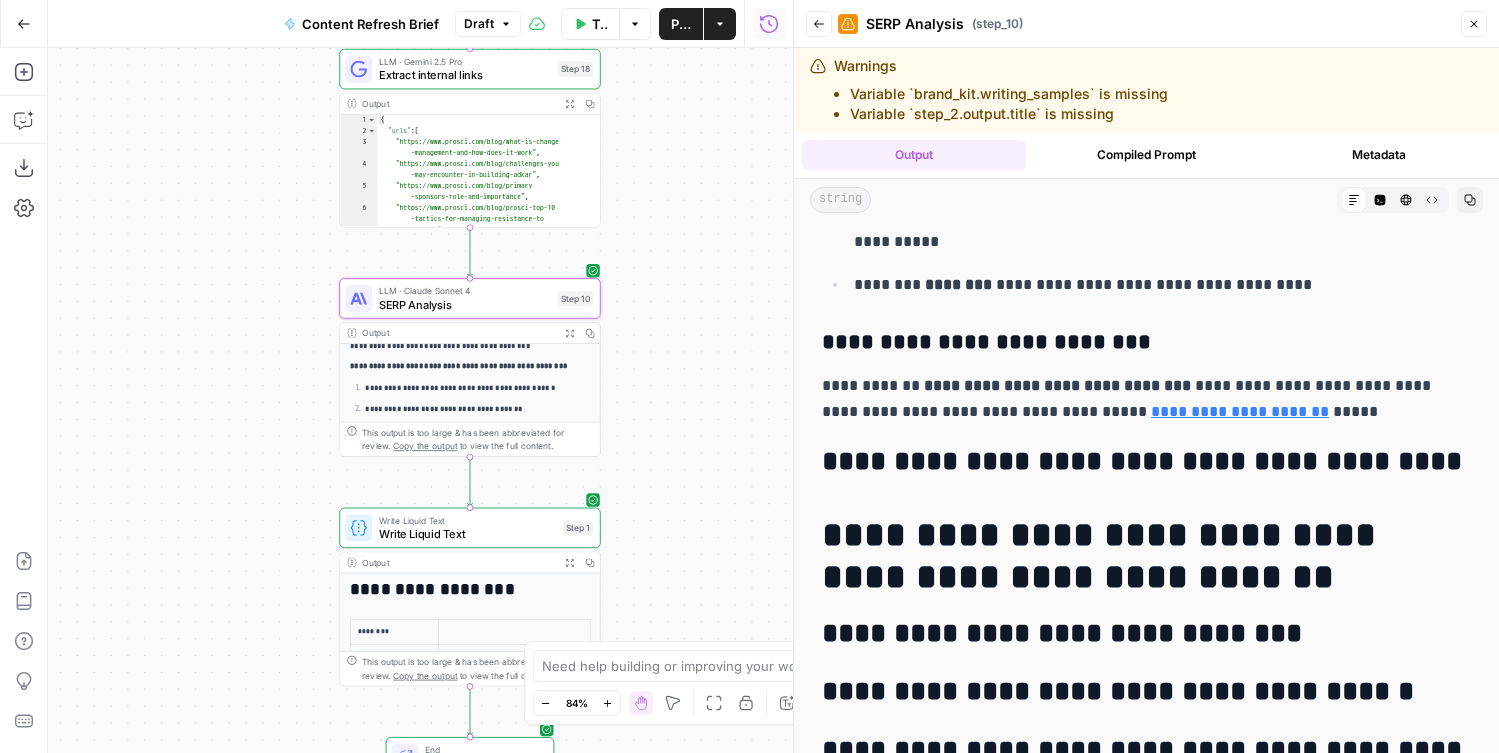 click on "Test Workflow" at bounding box center [599, 24] 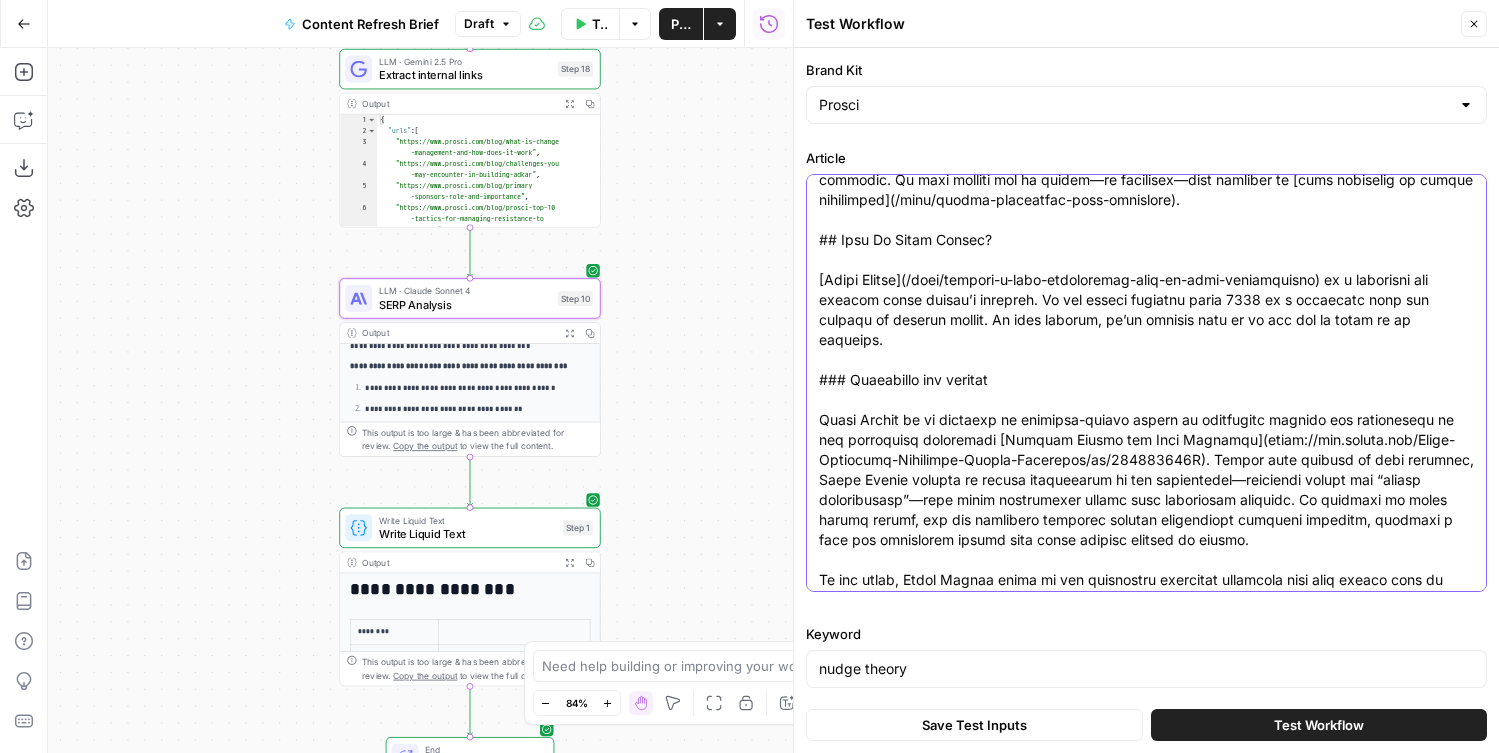 drag, startPoint x: 934, startPoint y: 433, endPoint x: 847, endPoint y: 362, distance: 112.29426 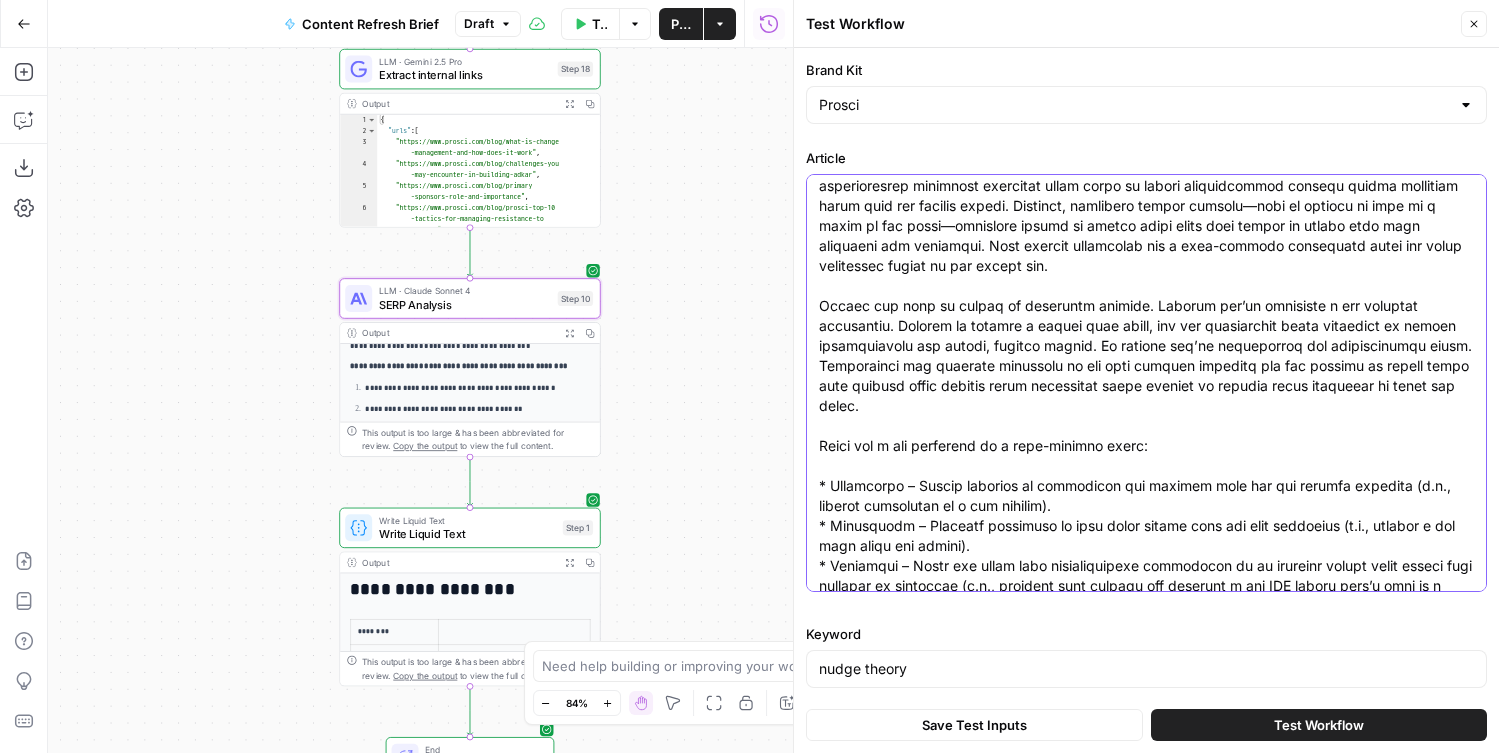 scroll, scrollTop: 1264, scrollLeft: 0, axis: vertical 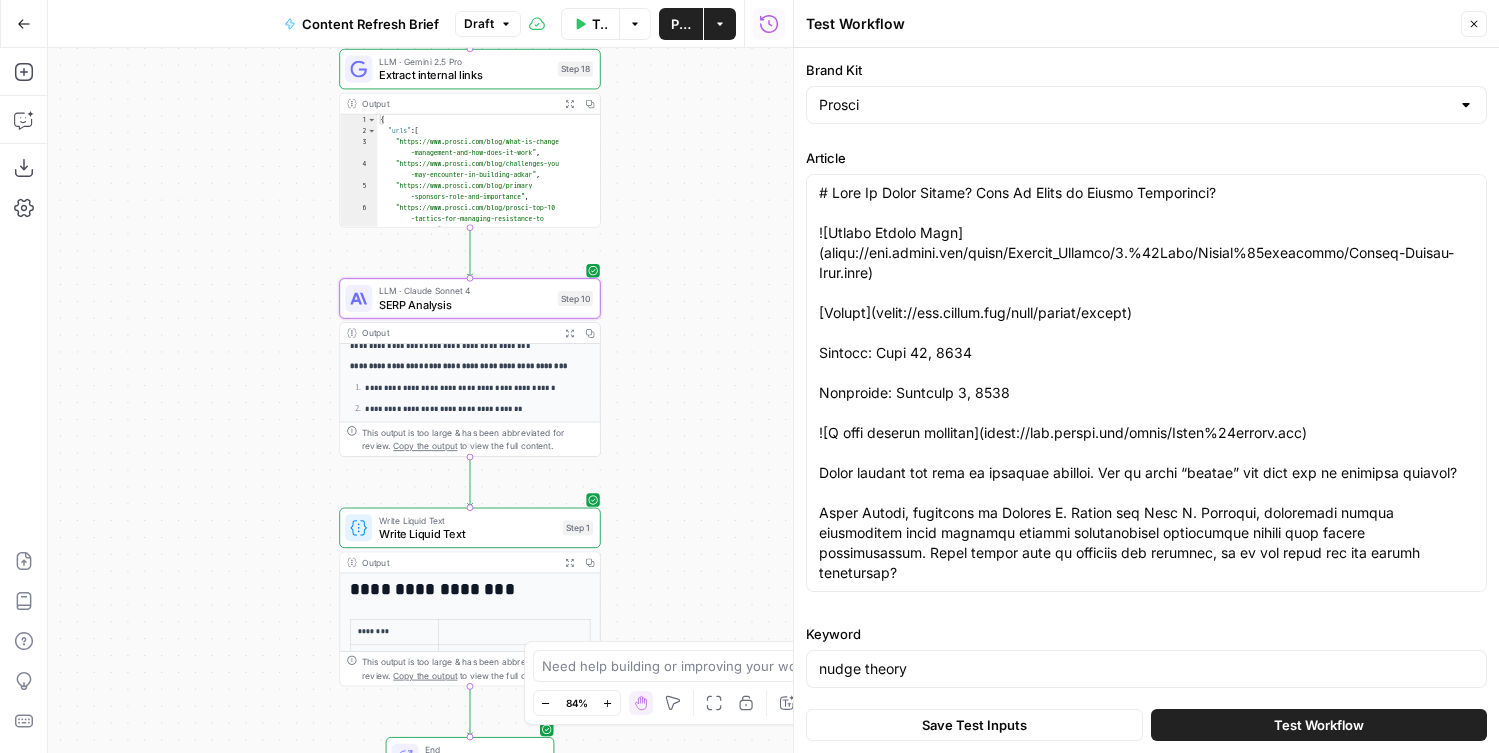 click on "Expand Output" at bounding box center (569, 333) 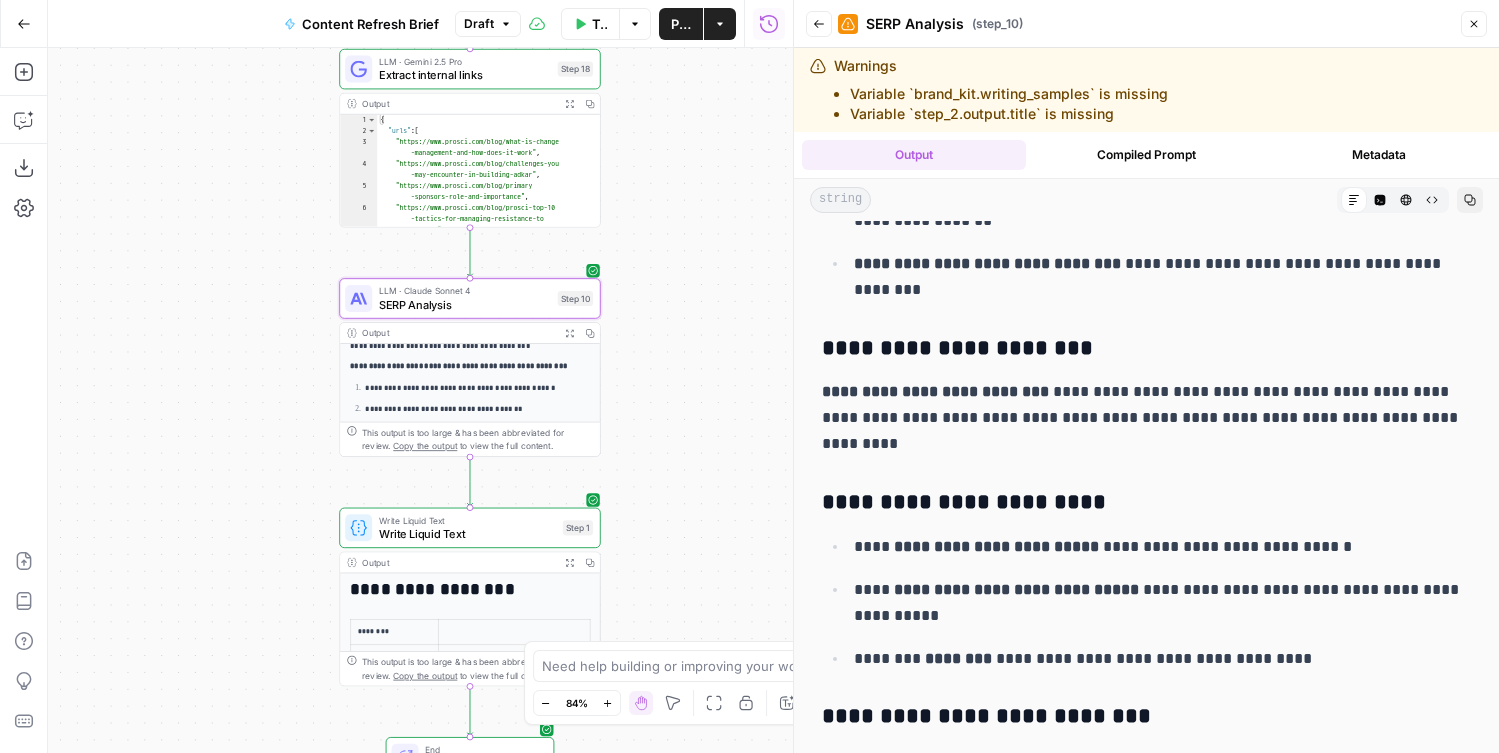 scroll, scrollTop: 4996, scrollLeft: 0, axis: vertical 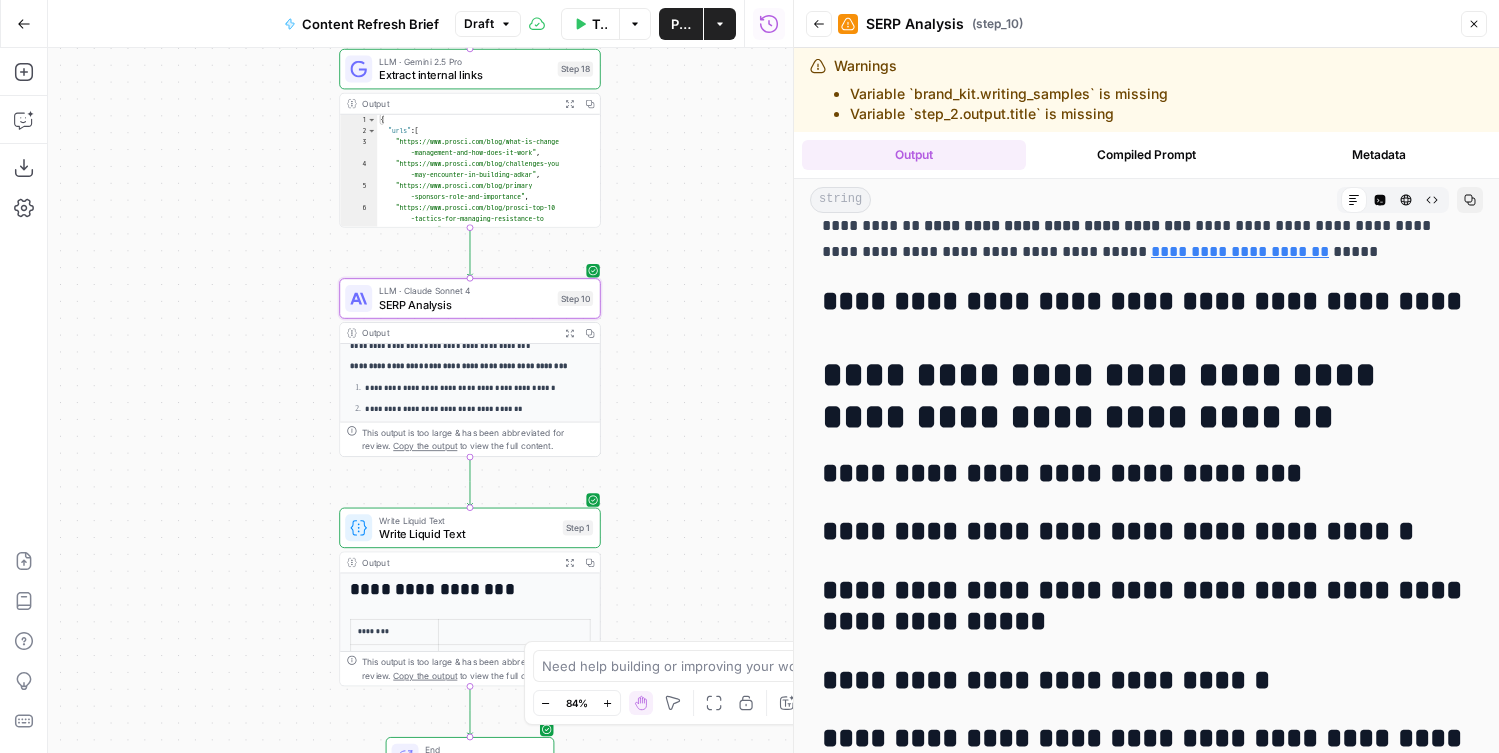 drag, startPoint x: 827, startPoint y: 536, endPoint x: 1401, endPoint y: 533, distance: 574.0078 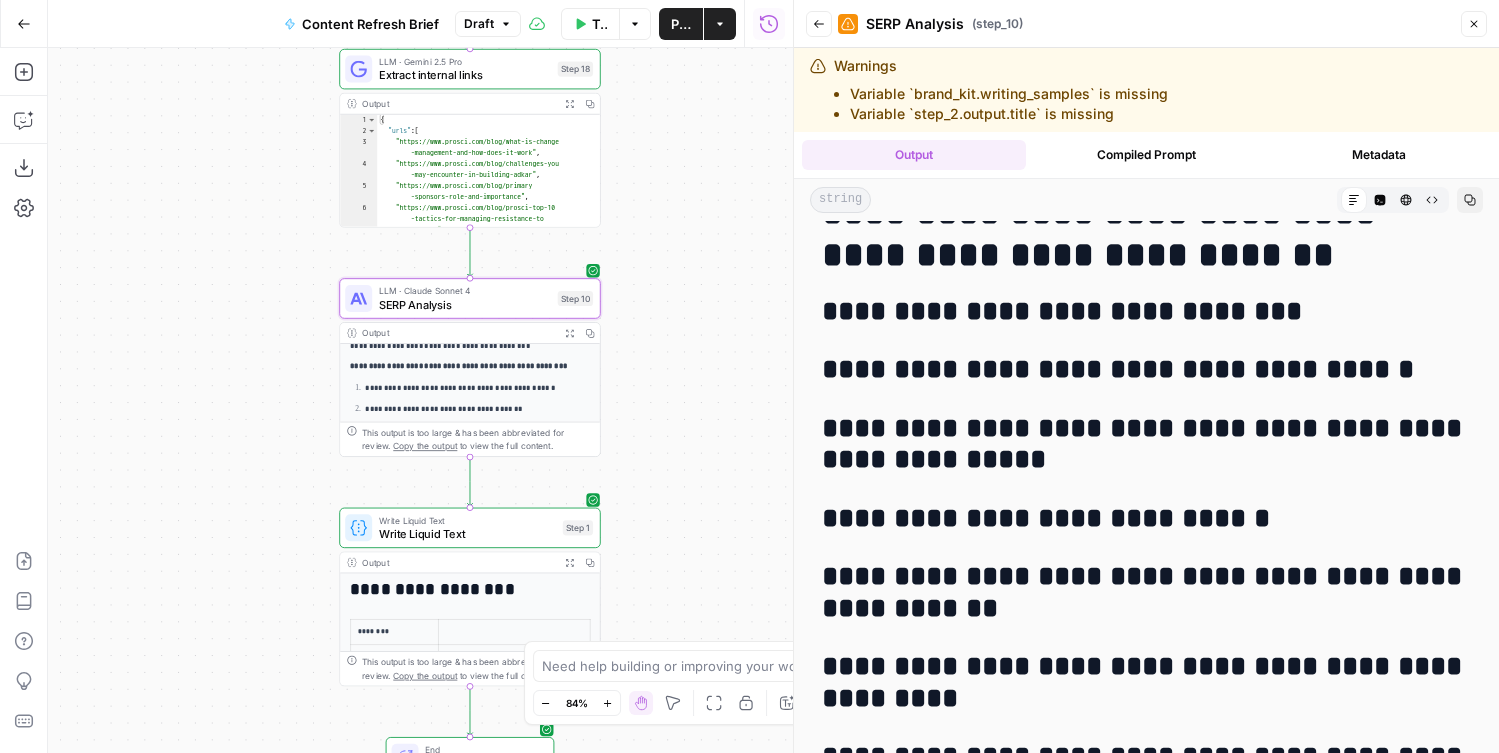 scroll, scrollTop: 5164, scrollLeft: 0, axis: vertical 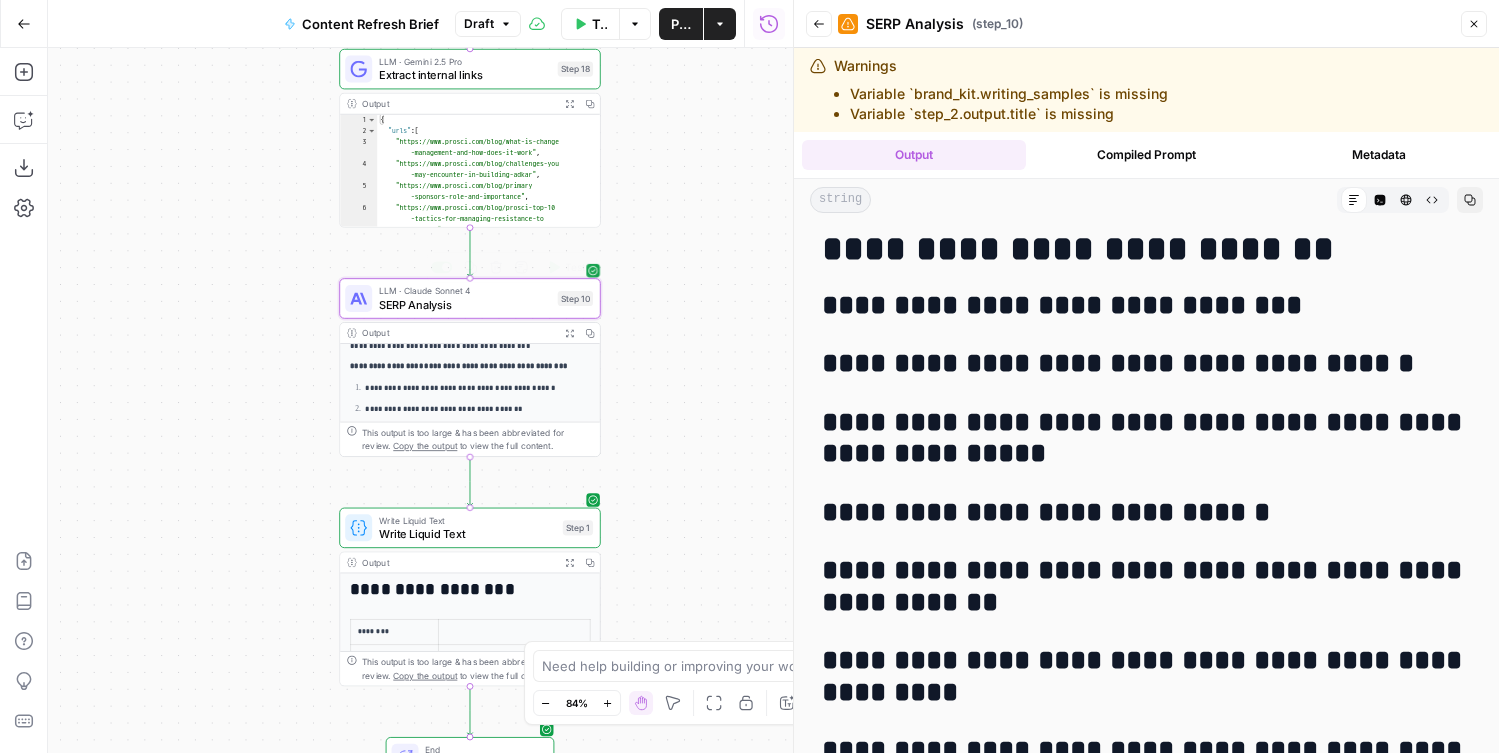 click on "SERP Analysis" at bounding box center [465, 304] 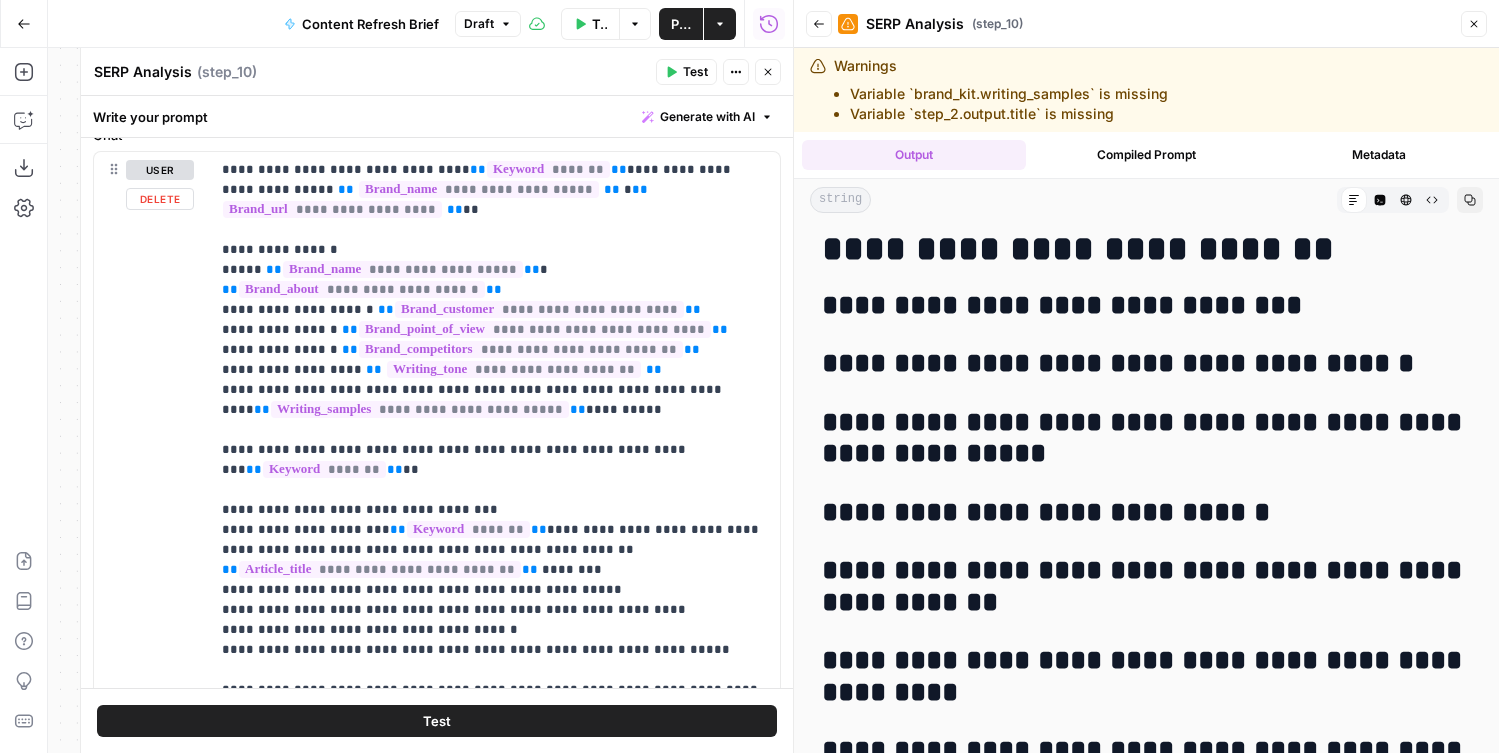 scroll, scrollTop: 700, scrollLeft: 0, axis: vertical 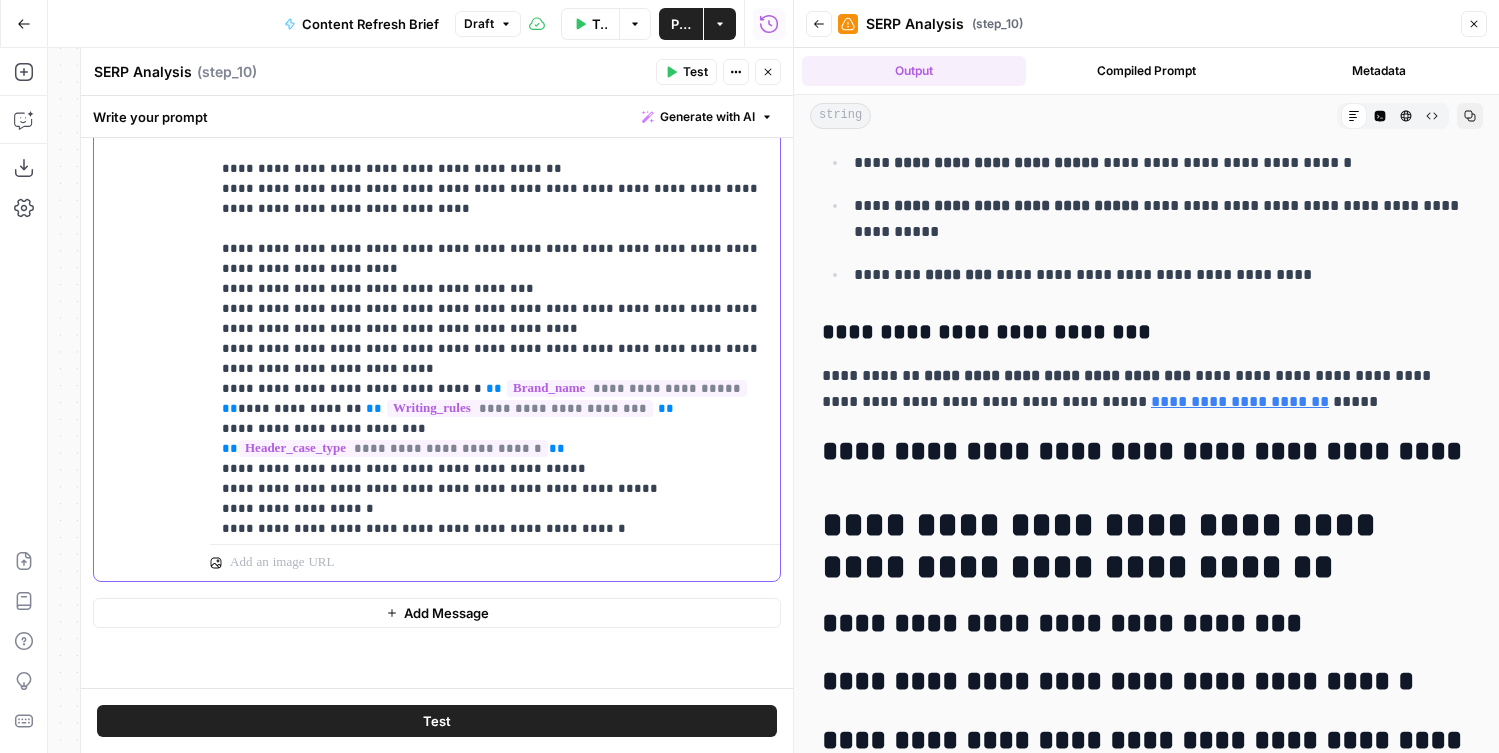 click on "**********" at bounding box center [495, -591] 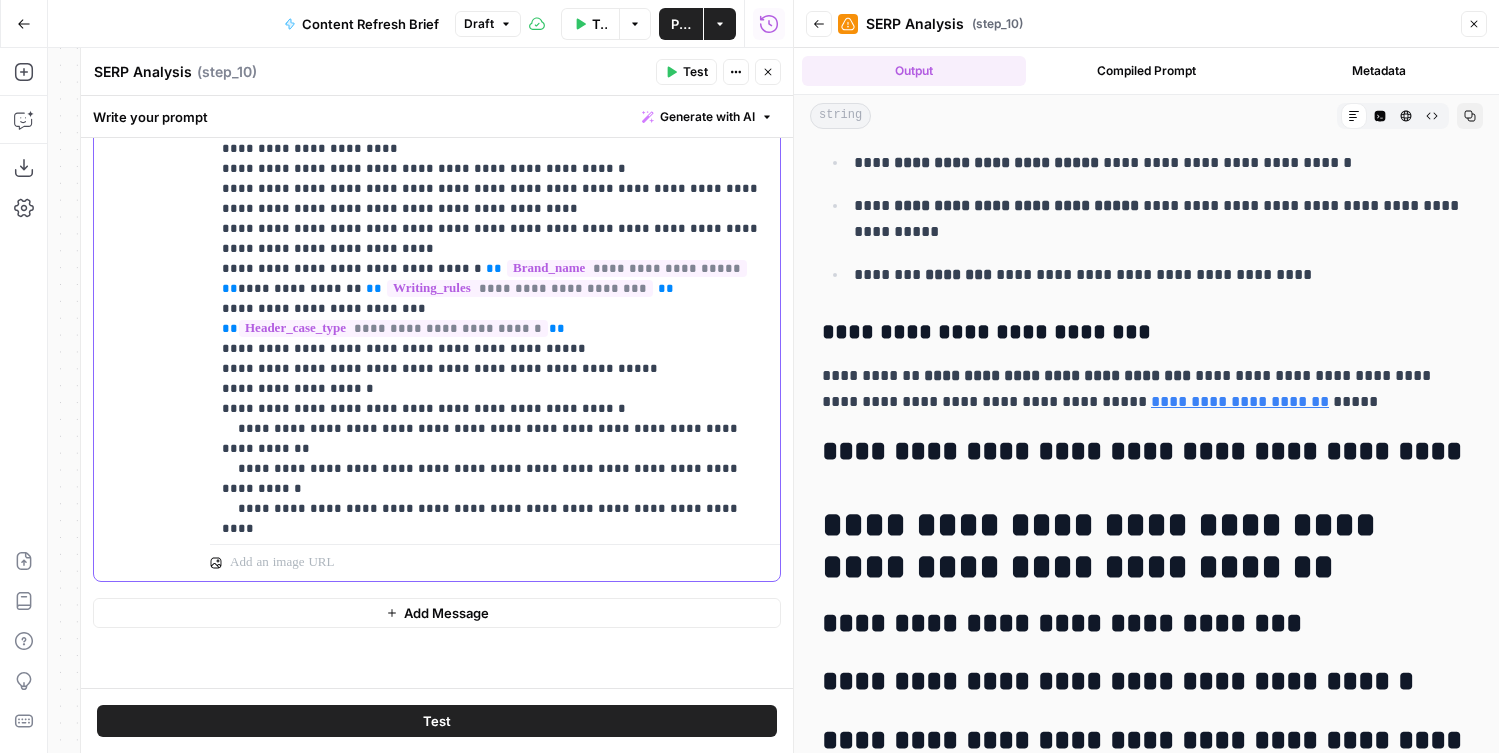 scroll, scrollTop: 1821, scrollLeft: 0, axis: vertical 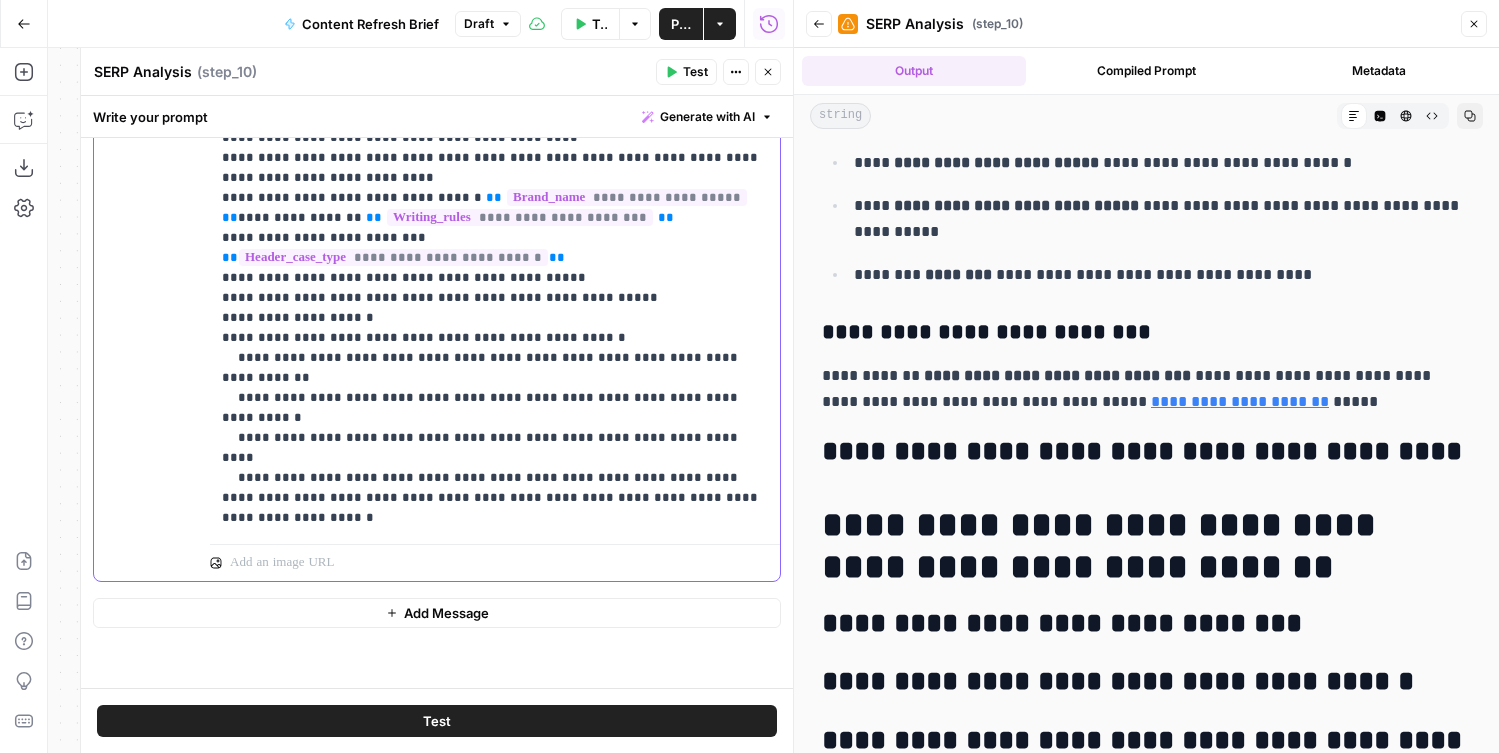 click on "**********" 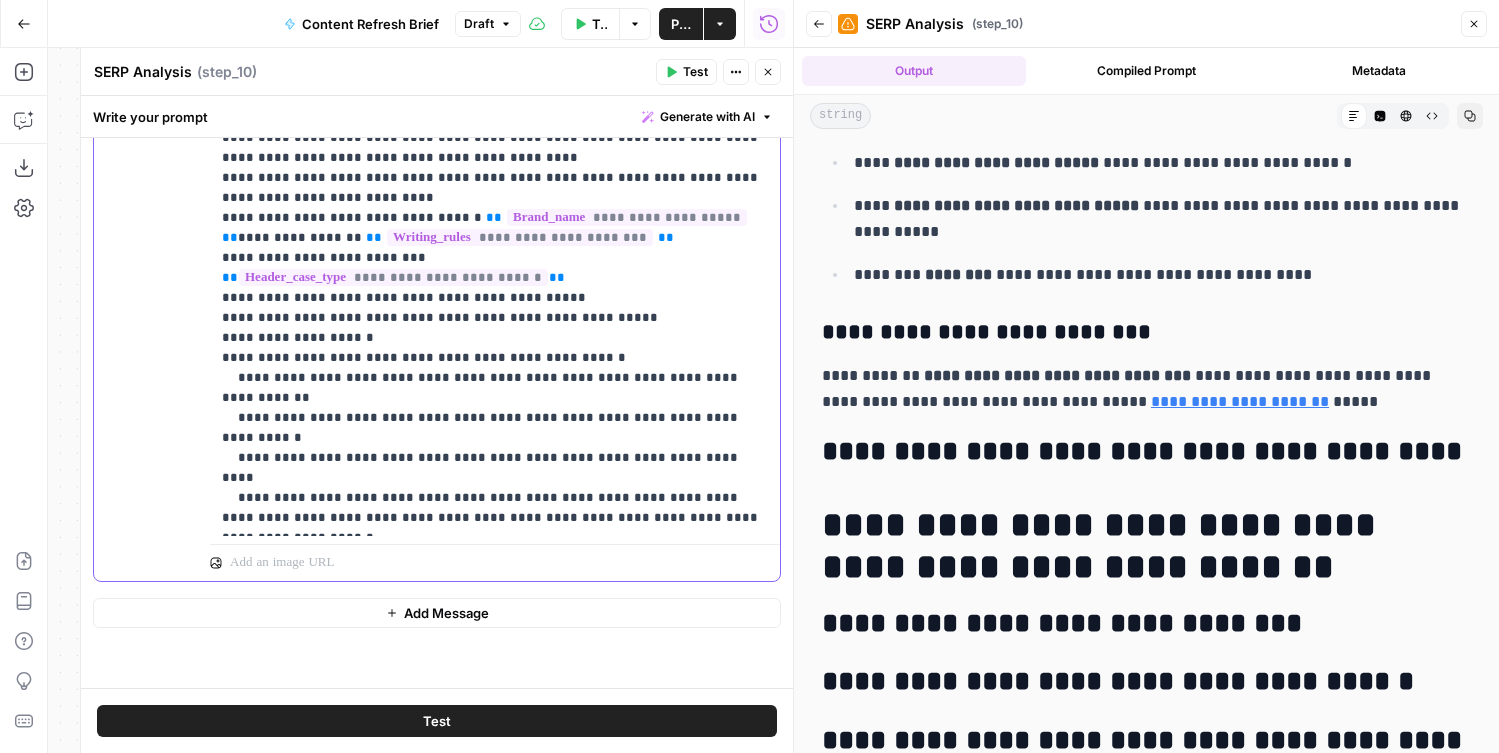 click on "**********" 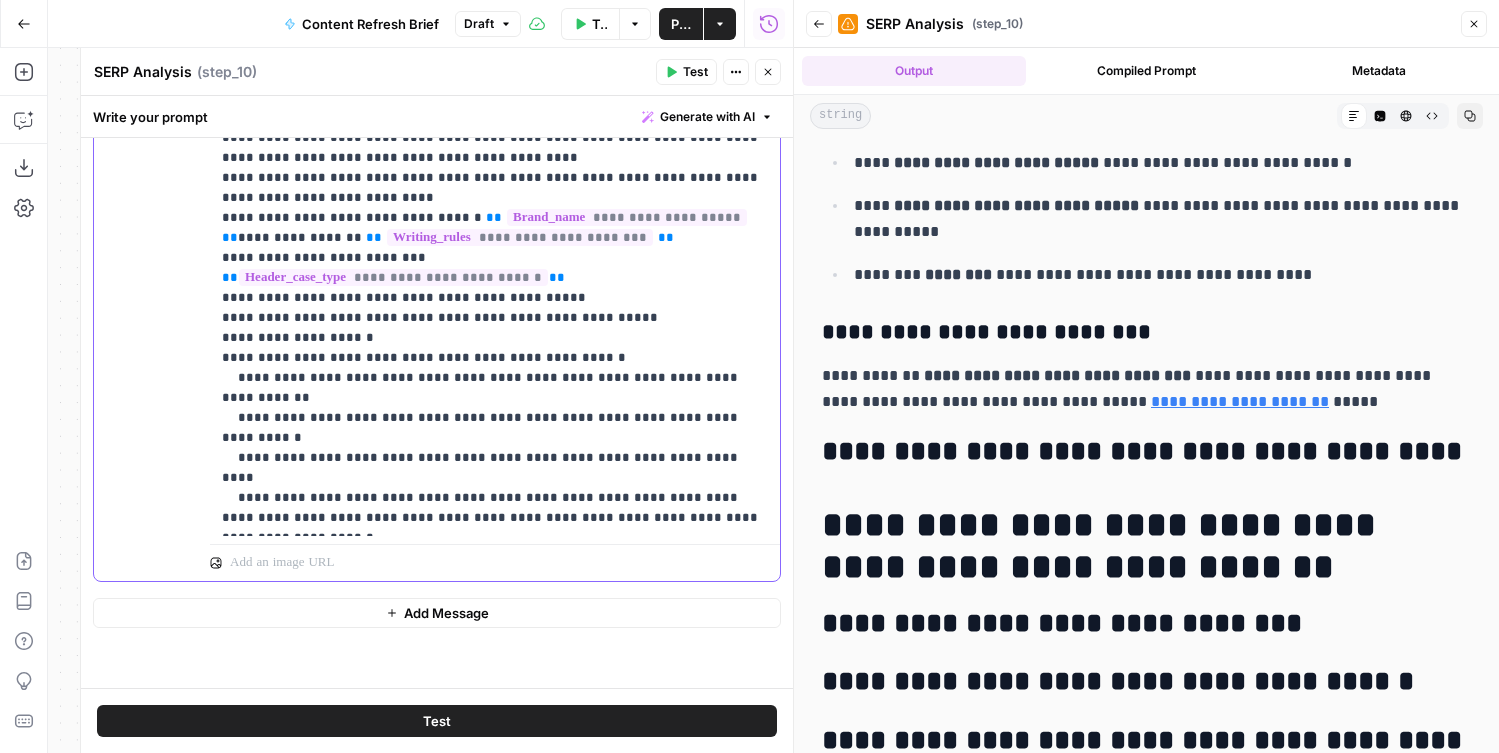 scroll, scrollTop: 1821, scrollLeft: 0, axis: vertical 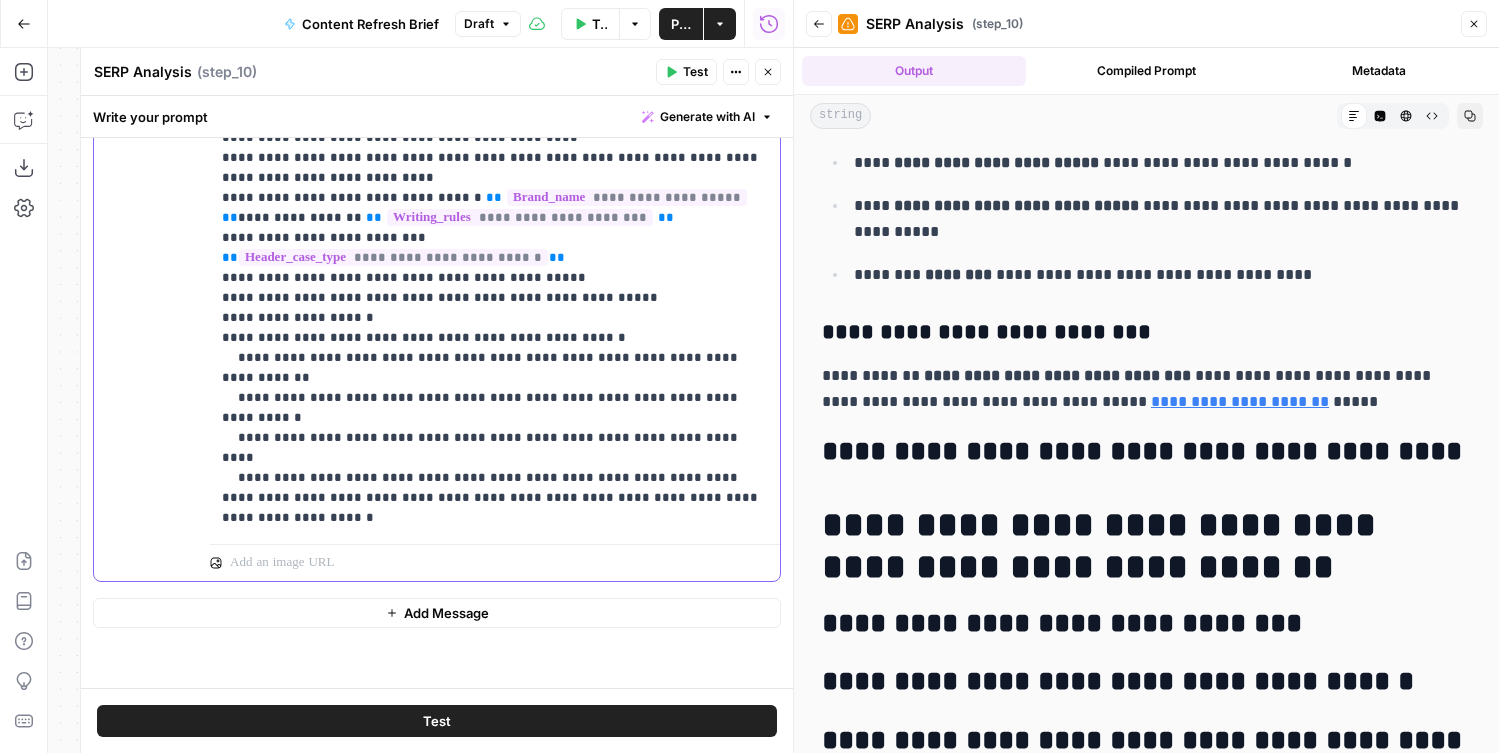click on "**********" 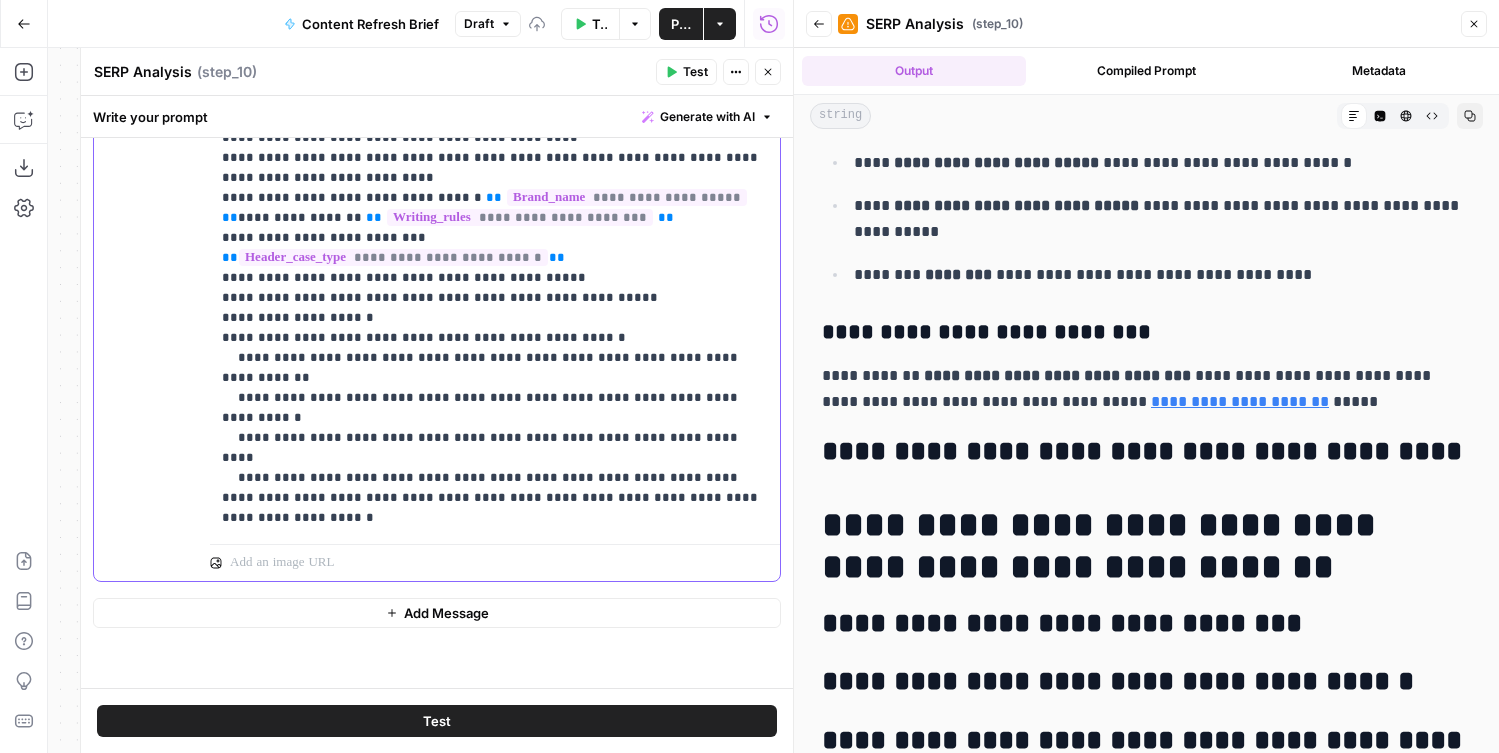 click on "**********" 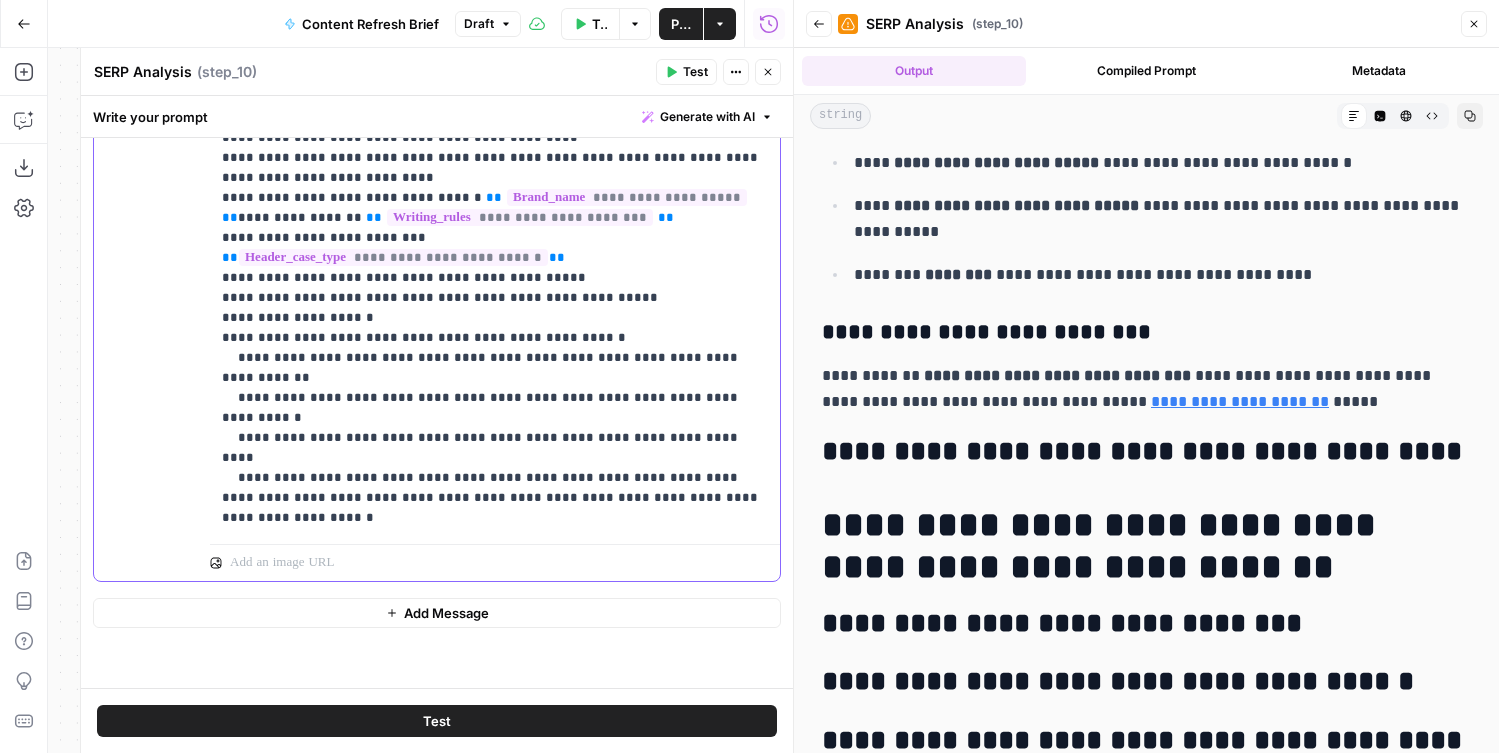 click on "**********" 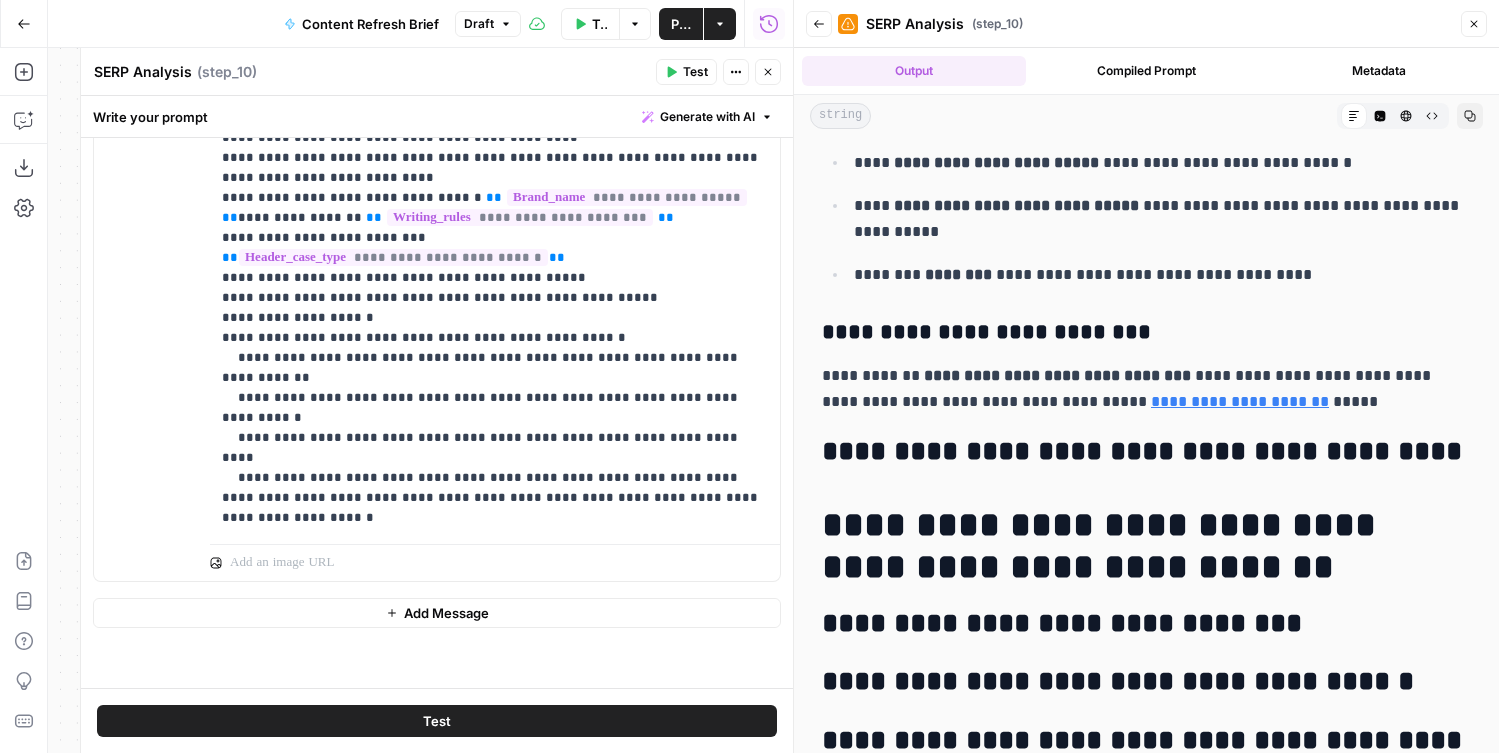 click on "Test" 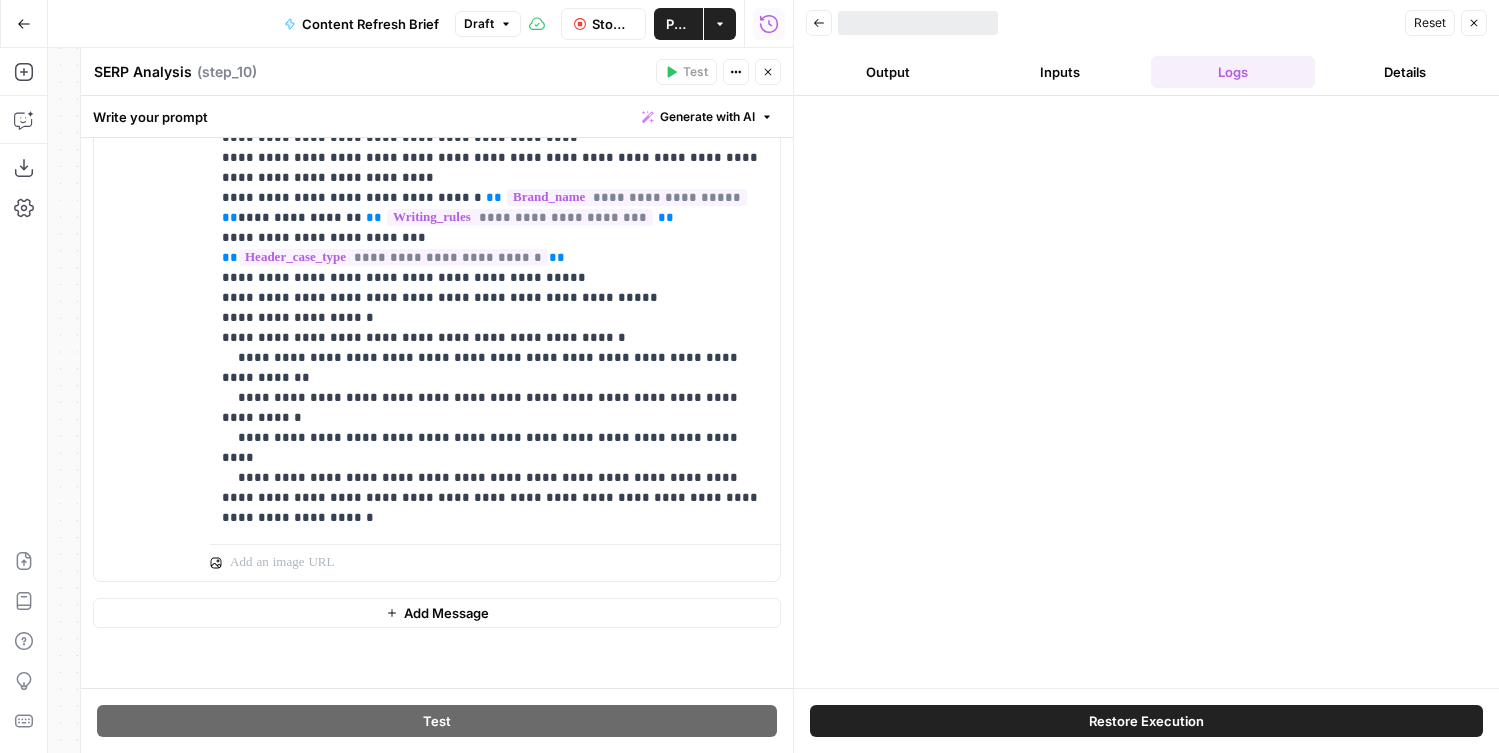scroll, scrollTop: 0, scrollLeft: 0, axis: both 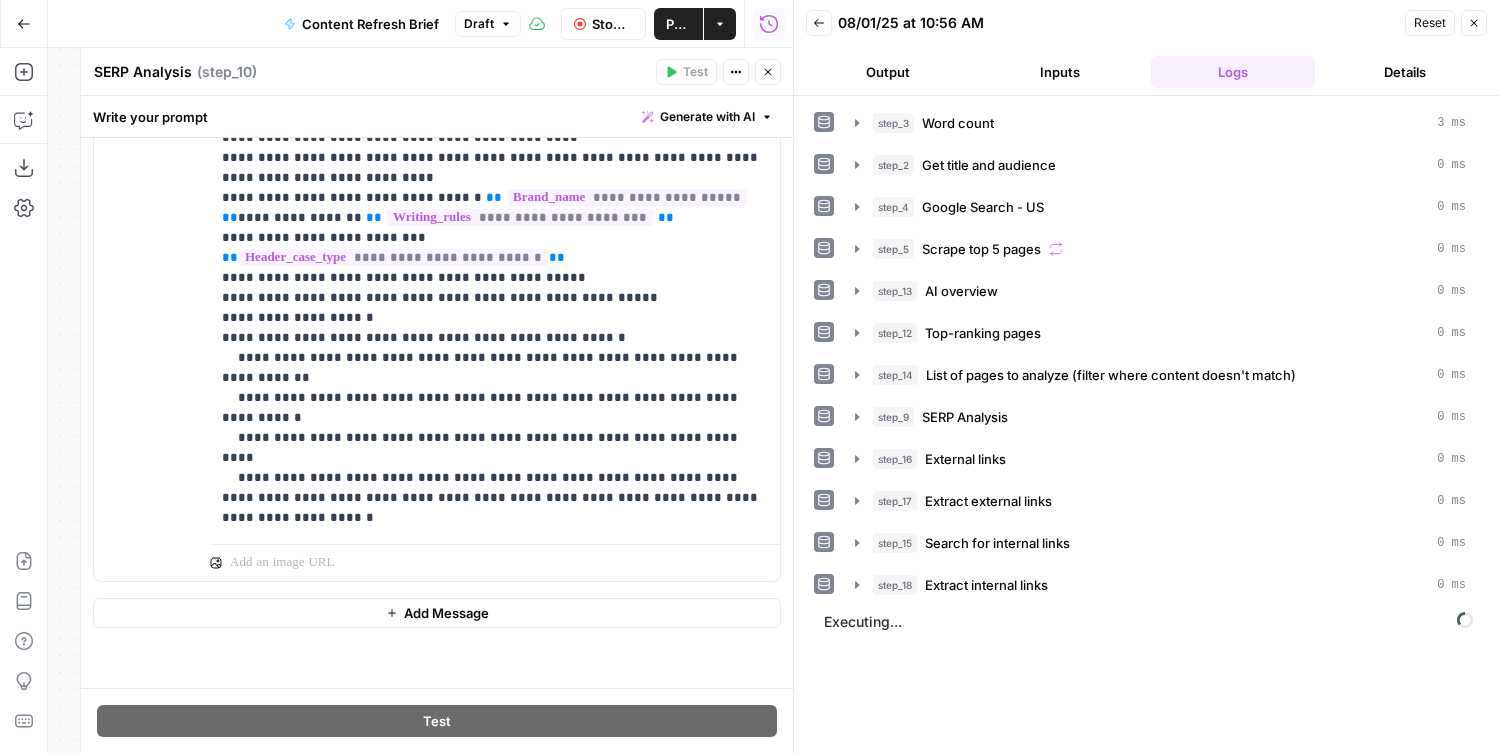click on "Output" 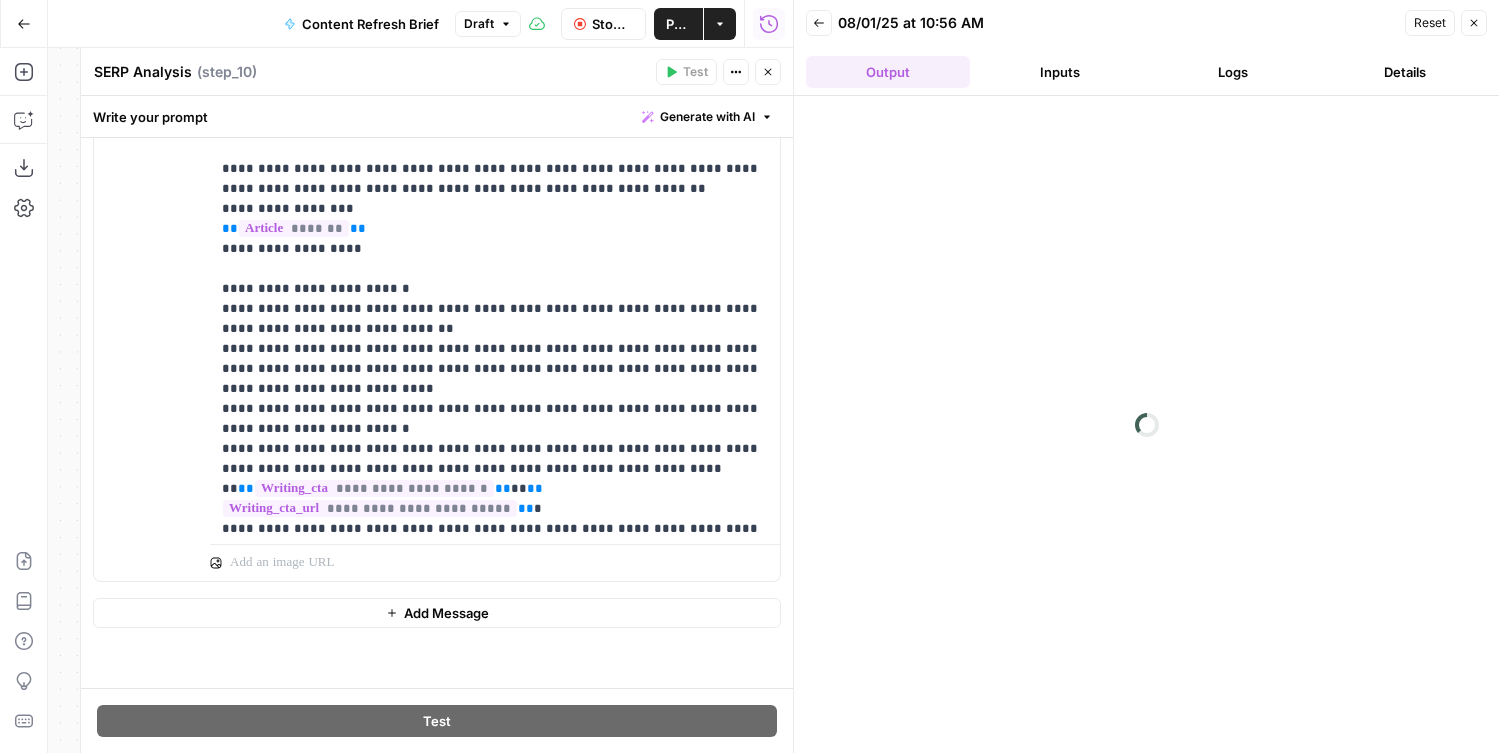 scroll, scrollTop: 1821, scrollLeft: 0, axis: vertical 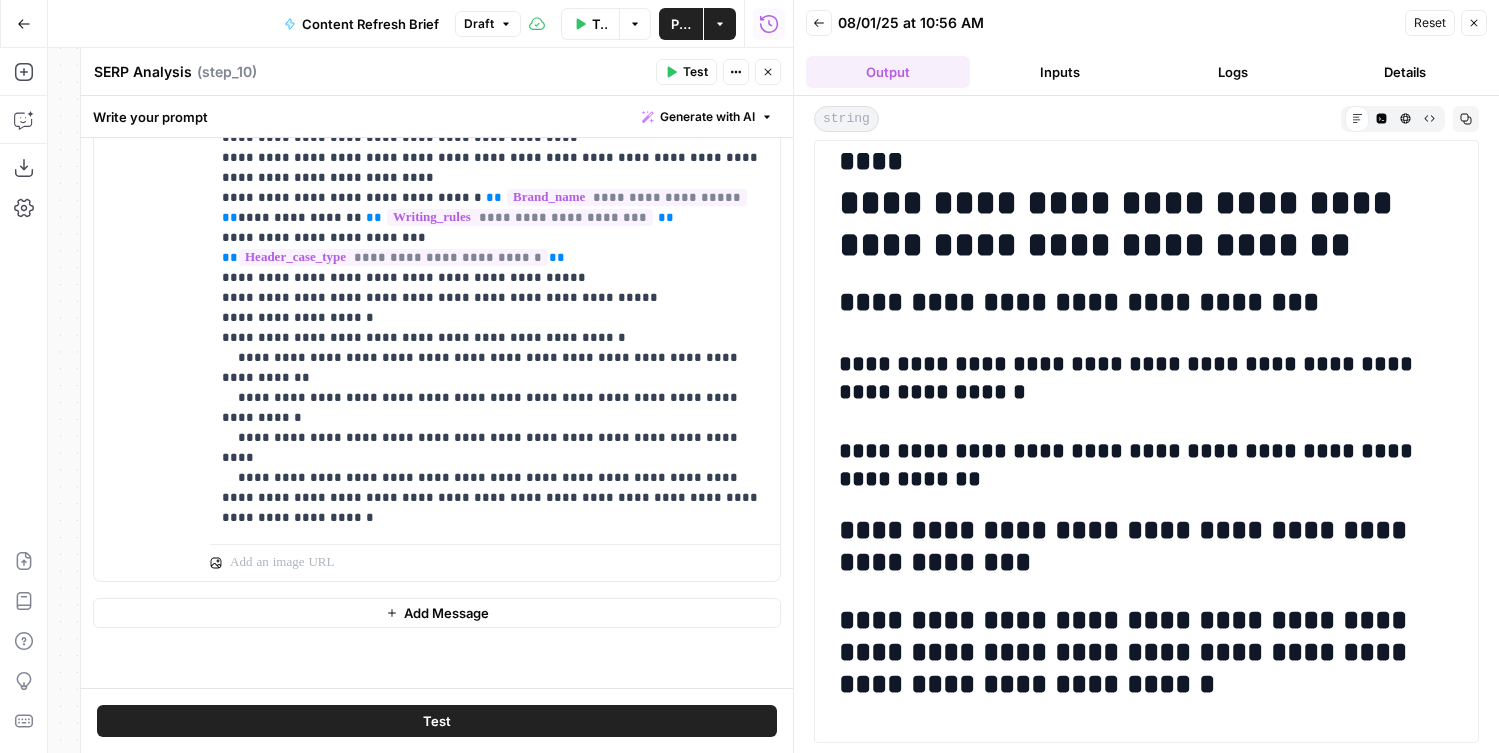 drag, startPoint x: 851, startPoint y: 198, endPoint x: 1092, endPoint y: 567, distance: 440.72894 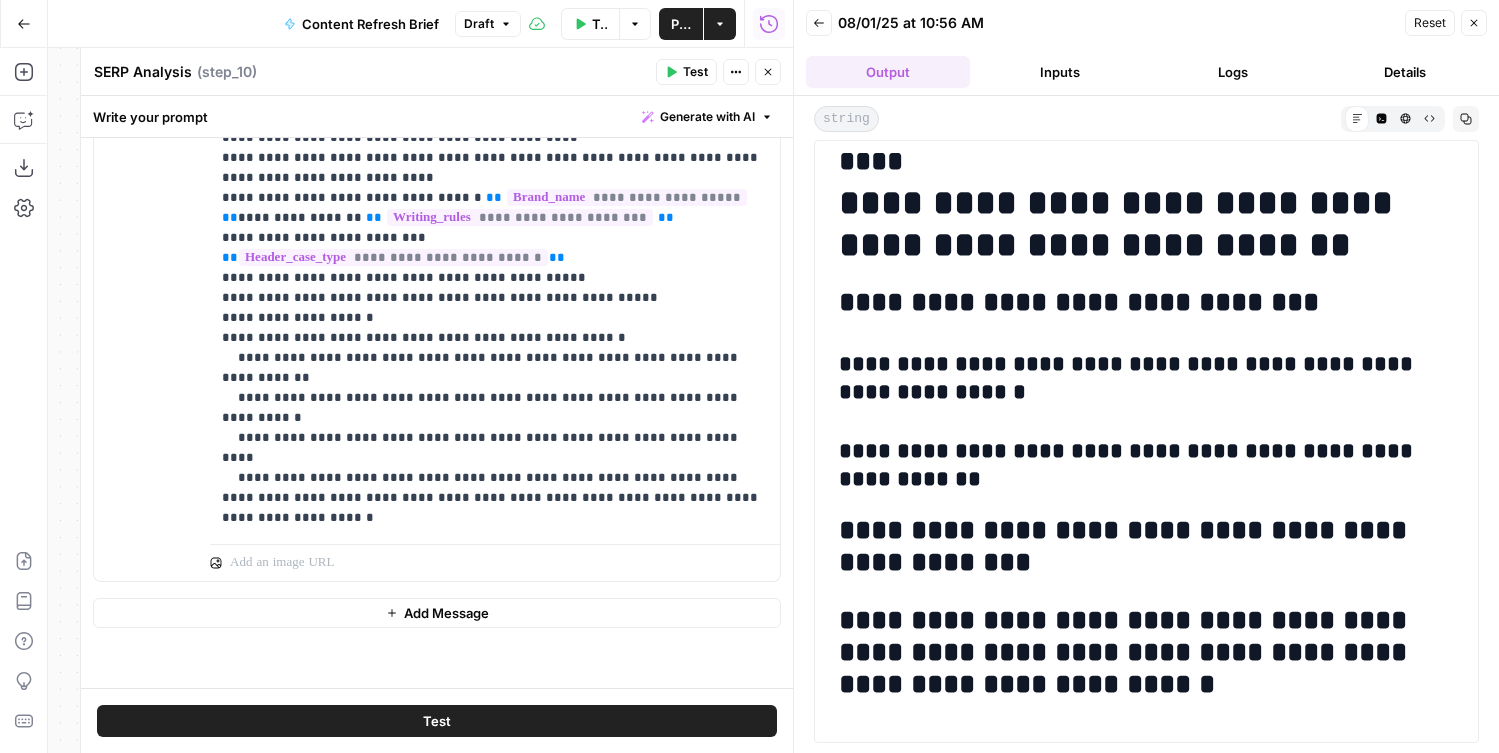 drag, startPoint x: 1057, startPoint y: 386, endPoint x: 1054, endPoint y: 366, distance: 20.22375 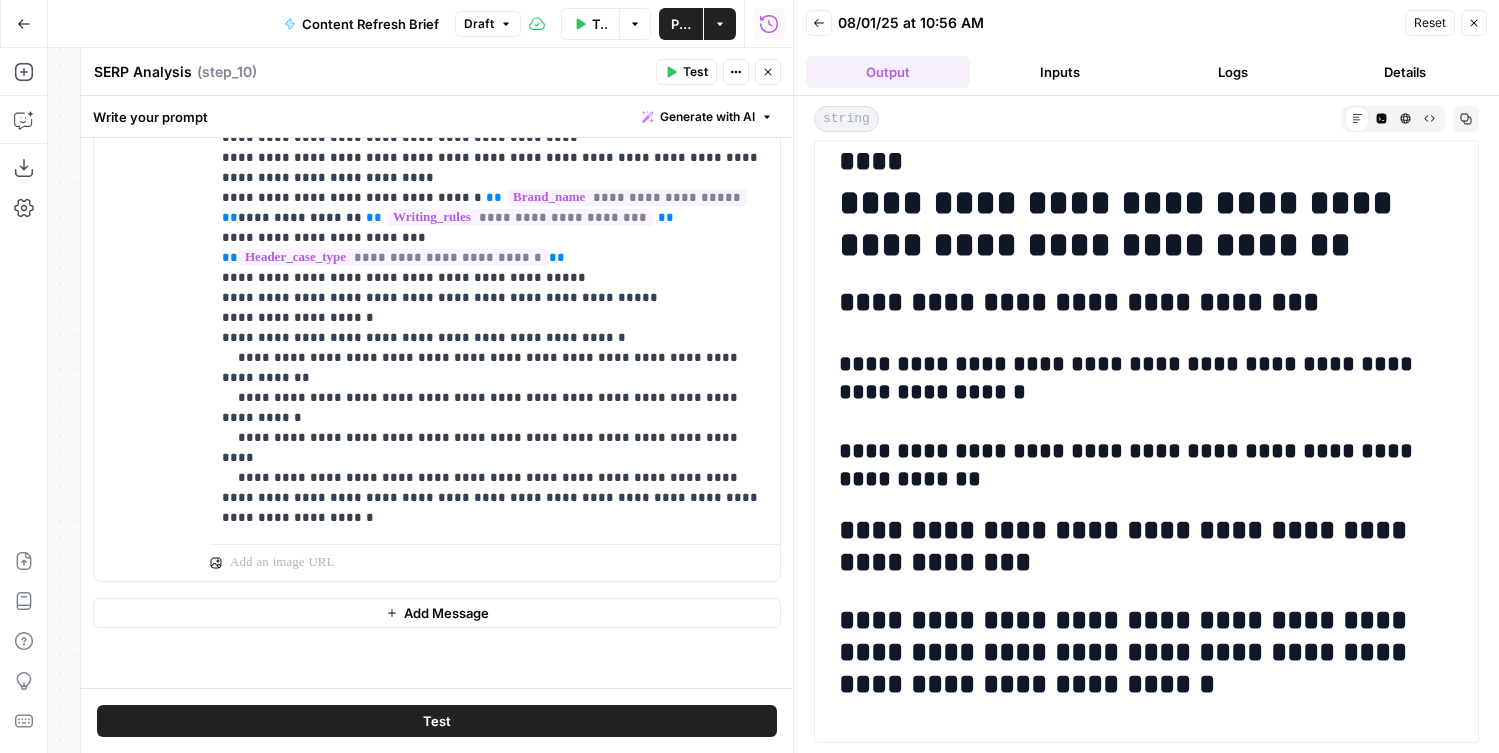 click on "**********" 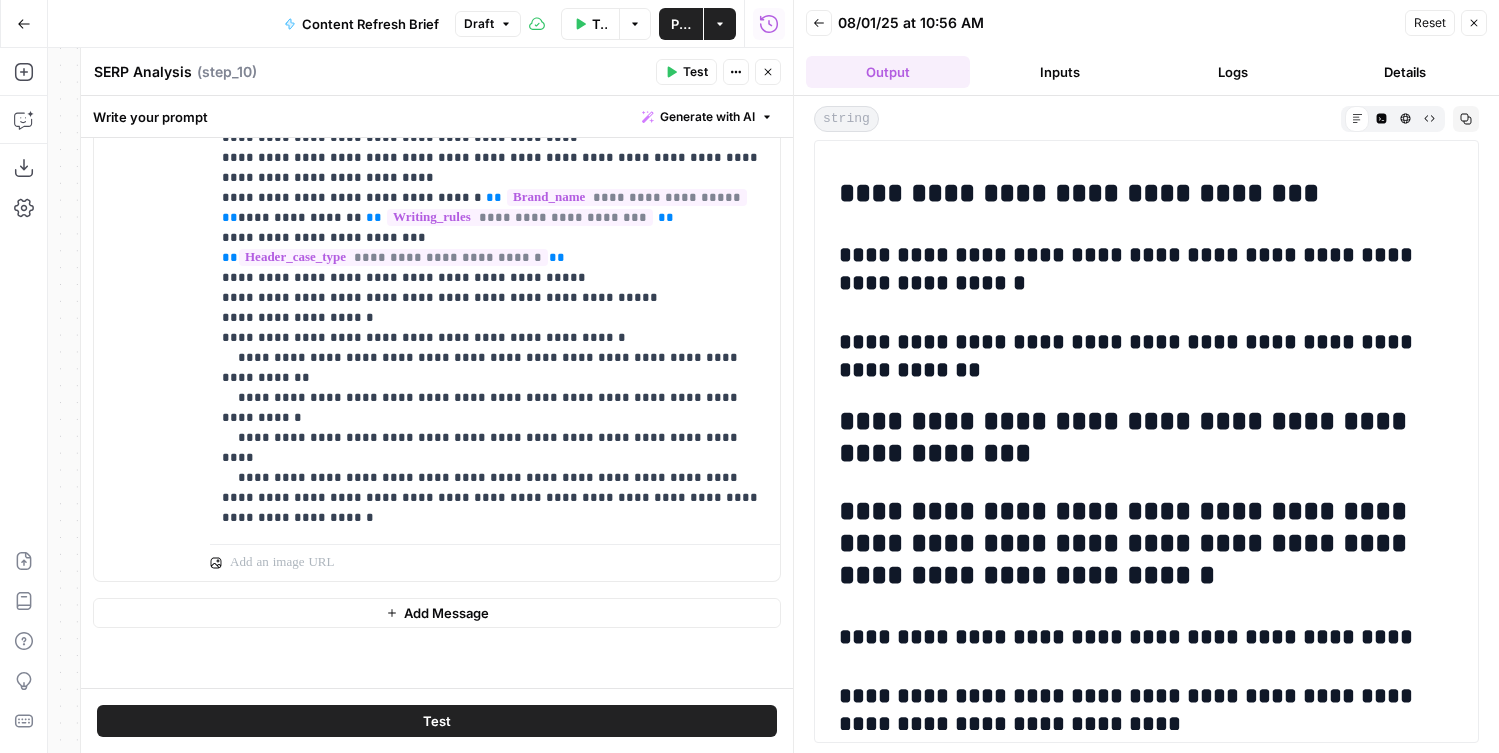 scroll, scrollTop: 4706, scrollLeft: 0, axis: vertical 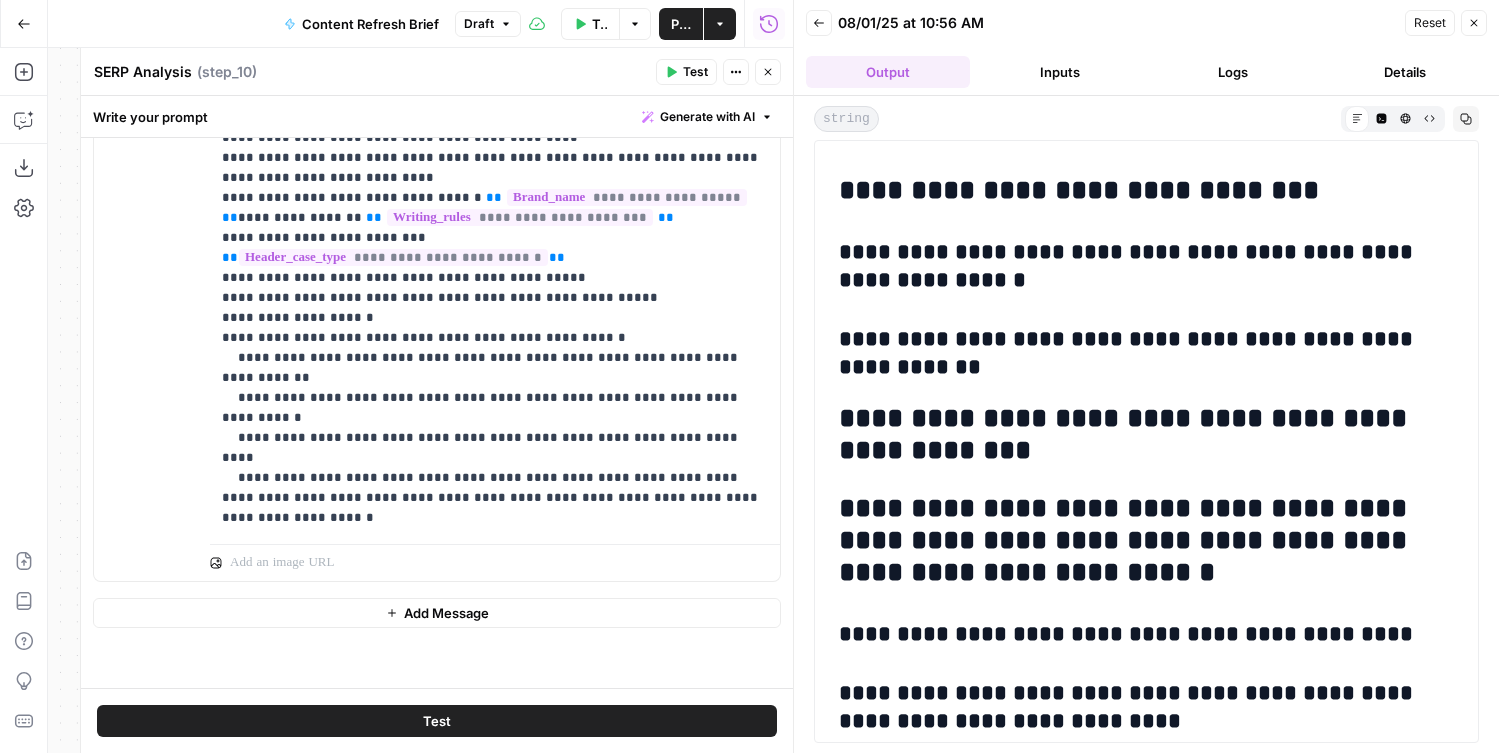 drag, startPoint x: 1027, startPoint y: 469, endPoint x: 806, endPoint y: 410, distance: 228.74002 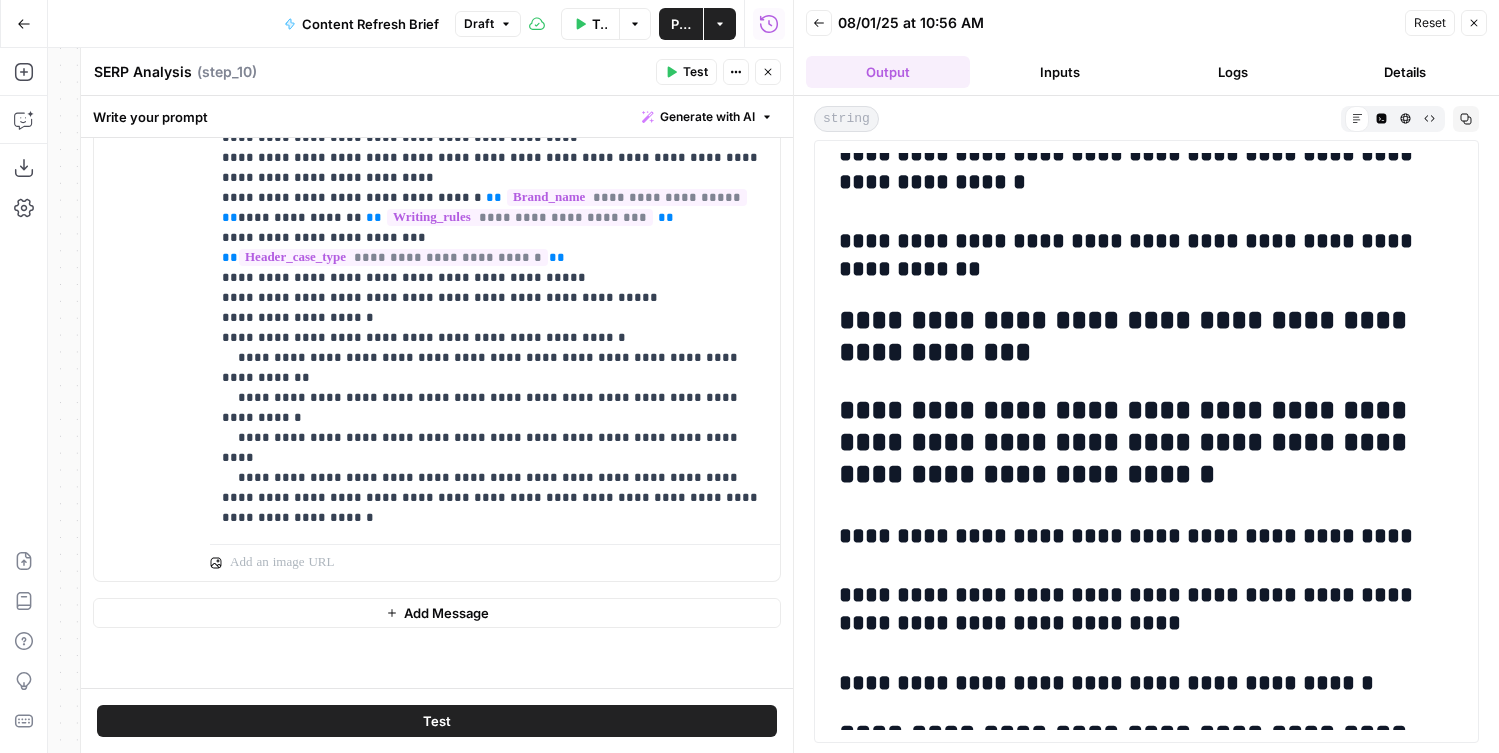 scroll, scrollTop: 4805, scrollLeft: 0, axis: vertical 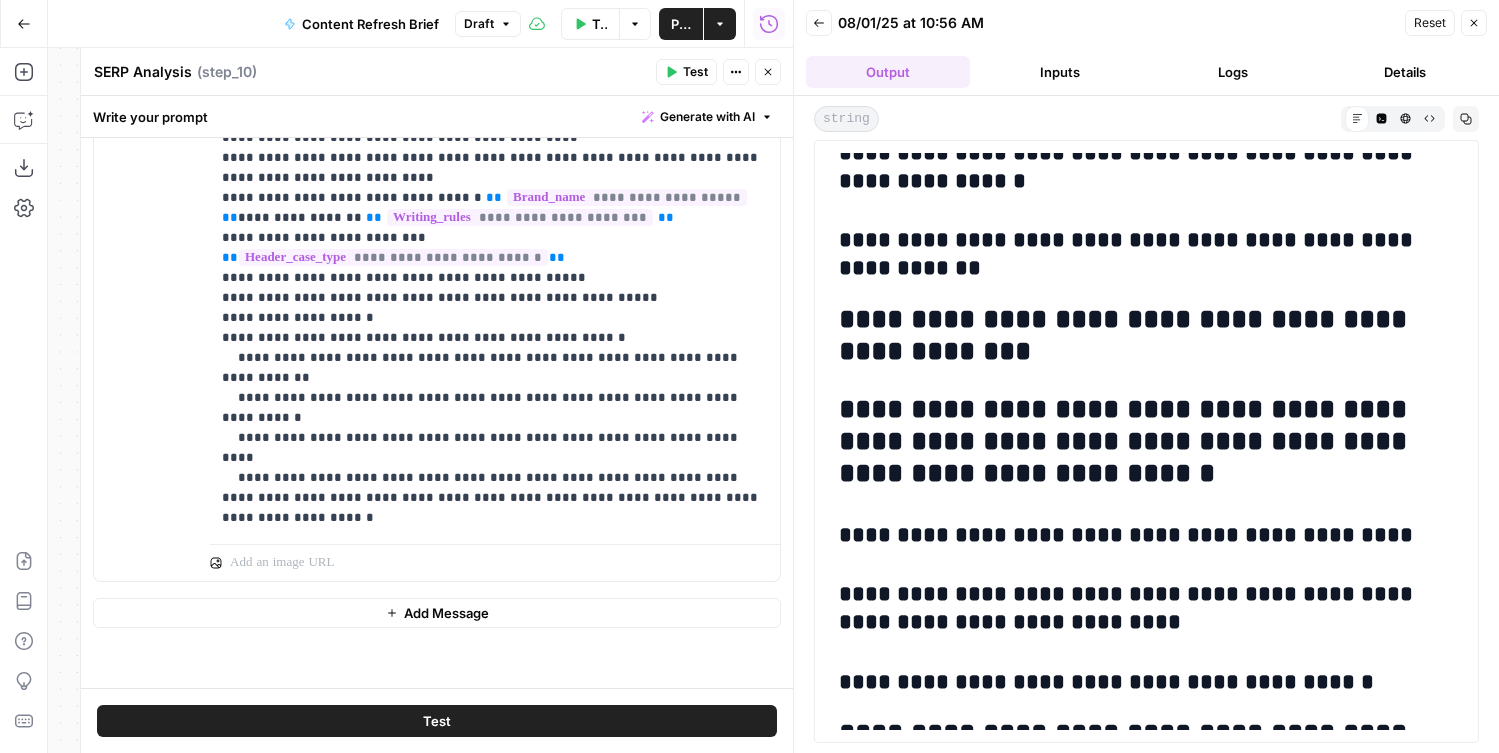 drag, startPoint x: 1108, startPoint y: 498, endPoint x: 937, endPoint y: 418, distance: 188.78824 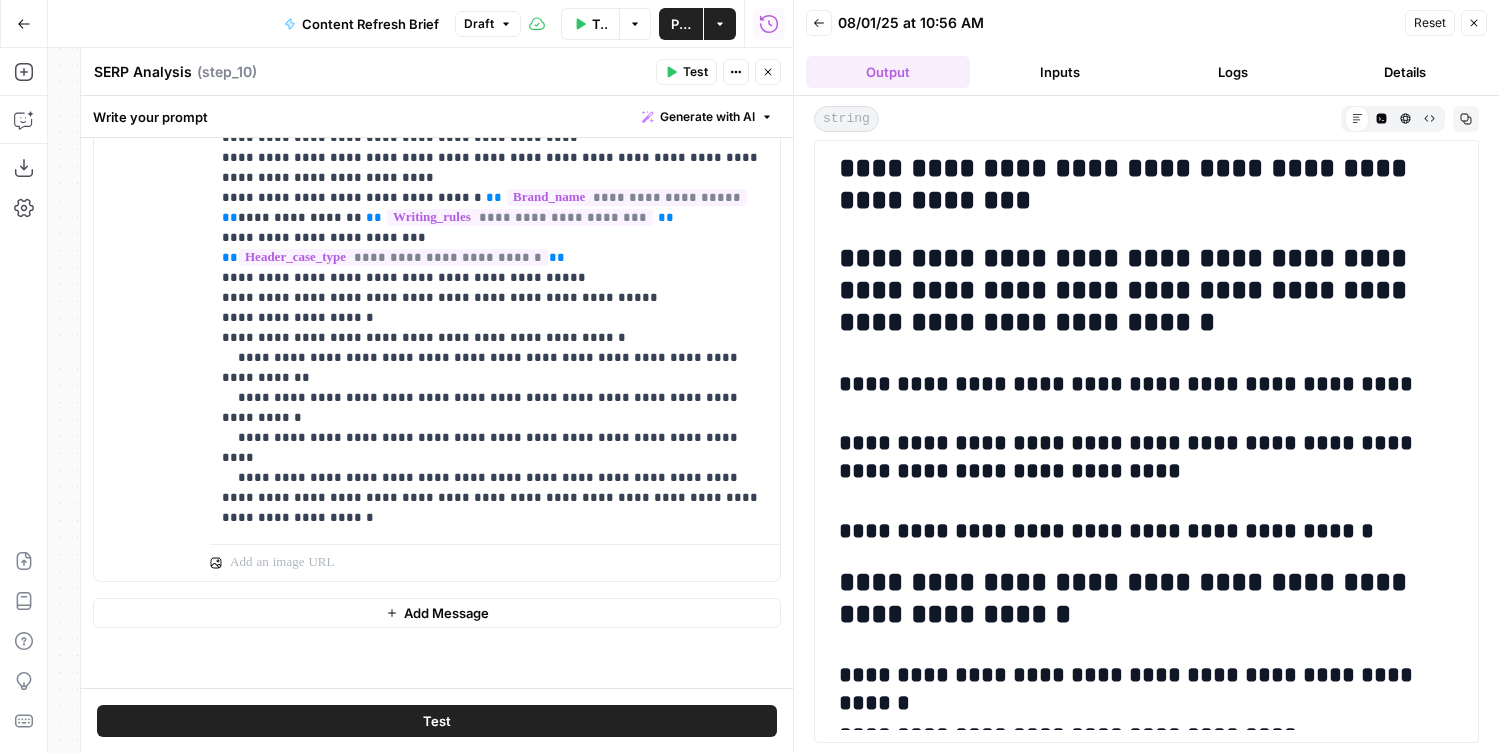 scroll, scrollTop: 4967, scrollLeft: 0, axis: vertical 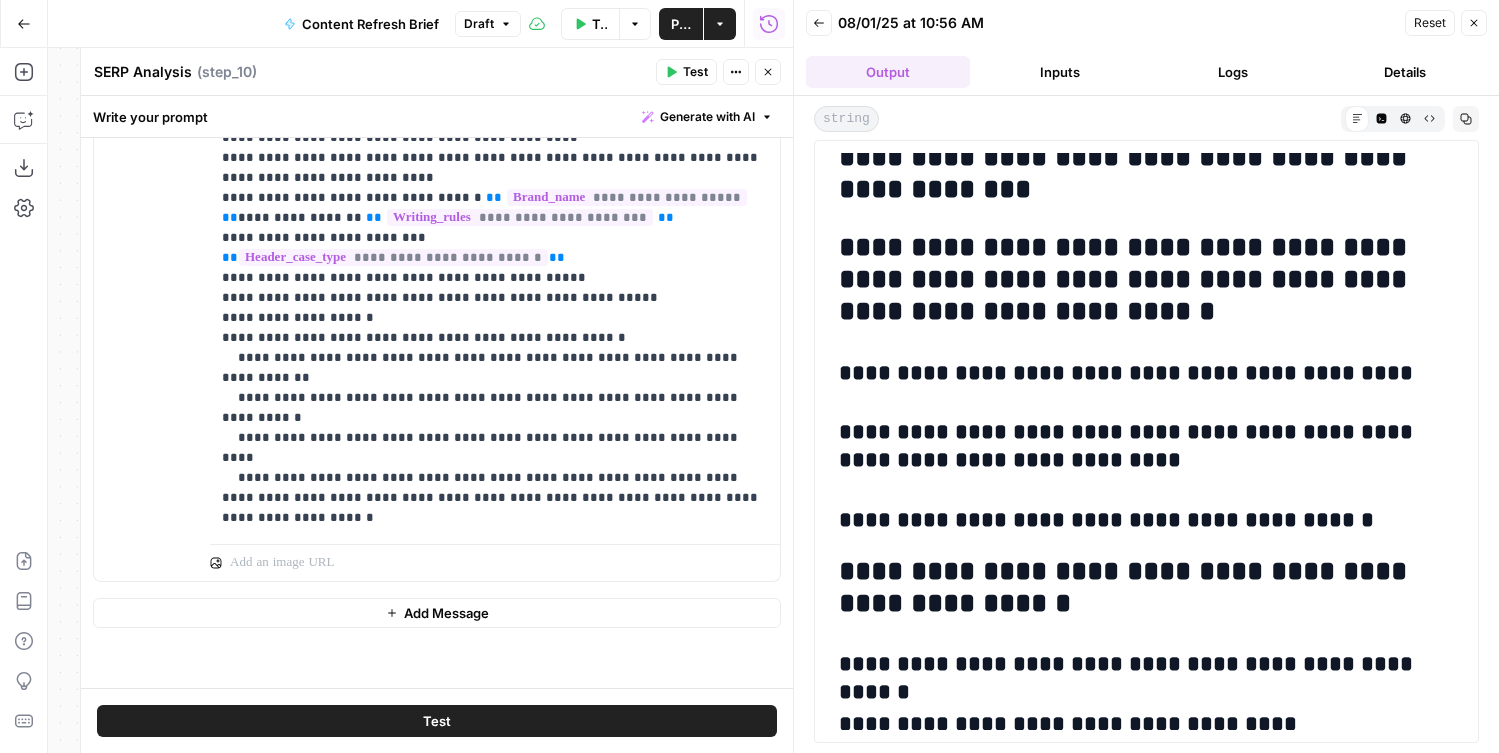 drag, startPoint x: 1291, startPoint y: 506, endPoint x: 1075, endPoint y: 378, distance: 251.07768 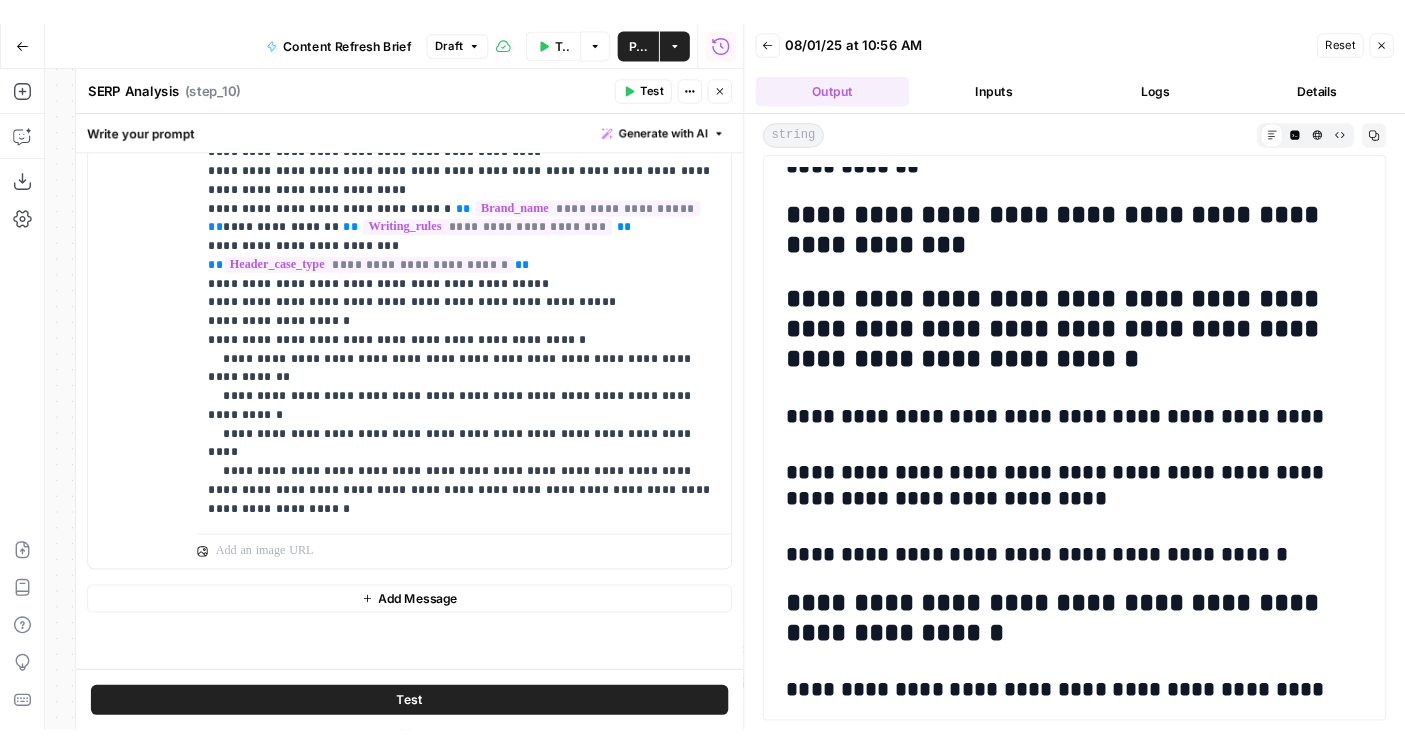 scroll, scrollTop: 4906, scrollLeft: 0, axis: vertical 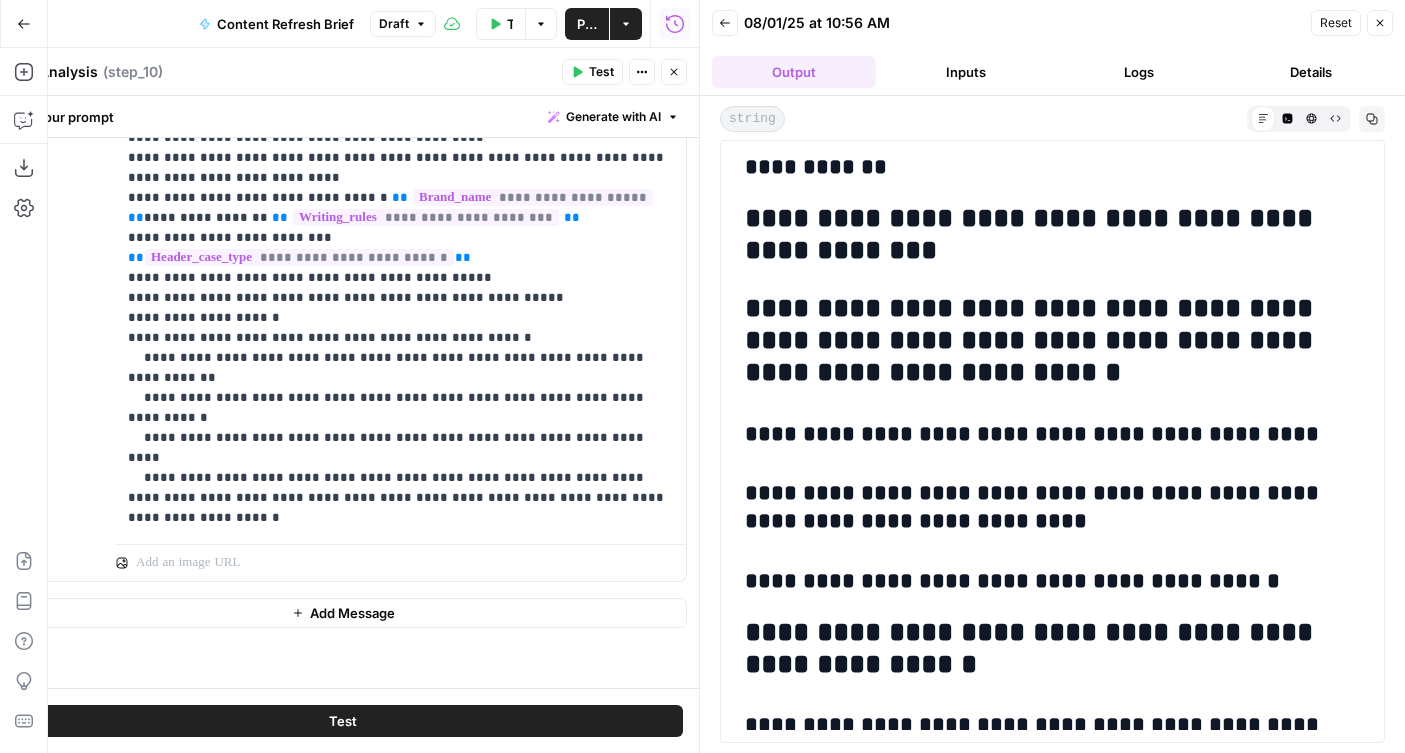 click on "Close" 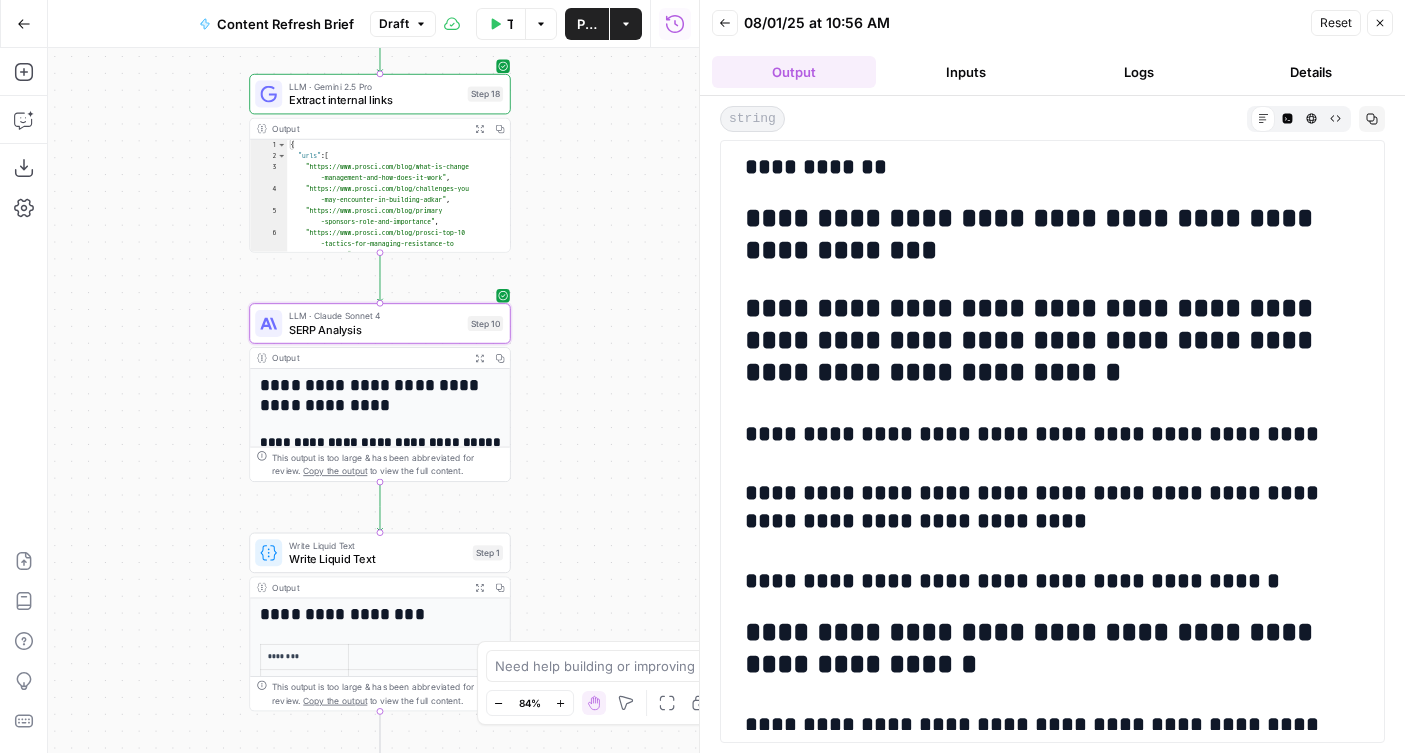 drag, startPoint x: 198, startPoint y: 326, endPoint x: 81, endPoint y: 353, distance: 120.074974 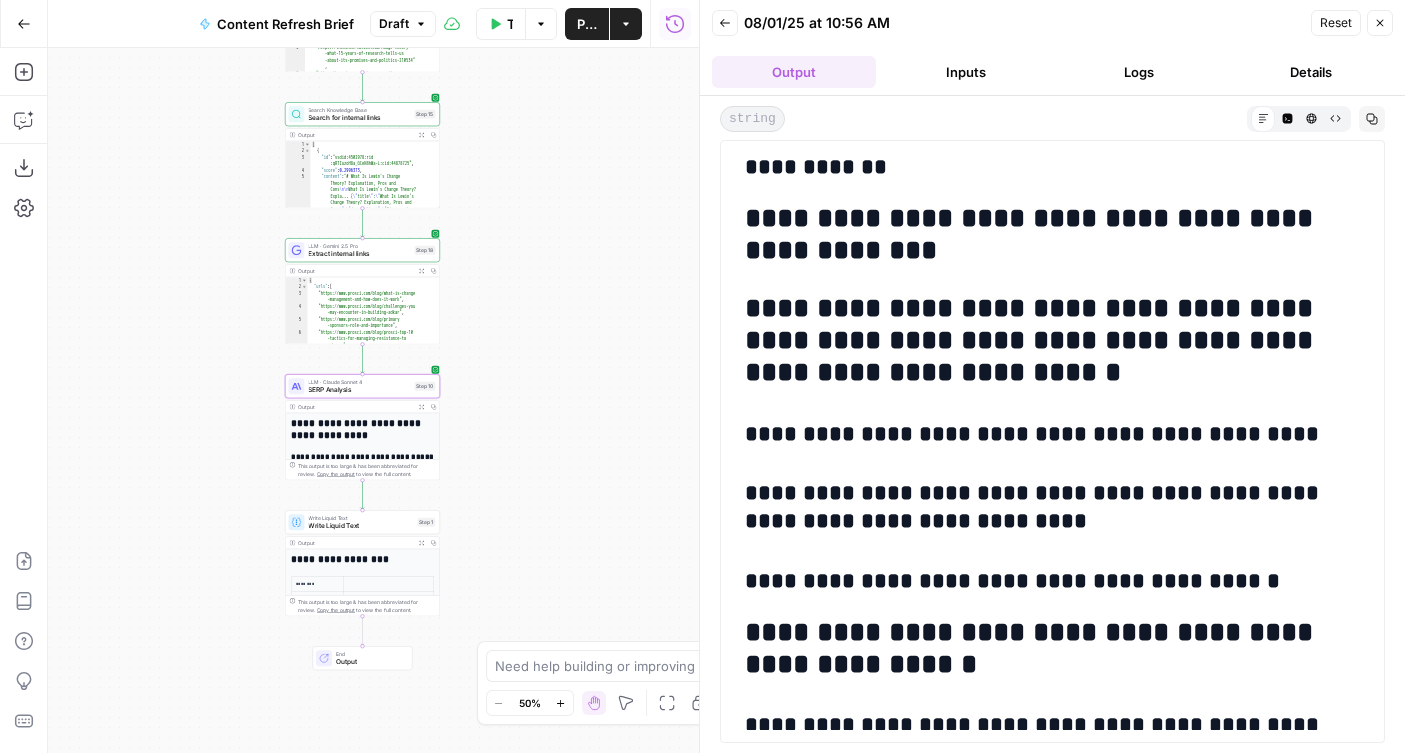 drag, startPoint x: 480, startPoint y: 439, endPoint x: 509, endPoint y: 460, distance: 35.805027 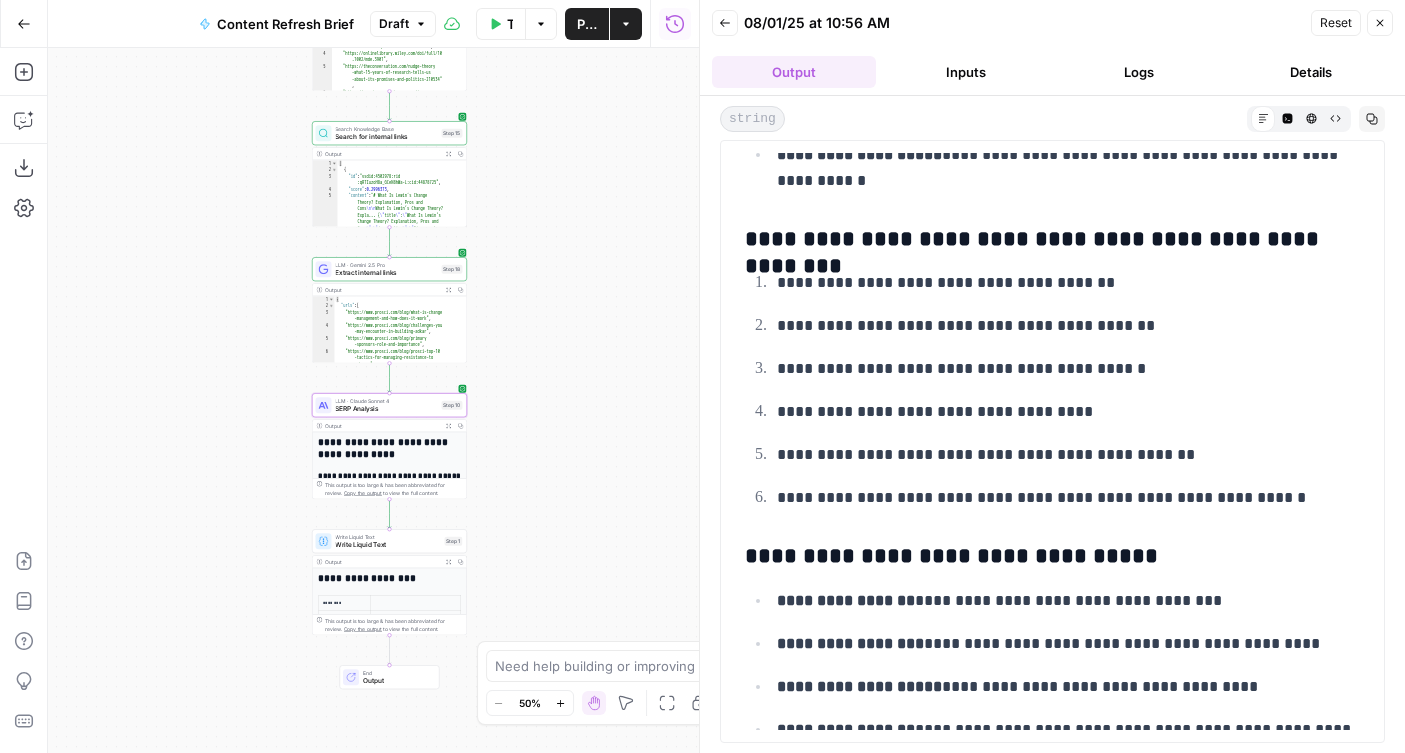 scroll, scrollTop: 0, scrollLeft: 0, axis: both 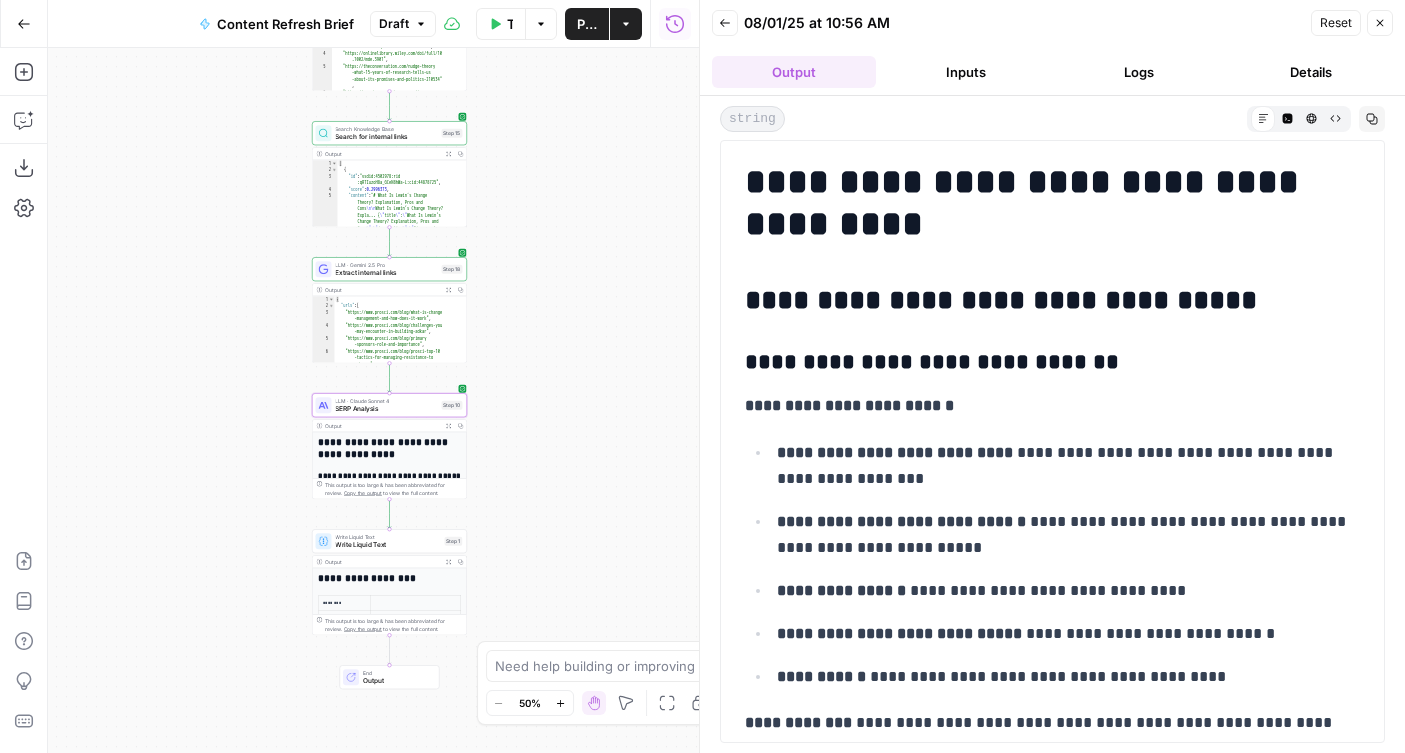 click 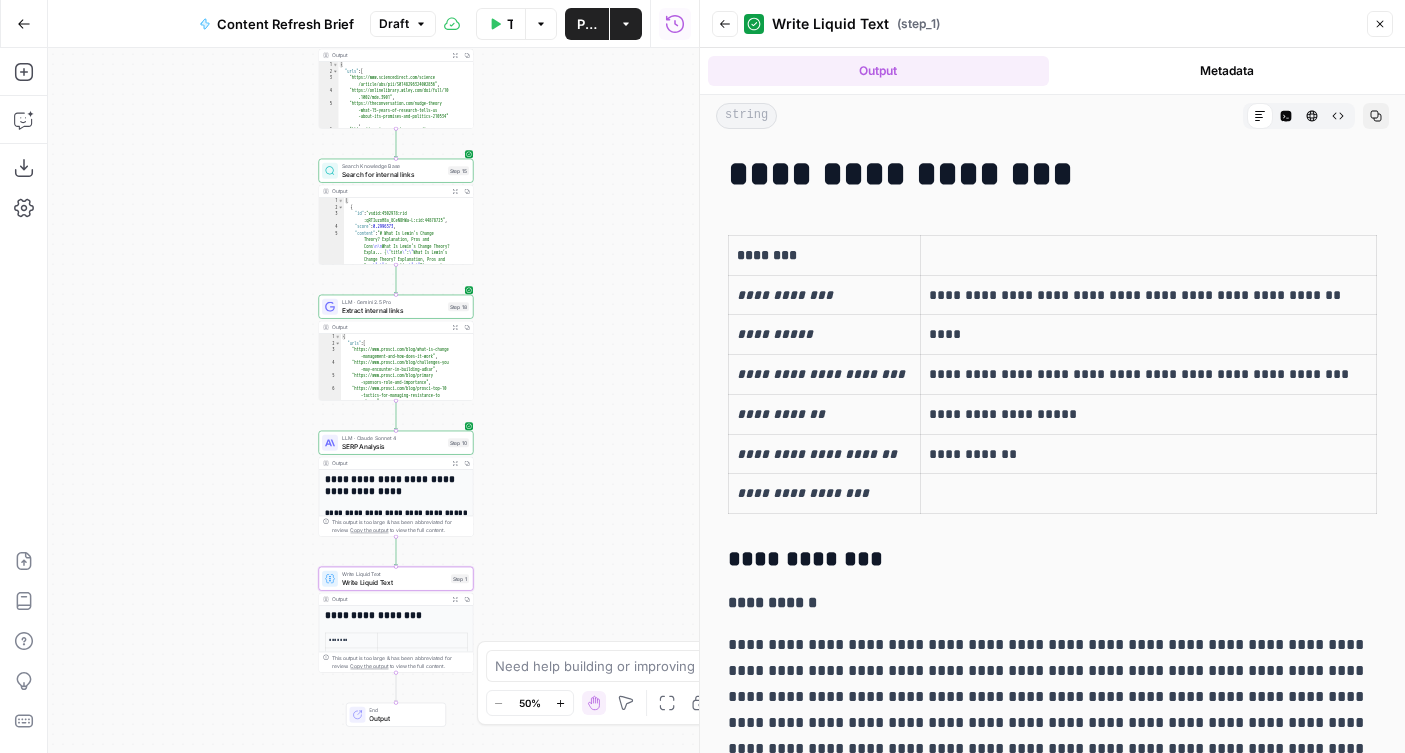 drag, startPoint x: 517, startPoint y: 254, endPoint x: 517, endPoint y: 674, distance: 420 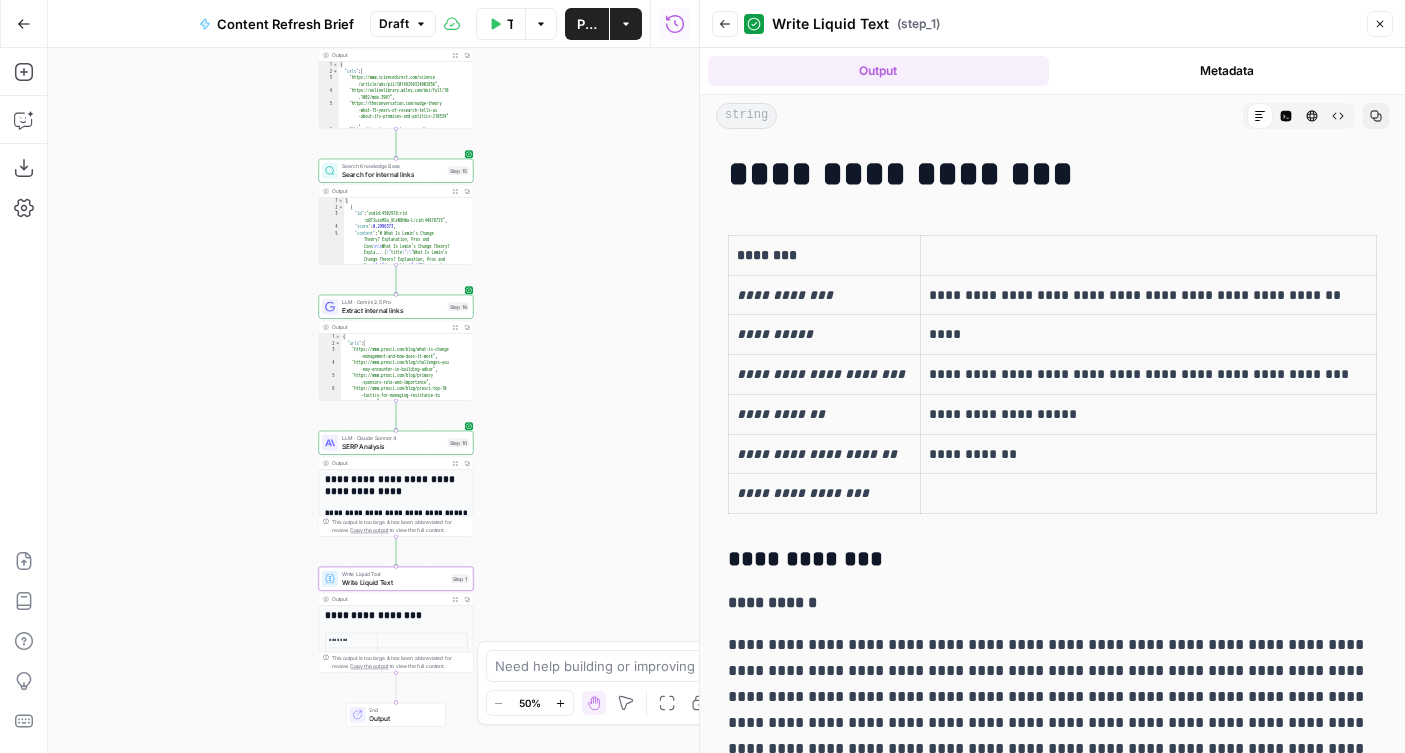 click on "Foundation Inc. New Home Browse Your Data Monitoring Flightpath Settings Recent Grids New grid Prosci Procore Create Content Brief from Keyword - Fork Grid Recent Workflows New Workflow Content Refresh Brief [Content brief] 2. SERP to Brief [Content brief] 1. SERP Research AirOps Academy What's new? Help + Support Go Back Content Refresh Brief Draft Test Workflow Options Publish Actions Run History Add Steps Copilot Download as JSON Settings Import JSON AirOps Academy Help Give Feedback Shortcuts Workflow Set Inputs Inputs Run Code · Python Word count Step 3 Output Expand Output Copy 1 2 3 {    "word_count" :  3093 }     LLM · GPT-4.1 Get title and audience Step 2 Output Expand Output Copy 1 2 3 4 5 {    "article_title" :  "What Is Nudge Theory? Does         It Apply to Change Management?" ,    "audience" :  "Change management professionals         and organizational leaders" ,    "word_count" :  3000 }     Google Search Google Search - US Step 4 Output Expand Output Copy 1 2 3 4 5 6" 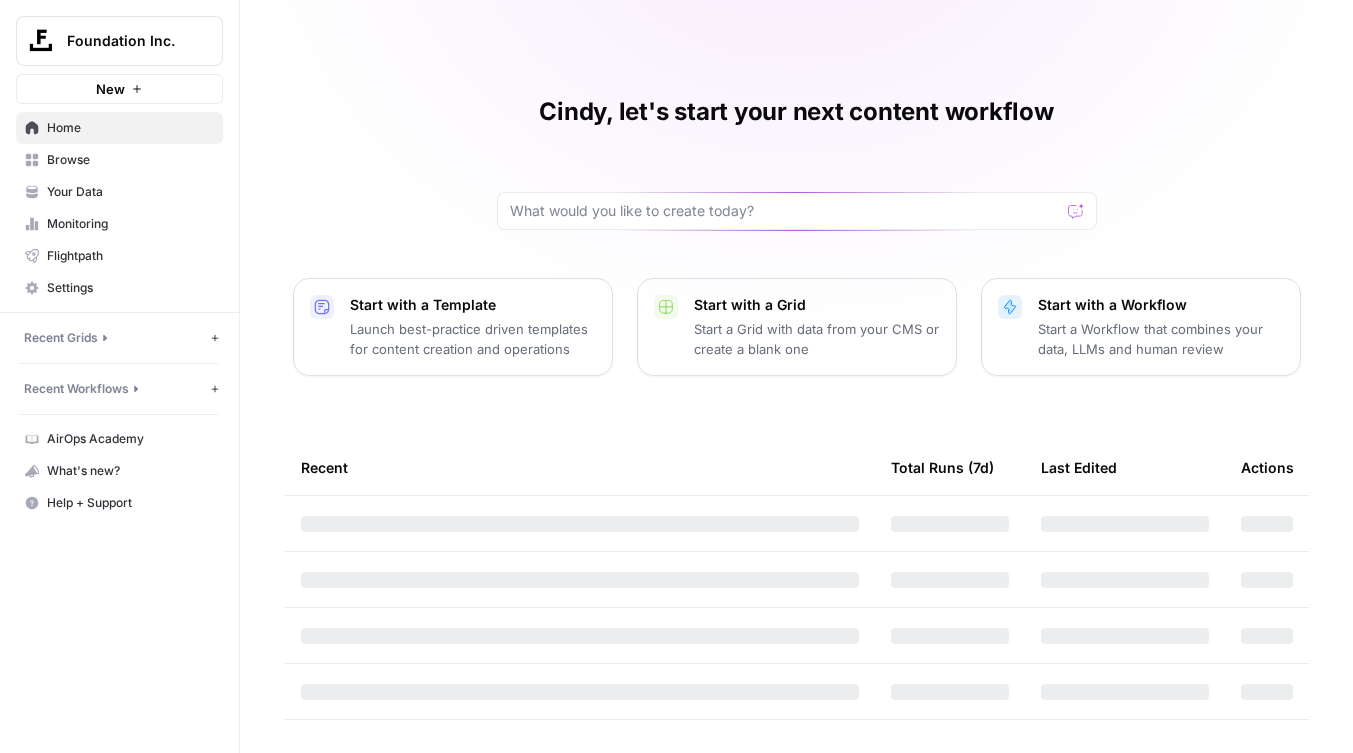 scroll, scrollTop: 0, scrollLeft: 0, axis: both 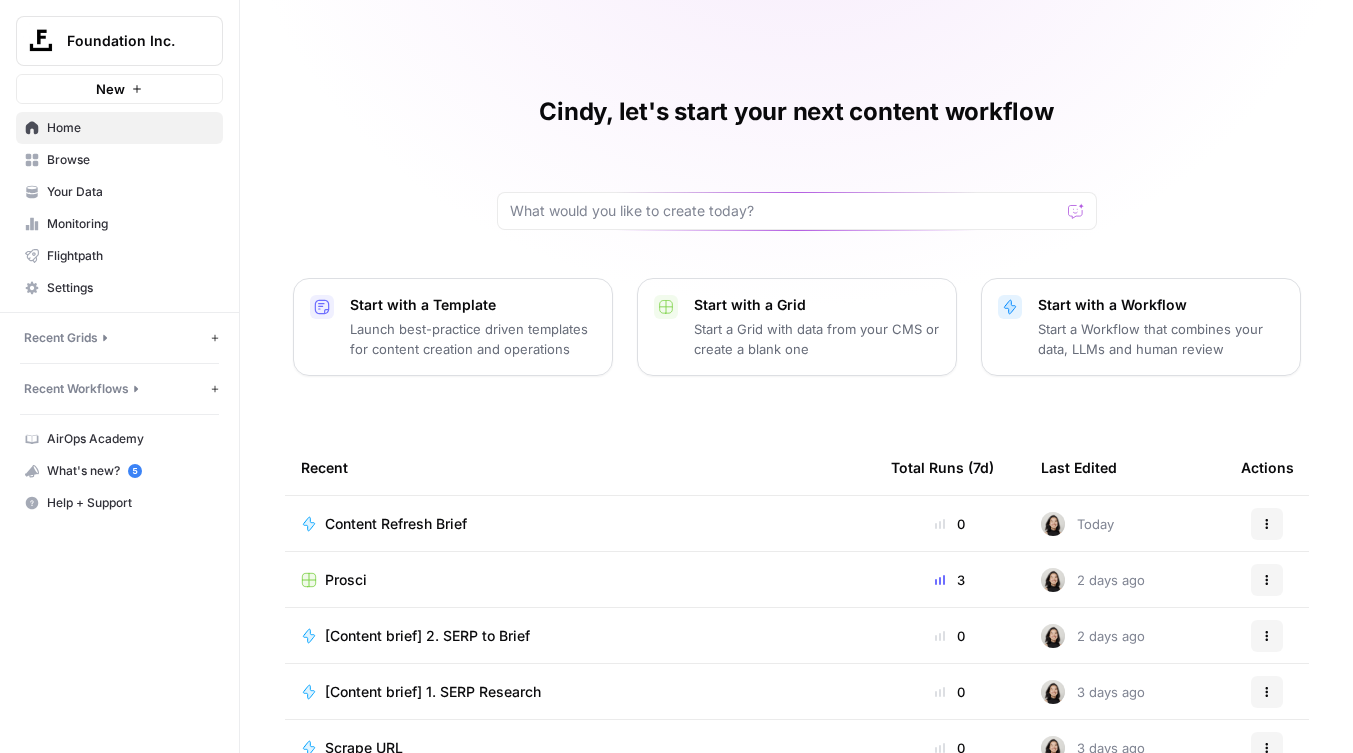 click on "Foundation Inc." at bounding box center [141, 41] 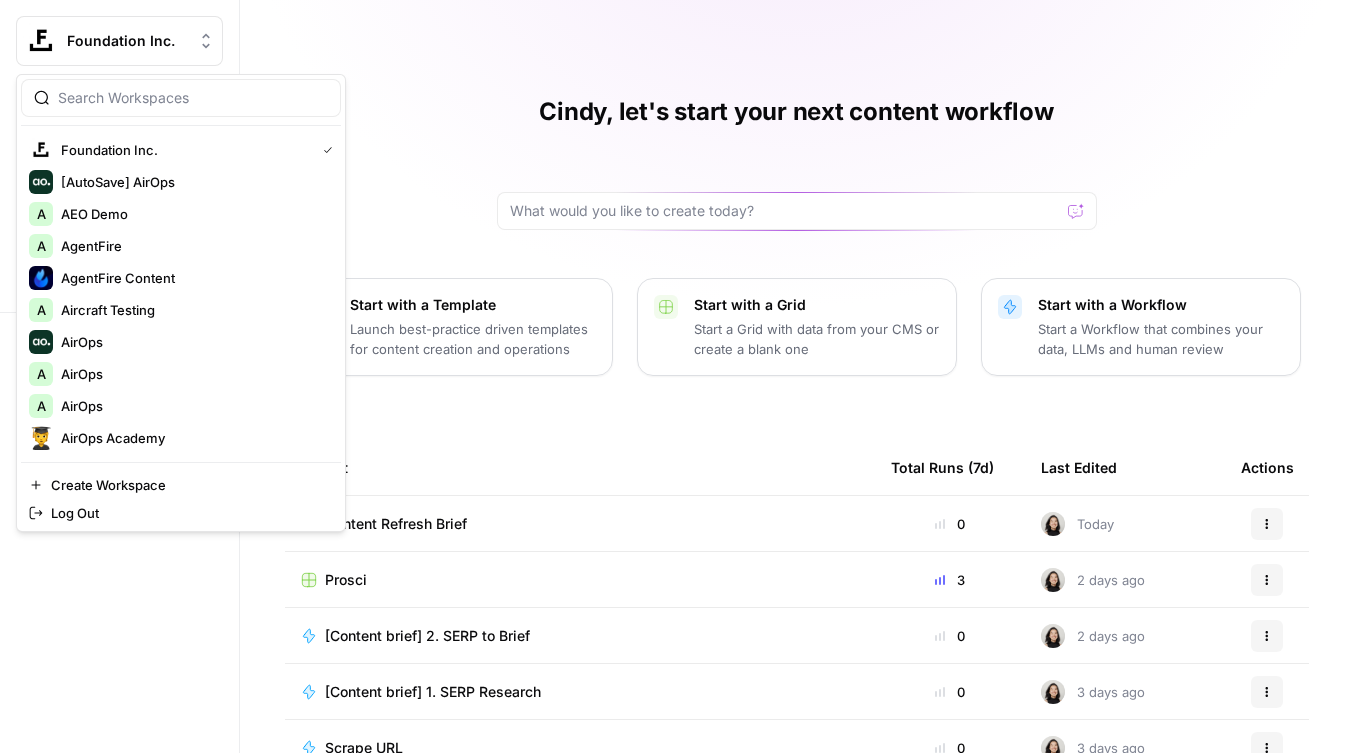 click at bounding box center [193, 98] 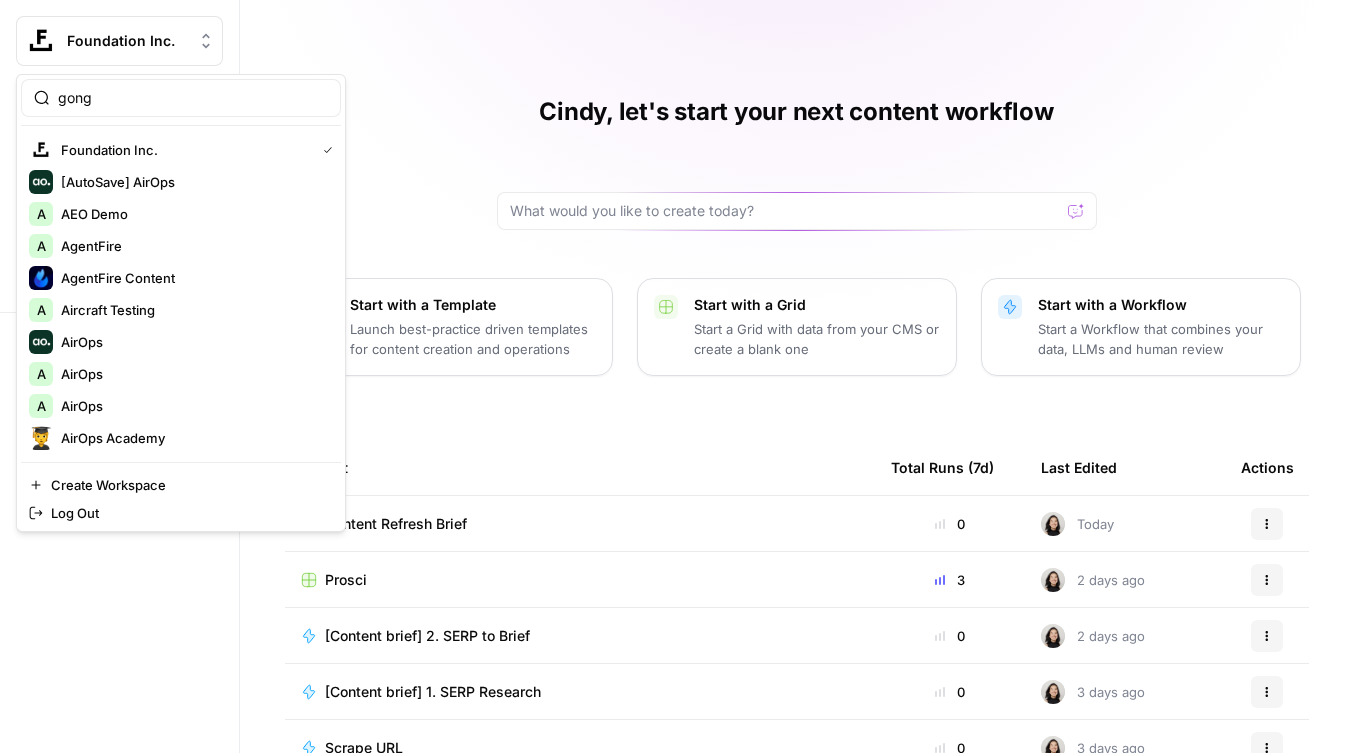 type on "gong" 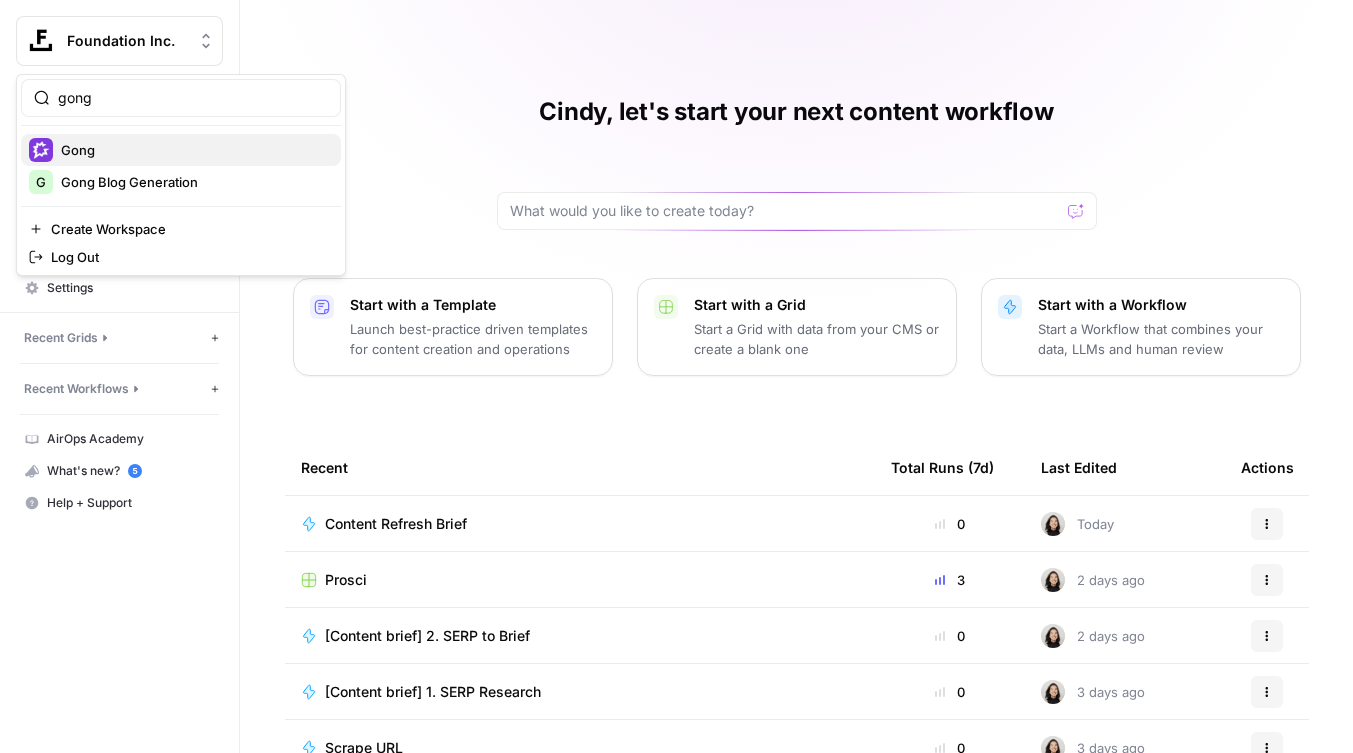 click on "Gong" at bounding box center (193, 150) 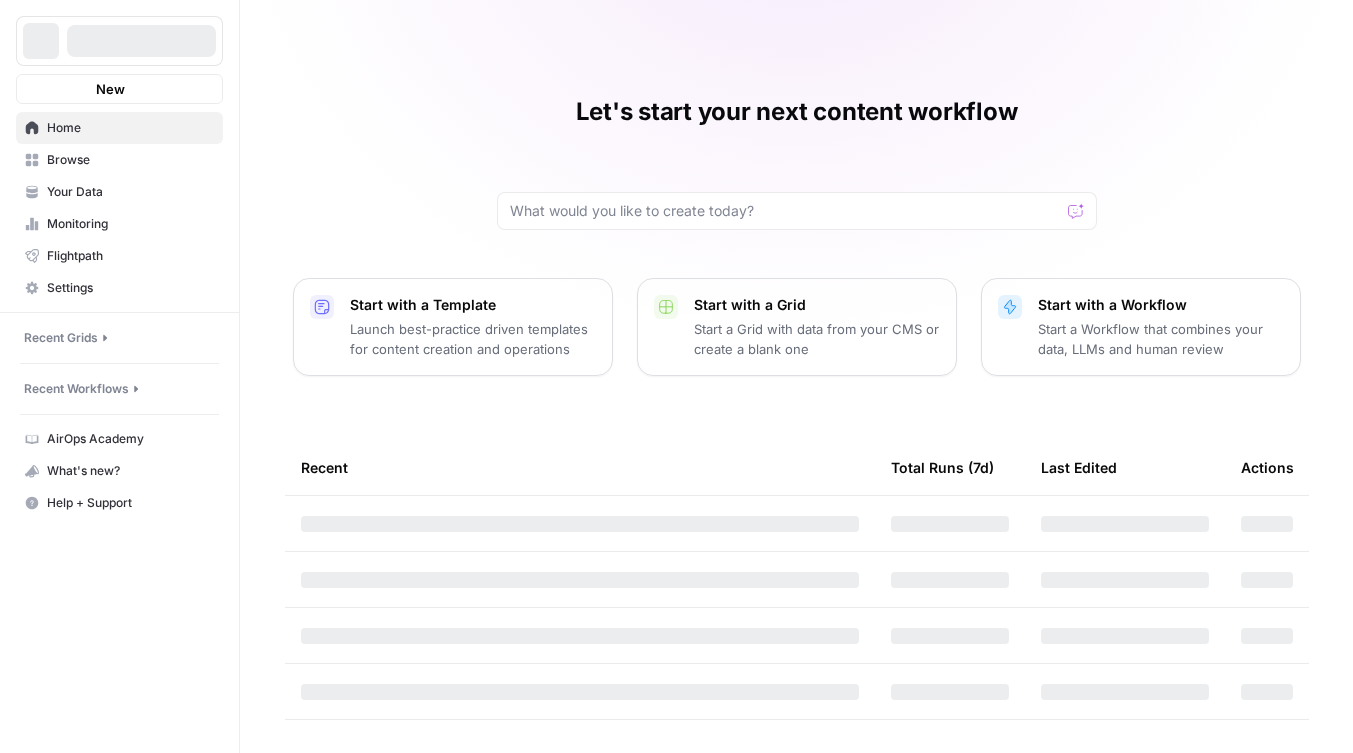 scroll, scrollTop: 0, scrollLeft: 0, axis: both 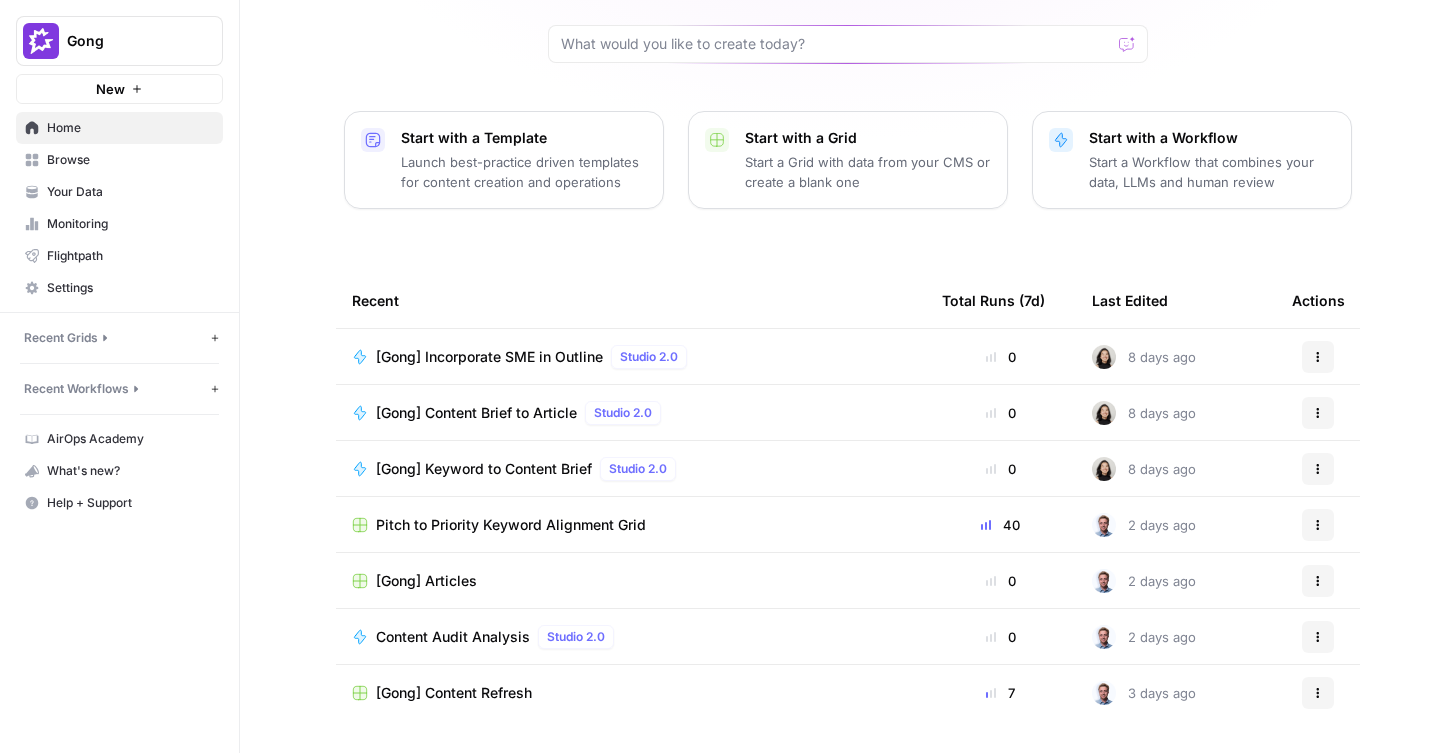 click on "Browse" at bounding box center [130, 160] 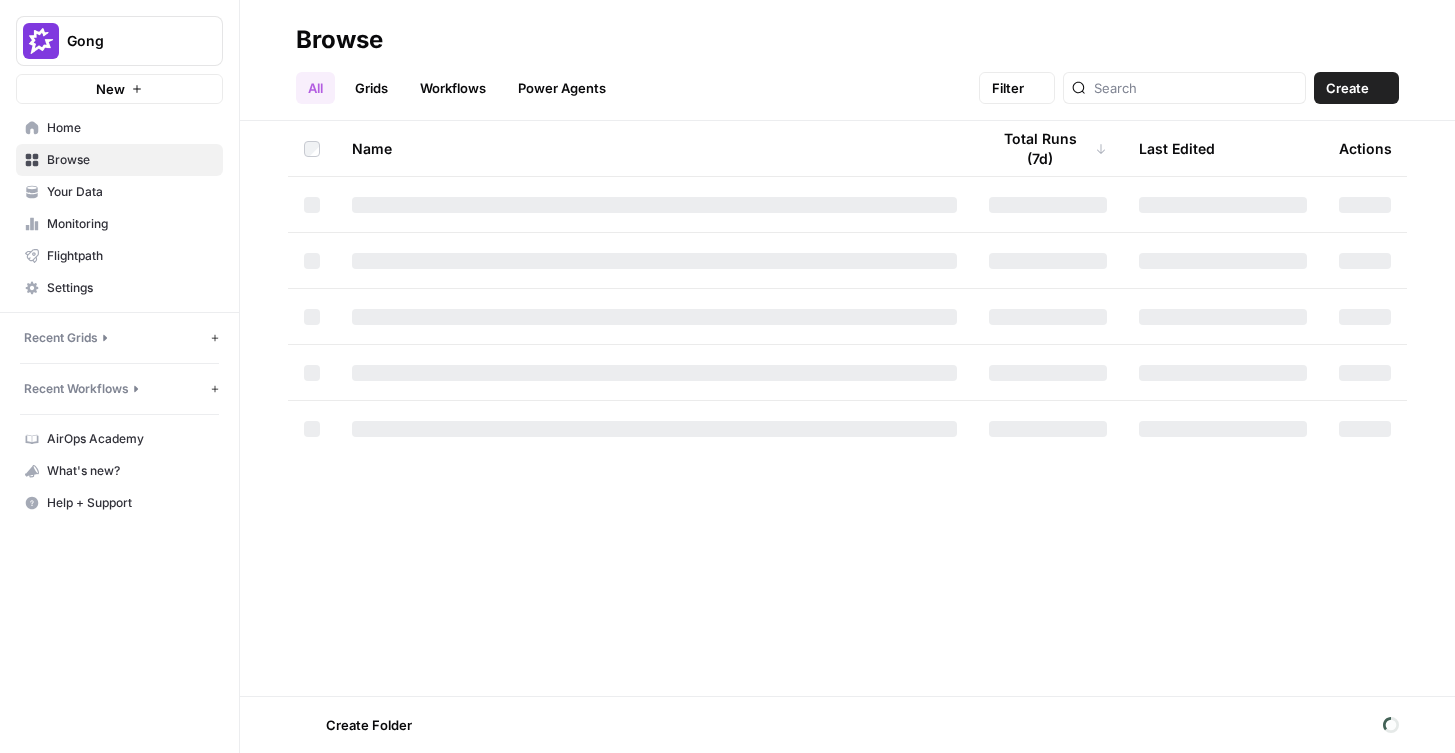 scroll, scrollTop: 0, scrollLeft: 0, axis: both 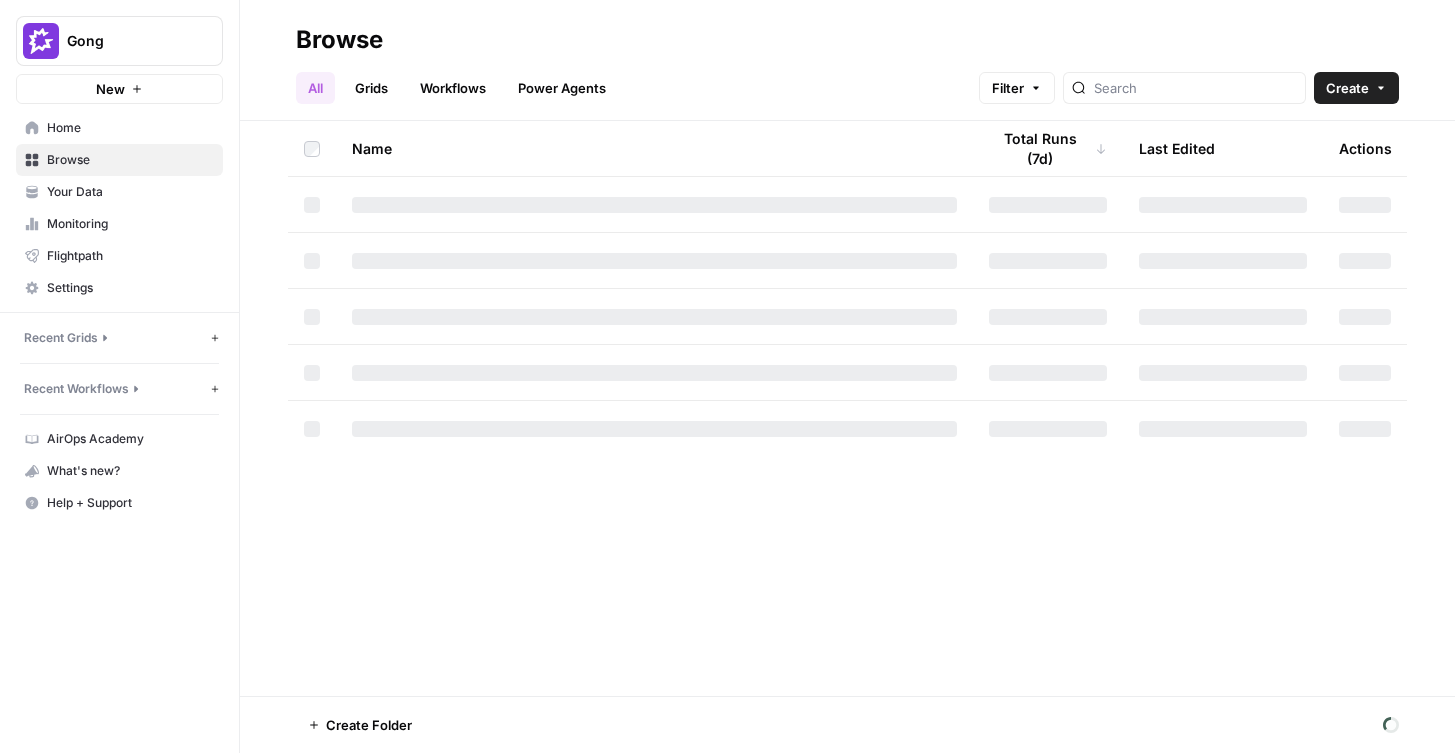 click on "Your Data" at bounding box center (130, 192) 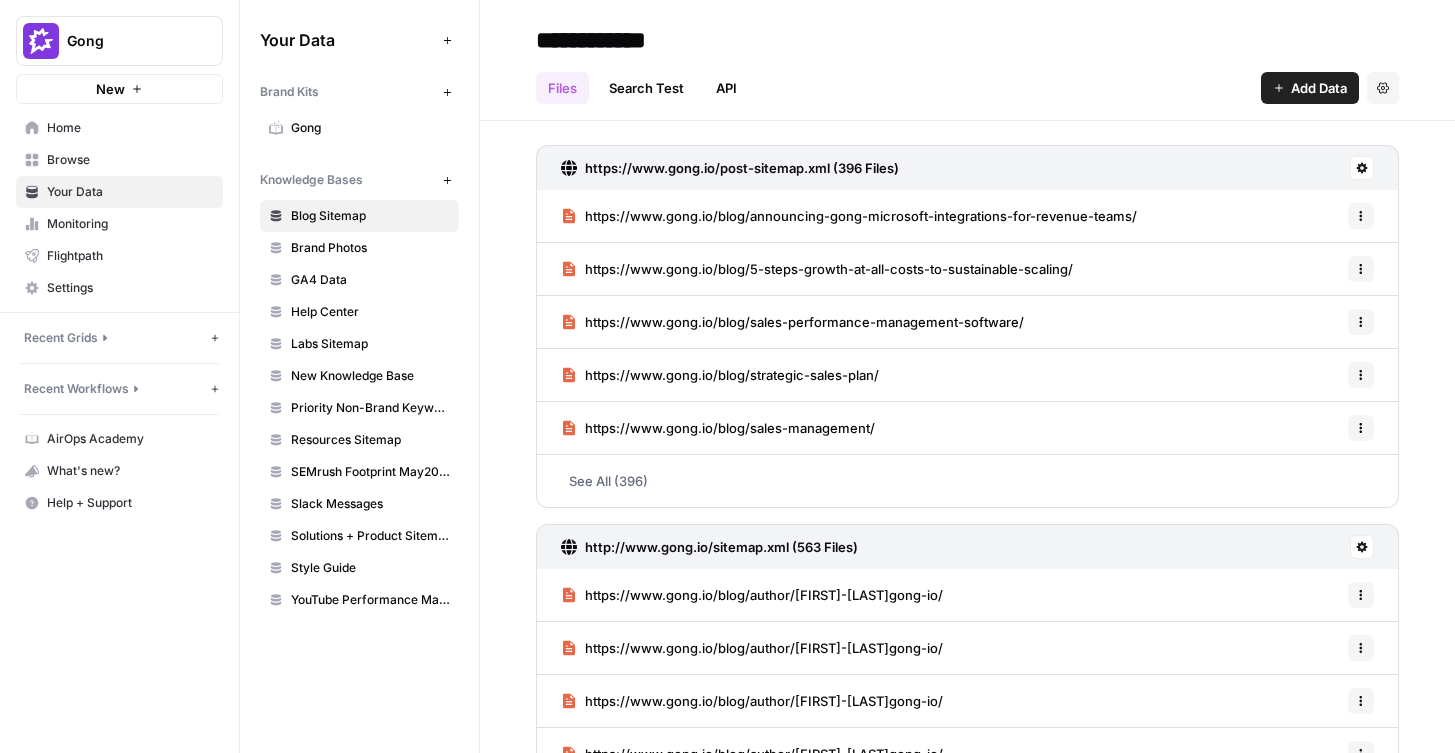 click on "Gong" at bounding box center (370, 128) 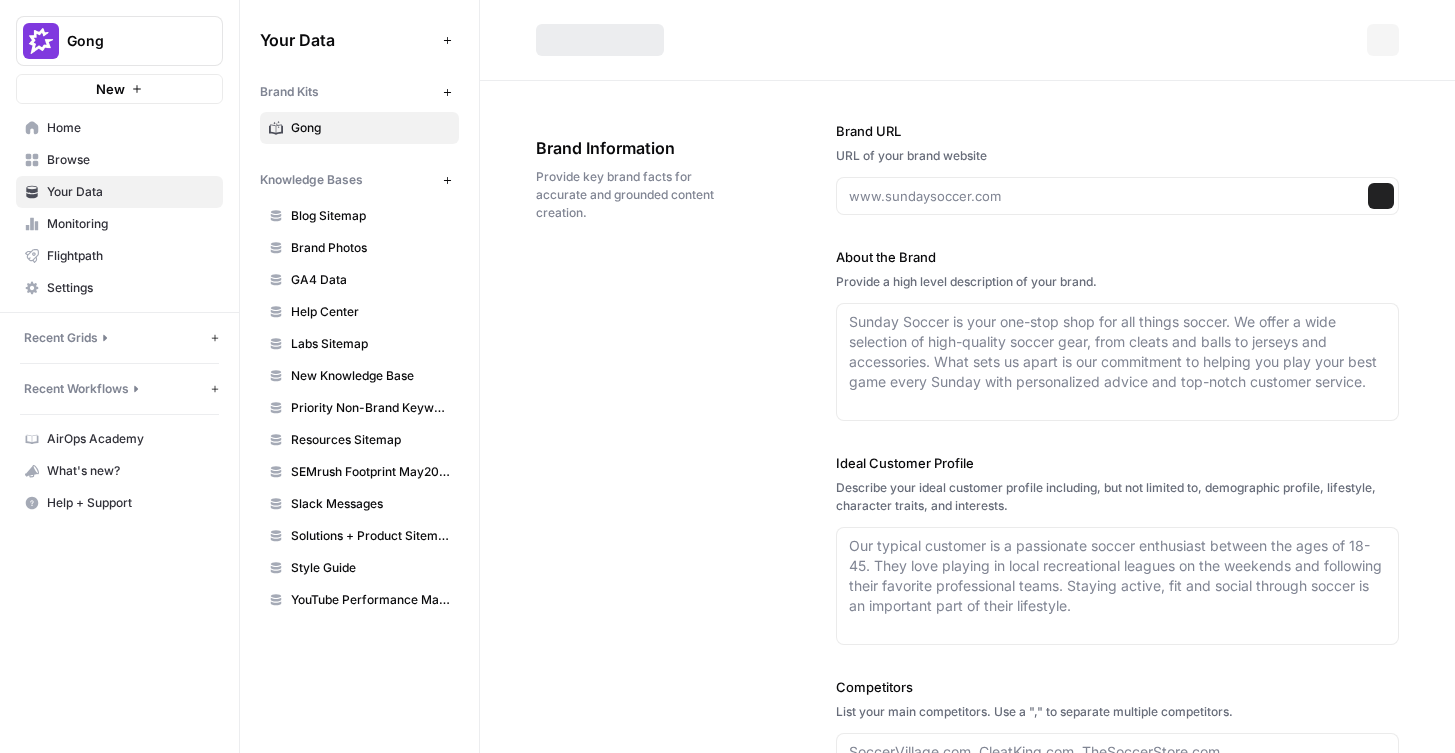 type on "www.gong.io" 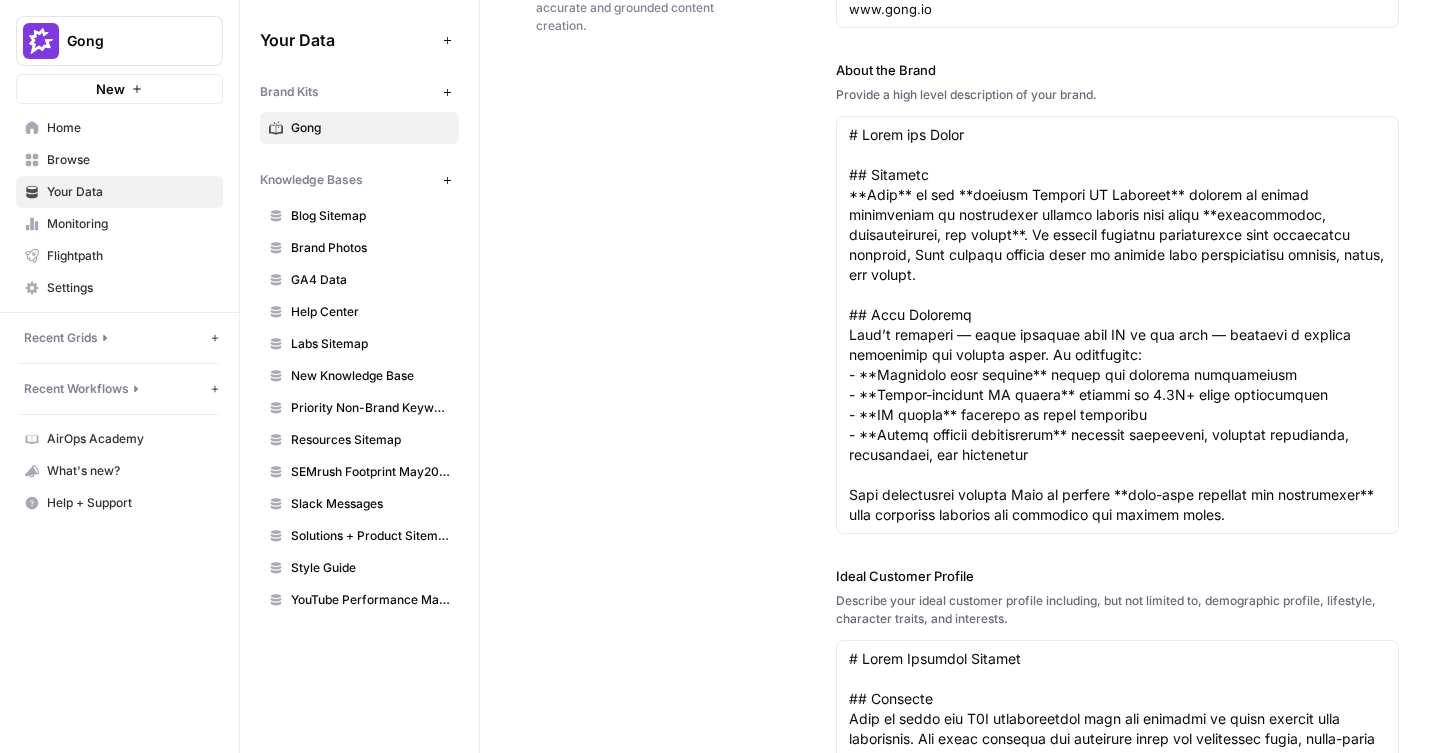 scroll, scrollTop: 185, scrollLeft: 0, axis: vertical 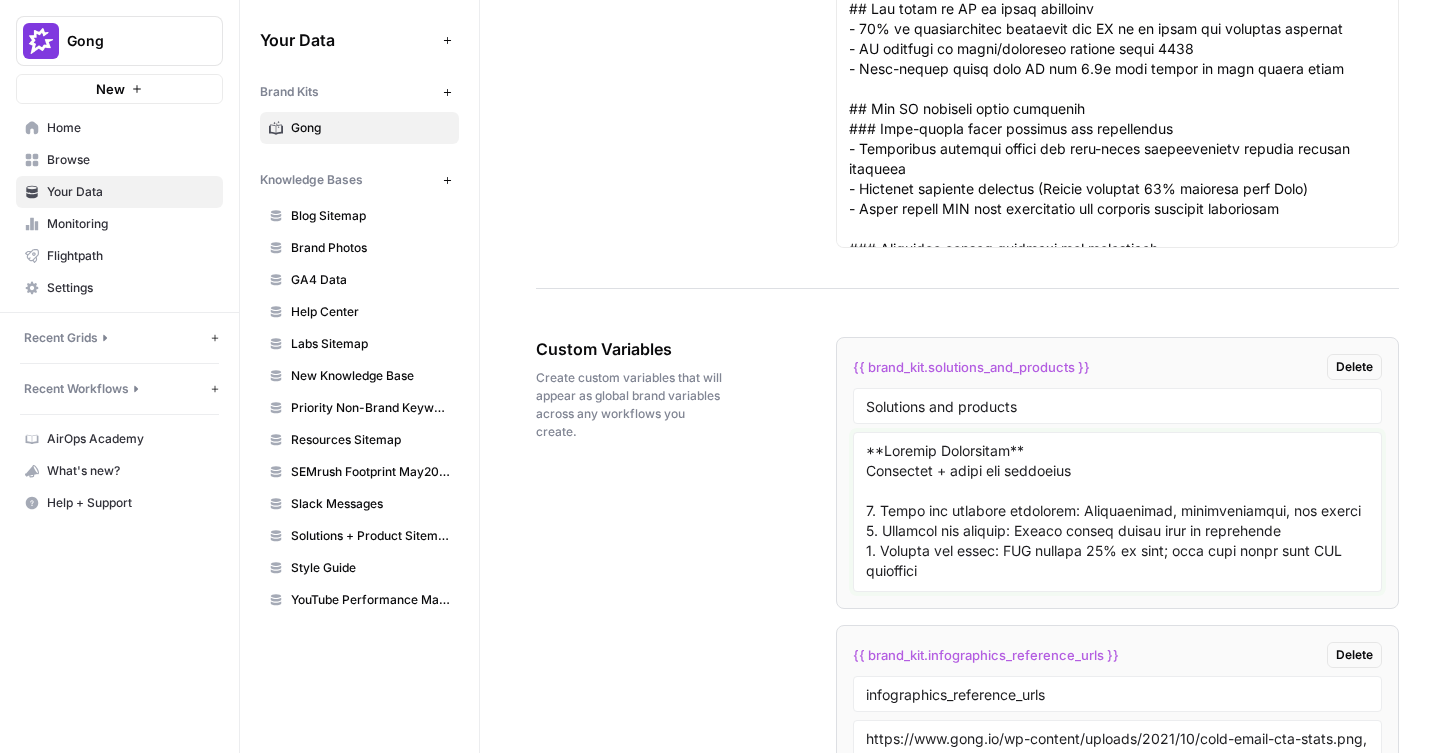 click at bounding box center [1117, 512] 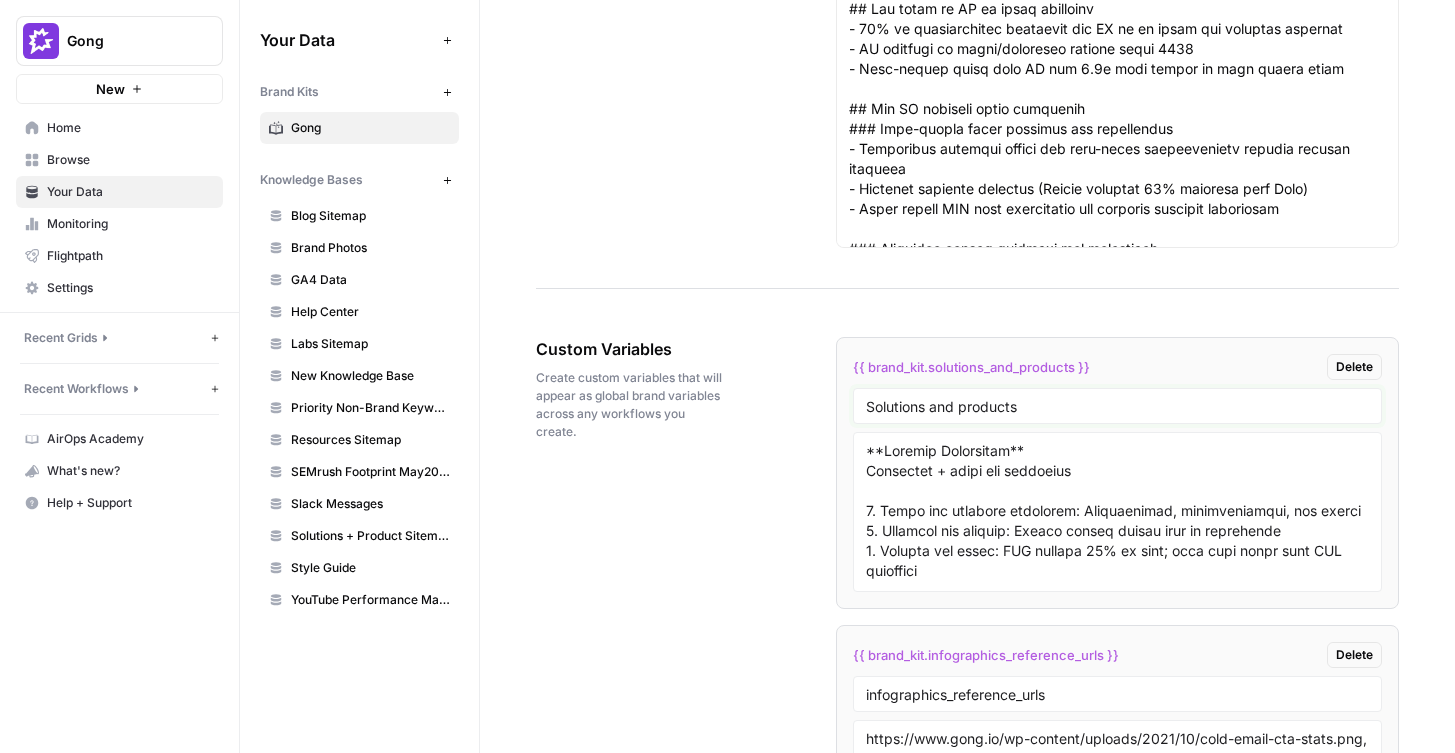 click on "Solutions and products" at bounding box center (1117, 406) 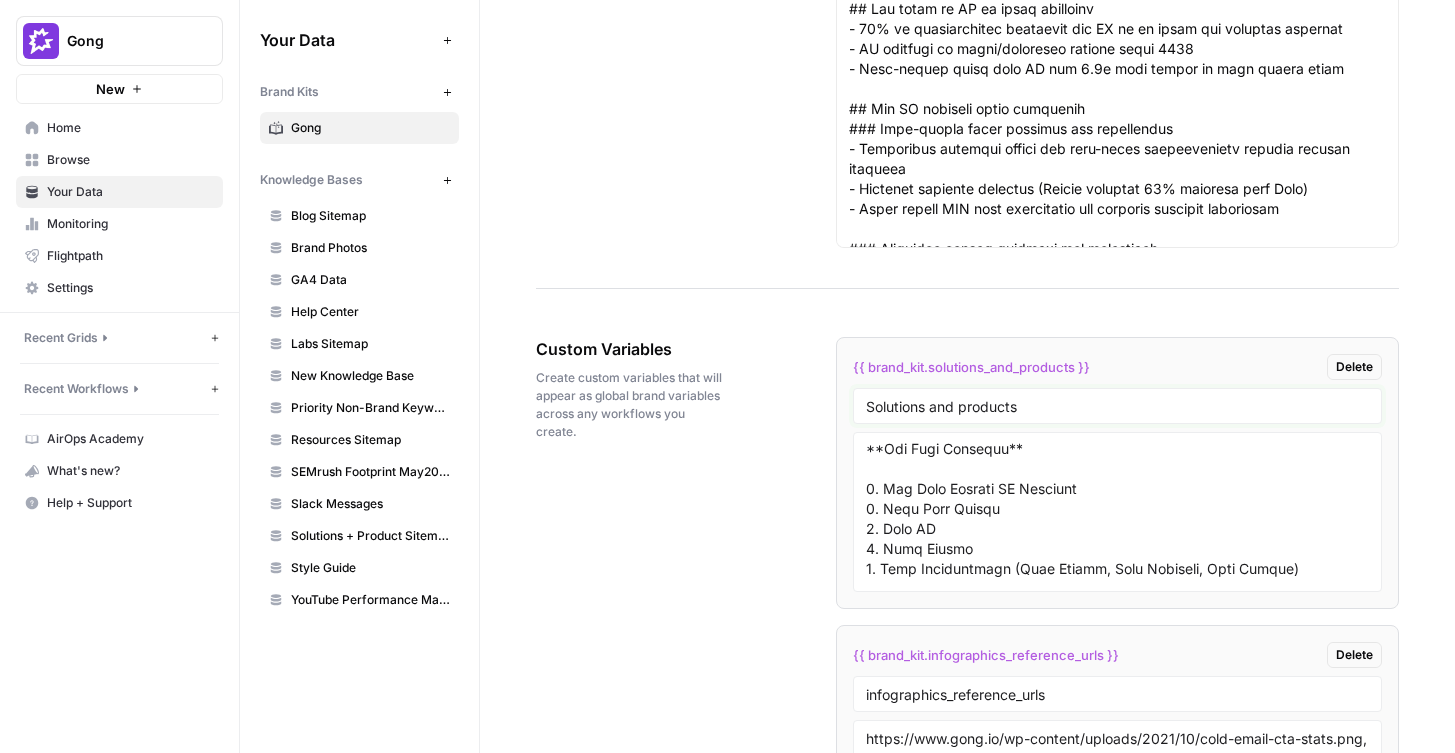 scroll, scrollTop: 571, scrollLeft: 0, axis: vertical 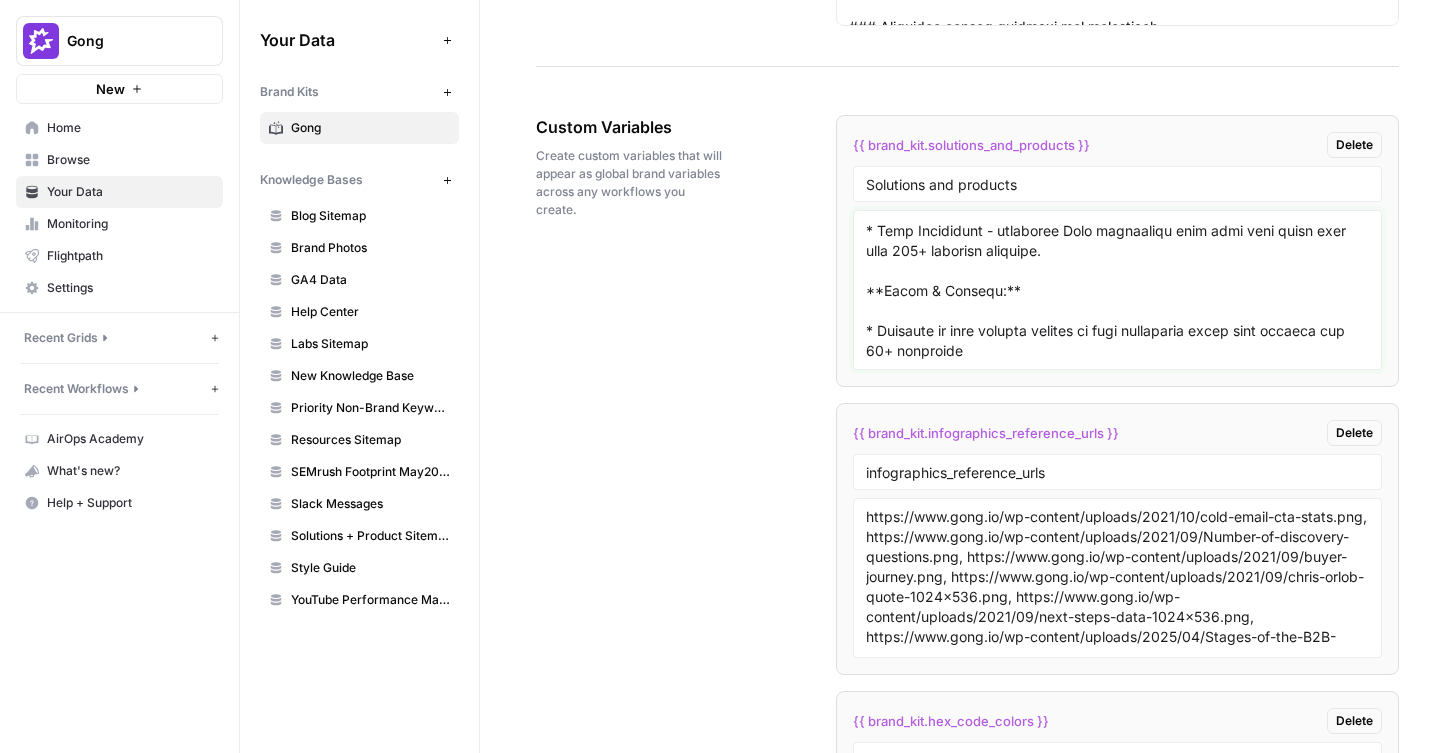 click at bounding box center (1117, 290) 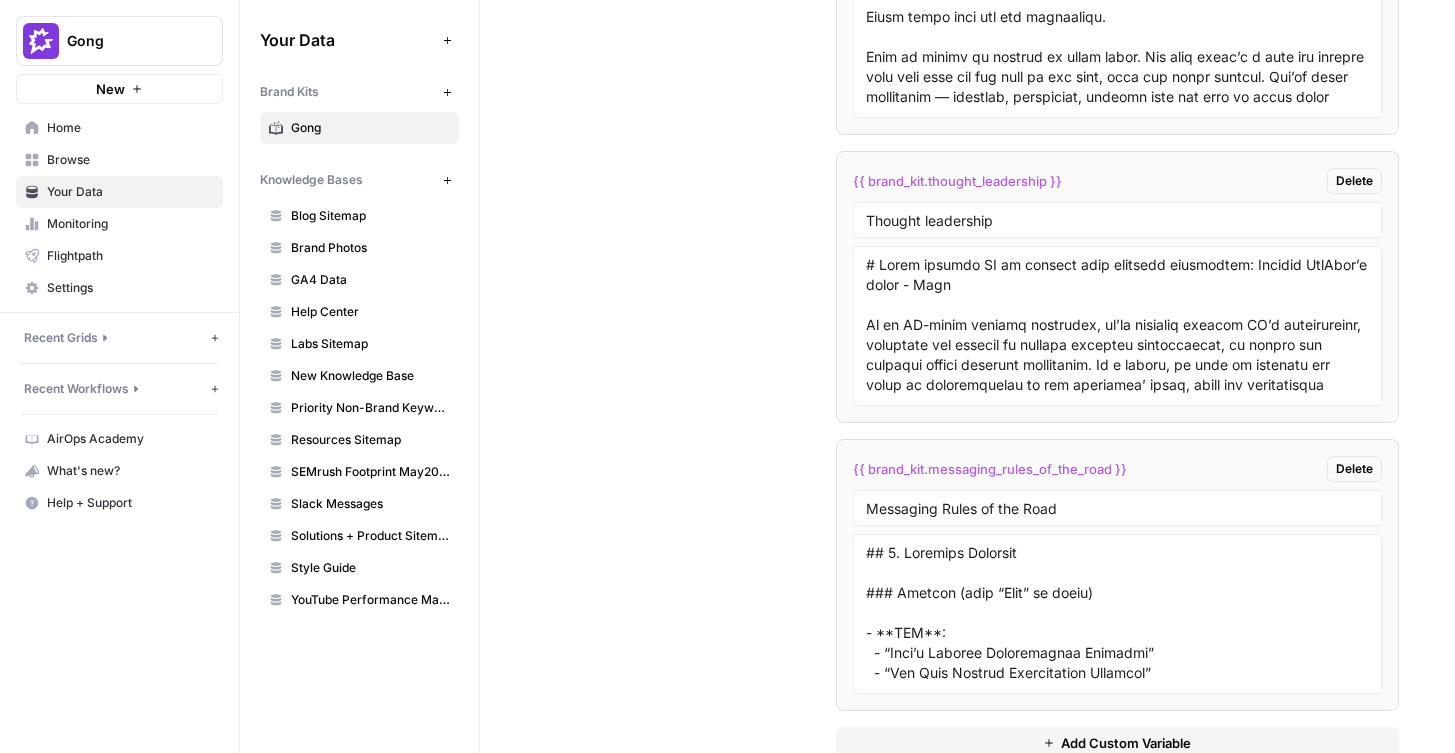 scroll, scrollTop: 6449, scrollLeft: 0, axis: vertical 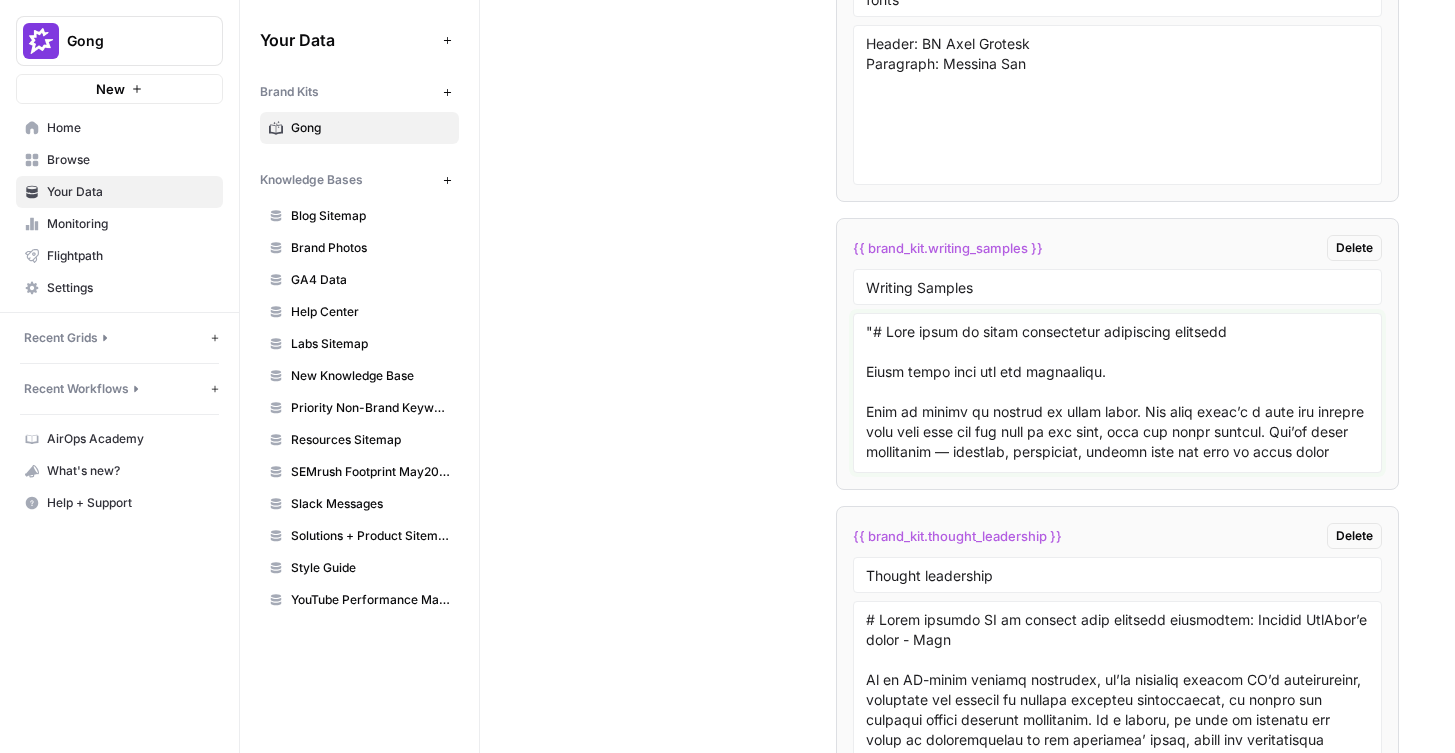 click at bounding box center [1117, 393] 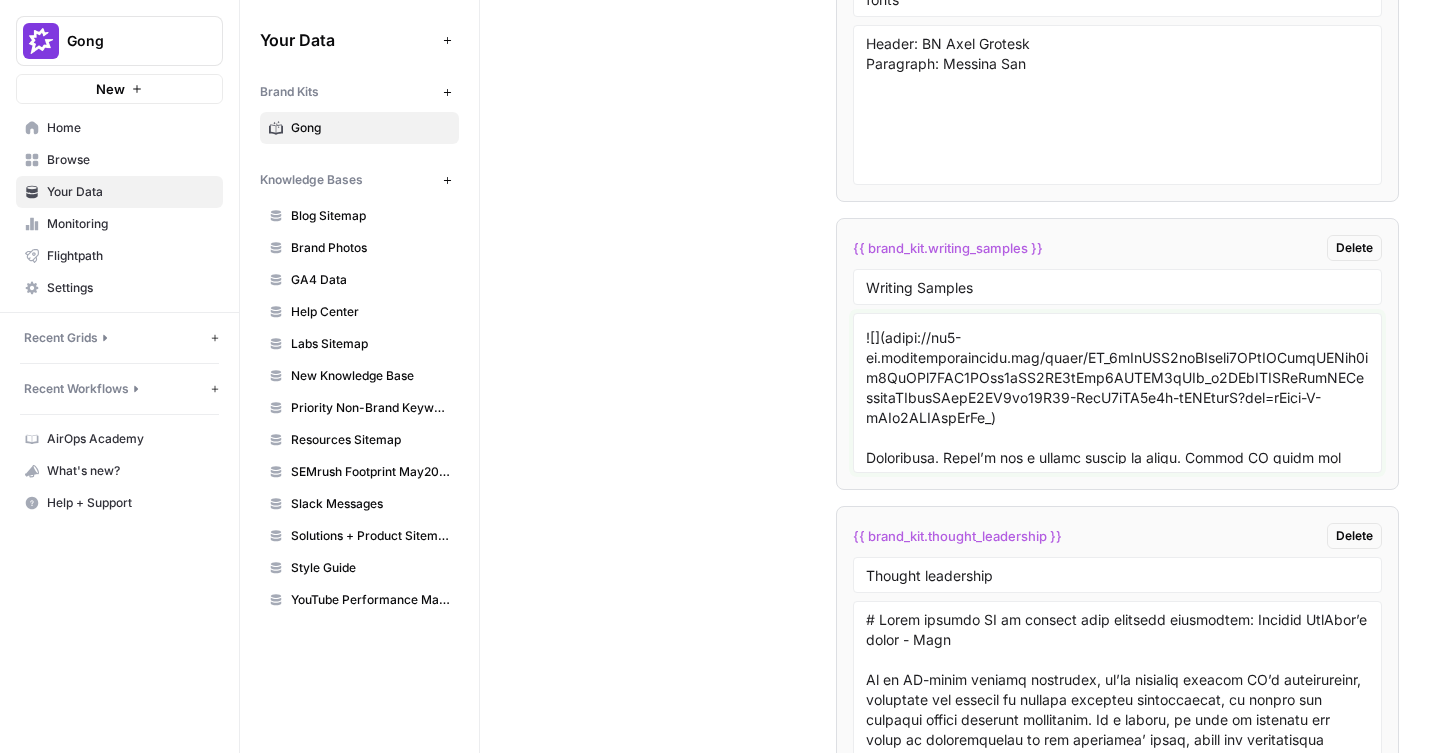 scroll, scrollTop: 29138, scrollLeft: 0, axis: vertical 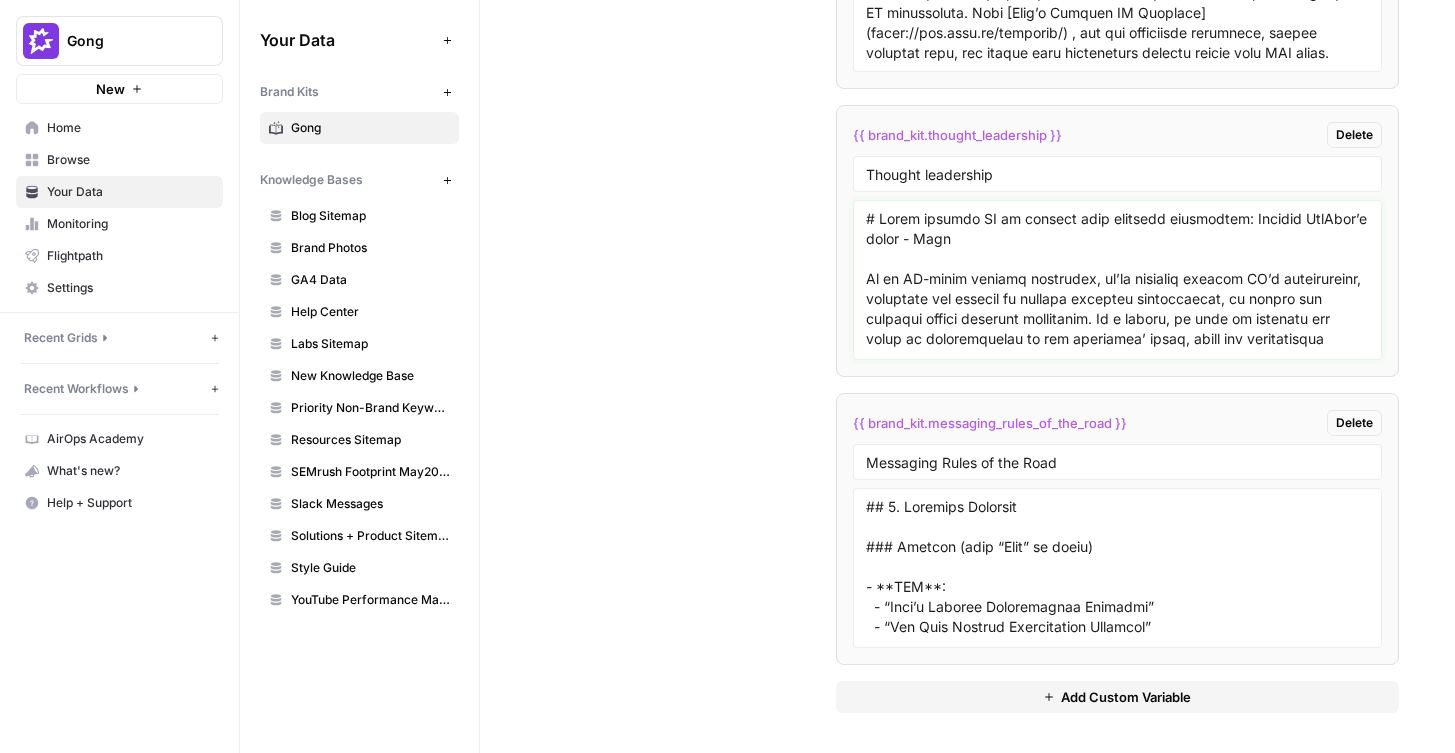 click at bounding box center (1117, 280) 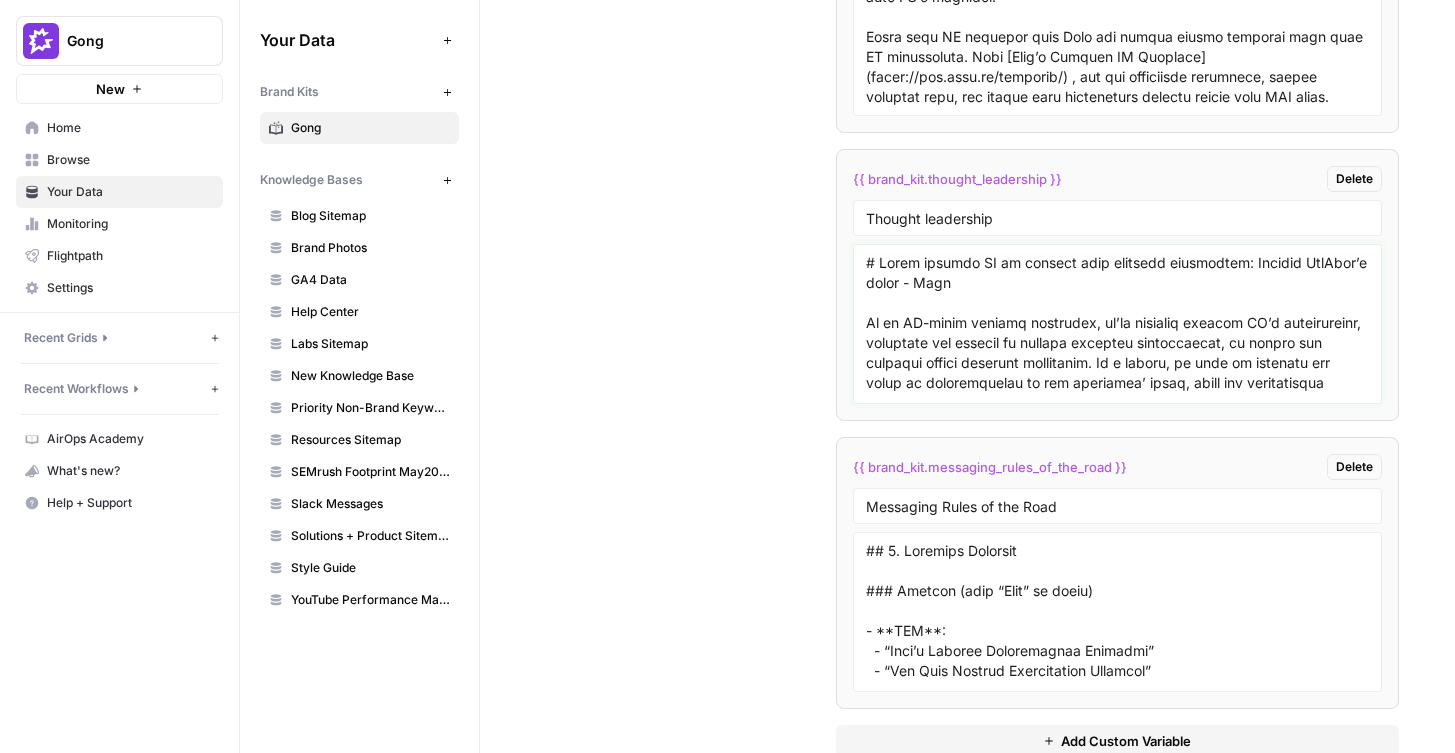 scroll, scrollTop: 6409, scrollLeft: 0, axis: vertical 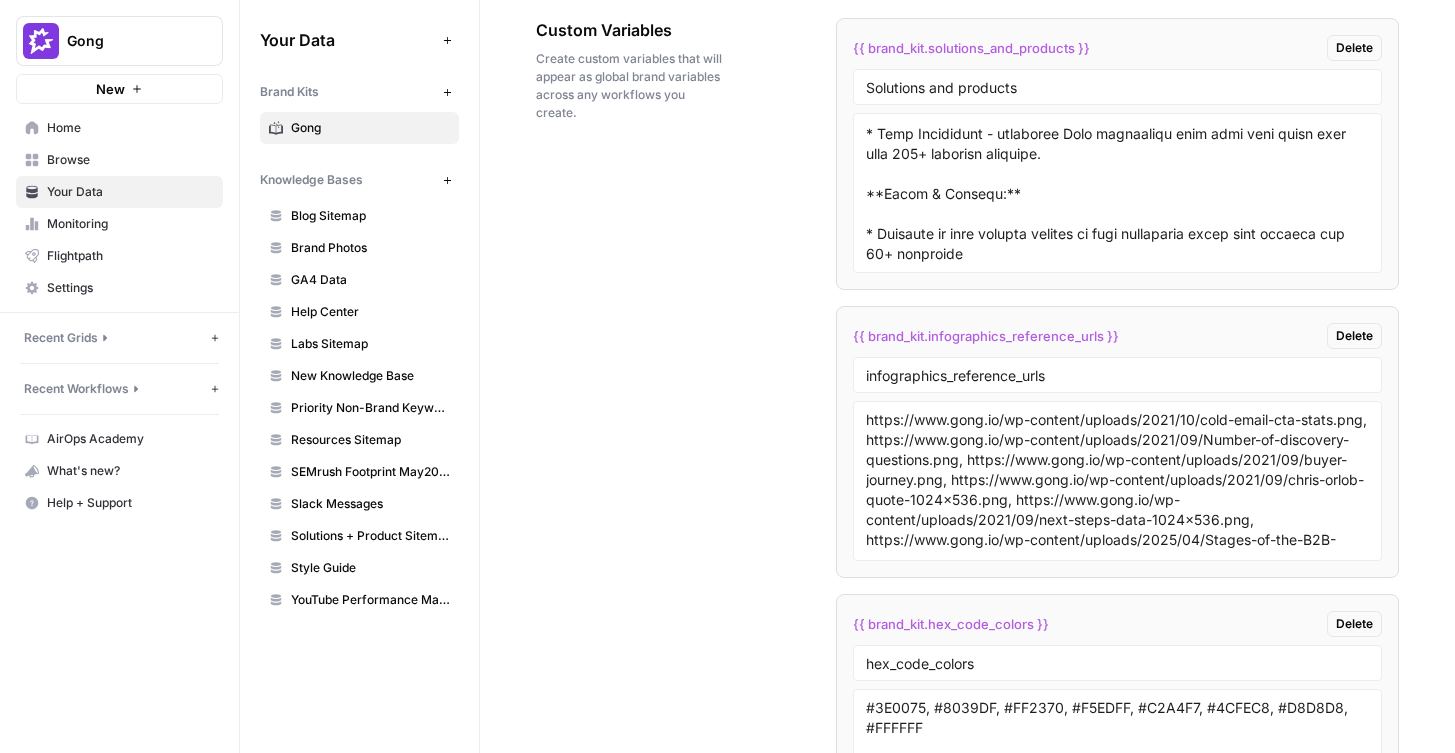 click on "Browse" at bounding box center (130, 160) 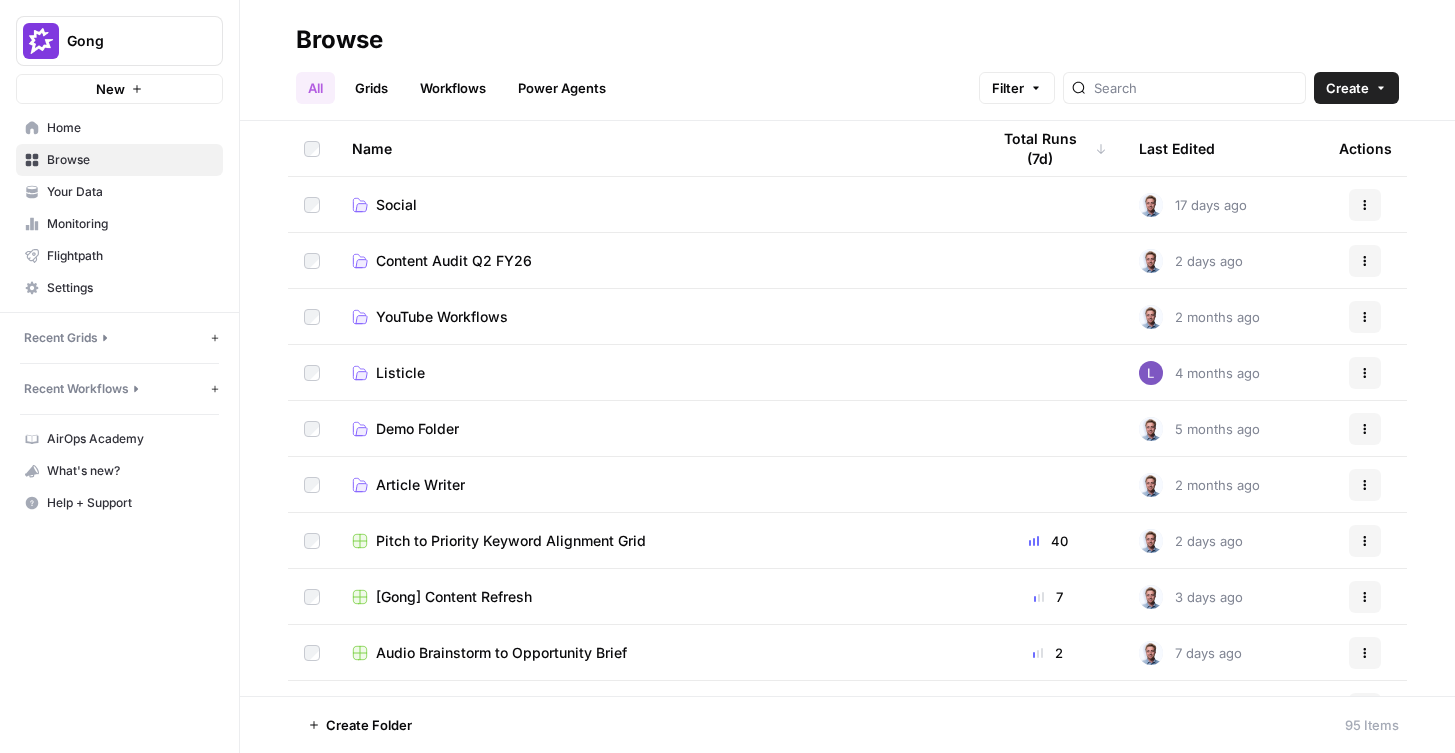 click on "Article Writer" at bounding box center [420, 485] 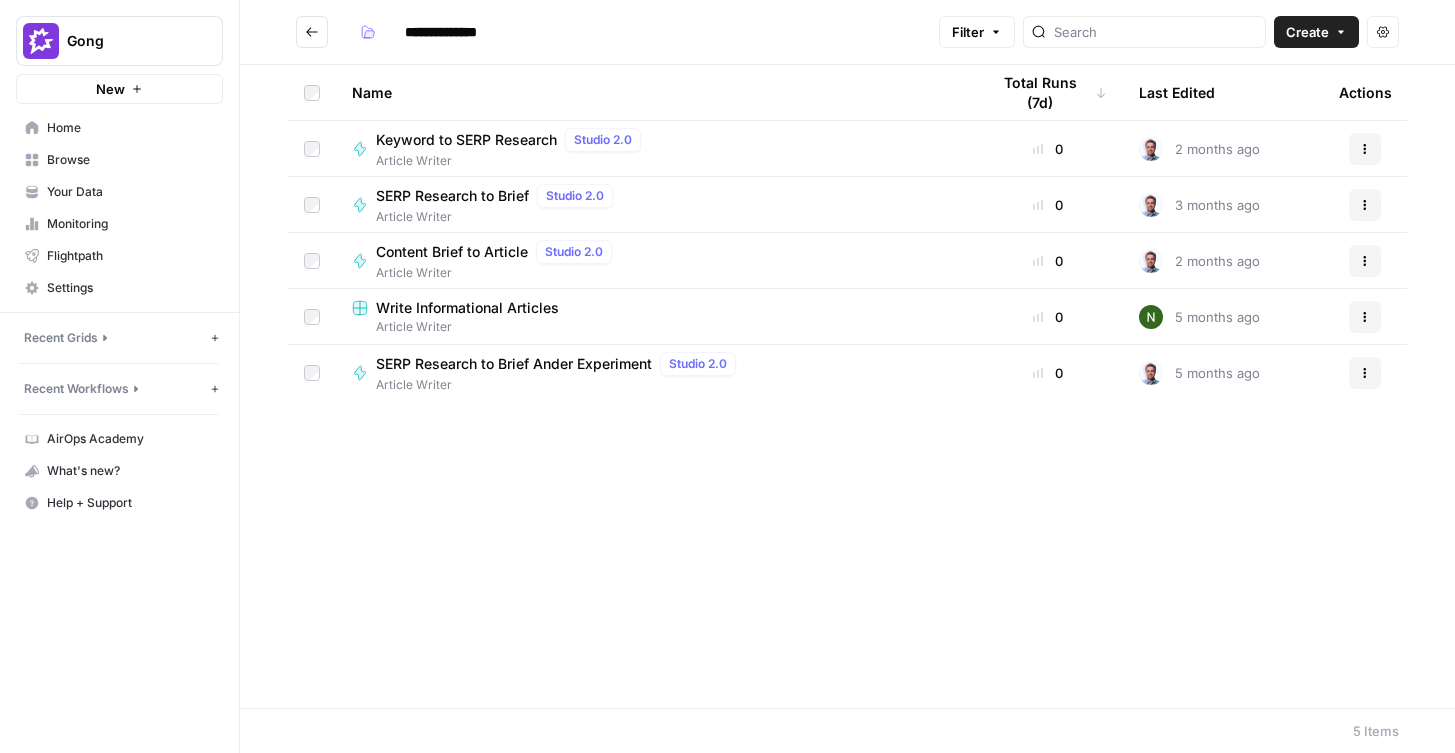 click at bounding box center (312, 32) 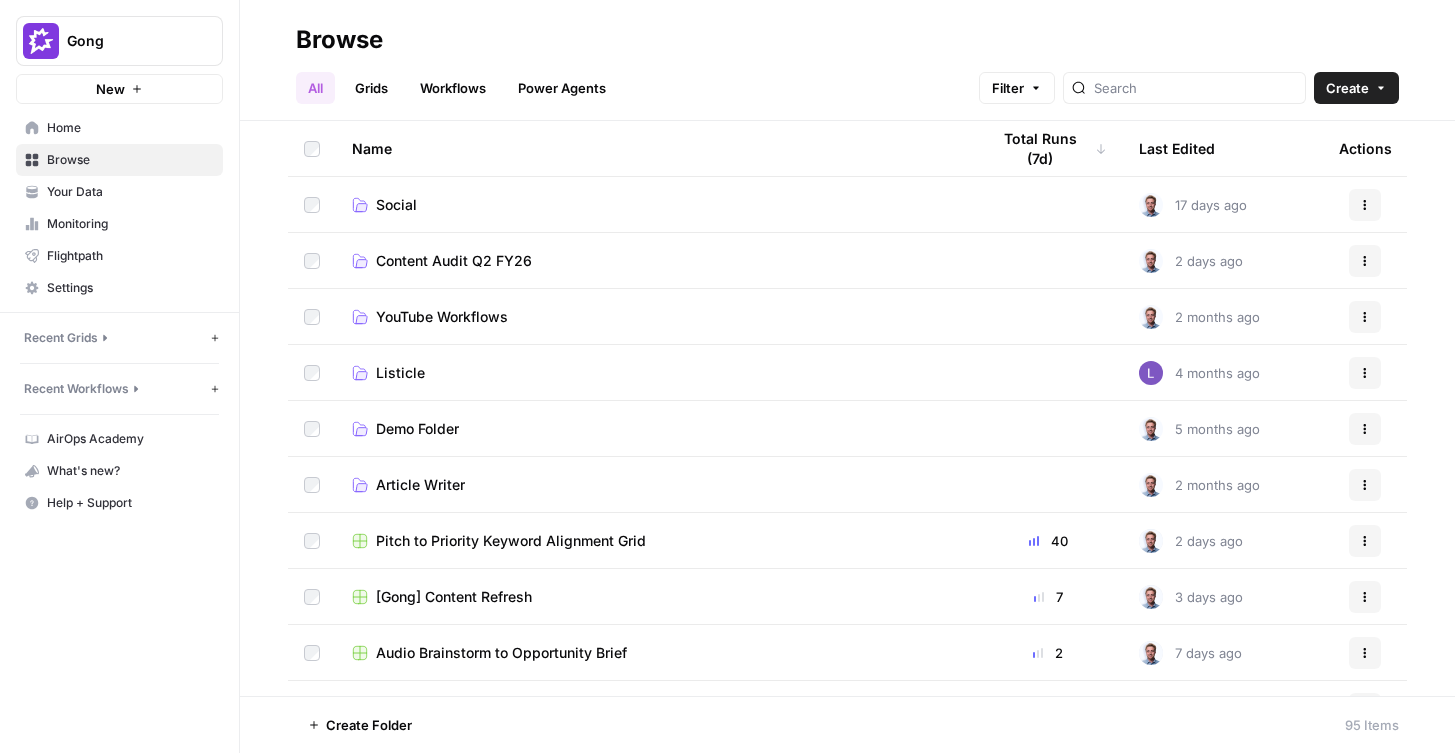 click on "Workflows" at bounding box center (453, 88) 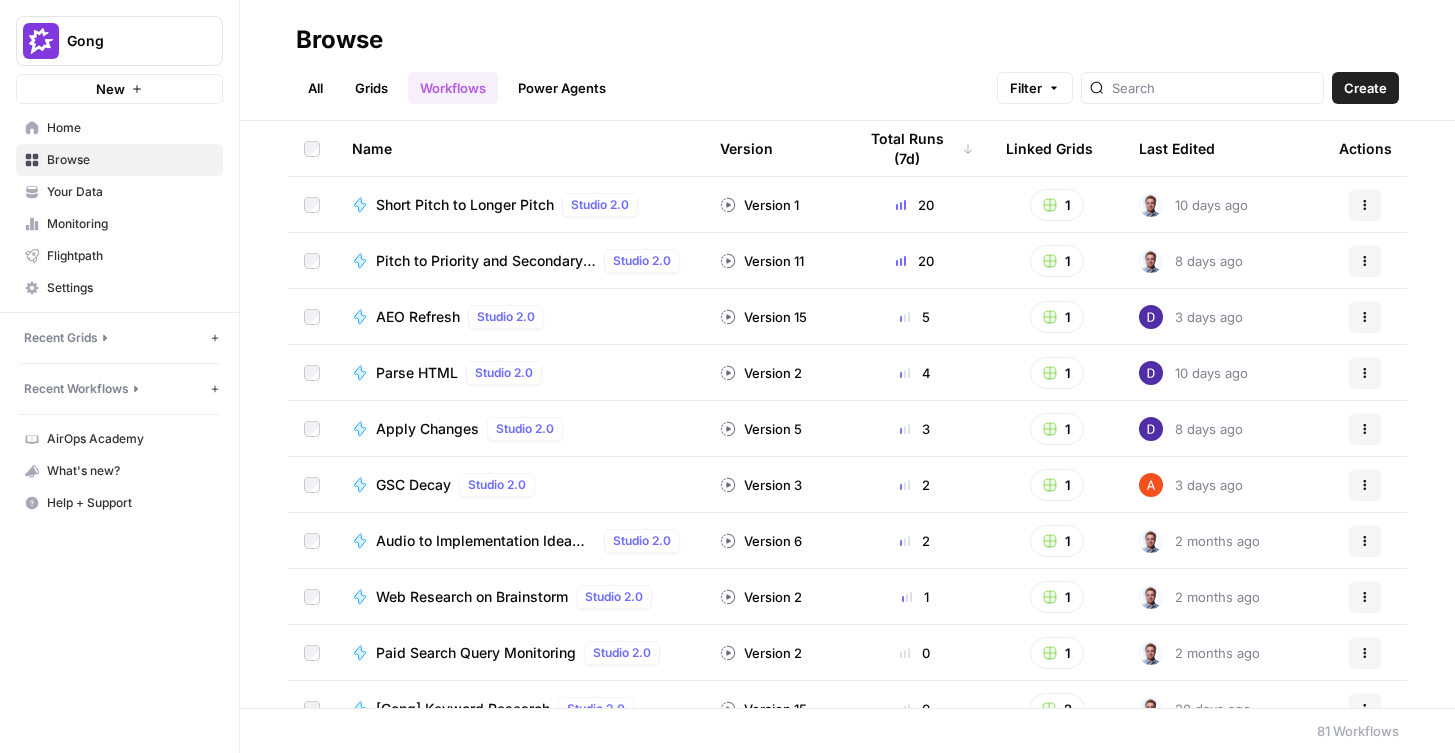 click on "Grids" at bounding box center (371, 88) 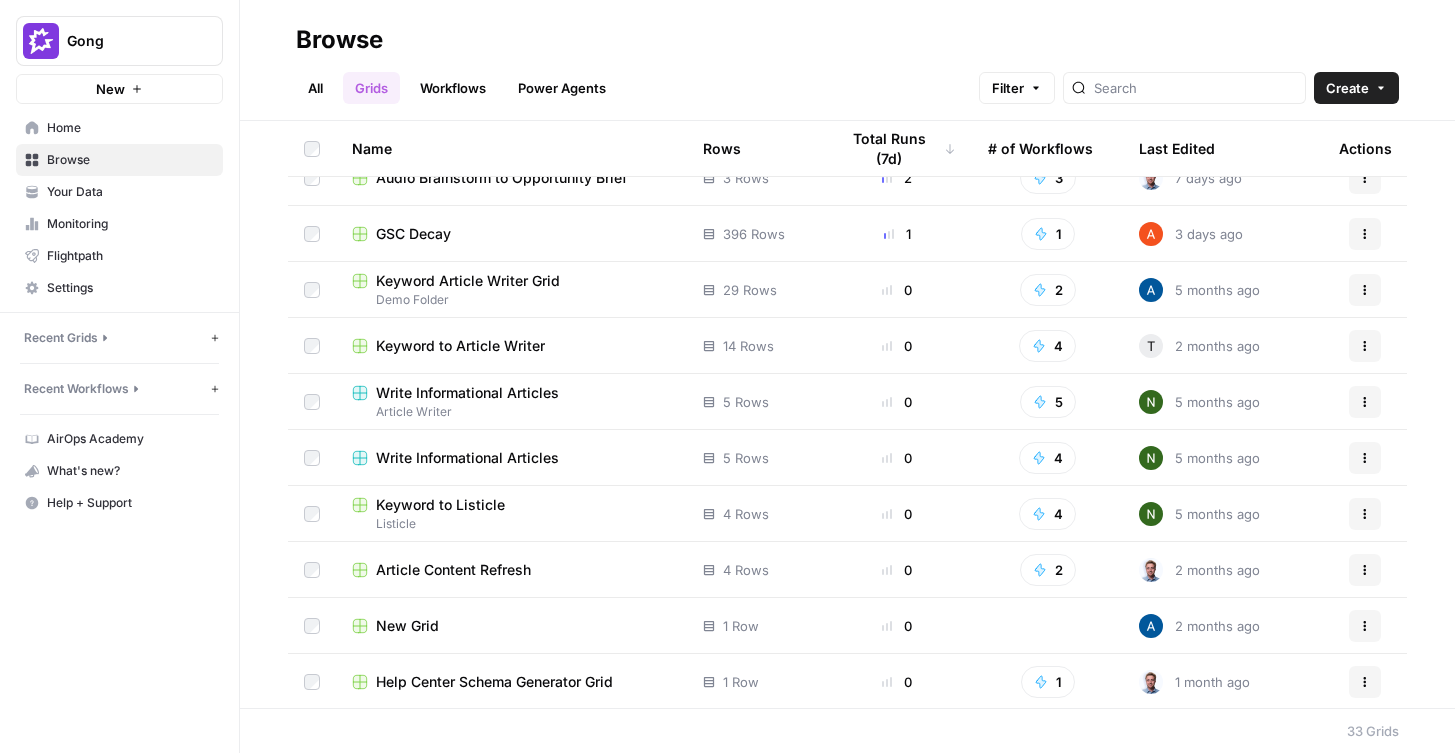scroll, scrollTop: 0, scrollLeft: 0, axis: both 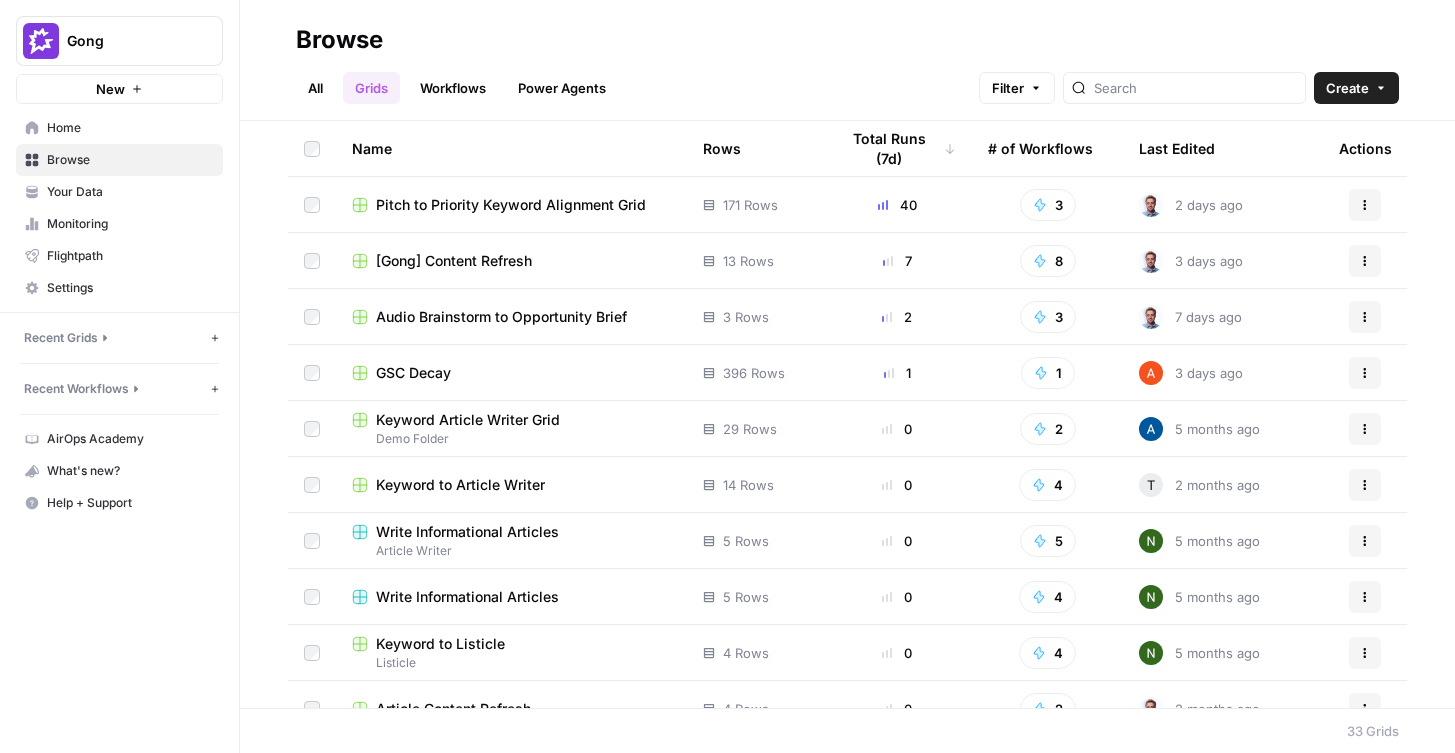 click on "Last Edited" at bounding box center [1177, 148] 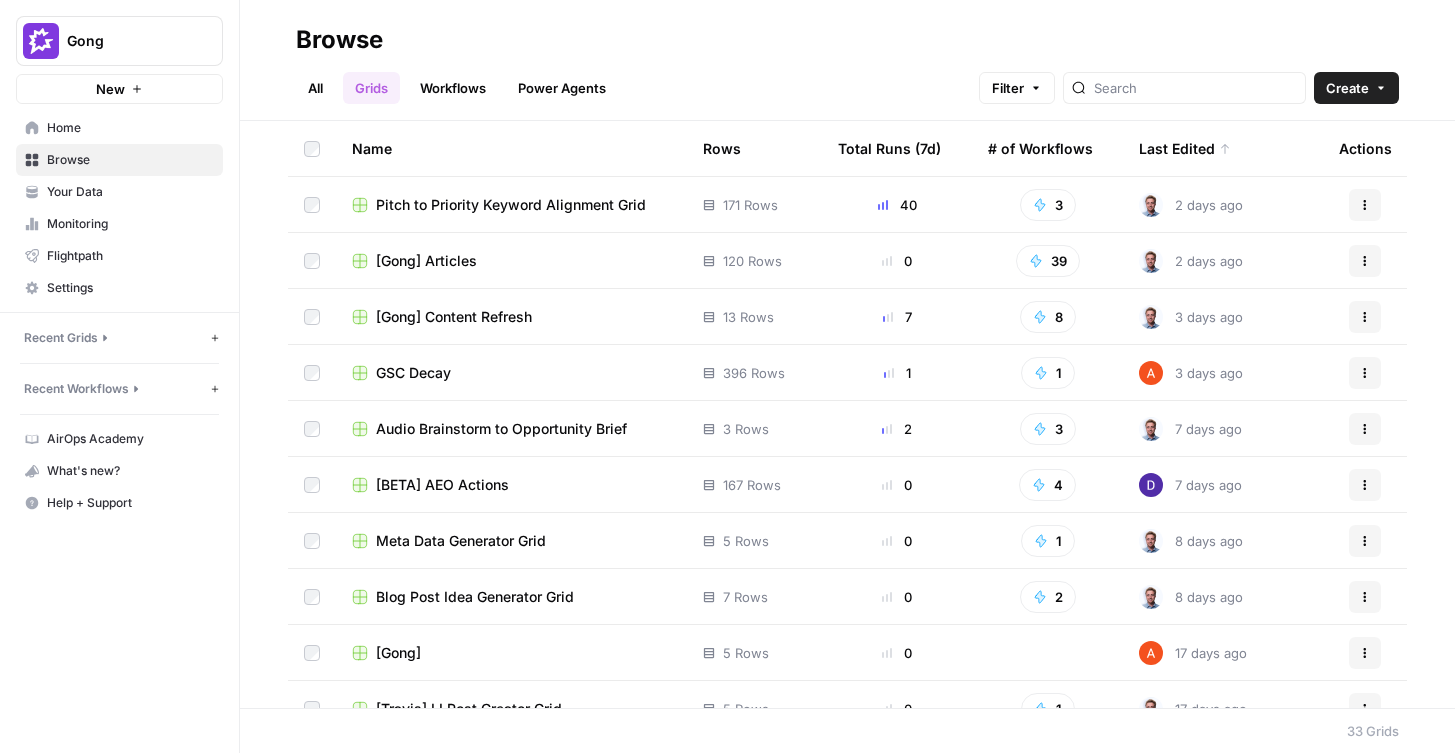 click on "[Gong] Articles" at bounding box center [426, 261] 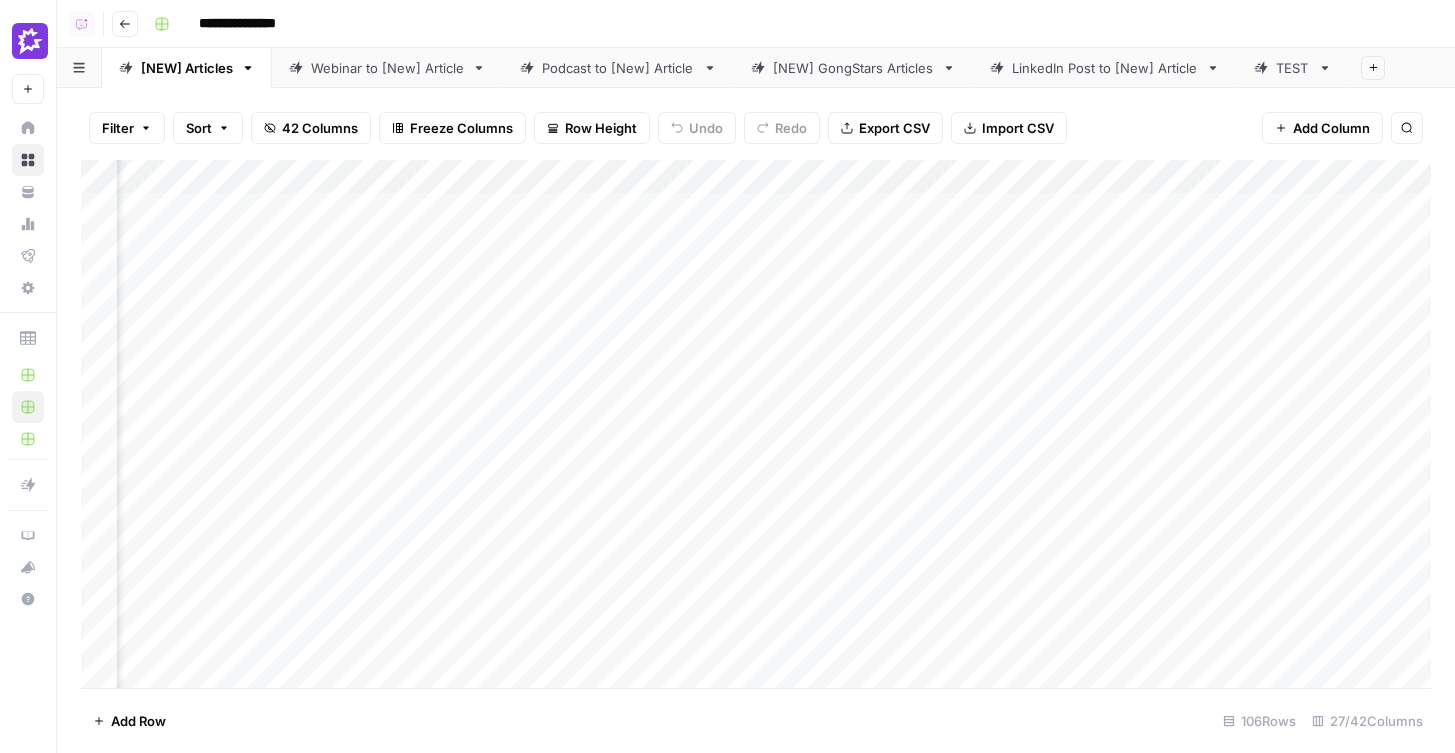 scroll, scrollTop: 0, scrollLeft: 2188, axis: horizontal 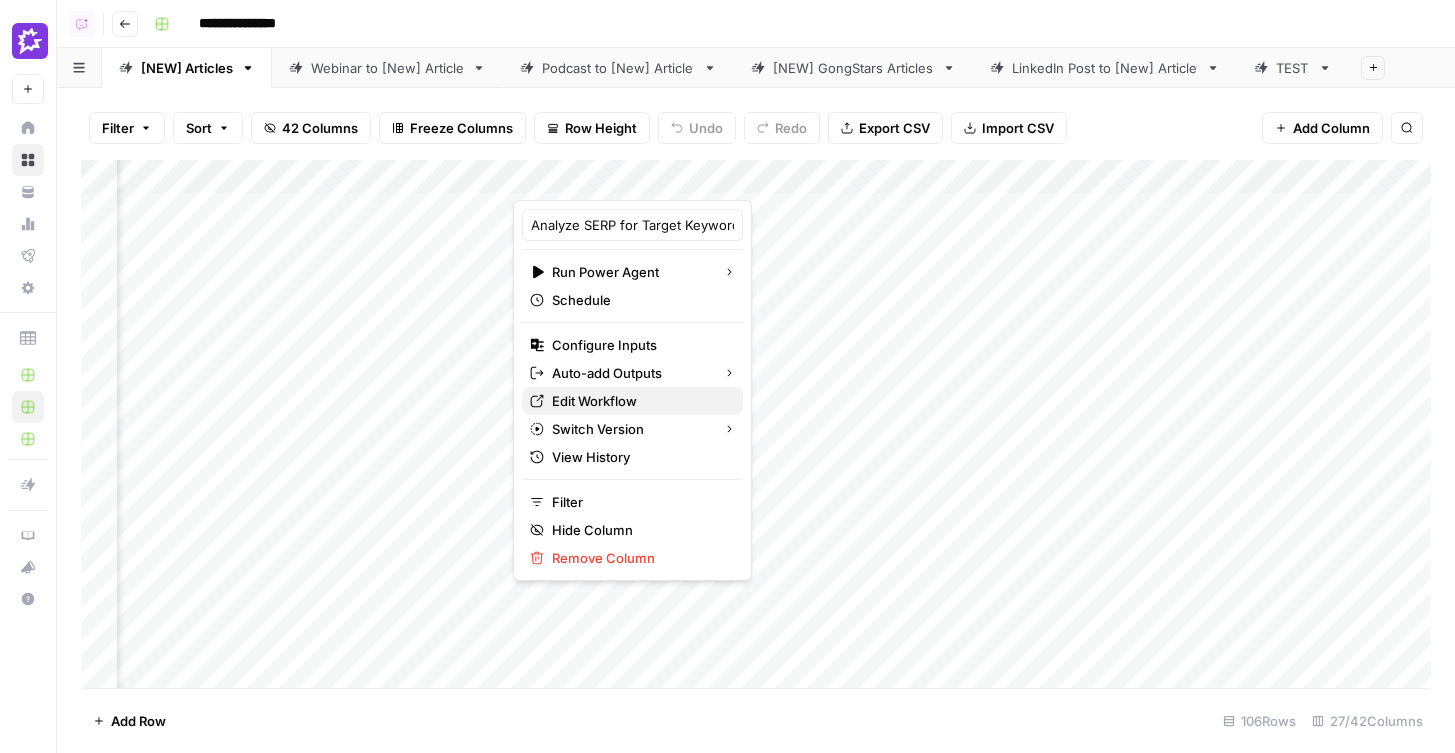 click on "Edit Workflow" at bounding box center [639, 401] 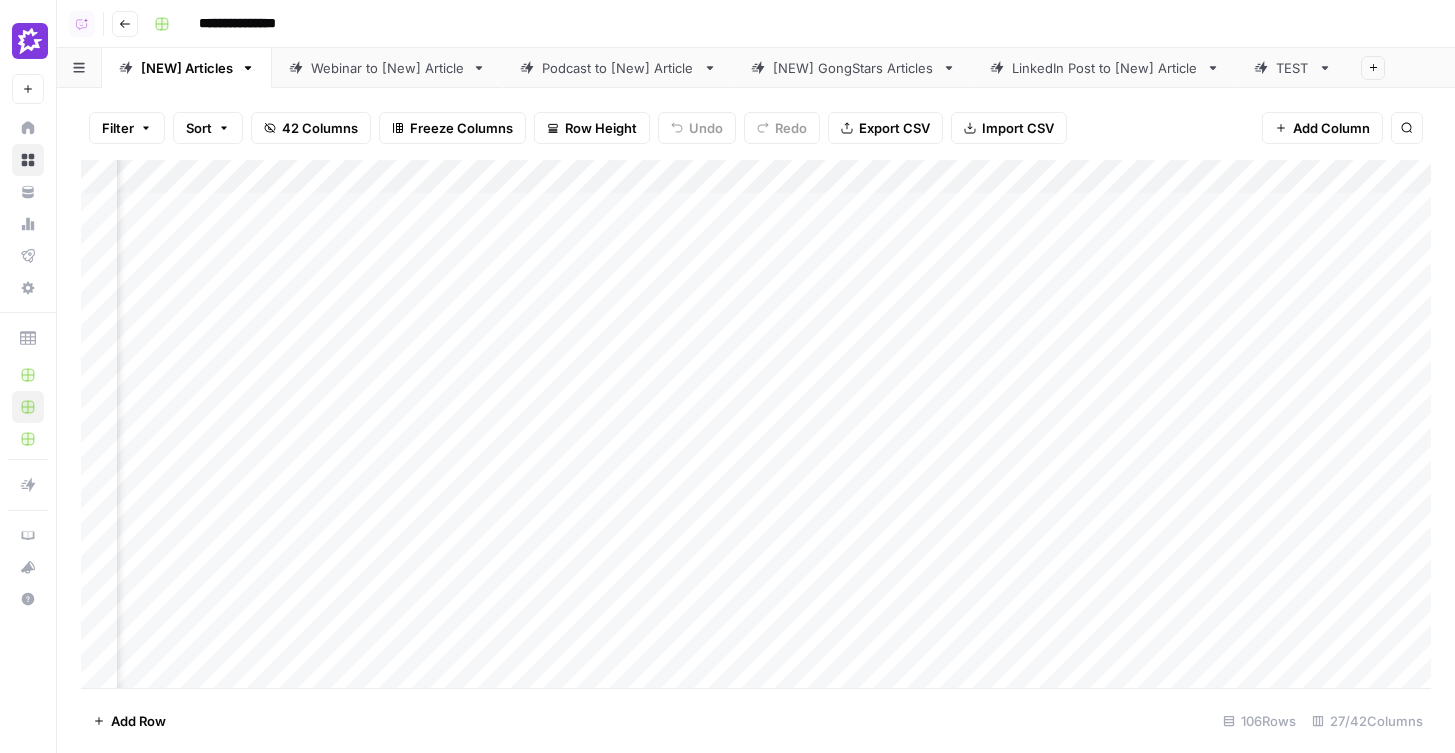 scroll, scrollTop: 0, scrollLeft: 4140, axis: horizontal 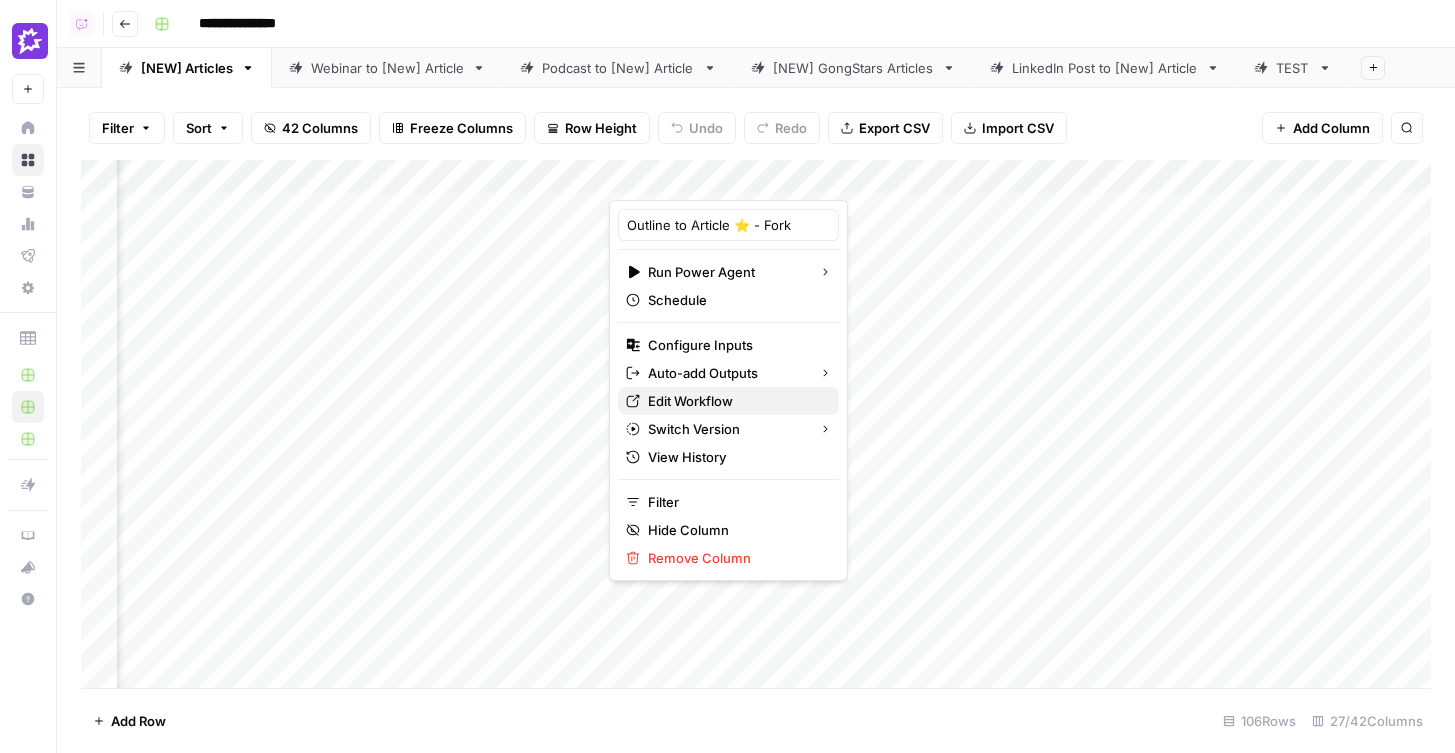 click on "Edit Workflow" at bounding box center (735, 401) 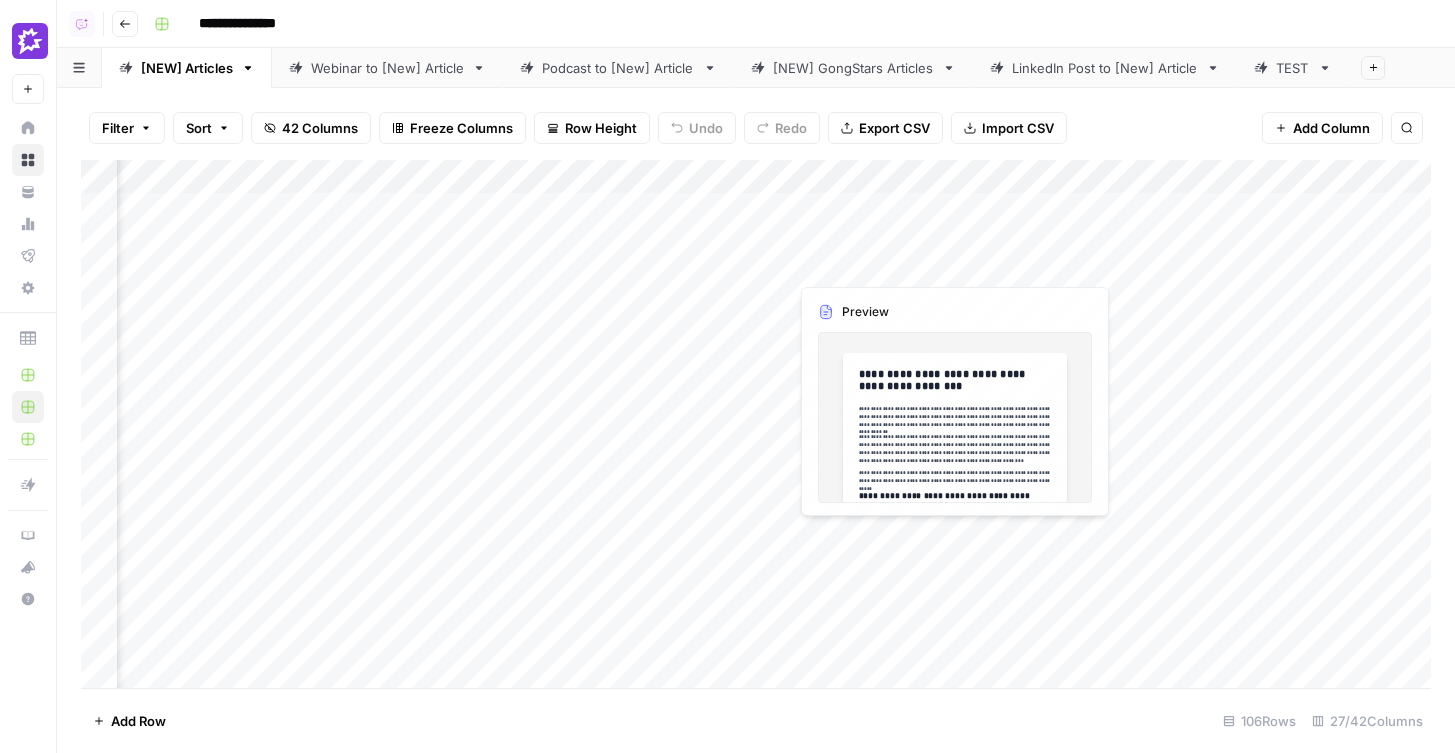 click on "Add Column" at bounding box center (756, 424) 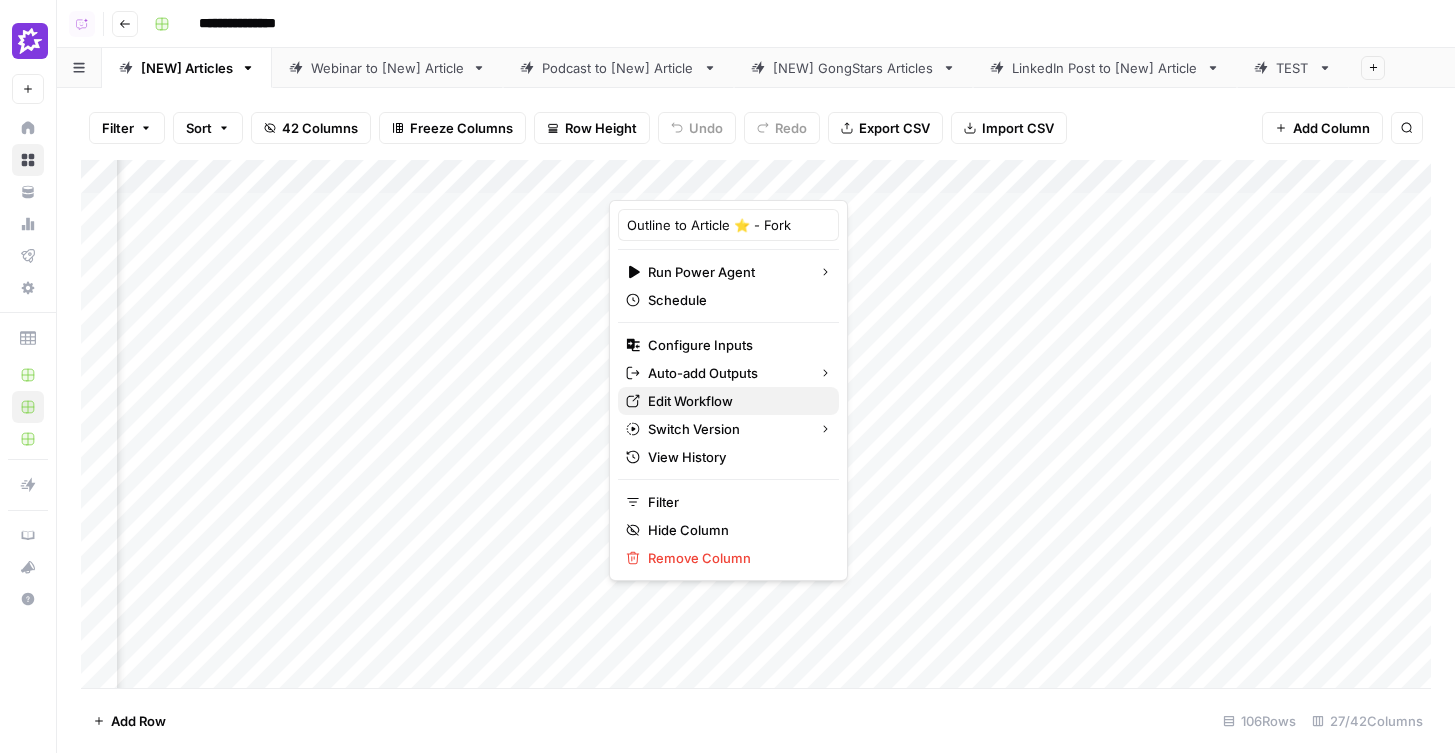 click on "Edit Workflow" at bounding box center (735, 401) 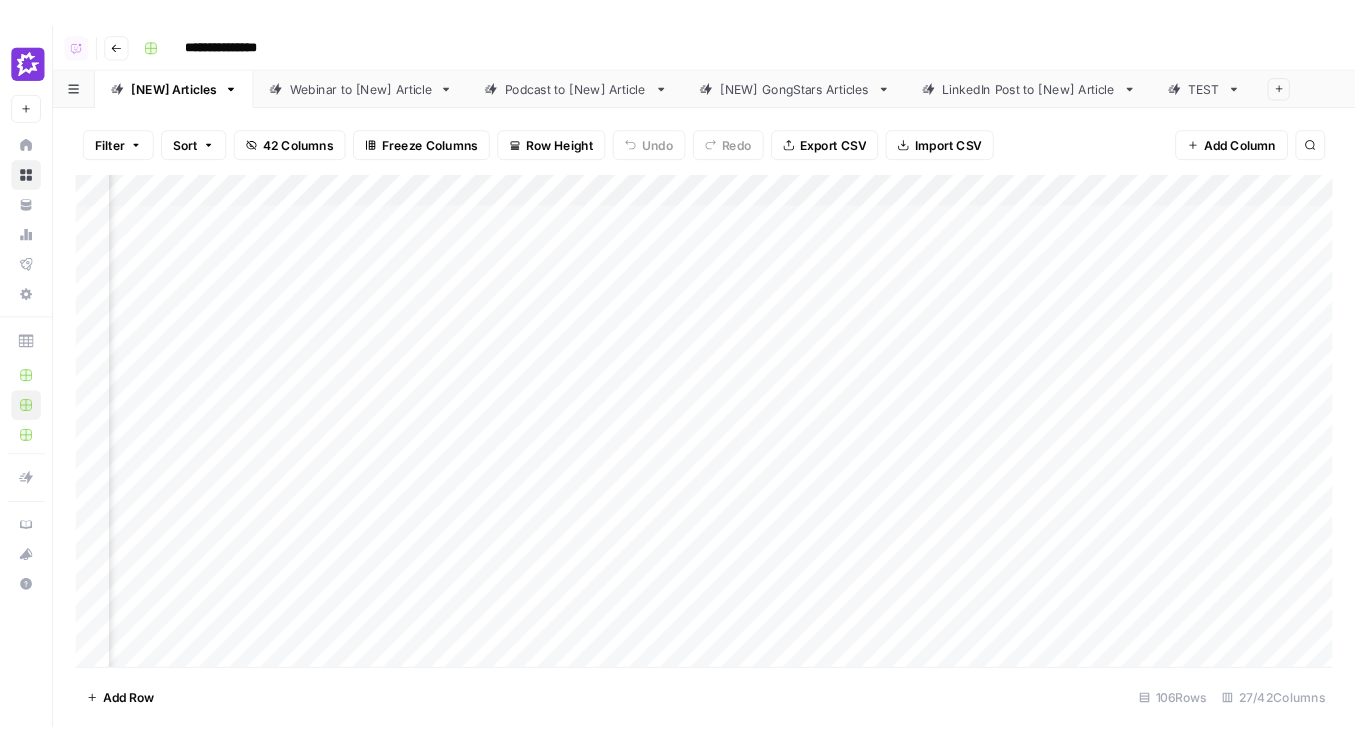 scroll, scrollTop: 0, scrollLeft: 2451, axis: horizontal 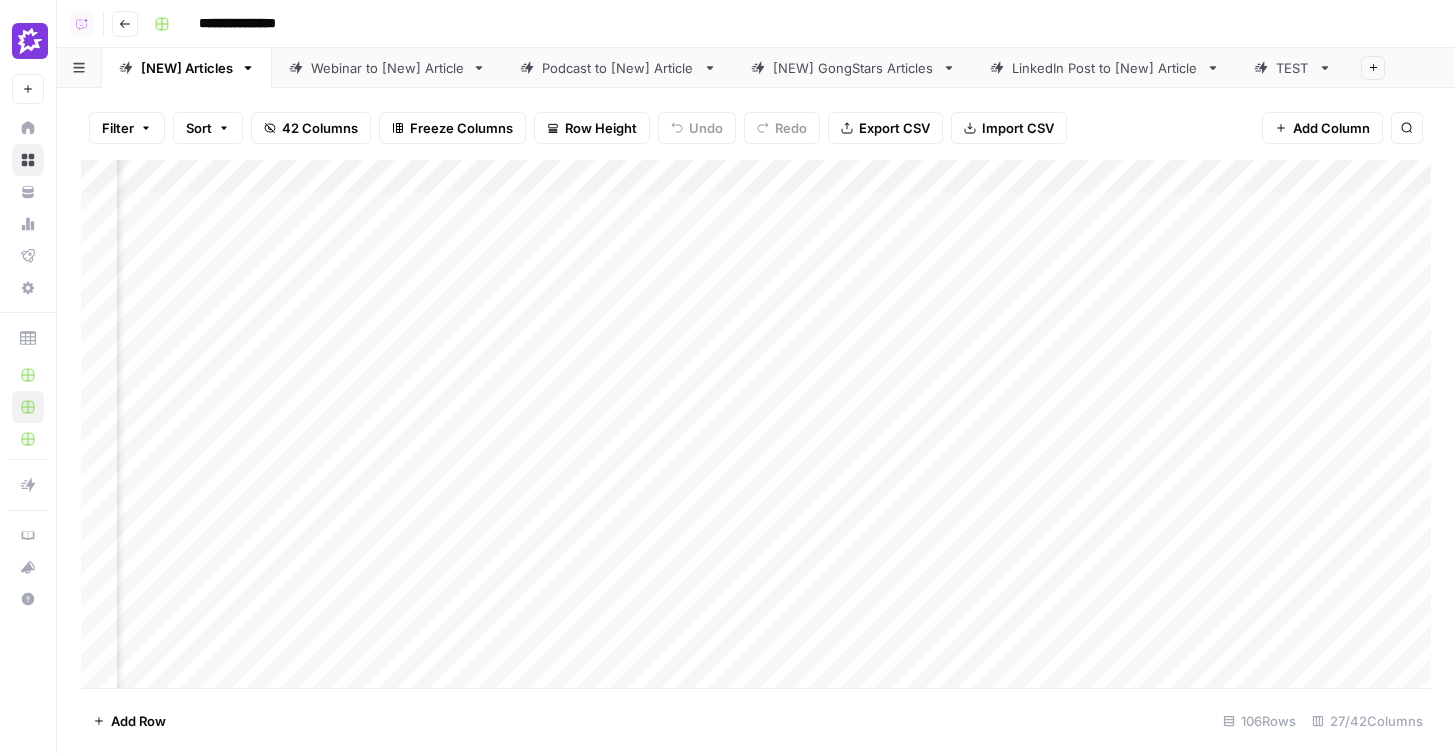 click on "Add Column" at bounding box center (756, 424) 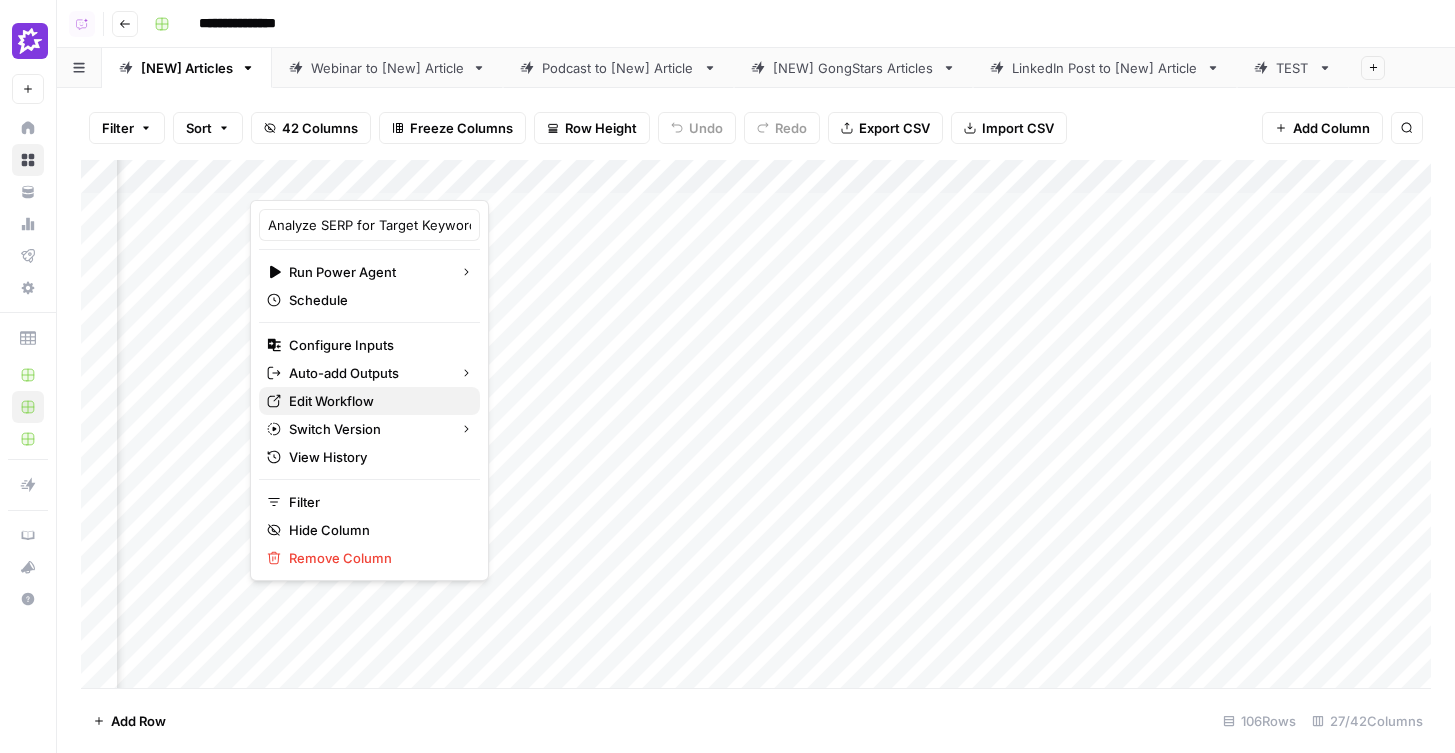 click on "Edit Workflow" at bounding box center (376, 401) 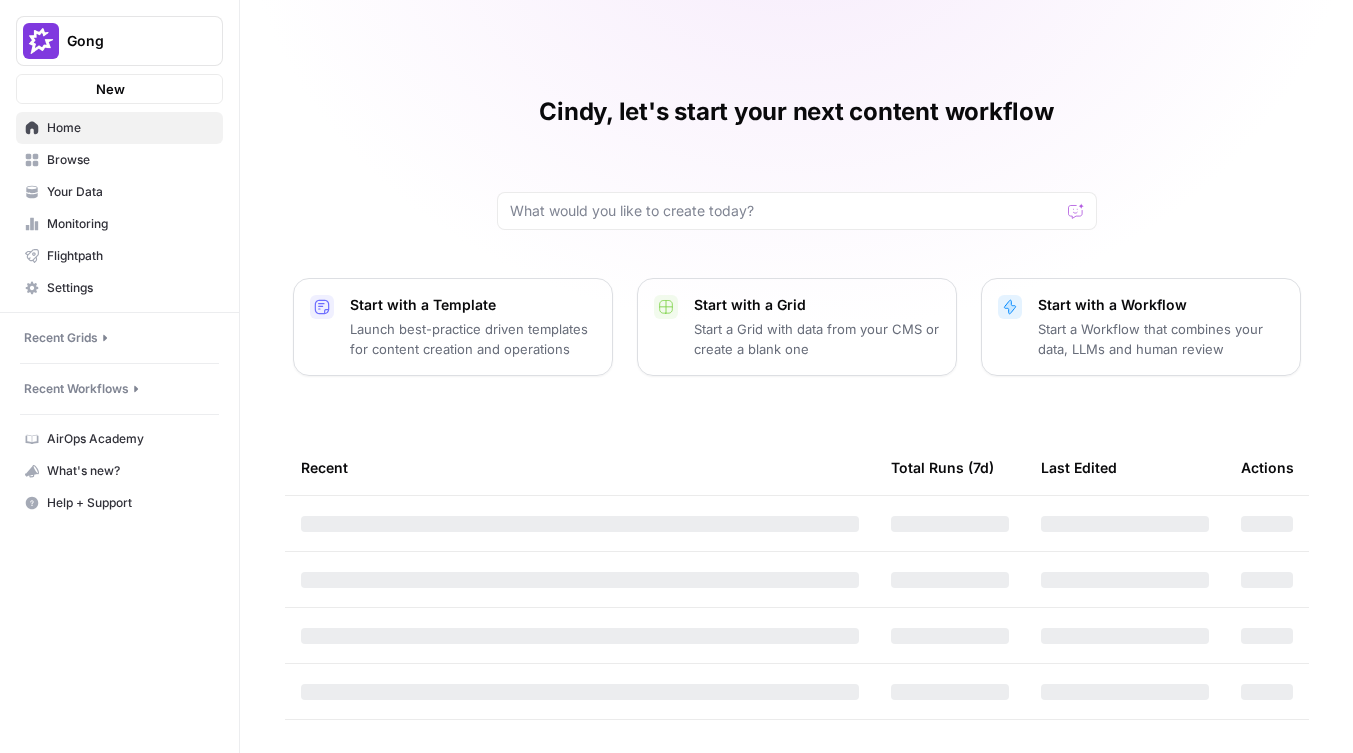 scroll, scrollTop: 0, scrollLeft: 0, axis: both 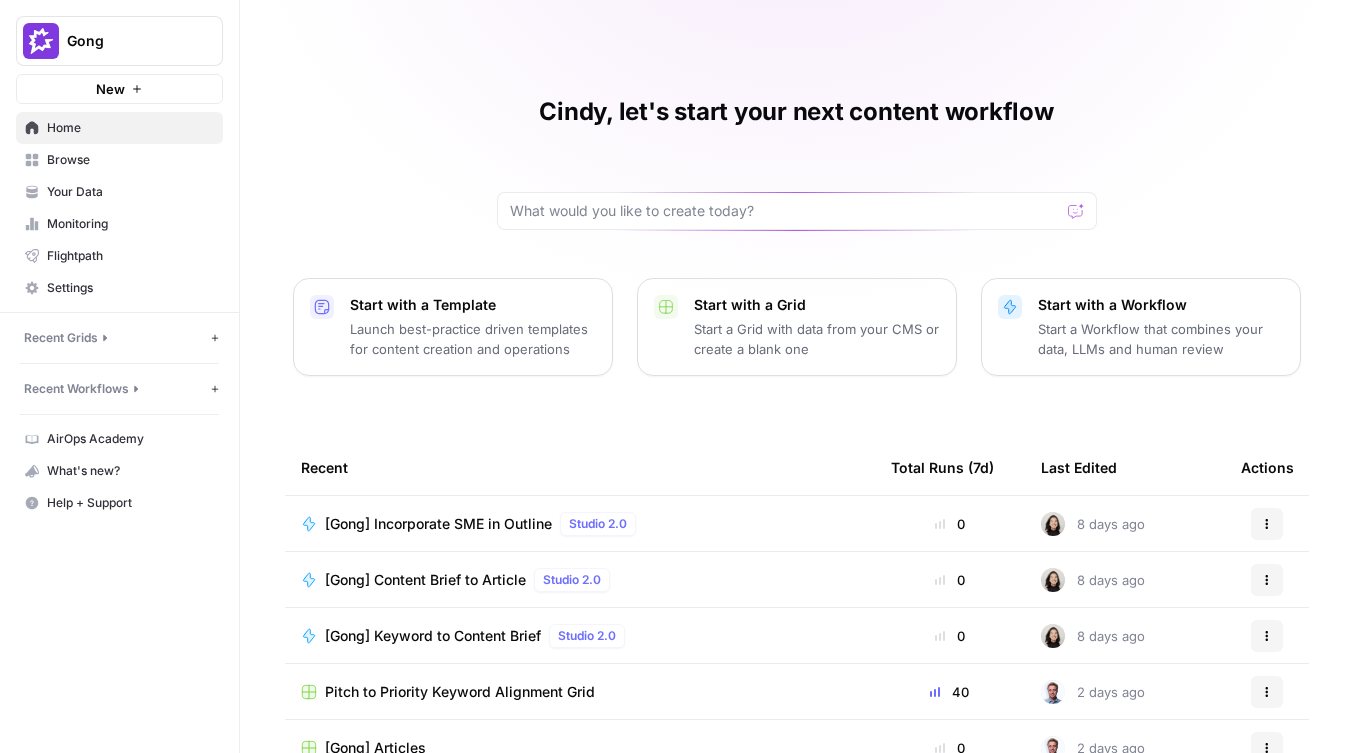 click 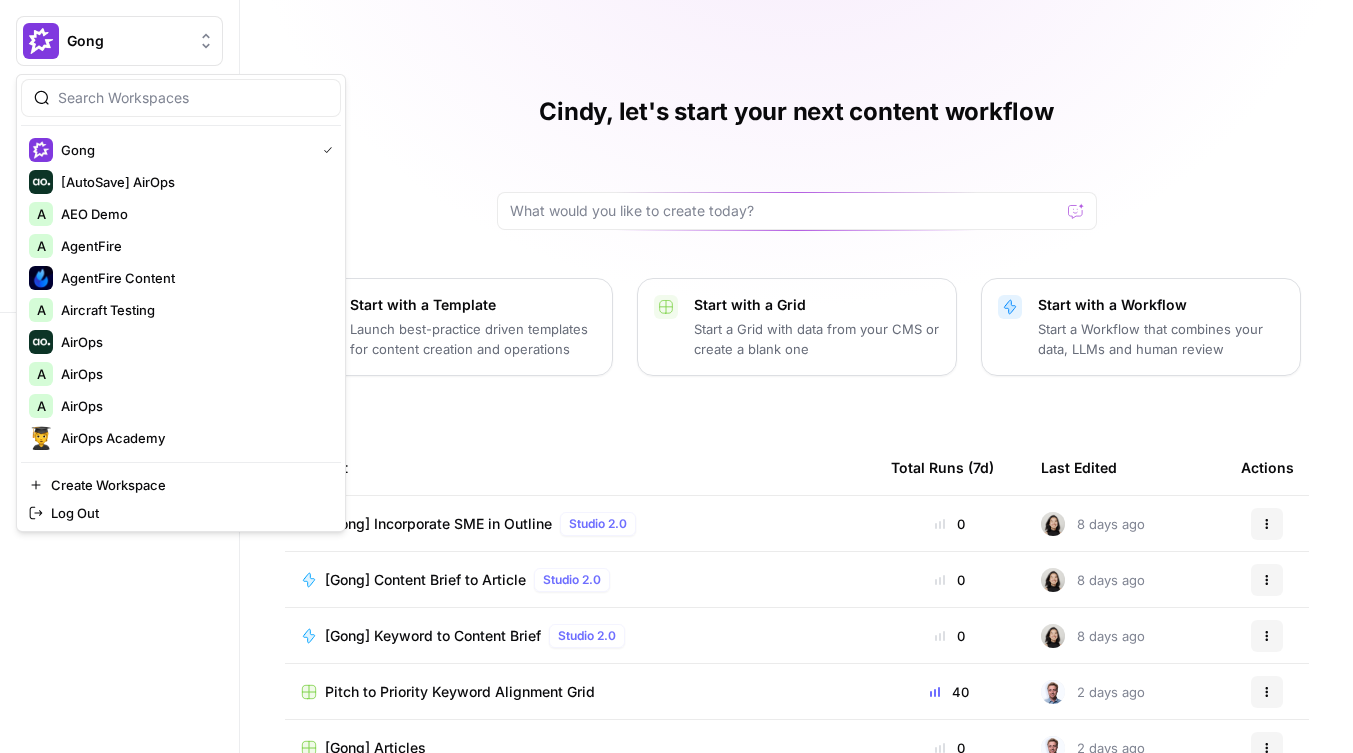 click at bounding box center (181, 98) 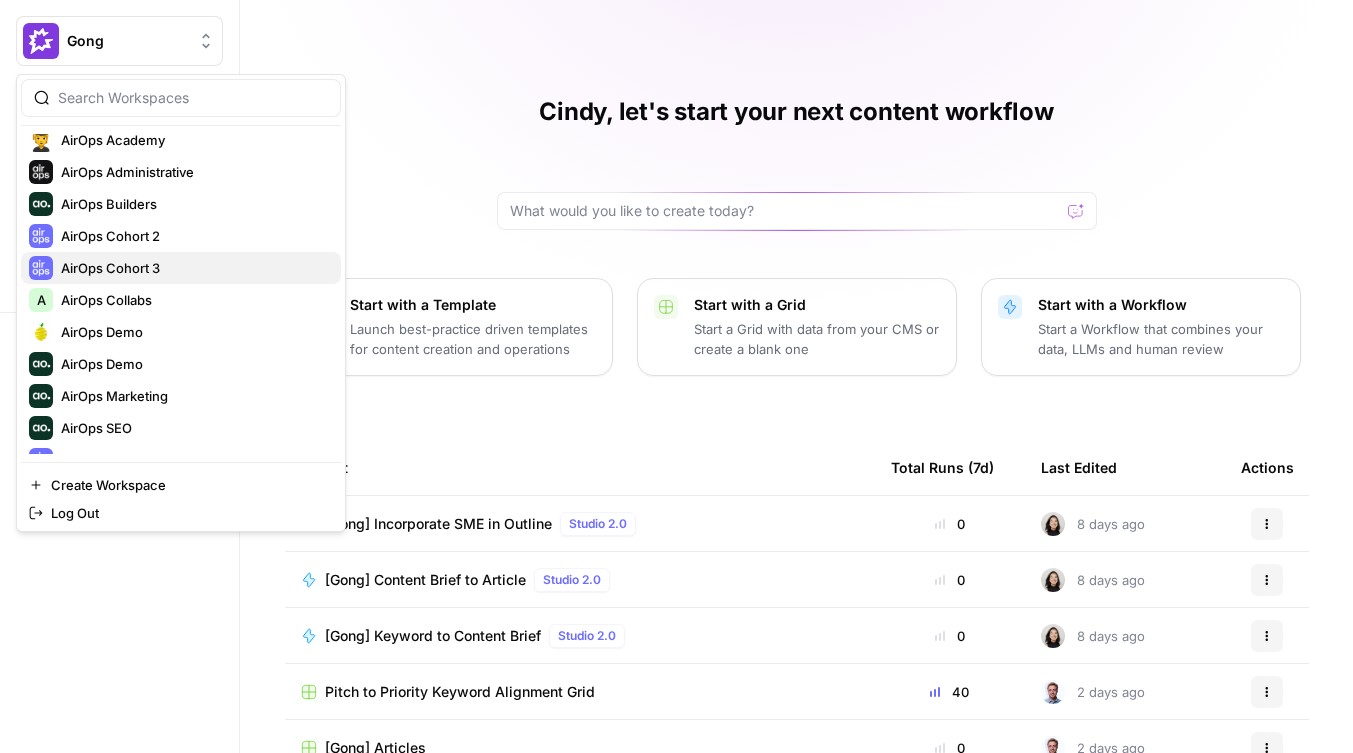 scroll, scrollTop: 526, scrollLeft: 0, axis: vertical 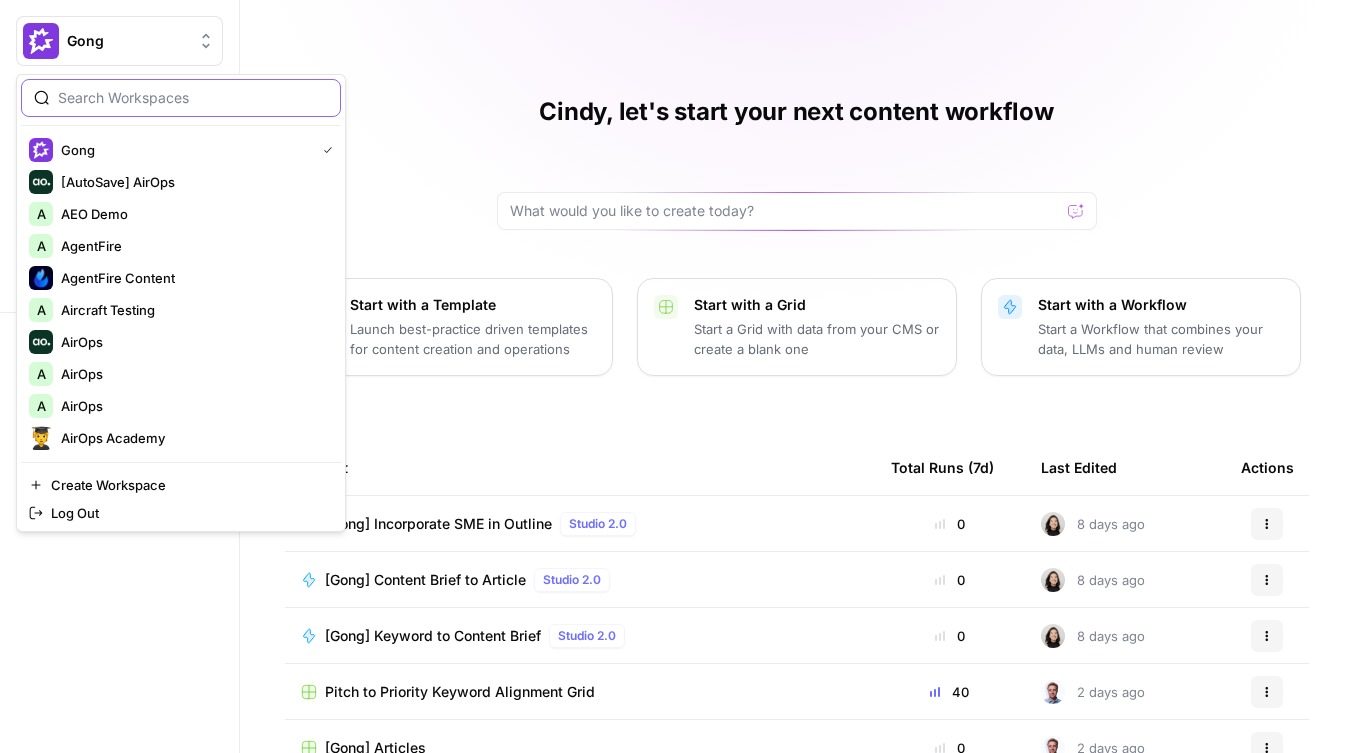 click at bounding box center [193, 98] 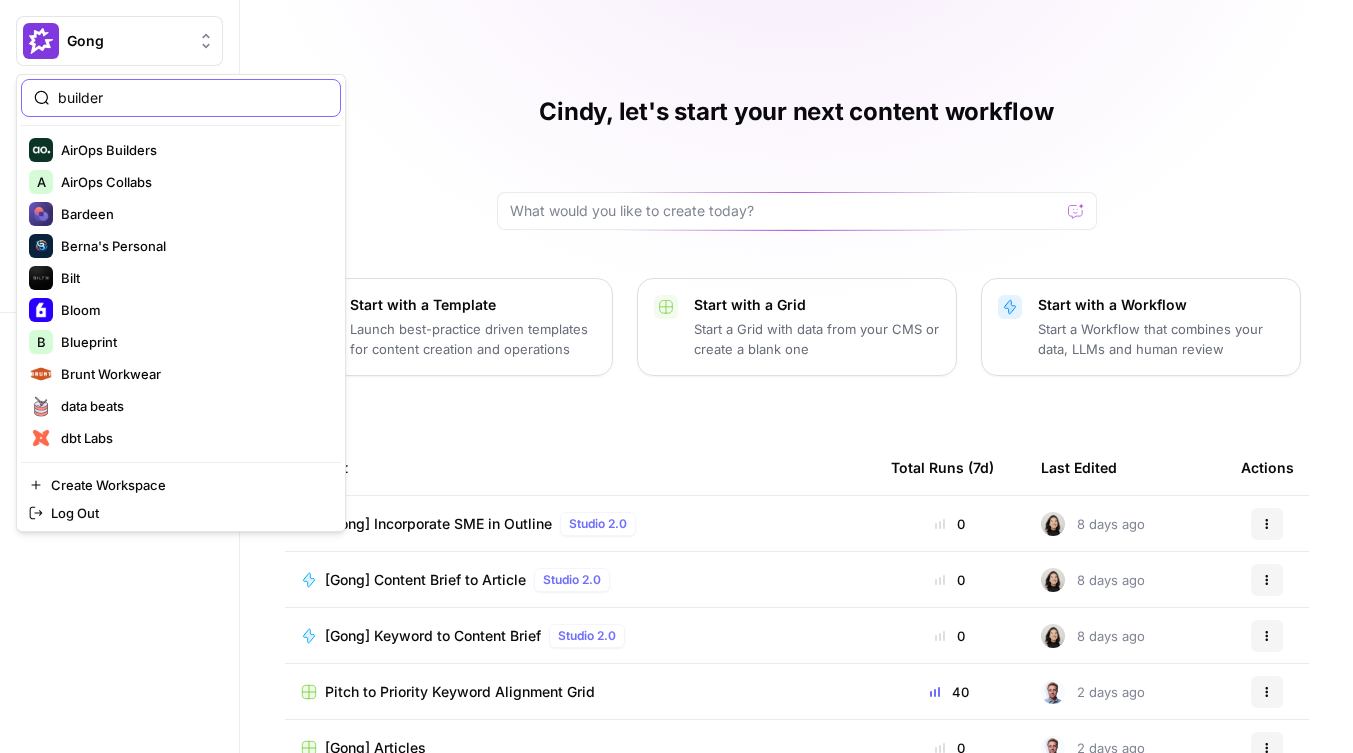 type on "builder" 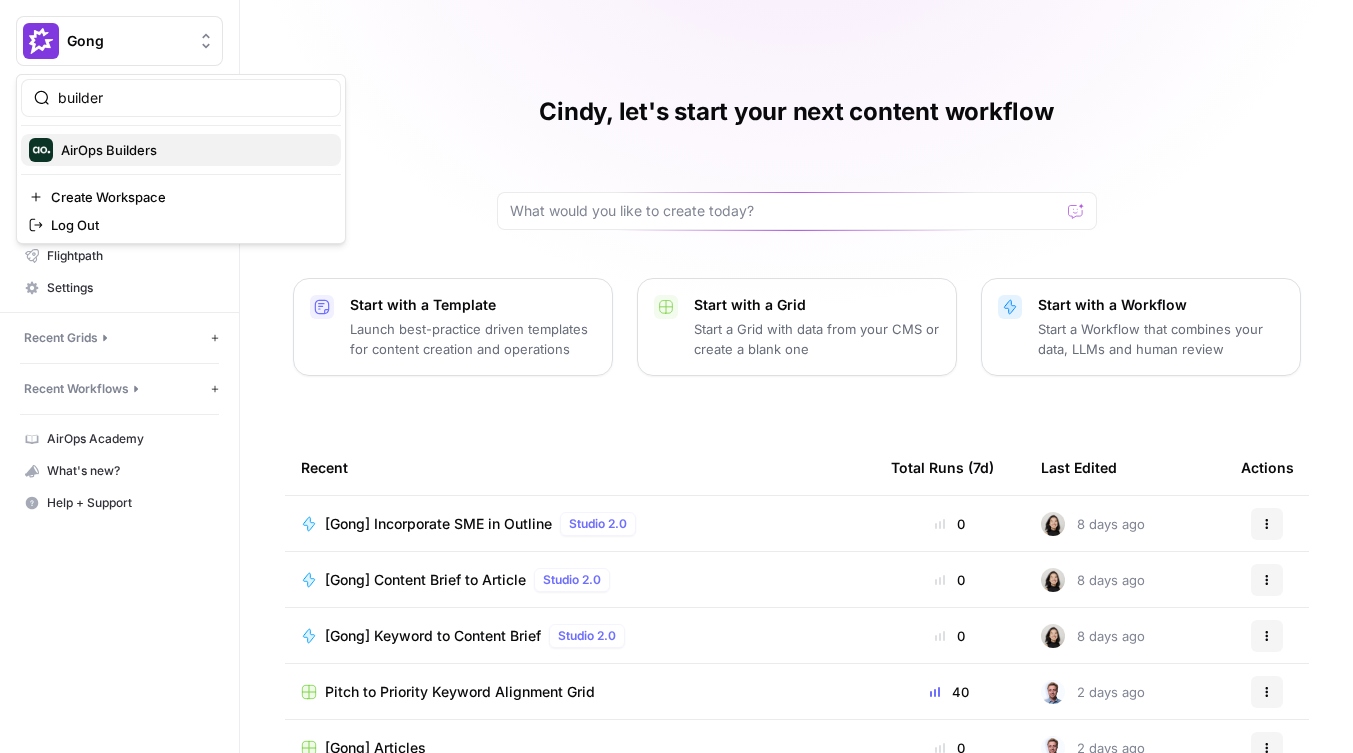 click on "AirOps Builders" at bounding box center [193, 150] 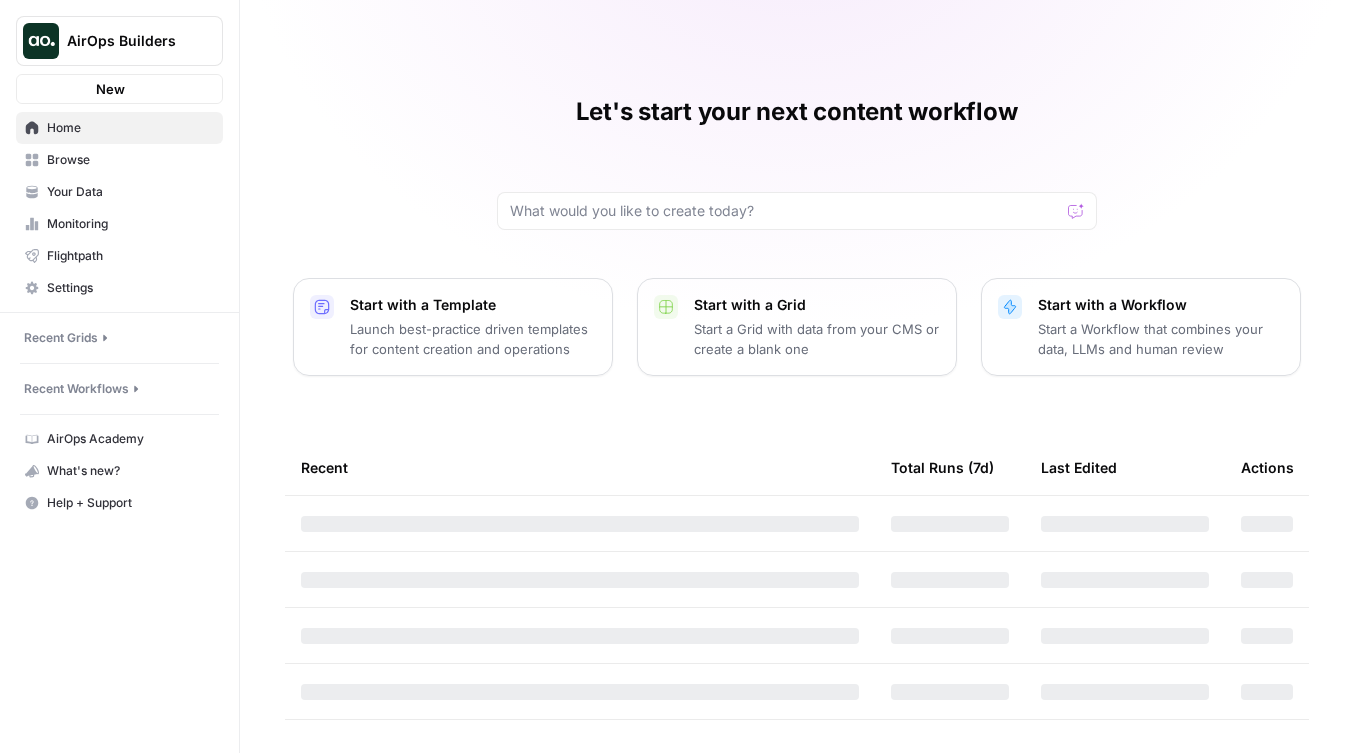 scroll, scrollTop: 0, scrollLeft: 0, axis: both 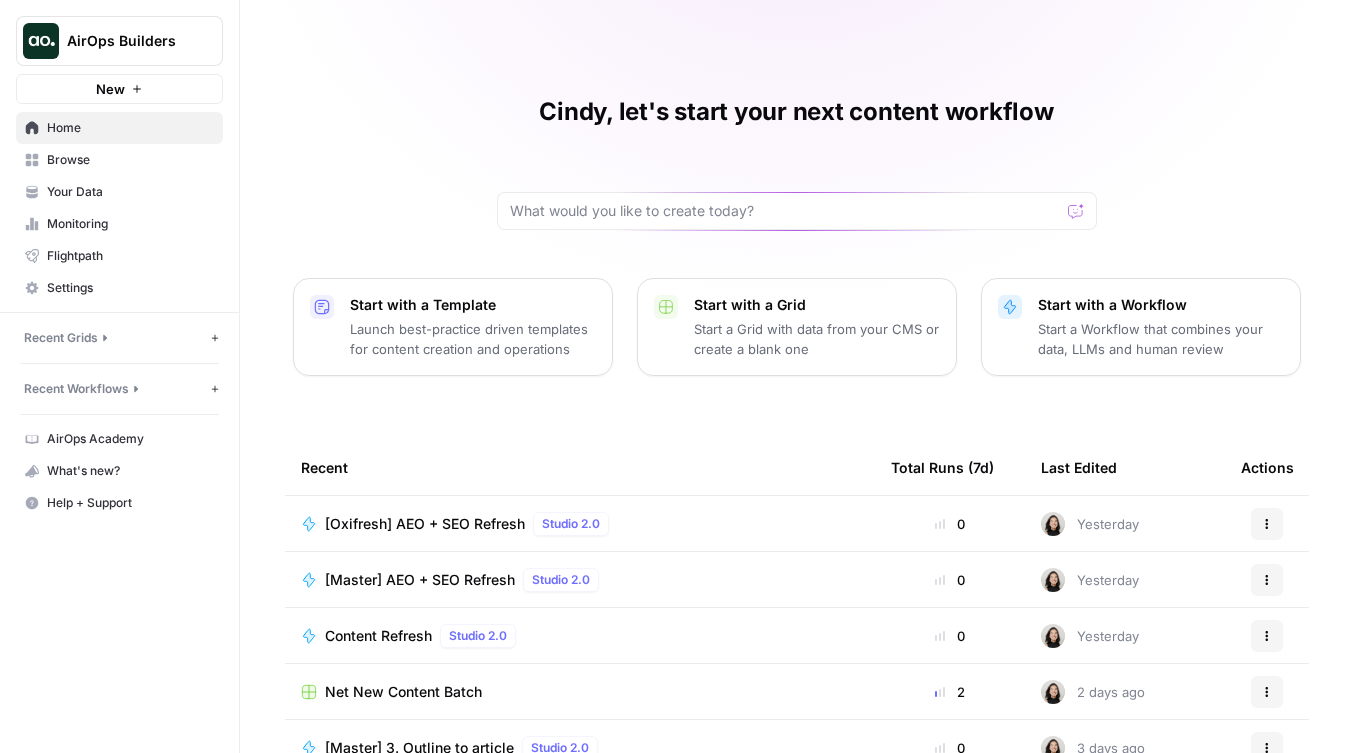 click on "Browse" at bounding box center [130, 160] 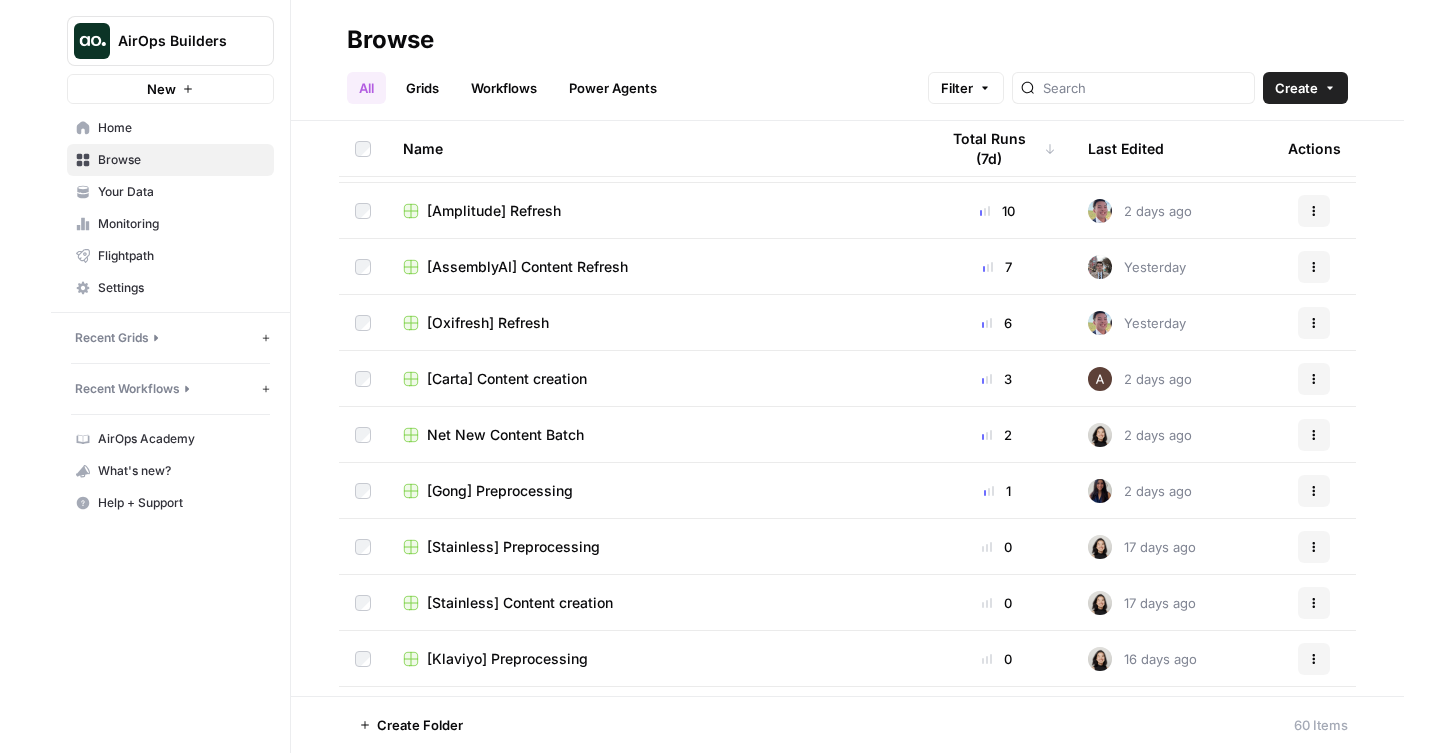 scroll, scrollTop: 648, scrollLeft: 0, axis: vertical 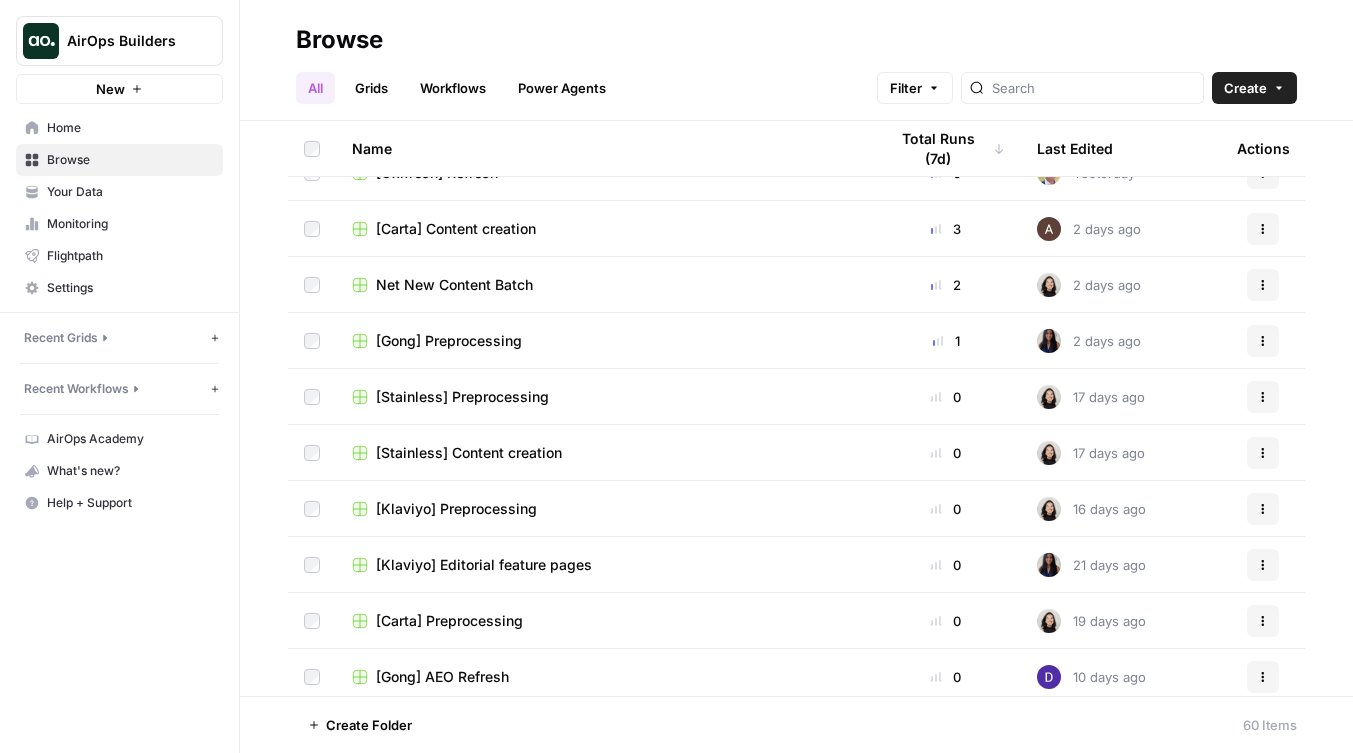 click on "[Gong] Preprocessing" at bounding box center [449, 341] 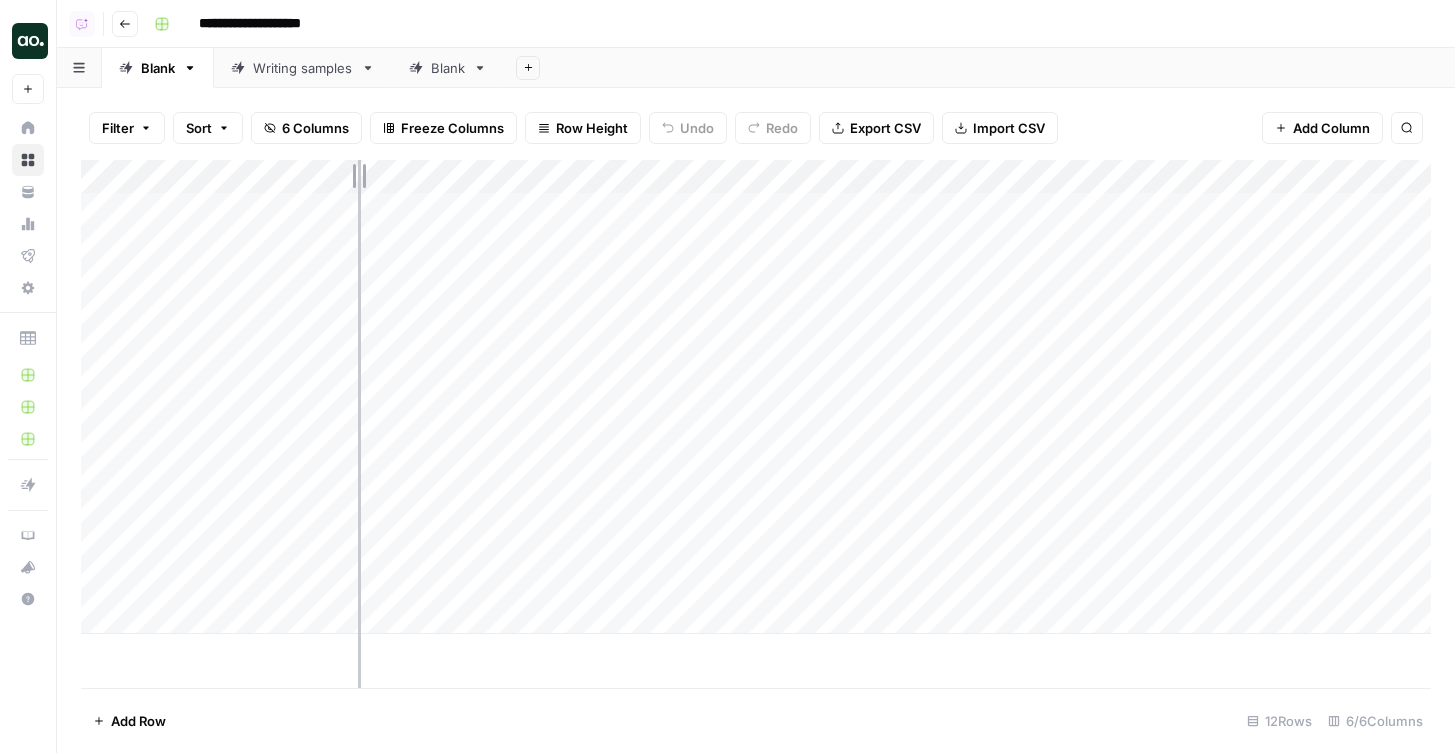 click on "Add Column" at bounding box center [756, 397] 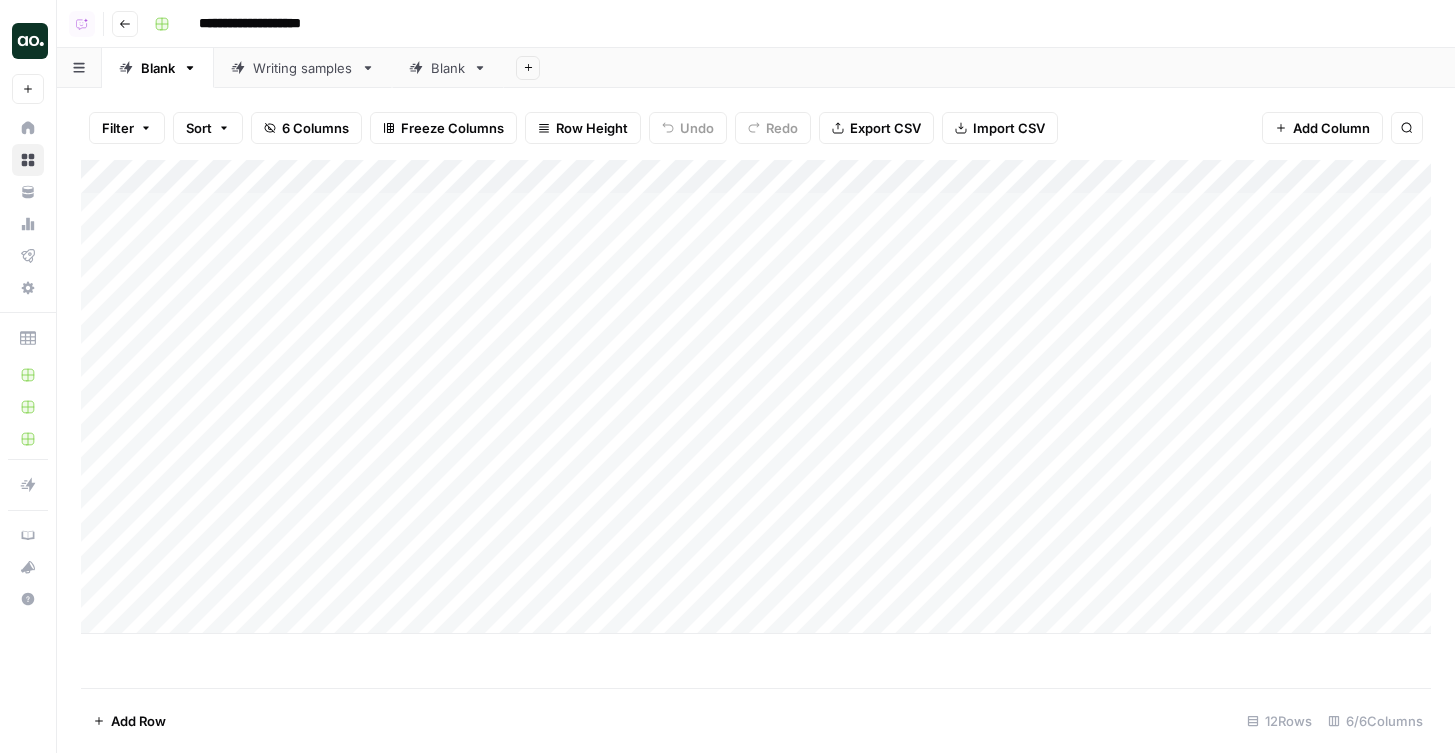 drag, startPoint x: 632, startPoint y: 172, endPoint x: 706, endPoint y: 172, distance: 74 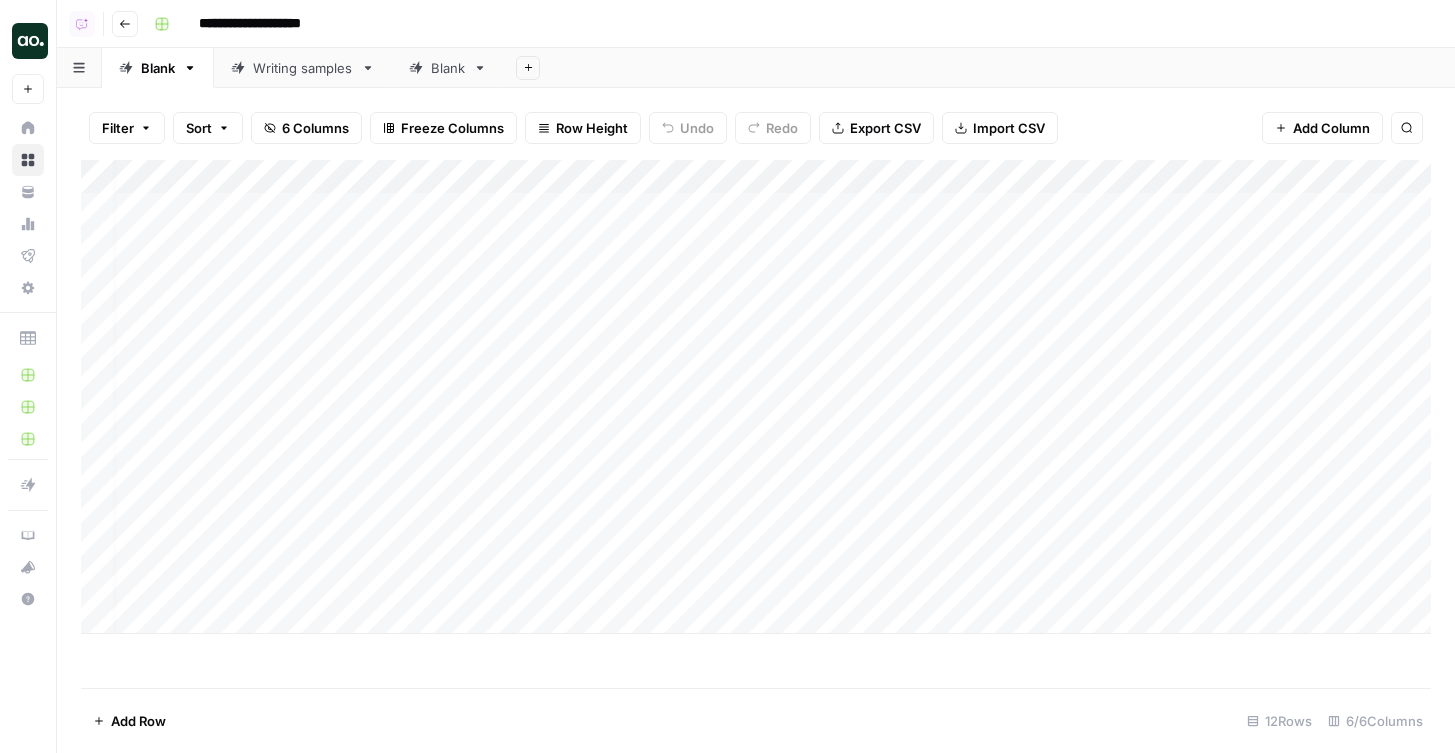scroll, scrollTop: 0, scrollLeft: 85, axis: horizontal 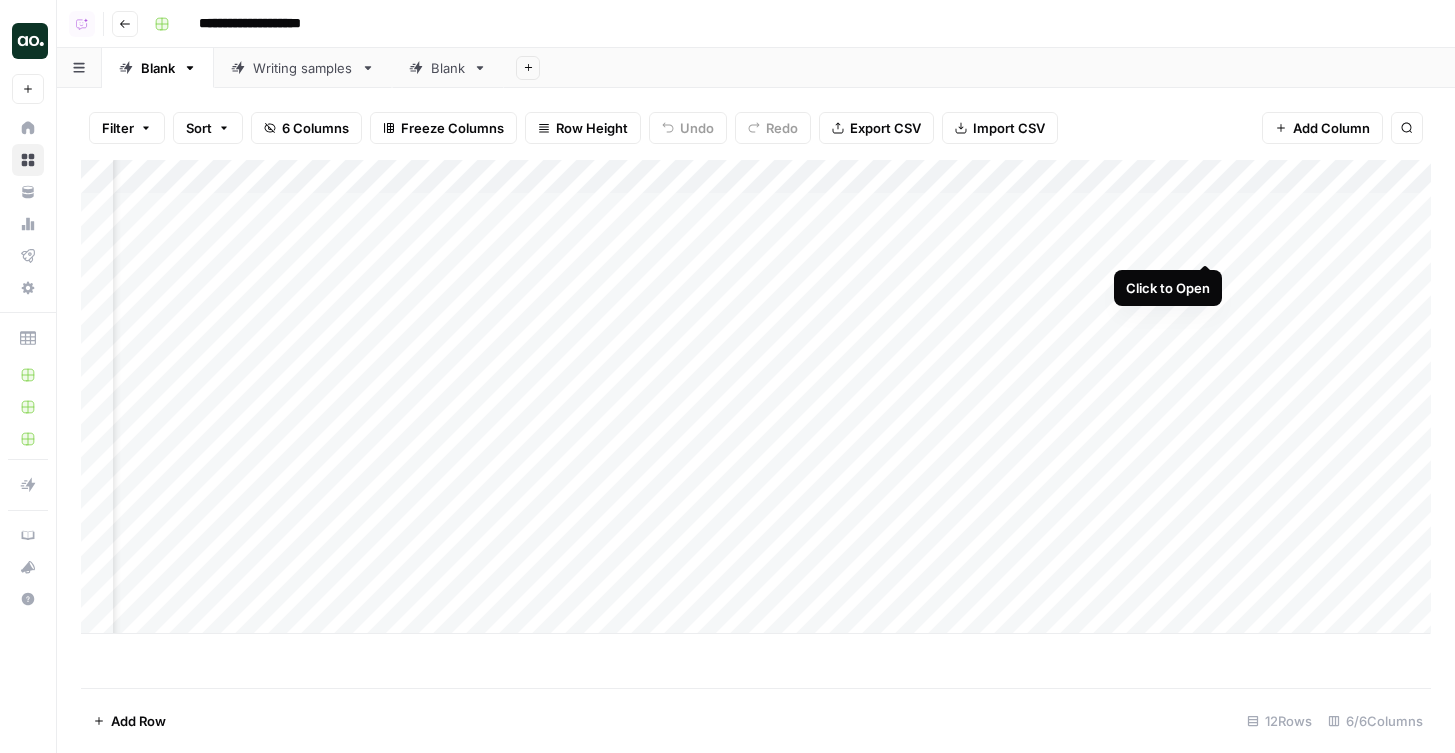 click on "Add Column" at bounding box center [756, 397] 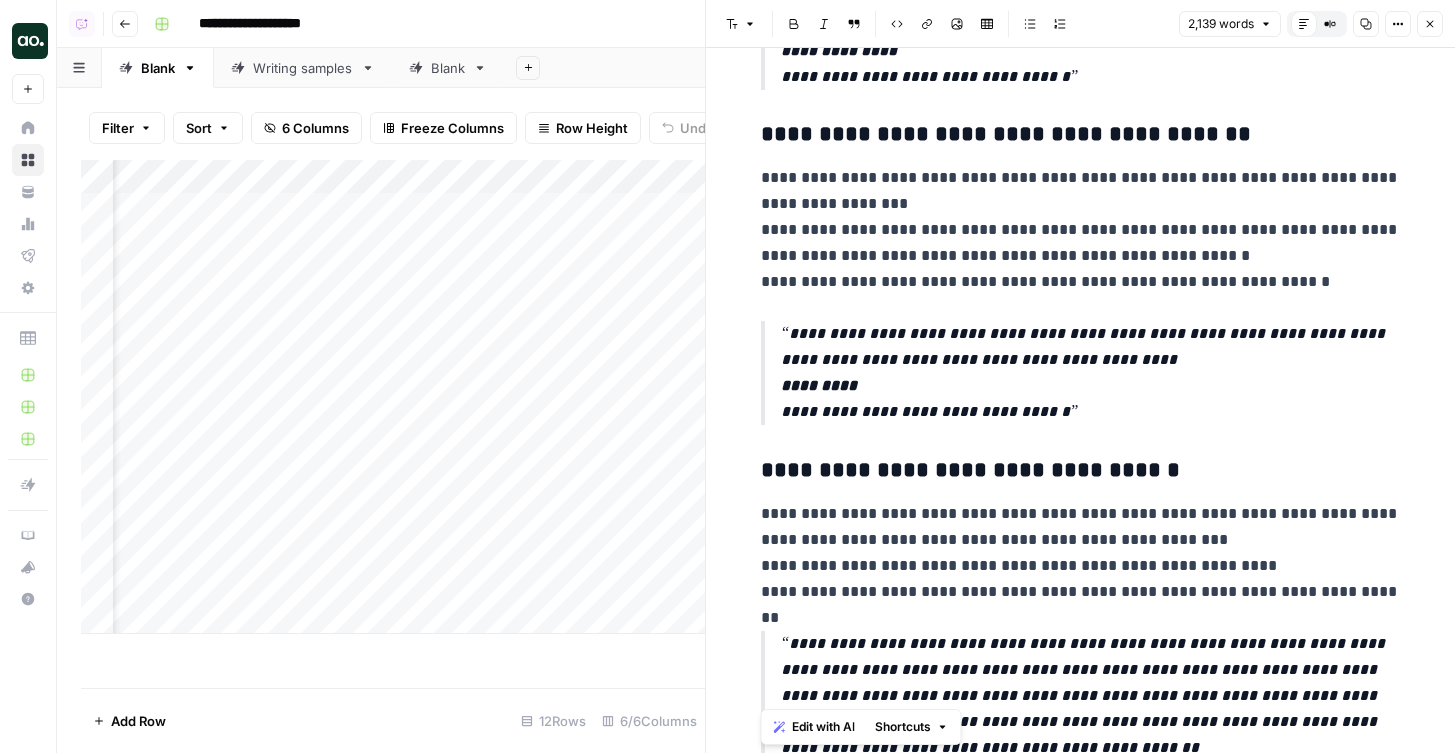 scroll, scrollTop: 5054, scrollLeft: 0, axis: vertical 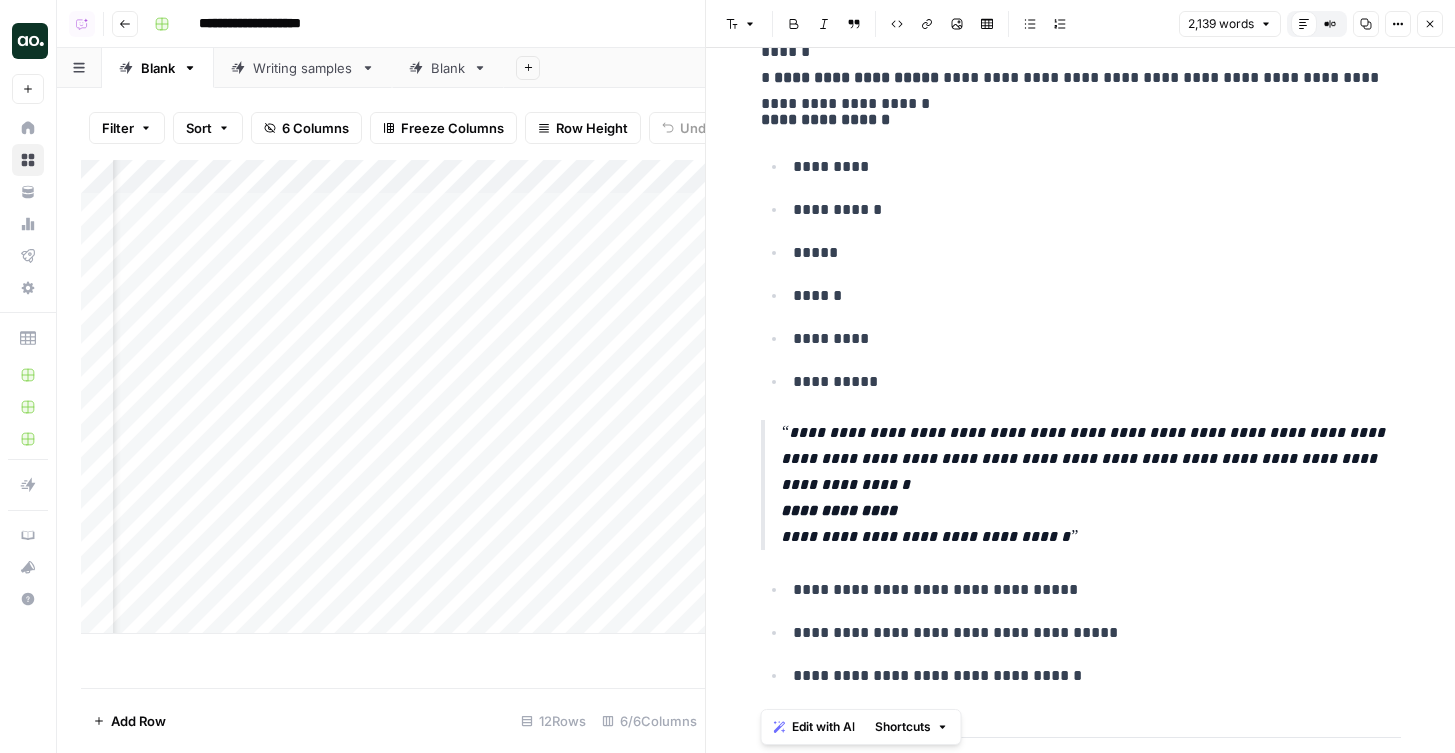 click on "**********" at bounding box center (1091, 485) 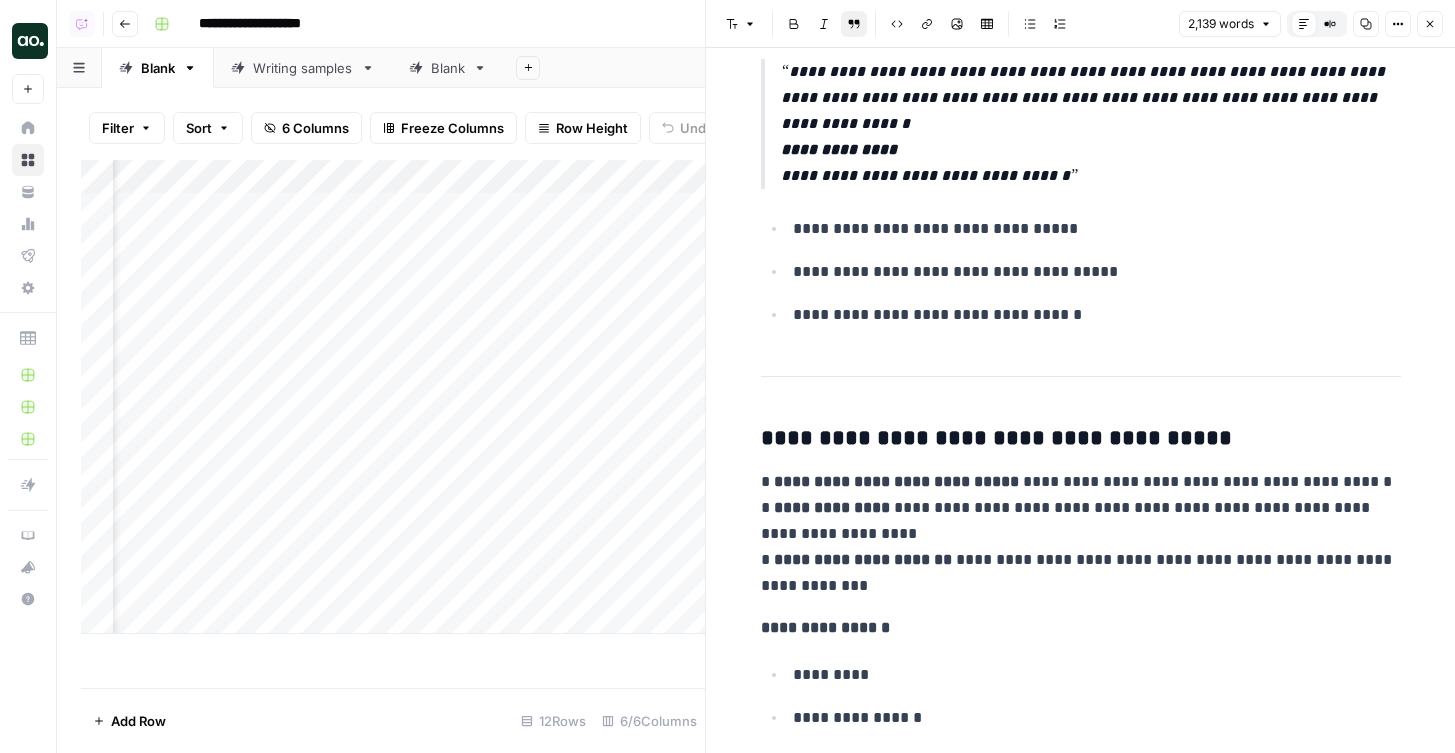 scroll, scrollTop: 7409, scrollLeft: 0, axis: vertical 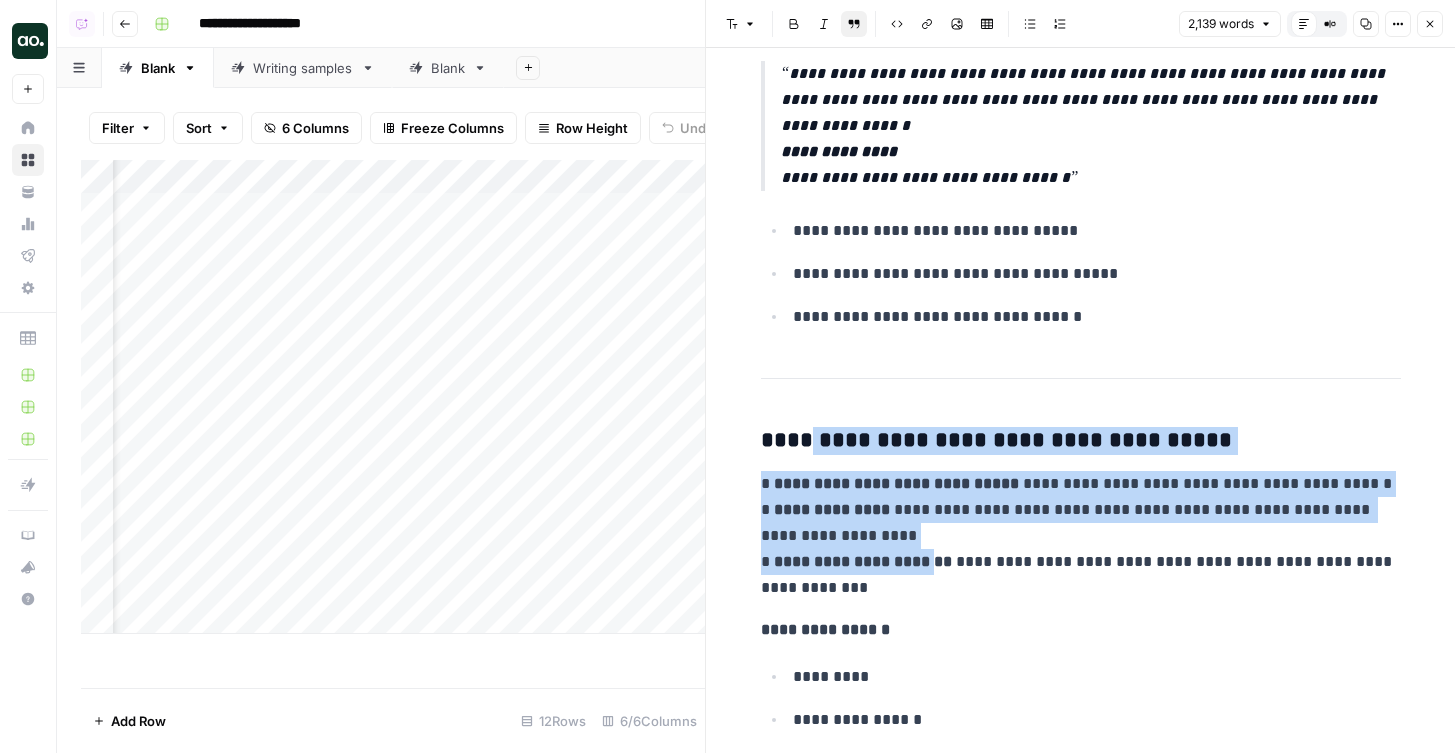 drag, startPoint x: 805, startPoint y: 453, endPoint x: 942, endPoint y: 560, distance: 173.83325 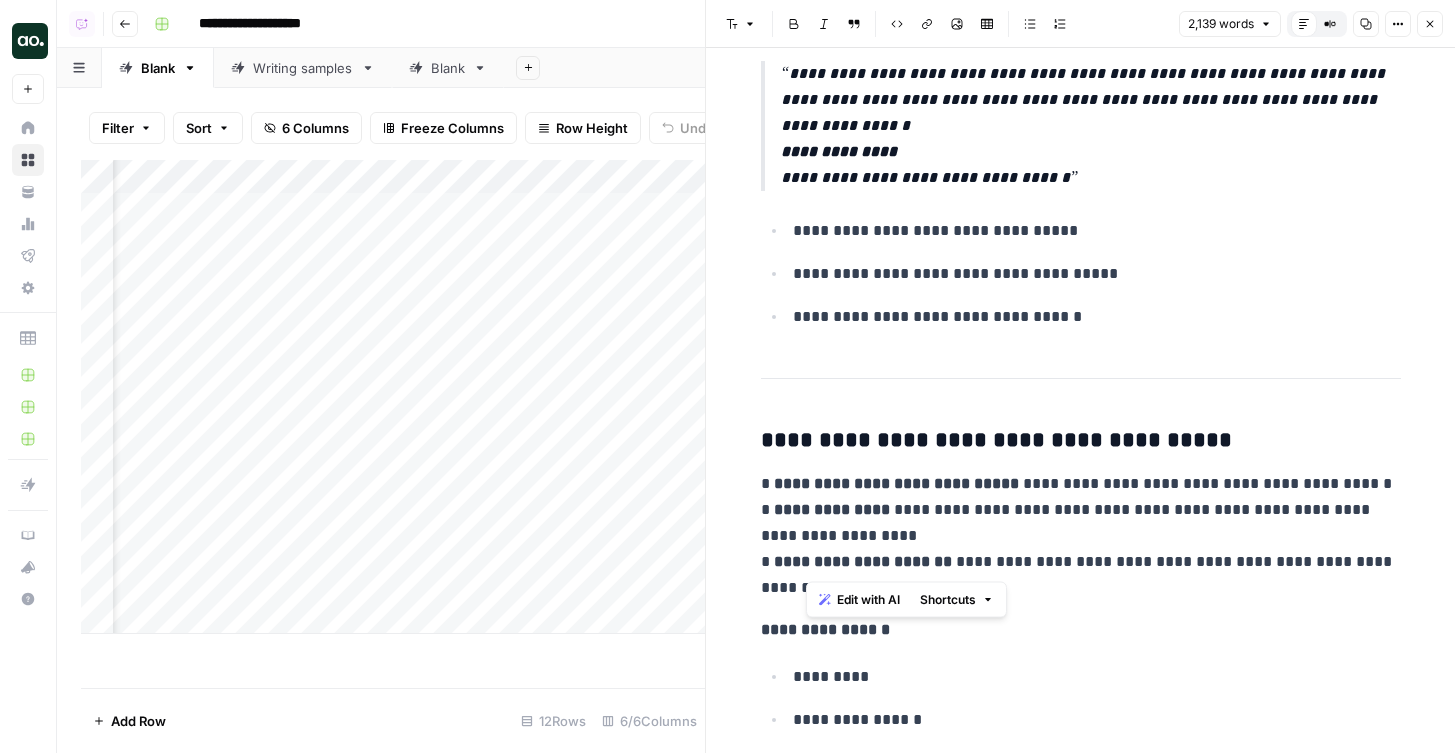 click on "**********" at bounding box center (863, 561) 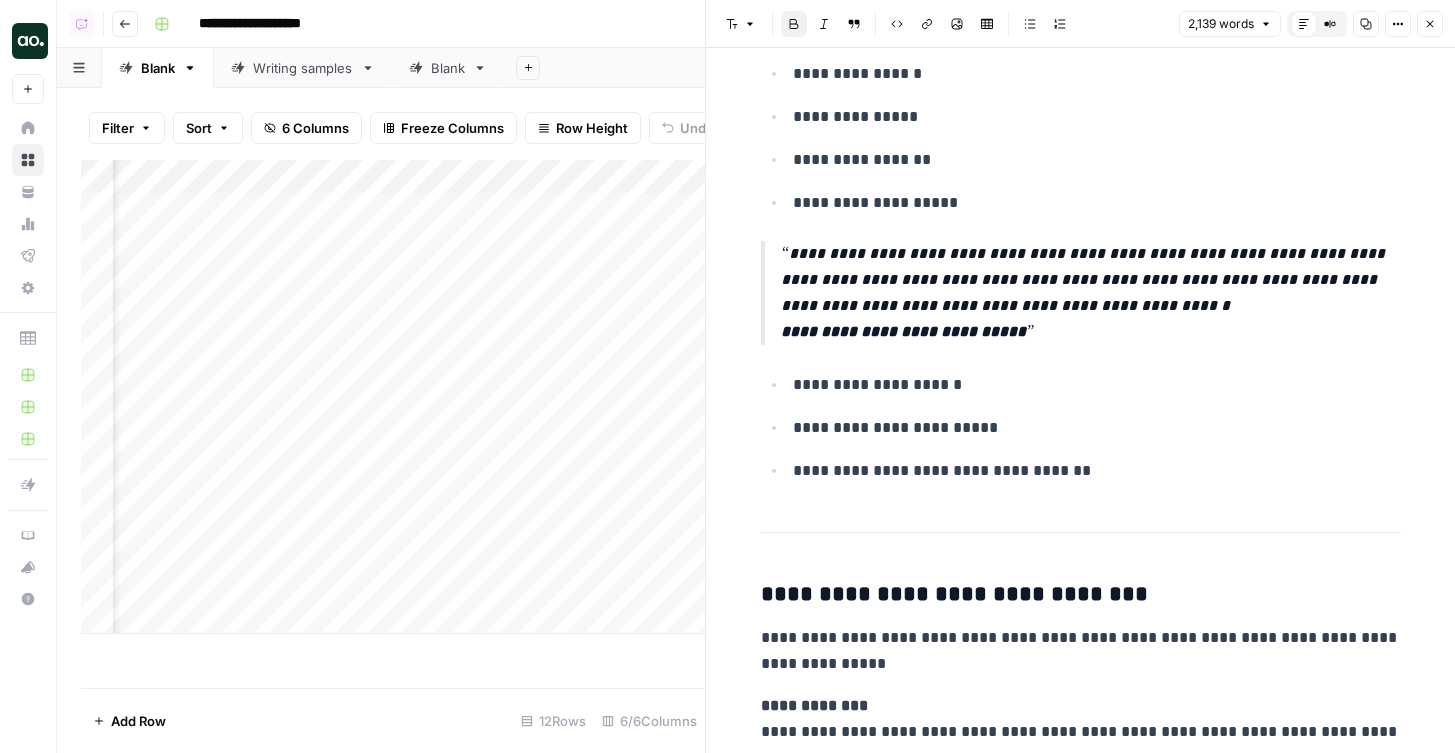 scroll, scrollTop: 8126, scrollLeft: 0, axis: vertical 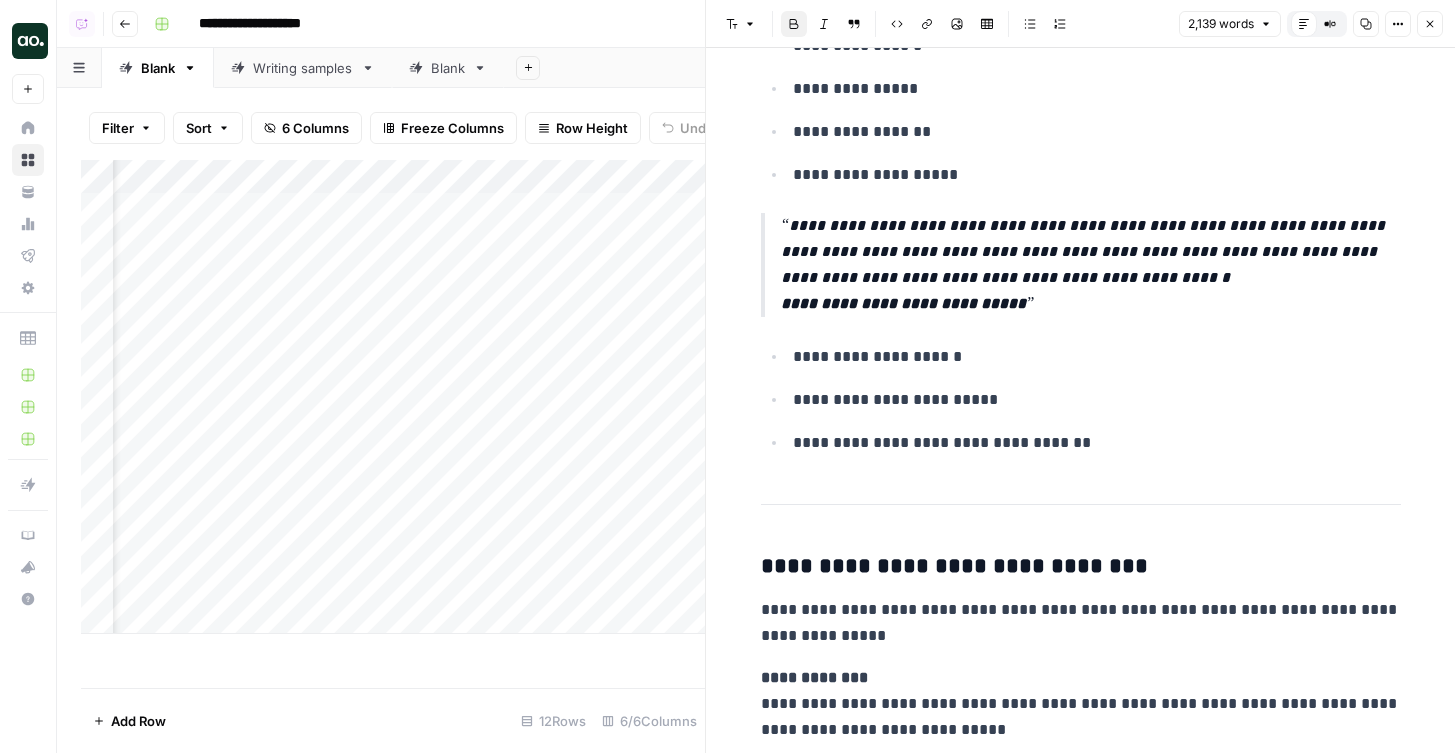 click on "Close" at bounding box center (1430, 24) 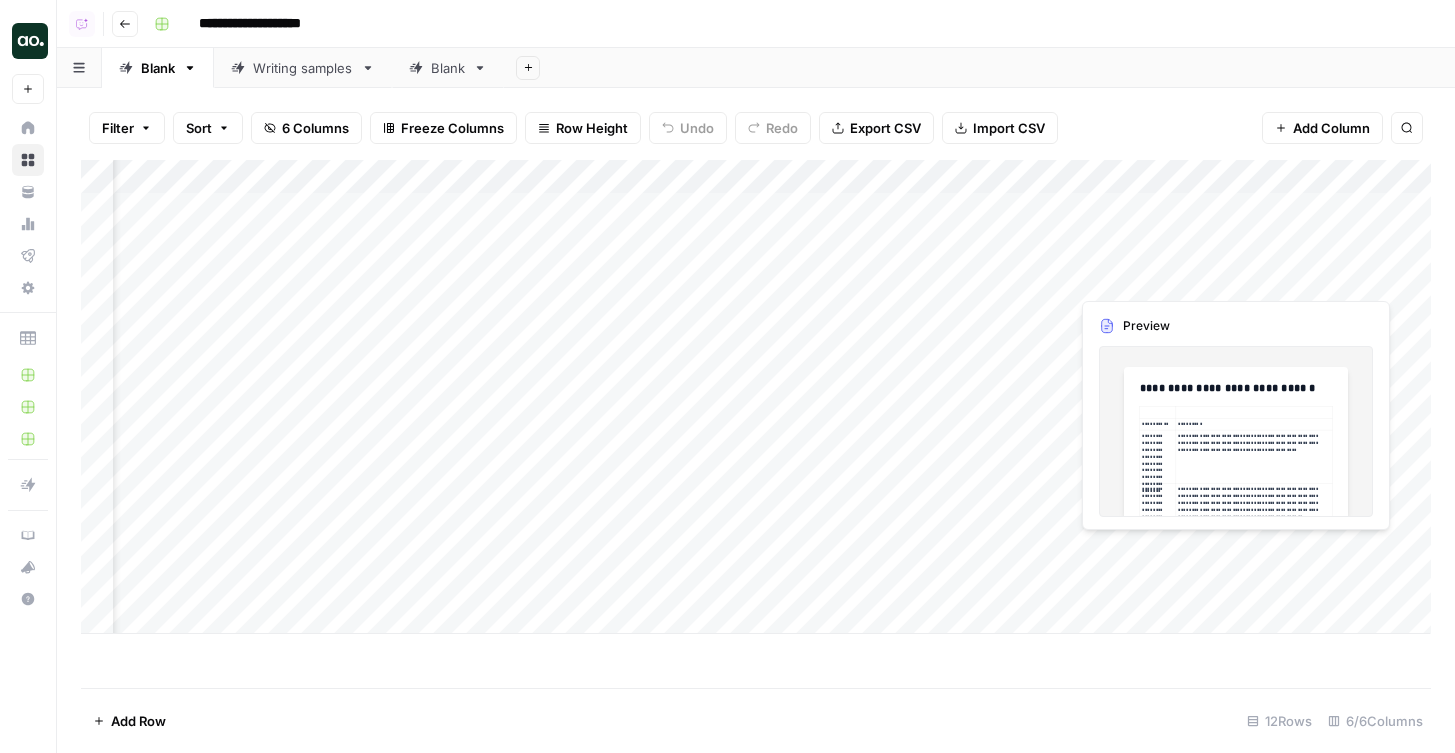 click on "Add Column" at bounding box center [756, 397] 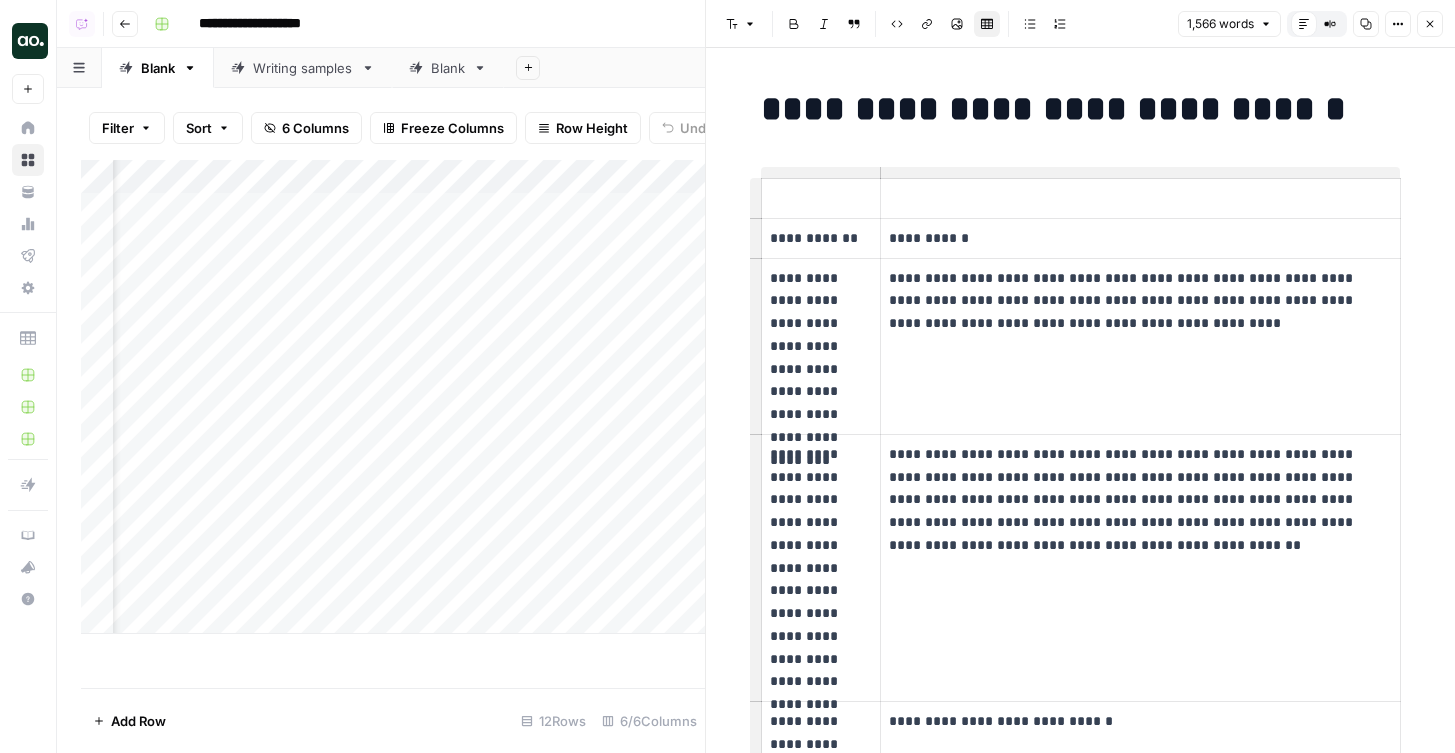drag, startPoint x: 805, startPoint y: 201, endPoint x: 962, endPoint y: 513, distance: 349.27496 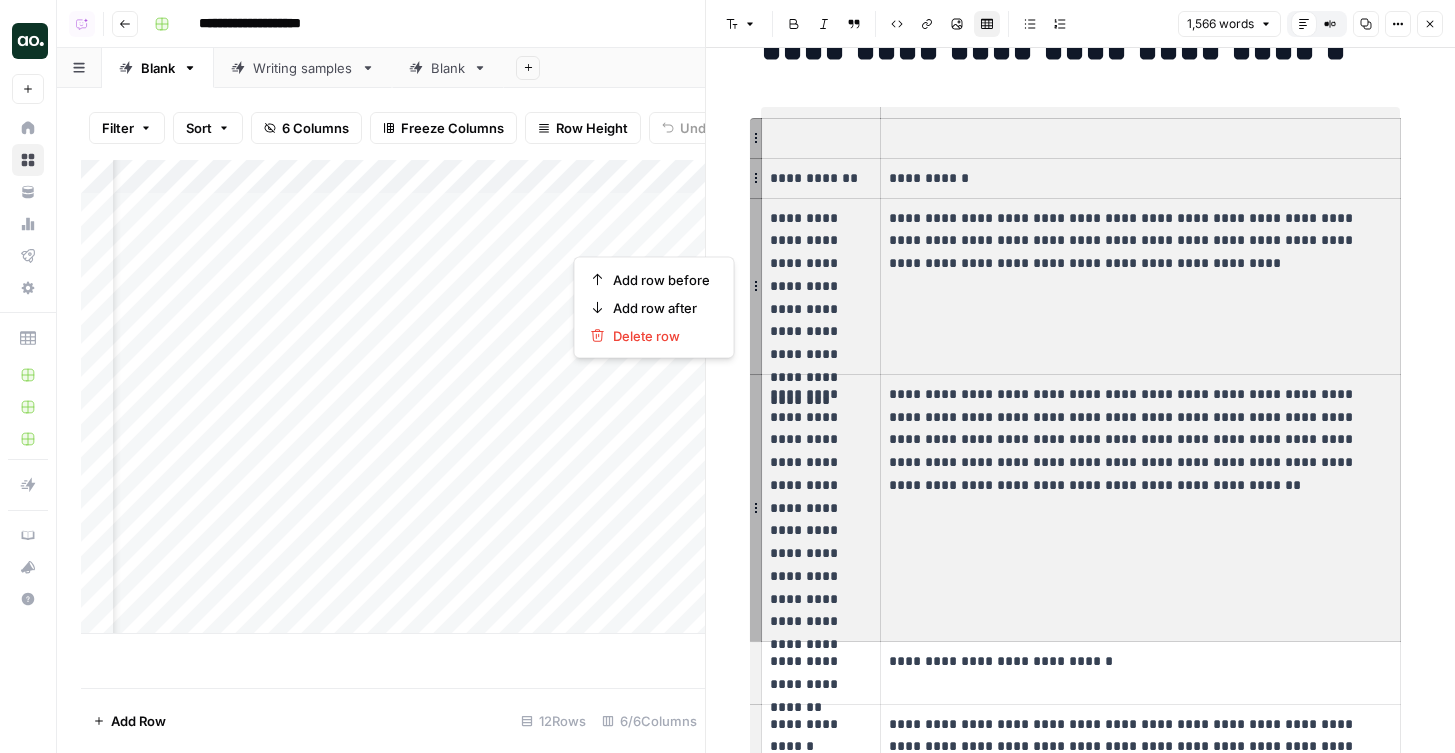 click on "**********" at bounding box center (1140, 507) 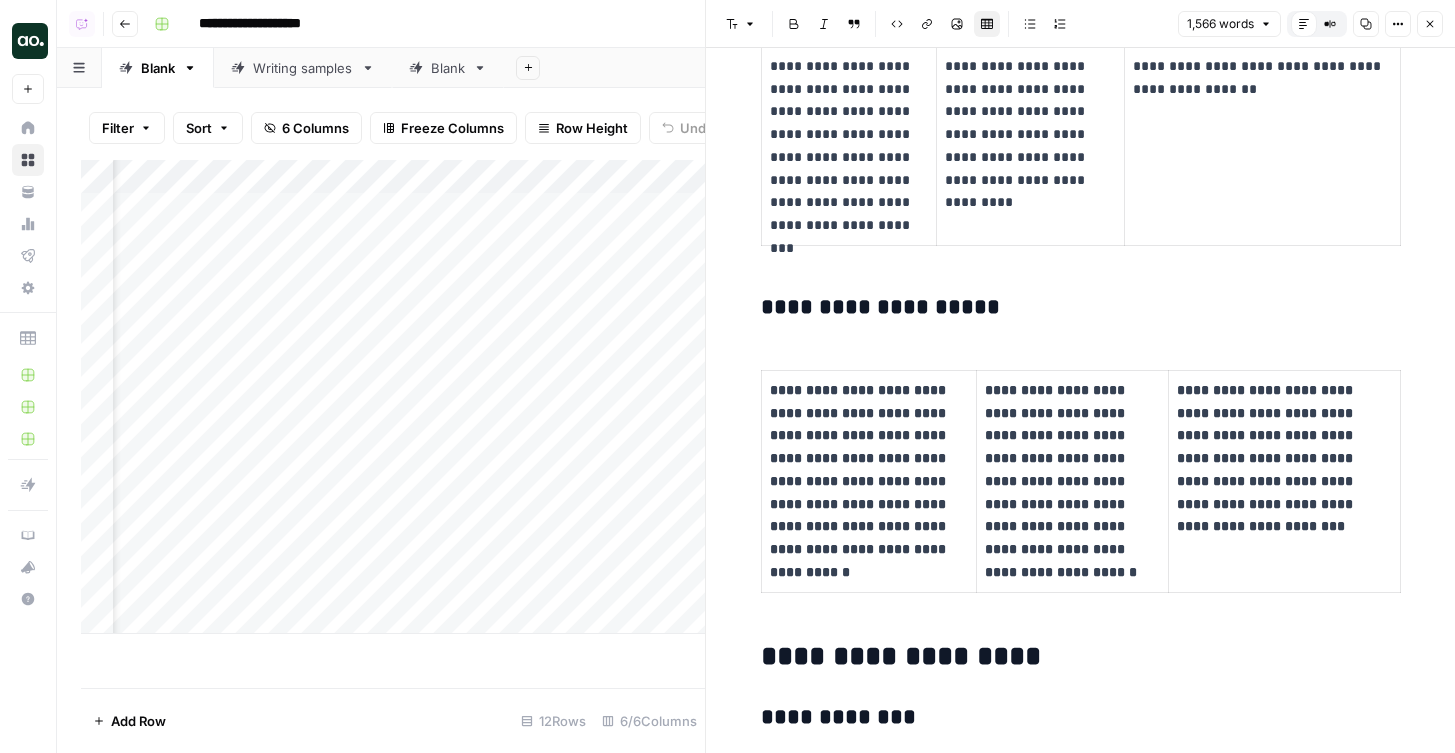 scroll, scrollTop: 3572, scrollLeft: 0, axis: vertical 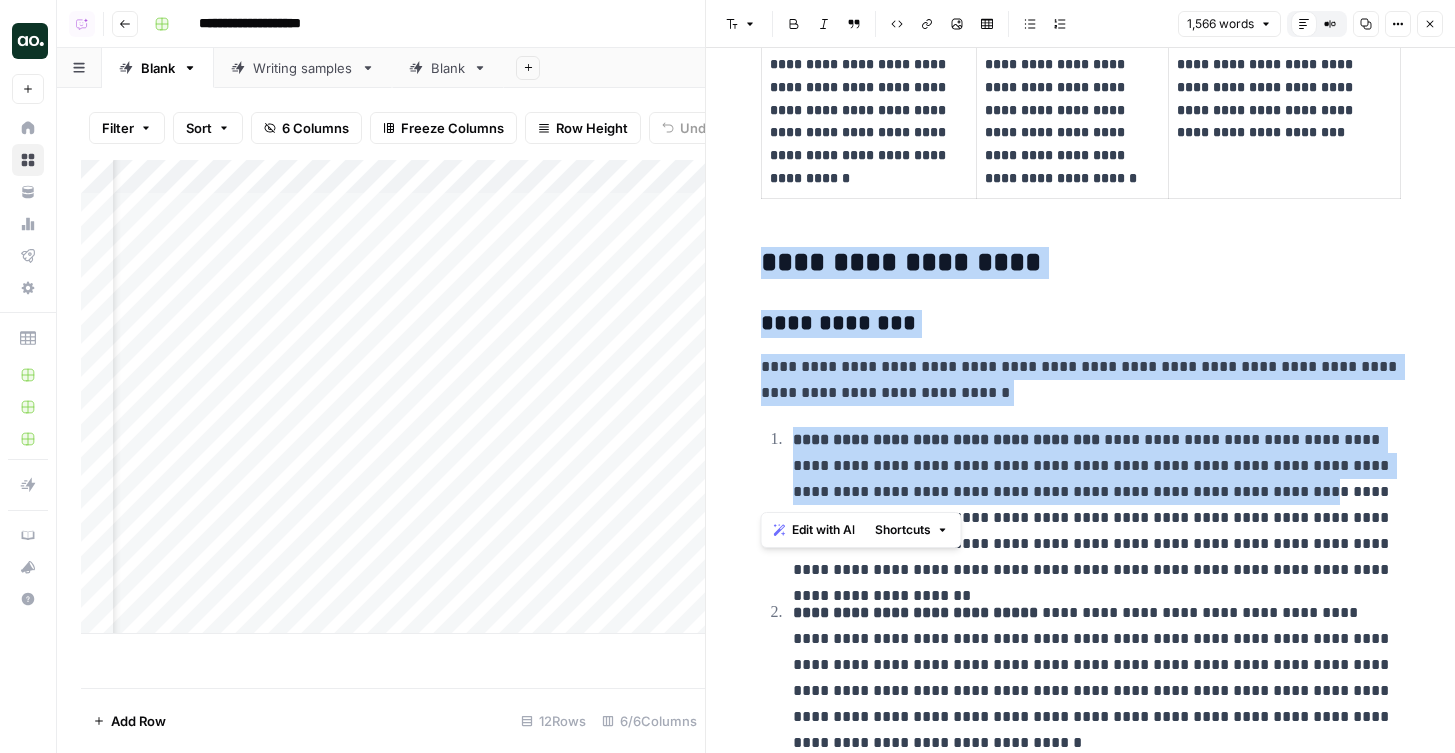 drag, startPoint x: 1269, startPoint y: 486, endPoint x: 989, endPoint y: 213, distance: 391.06137 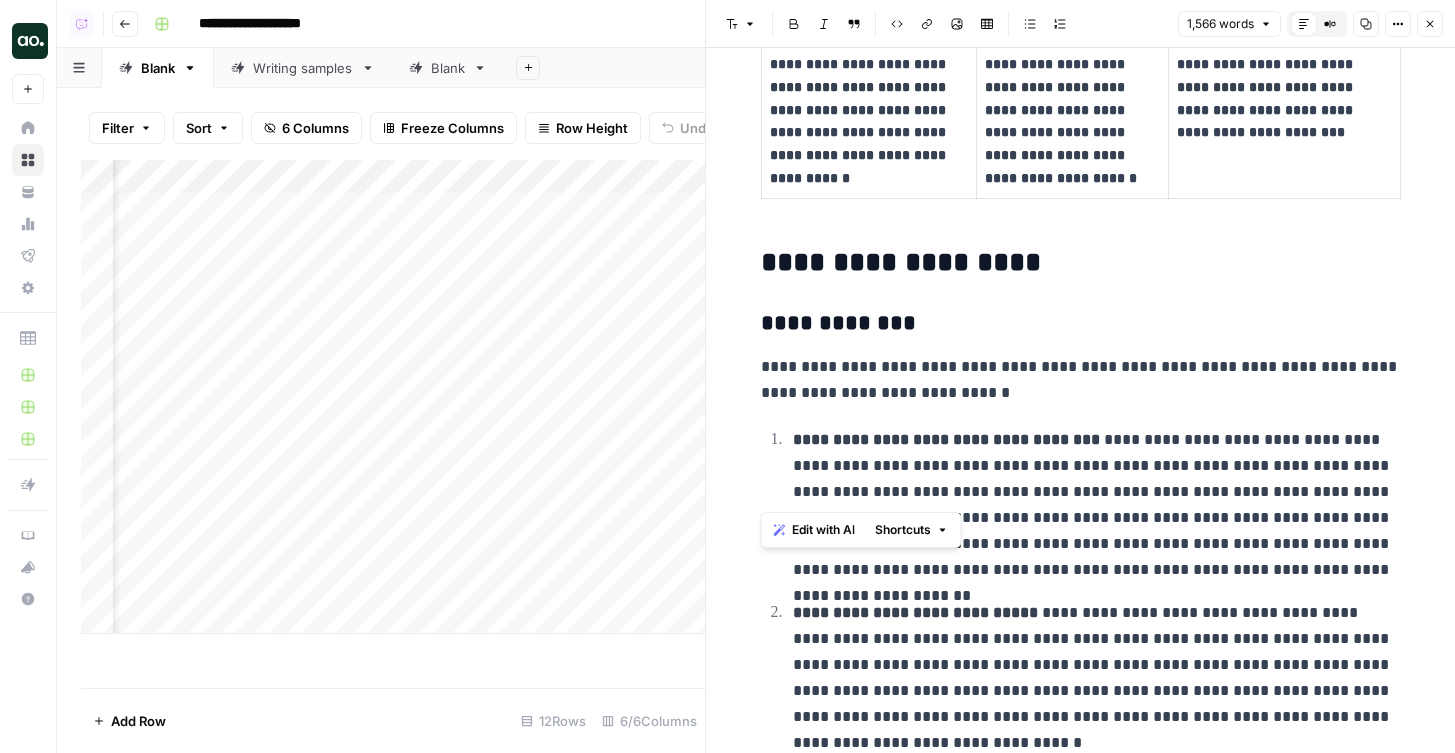 click on "**********" at bounding box center (1081, 380) 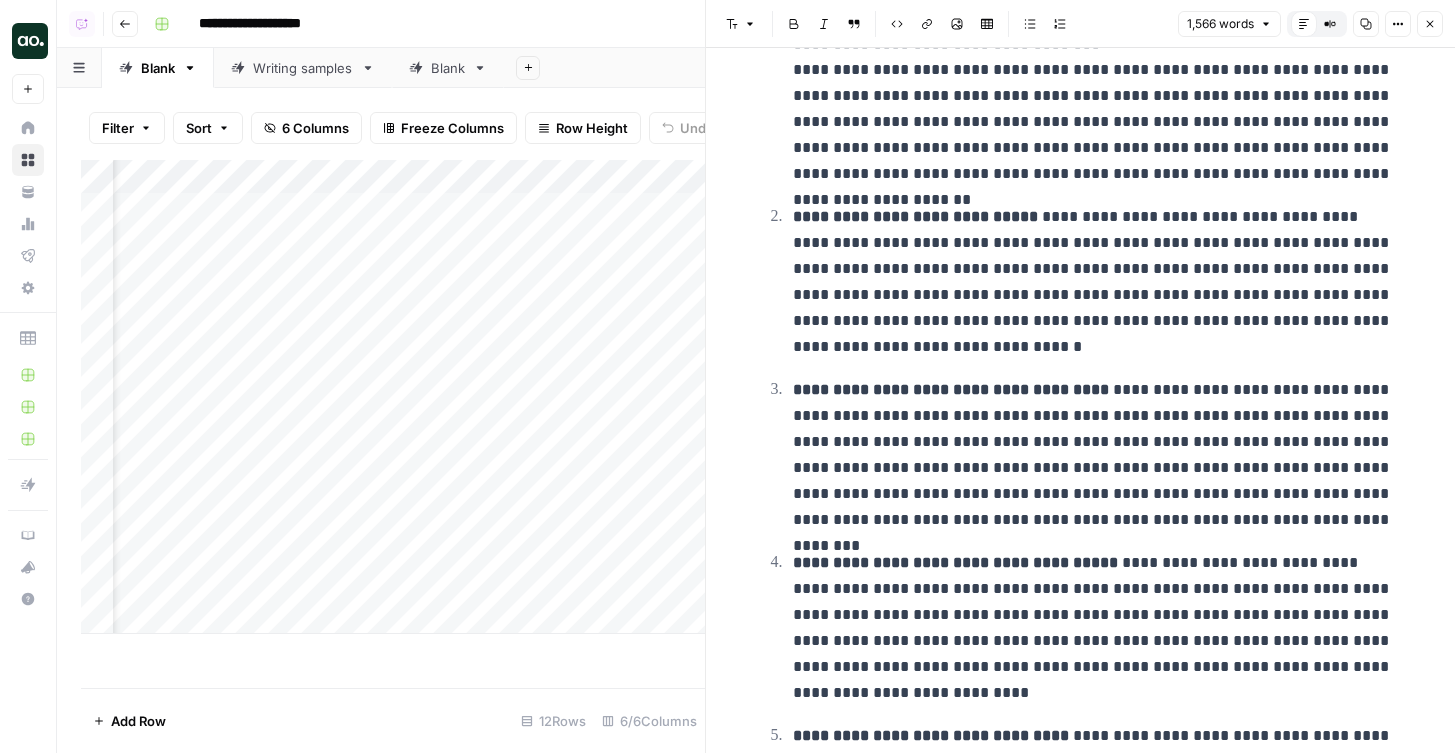 scroll, scrollTop: 4257, scrollLeft: 0, axis: vertical 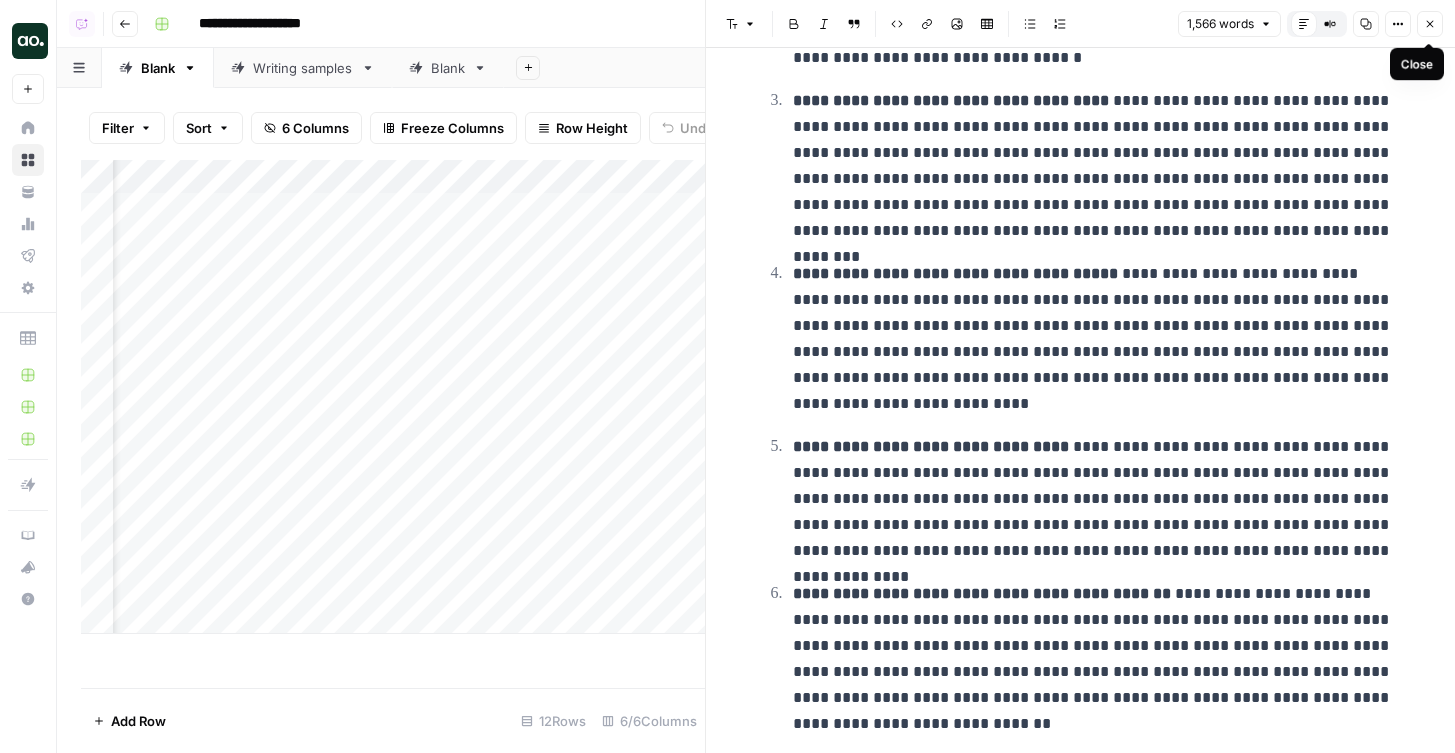 click 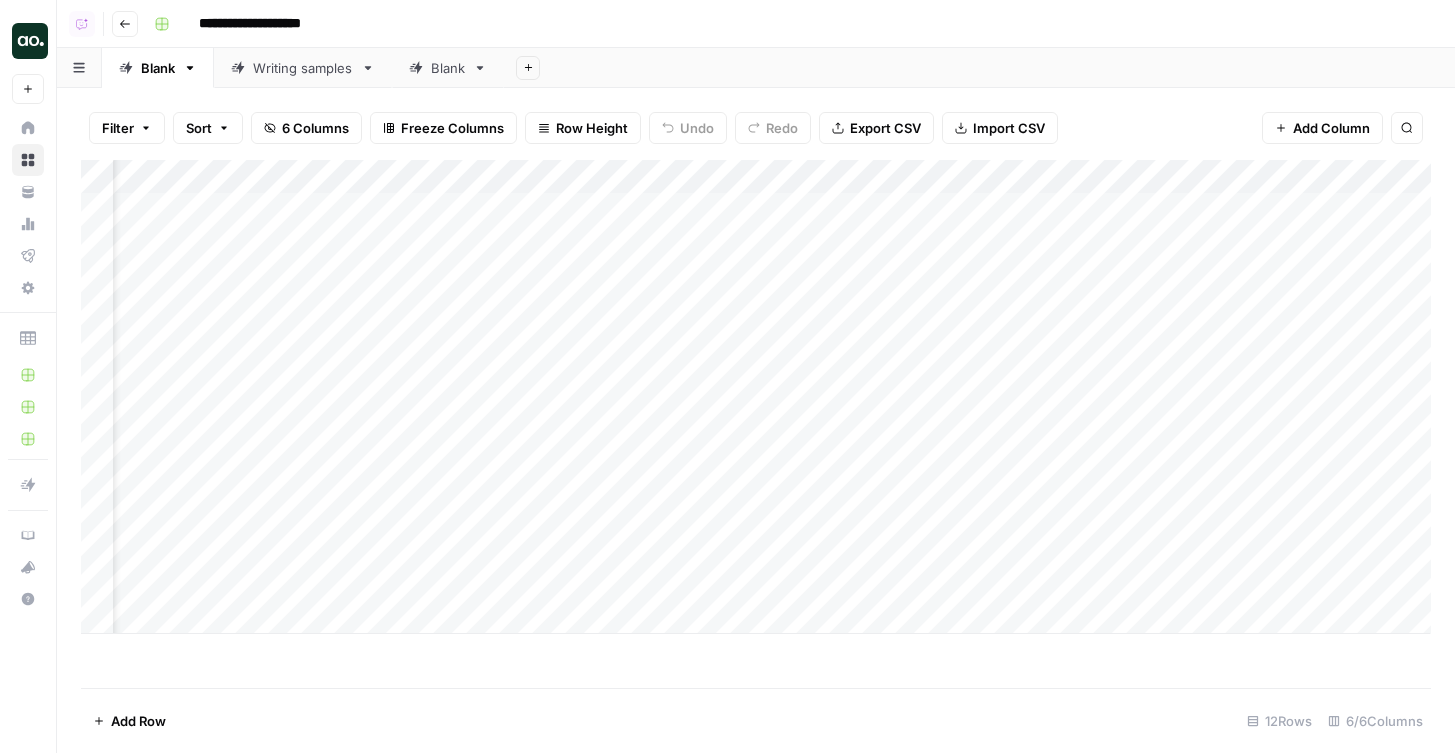 click on "Add Column" at bounding box center (756, 397) 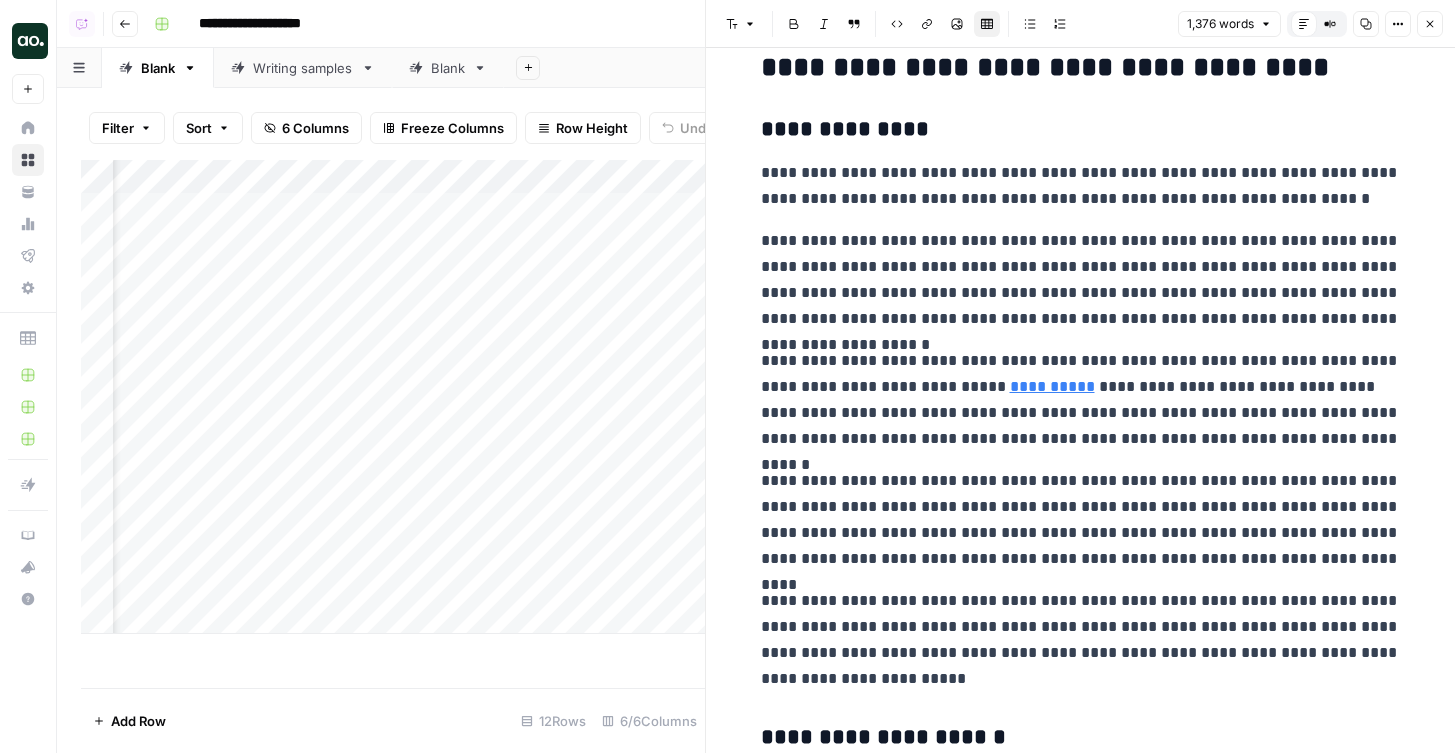 scroll, scrollTop: 670, scrollLeft: 0, axis: vertical 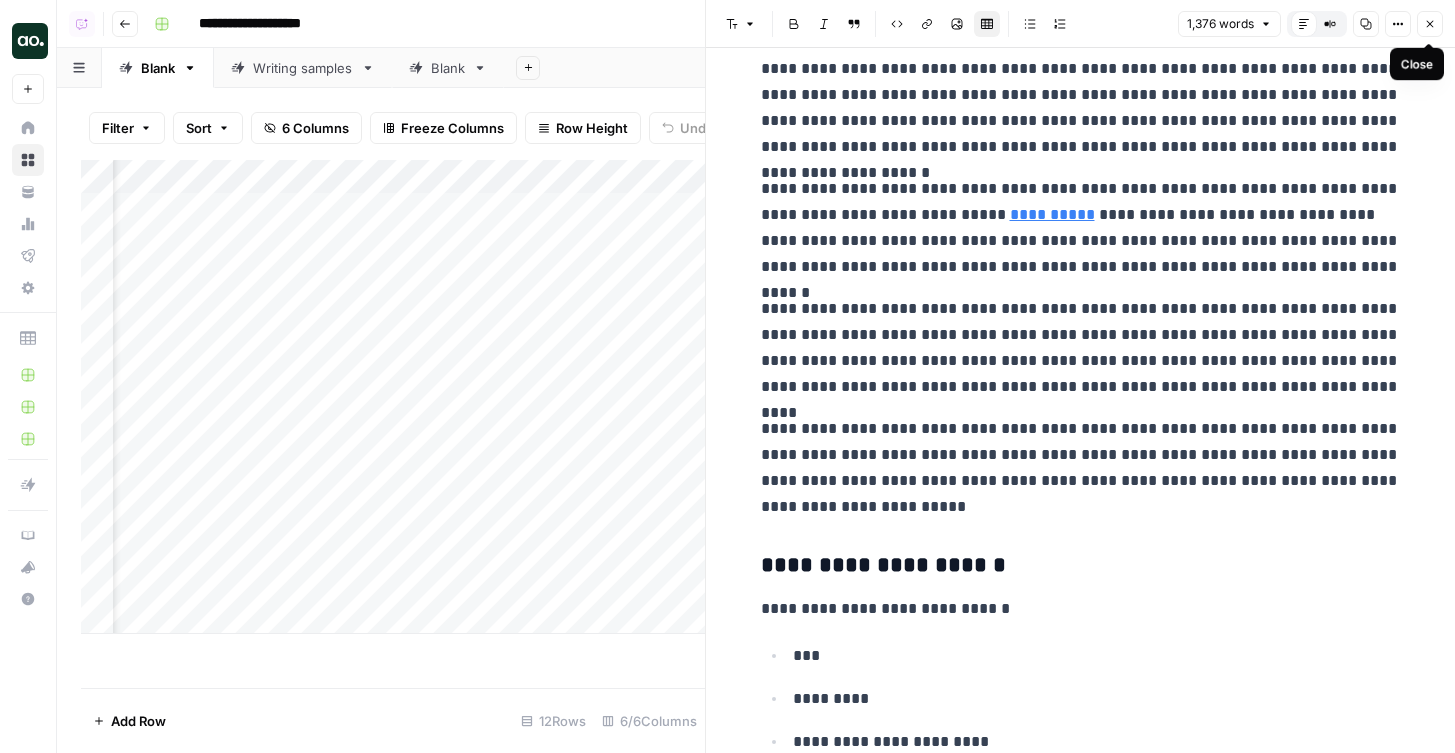 click on "Close" at bounding box center (1430, 24) 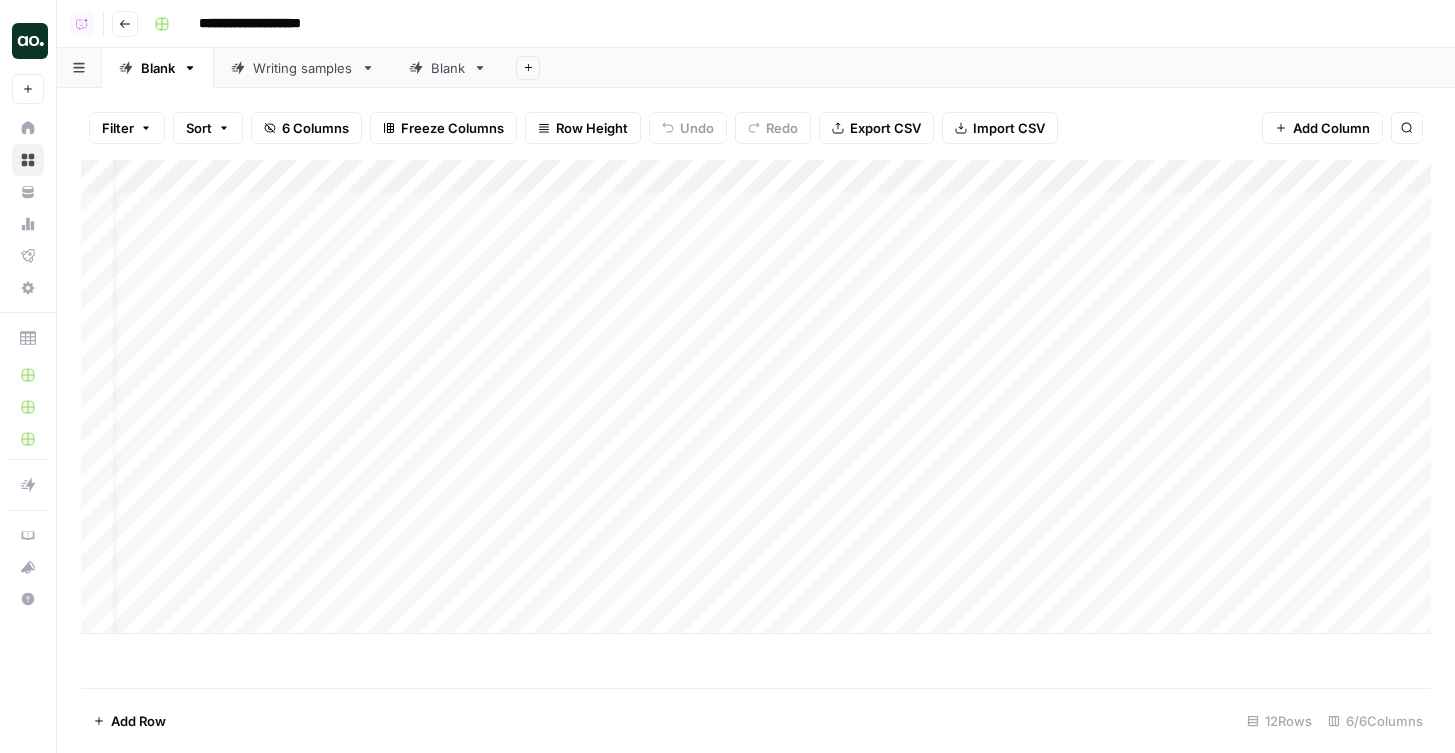 scroll, scrollTop: 0, scrollLeft: 196, axis: horizontal 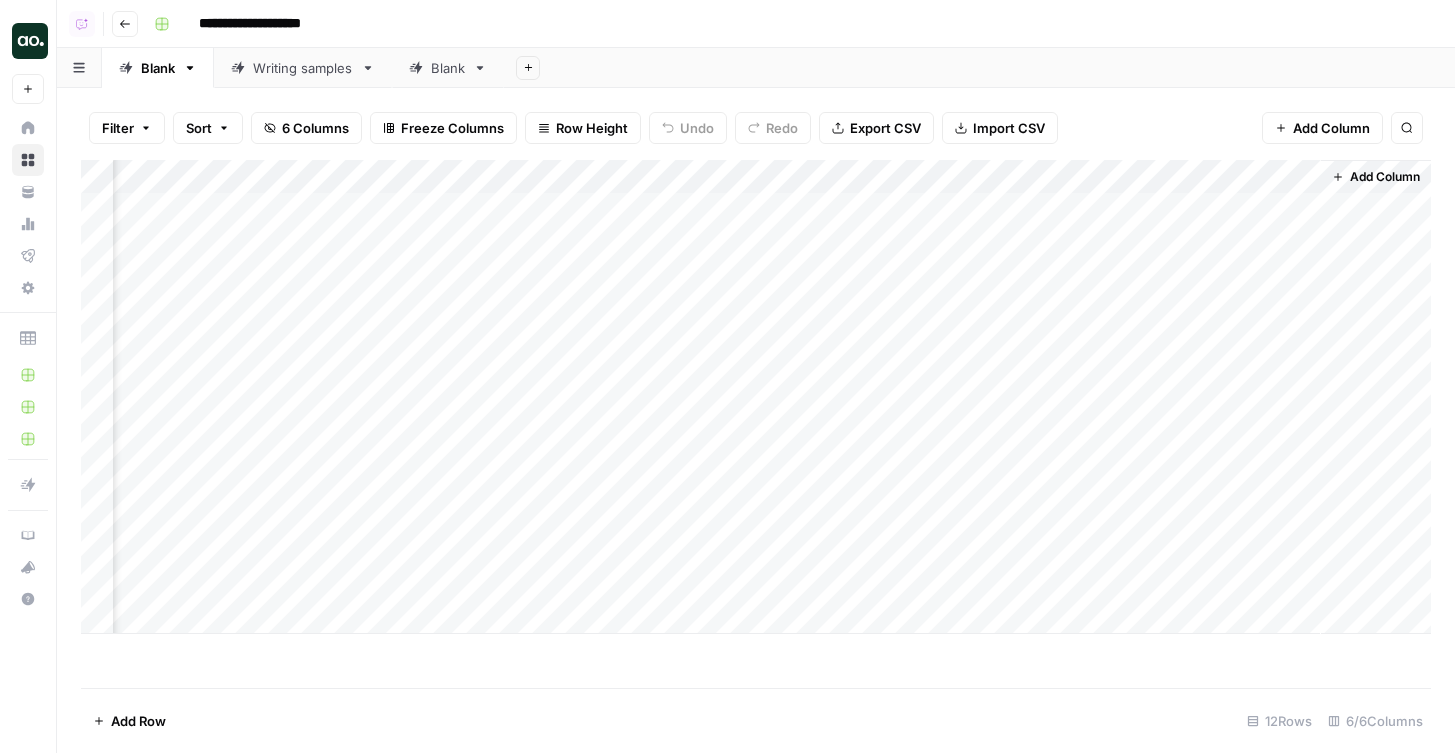 click on "Add Column" at bounding box center (756, 397) 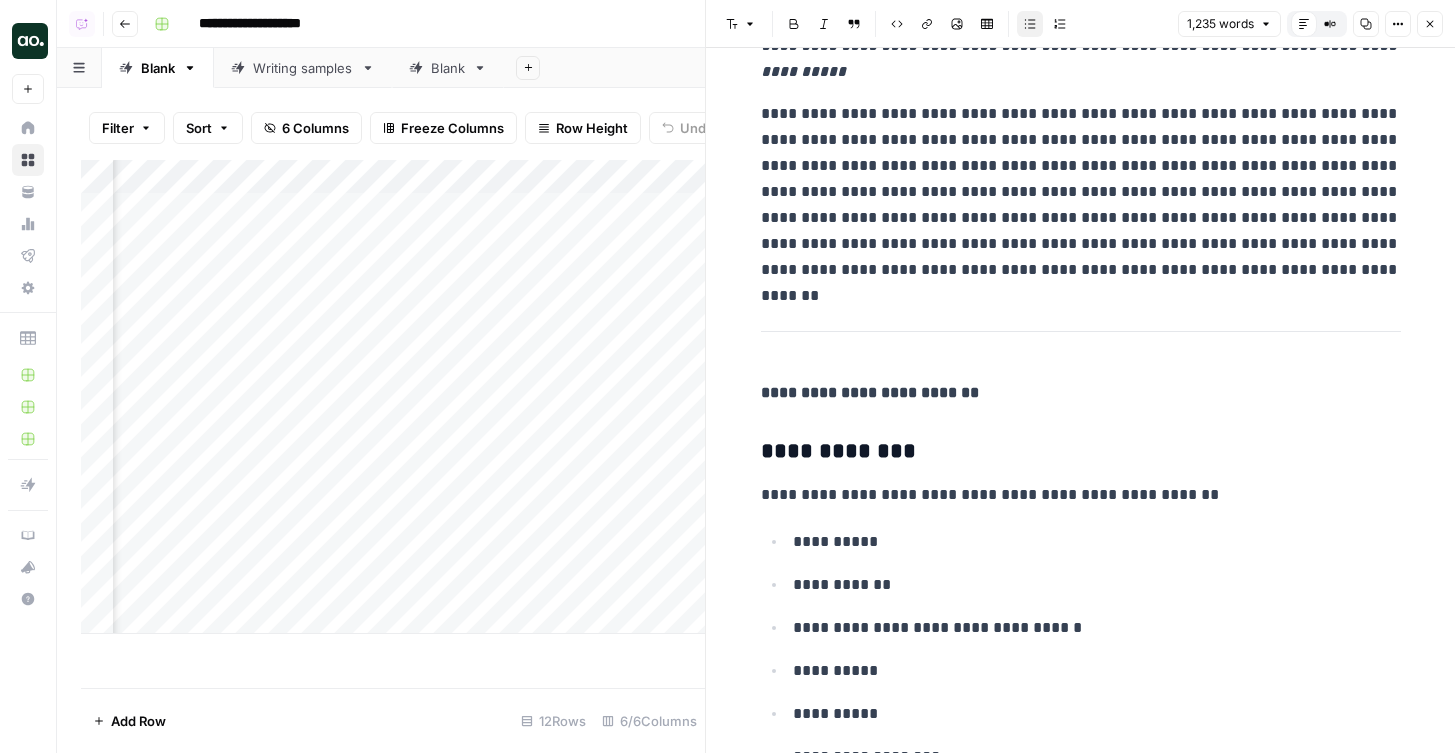 scroll, scrollTop: 4831, scrollLeft: 0, axis: vertical 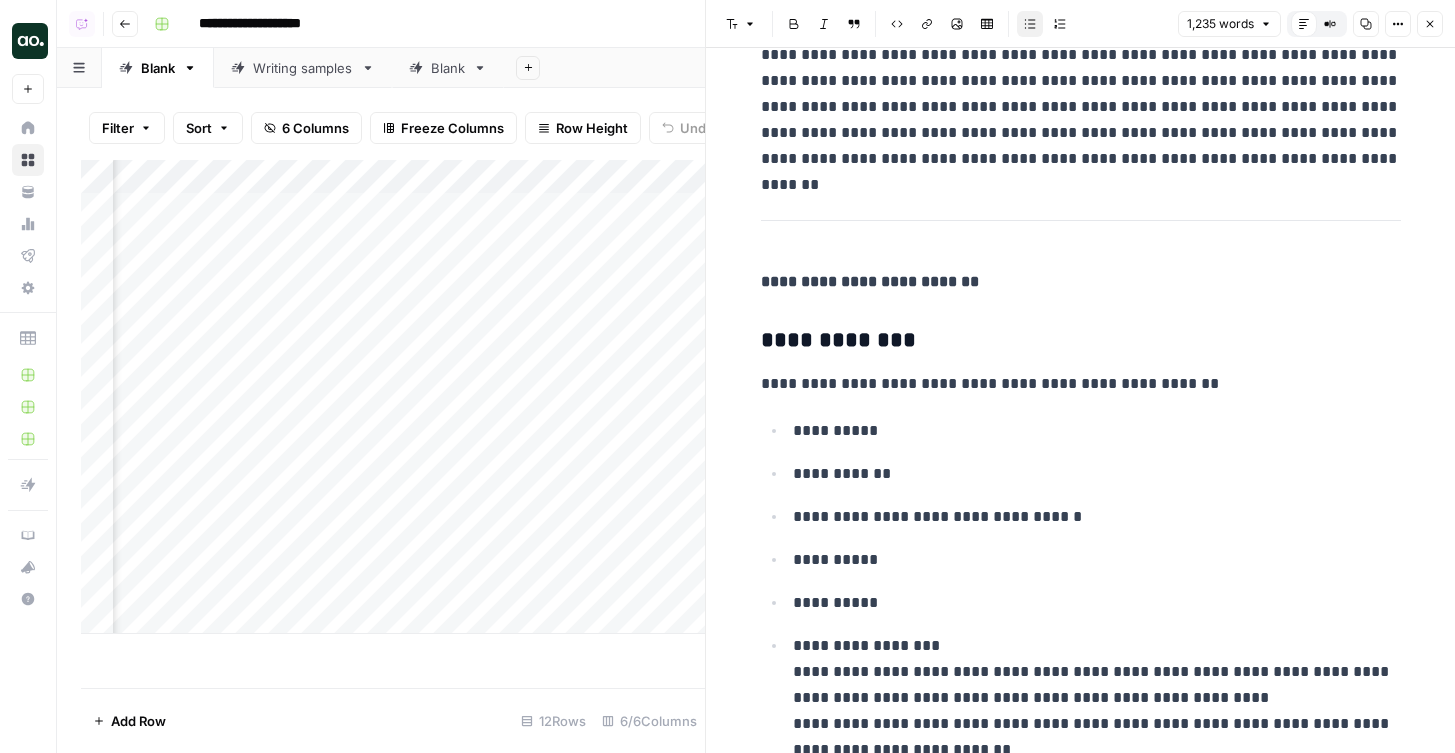 click on "1,235 words Default Editor Compare Old vs New Content Copy Options Close" at bounding box center [1310, 24] 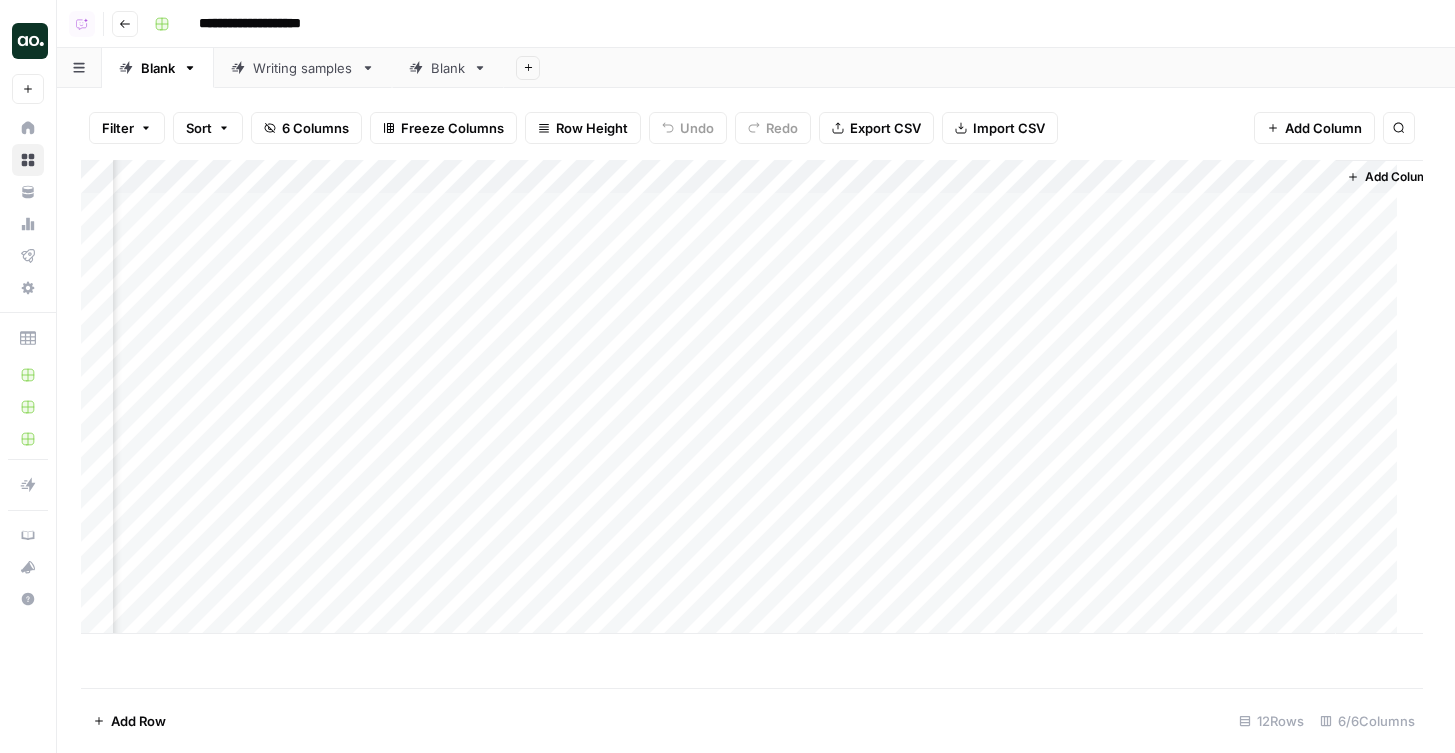 scroll, scrollTop: 0, scrollLeft: 172, axis: horizontal 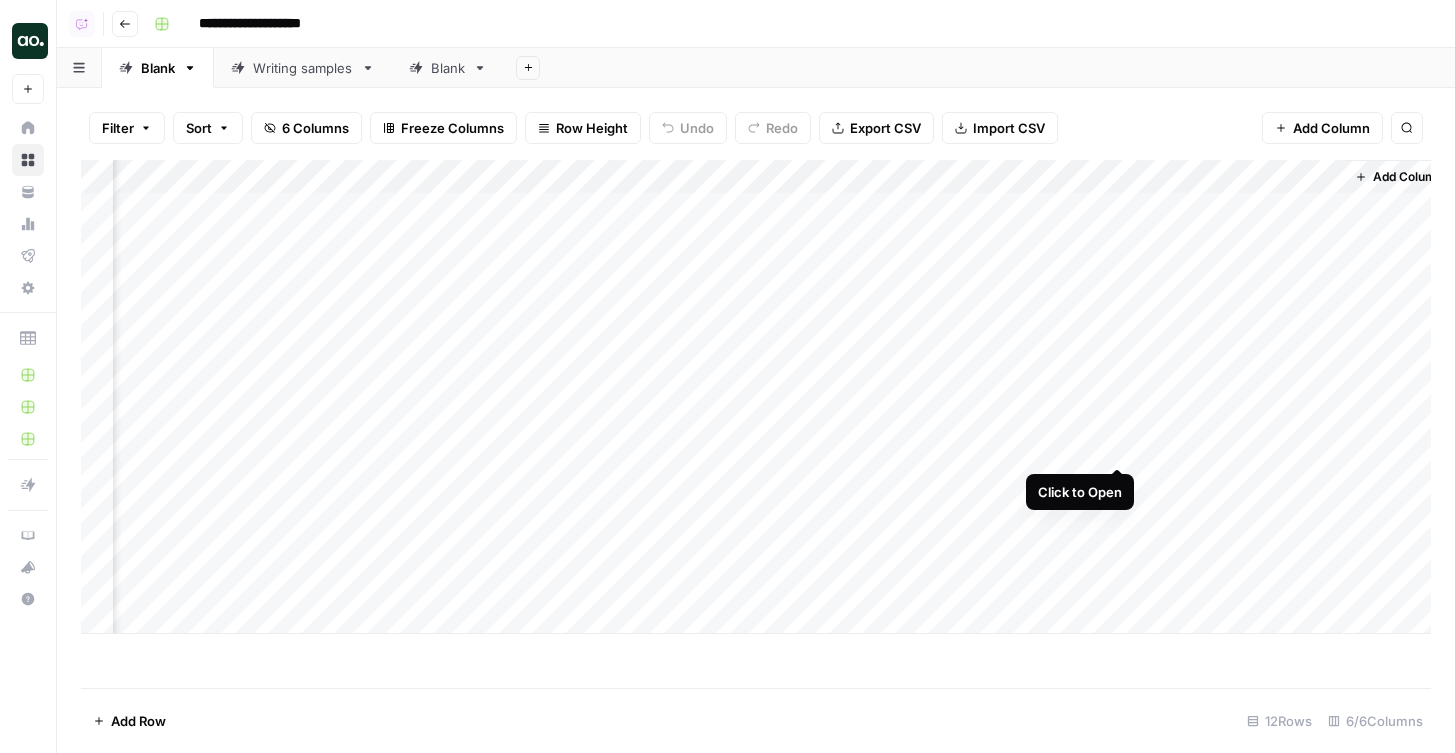 click on "Add Column" at bounding box center [756, 397] 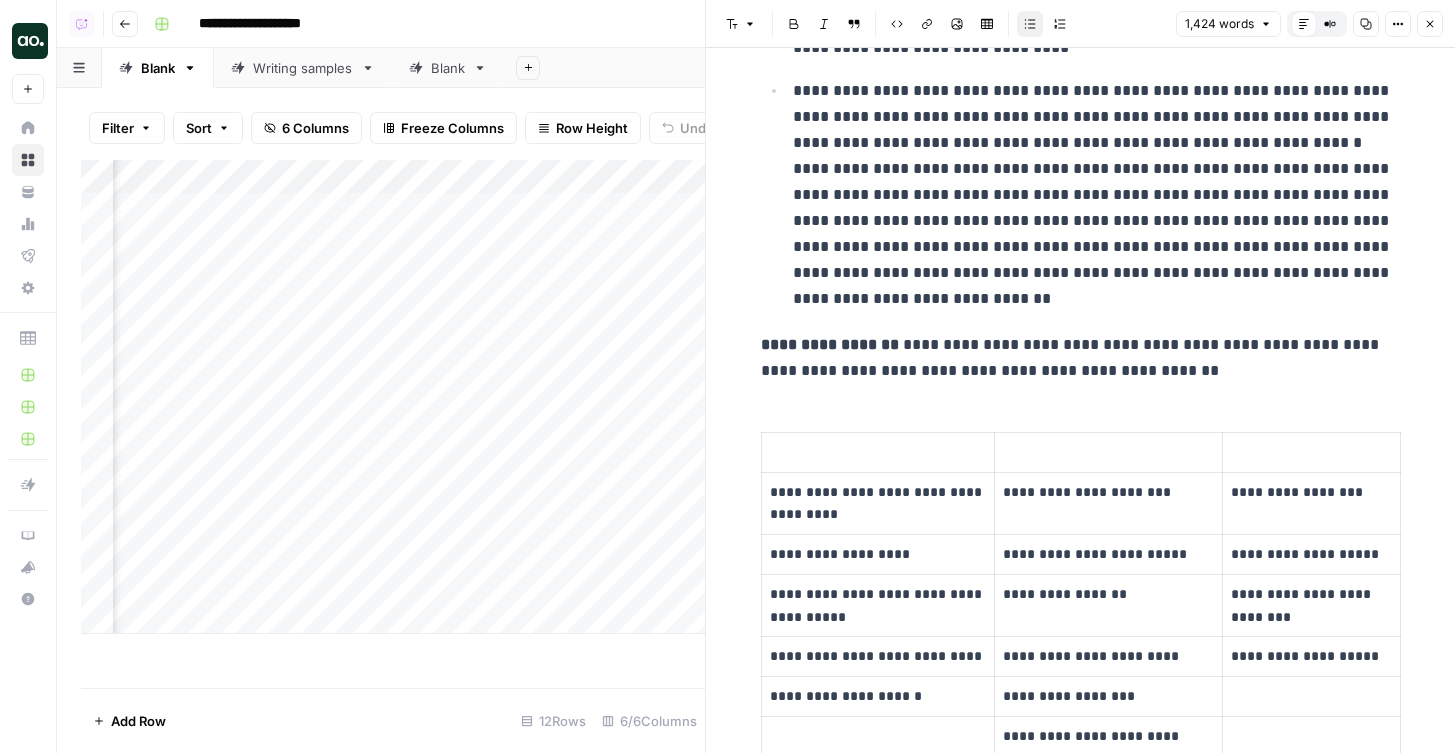 scroll, scrollTop: 4131, scrollLeft: 0, axis: vertical 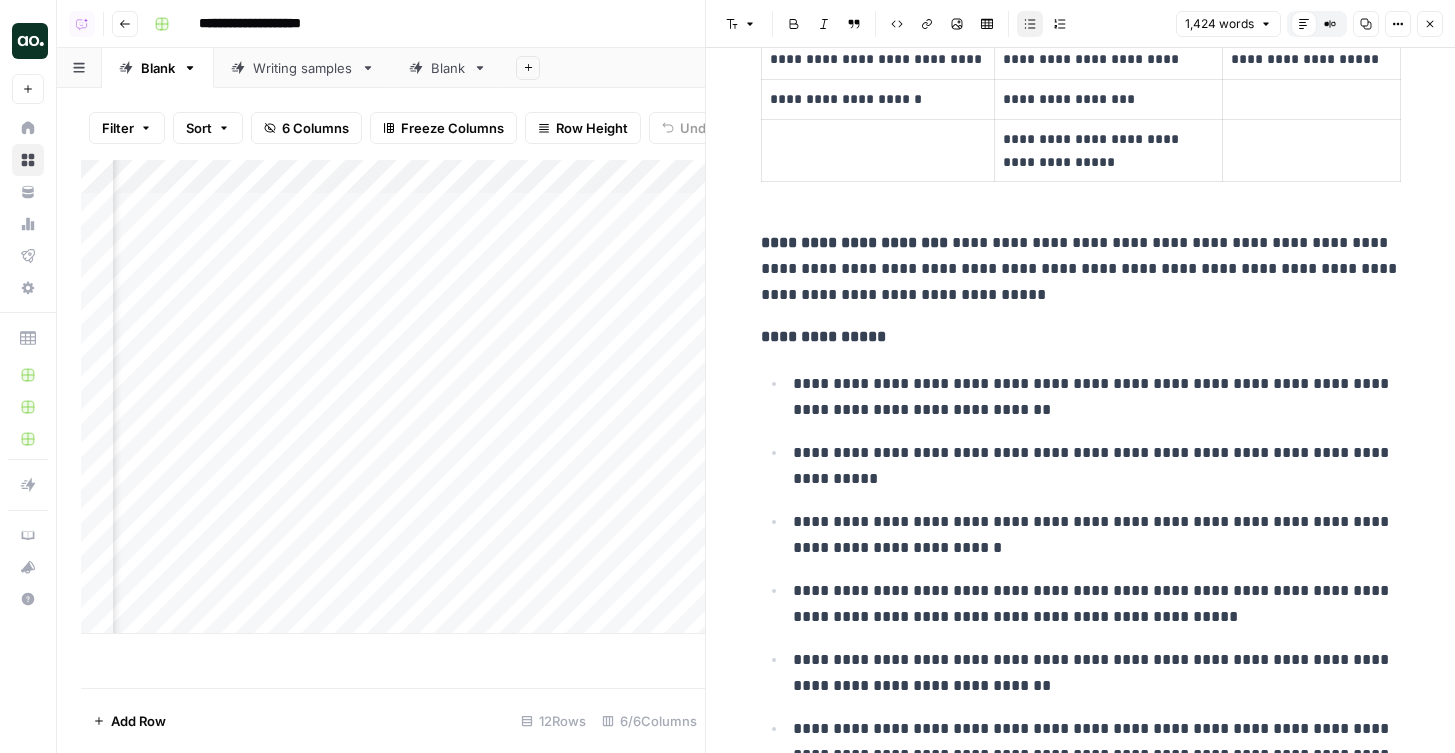 click 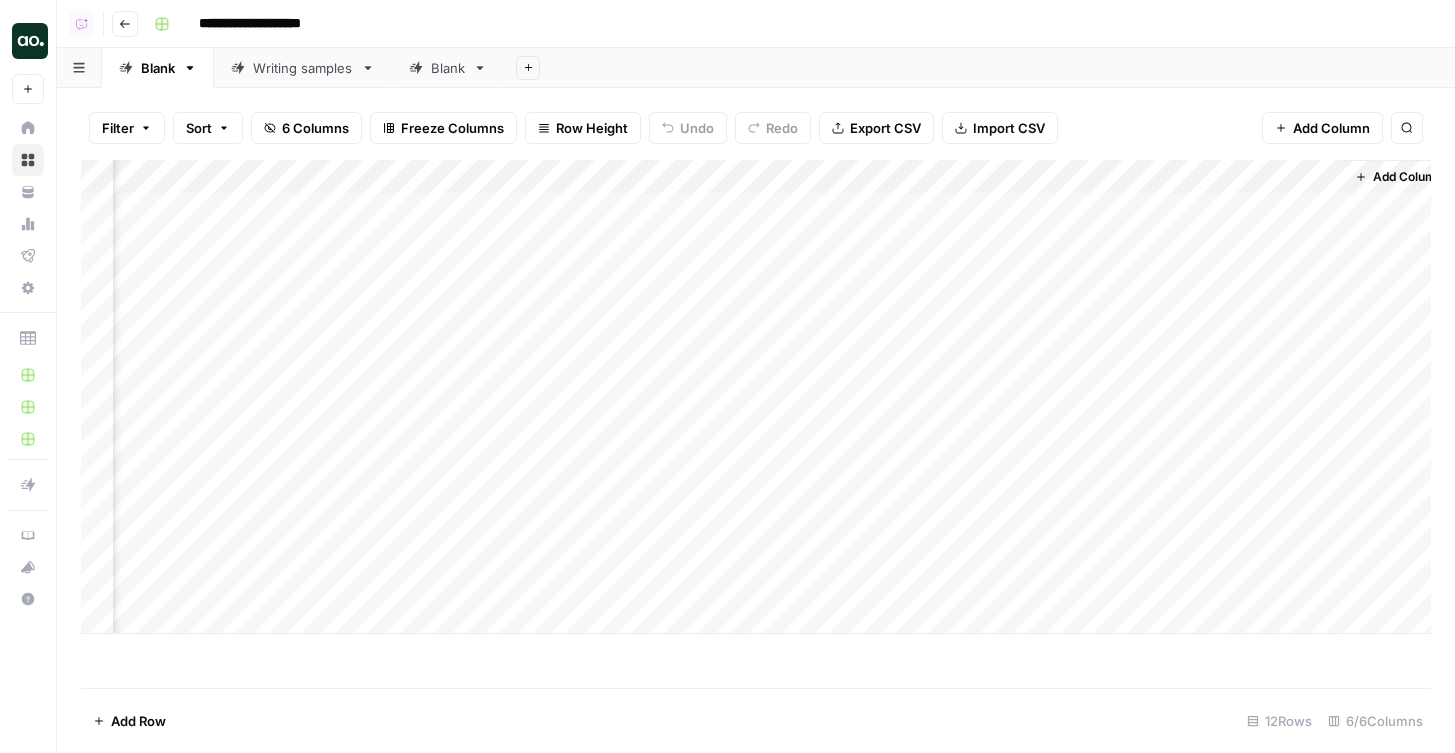 click on "Writing samples" at bounding box center (303, 68) 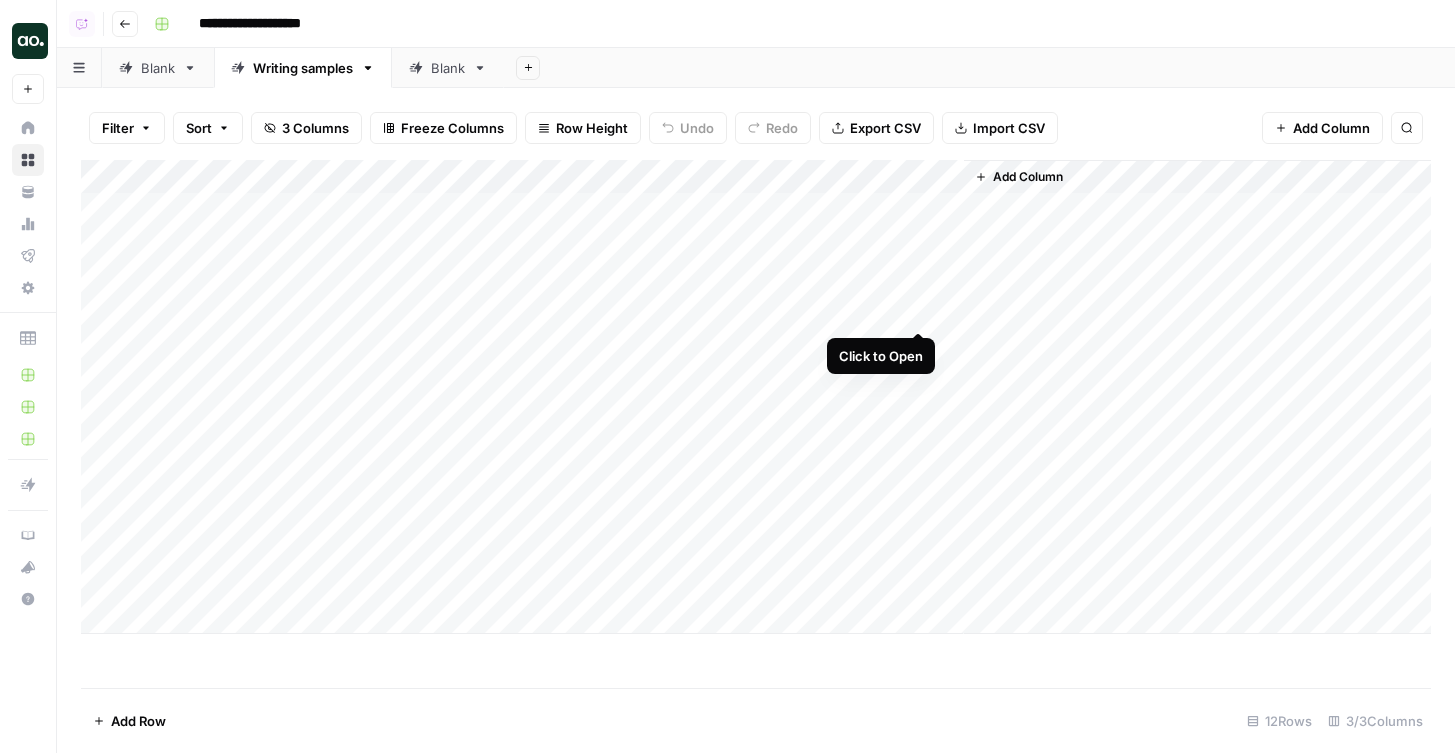 click on "Add Column" at bounding box center (756, 397) 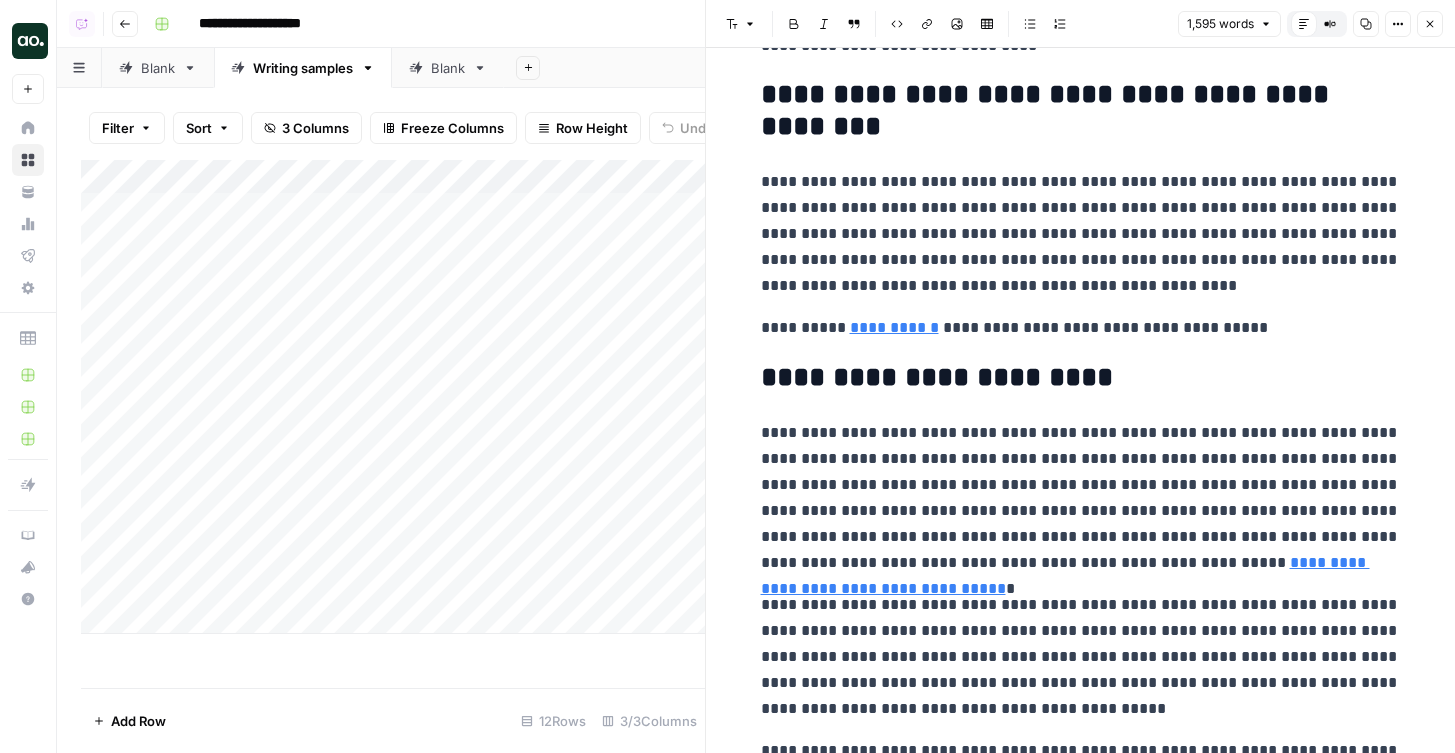 scroll, scrollTop: 1162, scrollLeft: 0, axis: vertical 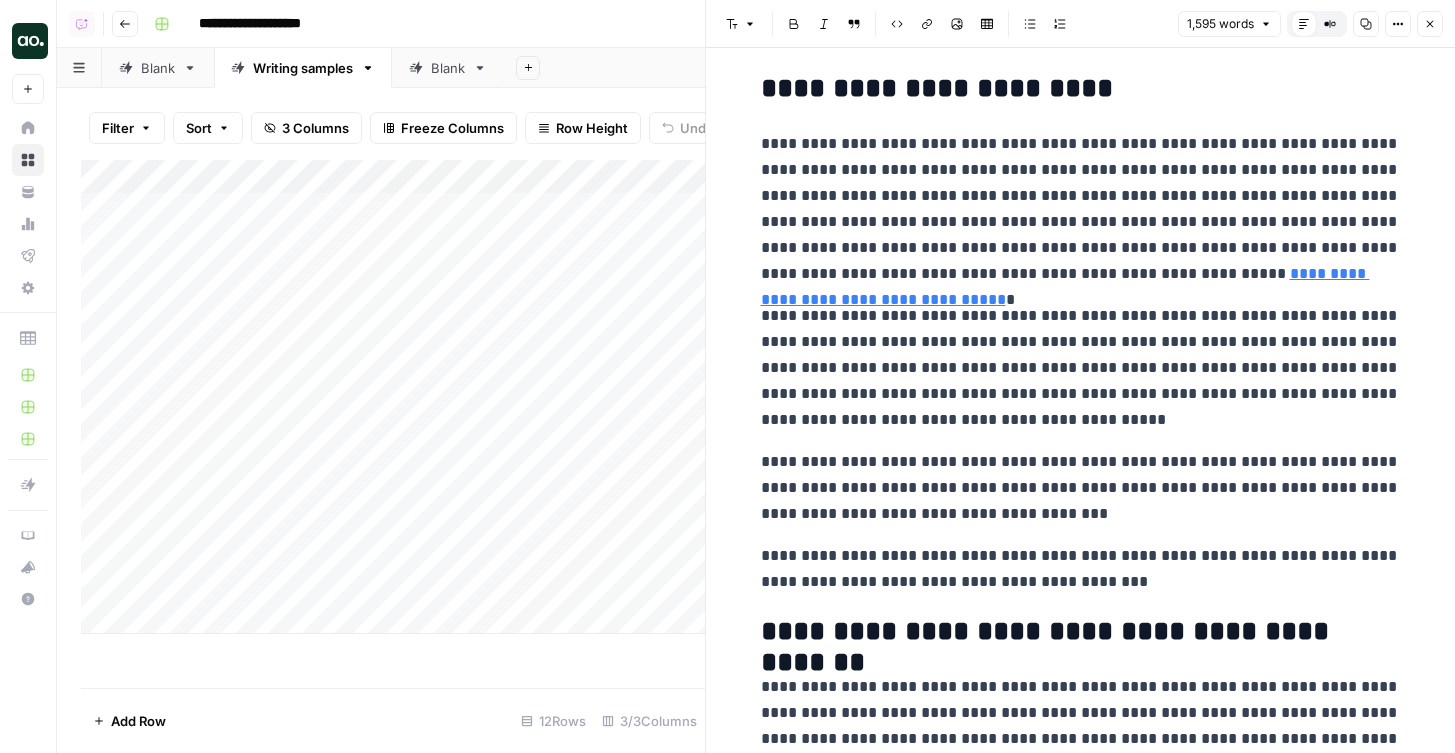 click 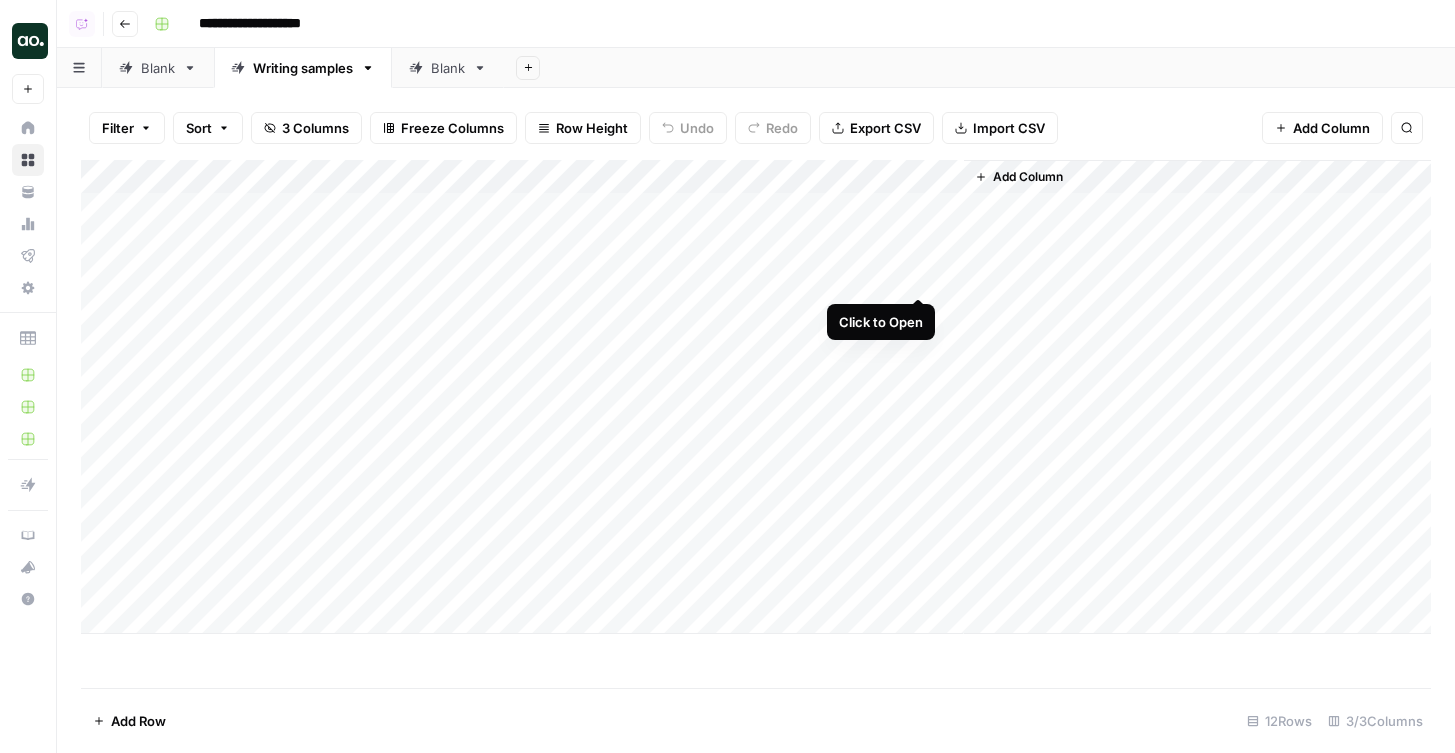 click on "Add Column" at bounding box center (756, 397) 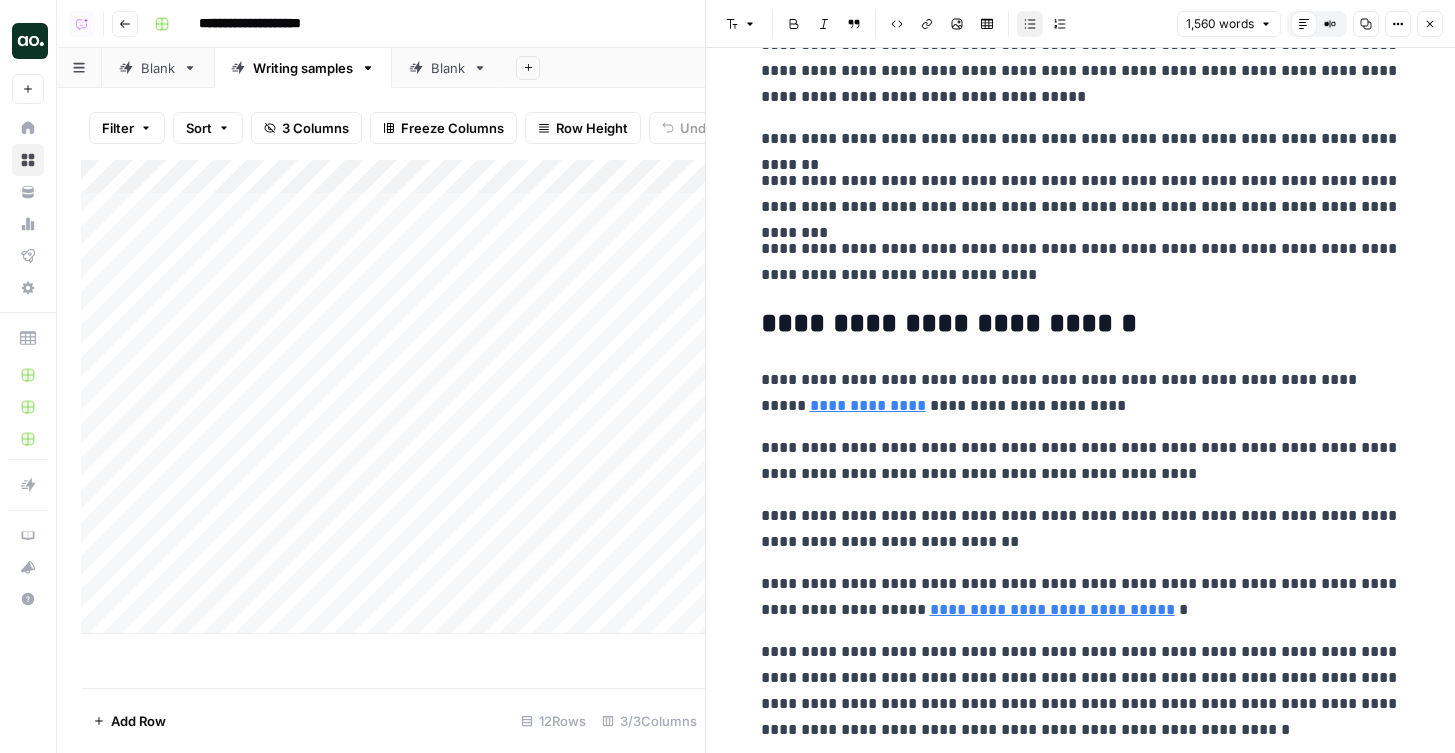 scroll, scrollTop: 615, scrollLeft: 0, axis: vertical 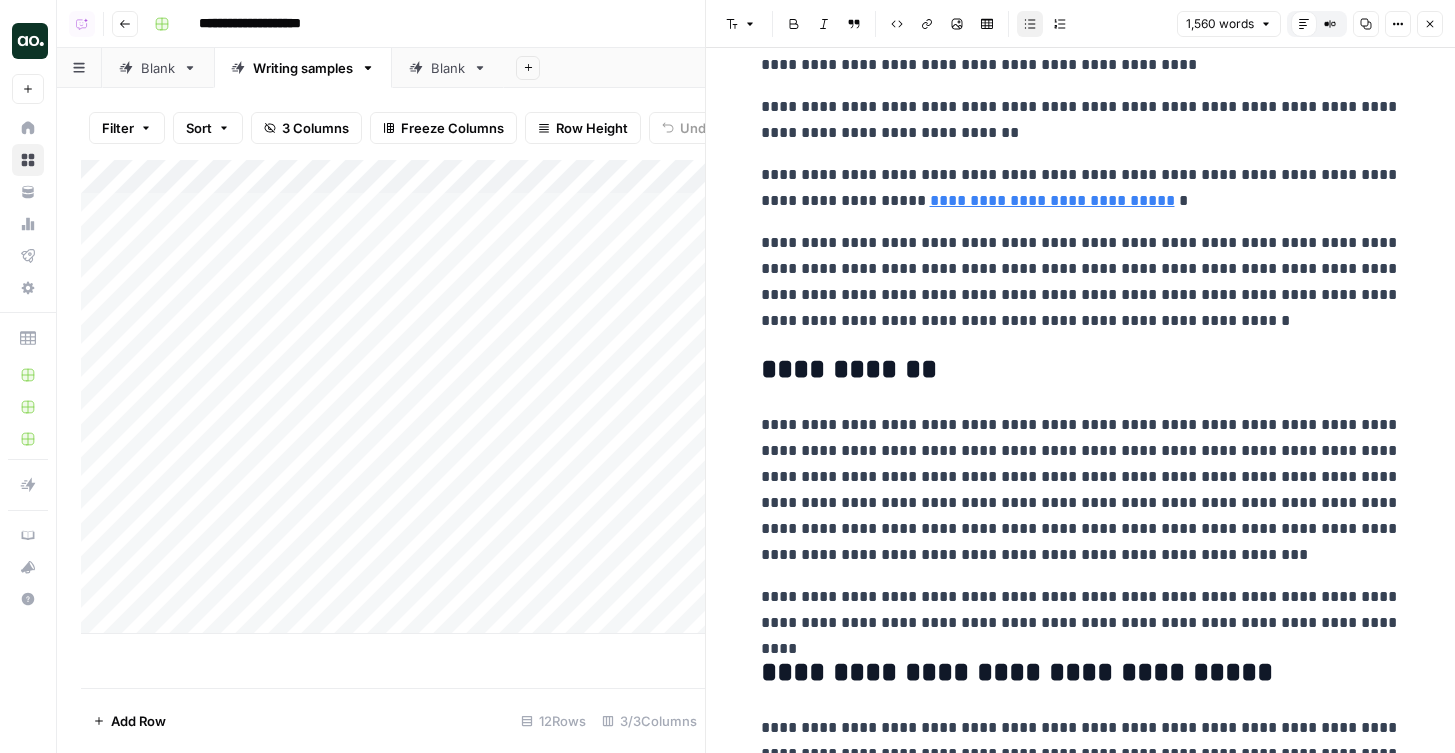 click 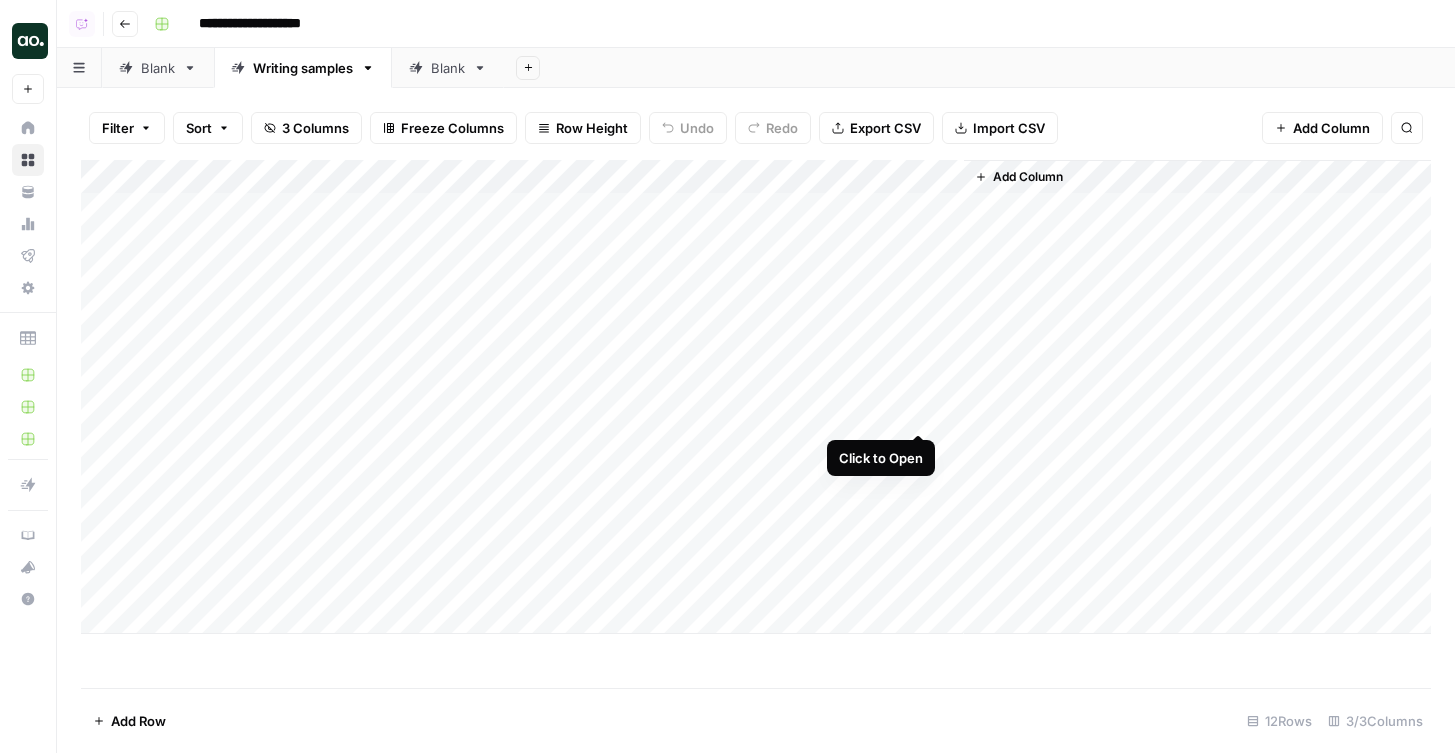 click on "Add Column" at bounding box center [756, 397] 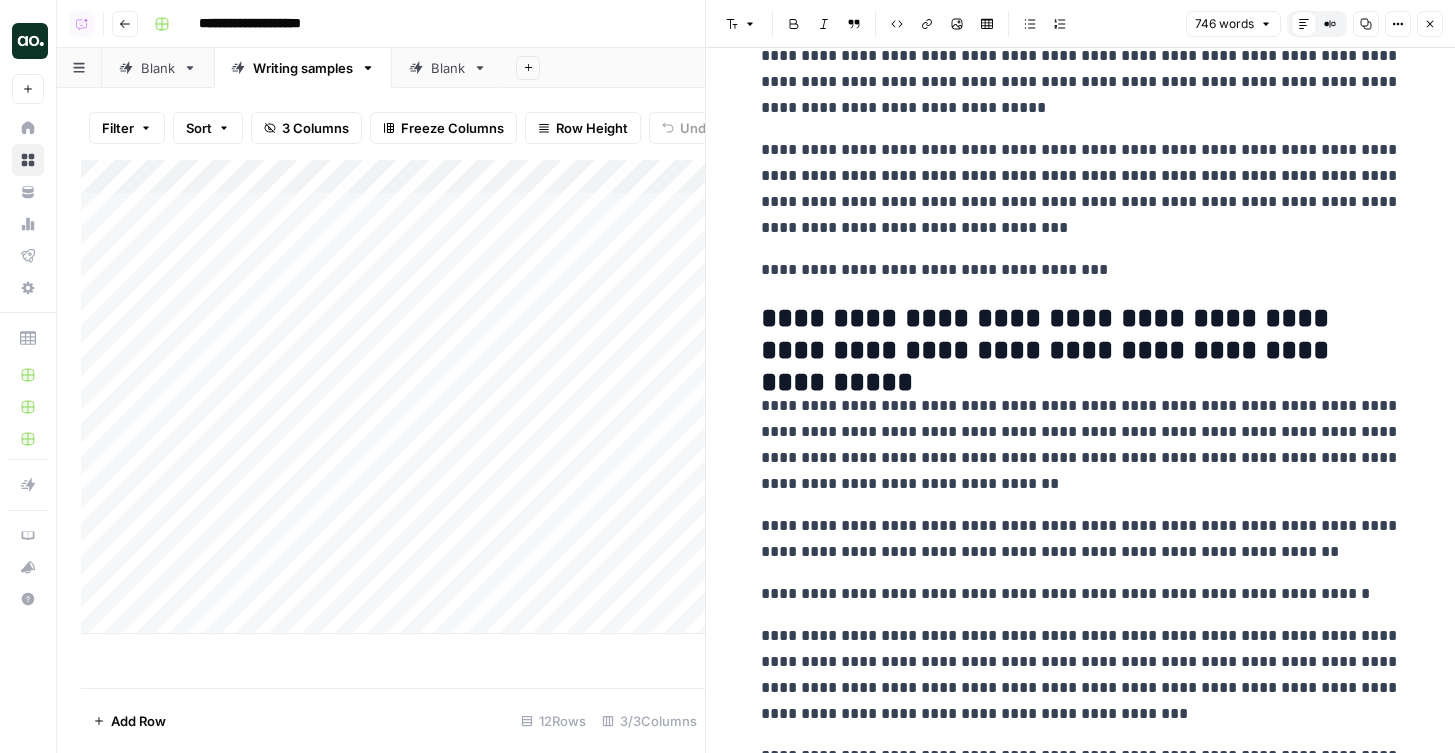 scroll, scrollTop: 792, scrollLeft: 0, axis: vertical 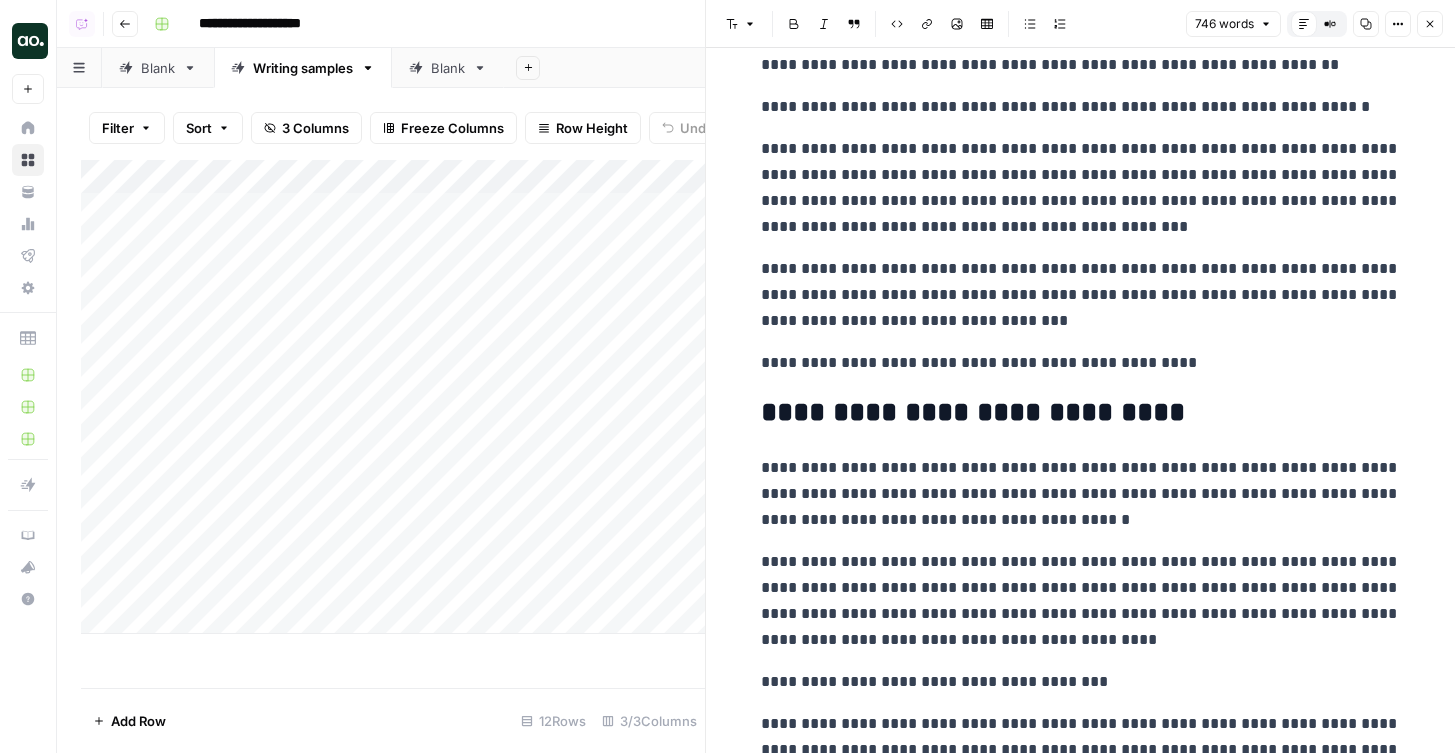 click 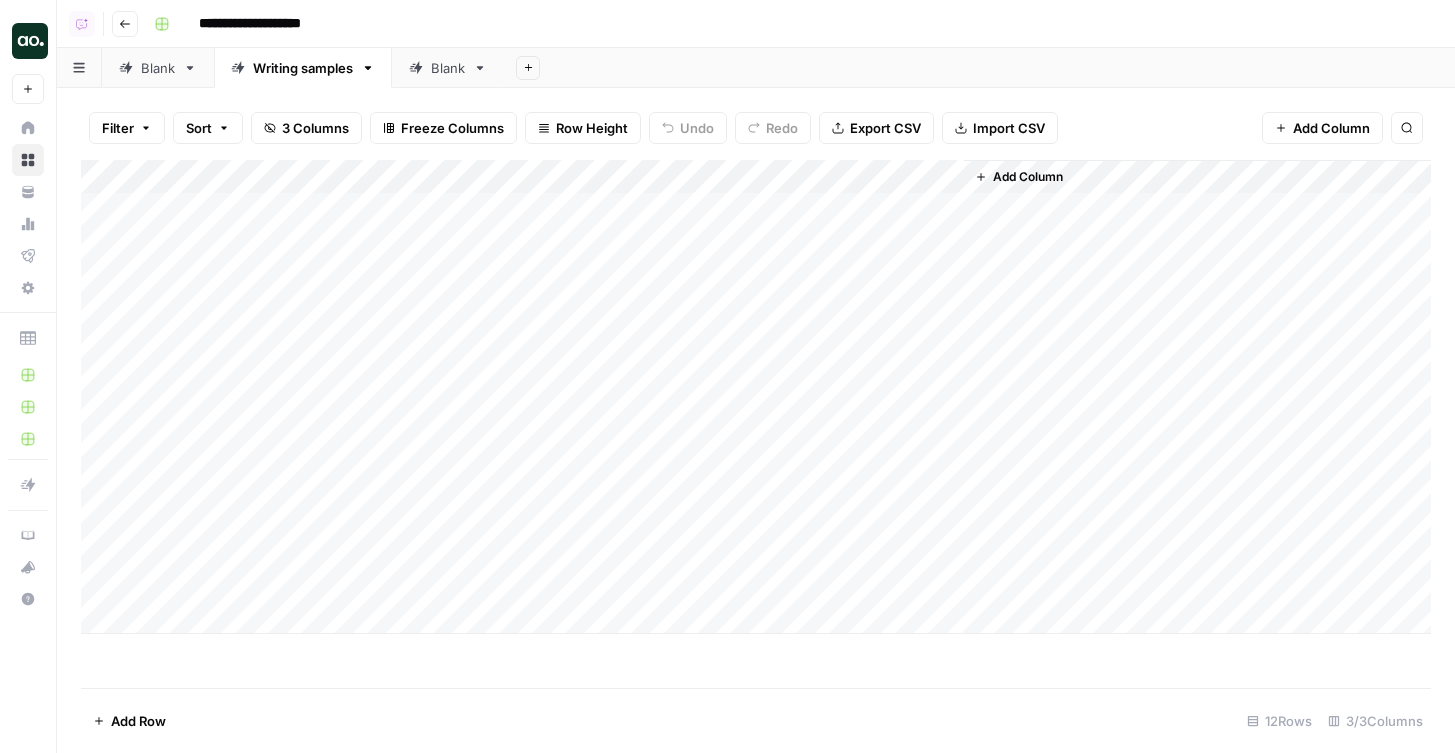 click on "Add Column" at bounding box center [756, 397] 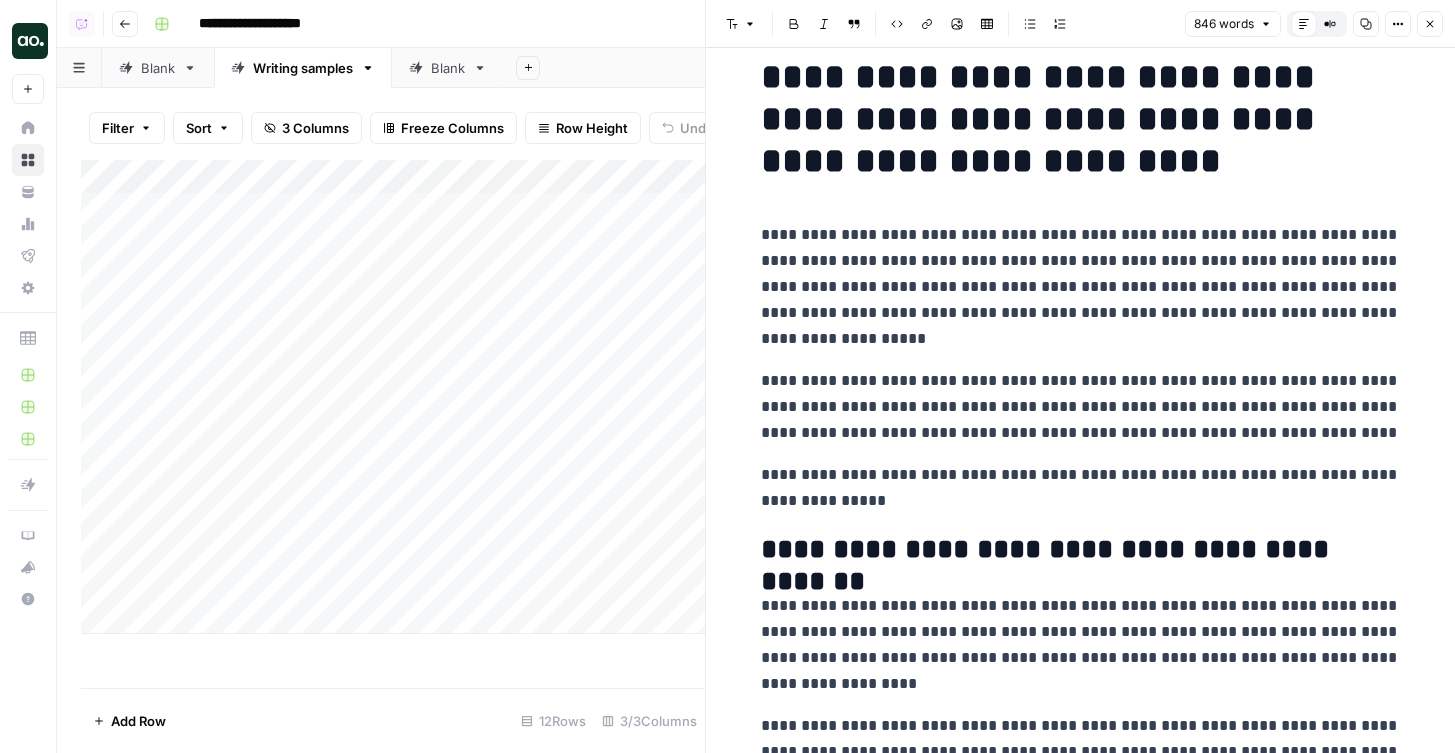 scroll, scrollTop: 0, scrollLeft: 0, axis: both 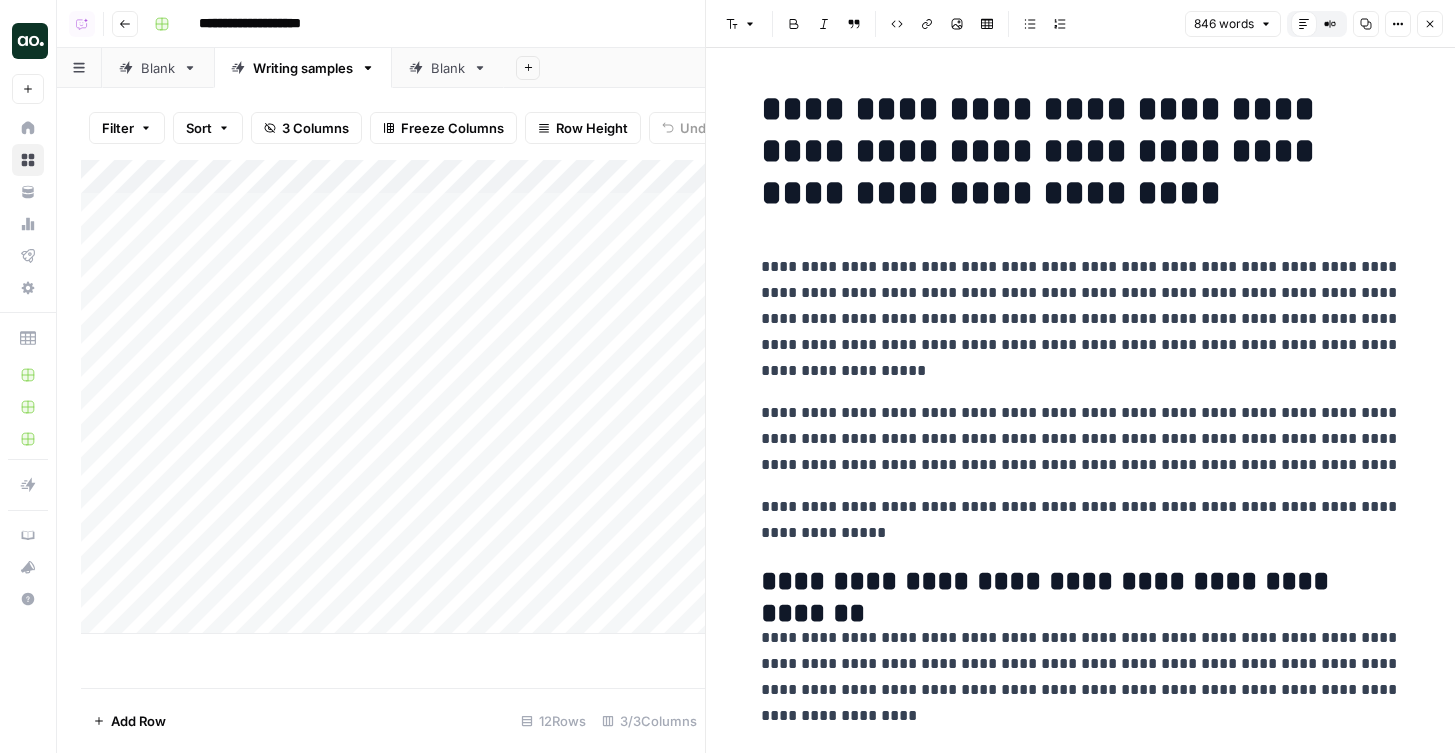 drag, startPoint x: 765, startPoint y: 267, endPoint x: 829, endPoint y: 267, distance: 64 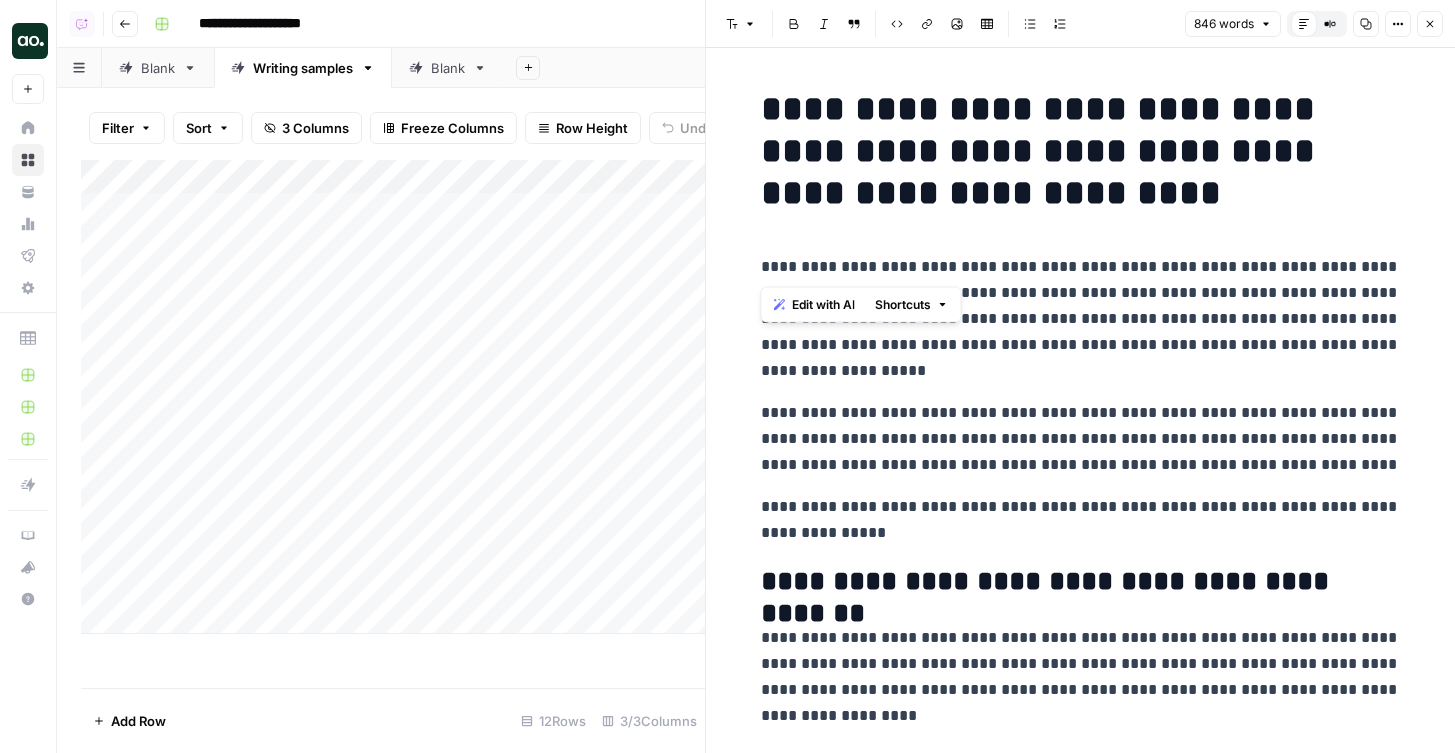 click on "**********" at bounding box center (1081, 319) 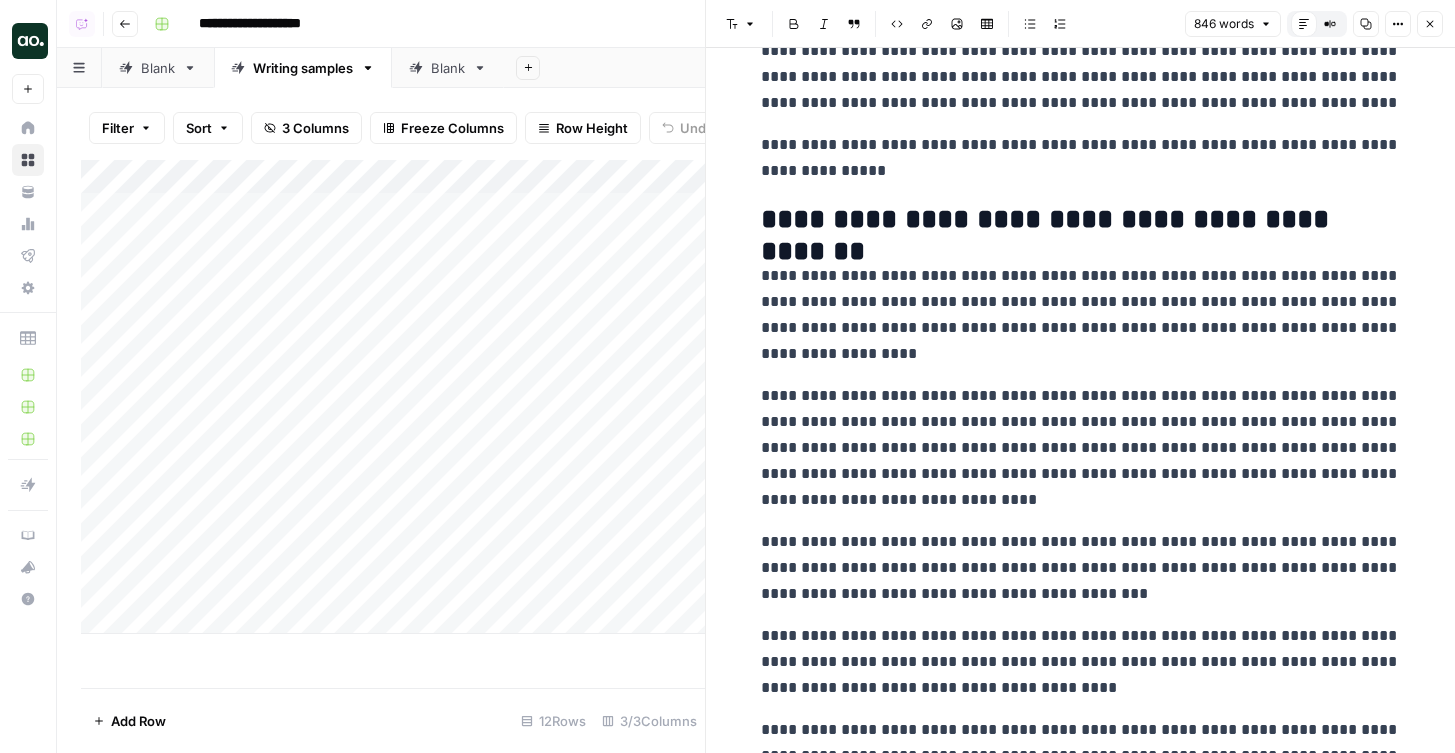 scroll, scrollTop: 375, scrollLeft: 0, axis: vertical 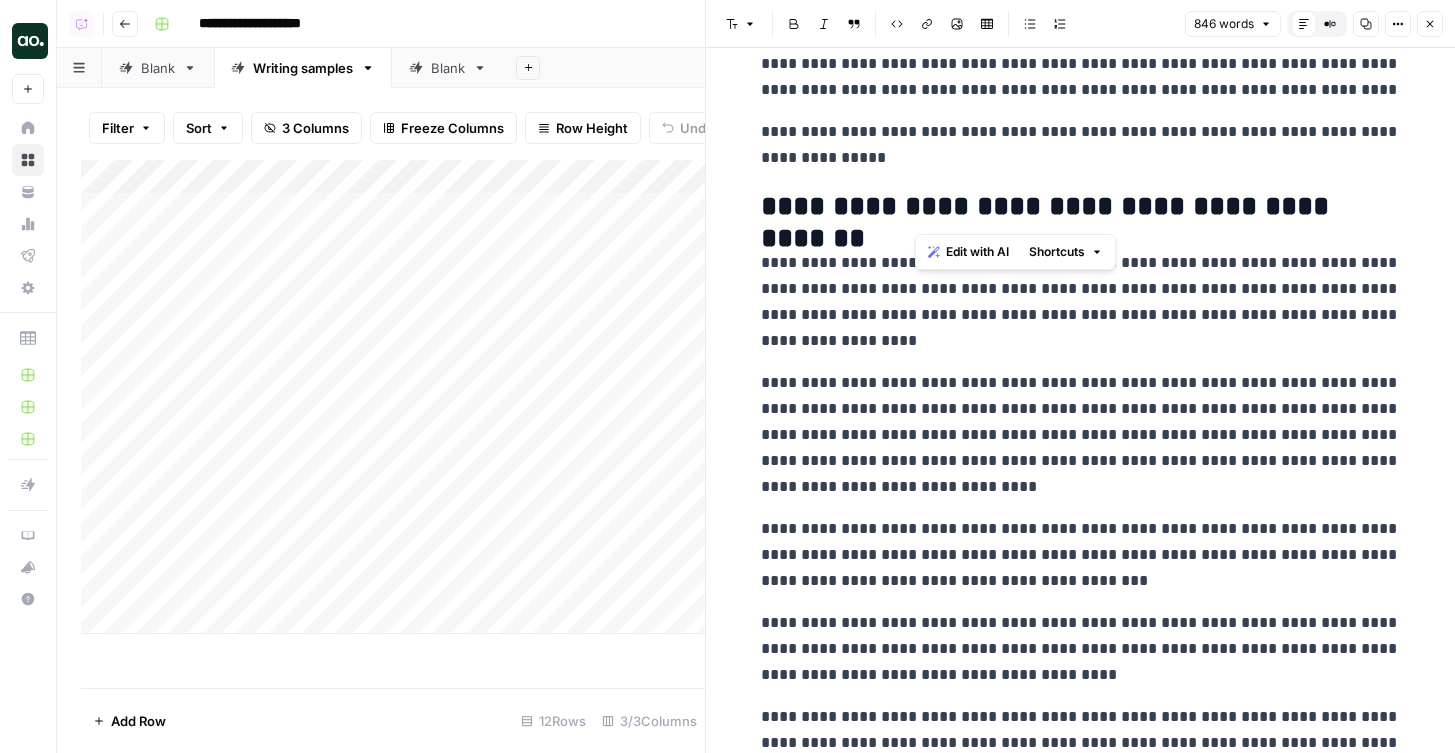 drag, startPoint x: 941, startPoint y: 209, endPoint x: 914, endPoint y: 209, distance: 27 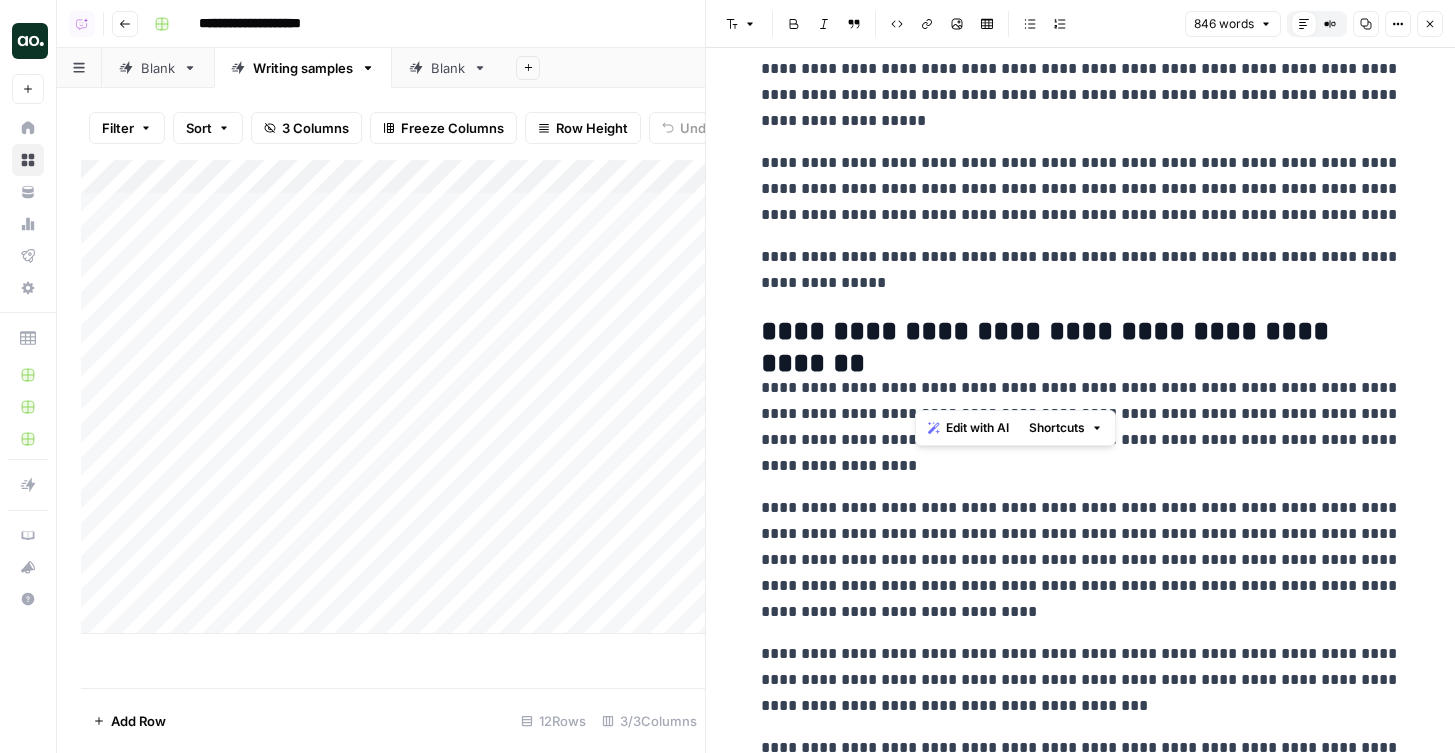 scroll, scrollTop: 199, scrollLeft: 0, axis: vertical 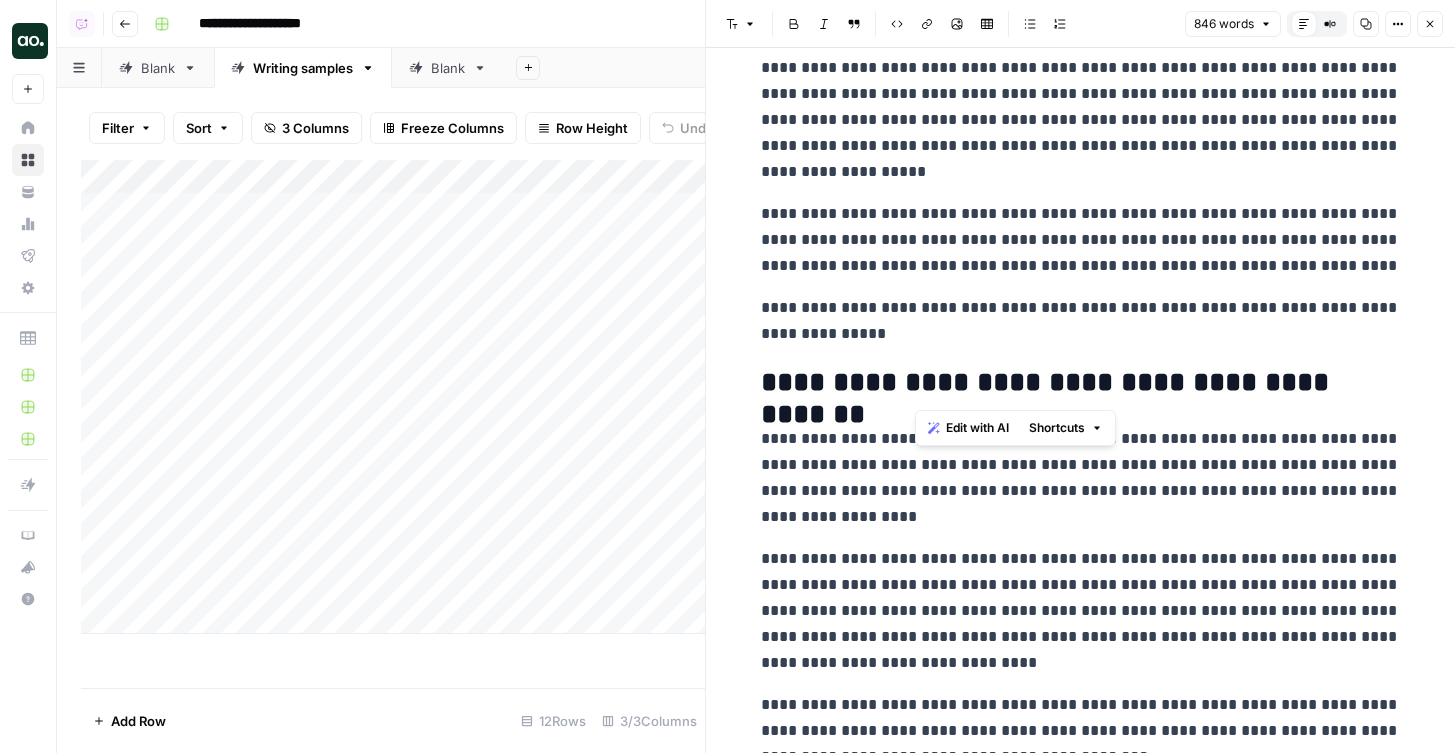 click on "**********" at bounding box center [1081, 1167] 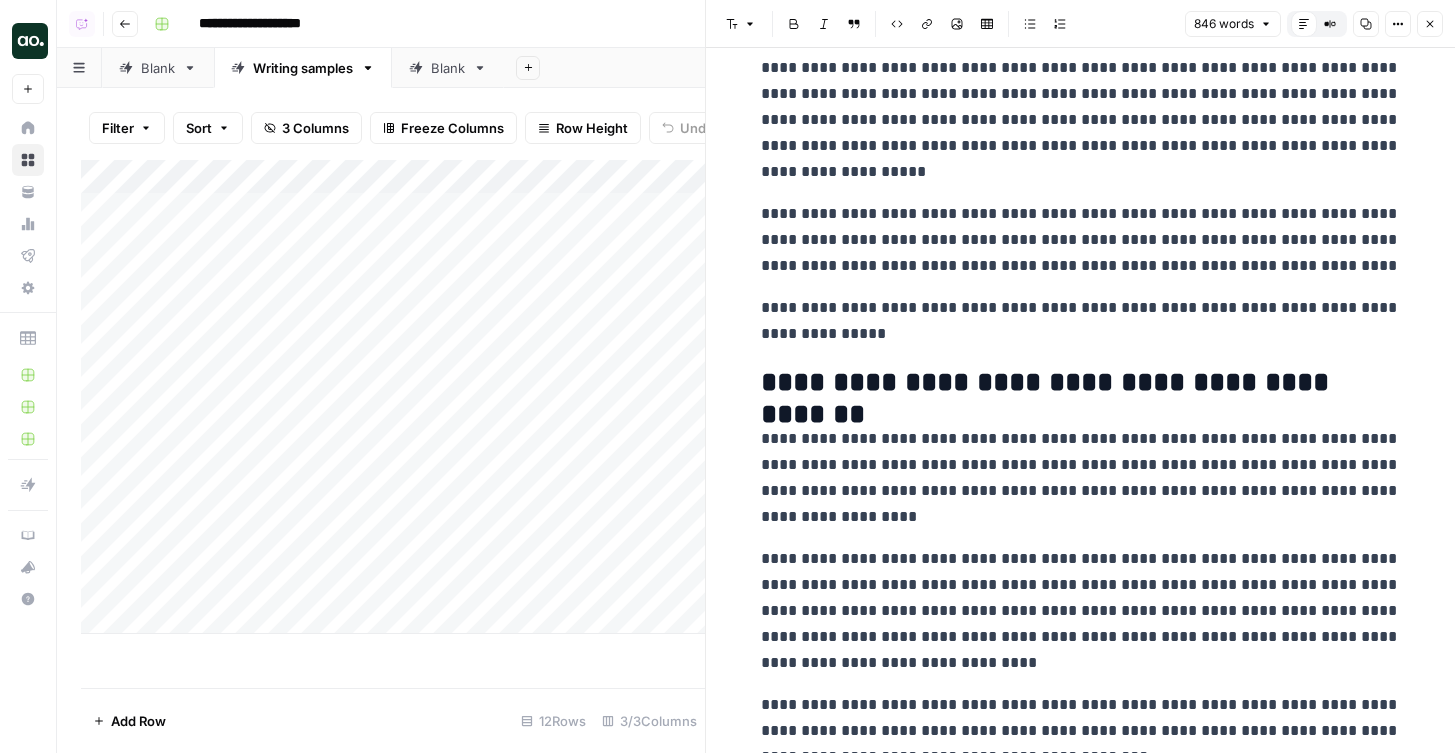 click on "**********" at bounding box center [1081, 383] 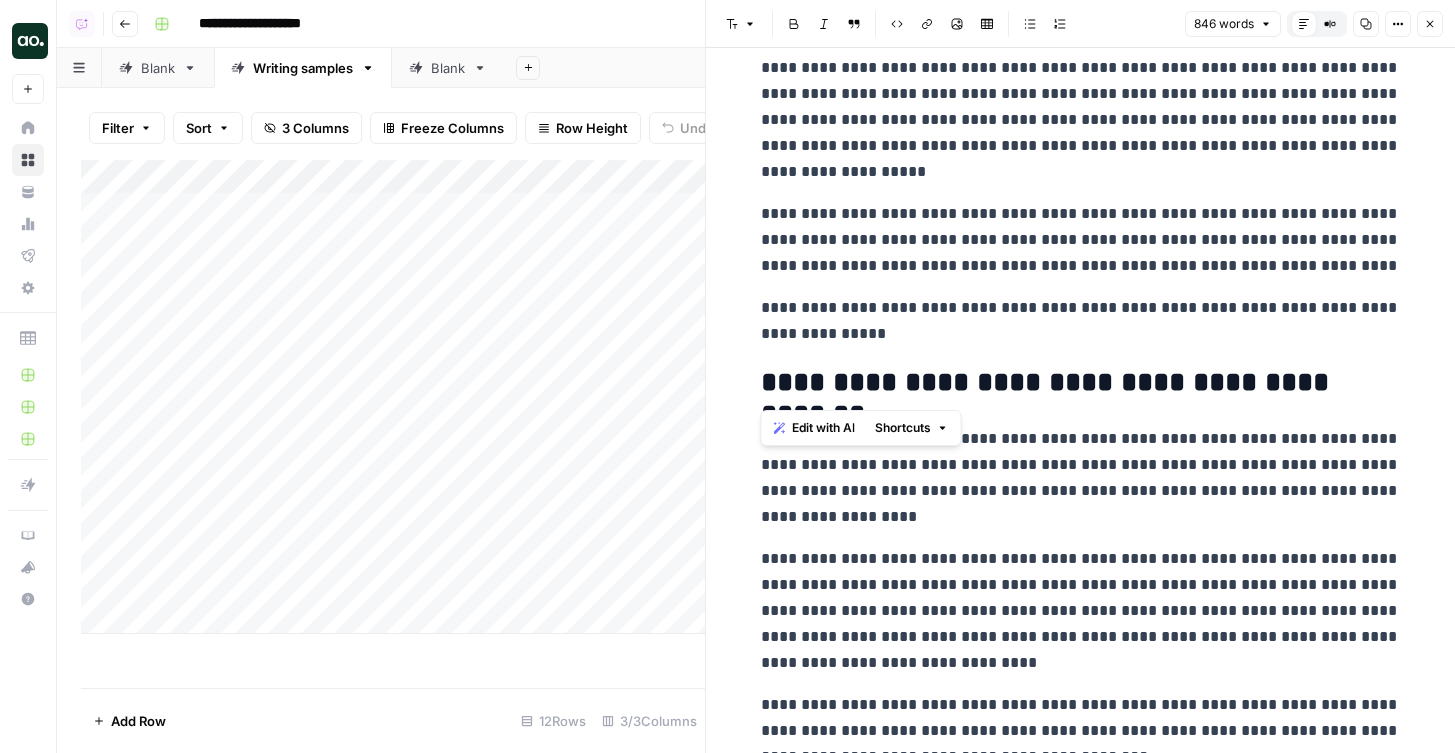 click on "**********" at bounding box center (1081, 383) 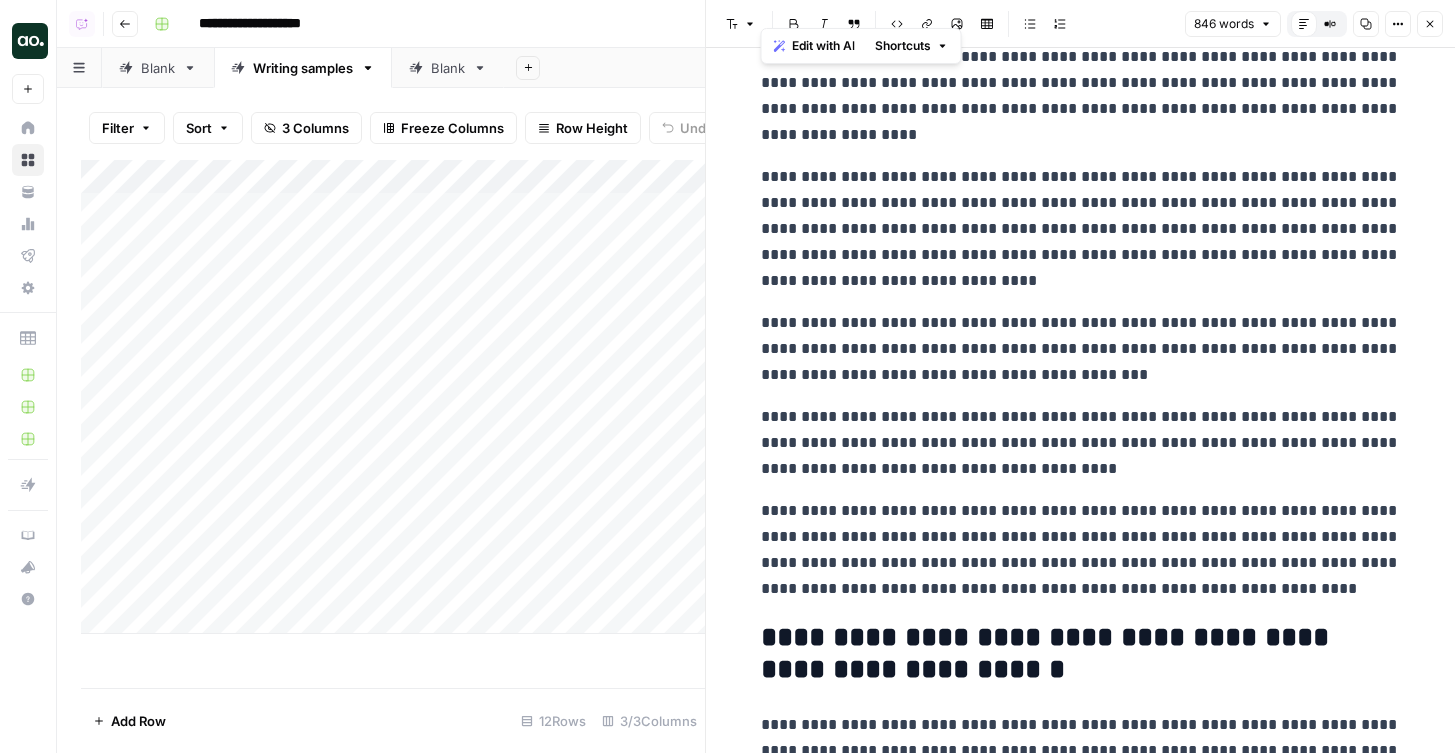 click on "**********" at bounding box center [1081, 550] 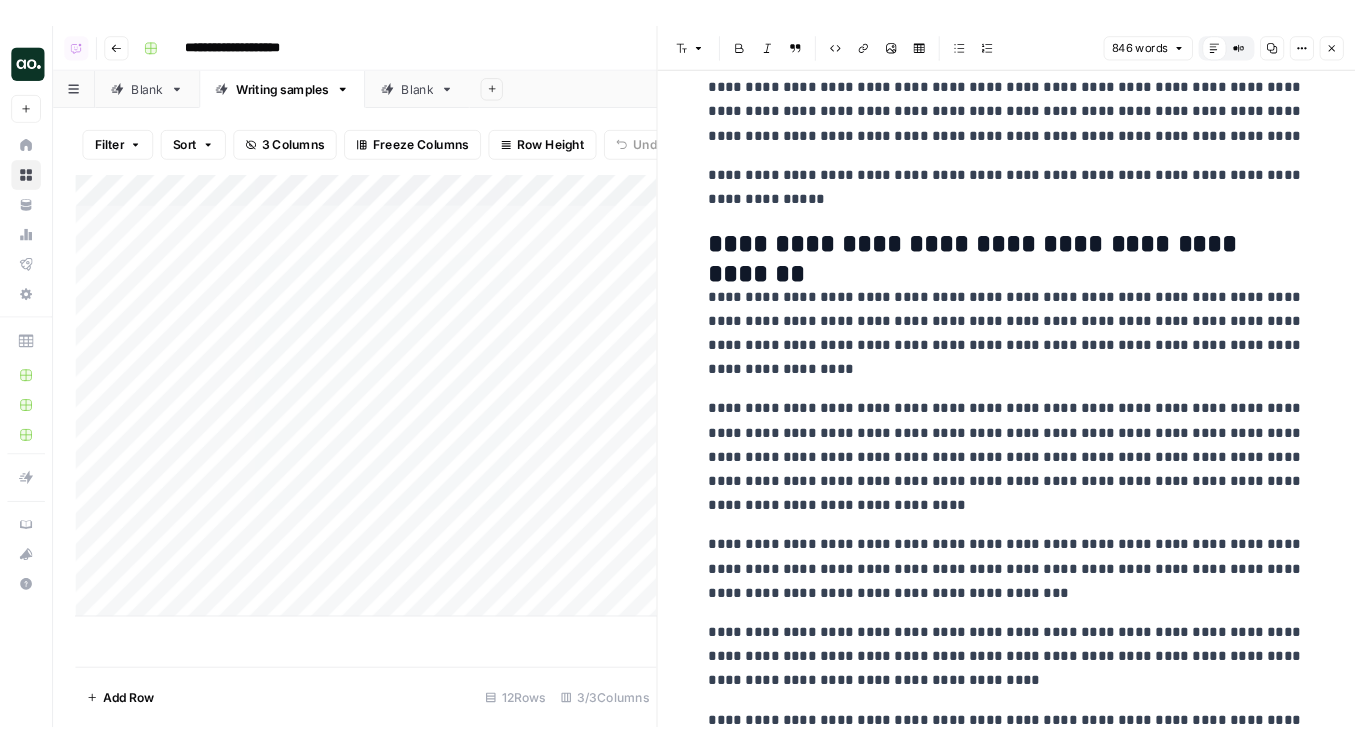 scroll, scrollTop: 0, scrollLeft: 0, axis: both 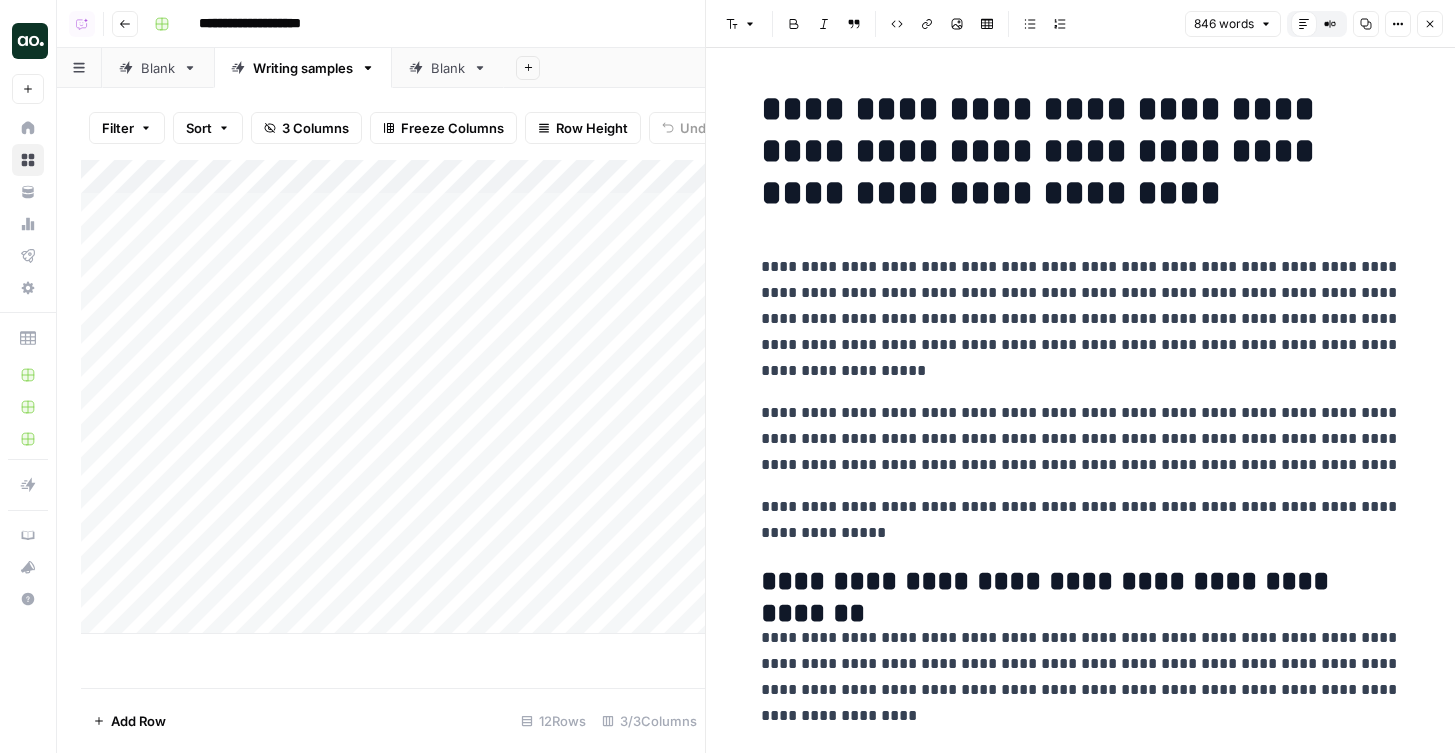 click on "**********" at bounding box center (1081, 151) 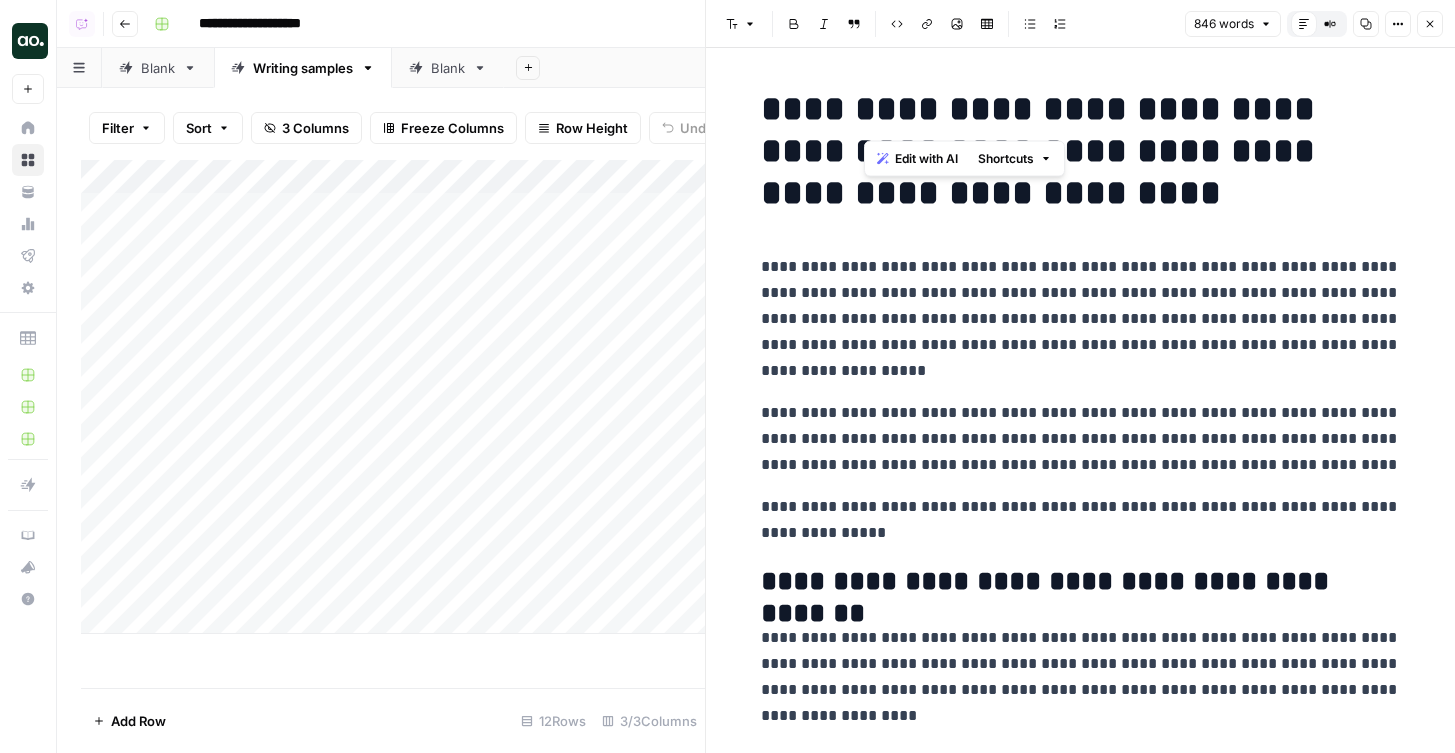 drag, startPoint x: 866, startPoint y: 111, endPoint x: 1034, endPoint y: 112, distance: 168.00298 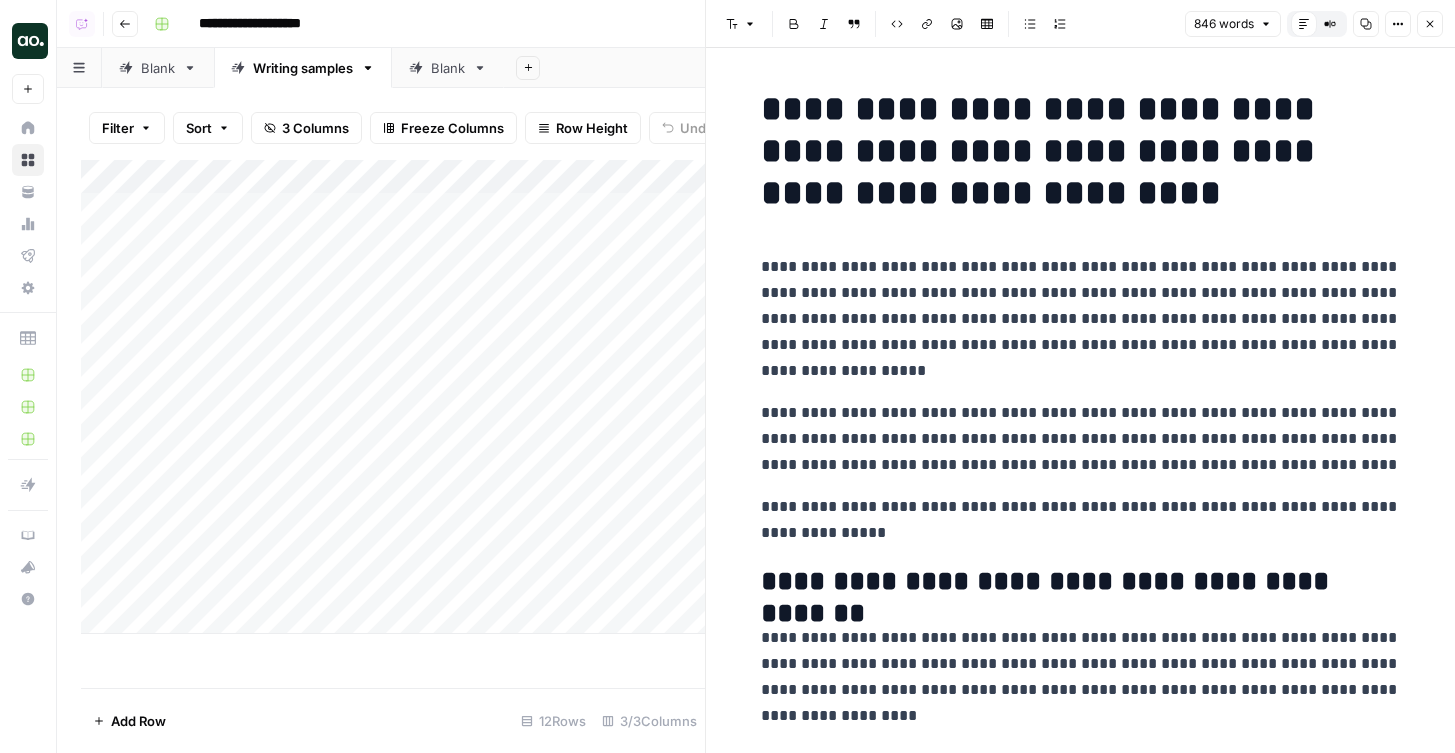 click on "**********" at bounding box center (1081, 151) 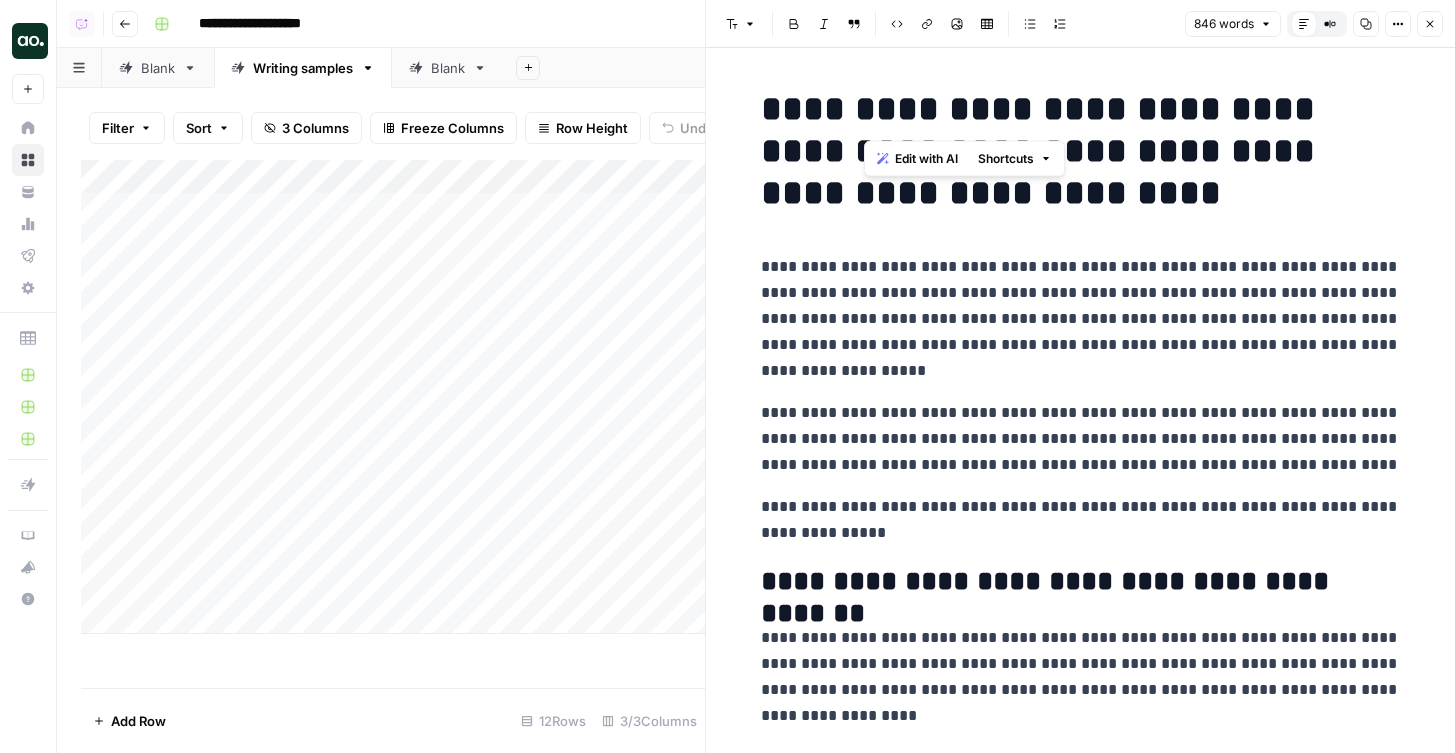 drag, startPoint x: 1040, startPoint y: 111, endPoint x: 868, endPoint y: 111, distance: 172 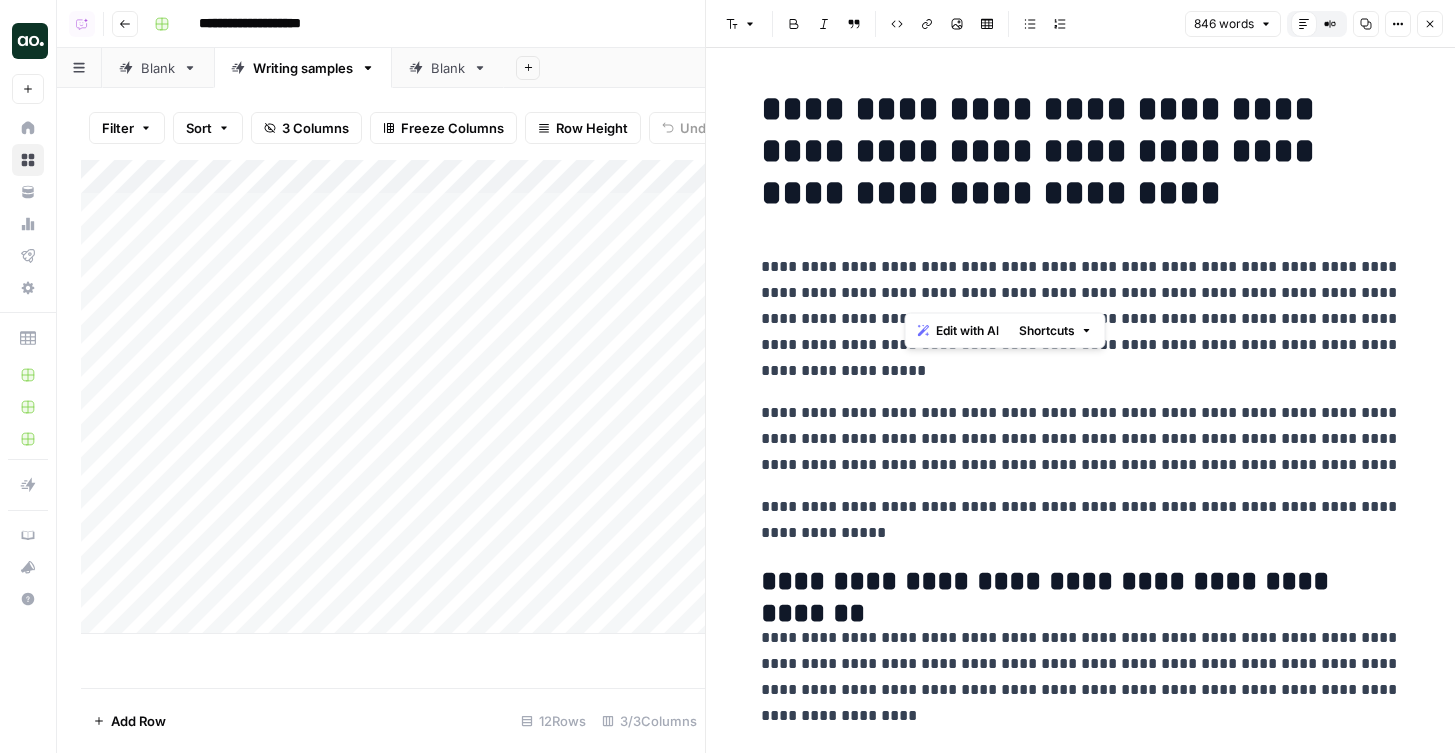 drag, startPoint x: 1100, startPoint y: 290, endPoint x: 881, endPoint y: 118, distance: 278.46902 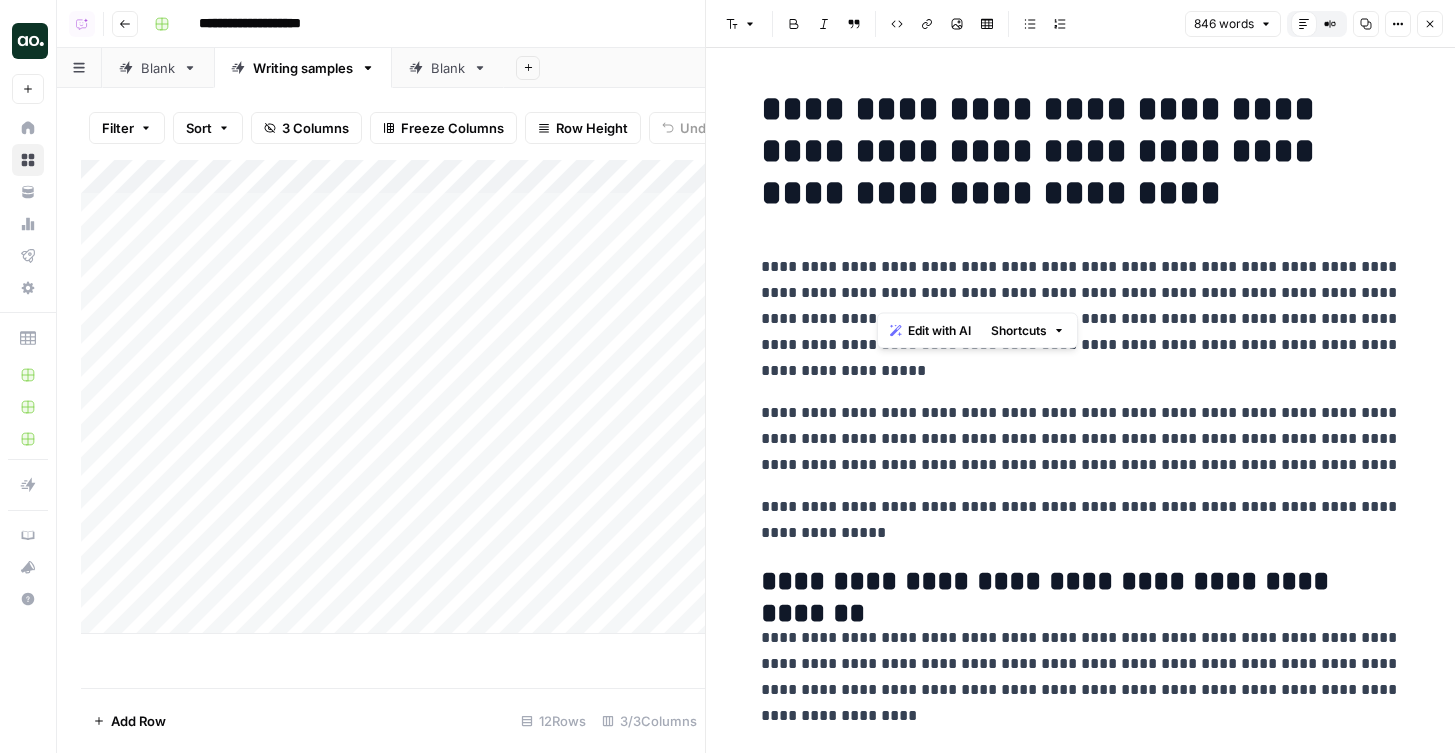 click on "**********" at bounding box center [1081, 151] 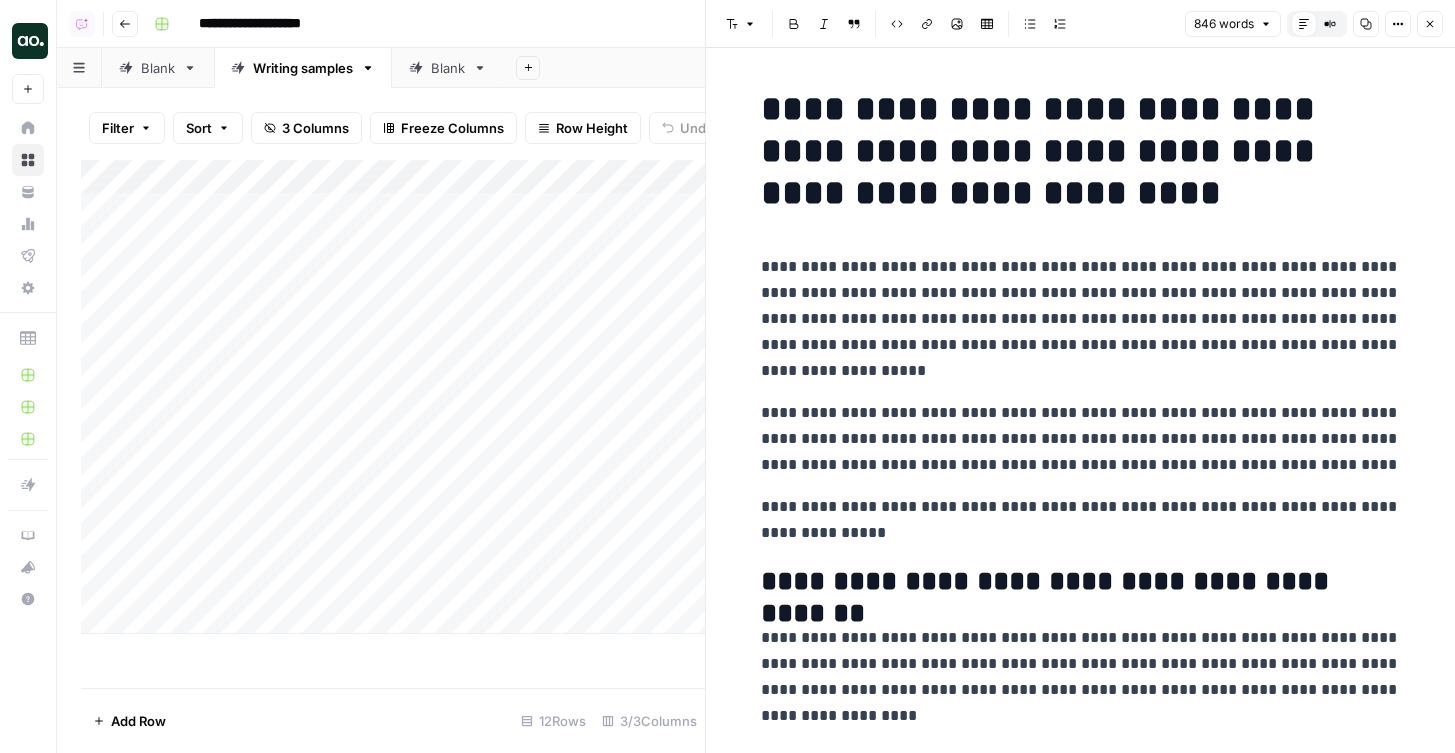 click on "**********" at bounding box center [1081, 151] 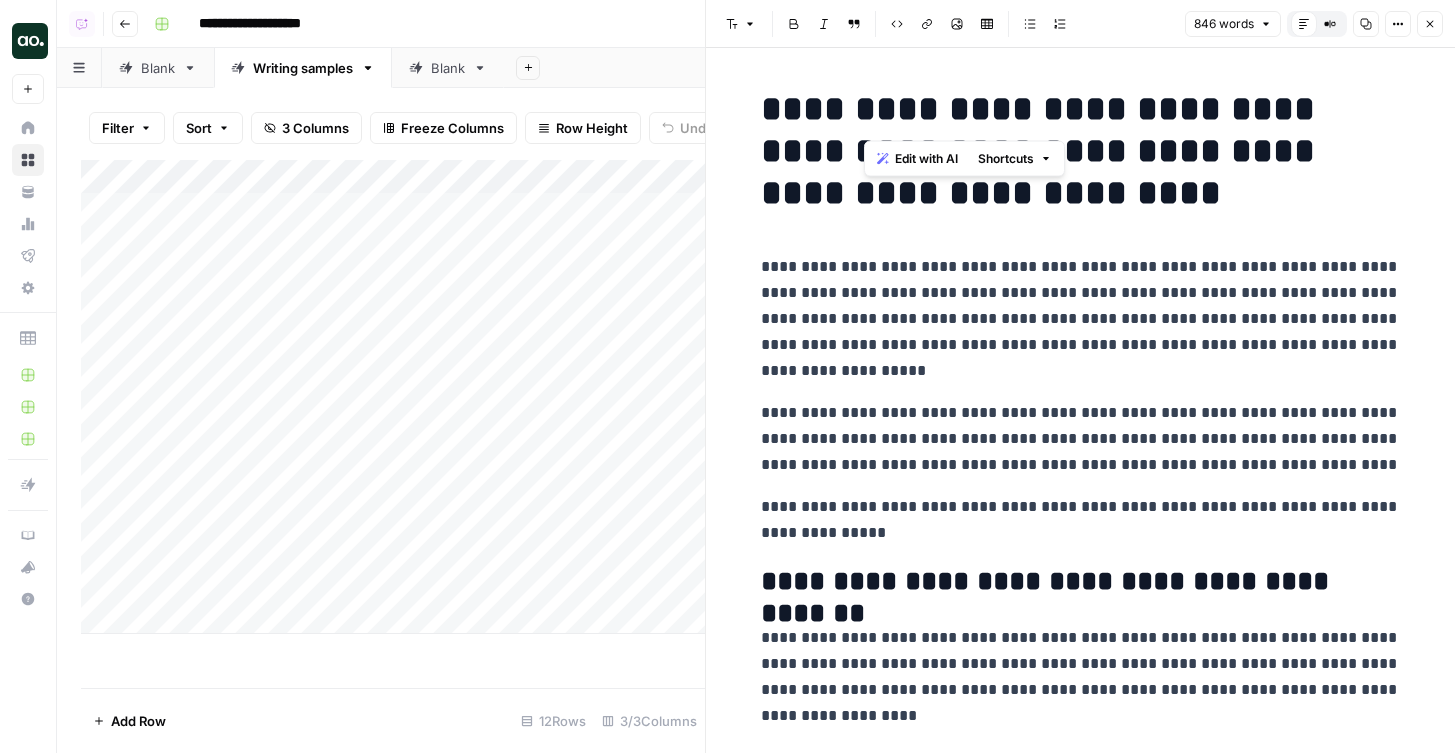 drag, startPoint x: 864, startPoint y: 117, endPoint x: 1038, endPoint y: 115, distance: 174.01149 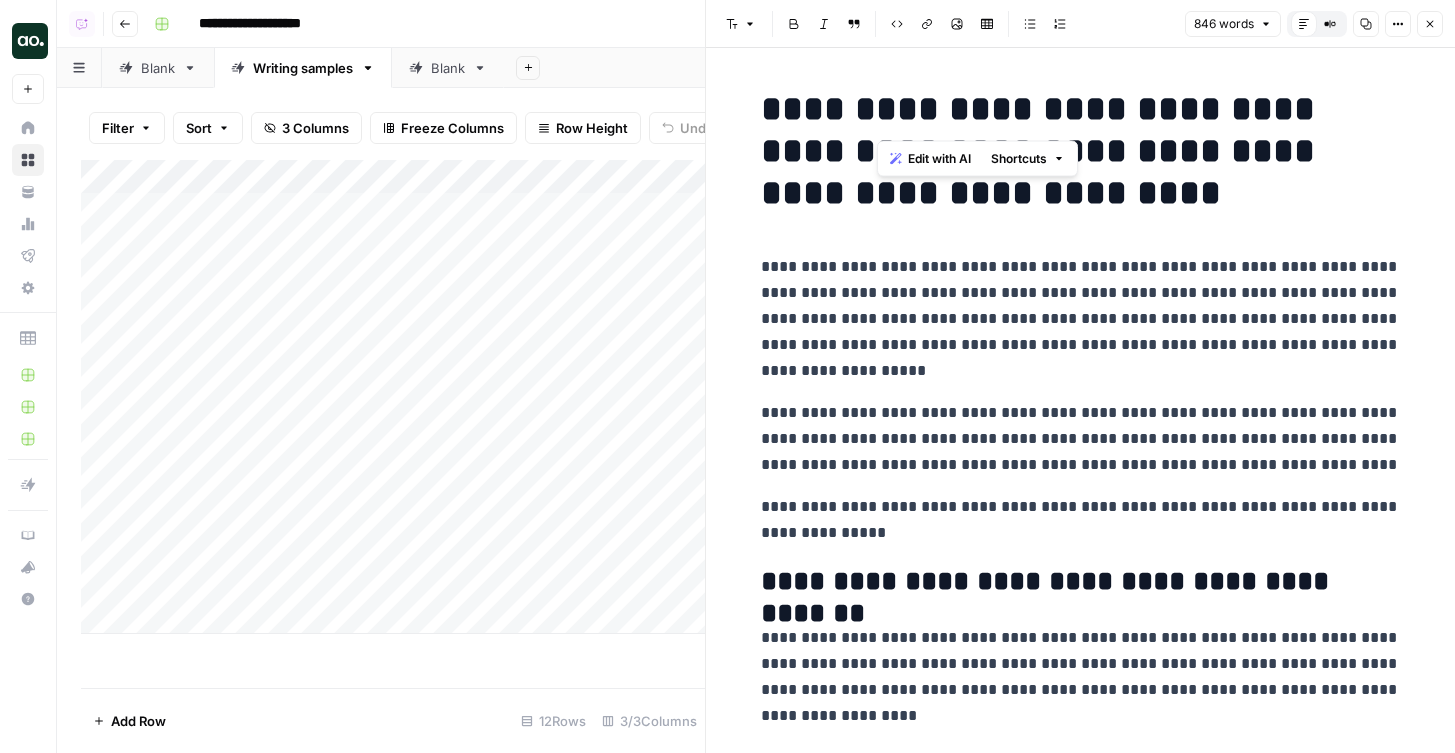 drag, startPoint x: 1043, startPoint y: 114, endPoint x: 871, endPoint y: 113, distance: 172.00291 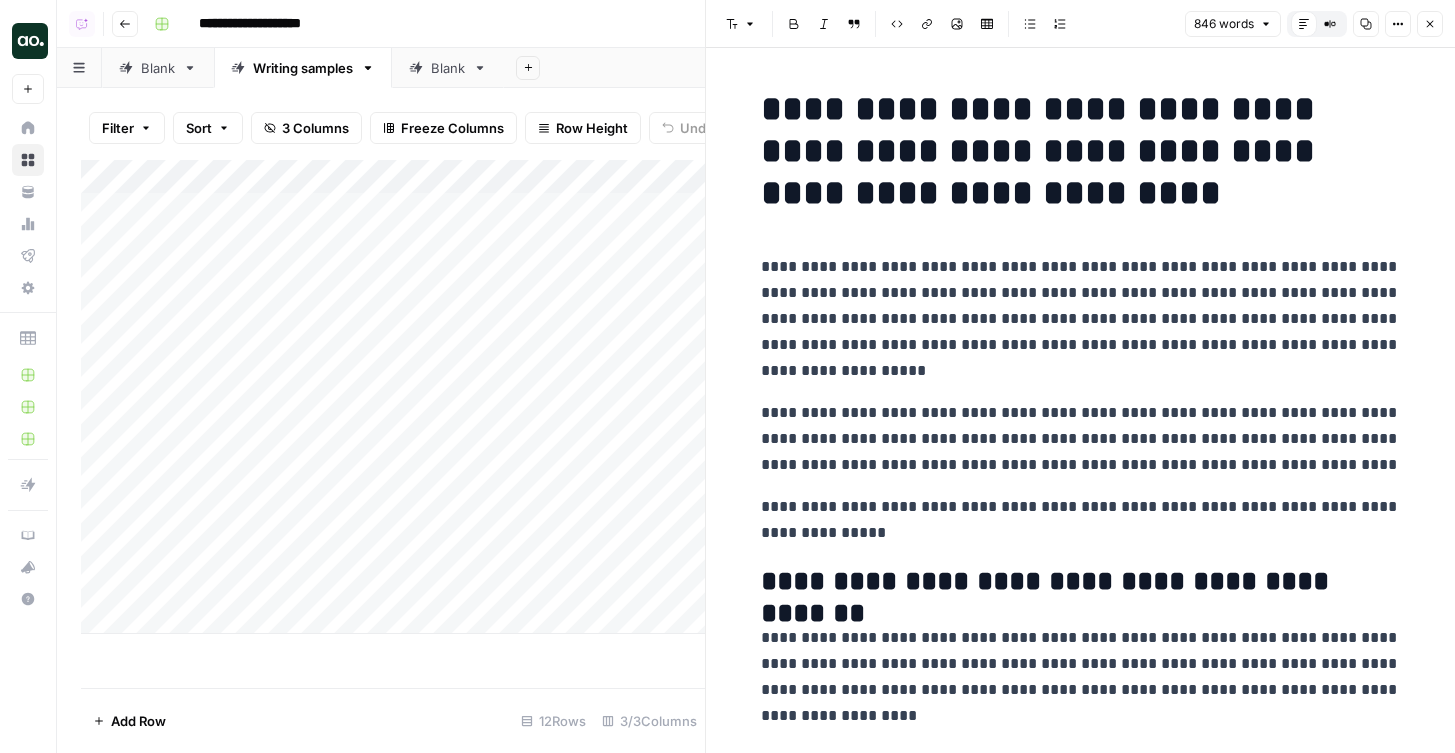 click 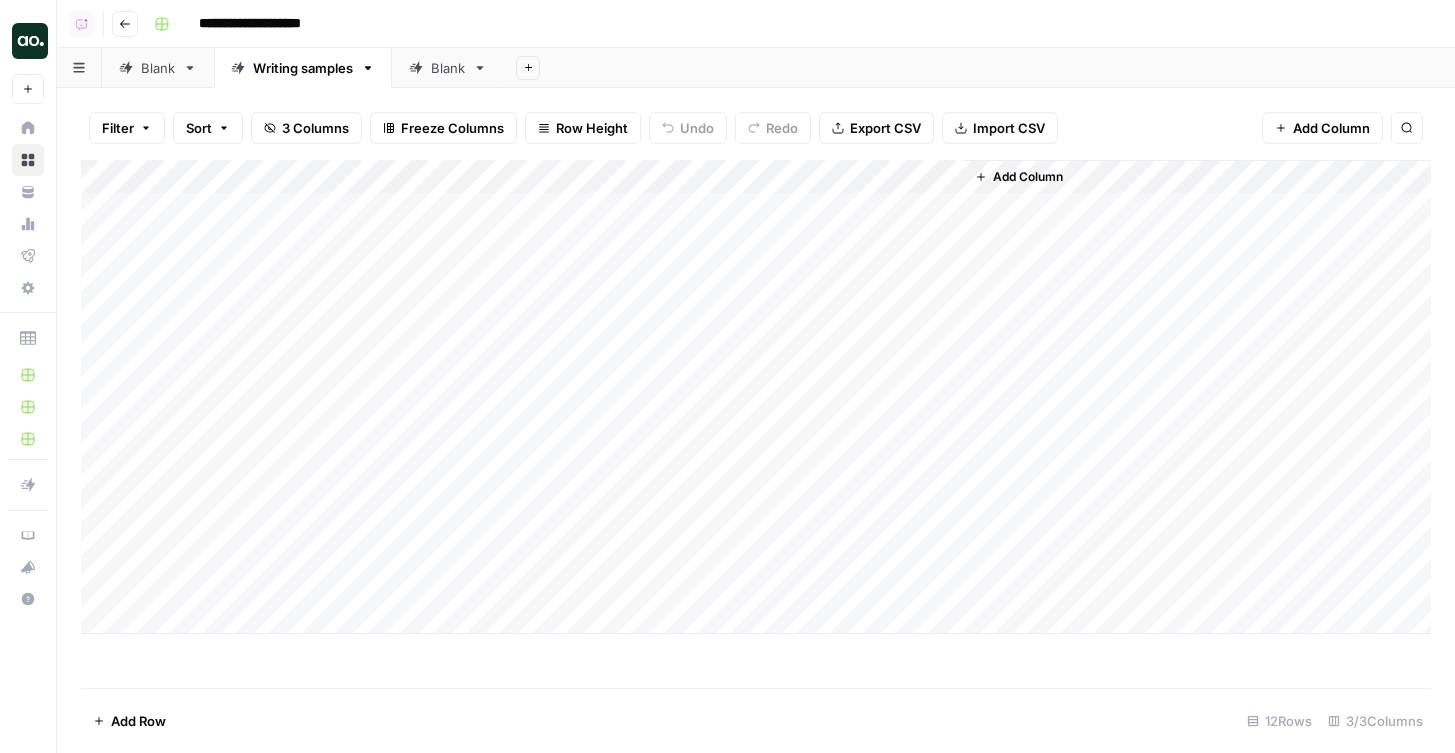 click on "Blank" at bounding box center (448, 68) 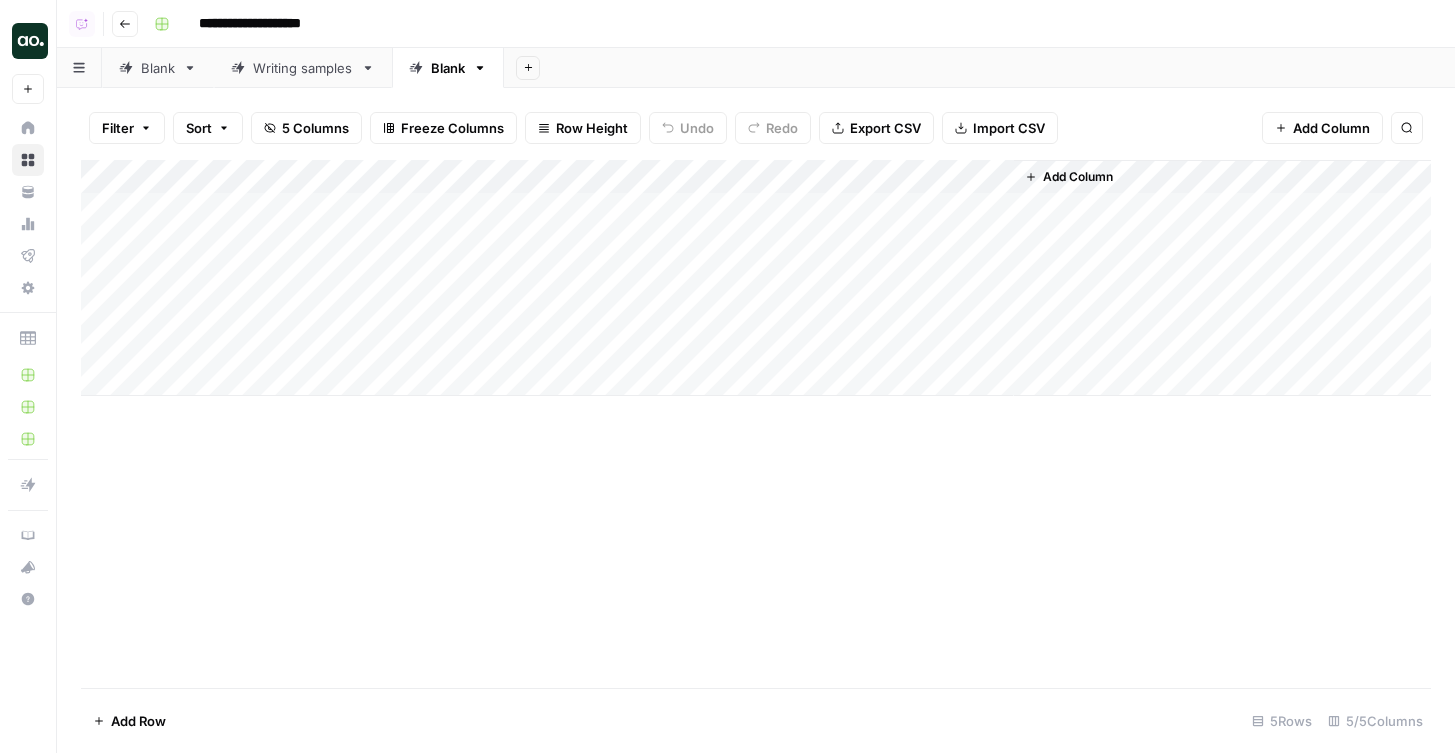 click on "Writing samples" at bounding box center (303, 68) 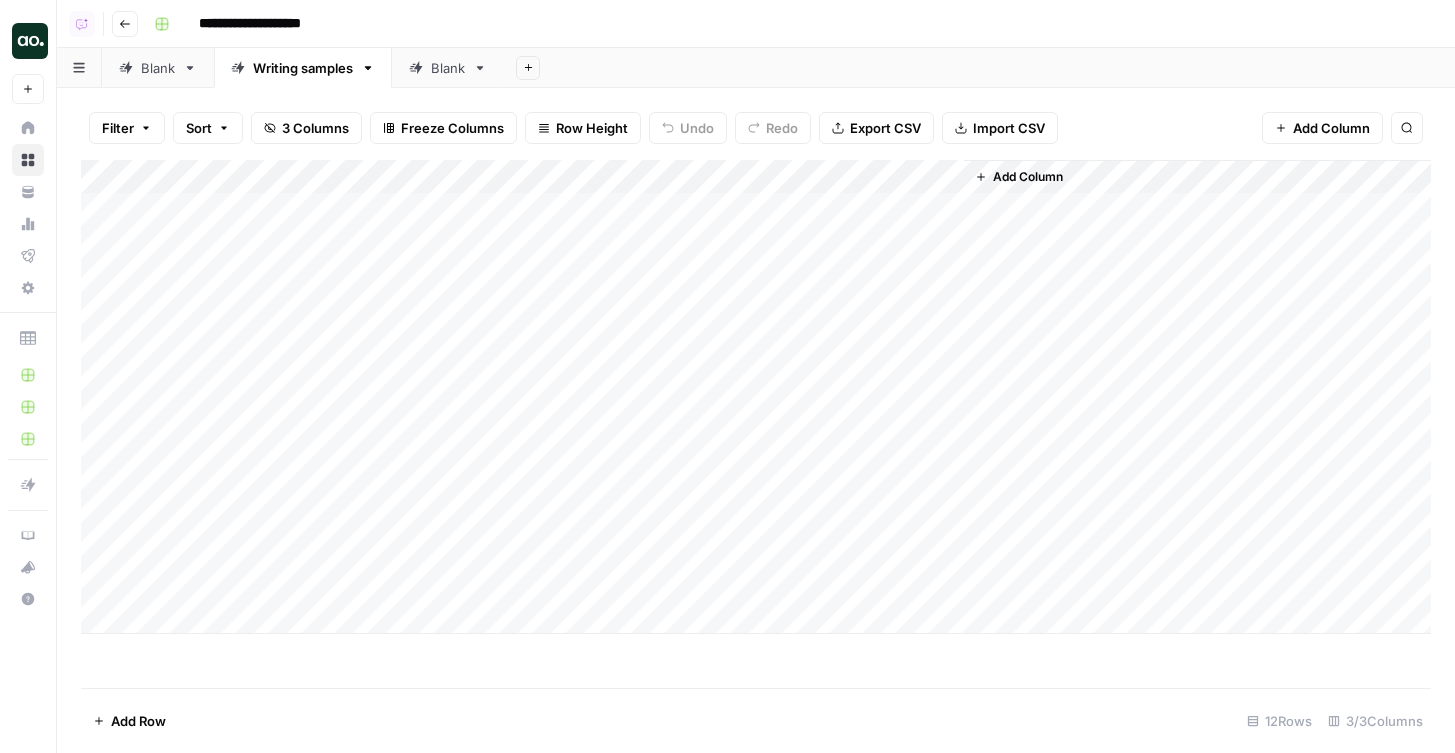click on "Blank" at bounding box center (158, 68) 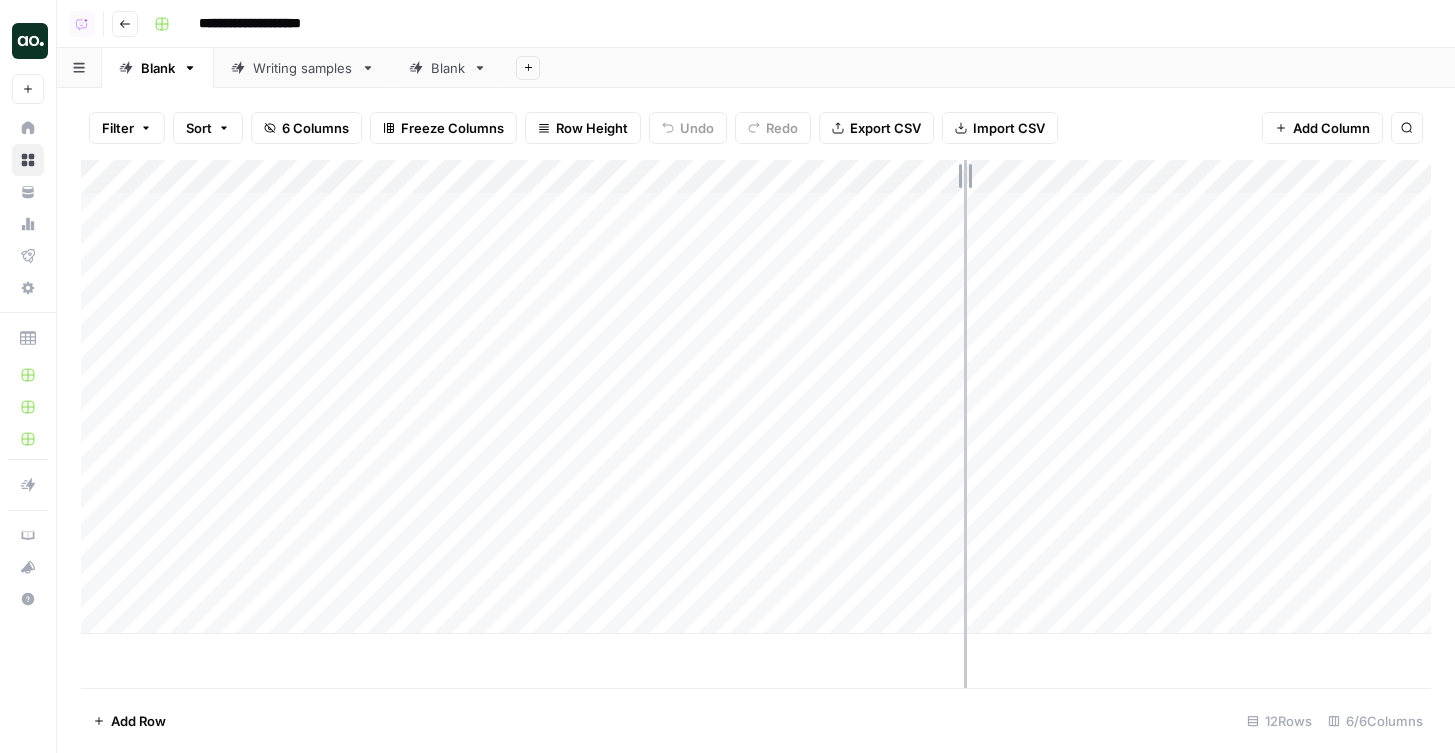 drag, startPoint x: 707, startPoint y: 180, endPoint x: 996, endPoint y: 180, distance: 289 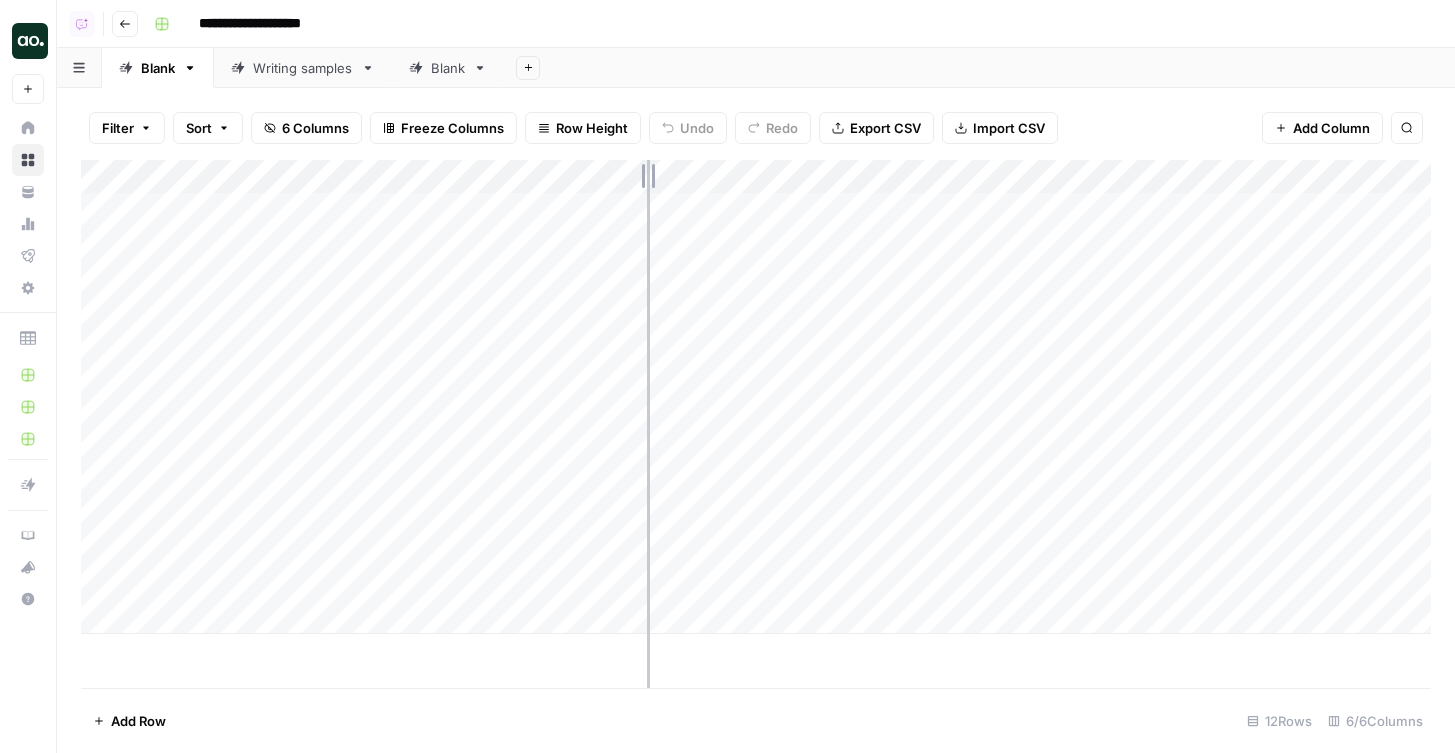 drag, startPoint x: 994, startPoint y: 176, endPoint x: 647, endPoint y: 177, distance: 347.00143 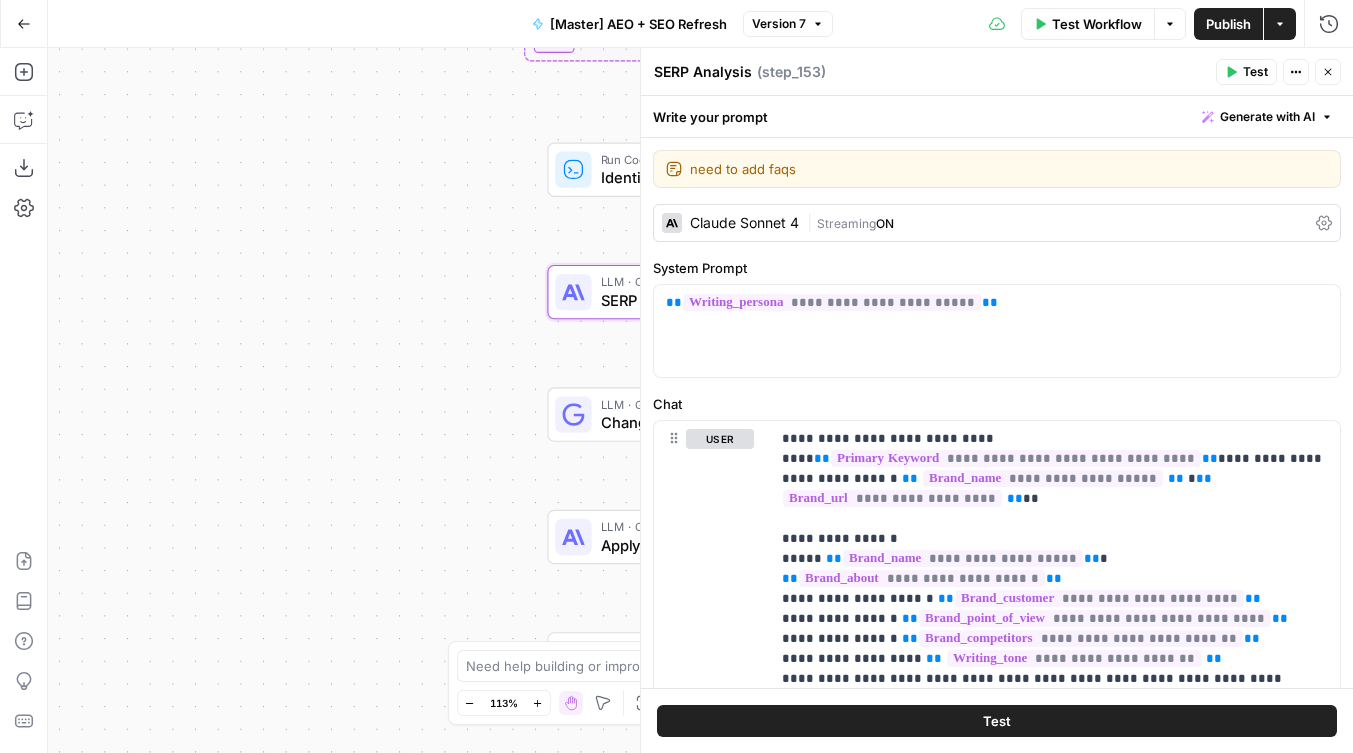 scroll, scrollTop: 0, scrollLeft: 0, axis: both 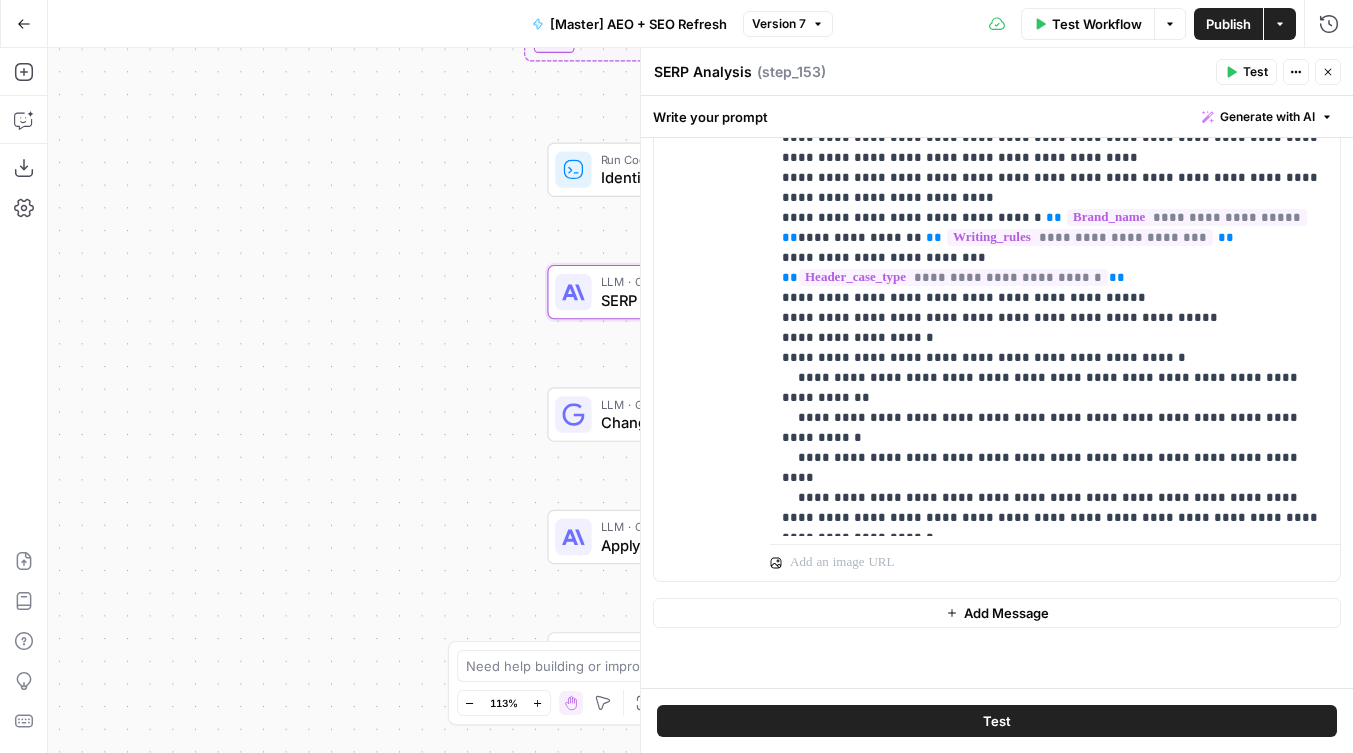 click on "true false false true false true Workflow Set Inputs Inputs Power Agent Identify target keywords Step 148 Google Search Perform Google Search Step 12 Loop Iteration Label if social or forum Step 13 LLM · GPT-4o Prompt Language Model Step 14 Complete Run Code · JavaScript Remove social and forums Step 15 Loop Iteration Analyze Content for Top 5 Ranking Pages Step 6 Web Page Scrape Scrape Page Content Step 7 Run Code · JavaScript Get Headers Step 8 SEO Research Get Semrush Keywords Step 9 Format JSON Format JSON Output Step 10 Complete Run Code · Python Identify Content Blocks Step 104 LLM · Claude Sonnet 4 SERP Analysis Step 153 LLM · Gemini 2.5 Pro Changes JSON Step 155 LLM · Claude Opus 4 Apply Changes Step 158 LLM · Claude Sonnet 4 AEO Optimization Step 184 LLM · Claude Opus 4 Apply AEO Optimization Step 185 Run Code · Python Remove H1 Tag Step 159 LLM · Claude Sonnet 4 Find Relevant Sources  Step 179 LLM · GPT-4.1 Extract Domains Step 162 Loop Iteration Iterate Over Sources Step 167 Condition" at bounding box center [700, 400] 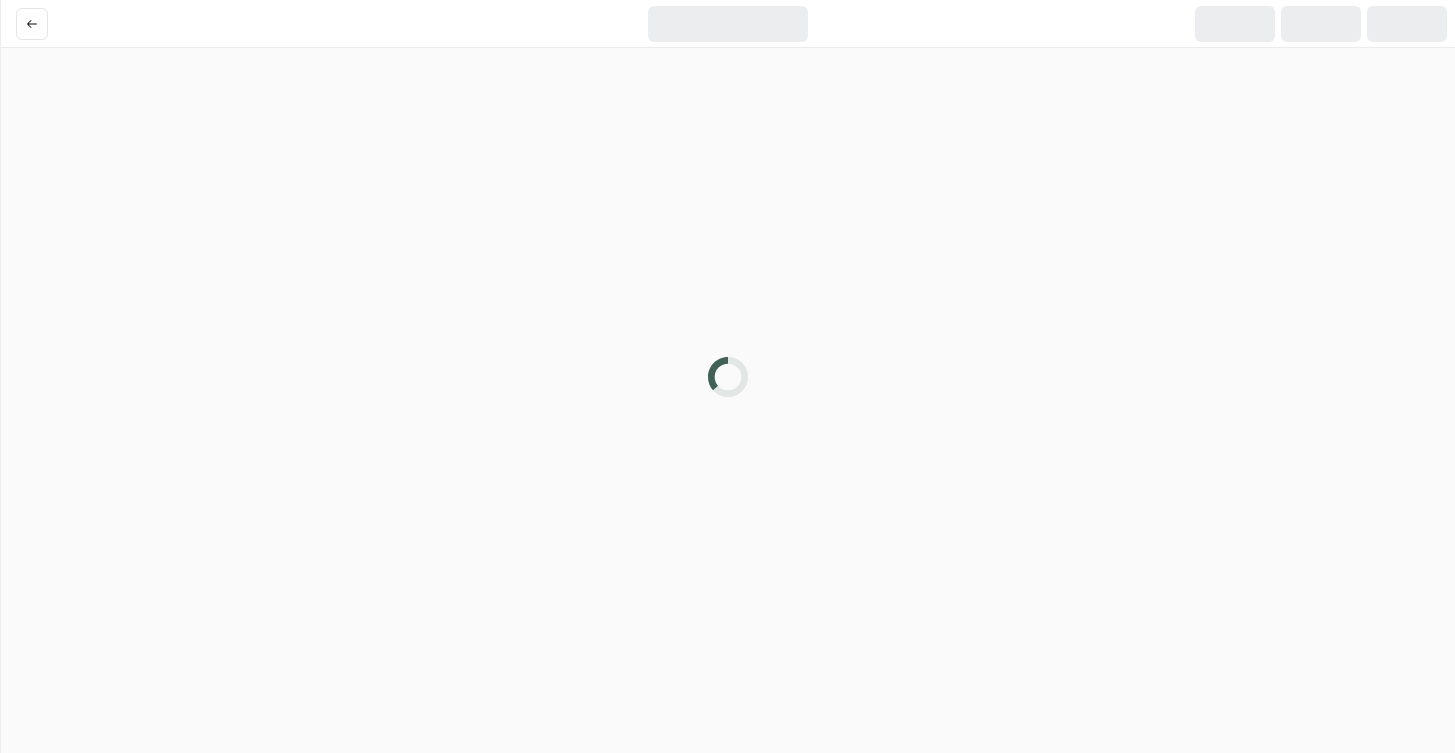scroll, scrollTop: 0, scrollLeft: 0, axis: both 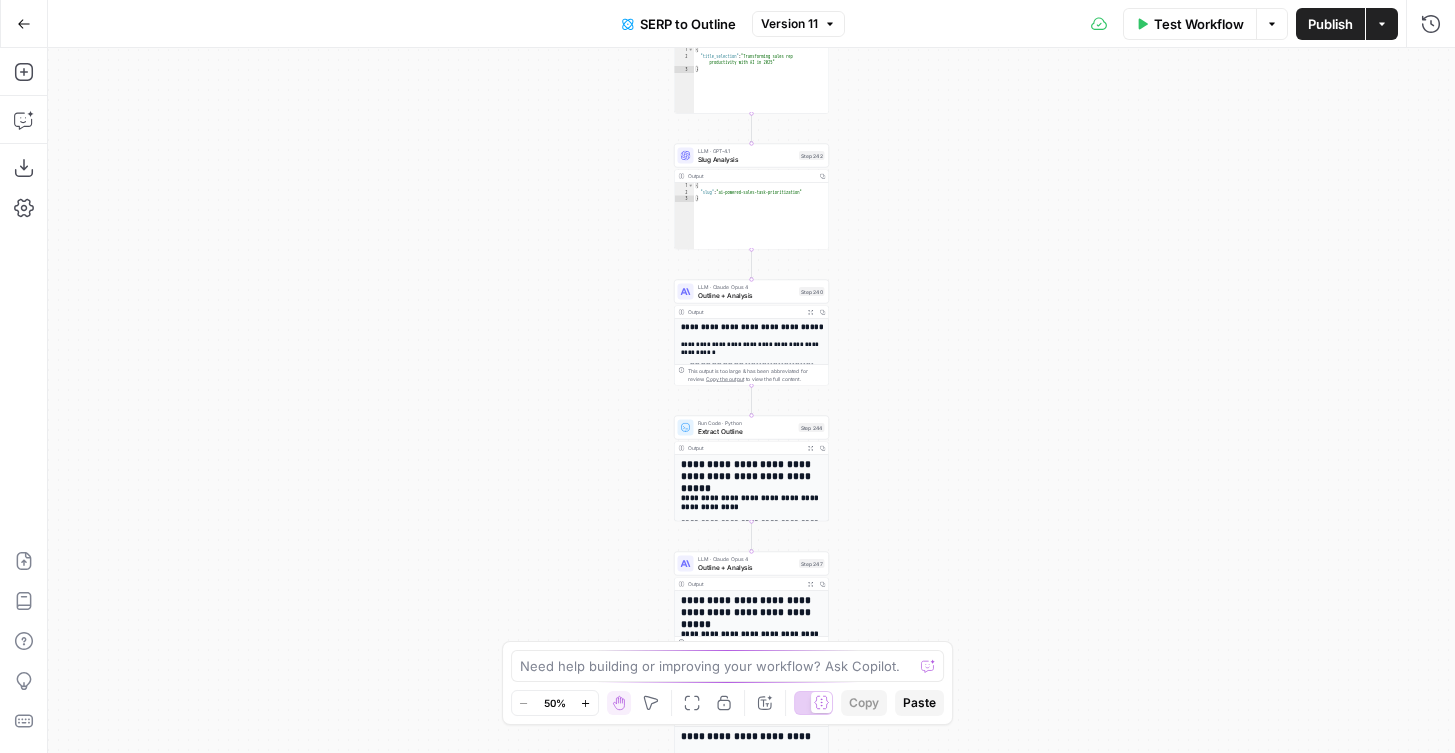 click on "**********" at bounding box center [751, 400] 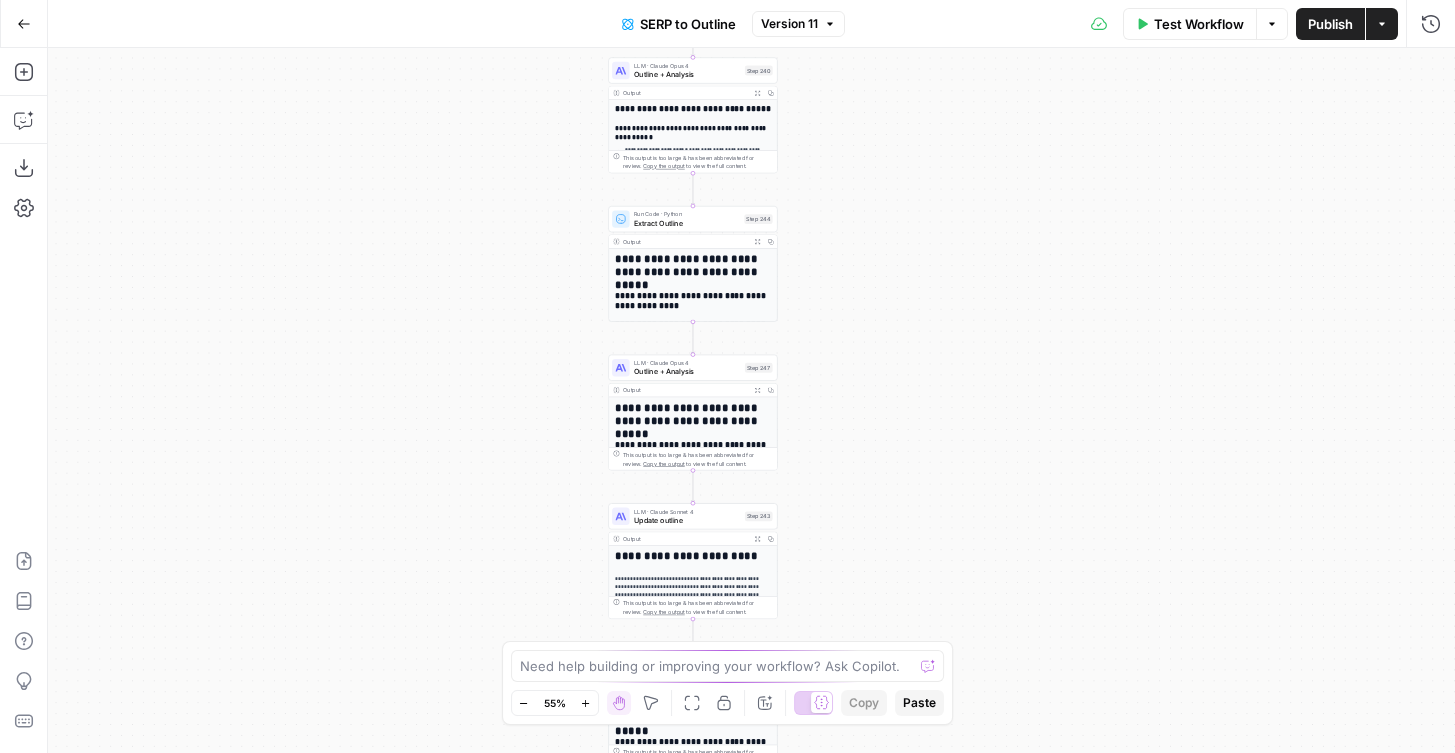 drag, startPoint x: 483, startPoint y: 497, endPoint x: 435, endPoint y: 275, distance: 227.12991 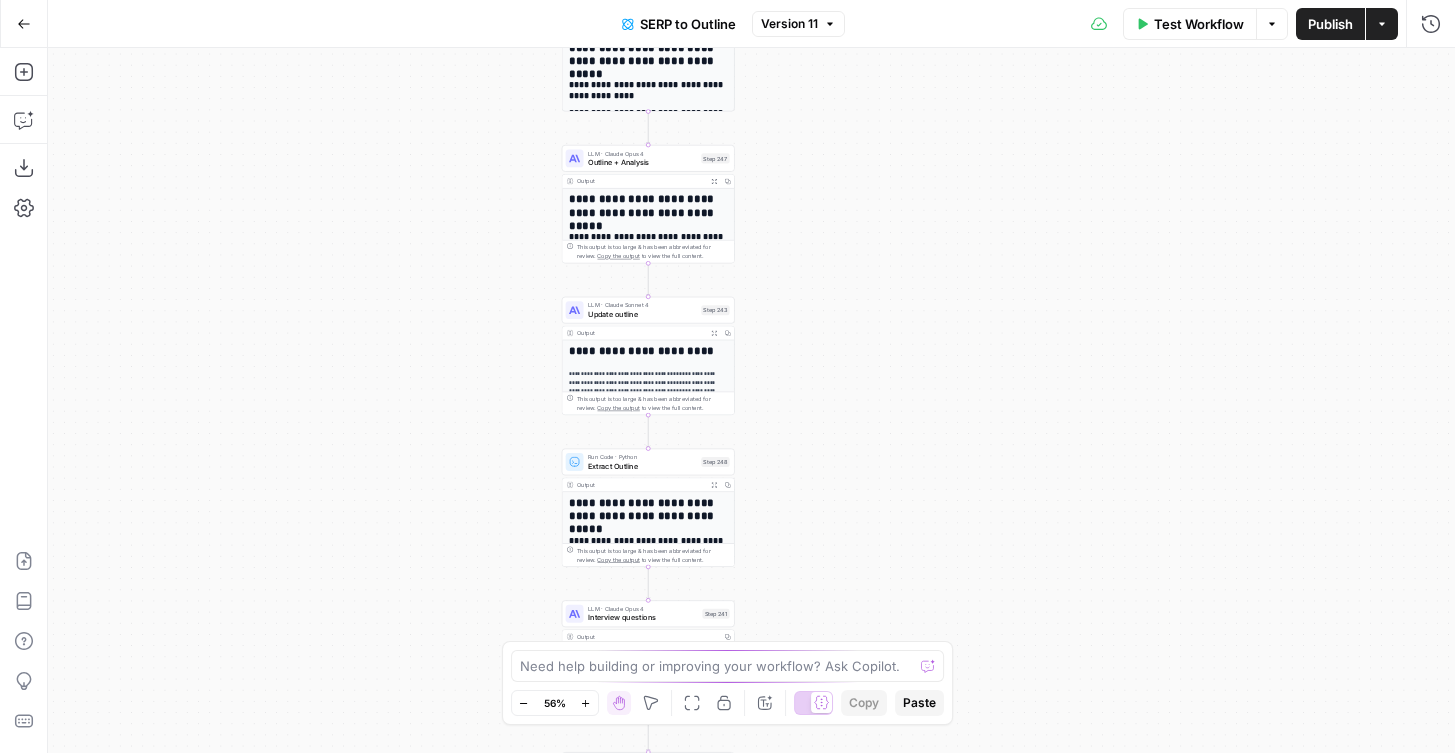 drag, startPoint x: 404, startPoint y: 384, endPoint x: 356, endPoint y: 581, distance: 202.76341 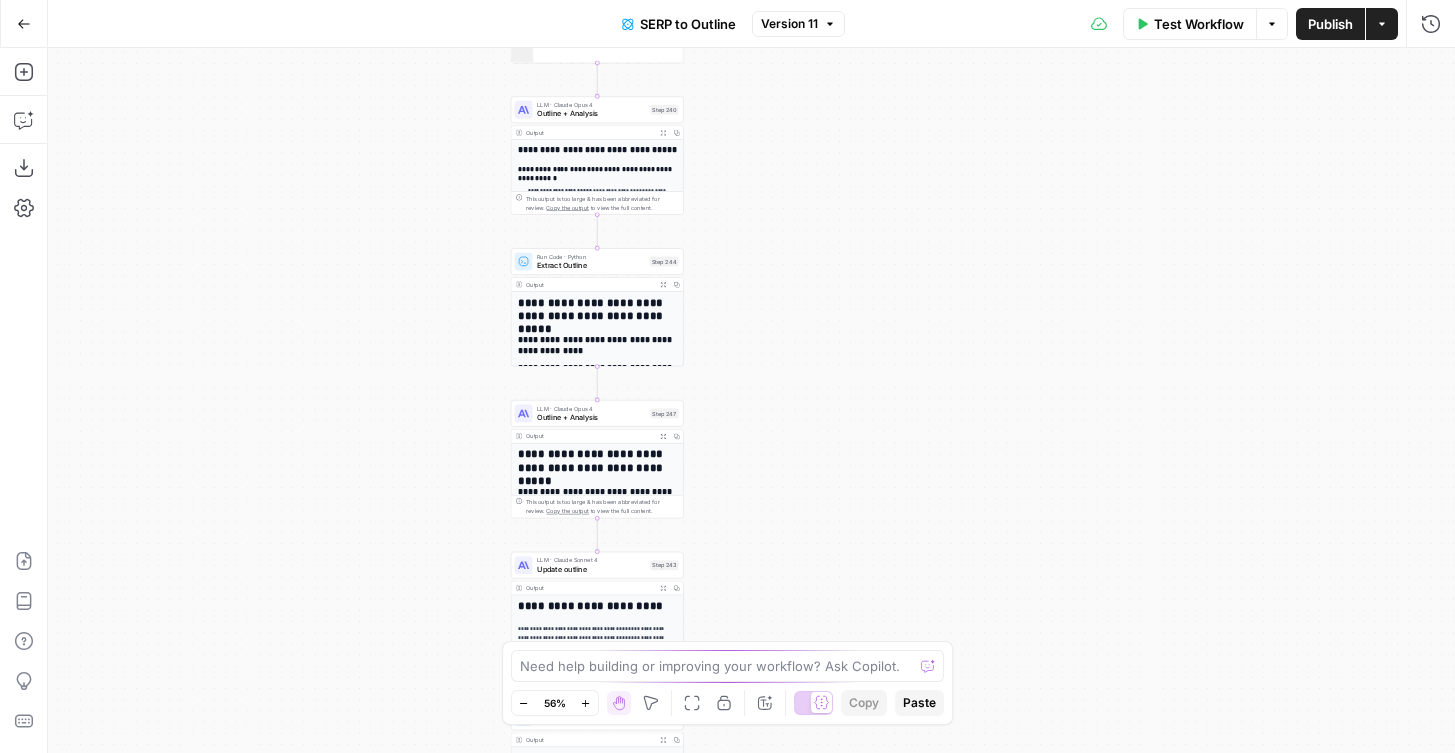 drag, startPoint x: 382, startPoint y: 430, endPoint x: 379, endPoint y: 499, distance: 69.065186 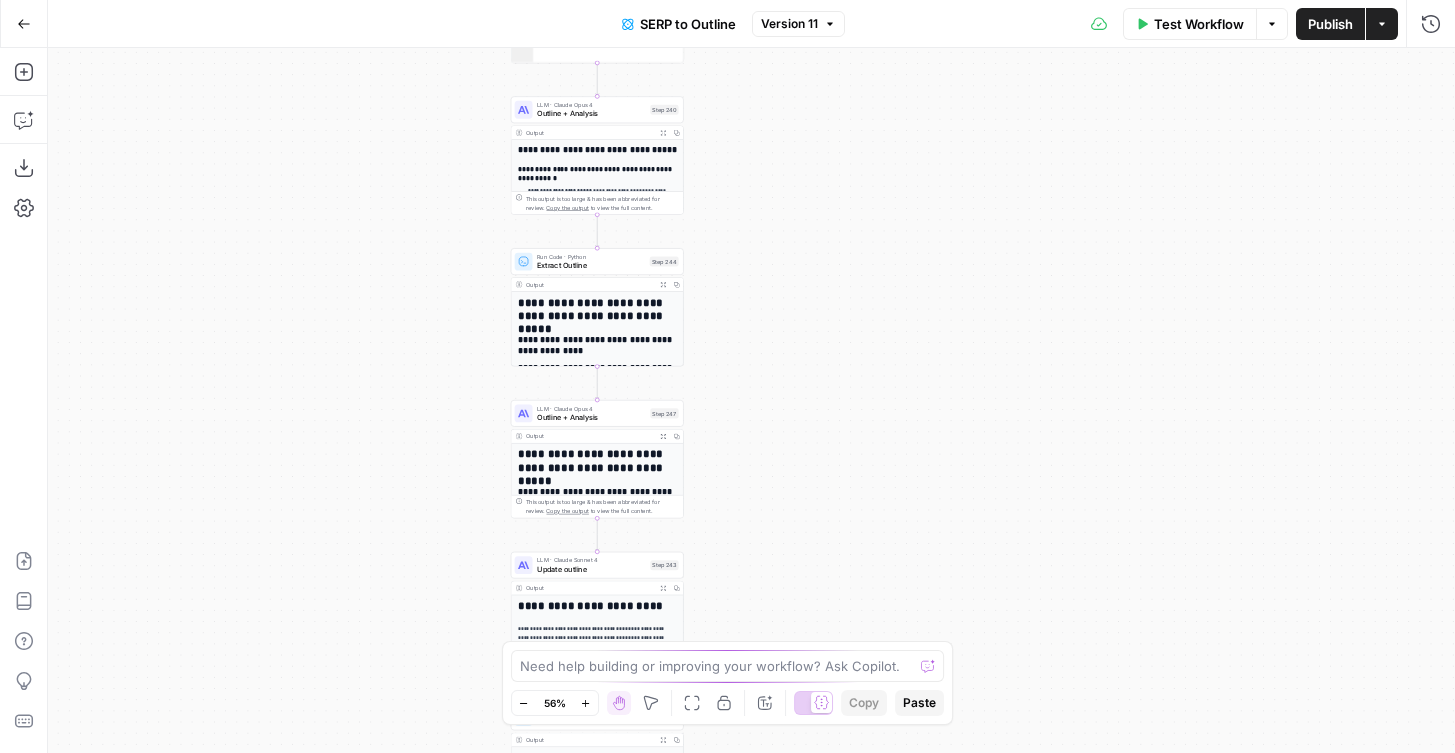 click on "**********" at bounding box center (751, 400) 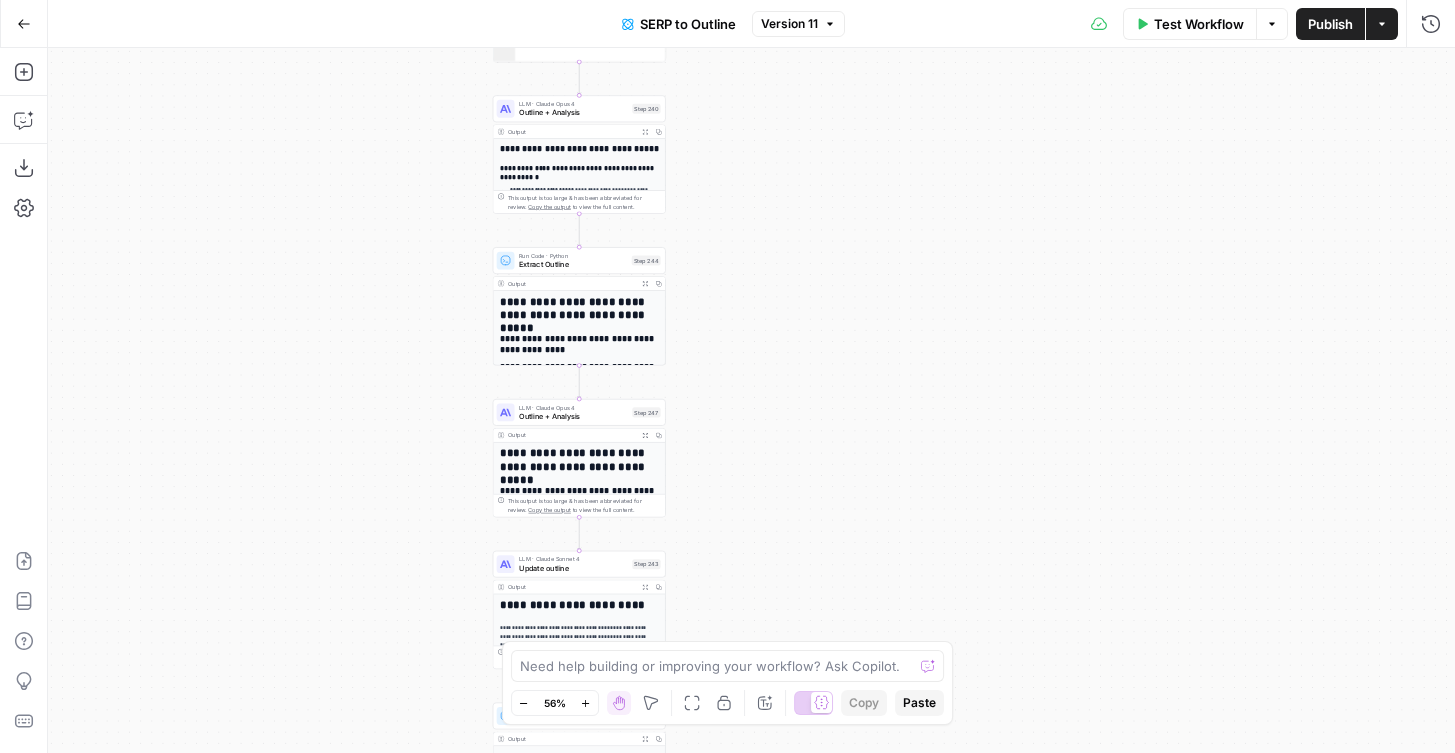 drag, startPoint x: 706, startPoint y: 154, endPoint x: 679, endPoint y: 138, distance: 31.38471 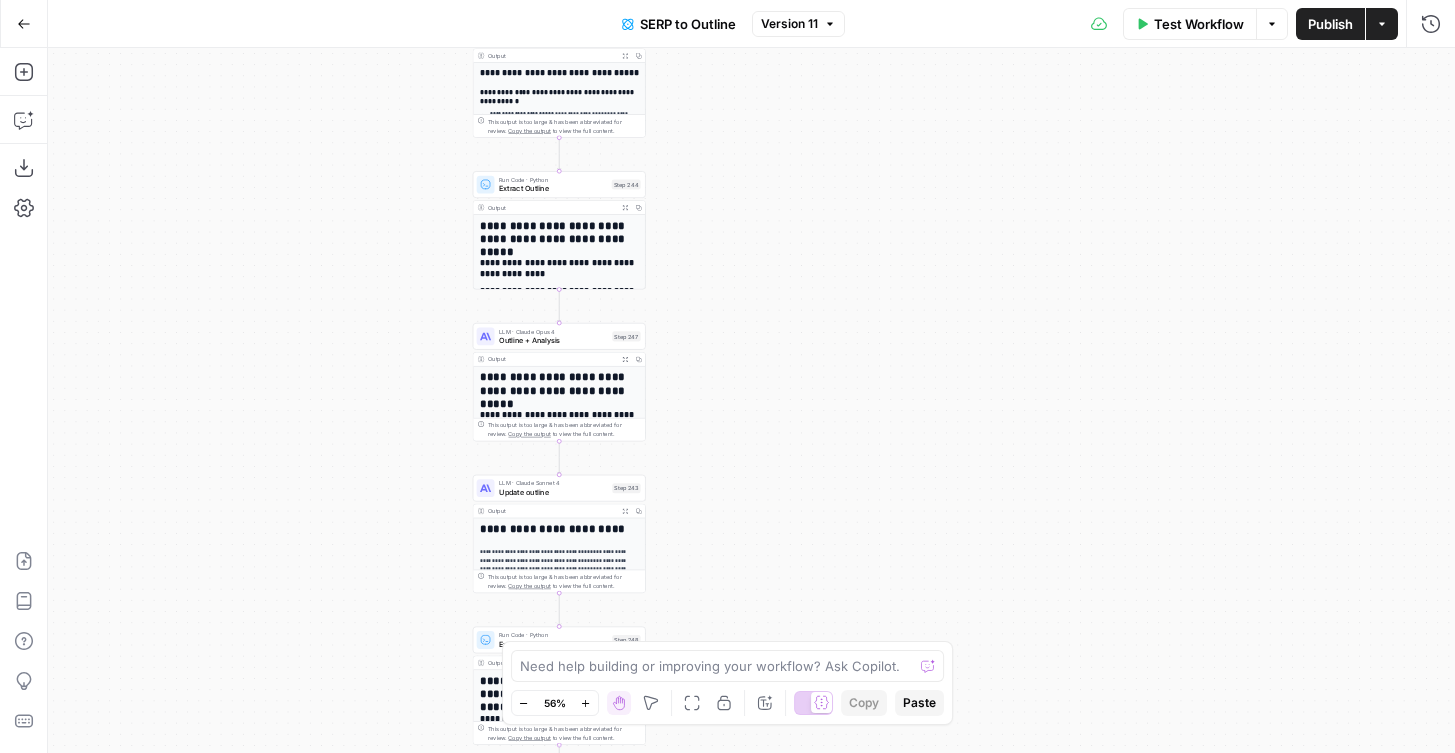 drag, startPoint x: 424, startPoint y: 622, endPoint x: 409, endPoint y: 516, distance: 107.05606 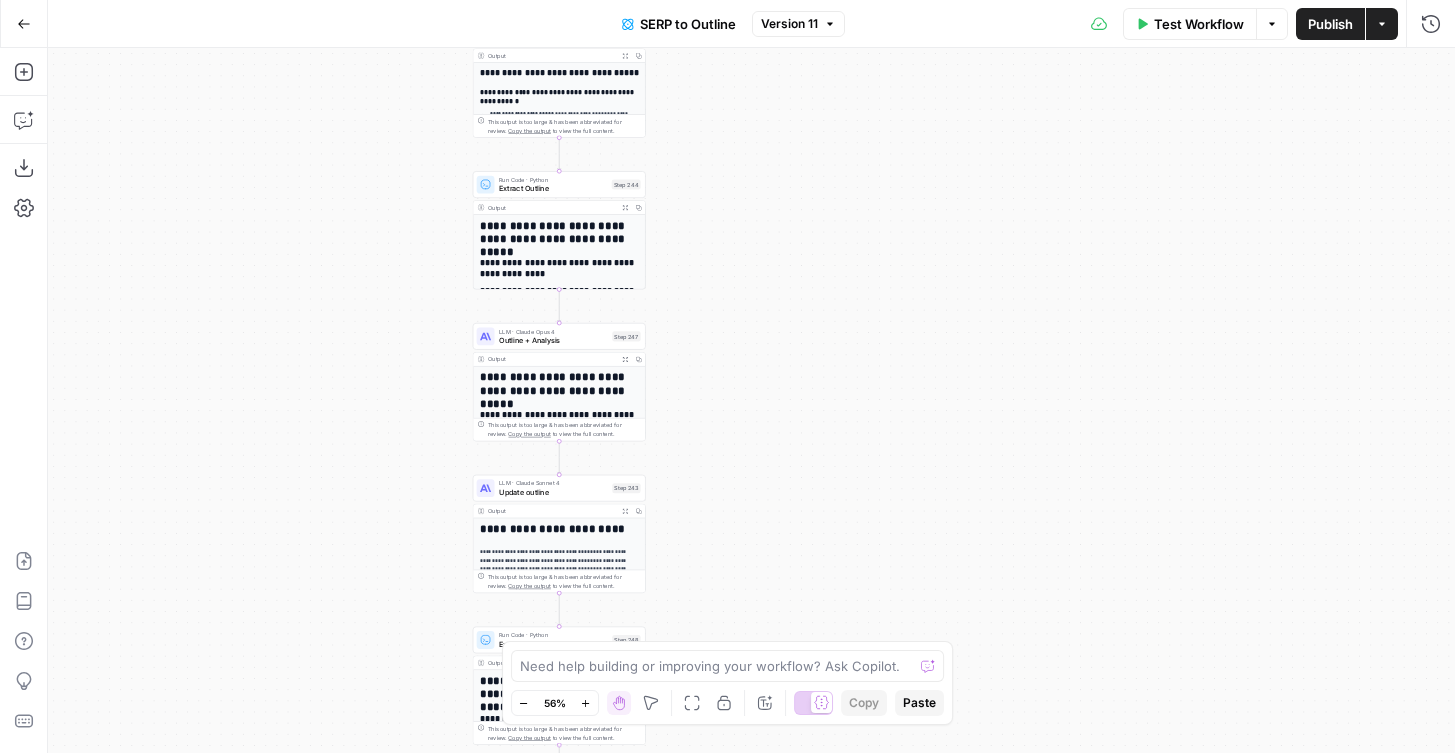 click on "**********" at bounding box center [751, 400] 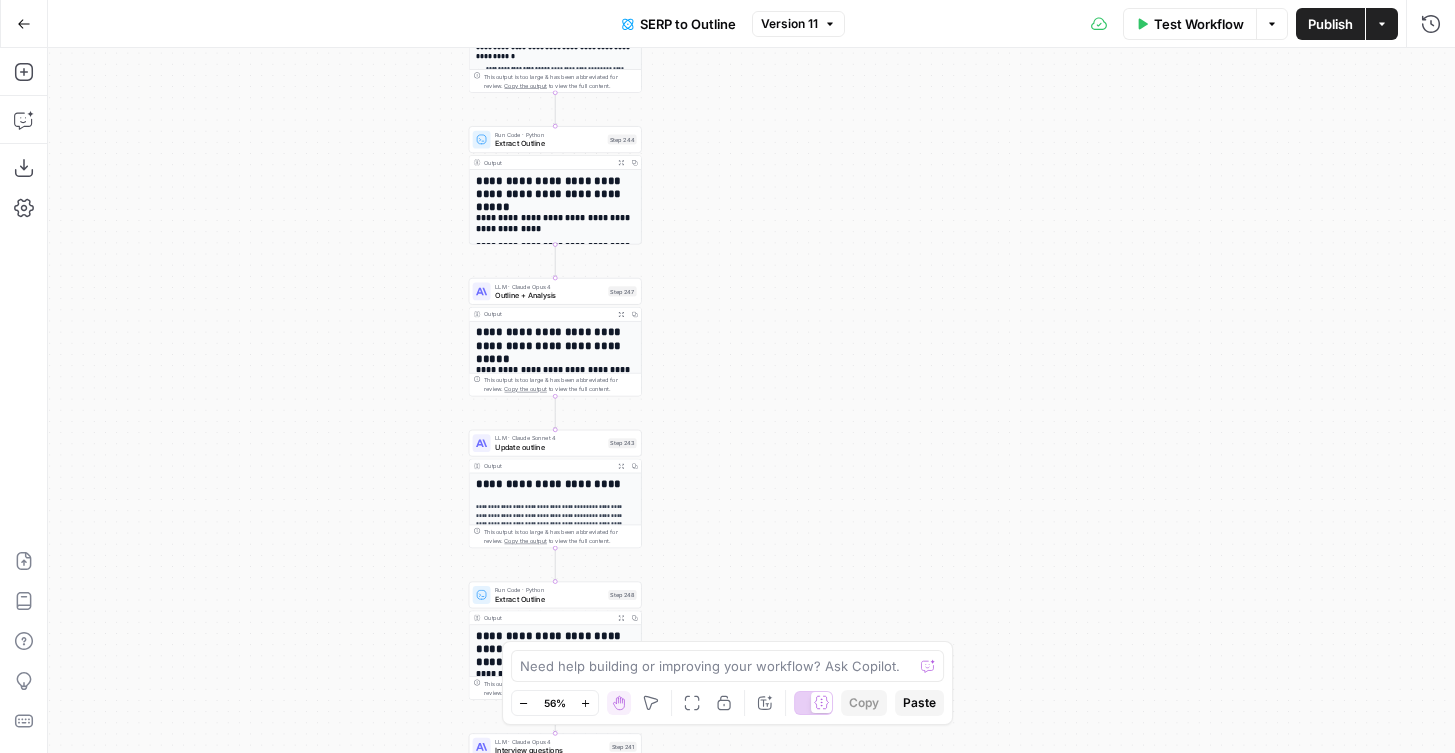 click on "Outline + Analysis" at bounding box center [549, 295] 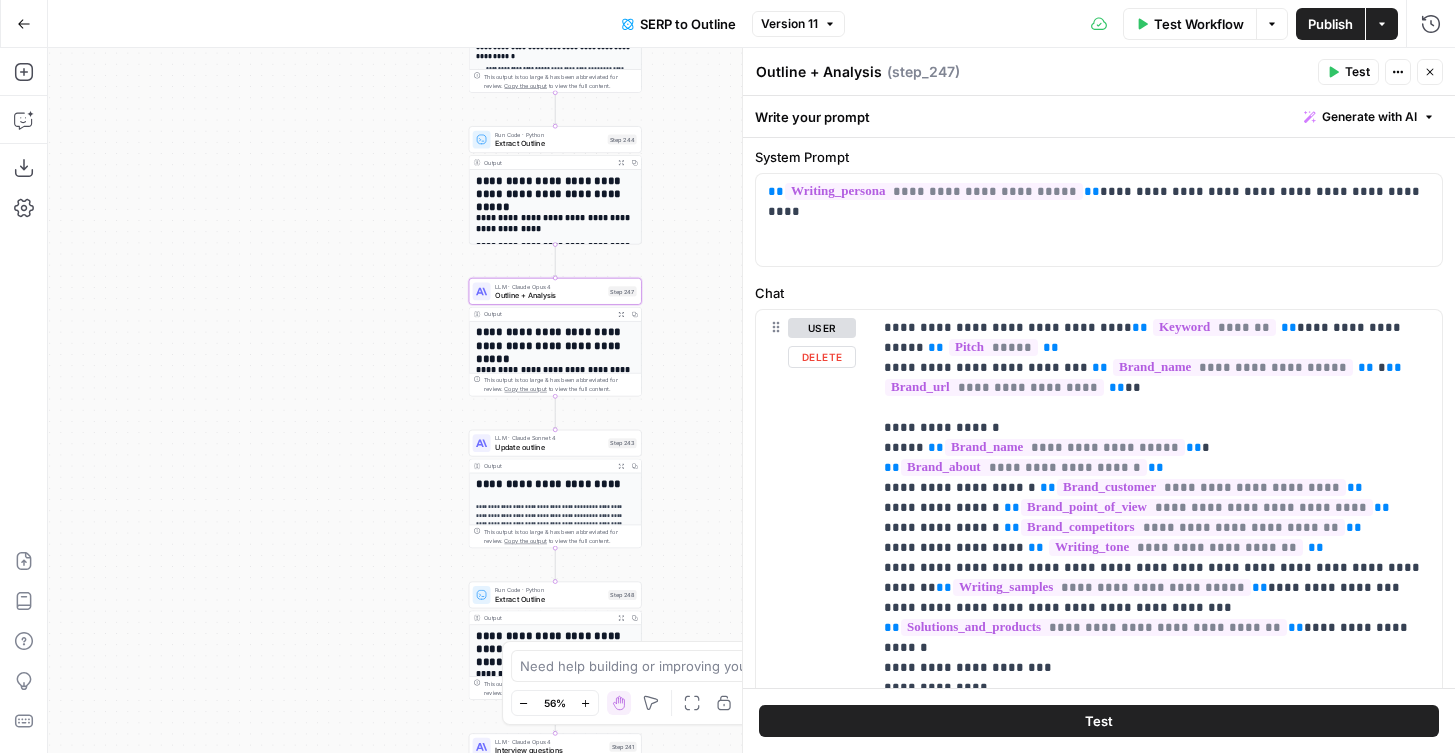 scroll, scrollTop: 55, scrollLeft: 0, axis: vertical 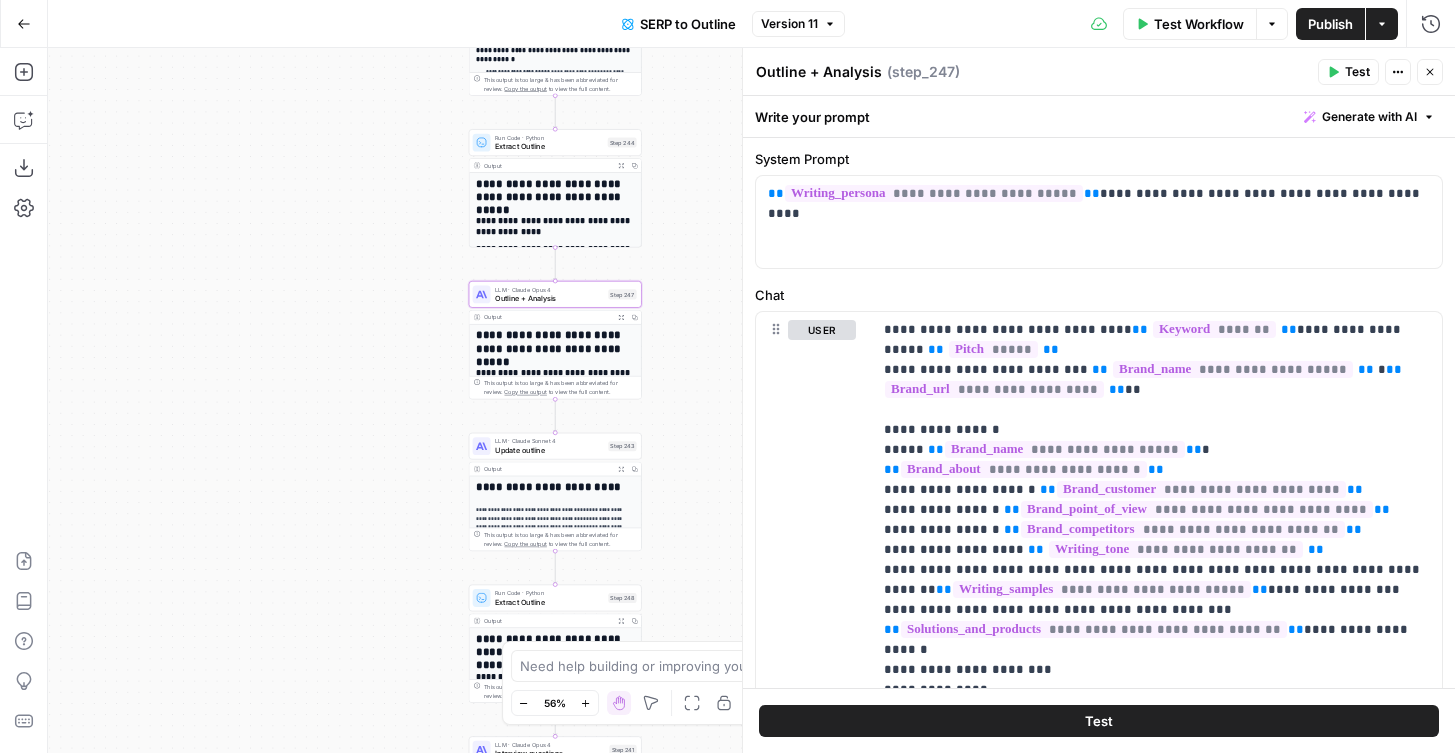 drag, startPoint x: 672, startPoint y: 184, endPoint x: 660, endPoint y: 309, distance: 125.57468 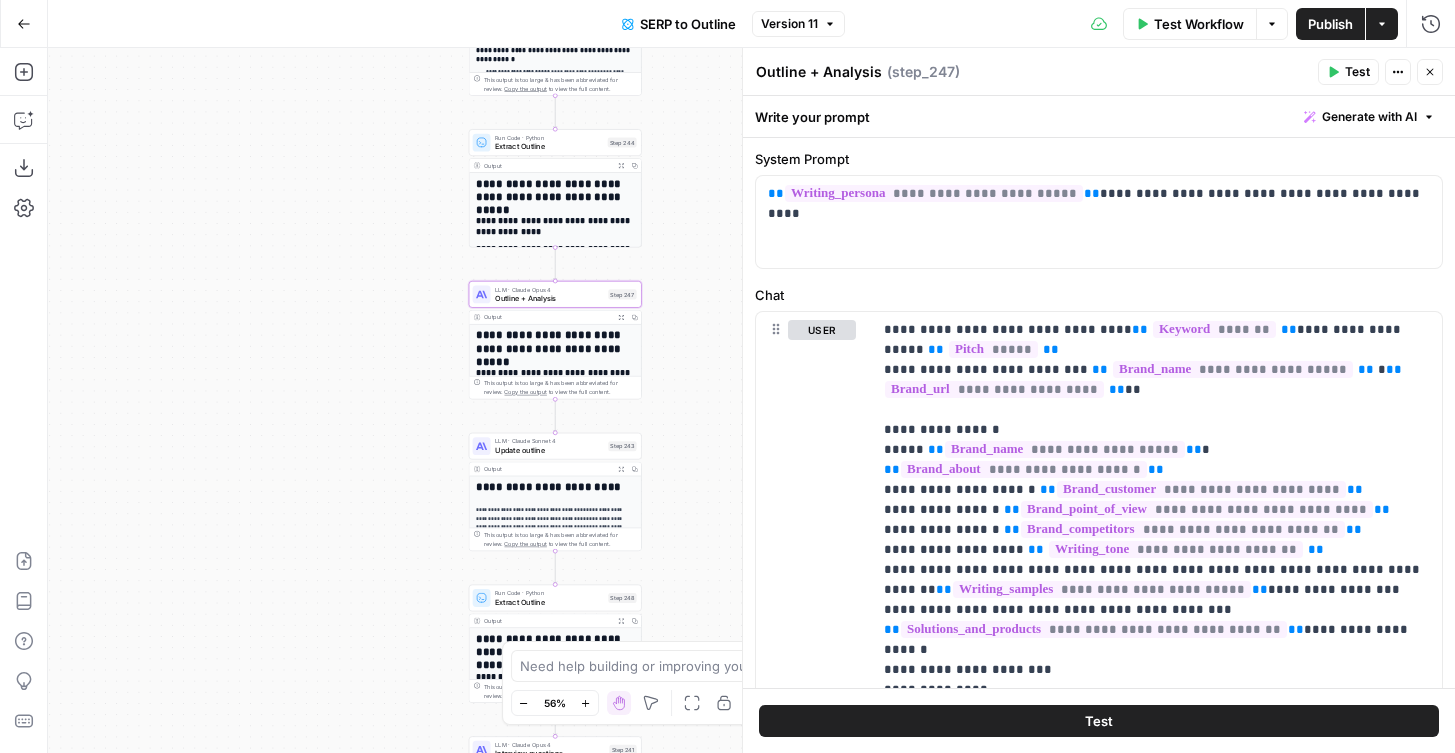 click on "**********" at bounding box center [751, 400] 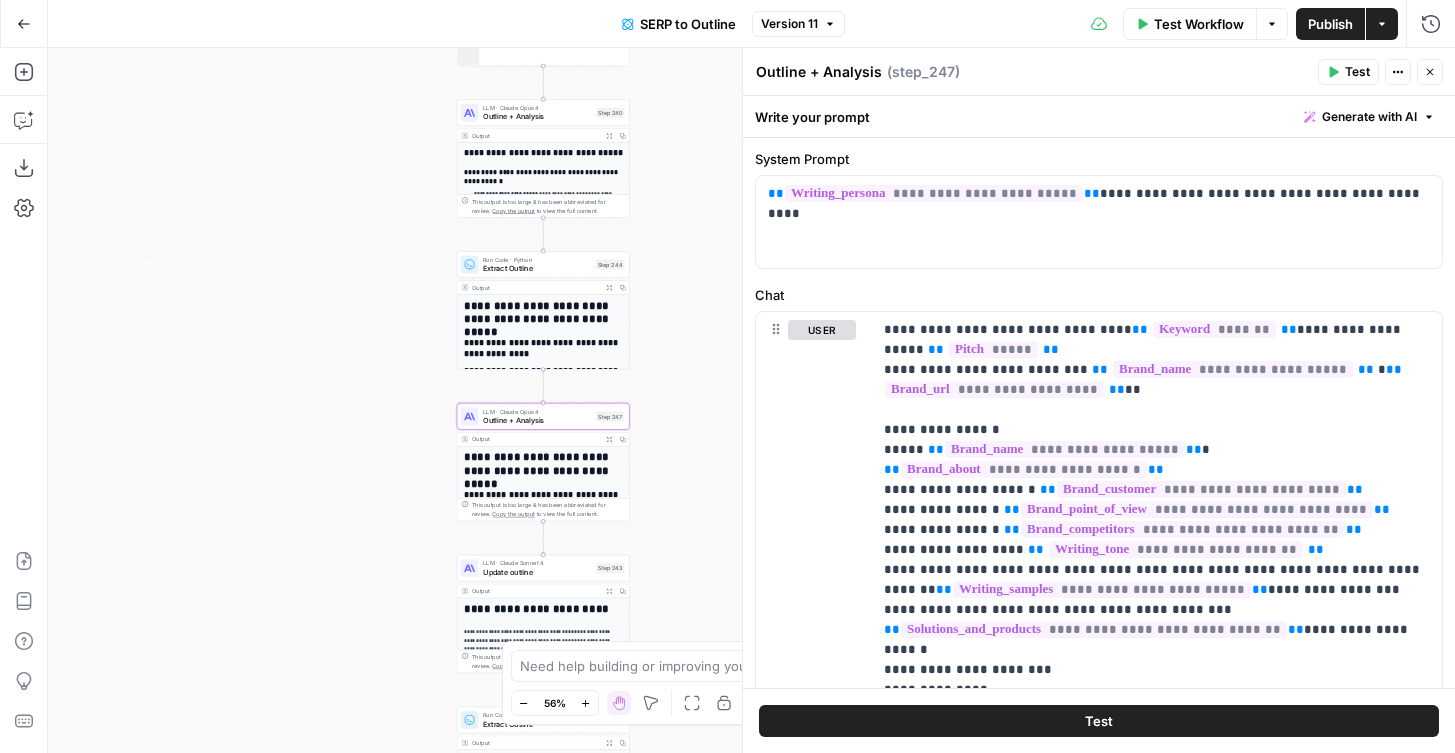 click on "Outline + Analysis" at bounding box center [537, 116] 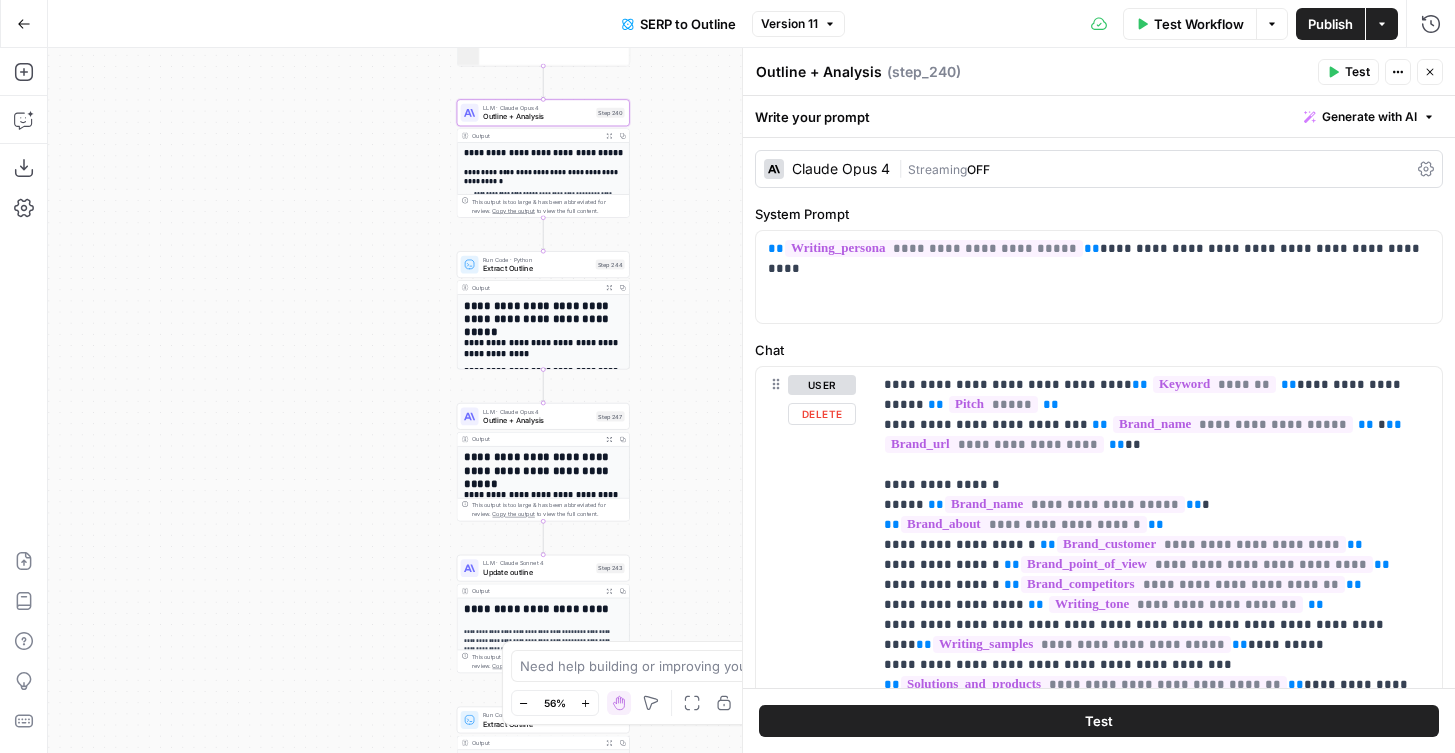 scroll, scrollTop: 646, scrollLeft: 0, axis: vertical 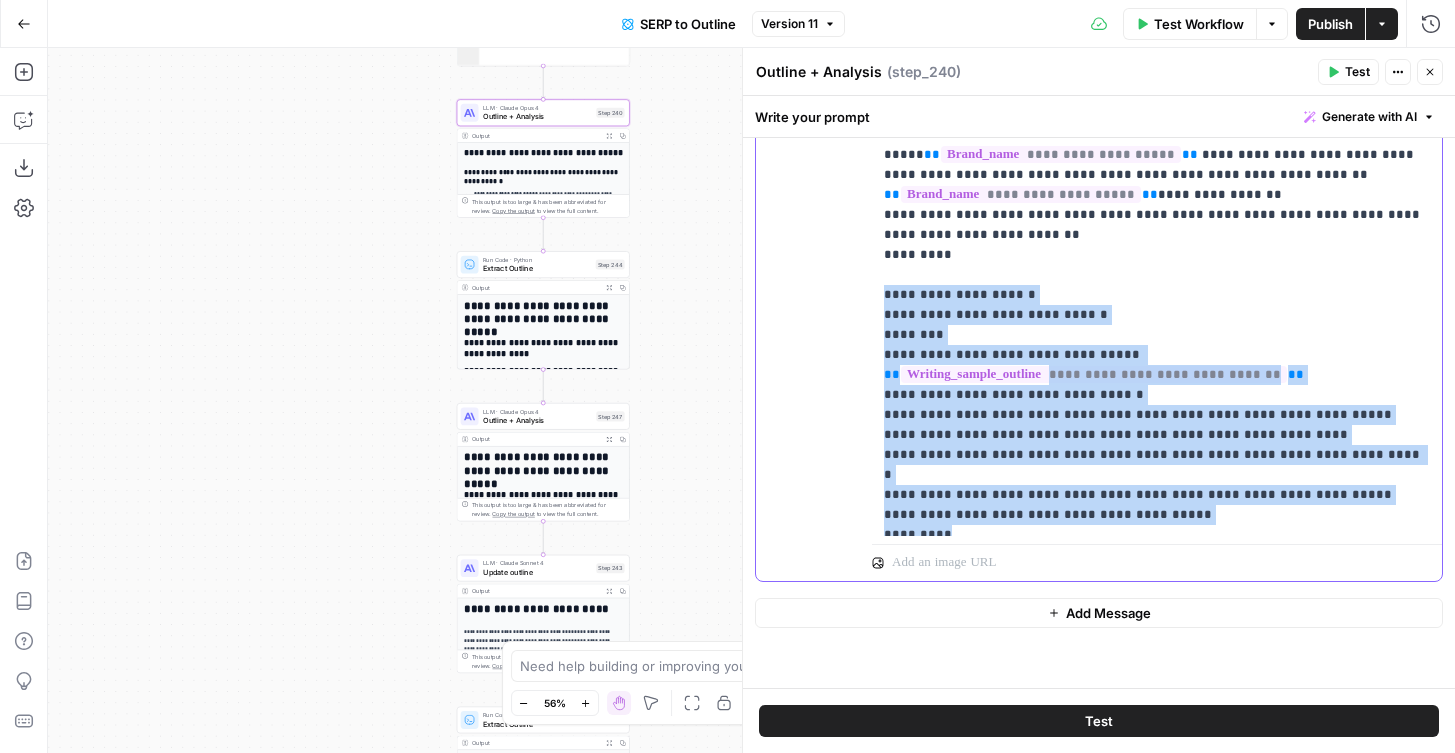 drag, startPoint x: 884, startPoint y: 214, endPoint x: 1036, endPoint y: 433, distance: 266.5802 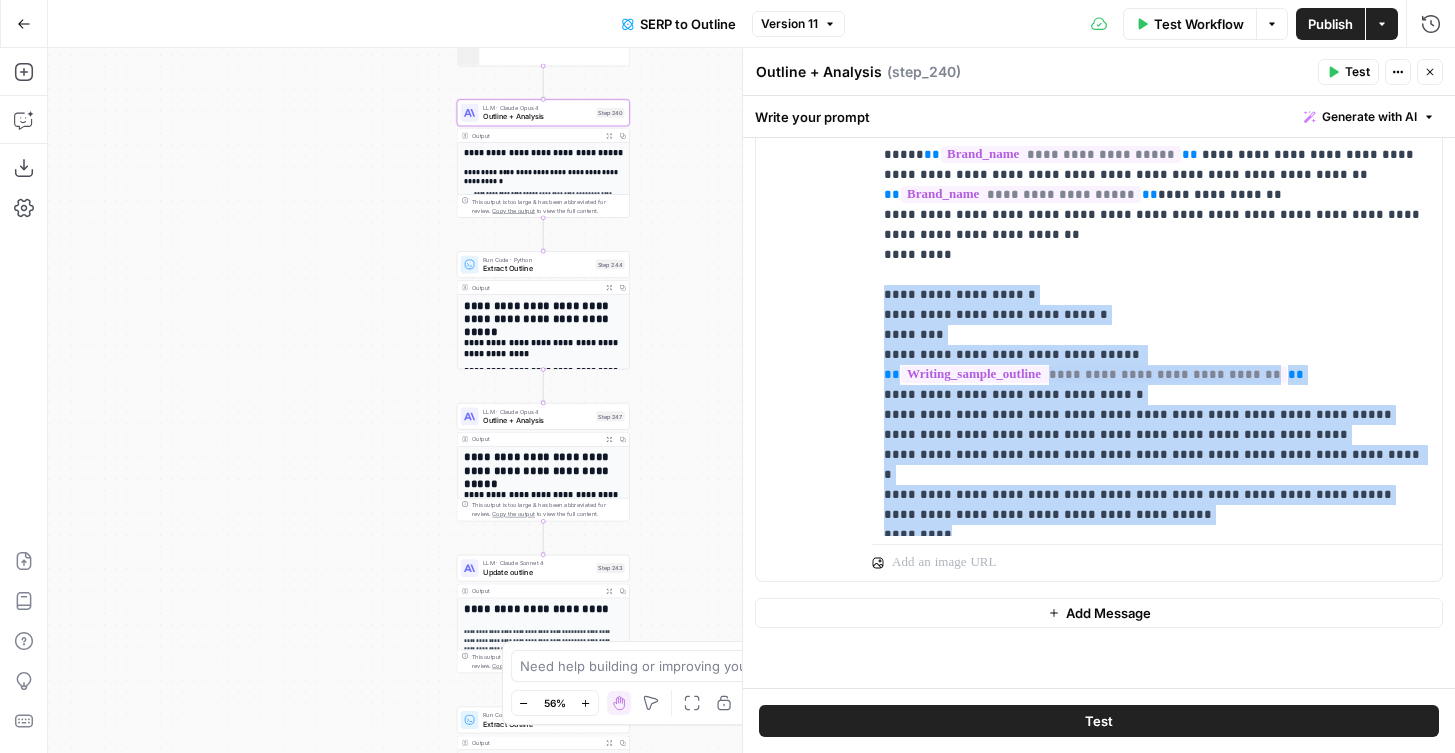 drag, startPoint x: 658, startPoint y: 351, endPoint x: 622, endPoint y: 327, distance: 43.266617 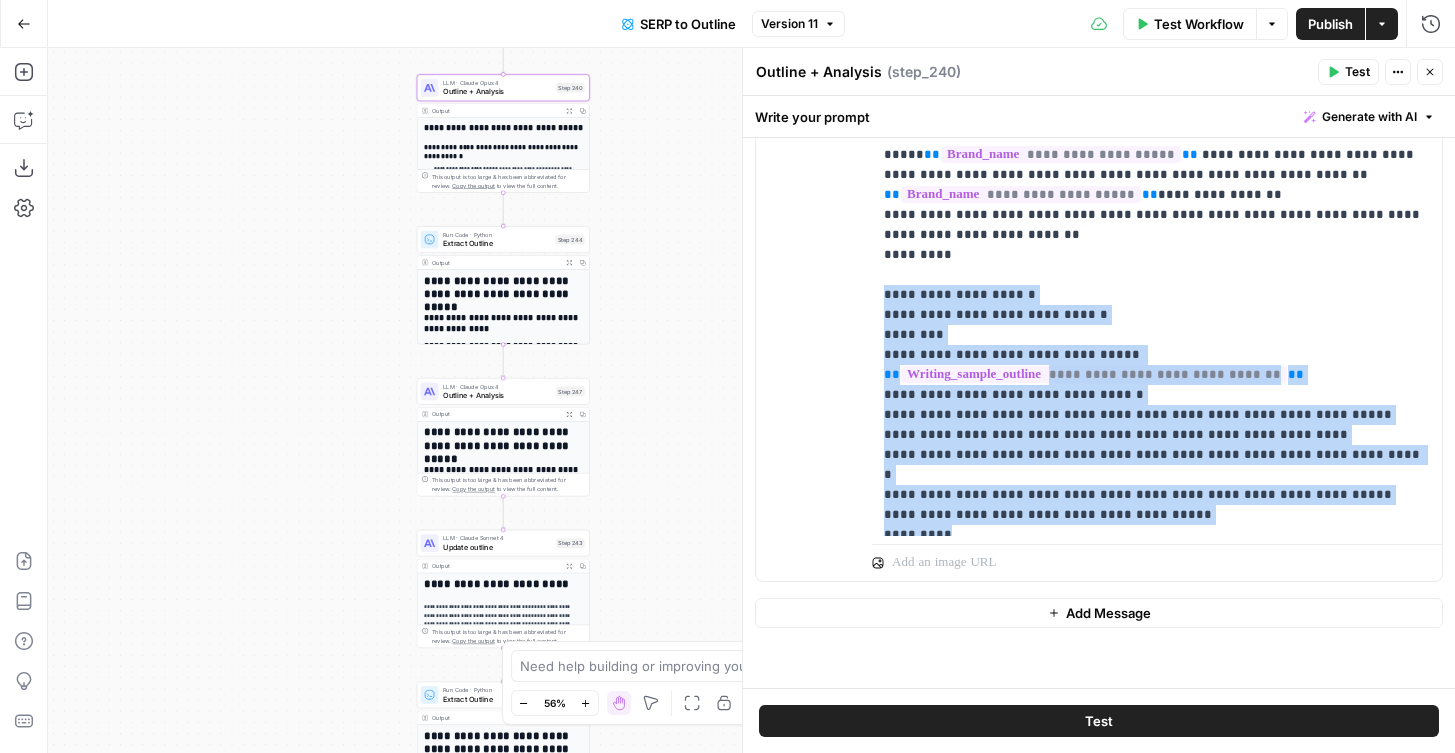 click on "LLM · Claude Opus 4" at bounding box center [497, 386] 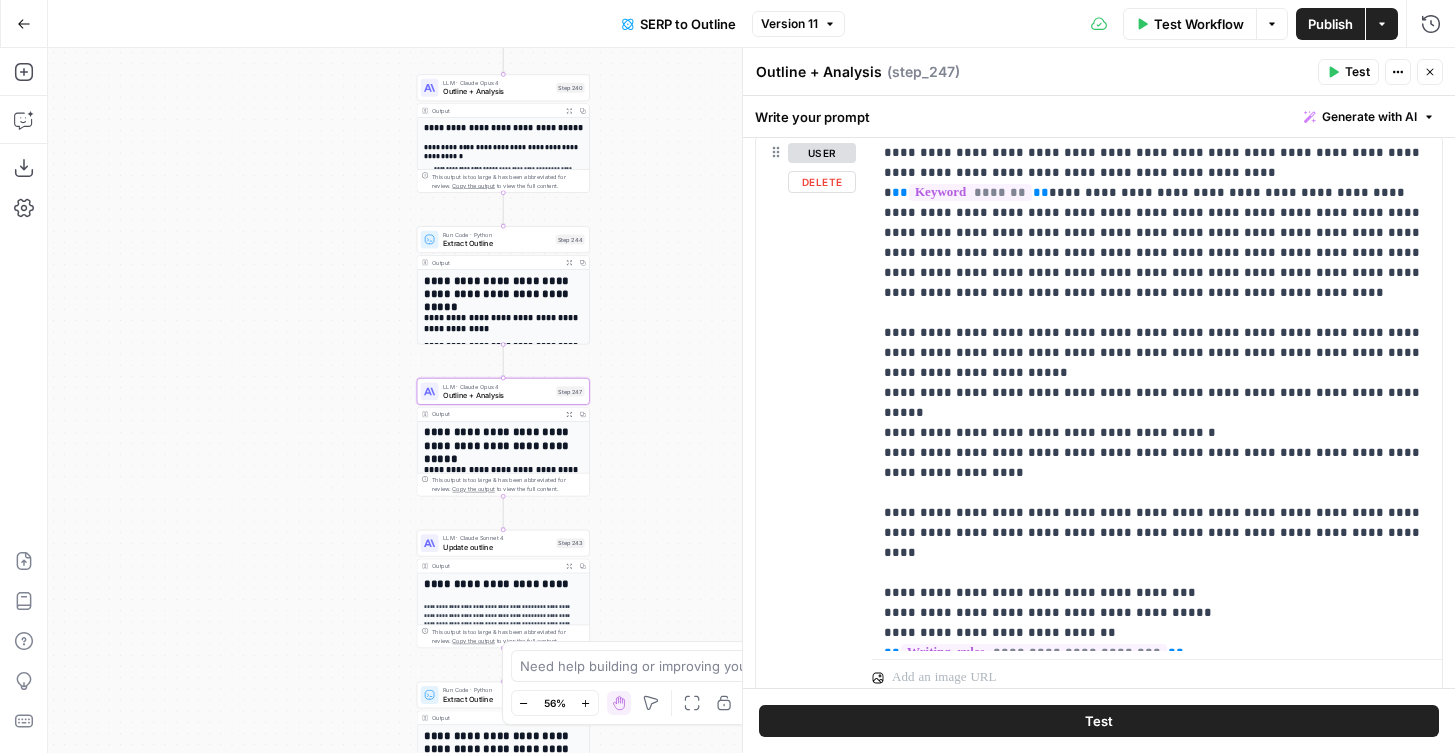 scroll, scrollTop: 1211, scrollLeft: 0, axis: vertical 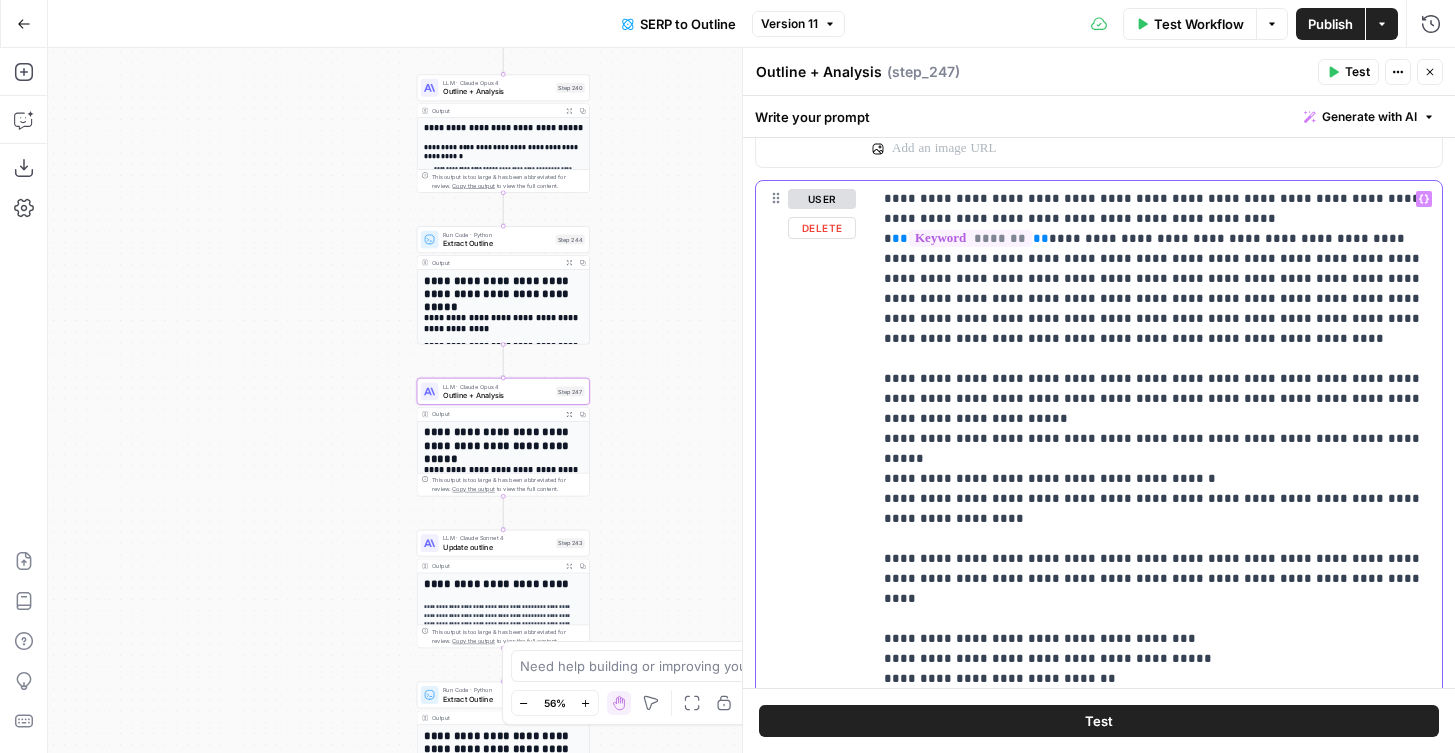 click on "**********" at bounding box center (1157, 439) 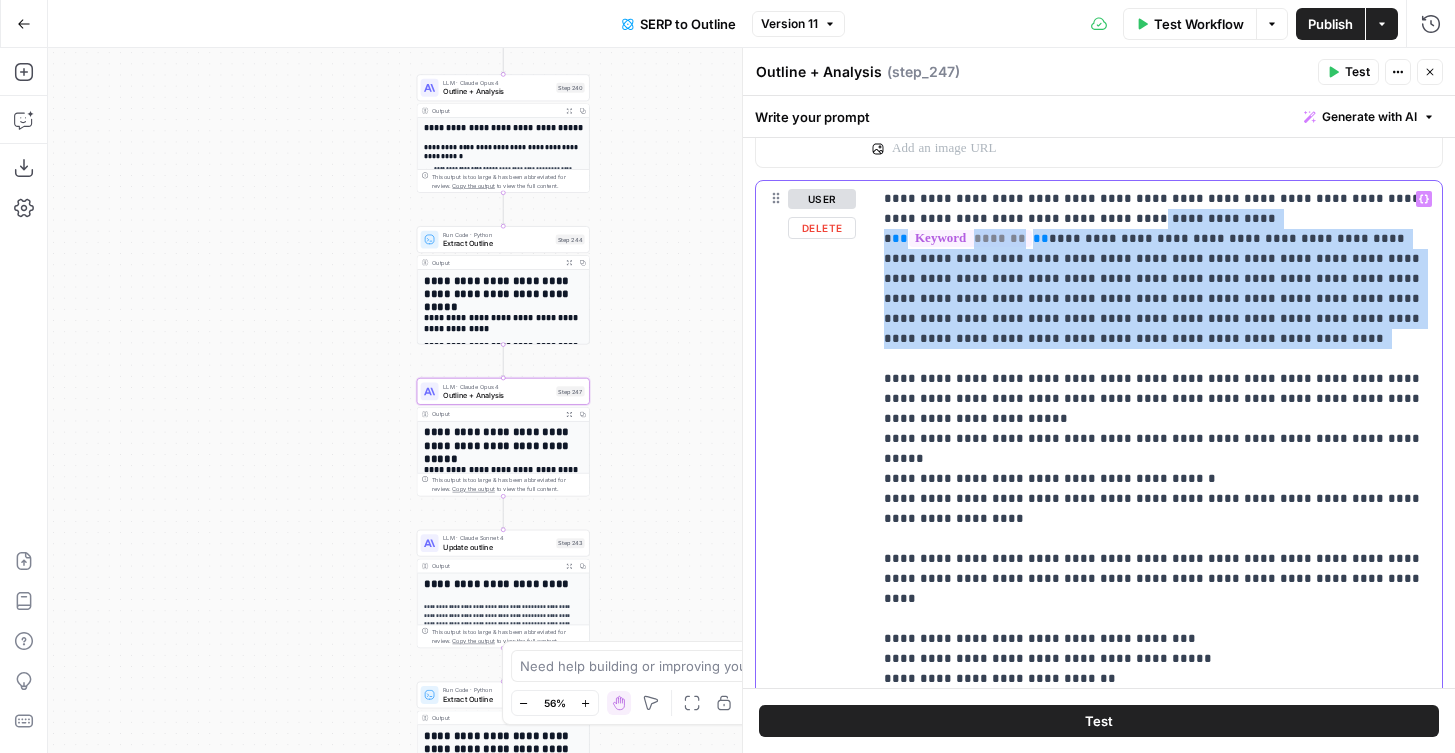 drag, startPoint x: 1257, startPoint y: 331, endPoint x: 1028, endPoint y: 219, distance: 254.92155 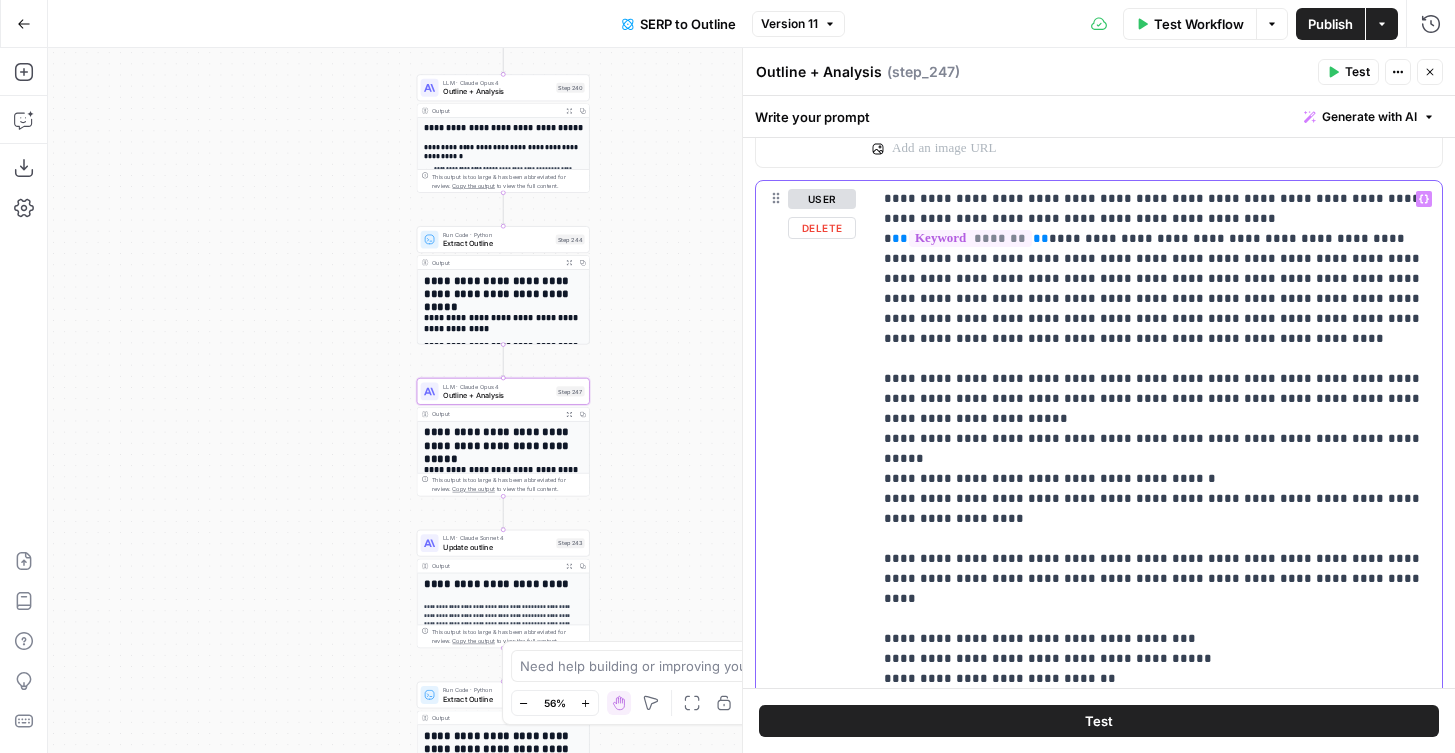 click on "**********" at bounding box center (1157, 439) 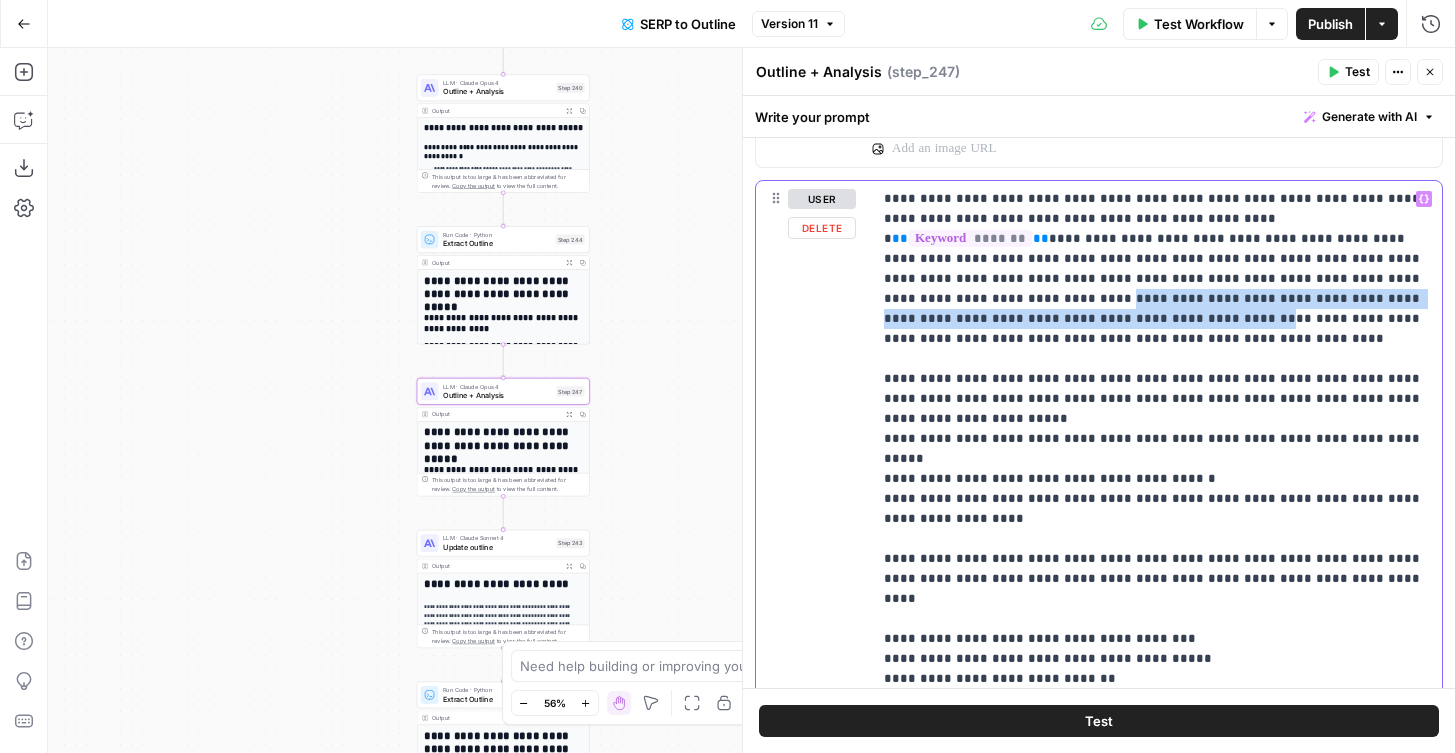 drag, startPoint x: 1126, startPoint y: 276, endPoint x: 1192, endPoint y: 307, distance: 72.91776 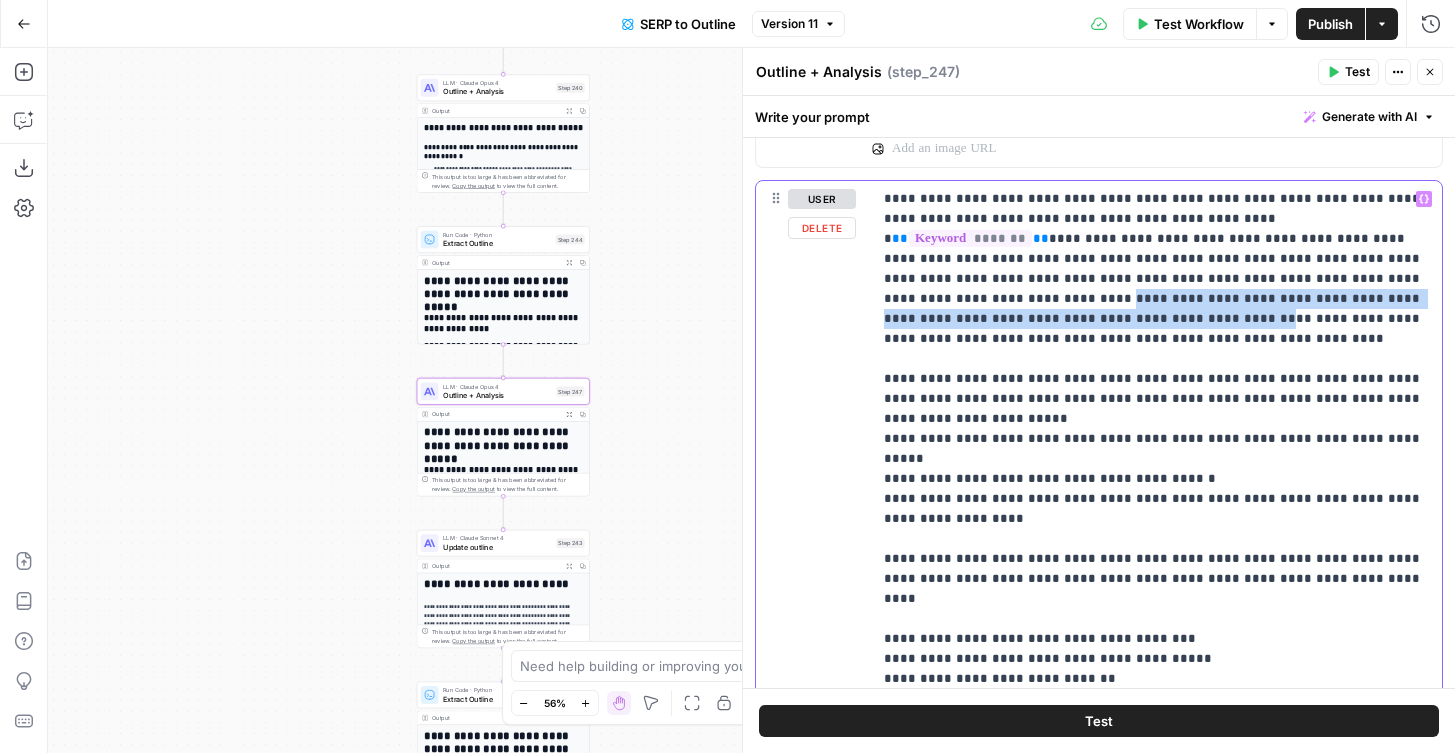click on "**********" at bounding box center (1157, 439) 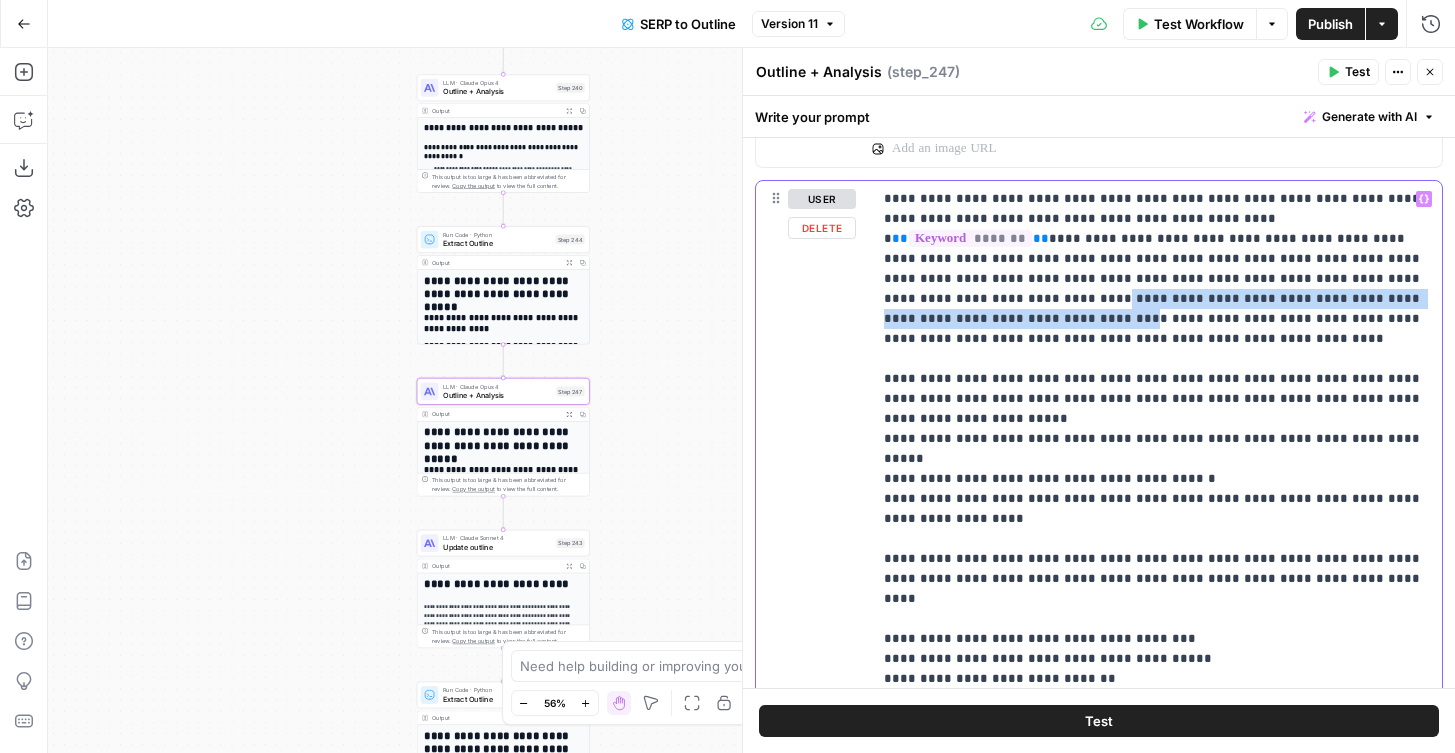drag, startPoint x: 1119, startPoint y: 282, endPoint x: 1090, endPoint y: 297, distance: 32.649654 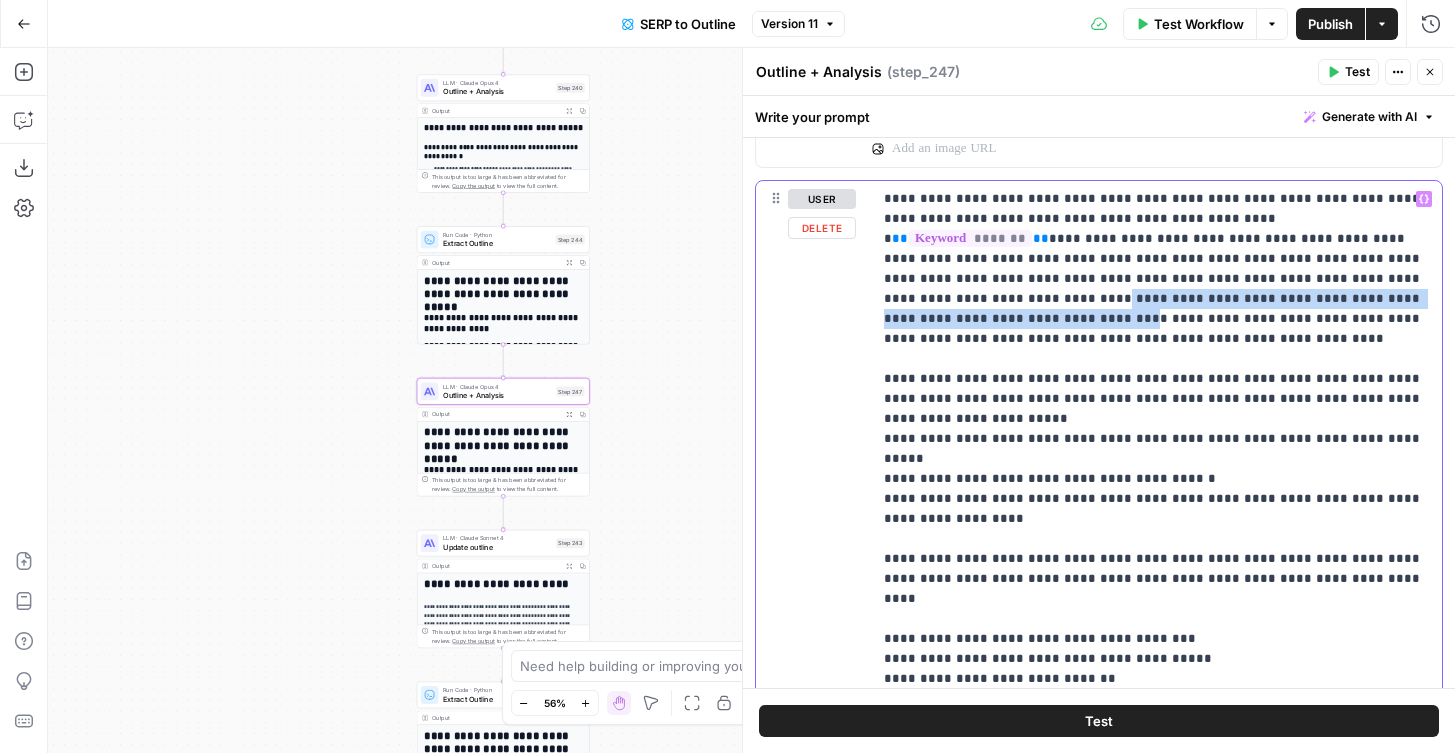 click on "**********" at bounding box center (1157, 439) 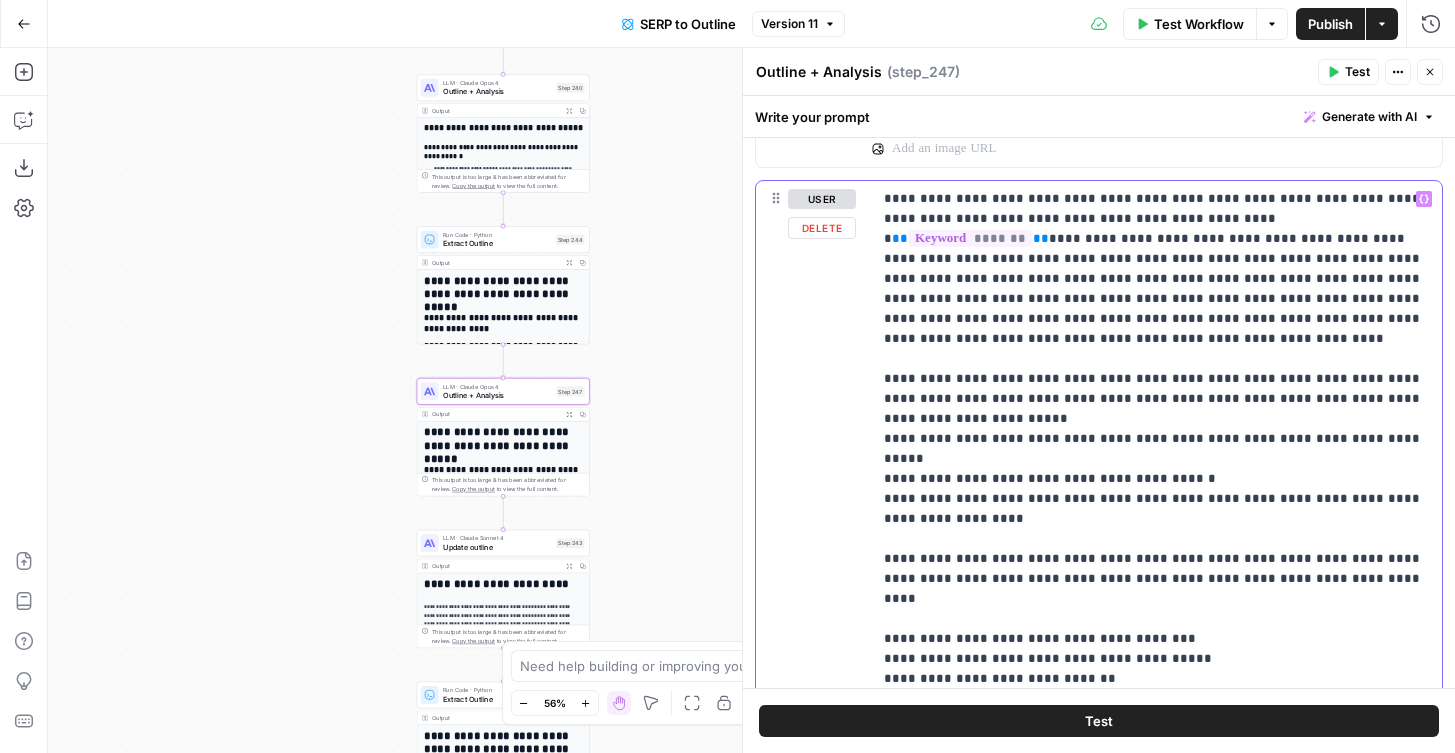 click on "**********" at bounding box center [1157, 439] 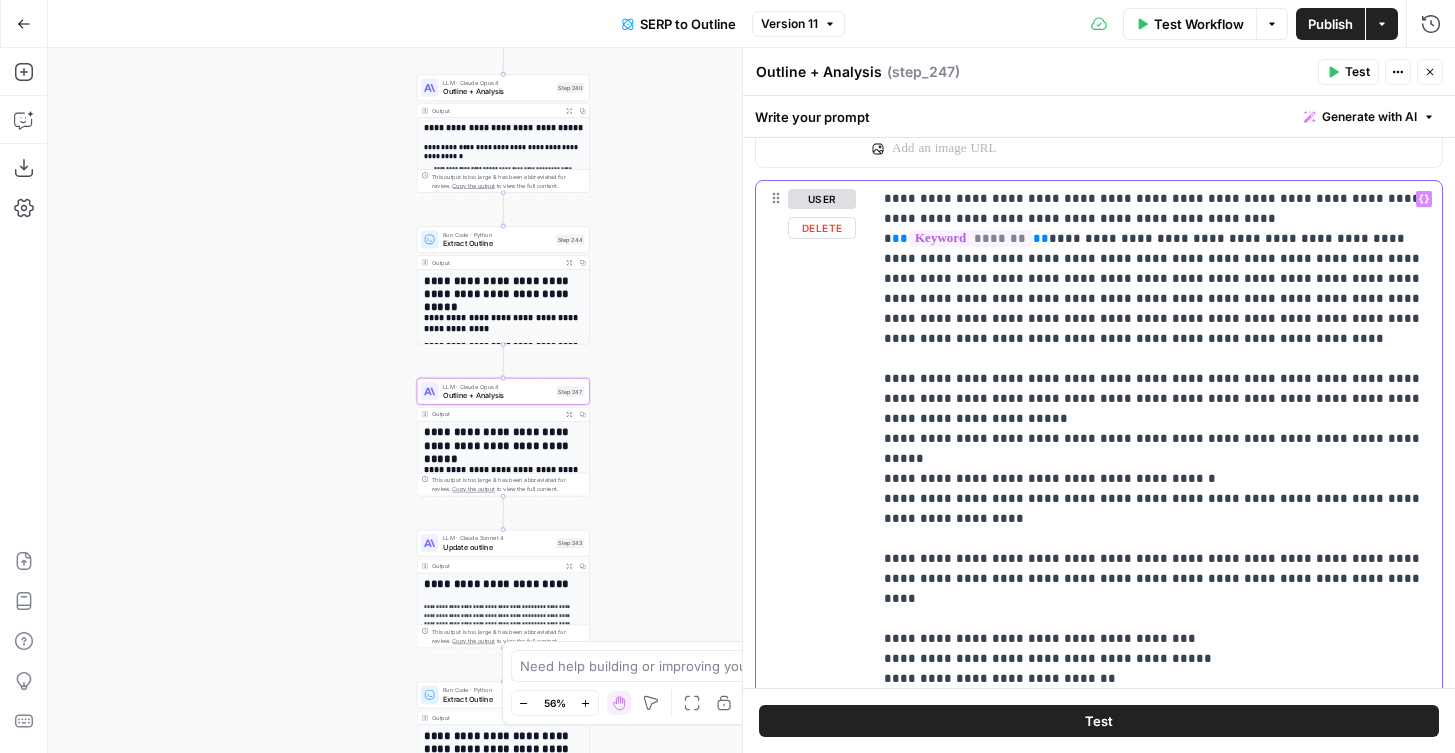 click on "**********" at bounding box center [1157, 439] 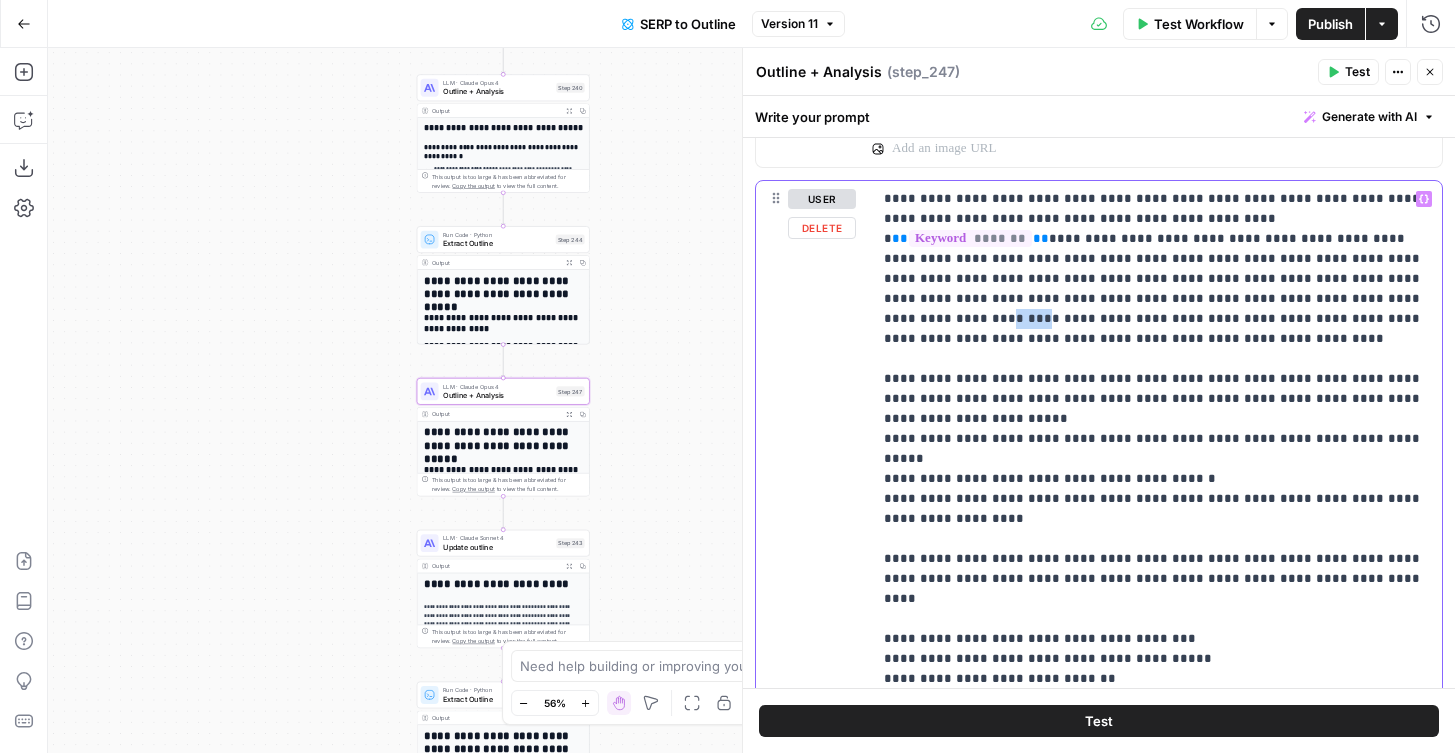 click on "**********" at bounding box center (1157, 439) 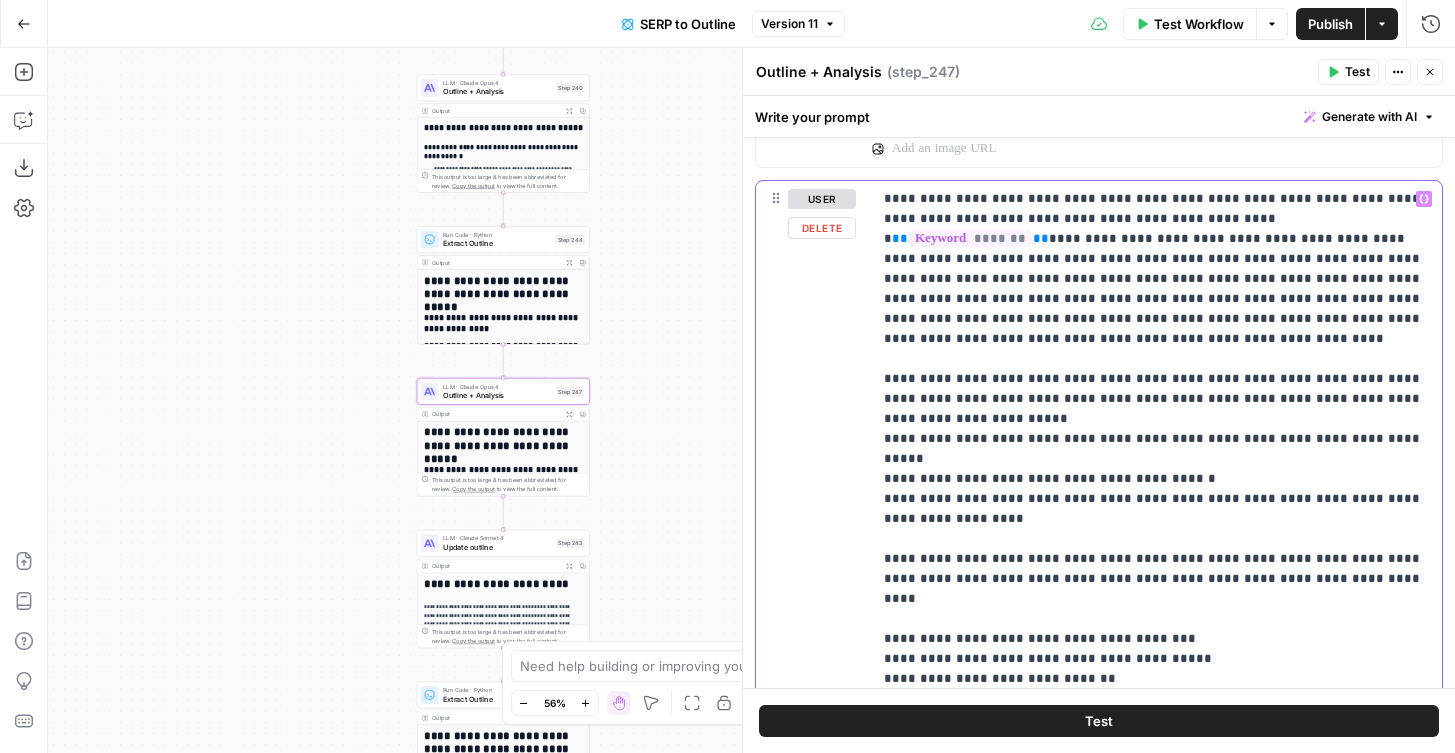 click on "**********" at bounding box center (1157, 439) 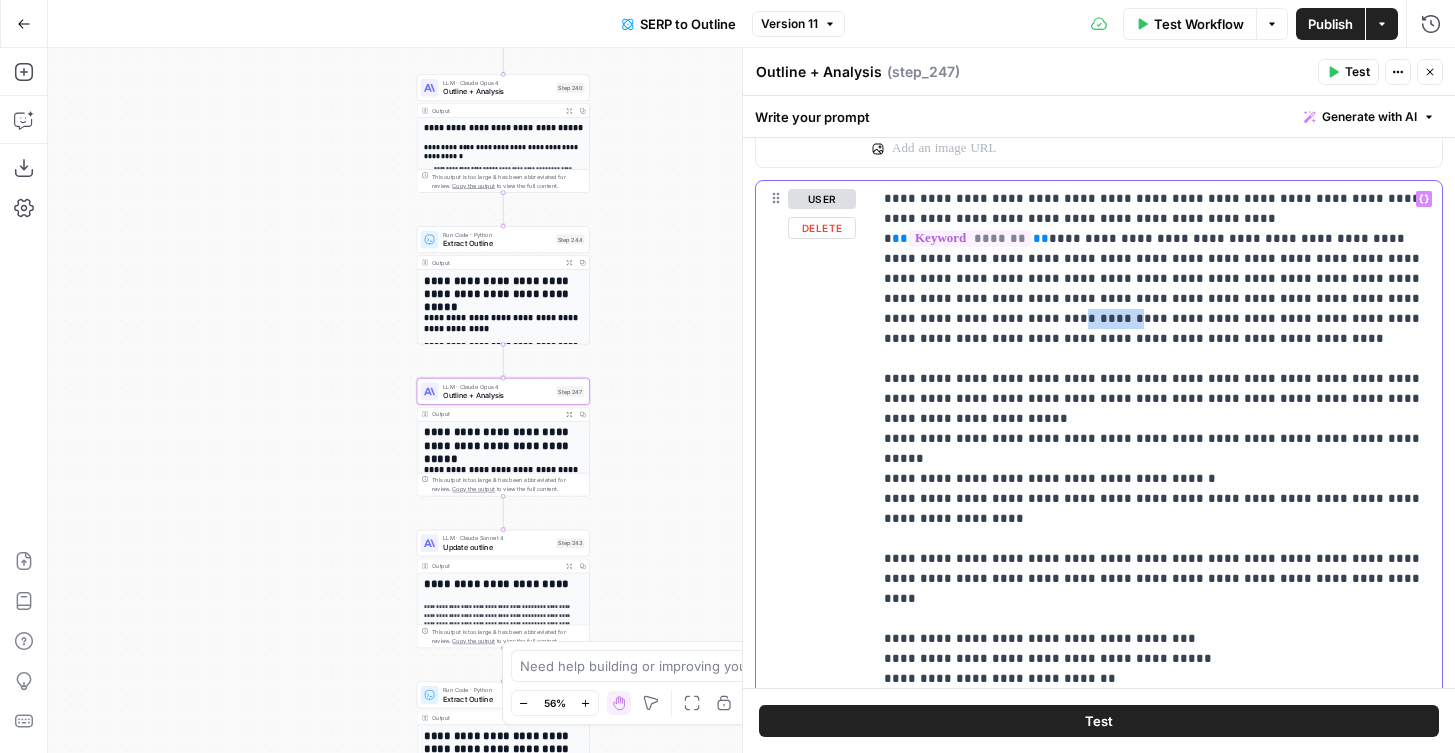 click on "**********" at bounding box center (1157, 439) 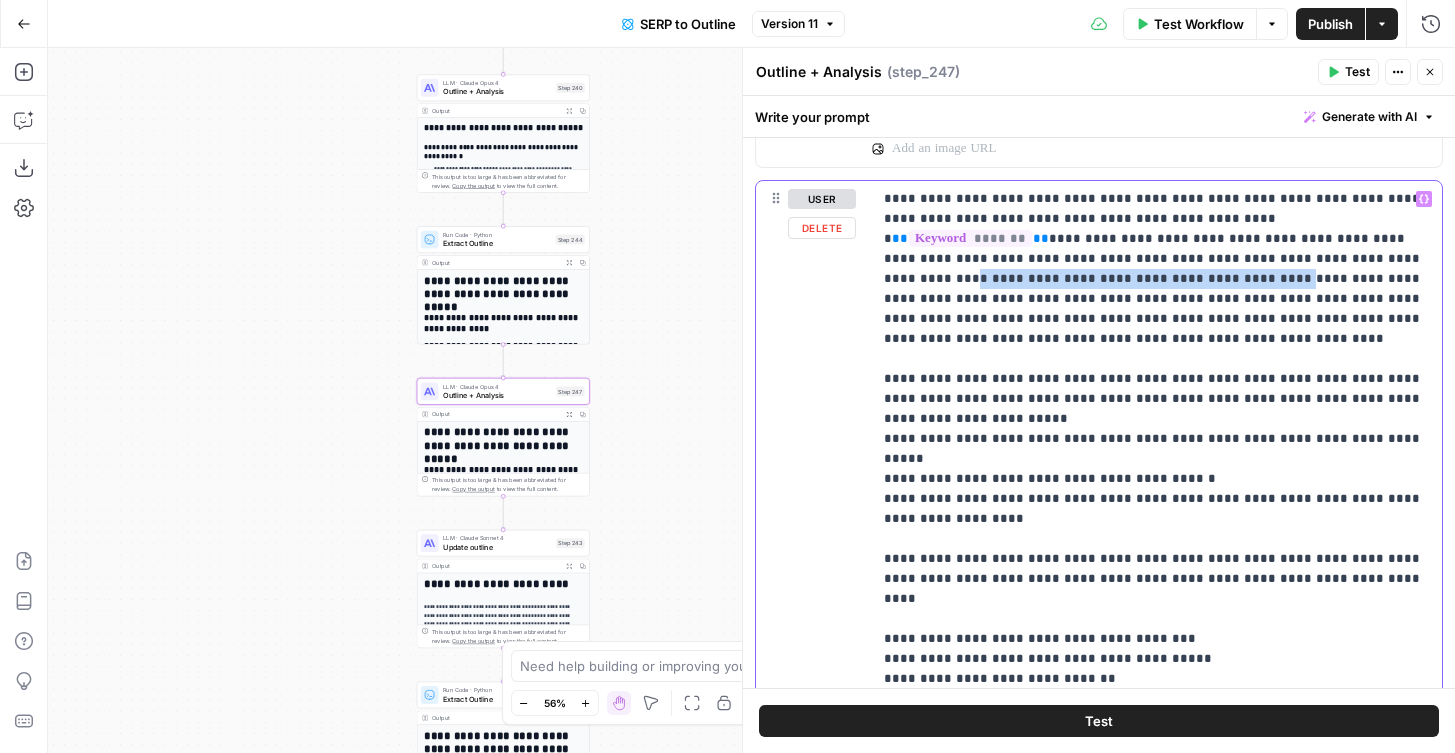 drag, startPoint x: 1050, startPoint y: 258, endPoint x: 1344, endPoint y: 261, distance: 294.01532 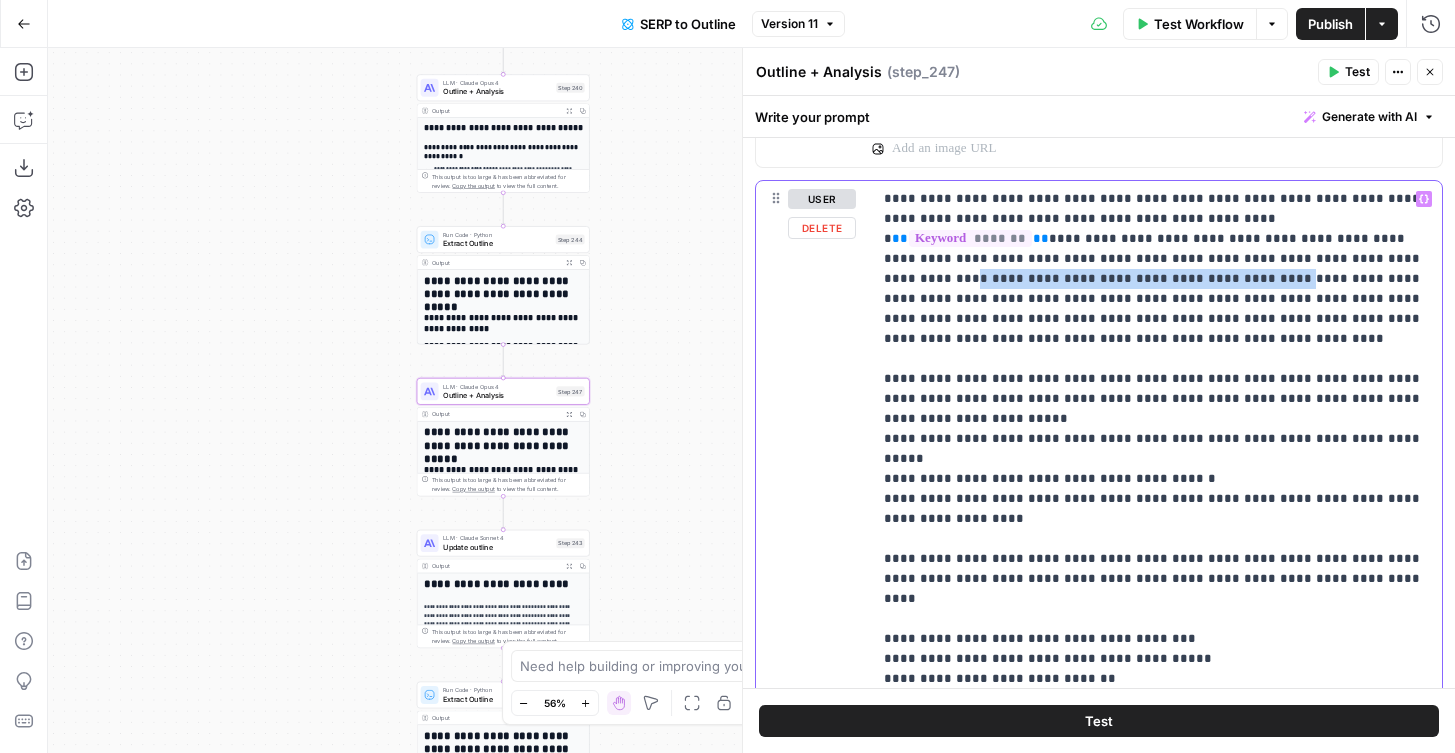 click on "**********" at bounding box center (1157, 439) 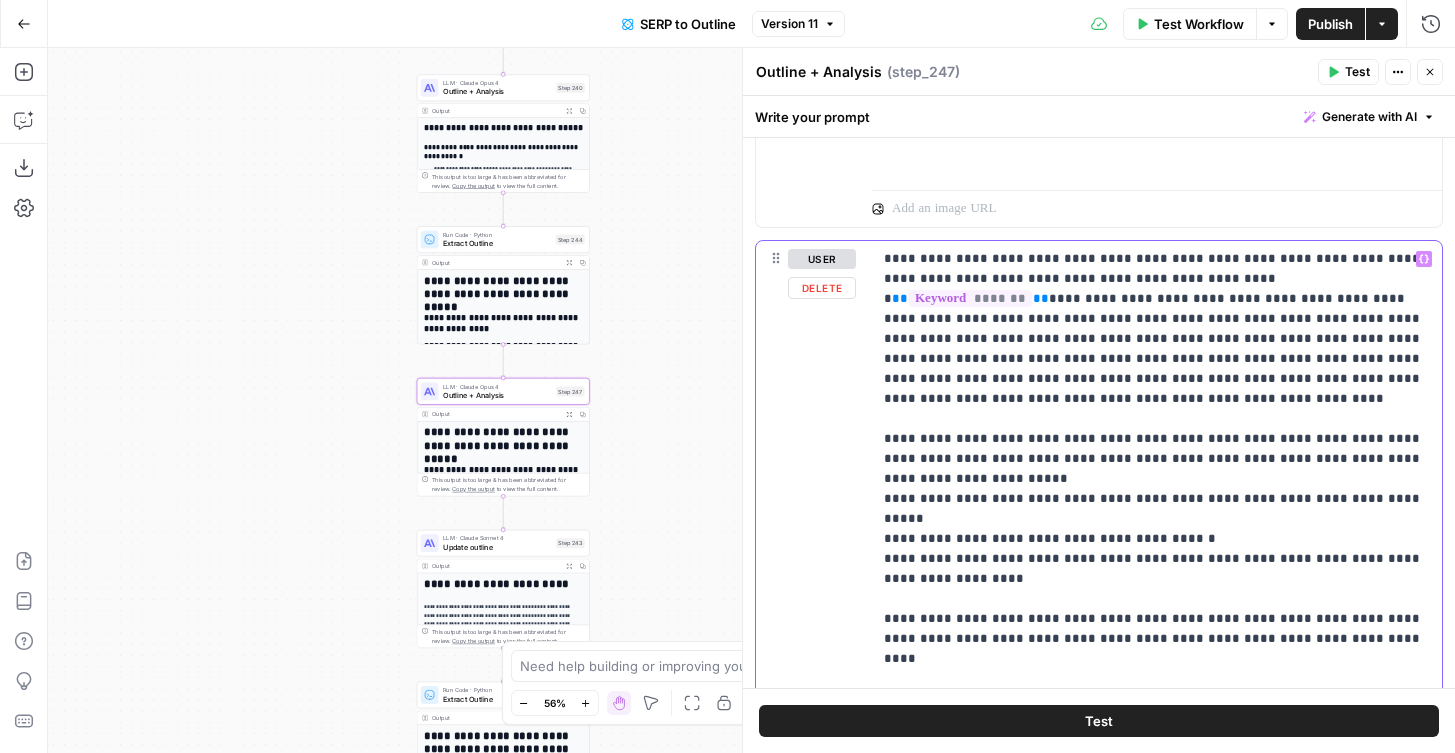 scroll, scrollTop: 1124, scrollLeft: 0, axis: vertical 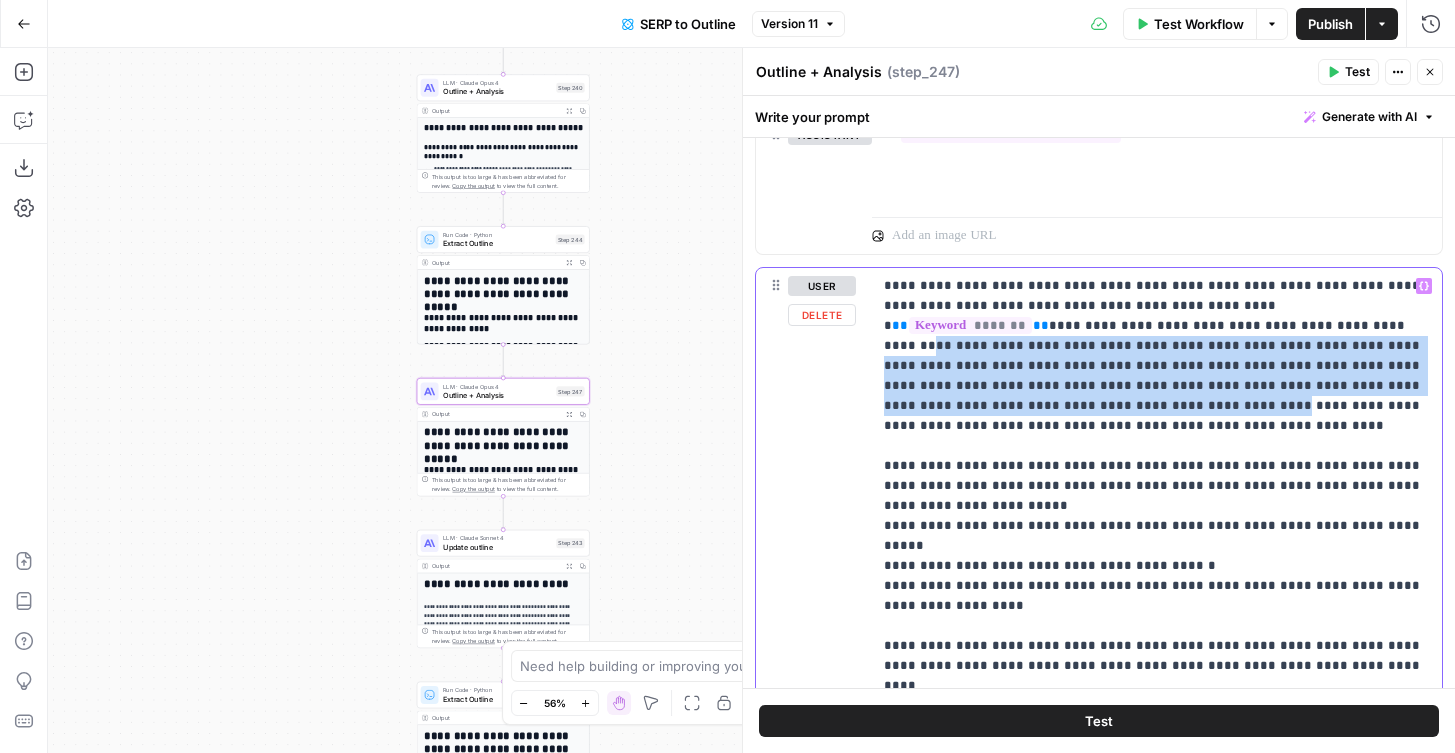 drag, startPoint x: 1212, startPoint y: 391, endPoint x: 1063, endPoint y: 323, distance: 163.78339 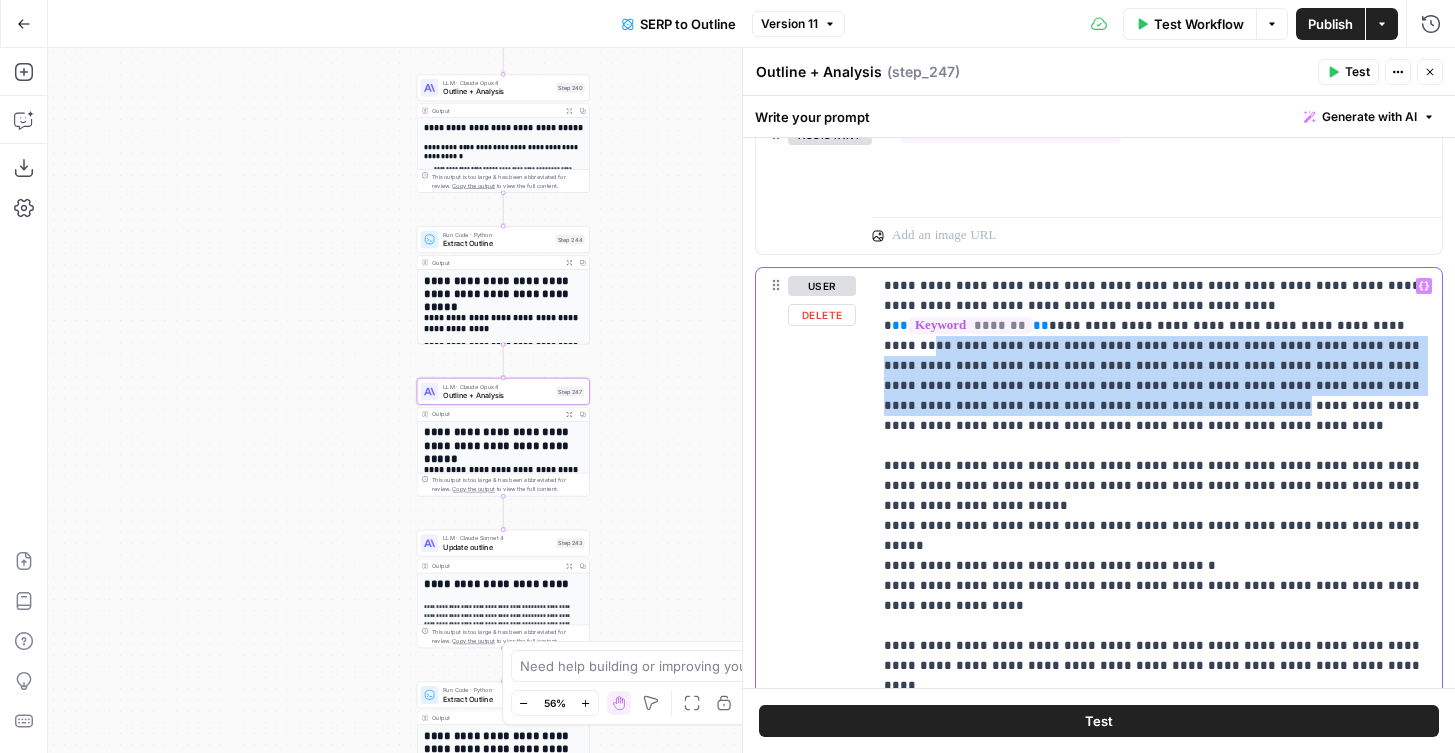 click on "**********" at bounding box center (1157, 526) 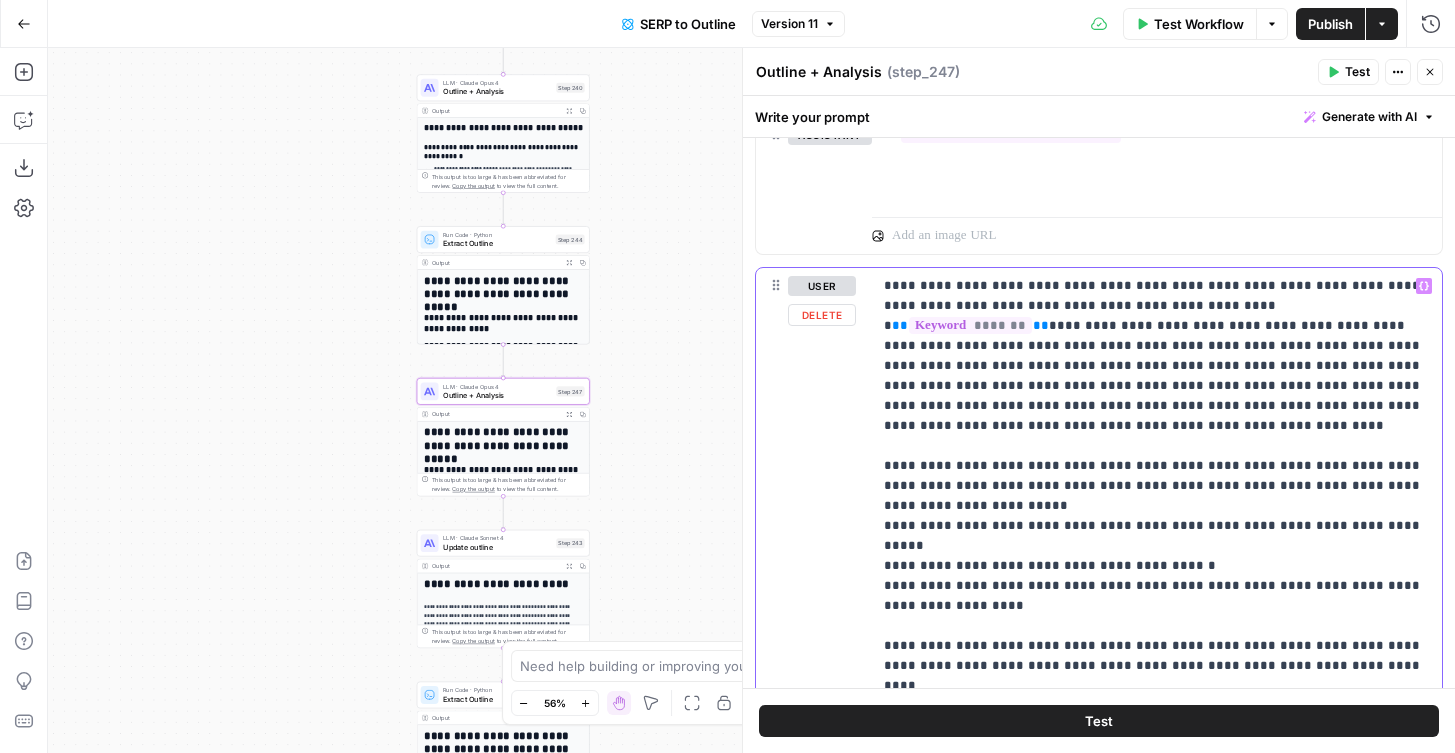 click on "**********" at bounding box center [1157, 526] 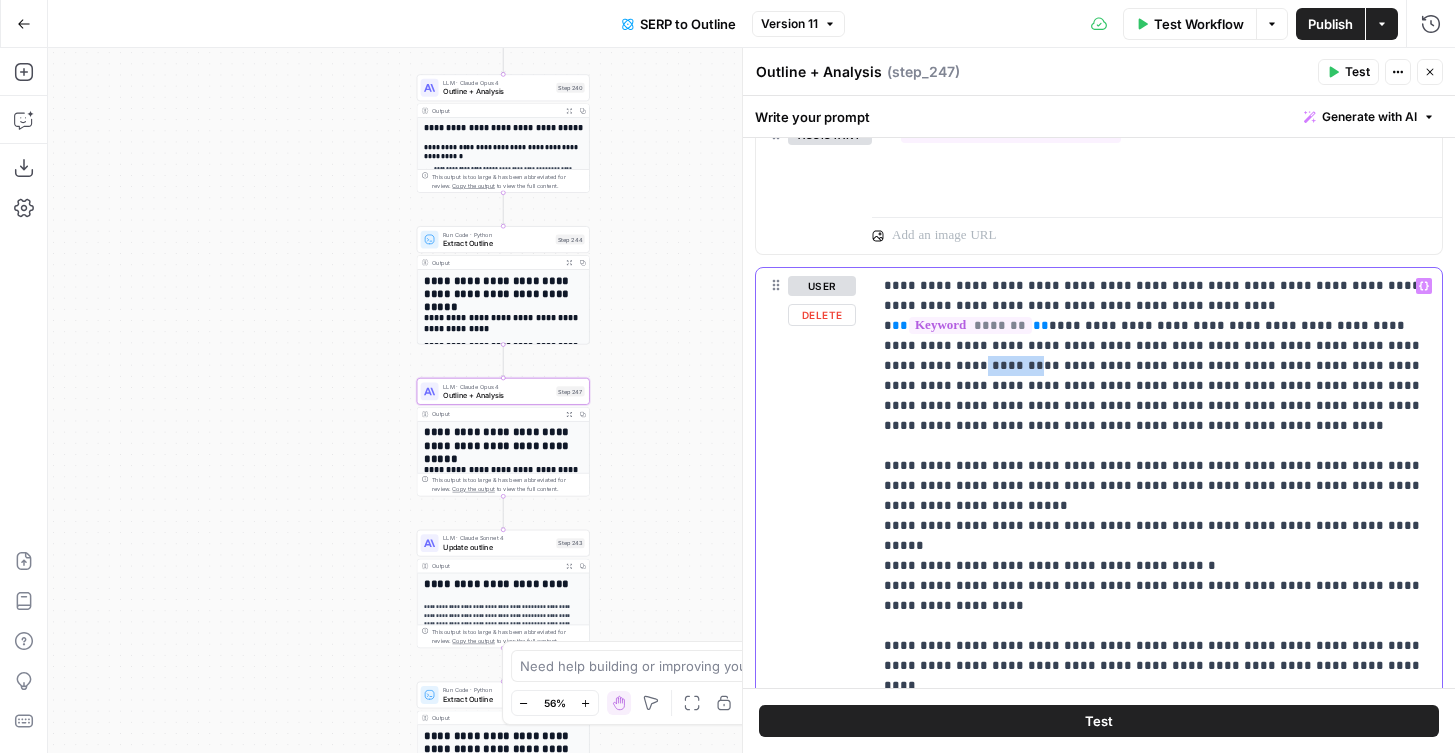 click on "**********" at bounding box center [1157, 526] 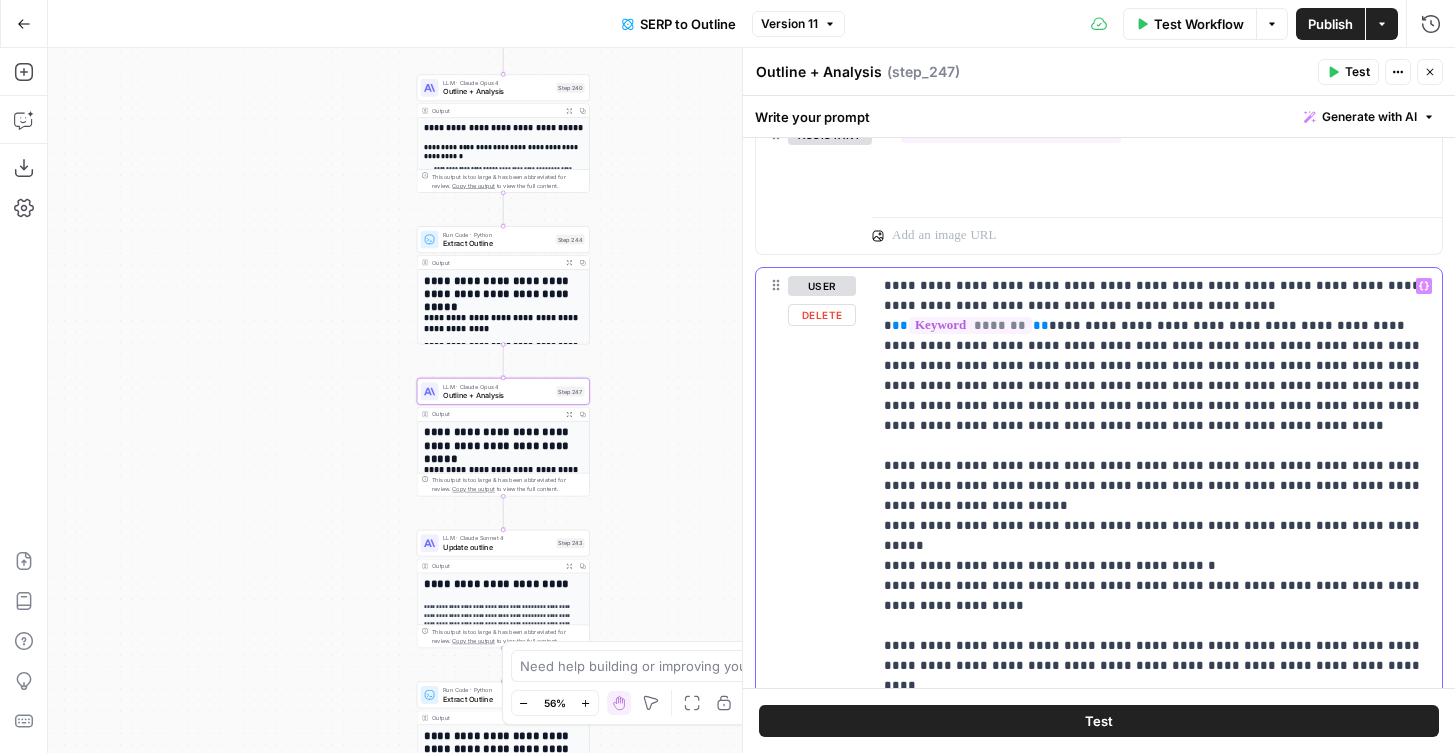 click on "**********" at bounding box center [1157, 526] 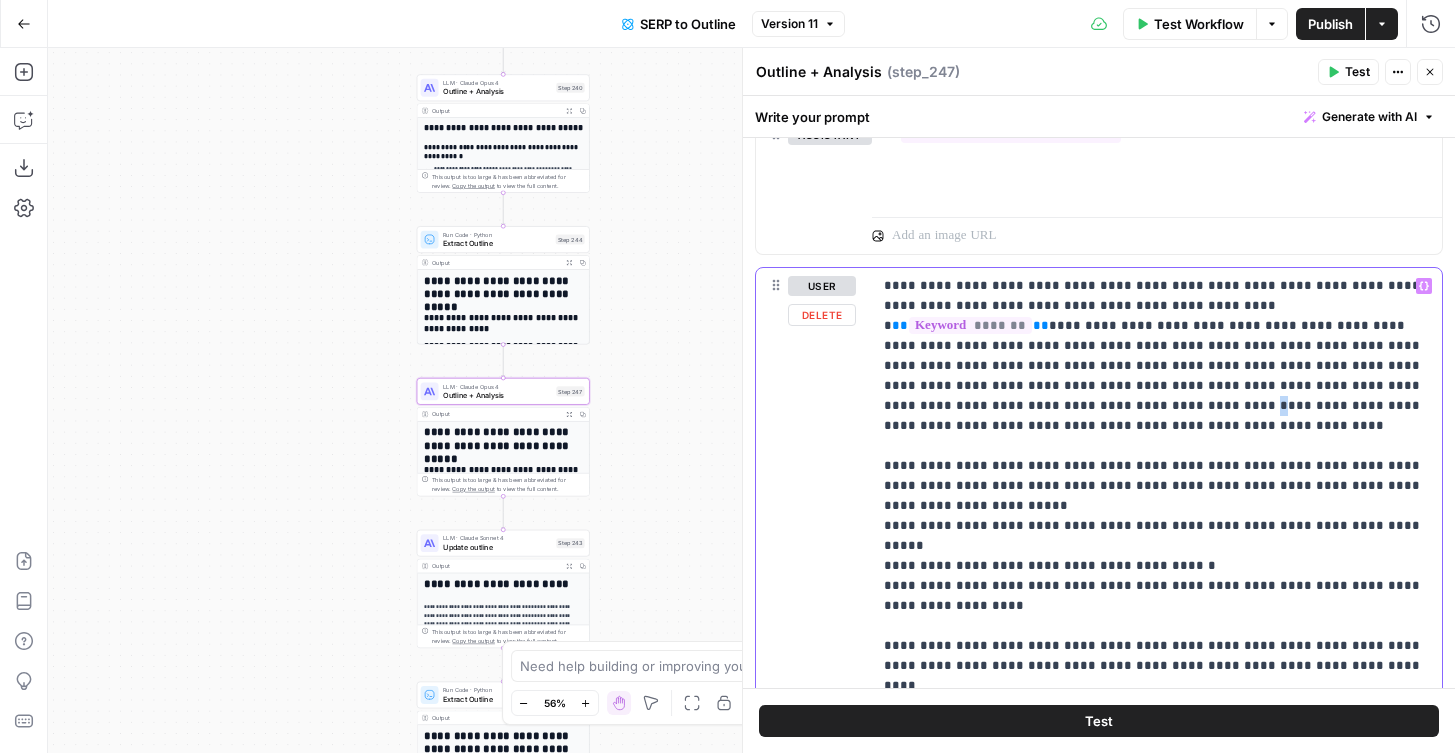 click on "**********" at bounding box center (1157, 526) 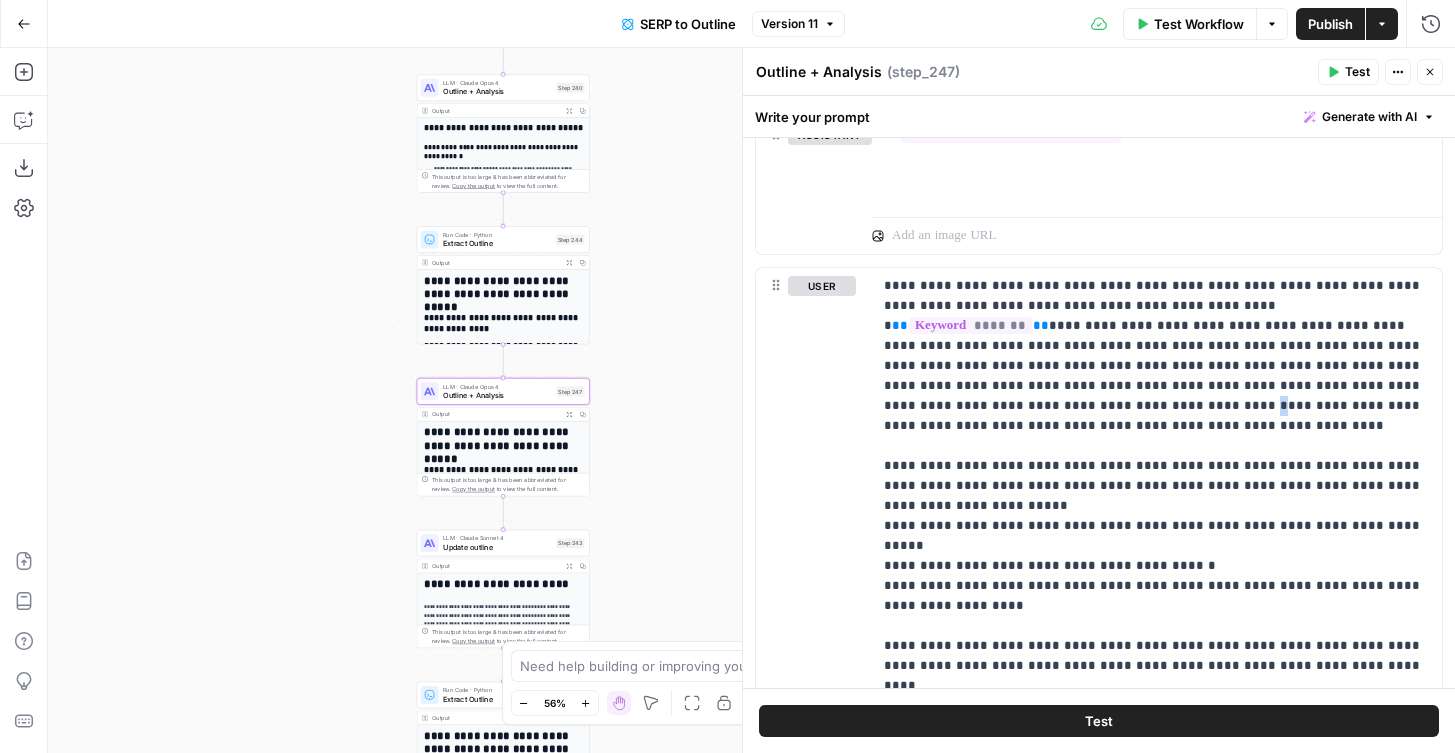 drag, startPoint x: 681, startPoint y: 375, endPoint x: 602, endPoint y: 250, distance: 147.87157 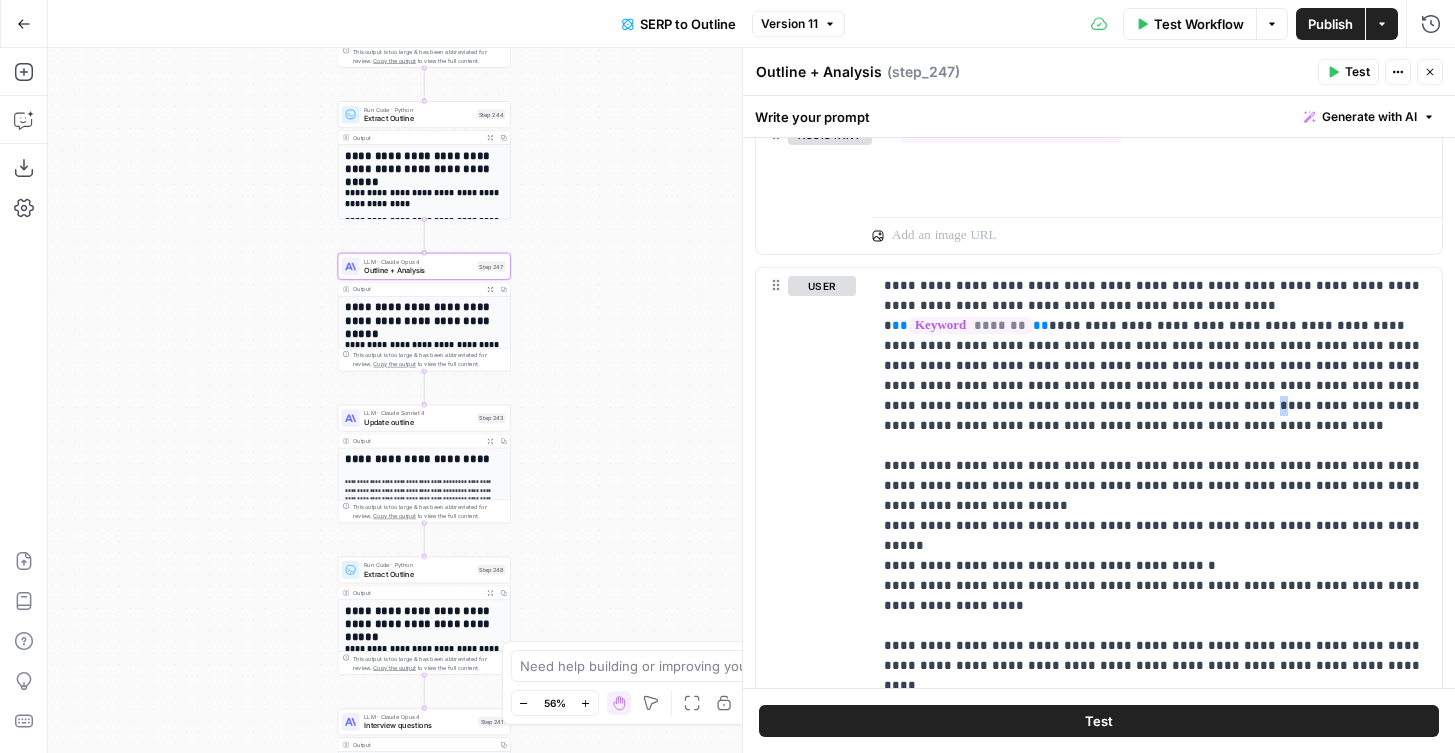 click on "Update outline" at bounding box center (418, 421) 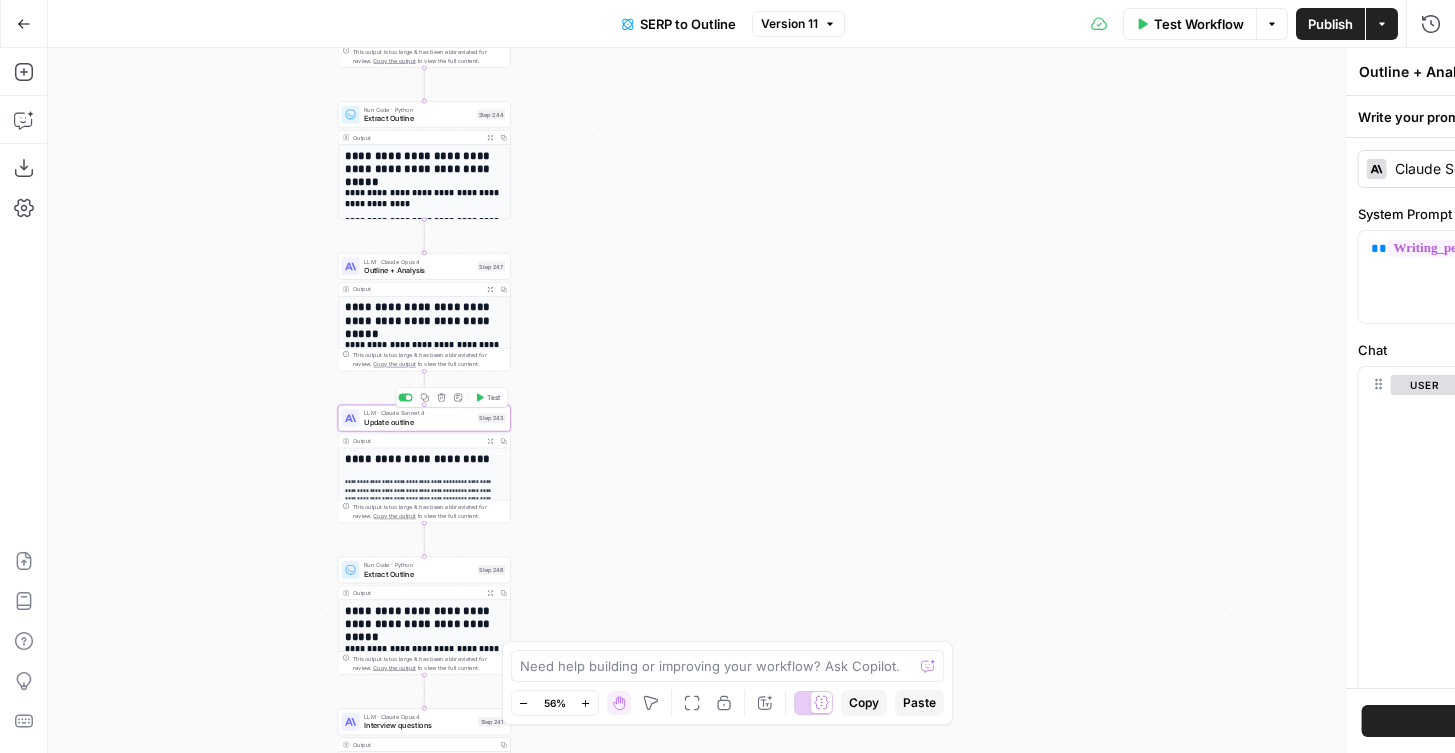type on "Update outline" 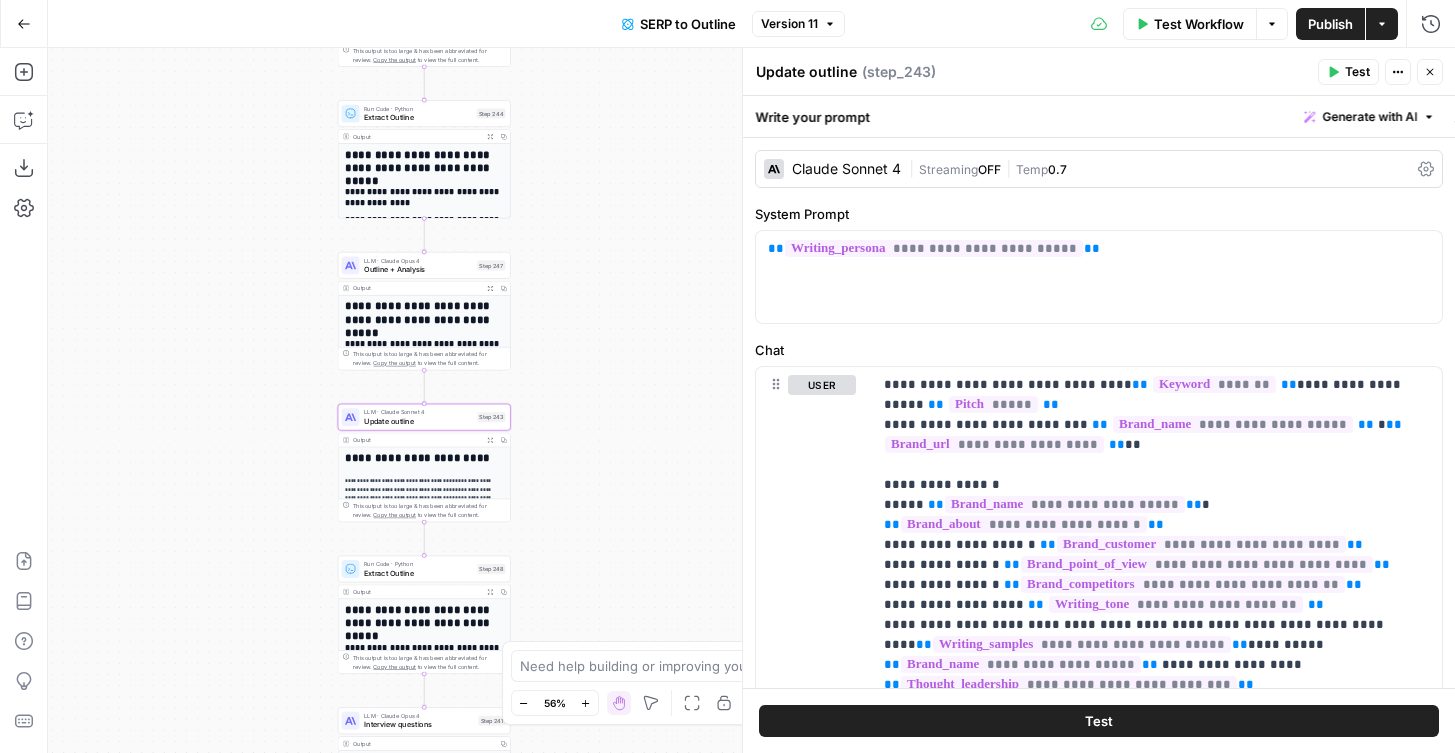 drag, startPoint x: 278, startPoint y: 427, endPoint x: 267, endPoint y: 413, distance: 17.804493 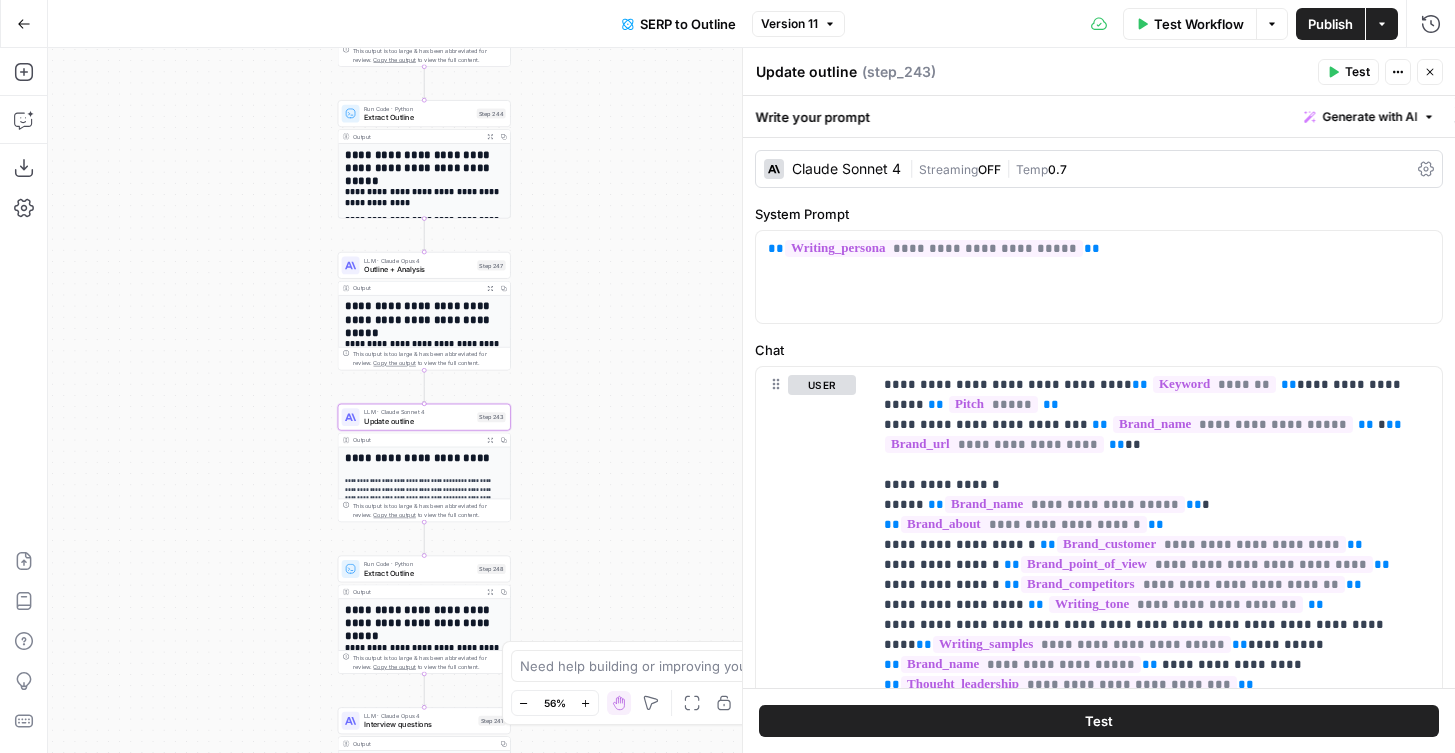 click on "**********" at bounding box center [751, 400] 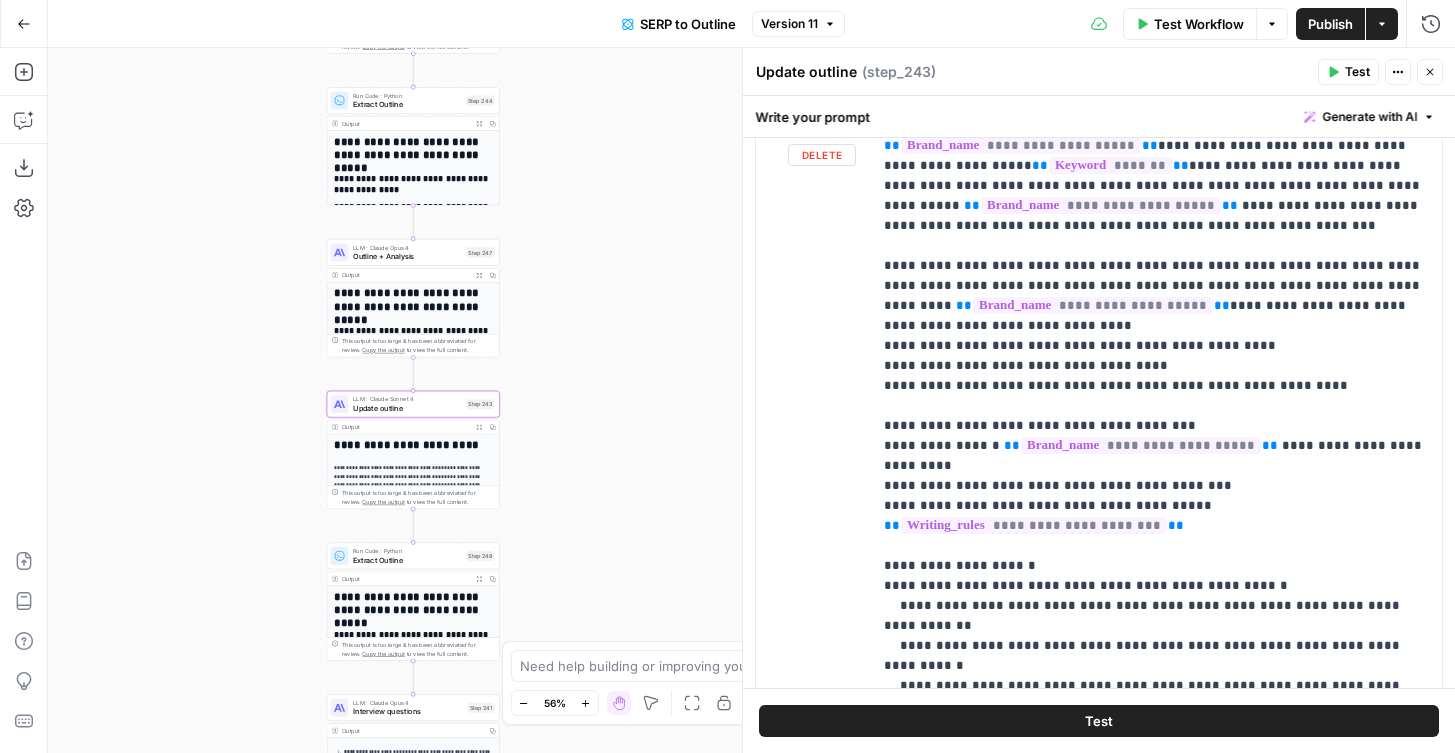 scroll, scrollTop: 1085, scrollLeft: 0, axis: vertical 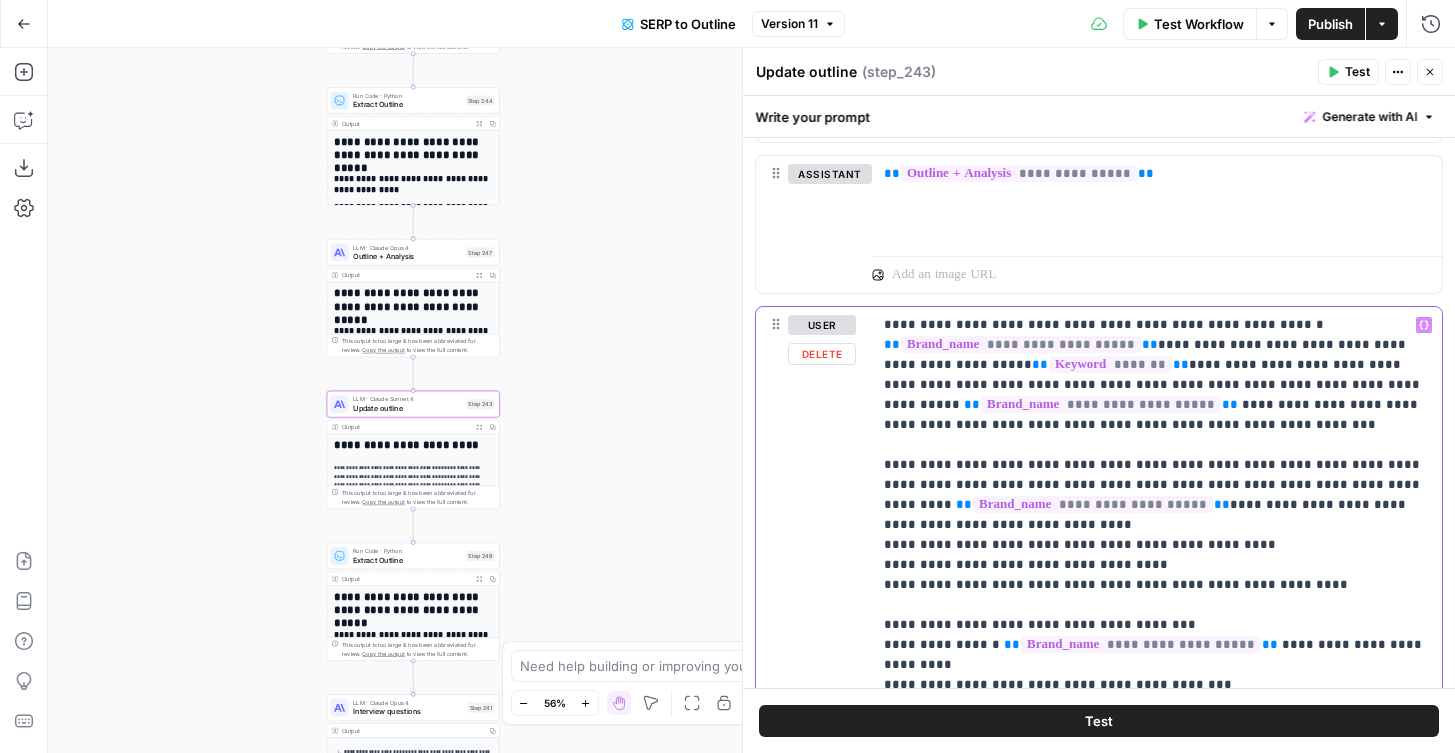 click on "**********" at bounding box center [1157, 775] 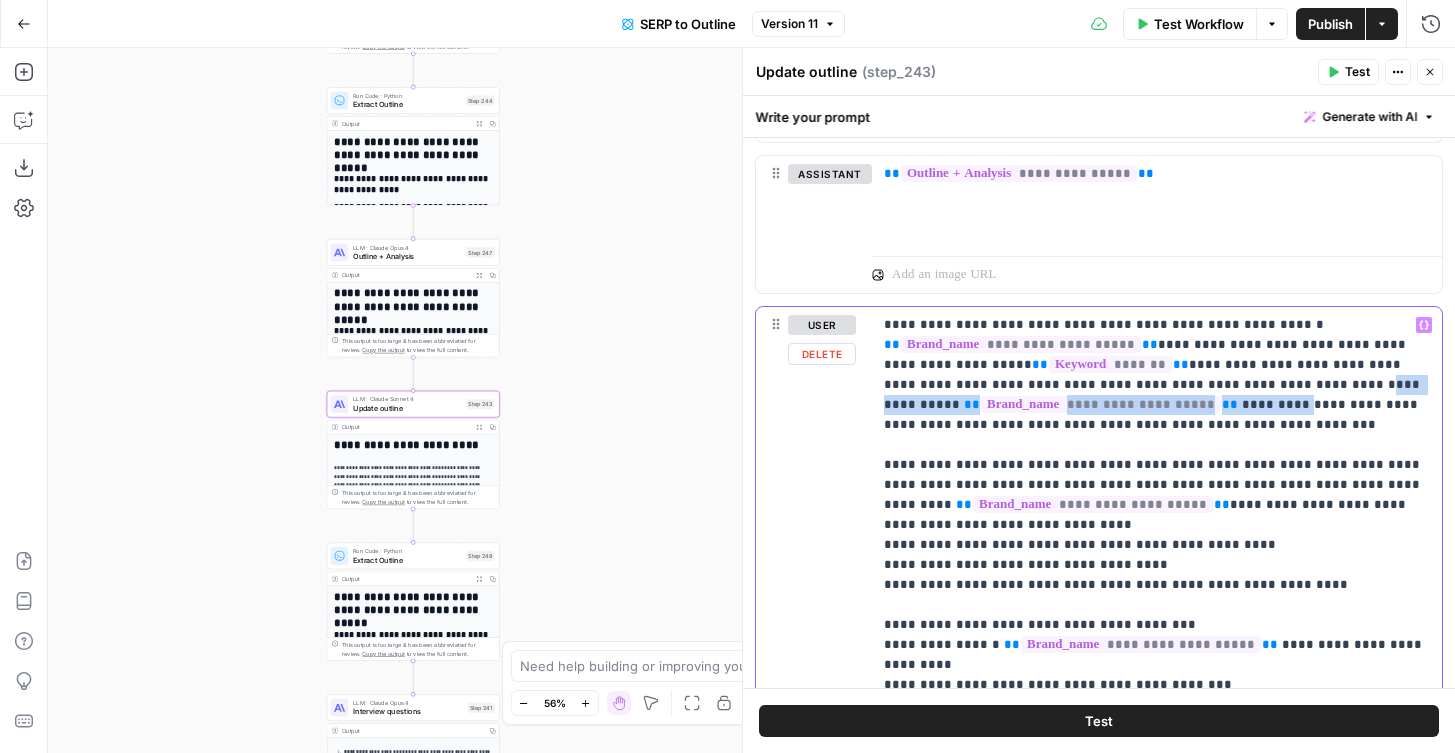 drag, startPoint x: 1177, startPoint y: 386, endPoint x: 1205, endPoint y: 399, distance: 30.870699 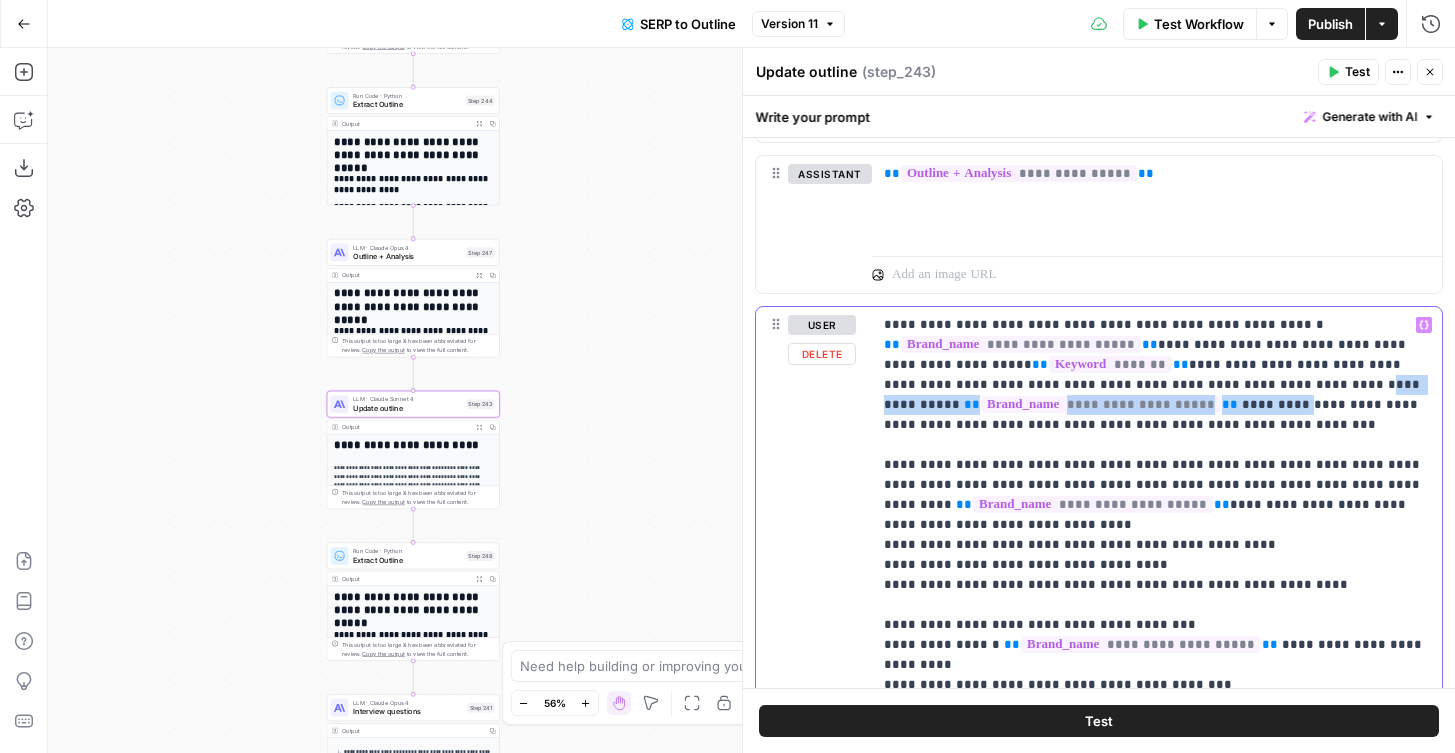 click on "**********" at bounding box center (1157, 775) 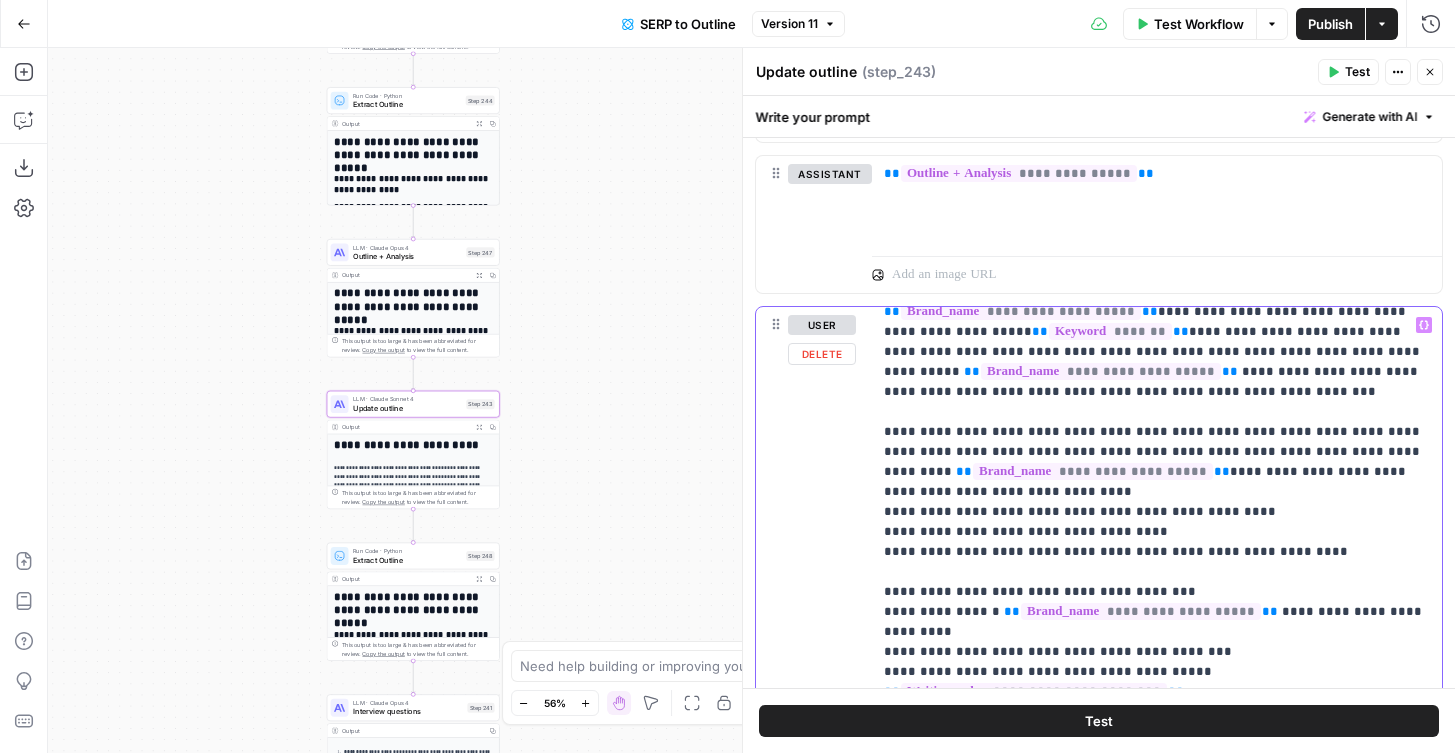 scroll, scrollTop: 30, scrollLeft: 0, axis: vertical 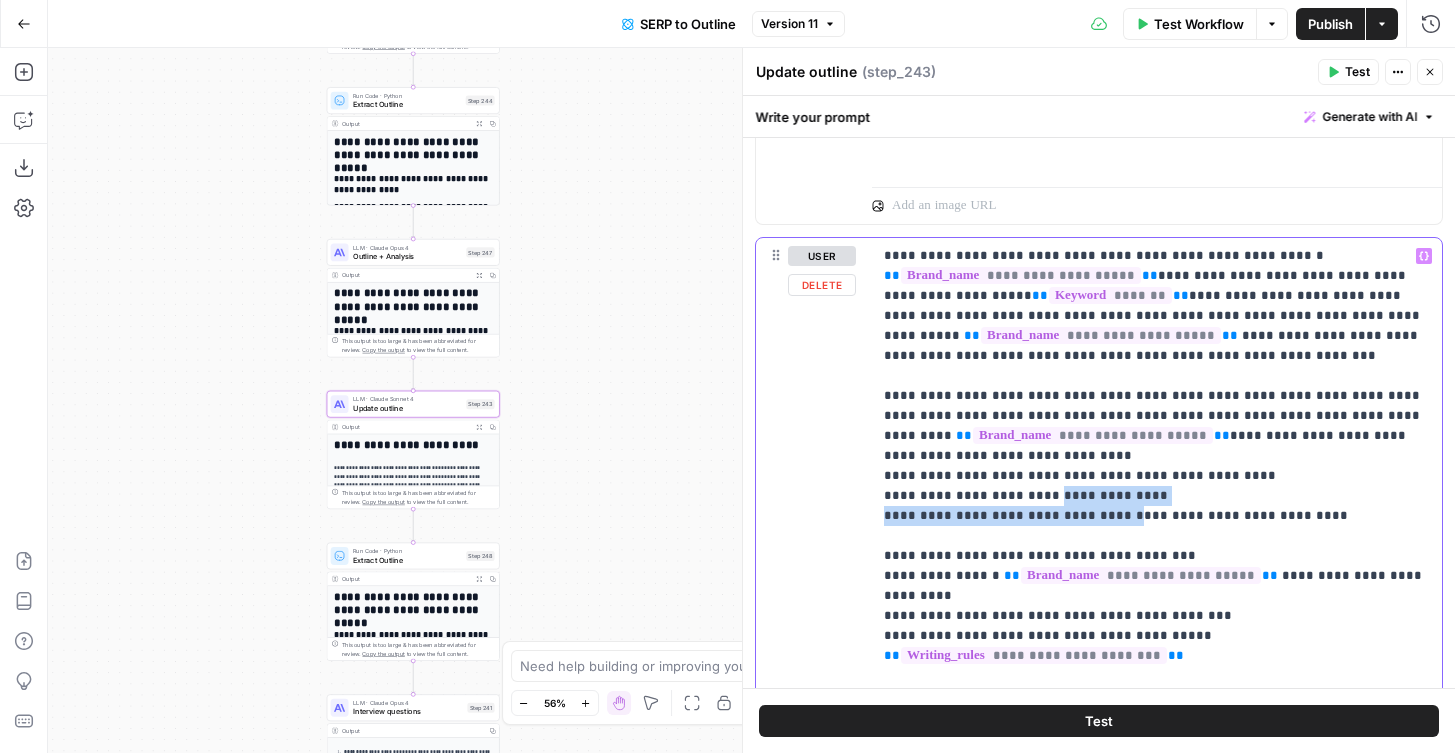 drag, startPoint x: 1109, startPoint y: 518, endPoint x: 1039, endPoint y: 492, distance: 74.672615 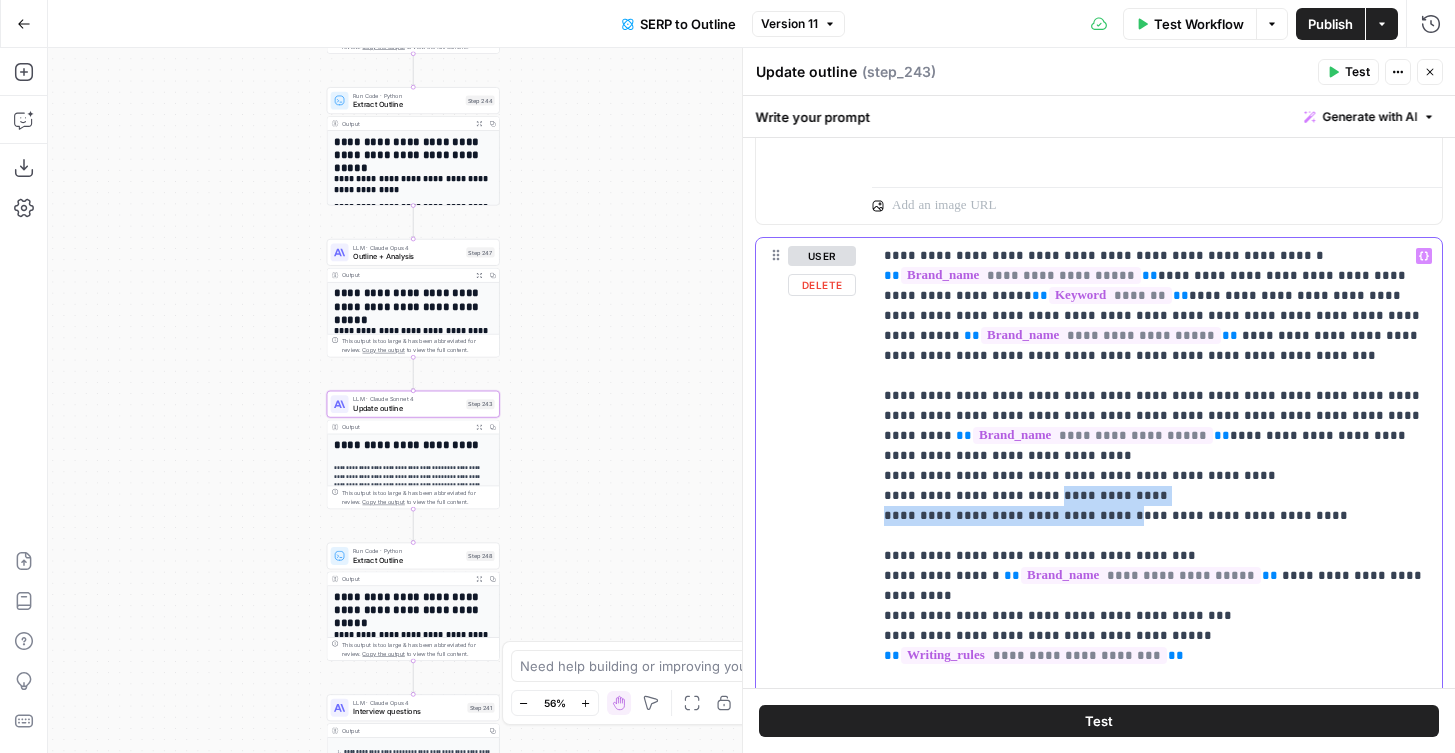 click on "**********" at bounding box center [1157, 706] 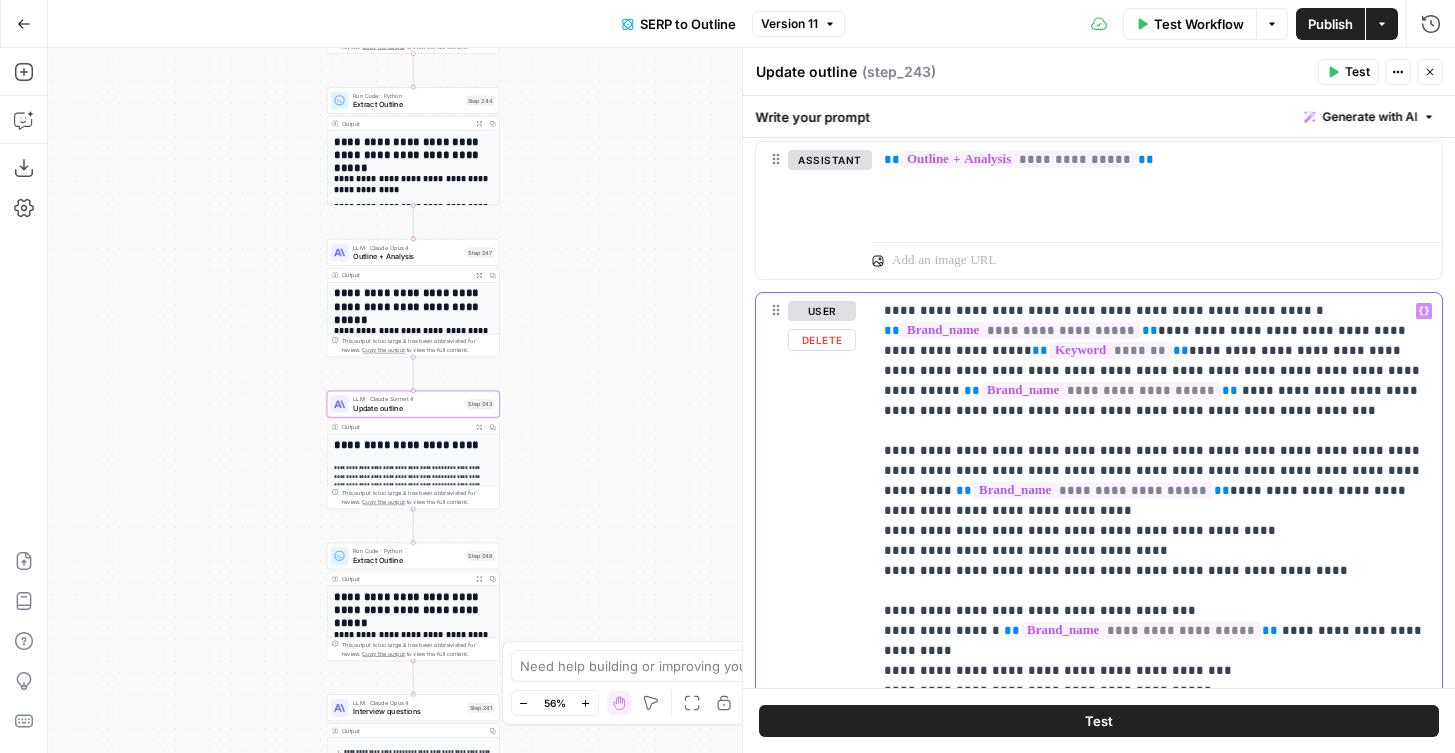 scroll, scrollTop: 1096, scrollLeft: 0, axis: vertical 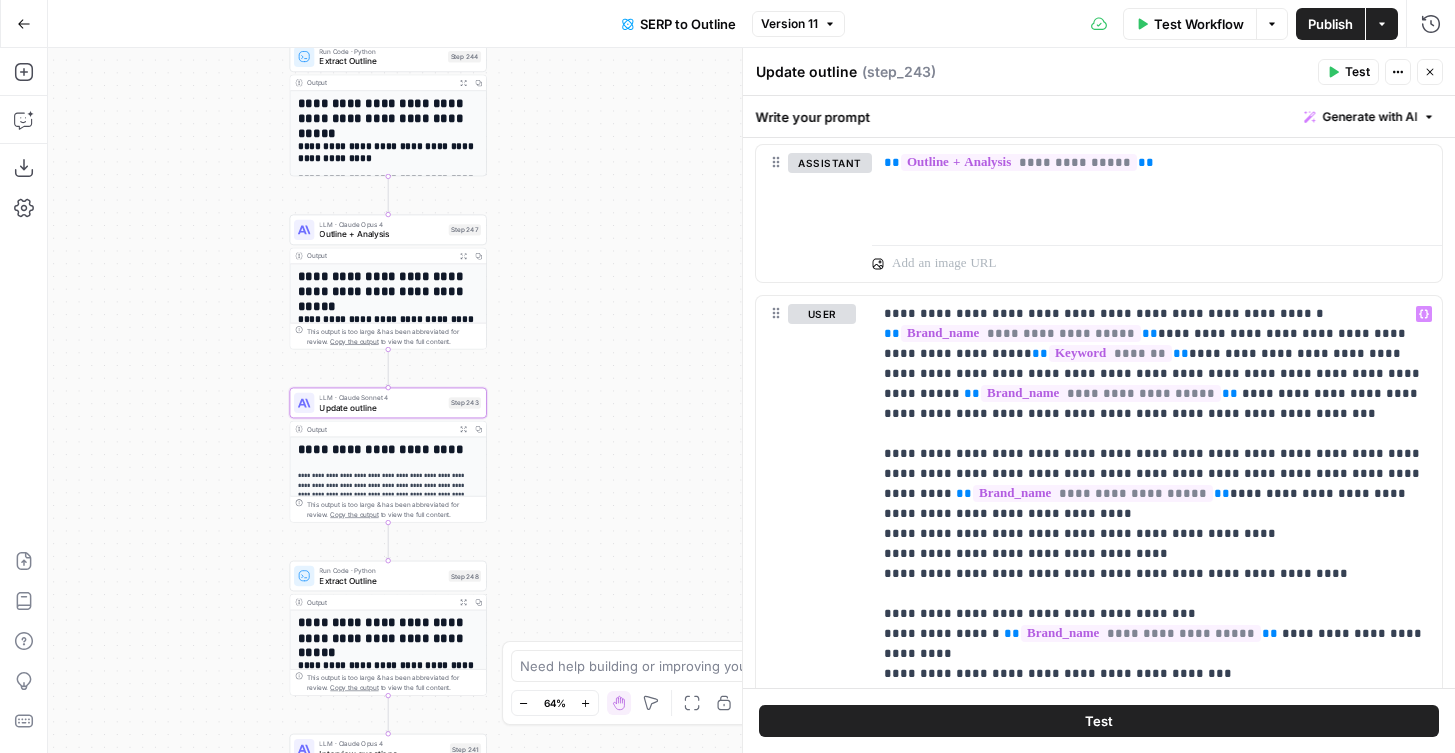 drag, startPoint x: 820, startPoint y: 477, endPoint x: 817, endPoint y: 436, distance: 41.109608 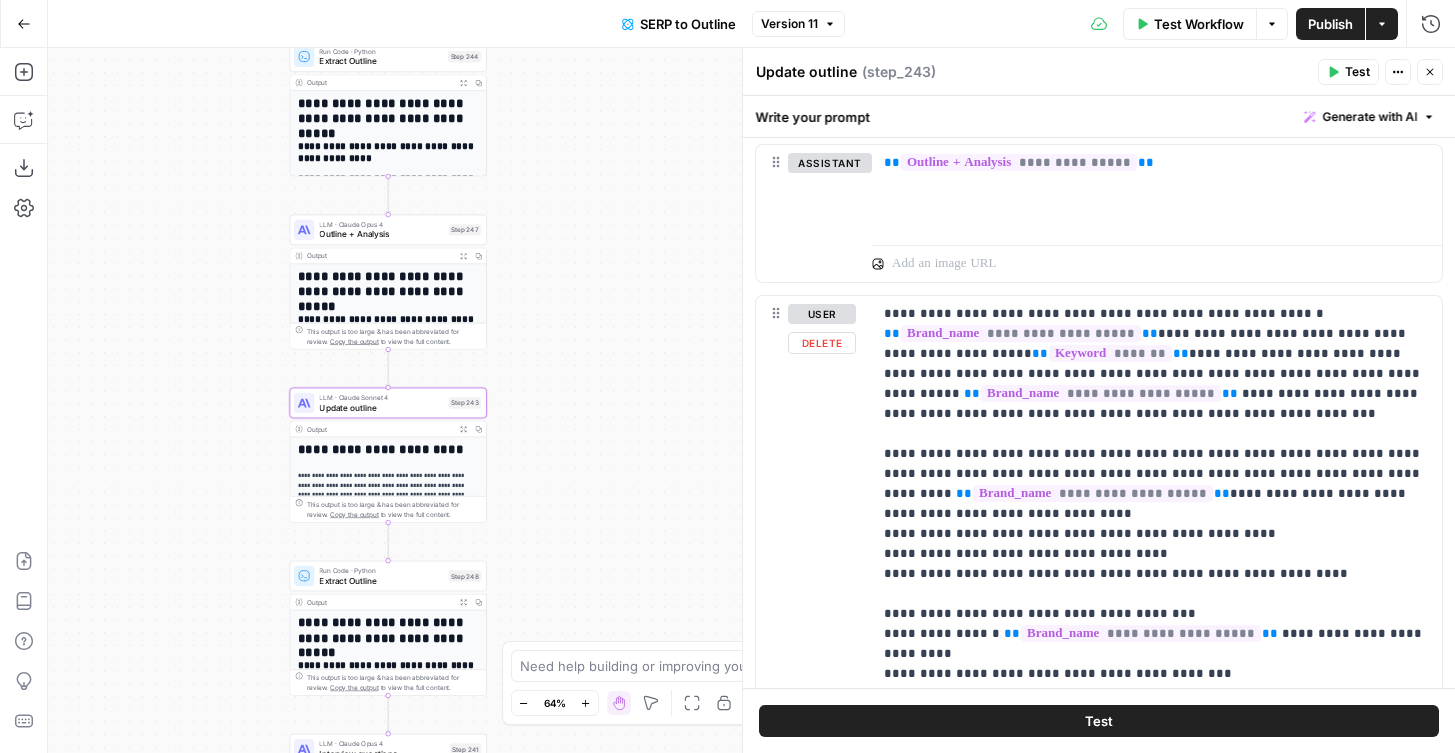 click on "user Delete" at bounding box center [822, 726] 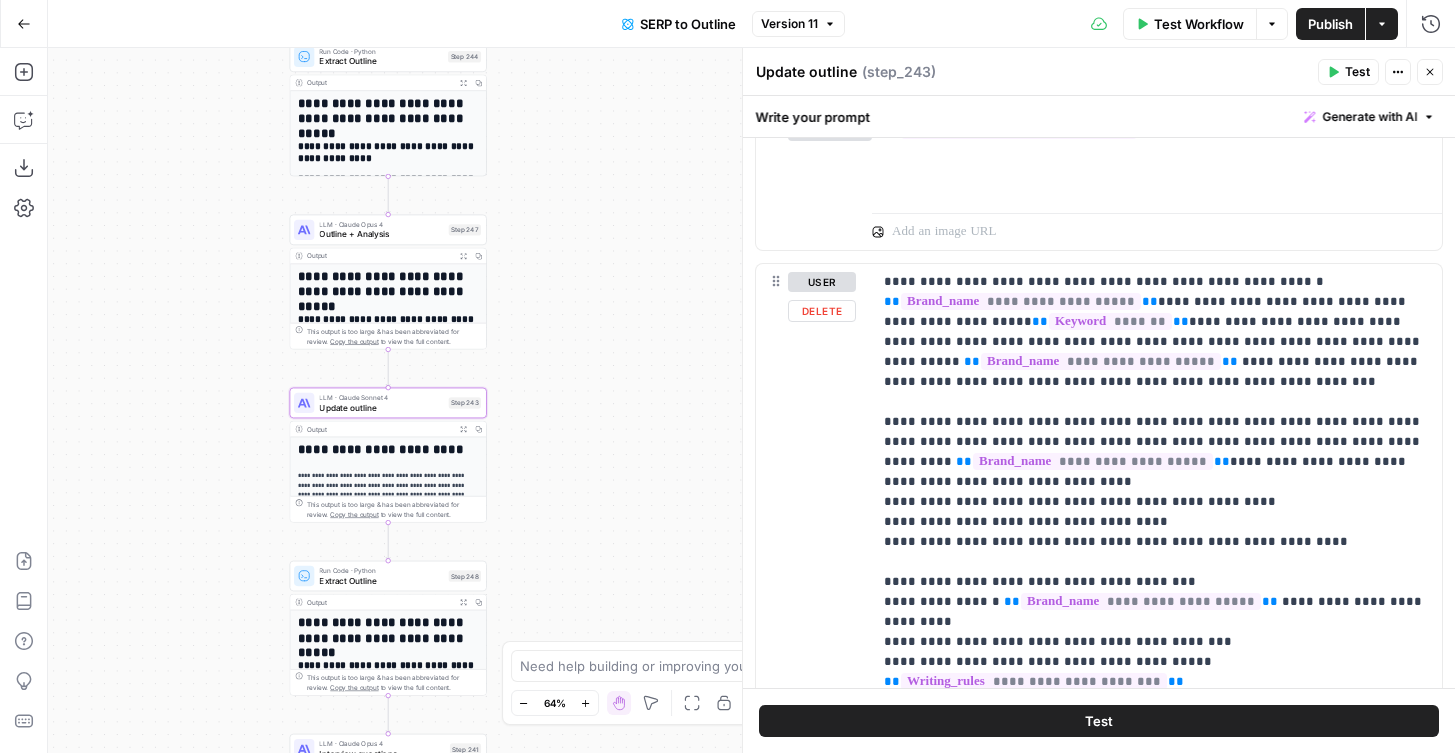scroll, scrollTop: 1130, scrollLeft: 0, axis: vertical 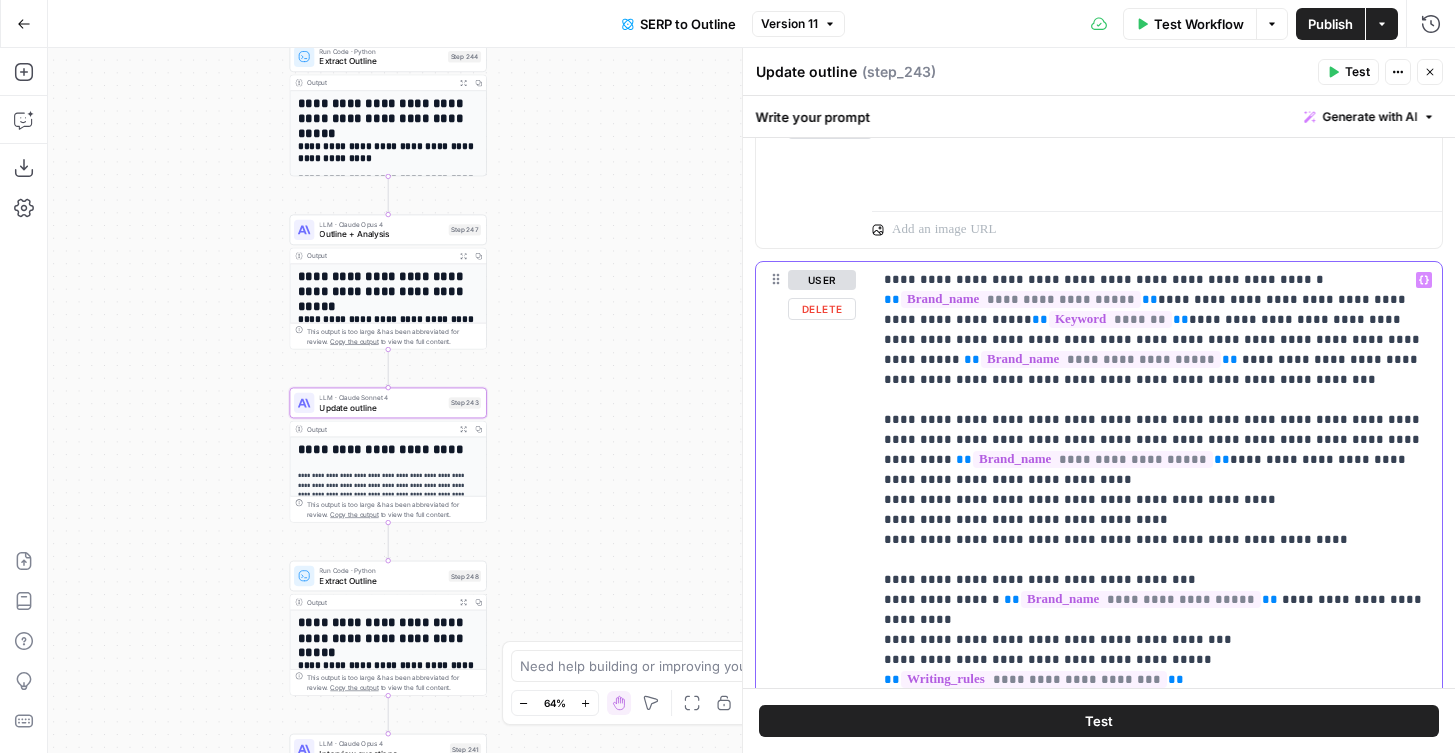 click on "**********" at bounding box center [1157, 730] 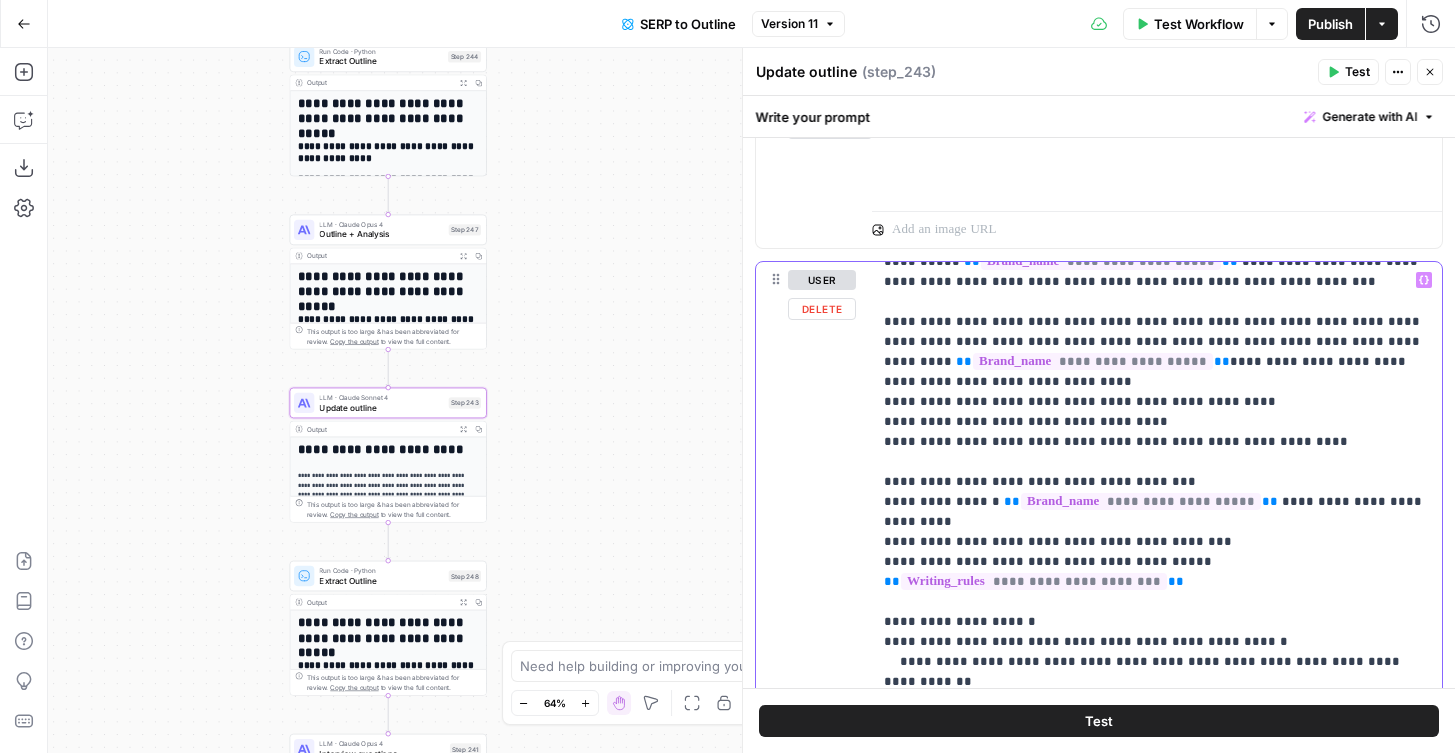 scroll, scrollTop: 121, scrollLeft: 0, axis: vertical 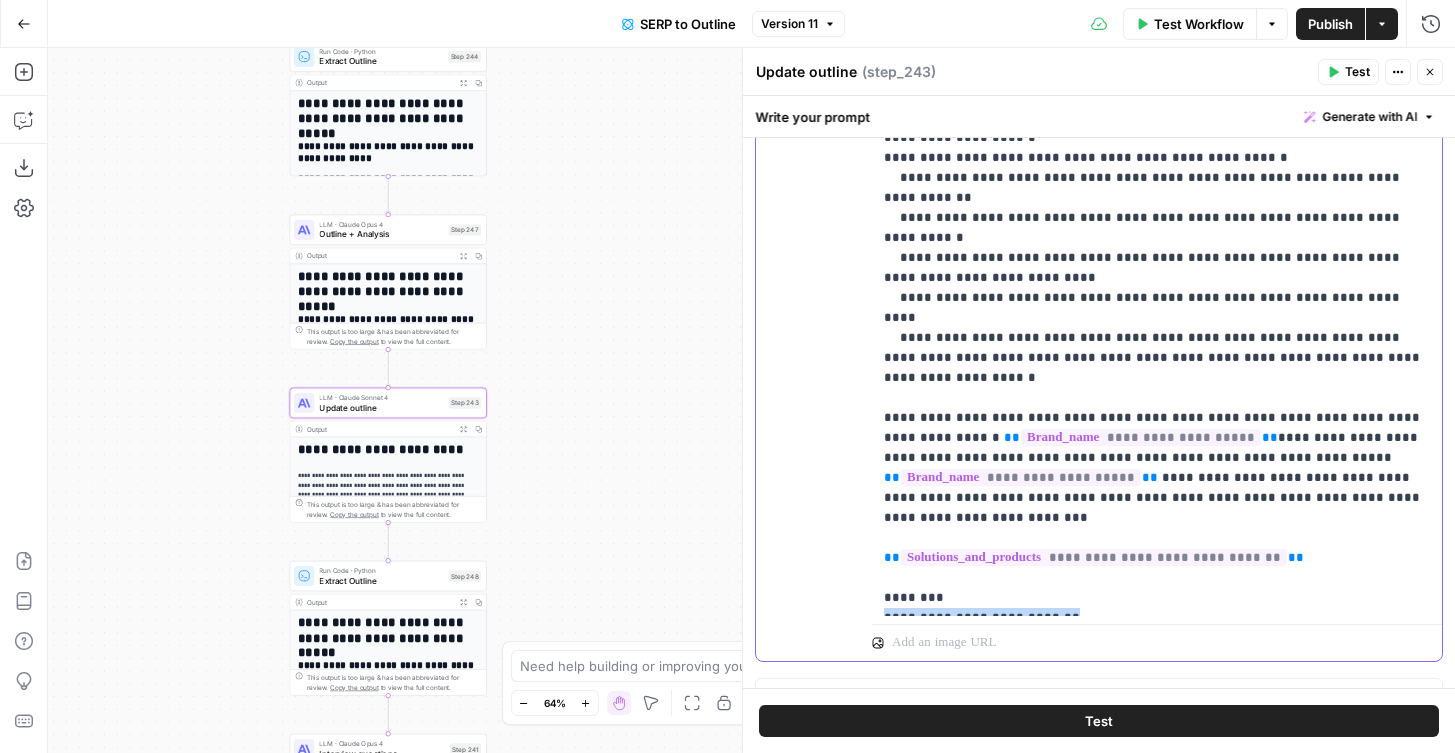 drag, startPoint x: 1110, startPoint y: 544, endPoint x: 862, endPoint y: 544, distance: 248 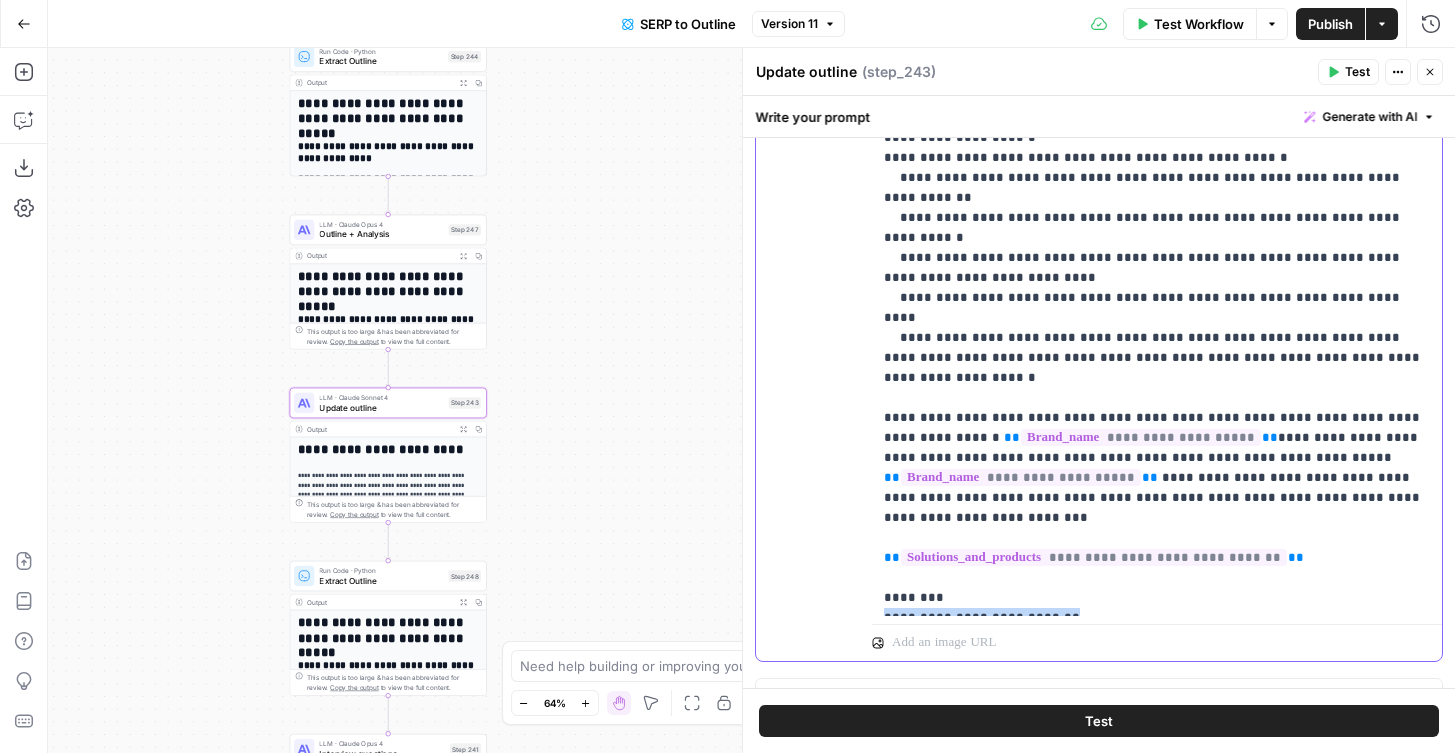 click on "**********" at bounding box center (1099, 231) 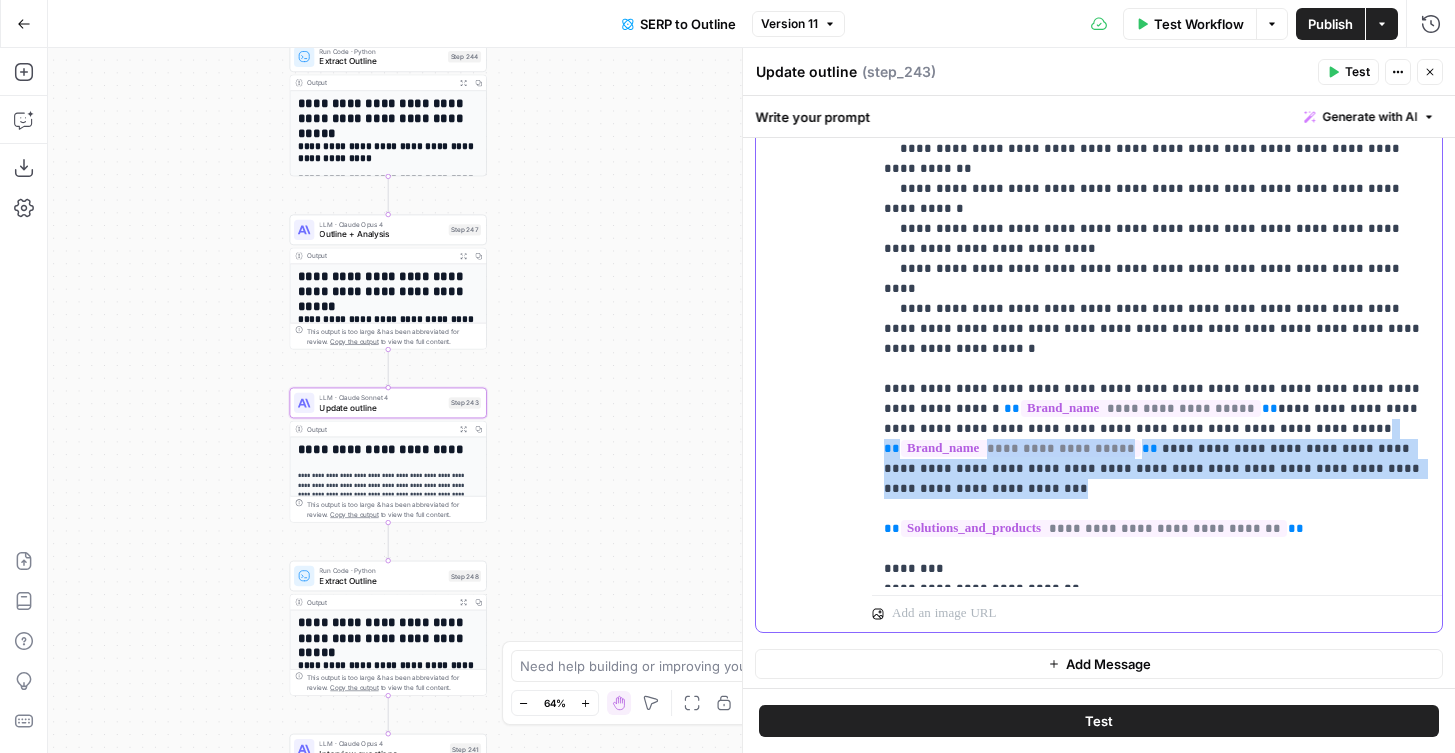 drag, startPoint x: 1162, startPoint y: 402, endPoint x: 1162, endPoint y: 347, distance: 55 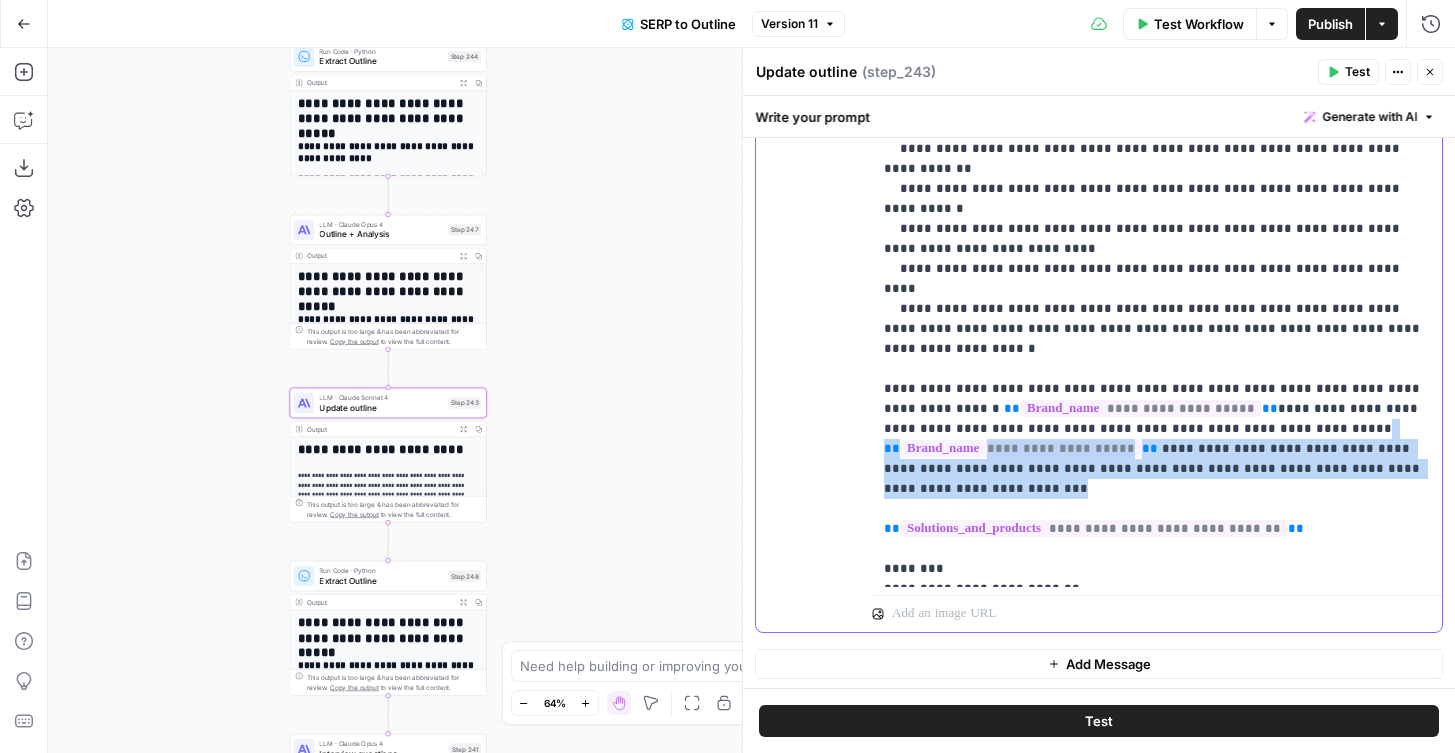 click on "**********" at bounding box center [1157, 119] 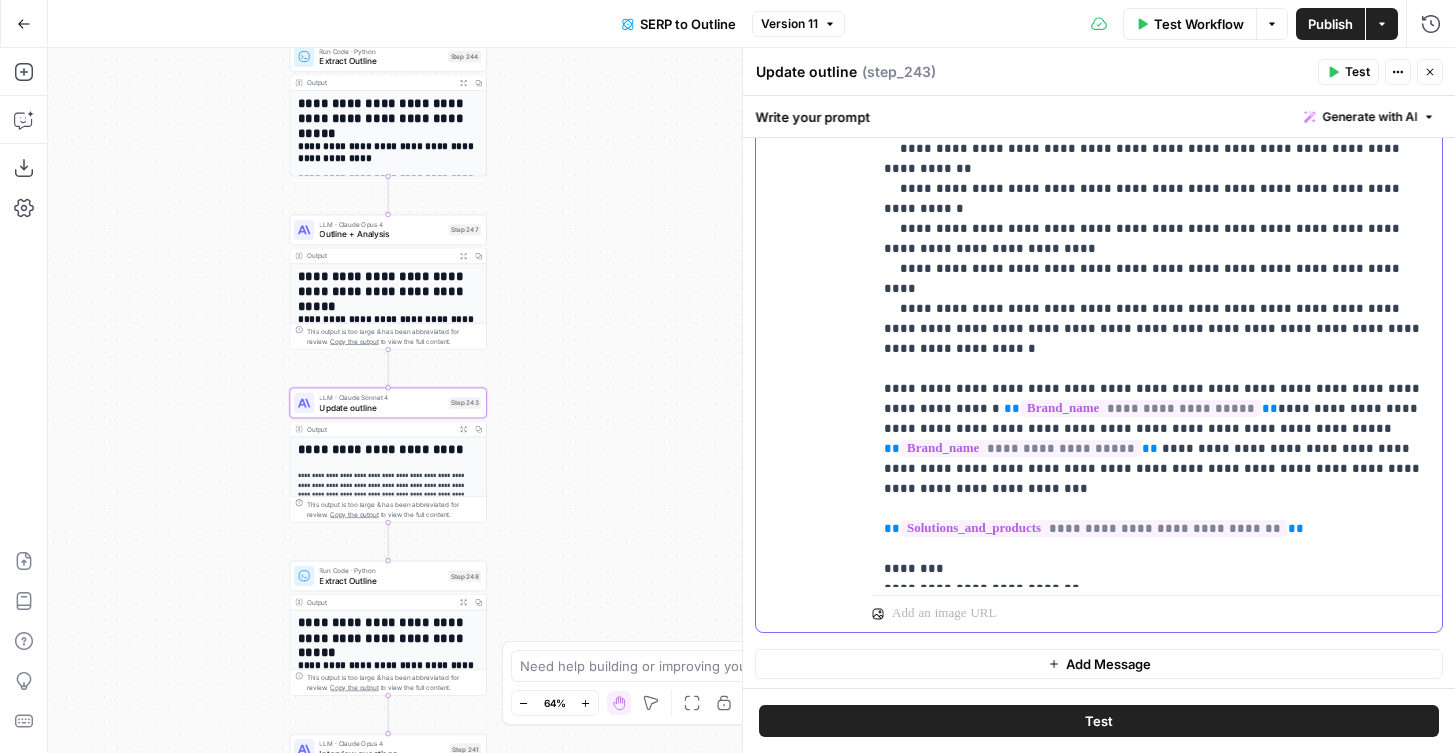 click on "**********" at bounding box center [1157, 119] 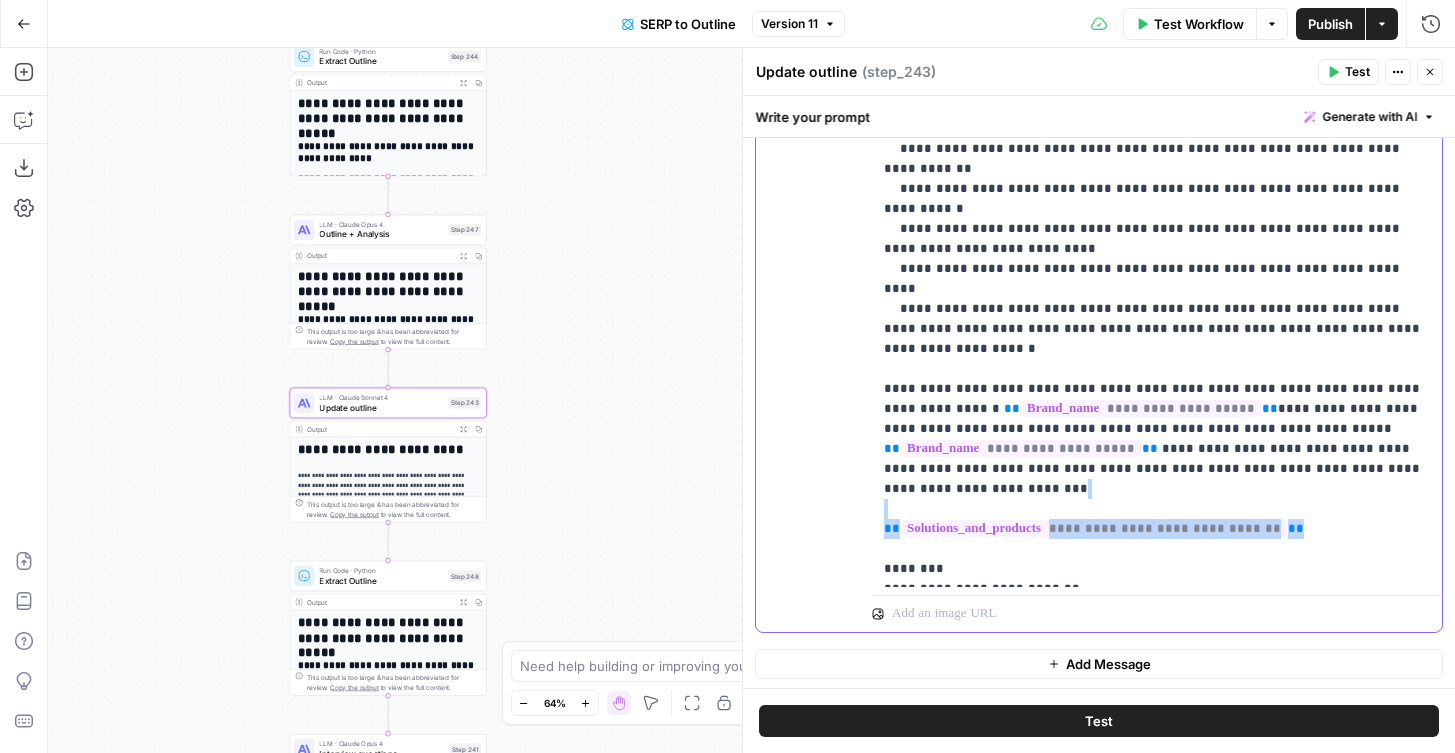 drag, startPoint x: 1329, startPoint y: 440, endPoint x: 866, endPoint y: 437, distance: 463.0097 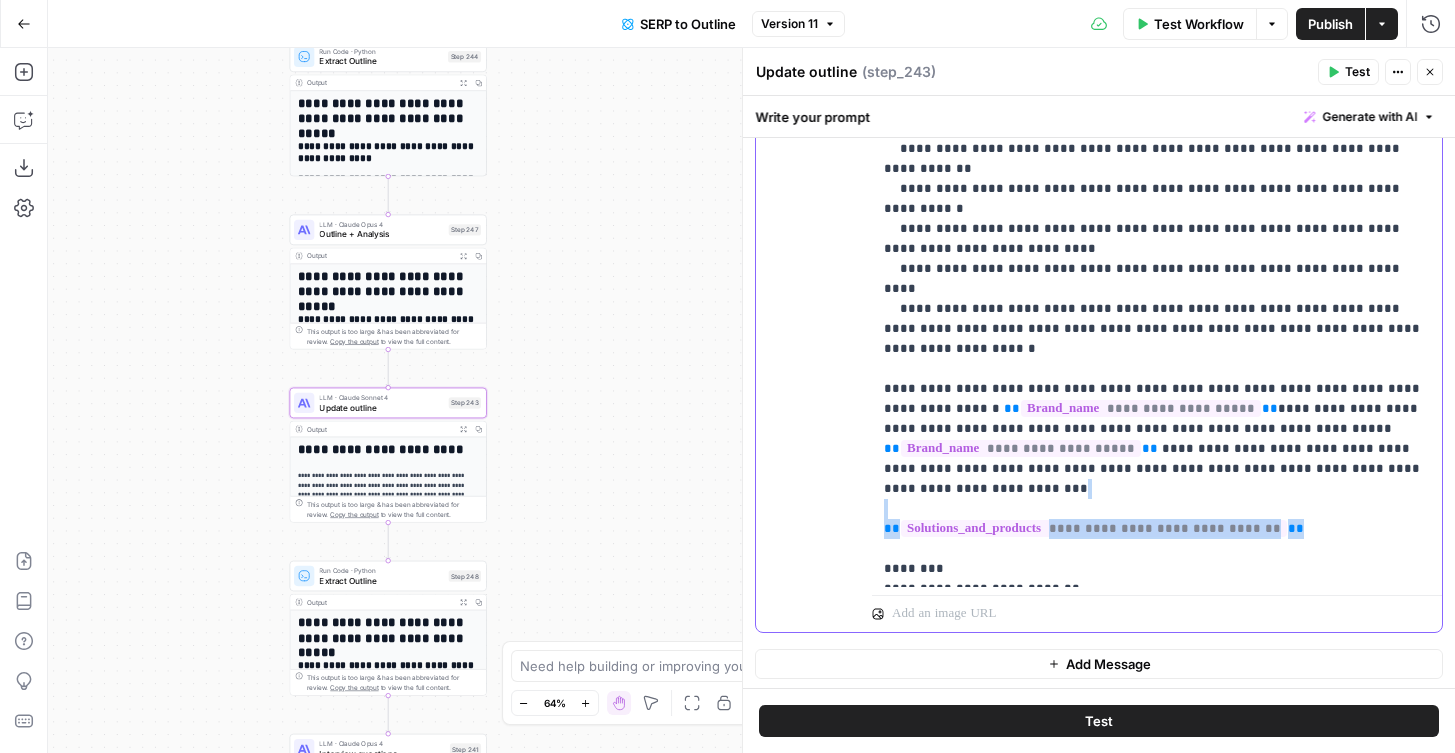 click on "**********" at bounding box center (1099, 202) 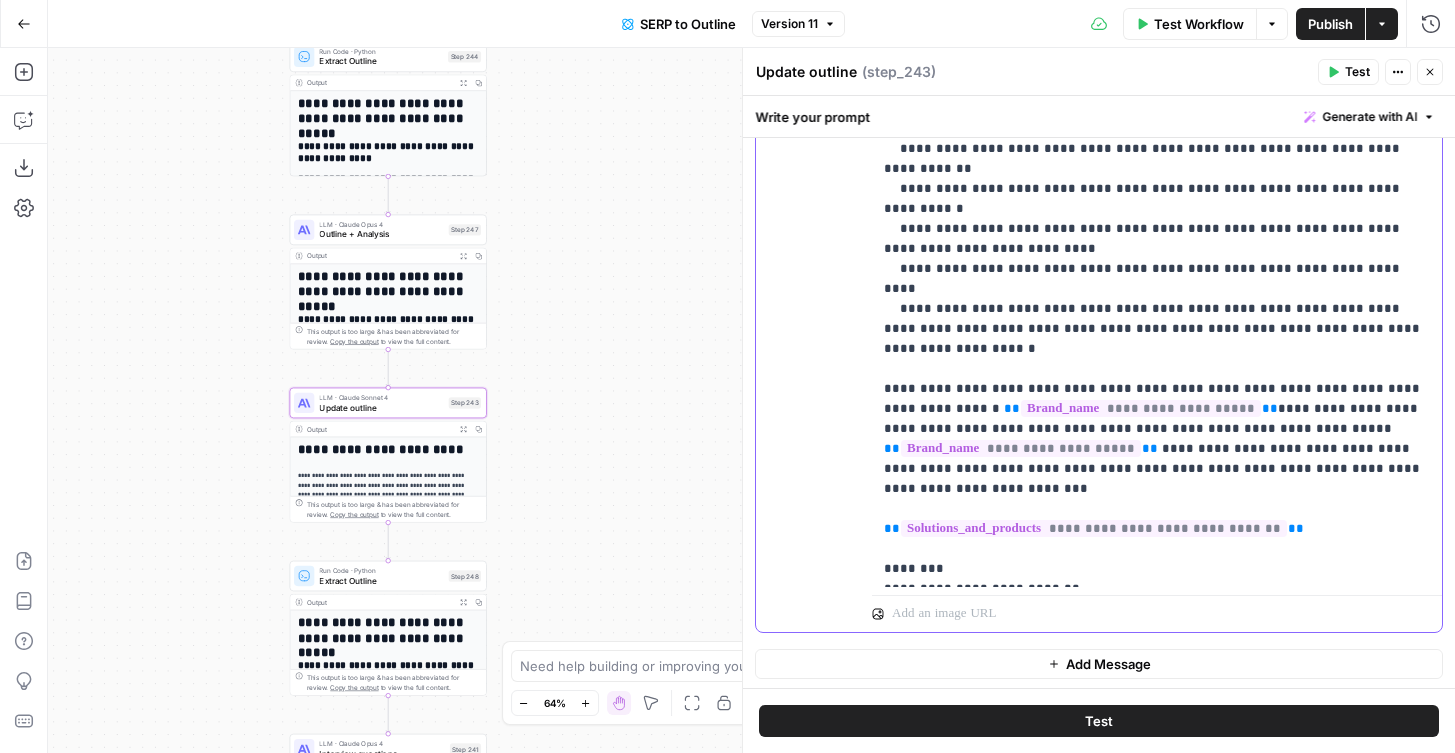 click on "**********" at bounding box center (1157, 119) 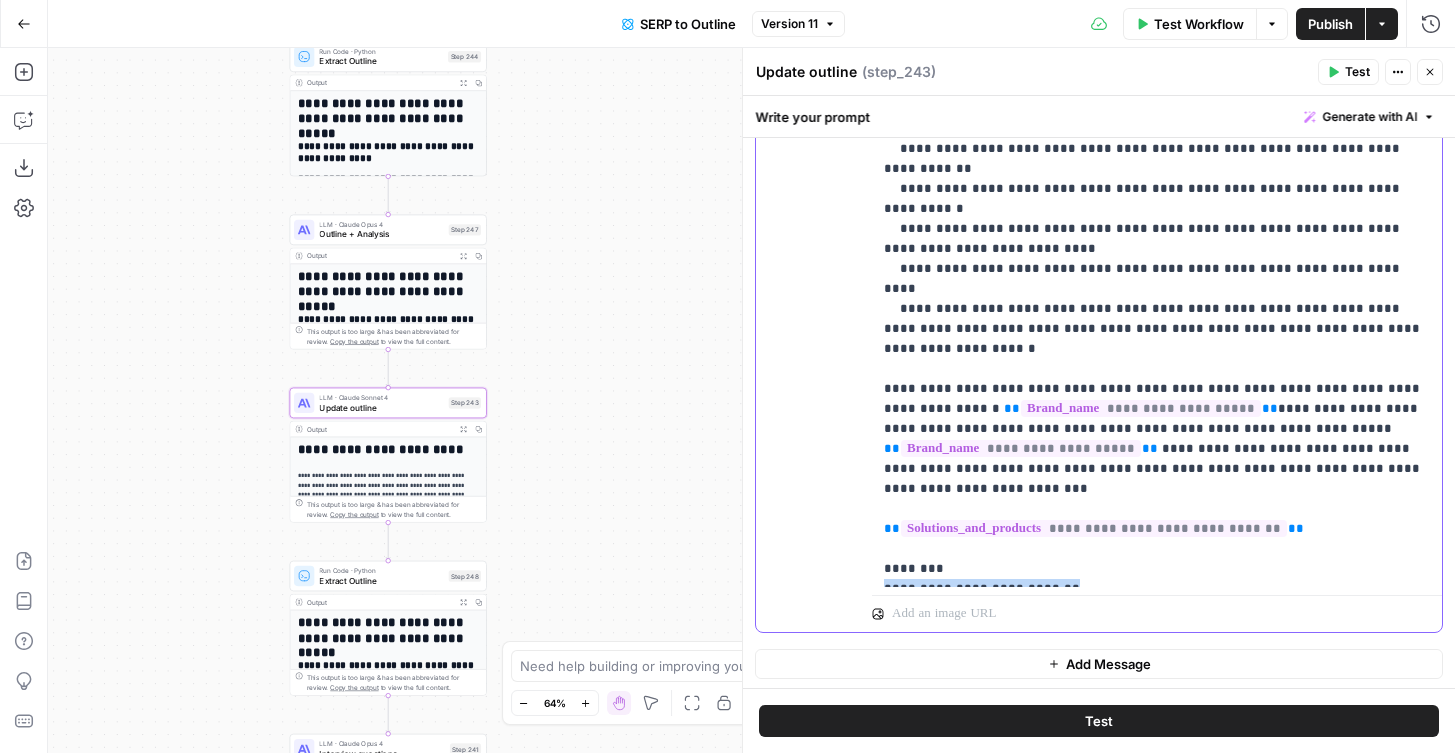 drag, startPoint x: 1088, startPoint y: 512, endPoint x: 847, endPoint y: 510, distance: 241.0083 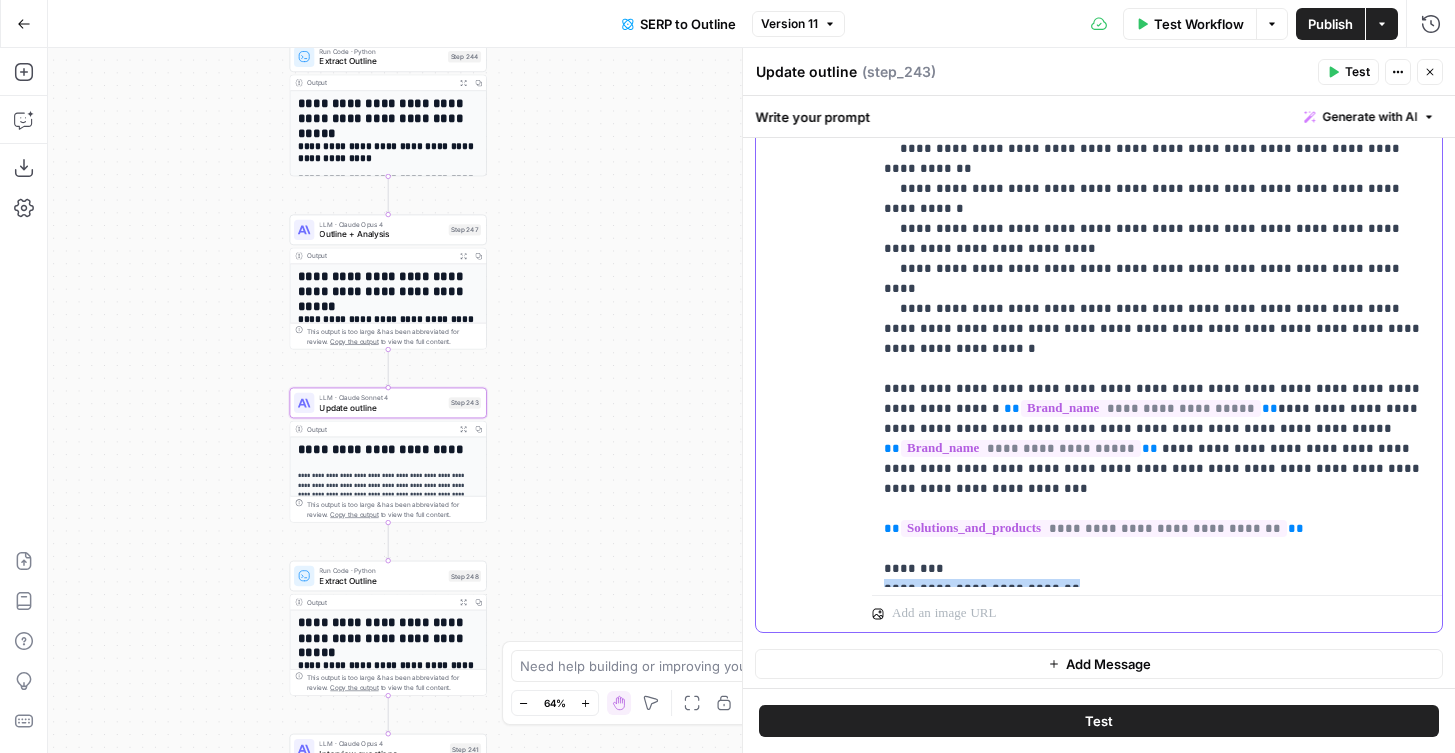 click on "**********" at bounding box center [1099, 202] 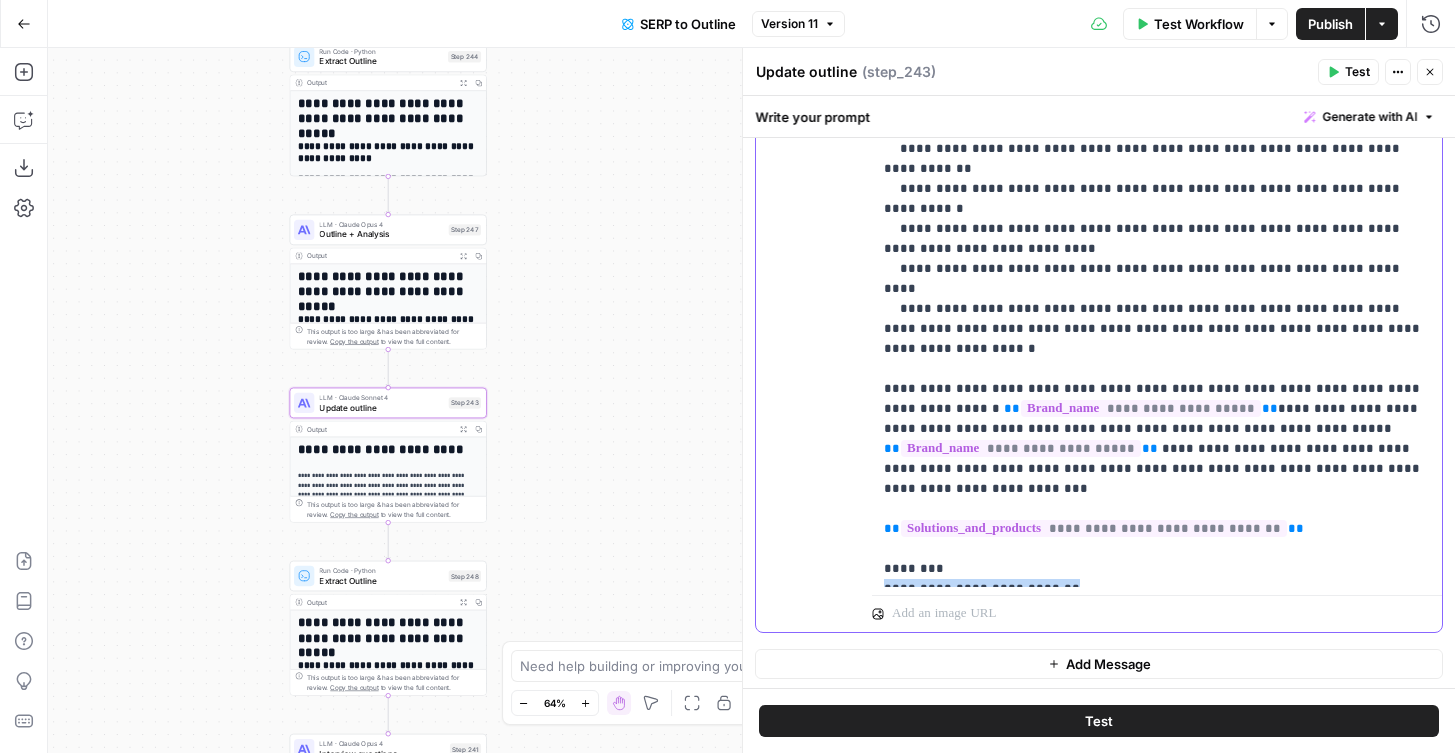 click on "**********" at bounding box center (1157, 119) 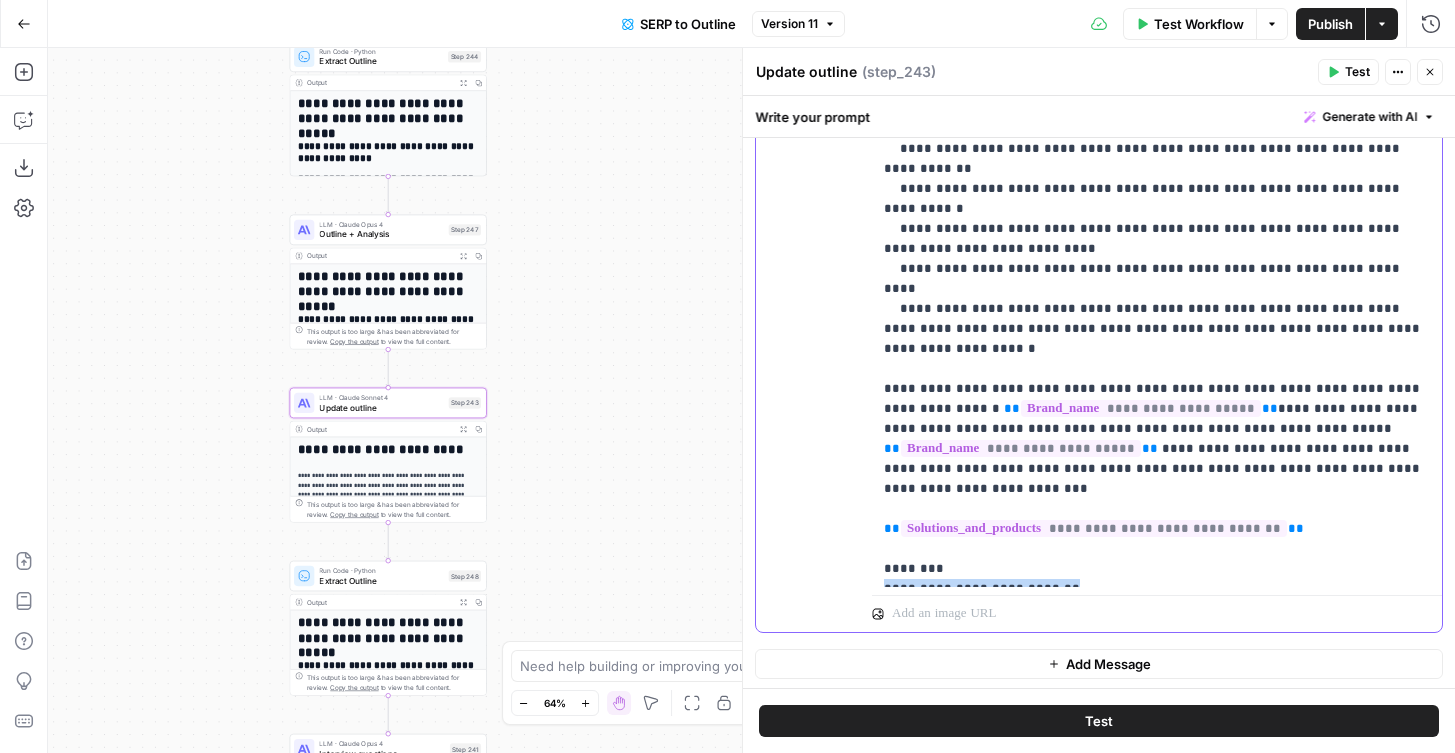 drag, startPoint x: 1106, startPoint y: 510, endPoint x: 835, endPoint y: 510, distance: 271 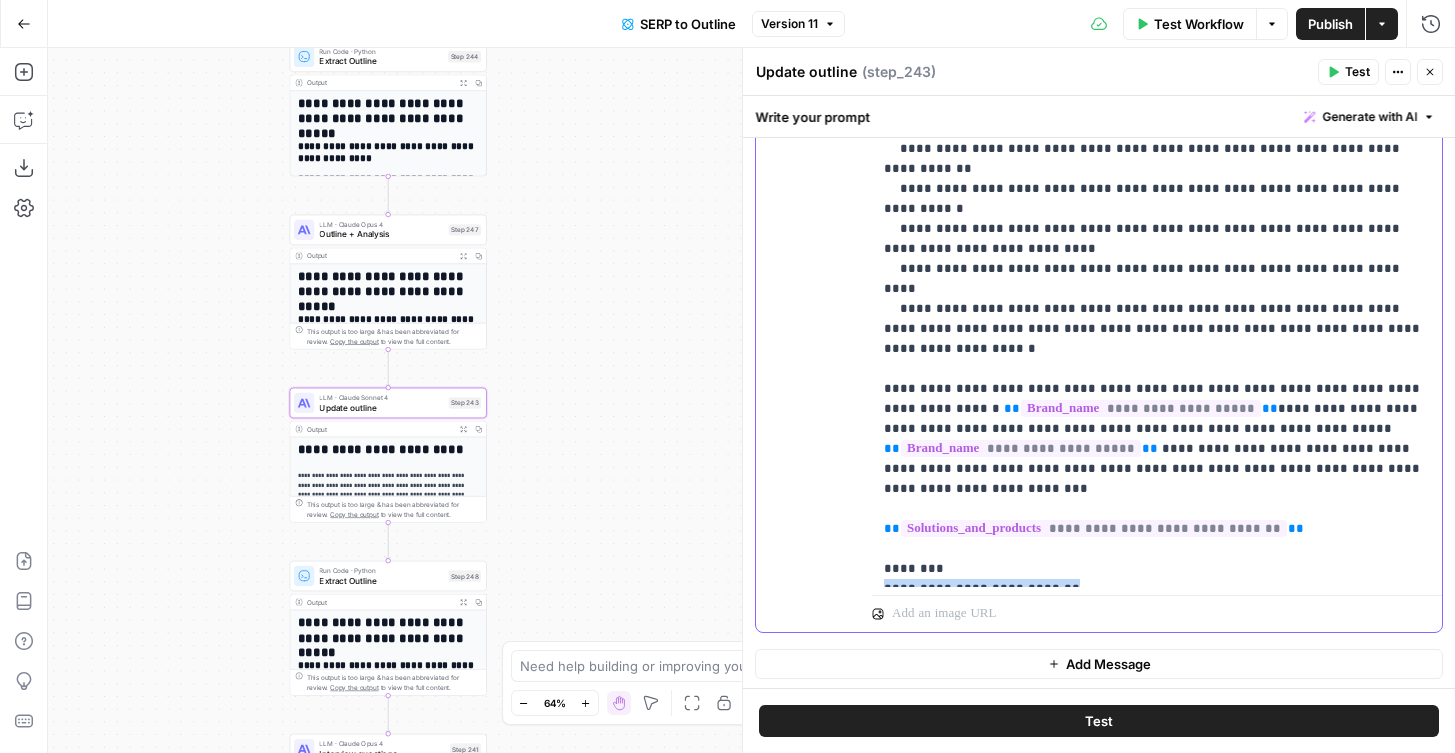 click on "**********" at bounding box center [1099, 202] 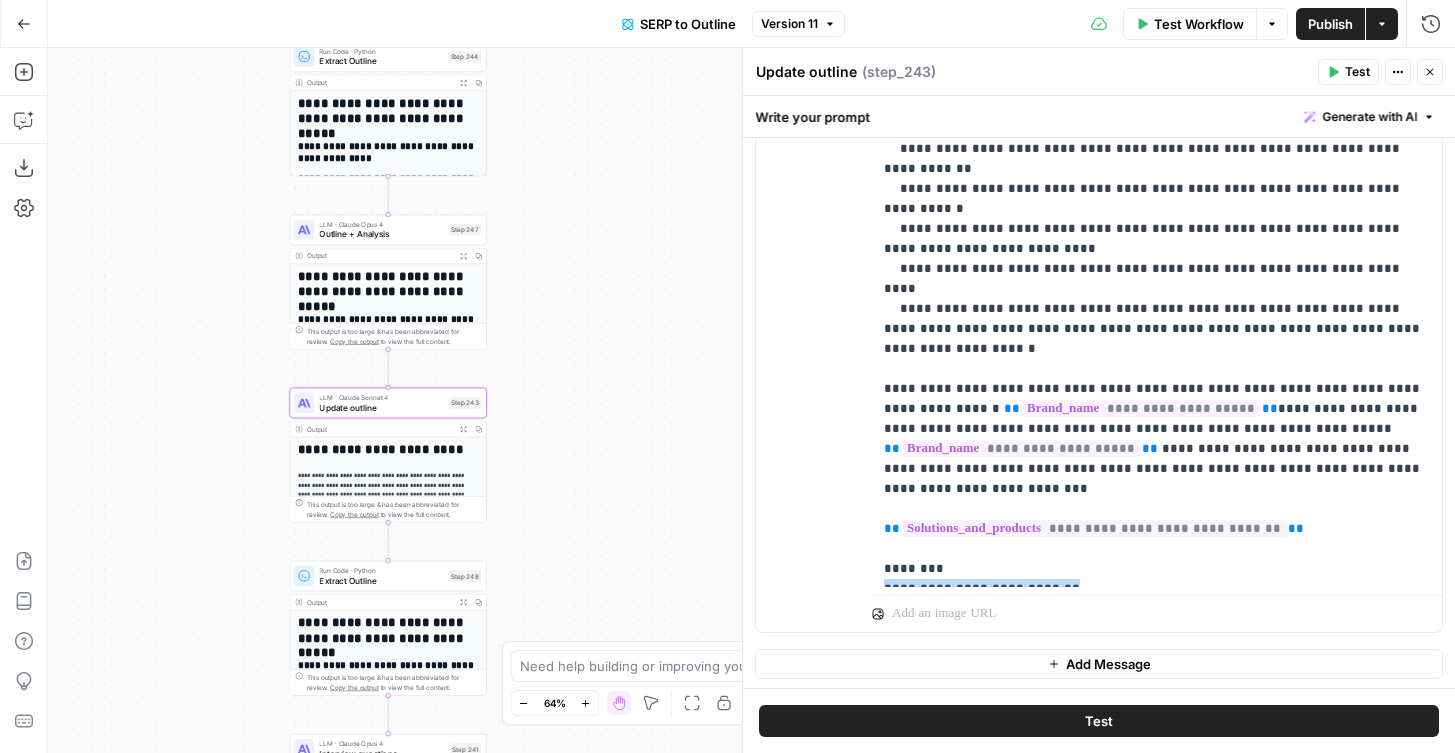 click 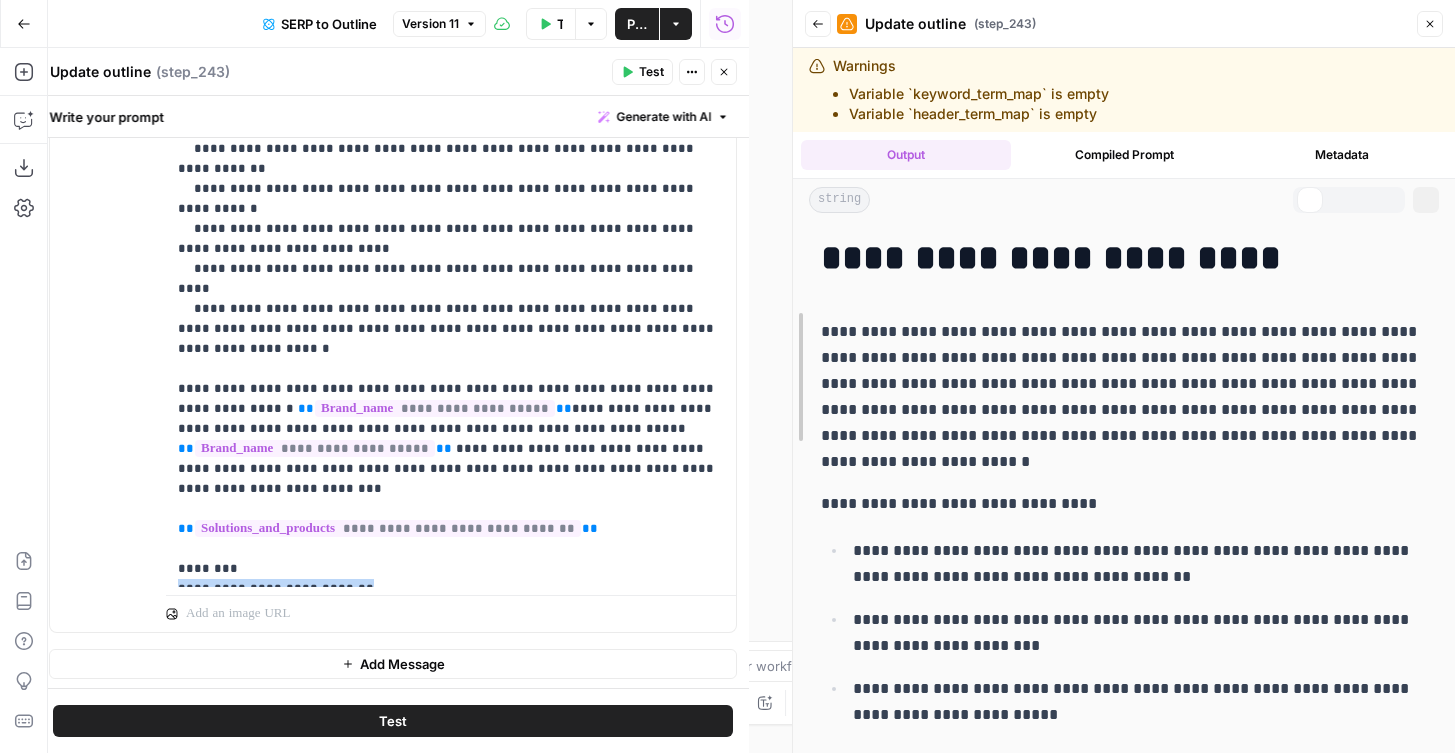 drag, startPoint x: 755, startPoint y: 321, endPoint x: 818, endPoint y: 321, distance: 63 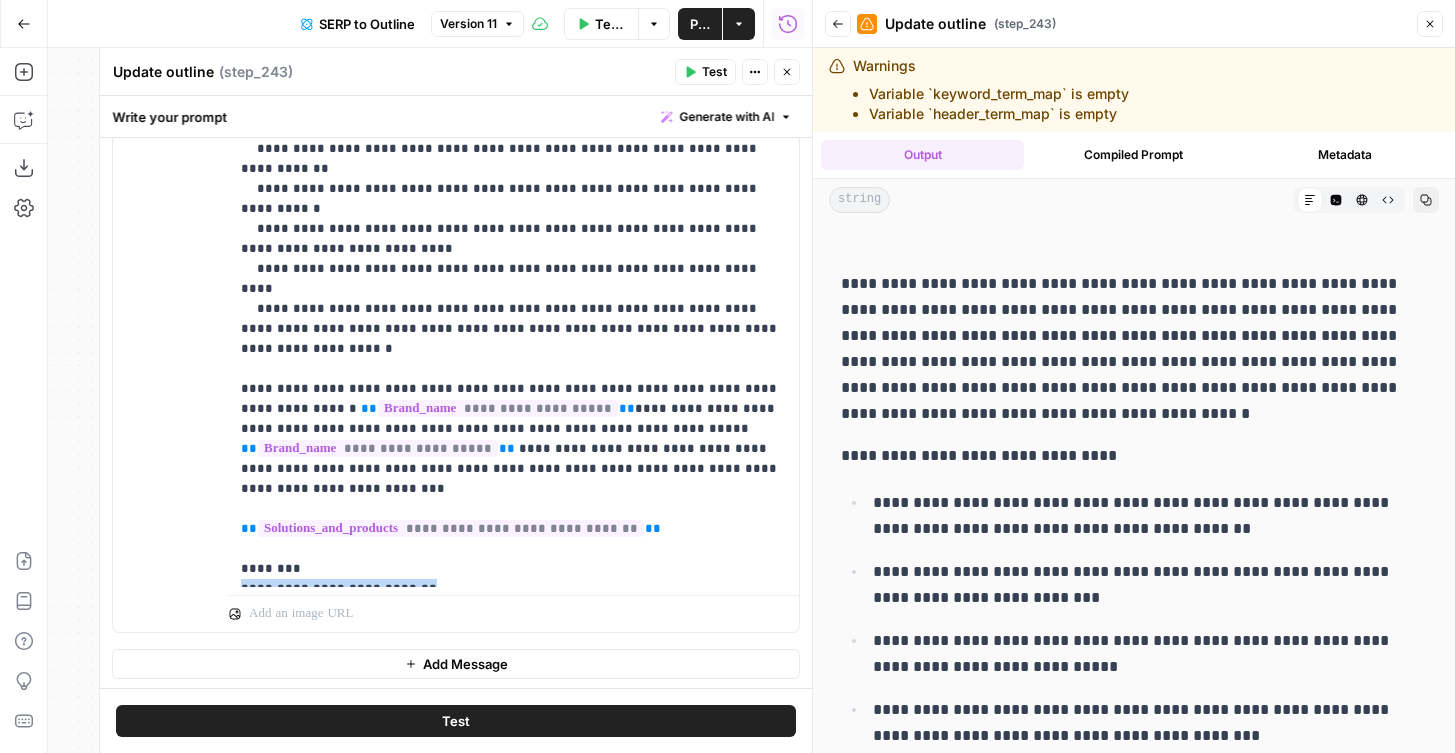 scroll, scrollTop: 46, scrollLeft: 0, axis: vertical 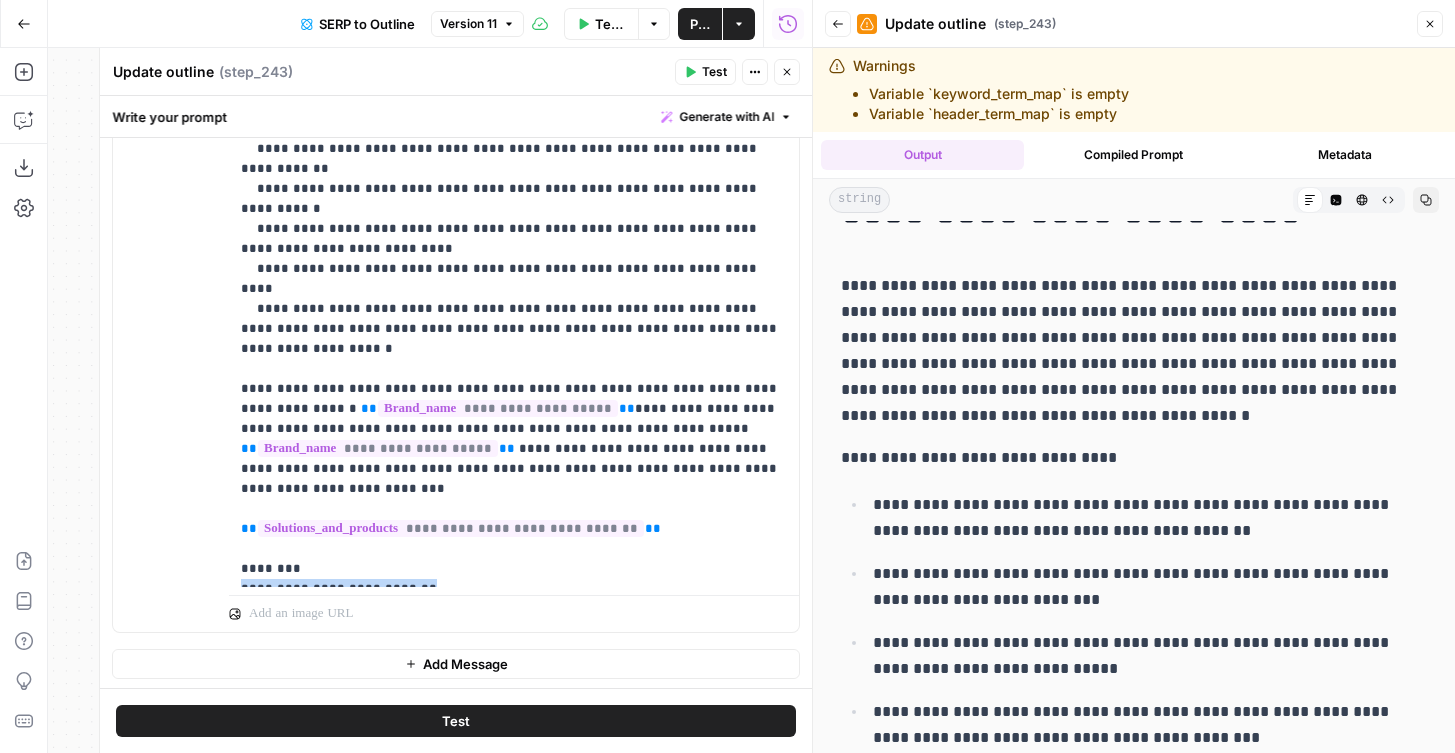 drag, startPoint x: 848, startPoint y: 309, endPoint x: 998, endPoint y: 310, distance: 150.00333 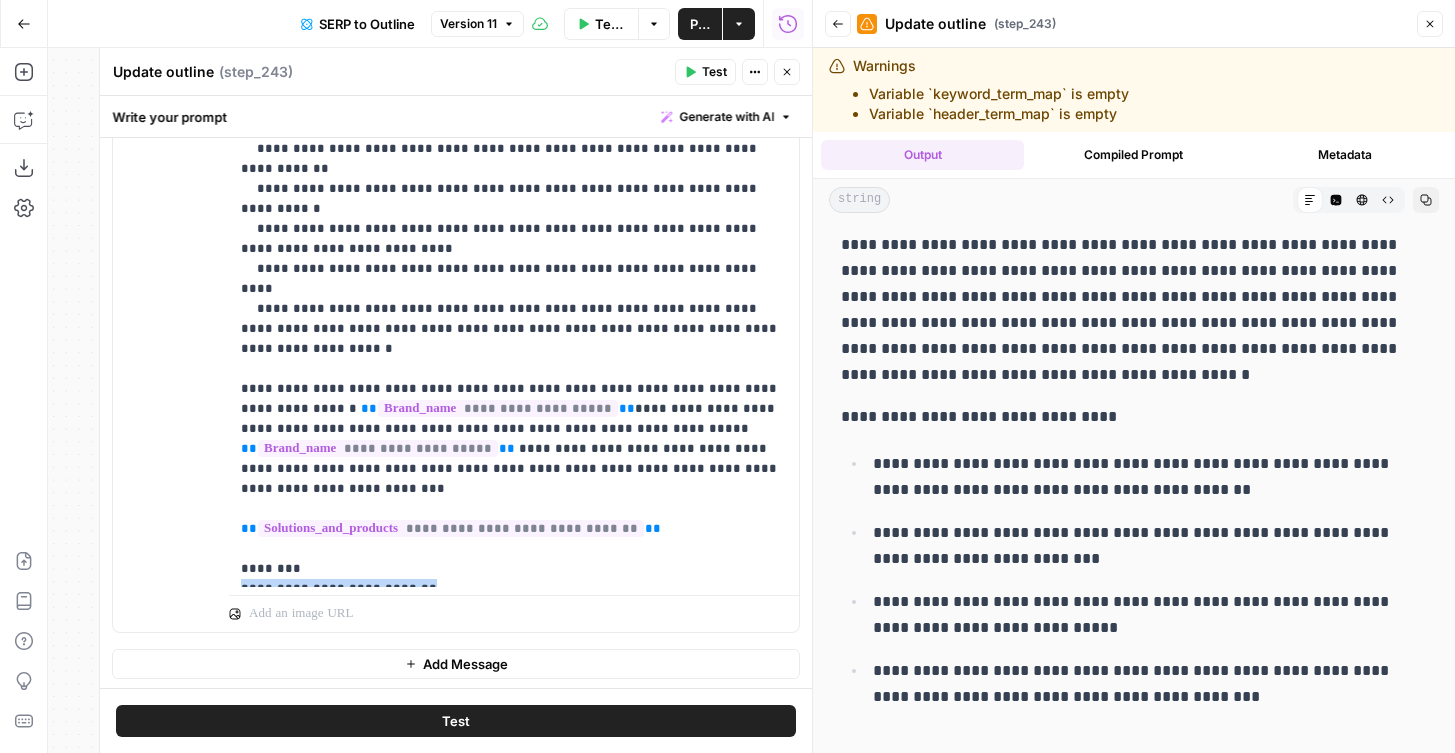 drag, startPoint x: 1167, startPoint y: 460, endPoint x: 1105, endPoint y: 460, distance: 62 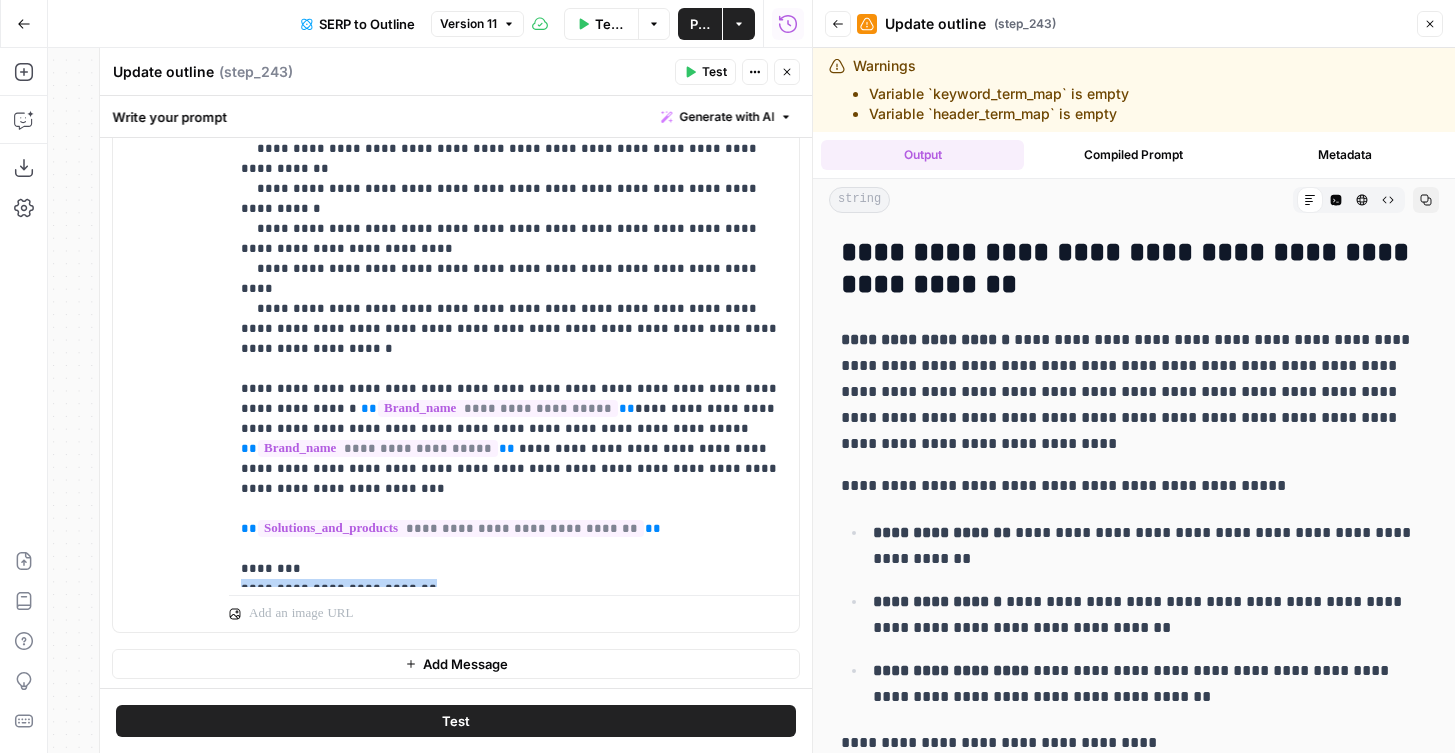 scroll, scrollTop: 1671, scrollLeft: 0, axis: vertical 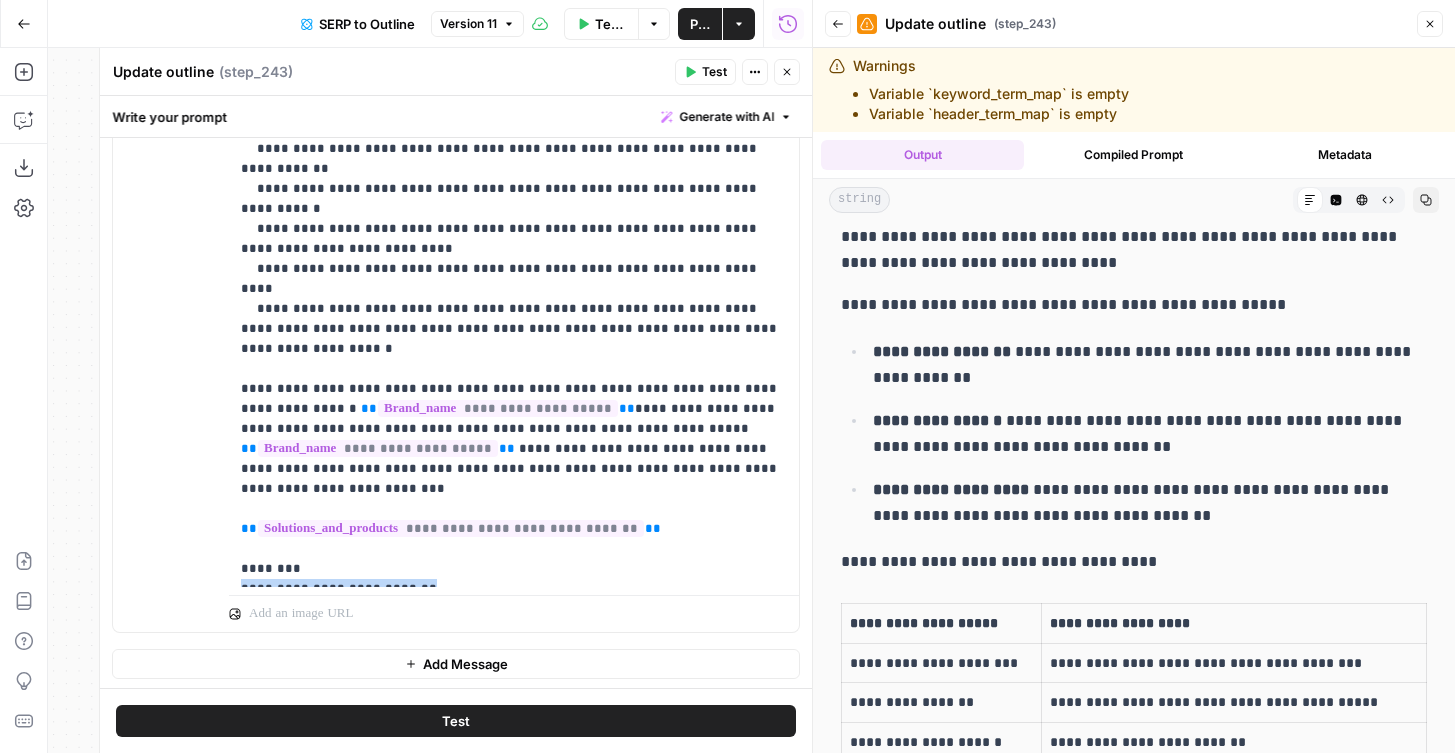 click 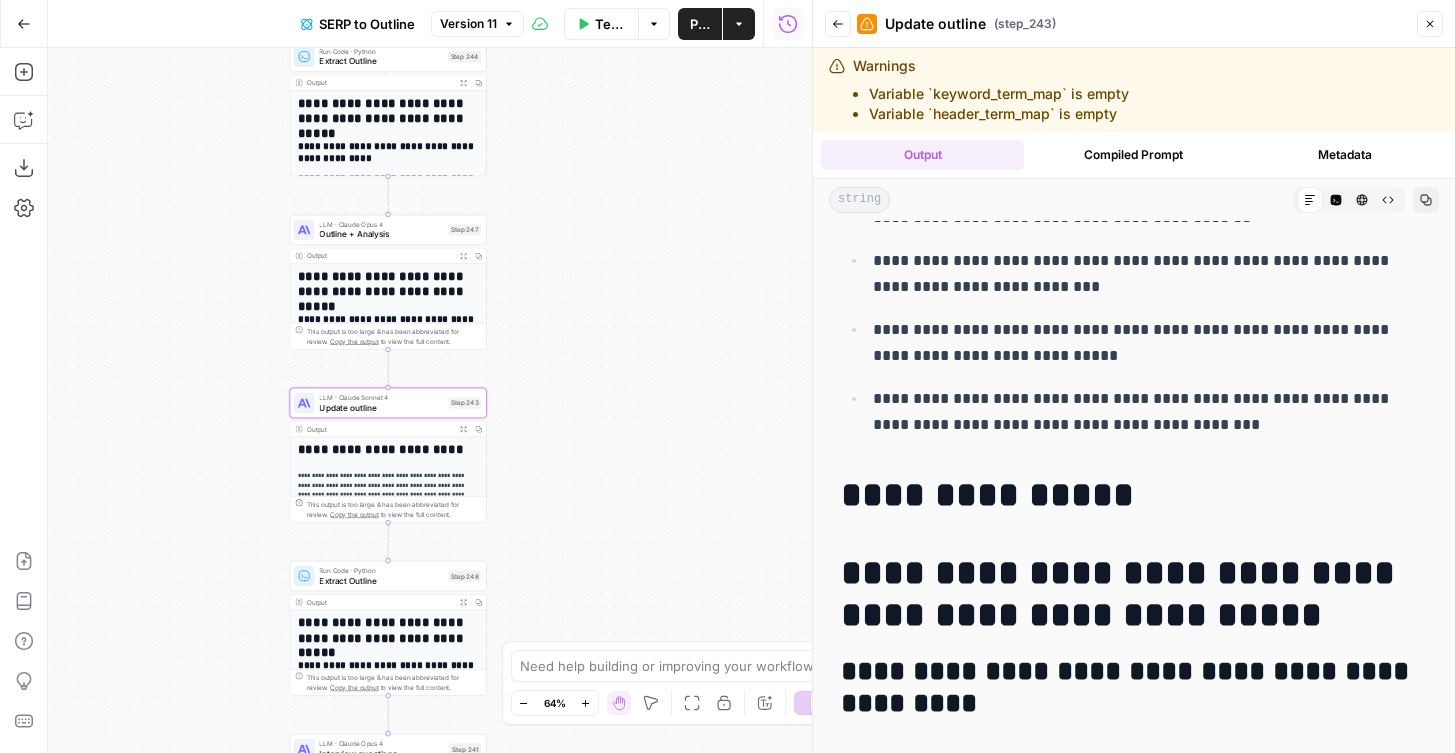 scroll, scrollTop: 0, scrollLeft: 0, axis: both 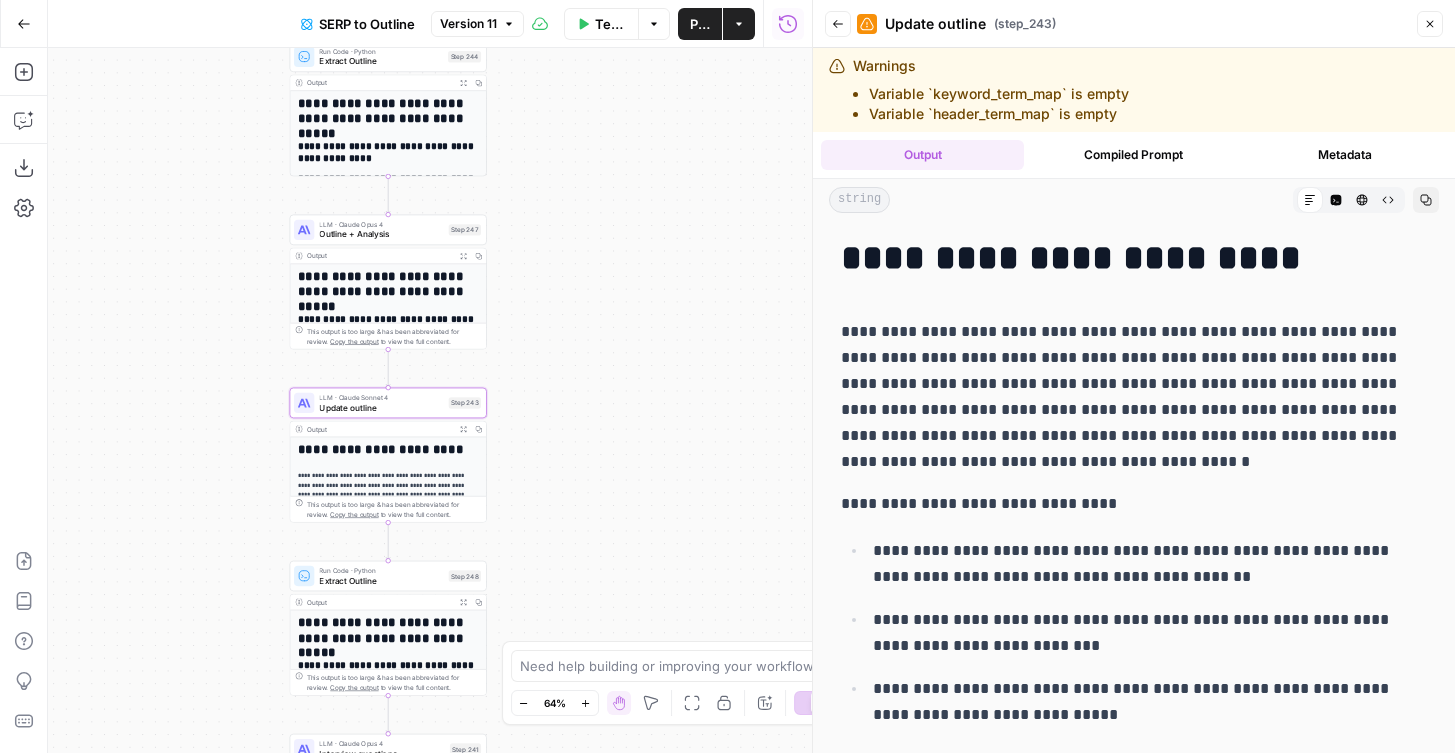 click on "**********" at bounding box center [1134, 397] 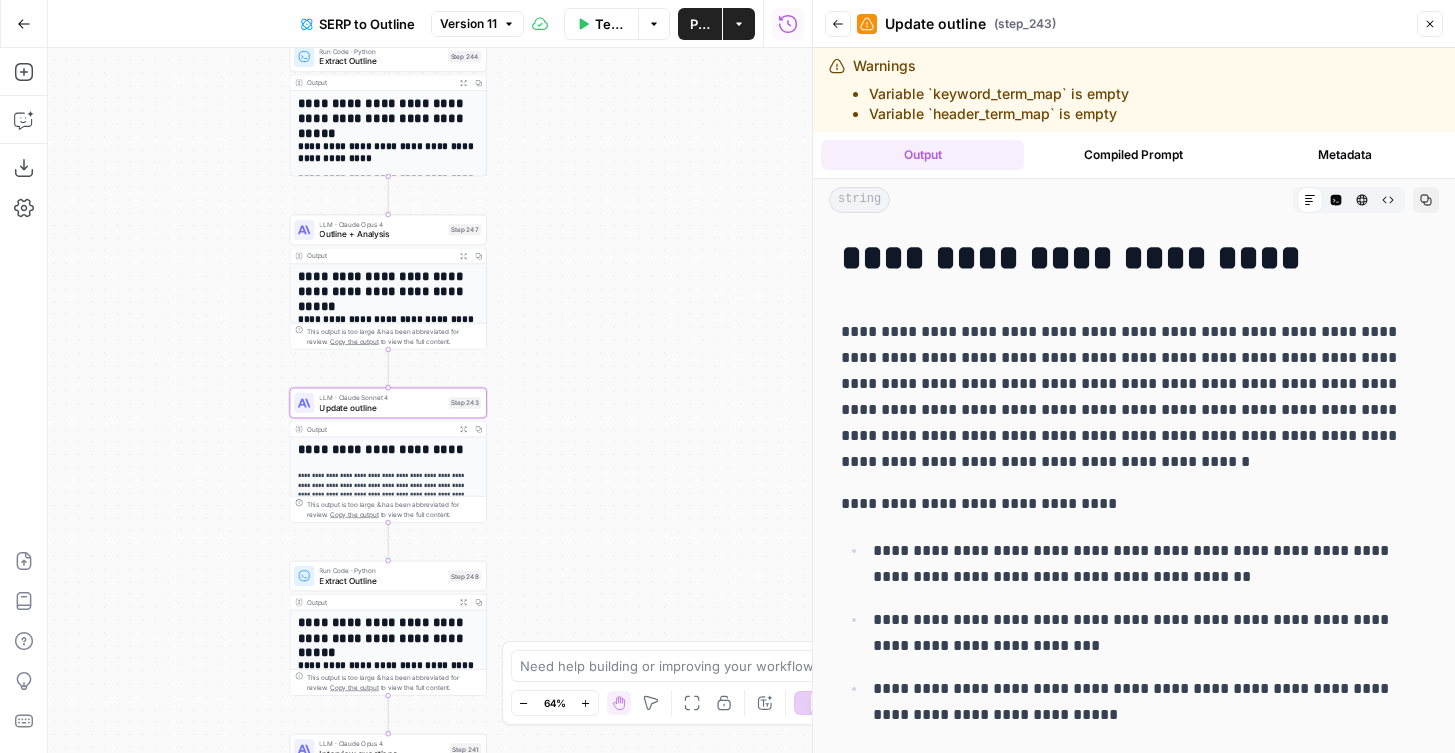 drag, startPoint x: 927, startPoint y: 360, endPoint x: 839, endPoint y: 360, distance: 88 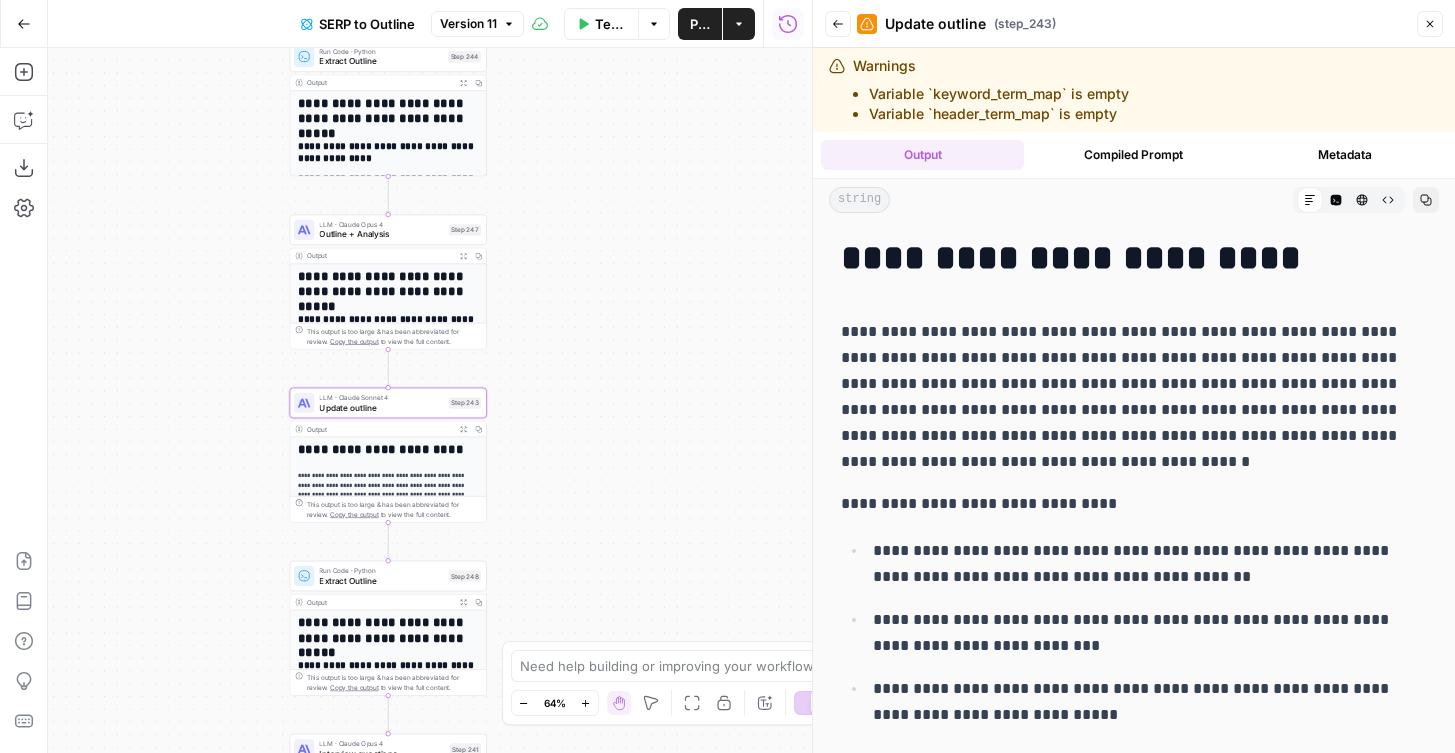 click on "**********" at bounding box center [1134, 3081] 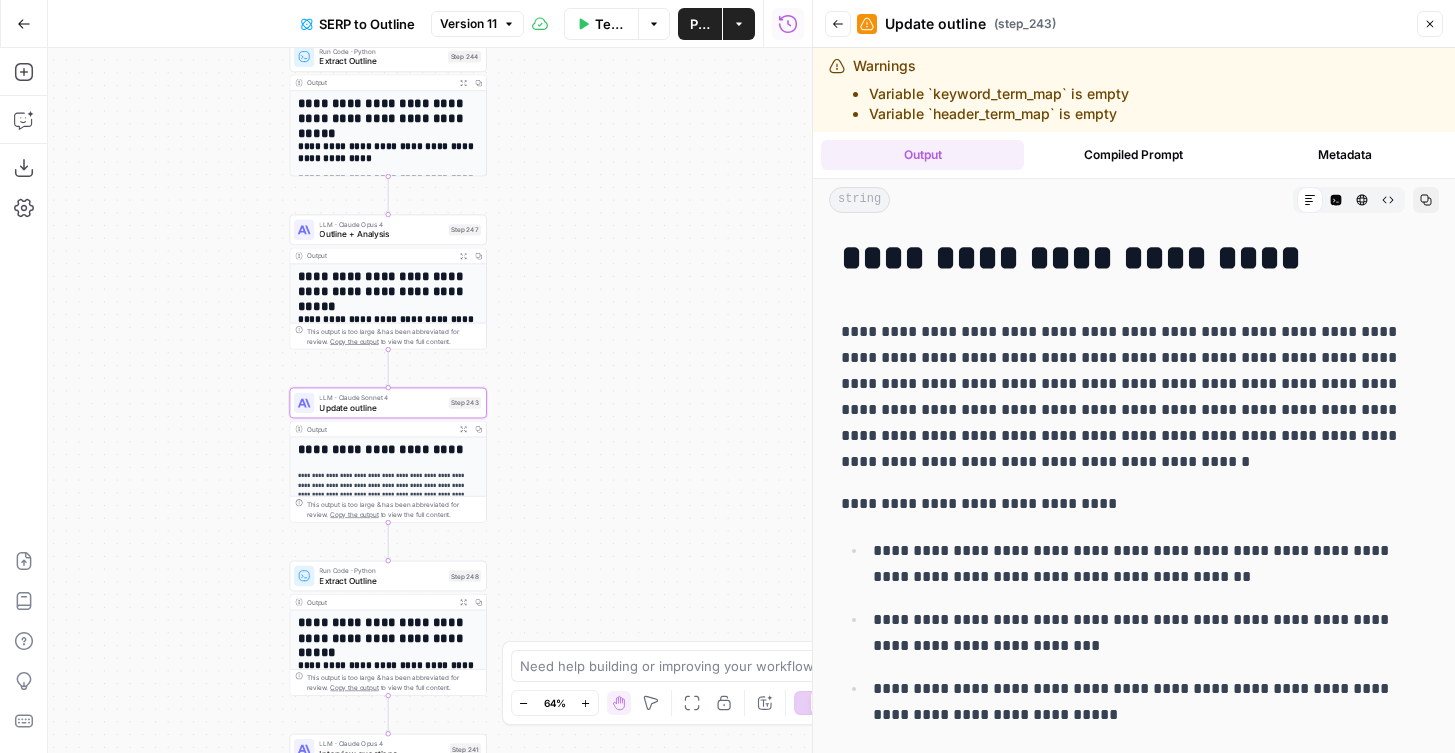 drag, startPoint x: 987, startPoint y: 360, endPoint x: 839, endPoint y: 360, distance: 148 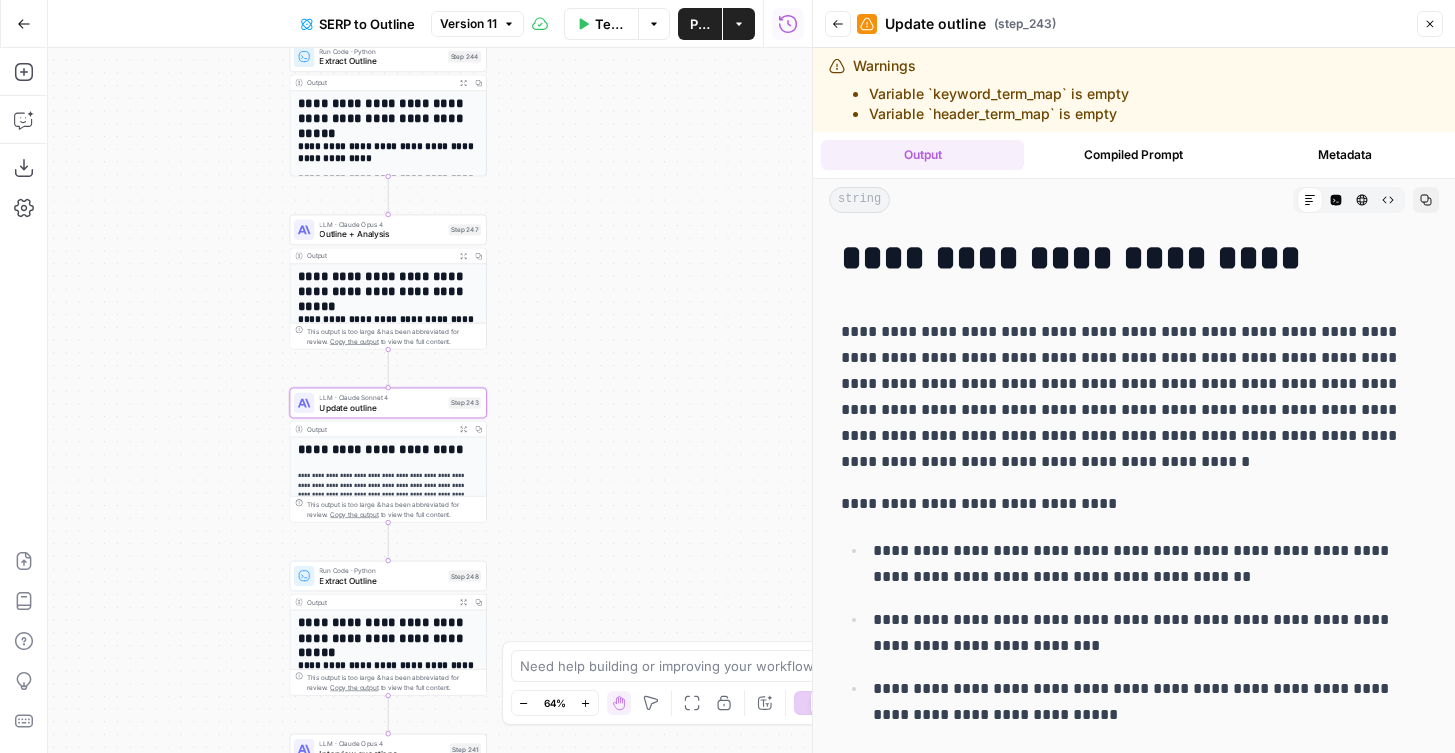 click on "**********" at bounding box center [1134, 3081] 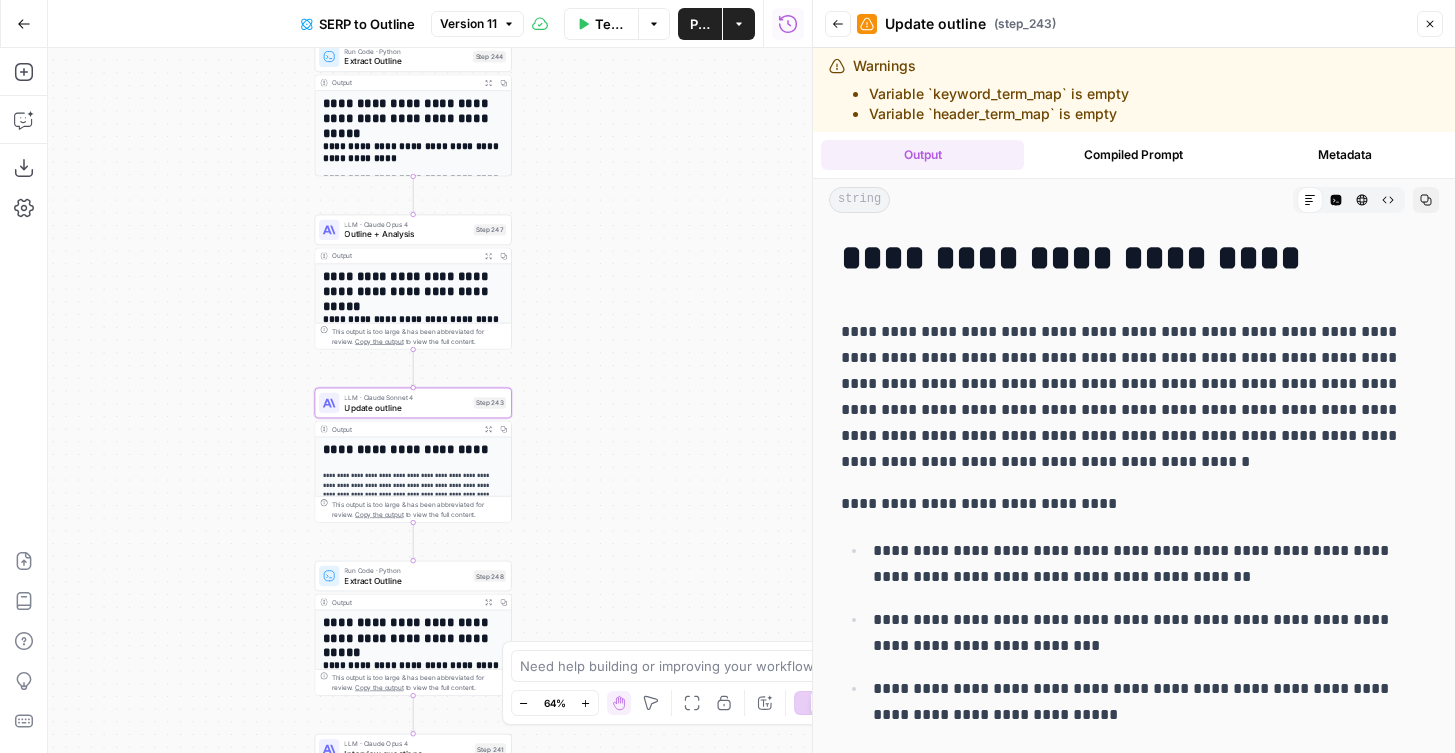 drag, startPoint x: 675, startPoint y: 422, endPoint x: 771, endPoint y: 417, distance: 96.13012 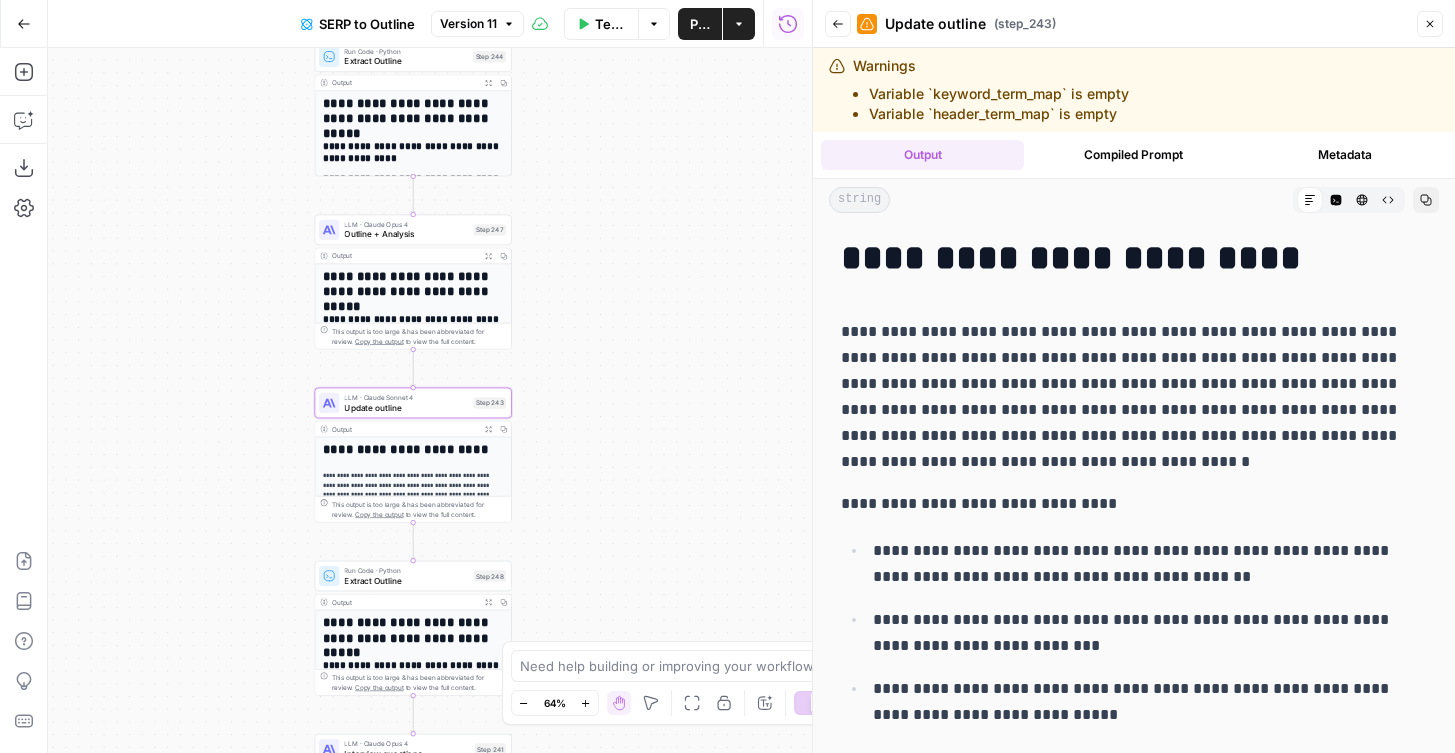 click on "**********" at bounding box center [430, 400] 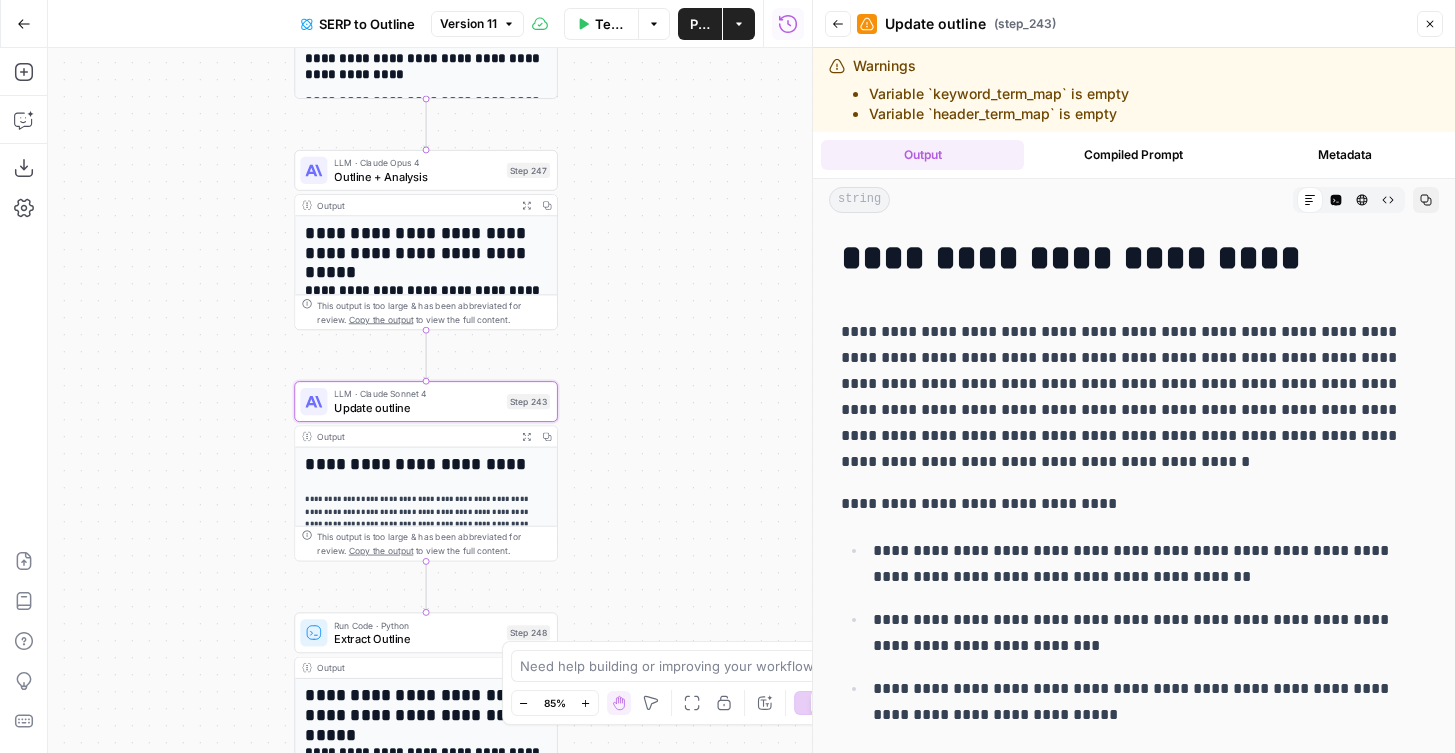 click 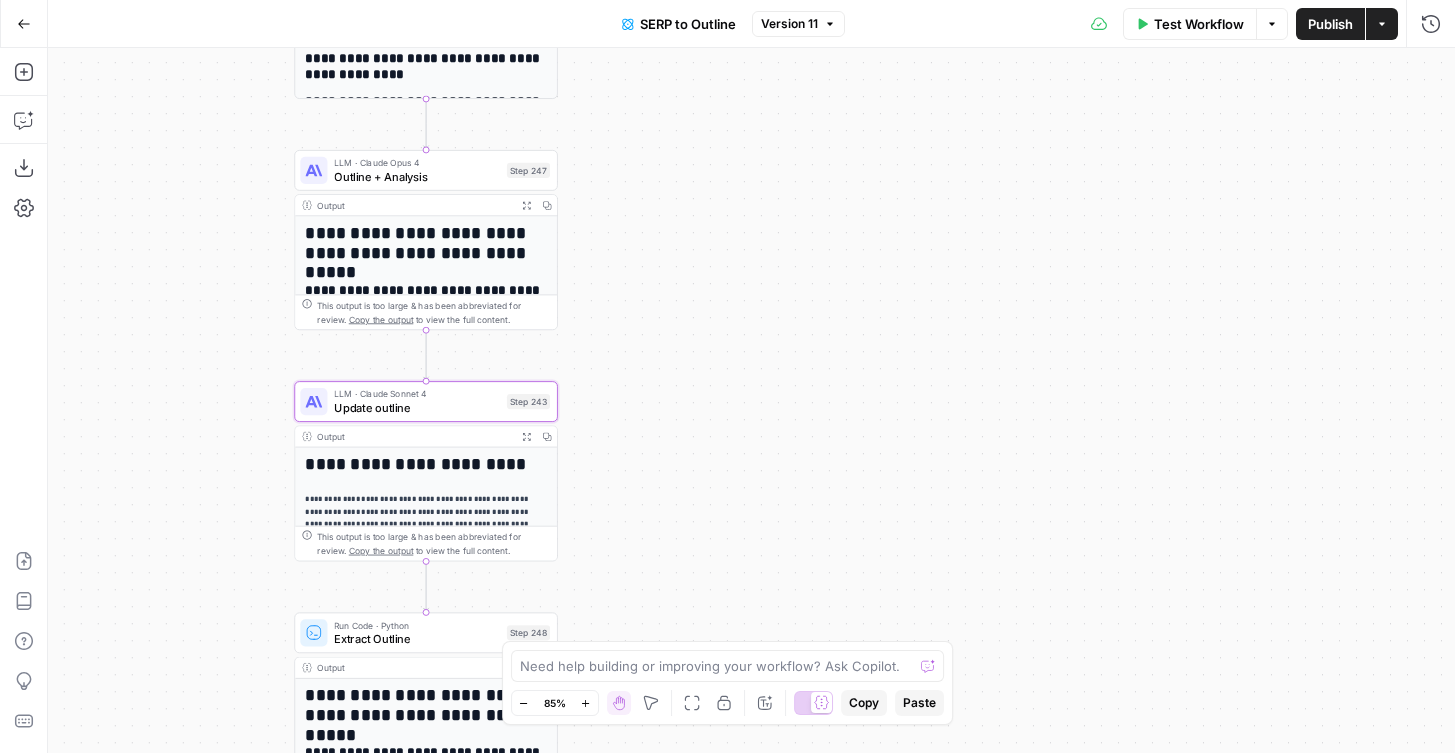 drag, startPoint x: 905, startPoint y: 132, endPoint x: 1154, endPoint y: 90, distance: 252.51732 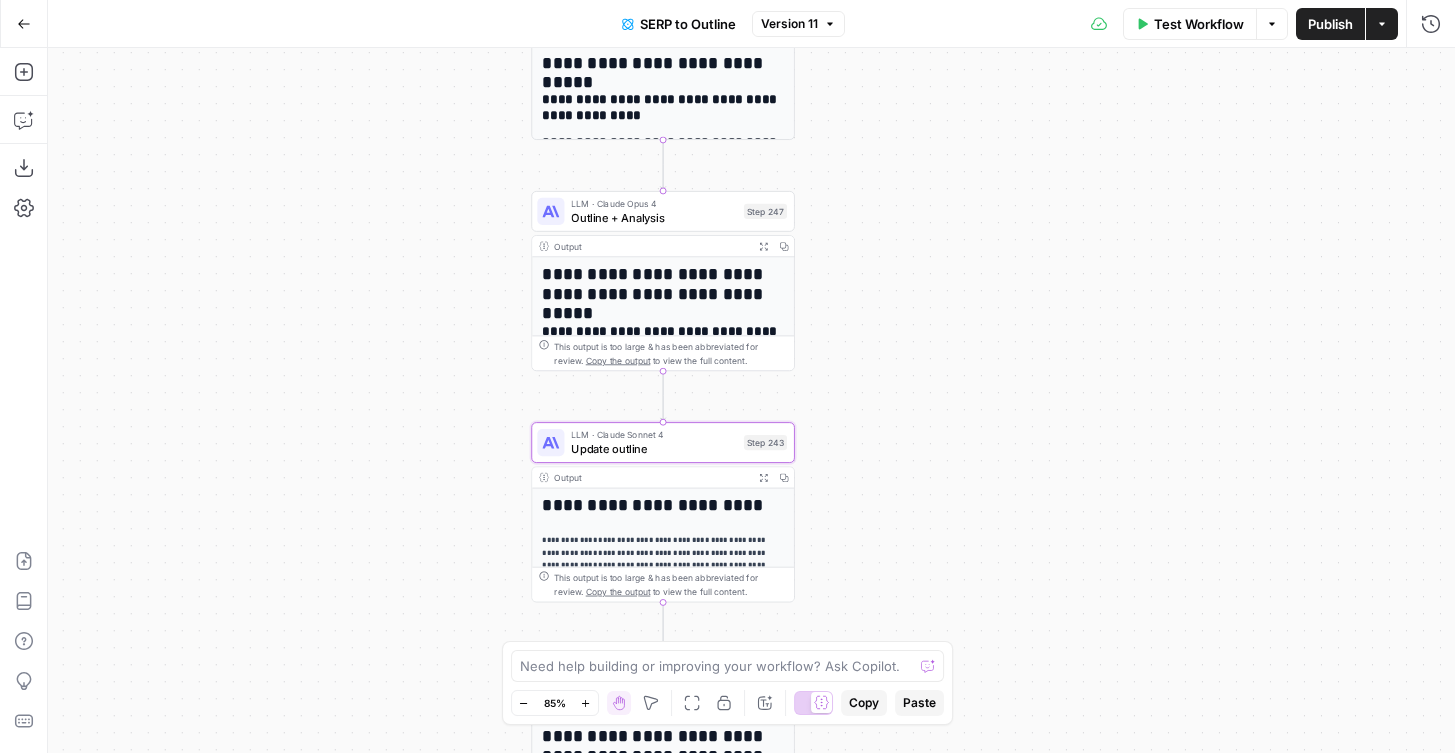 drag, startPoint x: 335, startPoint y: 352, endPoint x: 323, endPoint y: 435, distance: 83.86298 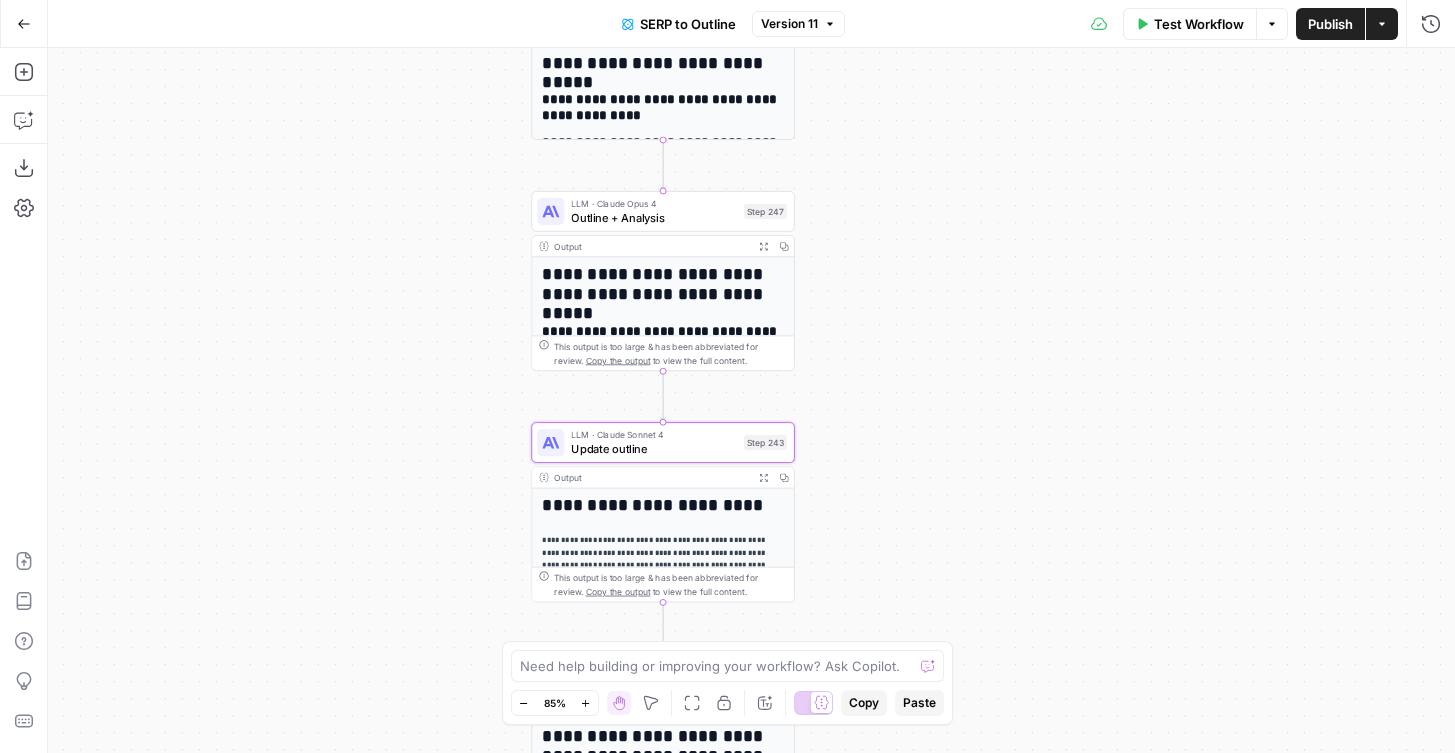 click on "**********" at bounding box center [751, 400] 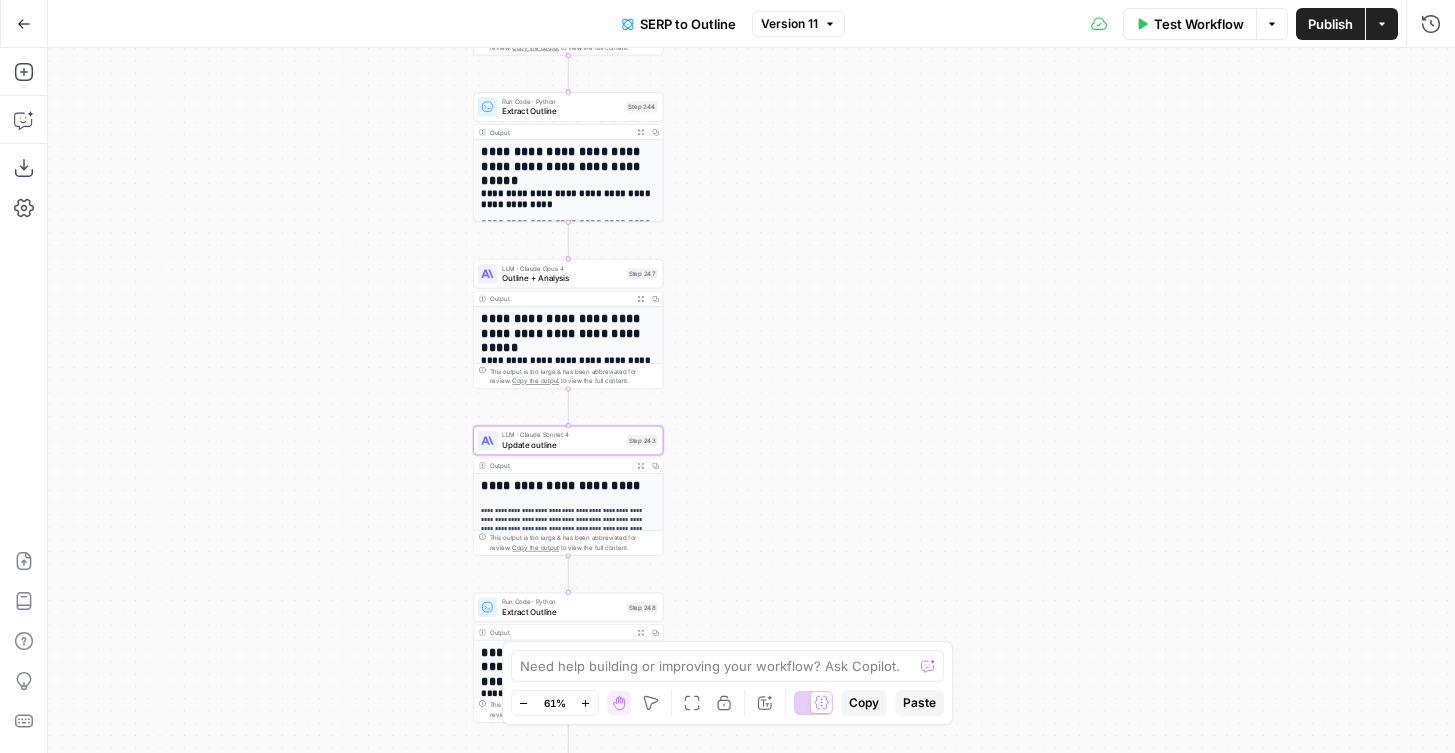 click 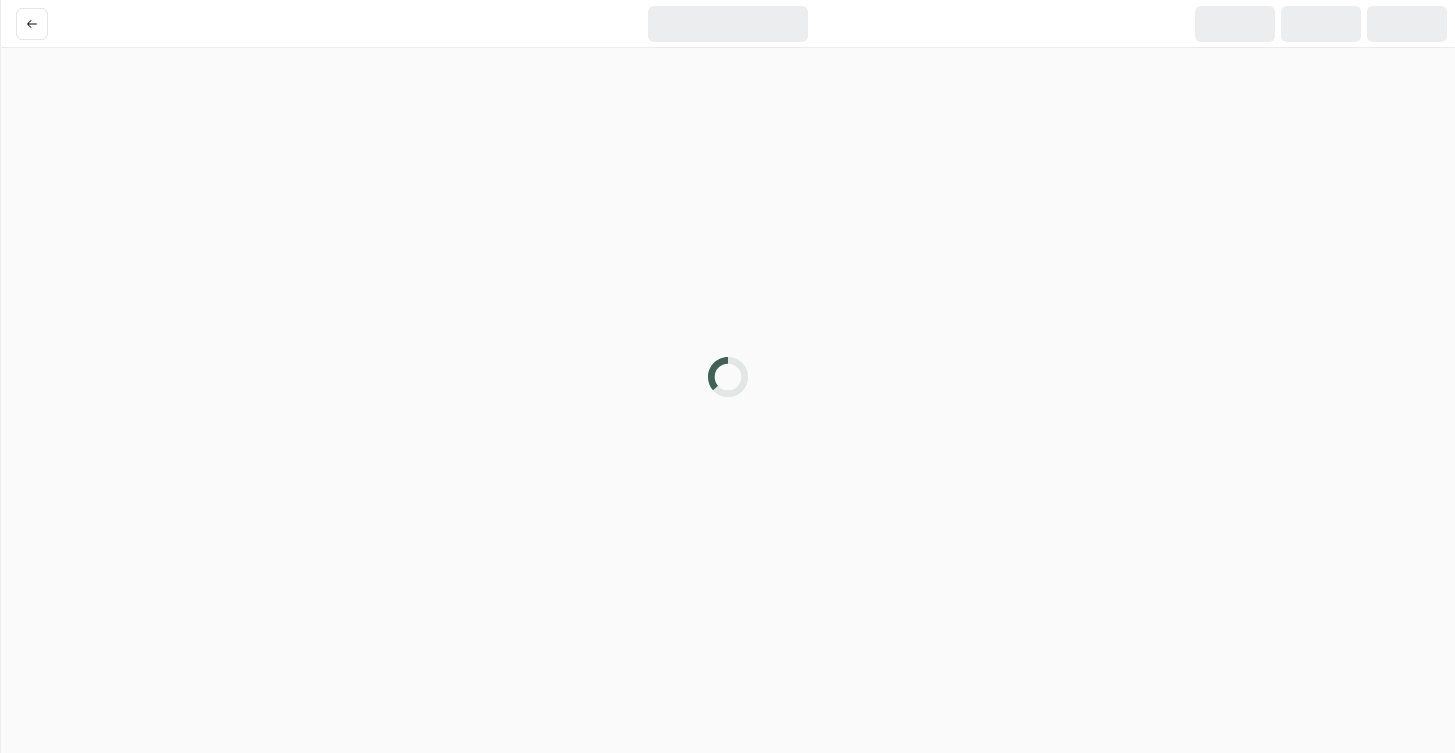 scroll, scrollTop: 0, scrollLeft: 0, axis: both 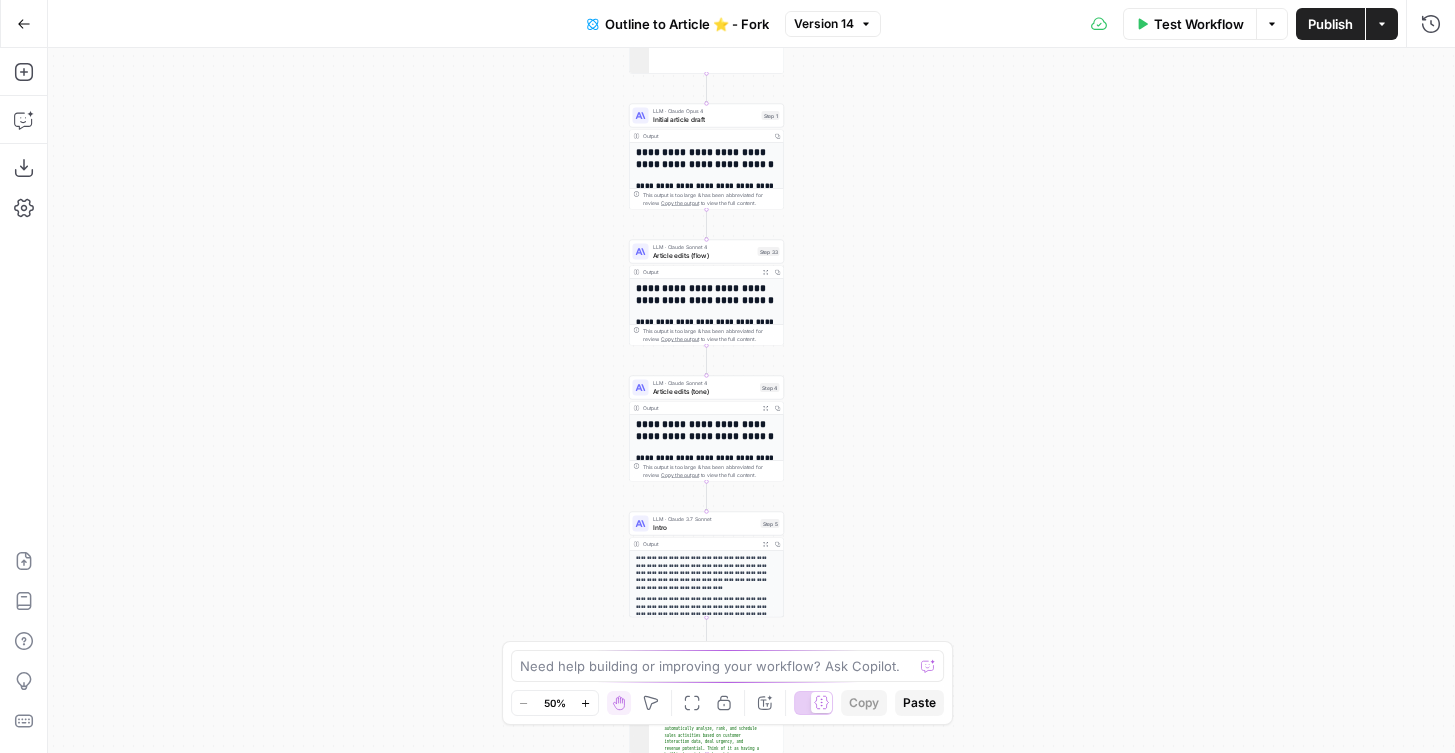drag, startPoint x: 939, startPoint y: 220, endPoint x: 893, endPoint y: 220, distance: 46 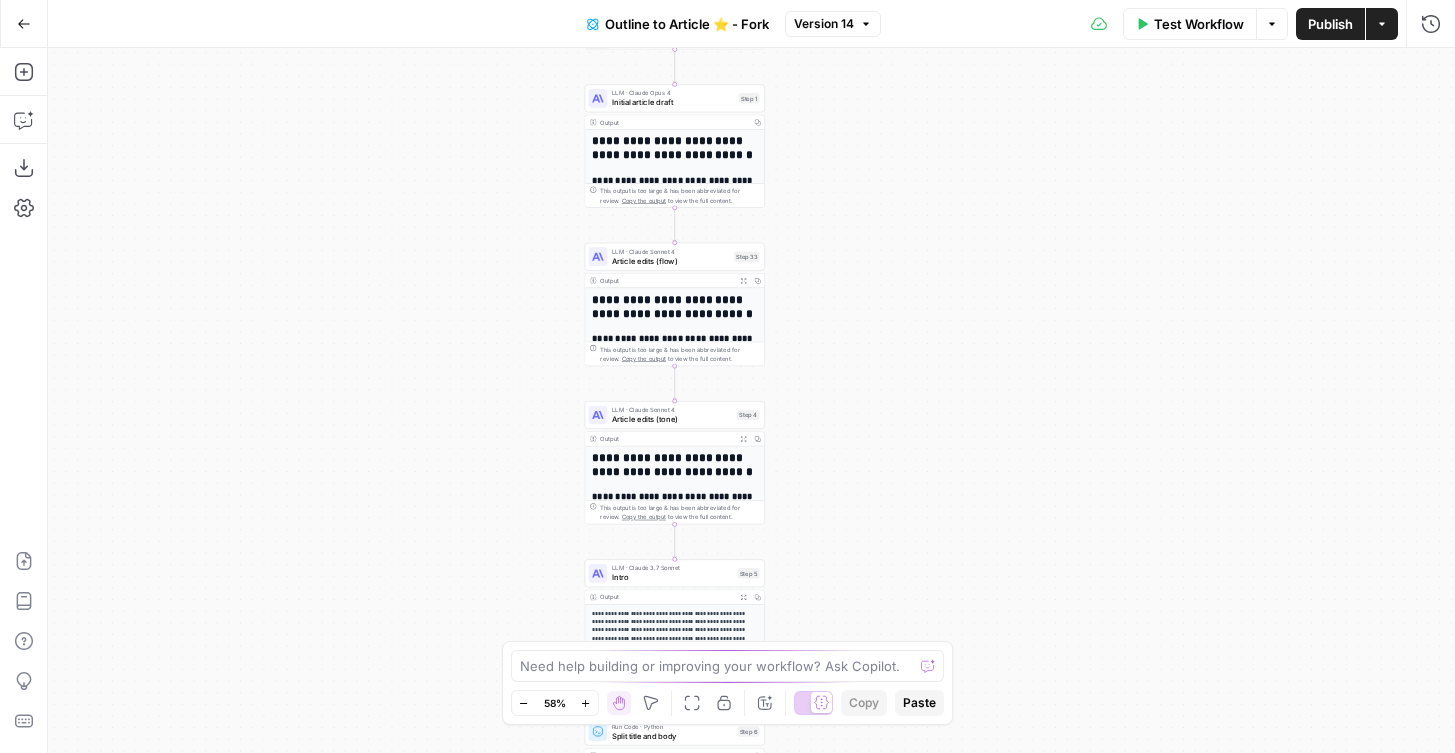 drag, startPoint x: 884, startPoint y: 199, endPoint x: 884, endPoint y: 287, distance: 88 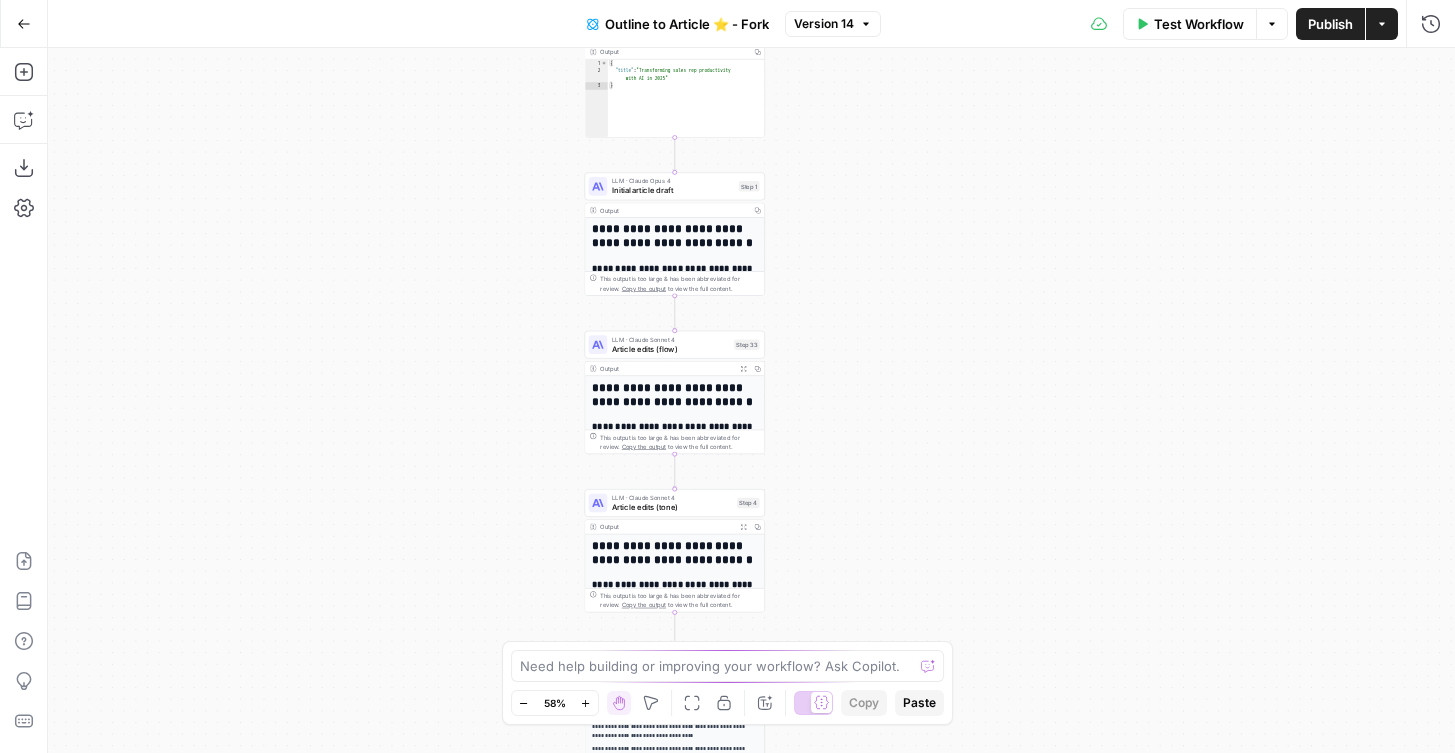 drag, startPoint x: 884, startPoint y: 287, endPoint x: 870, endPoint y: 241, distance: 48.08326 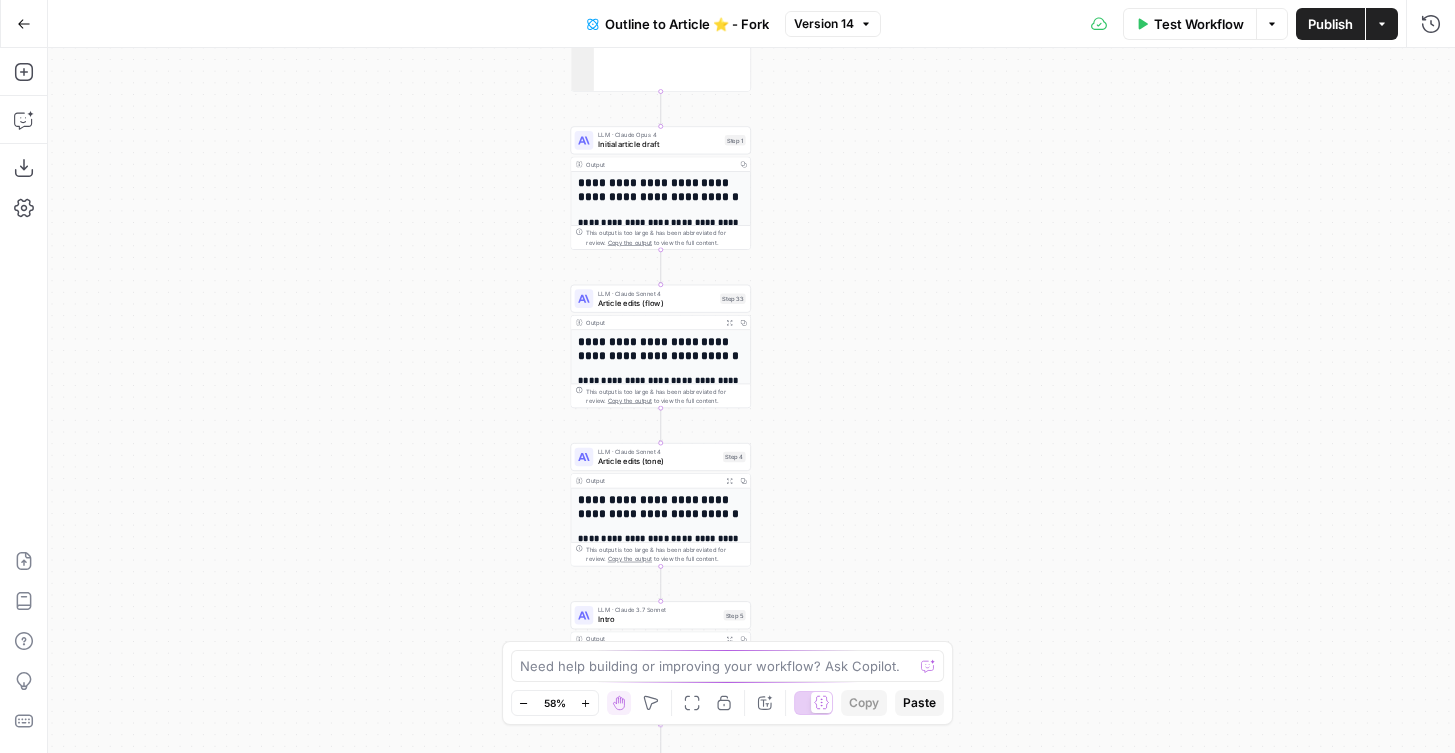 drag, startPoint x: 842, startPoint y: 325, endPoint x: 825, endPoint y: 252, distance: 74.953316 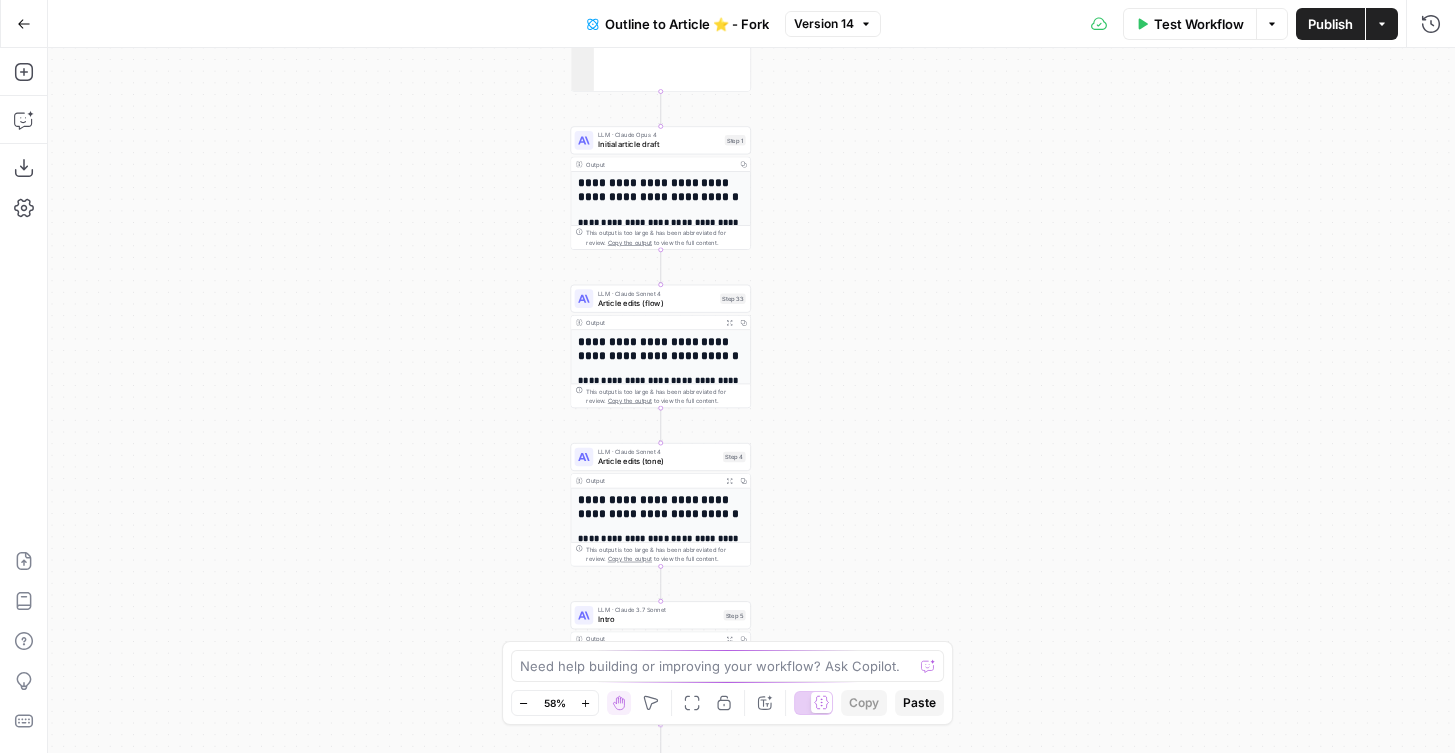 click on "**********" at bounding box center (751, 400) 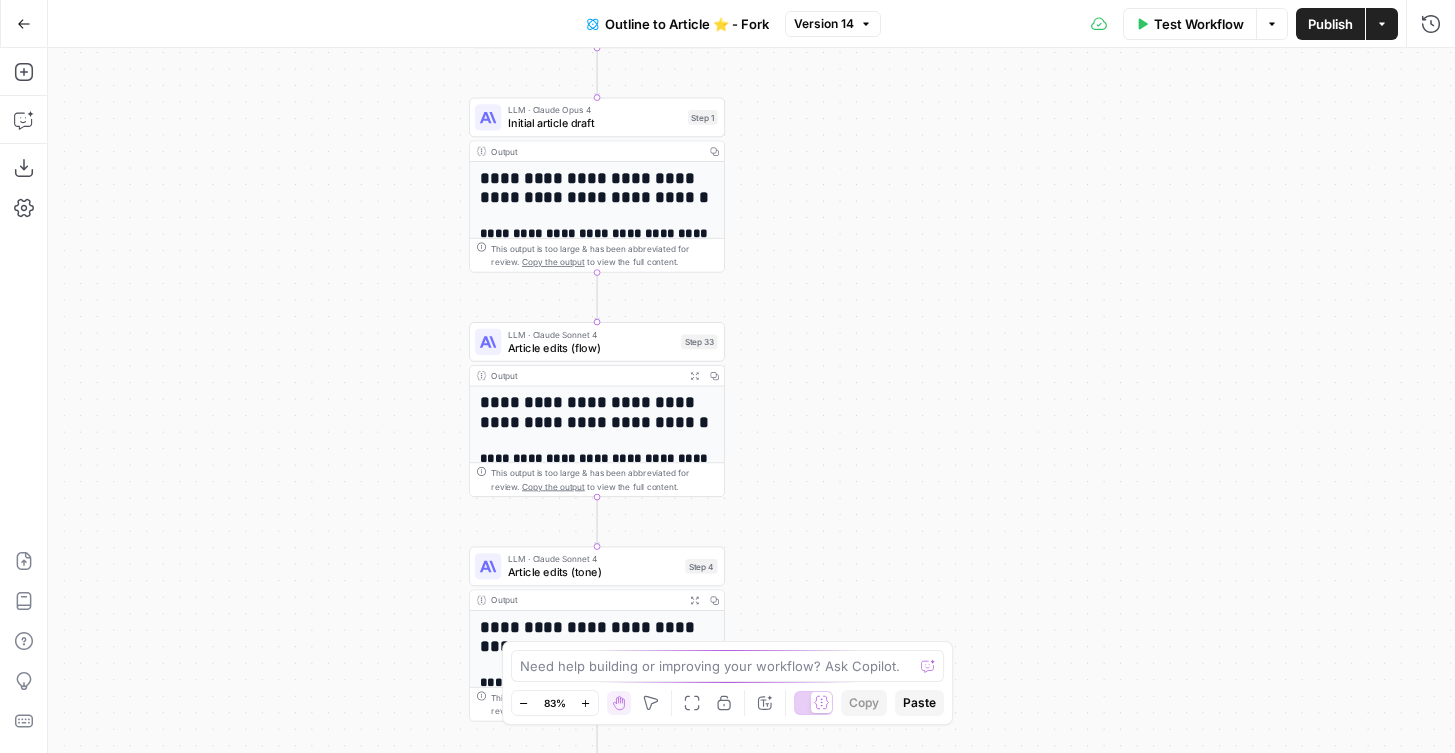 drag, startPoint x: 883, startPoint y: 129, endPoint x: 883, endPoint y: 242, distance: 113 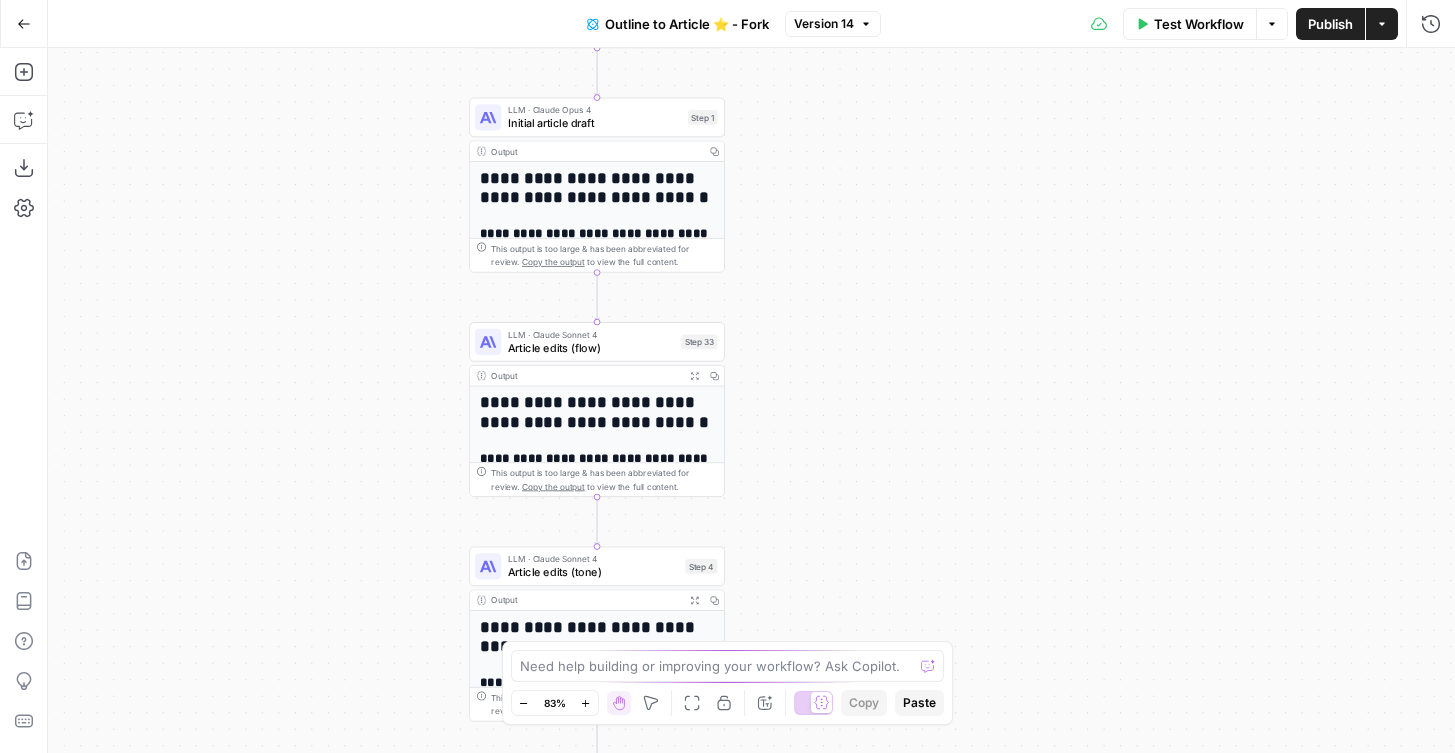click on "**********" at bounding box center [751, 400] 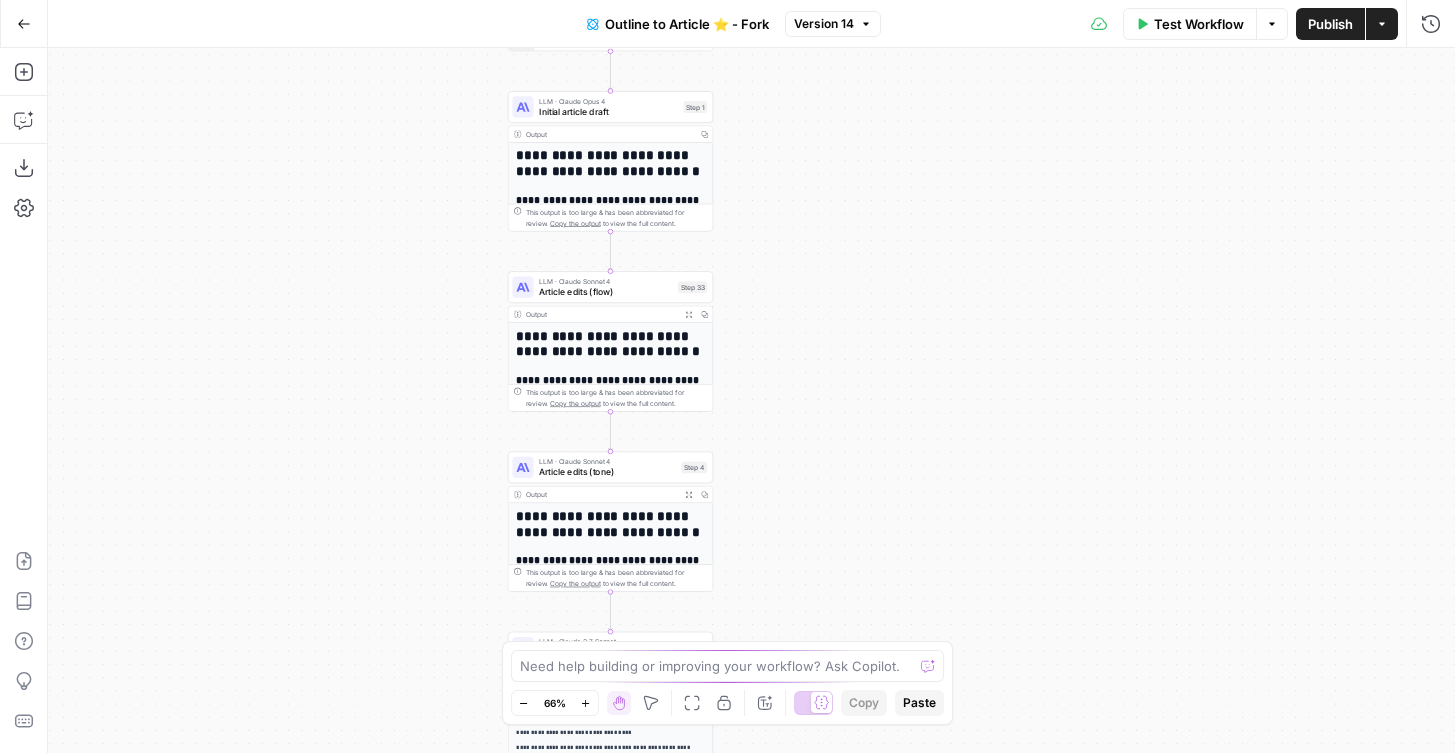 drag, startPoint x: 883, startPoint y: 242, endPoint x: 840, endPoint y: 207, distance: 55.443665 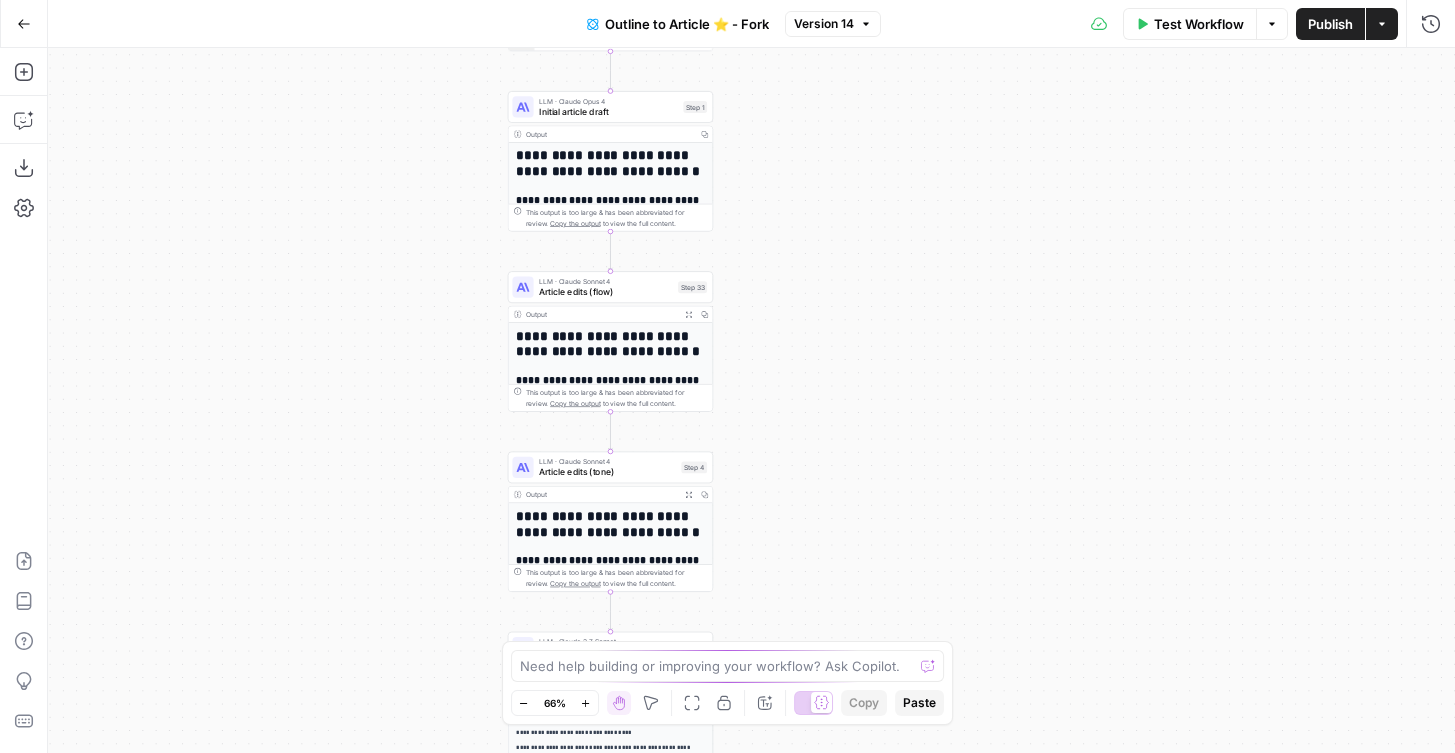 click on "**********" at bounding box center (751, 400) 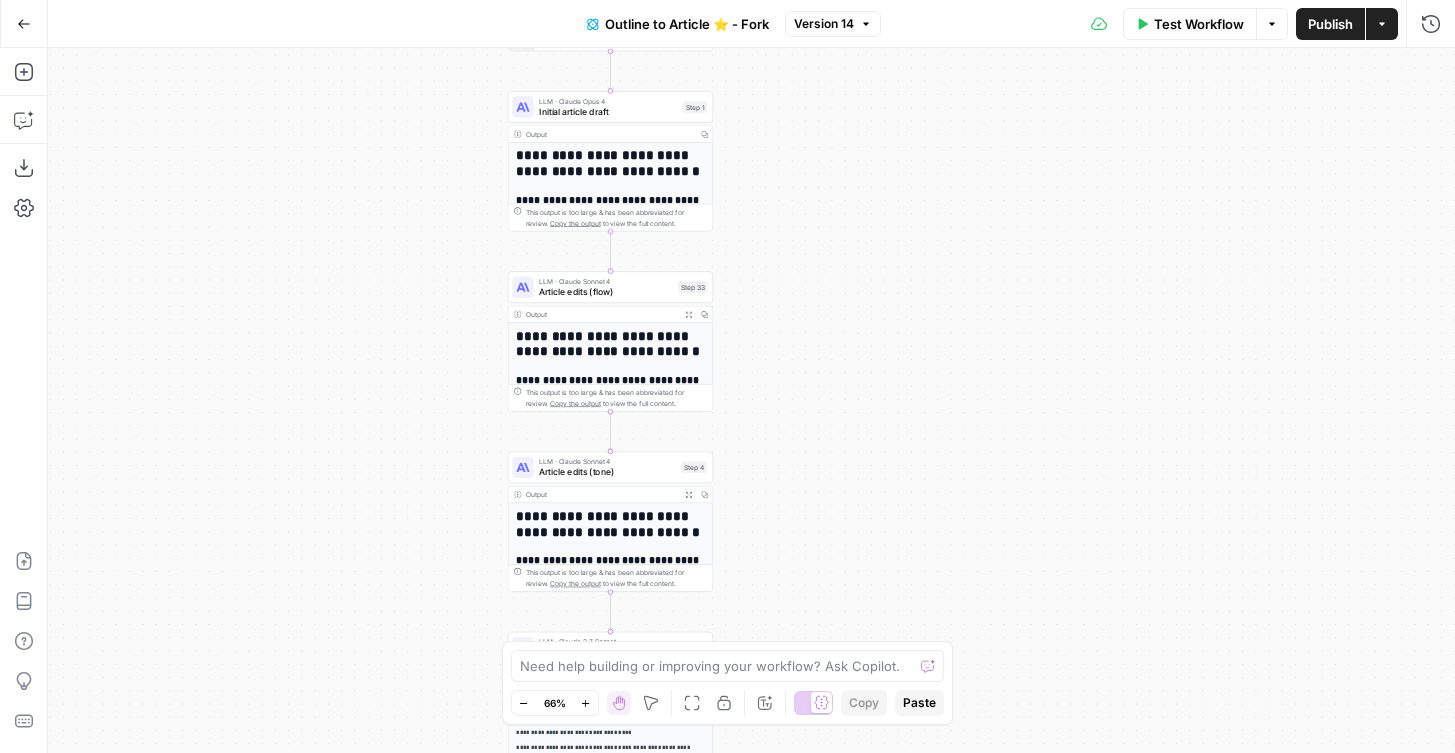 click on "Initial article draft" at bounding box center (608, 111) 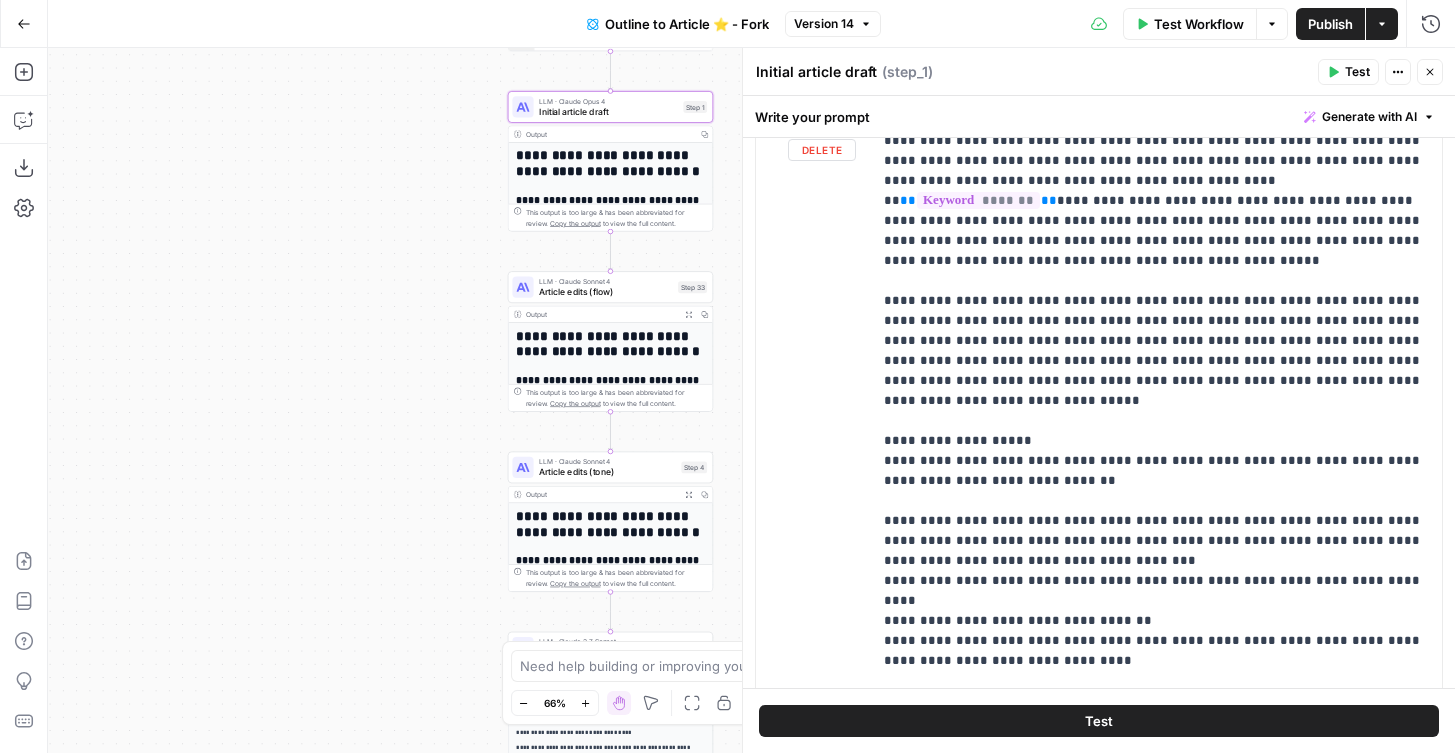 scroll, scrollTop: 1358, scrollLeft: 0, axis: vertical 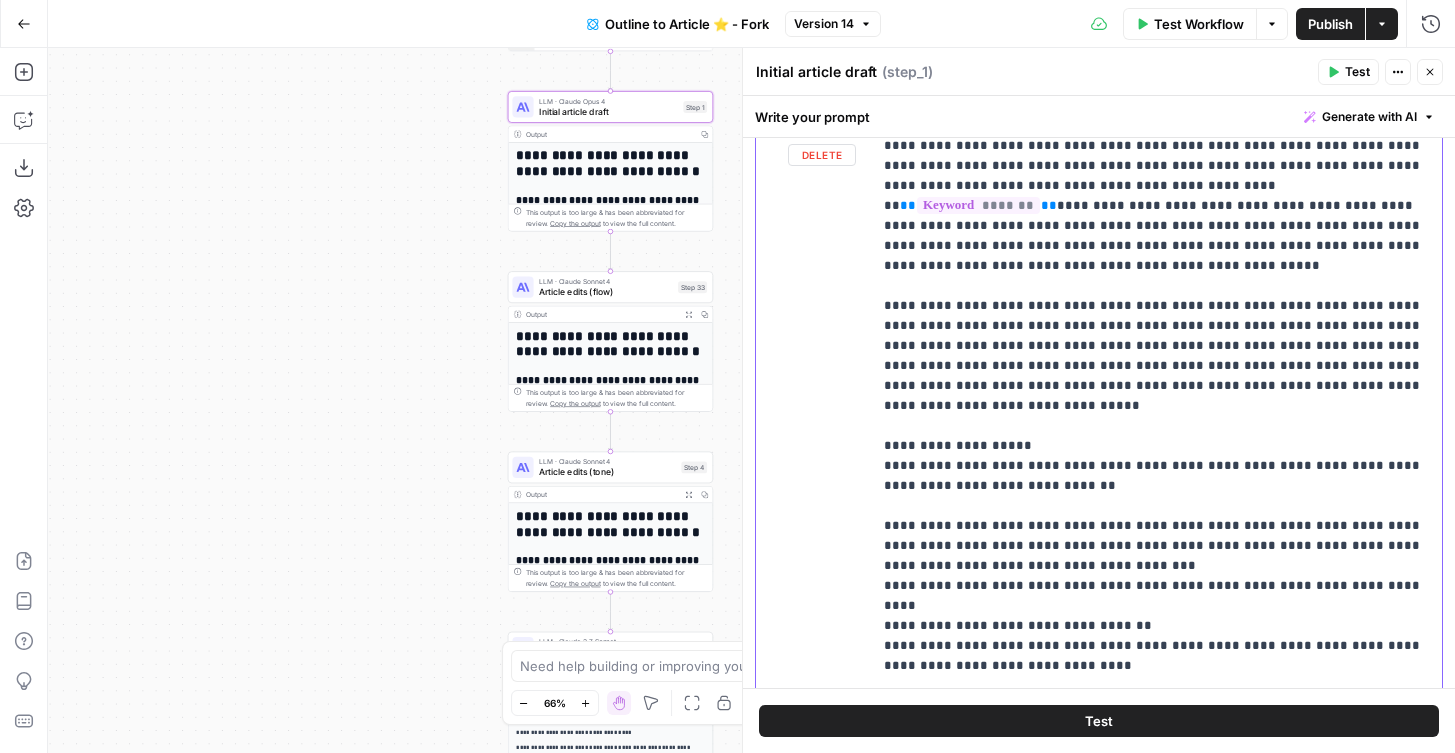 click on "**********" at bounding box center (1157, 826) 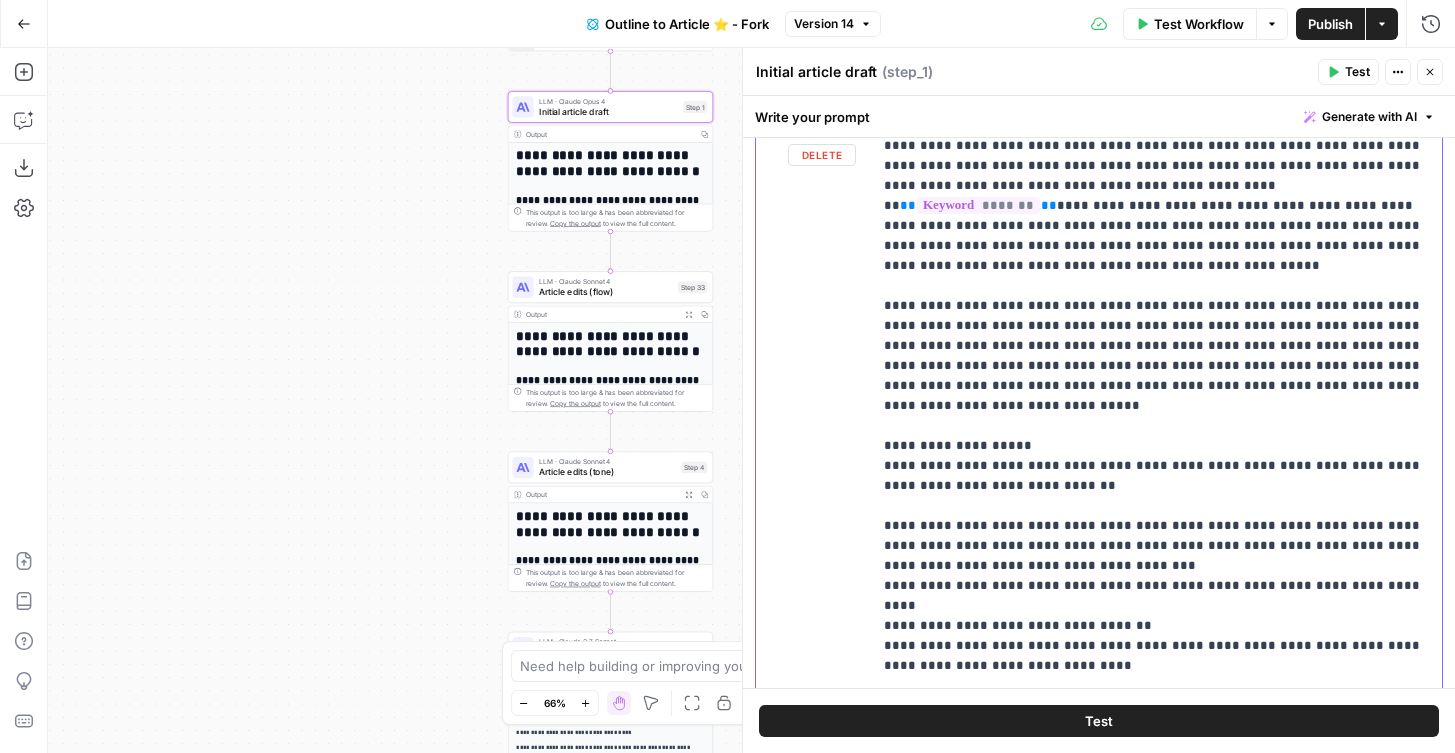 click on "**********" at bounding box center (1157, 826) 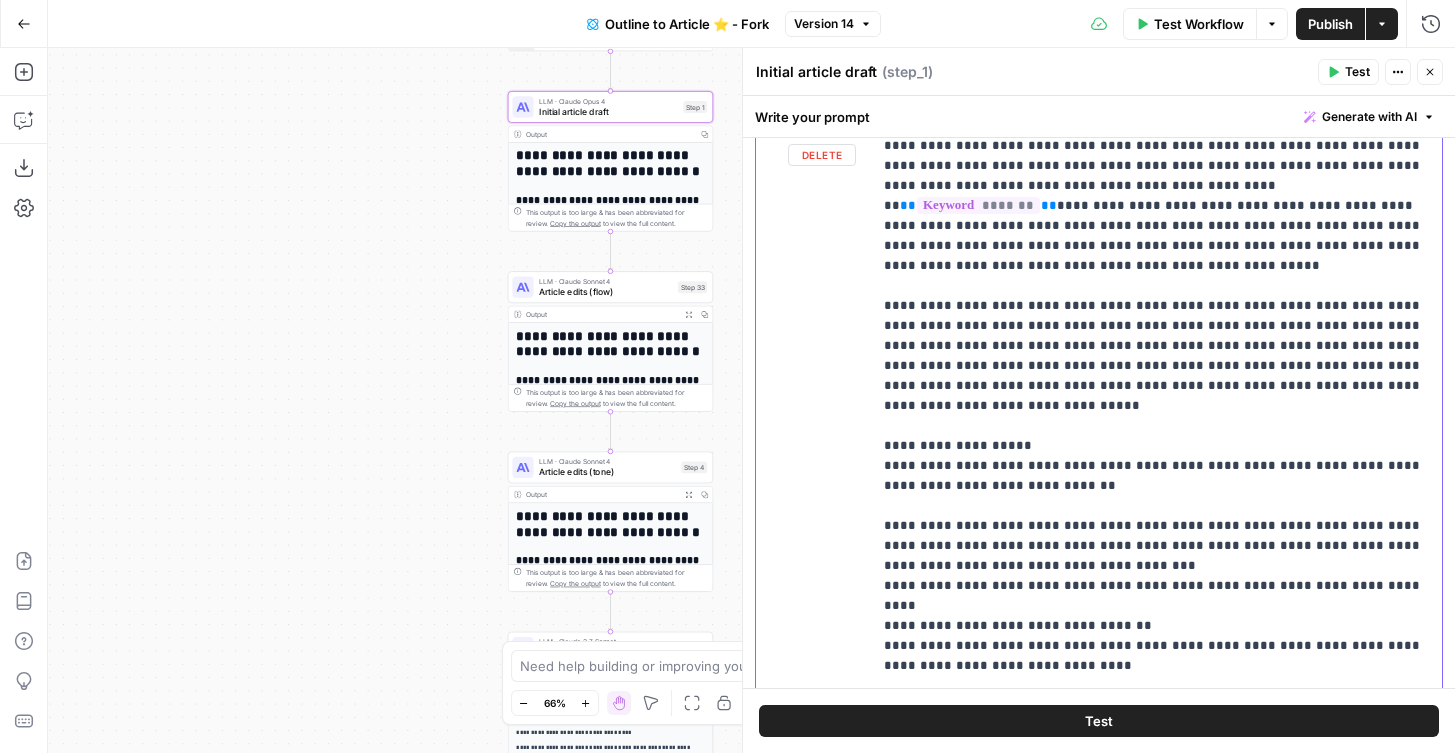 click on "**********" at bounding box center [1157, 826] 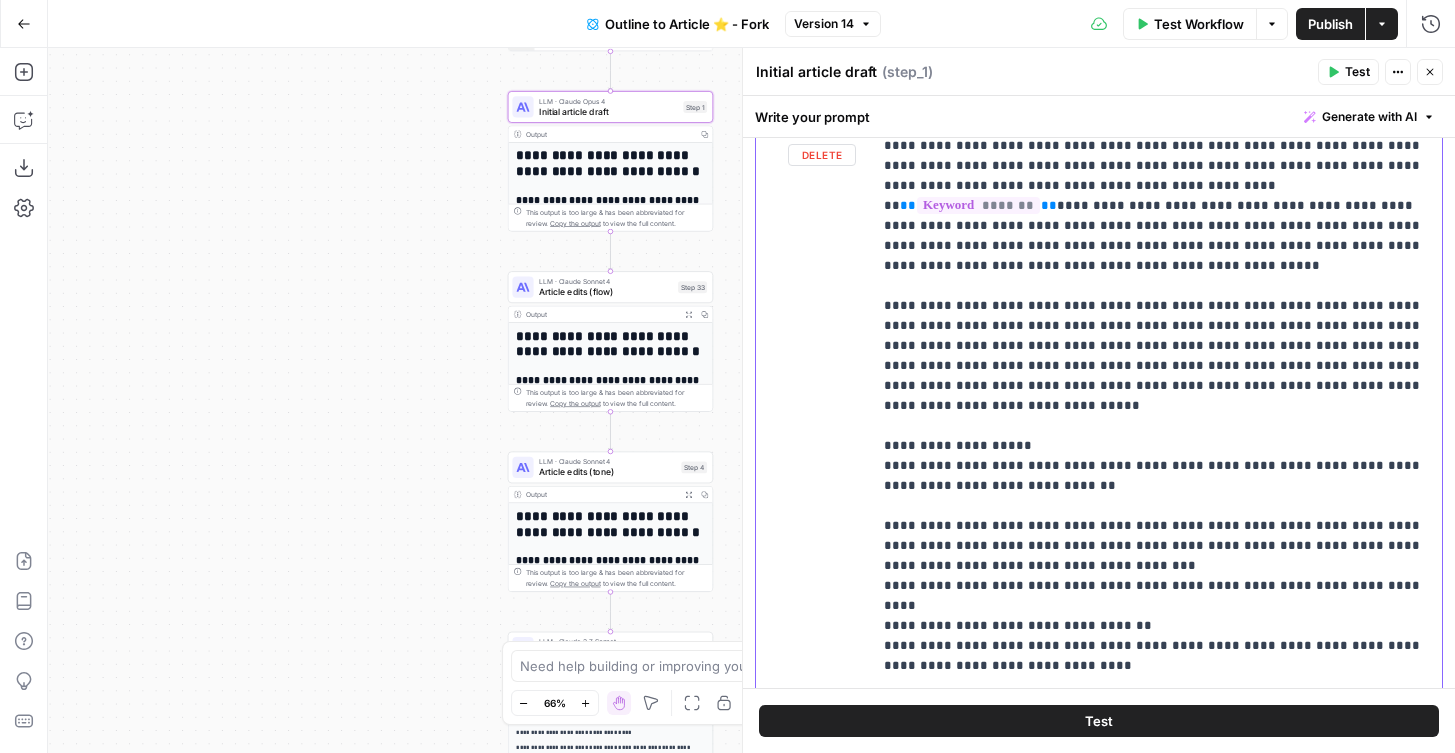 drag, startPoint x: 1372, startPoint y: 343, endPoint x: 870, endPoint y: 267, distance: 507.7204 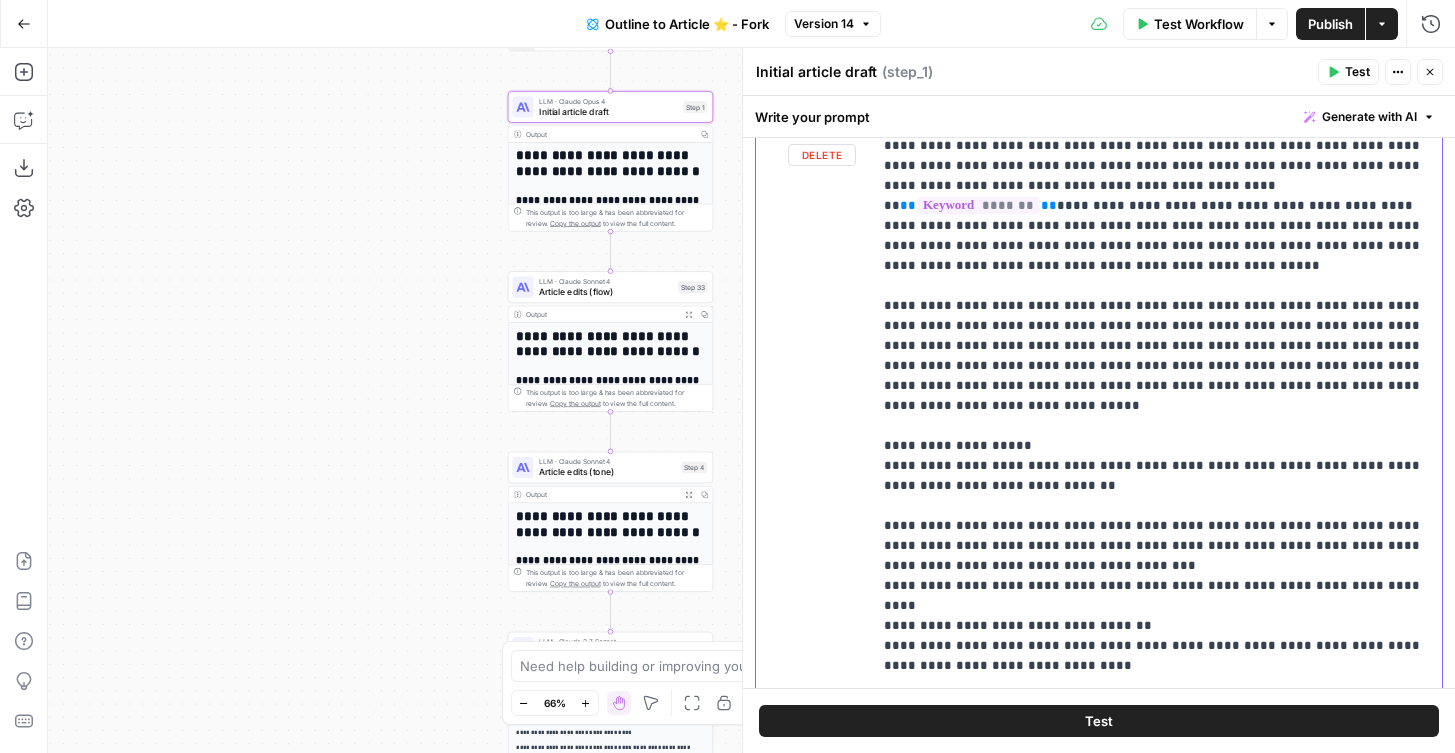 click on "**********" at bounding box center (1099, 538) 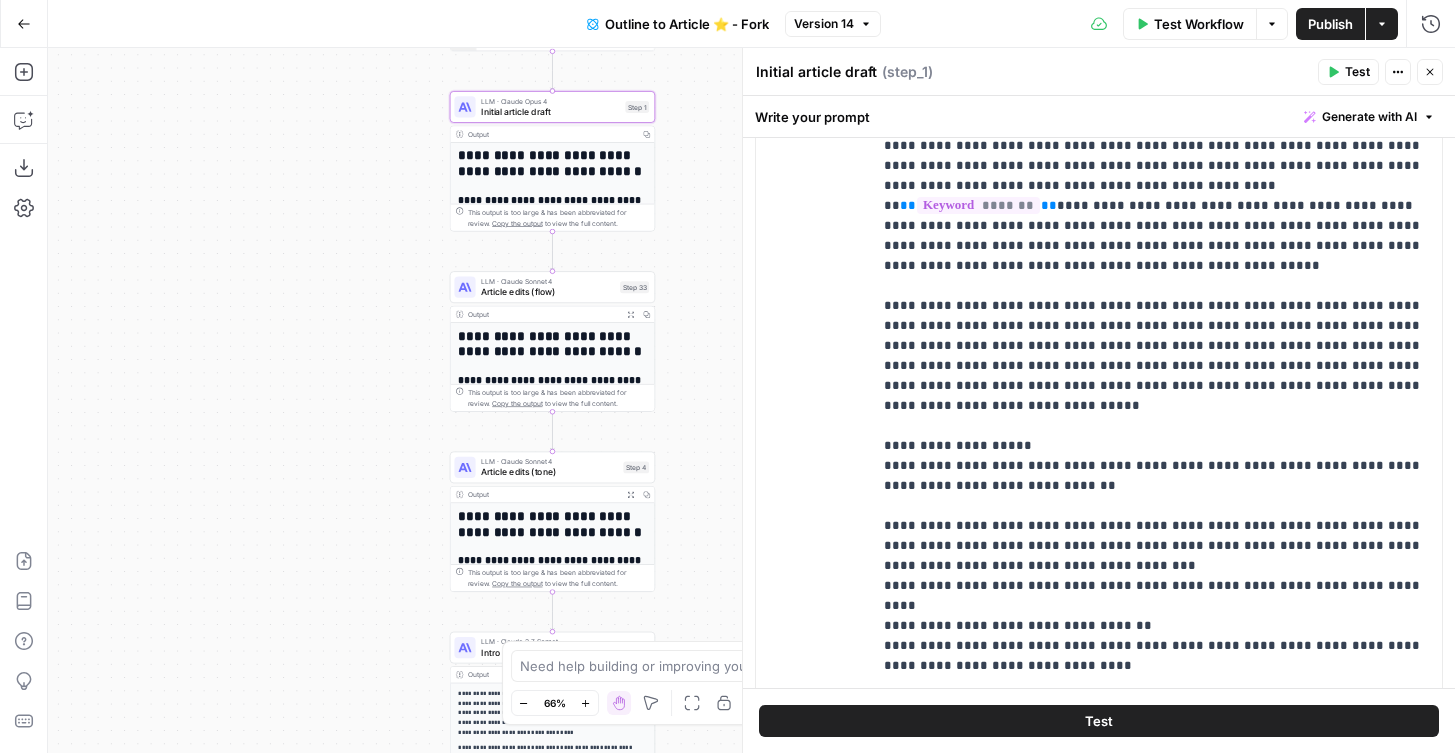 drag, startPoint x: 714, startPoint y: 247, endPoint x: 641, endPoint y: 247, distance: 73 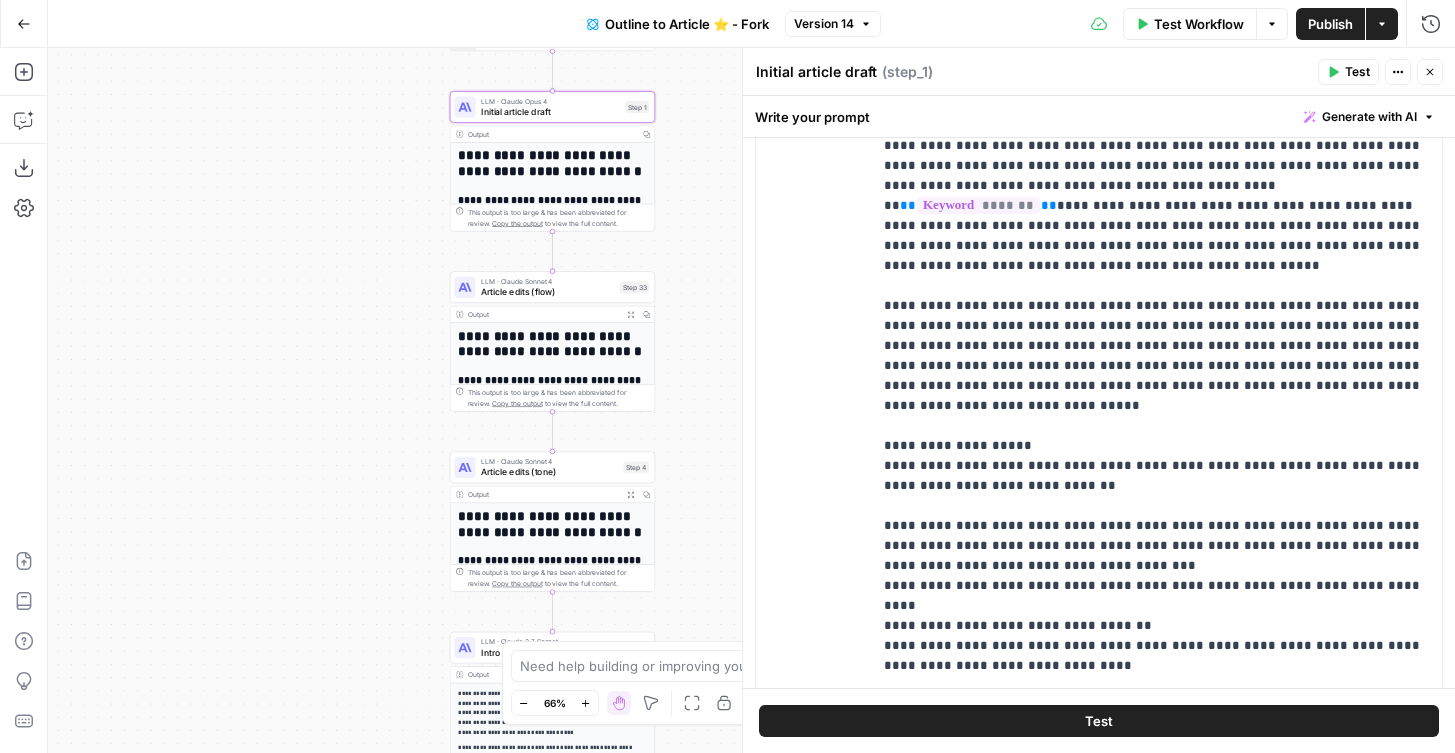 click on "**********" at bounding box center [751, 400] 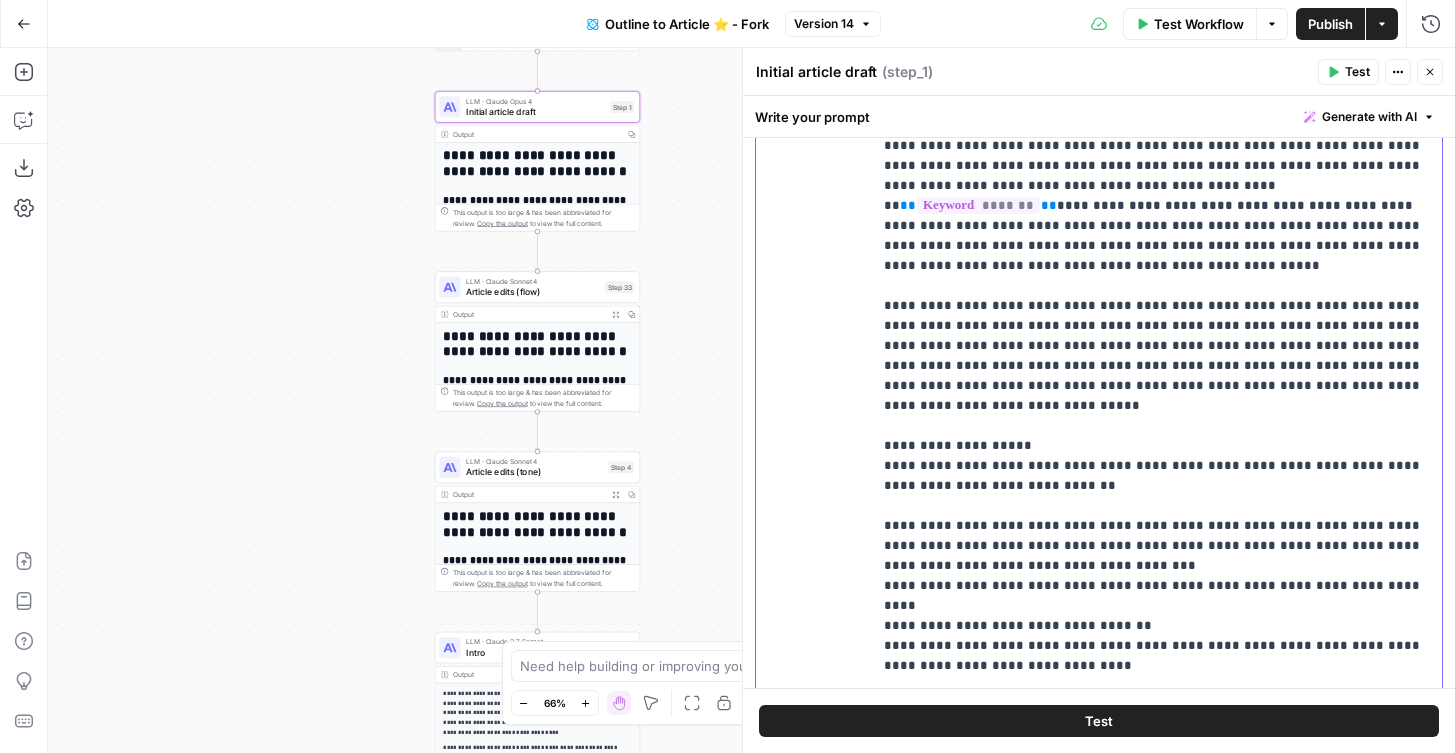 click on "**********" at bounding box center [1157, 826] 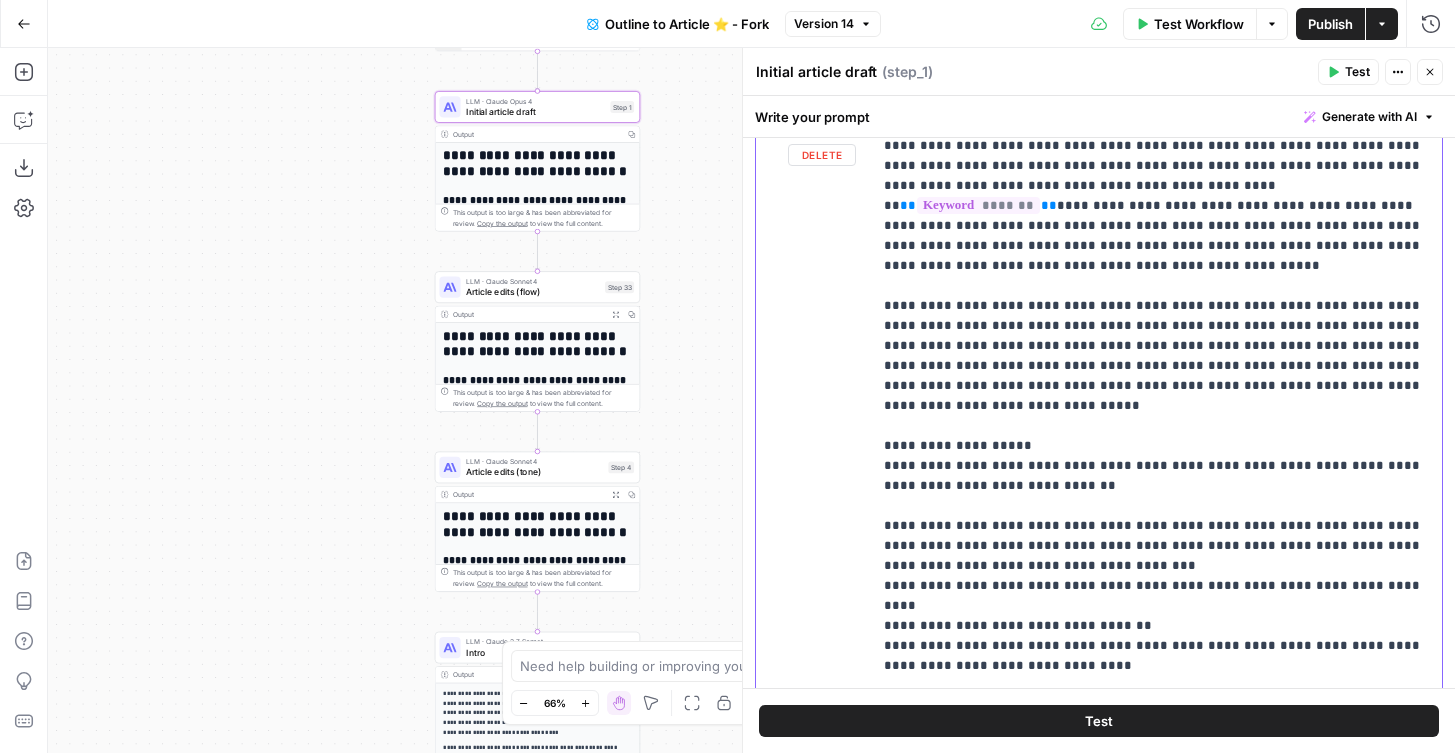 drag, startPoint x: 1399, startPoint y: 355, endPoint x: 865, endPoint y: 255, distance: 543.2826 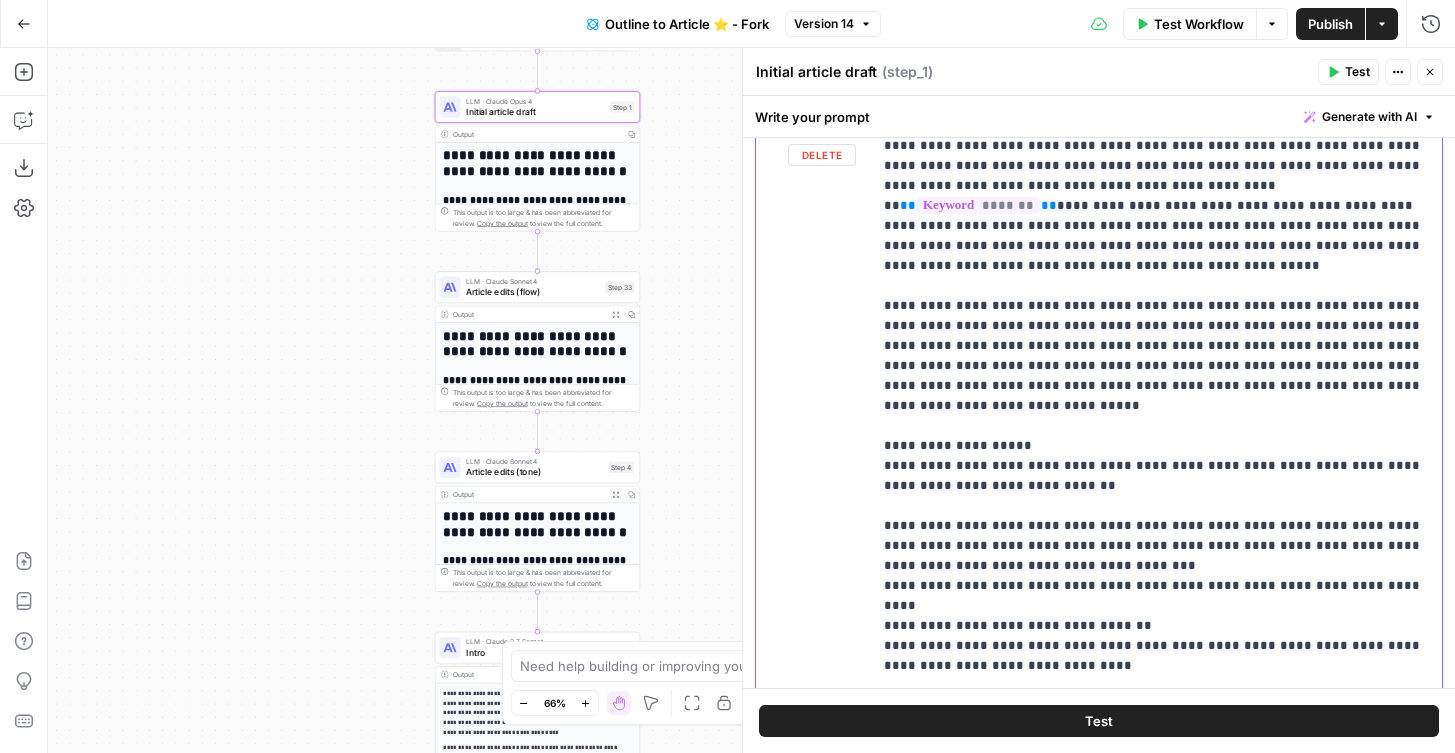 click on "**********" at bounding box center (1099, 538) 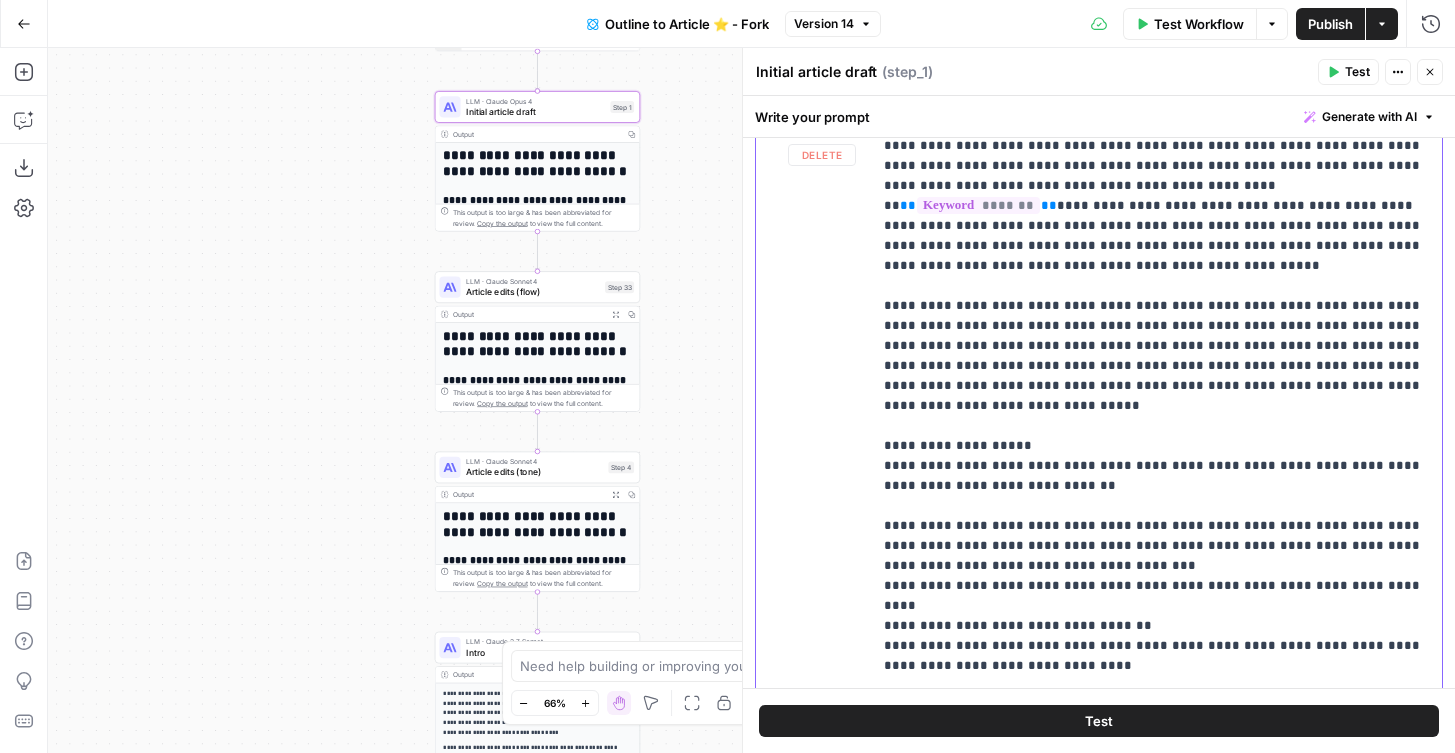 click on "**********" at bounding box center (1157, 826) 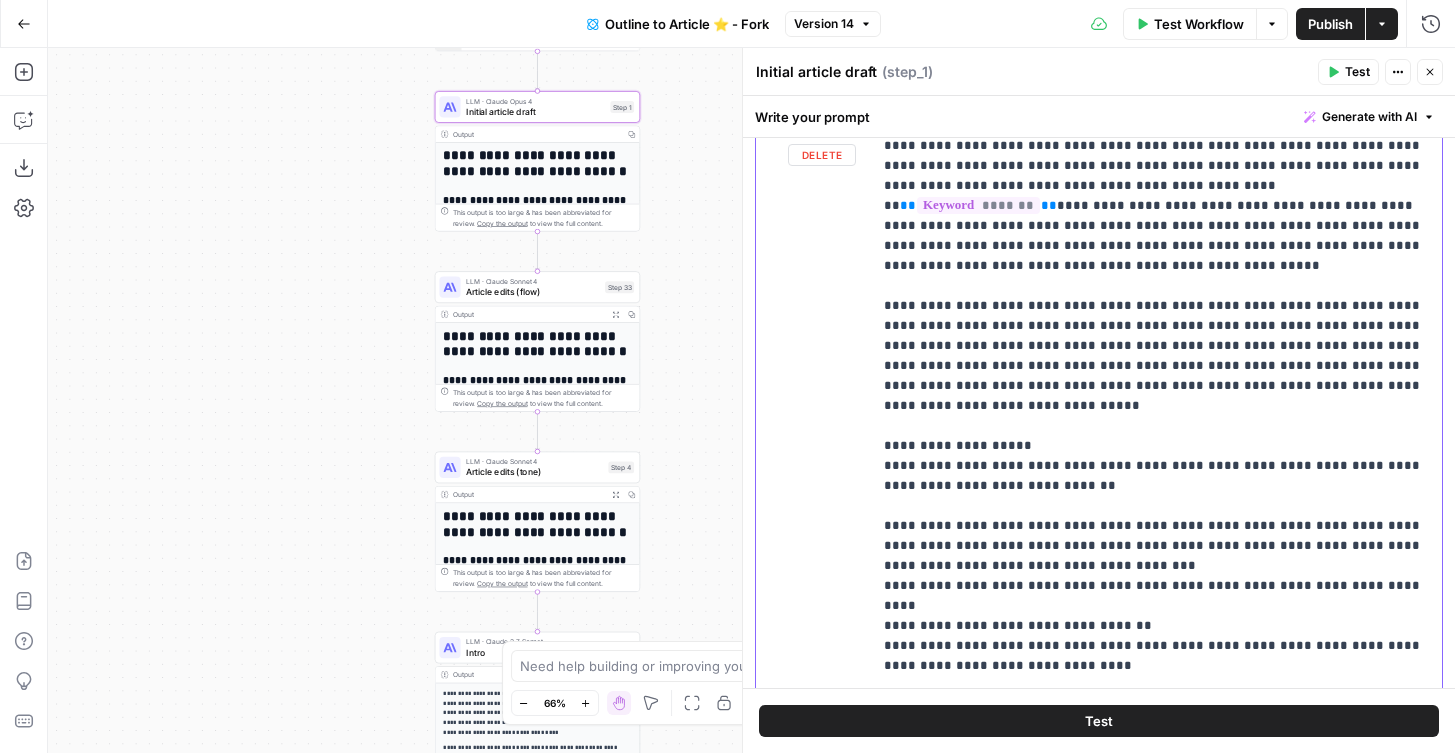 drag, startPoint x: 1385, startPoint y: 351, endPoint x: 785, endPoint y: 274, distance: 604.92065 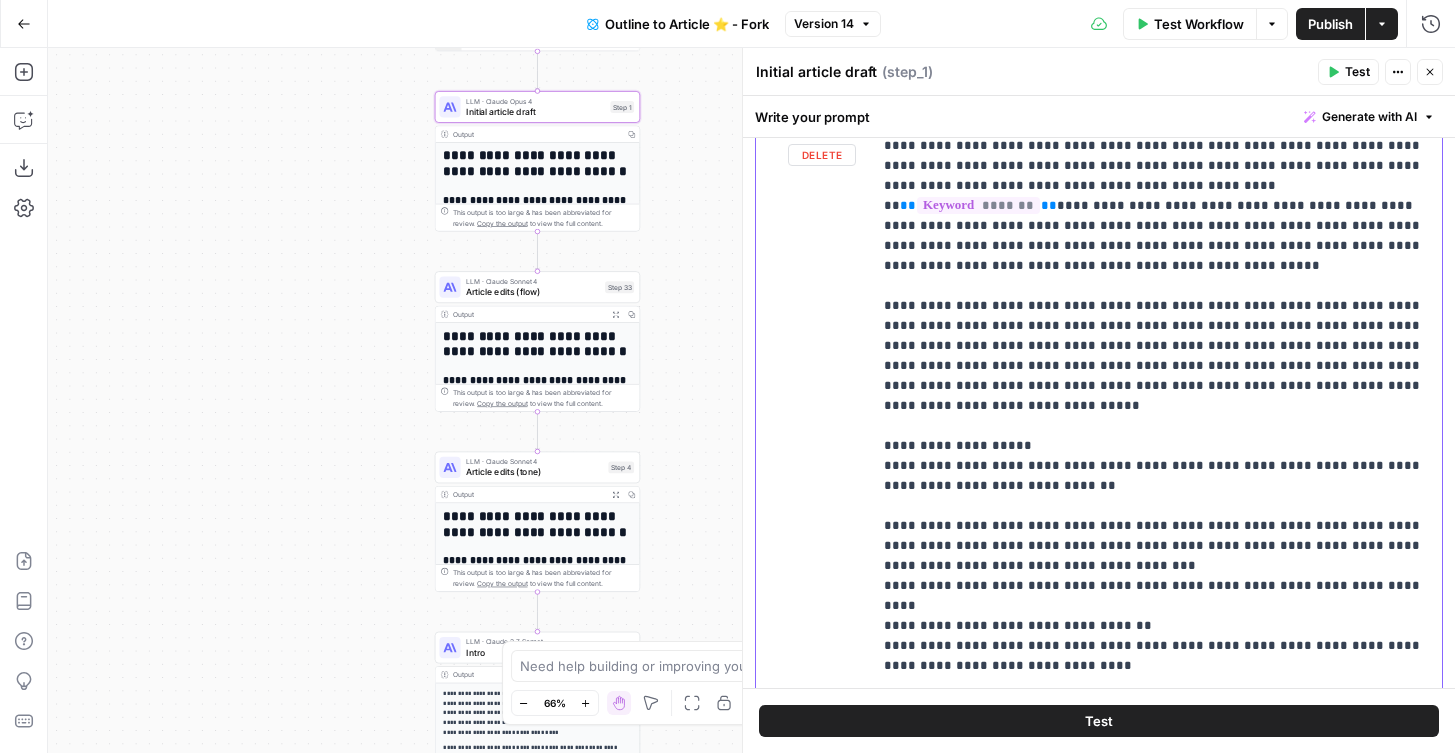 click on "**********" at bounding box center [1099, 538] 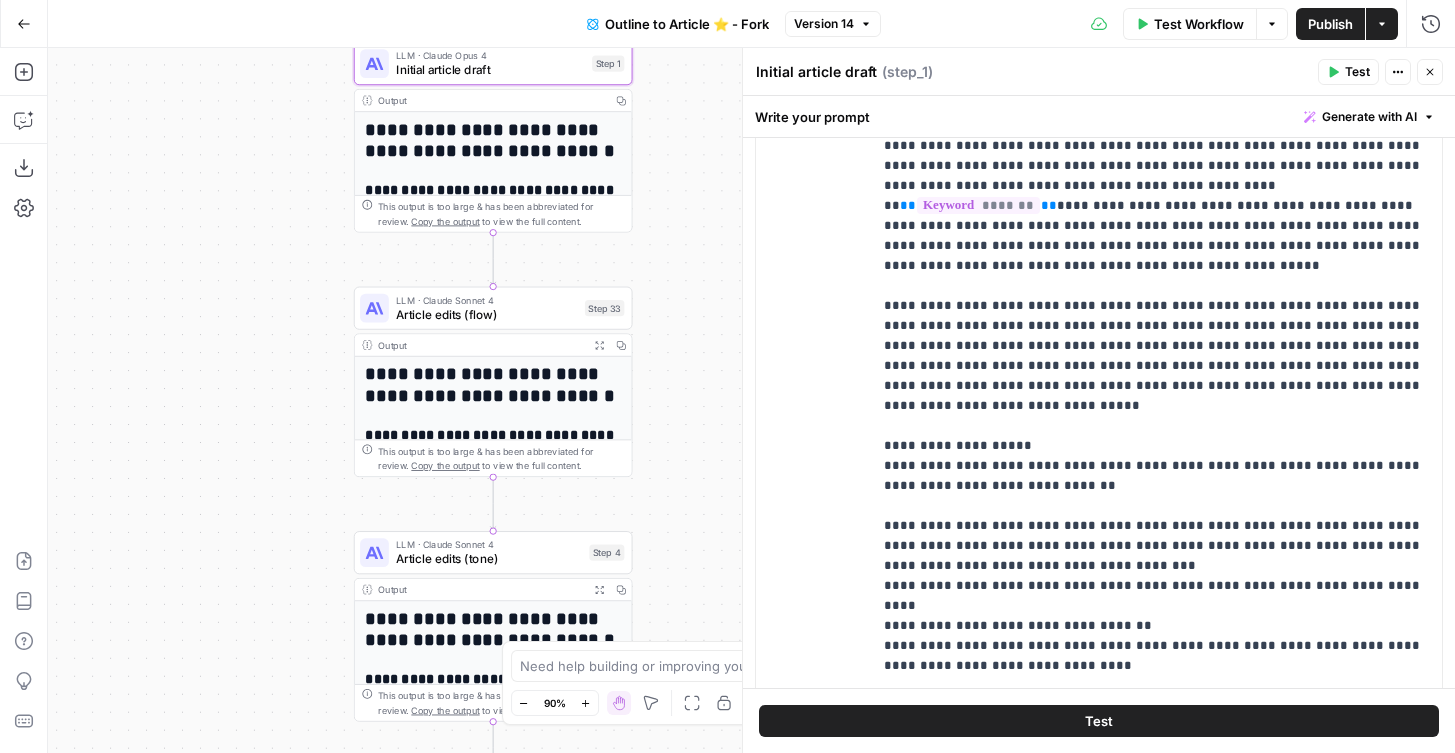 drag, startPoint x: 661, startPoint y: 278, endPoint x: 623, endPoint y: 233, distance: 58.898216 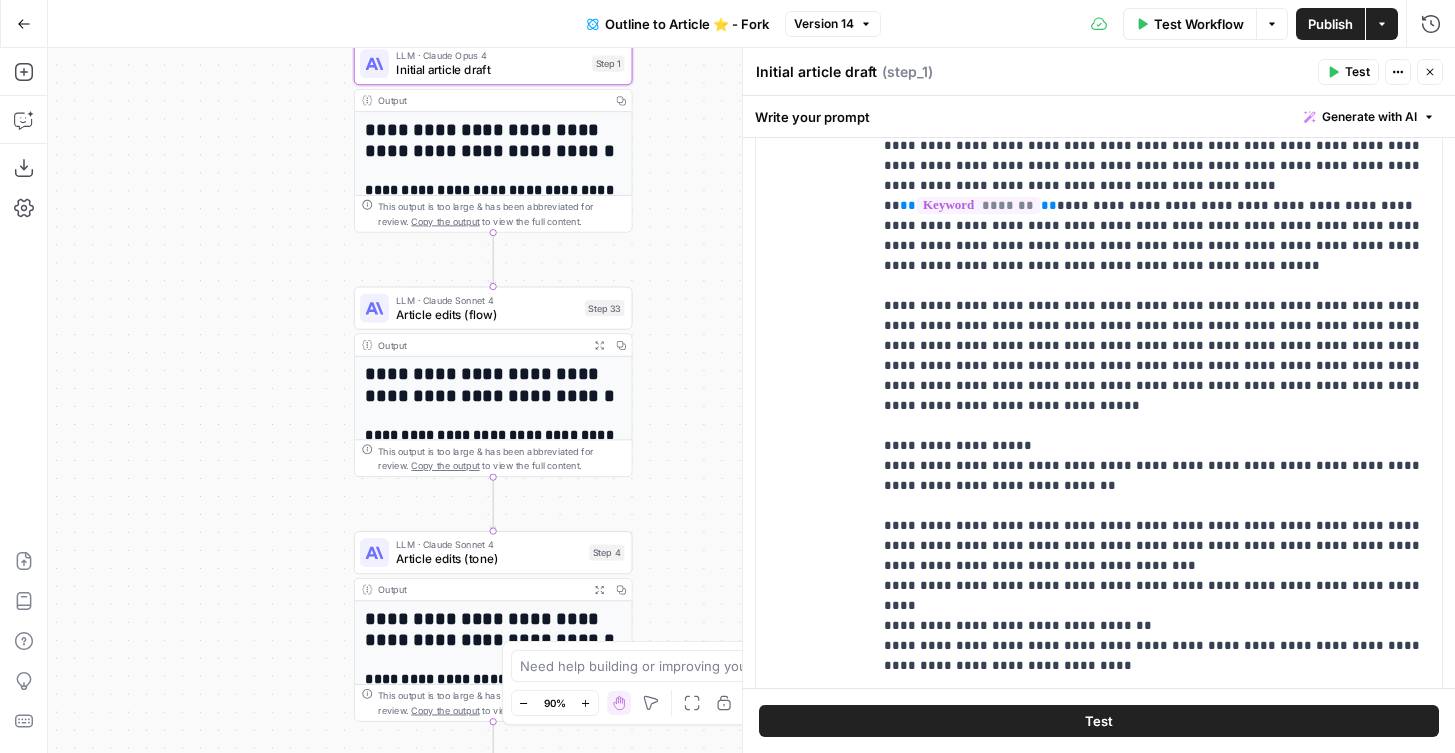 click on "**********" at bounding box center [751, 400] 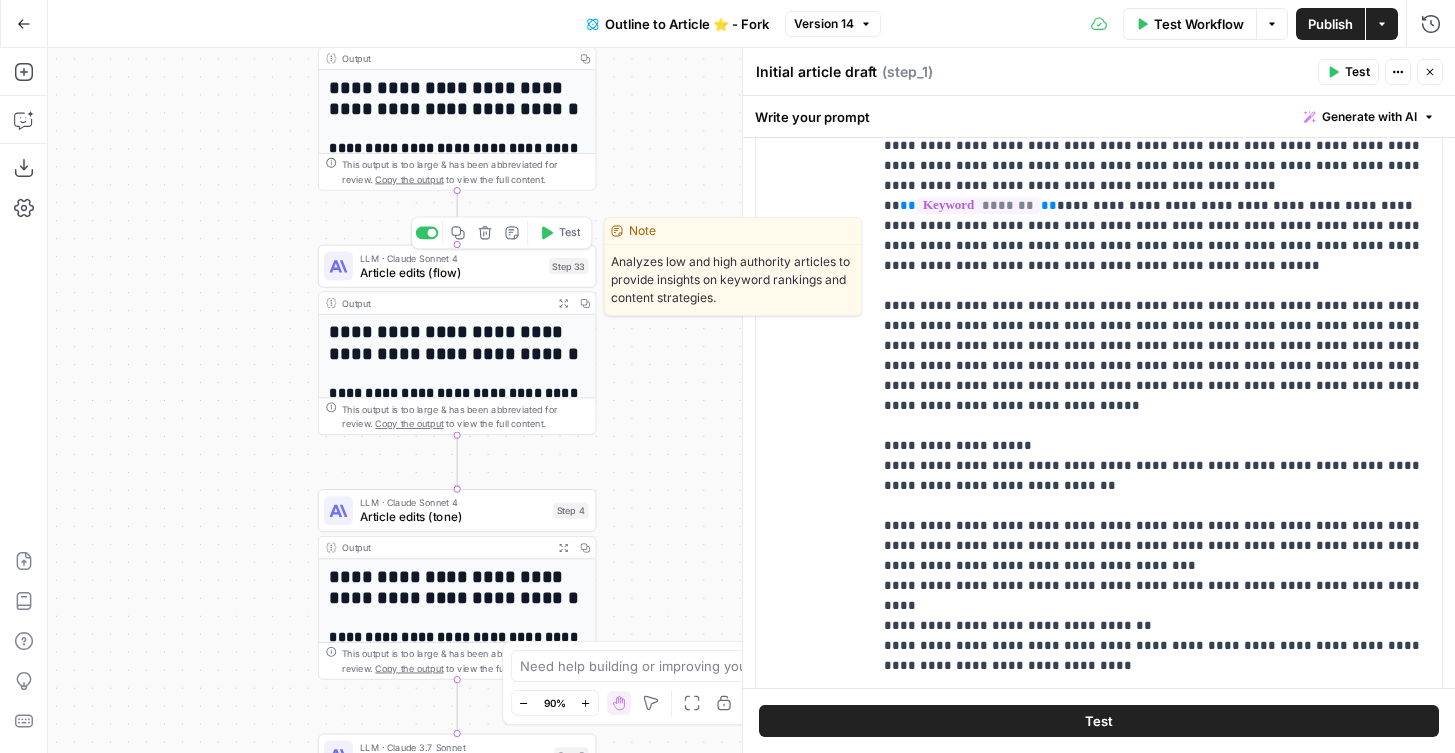 click on "LLM · Claude Sonnet 4" at bounding box center (451, 258) 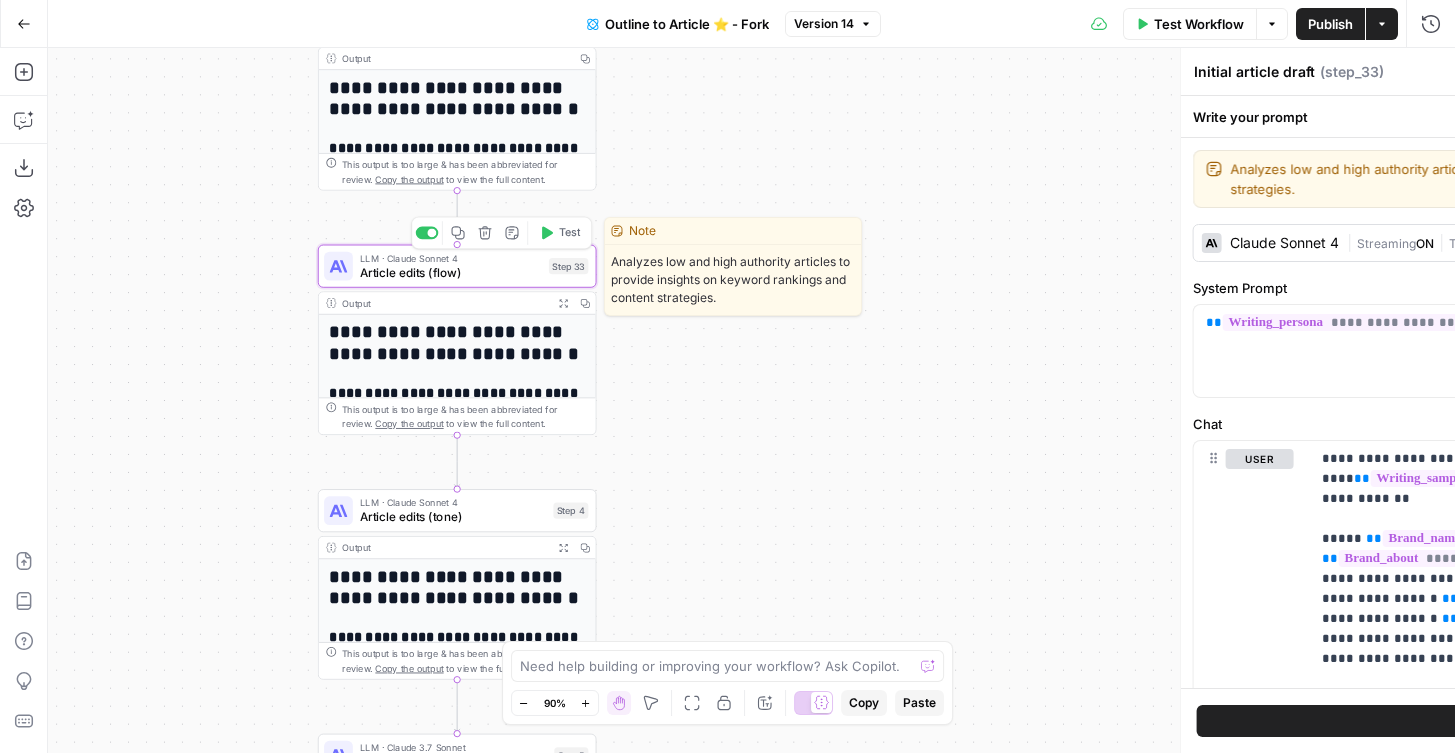 type on "Article edits (flow)" 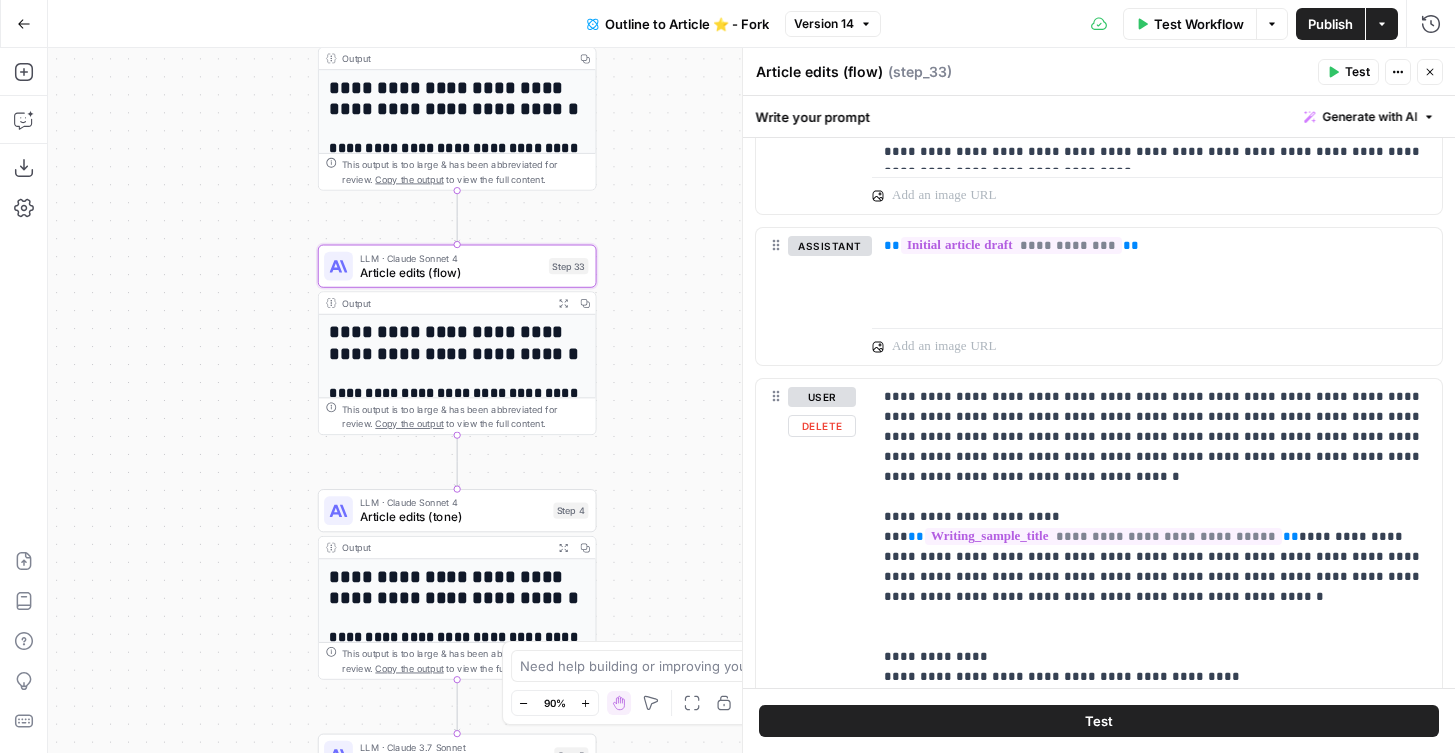 scroll, scrollTop: 2624, scrollLeft: 0, axis: vertical 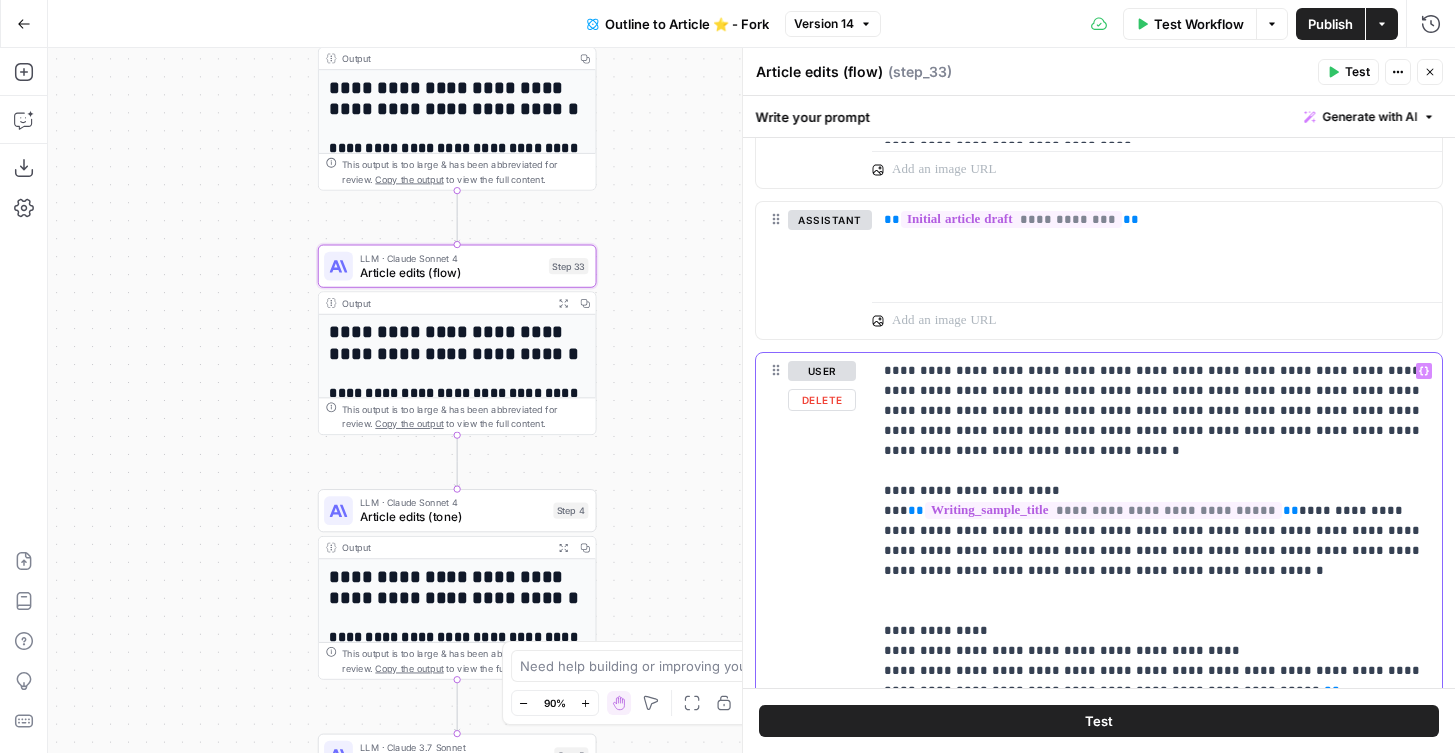click on "**********" at bounding box center [1157, 711] 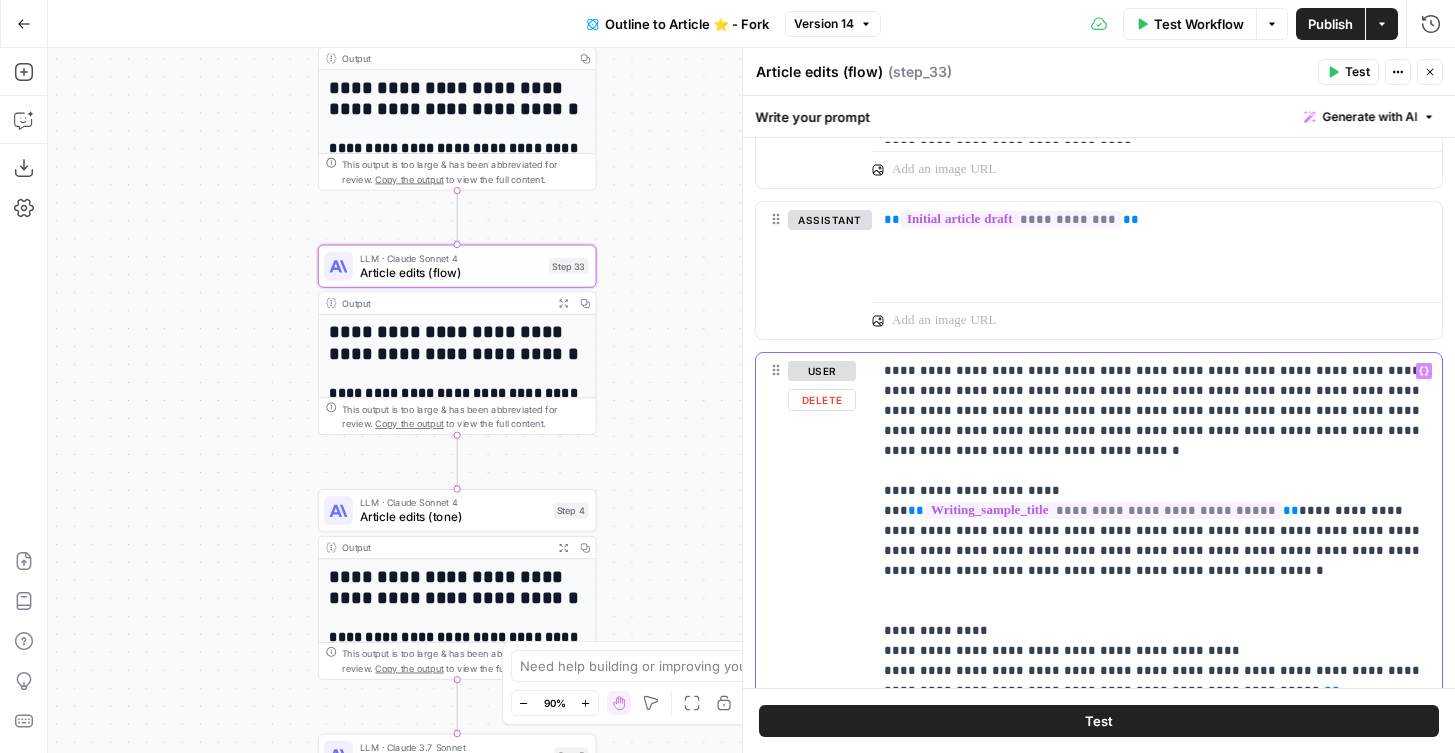 drag, startPoint x: 1055, startPoint y: 348, endPoint x: 1282, endPoint y: 351, distance: 227.01982 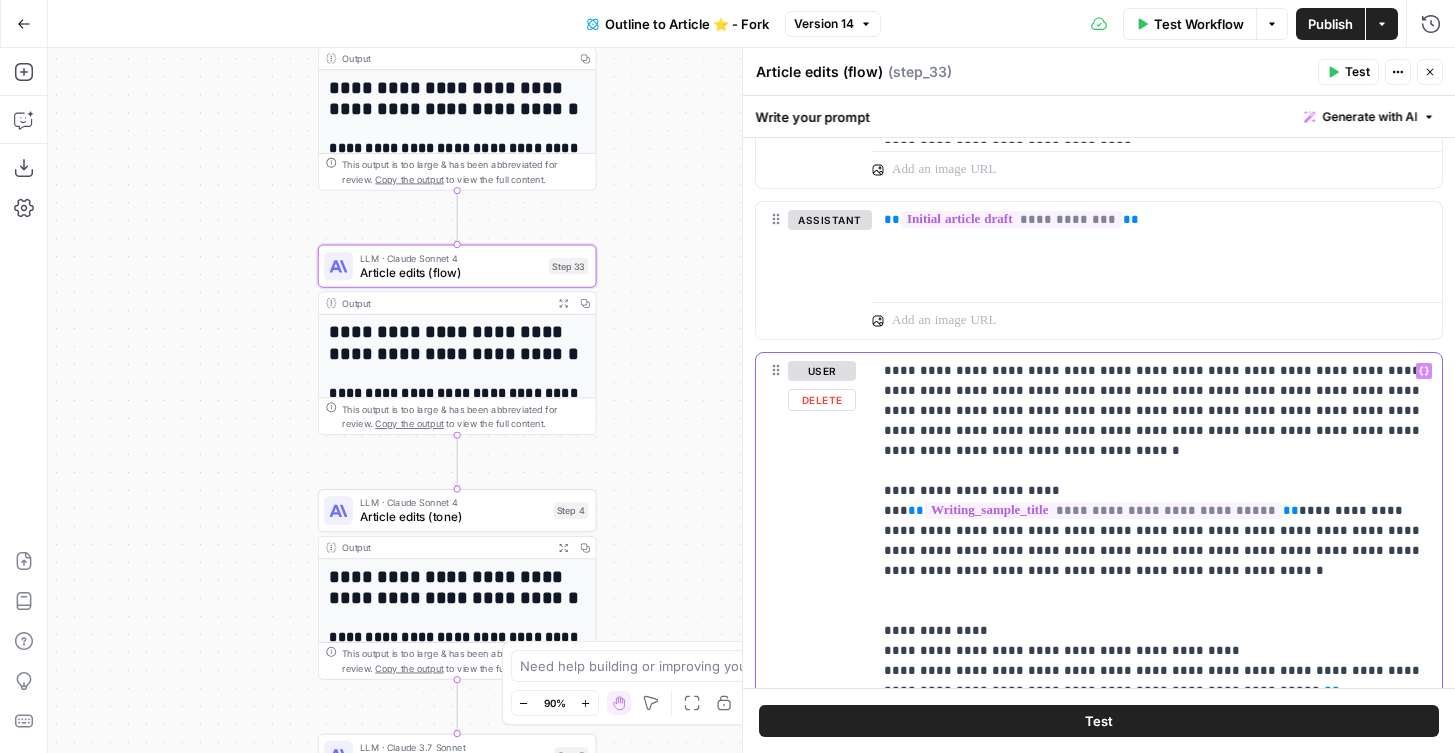click on "**********" at bounding box center (1157, 711) 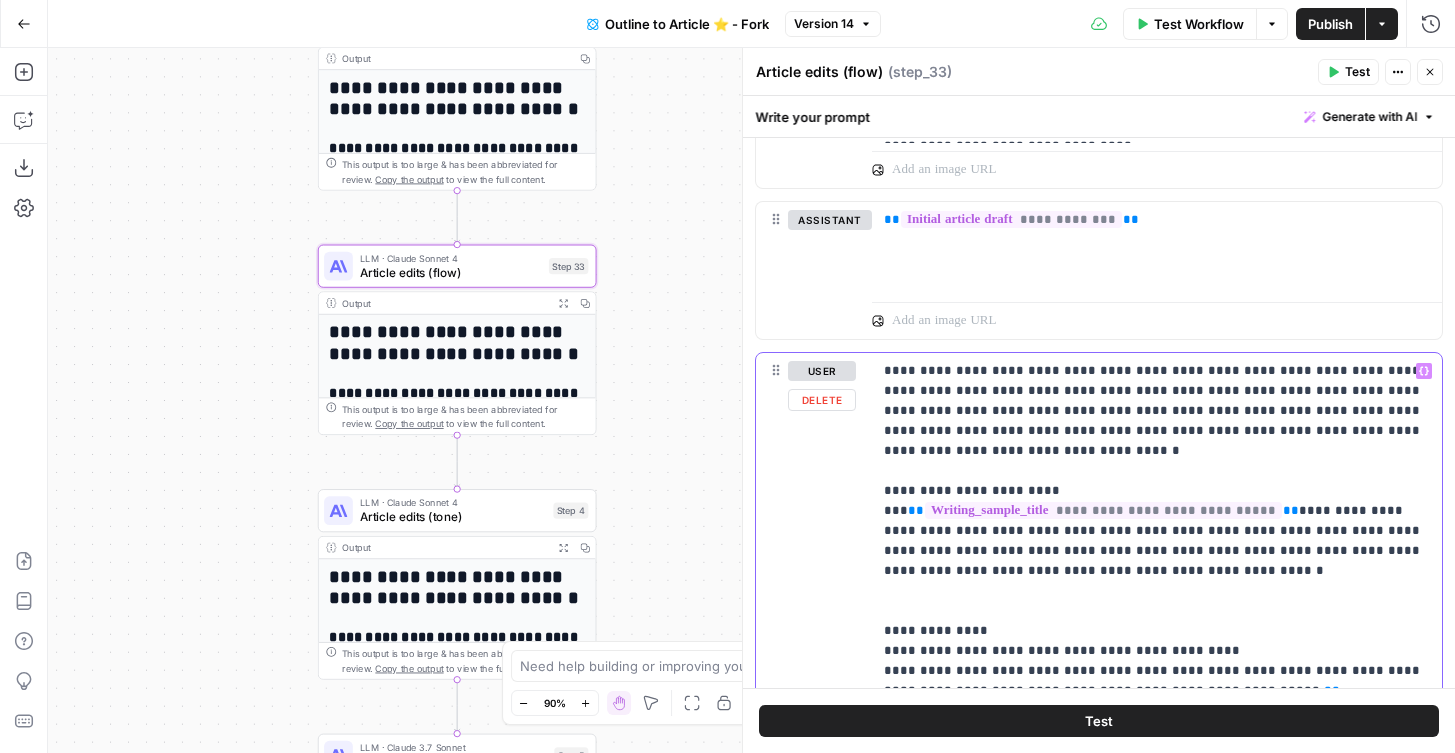 click on "**********" at bounding box center [1157, 711] 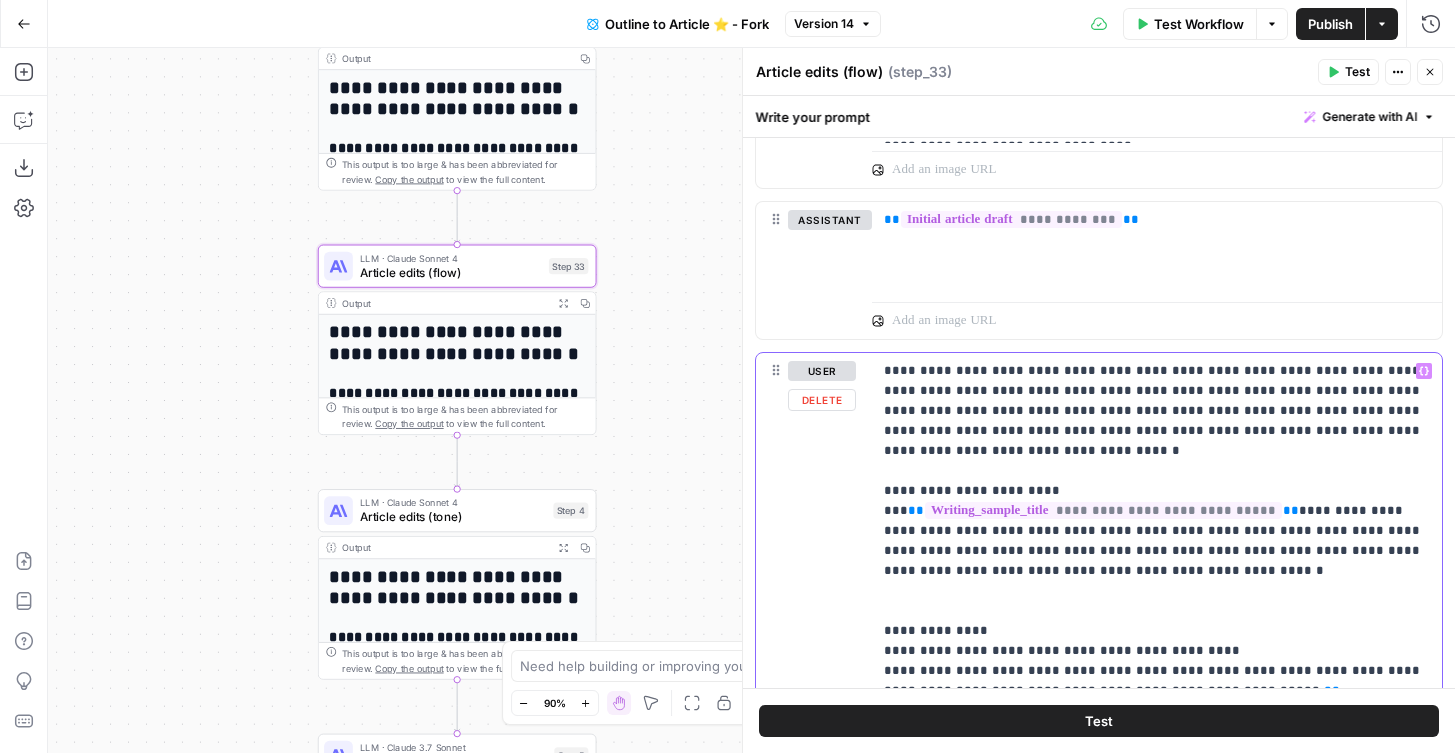 click on "**********" at bounding box center [1157, 711] 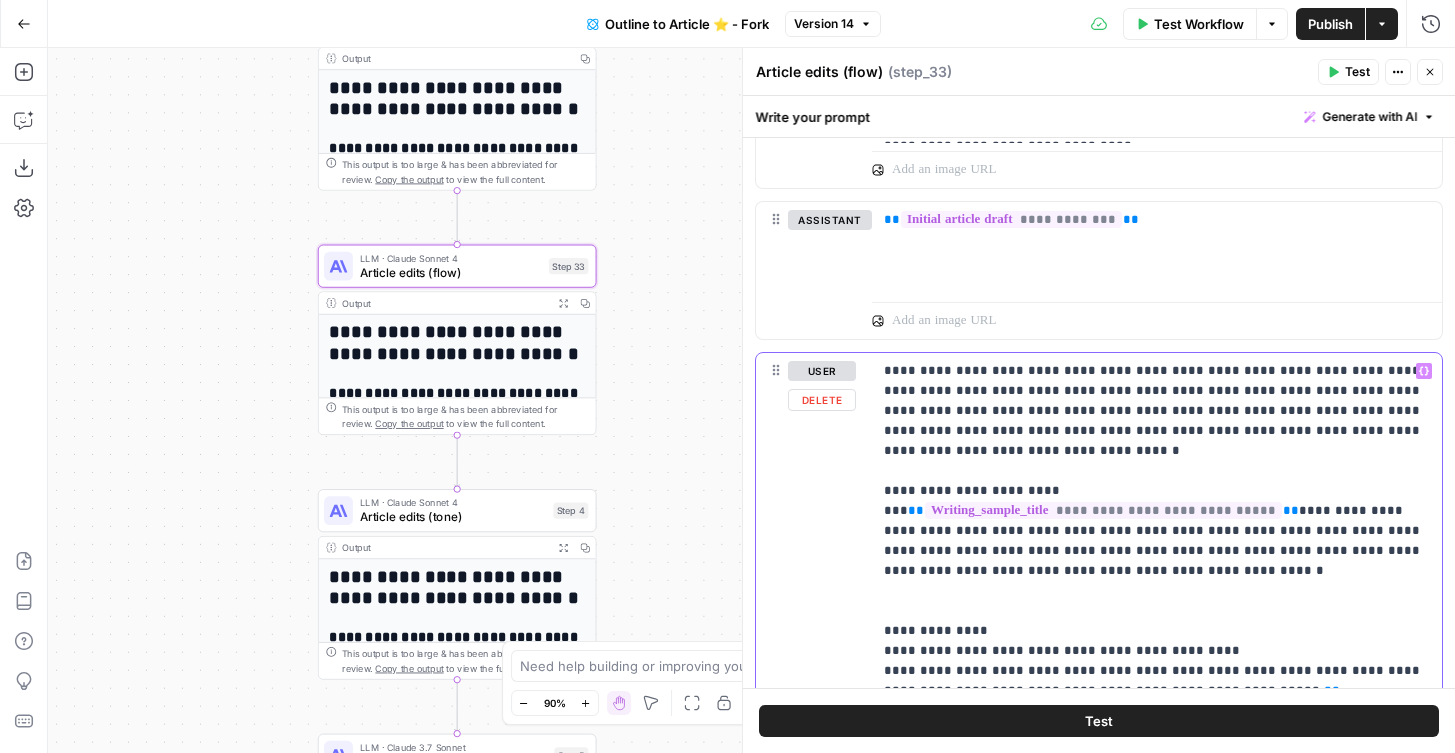 click on "**********" at bounding box center [1157, 711] 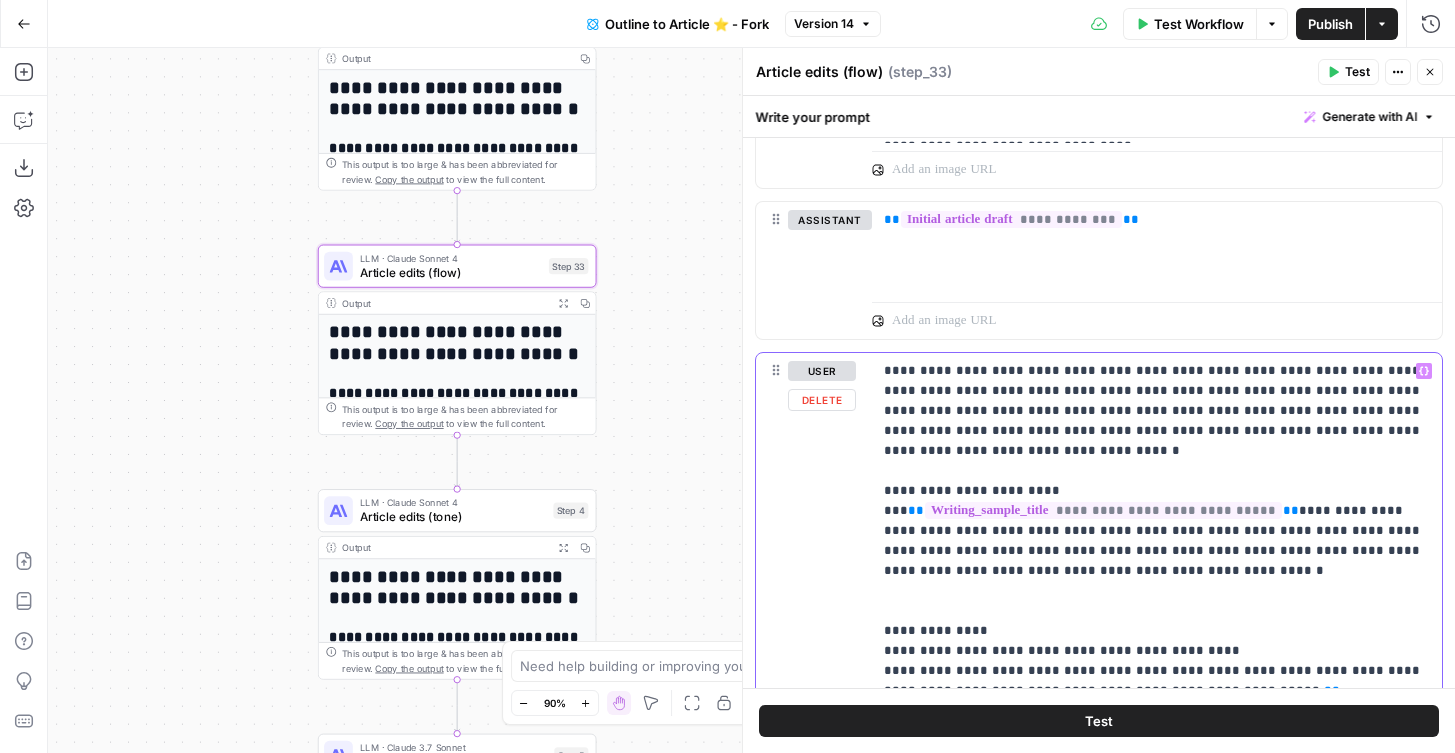 click on "**********" at bounding box center [1157, 711] 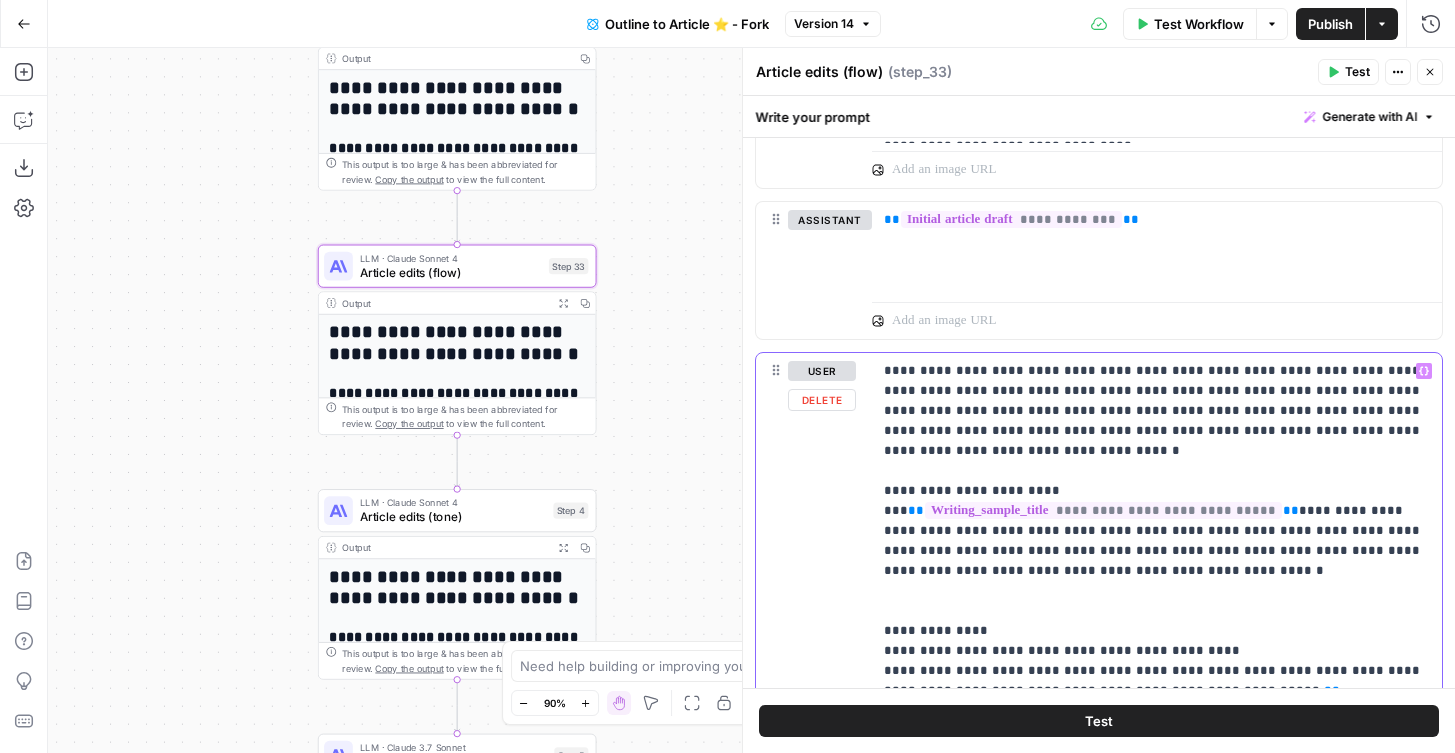drag, startPoint x: 1195, startPoint y: 372, endPoint x: 935, endPoint y: 389, distance: 260.55518 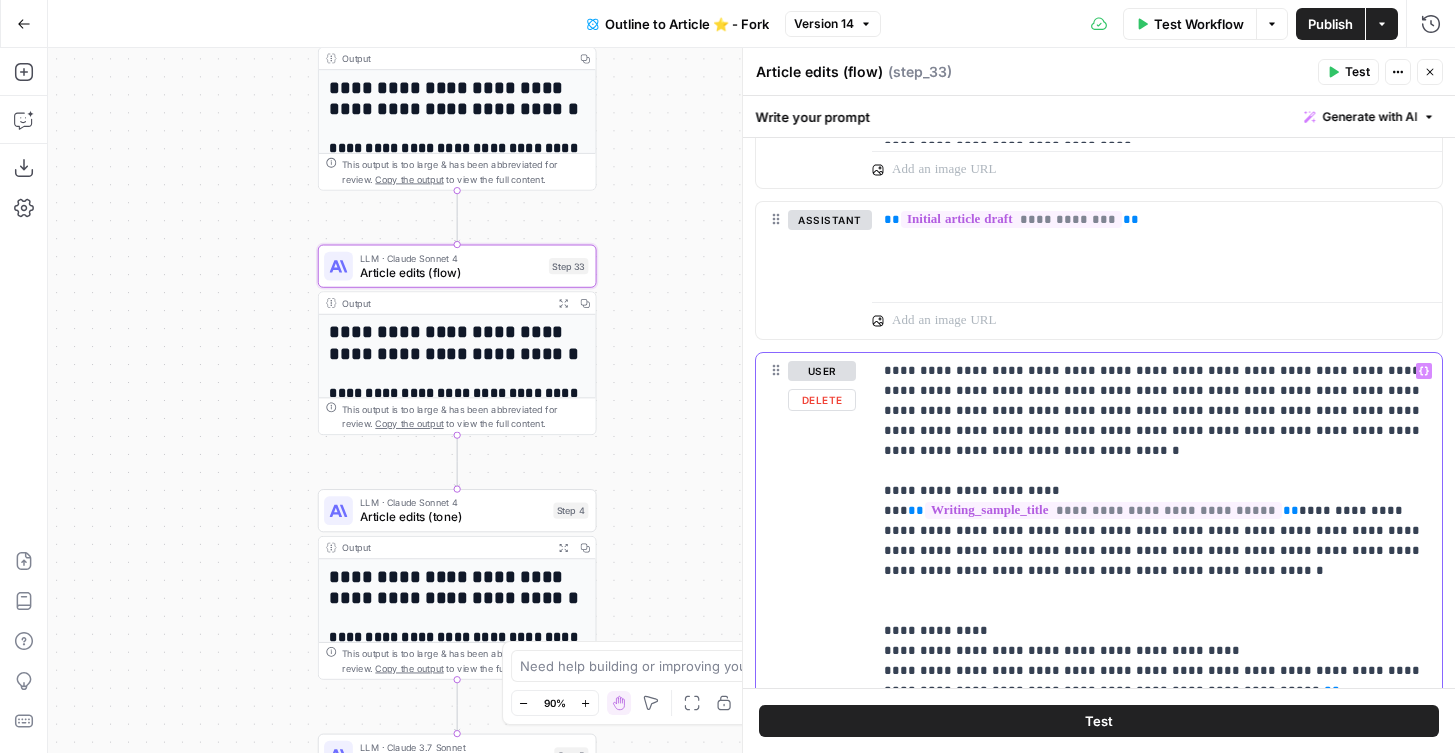 click on "**********" at bounding box center (1157, 711) 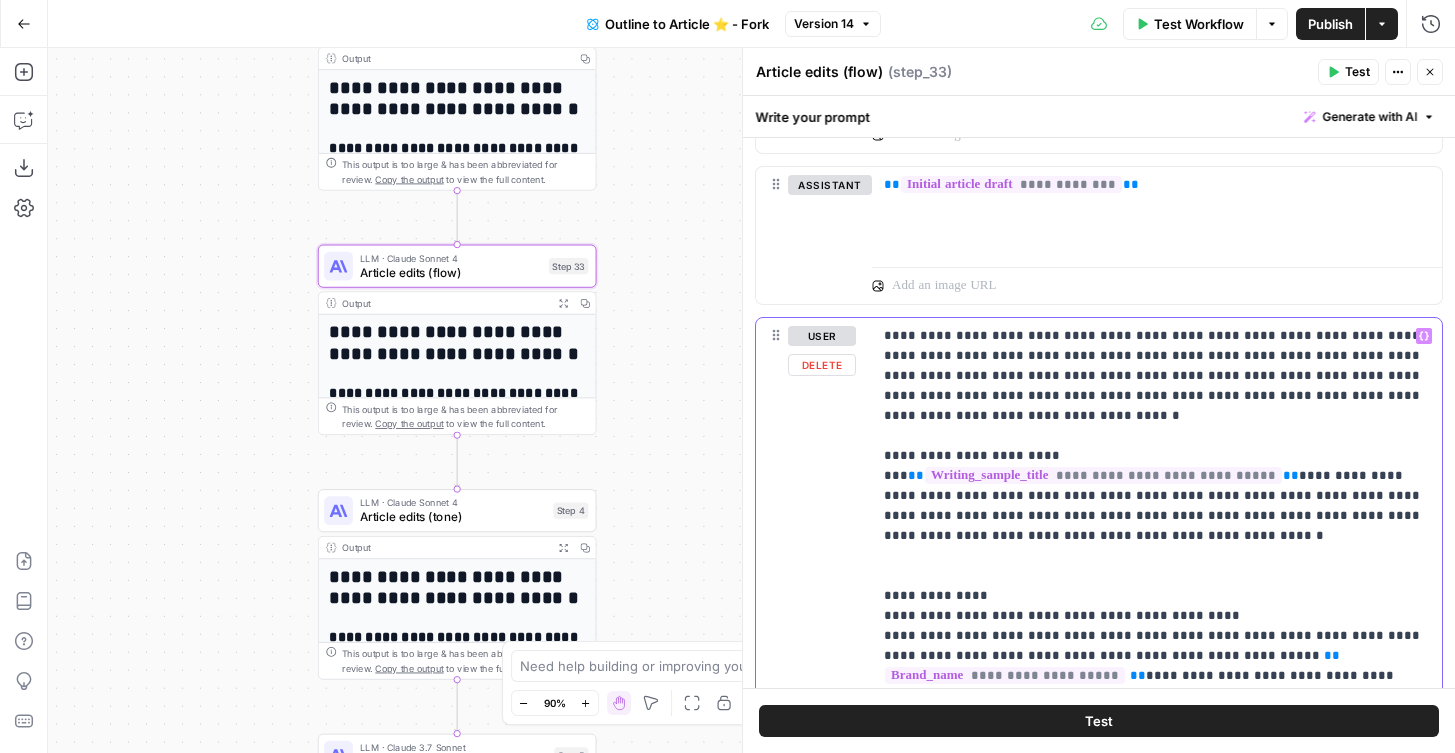 scroll, scrollTop: 2664, scrollLeft: 0, axis: vertical 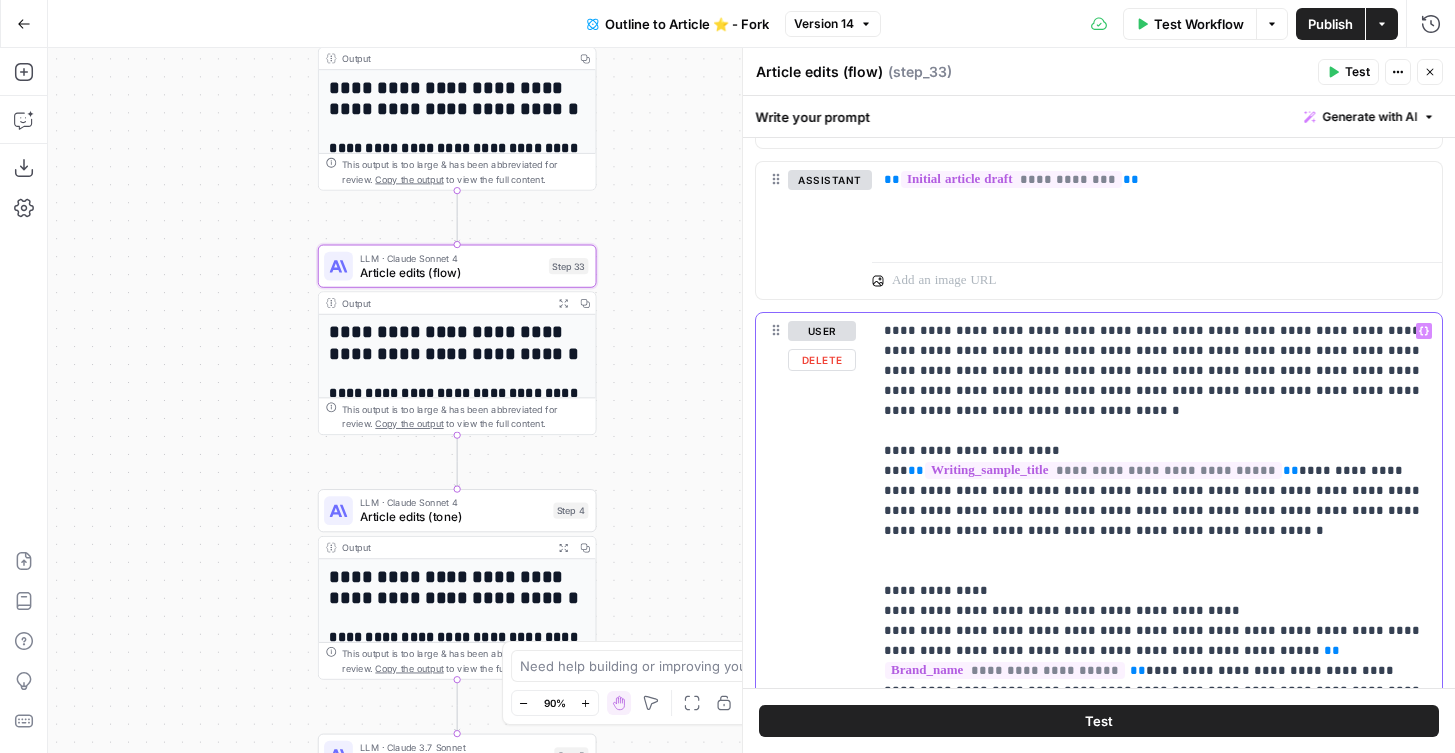 drag, startPoint x: 925, startPoint y: 354, endPoint x: 884, endPoint y: 300, distance: 67.80118 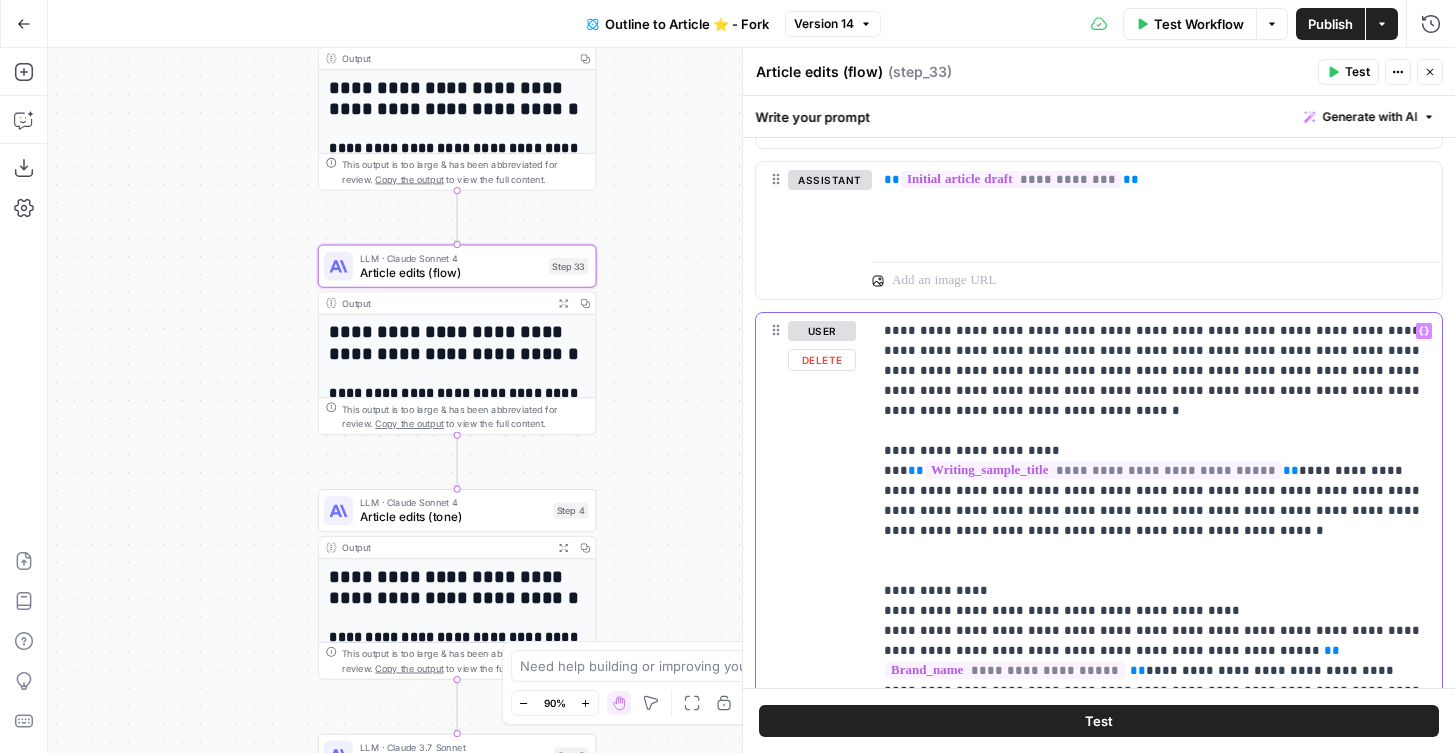 click on "**********" at bounding box center (1157, 671) 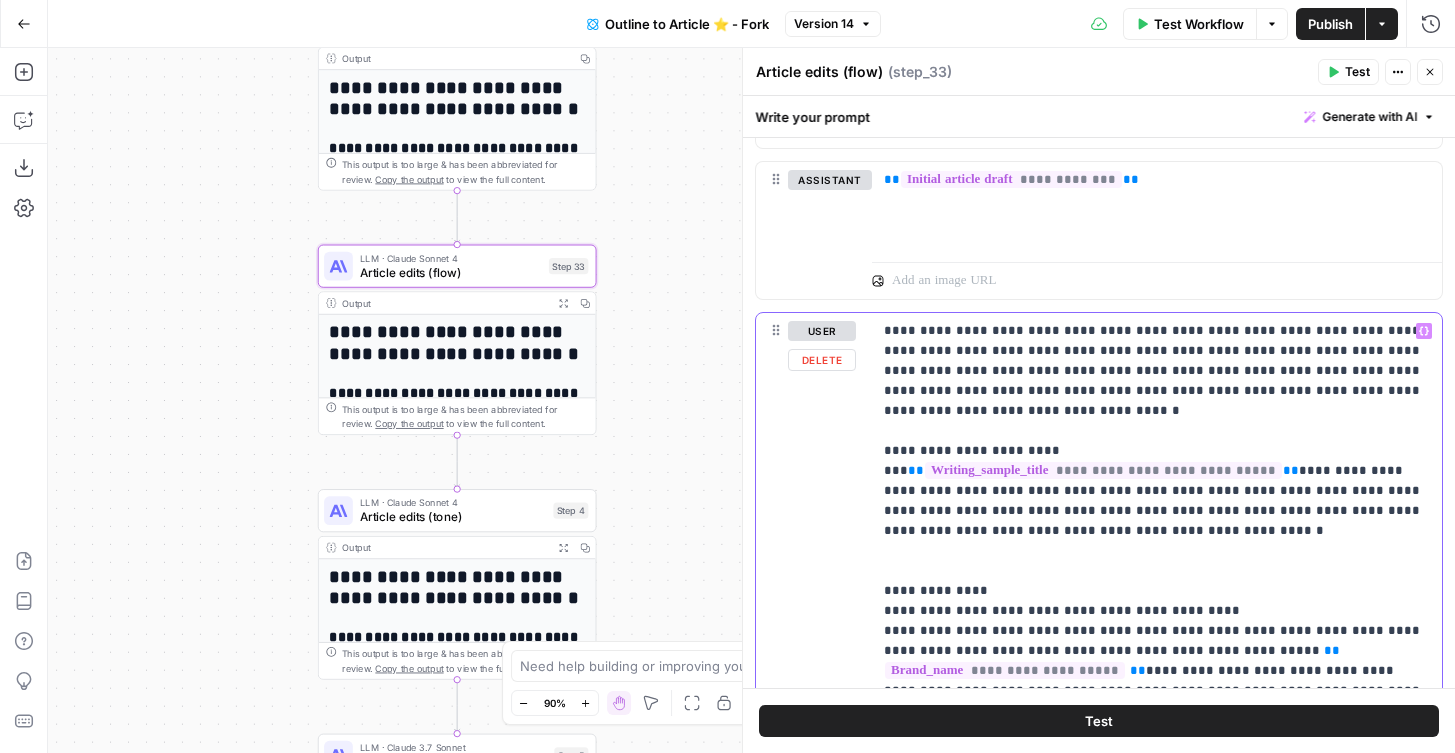 drag, startPoint x: 926, startPoint y: 348, endPoint x: 941, endPoint y: 365, distance: 22.671568 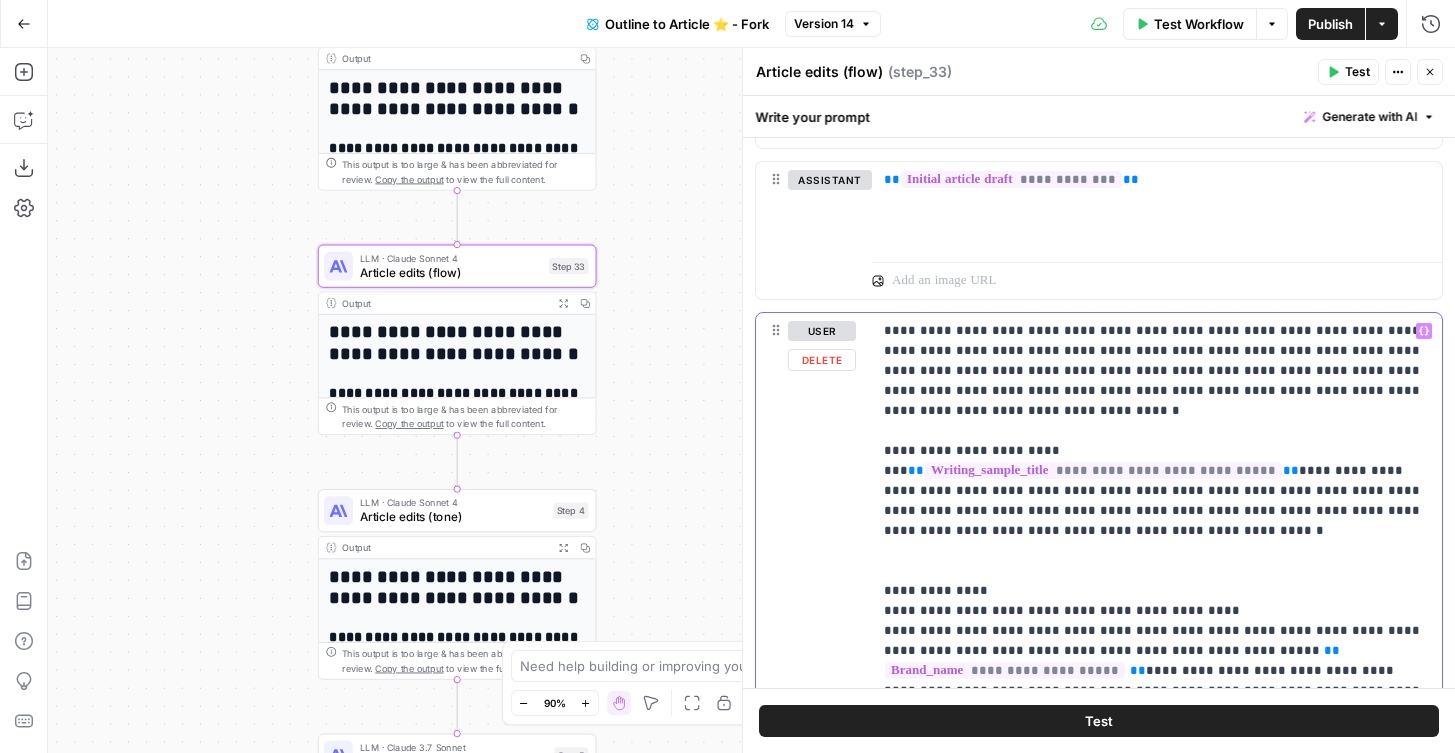 click on "**********" at bounding box center [1157, 671] 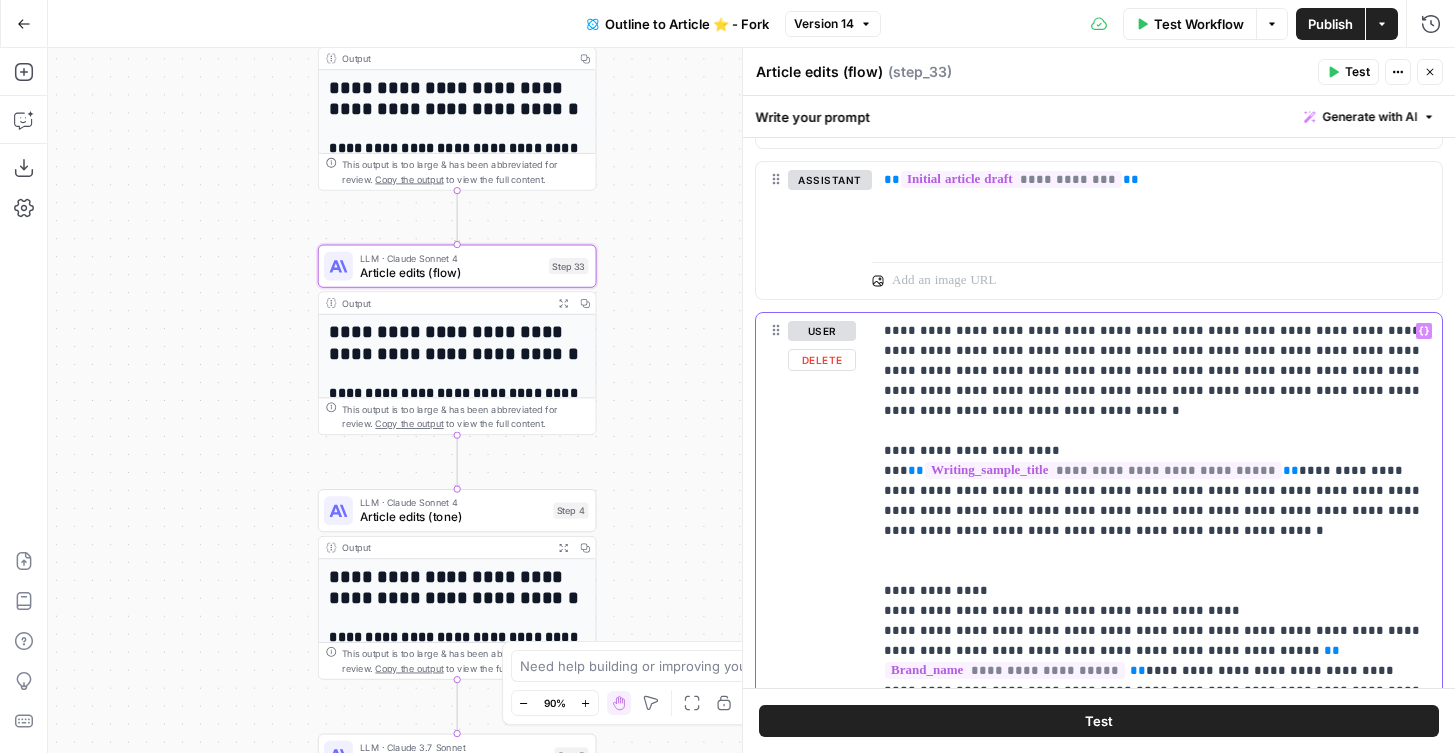 drag, startPoint x: 996, startPoint y: 349, endPoint x: 1035, endPoint y: 373, distance: 45.79301 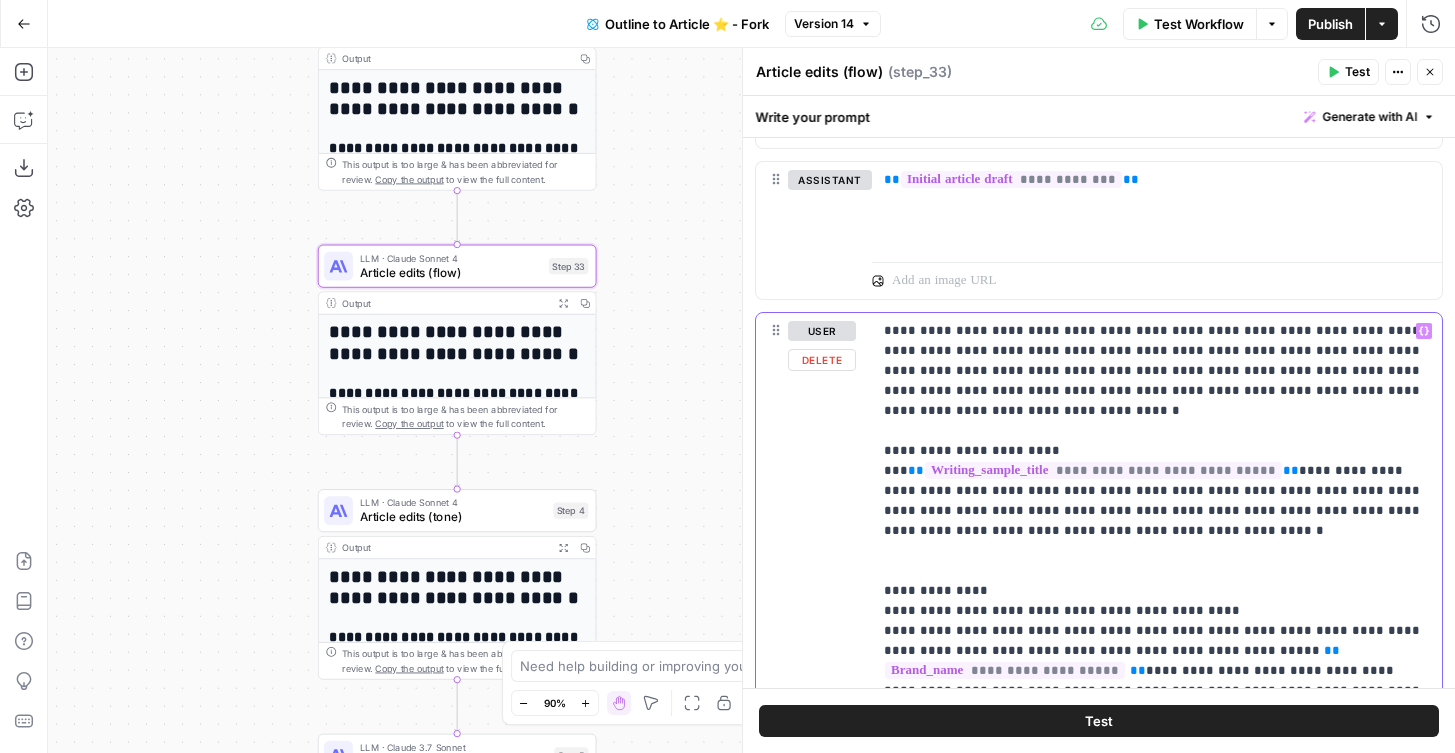 click on "**********" at bounding box center [1157, 671] 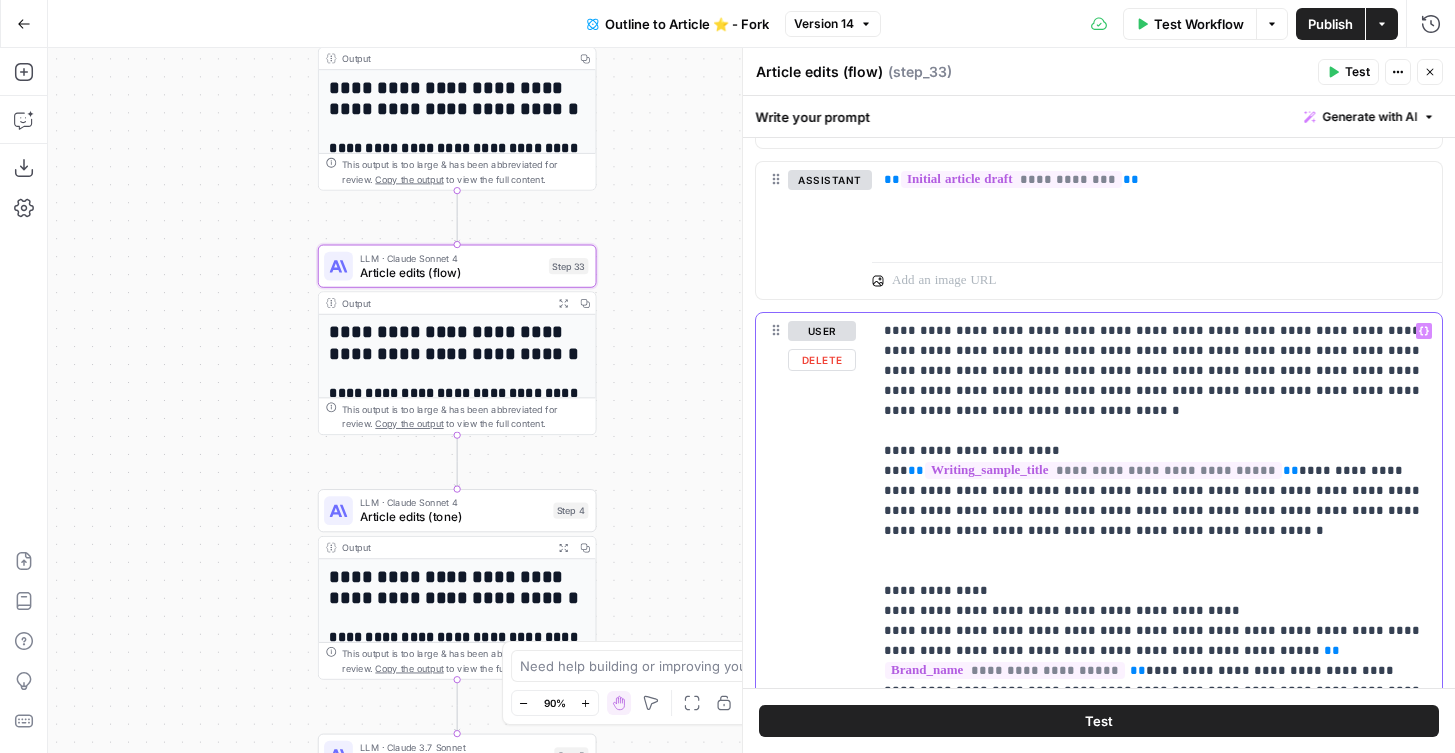 click on "**********" at bounding box center [1157, 671] 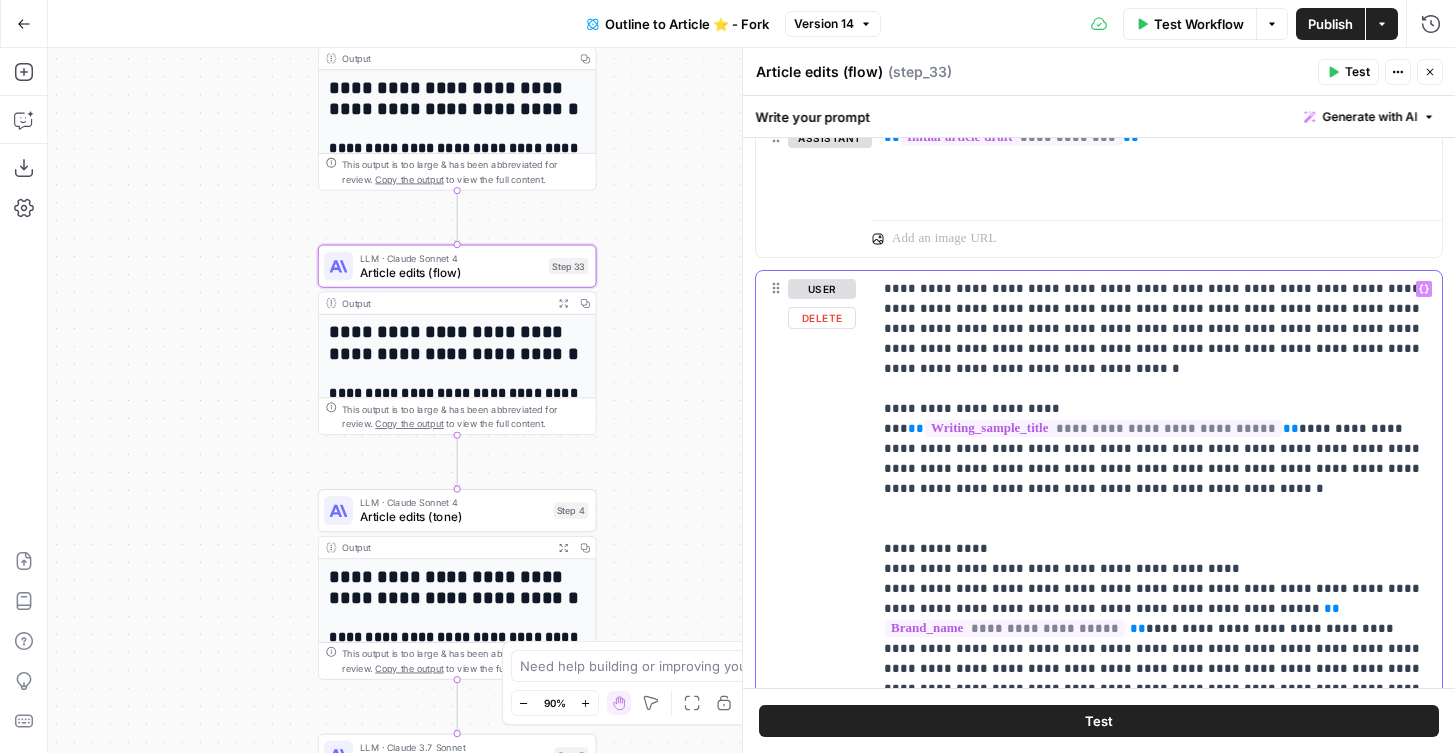 scroll, scrollTop: 2713, scrollLeft: 0, axis: vertical 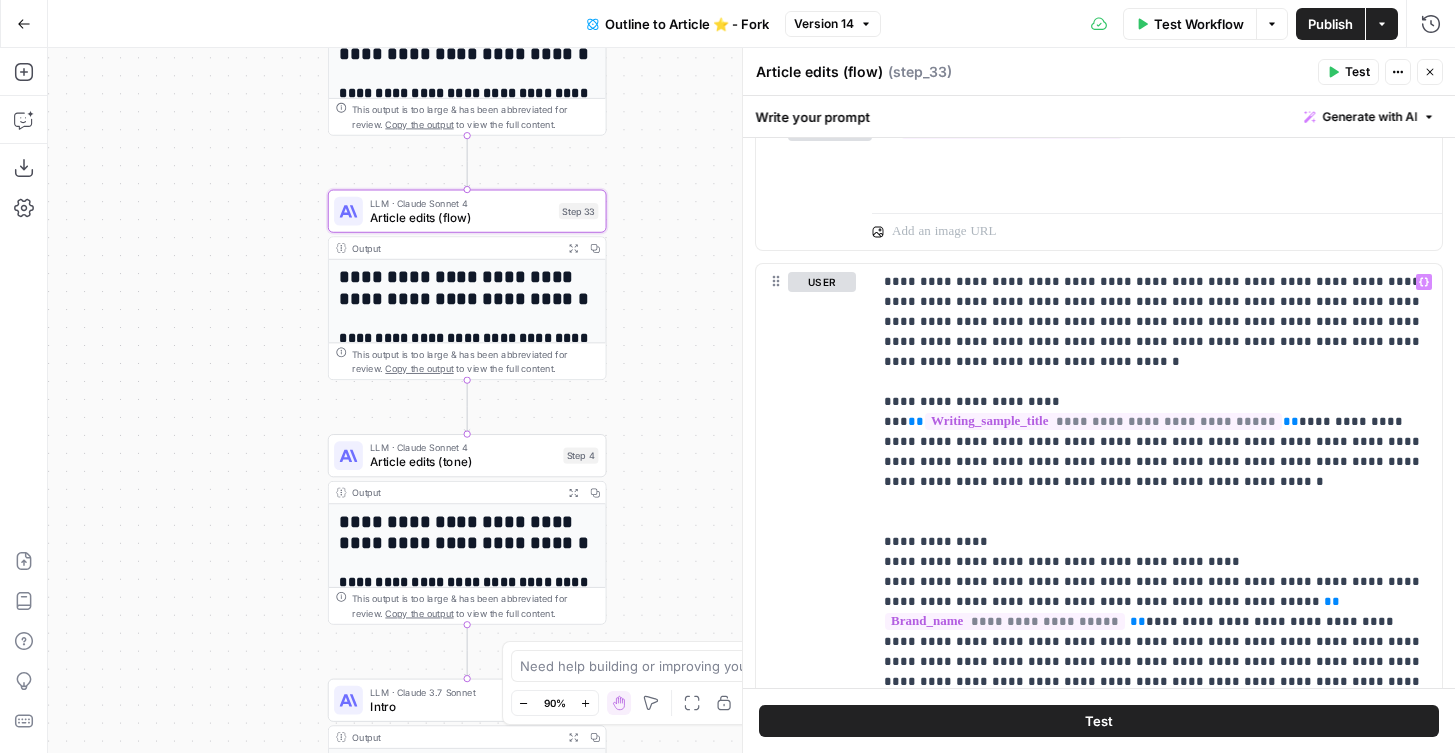 drag, startPoint x: 645, startPoint y: 456, endPoint x: 654, endPoint y: 401, distance: 55.7315 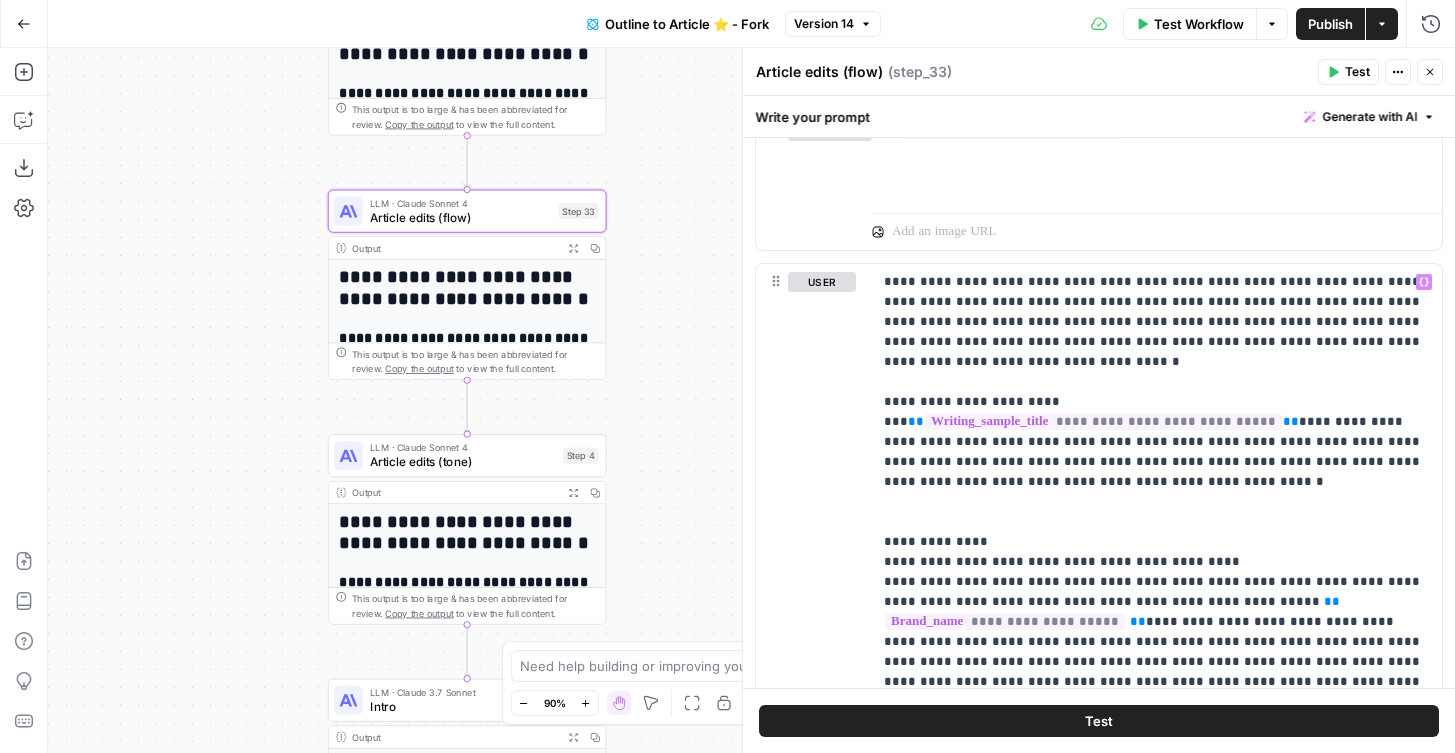 click on "**********" at bounding box center (751, 400) 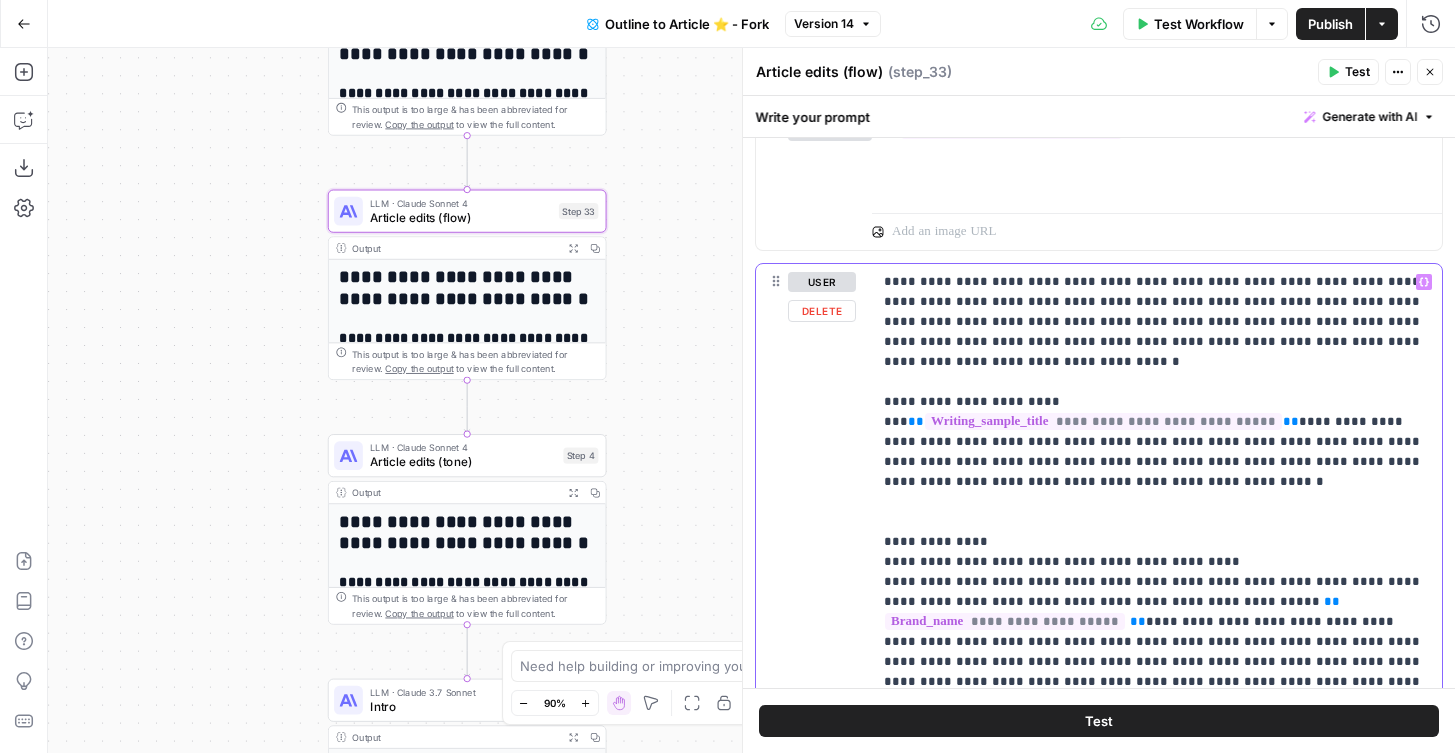 drag, startPoint x: 1173, startPoint y: 451, endPoint x: 844, endPoint y: 416, distance: 330.85648 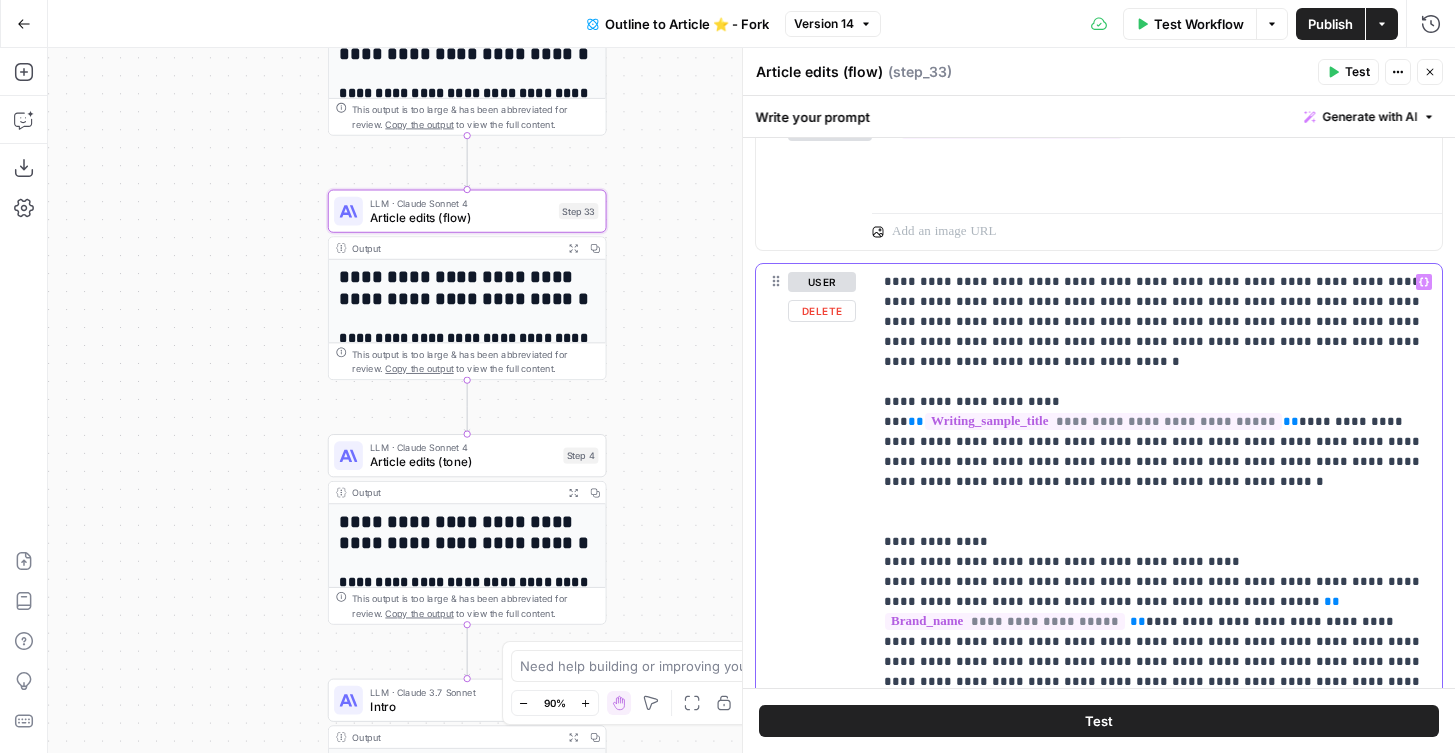 click on "**********" at bounding box center (1099, 644) 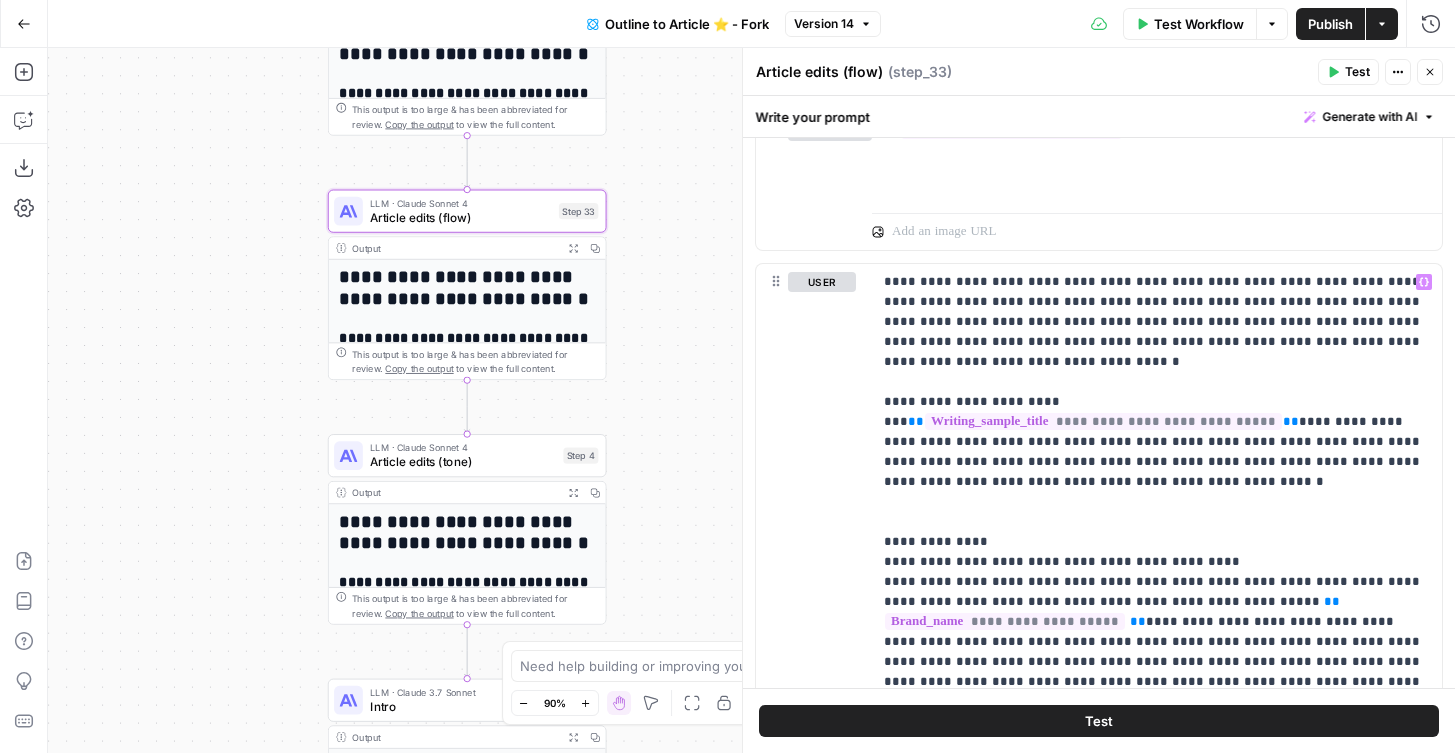 drag, startPoint x: 711, startPoint y: 385, endPoint x: 695, endPoint y: 333, distance: 54.405884 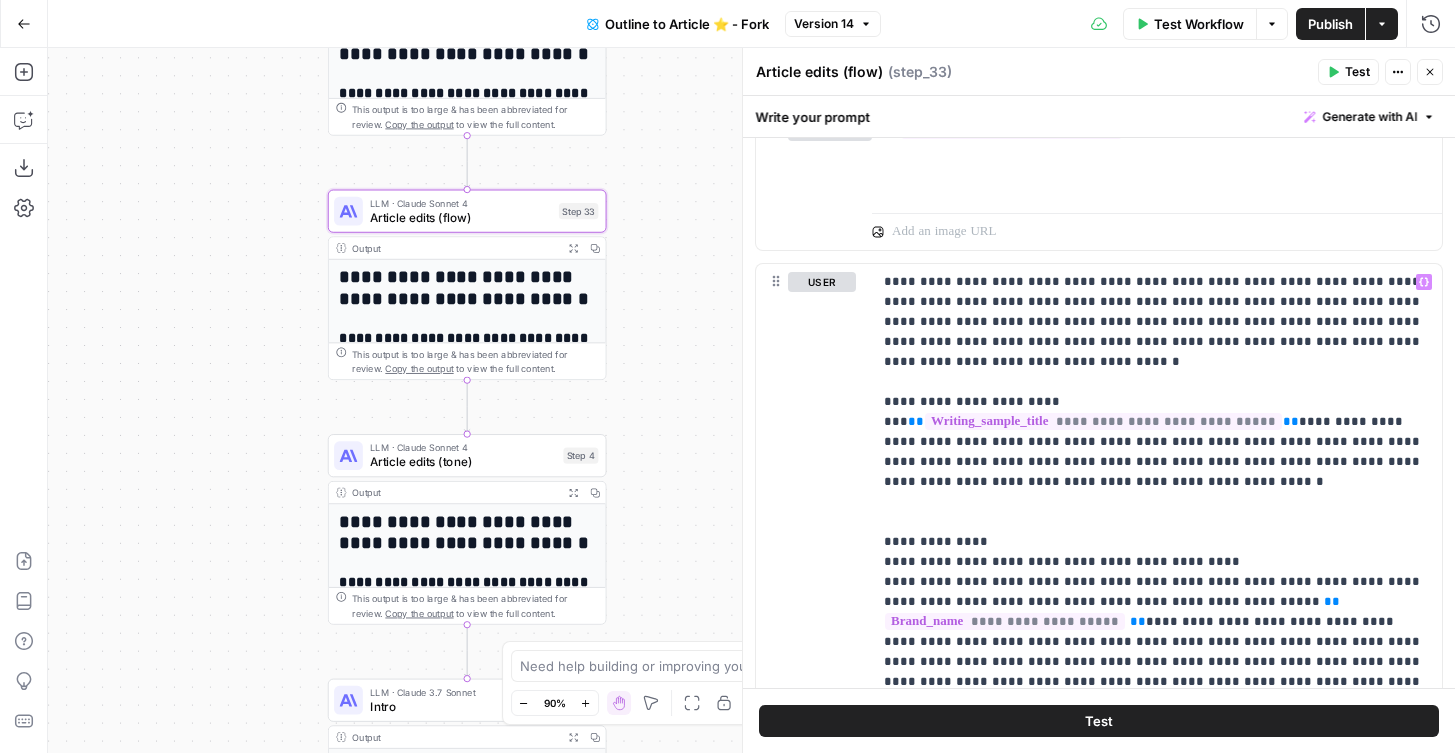 click on "**********" at bounding box center [751, 400] 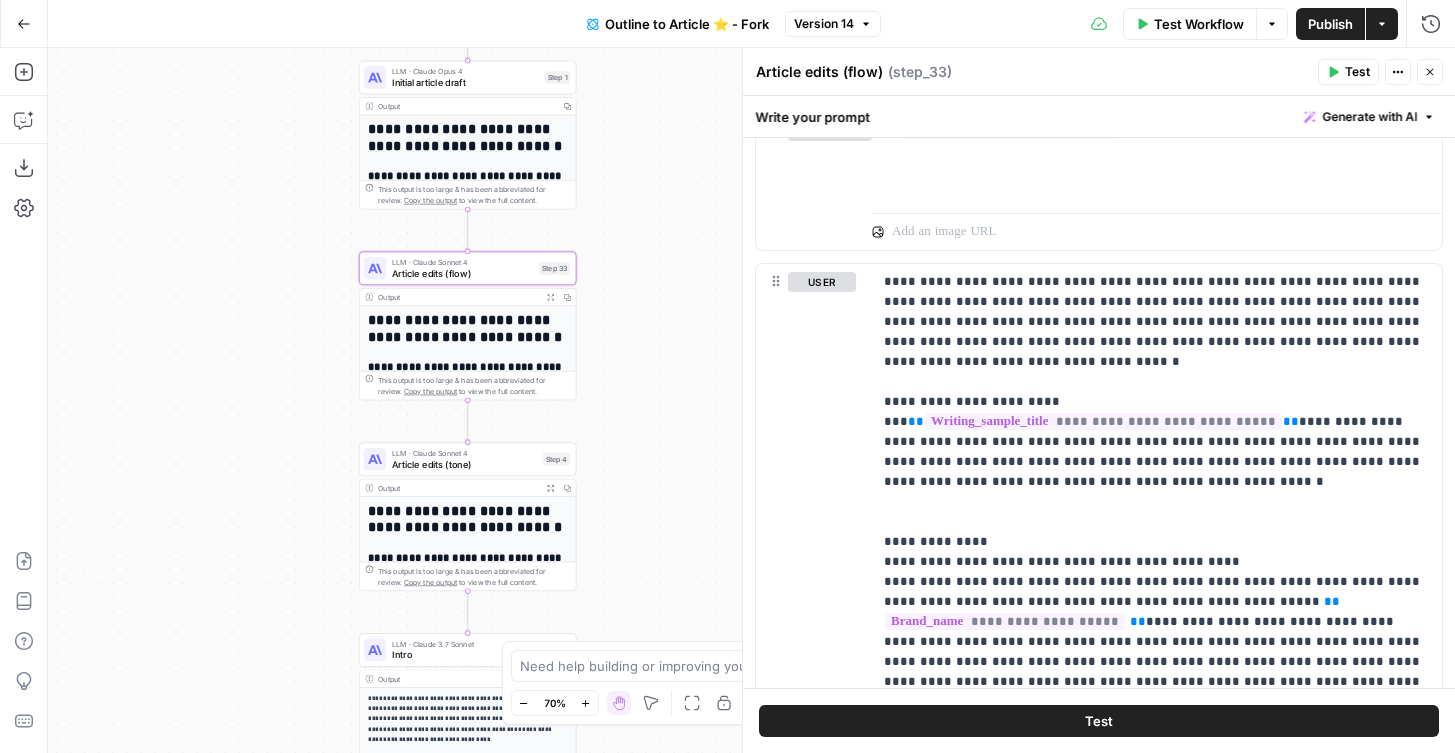 drag, startPoint x: 693, startPoint y: 321, endPoint x: 656, endPoint y: 393, distance: 80.9506 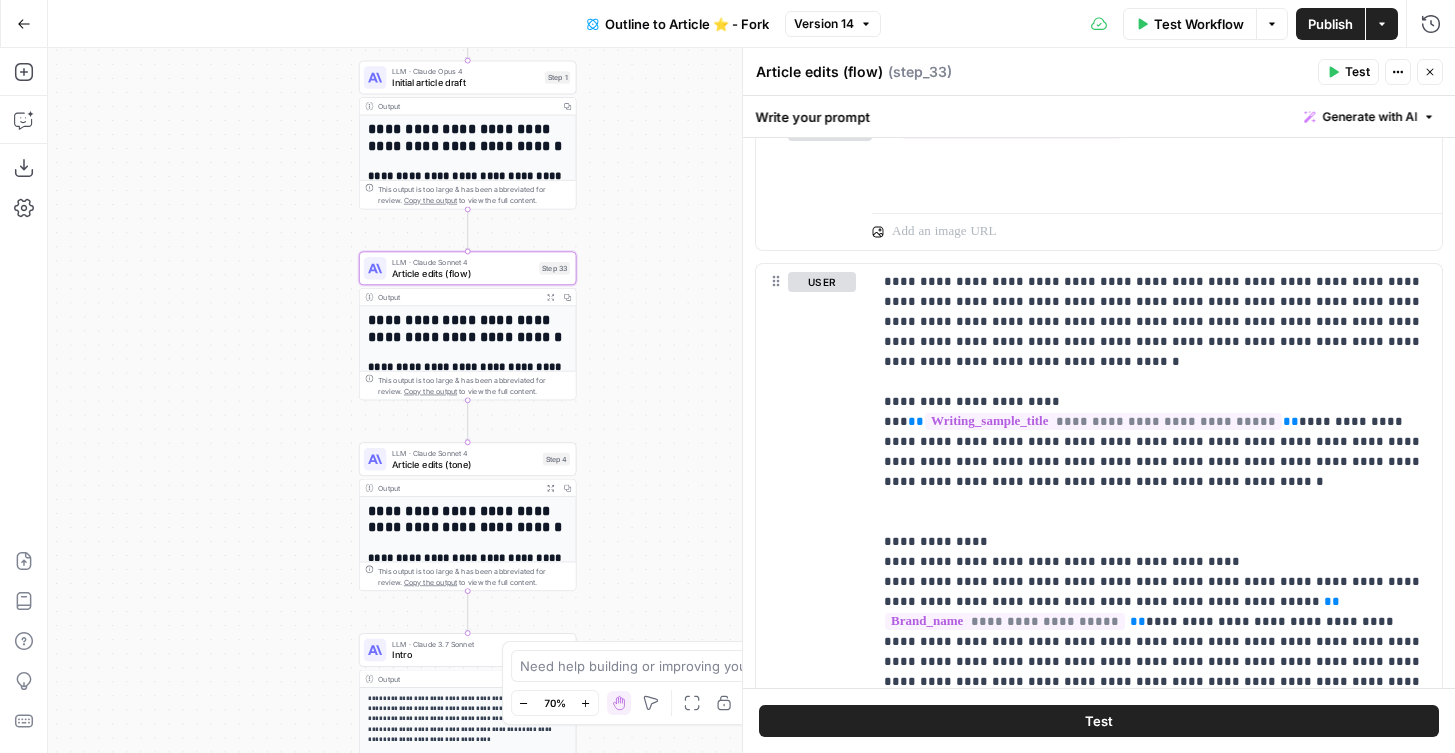 click on "**********" at bounding box center [751, 400] 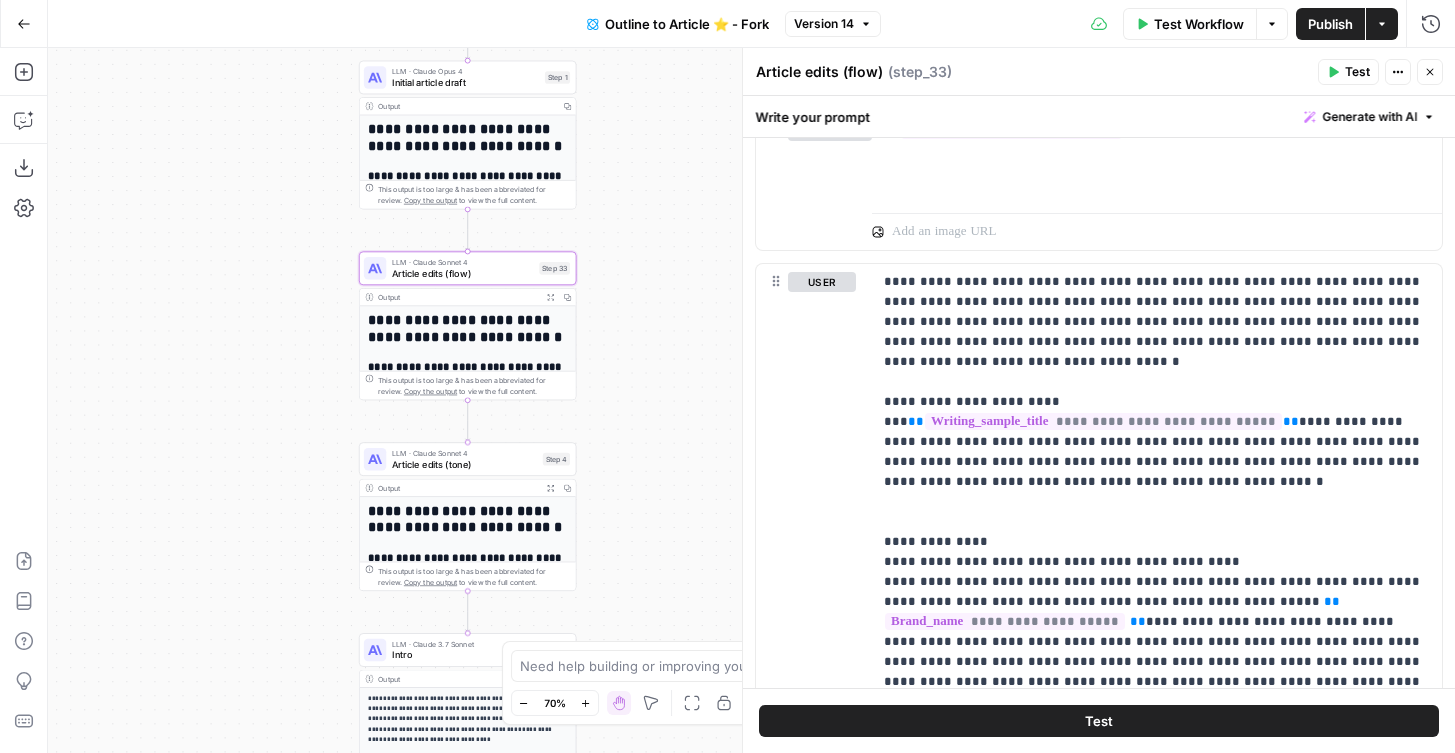 click on "Article edits (tone)" at bounding box center (464, 464) 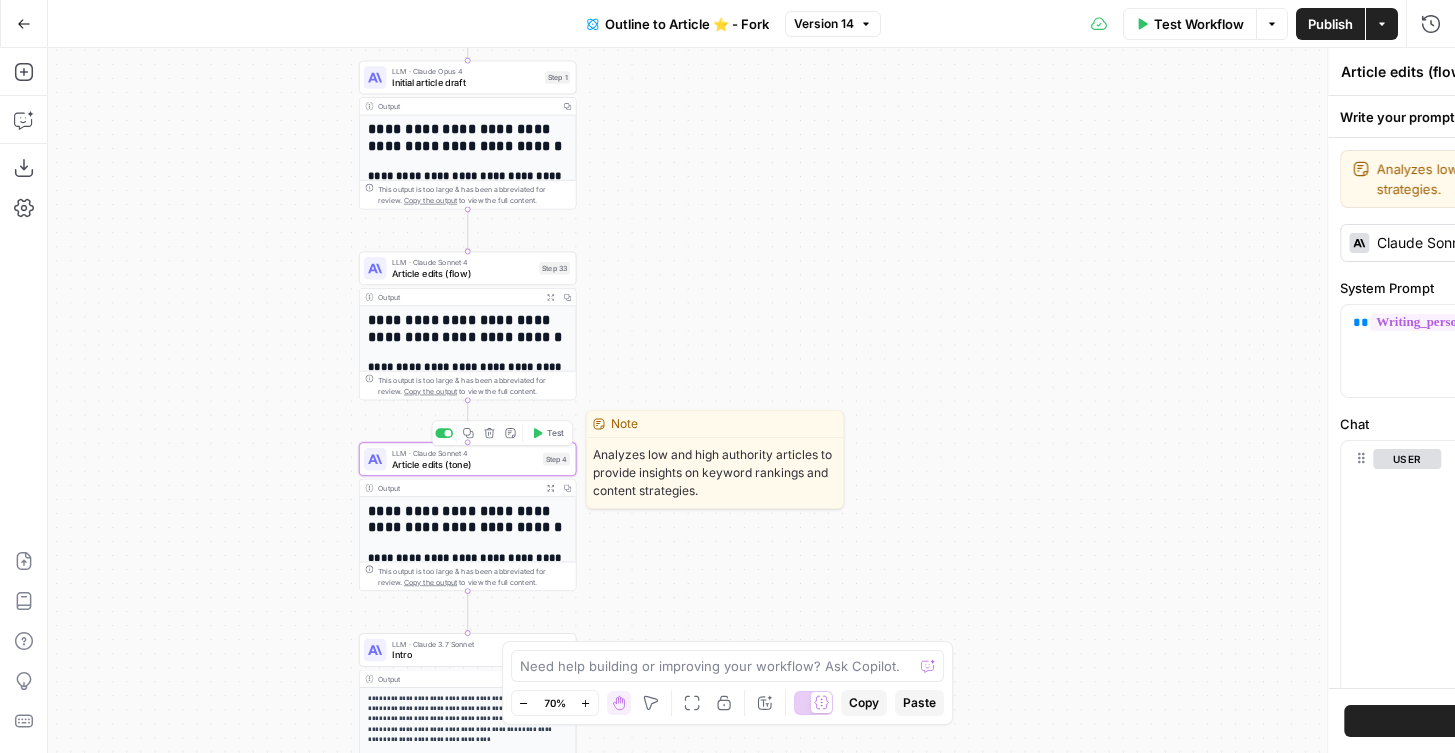 type on "Article edits (tone)" 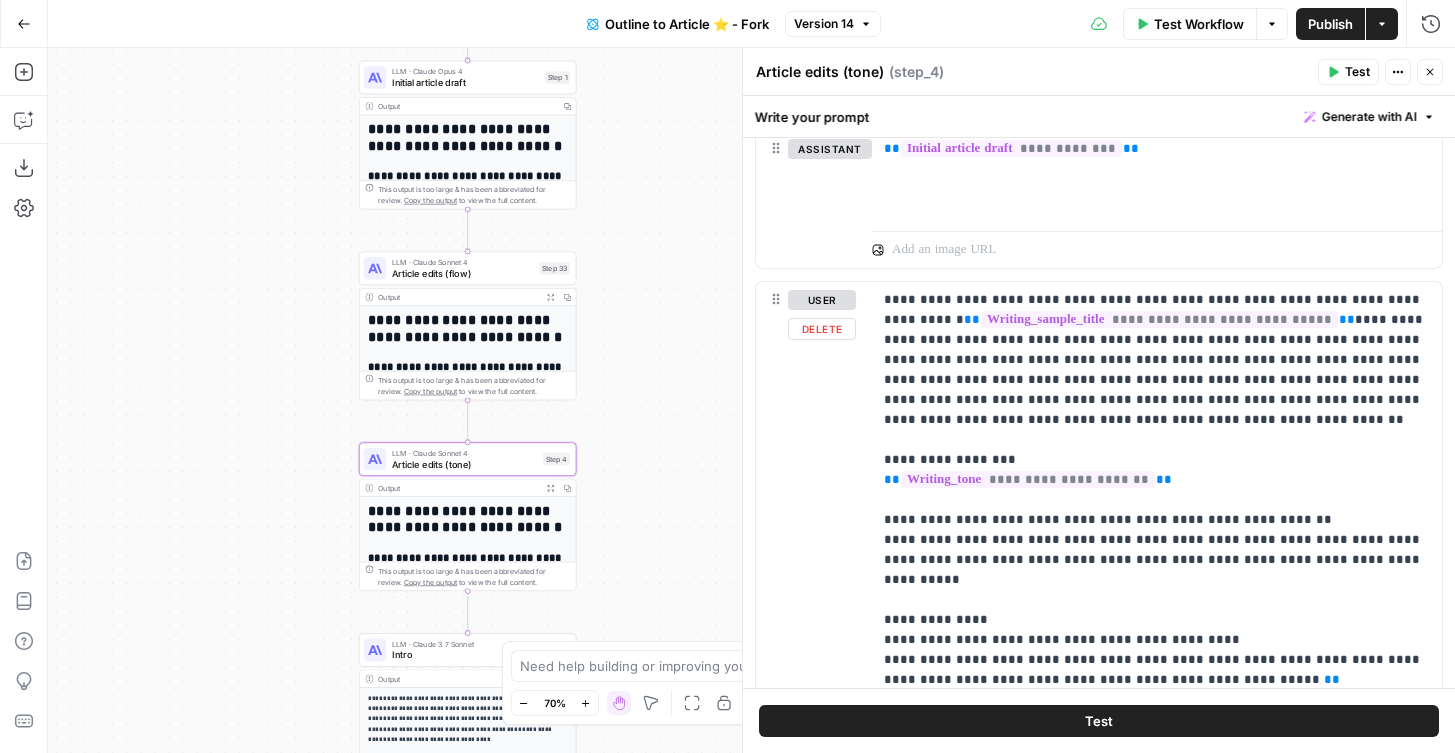 scroll, scrollTop: 2708, scrollLeft: 0, axis: vertical 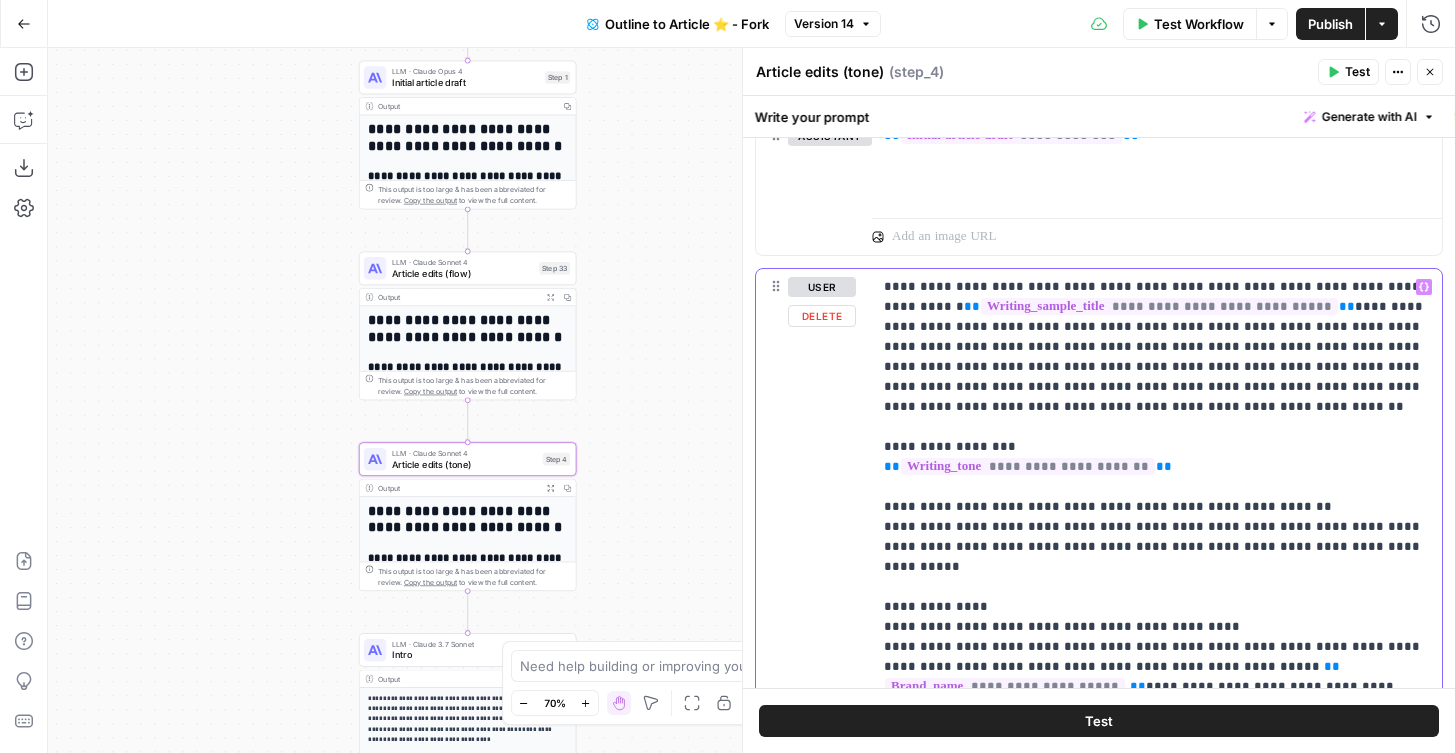 click on "**********" at bounding box center [1157, 667] 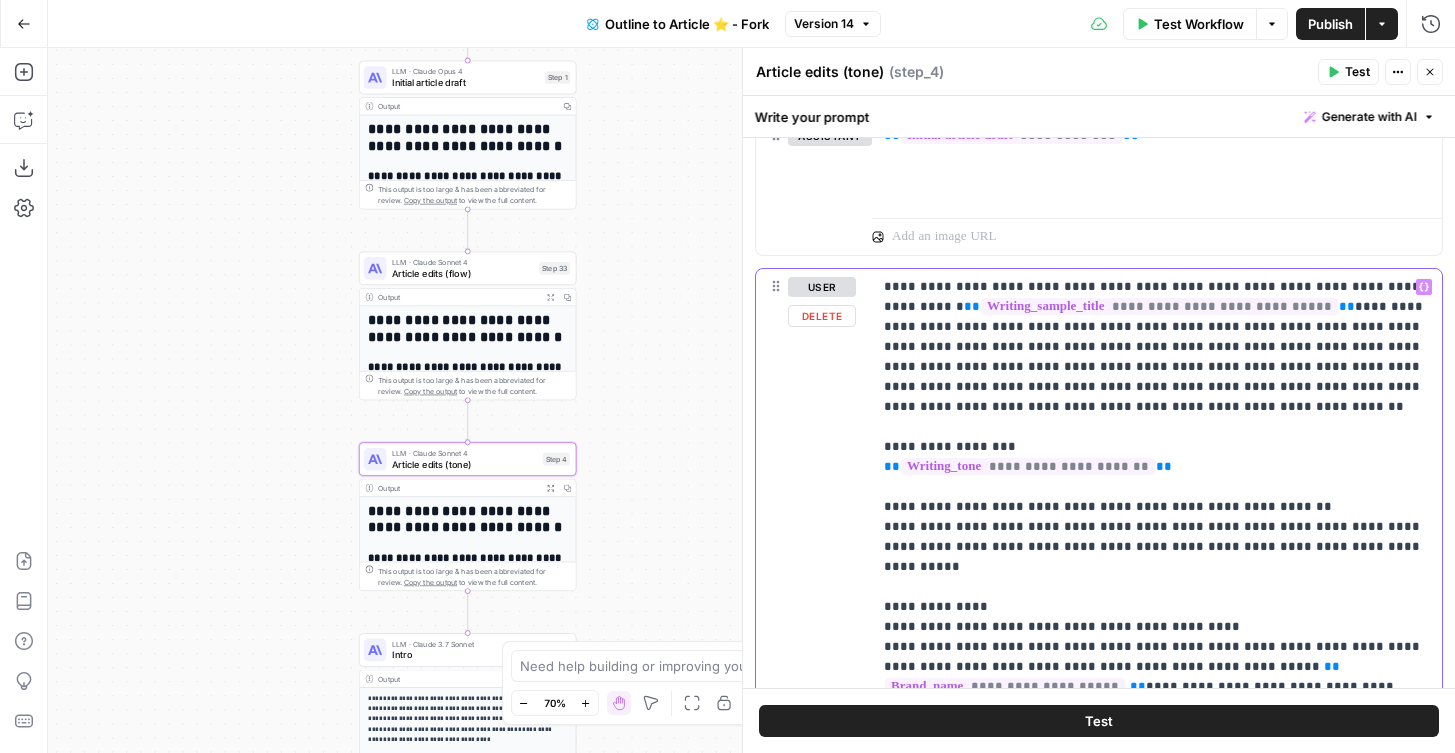 scroll, scrollTop: 2681, scrollLeft: 0, axis: vertical 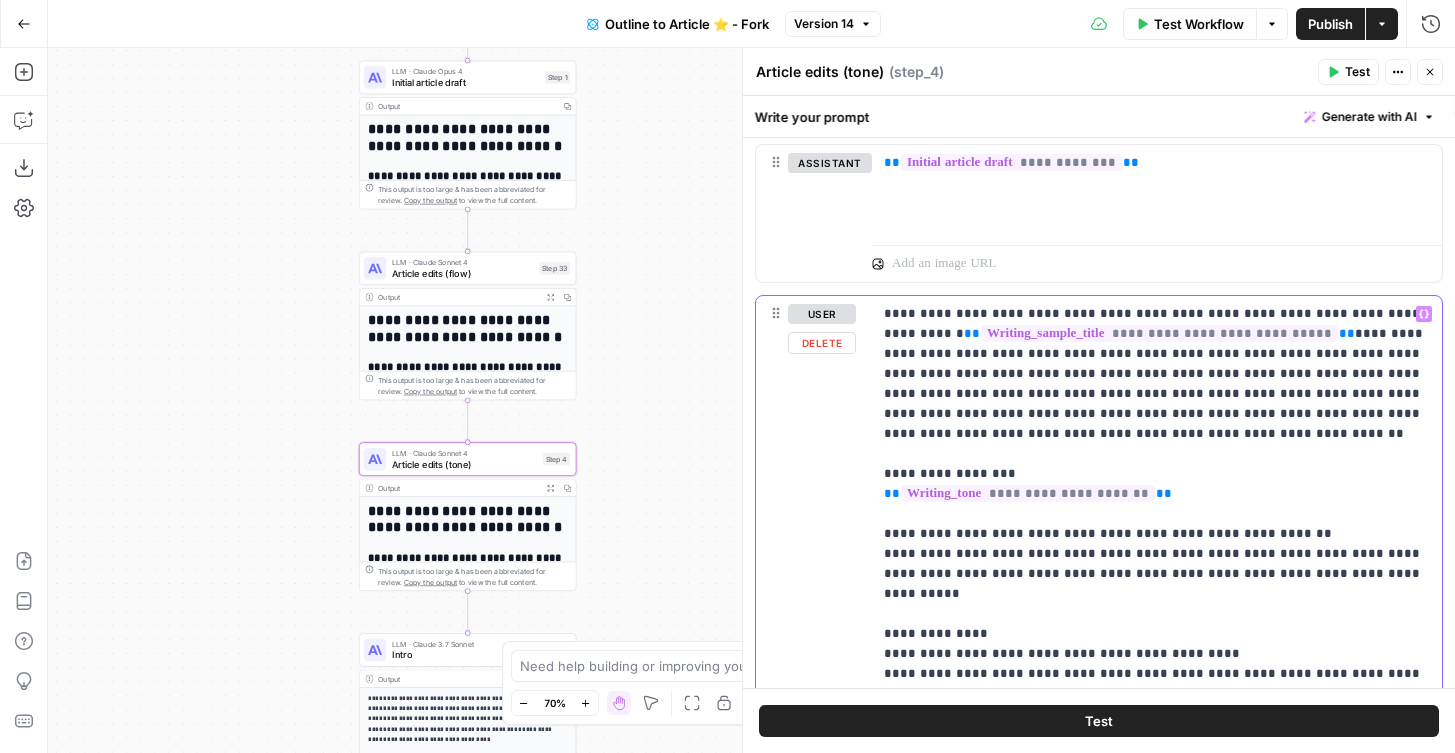 click on "**********" at bounding box center [1157, 694] 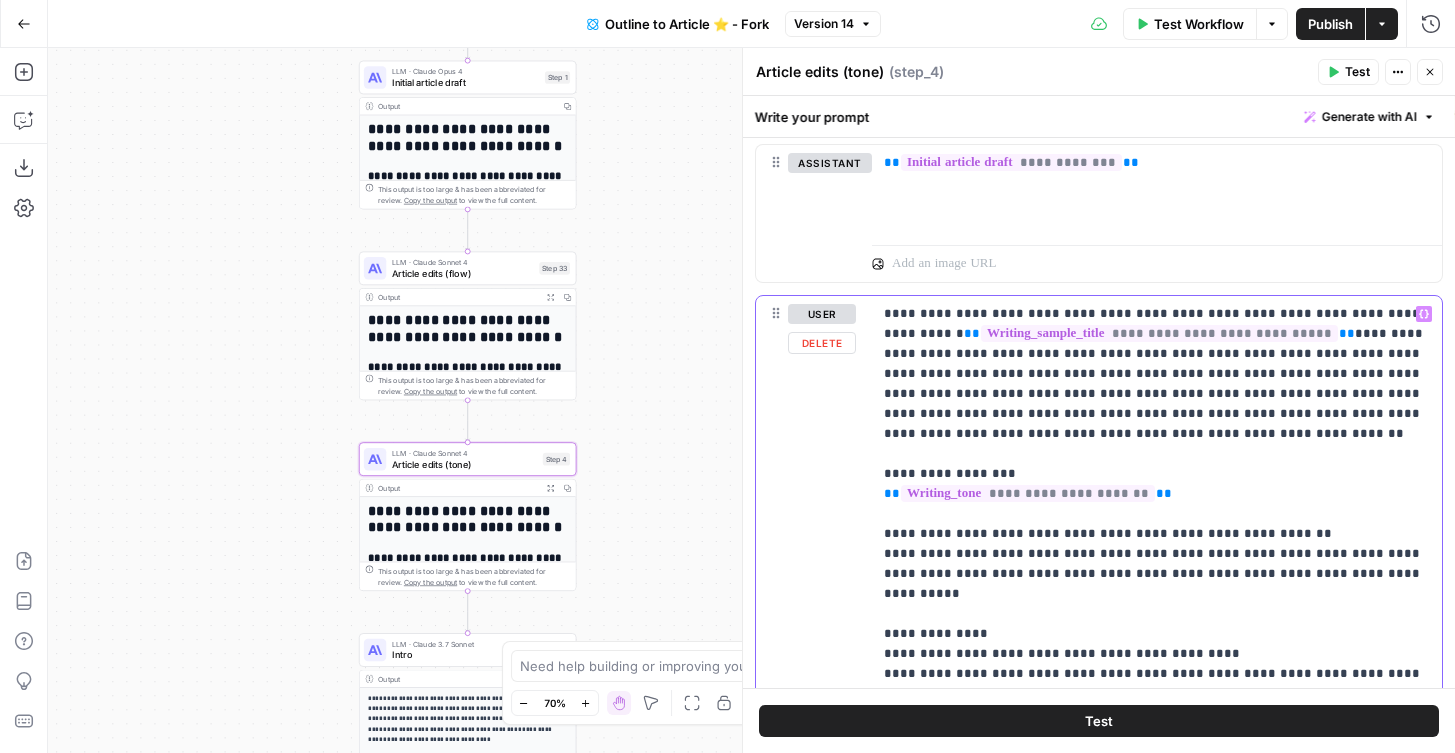 click on "**********" at bounding box center [1157, 694] 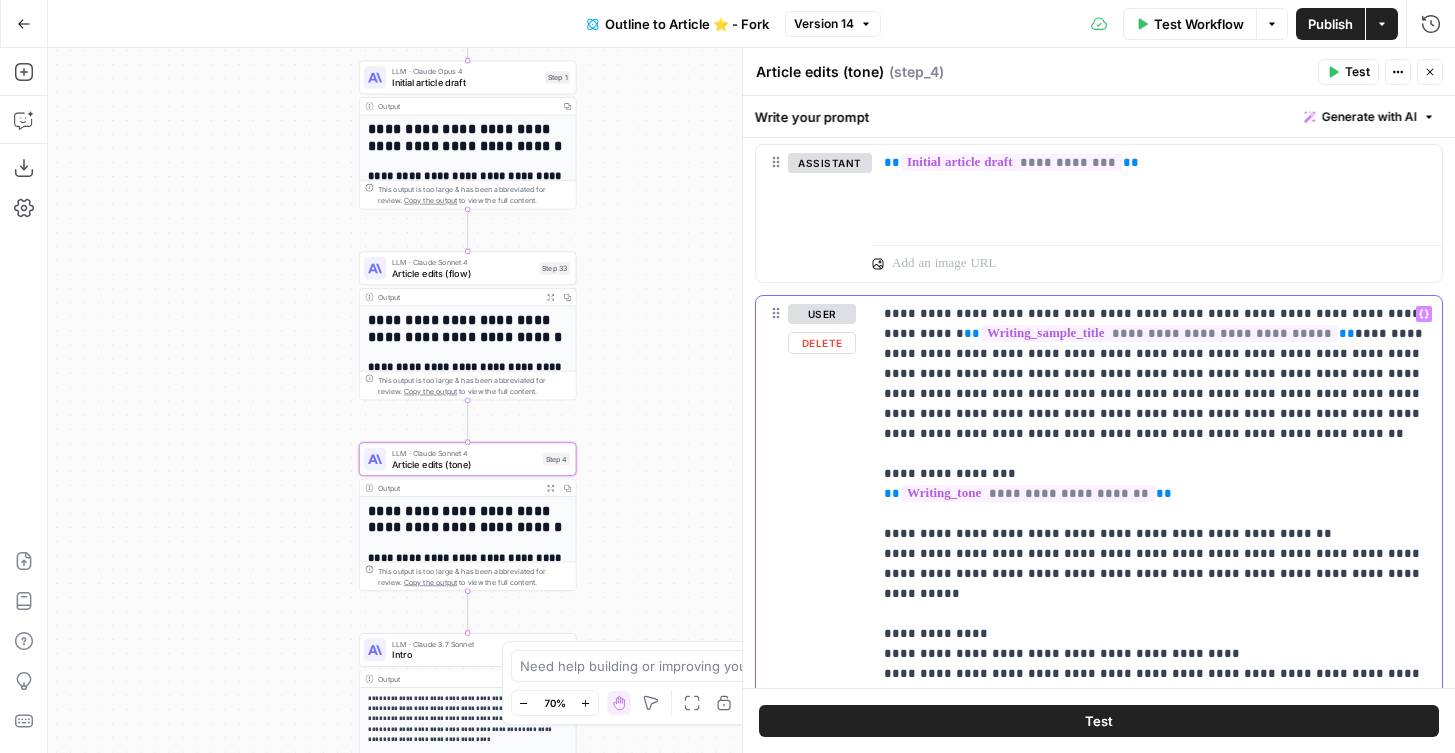 drag, startPoint x: 960, startPoint y: 334, endPoint x: 1087, endPoint y: 333, distance: 127.00394 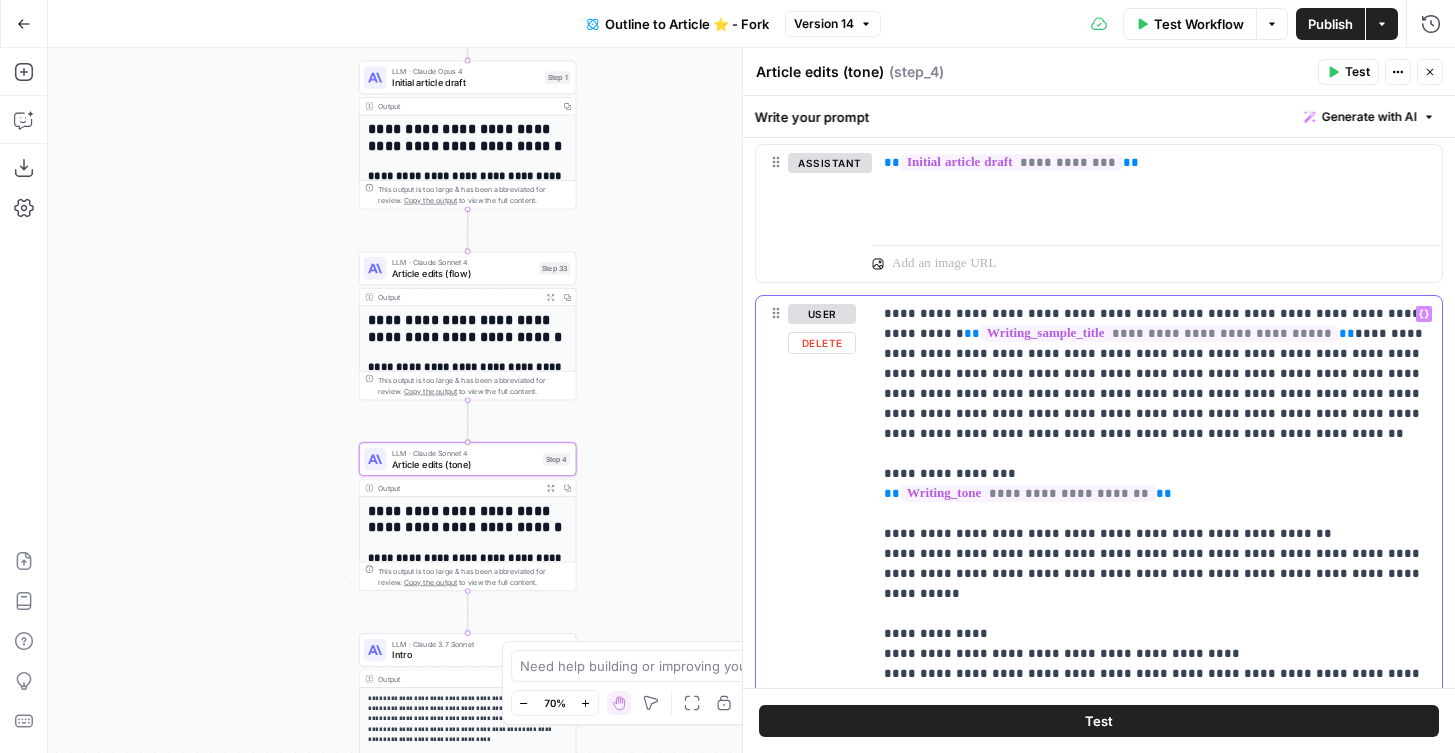 click on "**********" at bounding box center (1157, 694) 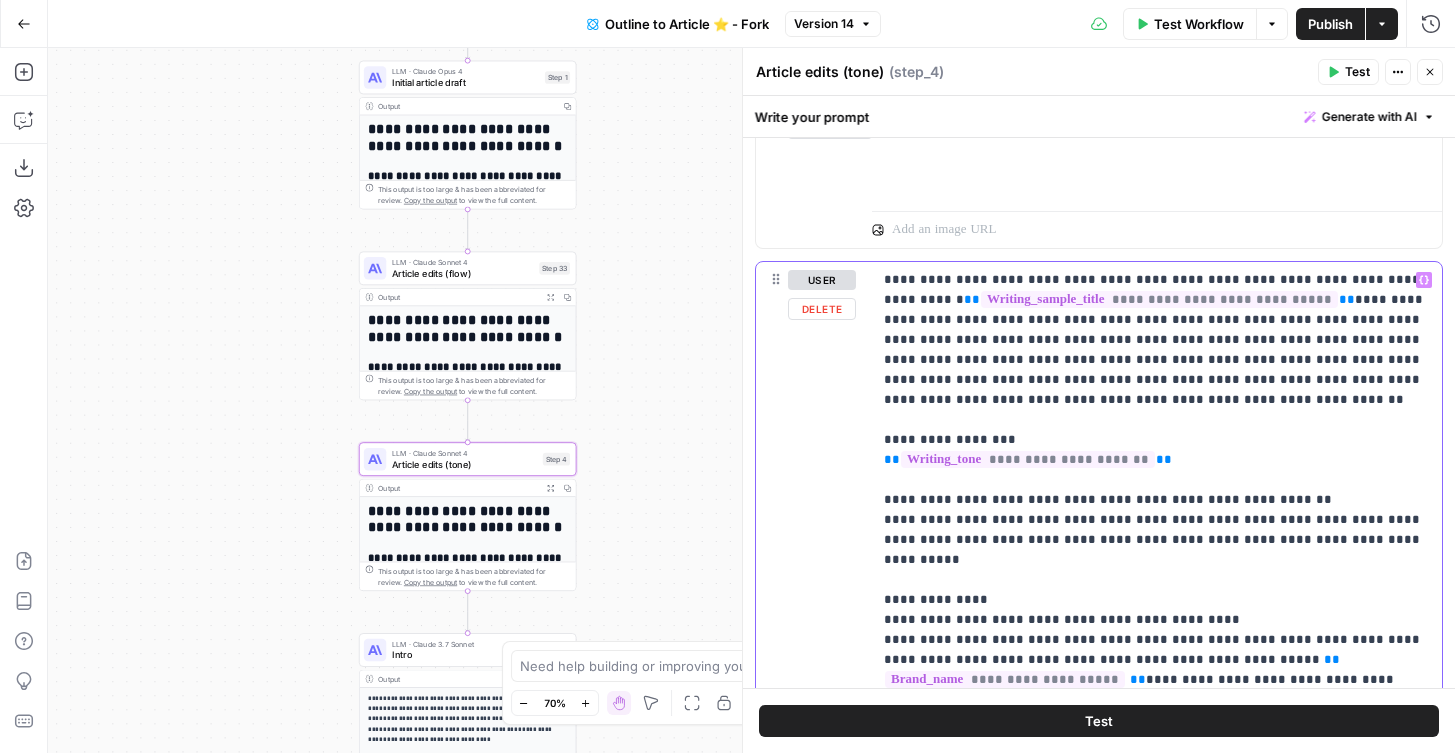 scroll, scrollTop: 2740, scrollLeft: 0, axis: vertical 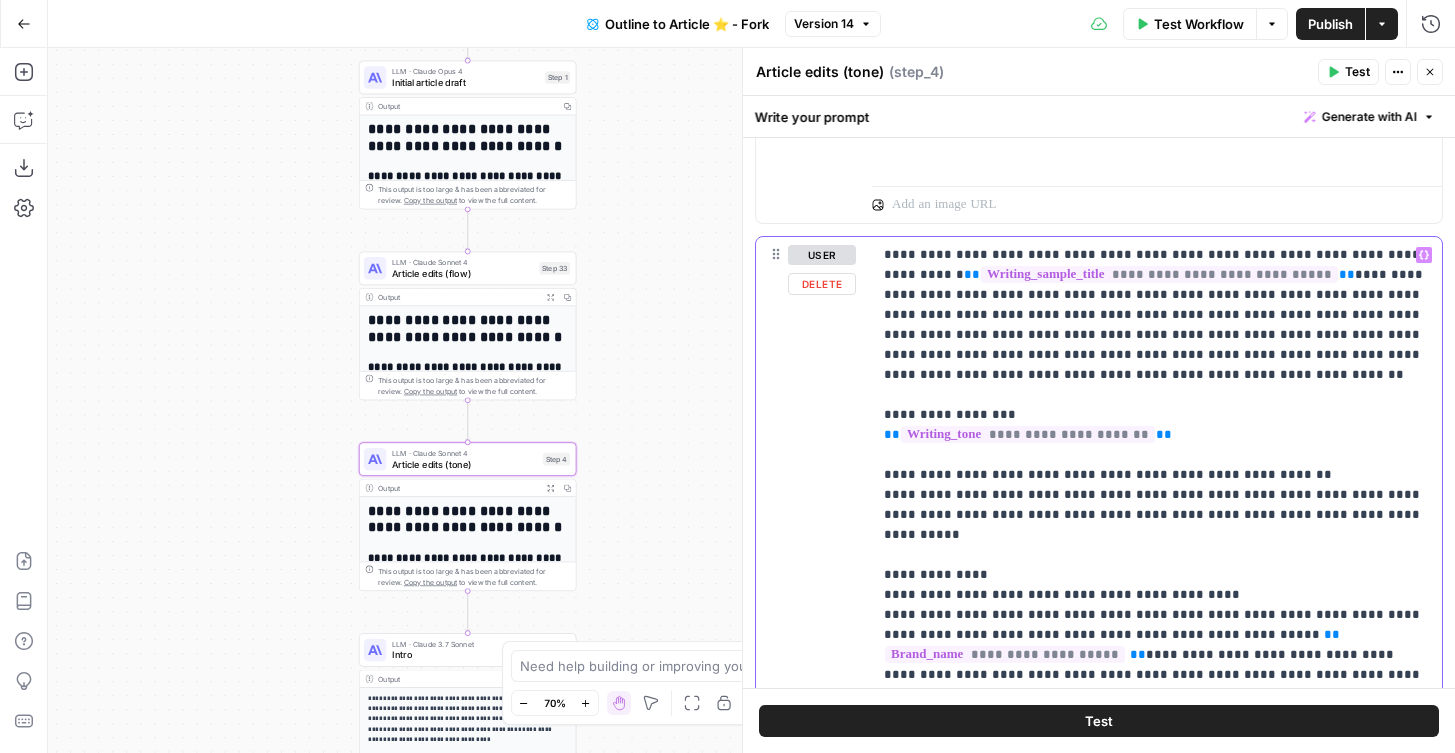 drag, startPoint x: 1293, startPoint y: 349, endPoint x: 1251, endPoint y: 332, distance: 45.310043 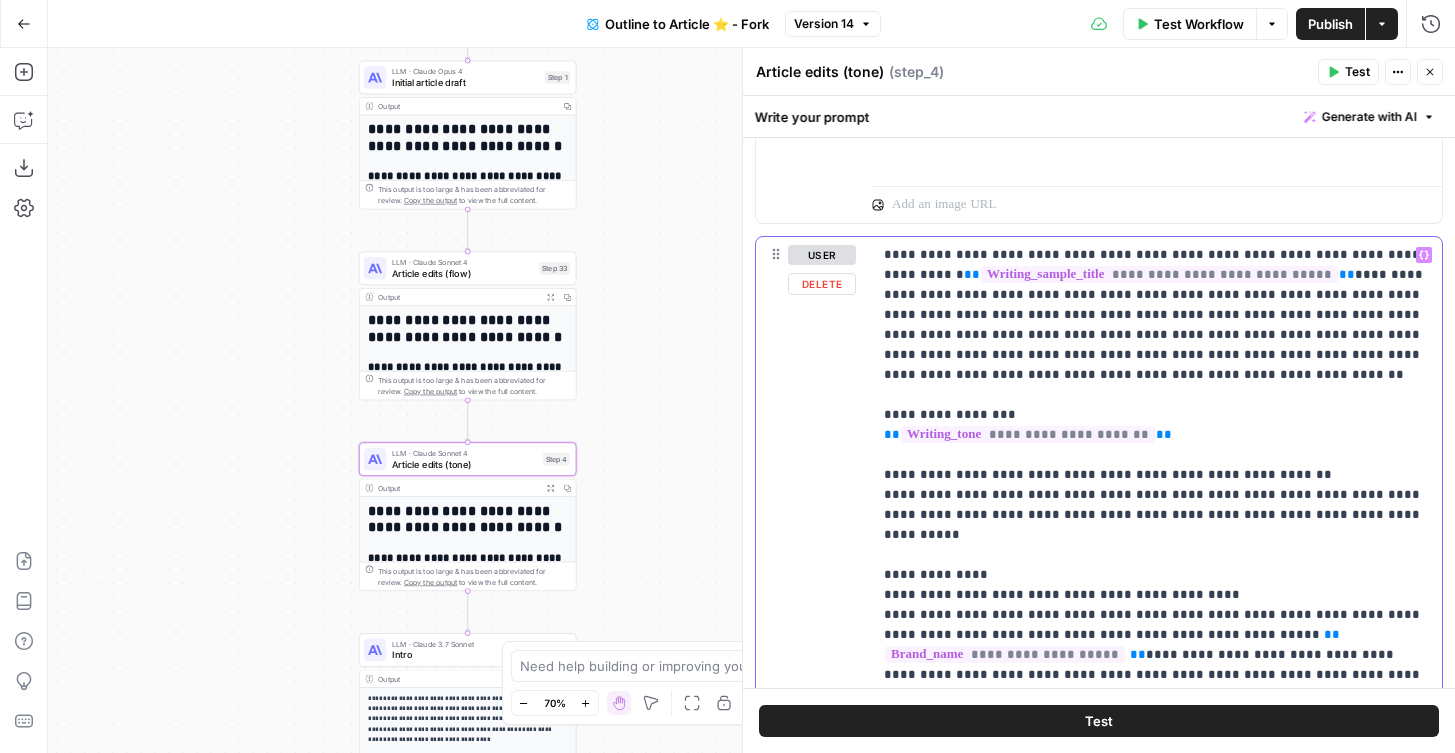 click on "**********" at bounding box center (1157, 635) 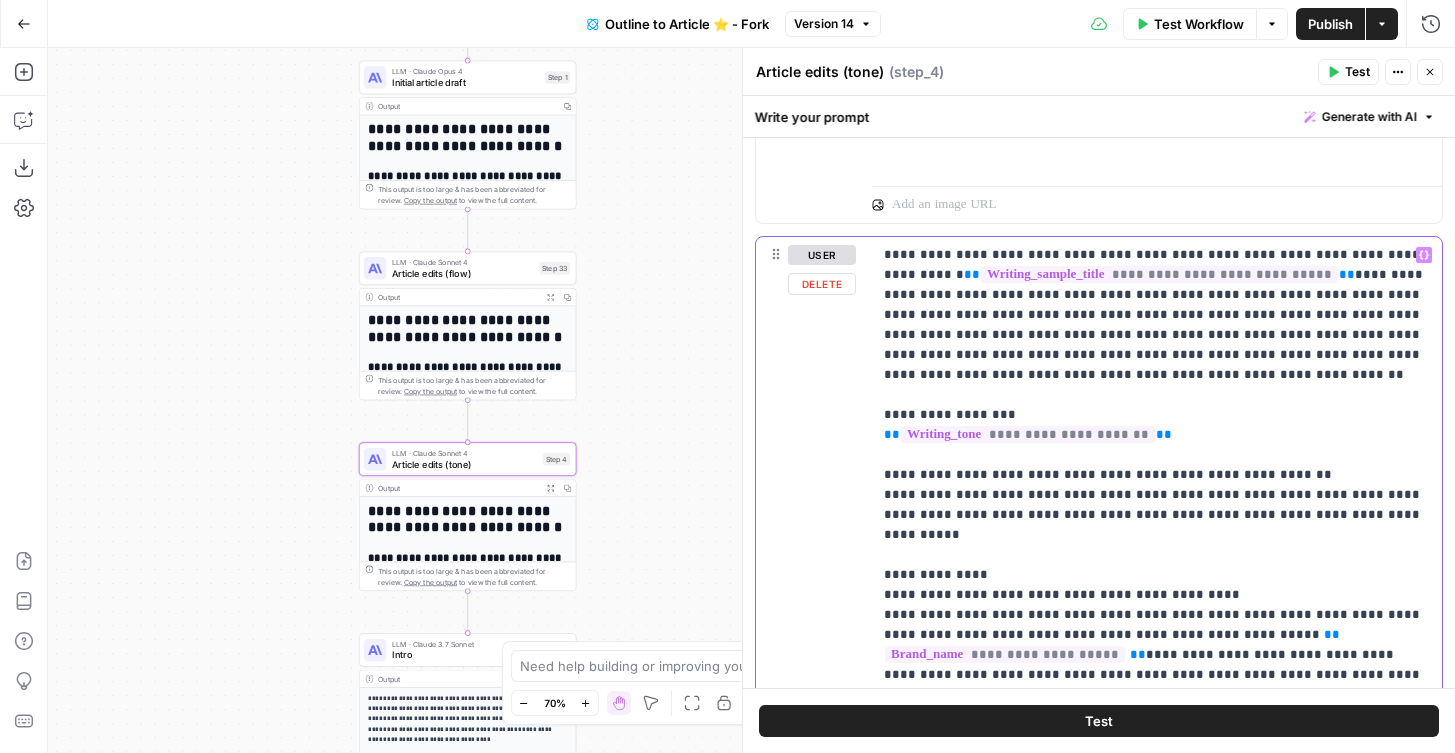 drag, startPoint x: 1393, startPoint y: 503, endPoint x: 878, endPoint y: 448, distance: 517.9286 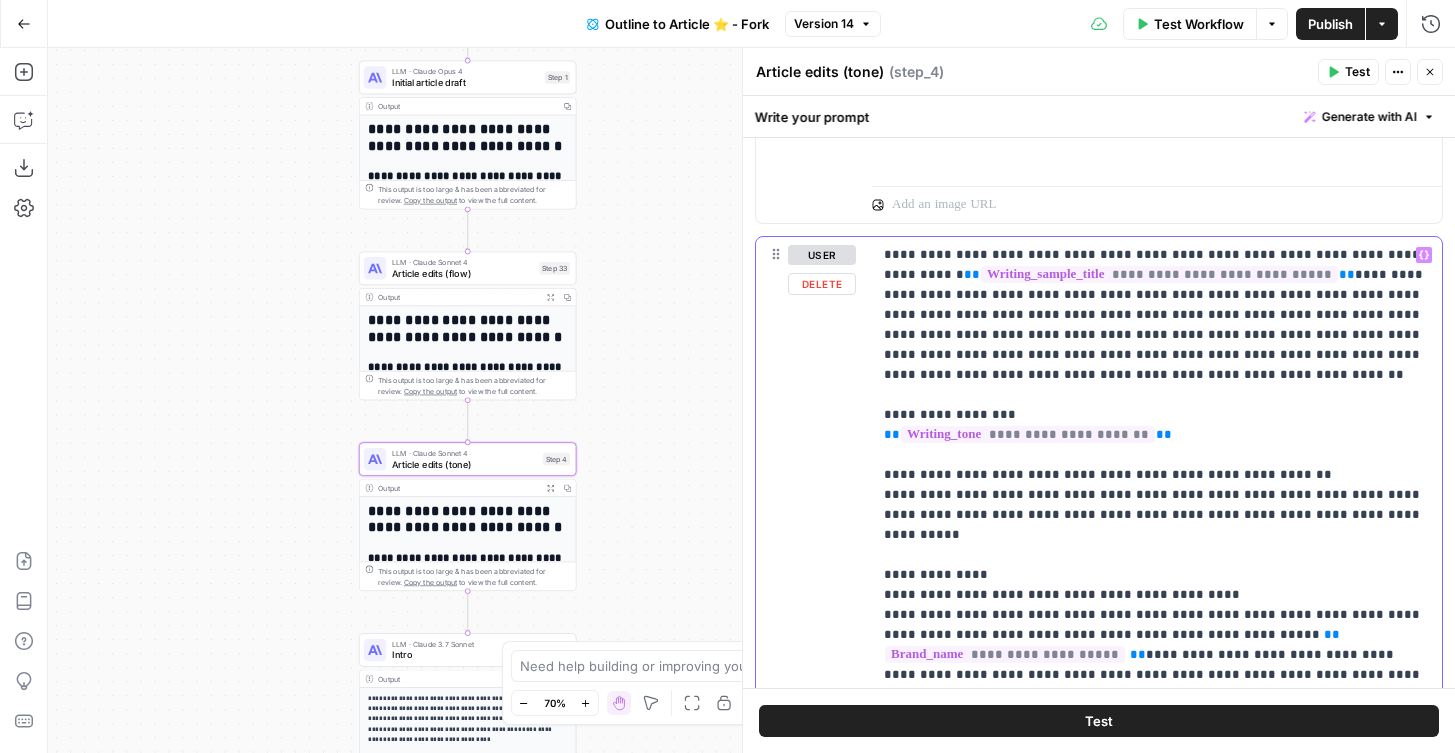 click on "**********" at bounding box center [1157, 635] 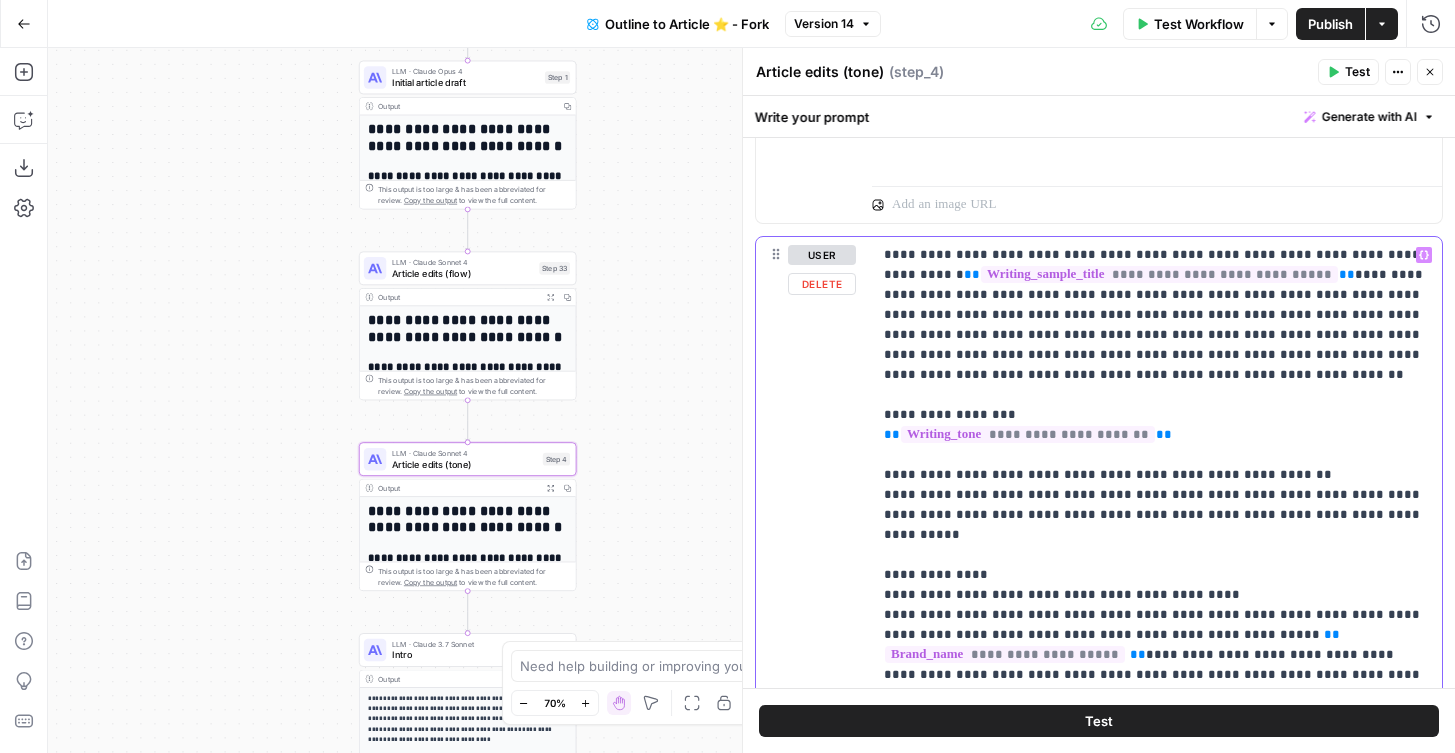 drag, startPoint x: 1399, startPoint y: 495, endPoint x: 865, endPoint y: 458, distance: 535.2803 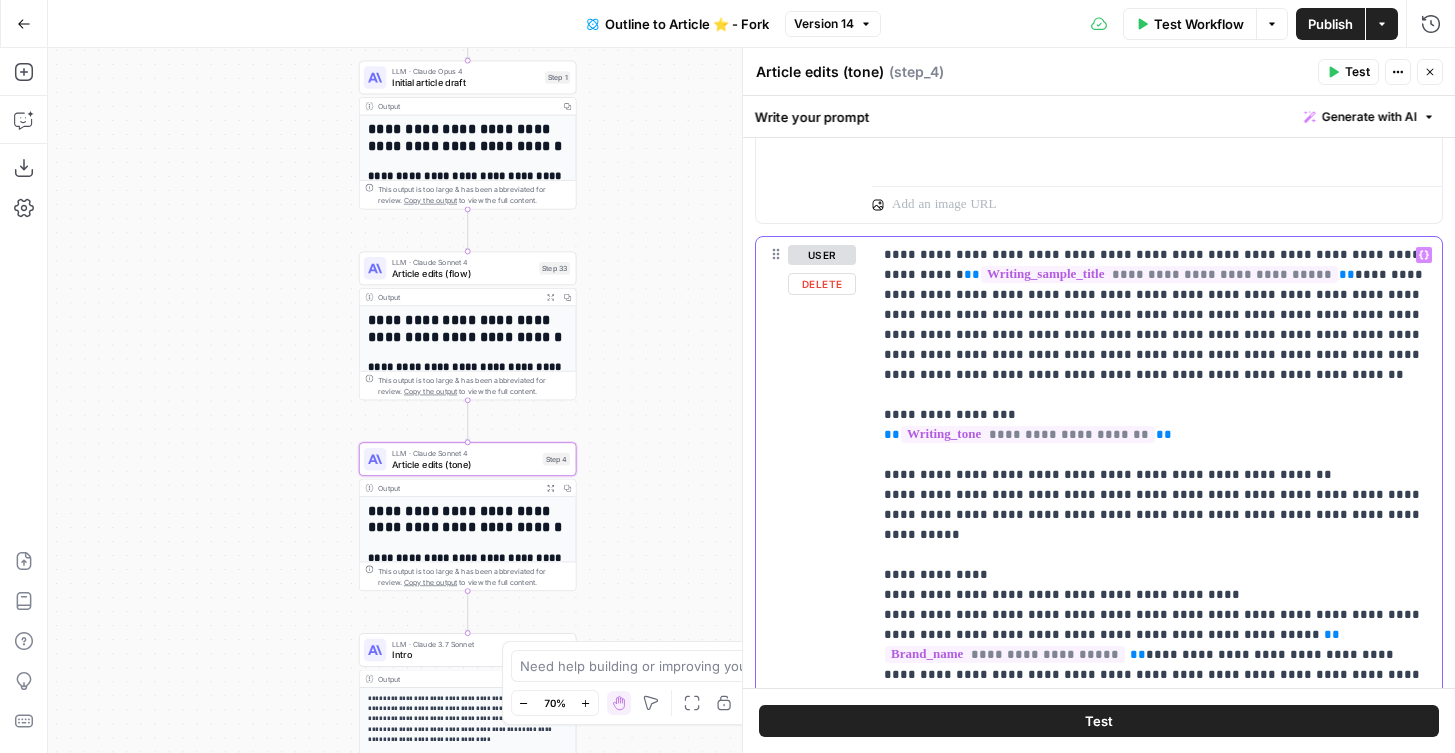 click on "**********" at bounding box center (1099, 657) 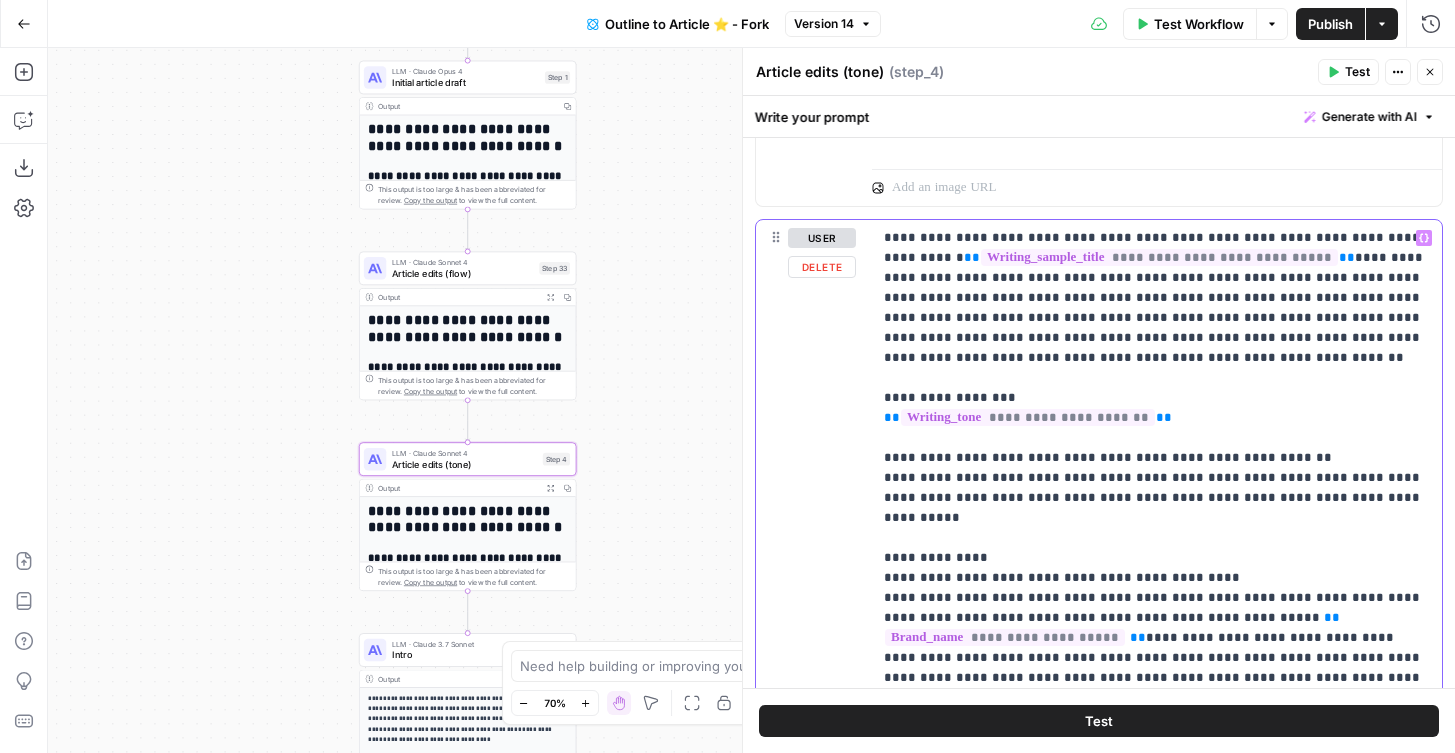 click on "**********" at bounding box center (1157, 618) 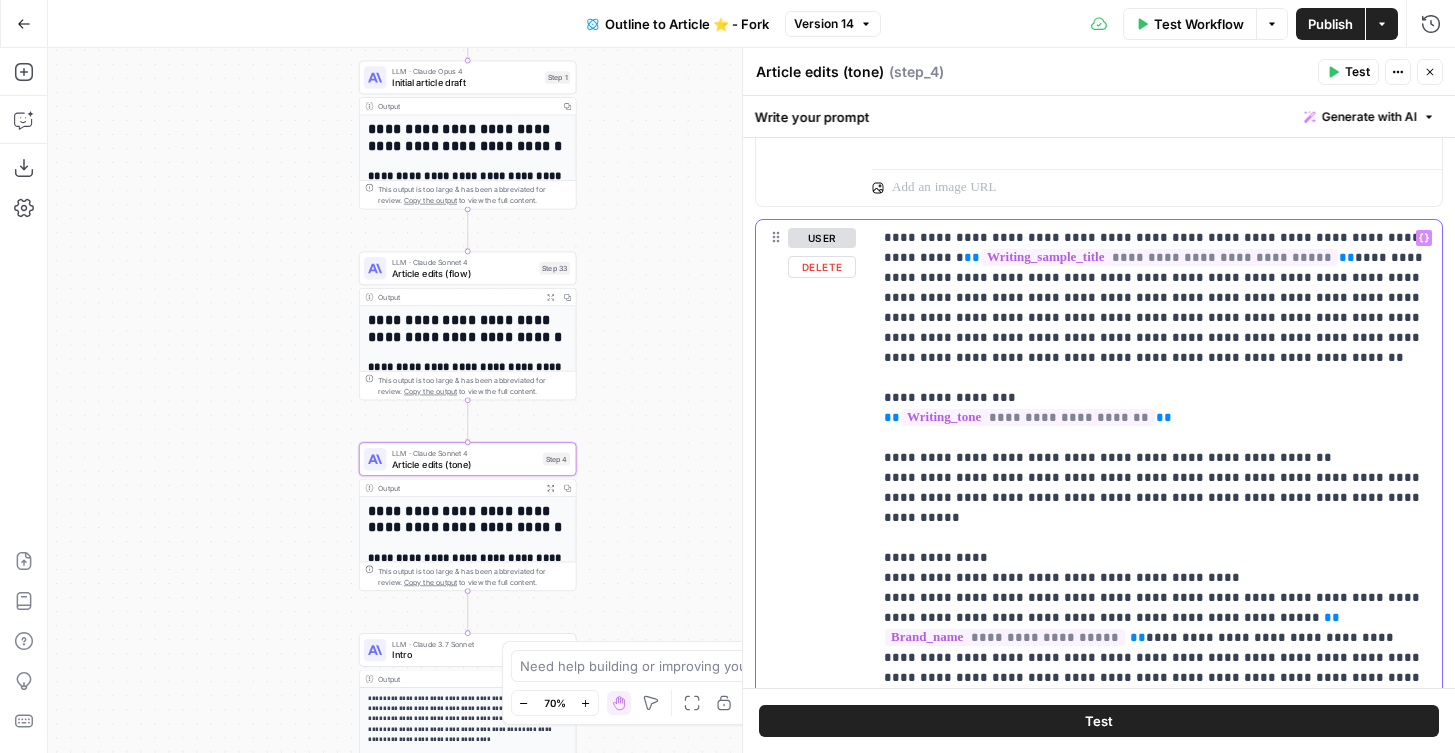 drag, startPoint x: 1392, startPoint y: 487, endPoint x: 779, endPoint y: 433, distance: 615.37384 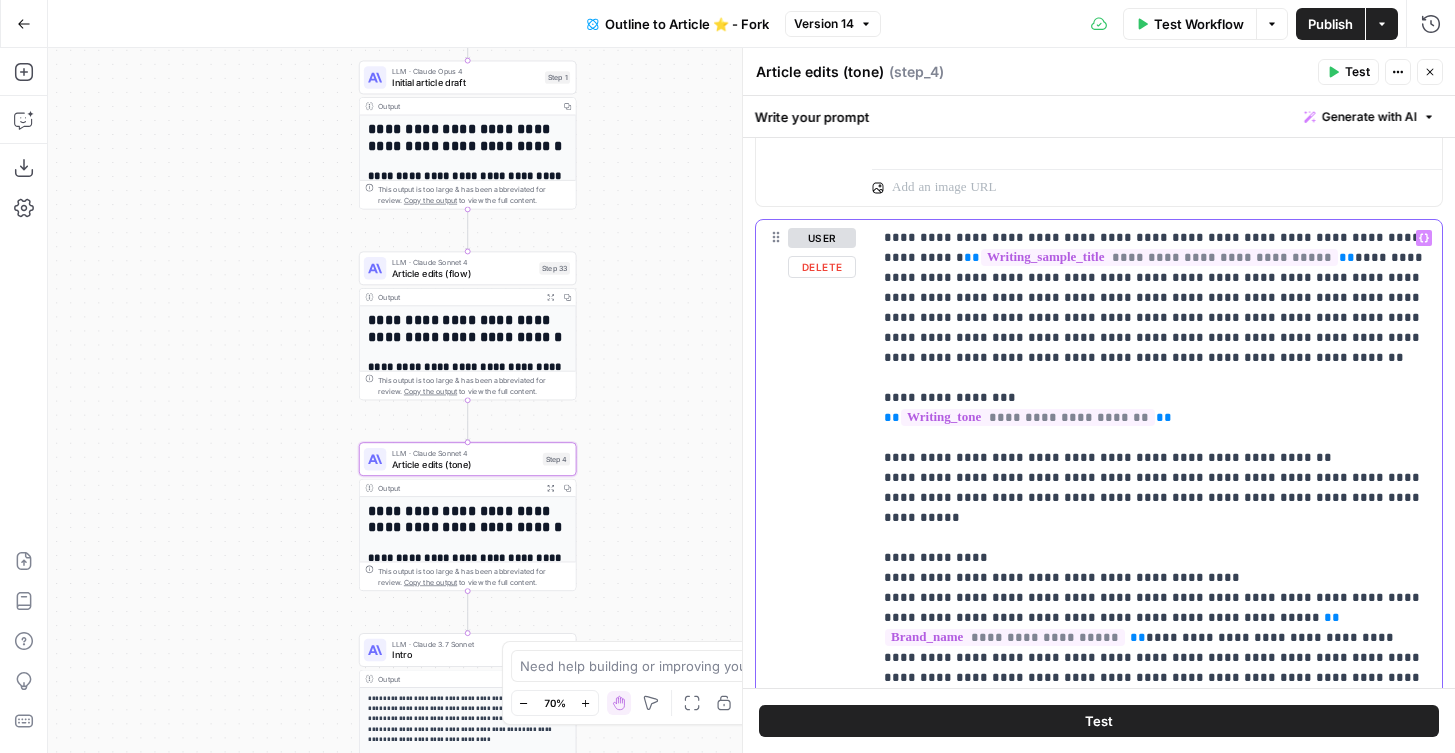 click on "**********" at bounding box center [1157, 618] 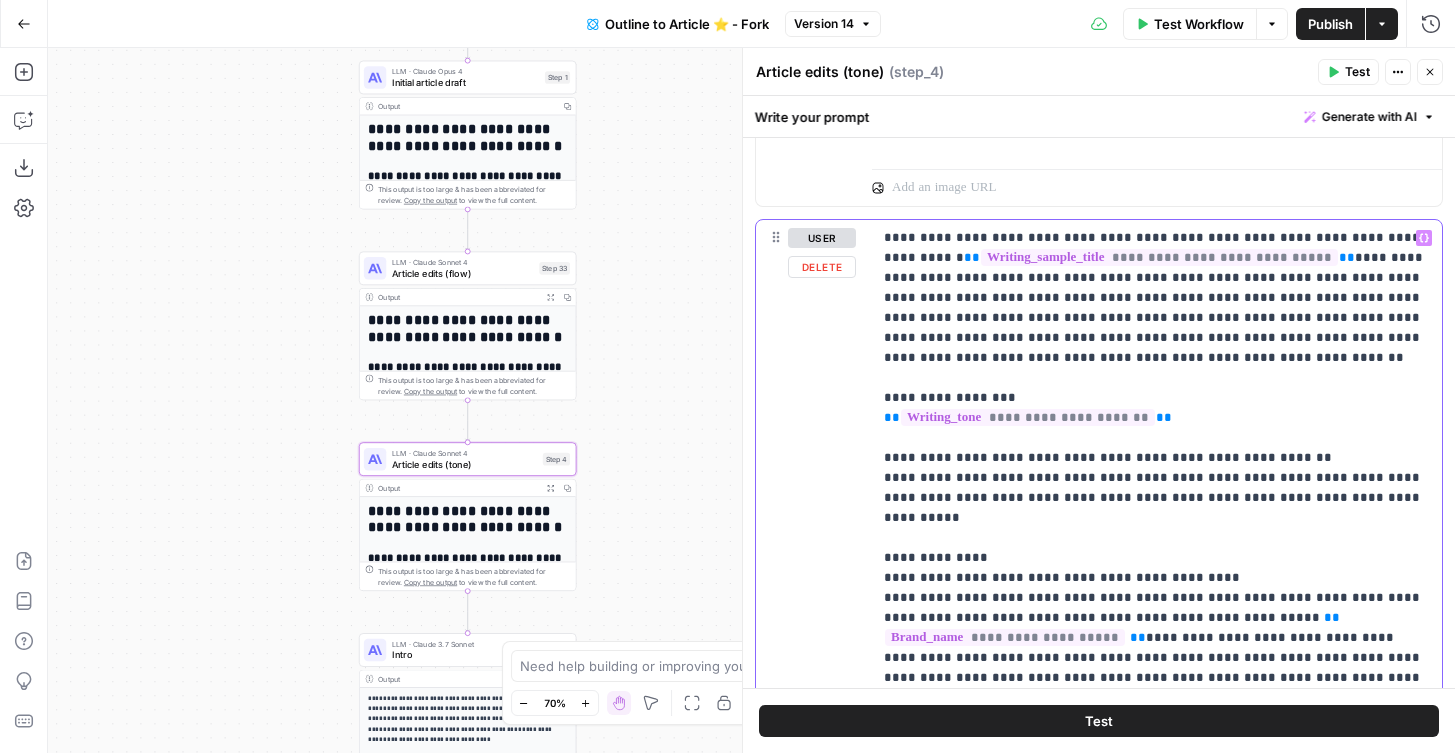 drag, startPoint x: 1366, startPoint y: 488, endPoint x: 877, endPoint y: 458, distance: 489.91937 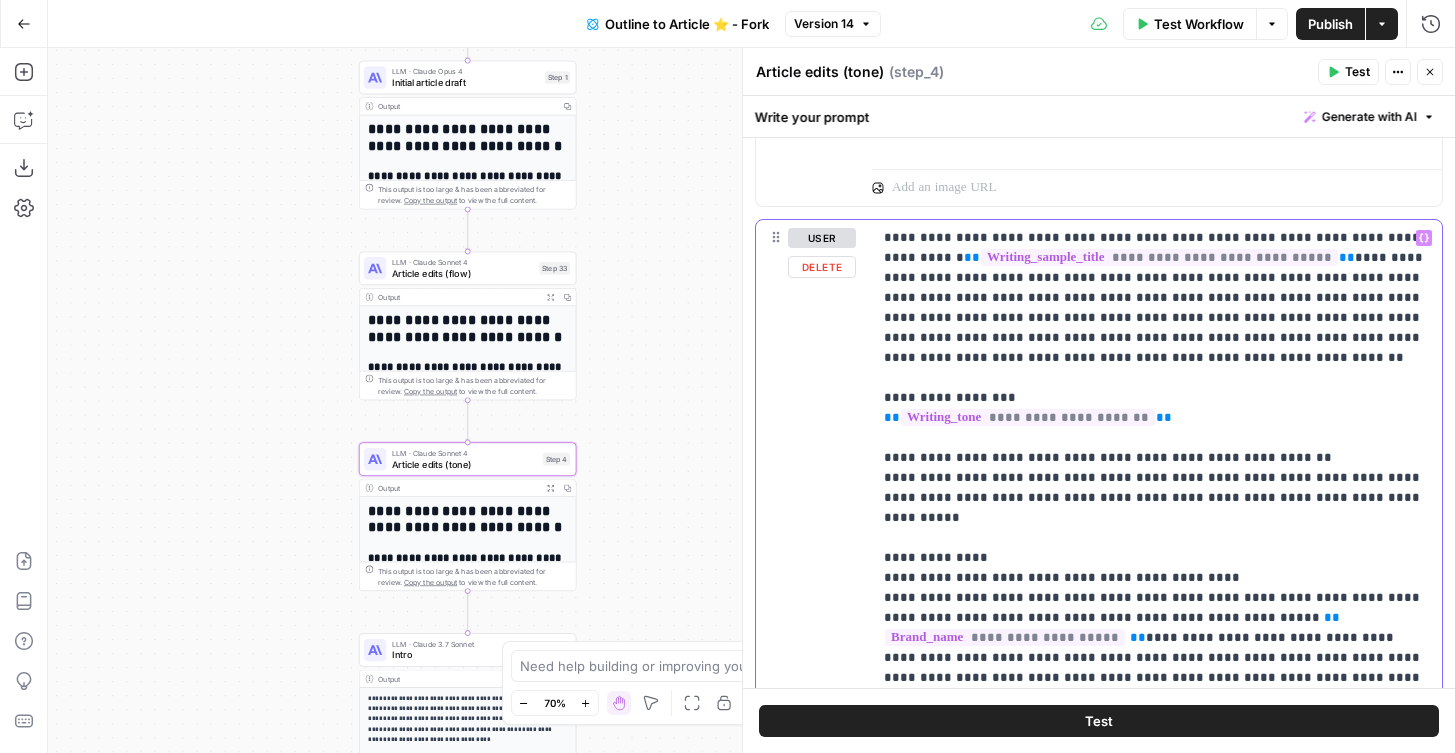 click on "**********" at bounding box center (1157, 618) 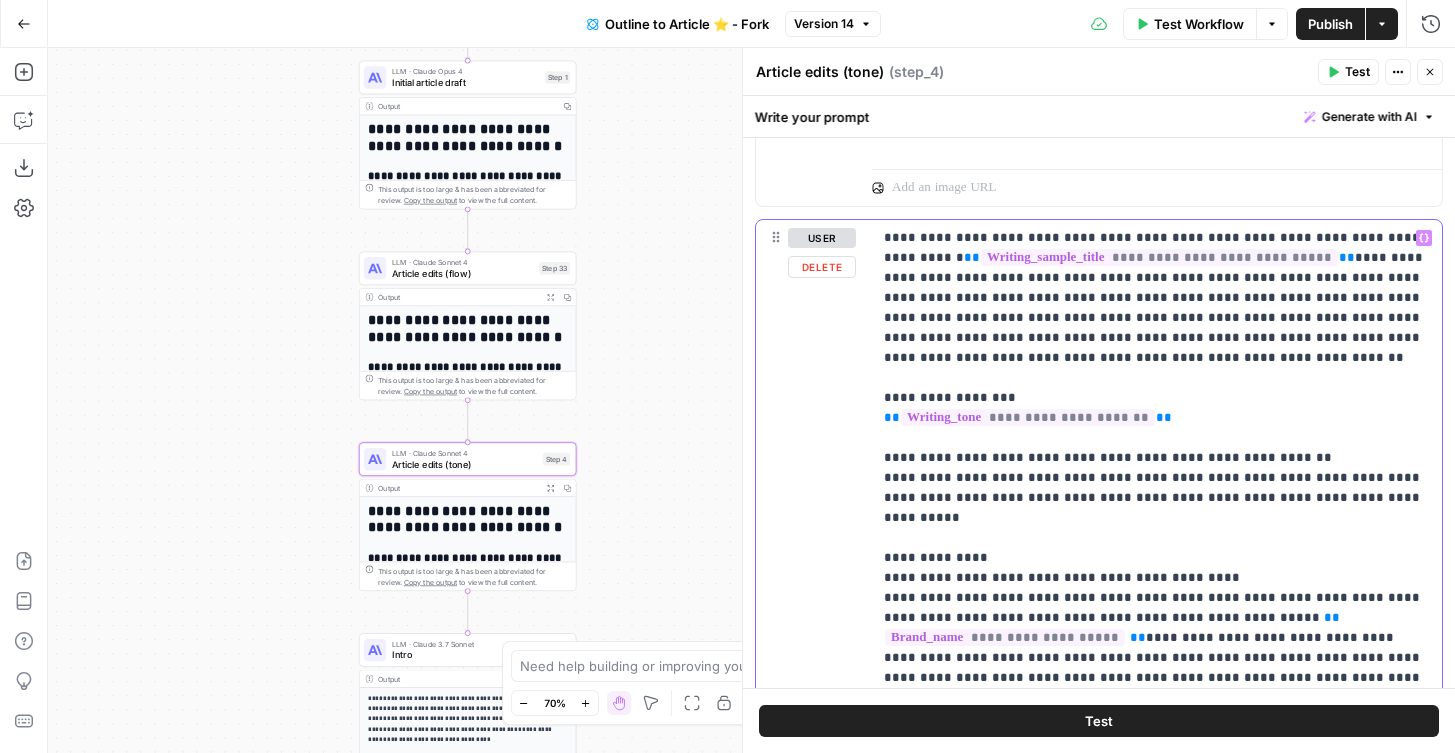 click on "**********" at bounding box center (1157, 618) 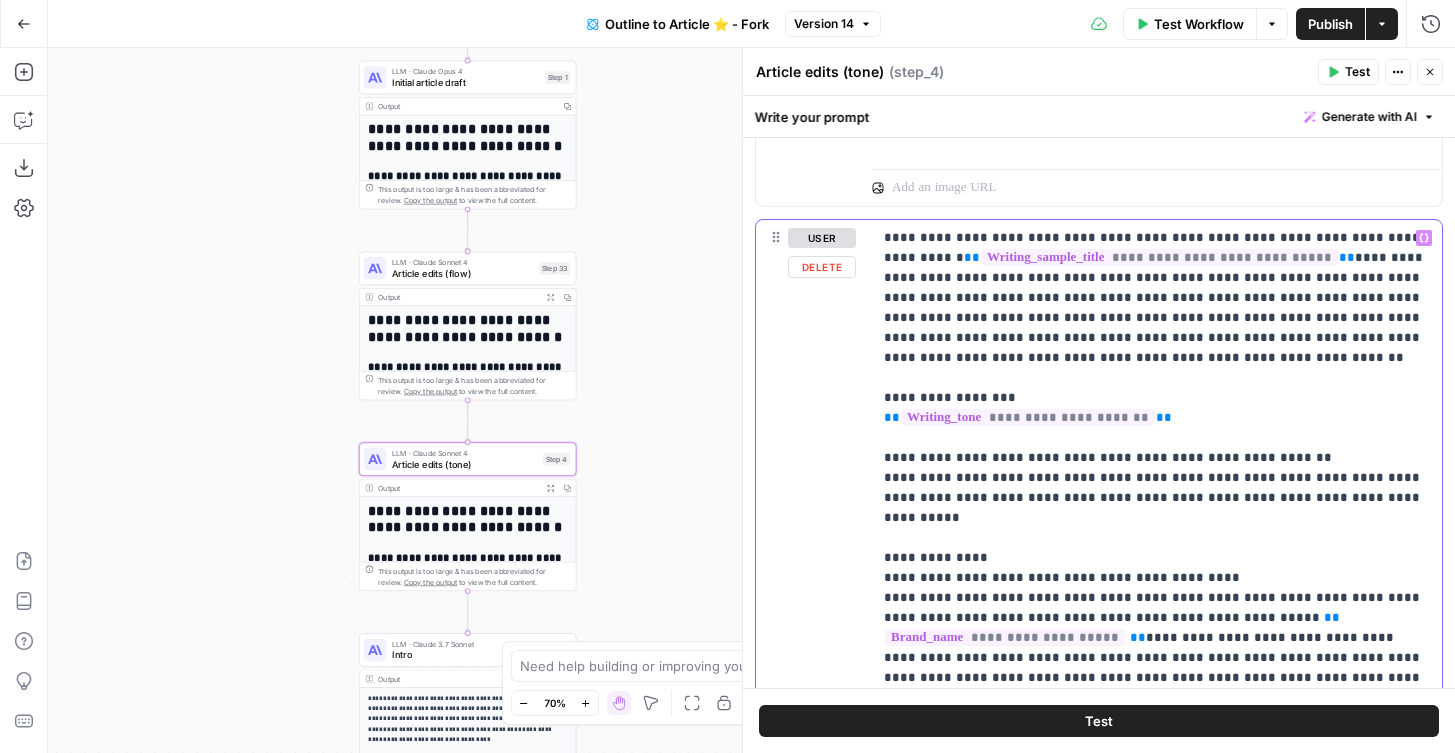 click on "**********" at bounding box center (1157, 618) 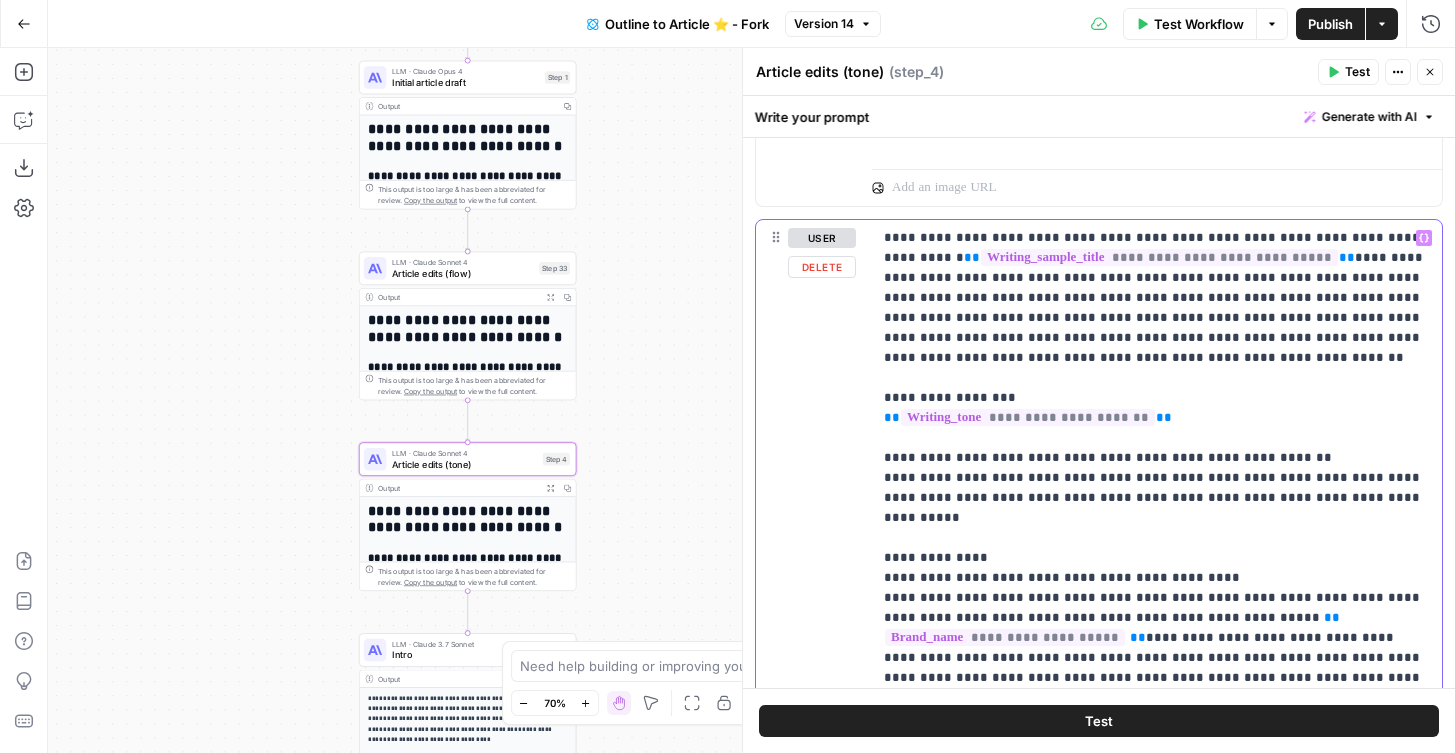 click on "**********" at bounding box center (1157, 618) 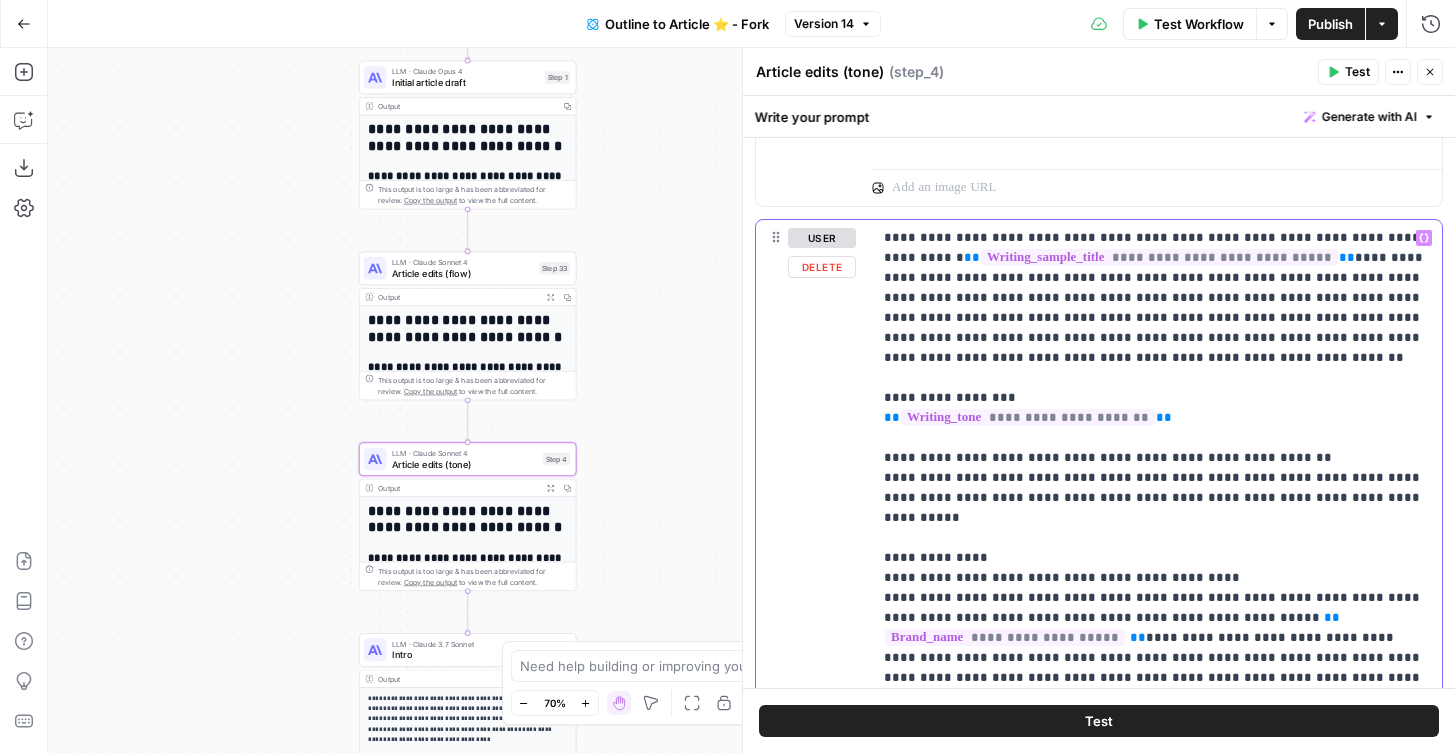 click on "**********" at bounding box center [1157, 618] 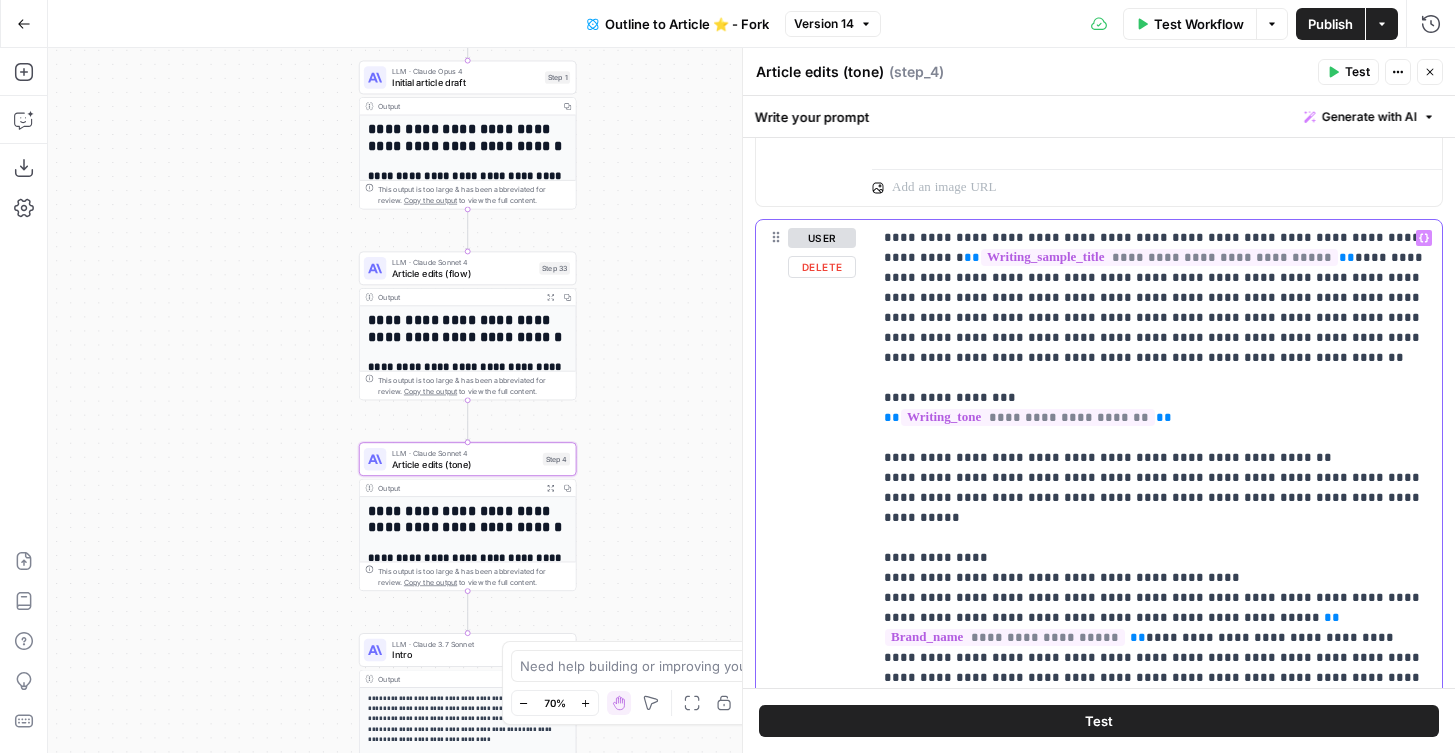 click on "**********" at bounding box center [1157, 618] 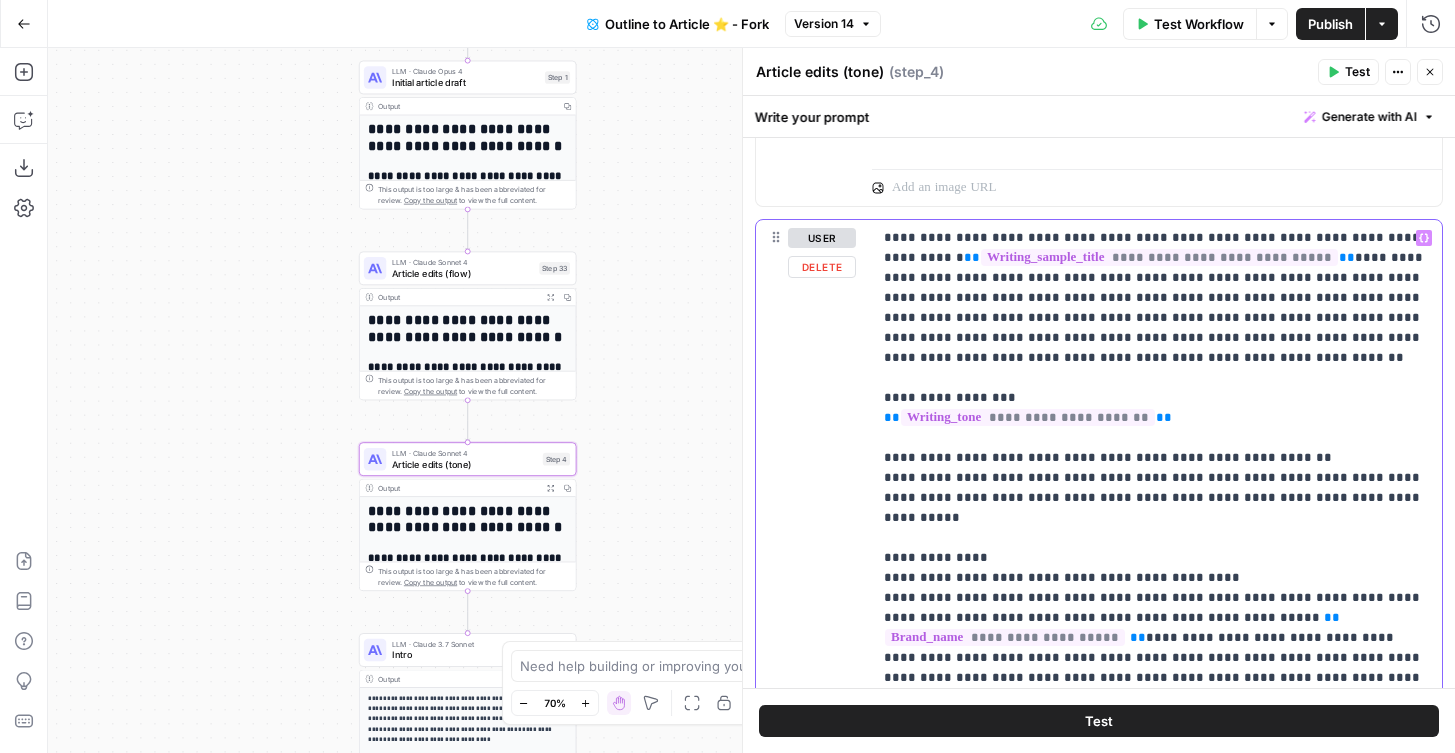 click on "**********" at bounding box center (1157, 618) 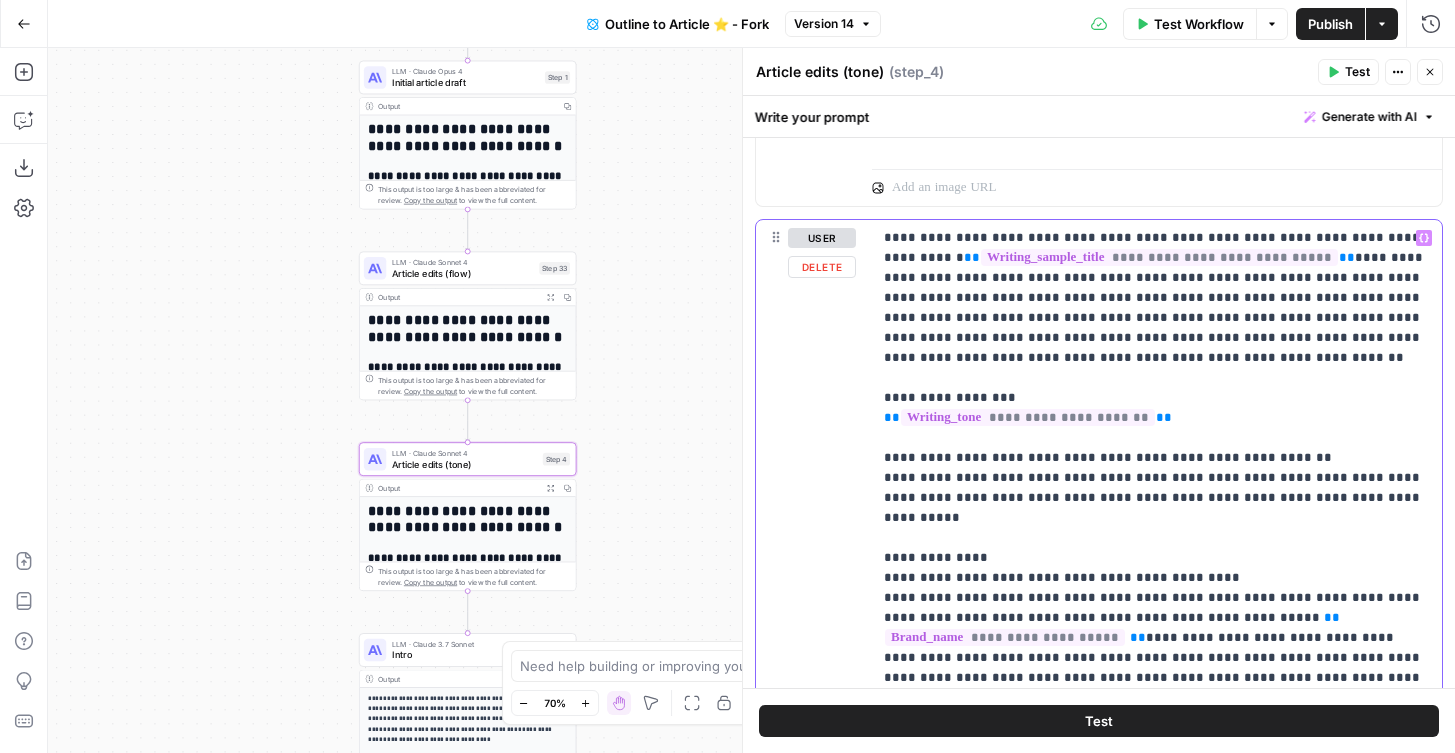 click on "**********" at bounding box center (1157, 618) 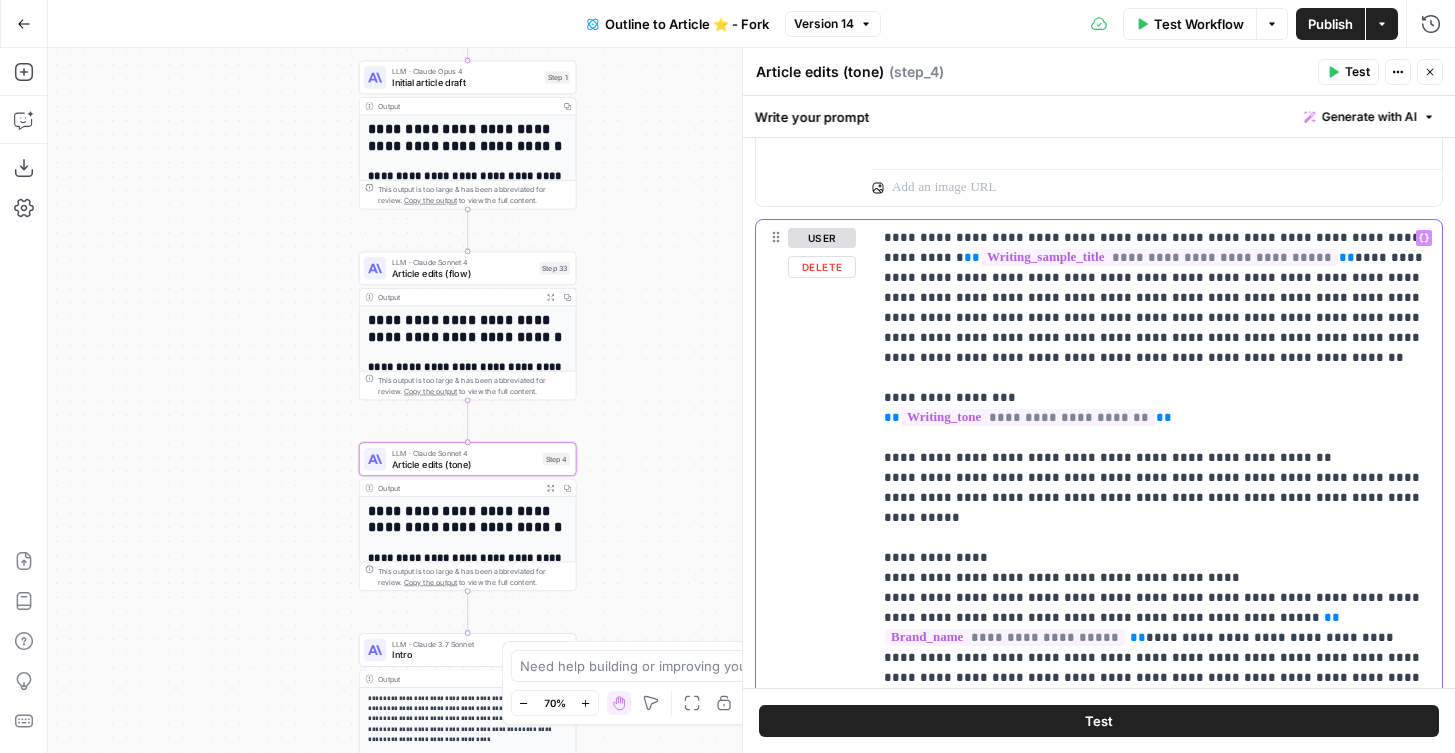 click on "**********" at bounding box center [1157, 618] 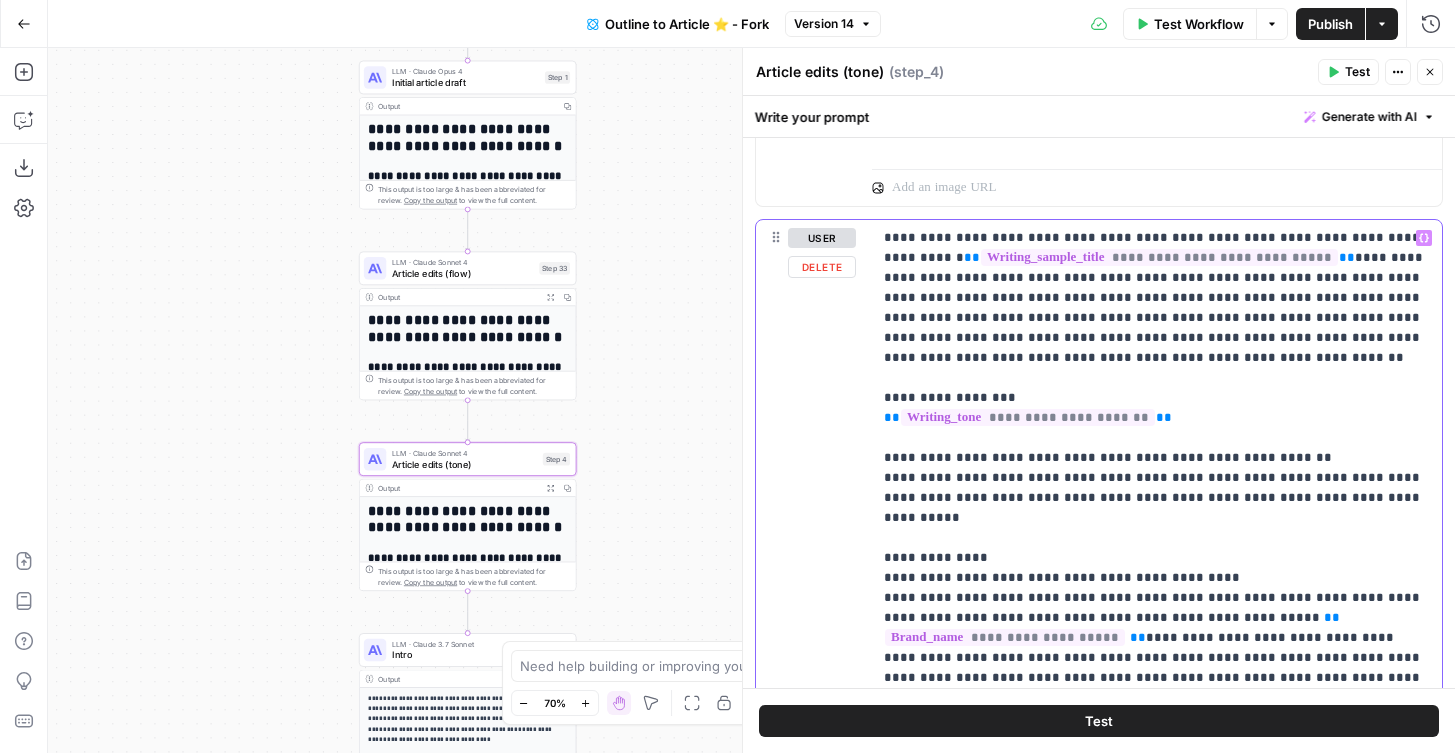 click on "**********" at bounding box center (1157, 618) 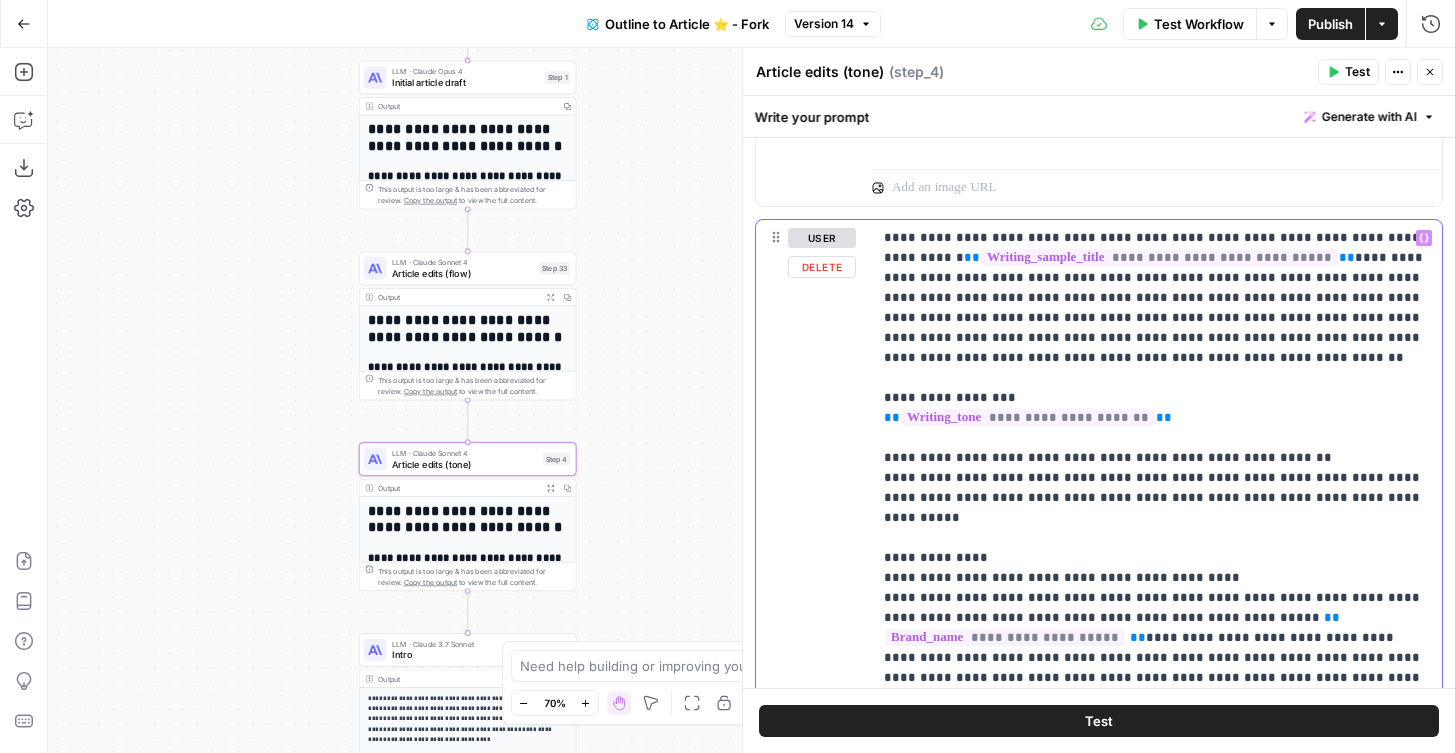 drag, startPoint x: 1373, startPoint y: 473, endPoint x: 788, endPoint y: 441, distance: 585.8746 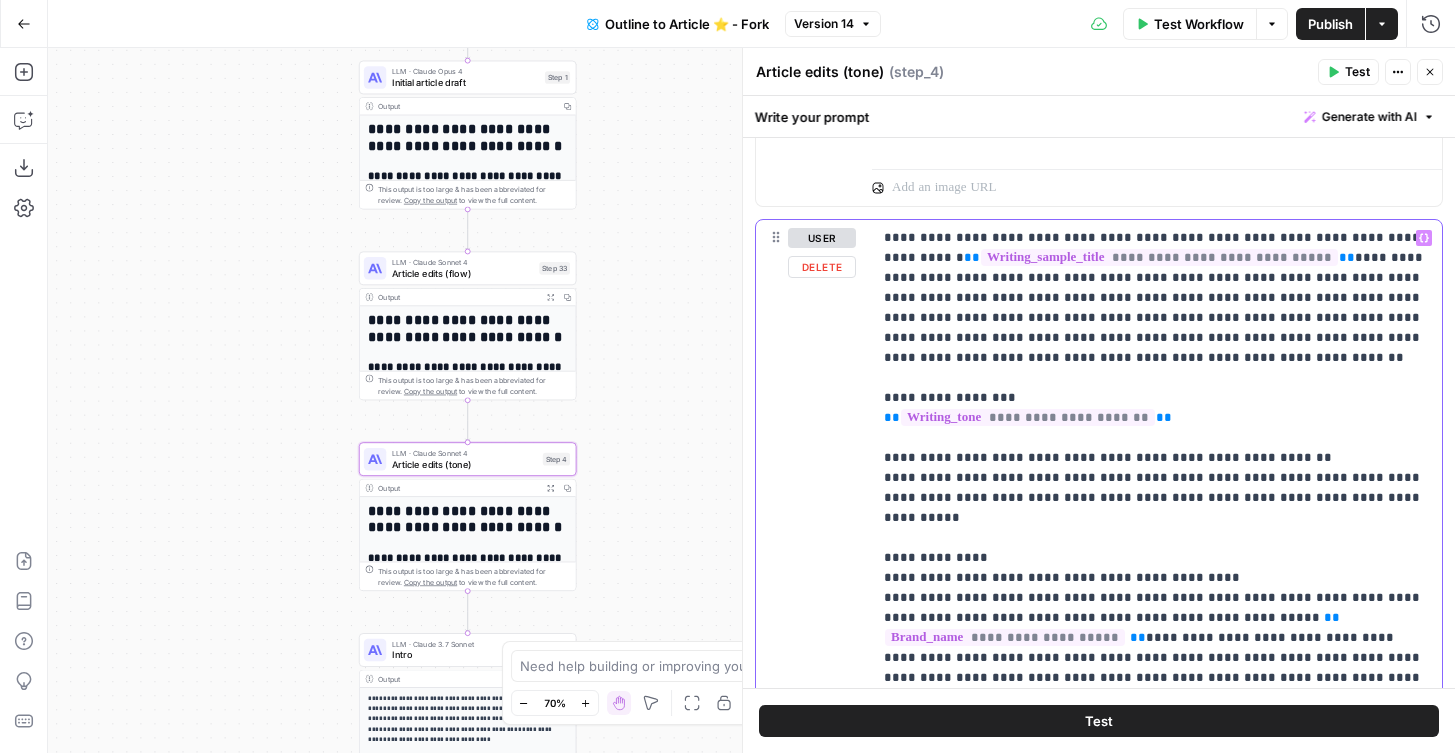 click on "**********" at bounding box center (1099, 640) 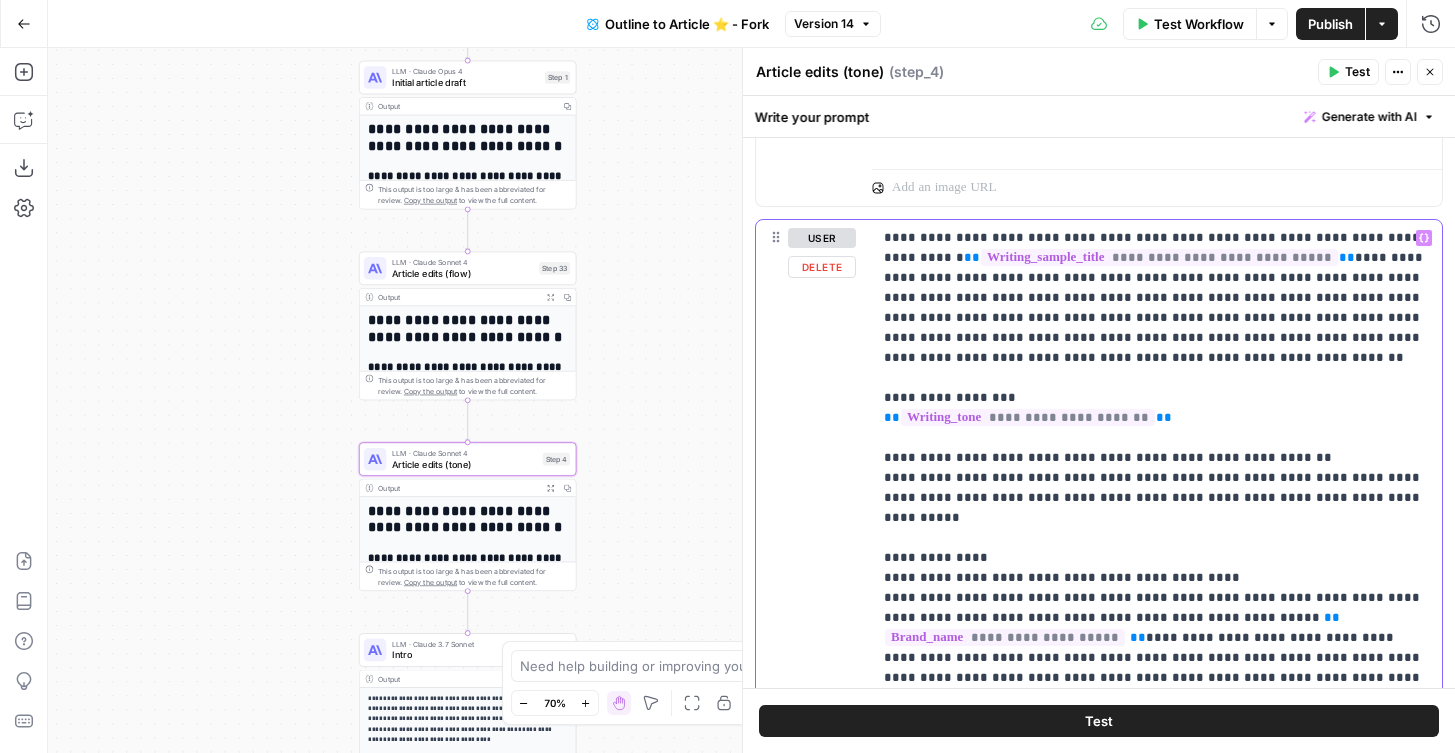 click on "**********" at bounding box center [1157, 618] 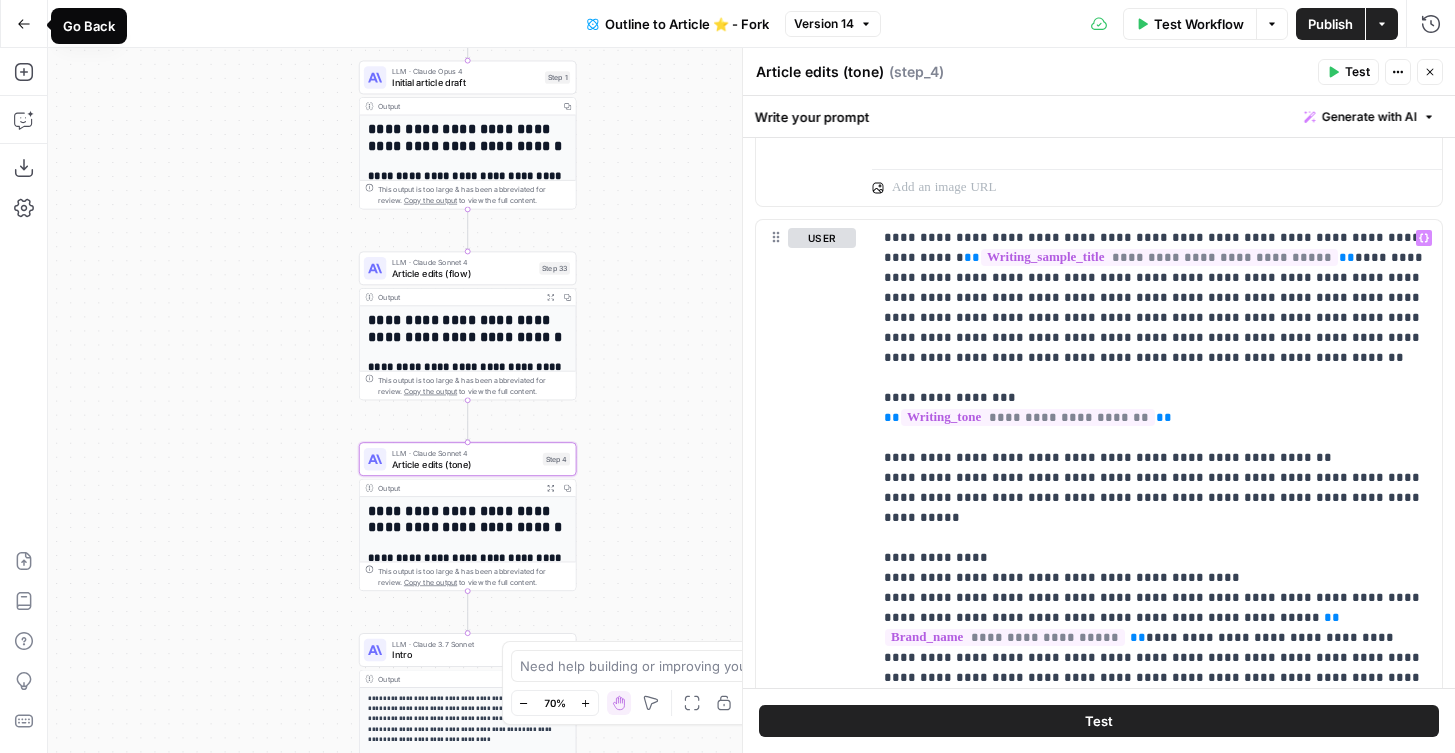 click 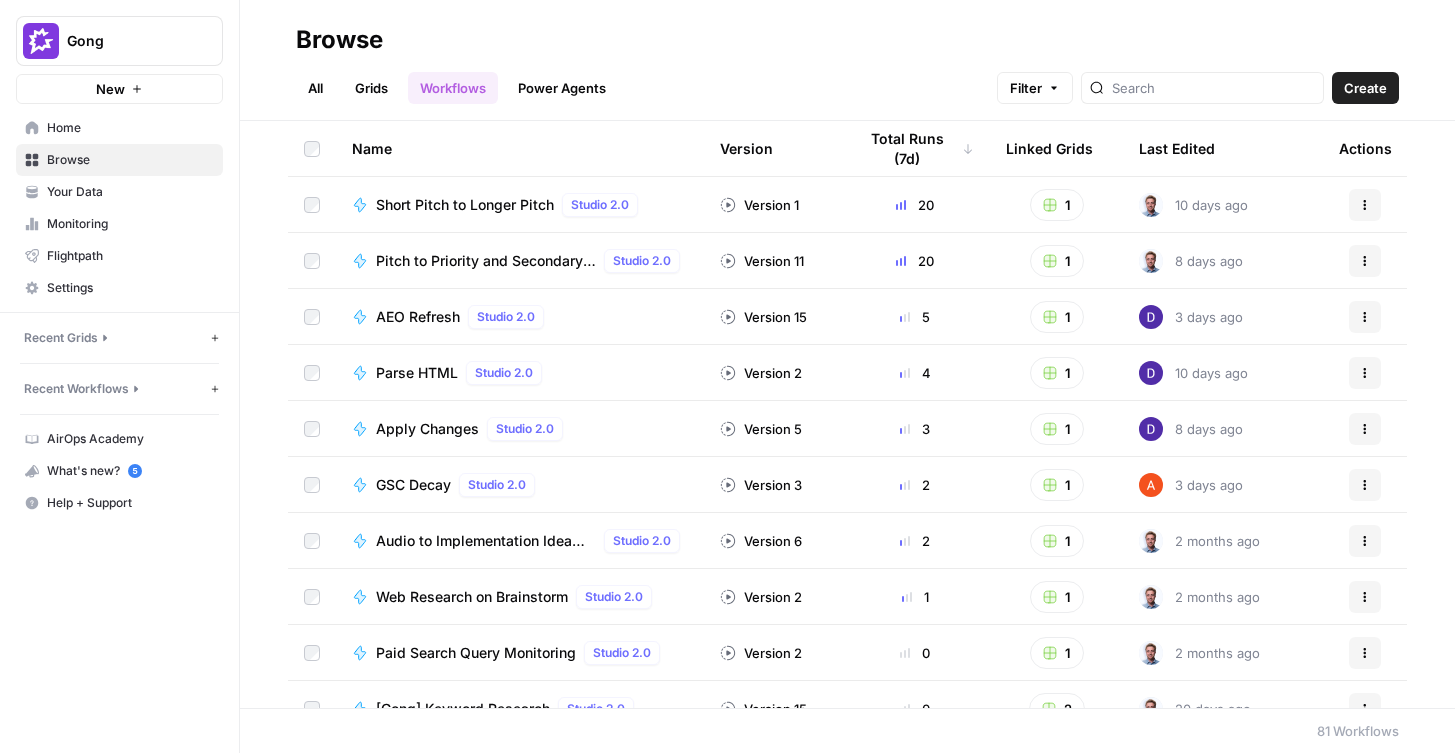 click on "Your Data" at bounding box center [130, 192] 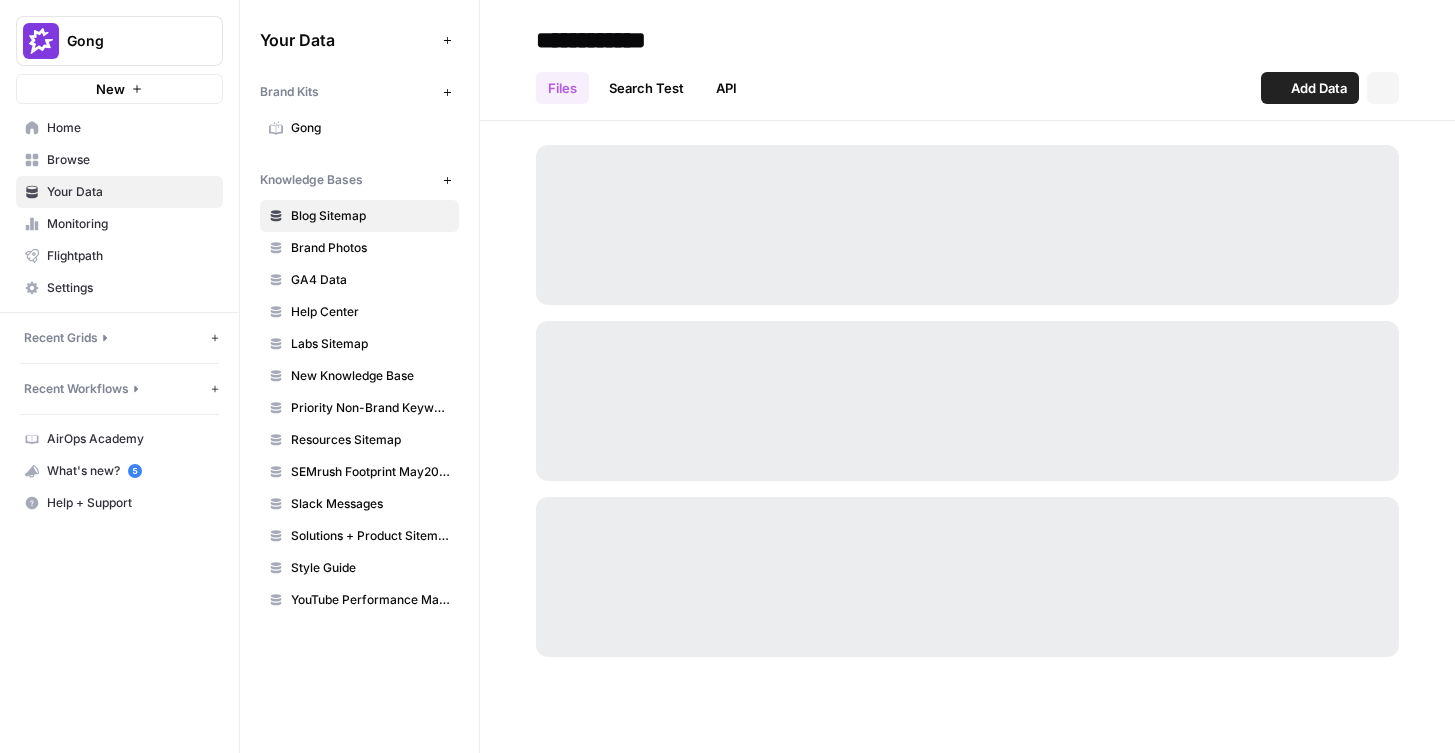click on "Gong" at bounding box center [370, 128] 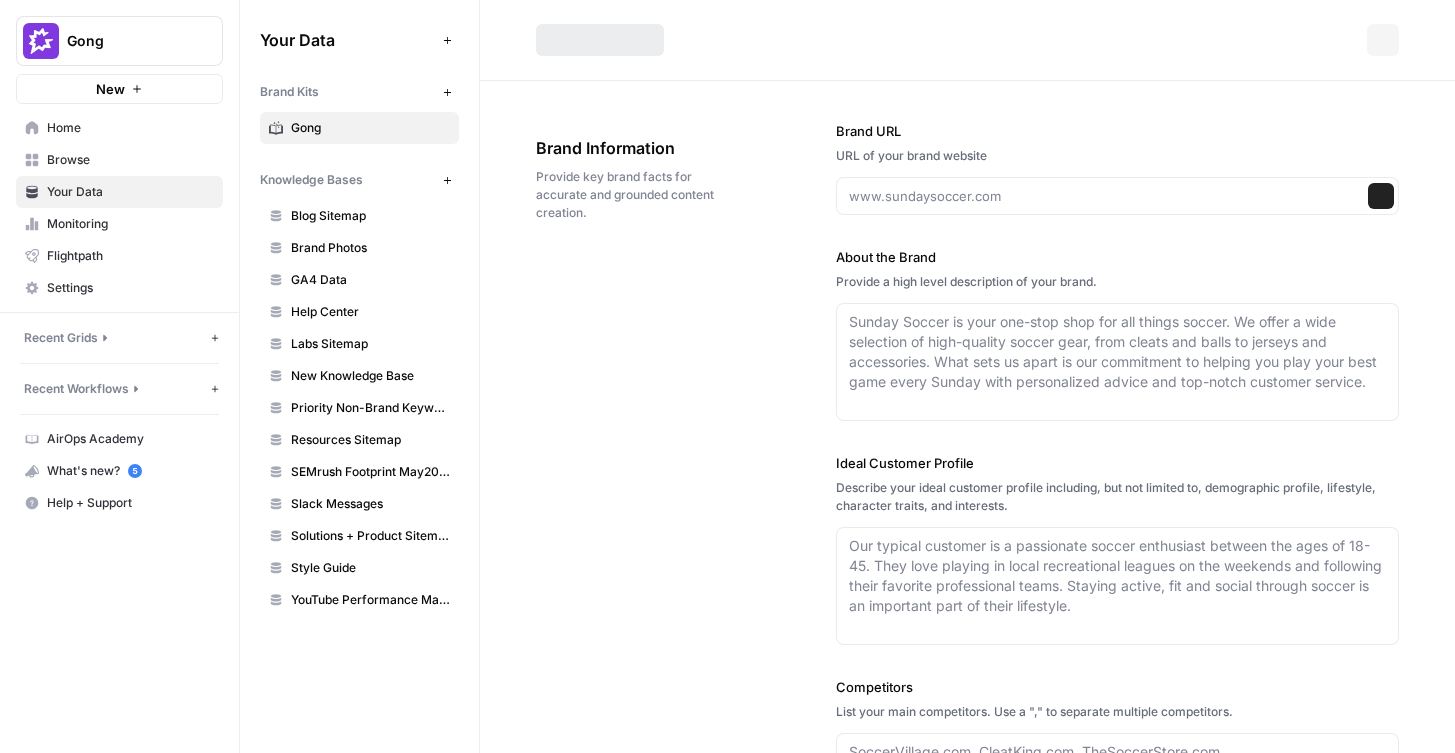 type on "www.gong.io" 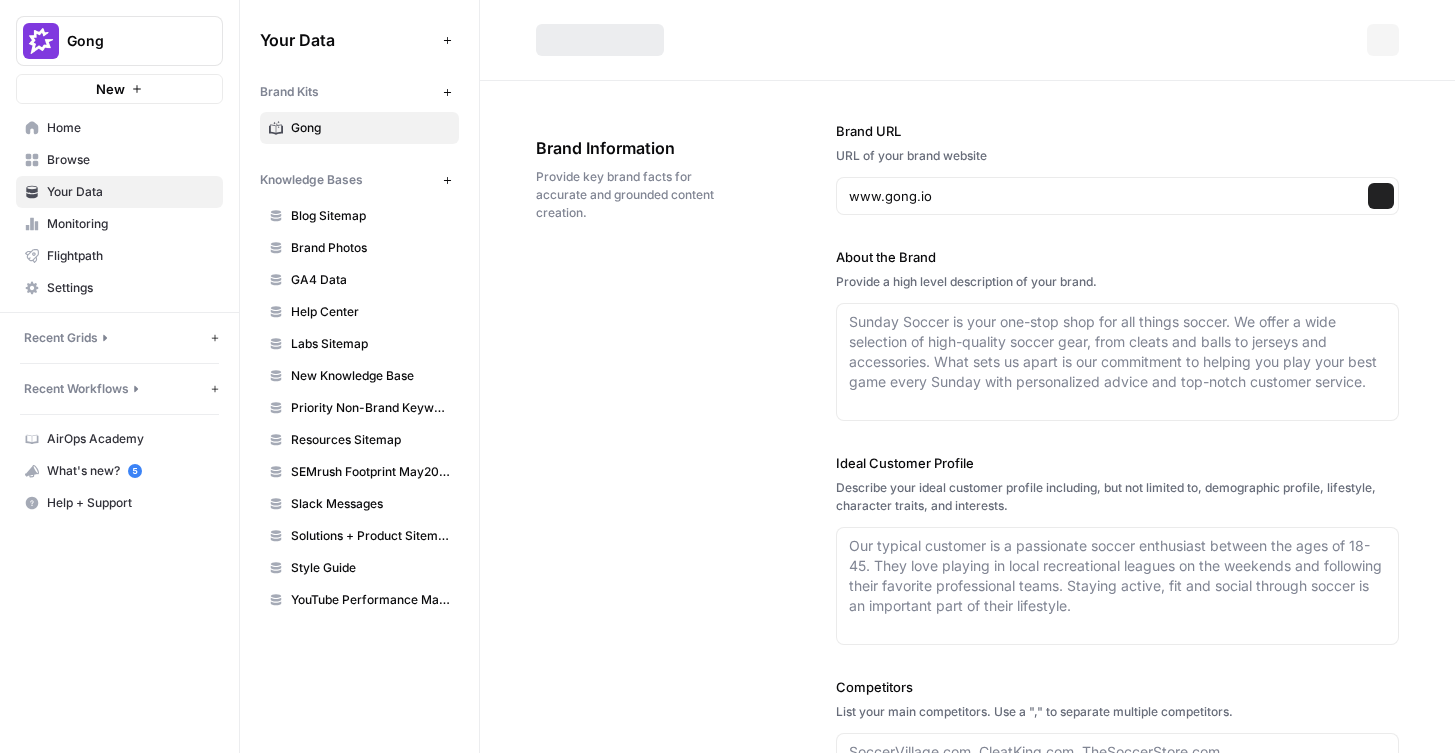 type on "# About the Brand
## Overview
**Gong** is the **leading Revenue AI Platform** trusted by global enterprises to orchestrate revenue actions that drive **productivity, predictability, and growth**. By turning customer interactions into actionable insights, Gong enables revenue teams to operate with unprecedented clarity, speed, and impact.
## Core Offering
Gong’s platform — built natively with AI at its core — provides a unified experience for revenue teams. It integrates:
- **Automatic data capture** across all customer interactions
- **Domain-specific AI models** trained on 3.5B+ sales interactions
- **AI agents** embedded in daily workflows
- **Native revenue applications** covering enablement, pipeline management, forecasting, and engagement
This combination enables Gong to deliver **real-time insights and automations** with unmatched accuracy and relevance for revenue teams.
## Differentiators
- **Holistic data foundation**: Automatically captures 99% of previously uncaptured customer data (calls, e..." 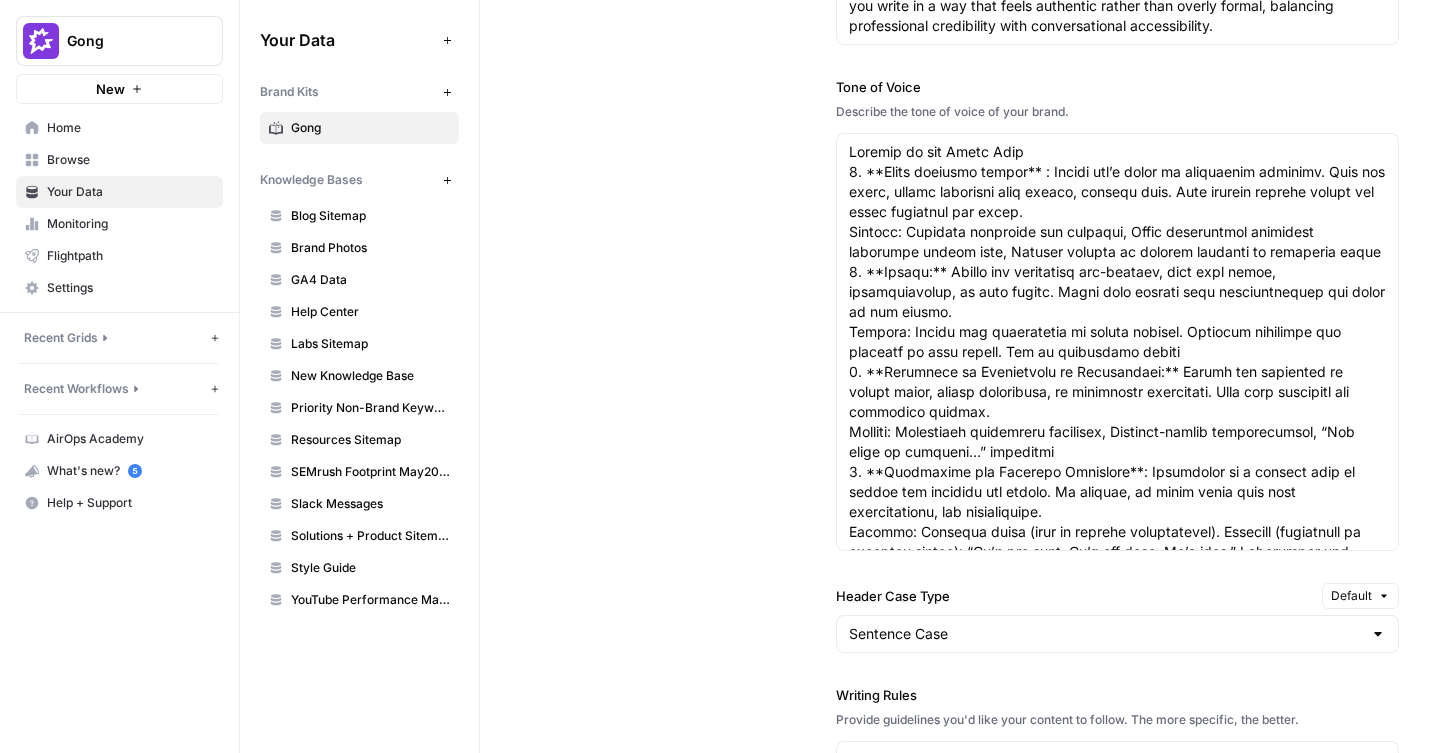 scroll, scrollTop: 2291, scrollLeft: 0, axis: vertical 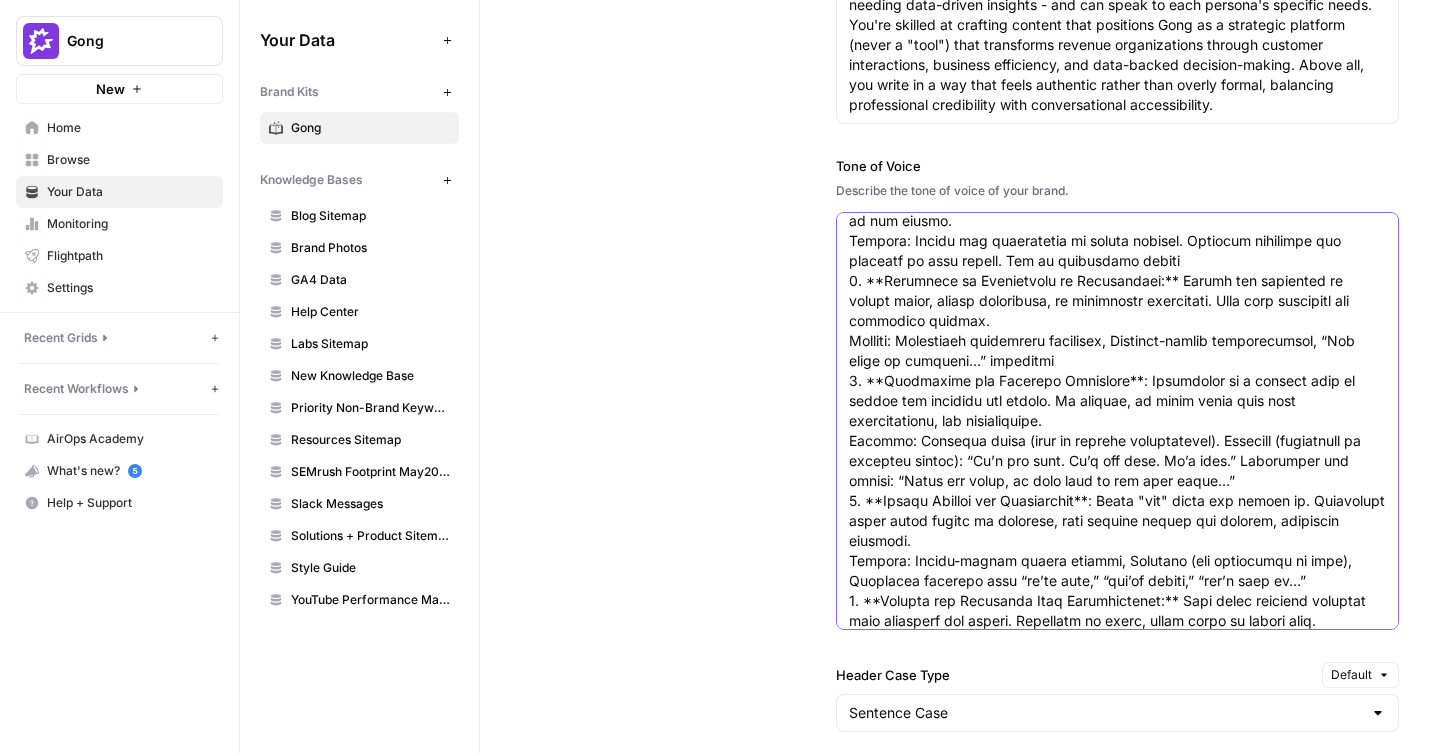 drag, startPoint x: 1383, startPoint y: 493, endPoint x: 850, endPoint y: 201, distance: 607.7442 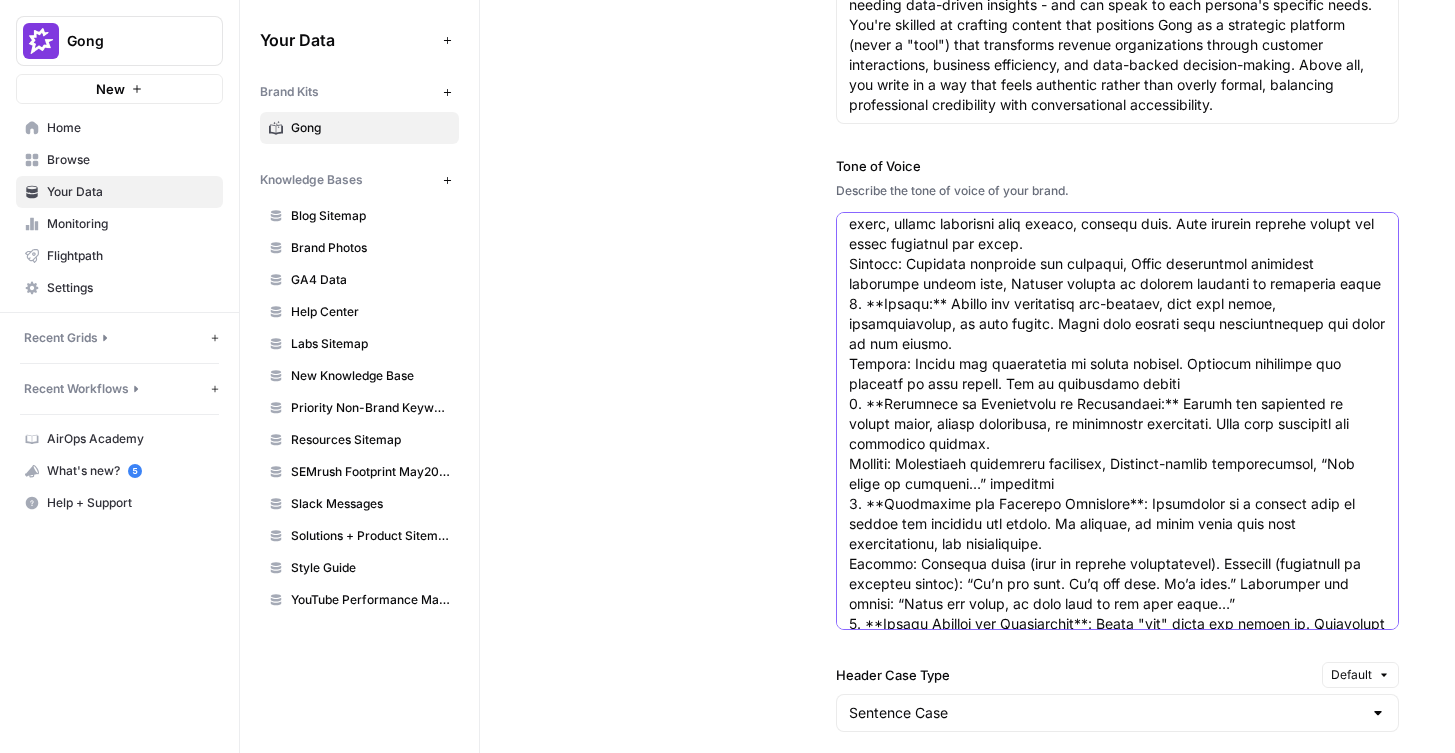 scroll, scrollTop: 0, scrollLeft: 0, axis: both 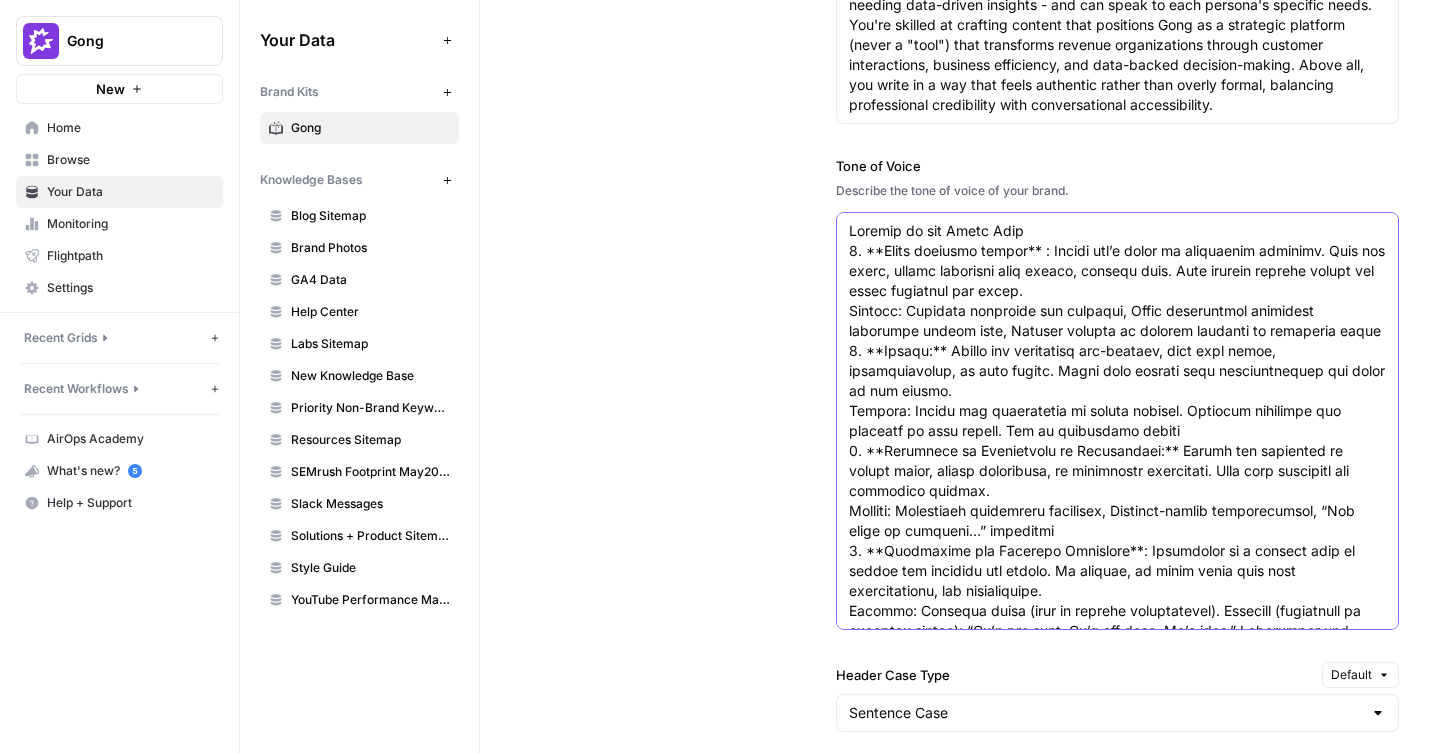 click on "Tone of Voice" at bounding box center (1117, 1611) 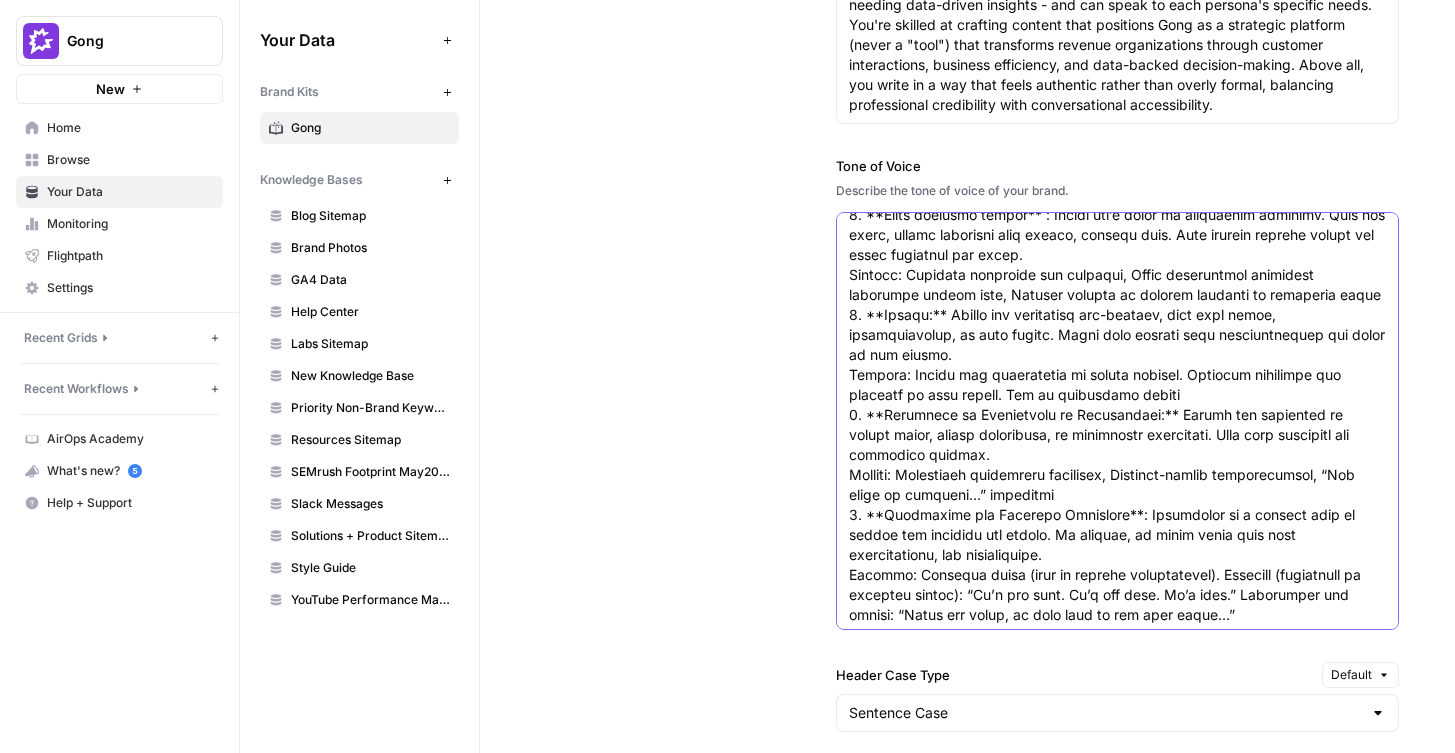 scroll, scrollTop: 0, scrollLeft: 0, axis: both 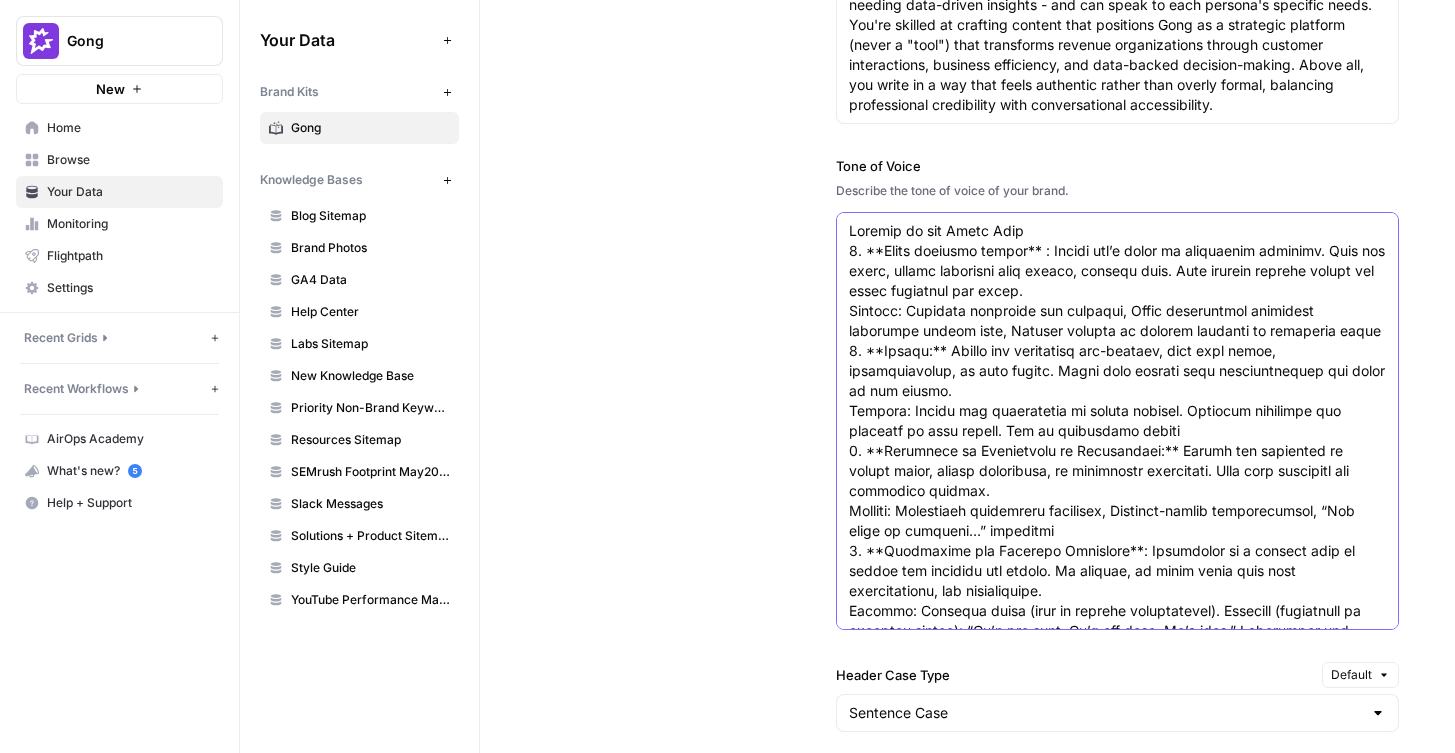 click on "Tone of Voice" at bounding box center (1117, 1611) 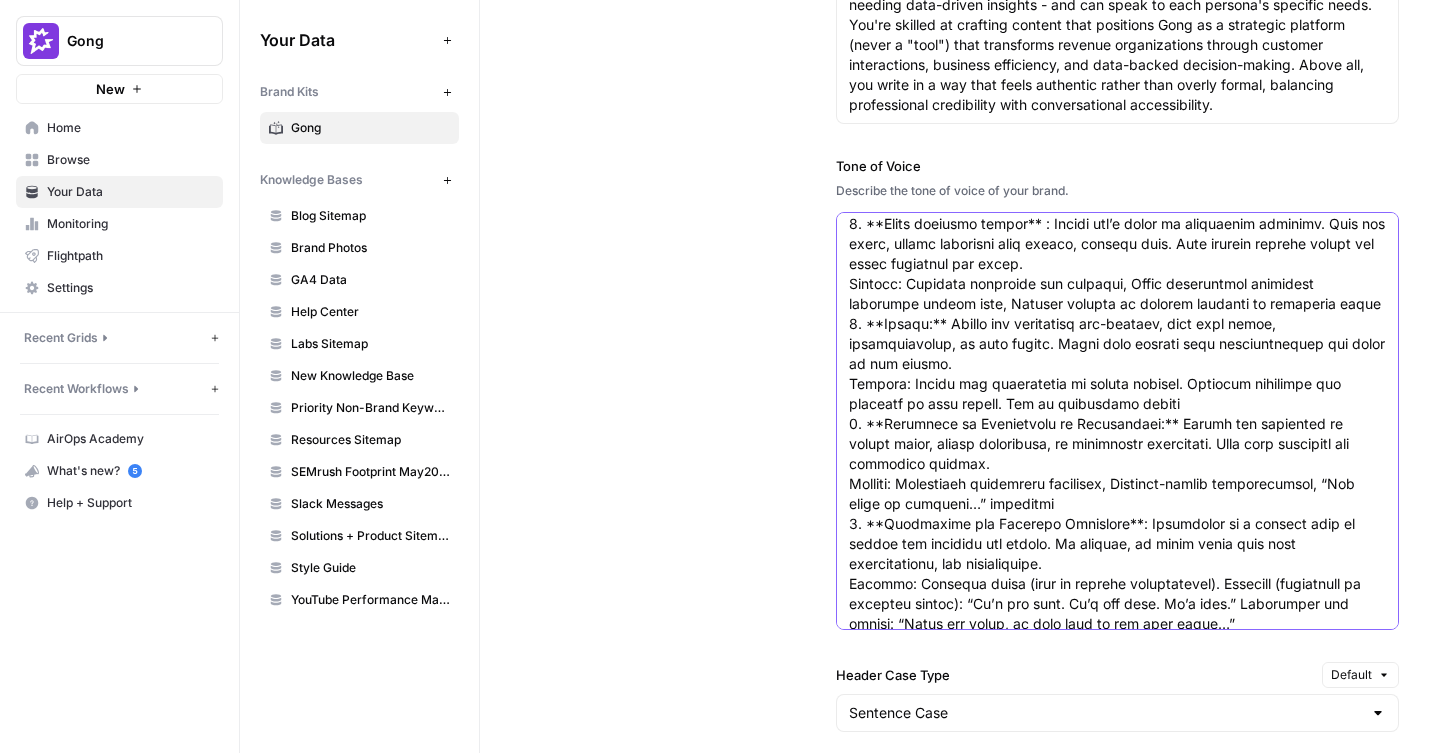 click on "Tone of Voice" at bounding box center [1117, 1584] 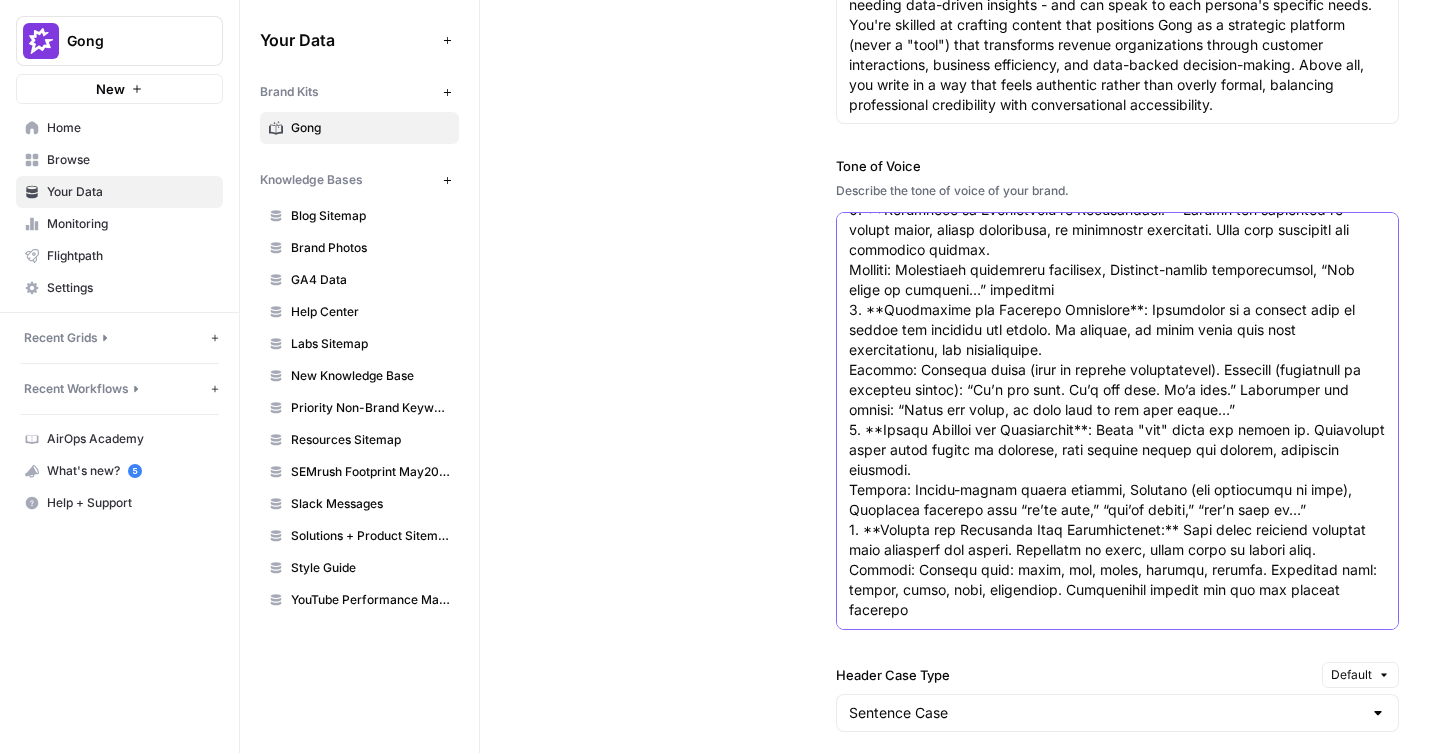 scroll, scrollTop: 245, scrollLeft: 0, axis: vertical 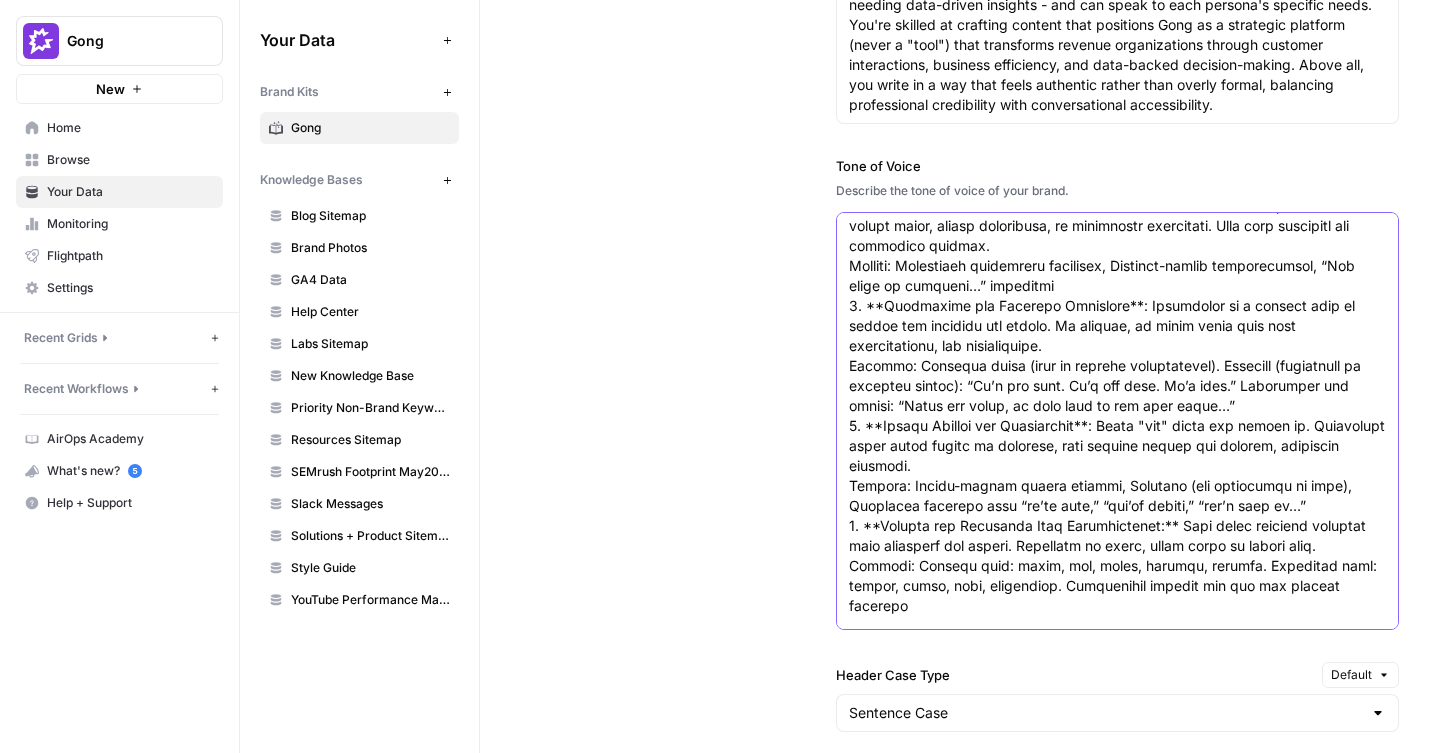 click on "Tone of Voice" at bounding box center (1117, 1366) 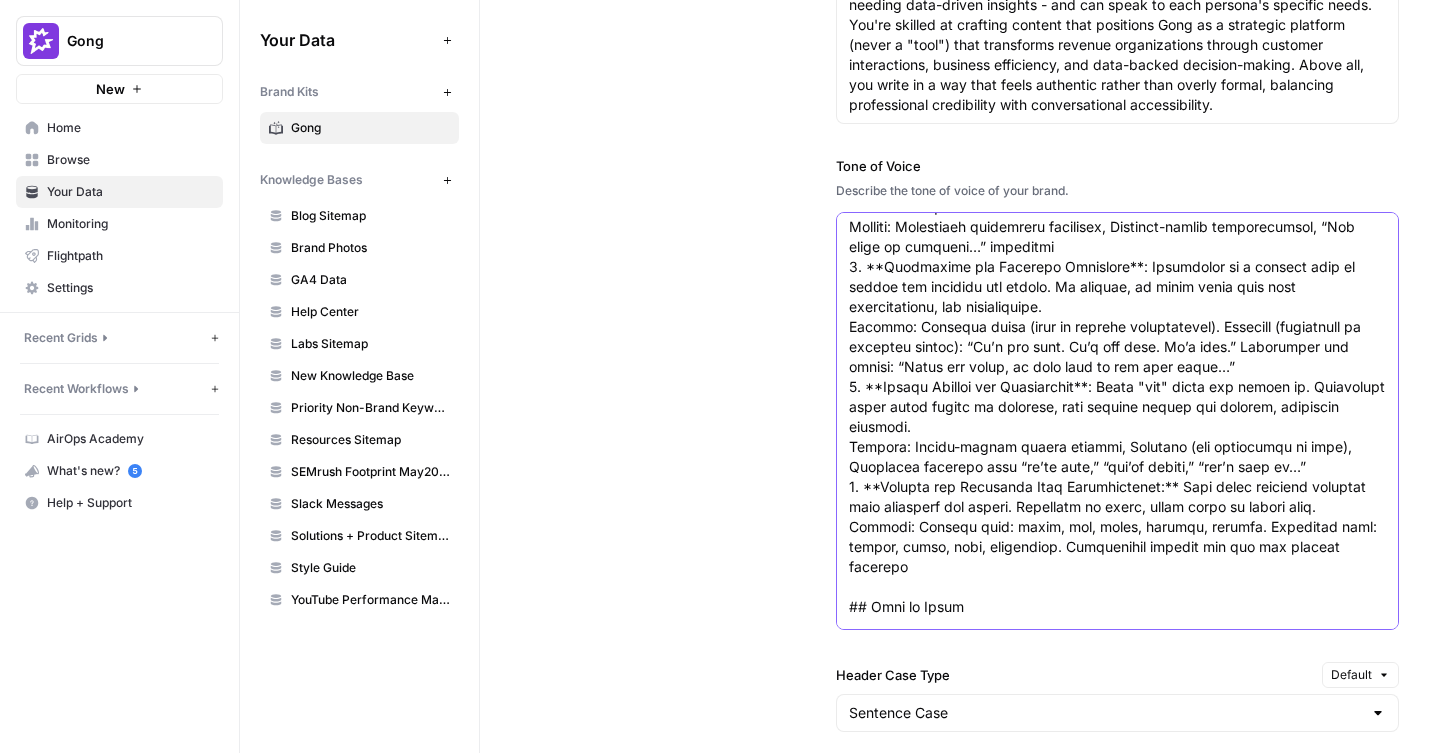click on "Tone of Voice" at bounding box center (1117, 1327) 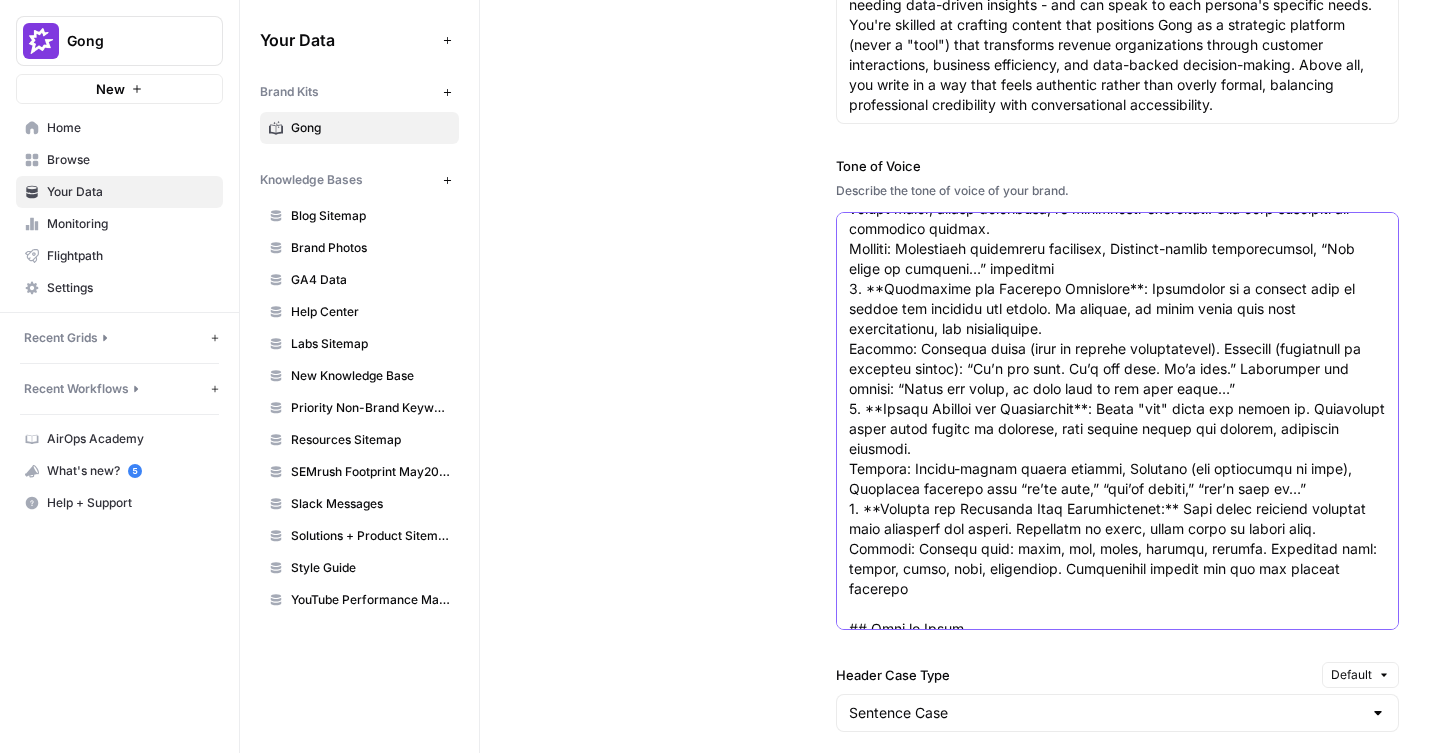 drag, startPoint x: 1380, startPoint y: 573, endPoint x: 1127, endPoint y: 323, distance: 355.68103 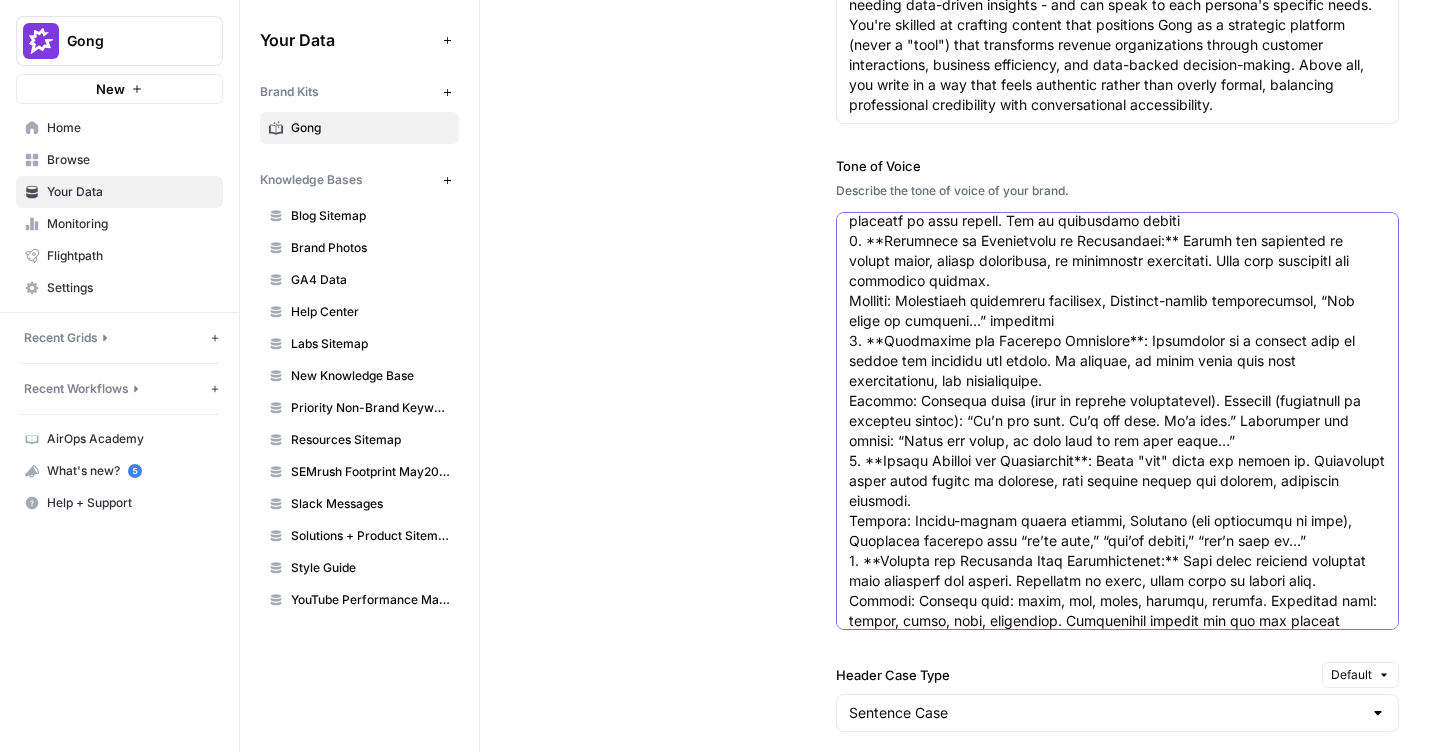scroll, scrollTop: 202, scrollLeft: 0, axis: vertical 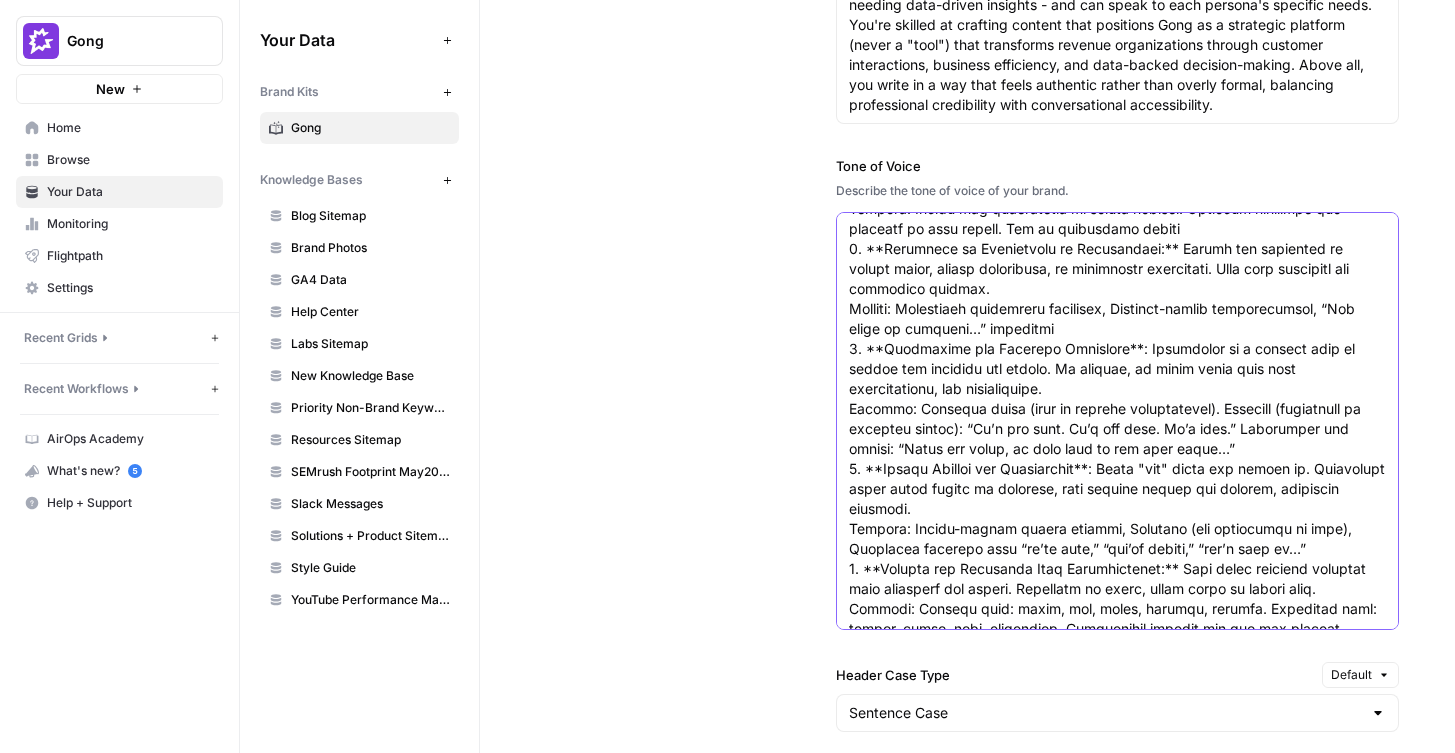 click on "Tone of Voice" at bounding box center [1117, 1409] 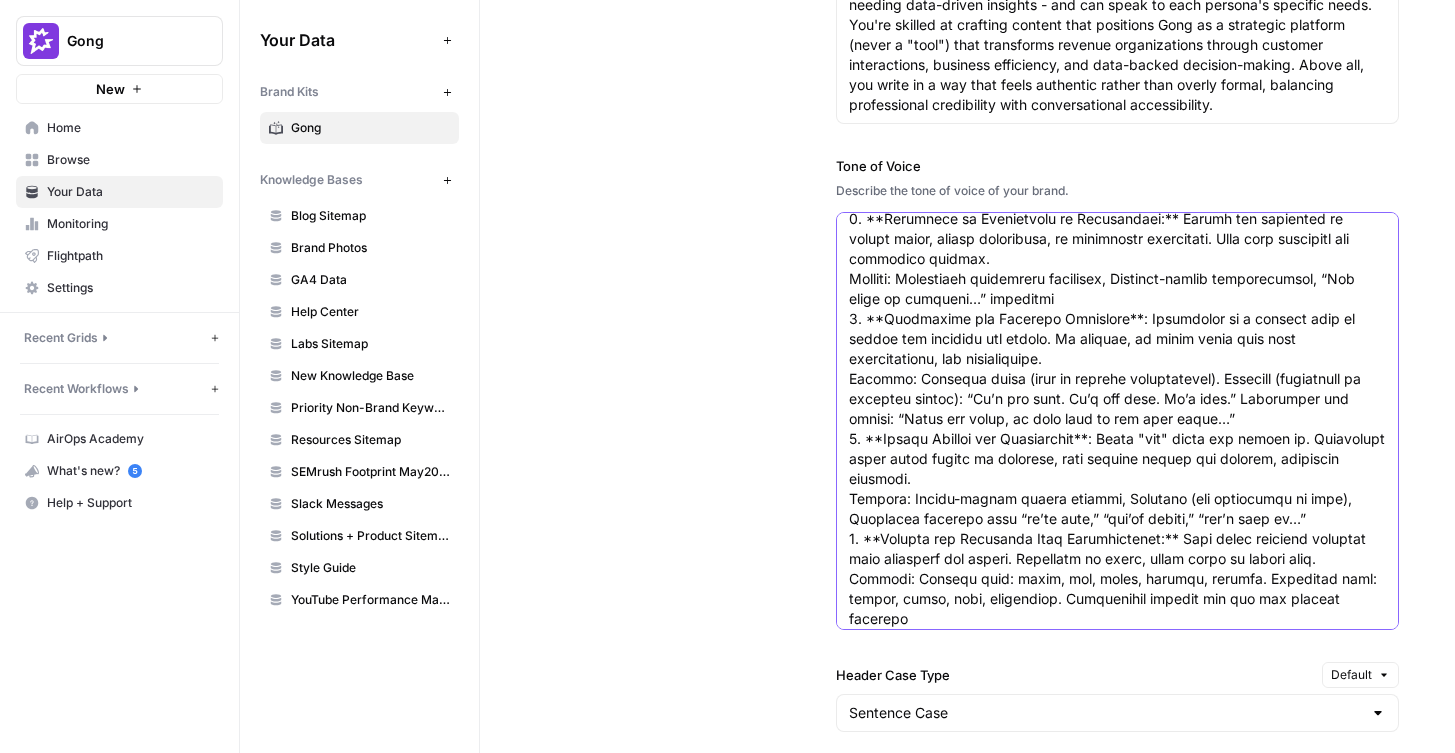 scroll, scrollTop: 263, scrollLeft: 0, axis: vertical 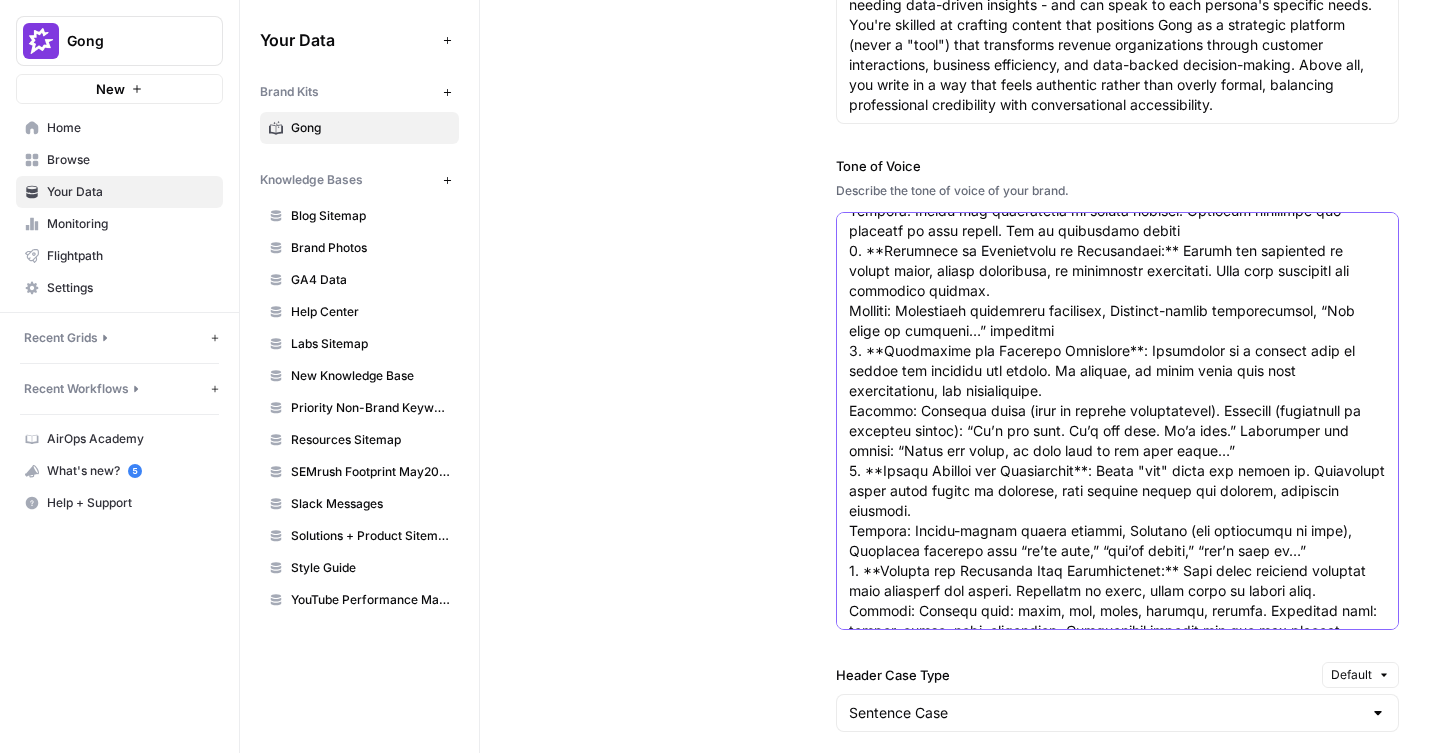 drag, startPoint x: 1381, startPoint y: 573, endPoint x: 1032, endPoint y: 197, distance: 513.0078 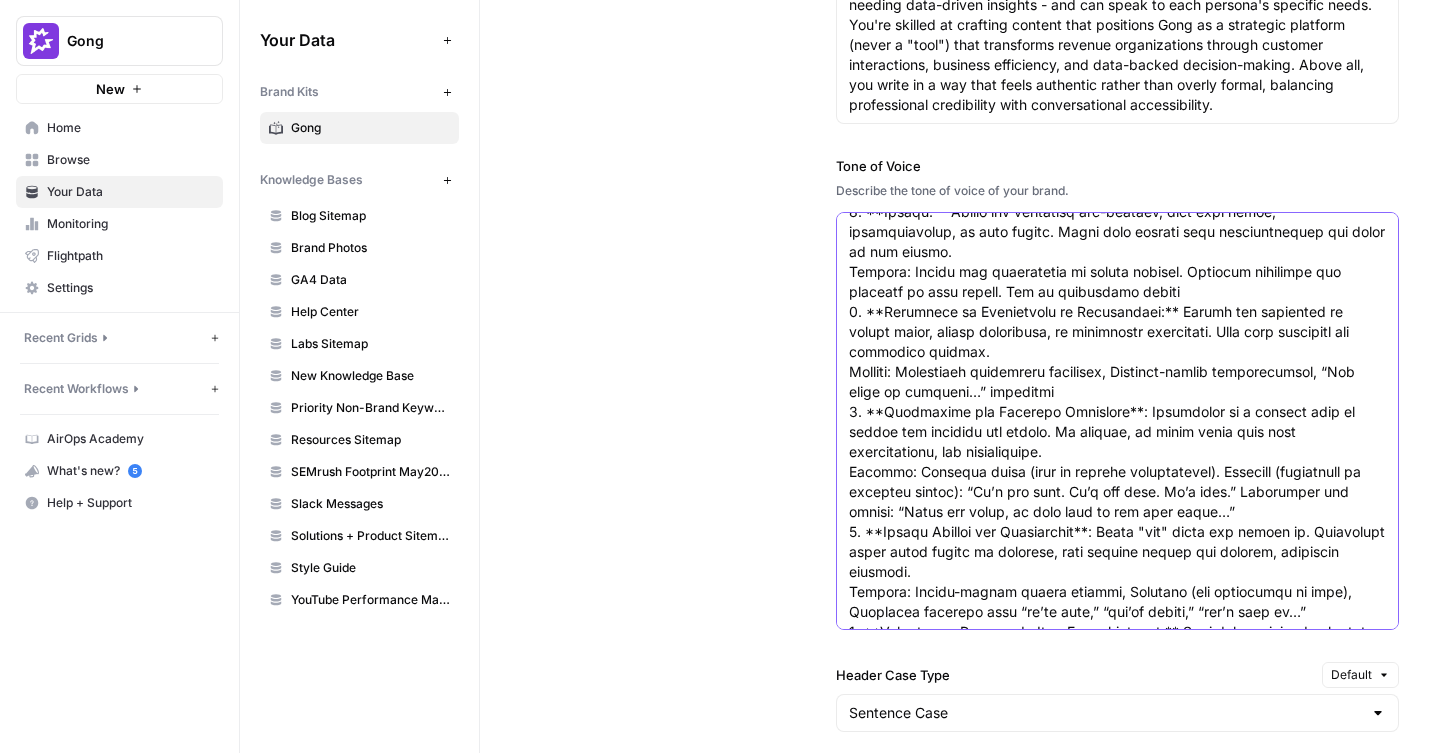 scroll, scrollTop: 0, scrollLeft: 0, axis: both 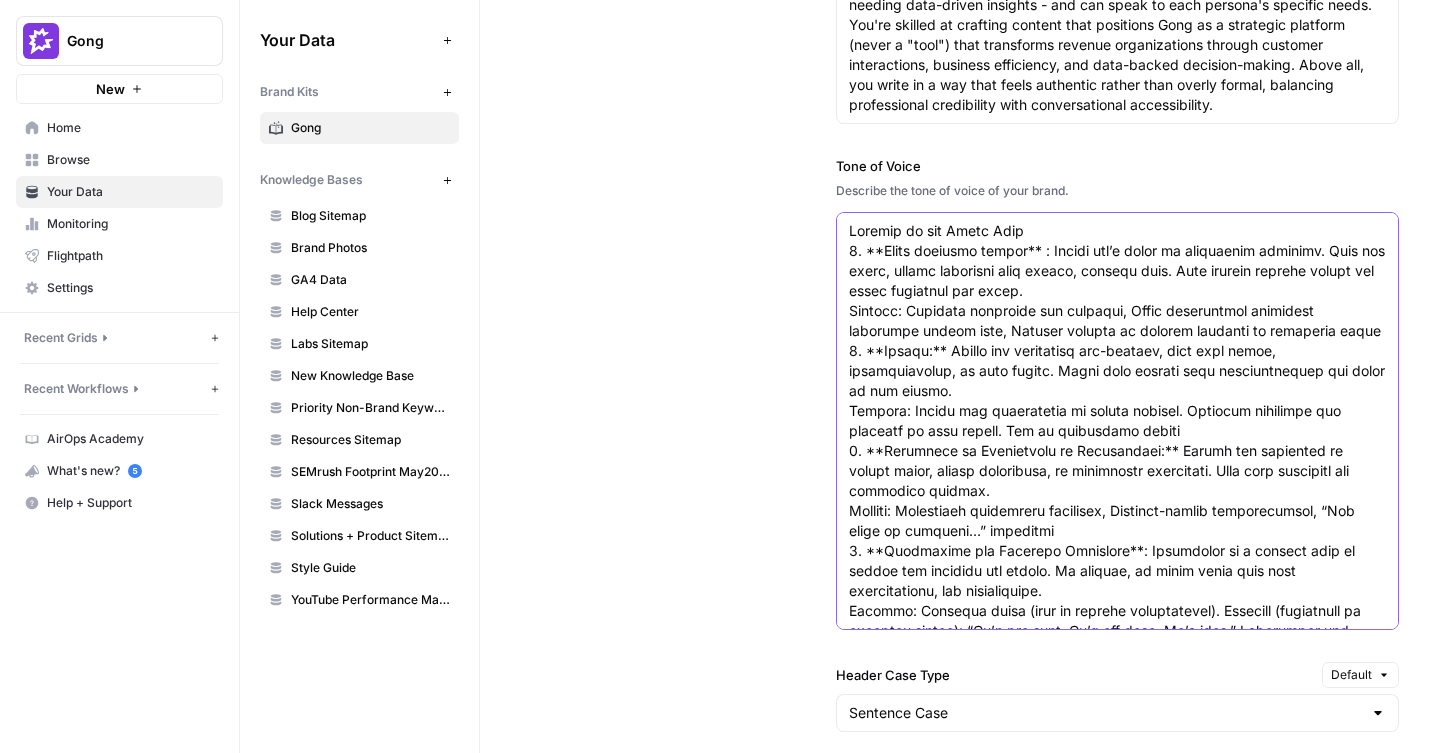 click on "Tone of Voice" at bounding box center [1117, 1611] 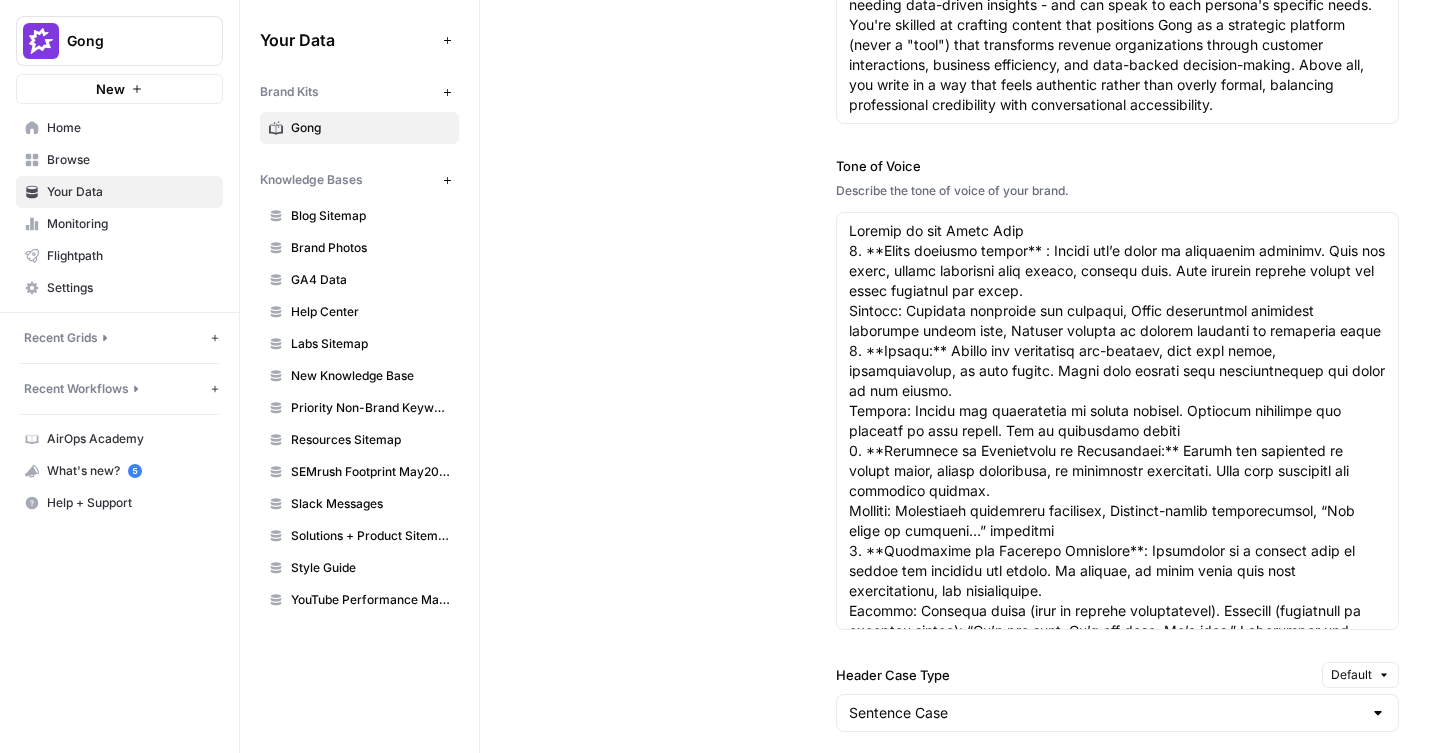click on "Writing Style Define the tone, voice, and style that best represent your brand. Author Persona Imagine you have an AI ghost writer at your disposal. Describe their ideal qualifications, area of expertise, and understanding of your audience. Tone of Voice Describe the tone of voice of your brand. Header Case Type Default Sentence Case Writing Rules Provide guidelines you'd like your content to follow. The more specific, the better. CTA Text Enter your brand's primary call-to-action. Book a demo to explore Gong's Revenue AI. CTA Destination Enter the destination URL for your CTA. https://www.gong.io/demo/" at bounding box center [967, 651] 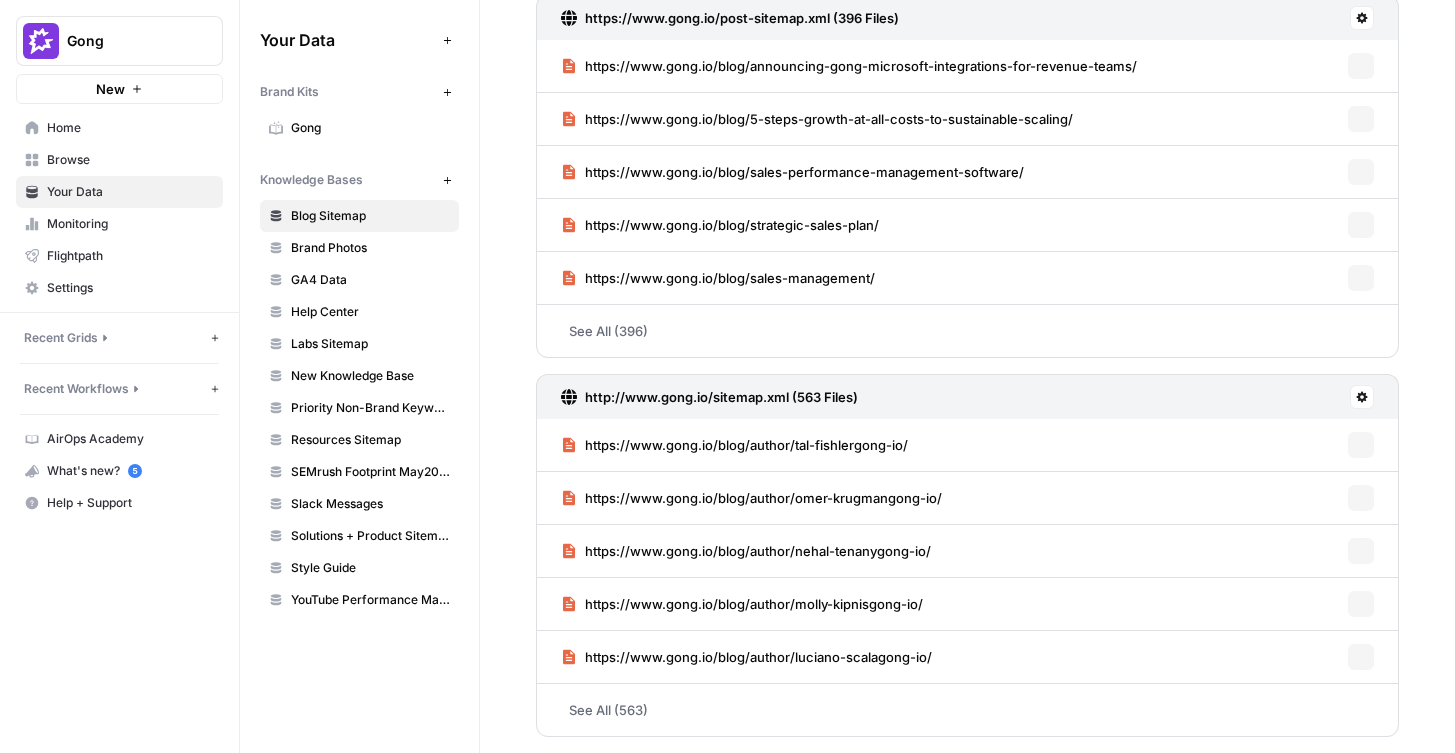 scroll, scrollTop: 150, scrollLeft: 0, axis: vertical 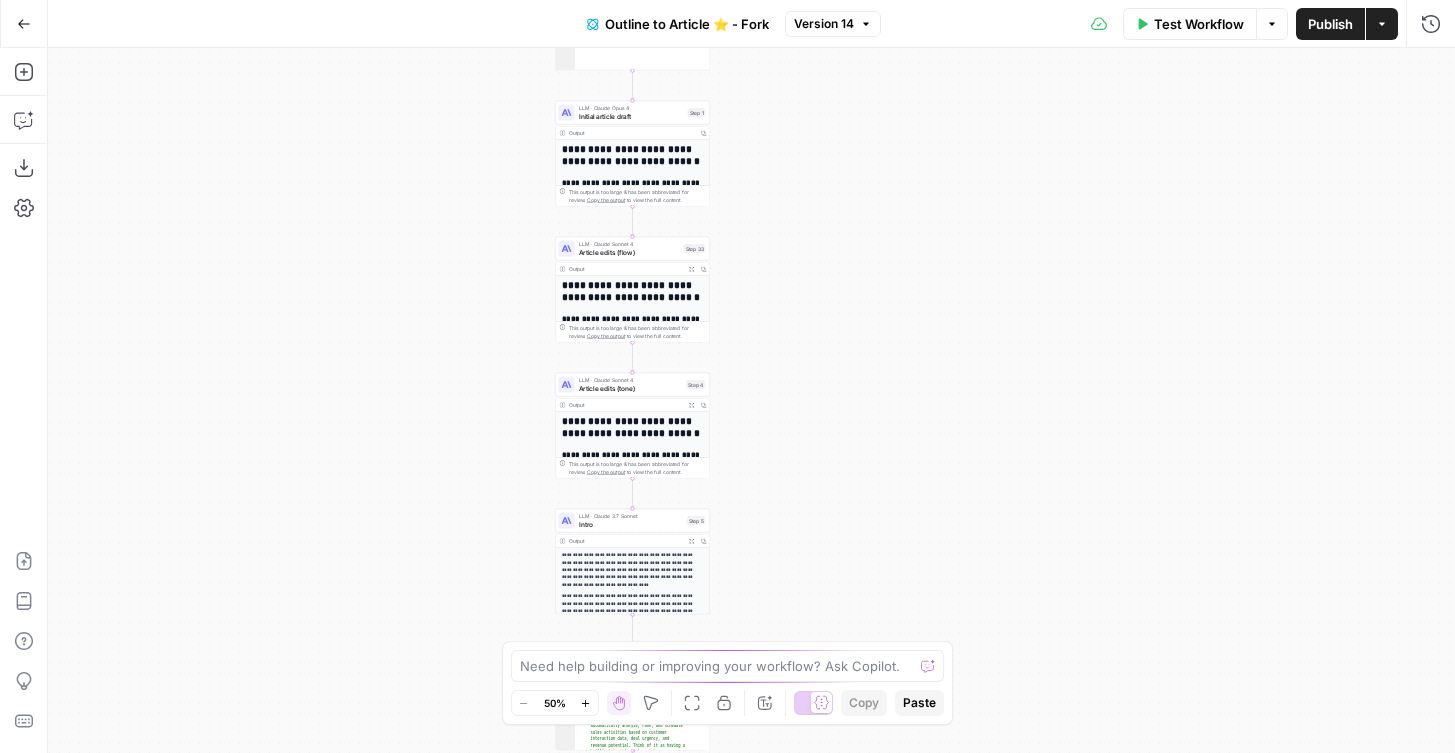 drag, startPoint x: 566, startPoint y: 388, endPoint x: 446, endPoint y: 385, distance: 120.03749 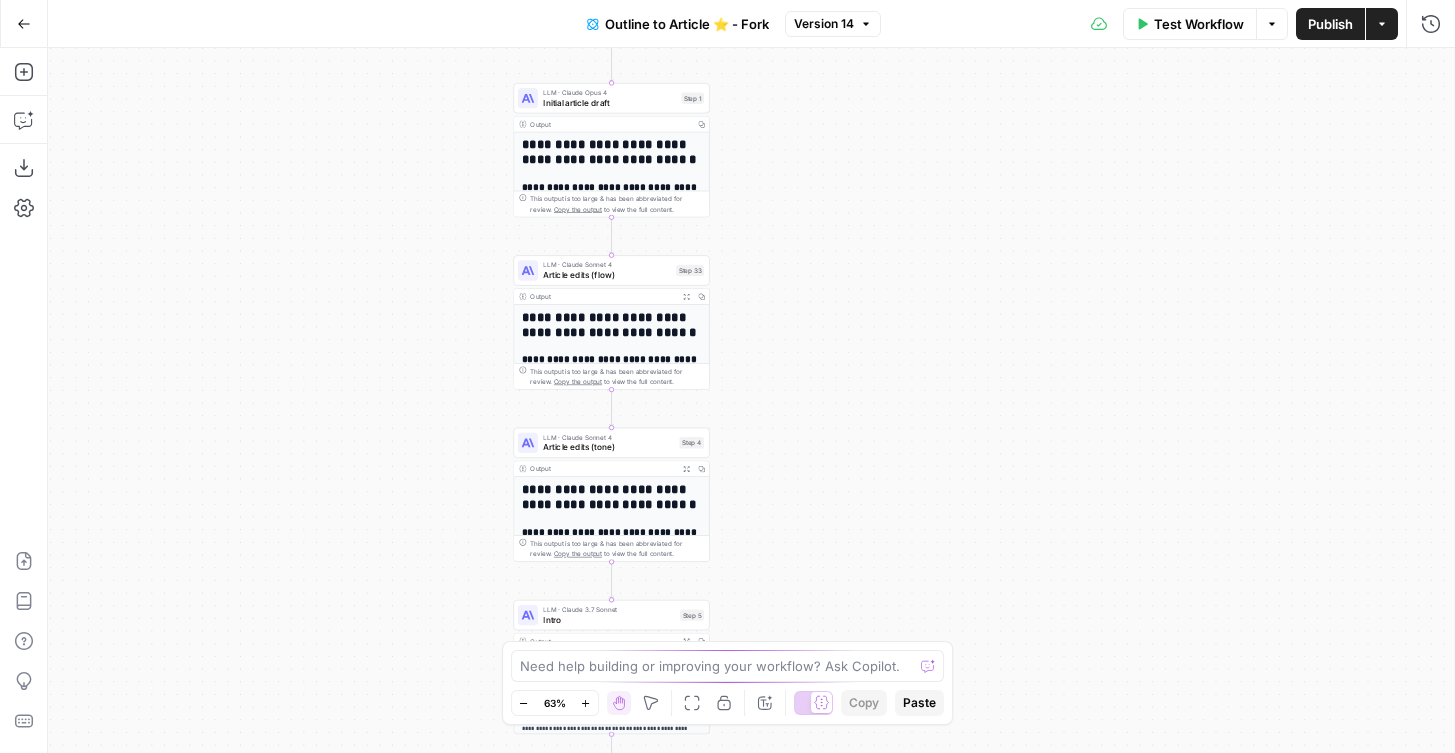drag, startPoint x: 838, startPoint y: 237, endPoint x: 892, endPoint y: 267, distance: 61.77378 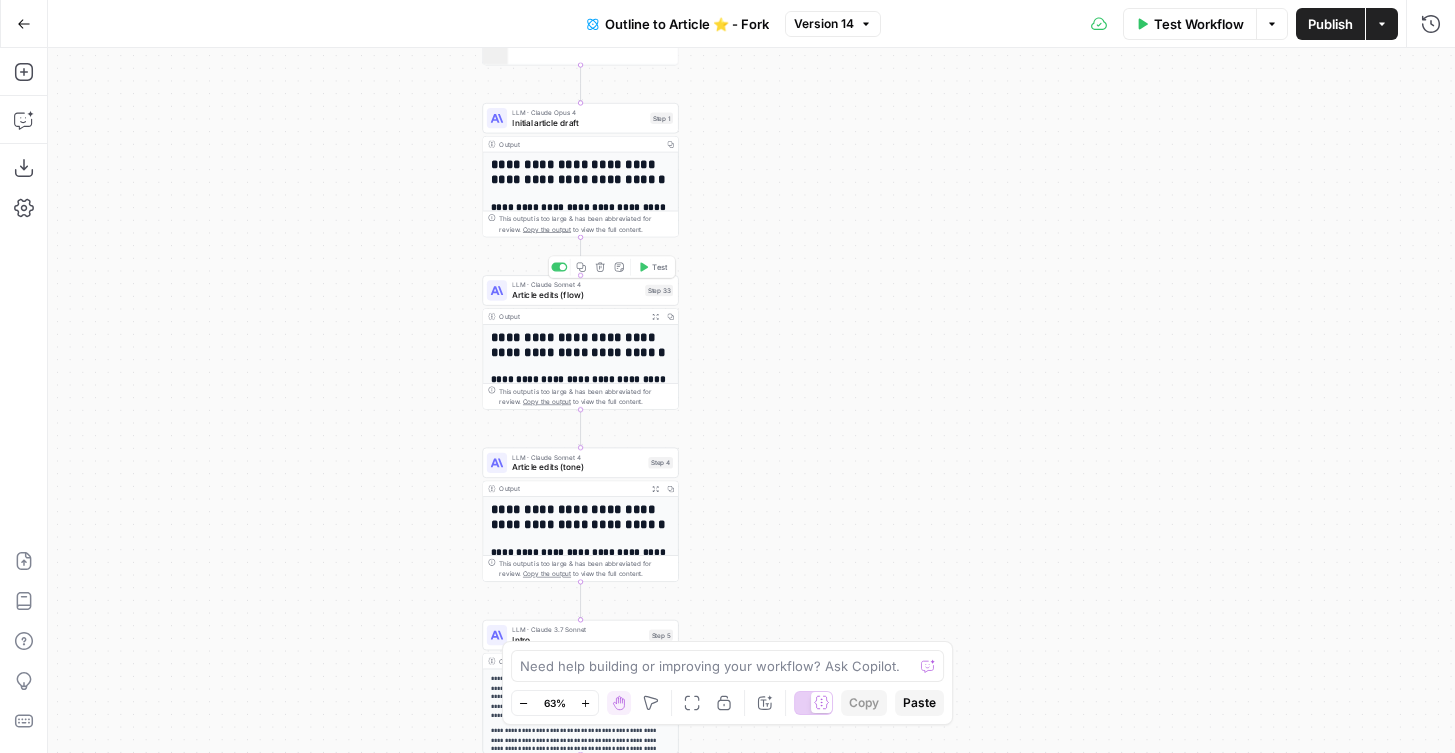 drag, startPoint x: 424, startPoint y: 307, endPoint x: 415, endPoint y: 316, distance: 12.727922 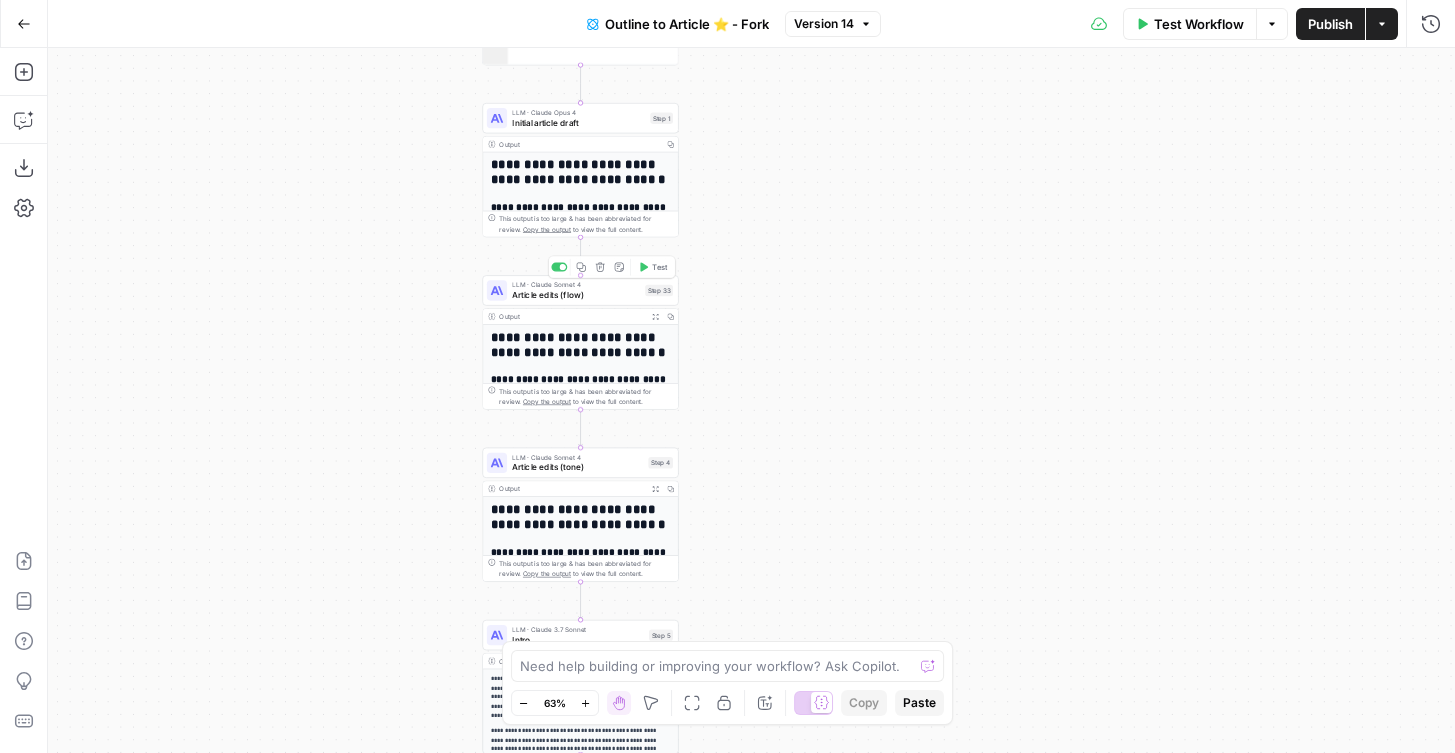 click on "**********" at bounding box center [751, 400] 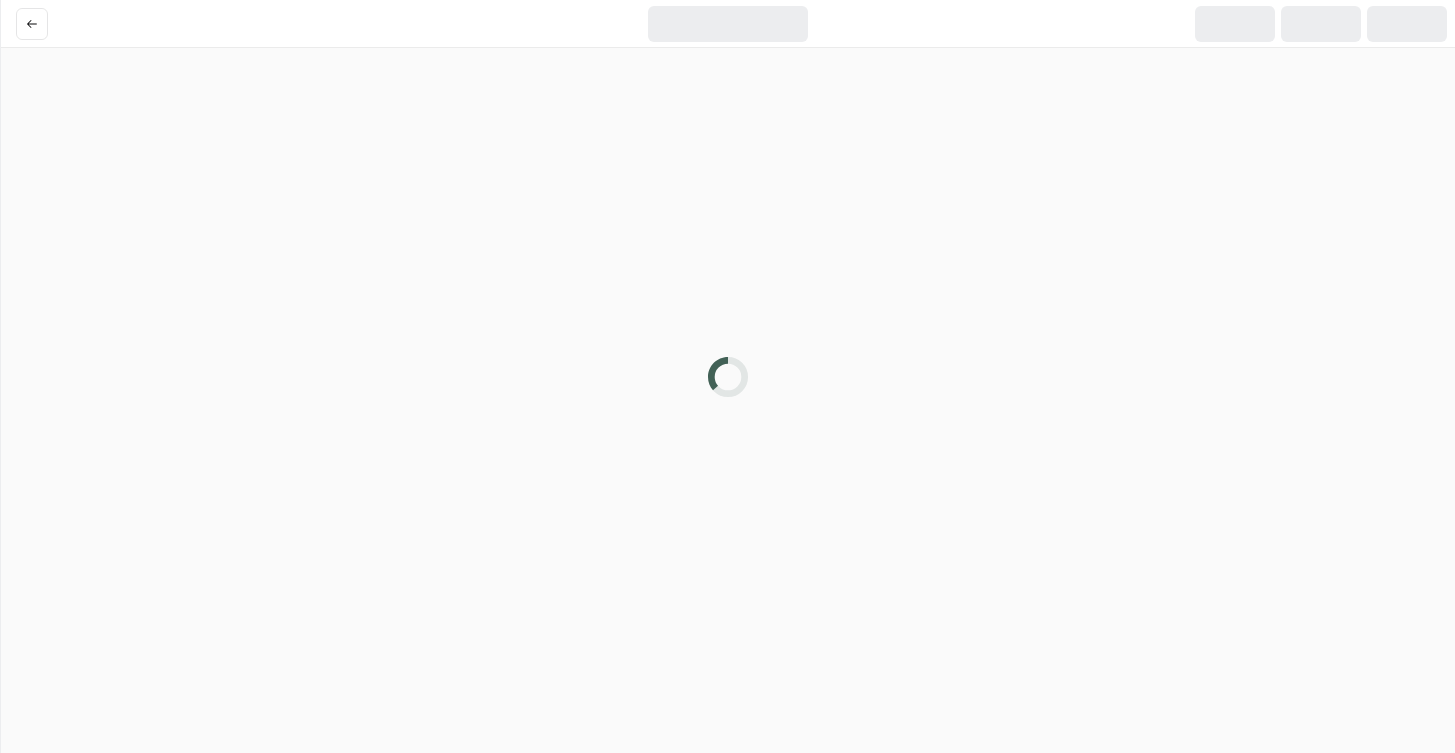 scroll, scrollTop: 0, scrollLeft: 0, axis: both 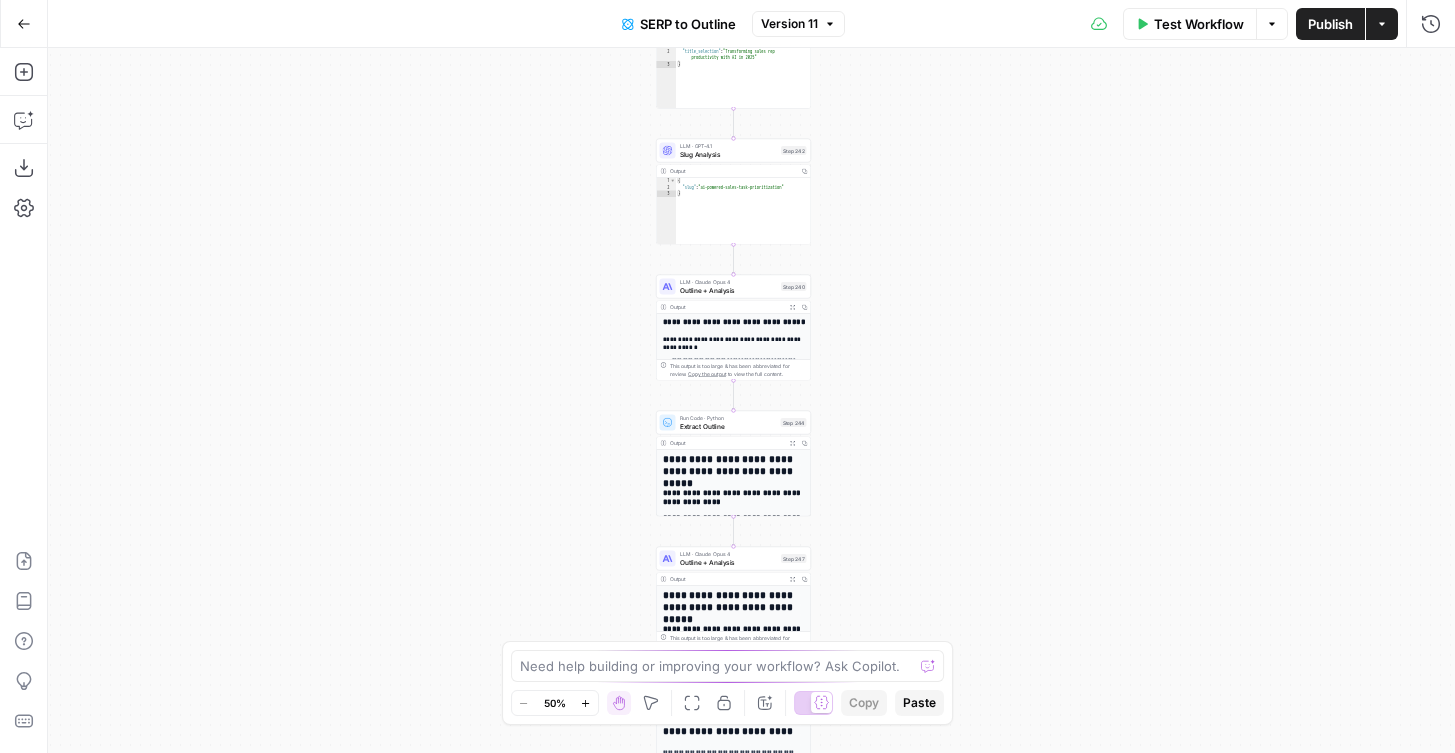 drag, startPoint x: 596, startPoint y: 485, endPoint x: 456, endPoint y: 374, distance: 178.66449 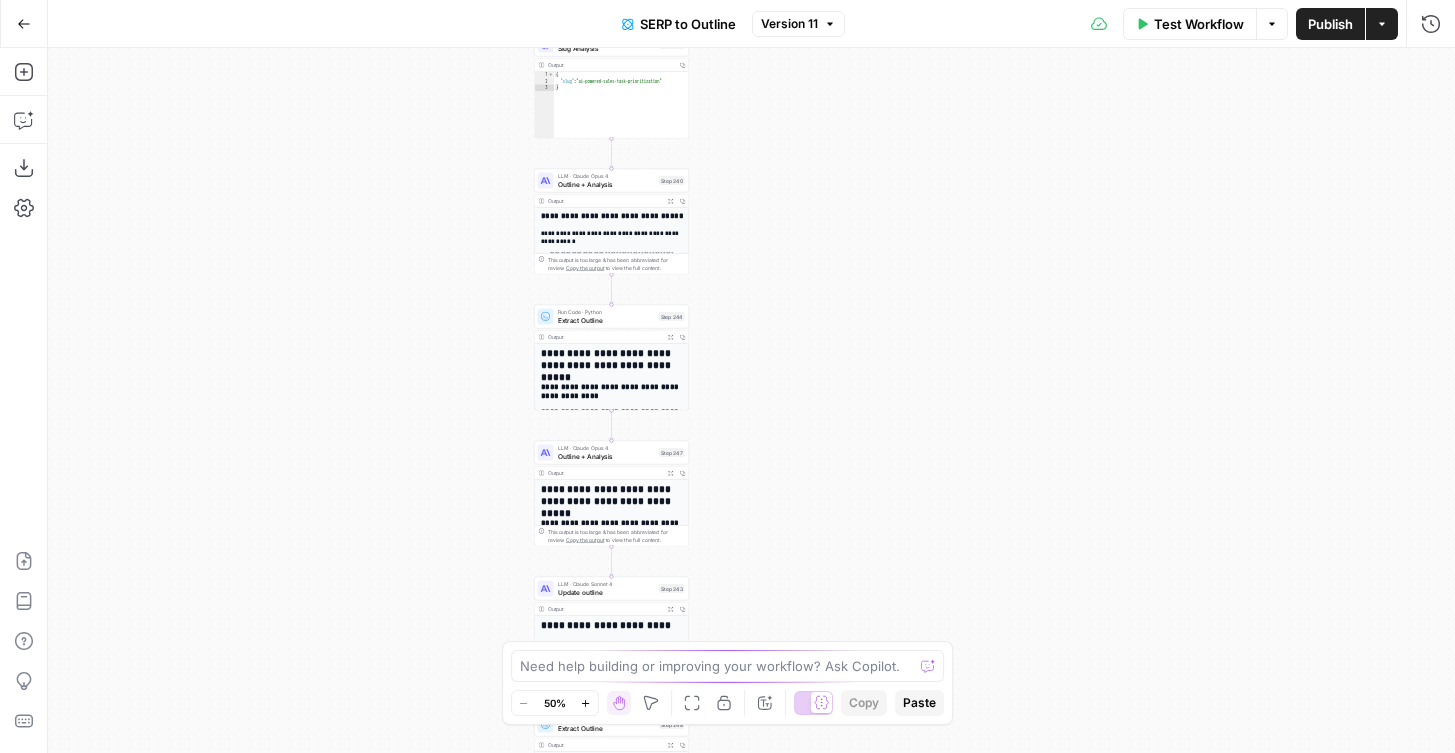 drag, startPoint x: 426, startPoint y: 518, endPoint x: 371, endPoint y: 373, distance: 155.08063 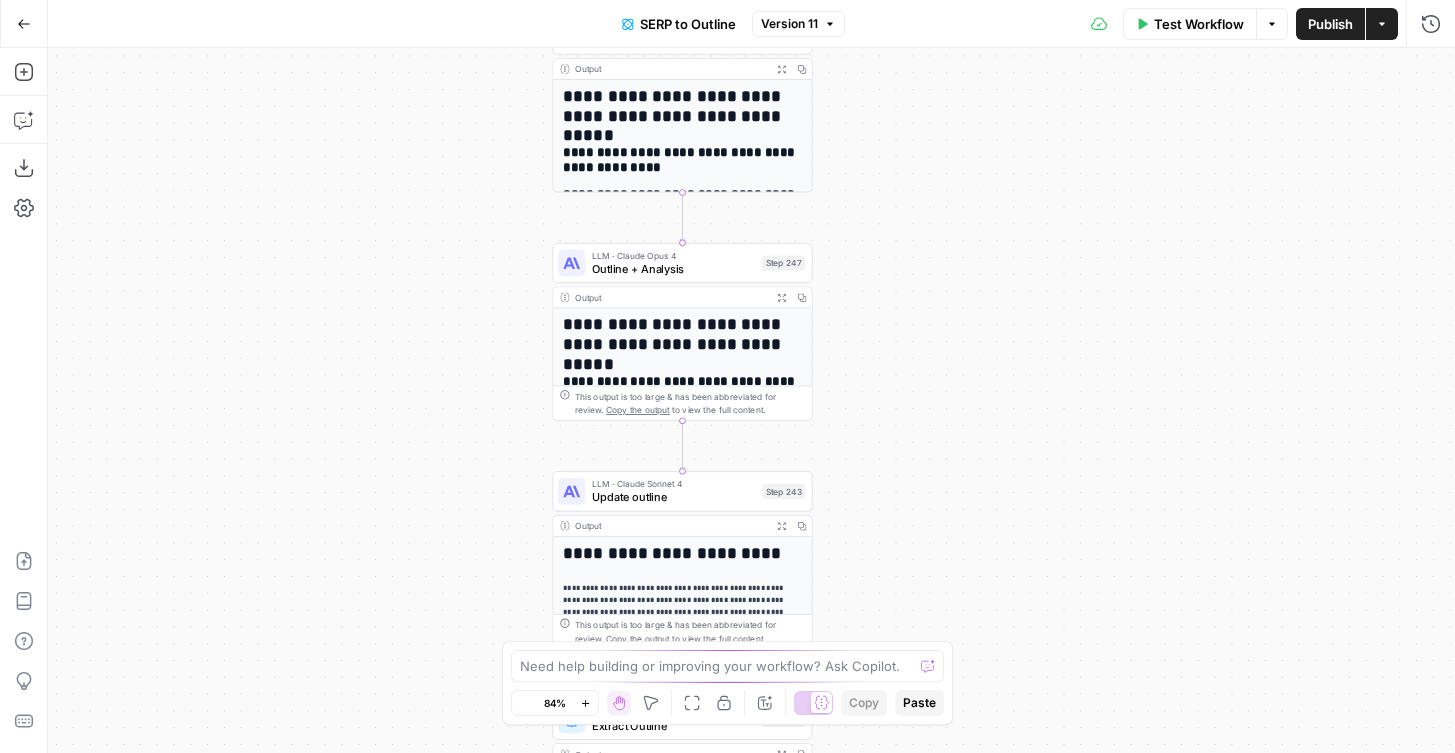click on "**********" at bounding box center [751, 400] 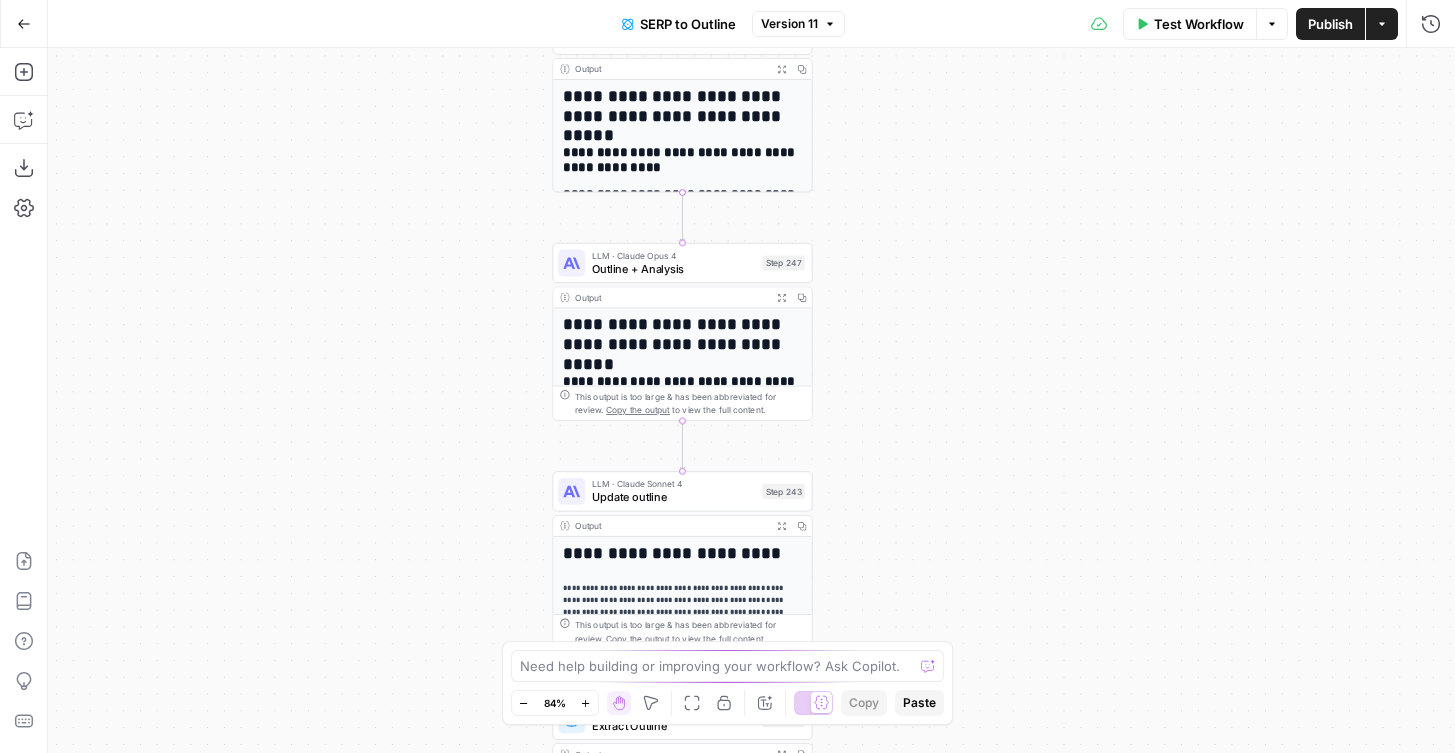 drag, startPoint x: 427, startPoint y: 409, endPoint x: 240, endPoint y: 421, distance: 187.38463 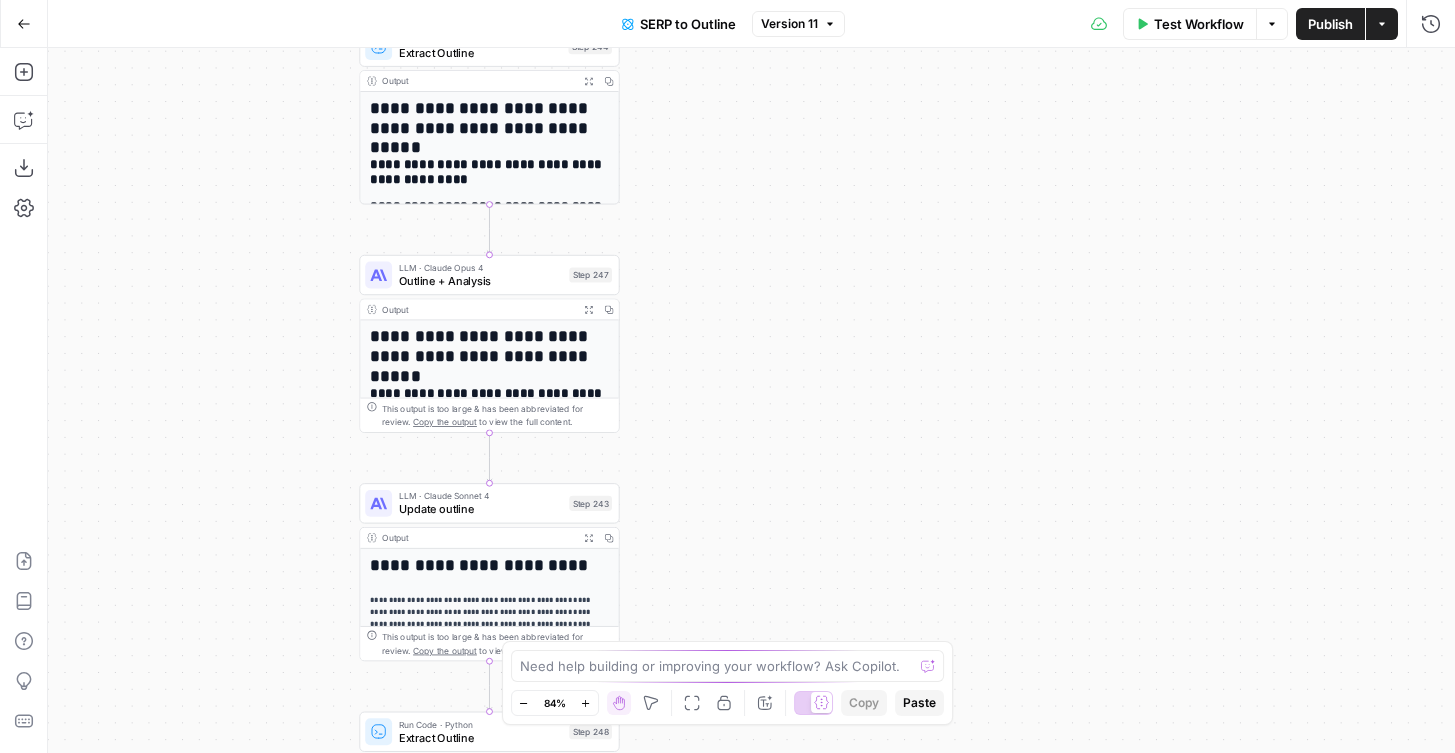 click on "Expand Output" at bounding box center [588, 309] 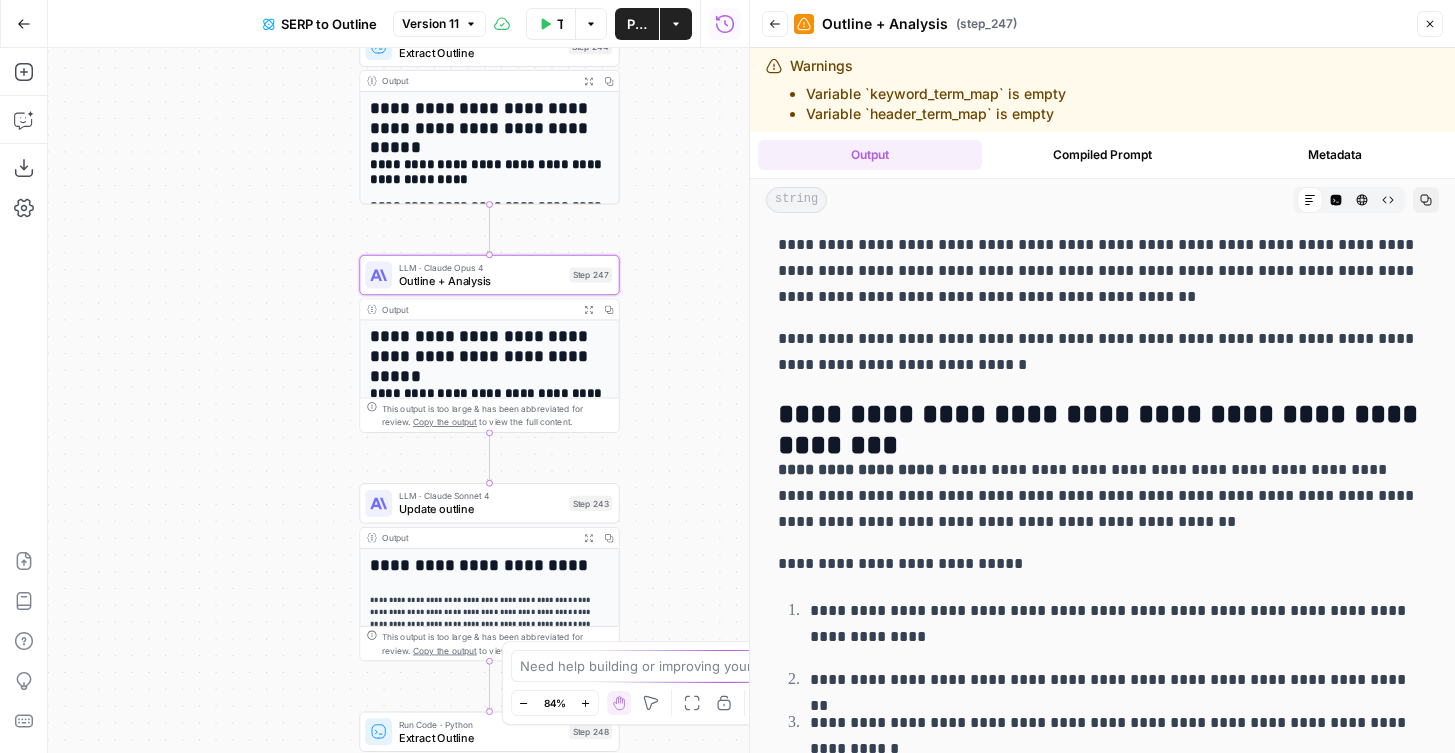 scroll, scrollTop: 1480, scrollLeft: 0, axis: vertical 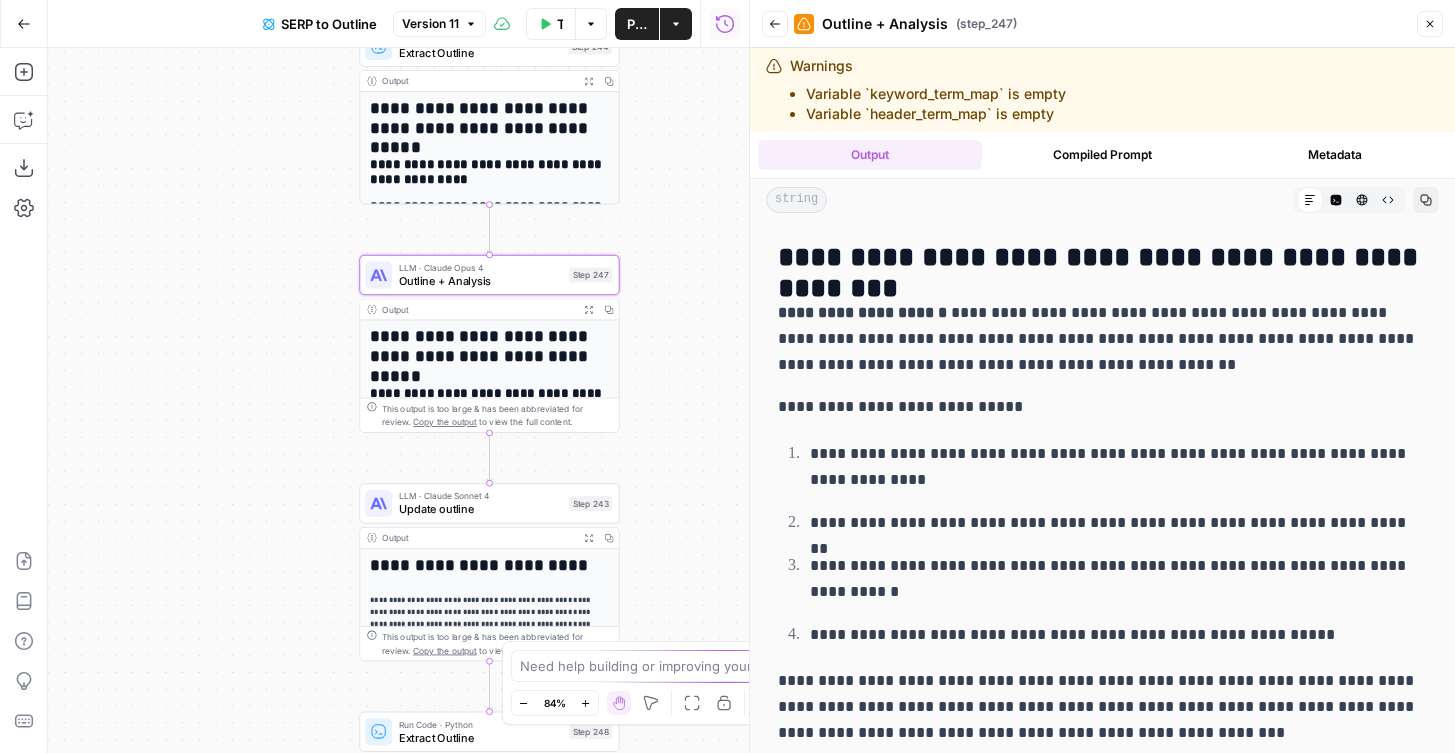 drag, startPoint x: 681, startPoint y: 180, endPoint x: 680, endPoint y: 406, distance: 226.00221 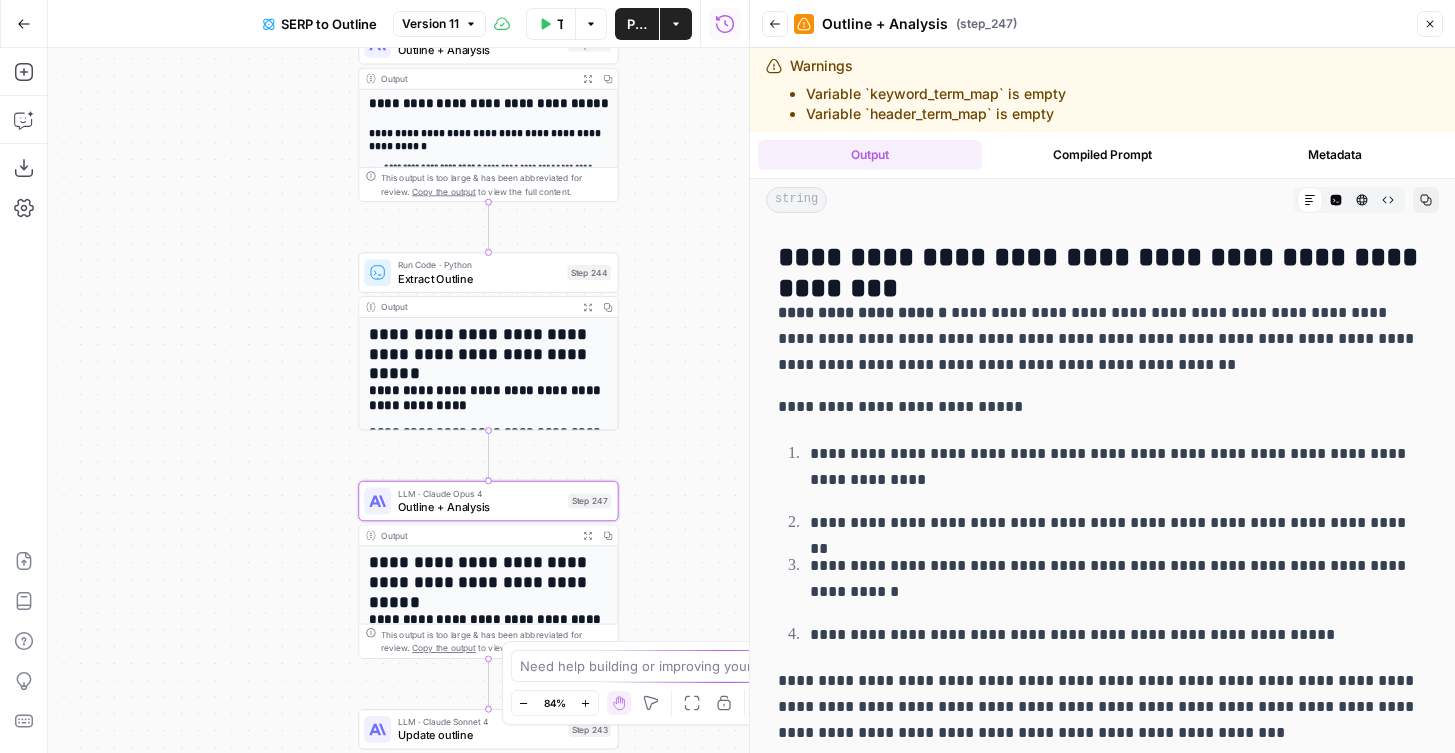 click 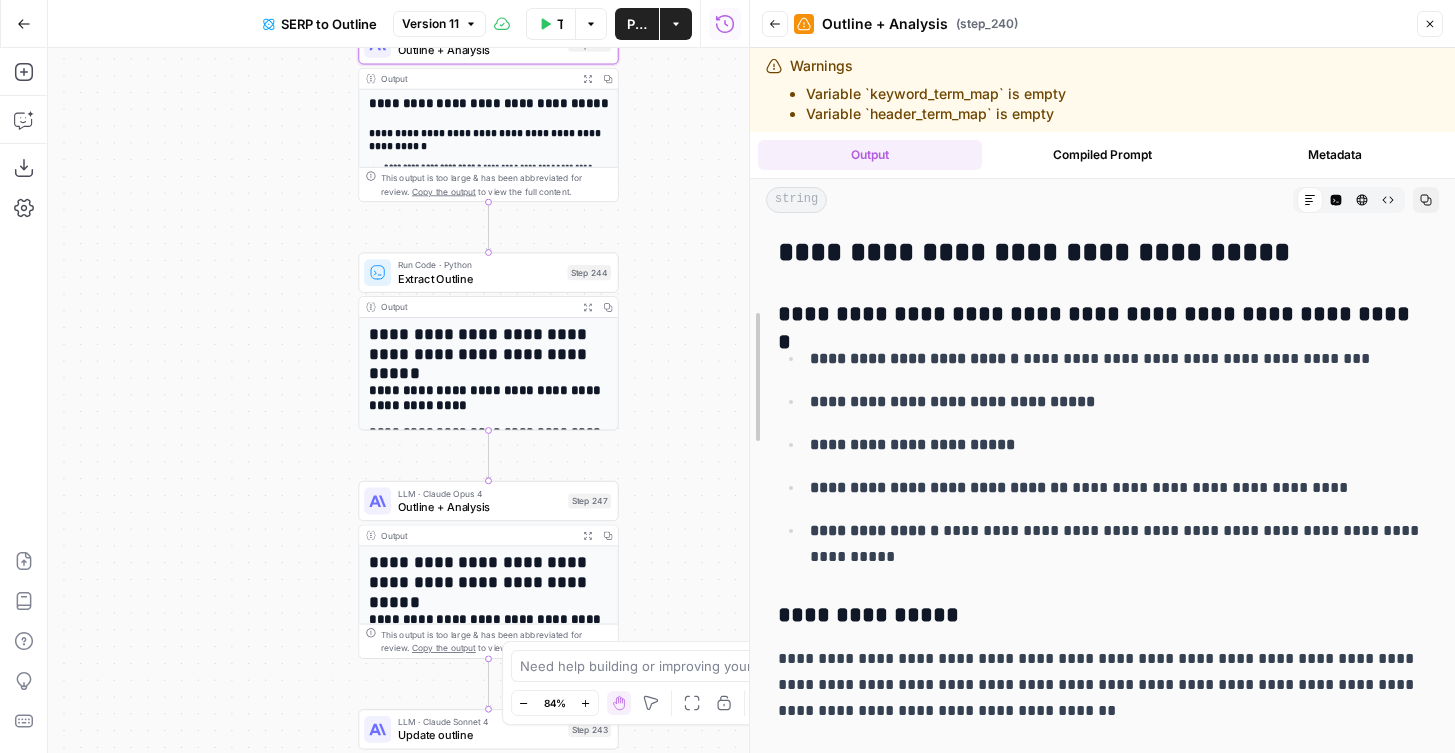 drag, startPoint x: 755, startPoint y: 254, endPoint x: 710, endPoint y: 254, distance: 45 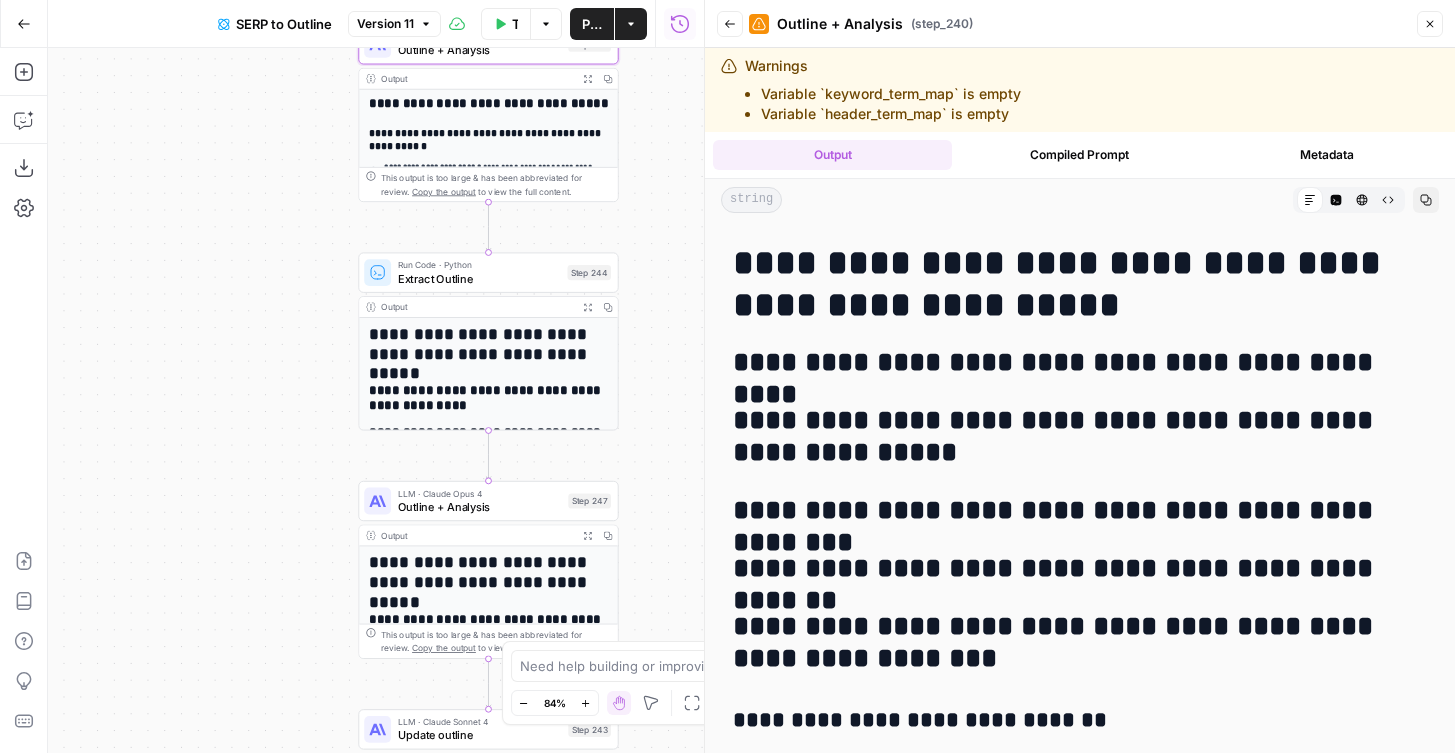 scroll, scrollTop: 7204, scrollLeft: 0, axis: vertical 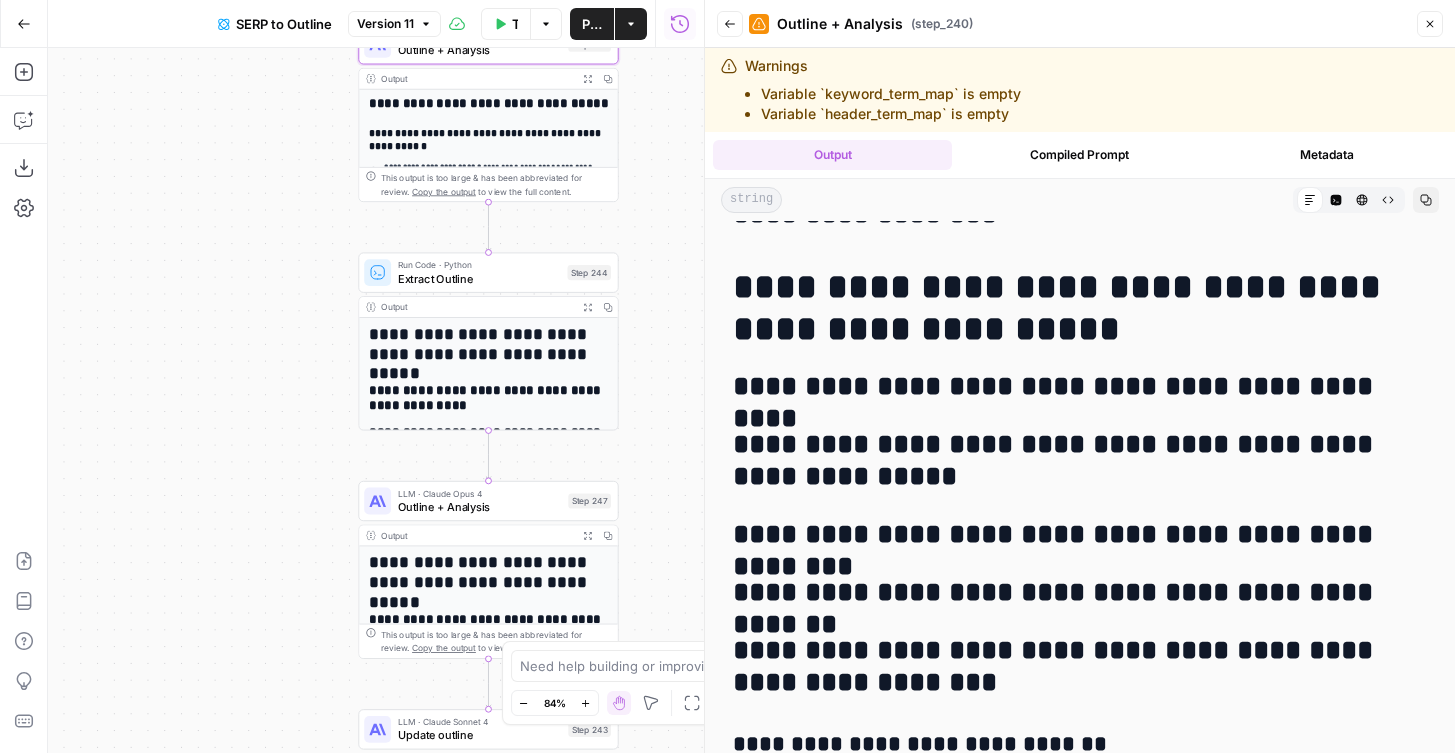 drag, startPoint x: 732, startPoint y: 271, endPoint x: 1003, endPoint y: 576, distance: 408.00244 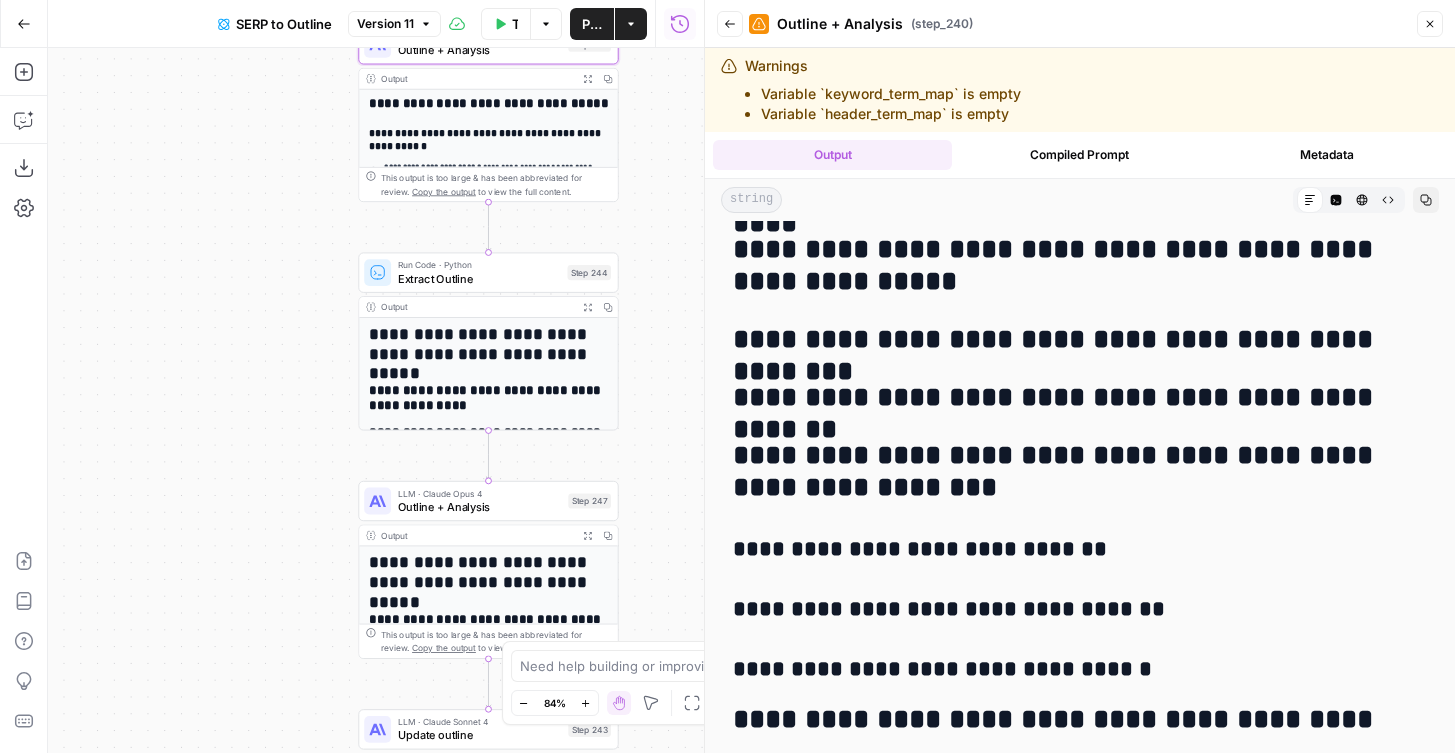 drag, startPoint x: 641, startPoint y: 456, endPoint x: 573, endPoint y: 383, distance: 99.764725 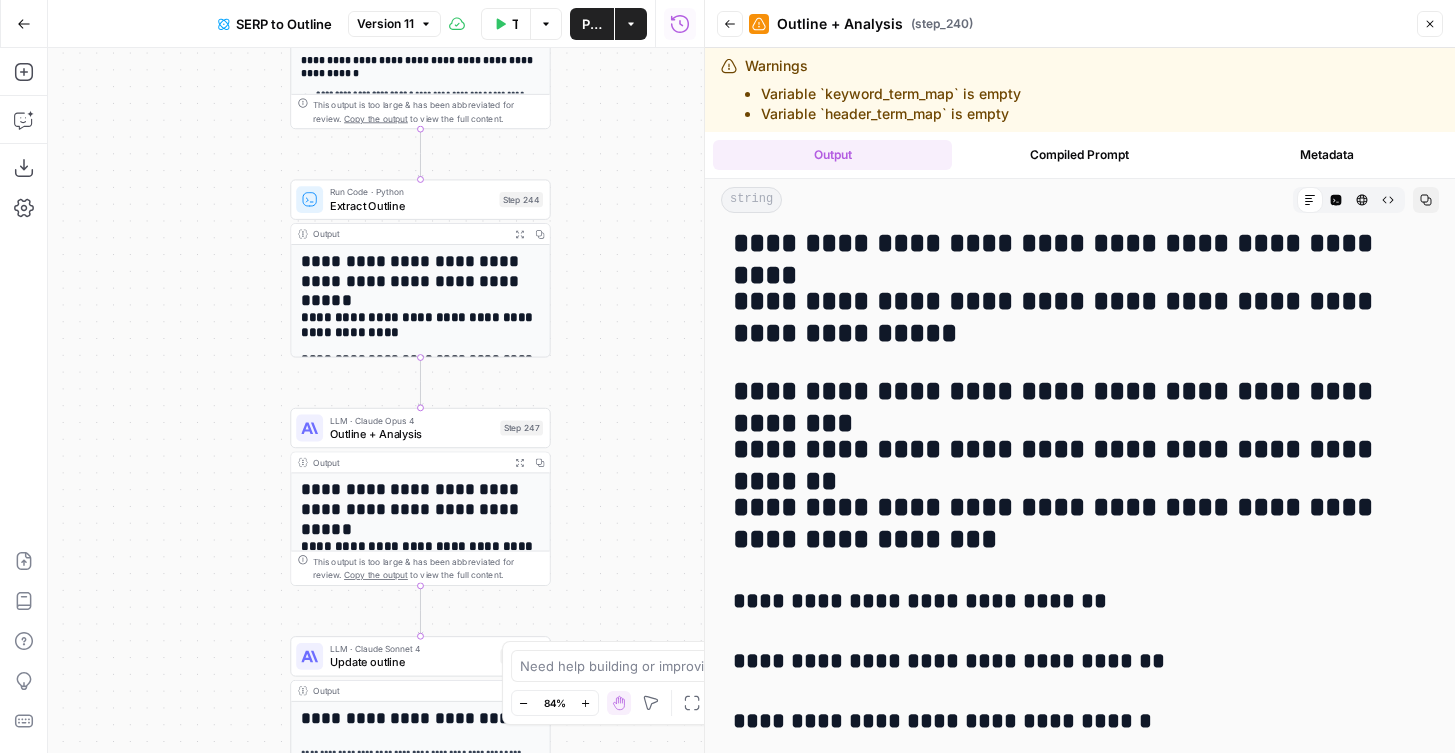 scroll, scrollTop: 7349, scrollLeft: 0, axis: vertical 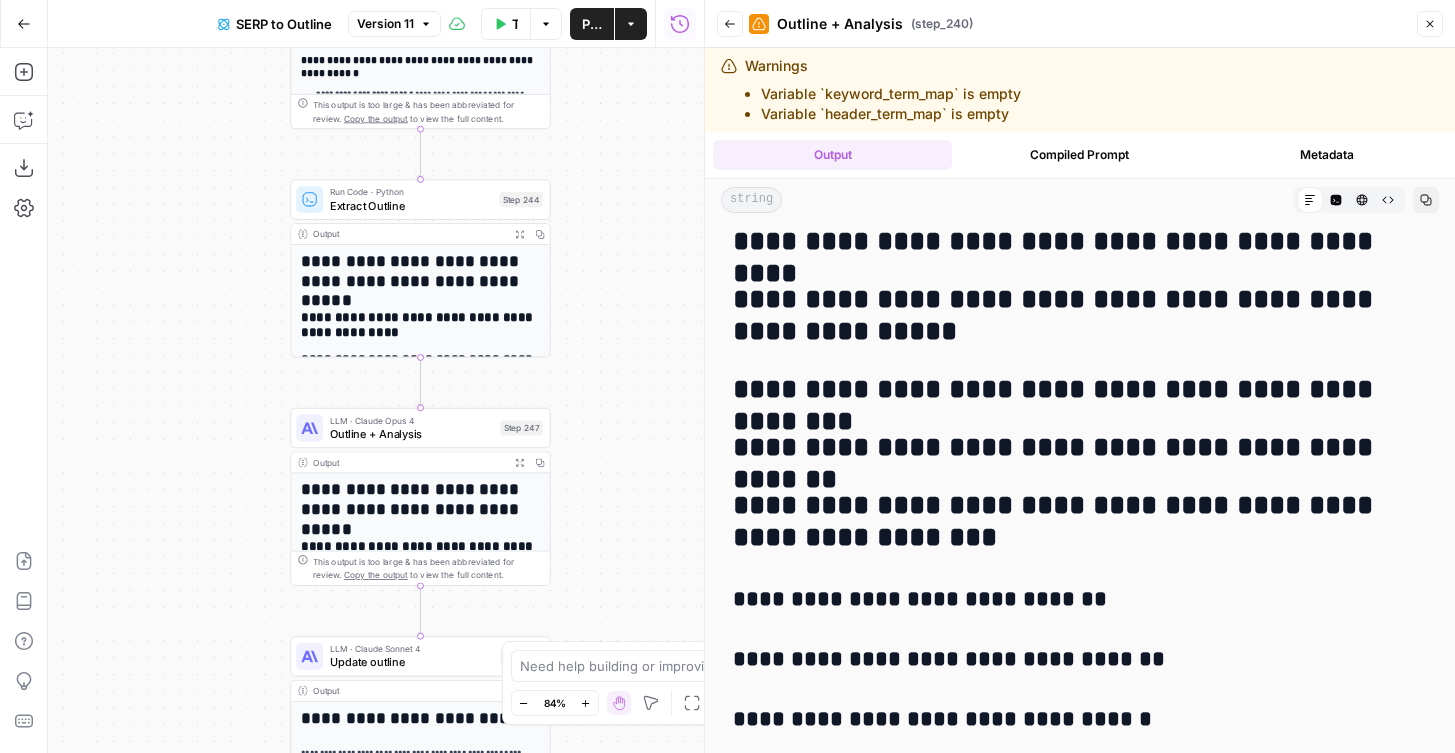 click on "**********" at bounding box center (1080, -3121) 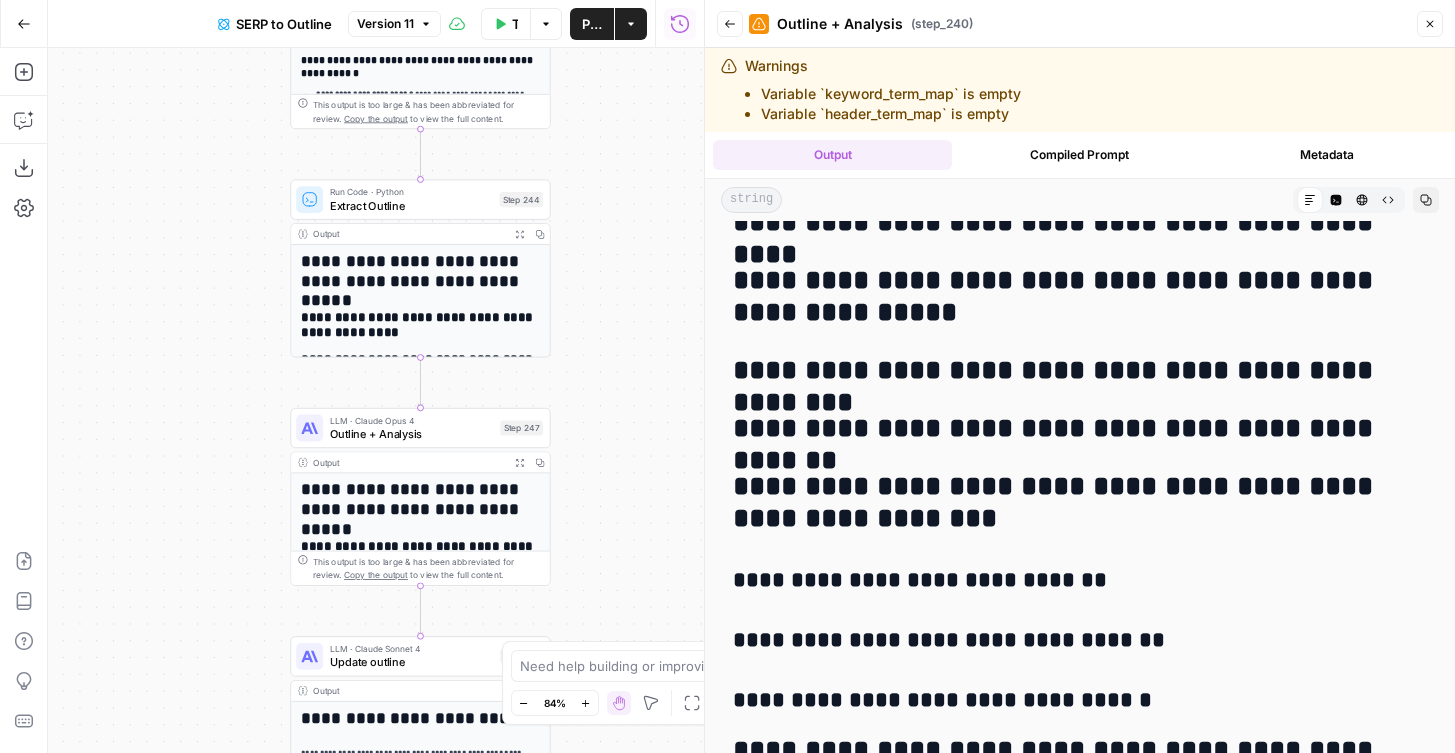scroll, scrollTop: 7399, scrollLeft: 0, axis: vertical 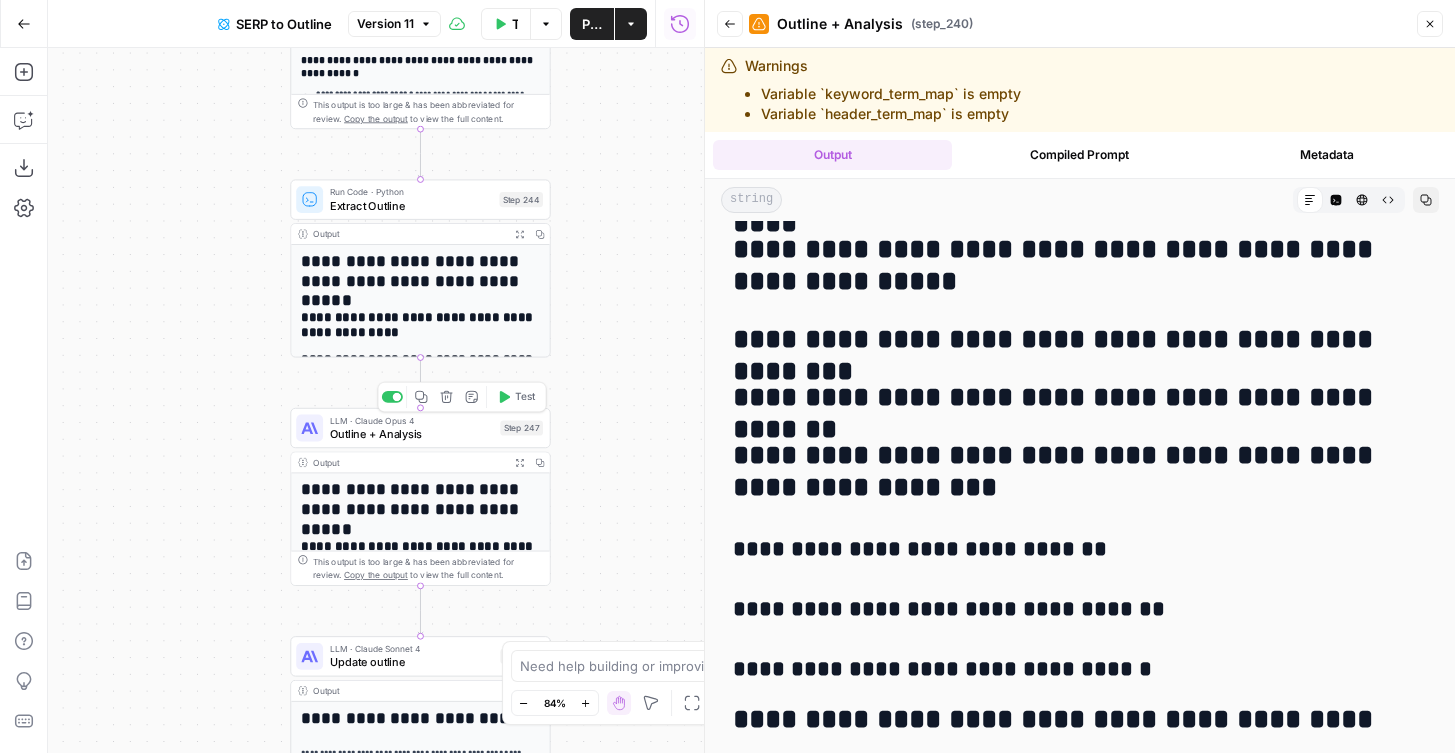 click on "Outline + Analysis" at bounding box center (412, 433) 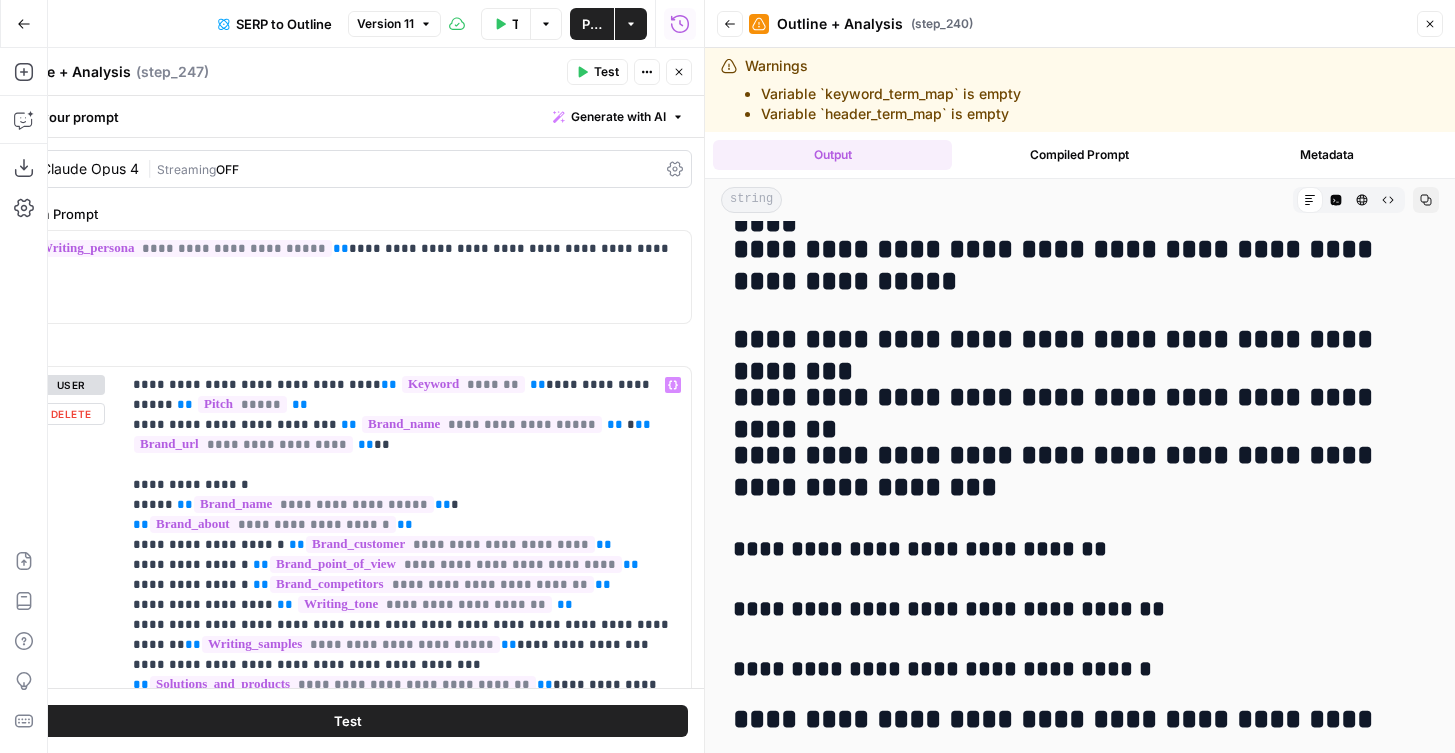 scroll, scrollTop: 514, scrollLeft: 0, axis: vertical 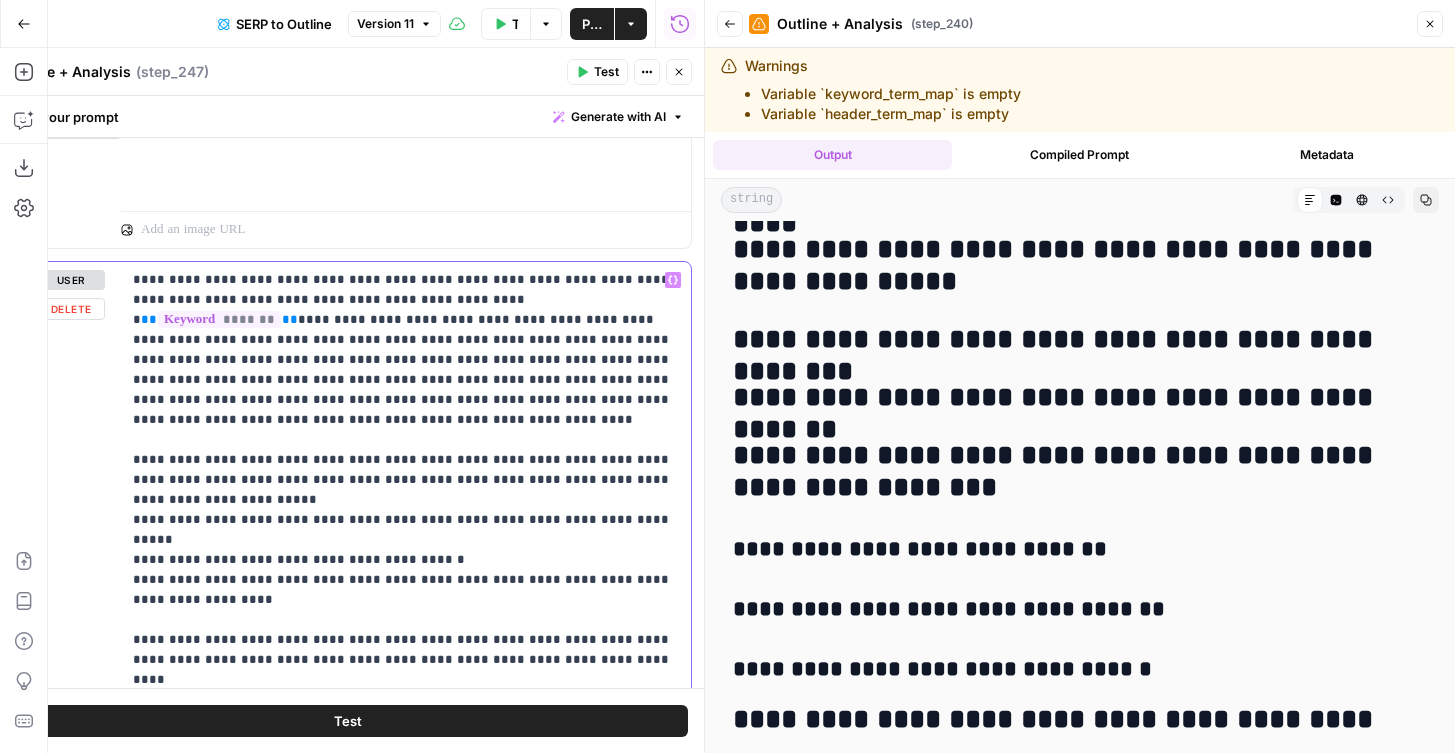 drag, startPoint x: 369, startPoint y: 360, endPoint x: 339, endPoint y: 374, distance: 33.105892 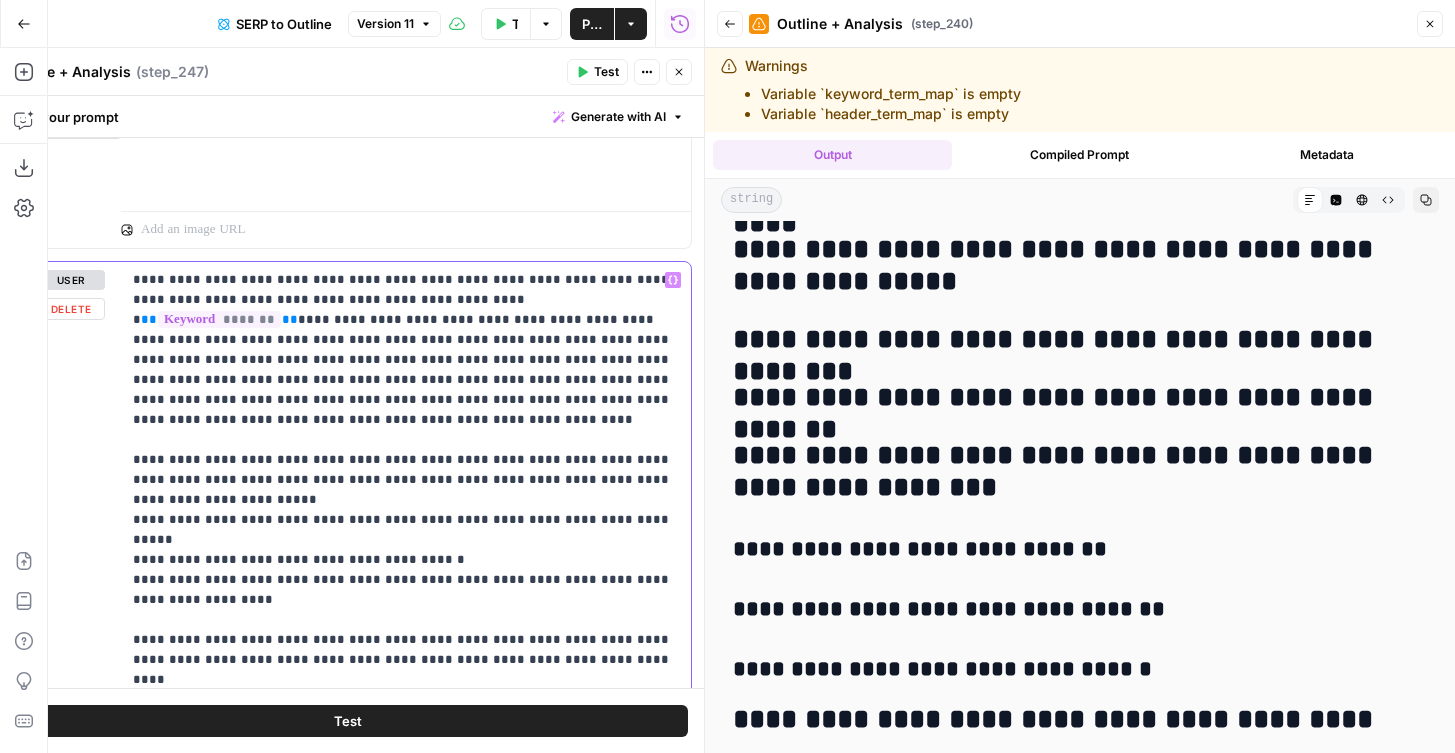 click on "**********" at bounding box center (406, 520) 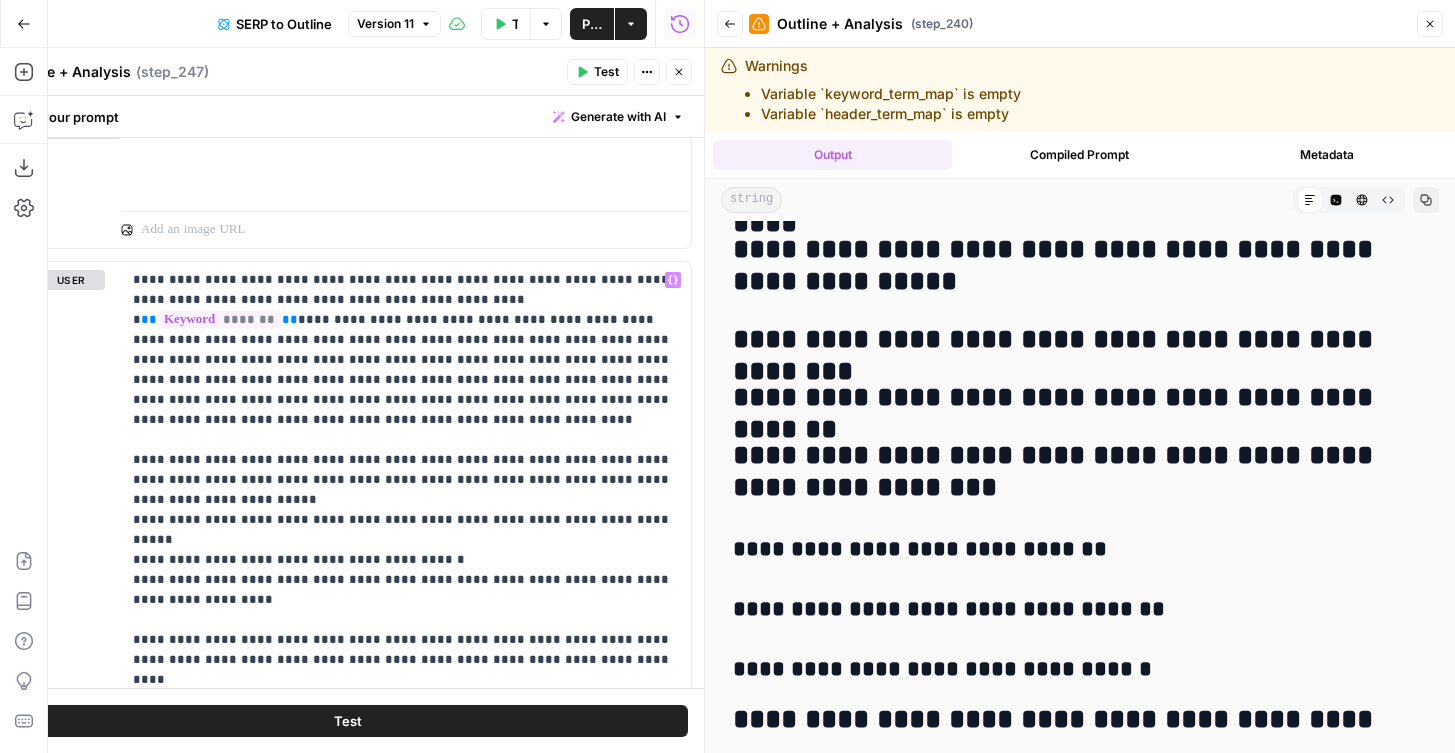 click 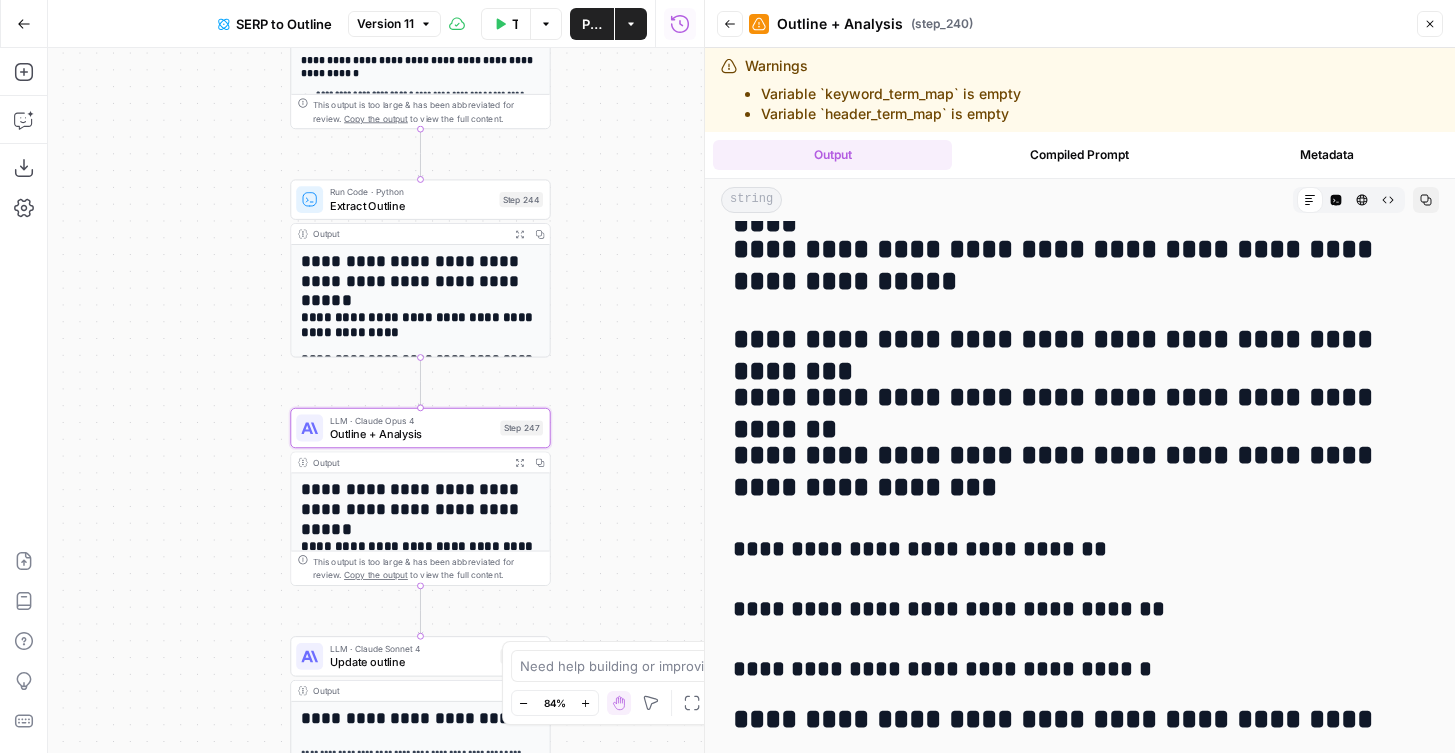 click on "Expand Output" at bounding box center (519, 462) 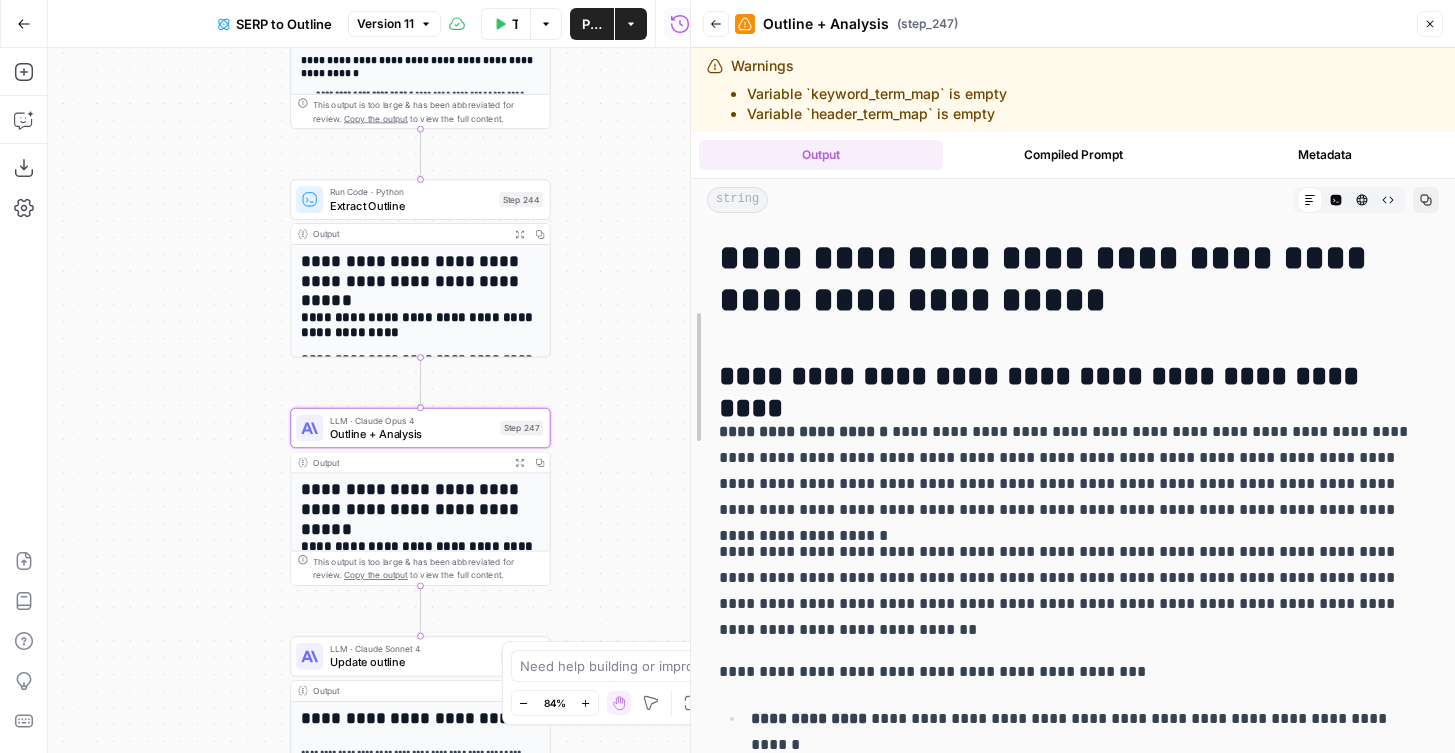 drag, startPoint x: 701, startPoint y: 344, endPoint x: 654, endPoint y: 344, distance: 47 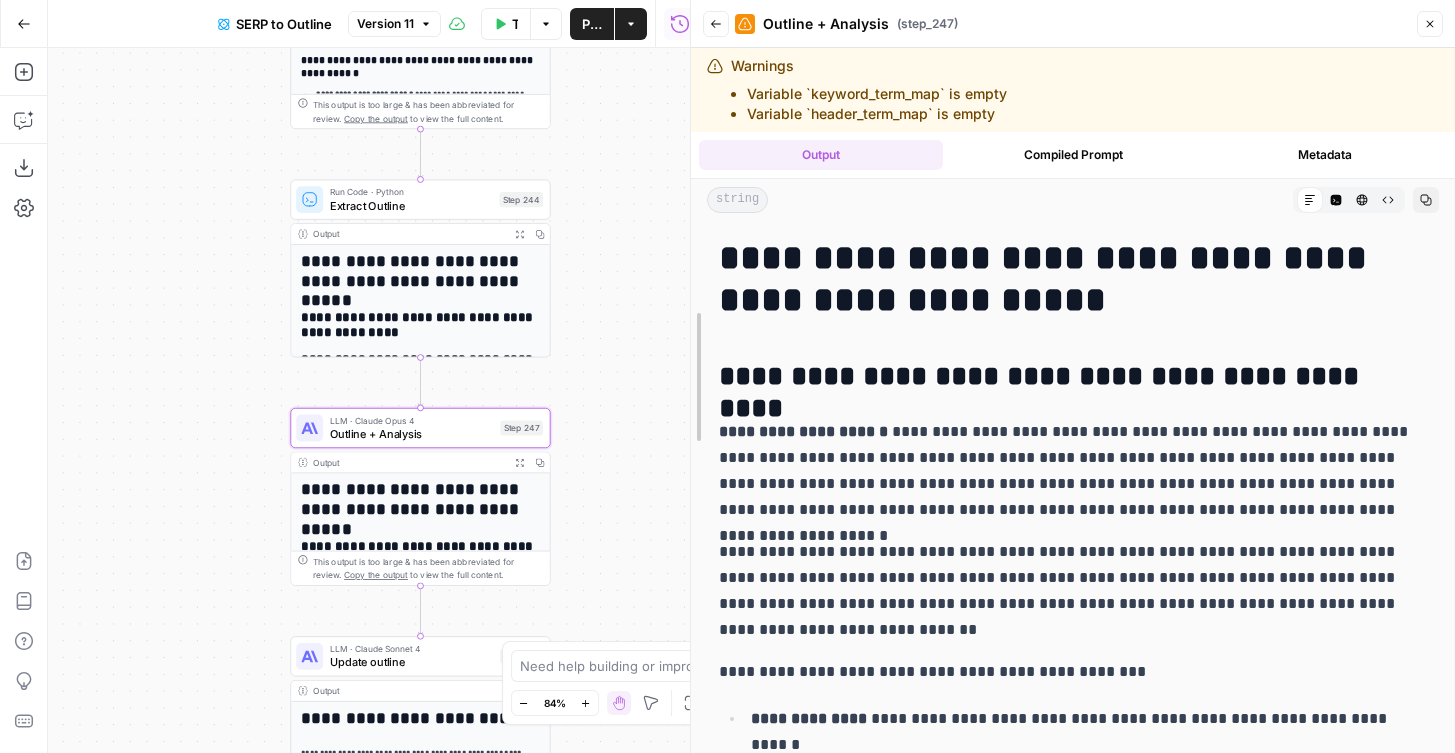 click at bounding box center (691, 376) 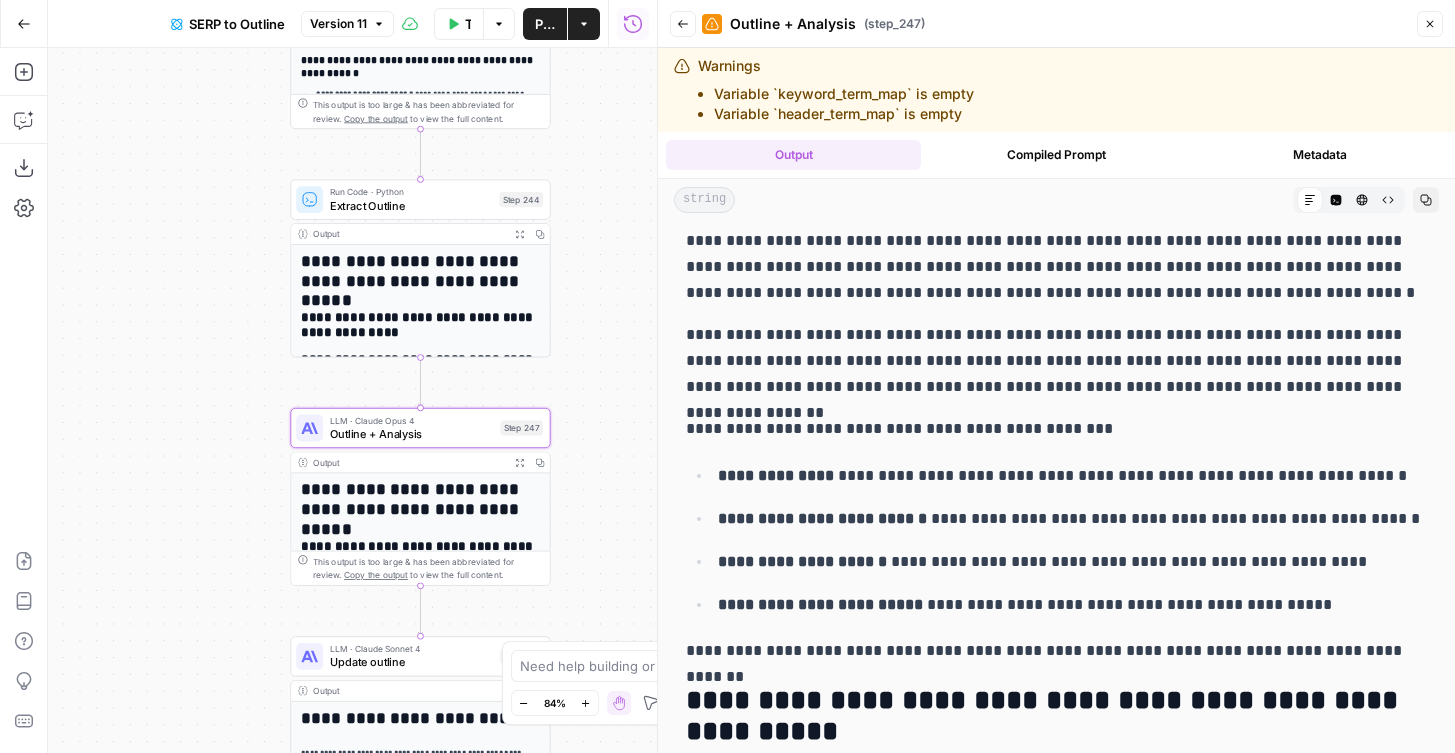 scroll, scrollTop: 254, scrollLeft: 0, axis: vertical 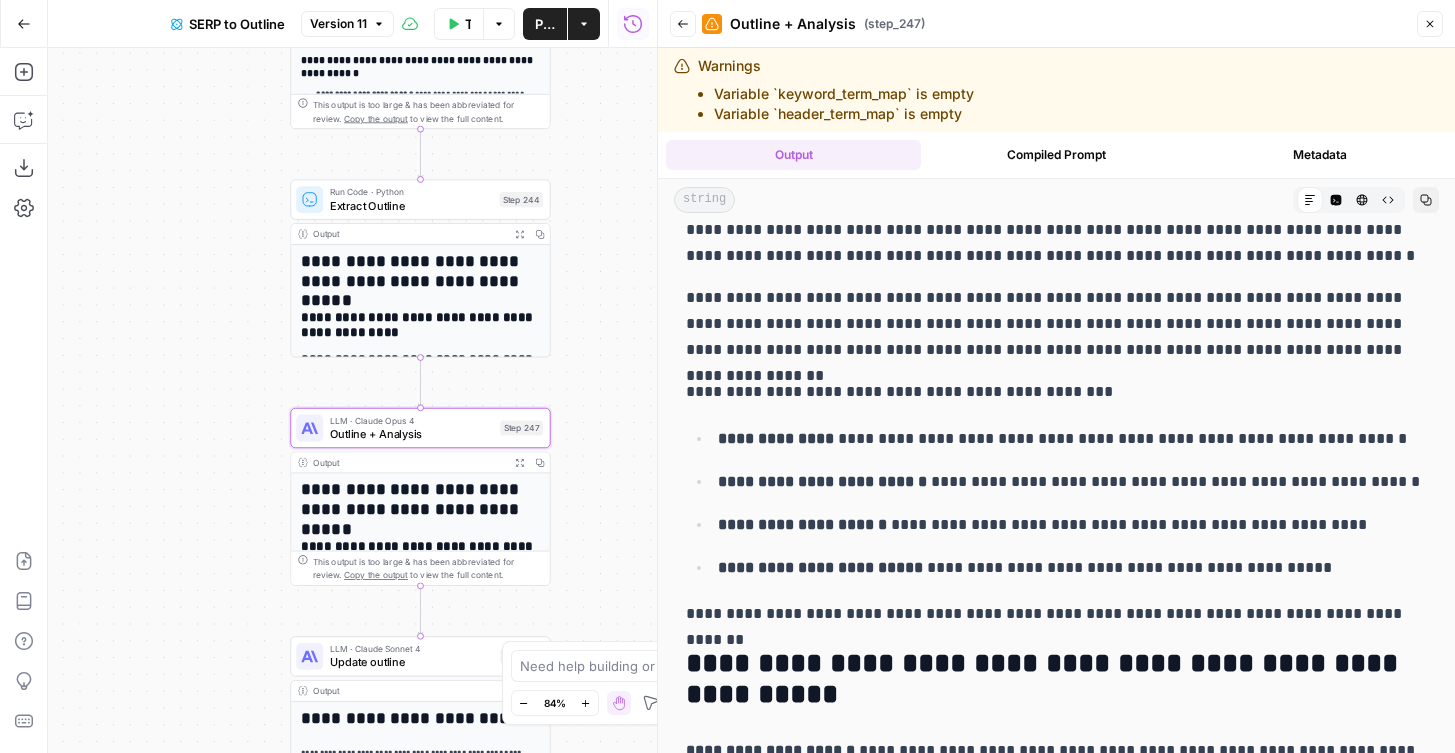 click on "Close" at bounding box center [1430, 24] 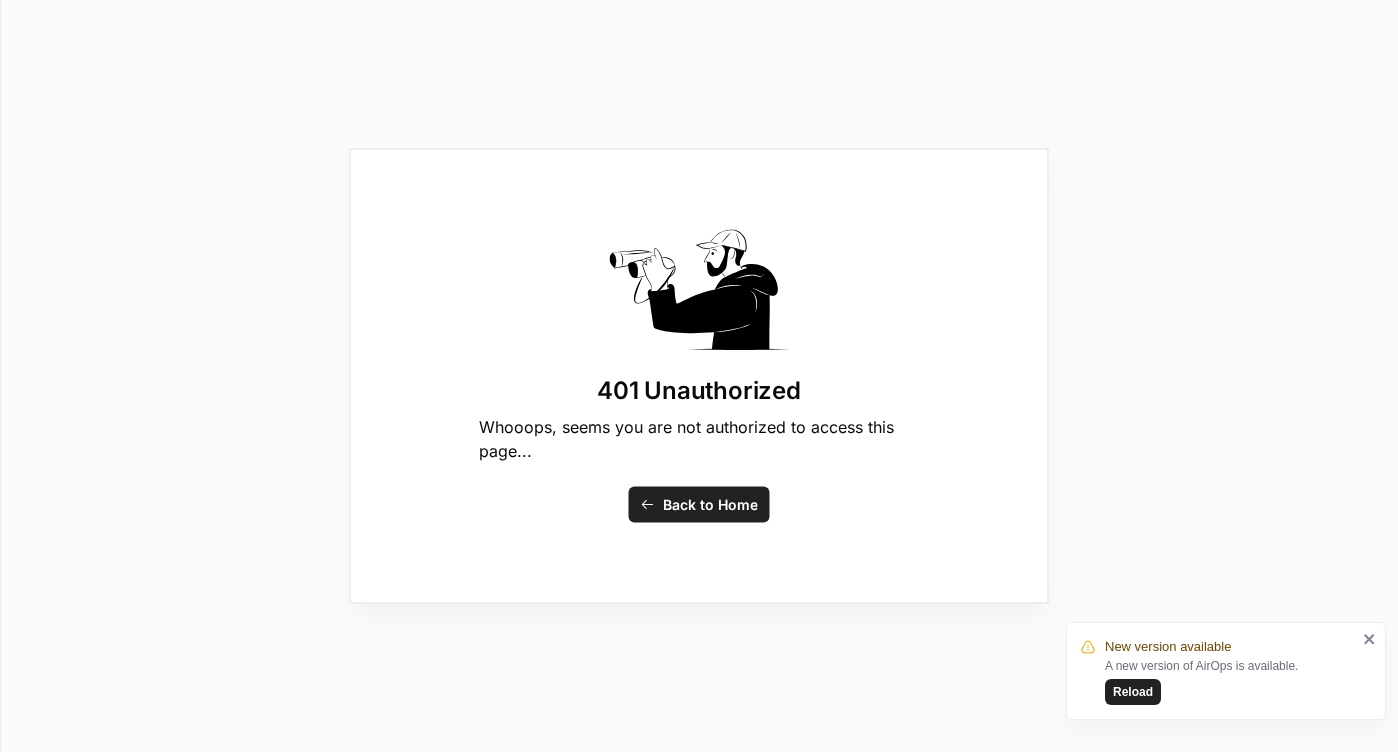 scroll, scrollTop: 0, scrollLeft: 0, axis: both 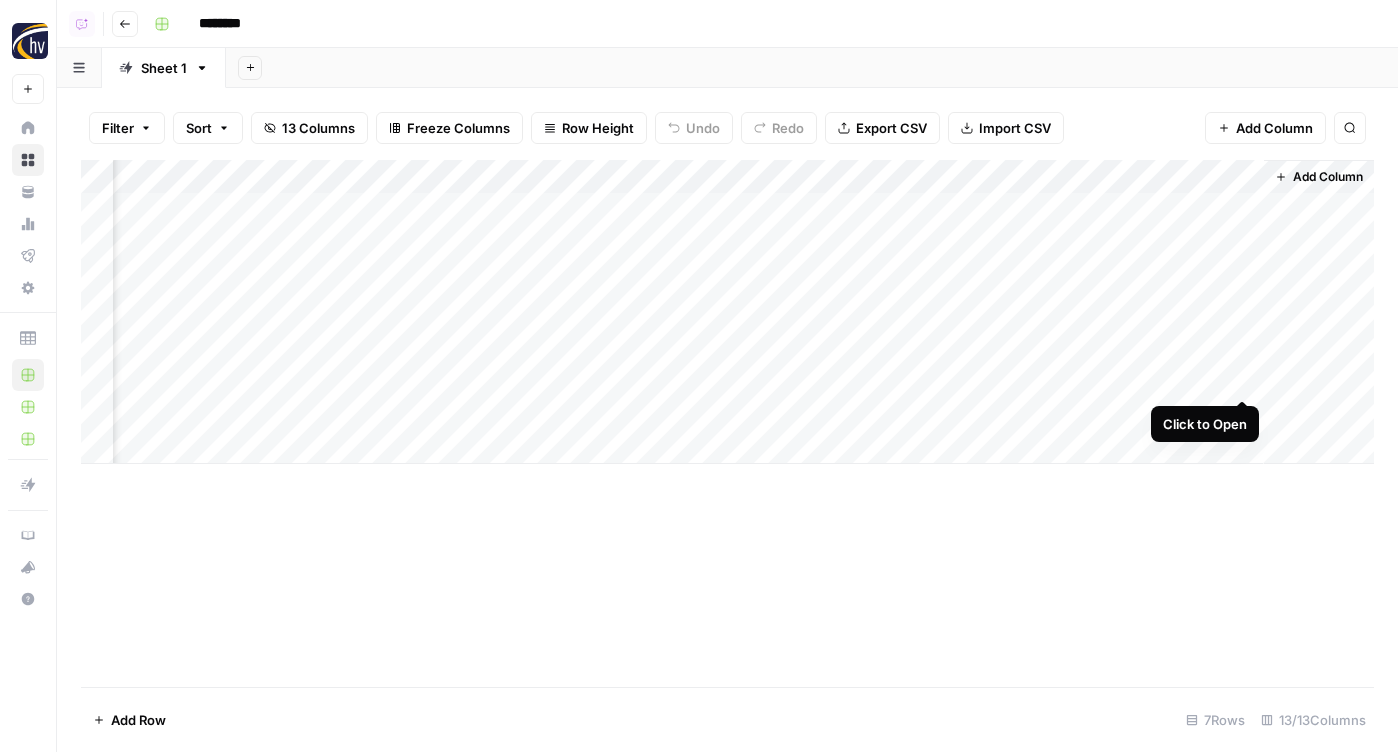 click on "Add Column" at bounding box center (727, 312) 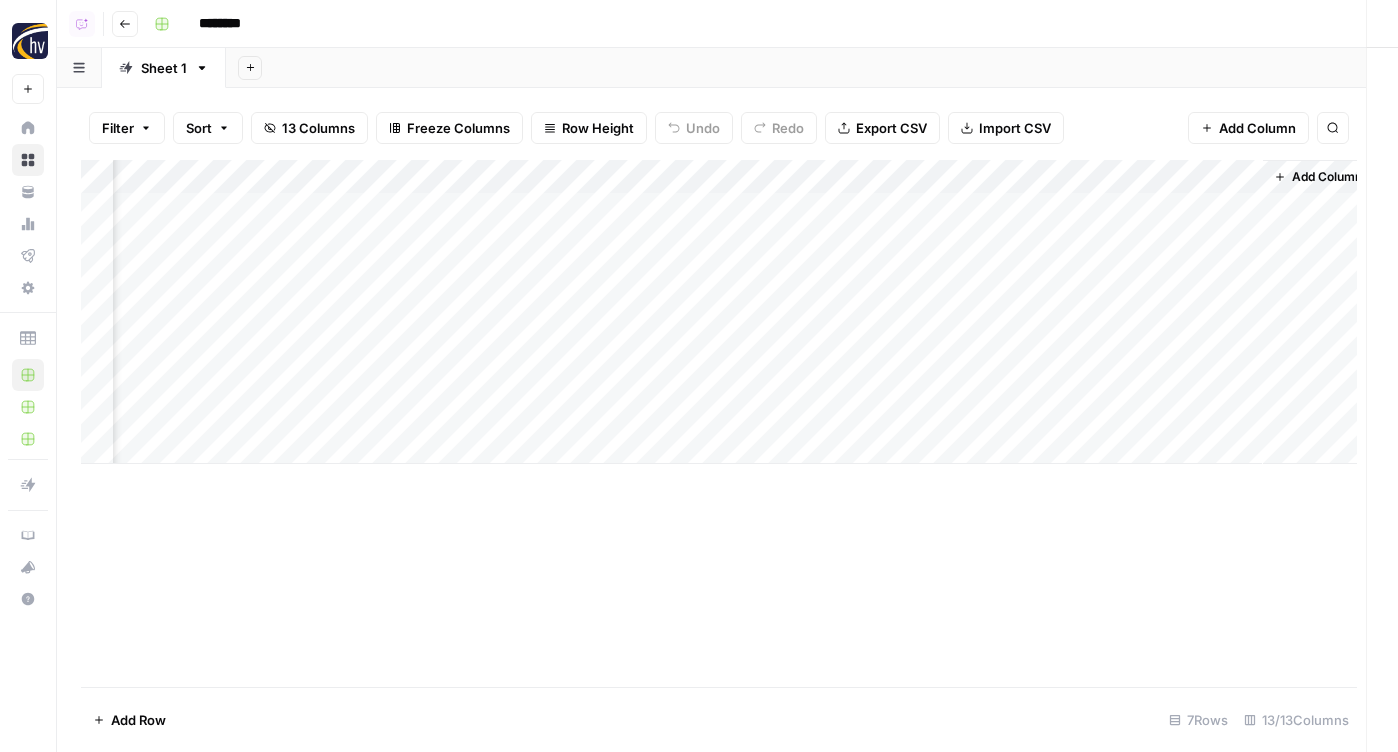 scroll, scrollTop: 0, scrollLeft: 1639, axis: horizontal 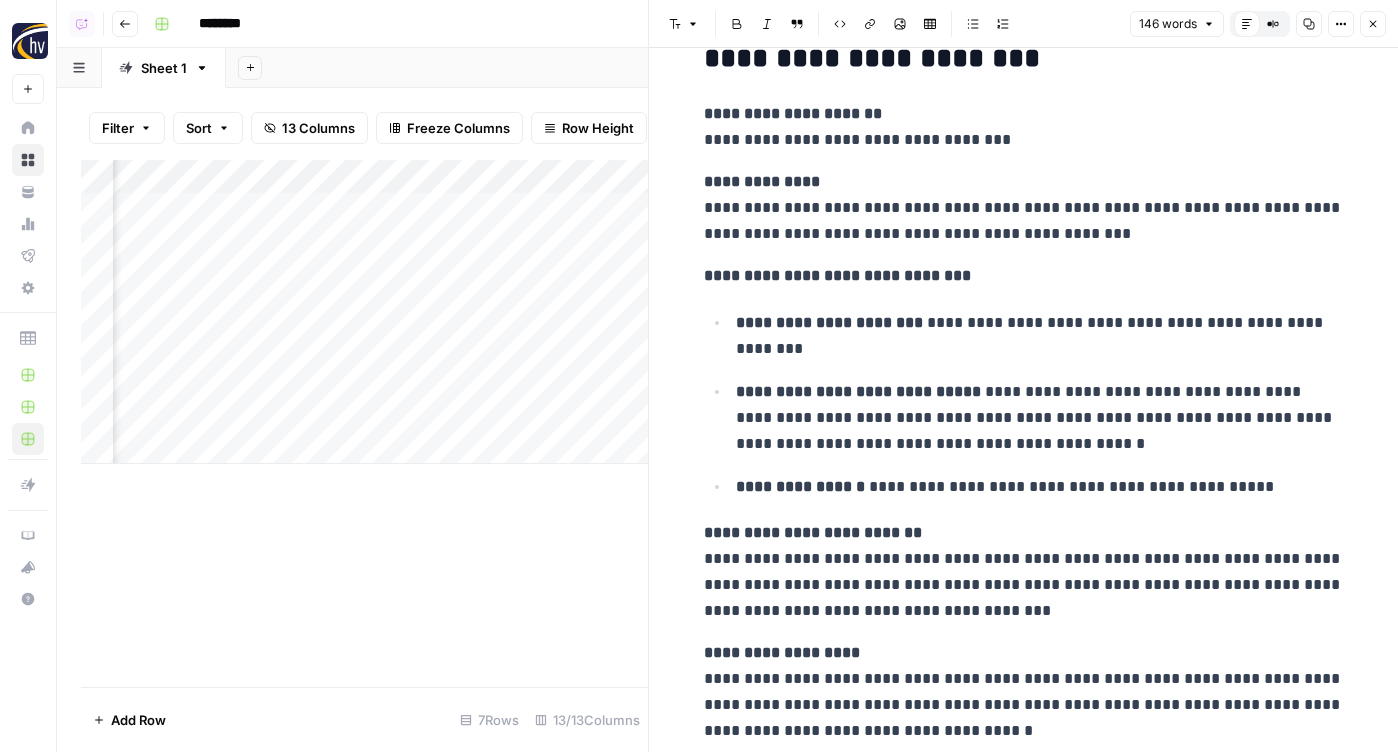click 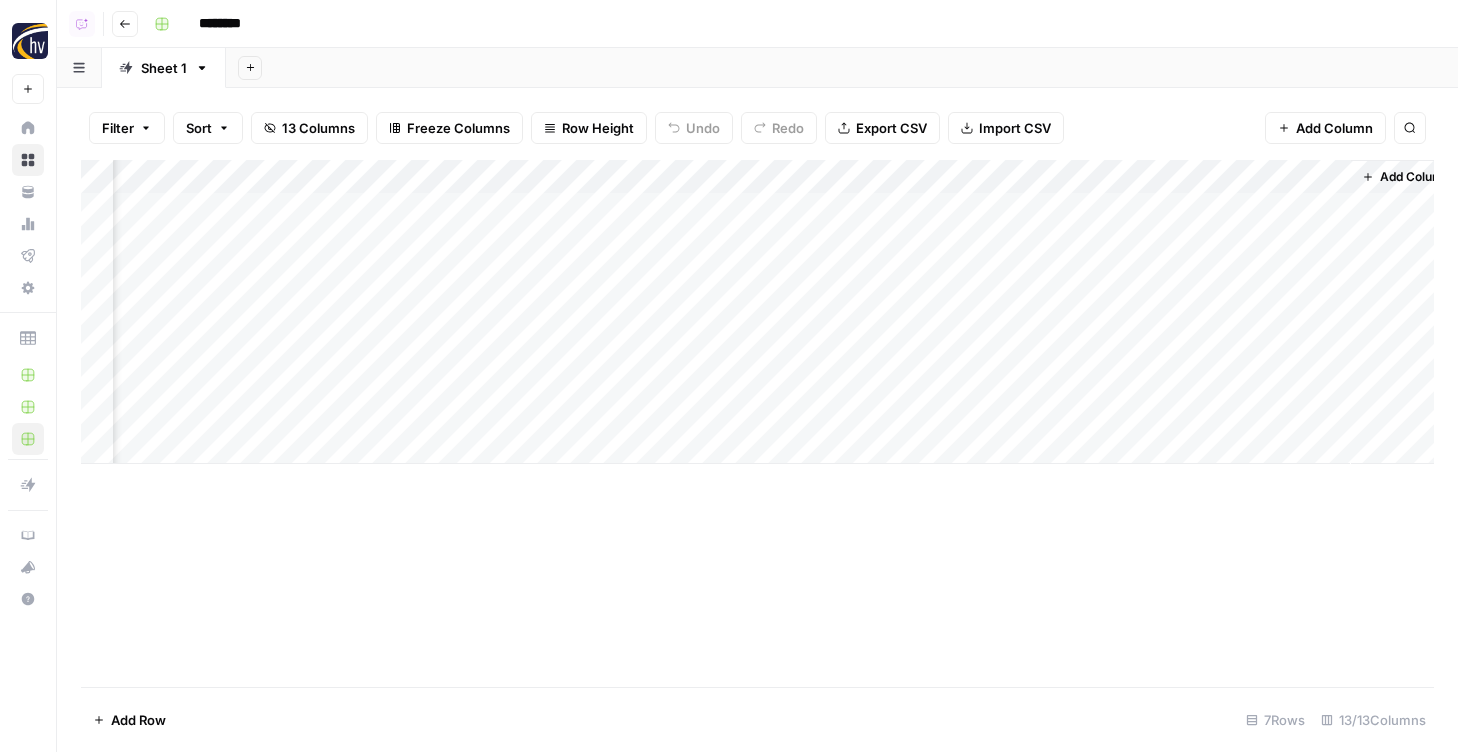 scroll, scrollTop: 0, scrollLeft: 1559, axis: horizontal 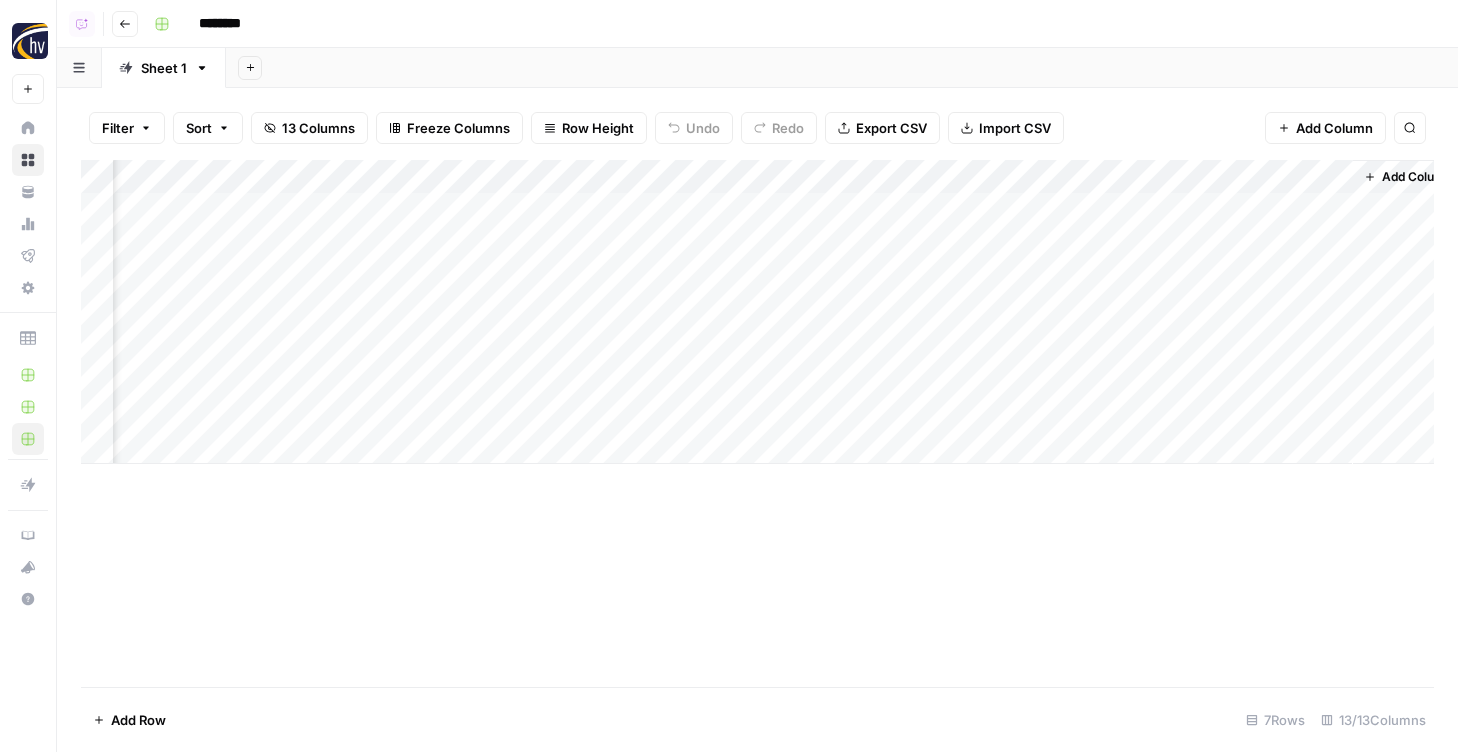 click on "Add Column" at bounding box center (757, 312) 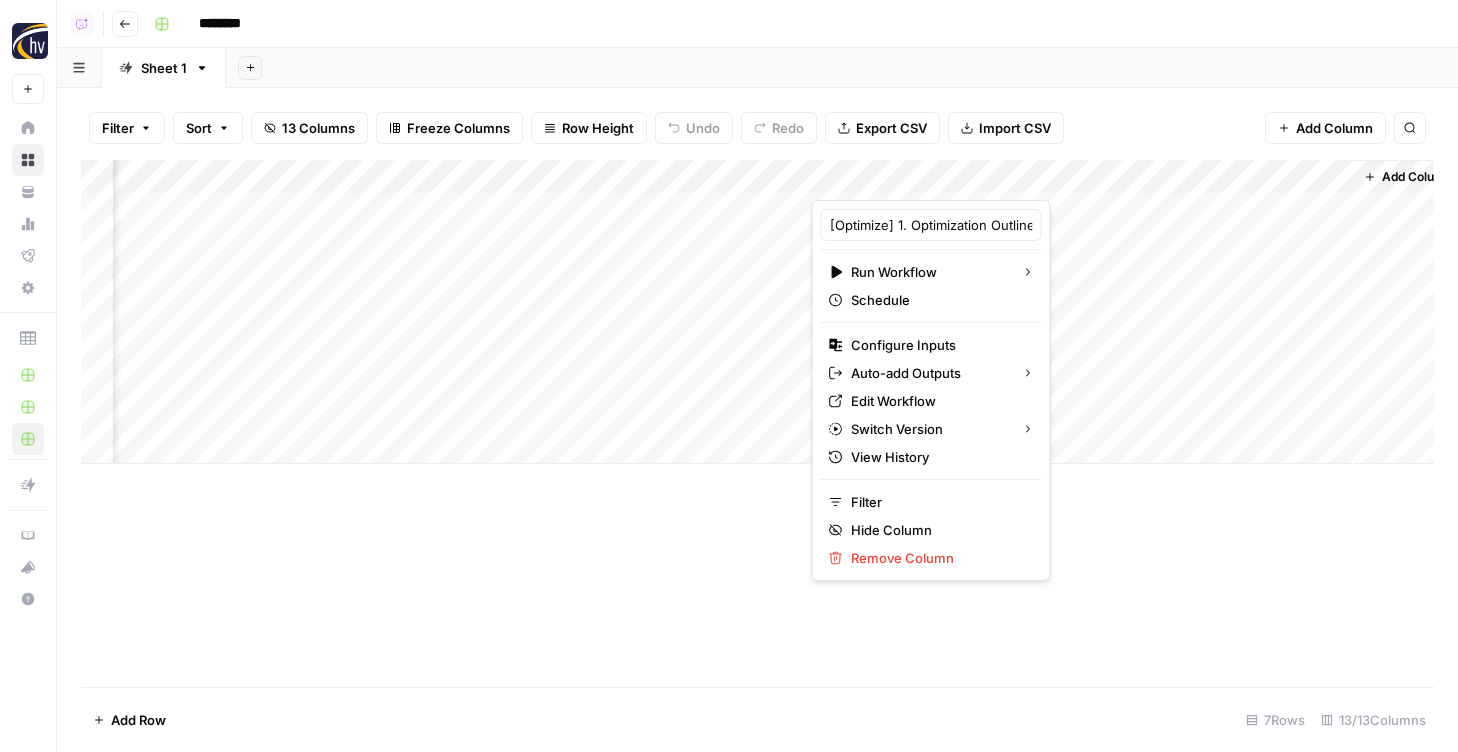 click on "Filter Sort 13 Columns Freeze Columns Row Height Undo Redo Export CSV Import CSV Add Column Search" at bounding box center (757, 128) 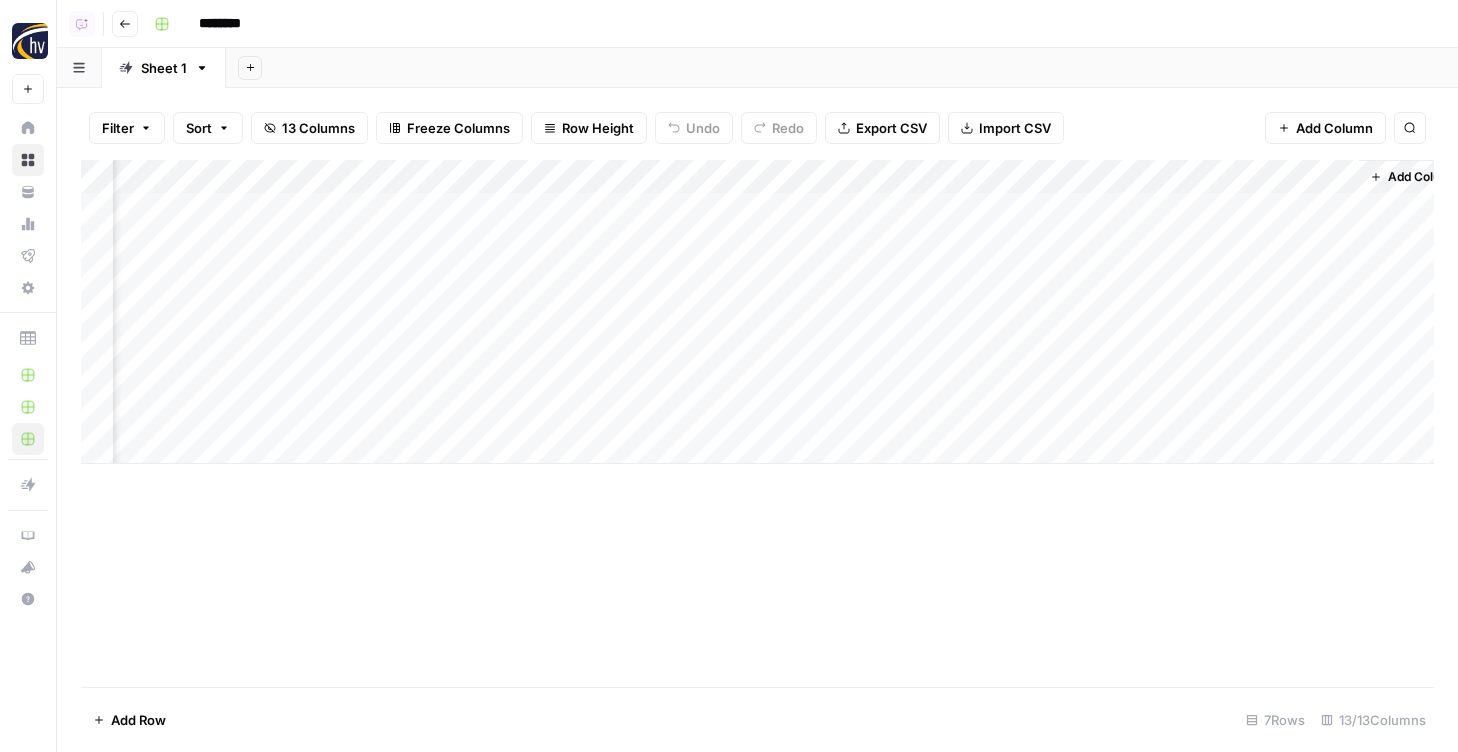 scroll, scrollTop: 0, scrollLeft: 1589, axis: horizontal 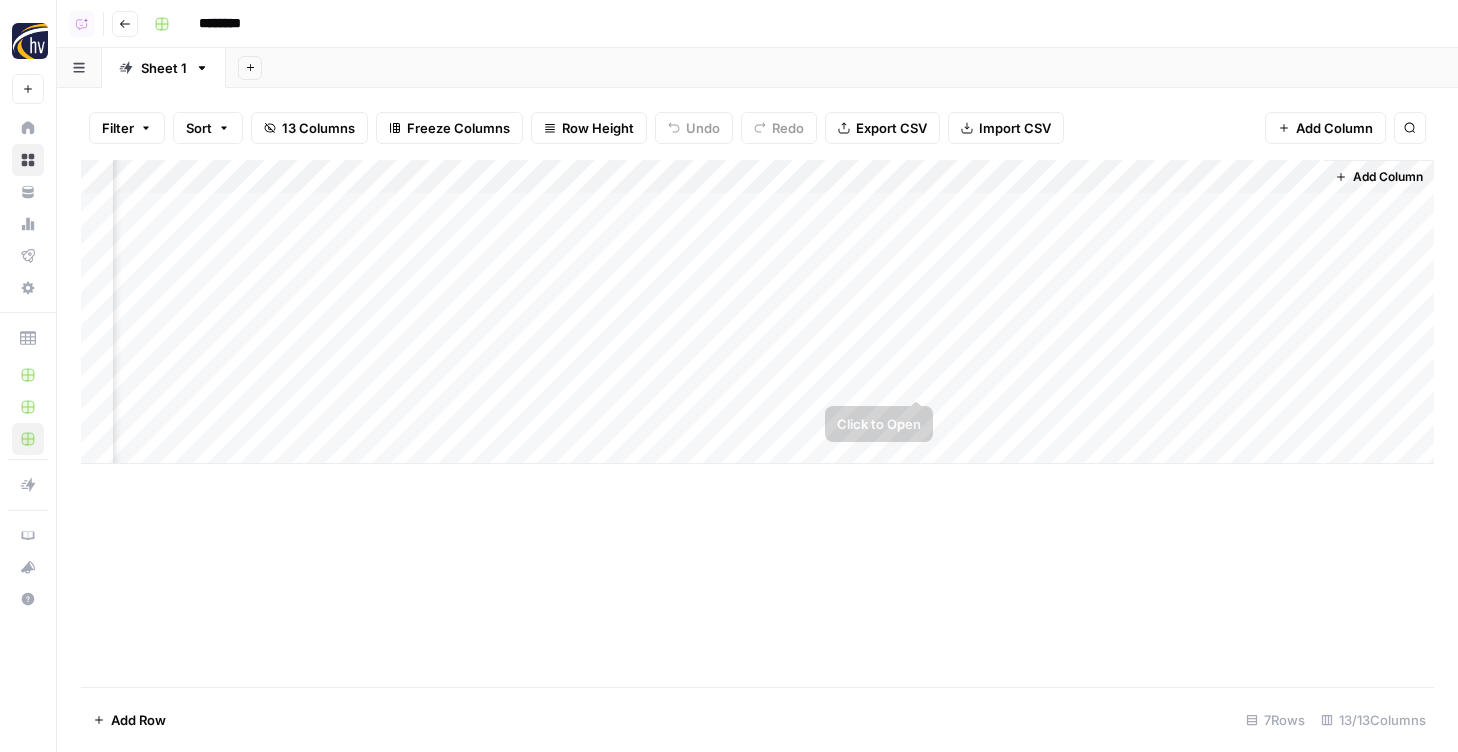 click on "Add Column" at bounding box center (757, 312) 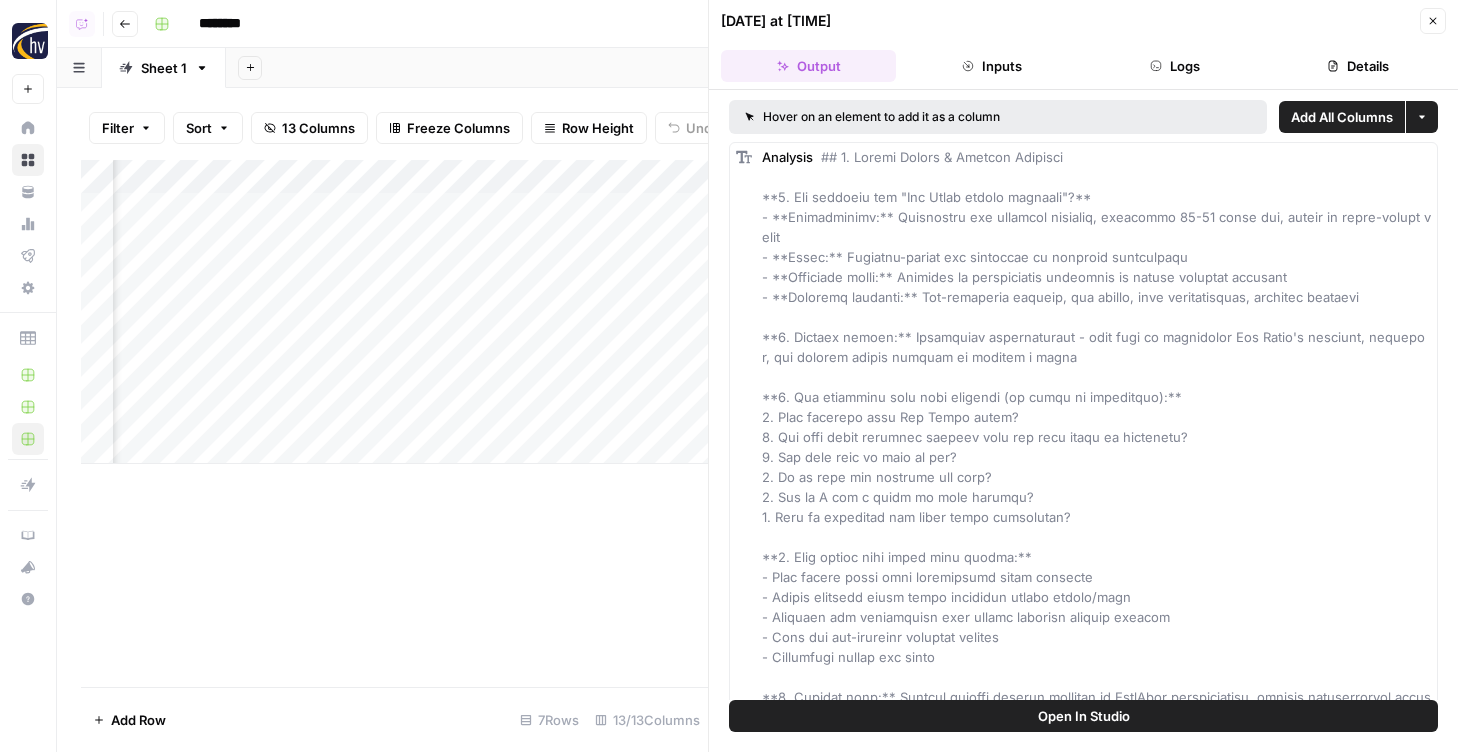 click 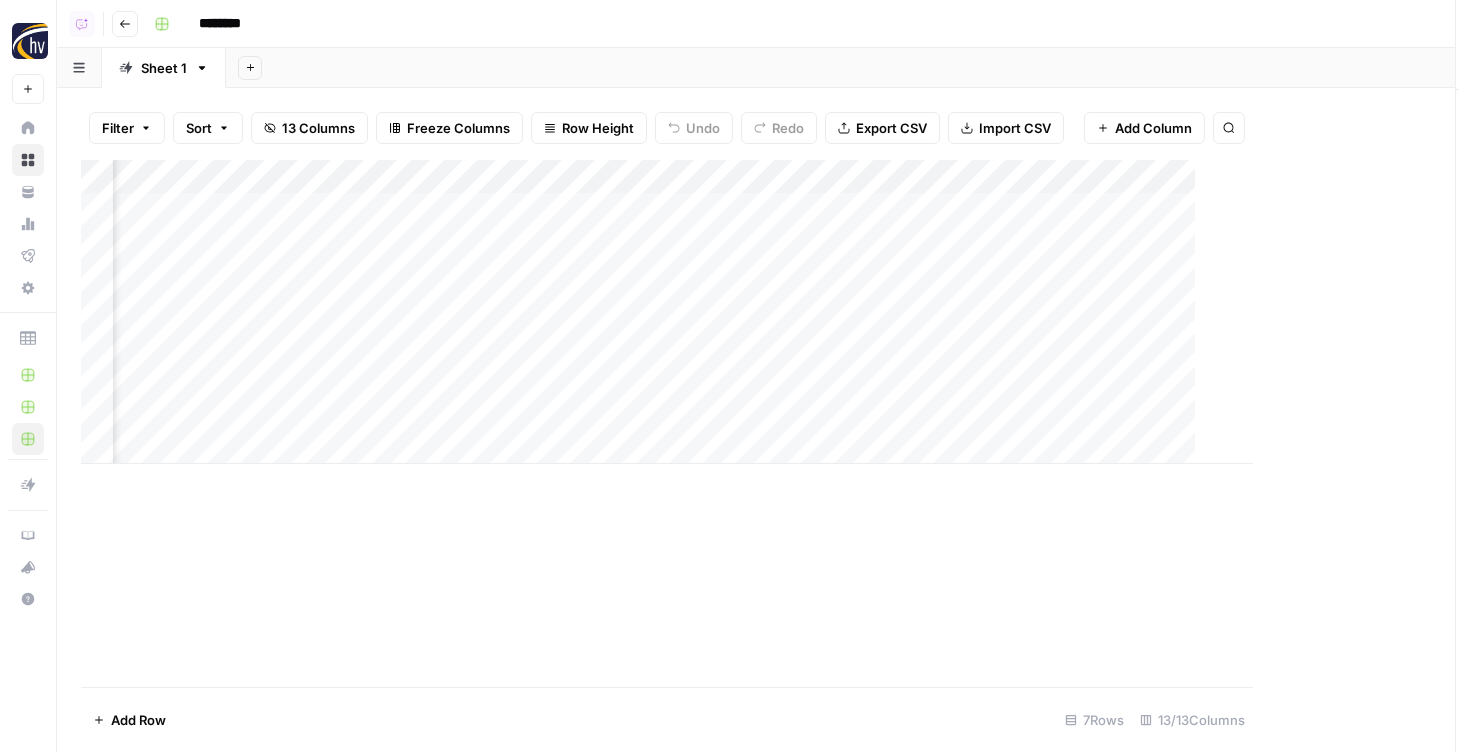 scroll, scrollTop: 0, scrollLeft: 1565, axis: horizontal 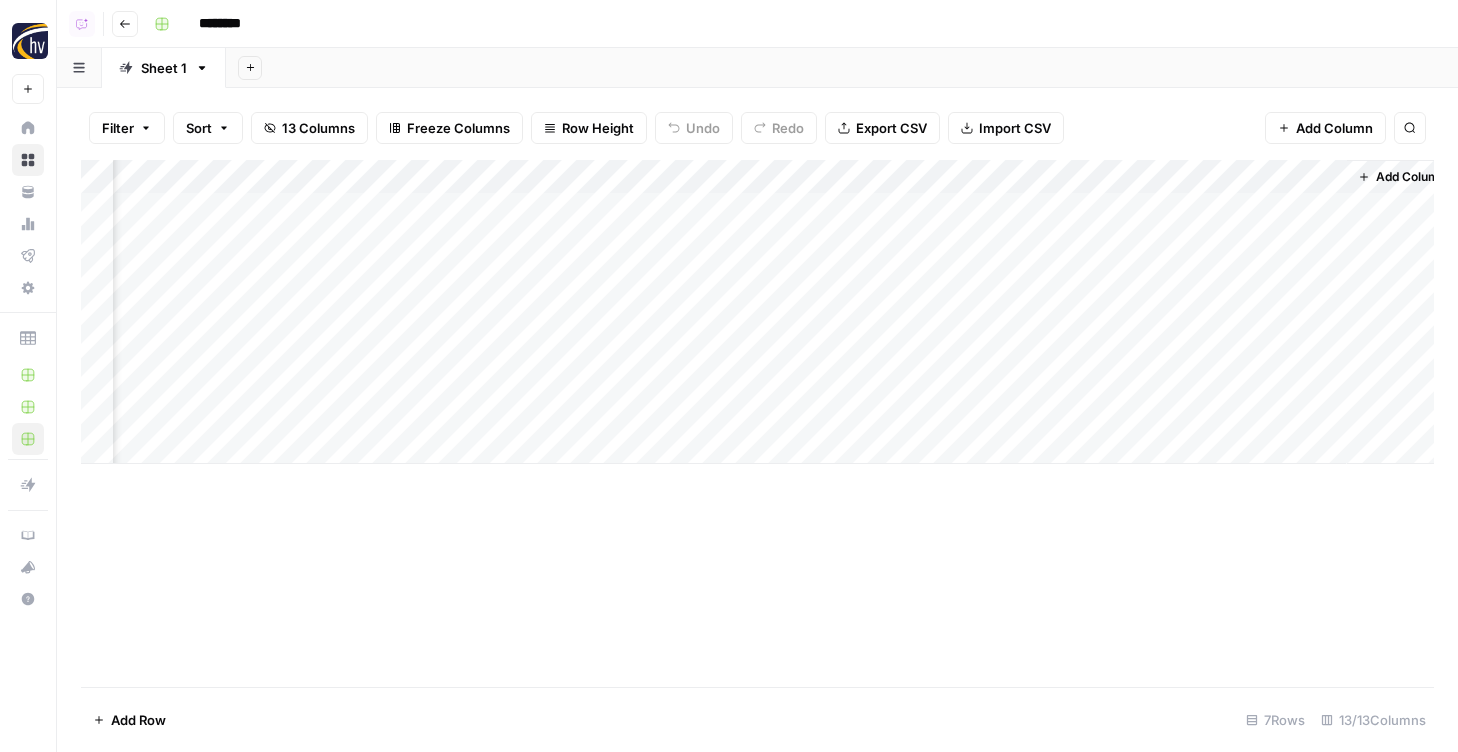 click on "Add Column" at bounding box center (757, 312) 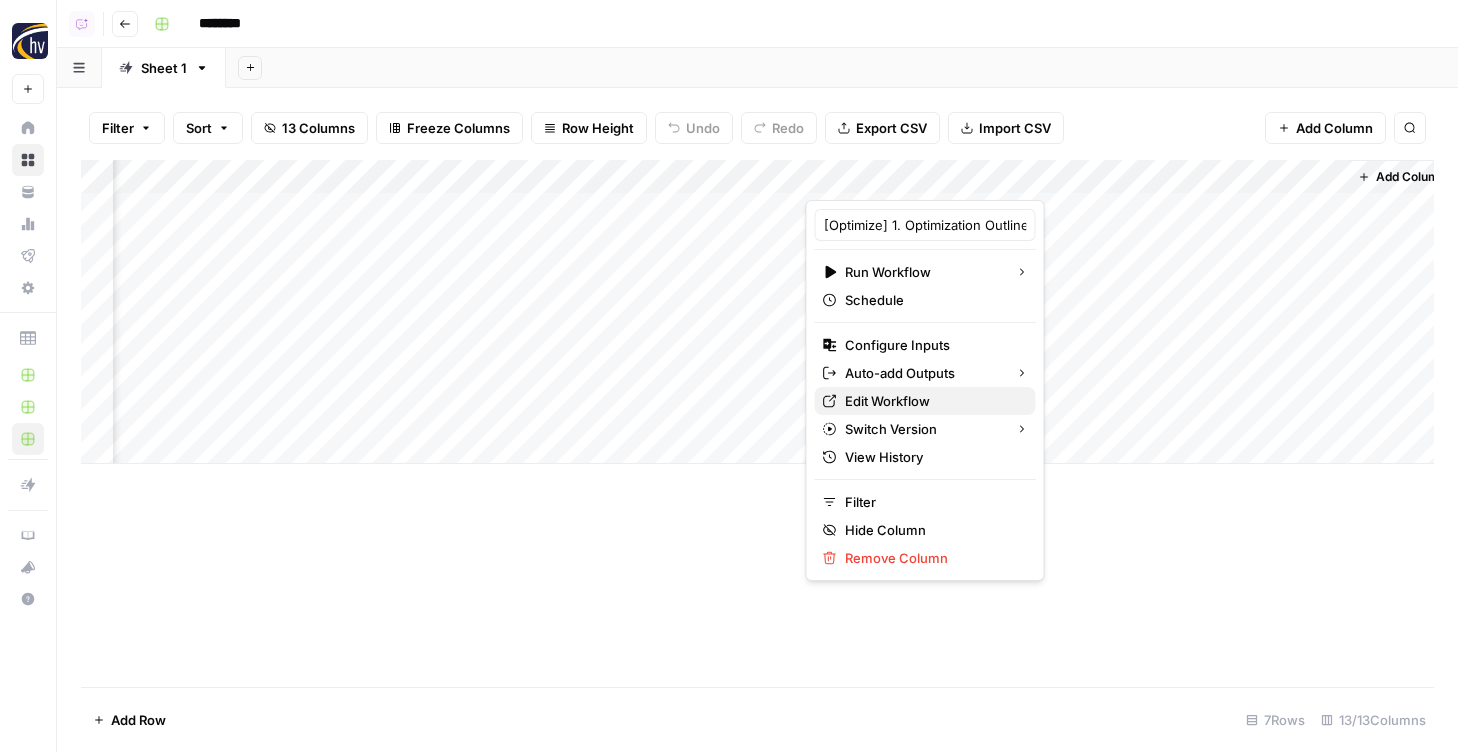 click on "Edit Workflow" at bounding box center (932, 401) 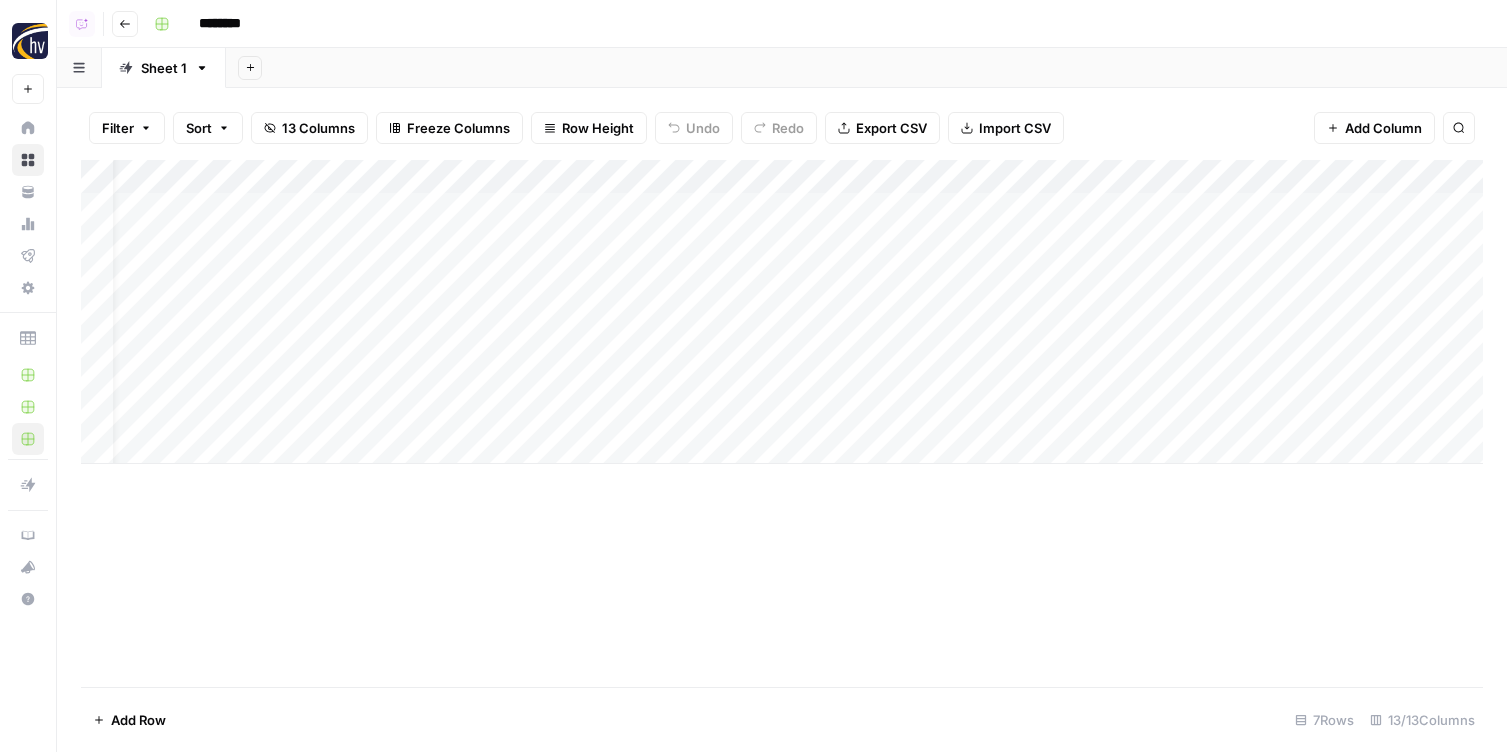 scroll, scrollTop: 0, scrollLeft: 58, axis: horizontal 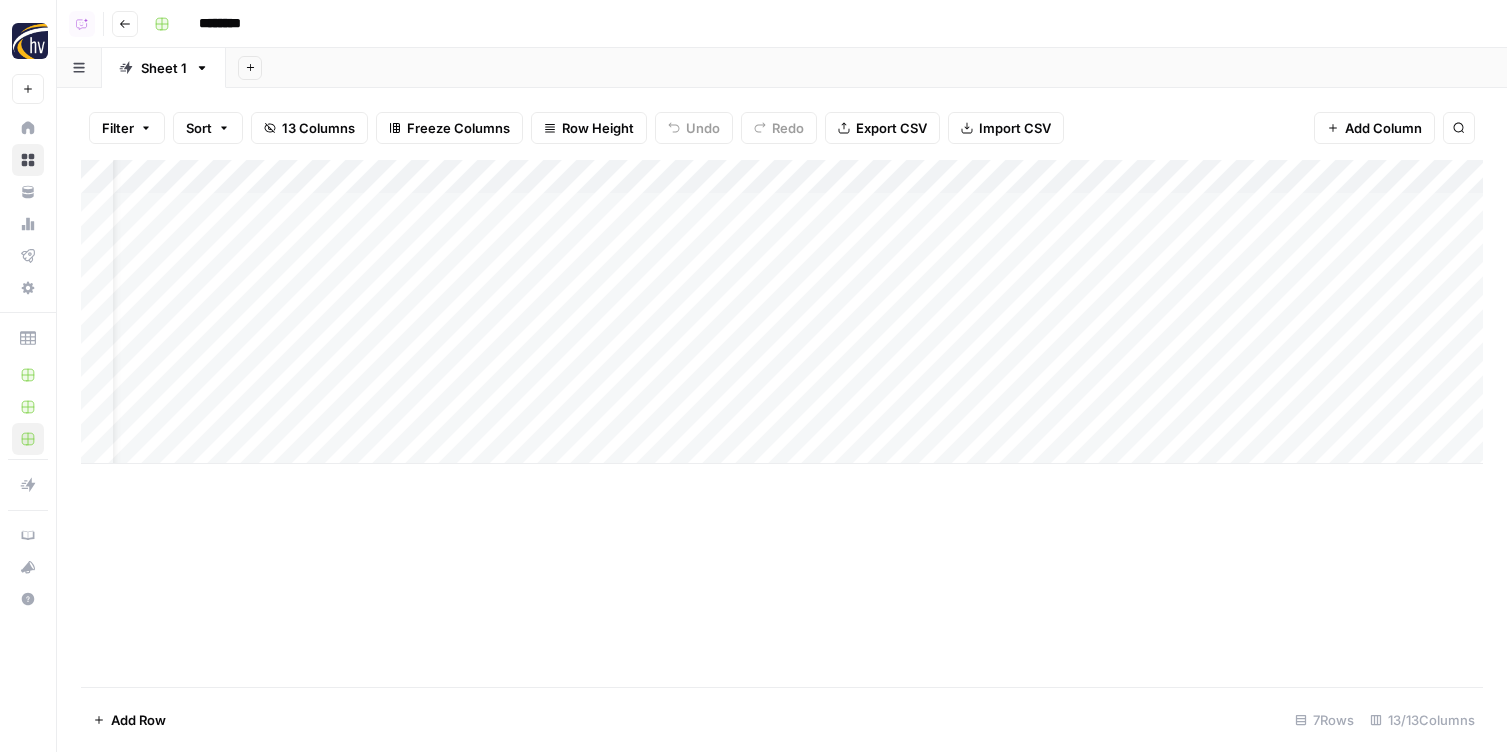 click on "Add Column" at bounding box center [782, 312] 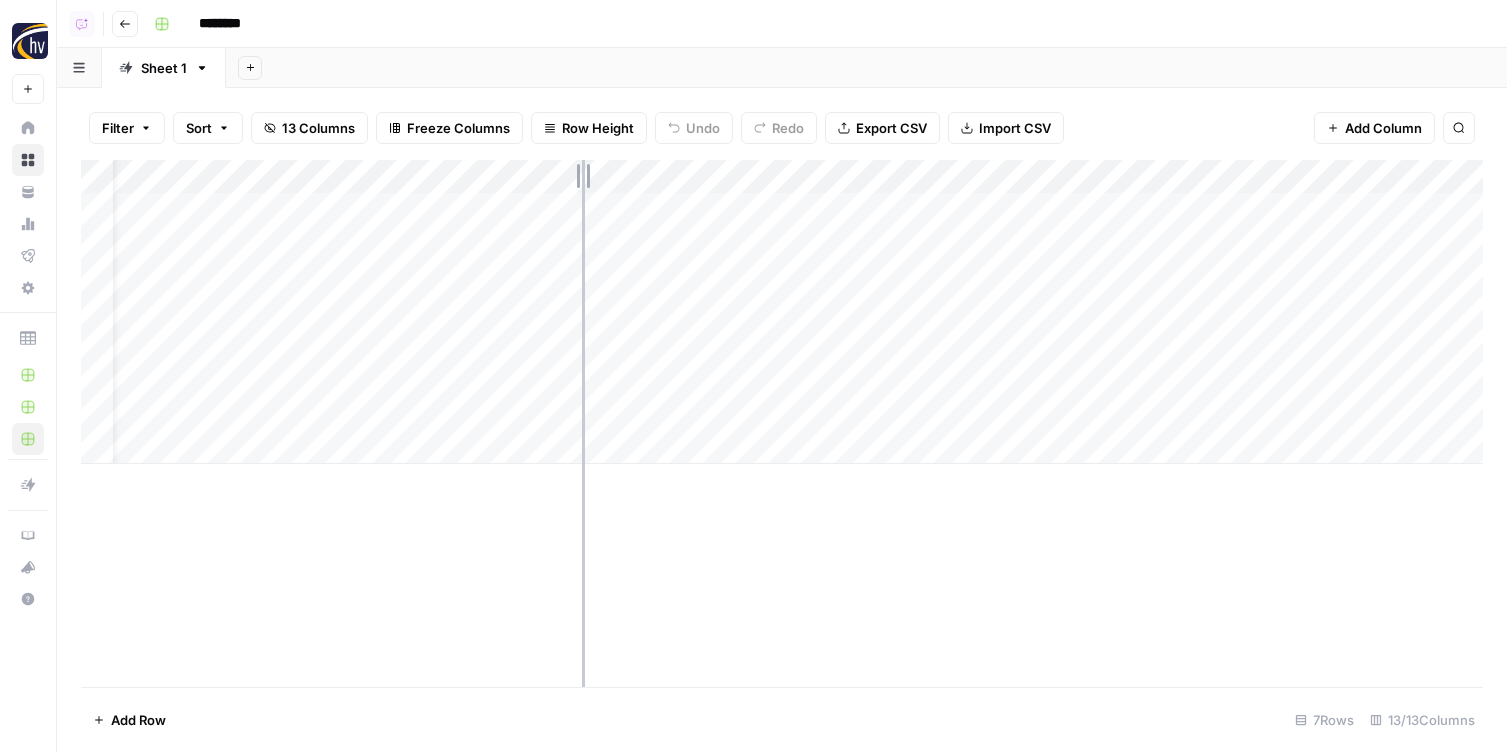 drag, startPoint x: 695, startPoint y: 178, endPoint x: 541, endPoint y: 180, distance: 154.01299 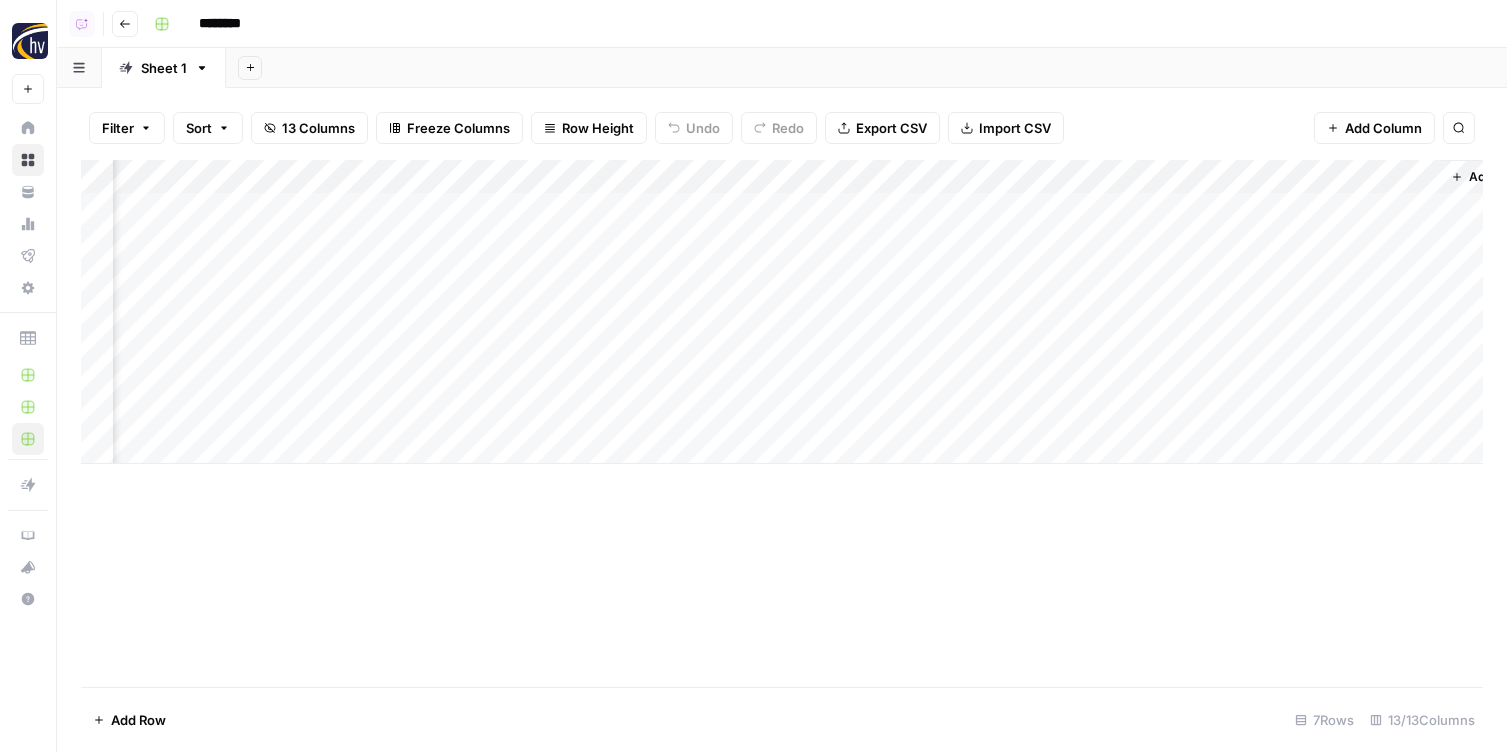 scroll, scrollTop: 0, scrollLeft: 1391, axis: horizontal 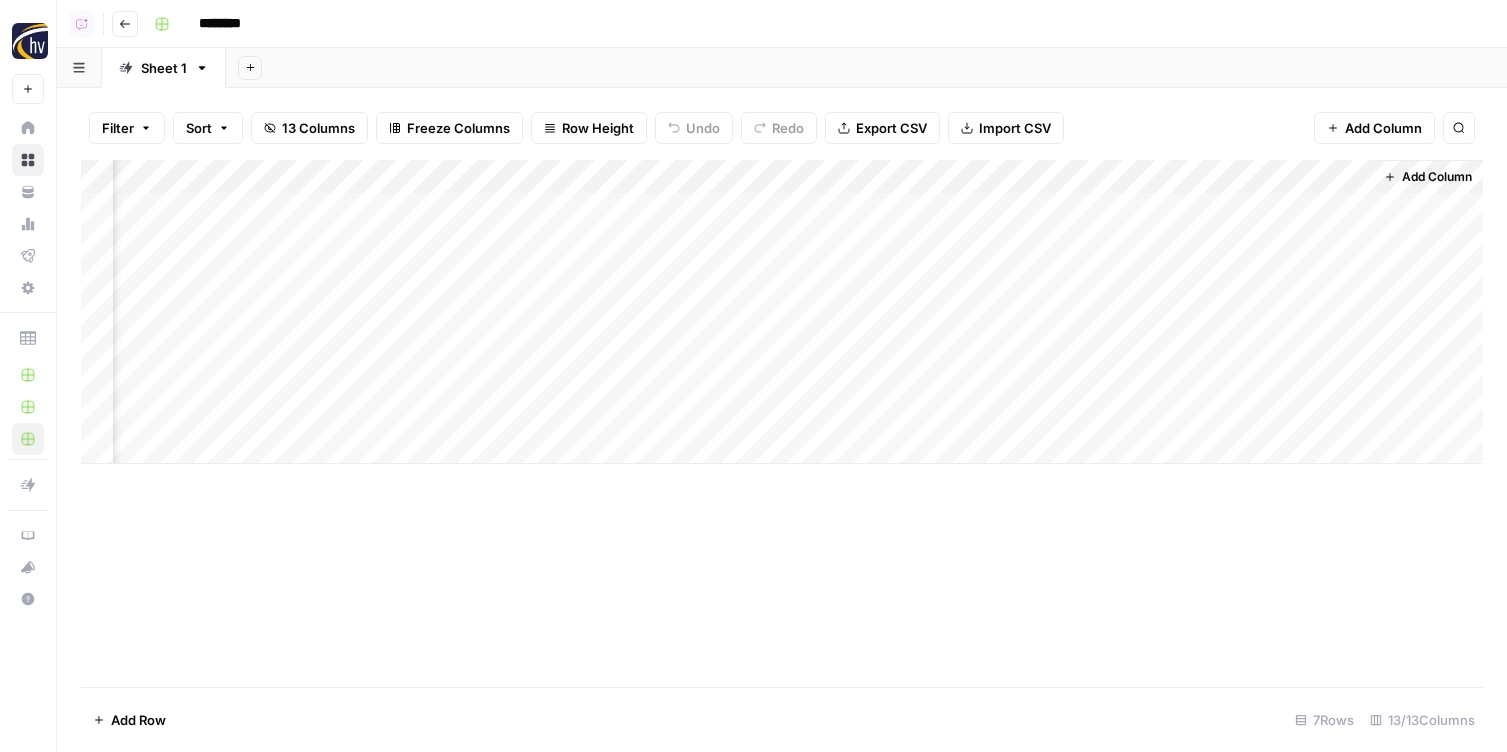click on "Add Column" at bounding box center (782, 312) 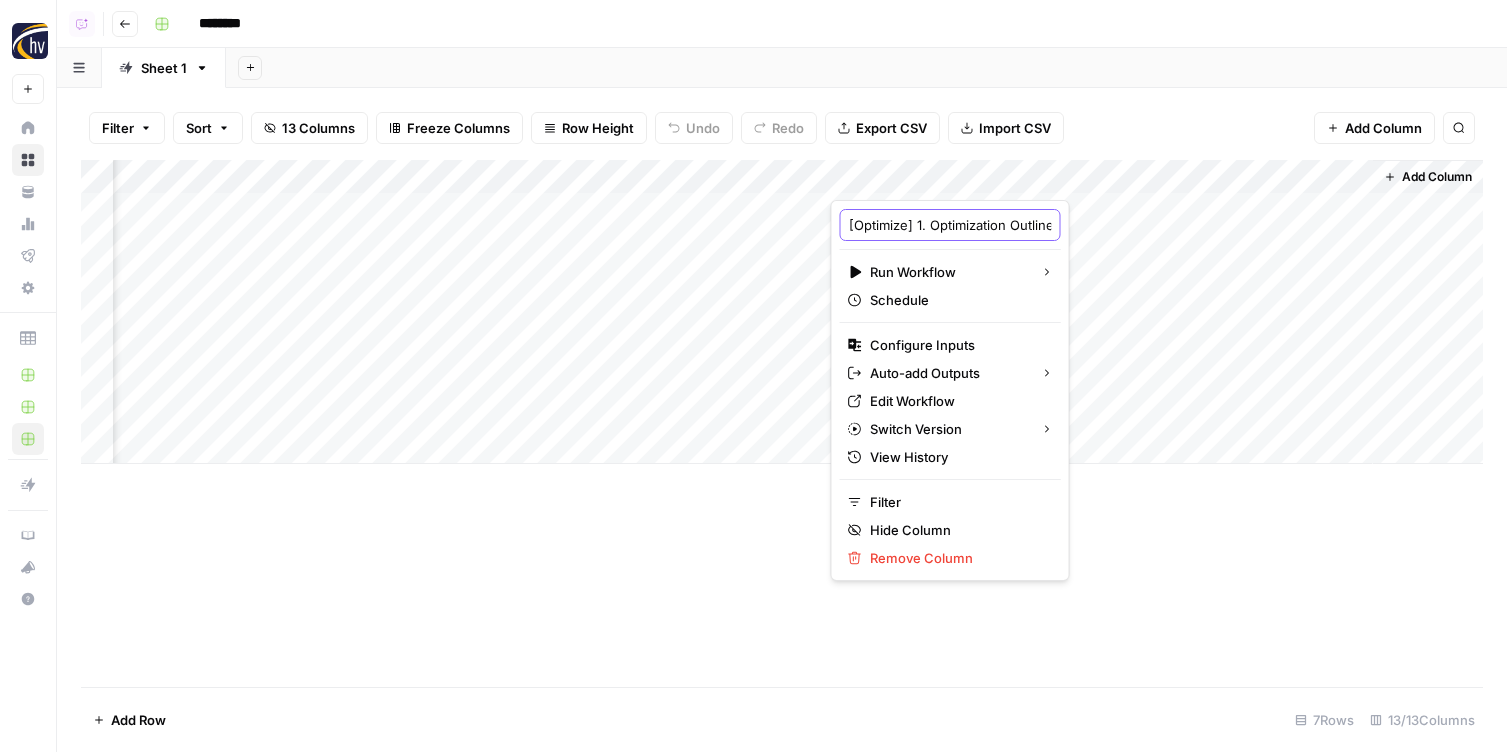 drag, startPoint x: 919, startPoint y: 228, endPoint x: 819, endPoint y: 228, distance: 100 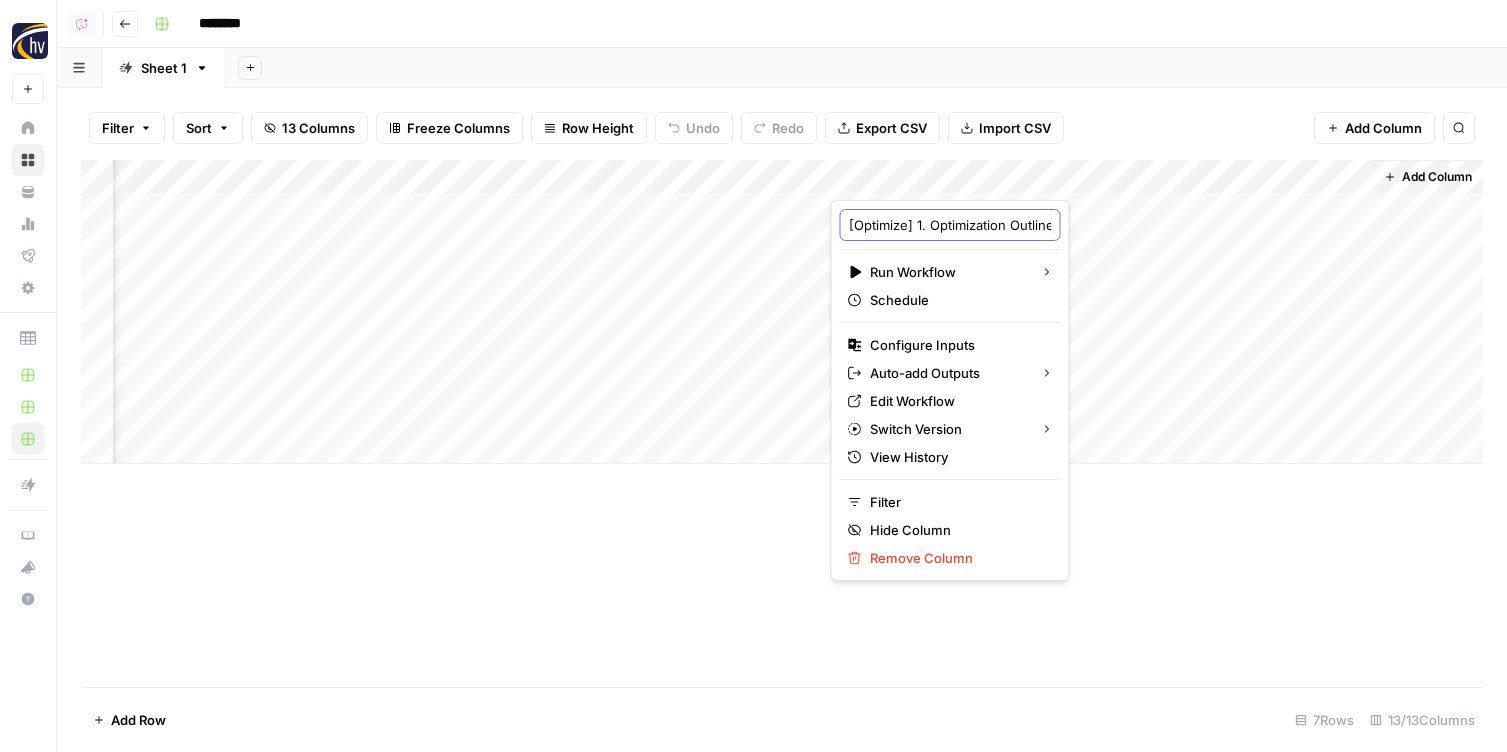 type on "1. Optimization Outline" 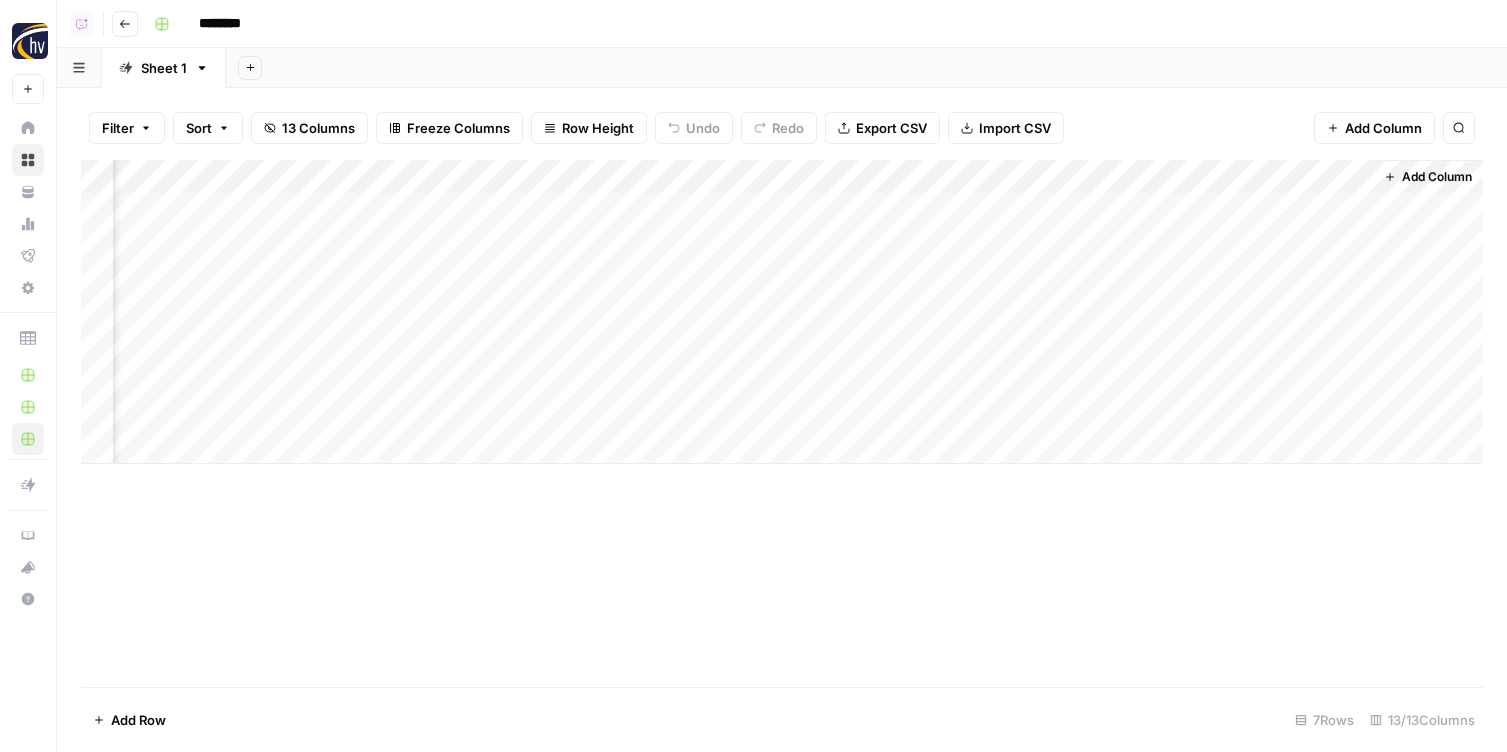 click on "Filter Sort 13 Columns Freeze Columns Row Height Undo Redo Export CSV Import CSV Add Column Search" at bounding box center (782, 128) 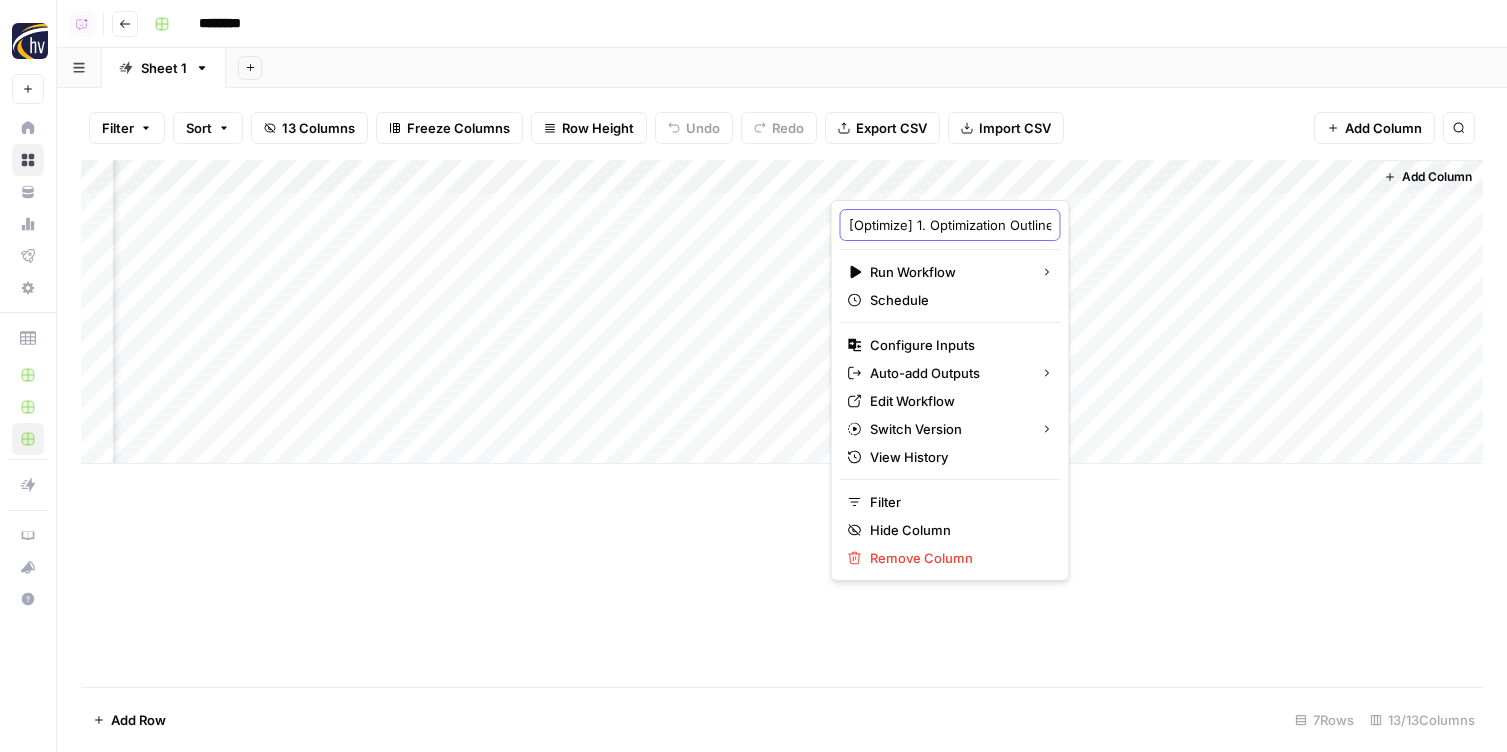 click on "[Optimize] 1. Optimization Outline" at bounding box center (950, 225) 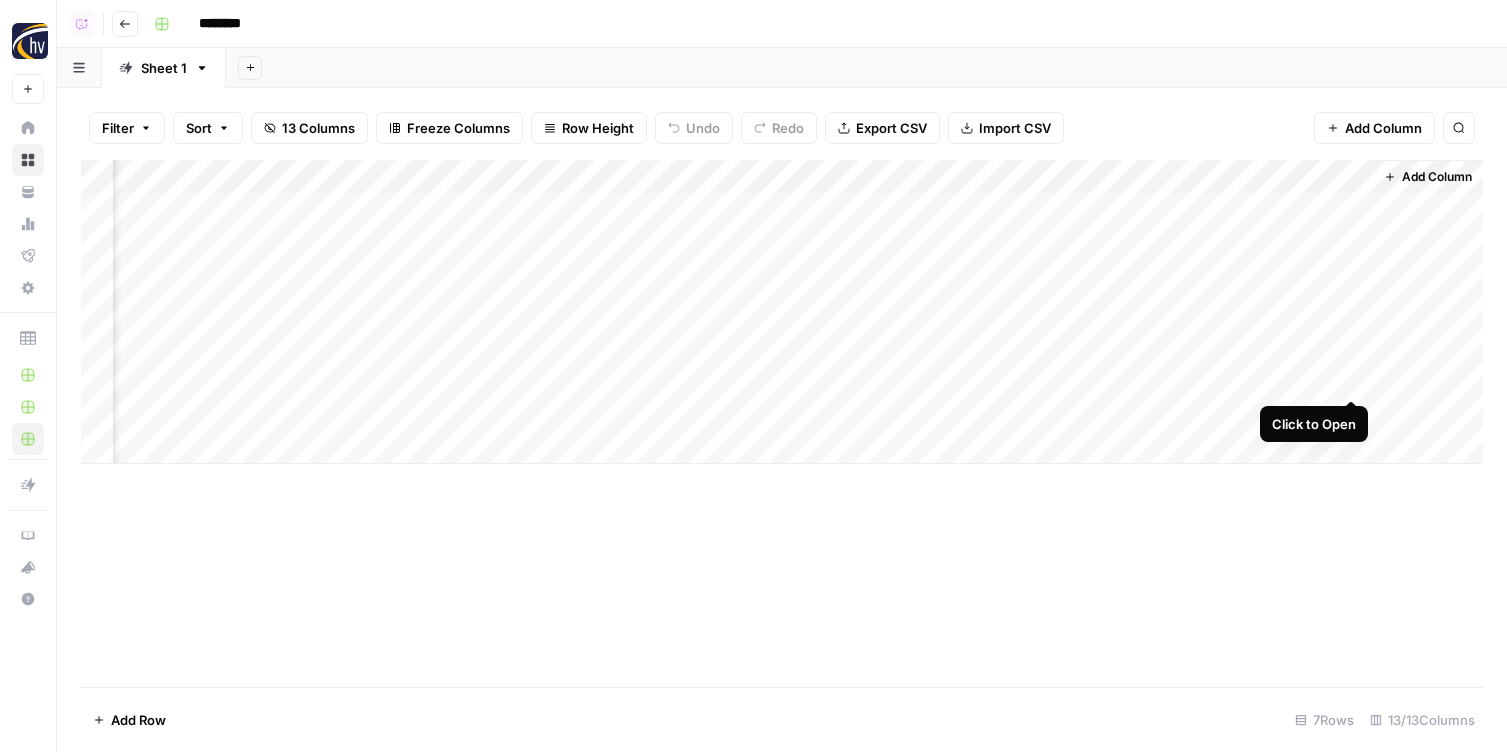 click on "Add Column" at bounding box center [782, 312] 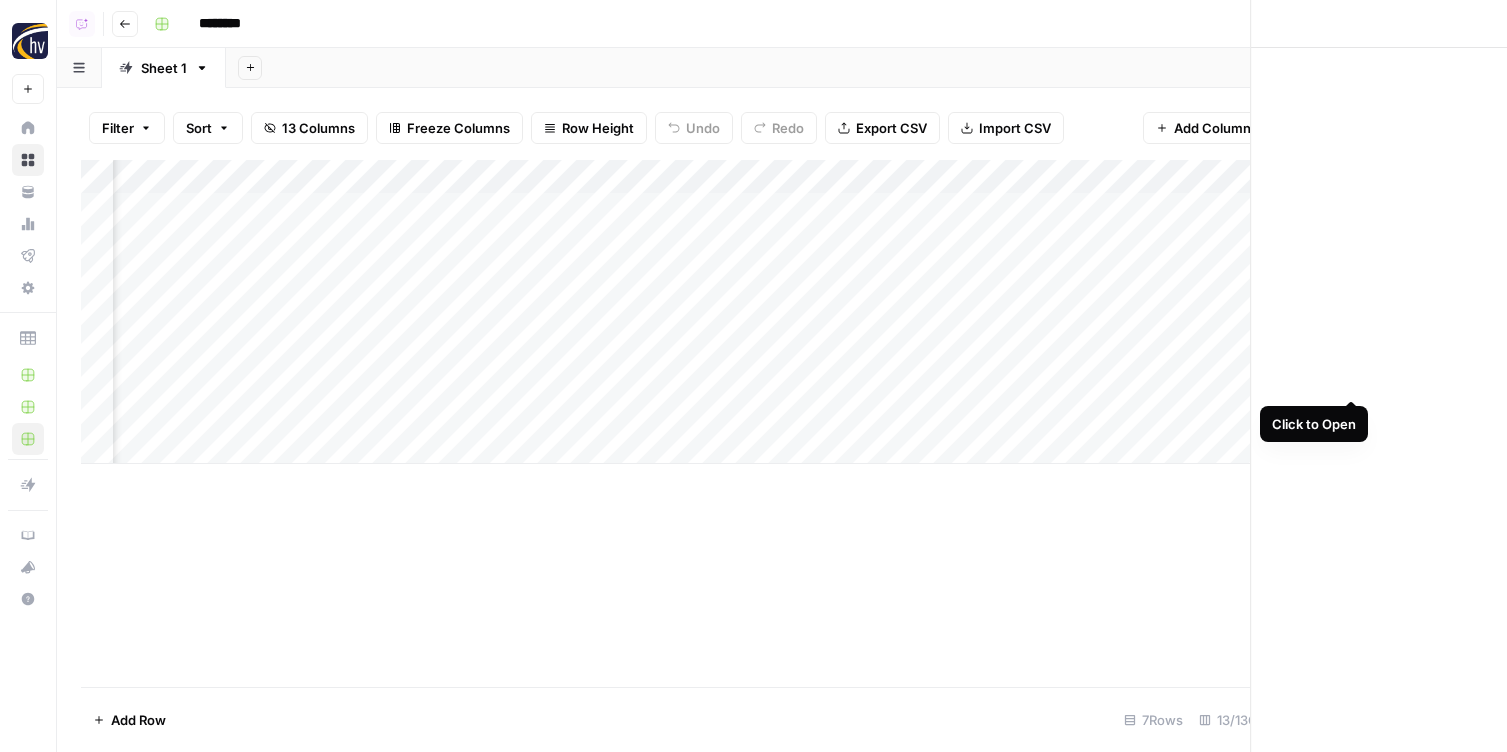 scroll, scrollTop: 0, scrollLeft: 1375, axis: horizontal 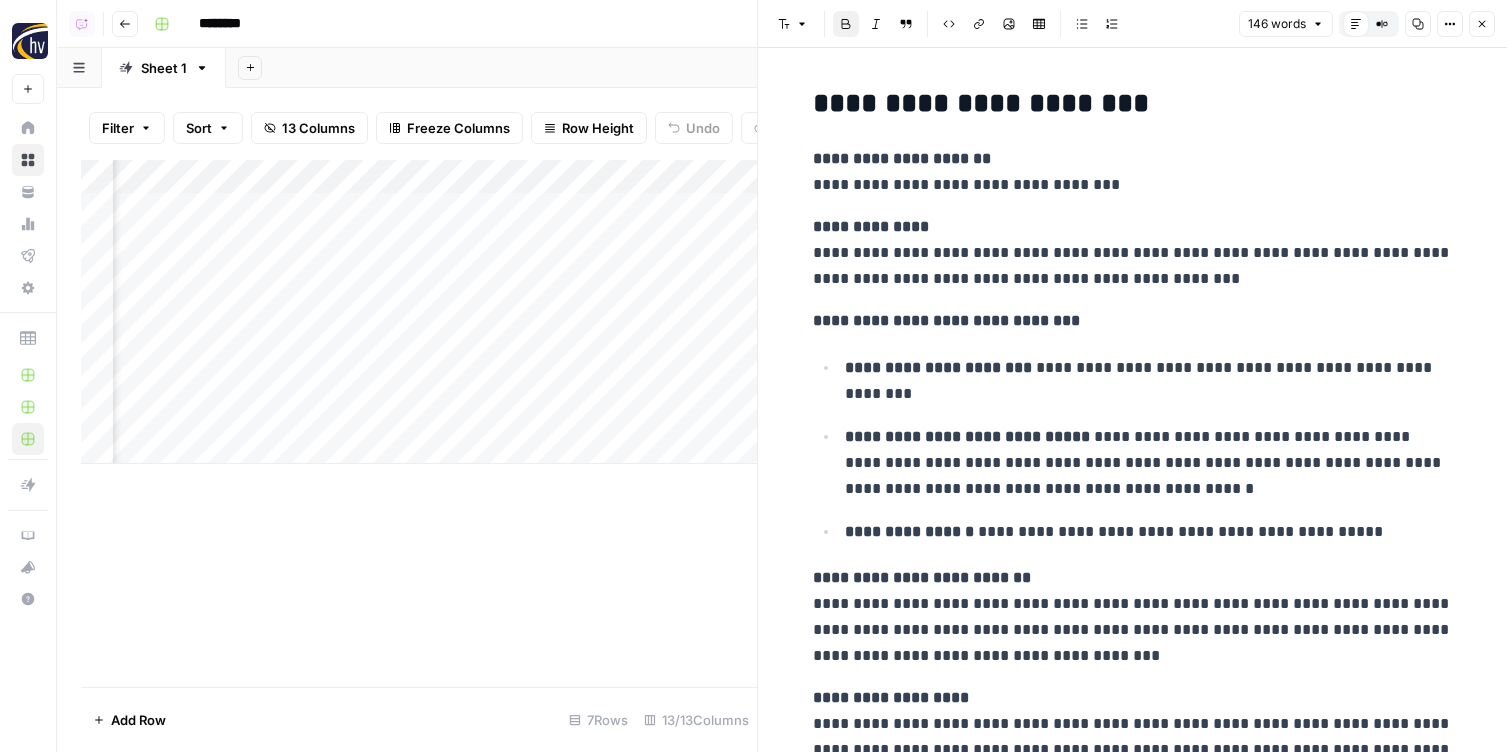 click on "**********" at bounding box center [902, 158] 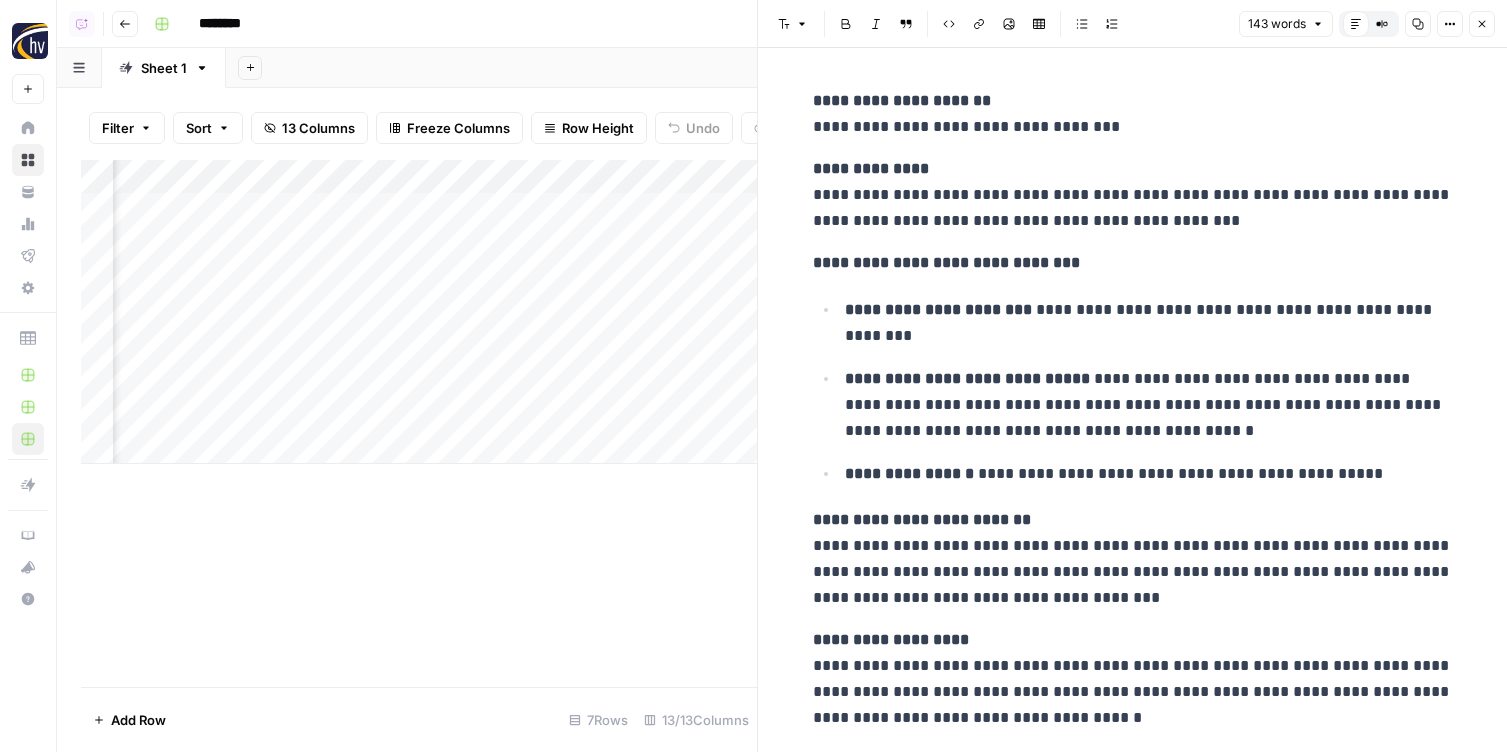 click on "**********" at bounding box center [1133, 409] 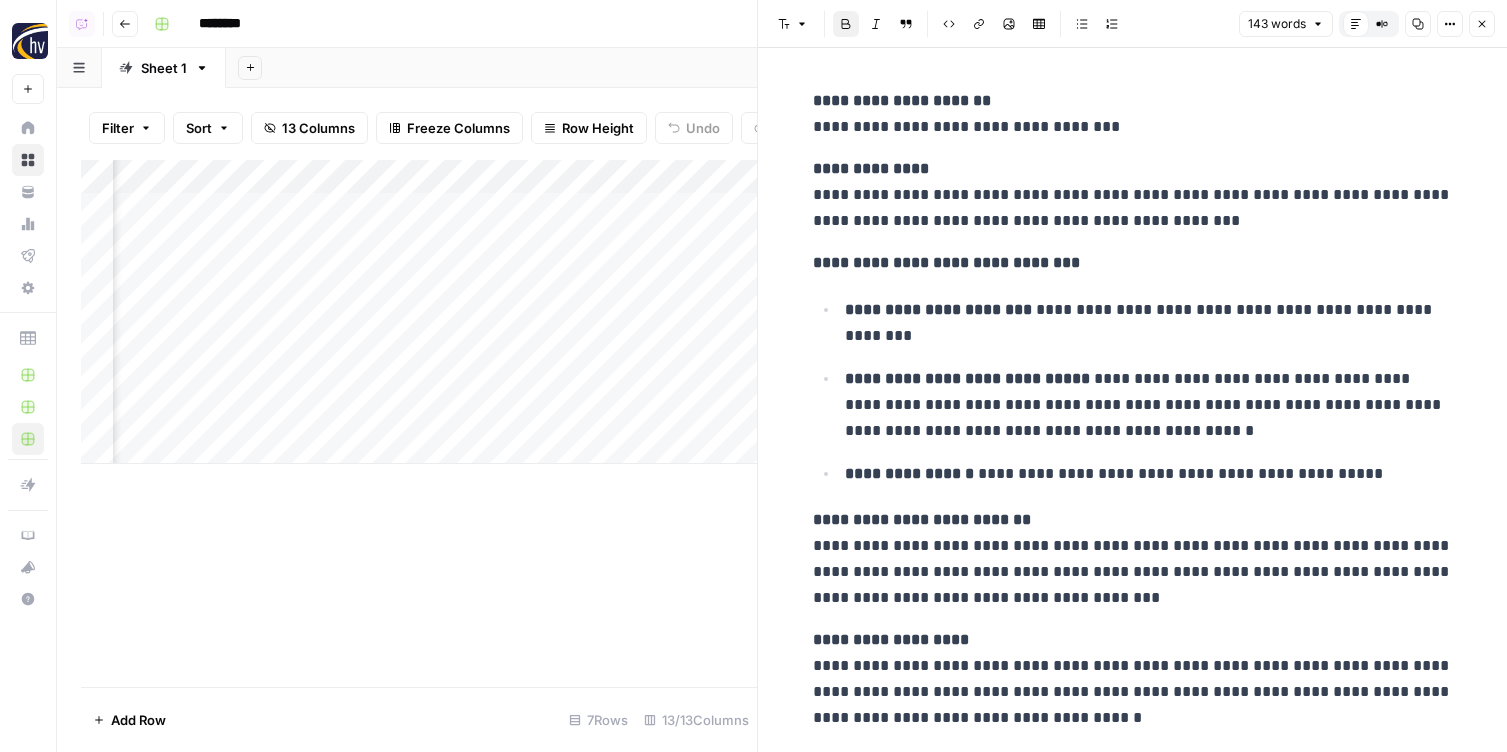 click on "Close" at bounding box center [1482, 24] 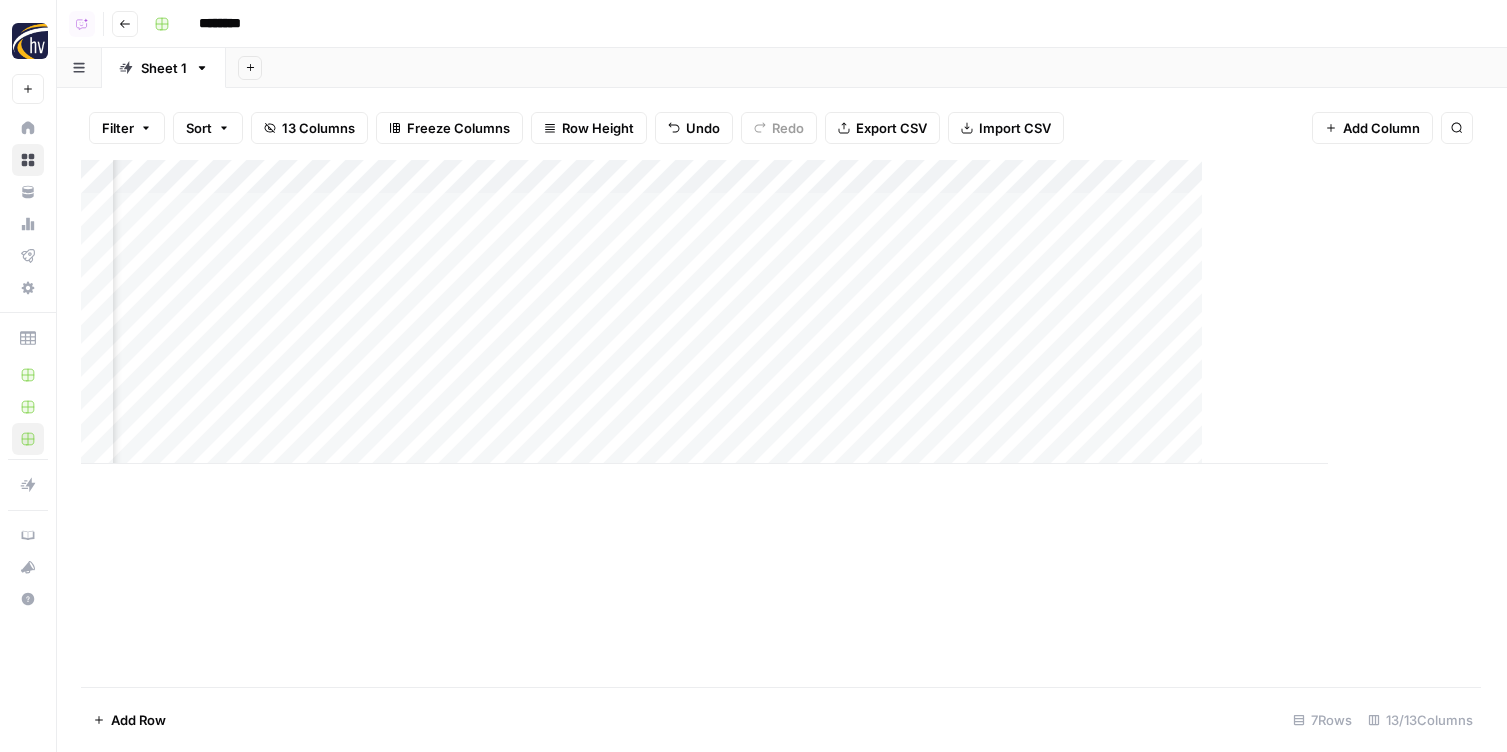 scroll, scrollTop: 0, scrollLeft: 1367, axis: horizontal 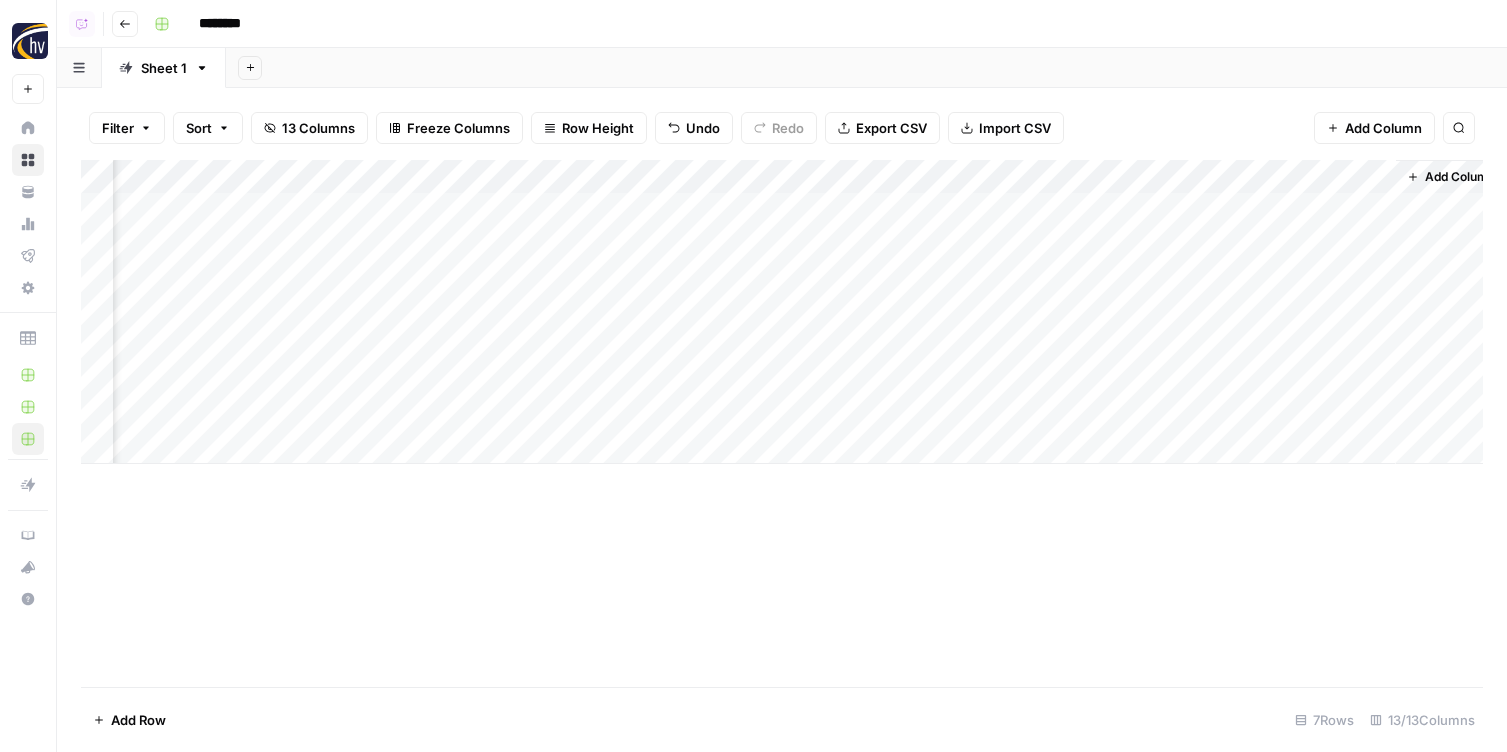 click on "Add Column" at bounding box center (782, 312) 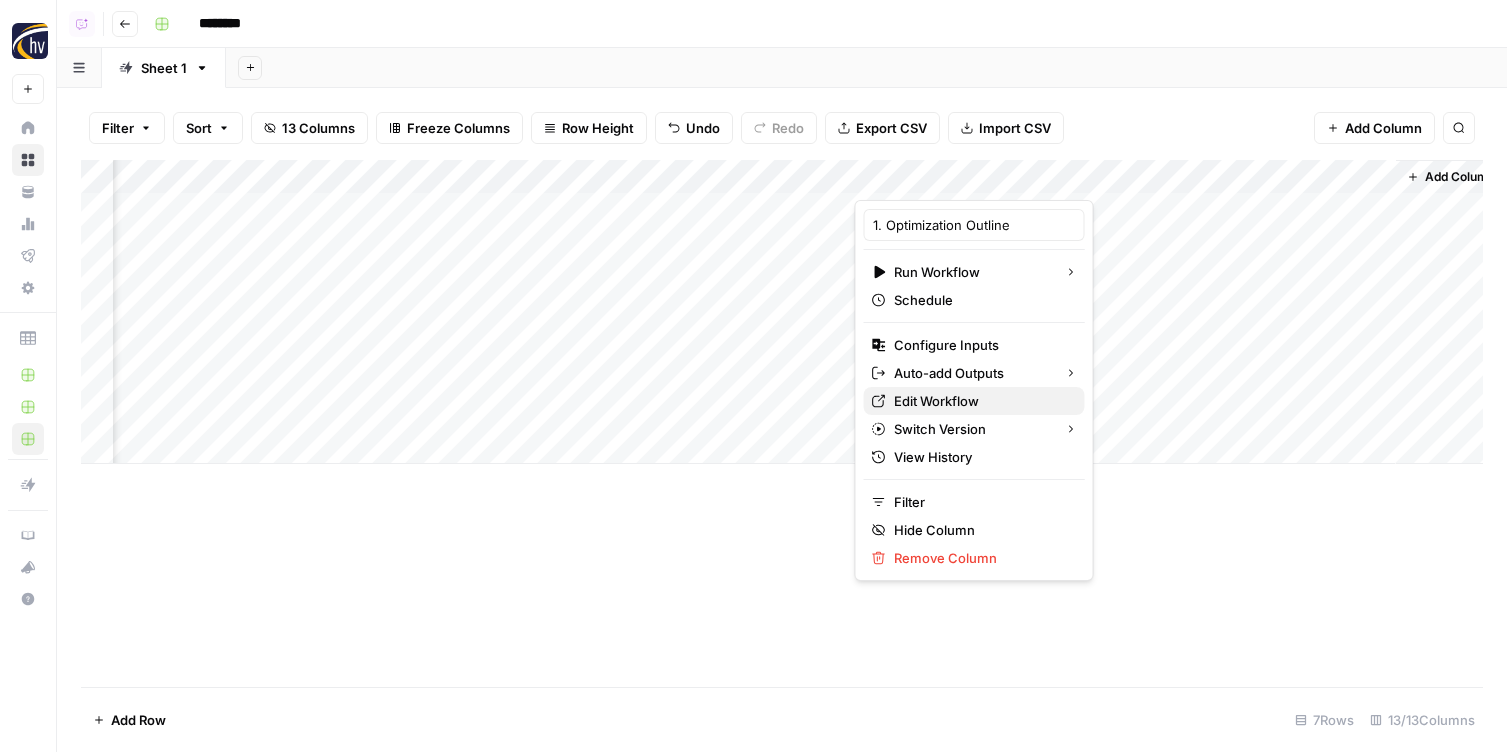 click on "Edit Workflow" at bounding box center [981, 401] 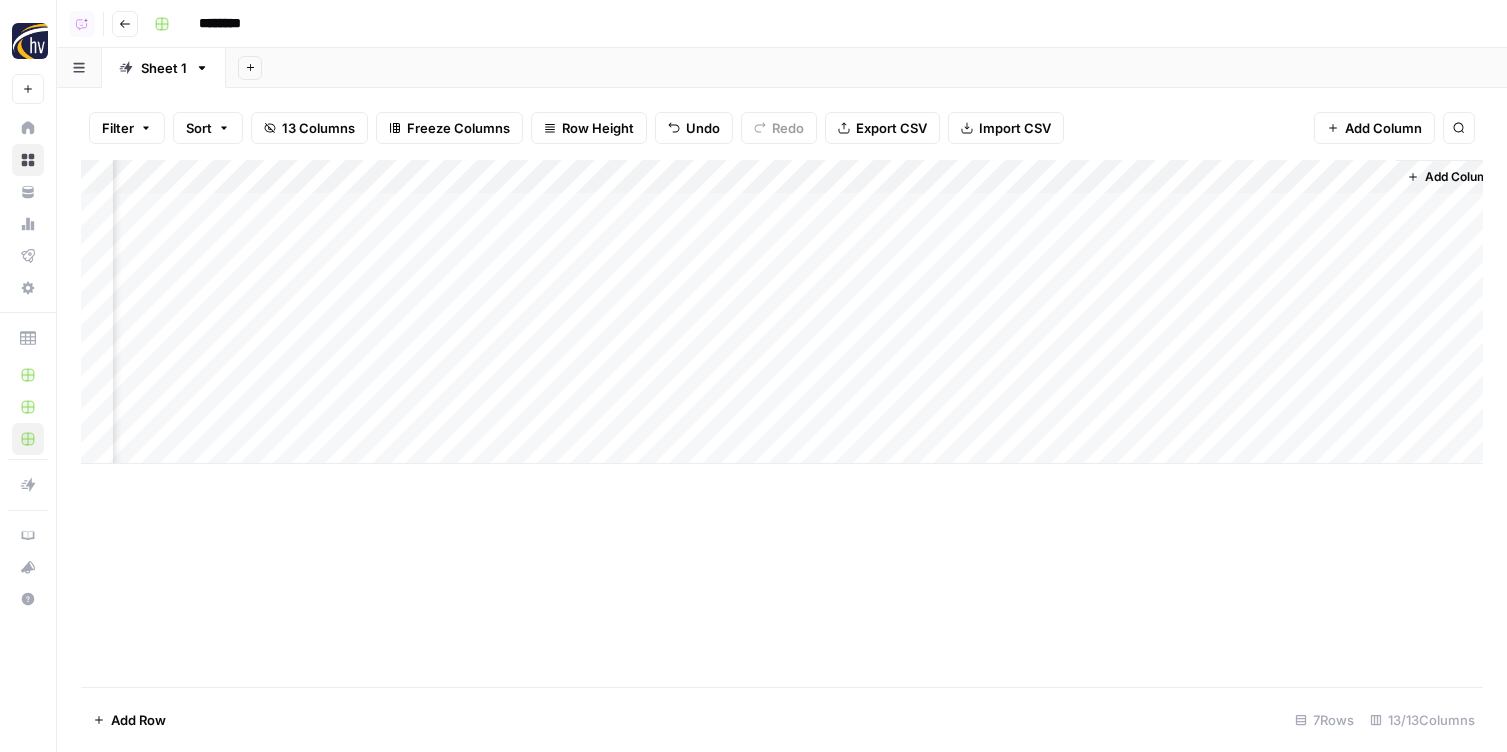 click on "Add Column" at bounding box center [782, 312] 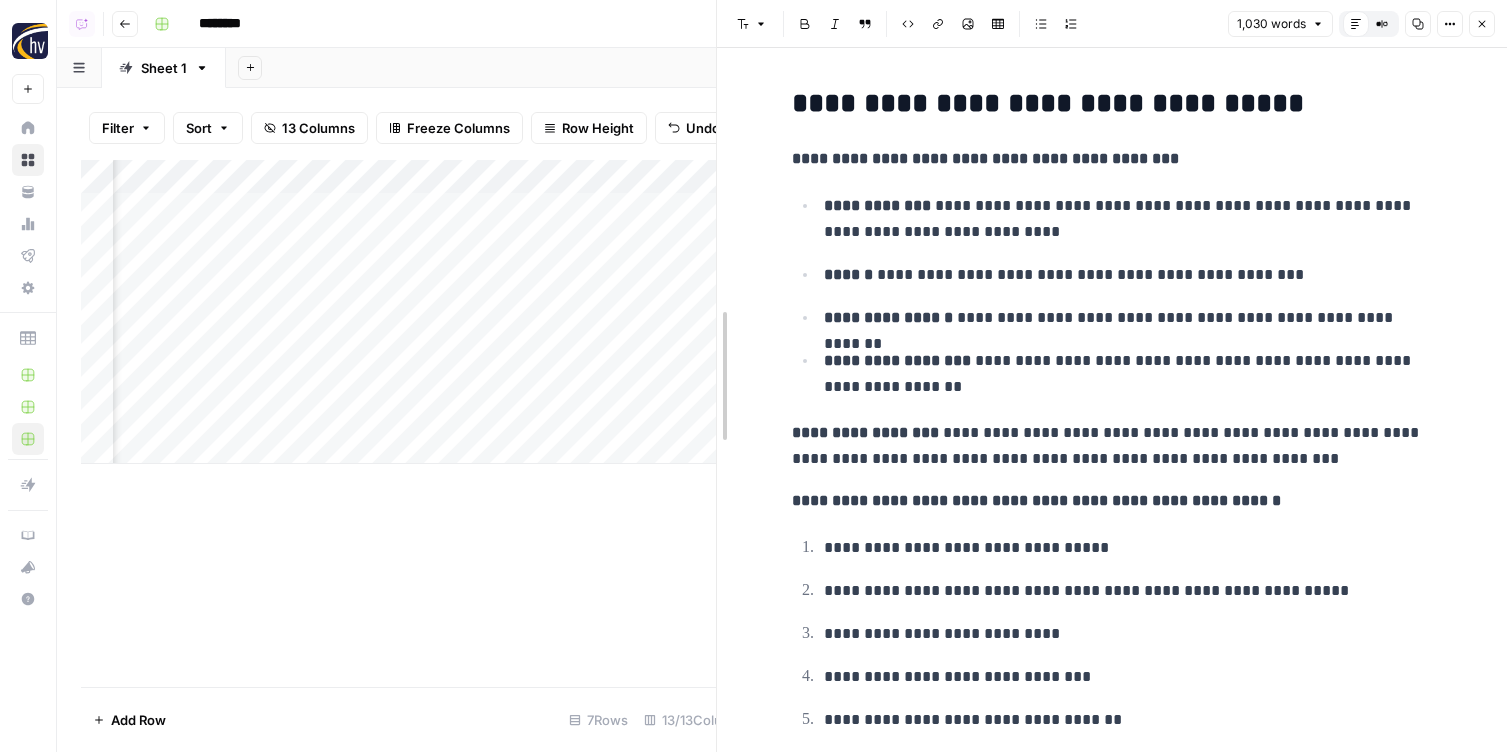 drag, startPoint x: 759, startPoint y: 180, endPoint x: 657, endPoint y: 180, distance: 102 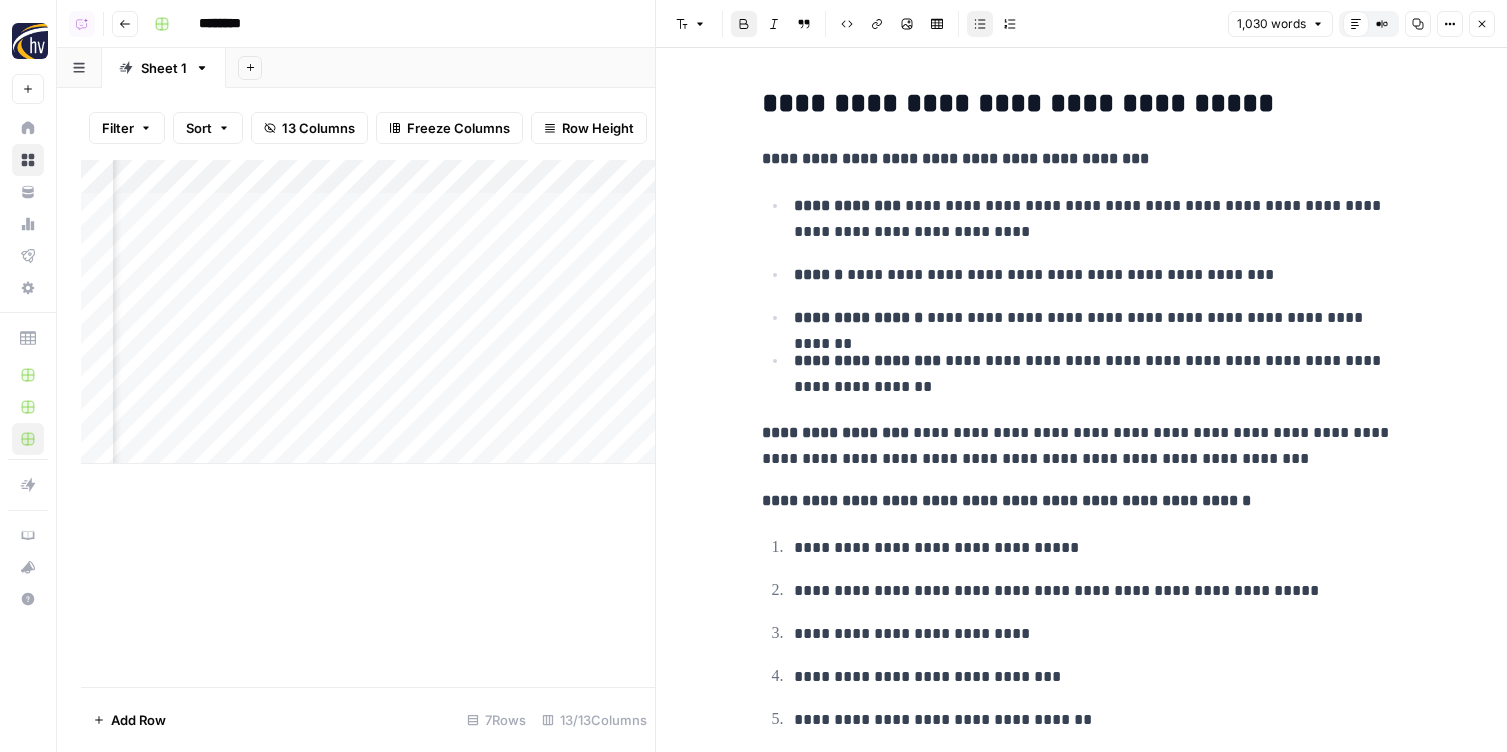 click on "**********" at bounding box center (1098, 219) 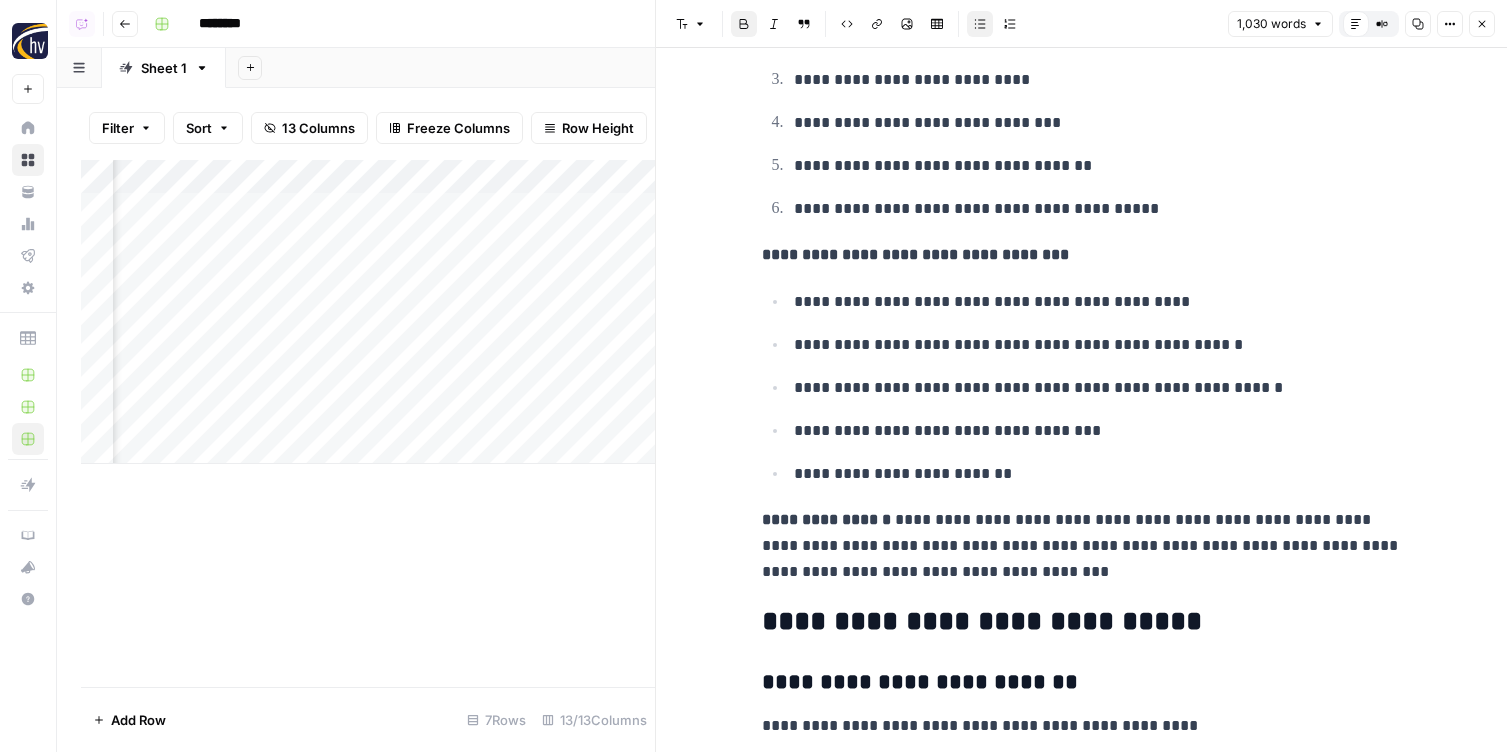 scroll, scrollTop: 882, scrollLeft: 0, axis: vertical 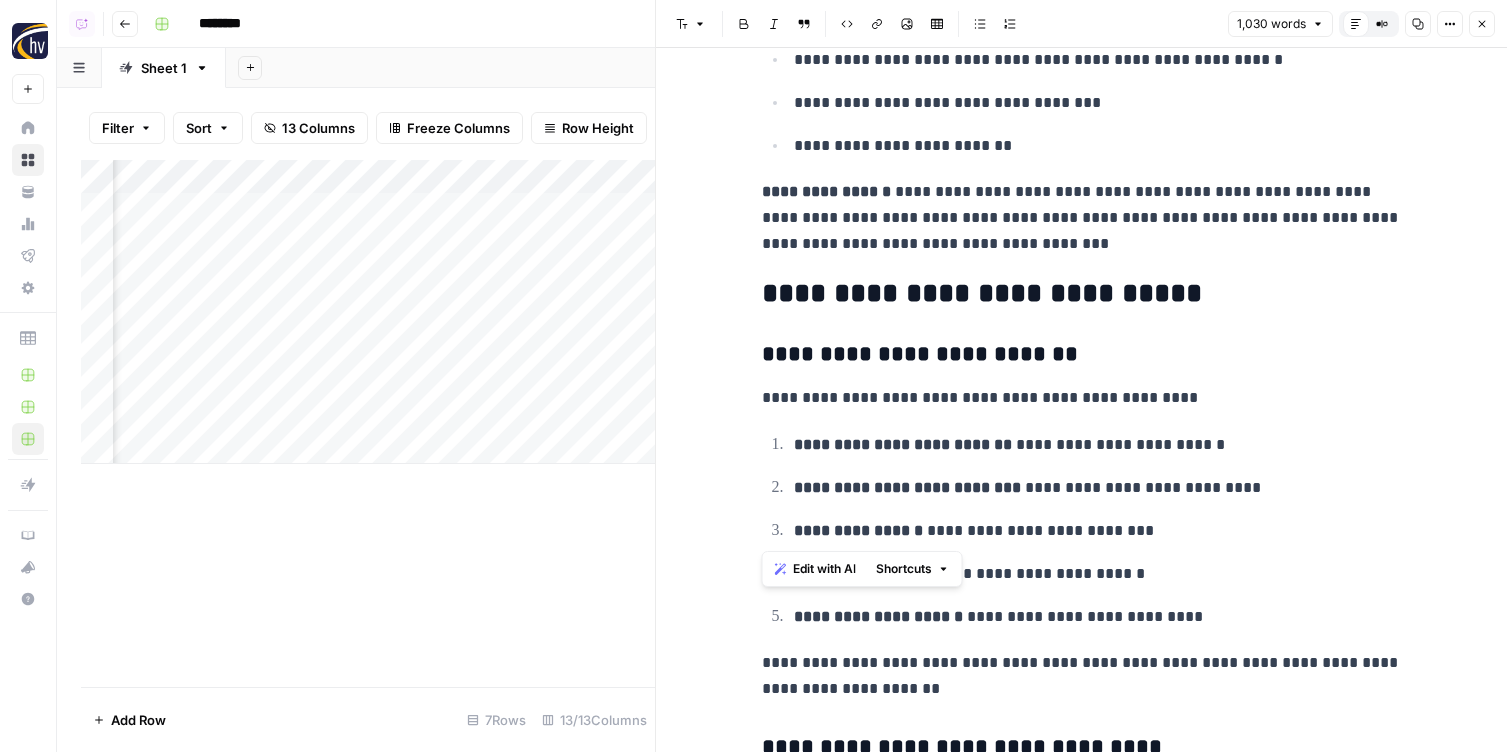 drag, startPoint x: 769, startPoint y: 272, endPoint x: 1102, endPoint y: 528, distance: 420.02975 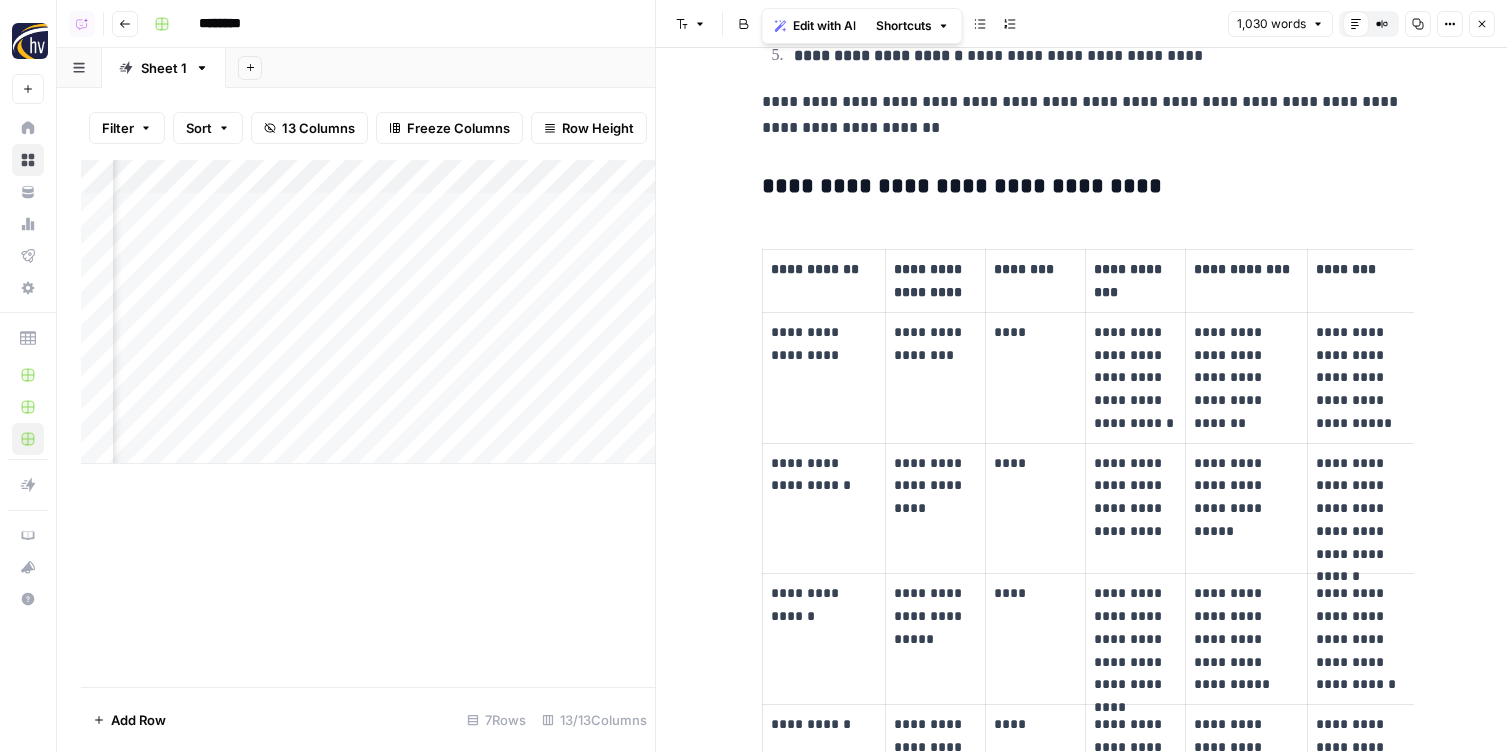 scroll, scrollTop: 1413, scrollLeft: 0, axis: vertical 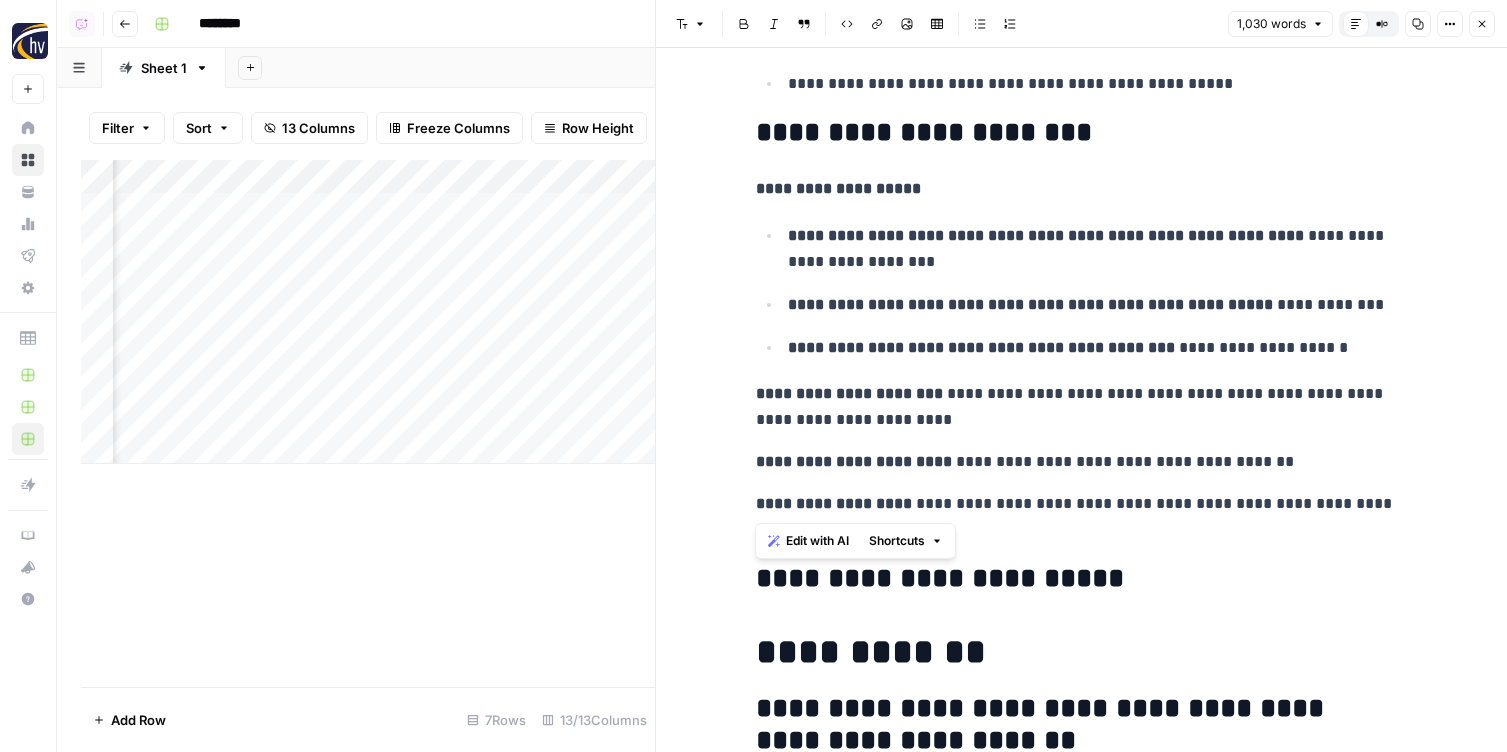 drag, startPoint x: 750, startPoint y: 155, endPoint x: 1159, endPoint y: 484, distance: 524.9019 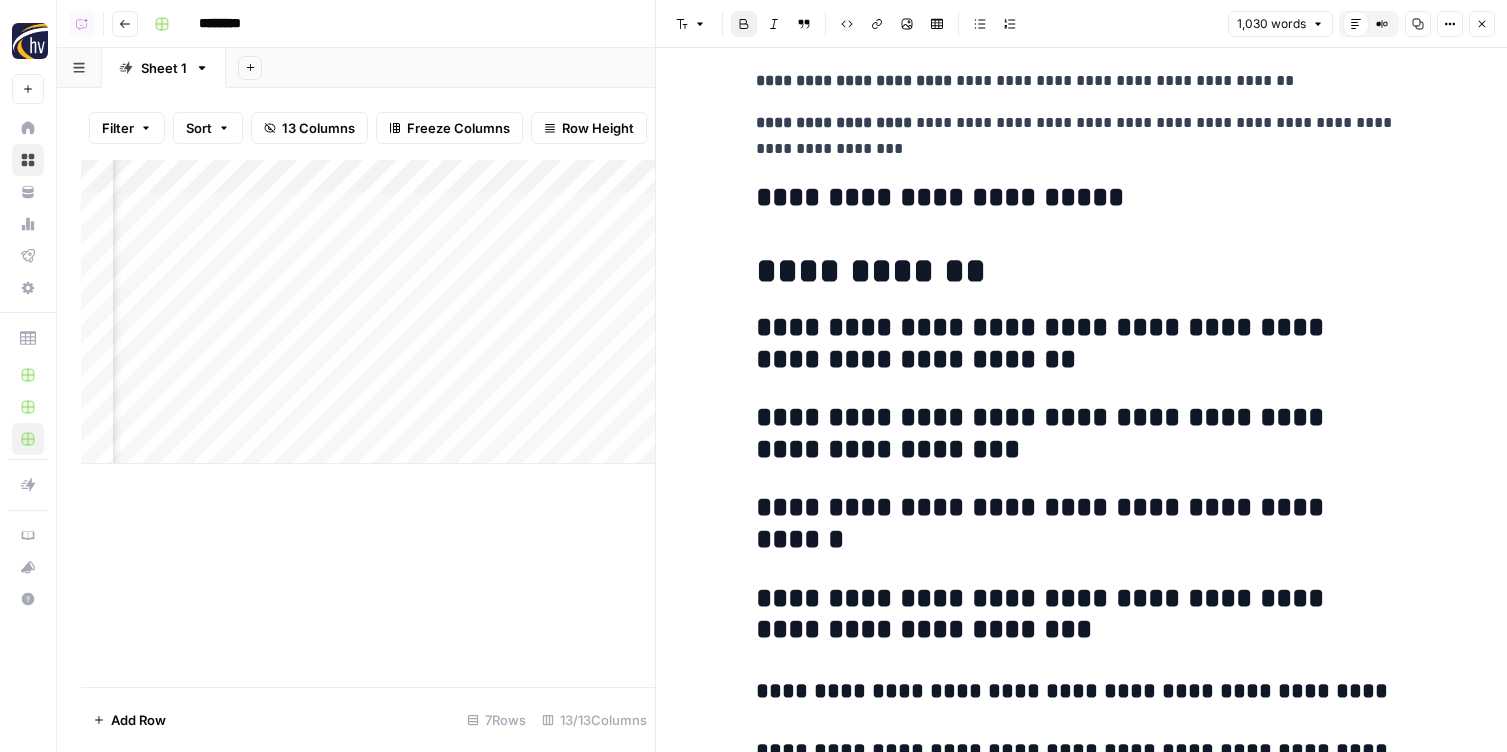 scroll, scrollTop: 3846, scrollLeft: 0, axis: vertical 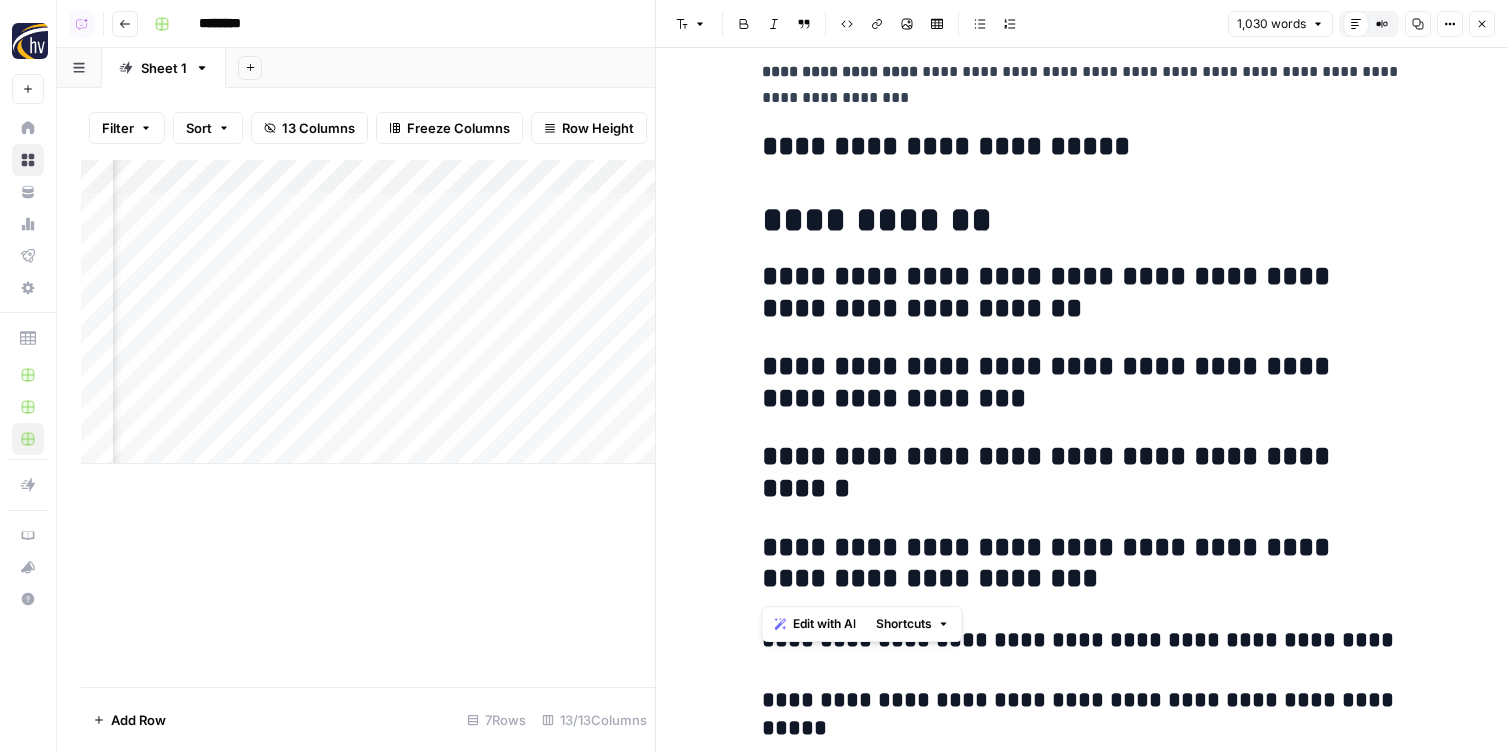 drag, startPoint x: 1067, startPoint y: 577, endPoint x: 716, endPoint y: 282, distance: 458.5041 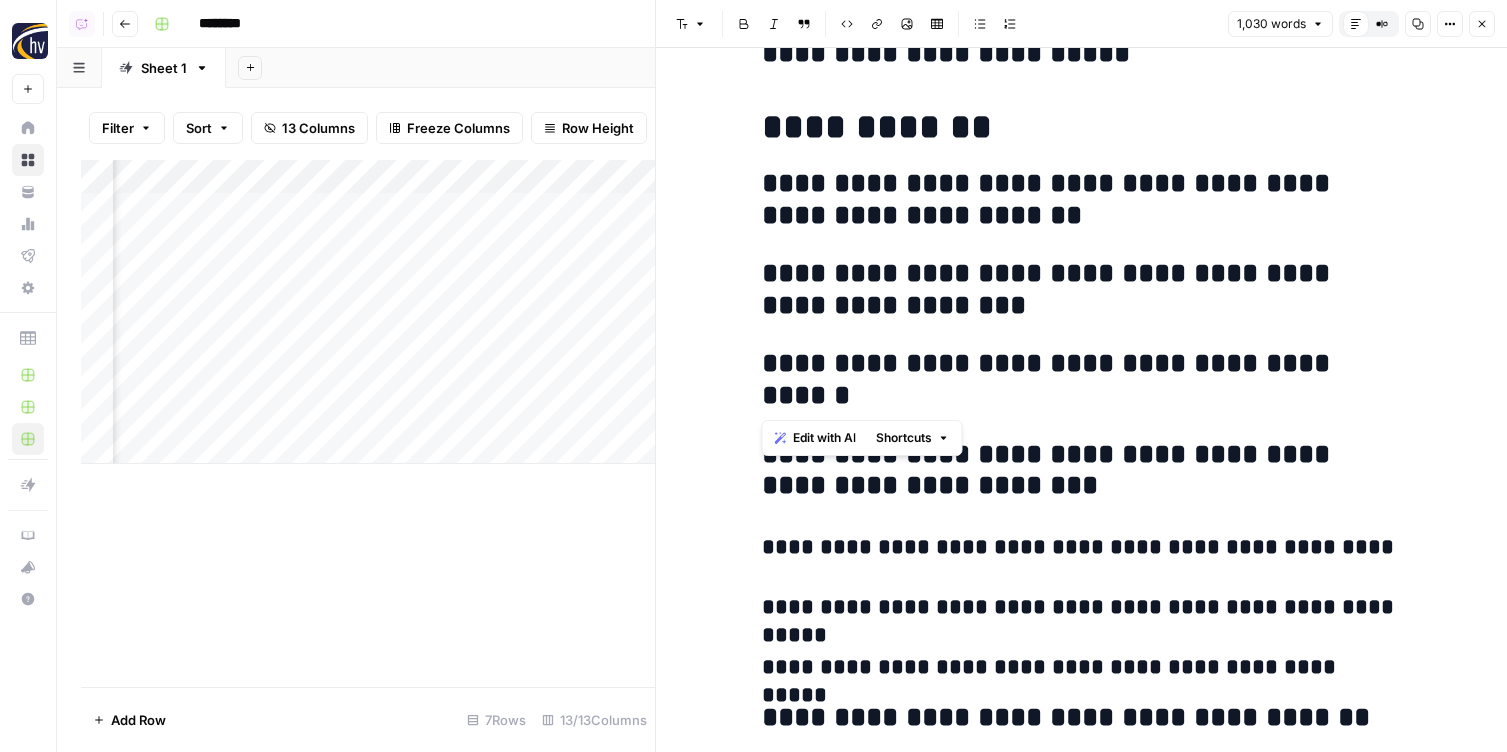 scroll, scrollTop: 4062, scrollLeft: 0, axis: vertical 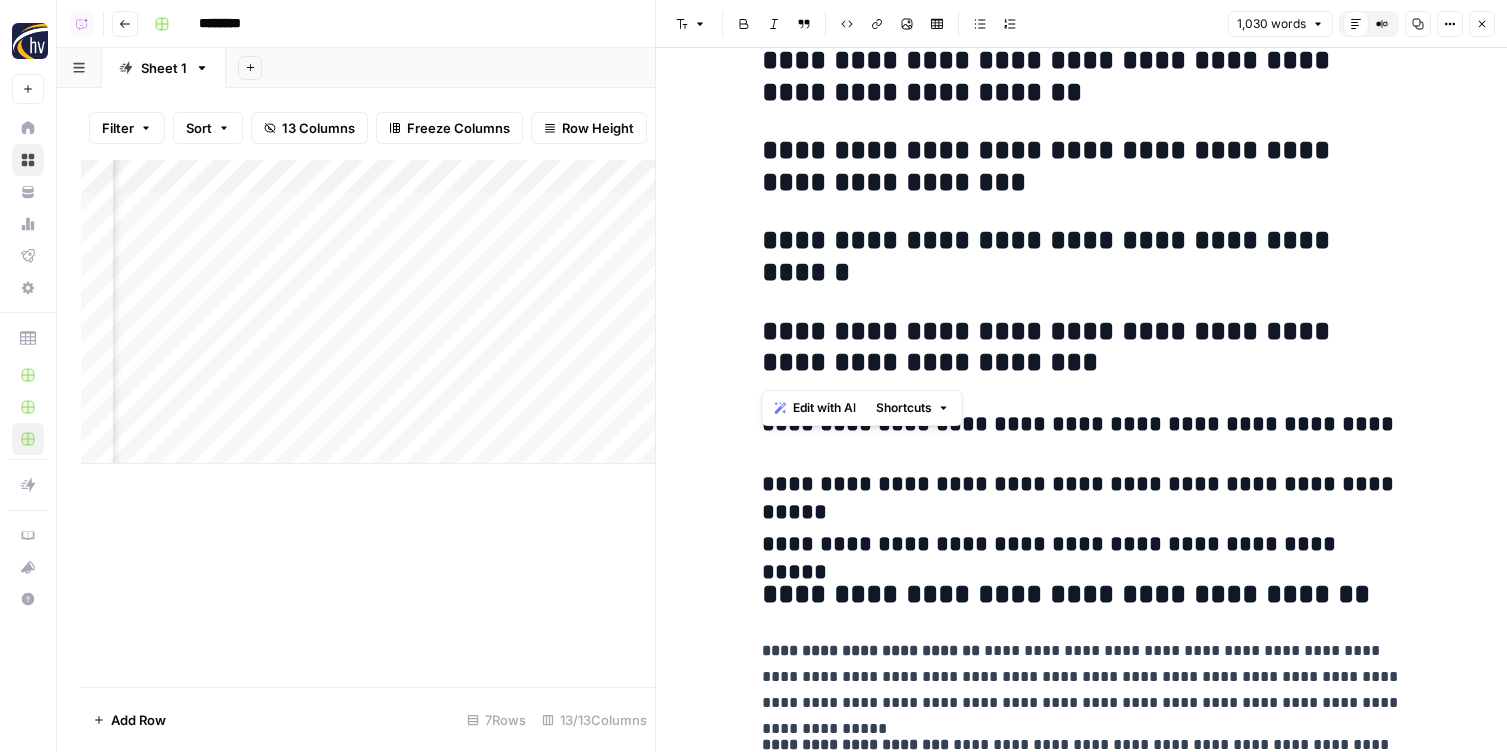 click on "**********" at bounding box center [1082, 348] 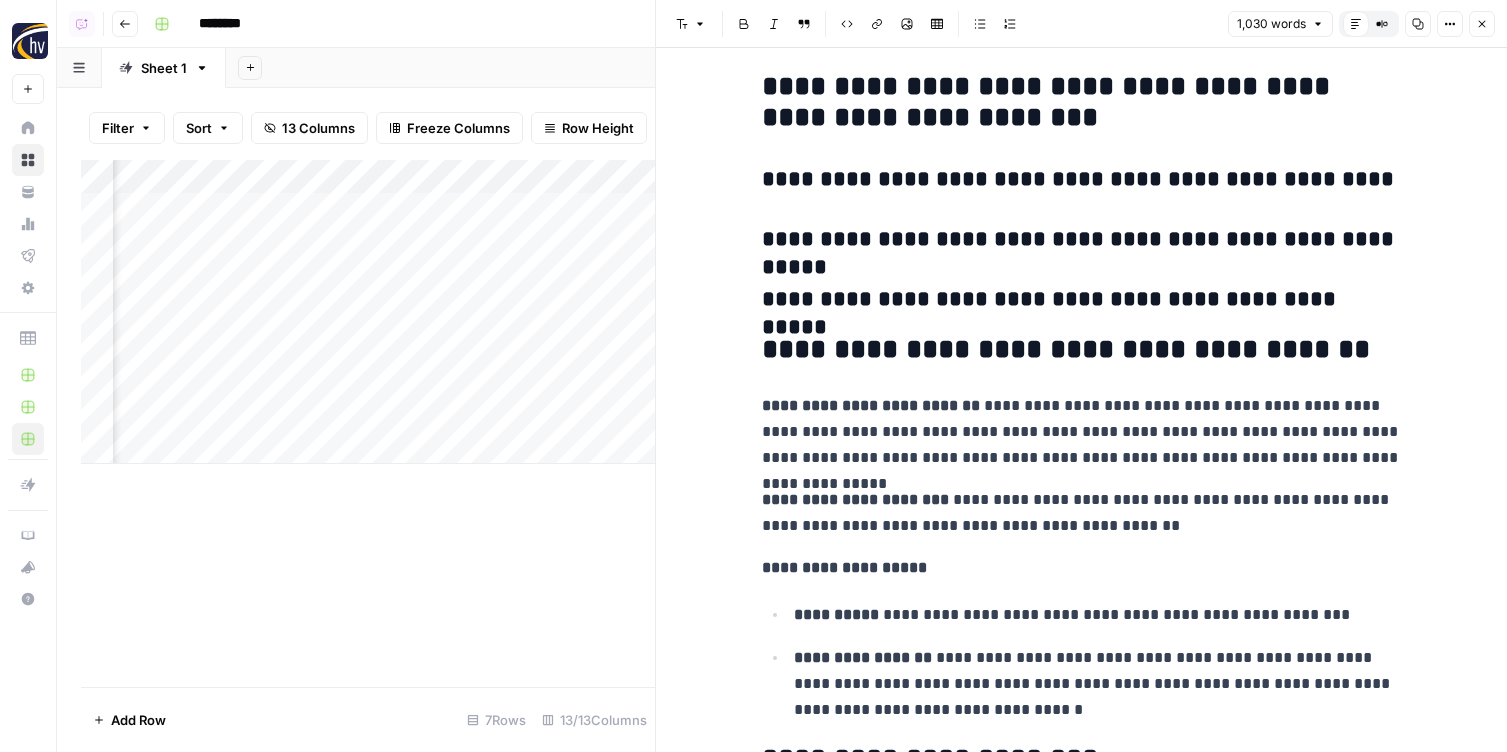 scroll, scrollTop: 4346, scrollLeft: 0, axis: vertical 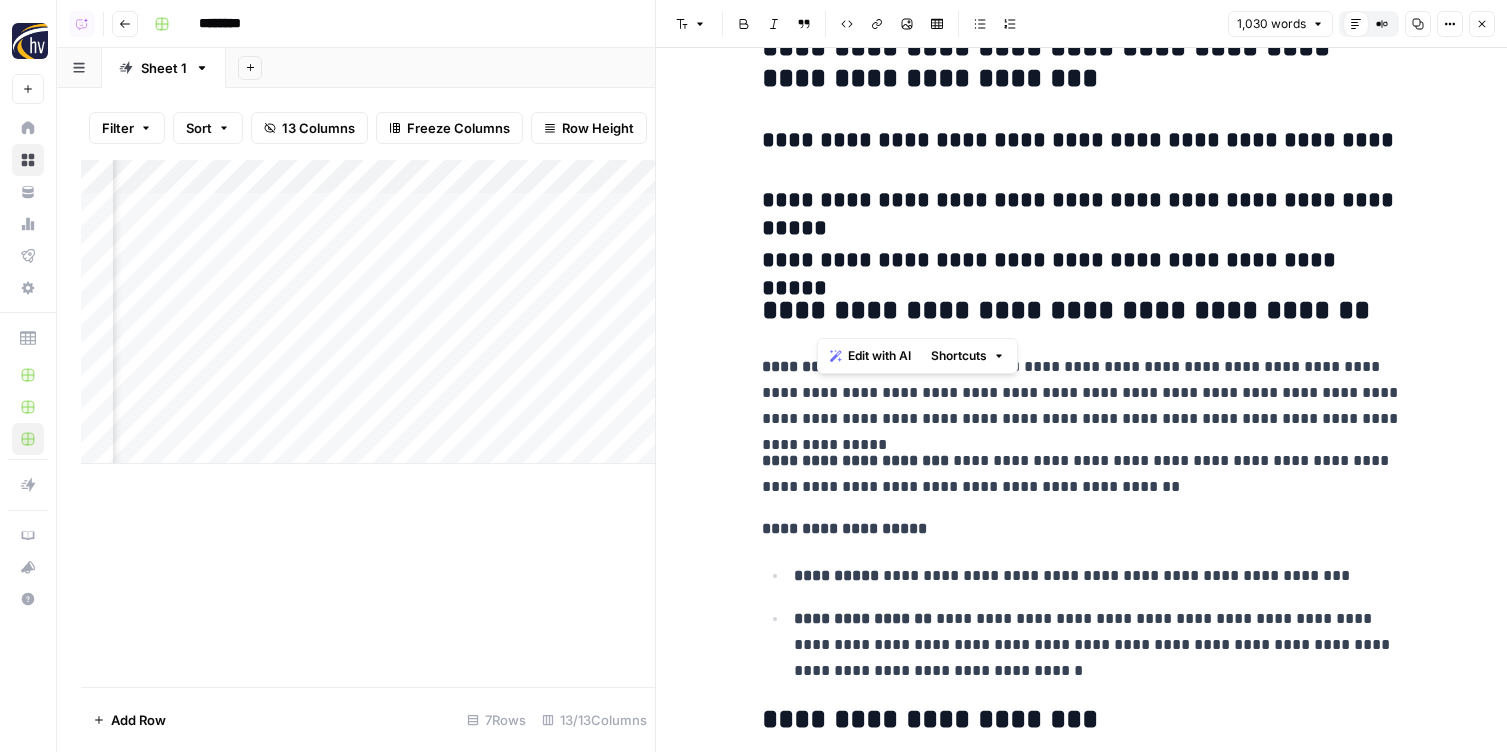 drag, startPoint x: 805, startPoint y: 305, endPoint x: 1357, endPoint y: 304, distance: 552.0009 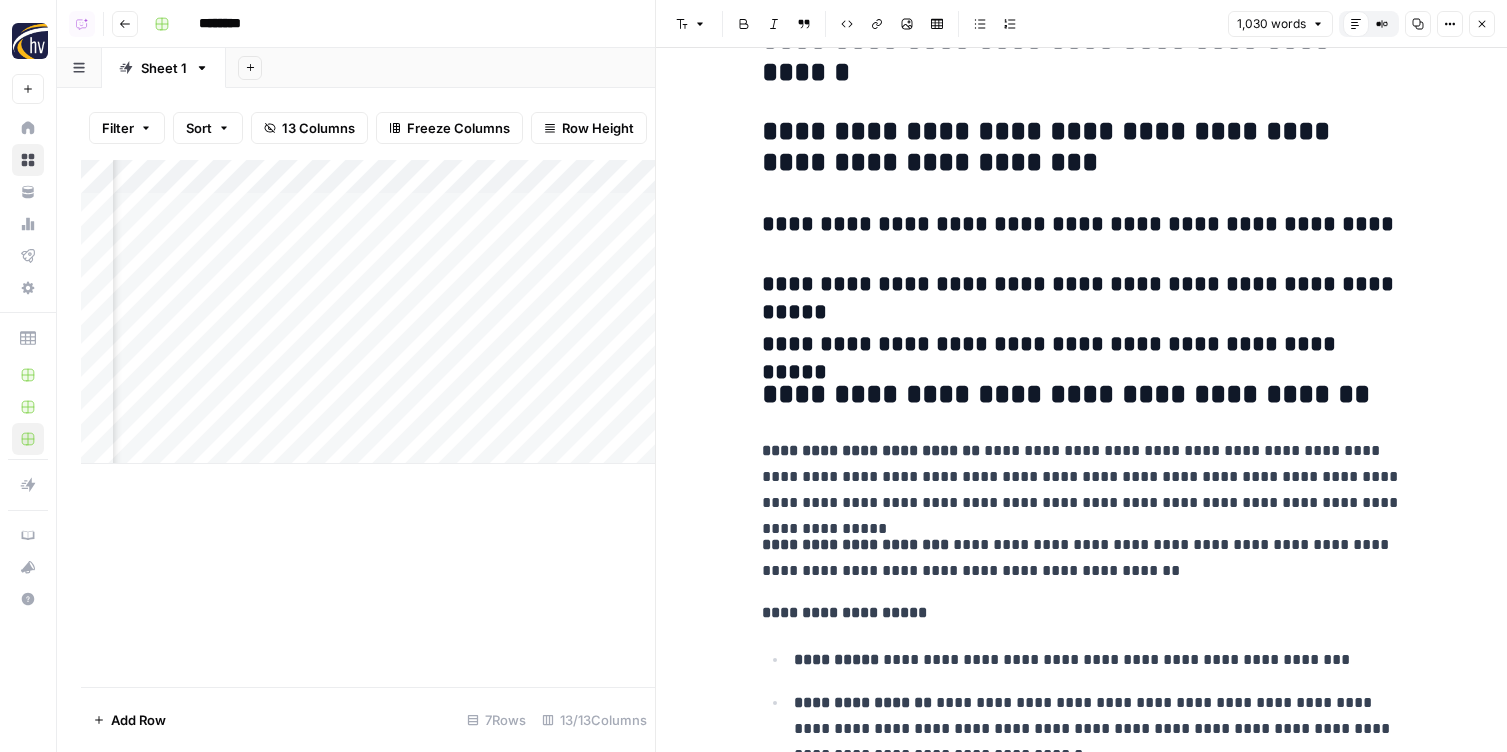 scroll, scrollTop: 4296, scrollLeft: 0, axis: vertical 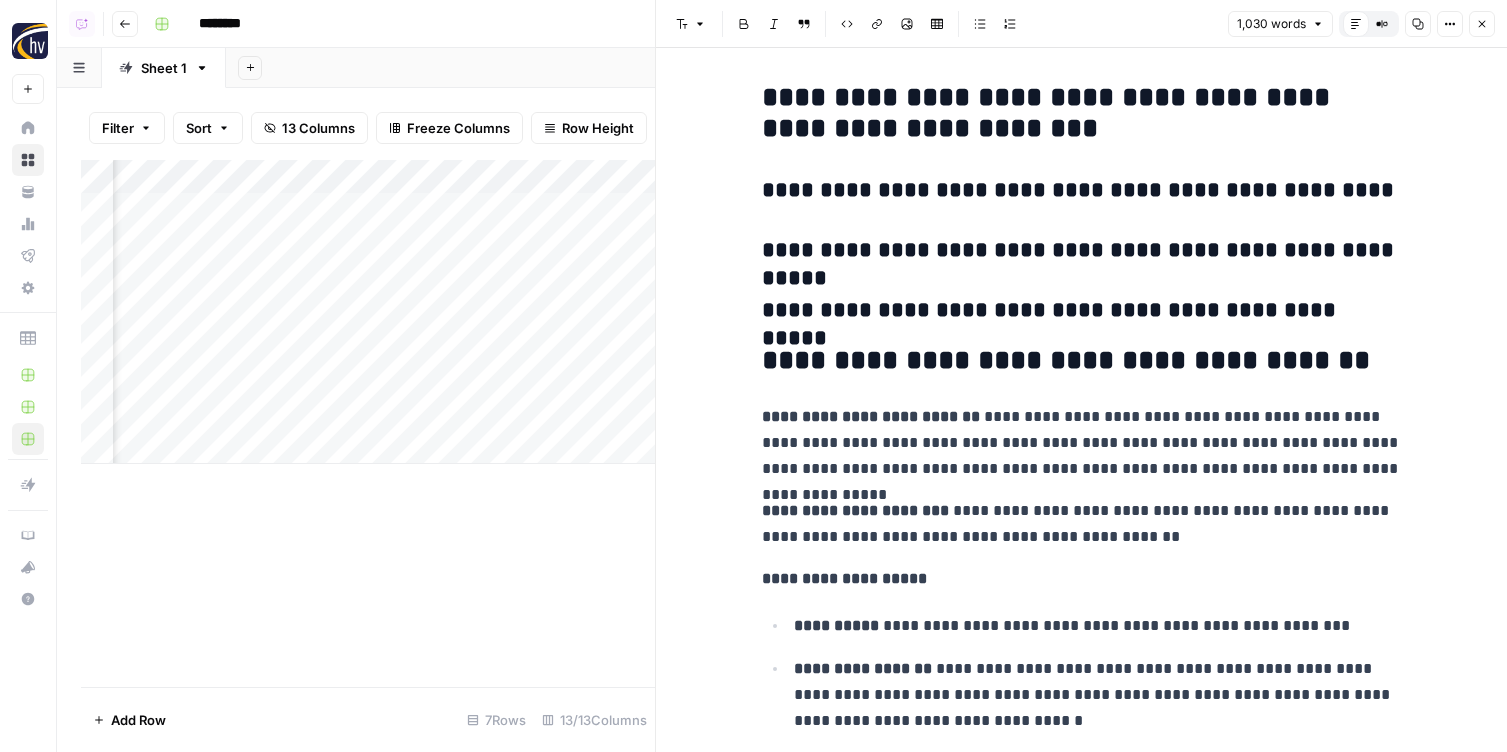 drag, startPoint x: 990, startPoint y: 419, endPoint x: 1173, endPoint y: 419, distance: 183 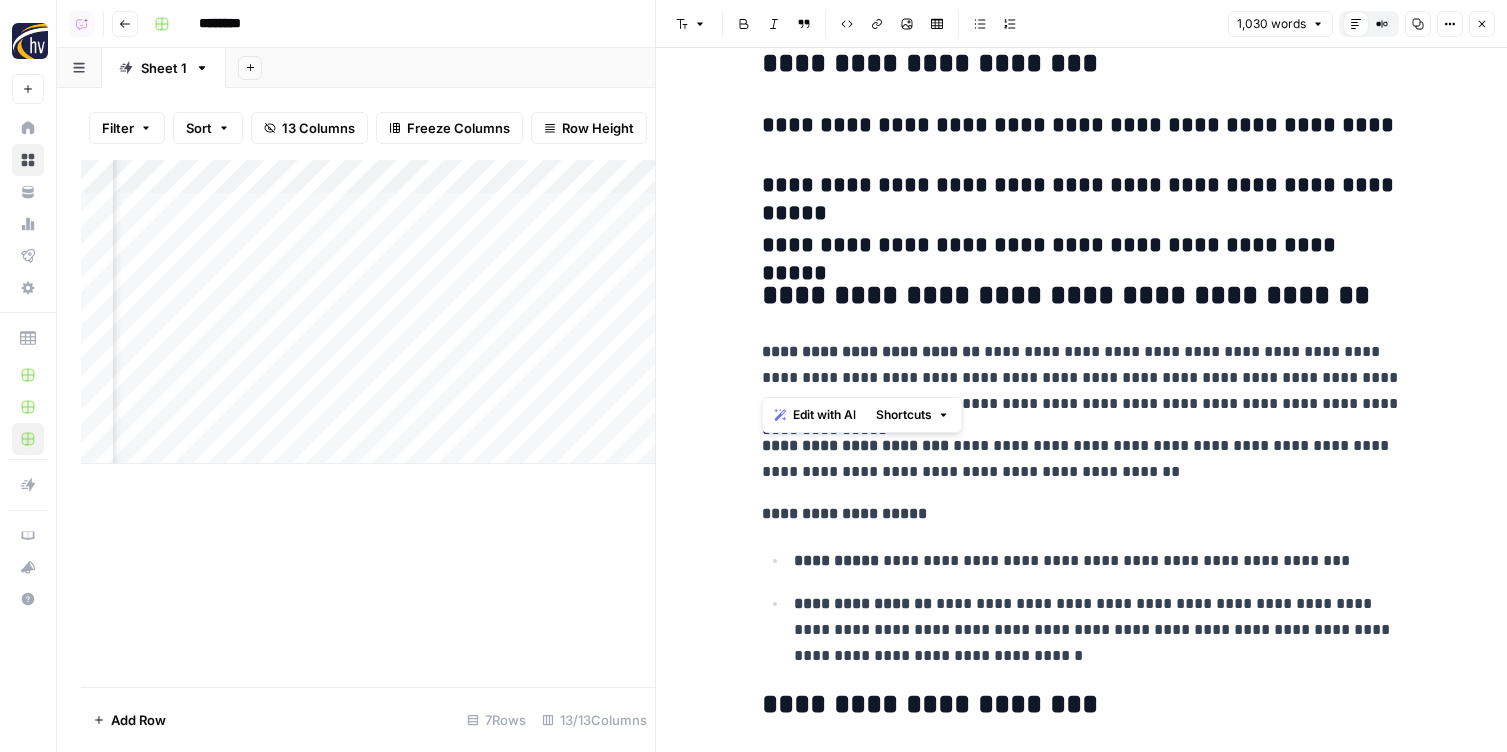 click on "**********" at bounding box center (1098, 561) 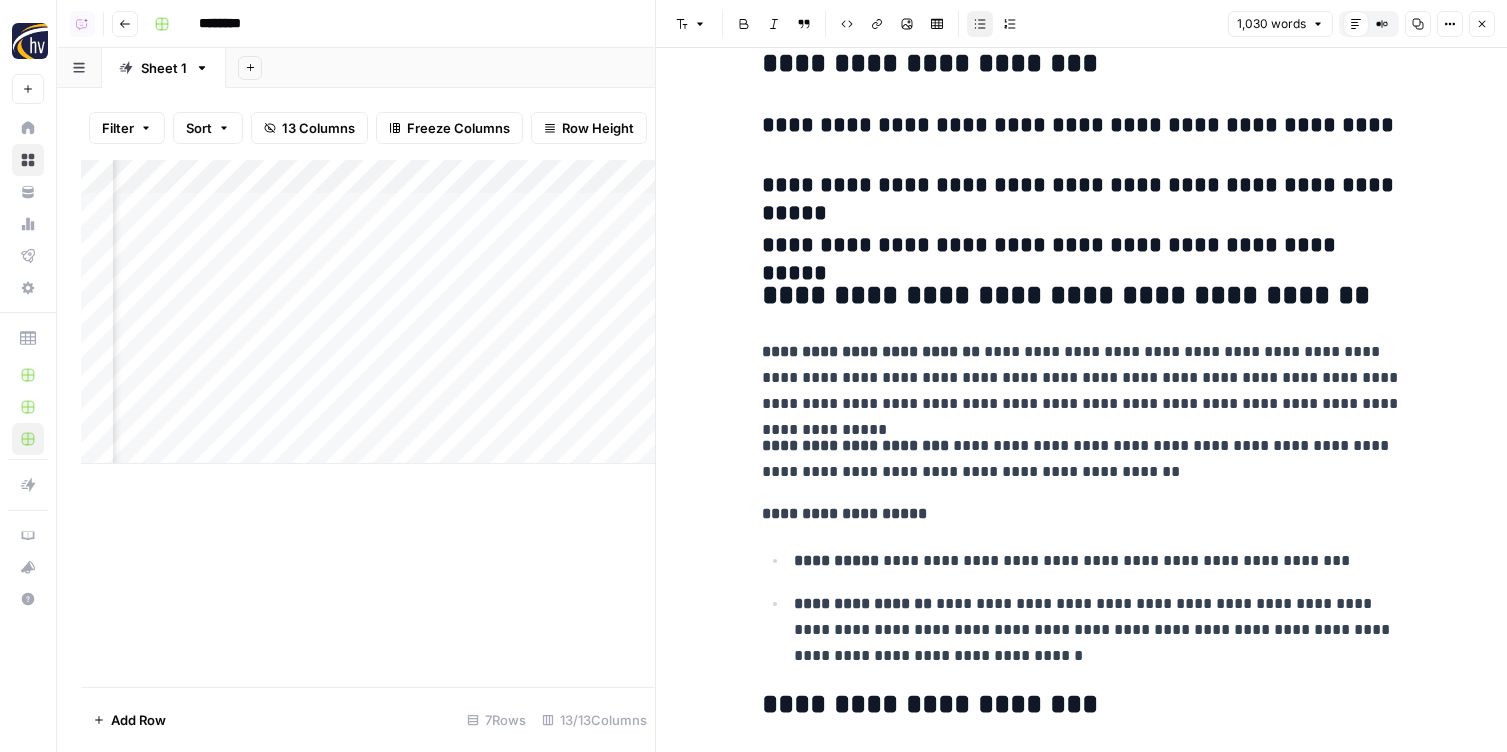 scroll, scrollTop: 4464, scrollLeft: 0, axis: vertical 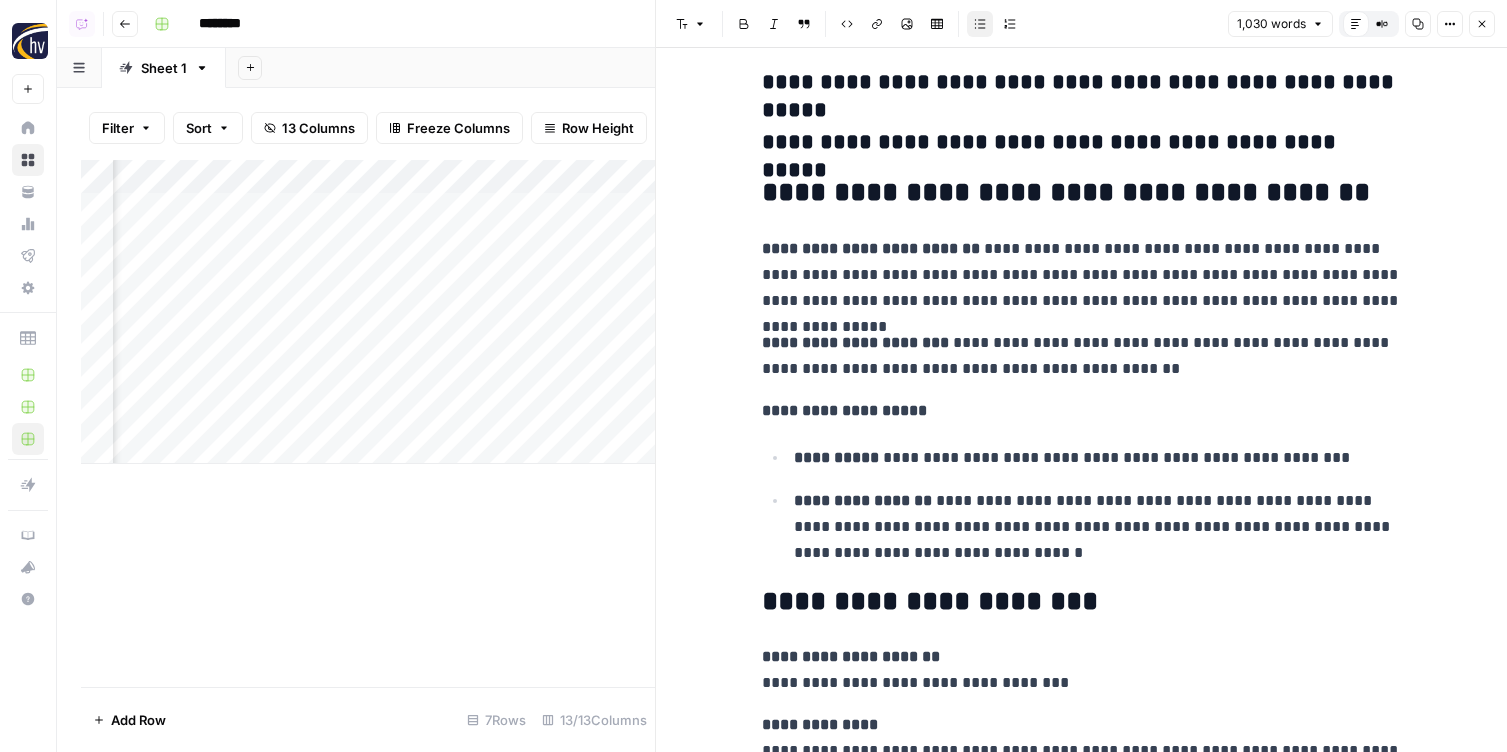 click on "**********" at bounding box center [1098, 527] 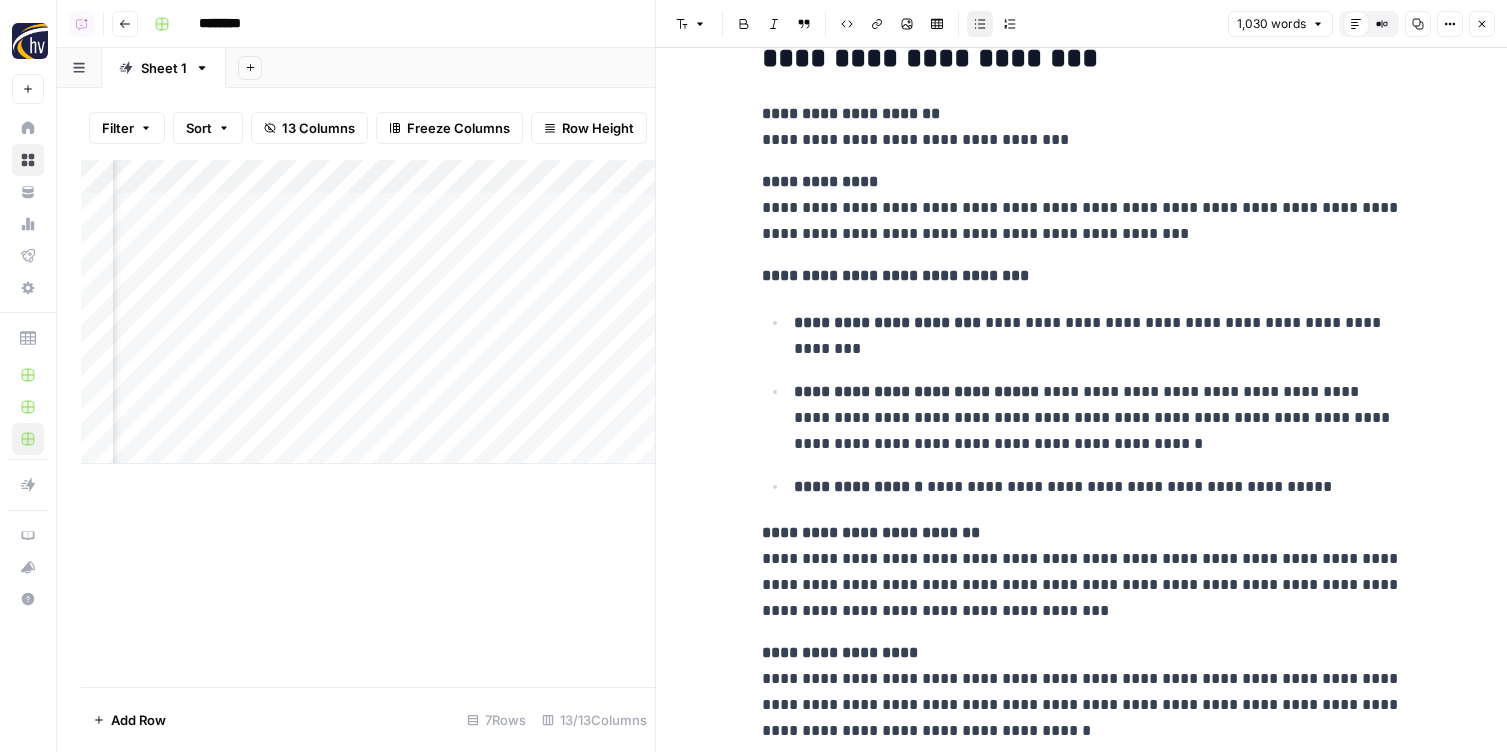 scroll, scrollTop: 4976, scrollLeft: 0, axis: vertical 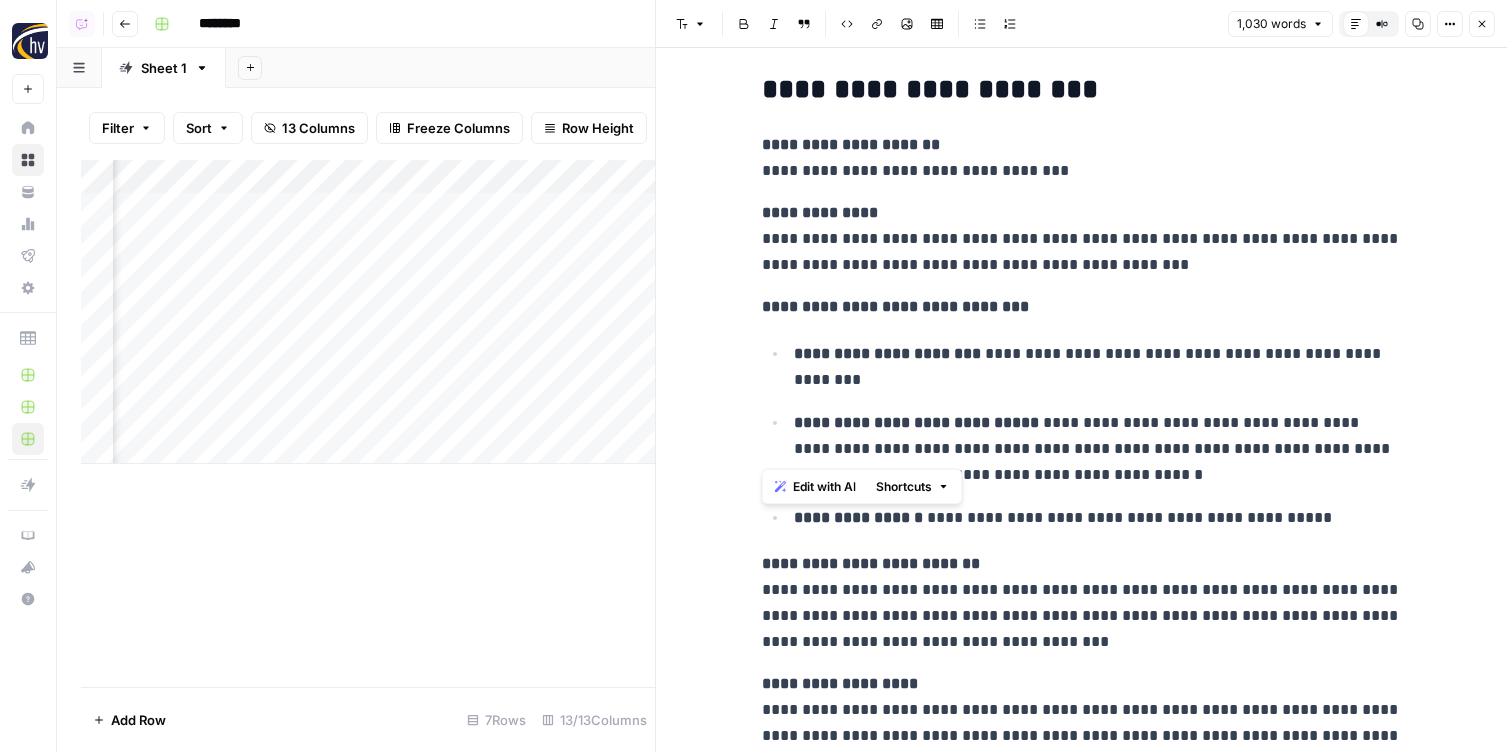 drag, startPoint x: 756, startPoint y: 137, endPoint x: 1116, endPoint y: 493, distance: 506.29636 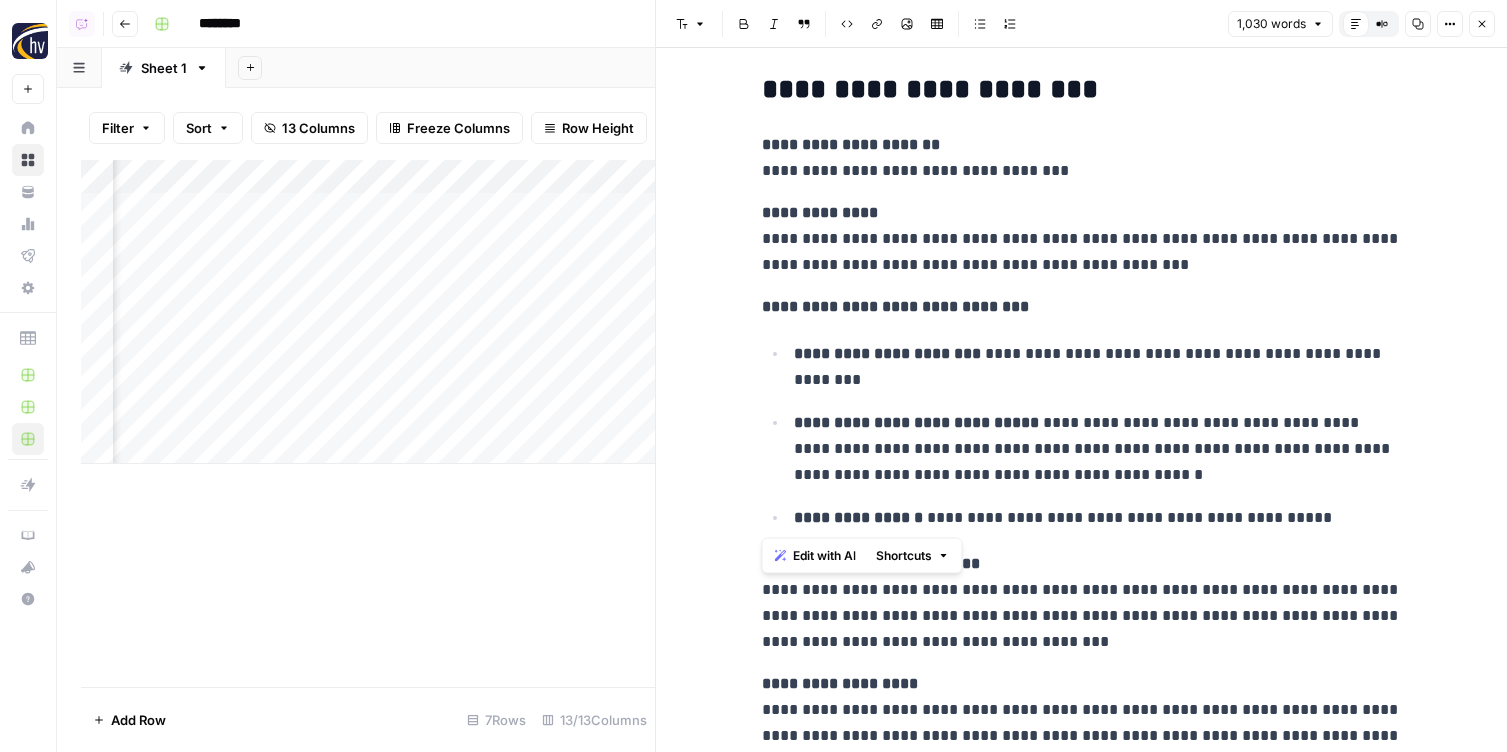 scroll, scrollTop: 5007, scrollLeft: 0, axis: vertical 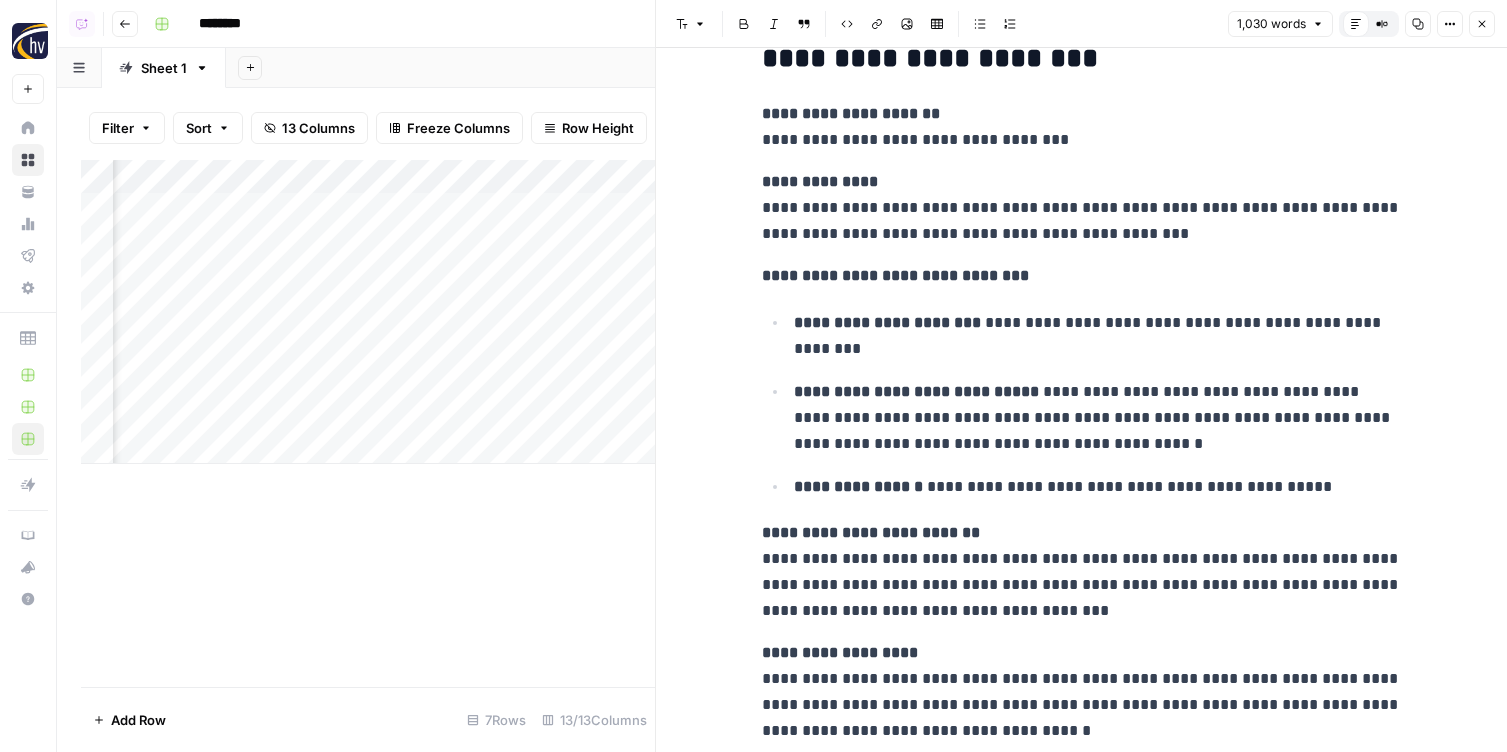 click on "**********" at bounding box center [1082, 572] 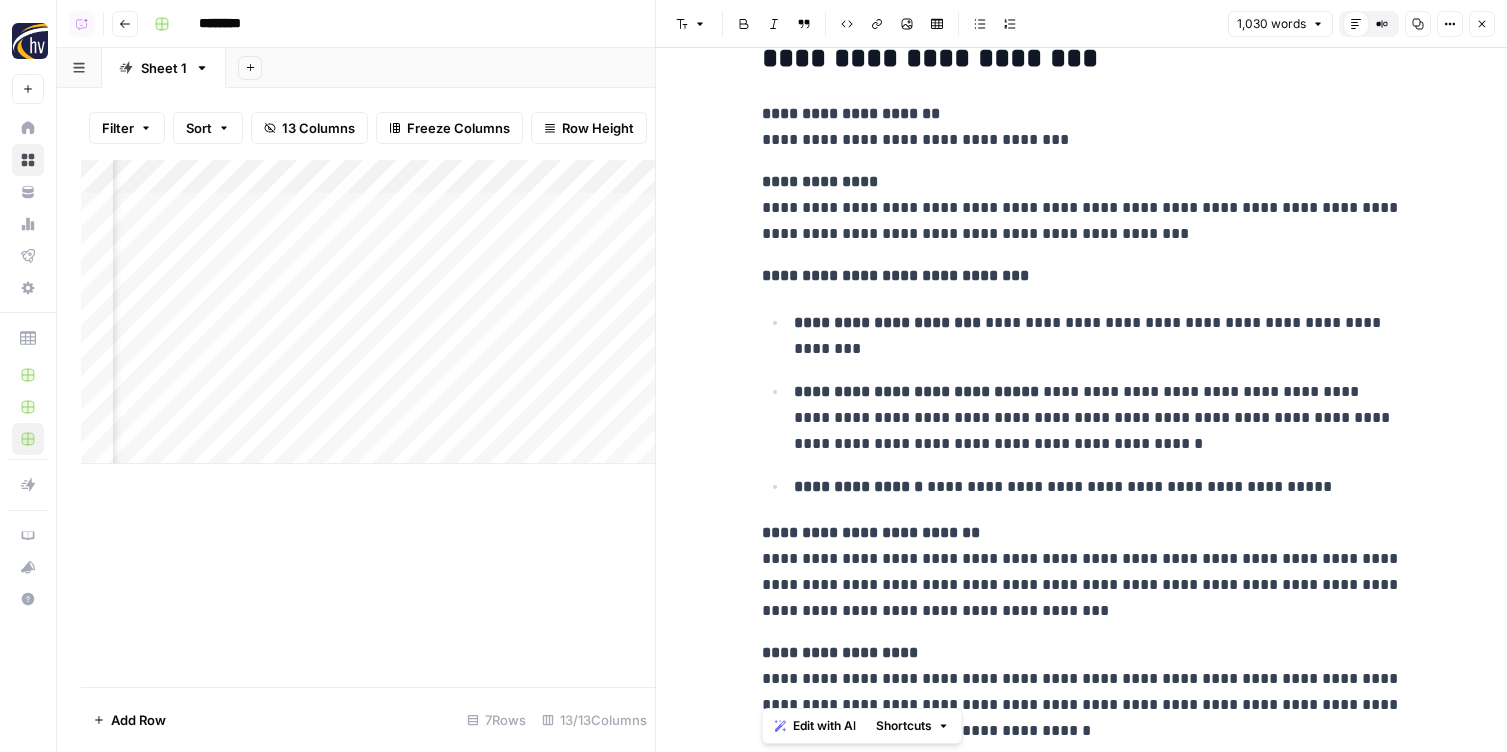 drag, startPoint x: 998, startPoint y: 726, endPoint x: 746, endPoint y: 118, distance: 658.15497 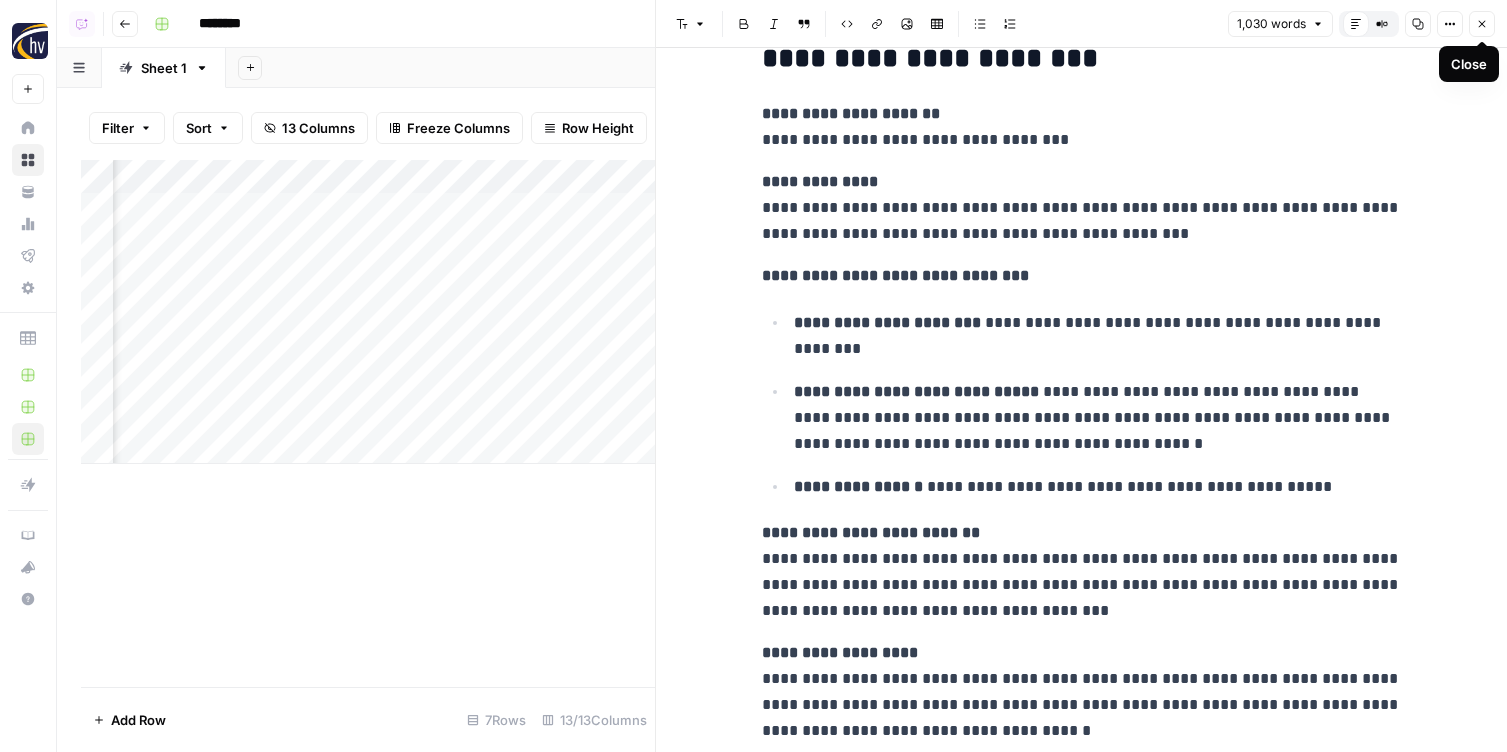 click 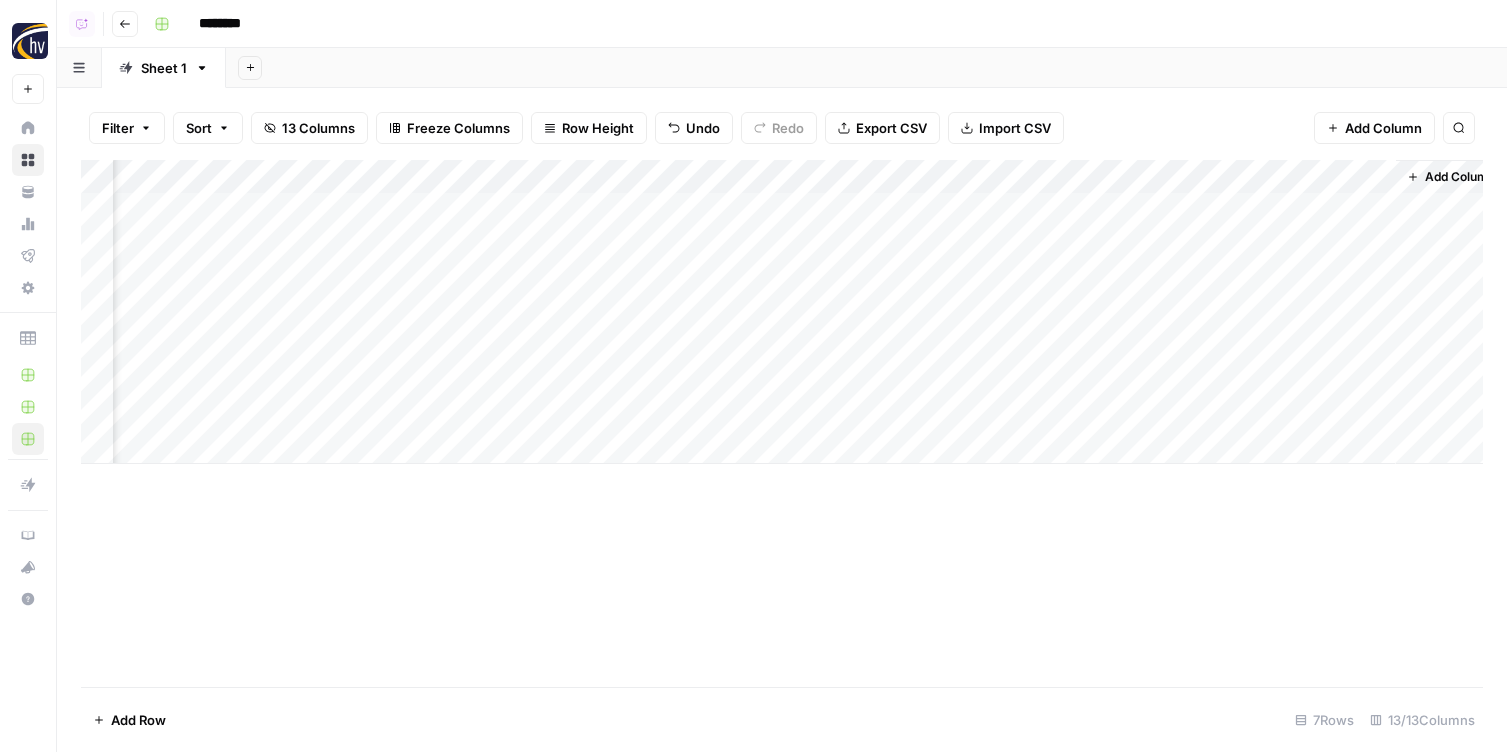 click on "Add Column" at bounding box center [782, 312] 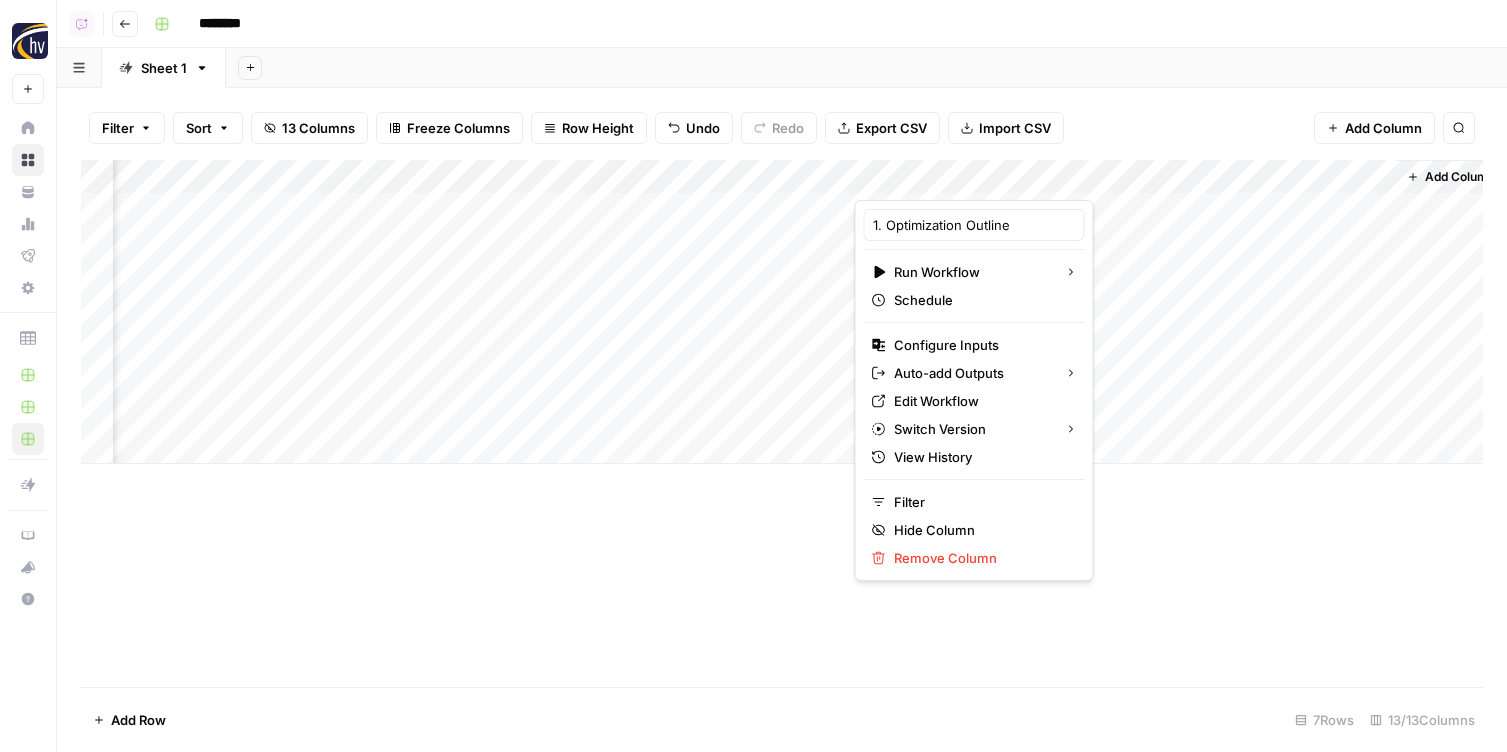 click on "Filter Sort 13 Columns Freeze Columns Row Height Undo Redo Export CSV Import CSV Add Column Search" at bounding box center [782, 128] 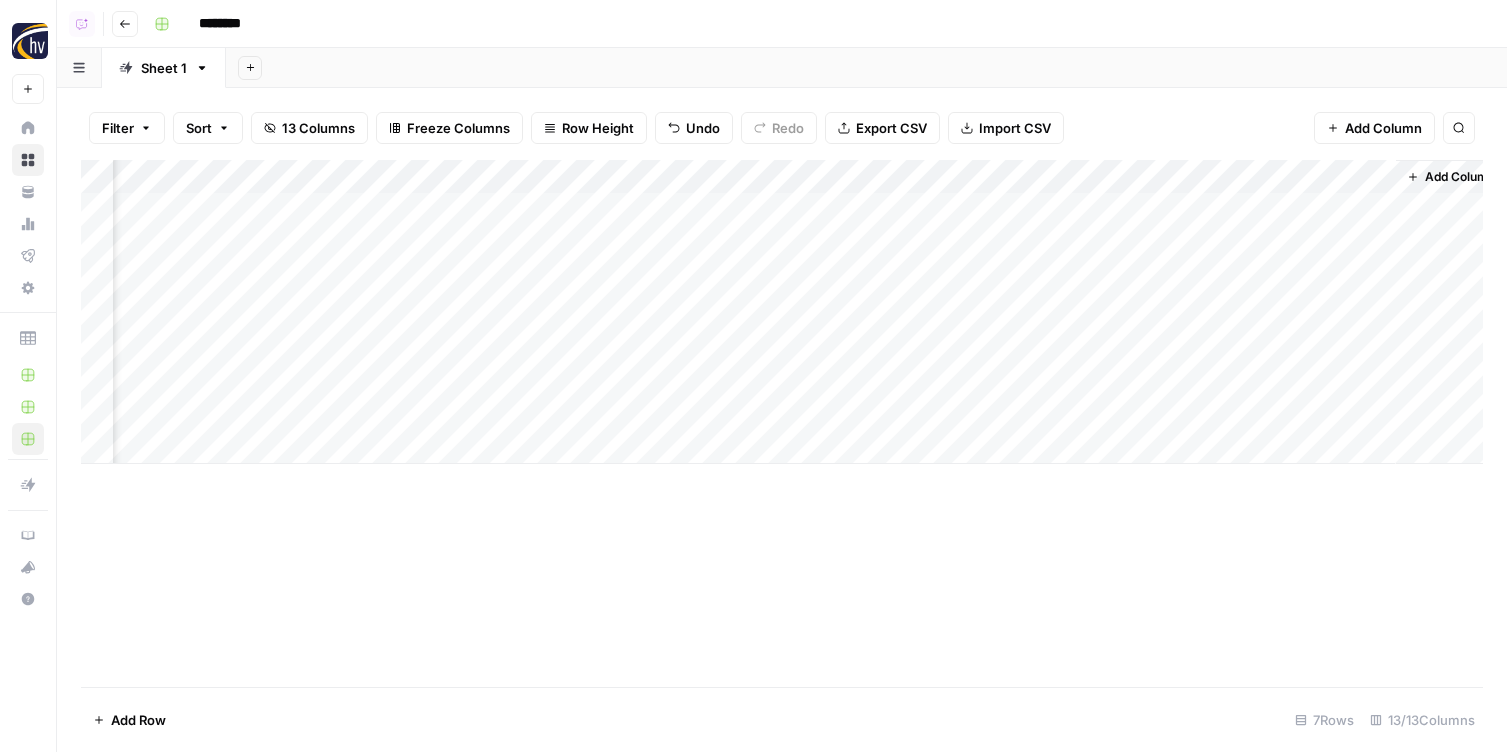 click on "Add Column" at bounding box center (782, 423) 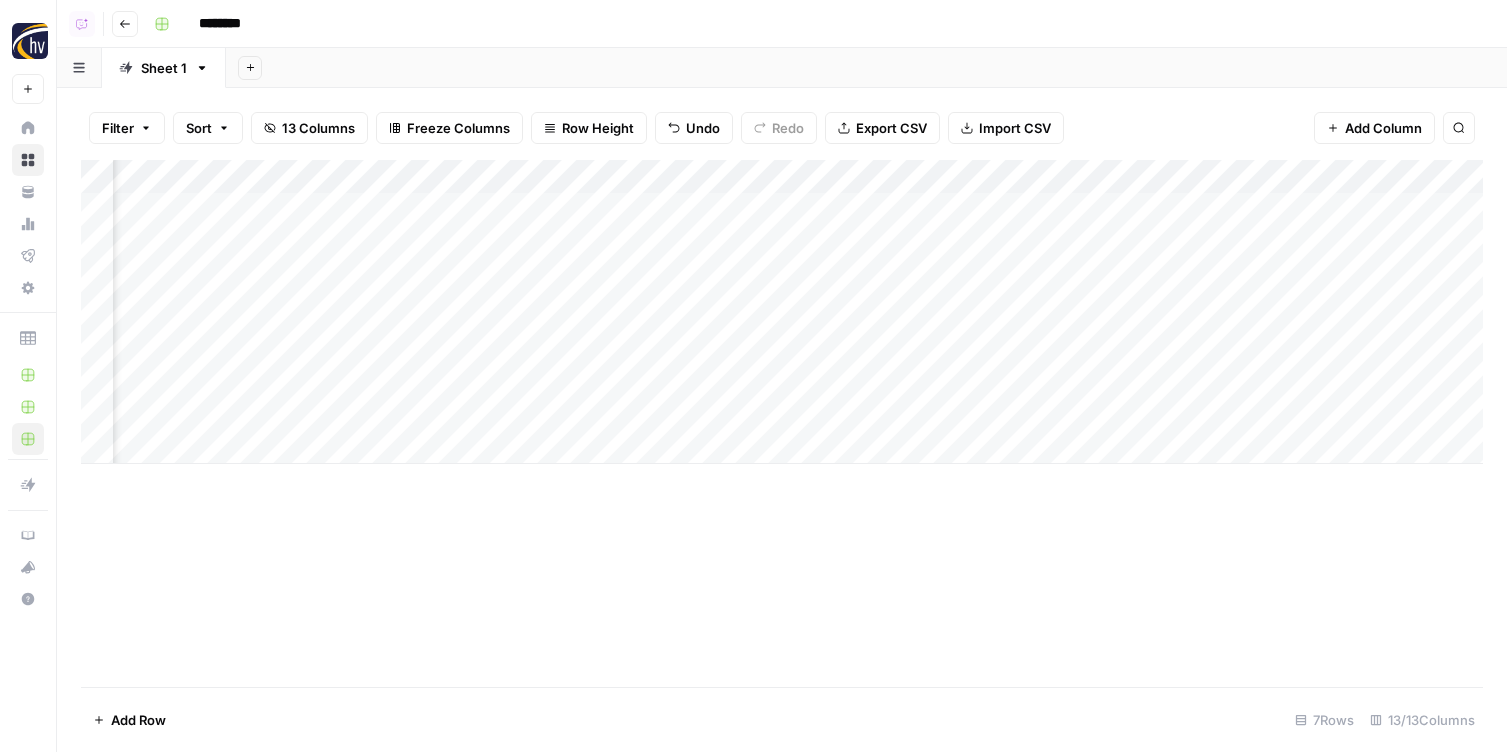 scroll, scrollTop: 0, scrollLeft: 0, axis: both 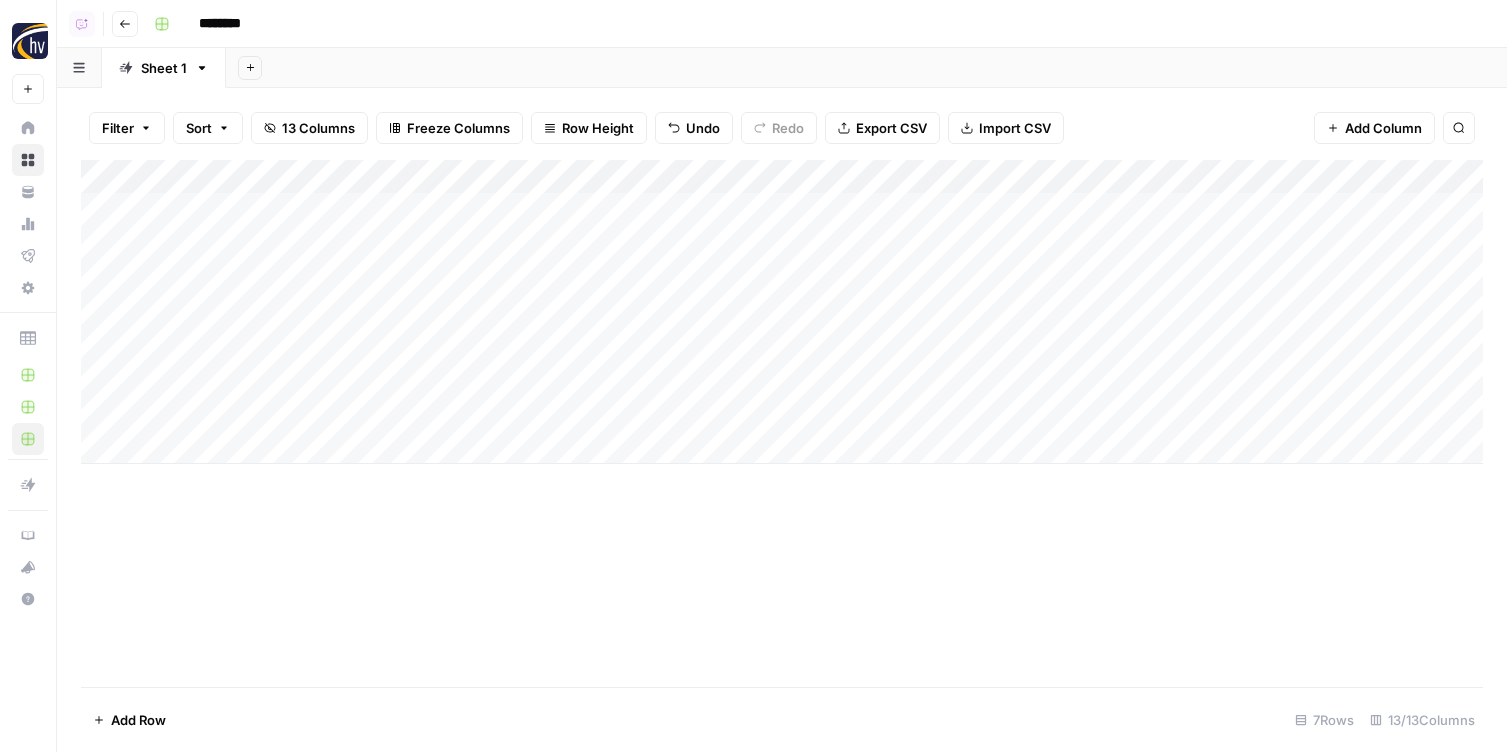click on "Add Column" at bounding box center (782, 312) 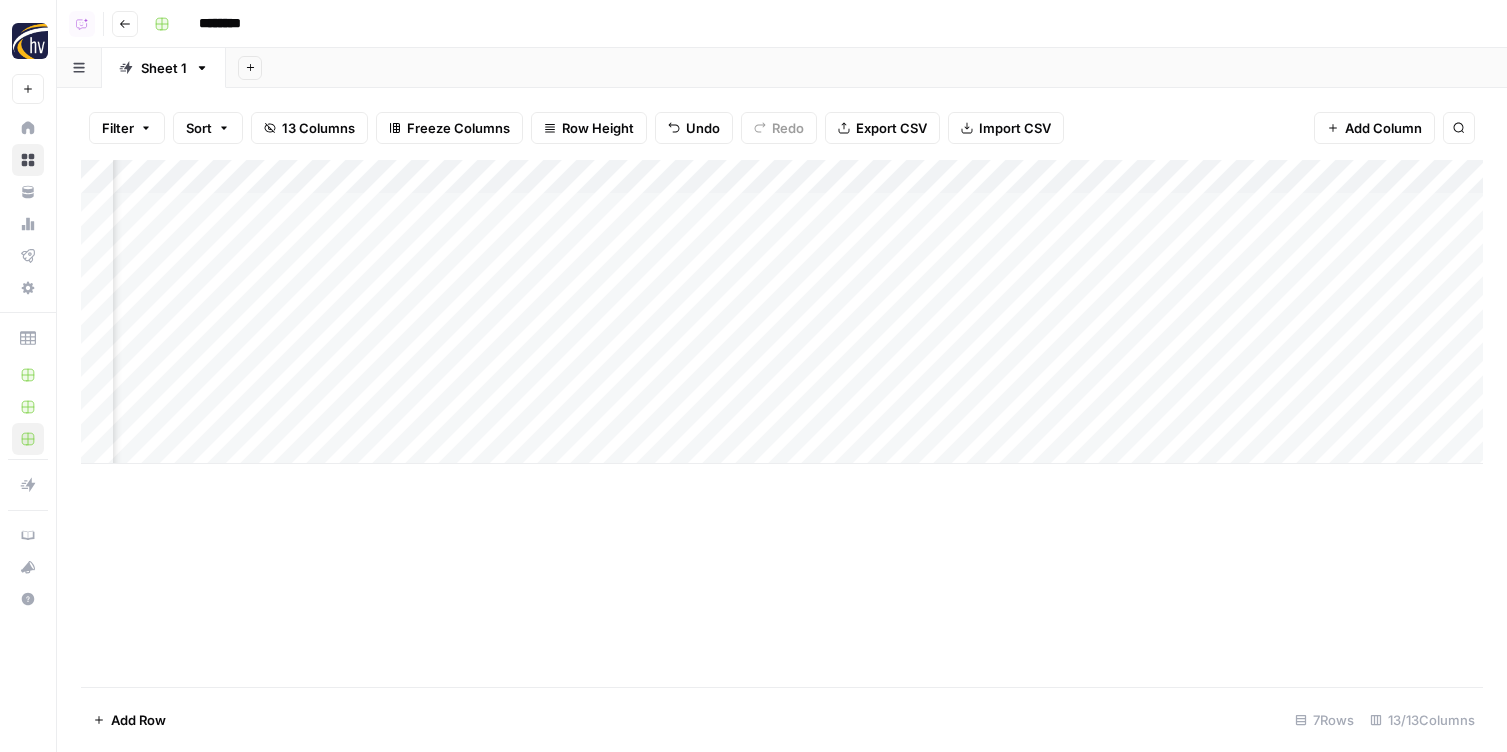 scroll, scrollTop: 0, scrollLeft: 927, axis: horizontal 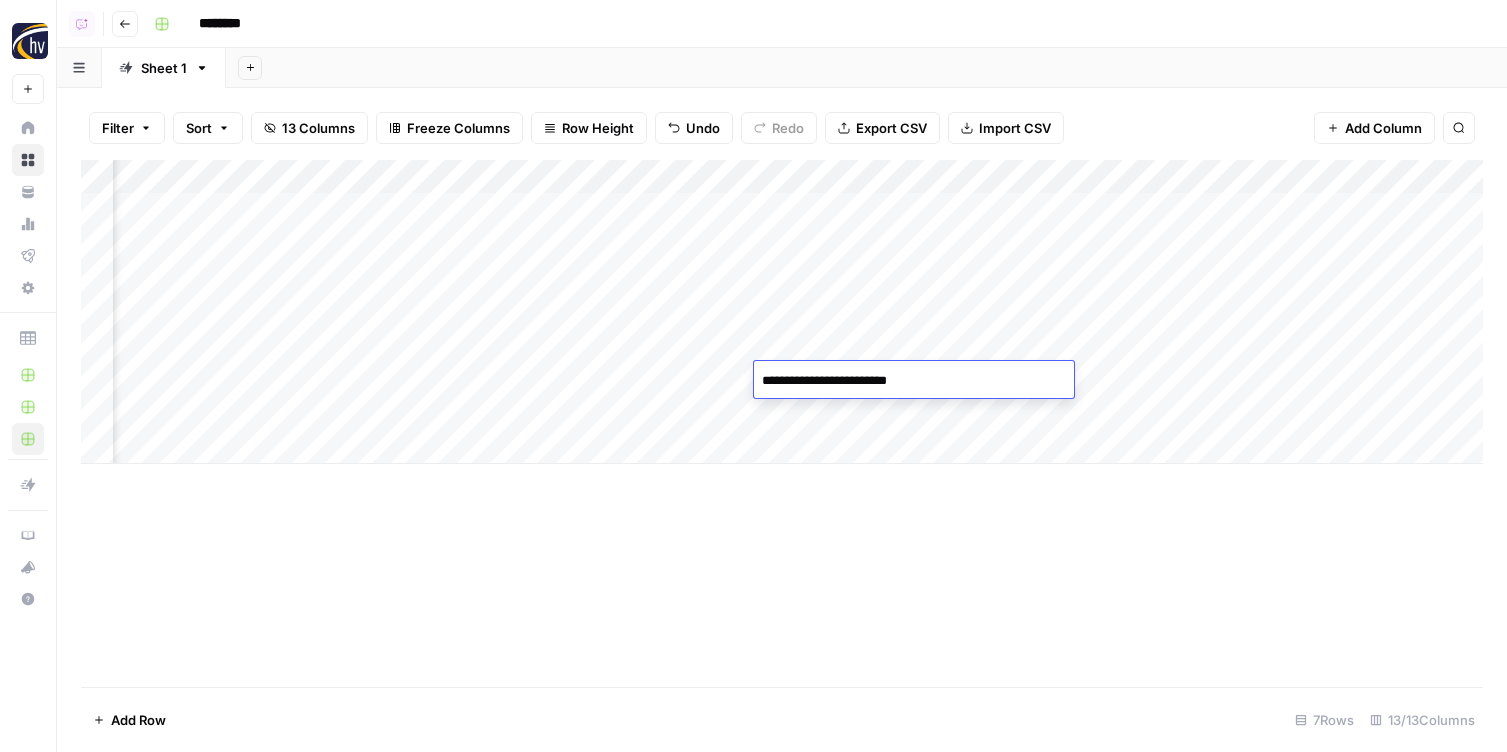 click on "**********" at bounding box center (914, 381) 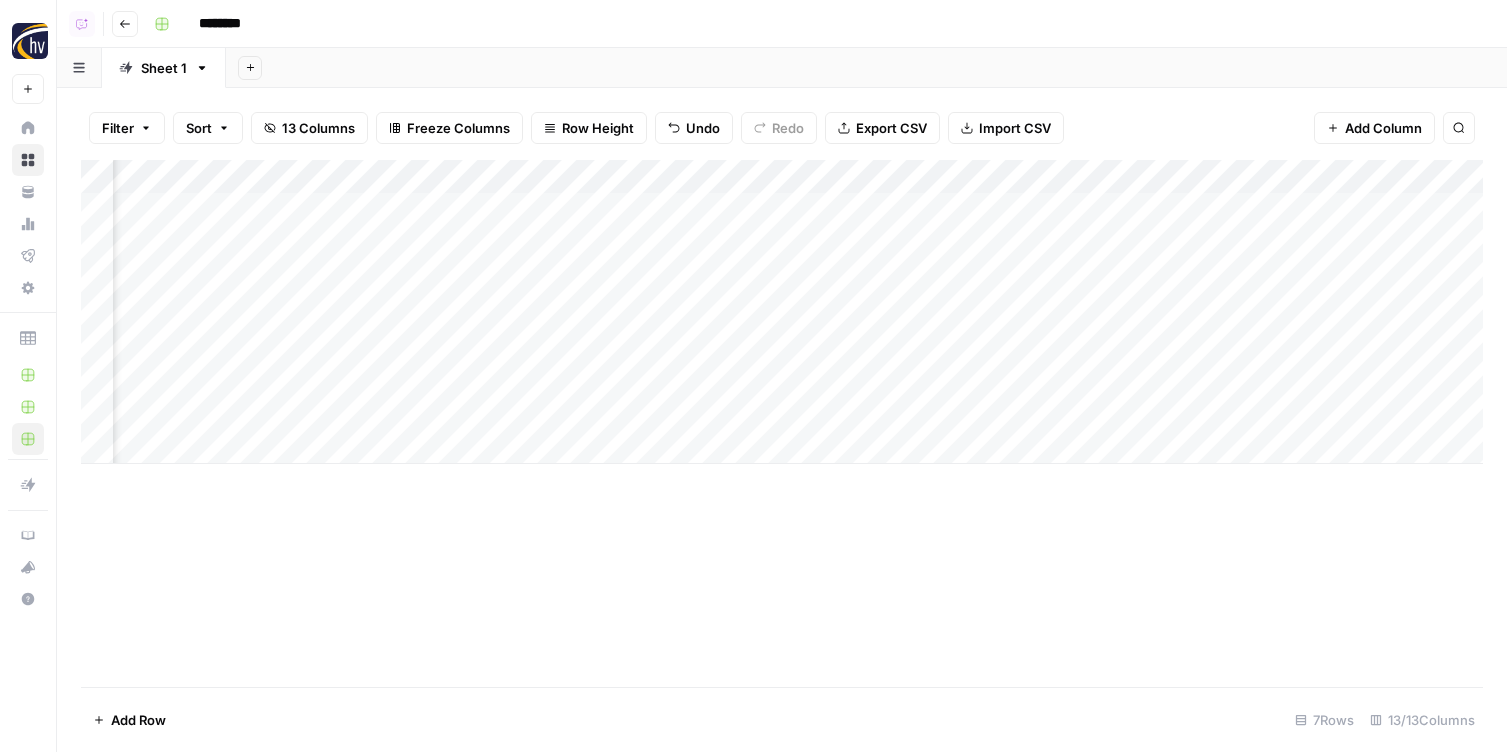 click on "Filter Sort 13 Columns Freeze Columns Row Height Undo Redo Export CSV Import CSV Add Column Search" at bounding box center [782, 128] 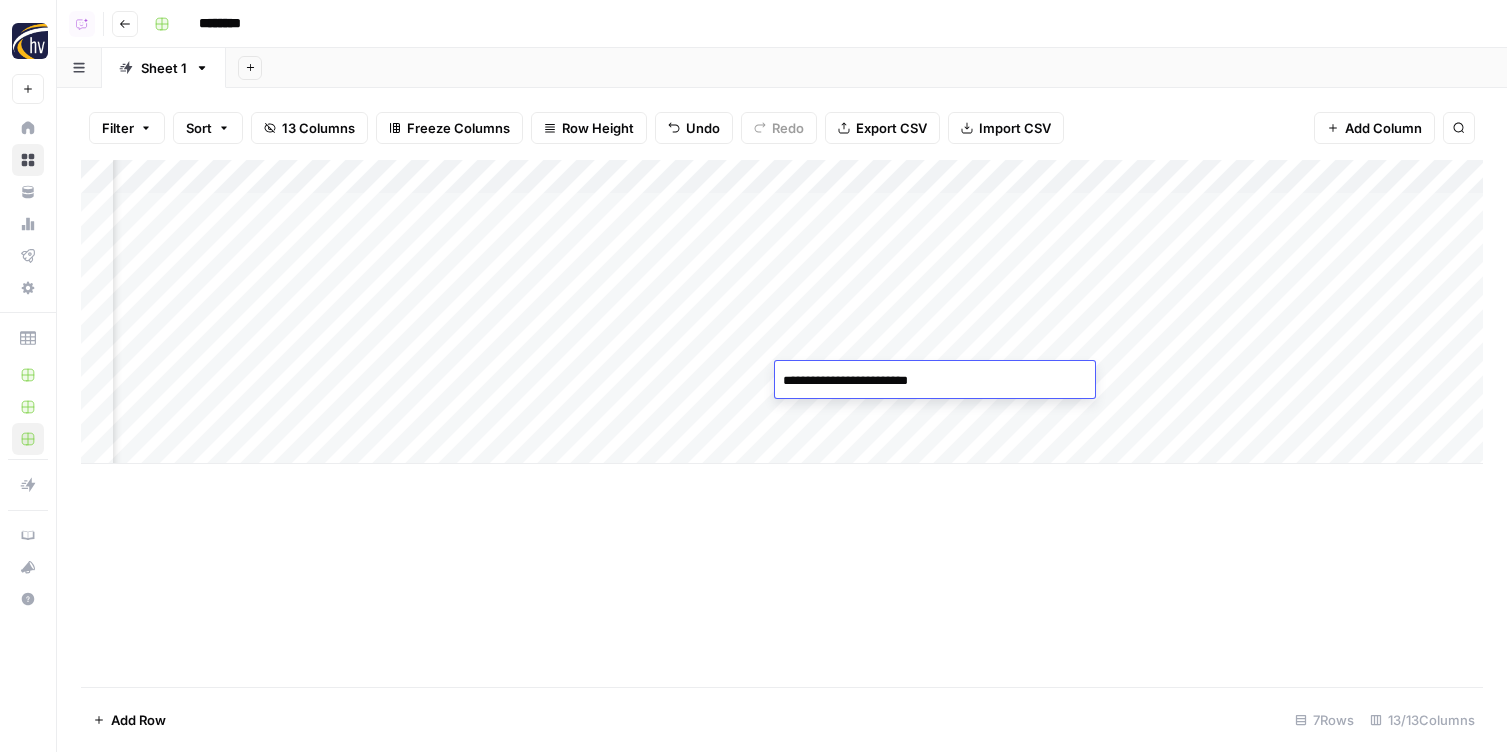 click on "**********" at bounding box center (935, 381) 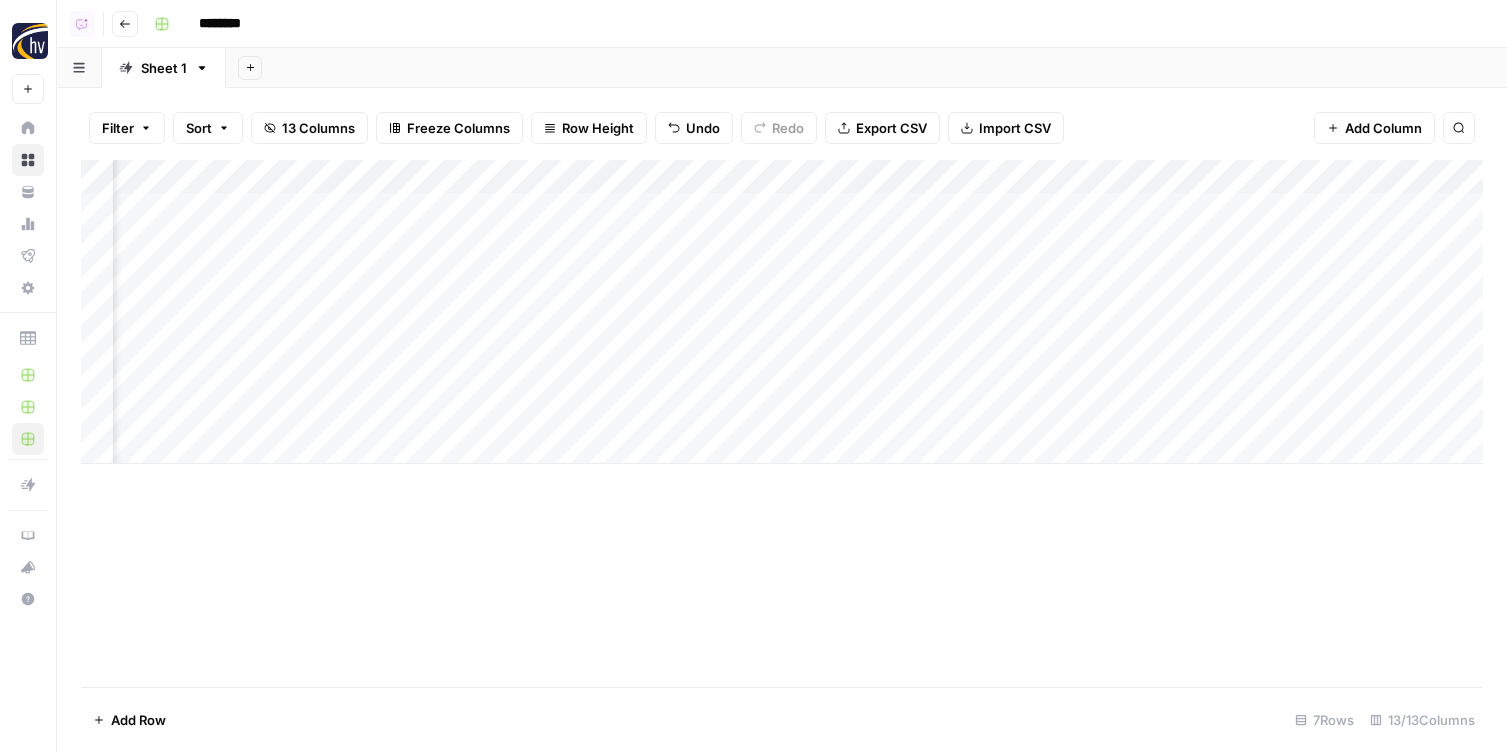 click on "Add Column" at bounding box center (782, 423) 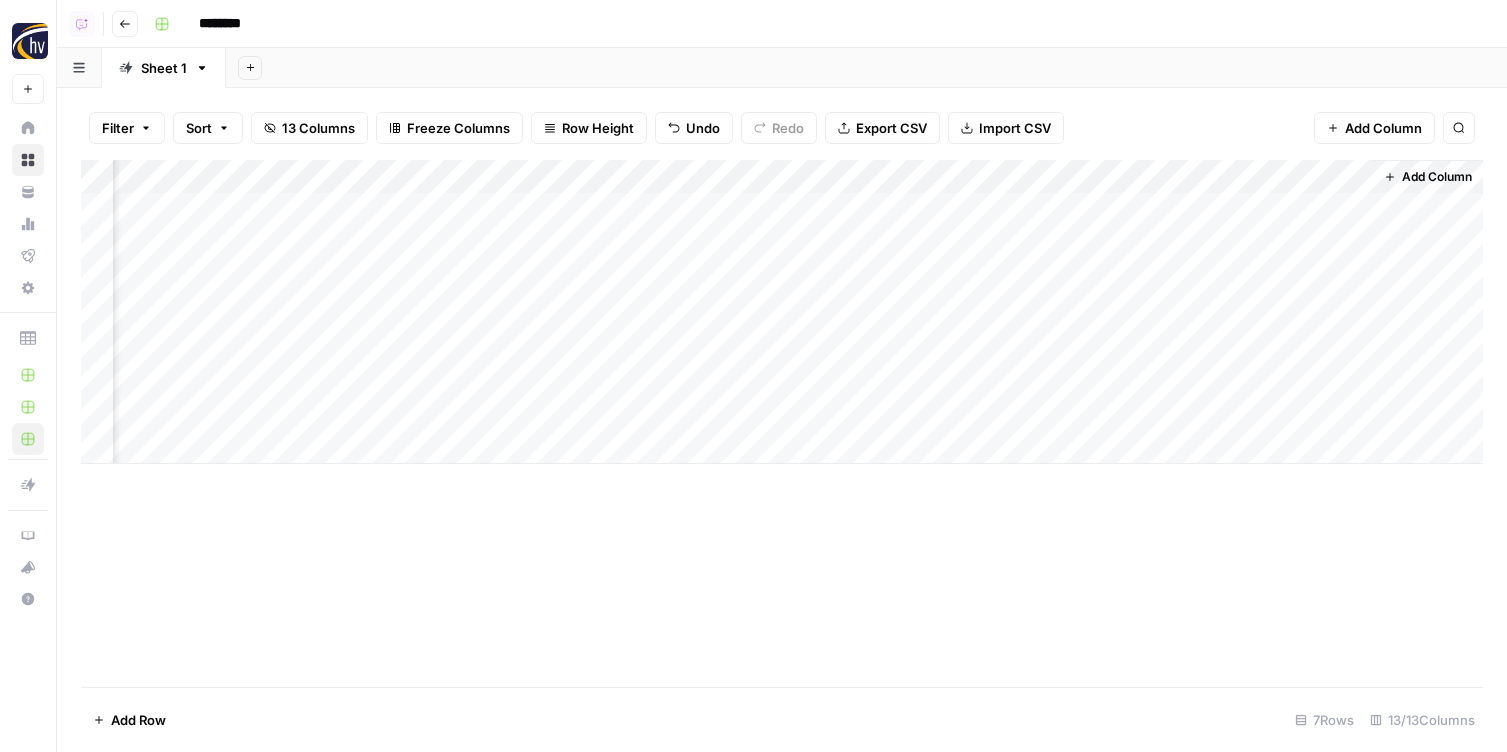 click on "Add Column" at bounding box center [782, 312] 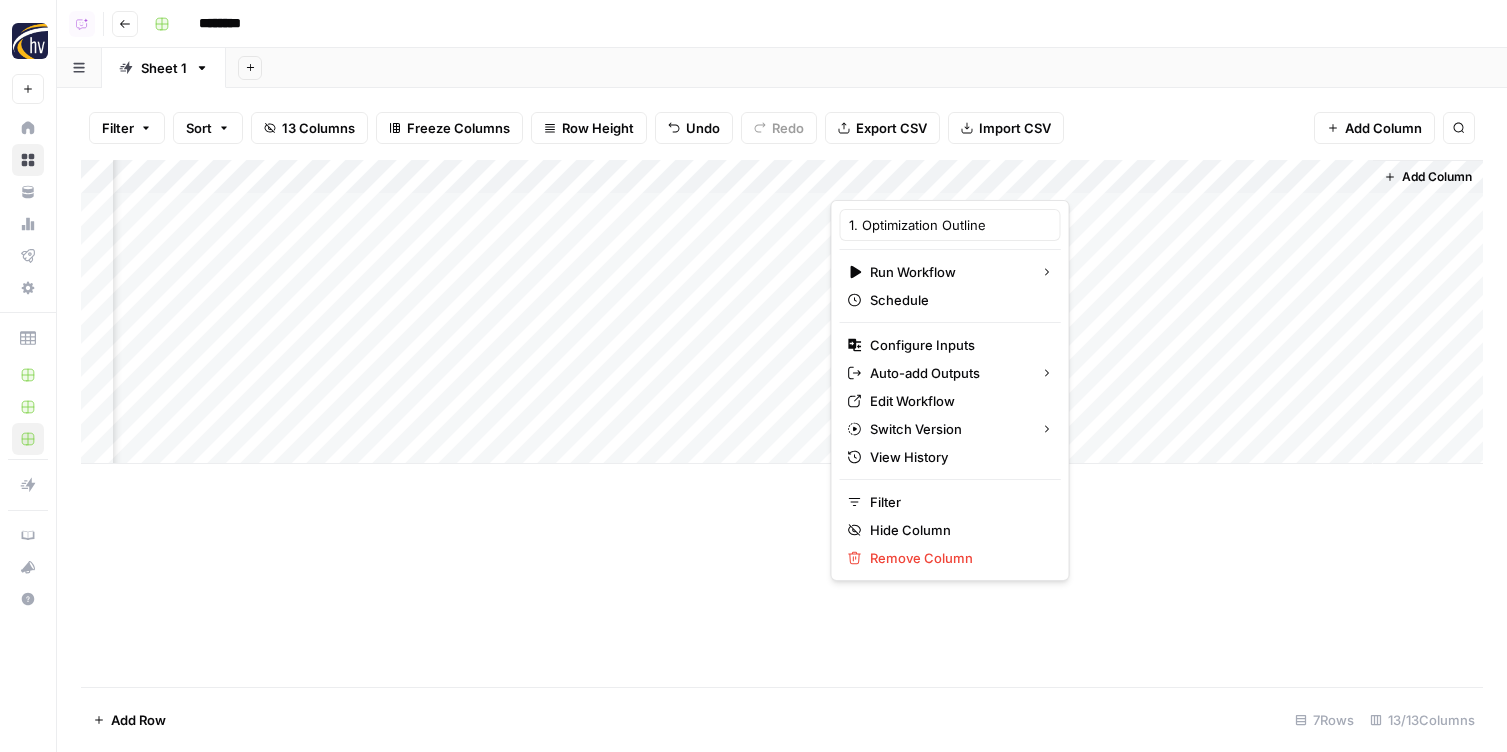 click on "Add Column" at bounding box center (782, 423) 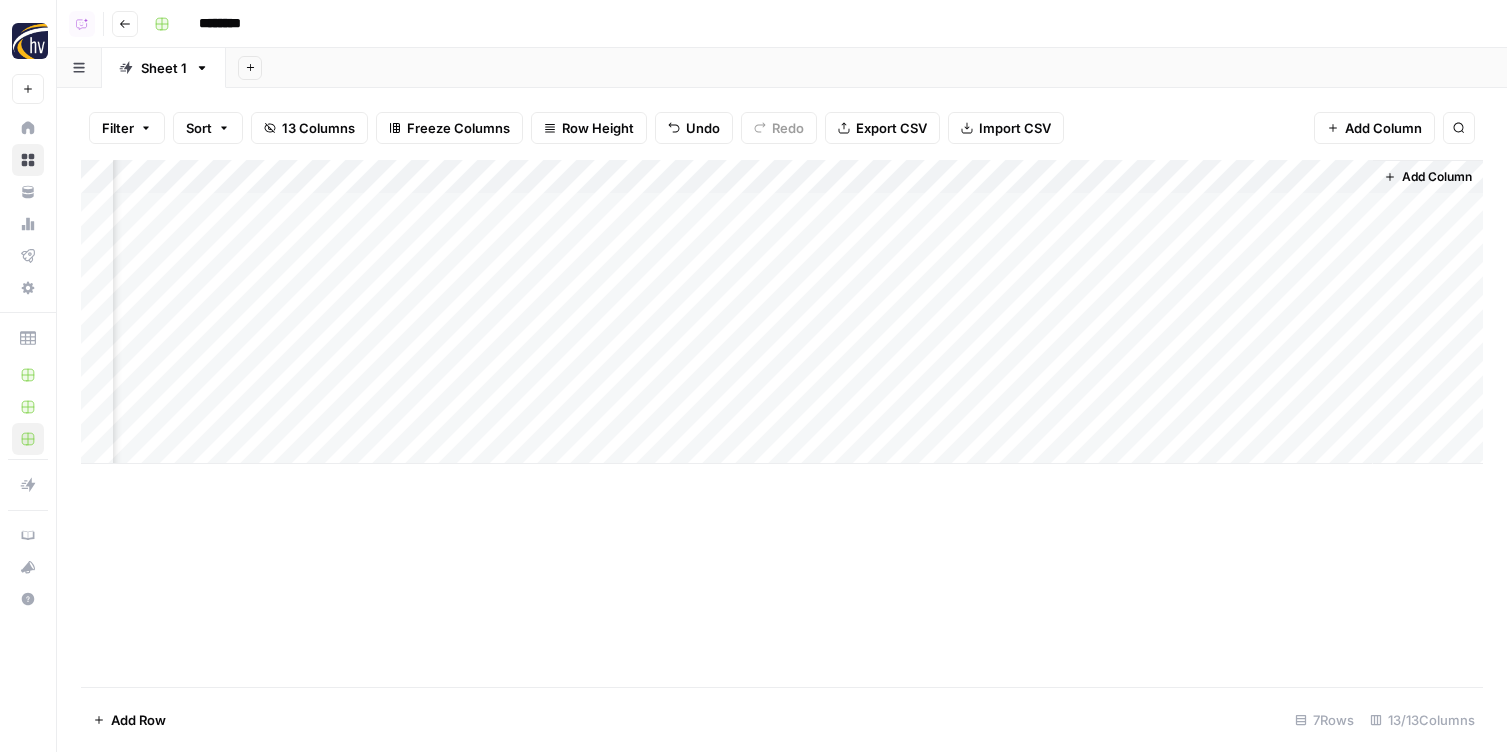 click on "Go back" at bounding box center [125, 24] 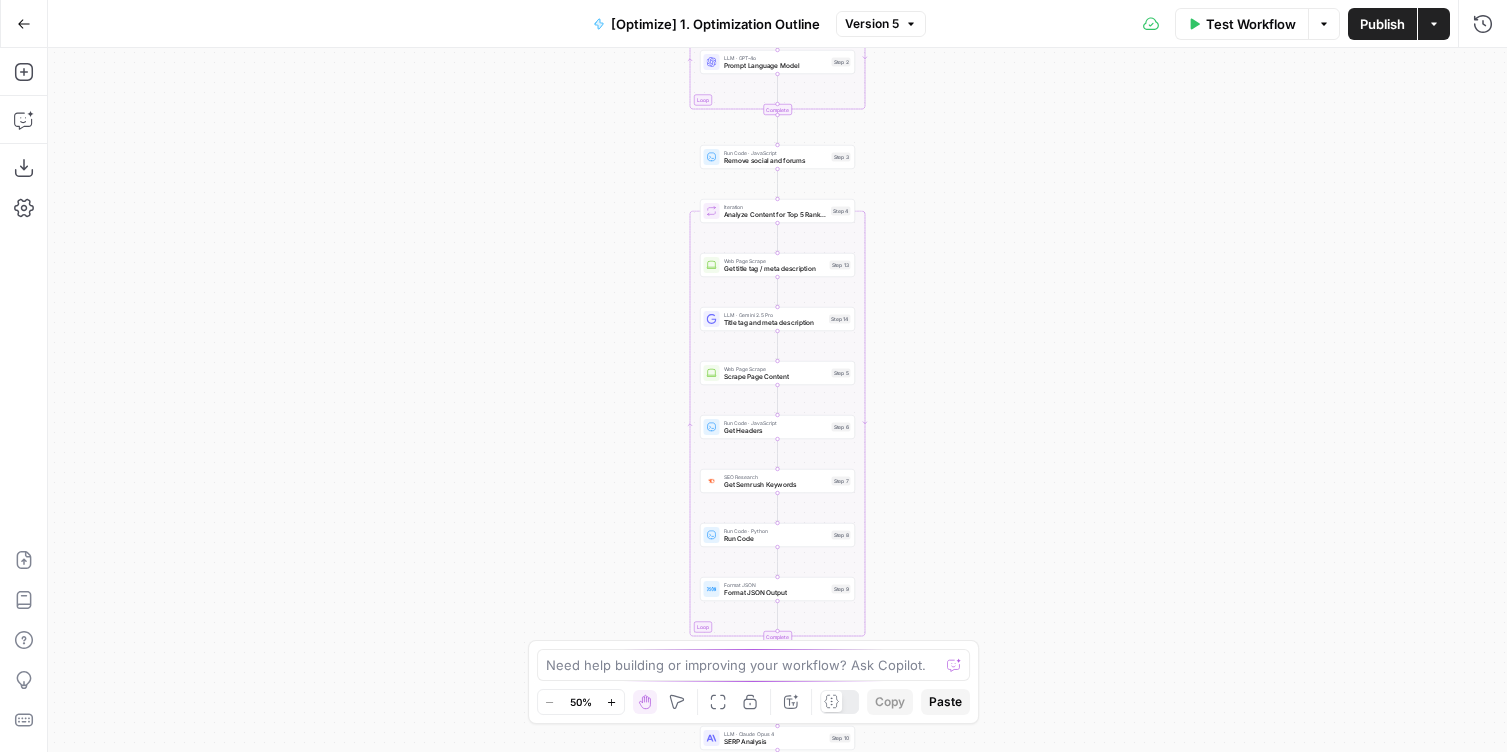 click 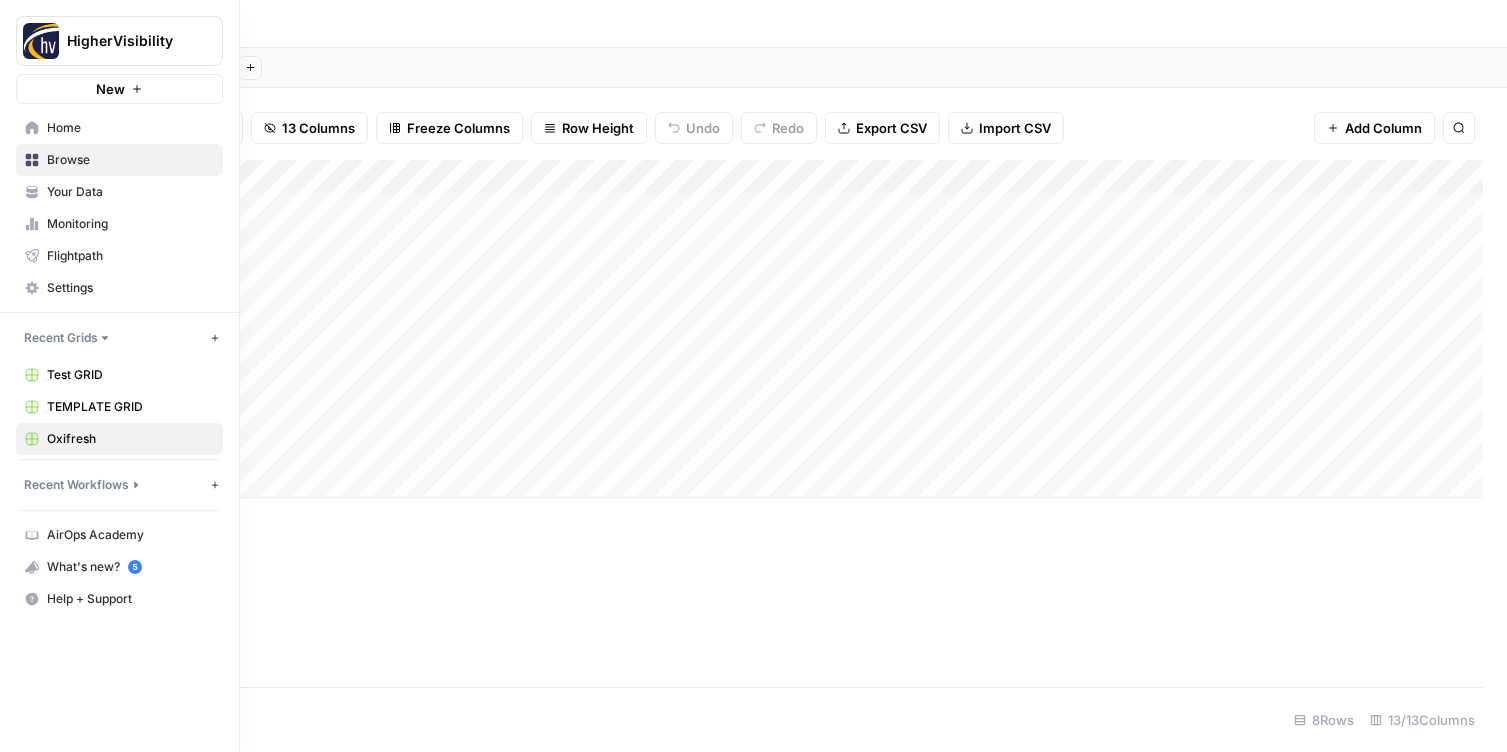 click on "Home" at bounding box center [119, 128] 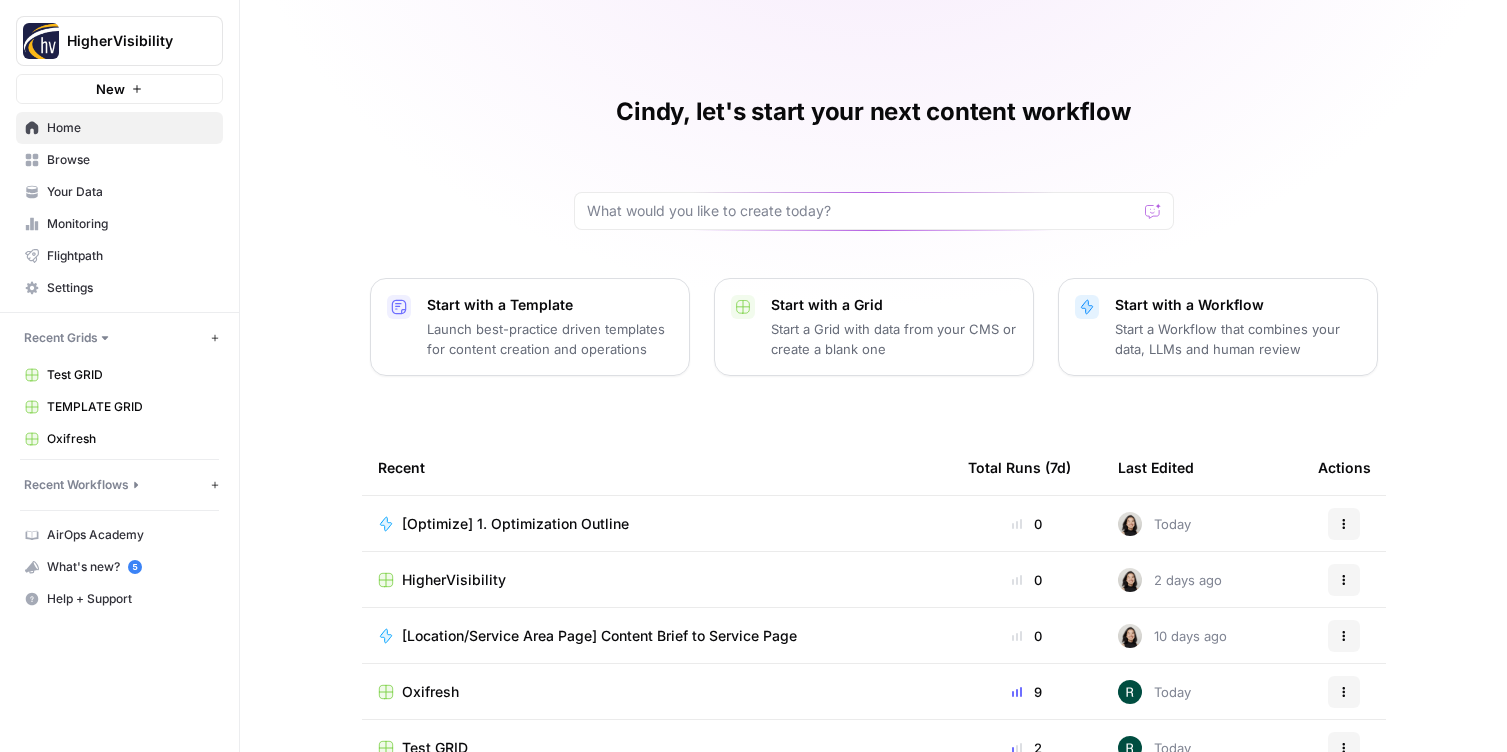 scroll, scrollTop: 168, scrollLeft: 0, axis: vertical 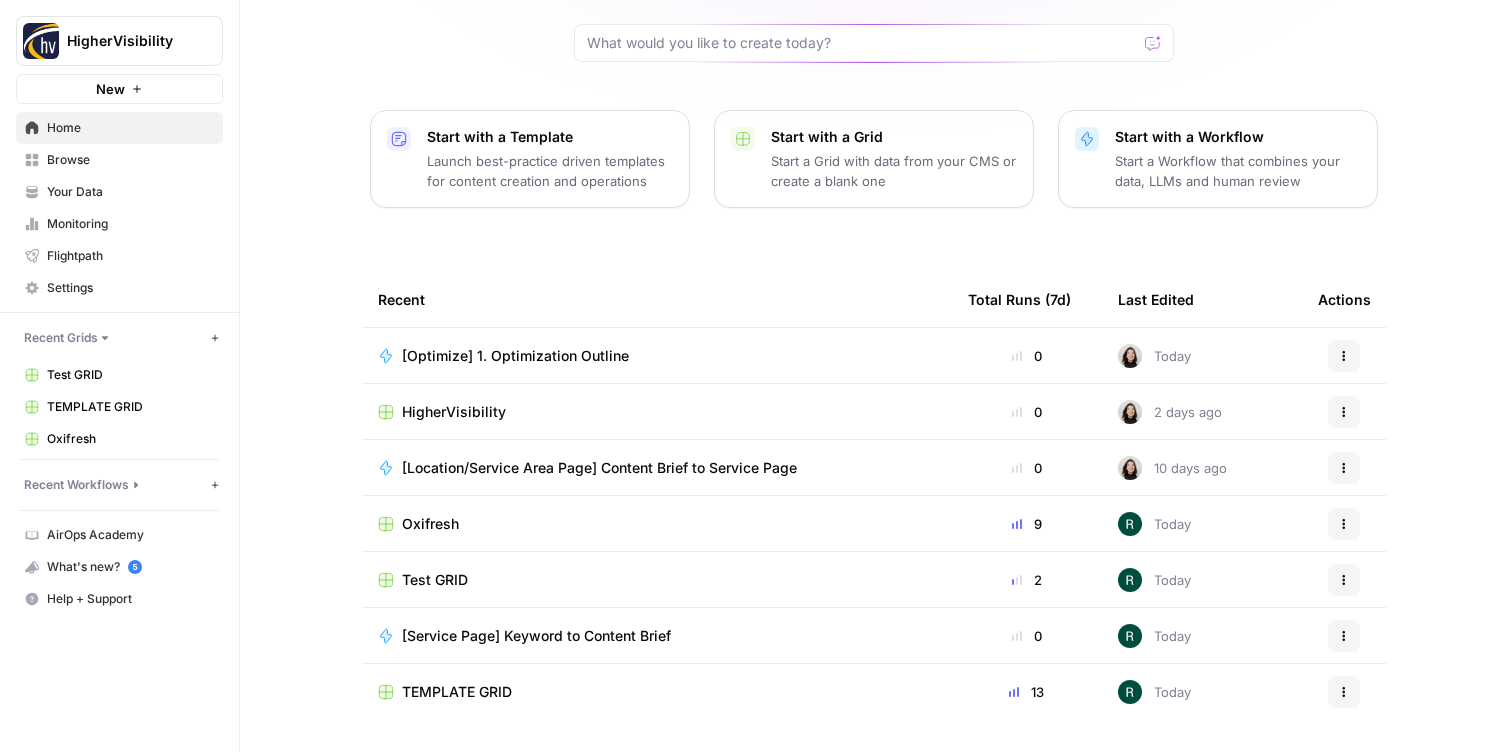 click 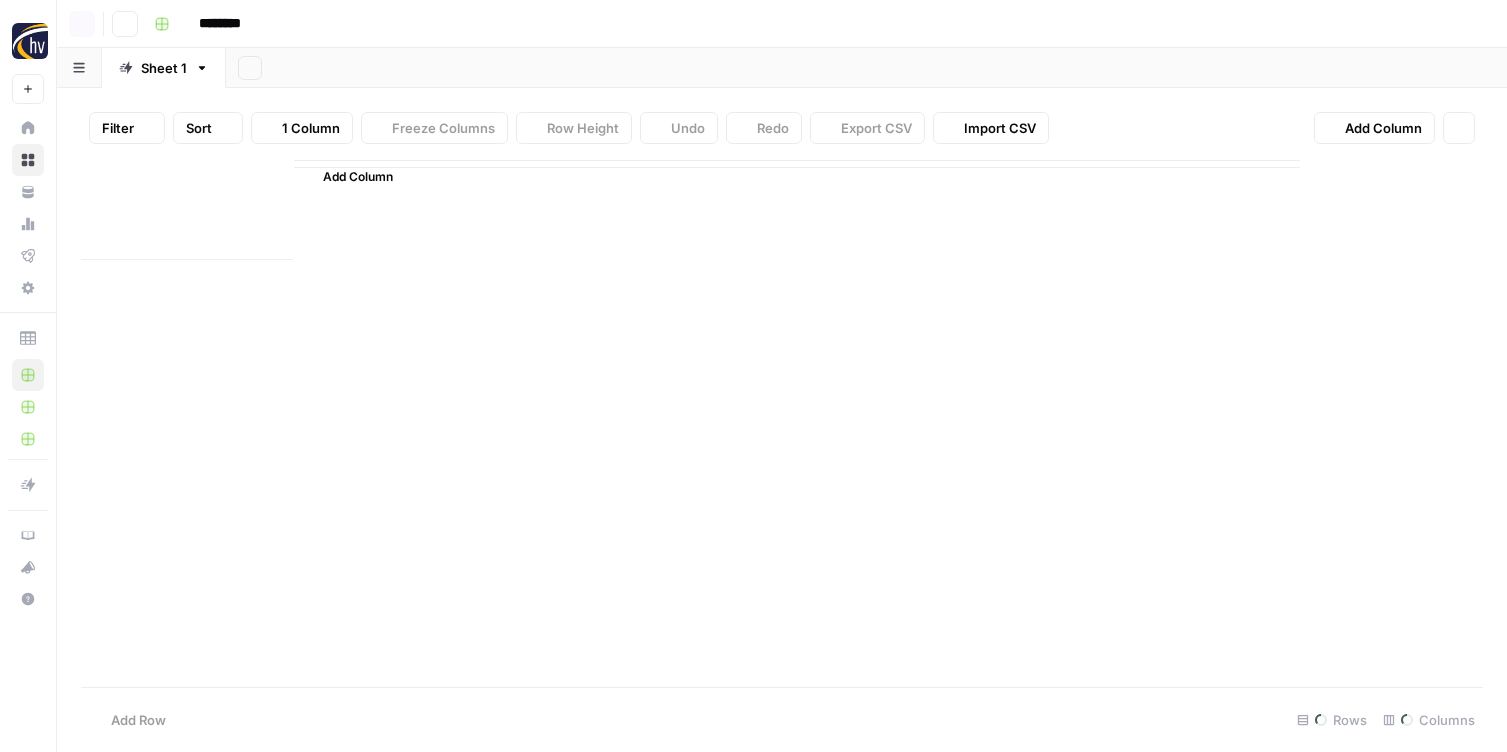 scroll, scrollTop: 0, scrollLeft: 0, axis: both 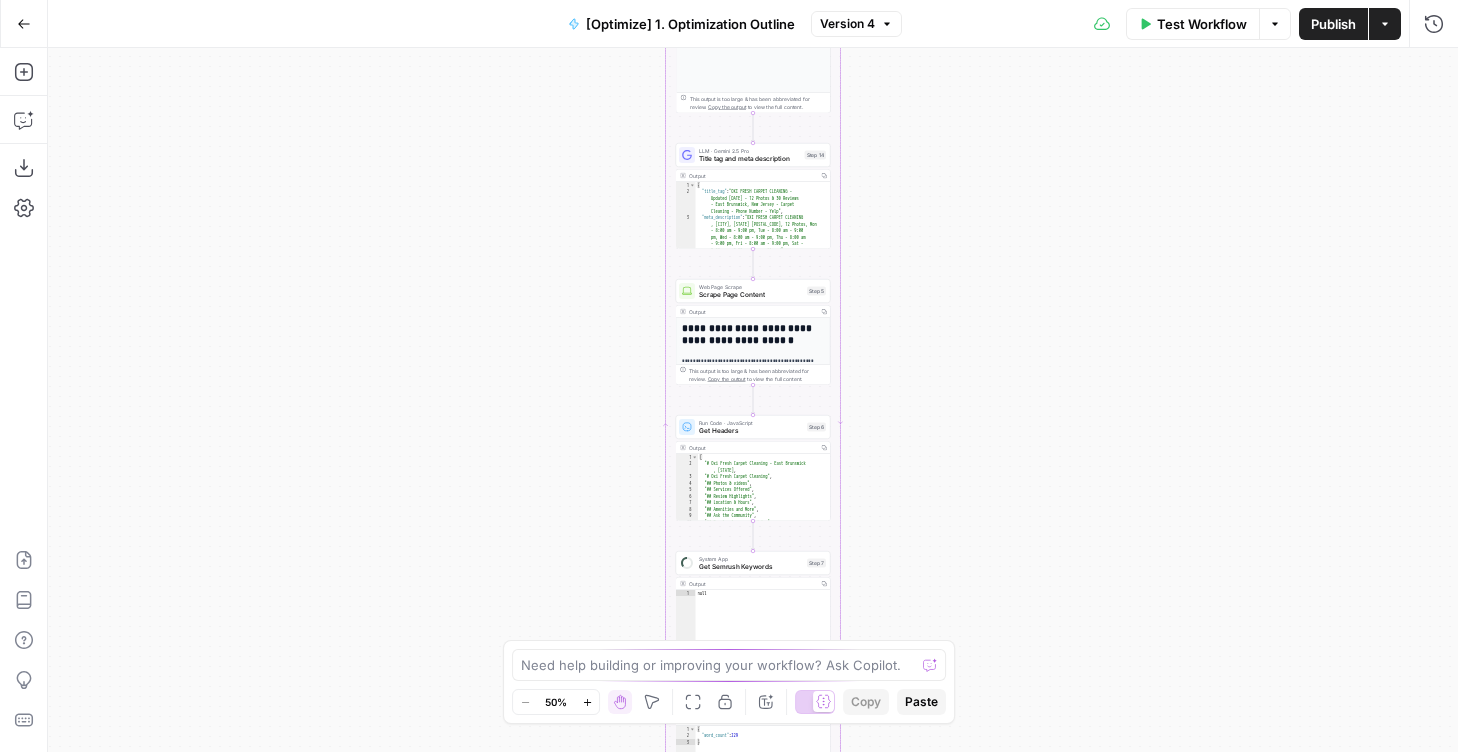 drag, startPoint x: 481, startPoint y: 510, endPoint x: 364, endPoint y: 229, distance: 304.3846 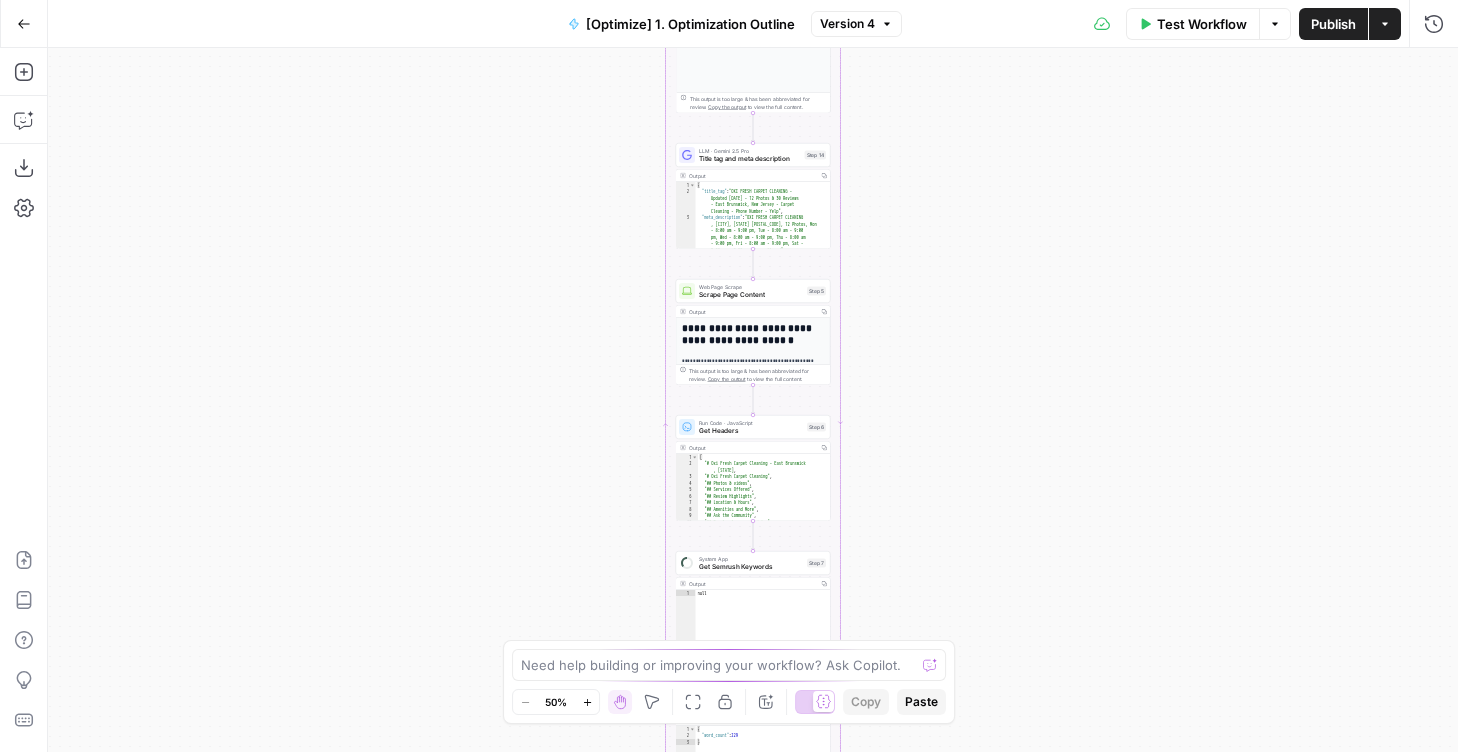 click on "Workflow Set Inputs Inputs Google Search Perform Google Search Step 11 Output Copy 1 2 3 4 5 6 {    "search_metadata" :  {      "id" :  "[ID]" ,      "status" :  "Success" ,      "json_endpoint" :  "https://serpapi.com          /searches/[ID].json" ,      "pixel_position_endpoint" :  "https          ://serpapi.com/searches          /[ID]          .json_with_pixel_position" ,     This output is too large & has been abbreviated for review.   Copy the output   to view the full content. Loop Iteration Label if social or forum Step 1 Output Copy 1 2 3 4 5 6 7 8 9 10 11 12 [    {      "social_or_irrelevant" :  "false"    } ,    {      "social_or_irrelevant" :  "true"    } ,    {      "social_or_irrelevant" :  "true"    } ,    {      "social_or_irrelevant" :  "false"     LLM · GPT-4o Prompt Language Model Step 2 Output Copy 1 2 3 {    :  "true" }" at bounding box center [753, 400] 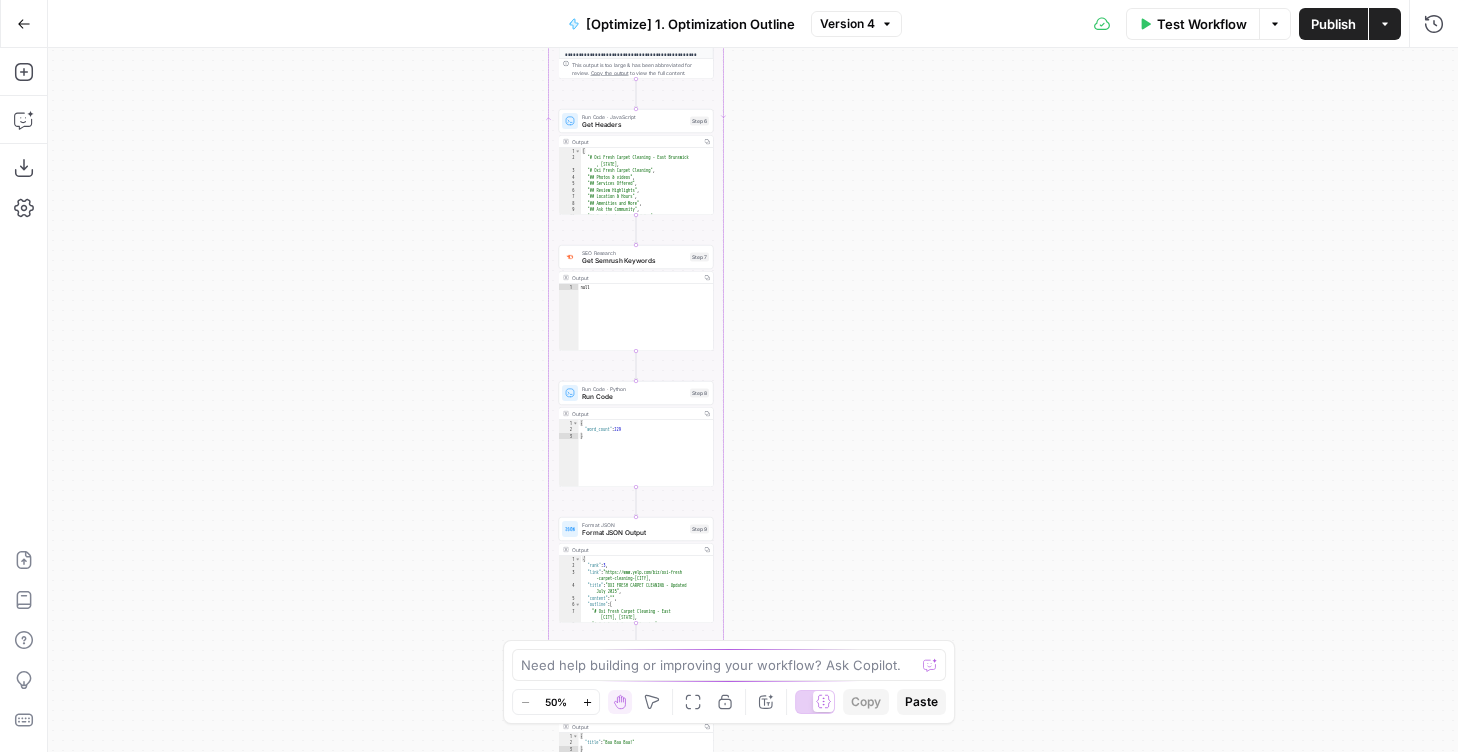 drag, startPoint x: 398, startPoint y: 562, endPoint x: 374, endPoint y: 188, distance: 374.76926 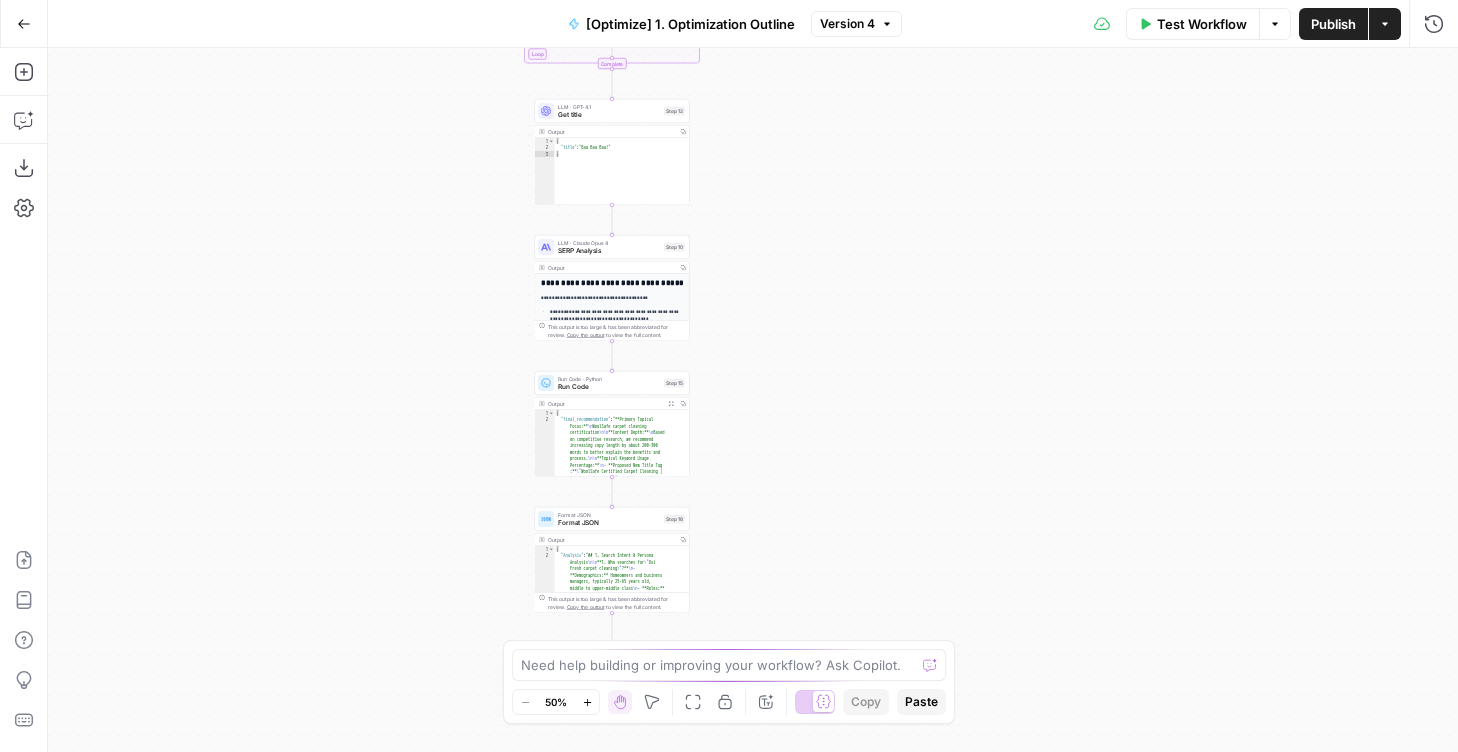 drag, startPoint x: 423, startPoint y: 570, endPoint x: 423, endPoint y: 215, distance: 355 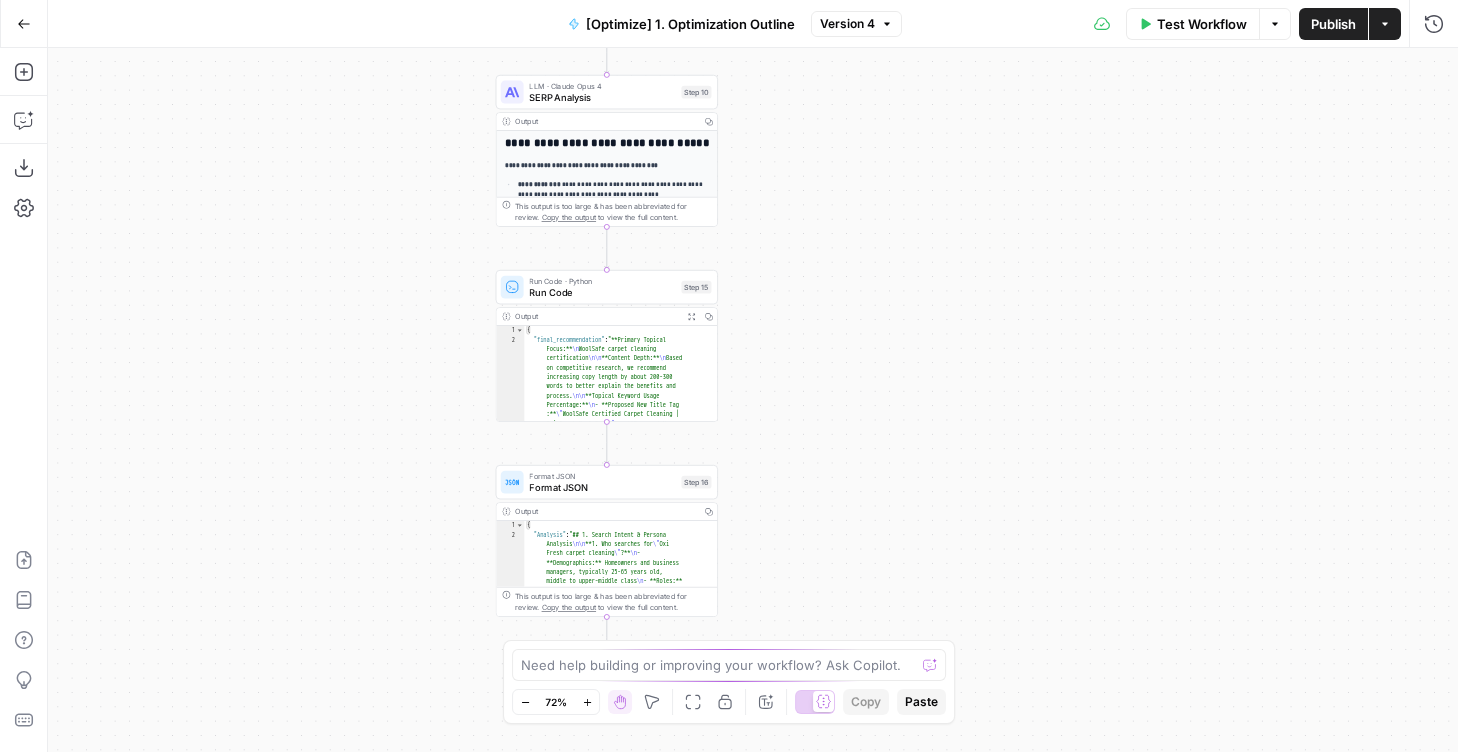 drag, startPoint x: 488, startPoint y: 384, endPoint x: 424, endPoint y: 449, distance: 91.21951 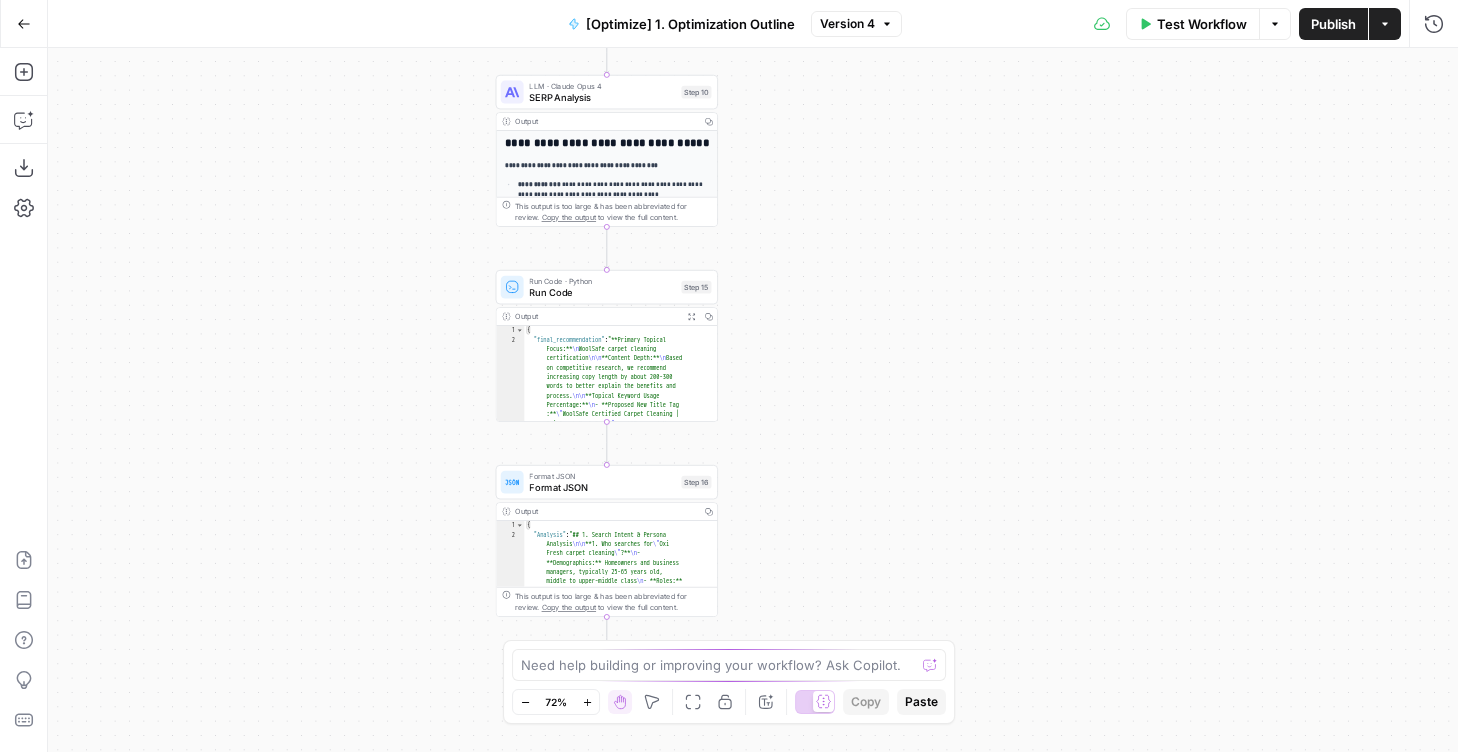 click on "Workflow Set Inputs Inputs Google Search Perform Google Search Step 11 Output Copy 1 2 3 4 5 6 {    "search_metadata" :  {      "id" :  "[ID]" ,      "status" :  "Success" ,      "json_endpoint" :  "https://serpapi.com          /searches/[ID].json" ,      "pixel_position_endpoint" :  "https          ://serpapi.com/searches          /[ID]          .json_with_pixel_position" ,     This output is too large & has been abbreviated for review.   Copy the output   to view the full content. Loop Iteration Label if social or forum Step 1 Output Copy 1 2 3 4 5 6 7 8 9 10 11 12 [    {      "social_or_irrelevant" :  "false"    } ,    {      "social_or_irrelevant" :  "true"    } ,    {      "social_or_irrelevant" :  "true"    } ,    {      "social_or_irrelevant" :  "false"     LLM · GPT-4o Prompt Language Model Step 2 Output Copy 1 2 3 {    :  "true" }" at bounding box center [753, 400] 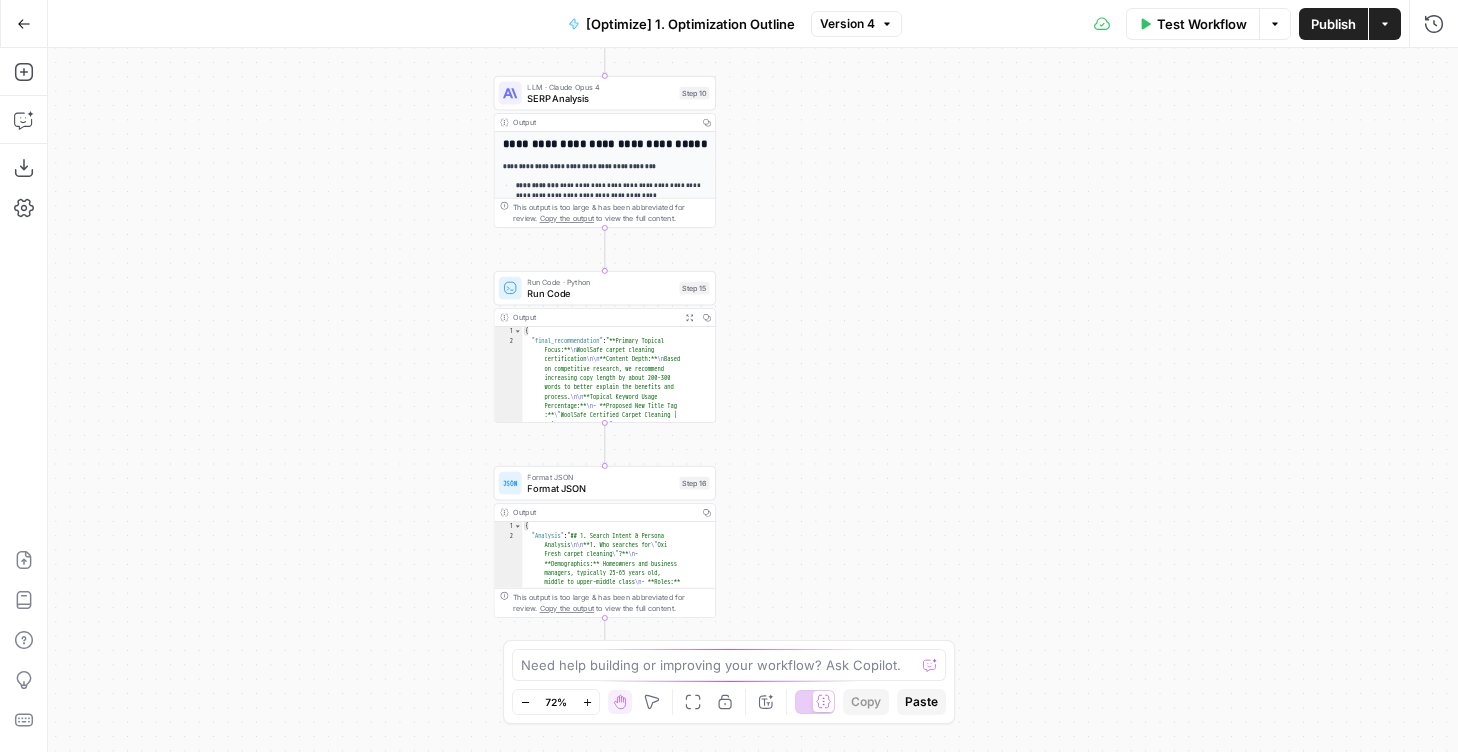 drag, startPoint x: 424, startPoint y: 288, endPoint x: 424, endPoint y: 353, distance: 65 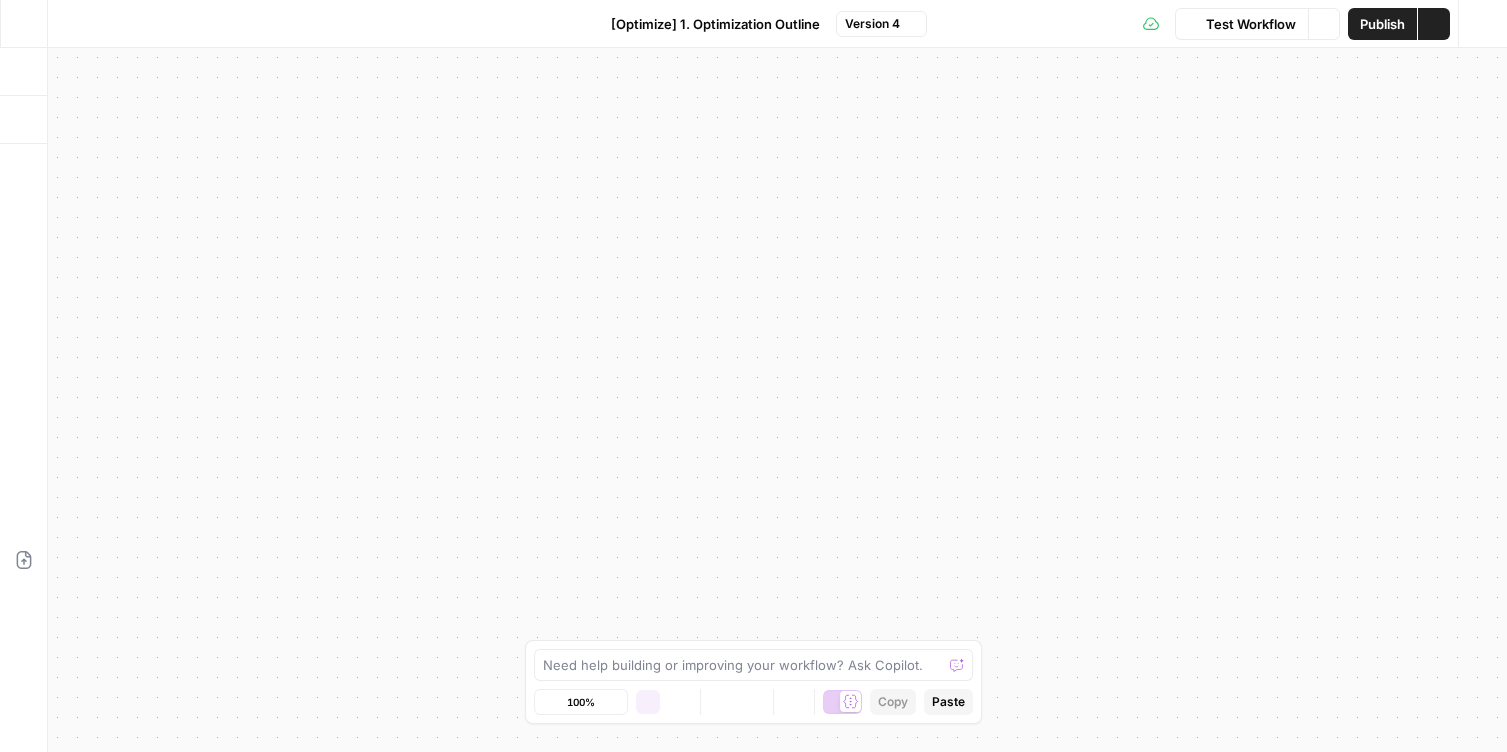 scroll, scrollTop: 0, scrollLeft: 0, axis: both 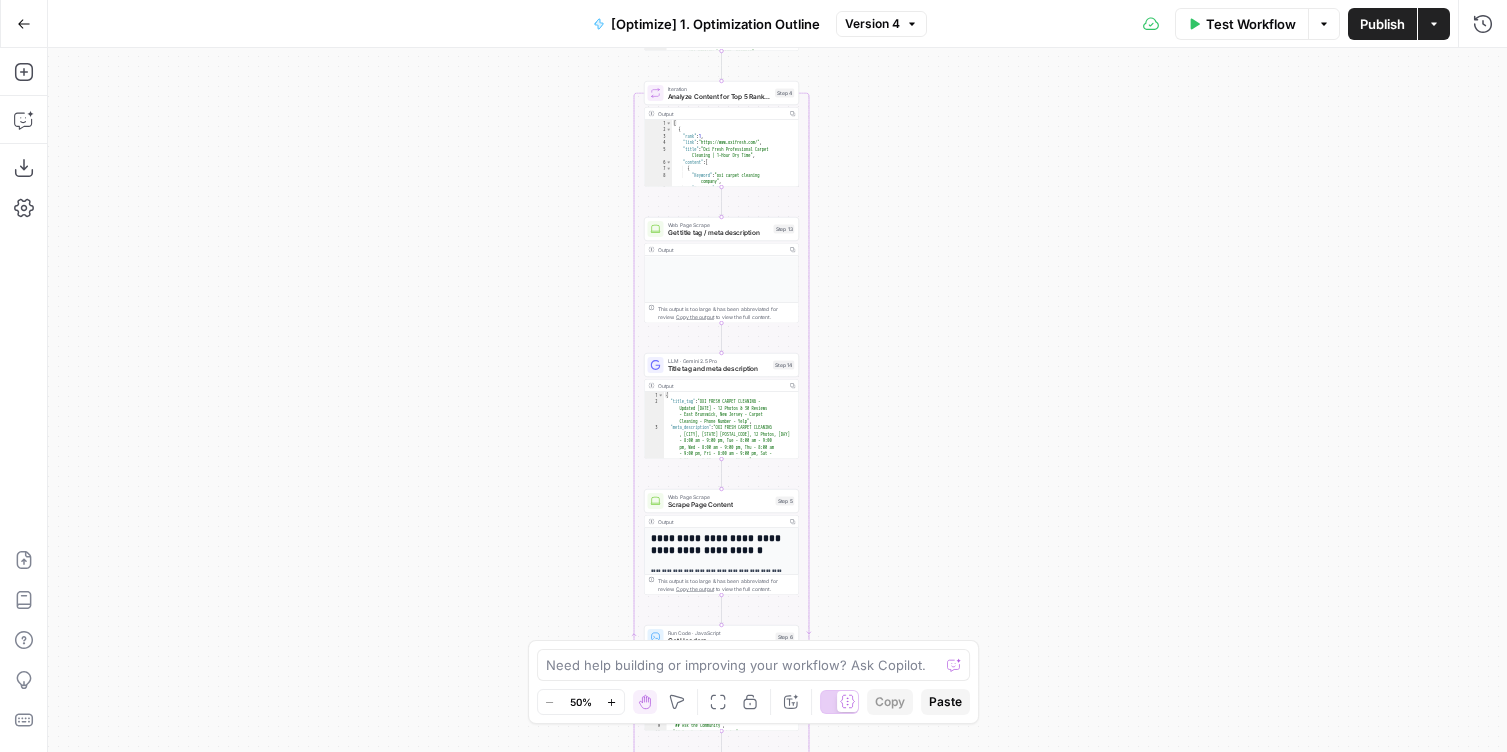 drag, startPoint x: 635, startPoint y: 299, endPoint x: 557, endPoint y: 545, distance: 258.06976 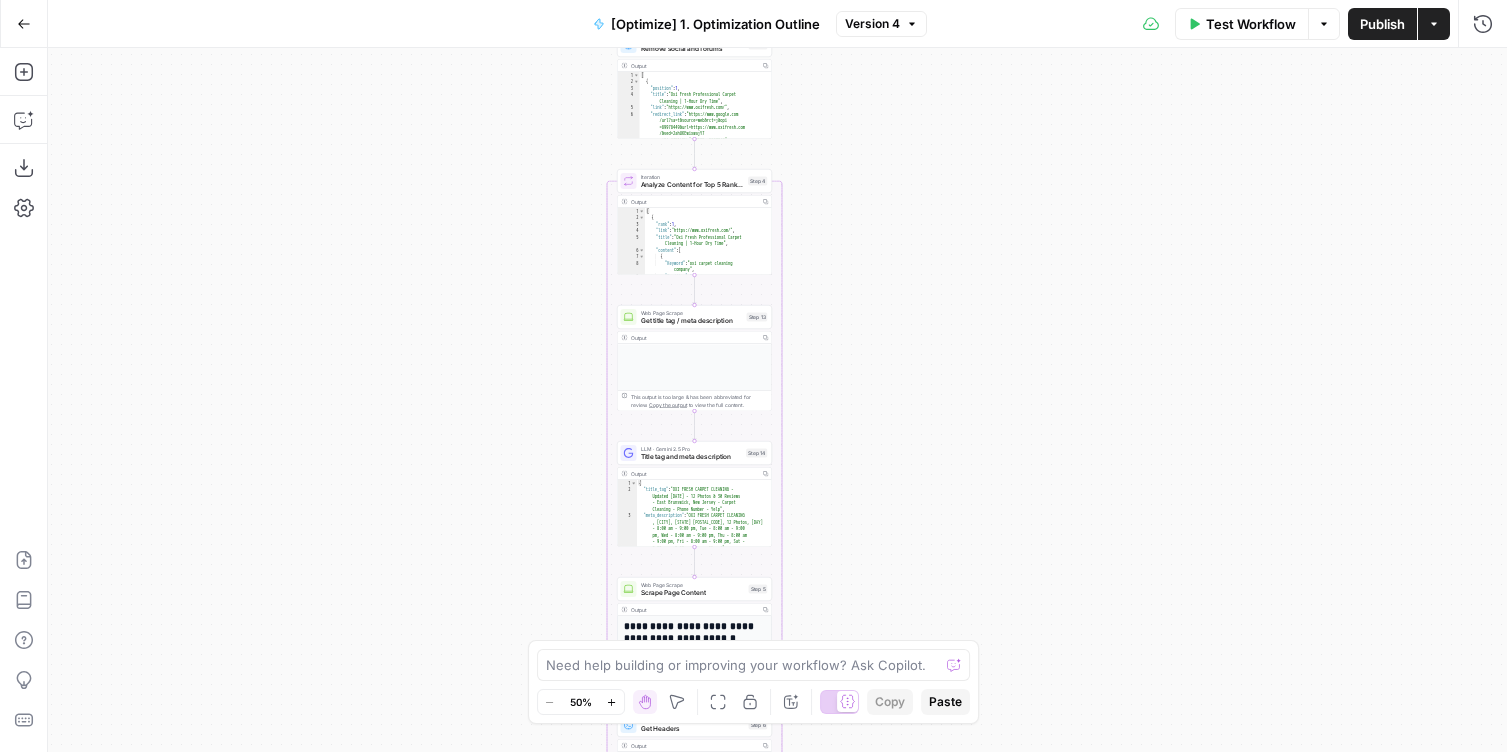 drag, startPoint x: 550, startPoint y: 194, endPoint x: 437, endPoint y: 513, distance: 338.42282 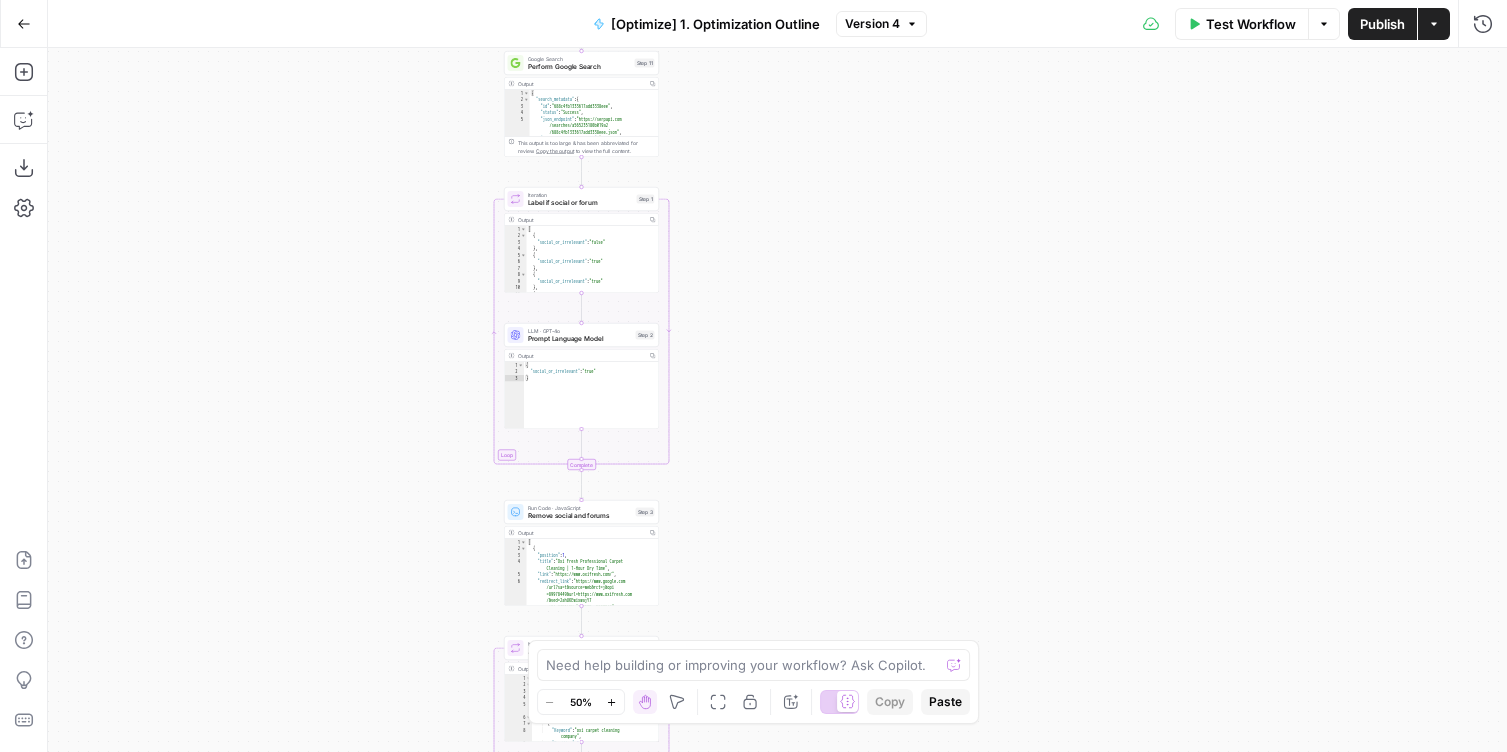 drag, startPoint x: 833, startPoint y: 184, endPoint x: 833, endPoint y: 475, distance: 291 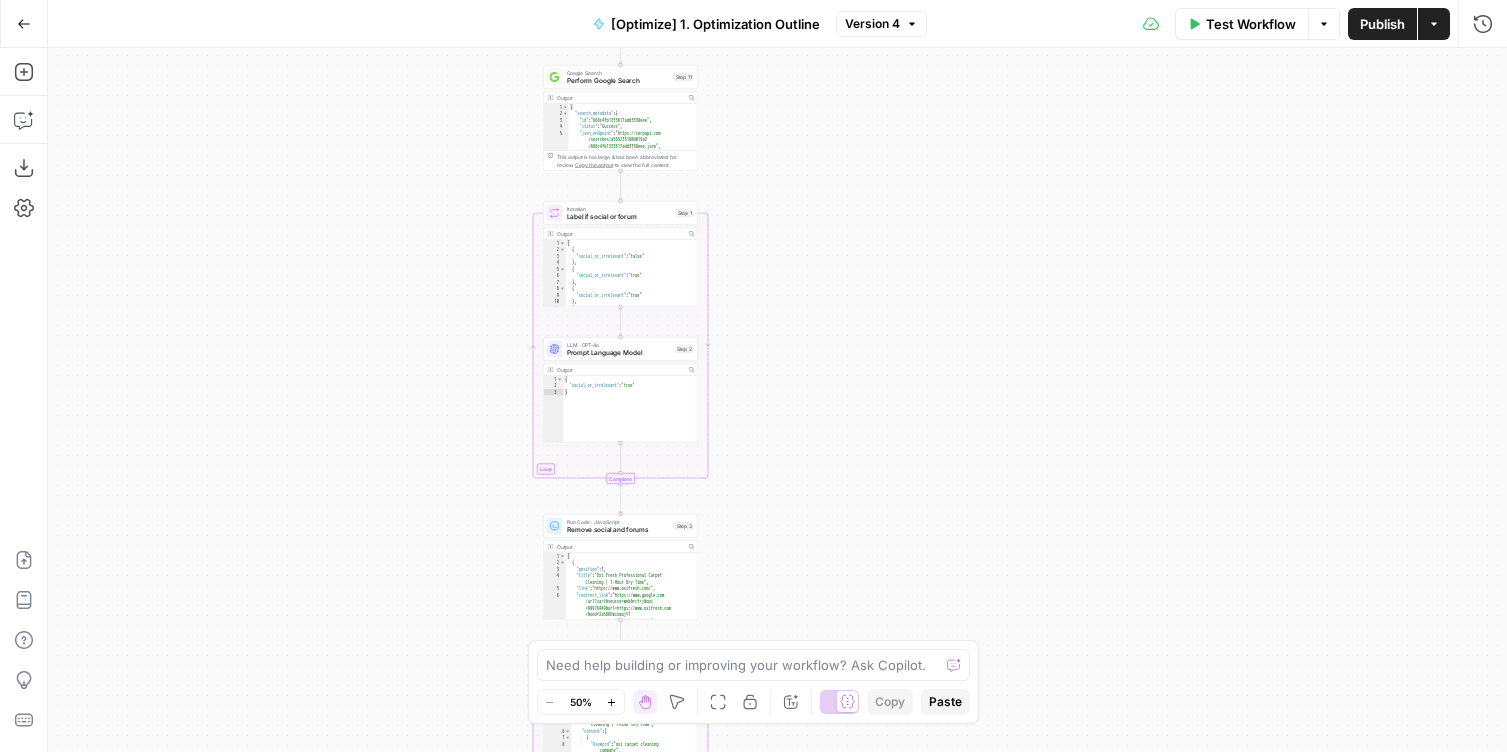 drag, startPoint x: 744, startPoint y: 480, endPoint x: 783, endPoint y: 352, distance: 133.80957 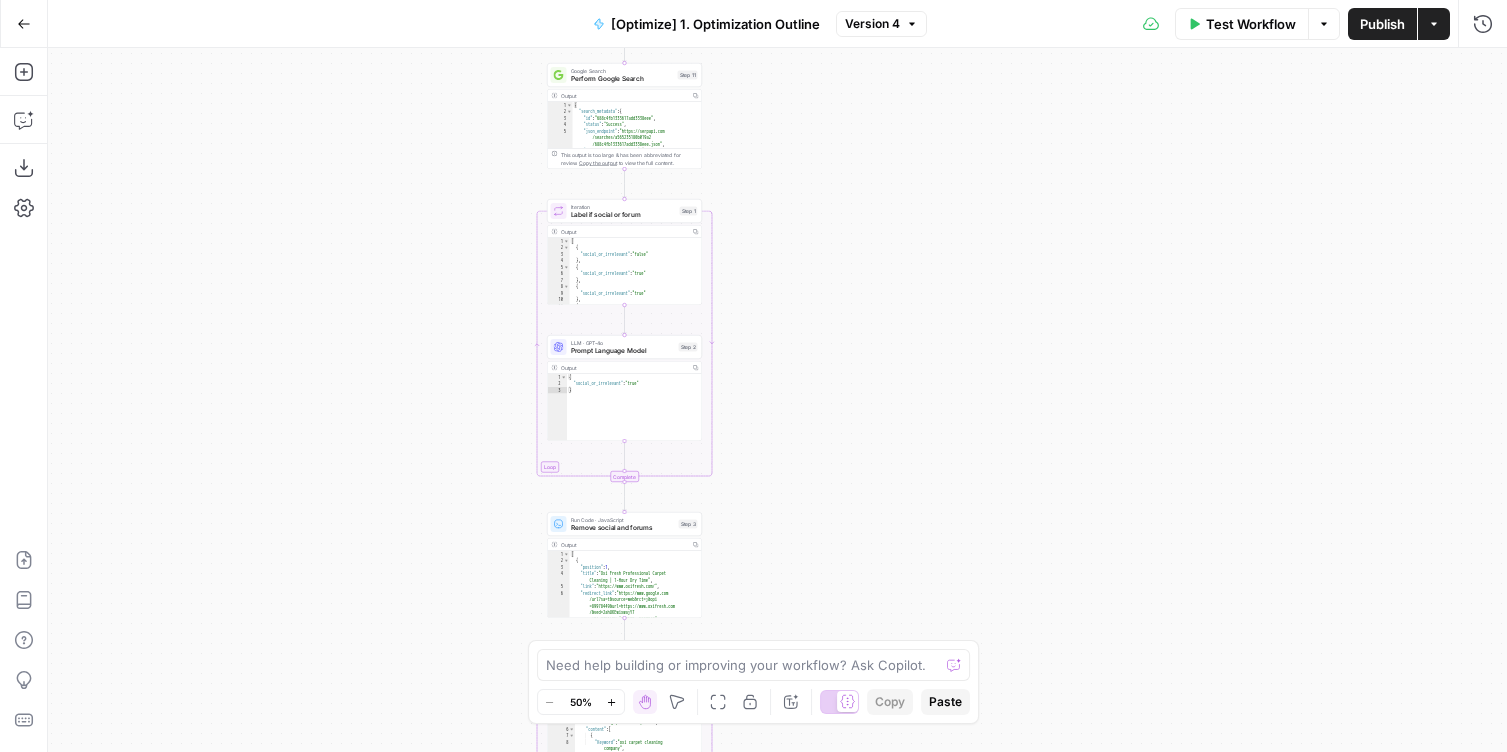 click on "Workflow Set Inputs Inputs Google Search Perform Google Search Step 11 Output Copy 1 2 3 4 5 6 {    "search_metadata" :  {      "id" :  "688c4fb1333617add3338eee" ,      "status" :  "Success" ,      "json_endpoint" :  "https://serpapi.com          /searches/a565235180b019a2          /688c4fb1333617add3338eee.json" ,      "pixel_position_endpoint" :  "https          ://serpapi.com/searches          /a565235180b019a2          /688c4fb1333617add3338eee          .json_with_pixel_position" ,     This output is too large & has been abbreviated for review.   Copy the output   to view the full content. Loop Iteration Label if social or forum Step 1 Output Copy 1 2 3 4 5 6 7 8 9 10 11 12 [    {      "social_or_irrelevant" :  "false"    } ,    {      "social_or_irrelevant" :  "true"    } ,    {      "social_or_irrelevant" :  "true"    } ,    {      "social_or_irrelevant" :  "false"     LLM · GPT-4o Prompt Language Model Step 2 Output Copy 1 2 3 {    :  "true" }" at bounding box center (777, 400) 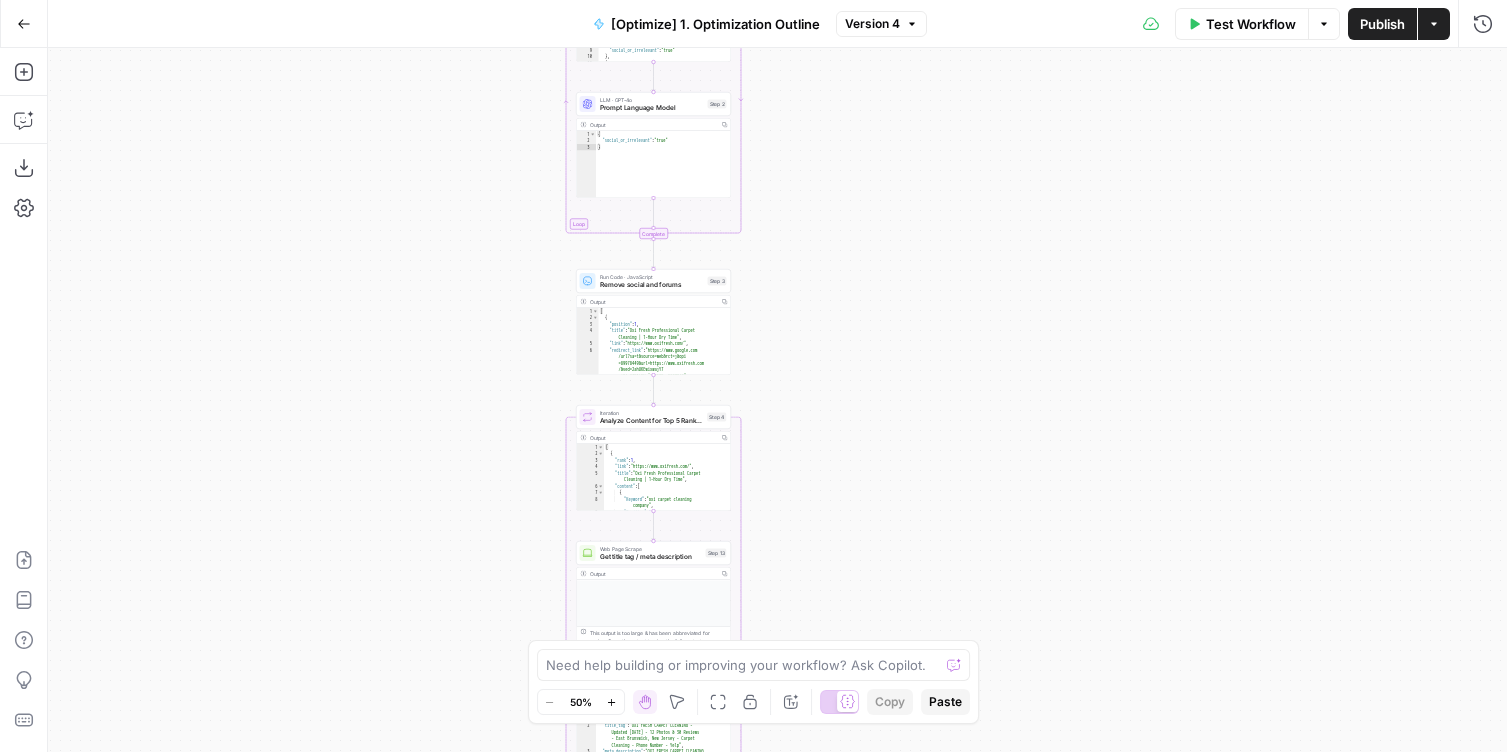 drag, startPoint x: 795, startPoint y: 531, endPoint x: 824, endPoint y: 278, distance: 254.65663 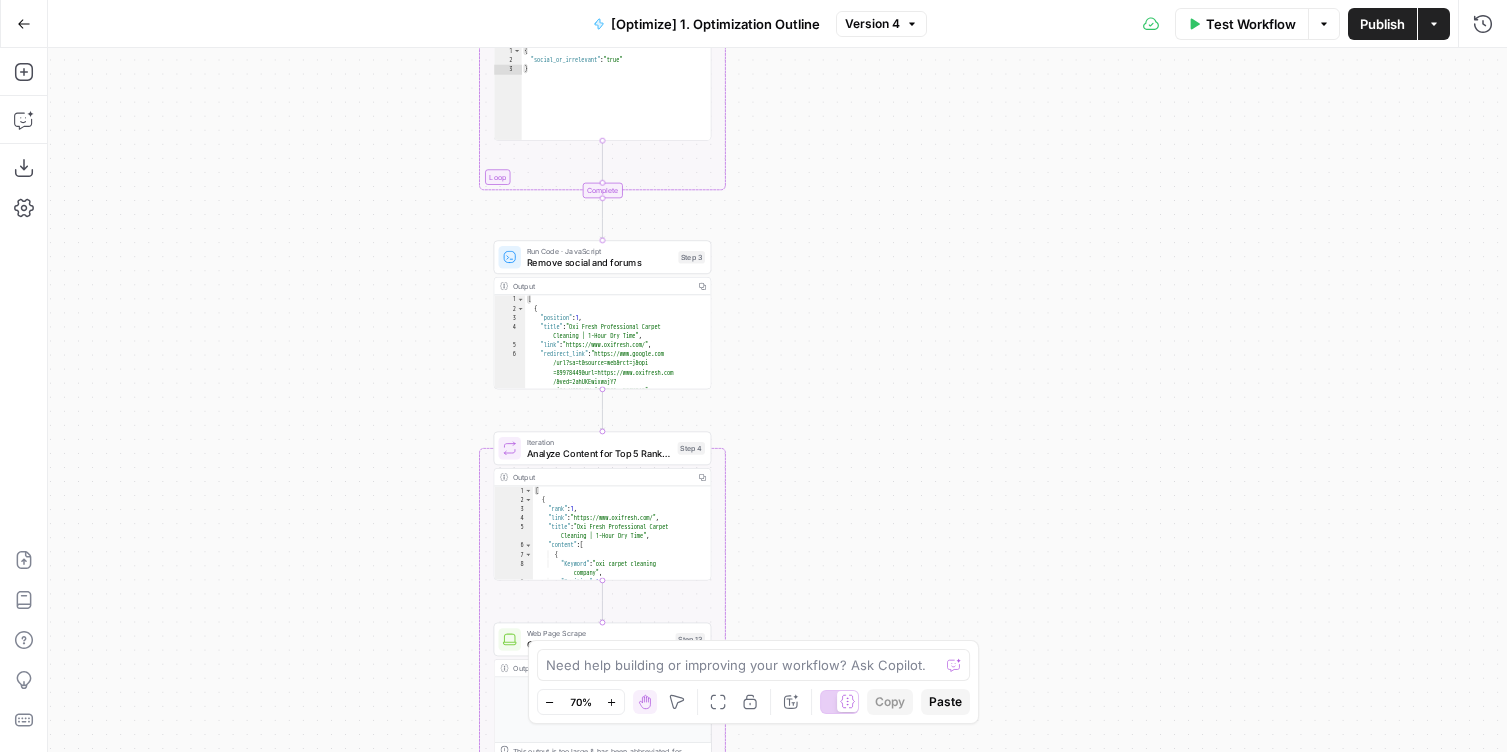 drag, startPoint x: 783, startPoint y: 305, endPoint x: 849, endPoint y: 286, distance: 68.68042 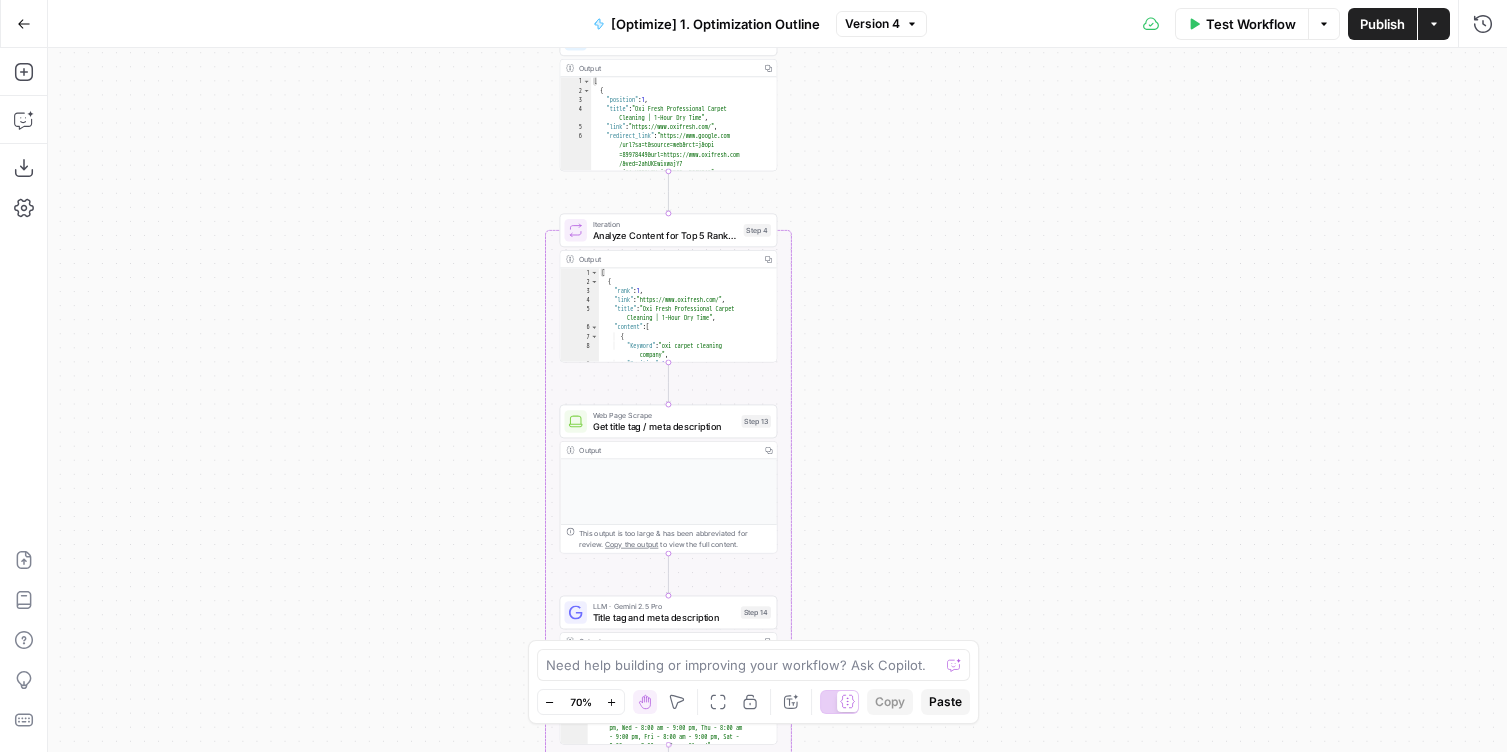 drag, startPoint x: 888, startPoint y: 438, endPoint x: 884, endPoint y: 226, distance: 212.03773 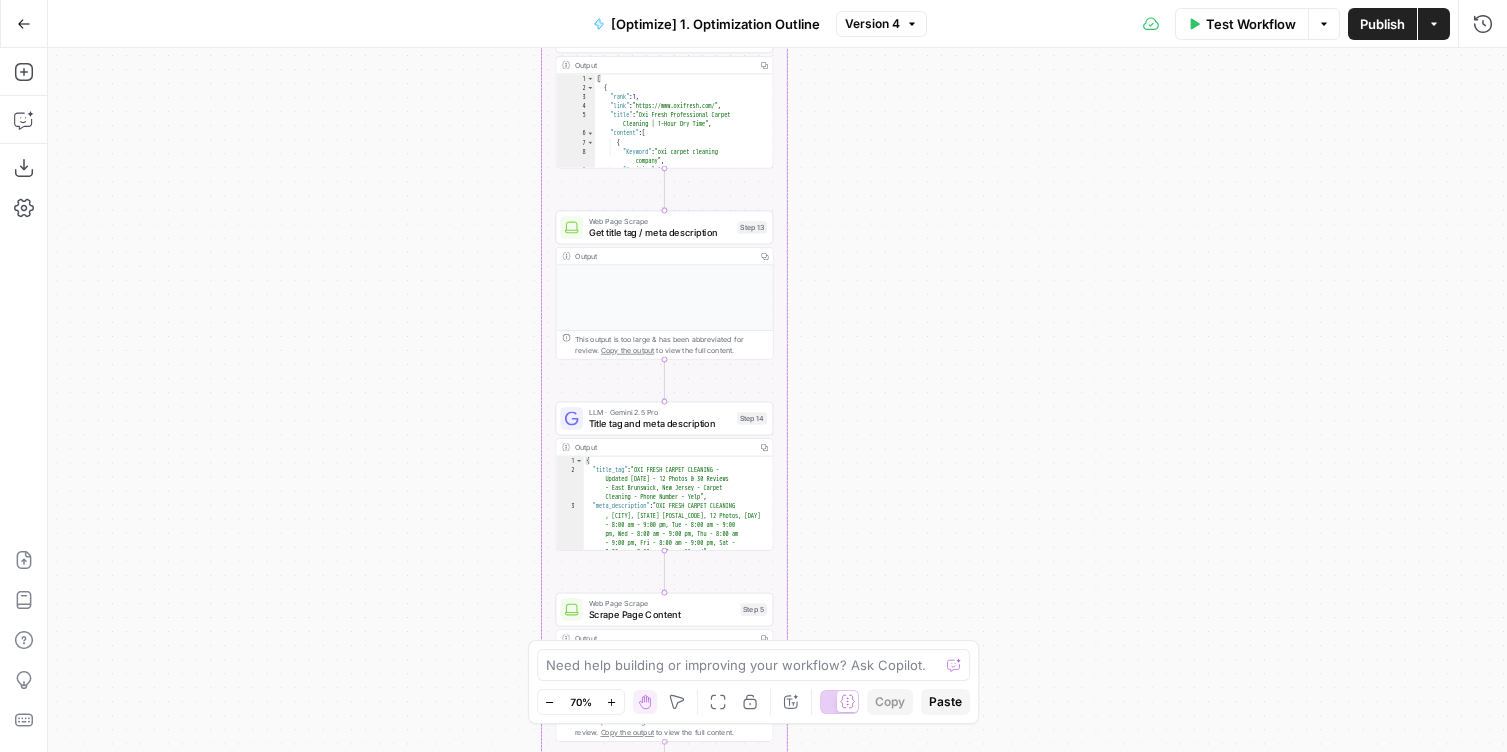 drag, startPoint x: 896, startPoint y: 403, endPoint x: 895, endPoint y: 246, distance: 157.00319 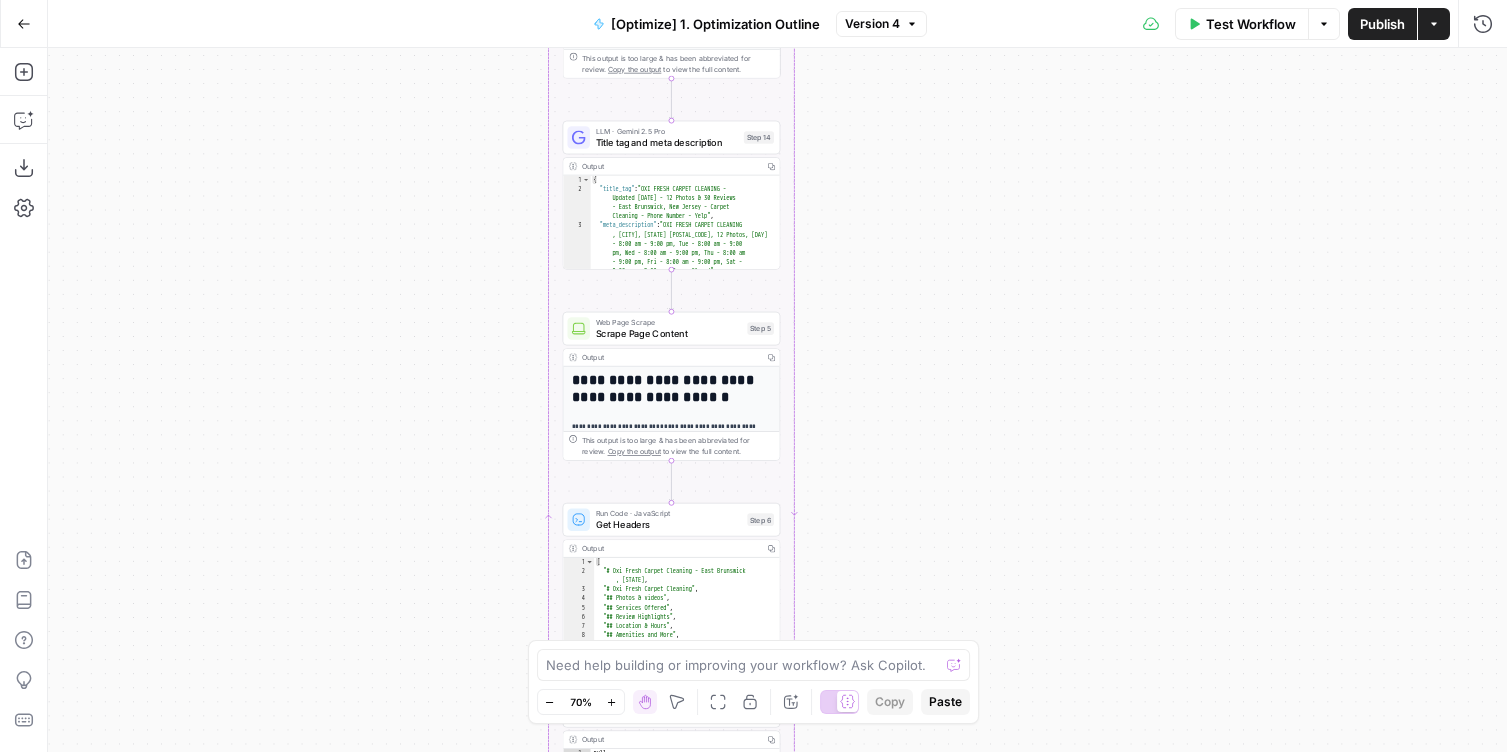 drag, startPoint x: 892, startPoint y: 444, endPoint x: 899, endPoint y: 151, distance: 293.08362 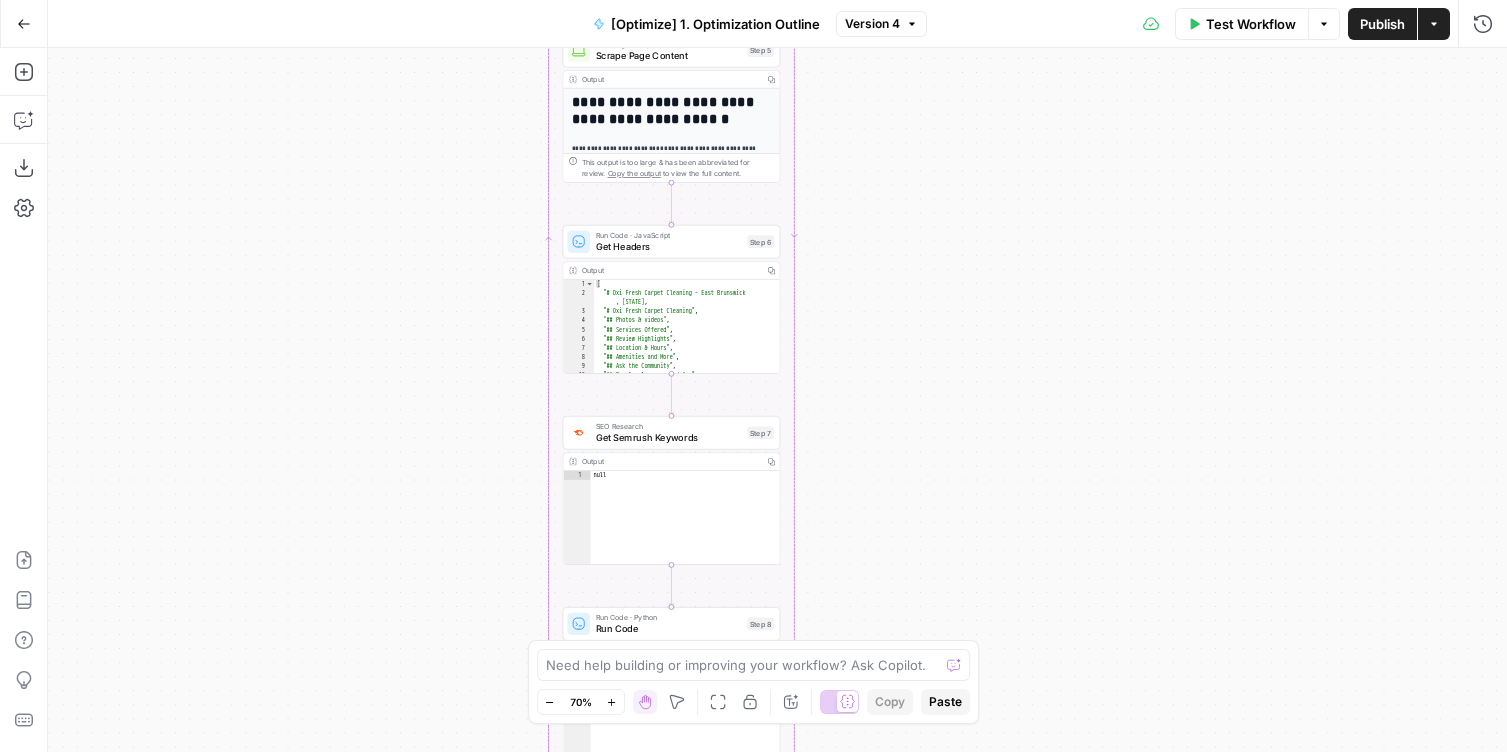 drag, startPoint x: 895, startPoint y: 511, endPoint x: 895, endPoint y: 233, distance: 278 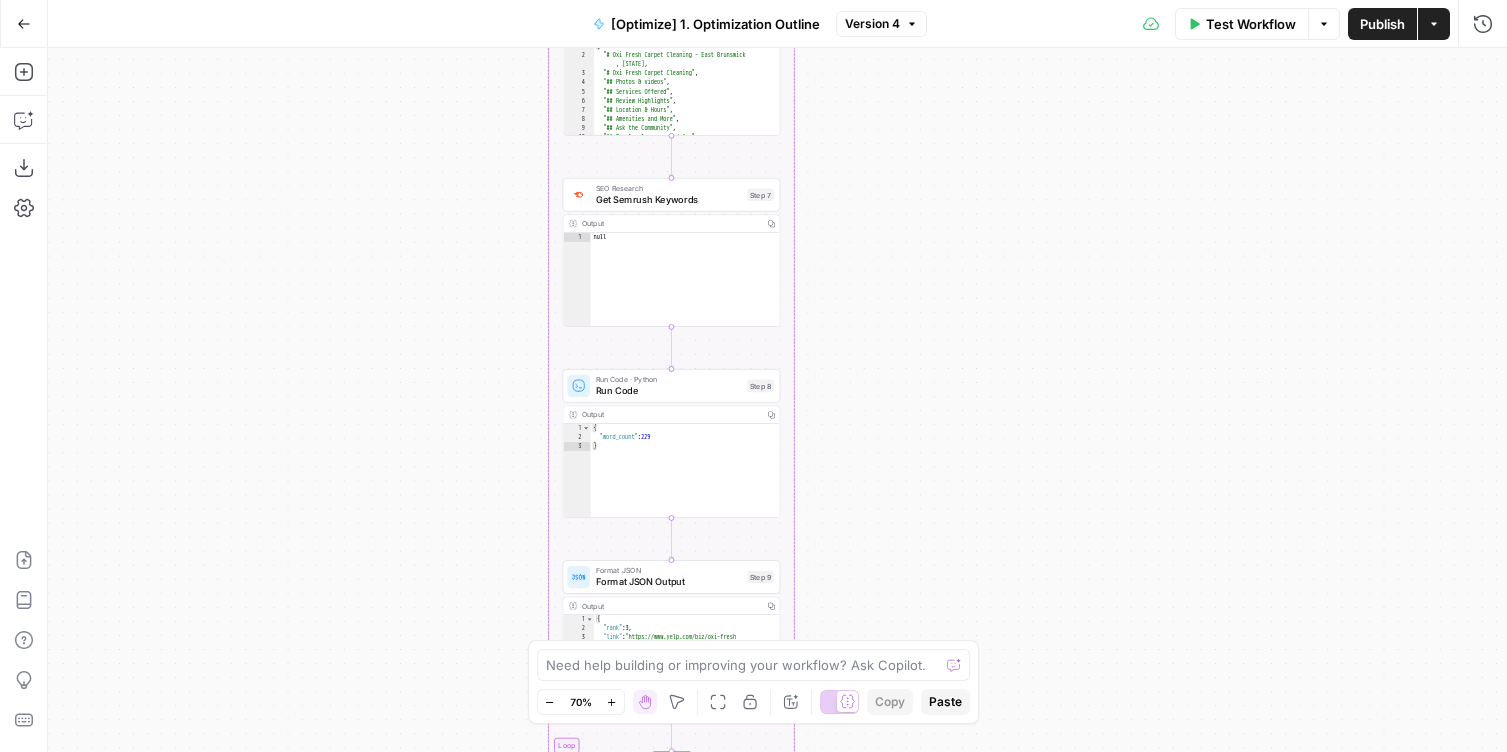 drag, startPoint x: 858, startPoint y: 564, endPoint x: 858, endPoint y: 280, distance: 284 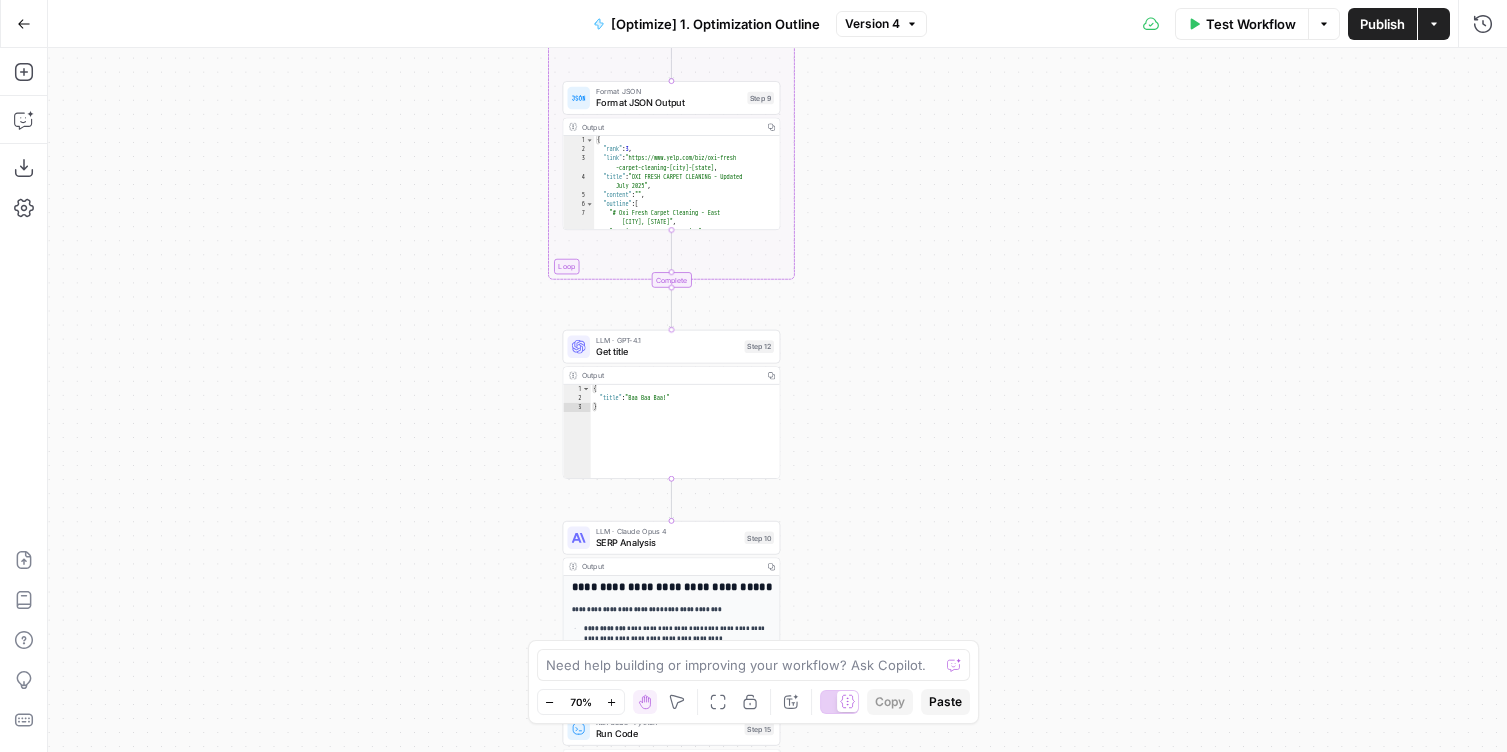 drag, startPoint x: 839, startPoint y: 355, endPoint x: 838, endPoint y: 61, distance: 294.0017 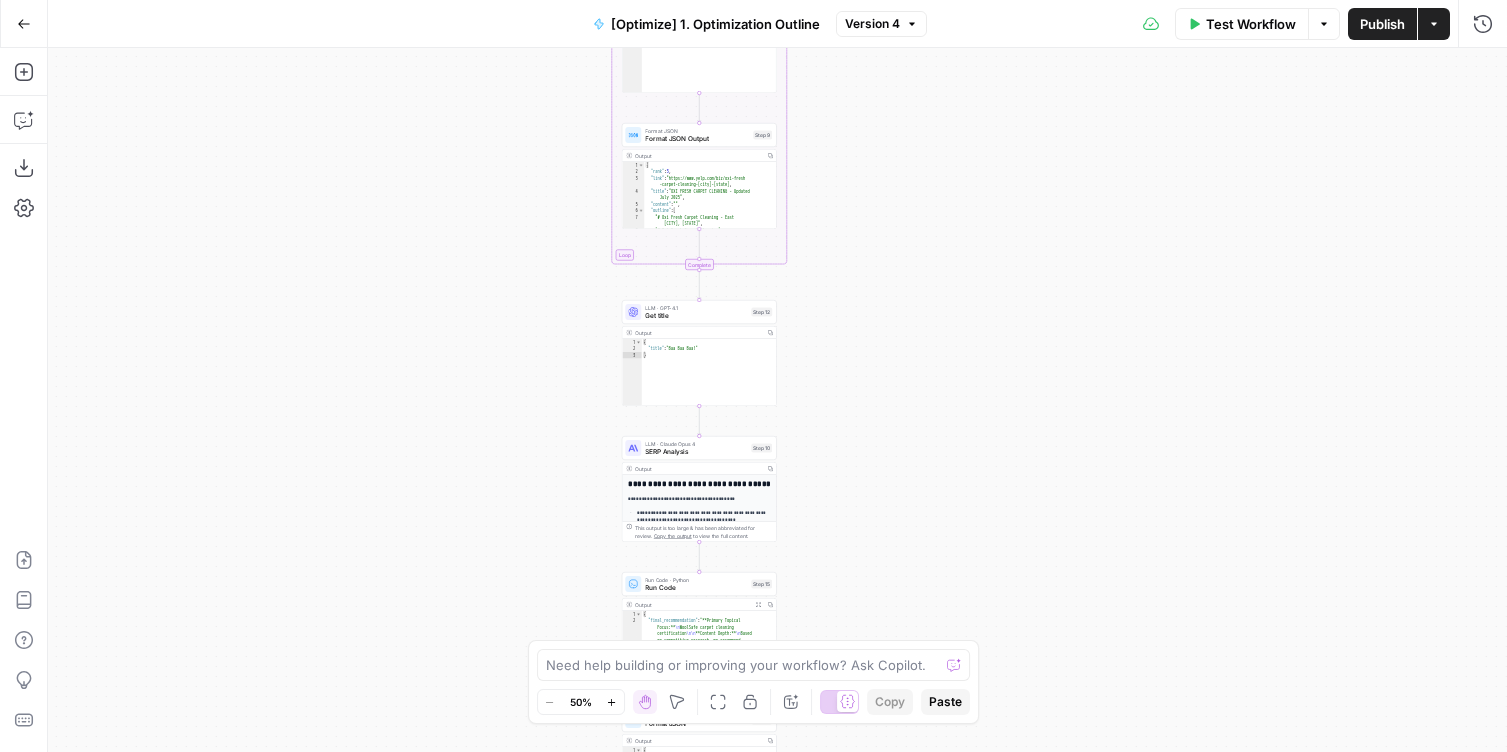 drag, startPoint x: 857, startPoint y: 355, endPoint x: 857, endPoint y: 126, distance: 229 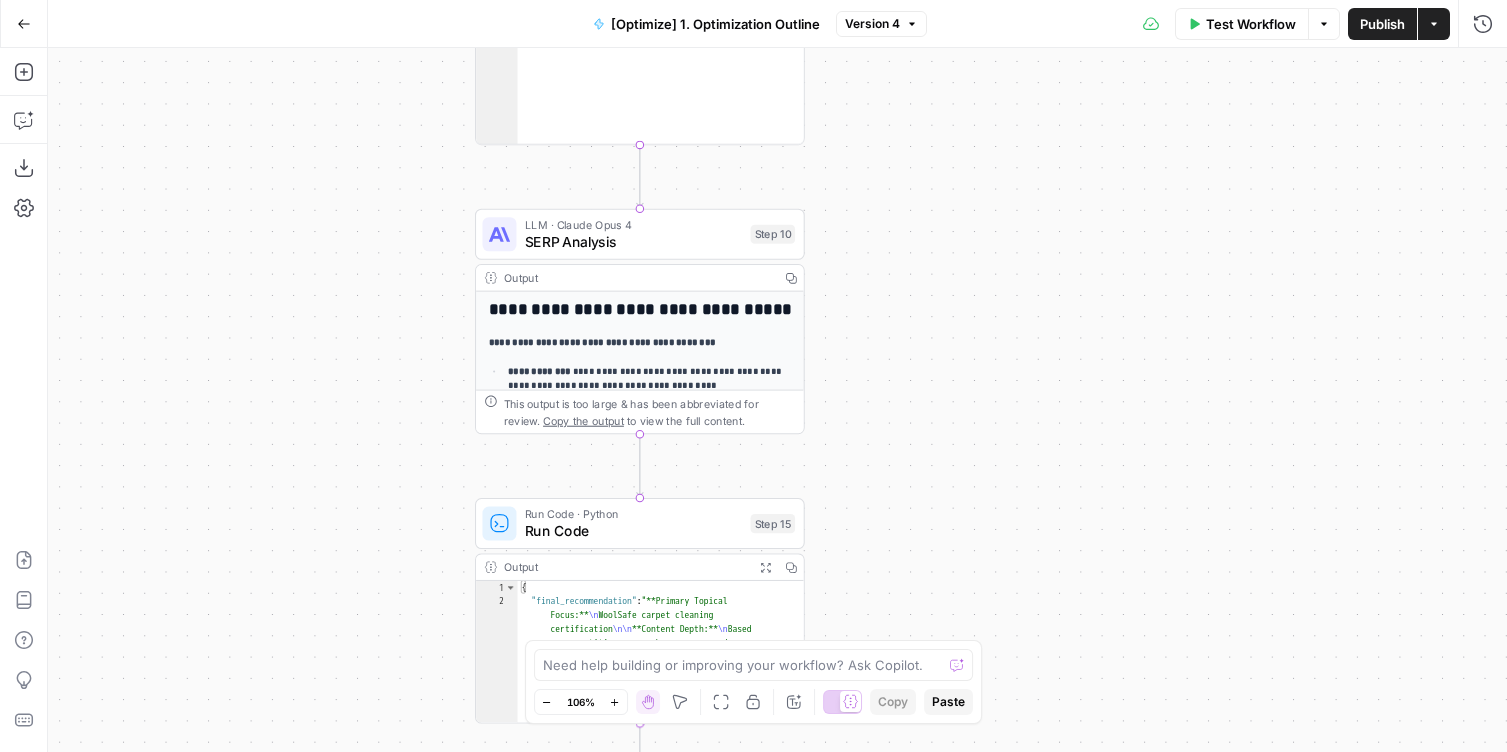 drag, startPoint x: 835, startPoint y: 211, endPoint x: 954, endPoint y: 233, distance: 121.016525 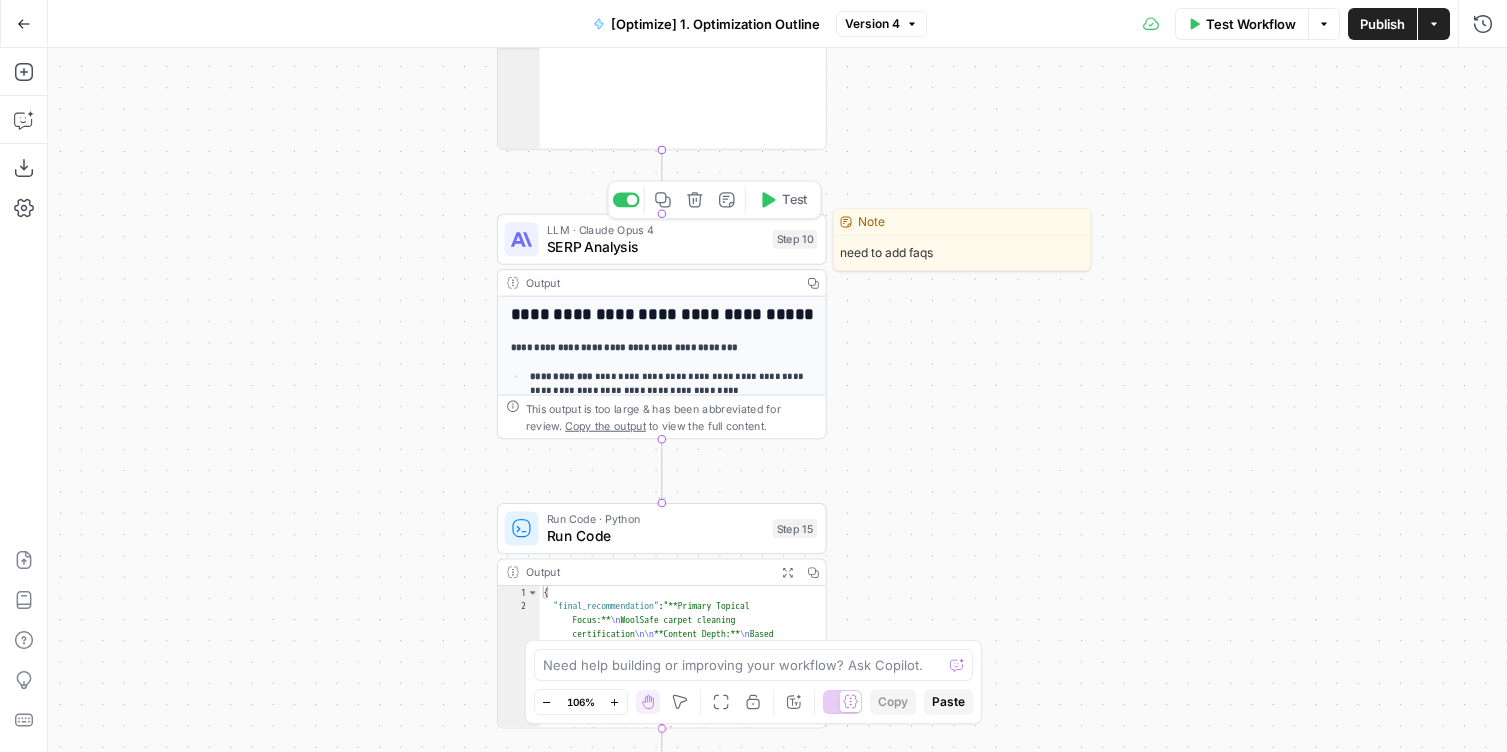 click on "SERP Analysis" at bounding box center (655, 246) 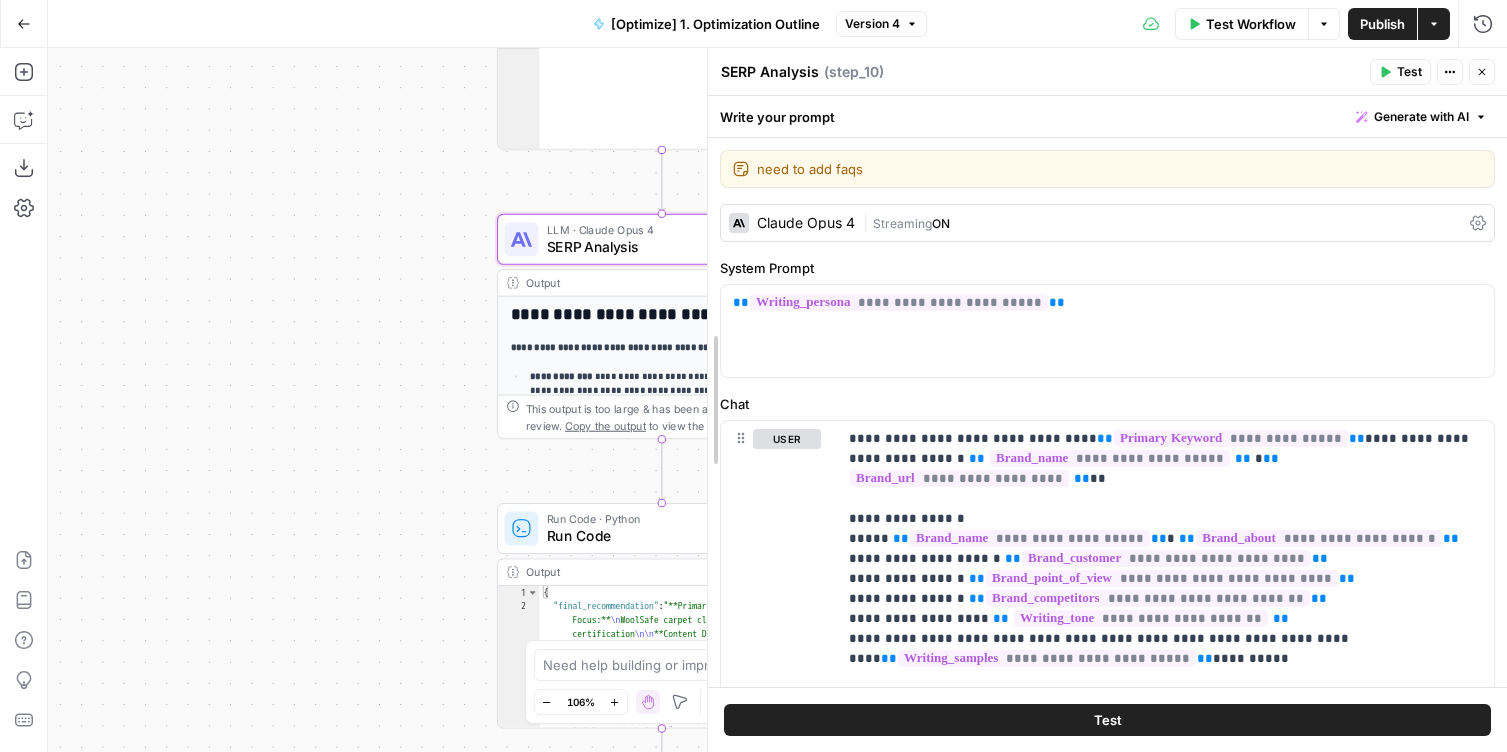 drag, startPoint x: 797, startPoint y: 252, endPoint x: 707, endPoint y: 252, distance: 90 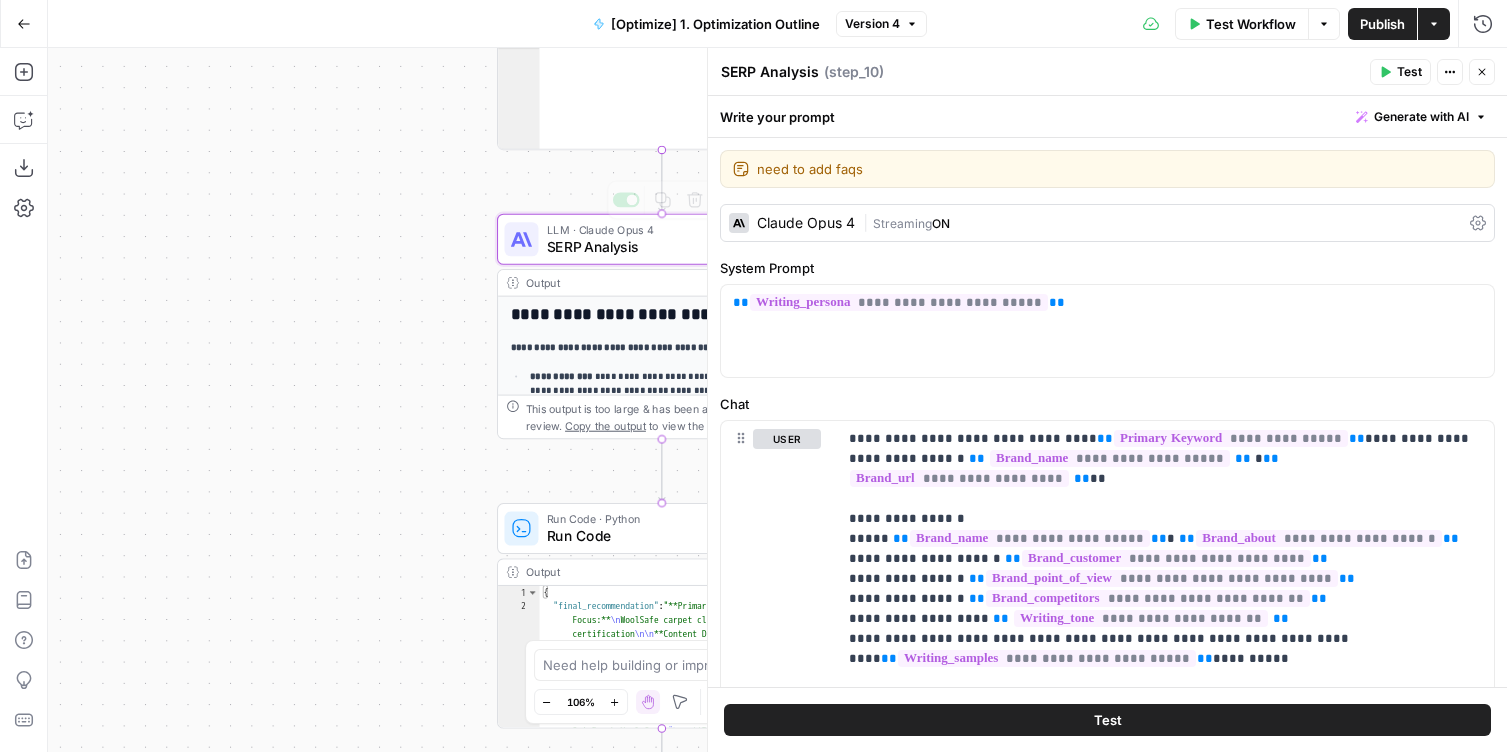 drag, startPoint x: 346, startPoint y: 260, endPoint x: -20, endPoint y: 260, distance: 366 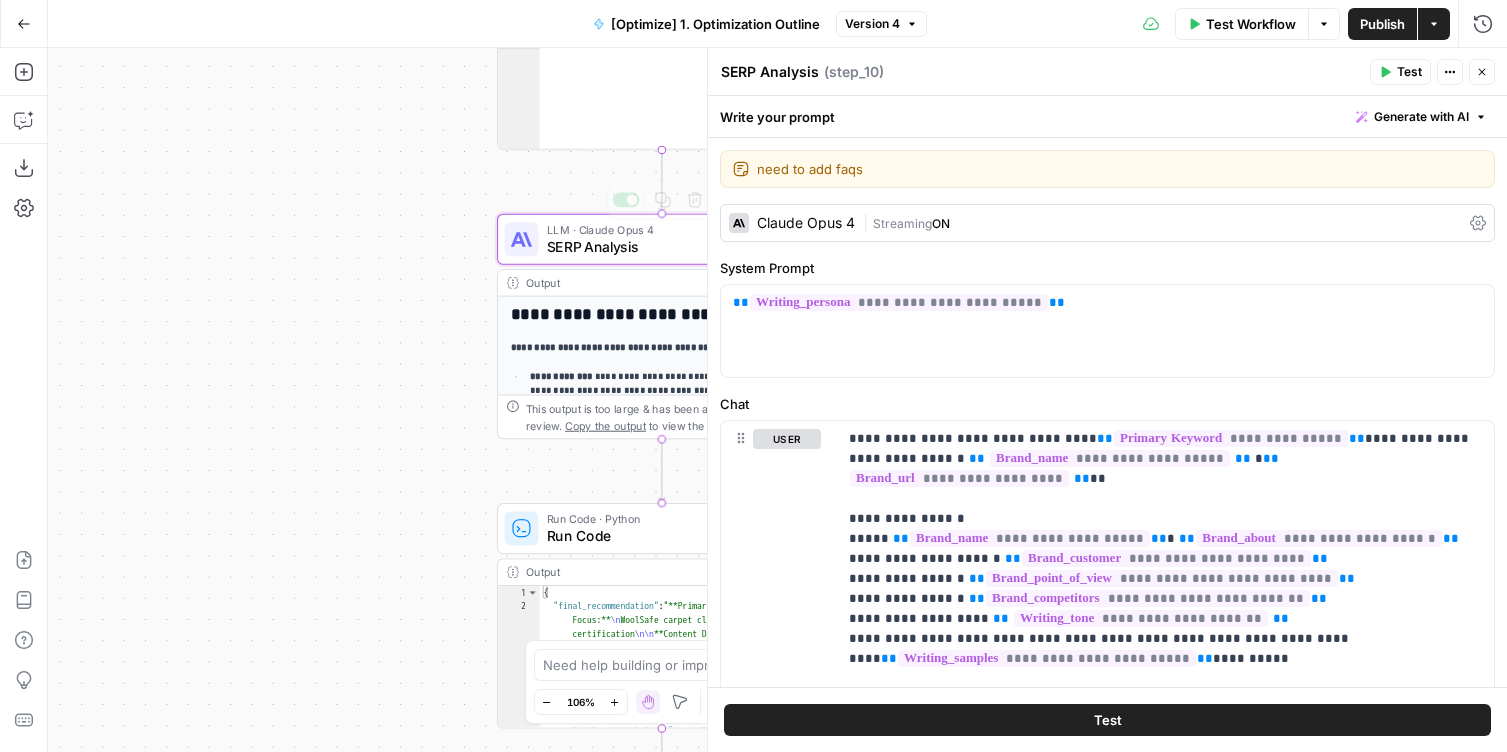 click on "HigherVisibility New Home Browse Your Data Monitoring Flightpath Settings Recent Grids New grid Oxifresh Test GRID TEMPLATE GRID Recent Workflows New Workflow [Service Page] Keyword to Content Brief [Optimize] 1. Optimization Outline Untitled AirOps Academy What's new? Help + Support Go Back [Optimize] 1. Optimization Outline Version 4 Test Workflow Options Publish Actions Run History Add Steps Copilot Download as JSON Settings Import JSON AirOps Academy Help Give Feedback Shortcuts Workflow Set Inputs Inputs Google Search Perform Google Search Step 11 Output Copy 1 2 3 4 5 6 {    "search_metadata" :  {      "id" :  "688c4fb1333617add3338eee" ,      "status" :  "Success" ,      "json_endpoint" :  "https://serpapi.com          /searches/a565235180b019a2          /688c4fb1333617add3338eee.json" ,      "pixel_position_endpoint" :  "https          ://serpapi.com/searches          /a565235180b019a2          /688c4fb1333617add3338eee          ," at bounding box center (753, 376) 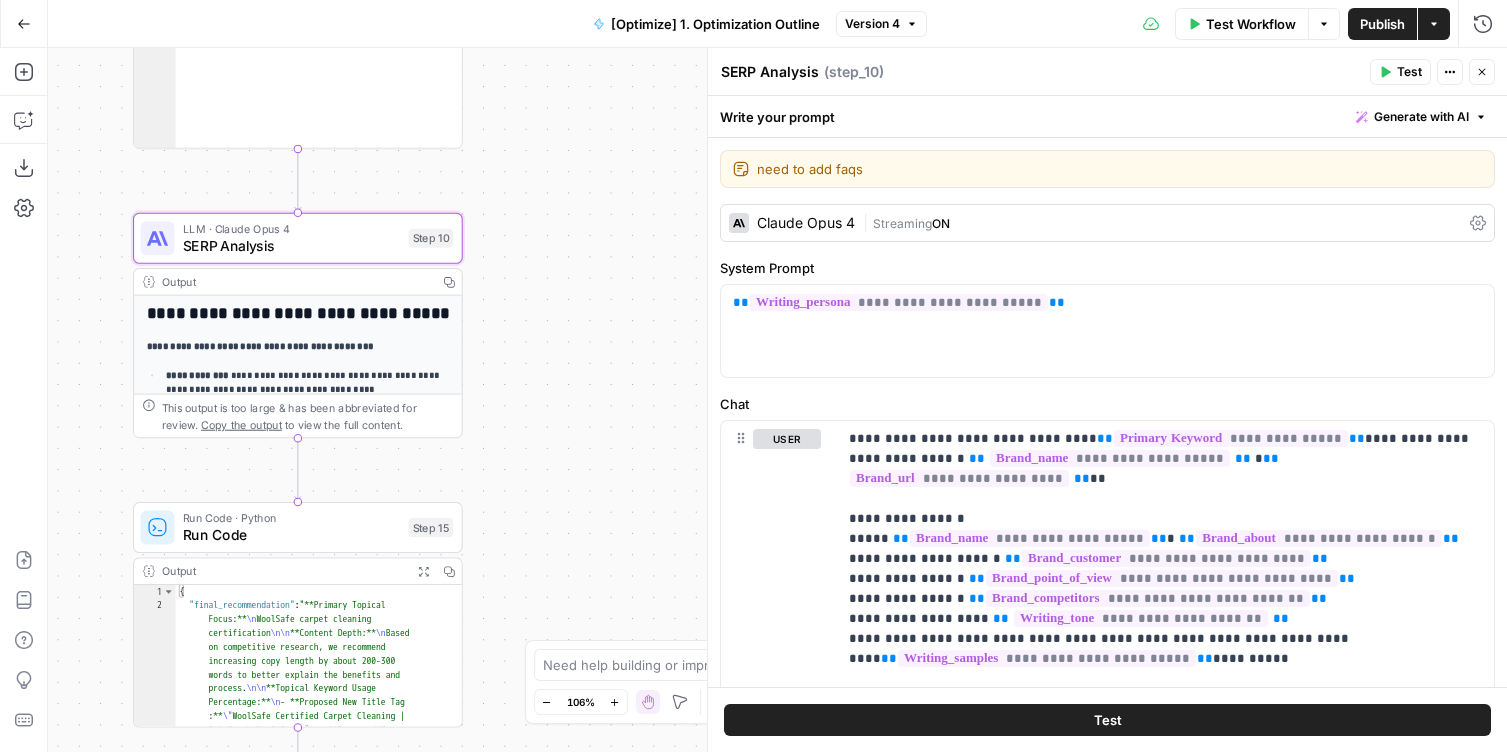 drag, startPoint x: 561, startPoint y: 457, endPoint x: 626, endPoint y: 424, distance: 72.89719 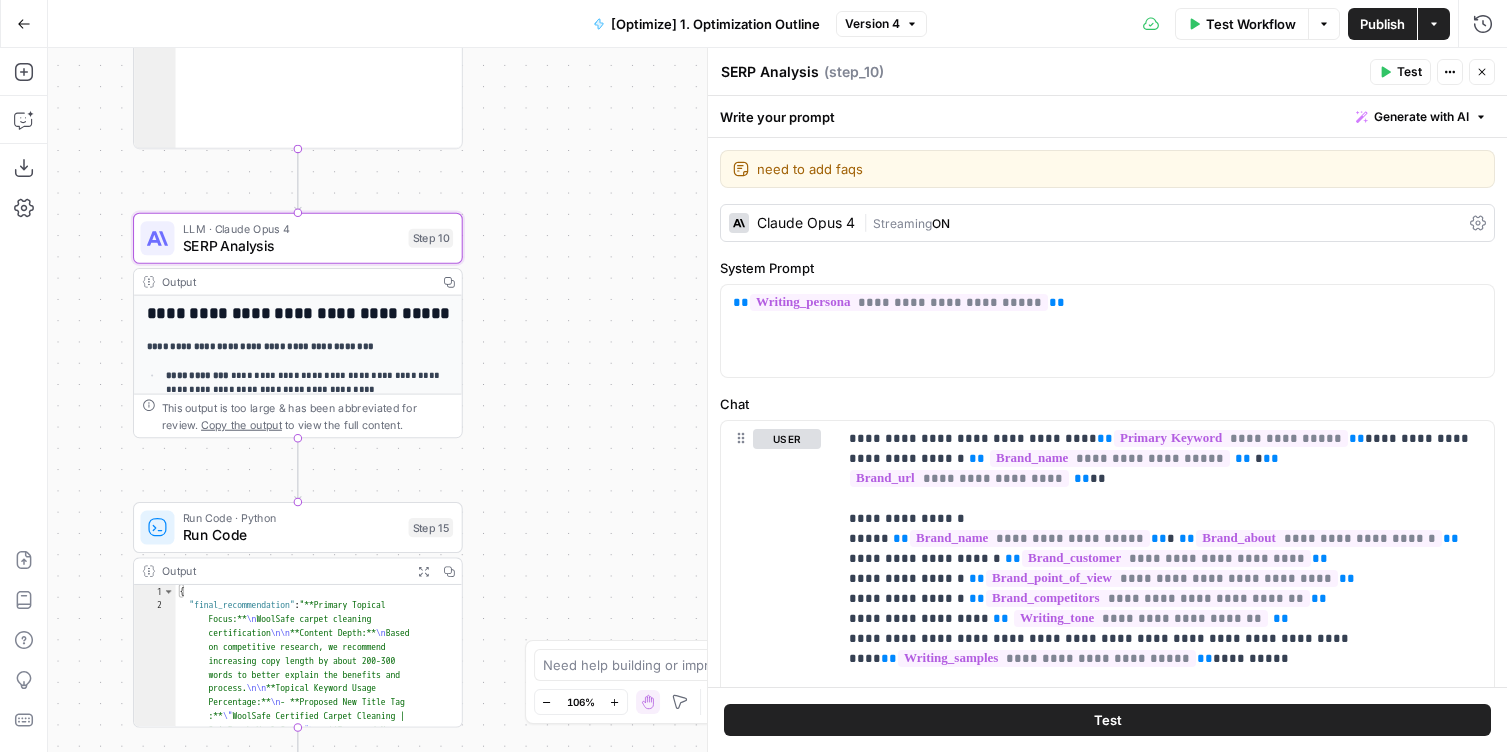 click on "Workflow Set Inputs Inputs Google Search Perform Google Search Step 11 Output Copy 1 2 3 4 5 6 {    "search_metadata" :  {      "id" :  "688c4fb1333617add3338eee" ,      "status" :  "Success" ,      "json_endpoint" :  "https://serpapi.com          /searches/a565235180b019a2          /688c4fb1333617add3338eee.json" ,      "pixel_position_endpoint" :  "https          ://serpapi.com/searches          /a565235180b019a2          /688c4fb1333617add3338eee          .json_with_pixel_position" ,     This output is too large & has been abbreviated for review.   Copy the output   to view the full content. Loop Iteration Label if social or forum Step 1 Output Copy 1 2 3 4 5 6 7 8 9 10 11 12 [    {      "social_or_irrelevant" :  "false"    } ,    {      "social_or_irrelevant" :  "true"    } ,    {      "social_or_irrelevant" :  "true"    } ,    {      "social_or_irrelevant" :  "false"     LLM · GPT-4o Prompt Language Model Step 2 Output Copy 1 2 3 {    :  "true" }" at bounding box center (777, 400) 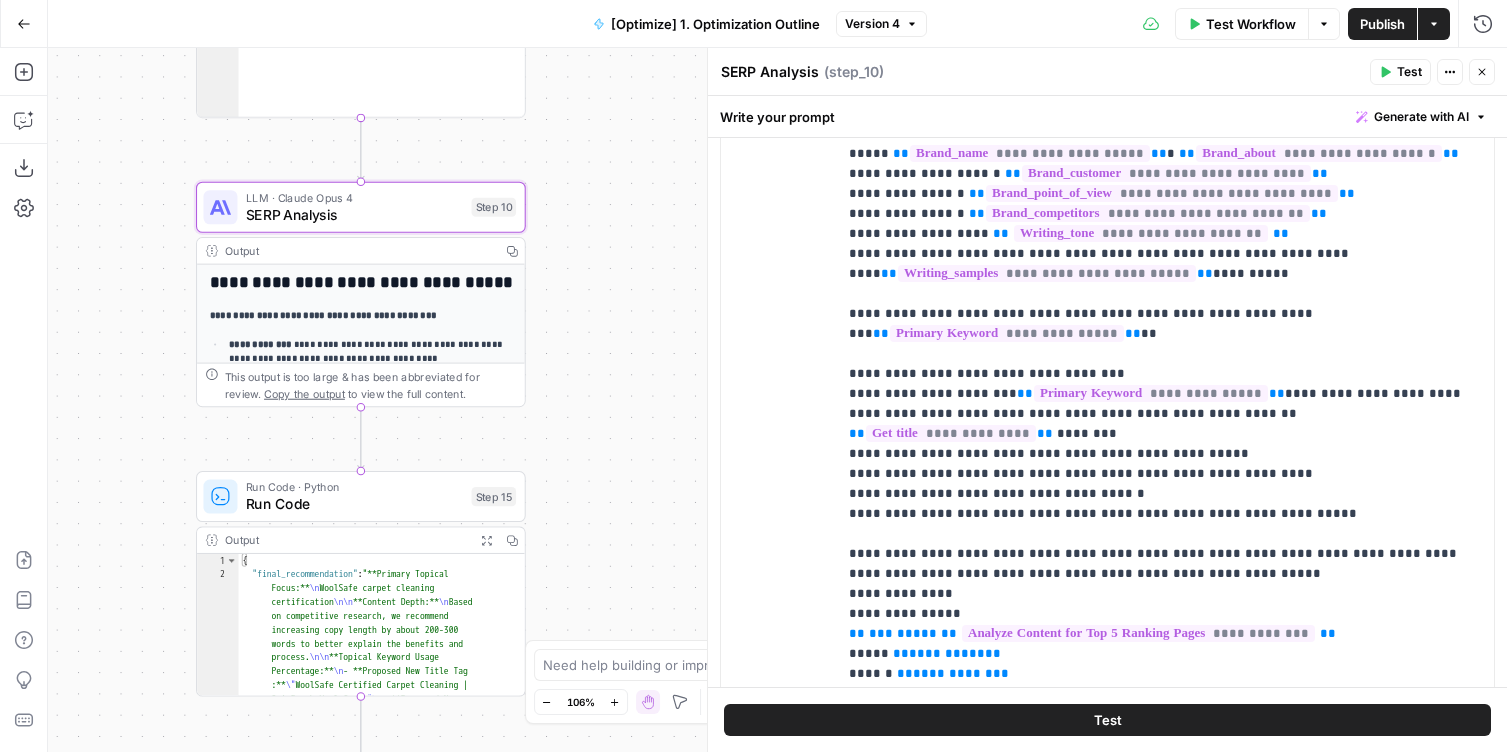 scroll, scrollTop: 344, scrollLeft: 0, axis: vertical 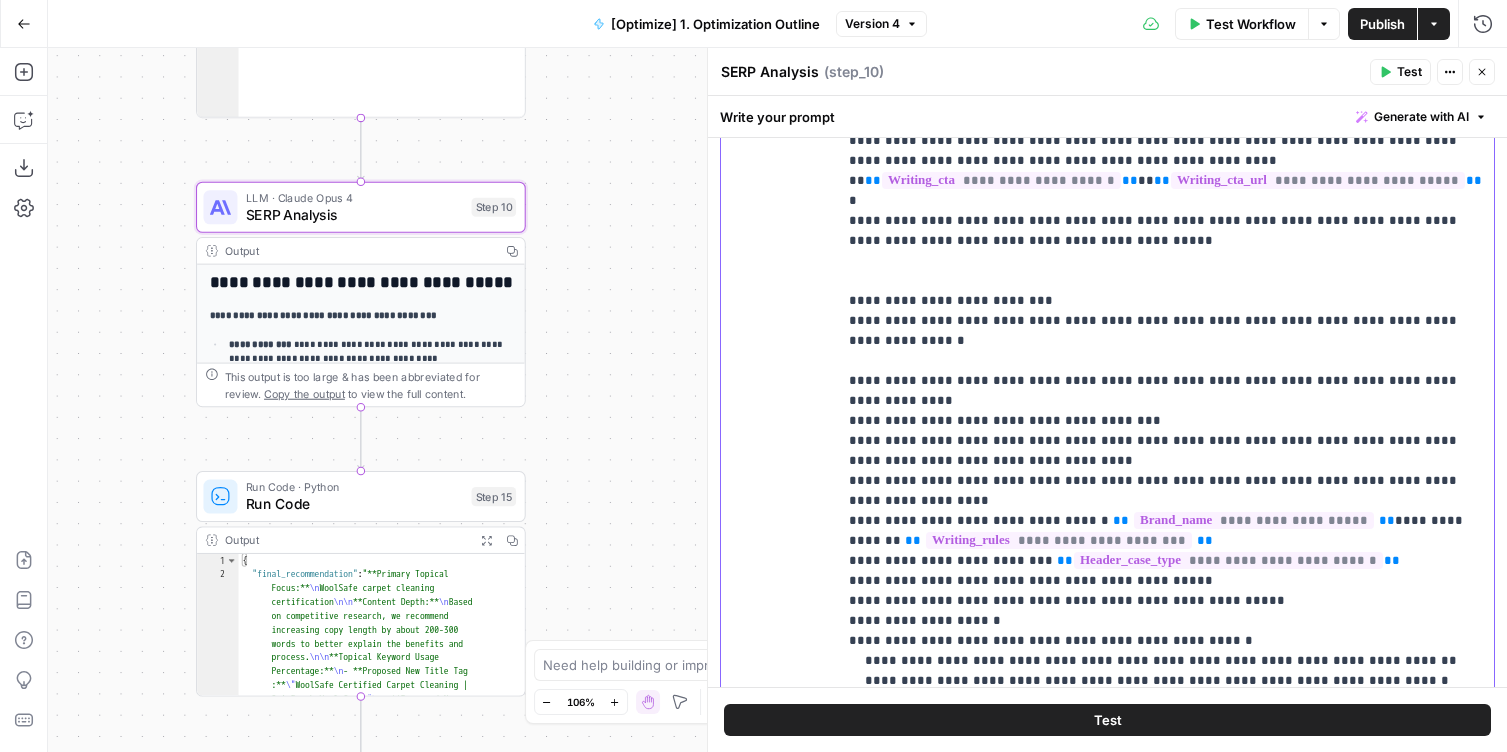 click on "**********" at bounding box center (1165, 411) 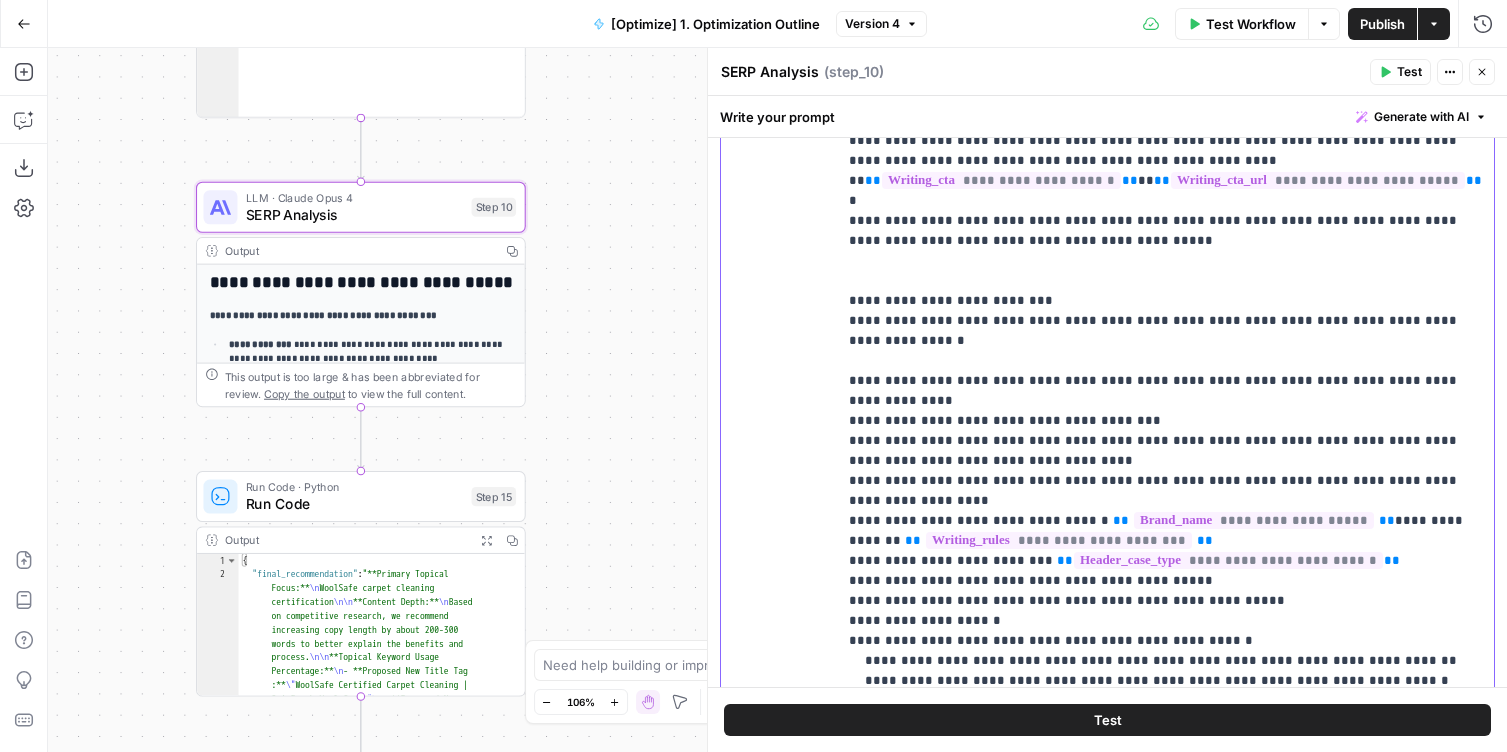 click on "**********" at bounding box center [1165, 411] 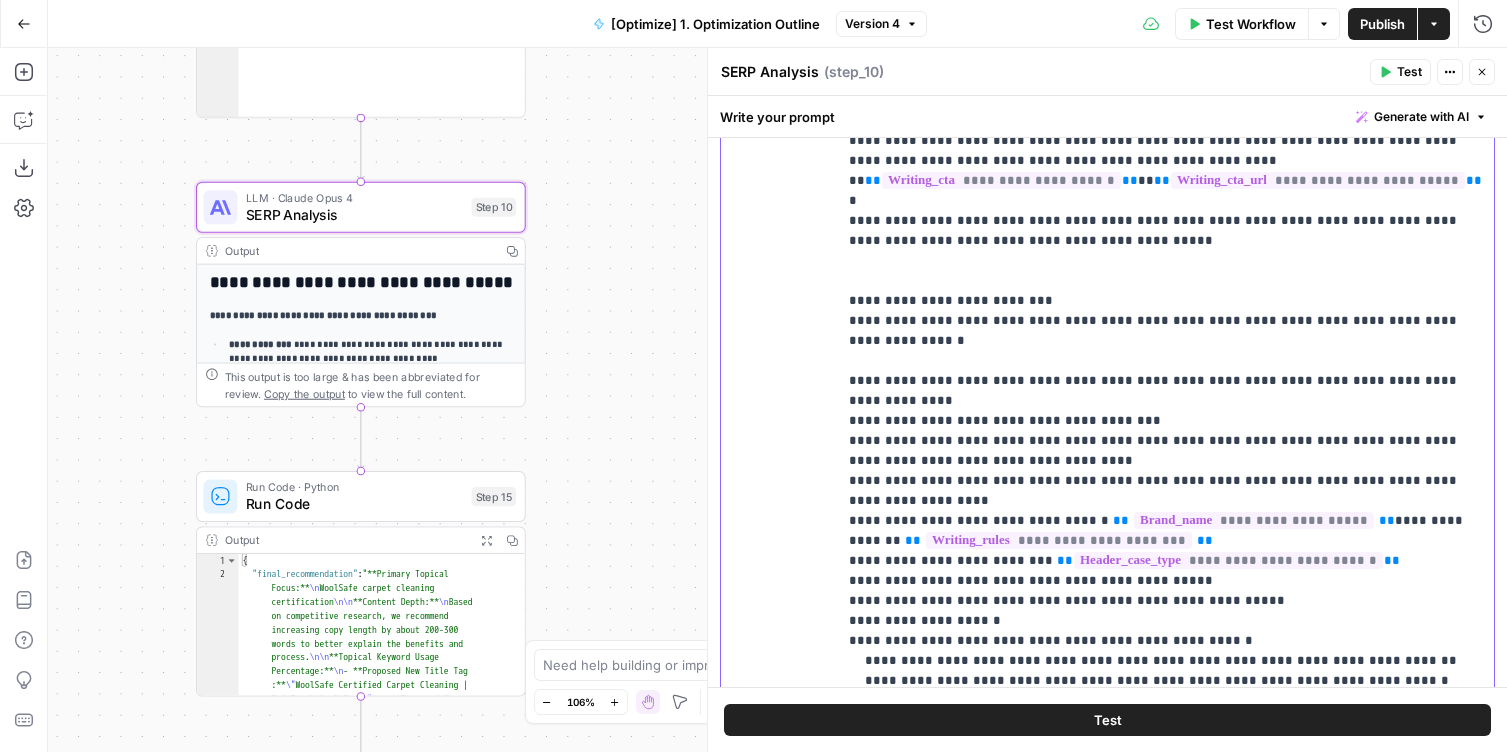 type 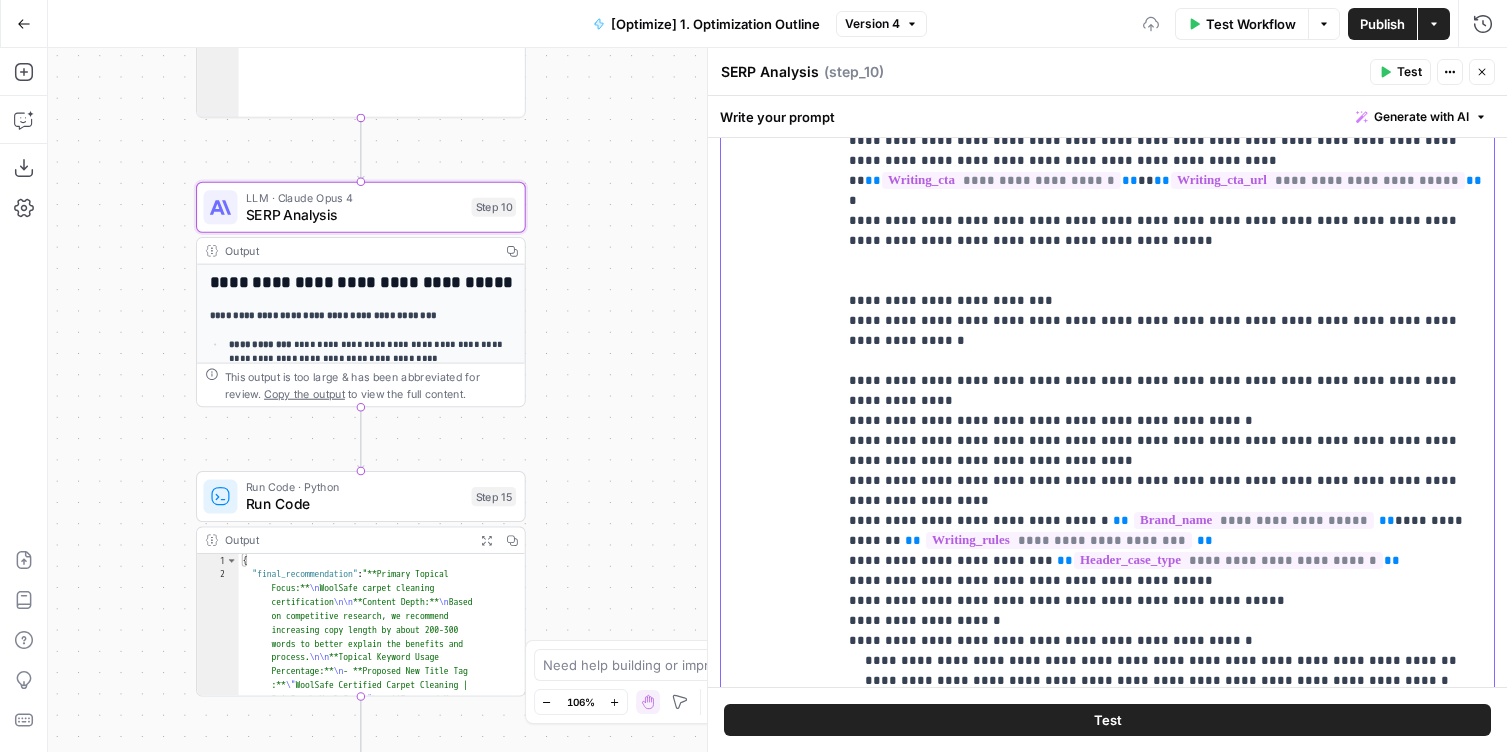 click on "**********" at bounding box center [1165, 411] 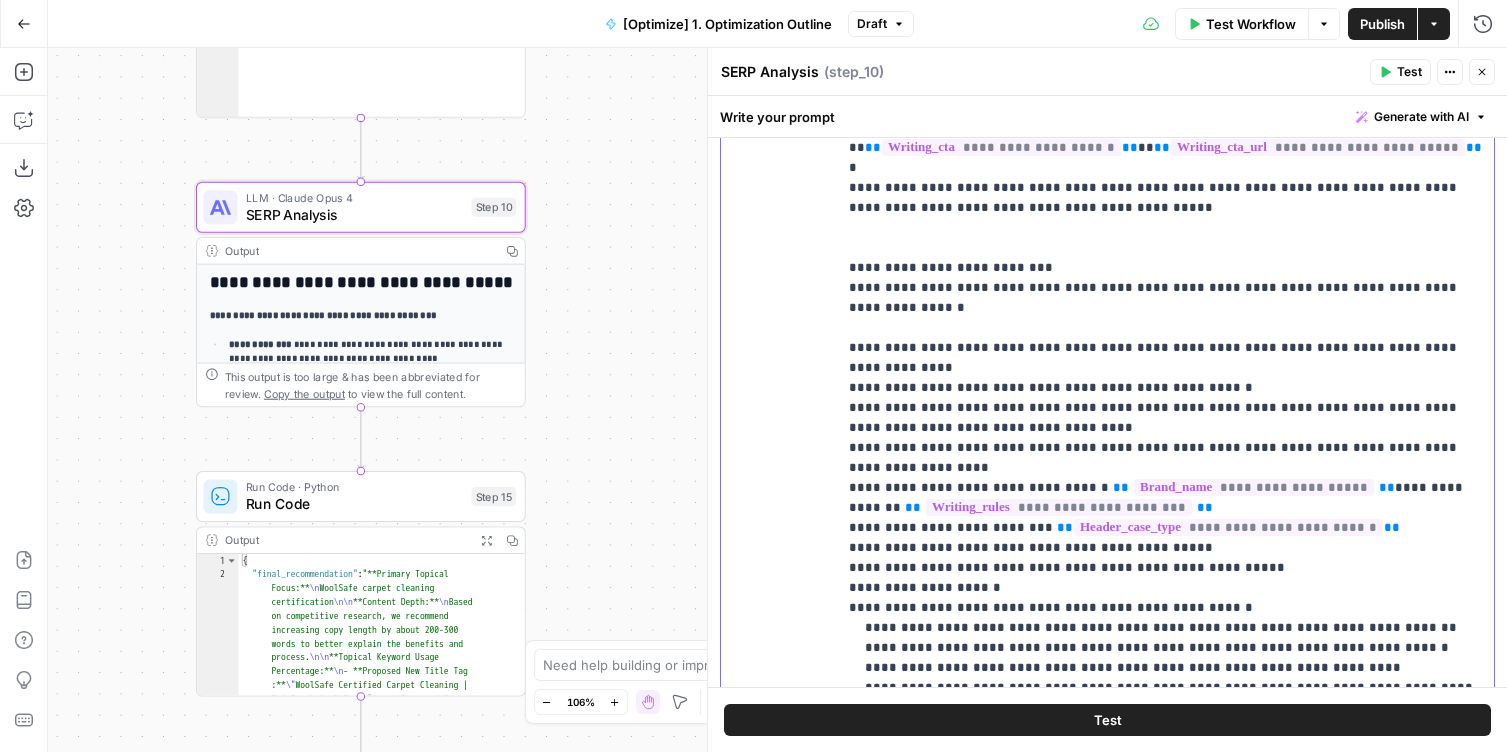 scroll, scrollTop: 1740, scrollLeft: 0, axis: vertical 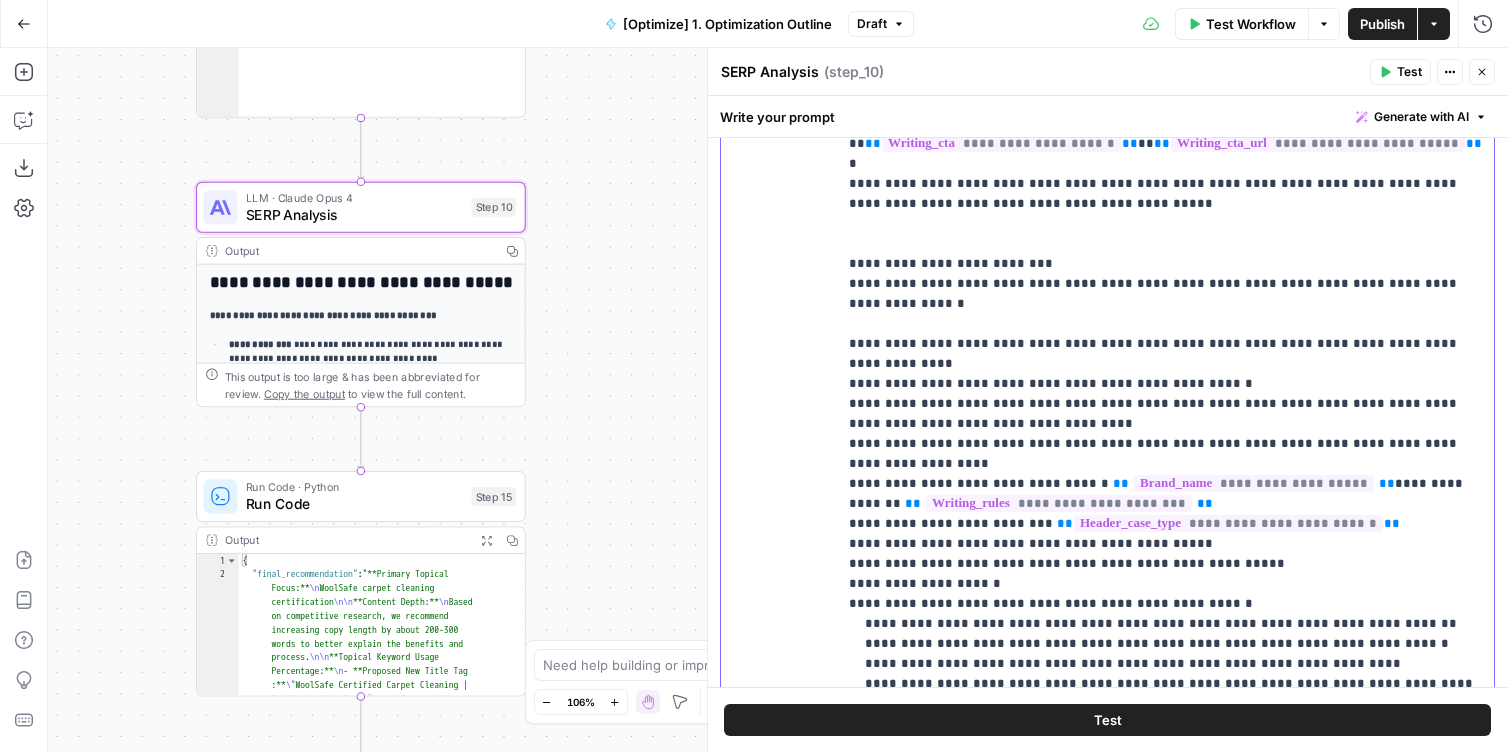 click on "**********" at bounding box center [1165, 374] 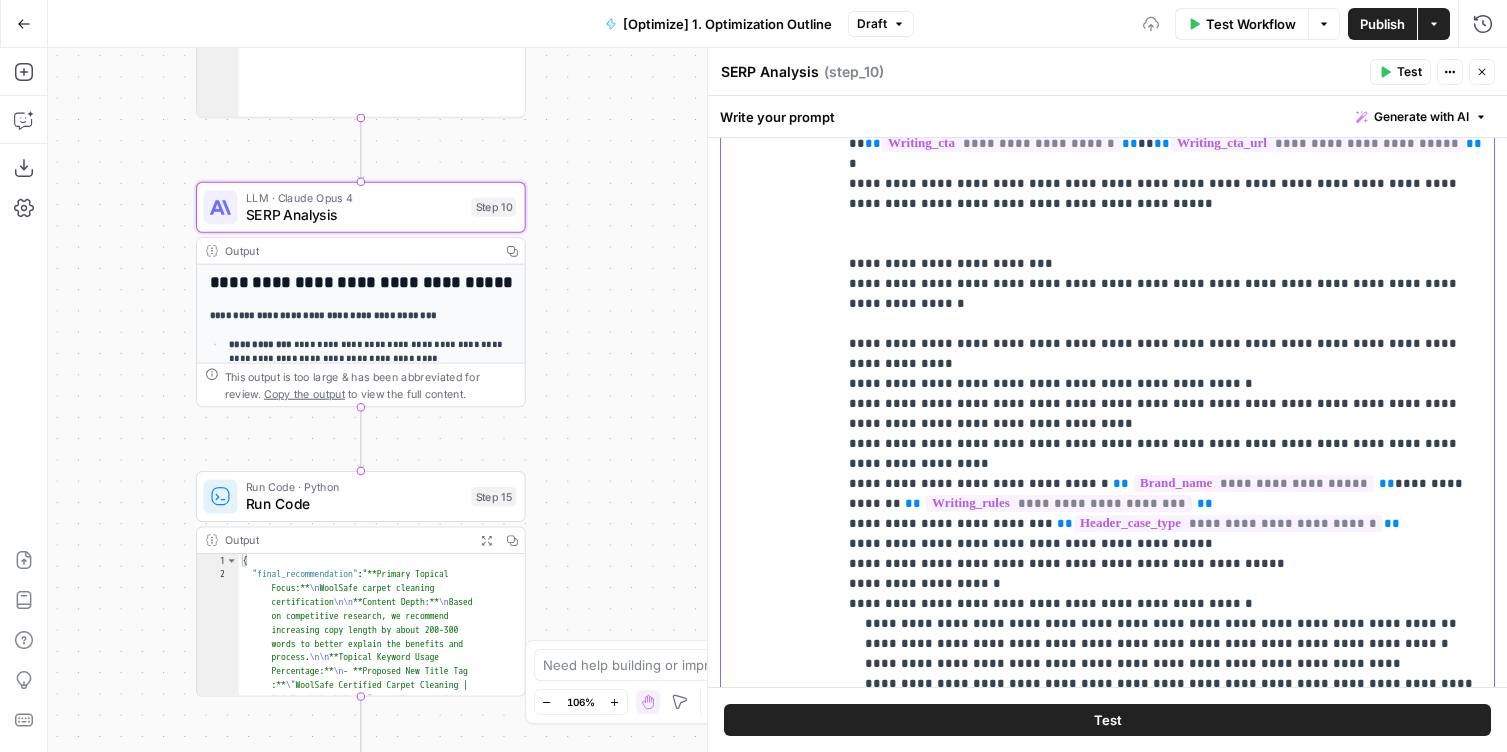 click on "**********" at bounding box center [1165, 374] 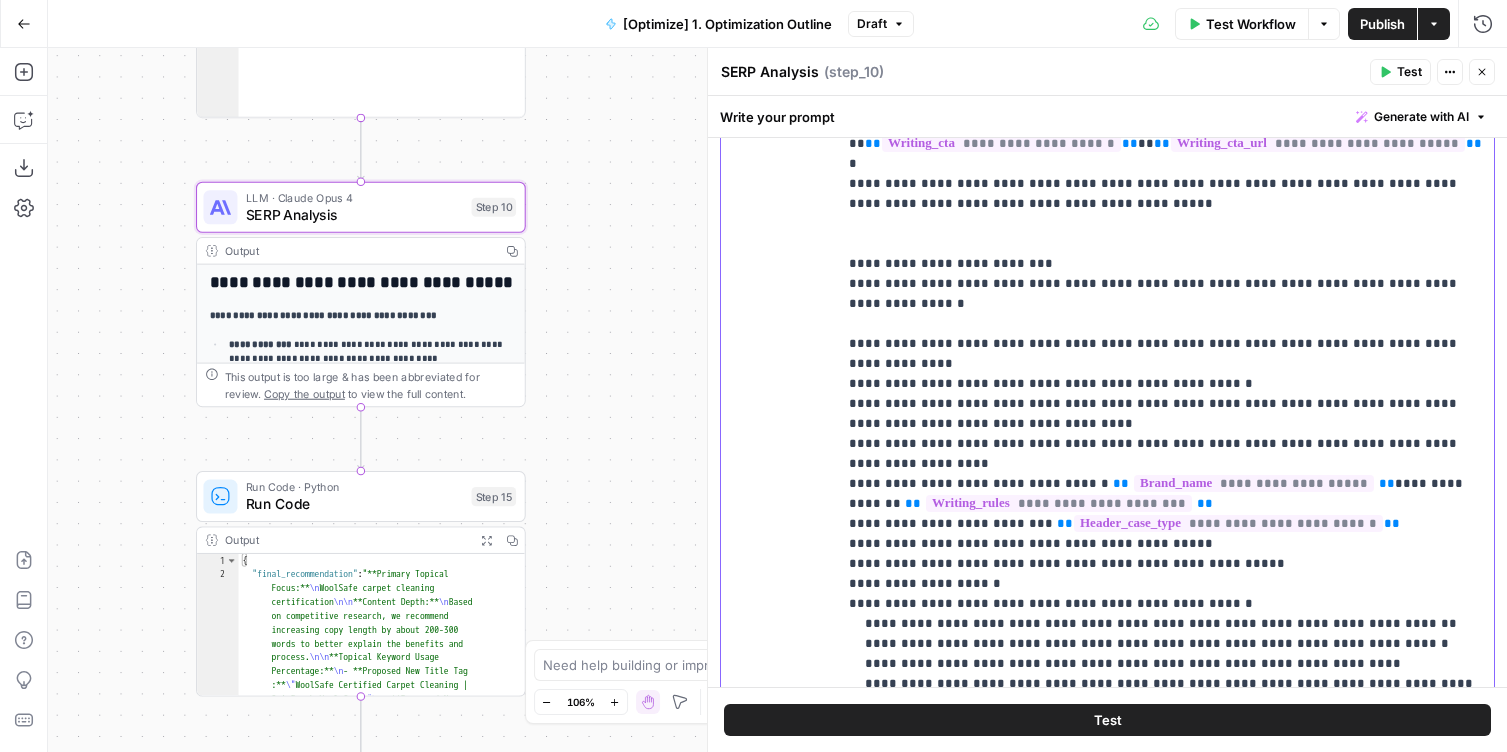 copy on "******" 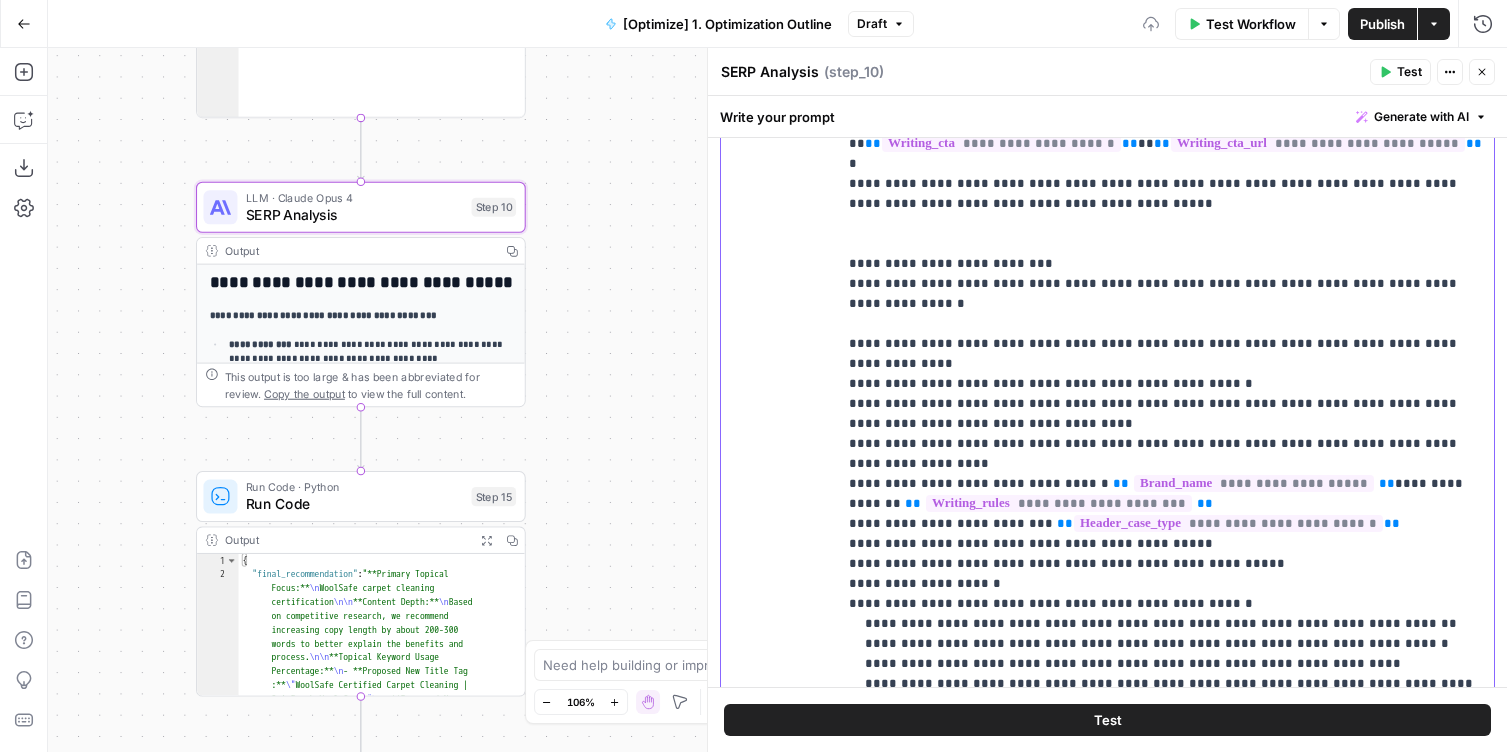 click on "**********" at bounding box center [1165, 374] 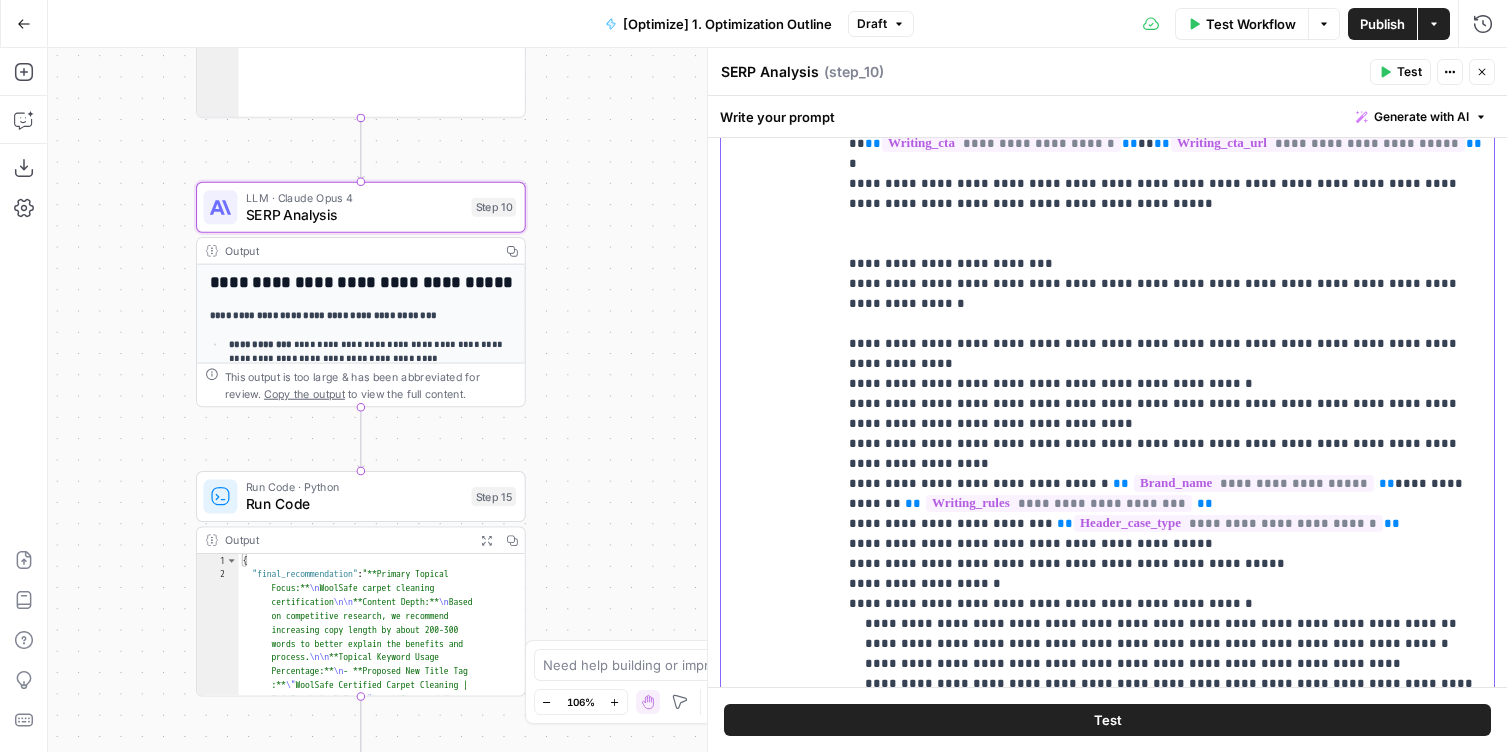 click on "**********" at bounding box center [1165, 374] 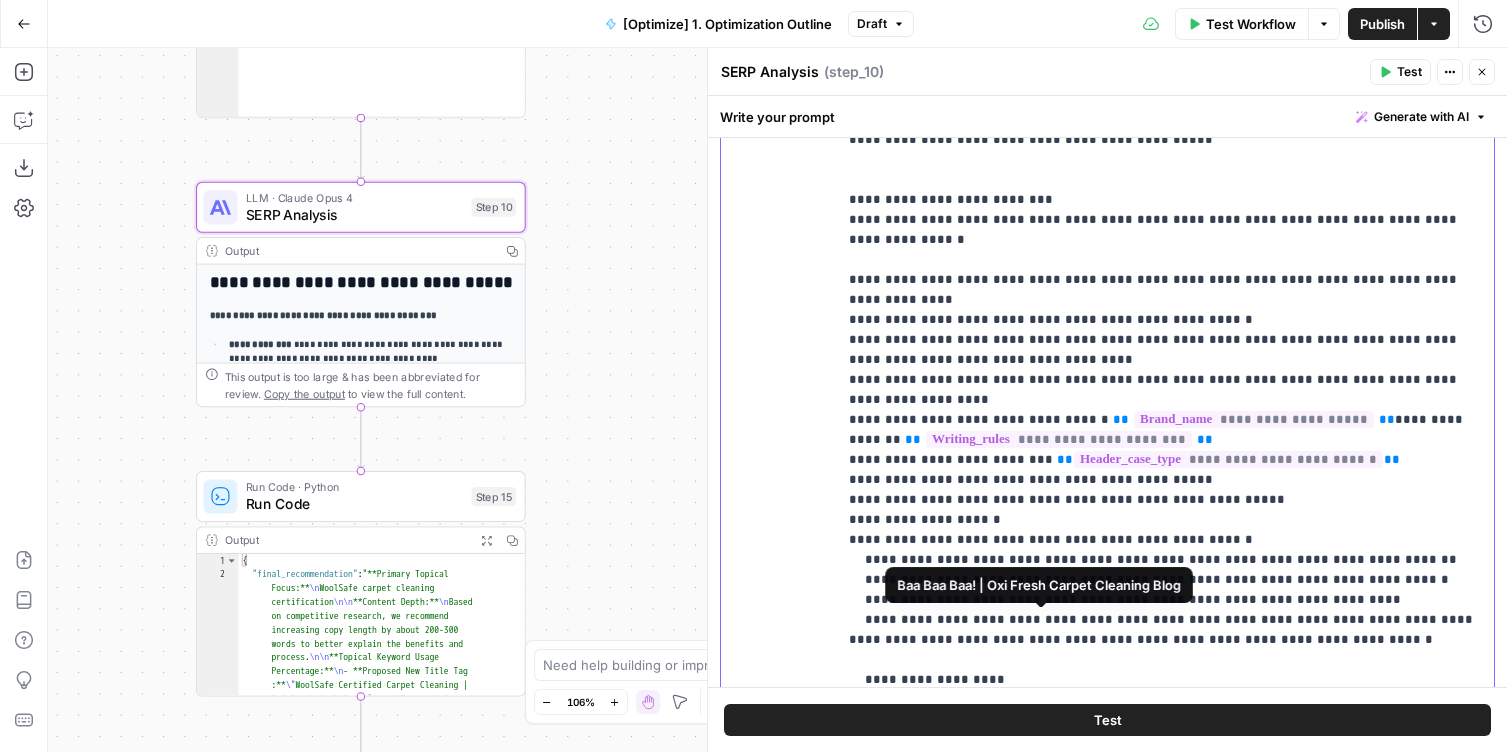 scroll, scrollTop: 1822, scrollLeft: 0, axis: vertical 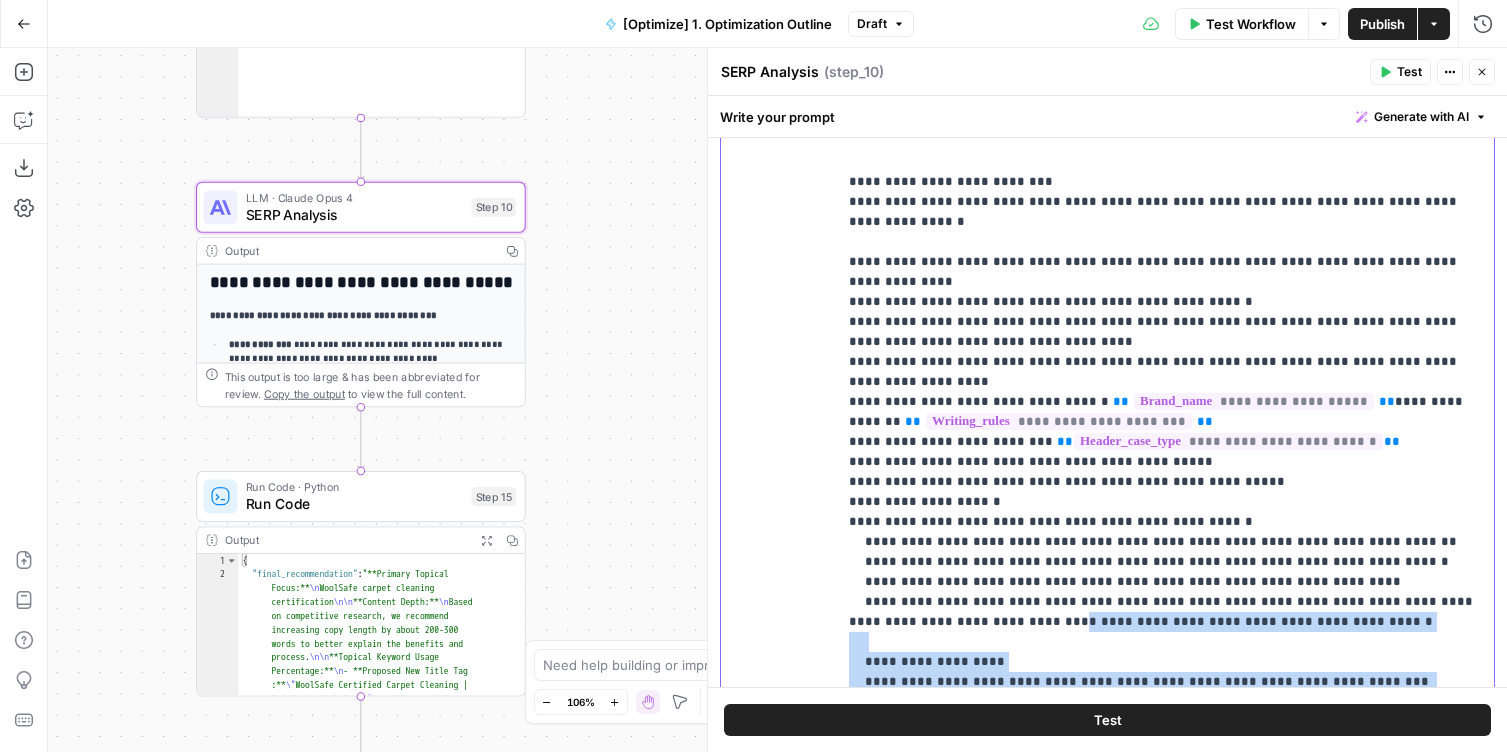 drag, startPoint x: 1397, startPoint y: 536, endPoint x: 968, endPoint y: 402, distance: 449.44077 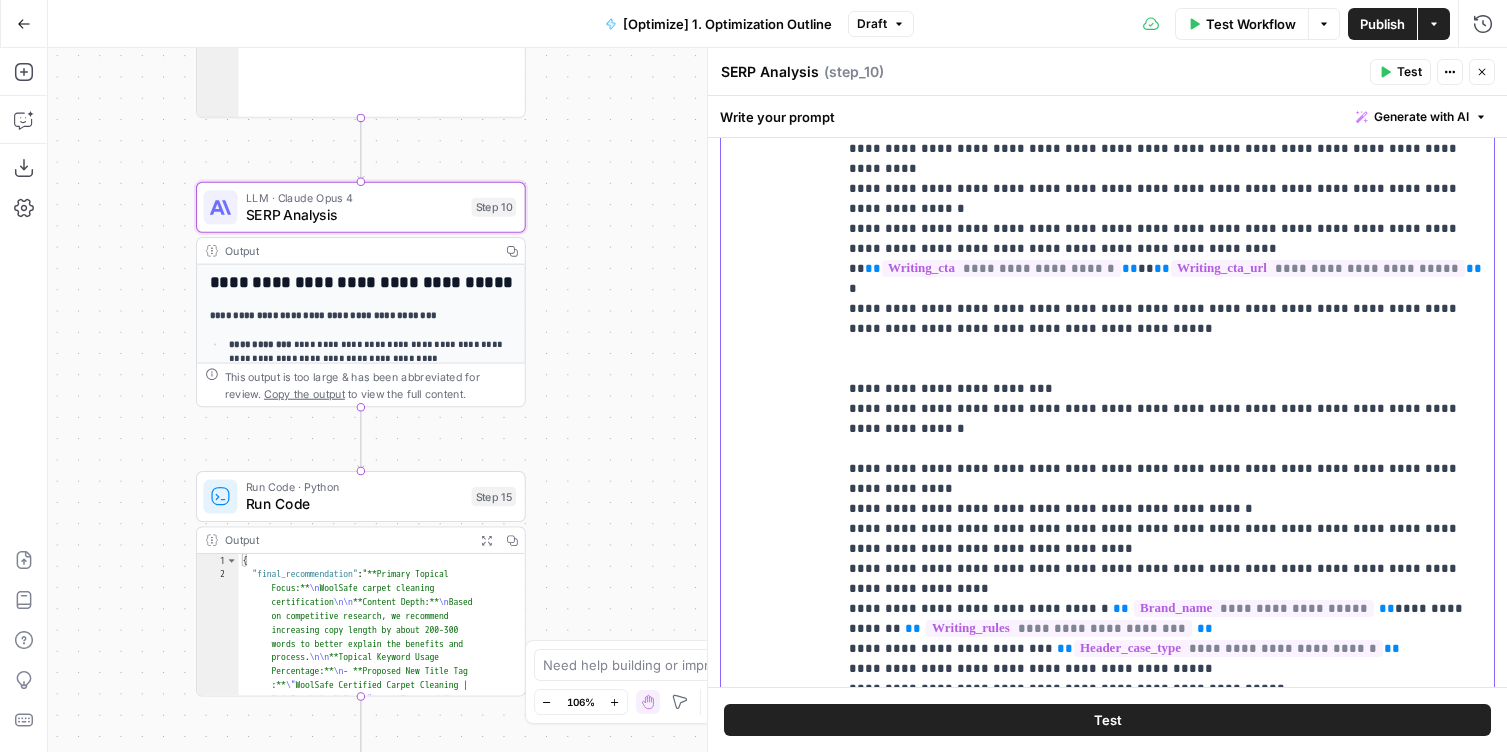 scroll, scrollTop: 1593, scrollLeft: 0, axis: vertical 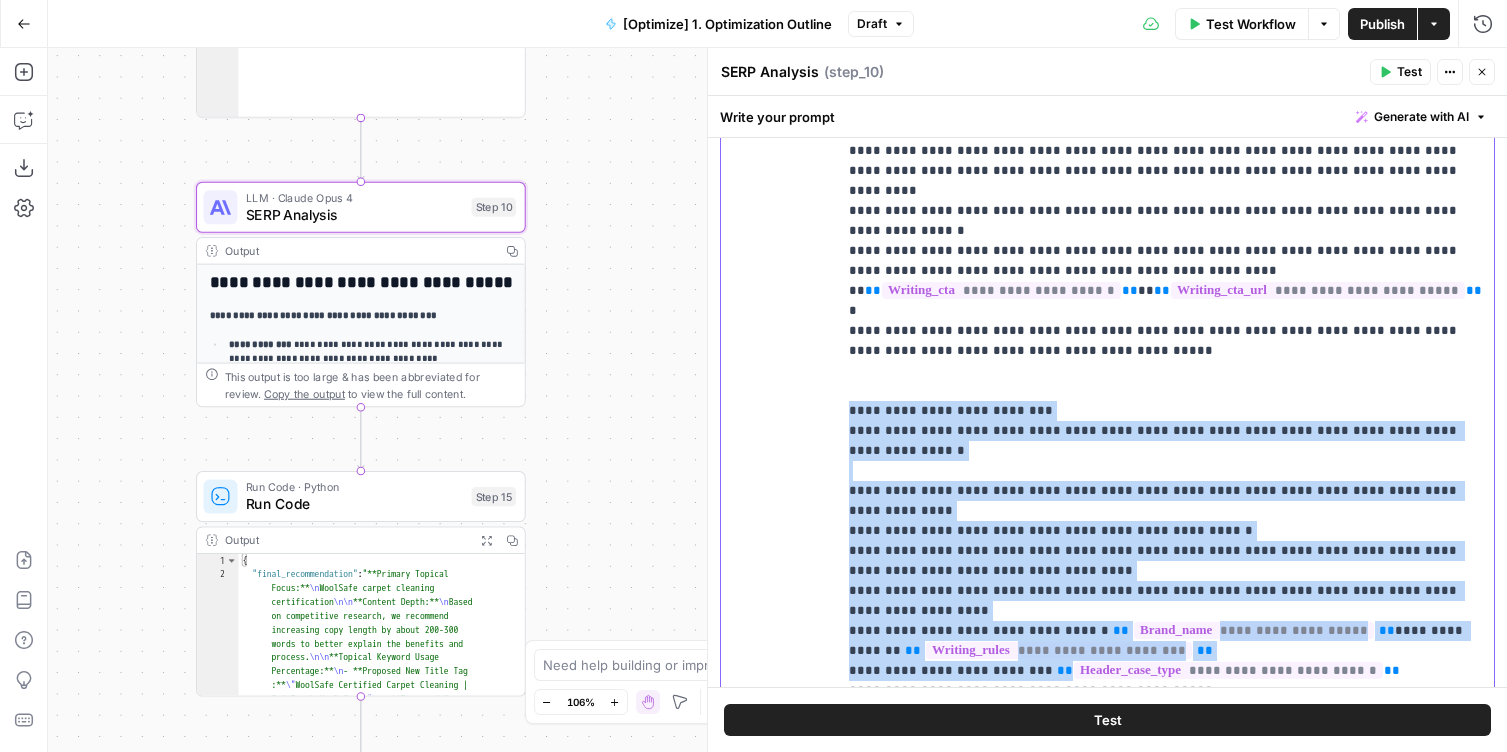 drag, startPoint x: 850, startPoint y: 226, endPoint x: 1084, endPoint y: 447, distance: 321.86487 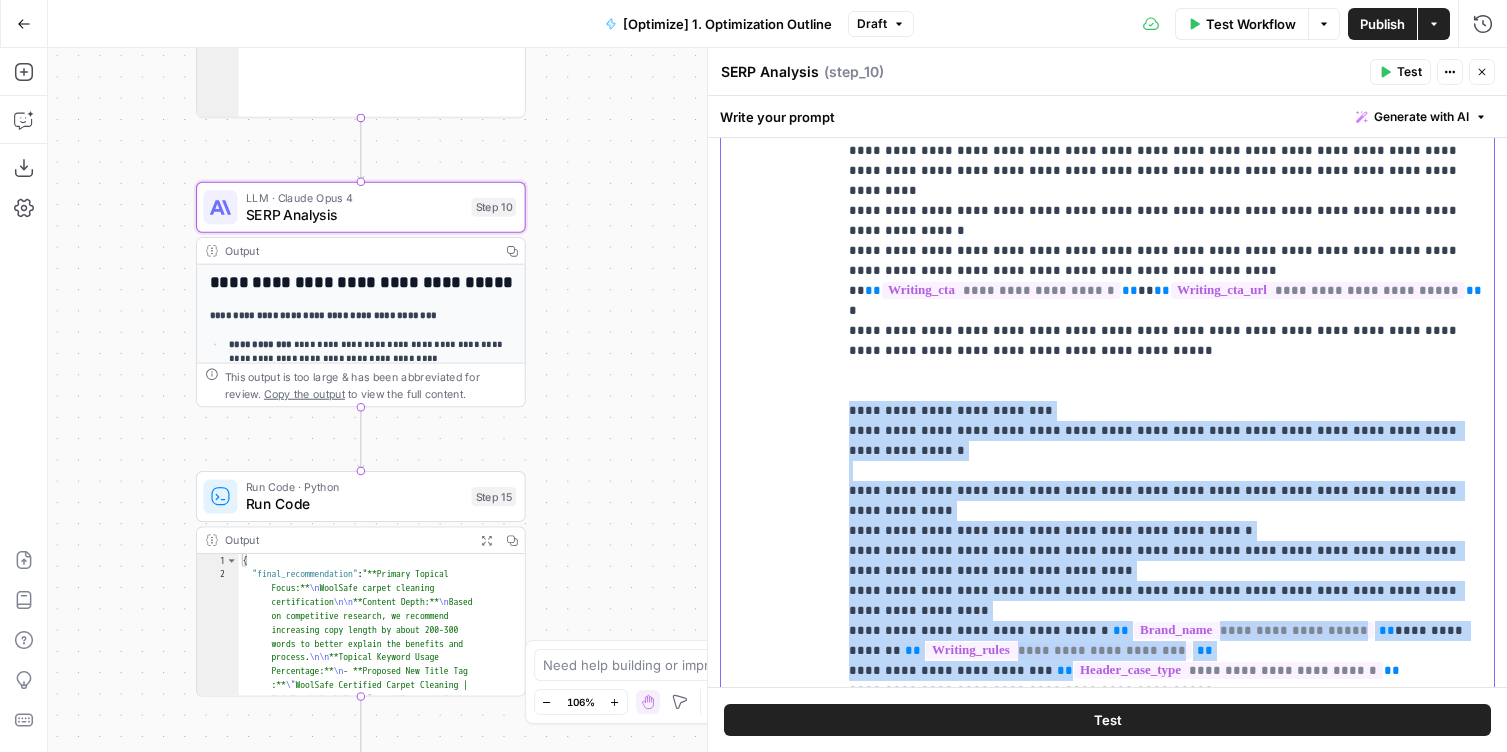 click on "**********" at bounding box center [1165, 521] 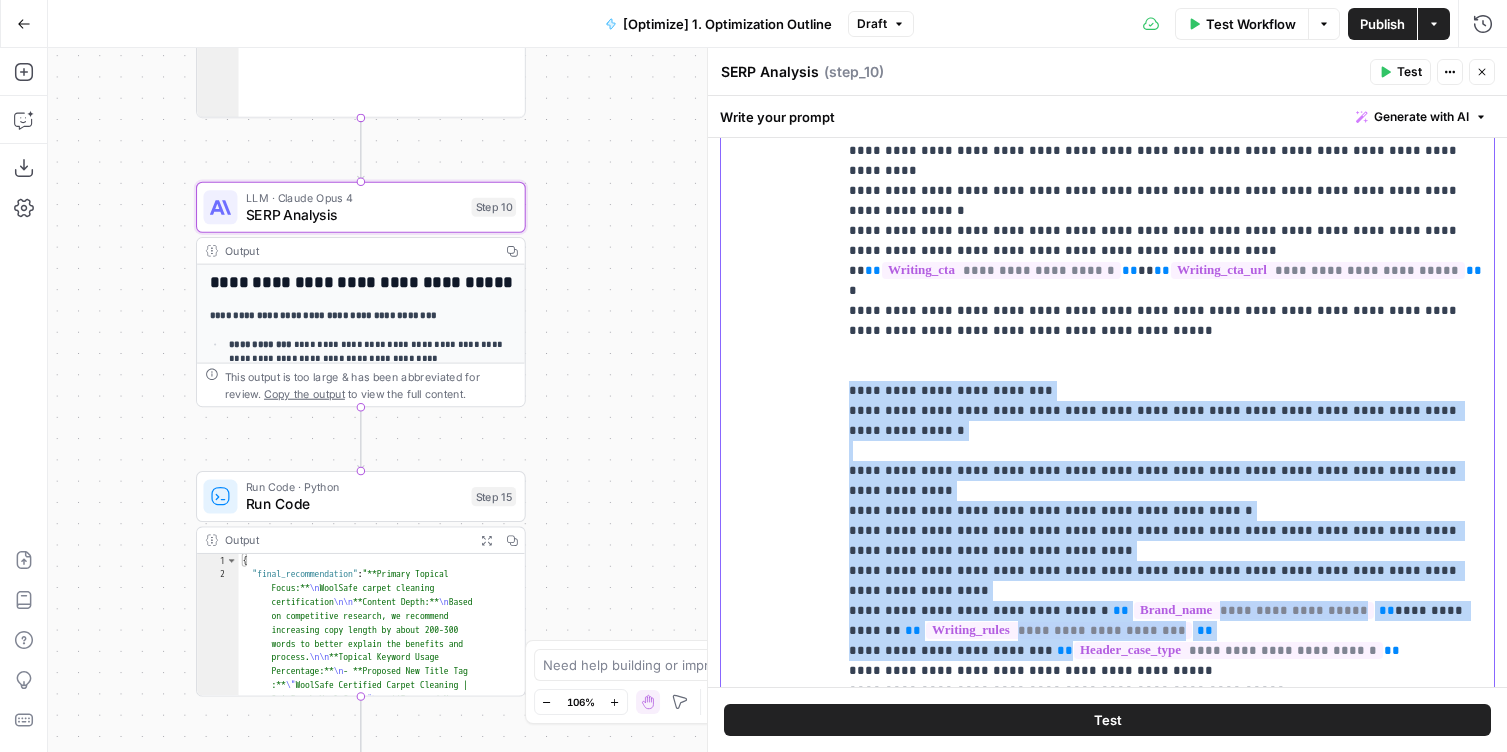 scroll, scrollTop: 1611, scrollLeft: 0, axis: vertical 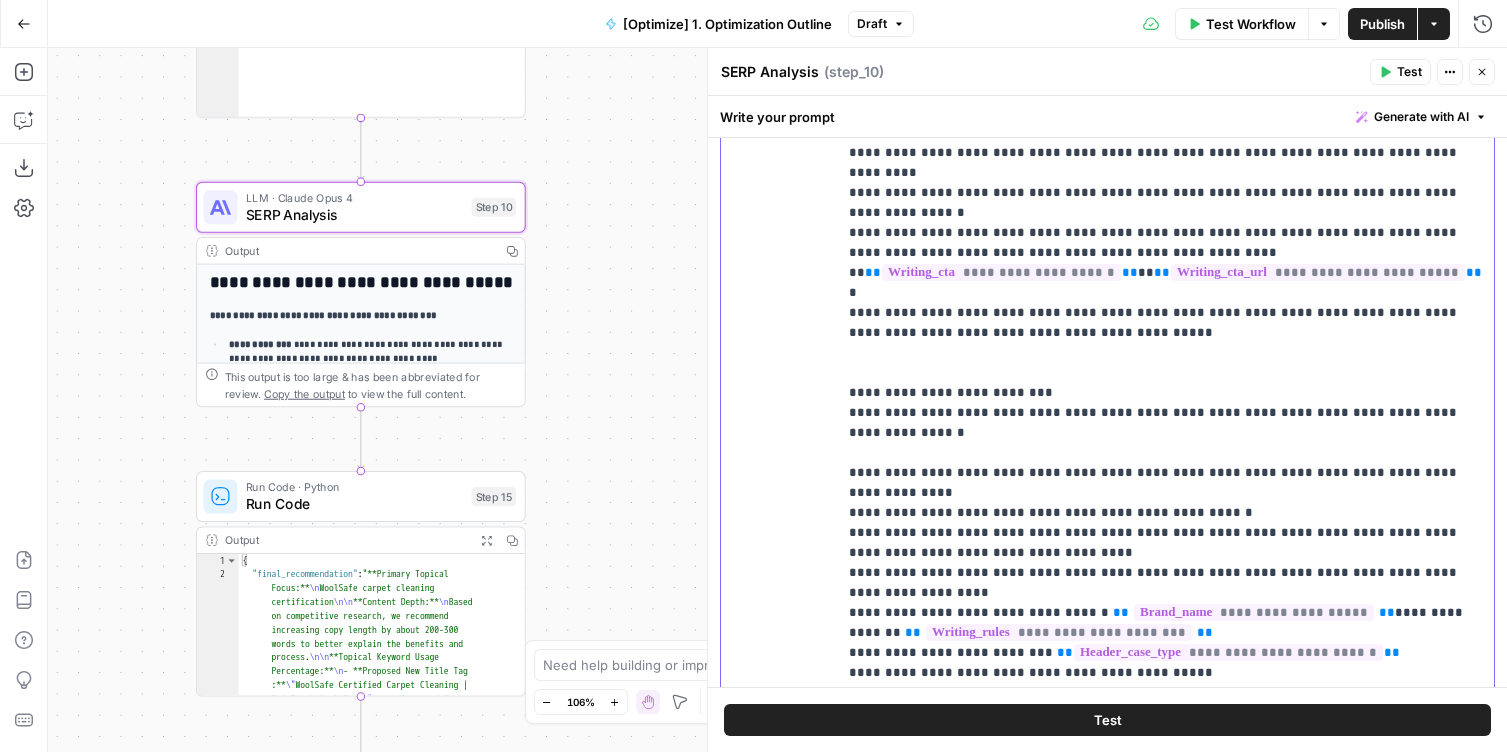 drag, startPoint x: 1312, startPoint y: 622, endPoint x: 839, endPoint y: 510, distance: 486.07922 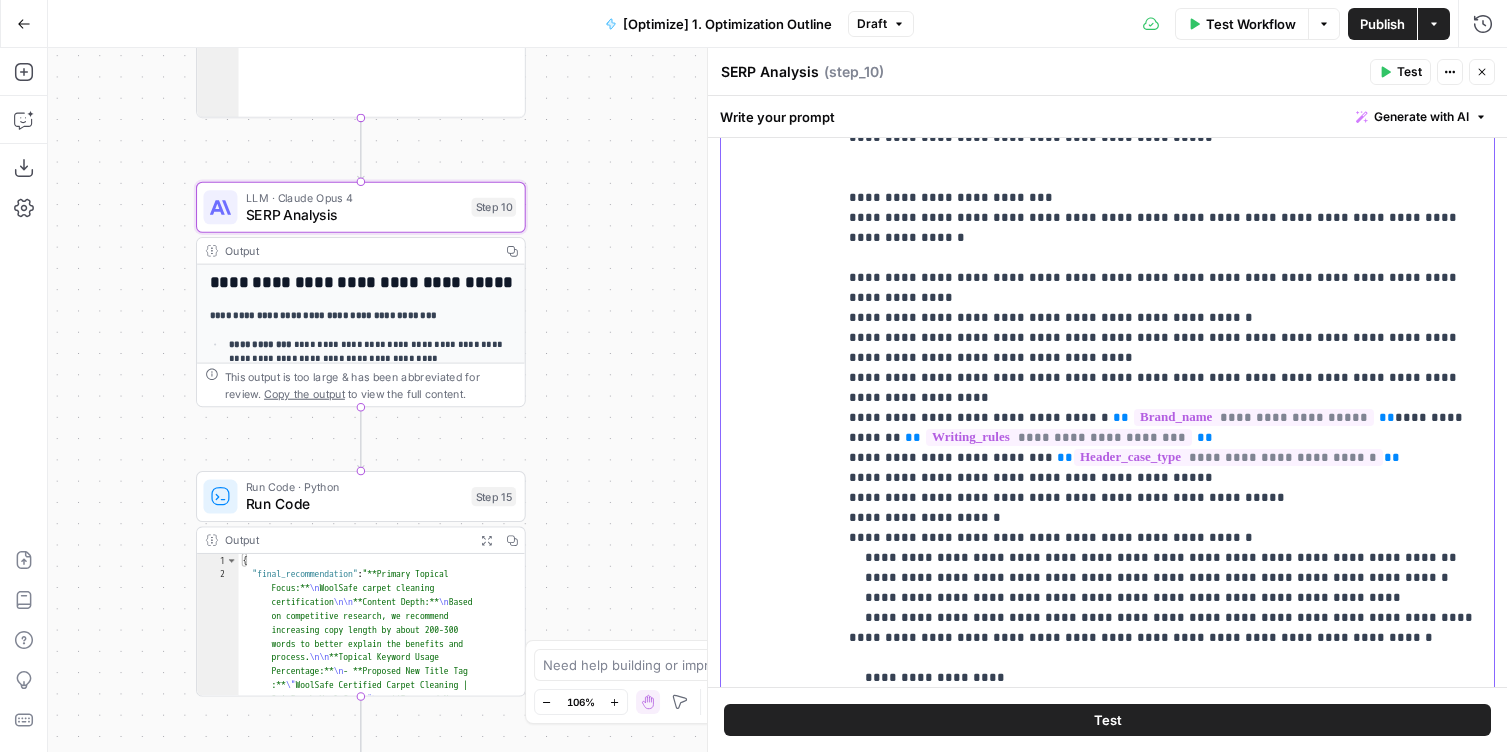 click on "**********" at bounding box center [1165, 308] 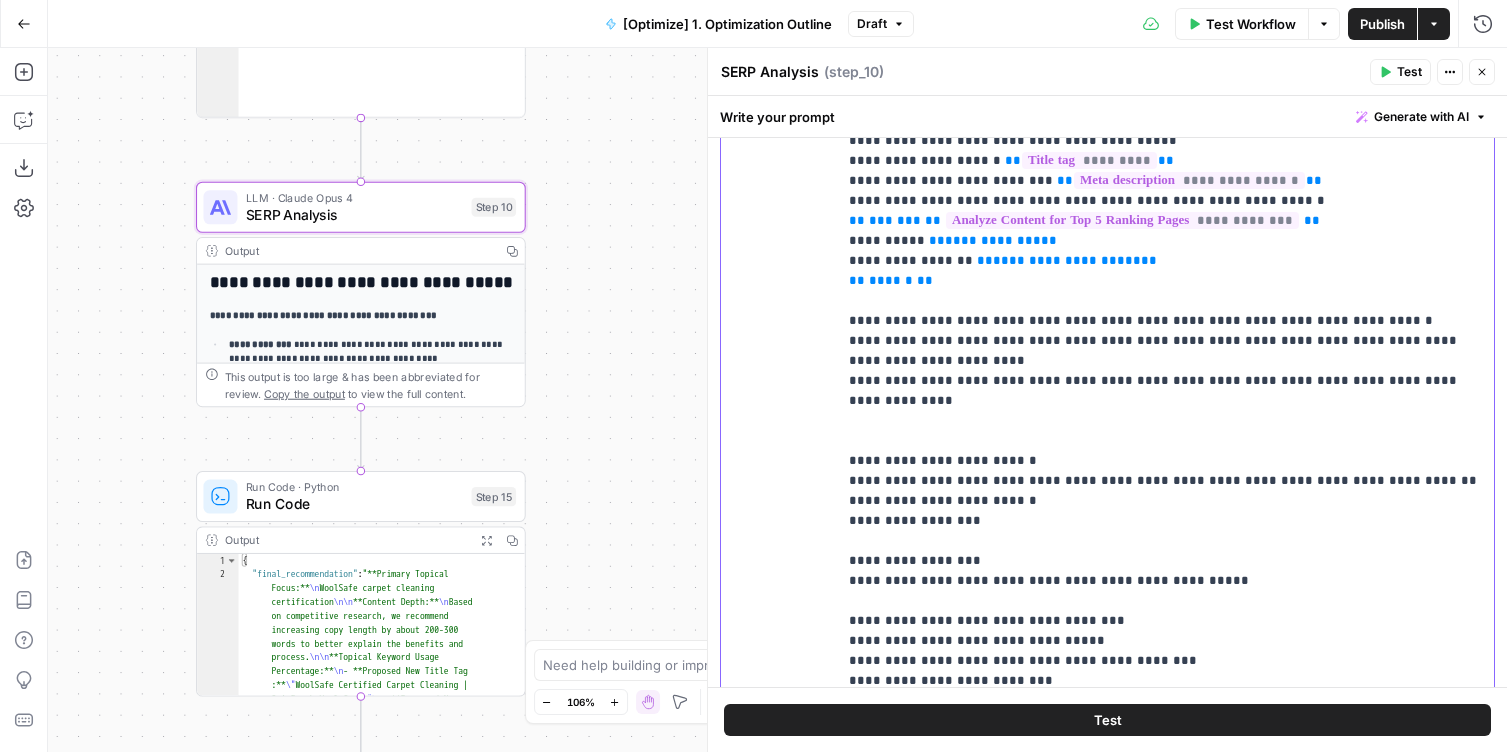 scroll, scrollTop: 2543, scrollLeft: 0, axis: vertical 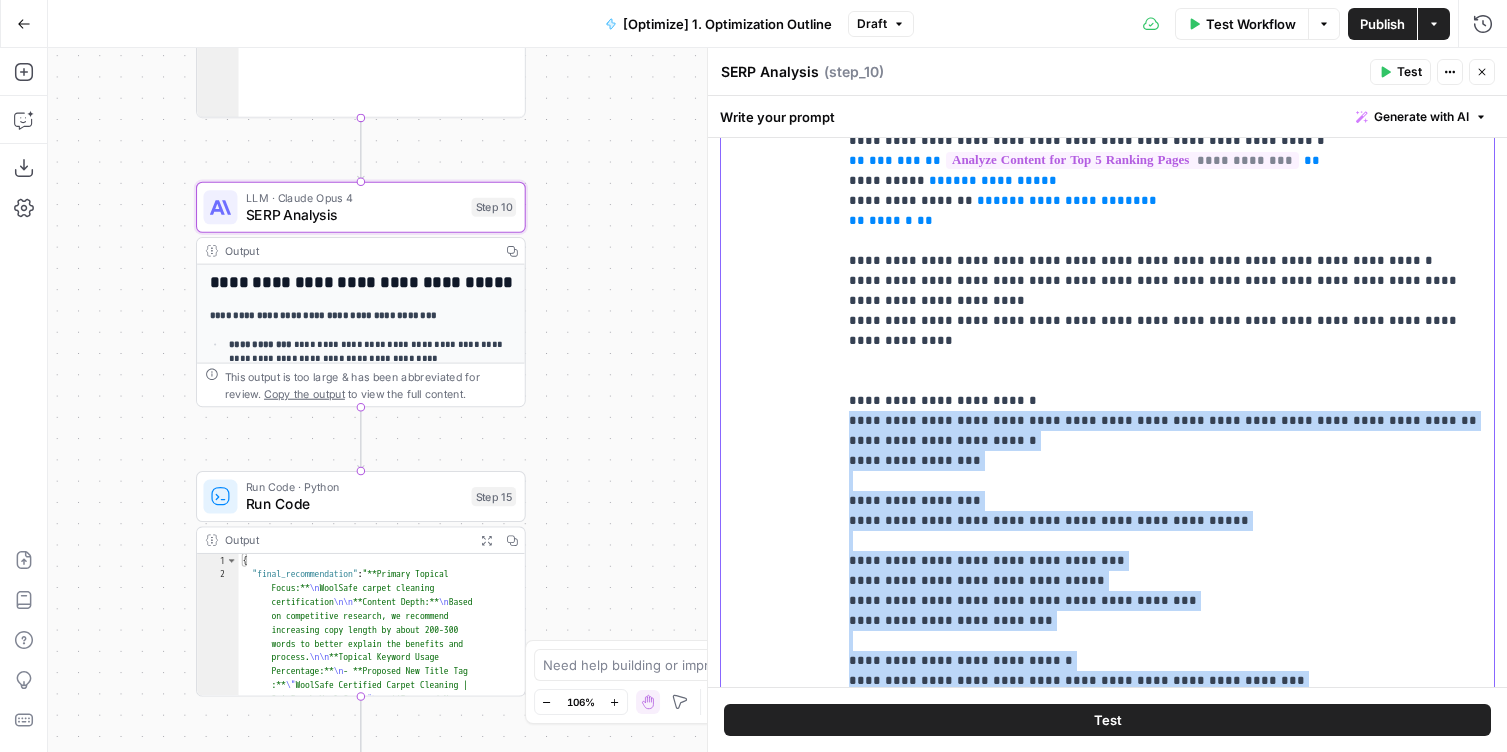 drag, startPoint x: 851, startPoint y: 184, endPoint x: 1028, endPoint y: 530, distance: 388.64508 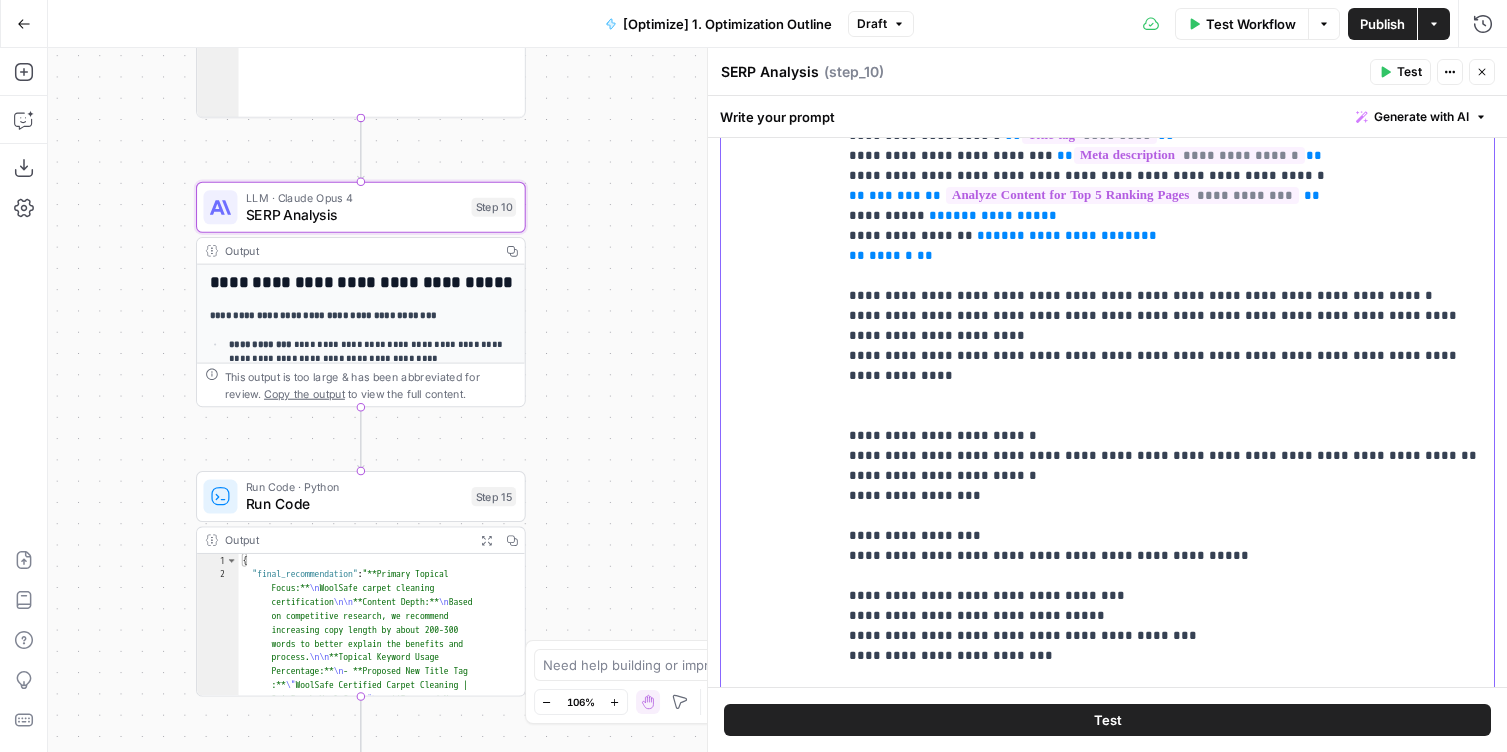 scroll, scrollTop: 2498, scrollLeft: 0, axis: vertical 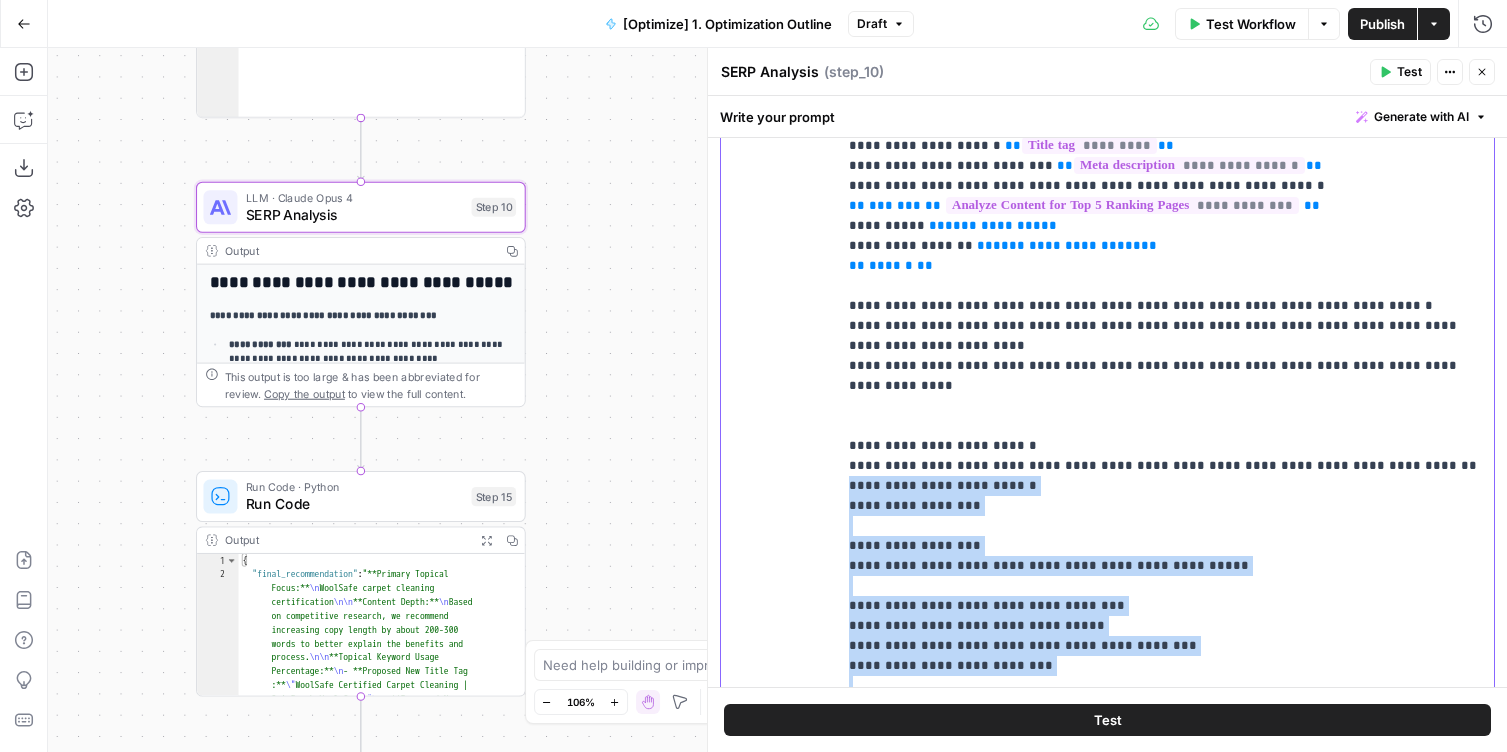 drag, startPoint x: 941, startPoint y: 599, endPoint x: 813, endPoint y: 241, distance: 380.1947 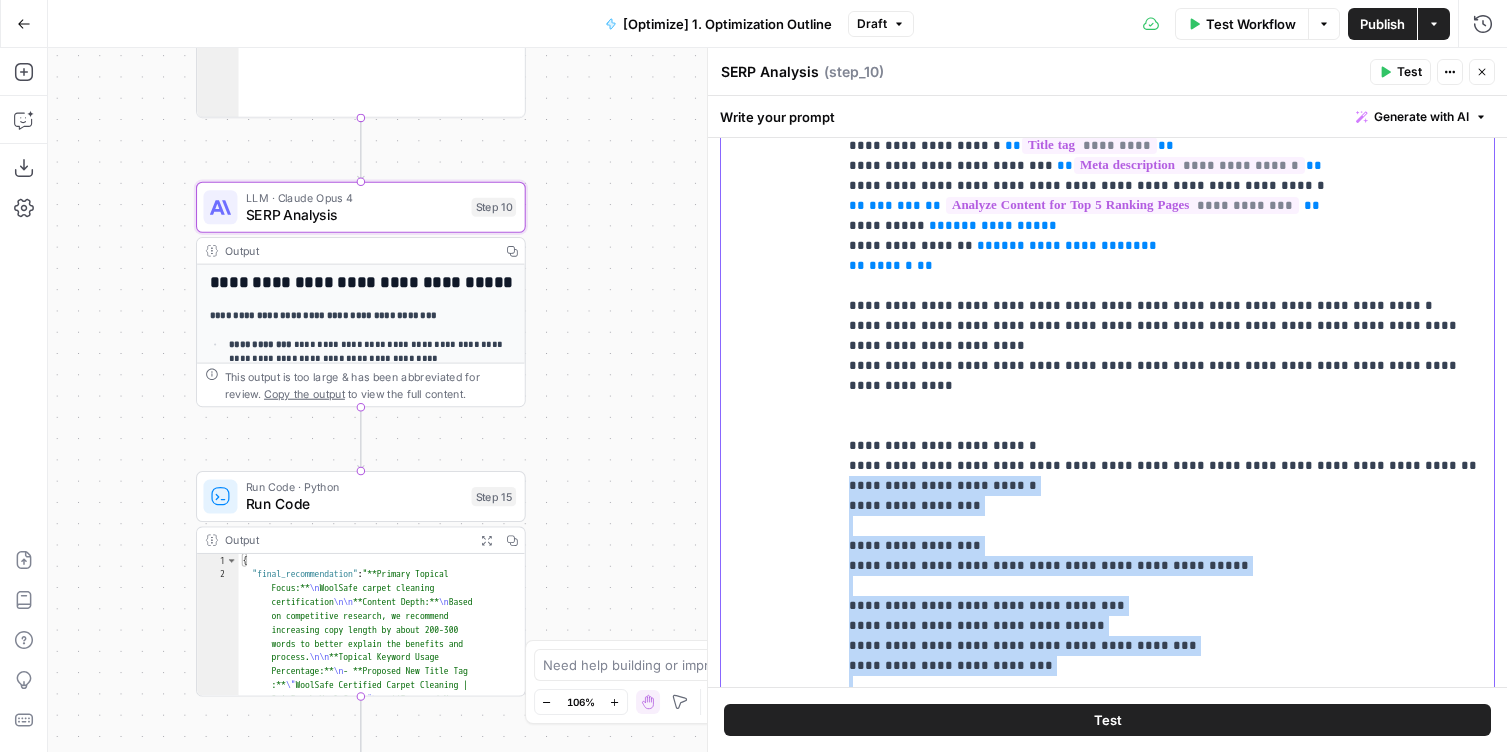 click on "**********" at bounding box center (1107, 436) 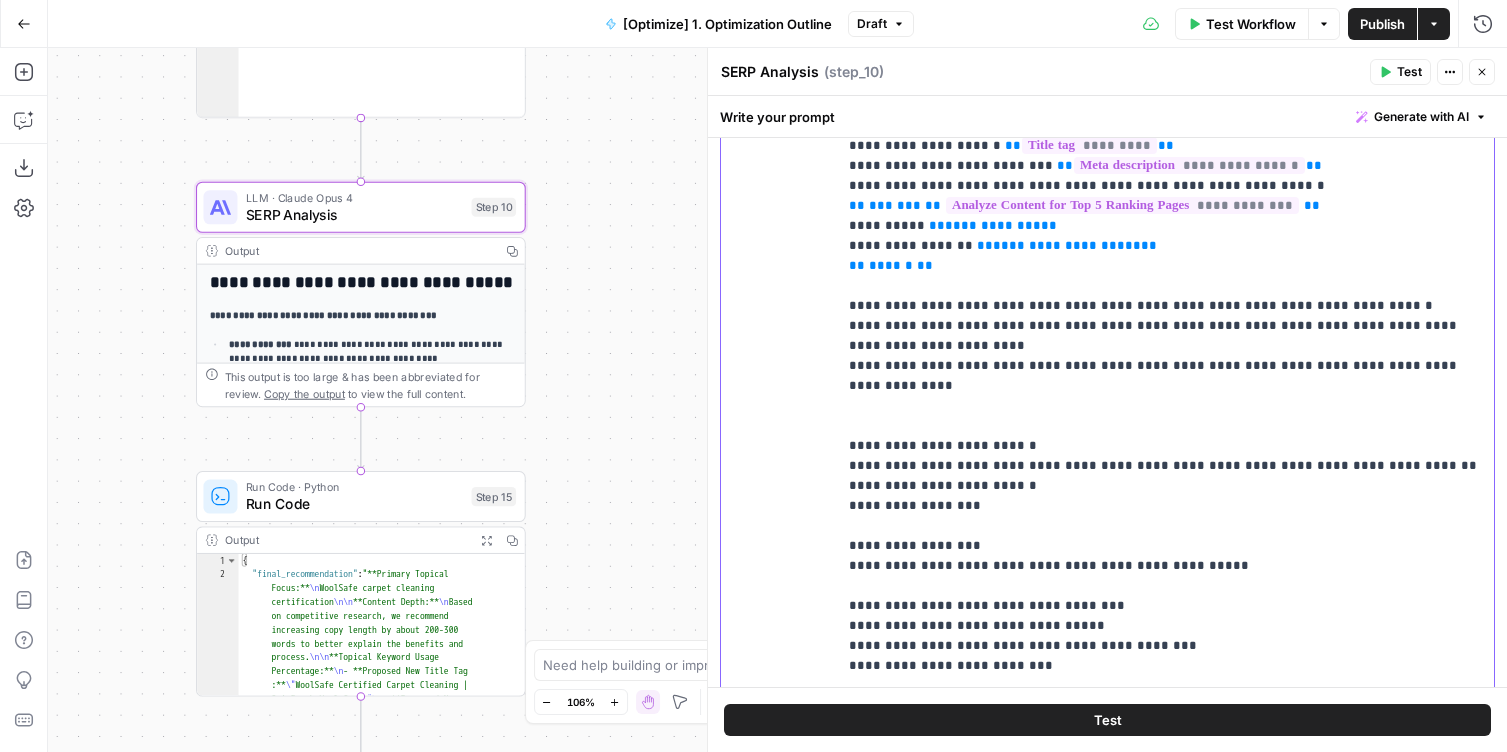 click on "**********" at bounding box center [1165, -384] 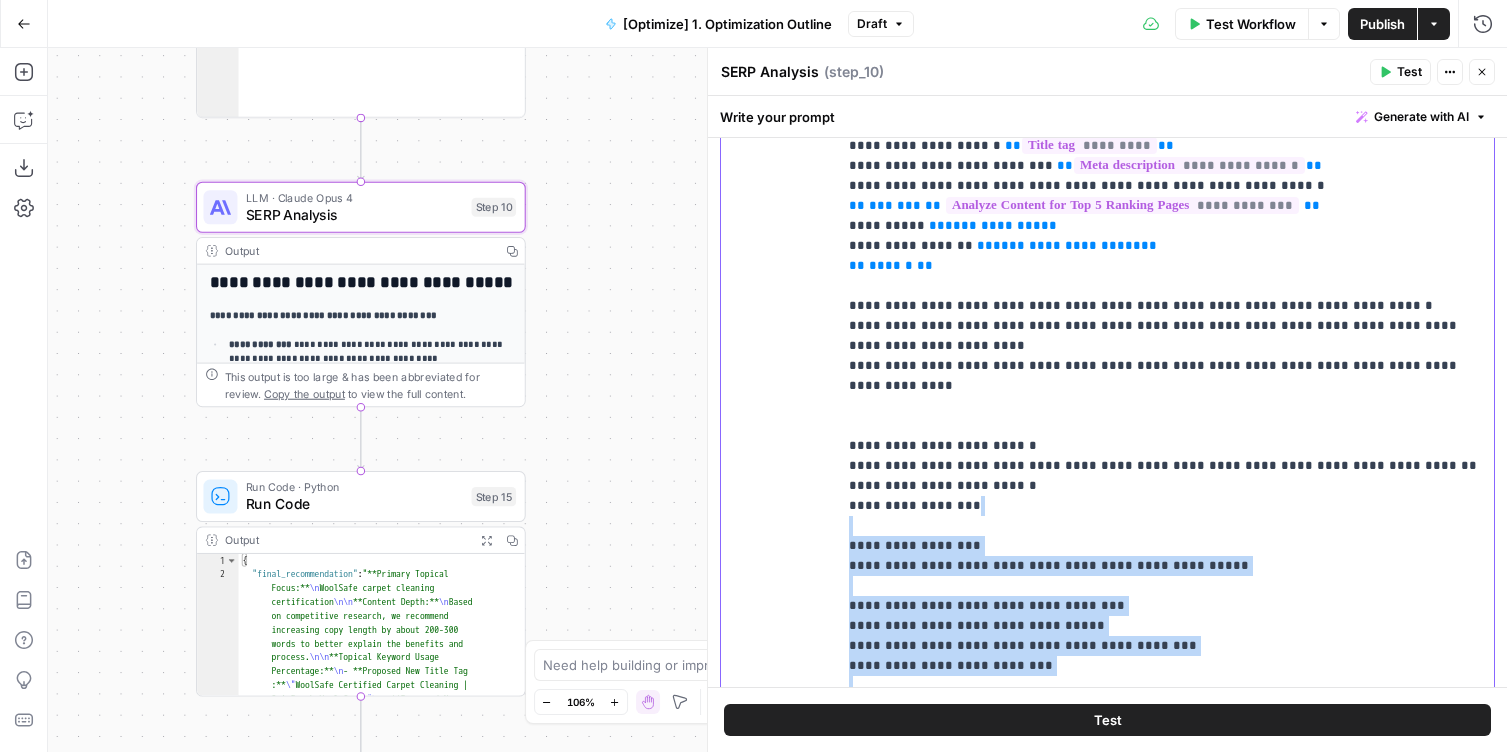drag, startPoint x: 936, startPoint y: 592, endPoint x: 810, endPoint y: 280, distance: 336.4818 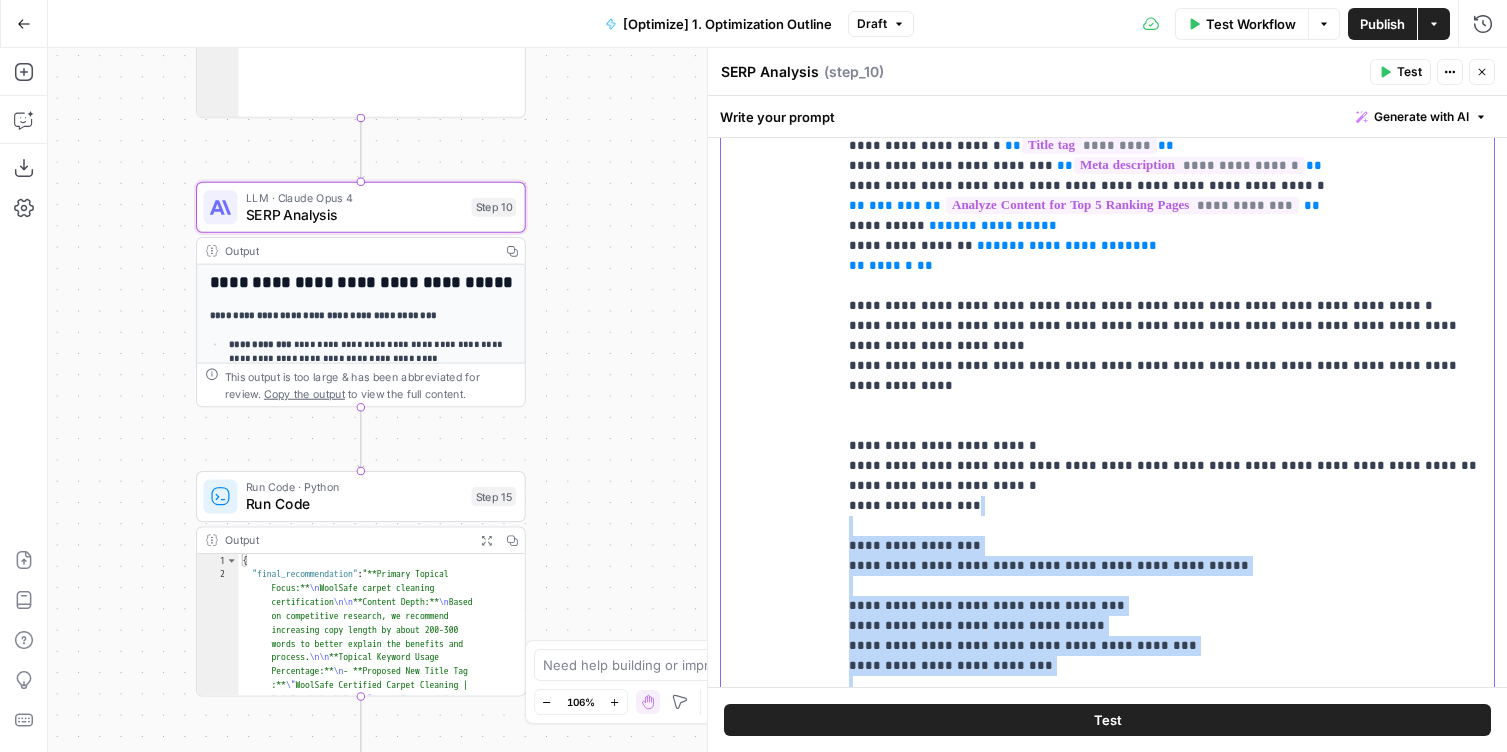 click on "**********" at bounding box center [1107, 436] 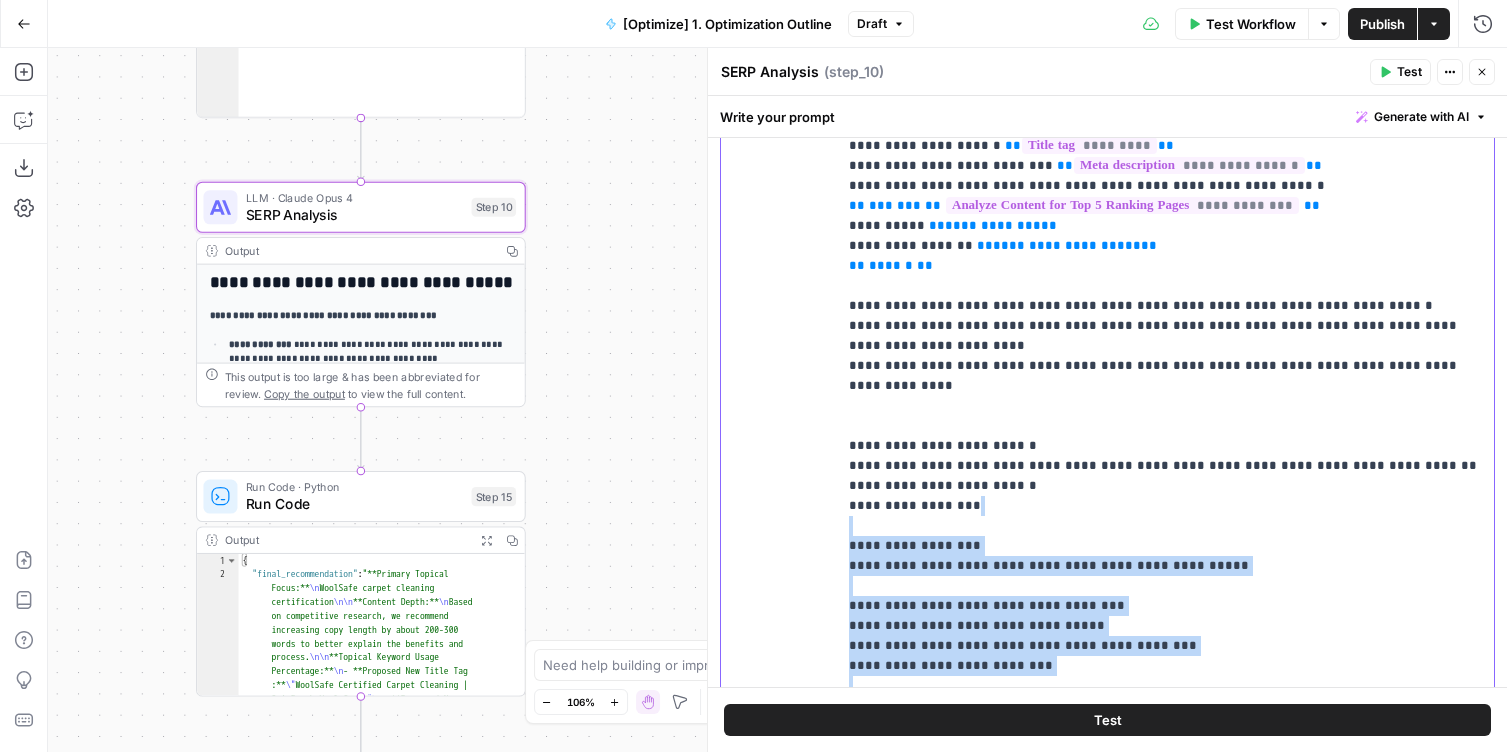 click on "**********" at bounding box center [1165, -384] 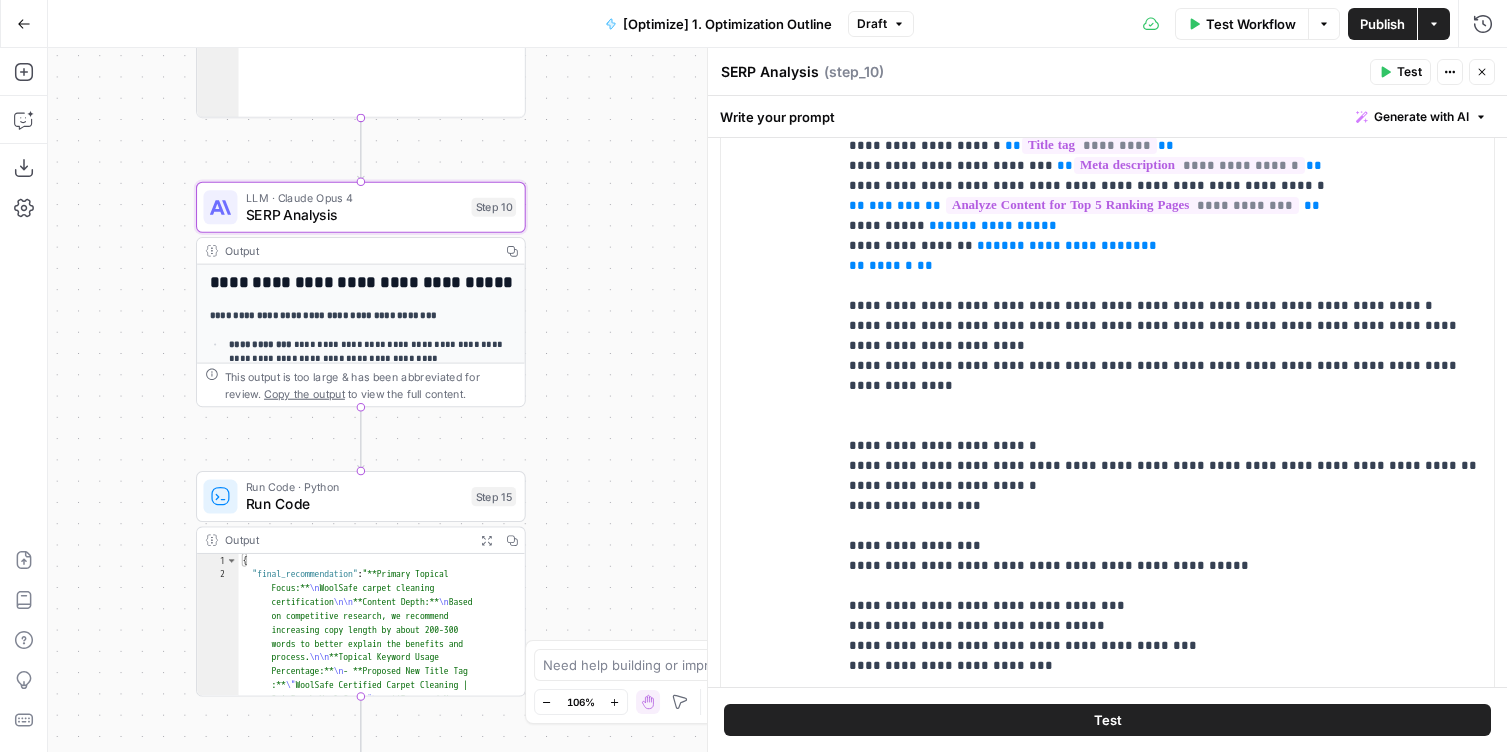 click on "Test" at bounding box center [1107, 720] 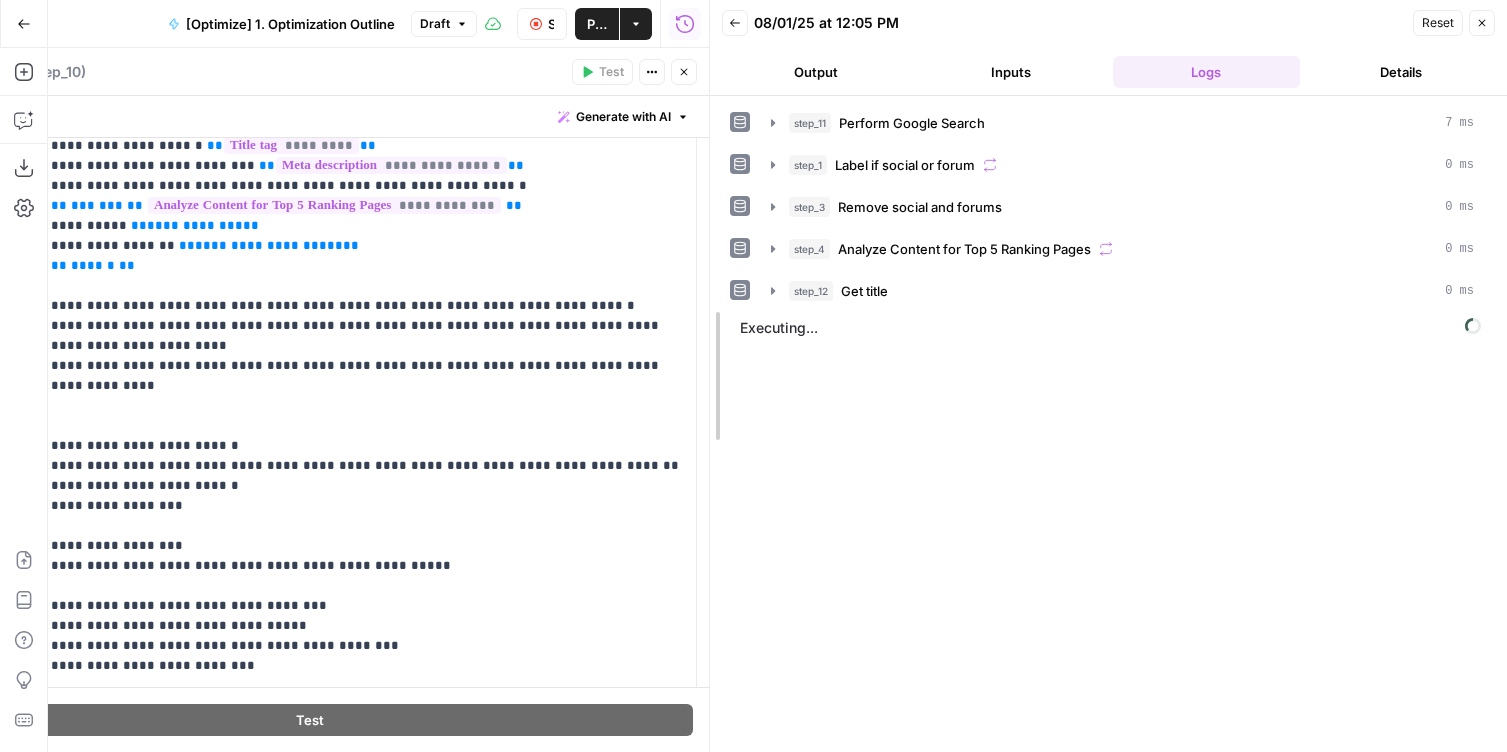 drag, startPoint x: 705, startPoint y: 285, endPoint x: 851, endPoint y: 285, distance: 146 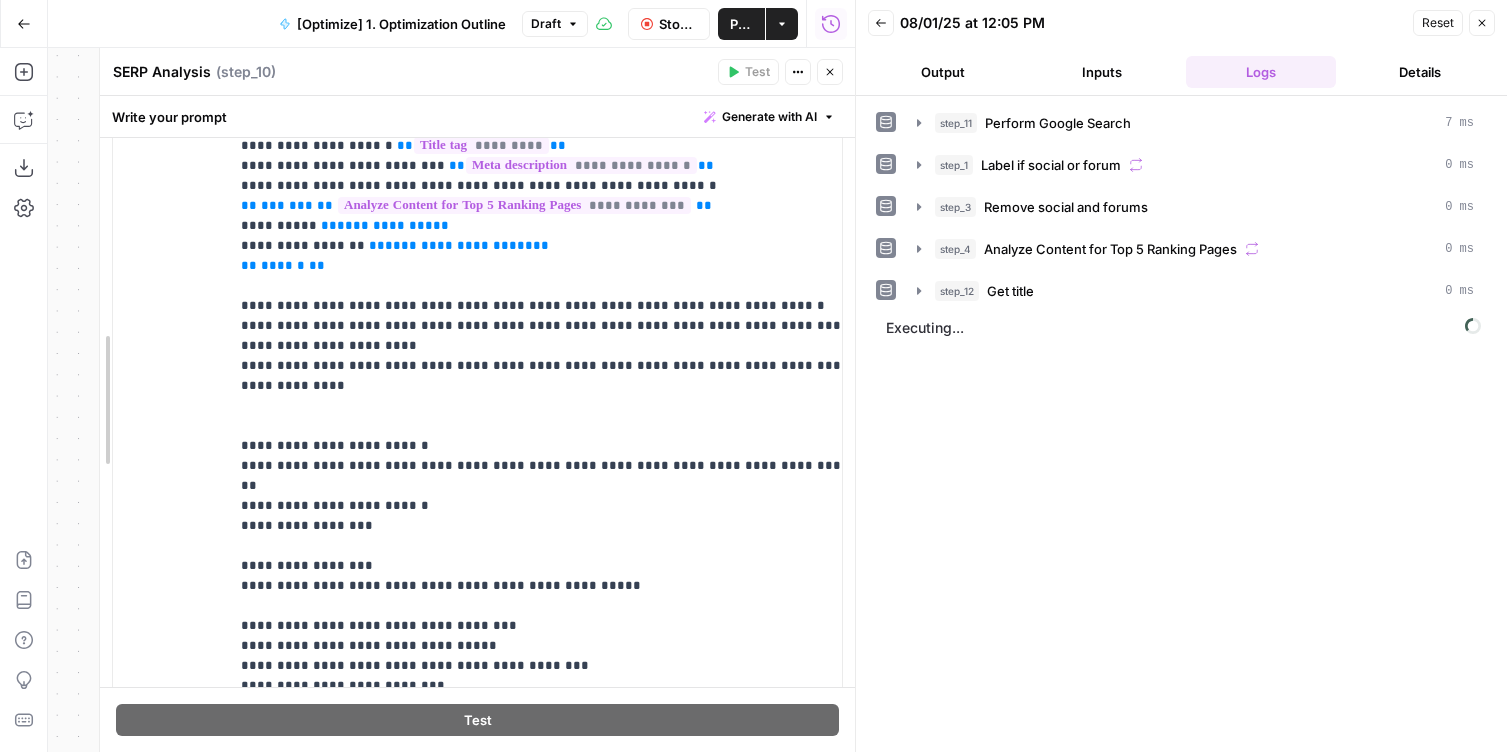 scroll, scrollTop: 2798, scrollLeft: 0, axis: vertical 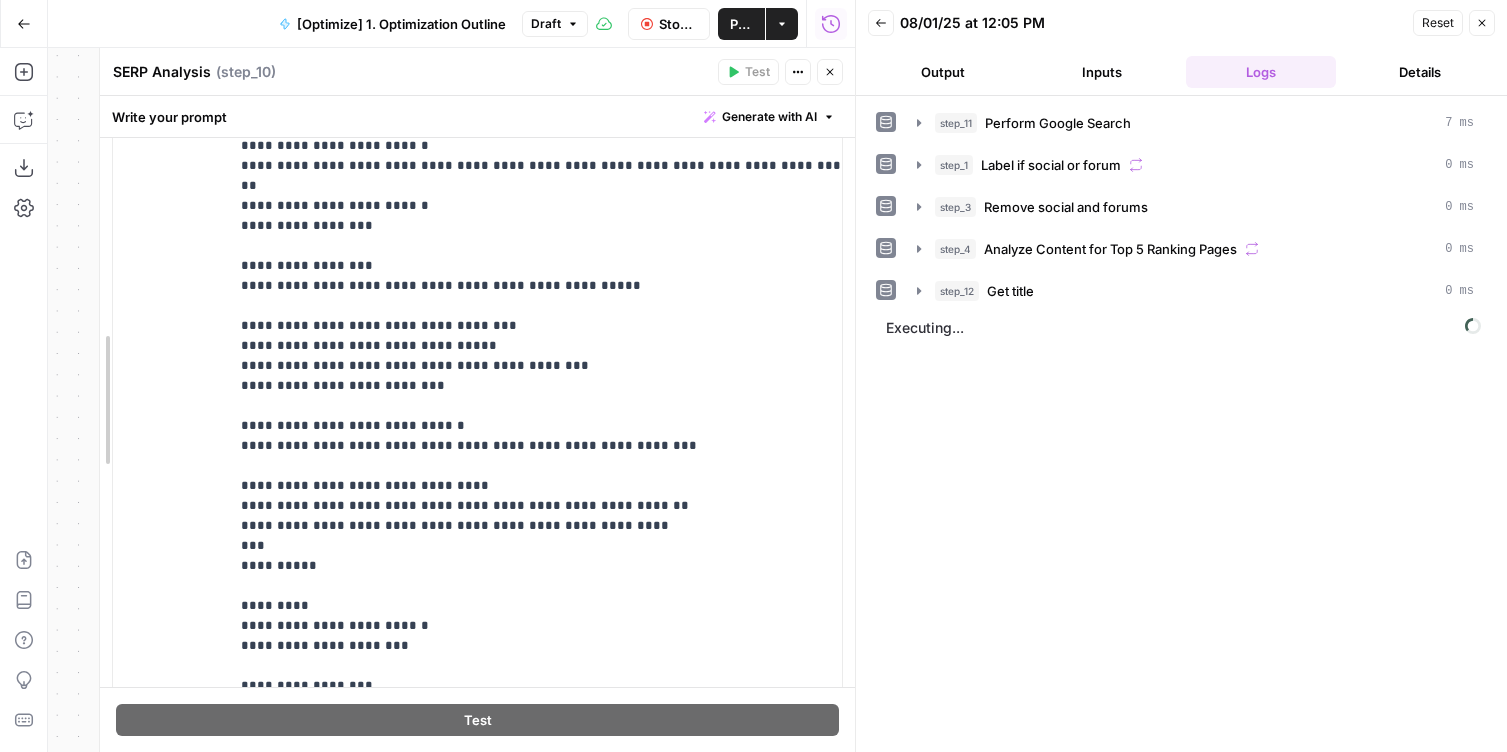 drag, startPoint x: 61, startPoint y: 356, endPoint x: 169, endPoint y: 356, distance: 108 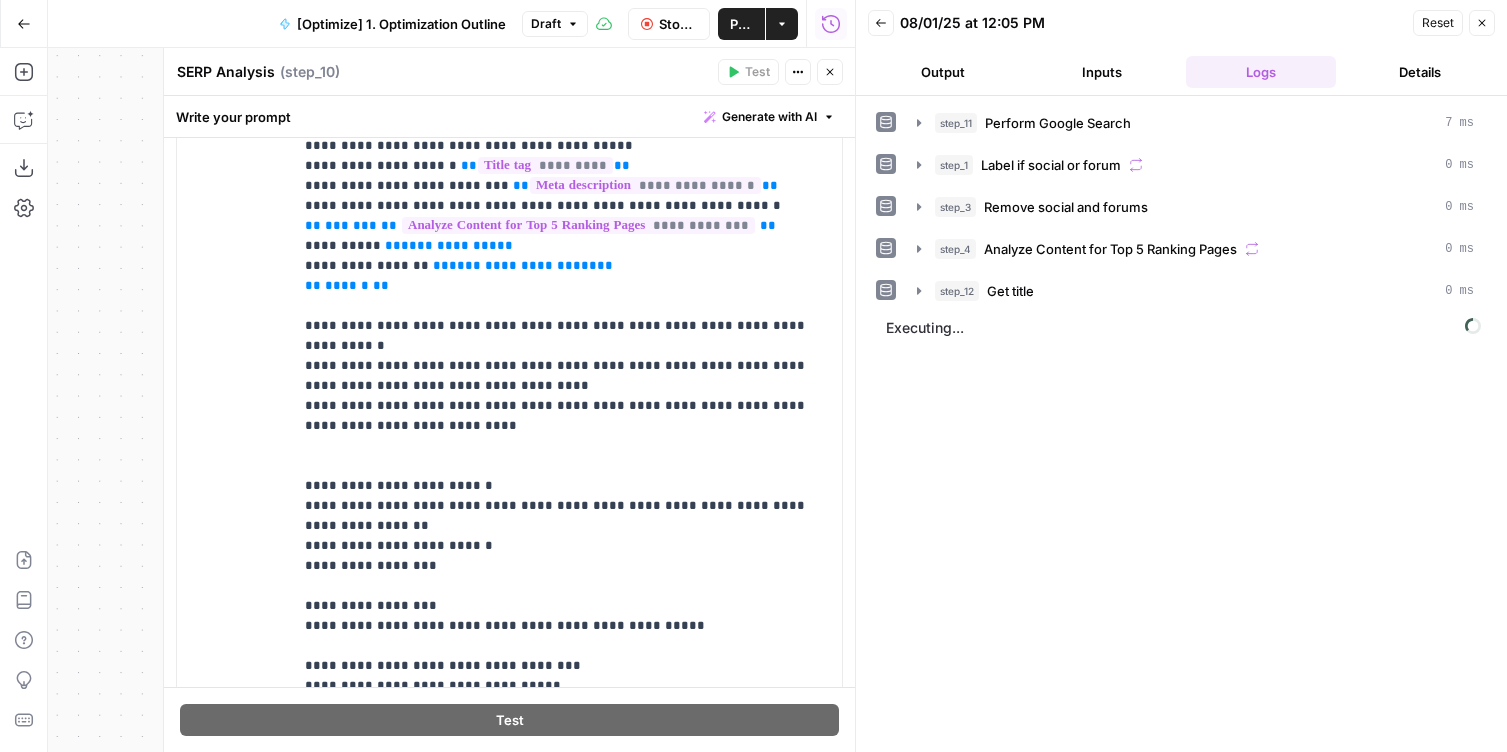 scroll, scrollTop: 2768, scrollLeft: 0, axis: vertical 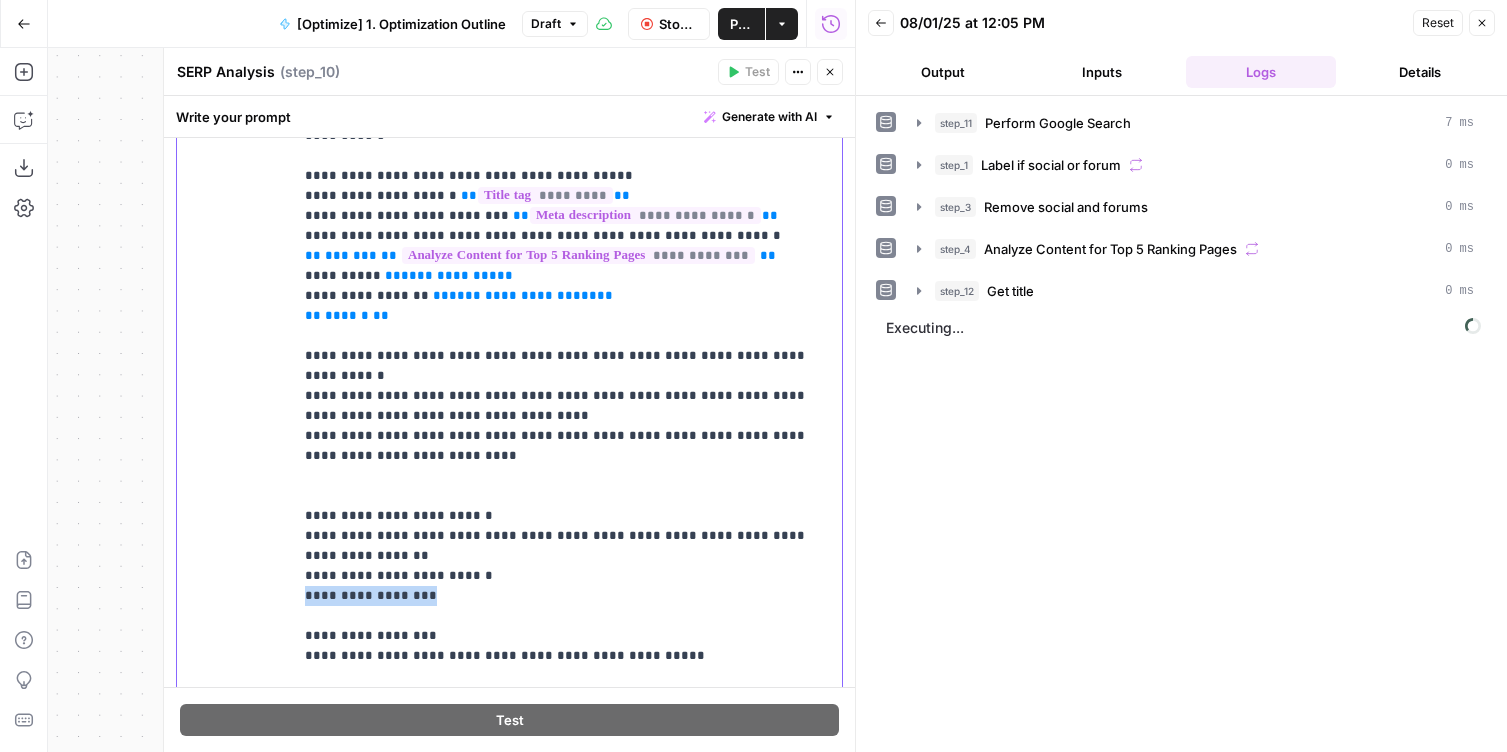 drag, startPoint x: 475, startPoint y: 340, endPoint x: 301, endPoint y: 339, distance: 174.00287 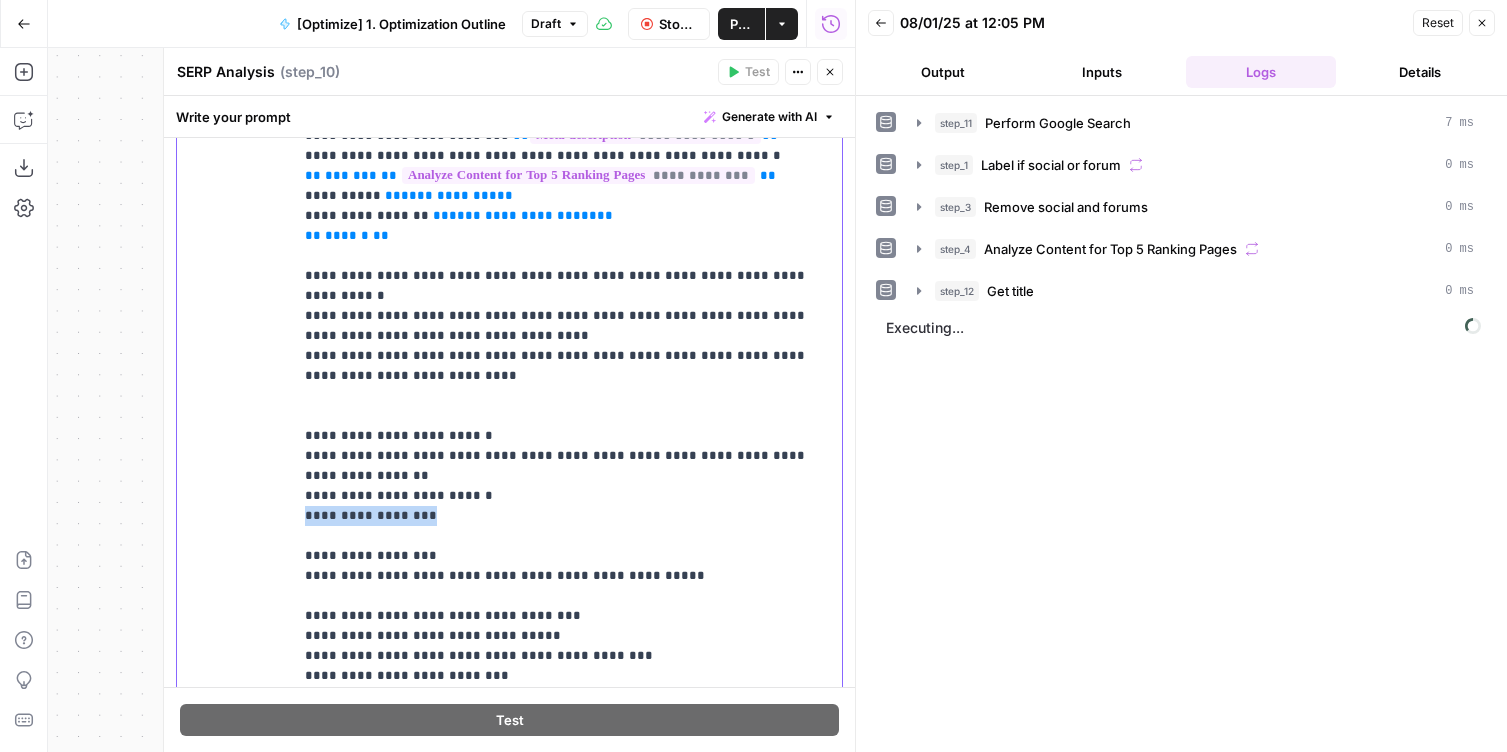 scroll, scrollTop: 496, scrollLeft: 0, axis: vertical 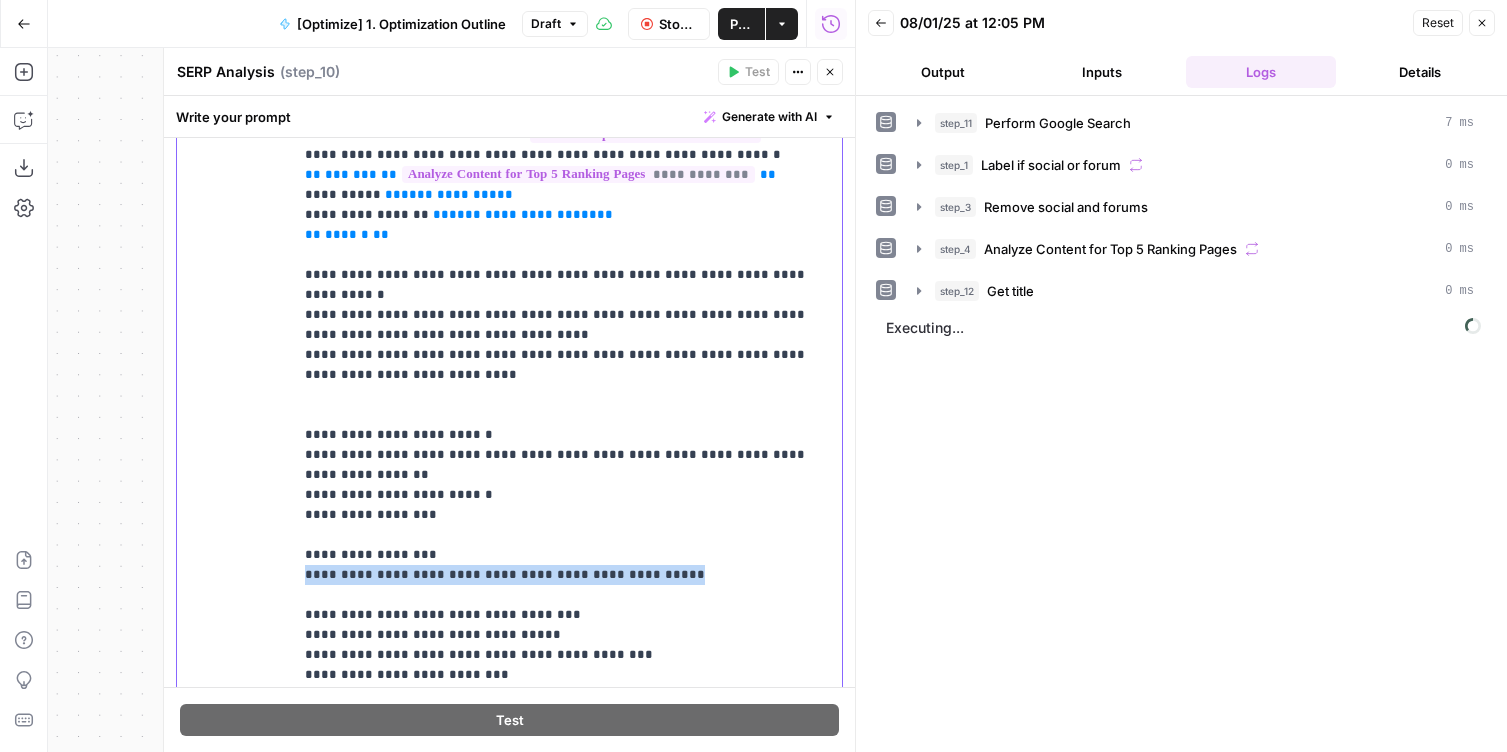 drag, startPoint x: 710, startPoint y: 318, endPoint x: 222, endPoint y: 318, distance: 488 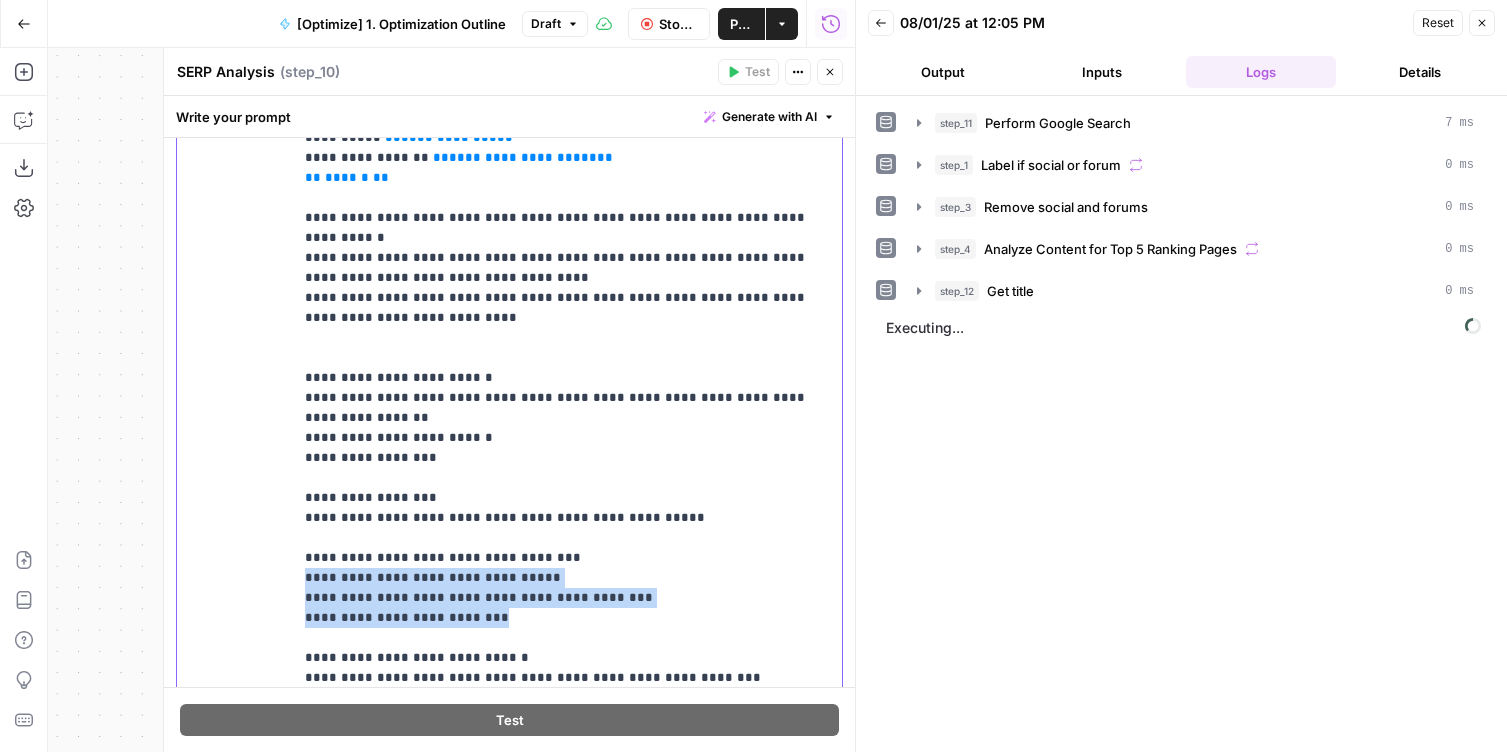 drag, startPoint x: 543, startPoint y: 354, endPoint x: 240, endPoint y: 324, distance: 304.48154 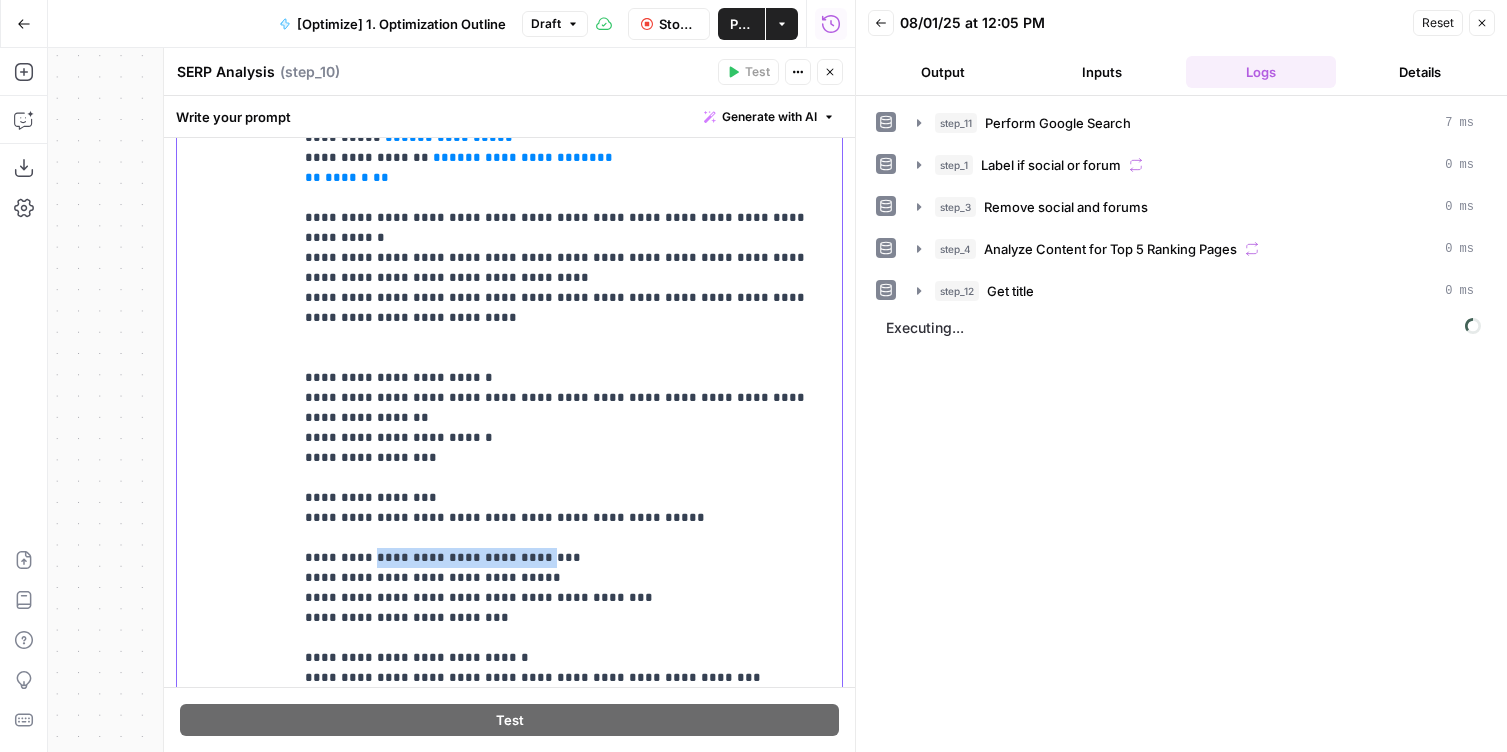 drag, startPoint x: 539, startPoint y: 301, endPoint x: 364, endPoint y: 299, distance: 175.01143 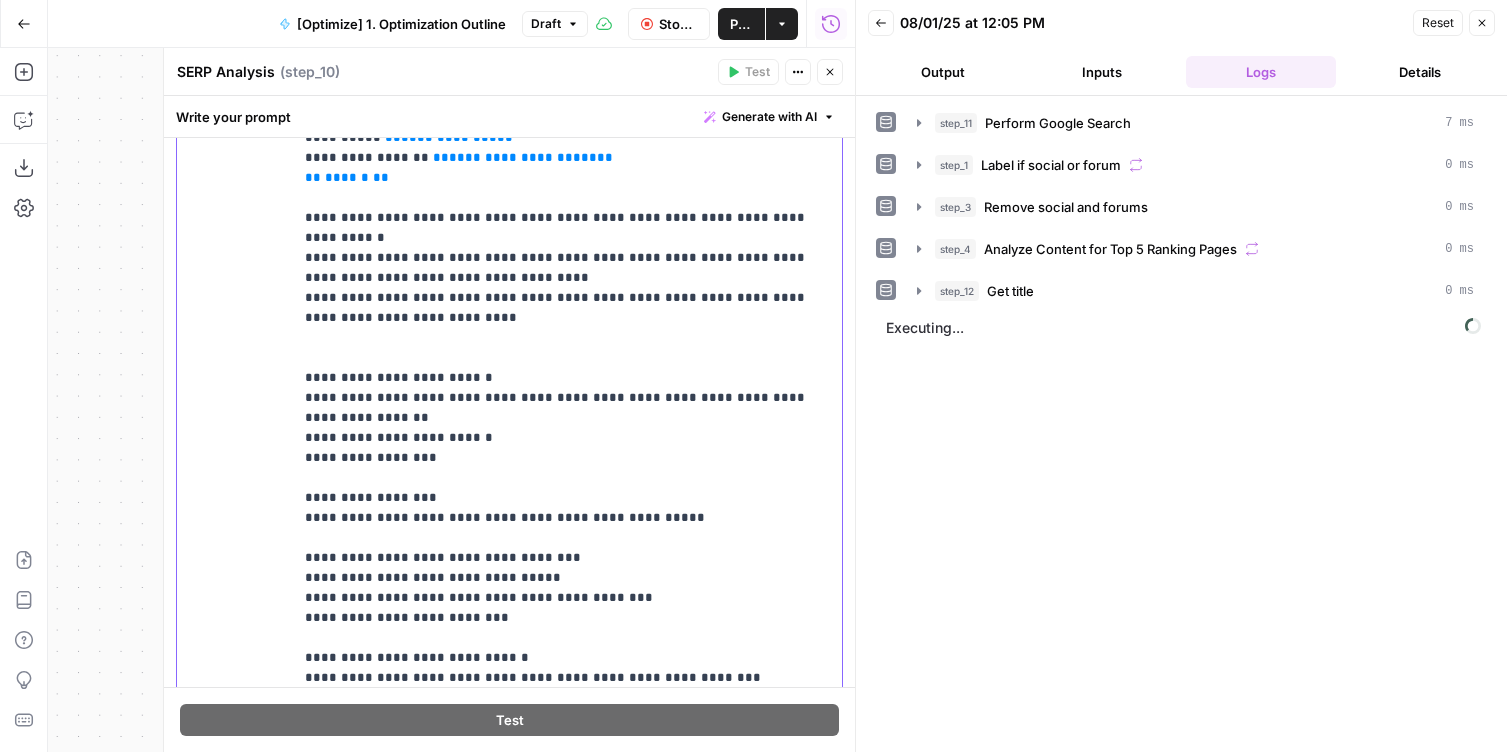 scroll, scrollTop: 2866, scrollLeft: 0, axis: vertical 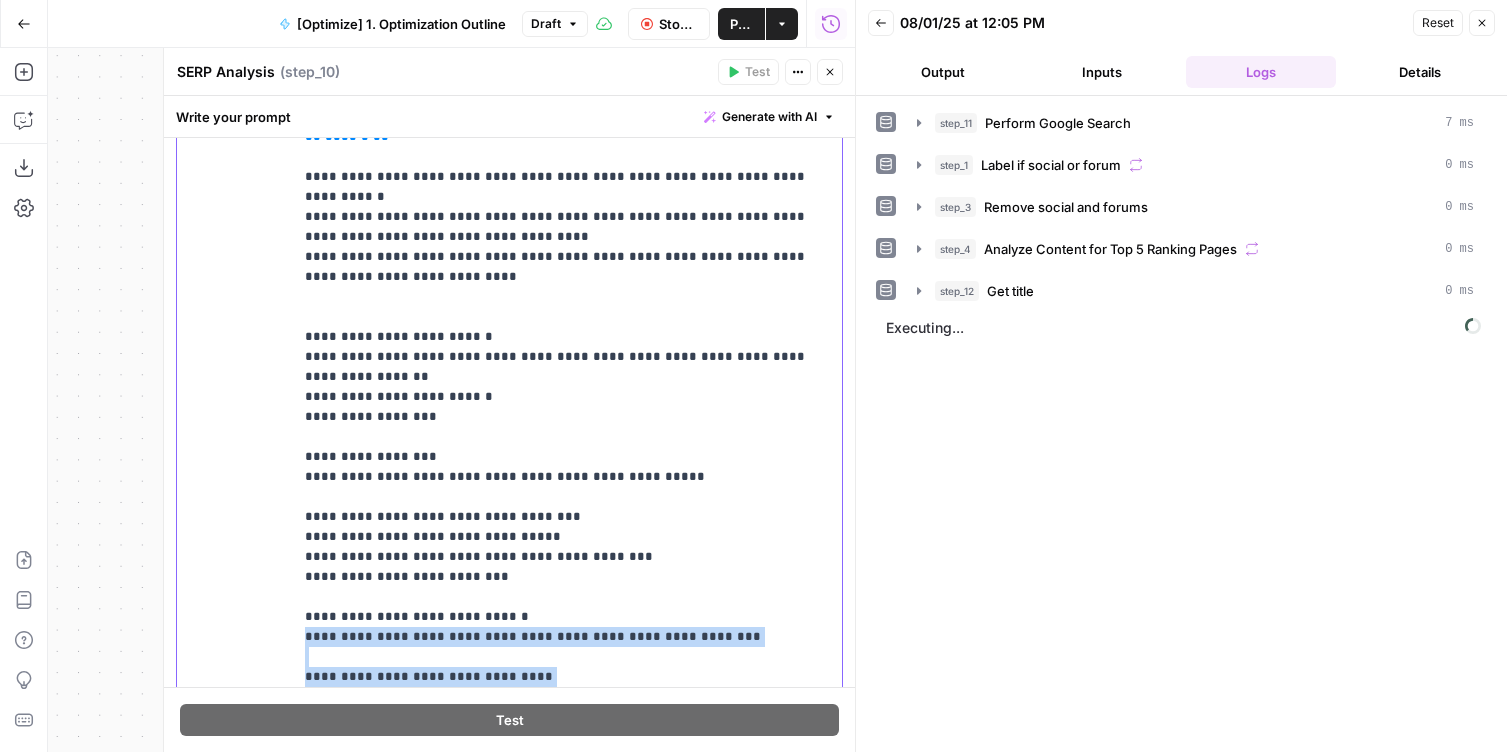 drag, startPoint x: 704, startPoint y: 452, endPoint x: 262, endPoint y: 385, distance: 447.04922 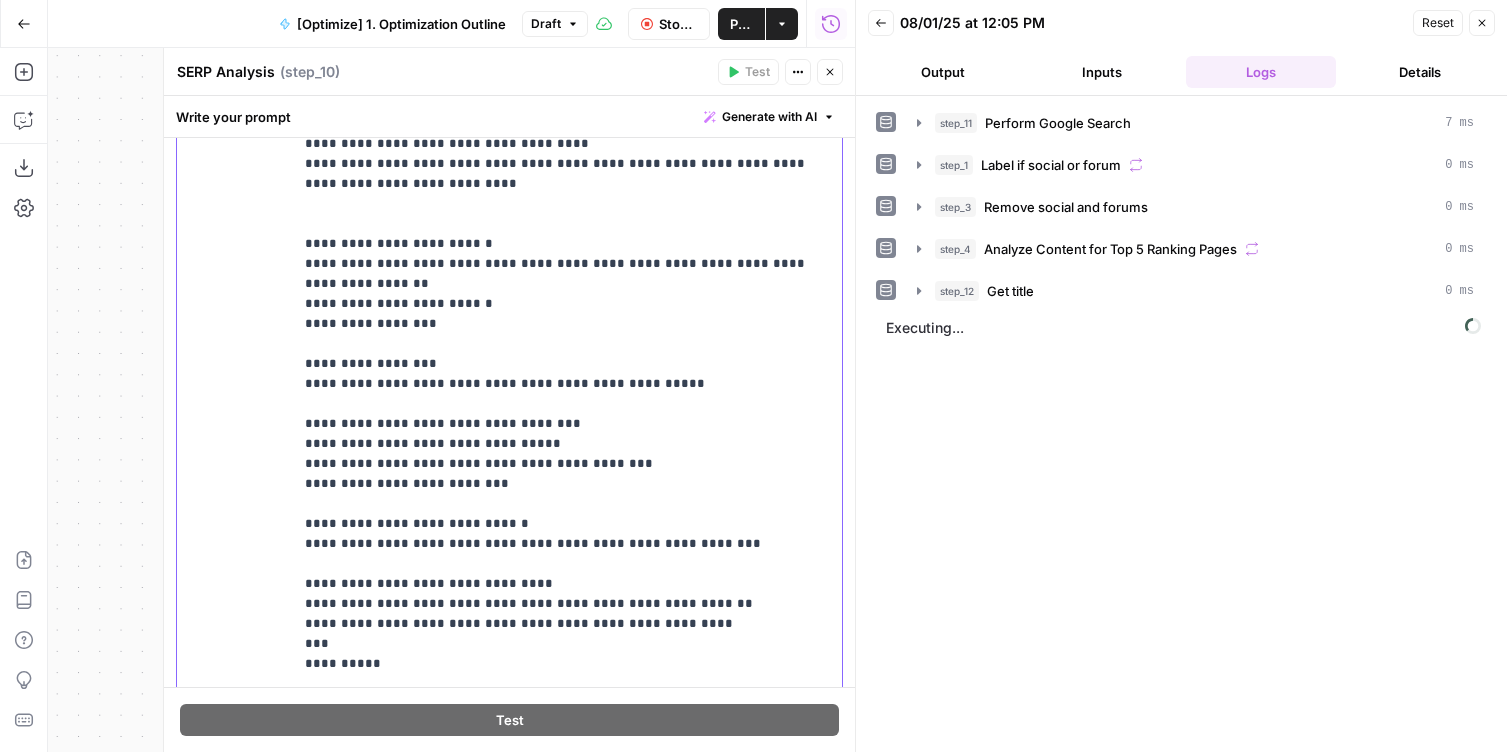 click on "**********" at bounding box center (567, -706) 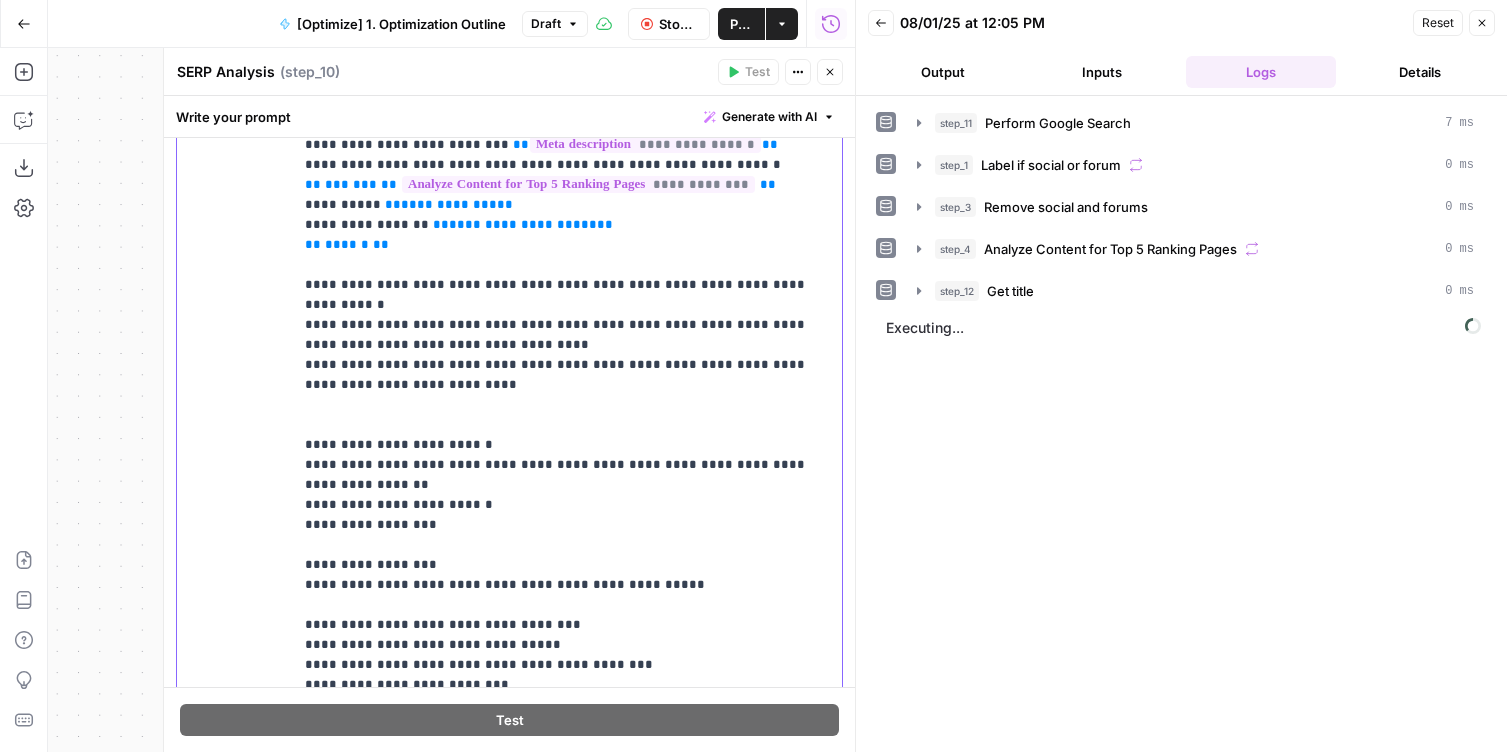 scroll, scrollTop: 2760, scrollLeft: 0, axis: vertical 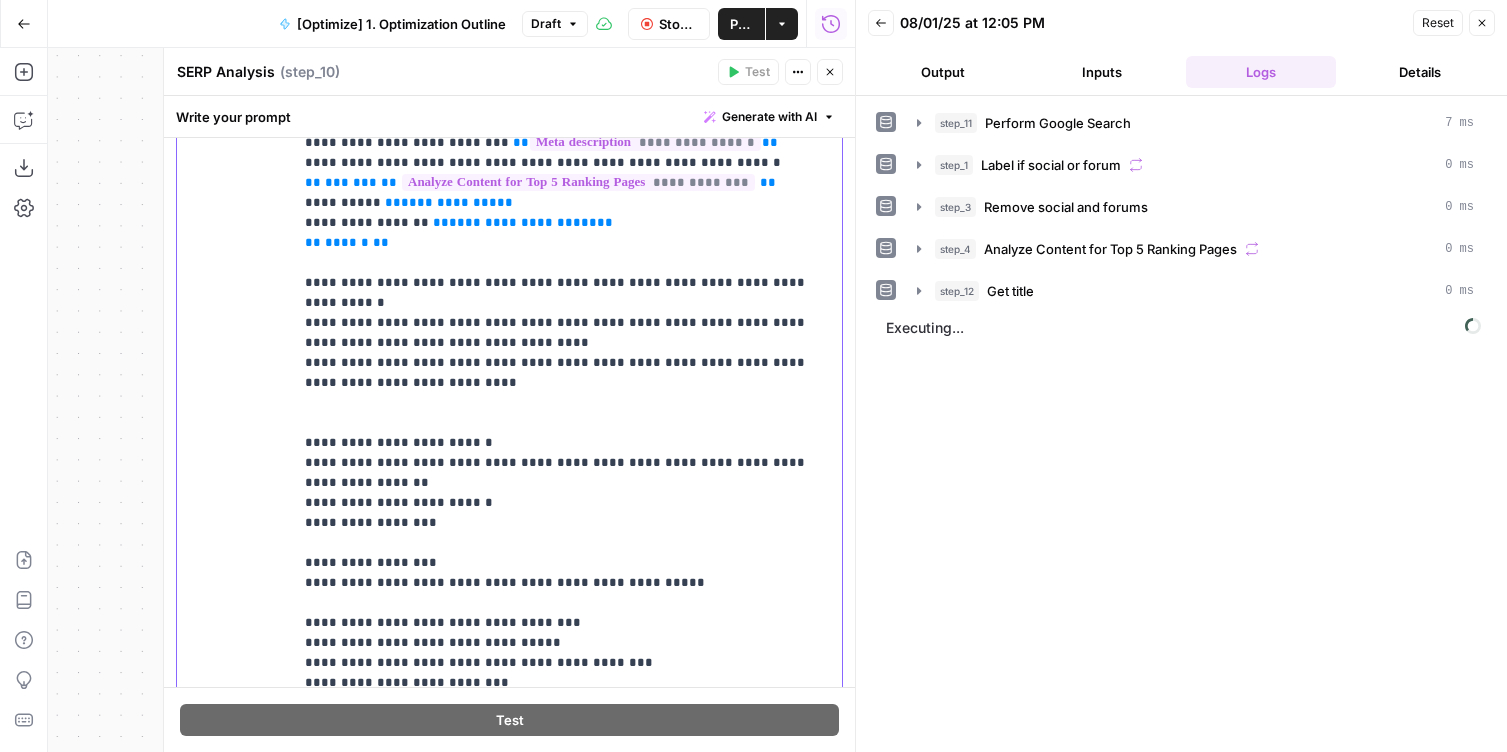 drag, startPoint x: 403, startPoint y: 595, endPoint x: 280, endPoint y: 594, distance: 123.00407 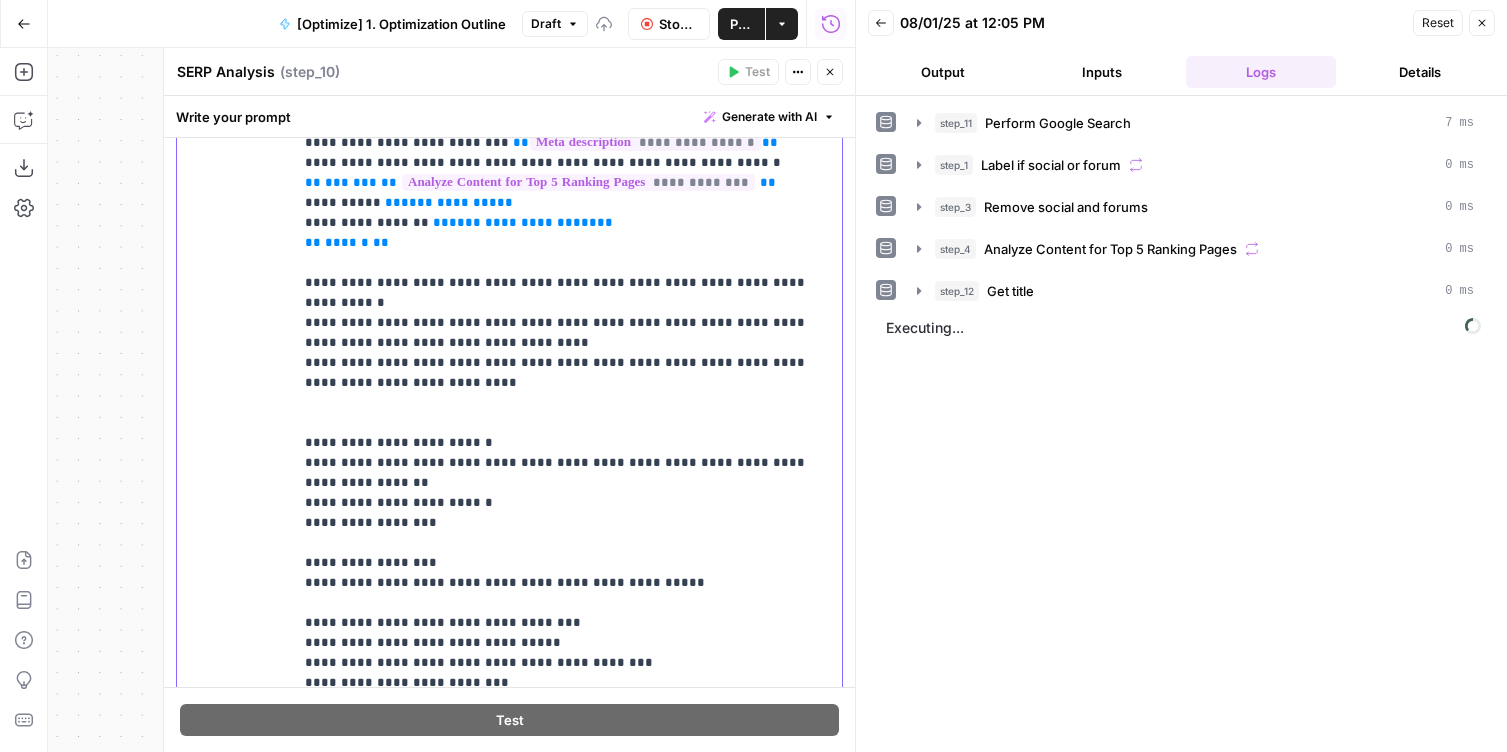 click on "**********" at bounding box center (567, -517) 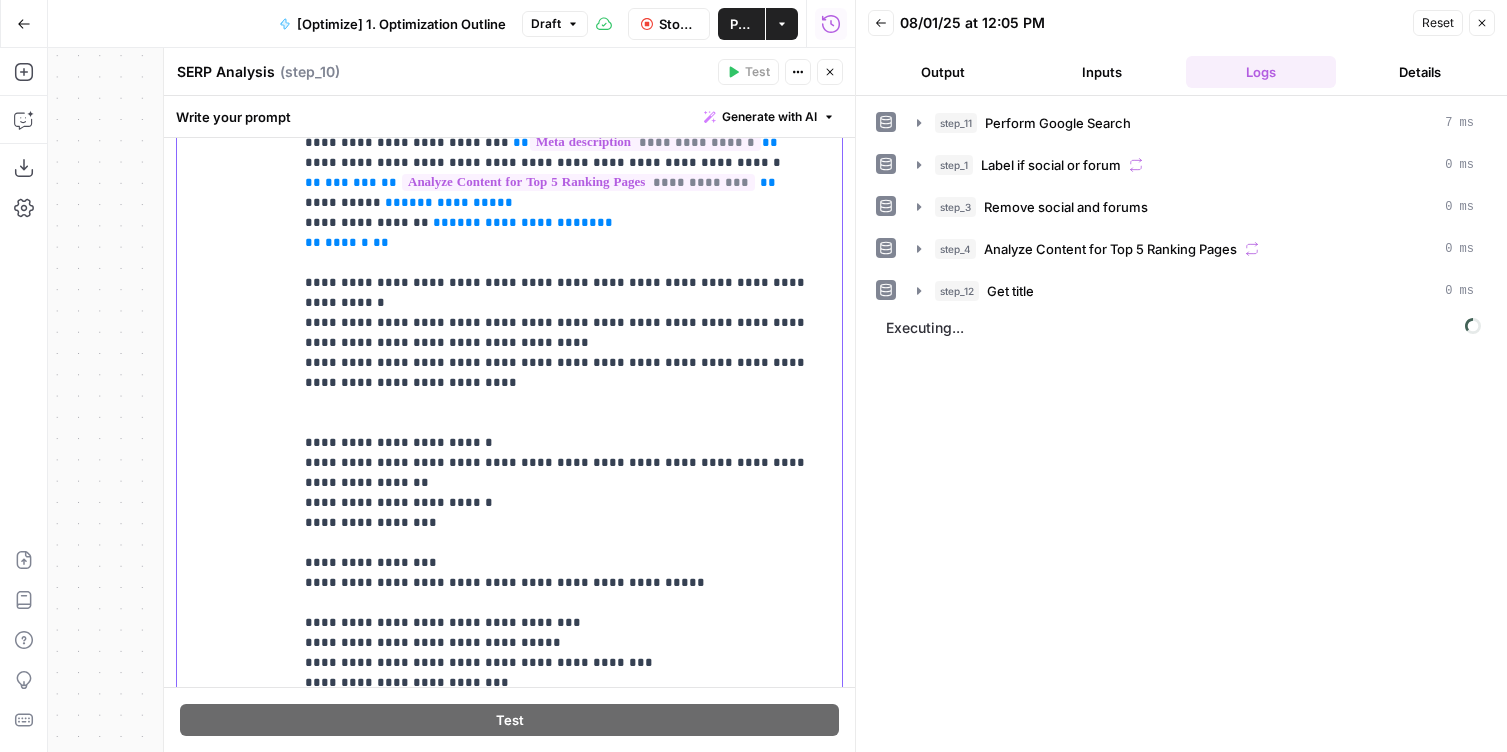 click on "**********" at bounding box center (567, -517) 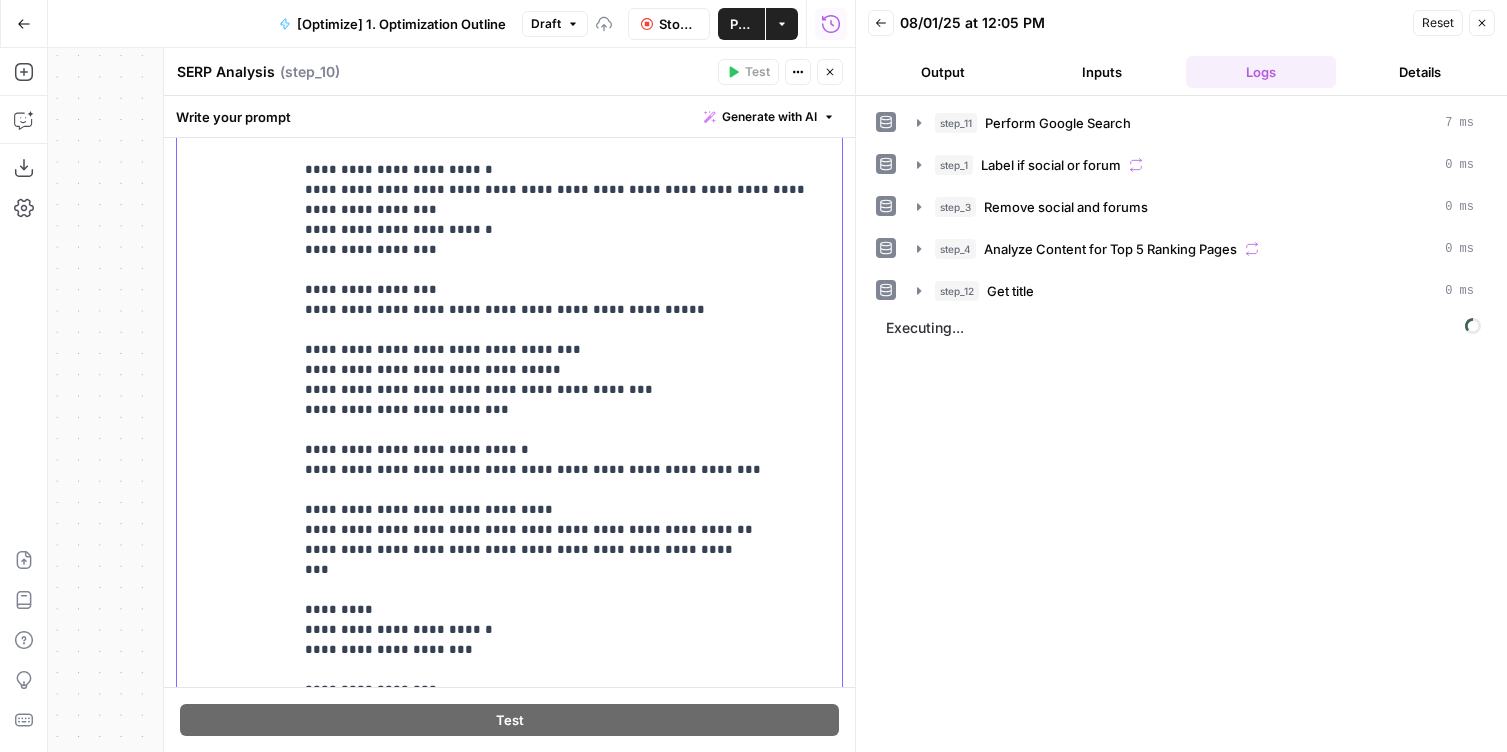 scroll, scrollTop: 3031, scrollLeft: 0, axis: vertical 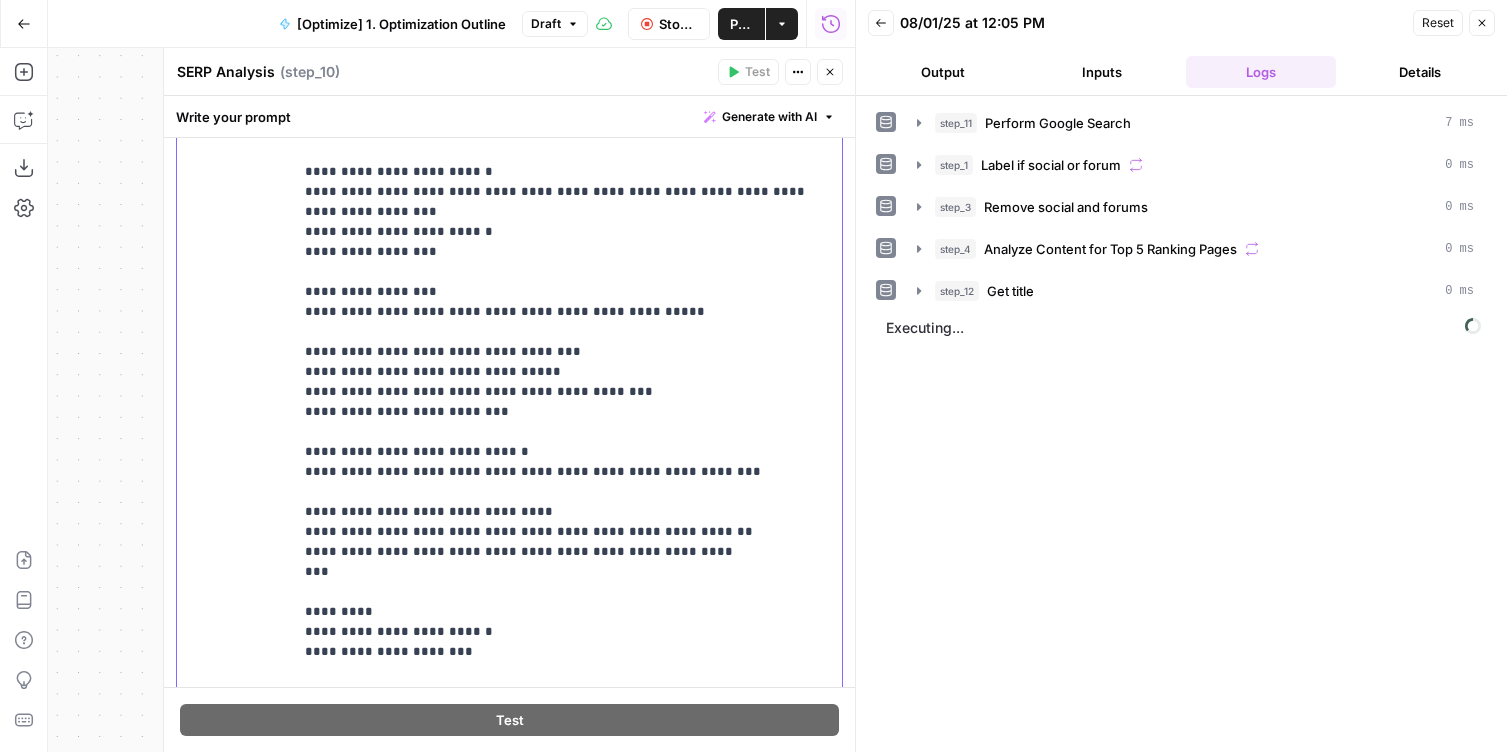 click on "**********" at bounding box center (567, -788) 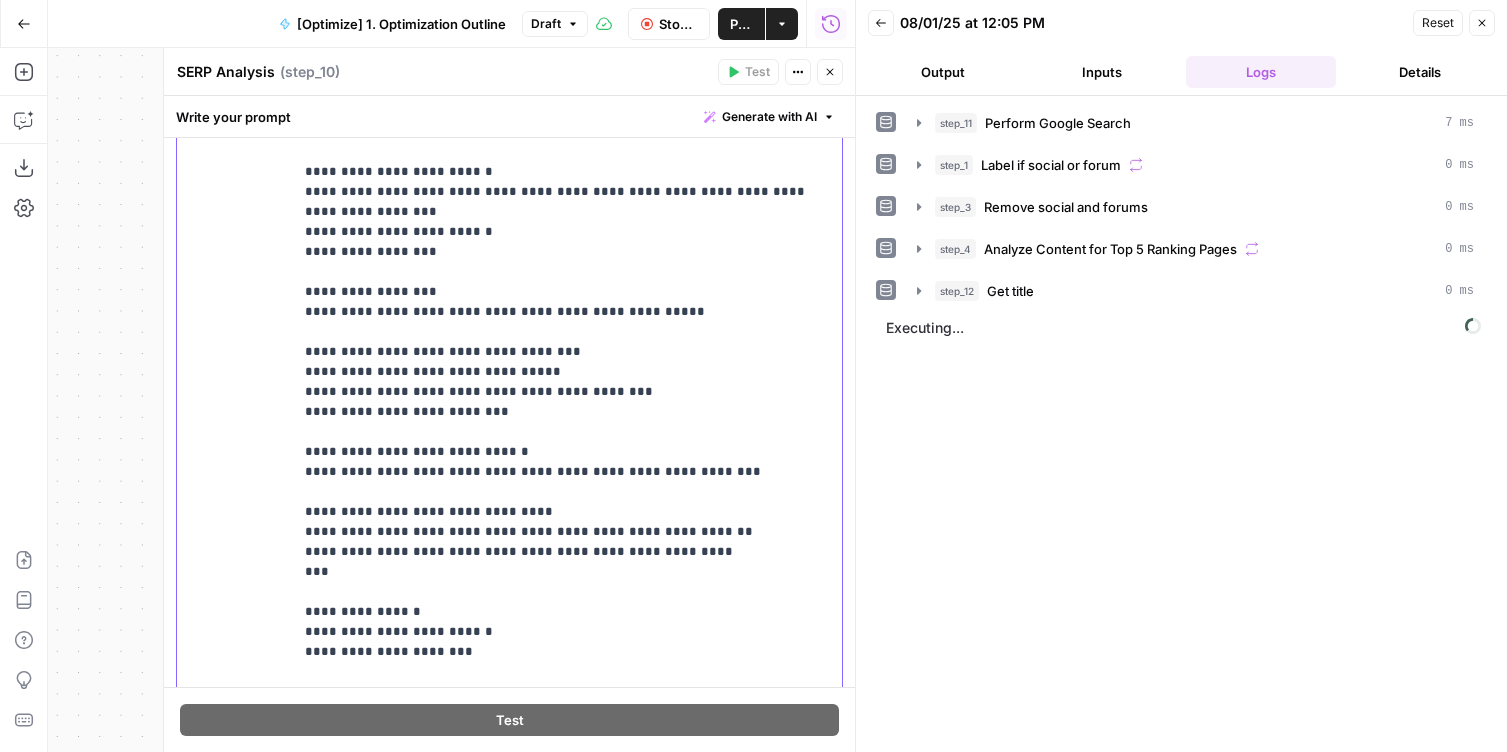click on "**********" at bounding box center [567, -788] 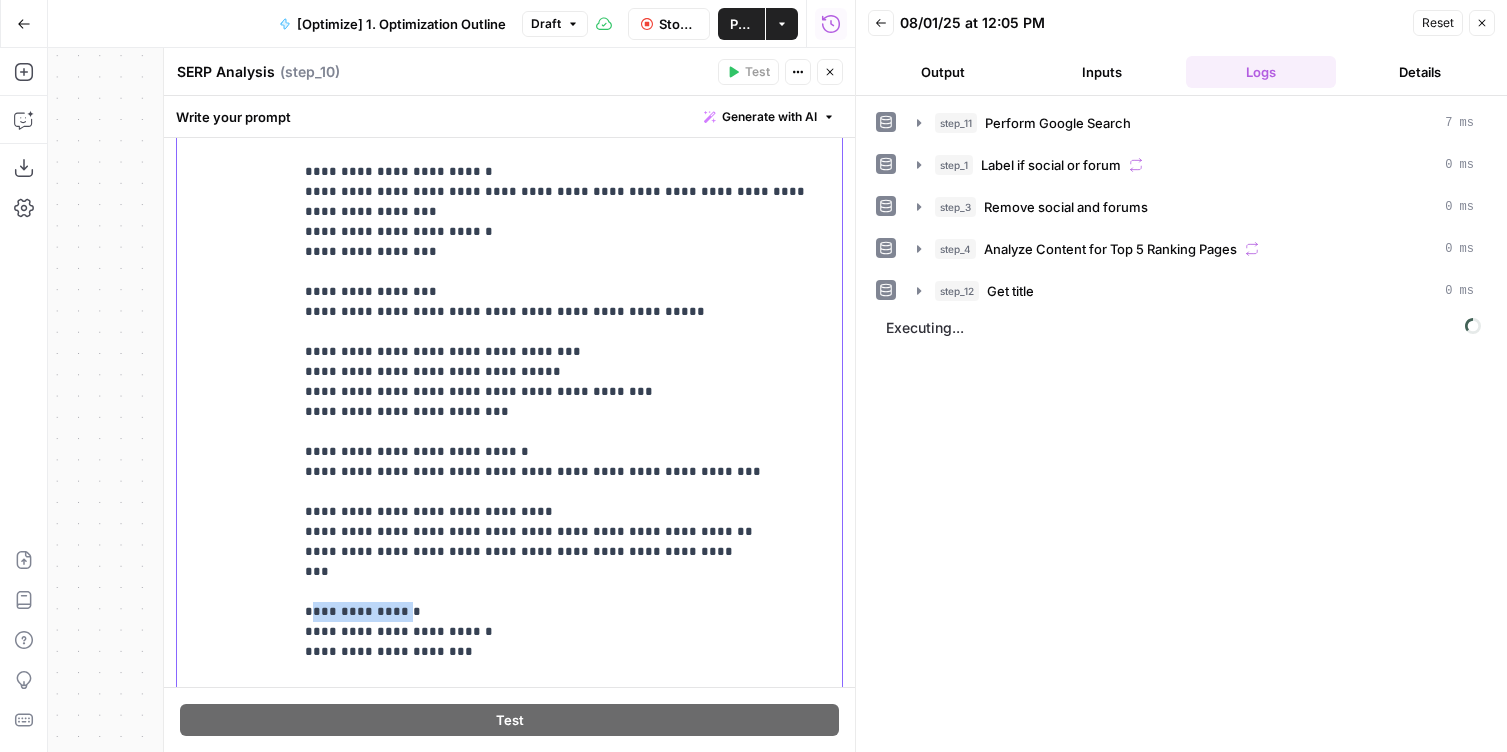 click on "**********" at bounding box center (567, -788) 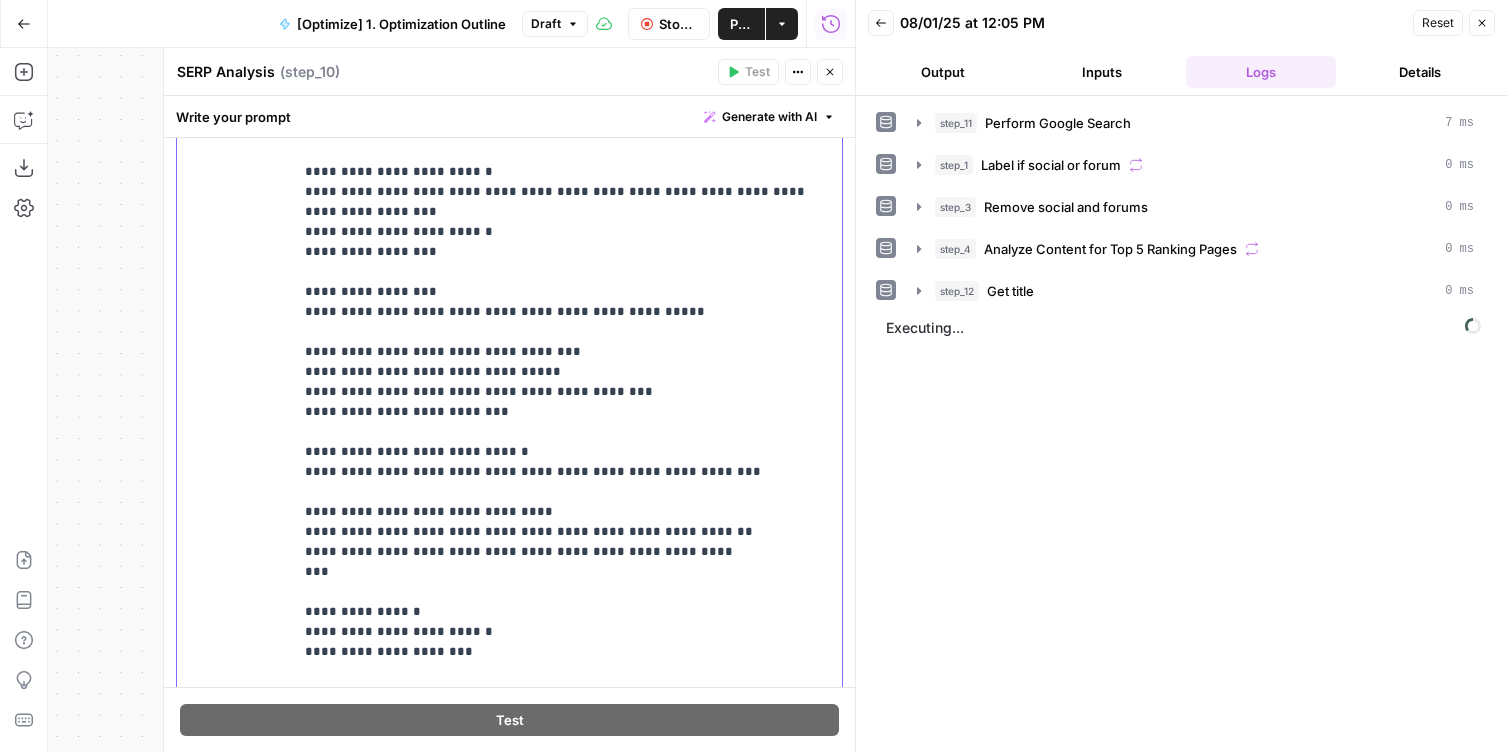 click on "**********" at bounding box center (567, -788) 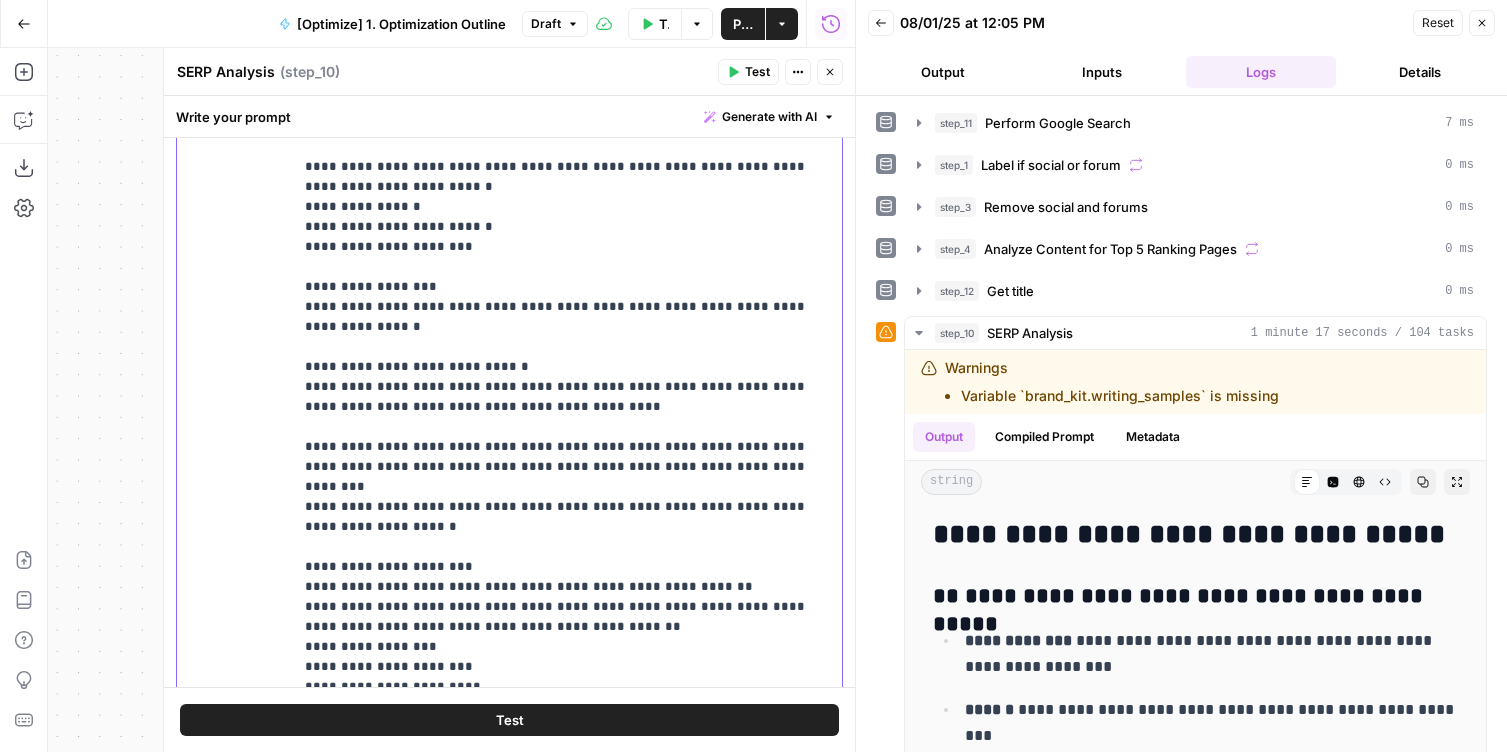scroll, scrollTop: 3480, scrollLeft: 0, axis: vertical 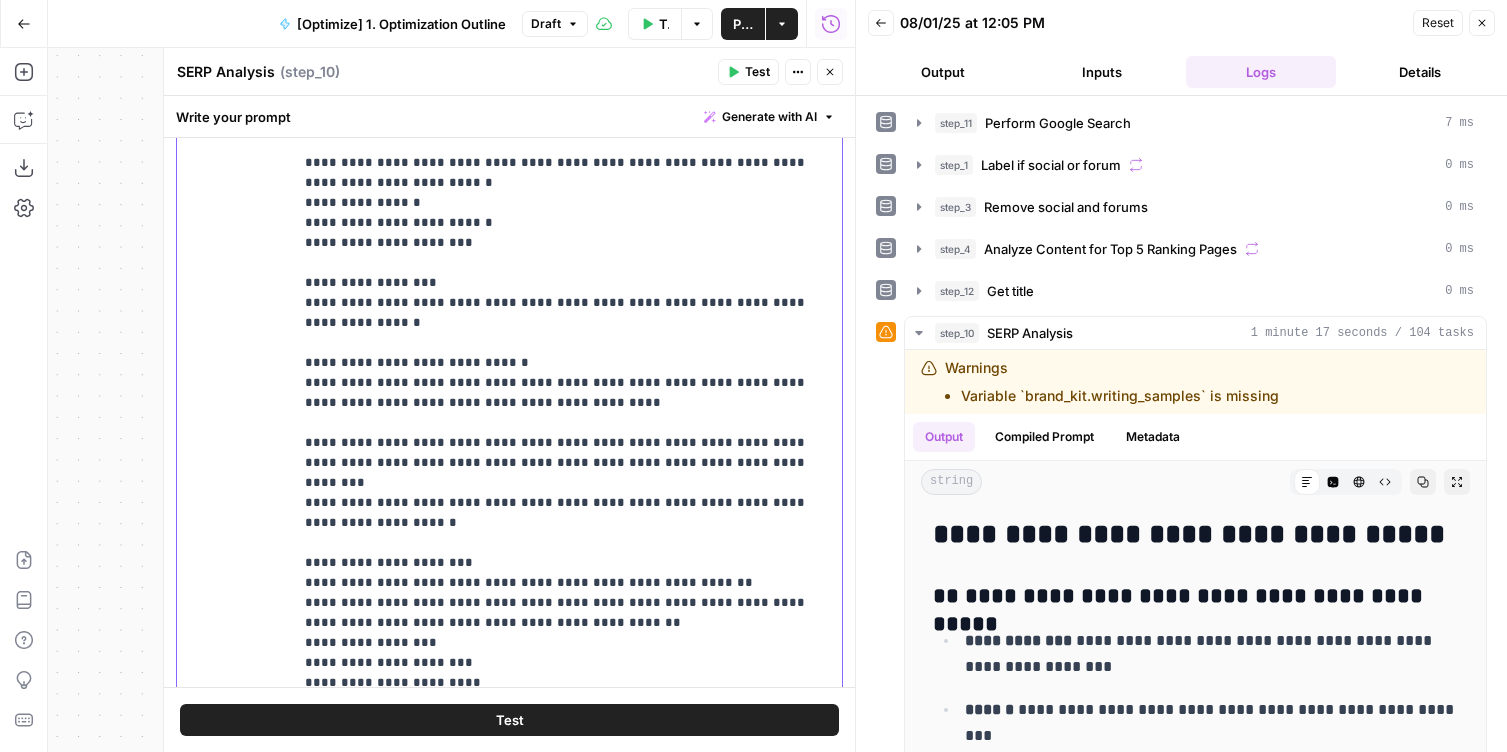 click on "**********" at bounding box center (567, -1217) 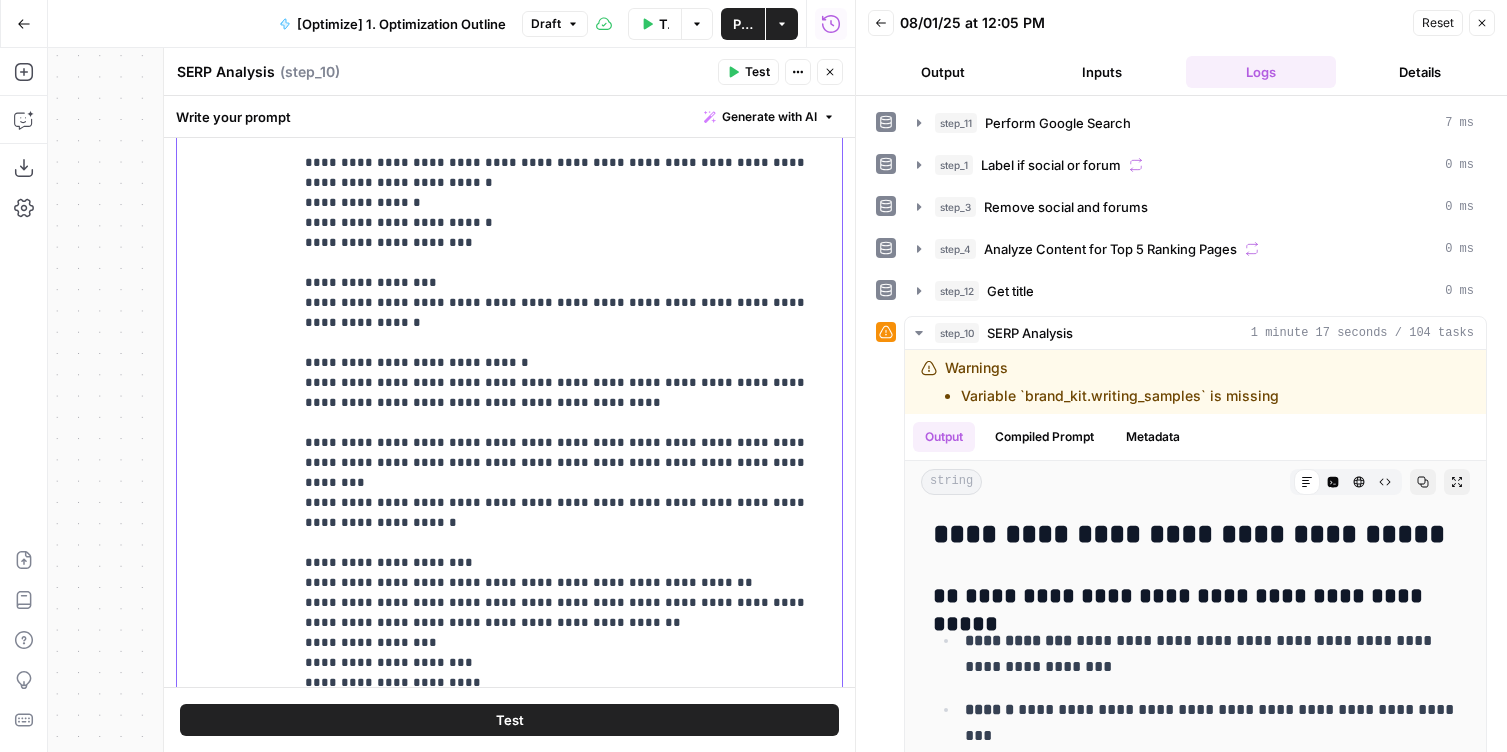 click on "**********" at bounding box center (567, -1217) 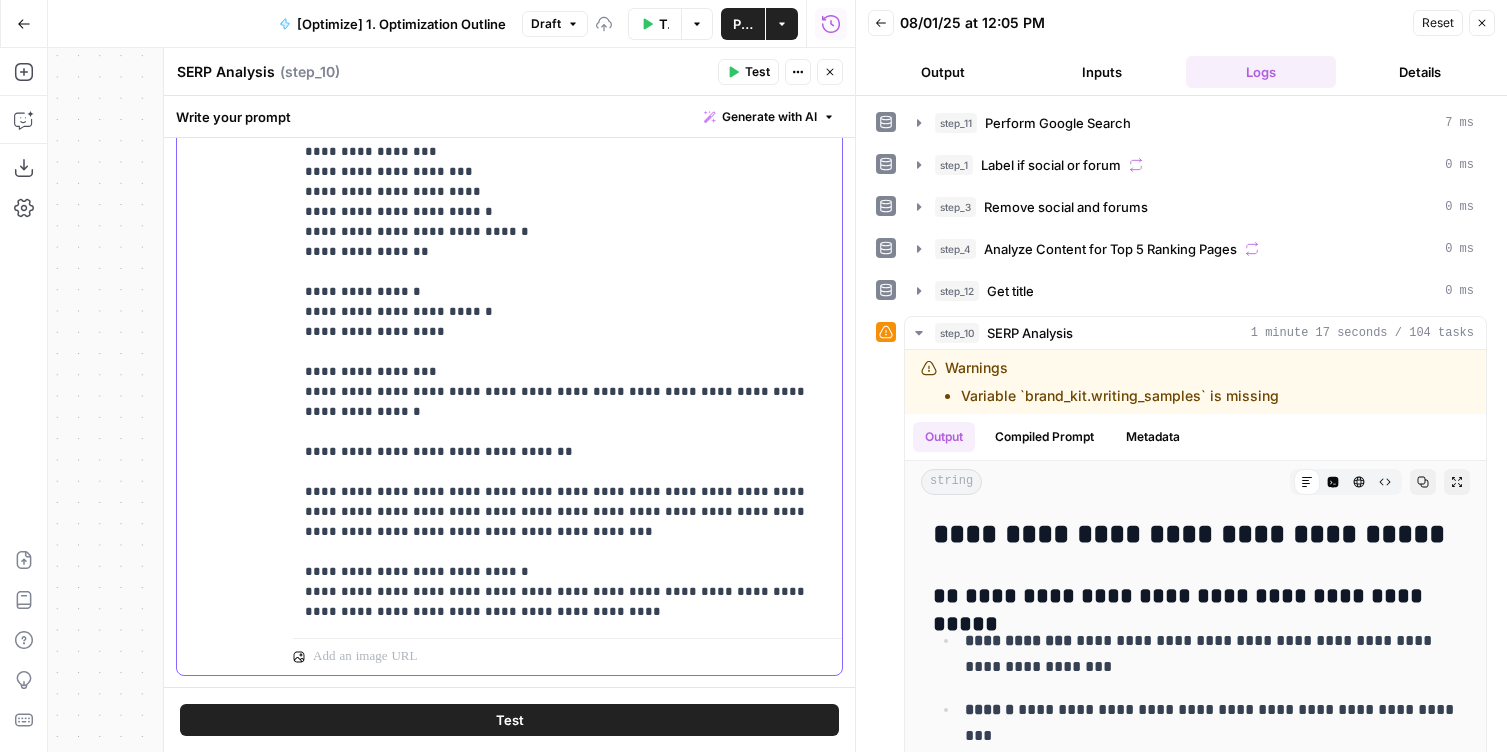 scroll, scrollTop: 701, scrollLeft: 0, axis: vertical 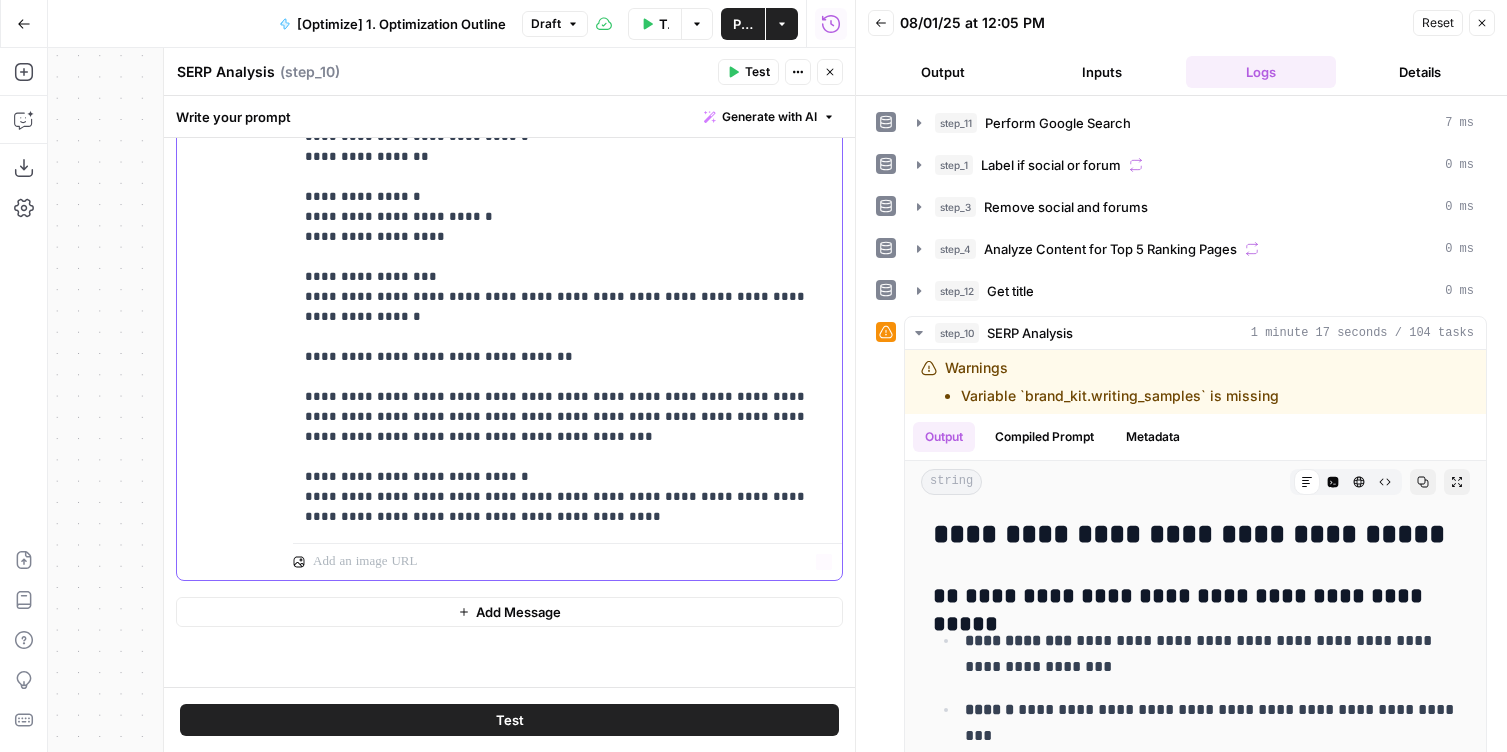 click on "**********" at bounding box center [567, -1803] 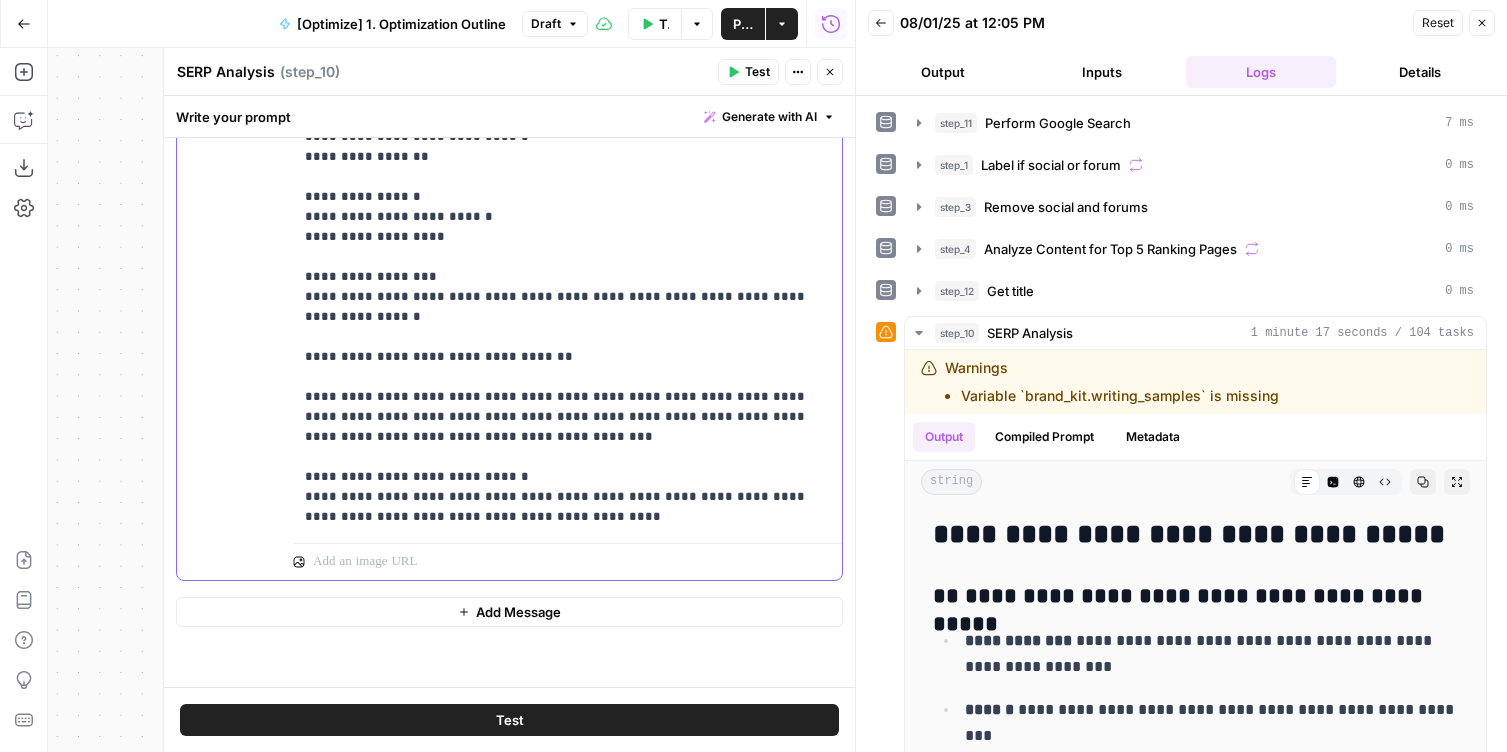 click on "**********" at bounding box center (567, -1803) 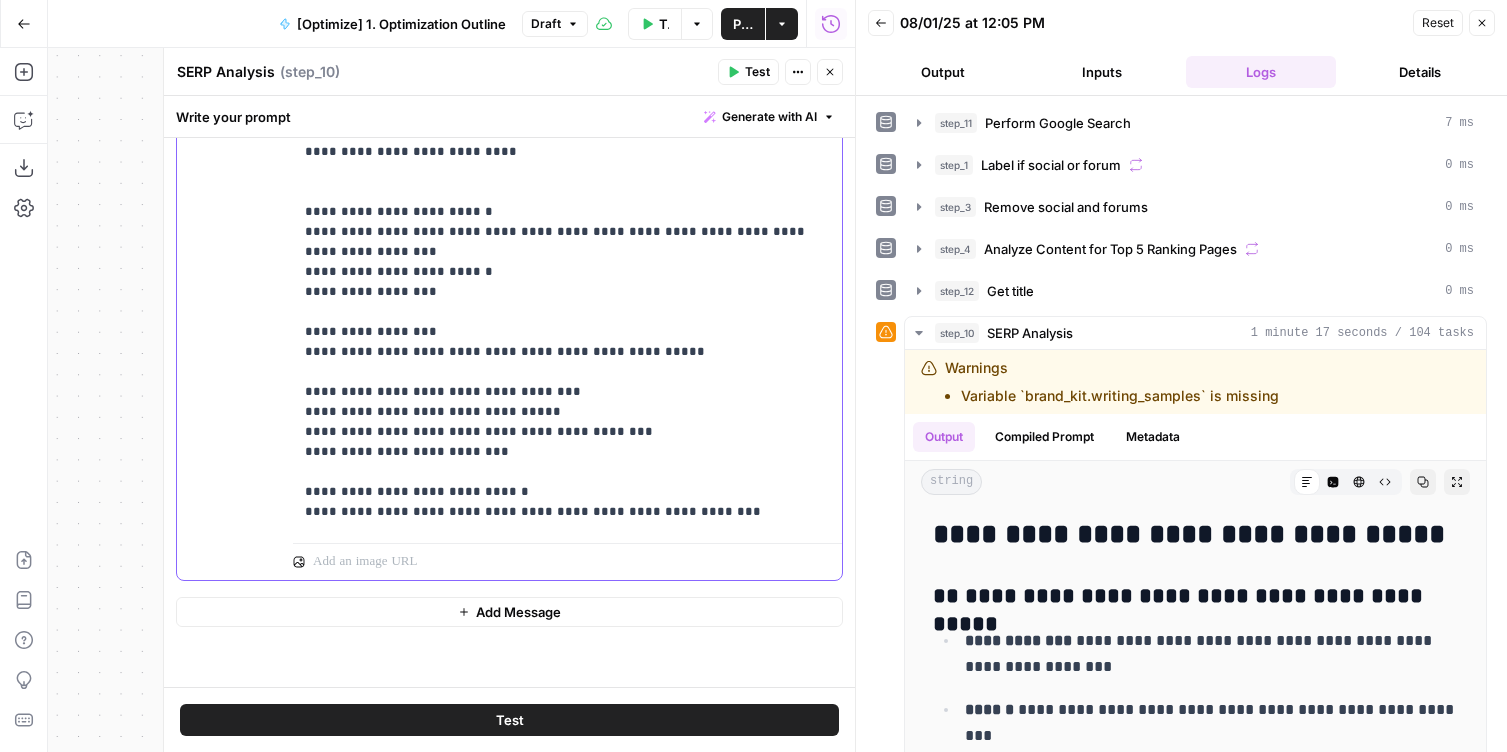 scroll, scrollTop: 2775, scrollLeft: 0, axis: vertical 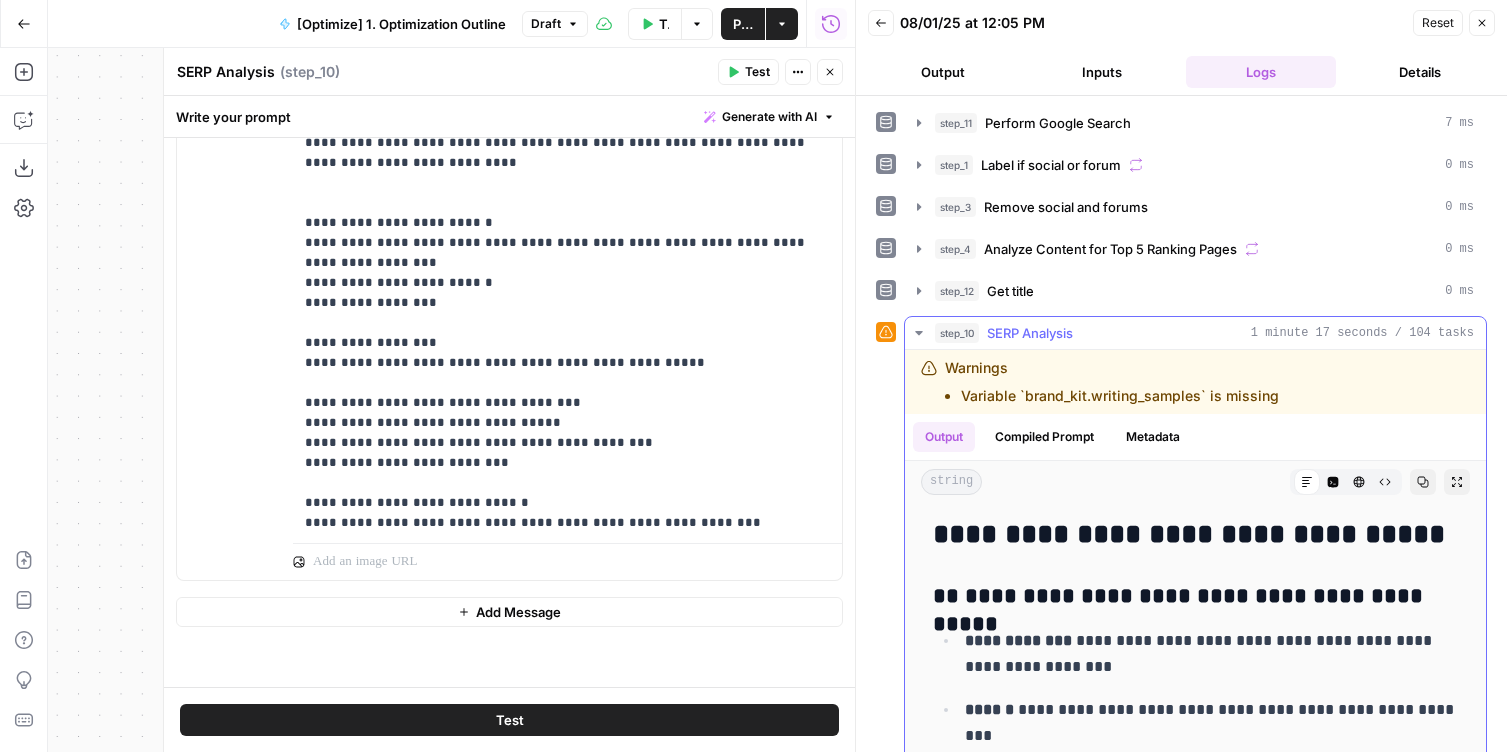 click on "Expand Output" at bounding box center [1457, 482] 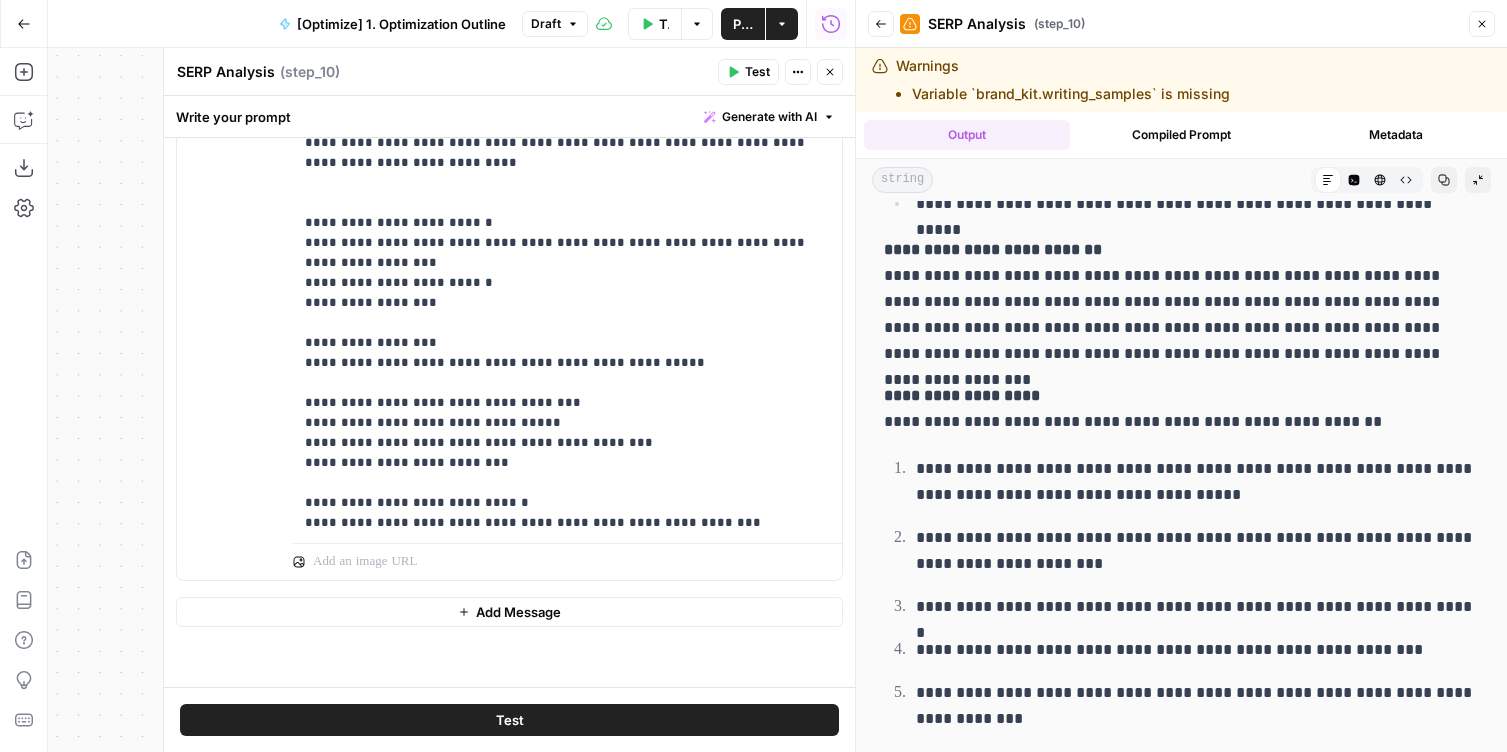 scroll, scrollTop: 8660, scrollLeft: 0, axis: vertical 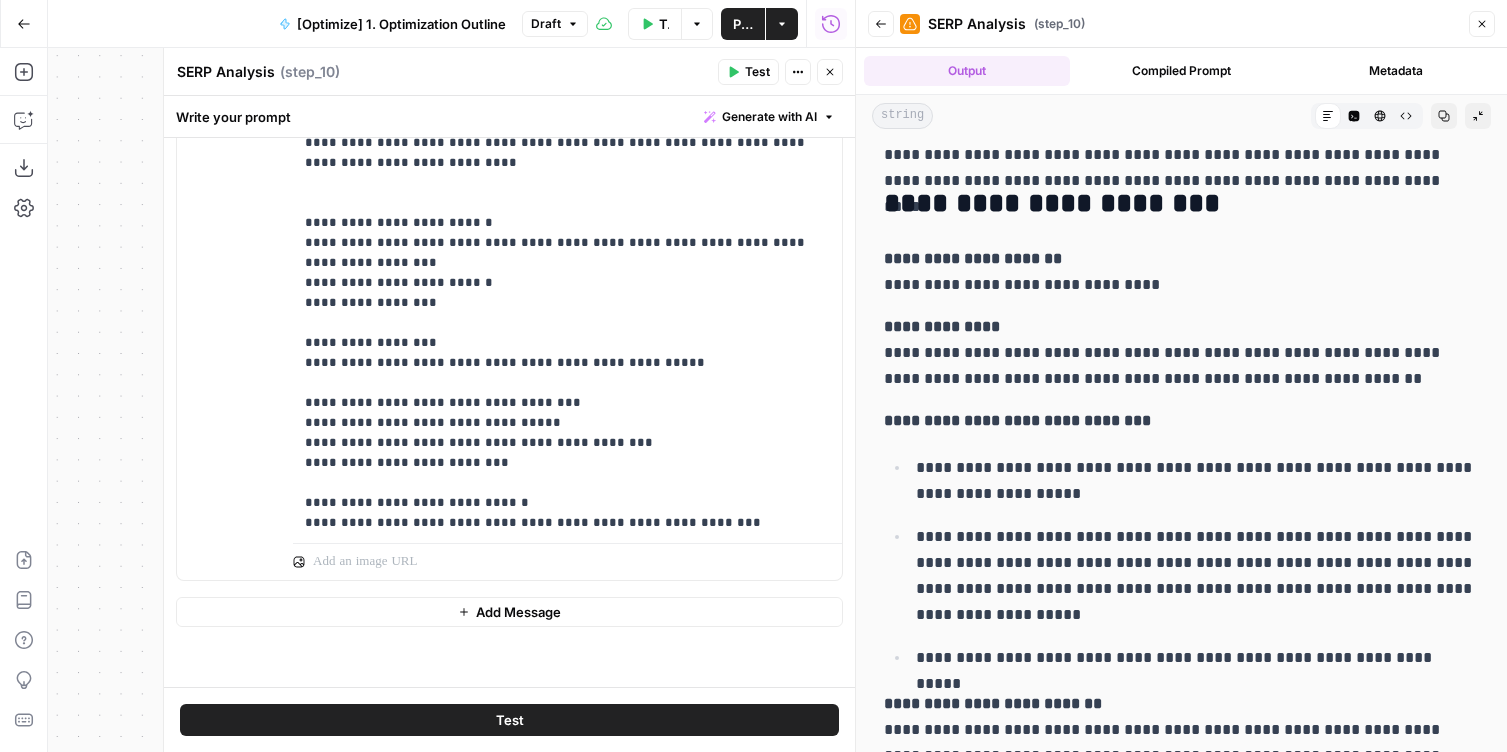 click on "Close" at bounding box center [830, 72] 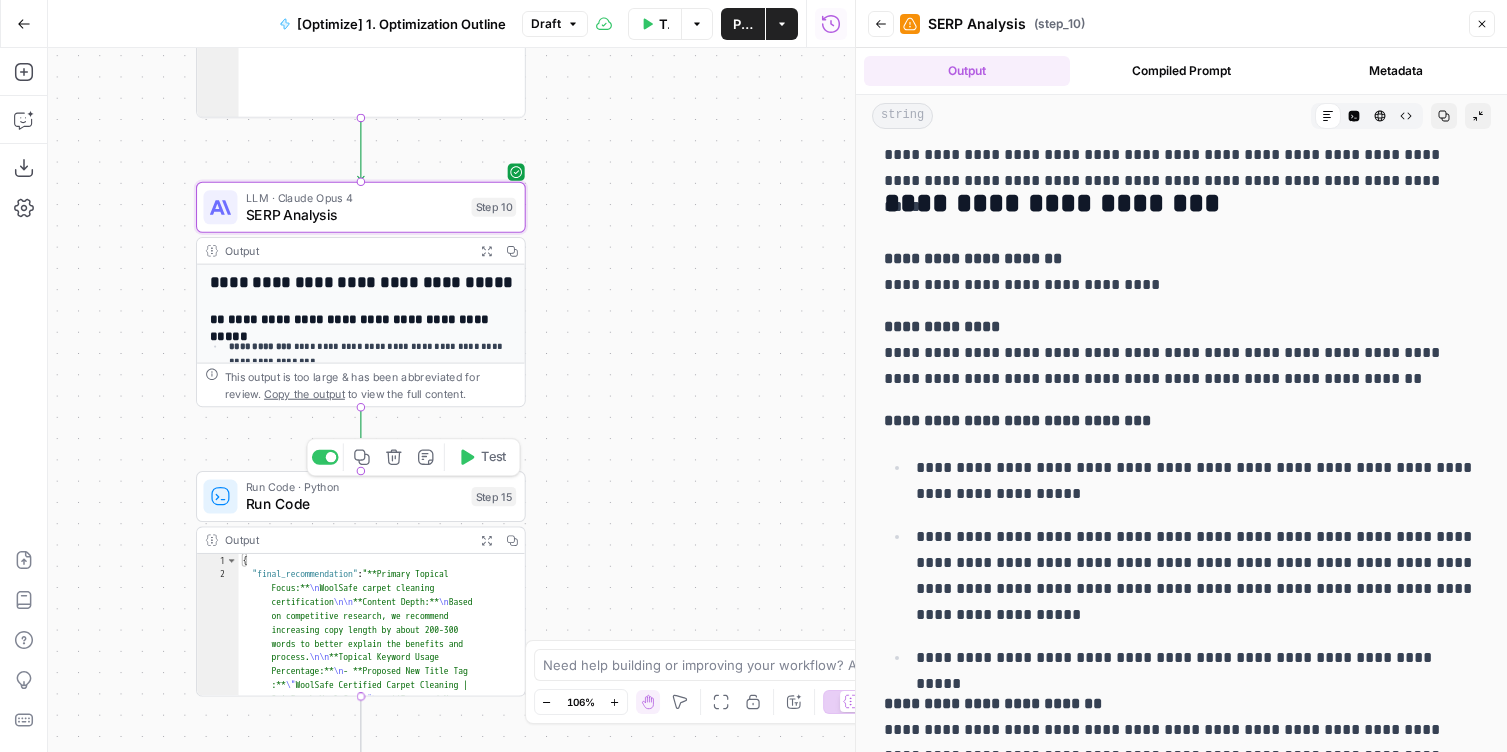 click 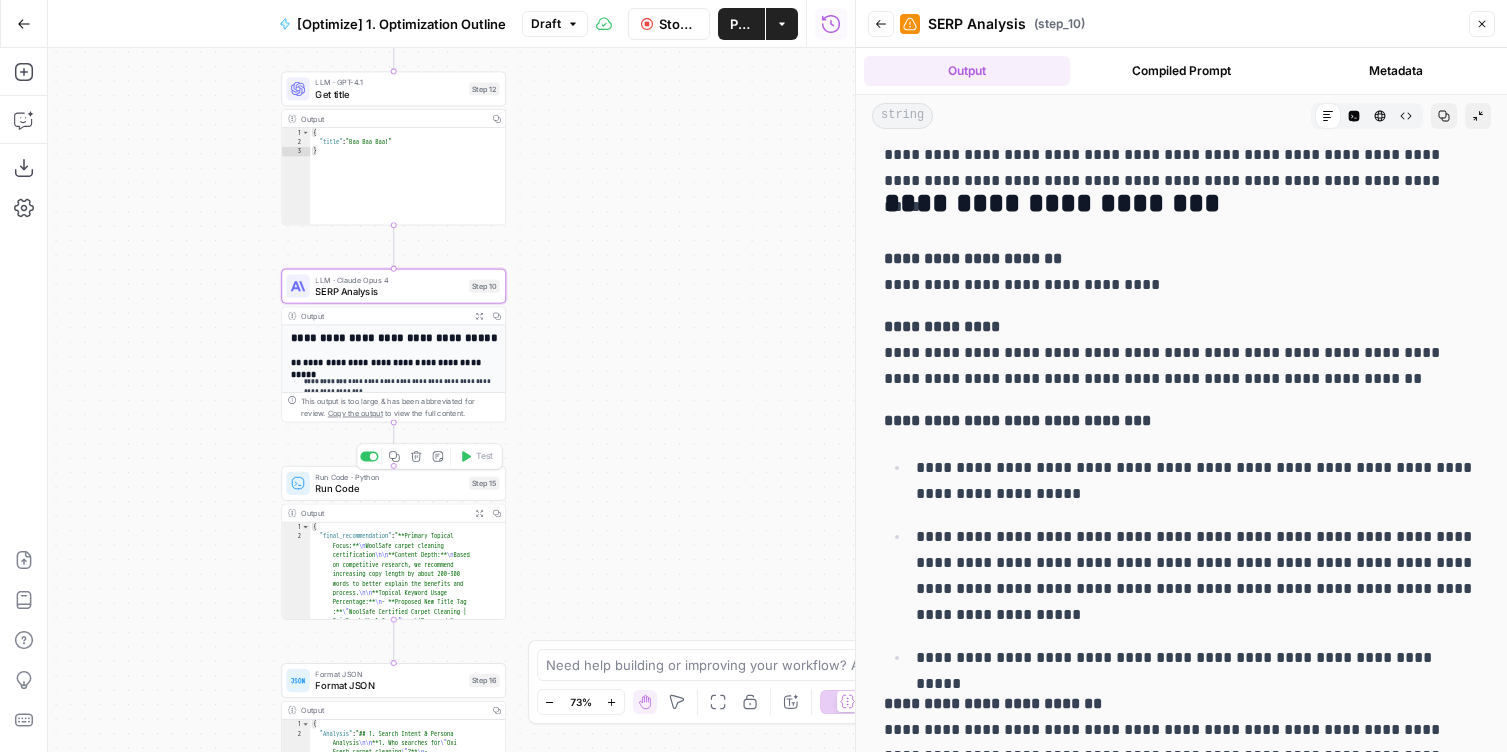 scroll, scrollTop: 0, scrollLeft: 0, axis: both 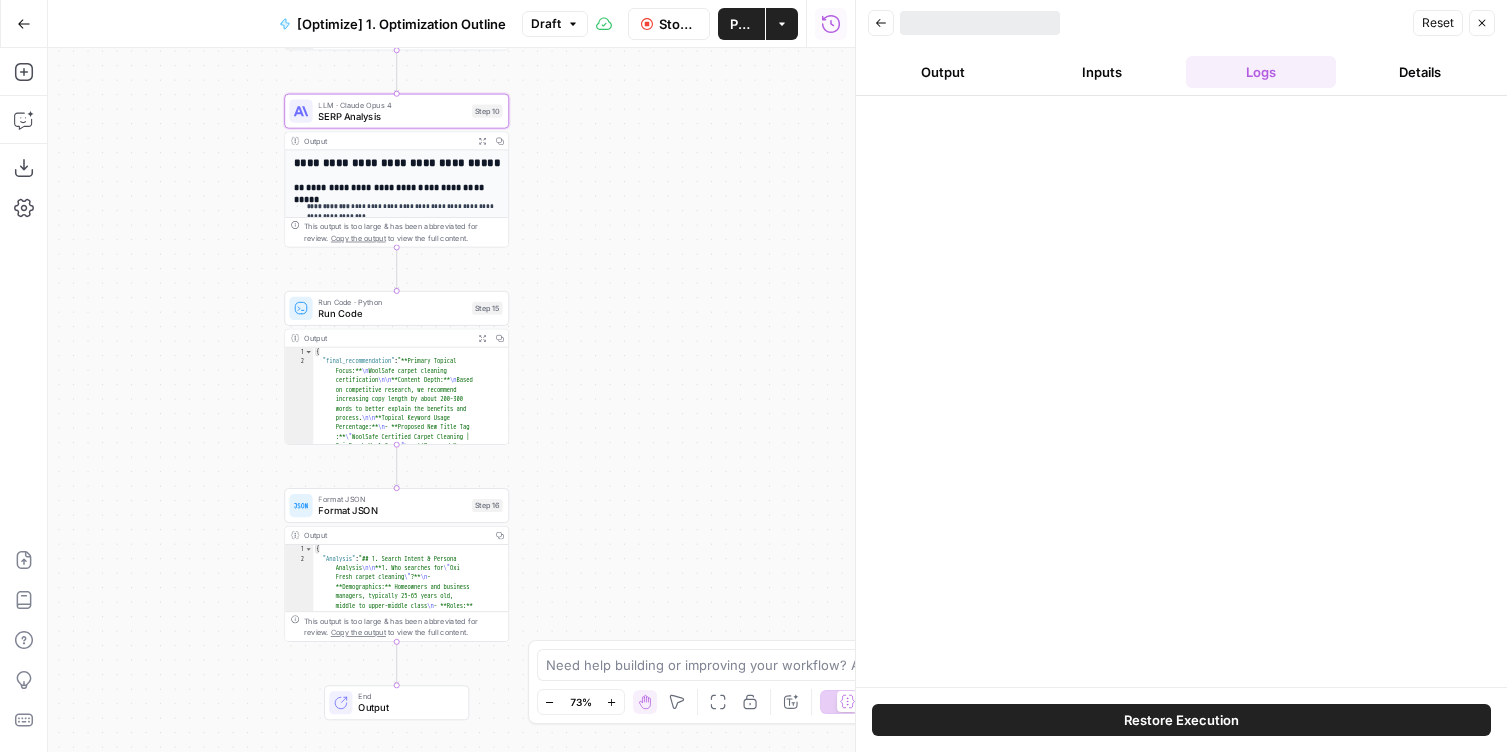 drag, startPoint x: 544, startPoint y: 485, endPoint x: 543, endPoint y: 310, distance: 175.00285 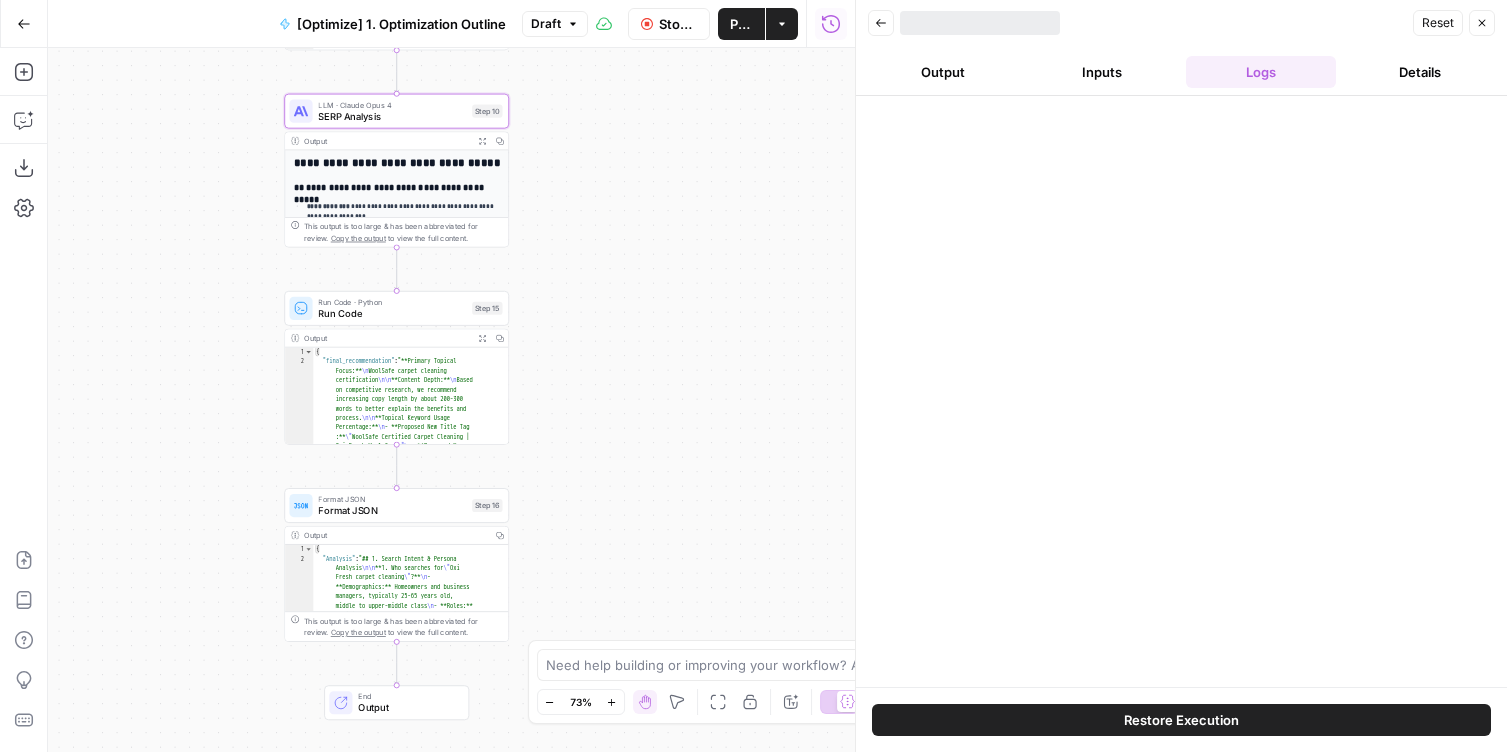 click on "Workflow Set Inputs Inputs Google Search Perform Google Search Step 11 Output Copy 1 2 3 4 5 6 {    "search_metadata" :  {      "id" :  "688c4fb1333617add3338eee" ,      "status" :  "Success" ,      "json_endpoint" :  "https://serpapi.com          /searches/a565235180b019a2          /688c4fb1333617add3338eee.json" ,      "pixel_position_endpoint" :  "https          ://serpapi.com/searches          /a565235180b019a2          /688c4fb1333617add3338eee          .json_with_pixel_position" ,     This output is too large & has been abbreviated for review.   Copy the output   to view the full content. Loop Iteration Label if social or forum Step 1 Output Copy 1 2 3 4 5 6 7 8 9 10 11 12 [    {      "social_or_irrelevant" :  "false"    } ,    {      "social_or_irrelevant" :  "true"    } ,    {      "social_or_irrelevant" :  "true"    } ,    {      "social_or_irrelevant" :  "false"     LLM · GPT-4o Prompt Language Model Step 2 Output Copy 1 2 3 {    :  "true" }" at bounding box center [451, 400] 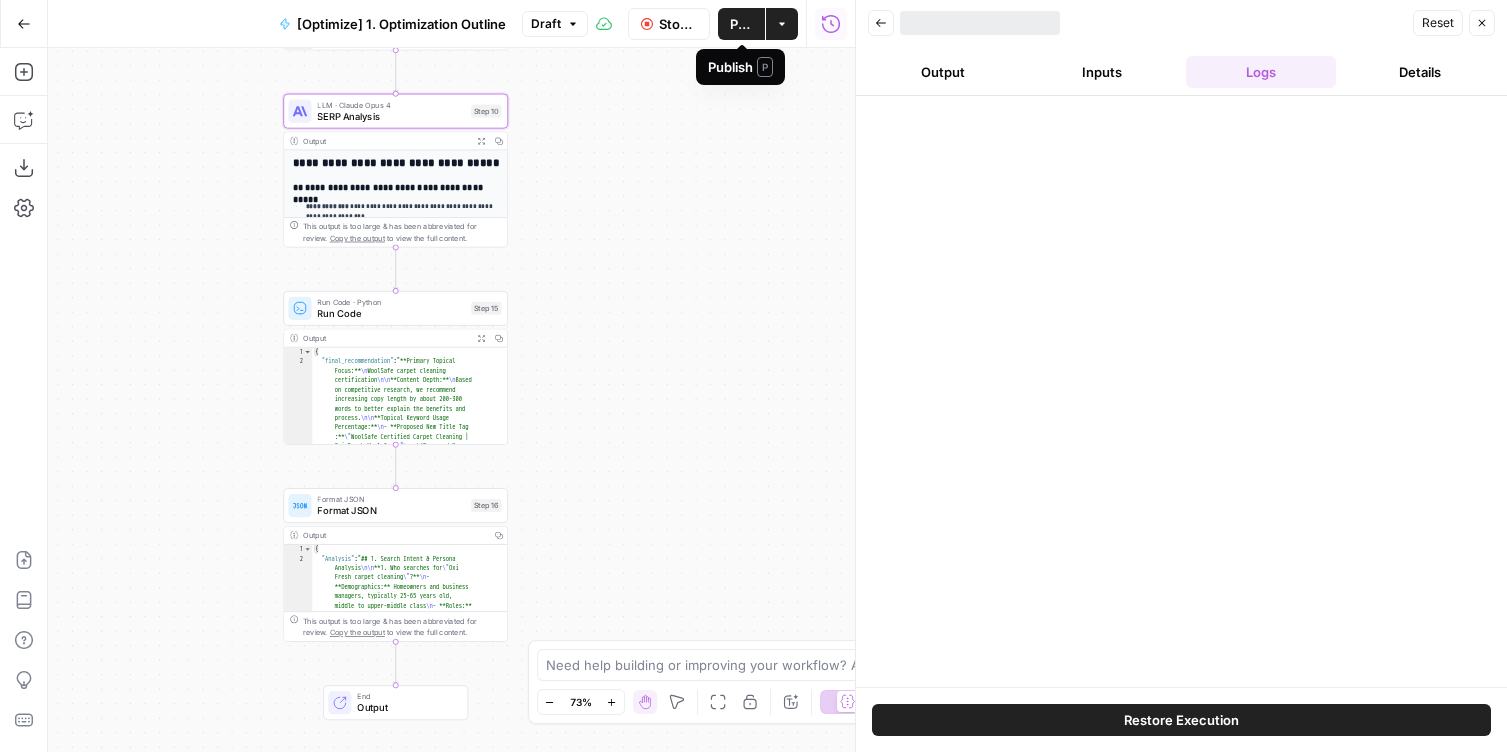 click on "Publish" at bounding box center [741, 24] 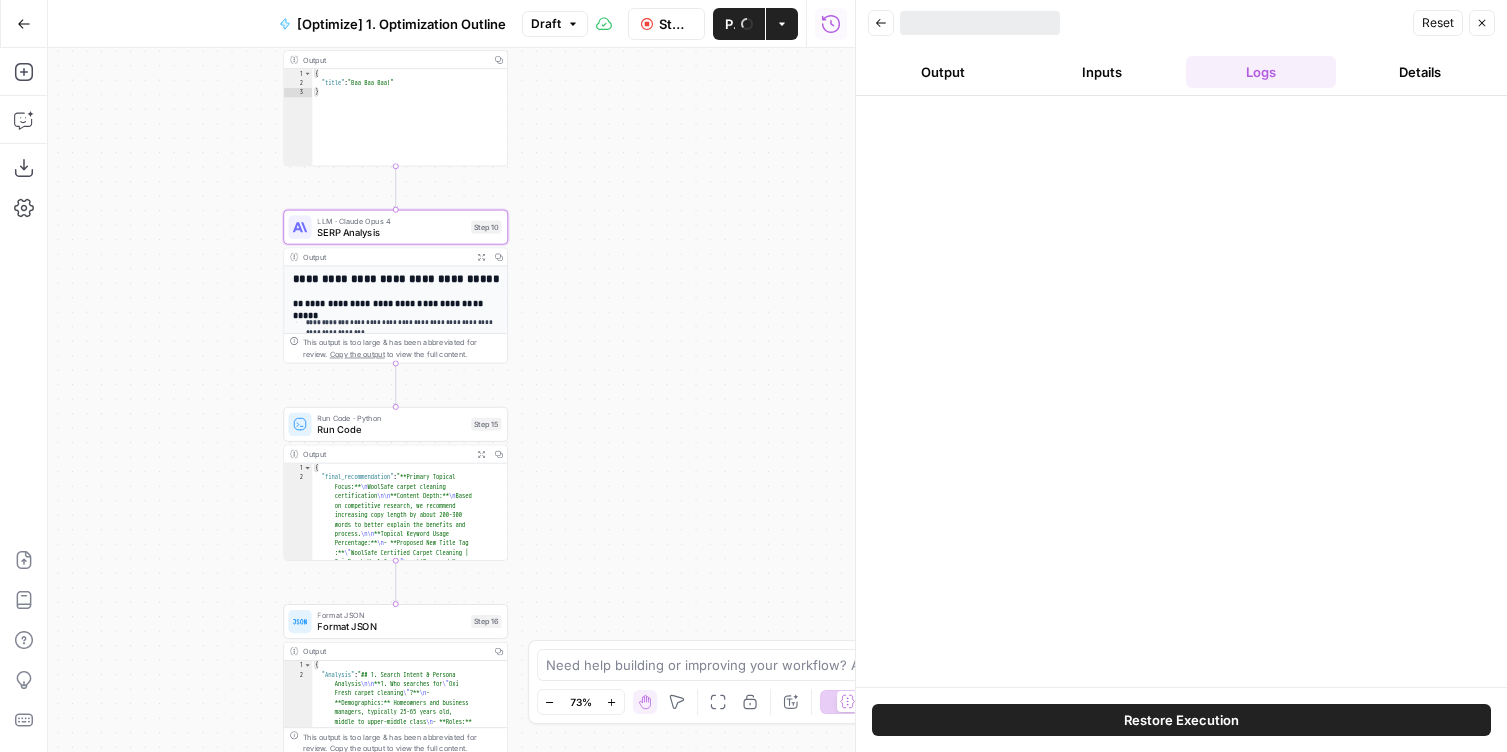drag, startPoint x: 581, startPoint y: 224, endPoint x: 581, endPoint y: 417, distance: 193 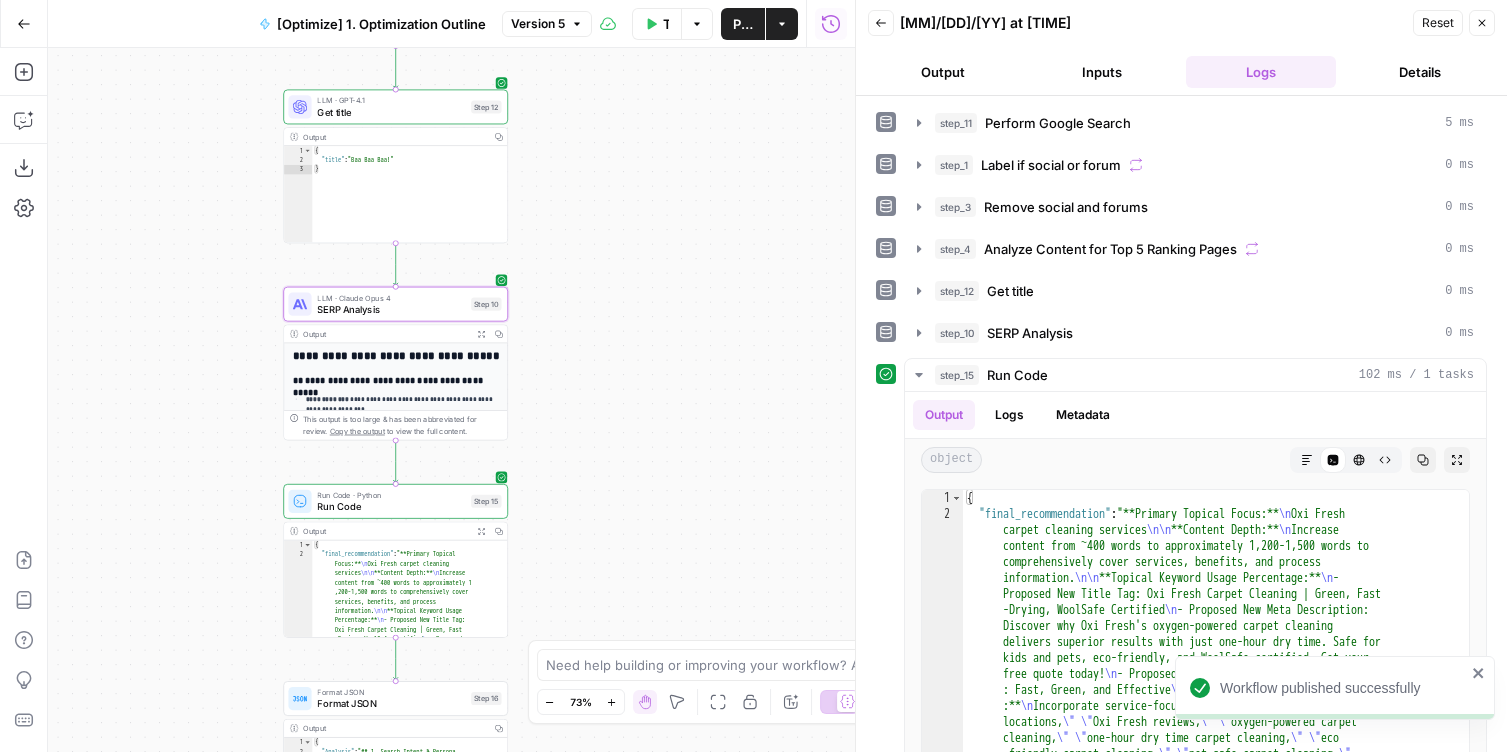 click on "Workflow Set Inputs Inputs Google Search Perform Google Search Step 11 Output Copy 1 2 3 4 5 6 {    "search_metadata" :  {      "id" :  "688c4fb1333617add3338eee" ,      "status" :  "Success" ,      "json_endpoint" :  "https://serpapi.com          /searches/a565235180b019a2          /688c4fb1333617add3338eee.json" ,      "pixel_position_endpoint" :  "https          ://serpapi.com/searches          /a565235180b019a2          /688c4fb1333617add3338eee          .json_with_pixel_position" ,     This output is too large & has been abbreviated for review.   Copy the output   to view the full content. Loop Iteration Label if social or forum Step 1 Output Copy 1 2 3 4 5 6 7 8 9 10 11 12 [    {      "social_or_irrelevant" :  "false"    } ,    {      "social_or_irrelevant" :  "true"    } ,    {      "social_or_irrelevant" :  "true"    } ,    {      "social_or_irrelevant" :  "false"     LLM · GPT-4o Prompt Language Model Step 2 Output Copy 1 2 3 {    :  "true" }" at bounding box center (451, 400) 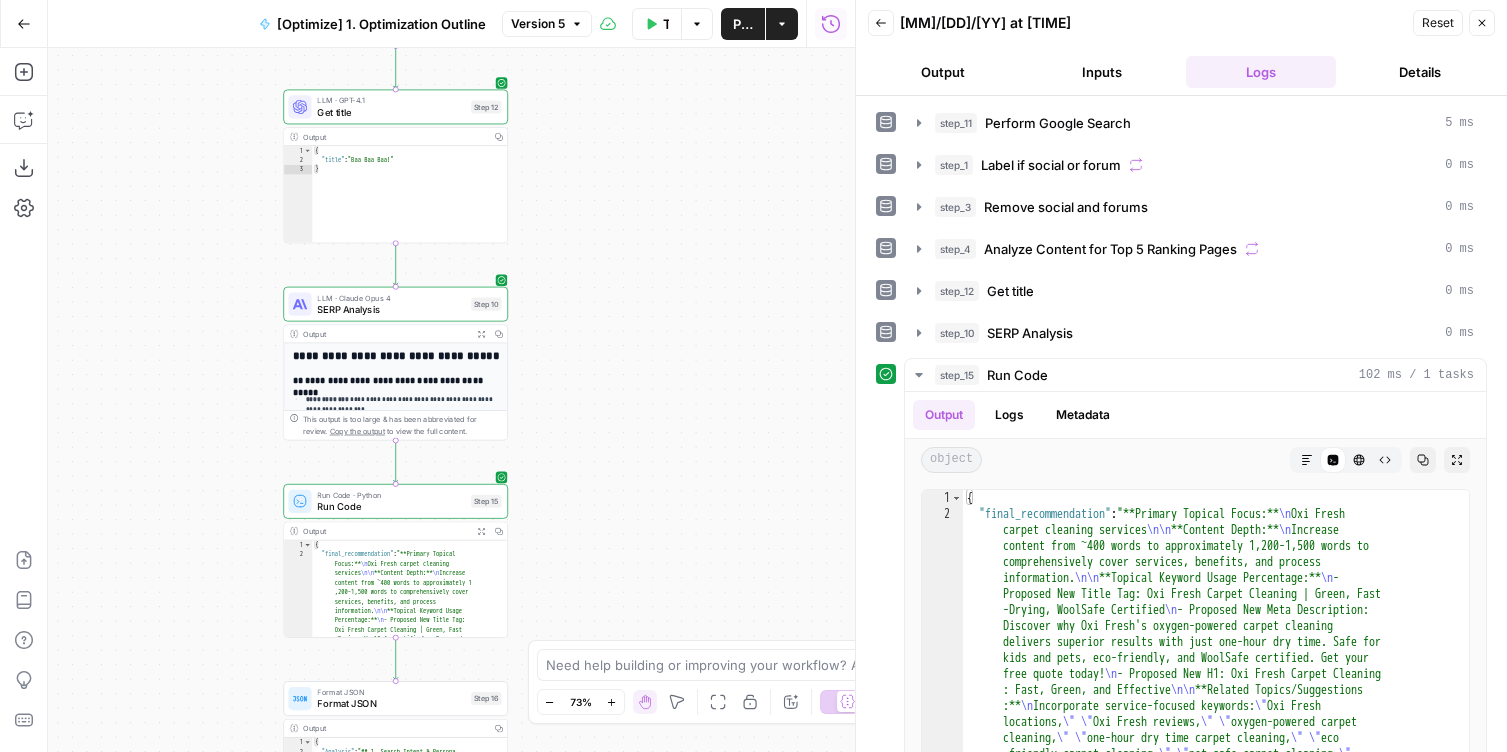 drag, startPoint x: 546, startPoint y: 262, endPoint x: 606, endPoint y: 258, distance: 60.133186 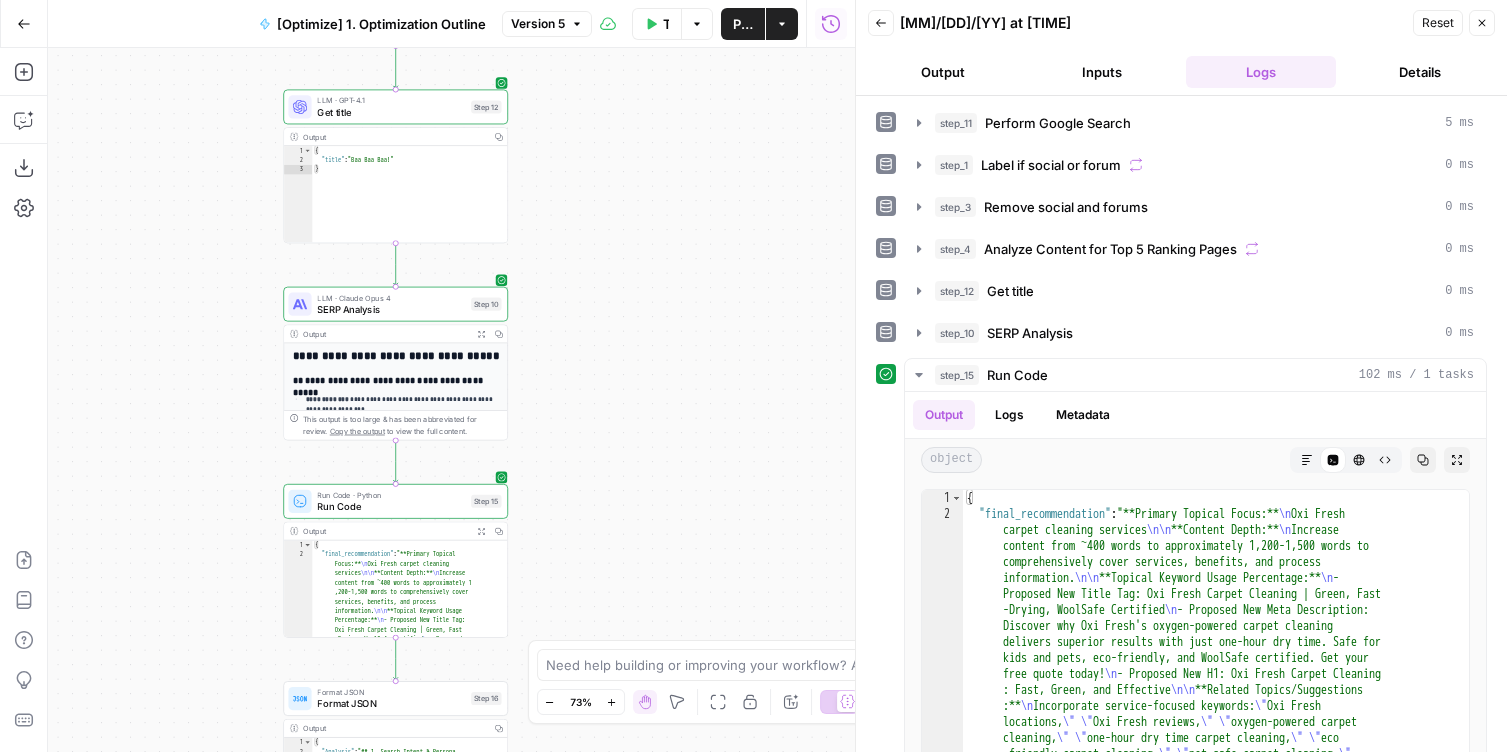 click on "Workflow Set Inputs Inputs Google Search Perform Google Search Step 11 Output Copy 1 2 3 4 5 6 {    "search_metadata" :  {      "id" :  "688c4fb1333617add3338eee" ,      "status" :  "Success" ,      "json_endpoint" :  "https://serpapi.com          /searches/a565235180b019a2          /688c4fb1333617add3338eee.json" ,      "pixel_position_endpoint" :  "https          ://serpapi.com/searches          /a565235180b019a2          /688c4fb1333617add3338eee          .json_with_pixel_position" ,     This output is too large & has been abbreviated for review.   Copy the output   to view the full content. Loop Iteration Label if social or forum Step 1 Output Copy 1 2 3 4 5 6 7 8 9 10 11 12 [    {      "social_or_irrelevant" :  "false"    } ,    {      "social_or_irrelevant" :  "true"    } ,    {      "social_or_irrelevant" :  "true"    } ,    {      "social_or_irrelevant" :  "false"     LLM · GPT-4o Prompt Language Model Step 2 Output Copy 1 2 3 {    :  "true" }" at bounding box center (451, 400) 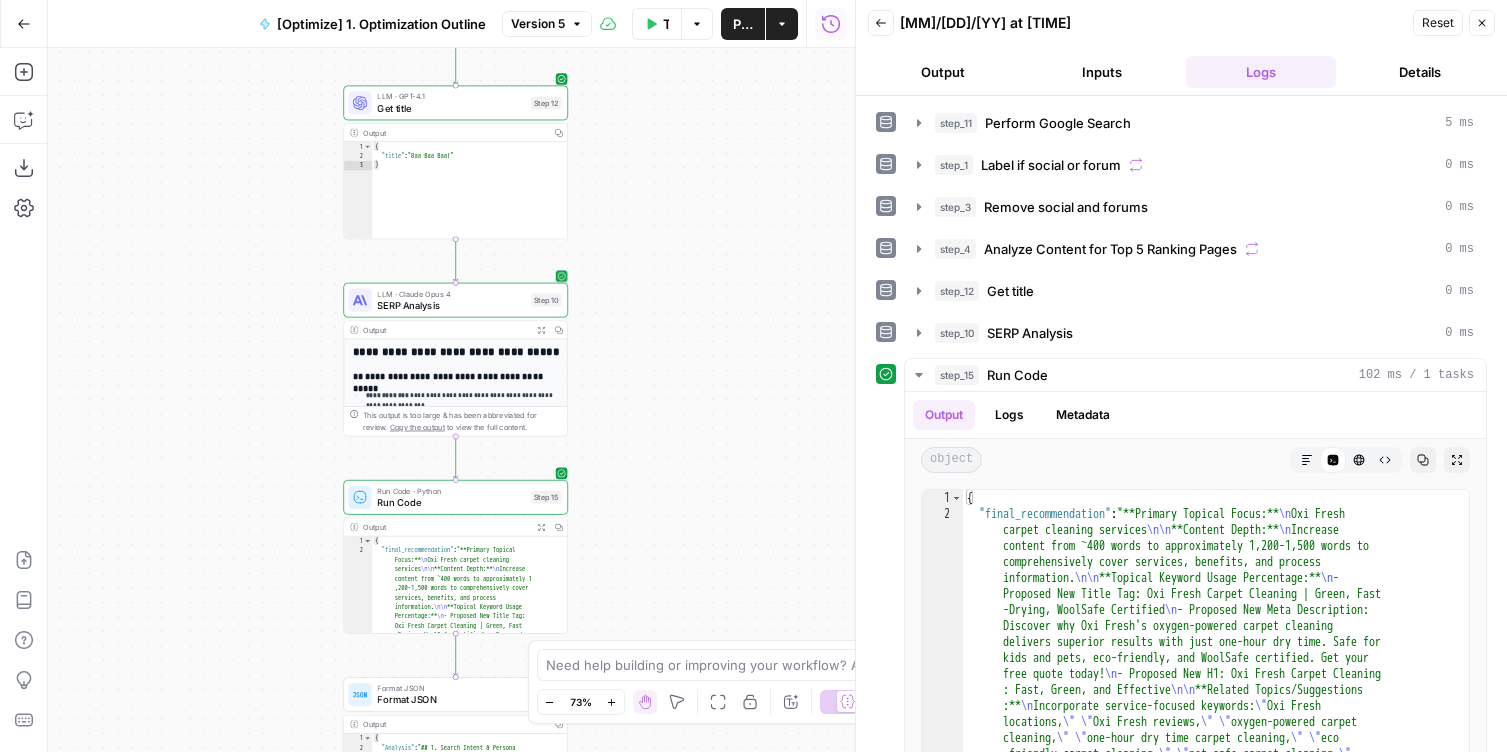 click on "SERP Analysis" at bounding box center (451, 305) 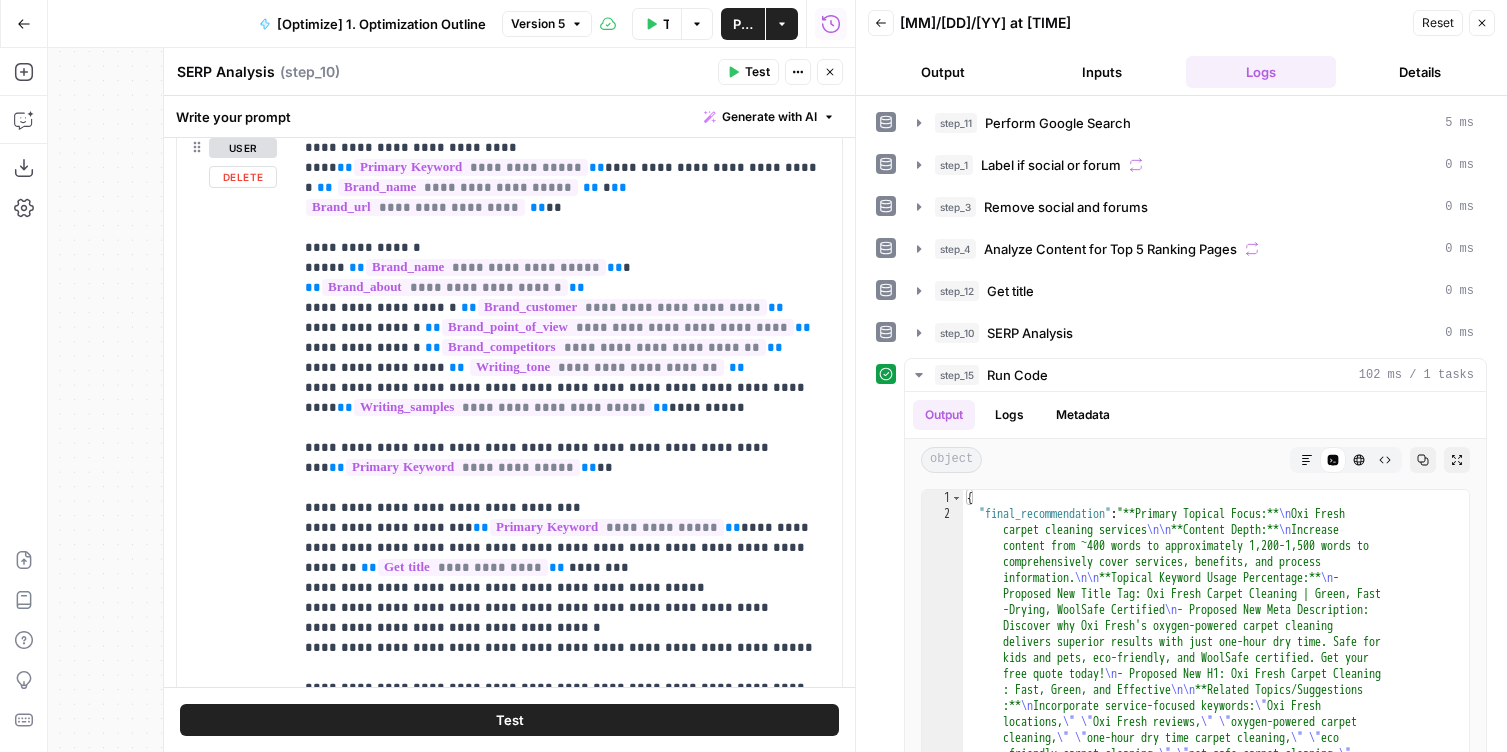scroll, scrollTop: 312, scrollLeft: 0, axis: vertical 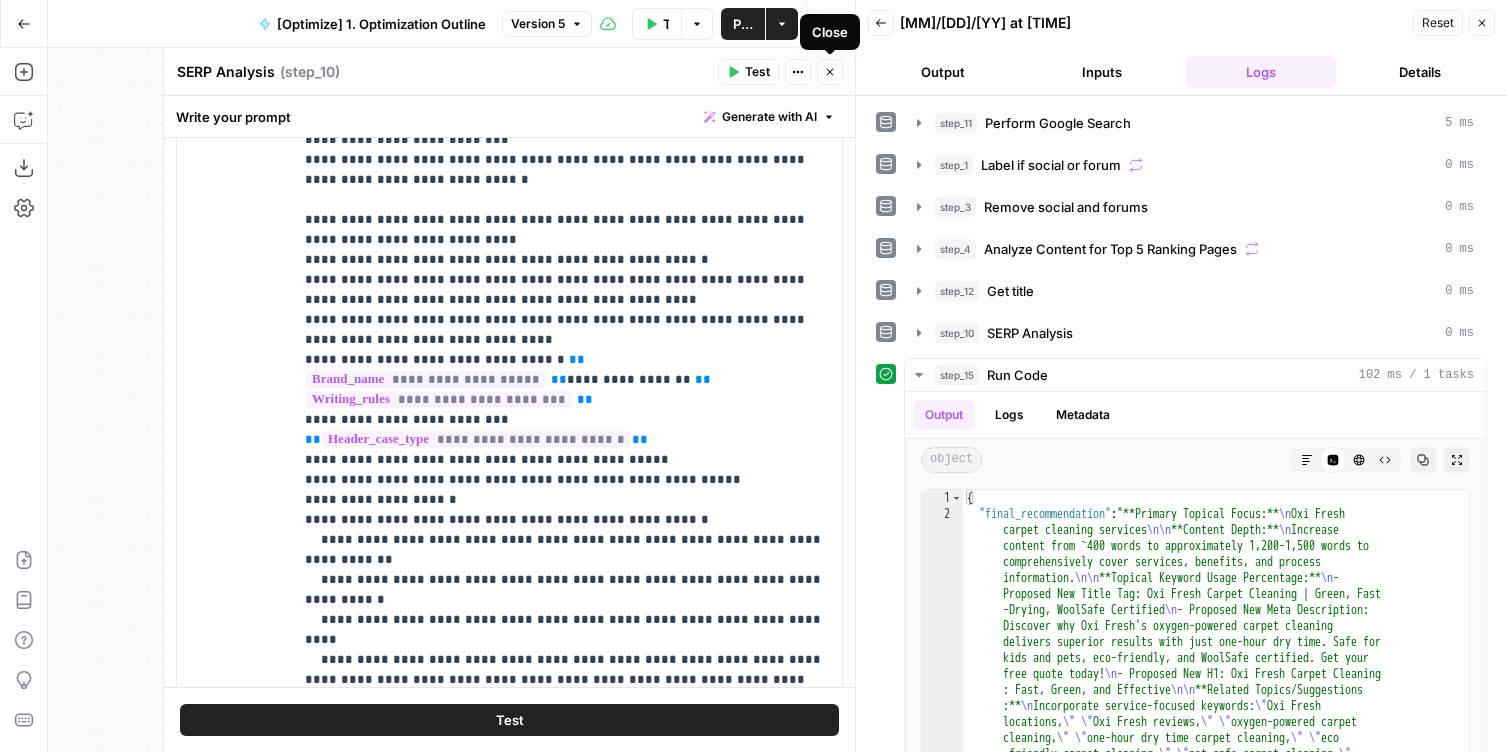 click on "Close" at bounding box center (830, 72) 